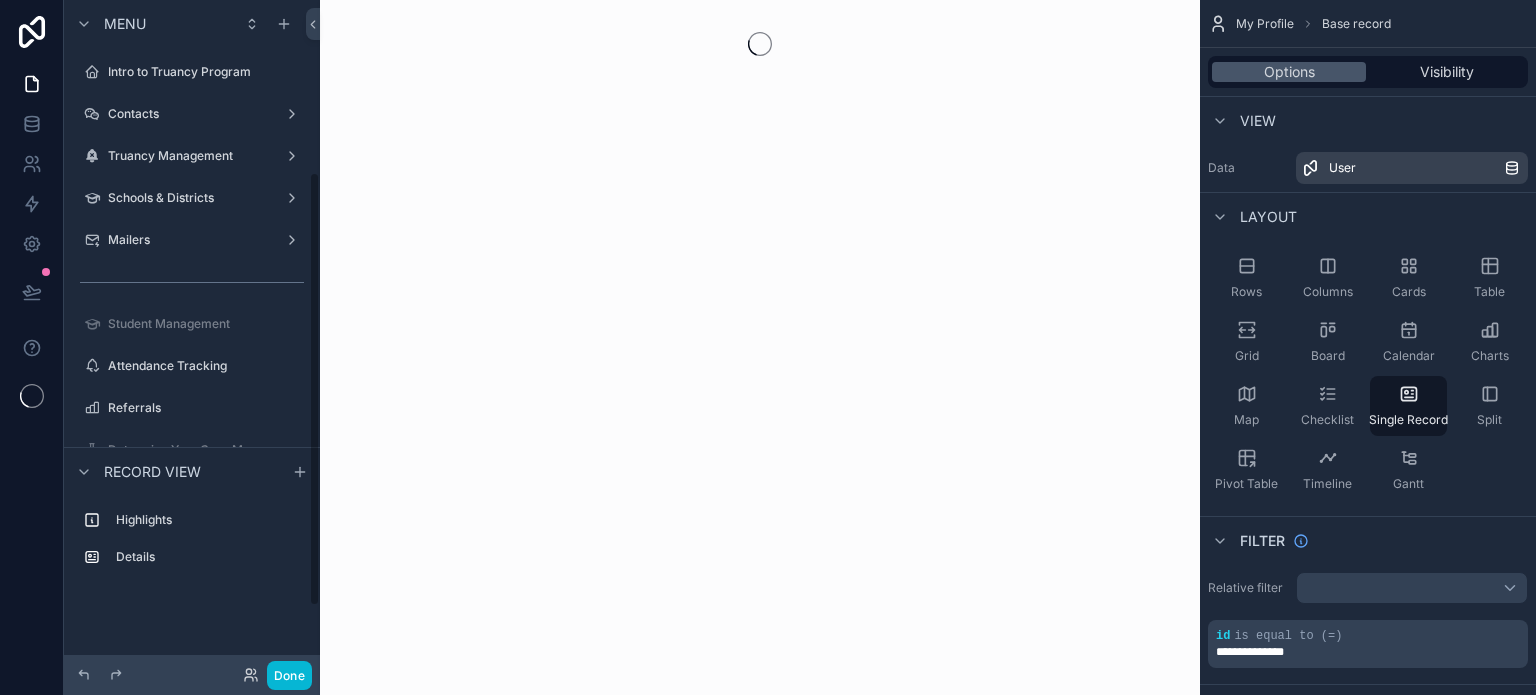 scroll, scrollTop: 0, scrollLeft: 0, axis: both 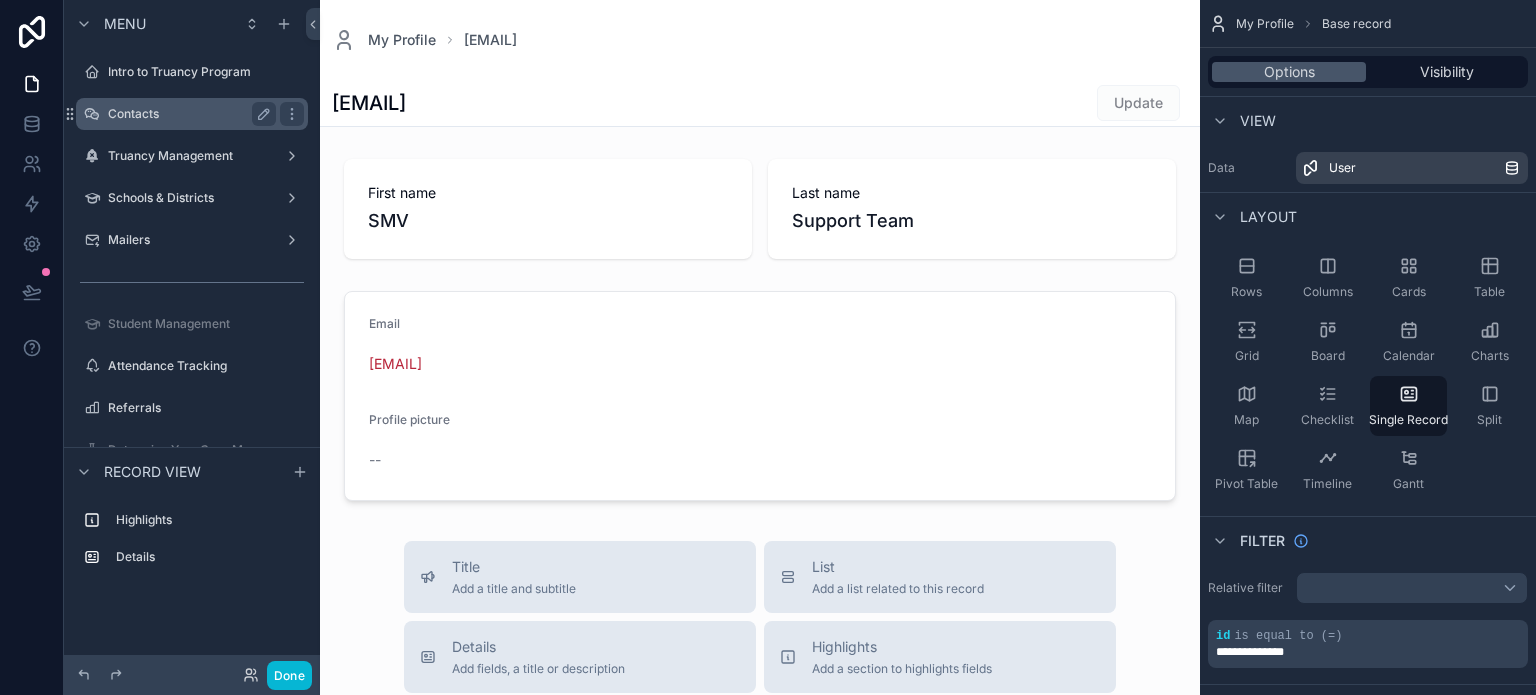 click on "Contacts" at bounding box center [192, 114] 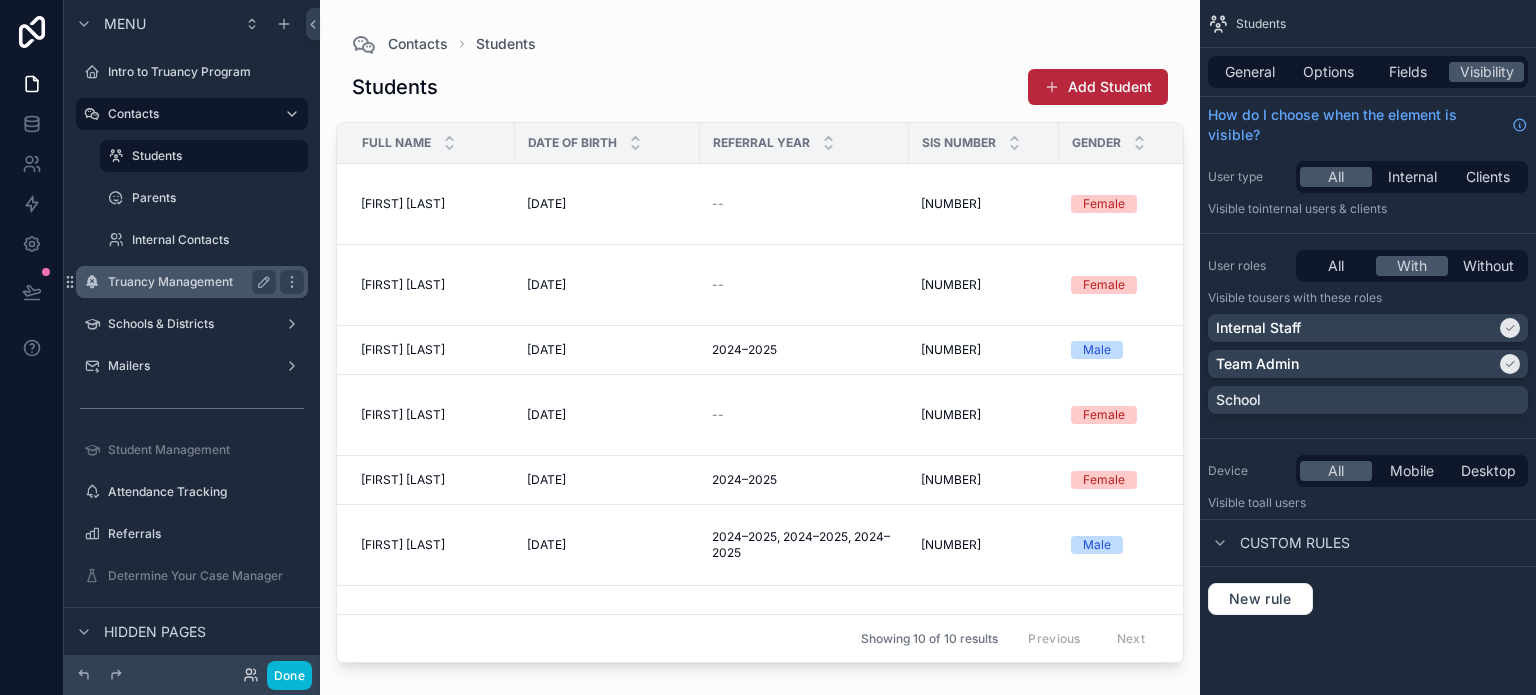 click on "Truancy Management" at bounding box center [188, 282] 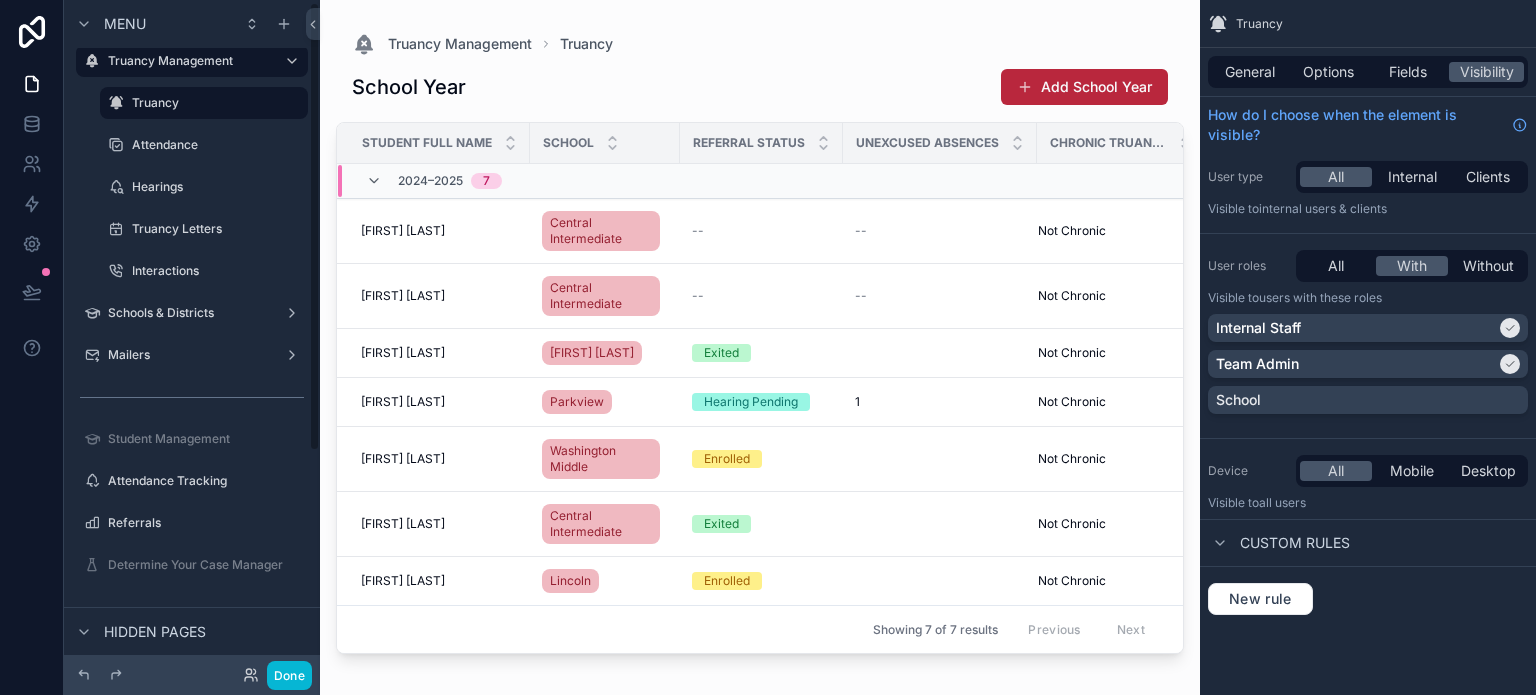scroll, scrollTop: 100, scrollLeft: 0, axis: vertical 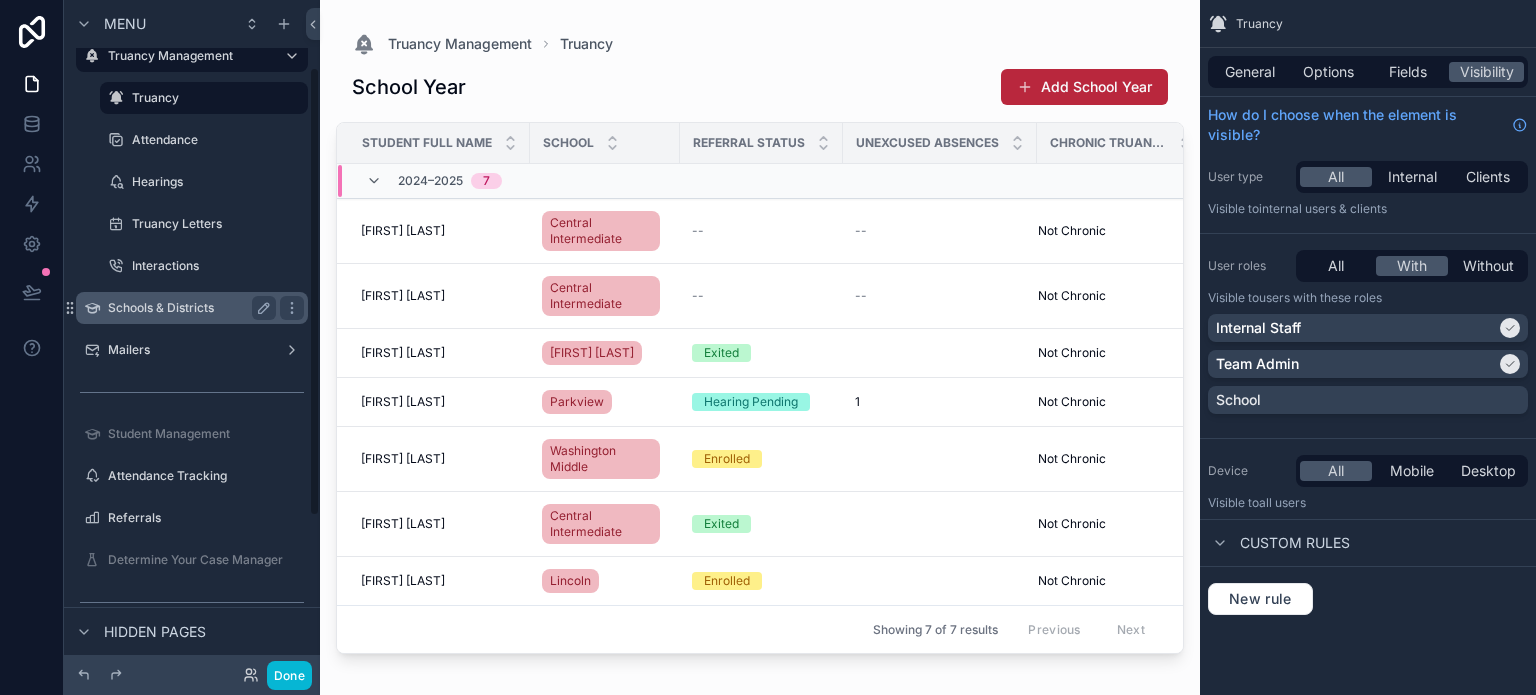 click on "Schools & Districts" at bounding box center [188, 308] 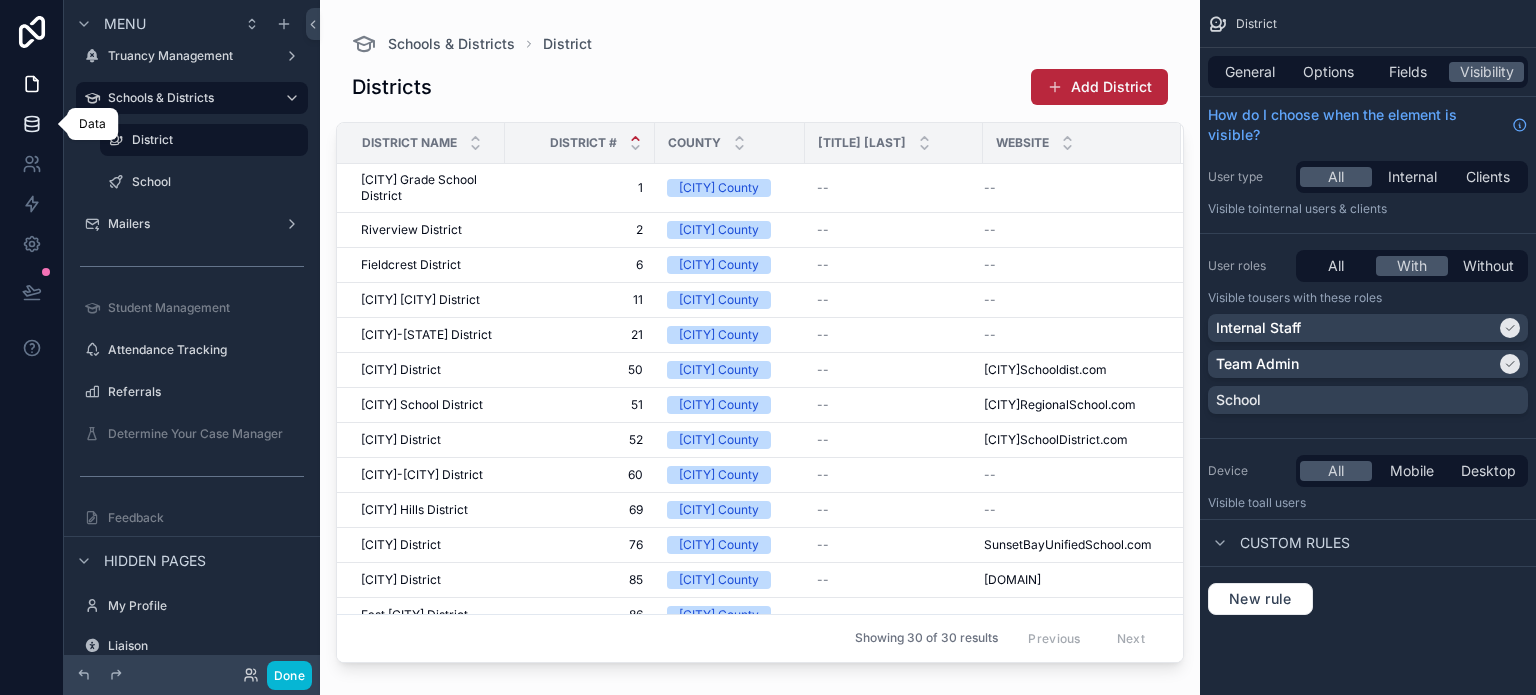 click 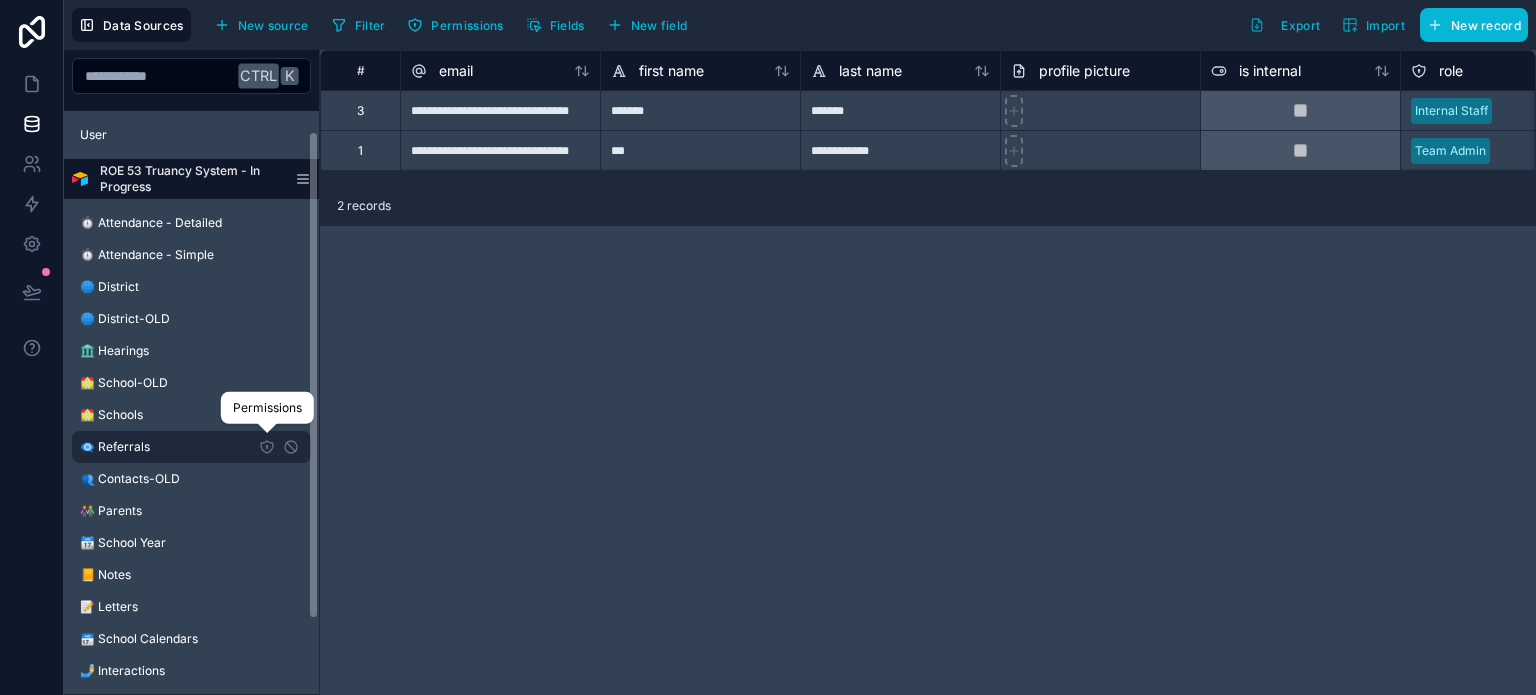 scroll, scrollTop: 0, scrollLeft: 0, axis: both 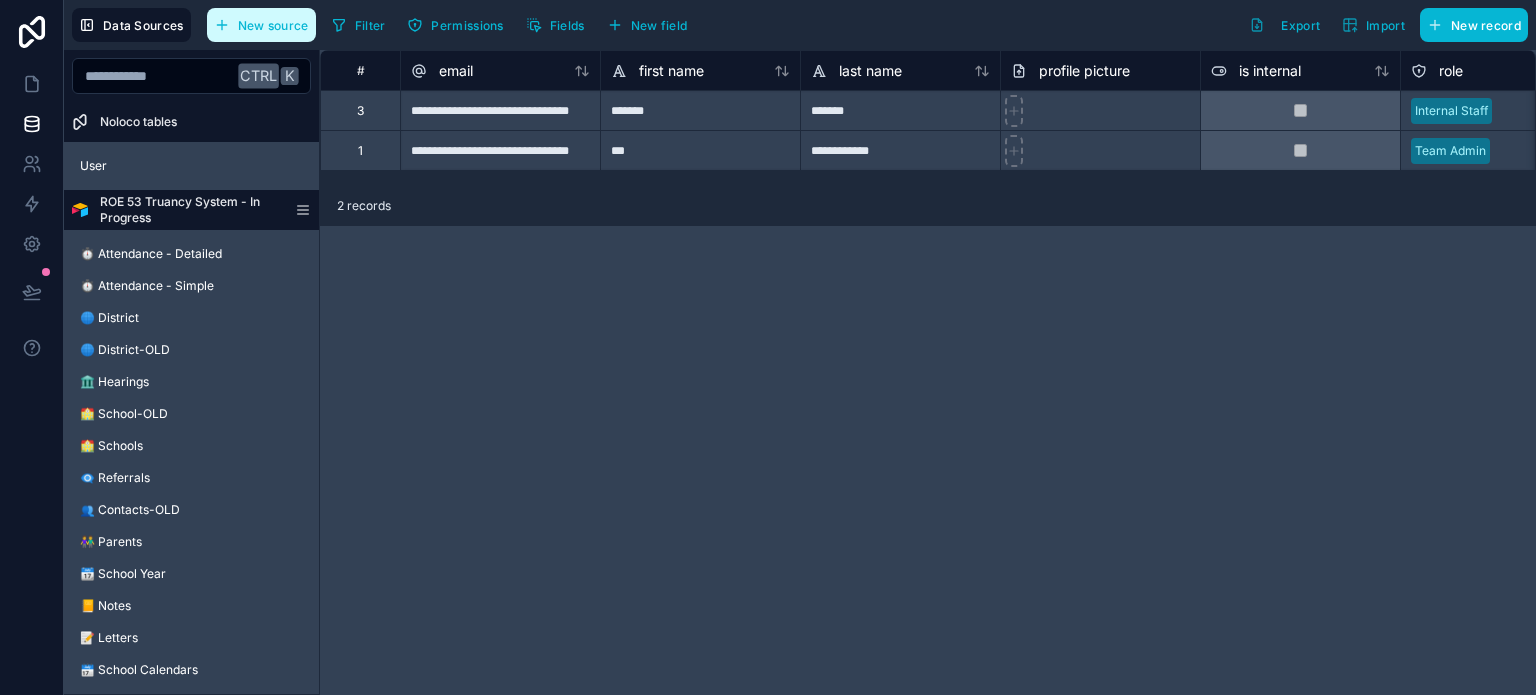 click on "New source" at bounding box center (273, 25) 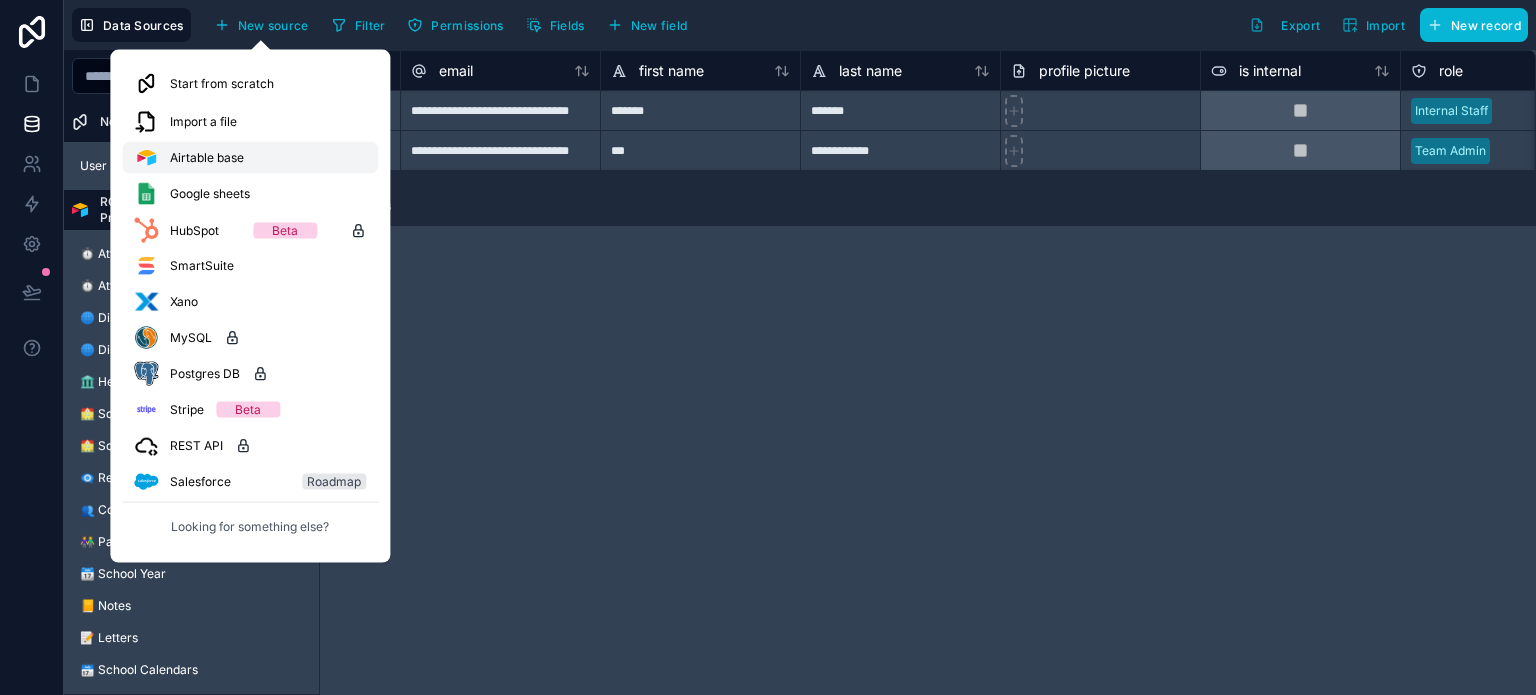click on "Airtable base" at bounding box center (250, 158) 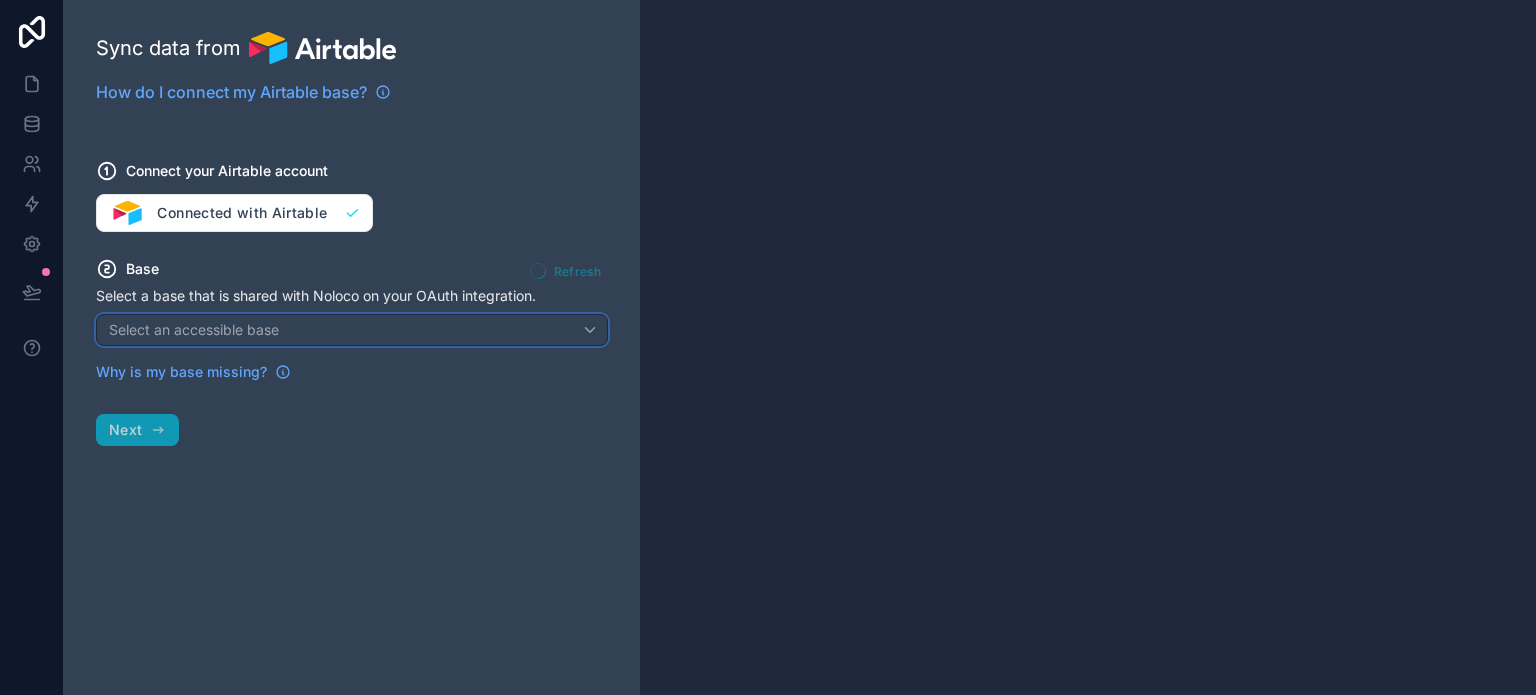 click on "Select an accessible base" at bounding box center (194, 329) 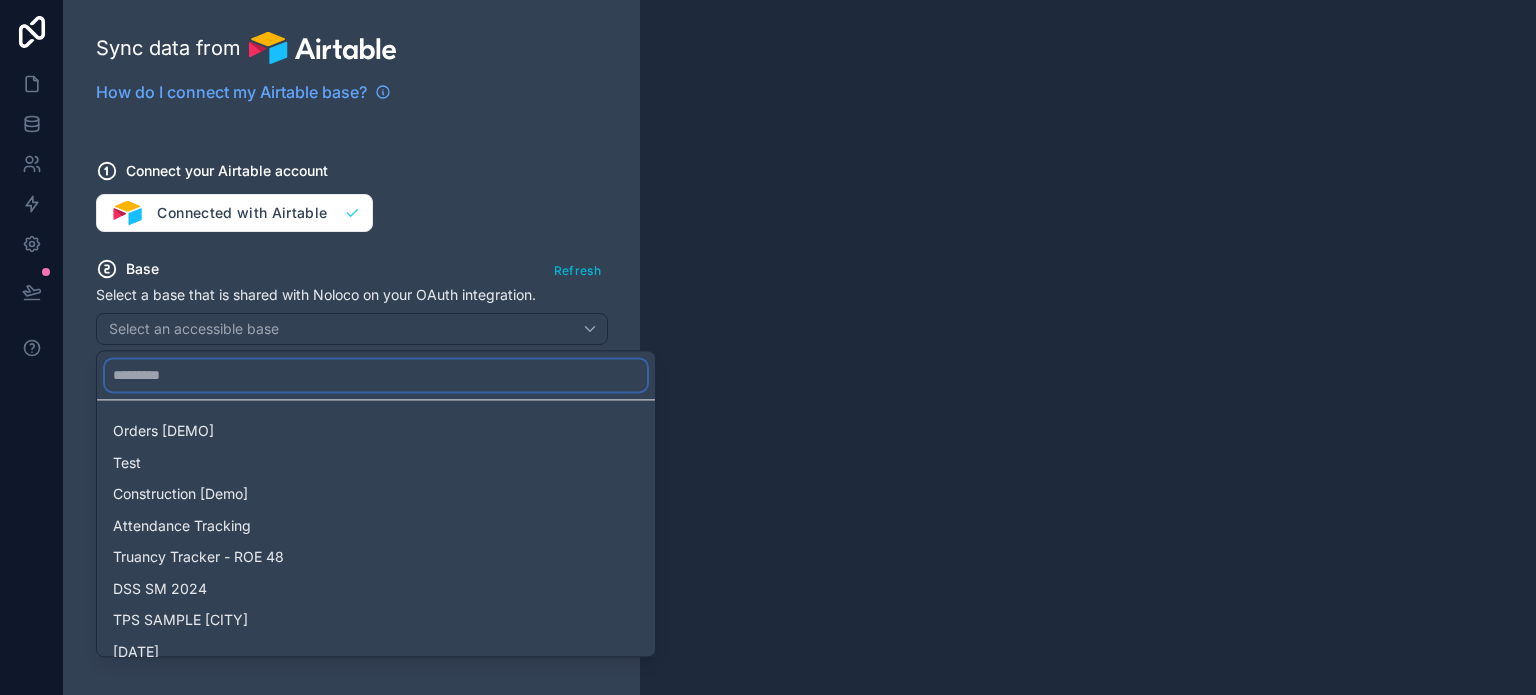 click at bounding box center (376, 375) 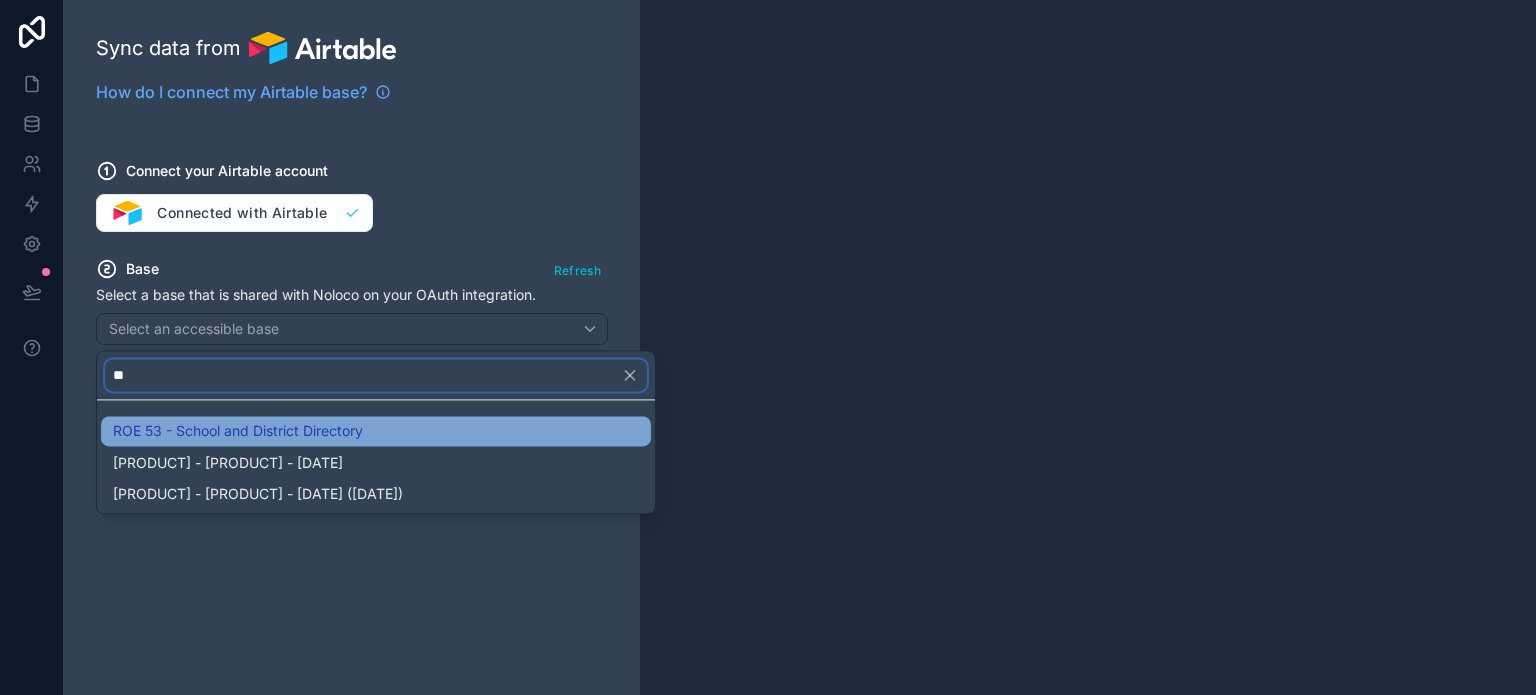 type on "**" 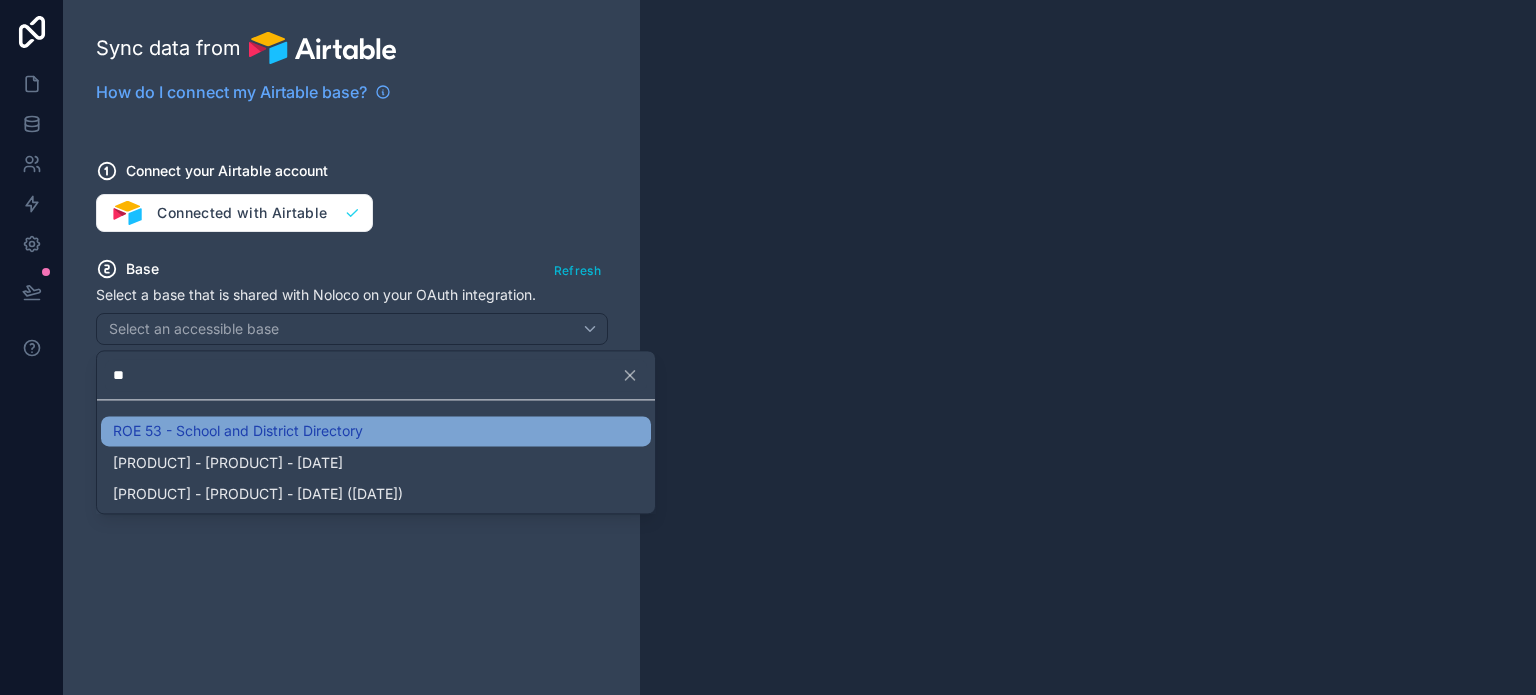 click on "ROE 53 - School and District Directory" at bounding box center (376, 431) 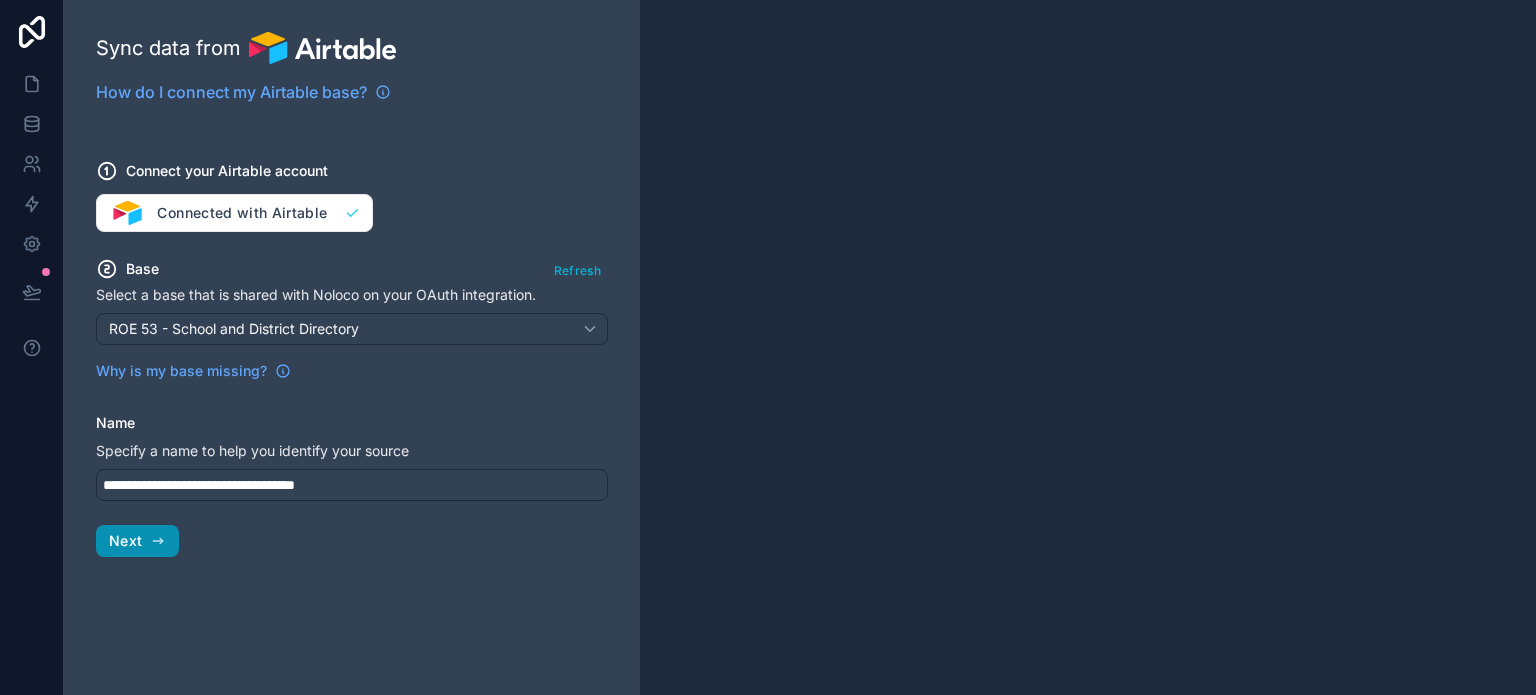 click on "Next" at bounding box center (125, 541) 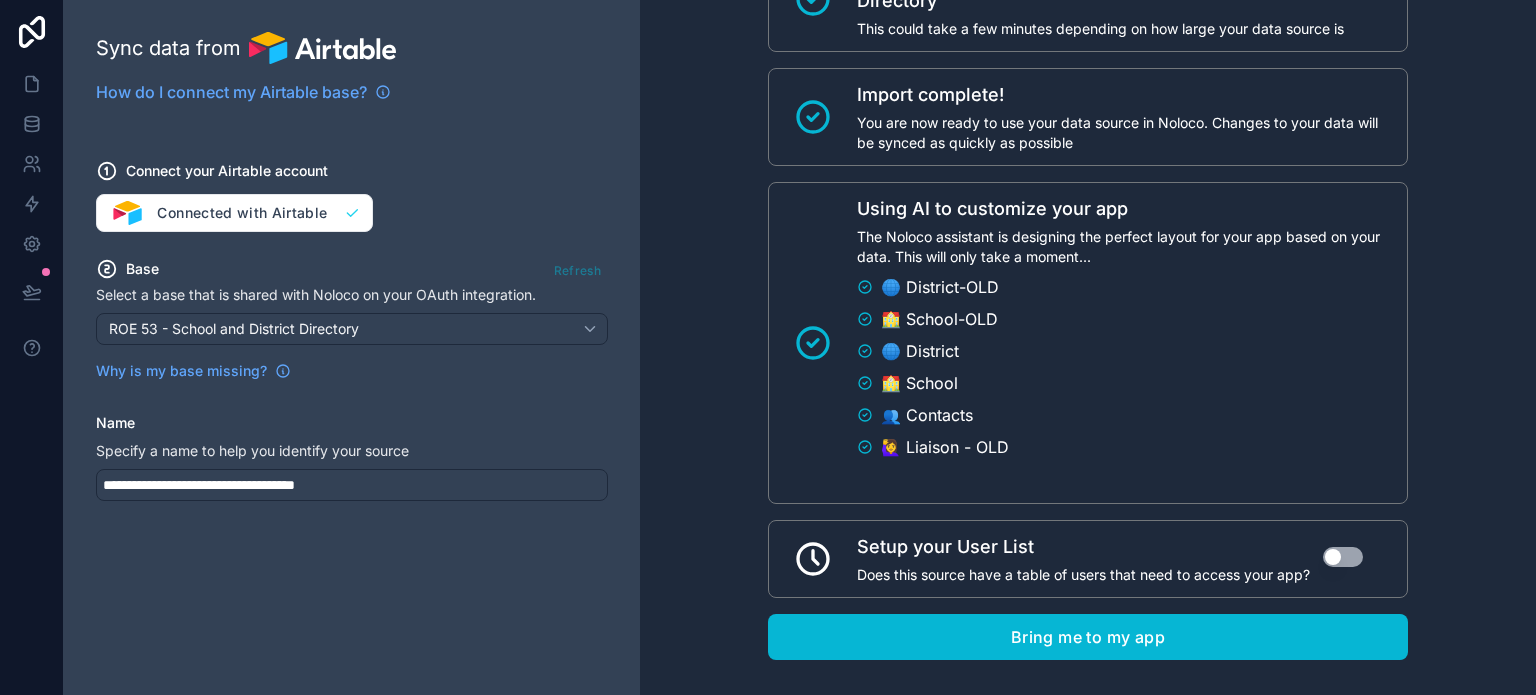 scroll, scrollTop: 332, scrollLeft: 0, axis: vertical 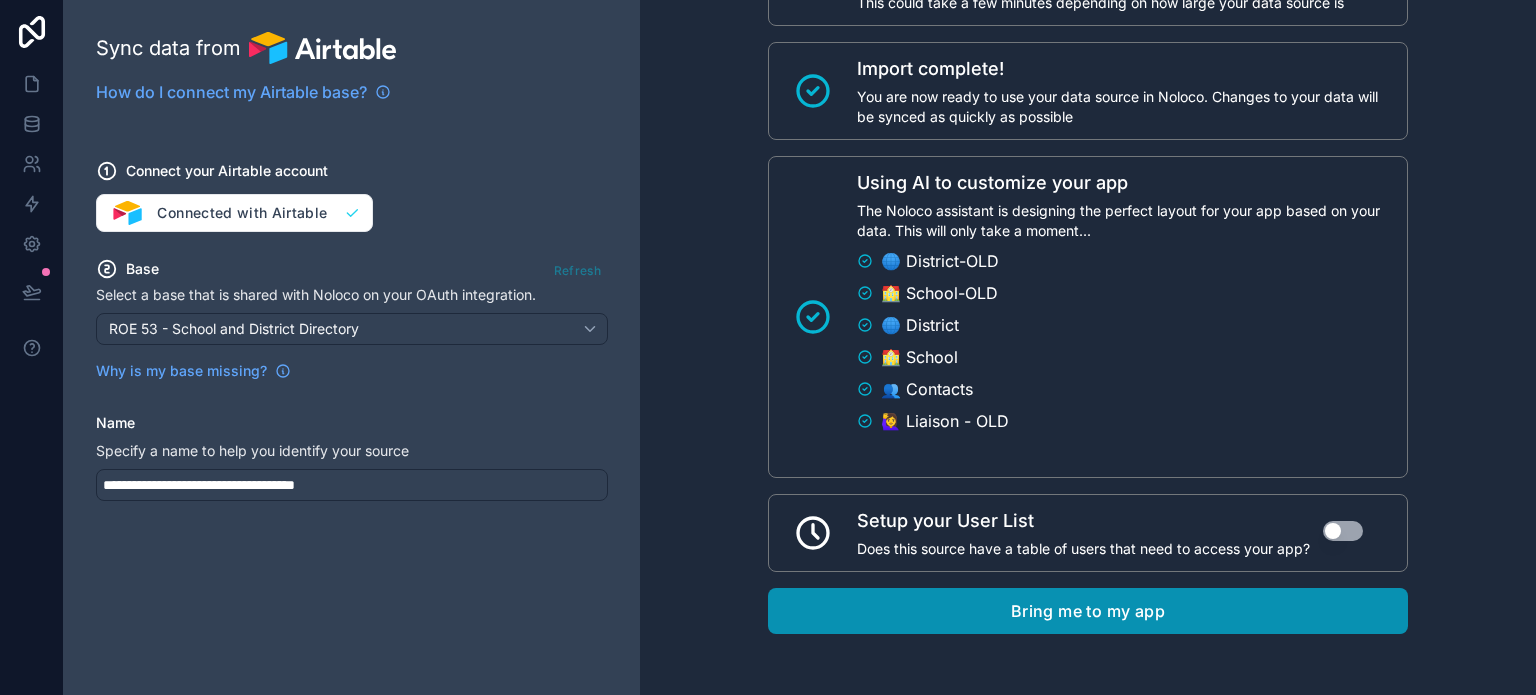 click on "Bring me to my app" at bounding box center (1088, 611) 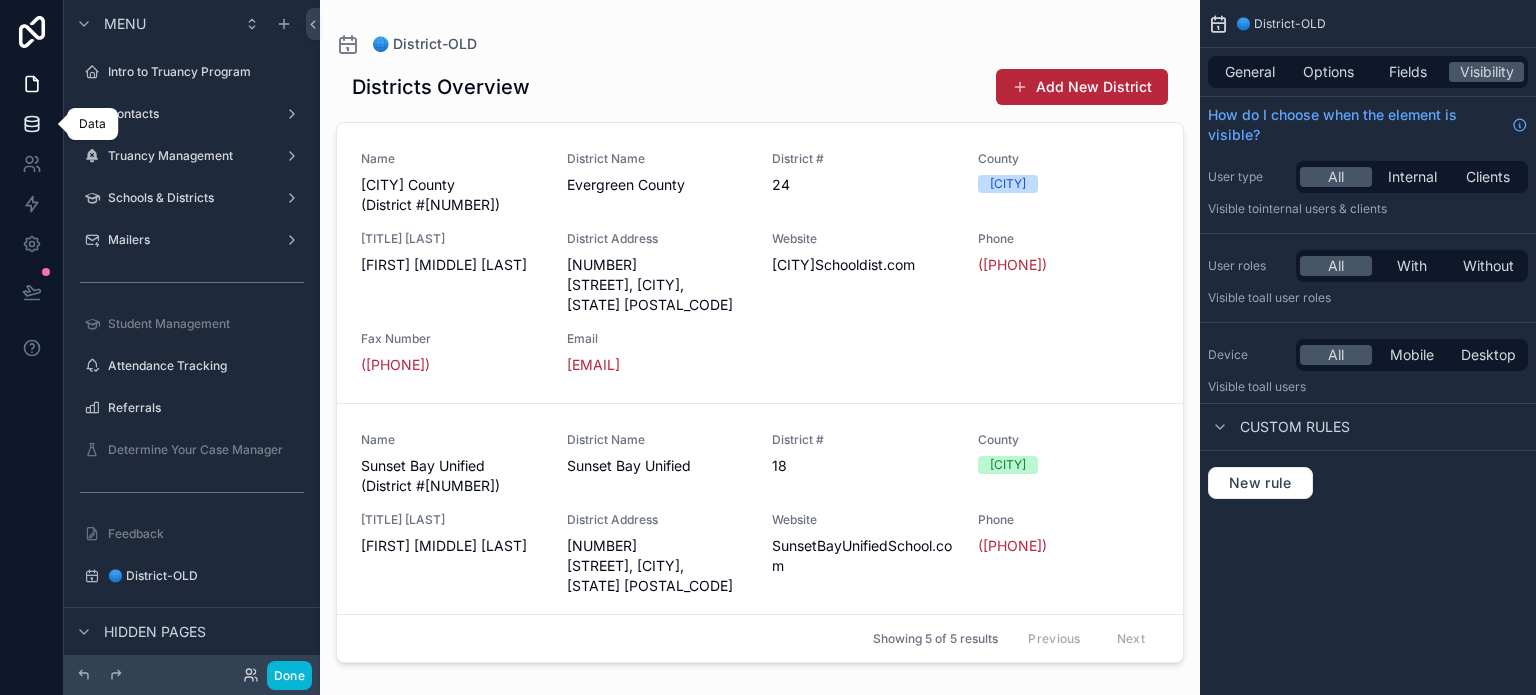 click 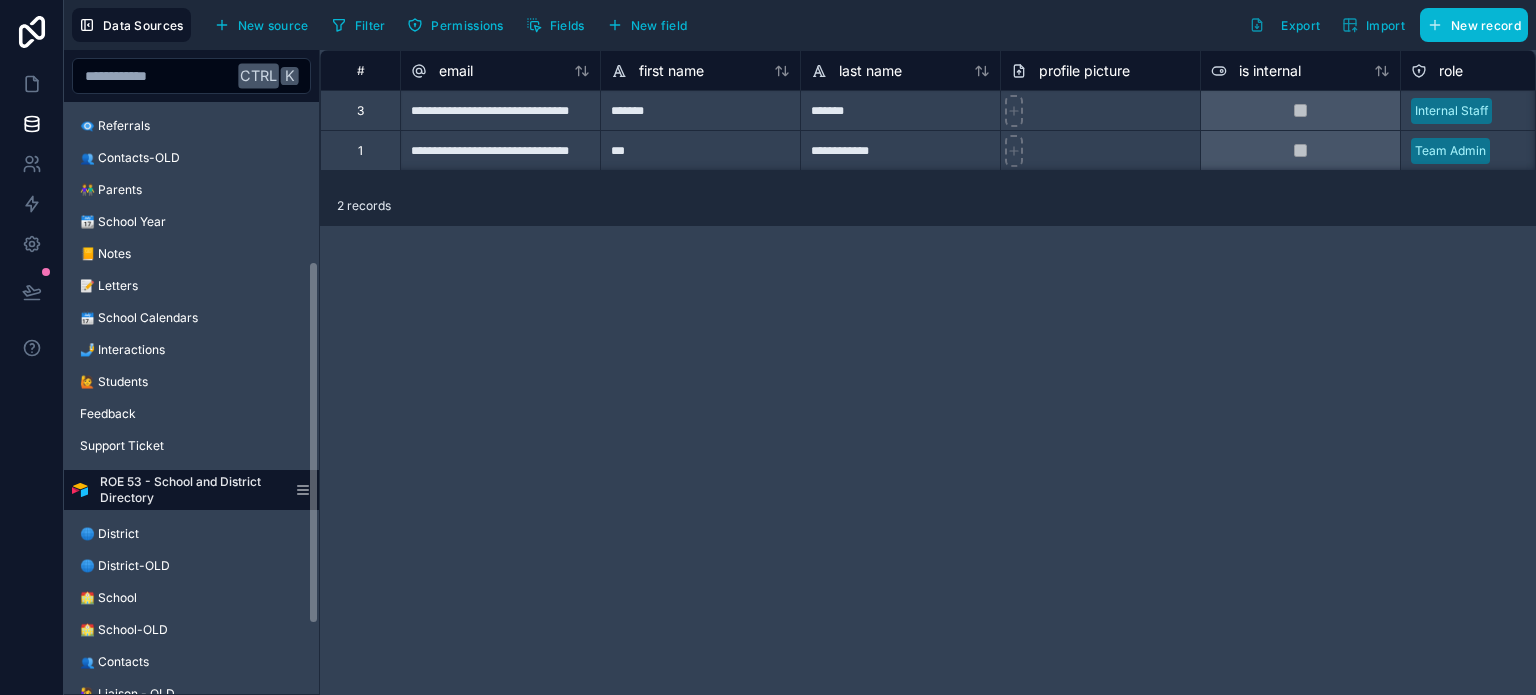 scroll, scrollTop: 375, scrollLeft: 0, axis: vertical 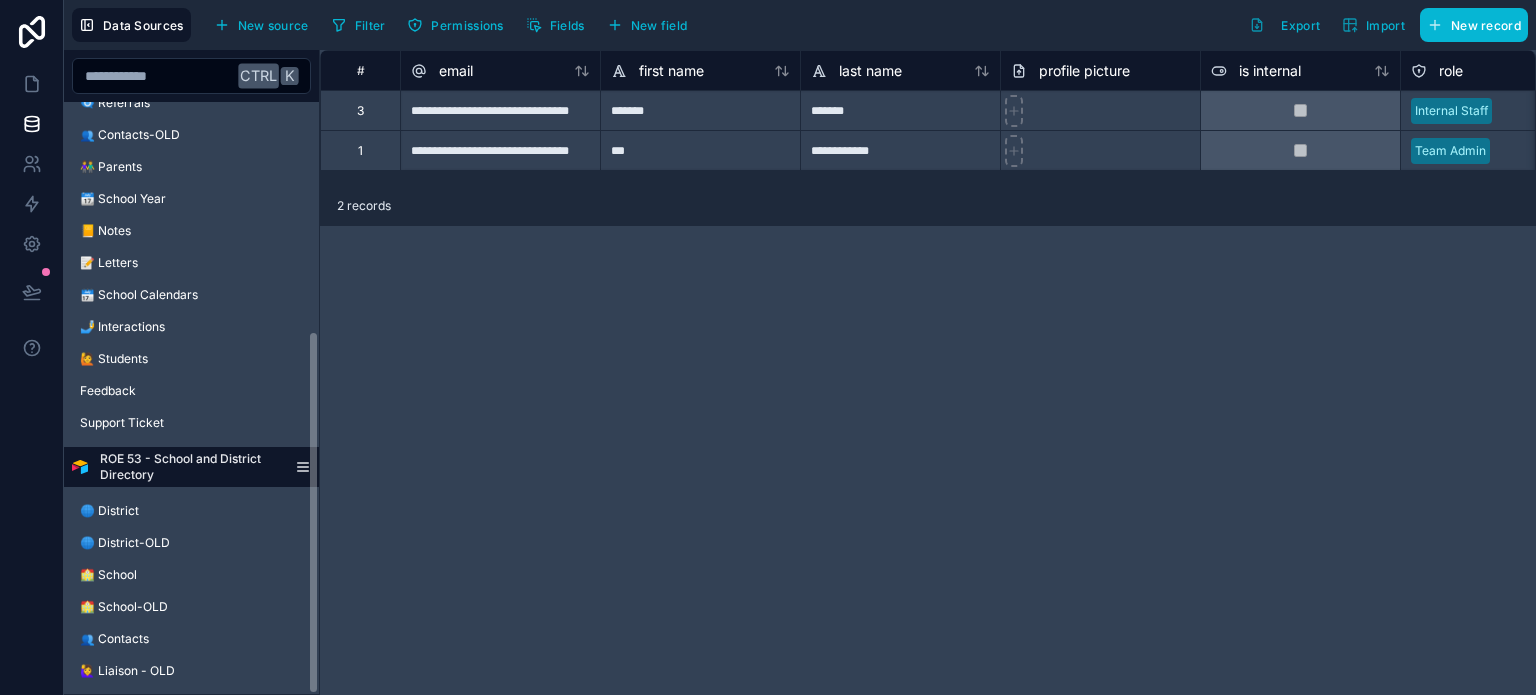click 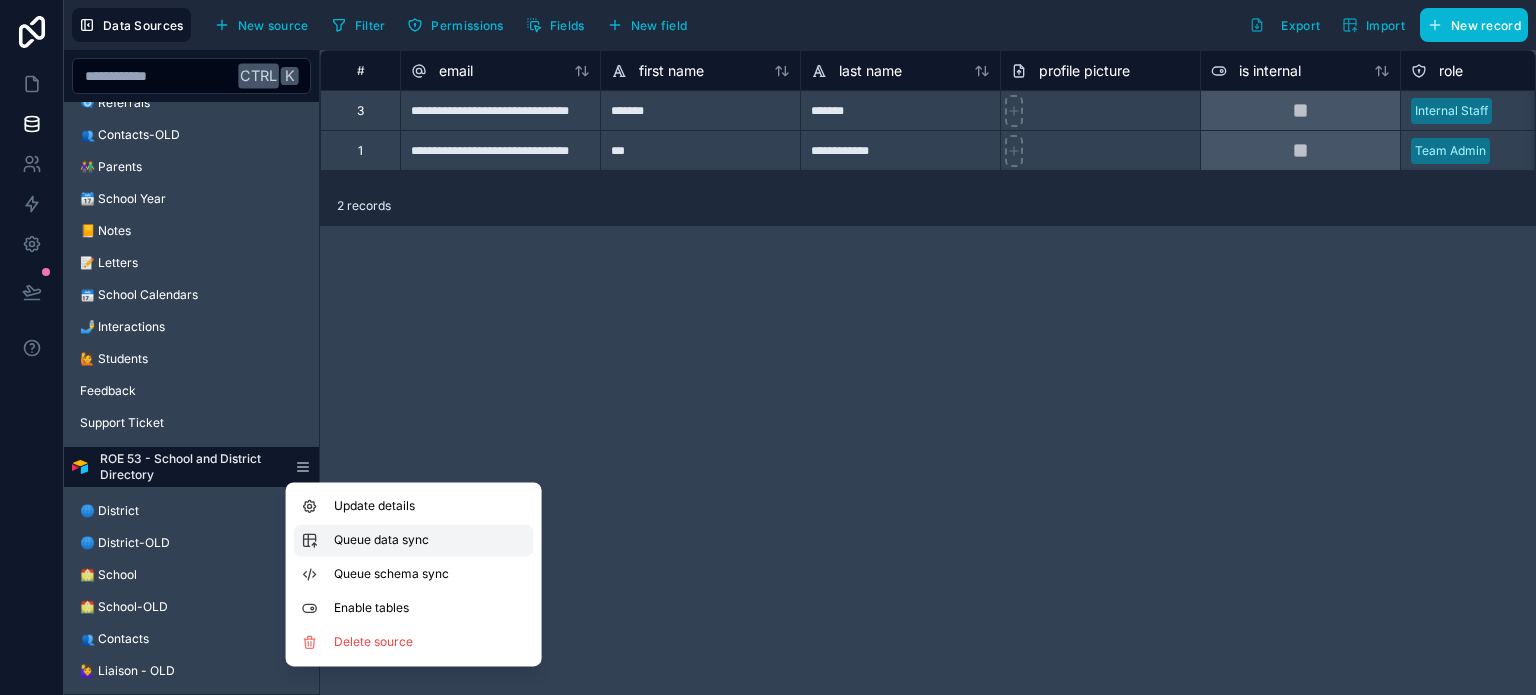 click on "Queue data sync" at bounding box center (406, 540) 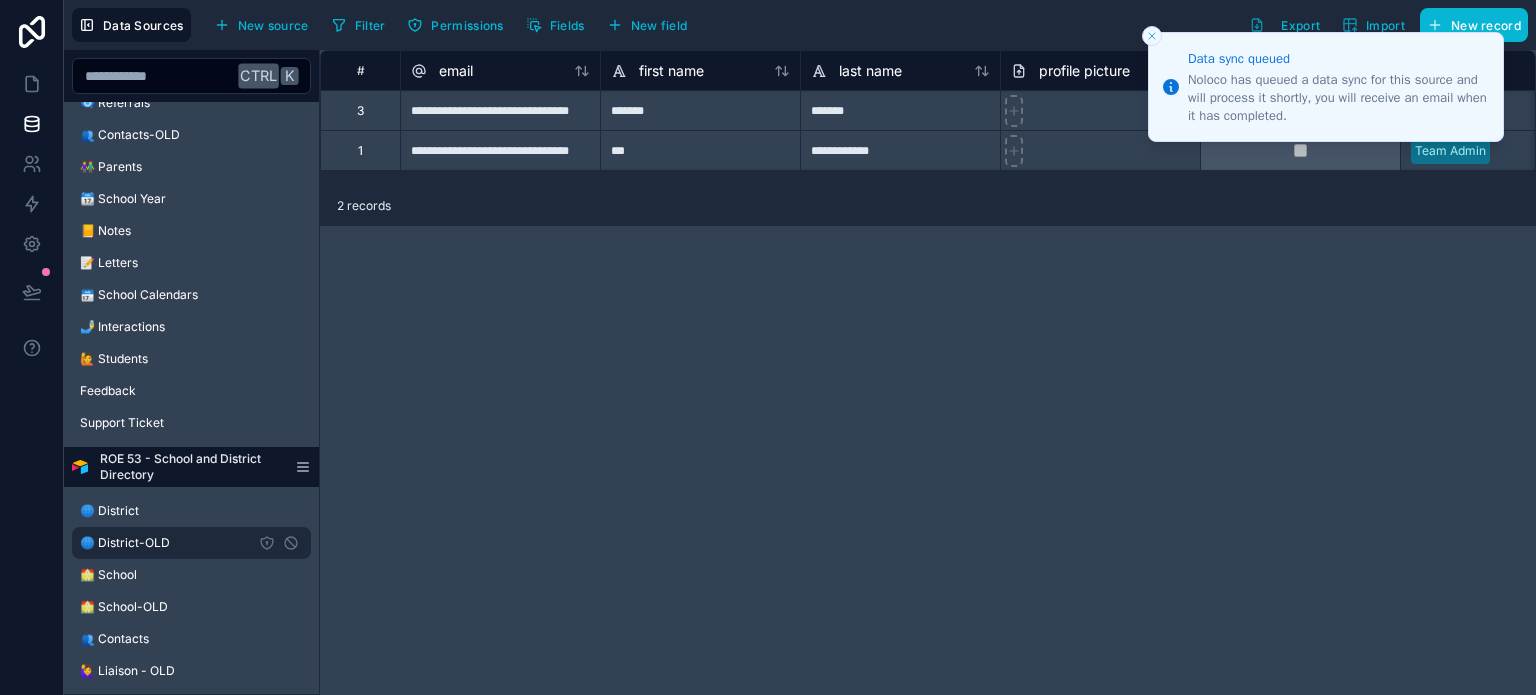 click on "🌐 District-OLD" at bounding box center (191, 543) 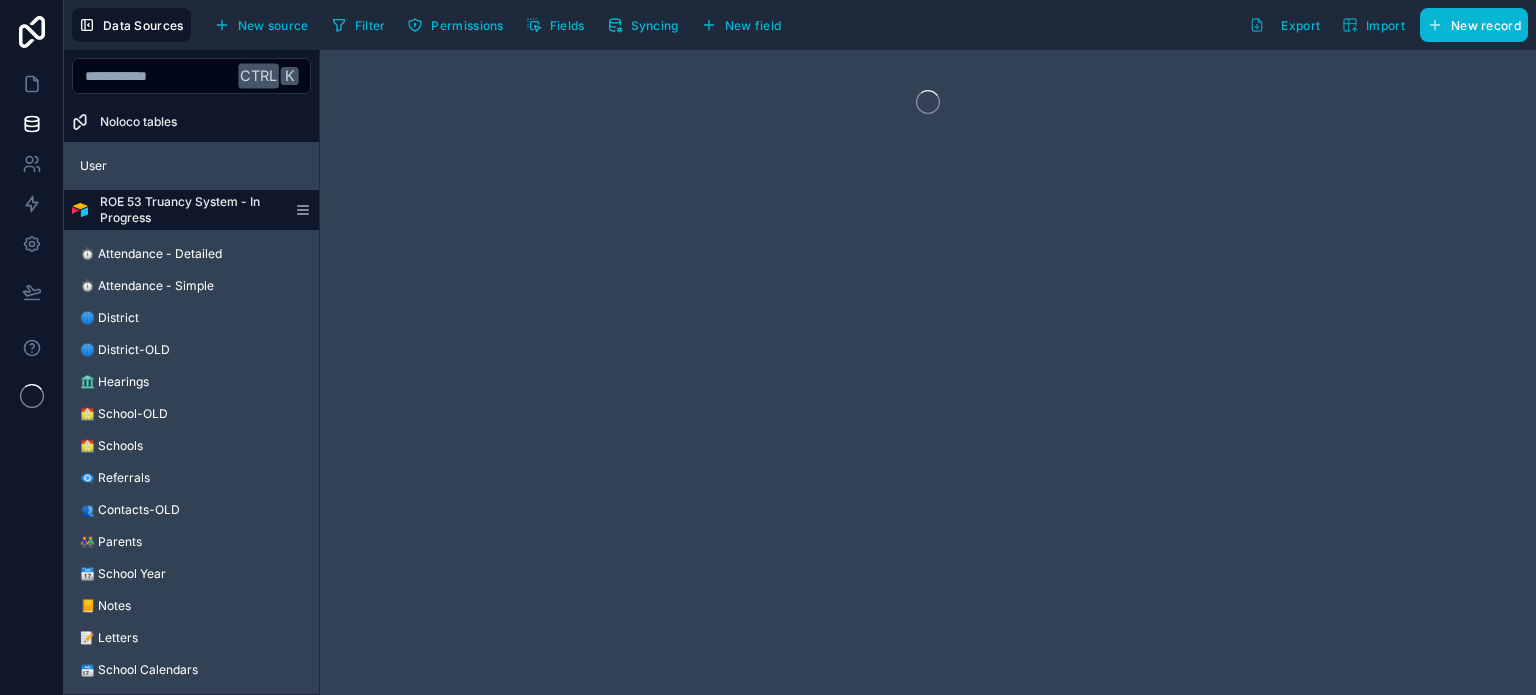 scroll, scrollTop: 0, scrollLeft: 0, axis: both 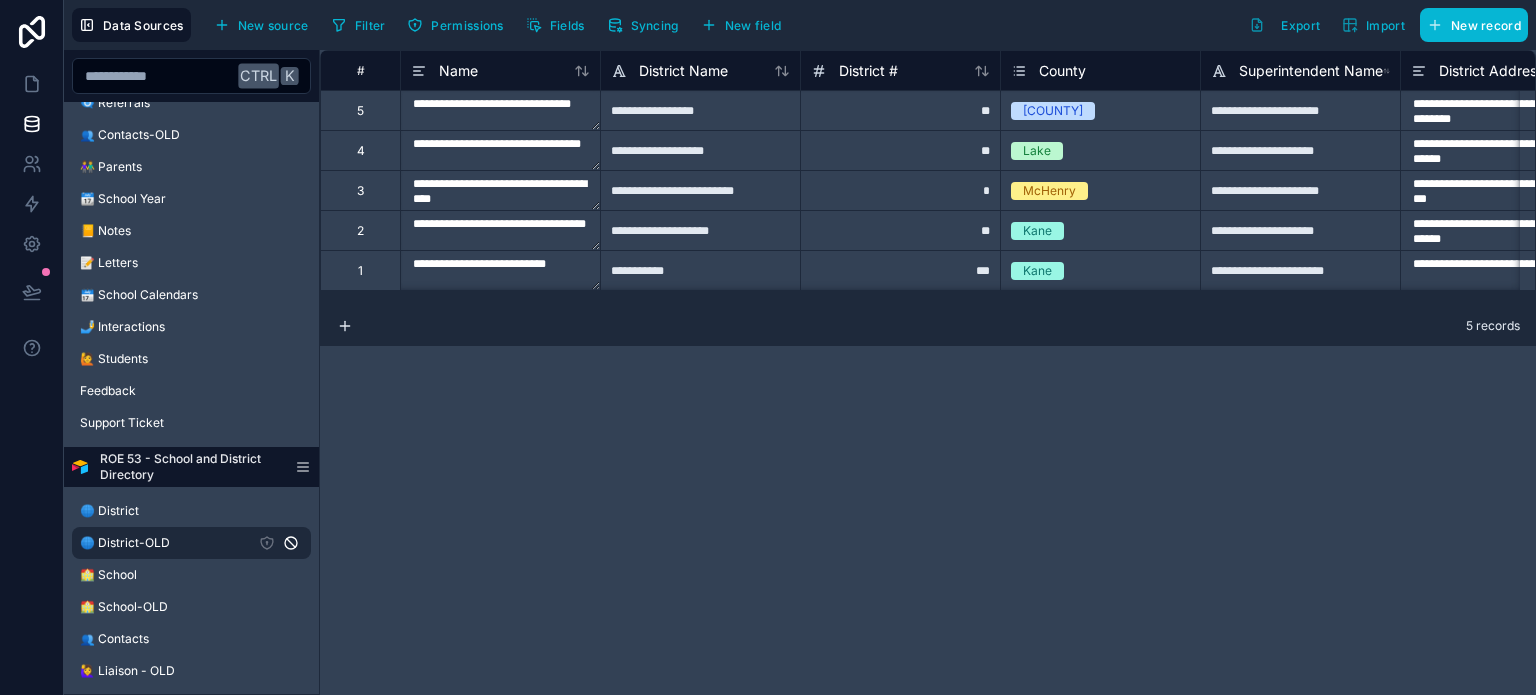 drag, startPoint x: 225, startPoint y: 539, endPoint x: 290, endPoint y: 544, distance: 65.192024 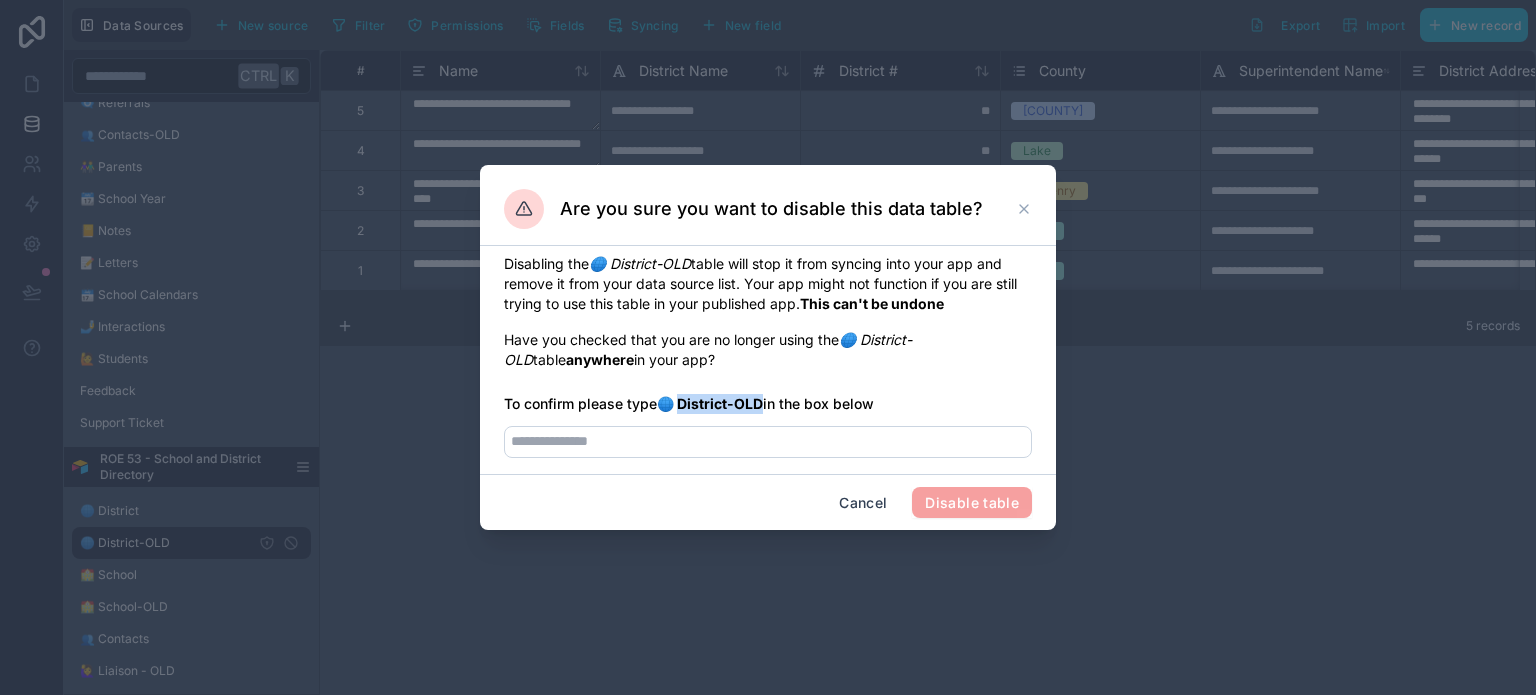 drag, startPoint x: 686, startPoint y: 410, endPoint x: 769, endPoint y: 394, distance: 84.5281 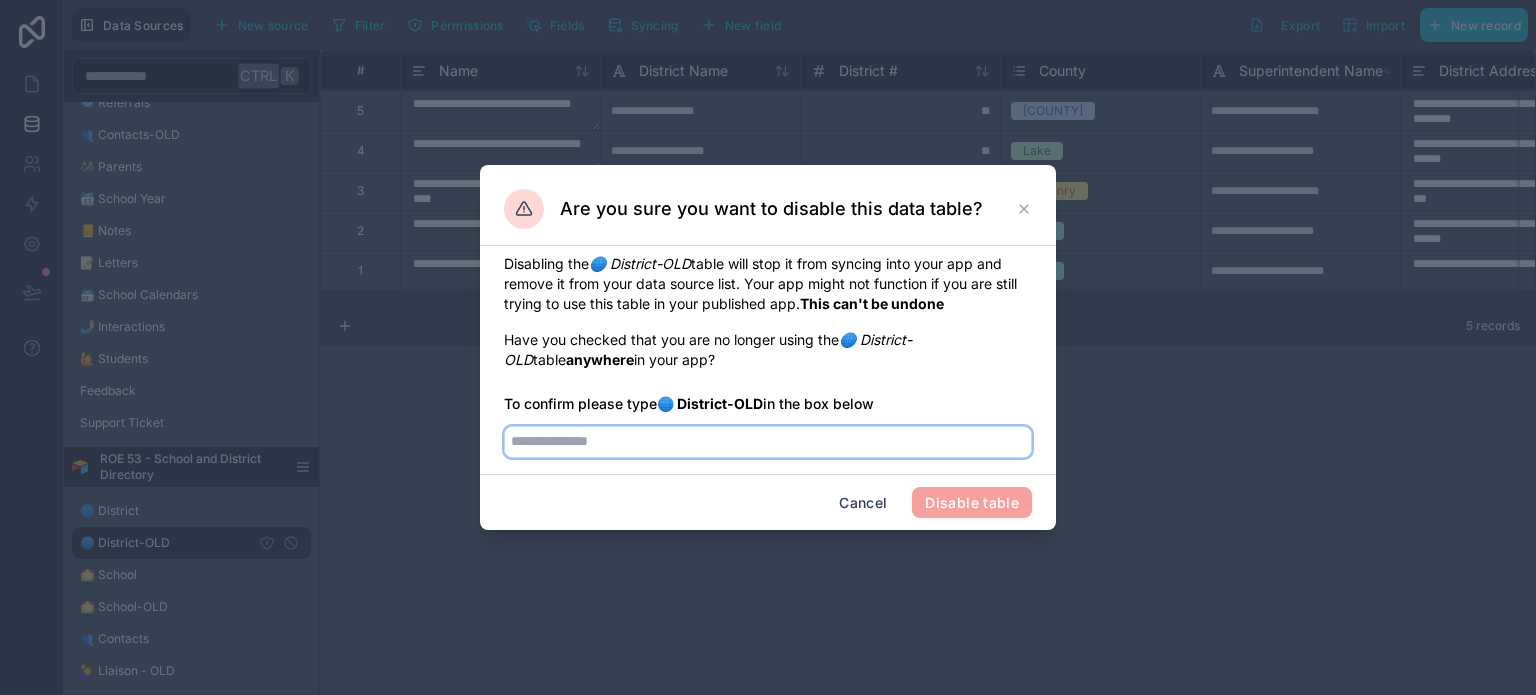 click at bounding box center [768, 442] 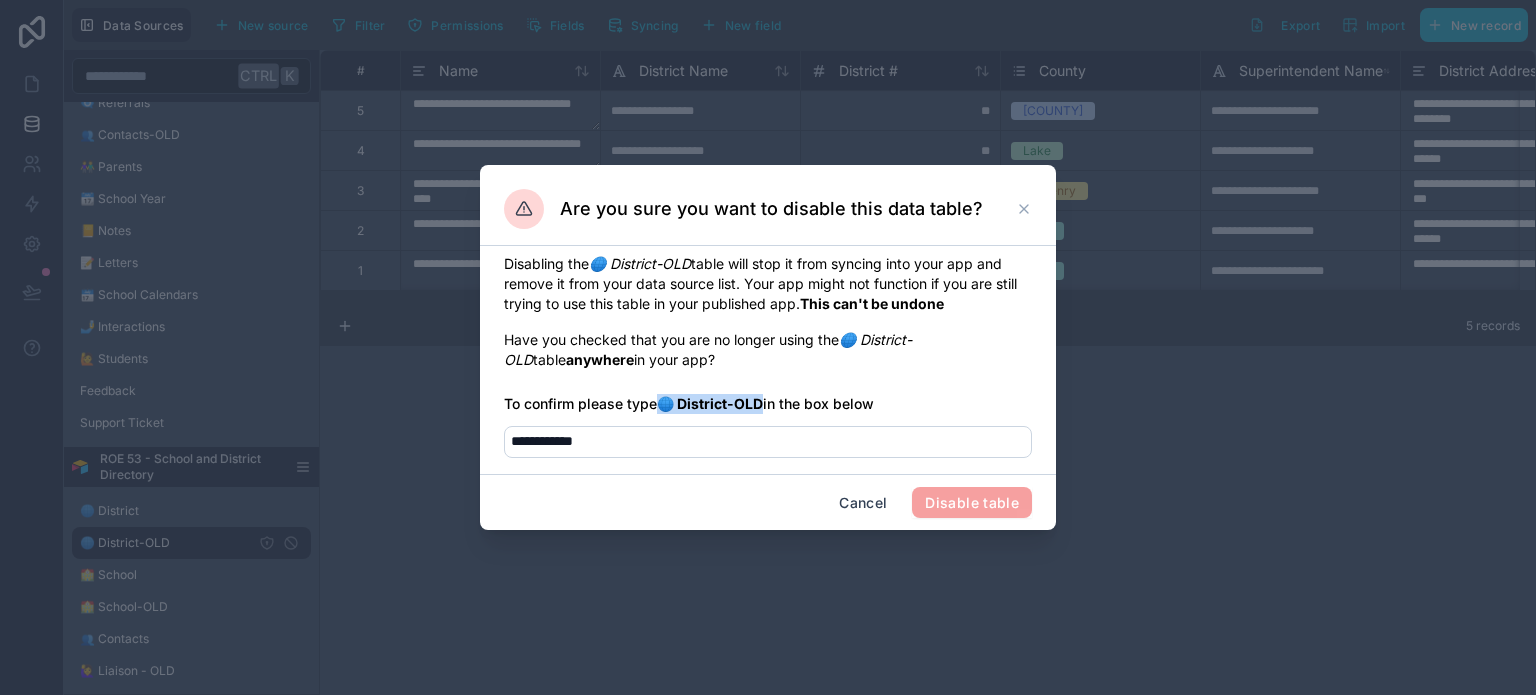 drag, startPoint x: 664, startPoint y: 403, endPoint x: 768, endPoint y: 400, distance: 104.04326 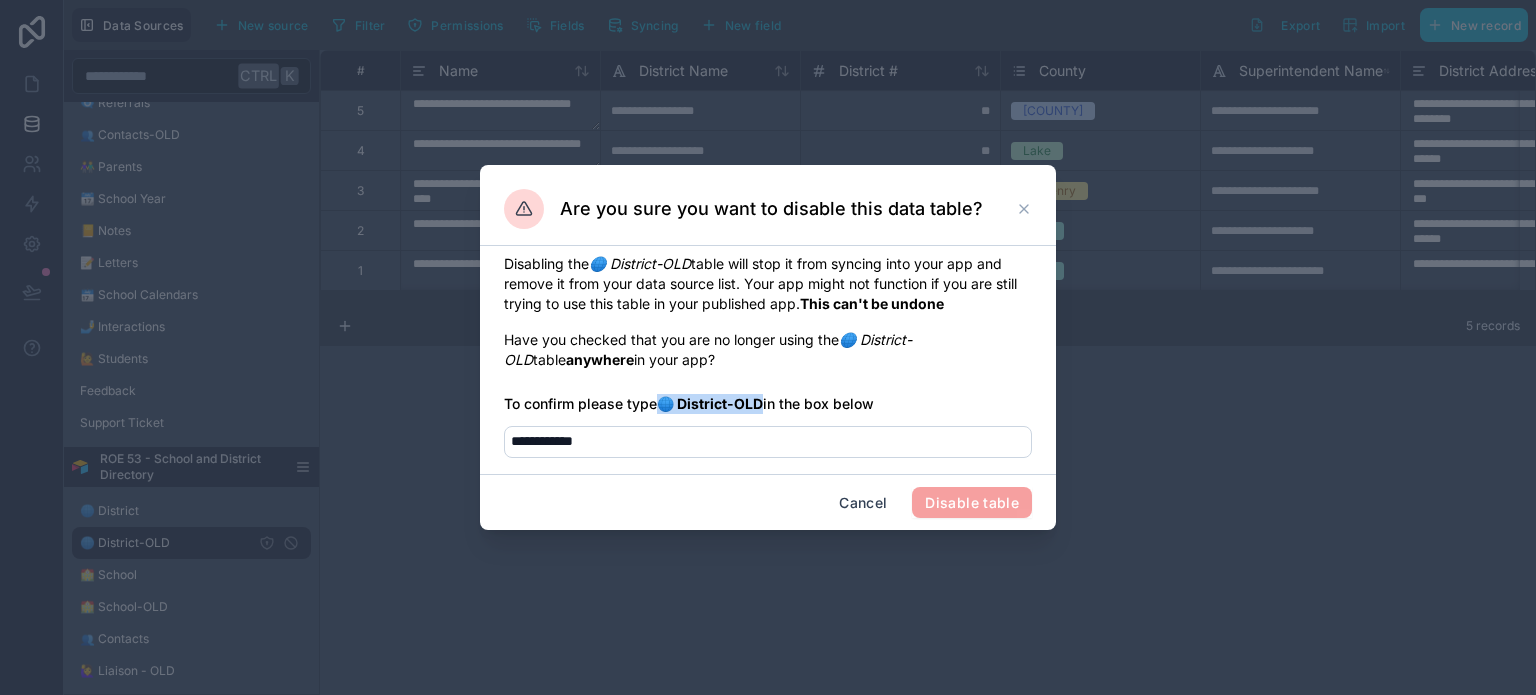 click on "To confirm please type  🌐 District-OLD  in the box below" at bounding box center [768, 404] 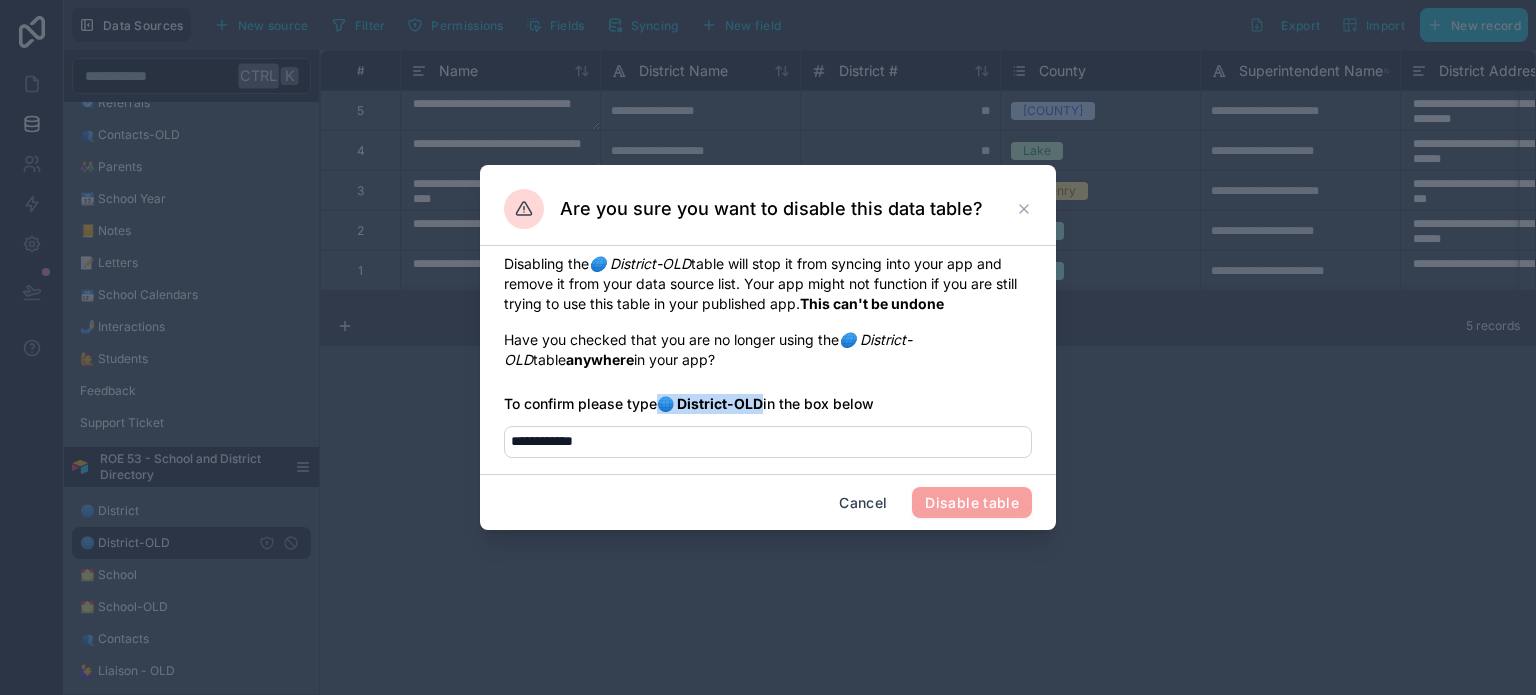 copy on "🌐 District-OLD" 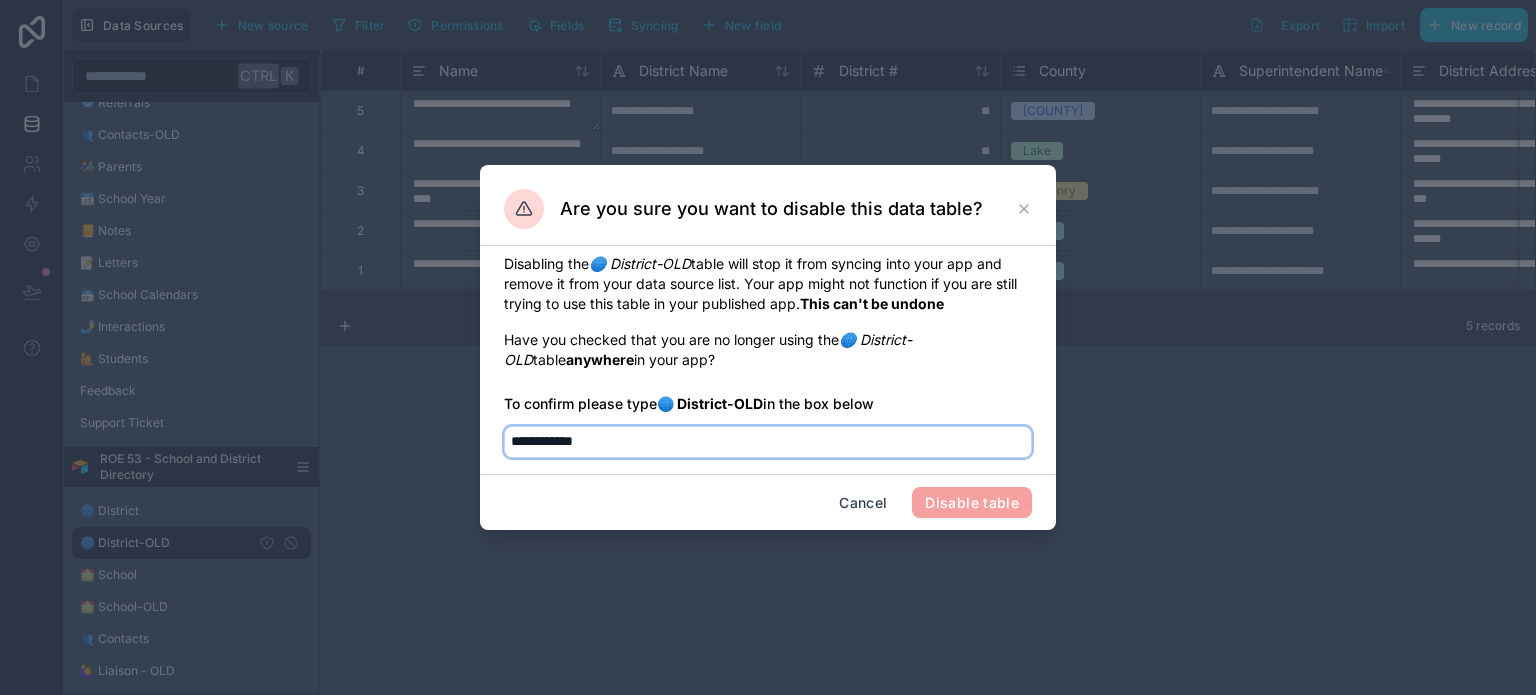 click on "**********" at bounding box center [768, 442] 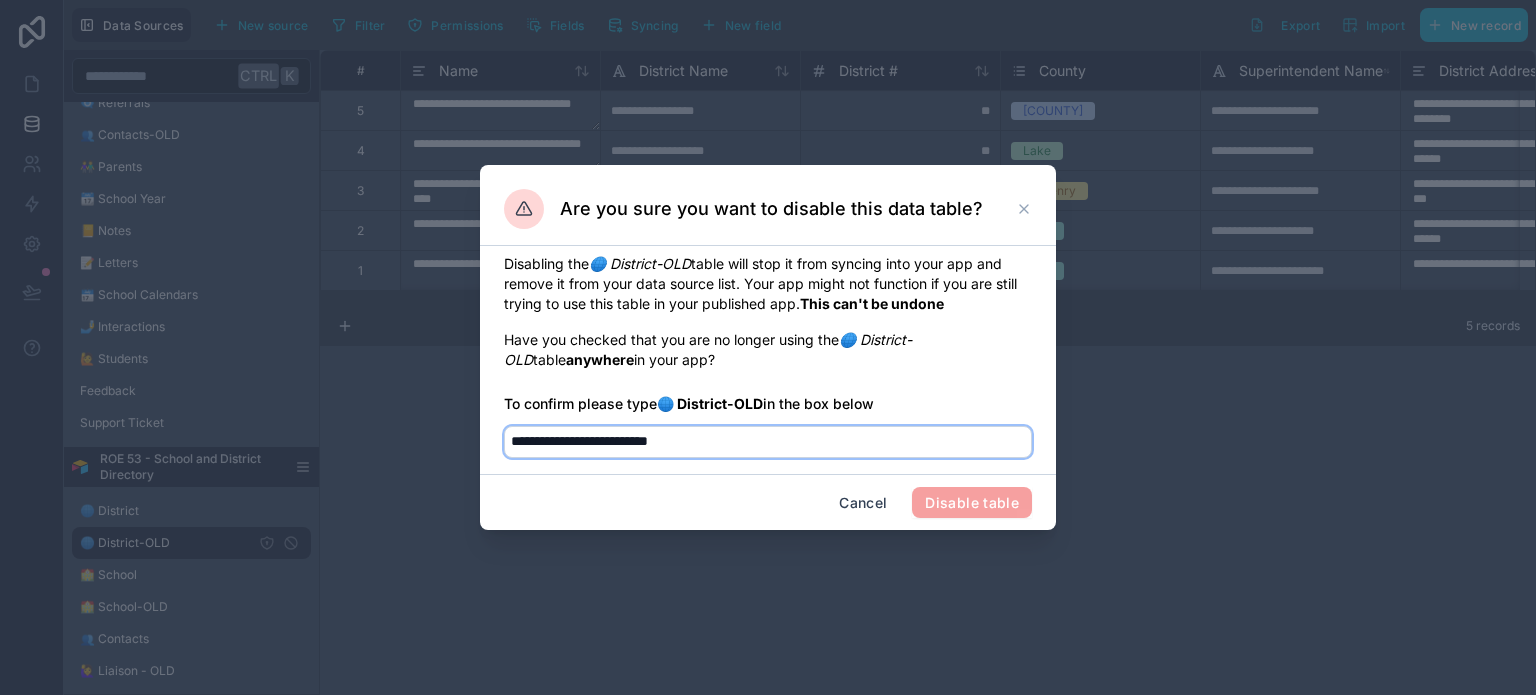 click on "**********" at bounding box center [768, 442] 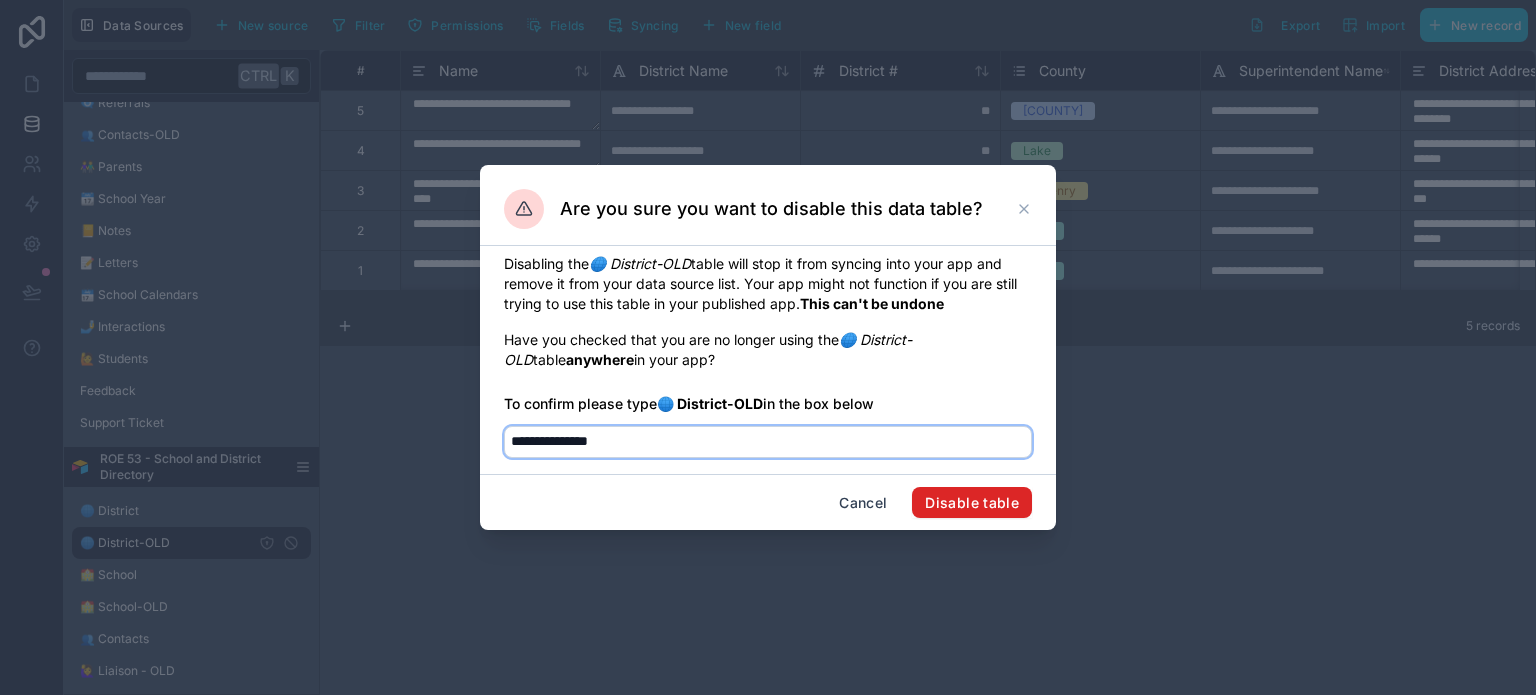 type on "**********" 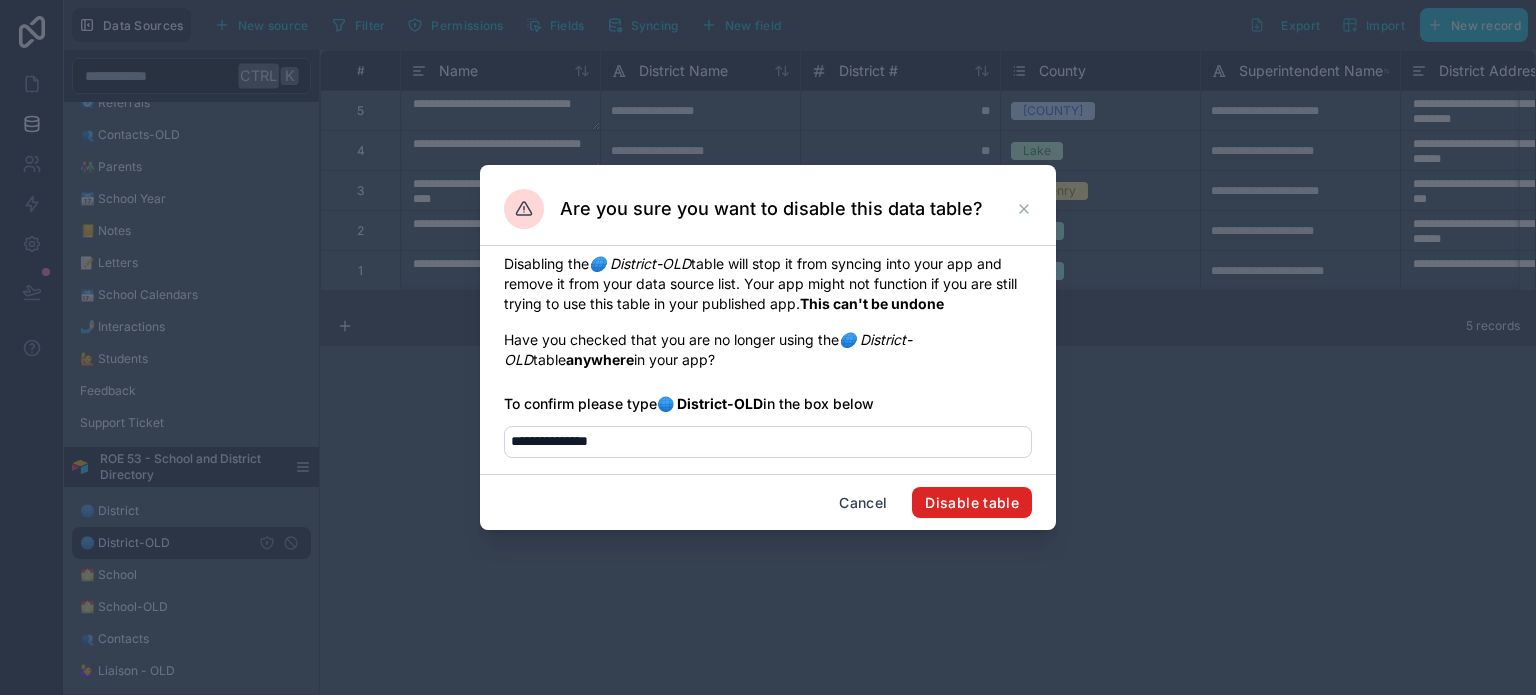 click on "Disable table" at bounding box center [972, 503] 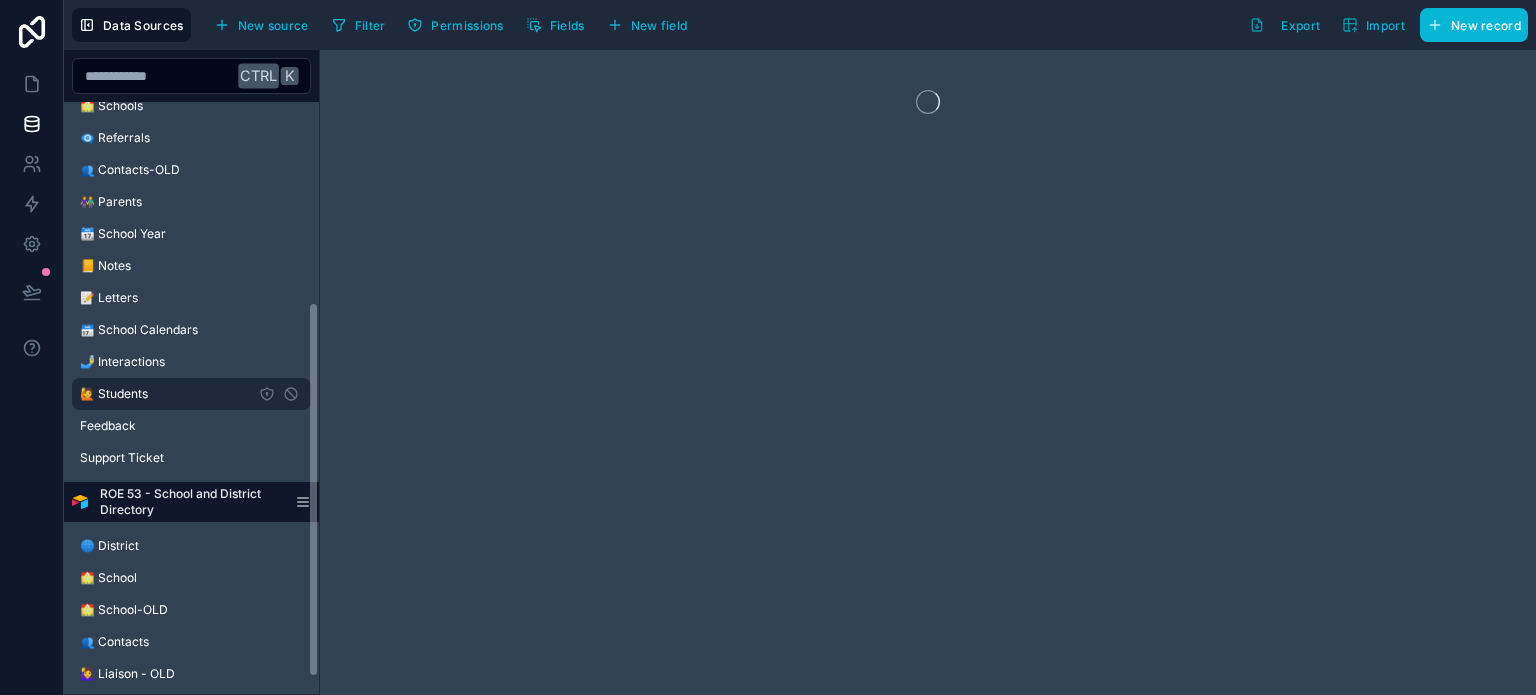 scroll, scrollTop: 343, scrollLeft: 0, axis: vertical 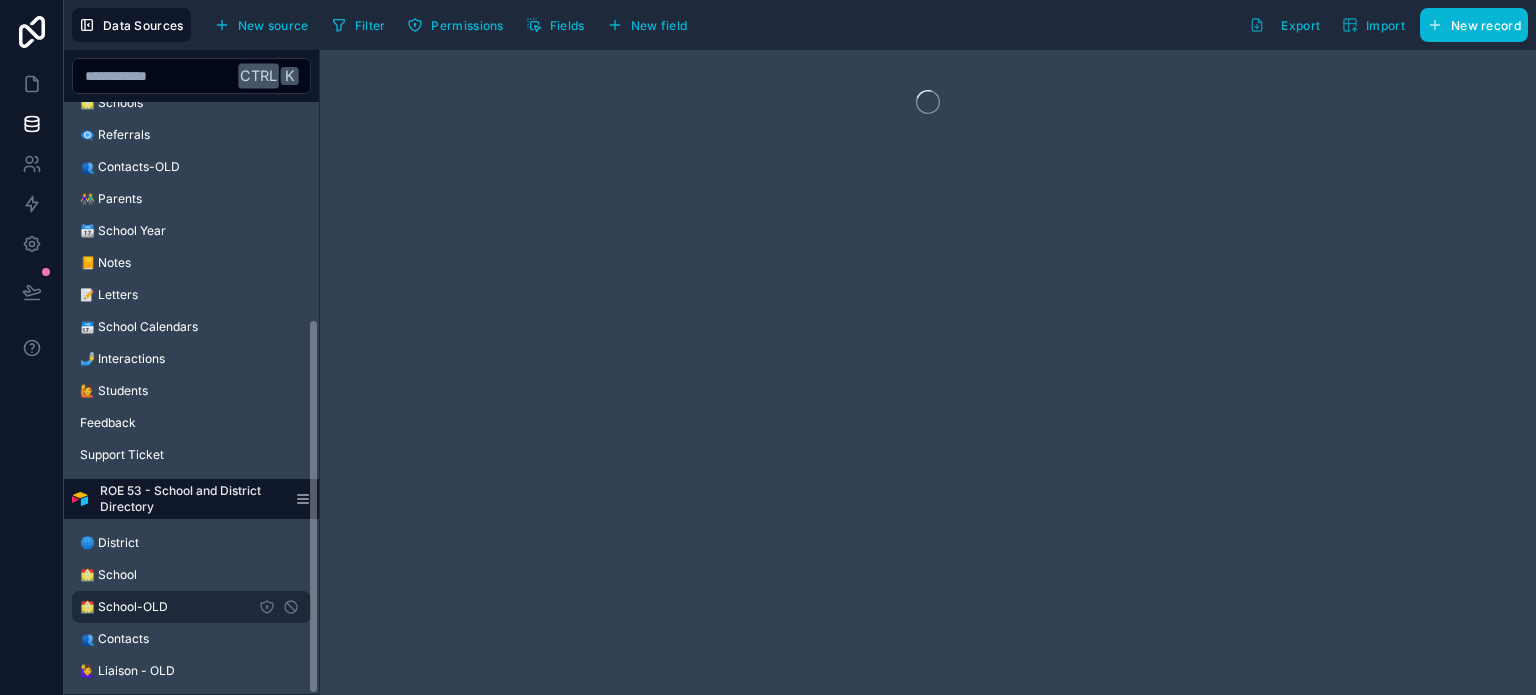 click on "🏫 School-OLD" at bounding box center (191, 607) 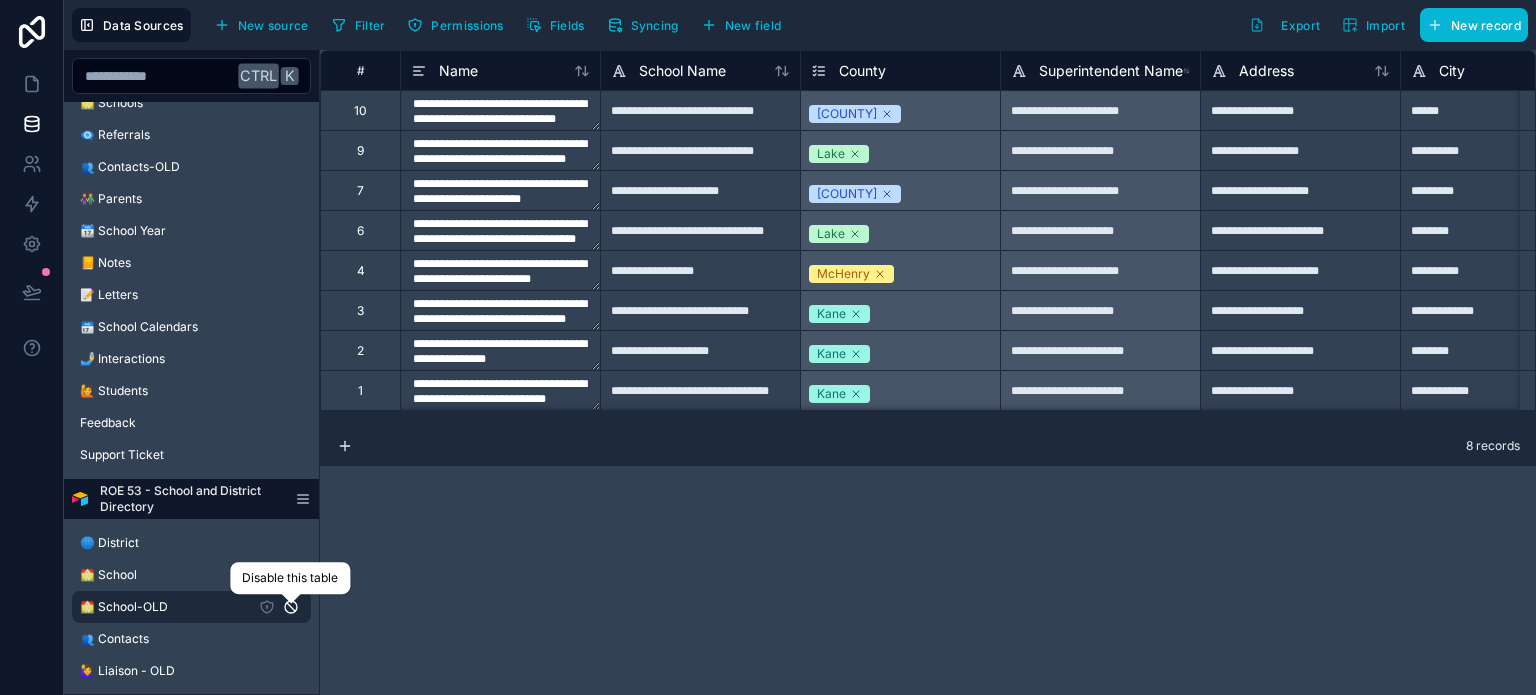 click 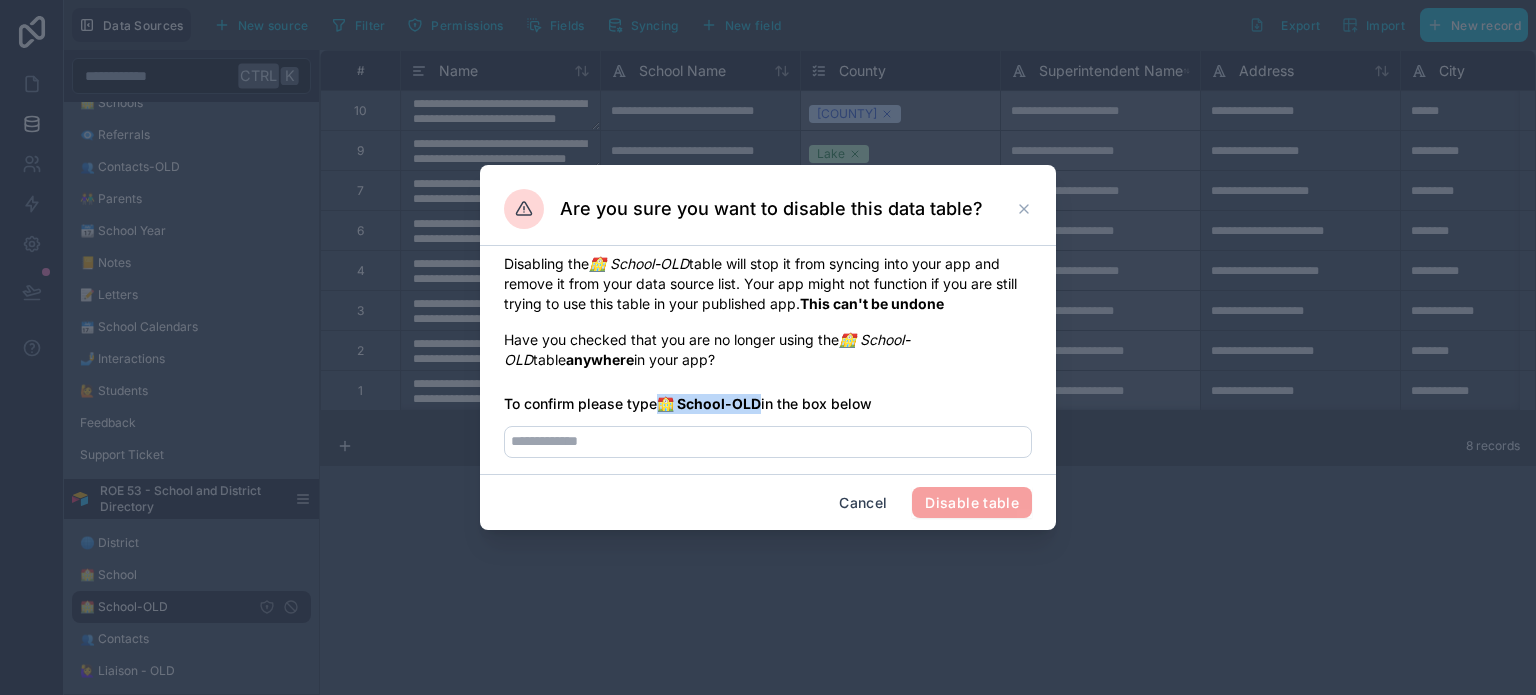 drag, startPoint x: 663, startPoint y: 403, endPoint x: 764, endPoint y: 403, distance: 101 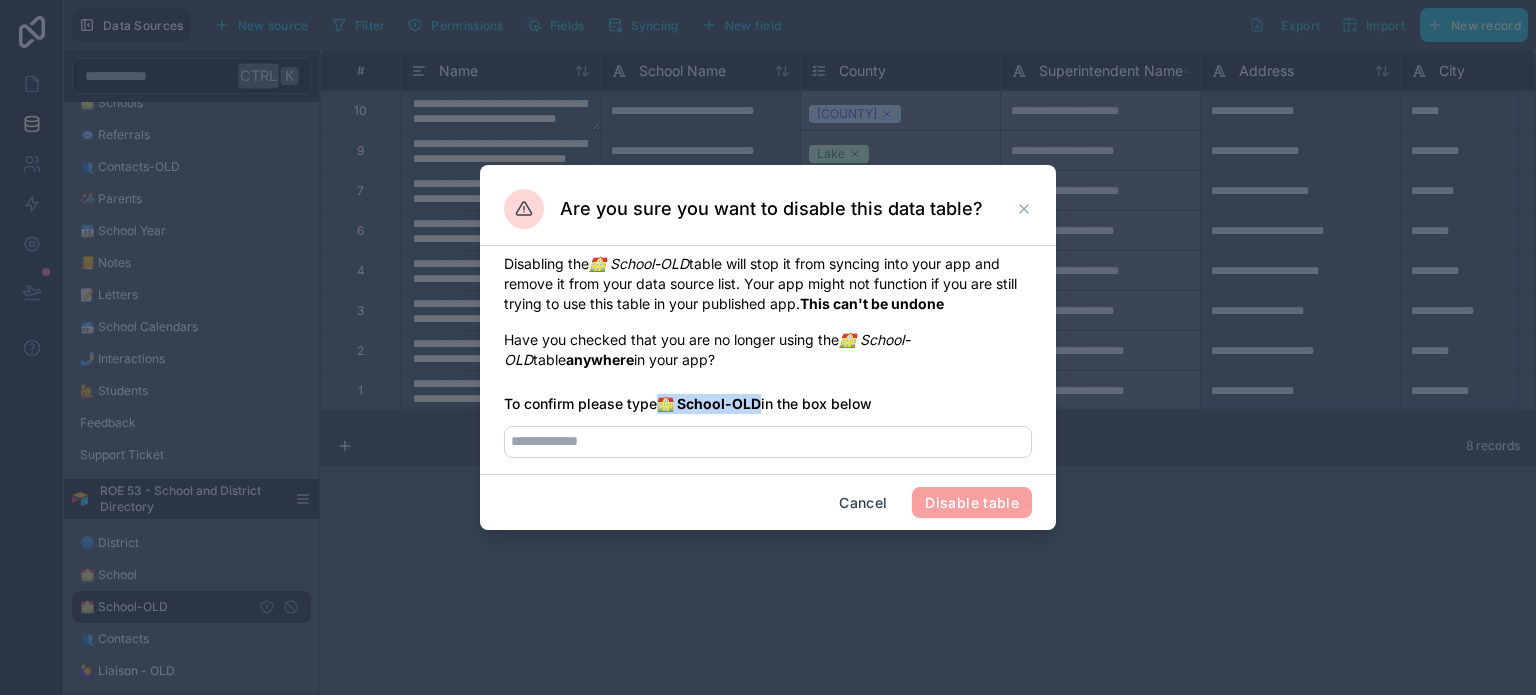 copy on "🏫 School-OLD" 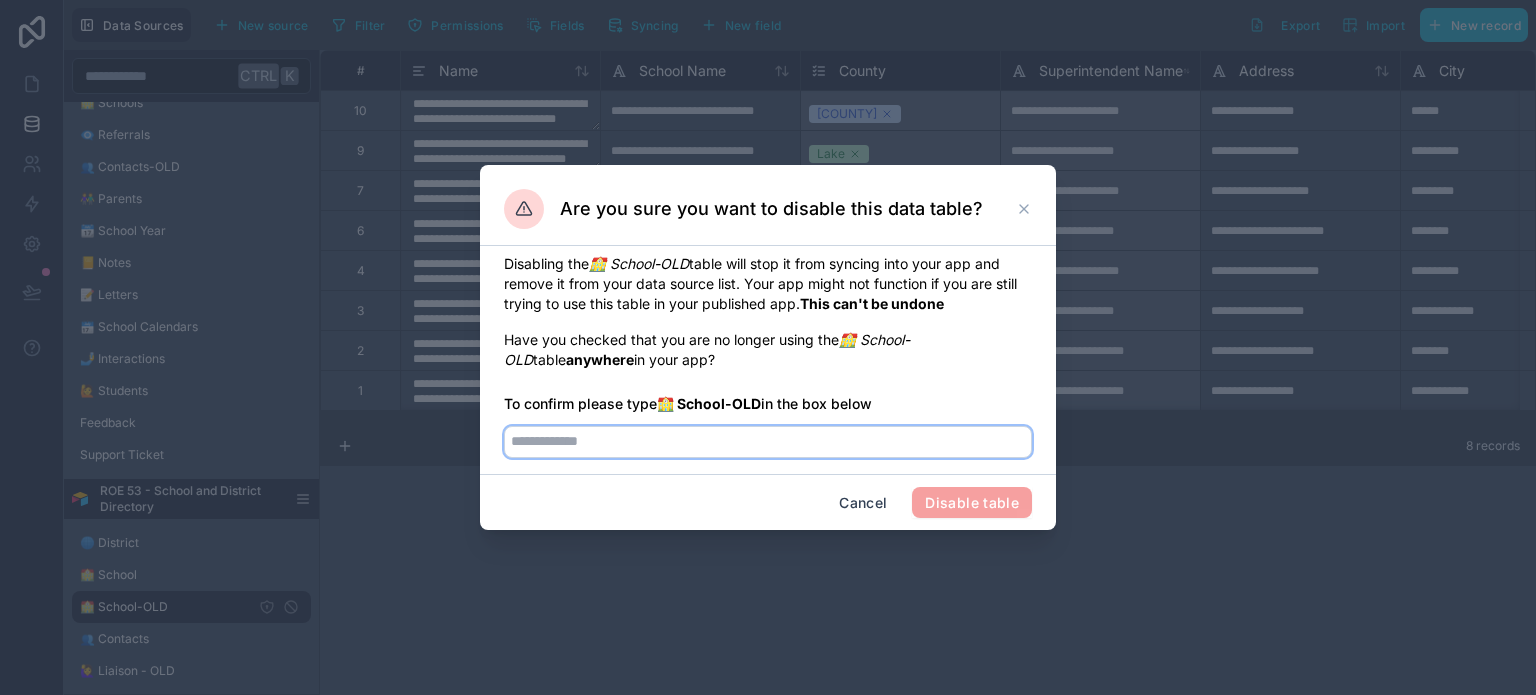 click at bounding box center [768, 442] 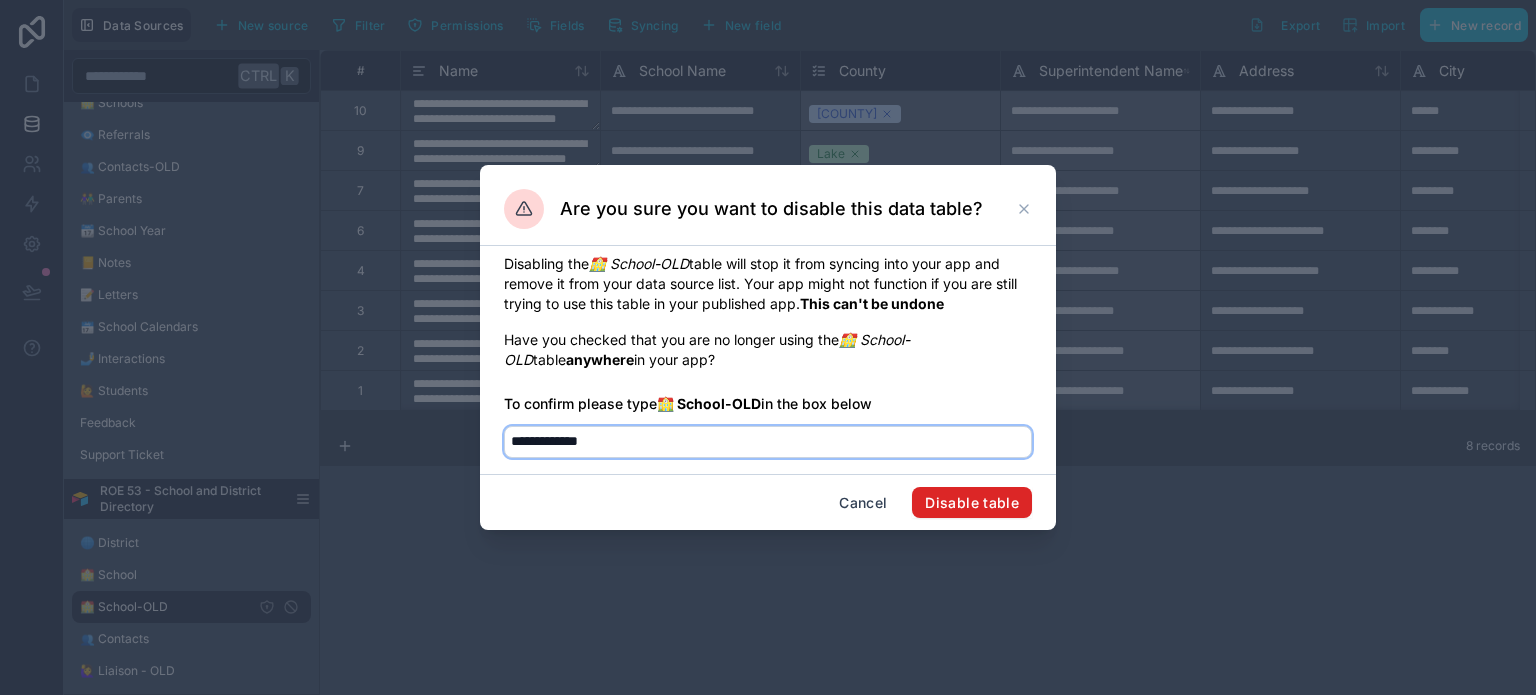 type on "**********" 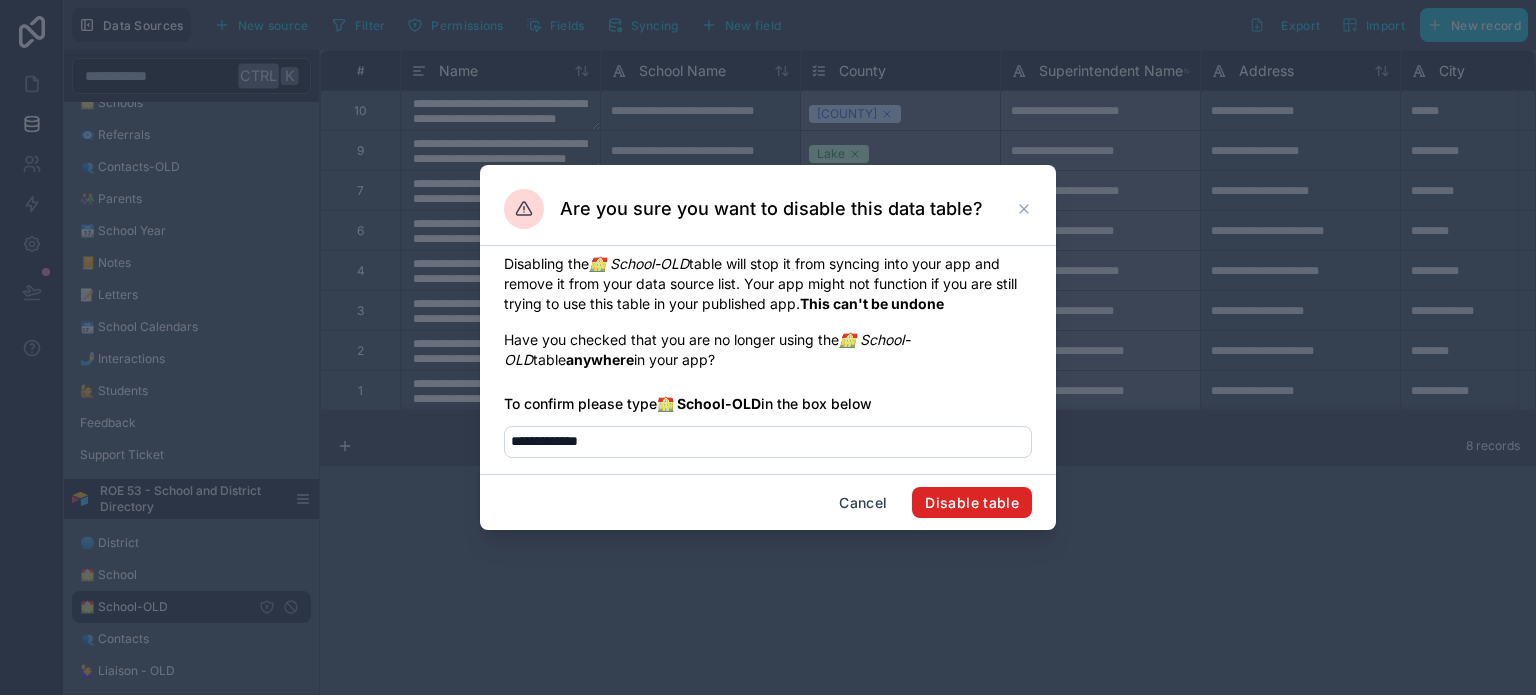 click on "Disable table" at bounding box center (972, 503) 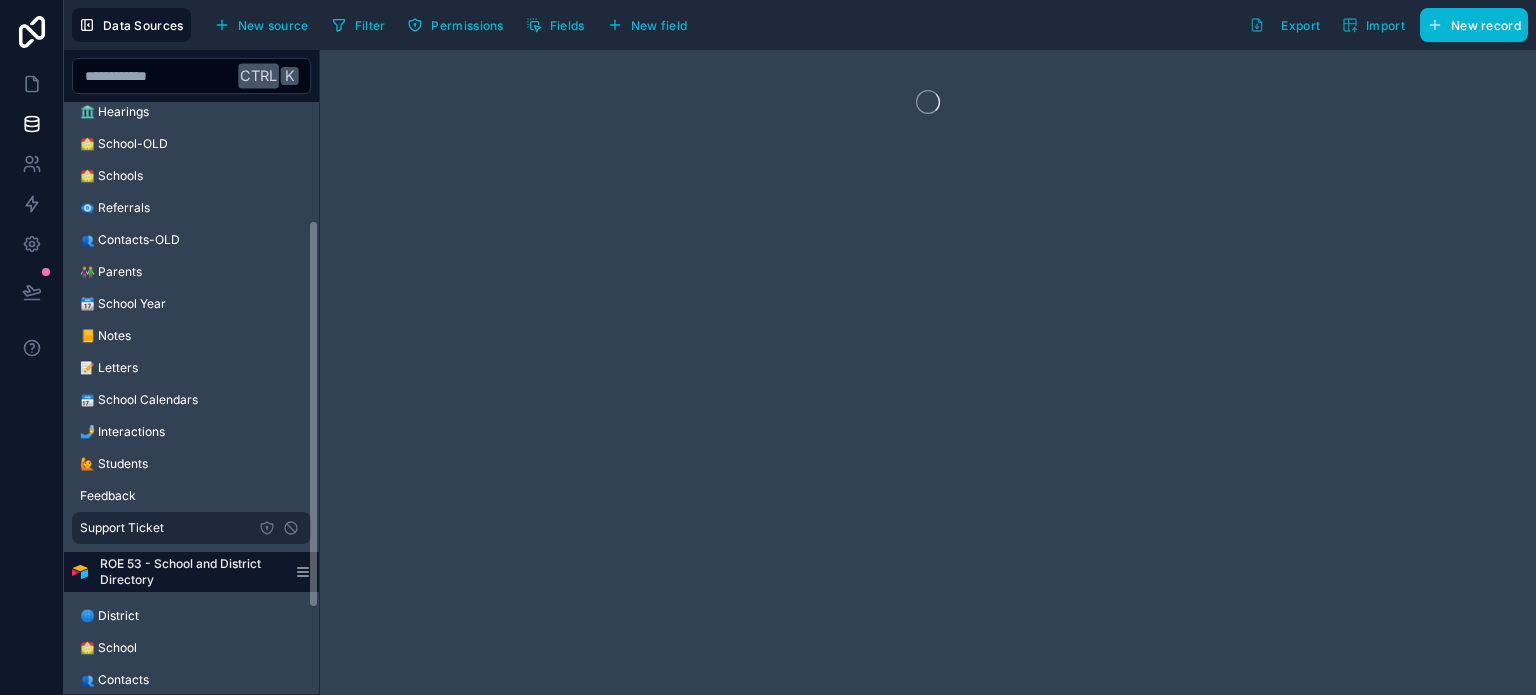 scroll, scrollTop: 311, scrollLeft: 0, axis: vertical 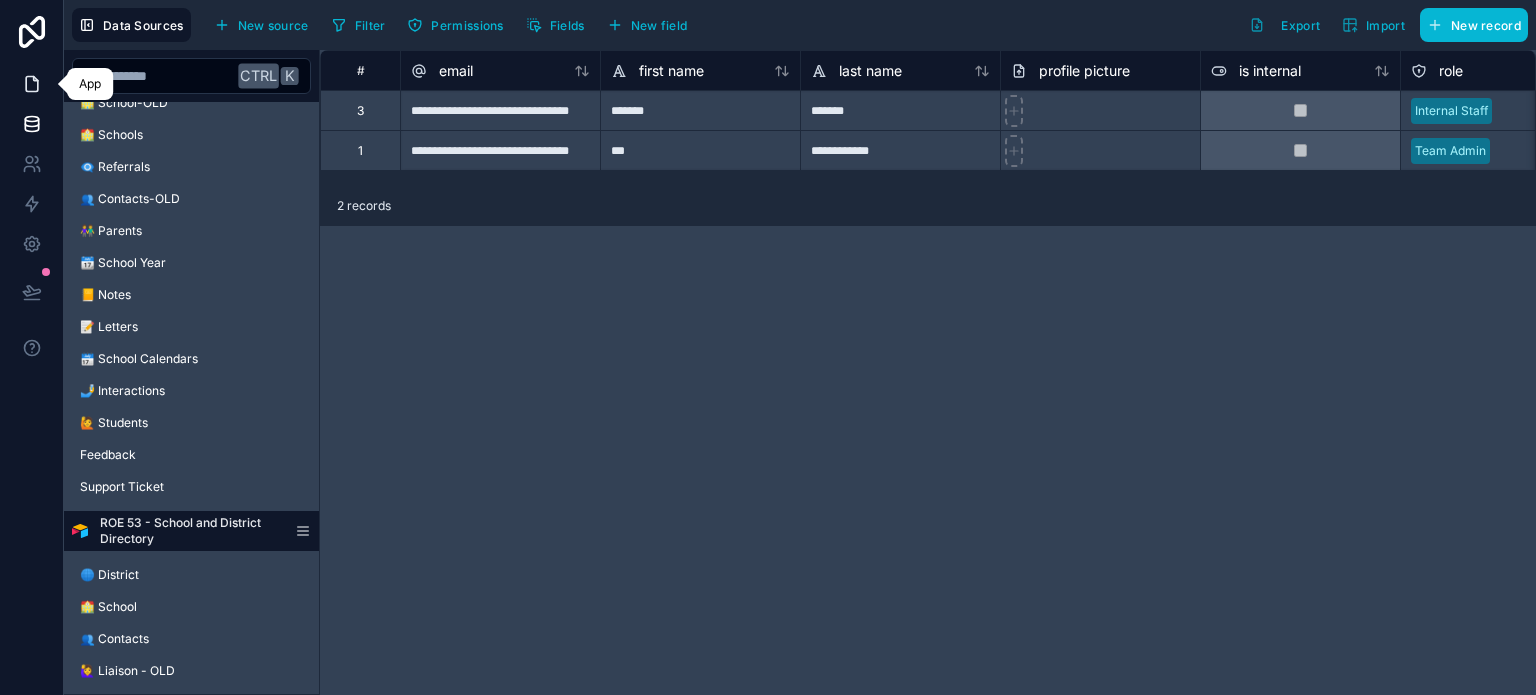 click at bounding box center [31, 84] 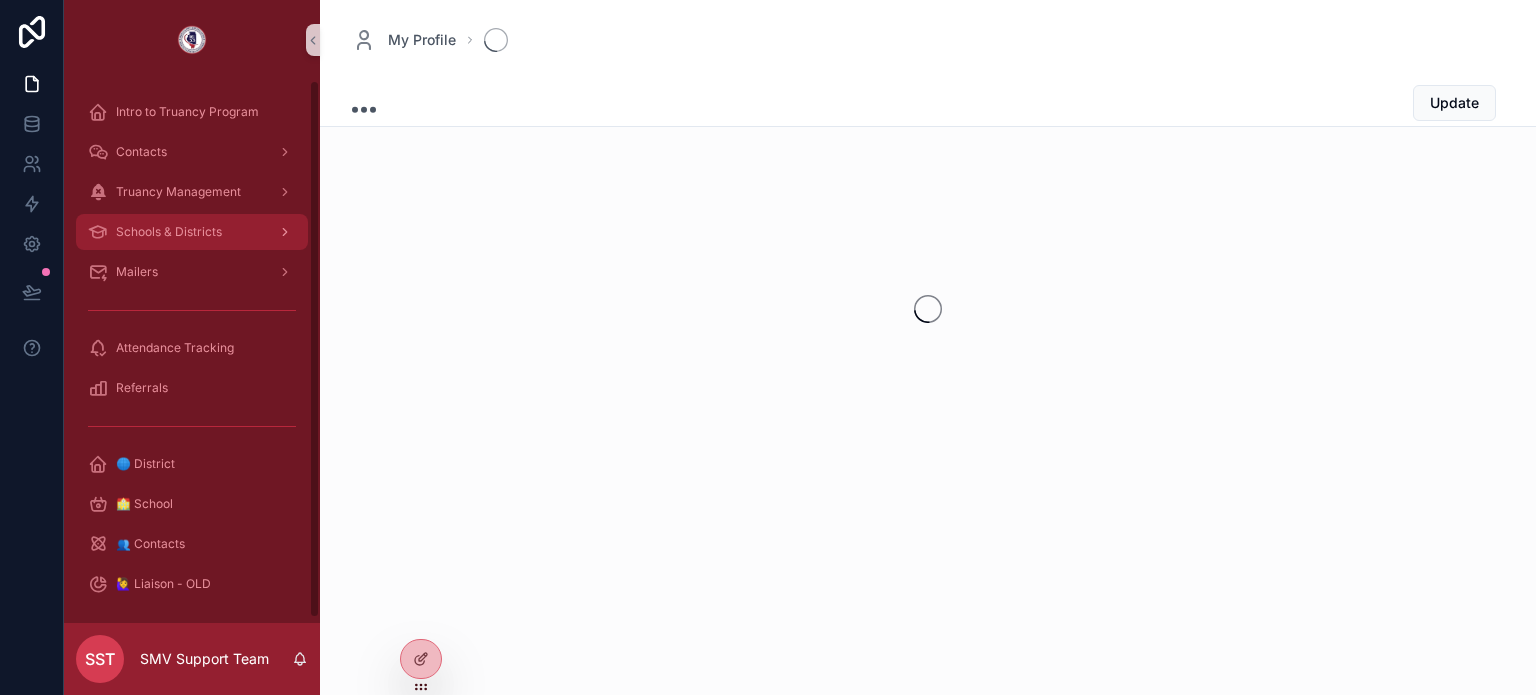 click on "Schools & Districts" at bounding box center (169, 232) 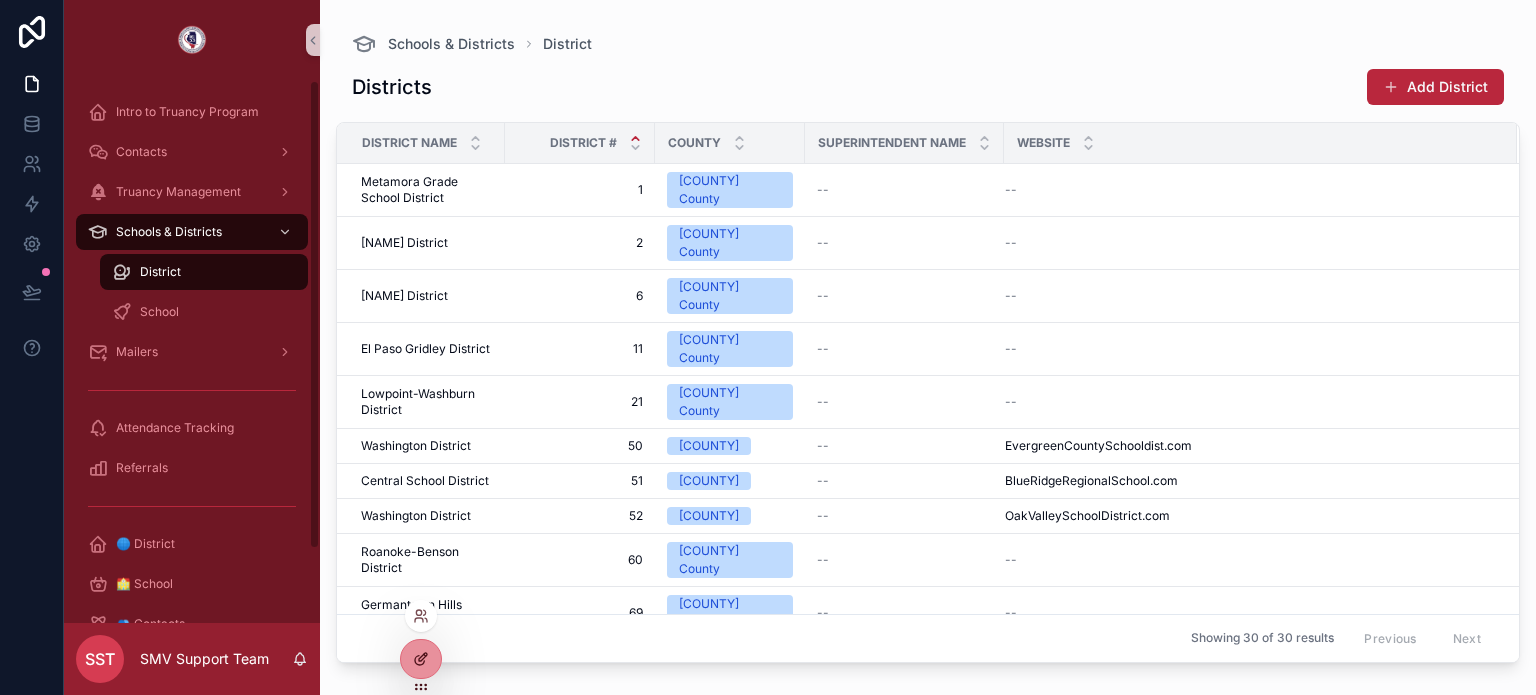 click at bounding box center (421, 659) 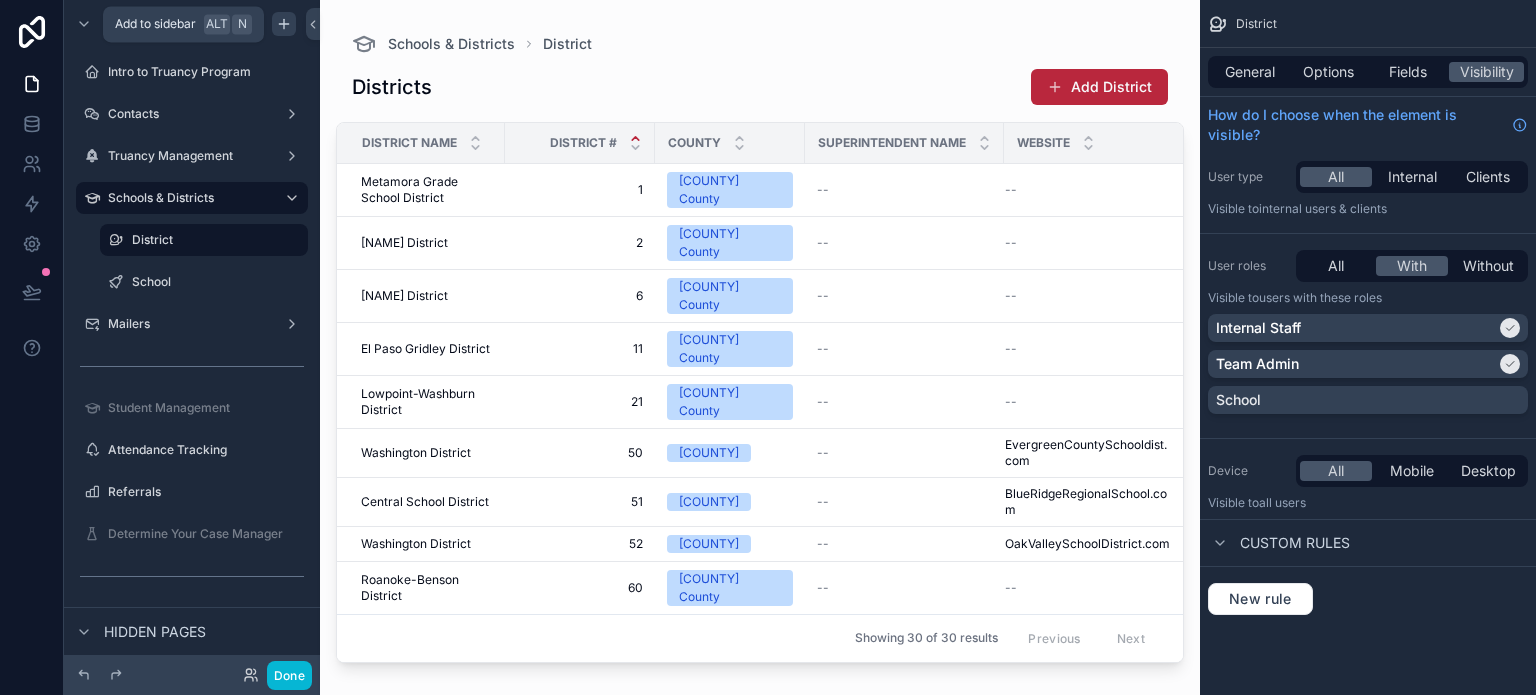 click 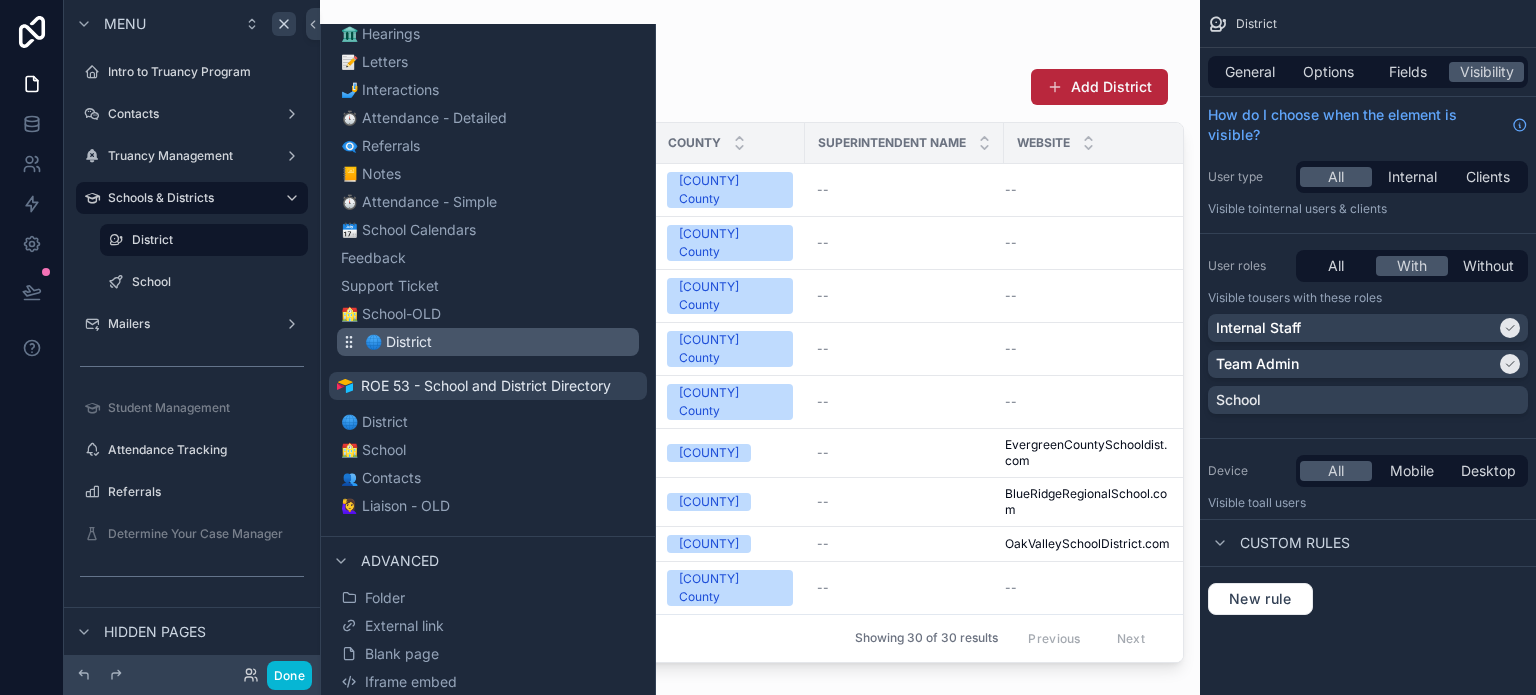 scroll, scrollTop: 396, scrollLeft: 0, axis: vertical 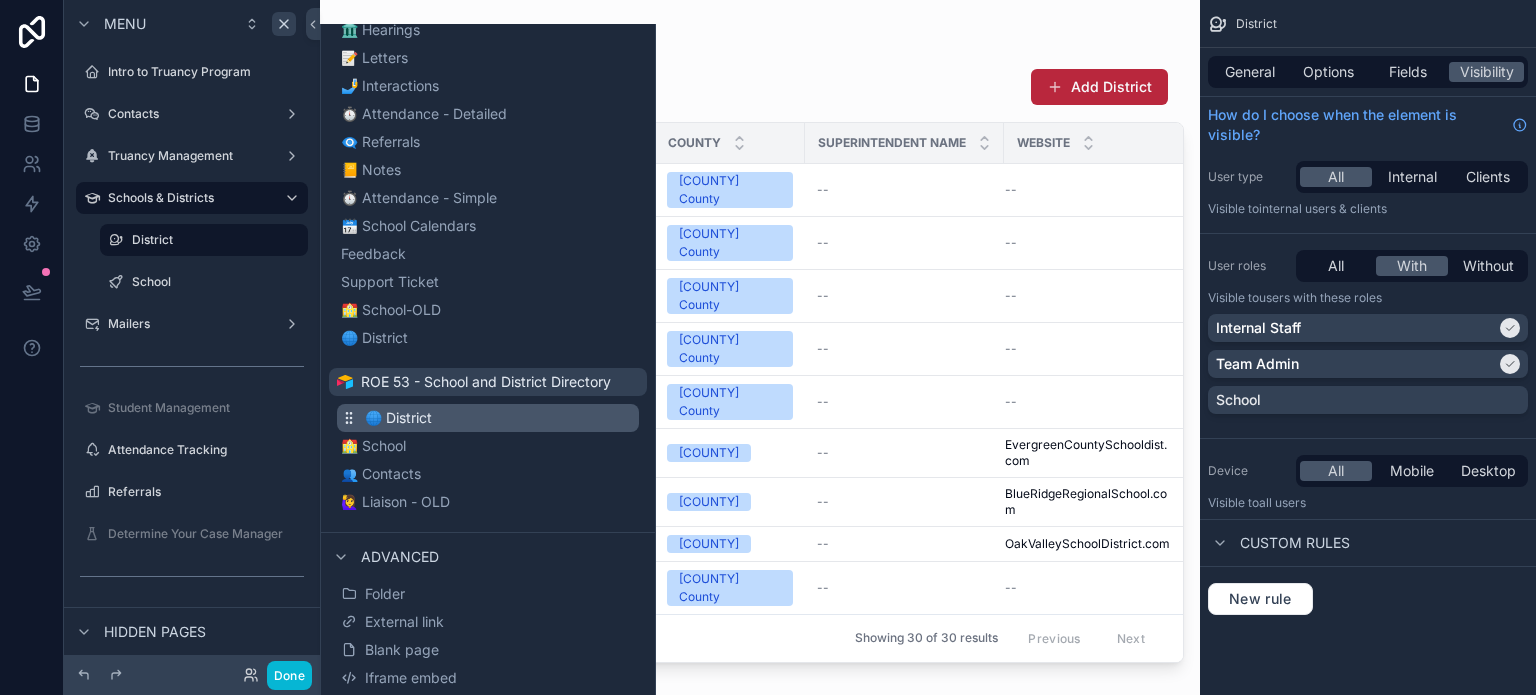 click on "🌐 District" at bounding box center [488, 418] 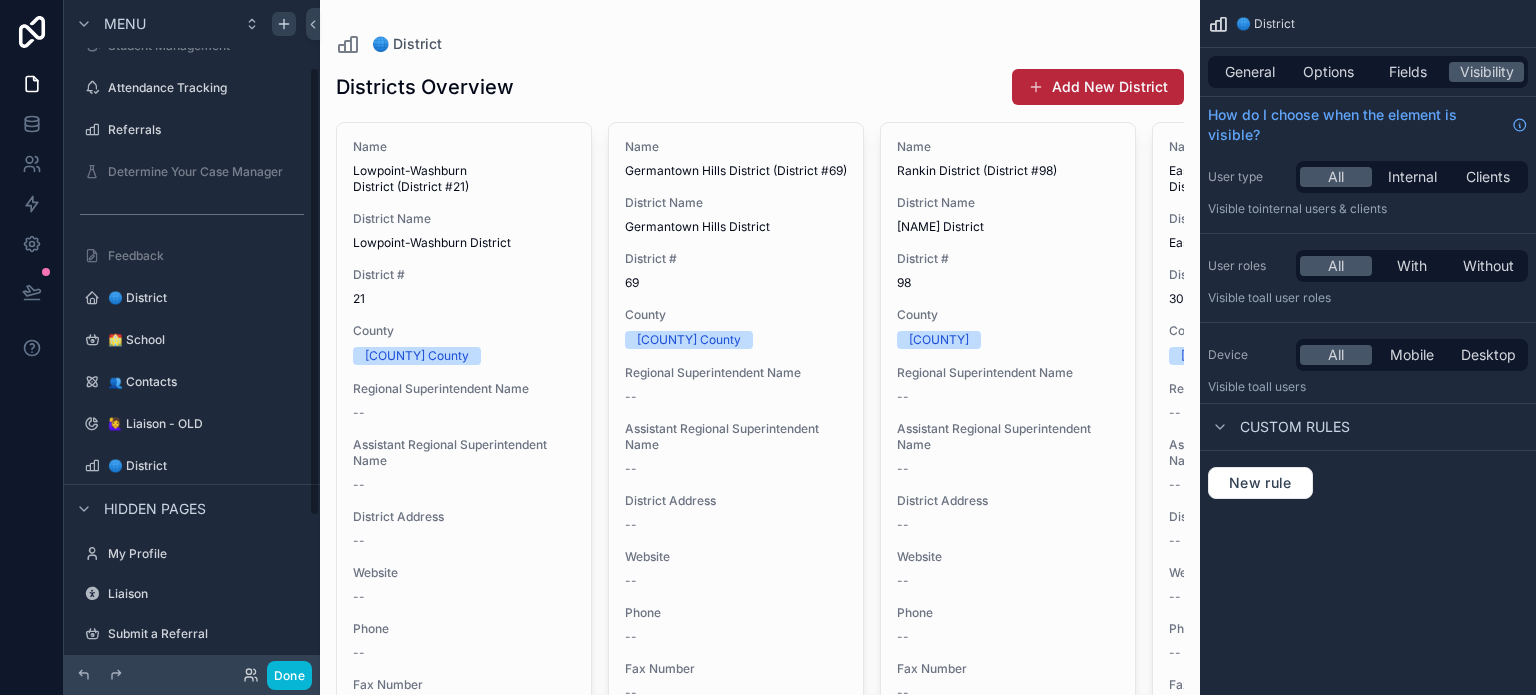 scroll, scrollTop: 300, scrollLeft: 0, axis: vertical 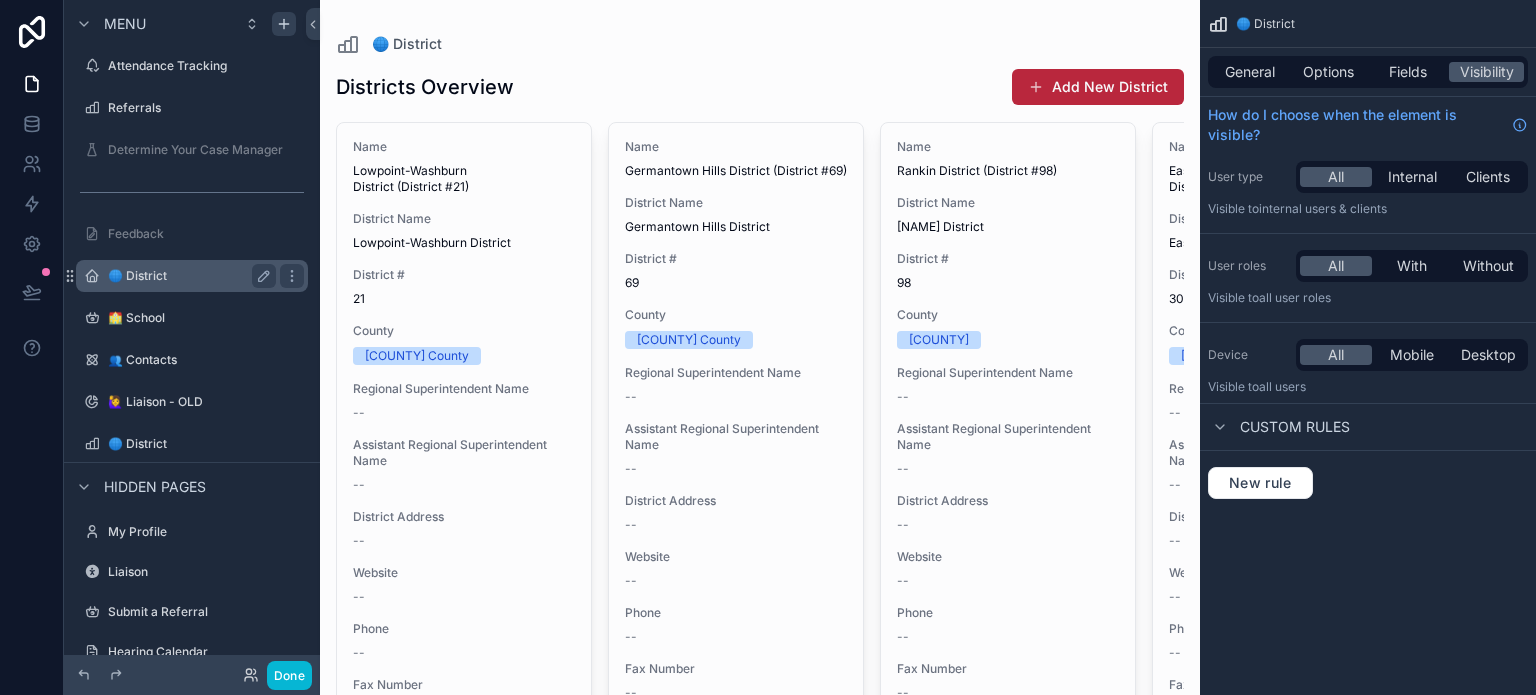 click on "🌐 District" at bounding box center [188, 276] 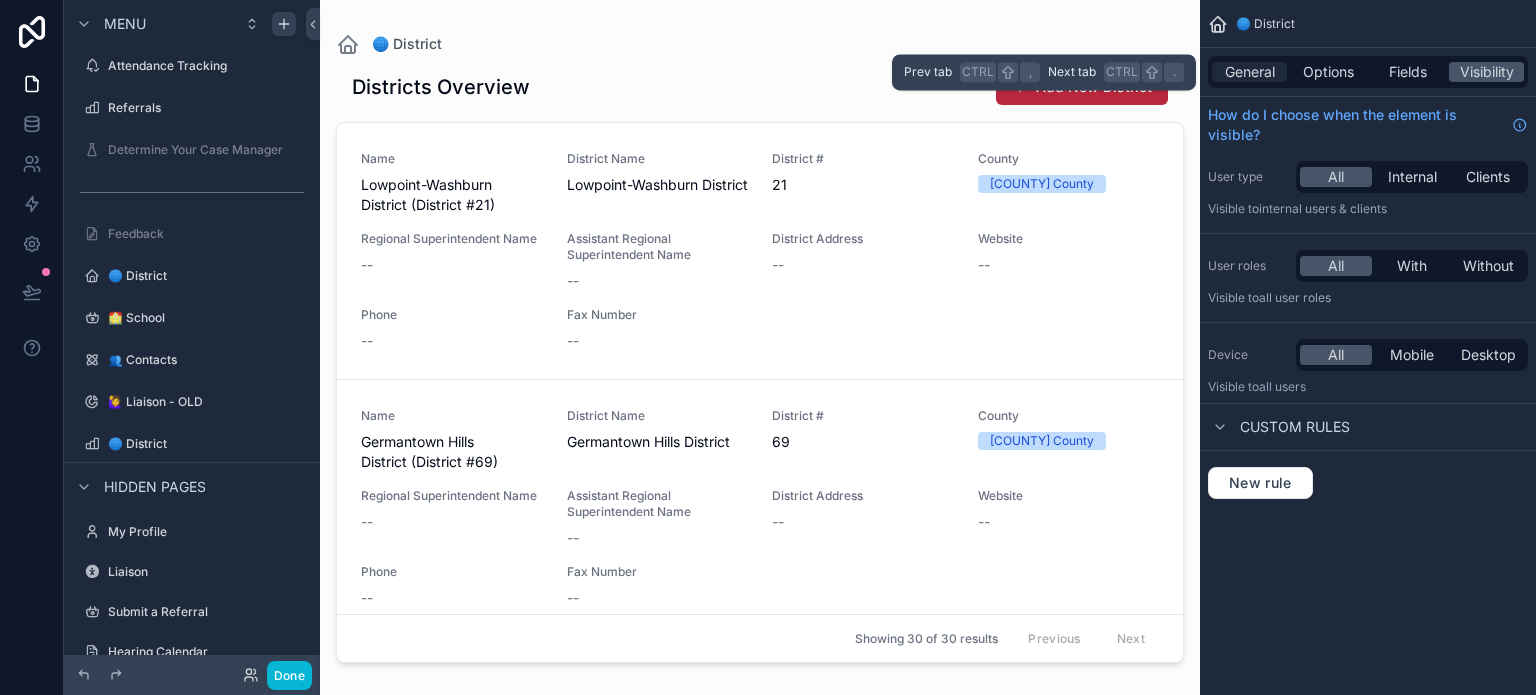 click on "General" at bounding box center (1249, 72) 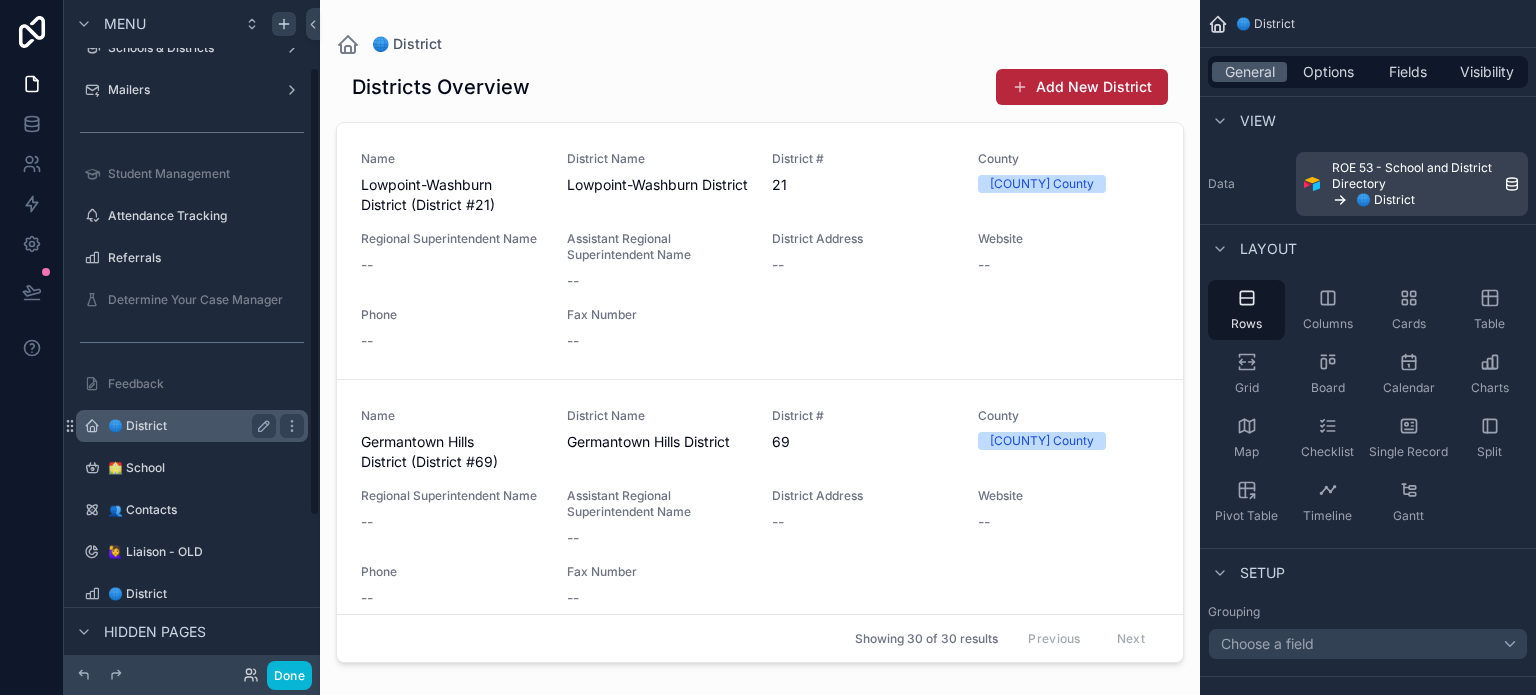 scroll, scrollTop: 100, scrollLeft: 0, axis: vertical 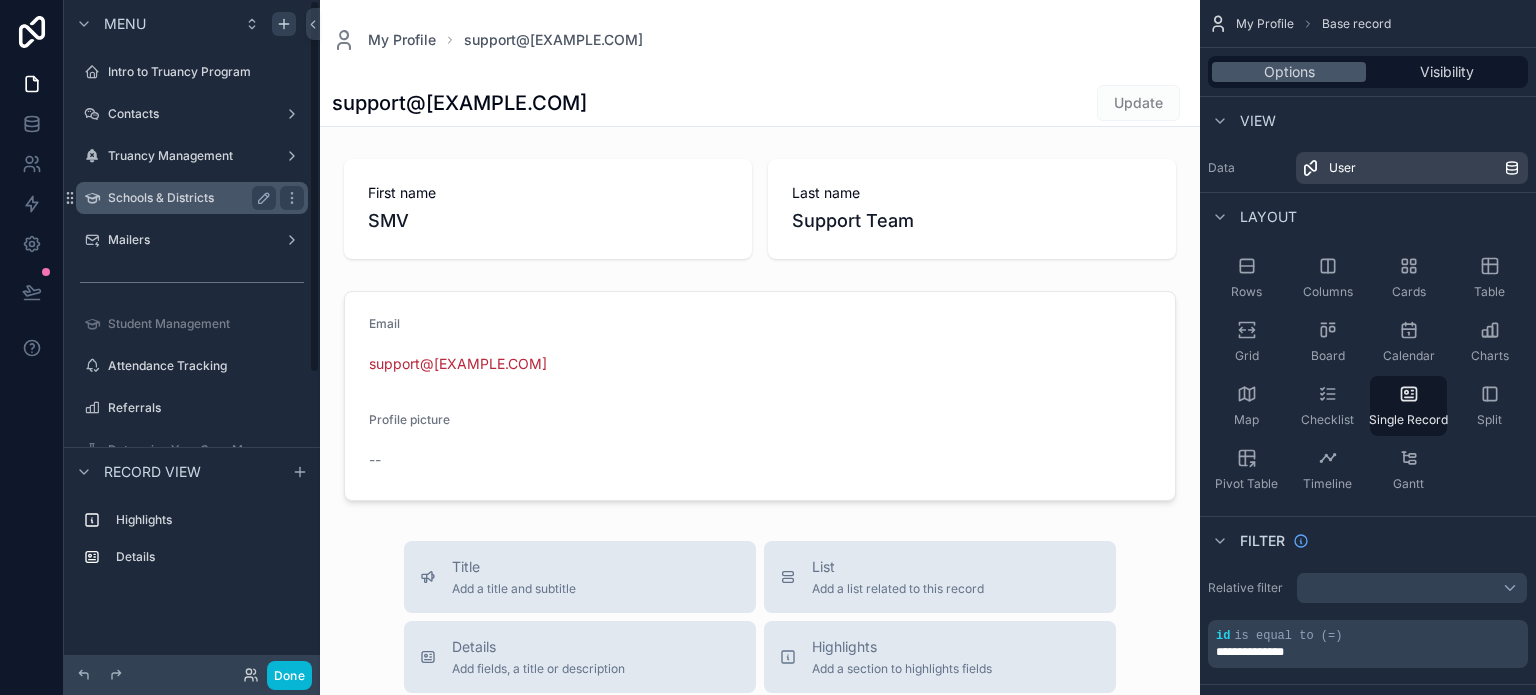 click on "Schools & Districts" at bounding box center [188, 198] 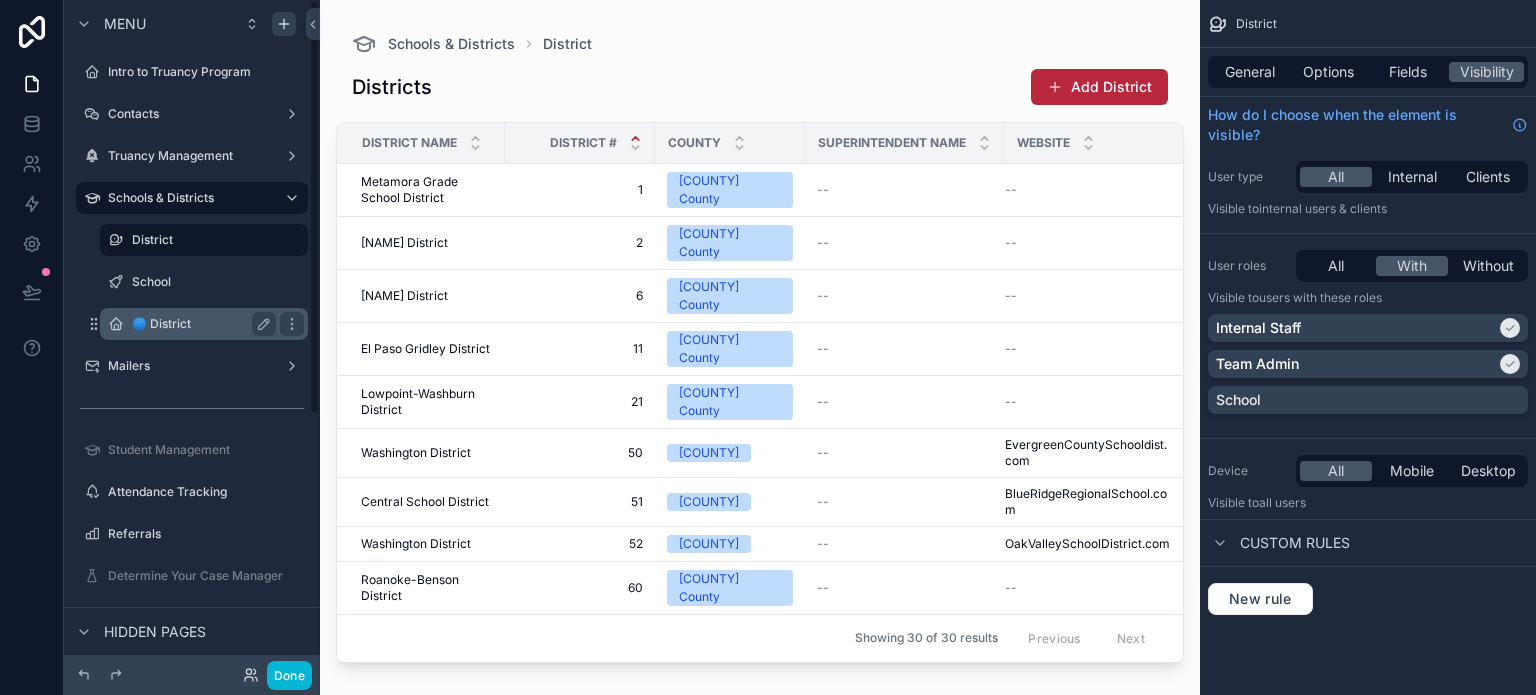 click on "🌐 District" at bounding box center (200, 324) 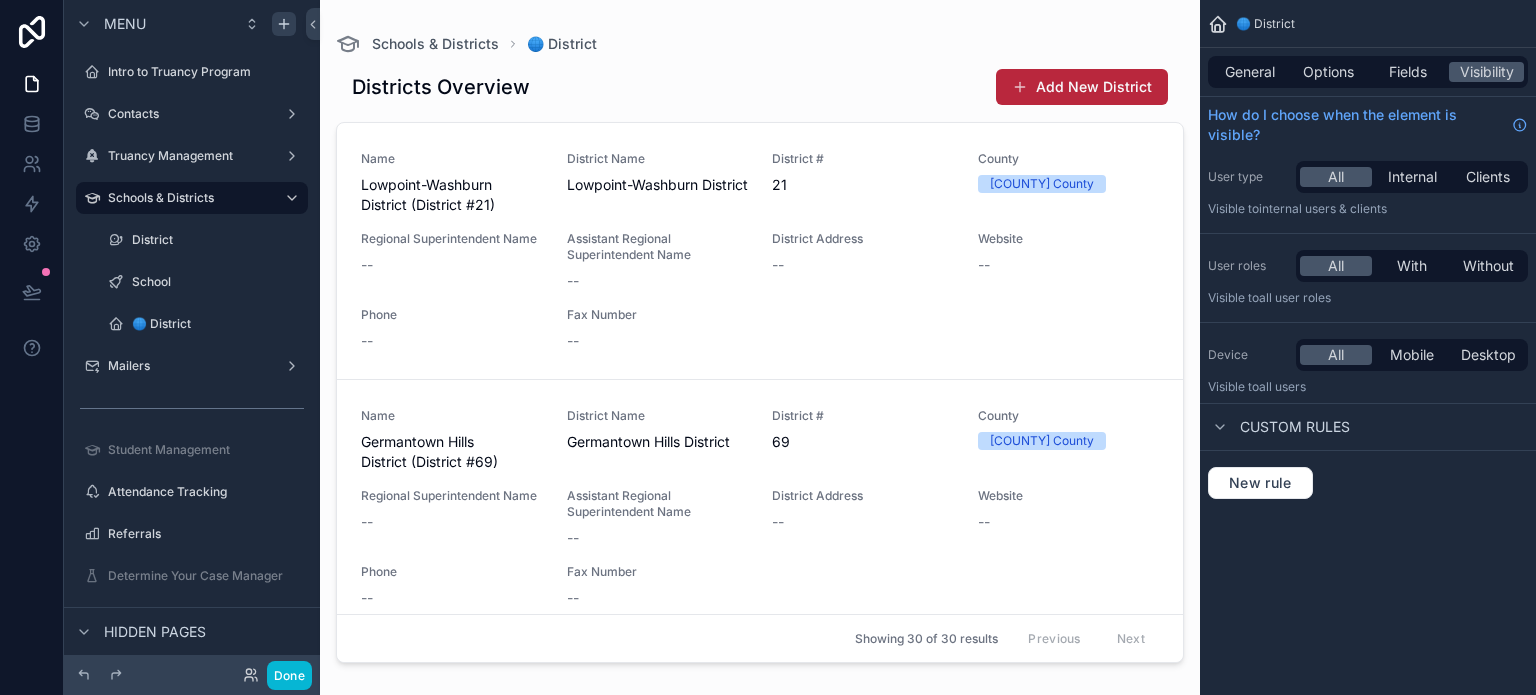 click on "General Options Fields Visibility" at bounding box center (1368, 72) 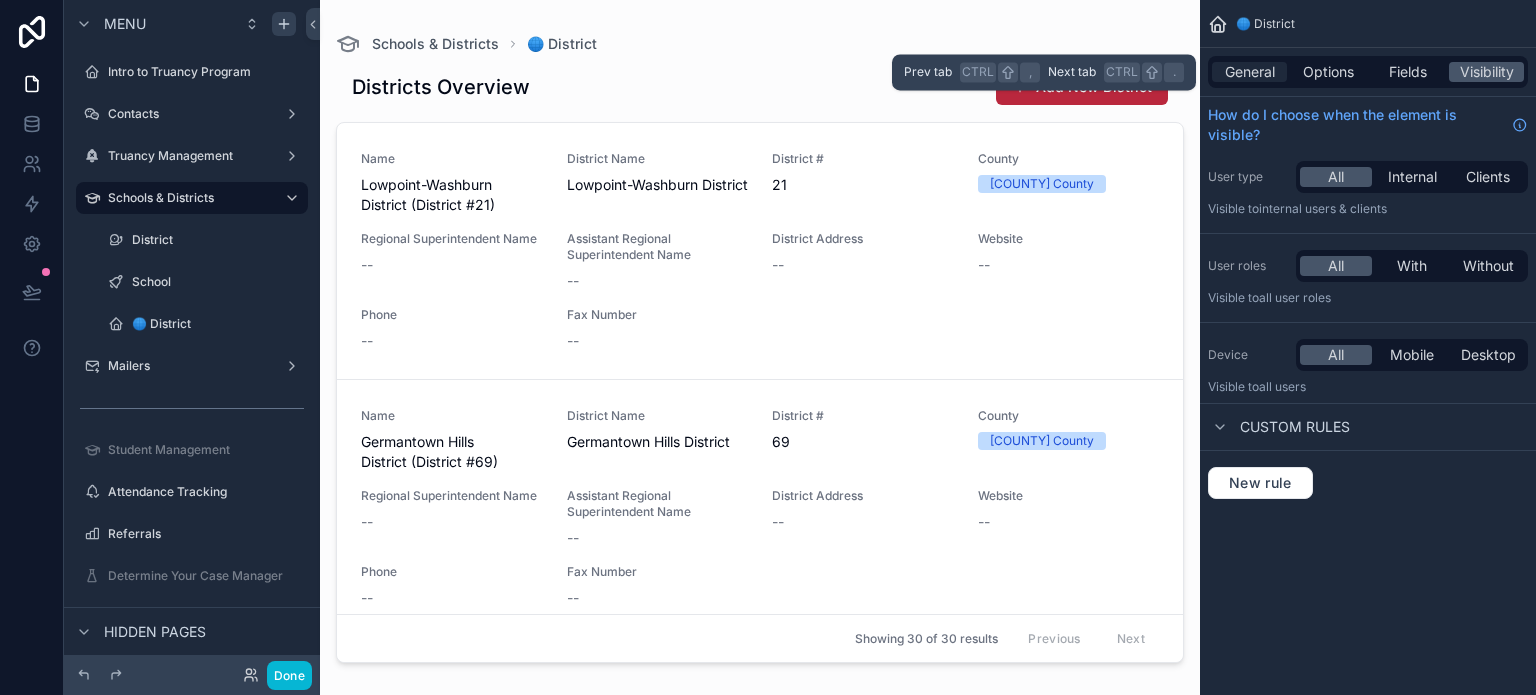 click on "General" at bounding box center (1250, 72) 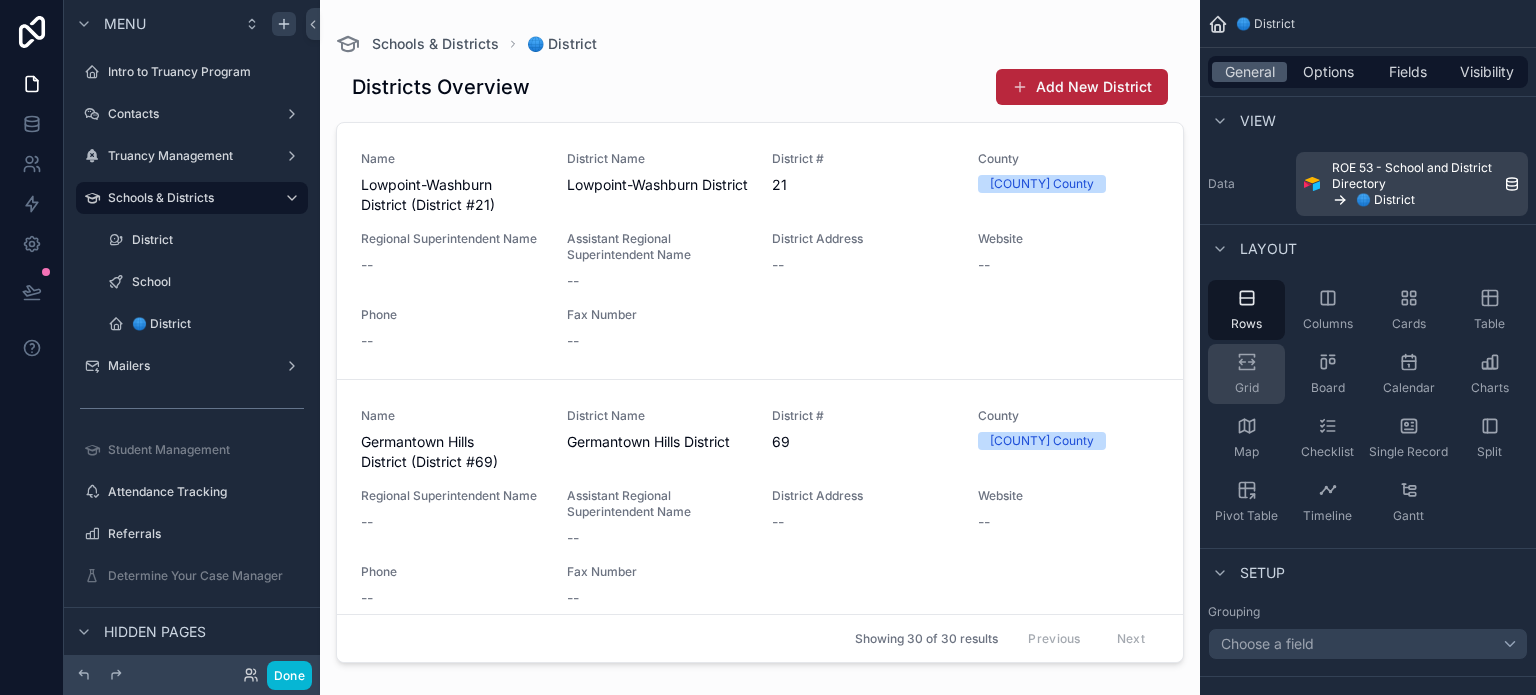 click on "Grid" at bounding box center [1246, 374] 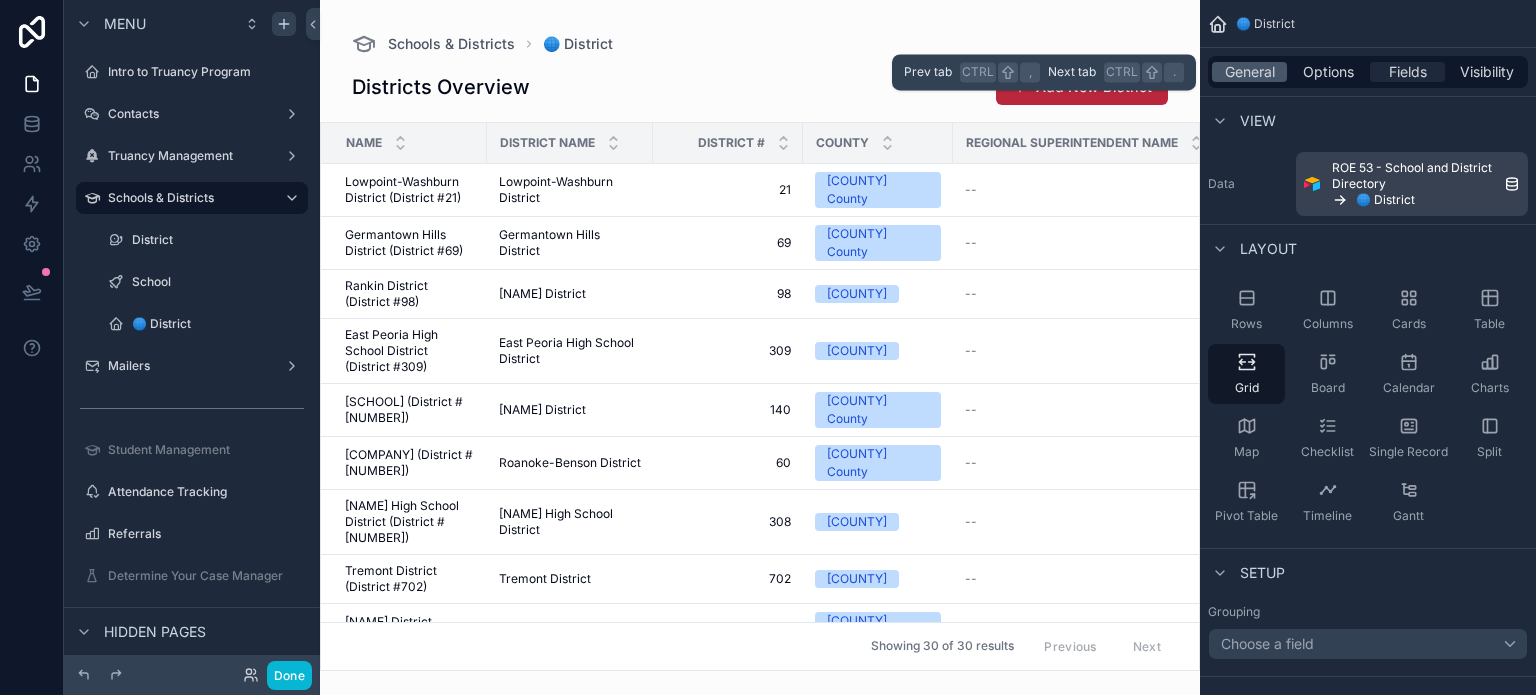 click on "Fields" at bounding box center (1408, 72) 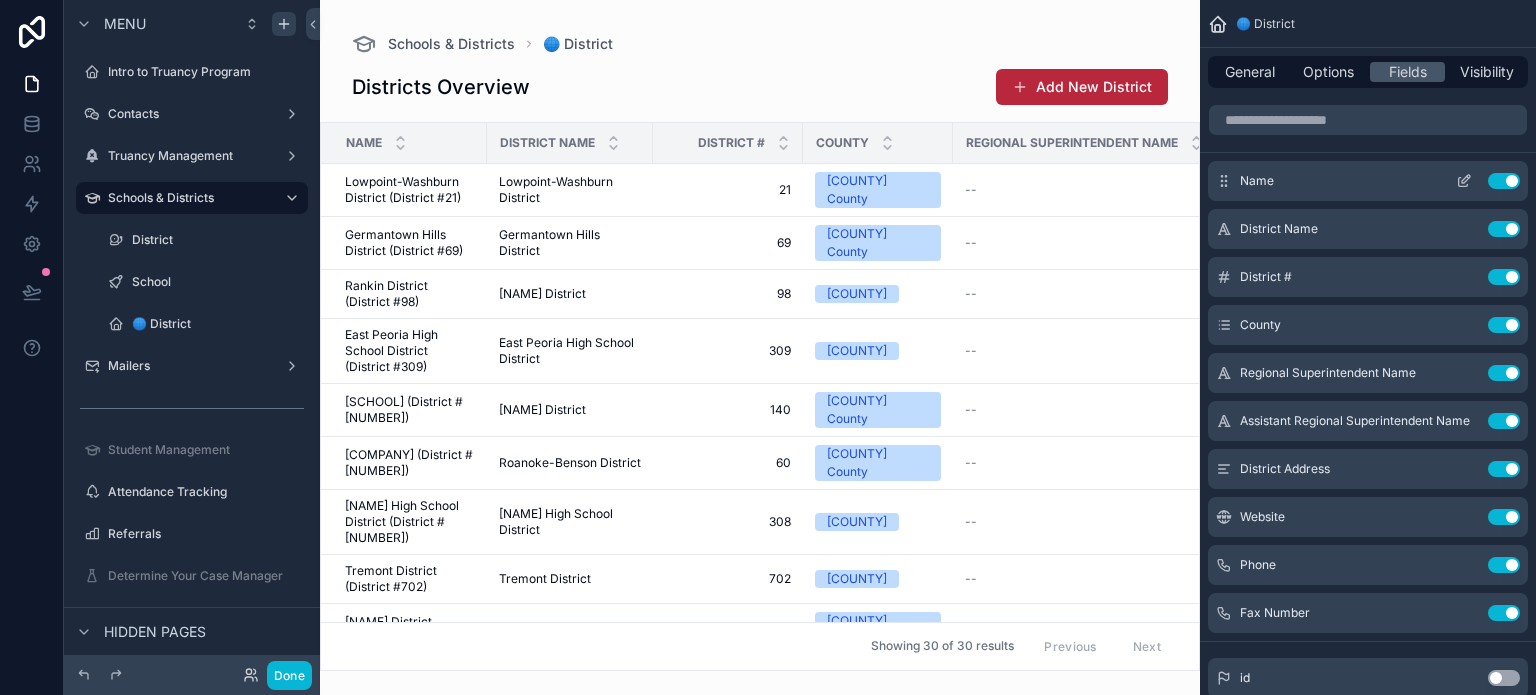 click on "Use setting" at bounding box center (1504, 181) 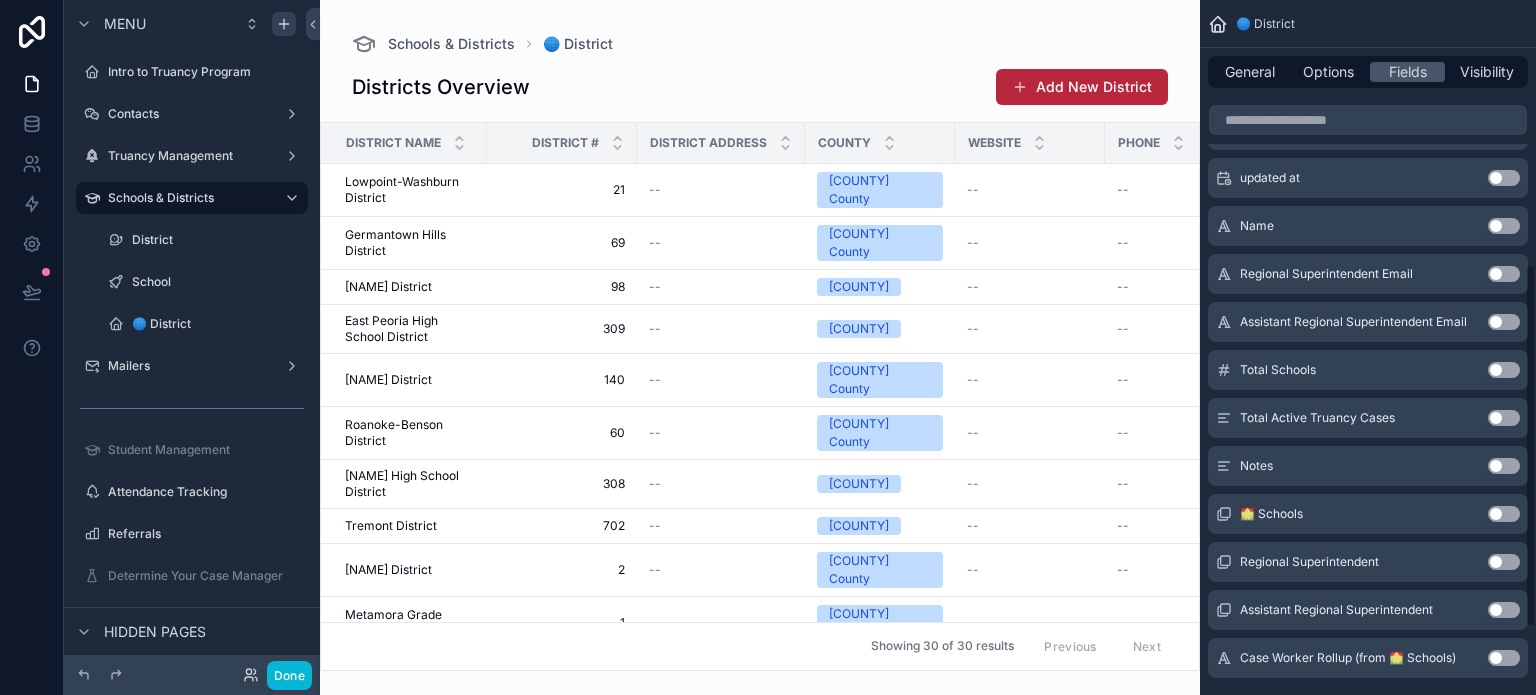 scroll, scrollTop: 600, scrollLeft: 0, axis: vertical 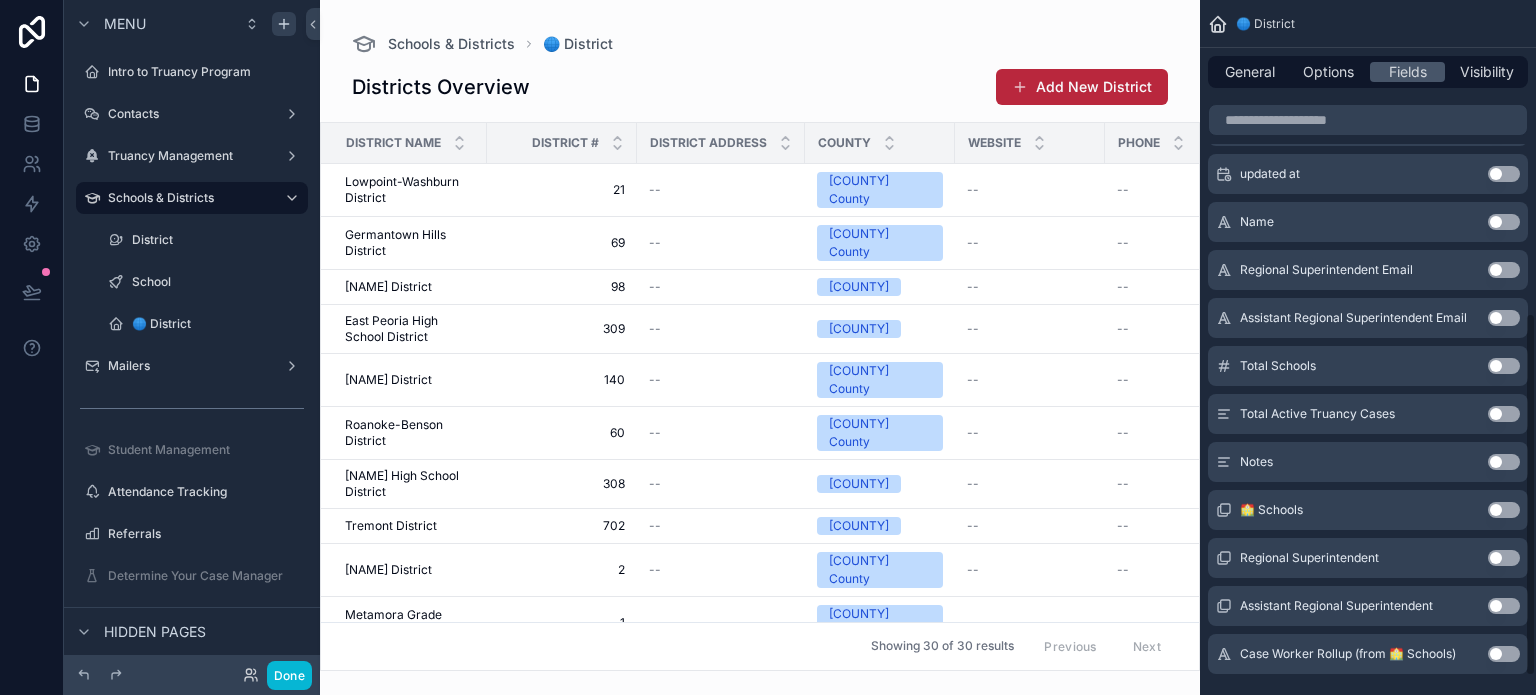 click on "Use setting" at bounding box center [1504, 510] 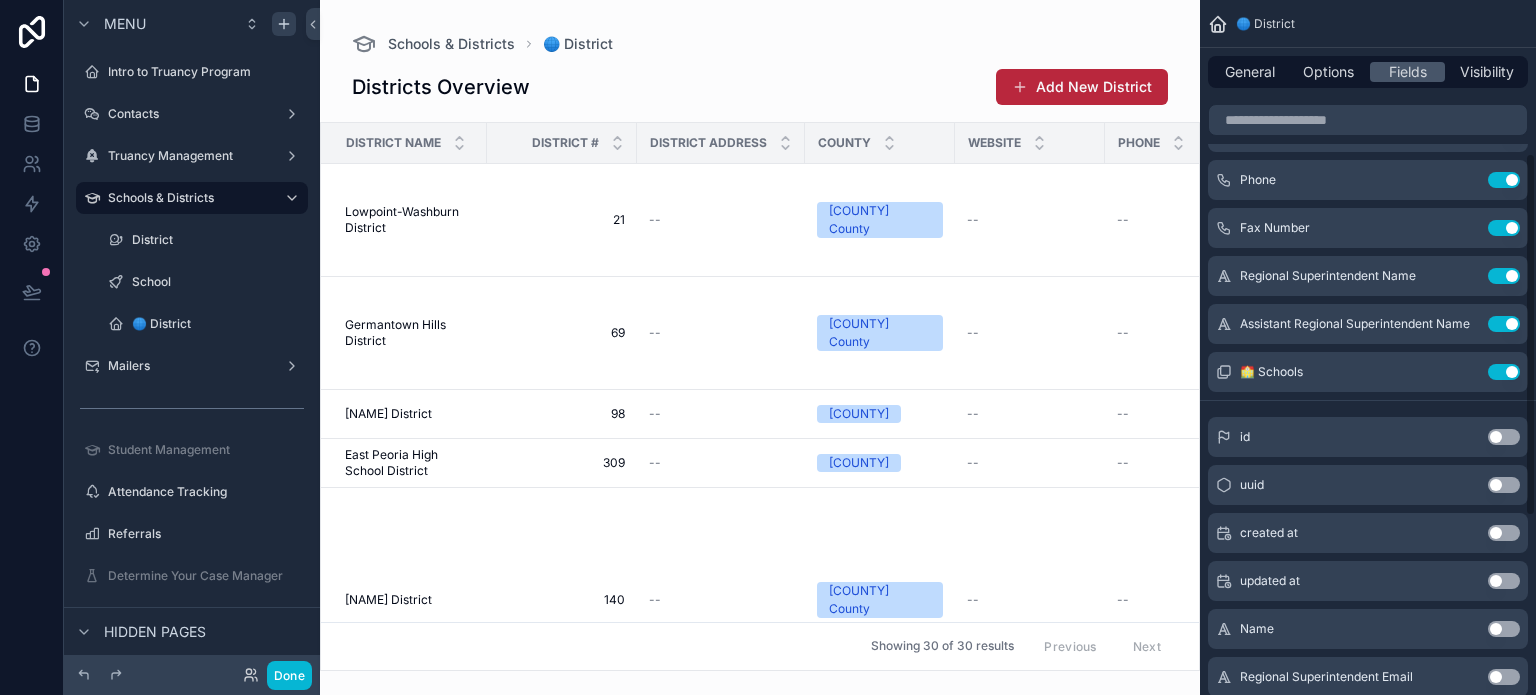 scroll, scrollTop: 234, scrollLeft: 0, axis: vertical 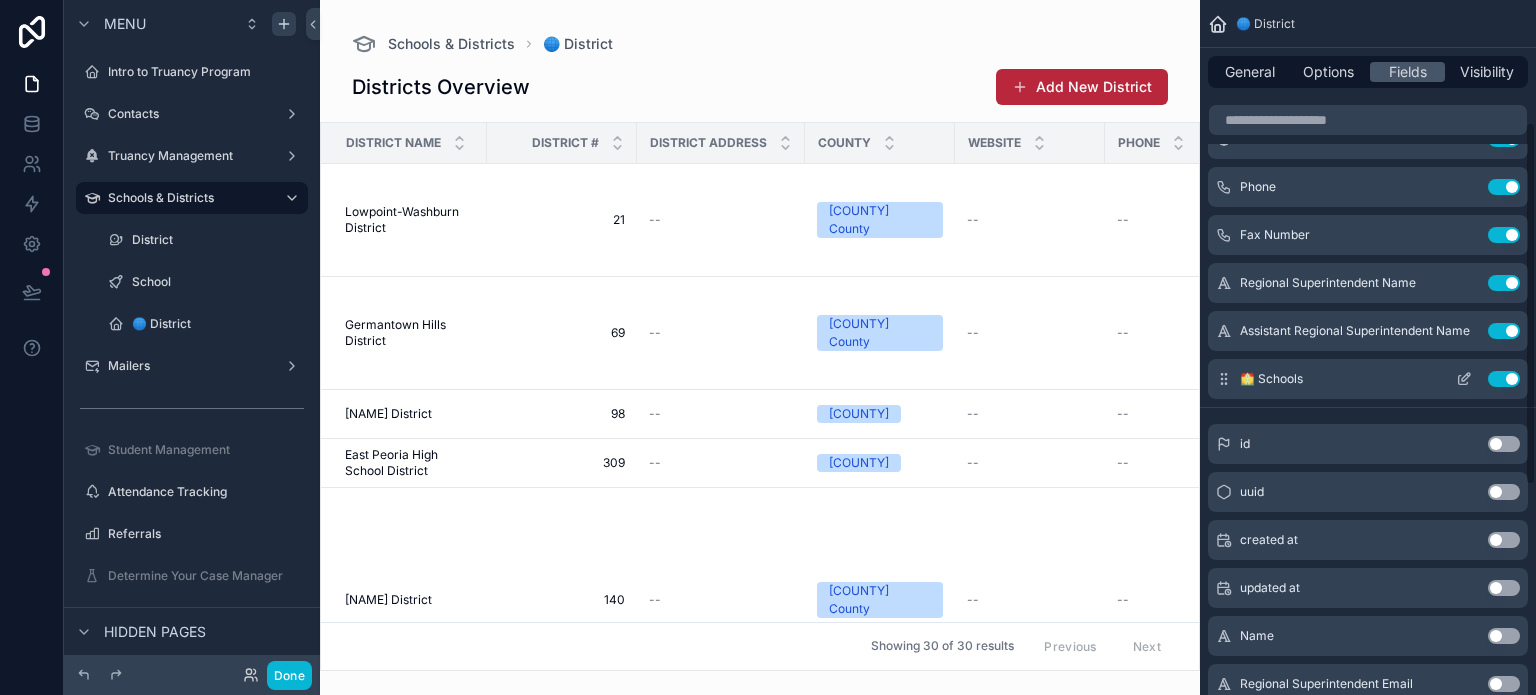 click on "Use setting" at bounding box center (1504, 379) 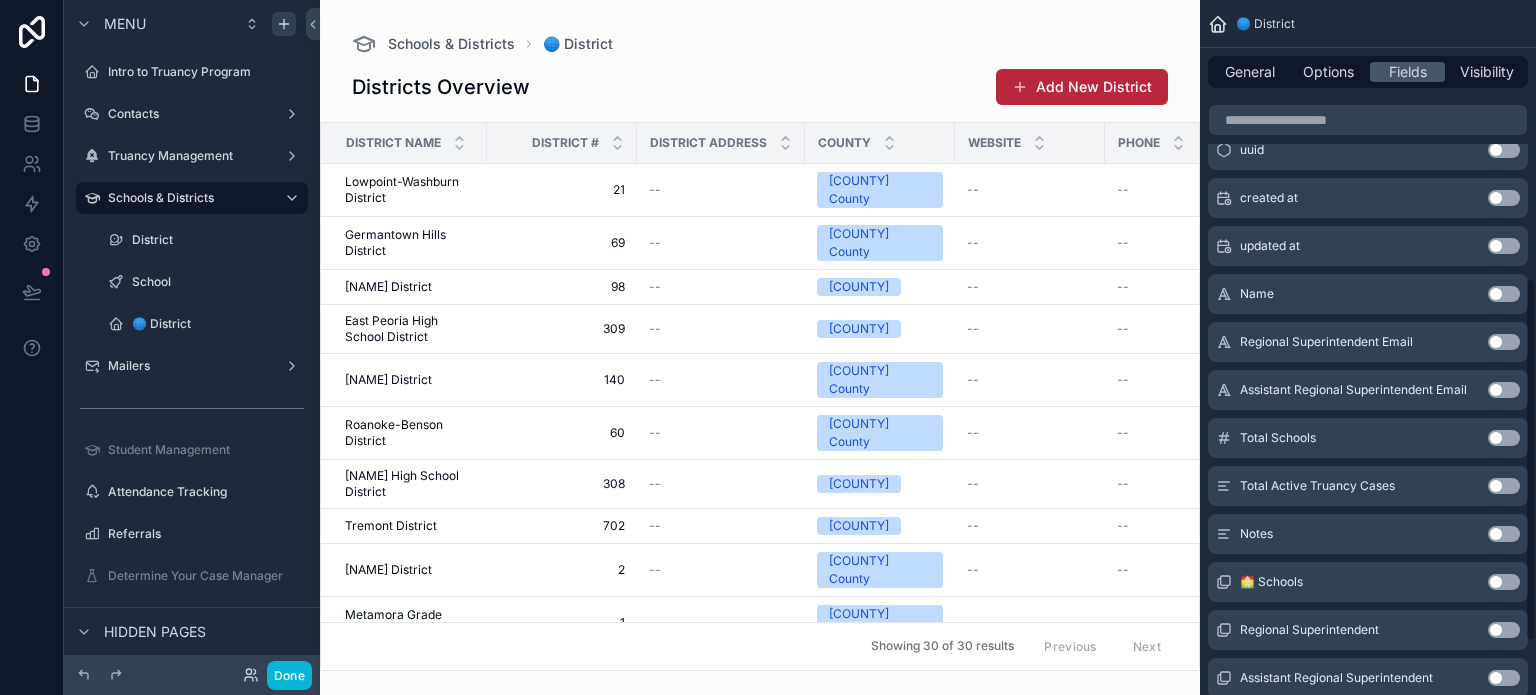 scroll, scrollTop: 534, scrollLeft: 0, axis: vertical 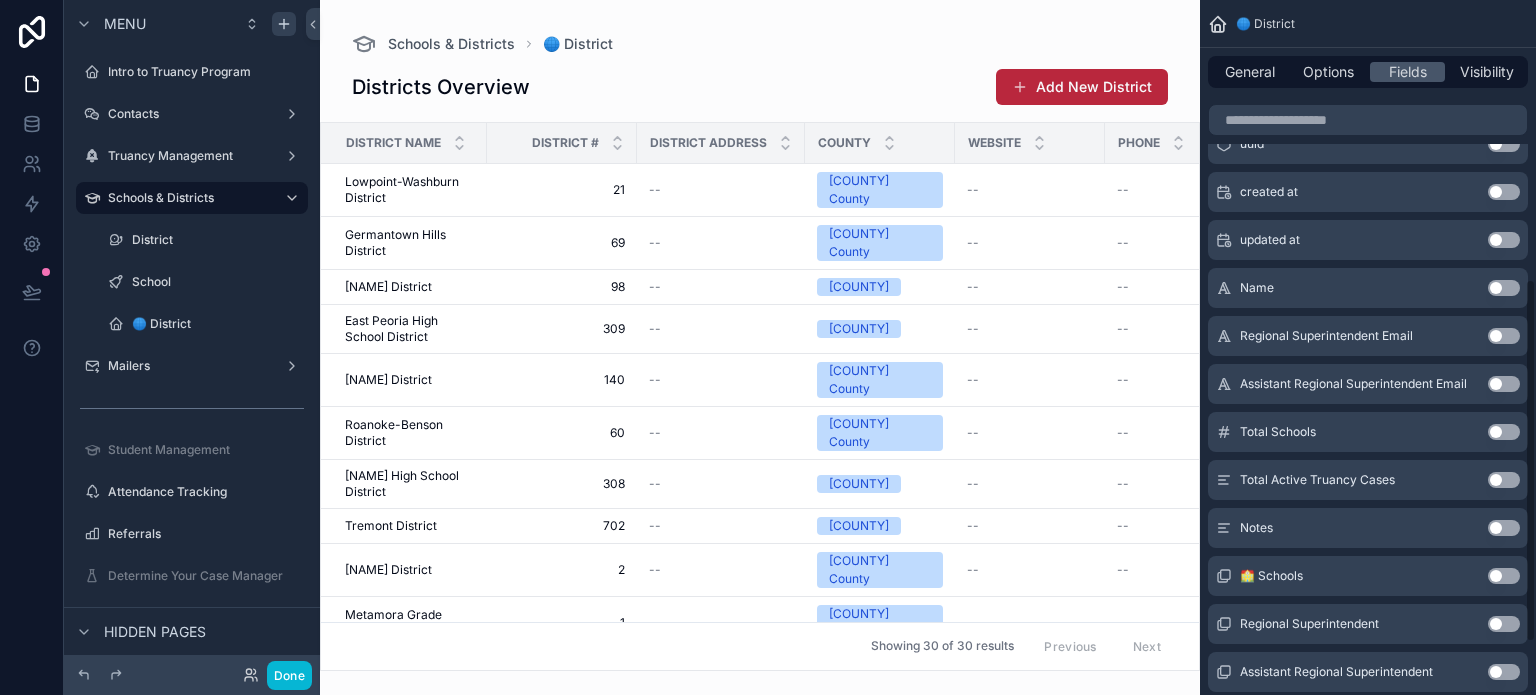 click on "Use setting" at bounding box center [1504, 432] 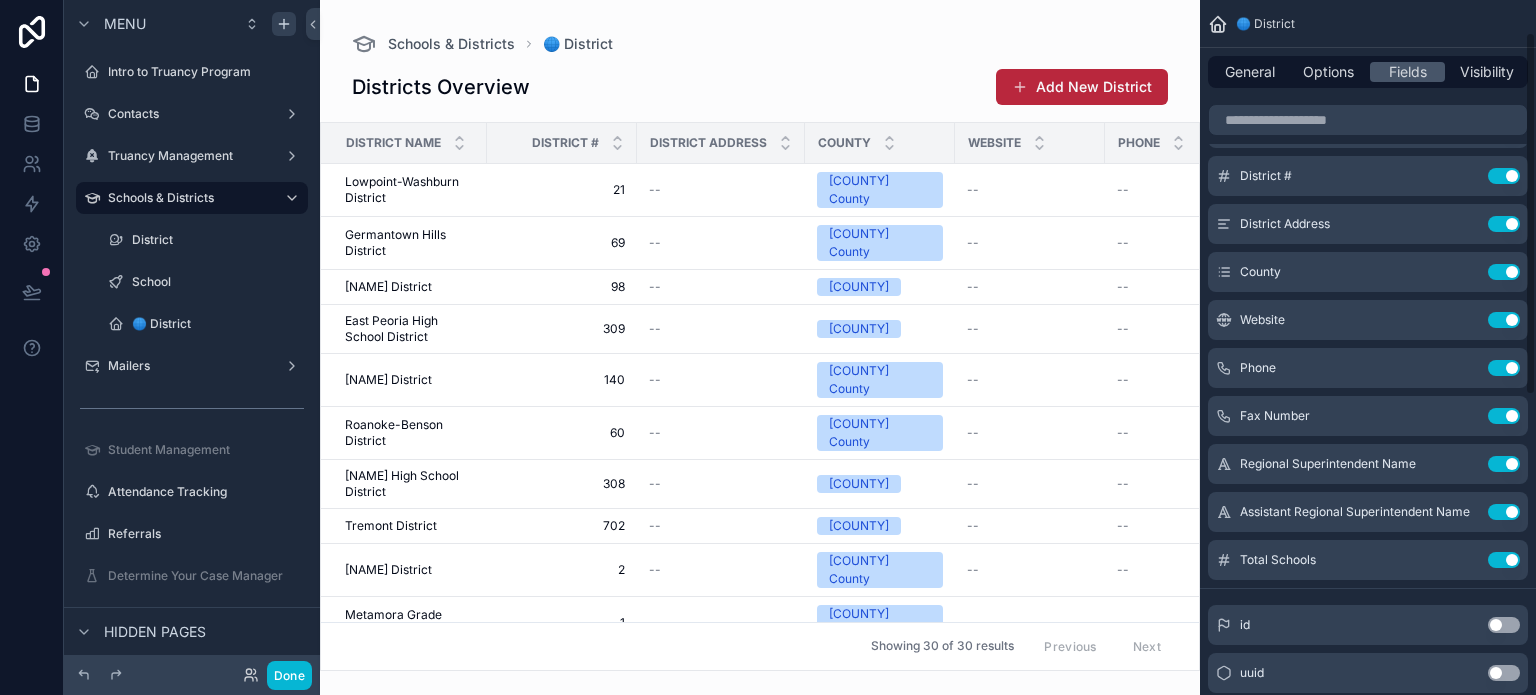 scroll, scrollTop: 0, scrollLeft: 0, axis: both 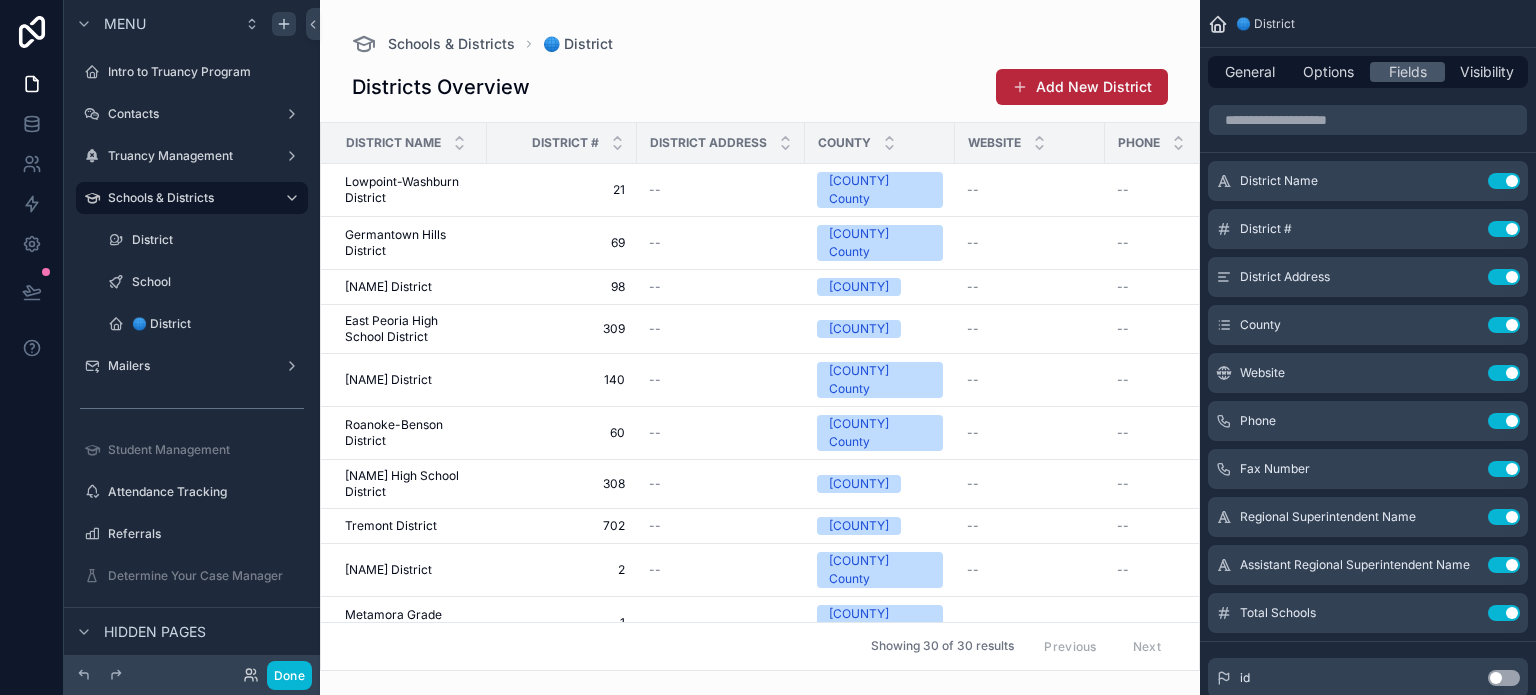 click at bounding box center [760, 347] 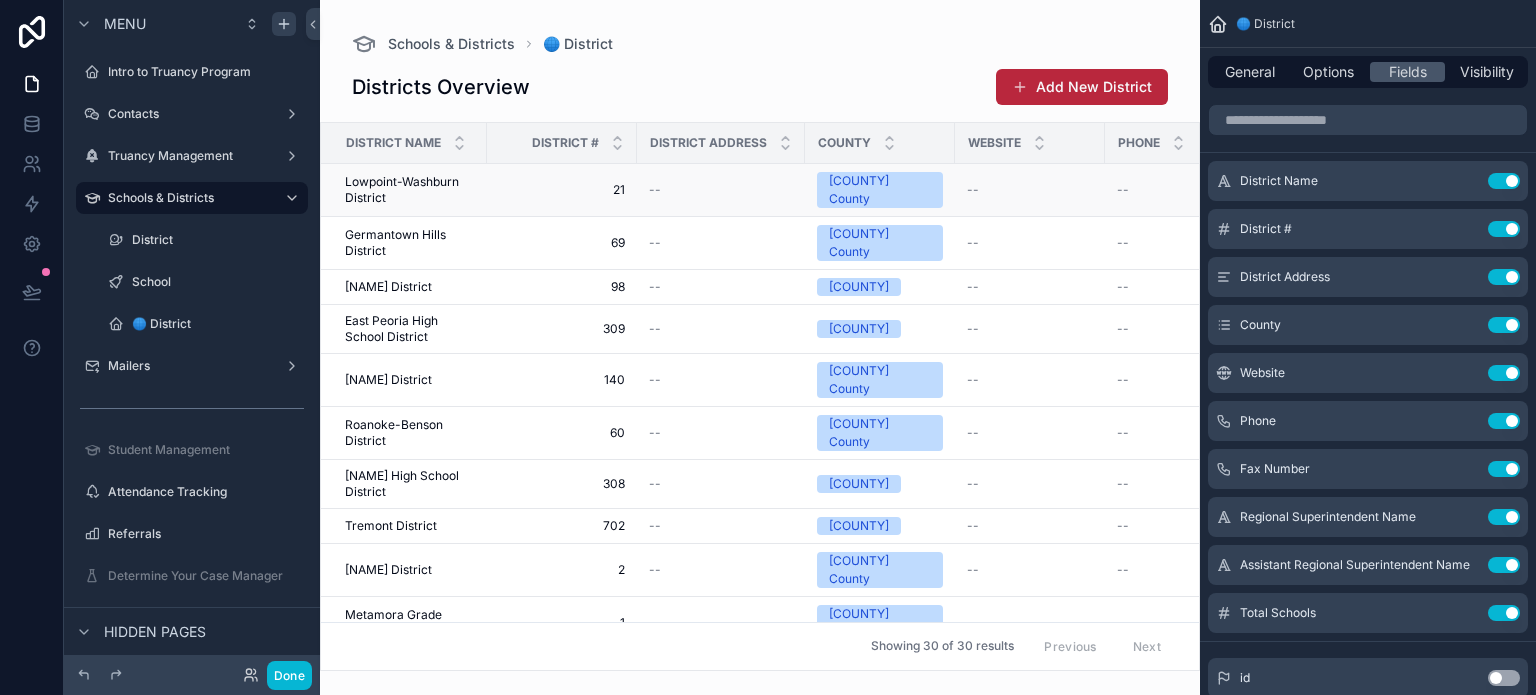 click on "Lowpoint-Washburn District" at bounding box center [410, 190] 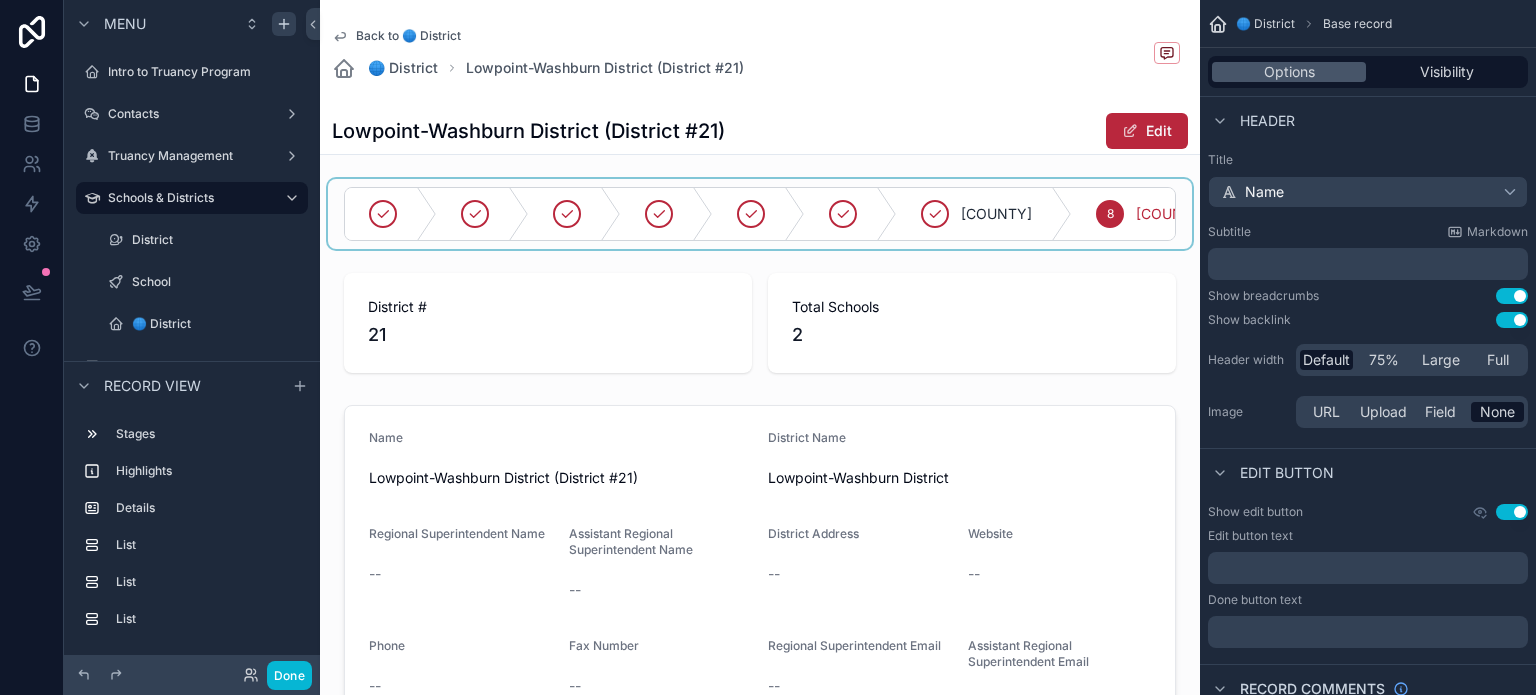 click at bounding box center [760, 214] 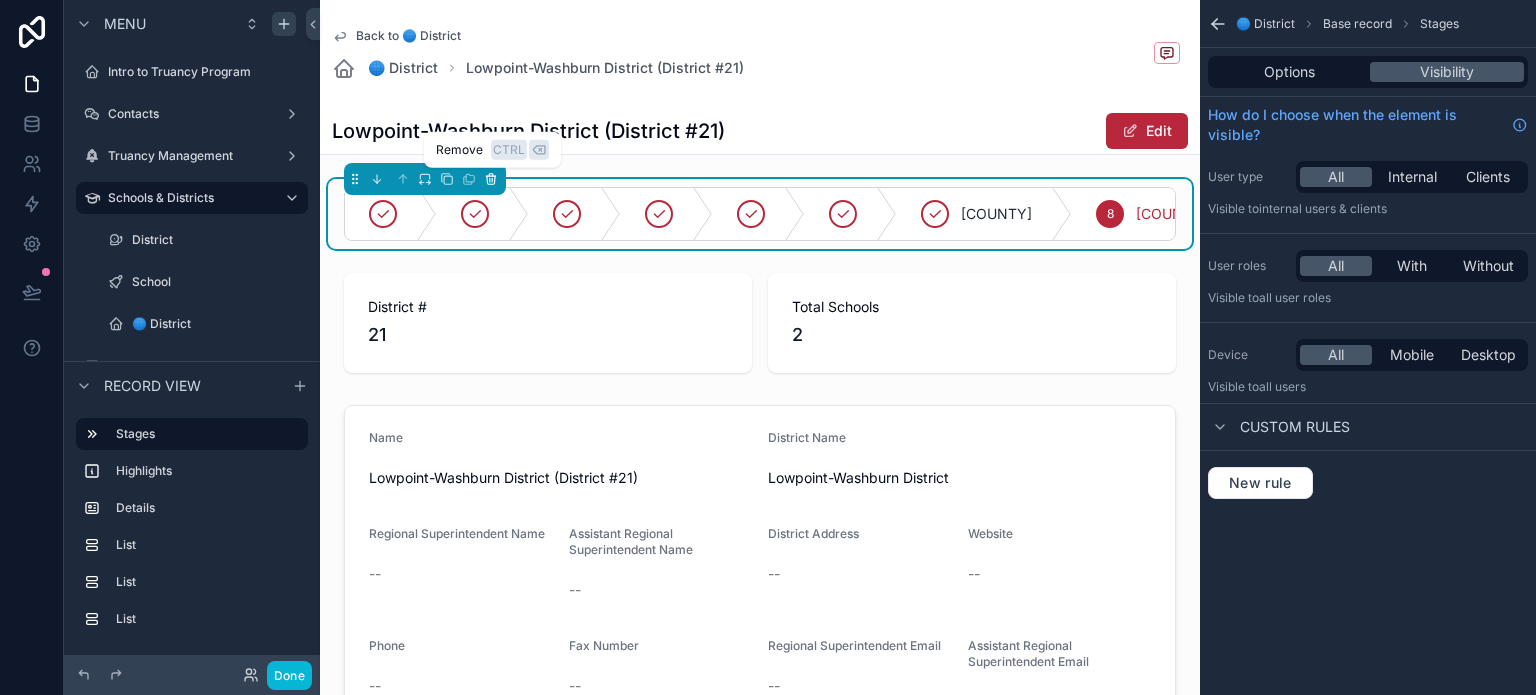 click 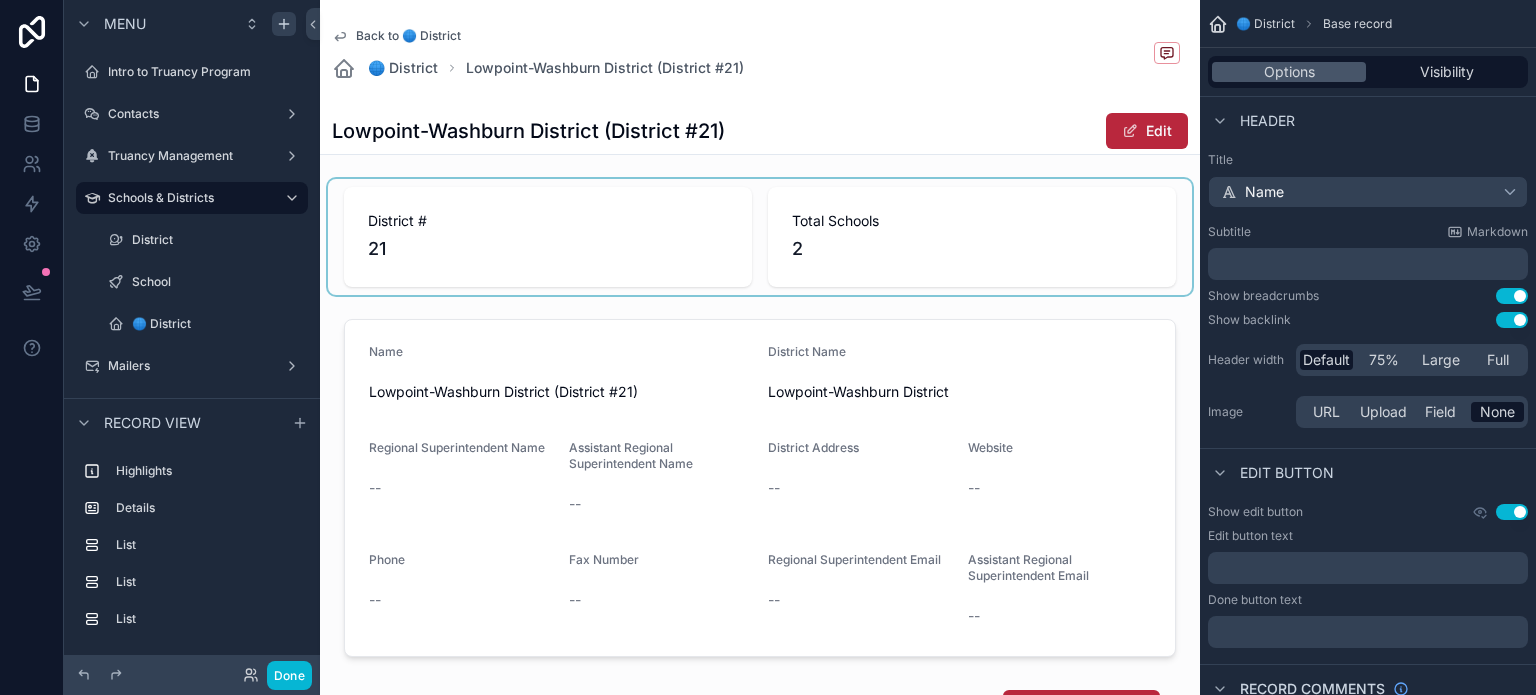 click at bounding box center (760, 237) 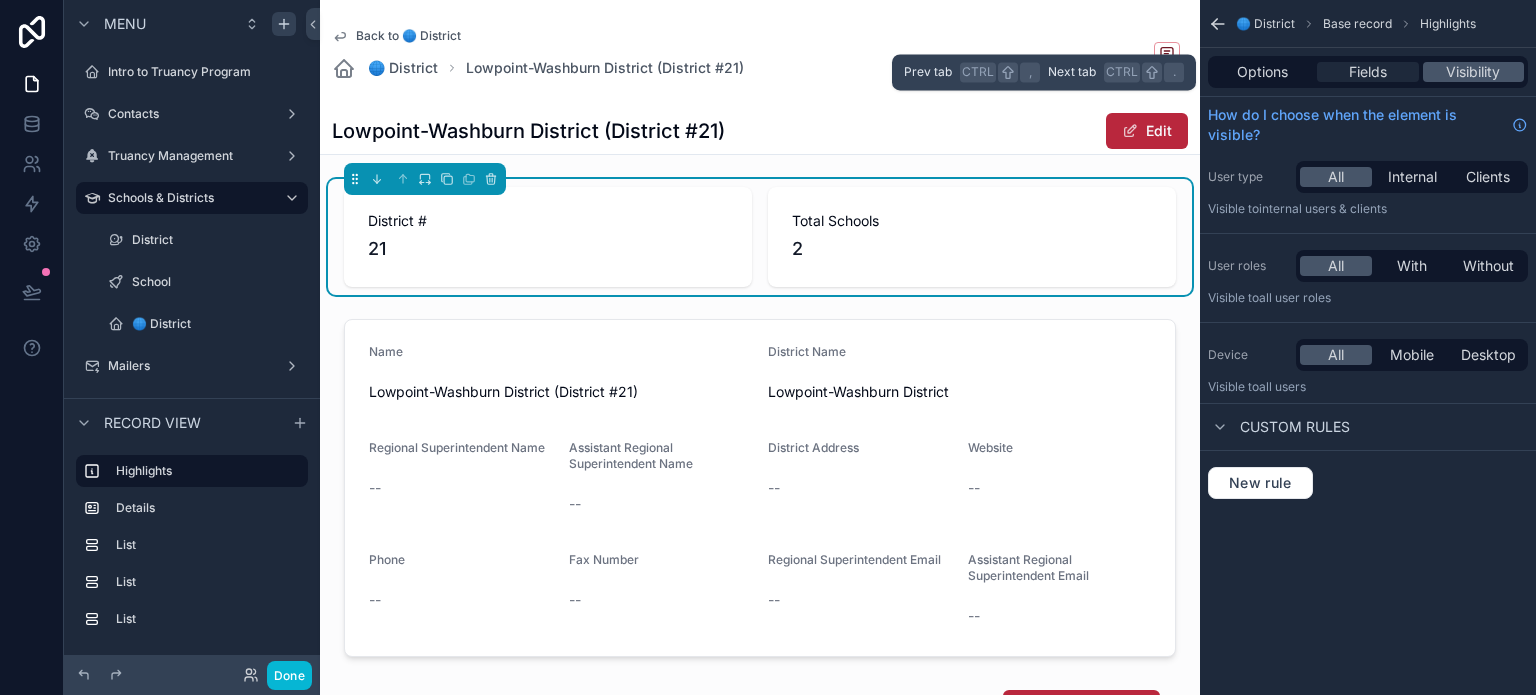 click on "Fields" at bounding box center (1368, 72) 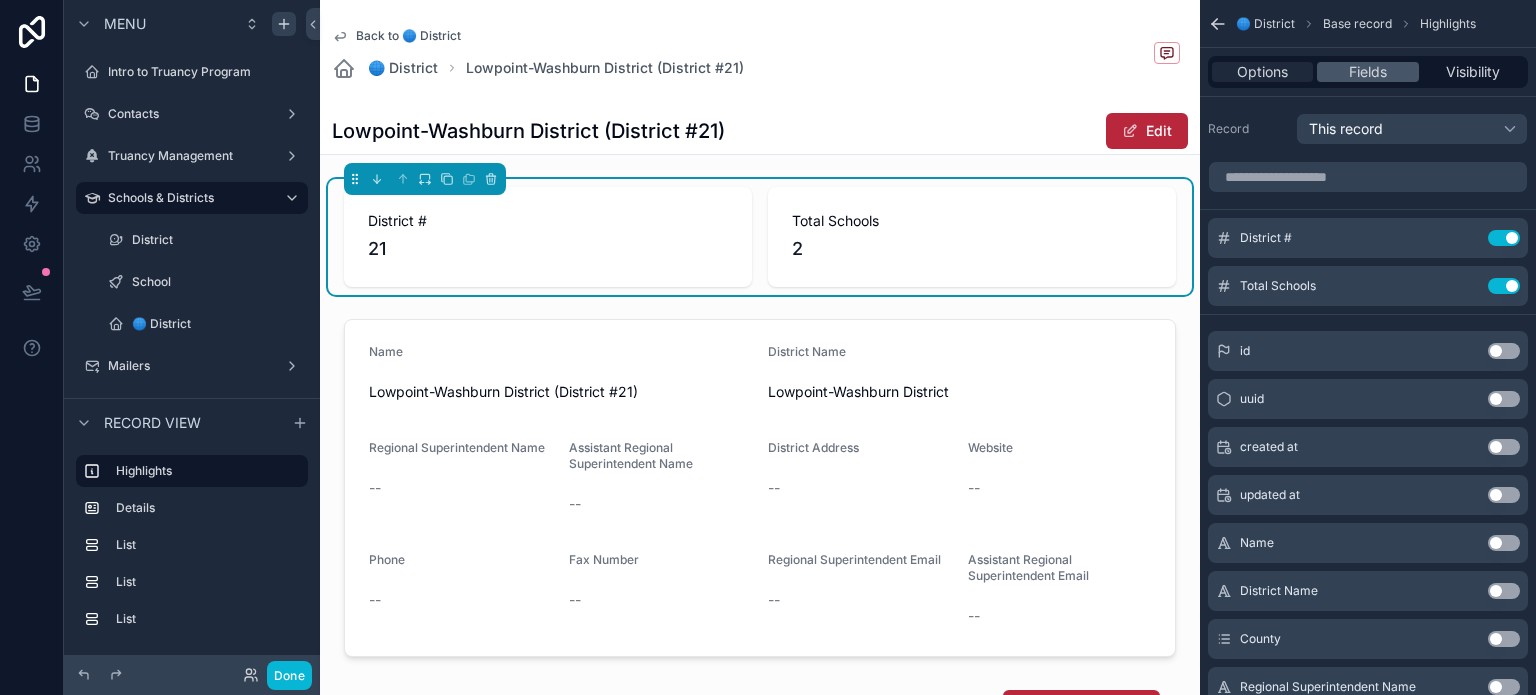 click on "Options" at bounding box center [1262, 72] 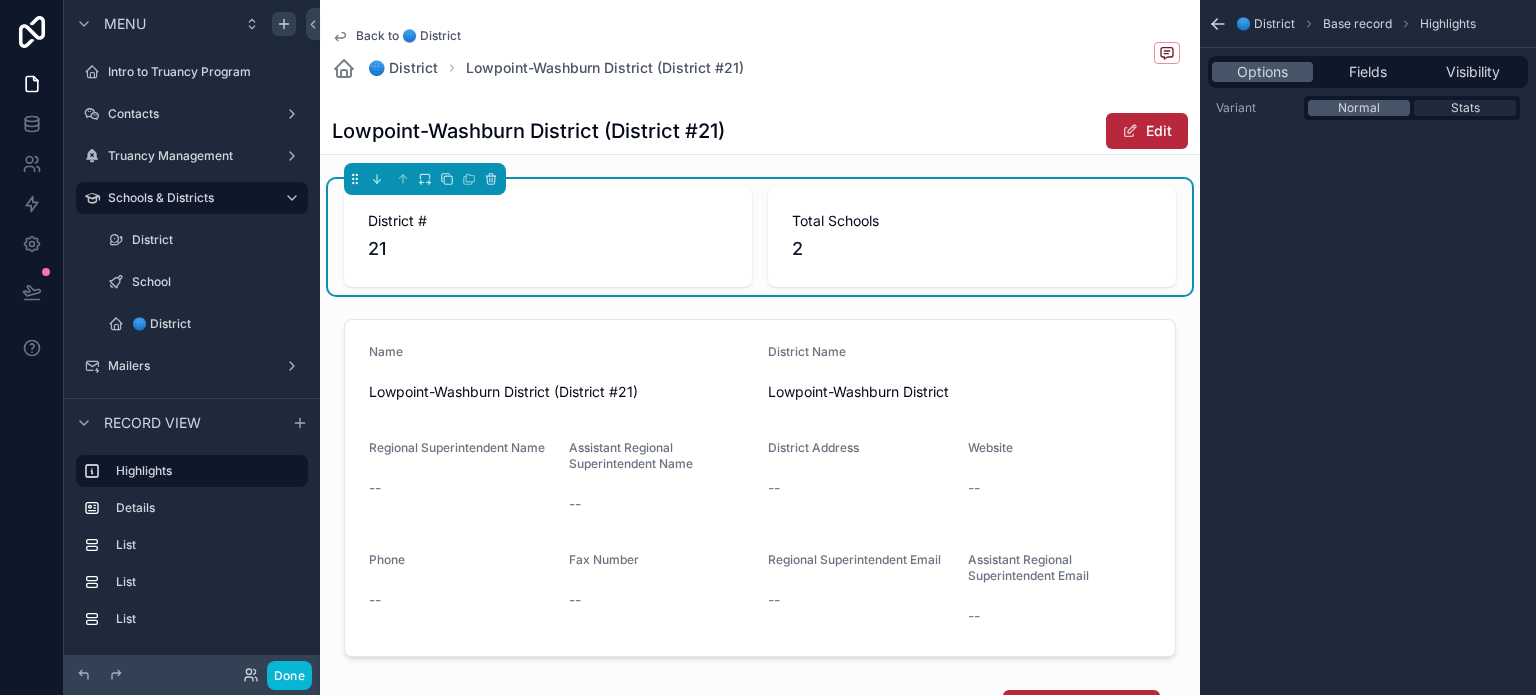 click on "Stats" at bounding box center (1465, 108) 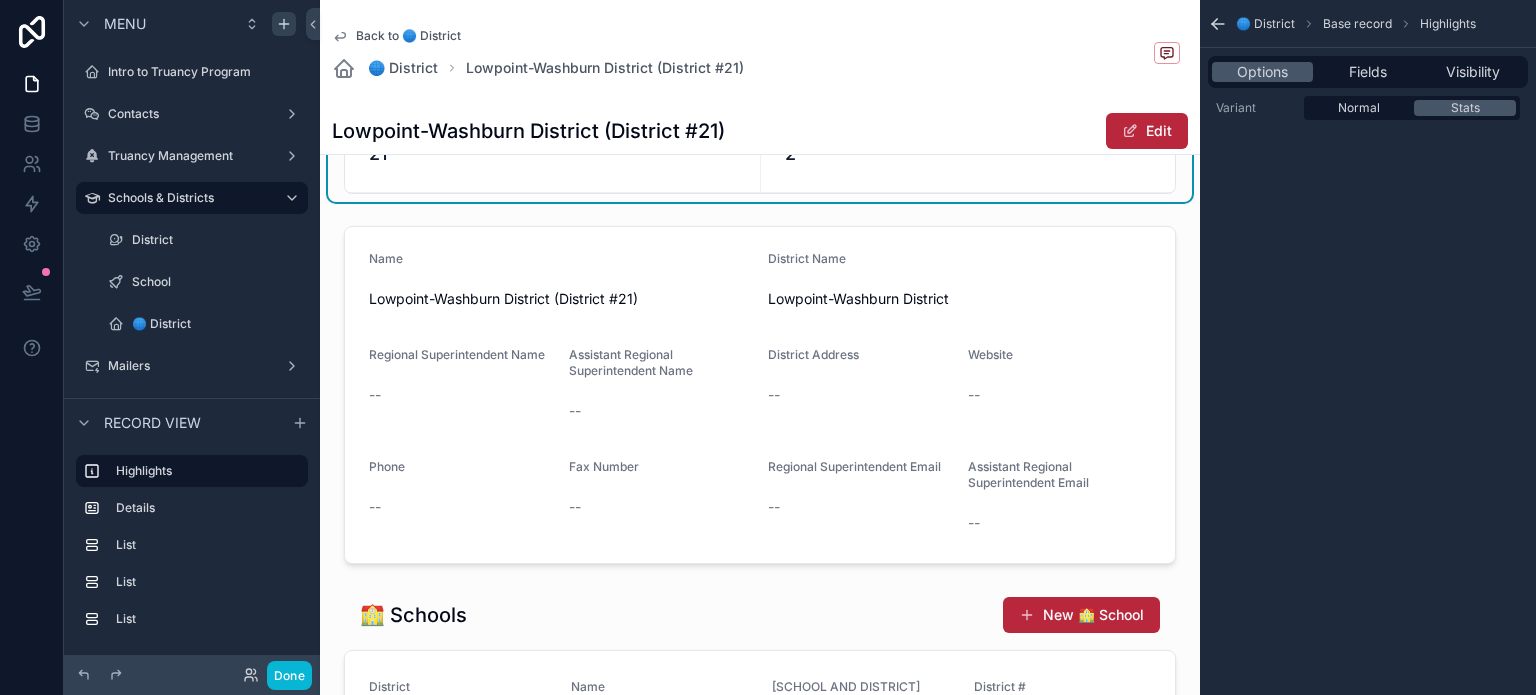 scroll, scrollTop: 100, scrollLeft: 0, axis: vertical 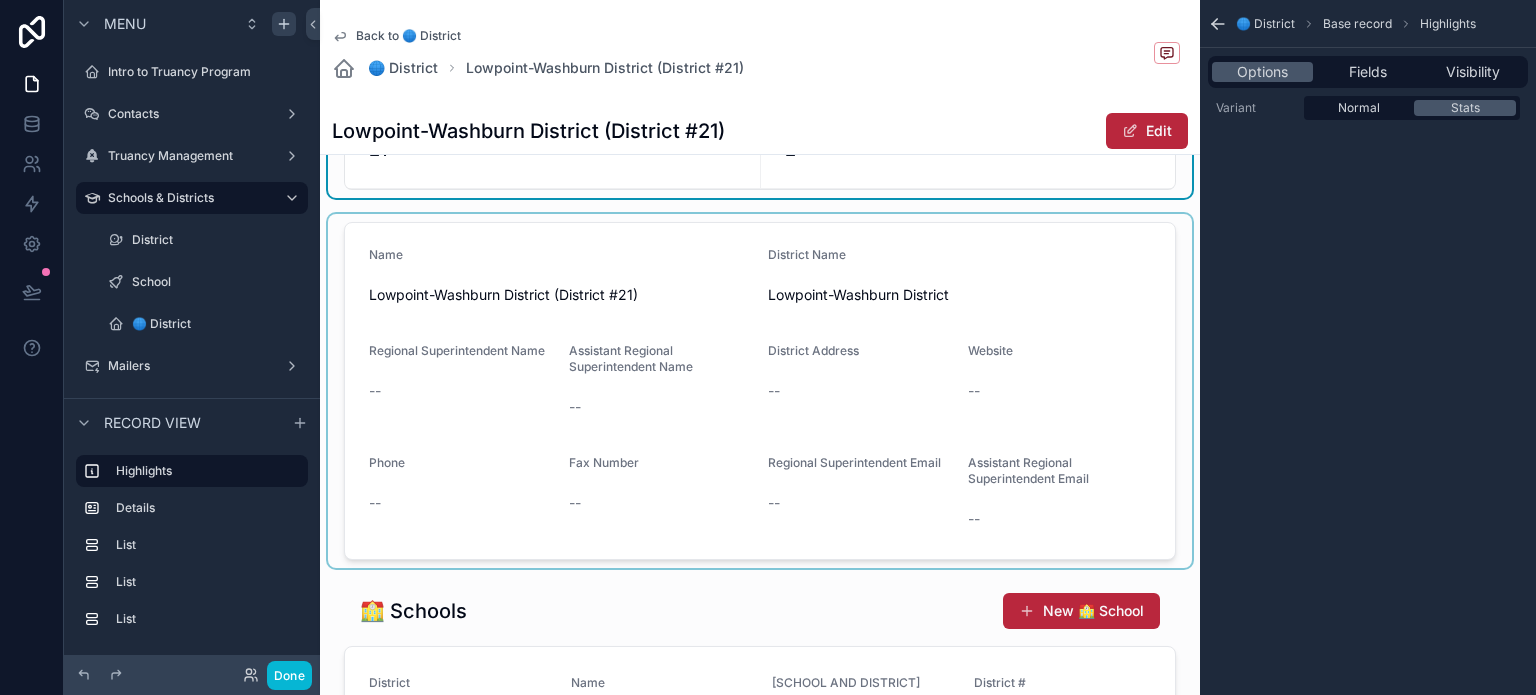 click at bounding box center [760, 391] 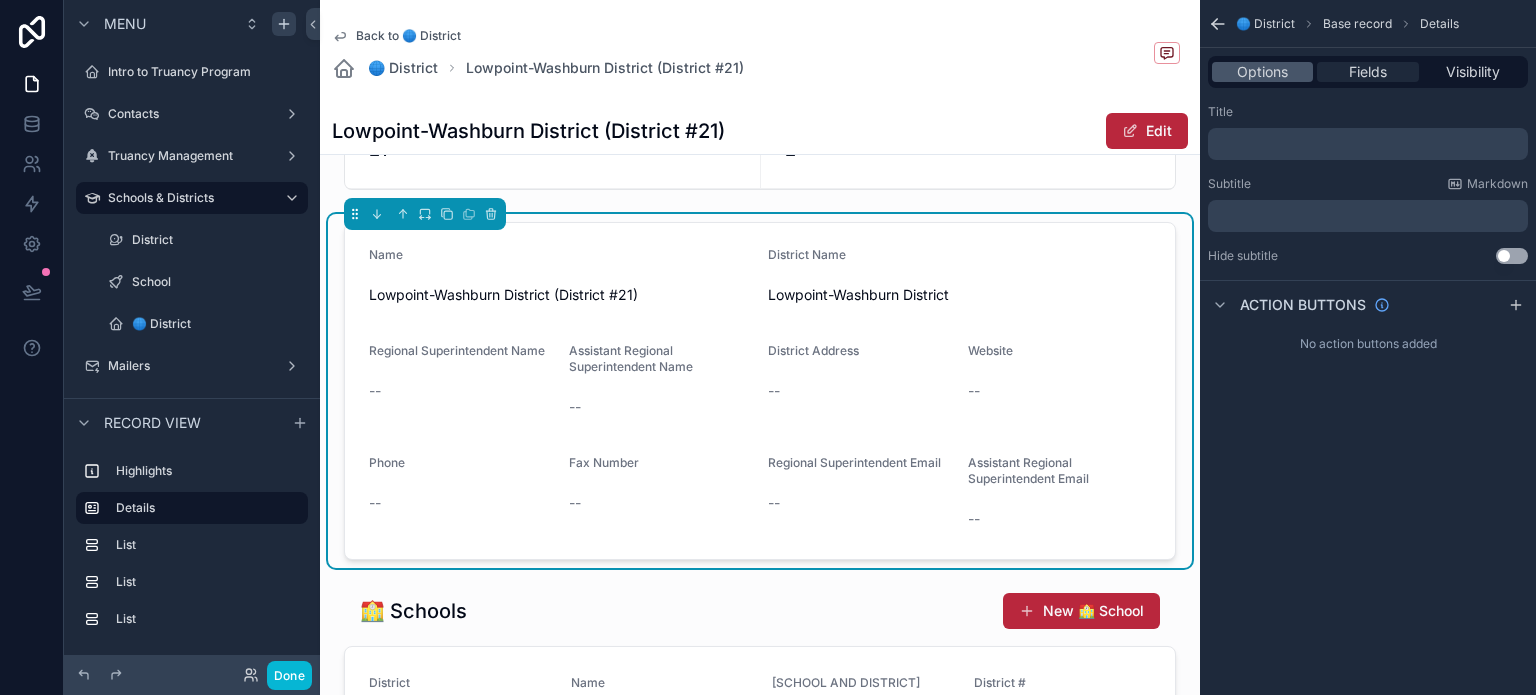 click on "Fields" at bounding box center (1367, 72) 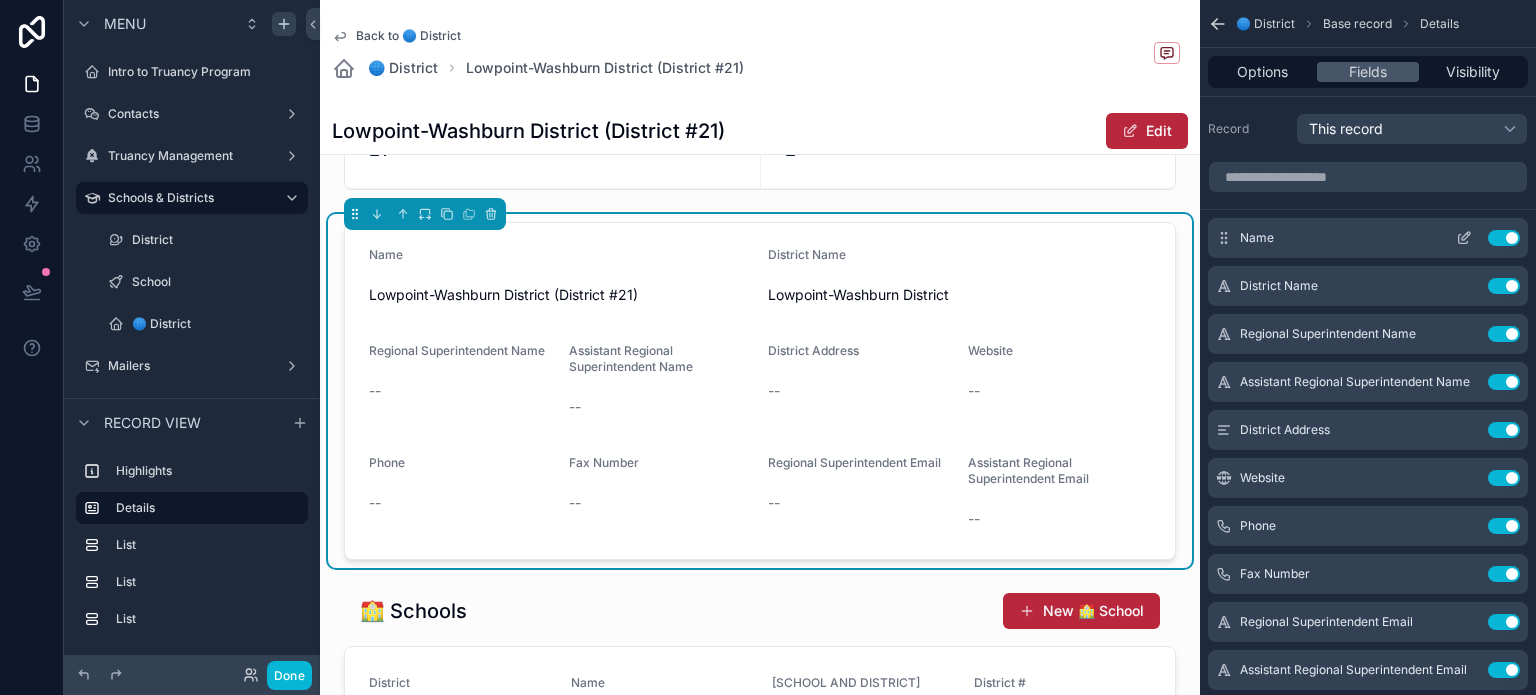 click on "Use setting" at bounding box center [1504, 238] 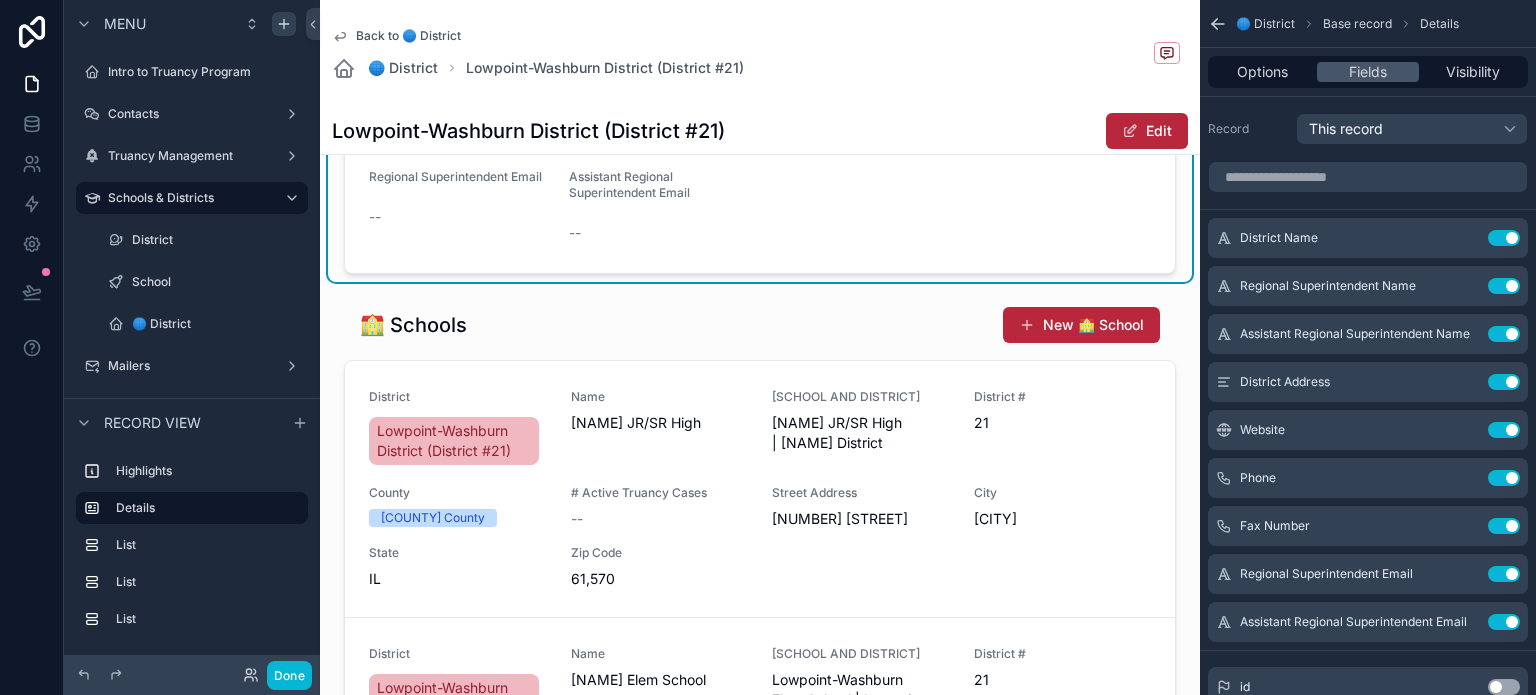 scroll, scrollTop: 400, scrollLeft: 0, axis: vertical 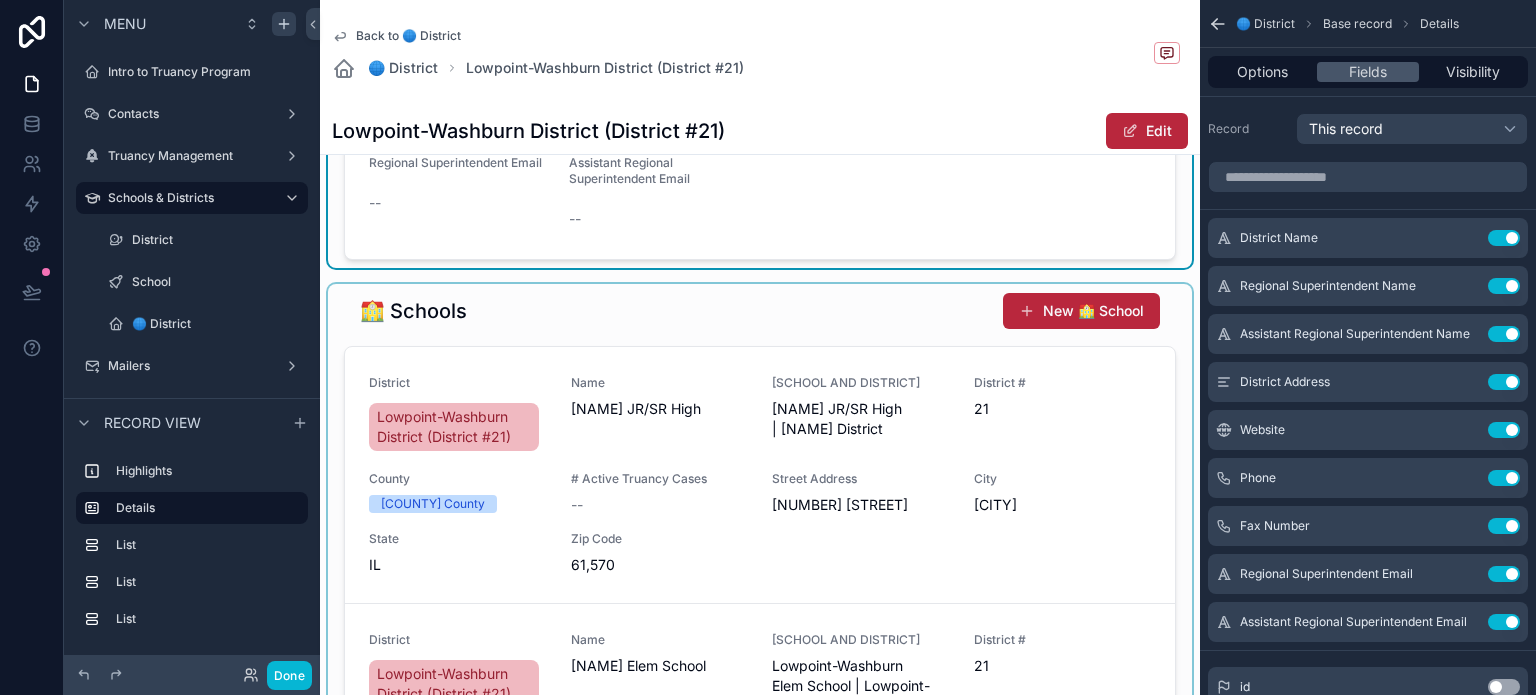 click at bounding box center [760, 583] 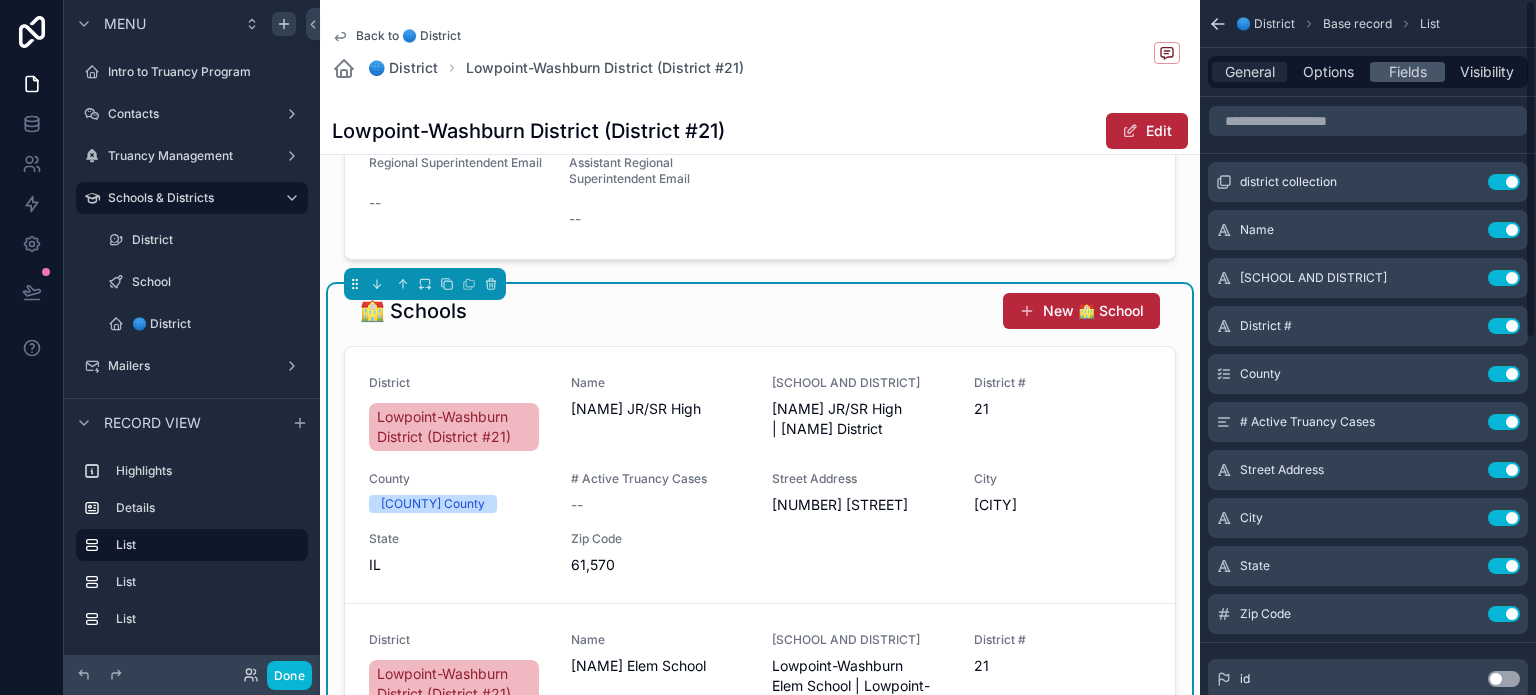 click on "General" at bounding box center (1250, 72) 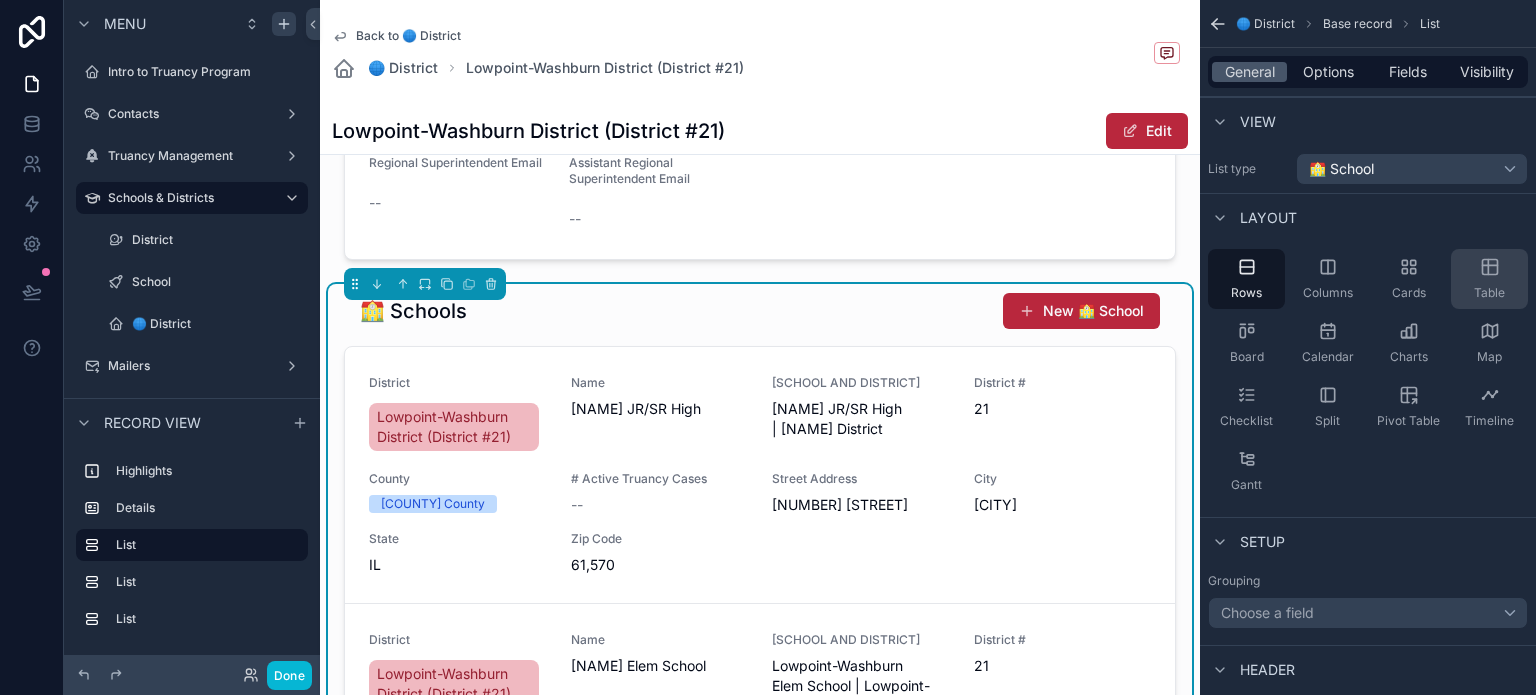 click on "Table" at bounding box center (1489, 293) 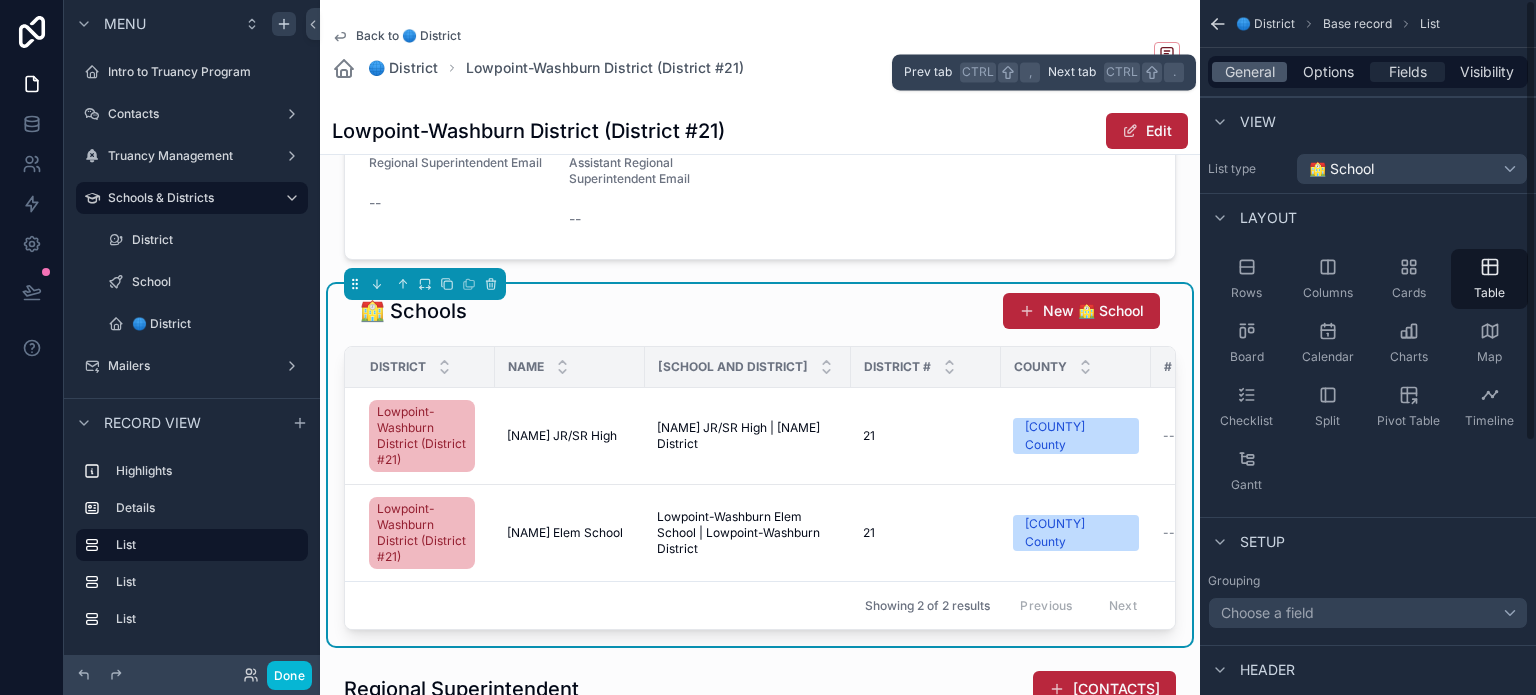 click on "Fields" at bounding box center [1408, 72] 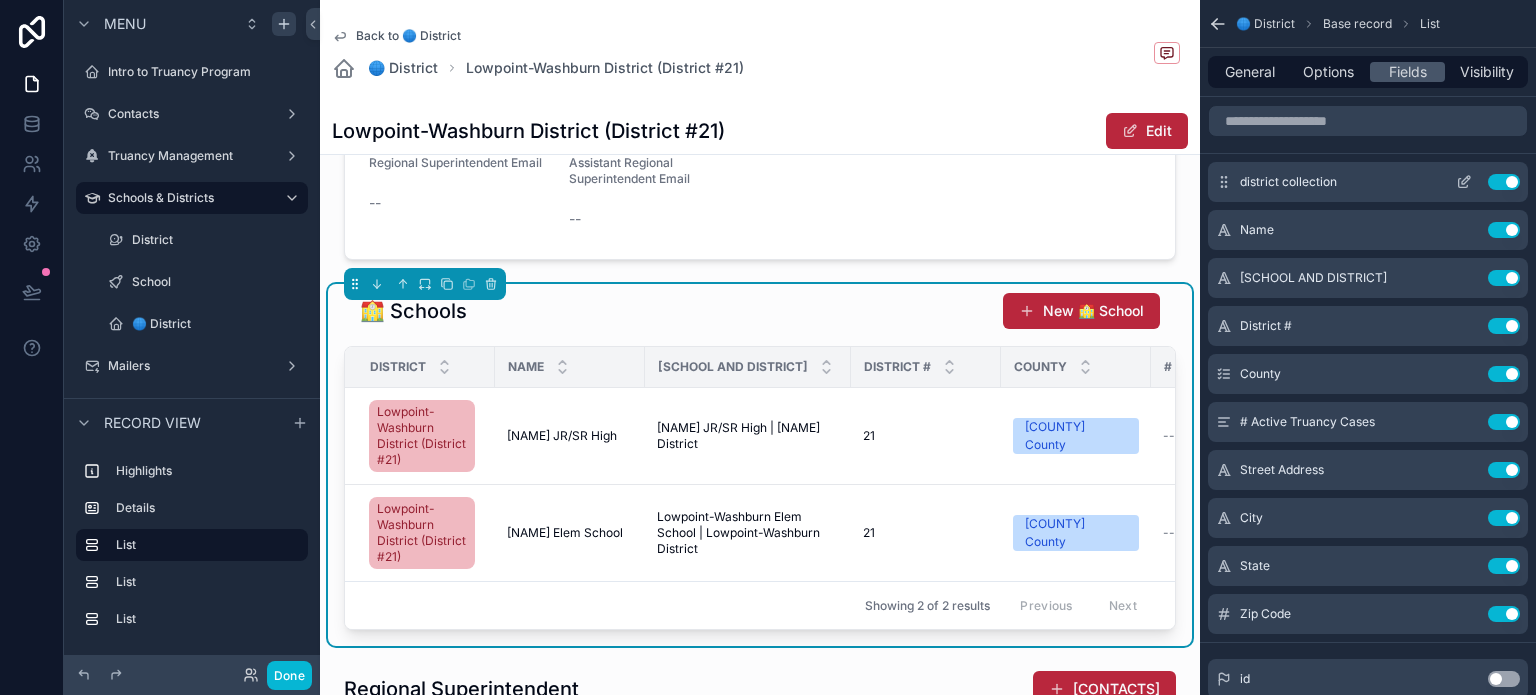 click on "Use setting" at bounding box center [1504, 182] 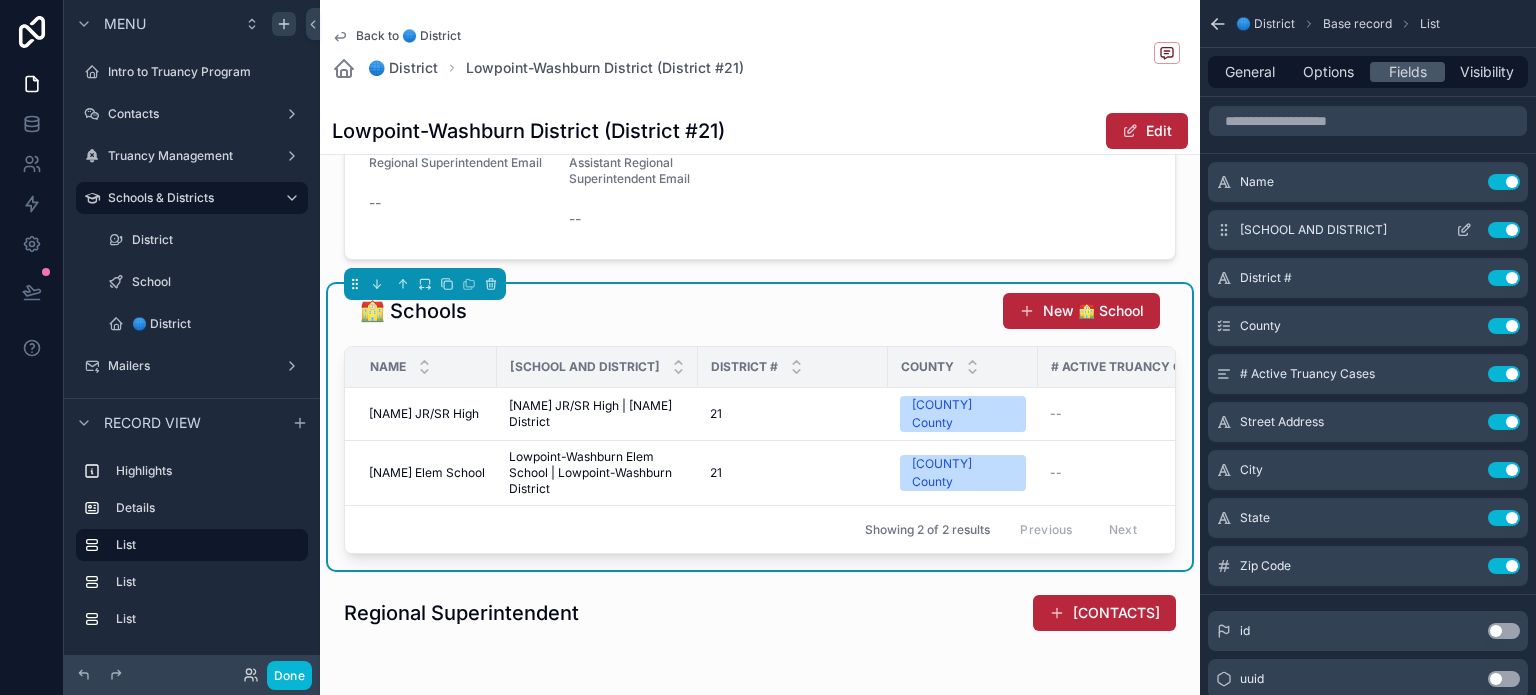 click on "Use setting" at bounding box center (1504, 230) 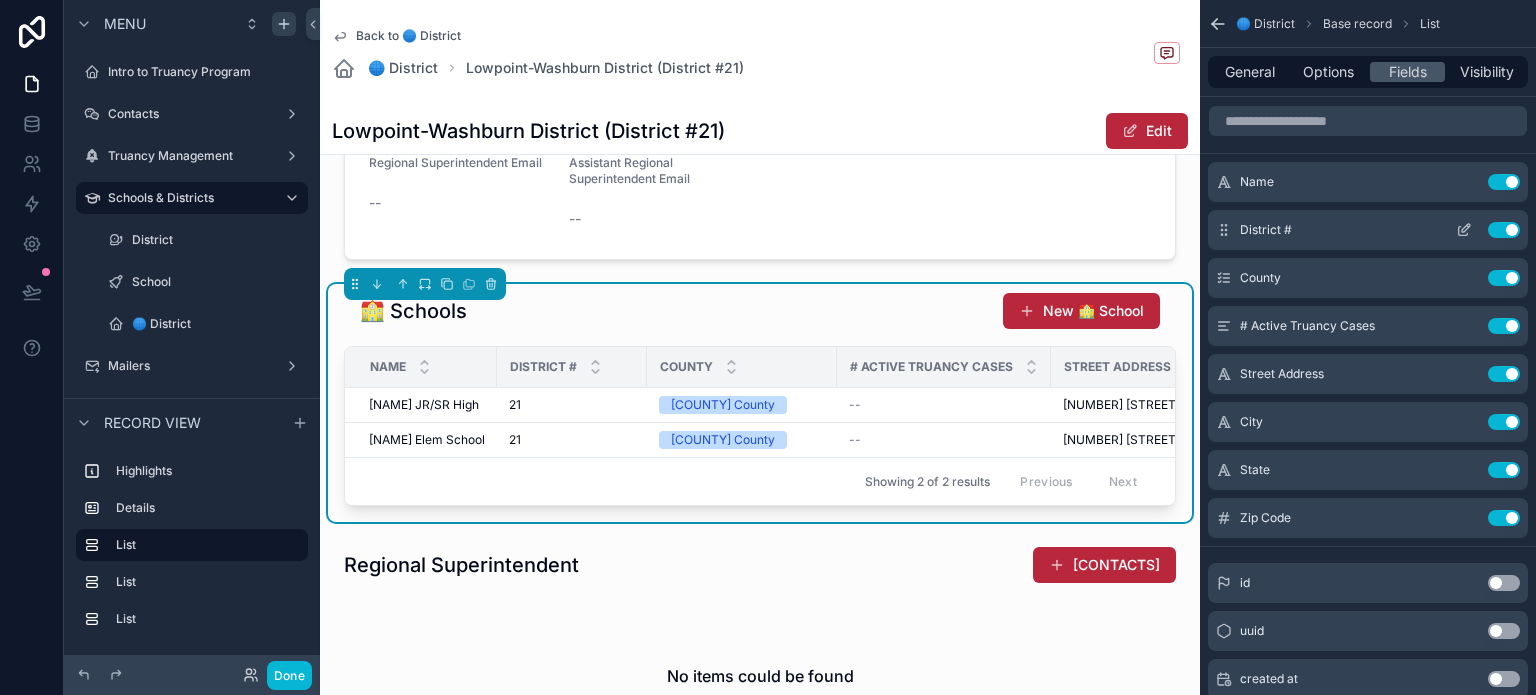 click on "District # Use setting" at bounding box center [1368, 230] 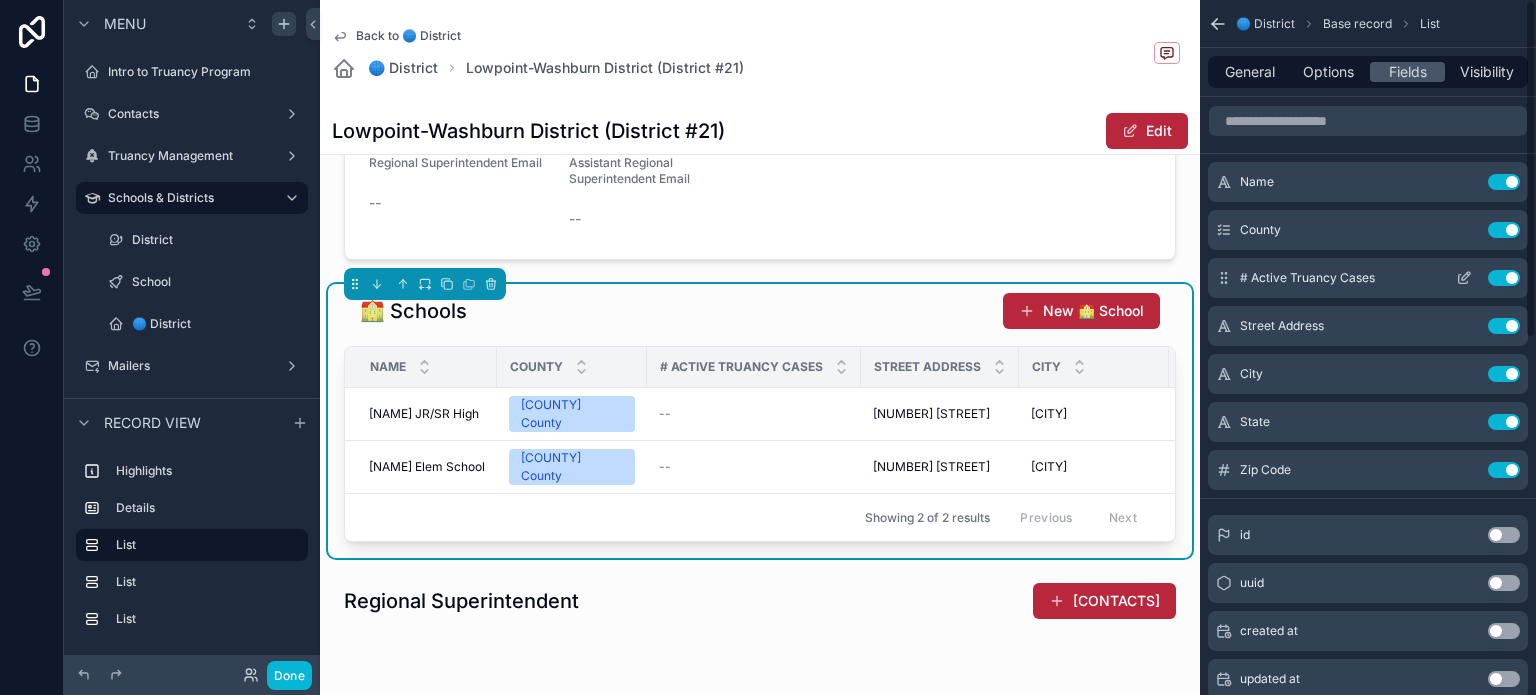 click on "Use setting" at bounding box center (1504, 278) 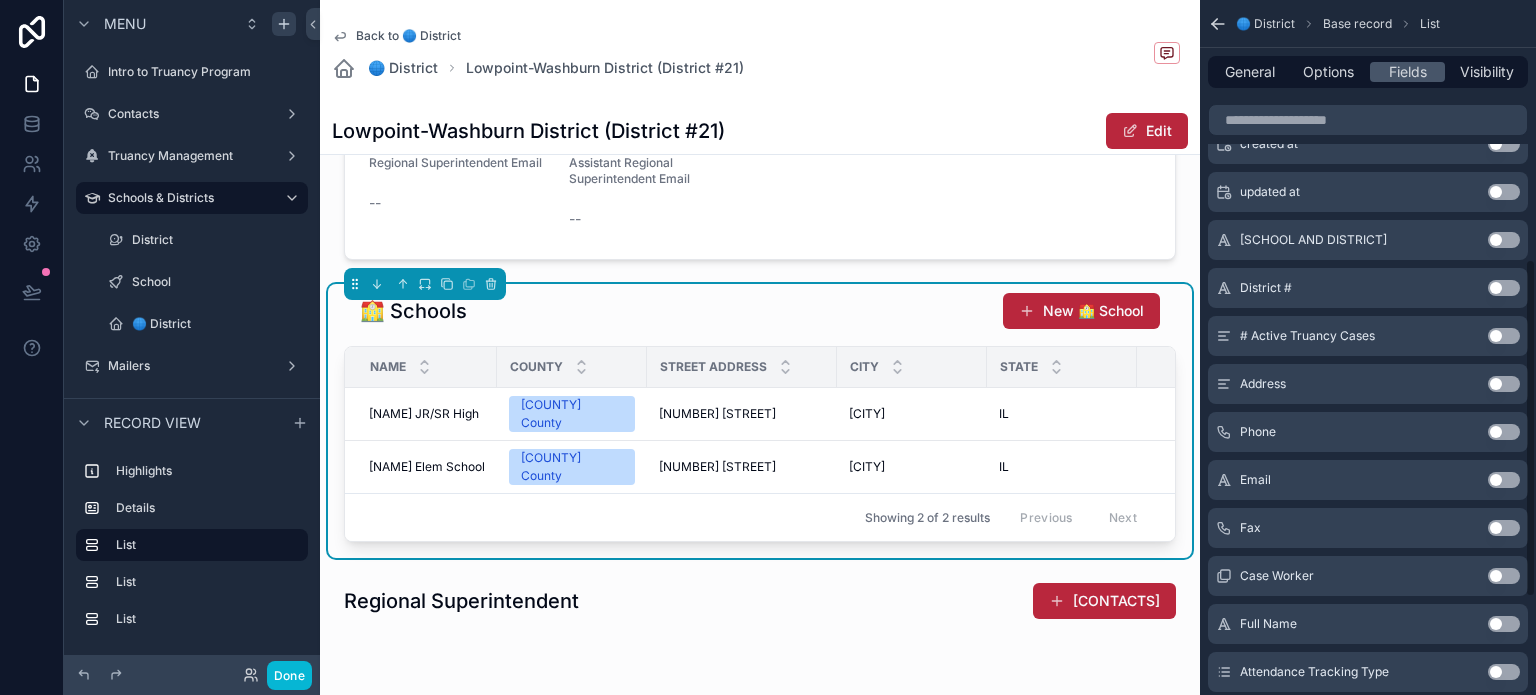 scroll, scrollTop: 431, scrollLeft: 0, axis: vertical 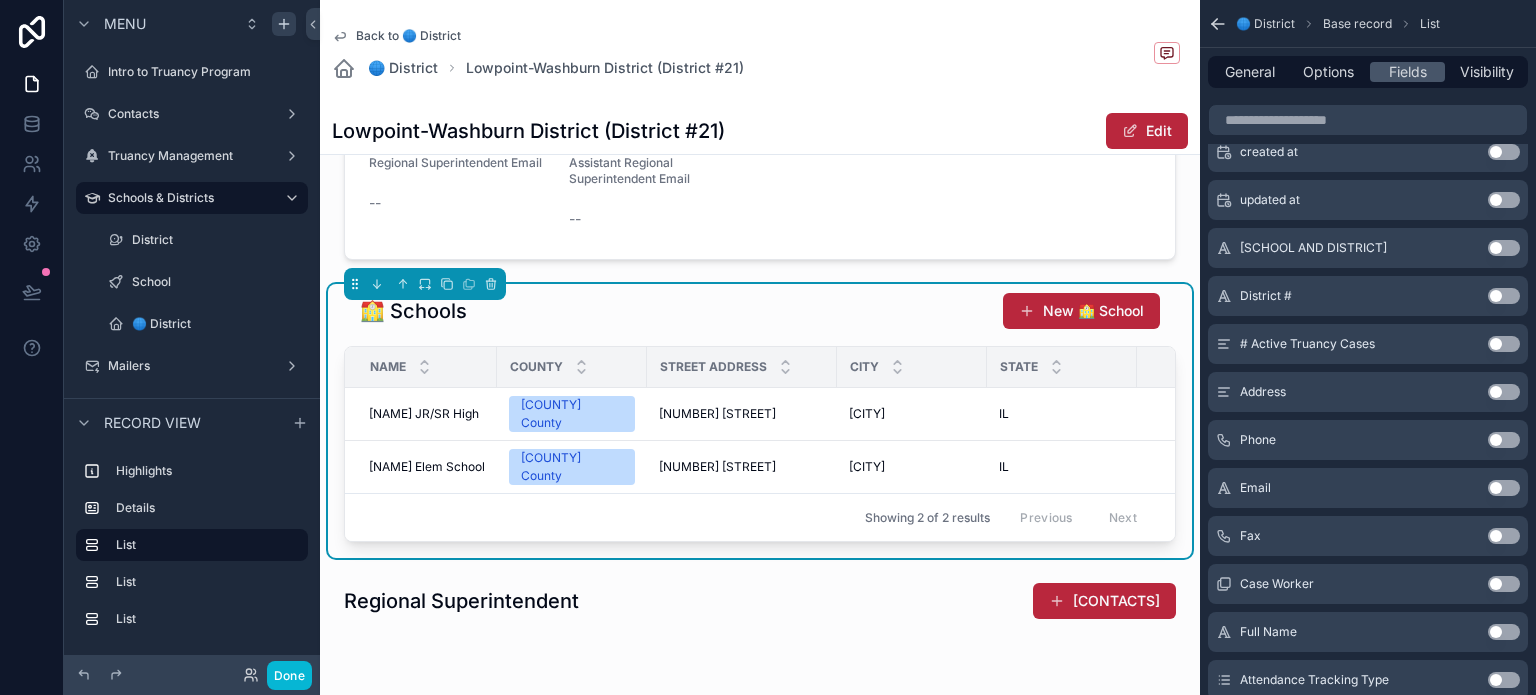 click on "Use setting" at bounding box center (1504, 440) 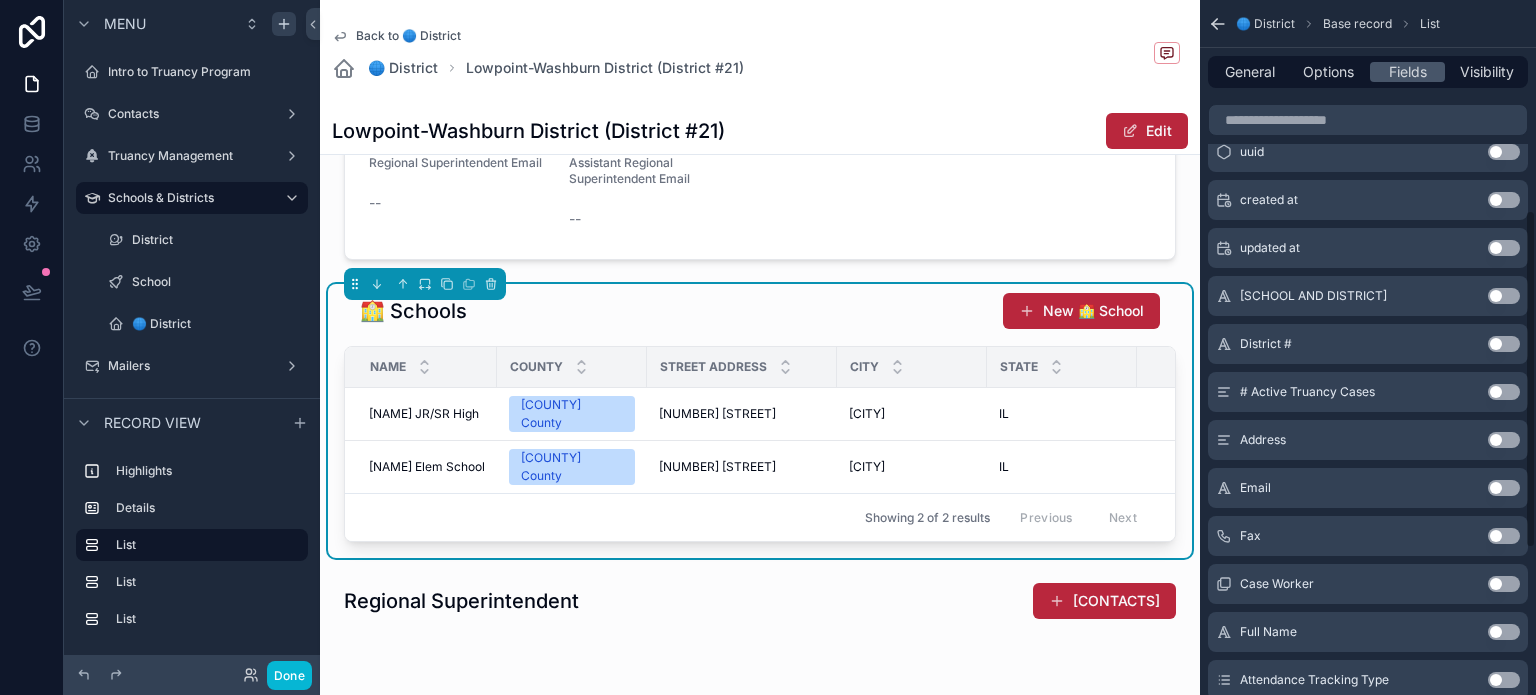 click on "Use setting" at bounding box center (1504, 488) 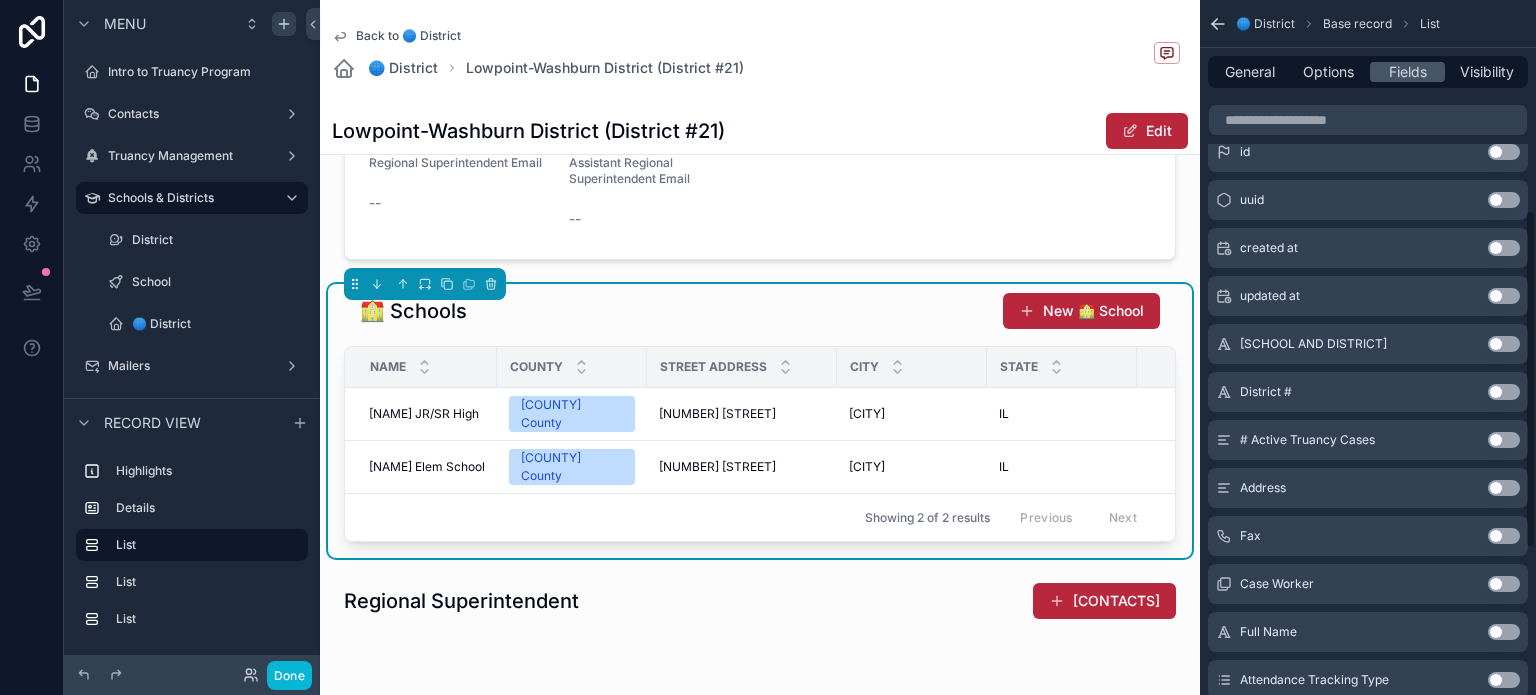 click on "Use setting" at bounding box center [1504, 536] 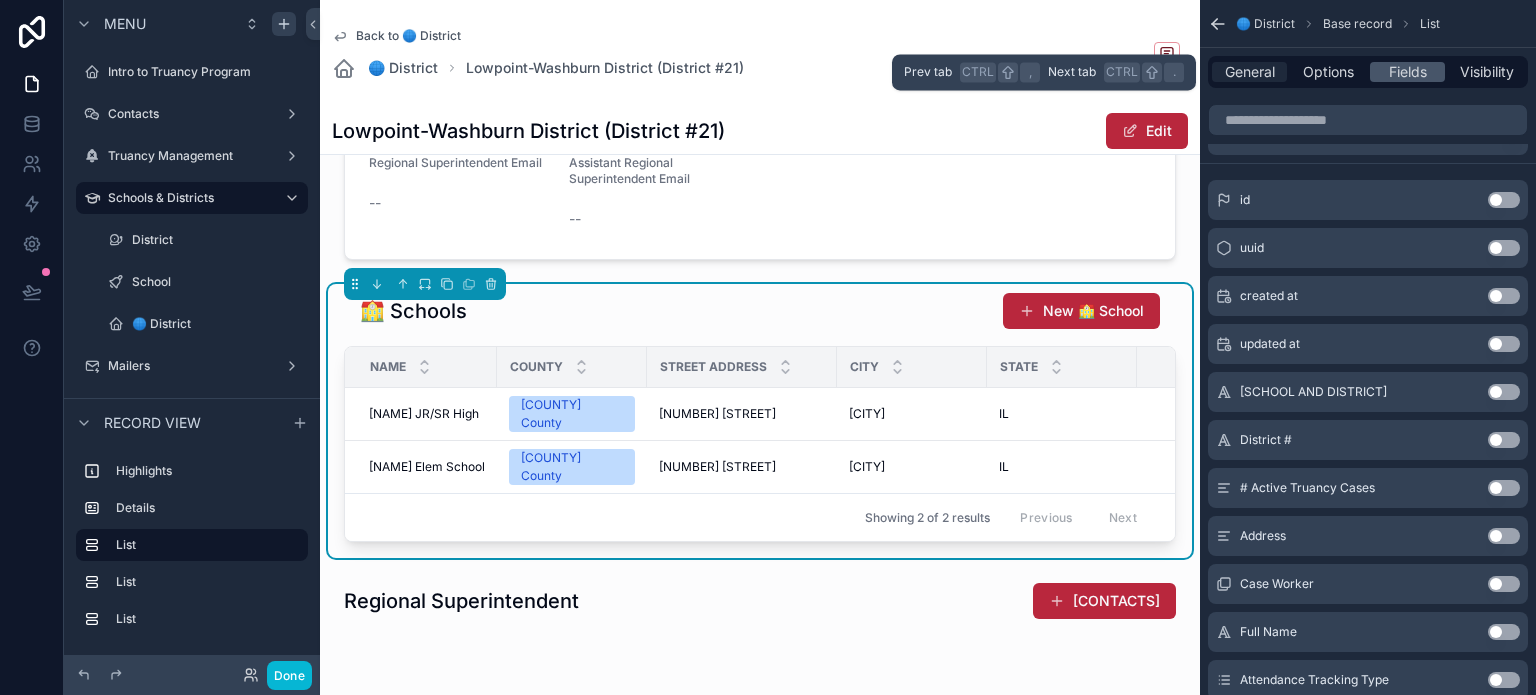 click on "General" at bounding box center [1250, 72] 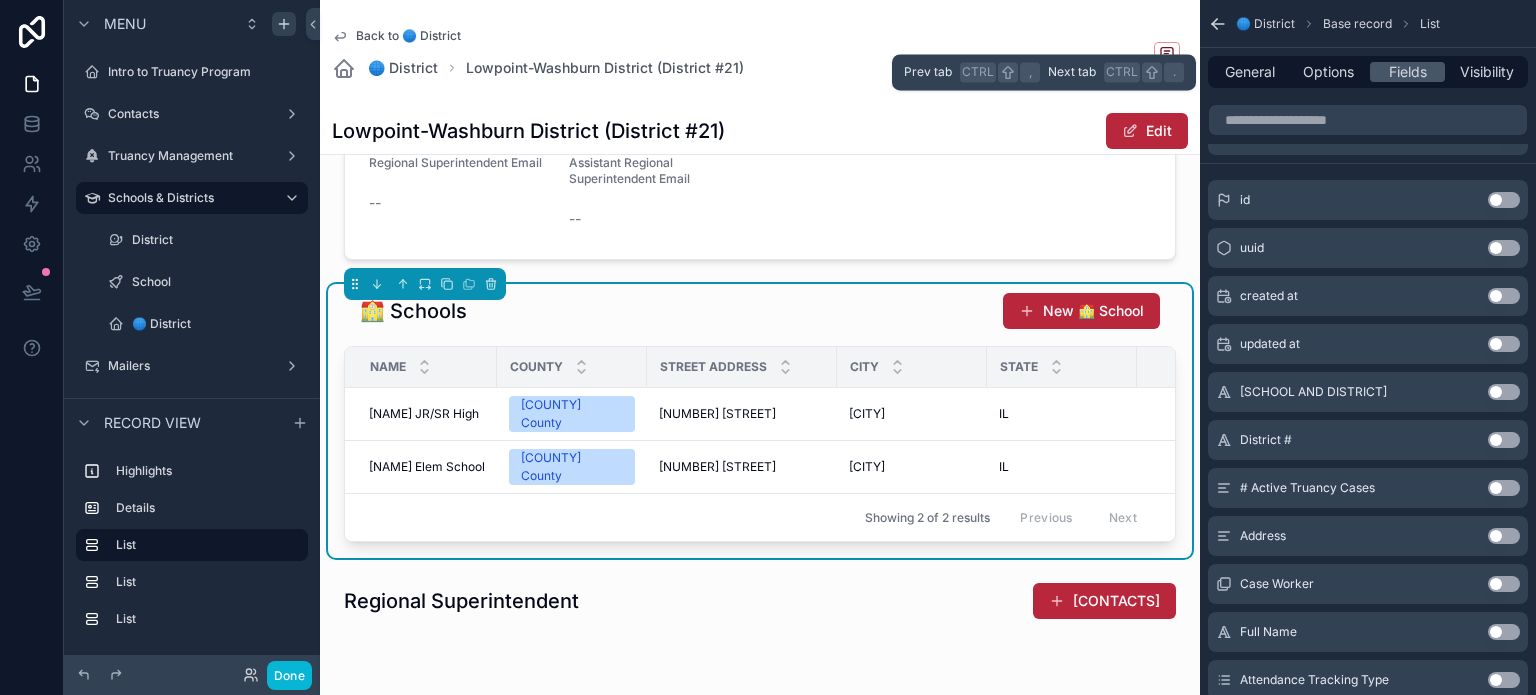 scroll, scrollTop: 397, scrollLeft: 0, axis: vertical 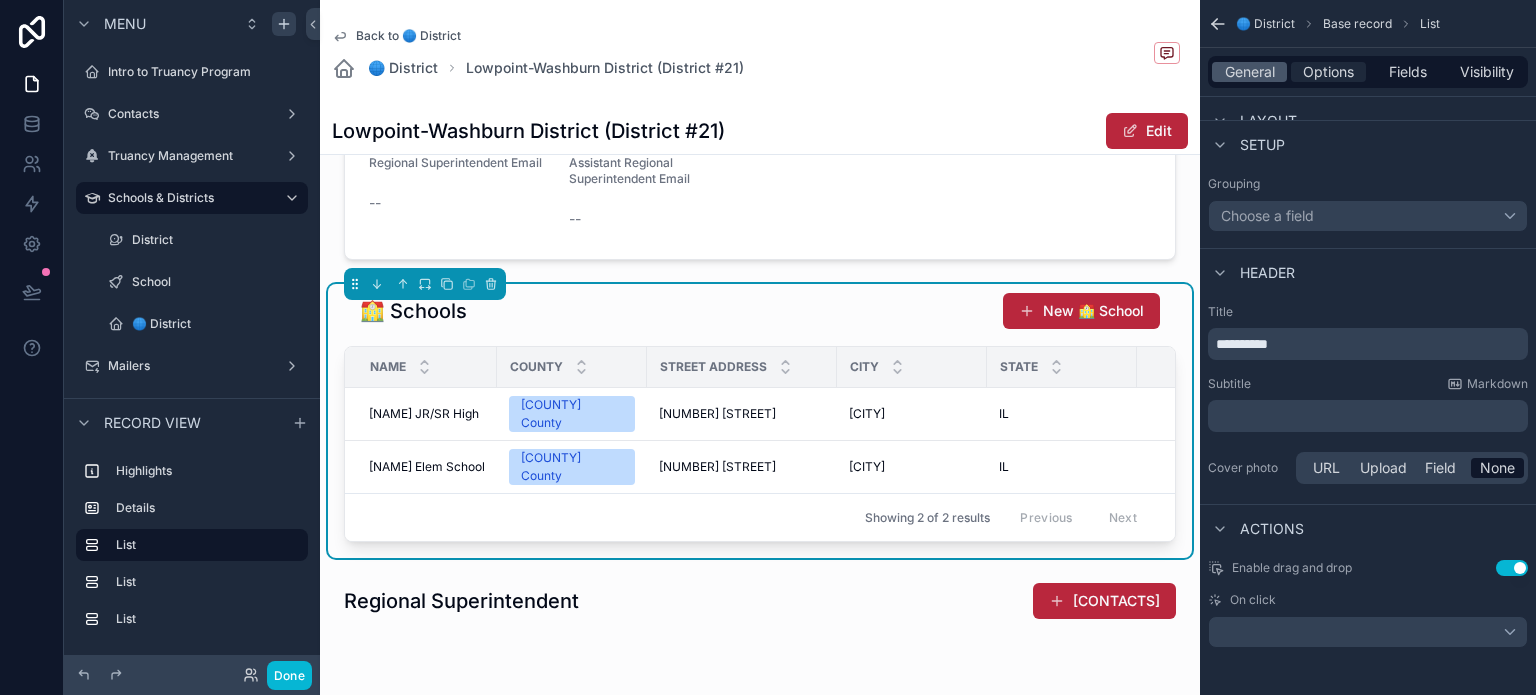 click on "Options" at bounding box center [1328, 72] 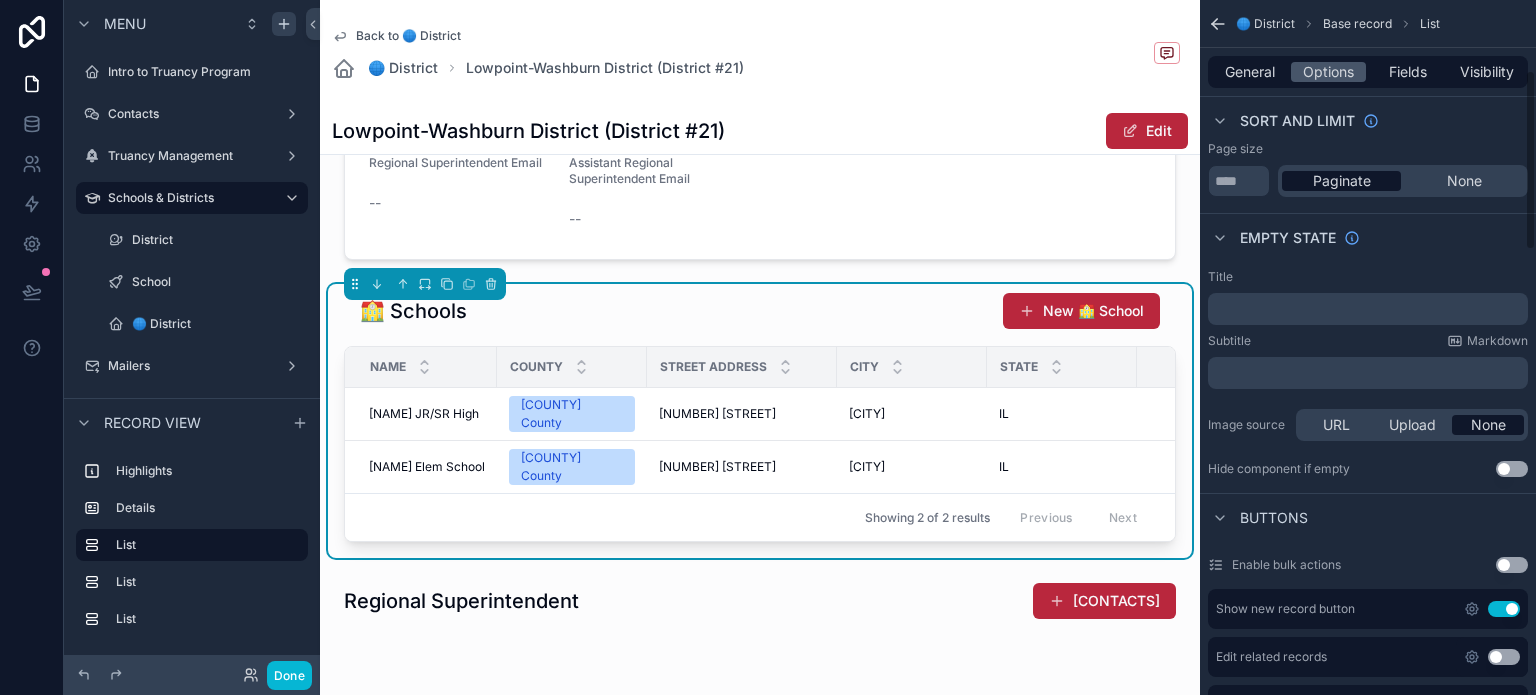 scroll, scrollTop: 300, scrollLeft: 0, axis: vertical 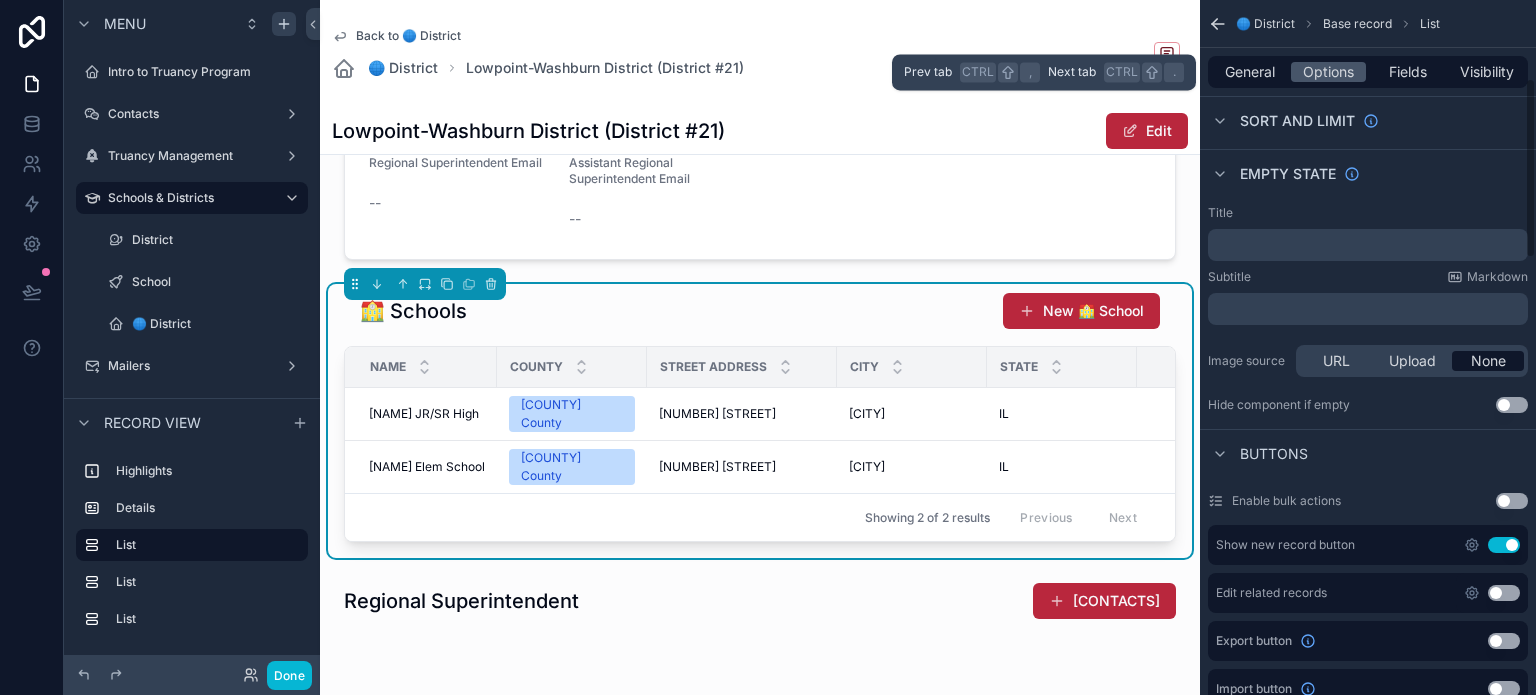 click on "General Options Fields Visibility" at bounding box center (1368, 72) 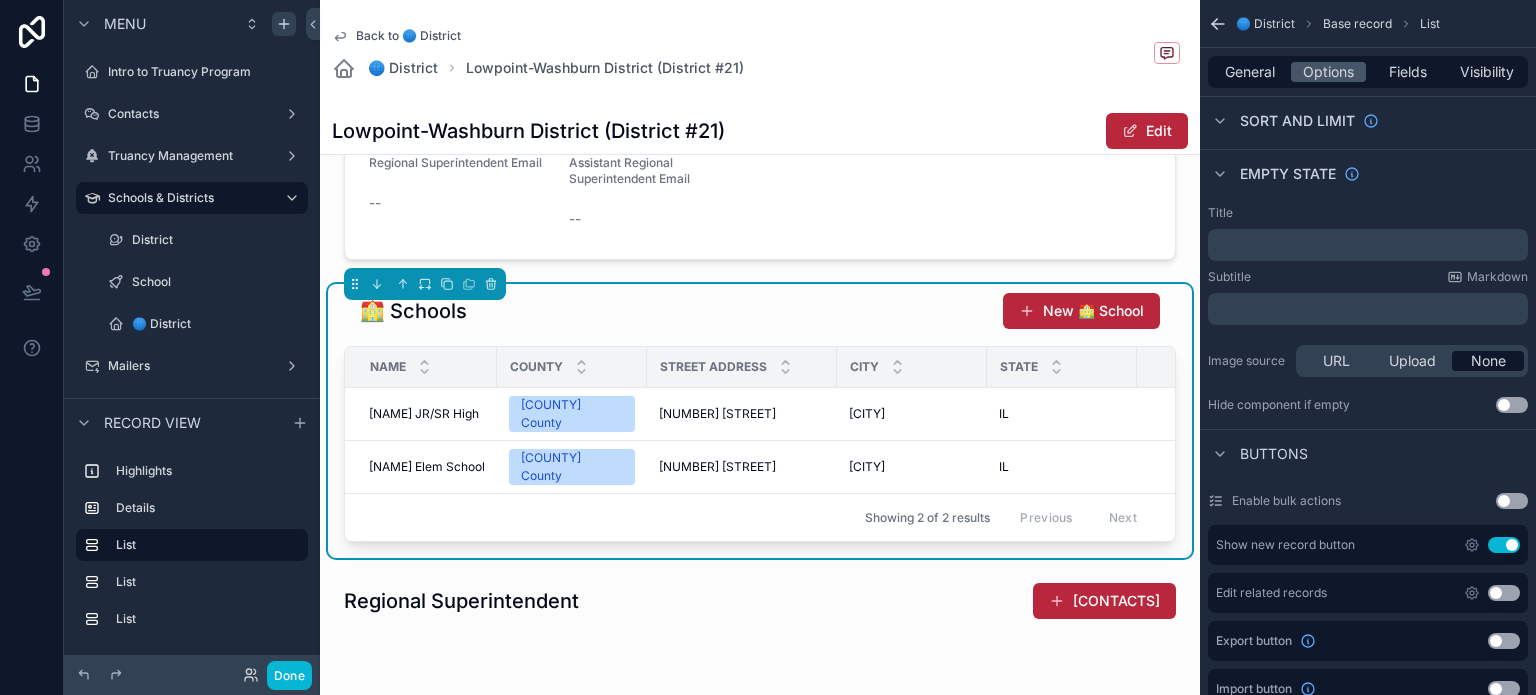 click on "General Options Fields Visibility" at bounding box center (1368, 72) 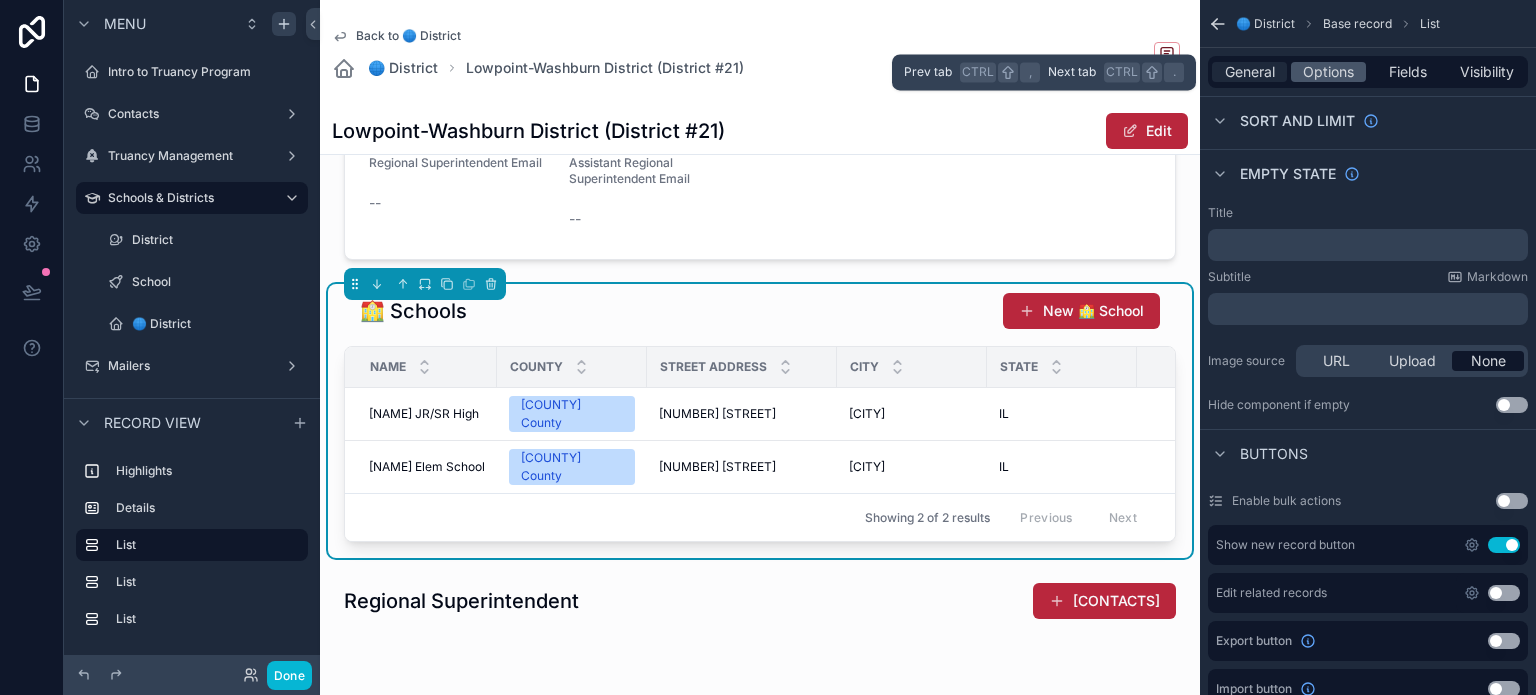 click on "General" at bounding box center (1250, 72) 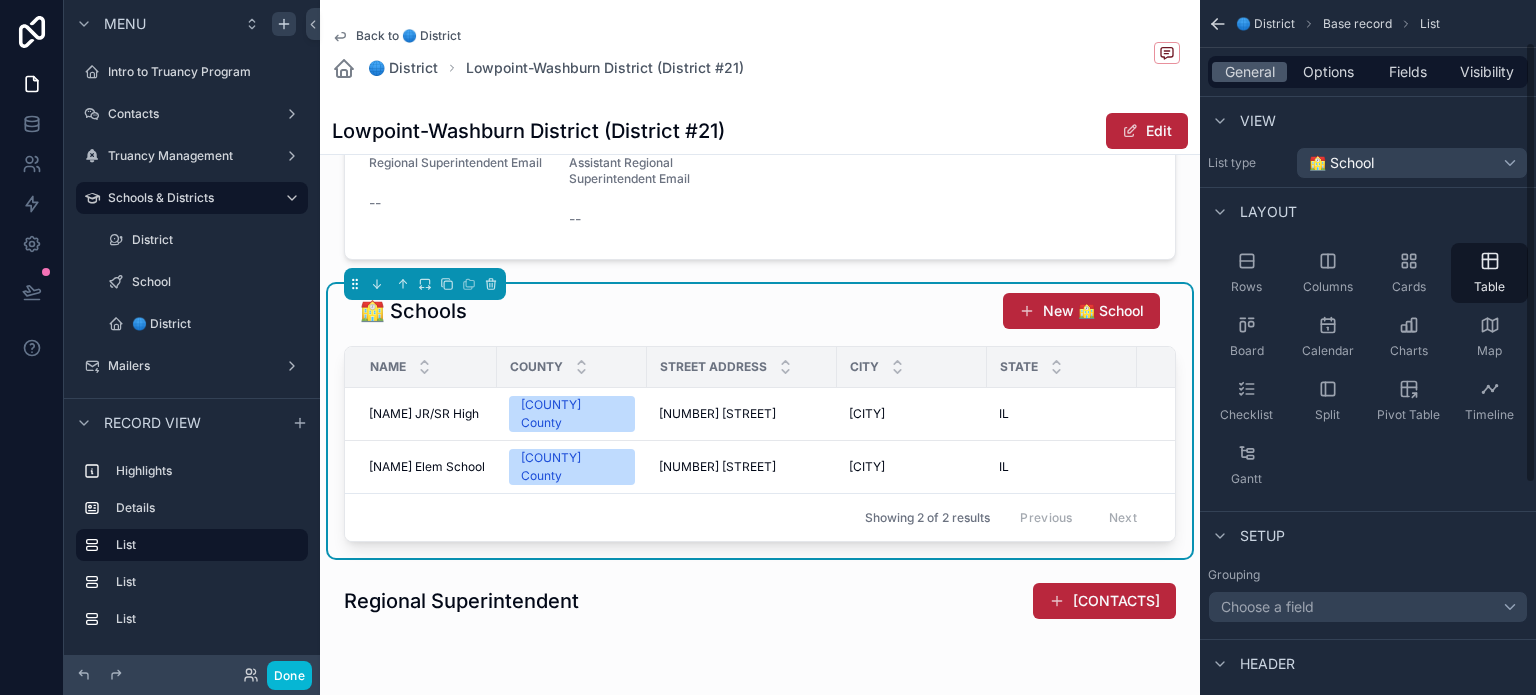 scroll, scrollTop: 0, scrollLeft: 0, axis: both 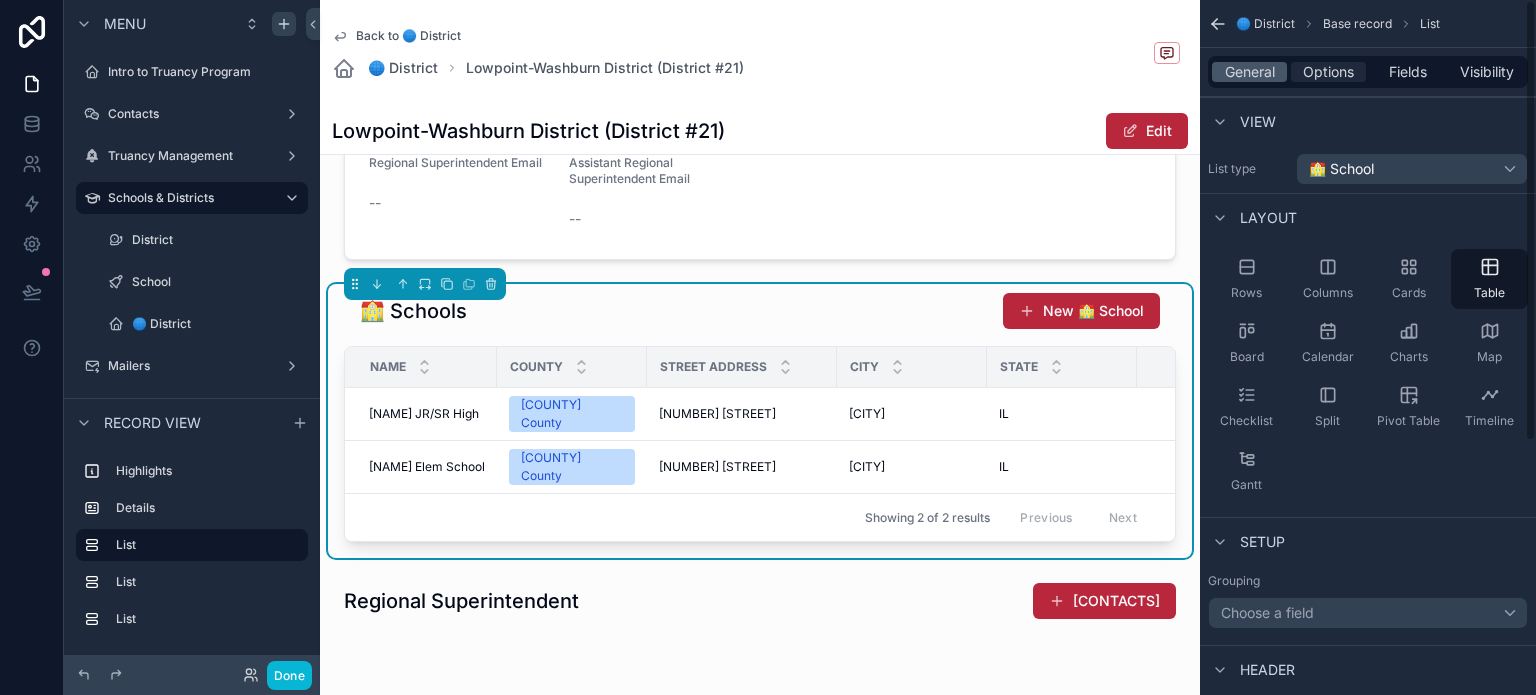 click on "Options" at bounding box center (1328, 72) 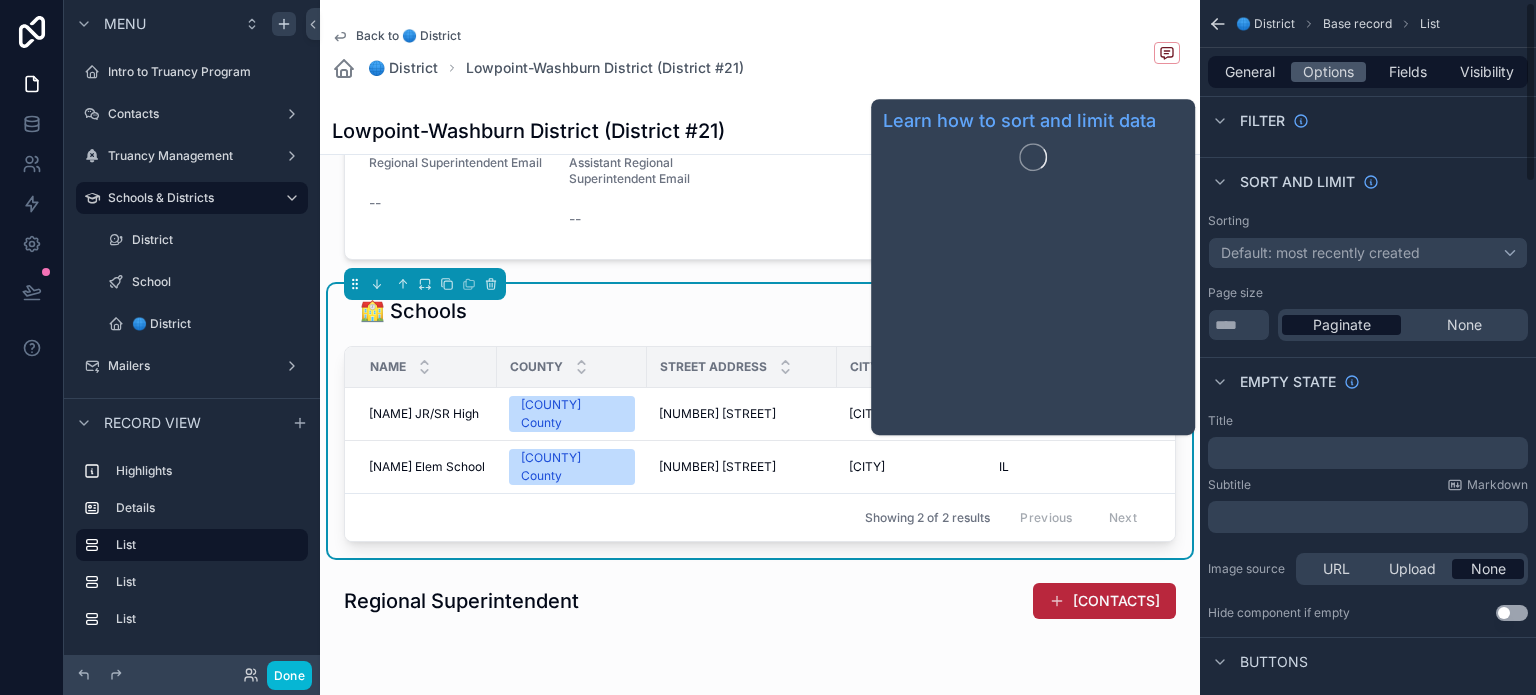 scroll, scrollTop: 100, scrollLeft: 0, axis: vertical 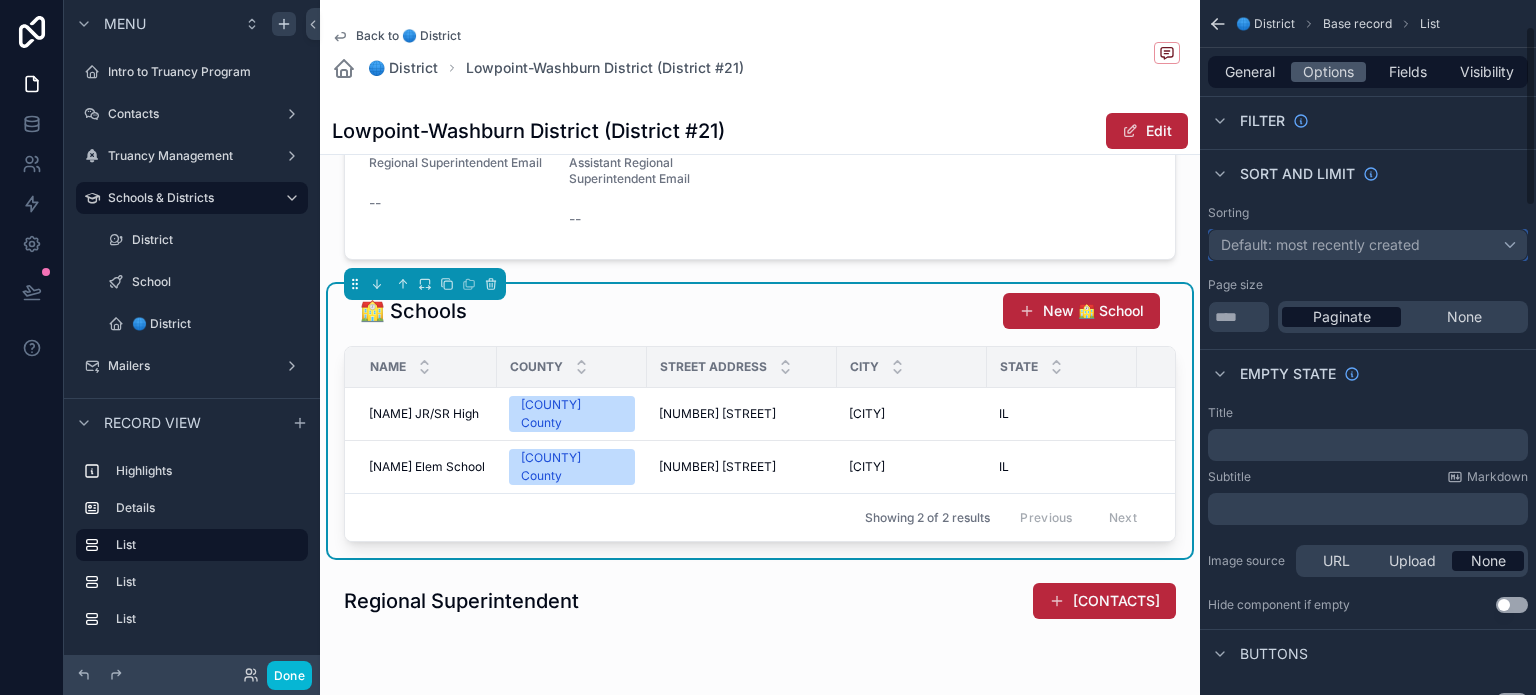 click on "Default: most recently created" at bounding box center [1368, 245] 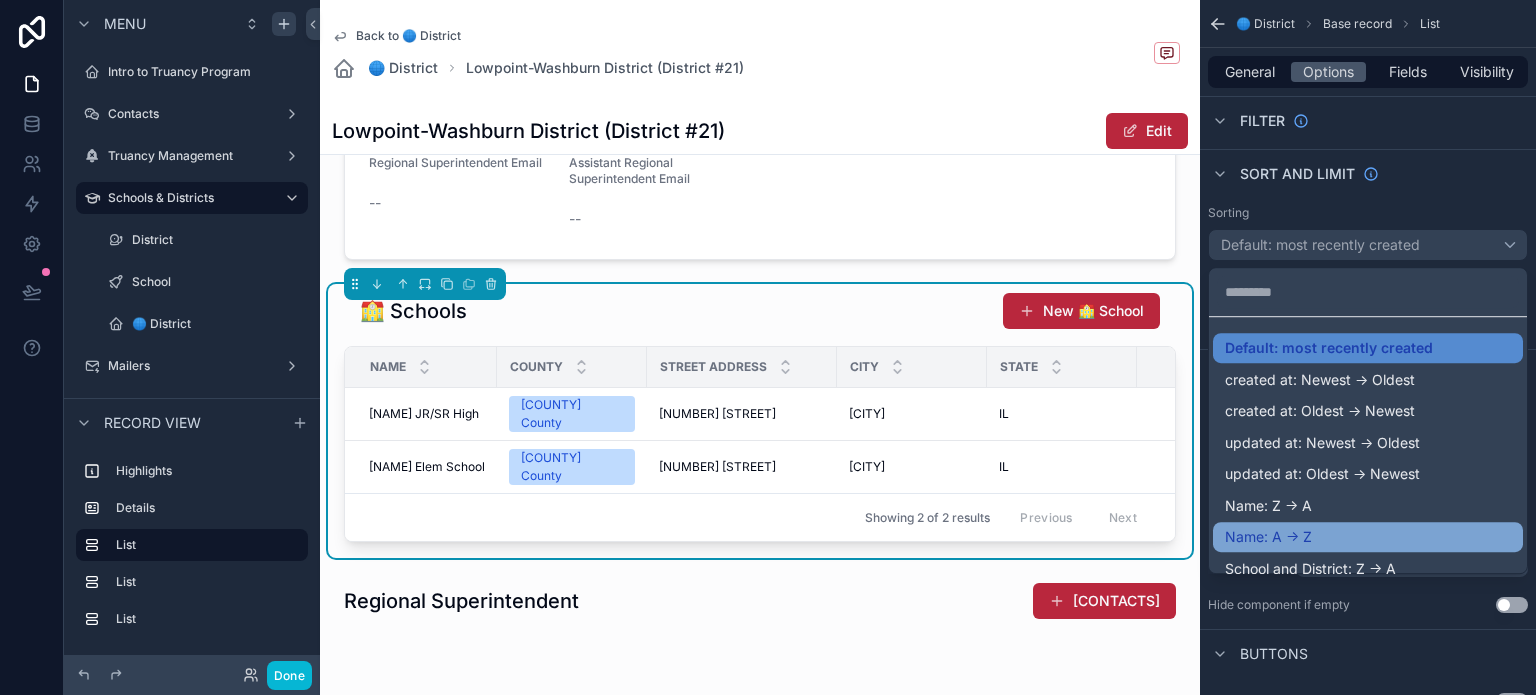 click on "Name: A -> Z" at bounding box center [1368, 537] 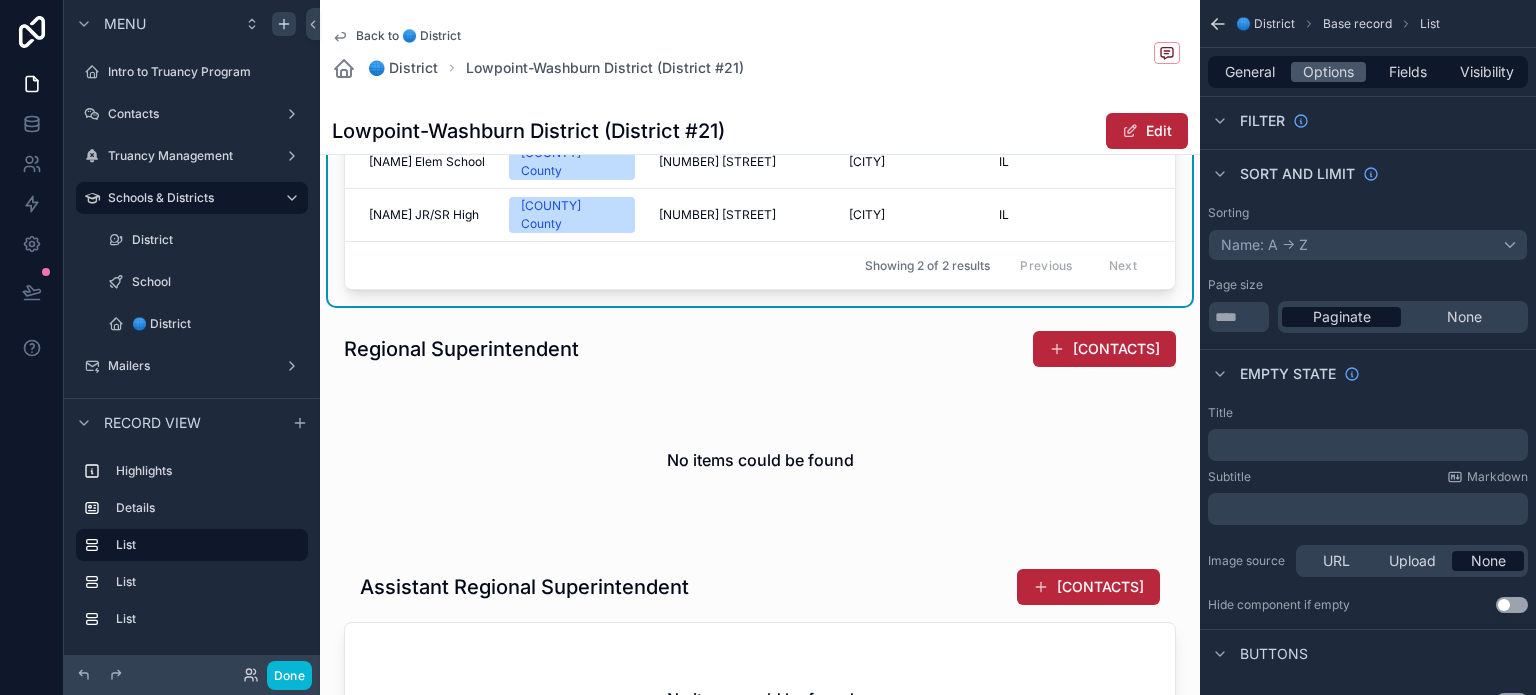 scroll, scrollTop: 700, scrollLeft: 0, axis: vertical 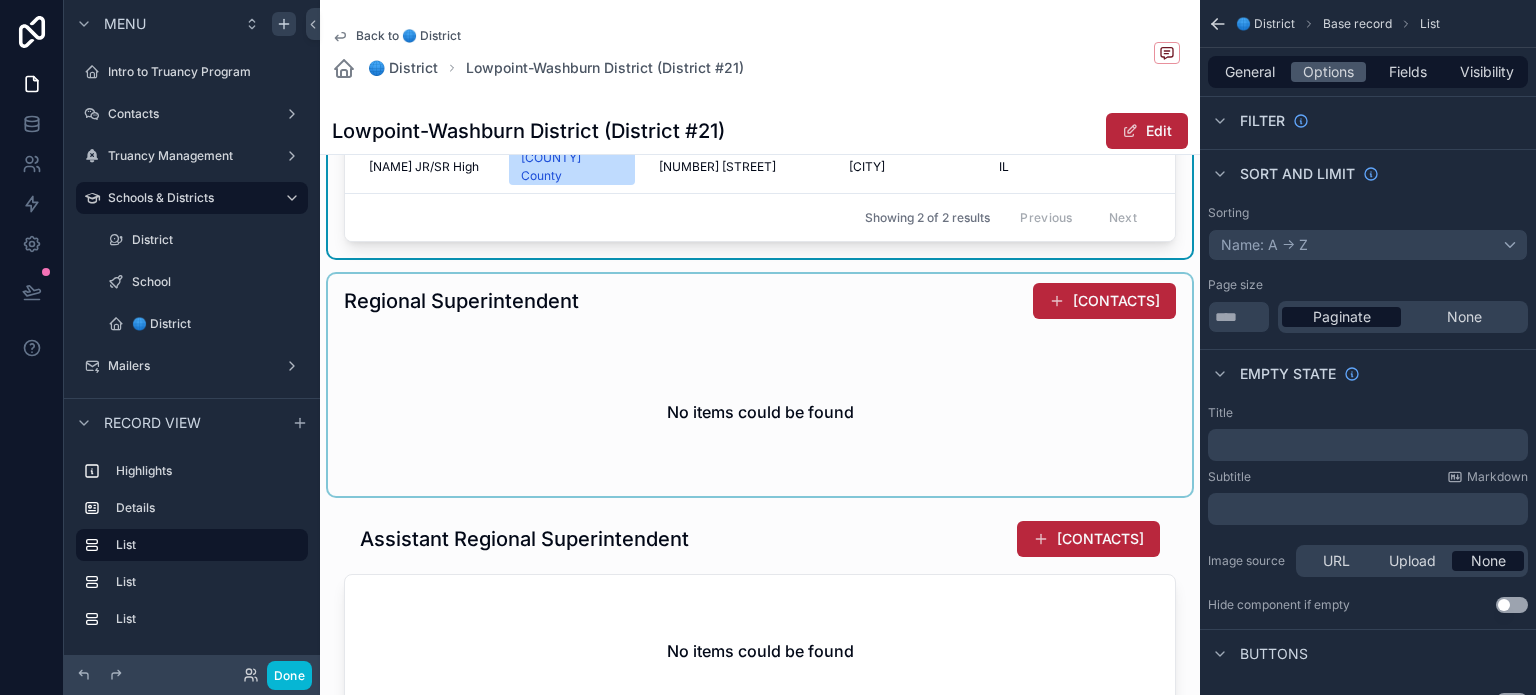 click at bounding box center [760, 385] 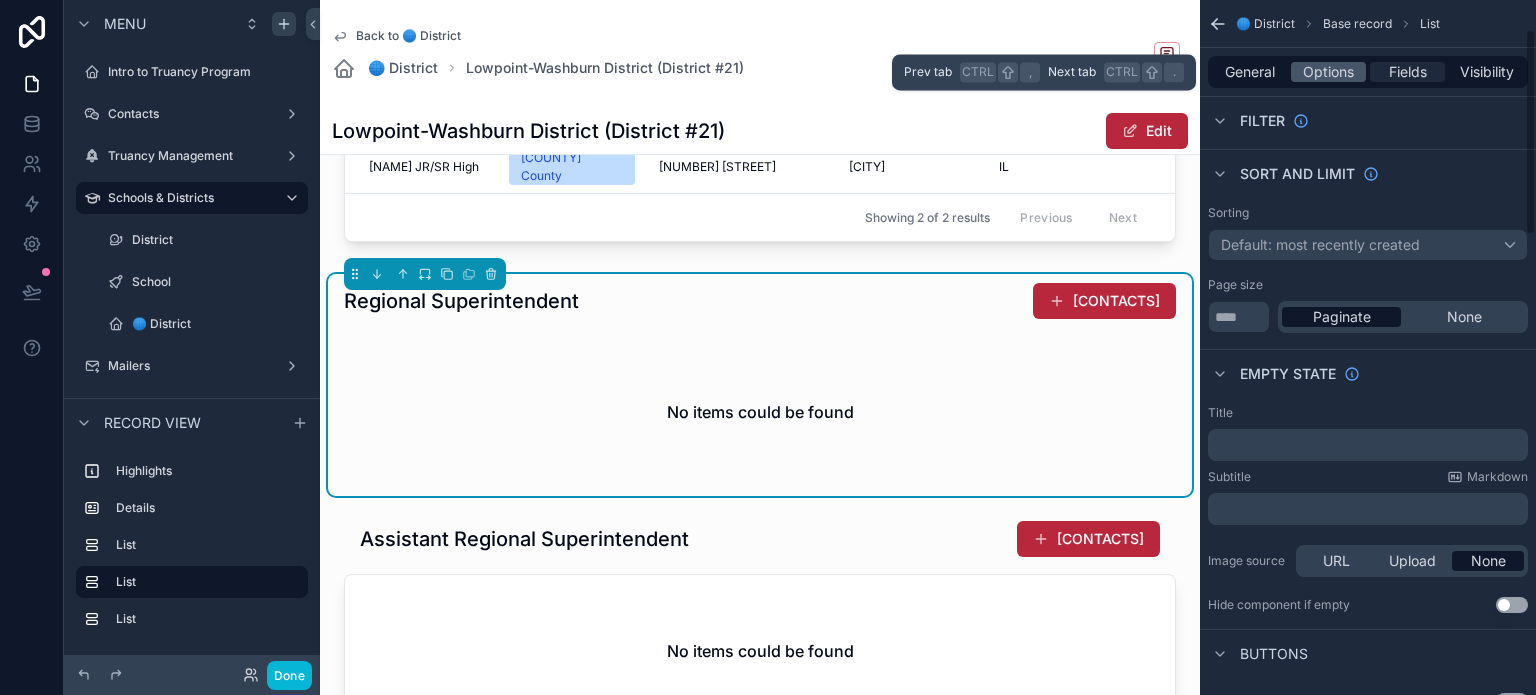 click on "Fields" at bounding box center [1408, 72] 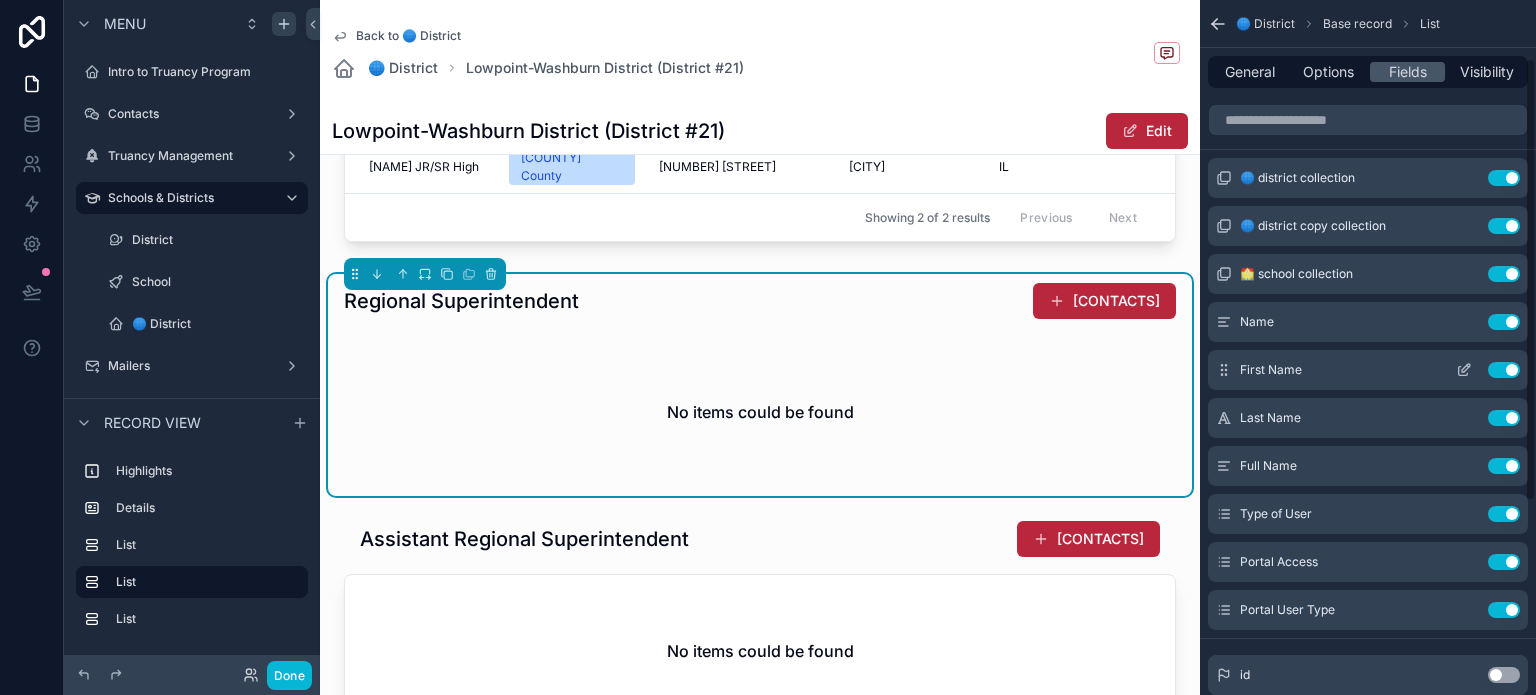 scroll, scrollTop: 0, scrollLeft: 0, axis: both 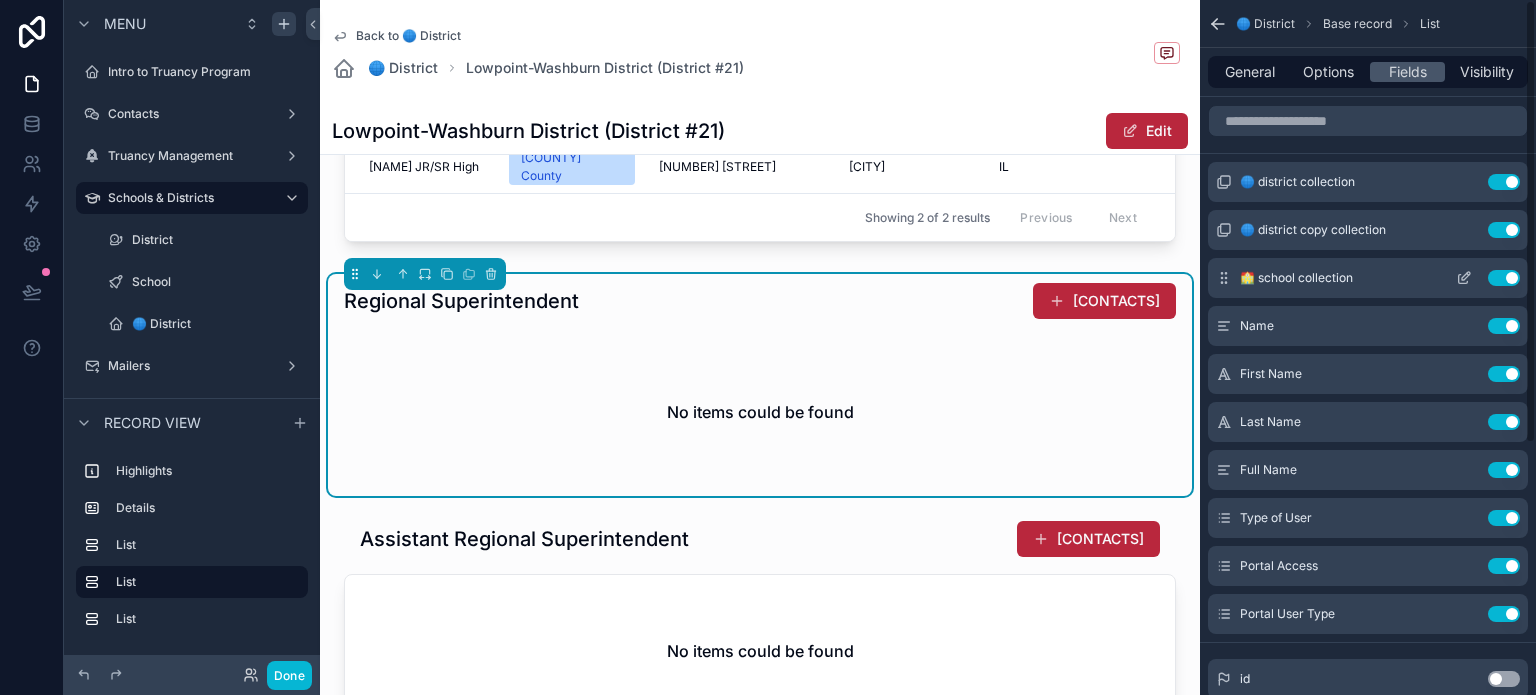 click on "Use setting" at bounding box center (1504, 278) 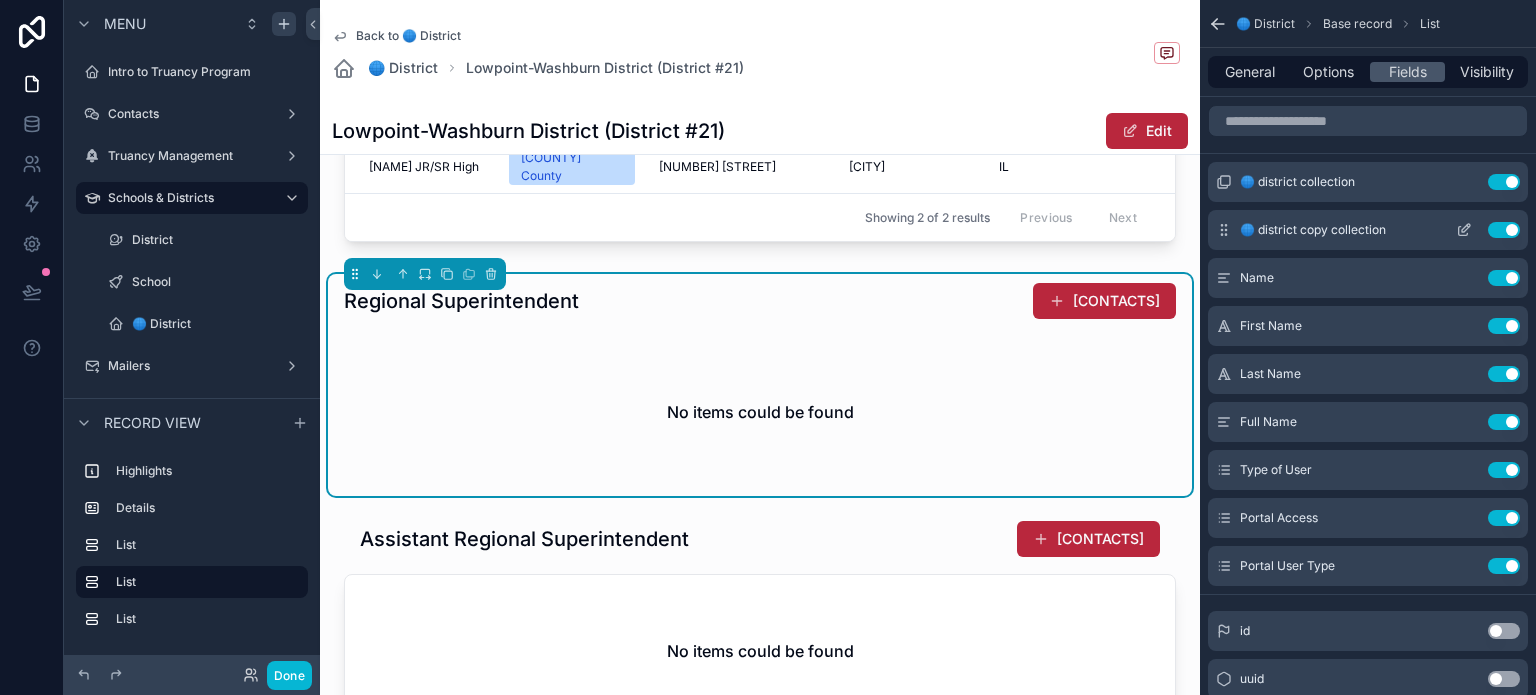 click on "Use setting" at bounding box center [1484, 230] 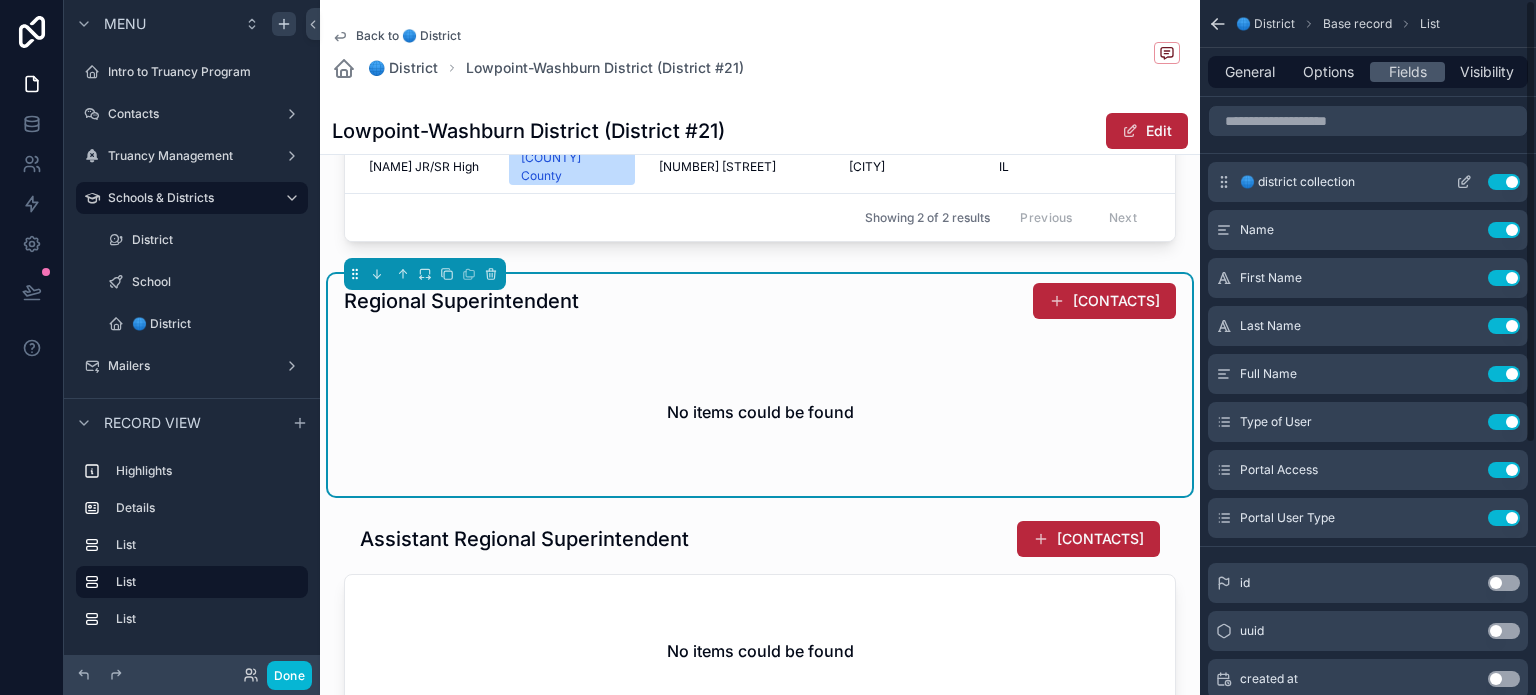 click on "Use setting" at bounding box center [1484, 182] 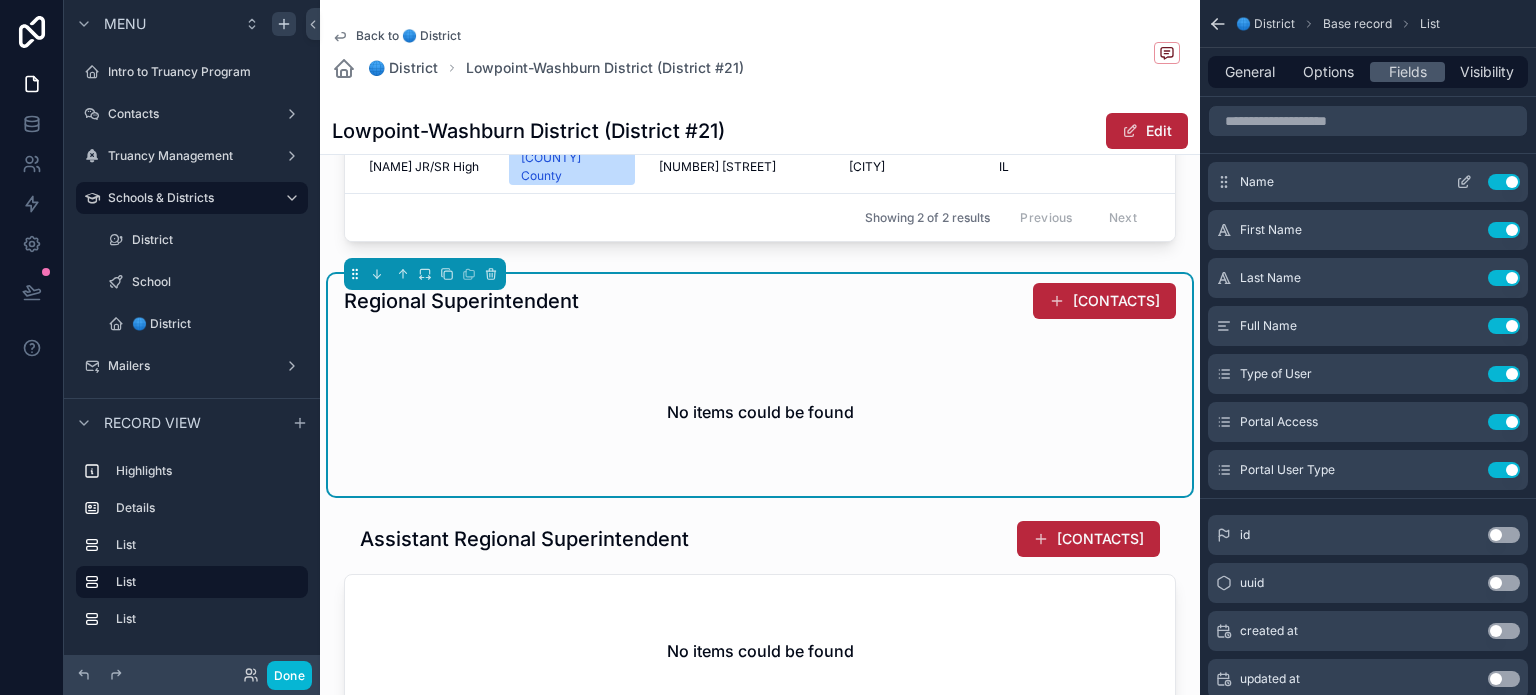 click on "Use setting" at bounding box center [1504, 182] 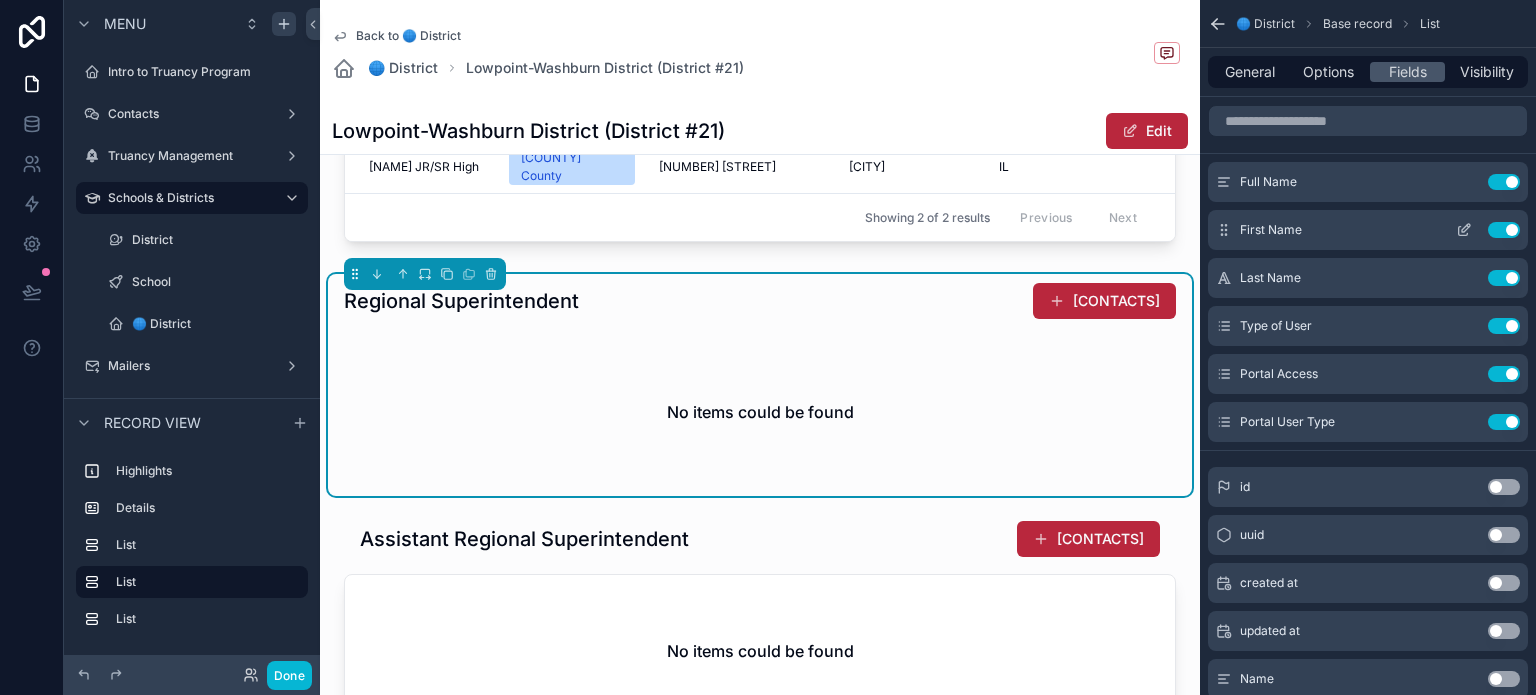 click on "Use setting" at bounding box center (1504, 230) 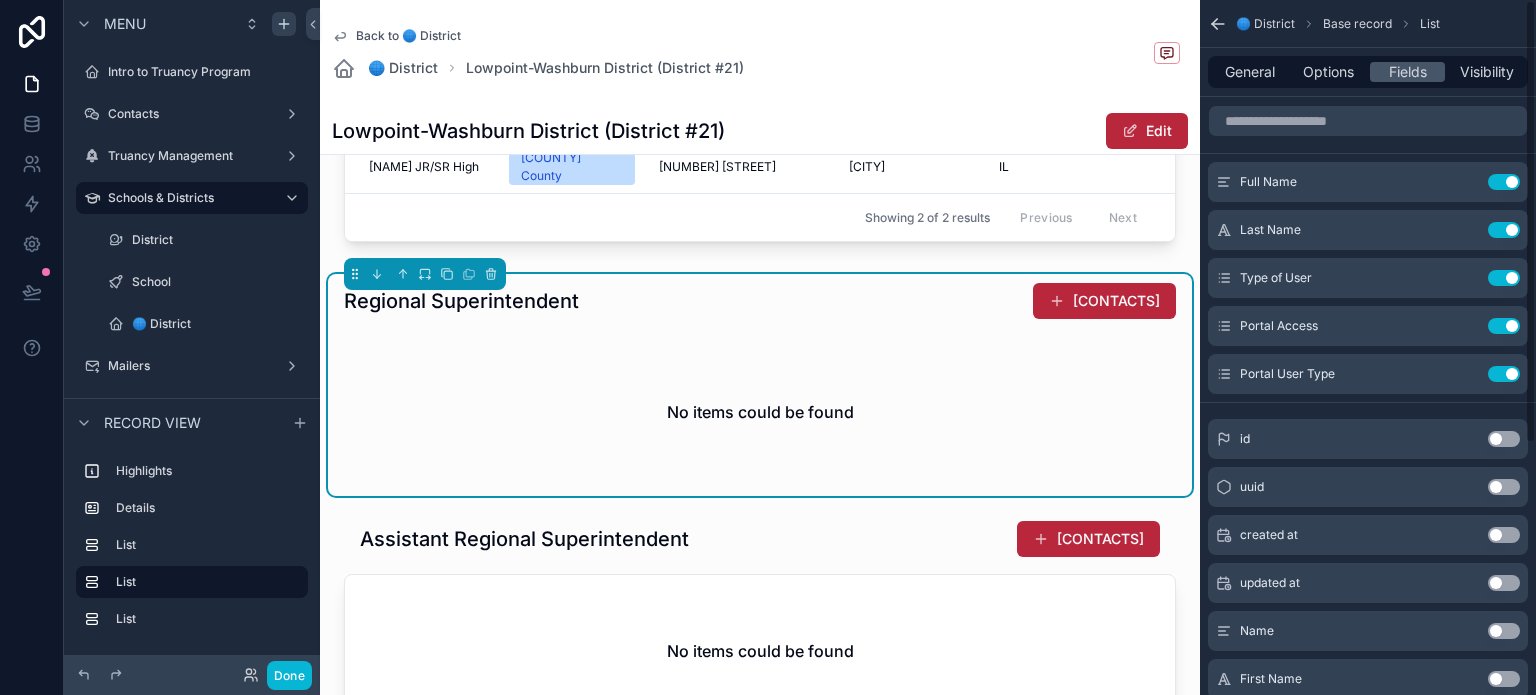 click on "Use setting" at bounding box center [1504, 230] 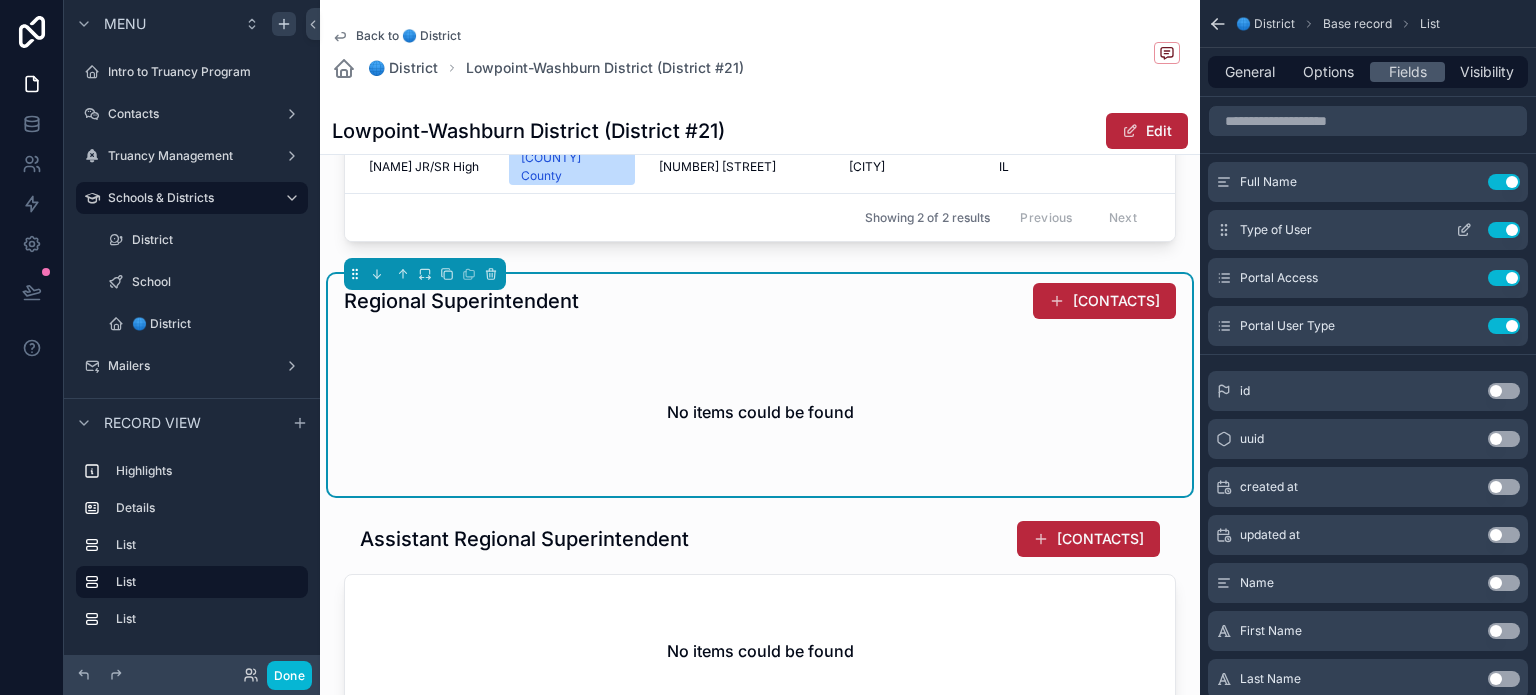 click on "Use setting" at bounding box center (1504, 230) 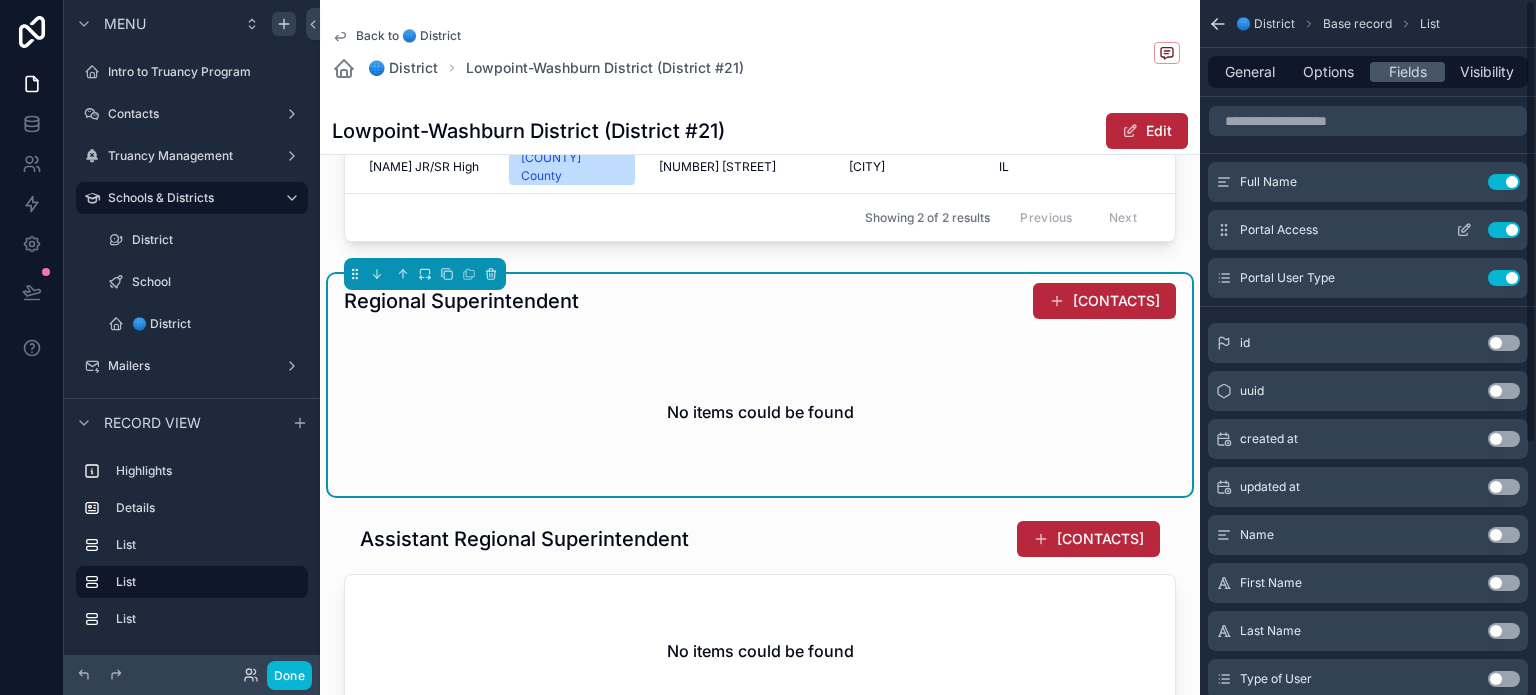 click on "Use setting" at bounding box center (1504, 230) 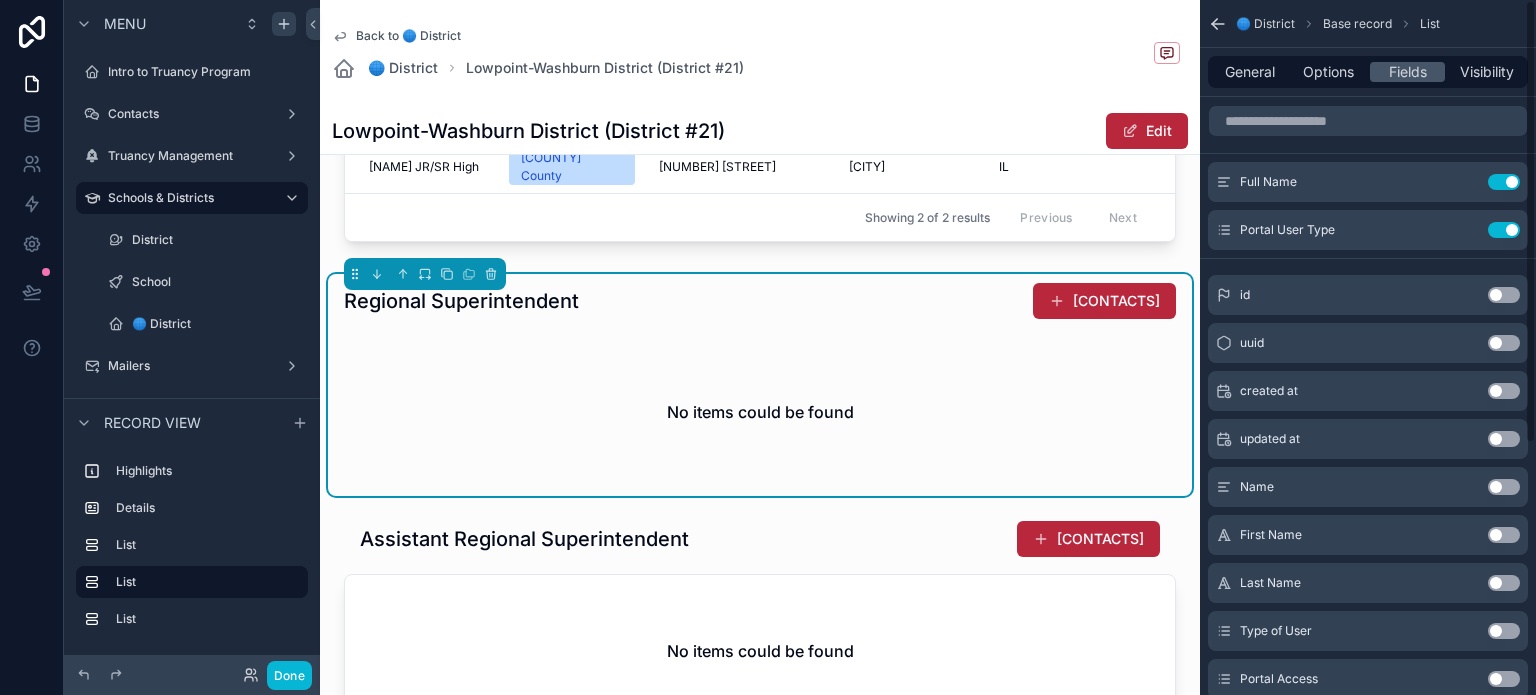 click on "Use setting" at bounding box center [1504, 230] 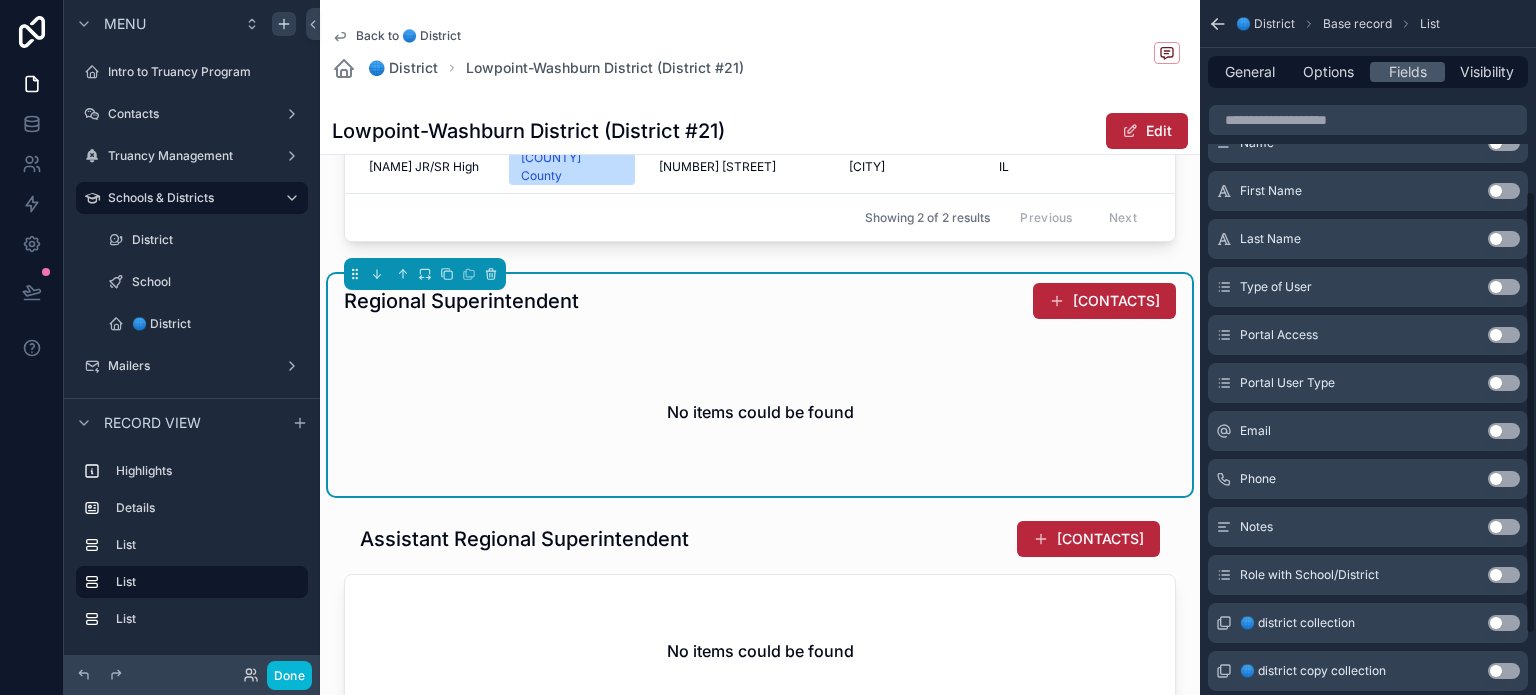 scroll, scrollTop: 300, scrollLeft: 0, axis: vertical 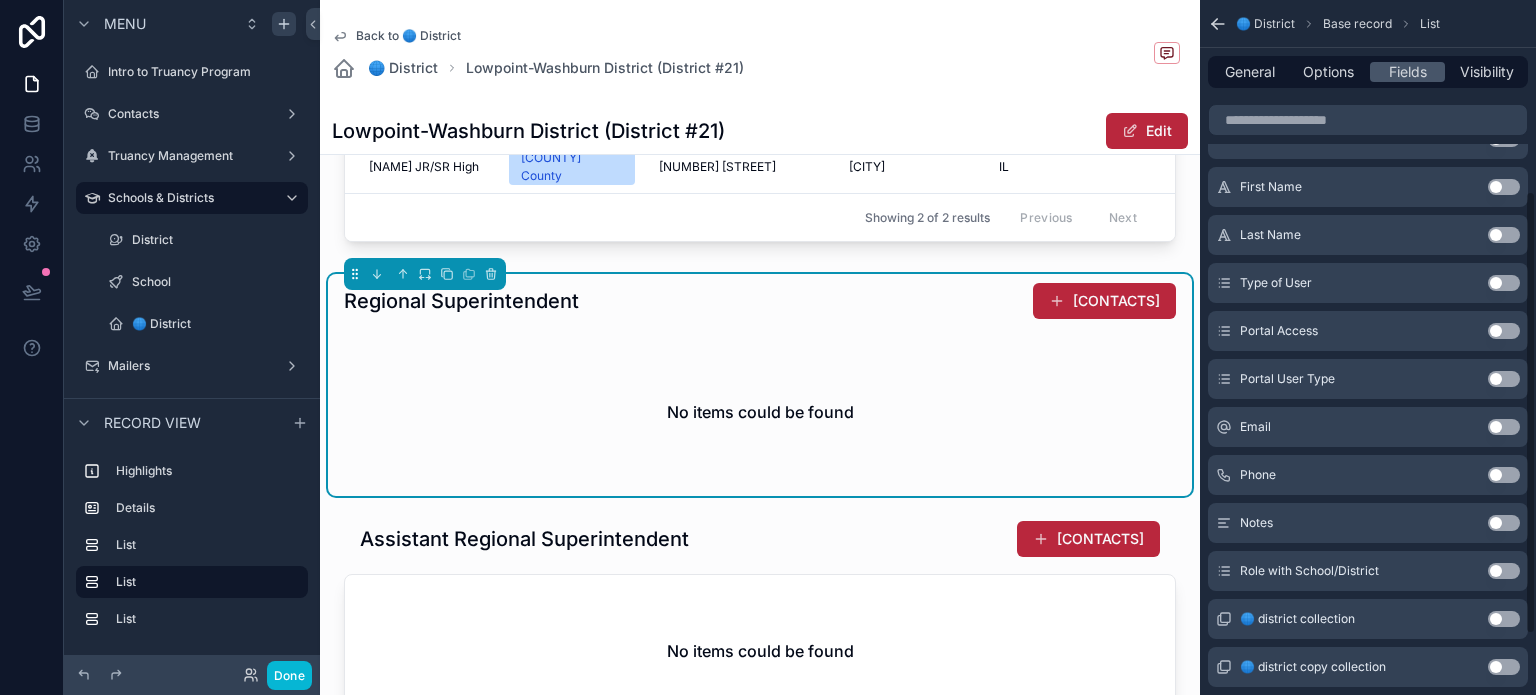 click on "Use setting" at bounding box center (1504, 427) 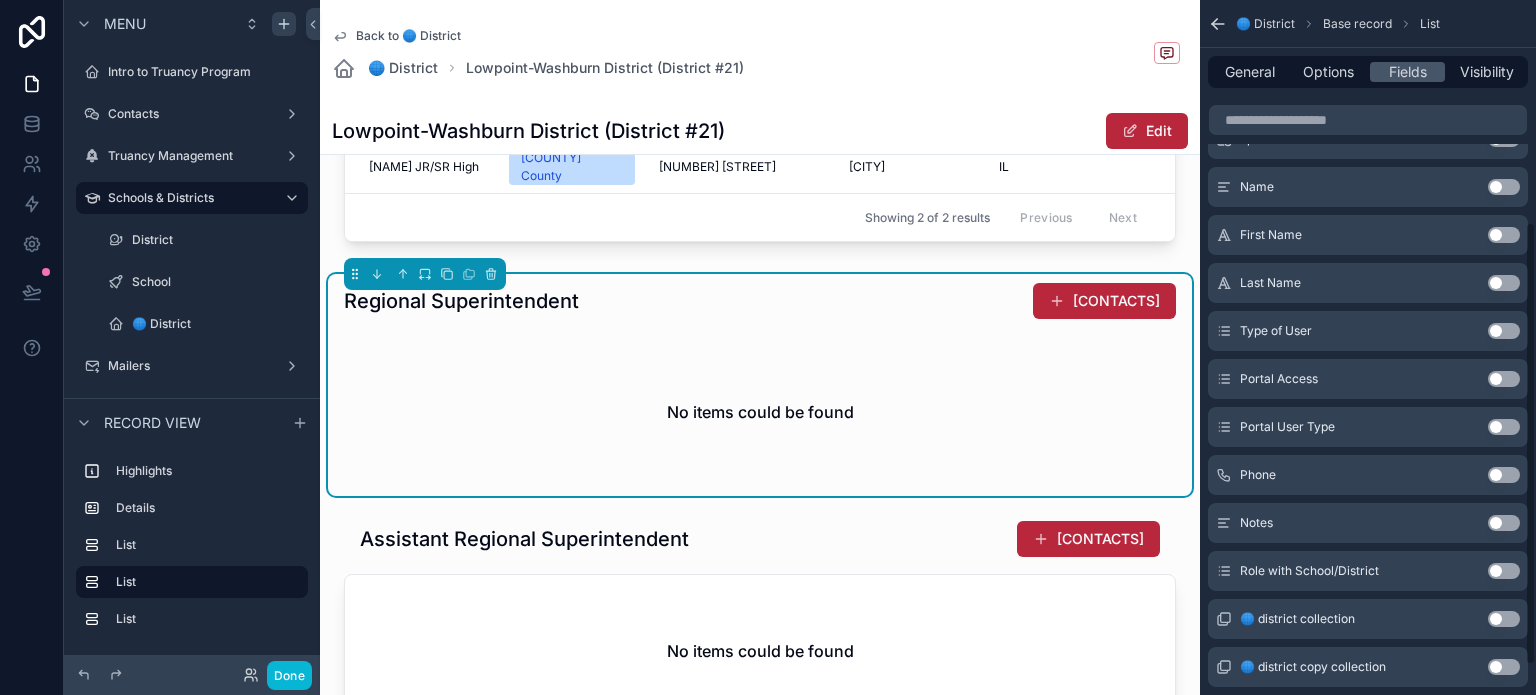 scroll, scrollTop: 348, scrollLeft: 0, axis: vertical 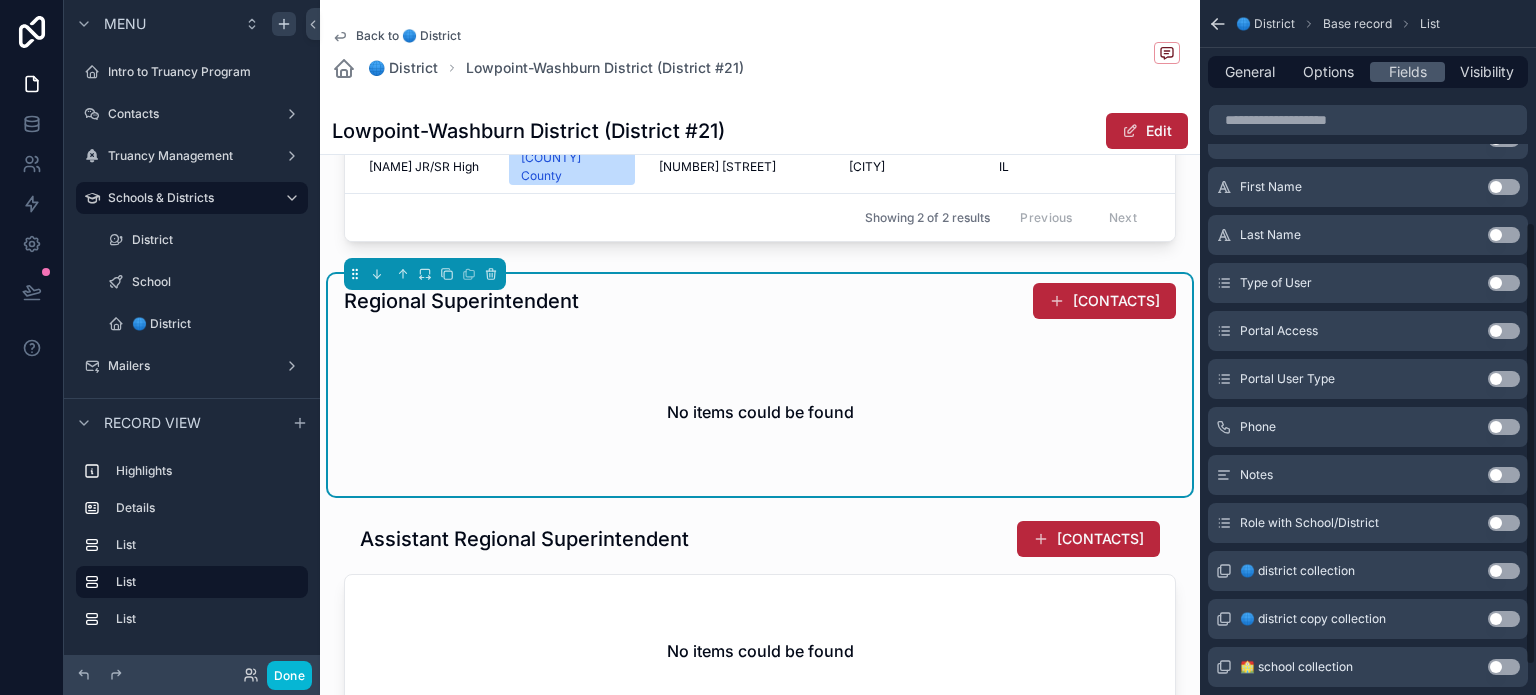 click on "Use setting" at bounding box center (1504, 427) 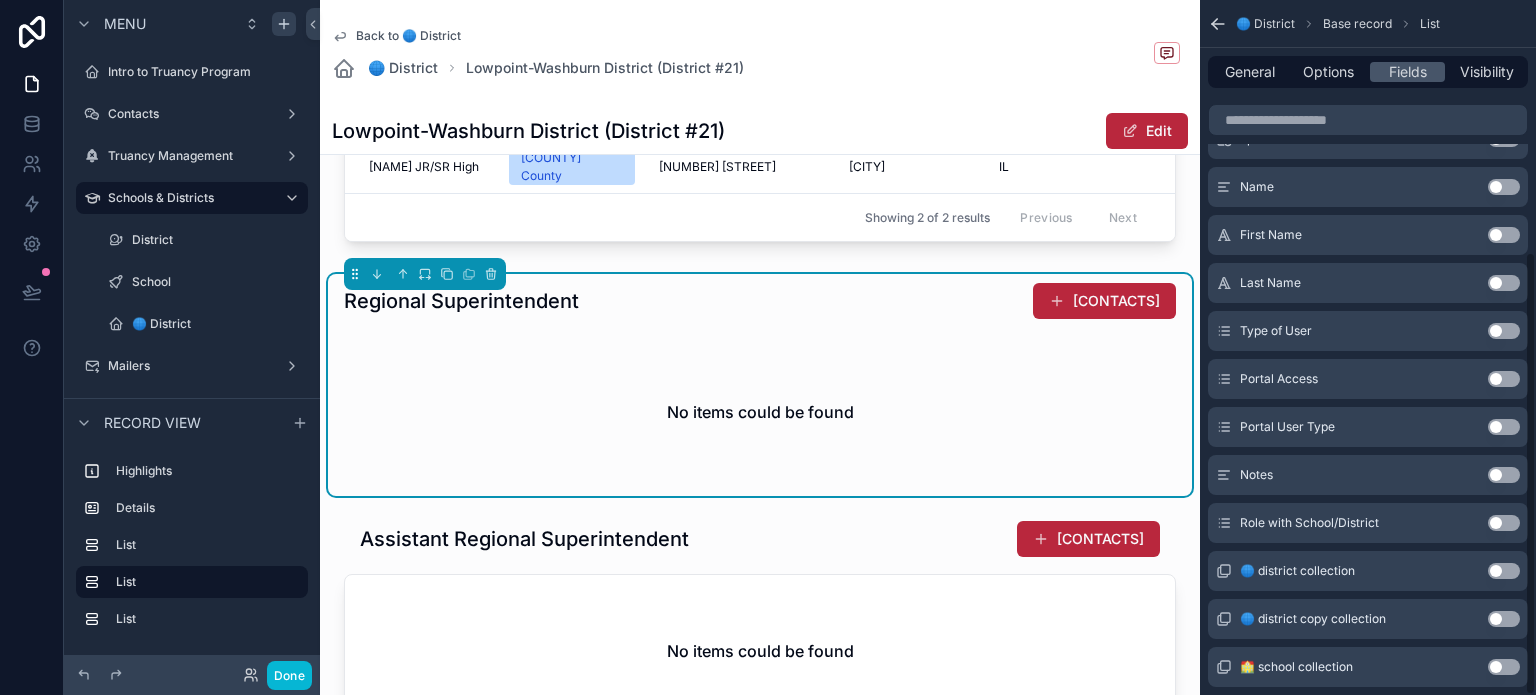 scroll, scrollTop: 395, scrollLeft: 0, axis: vertical 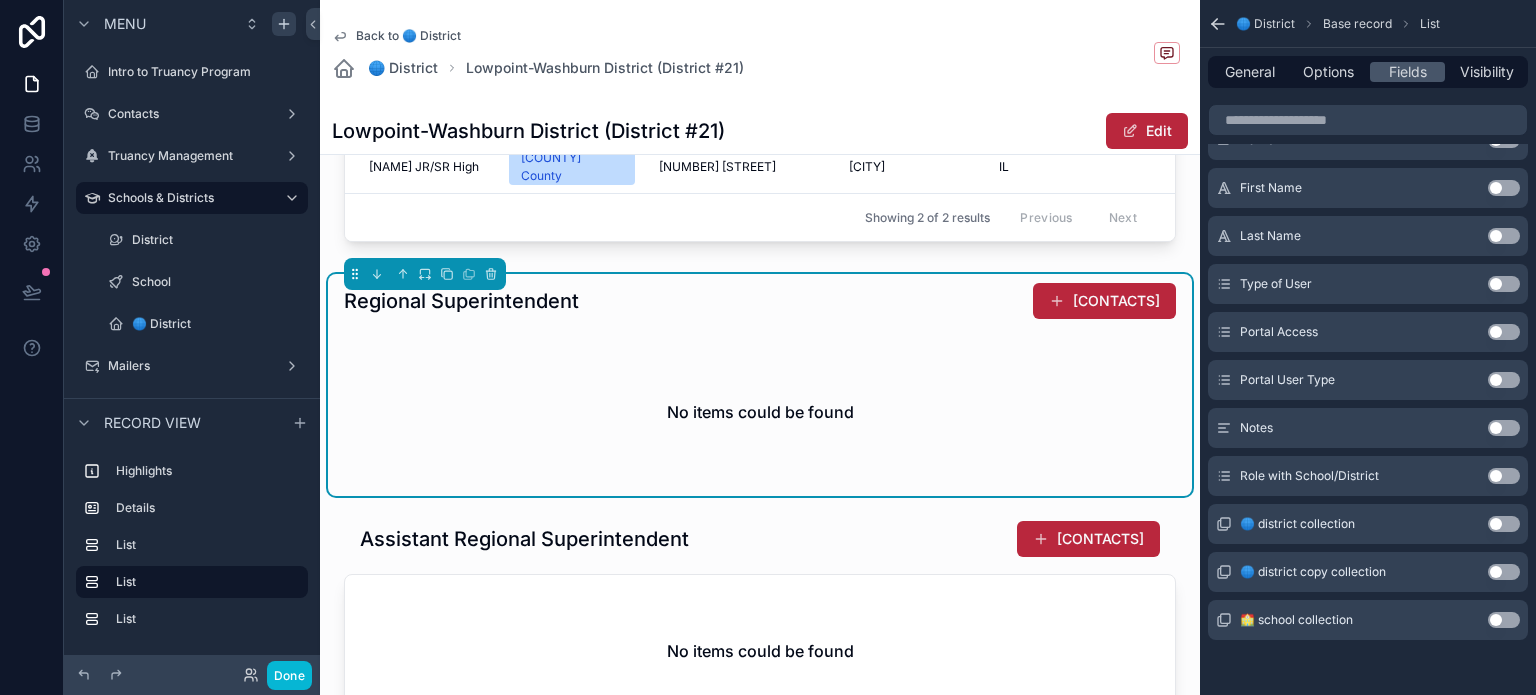 click on "Use setting" at bounding box center [1504, 428] 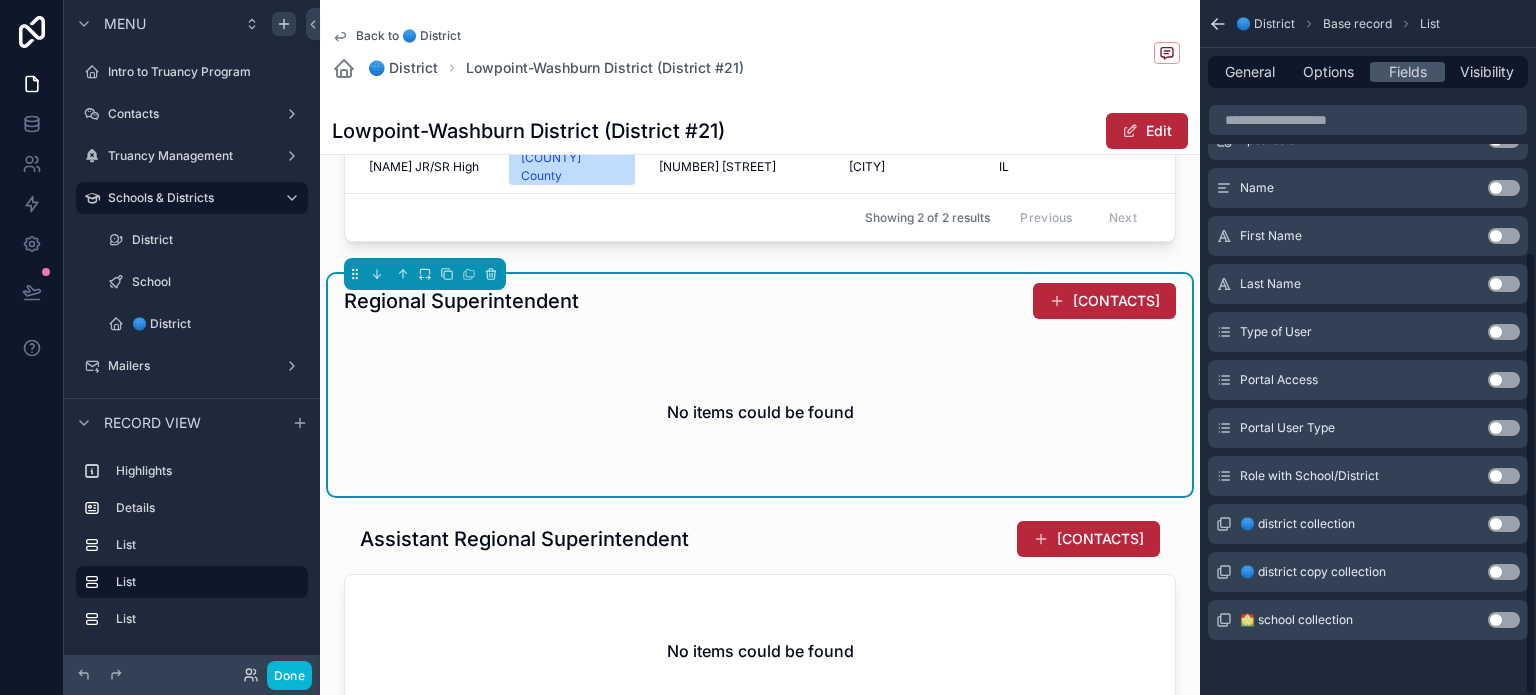 click on "Use setting" at bounding box center [1504, 476] 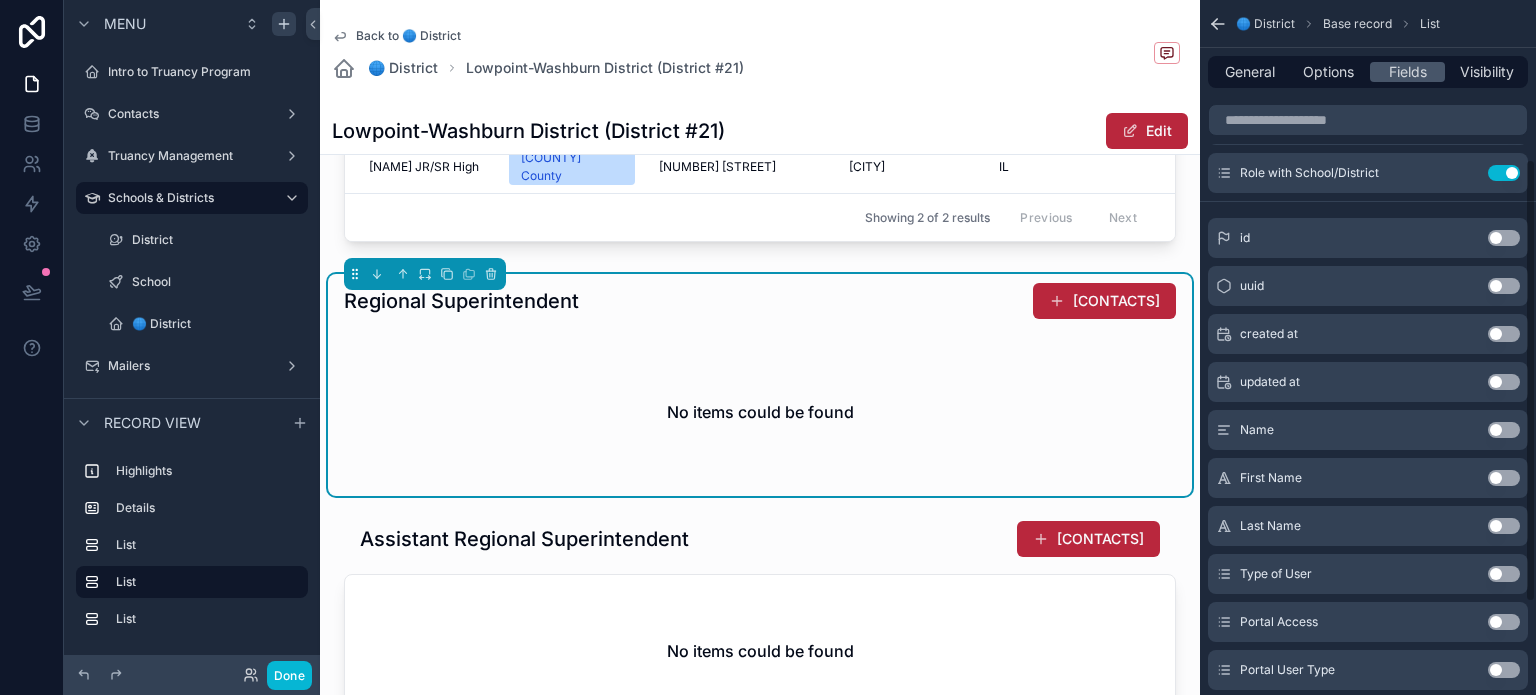 scroll, scrollTop: 0, scrollLeft: 0, axis: both 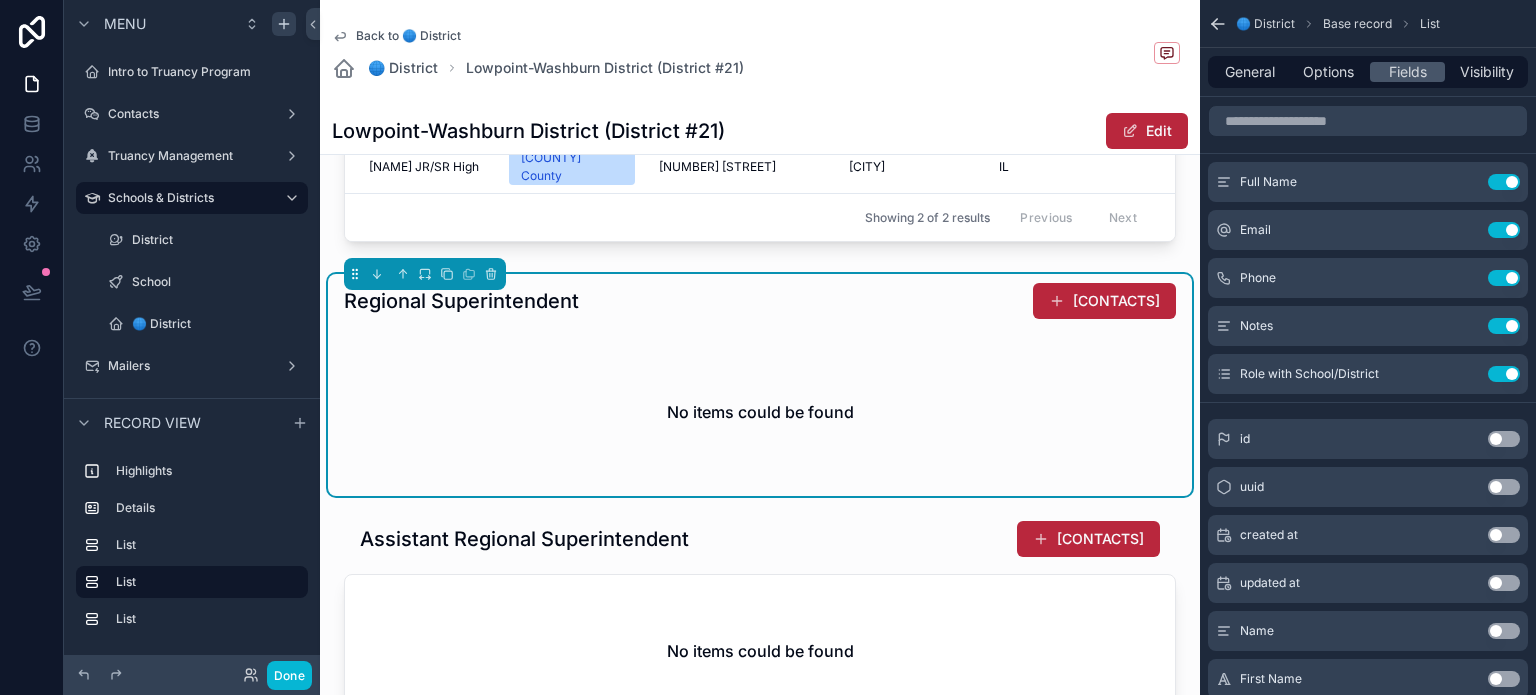click on "Full Name Use setting Email Use setting Phone Use setting Notes Use setting Role with School/District Use setting" at bounding box center (1368, 278) 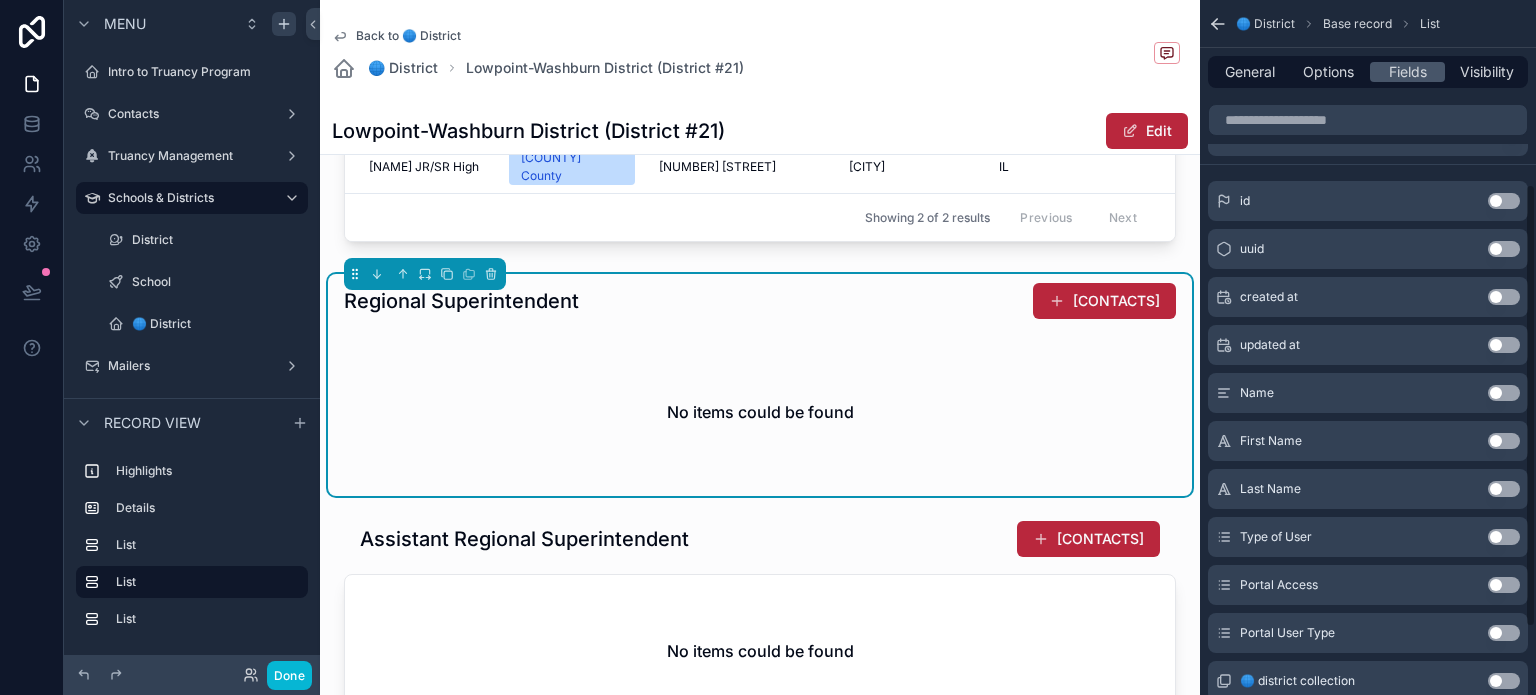 scroll, scrollTop: 195, scrollLeft: 0, axis: vertical 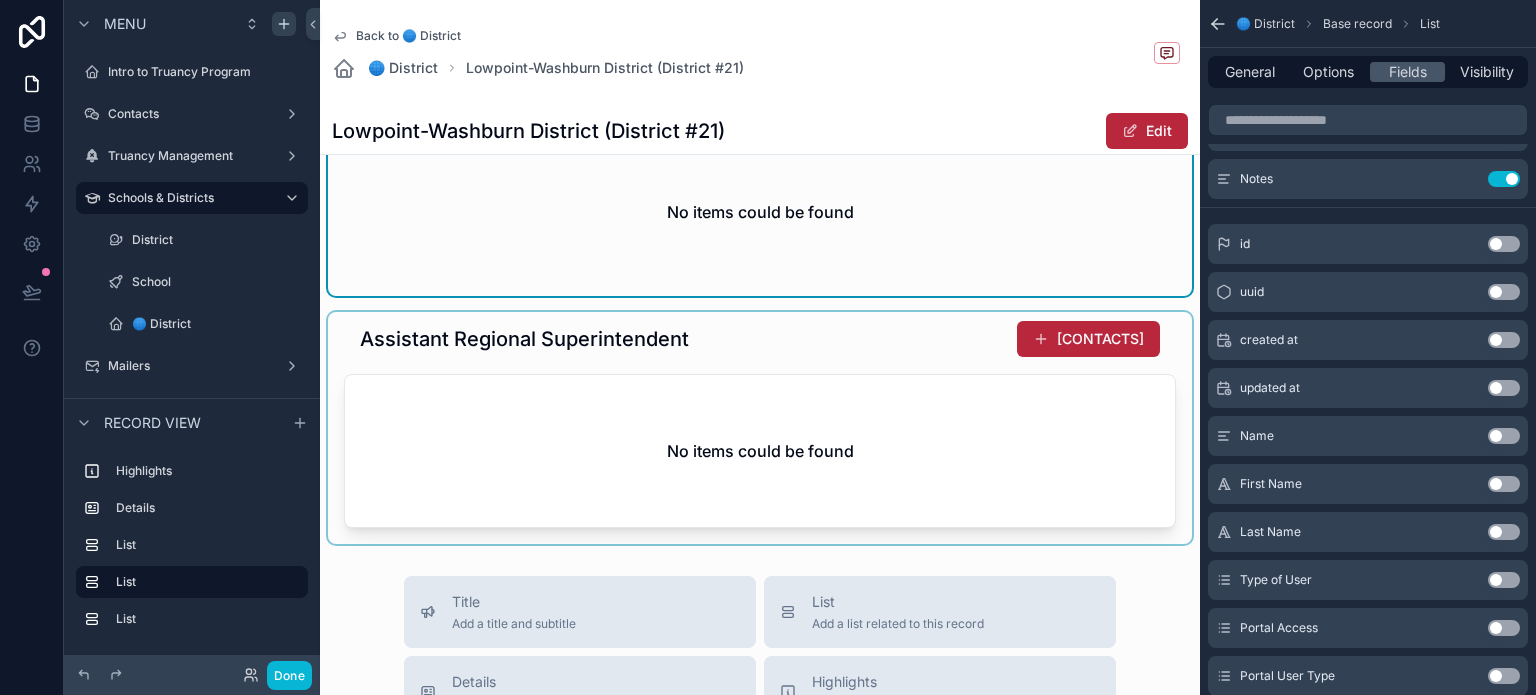 click at bounding box center (760, 428) 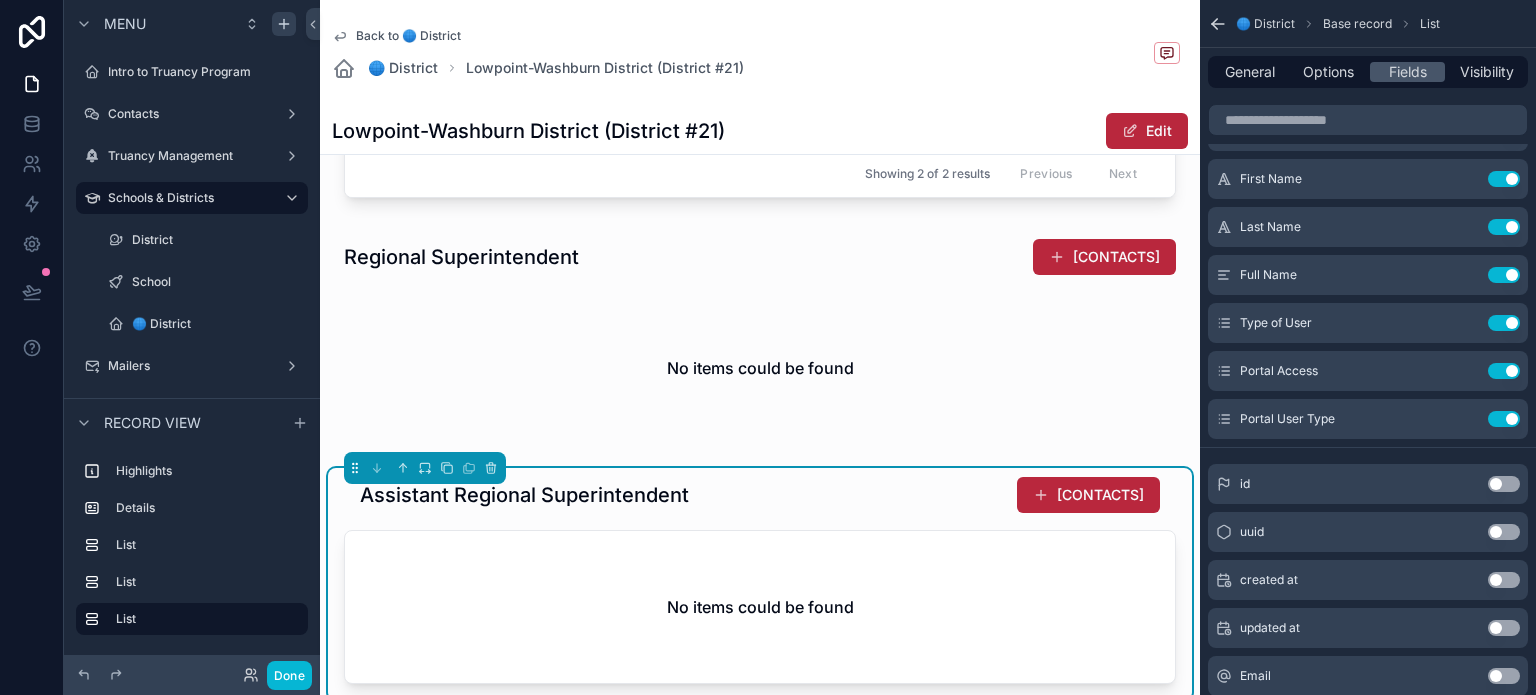 scroll, scrollTop: 700, scrollLeft: 0, axis: vertical 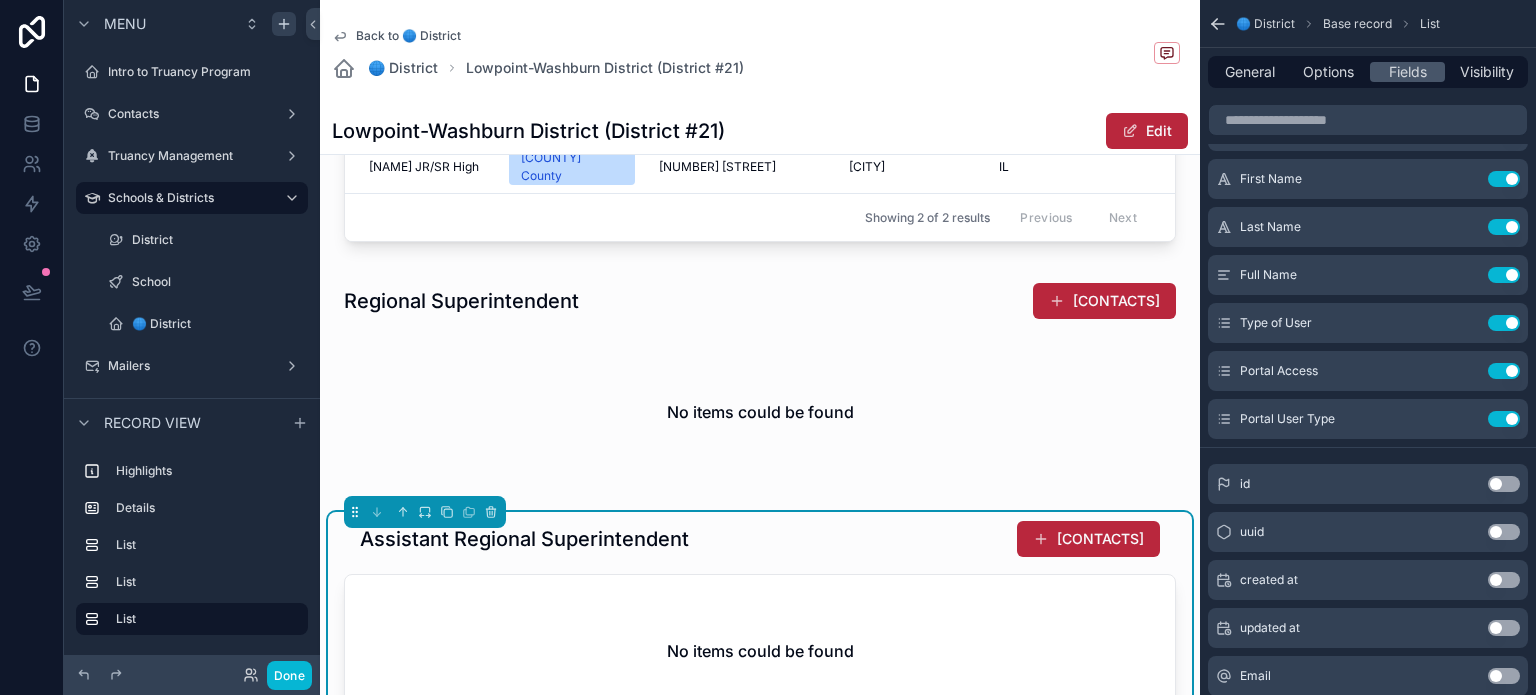 click at bounding box center (760, 385) 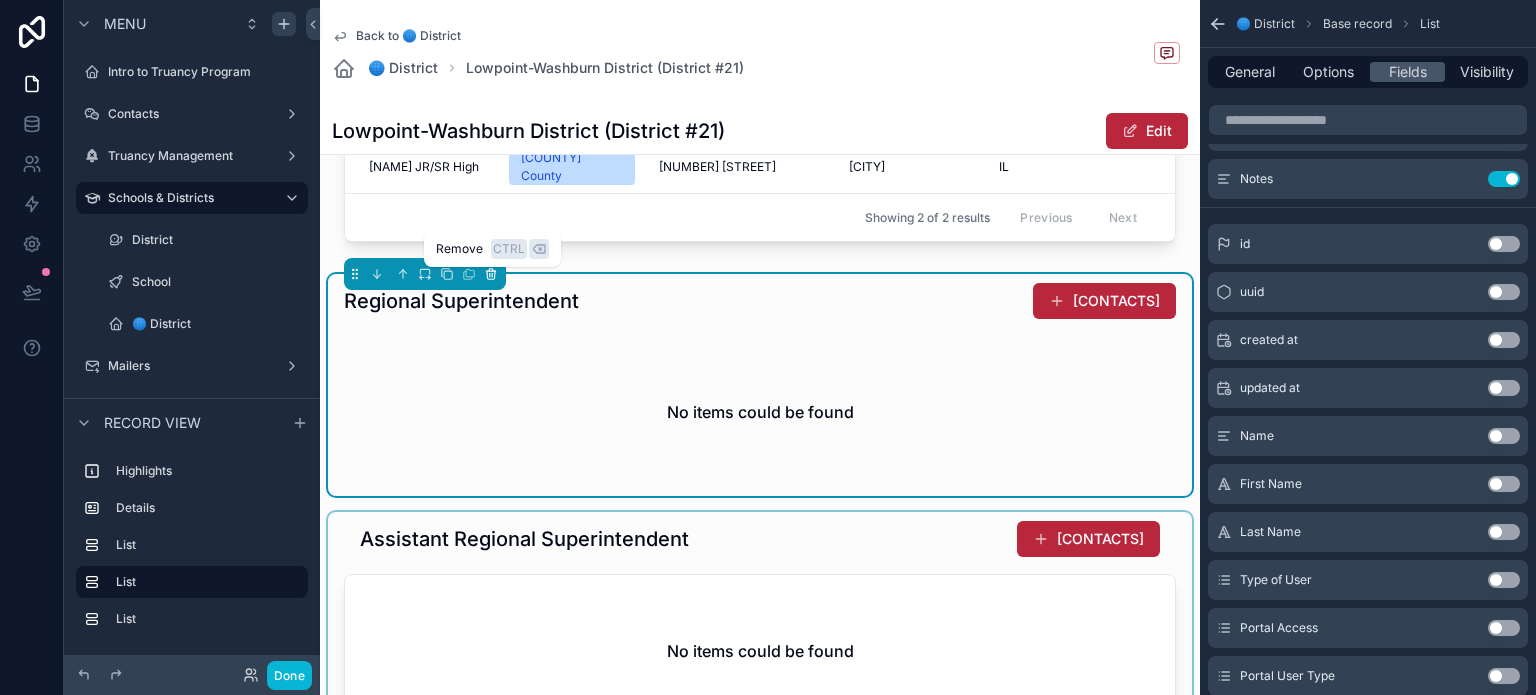 click 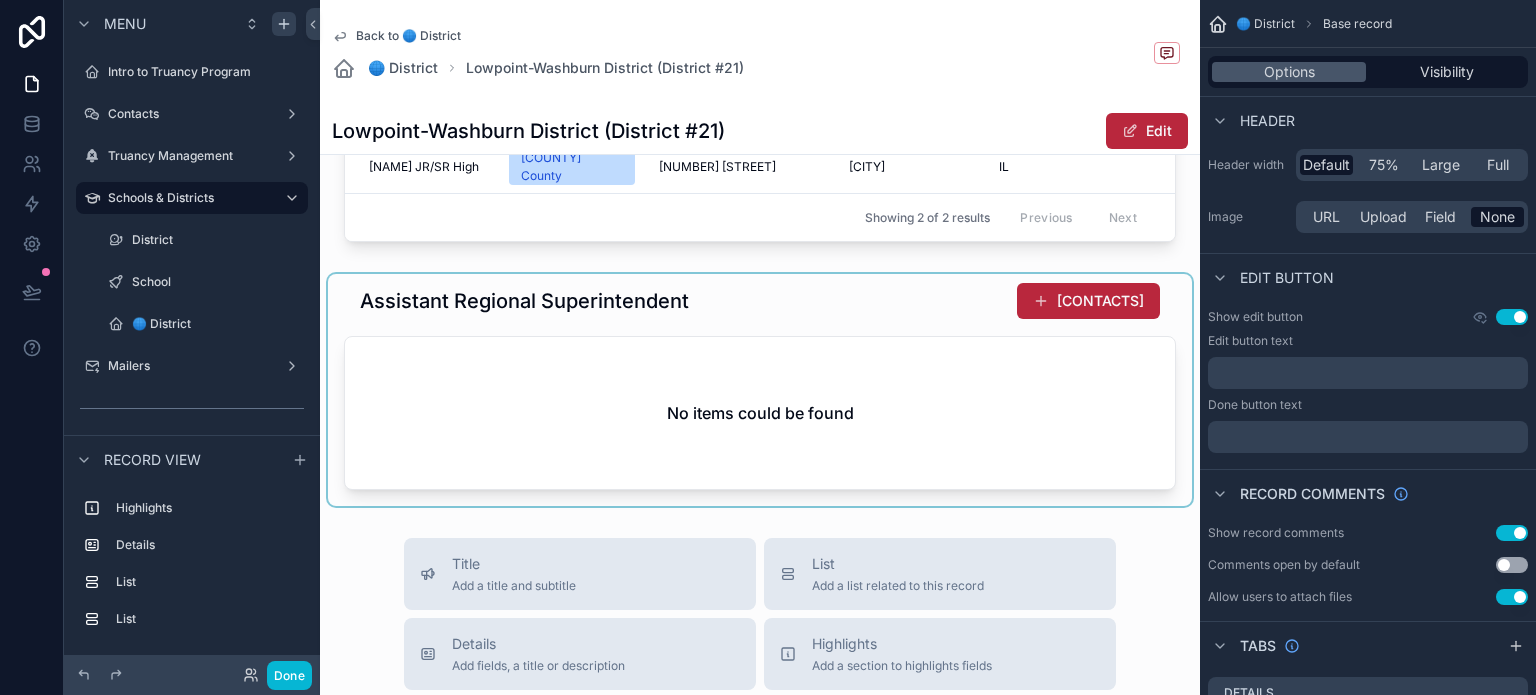 click at bounding box center [760, 390] 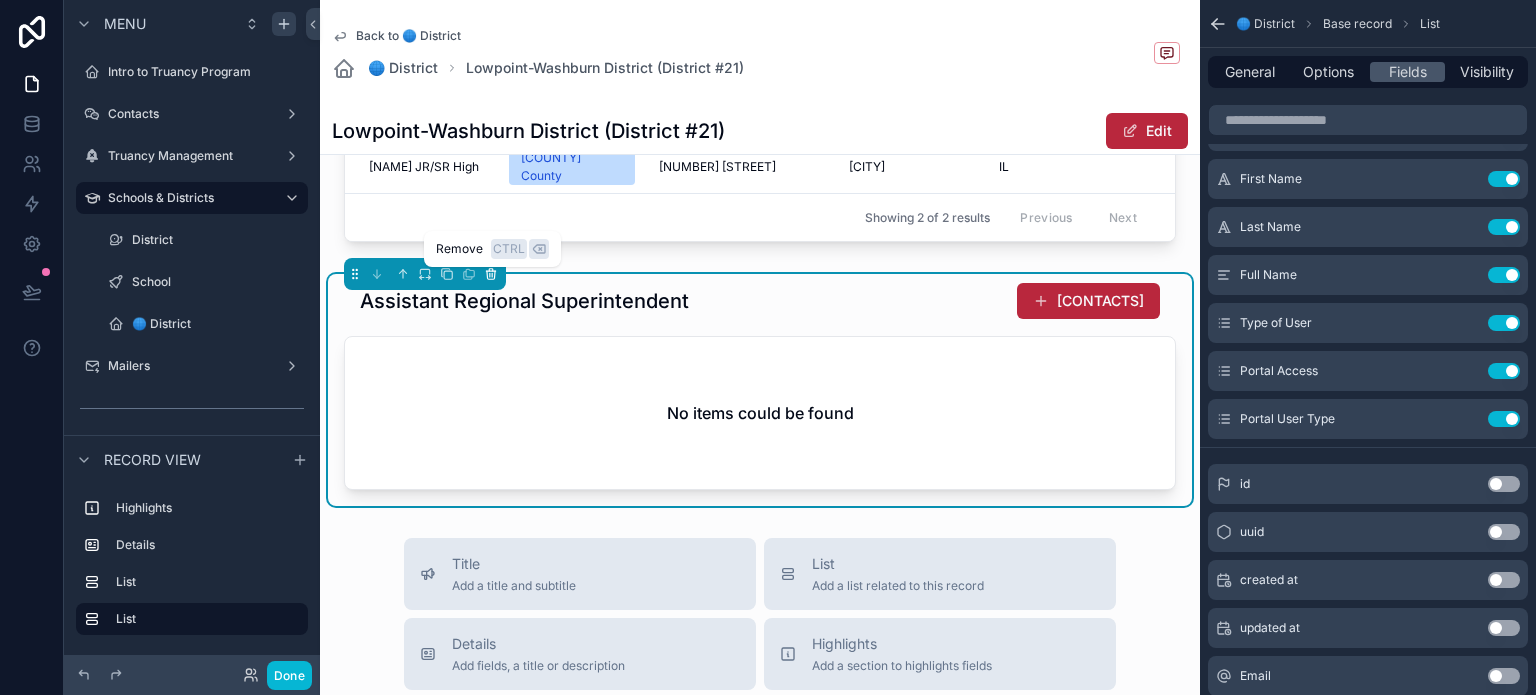 click 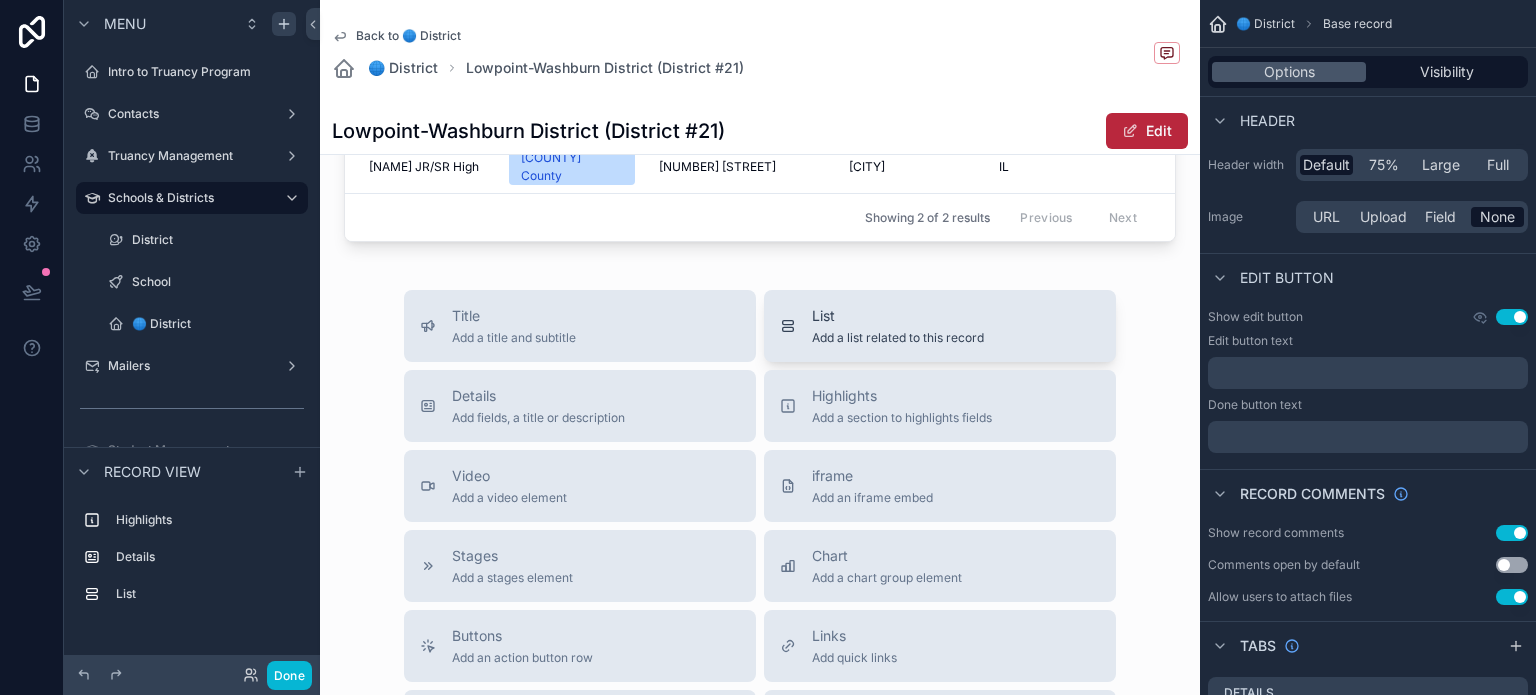 click on "Add a list related to this record" at bounding box center (898, 338) 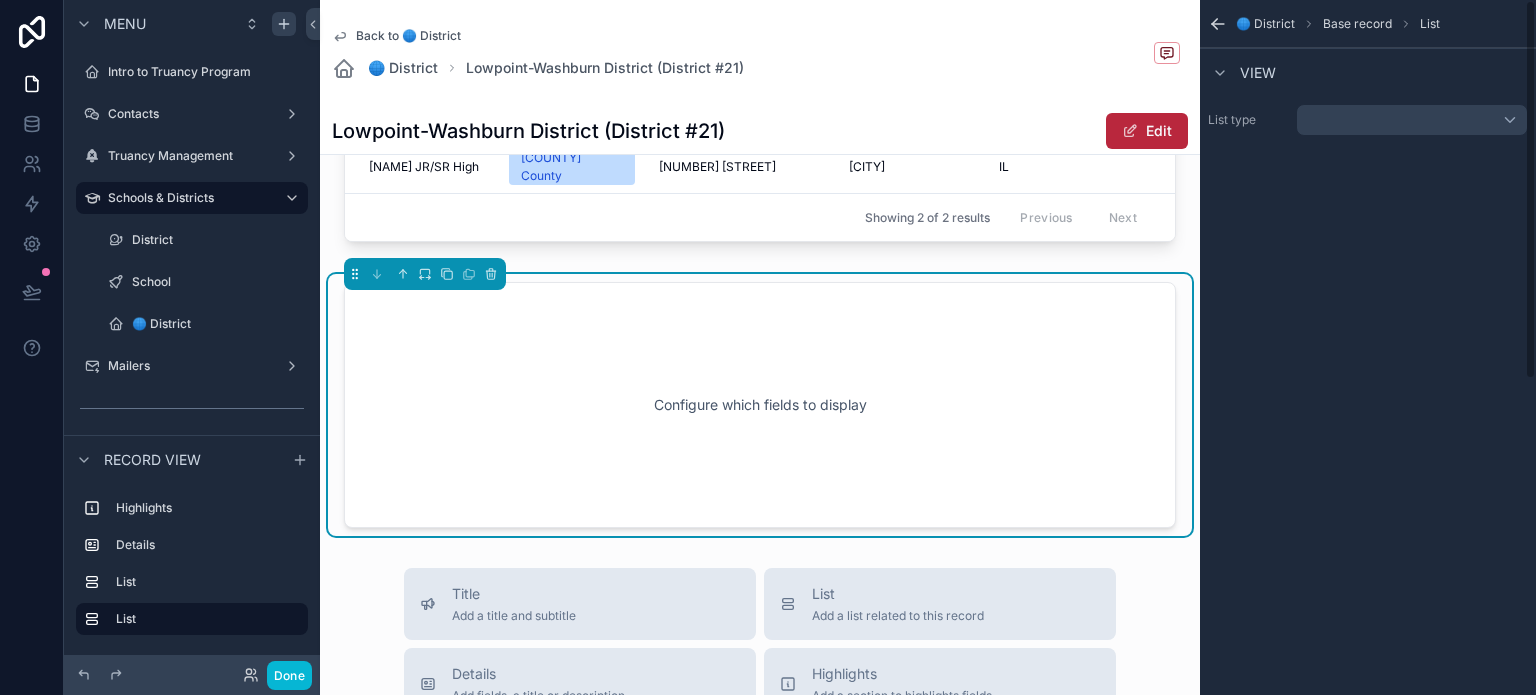 scroll, scrollTop: 0, scrollLeft: 0, axis: both 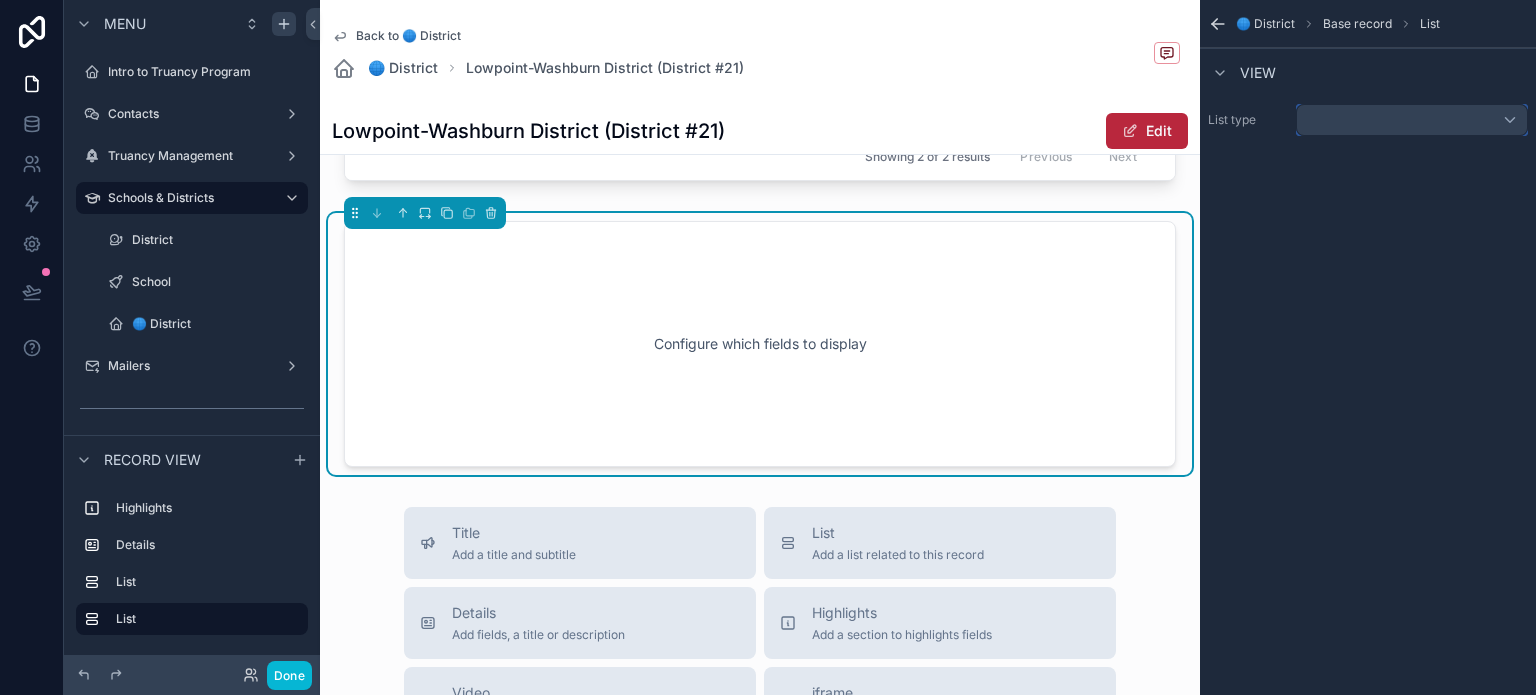 click at bounding box center (1412, 120) 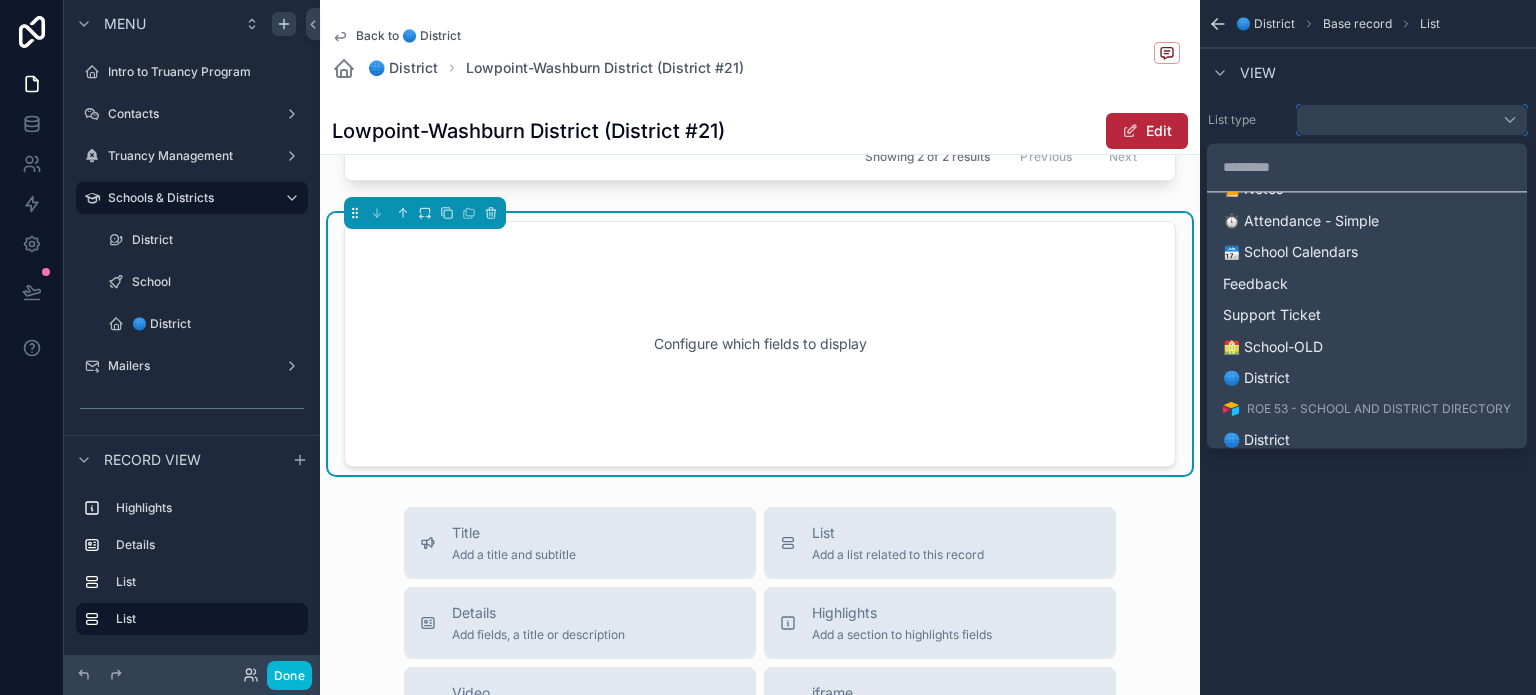 scroll, scrollTop: 576, scrollLeft: 0, axis: vertical 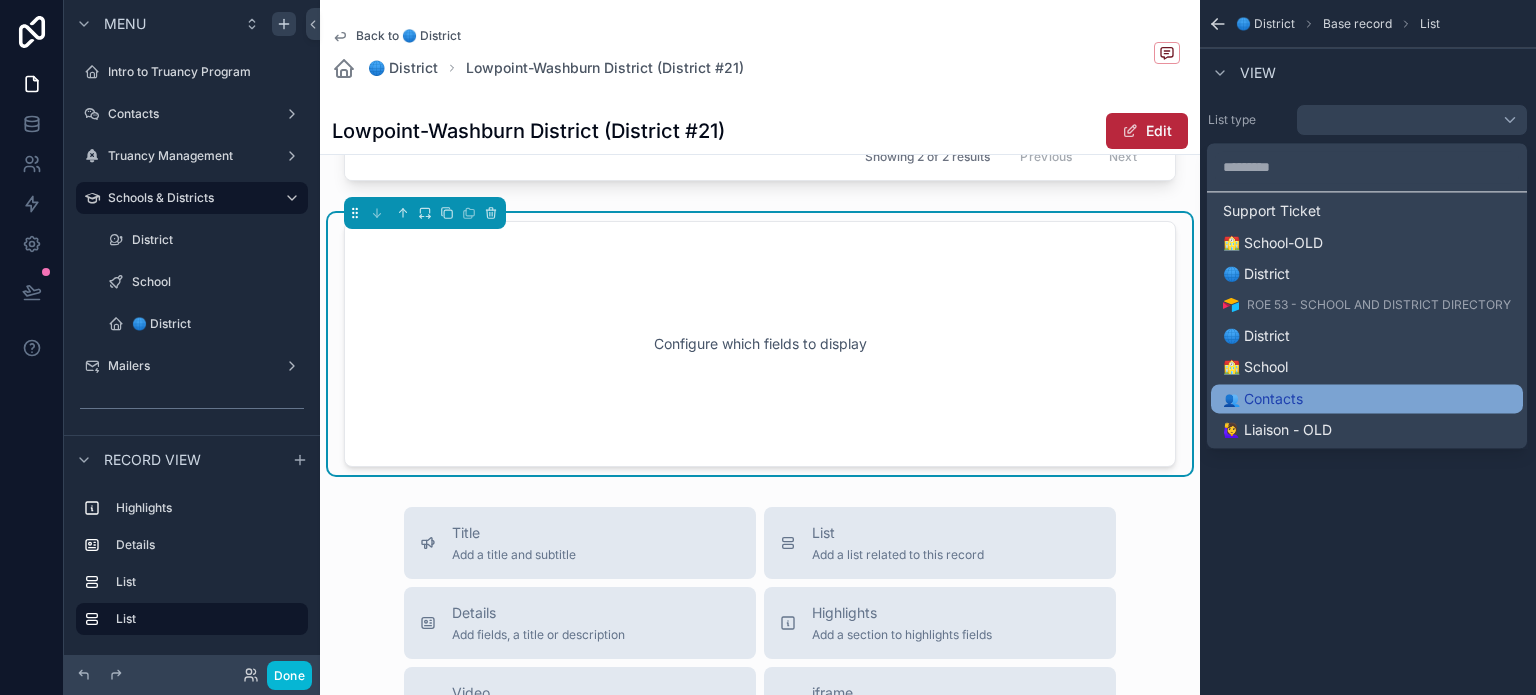 click on "👥 Contacts" at bounding box center (1367, 399) 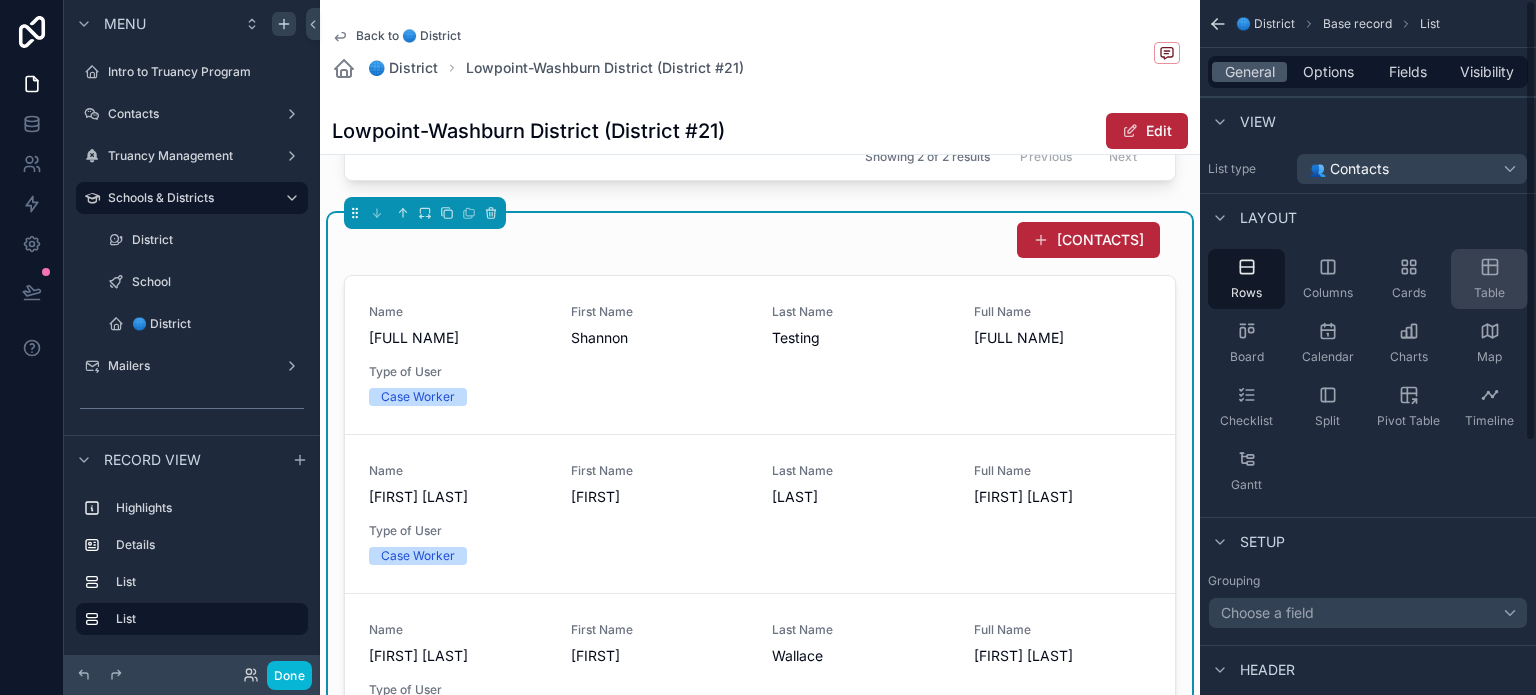 click on "Table" at bounding box center [1489, 279] 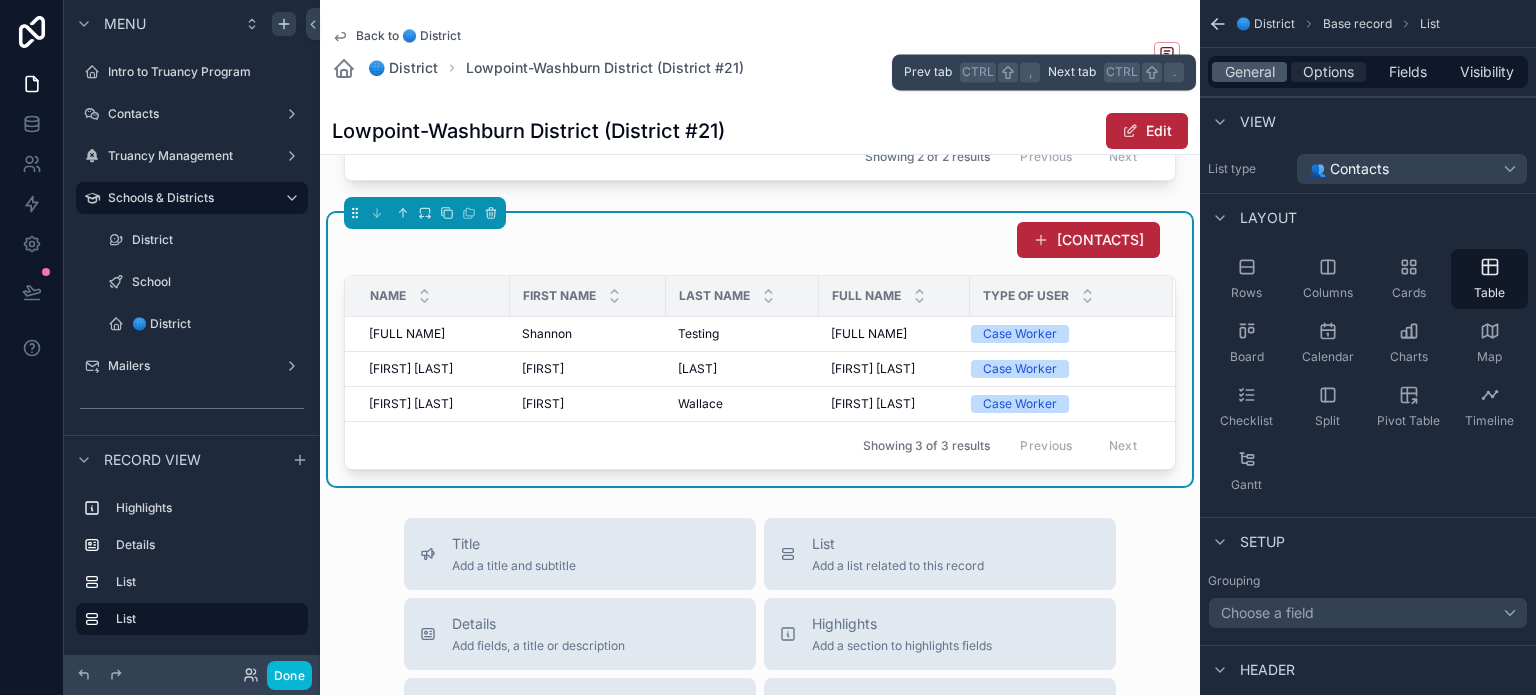 click on "Options" at bounding box center [1328, 72] 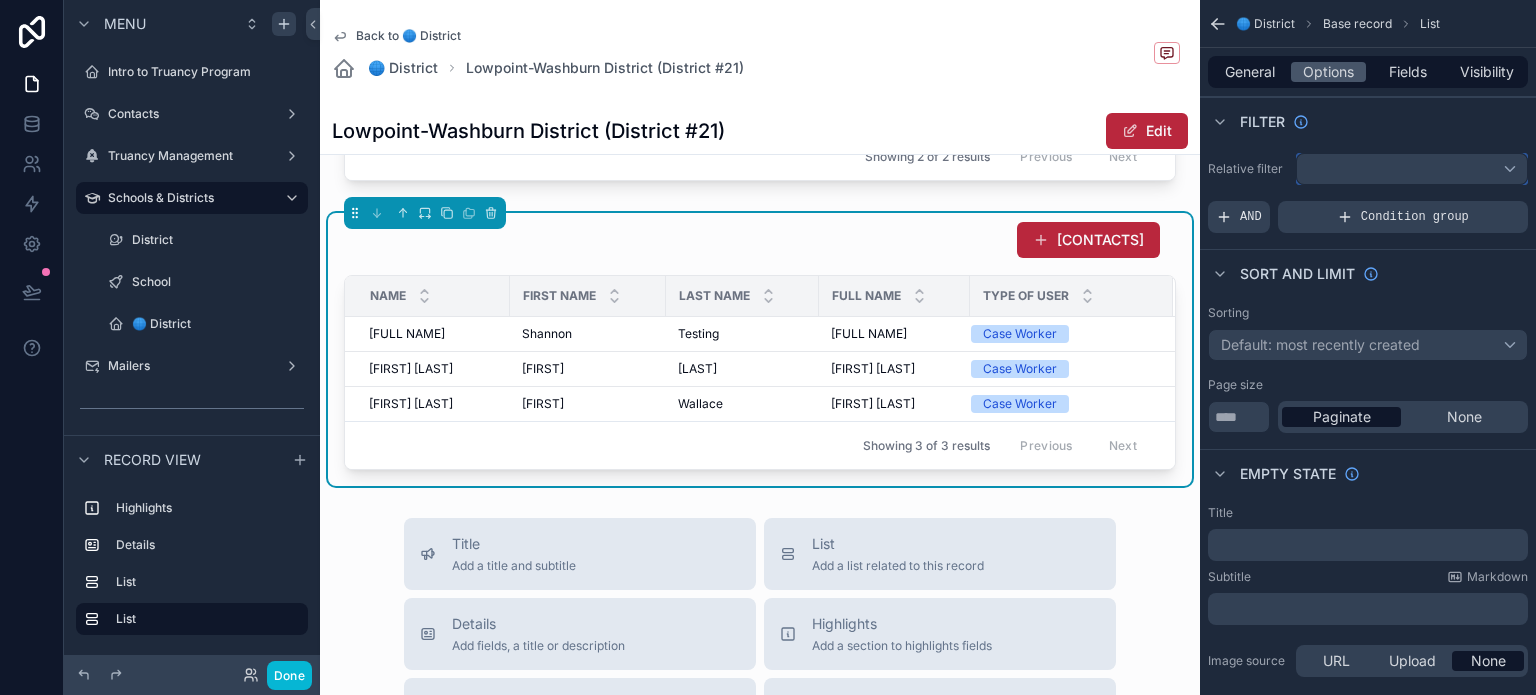 click at bounding box center [1412, 169] 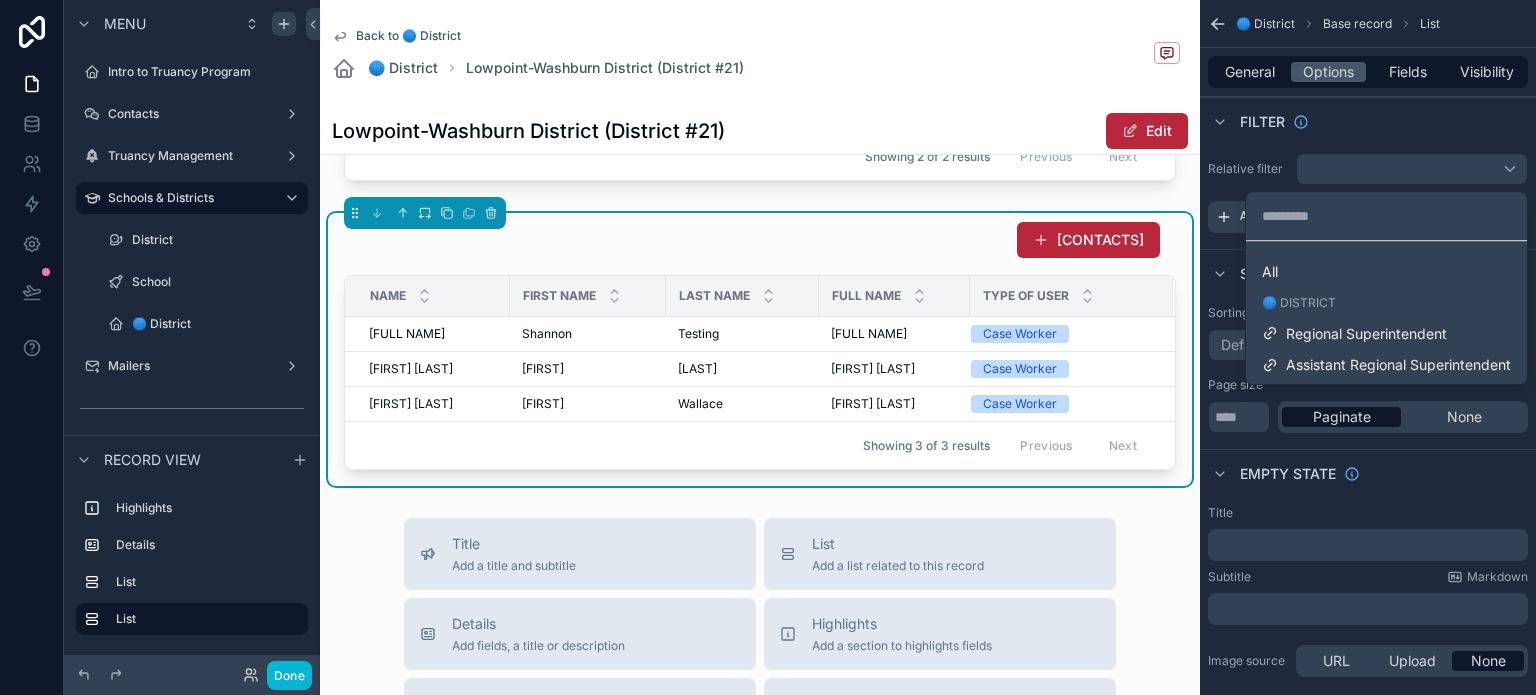 click on "🌐 District" at bounding box center (1299, 303) 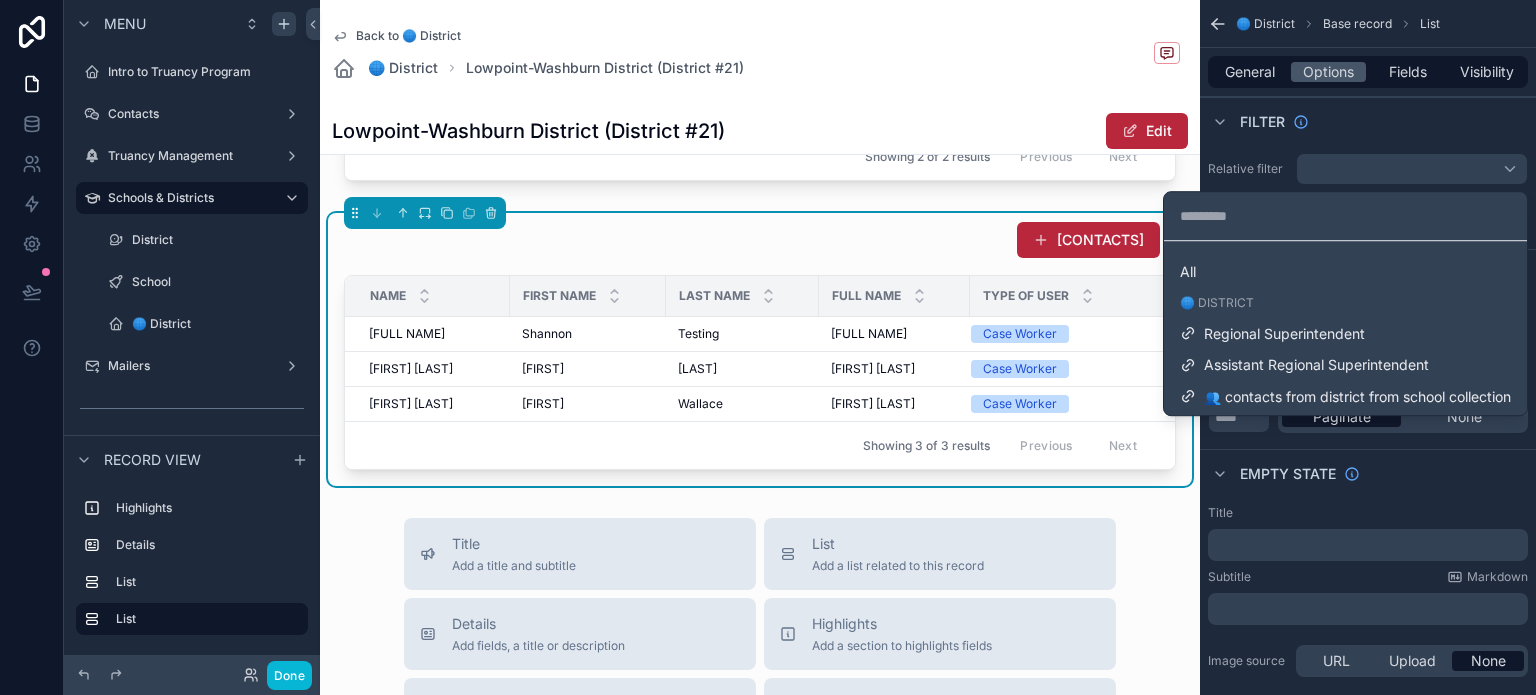 click on "New 👥 Contacts" at bounding box center (760, 240) 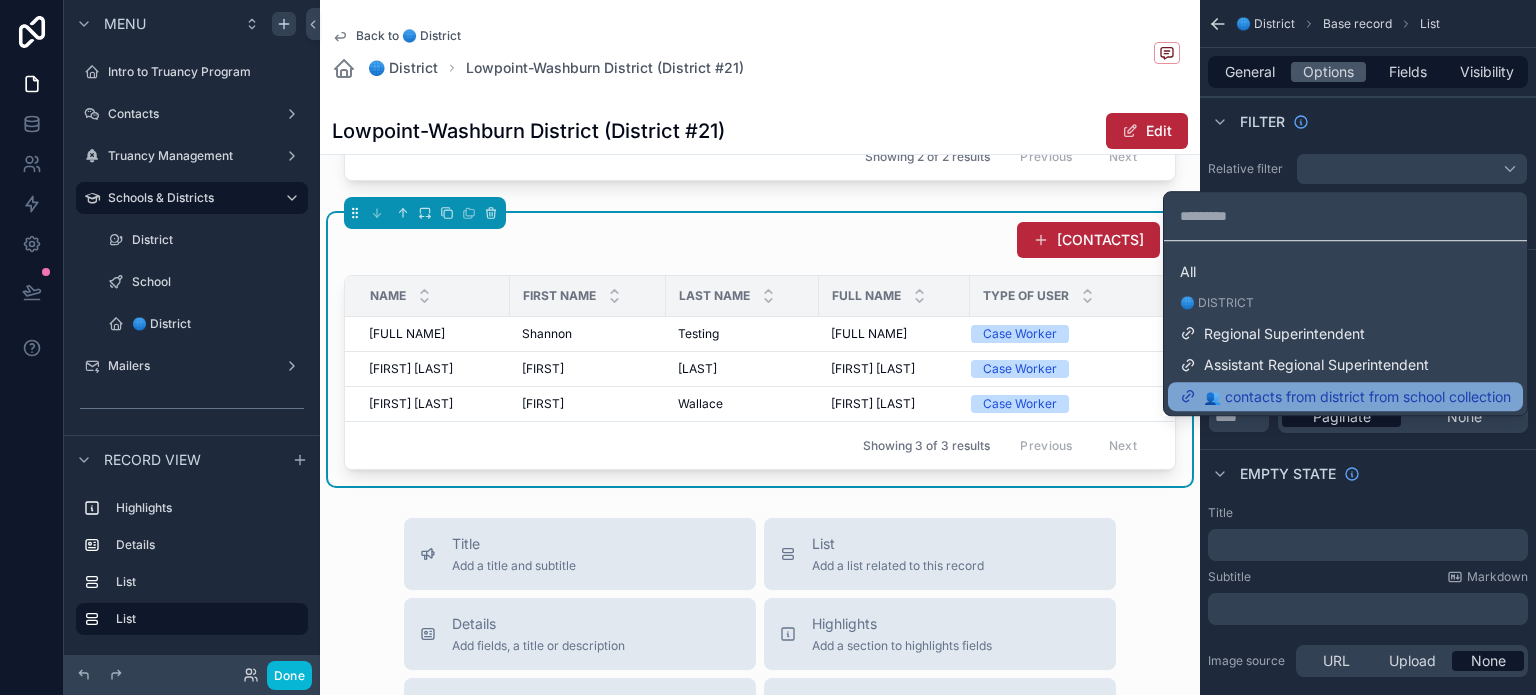 click on "👥 contacts from district from school collection" at bounding box center [1357, 397] 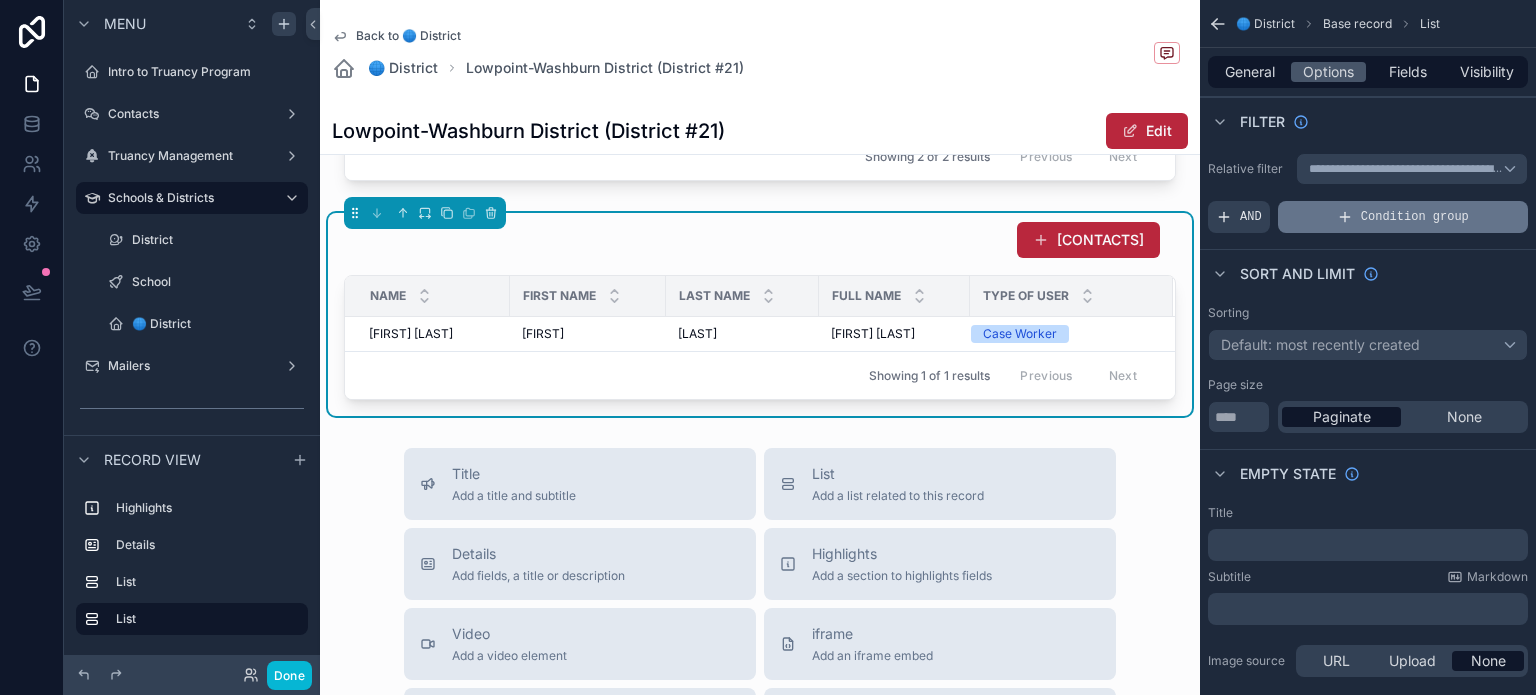 click on "Condition group" at bounding box center [1403, 217] 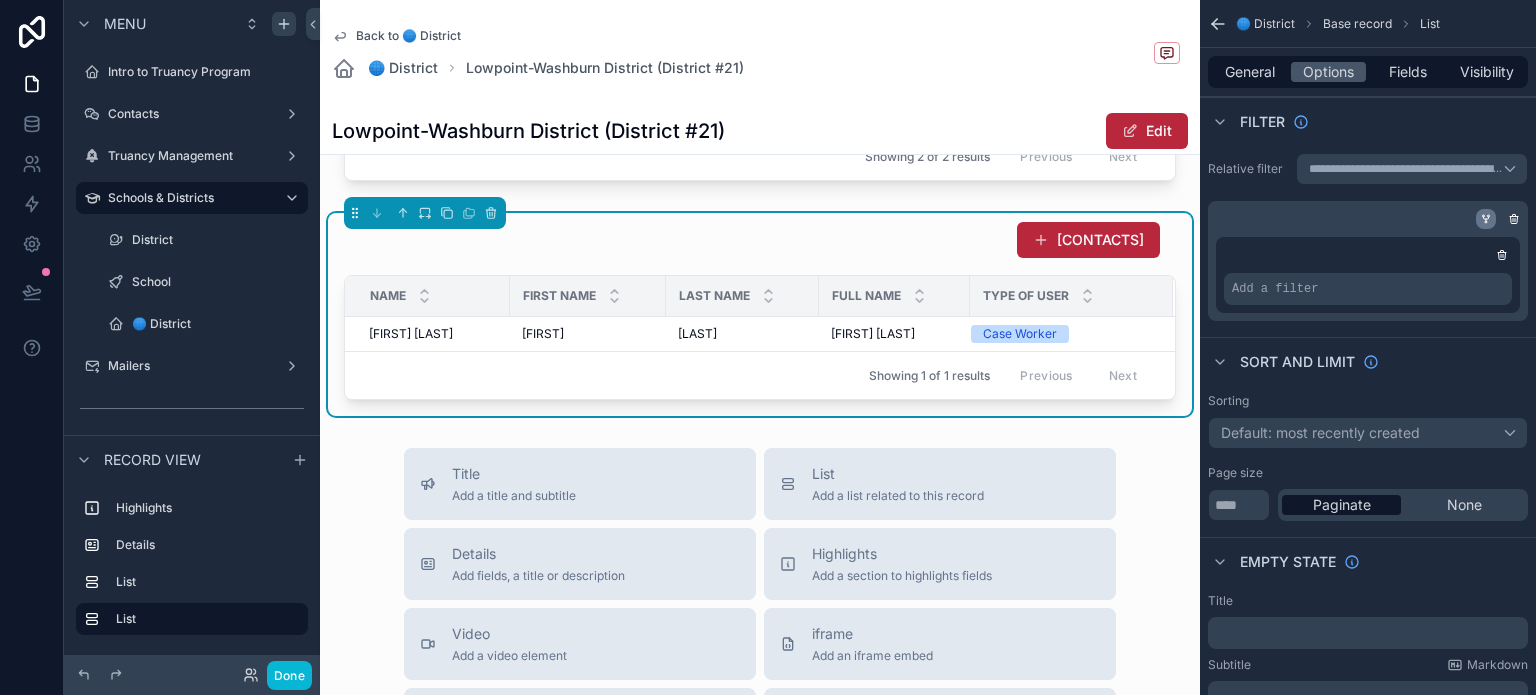 click 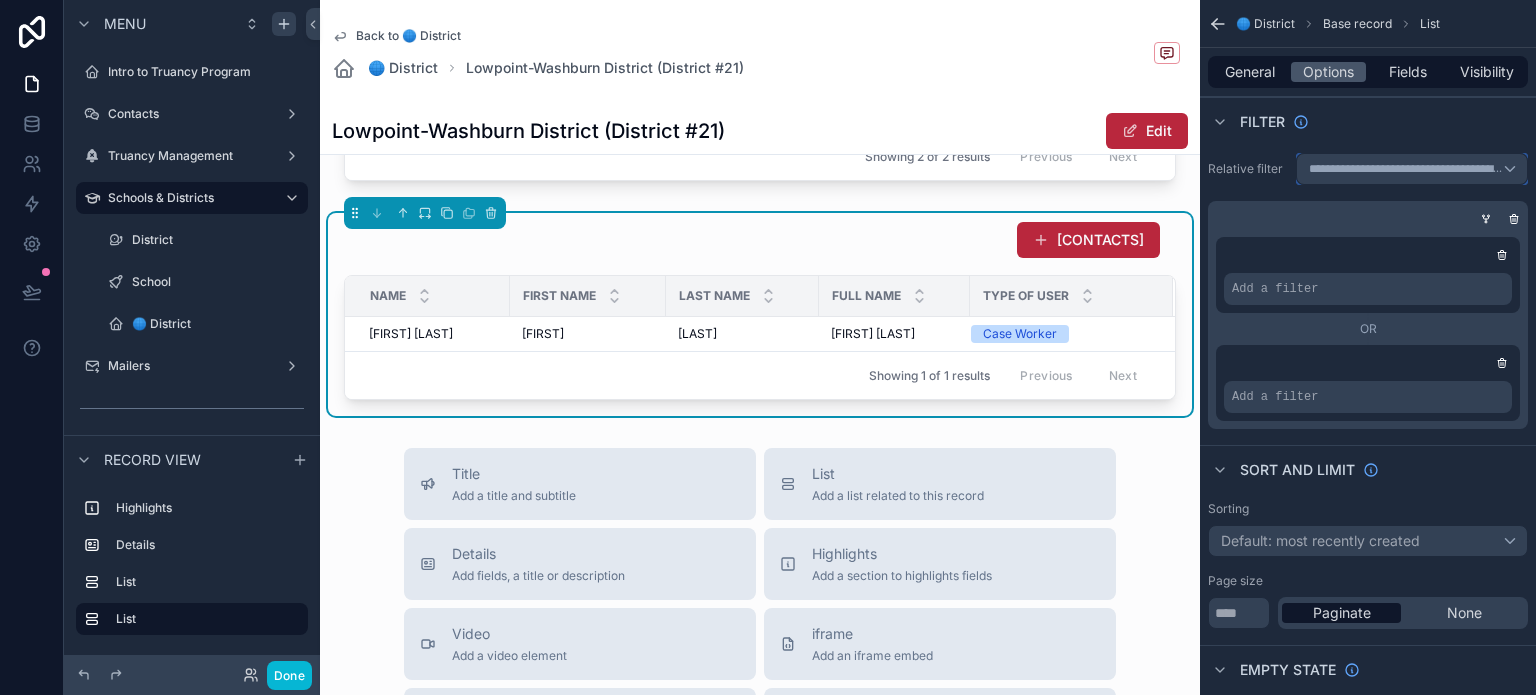 click on "**********" at bounding box center [1412, 169] 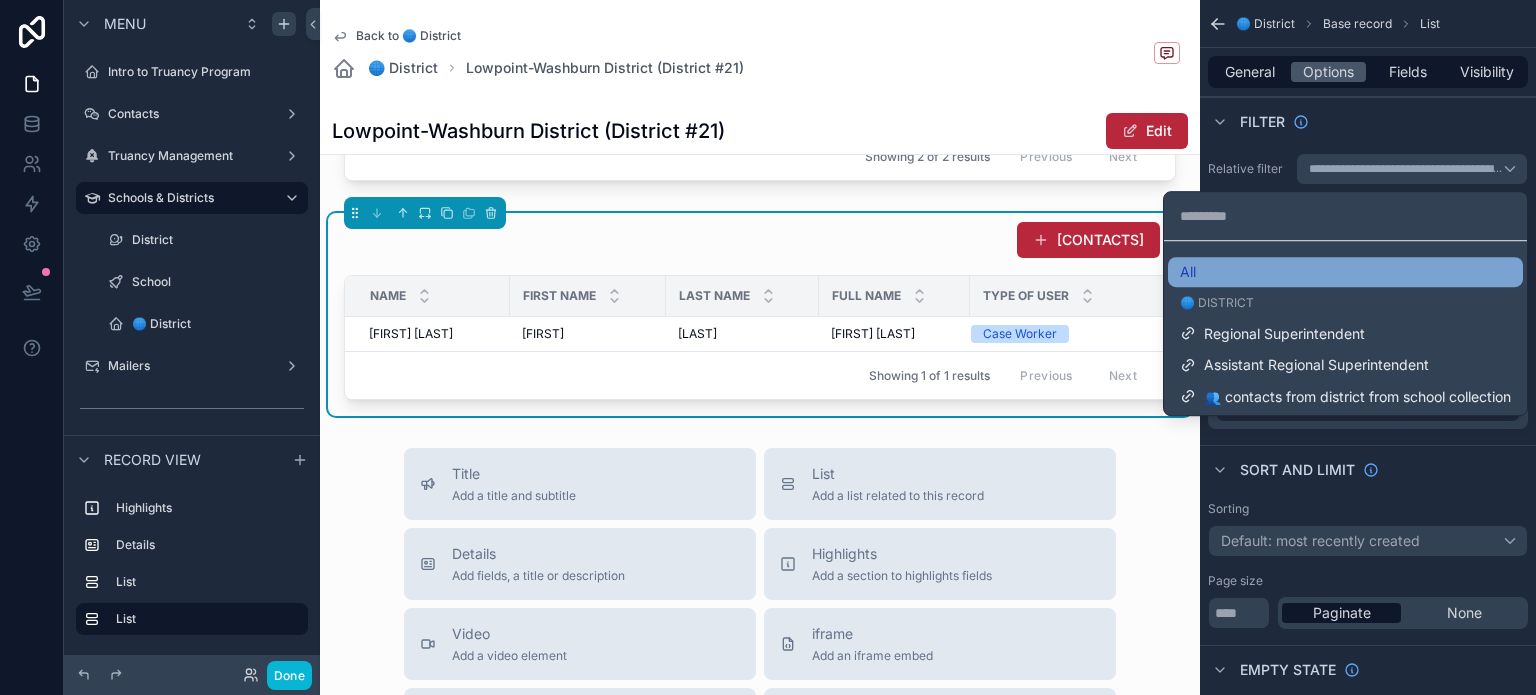 click on "All" at bounding box center [1345, 272] 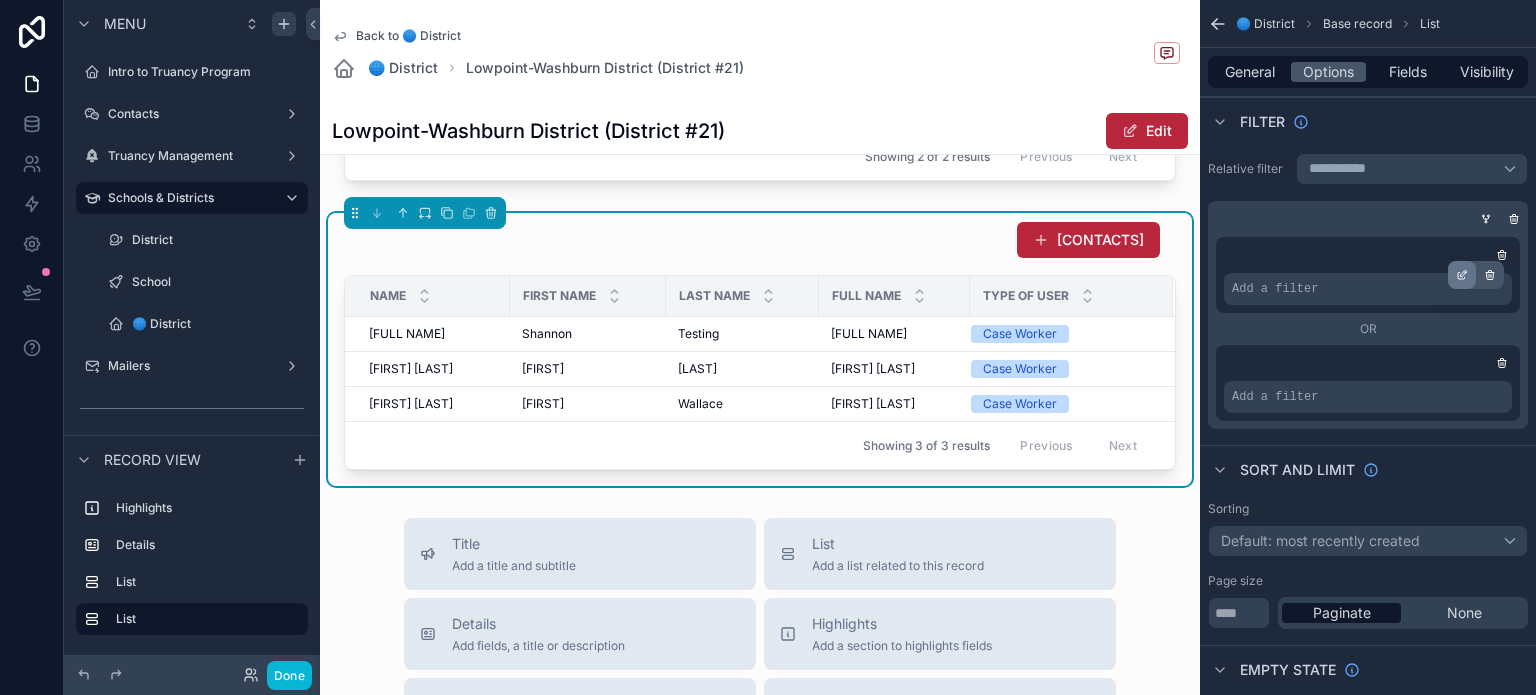 click 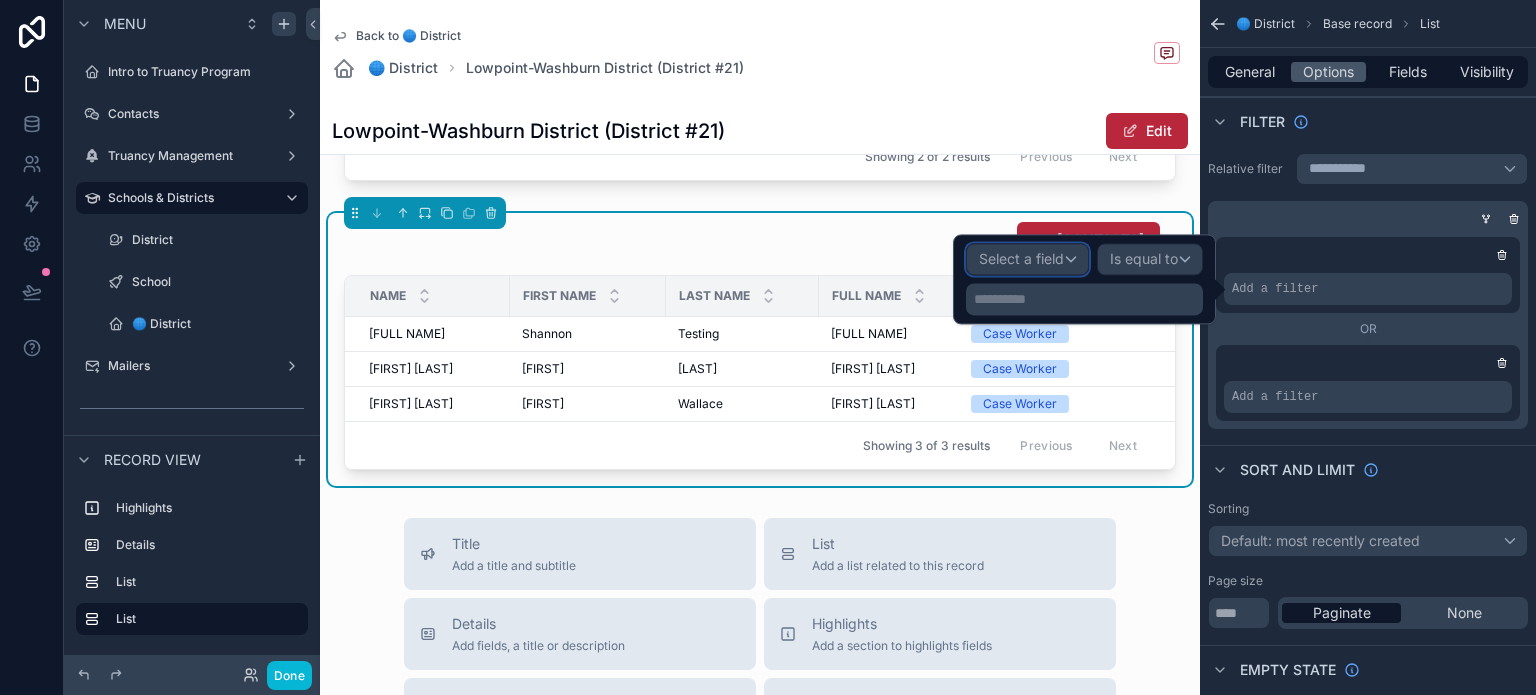click on "Select a field" at bounding box center (1021, 259) 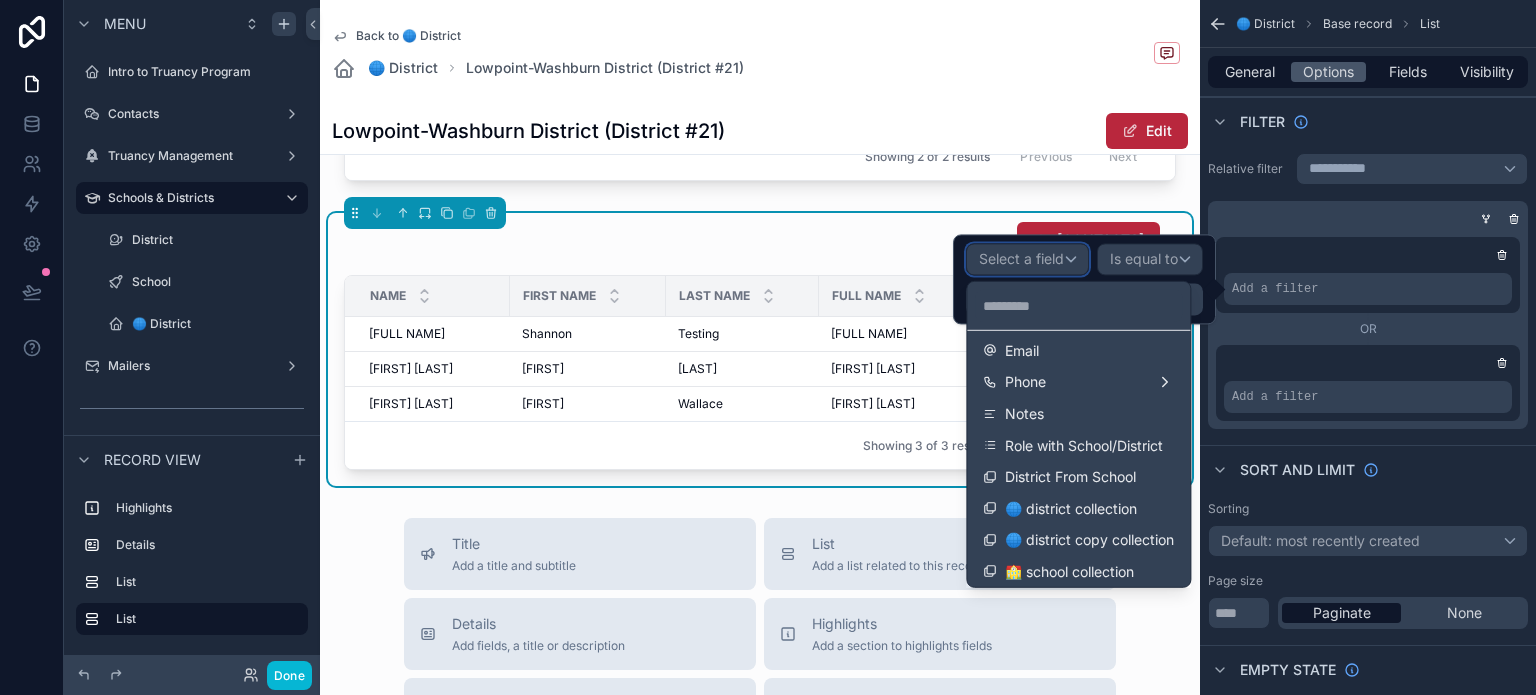 scroll, scrollTop: 360, scrollLeft: 0, axis: vertical 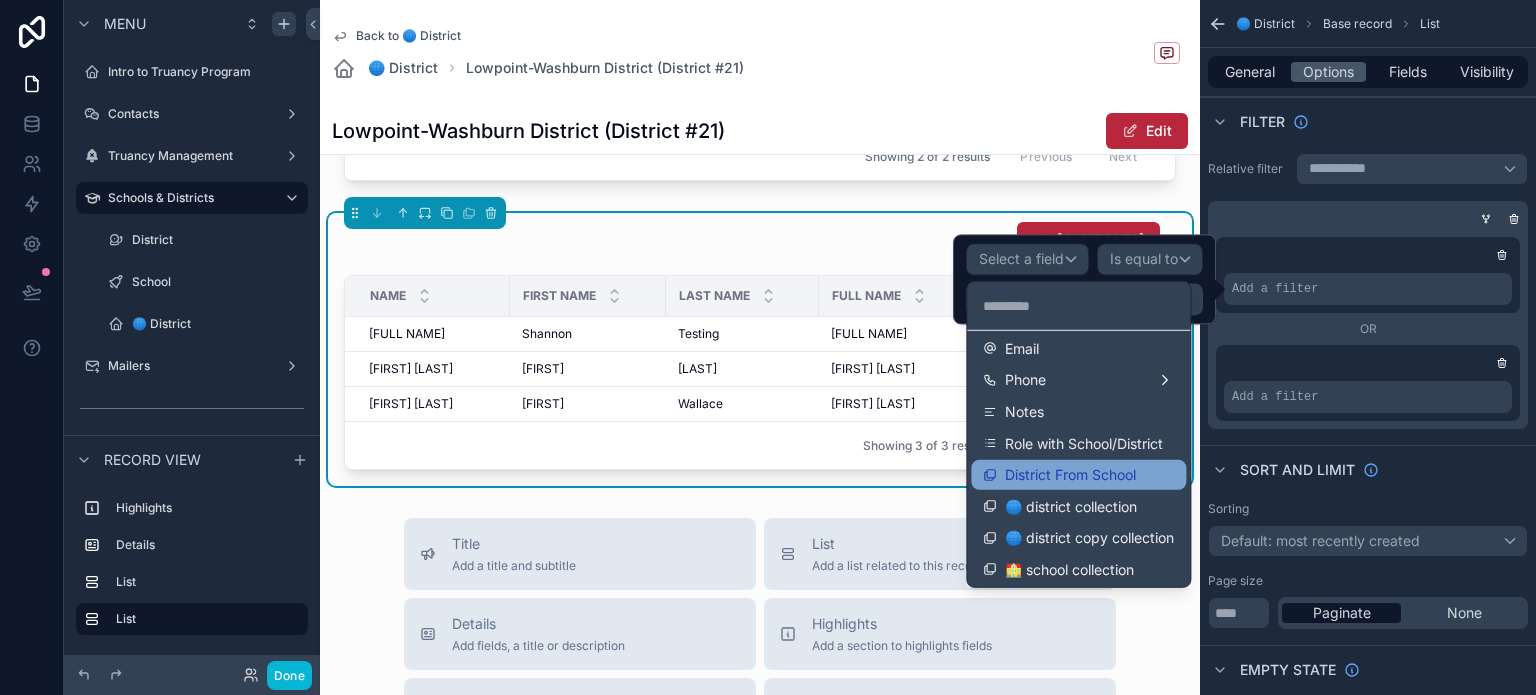 click on "District From School" at bounding box center [1070, 475] 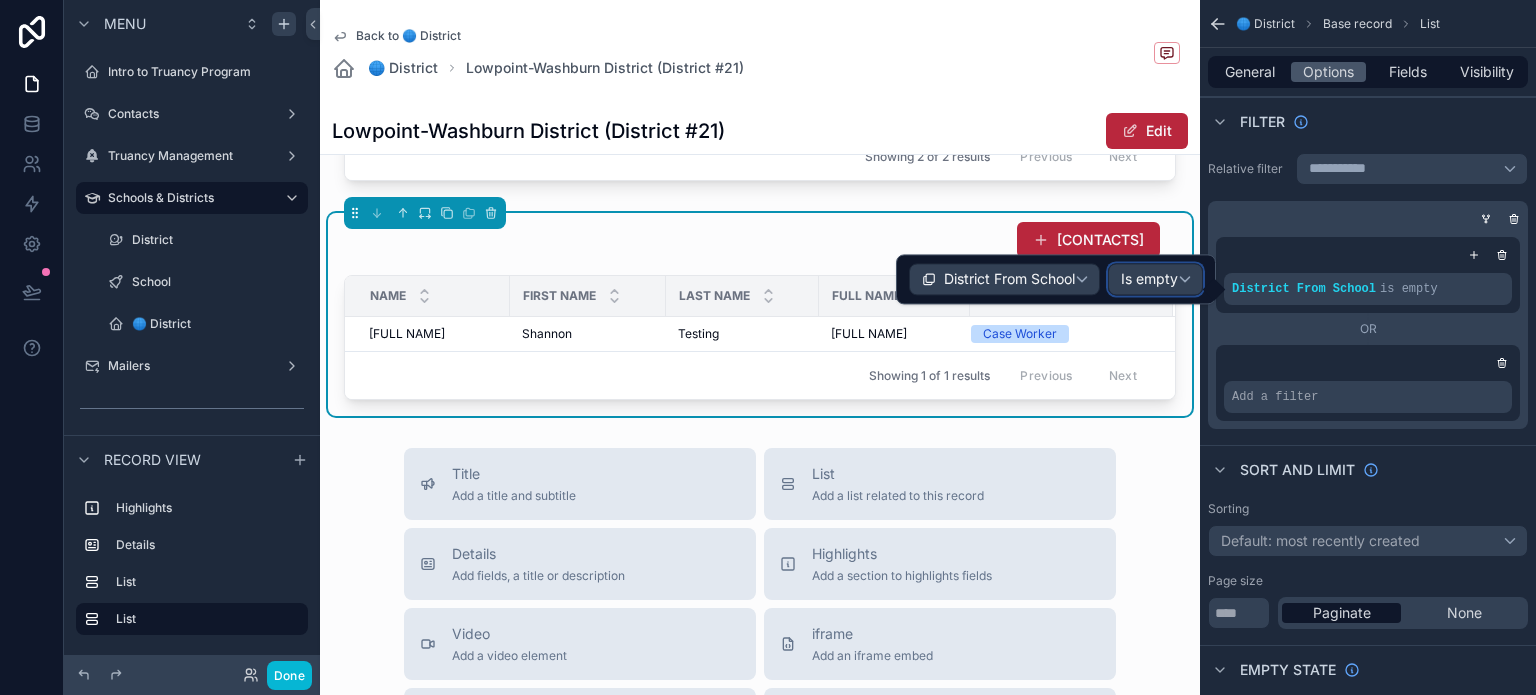 click on "Is empty" at bounding box center [1149, 280] 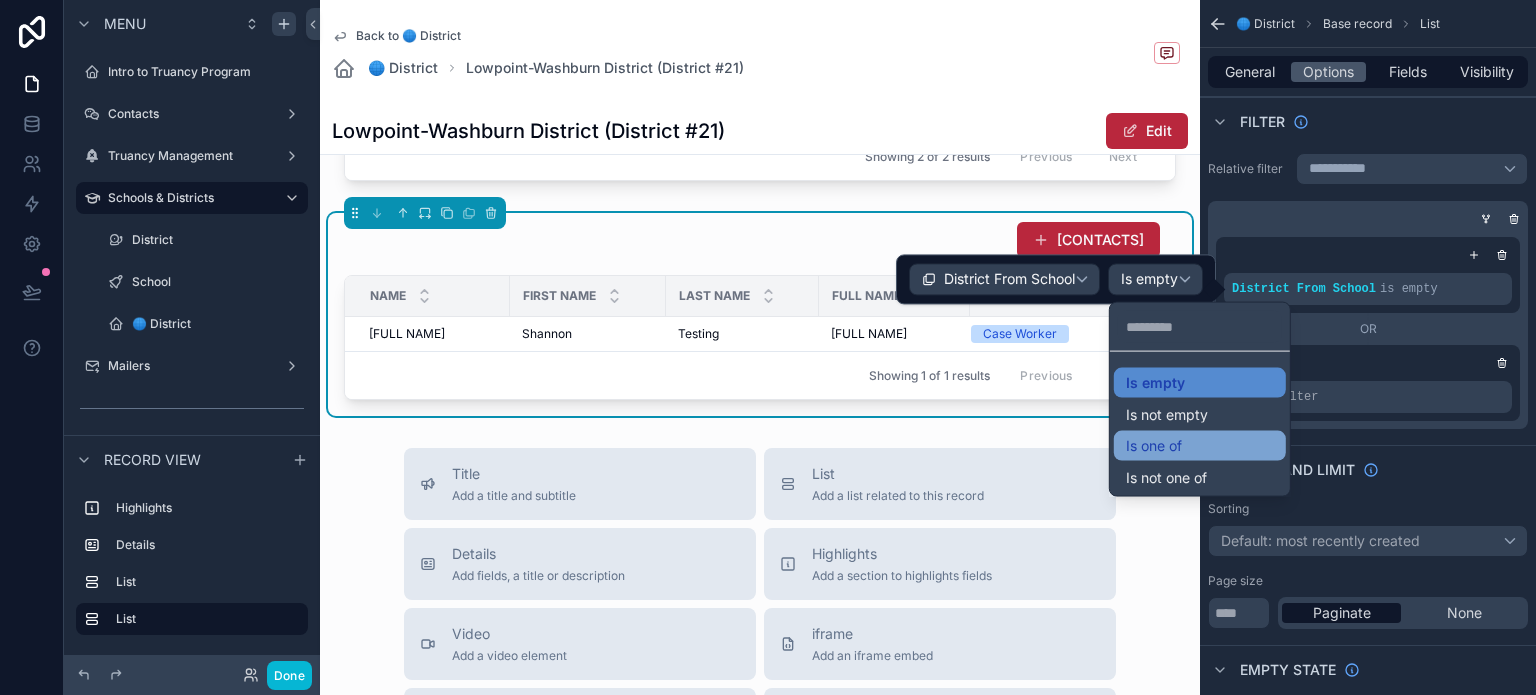 click on "Is one of" at bounding box center (1154, 446) 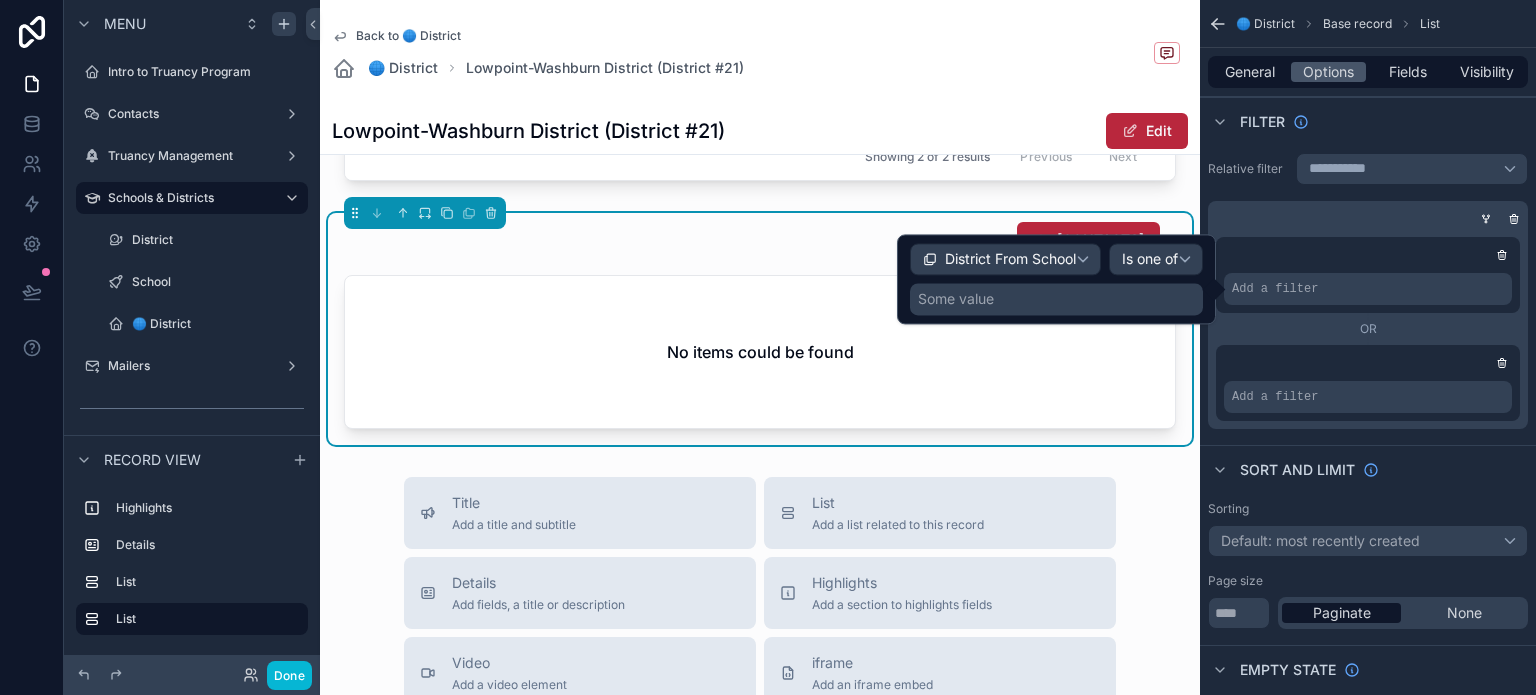 drag, startPoint x: 976, startPoint y: 283, endPoint x: 969, endPoint y: 300, distance: 18.384777 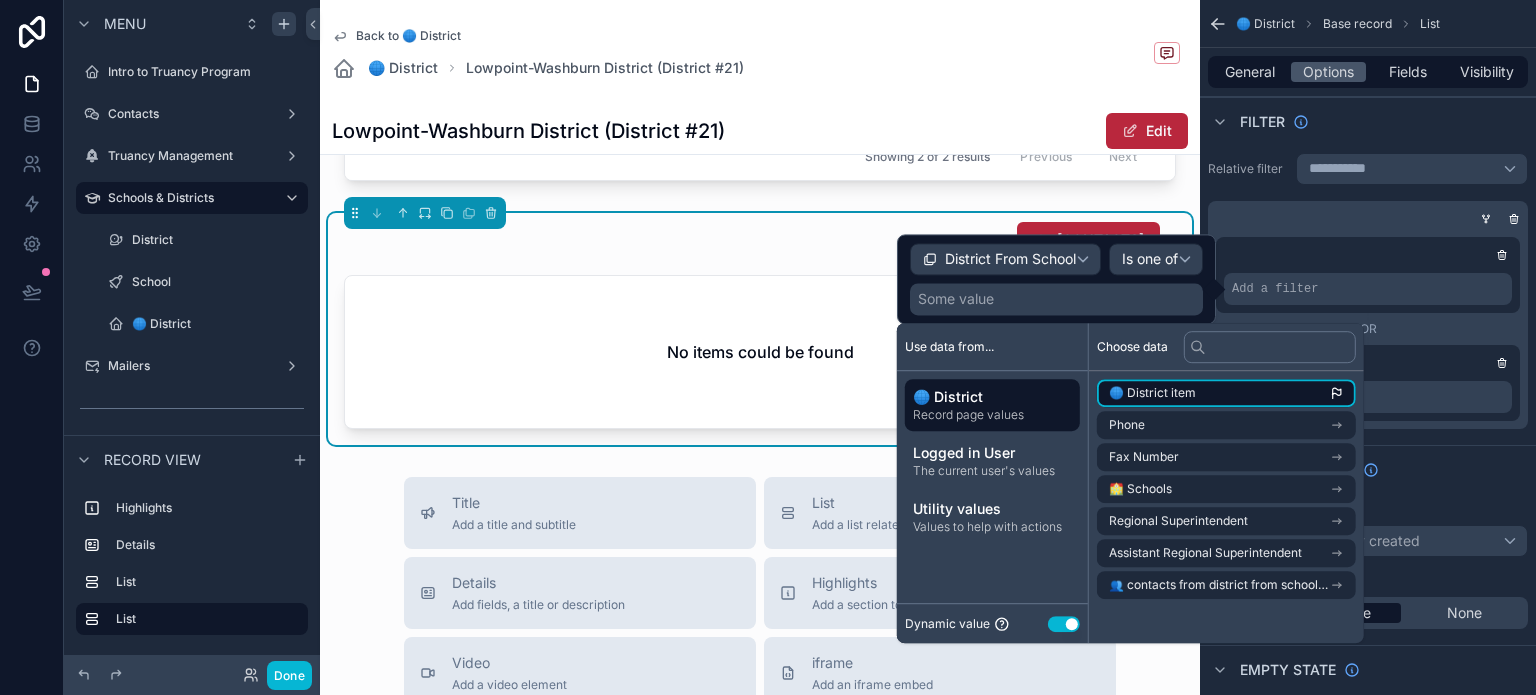 click on "🌐 District item" at bounding box center (1226, 393) 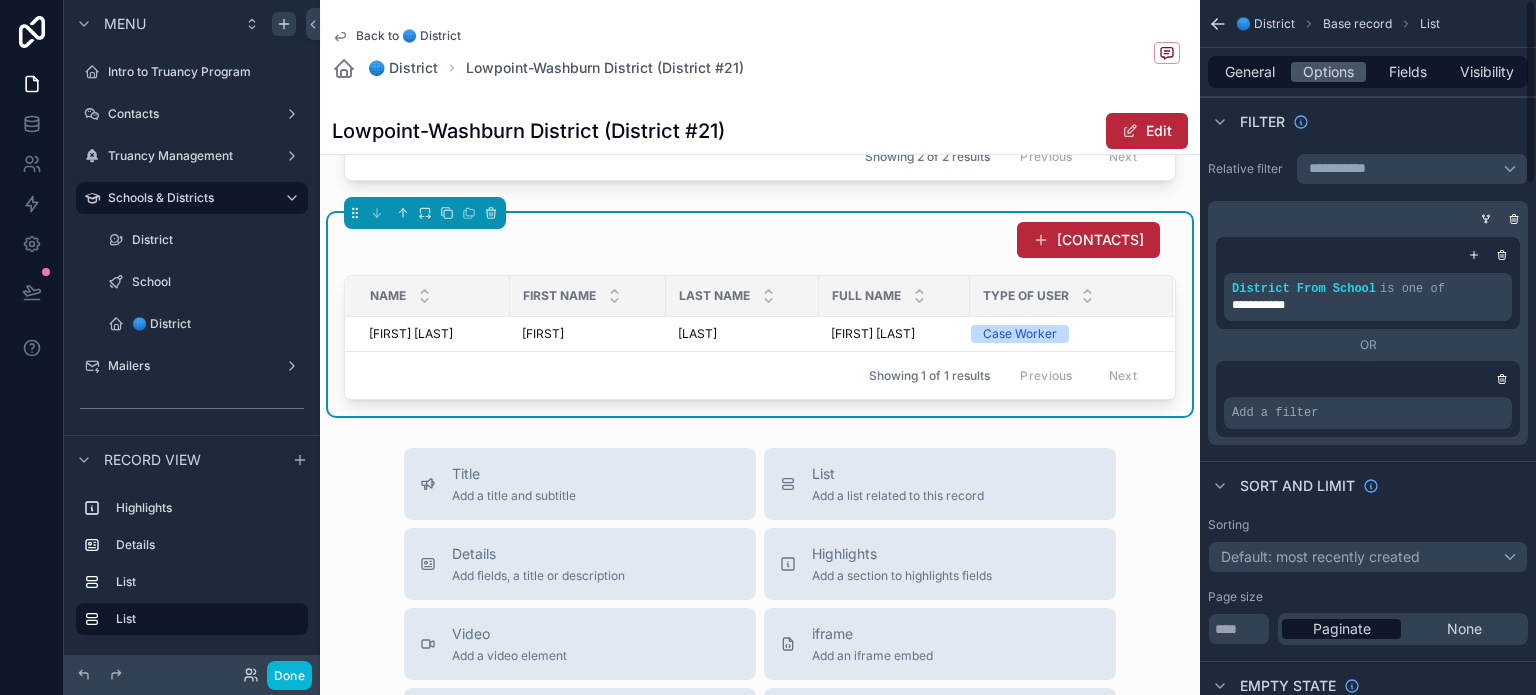 click at bounding box center (1368, 255) 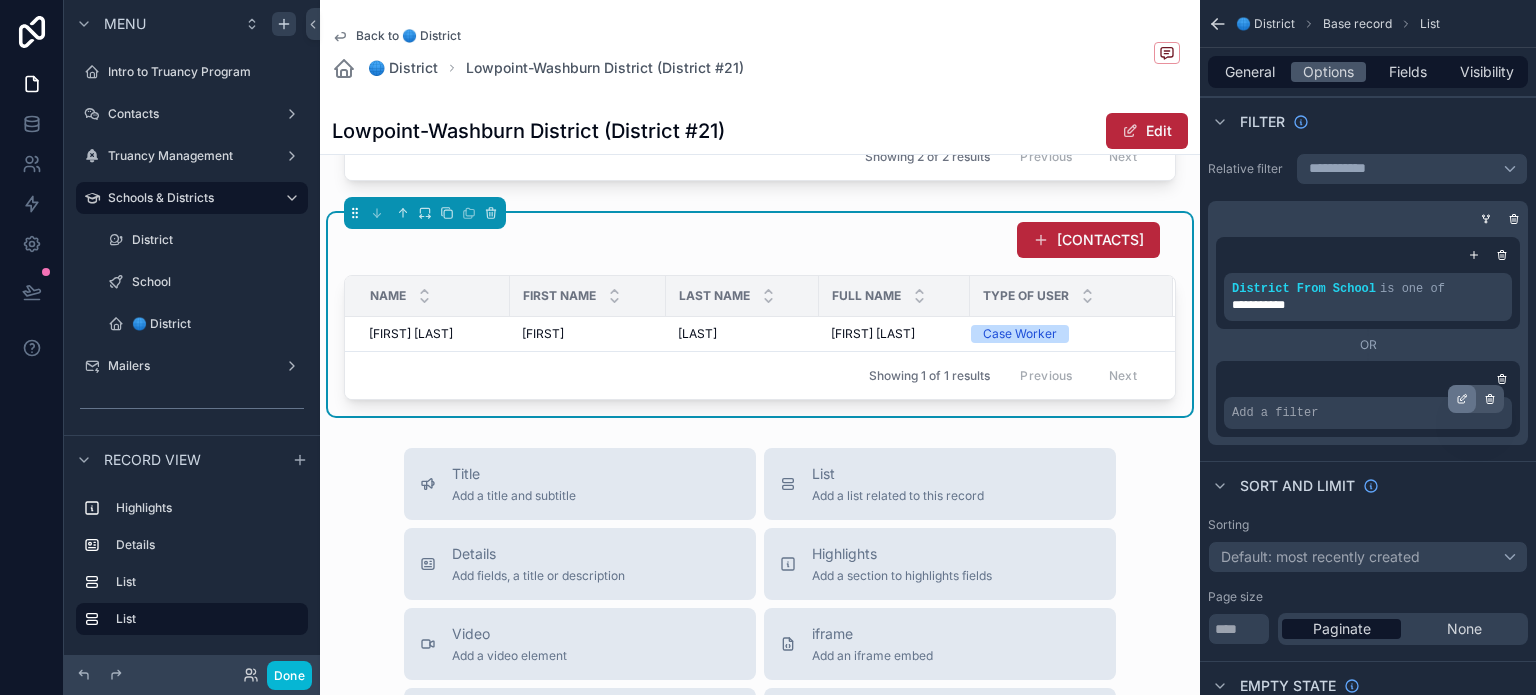 click 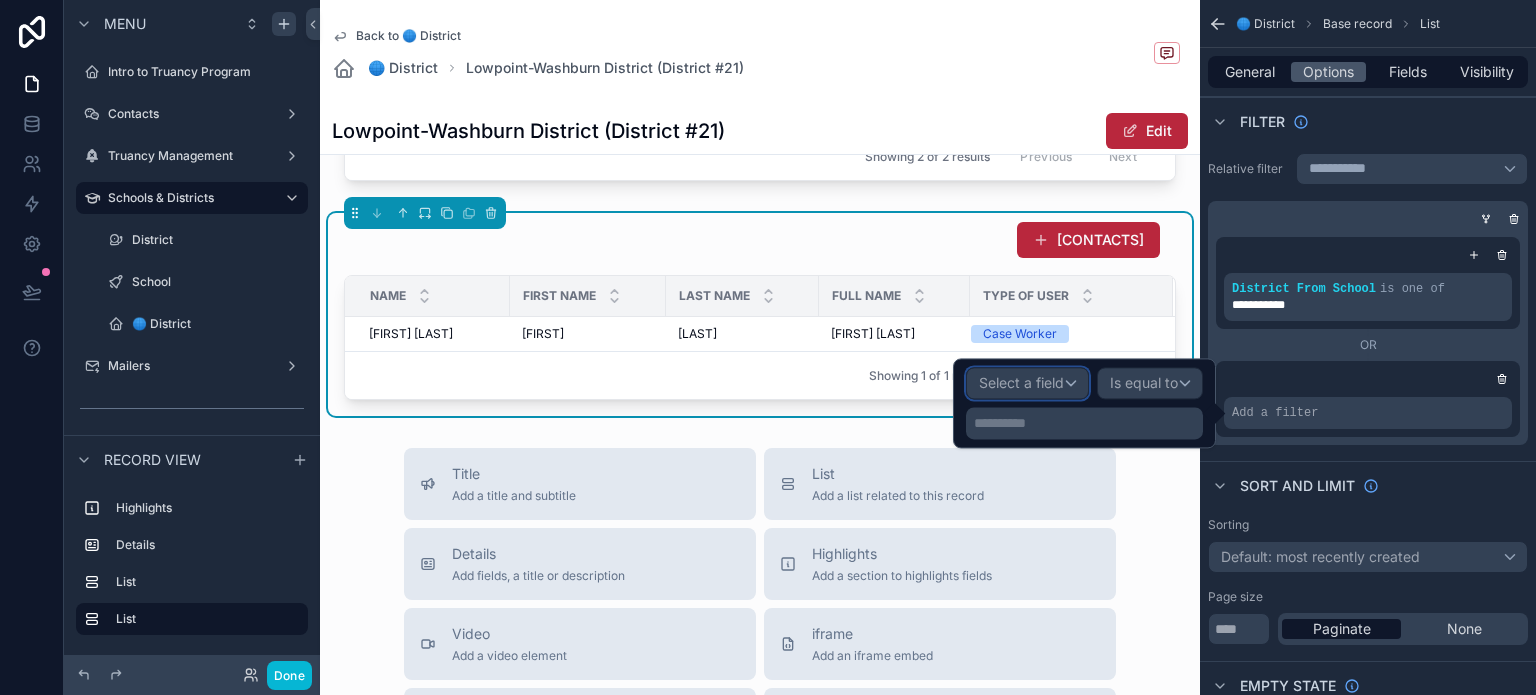 click on "Select a field" at bounding box center [1021, 383] 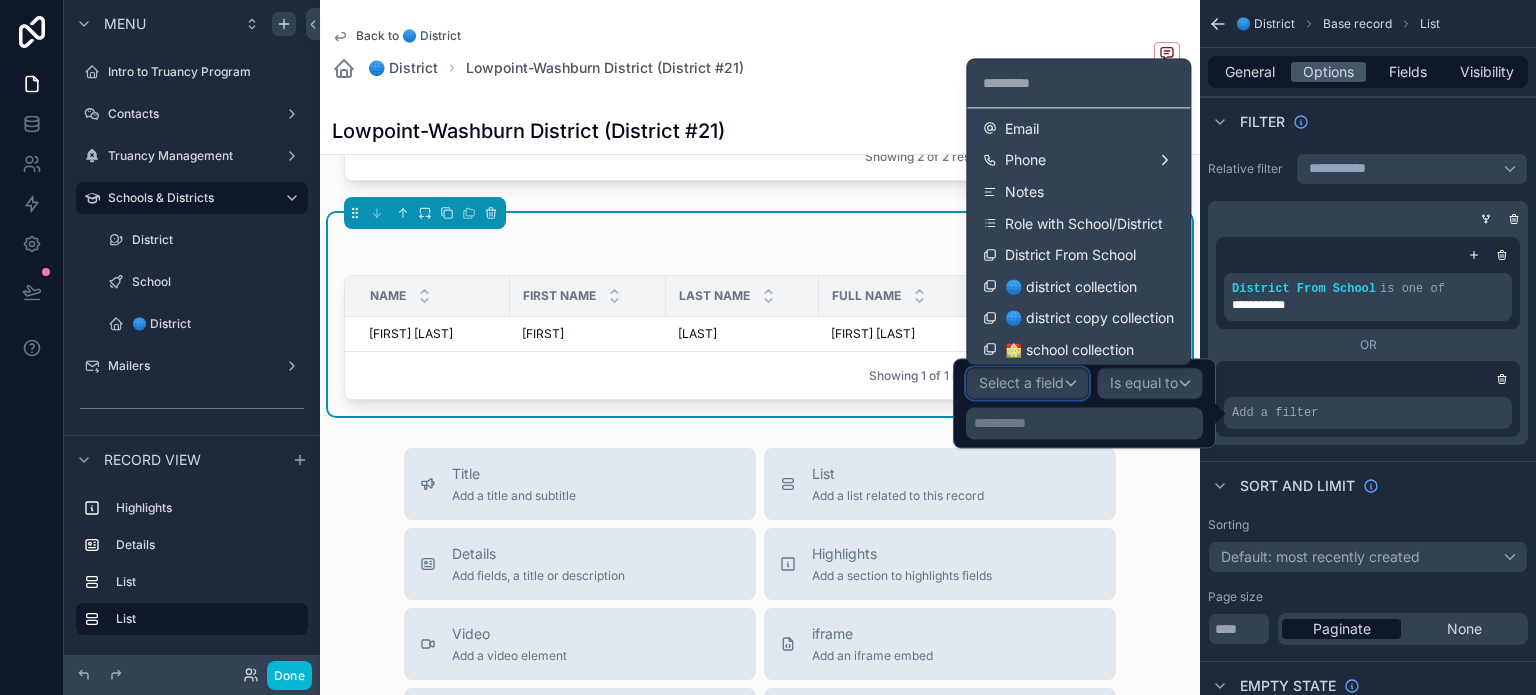 scroll, scrollTop: 360, scrollLeft: 0, axis: vertical 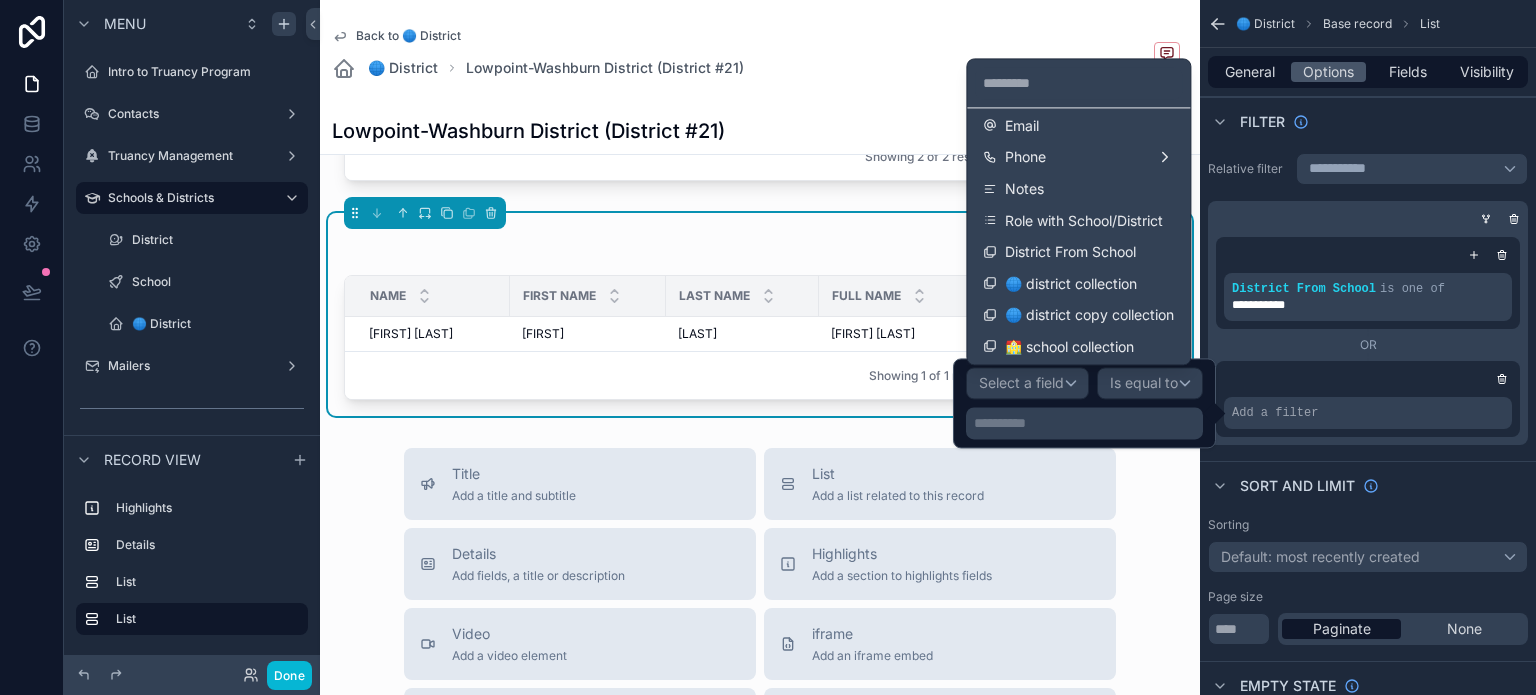click on "🌐 district collection" at bounding box center [1071, 284] 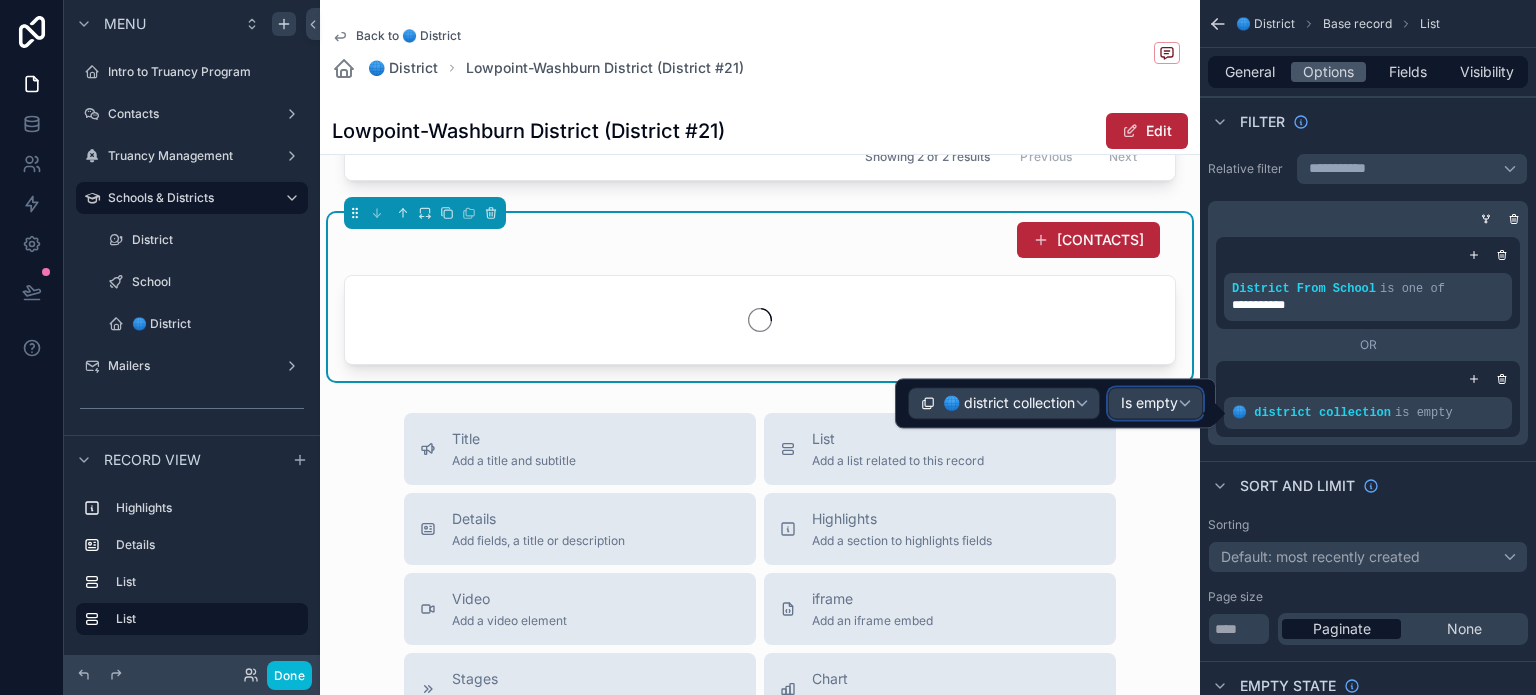 click on "Is empty" at bounding box center [1149, 404] 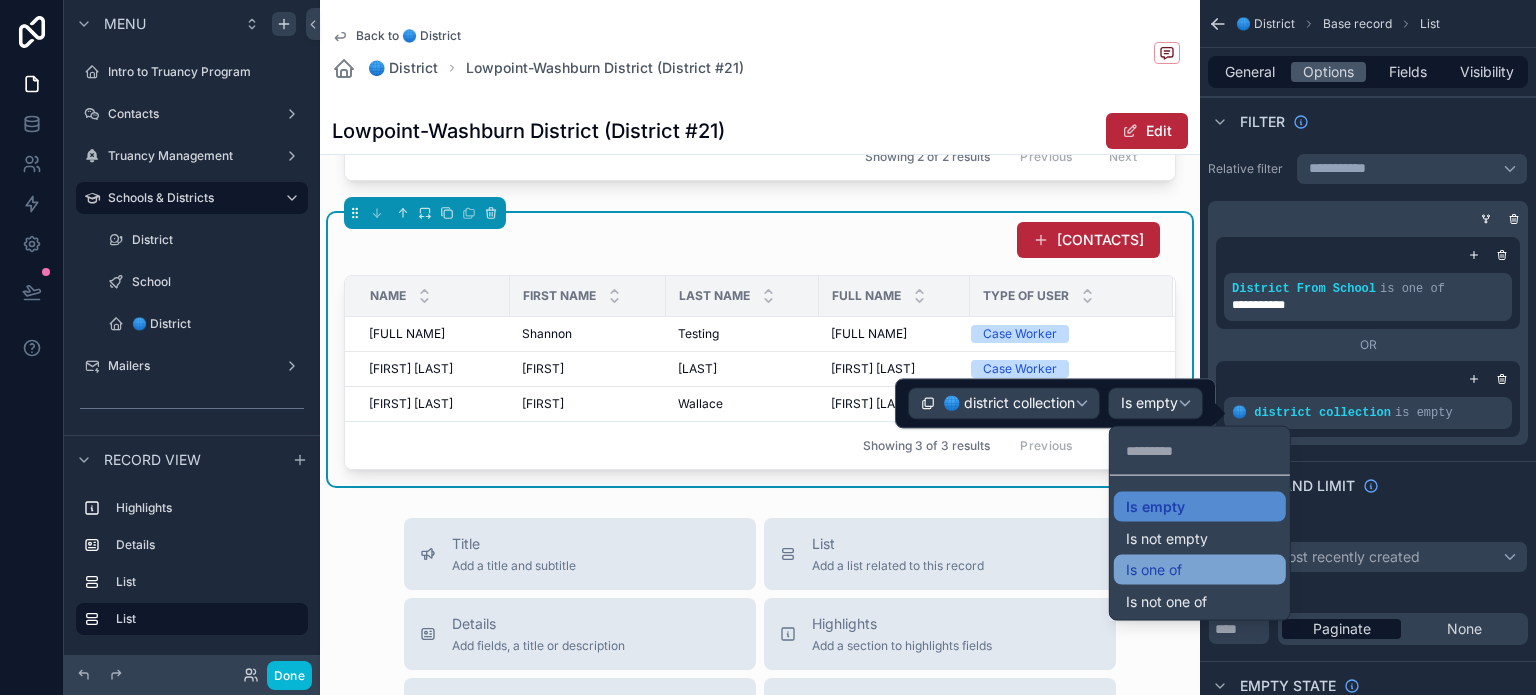 click on "Is one of" at bounding box center (1154, 570) 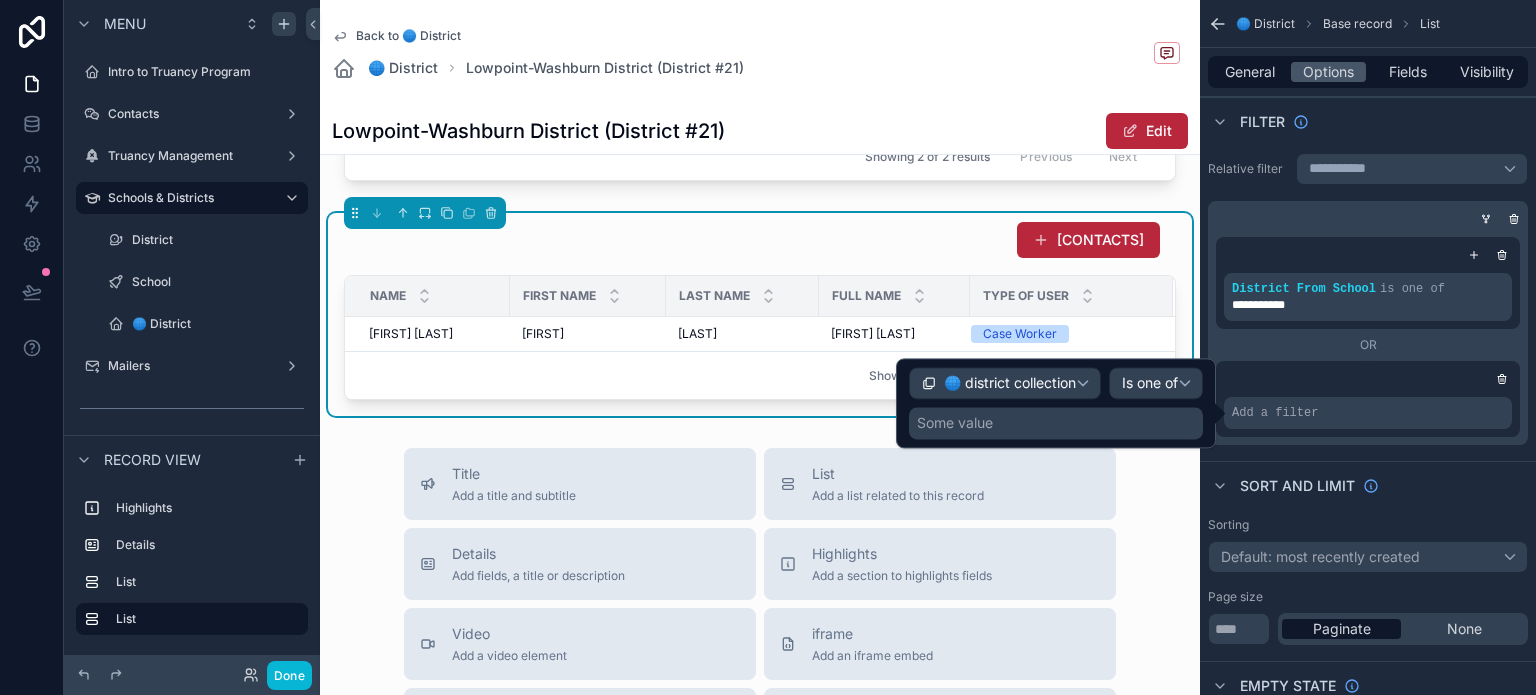 click on "Some value" at bounding box center (1056, 423) 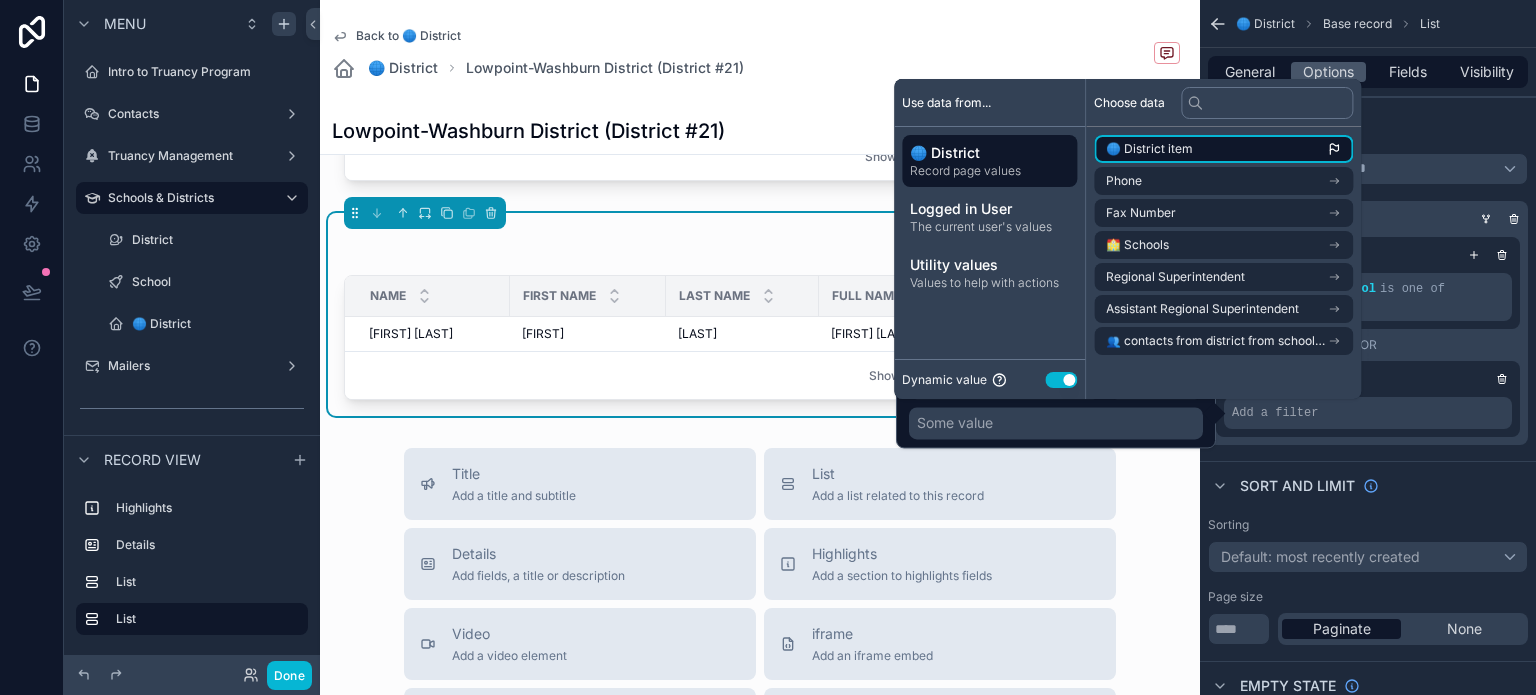 click on "🌐 District item" at bounding box center [1149, 149] 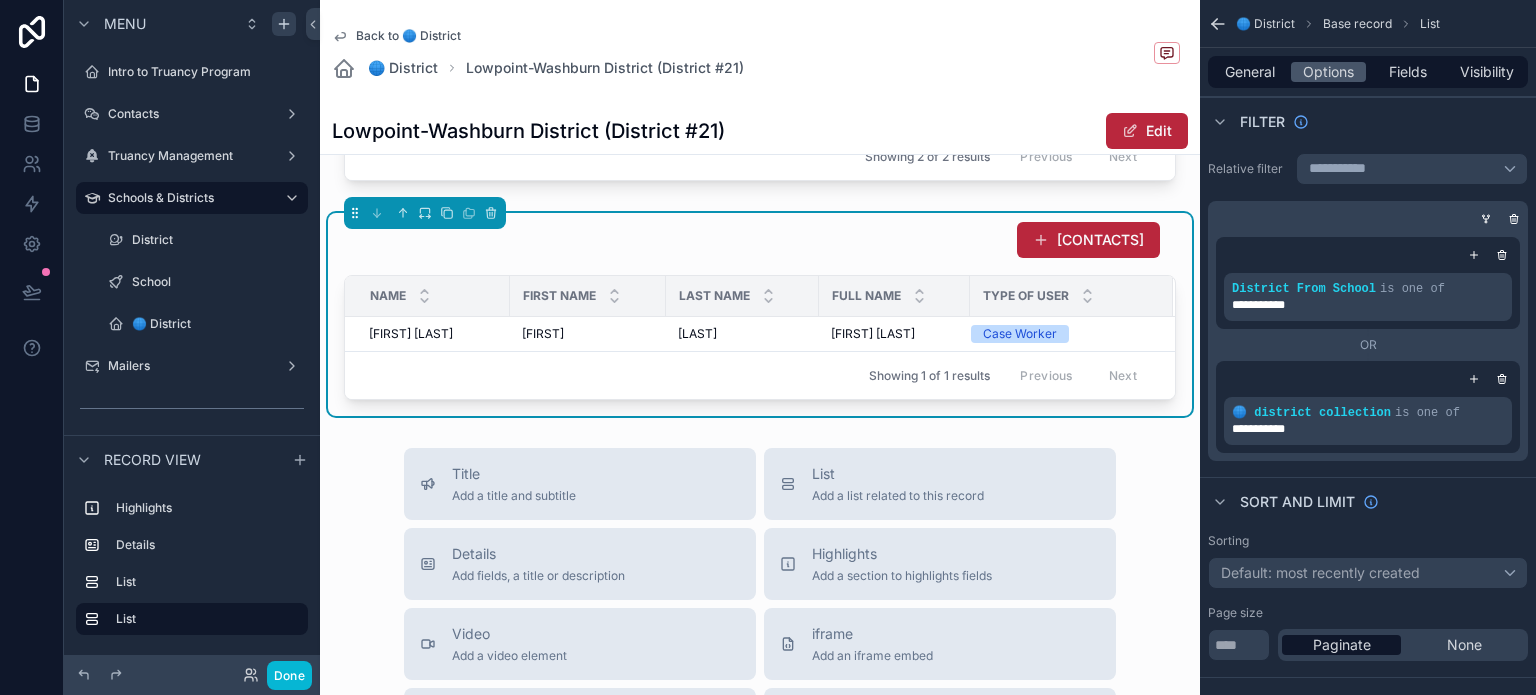 click on "New 👥 Contacts" at bounding box center [760, 240] 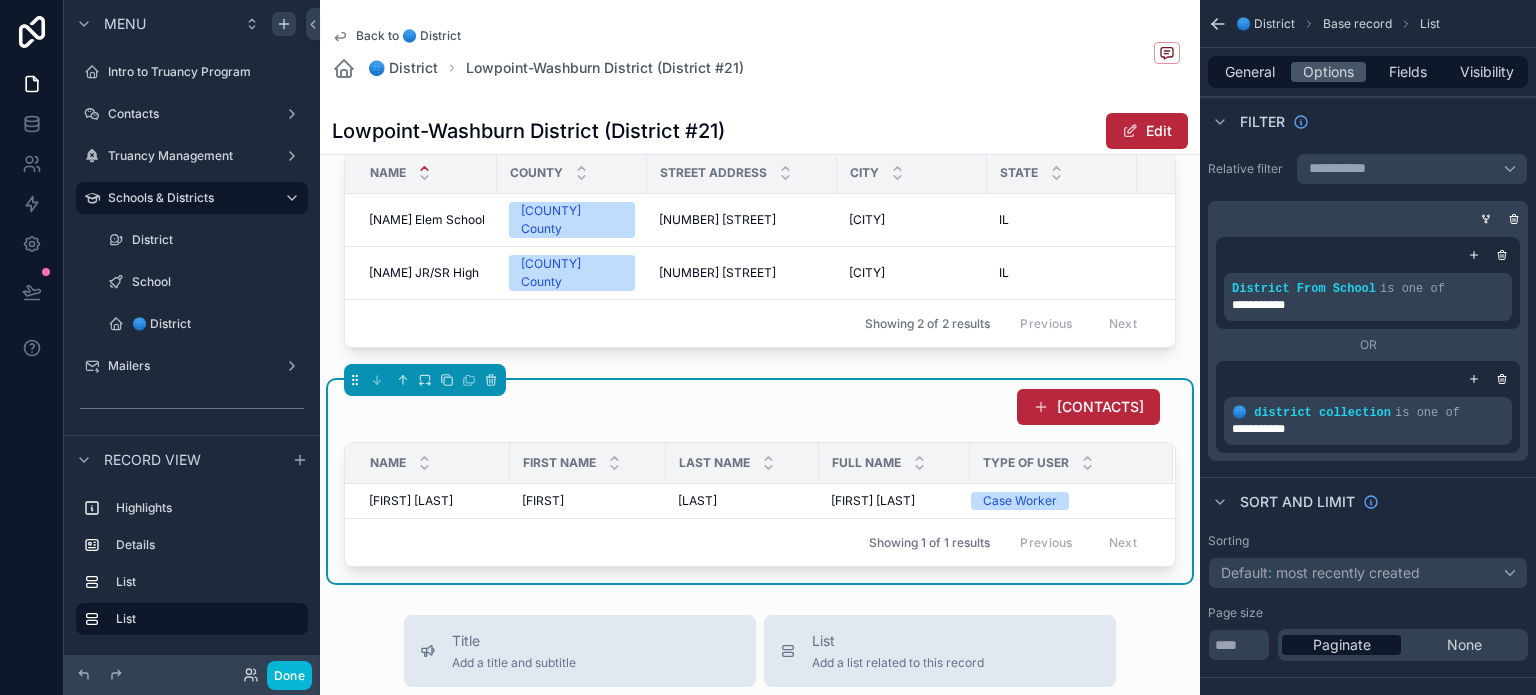 scroll, scrollTop: 561, scrollLeft: 0, axis: vertical 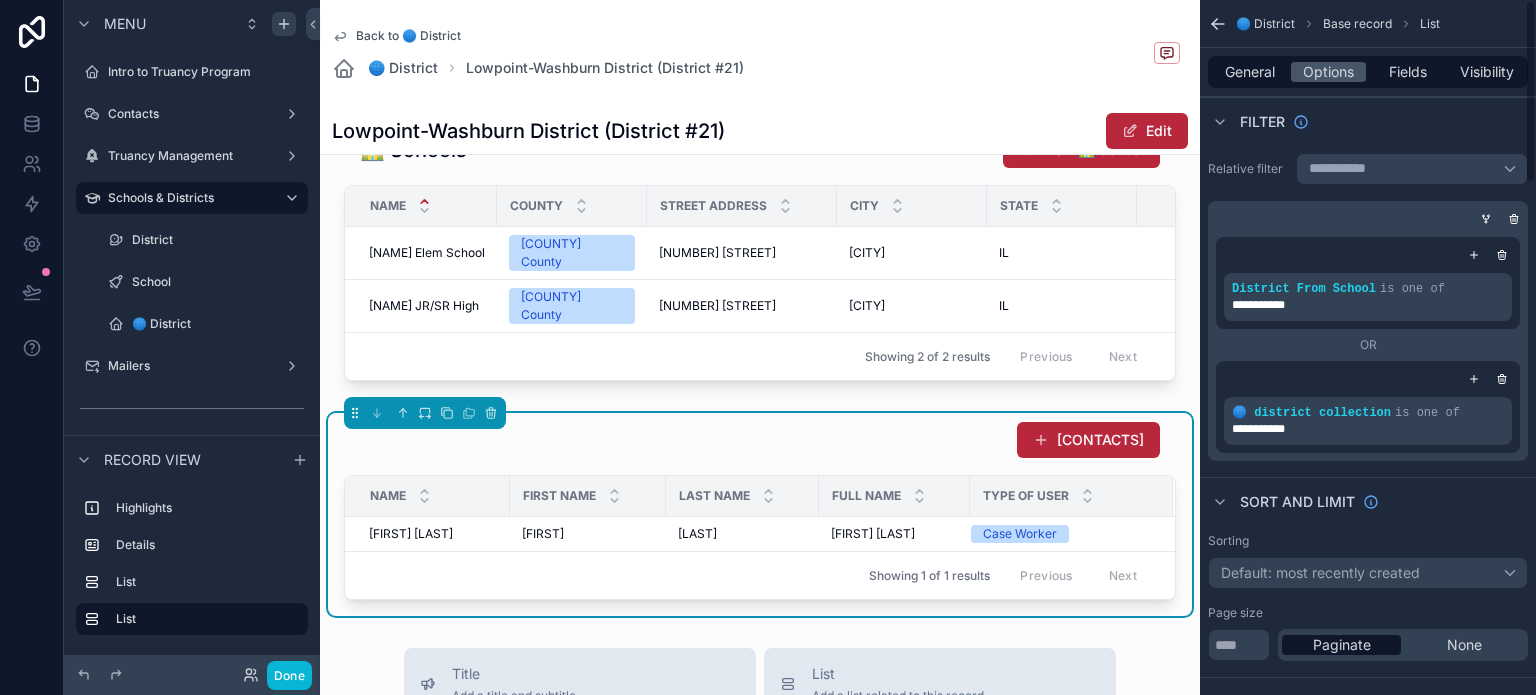 click on "General Options Fields Visibility" at bounding box center [1368, 72] 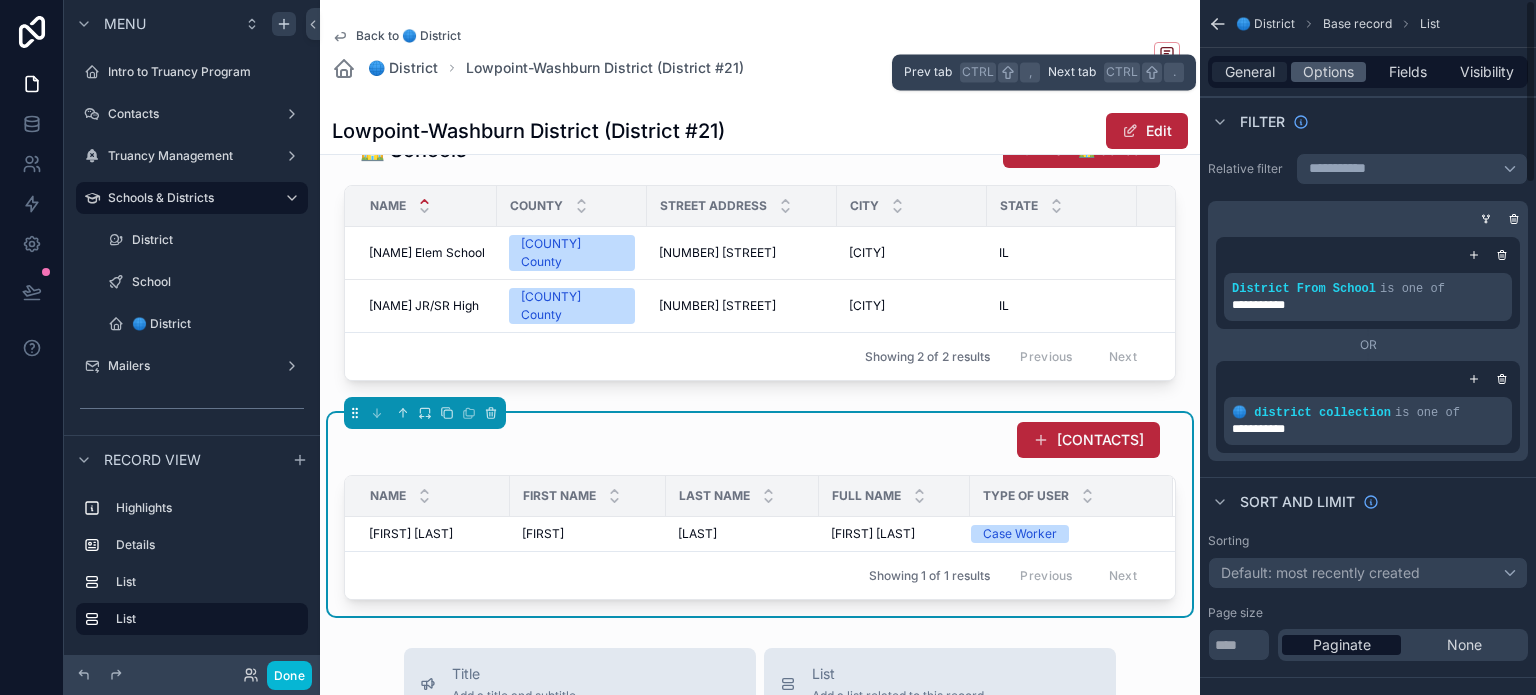 click on "General" at bounding box center (1250, 72) 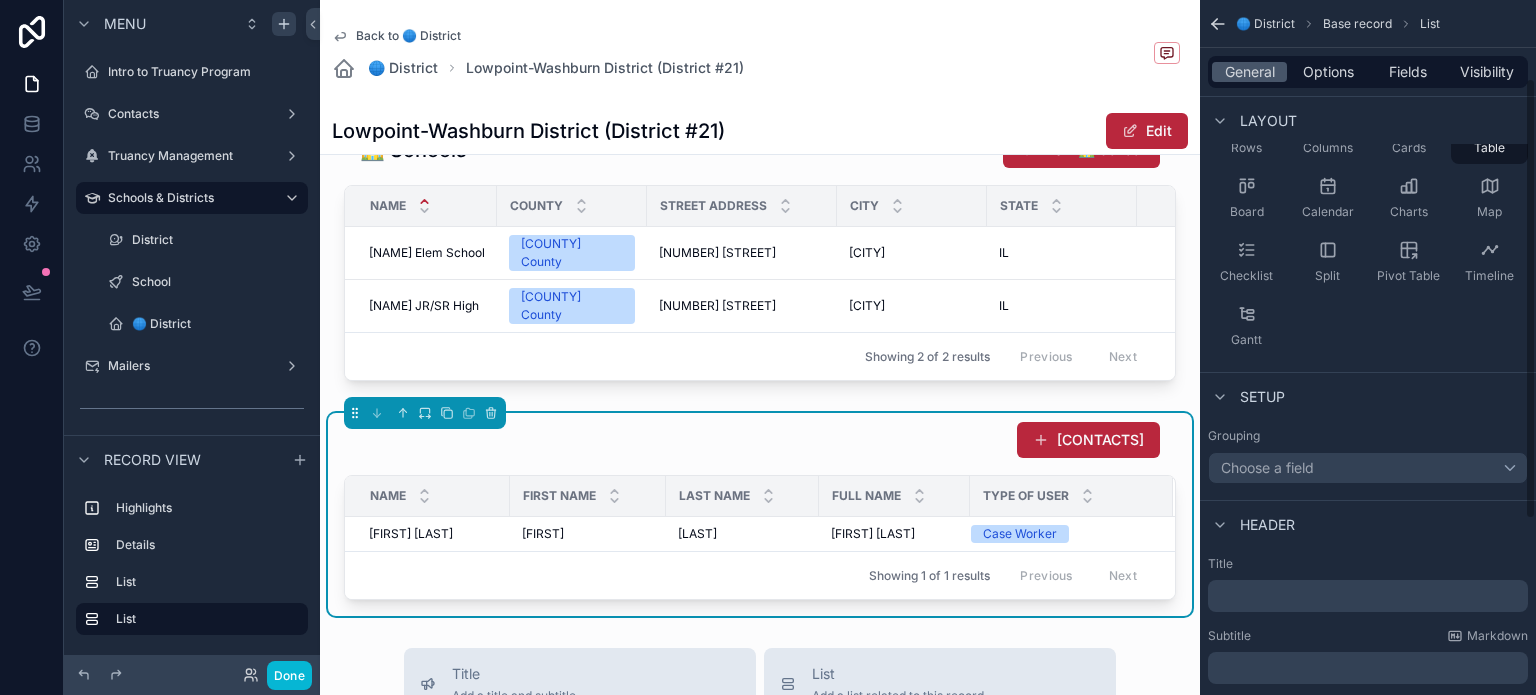 scroll, scrollTop: 300, scrollLeft: 0, axis: vertical 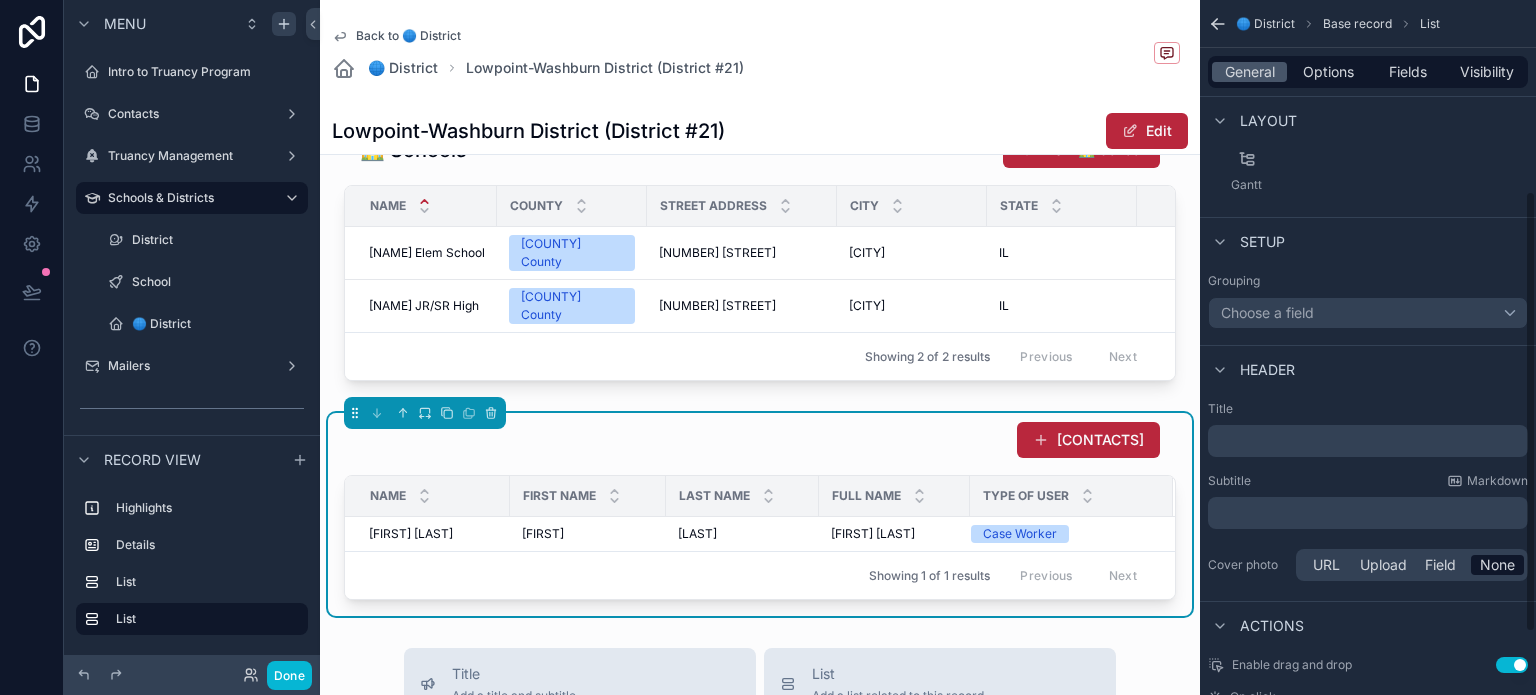 click on "﻿" at bounding box center (1370, 441) 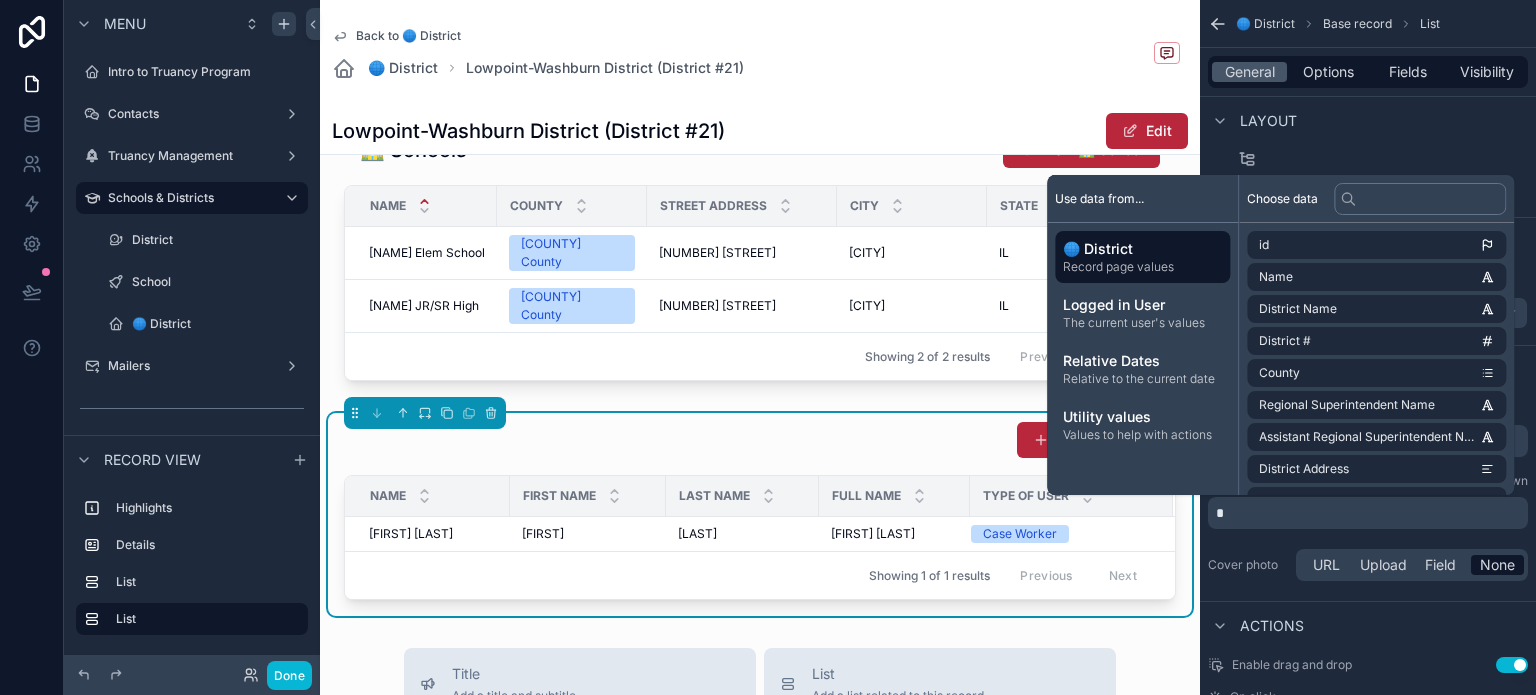 type 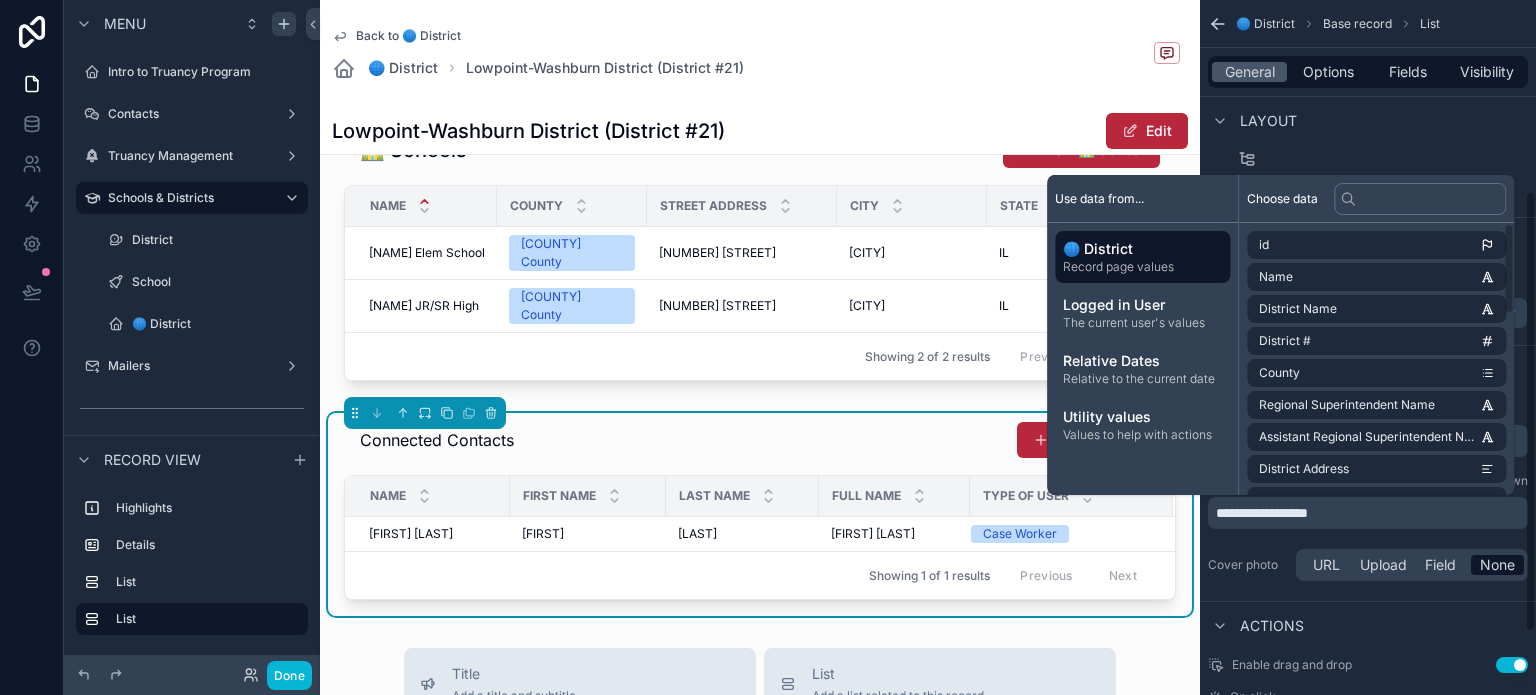 click on "Connected Contacts New 👥 Contacts" at bounding box center [760, 440] 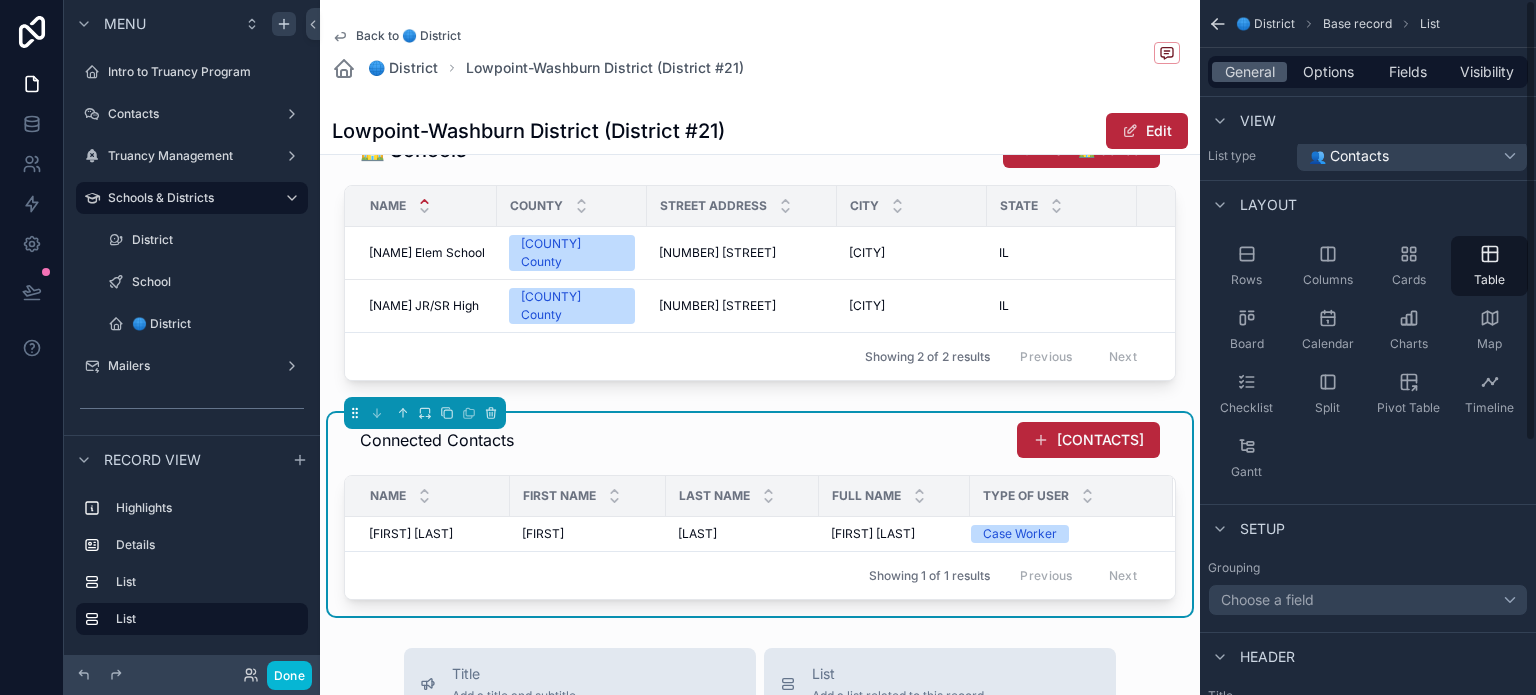 scroll, scrollTop: 0, scrollLeft: 0, axis: both 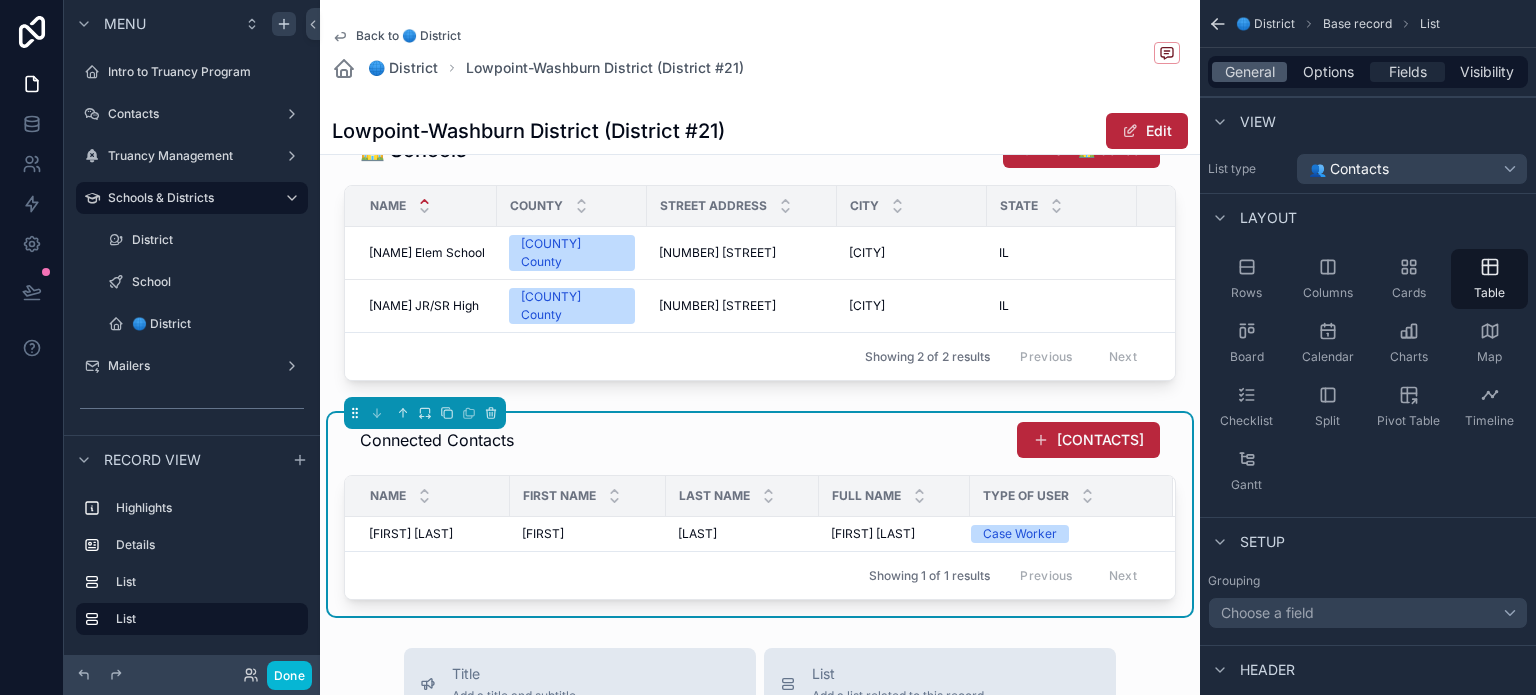 click on "Fields" at bounding box center (1408, 72) 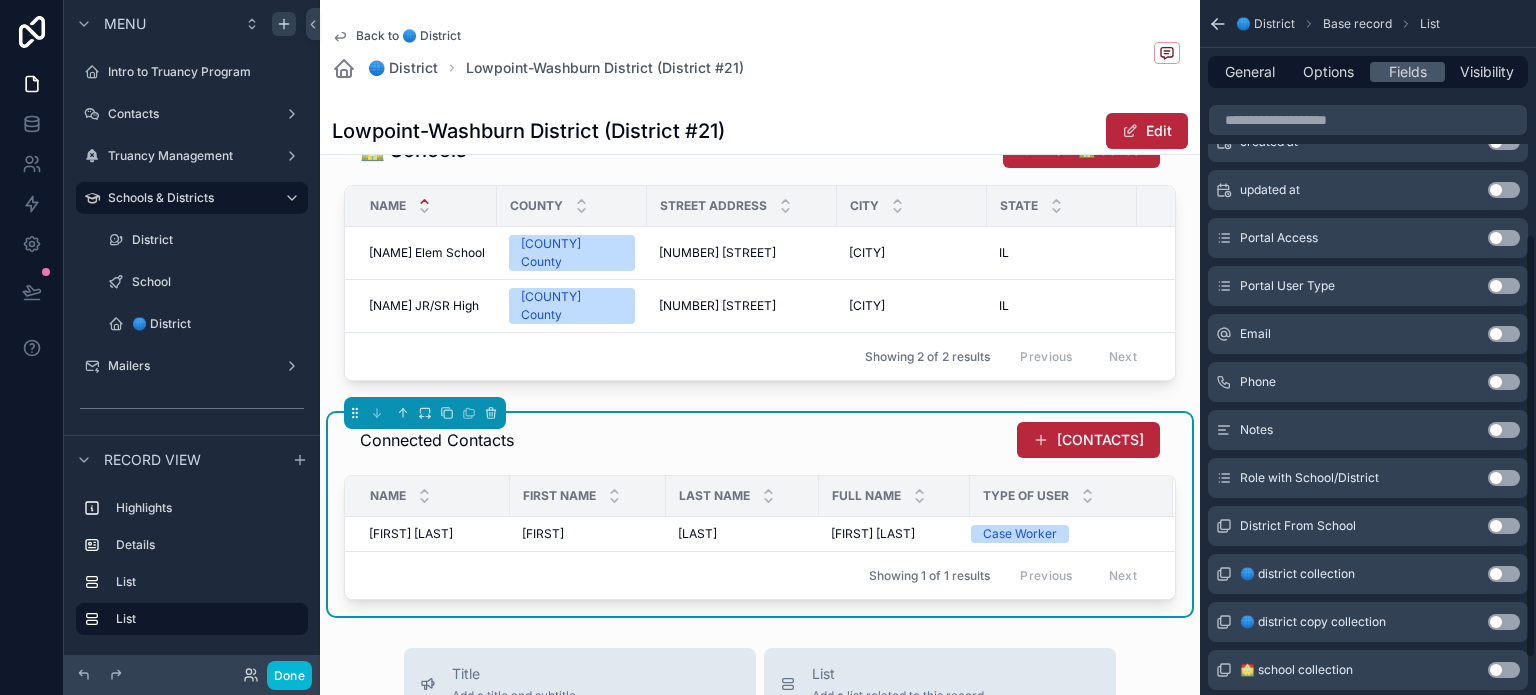 scroll, scrollTop: 400, scrollLeft: 0, axis: vertical 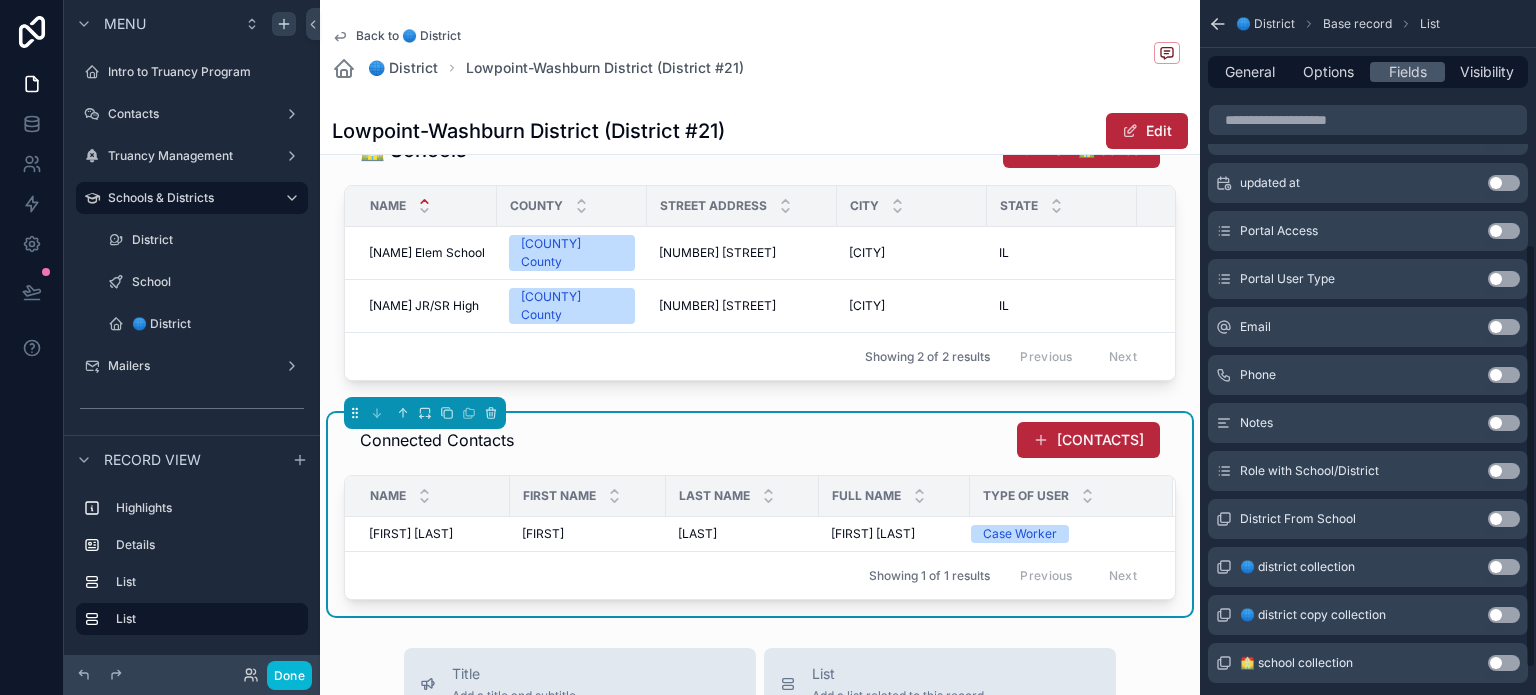 click on "Use setting" at bounding box center [1504, 471] 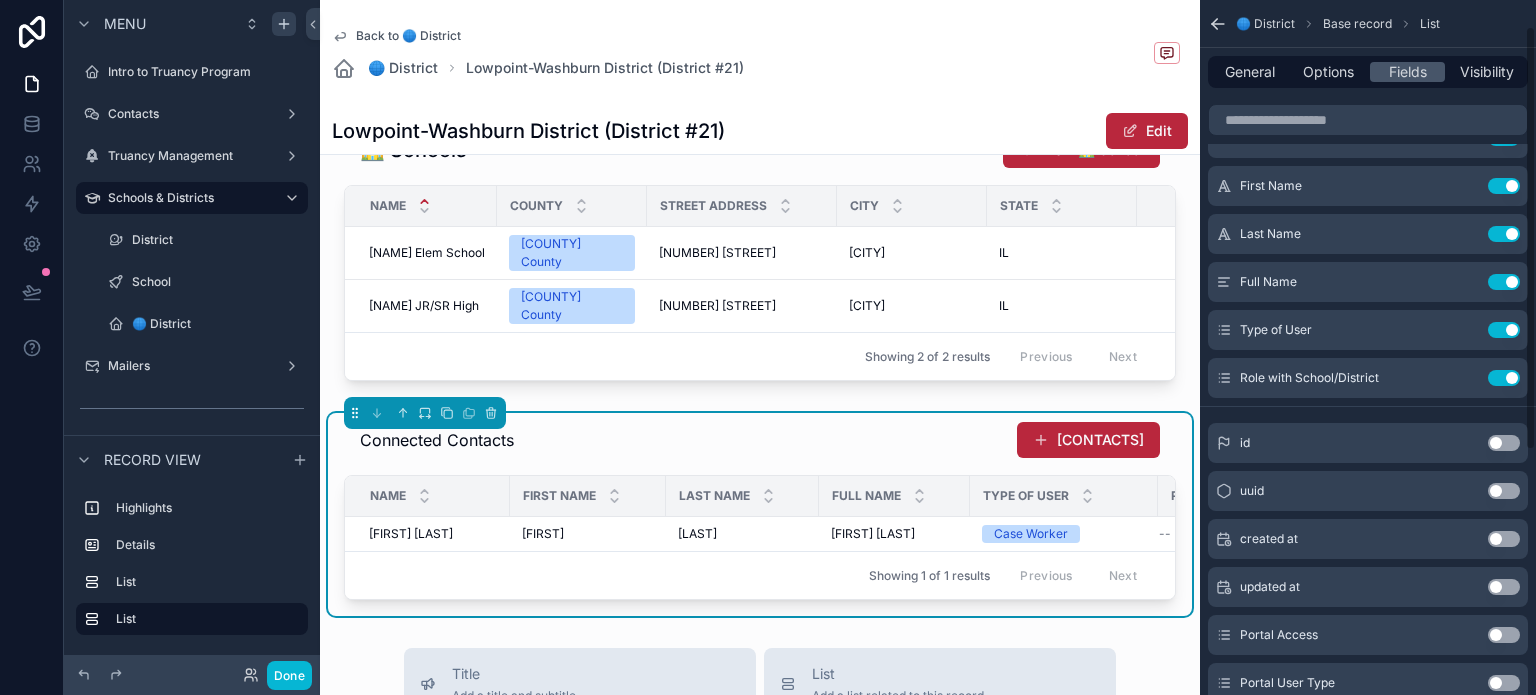 scroll, scrollTop: 43, scrollLeft: 0, axis: vertical 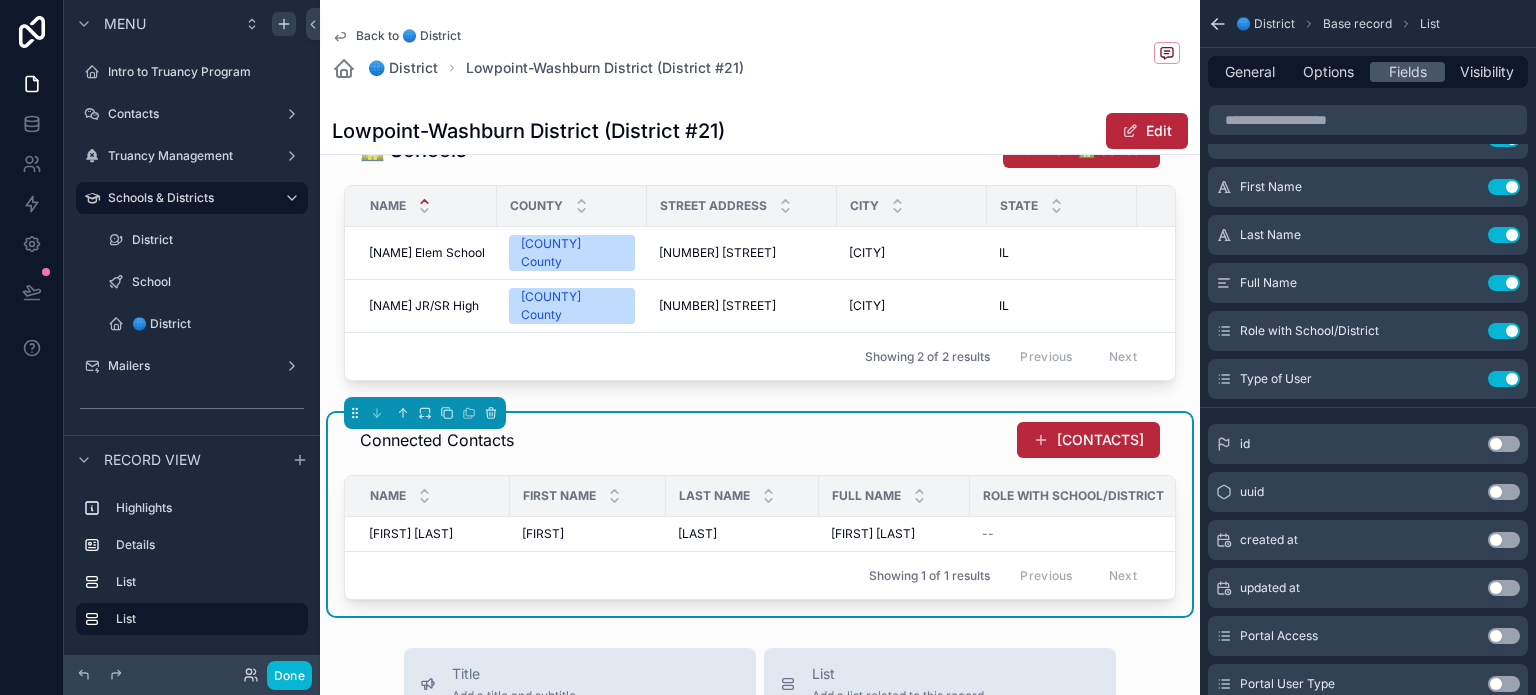 click on "Use setting" at bounding box center [1504, 379] 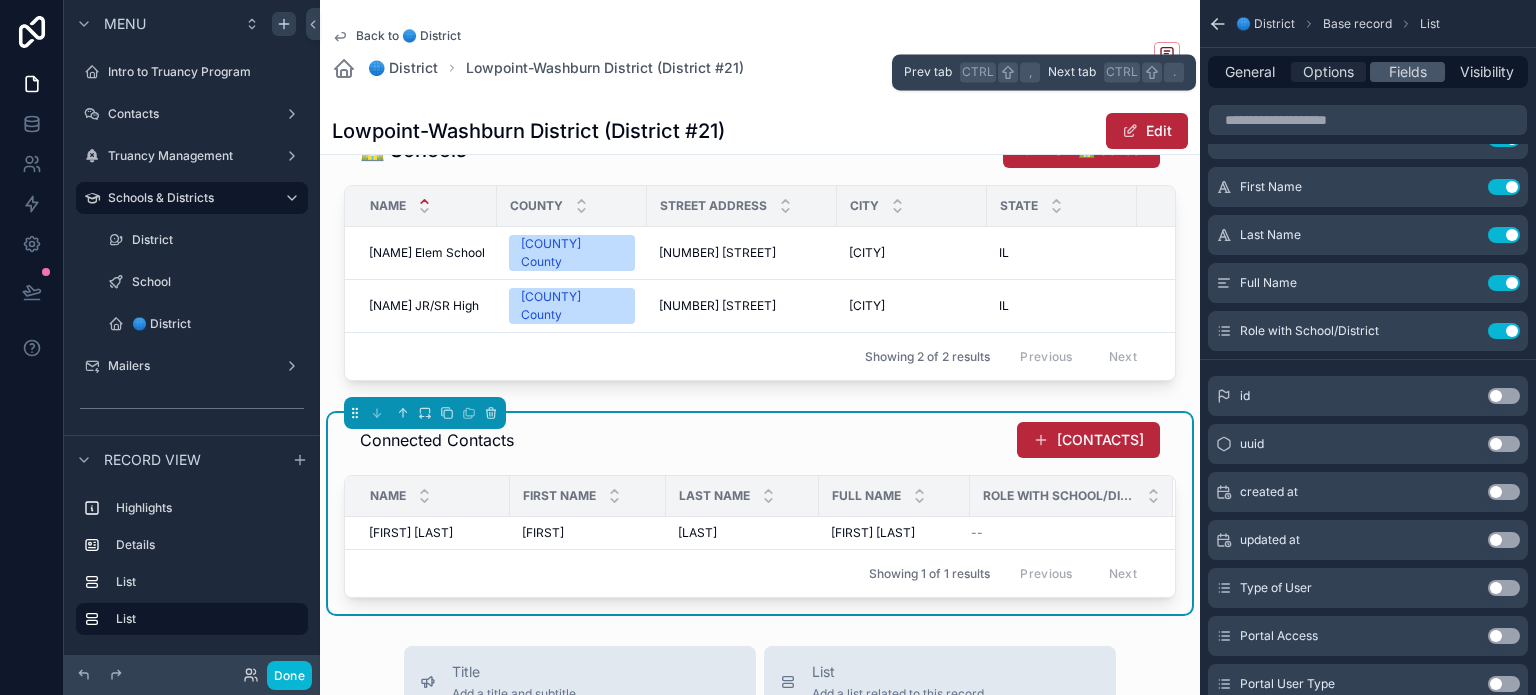 click on "Options" at bounding box center [1328, 72] 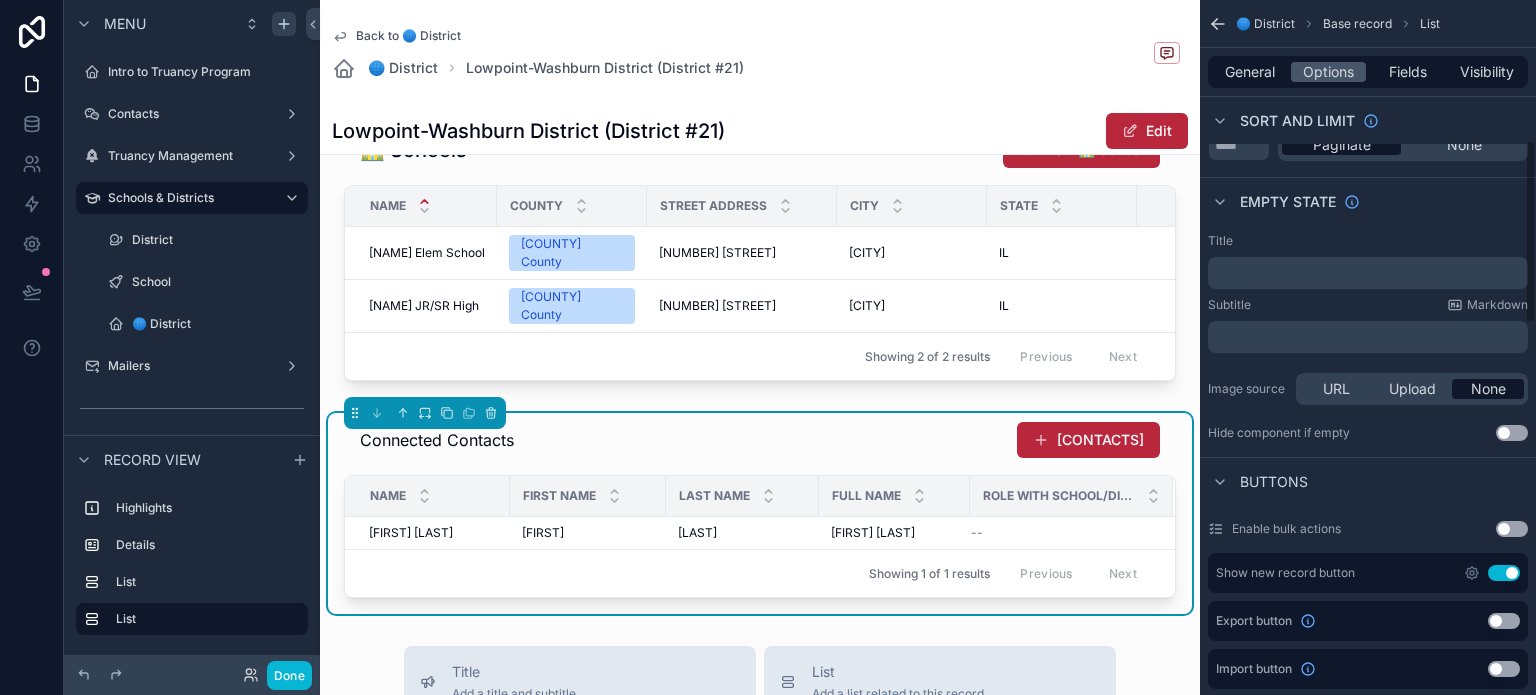 scroll, scrollTop: 543, scrollLeft: 0, axis: vertical 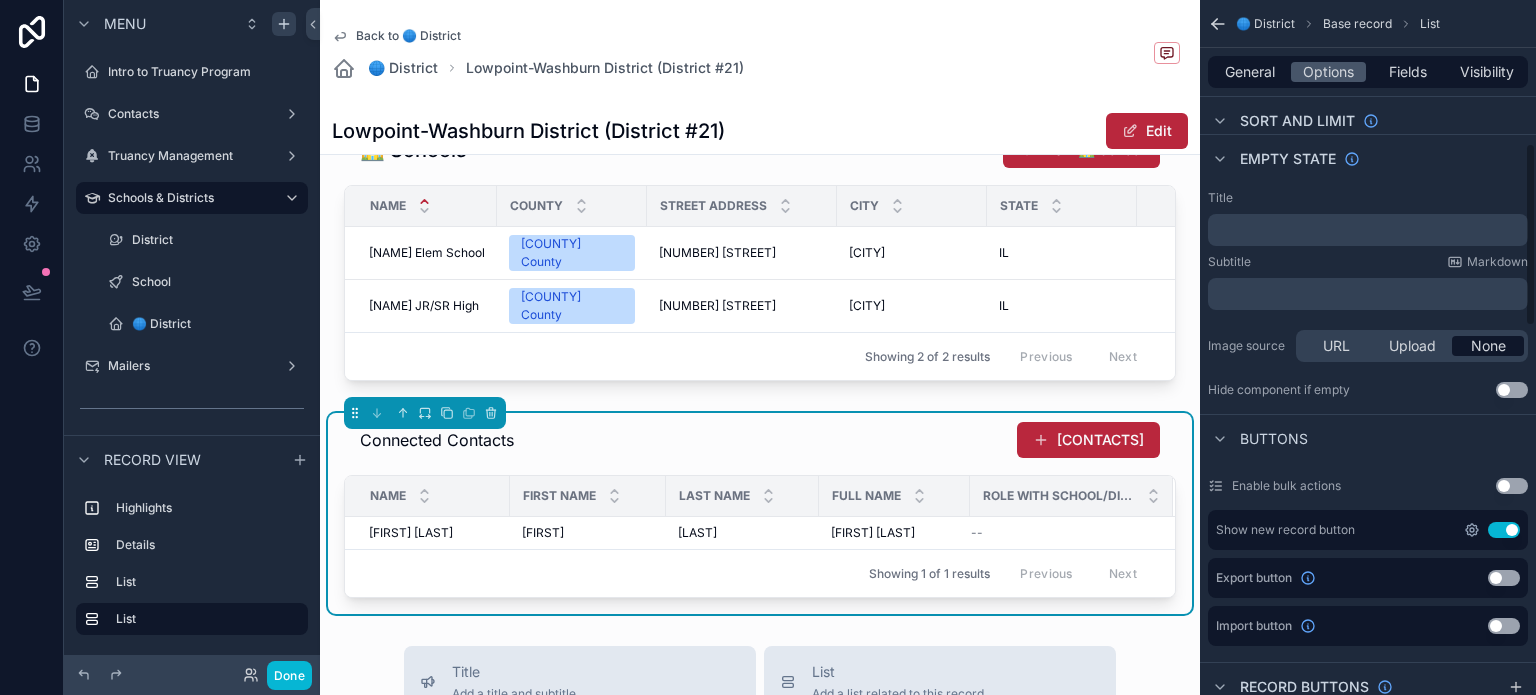 click 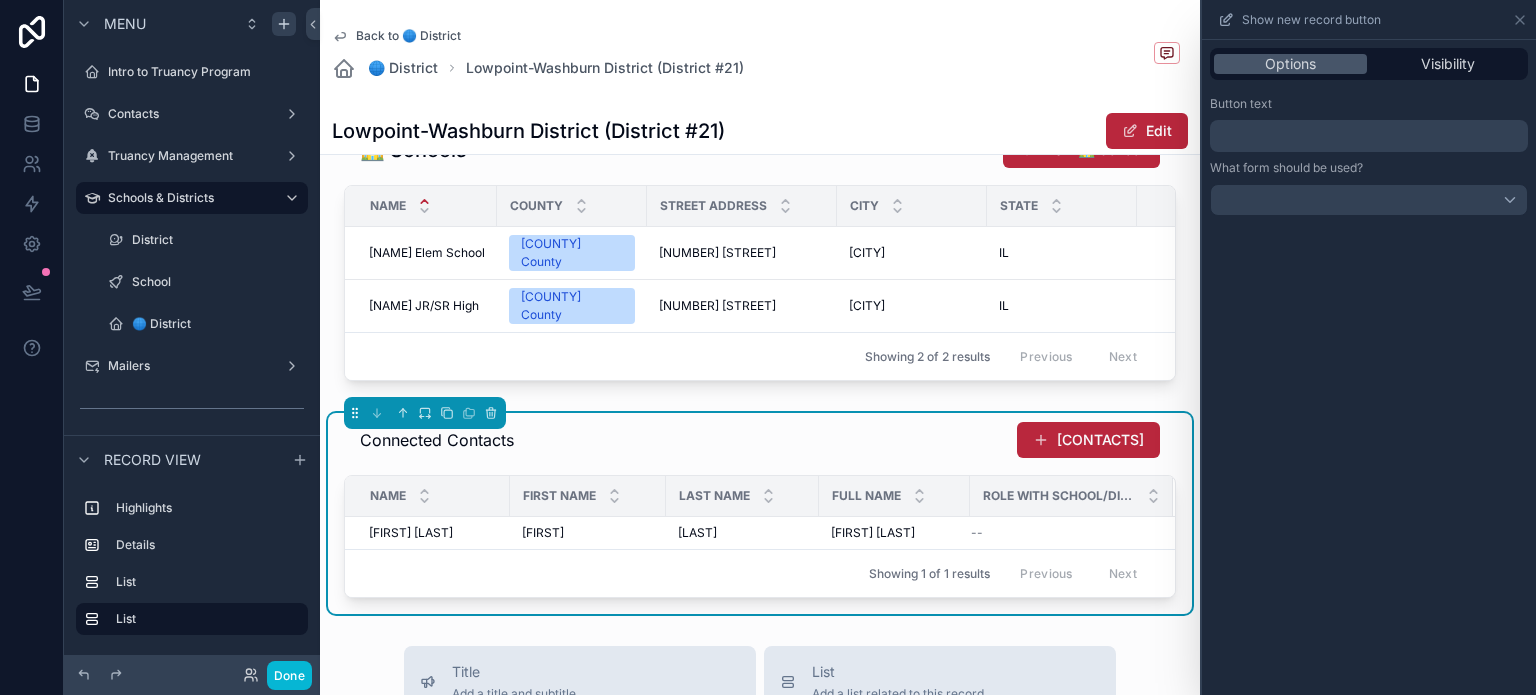 click on "﻿" at bounding box center (1371, 136) 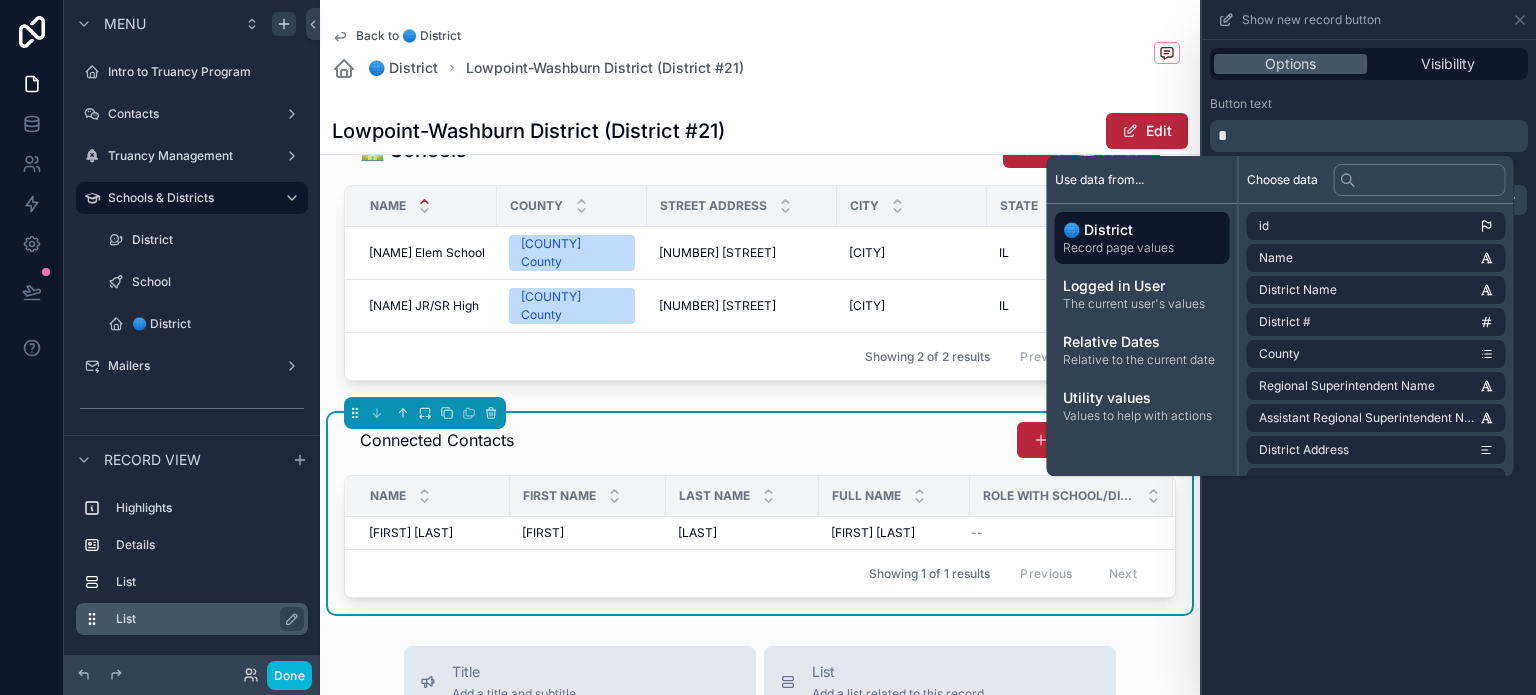 type 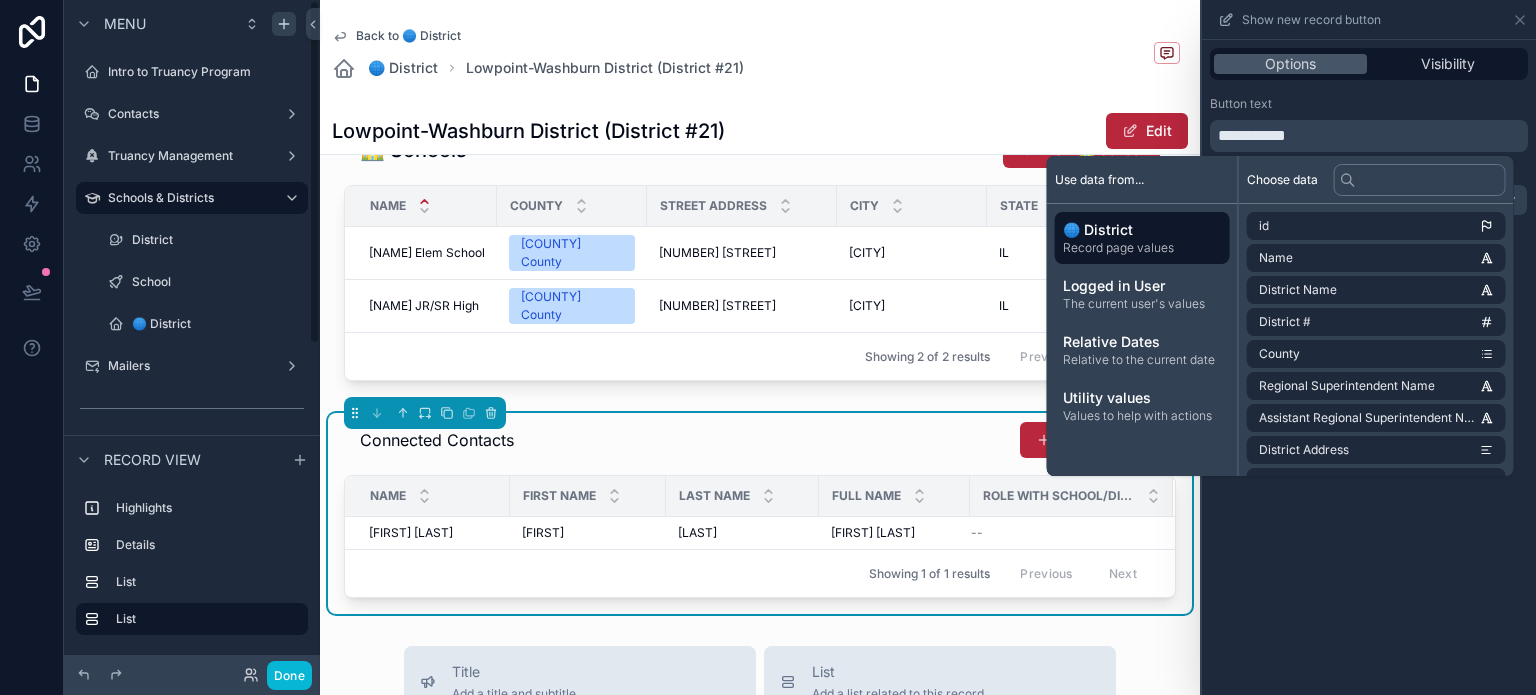 click on "Connected Contacts Add Contact" at bounding box center (760, 440) 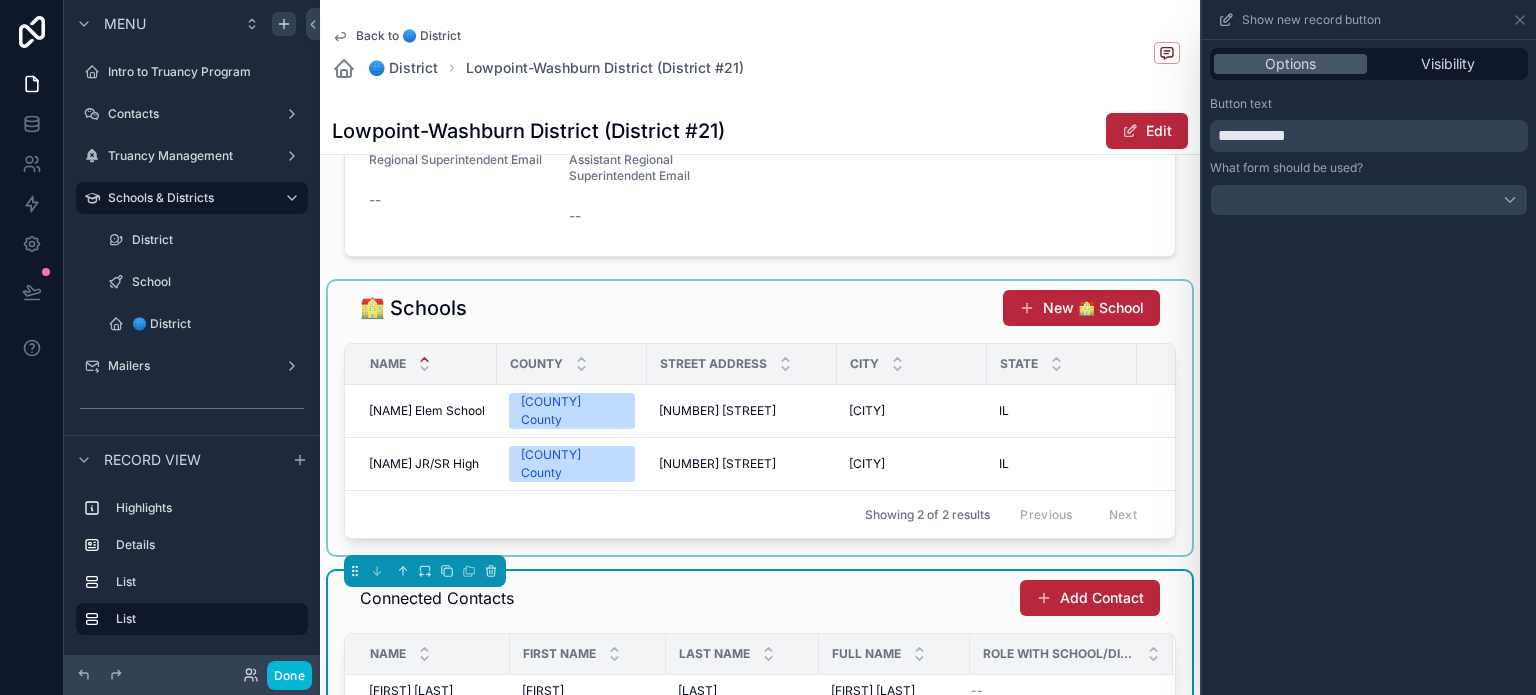 scroll, scrollTop: 361, scrollLeft: 0, axis: vertical 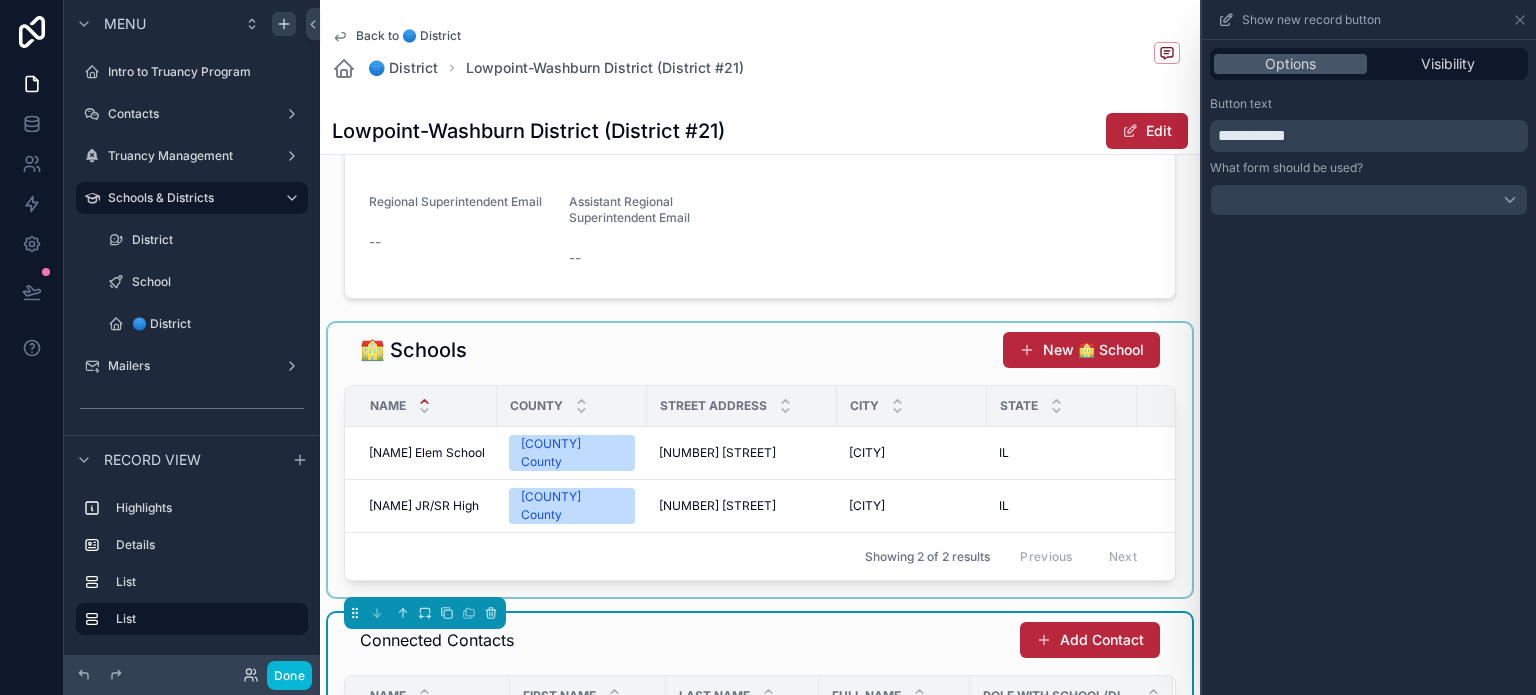 click at bounding box center (760, 460) 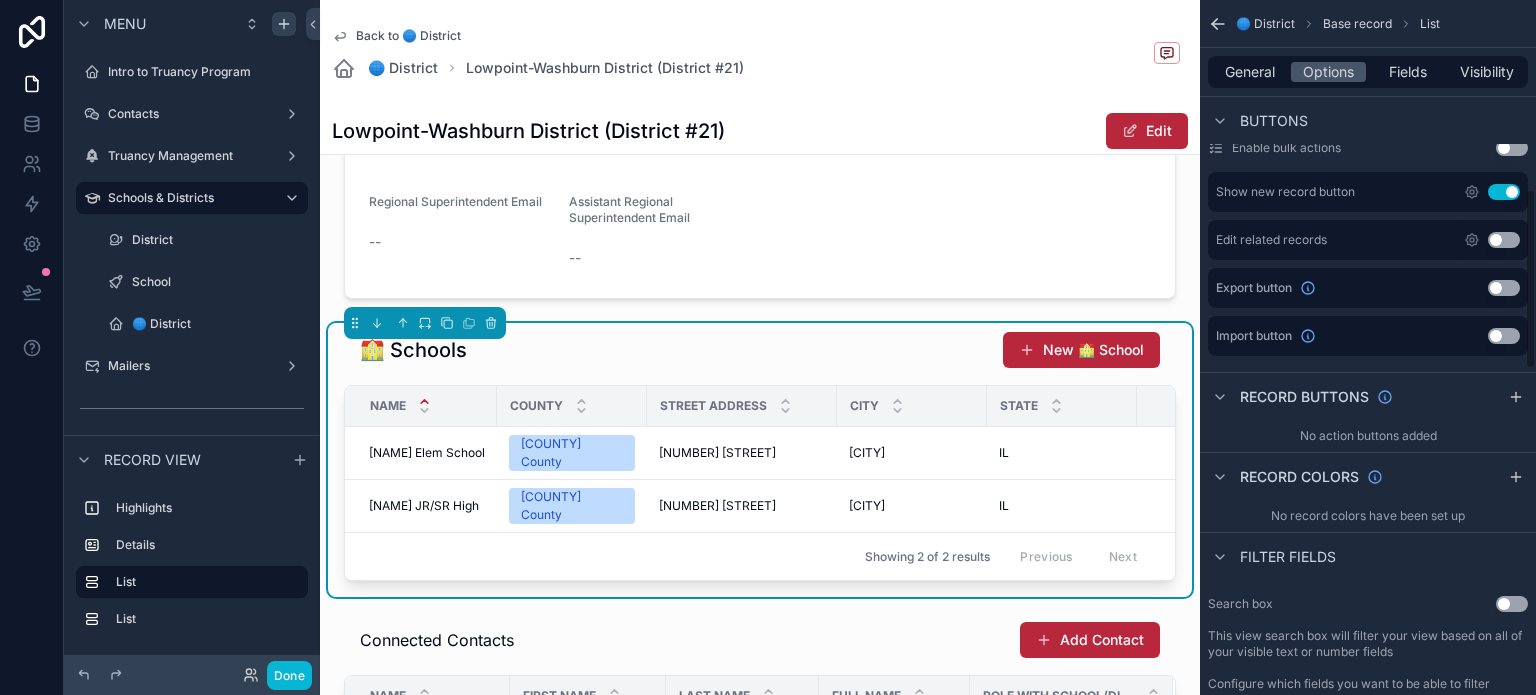 scroll, scrollTop: 643, scrollLeft: 0, axis: vertical 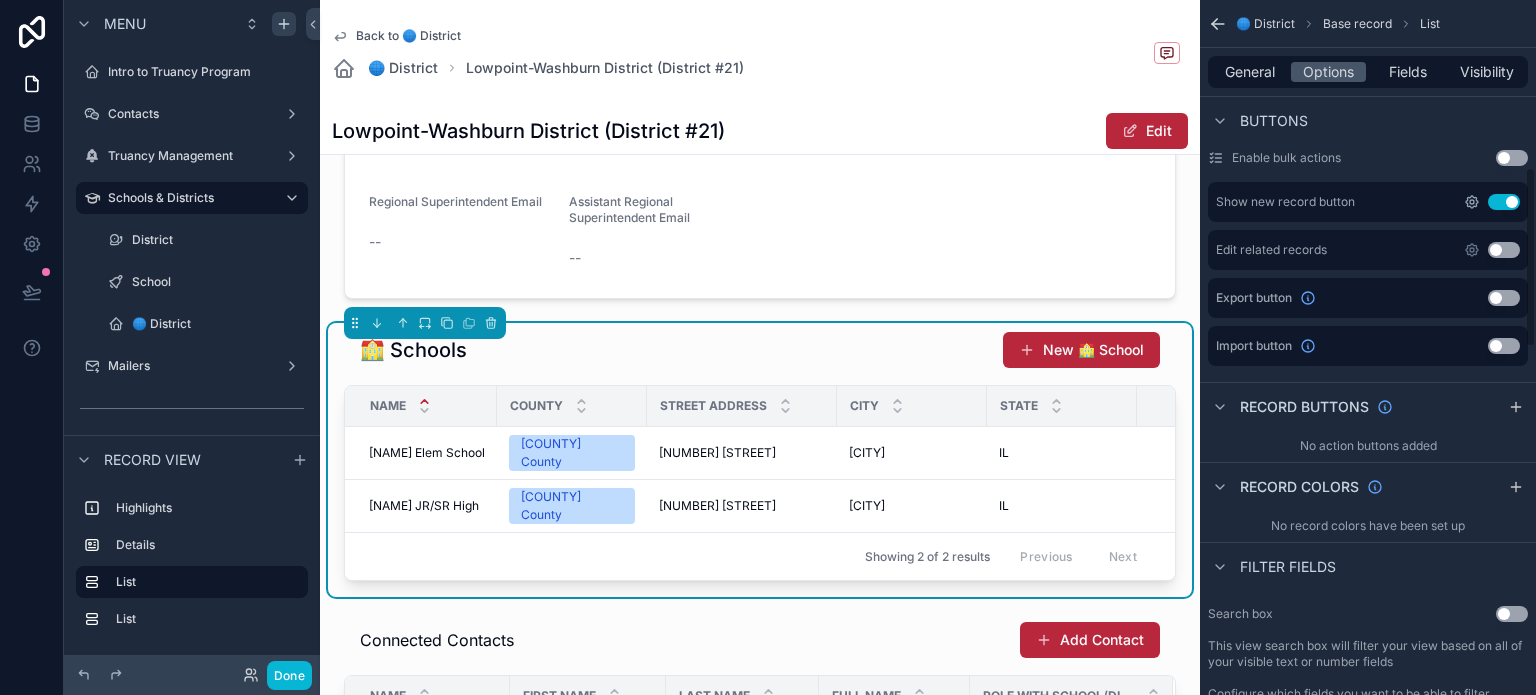 click 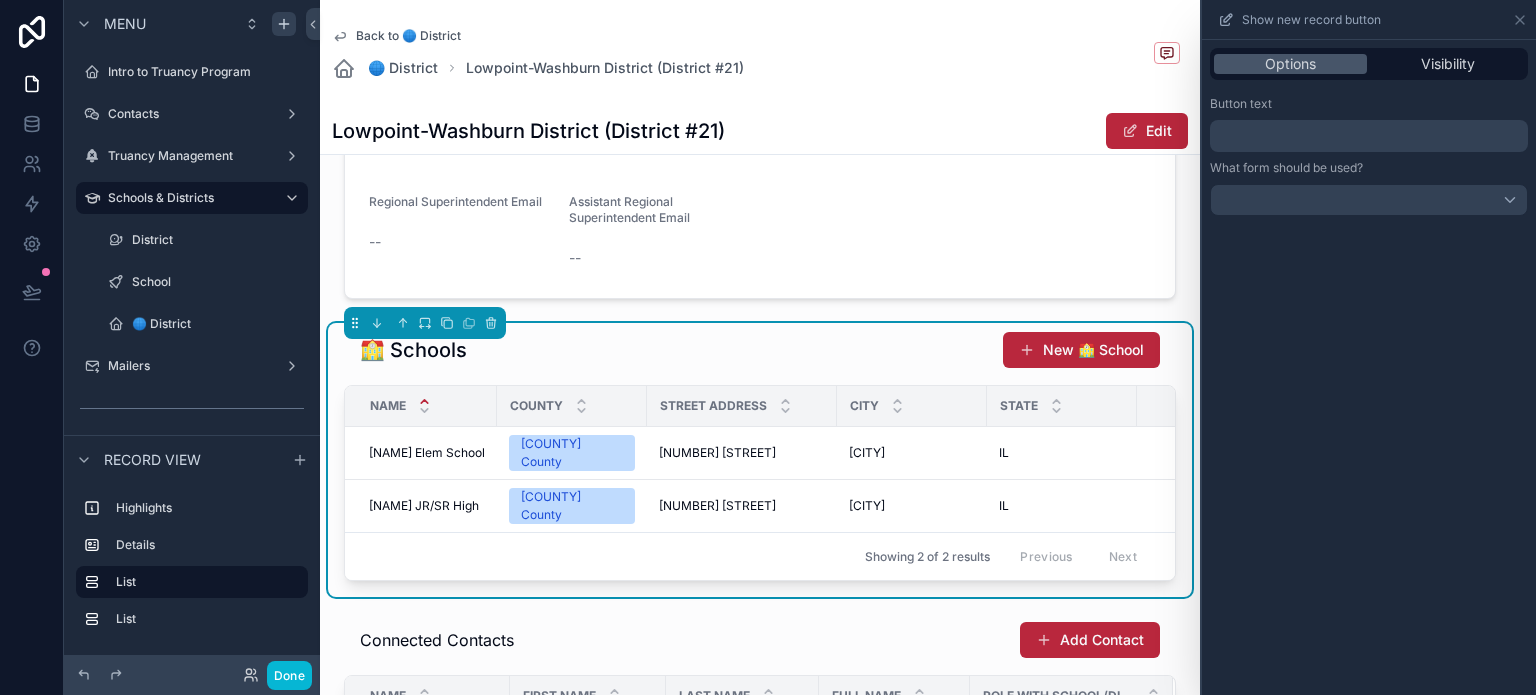 click on "﻿" at bounding box center (1371, 136) 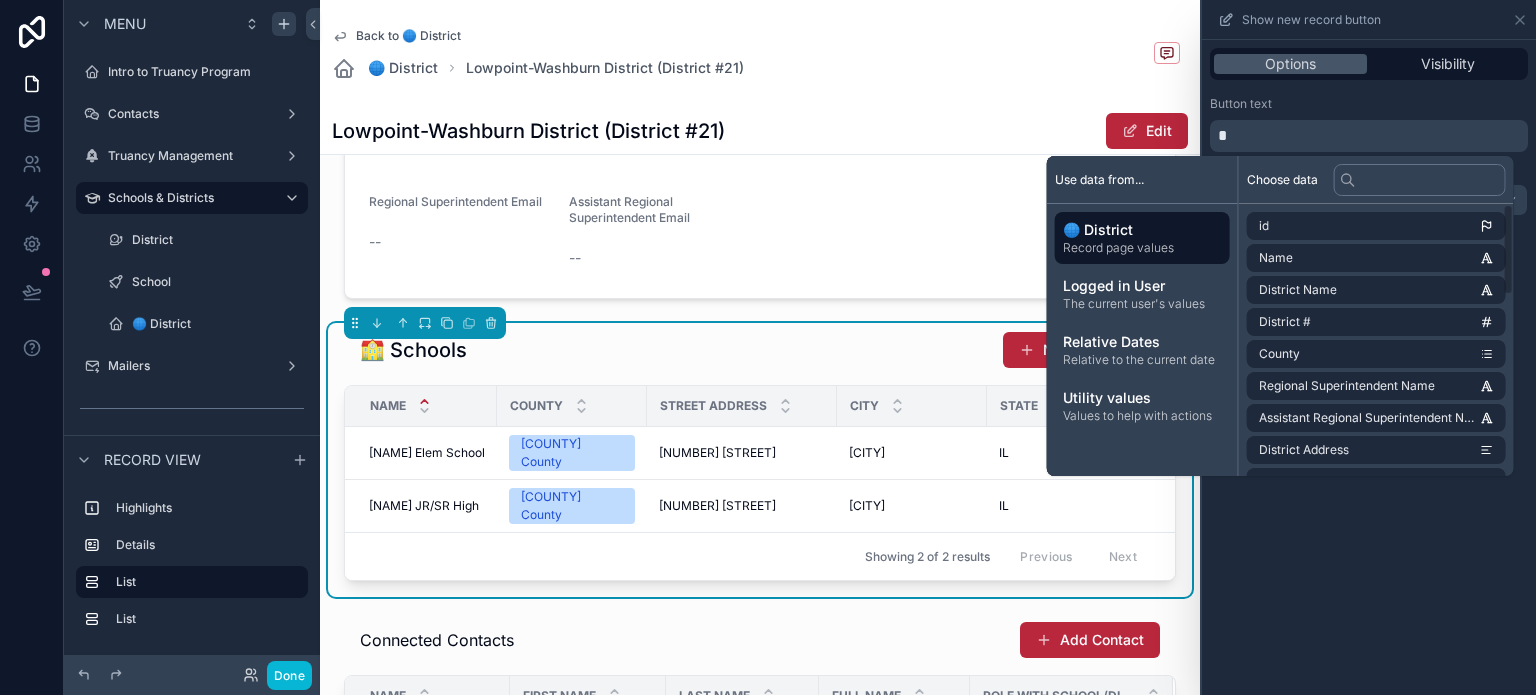type 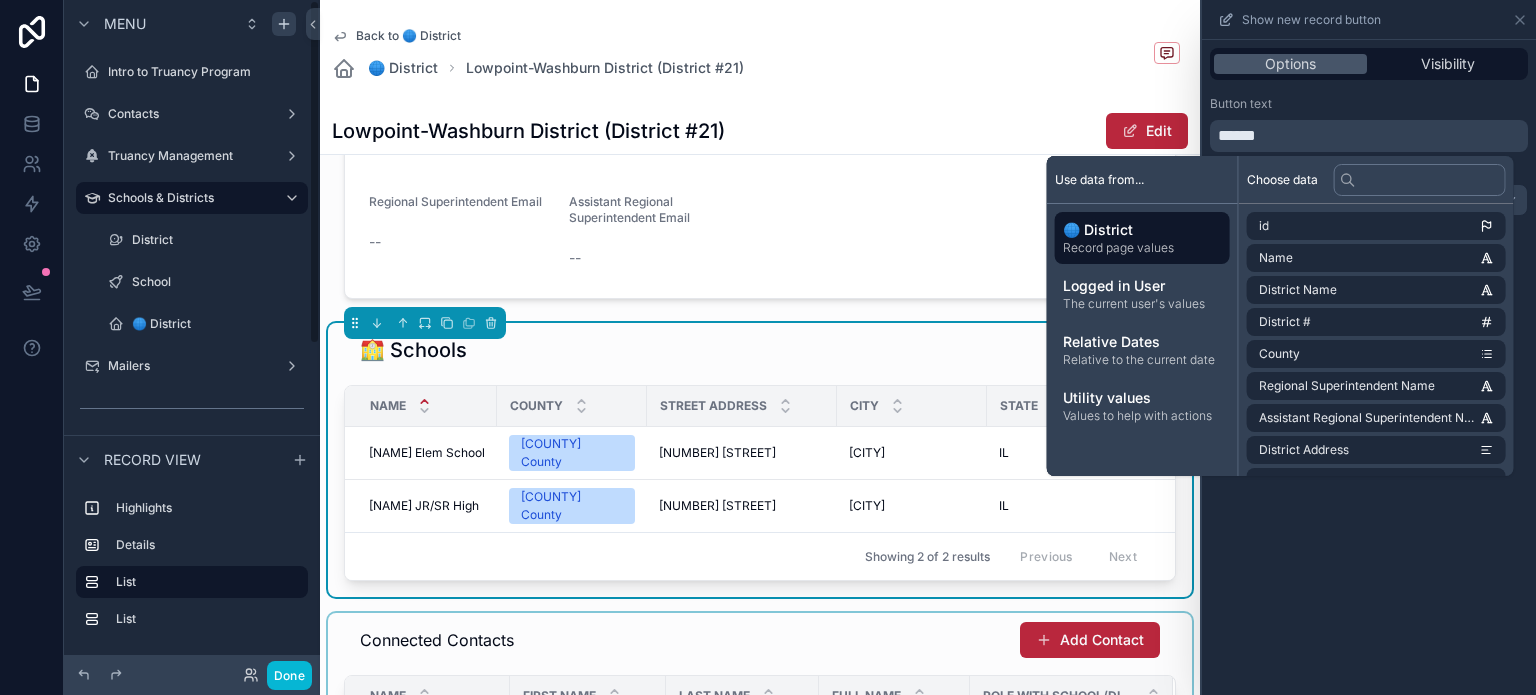 click at bounding box center (760, 713) 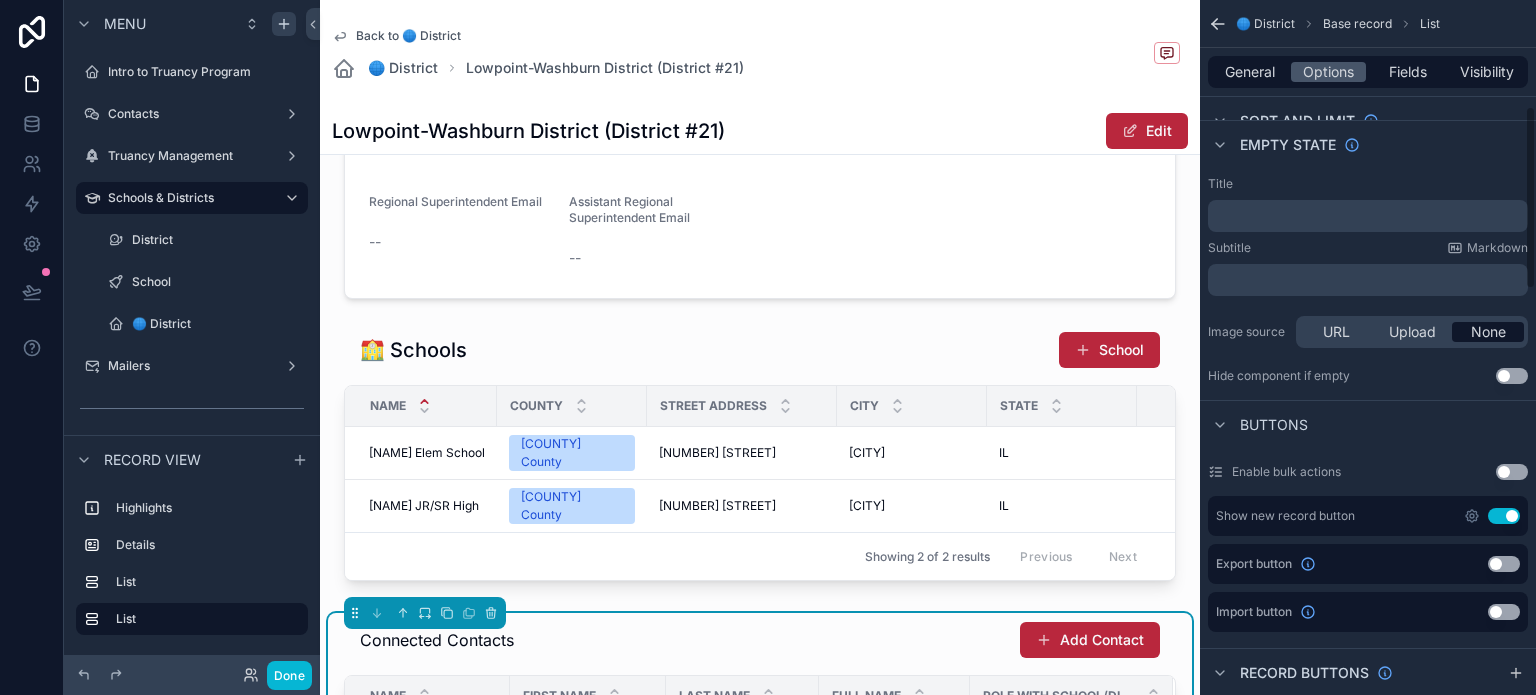 scroll, scrollTop: 600, scrollLeft: 0, axis: vertical 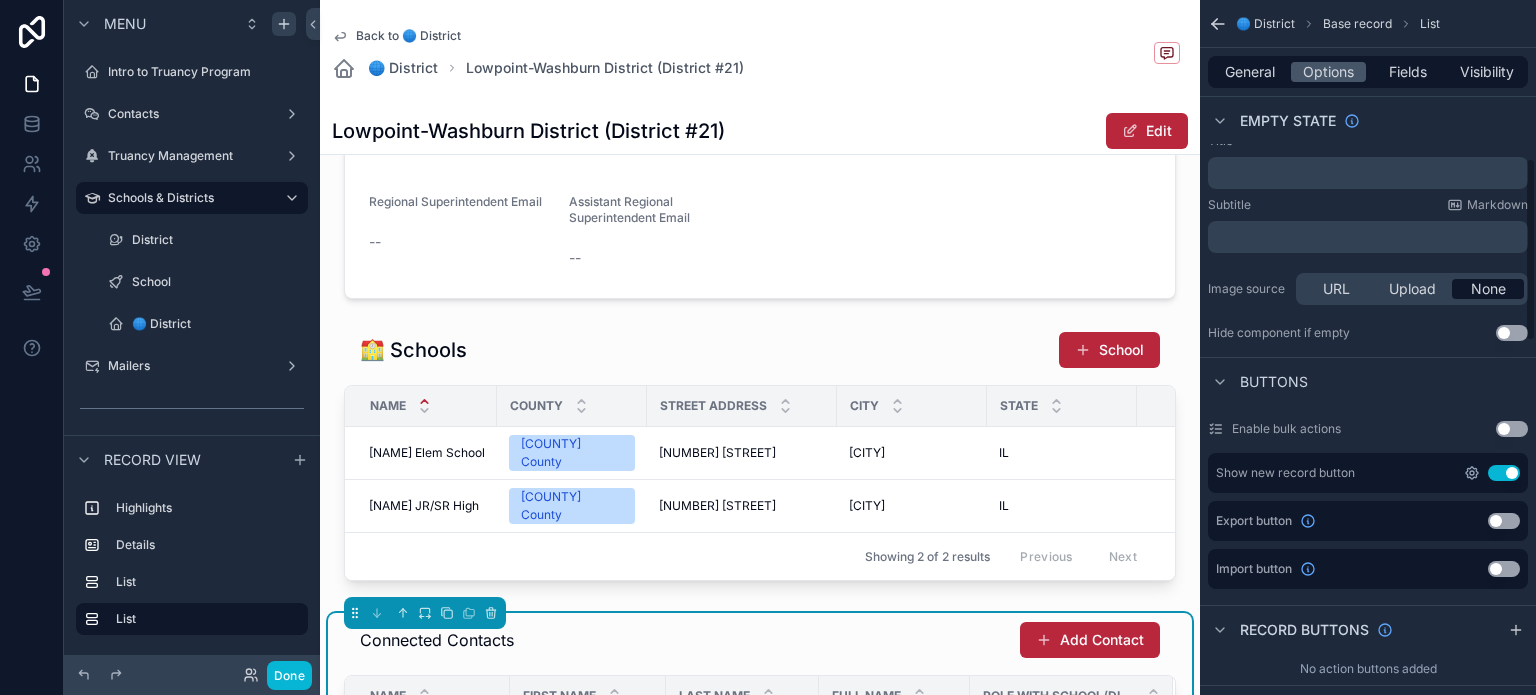 click 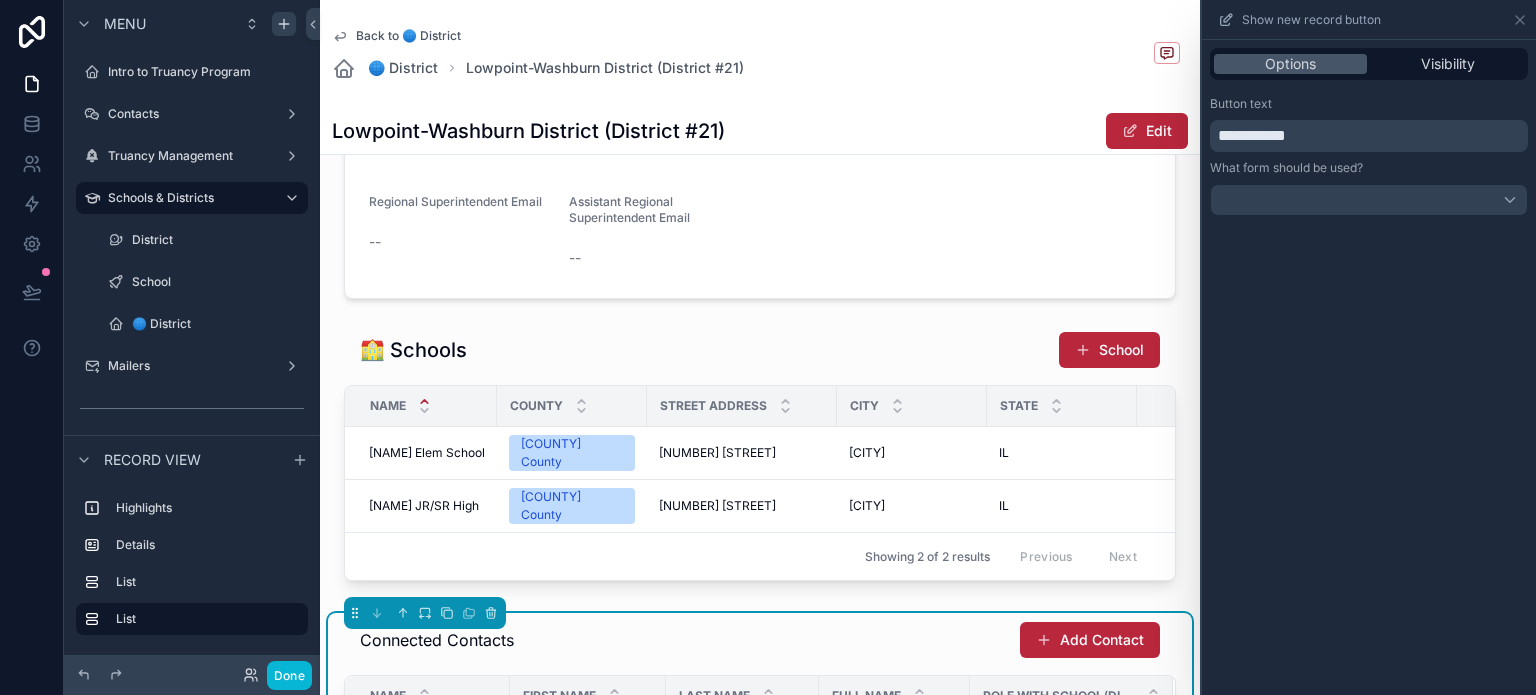 click on "**********" at bounding box center [1252, 135] 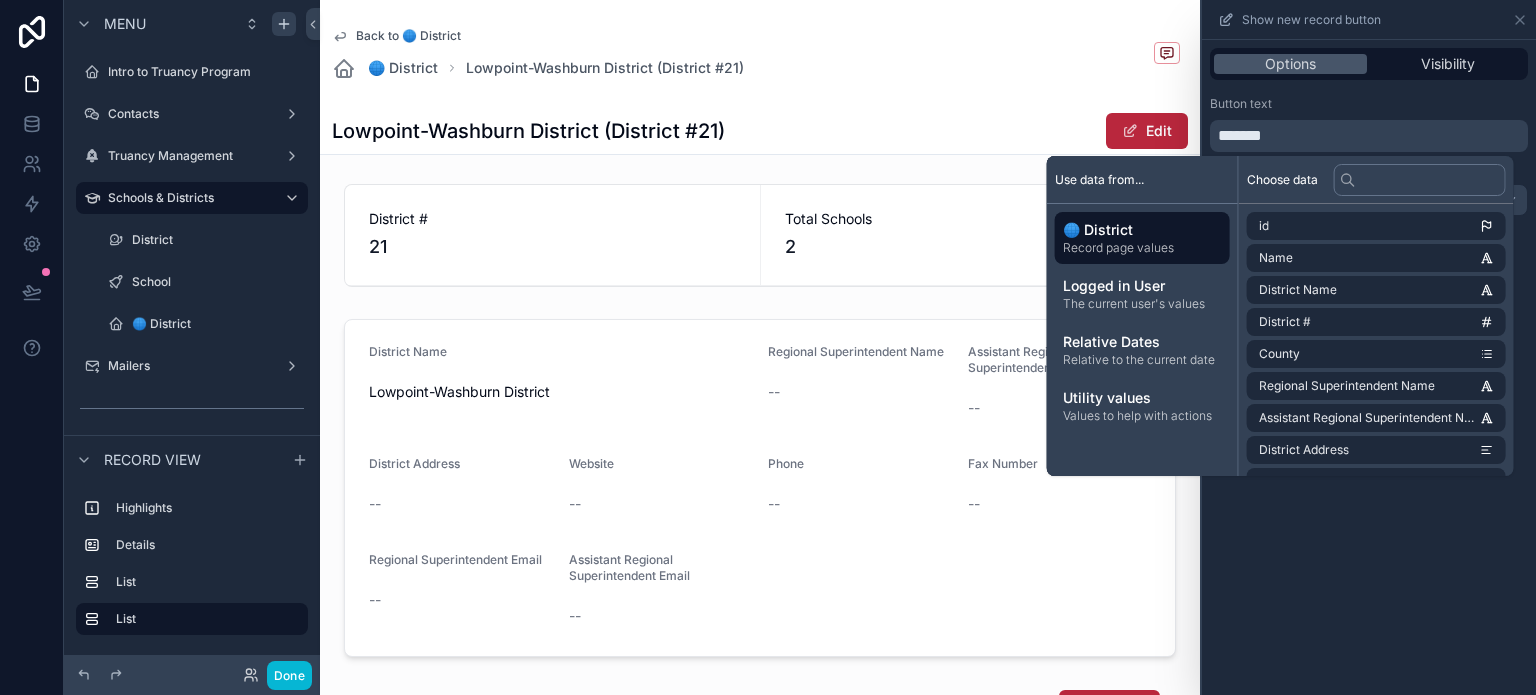 scroll, scrollTop: 0, scrollLeft: 0, axis: both 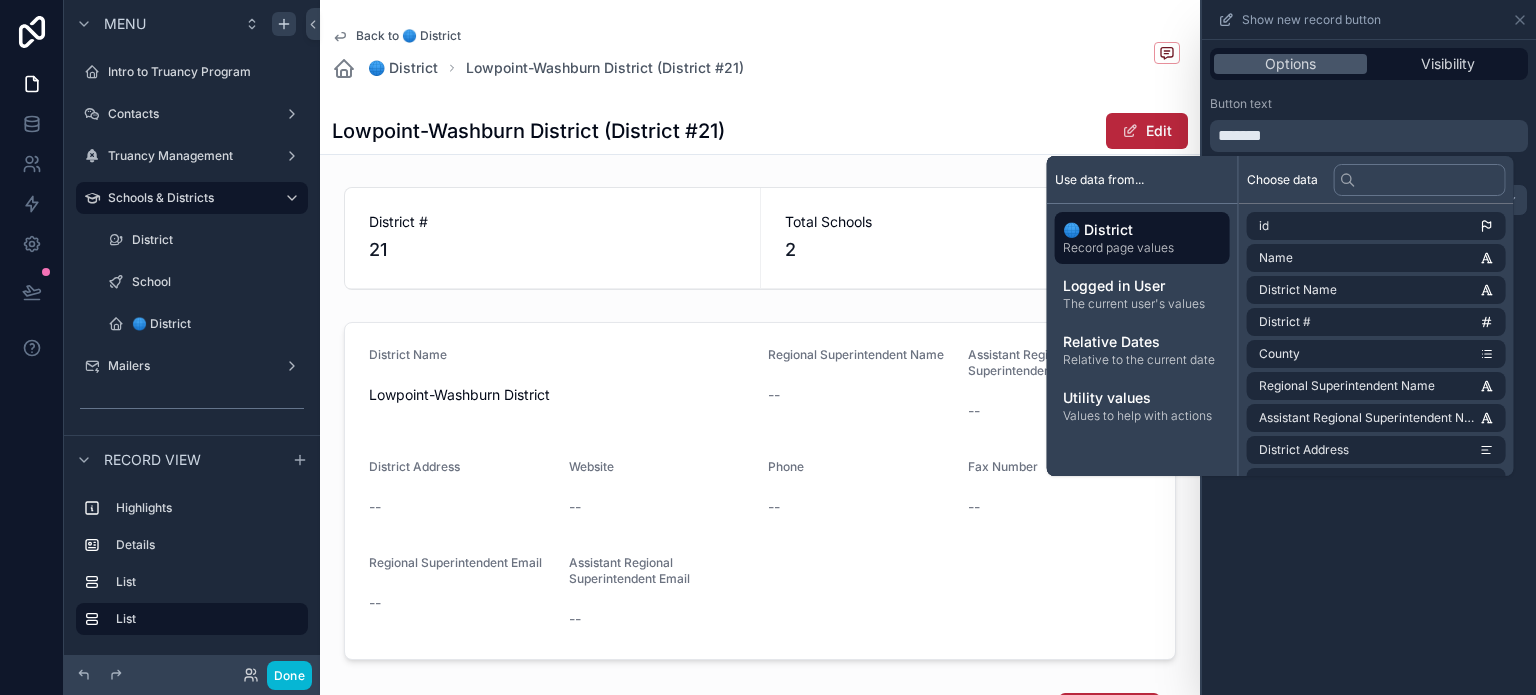 click at bounding box center (760, 491) 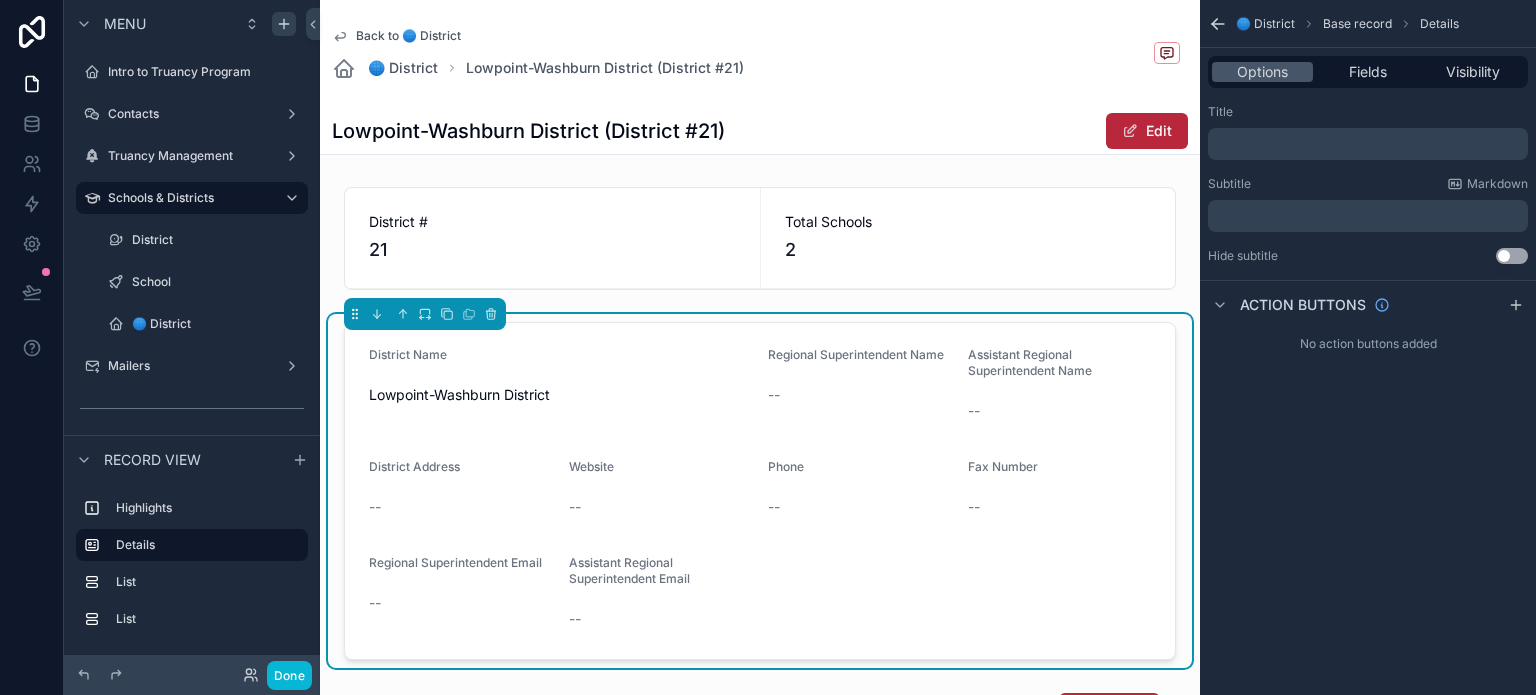 scroll, scrollTop: 0, scrollLeft: 0, axis: both 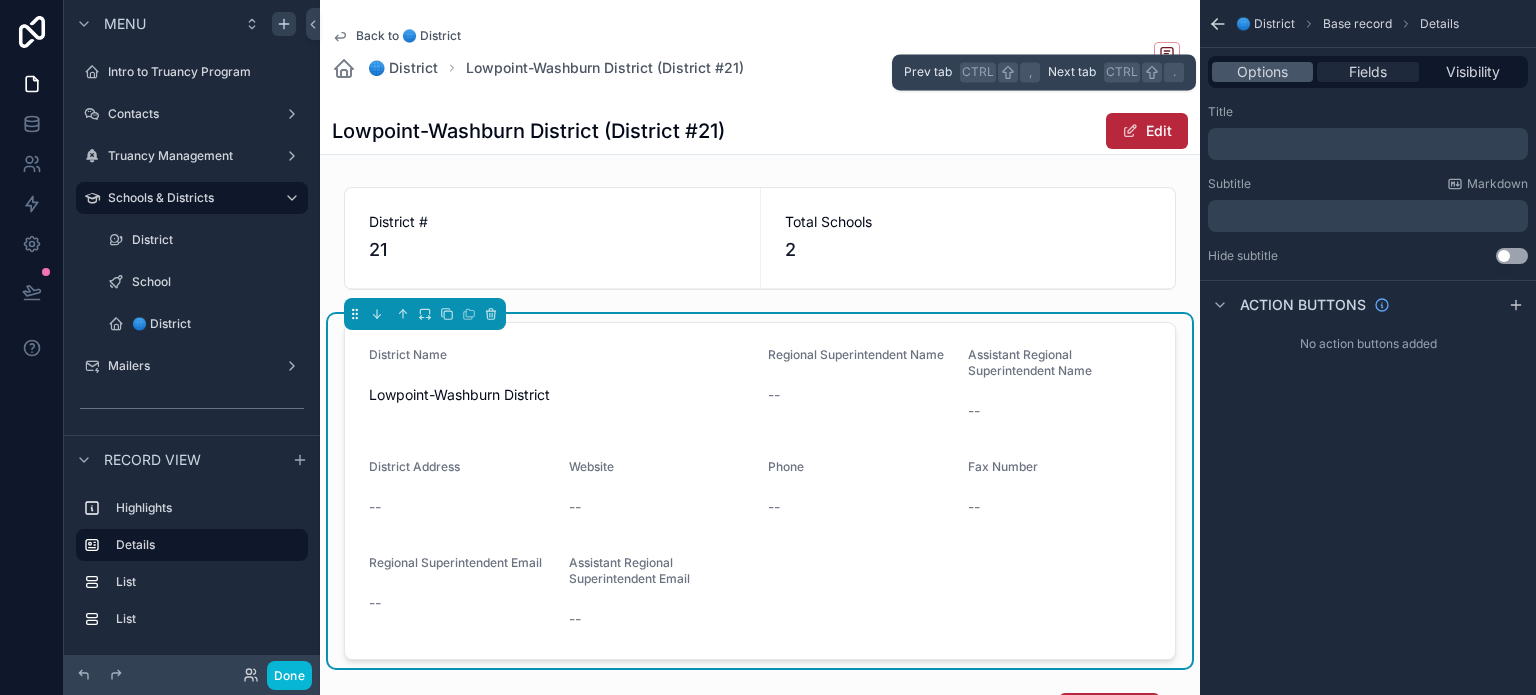click on "Fields" at bounding box center (1368, 72) 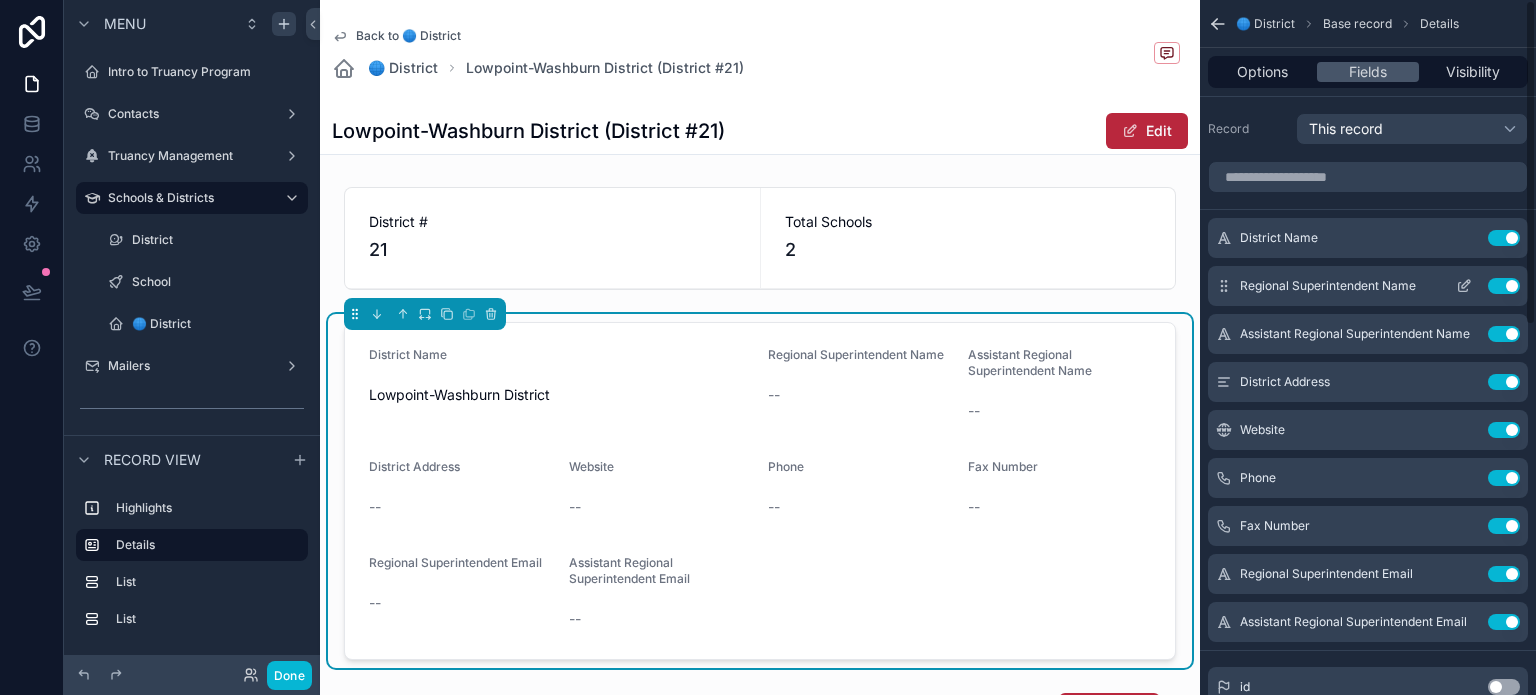 click on "Use setting" at bounding box center (1504, 286) 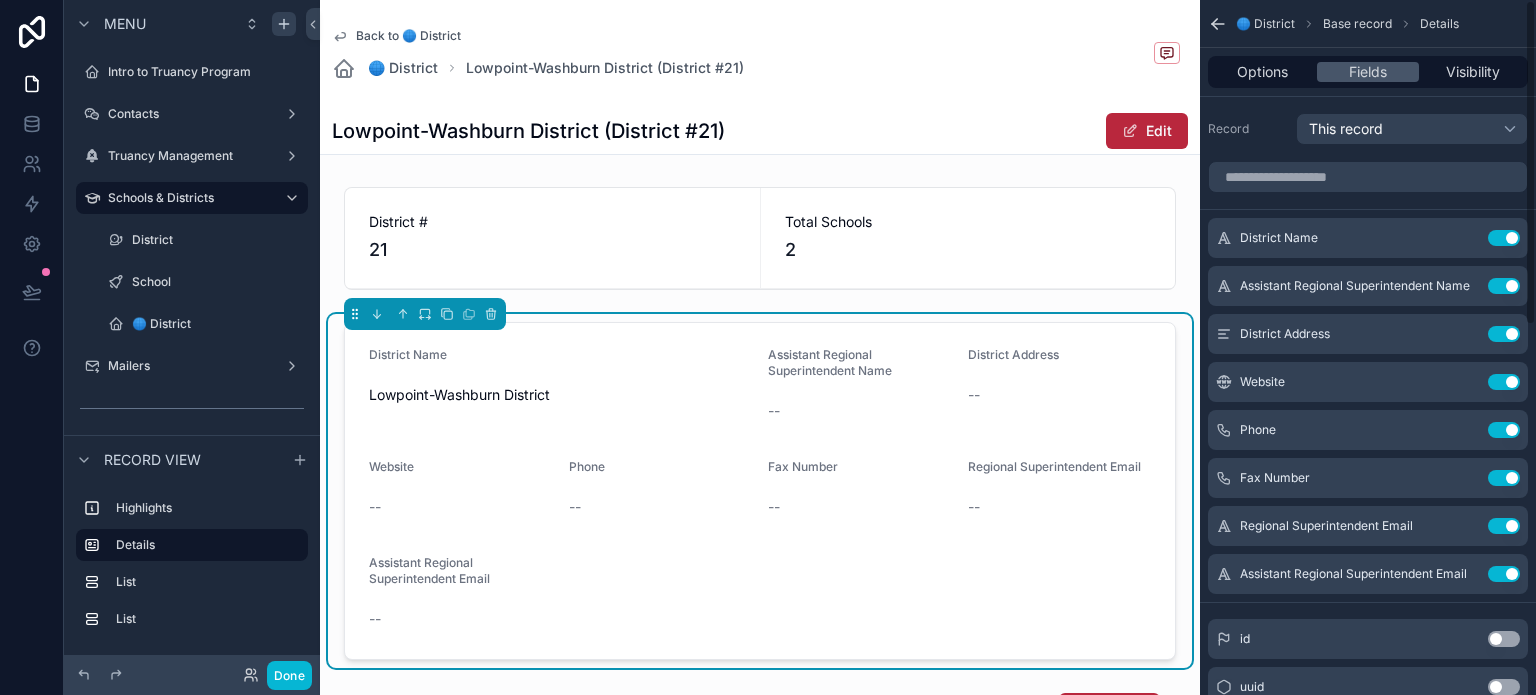 click on "Use setting" at bounding box center (1504, 286) 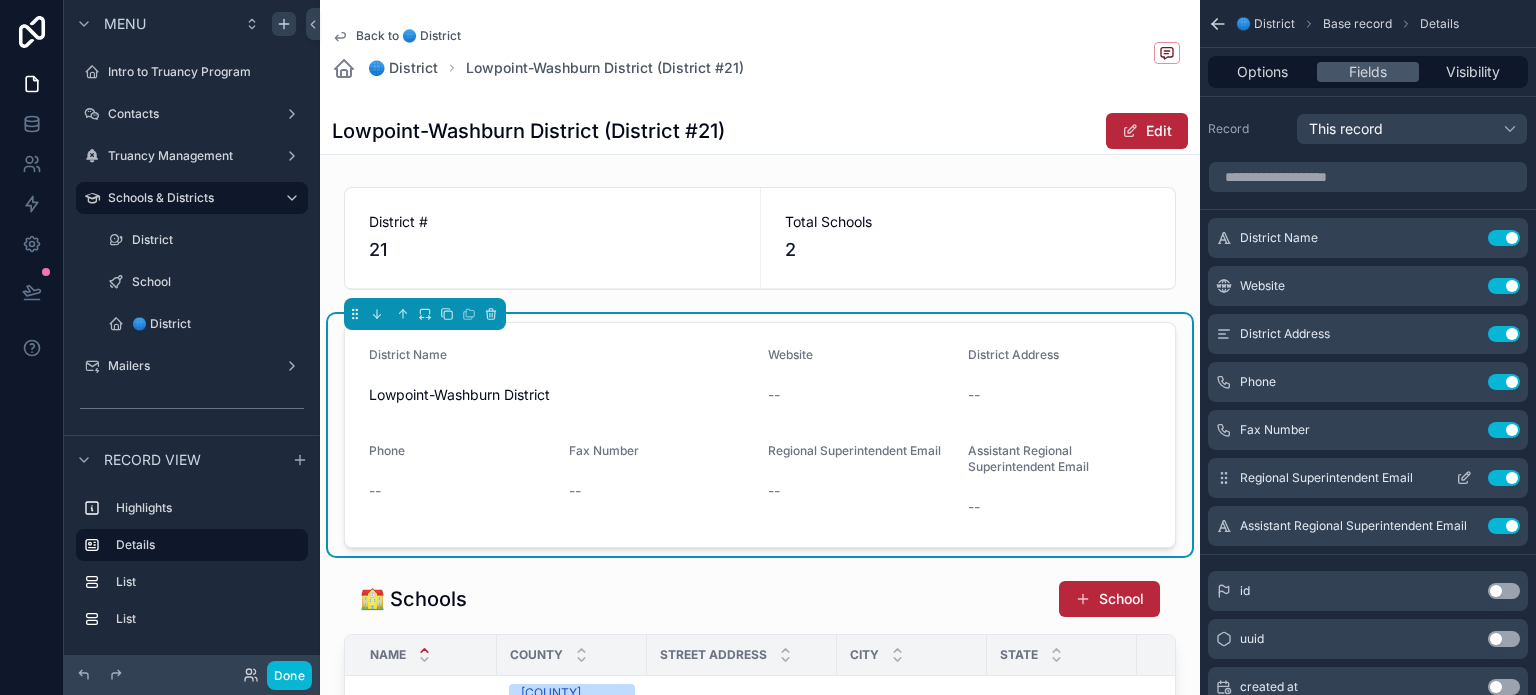 click on "Use setting" at bounding box center (1504, 478) 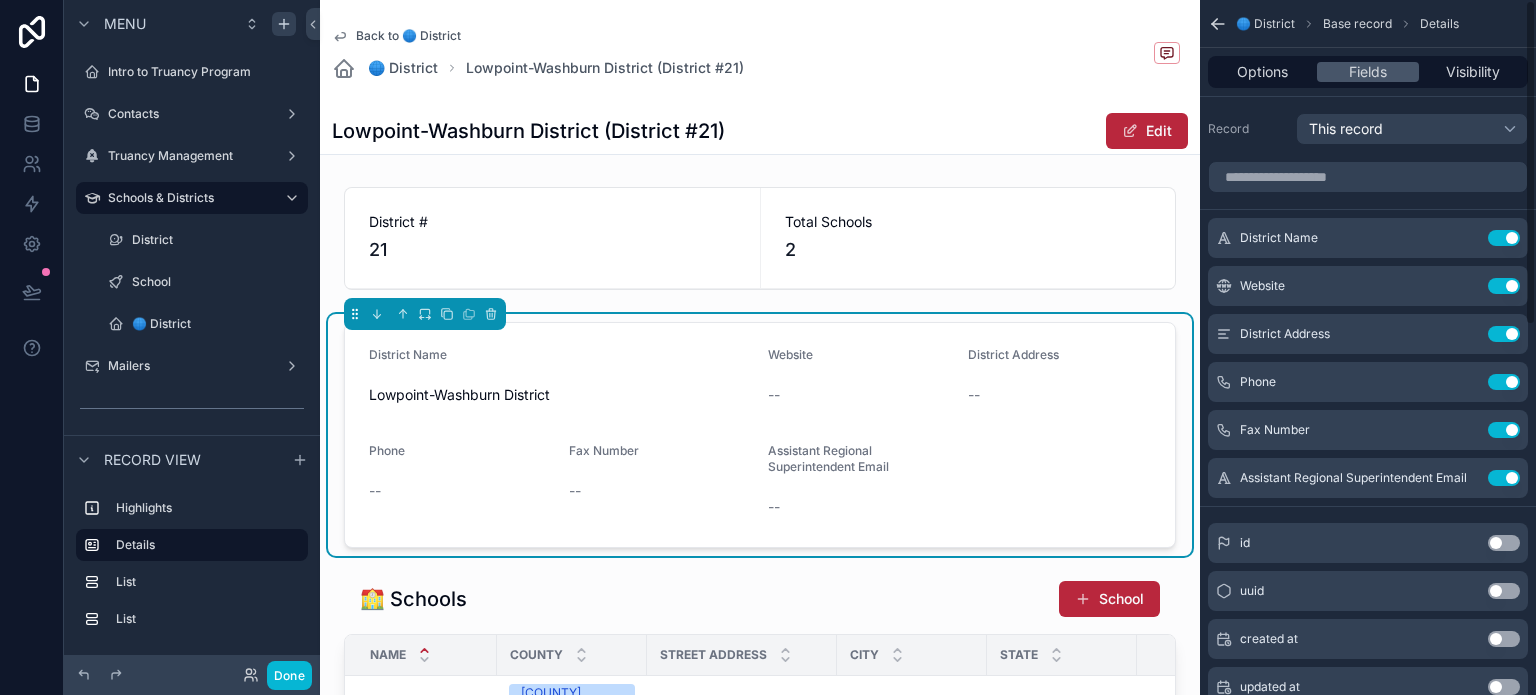 click on "Use setting" at bounding box center (1504, 478) 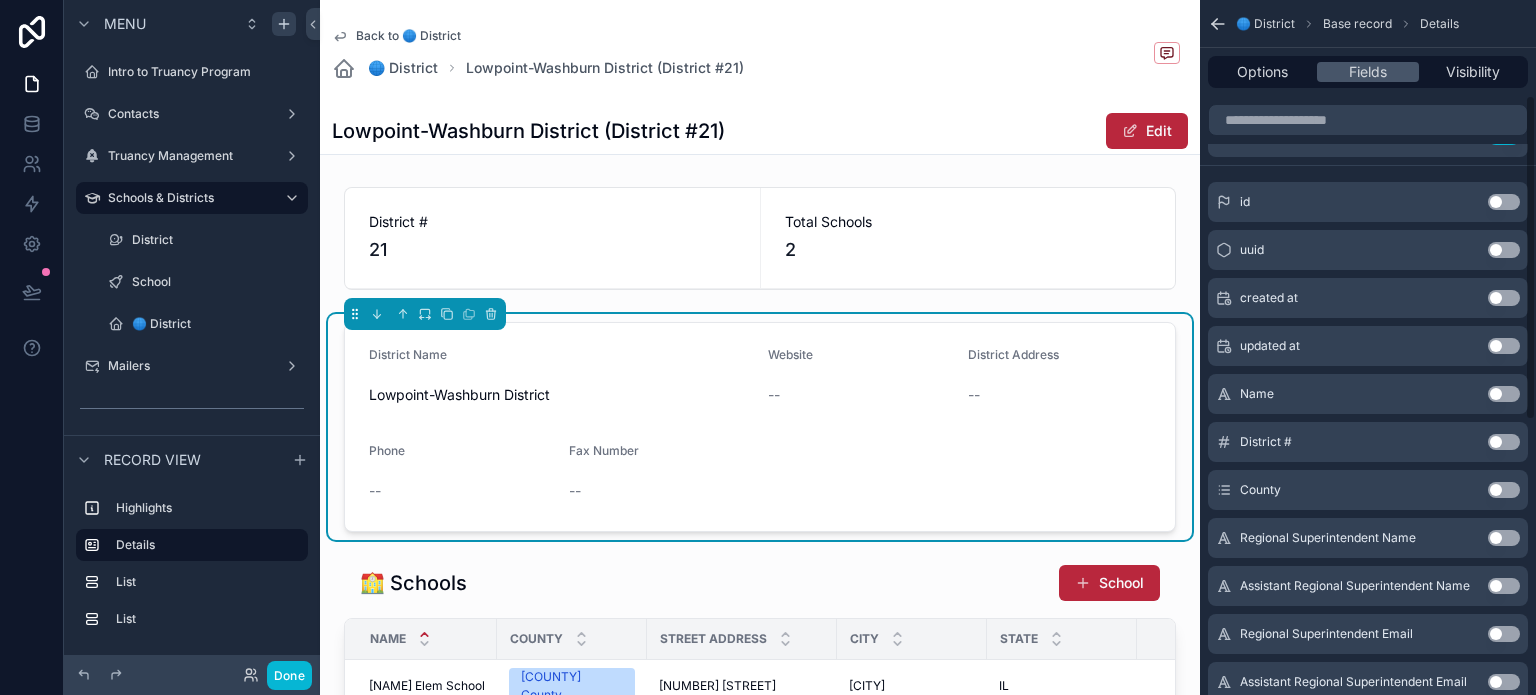 scroll, scrollTop: 300, scrollLeft: 0, axis: vertical 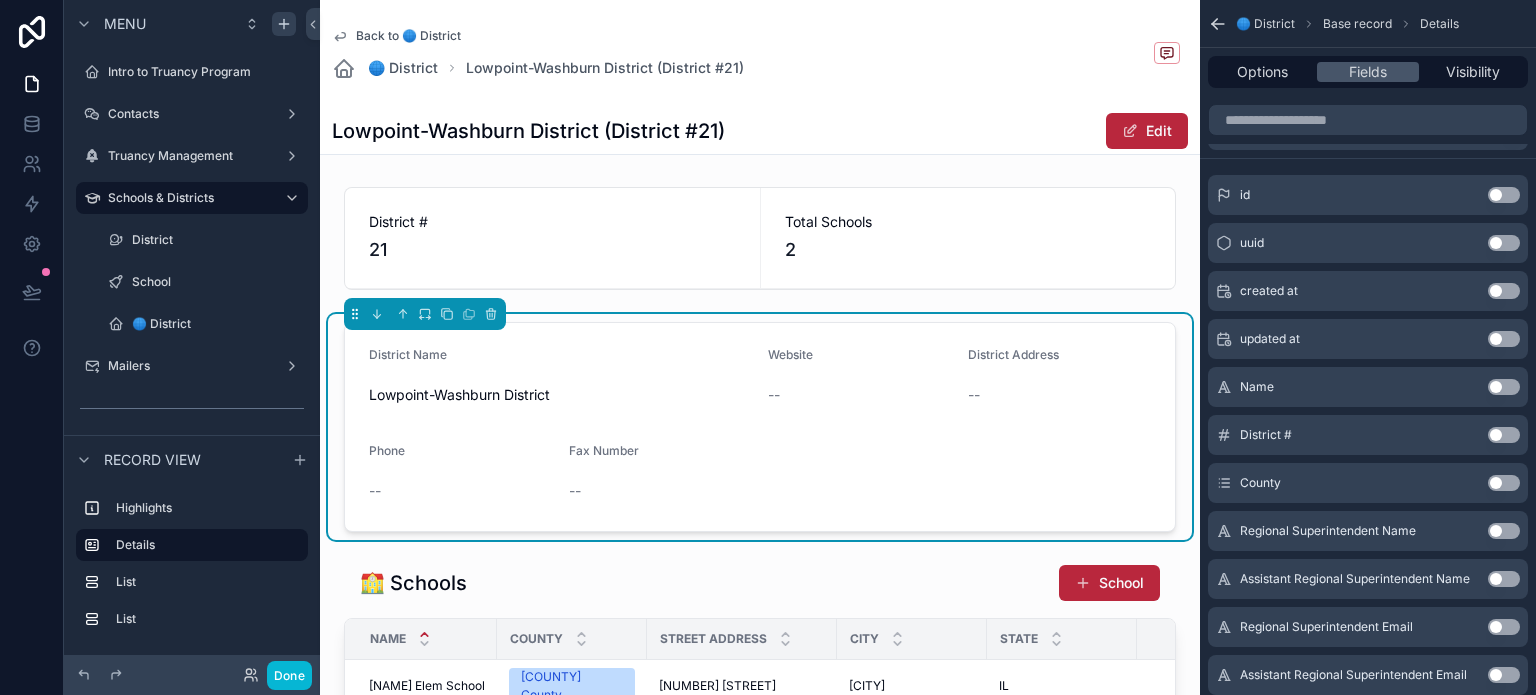click on "Use setting" at bounding box center [1504, 435] 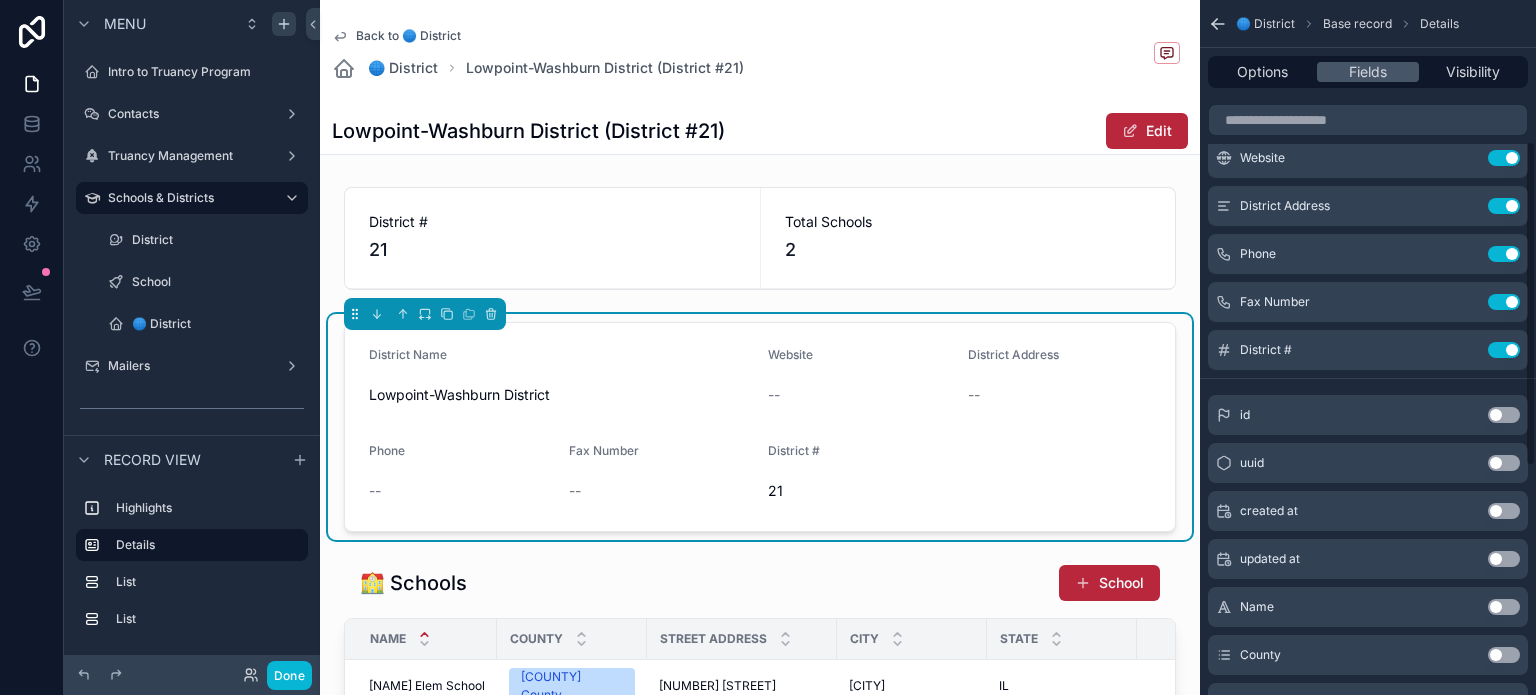 scroll, scrollTop: 0, scrollLeft: 0, axis: both 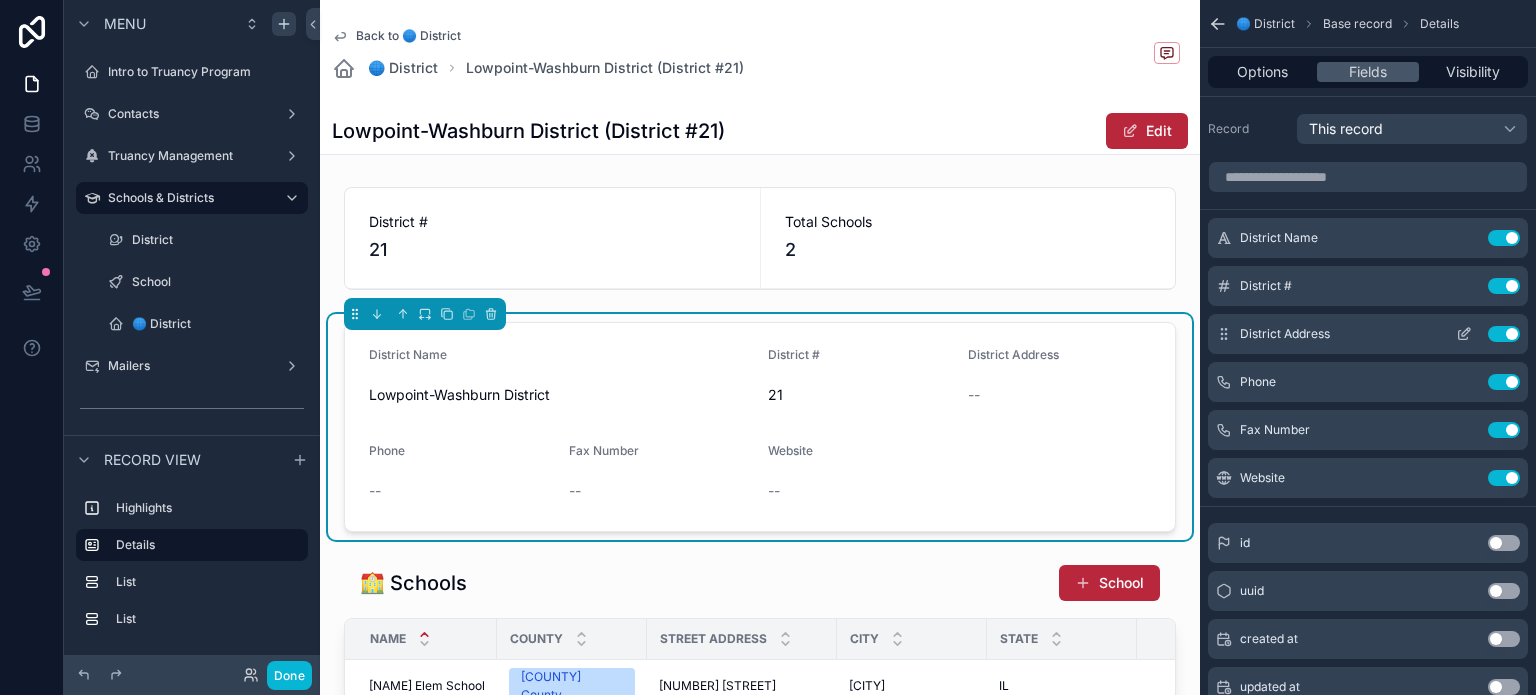 click 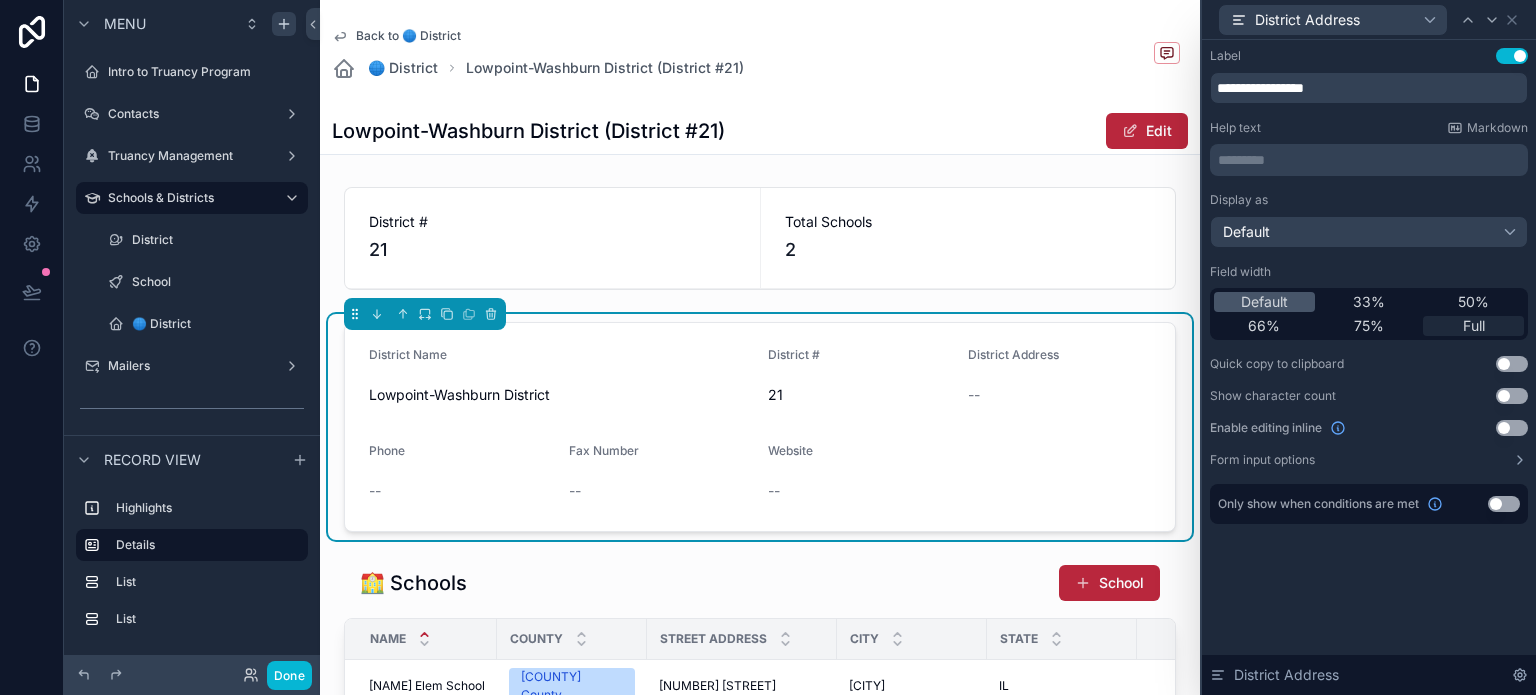 click on "Full" at bounding box center (1474, 326) 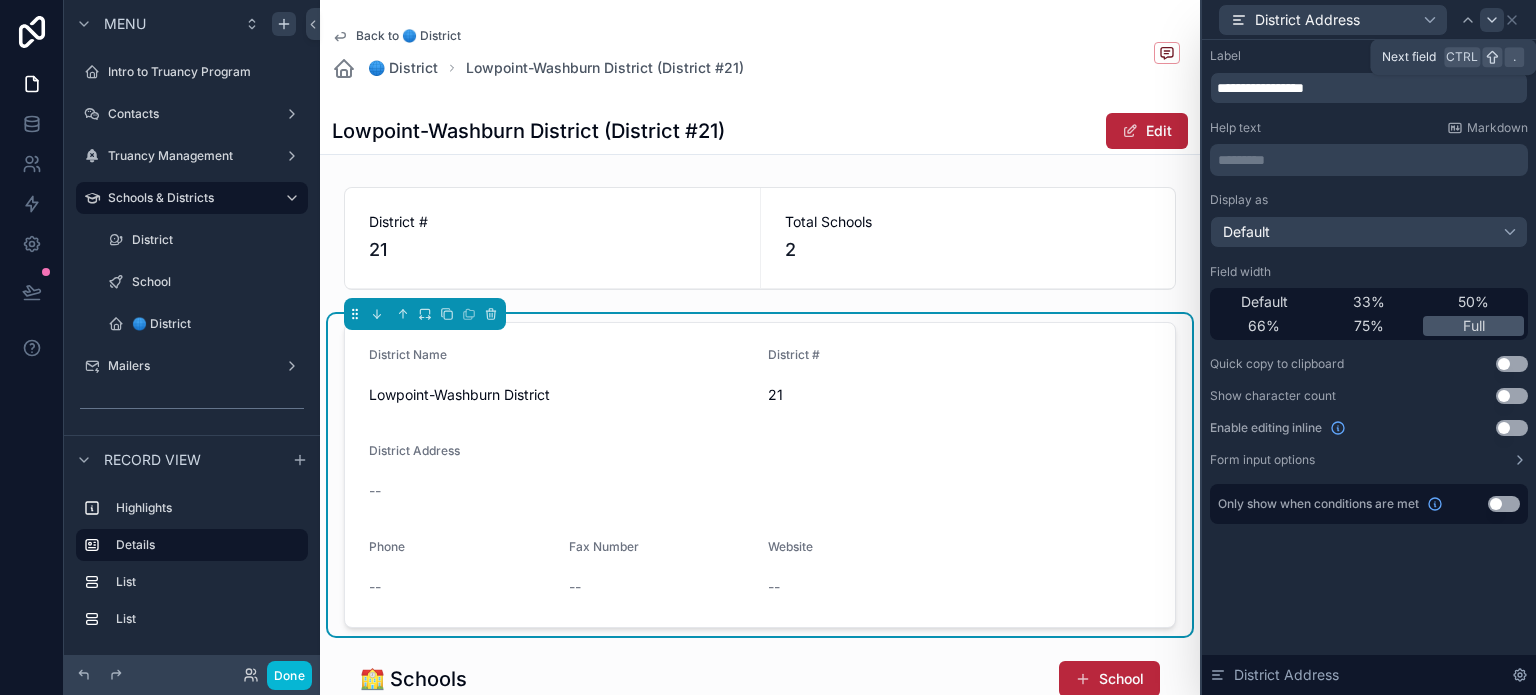 click 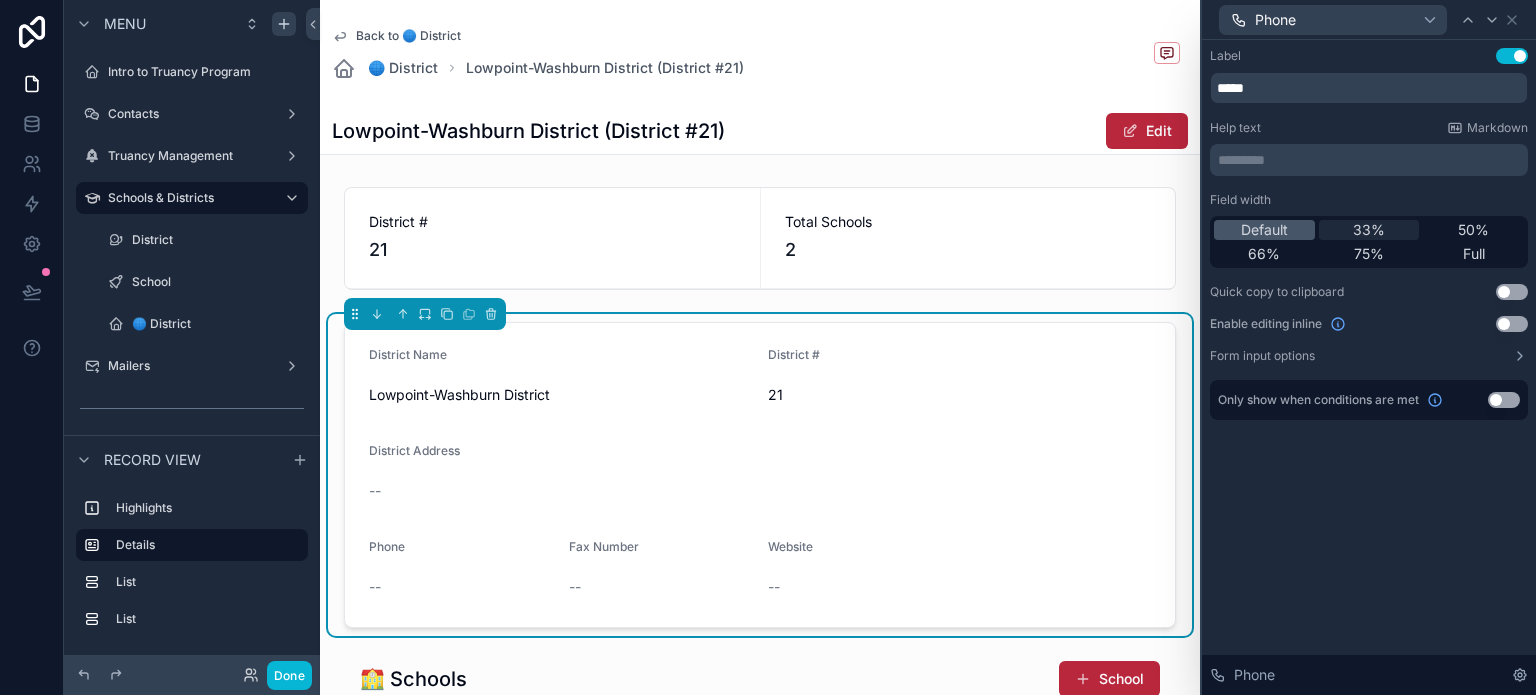 click on "33%" at bounding box center (1369, 230) 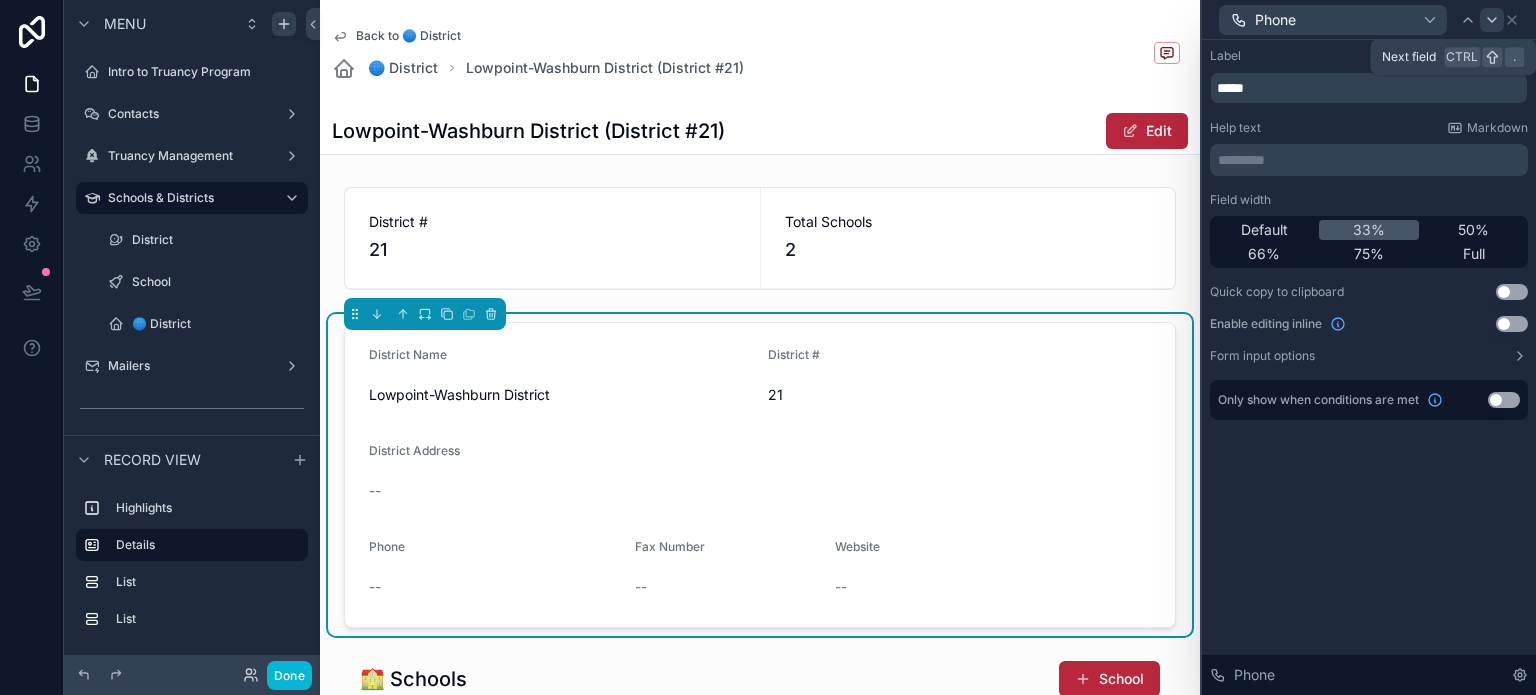 click 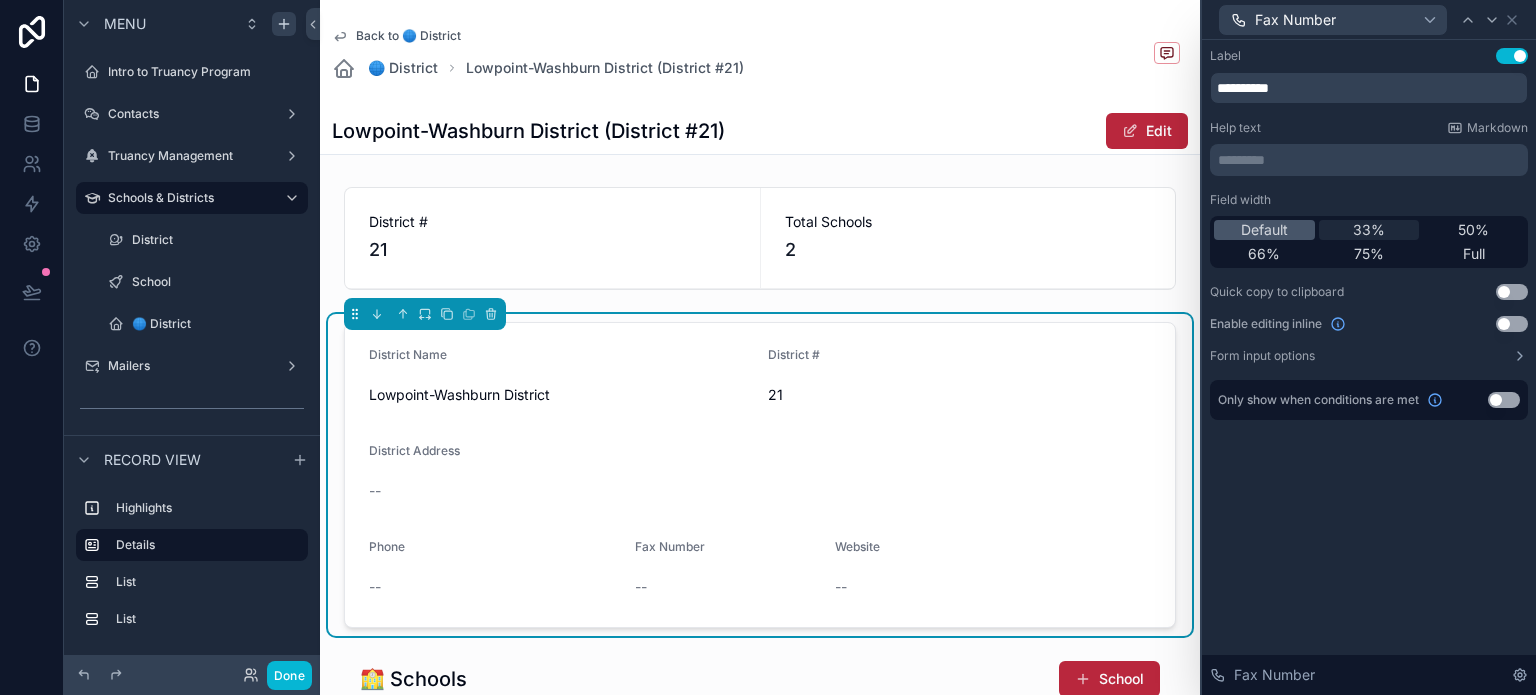 click on "33%" at bounding box center (1369, 230) 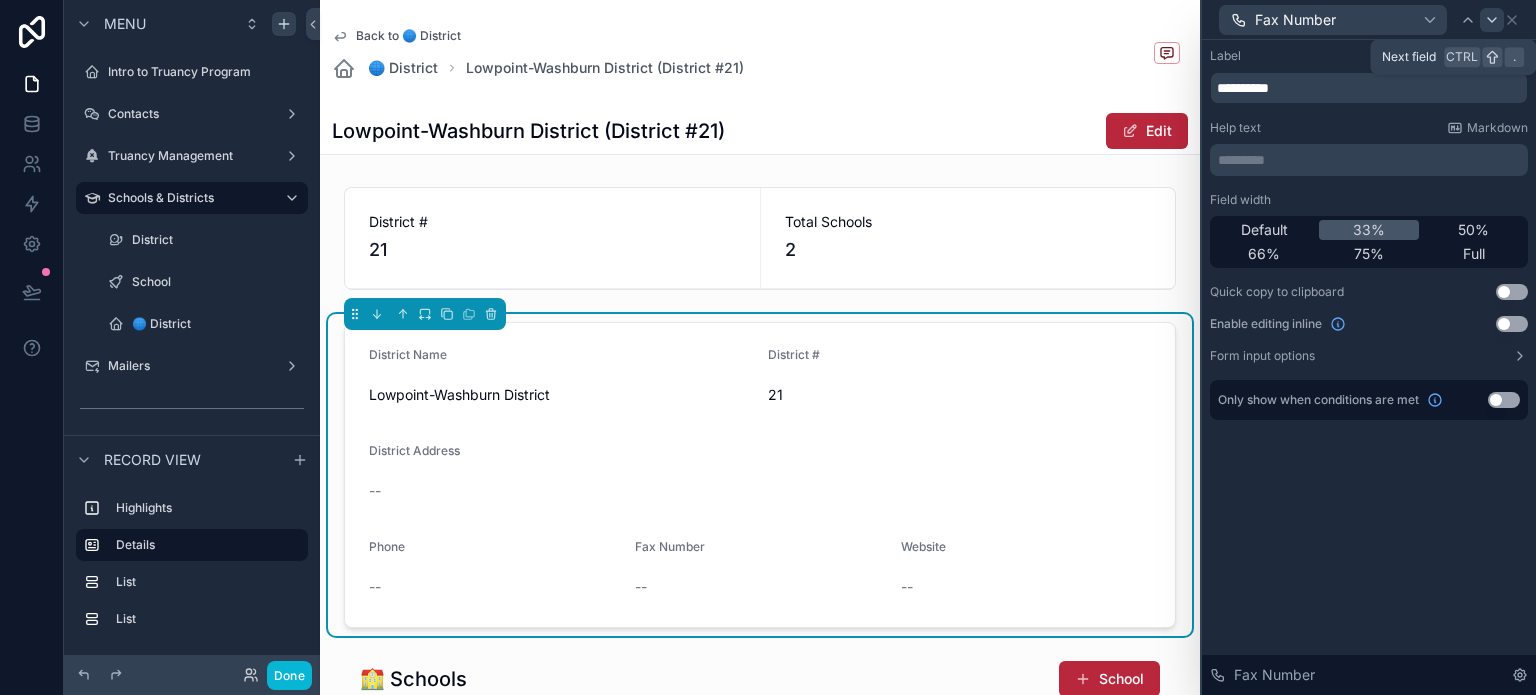 click 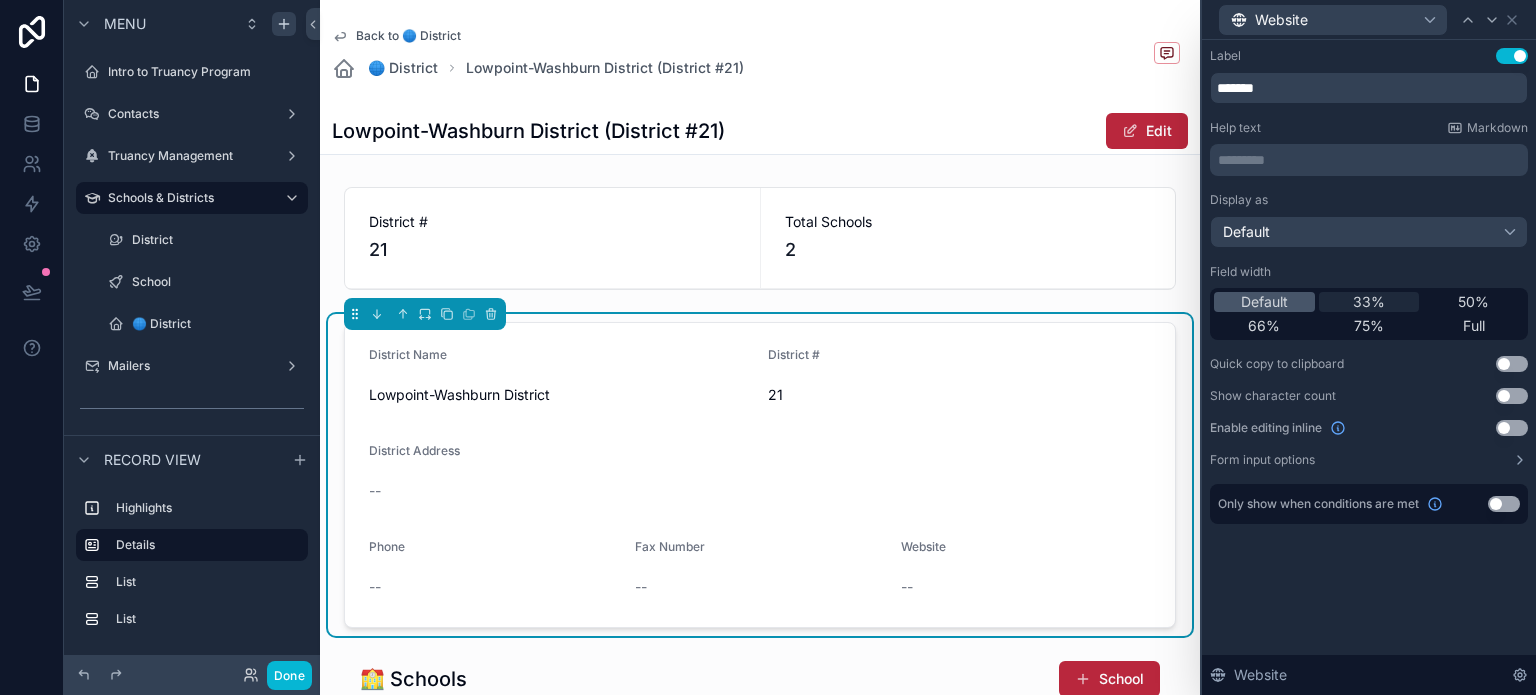 click on "33%" at bounding box center [1369, 302] 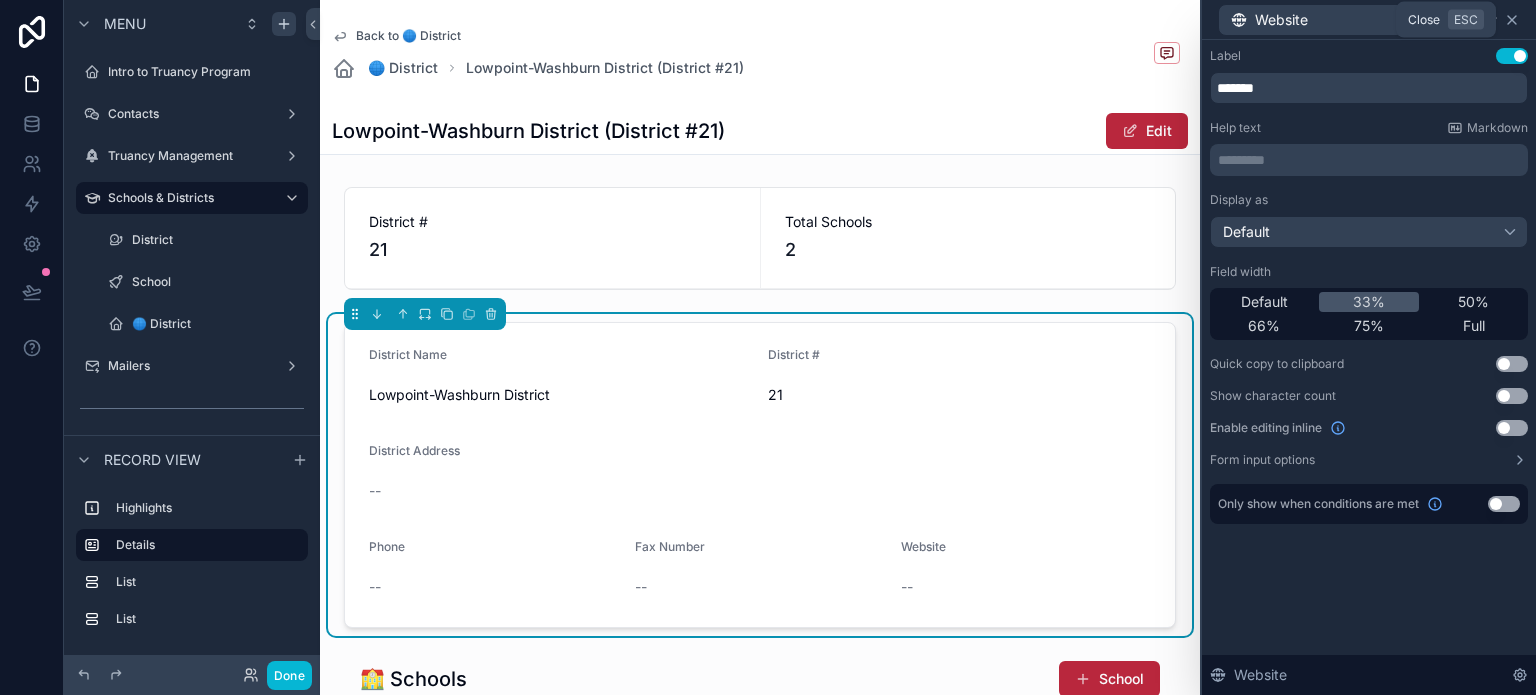 click 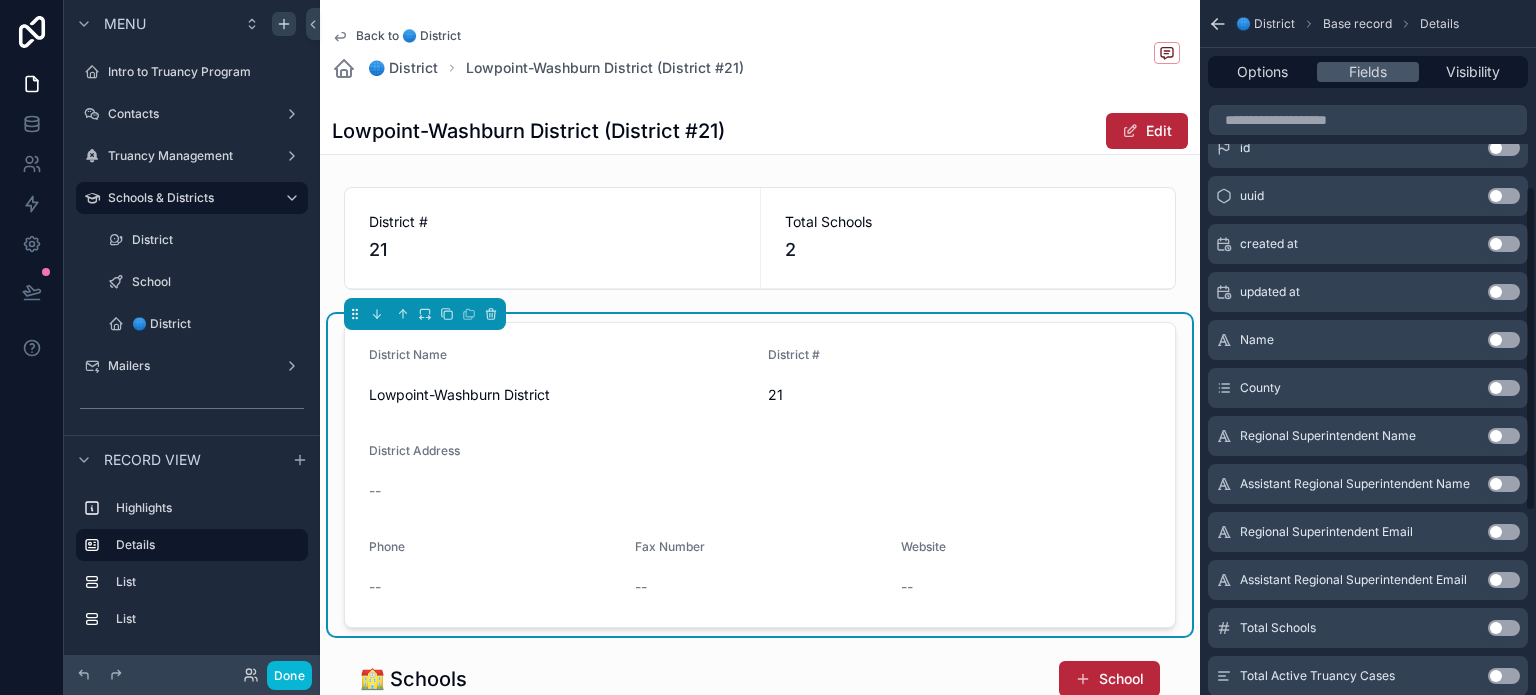 scroll, scrollTop: 400, scrollLeft: 0, axis: vertical 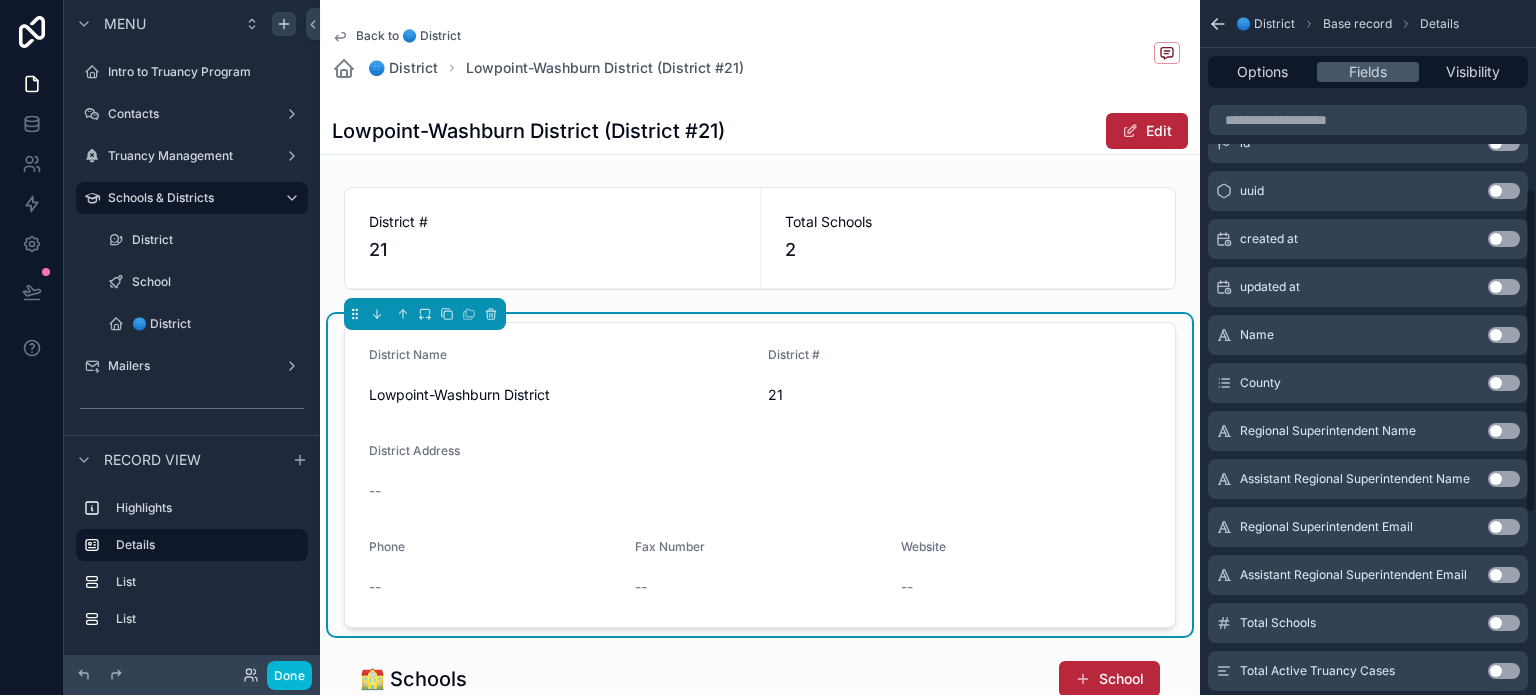 click on "Use setting" at bounding box center (1504, 383) 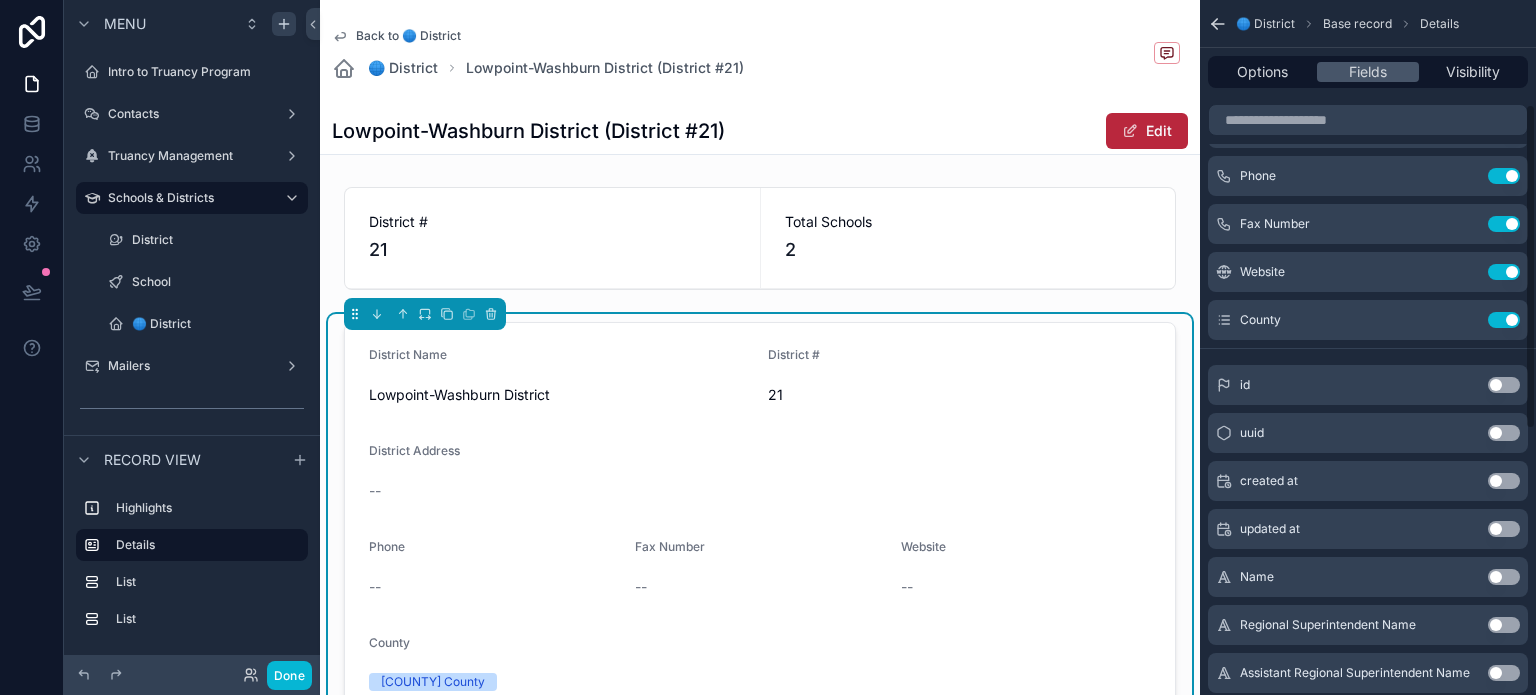 scroll, scrollTop: 0, scrollLeft: 0, axis: both 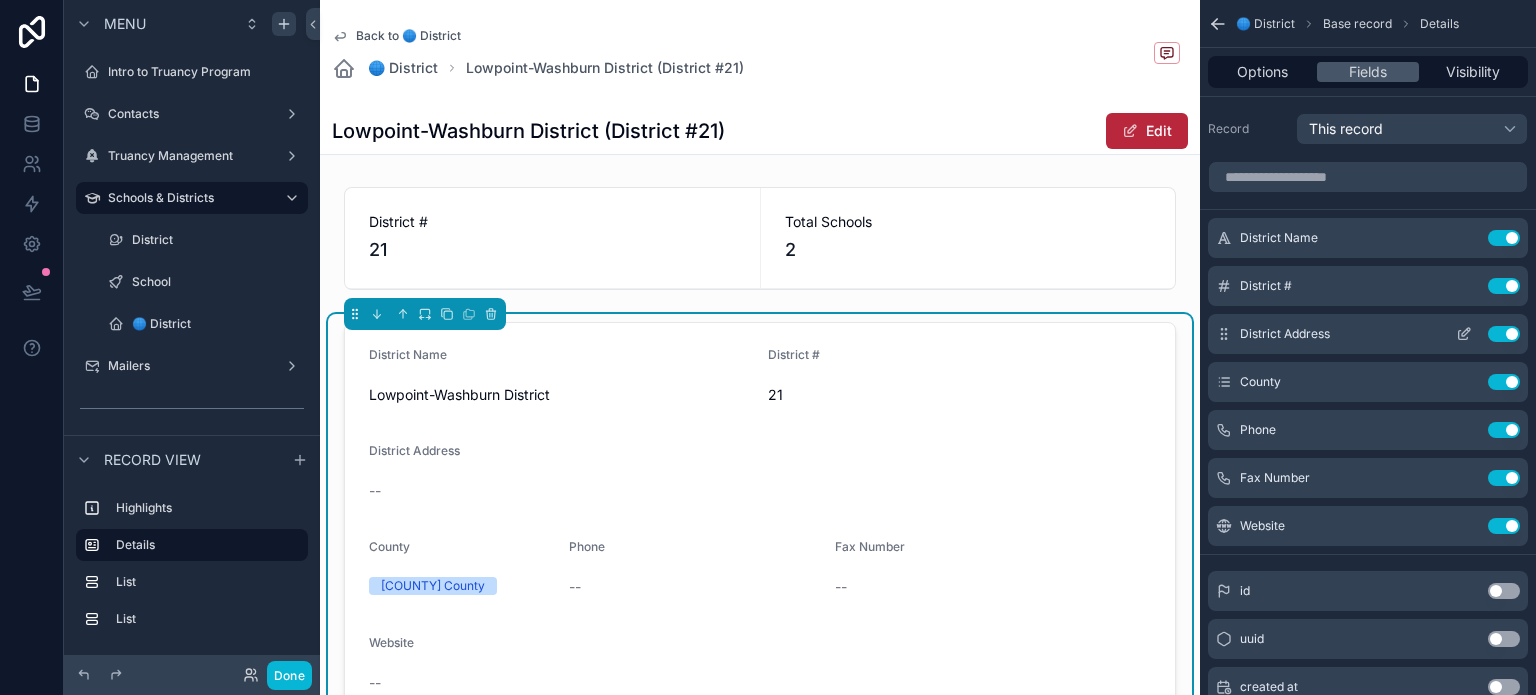 click 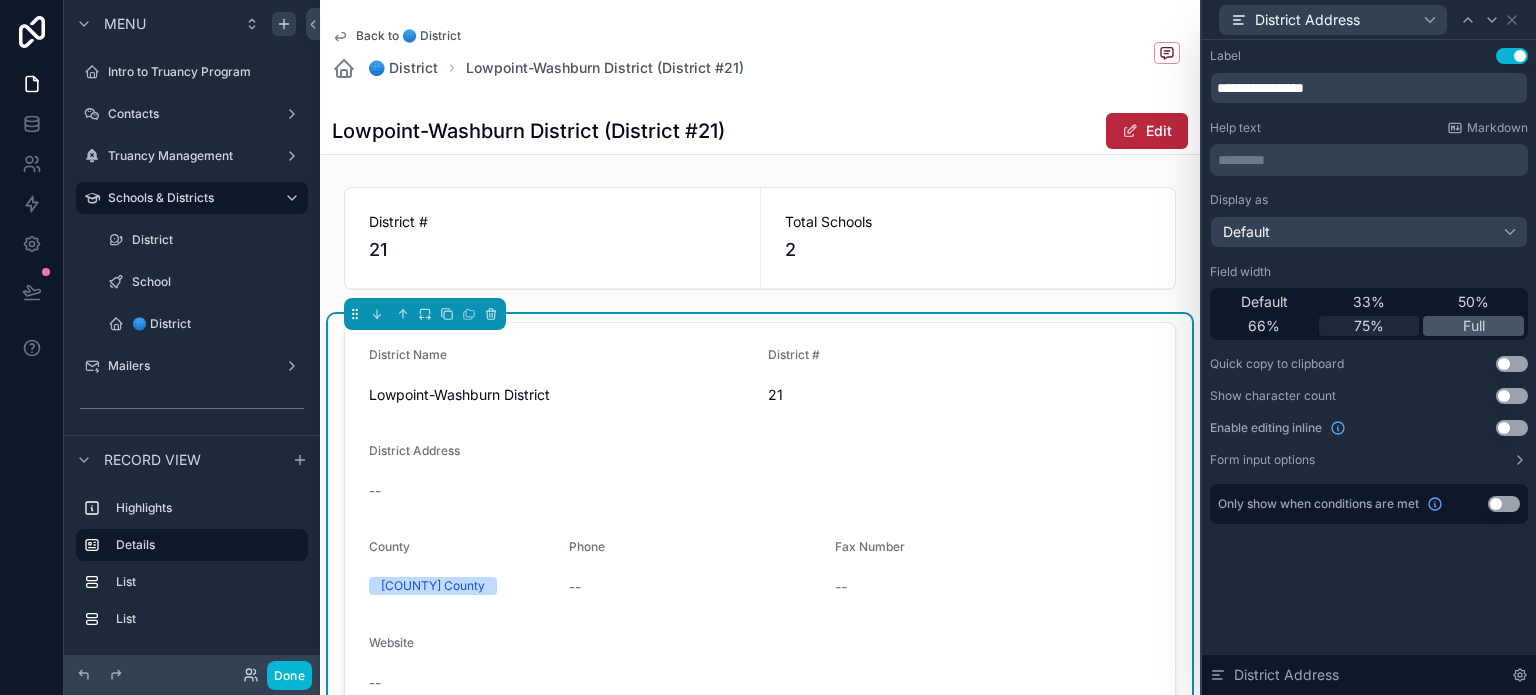 click on "75%" at bounding box center (1369, 326) 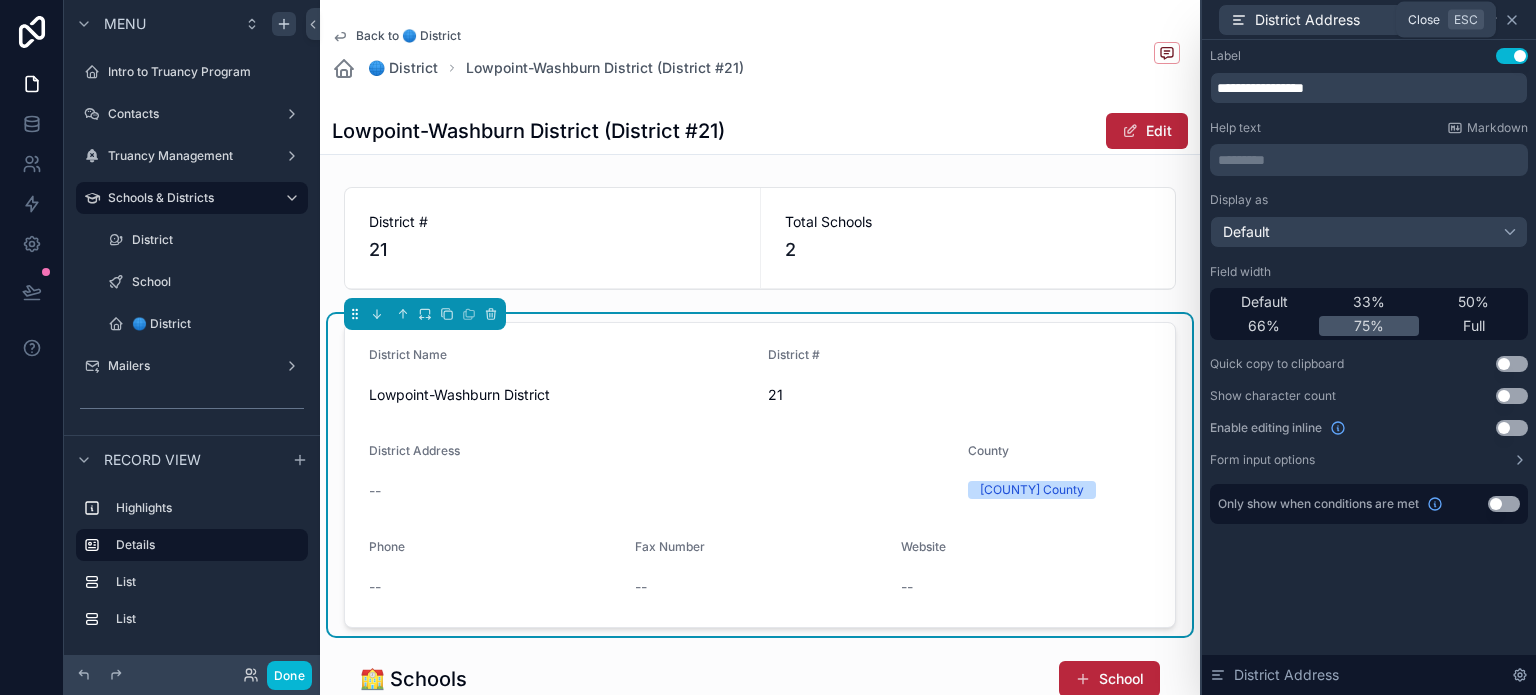 click 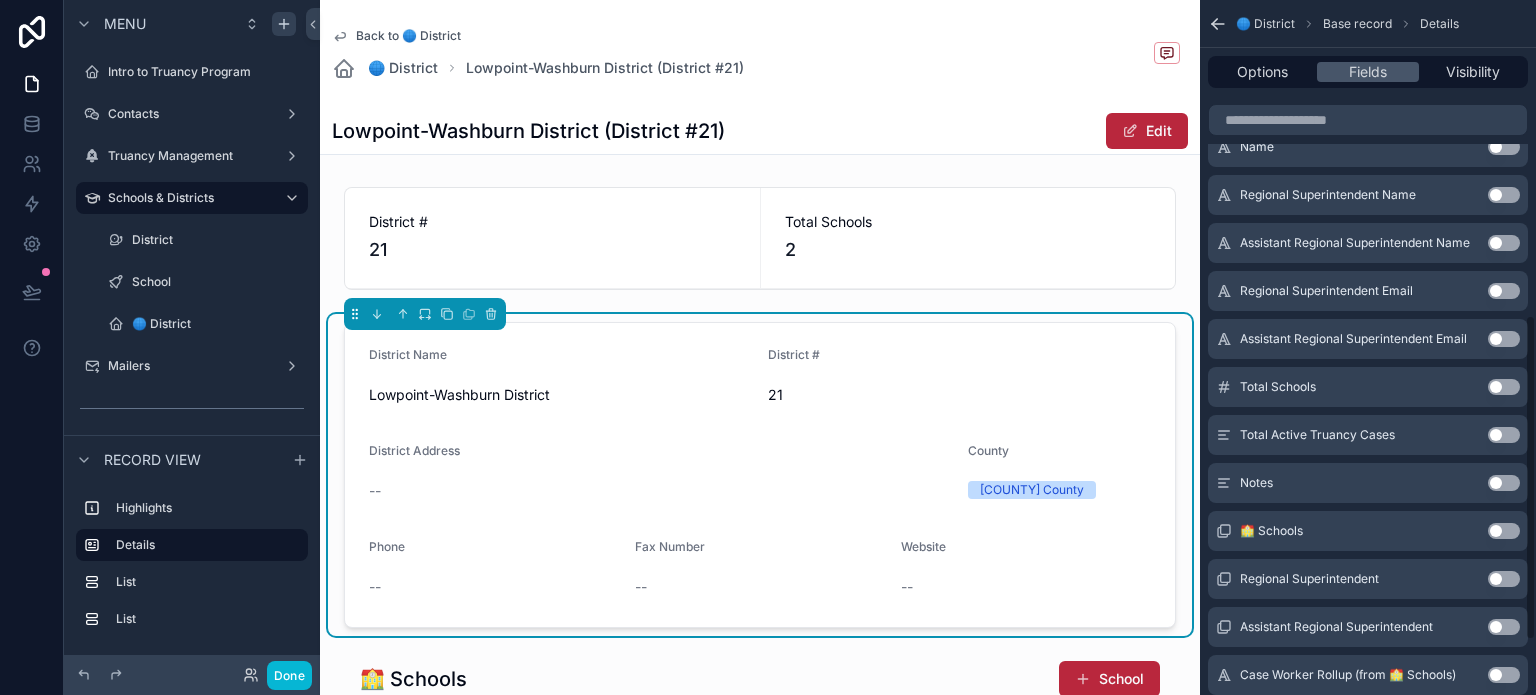 scroll, scrollTop: 700, scrollLeft: 0, axis: vertical 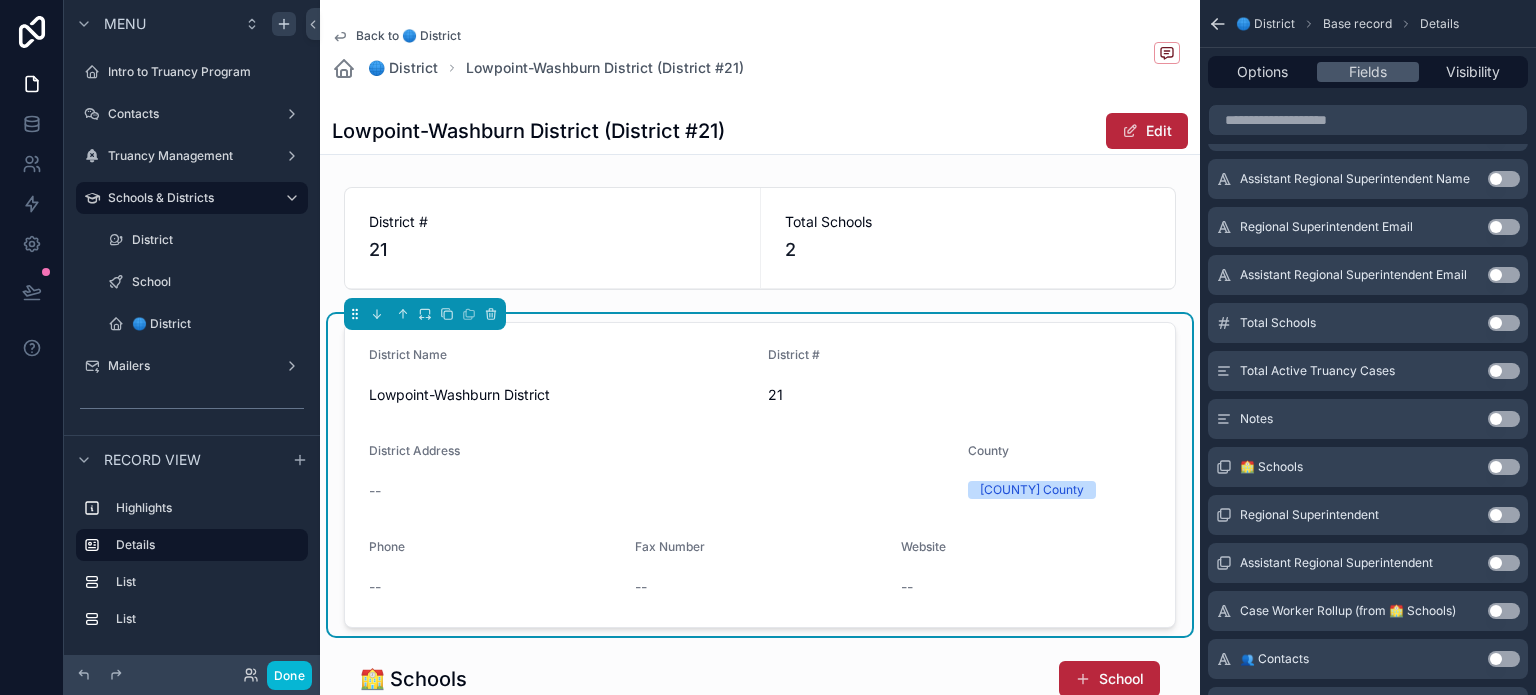 click on "Use setting" at bounding box center (1504, 419) 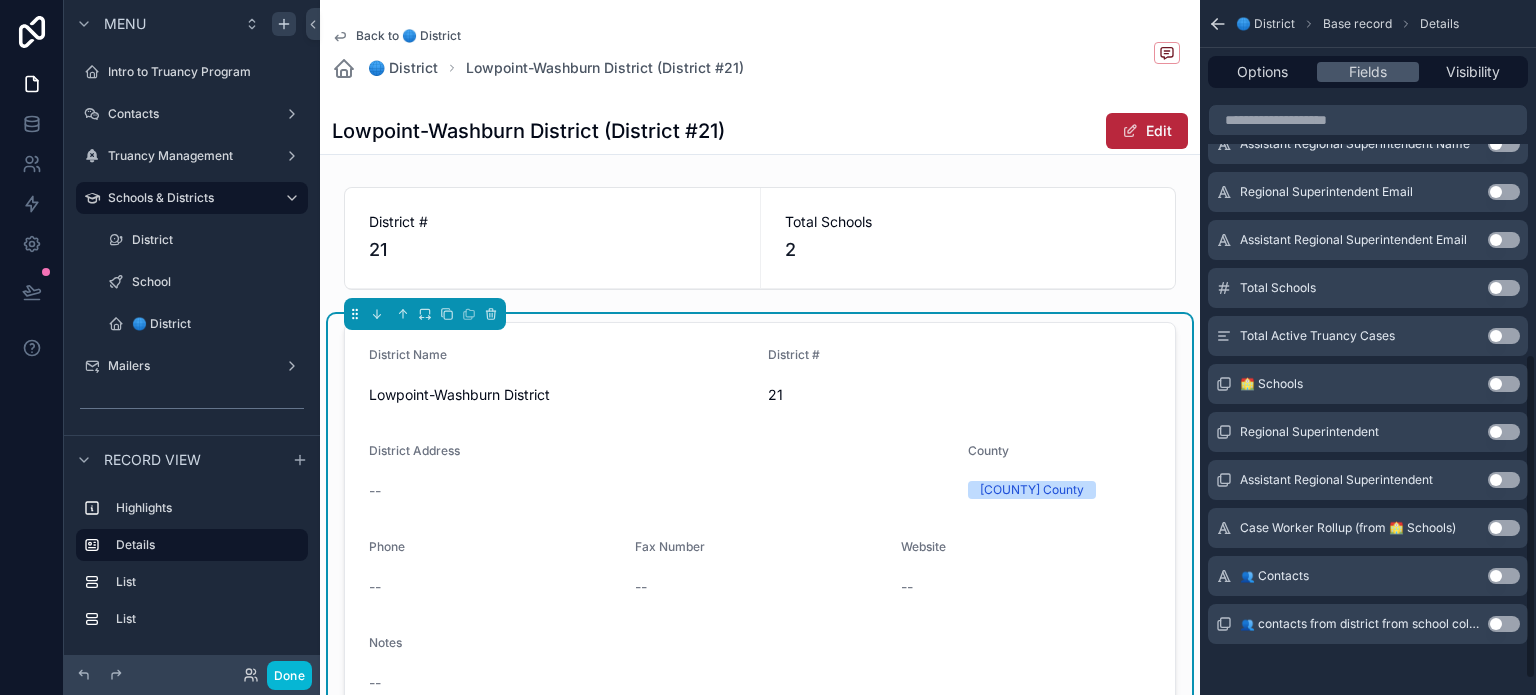 scroll, scrollTop: 787, scrollLeft: 0, axis: vertical 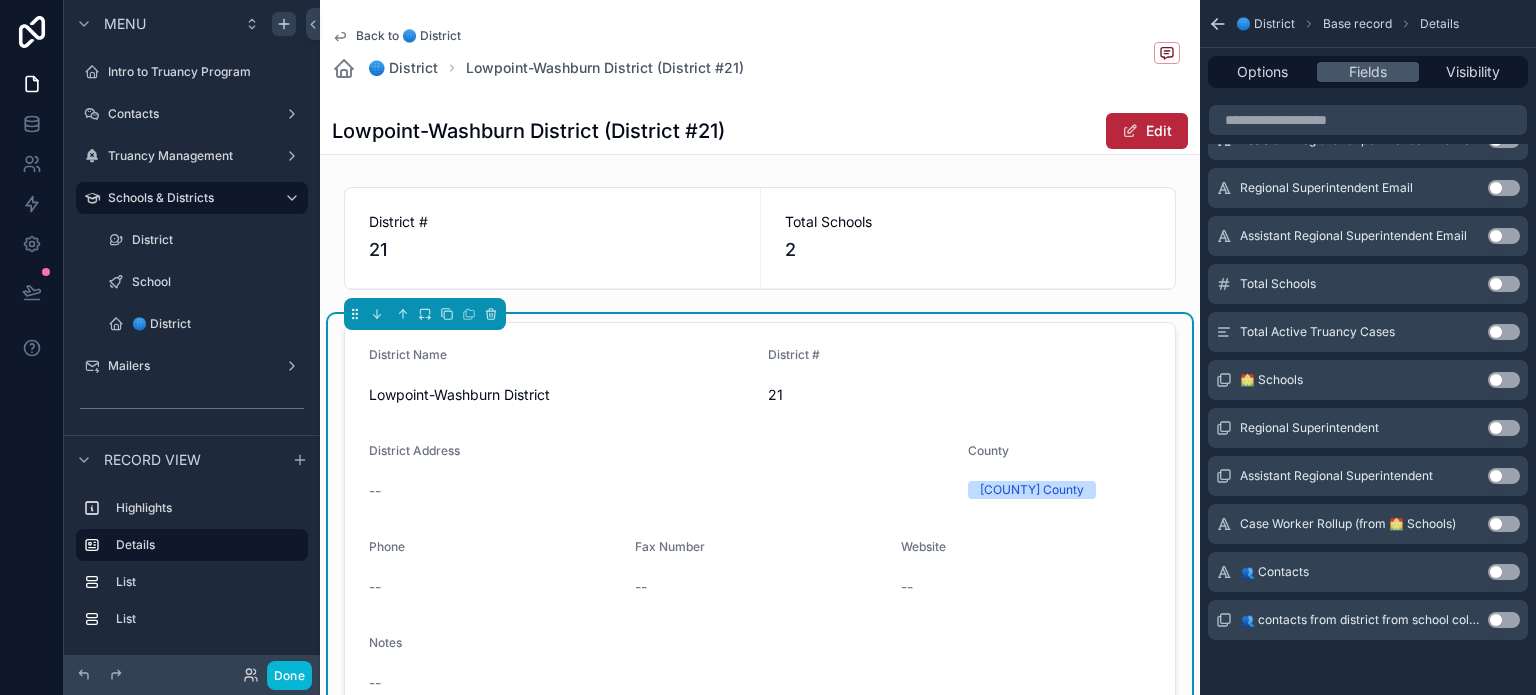 click on "Use setting" at bounding box center [1504, 620] 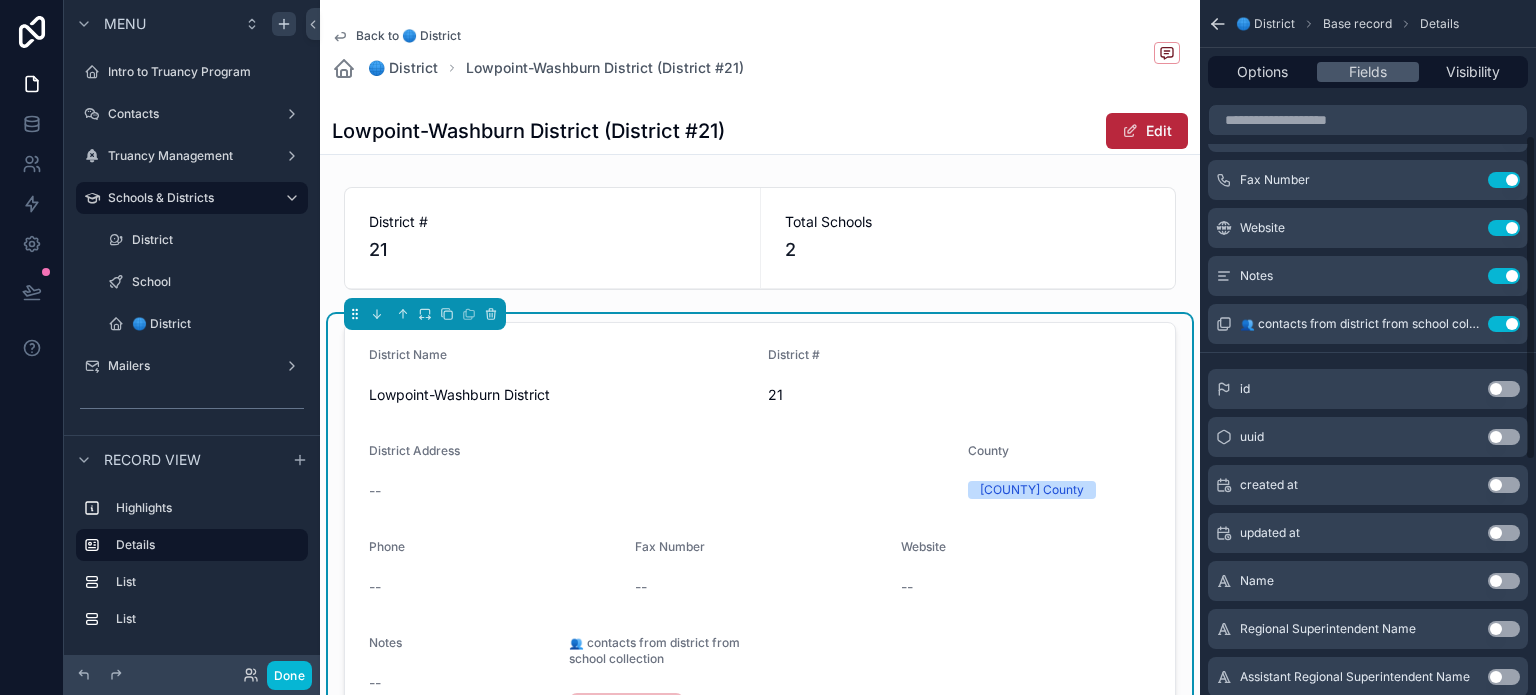 scroll, scrollTop: 287, scrollLeft: 0, axis: vertical 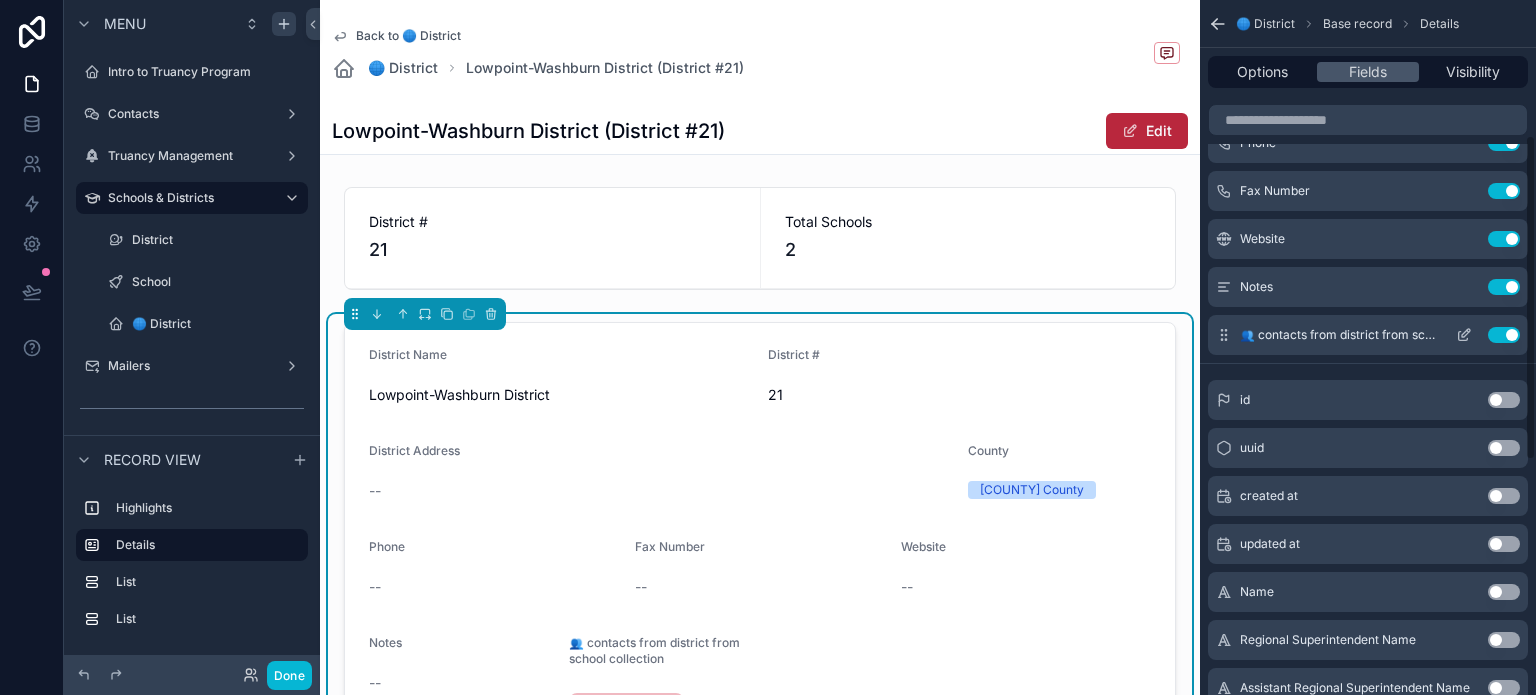 click on "Use setting" at bounding box center [1504, 335] 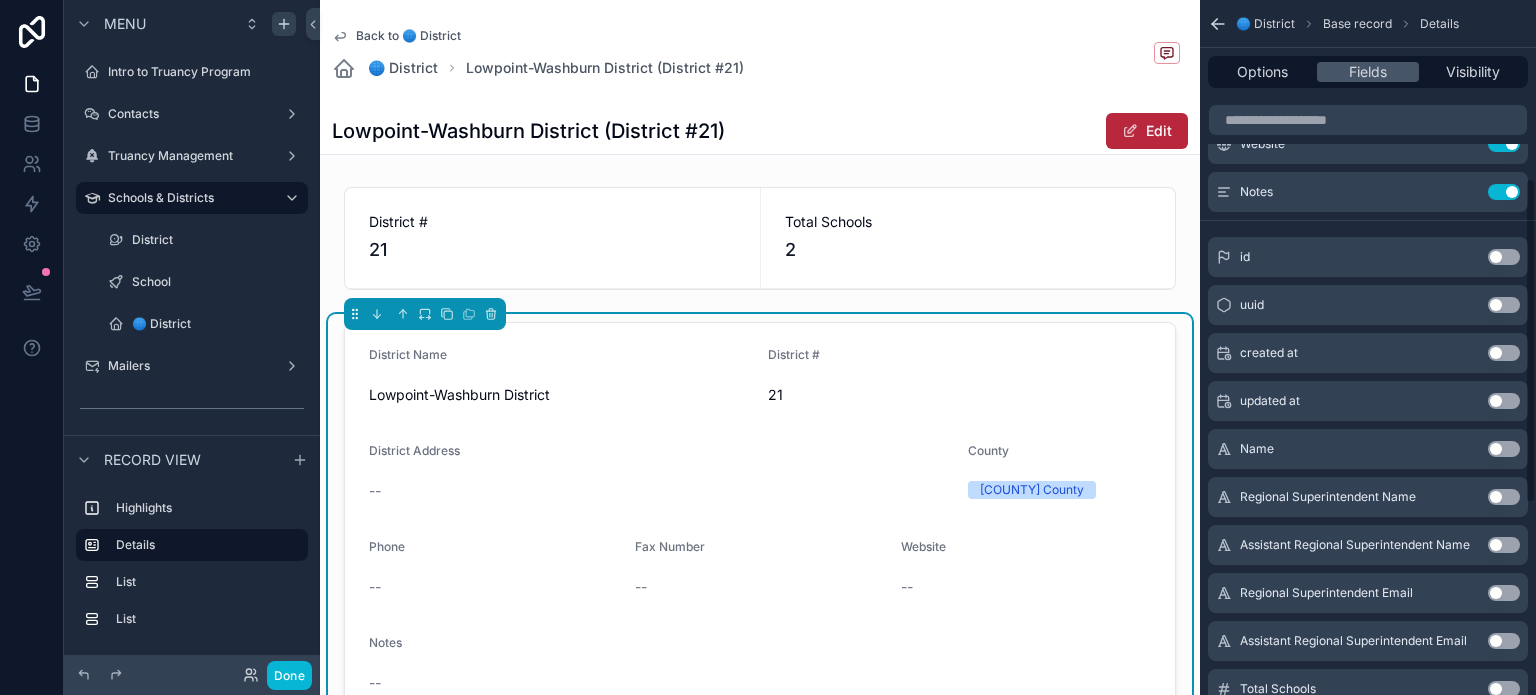 scroll, scrollTop: 387, scrollLeft: 0, axis: vertical 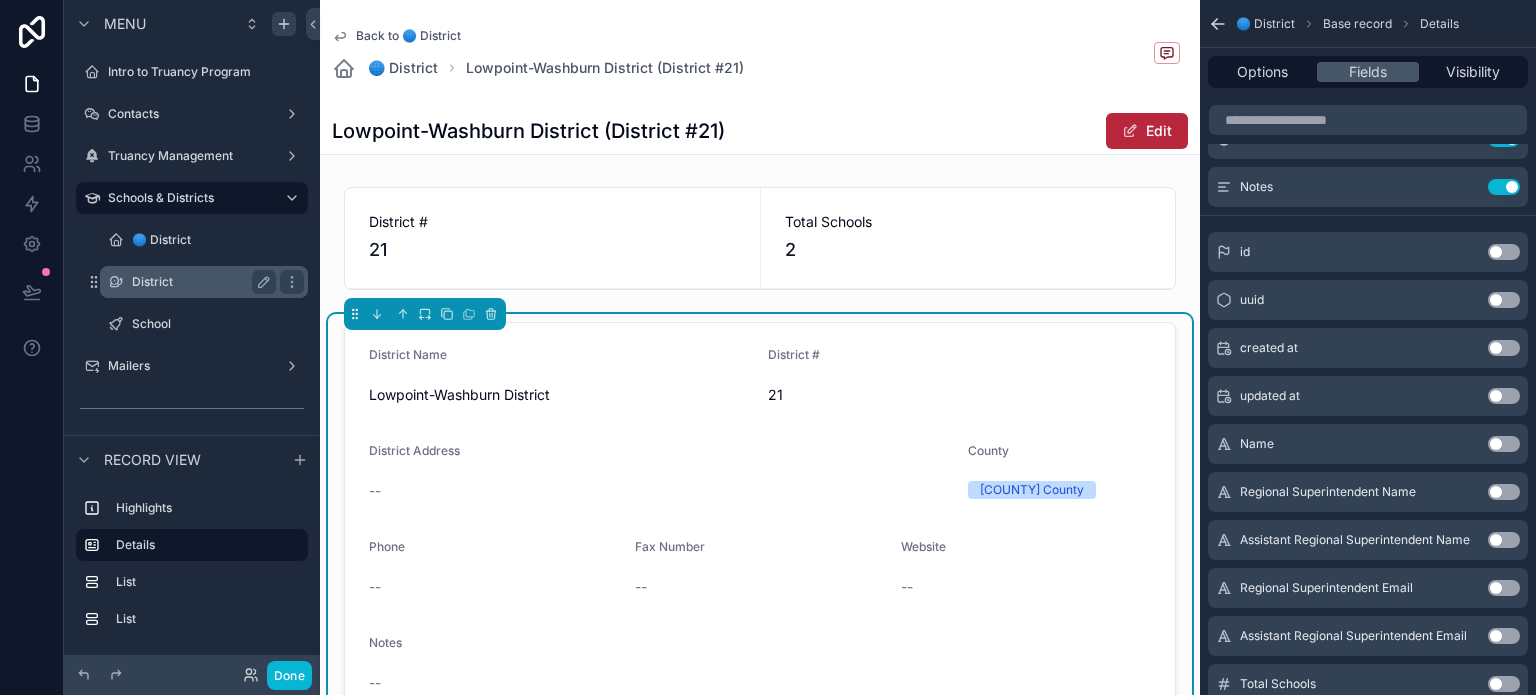 click on "District" at bounding box center (200, 282) 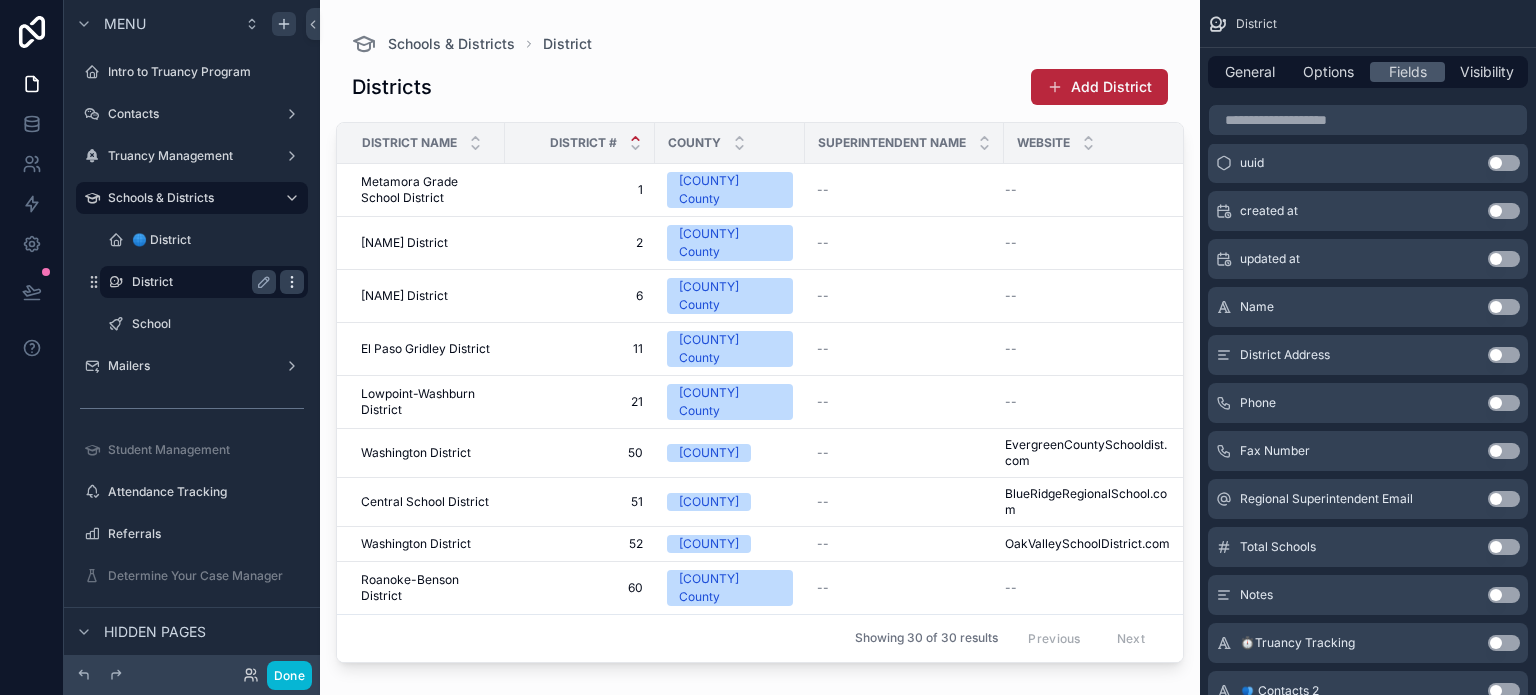 click 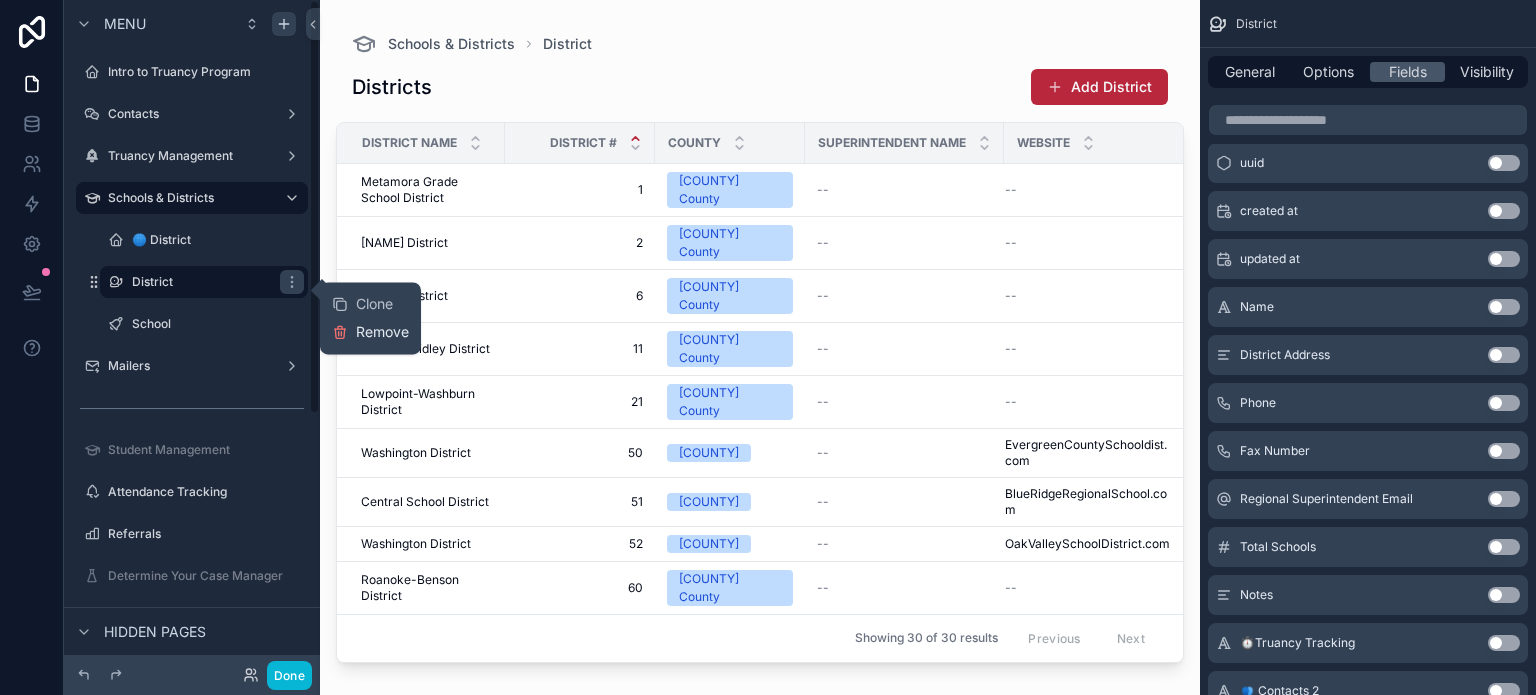 click on "Remove" at bounding box center (370, 332) 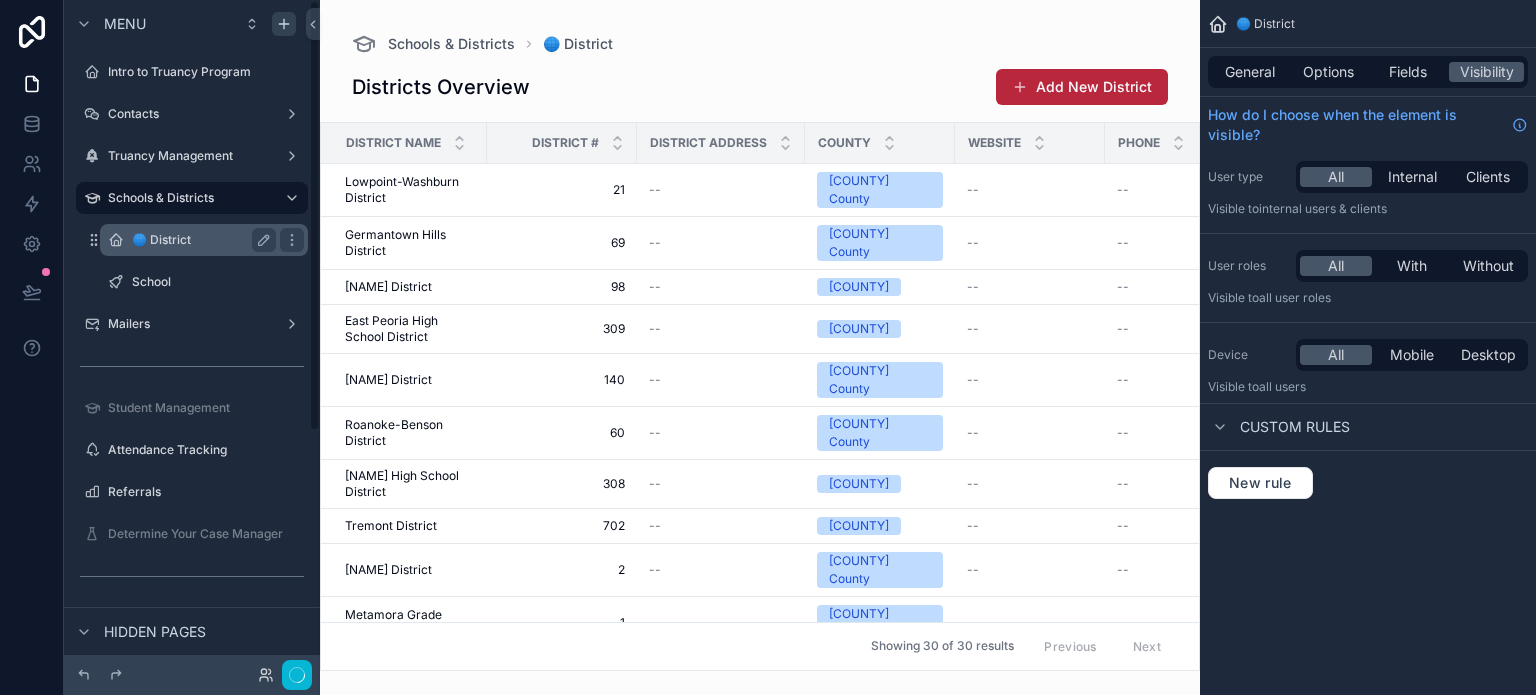 scroll, scrollTop: 0, scrollLeft: 0, axis: both 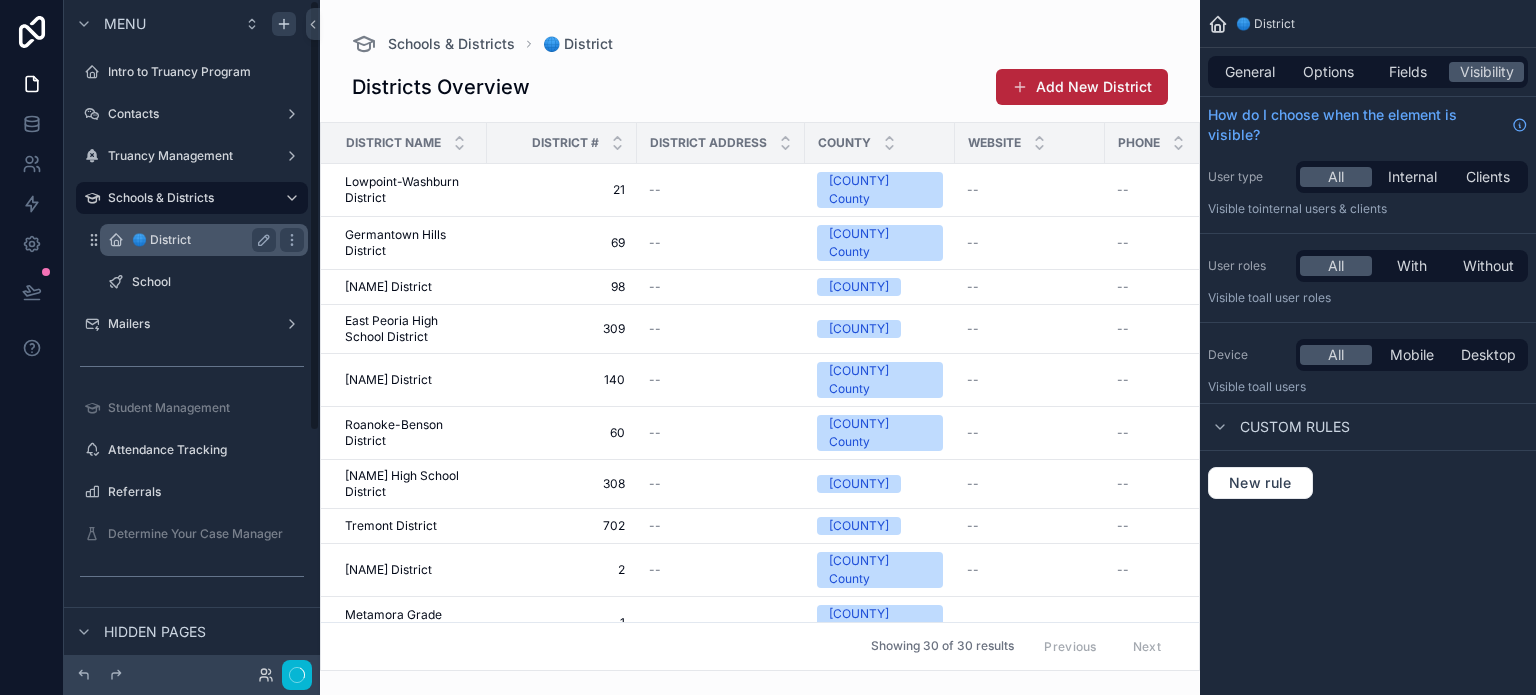 click on "🌐 District" at bounding box center (200, 240) 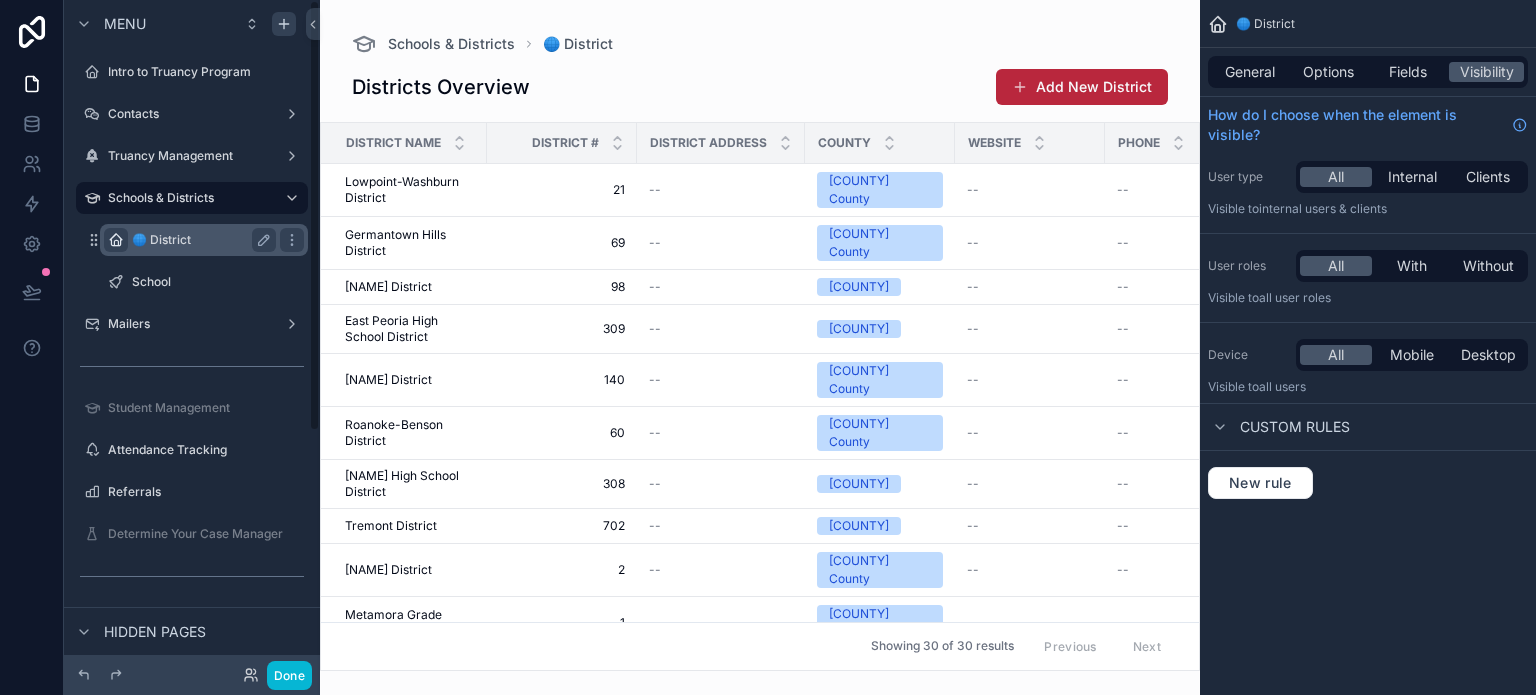 click at bounding box center [116, 240] 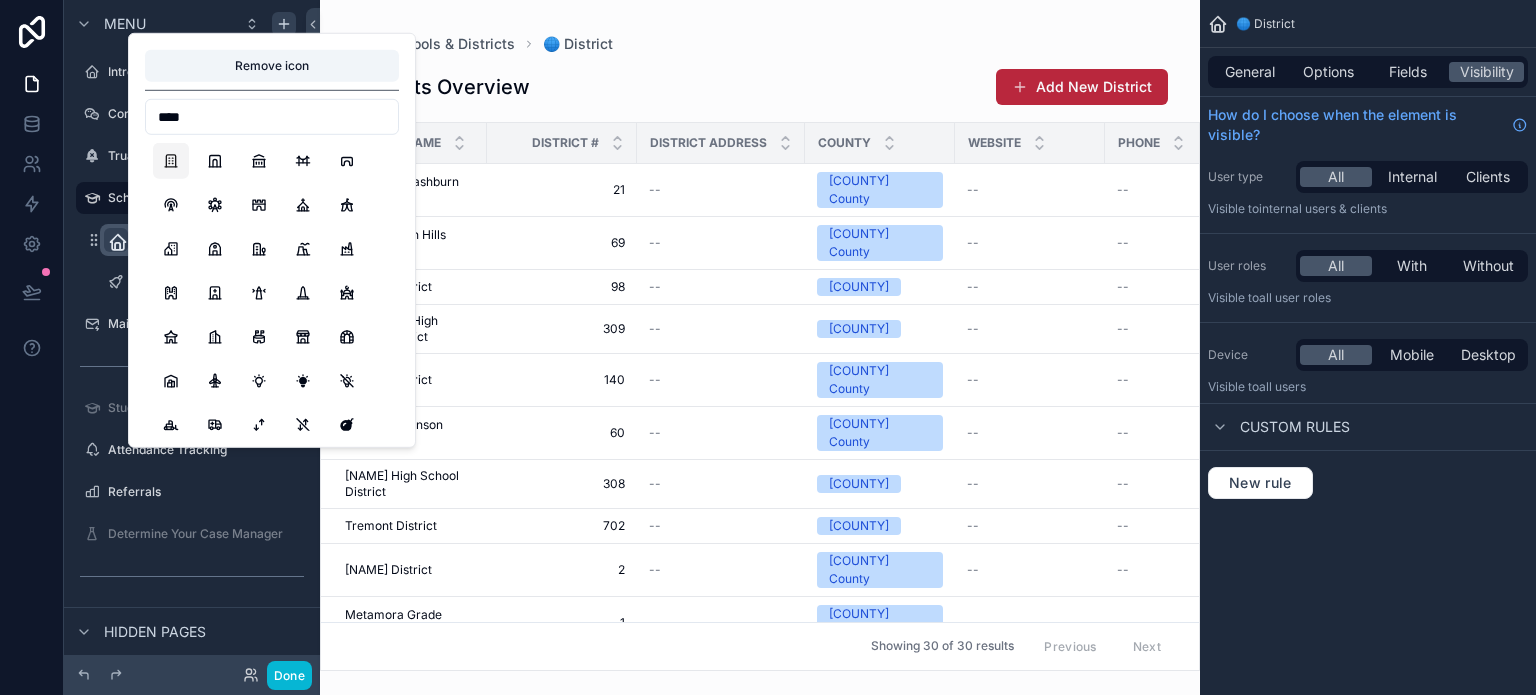 type on "****" 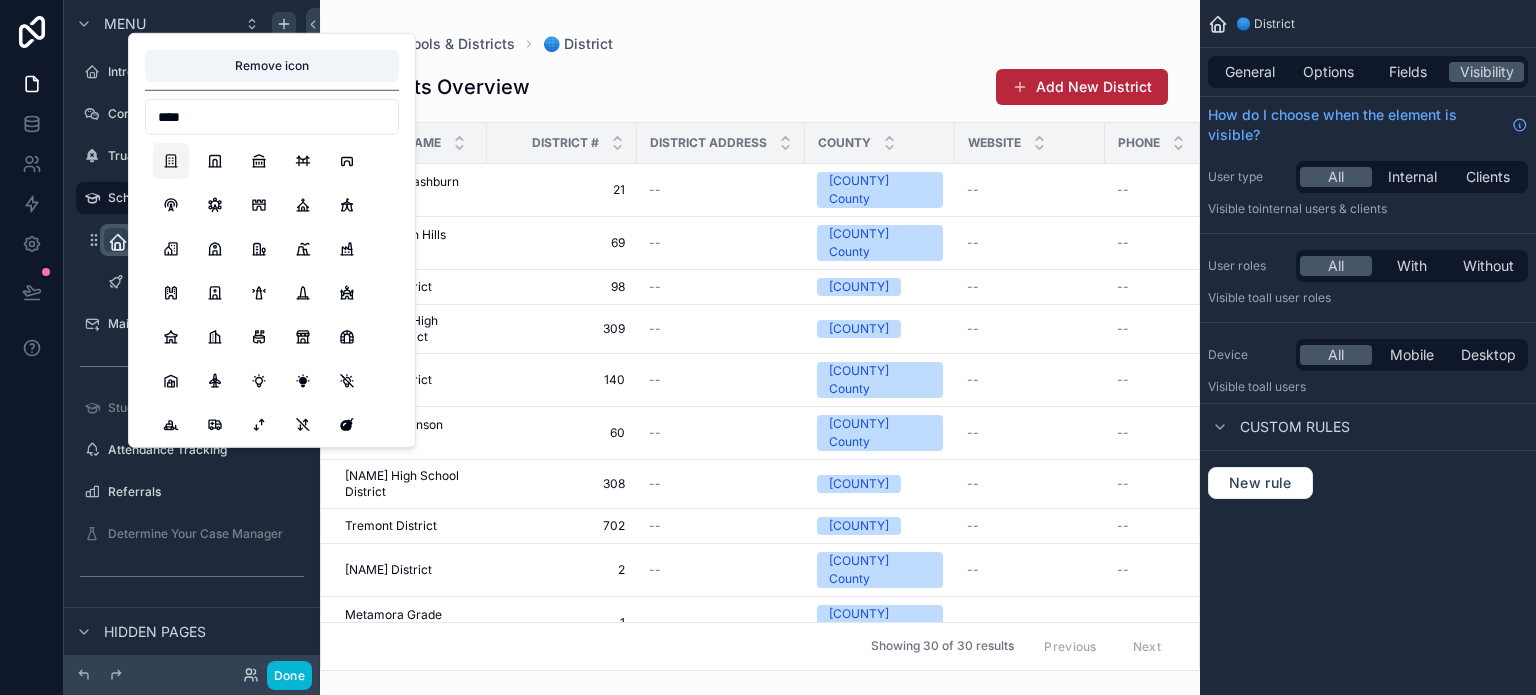 click at bounding box center (171, 161) 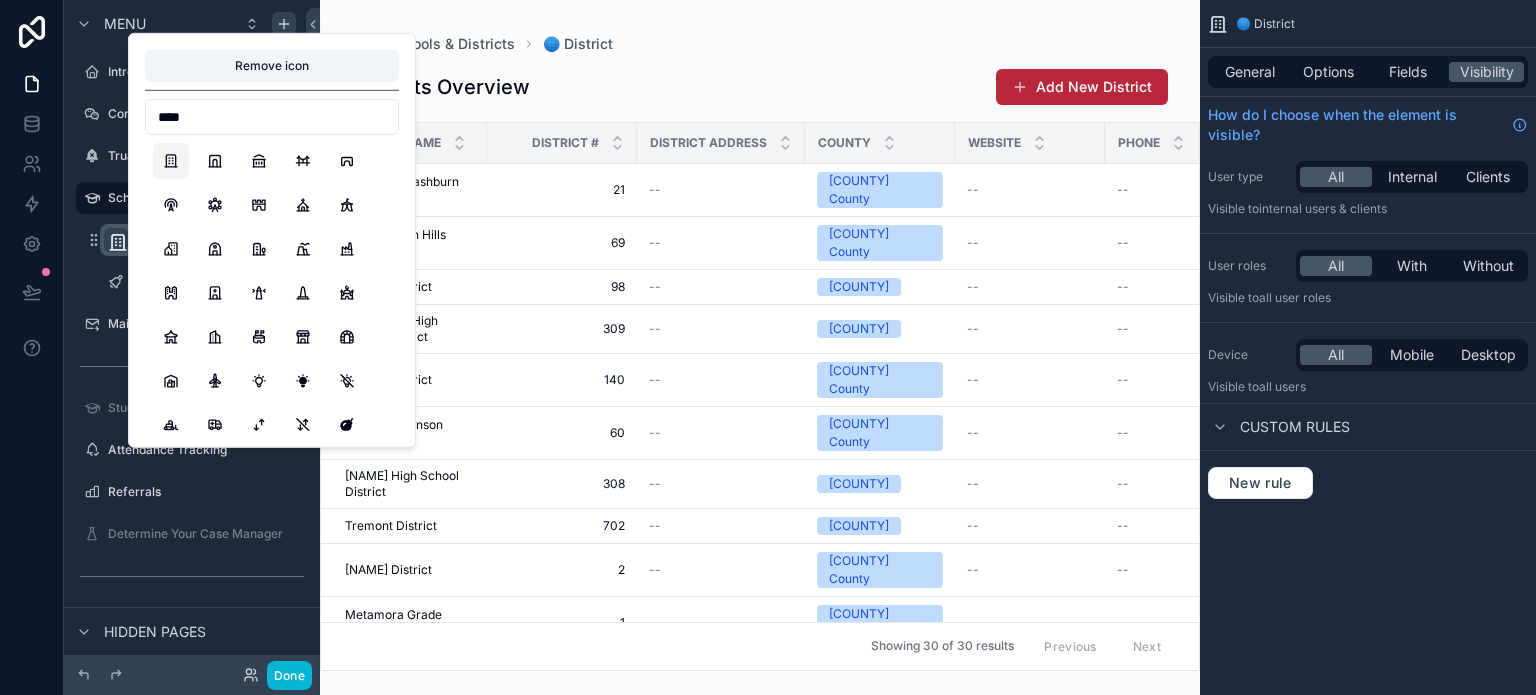 click at bounding box center [760, 347] 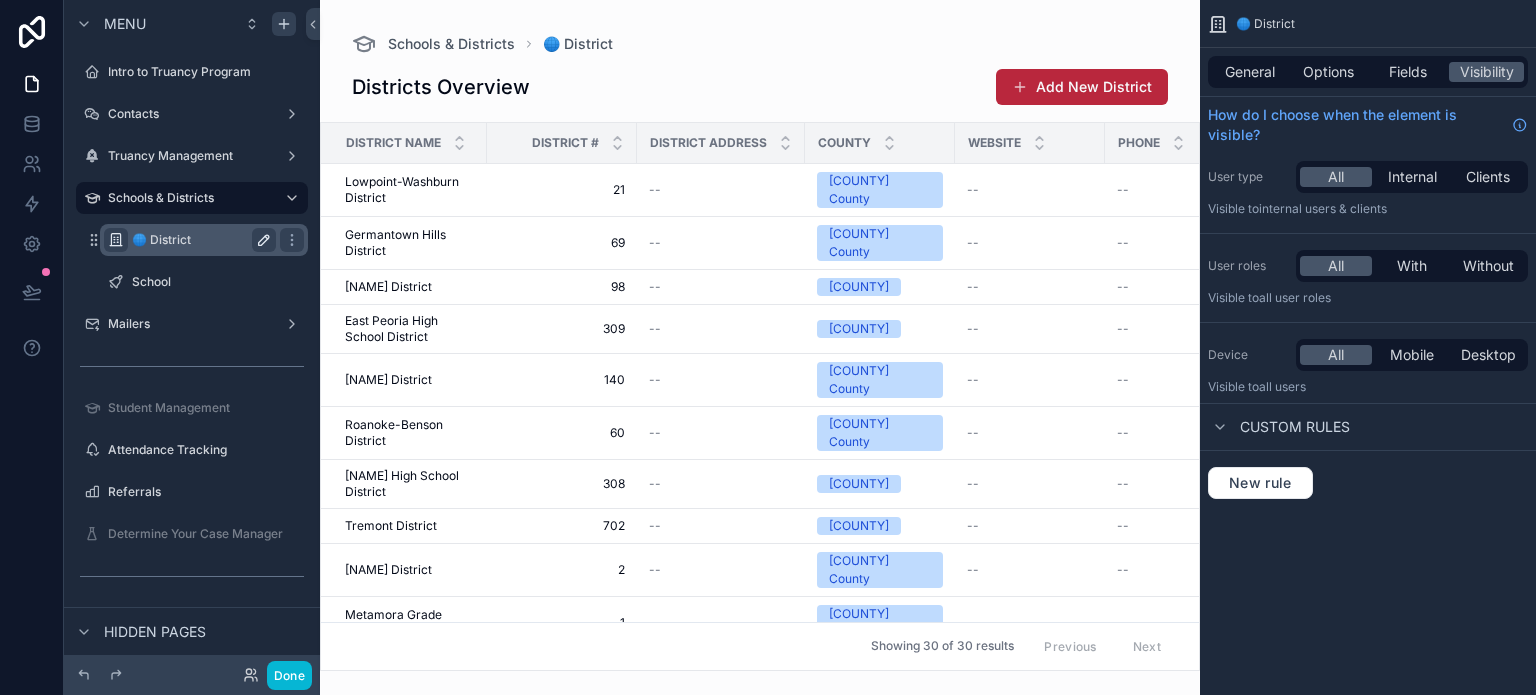 click 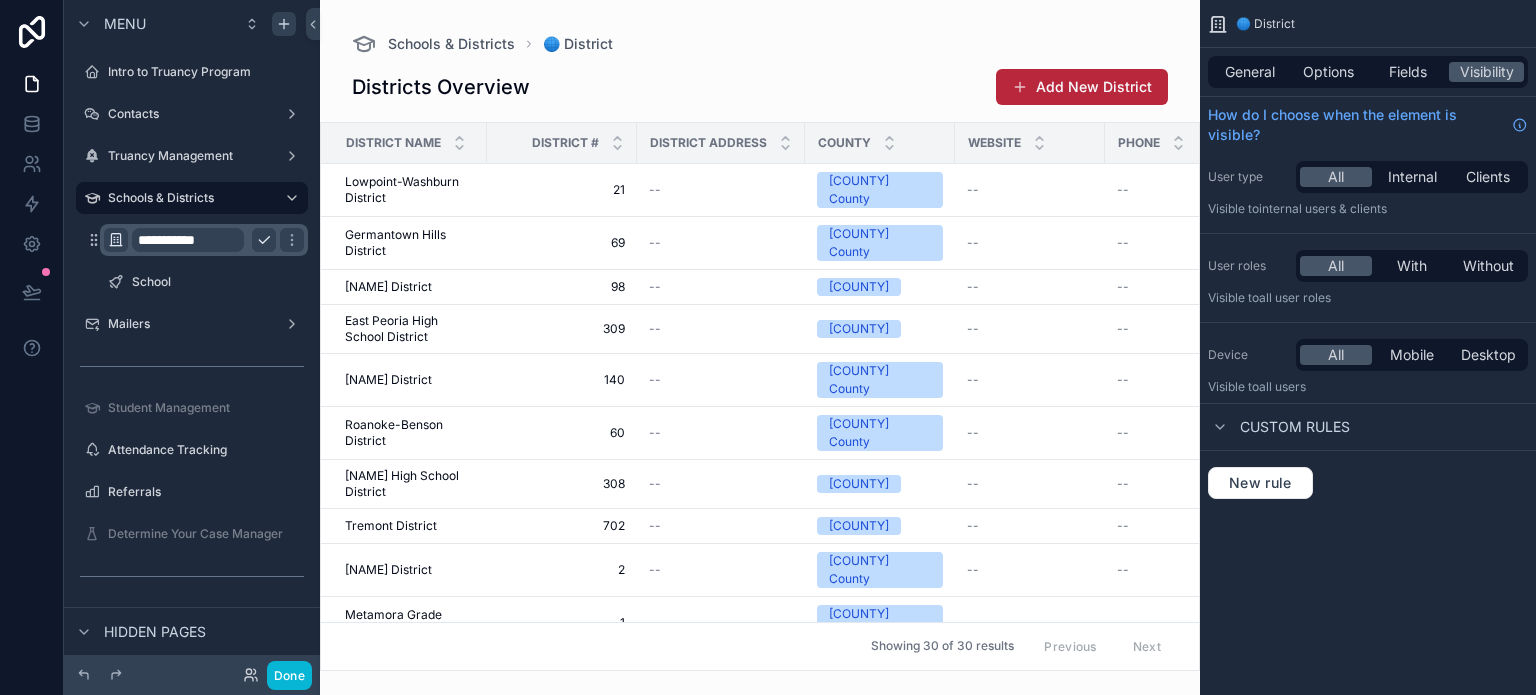 click on "**********" at bounding box center [188, 240] 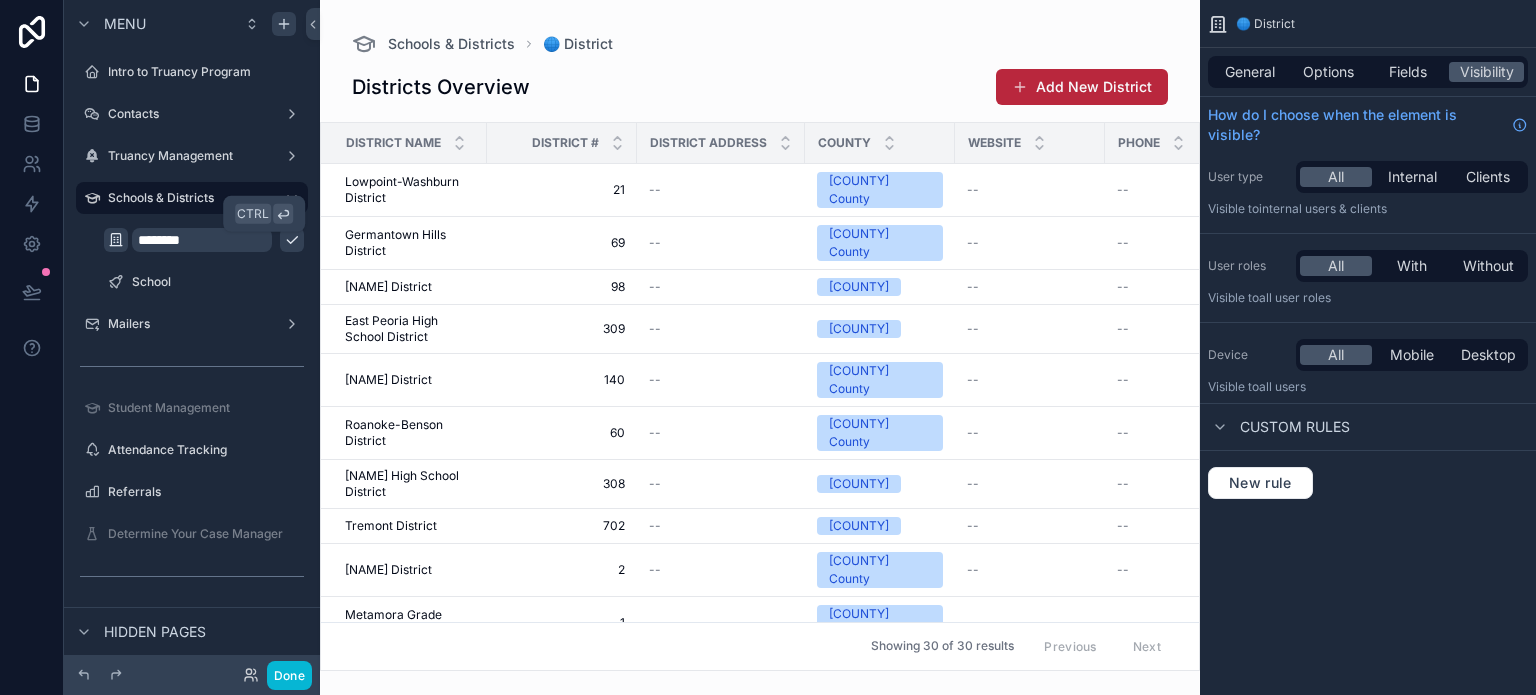 type on "********" 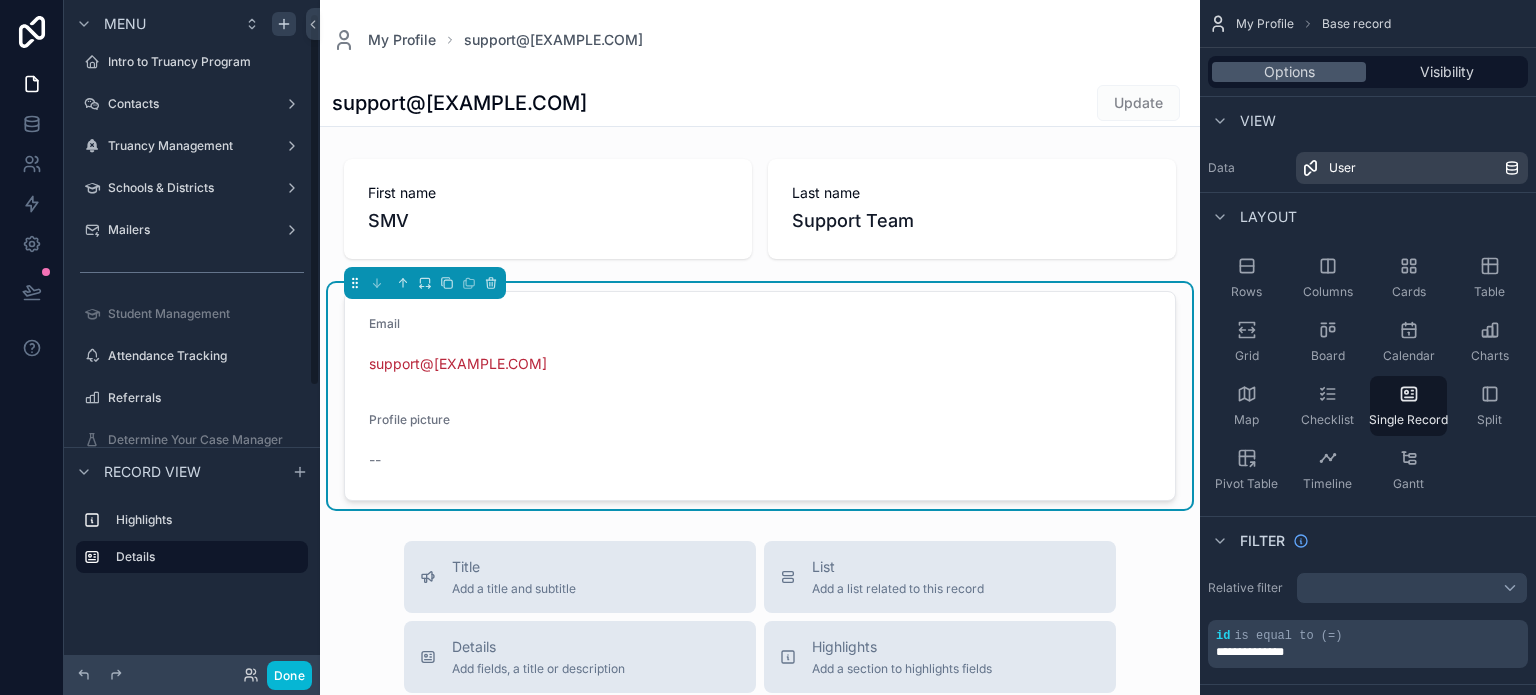 scroll, scrollTop: 0, scrollLeft: 0, axis: both 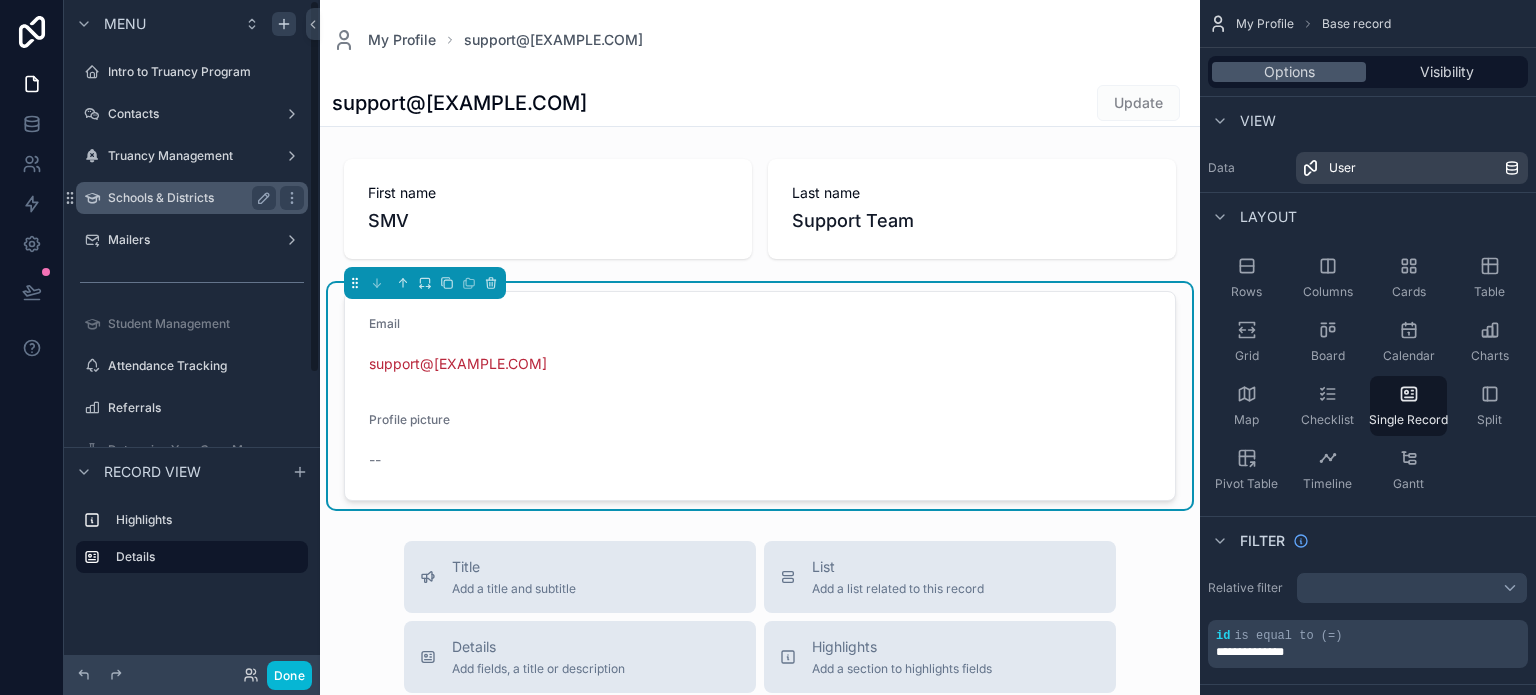 click on "Schools & Districts" at bounding box center [188, 198] 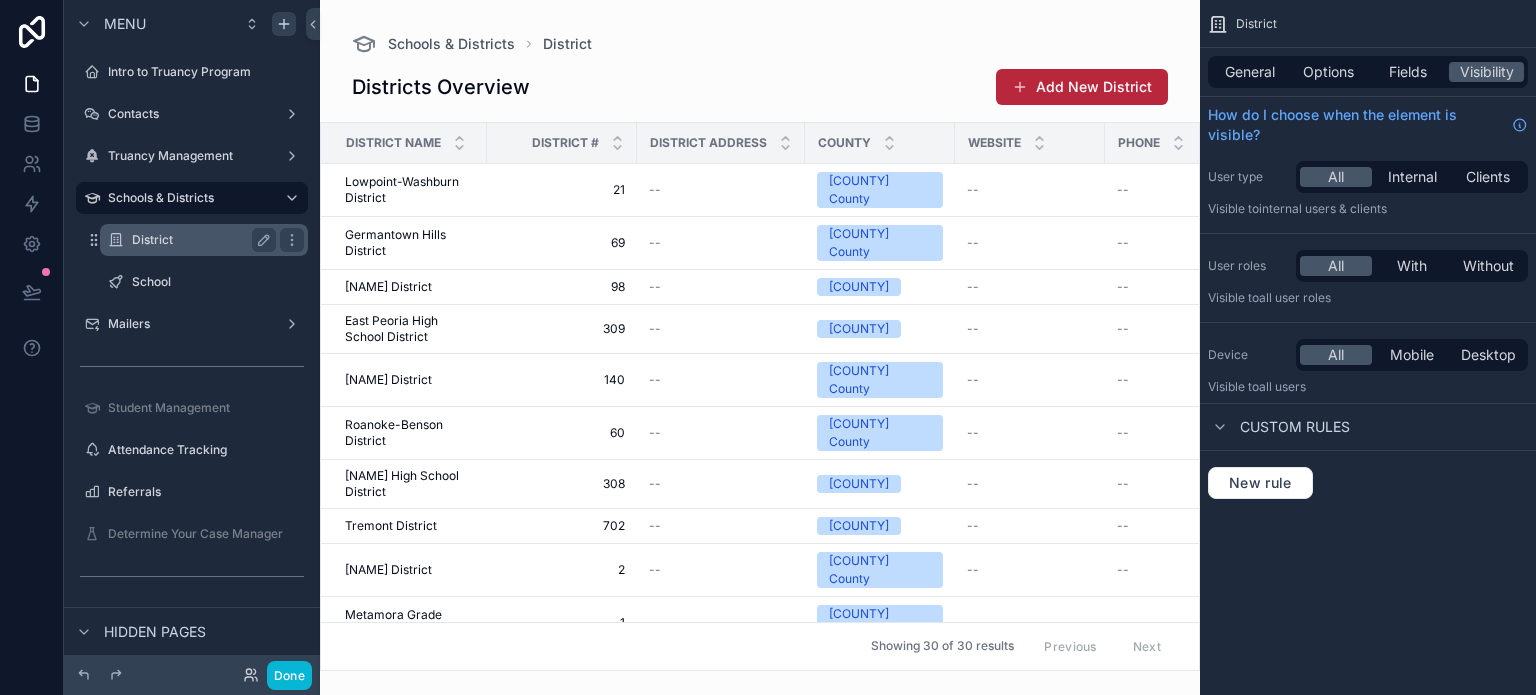 click on "District" at bounding box center [200, 240] 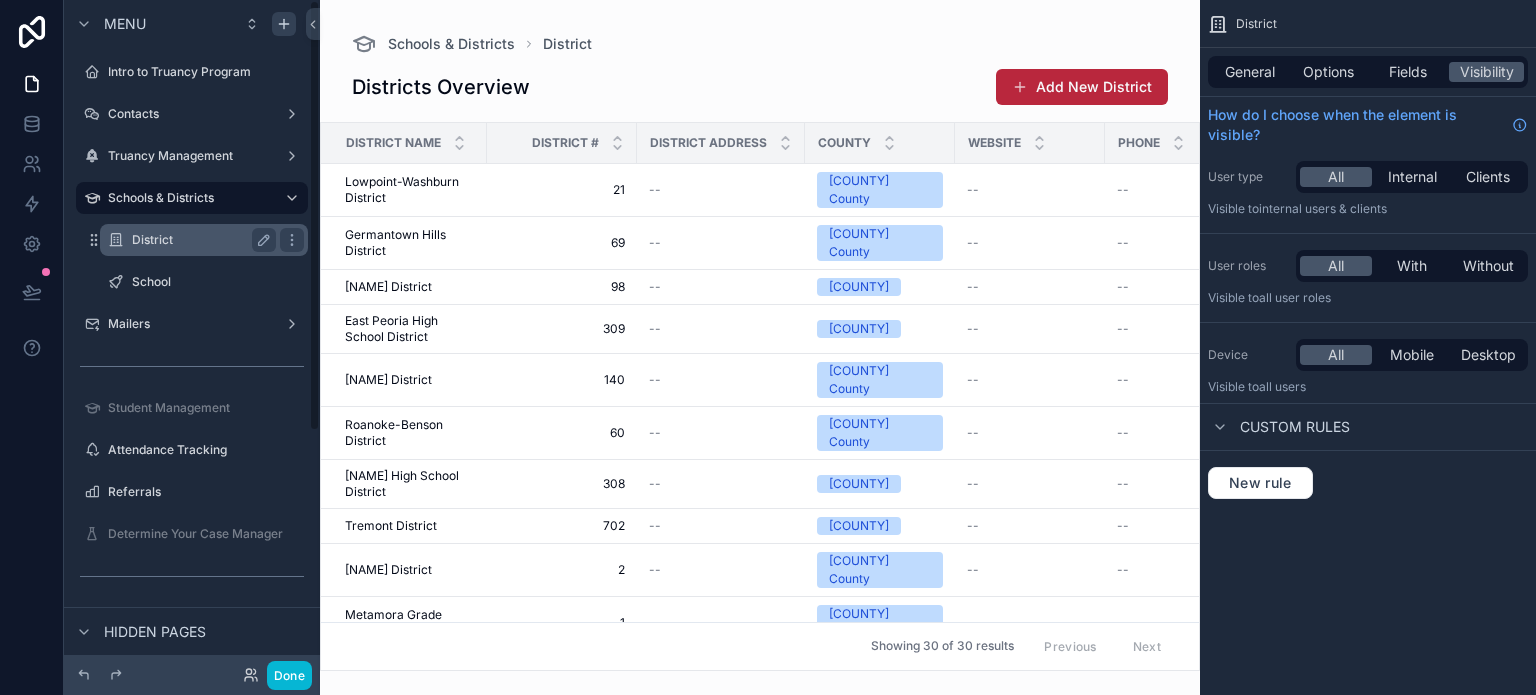 click on "District" at bounding box center (200, 240) 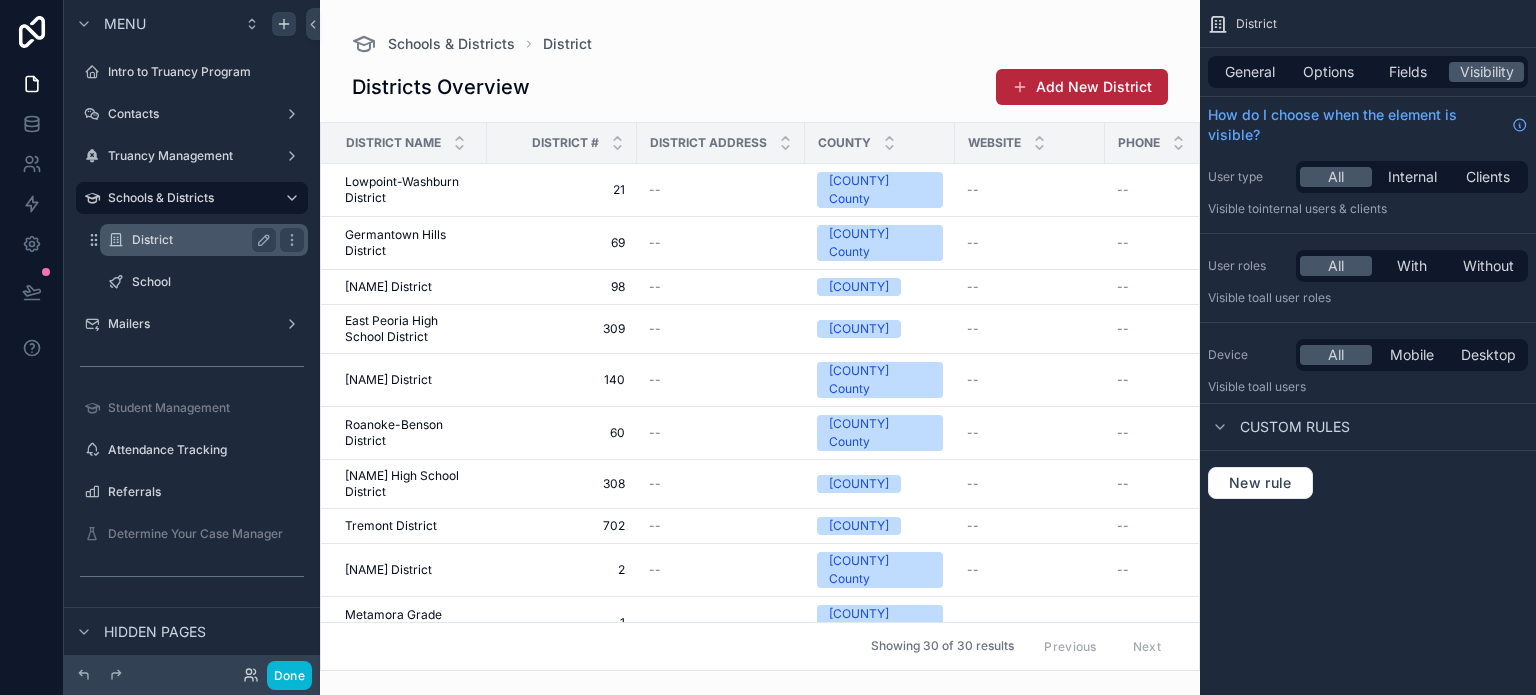 click on "District" at bounding box center [200, 240] 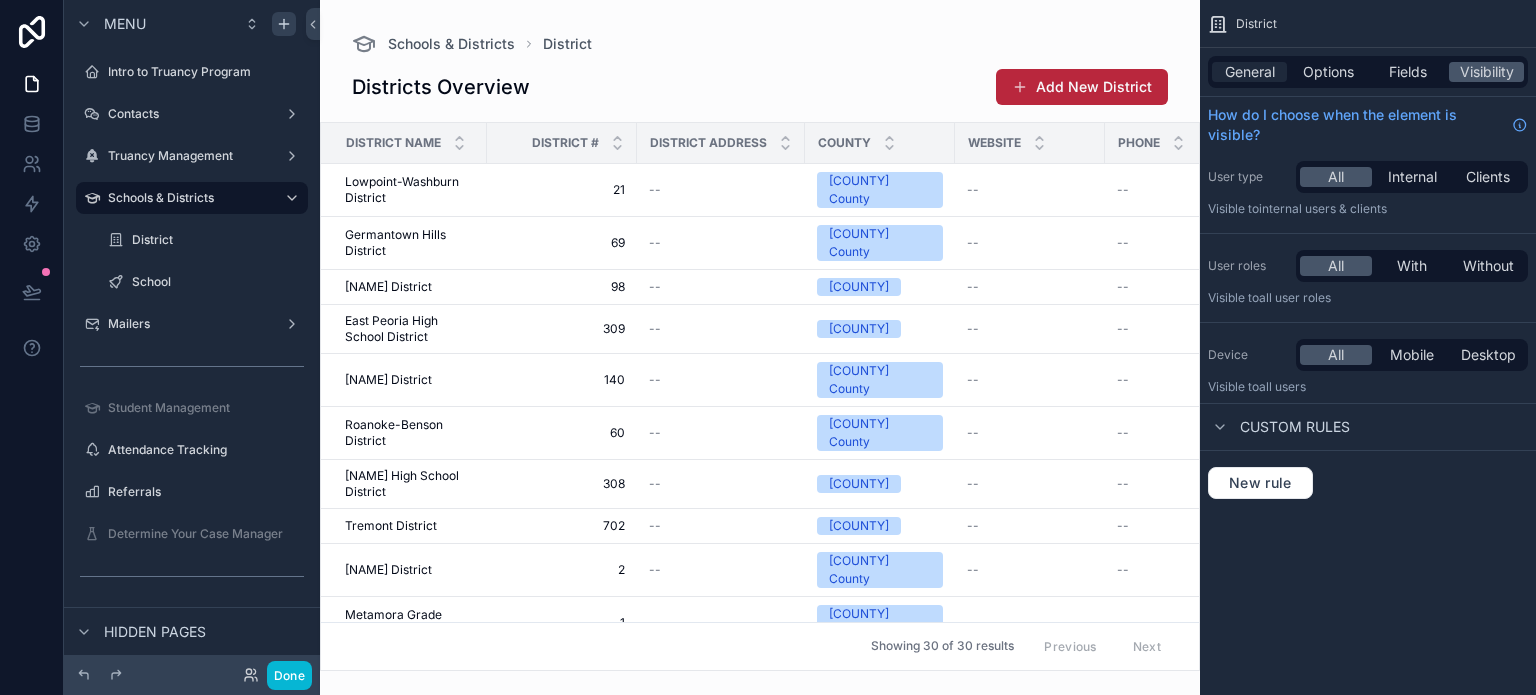 click on "General" at bounding box center (1250, 72) 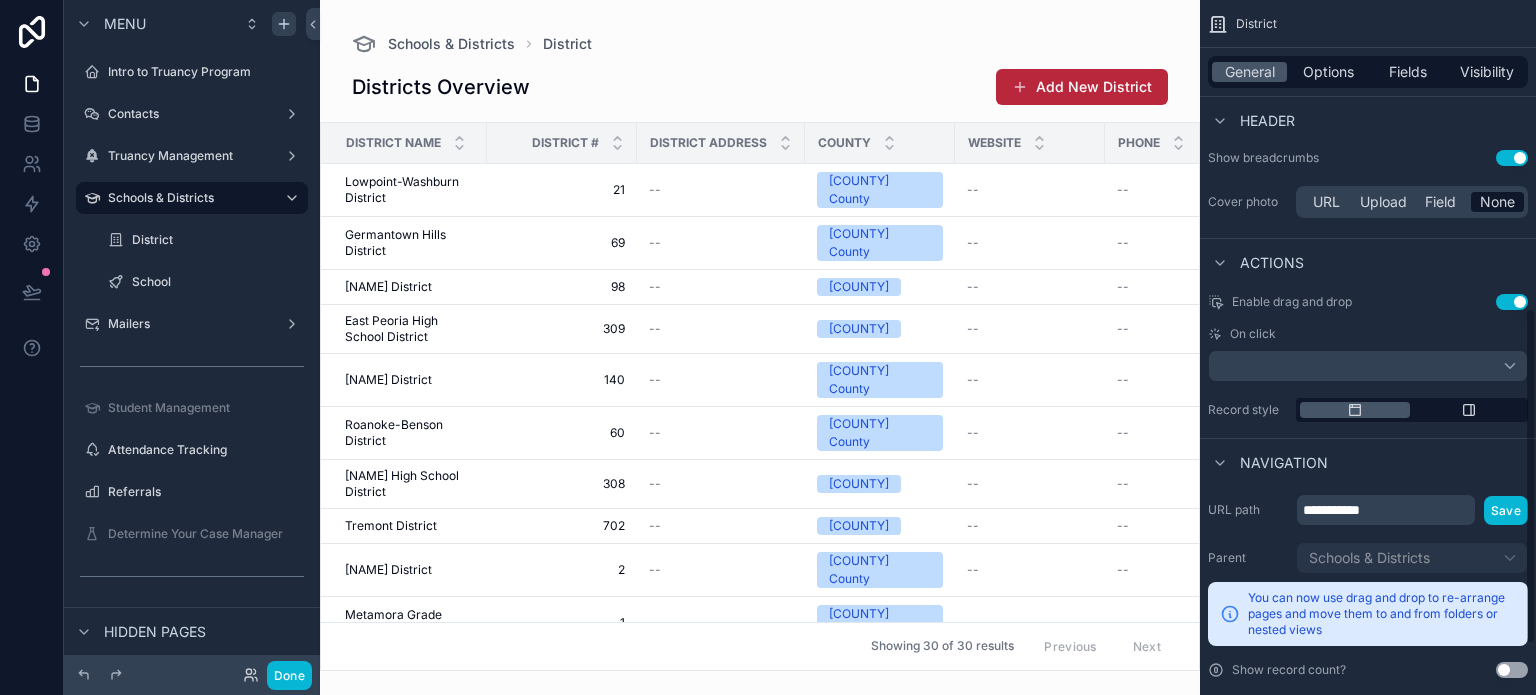 scroll, scrollTop: 740, scrollLeft: 0, axis: vertical 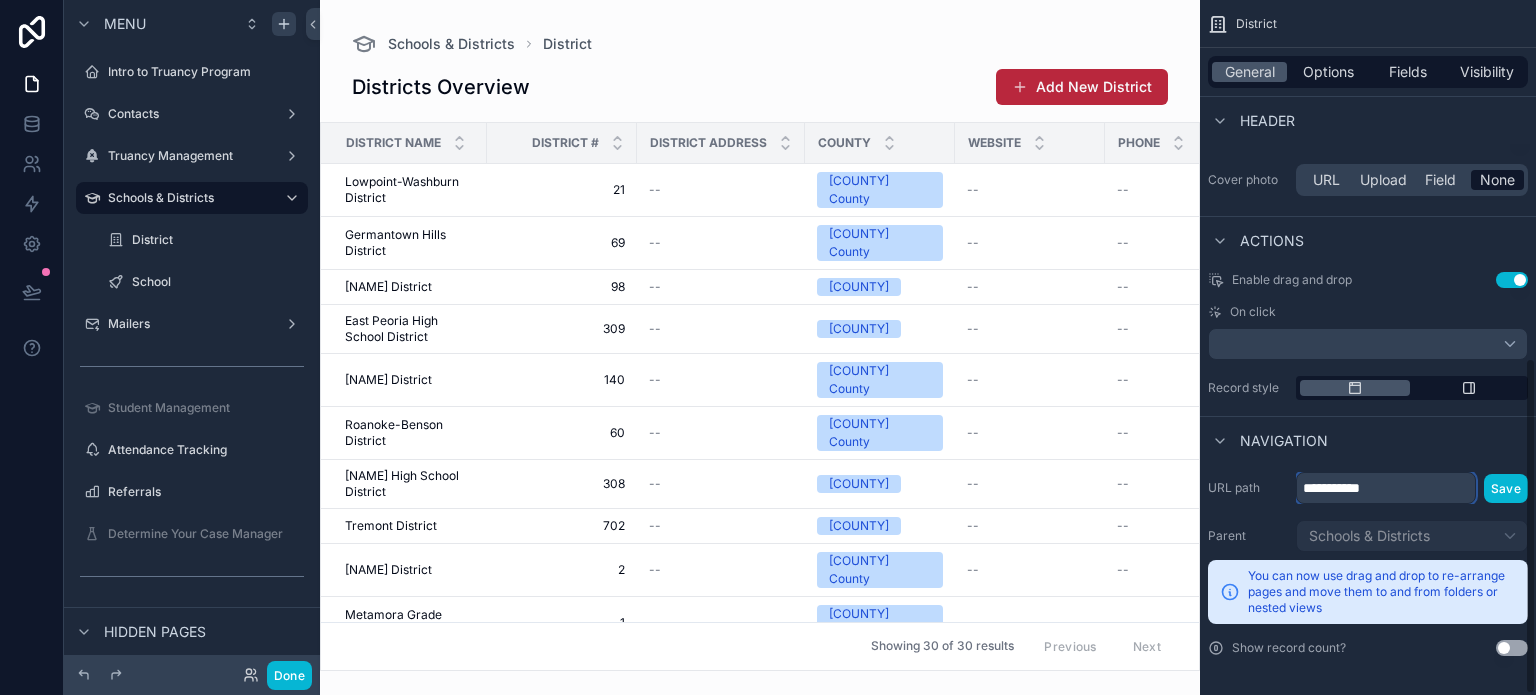 click on "**********" at bounding box center (1386, 488) 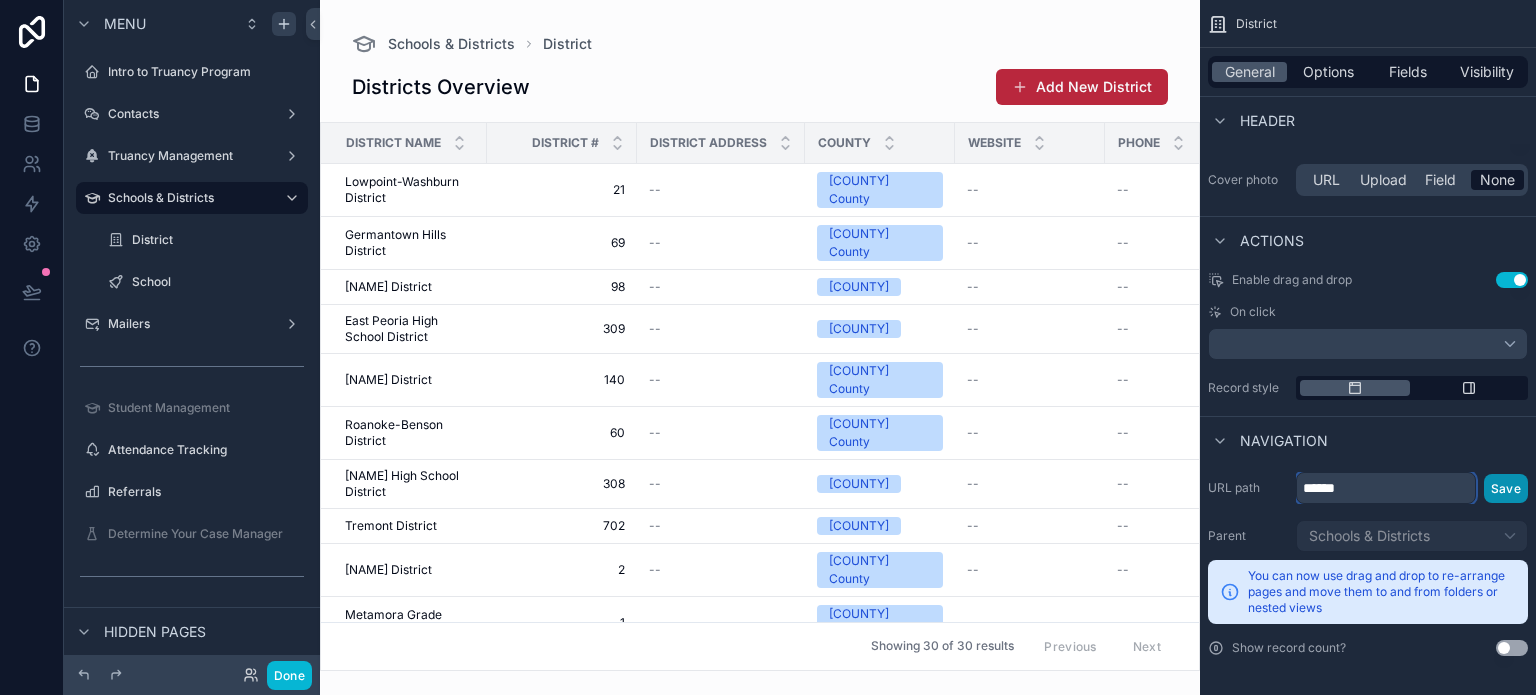 type on "******" 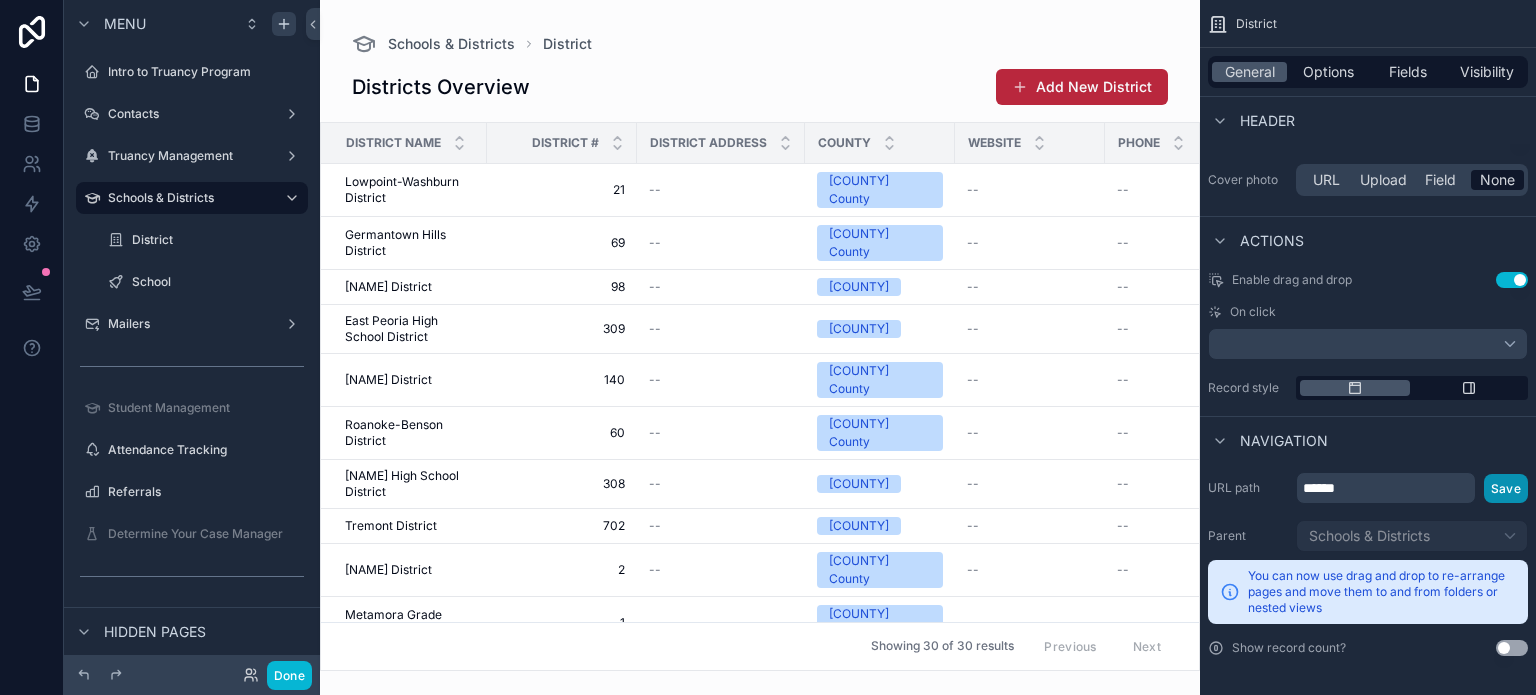 click on "Save" at bounding box center [1506, 488] 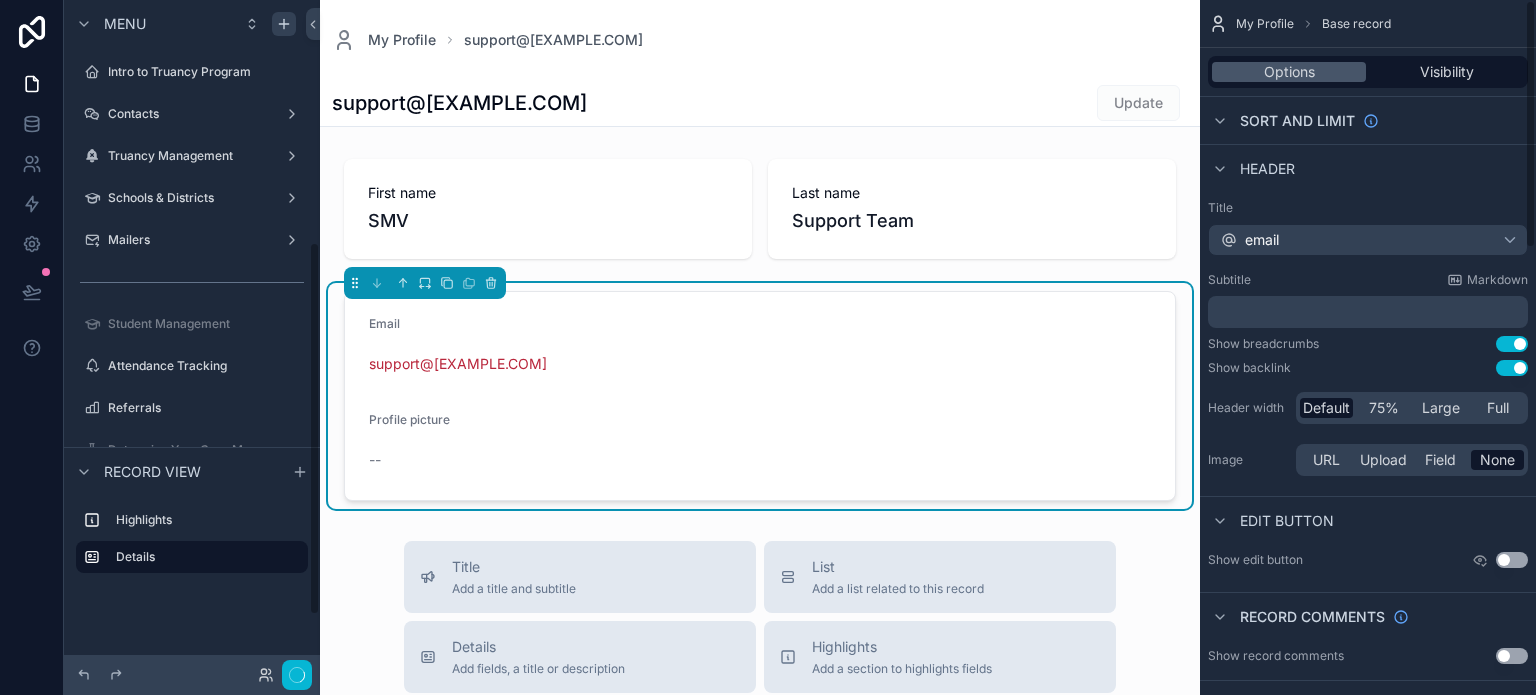 scroll, scrollTop: 0, scrollLeft: 0, axis: both 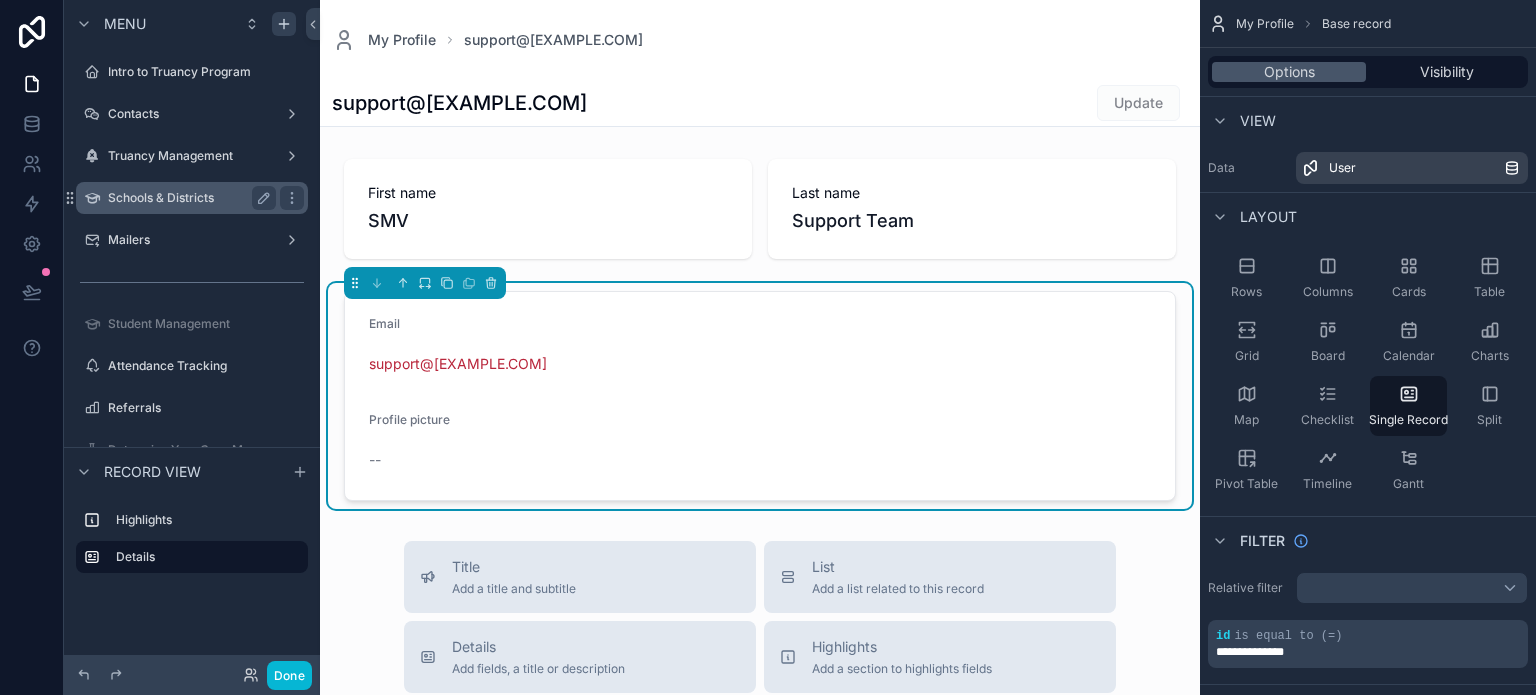 click on "Schools & Districts" at bounding box center [188, 198] 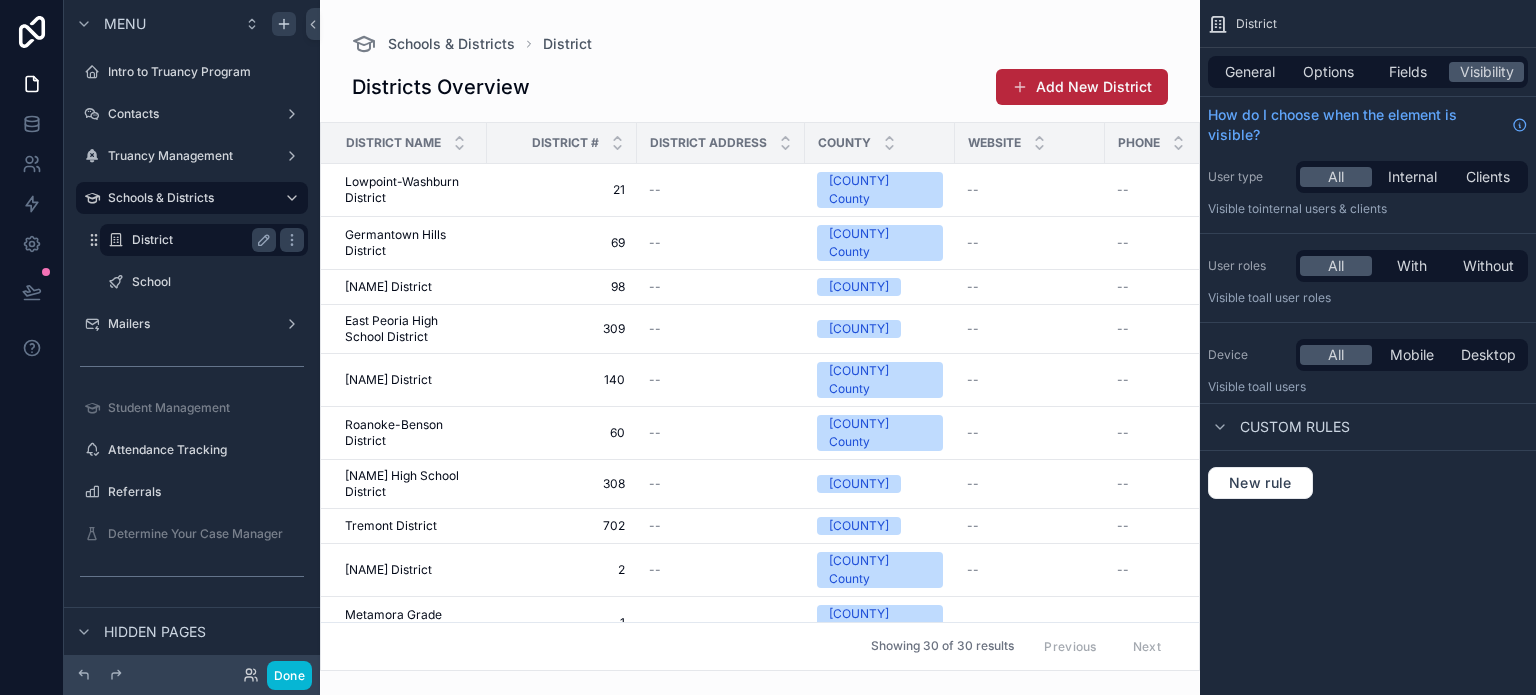 click on "District" at bounding box center (200, 240) 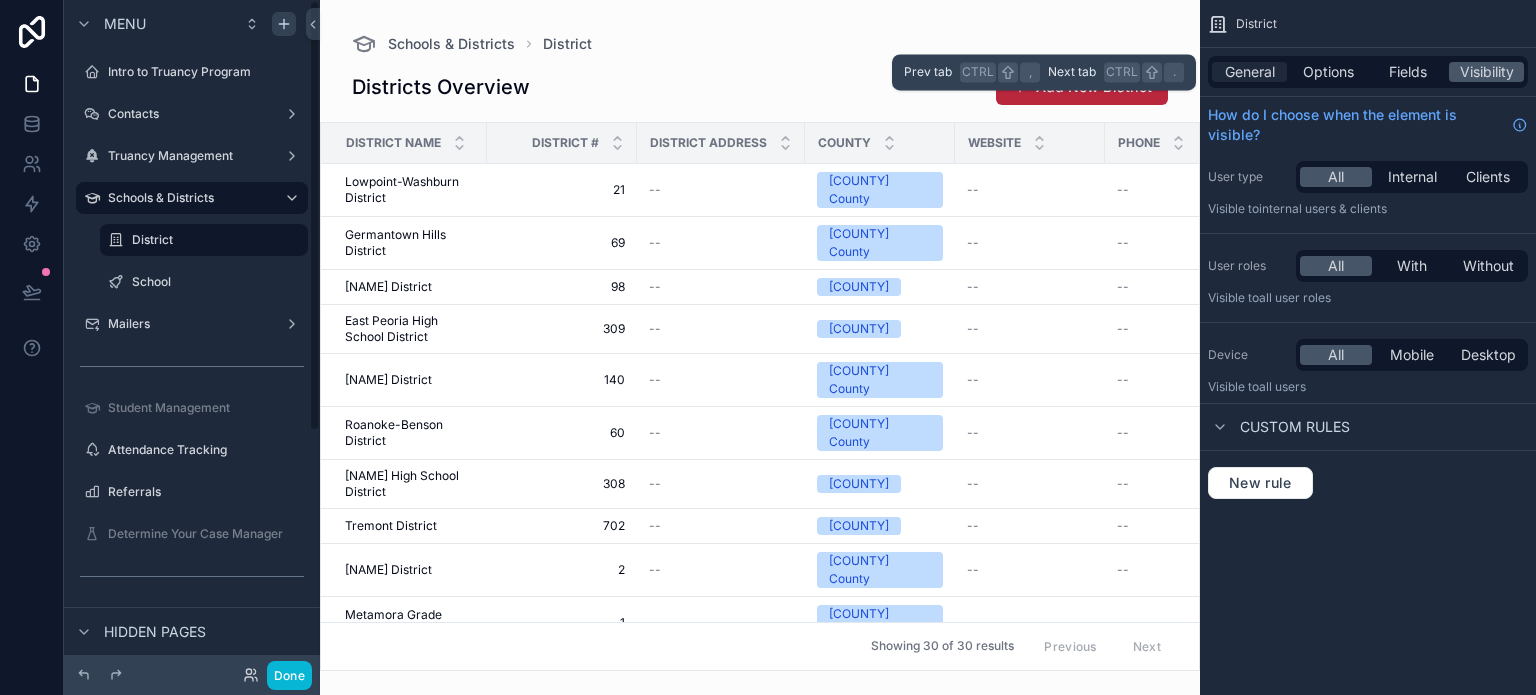 click on "General" at bounding box center [1250, 72] 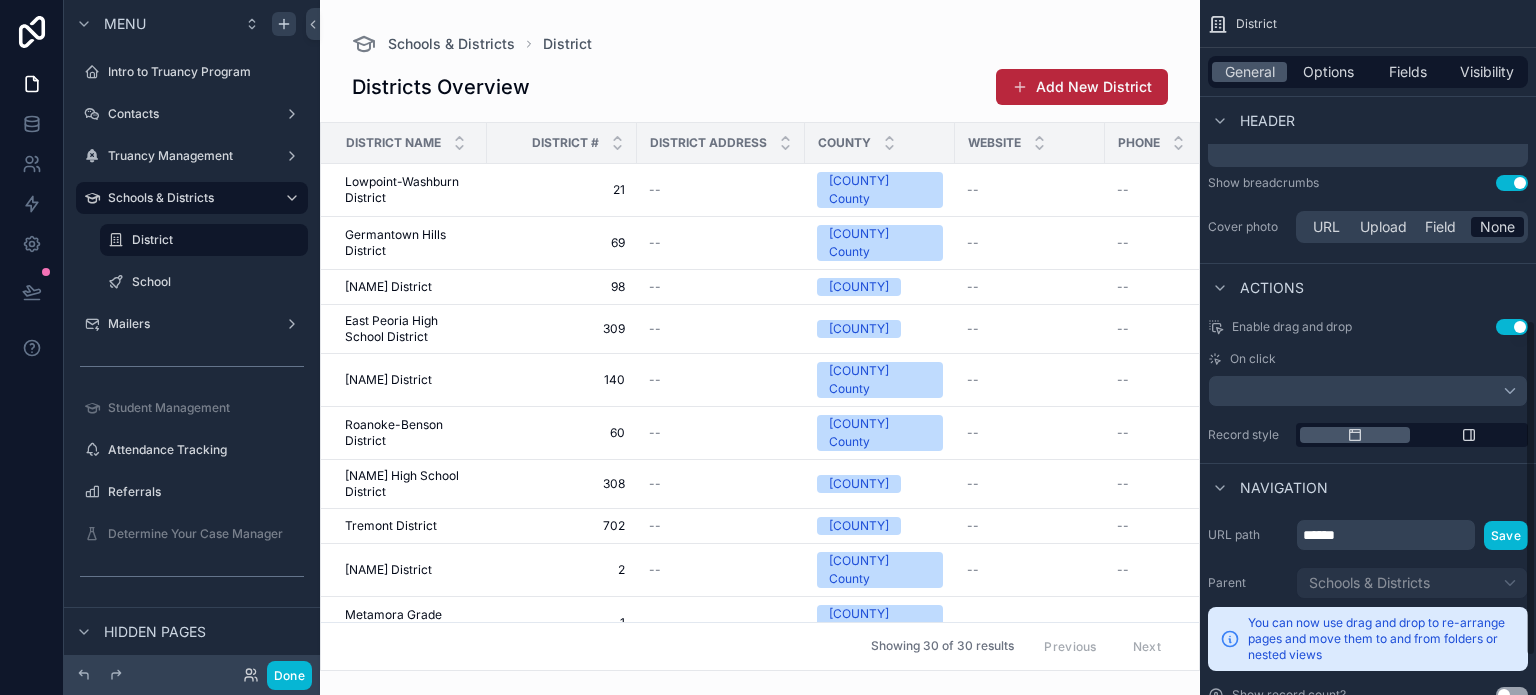scroll, scrollTop: 700, scrollLeft: 0, axis: vertical 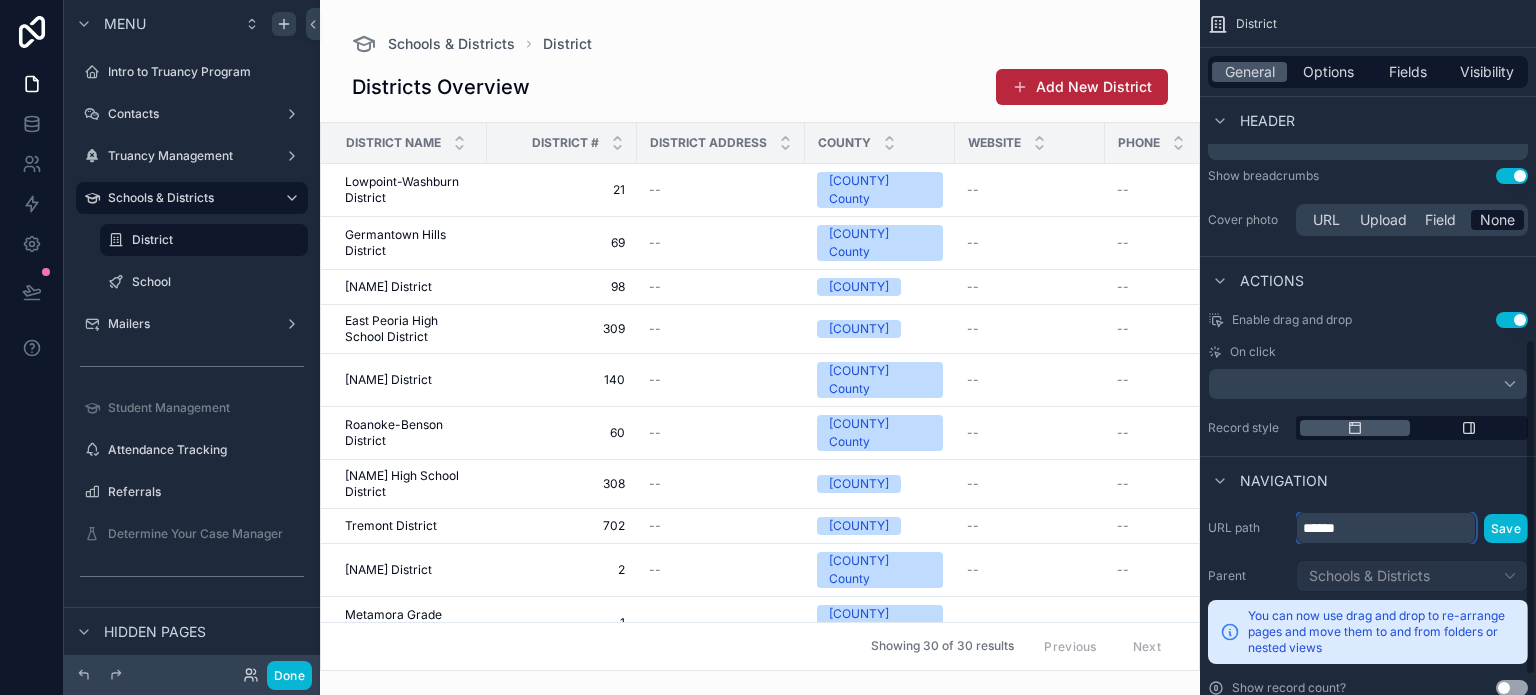click on "******" at bounding box center [1386, 528] 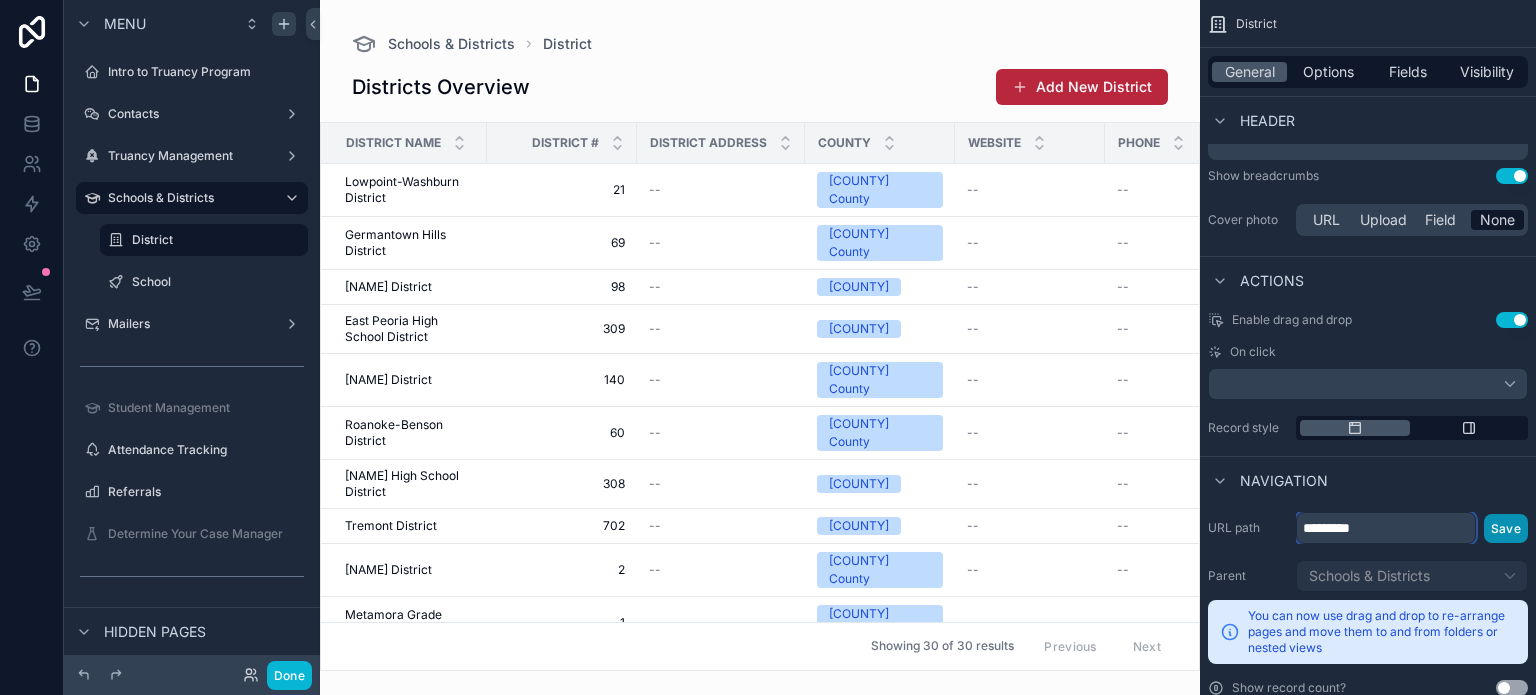 type on "*********" 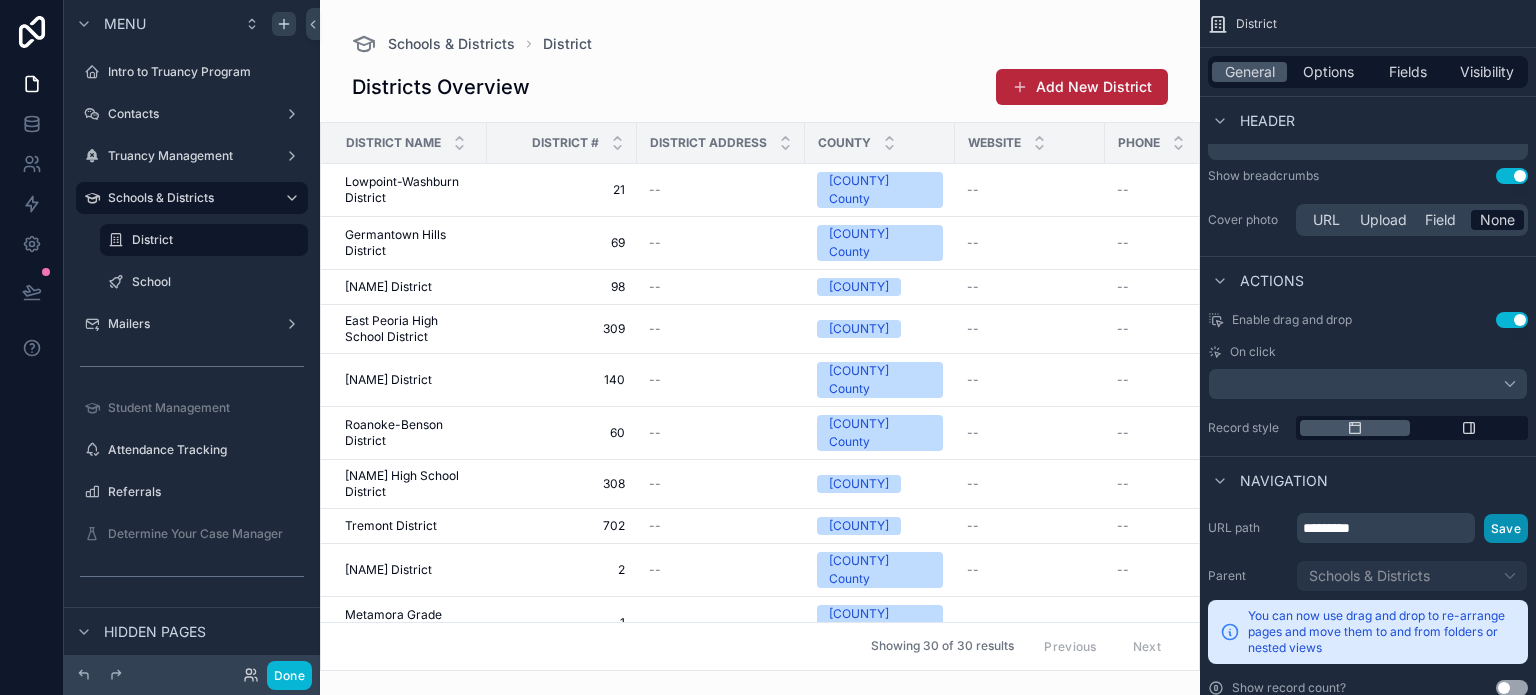 click on "Save" at bounding box center [1506, 528] 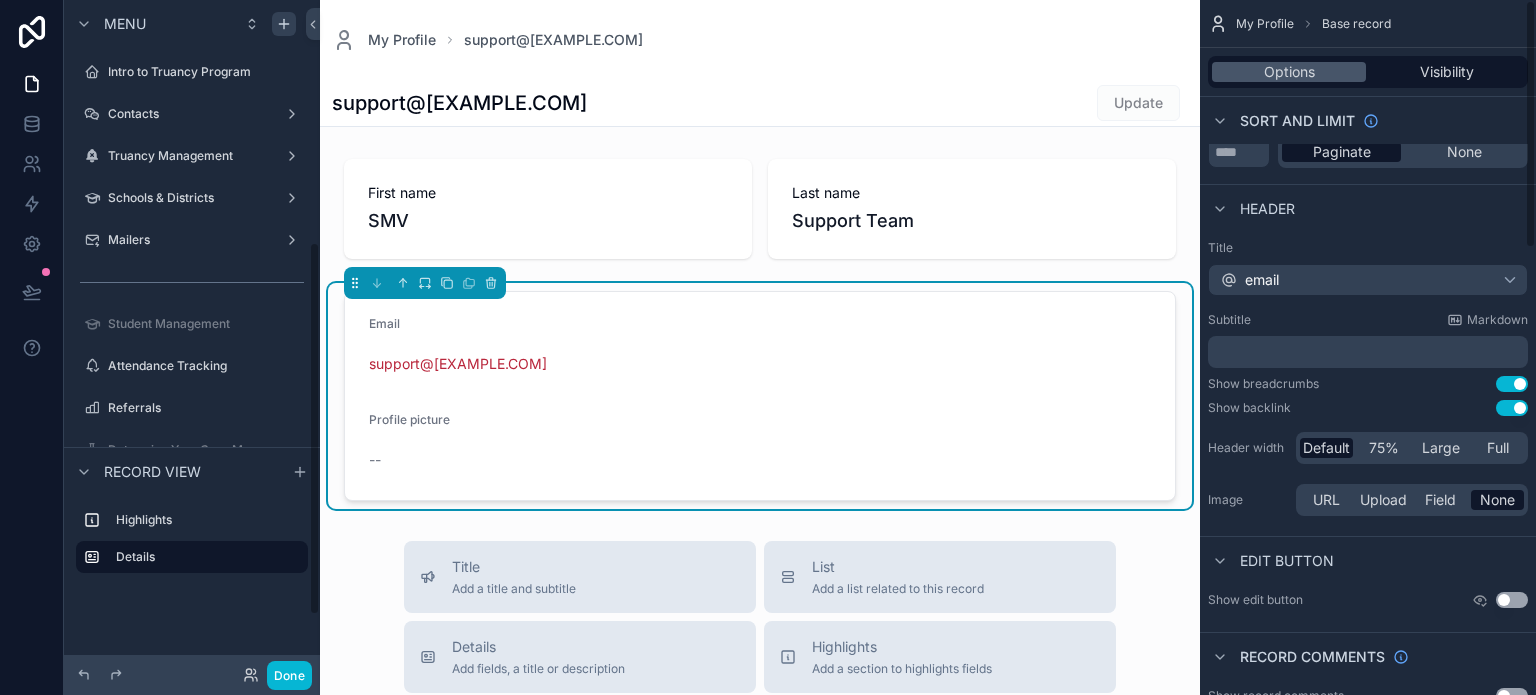 scroll, scrollTop: 0, scrollLeft: 0, axis: both 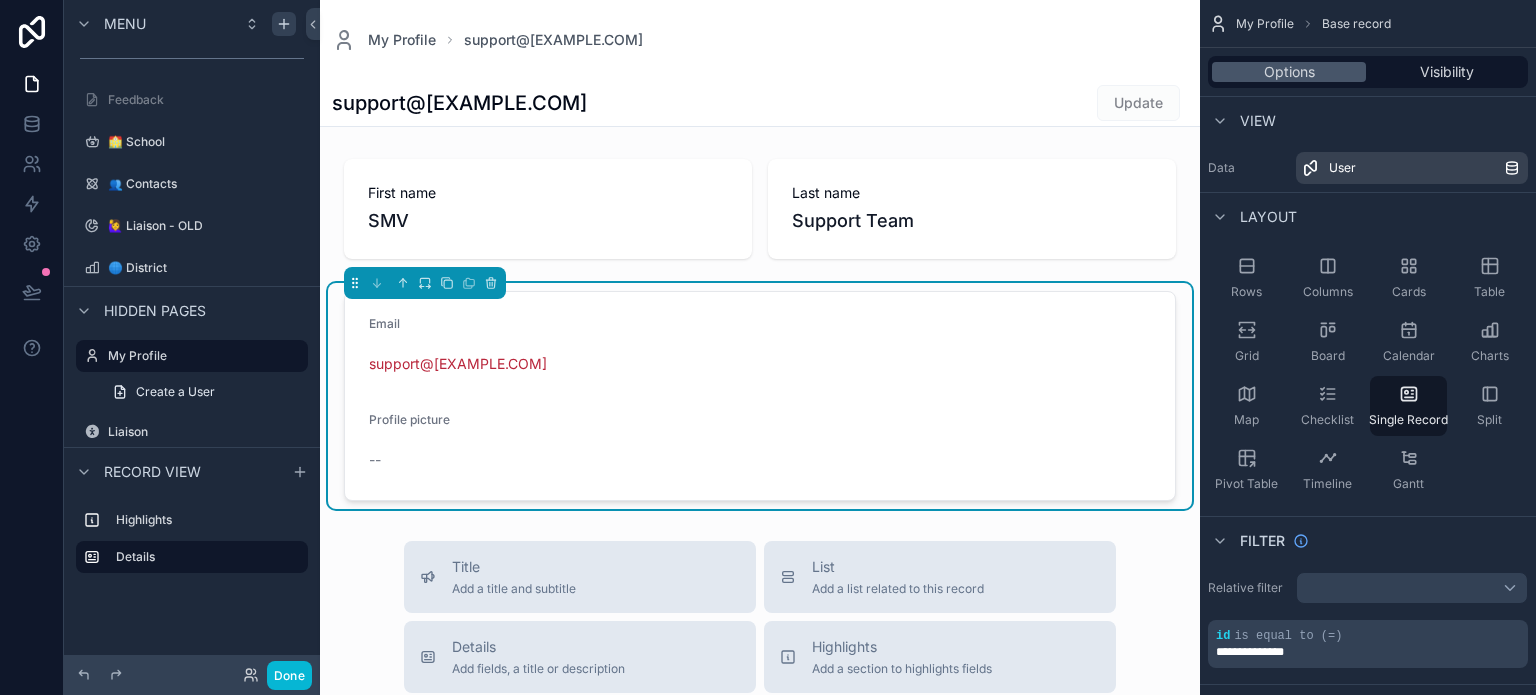 click on "Hidden pages" at bounding box center [155, 311] 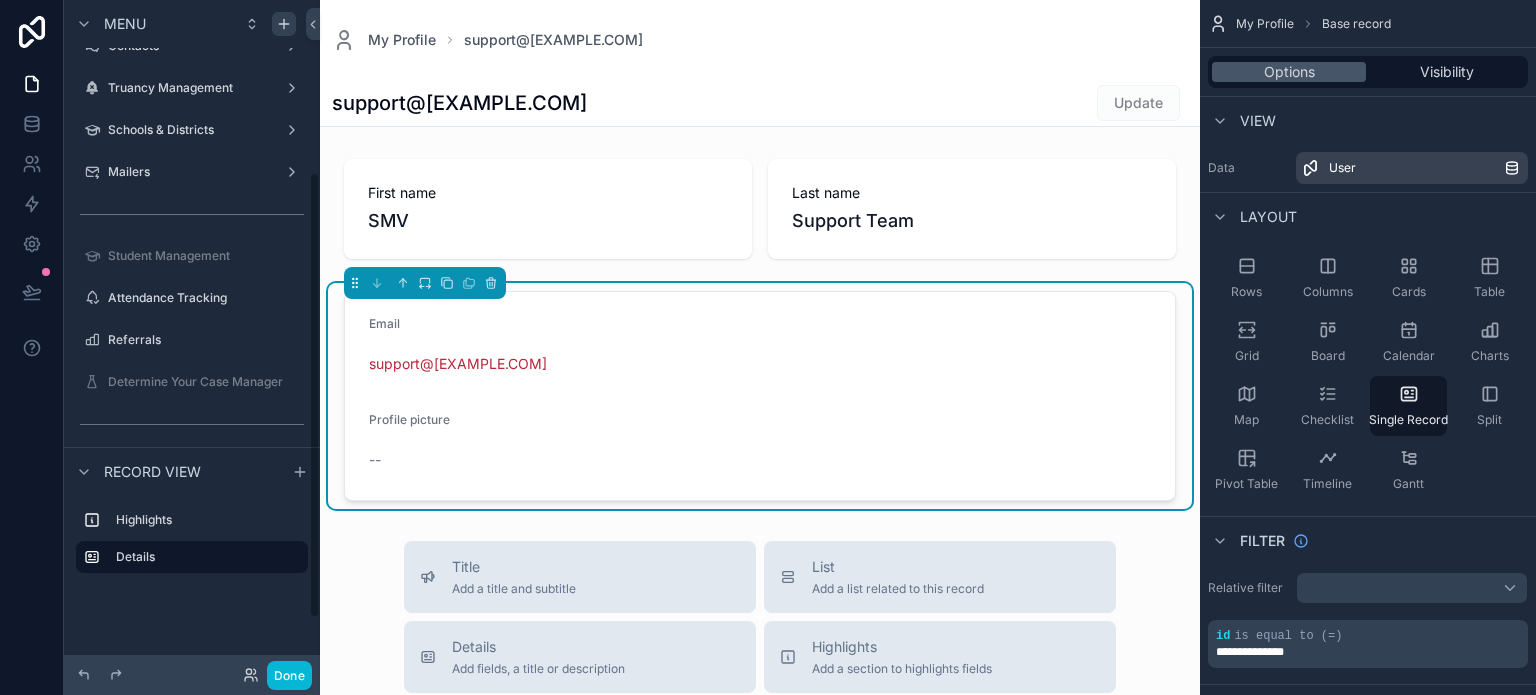 scroll, scrollTop: 0, scrollLeft: 0, axis: both 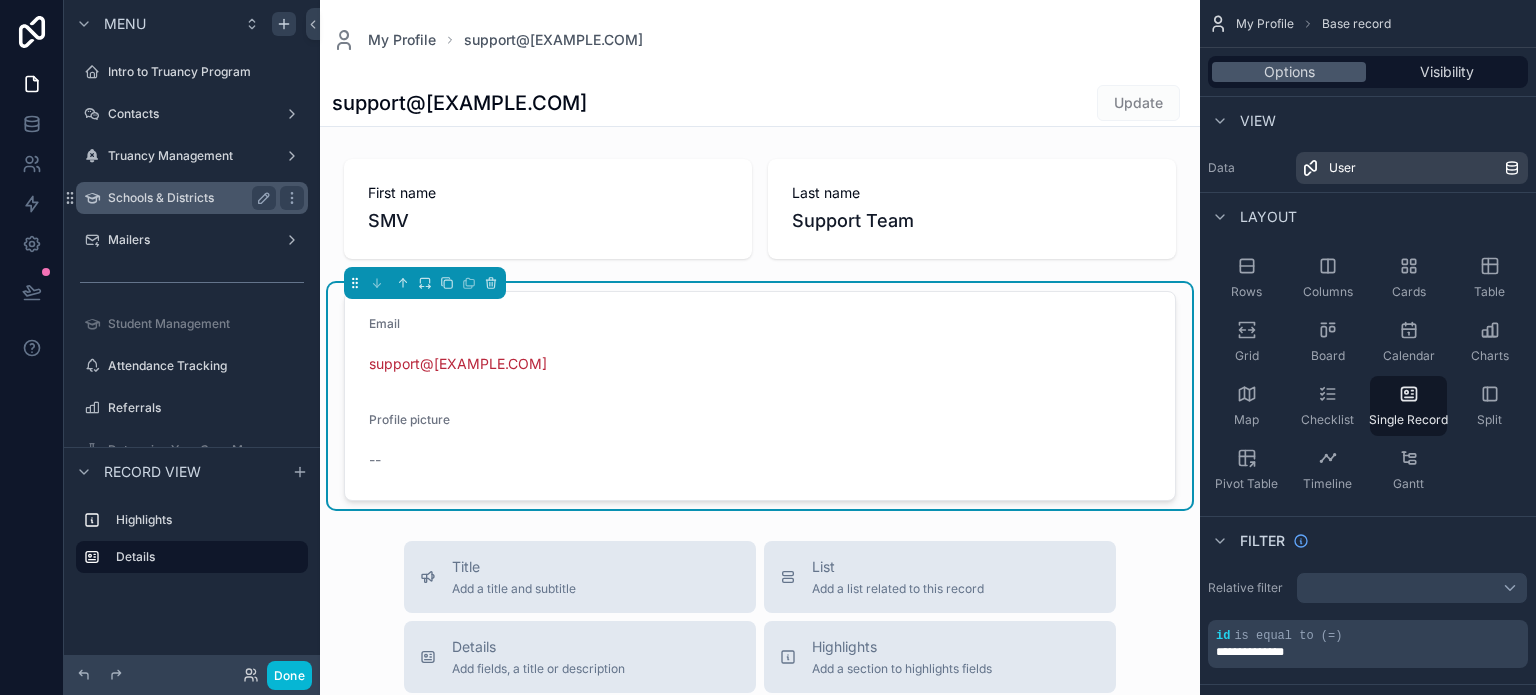 click on "Schools & Districts" at bounding box center (192, 198) 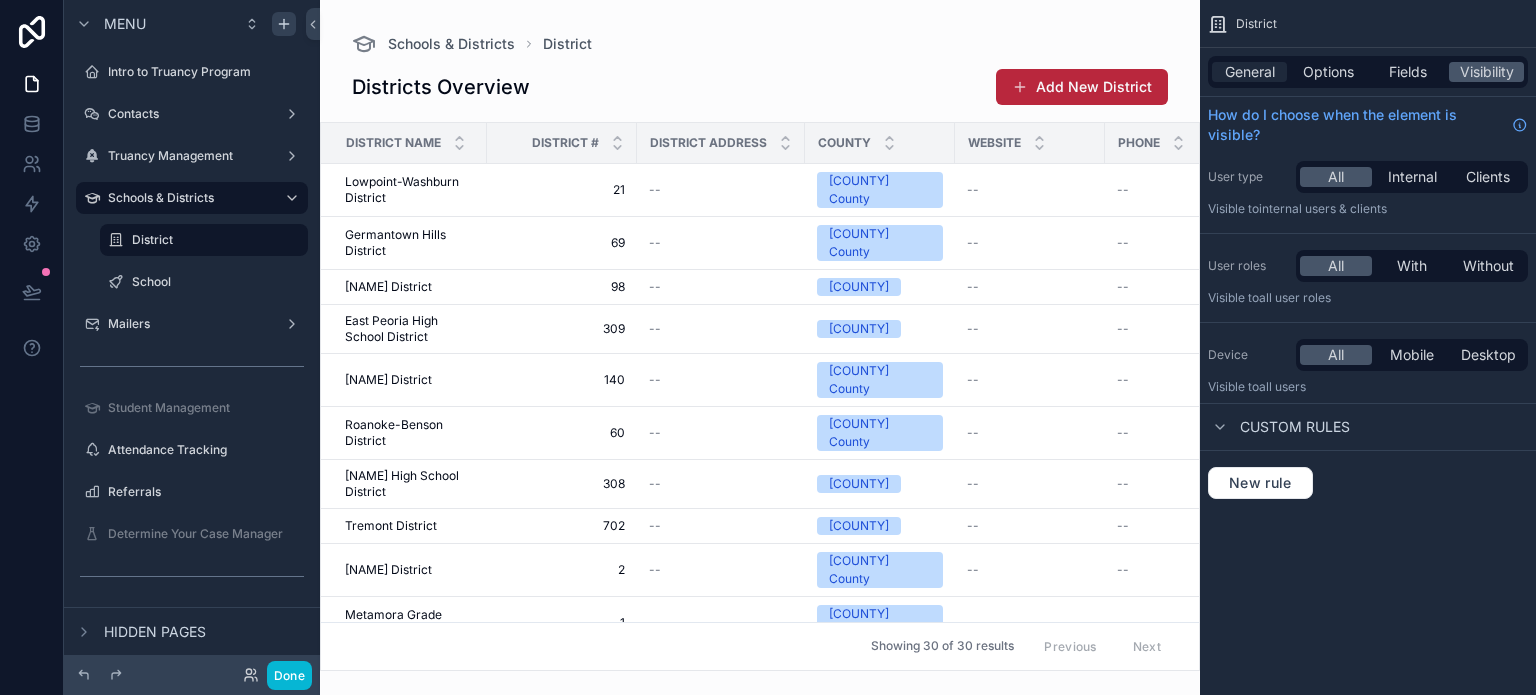 click on "General" at bounding box center [1250, 72] 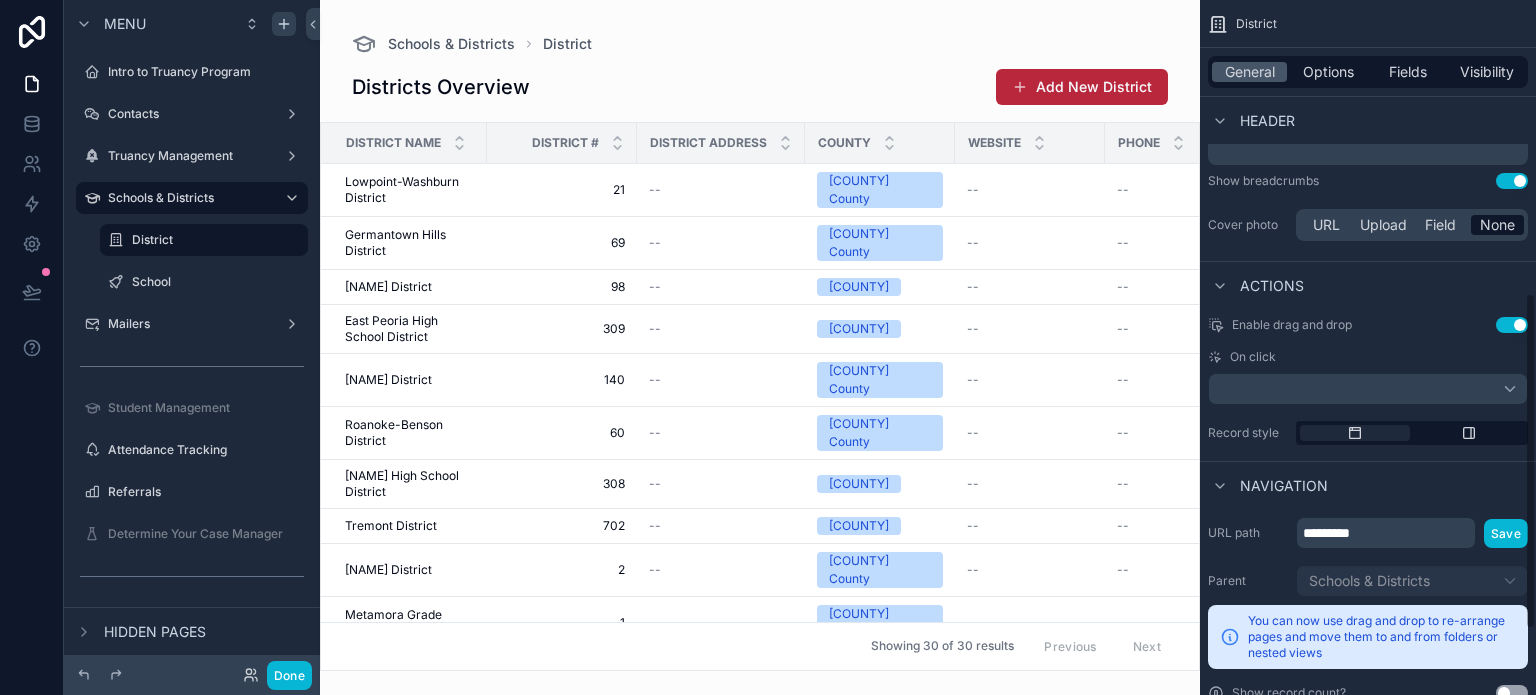 scroll, scrollTop: 700, scrollLeft: 0, axis: vertical 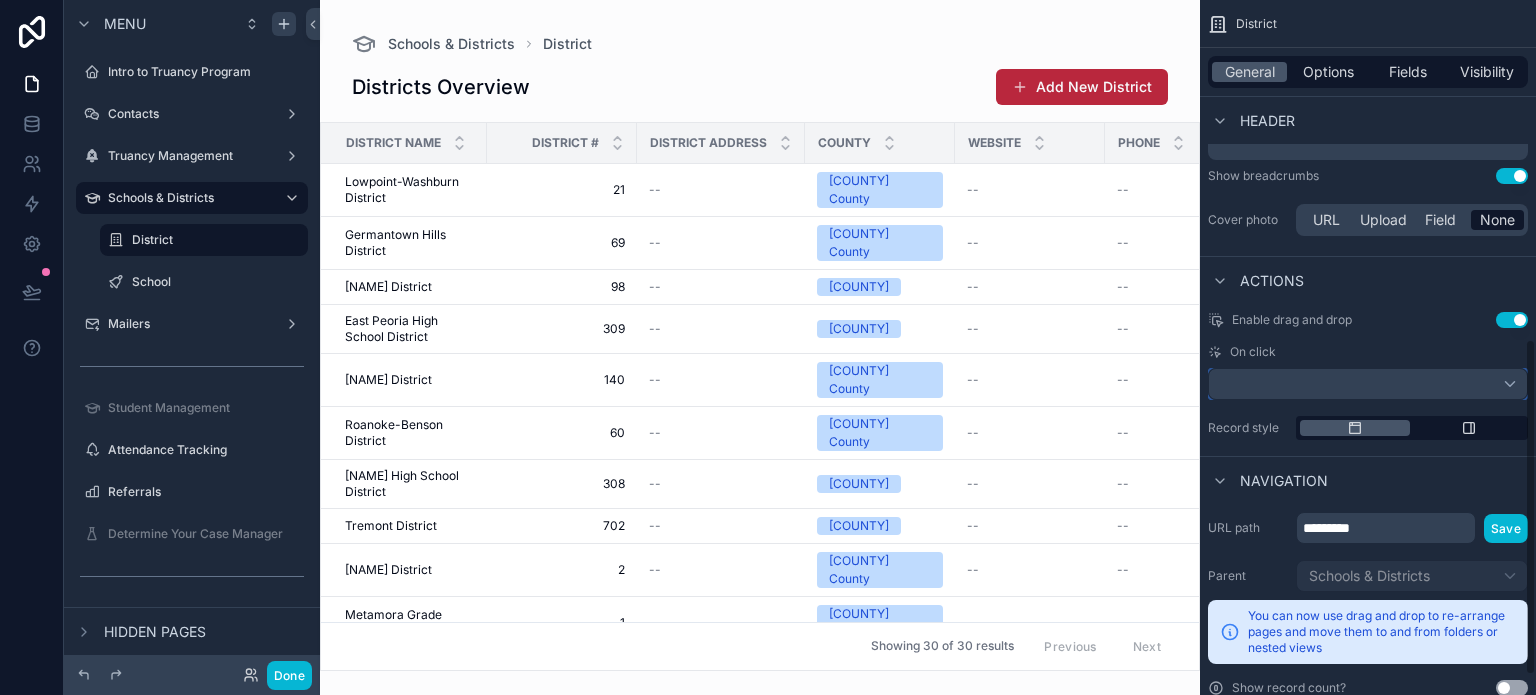 click at bounding box center (1368, 384) 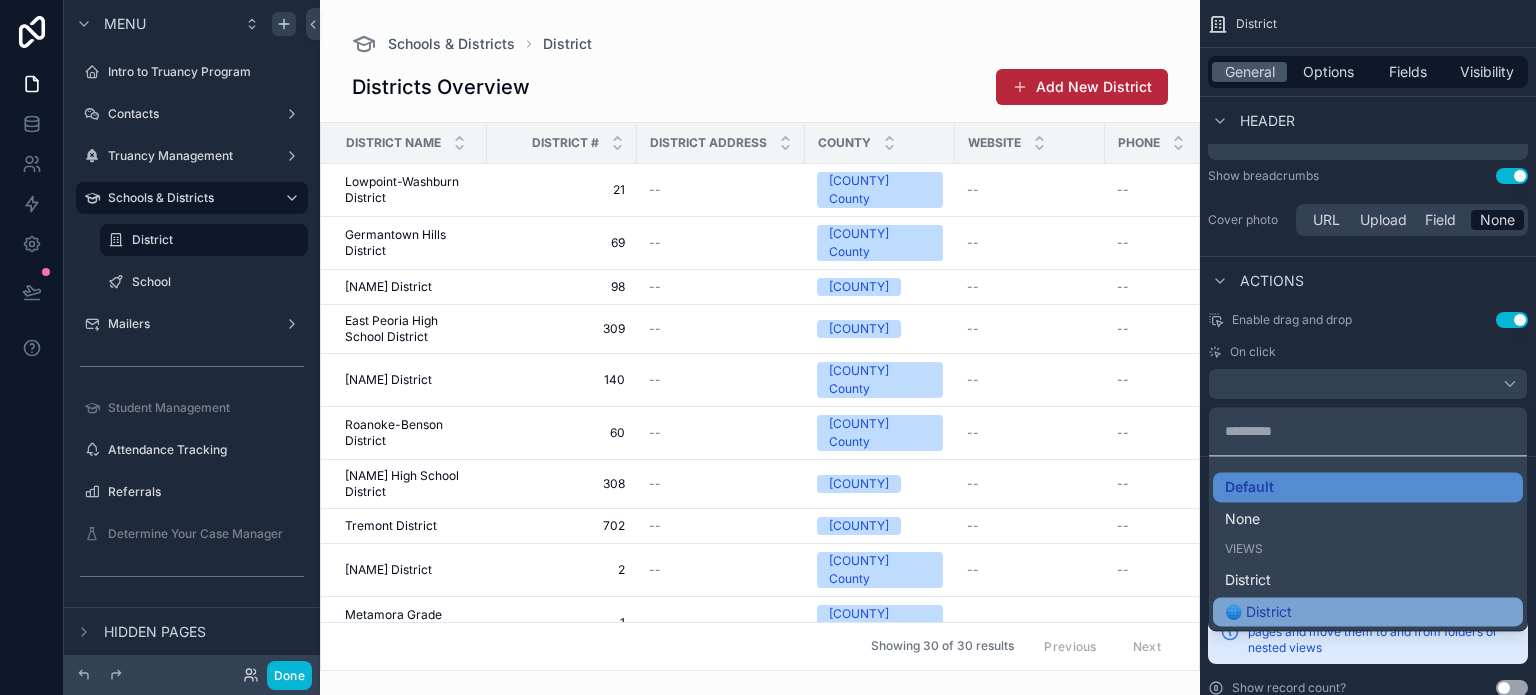 click on "🌐 District" at bounding box center [1368, 612] 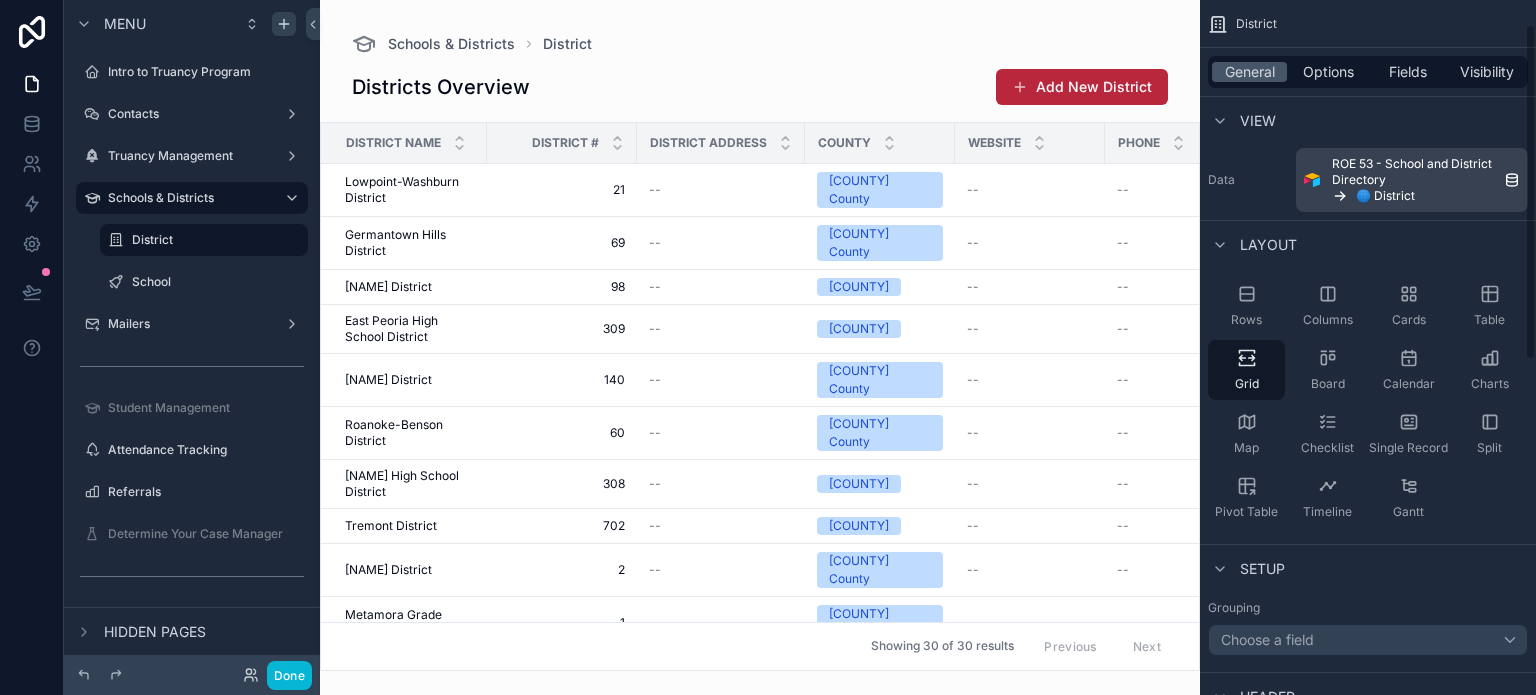scroll, scrollTop: 0, scrollLeft: 0, axis: both 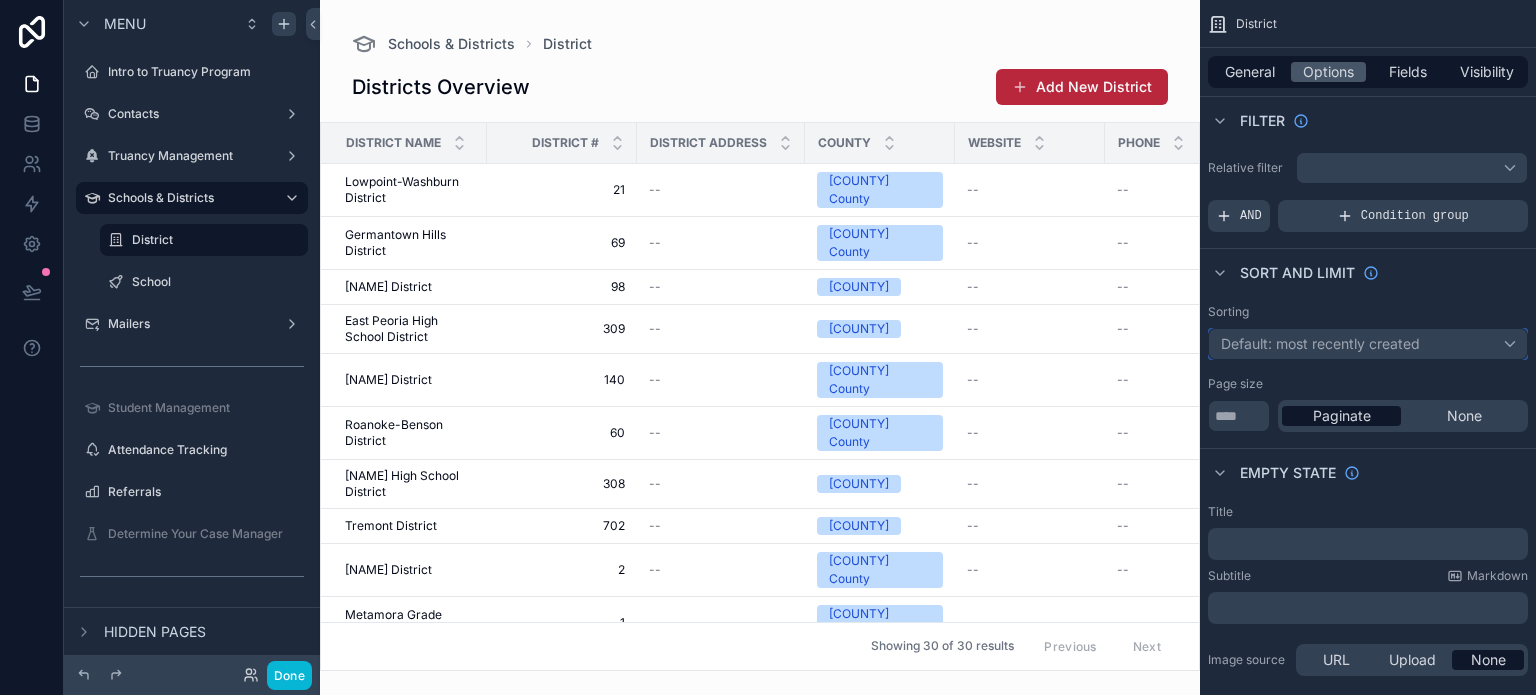 click on "Default: most recently created" at bounding box center (1320, 343) 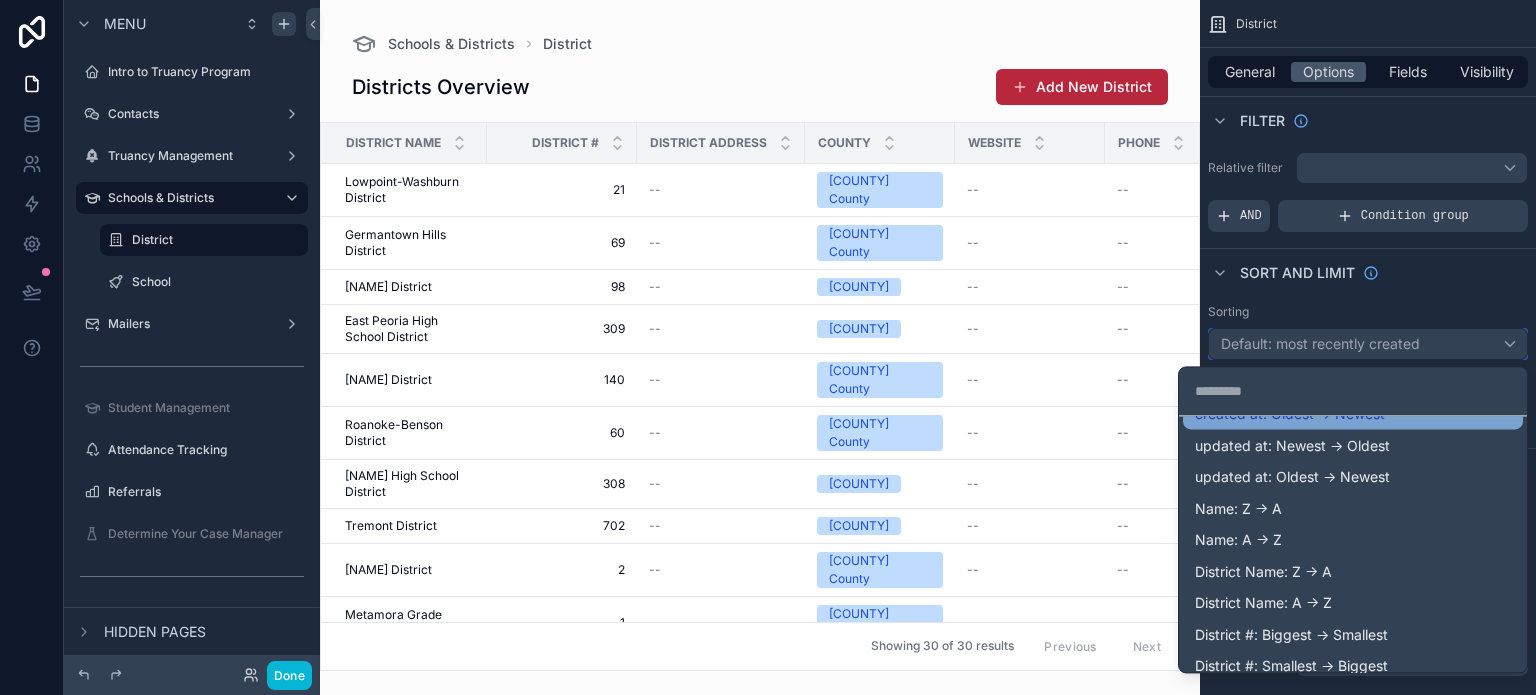 scroll, scrollTop: 100, scrollLeft: 0, axis: vertical 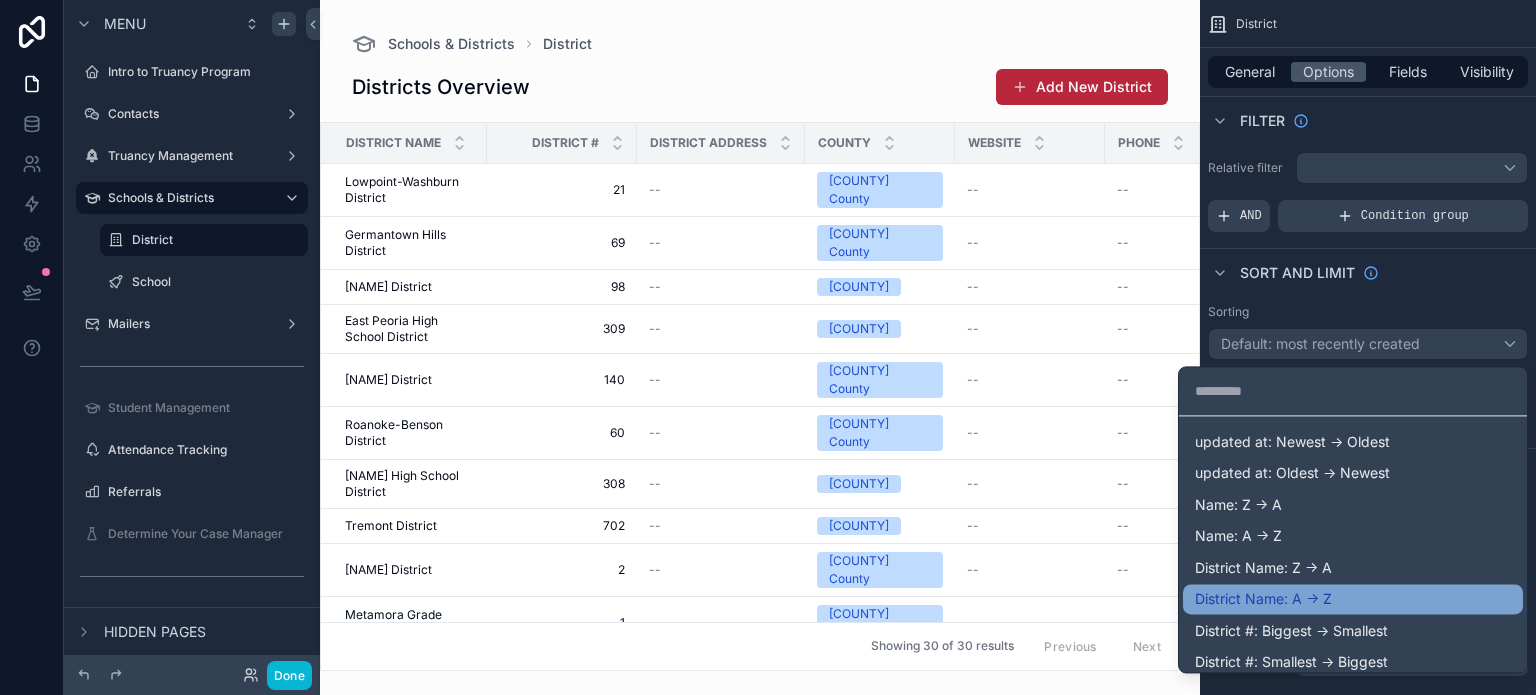 click on "District Name: A -> Z" at bounding box center [1353, 599] 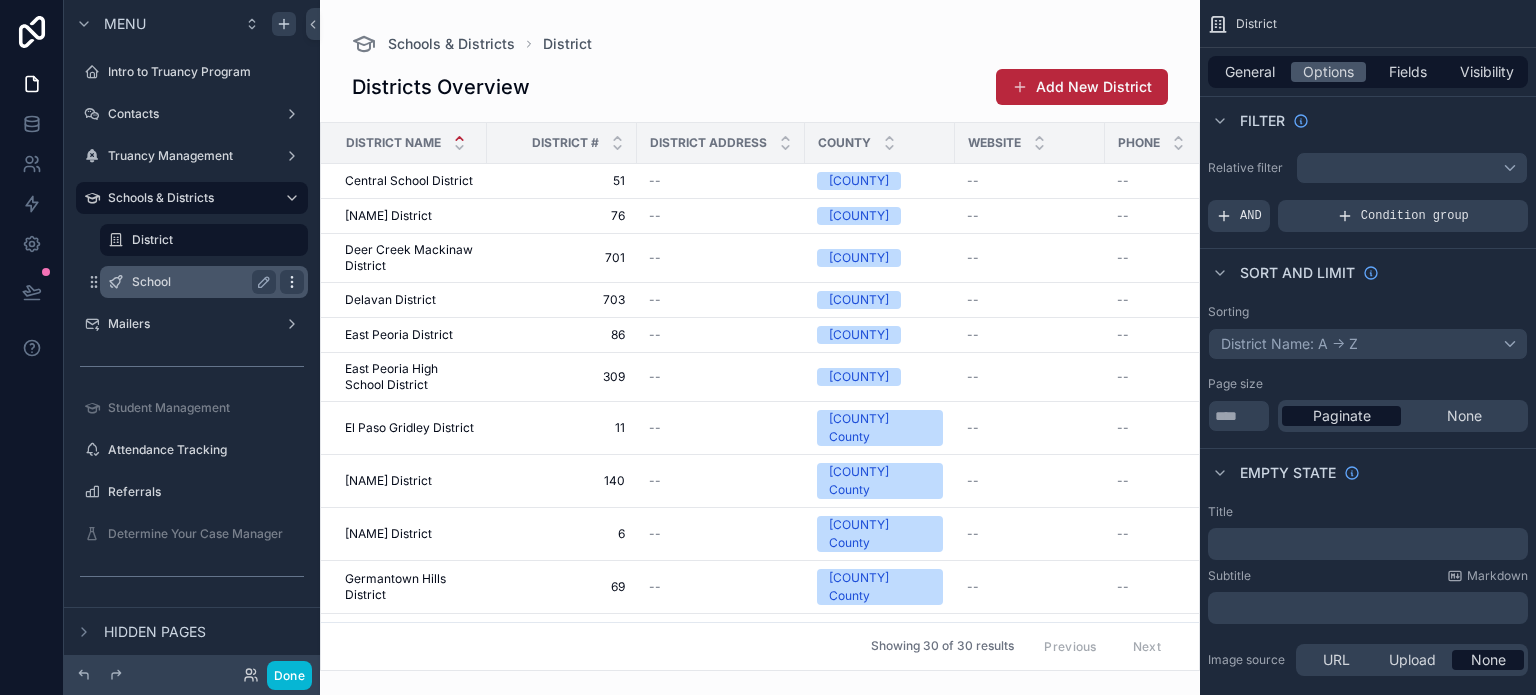 click 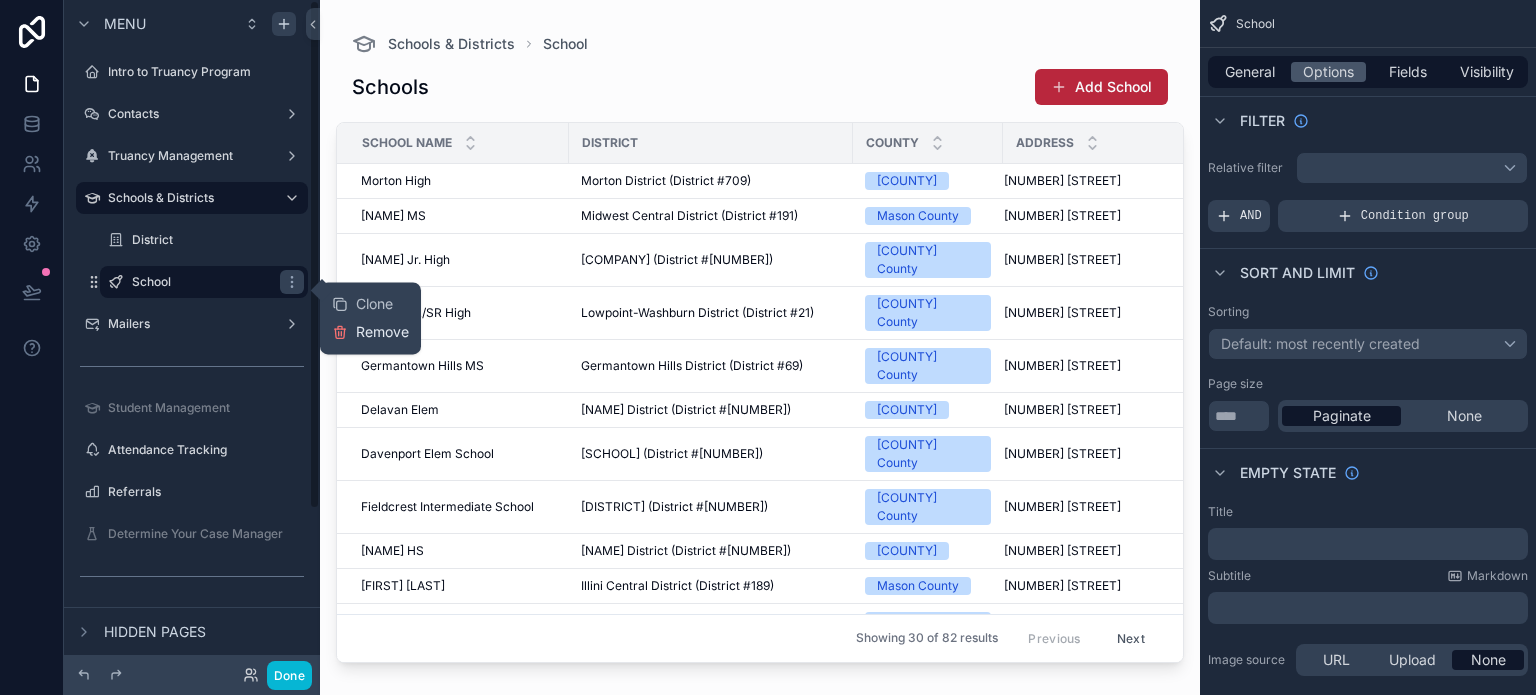click on "Remove" at bounding box center [382, 332] 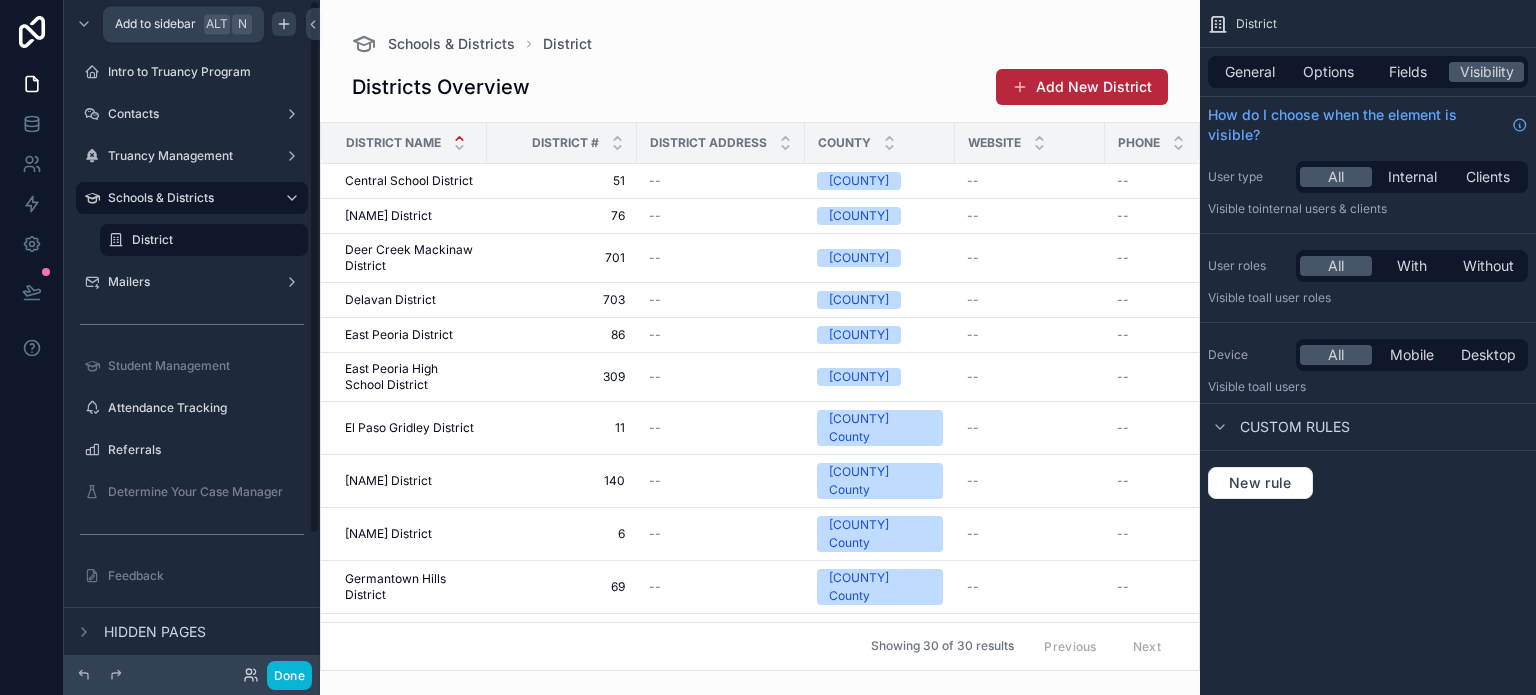 click 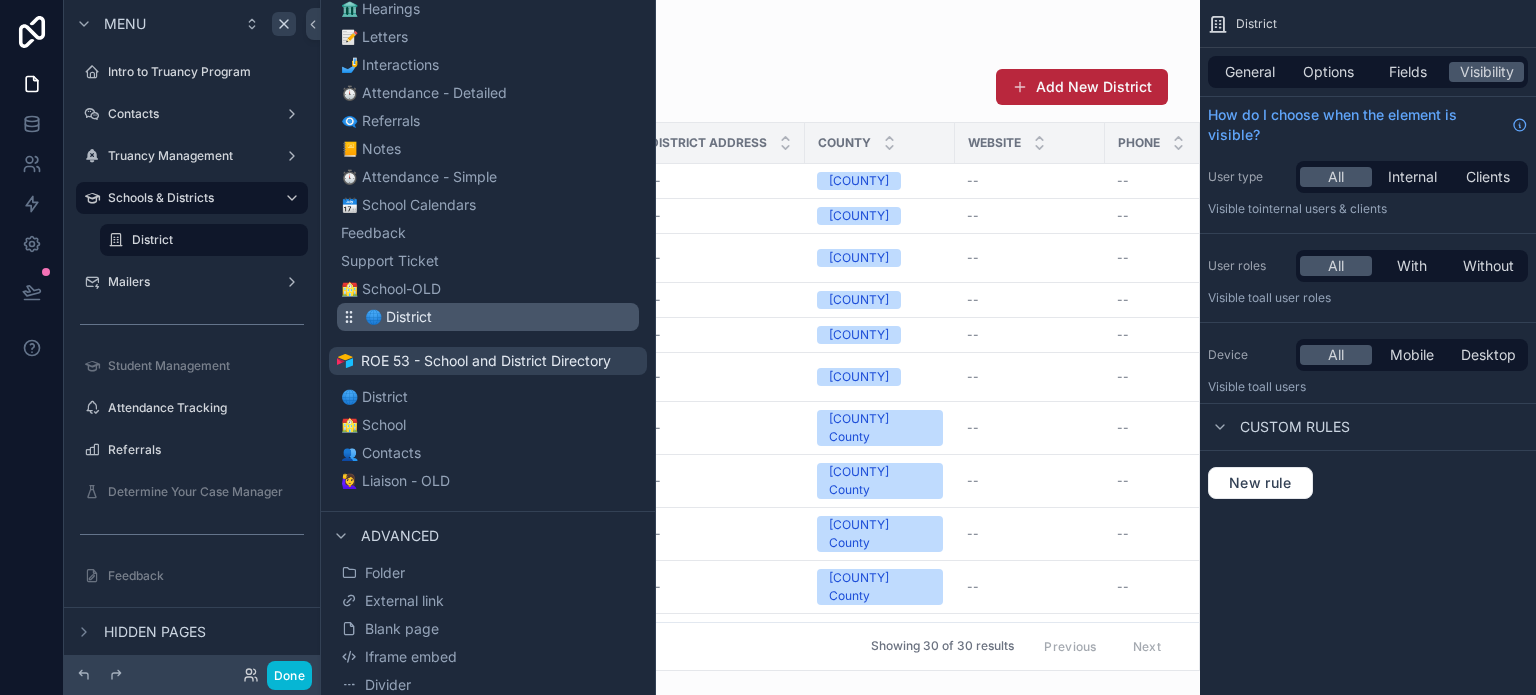 scroll, scrollTop: 396, scrollLeft: 0, axis: vertical 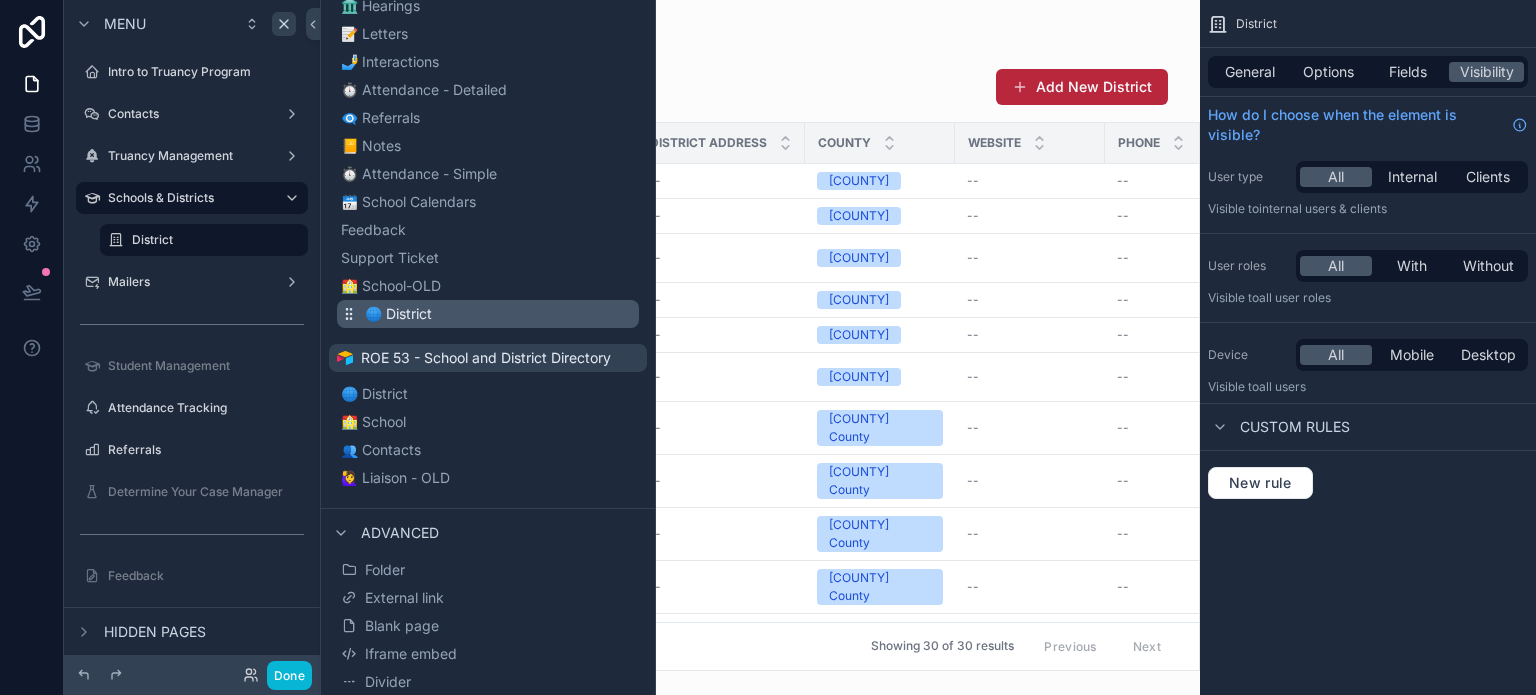 click on "🏫 School" at bounding box center [488, 422] 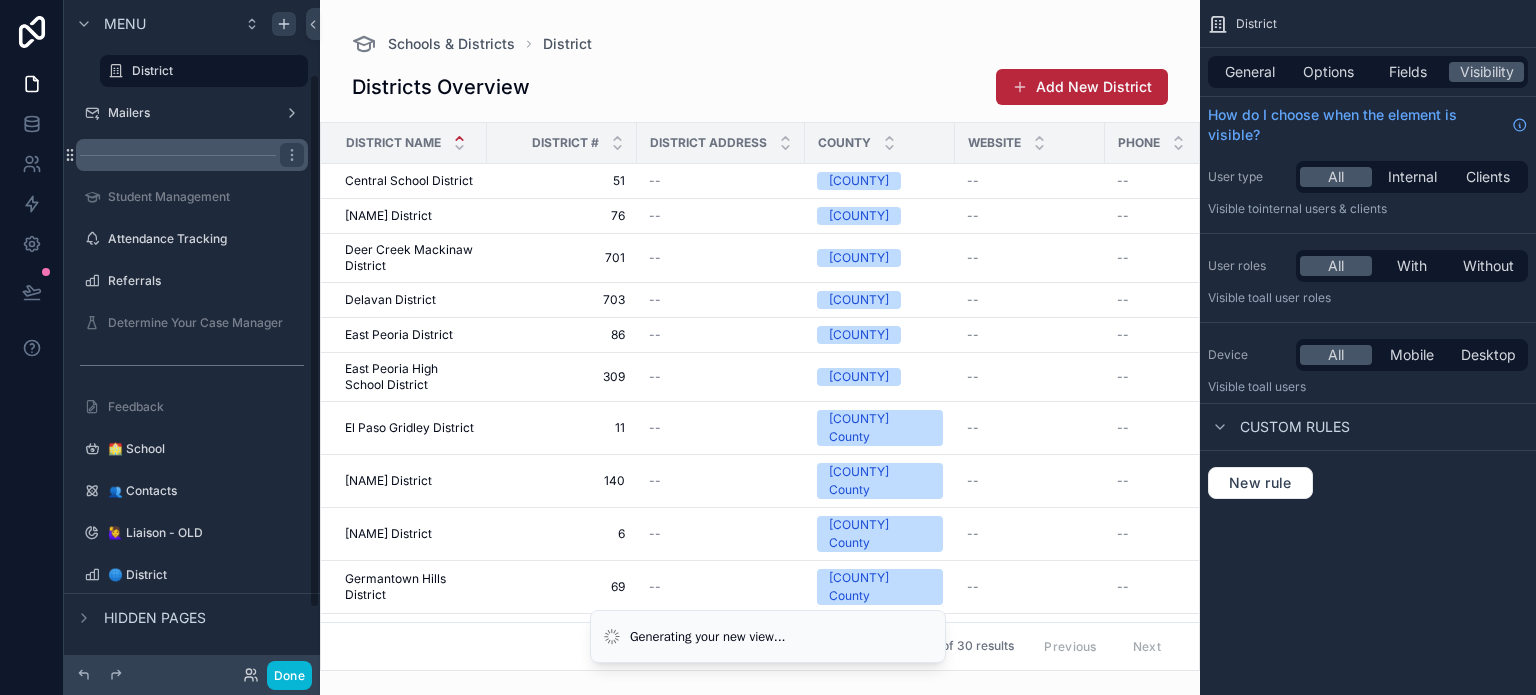 scroll, scrollTop: 171, scrollLeft: 0, axis: vertical 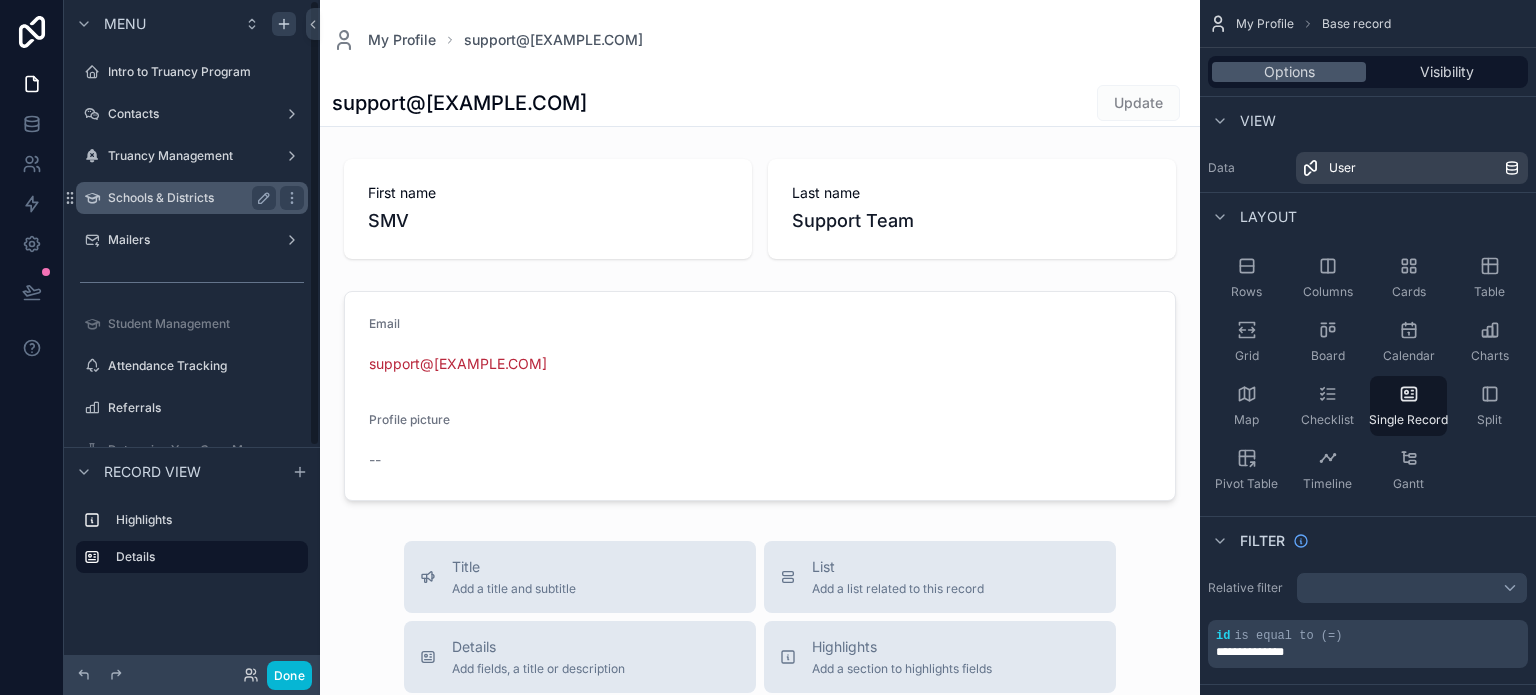 click on "Schools & Districts" at bounding box center (188, 198) 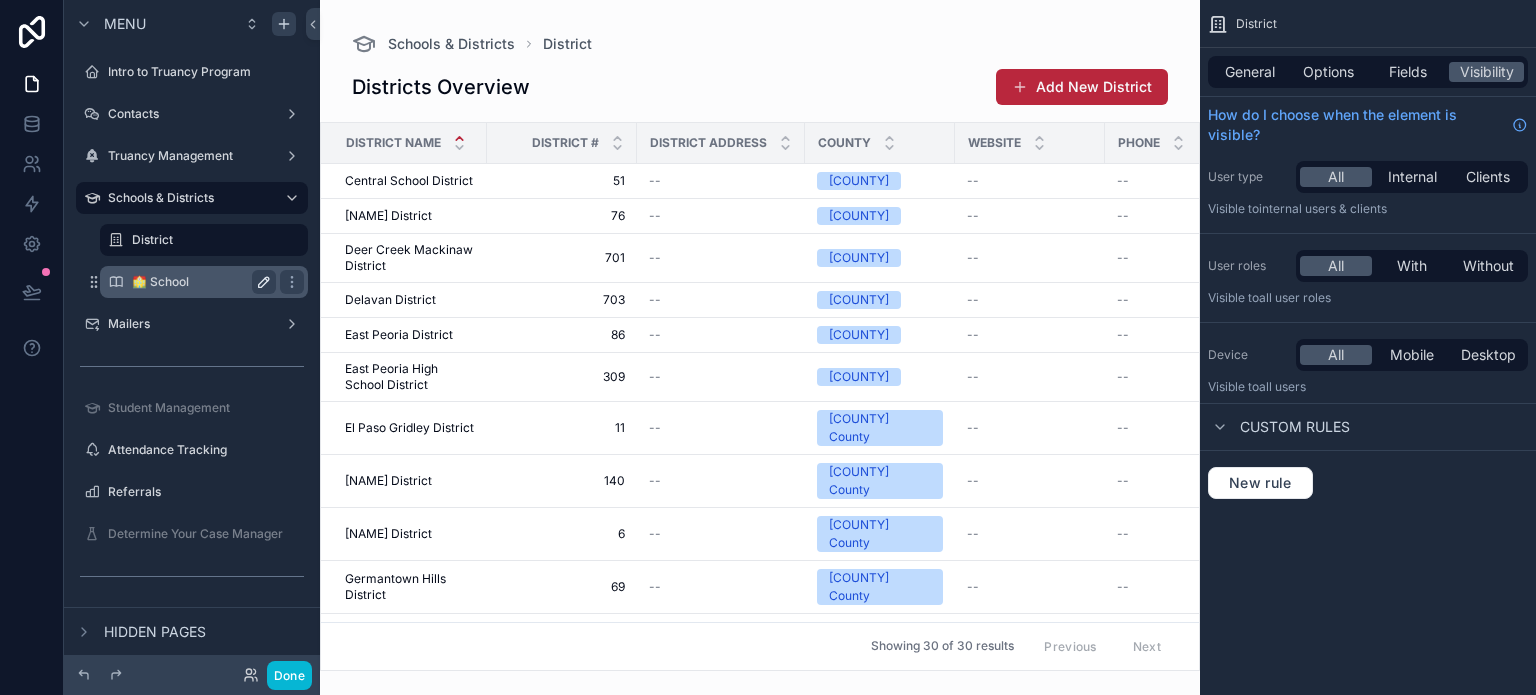 click 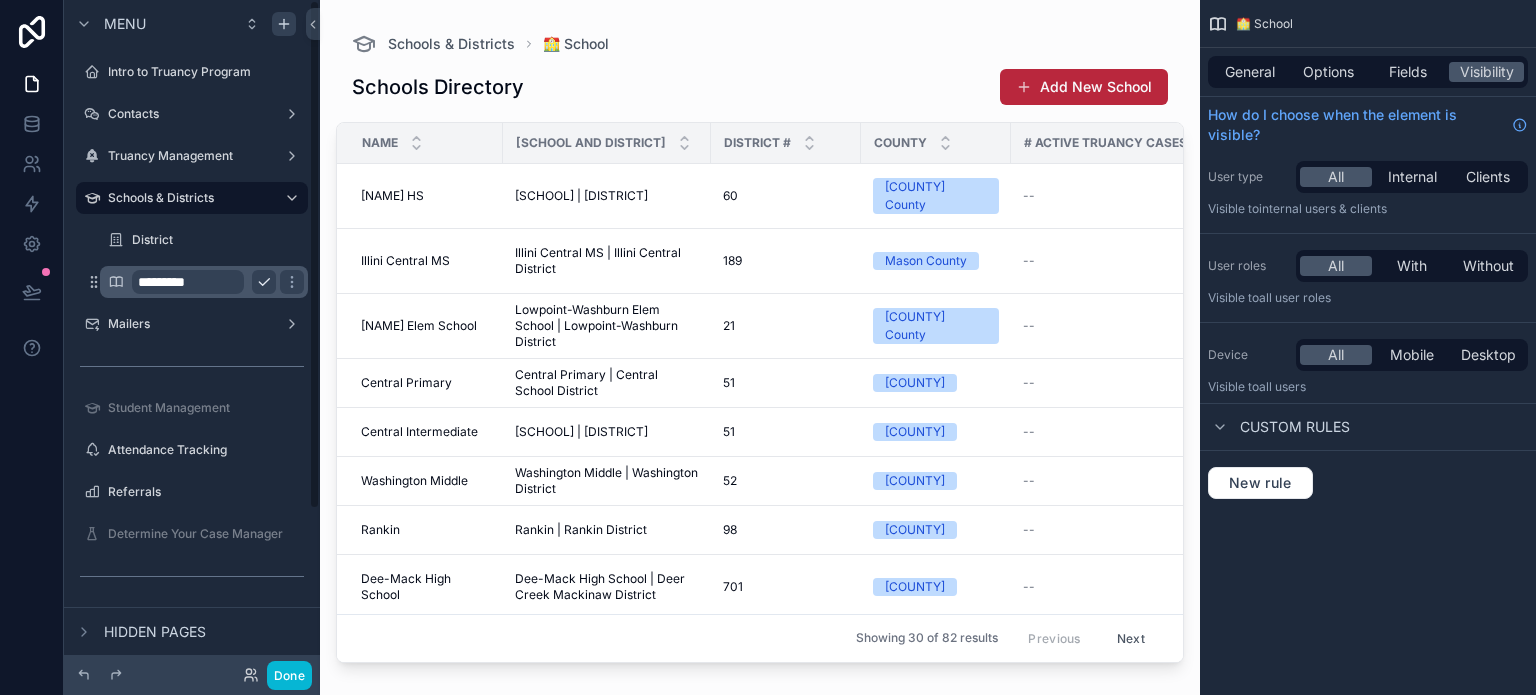 click on "*********" at bounding box center (188, 282) 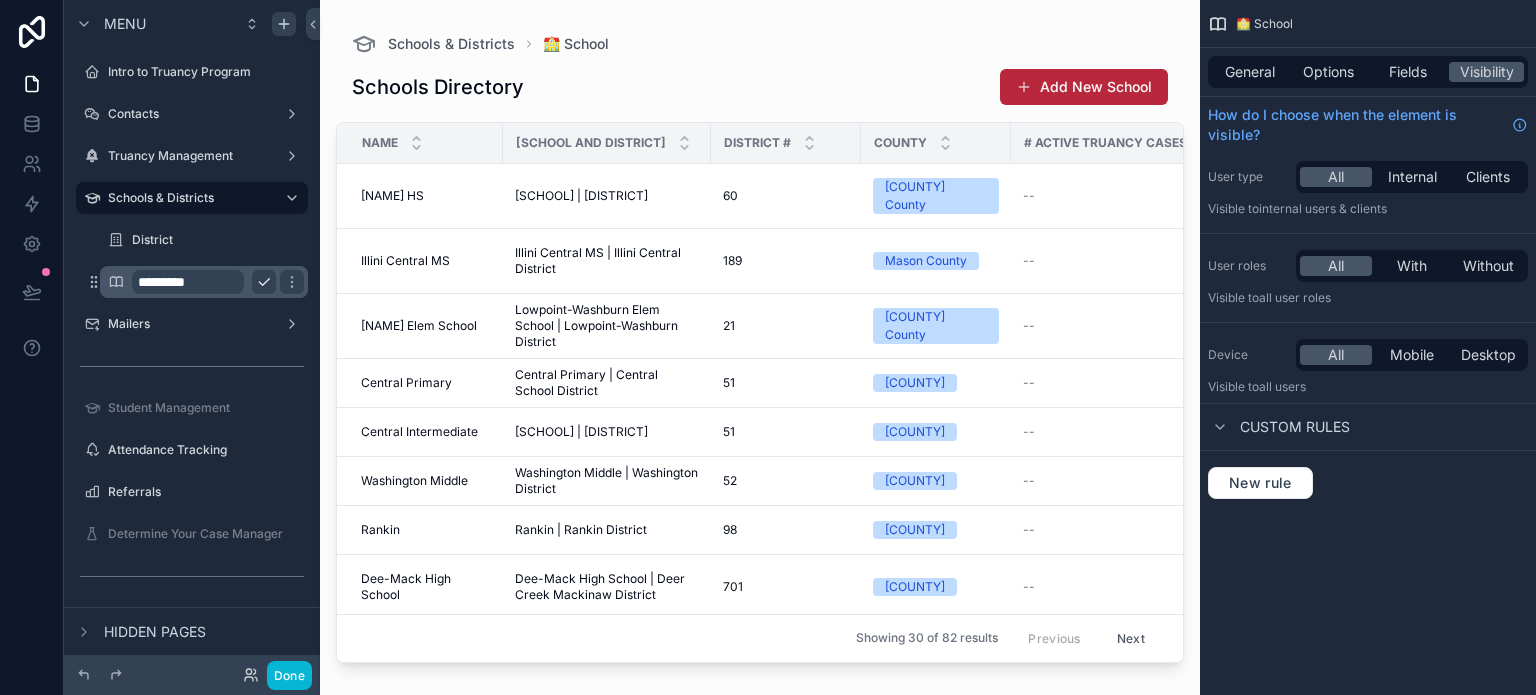click on "*********" at bounding box center (188, 282) 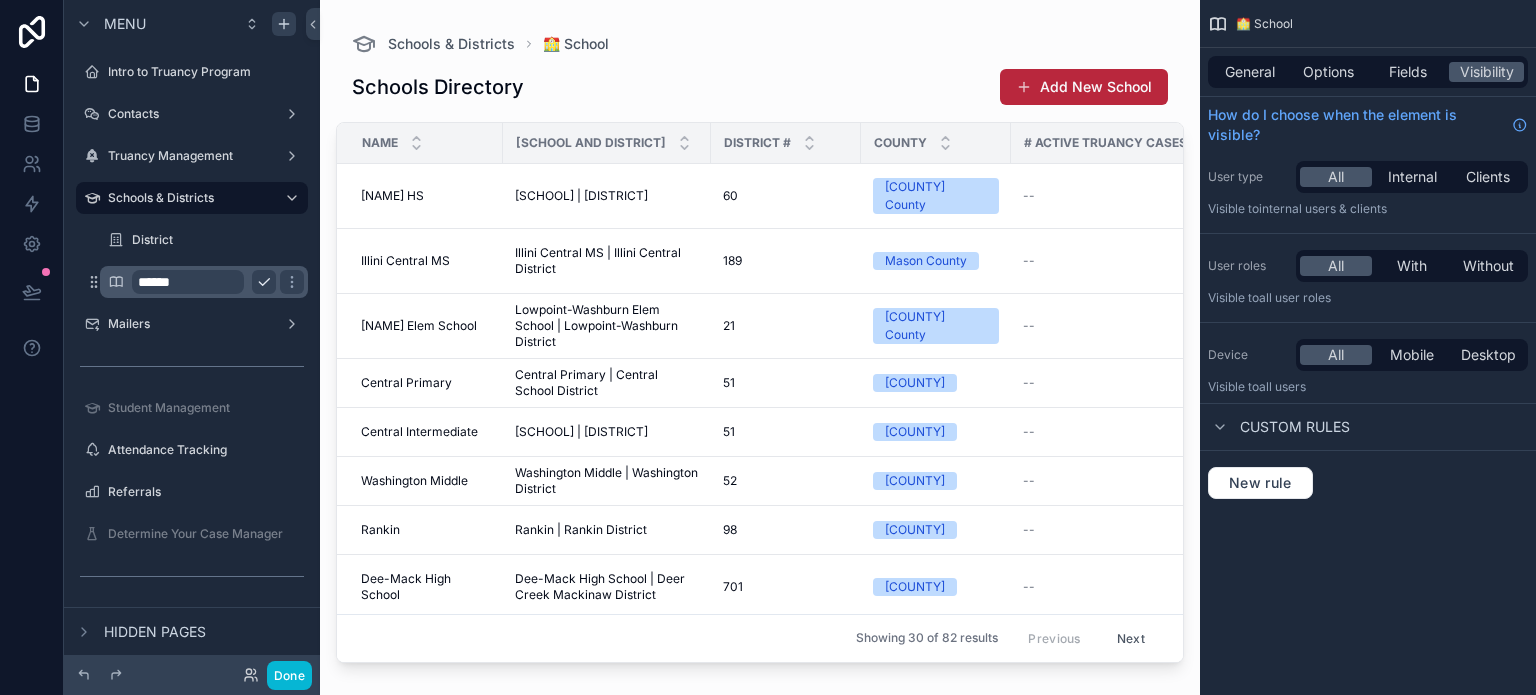 click on "******" at bounding box center [188, 282] 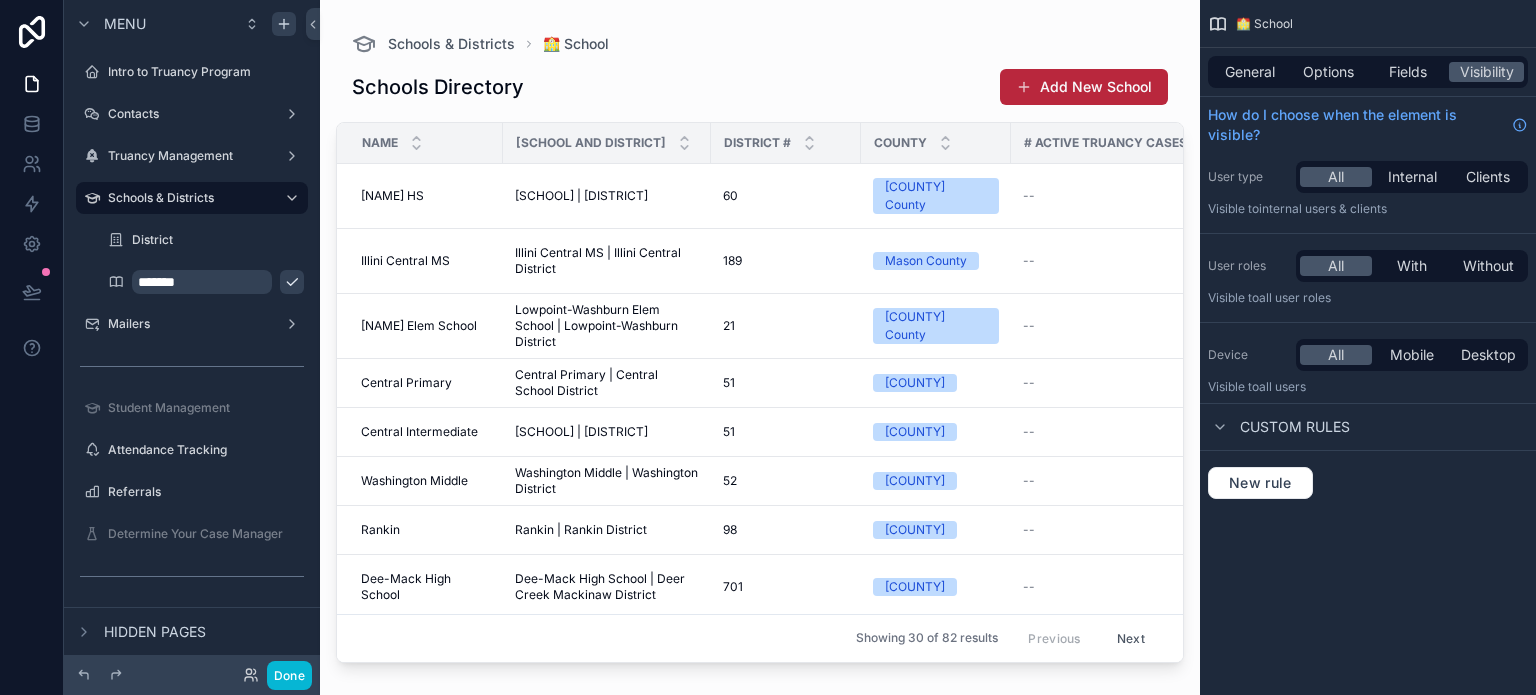 type on "*******" 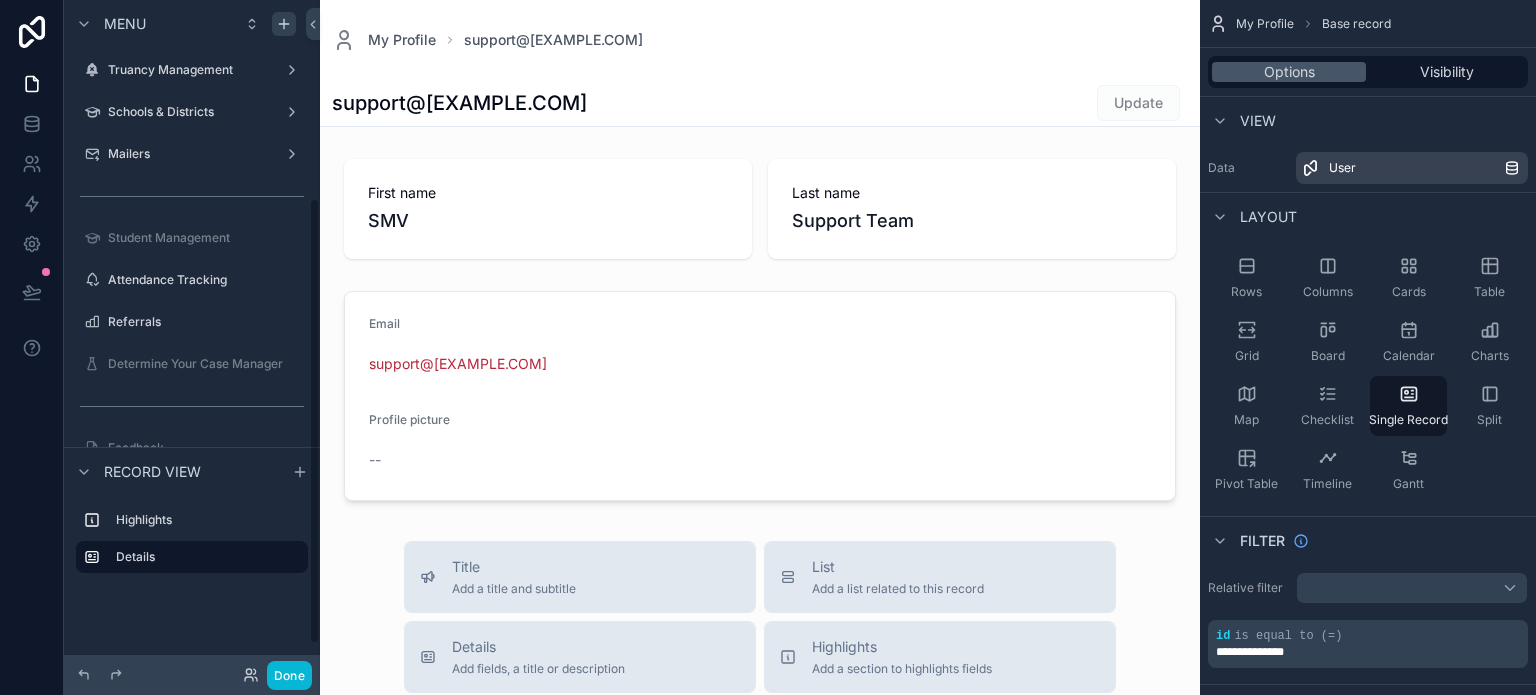scroll, scrollTop: 0, scrollLeft: 0, axis: both 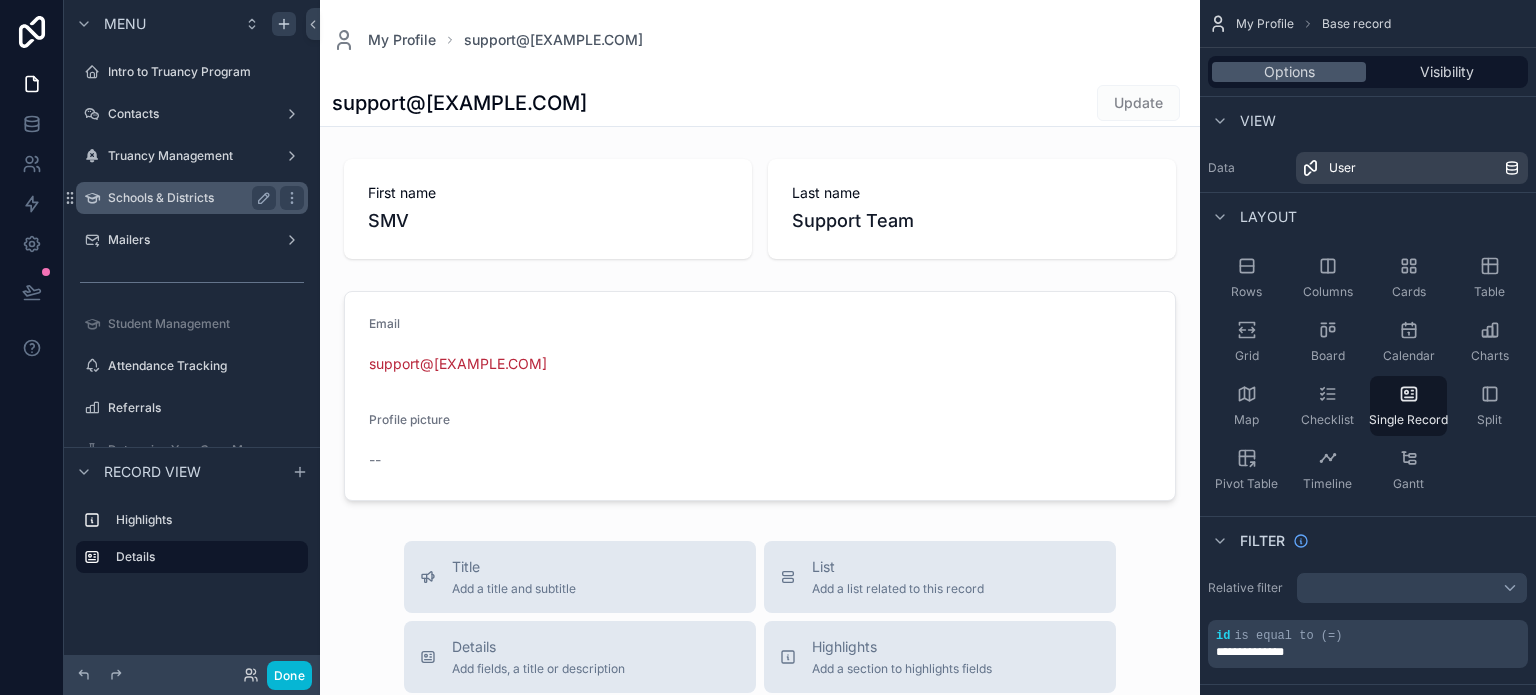 click on "Schools & Districts" at bounding box center (188, 198) 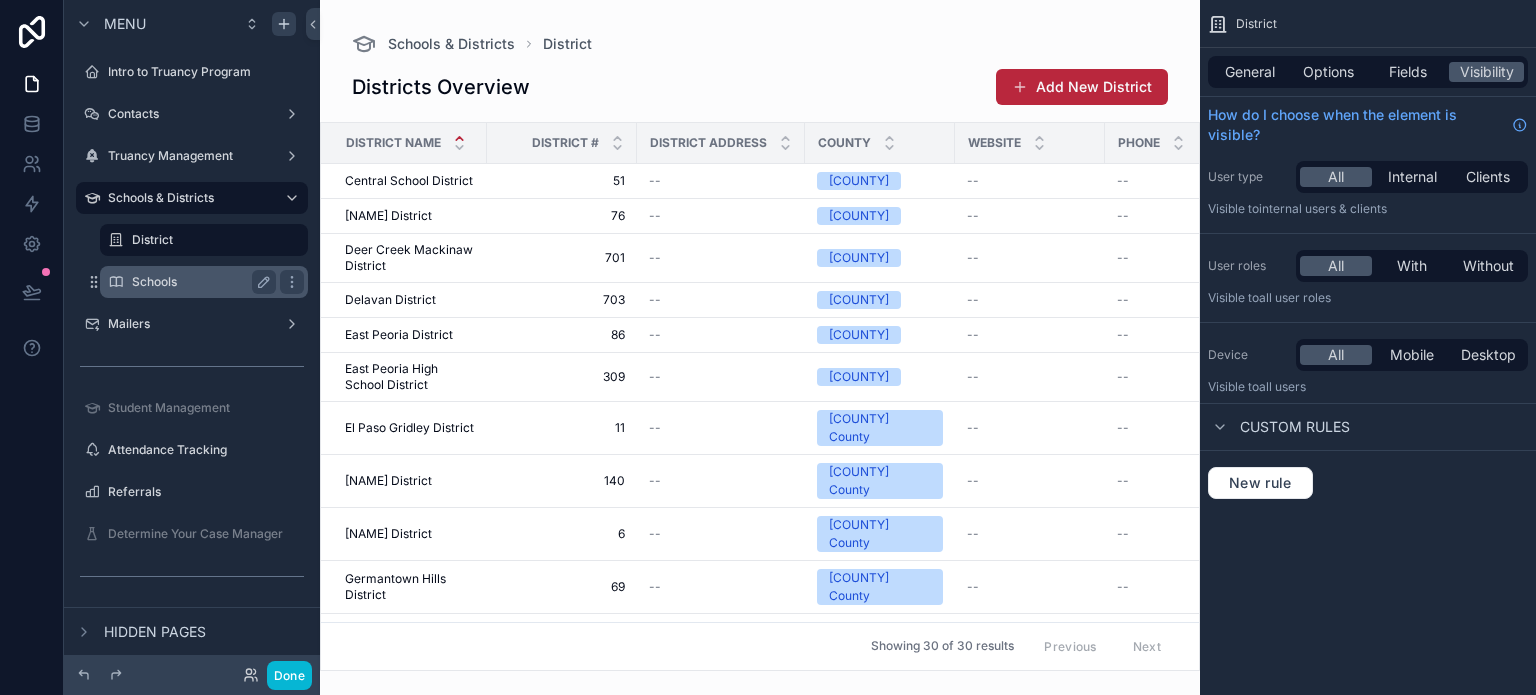 click on "Schools" at bounding box center (200, 282) 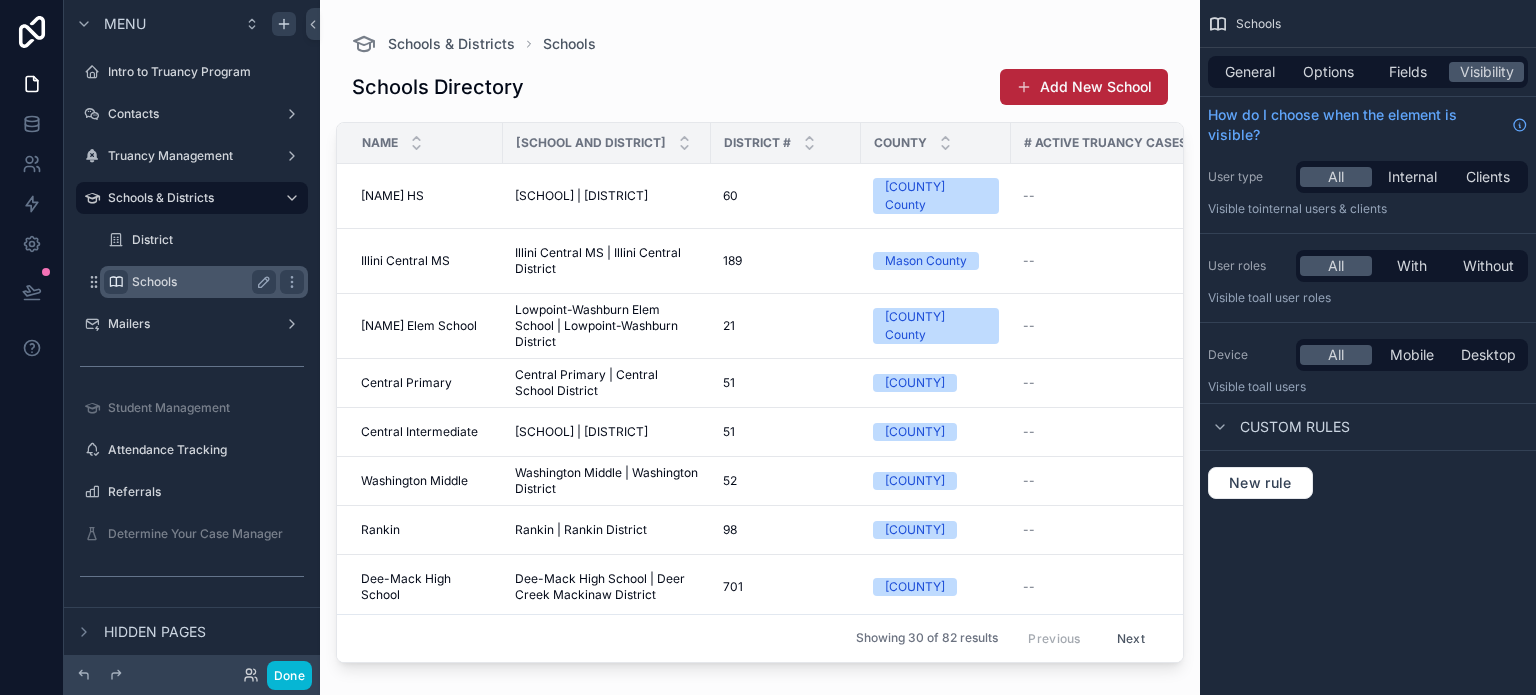 click at bounding box center [116, 282] 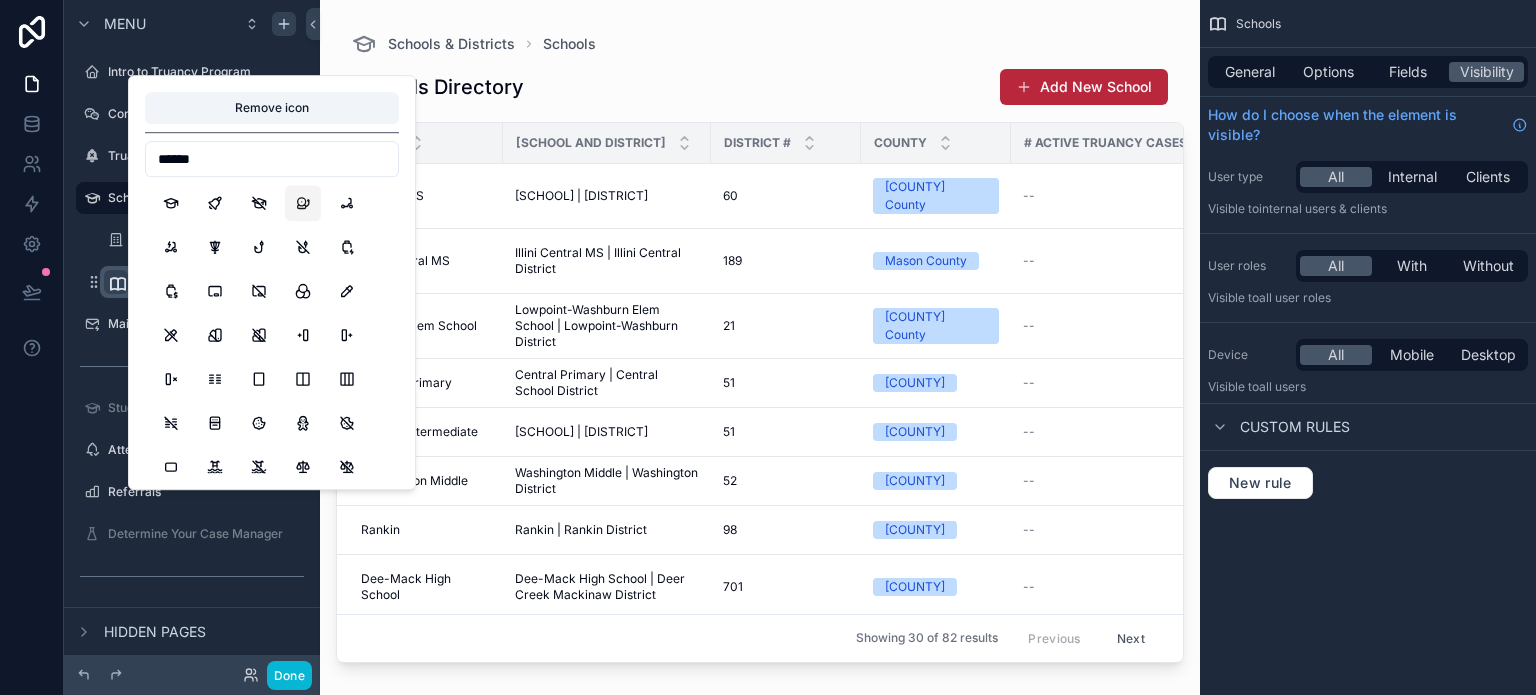 type on "******" 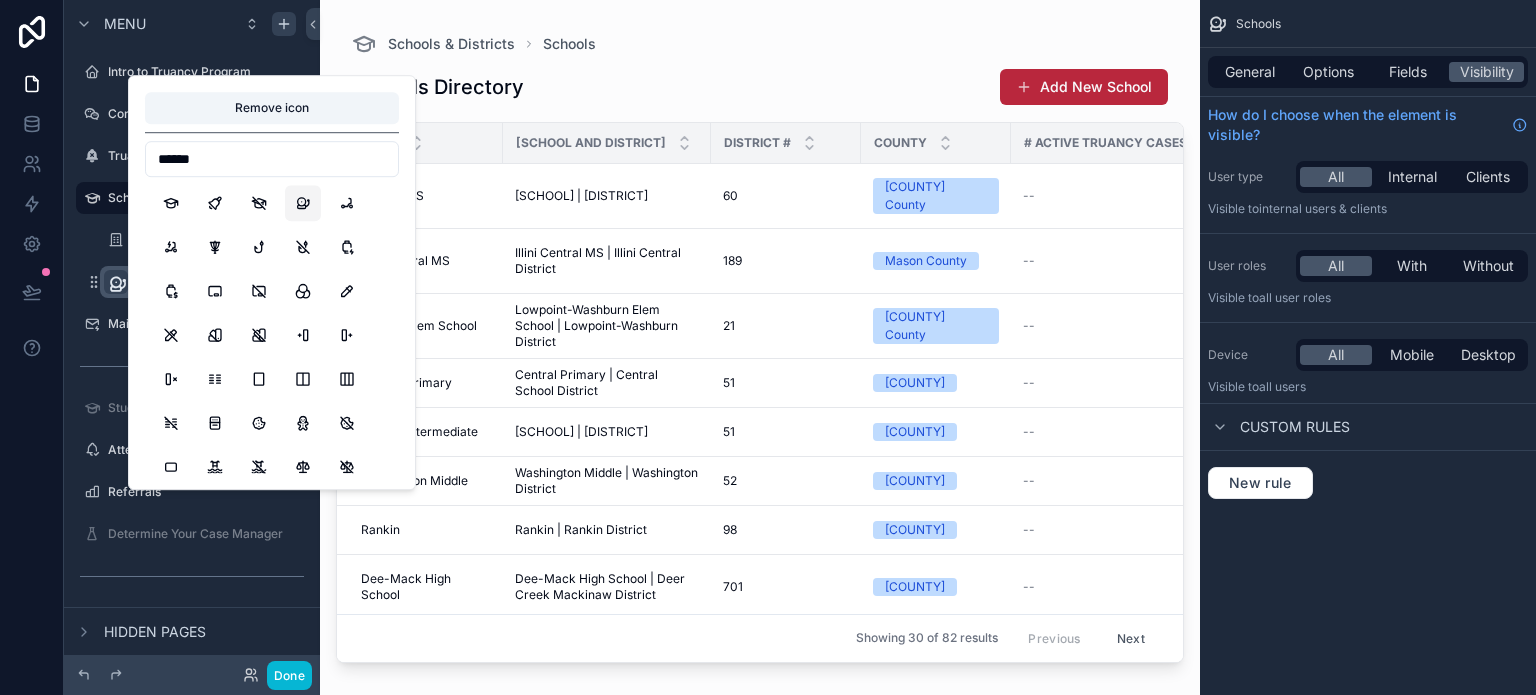 click at bounding box center [760, 335] 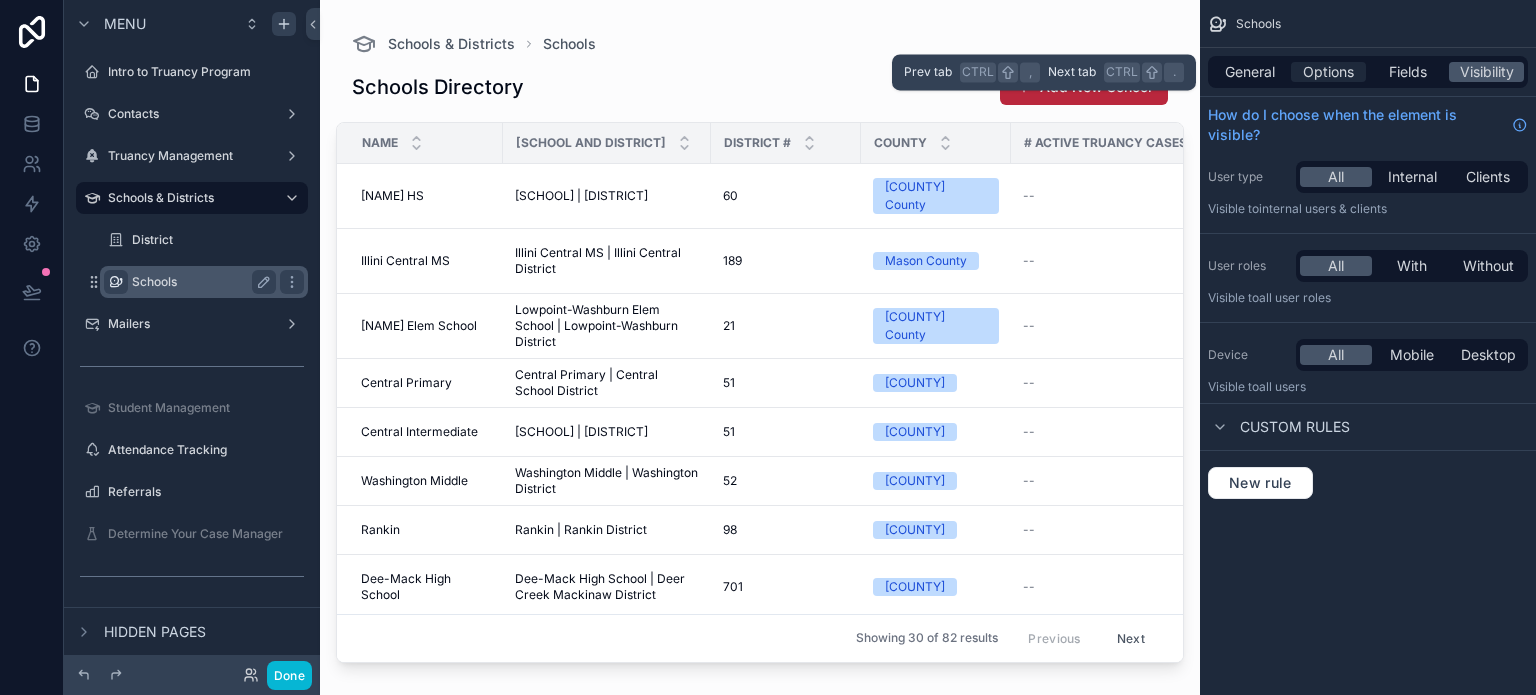 click on "Options" at bounding box center [1328, 72] 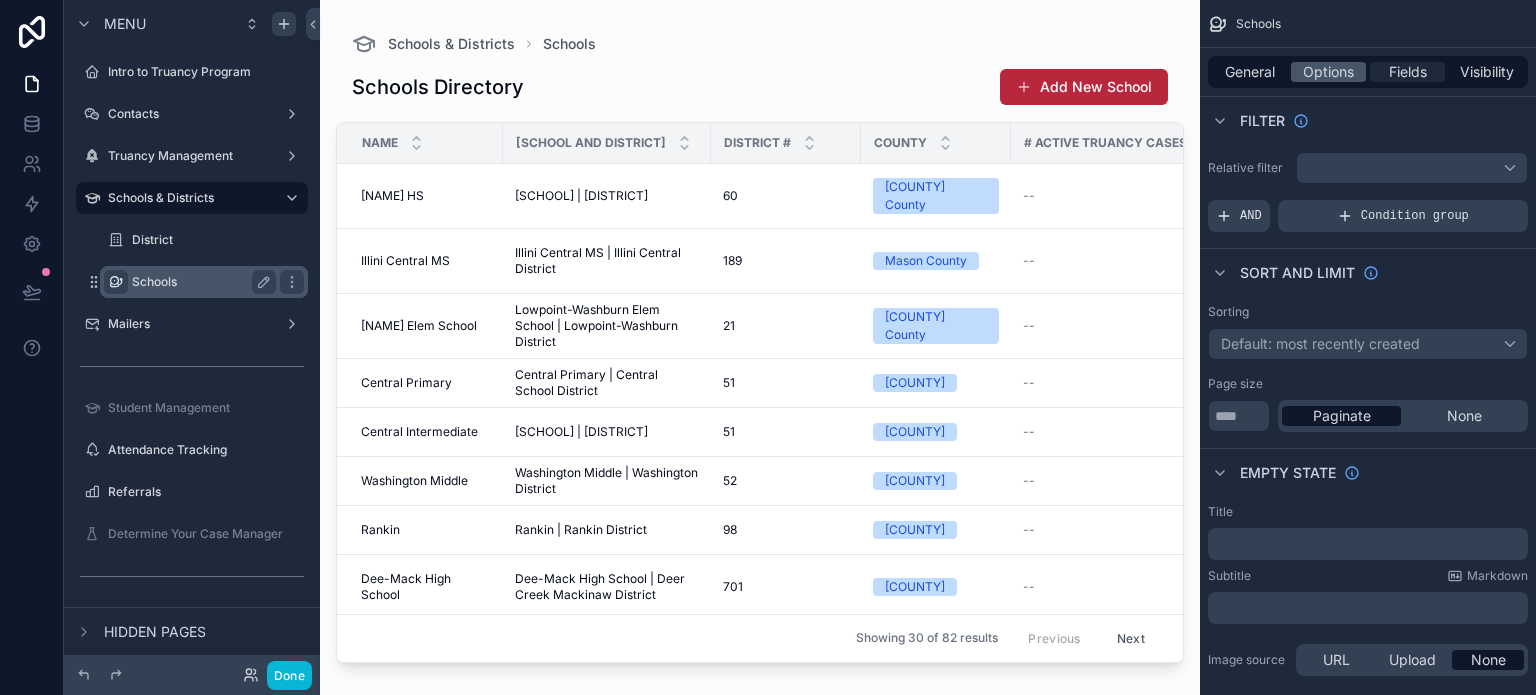 click on "Fields" at bounding box center [1407, 72] 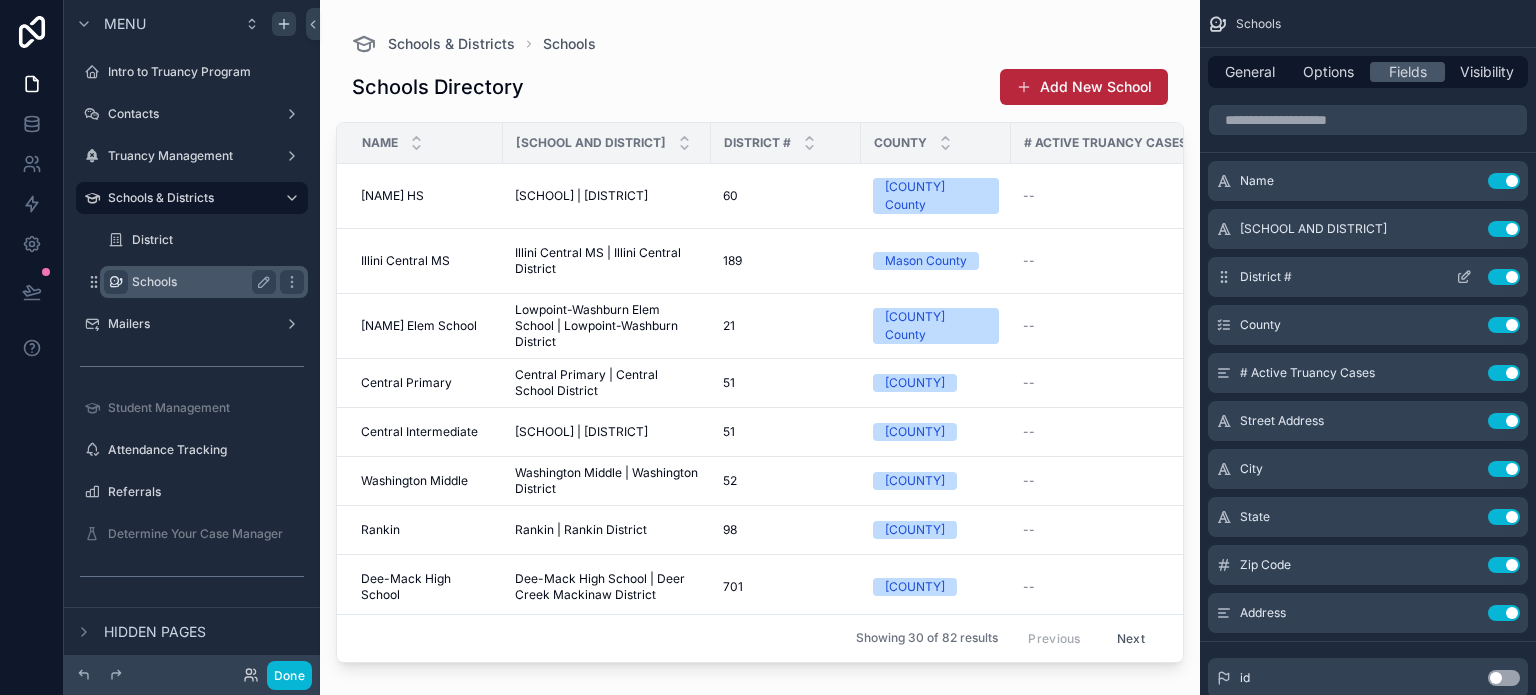 click on "Use setting" at bounding box center (1504, 277) 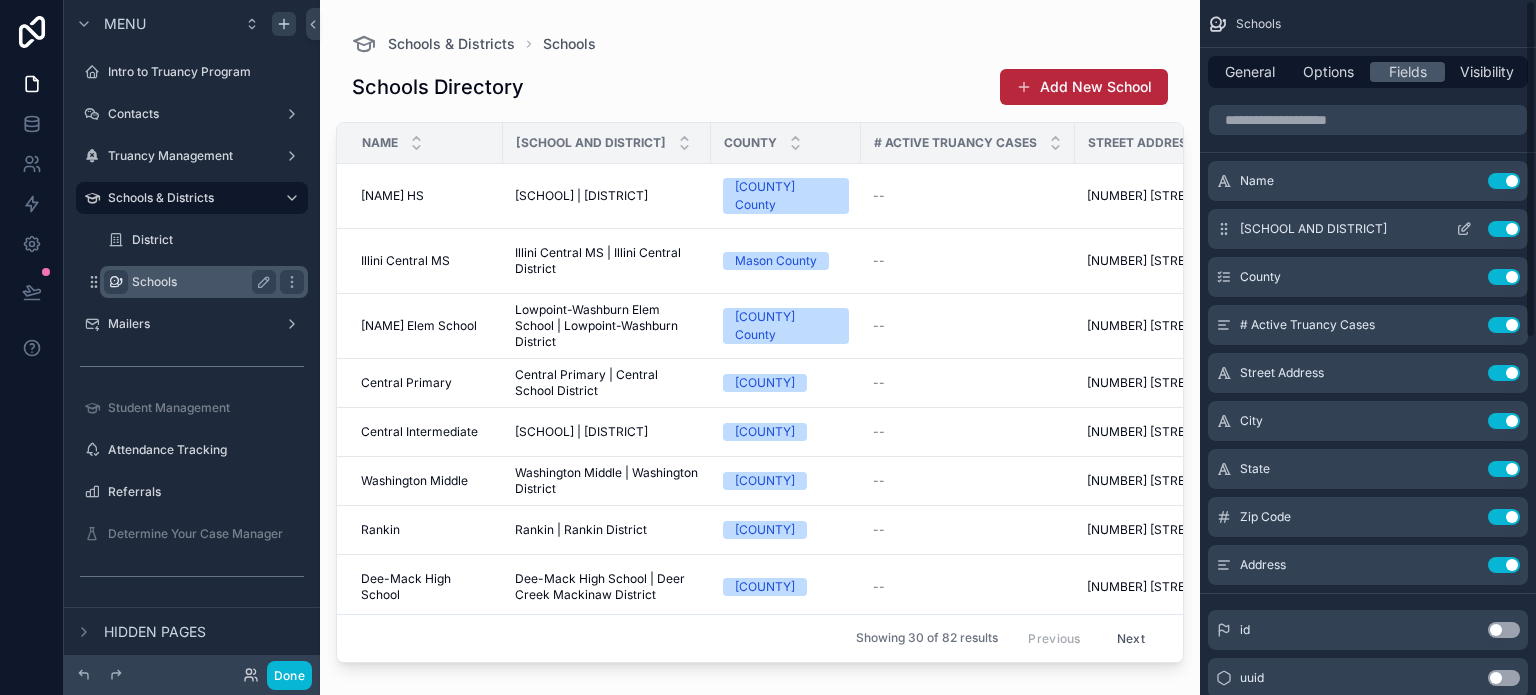 click on "Use setting" at bounding box center (1504, 229) 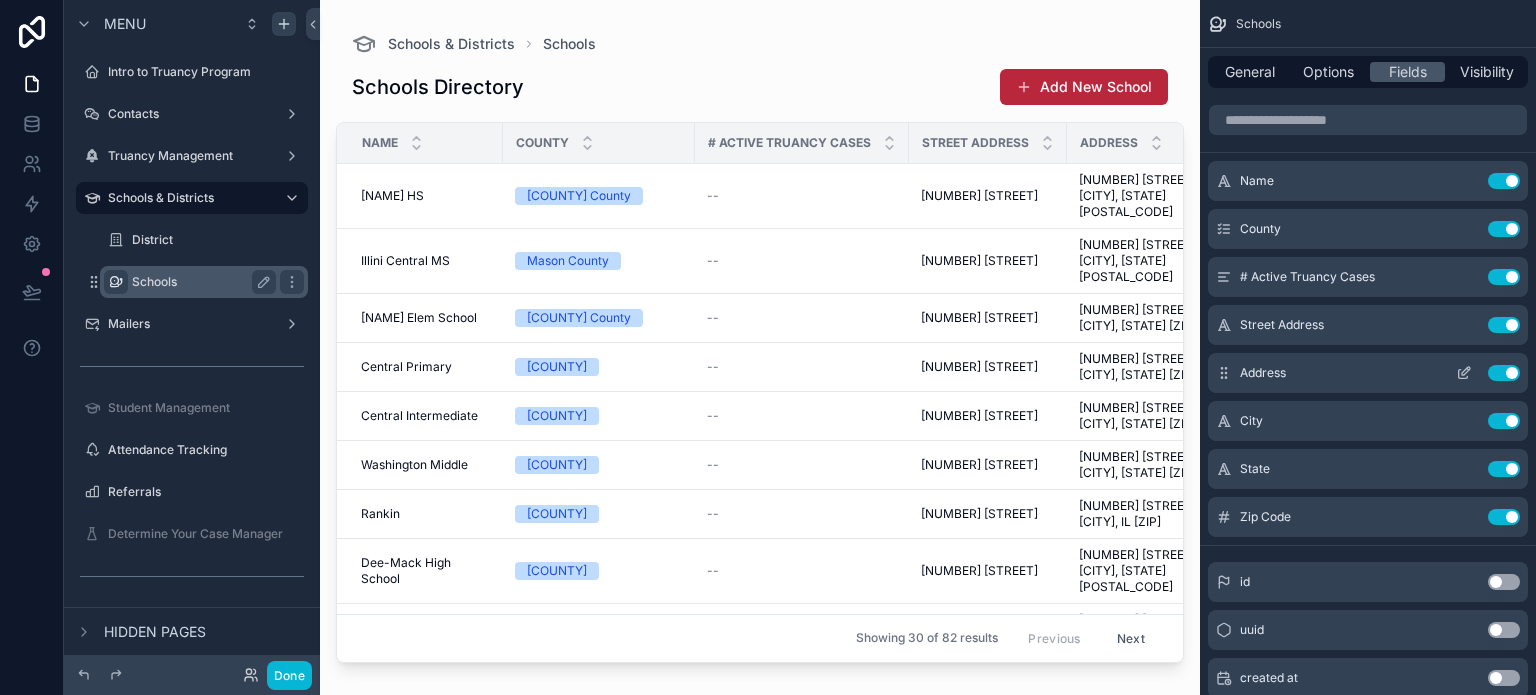 click on "Use setting" at bounding box center (1504, 373) 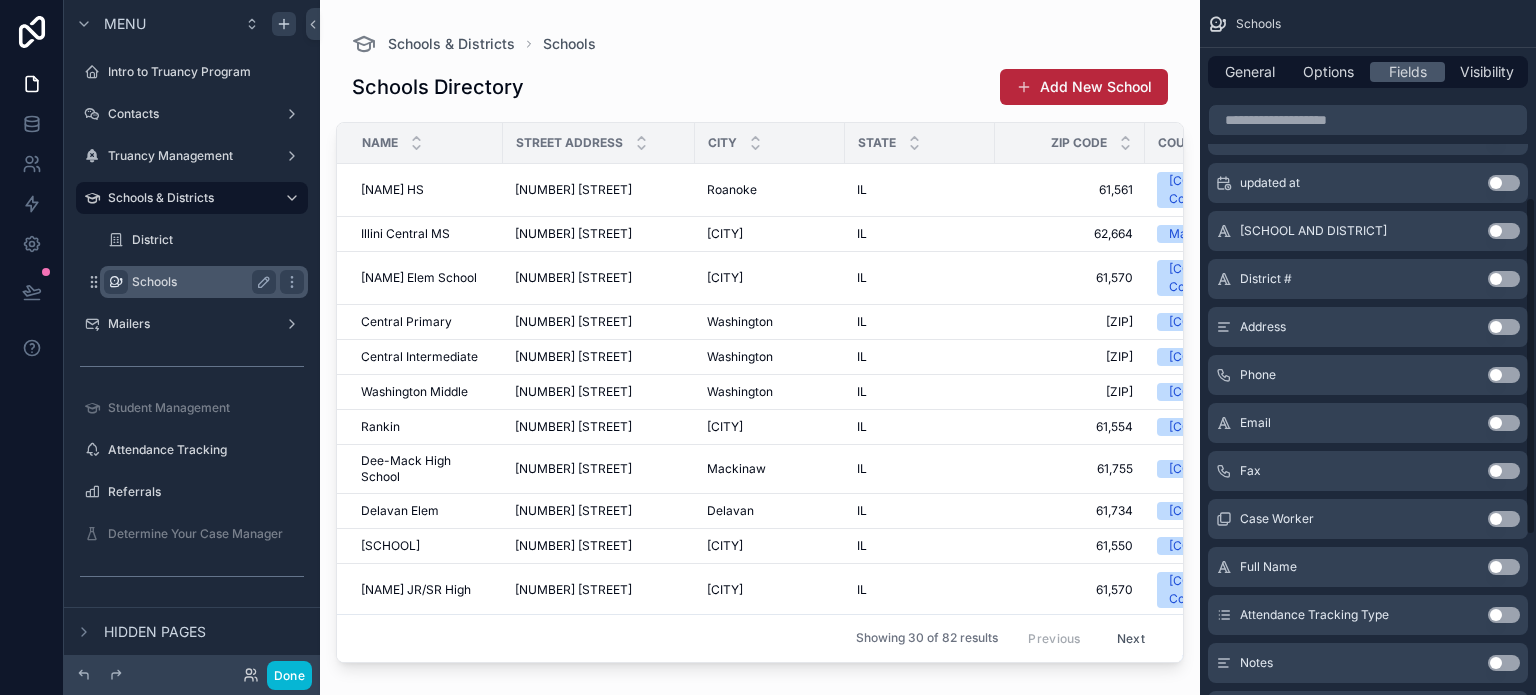 scroll, scrollTop: 500, scrollLeft: 0, axis: vertical 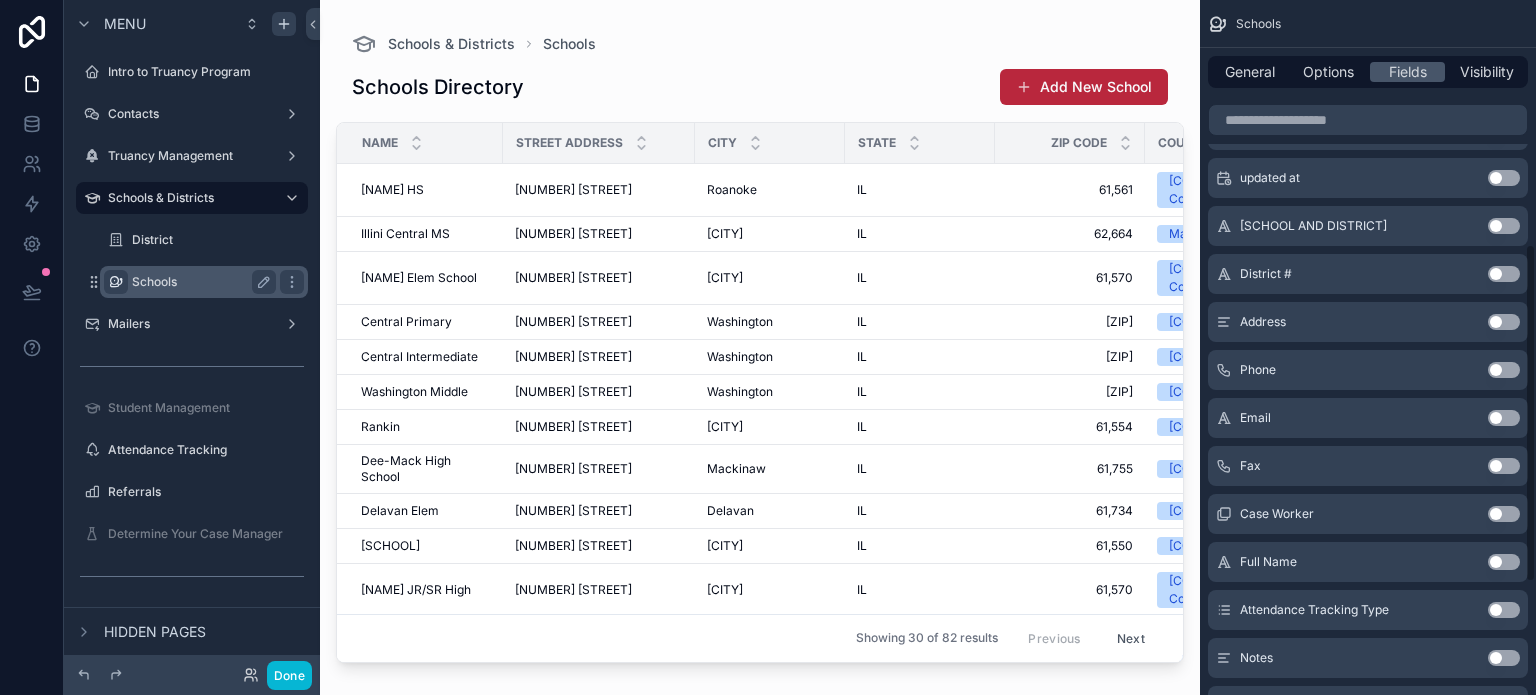 click on "Use setting" at bounding box center (1504, 370) 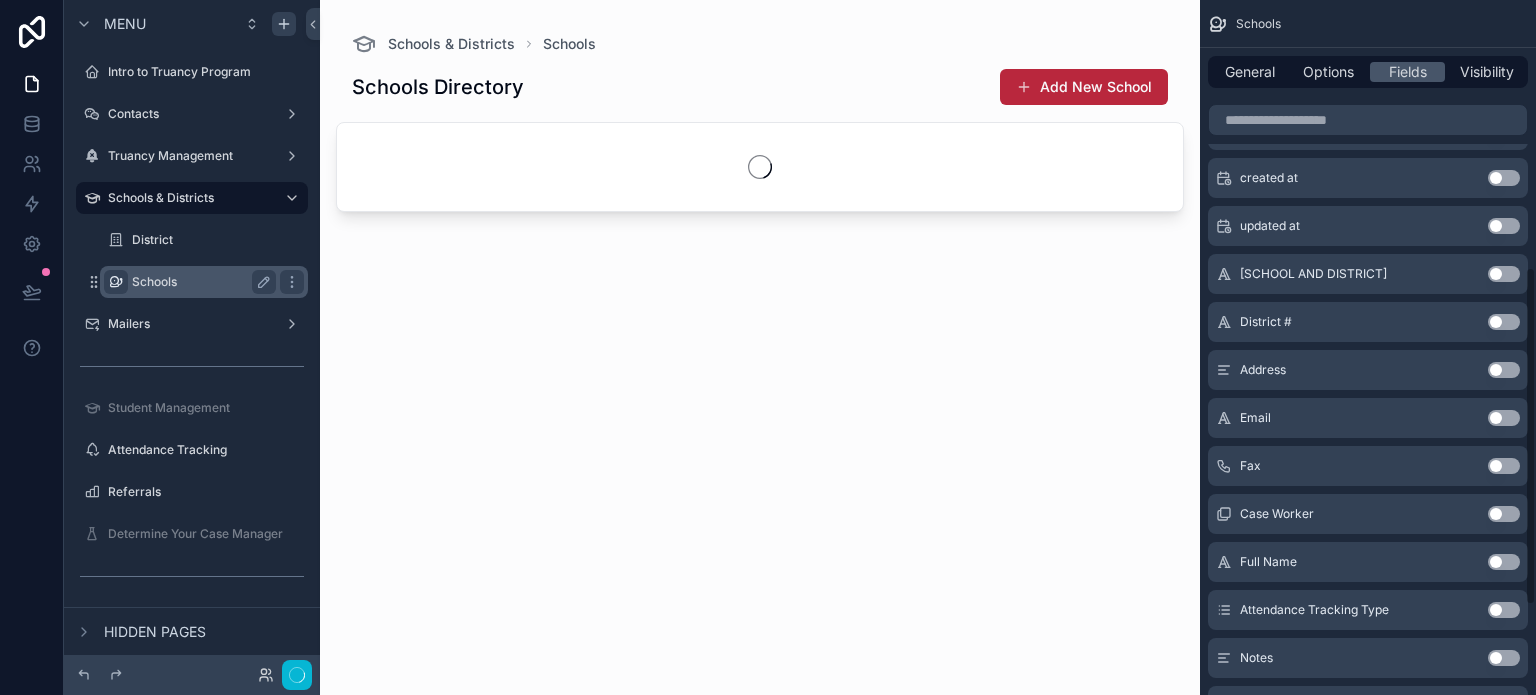 scroll, scrollTop: 548, scrollLeft: 0, axis: vertical 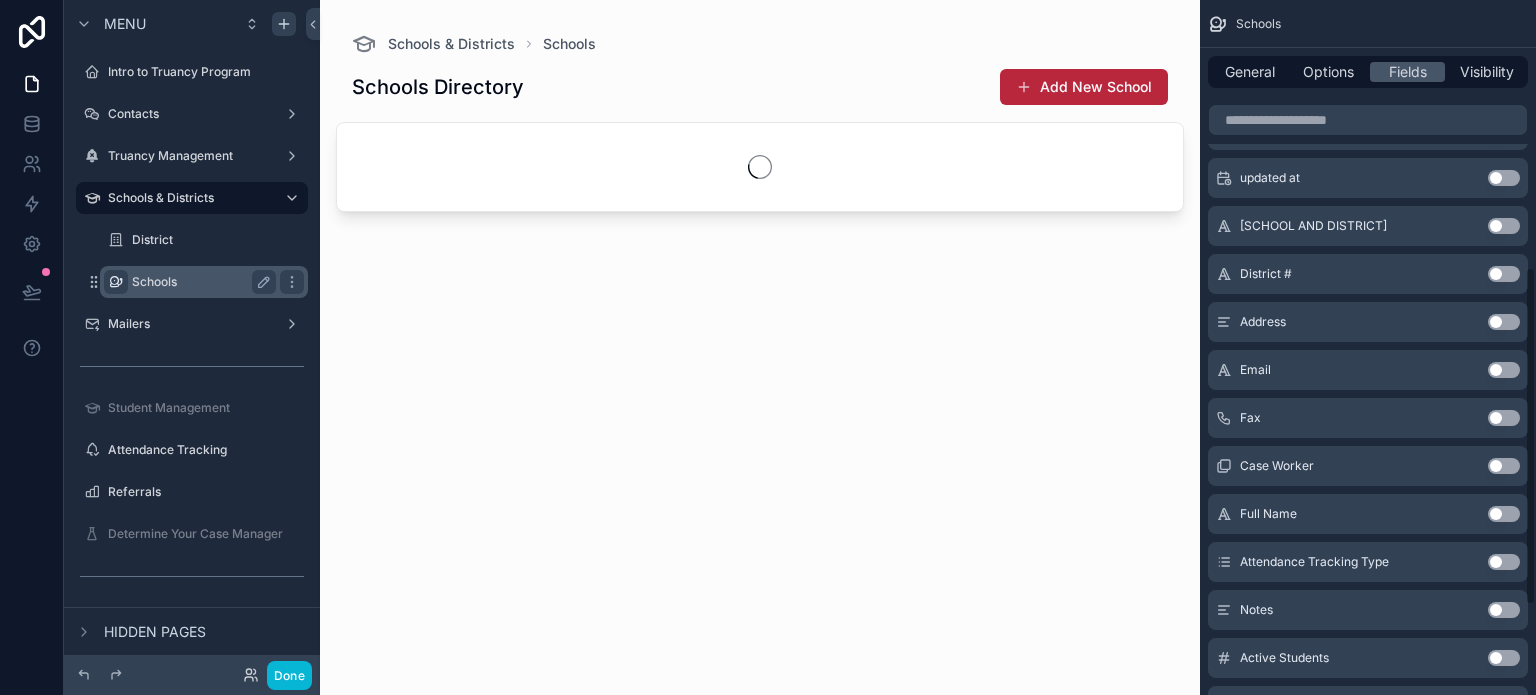 click on "Use setting" at bounding box center (1504, 370) 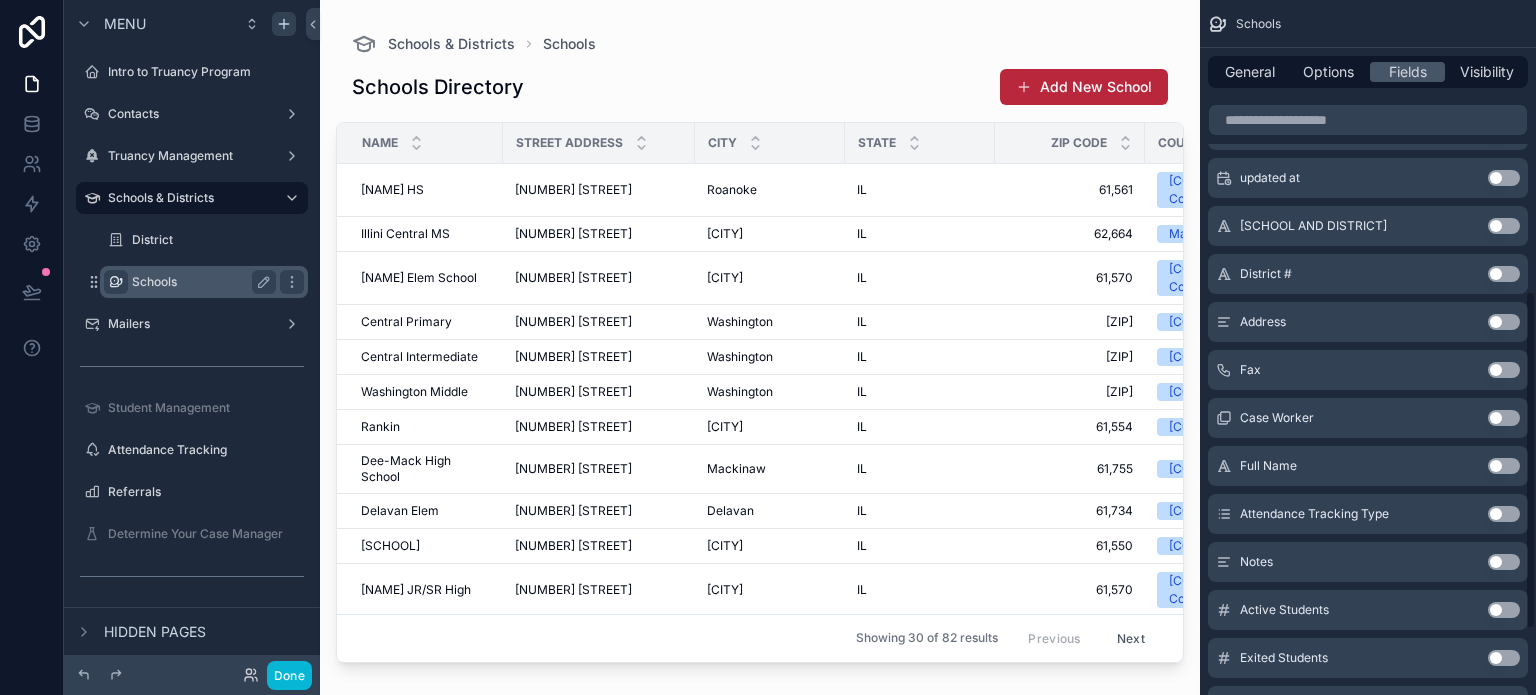 click on "Use setting" at bounding box center (1504, 370) 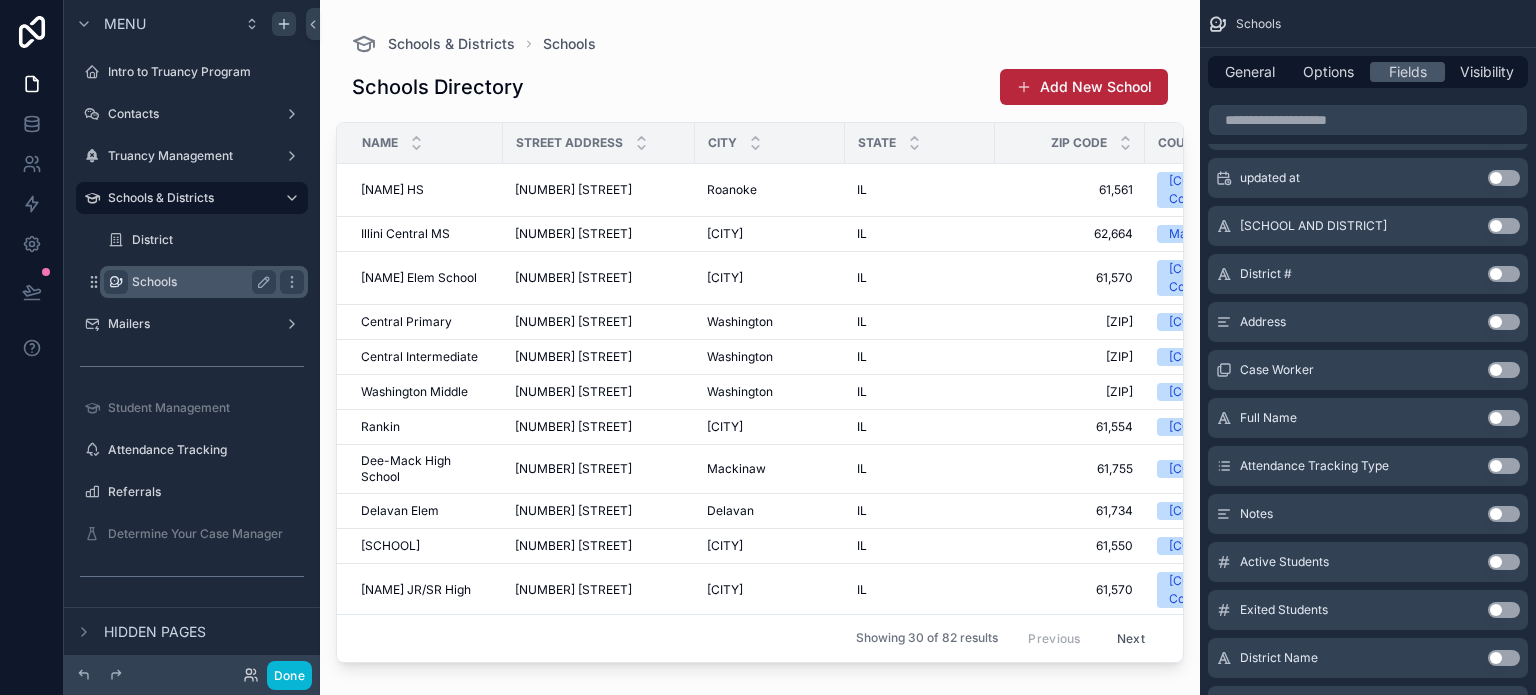 click on "Use setting" at bounding box center [1504, 370] 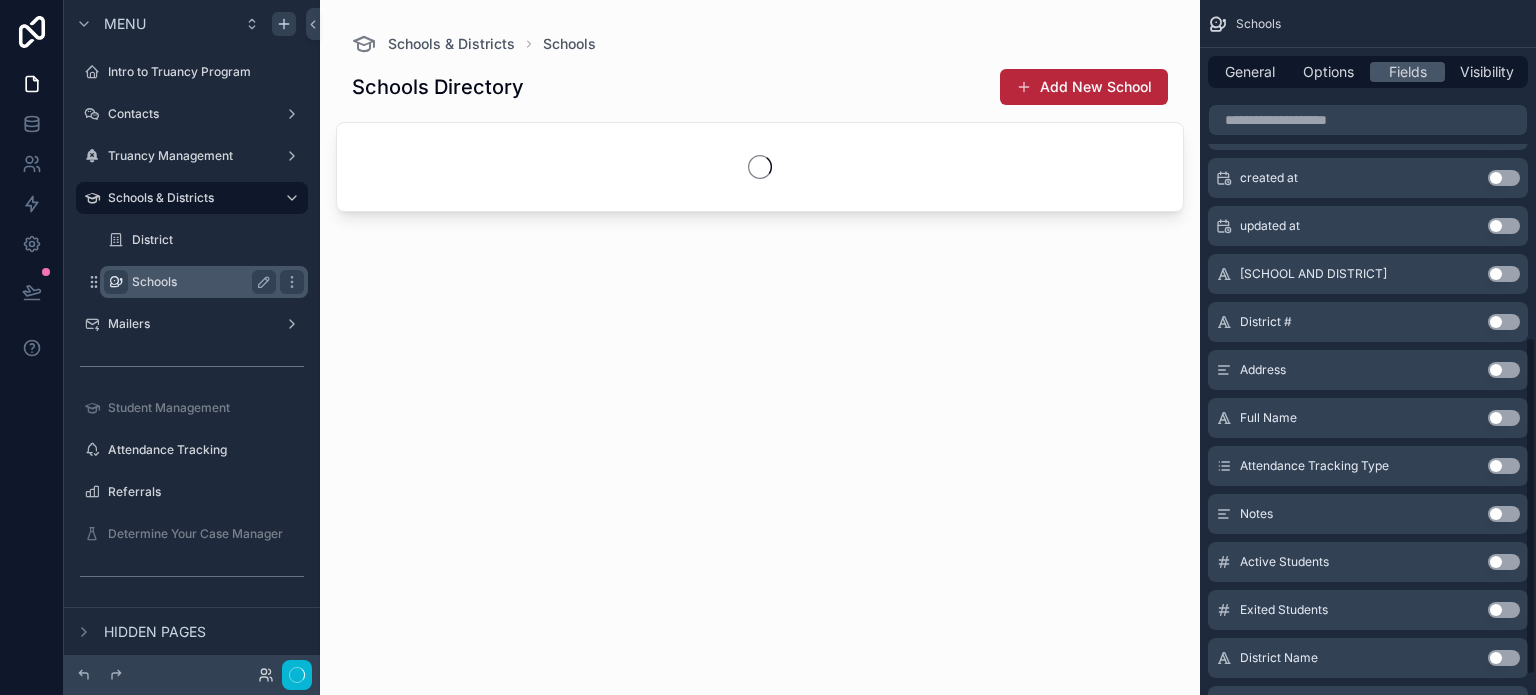 scroll, scrollTop: 692, scrollLeft: 0, axis: vertical 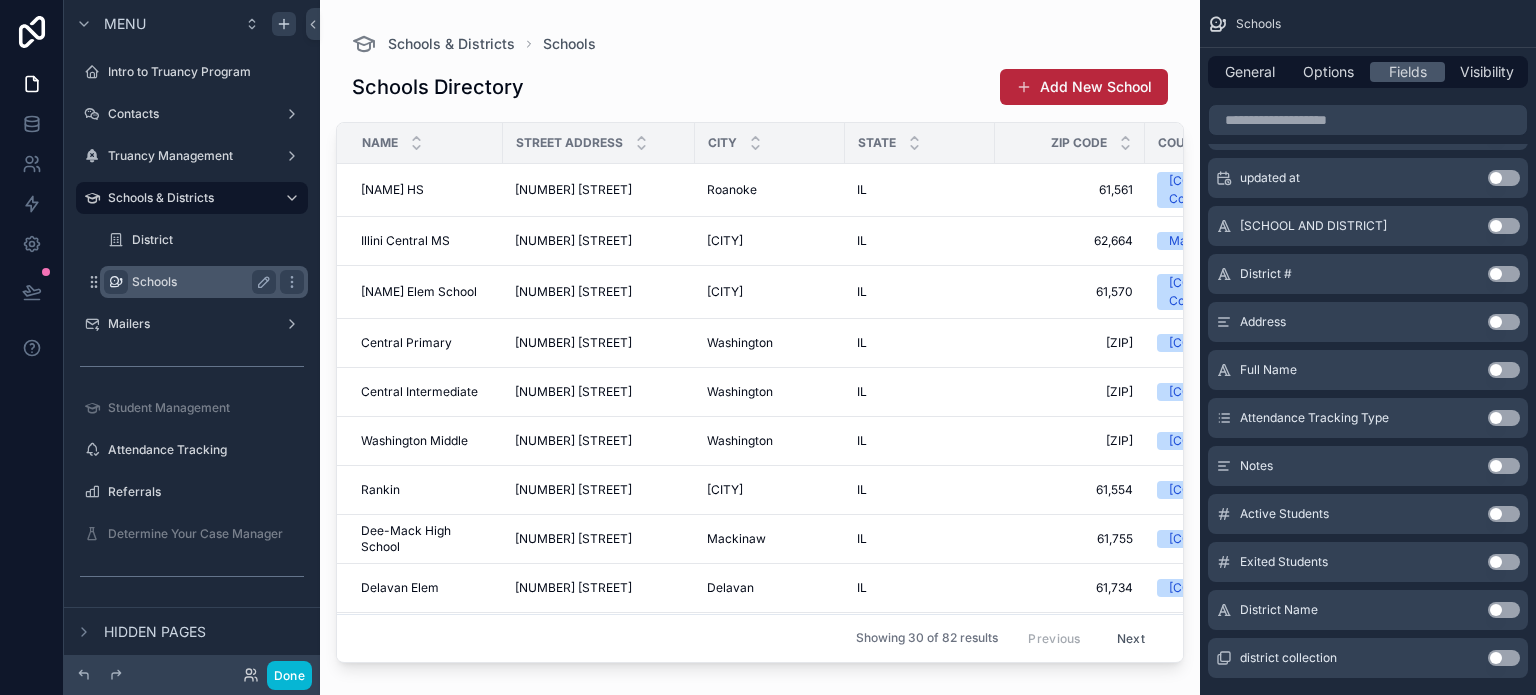 click on "Use setting" at bounding box center (1504, 658) 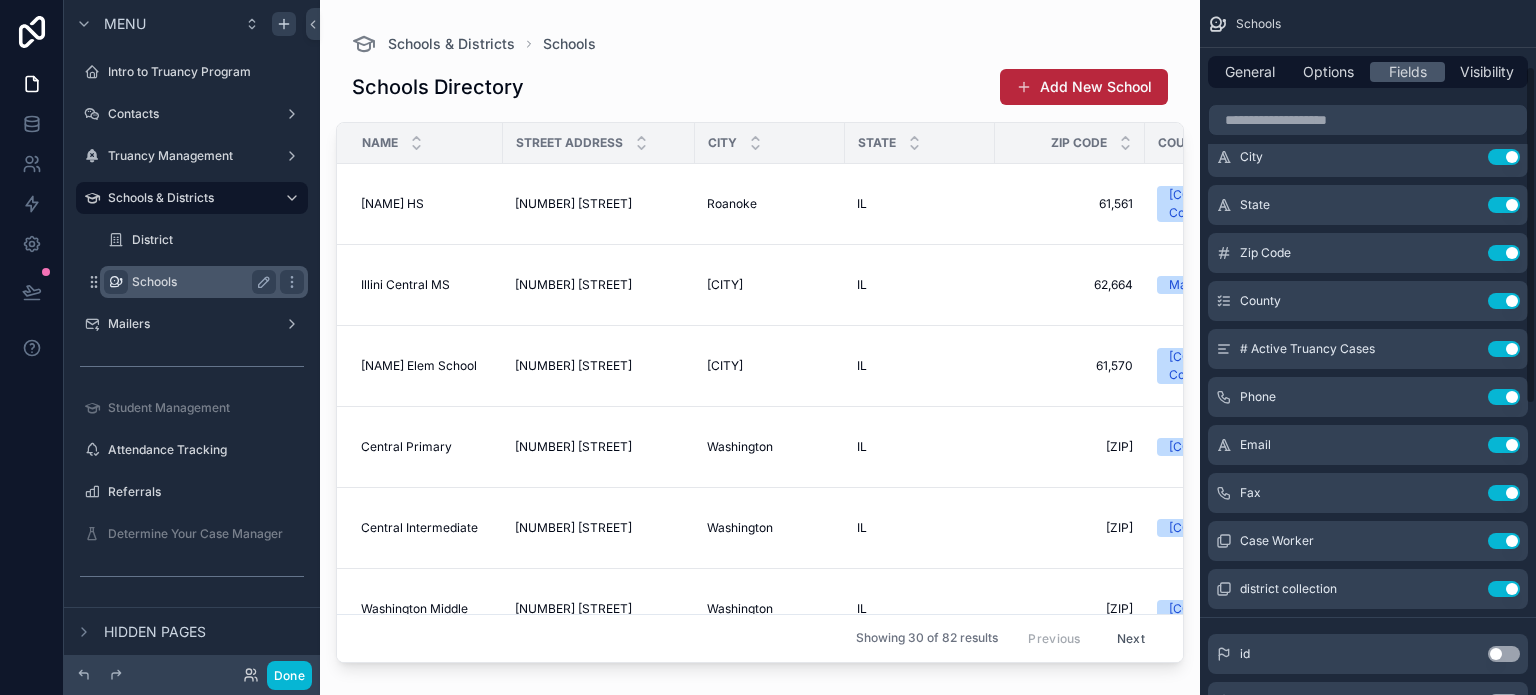 scroll, scrollTop: 30, scrollLeft: 0, axis: vertical 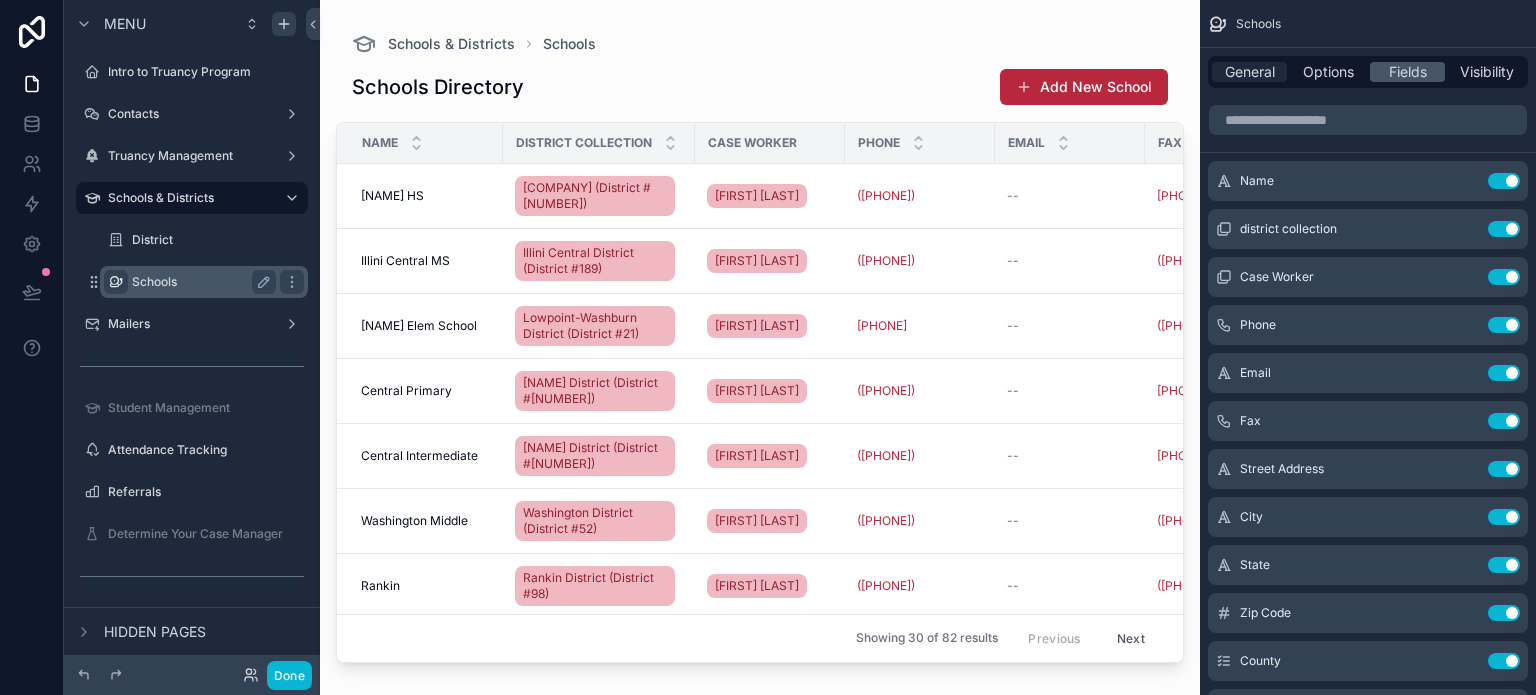 click on "General" at bounding box center (1250, 72) 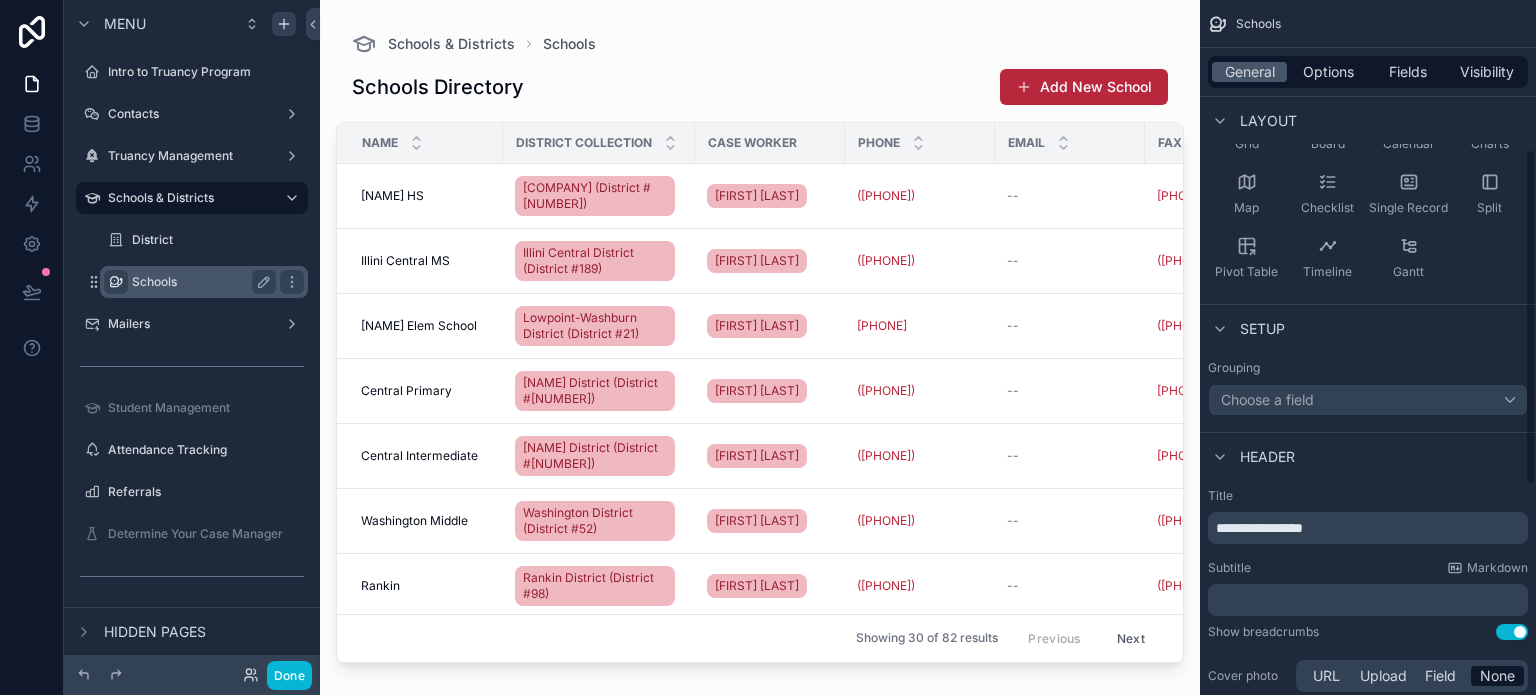 scroll, scrollTop: 400, scrollLeft: 0, axis: vertical 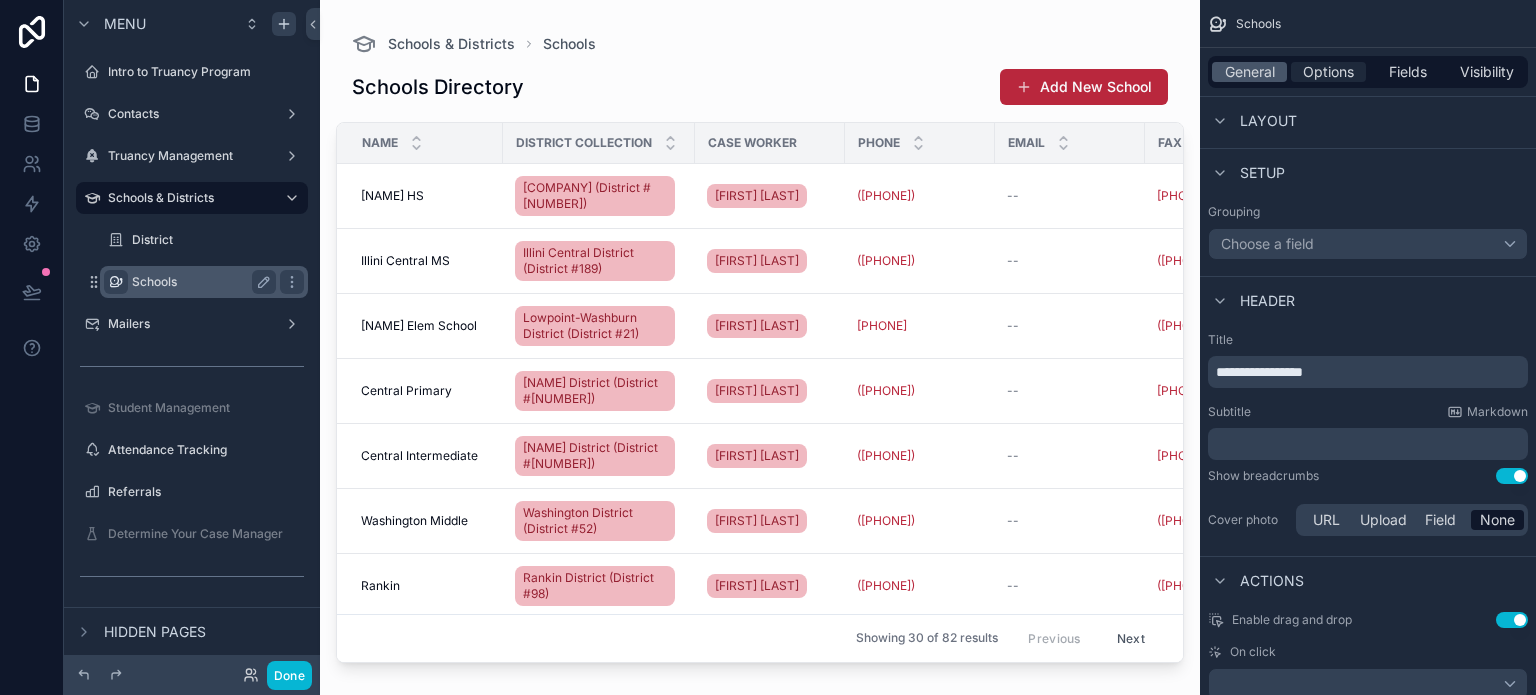 click on "Options" at bounding box center (1328, 72) 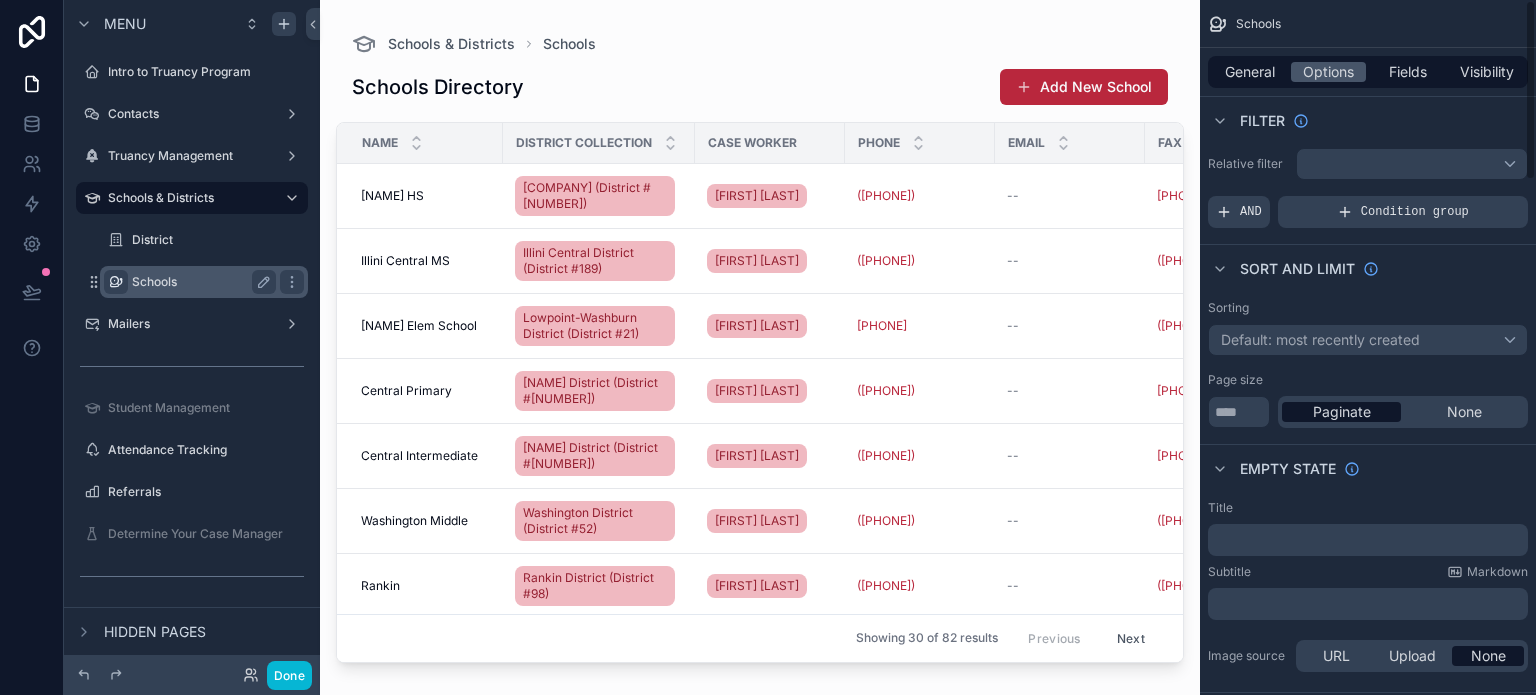 scroll, scrollTop: 0, scrollLeft: 0, axis: both 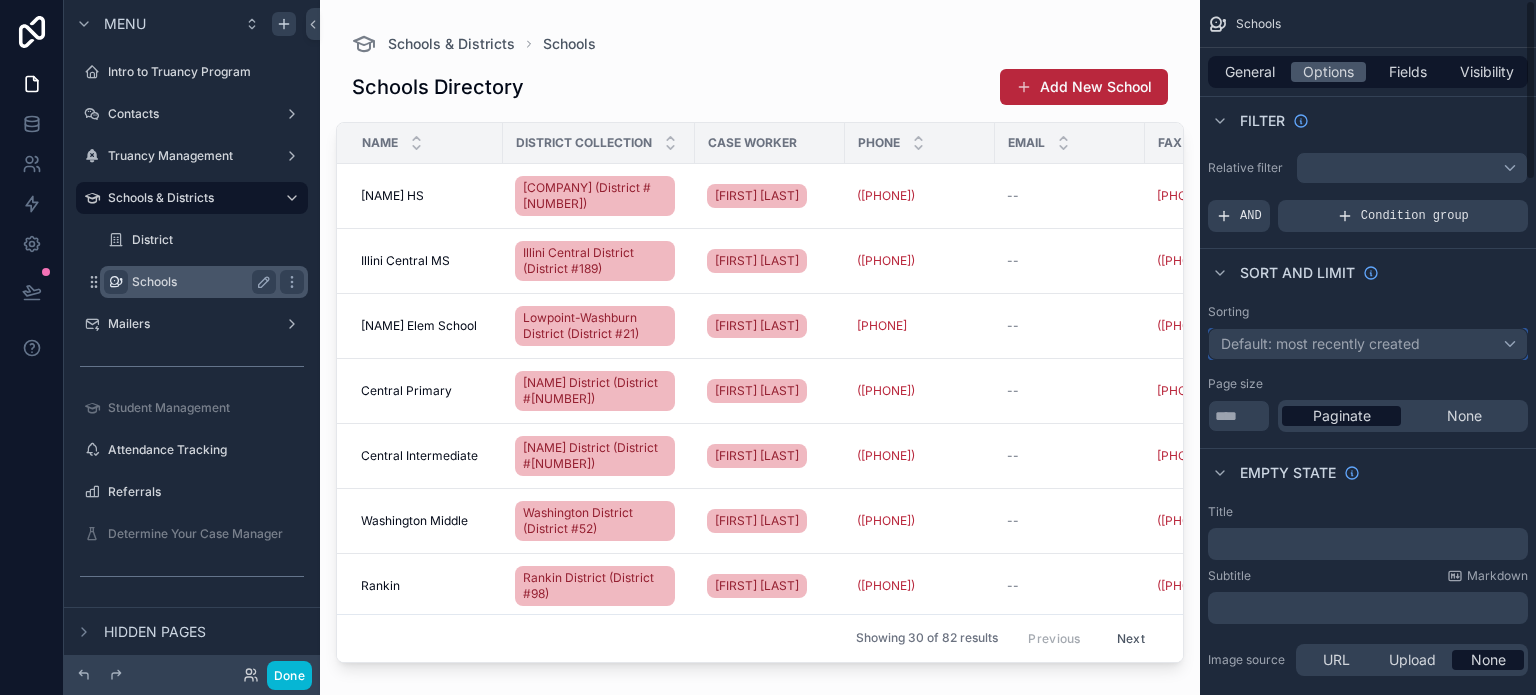 click on "Default: most recently created" at bounding box center [1320, 343] 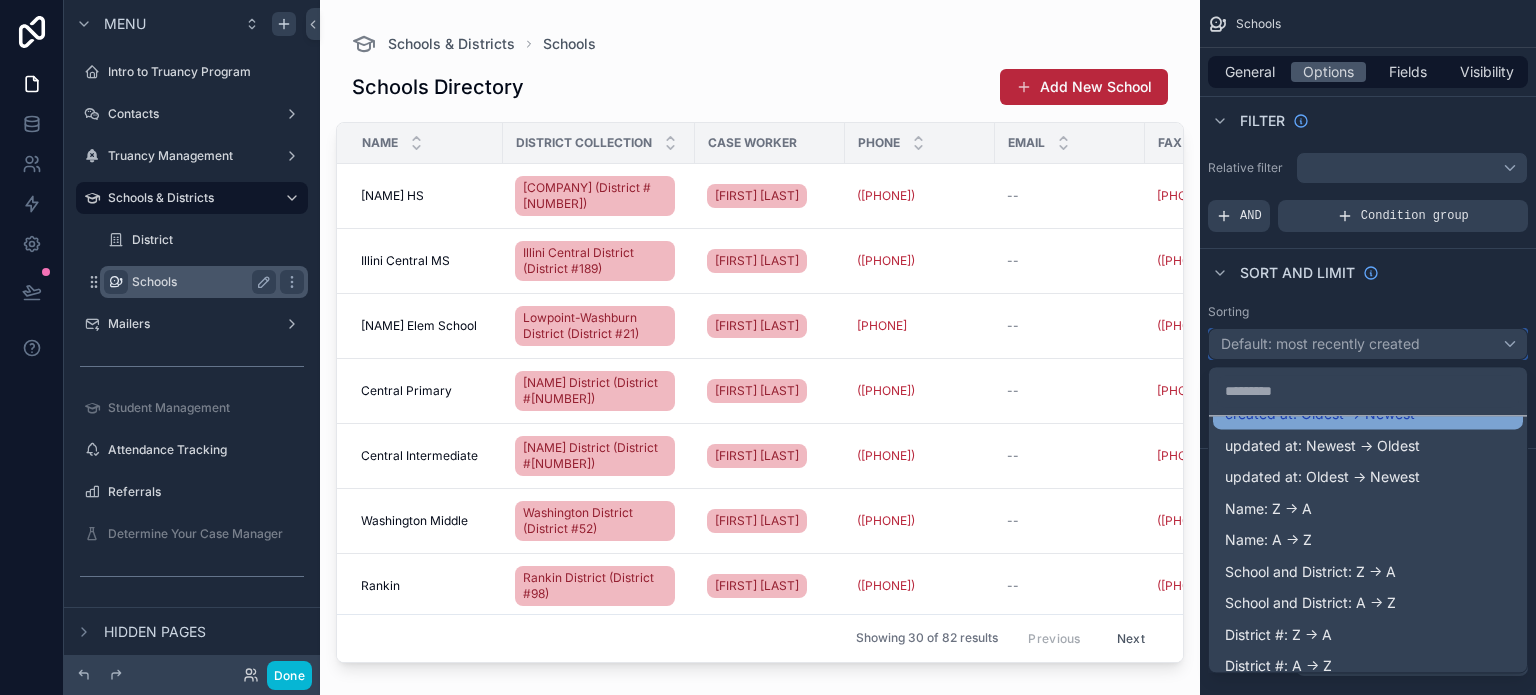 scroll, scrollTop: 100, scrollLeft: 0, axis: vertical 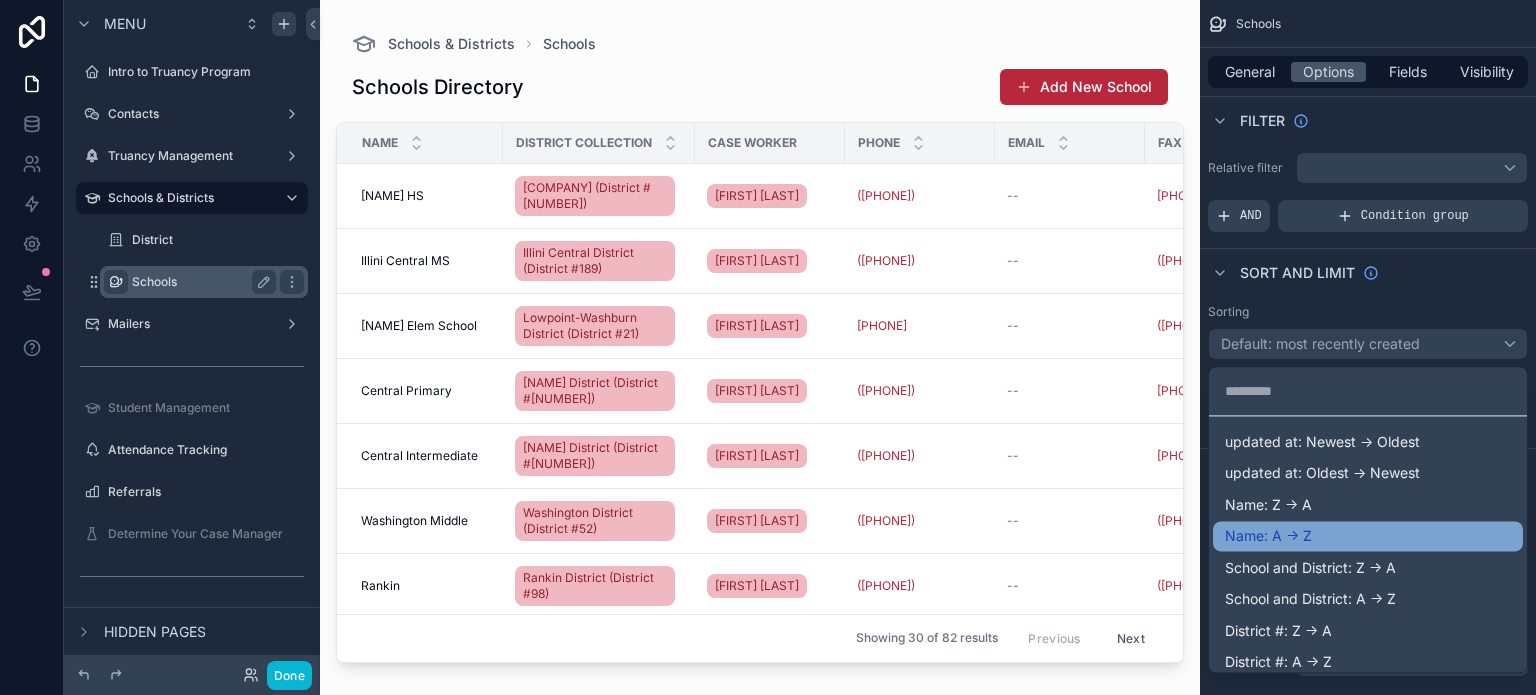 click on "Name: A -> Z" at bounding box center (1368, 536) 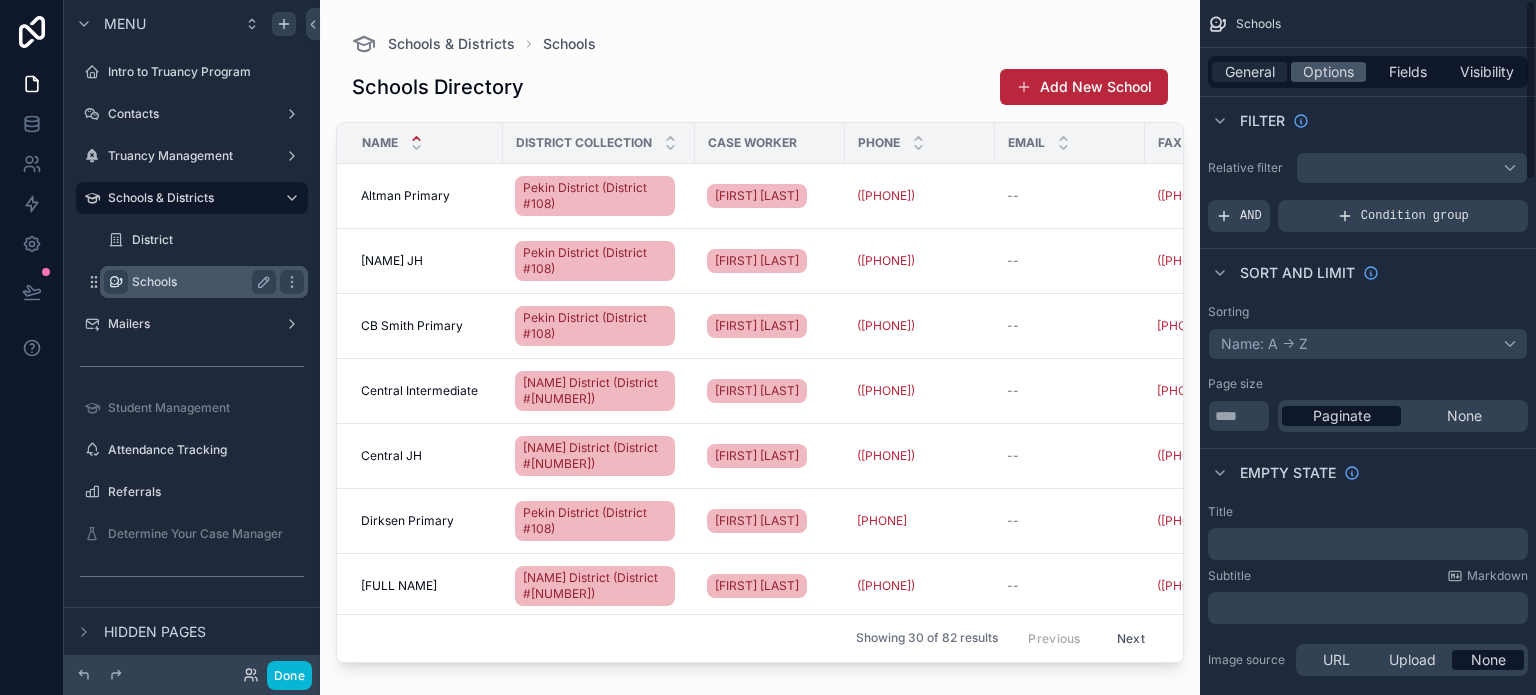 click on "General" at bounding box center (1250, 72) 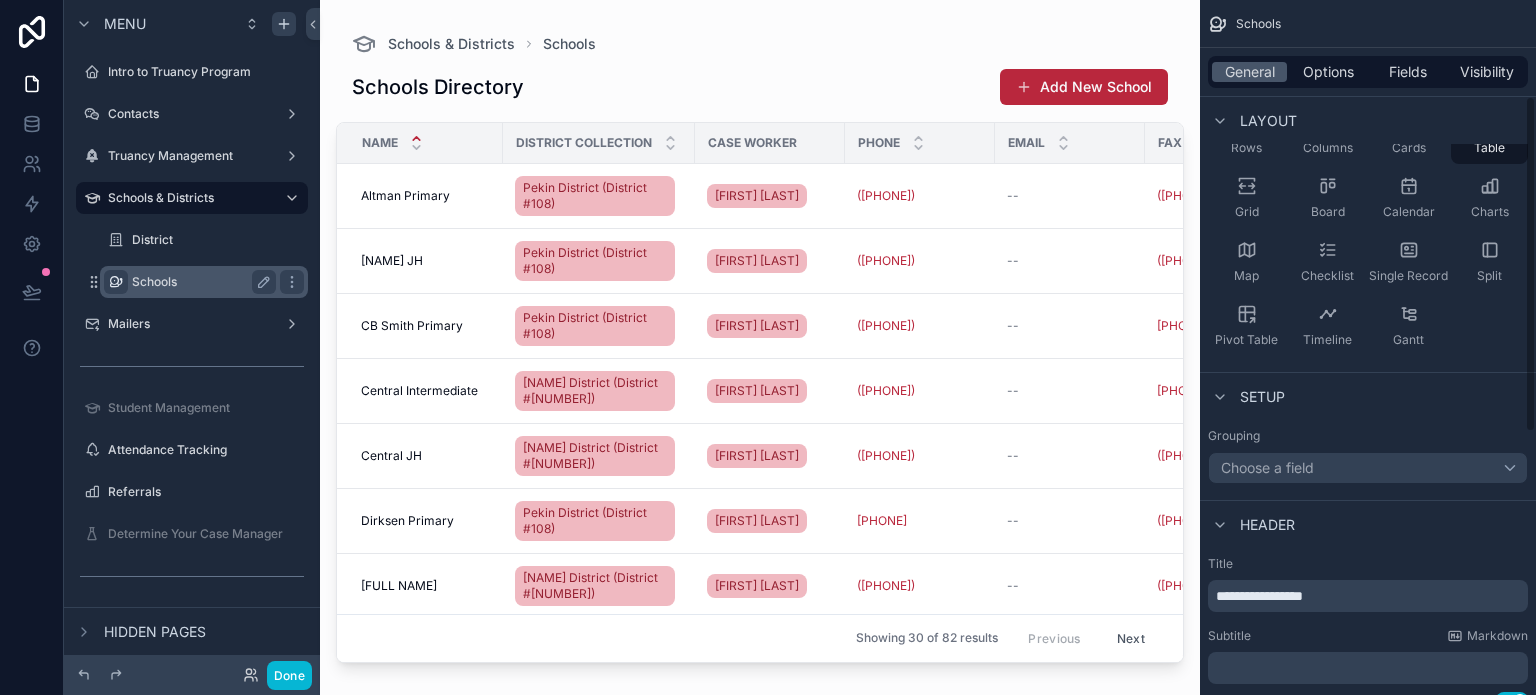 scroll, scrollTop: 200, scrollLeft: 0, axis: vertical 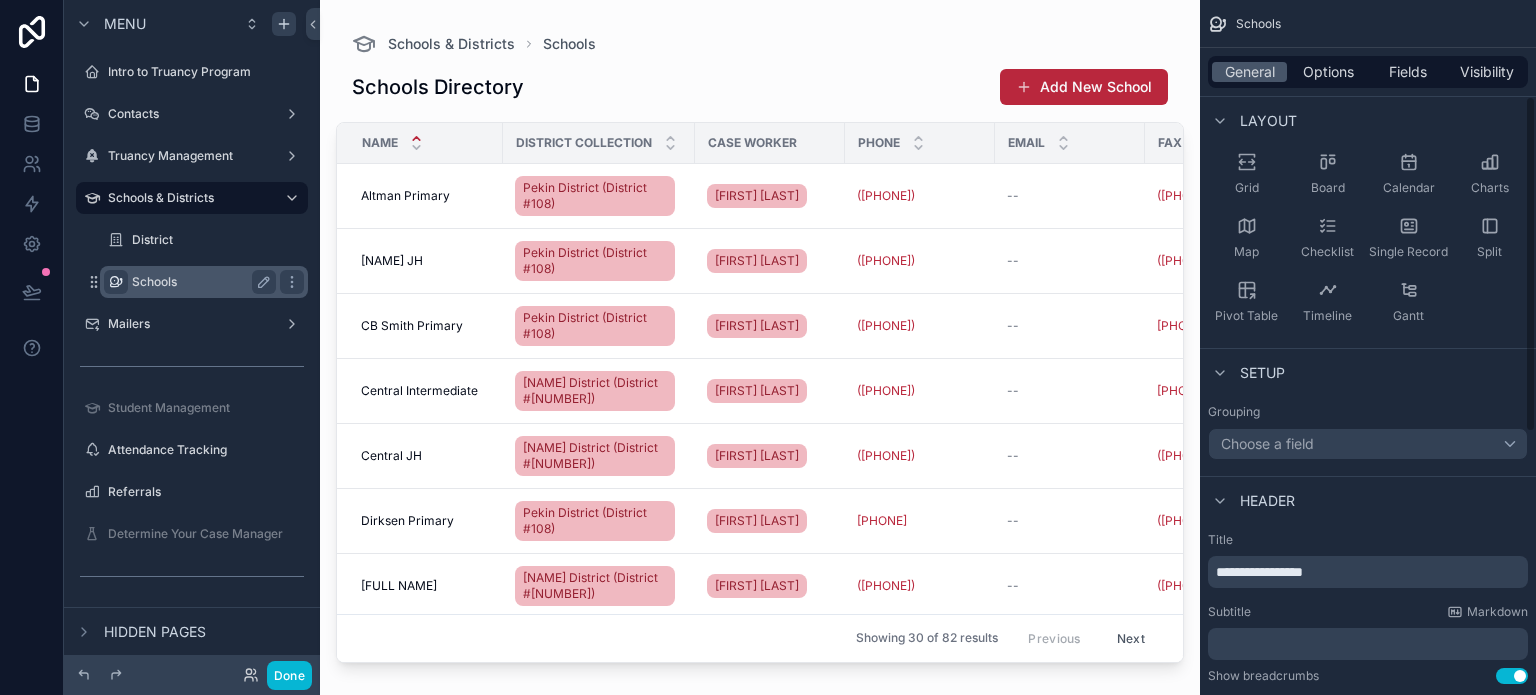 click on "Grouping Choose a field" at bounding box center (1368, 432) 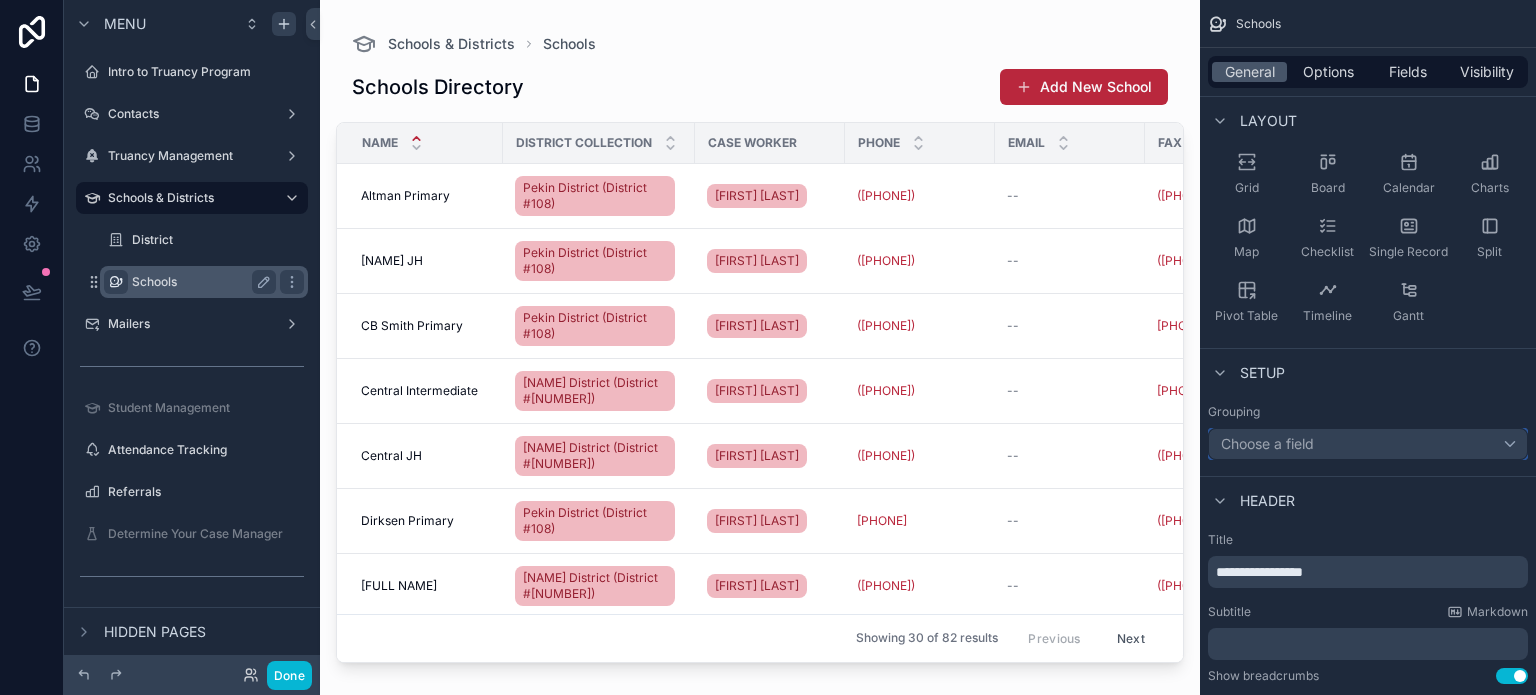 click on "Choose a field" at bounding box center (1267, 443) 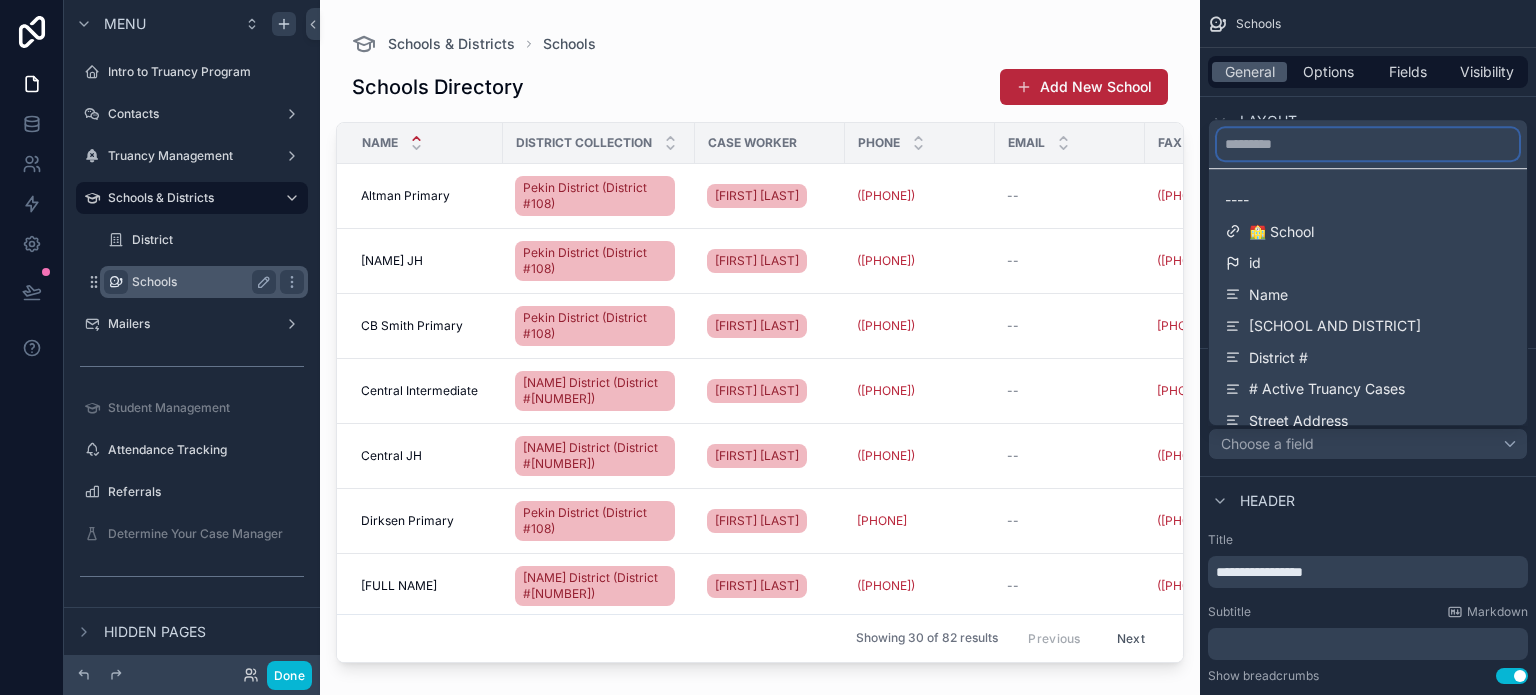 click at bounding box center [1368, 144] 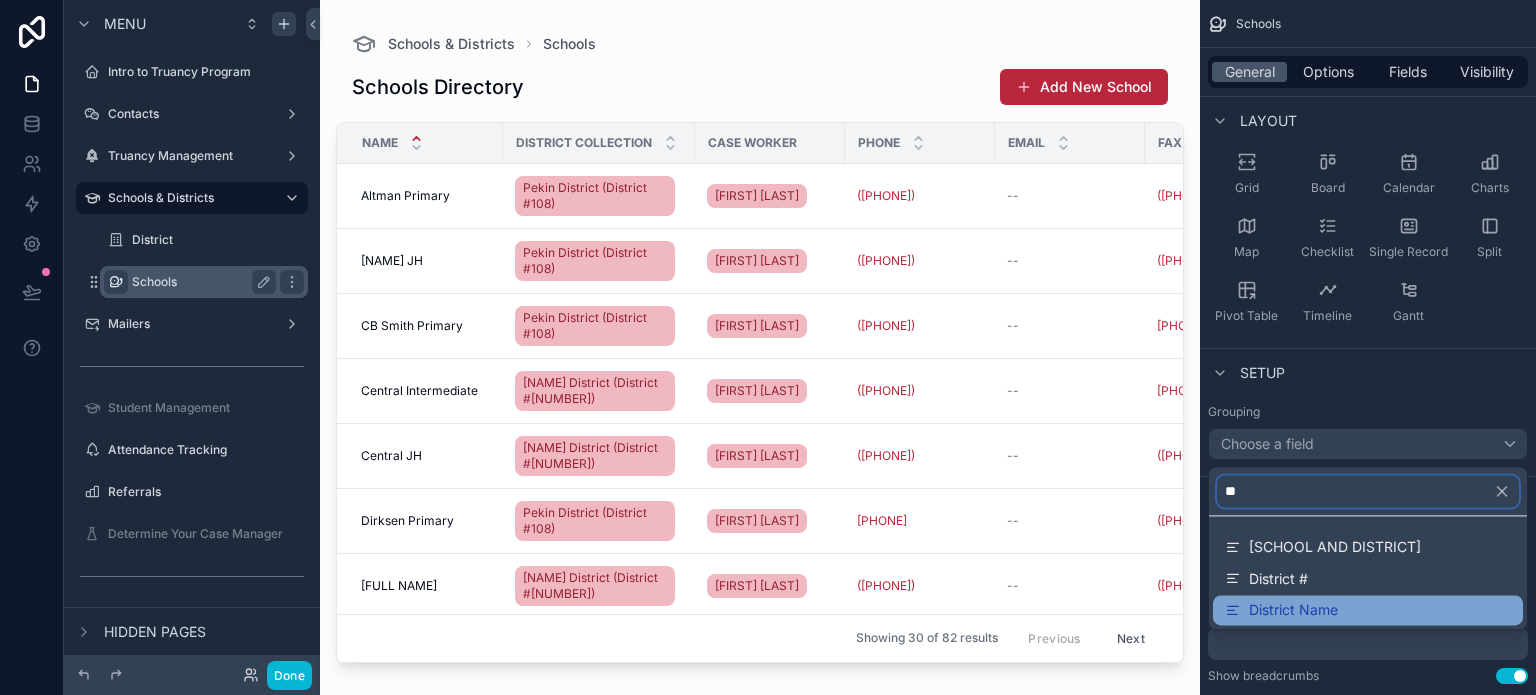 type on "**" 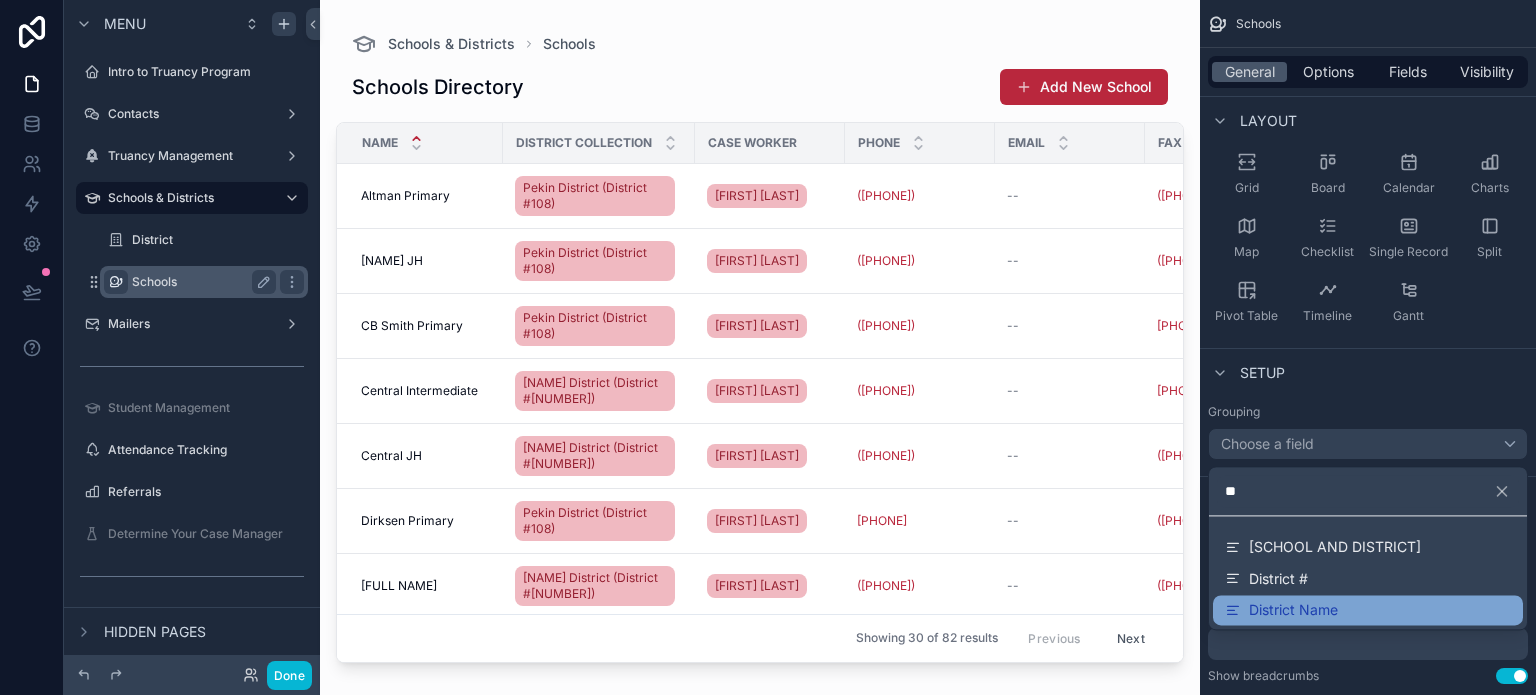 click on "District Name" at bounding box center [1293, 610] 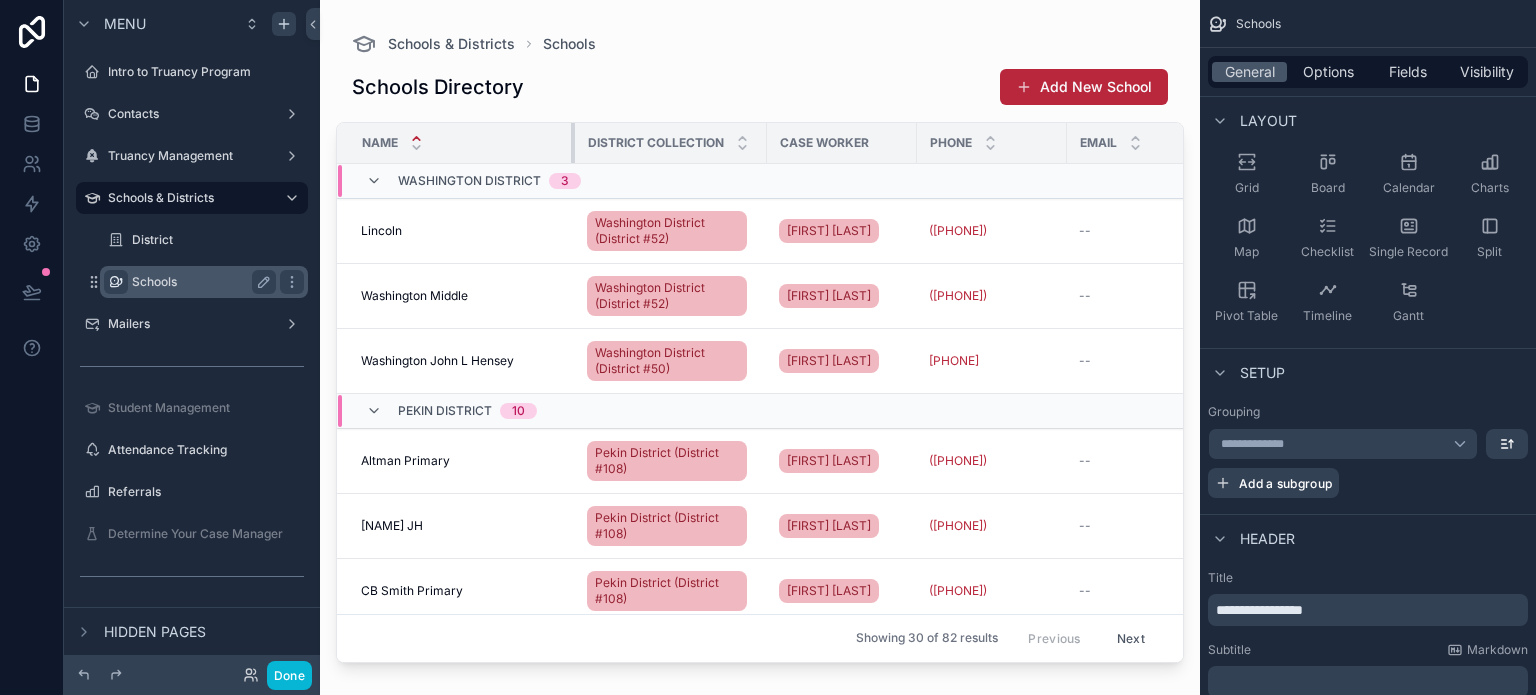 drag, startPoint x: 498, startPoint y: 139, endPoint x: 586, endPoint y: 136, distance: 88.051125 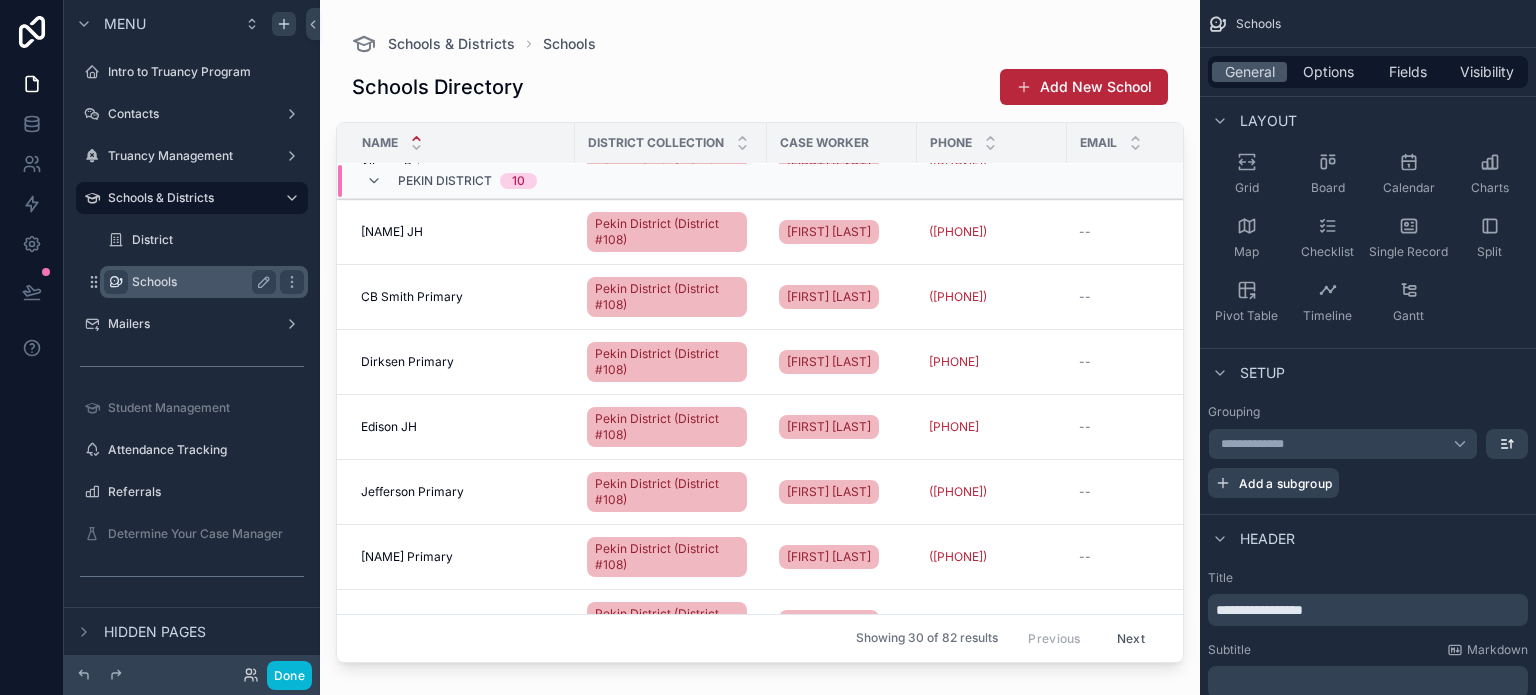 scroll, scrollTop: 300, scrollLeft: 0, axis: vertical 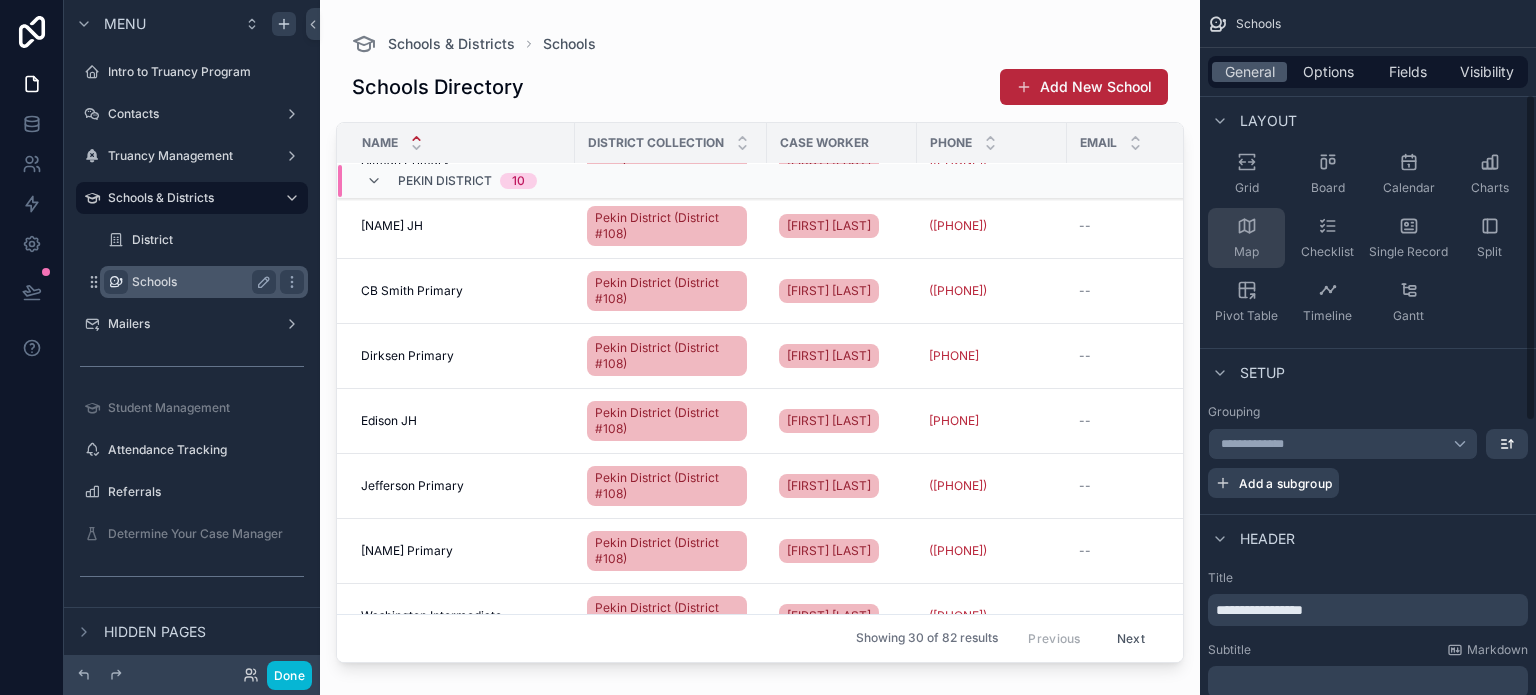 drag, startPoint x: 1254, startPoint y: 175, endPoint x: 1244, endPoint y: 212, distance: 38.327538 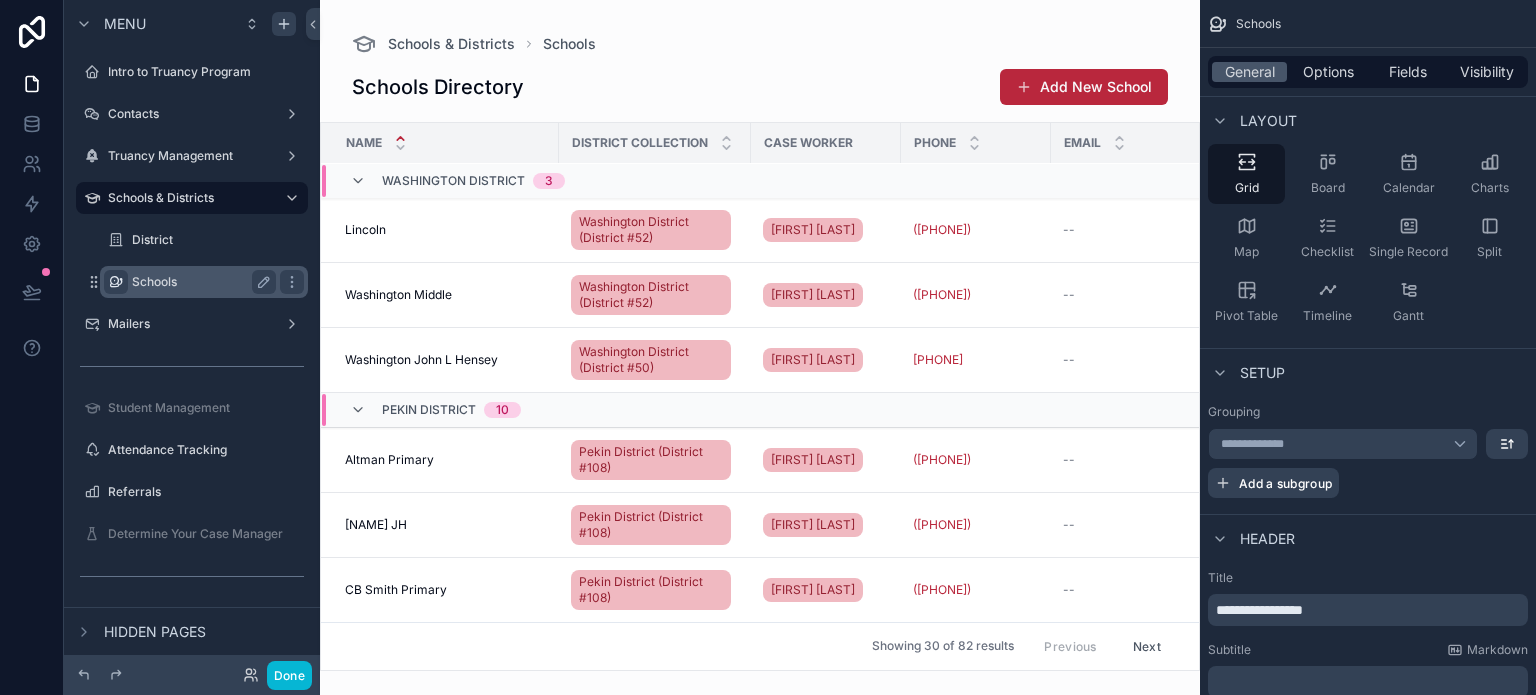 scroll, scrollTop: 0, scrollLeft: 0, axis: both 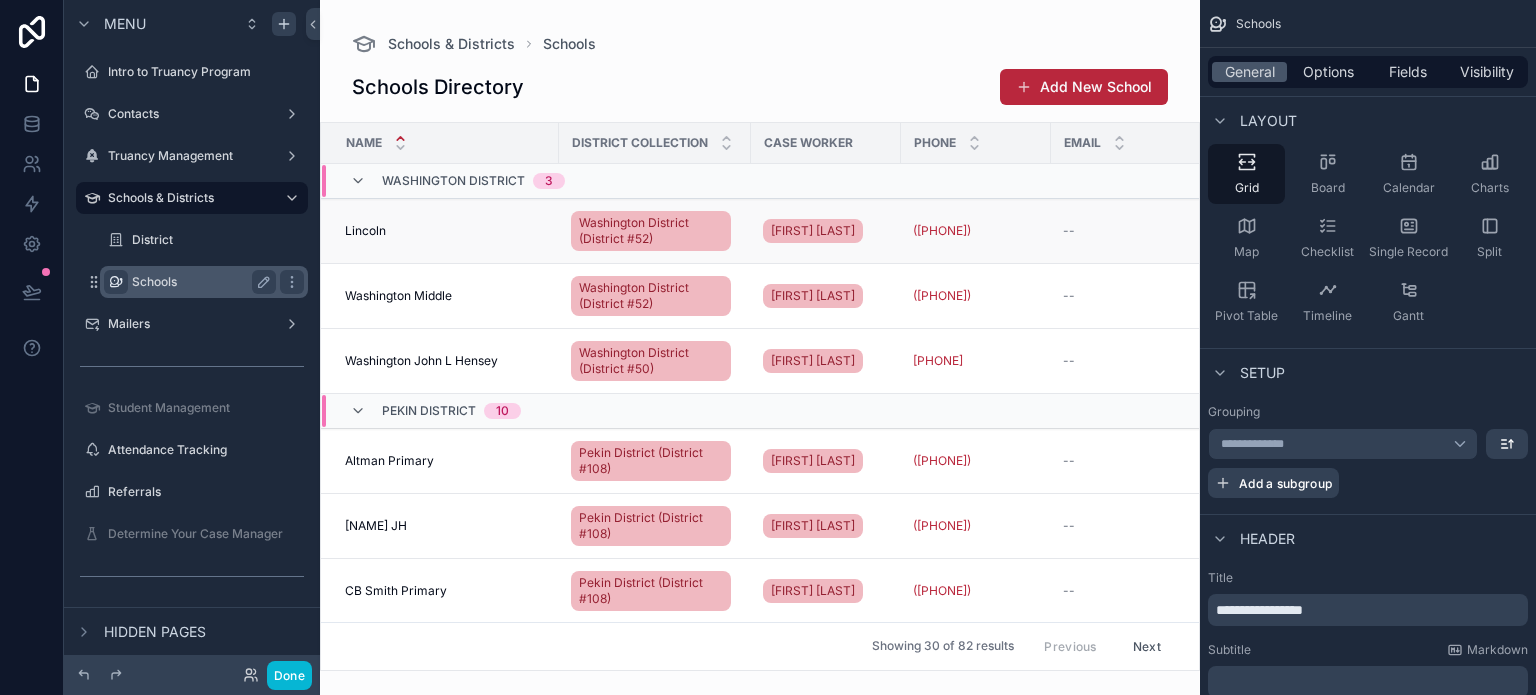 click on "Lincoln" at bounding box center (365, 231) 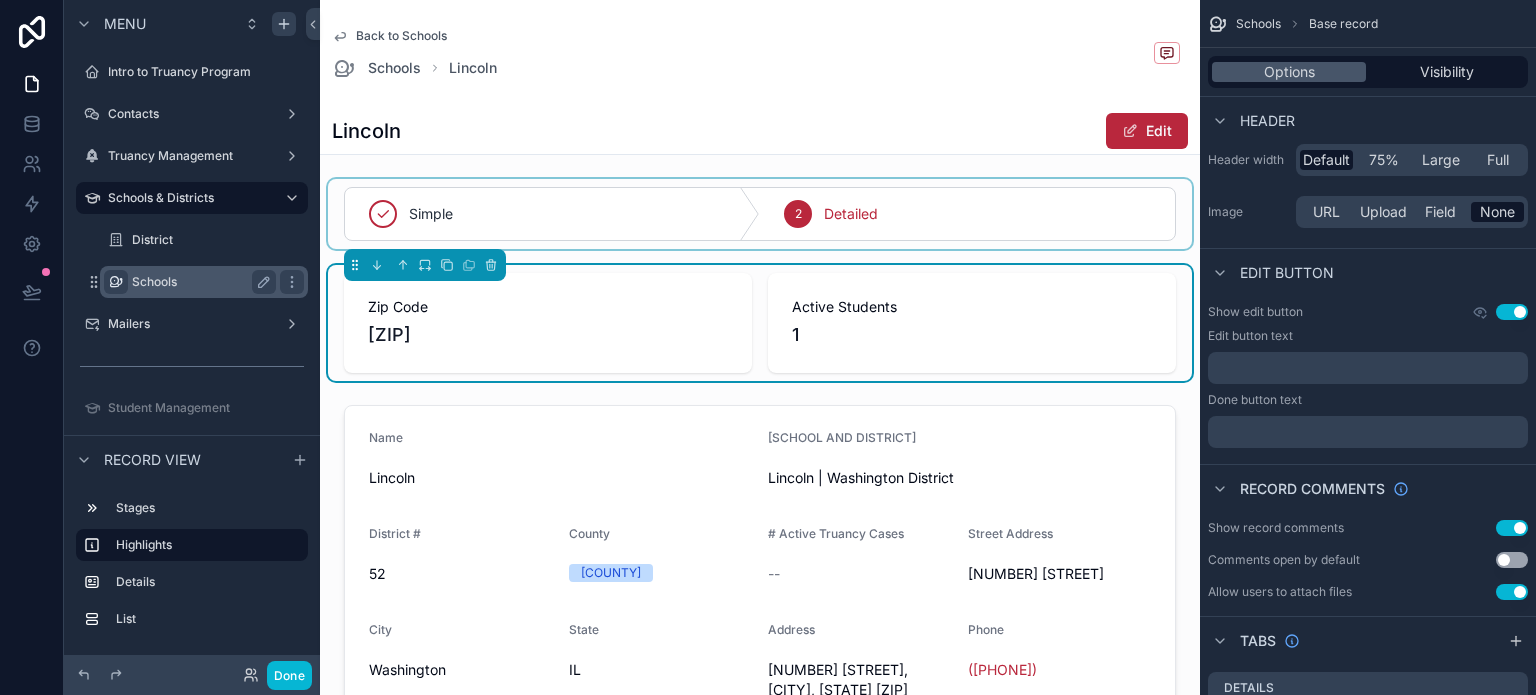 click at bounding box center [760, 214] 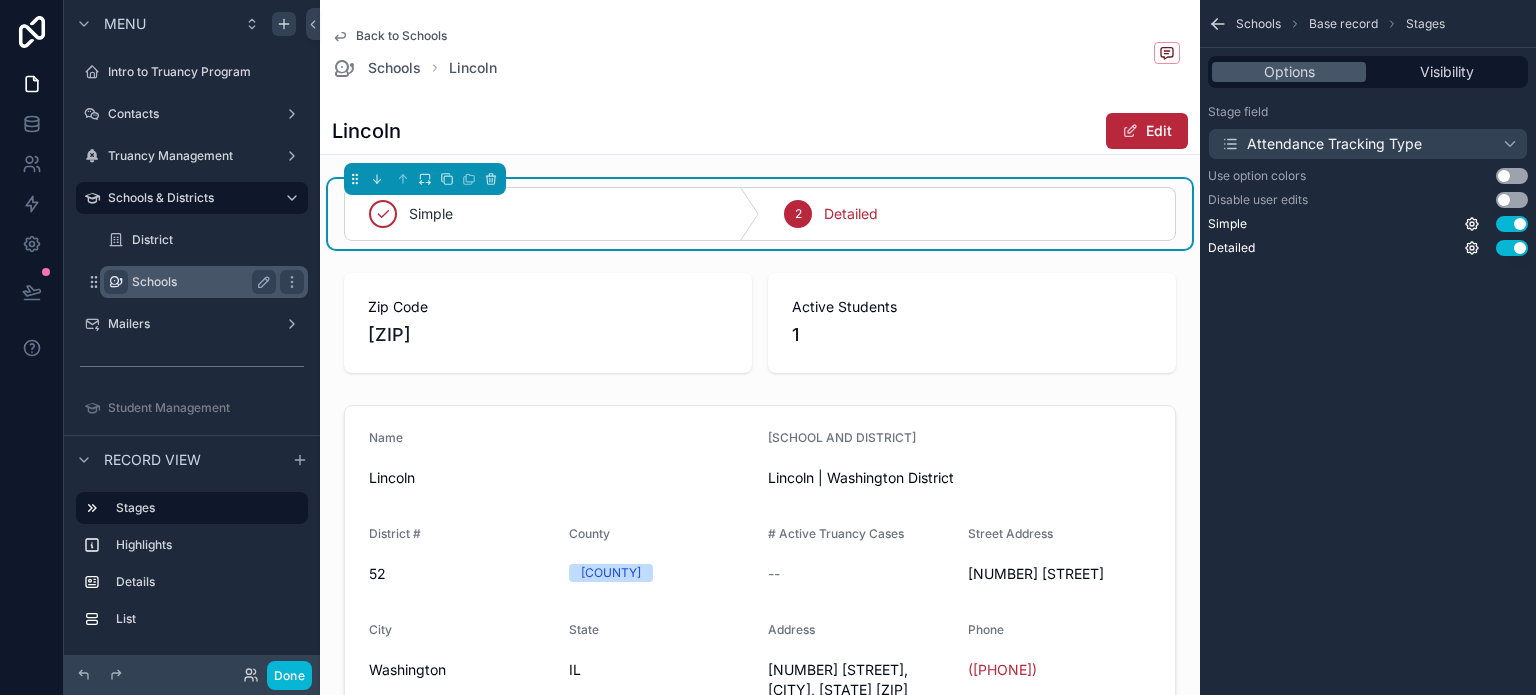 scroll, scrollTop: 0, scrollLeft: 0, axis: both 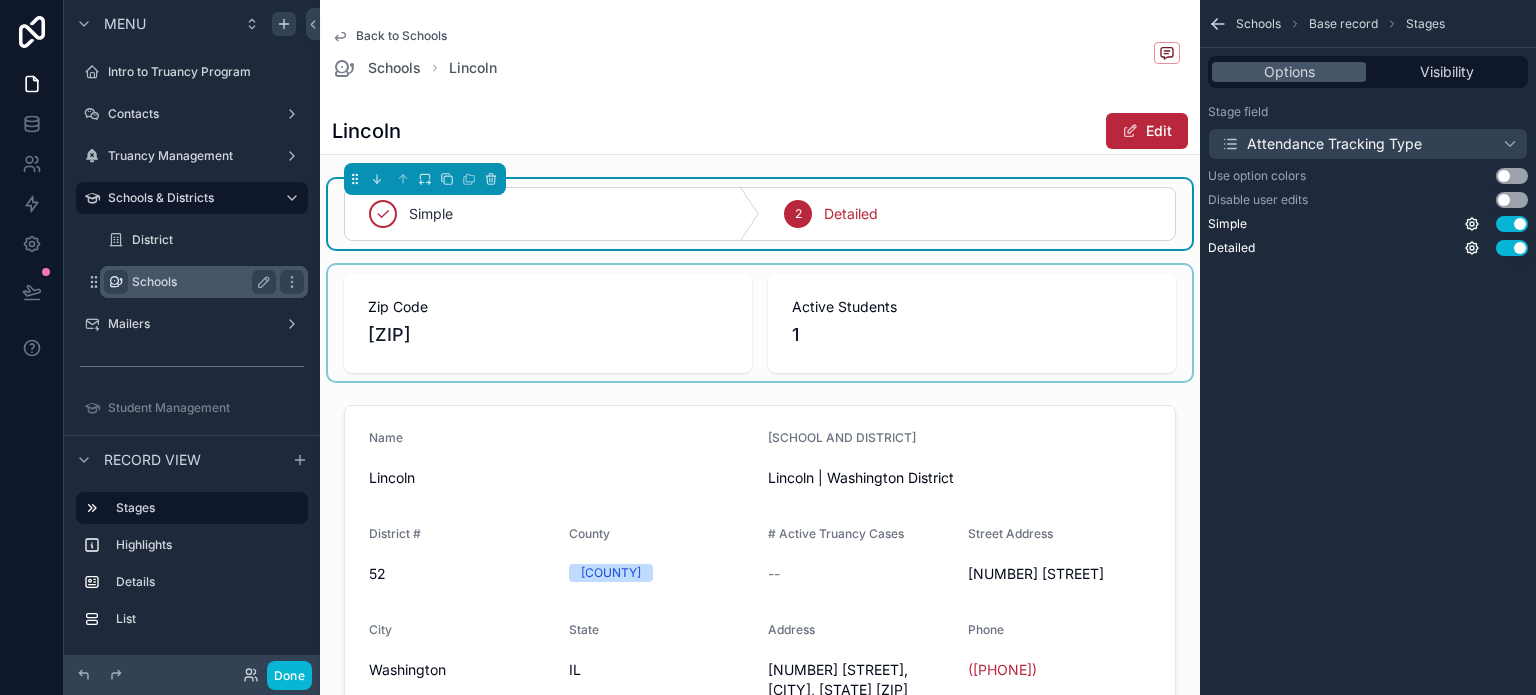 click at bounding box center (760, 323) 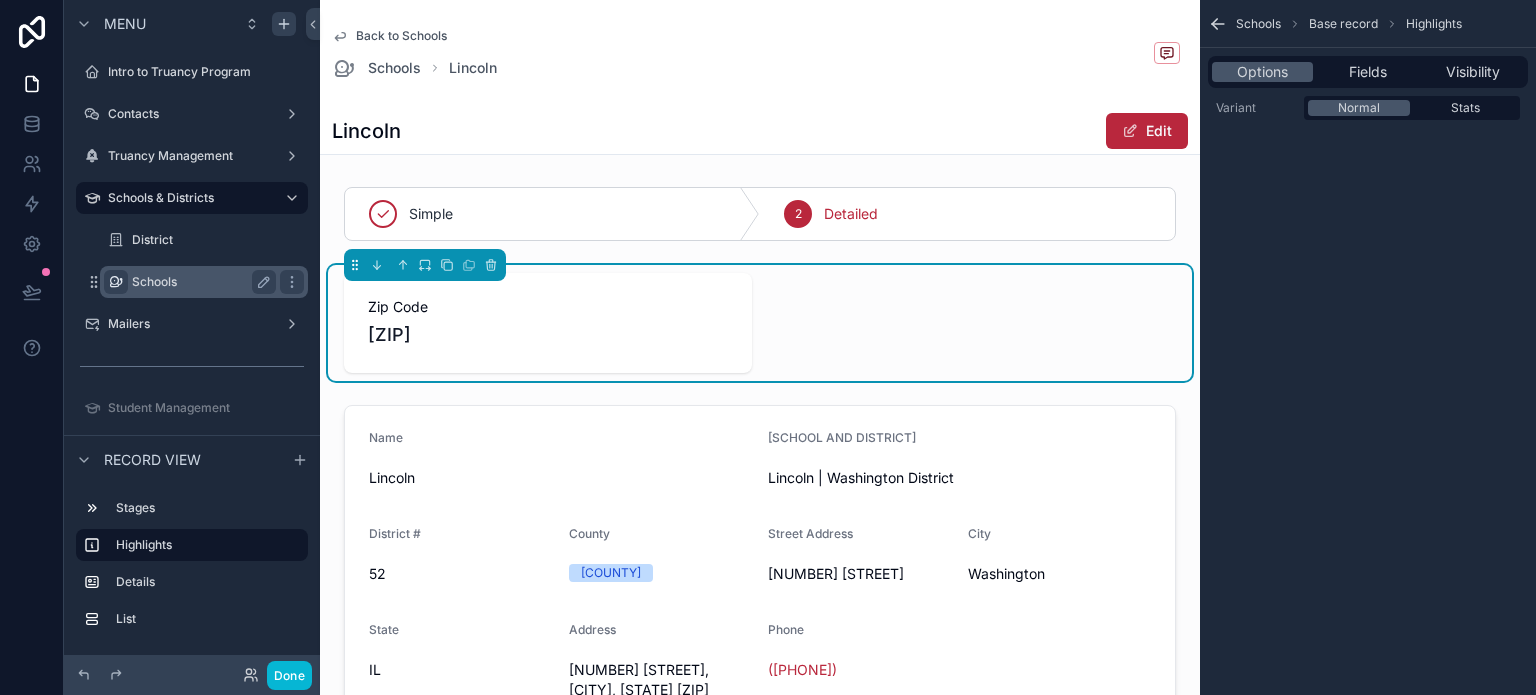 click on "Zip Code 61,571" at bounding box center (760, 323) 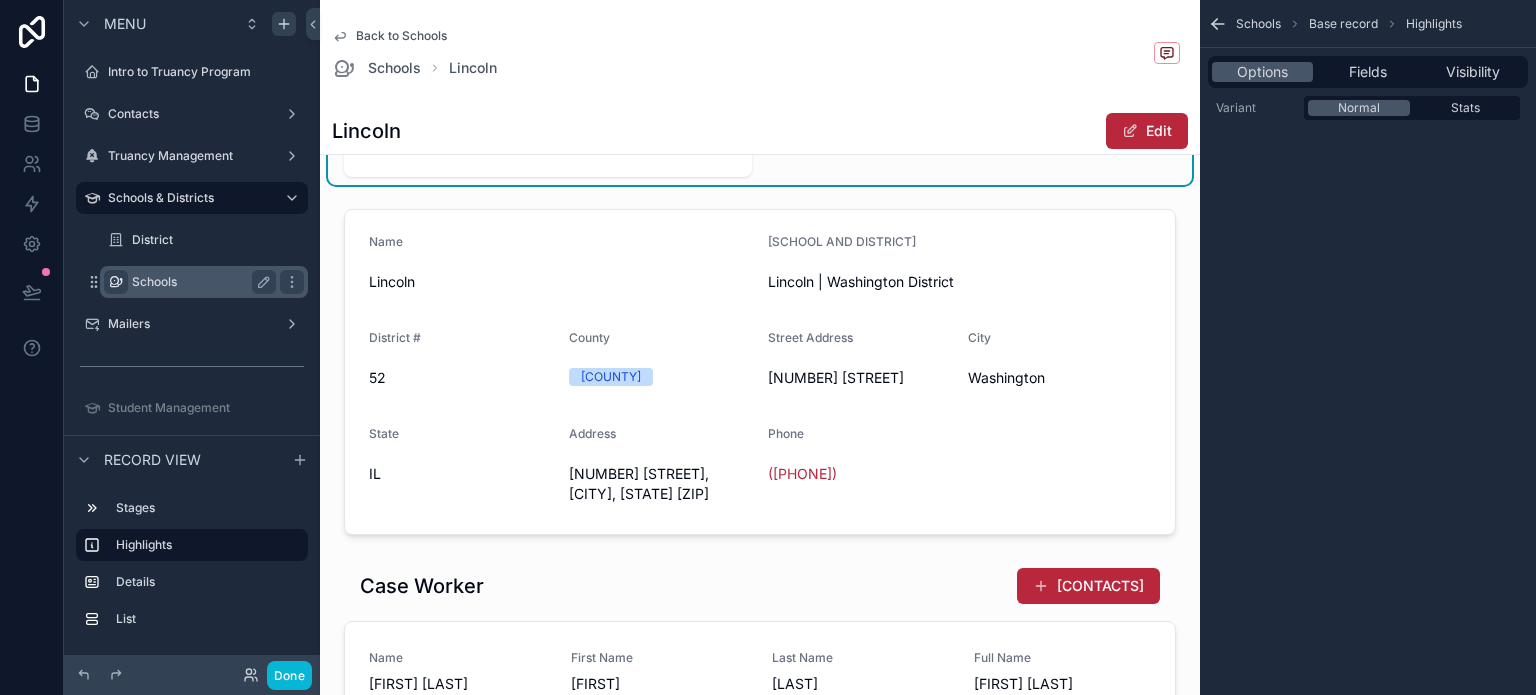 scroll, scrollTop: 200, scrollLeft: 0, axis: vertical 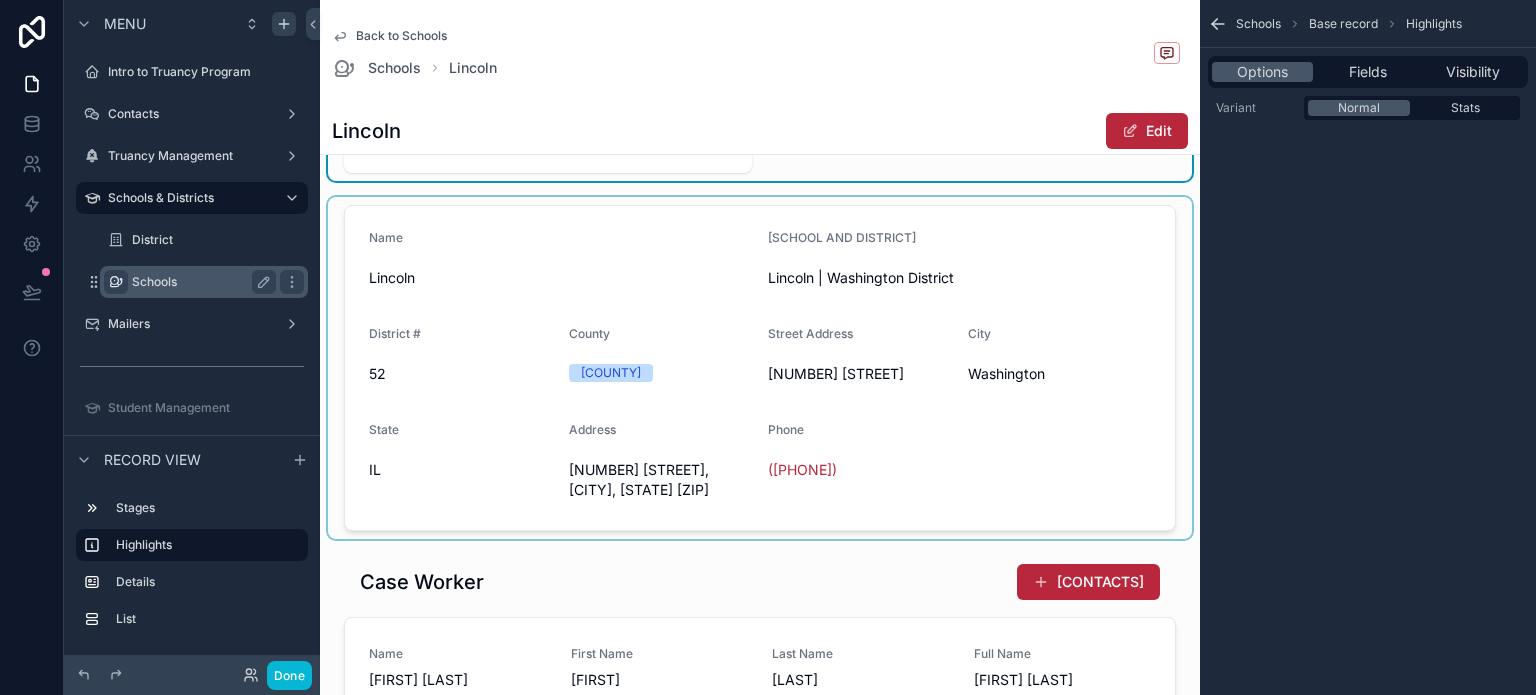 click at bounding box center [760, 368] 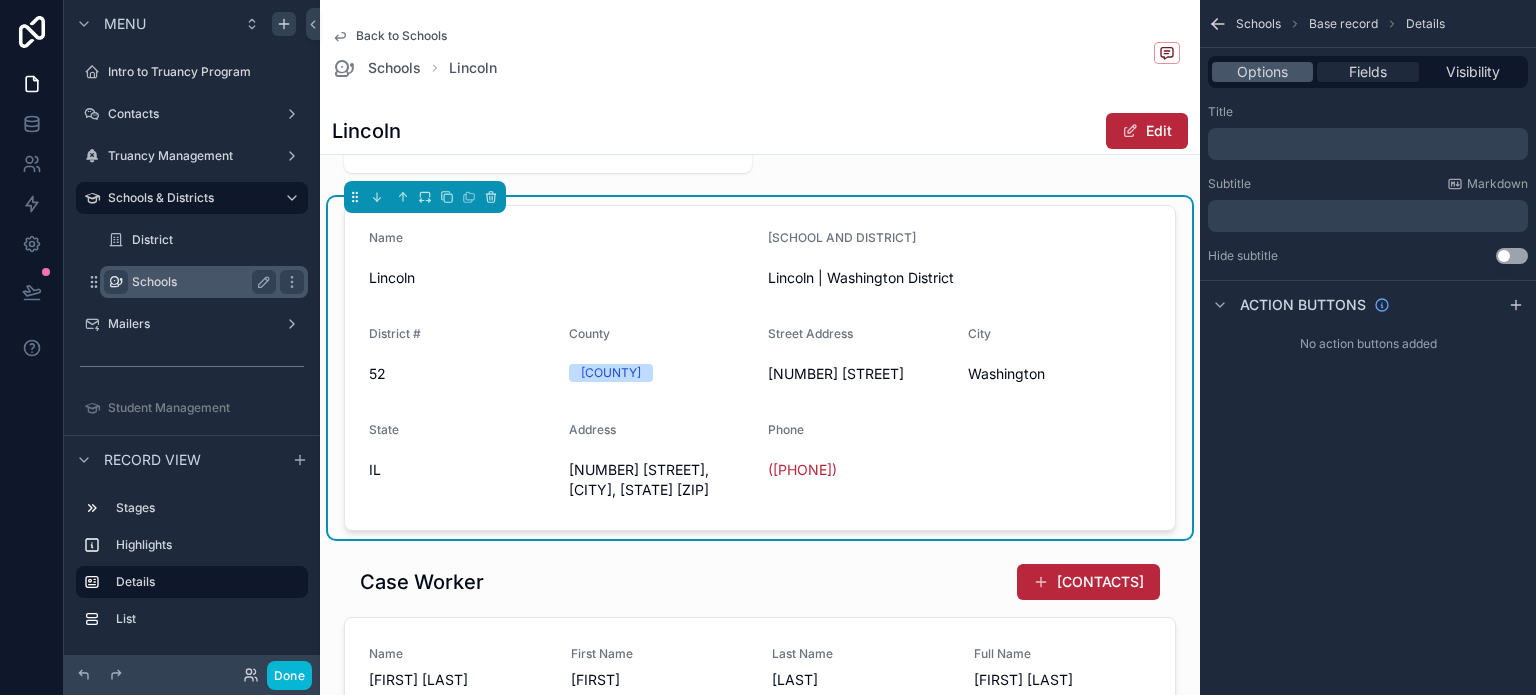 click on "Fields" at bounding box center (1368, 72) 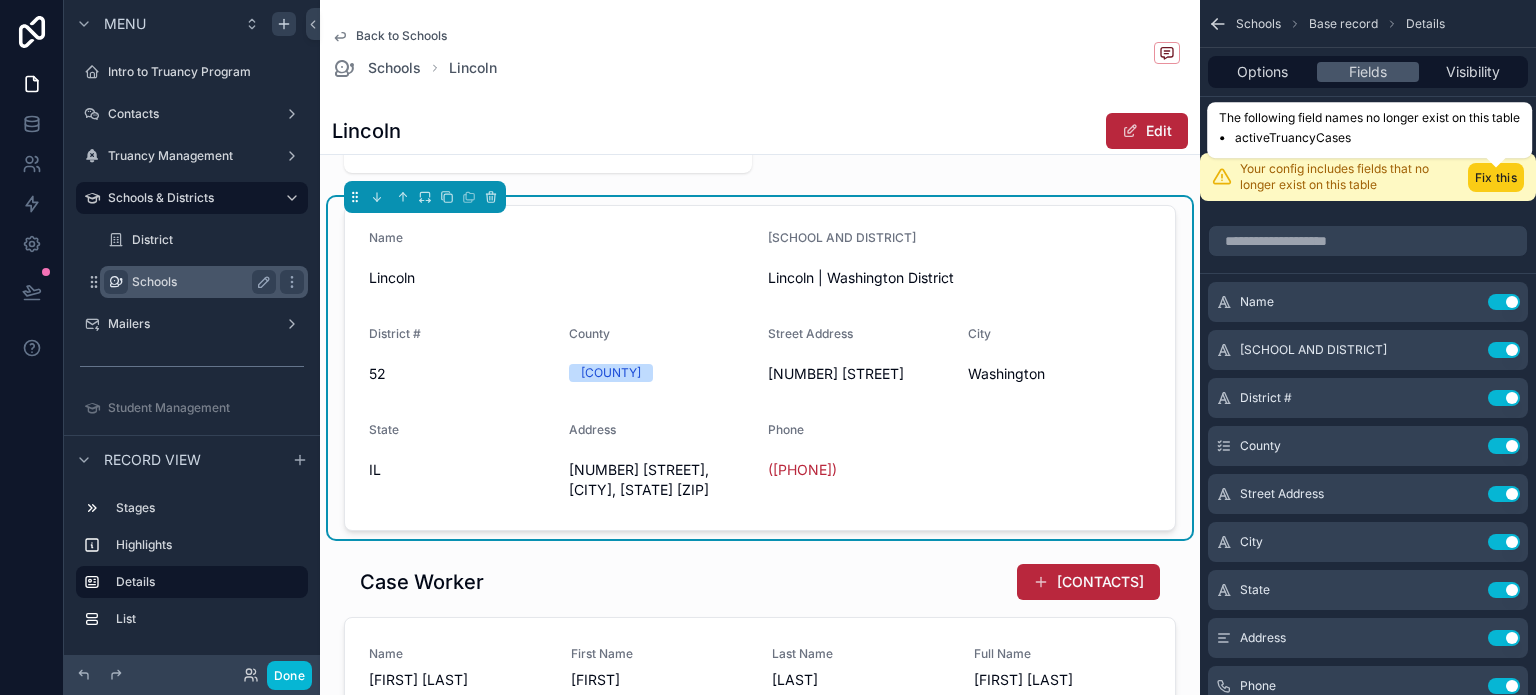 click on "Fix this" at bounding box center [1496, 177] 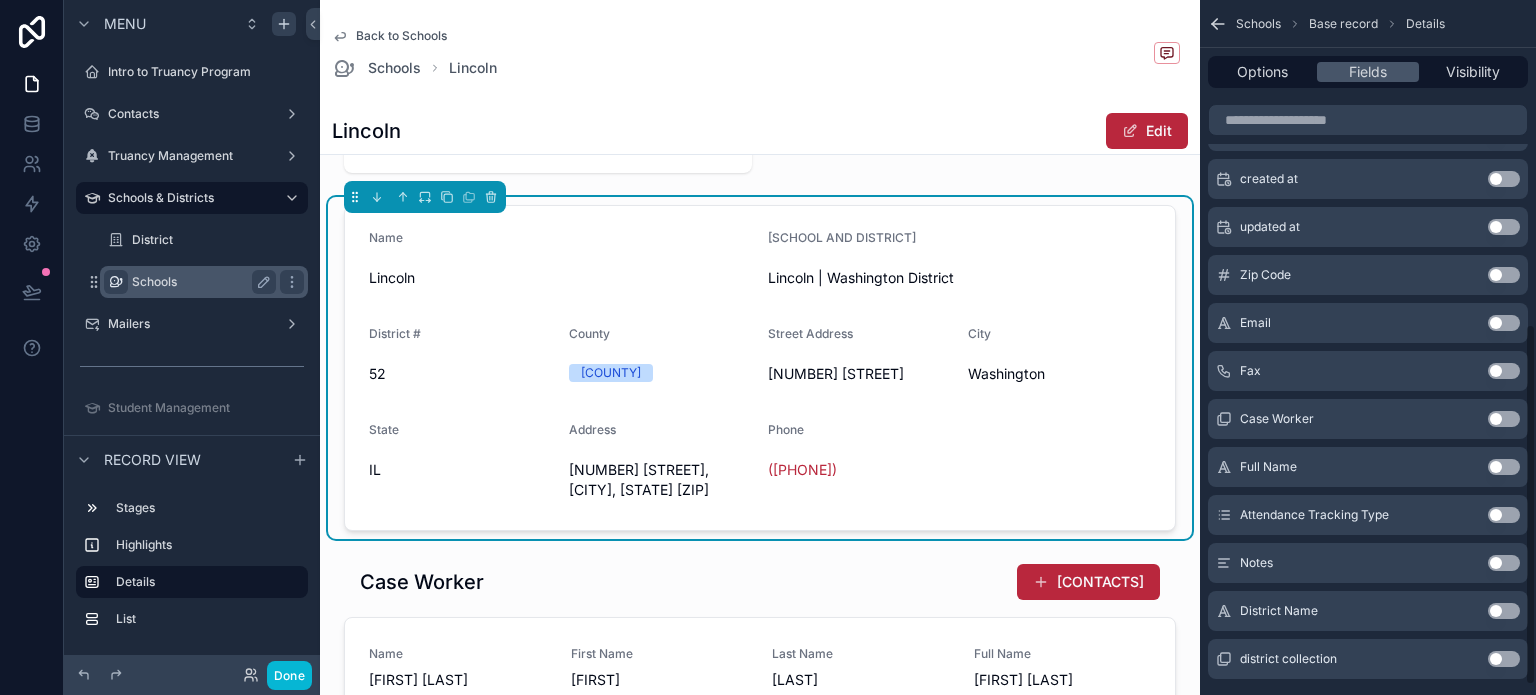 scroll, scrollTop: 643, scrollLeft: 0, axis: vertical 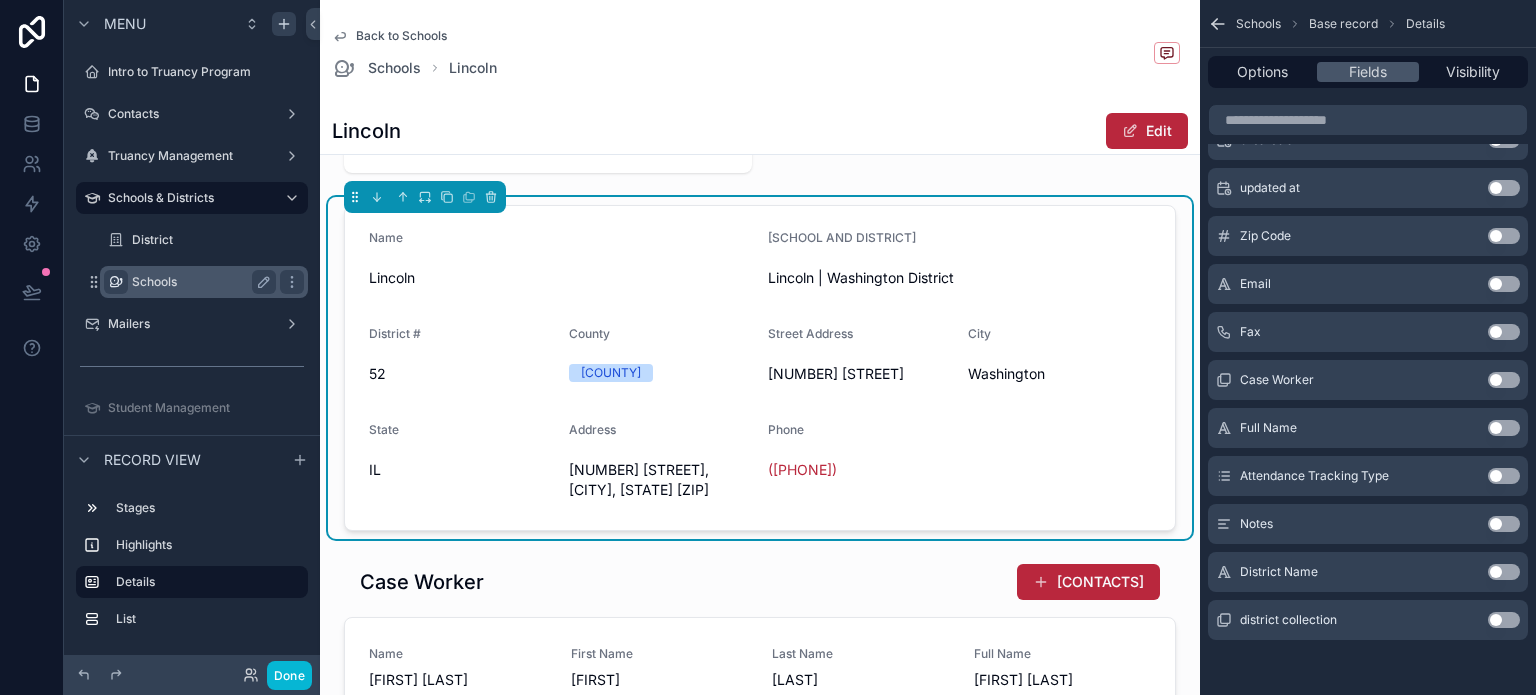 click on "Use setting" at bounding box center [1504, 620] 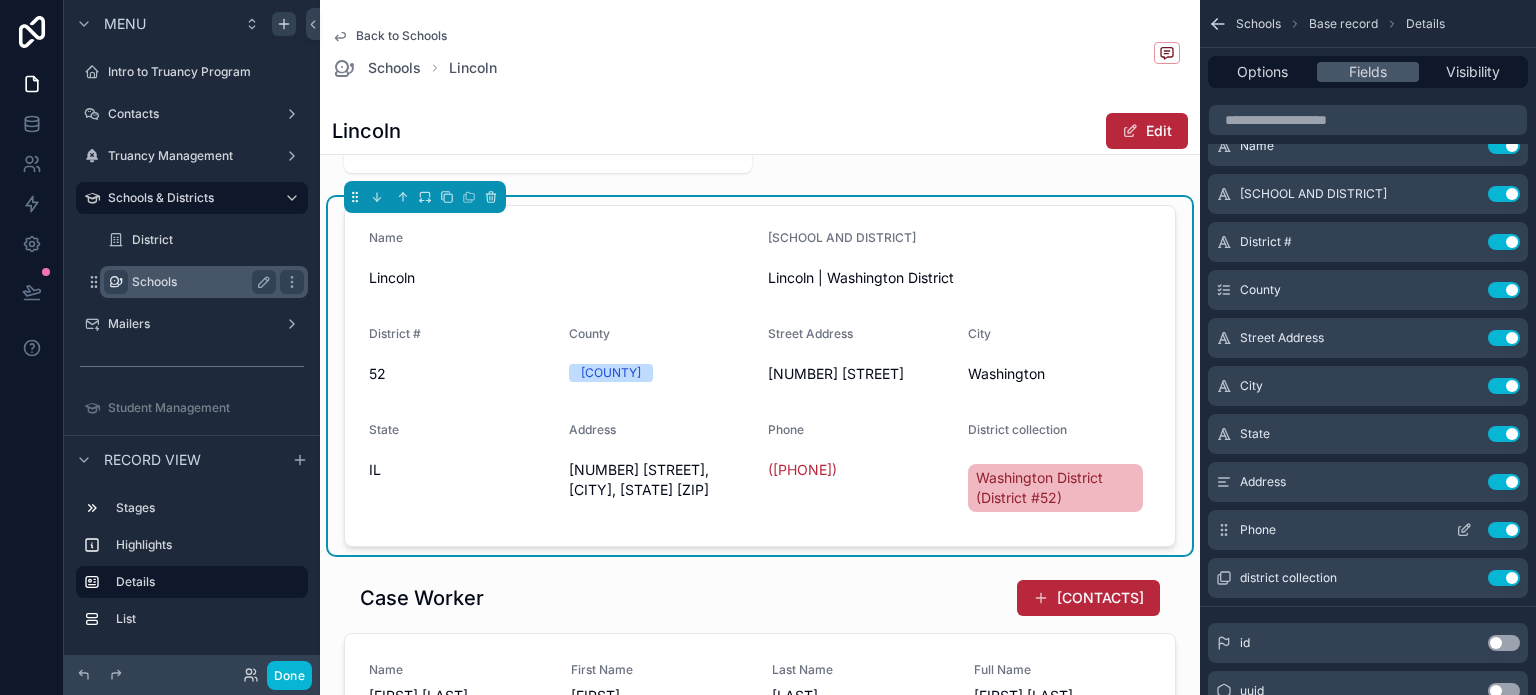 scroll, scrollTop: 100, scrollLeft: 0, axis: vertical 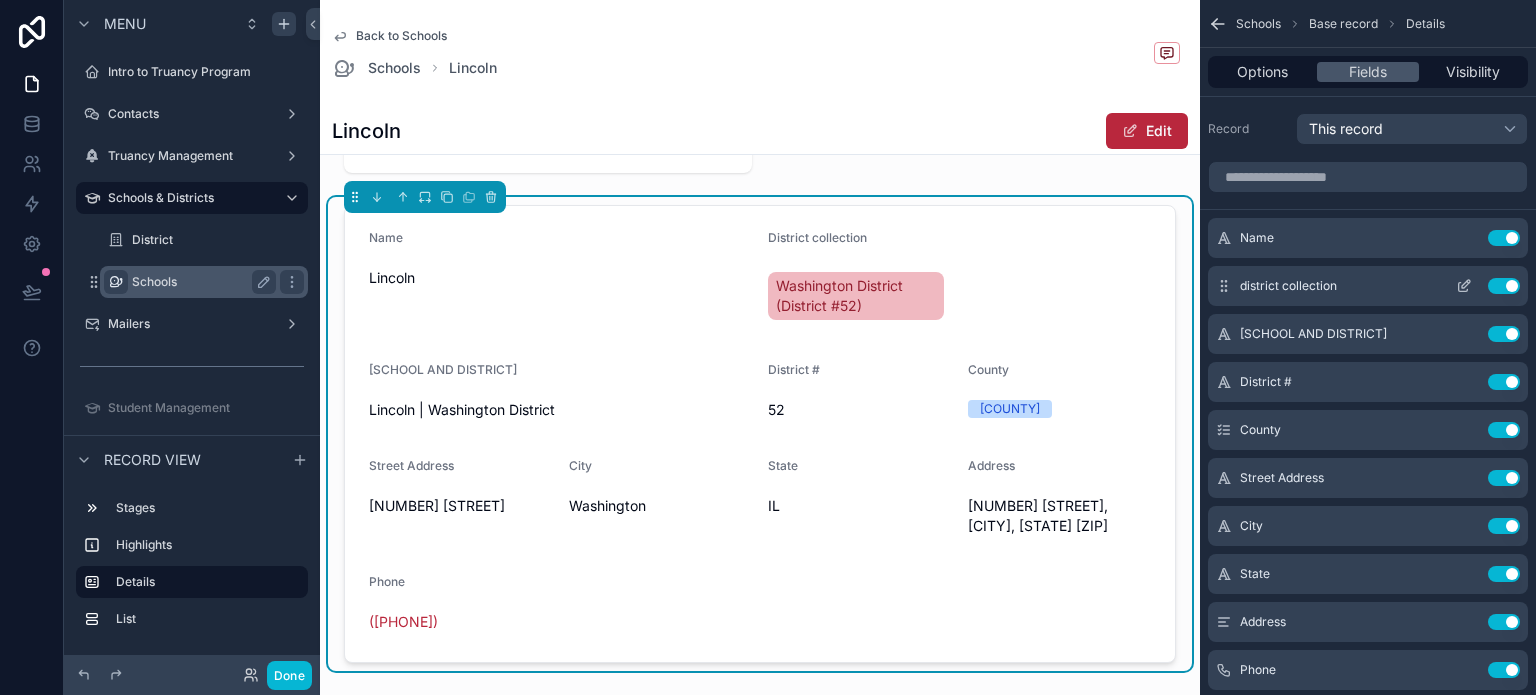 click 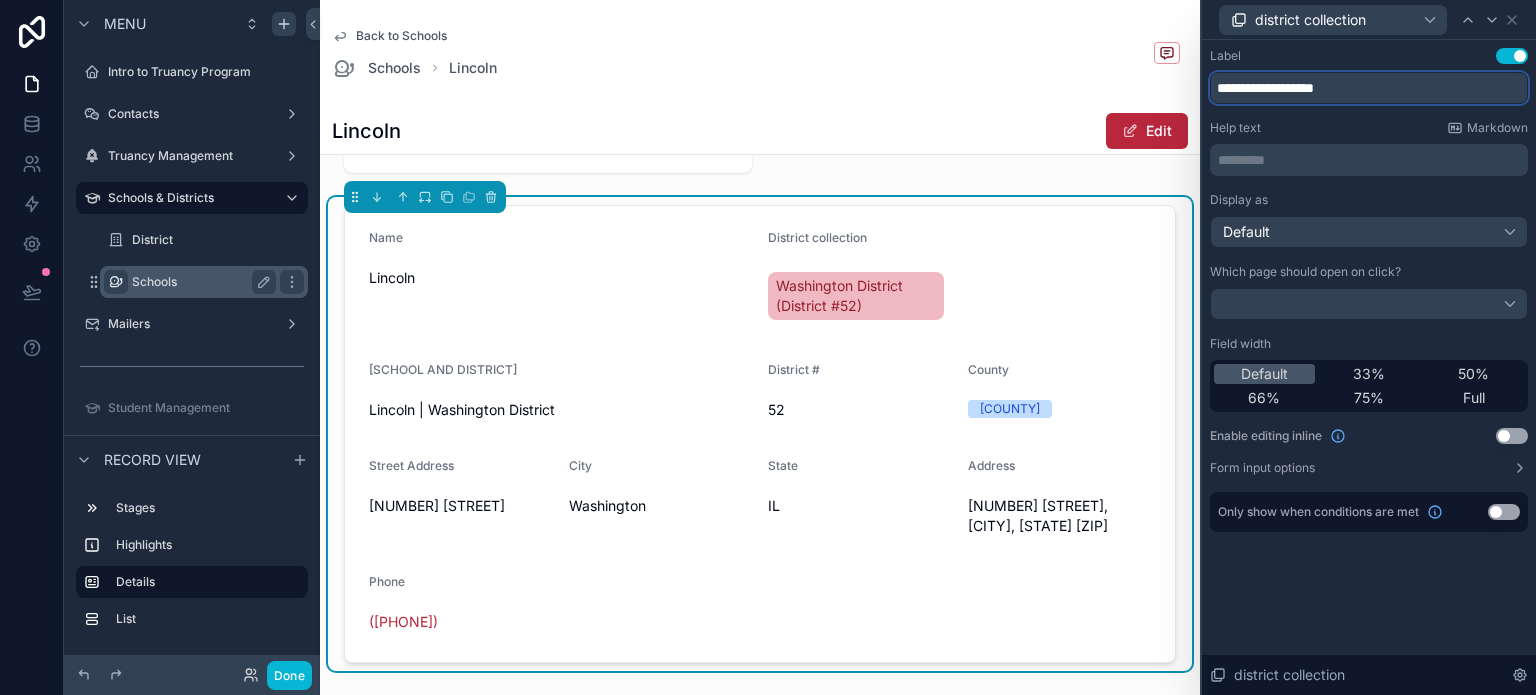 drag, startPoint x: 1263, startPoint y: 93, endPoint x: 1359, endPoint y: 93, distance: 96 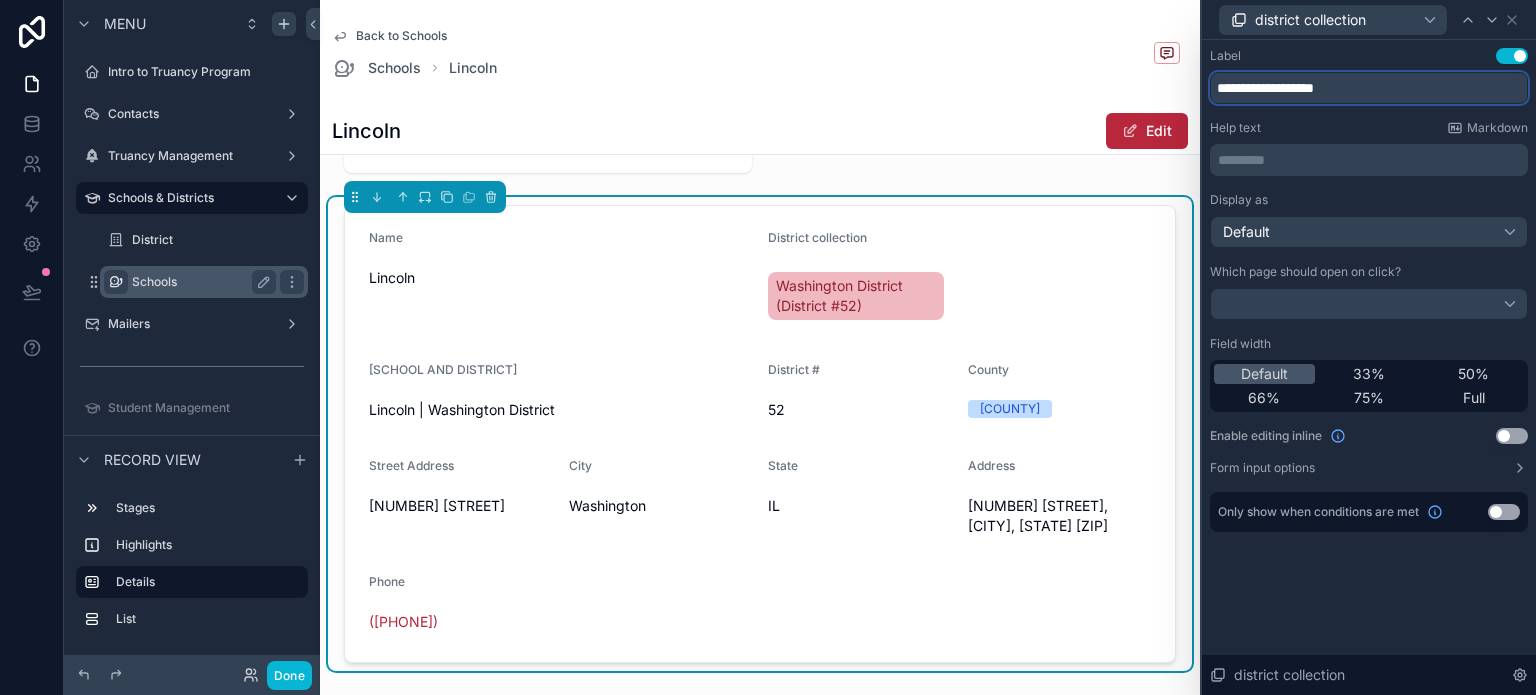 click on "**********" at bounding box center (1369, 88) 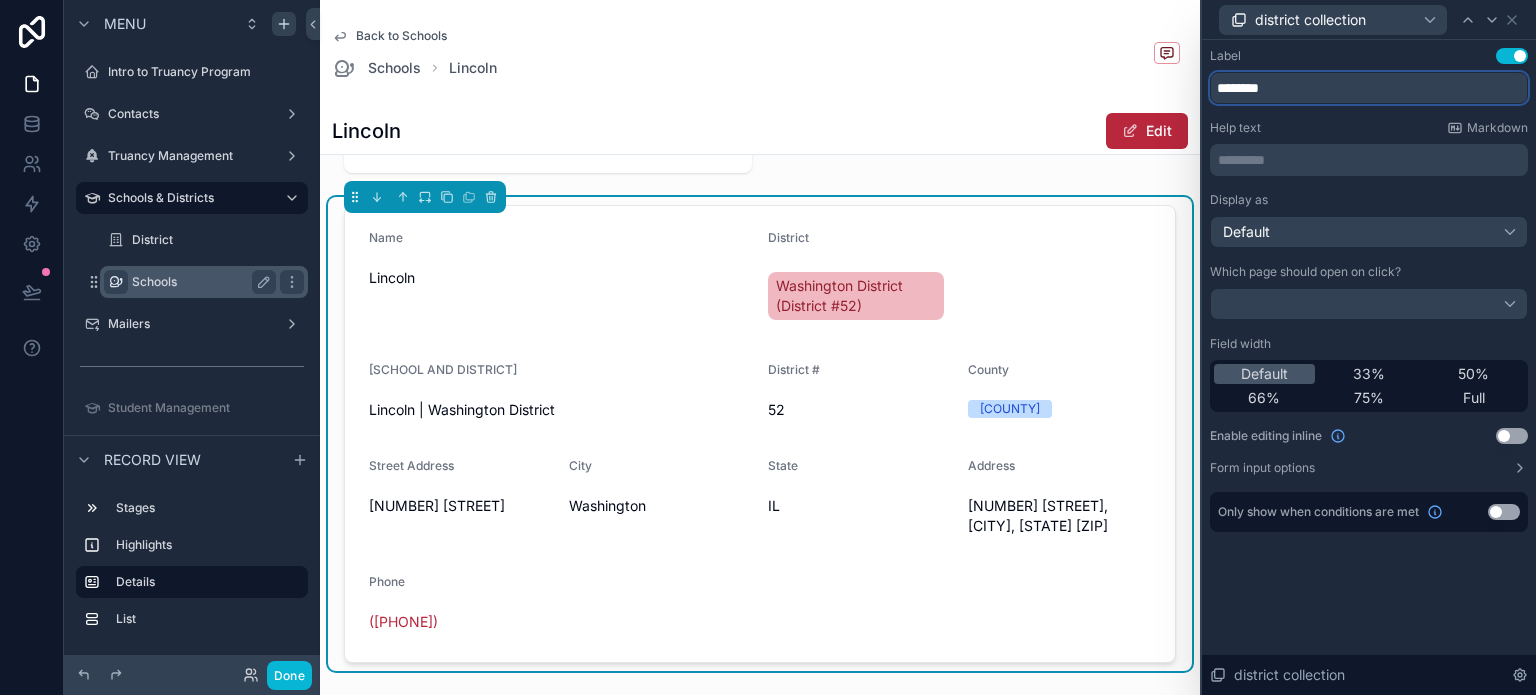 type on "********" 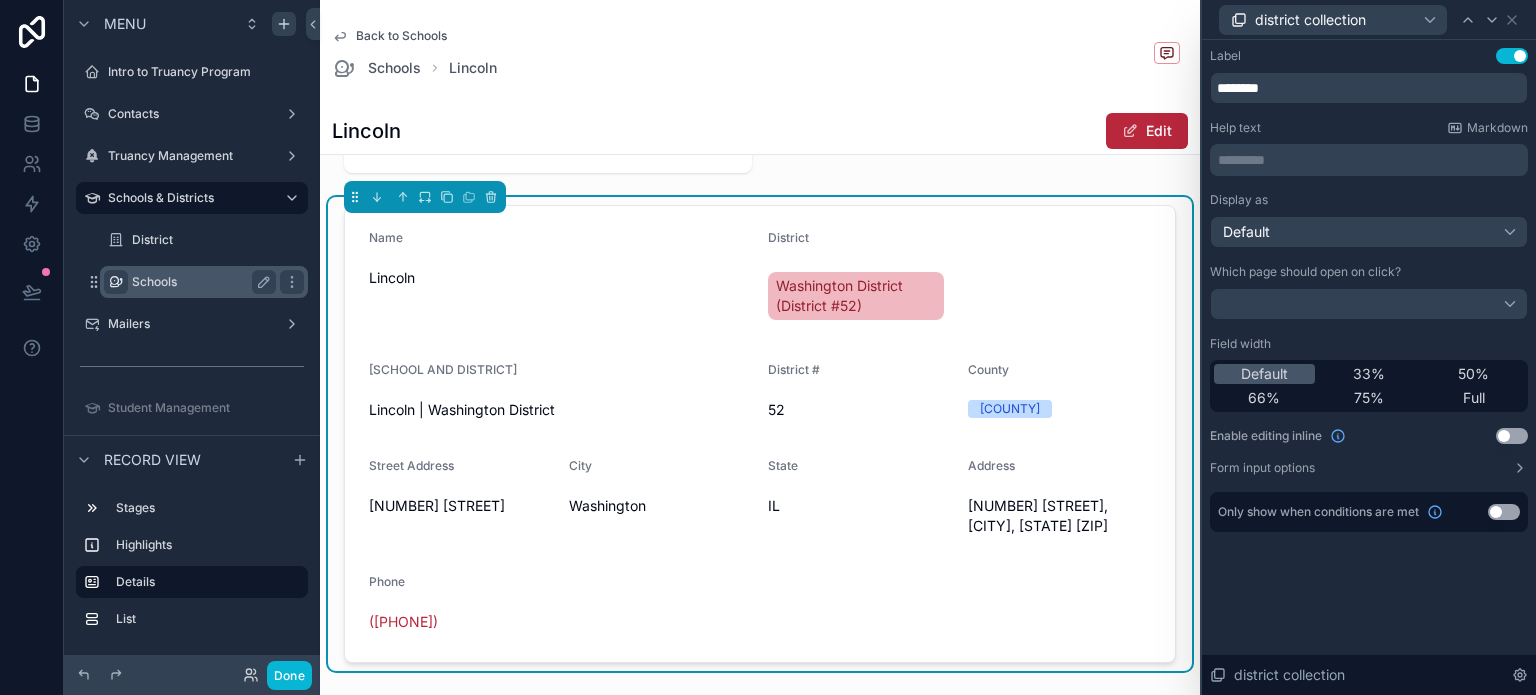 click on "district collection" at bounding box center [1369, 19] 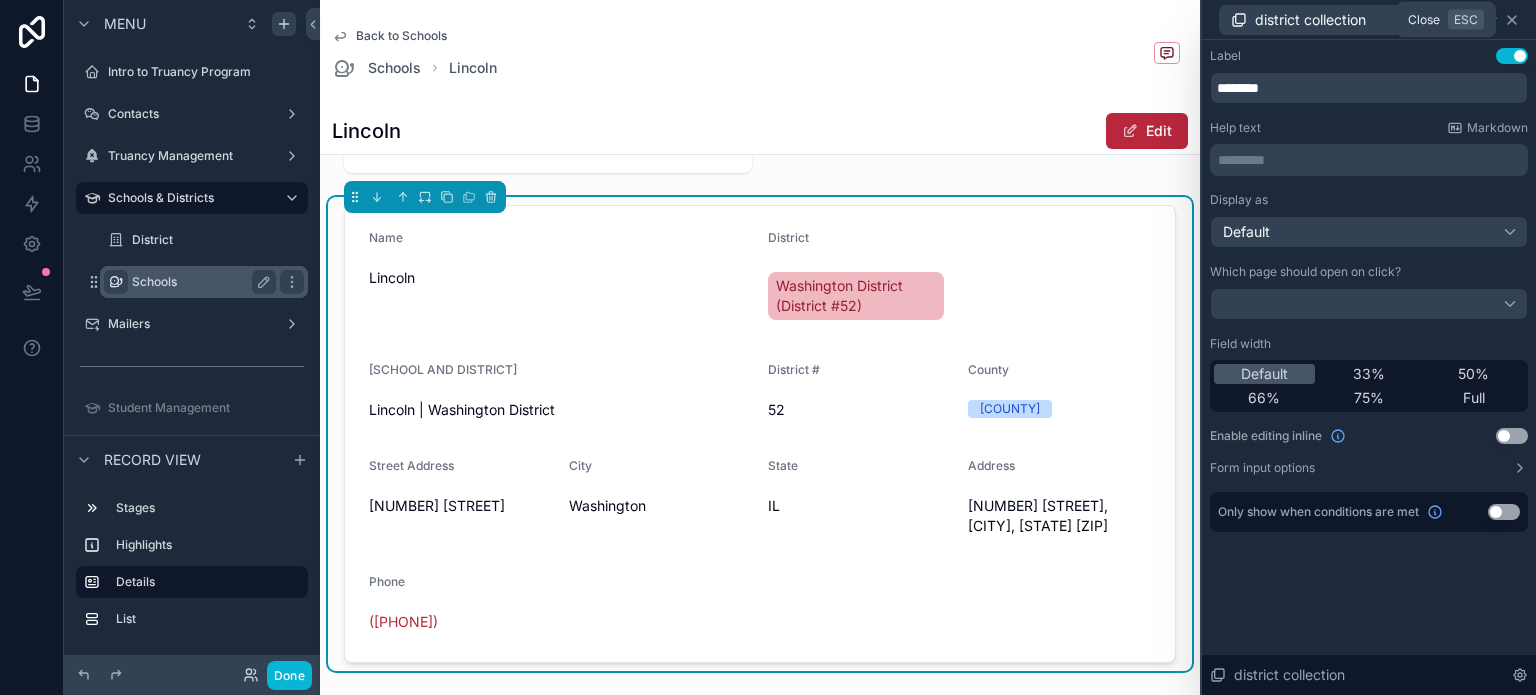 click 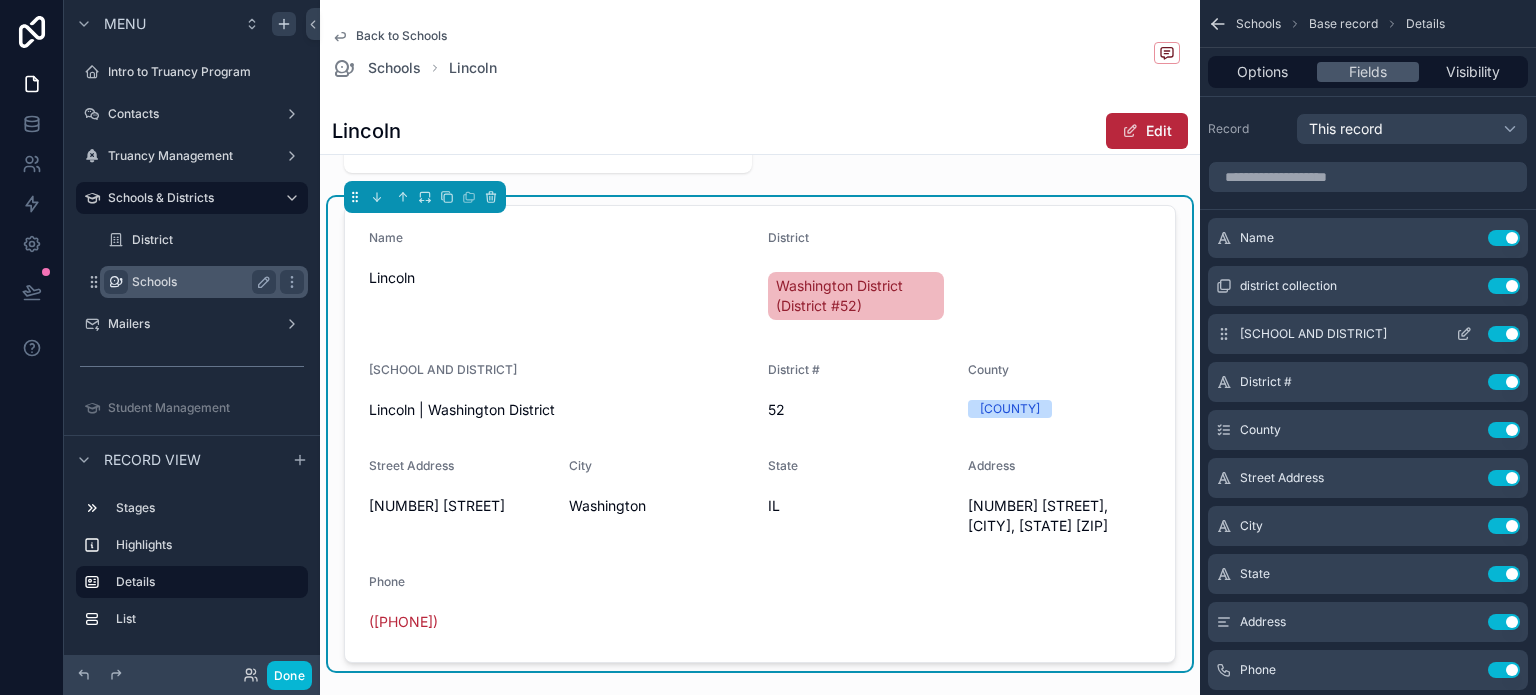 click on "Use setting" at bounding box center (1504, 334) 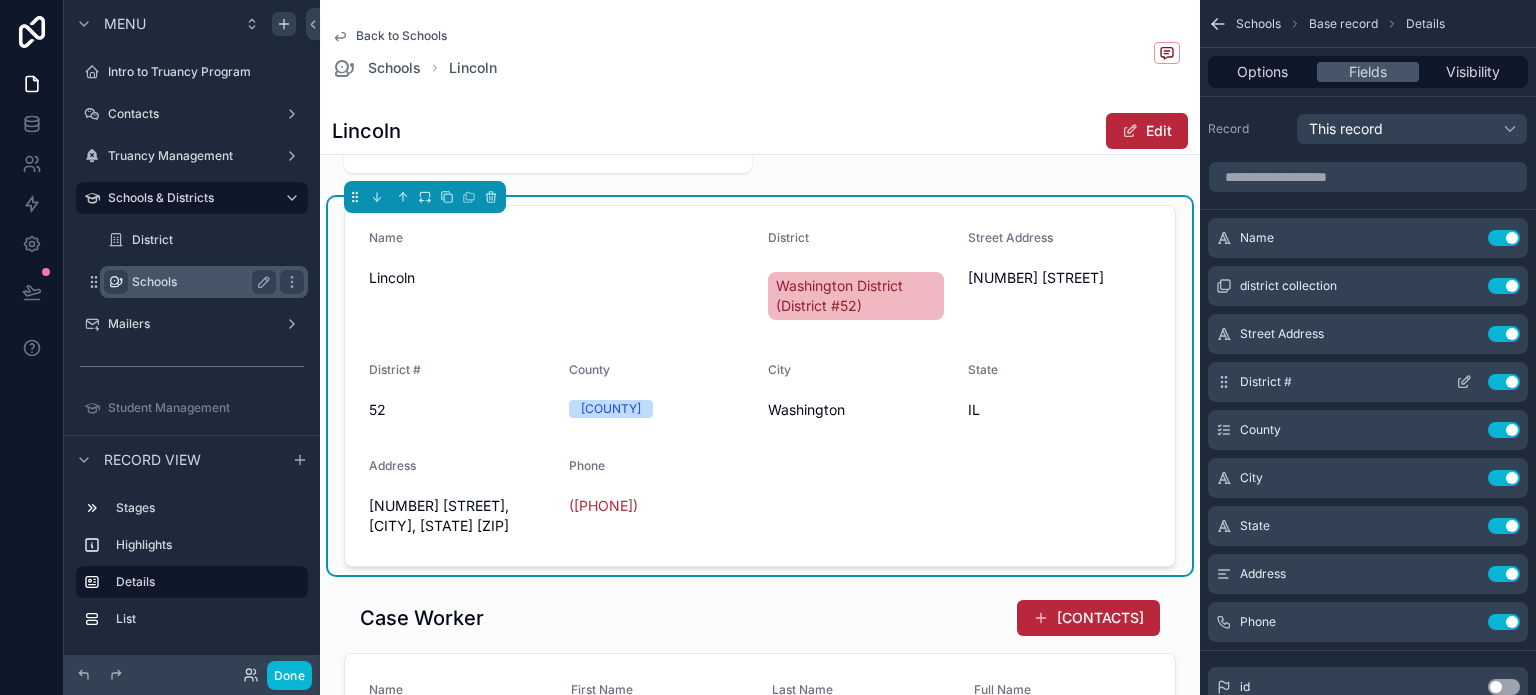 click on "Use setting" at bounding box center [1504, 382] 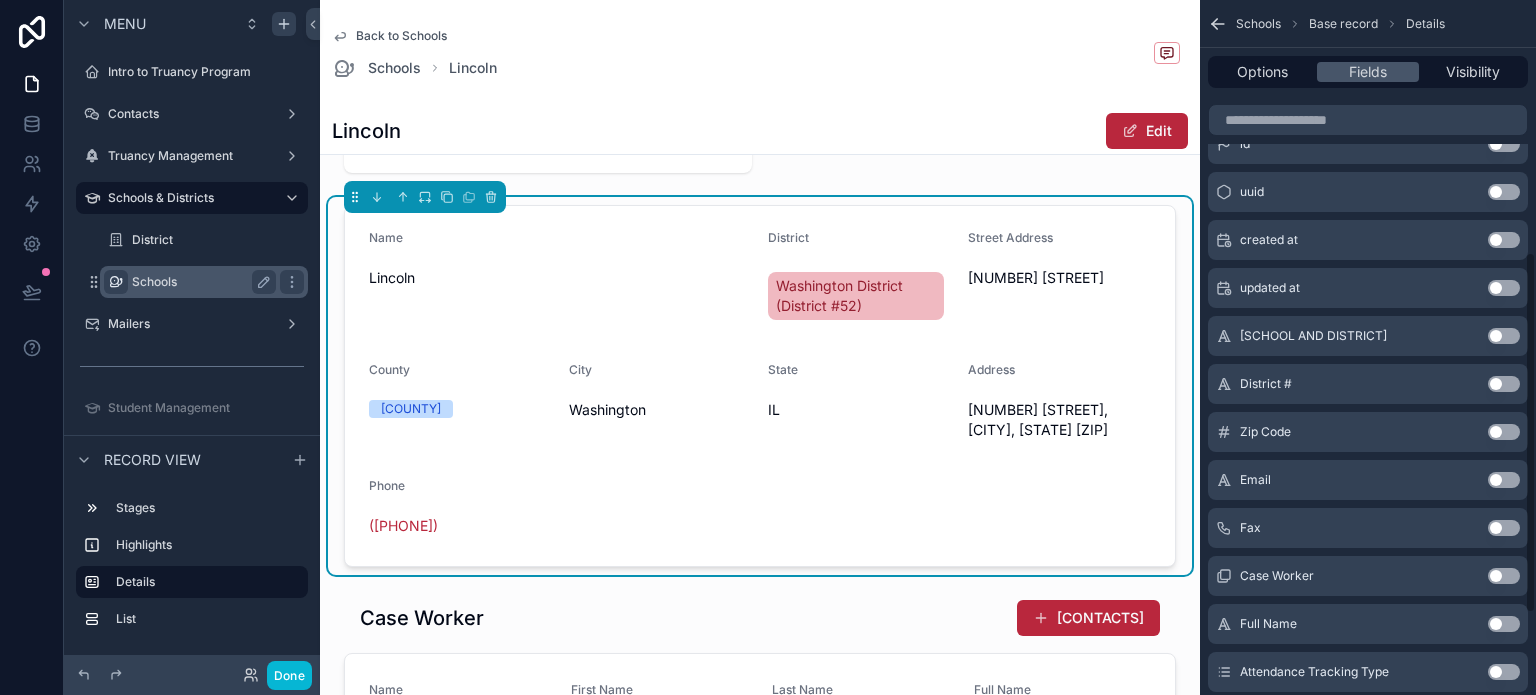 scroll, scrollTop: 500, scrollLeft: 0, axis: vertical 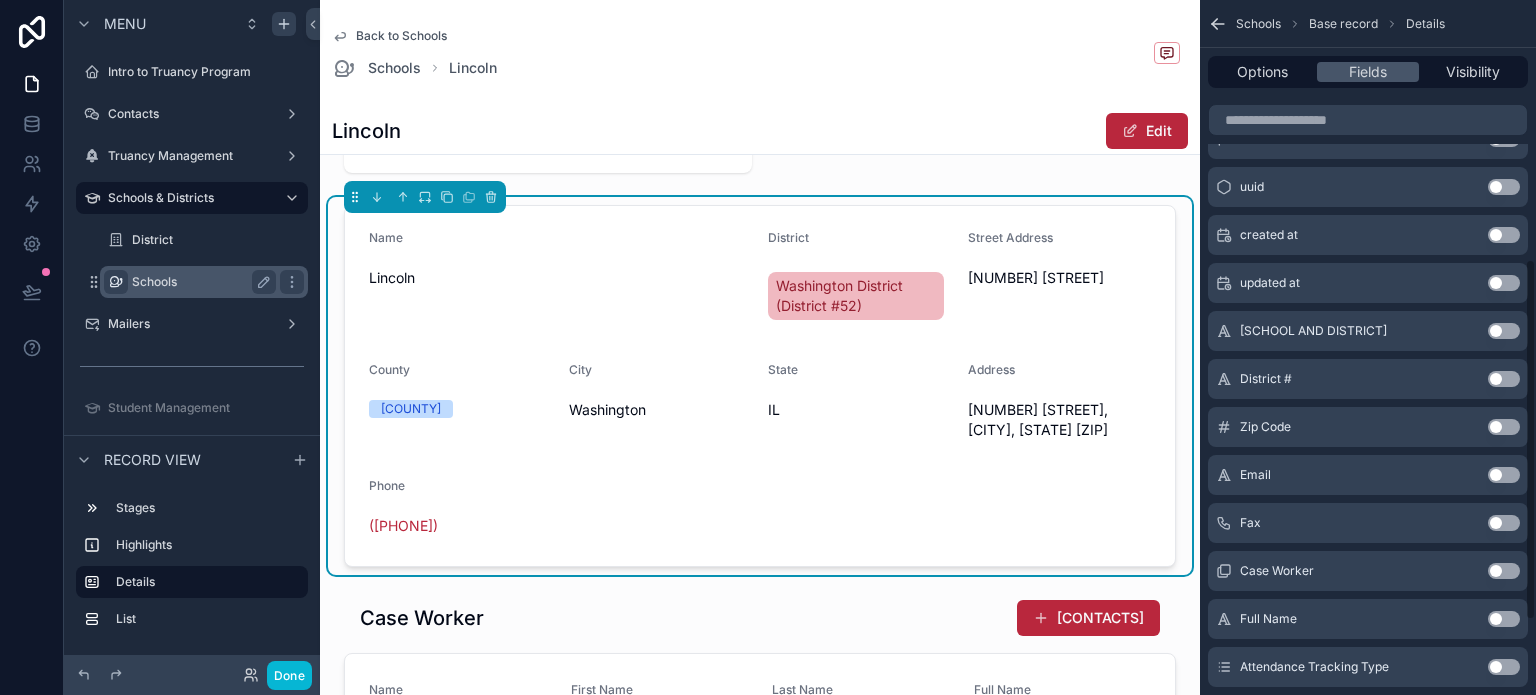click on "Use setting" at bounding box center [1504, 475] 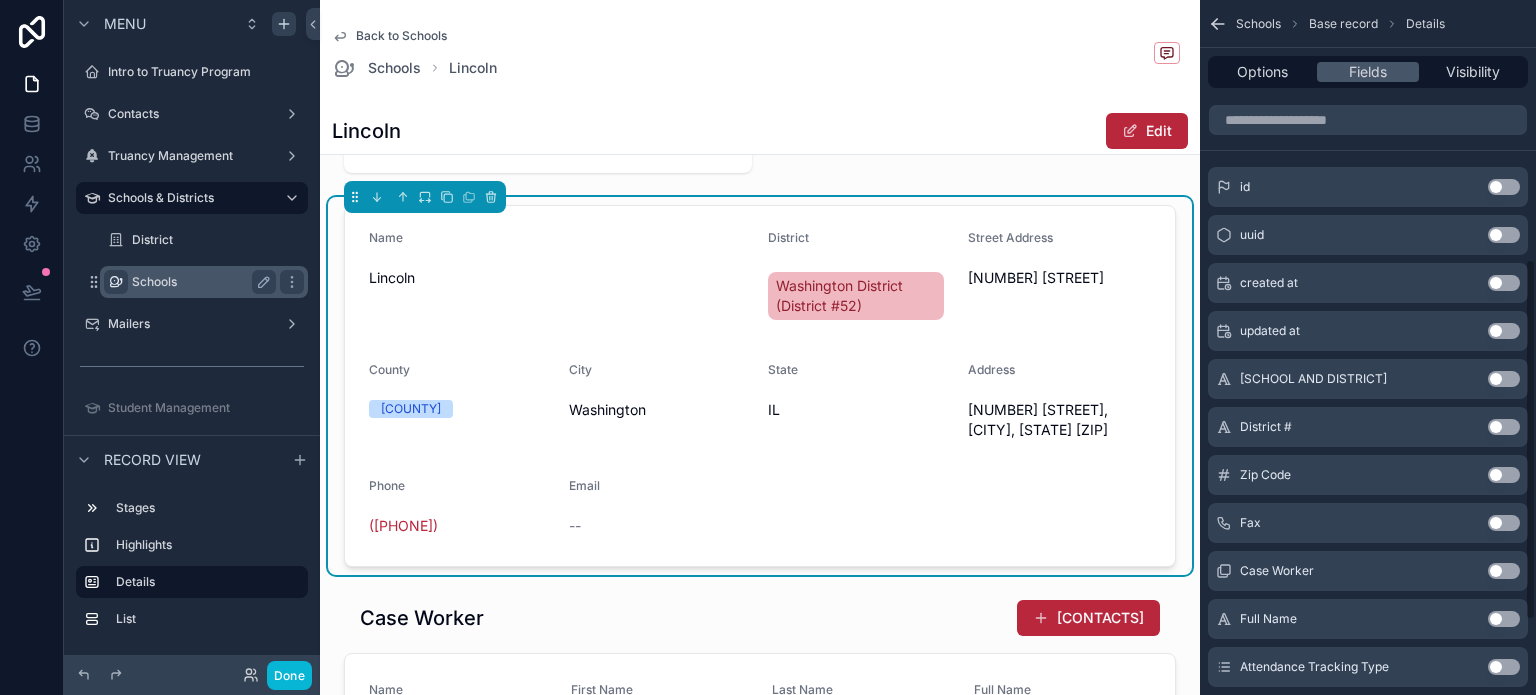click on "Use setting" at bounding box center [1504, 523] 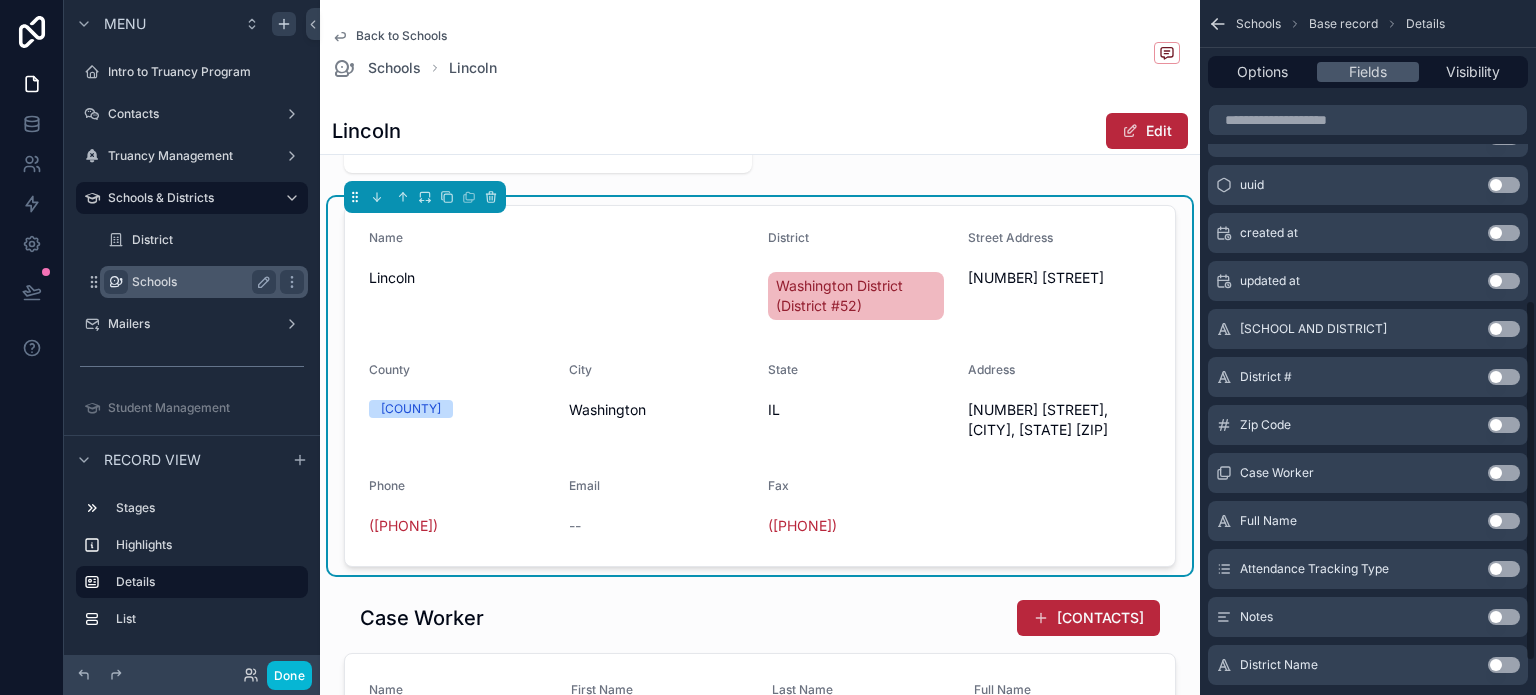 scroll, scrollTop: 600, scrollLeft: 0, axis: vertical 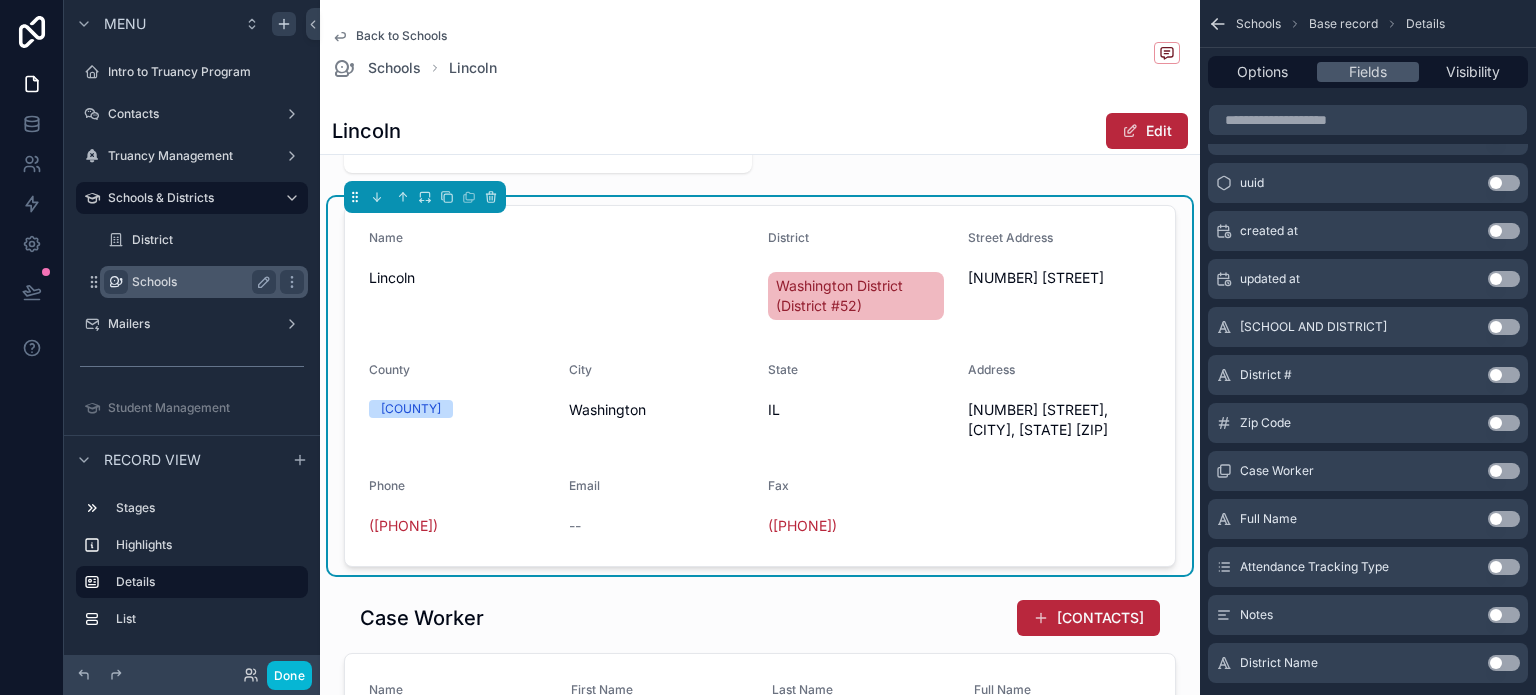 click on "Use setting" at bounding box center [1504, 471] 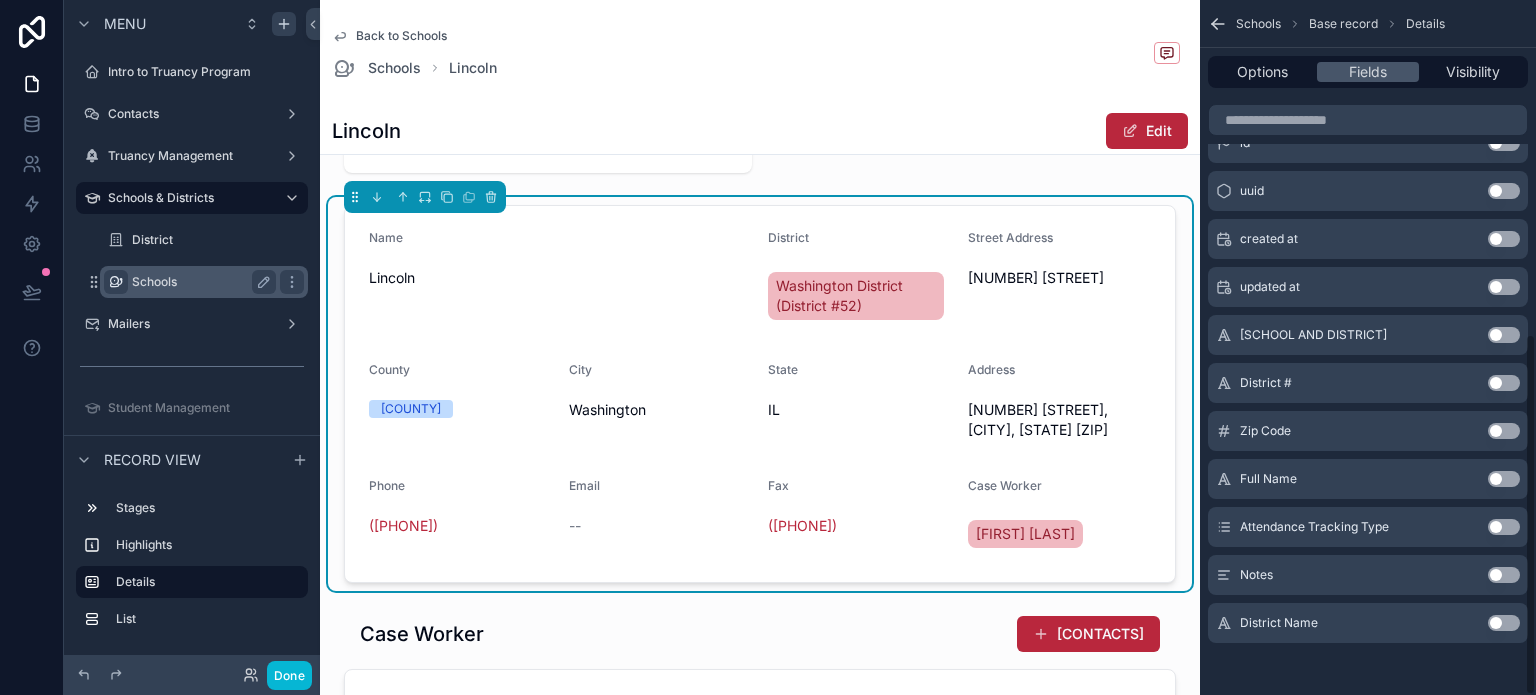 scroll, scrollTop: 643, scrollLeft: 0, axis: vertical 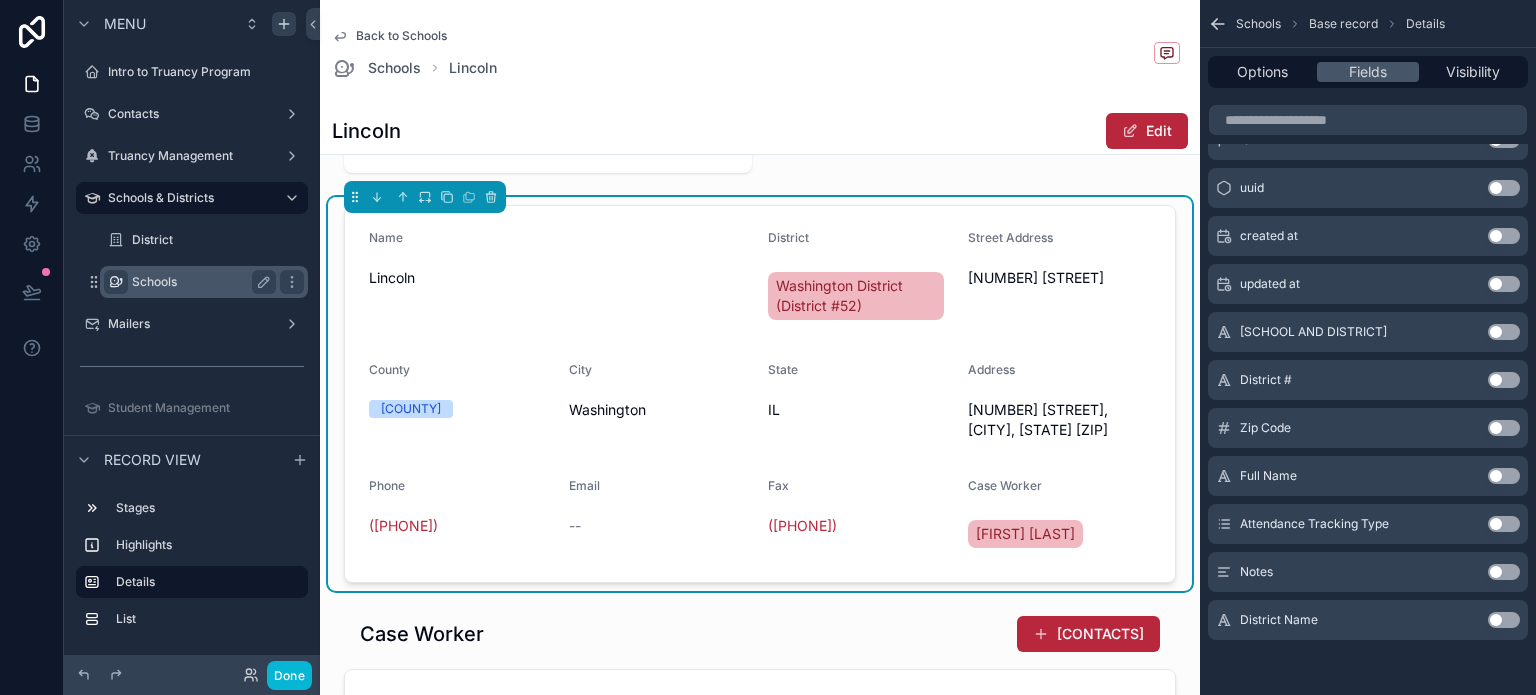 click on "Use setting" at bounding box center (1504, 524) 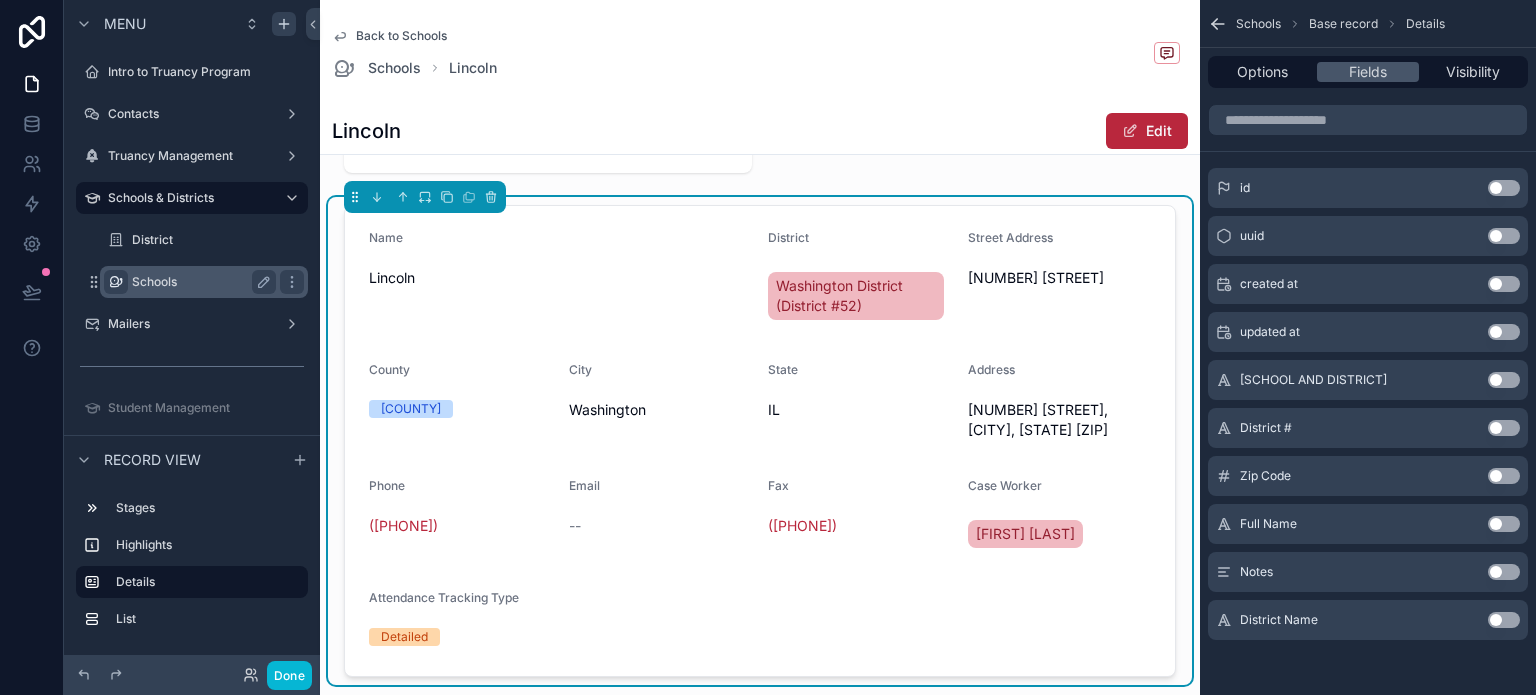 click on "Use setting" at bounding box center (1504, 572) 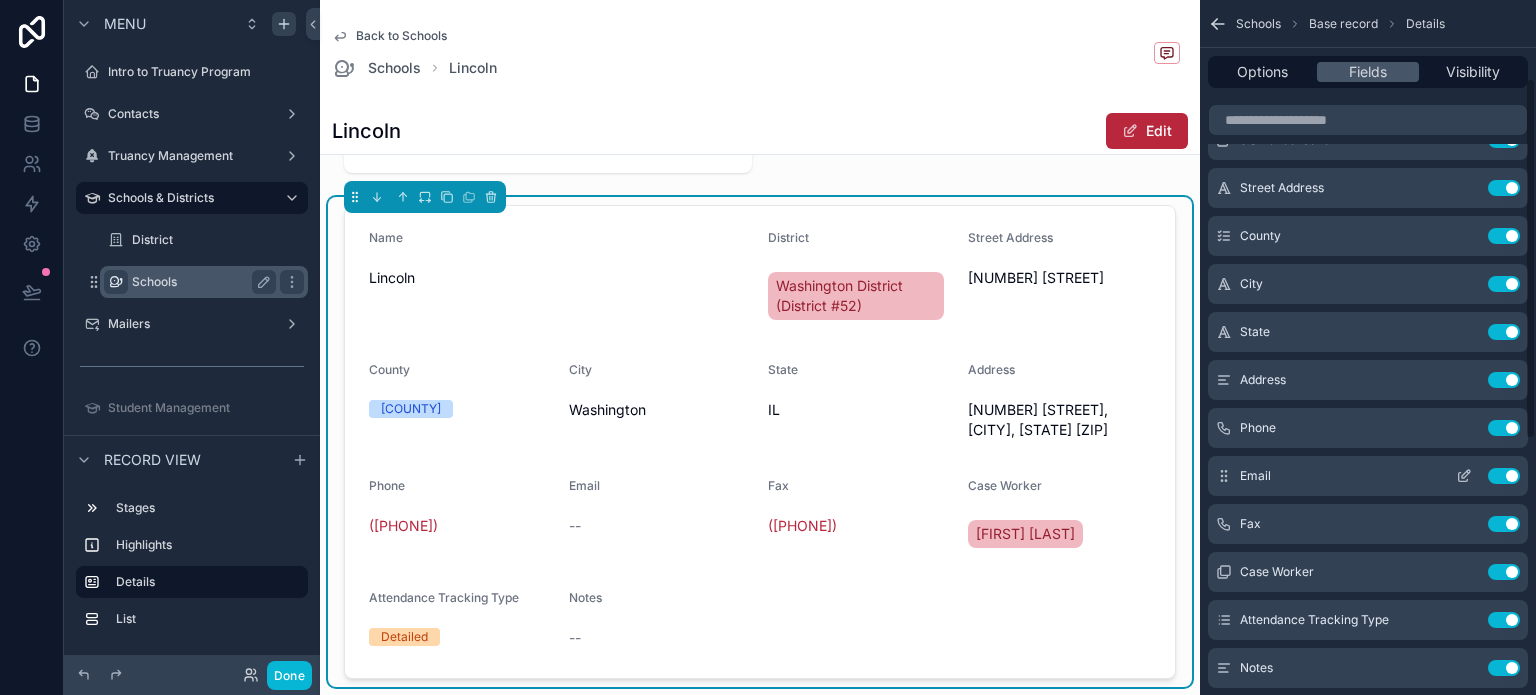 scroll, scrollTop: 143, scrollLeft: 0, axis: vertical 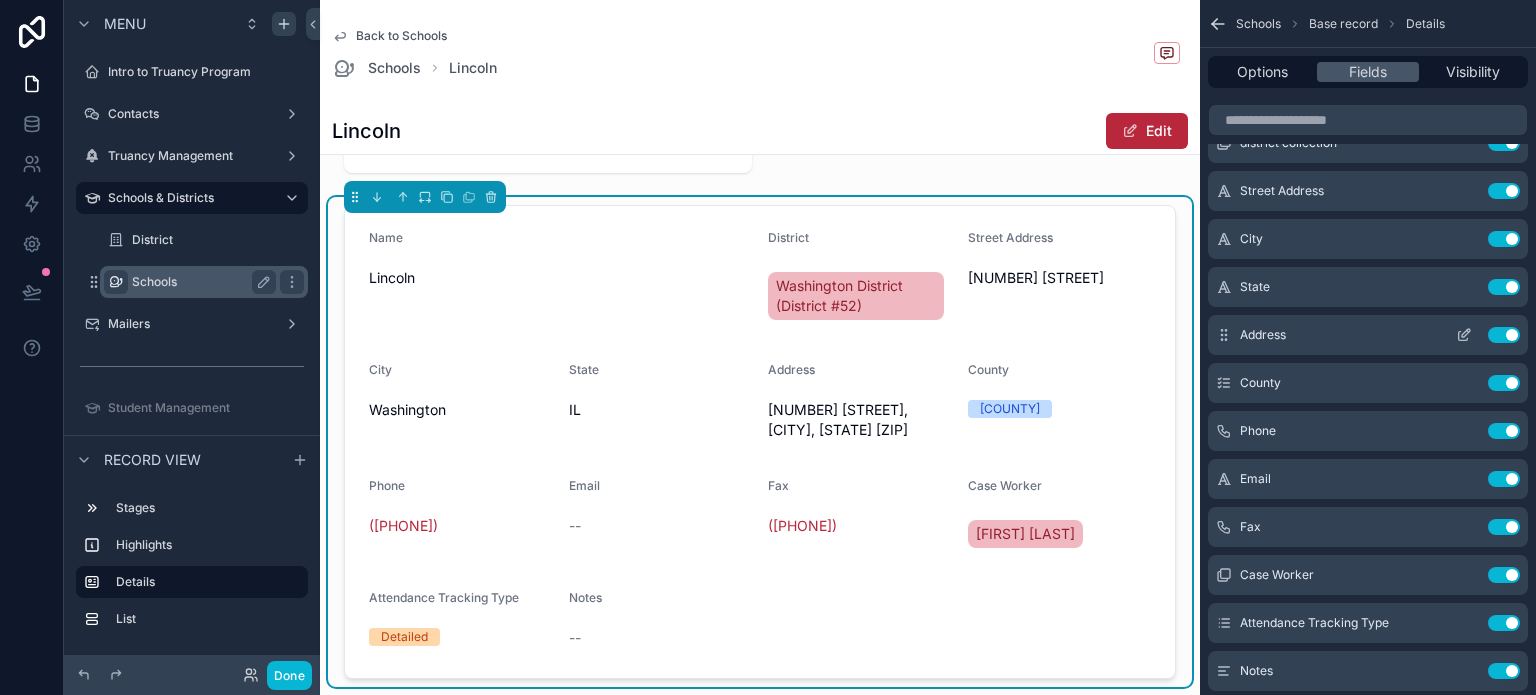 click on "Use setting" at bounding box center (1504, 335) 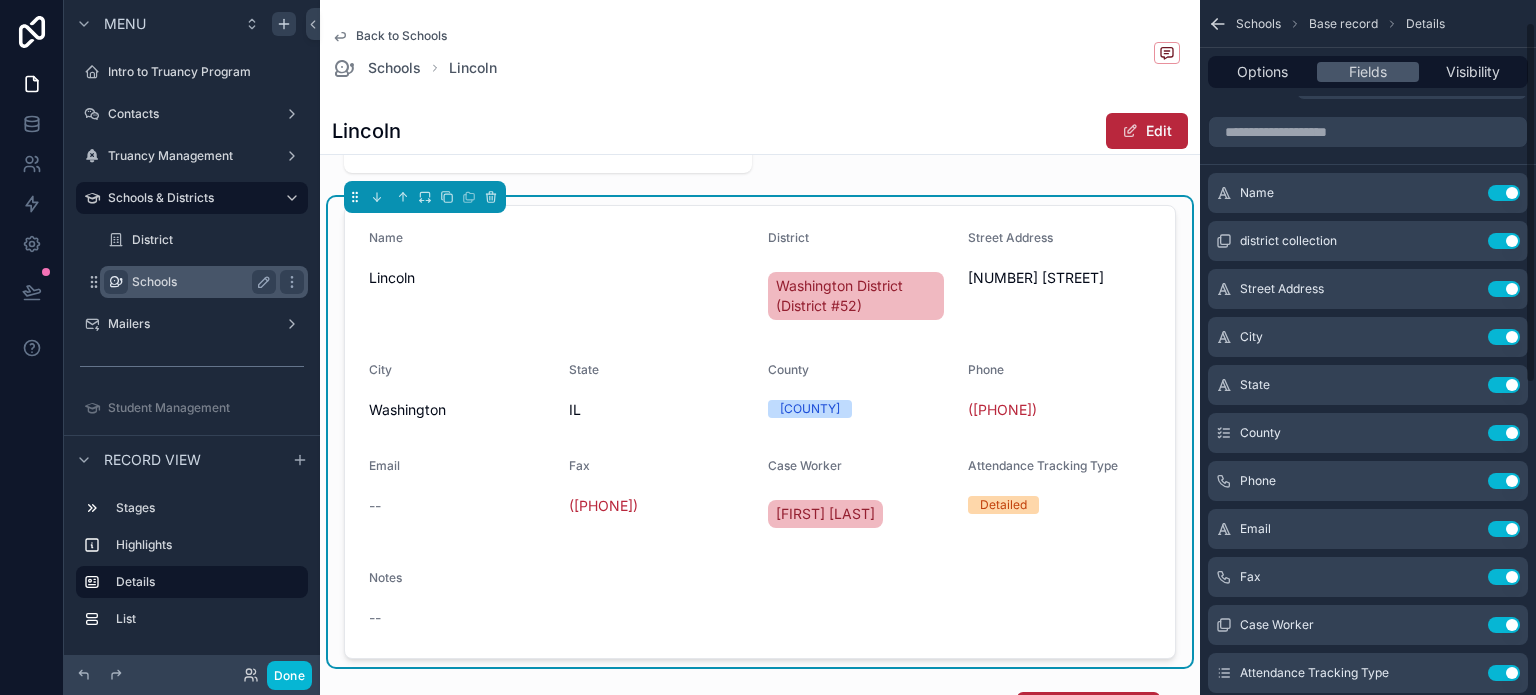 scroll, scrollTop: 43, scrollLeft: 0, axis: vertical 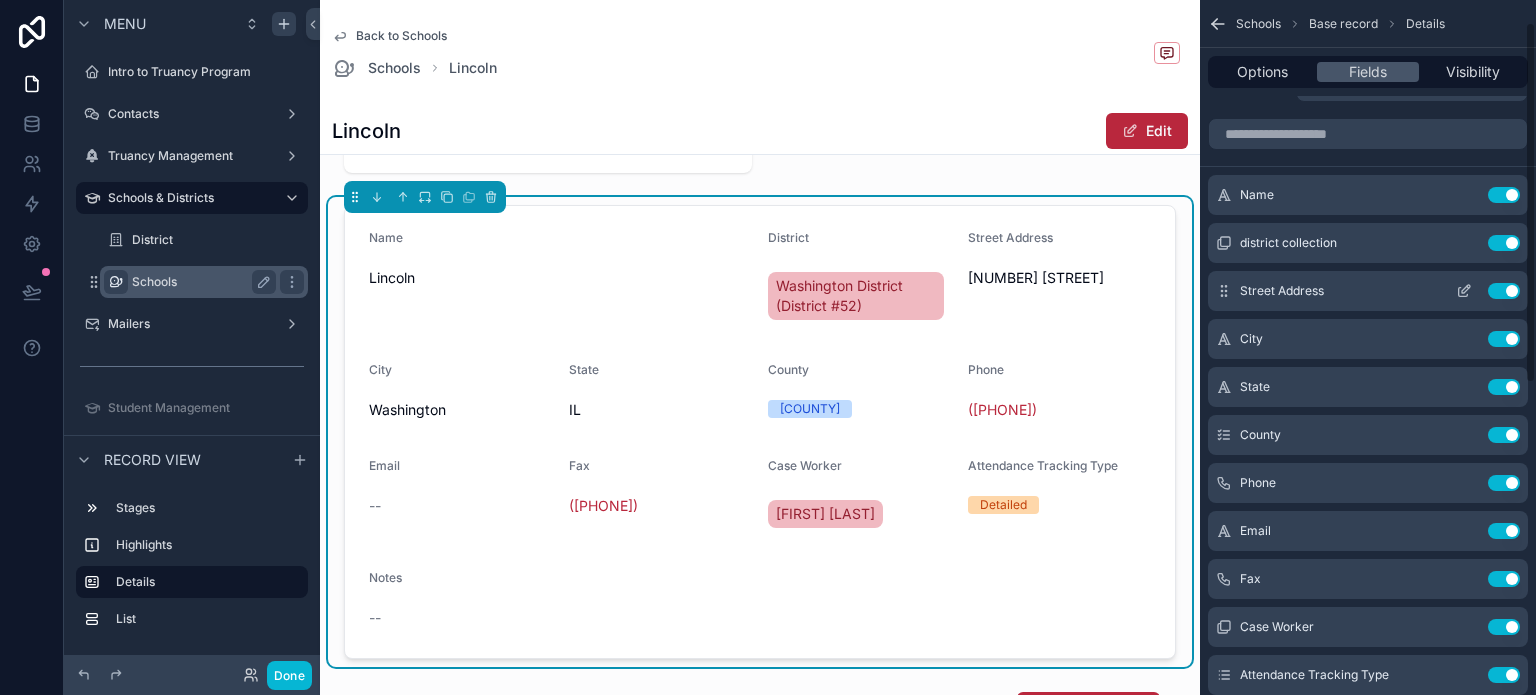 click 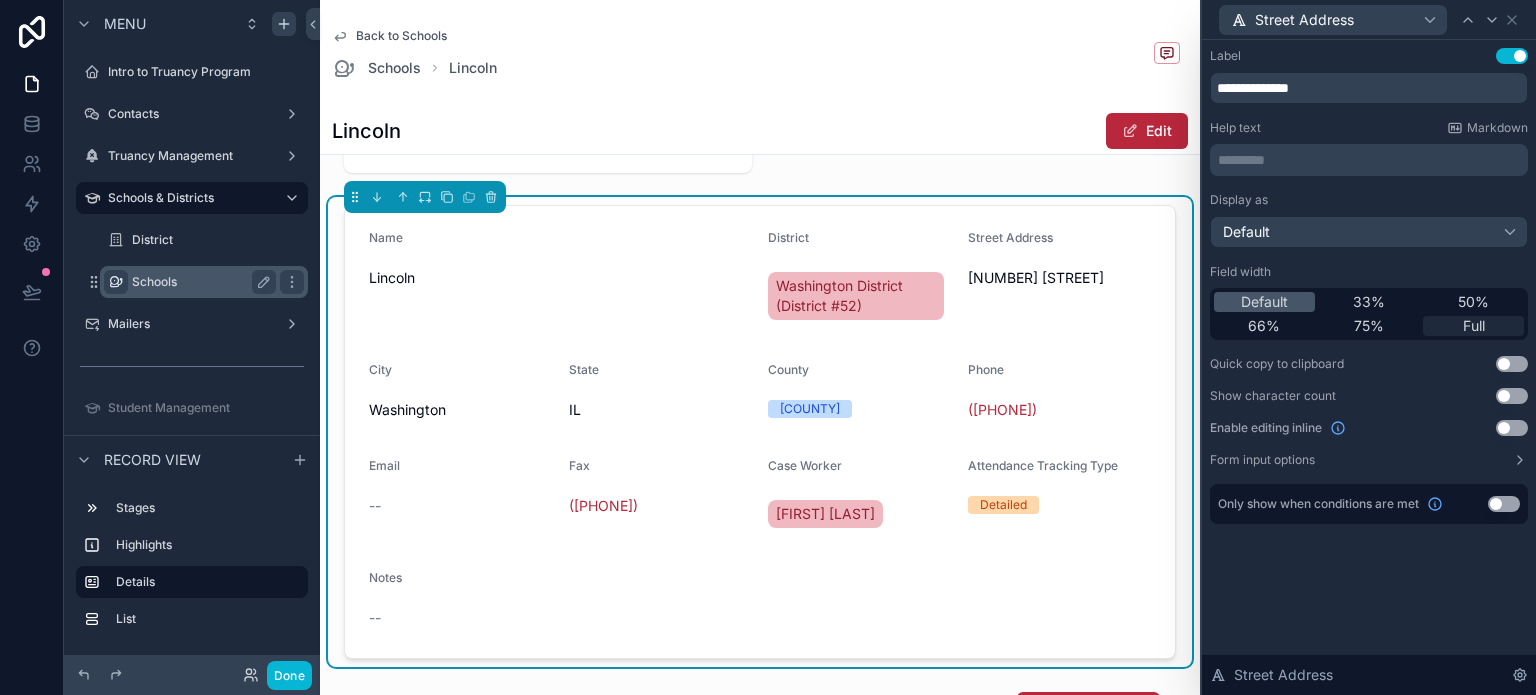 click on "Full" at bounding box center (1473, 326) 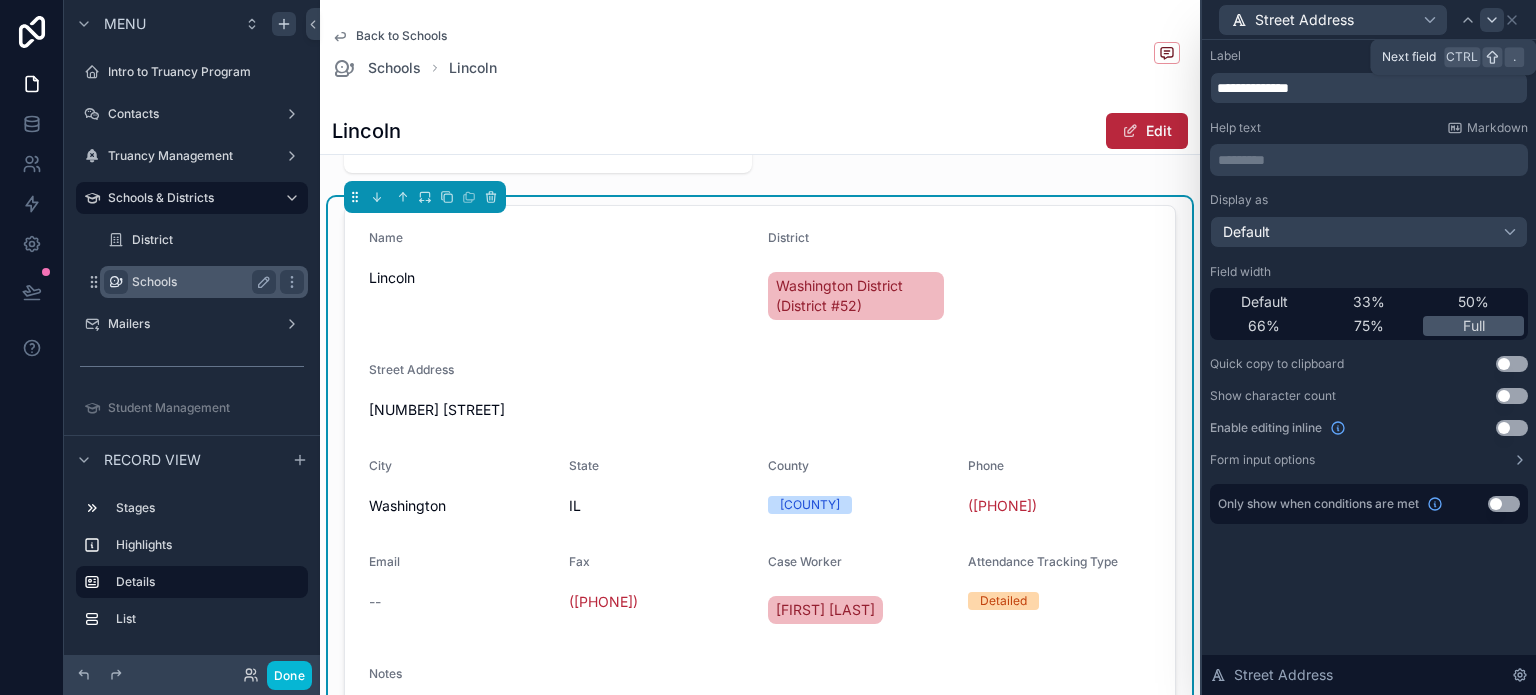 click 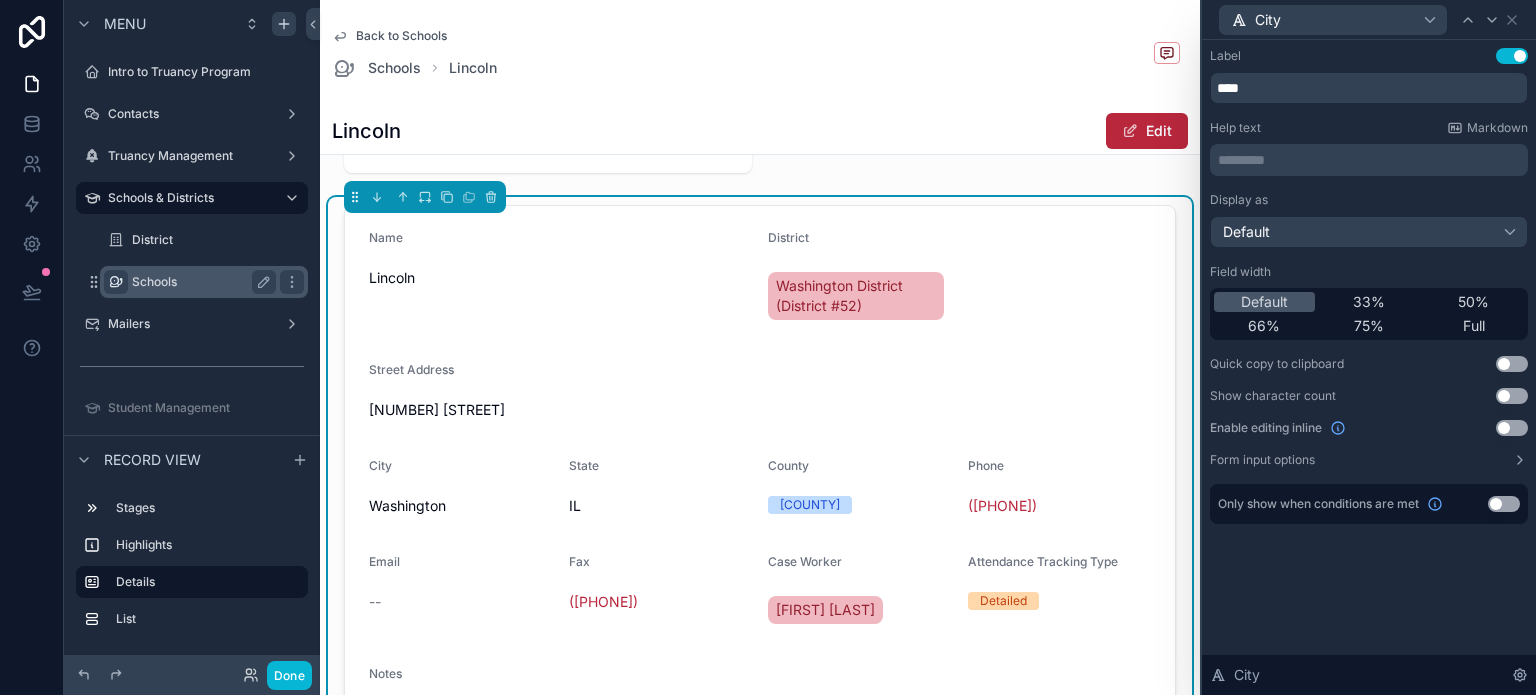 click on "Default 33% 50% 66% 75% Full" at bounding box center (1369, 314) 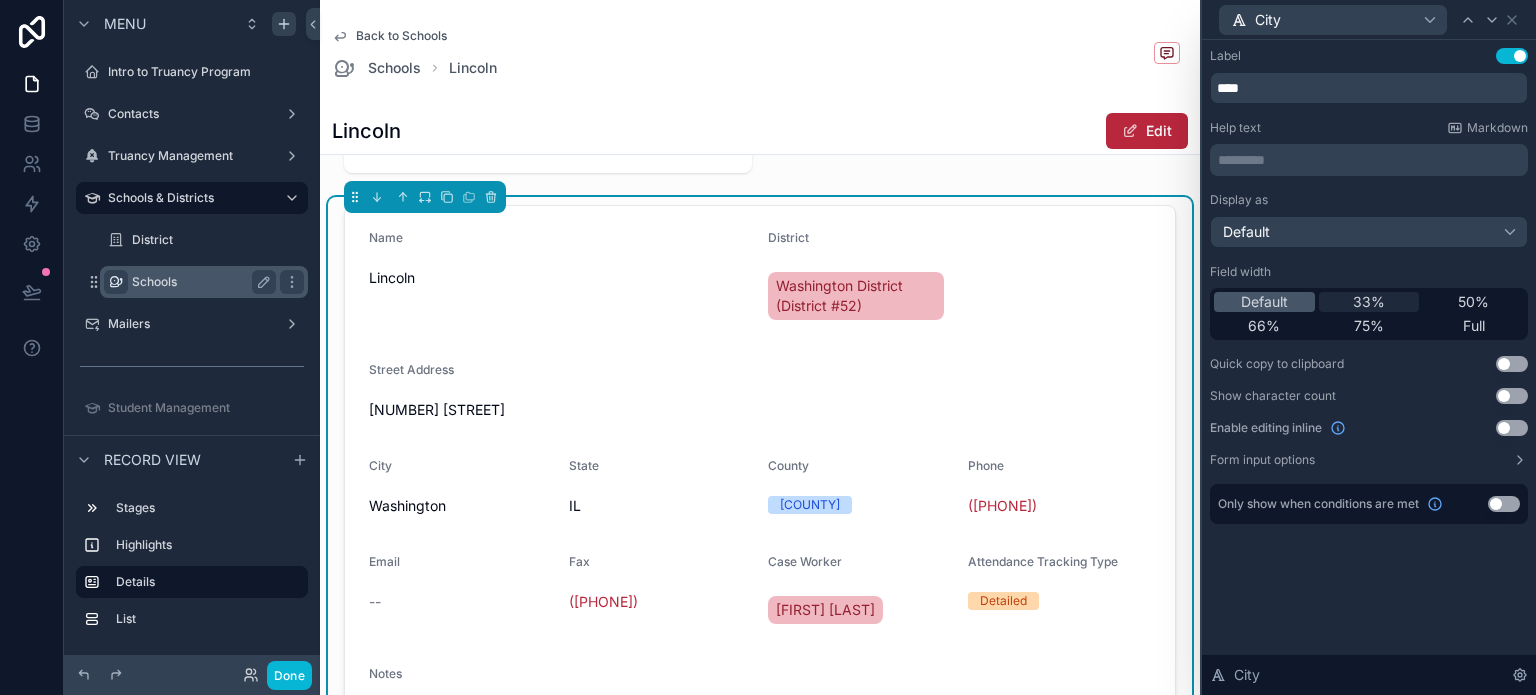 click on "33%" at bounding box center [1369, 302] 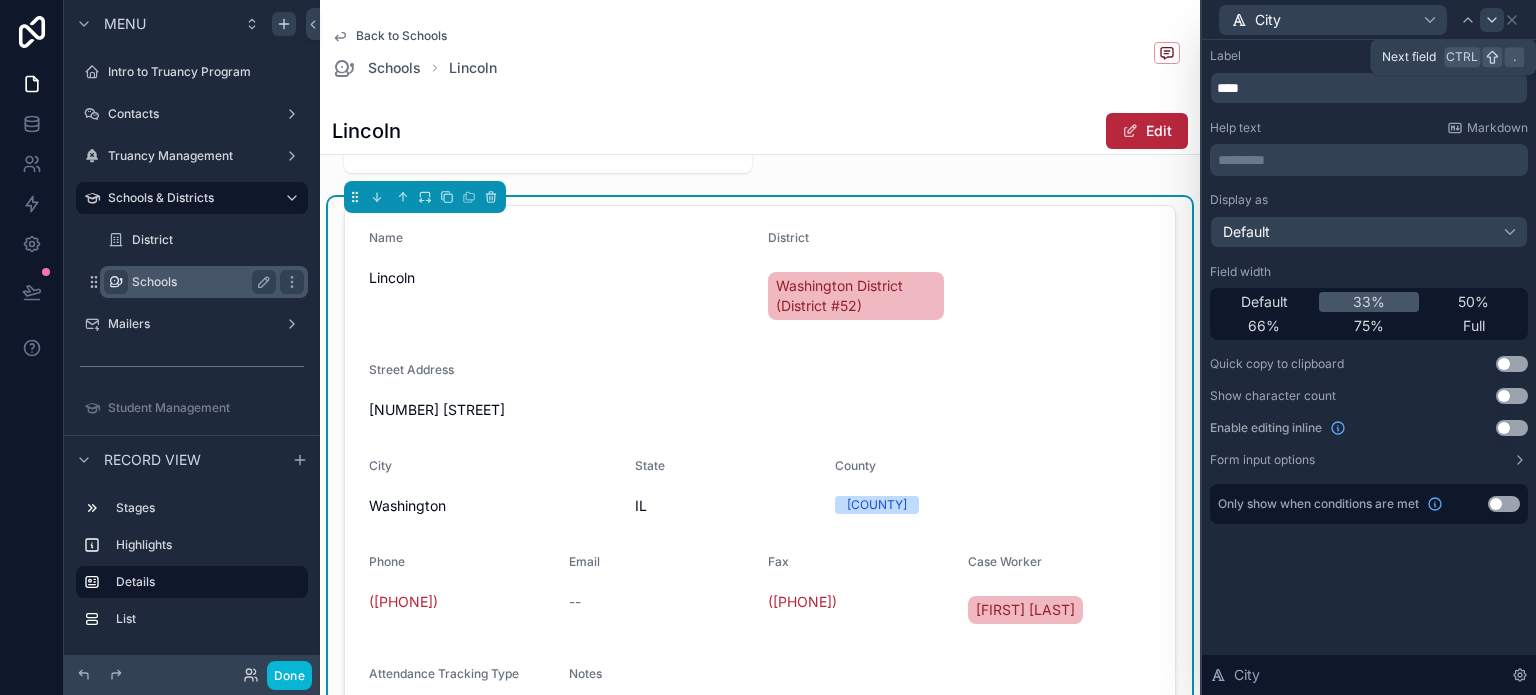 click 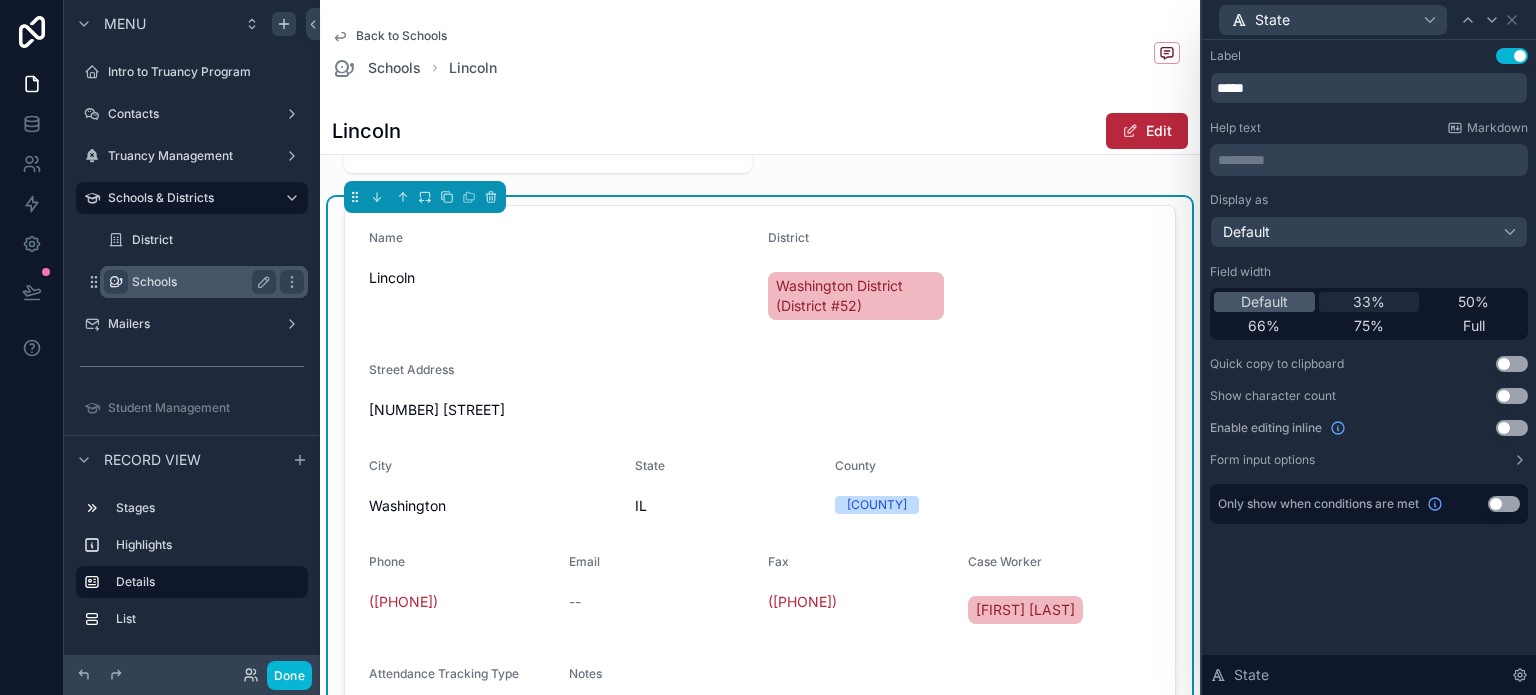 click on "33%" at bounding box center [1369, 302] 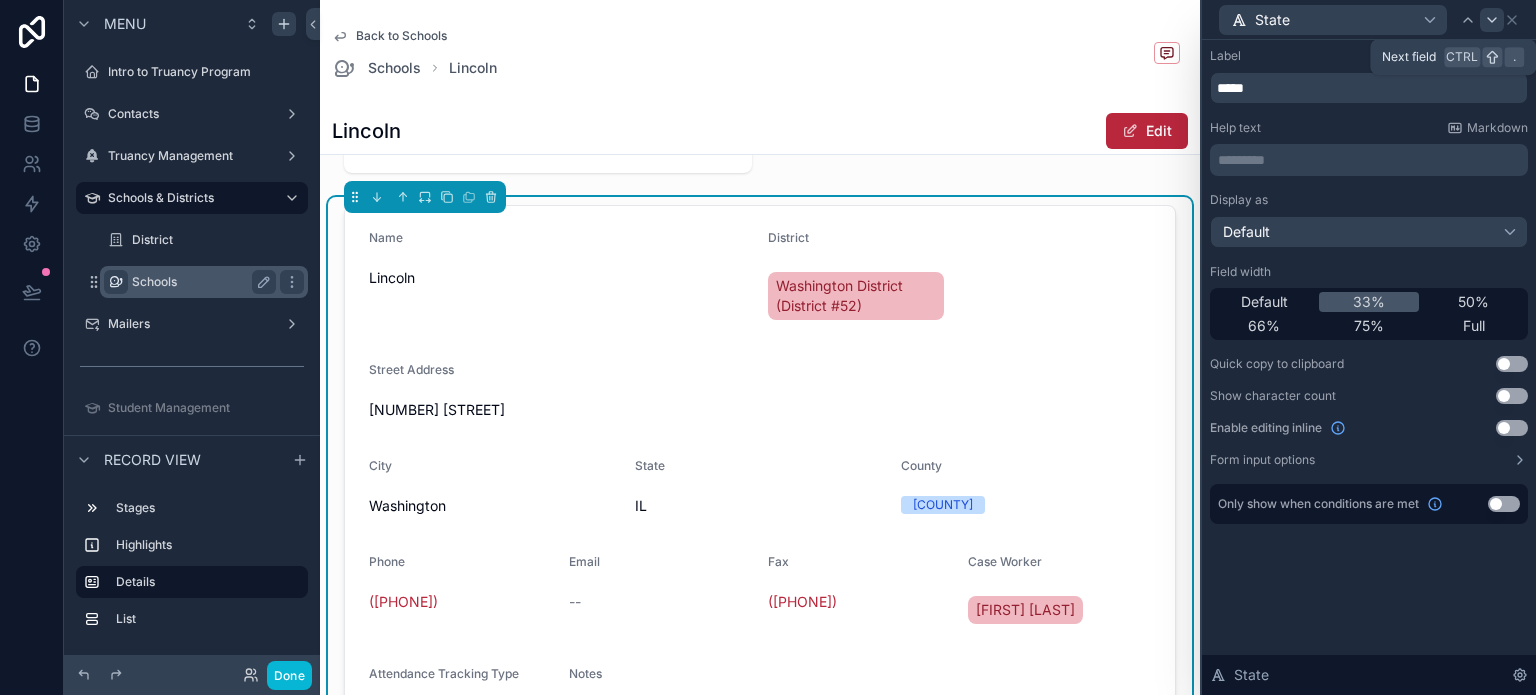 click 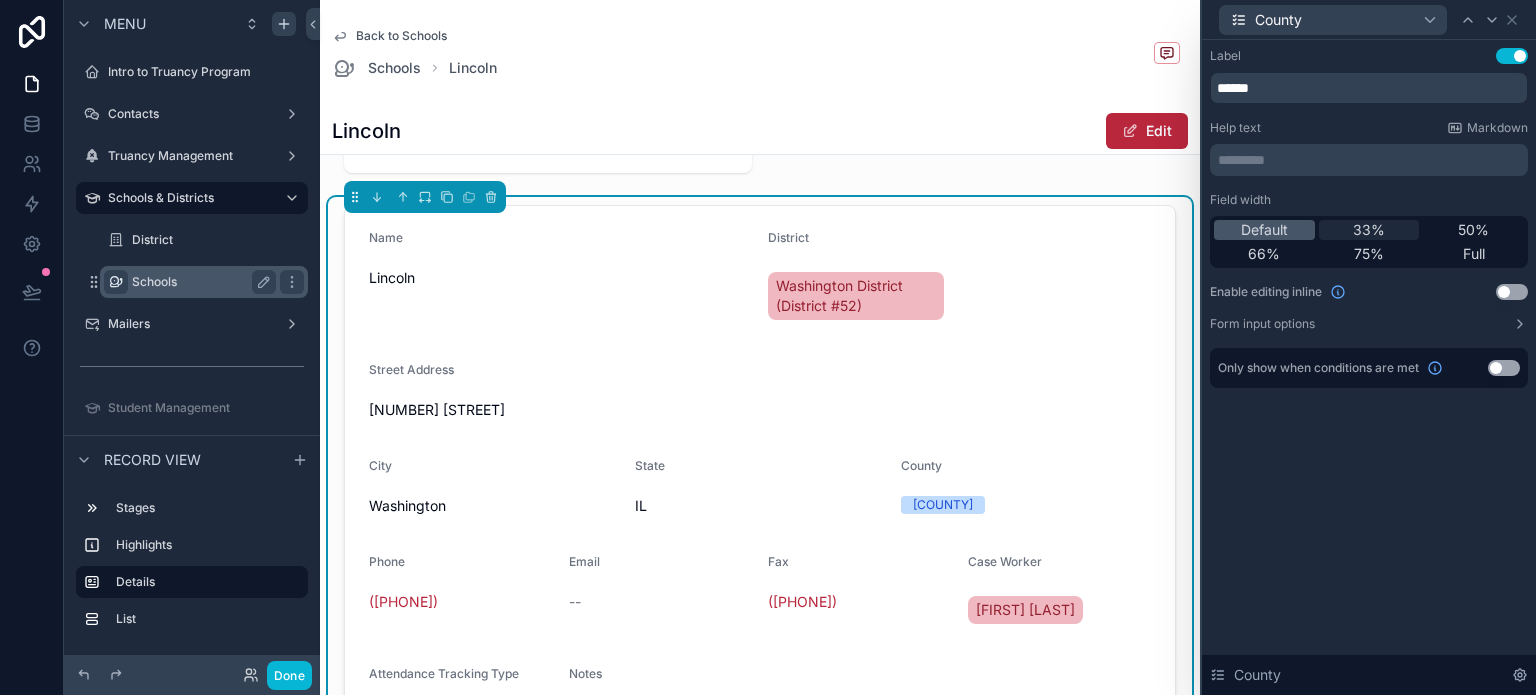 click on "33%" at bounding box center (1369, 230) 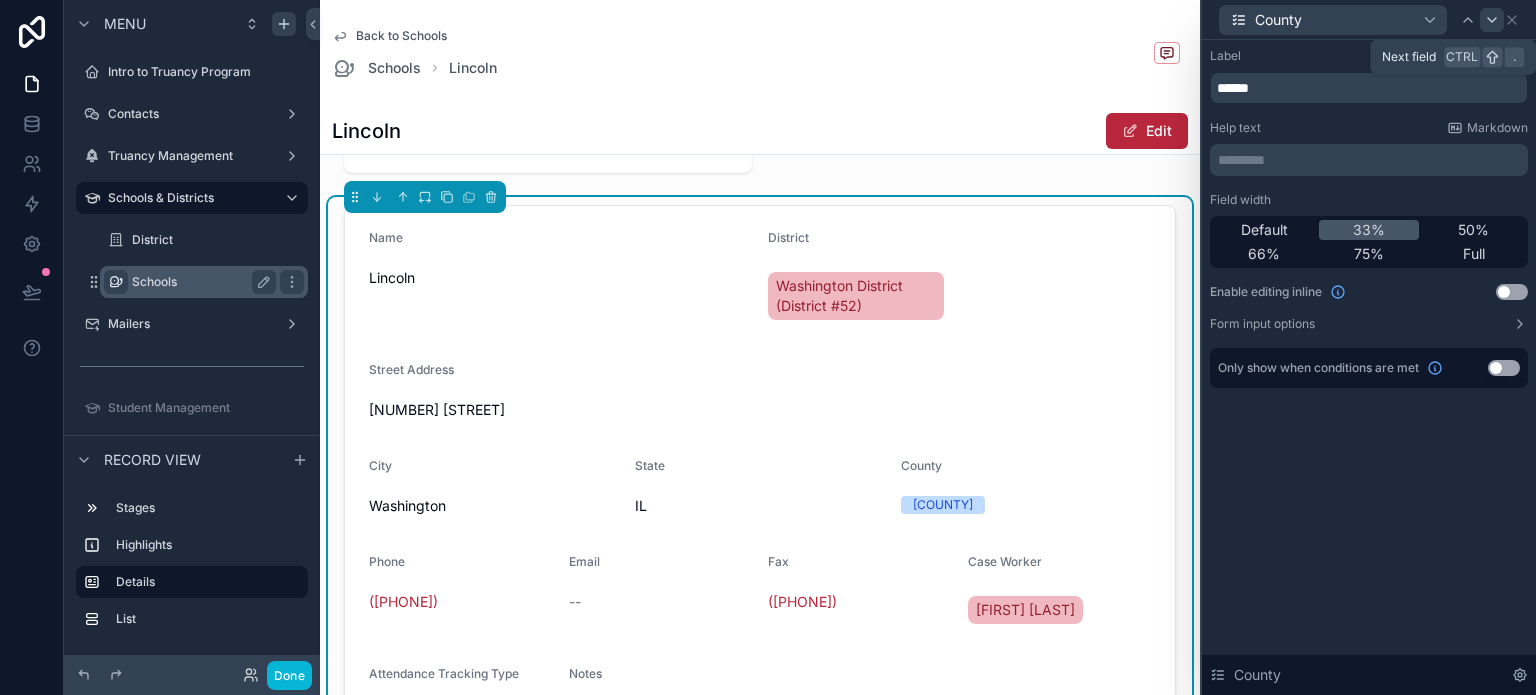 click at bounding box center (1492, 20) 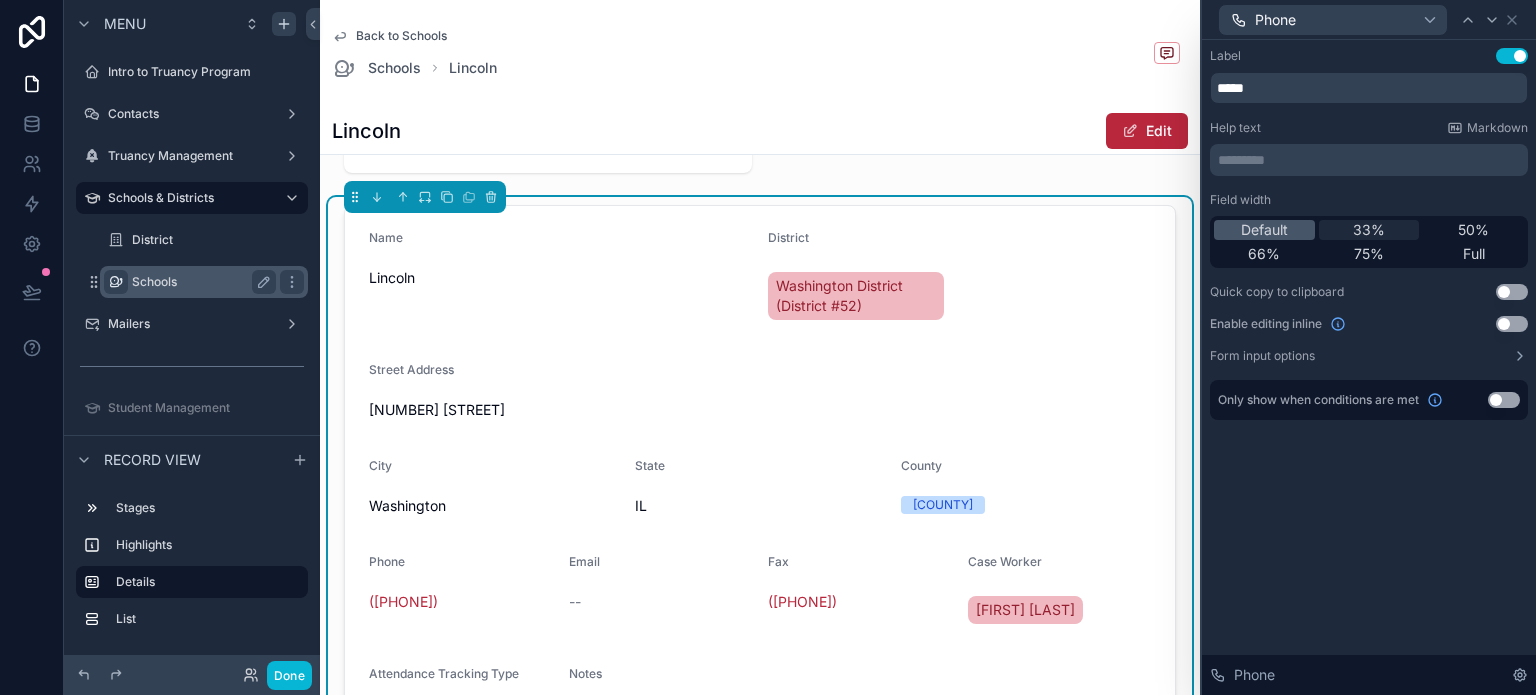 click on "33%" at bounding box center [1369, 230] 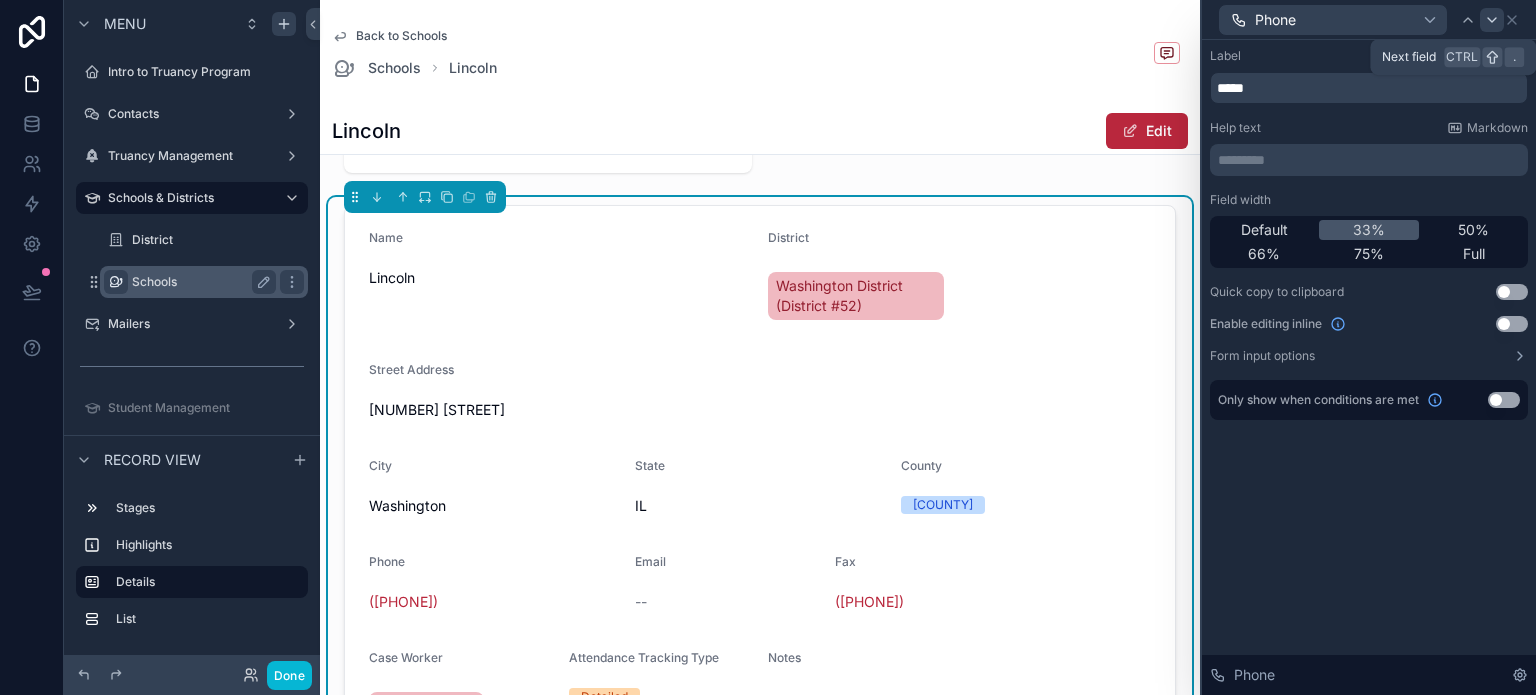 click at bounding box center (1492, 20) 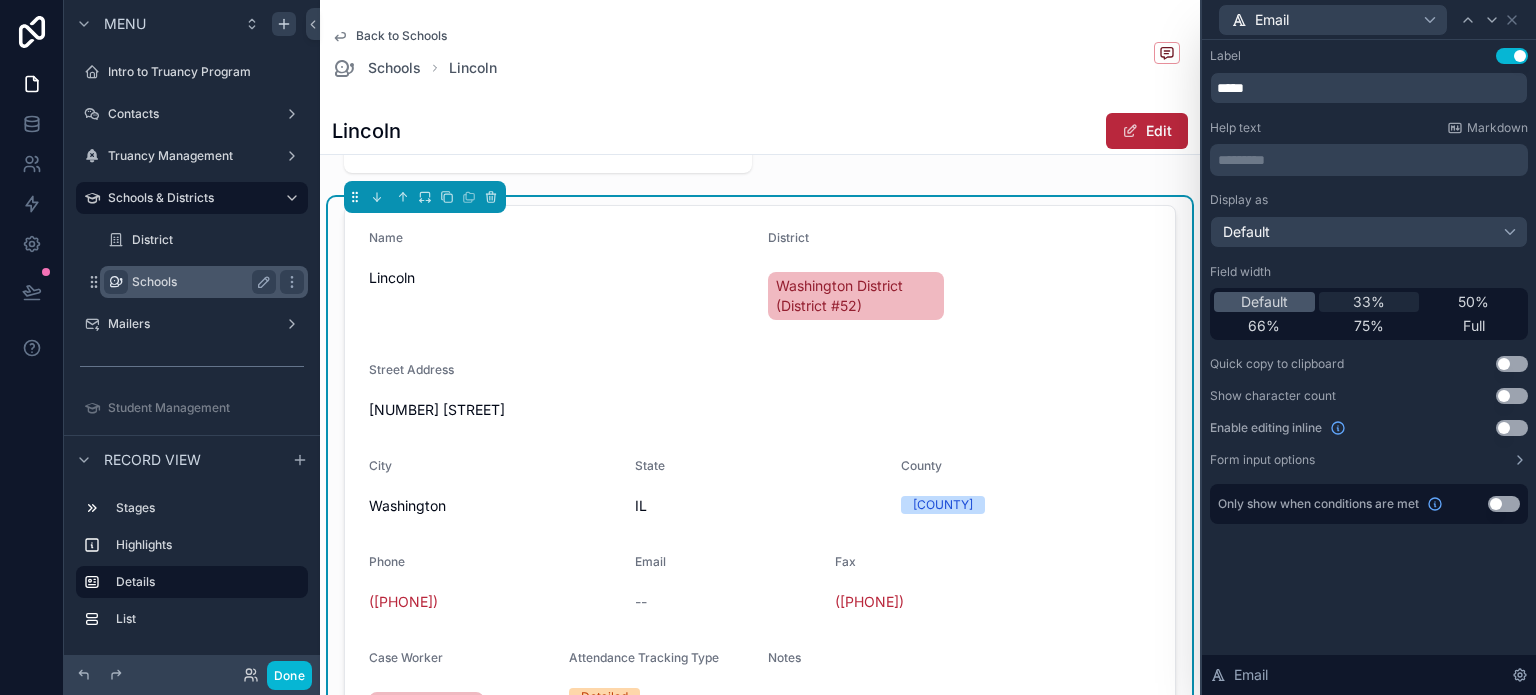 click on "33%" at bounding box center (1369, 302) 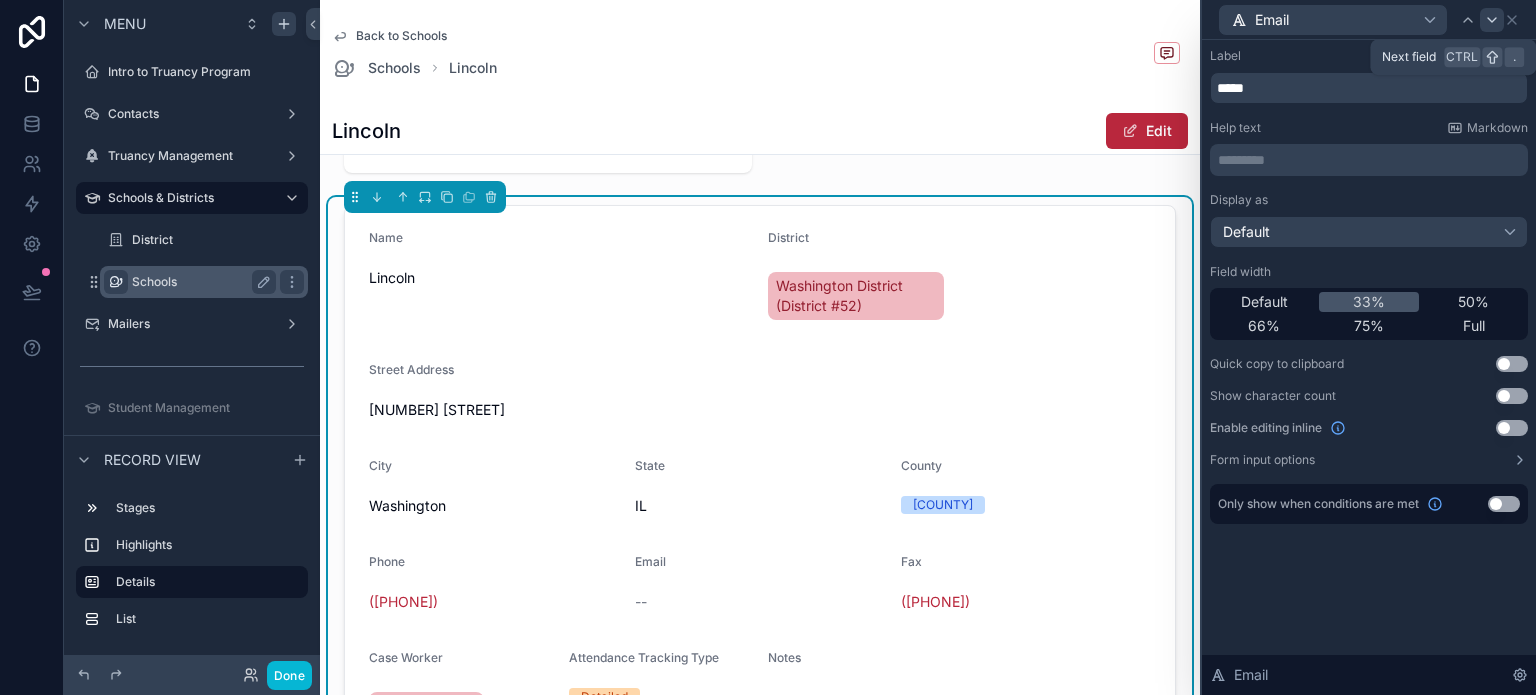 click 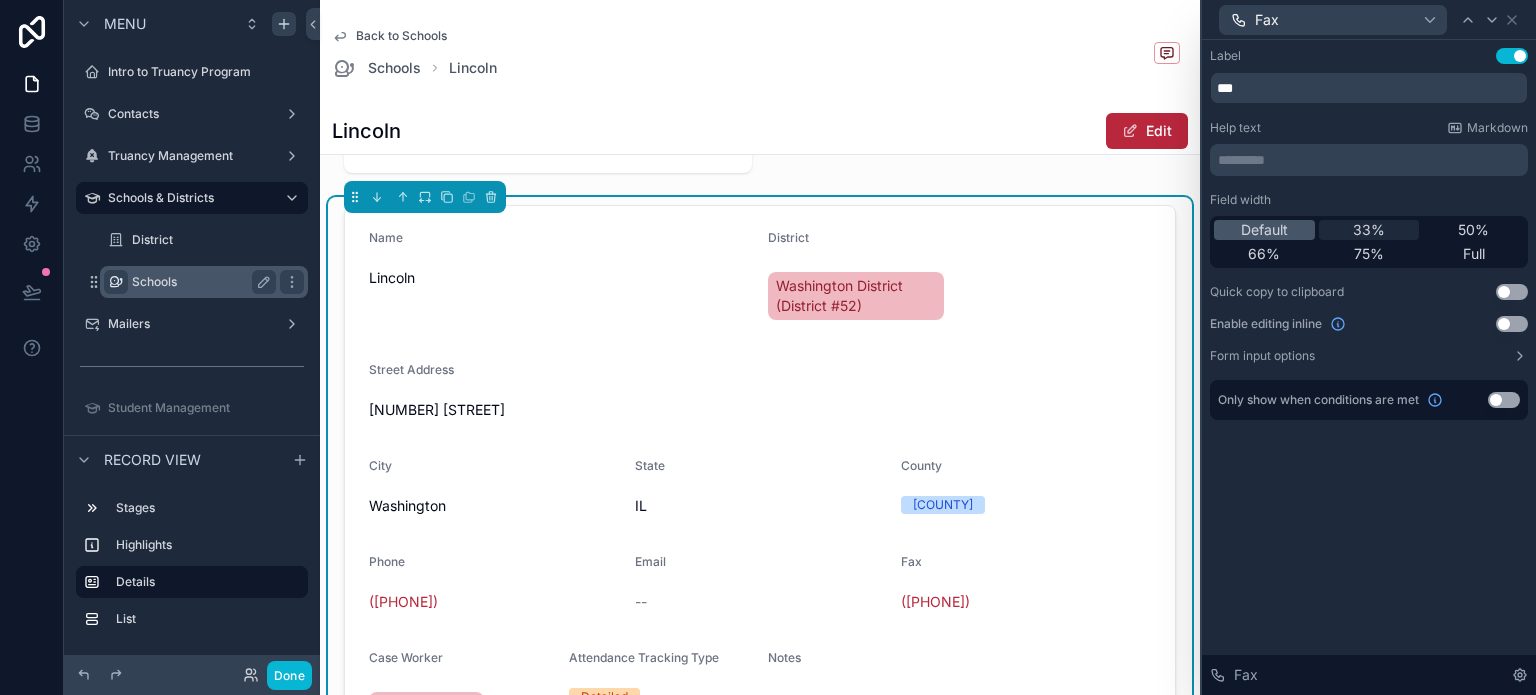 click on "33%" at bounding box center [1369, 230] 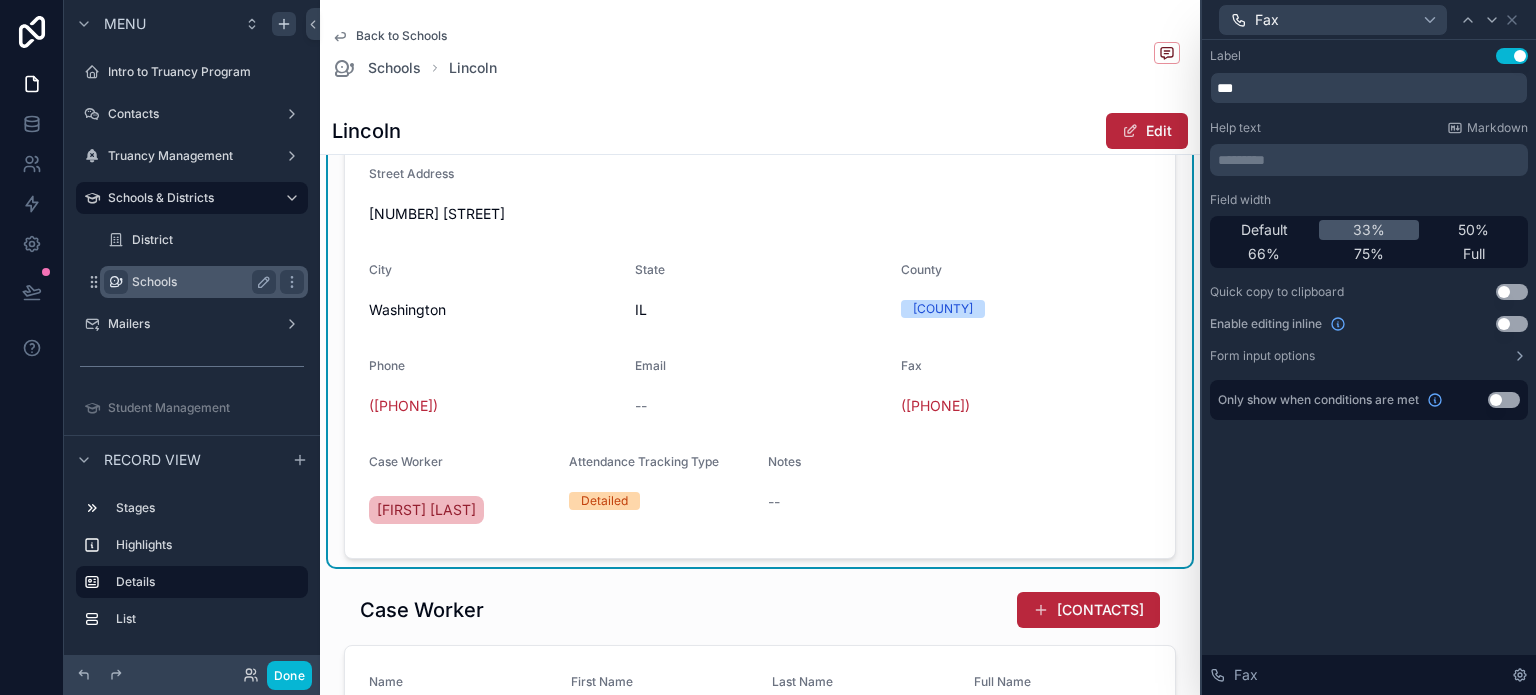 scroll, scrollTop: 400, scrollLeft: 0, axis: vertical 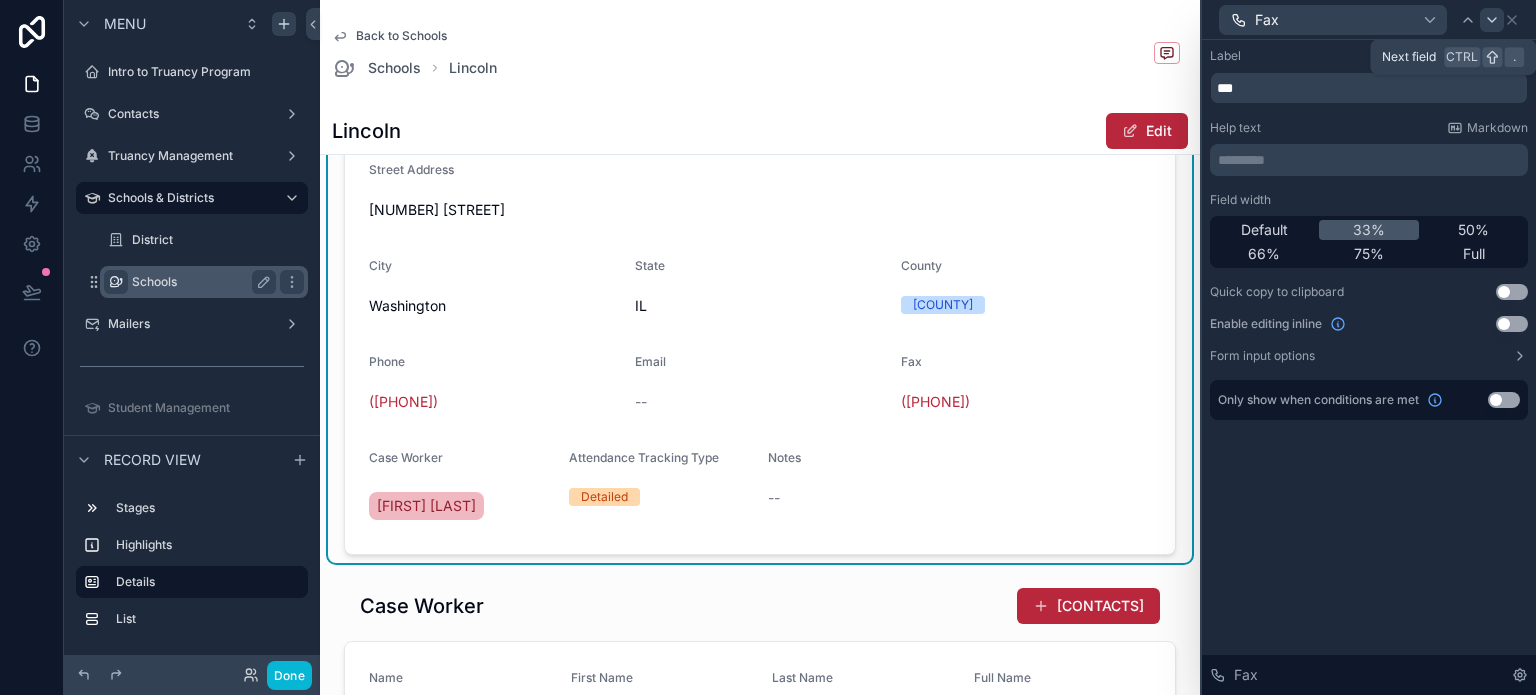 click 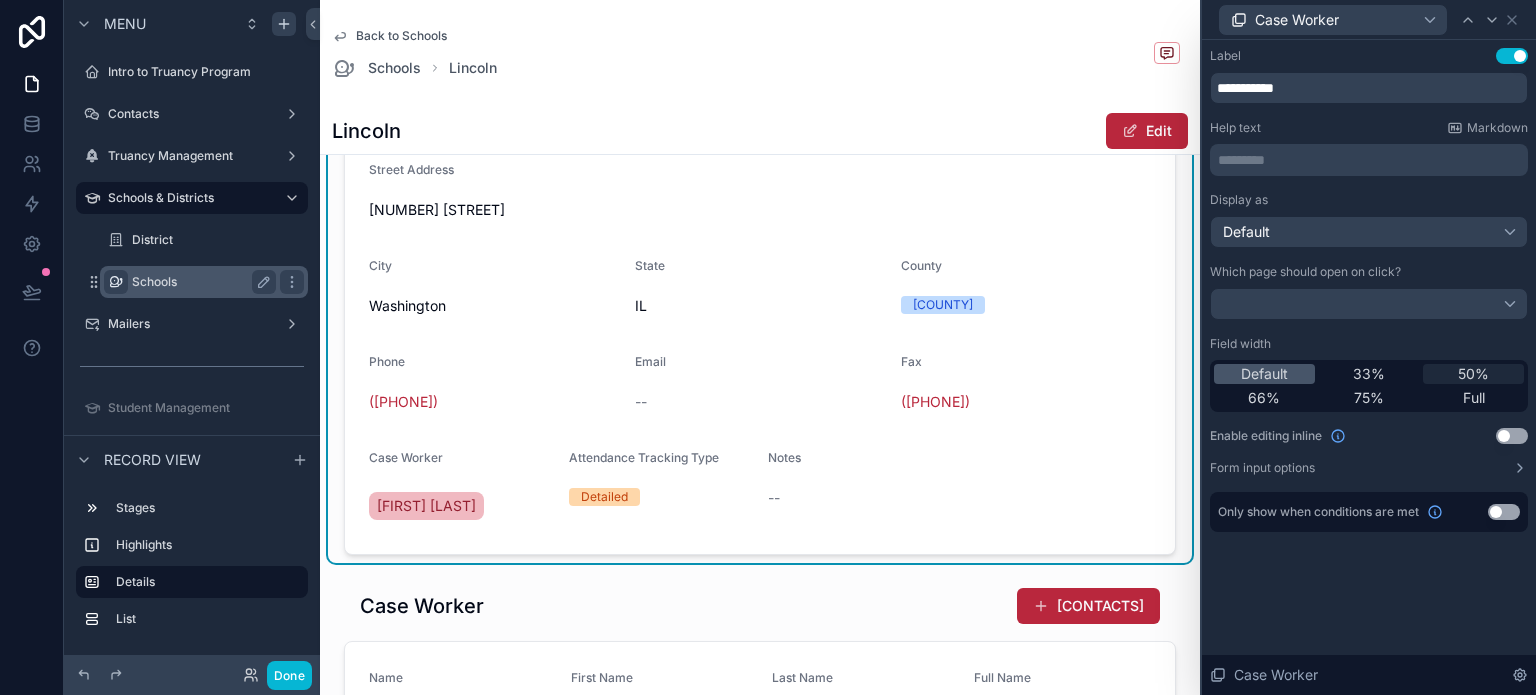 click on "50%" at bounding box center (1473, 374) 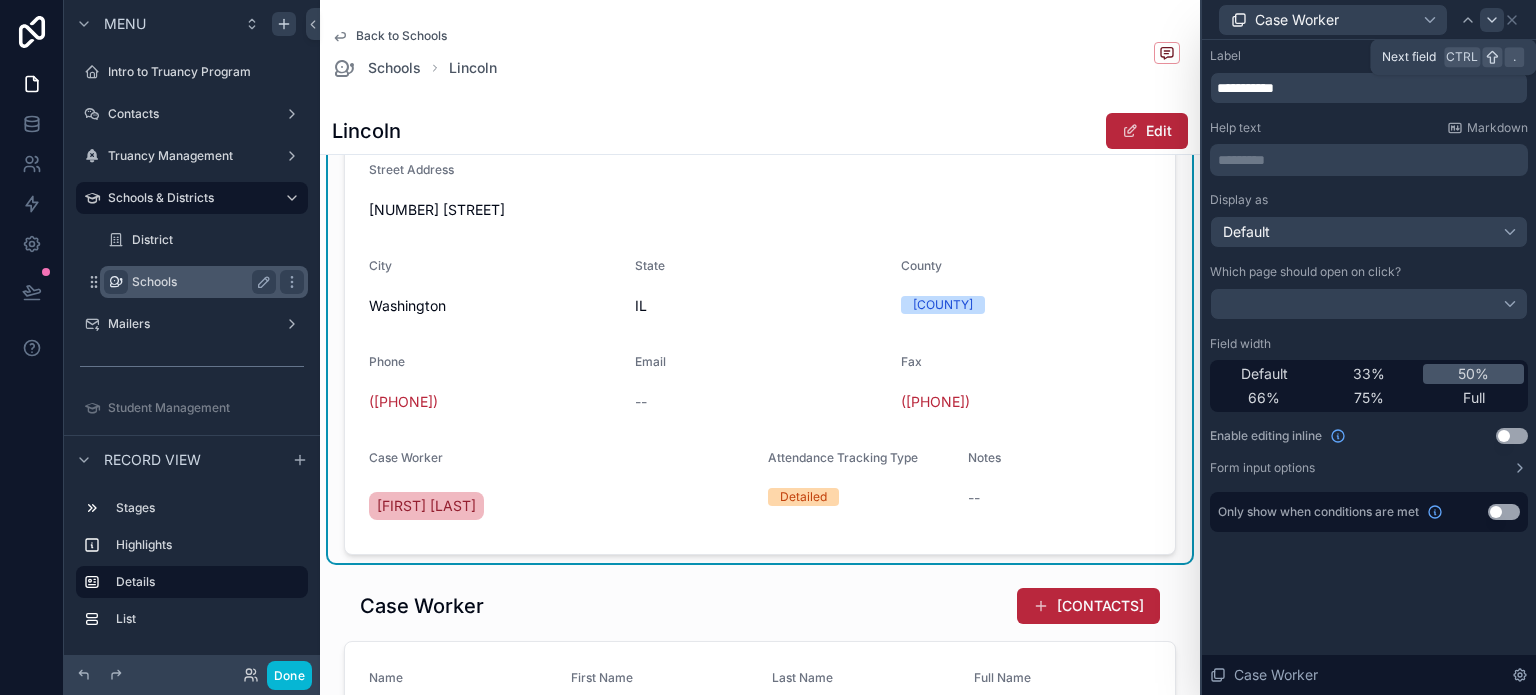 click 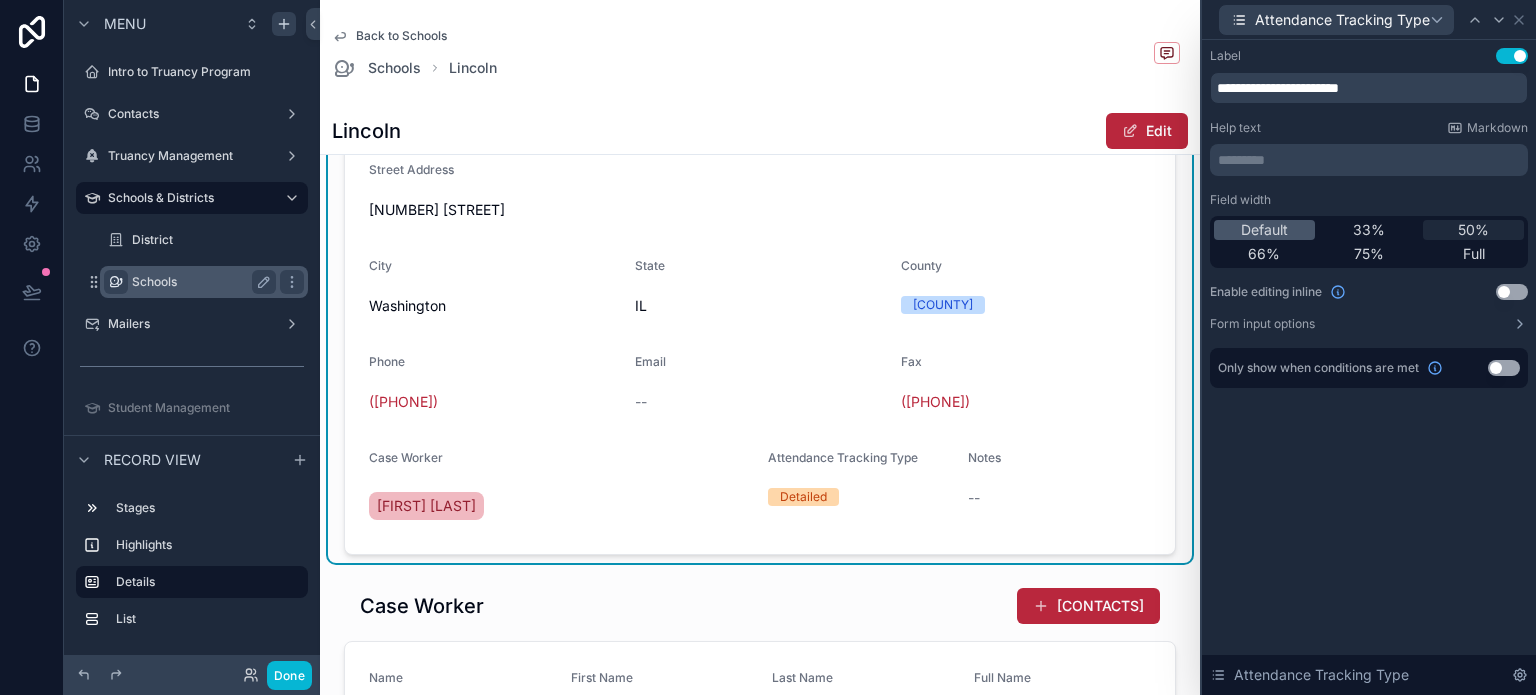 click on "50%" at bounding box center [1473, 230] 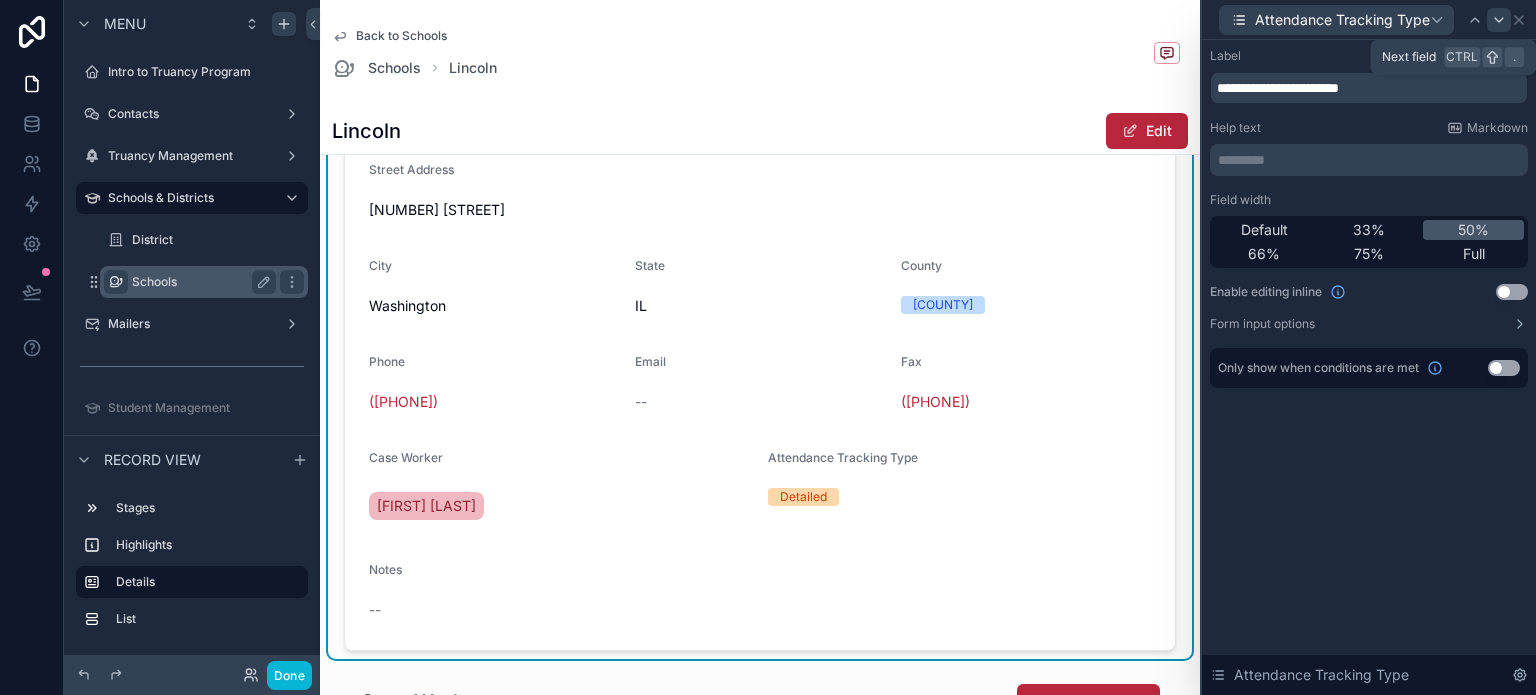 click 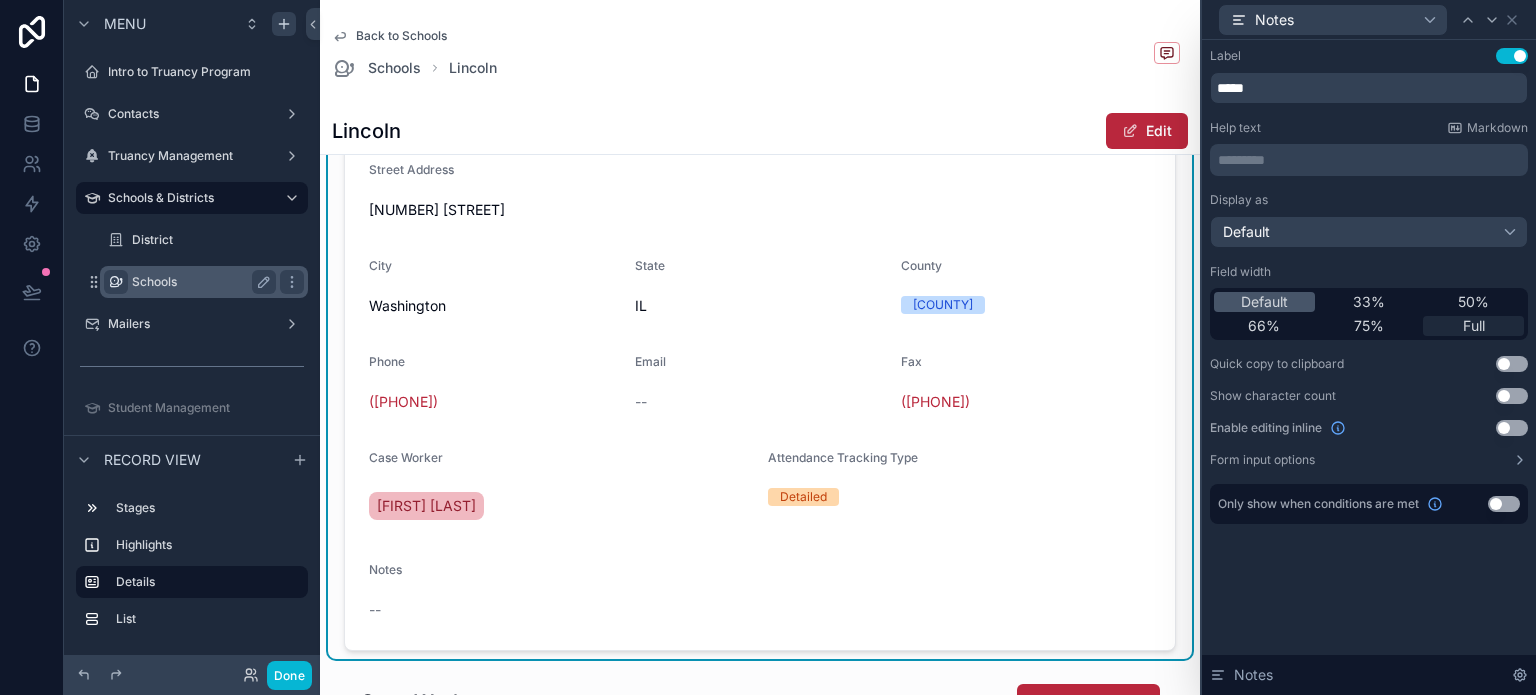 click on "Full" at bounding box center (1474, 326) 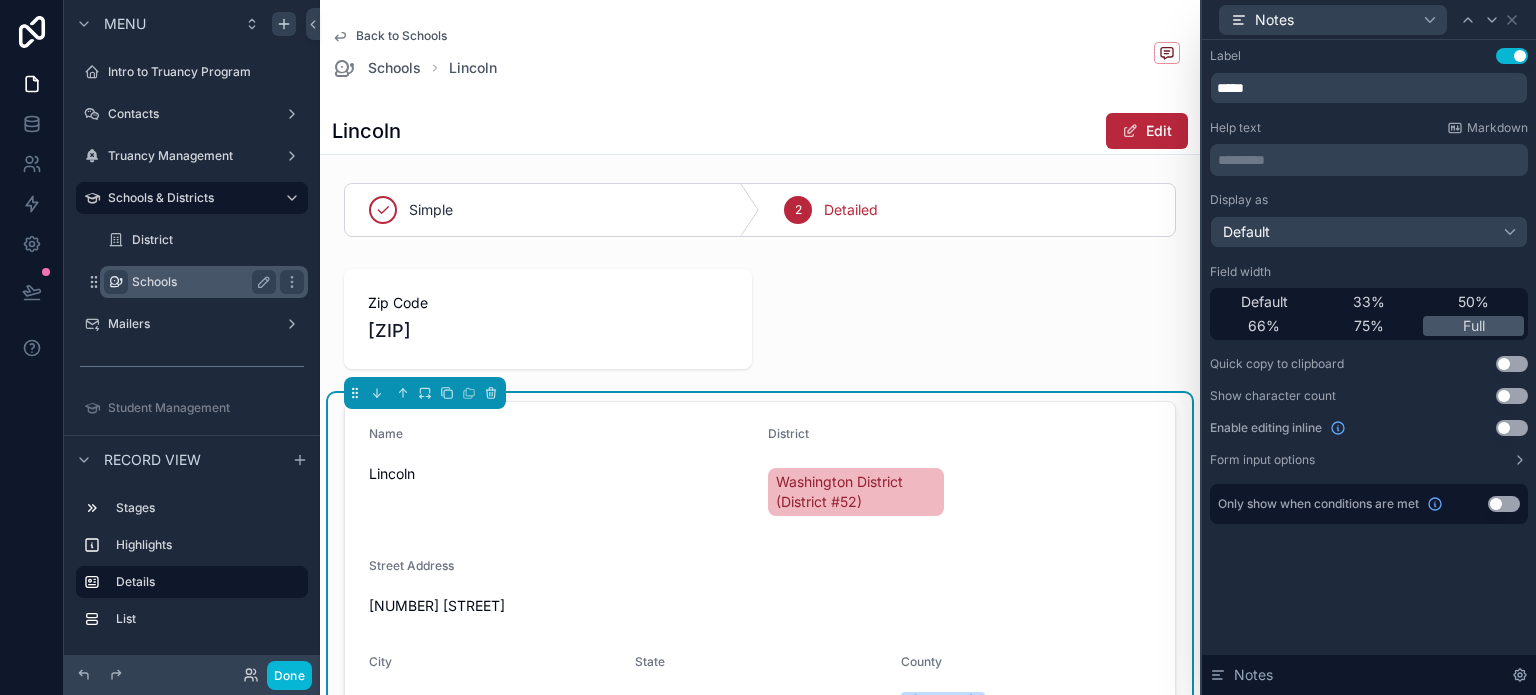 scroll, scrollTop: 0, scrollLeft: 0, axis: both 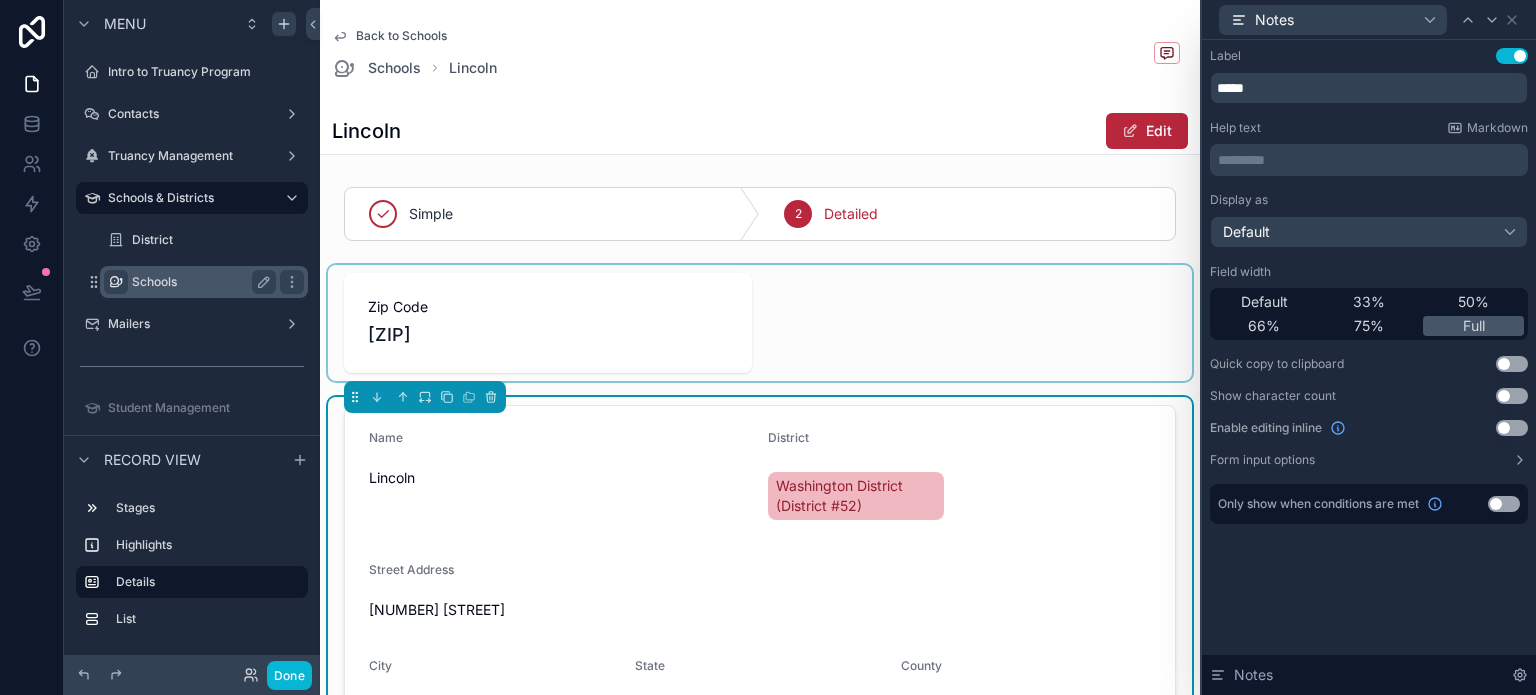 click at bounding box center (760, 323) 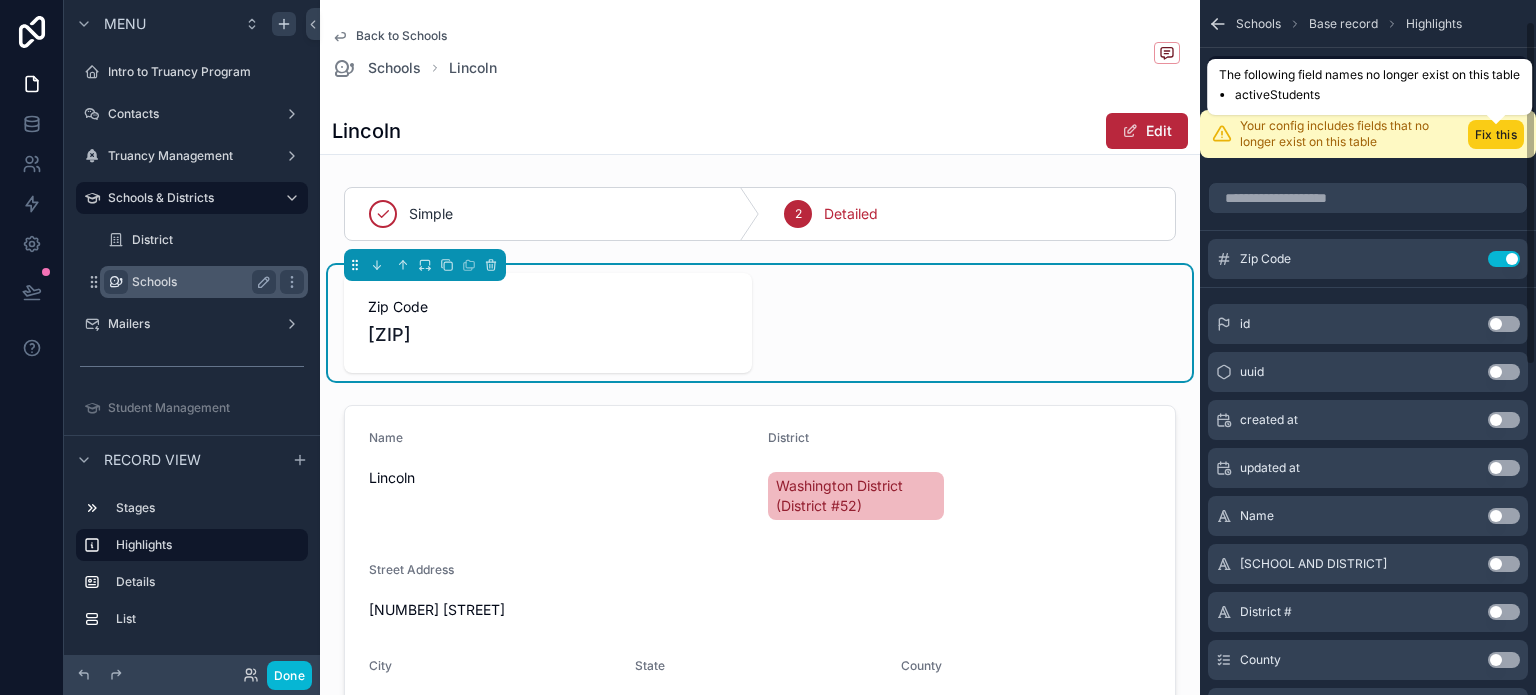 click on "Fix this" at bounding box center (1496, 134) 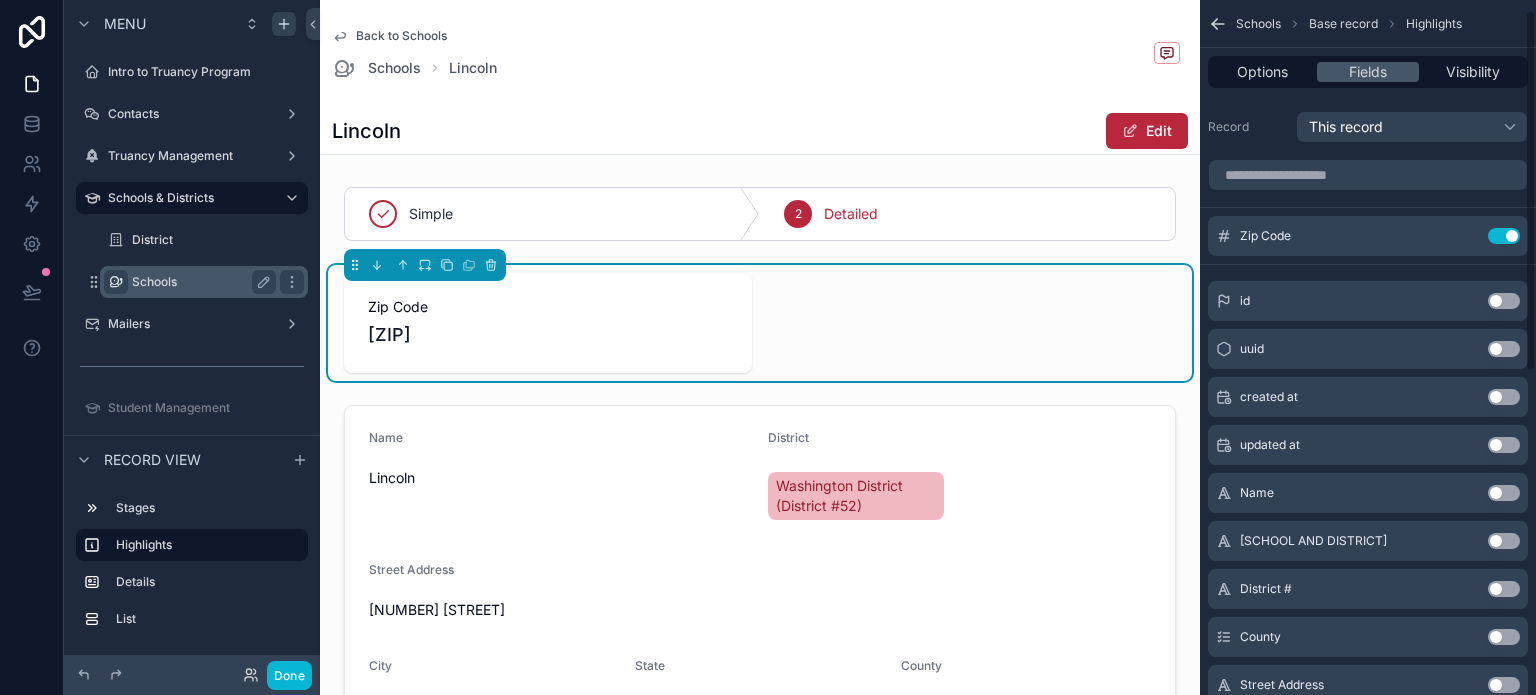 scroll, scrollTop: 0, scrollLeft: 0, axis: both 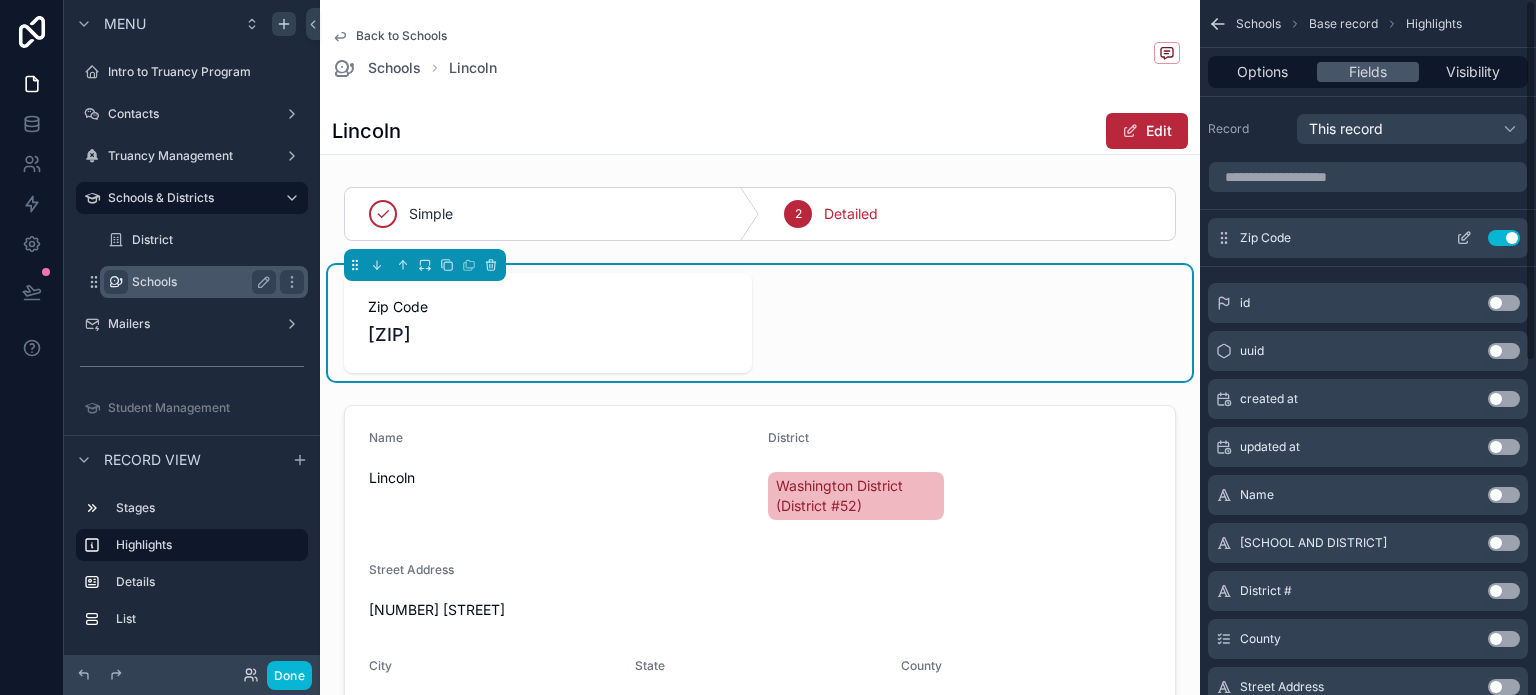 click on "Use setting" at bounding box center (1504, 238) 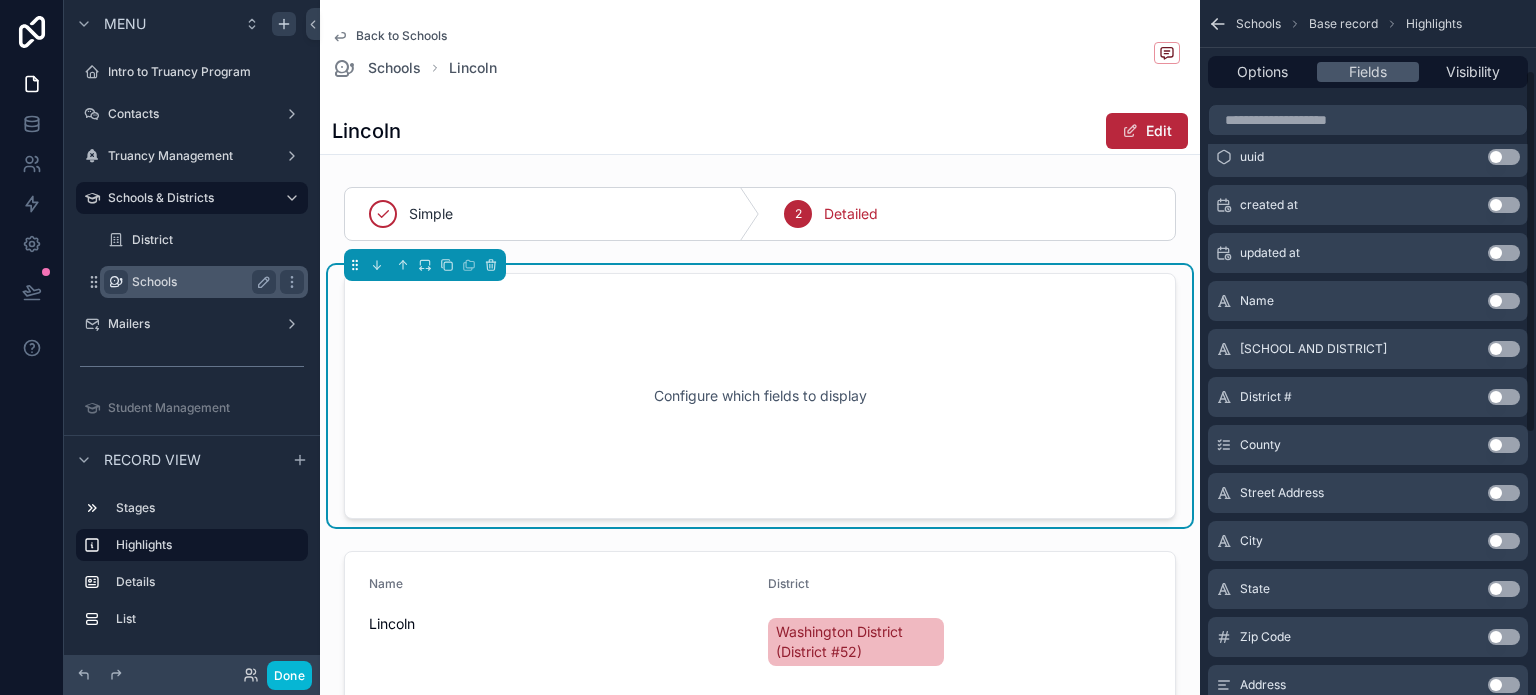 scroll, scrollTop: 134, scrollLeft: 0, axis: vertical 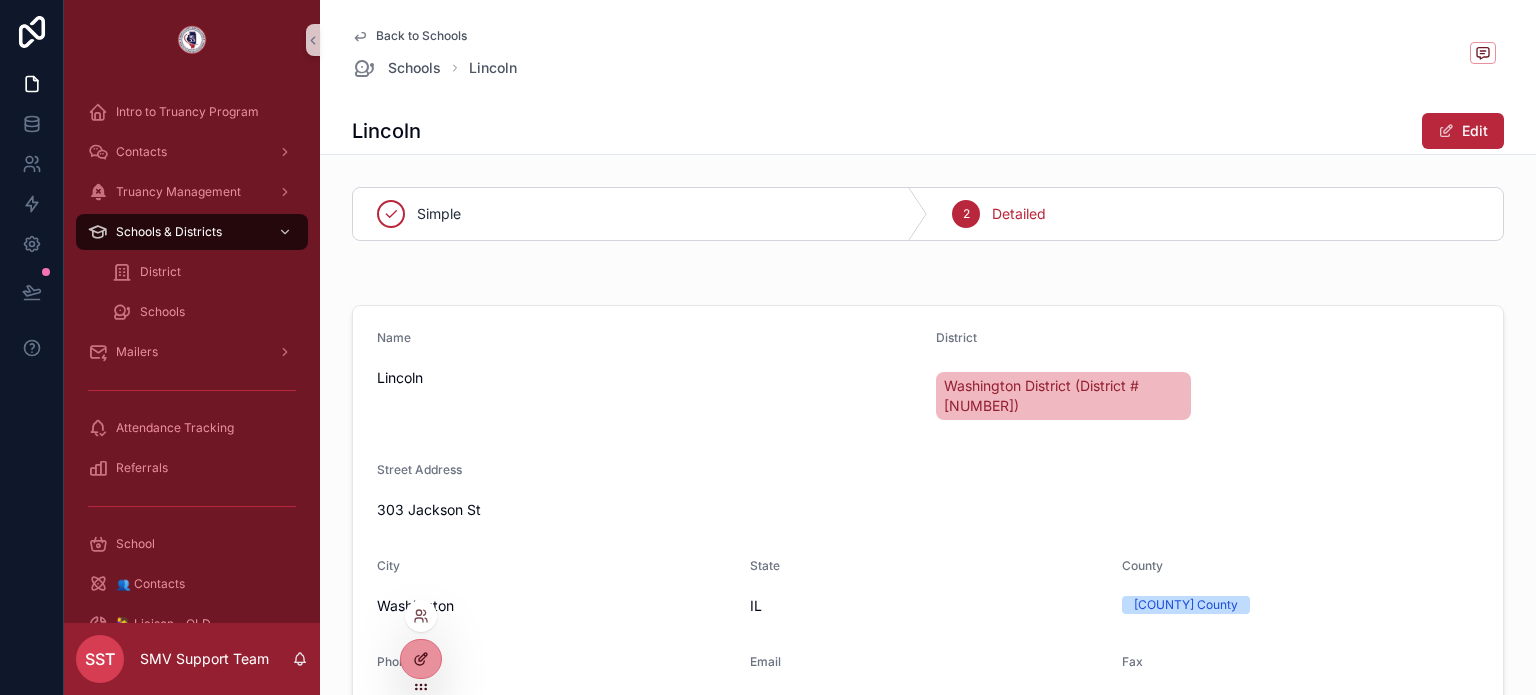 click at bounding box center [421, 659] 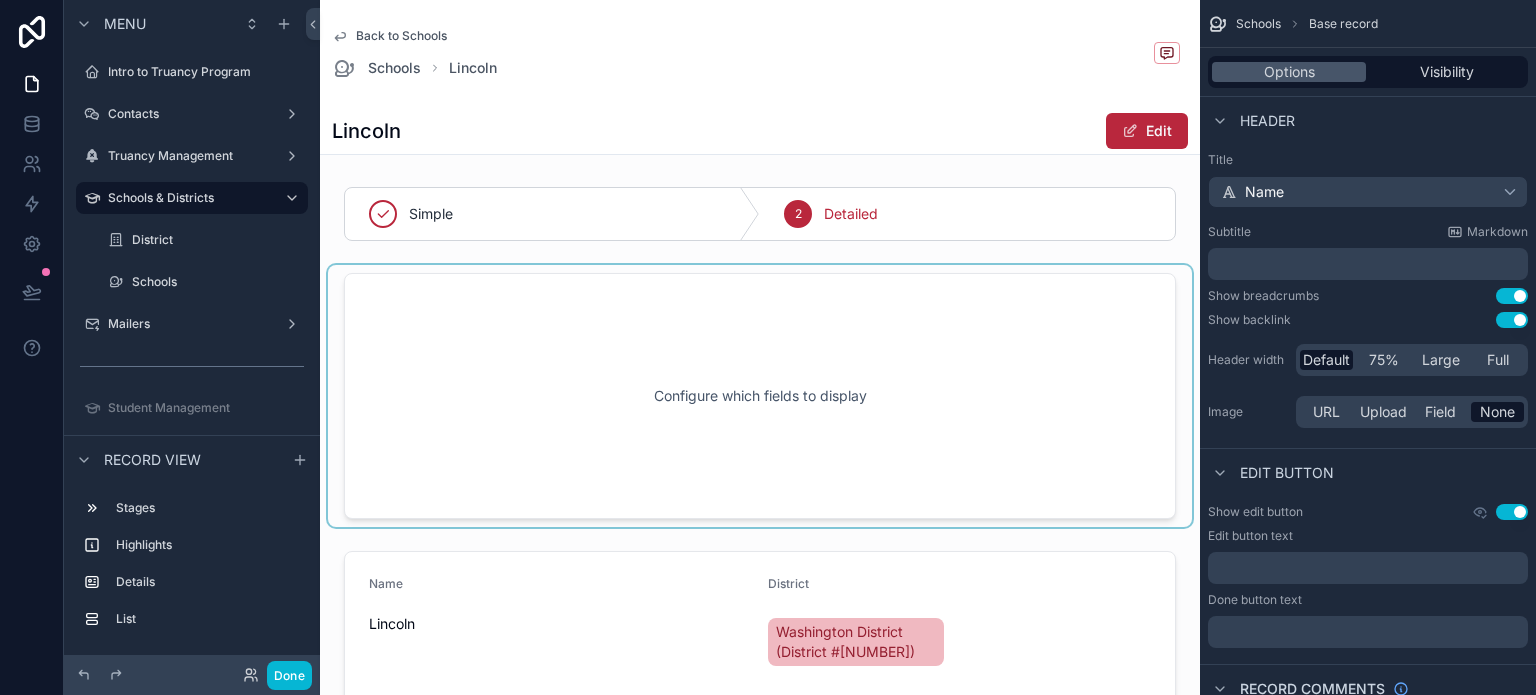 click at bounding box center [760, 396] 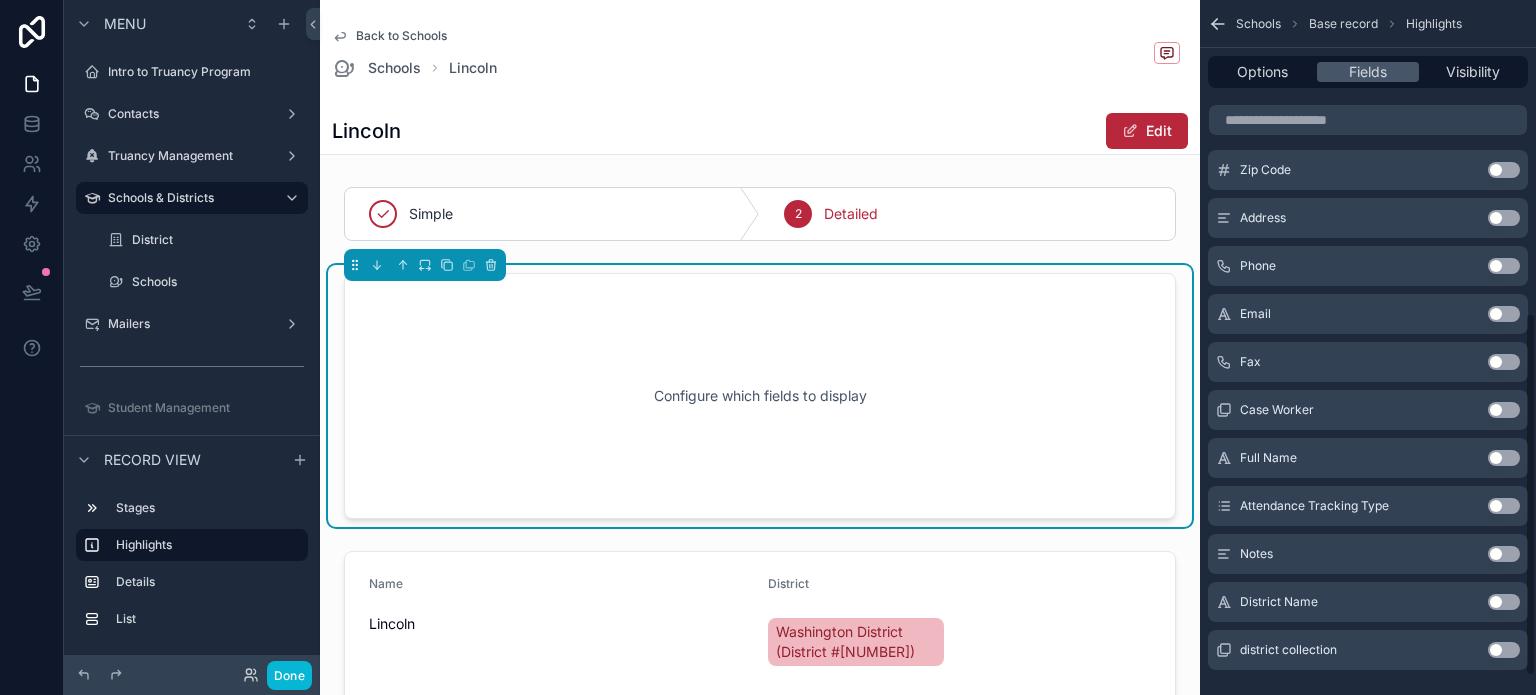 scroll, scrollTop: 634, scrollLeft: 0, axis: vertical 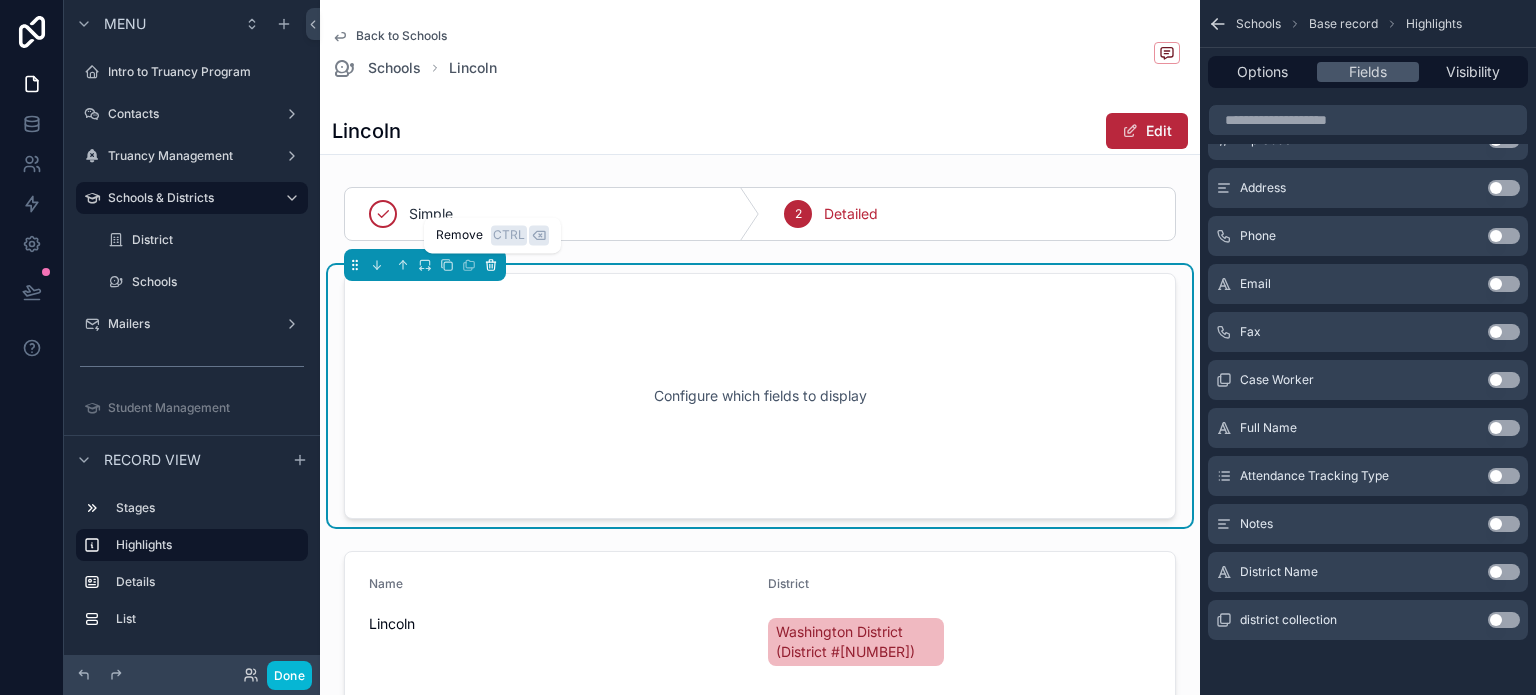 click 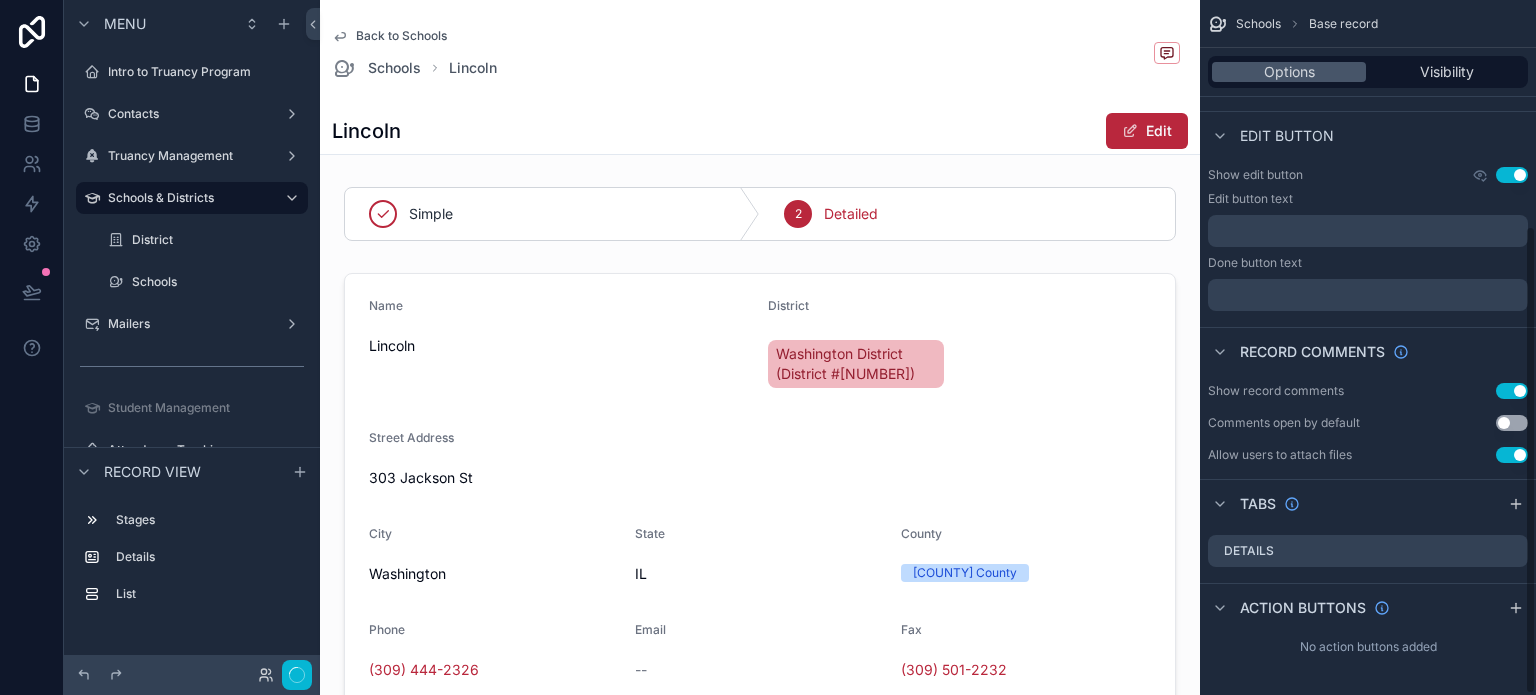 scroll, scrollTop: 336, scrollLeft: 0, axis: vertical 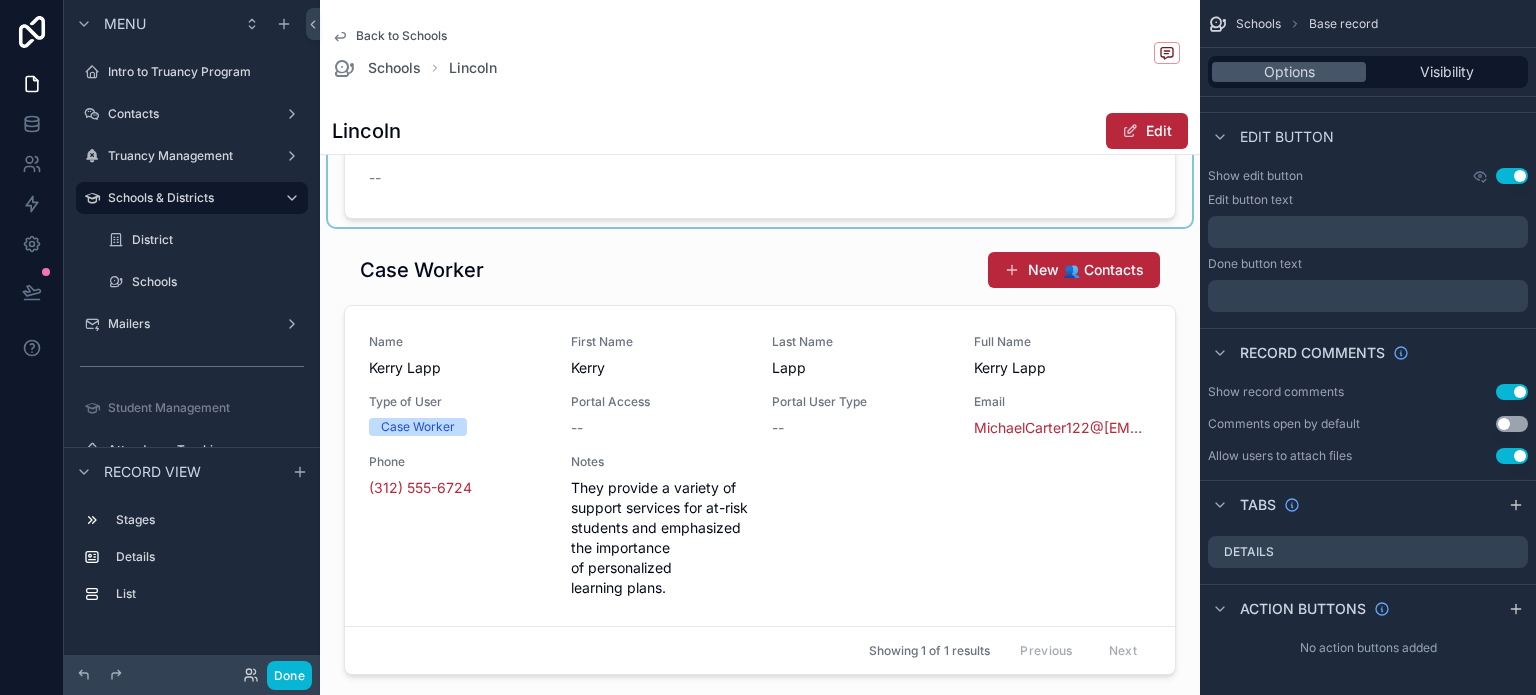 click at bounding box center [760, 467] 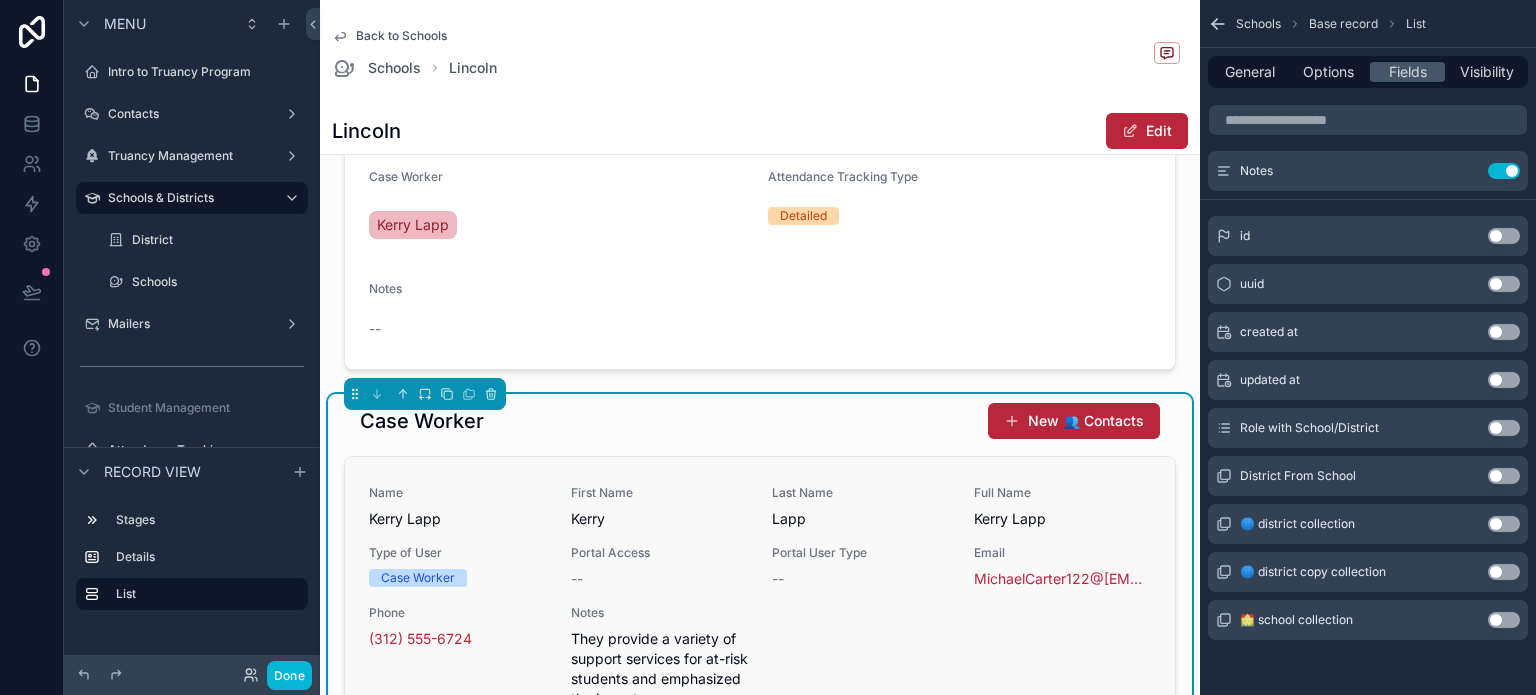 scroll, scrollTop: 500, scrollLeft: 0, axis: vertical 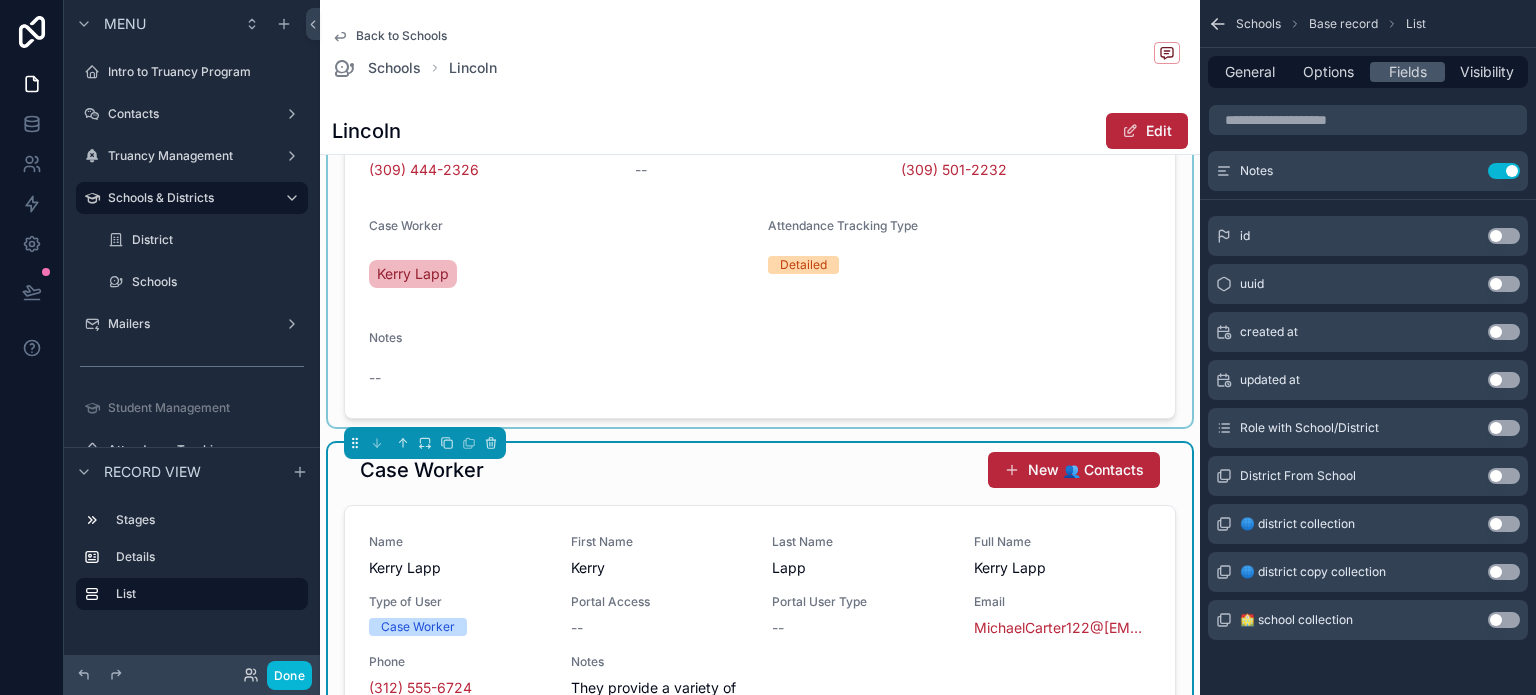 click at bounding box center [760, 96] 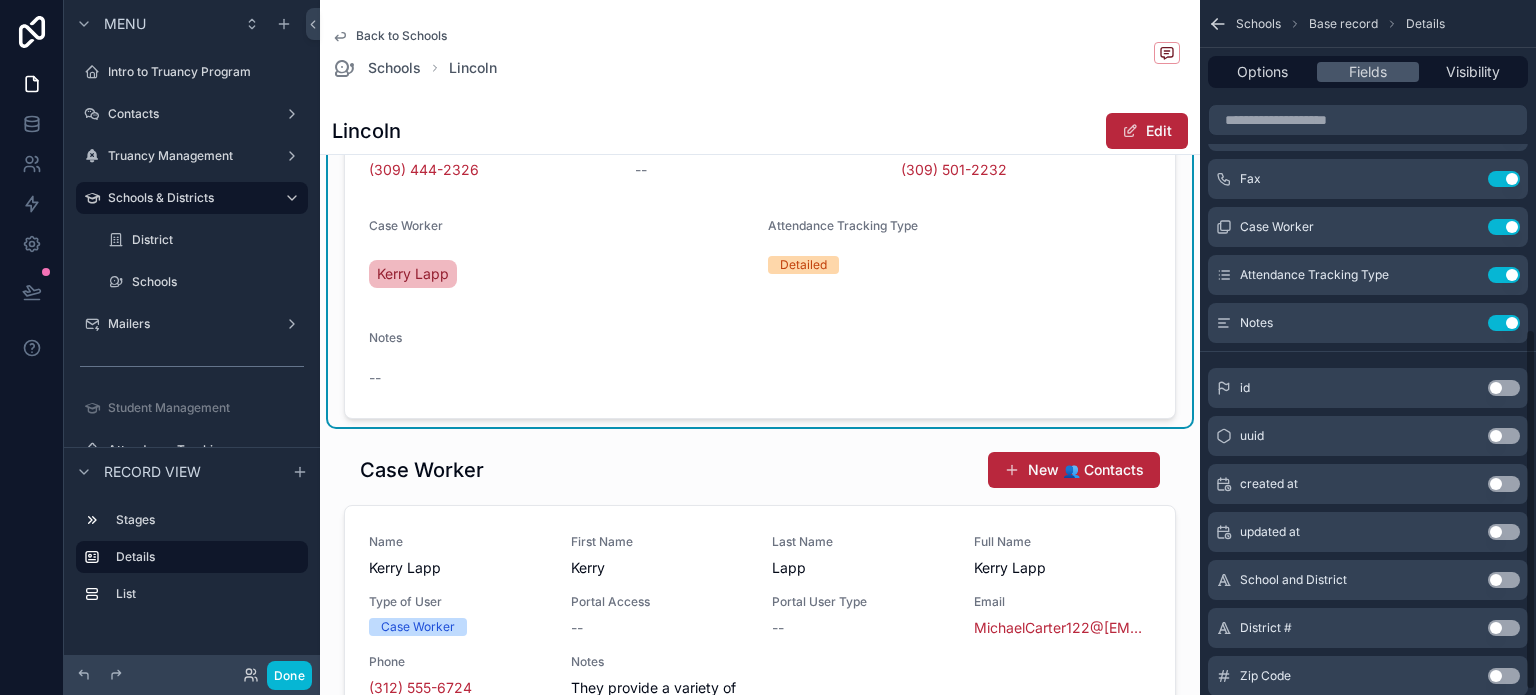scroll, scrollTop: 634, scrollLeft: 0, axis: vertical 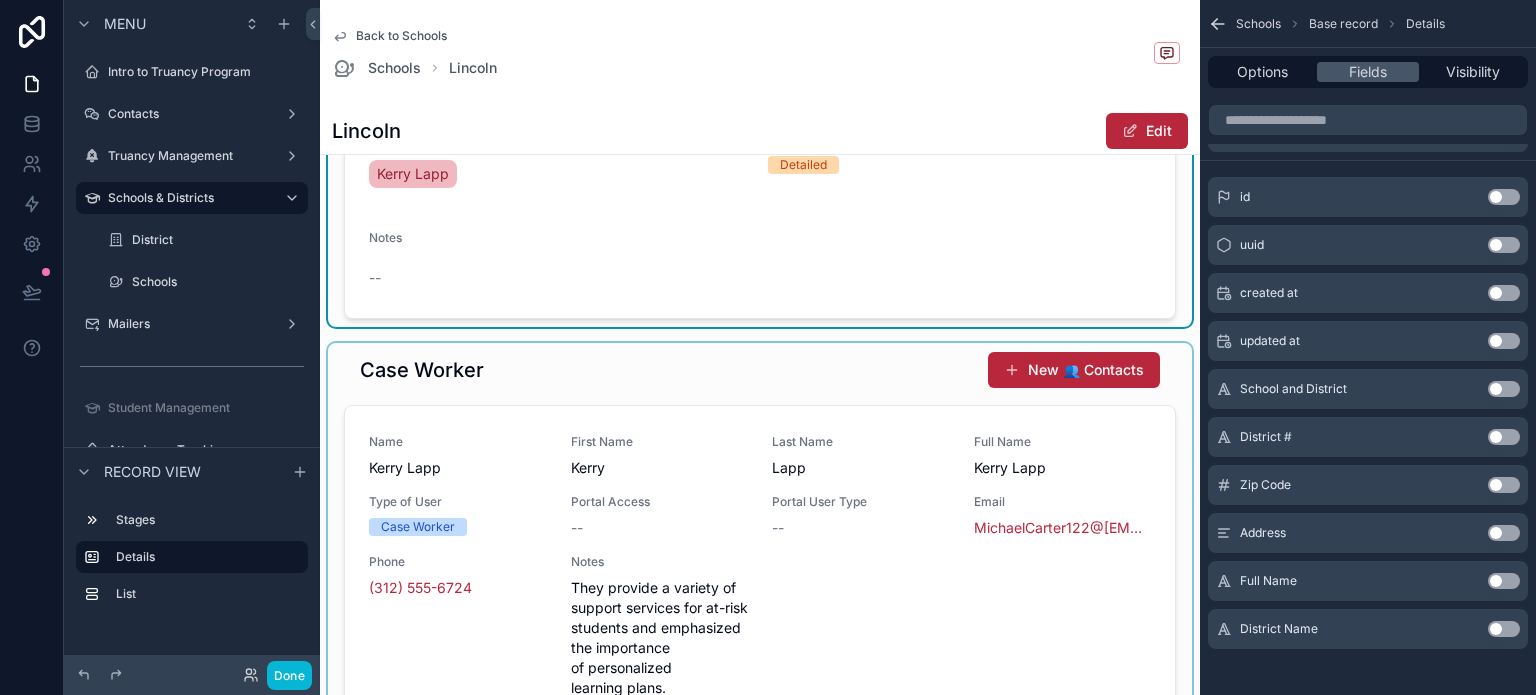 click at bounding box center [760, 567] 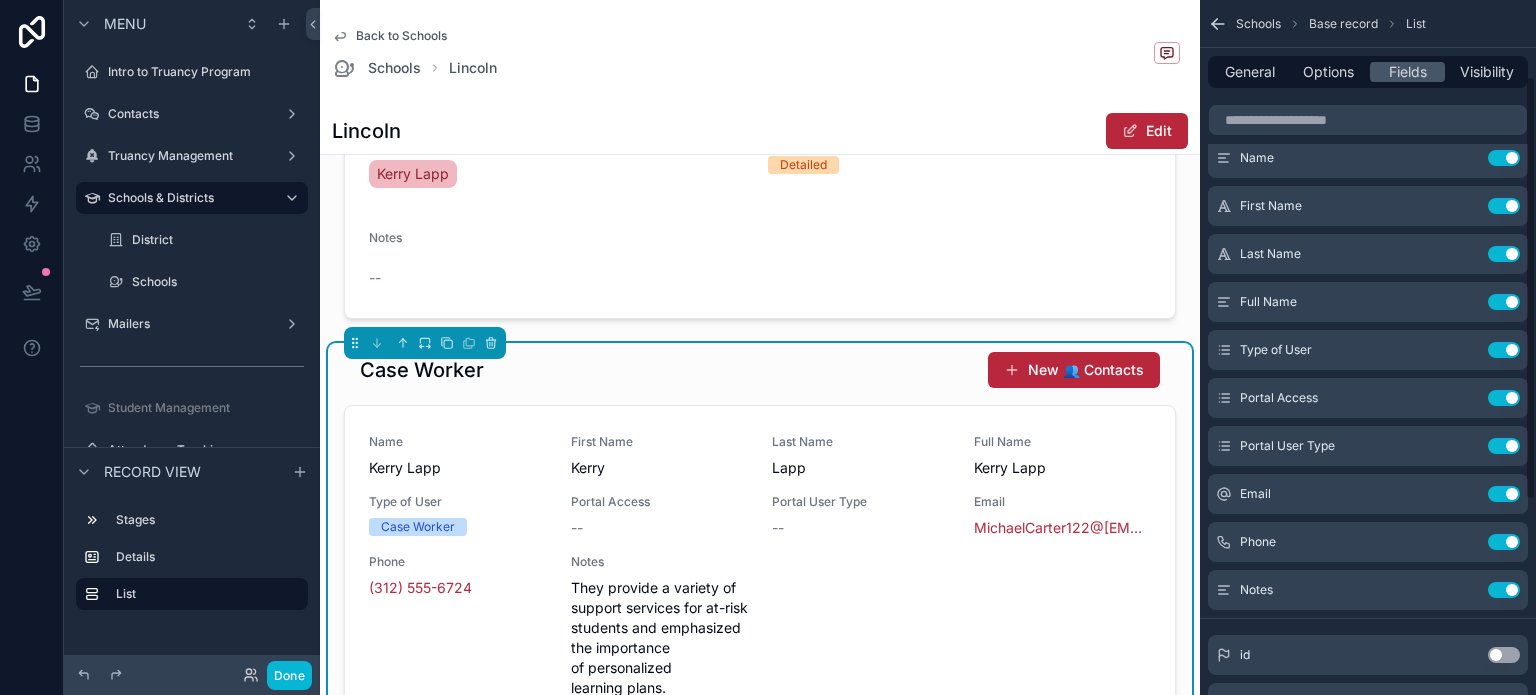 scroll, scrollTop: 0, scrollLeft: 0, axis: both 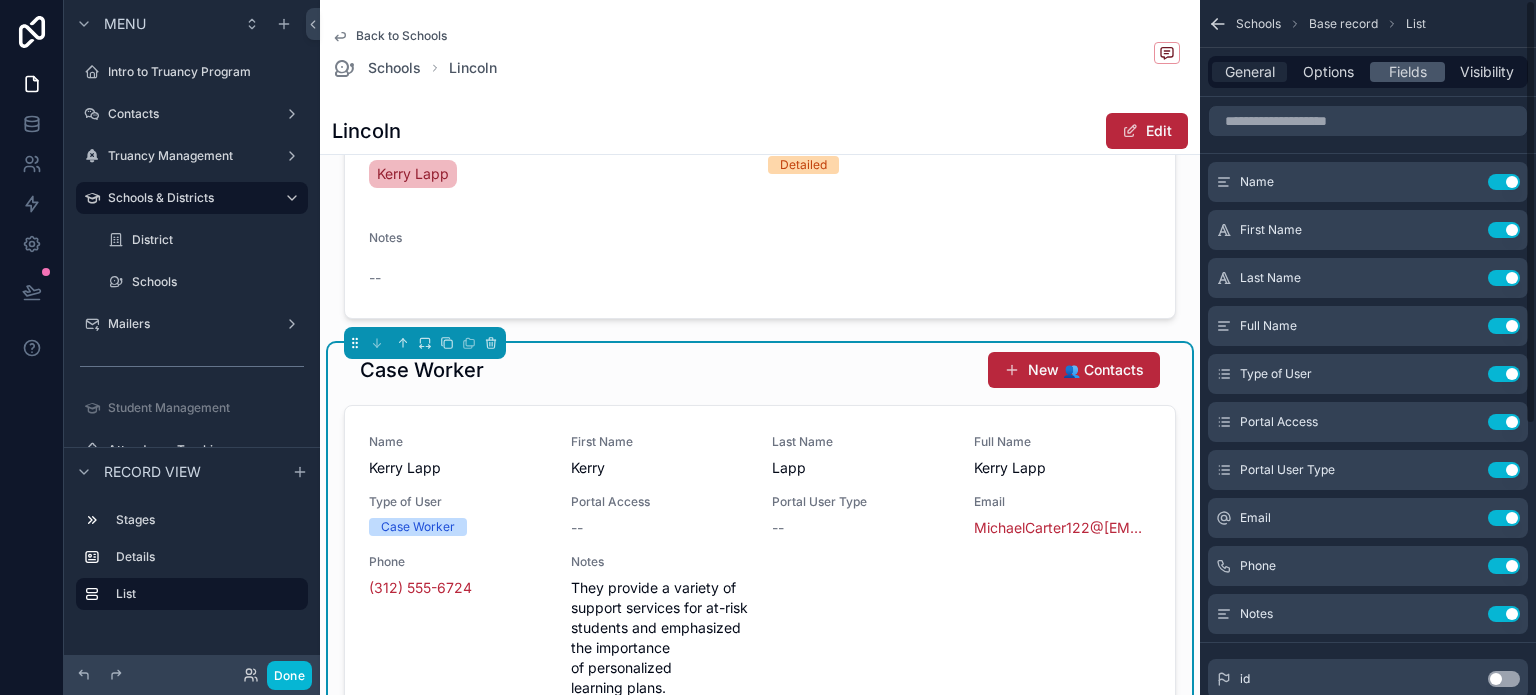 click on "General" at bounding box center [1250, 72] 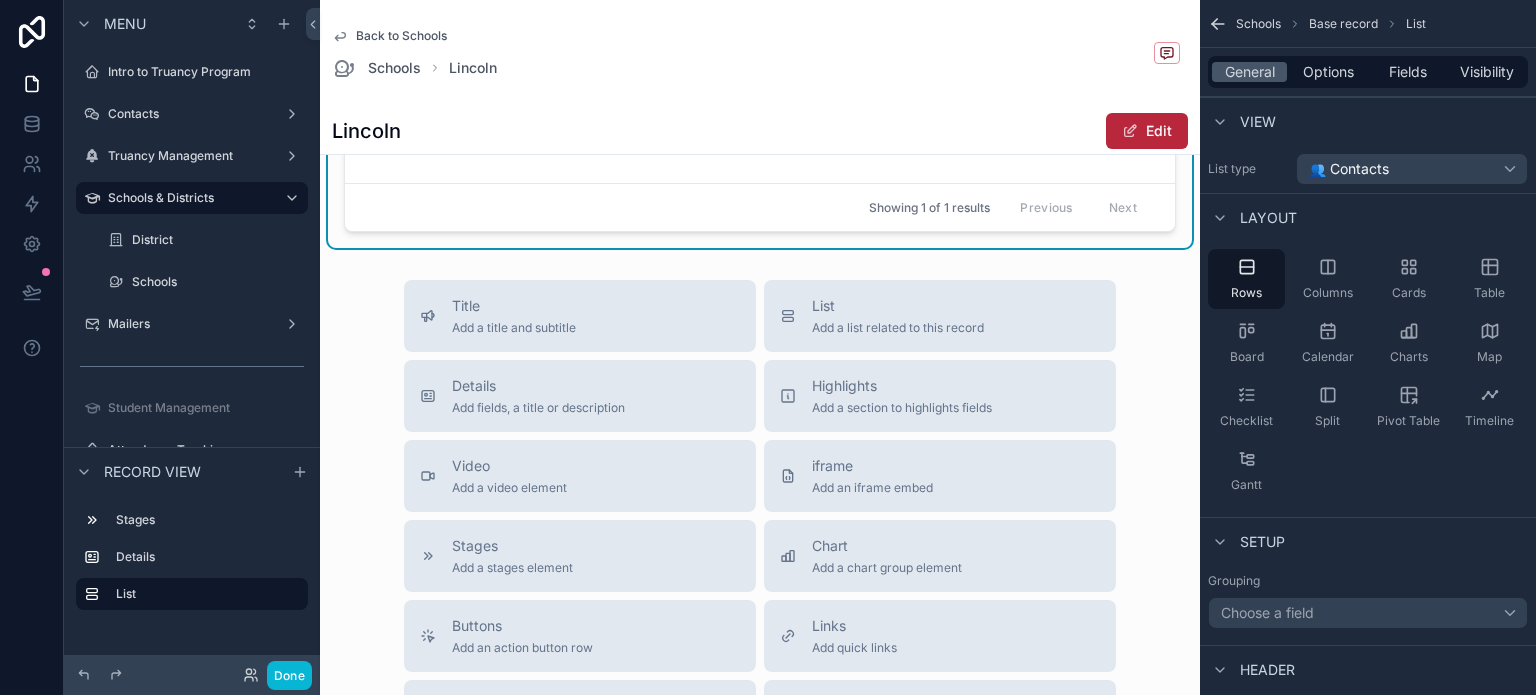 scroll, scrollTop: 1200, scrollLeft: 0, axis: vertical 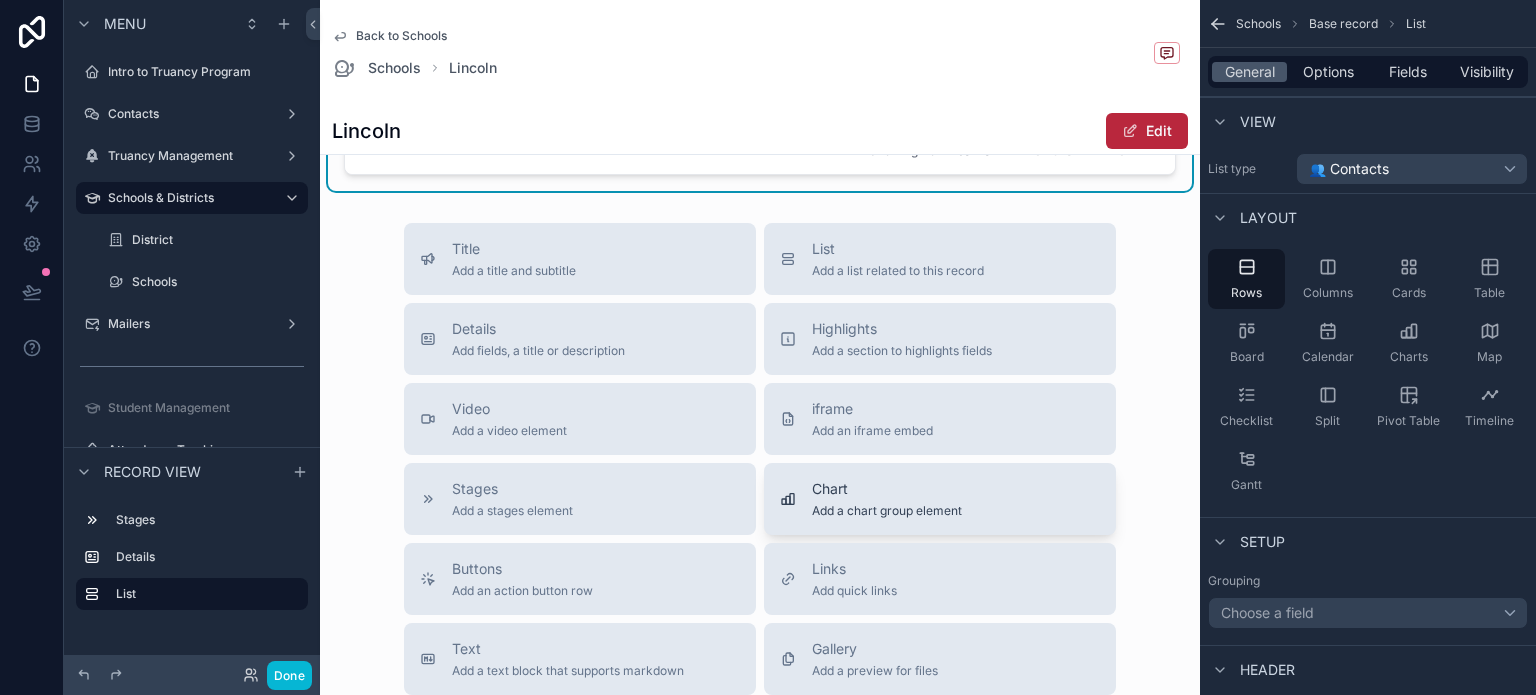 click on "Chart Add a chart group element" at bounding box center [940, 499] 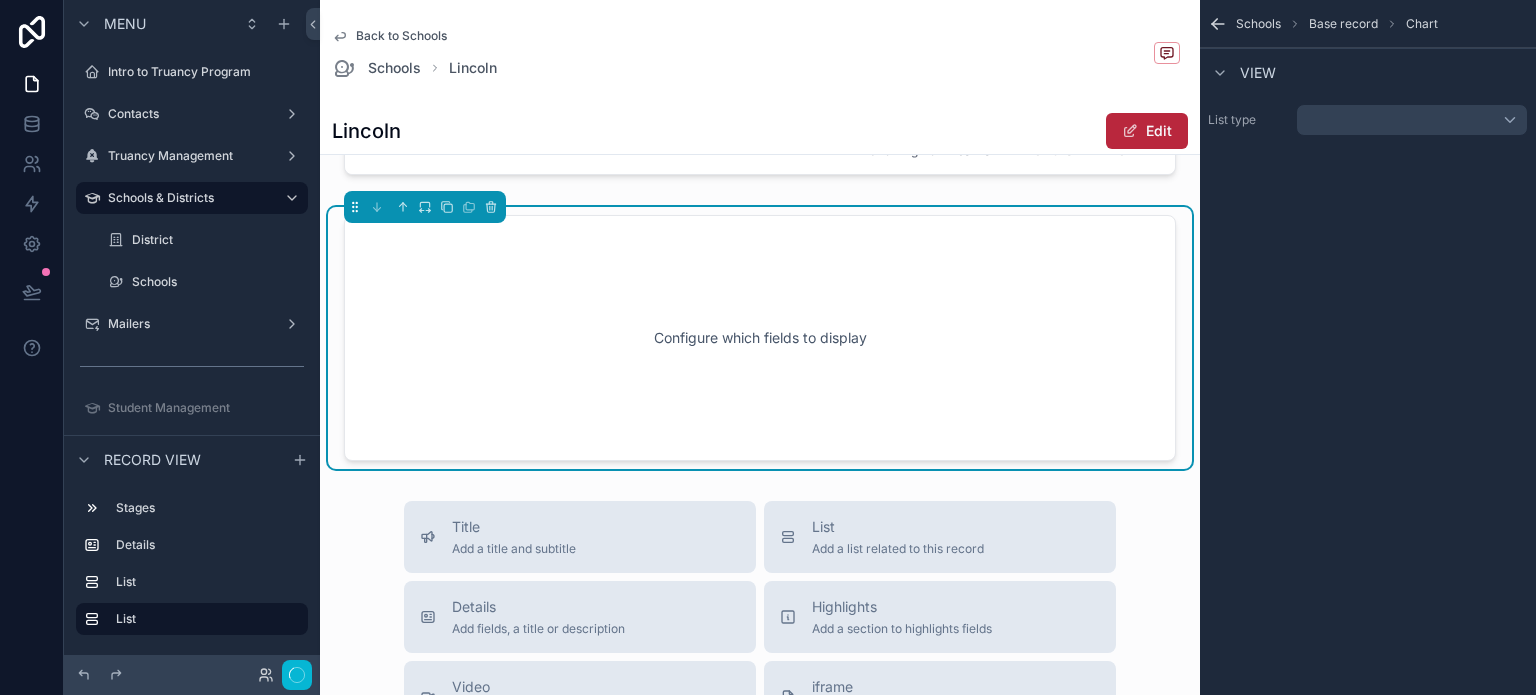 scroll, scrollTop: 1208, scrollLeft: 0, axis: vertical 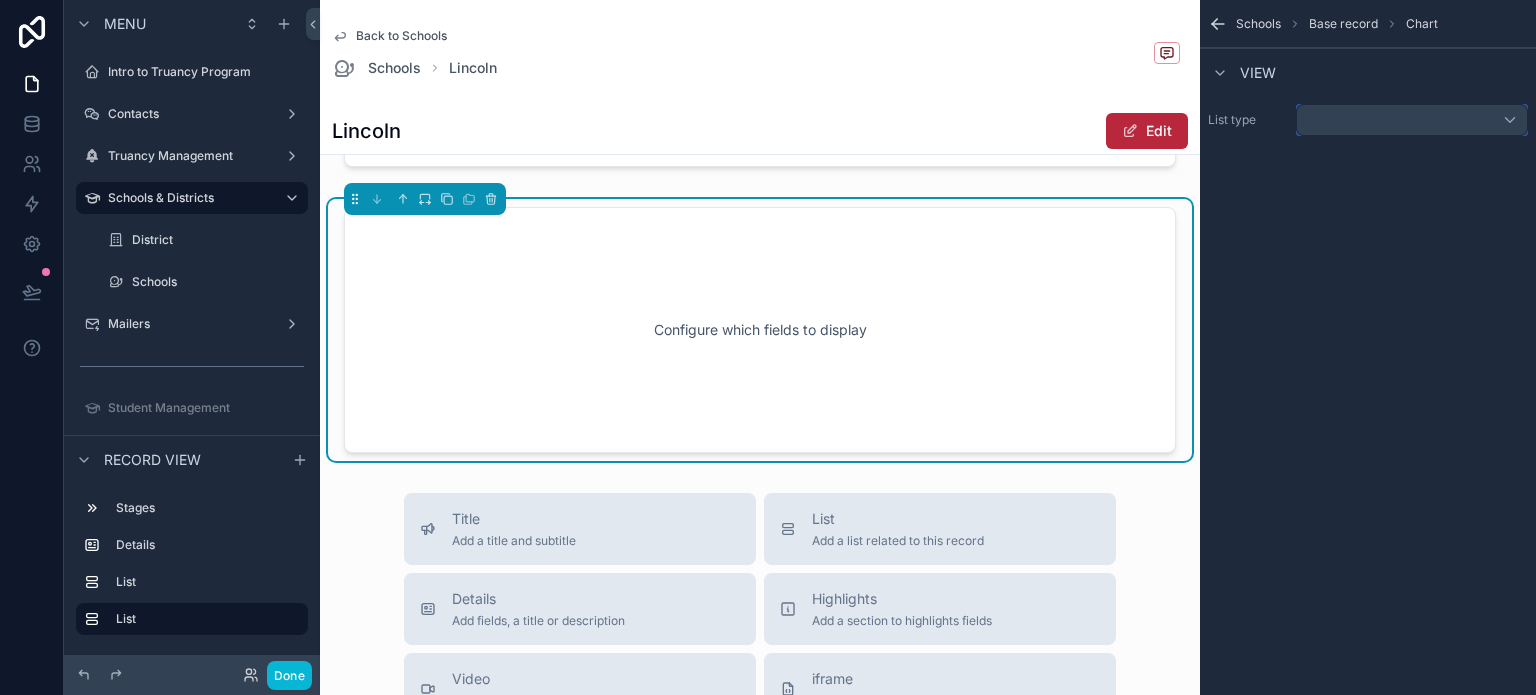 click at bounding box center (1412, 120) 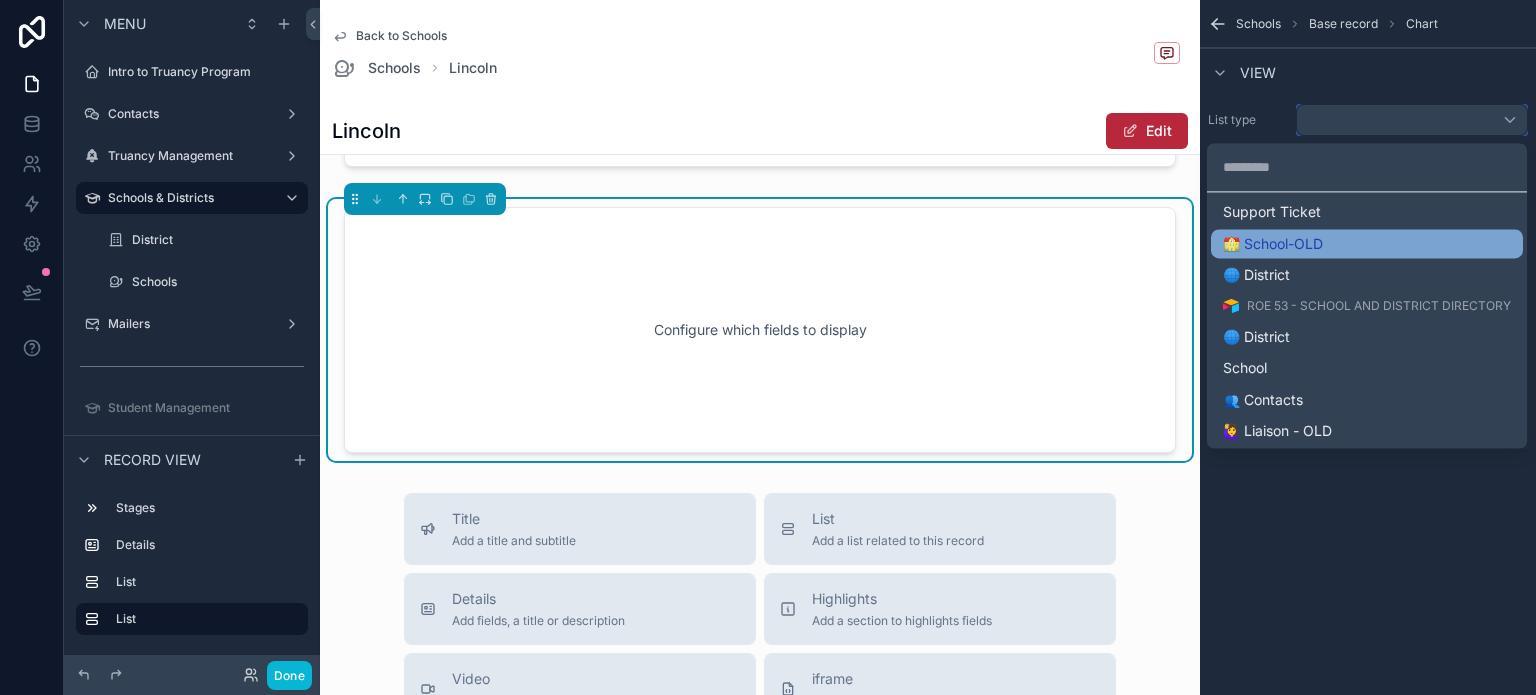 scroll, scrollTop: 576, scrollLeft: 0, axis: vertical 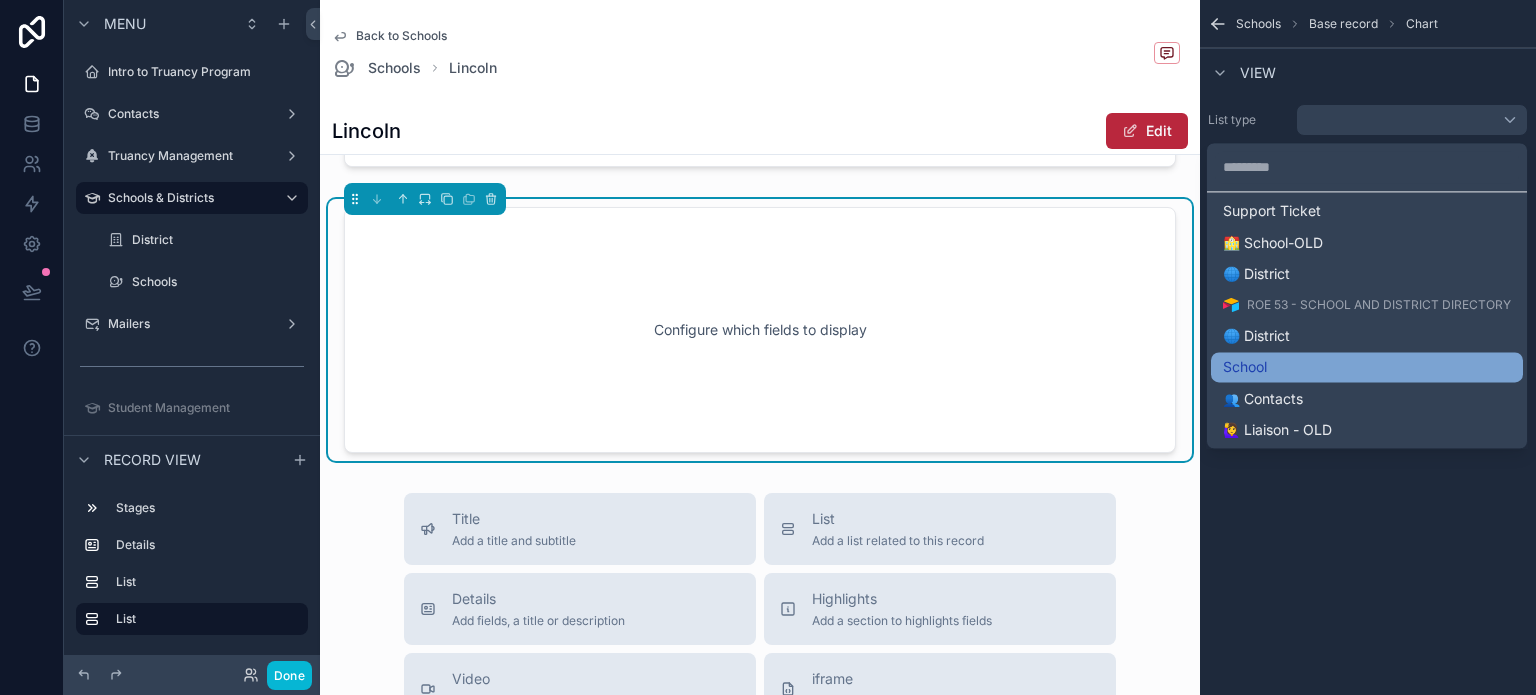 click on "🏫 School" at bounding box center [1367, 367] 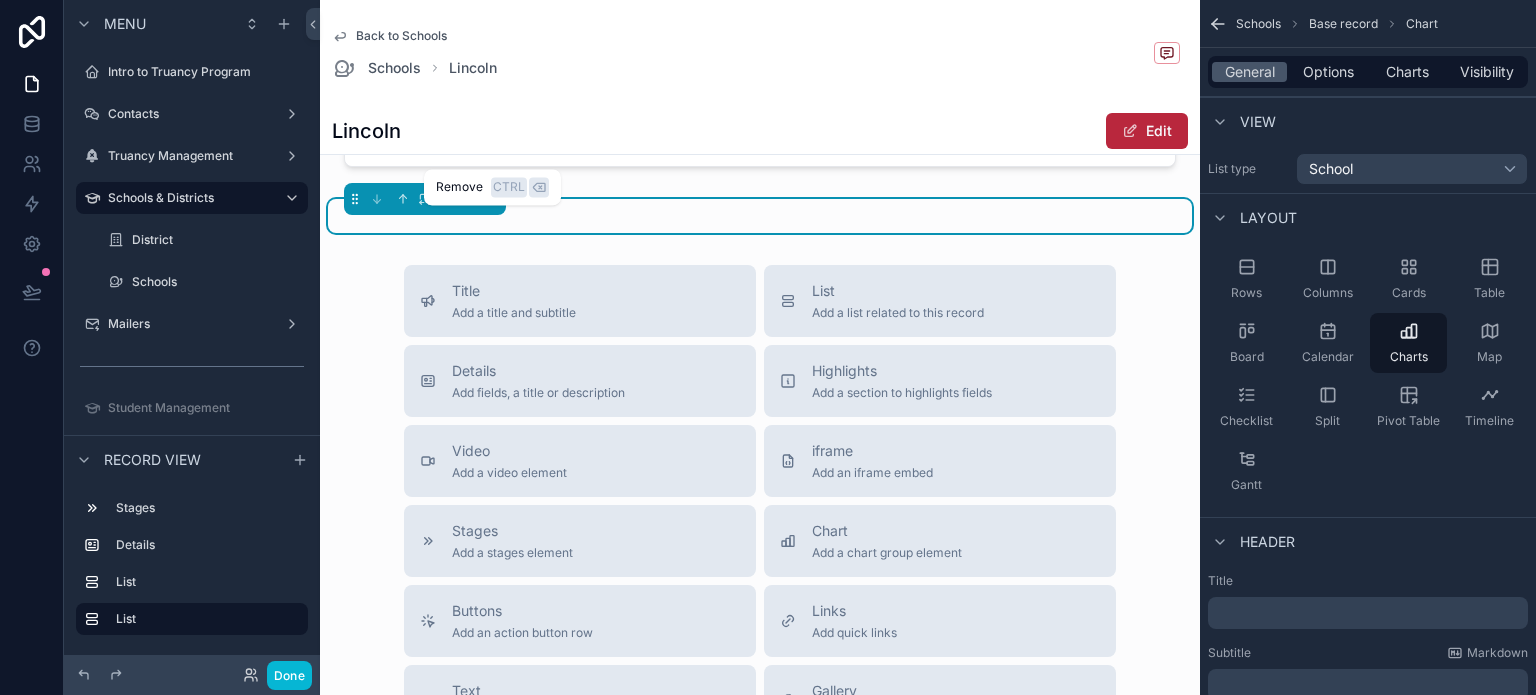 click 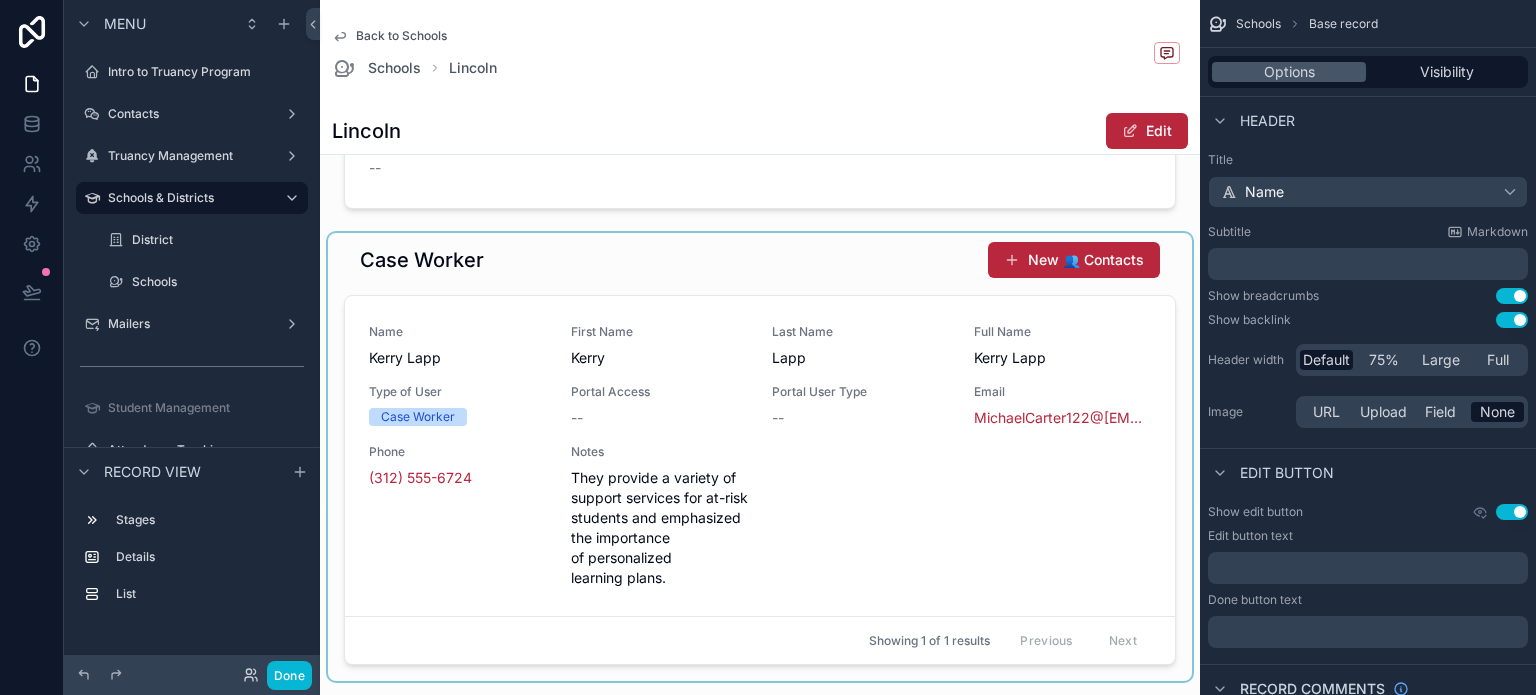 scroll, scrollTop: 708, scrollLeft: 0, axis: vertical 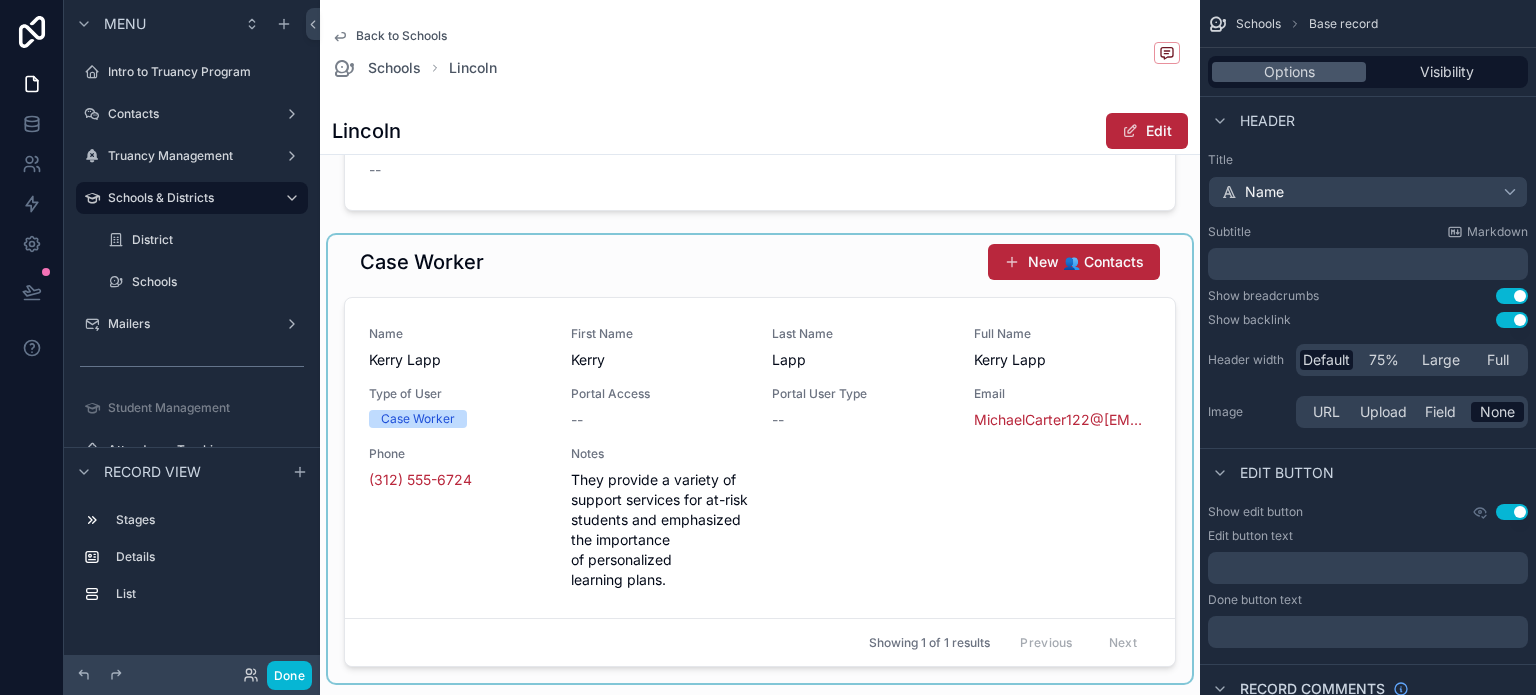 click at bounding box center (760, 459) 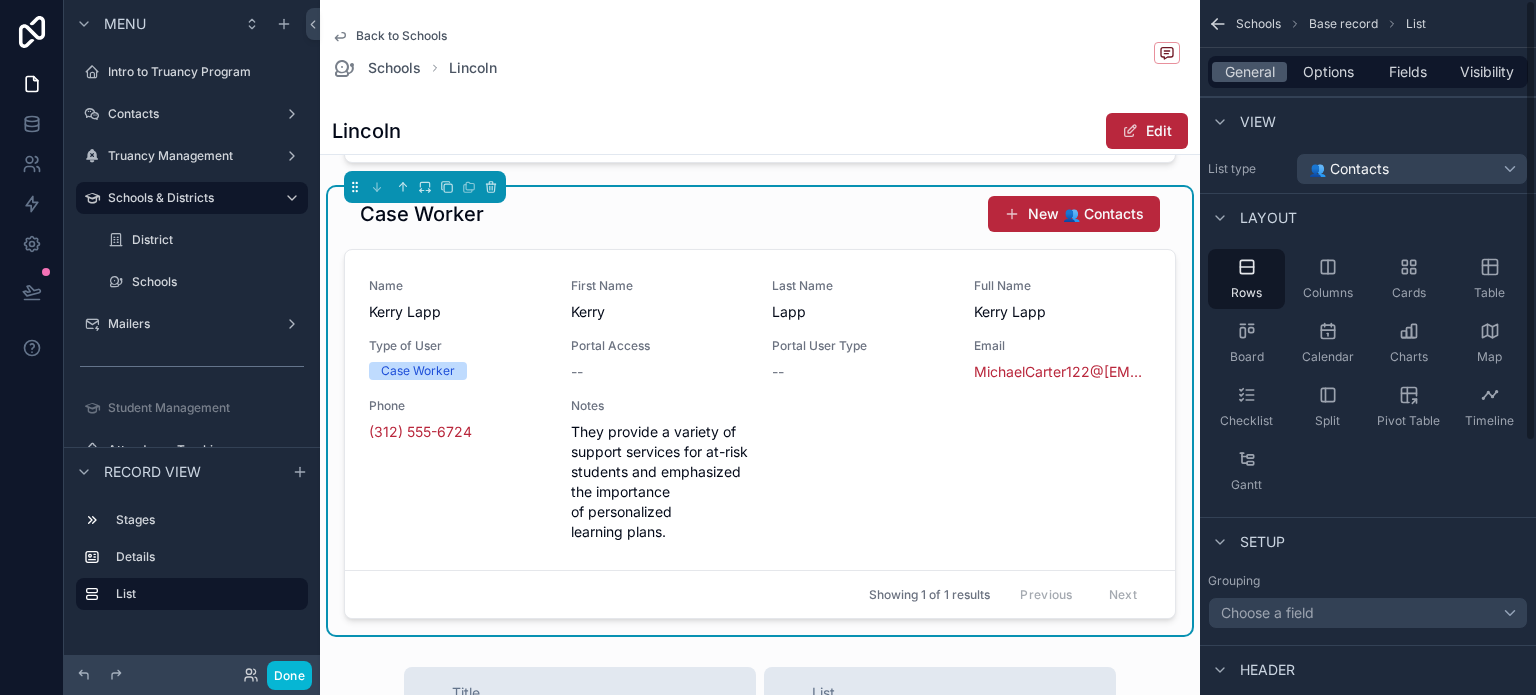 scroll, scrollTop: 908, scrollLeft: 0, axis: vertical 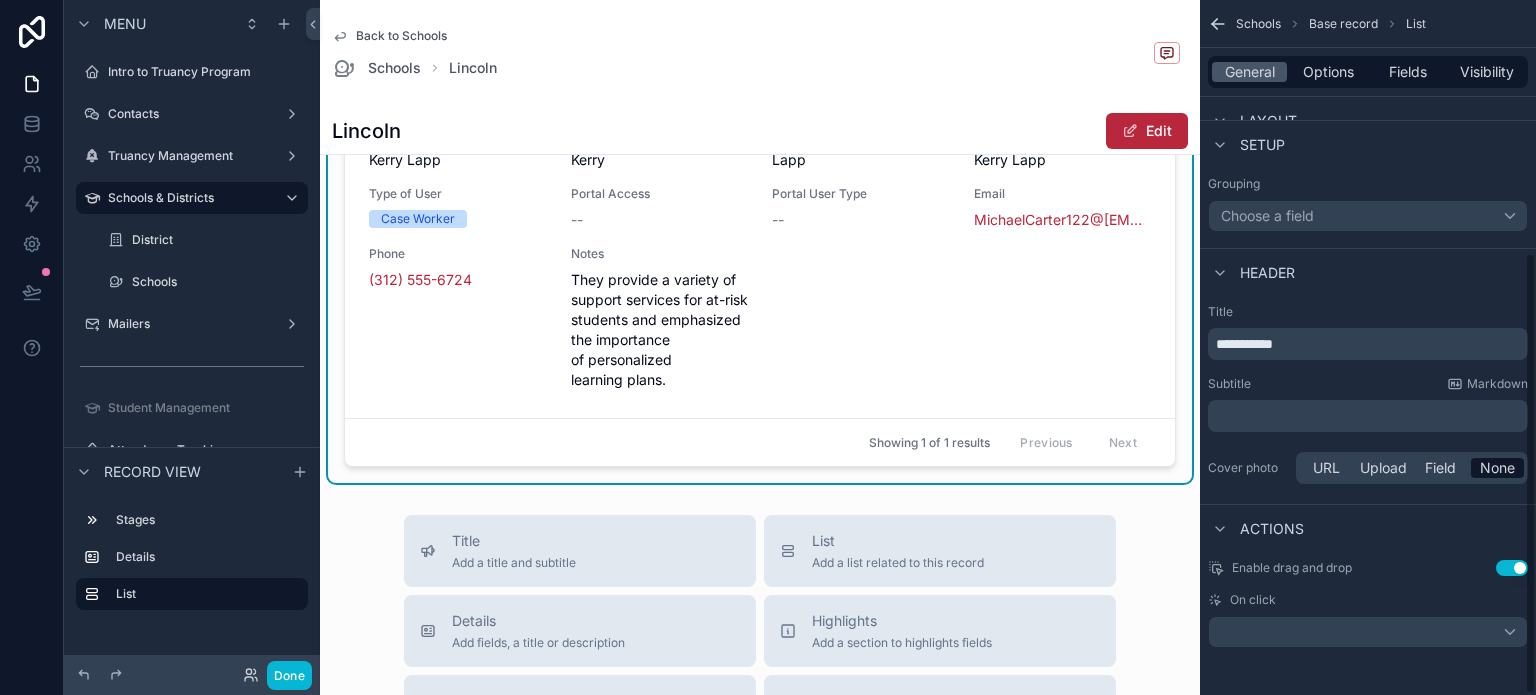 click on "**********" at bounding box center (1244, 344) 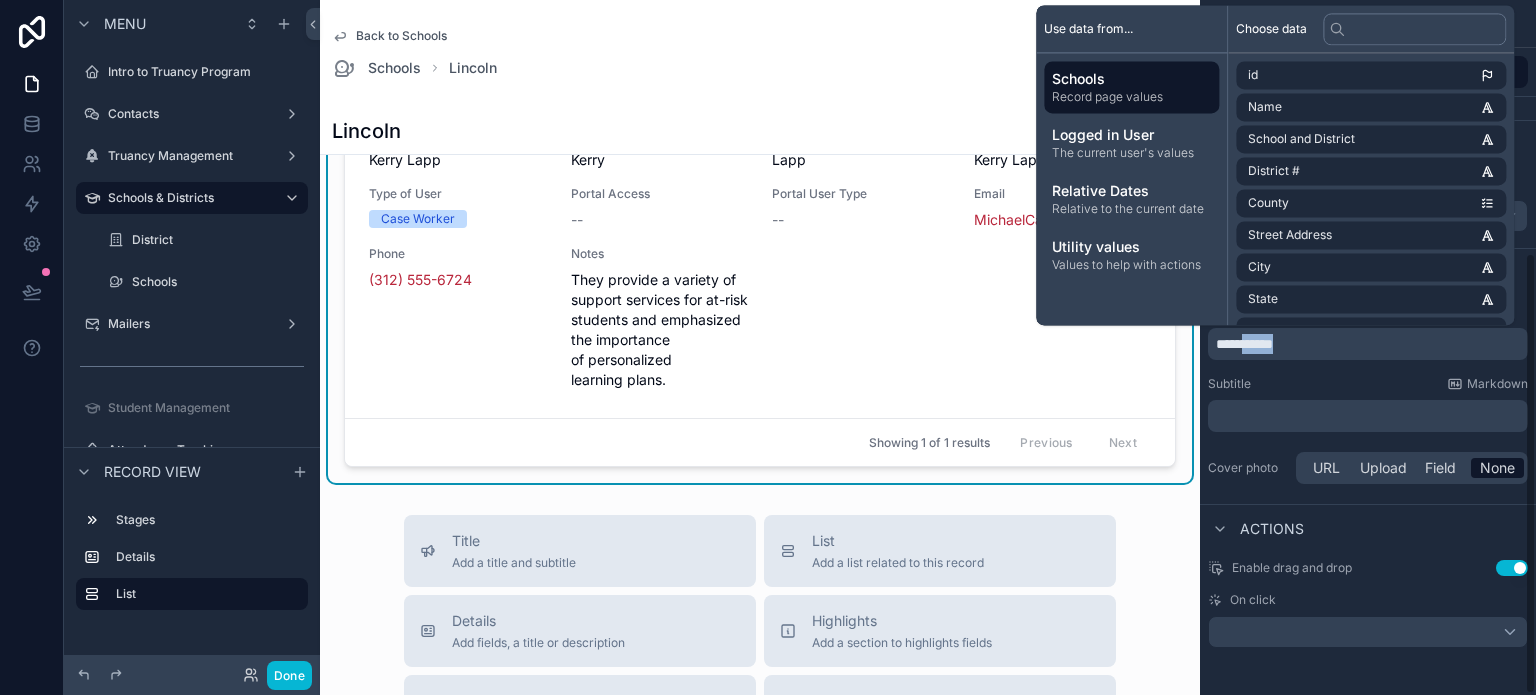 click on "**********" at bounding box center (1244, 344) 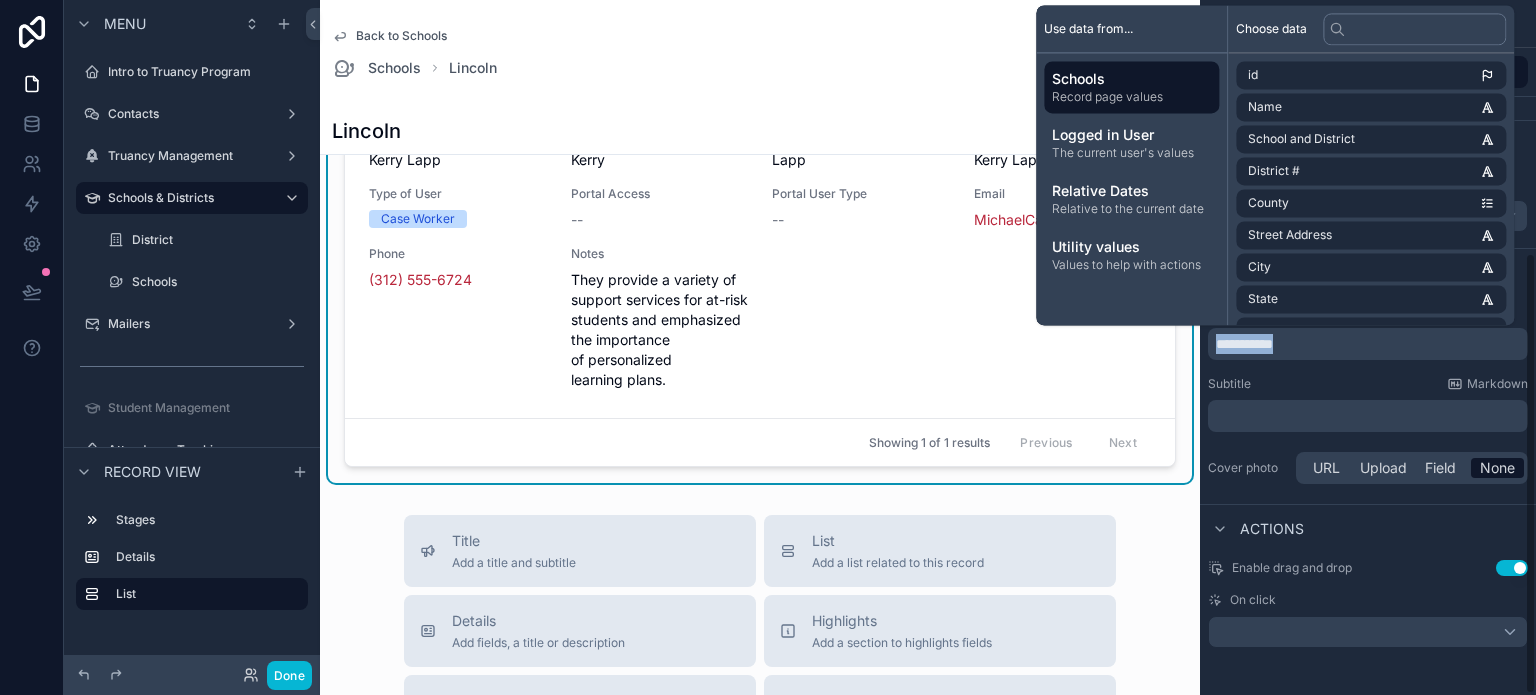 click on "**********" at bounding box center (1244, 344) 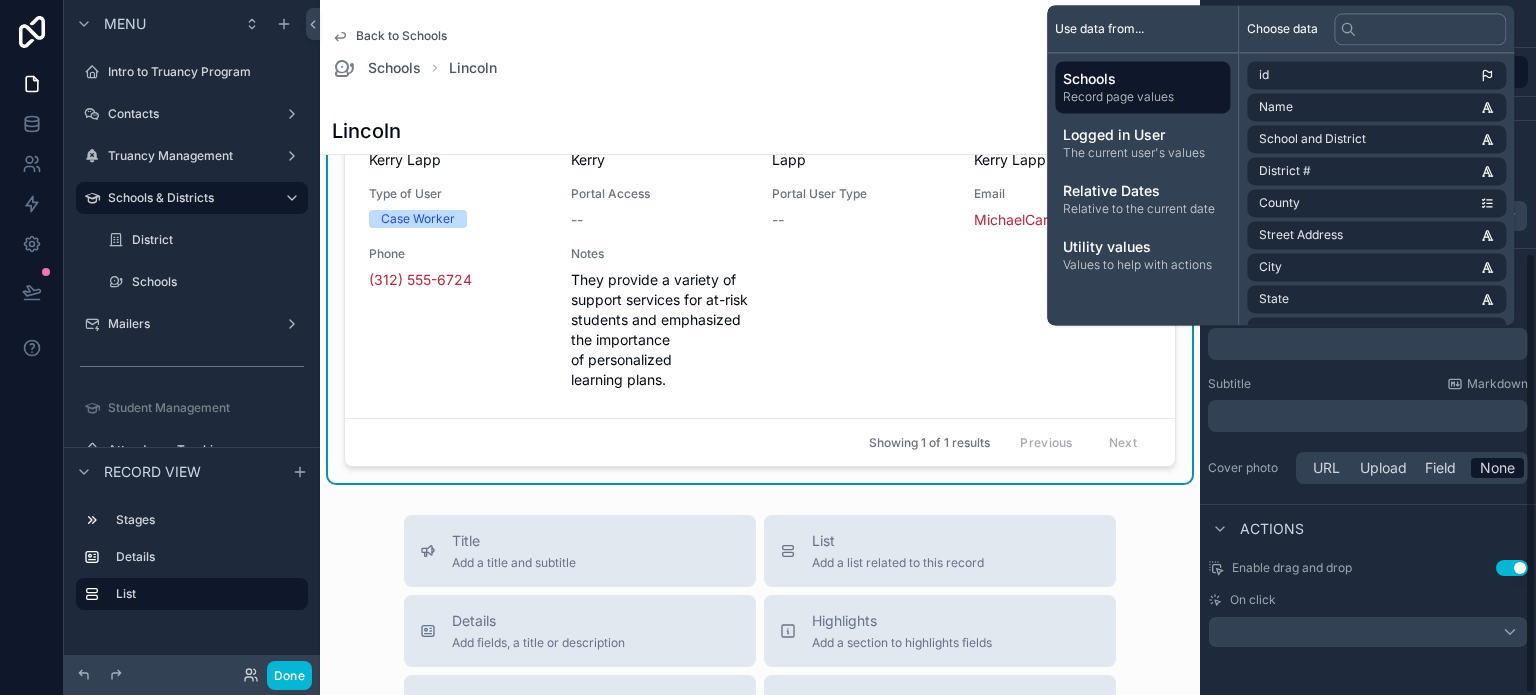 click on "Title ﻿ Subtitle Markdown ﻿ Cover photo URL Upload Field None" at bounding box center (1368, 396) 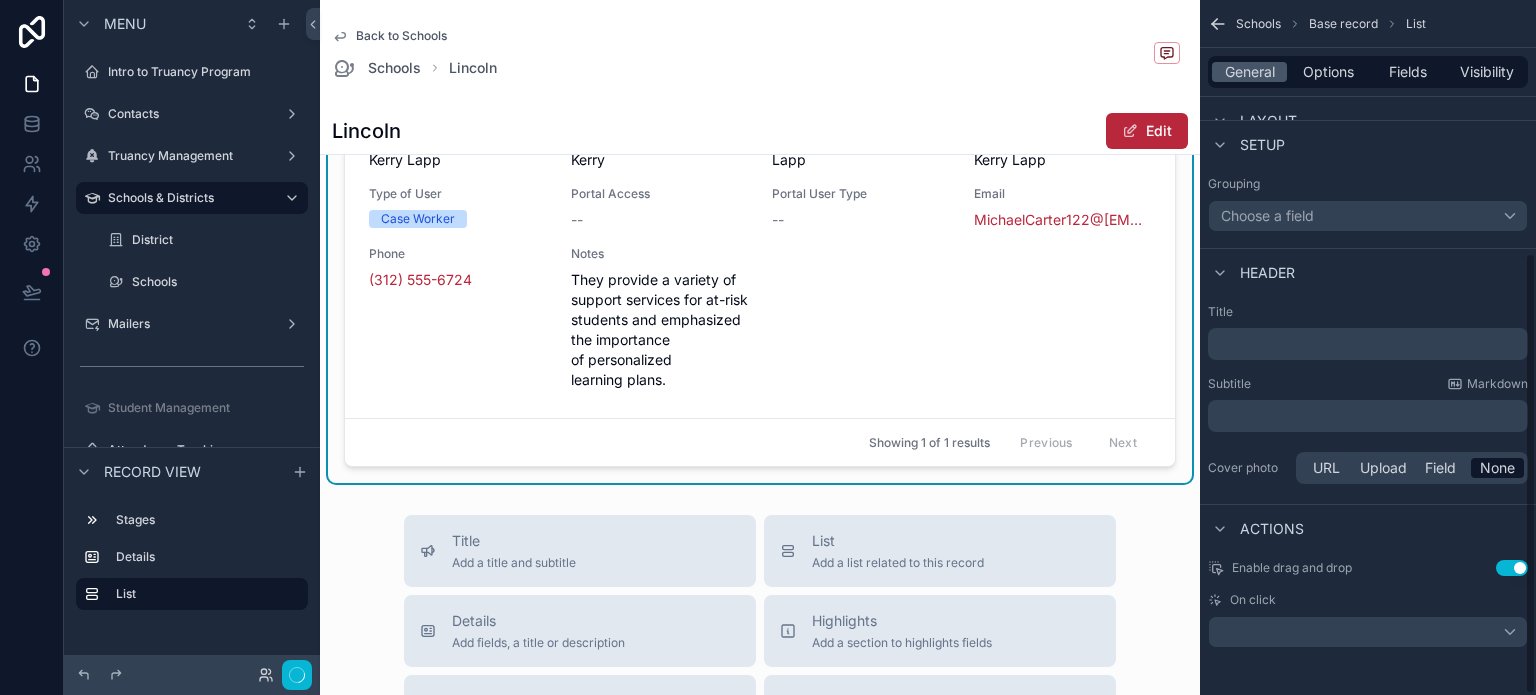 click on "﻿" at bounding box center (1370, 416) 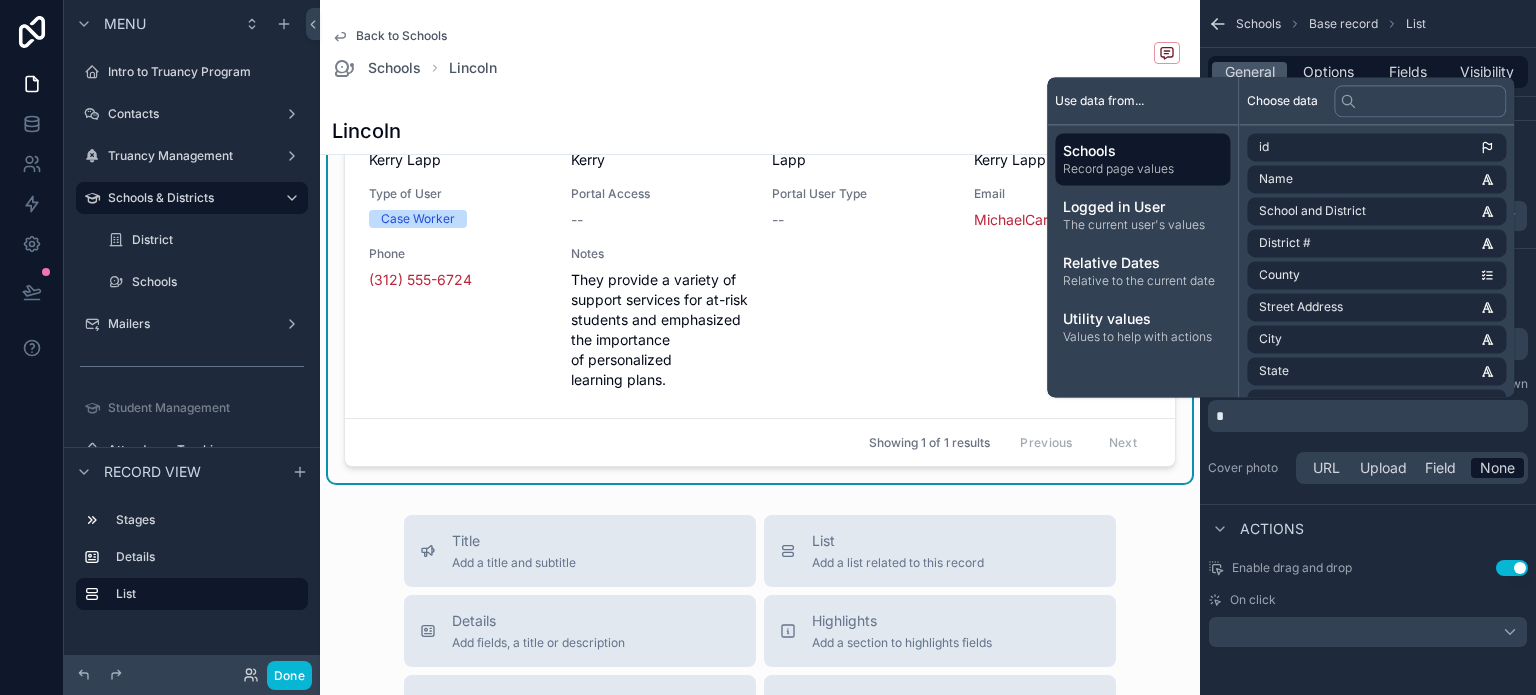 type 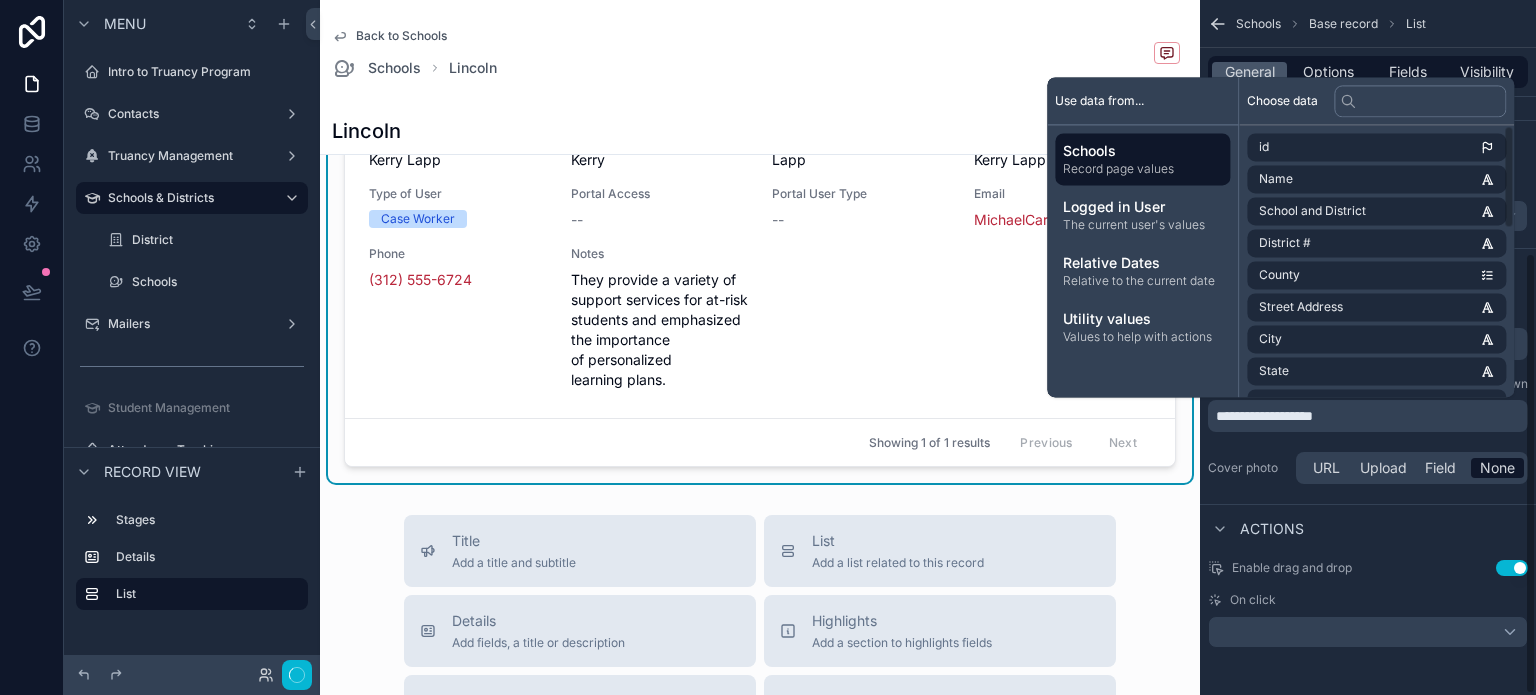 click on "**********" at bounding box center [1368, 396] 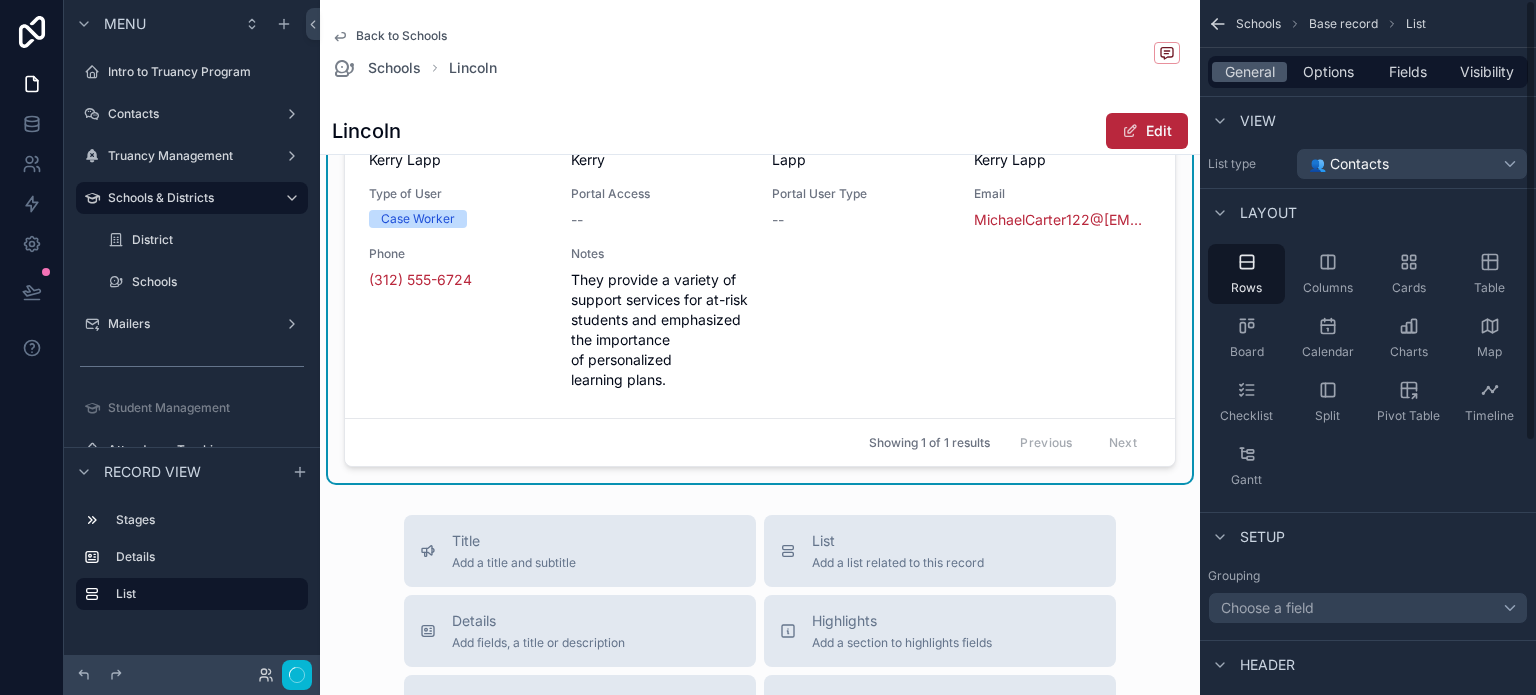 scroll, scrollTop: 0, scrollLeft: 0, axis: both 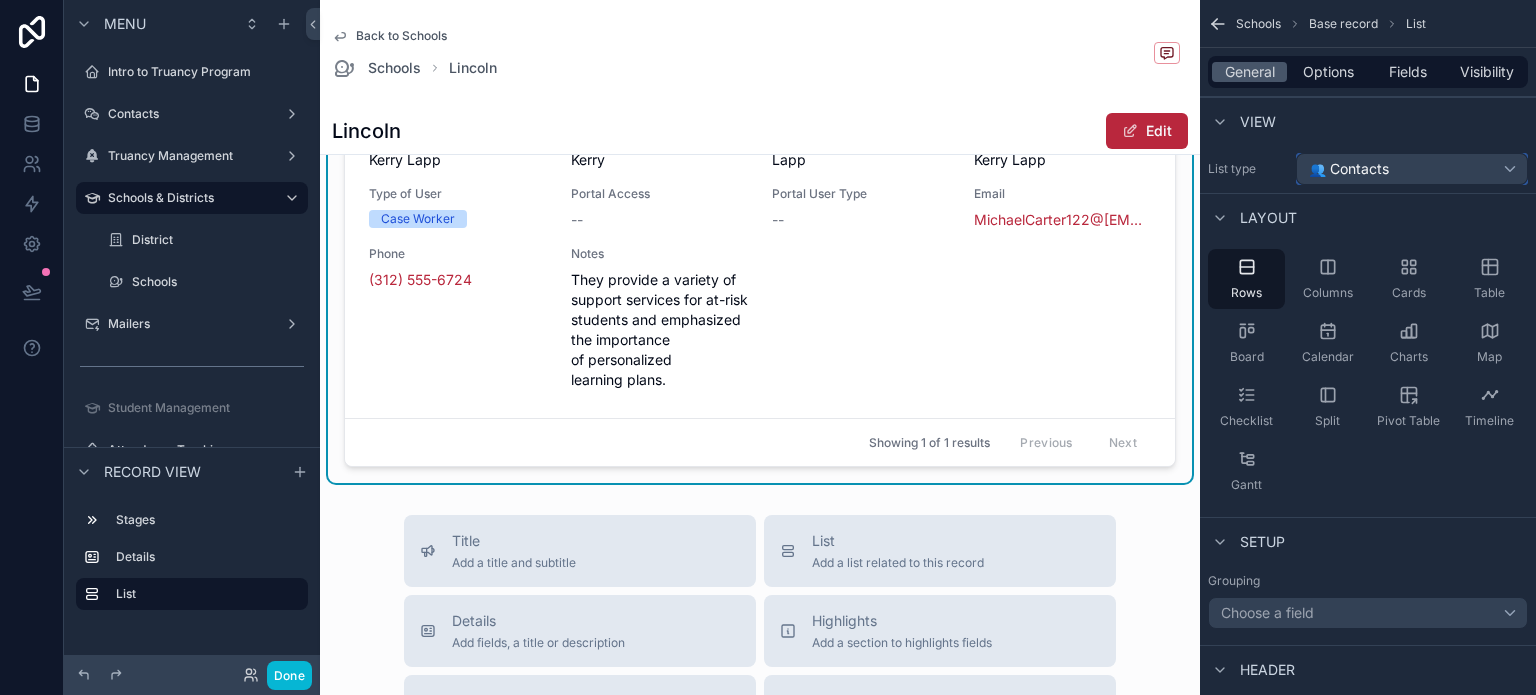 click on "👥 Contacts" at bounding box center (1349, 169) 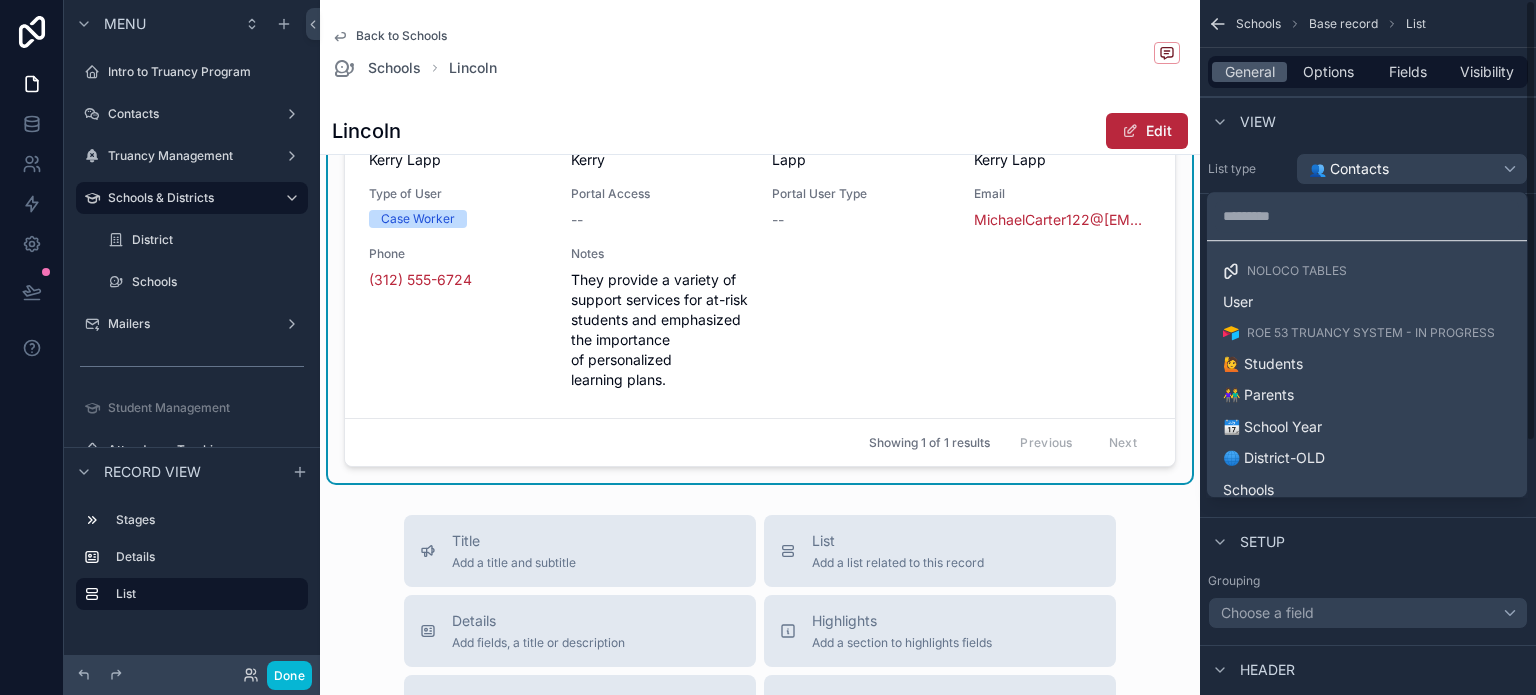 click at bounding box center (768, 347) 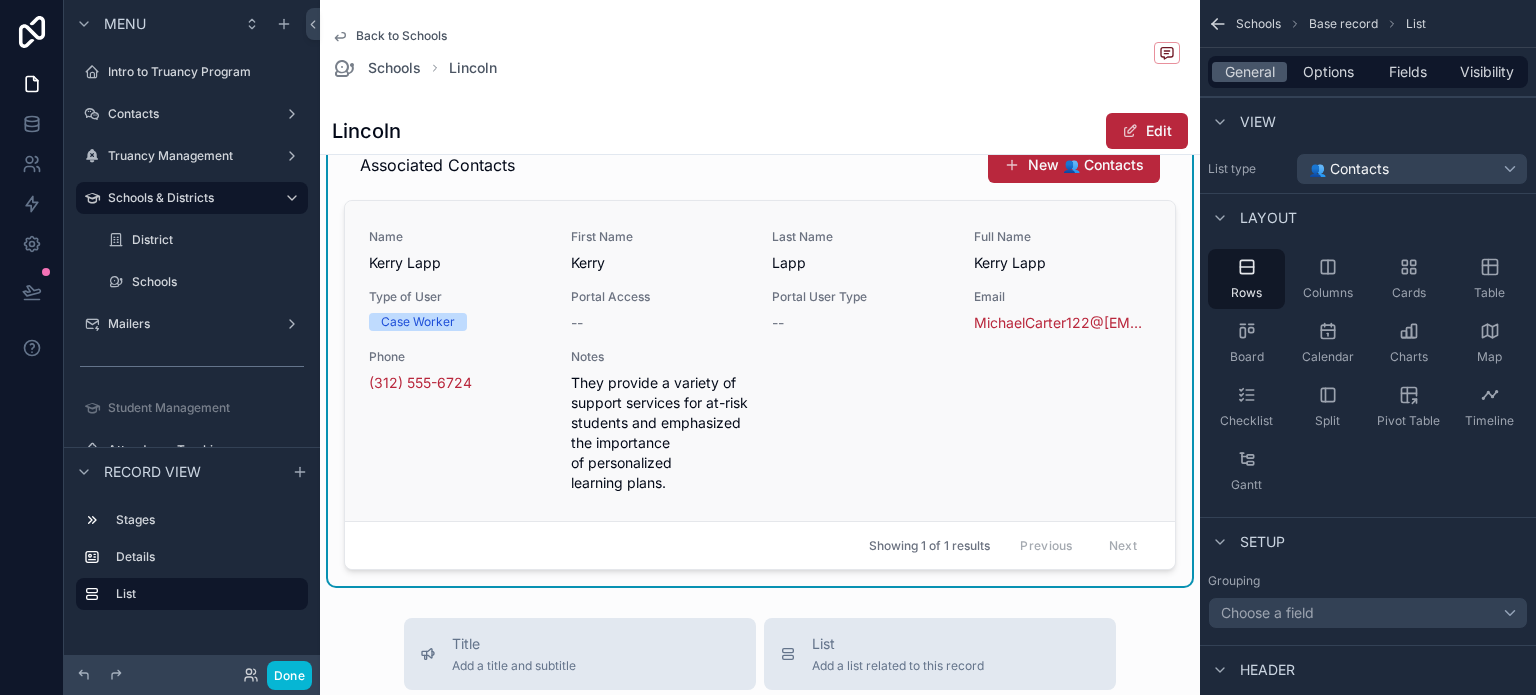 scroll, scrollTop: 708, scrollLeft: 0, axis: vertical 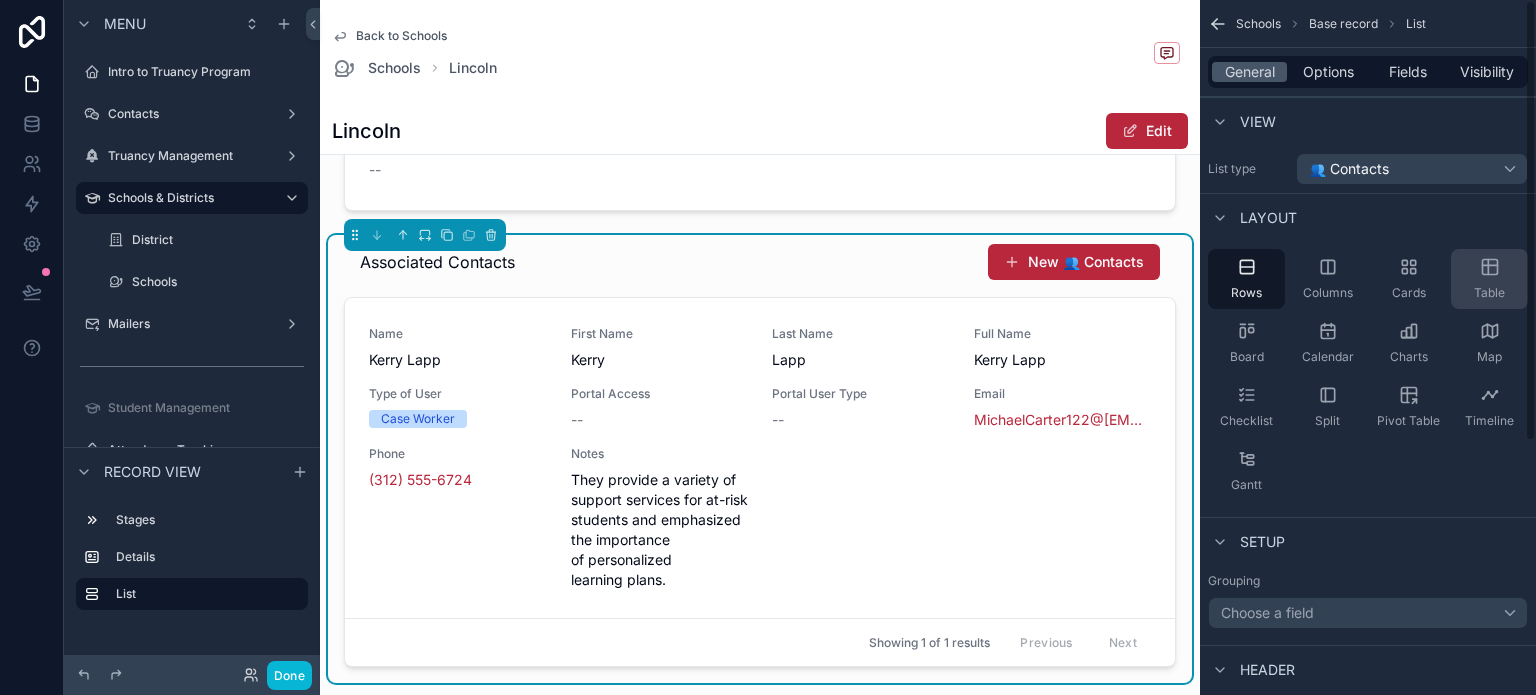 click on "Table" at bounding box center (1489, 279) 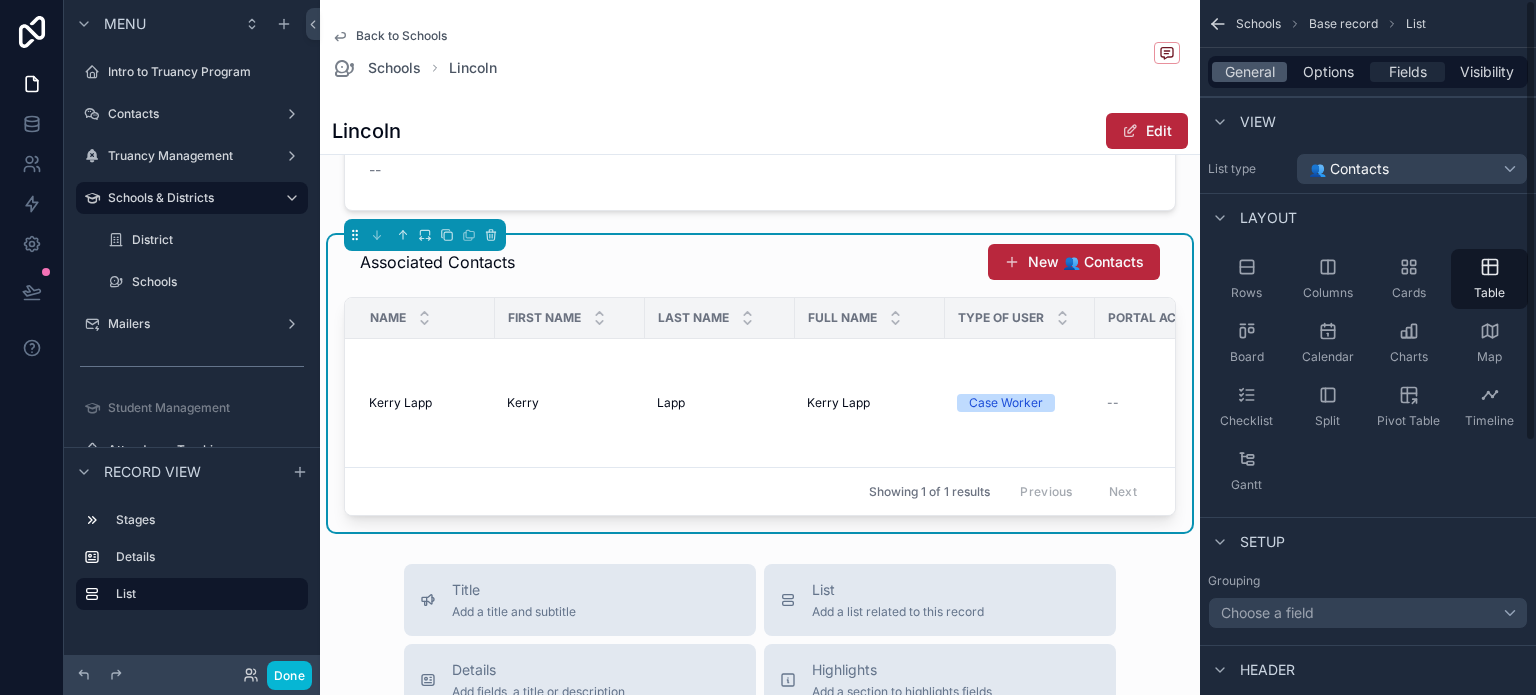 click on "Fields" at bounding box center [1408, 72] 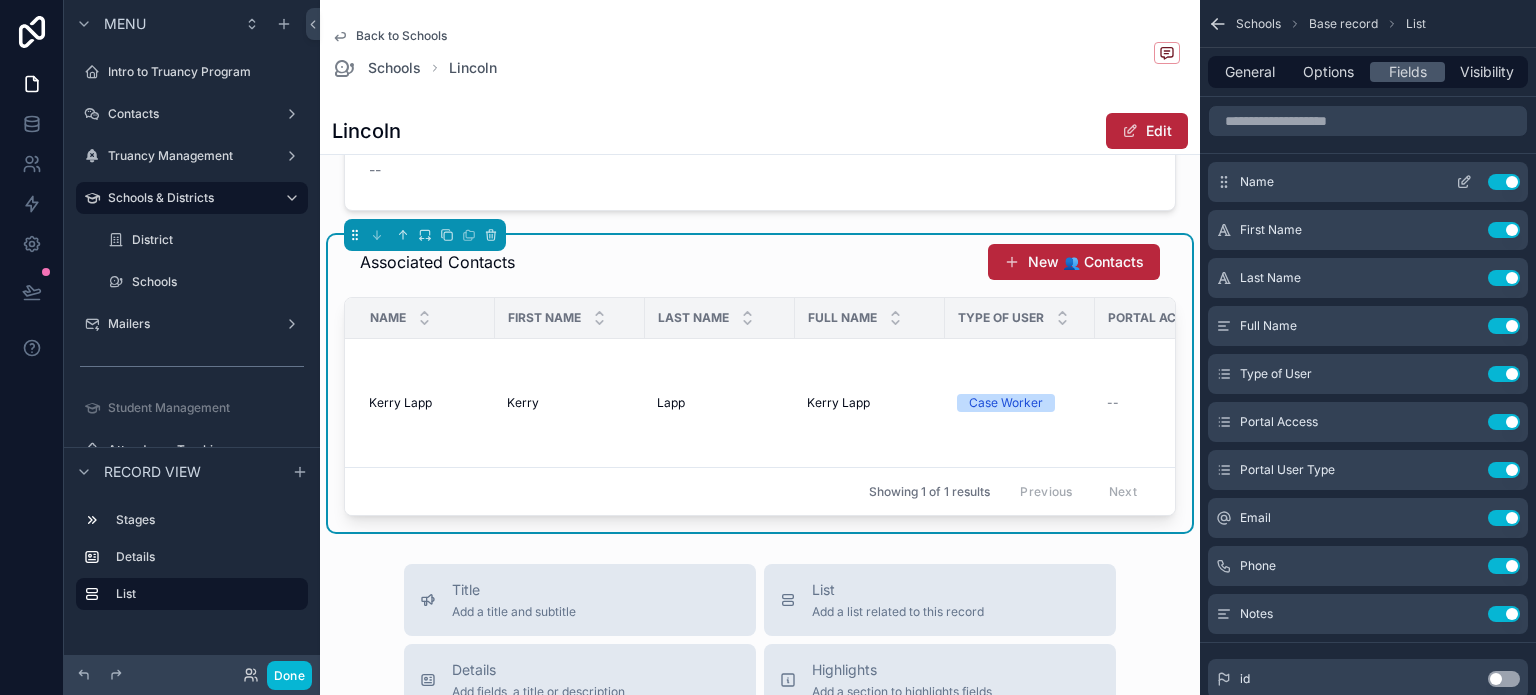 click on "Use setting" at bounding box center (1504, 182) 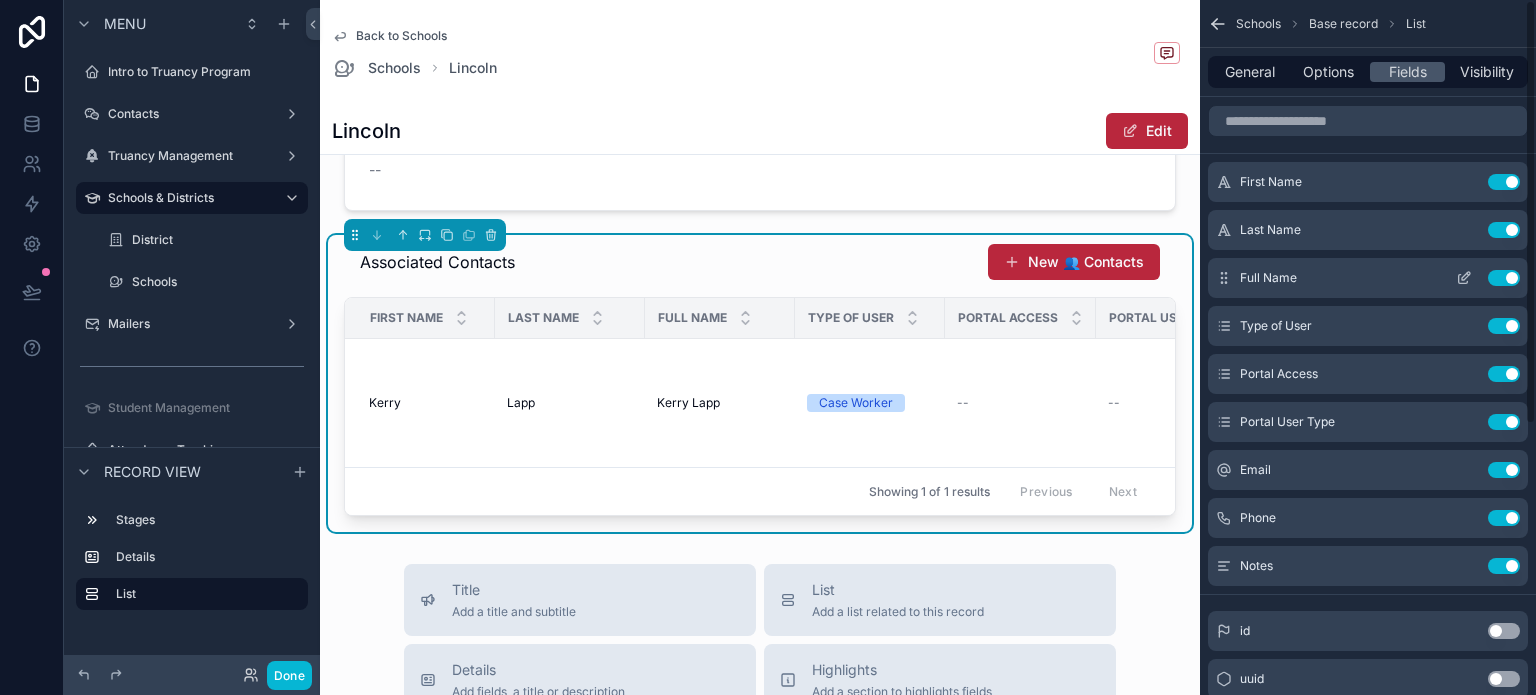 click on "Use setting" at bounding box center [1504, 278] 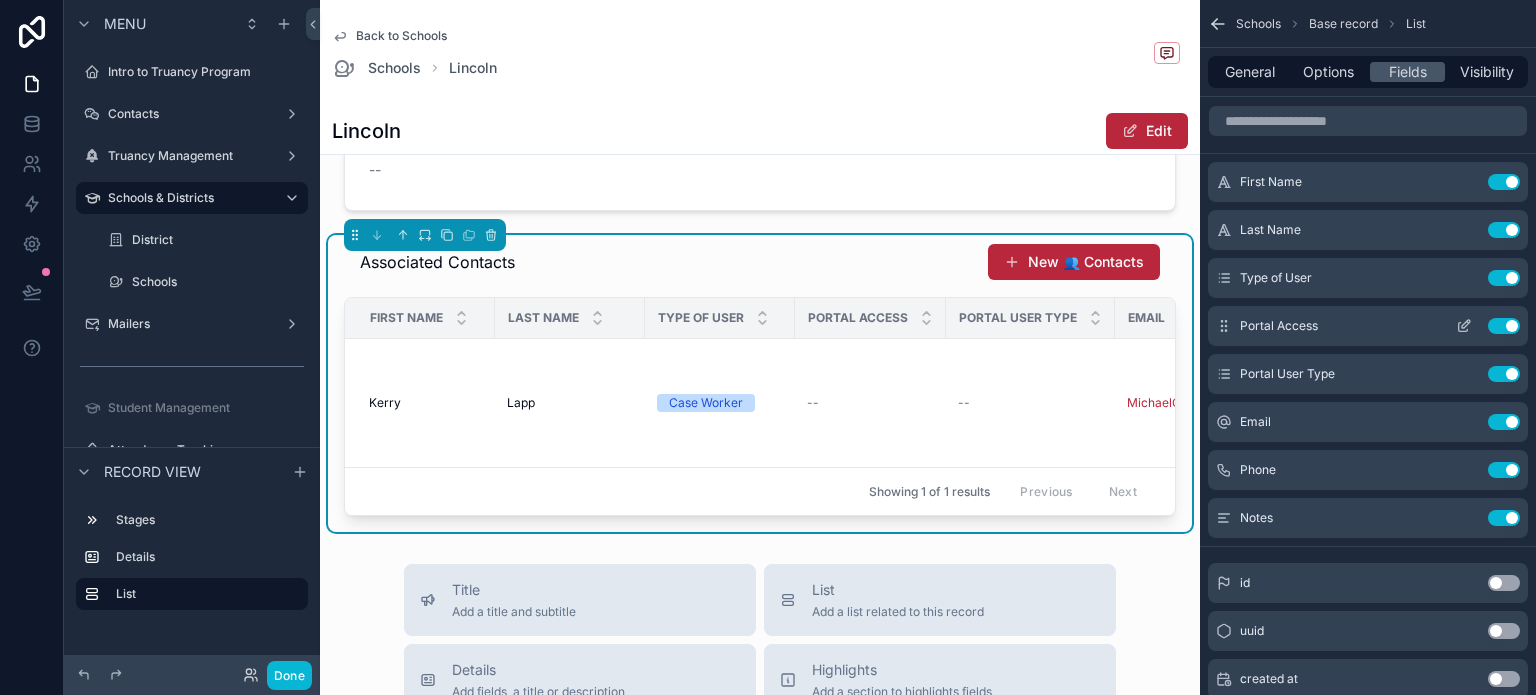 click on "Use setting" at bounding box center (1504, 326) 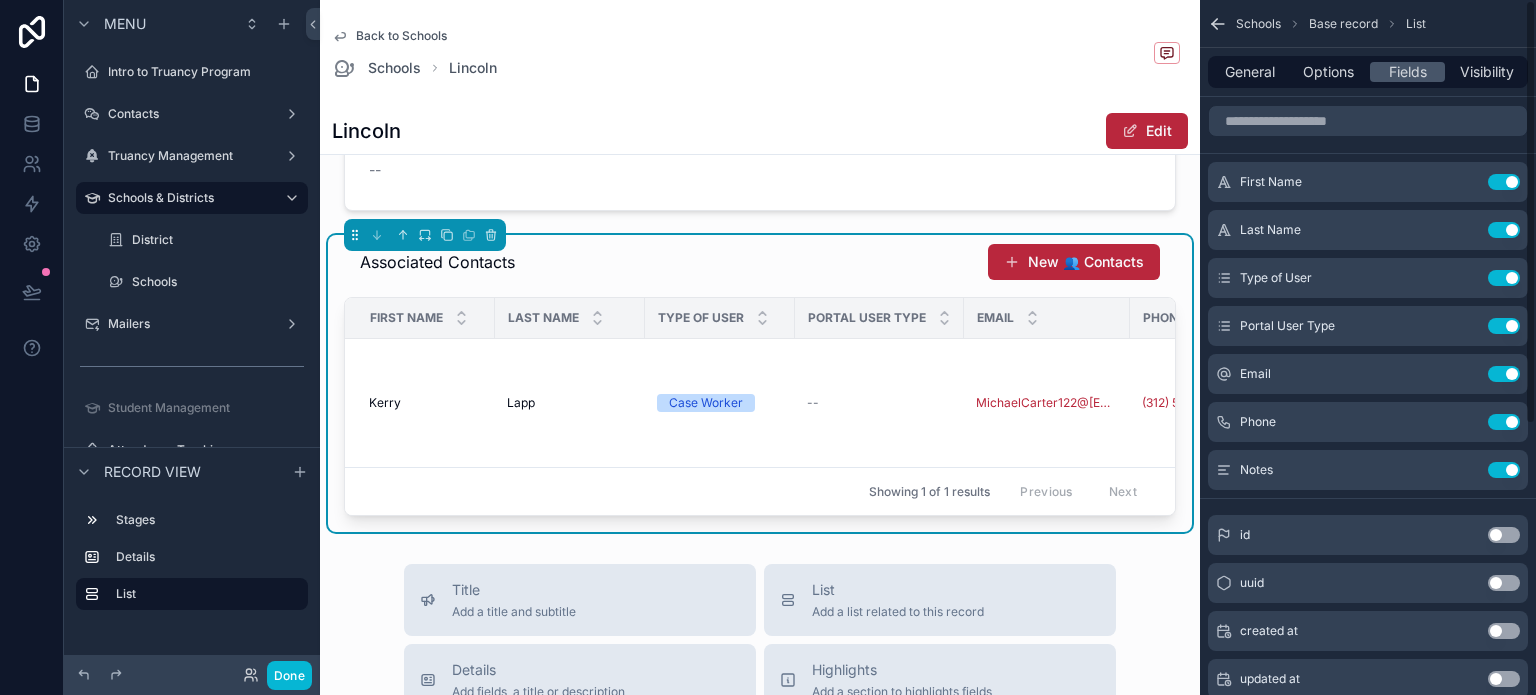 click on "Use setting" at bounding box center (1504, 326) 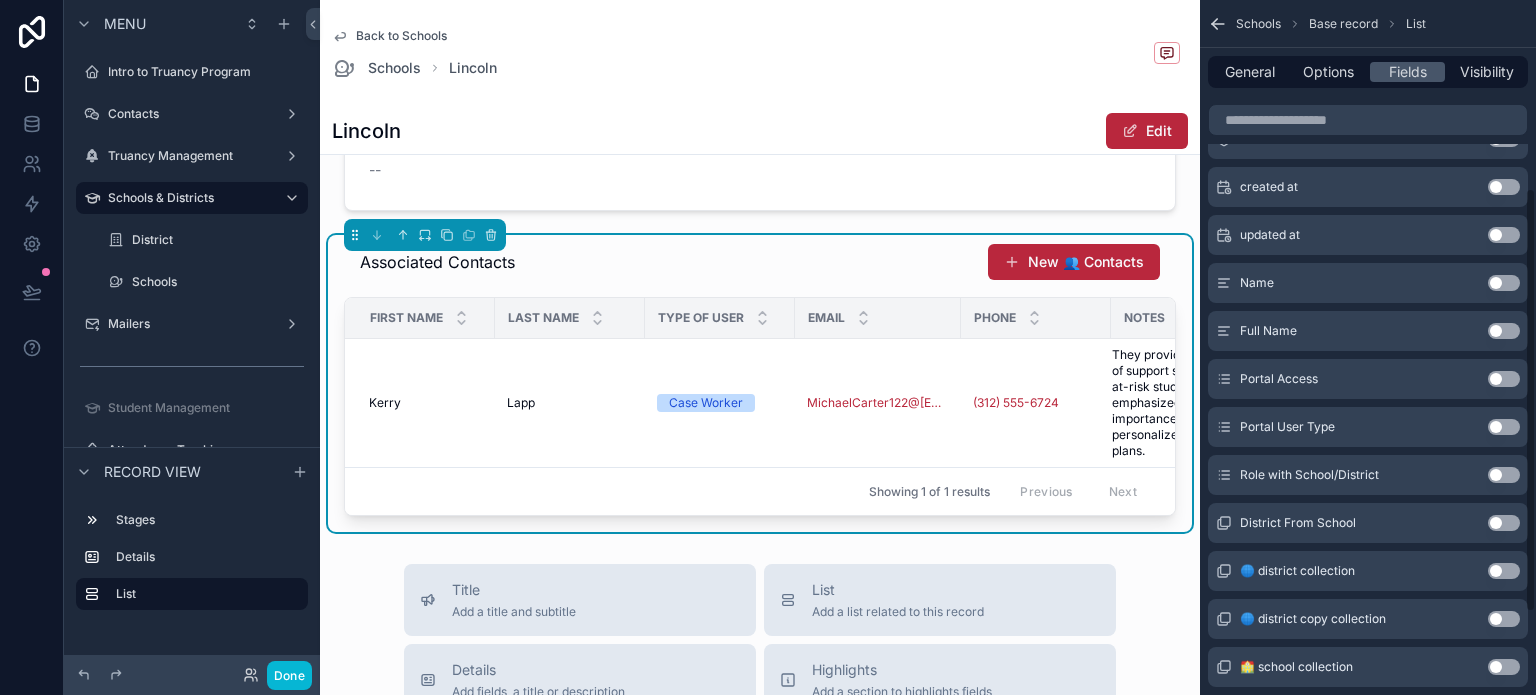 scroll, scrollTop: 400, scrollLeft: 0, axis: vertical 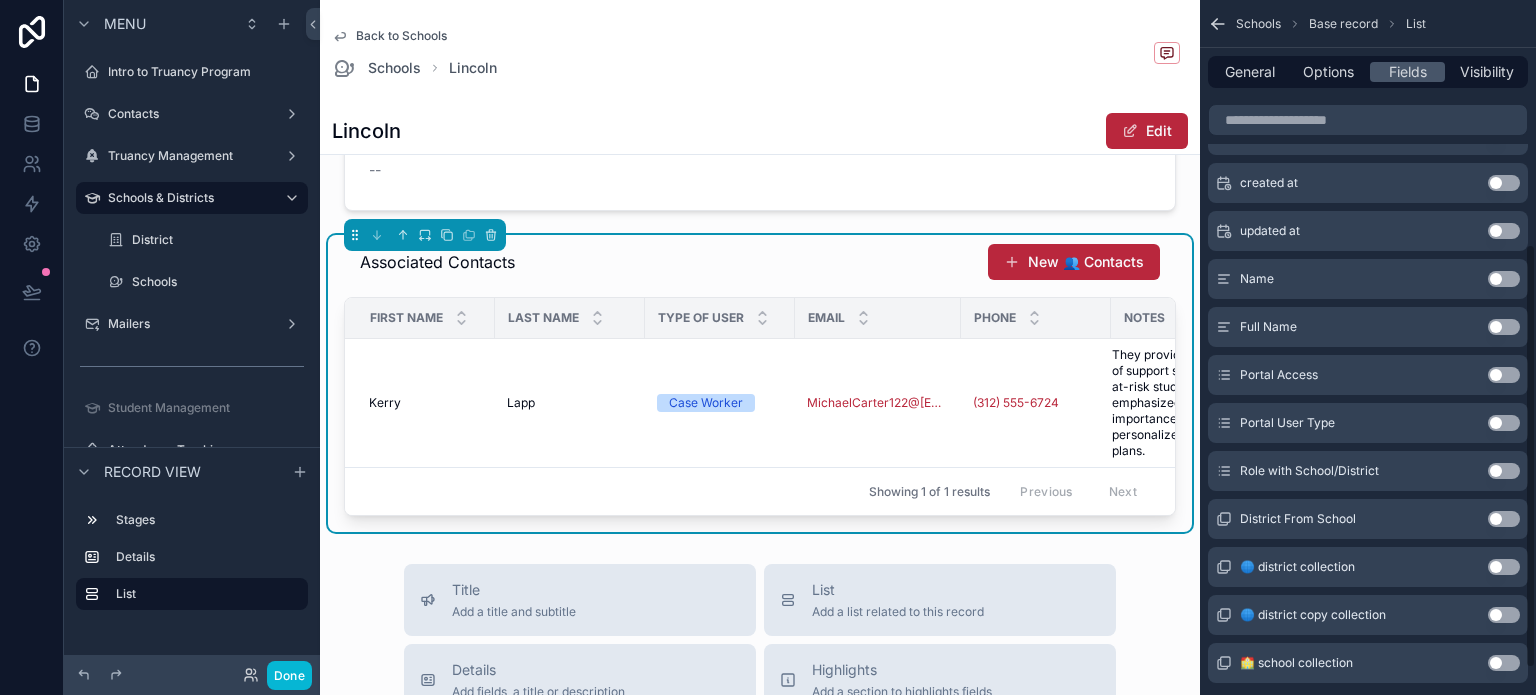click on "Use setting" at bounding box center (1504, 471) 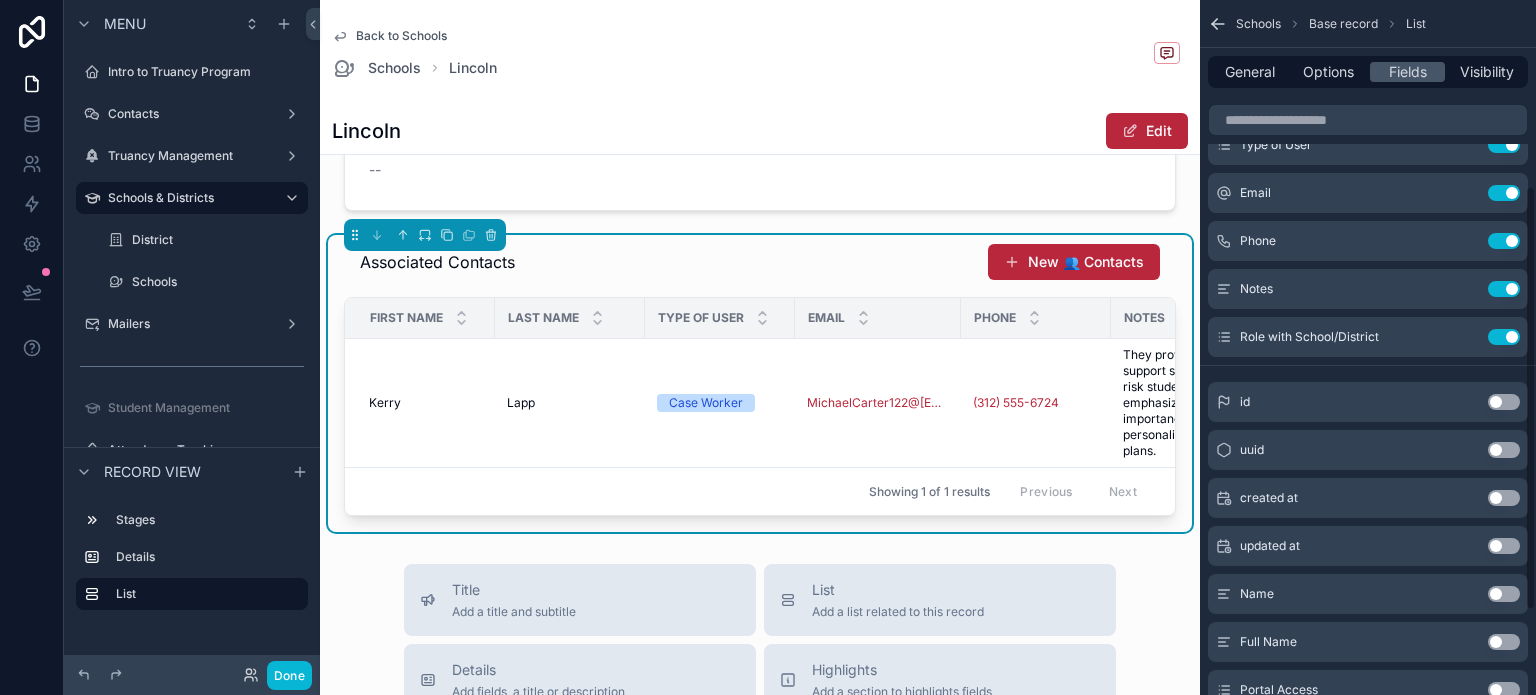 scroll, scrollTop: 100, scrollLeft: 0, axis: vertical 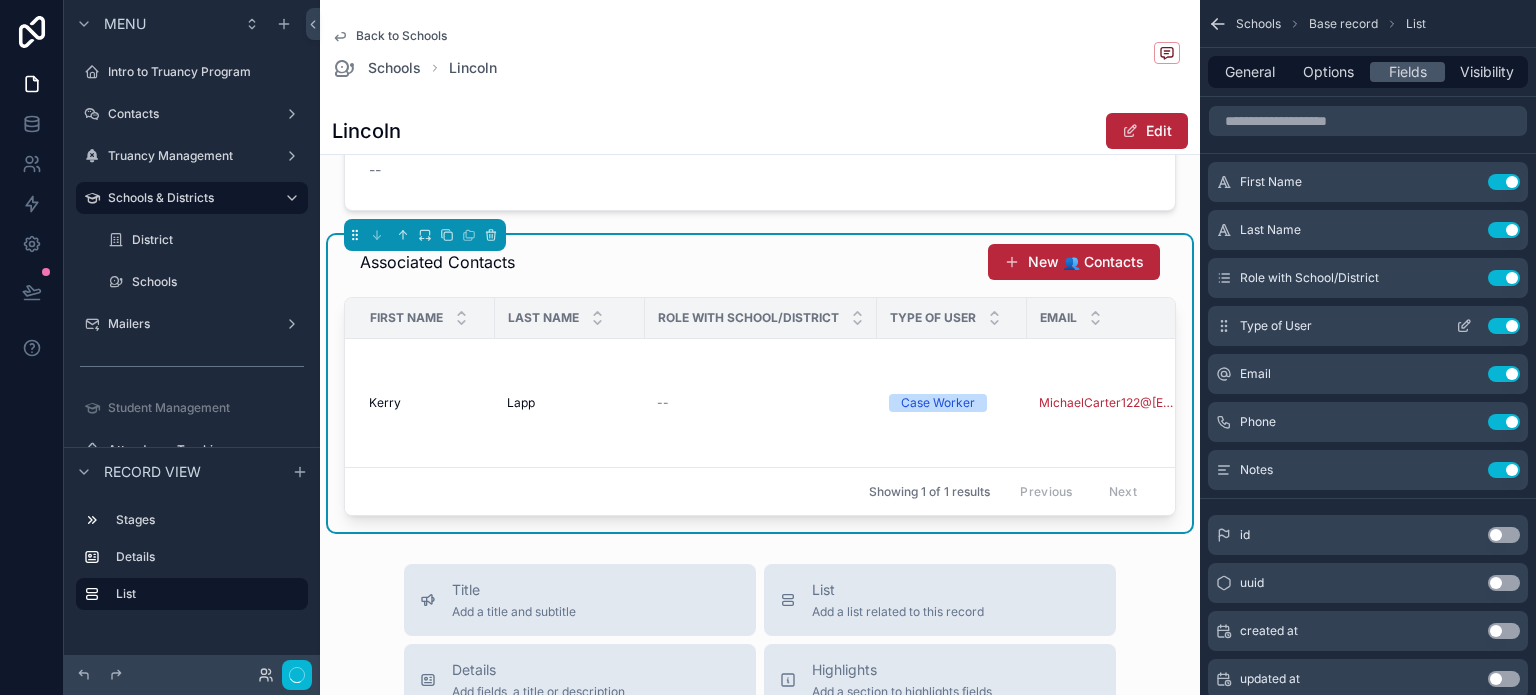 click on "Use setting" at bounding box center (1504, 326) 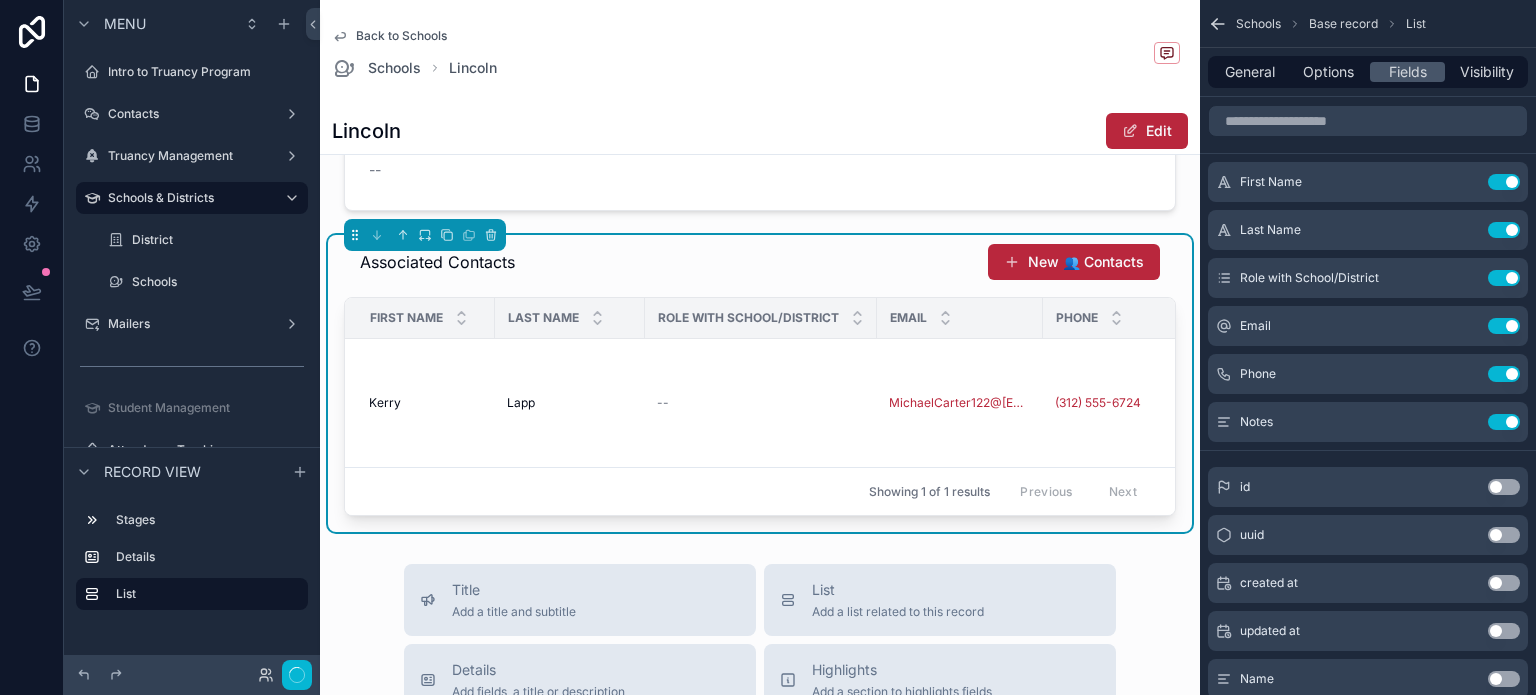 click on "Role with School/District" at bounding box center [761, 318] 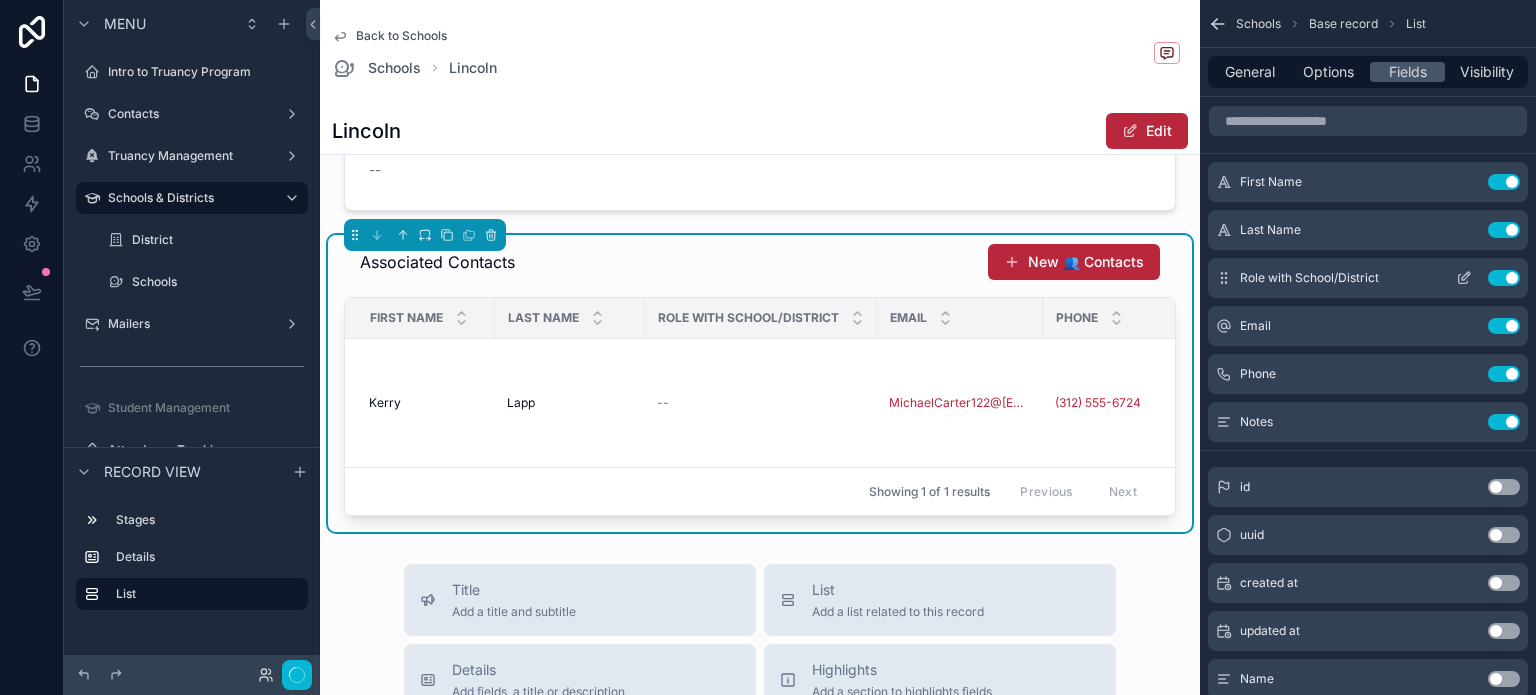 click 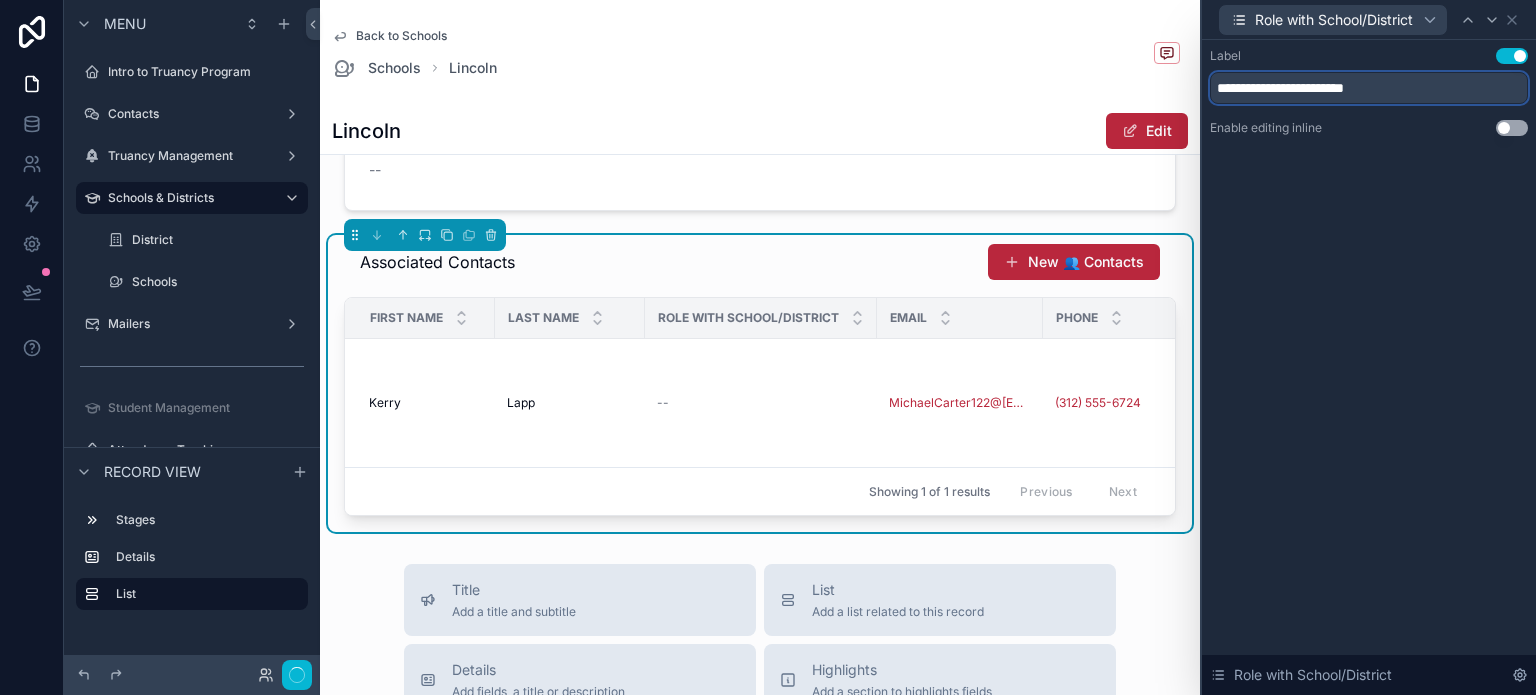 click on "**********" at bounding box center (1369, 88) 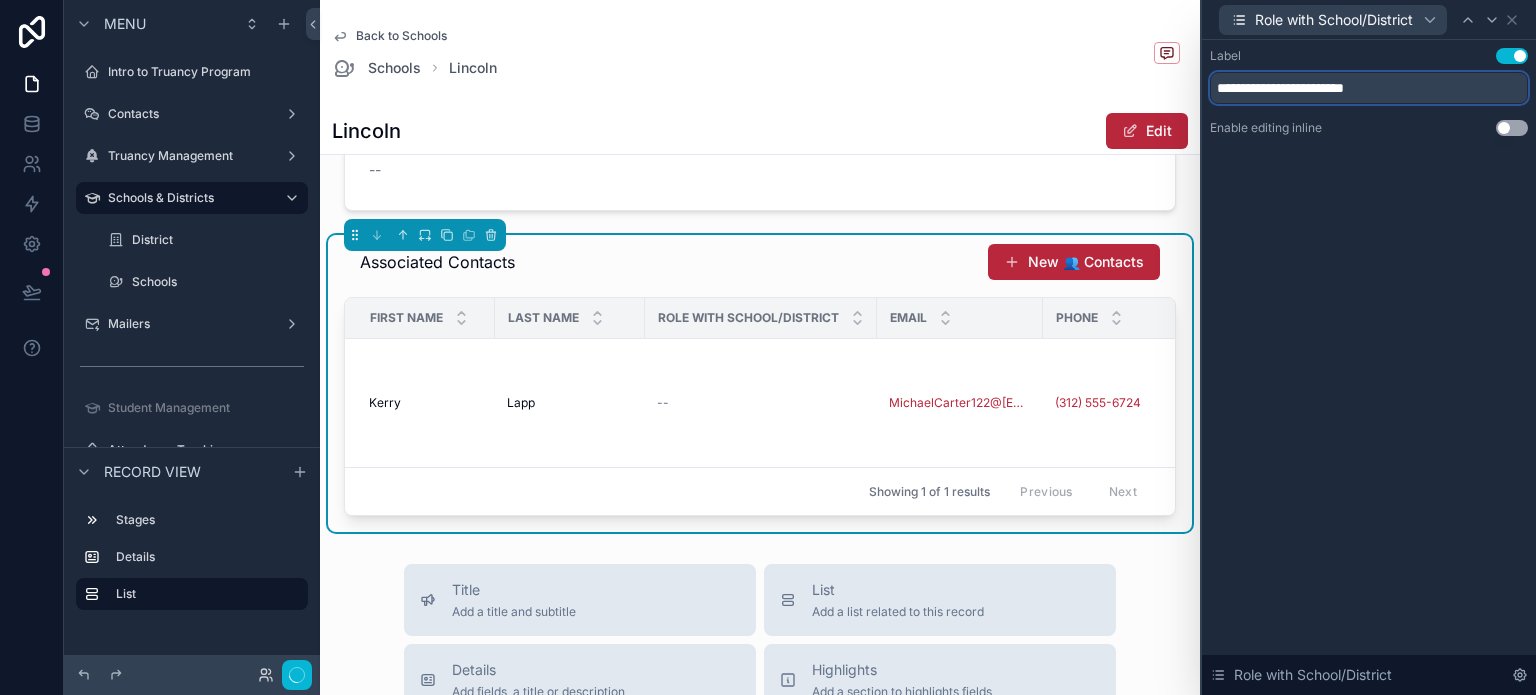 click on "**********" at bounding box center (1369, 88) 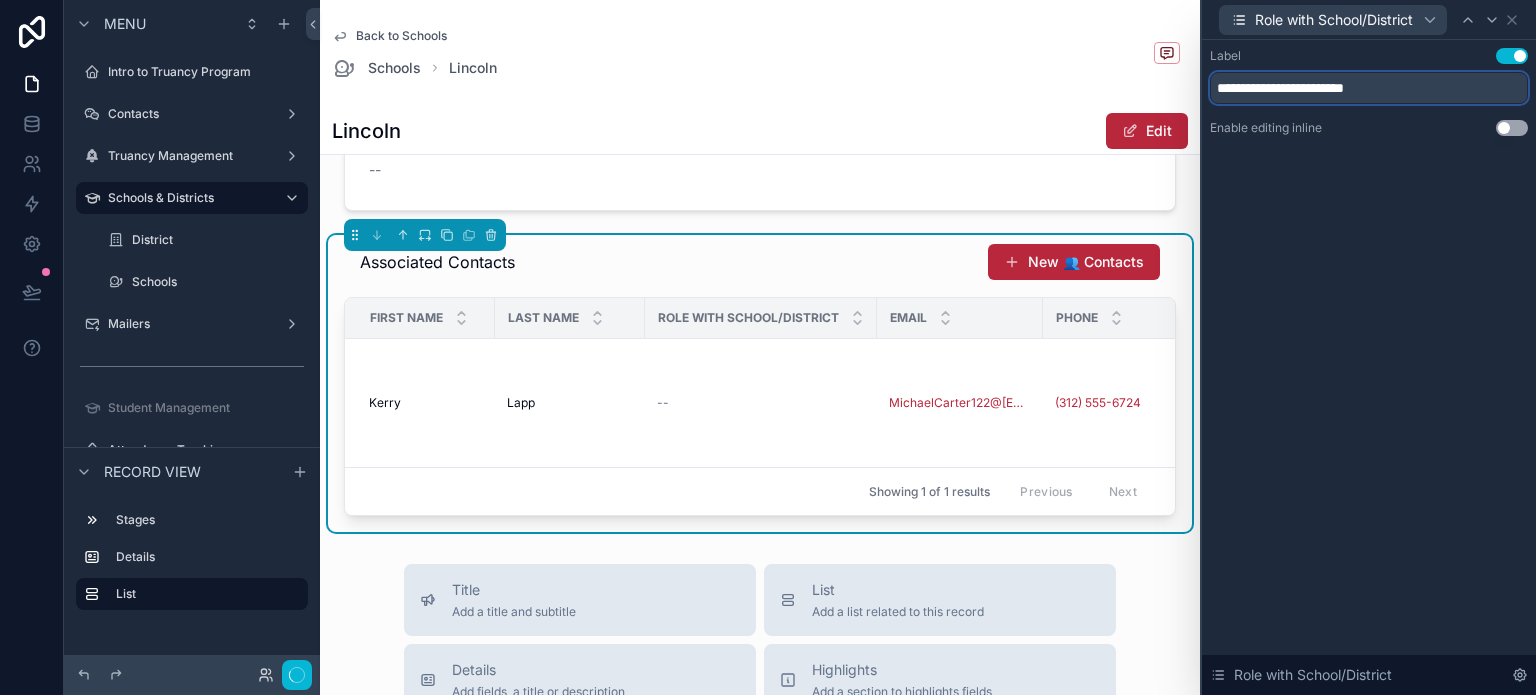 click on "**********" at bounding box center [1369, 88] 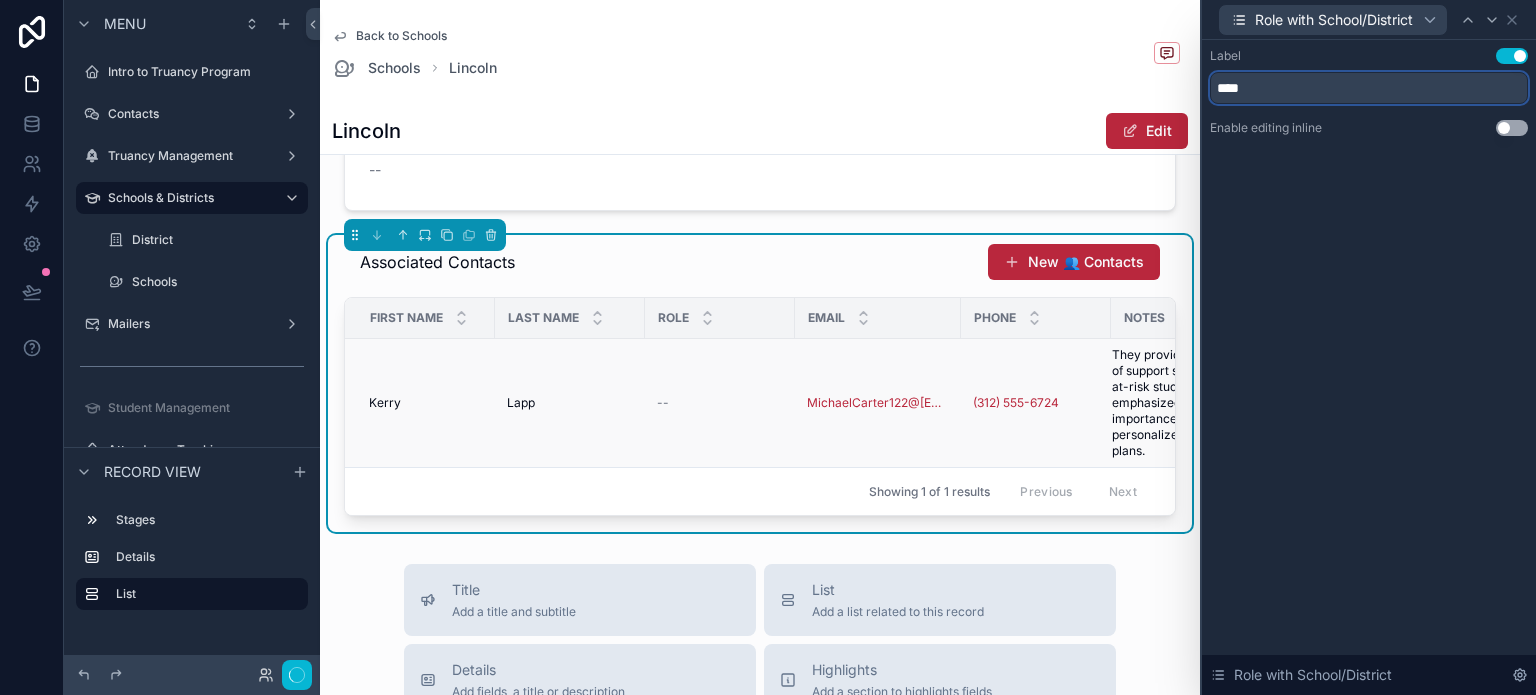 scroll, scrollTop: 0, scrollLeft: 119, axis: horizontal 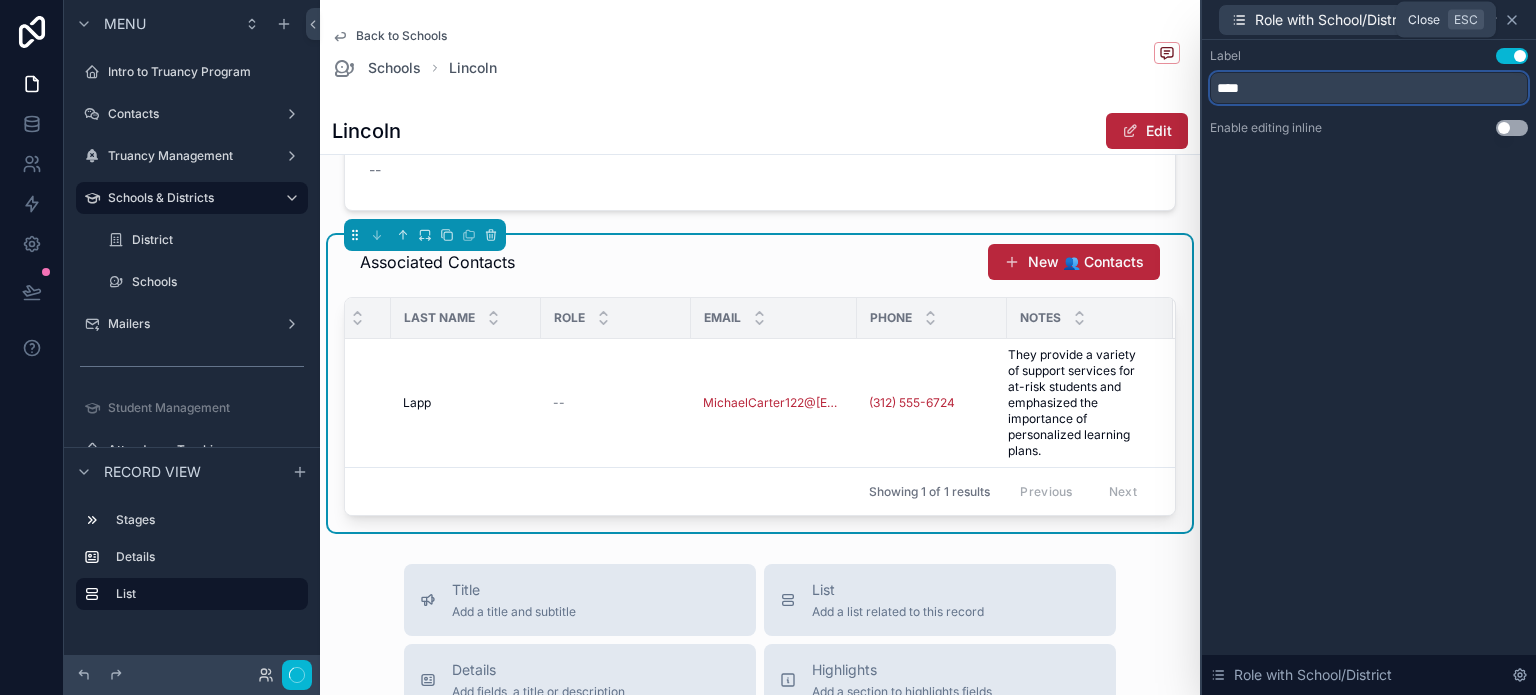 type on "****" 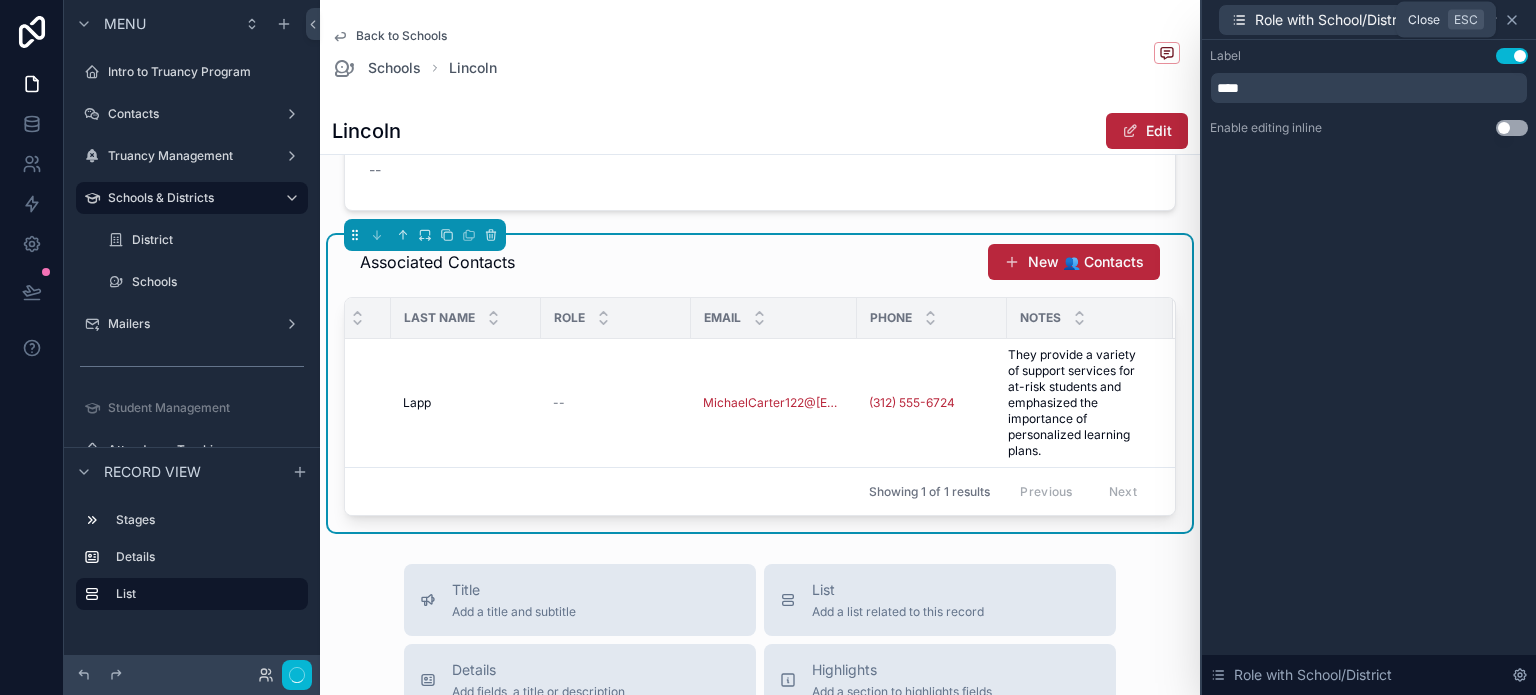 click 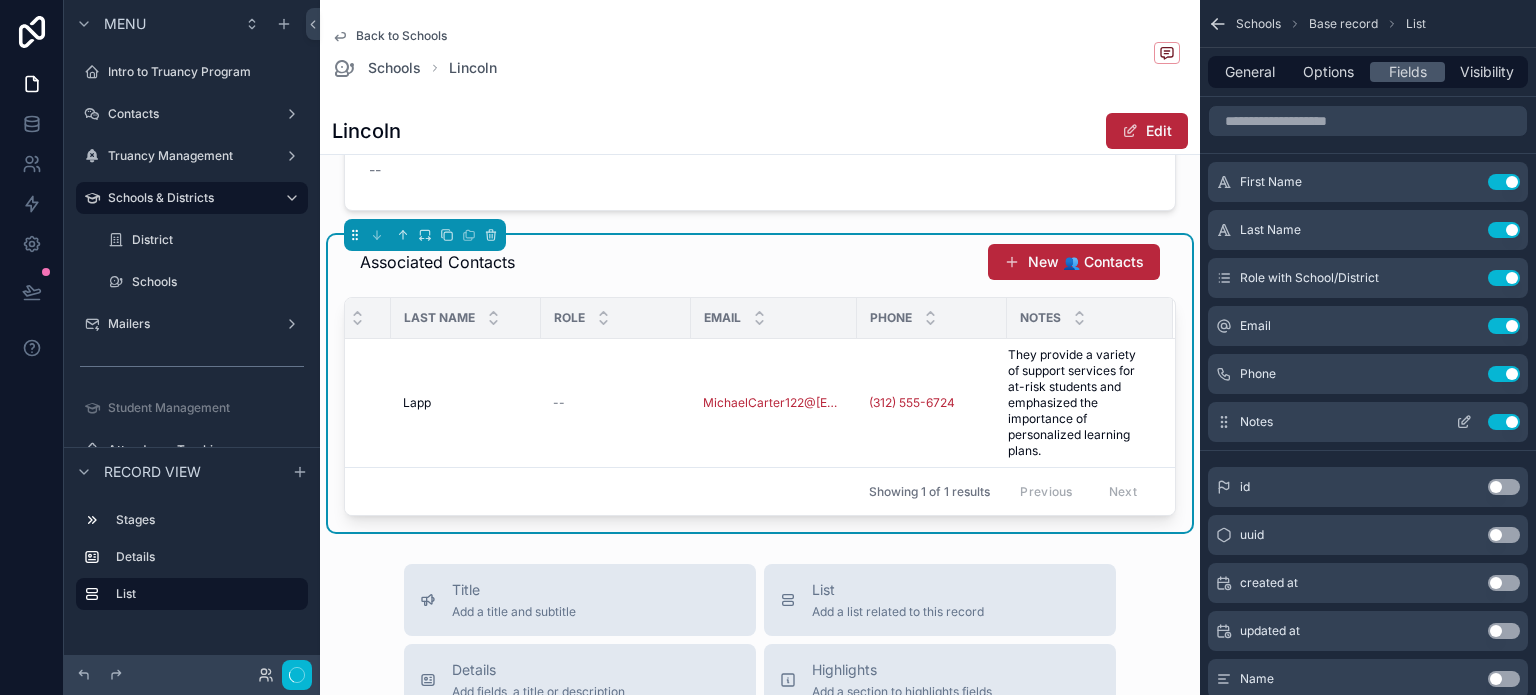 click on "Use setting" at bounding box center (1504, 422) 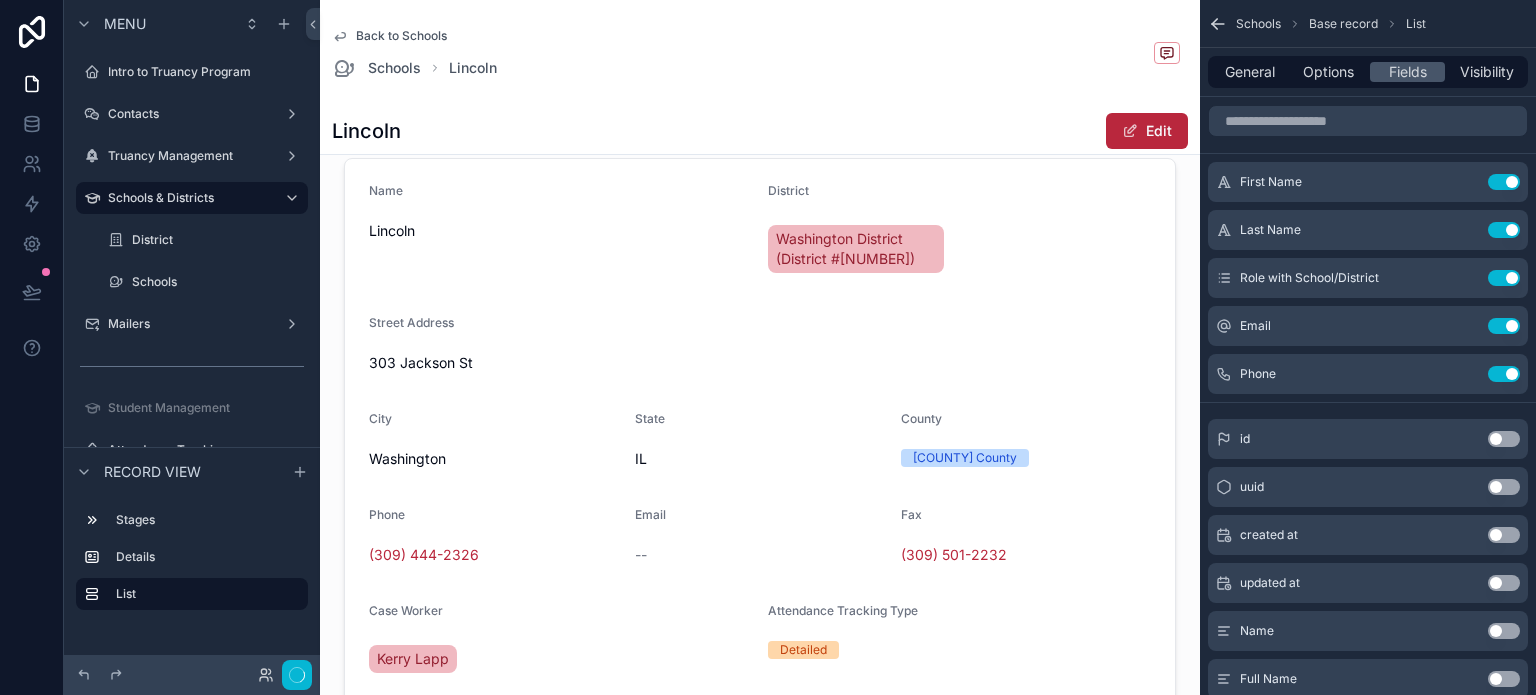 scroll, scrollTop: 108, scrollLeft: 0, axis: vertical 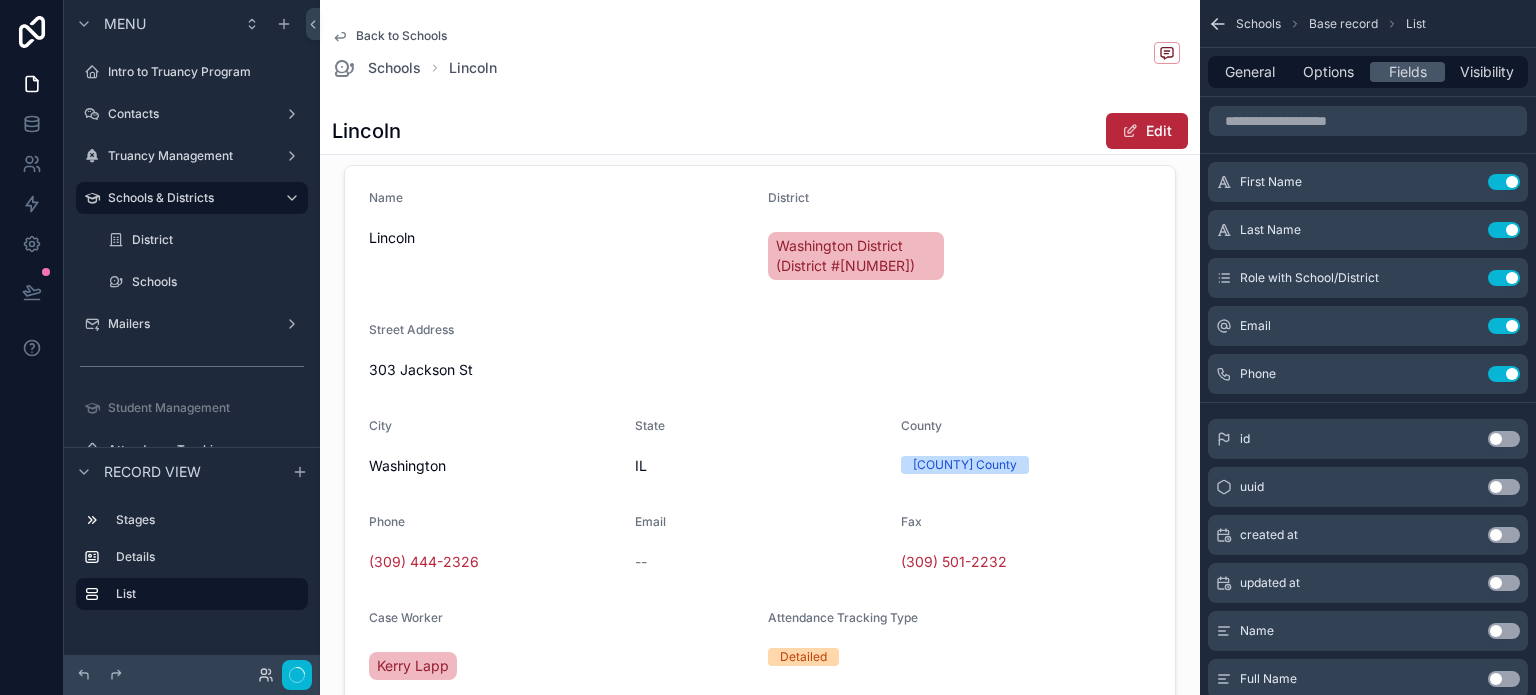 click at bounding box center (760, 488) 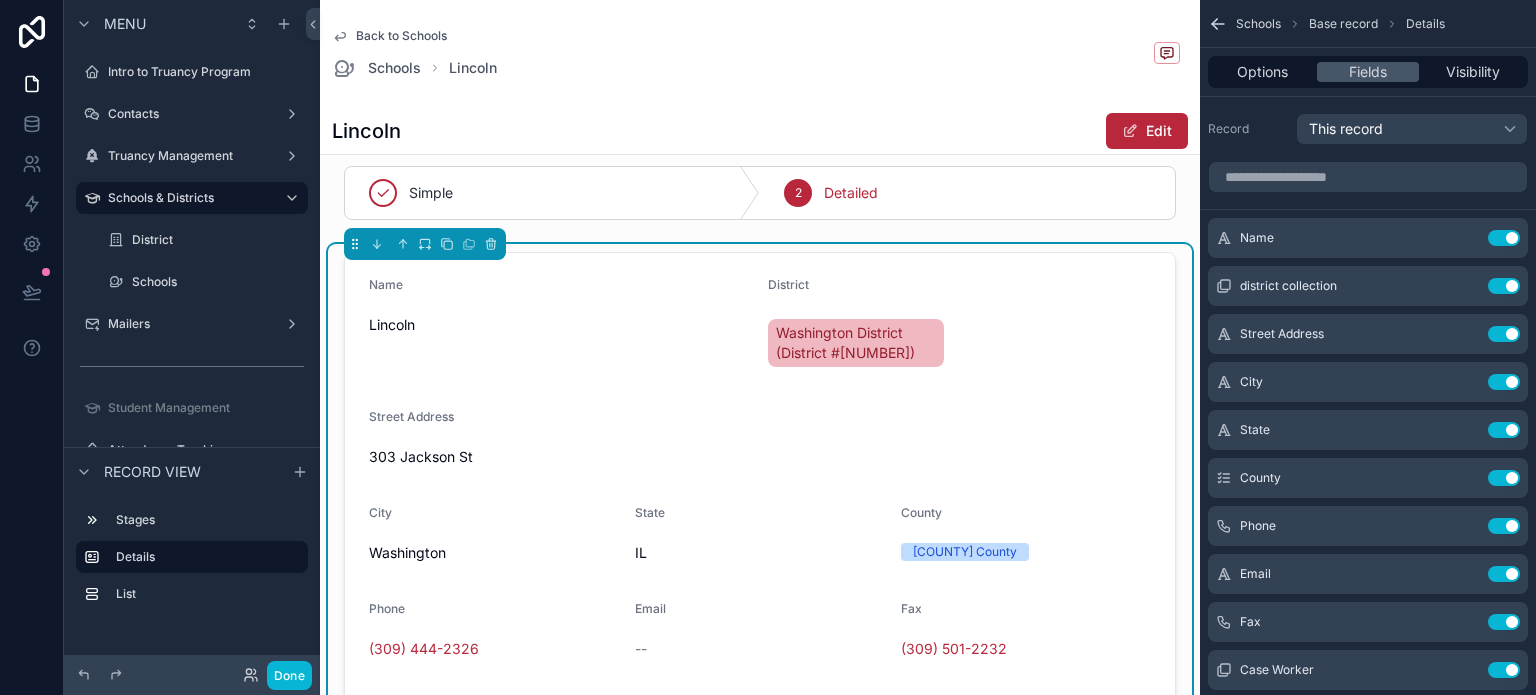 scroll, scrollTop: 8, scrollLeft: 0, axis: vertical 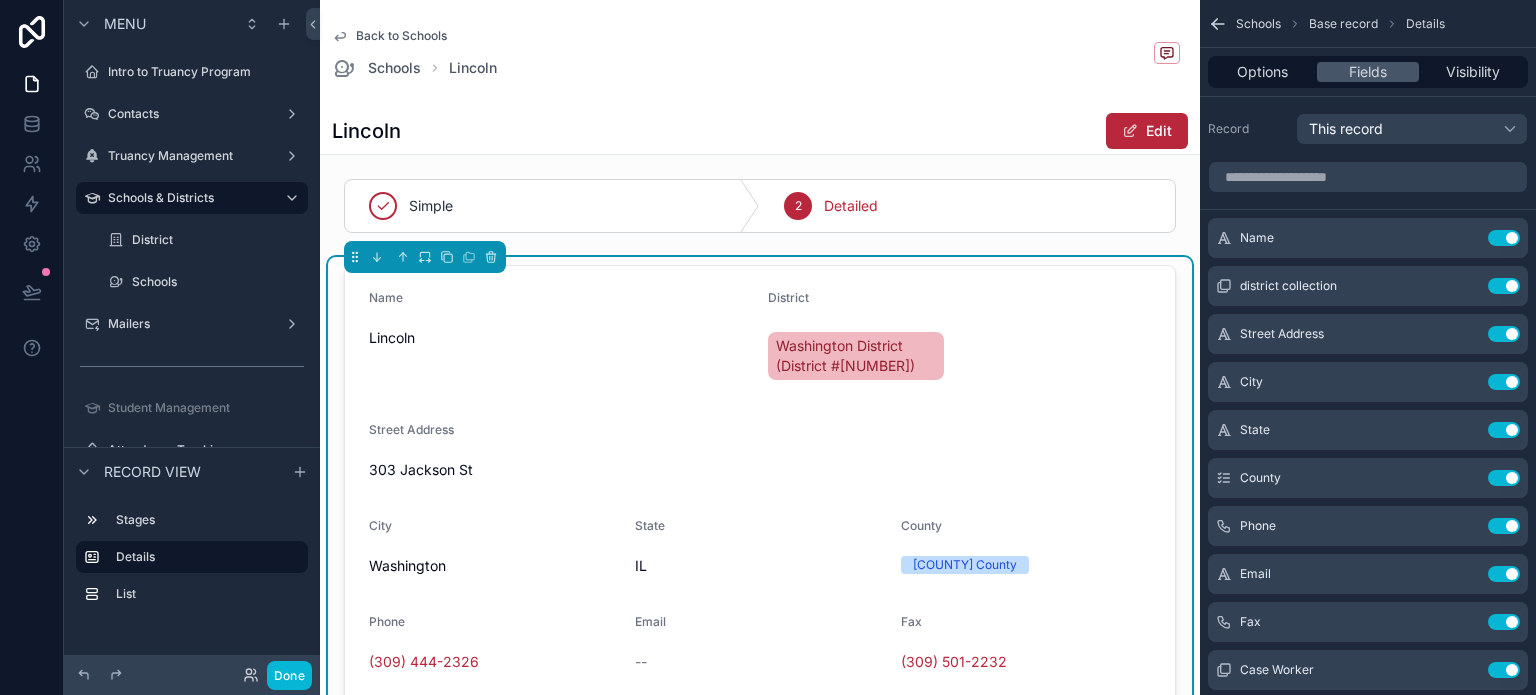 click on "Name" at bounding box center (560, 302) 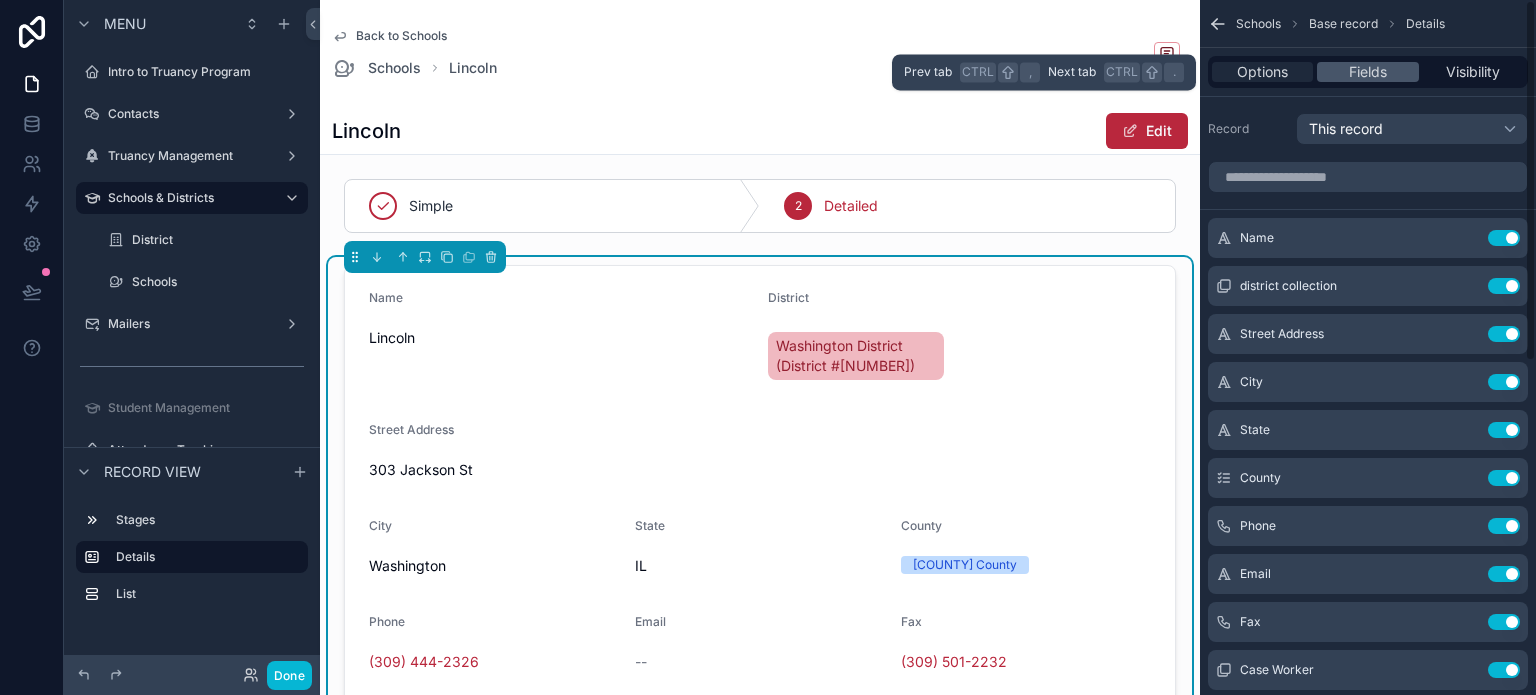 click on "Options" at bounding box center [1262, 72] 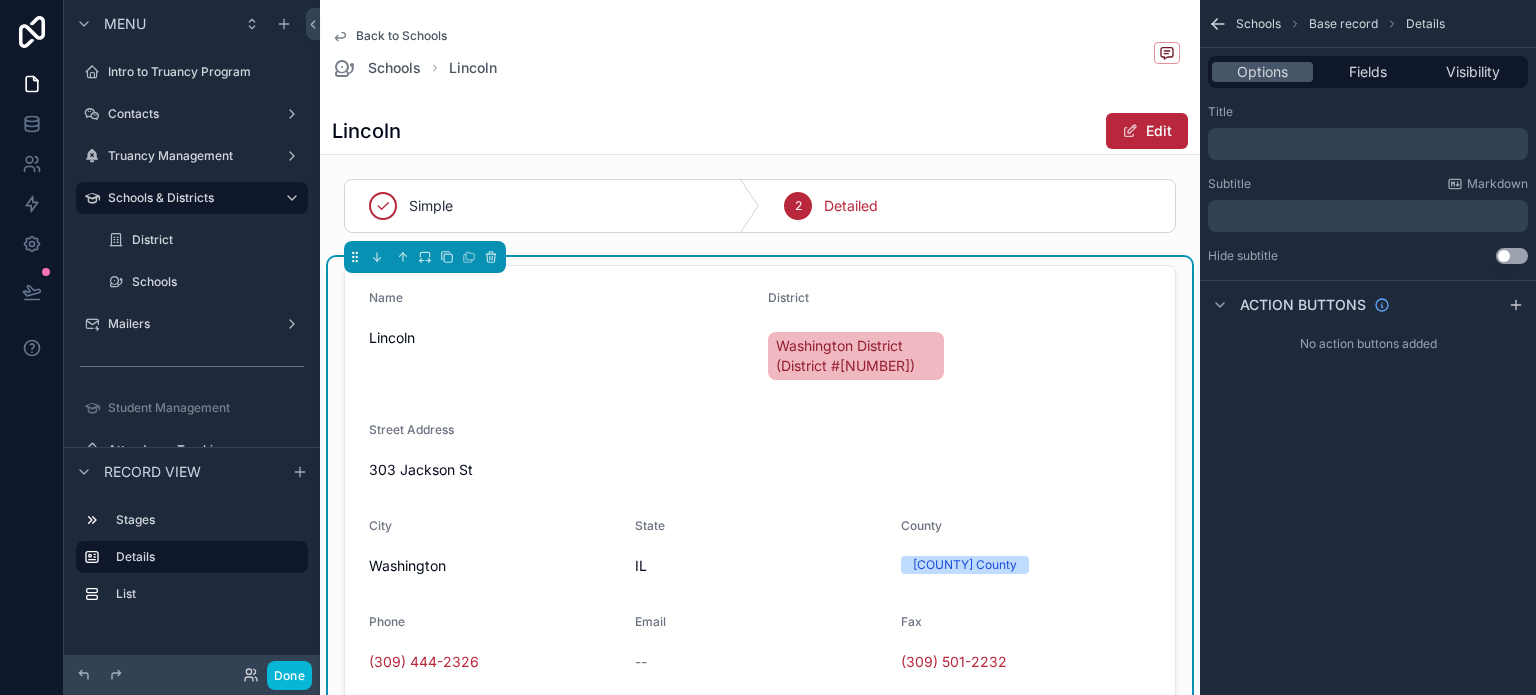click on "﻿" at bounding box center (1370, 216) 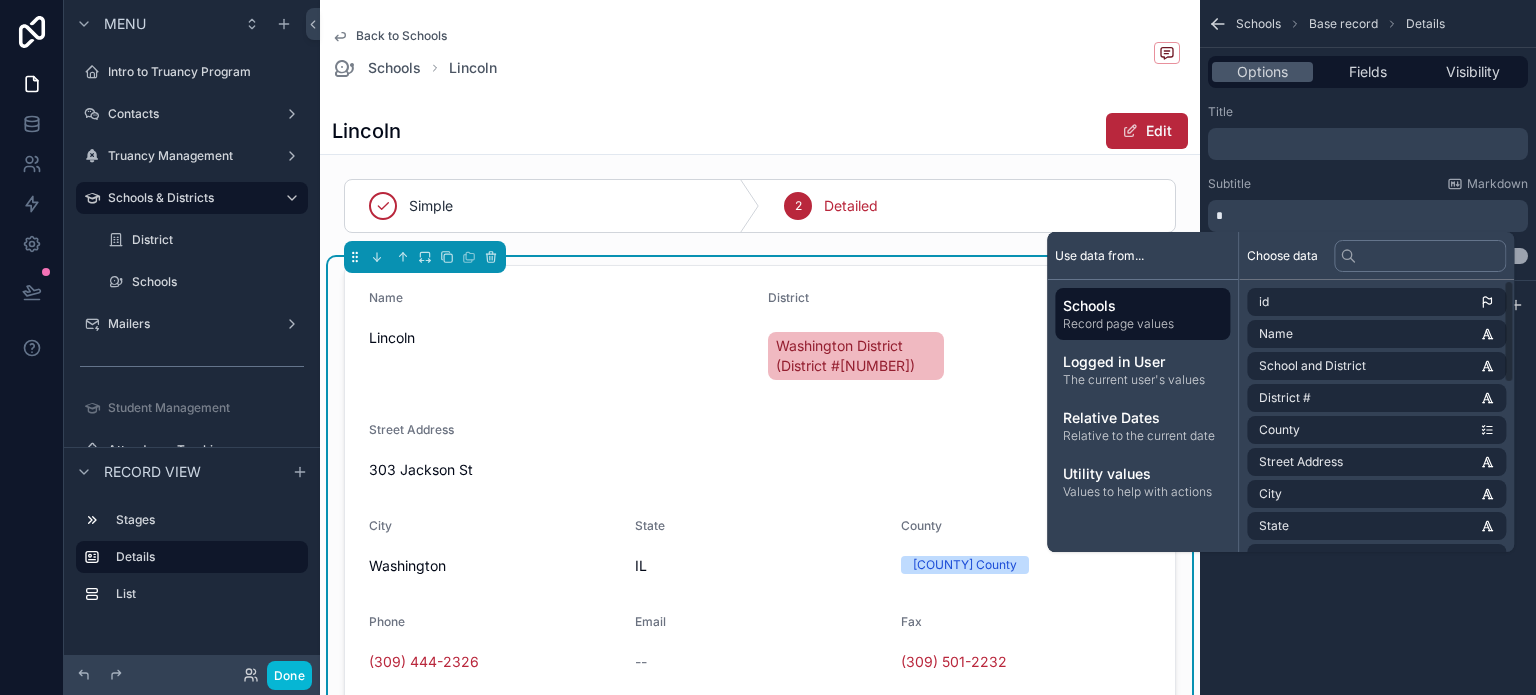 type 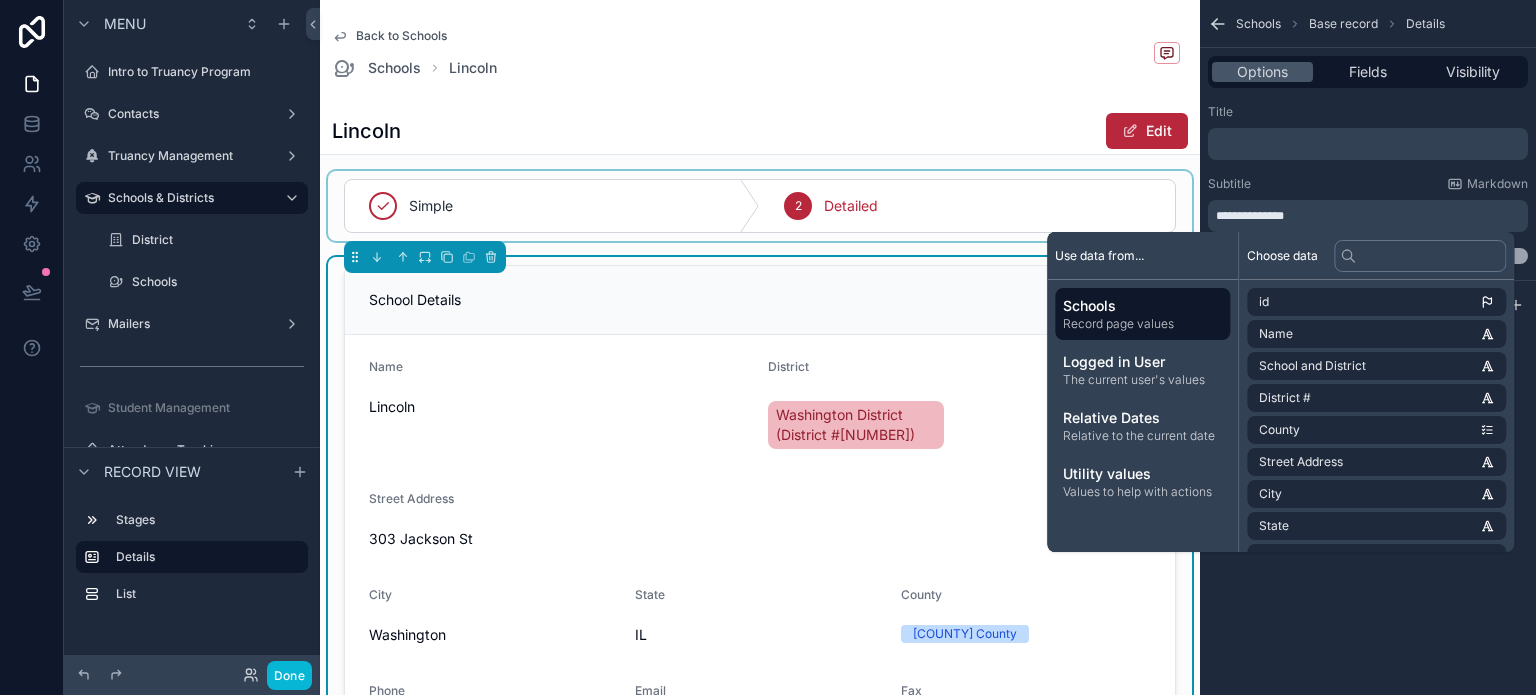 click at bounding box center [760, 206] 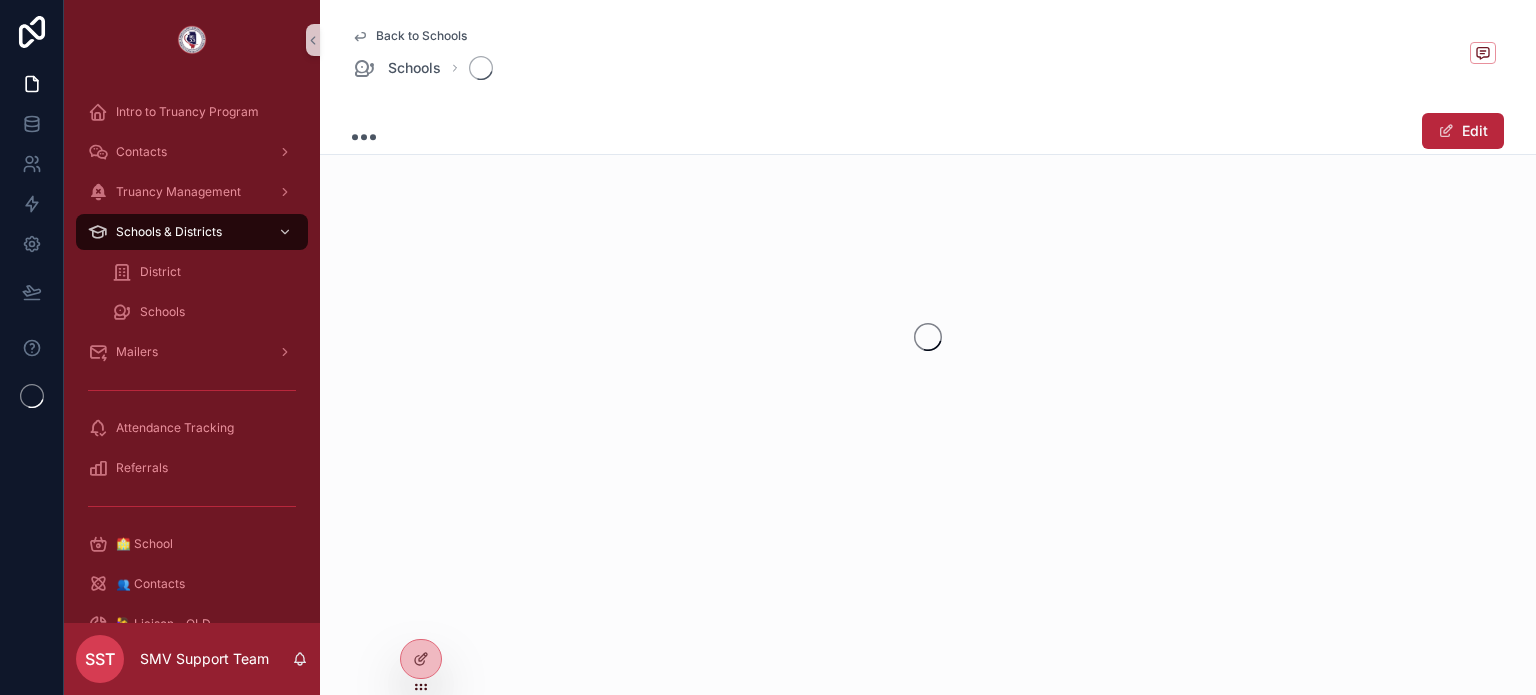 scroll, scrollTop: 0, scrollLeft: 0, axis: both 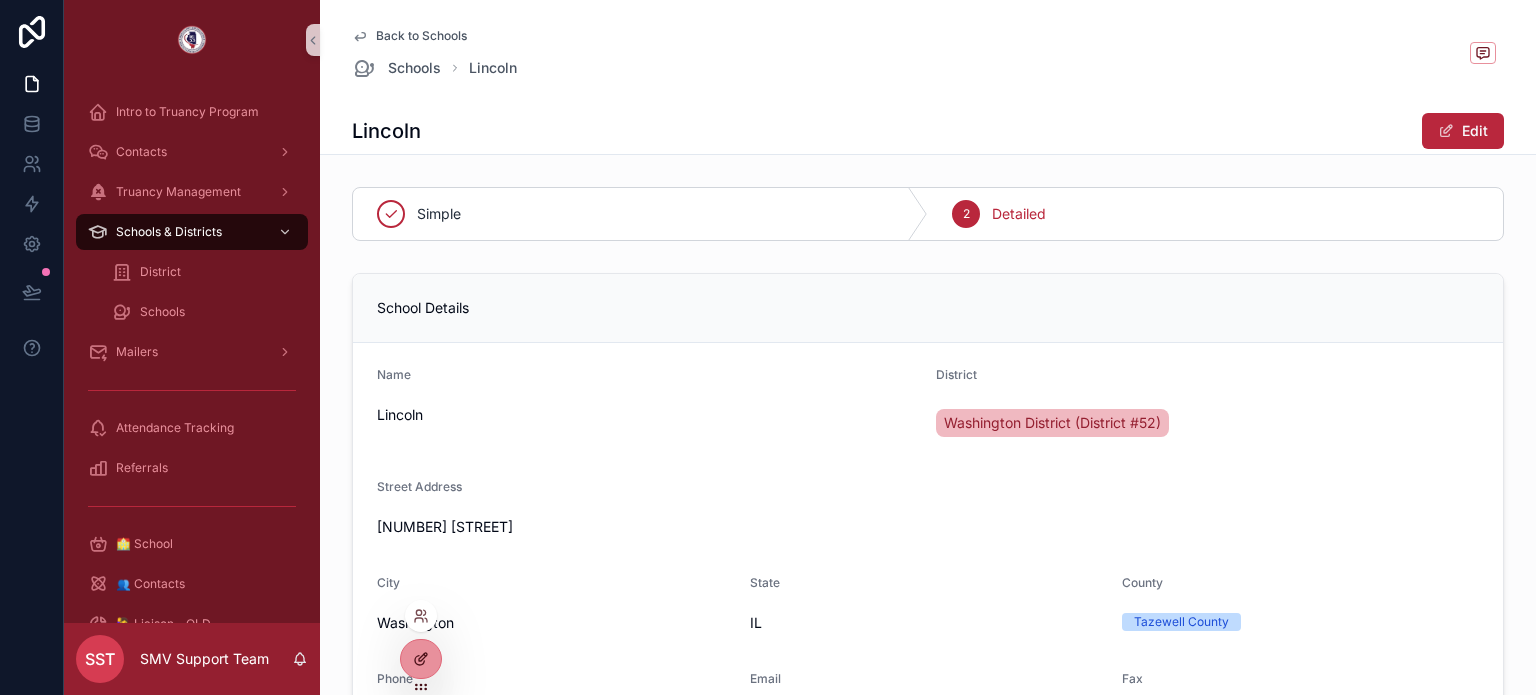 click at bounding box center [421, 659] 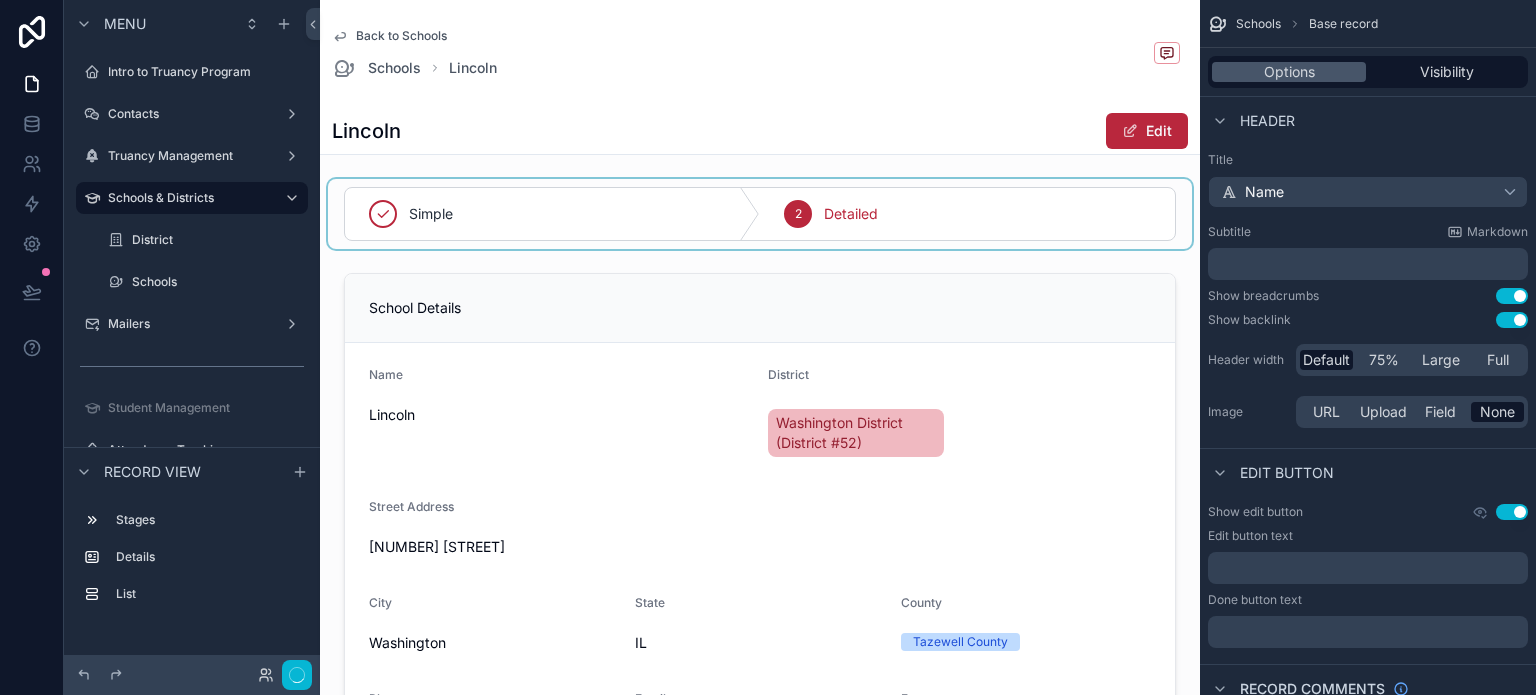 click at bounding box center (760, 214) 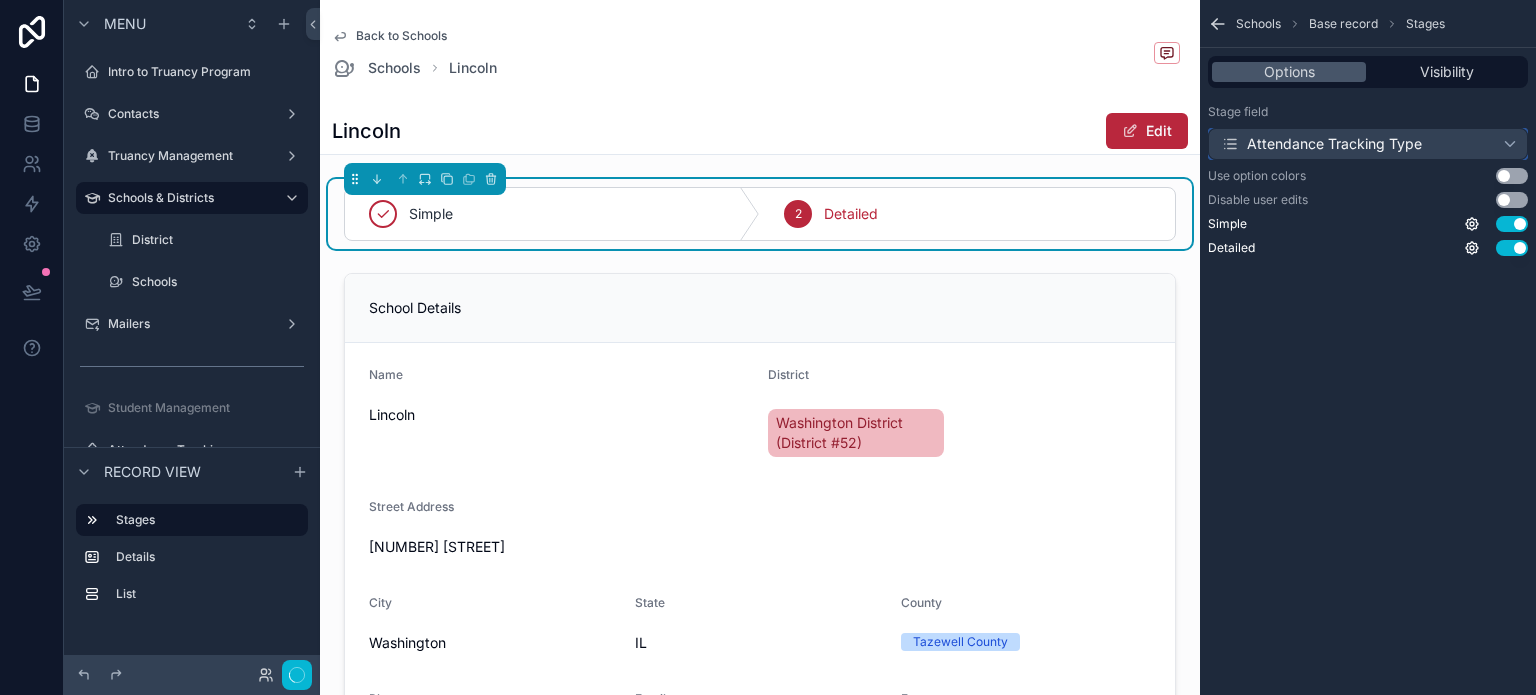 click on "Attendance Tracking Type" at bounding box center (1321, 144) 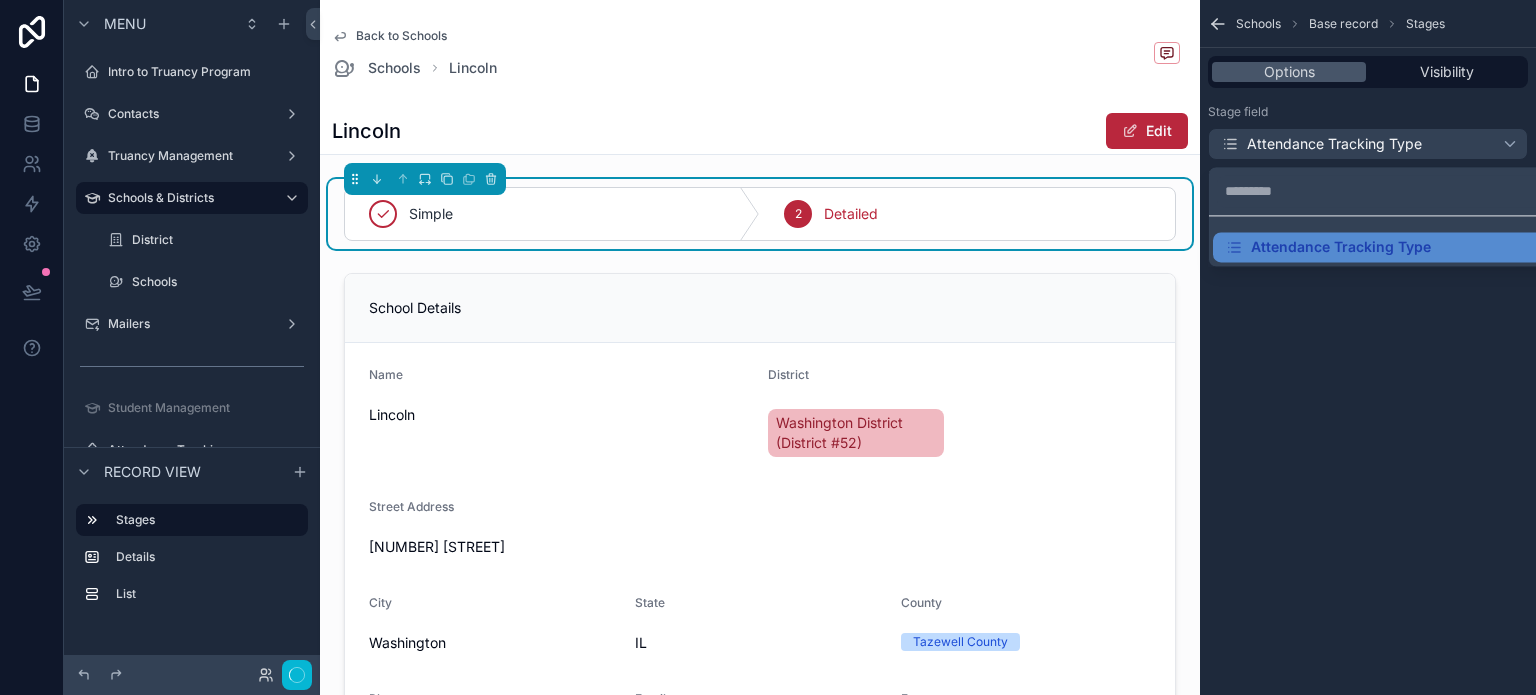click at bounding box center [768, 347] 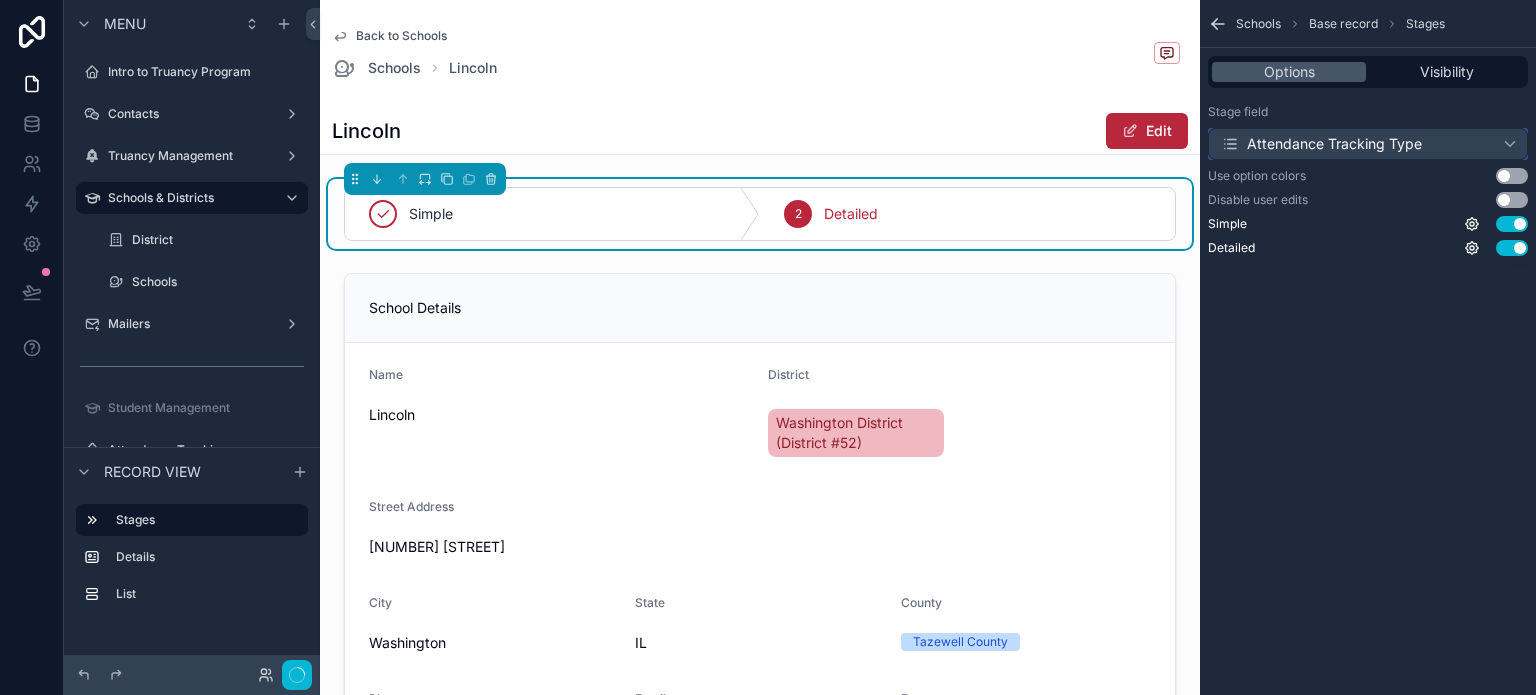 click on "Attendance Tracking Type" at bounding box center [1321, 144] 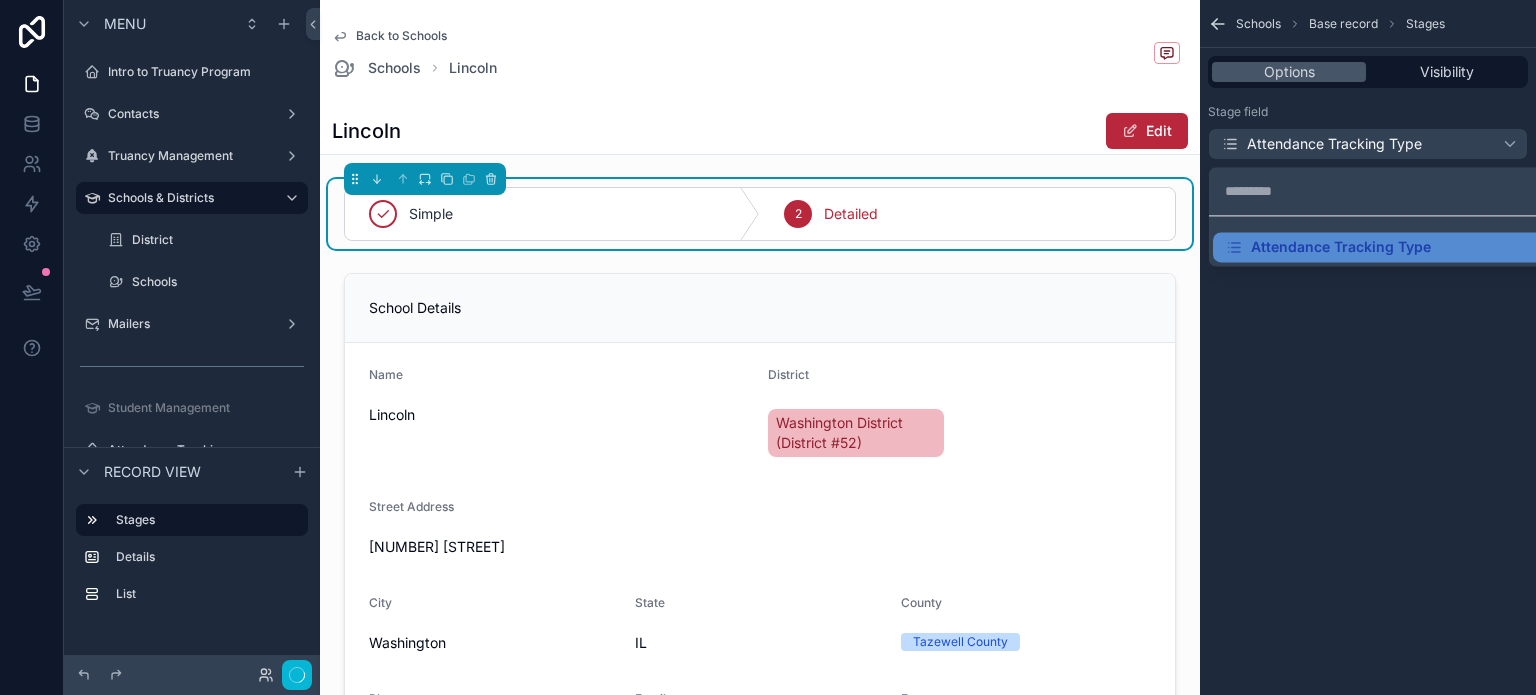 click at bounding box center [768, 347] 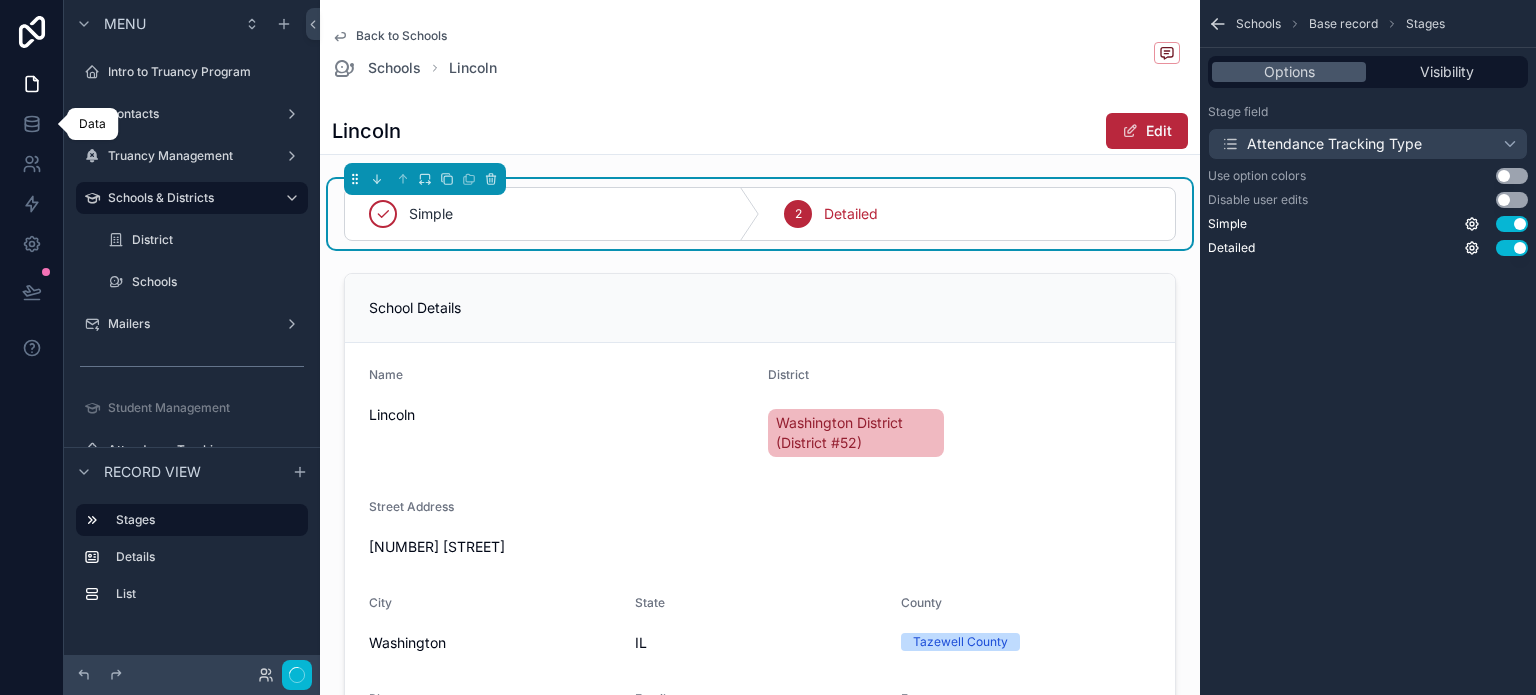 click 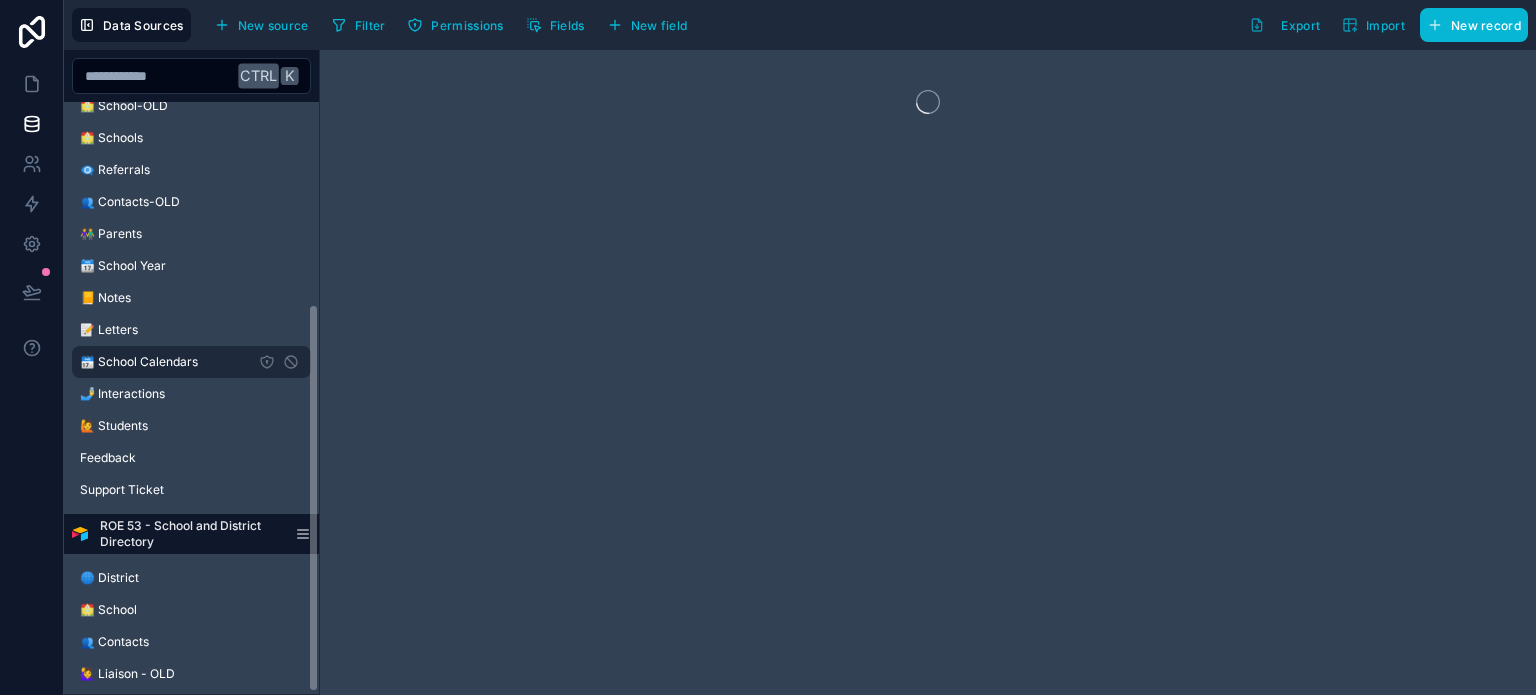 scroll, scrollTop: 311, scrollLeft: 0, axis: vertical 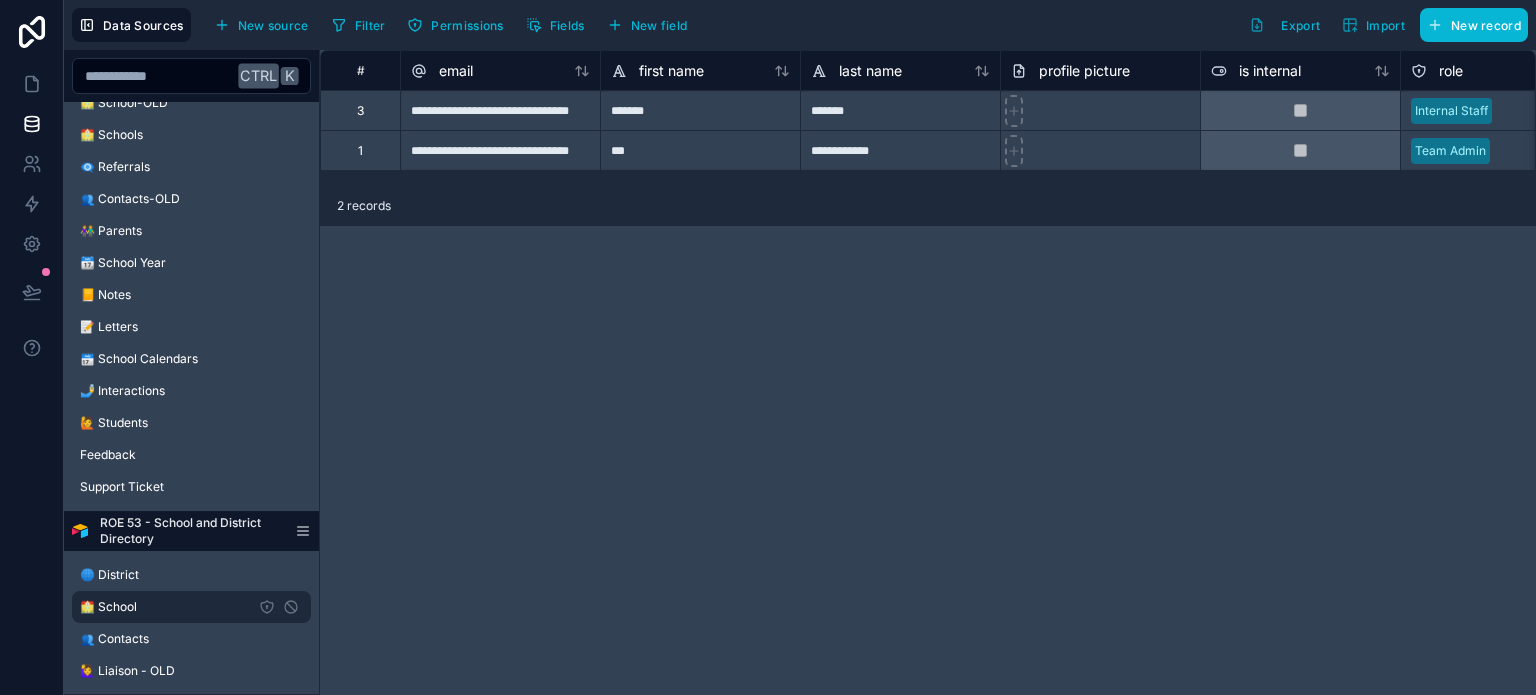 click on "School" at bounding box center (191, 607) 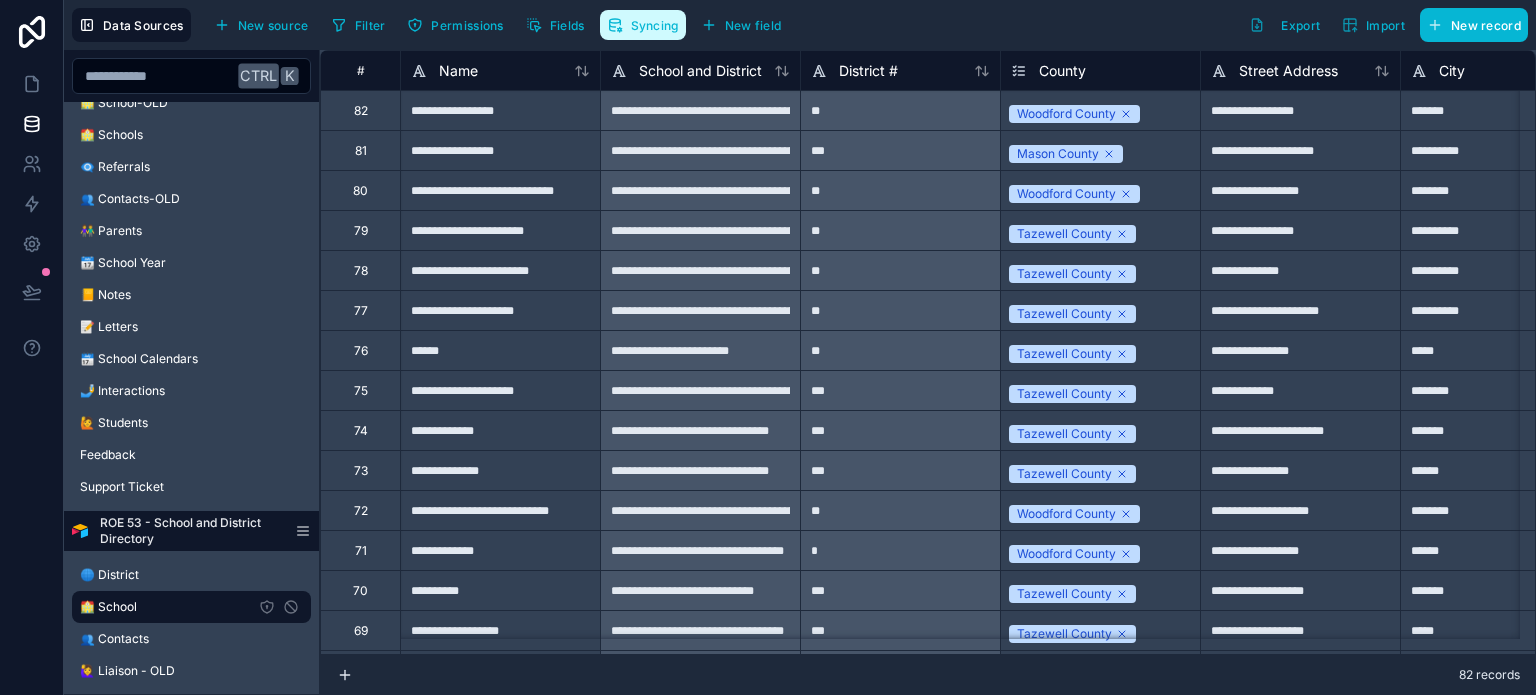 click 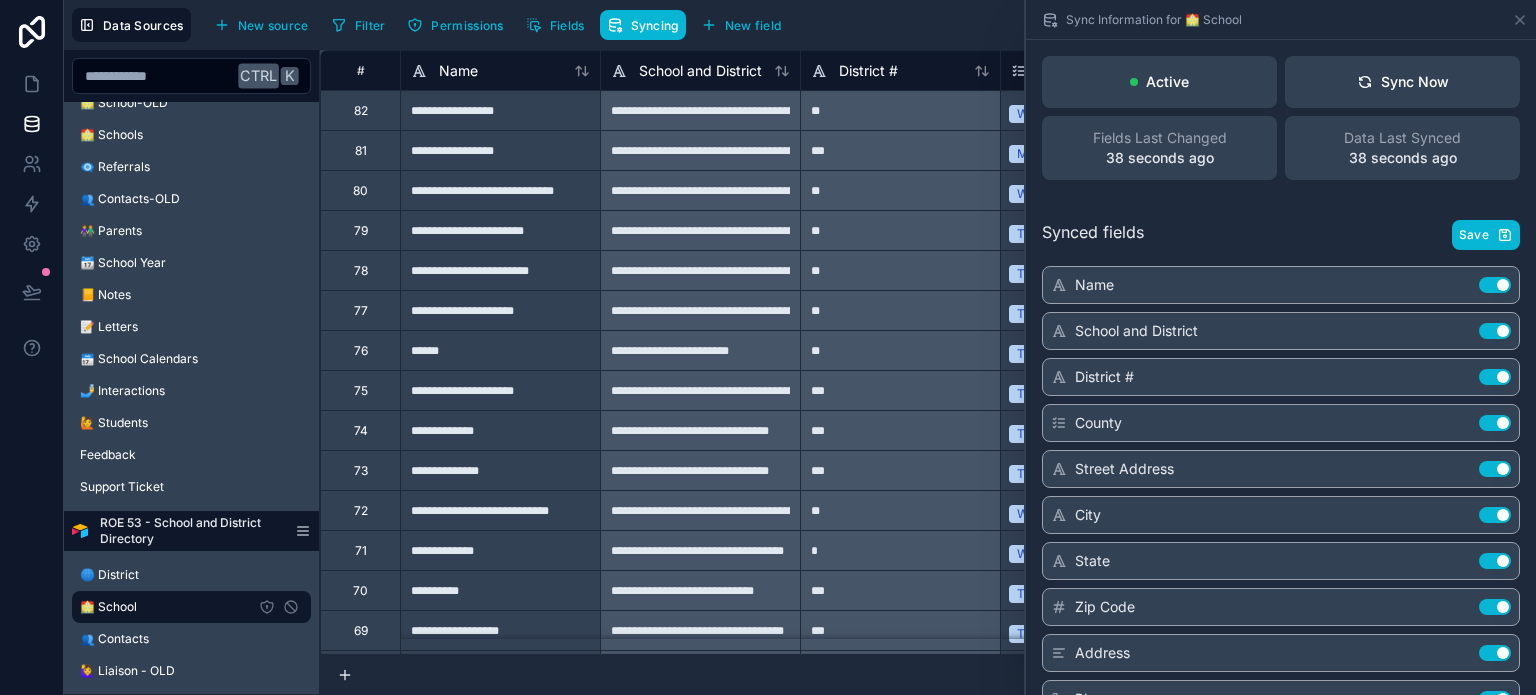 click on "Sync Now" at bounding box center [1402, 82] 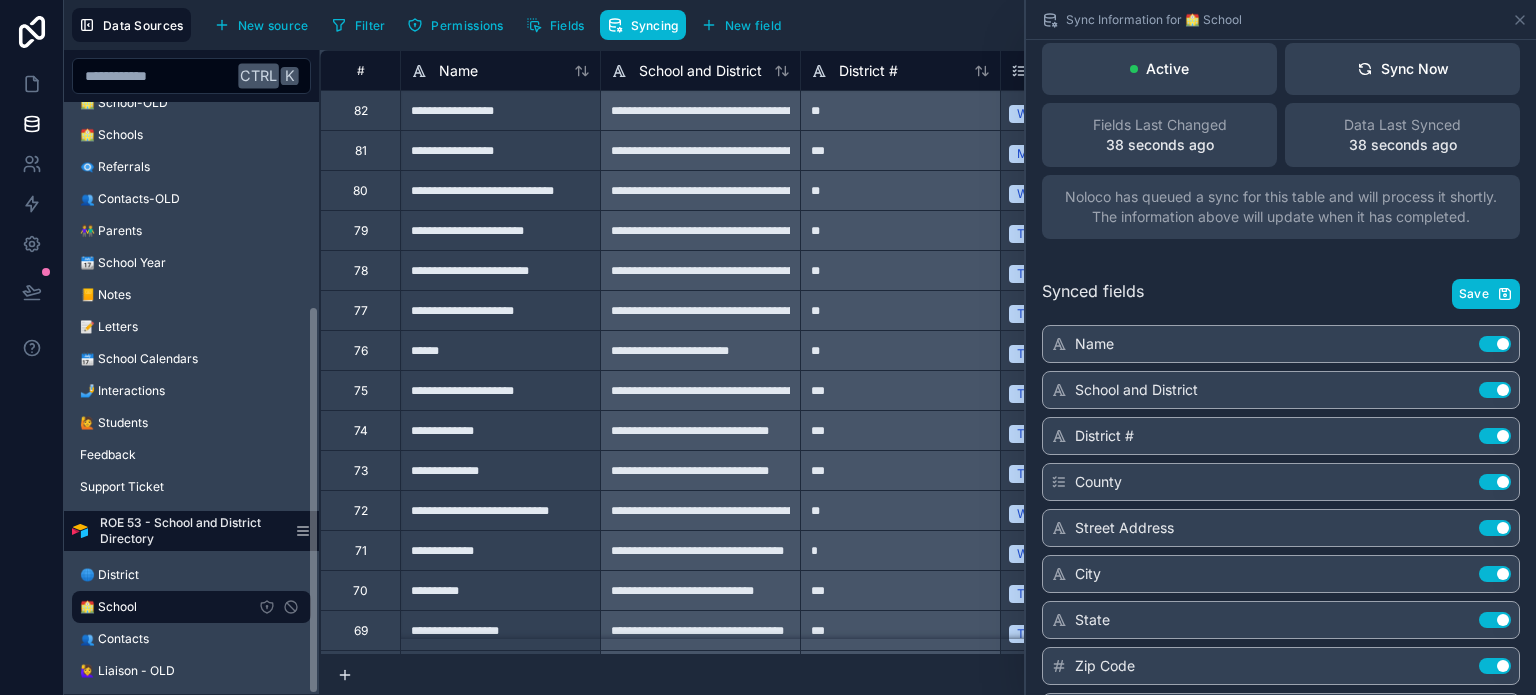 scroll, scrollTop: 0, scrollLeft: 0, axis: both 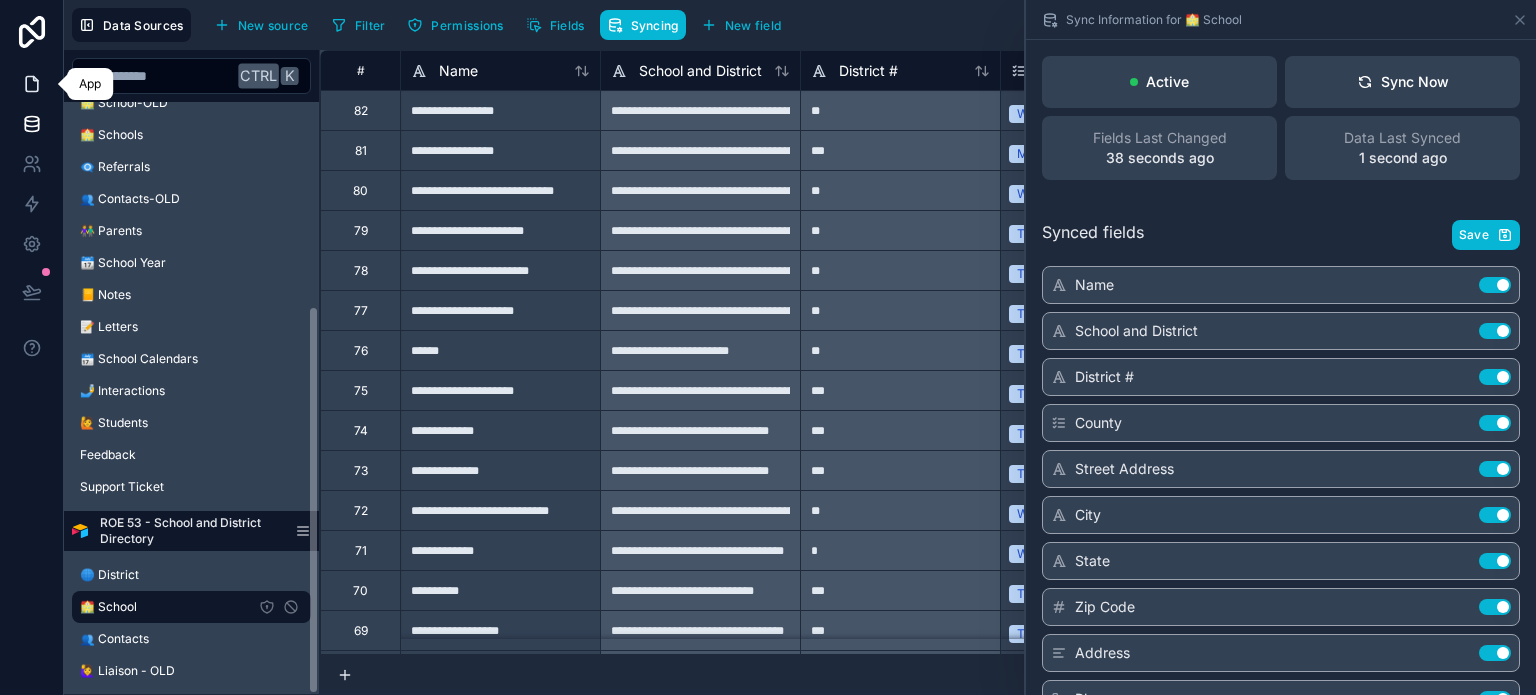 click 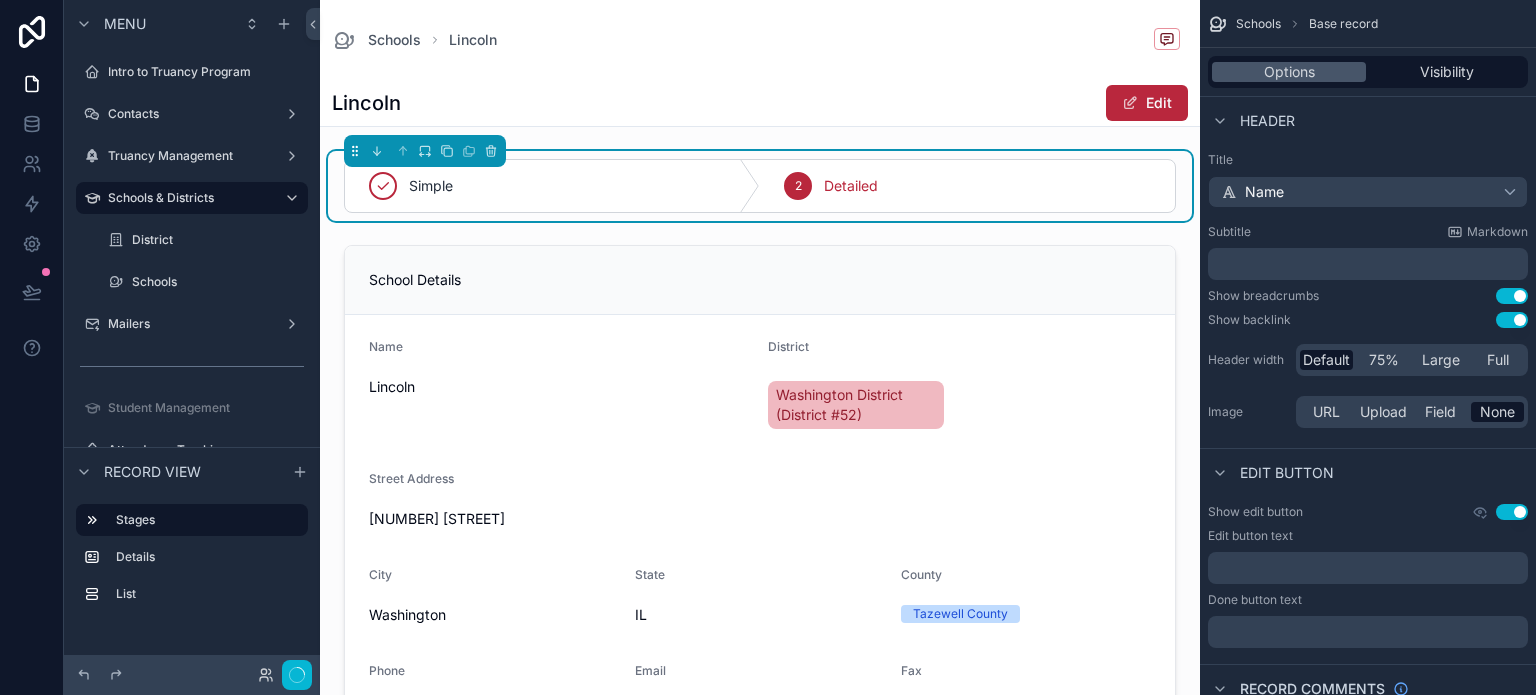 click on "2 Detailed" at bounding box center (967, 186) 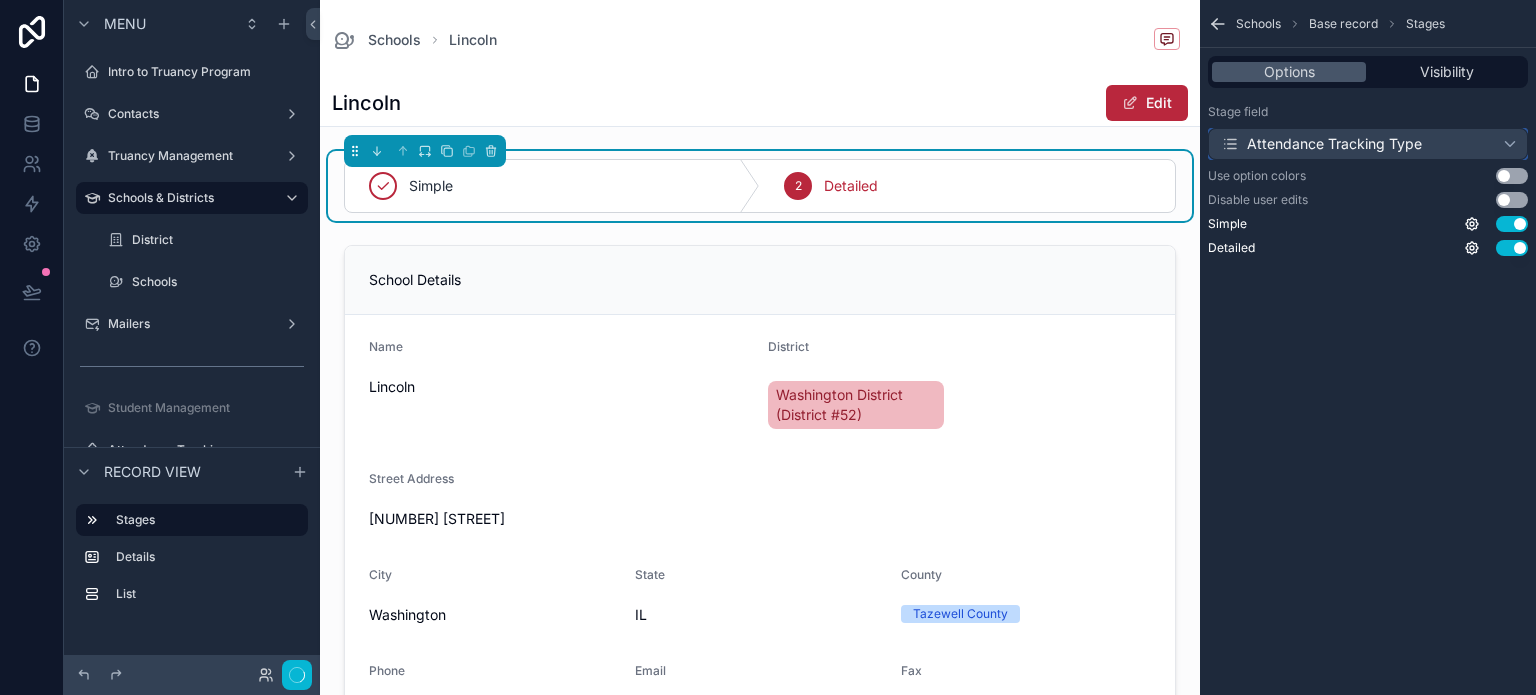 click on "Attendance Tracking Type" at bounding box center (1321, 144) 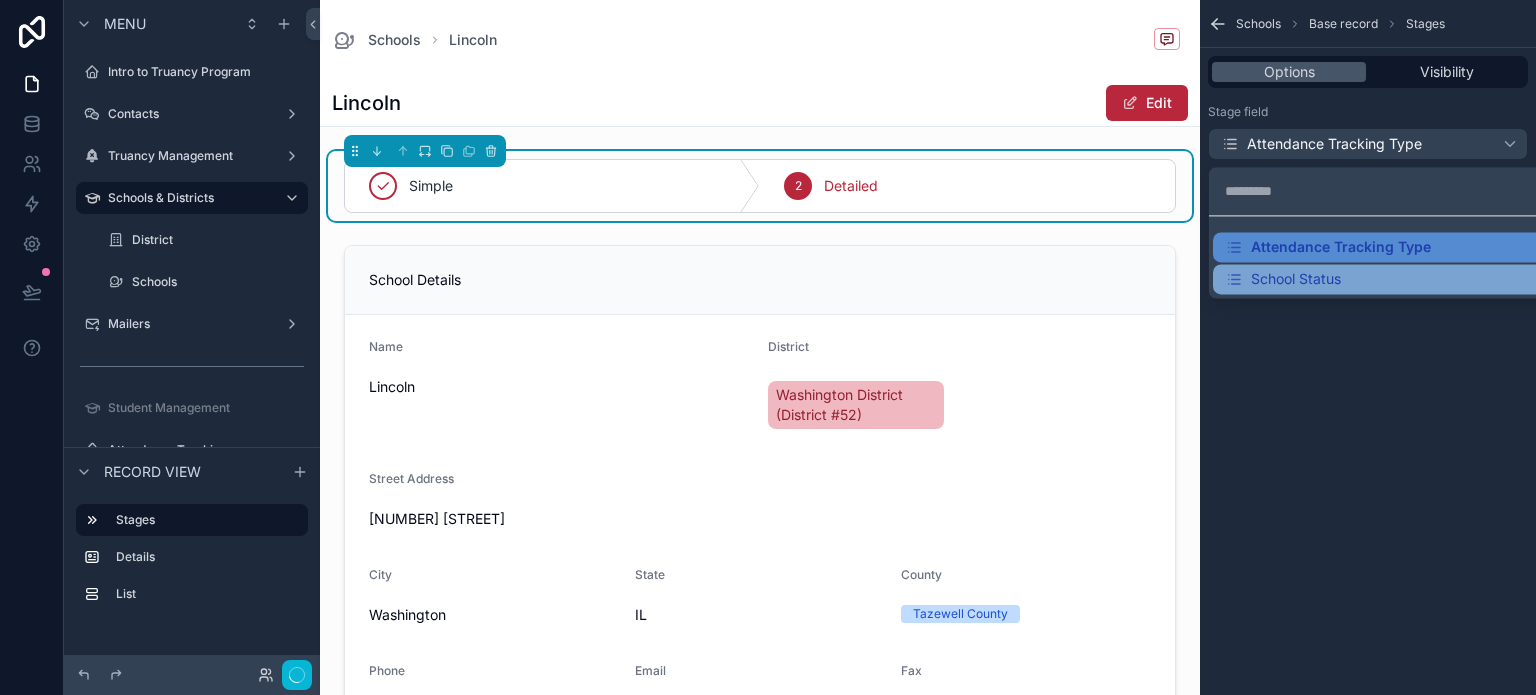 click on "School Status" at bounding box center [1392, 279] 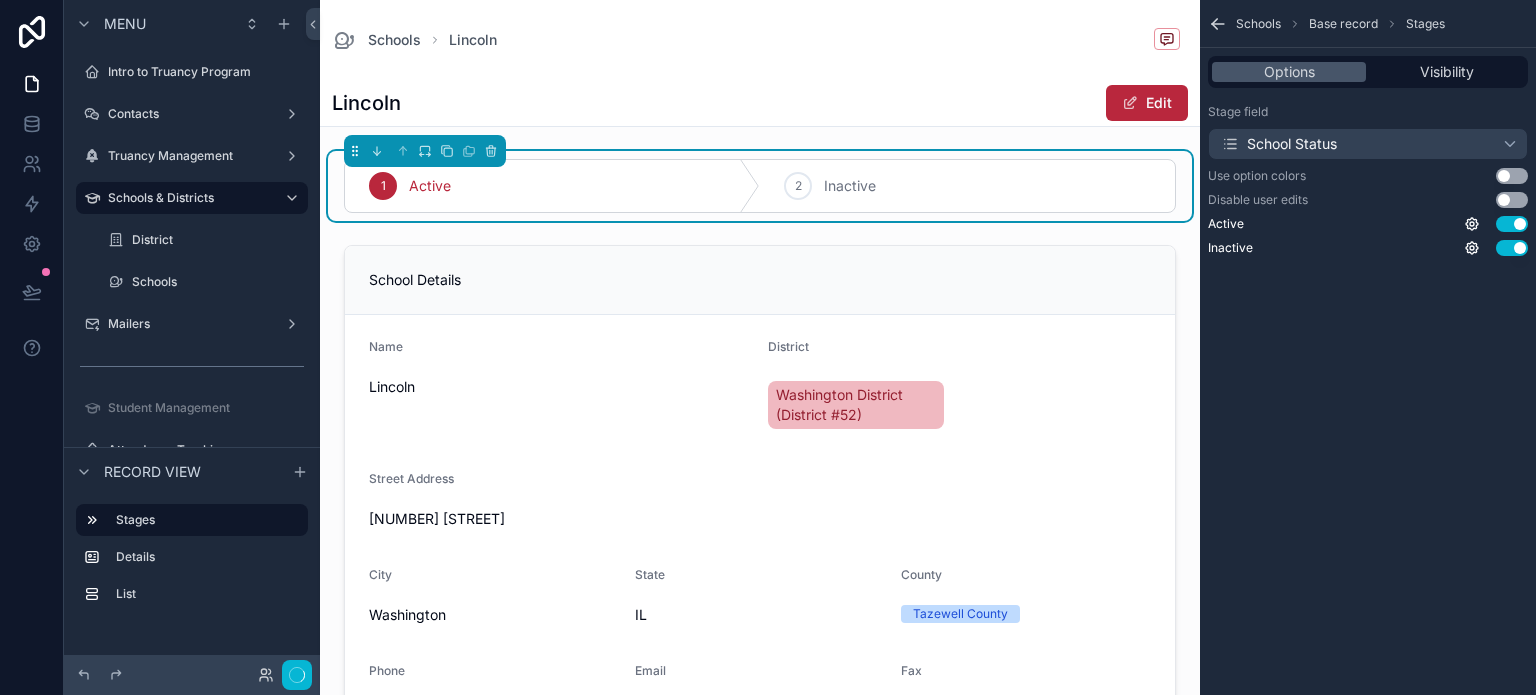 click on "Use setting" at bounding box center (1512, 200) 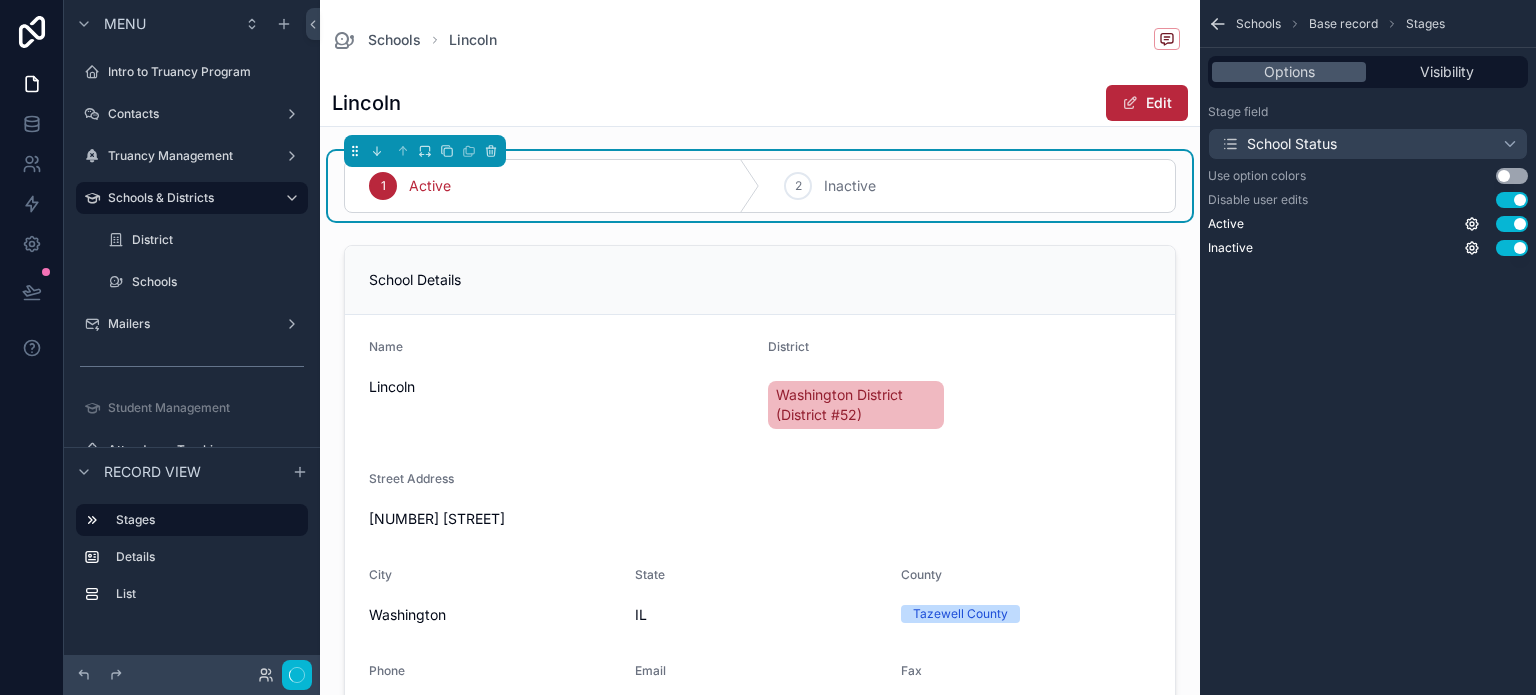 click on "Use setting" at bounding box center [1512, 200] 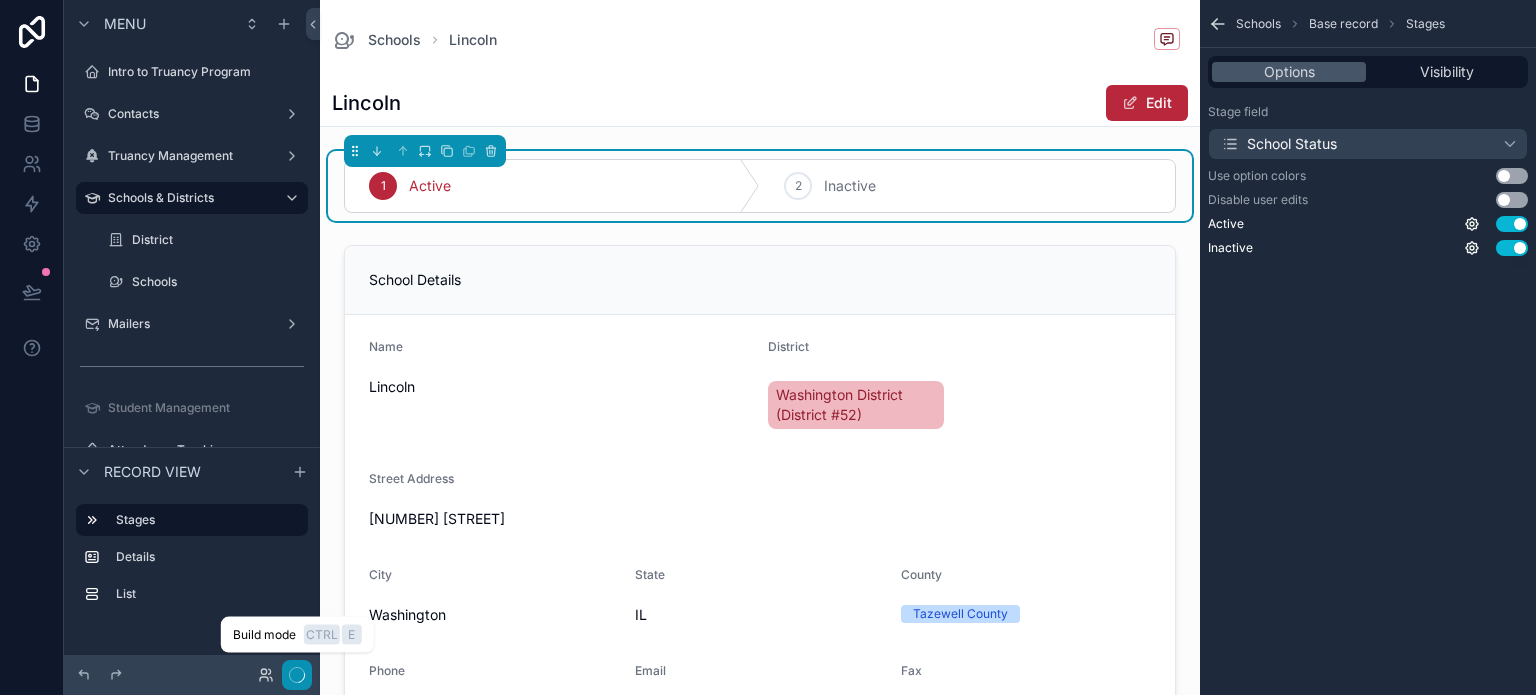 click 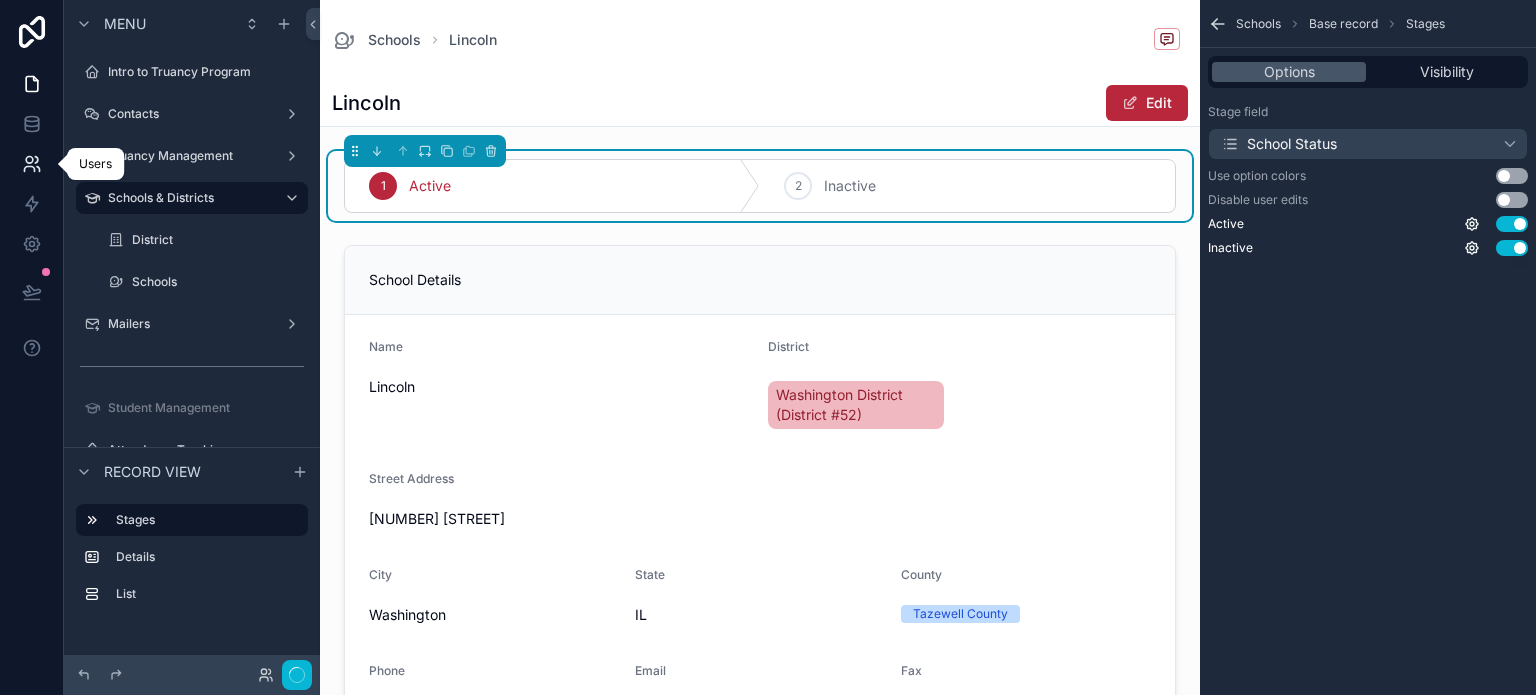 click 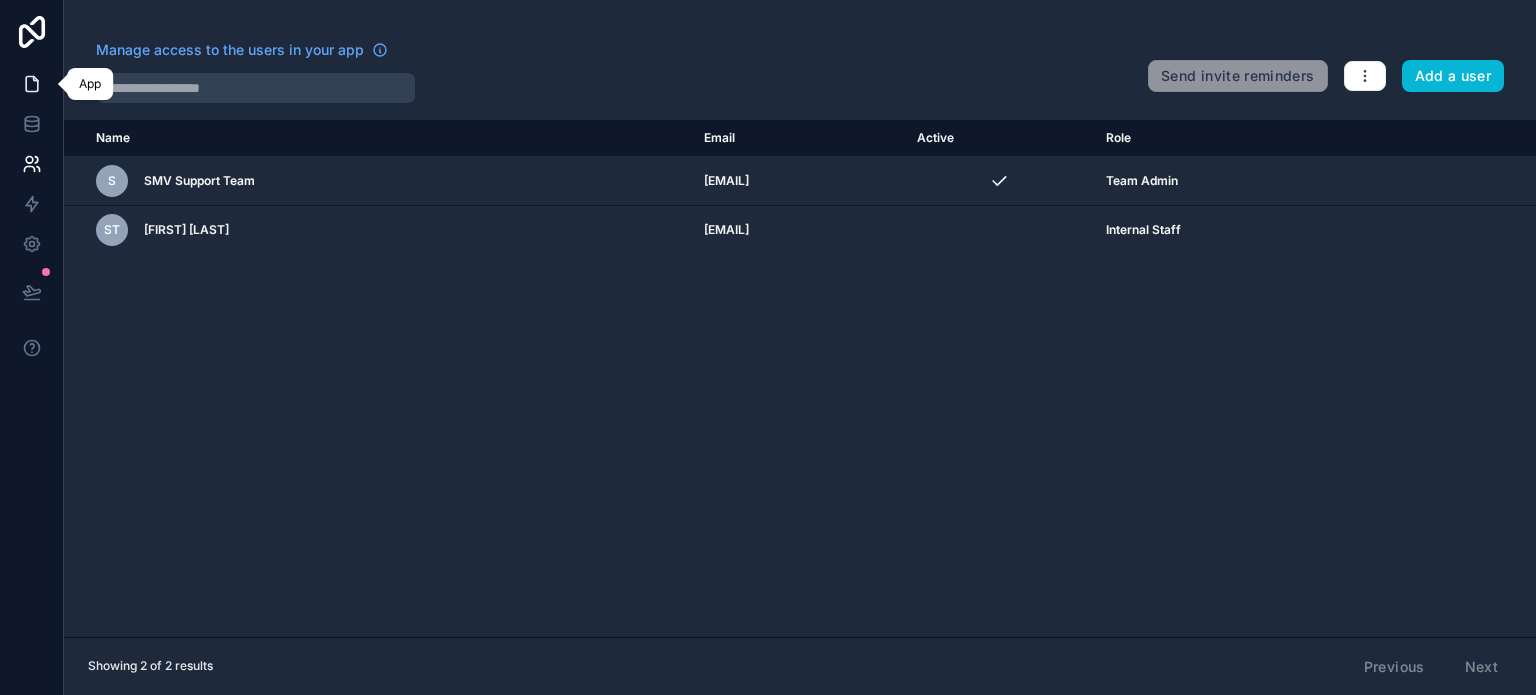 click 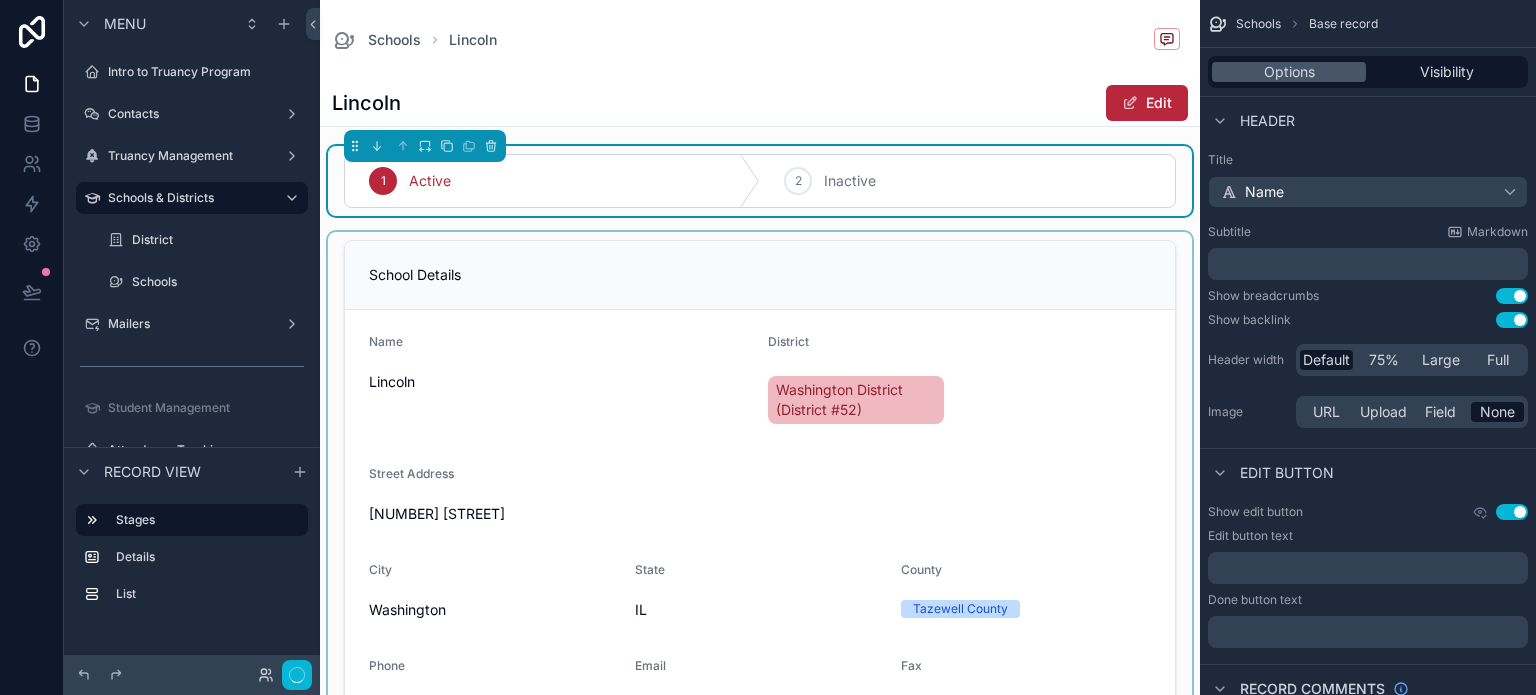 scroll, scrollTop: 0, scrollLeft: 0, axis: both 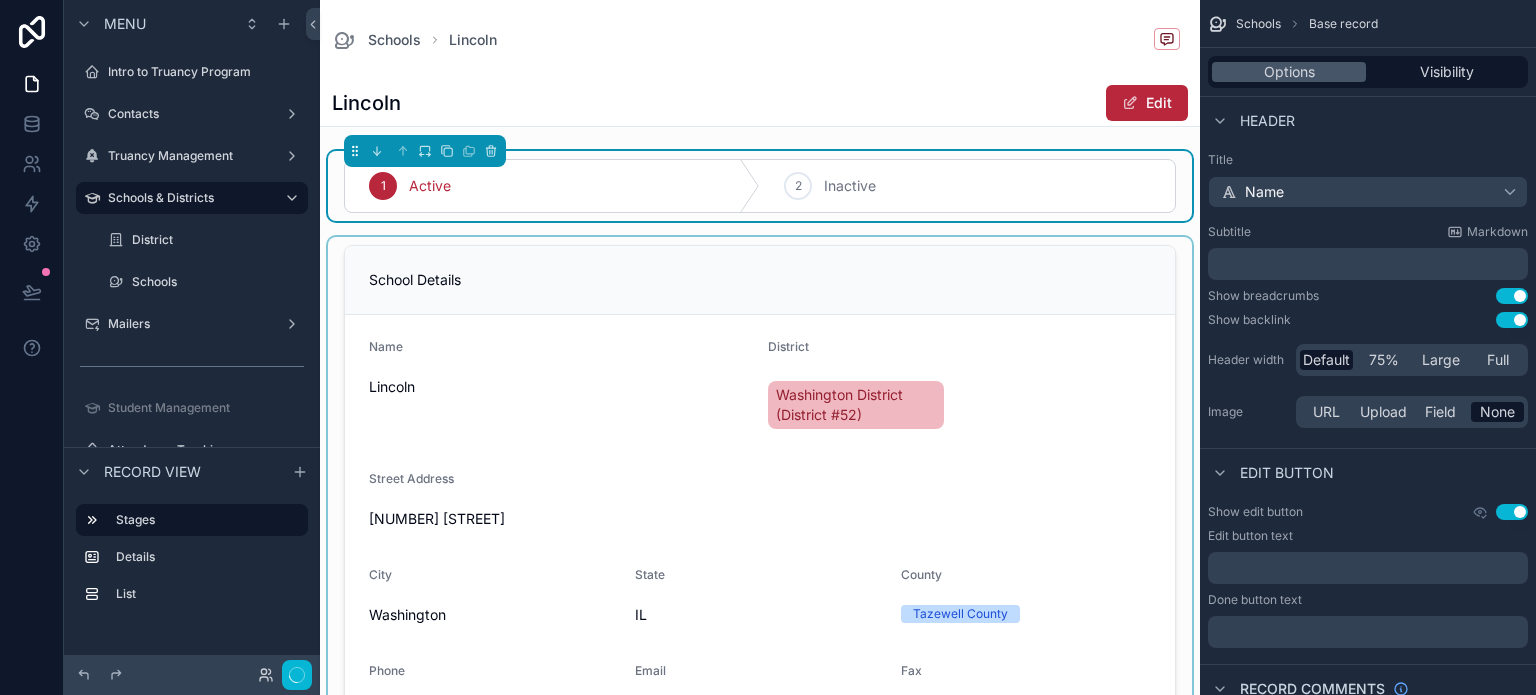 click at bounding box center (760, 602) 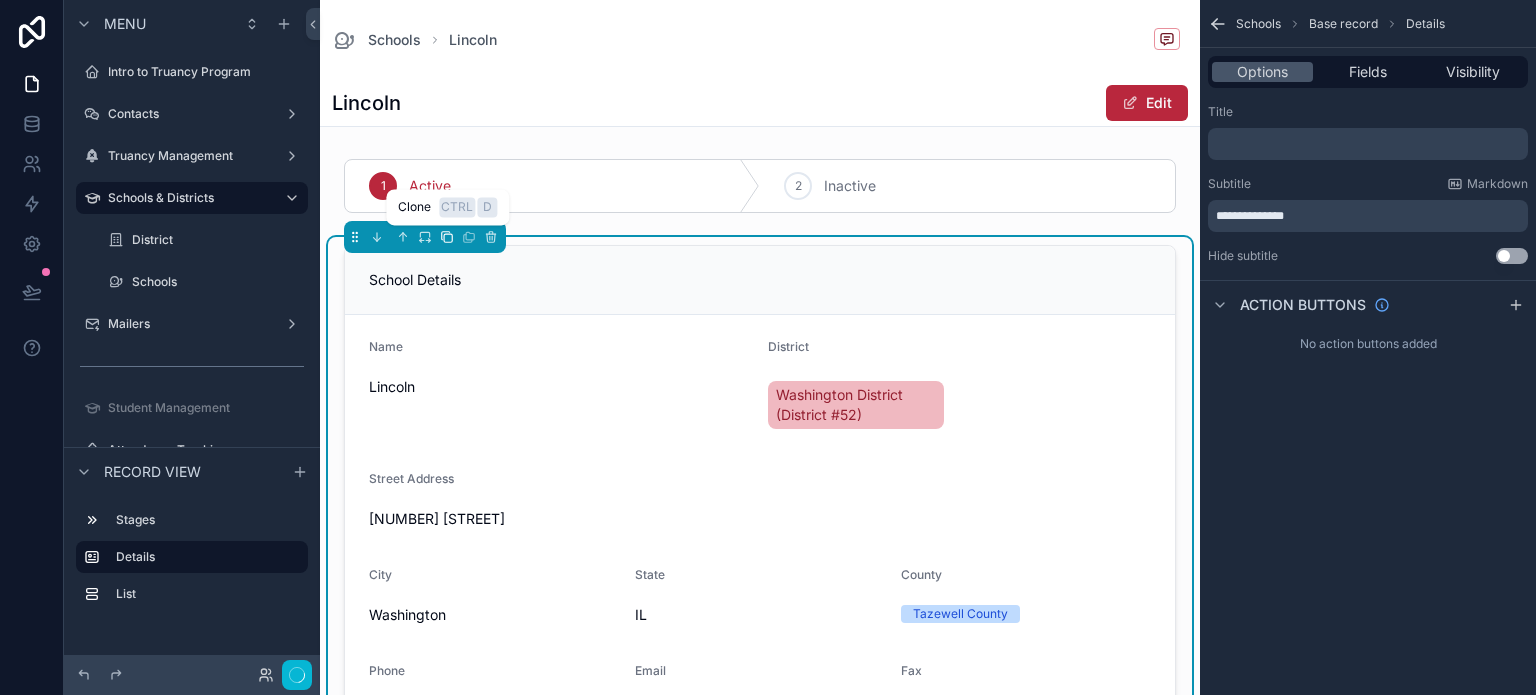 click 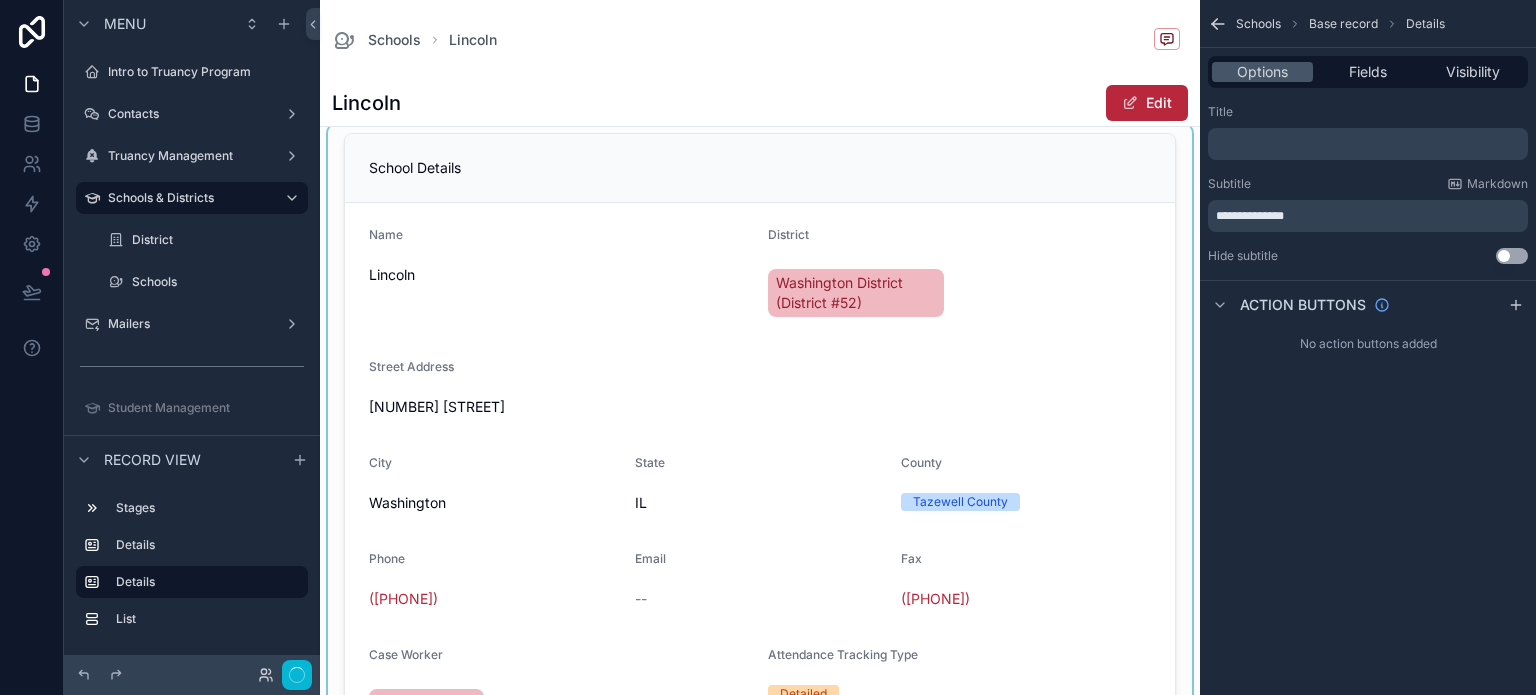 scroll, scrollTop: 100, scrollLeft: 0, axis: vertical 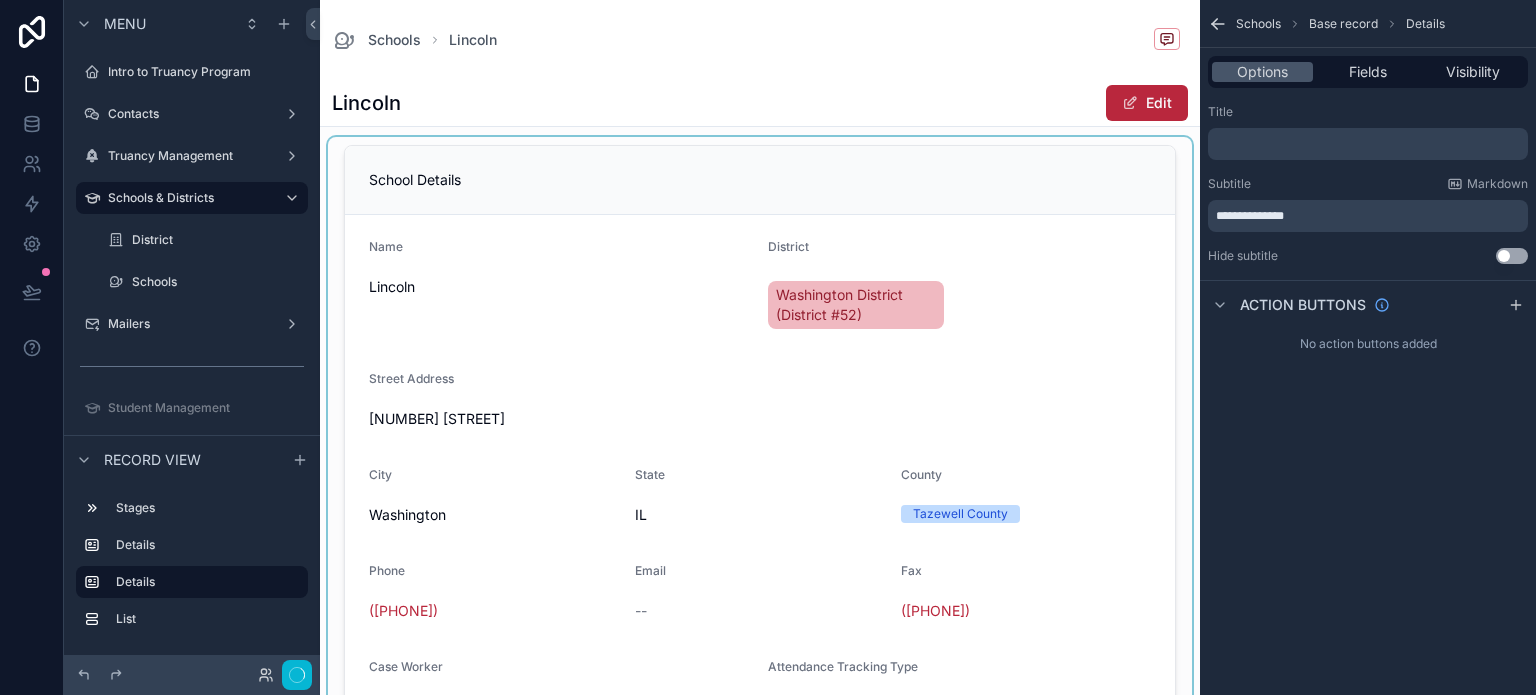 click at bounding box center (760, 502) 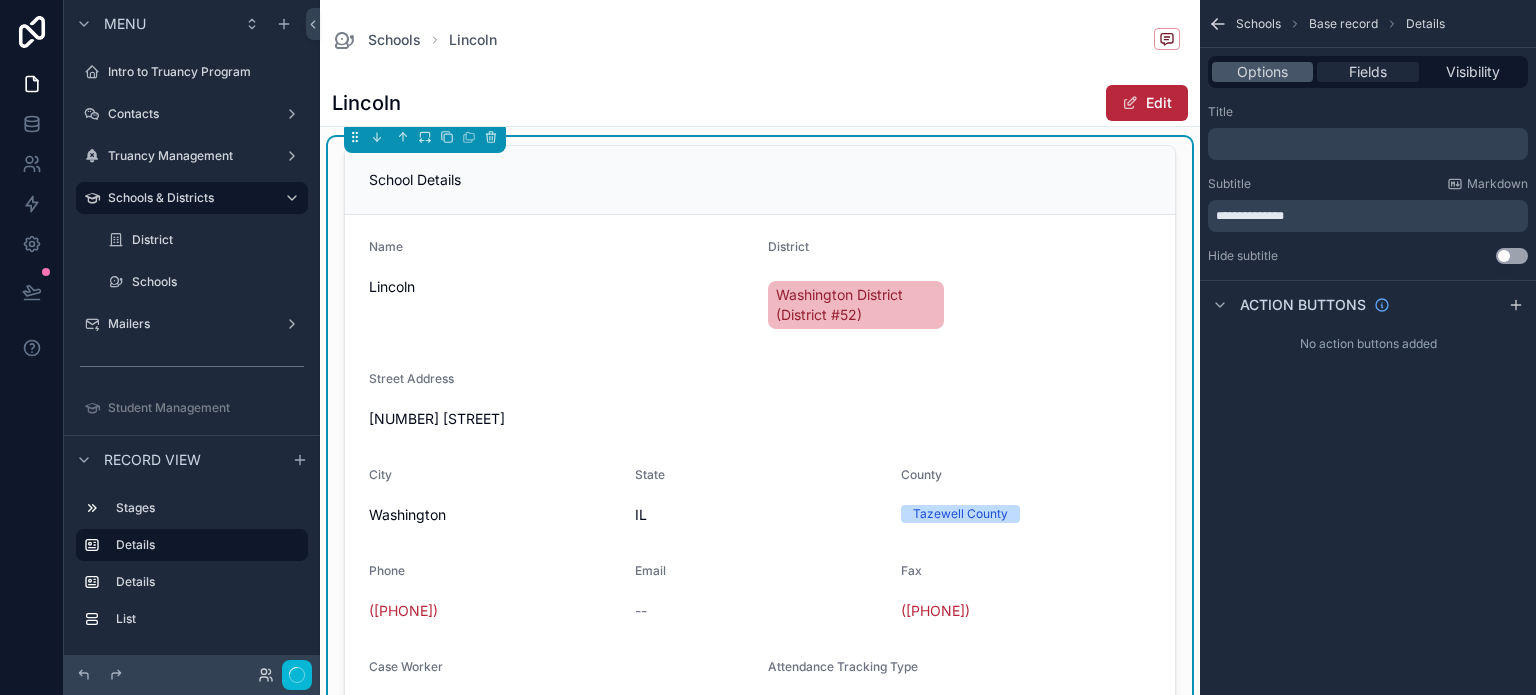 click on "Fields" at bounding box center [1368, 72] 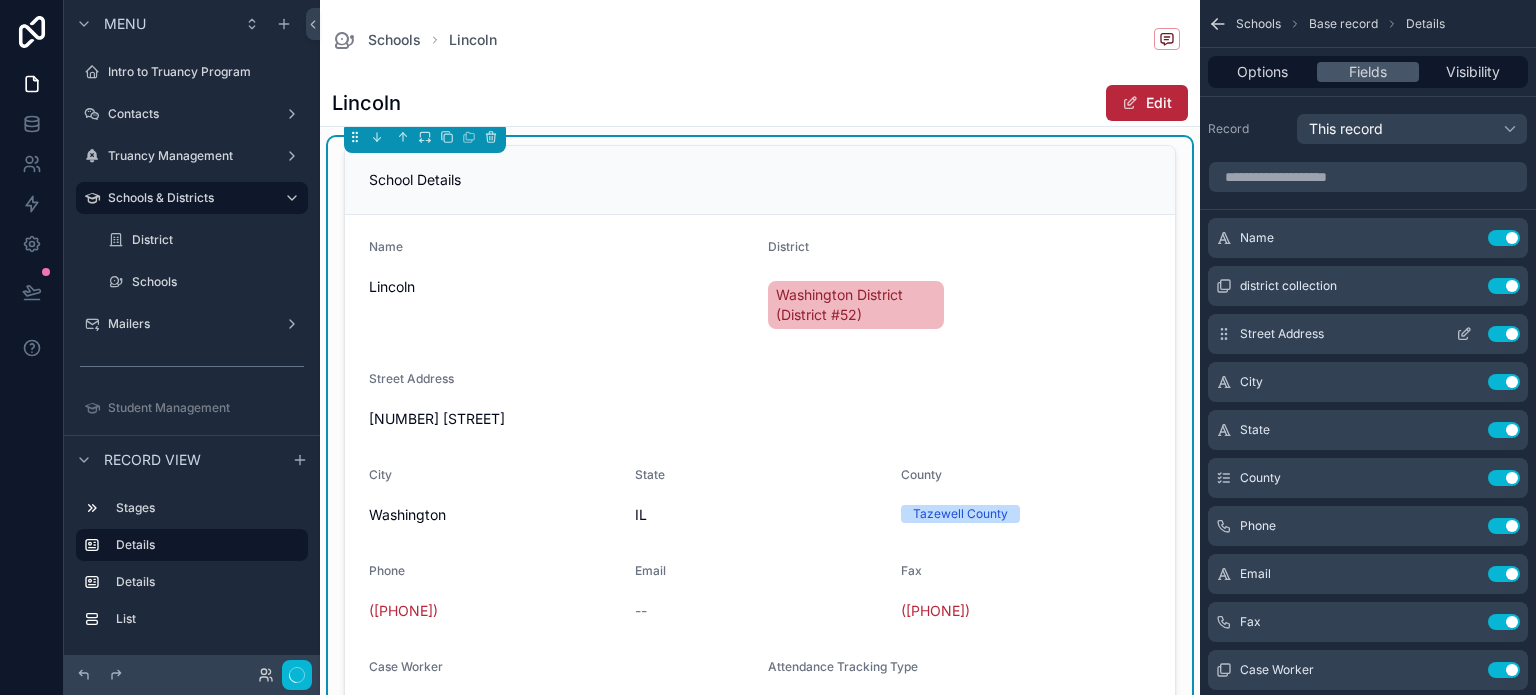 click on "Use setting" at bounding box center [1504, 334] 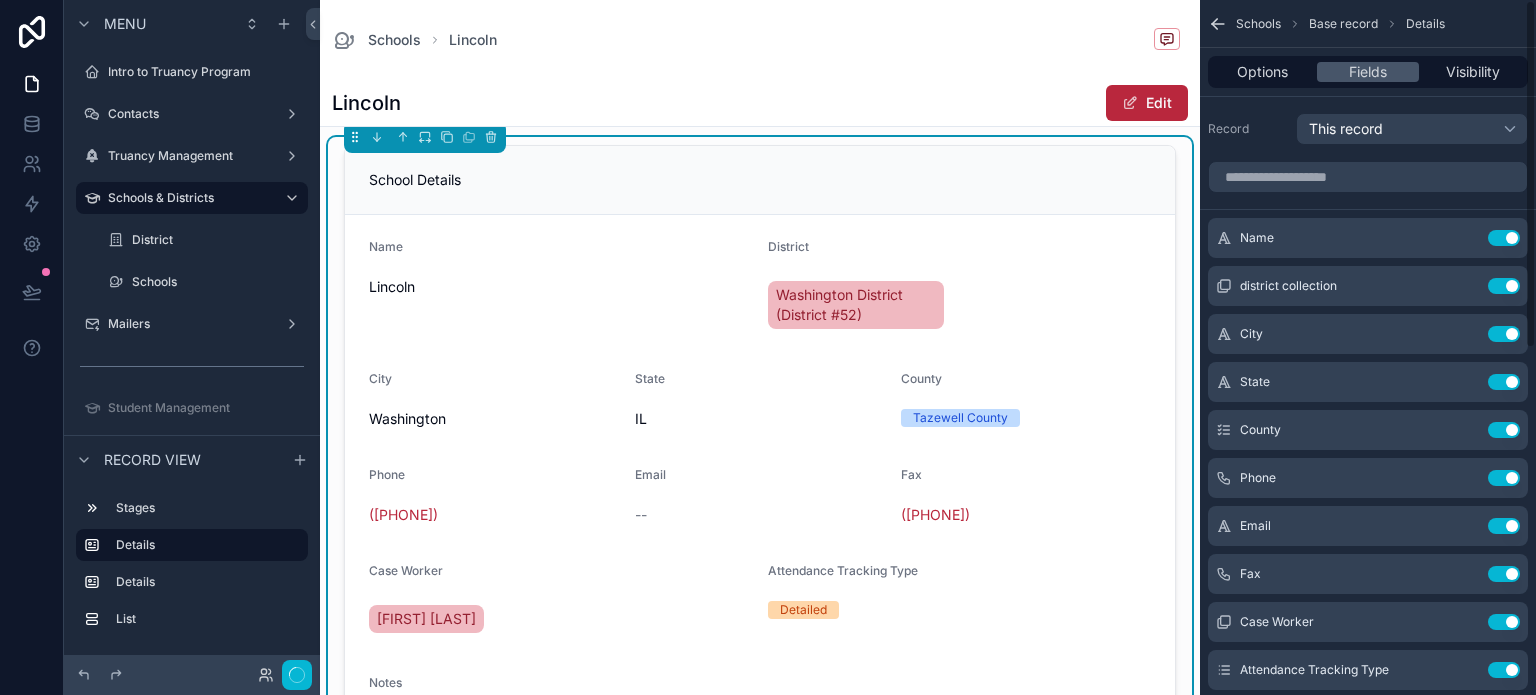 click on "Use setting" at bounding box center [1504, 334] 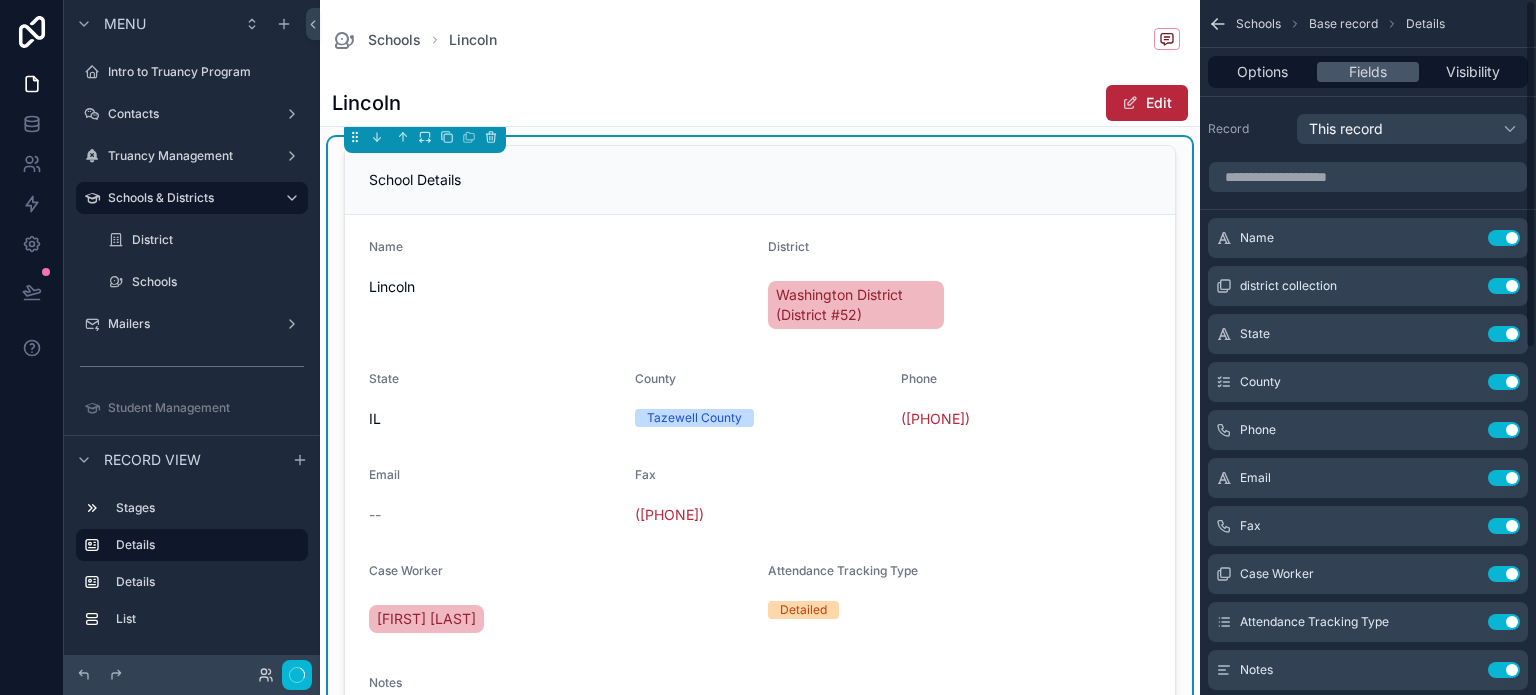 click on "Use setting" at bounding box center [1504, 334] 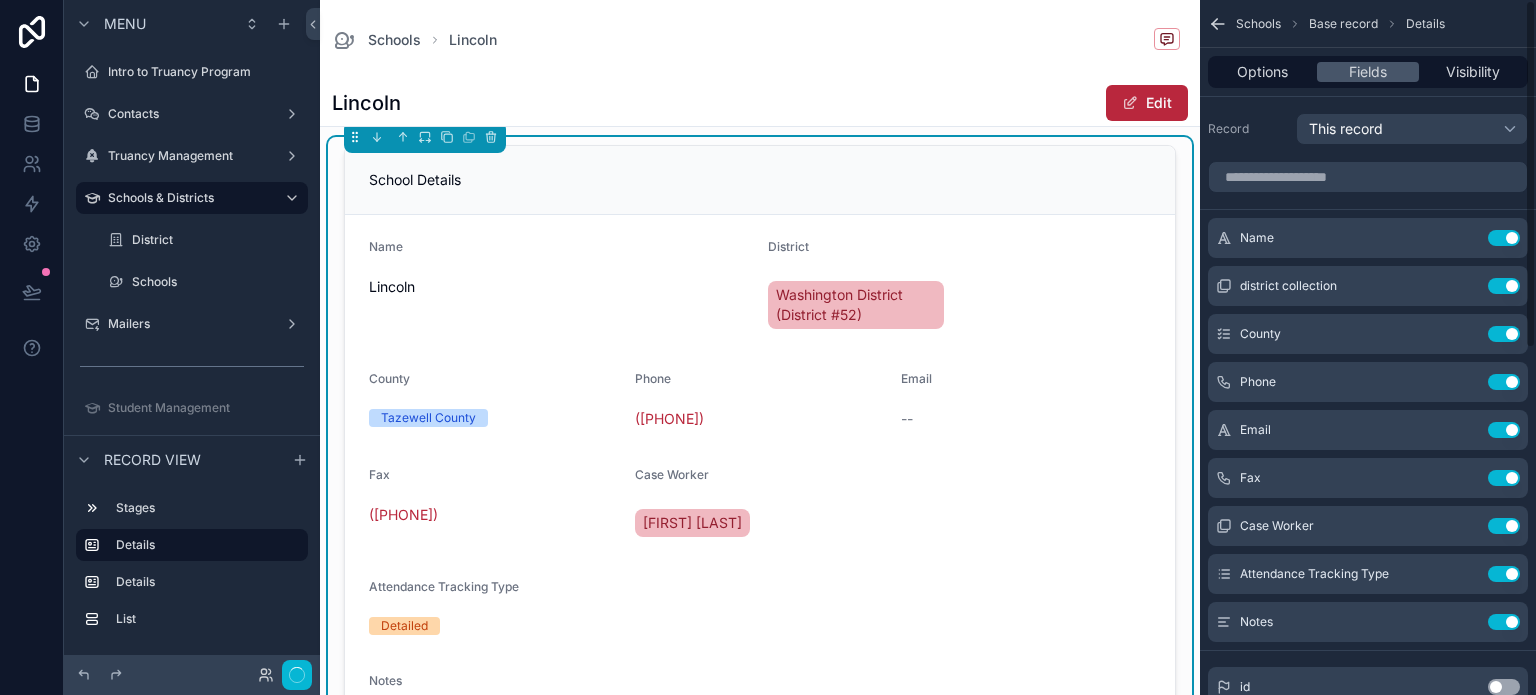 click on "Use setting" at bounding box center [1504, 334] 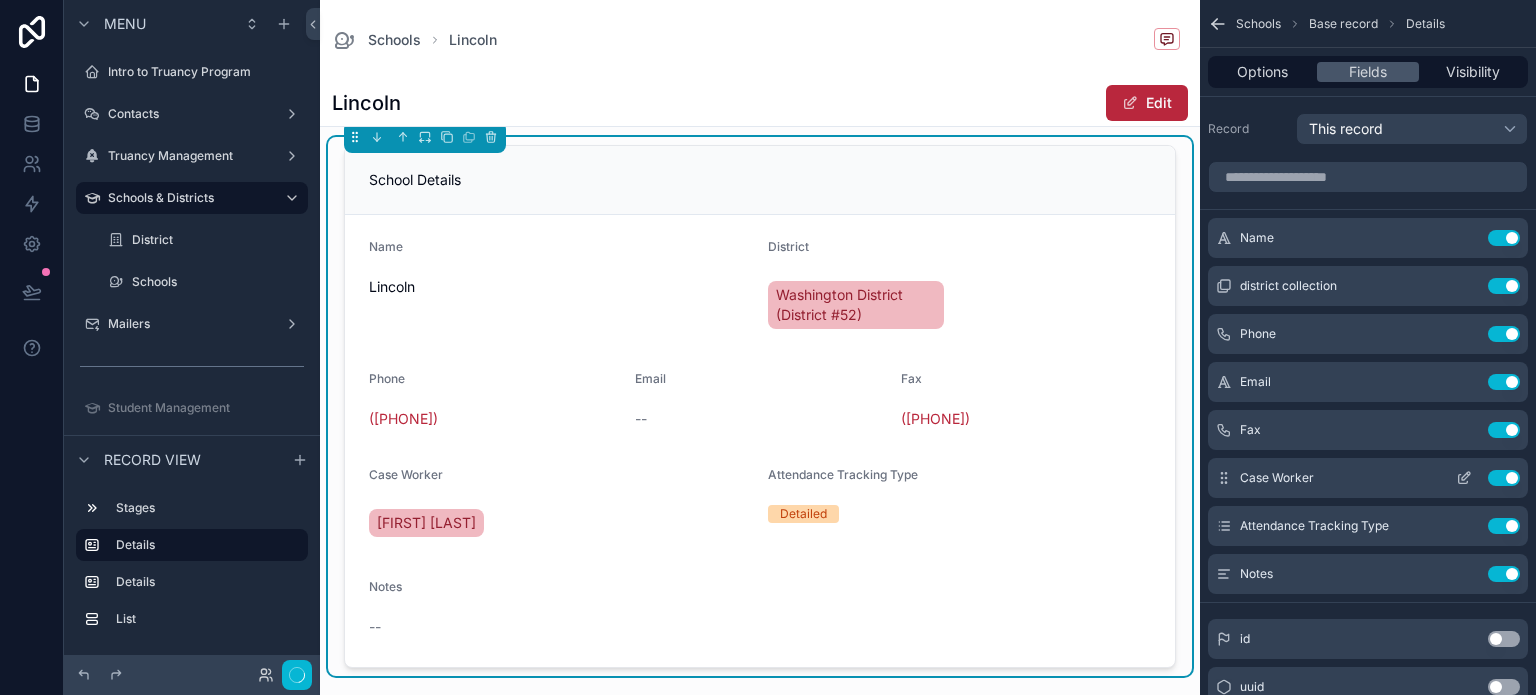 click on "Use setting" at bounding box center [1504, 478] 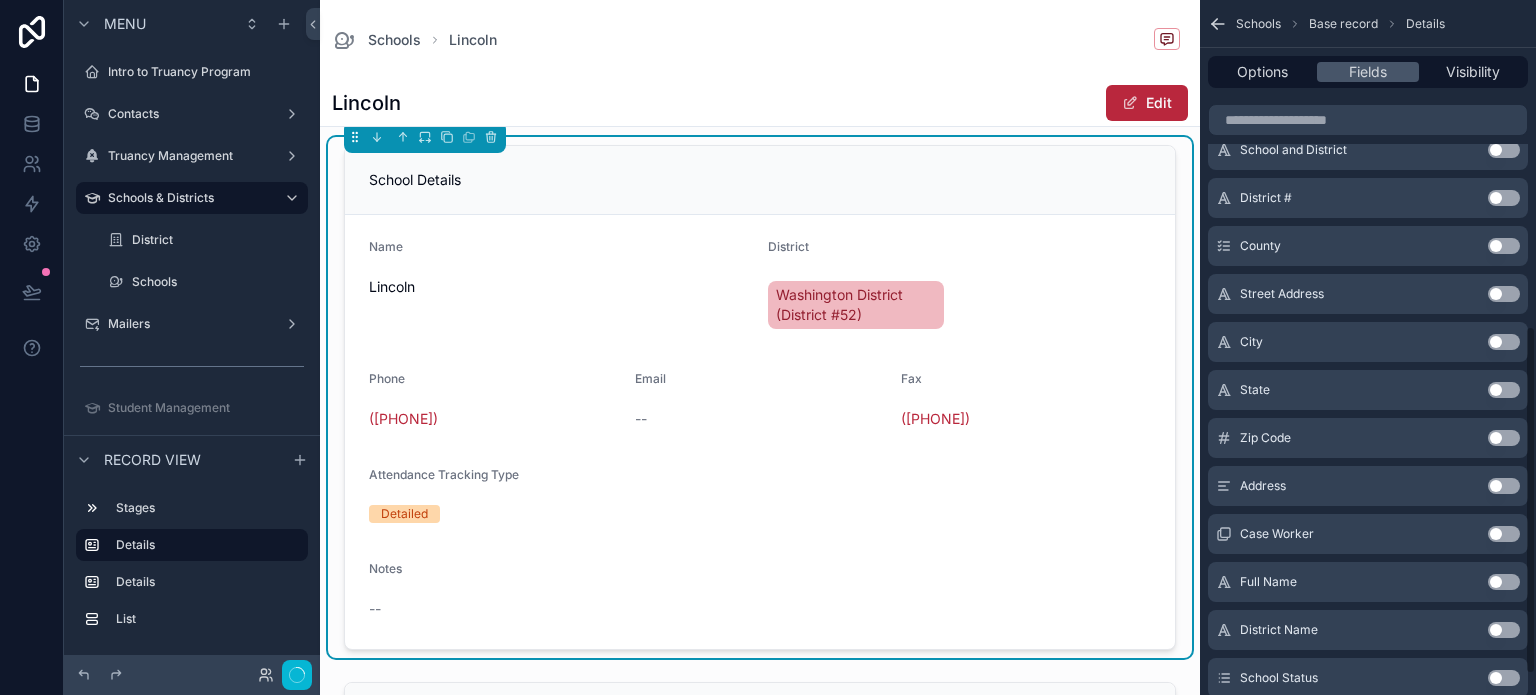 scroll, scrollTop: 691, scrollLeft: 0, axis: vertical 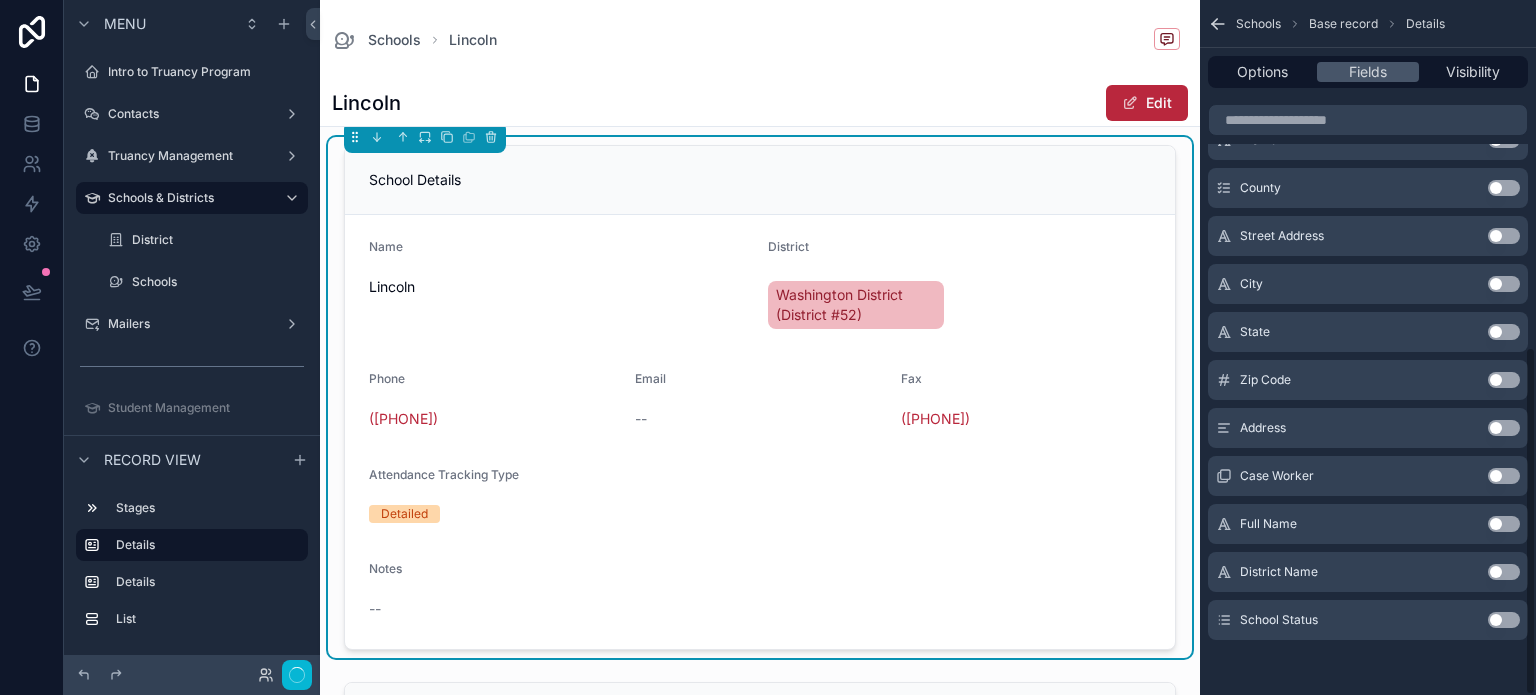 click on "Use setting" at bounding box center [1504, 620] 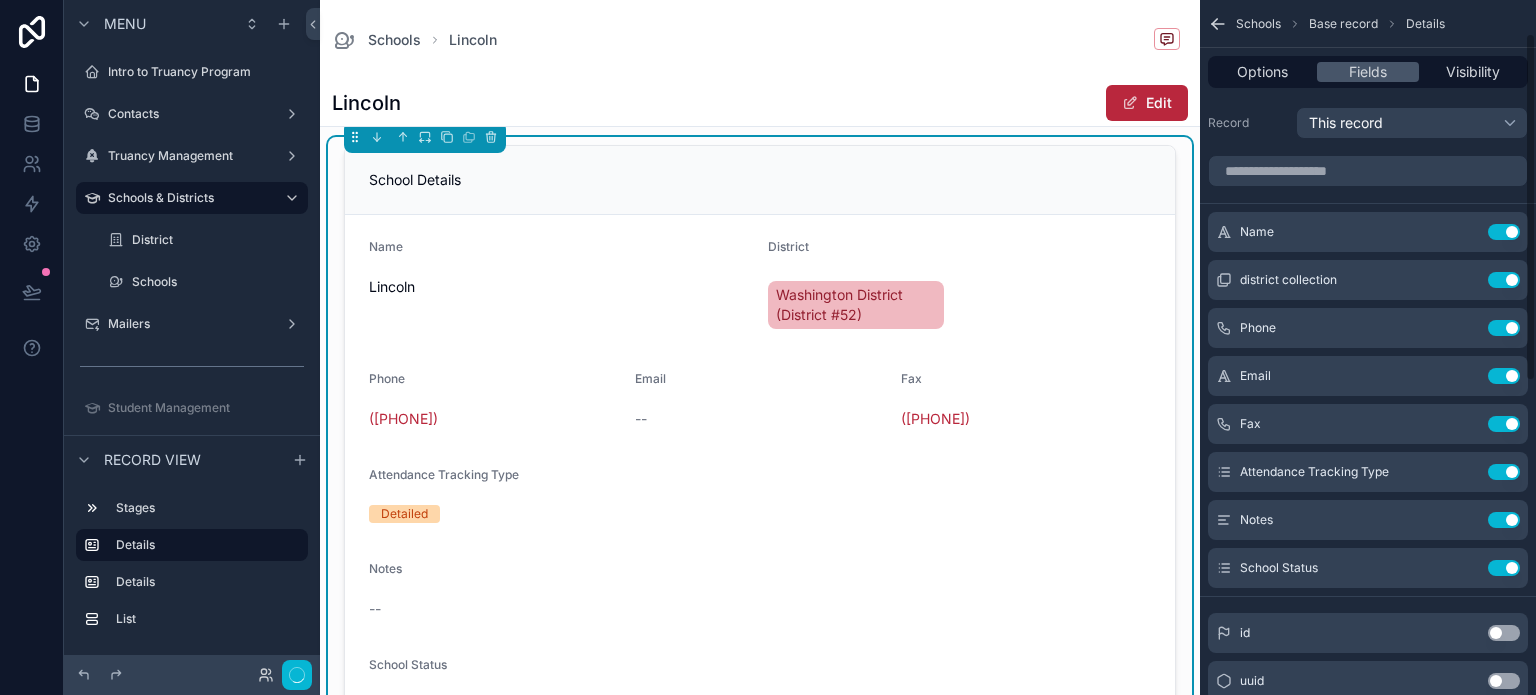 scroll, scrollTop: 0, scrollLeft: 0, axis: both 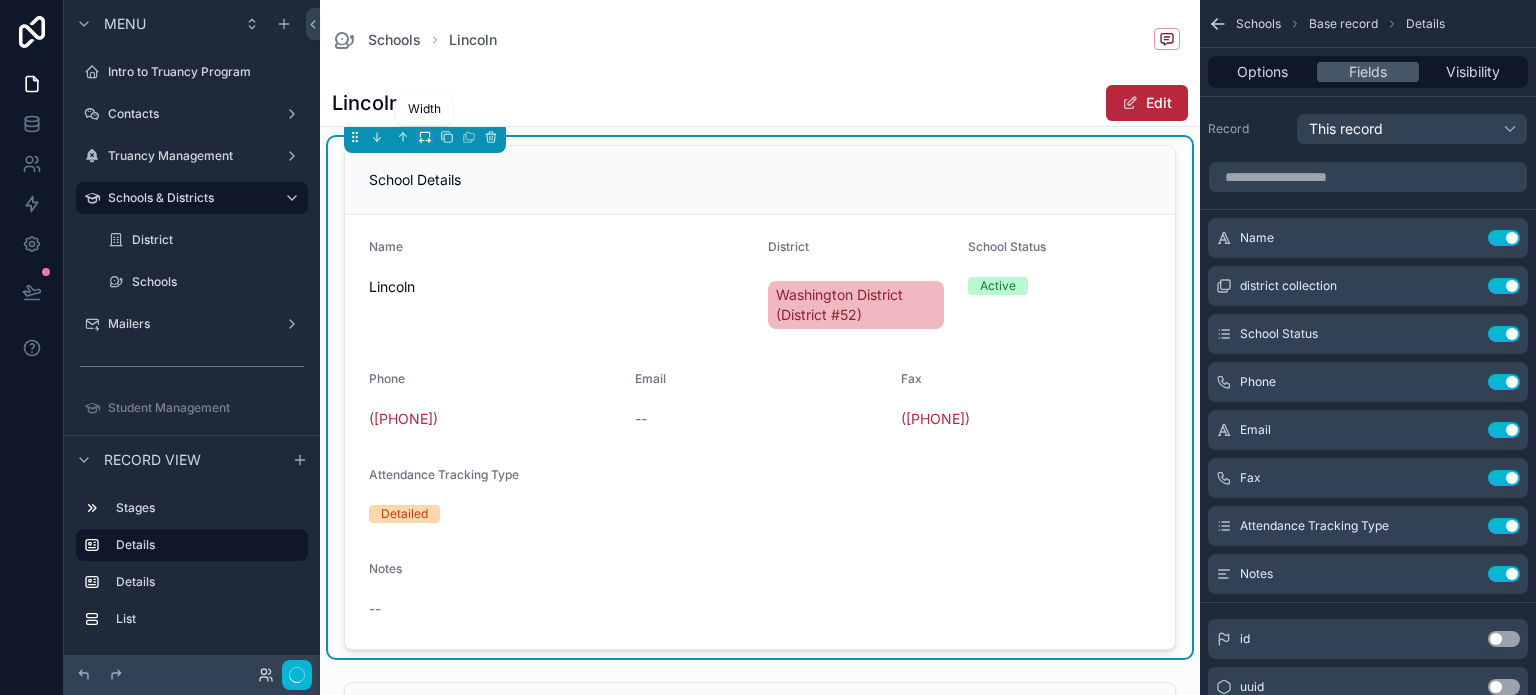 click 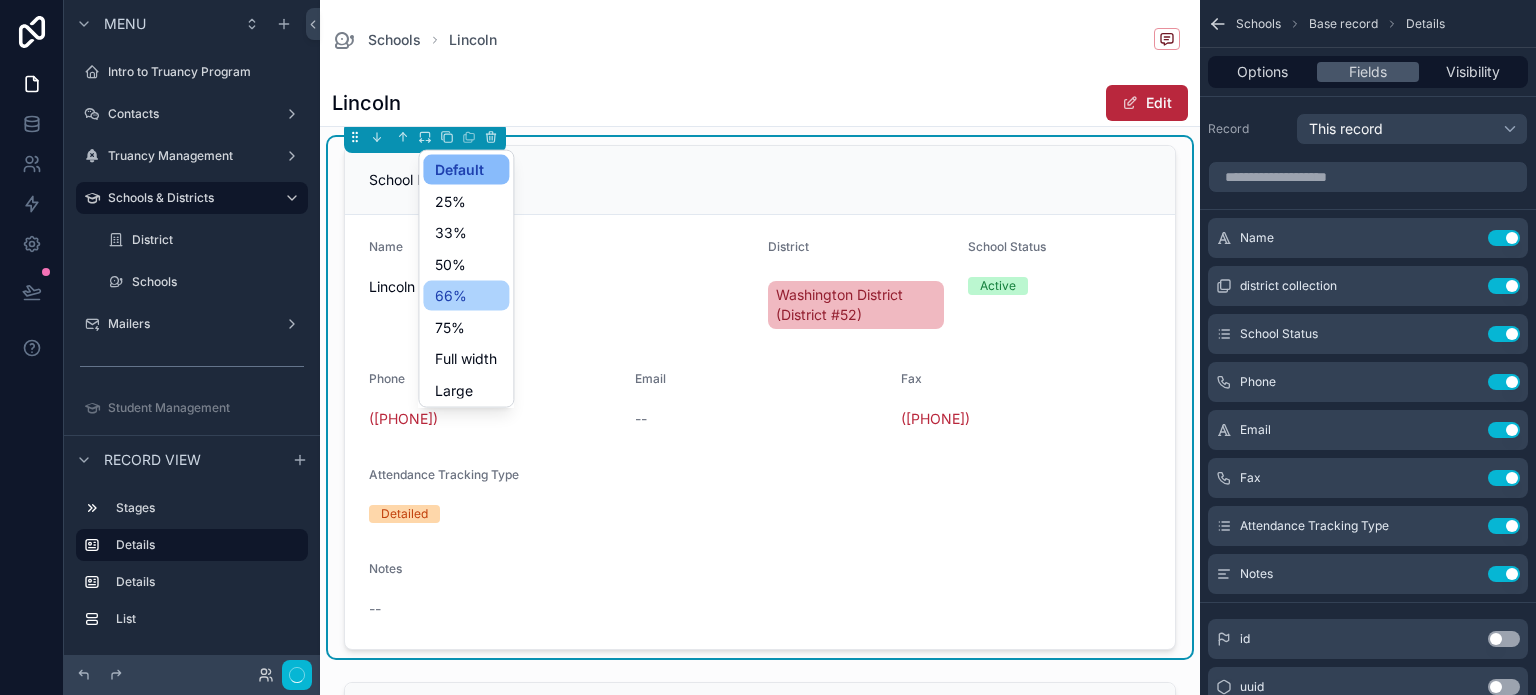 click on "66%" at bounding box center (451, 296) 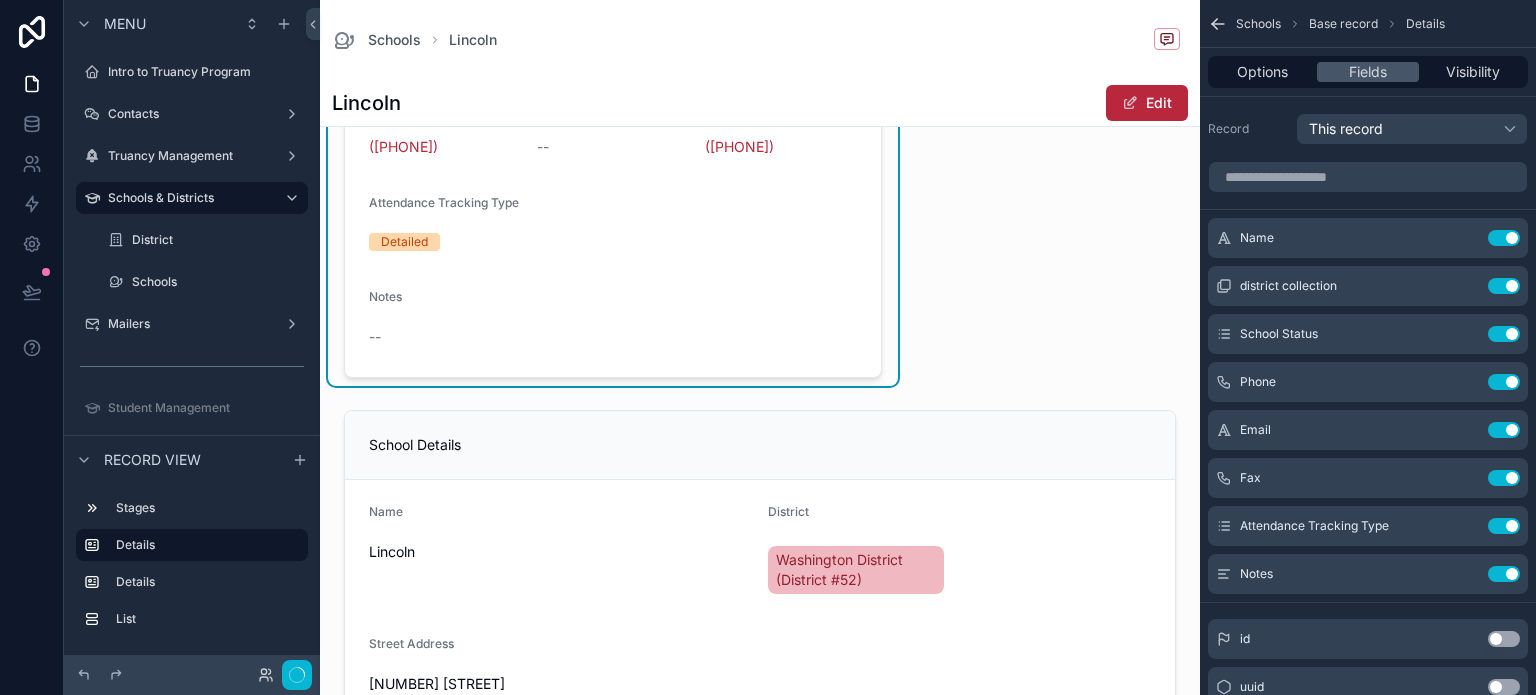 scroll, scrollTop: 400, scrollLeft: 0, axis: vertical 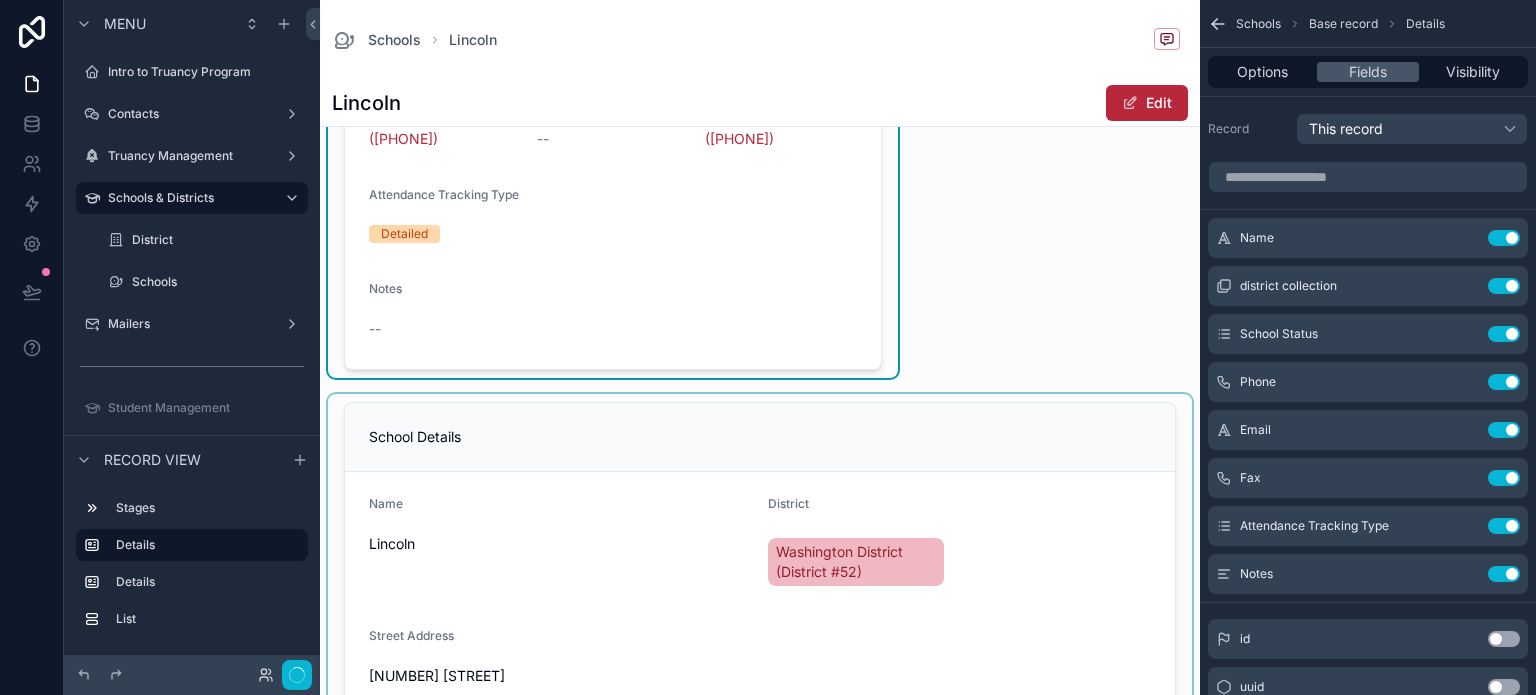 click at bounding box center [760, 759] 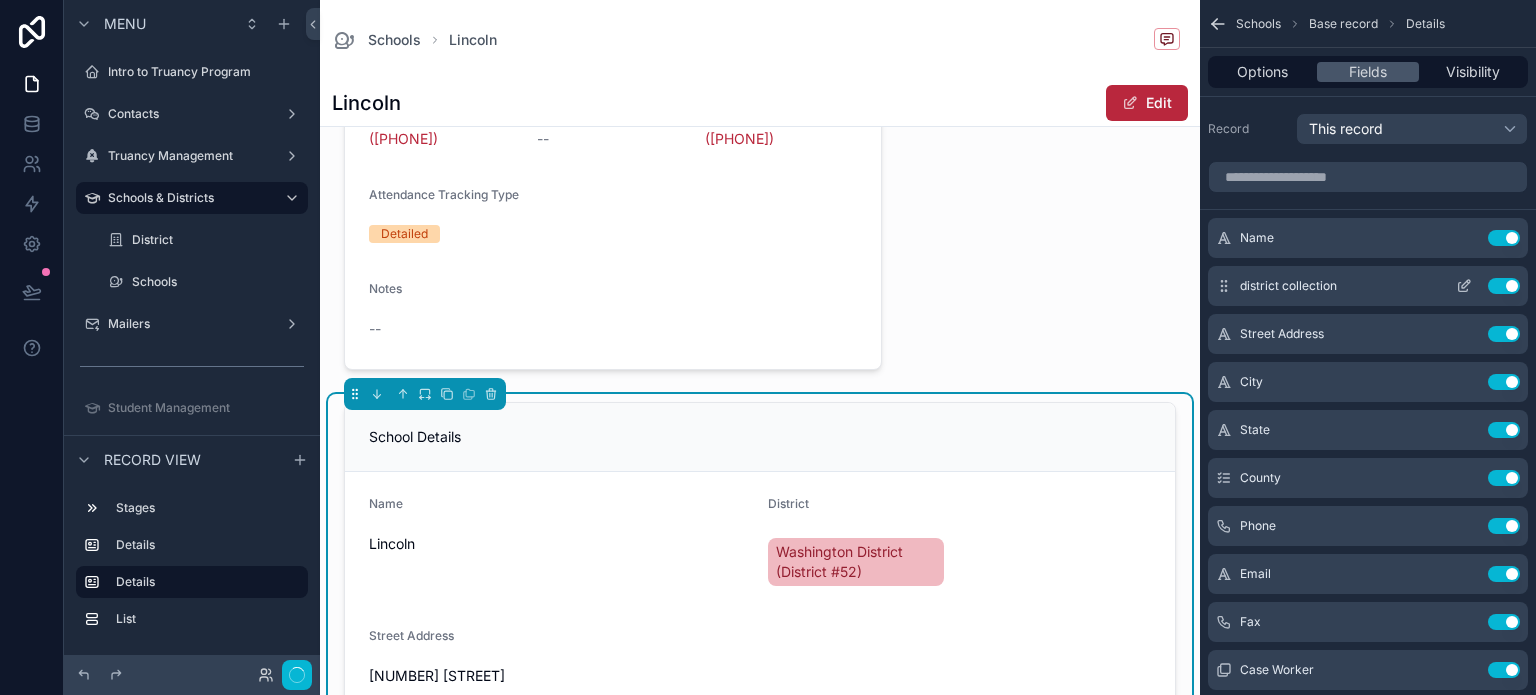 click on "Use setting" at bounding box center (1504, 286) 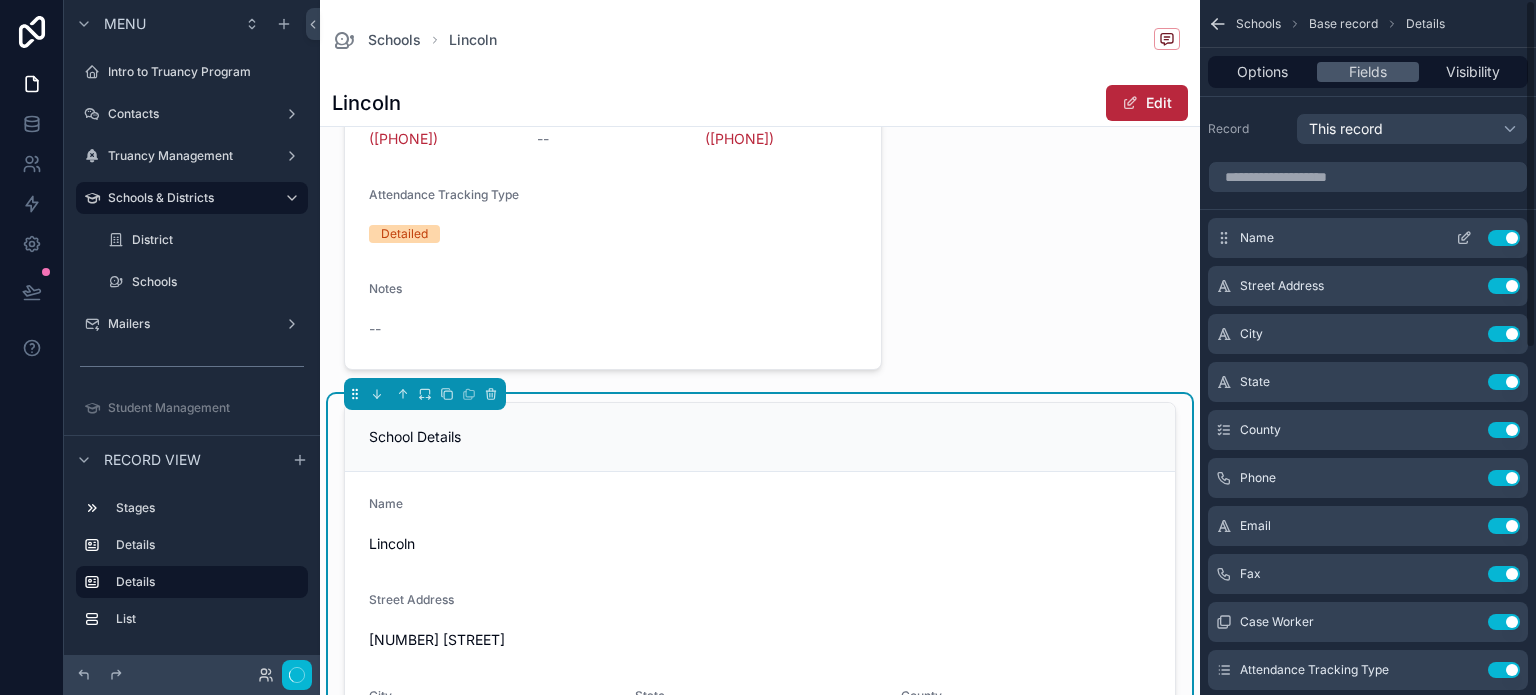 click on "Use setting" at bounding box center [1504, 238] 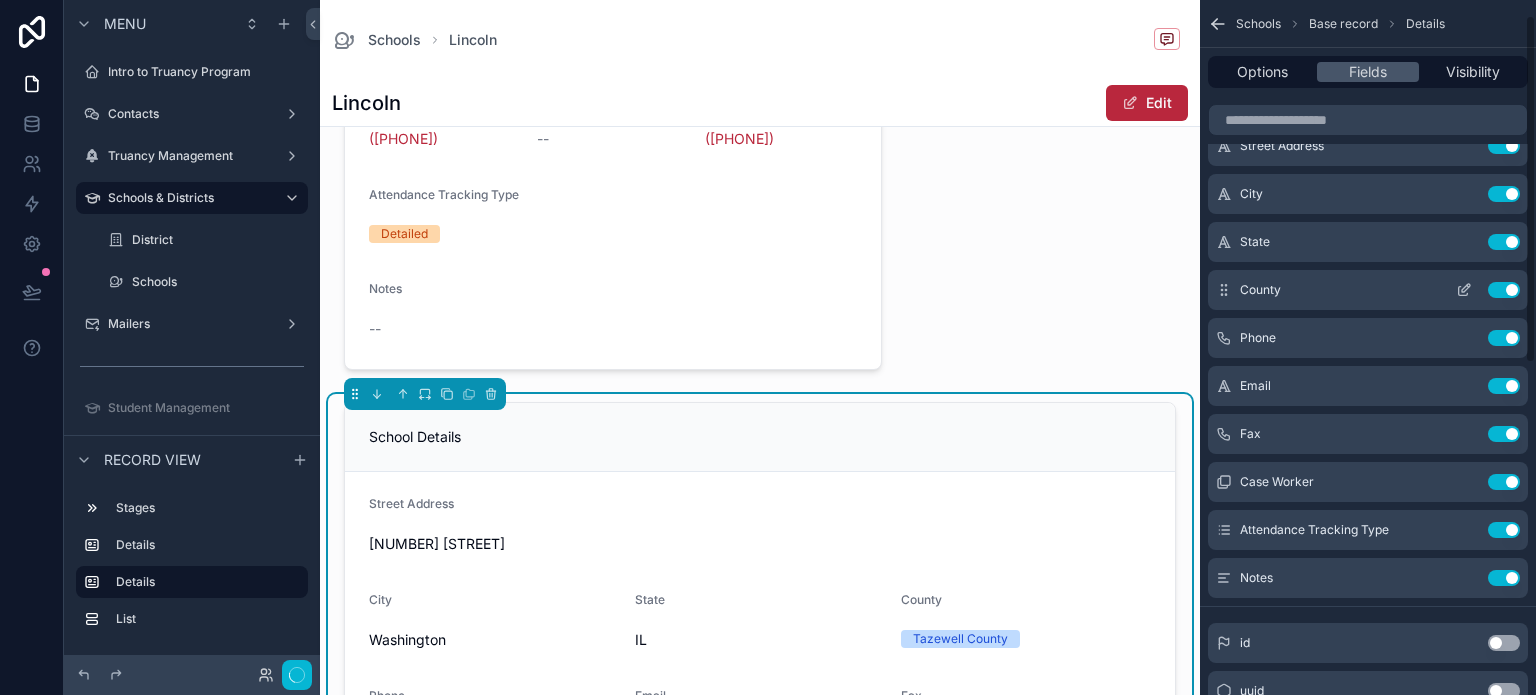 scroll, scrollTop: 100, scrollLeft: 0, axis: vertical 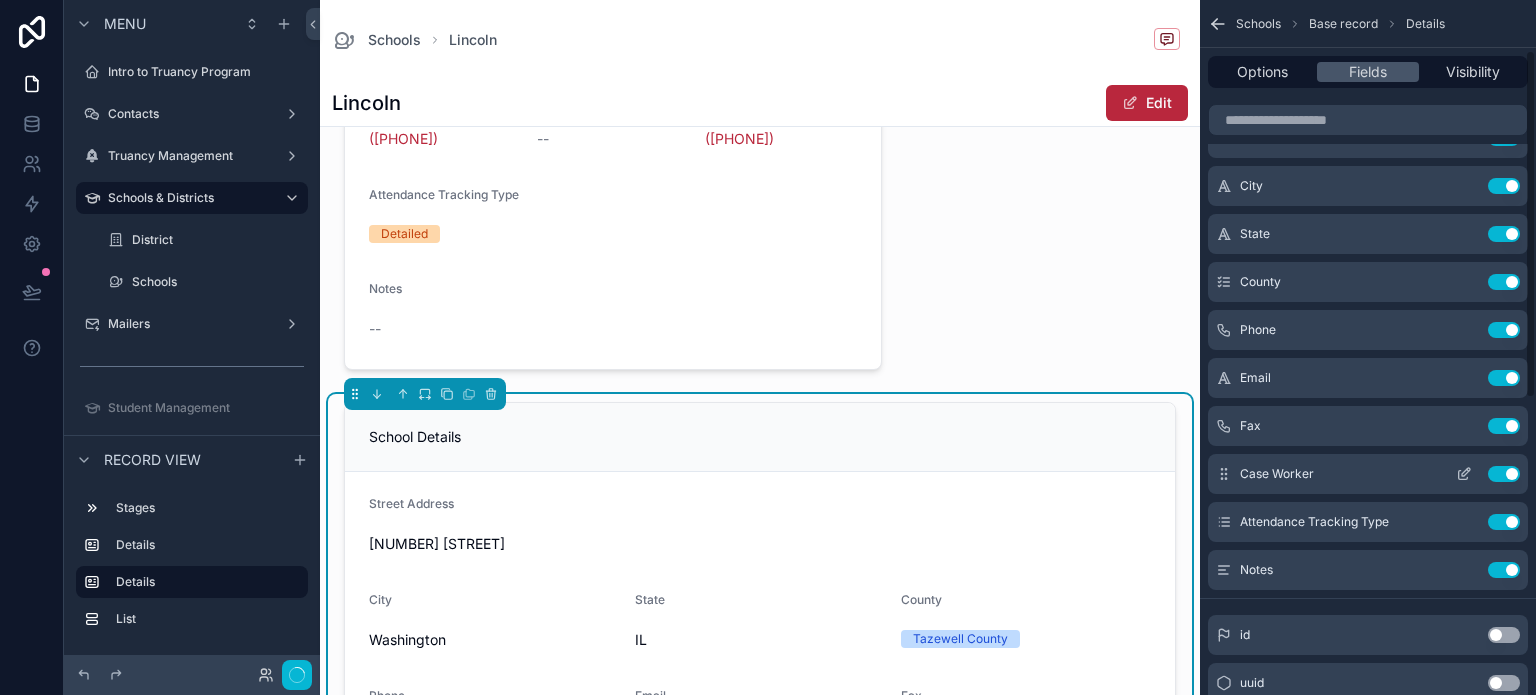 click on "Use setting" at bounding box center [1504, 474] 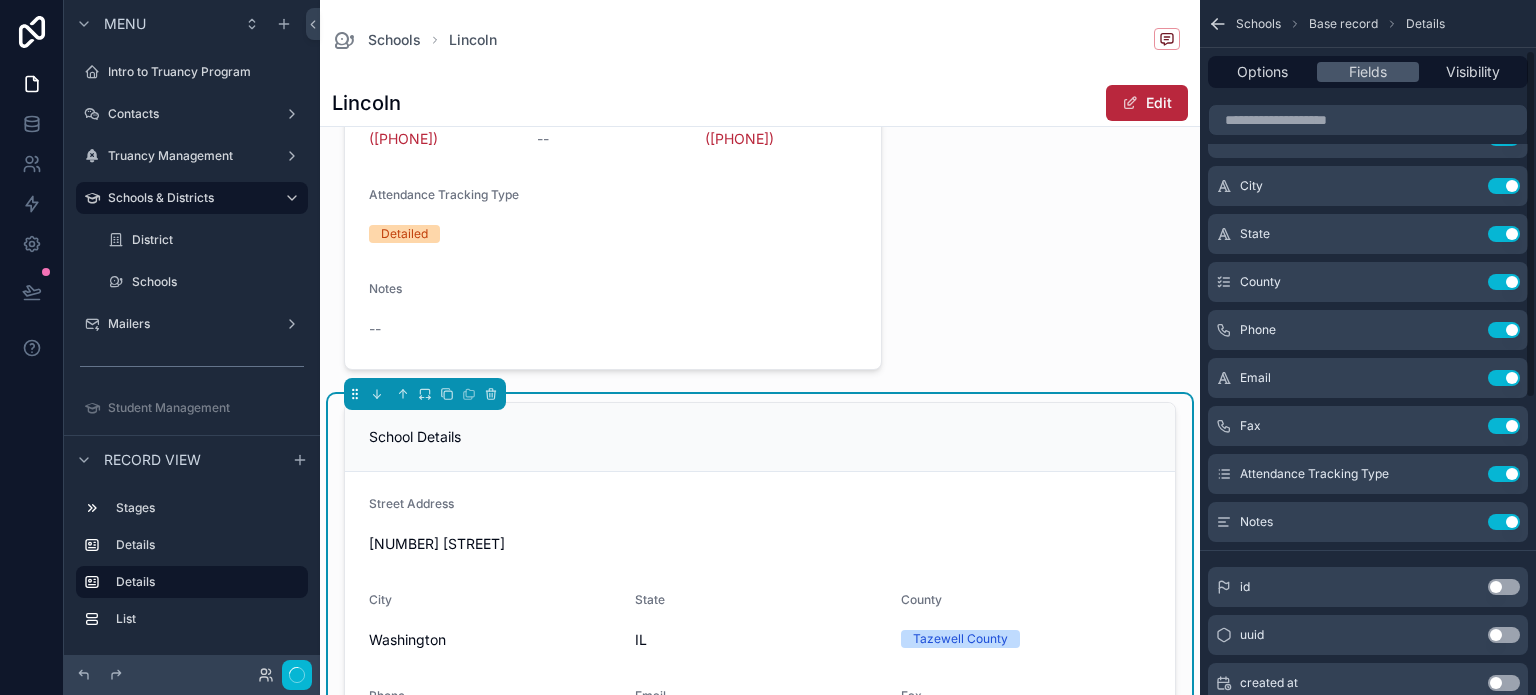 click on "Use setting" at bounding box center (1504, 474) 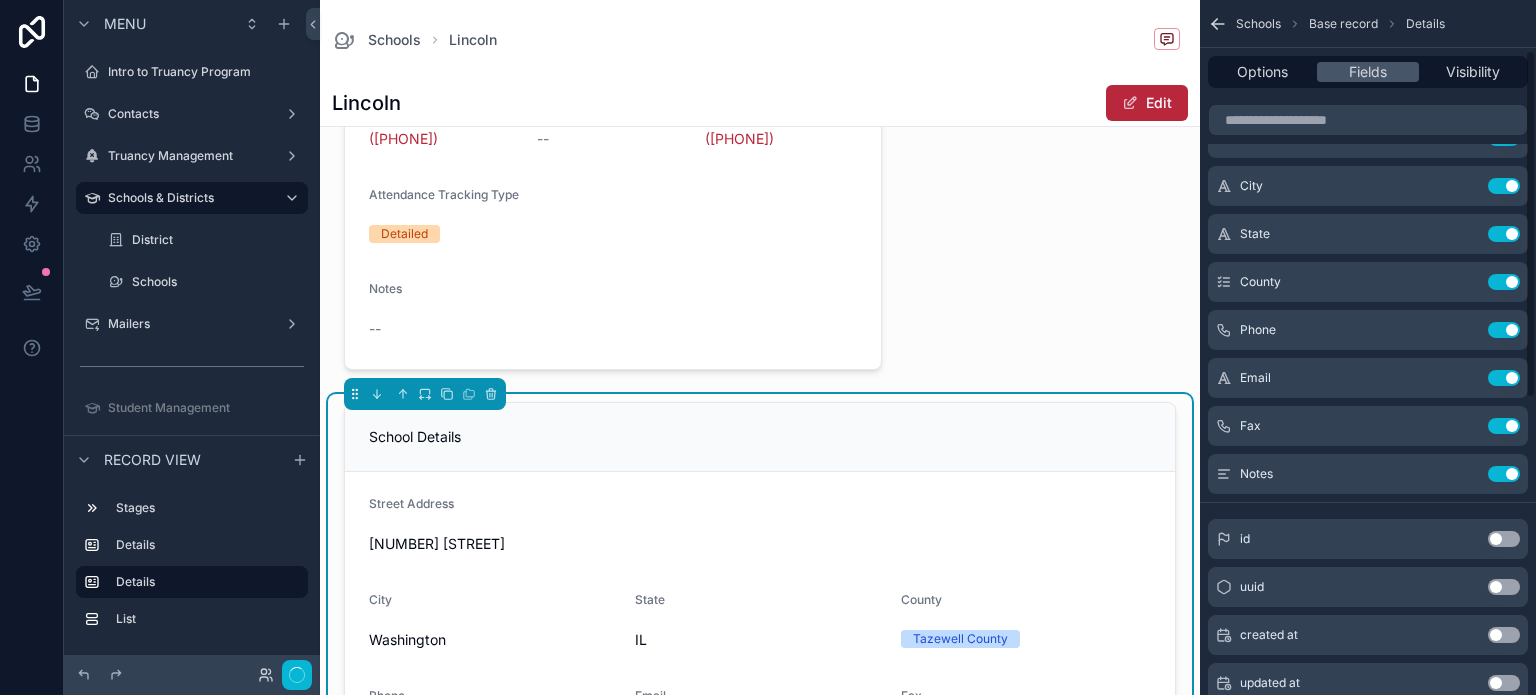 click on "Use setting" at bounding box center [1504, 474] 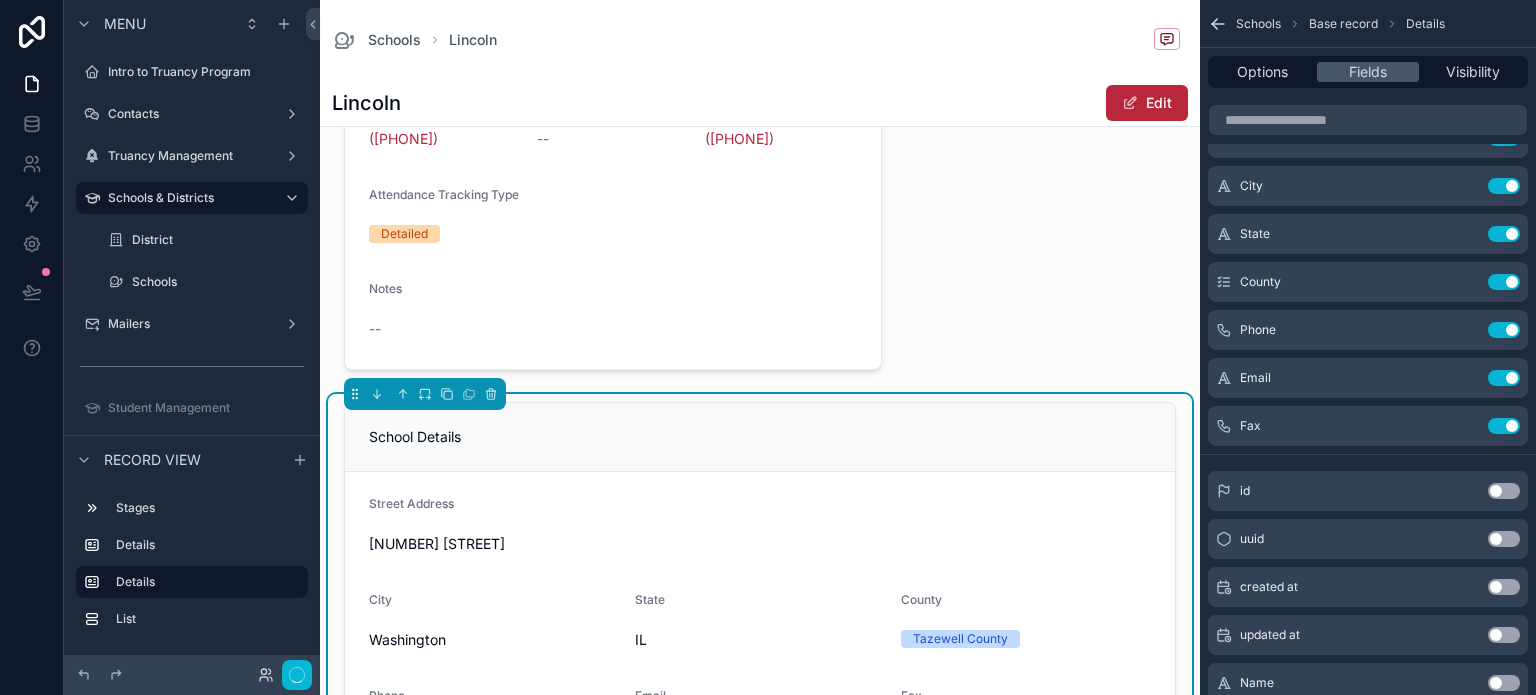 click at bounding box center [425, 394] 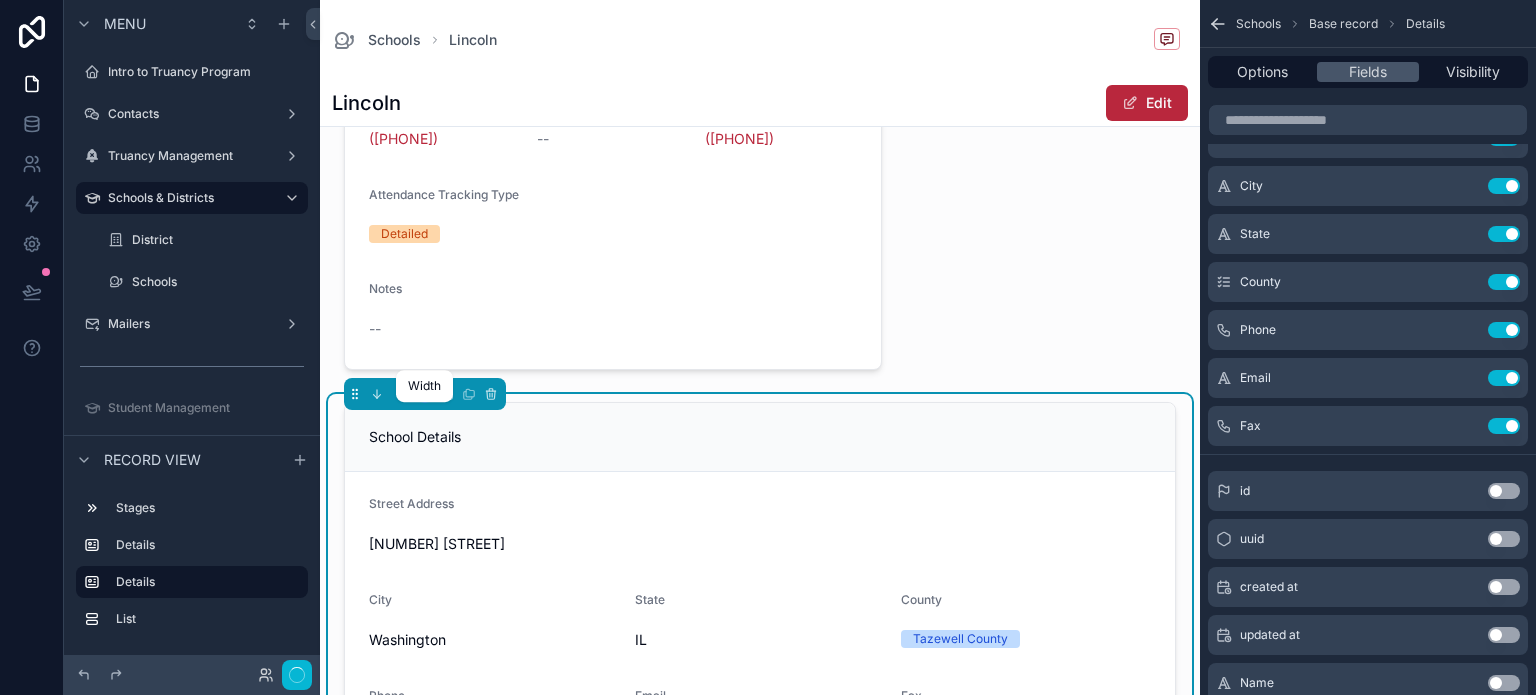 click 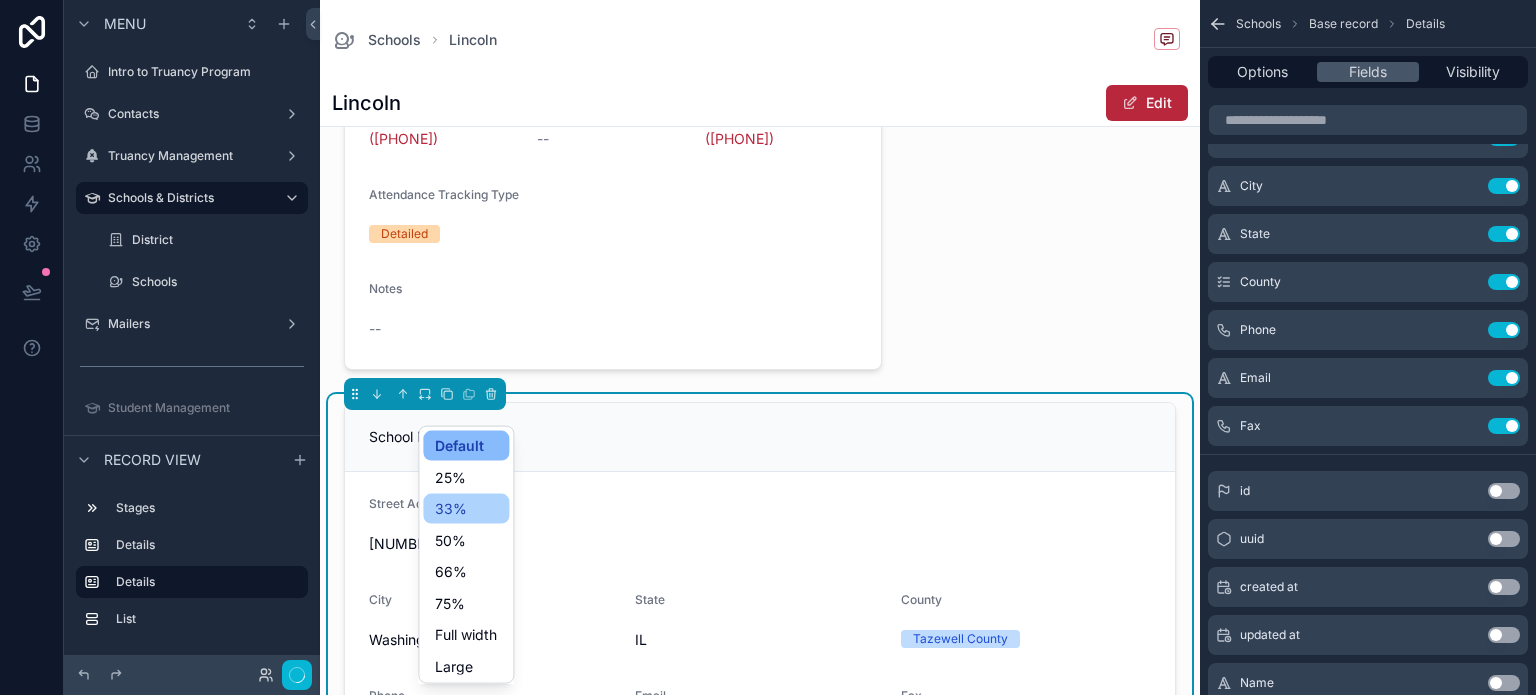 click on "33%" at bounding box center [451, 508] 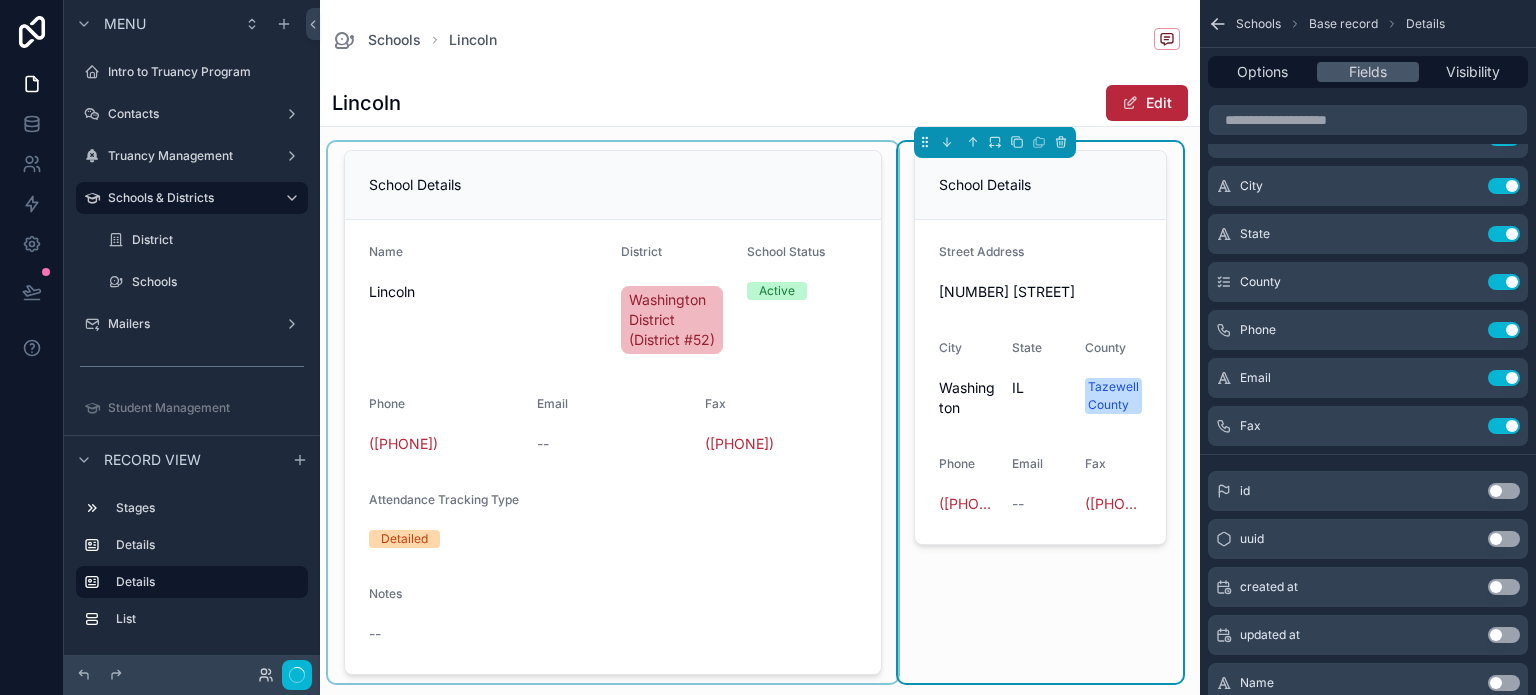 scroll, scrollTop: 100, scrollLeft: 0, axis: vertical 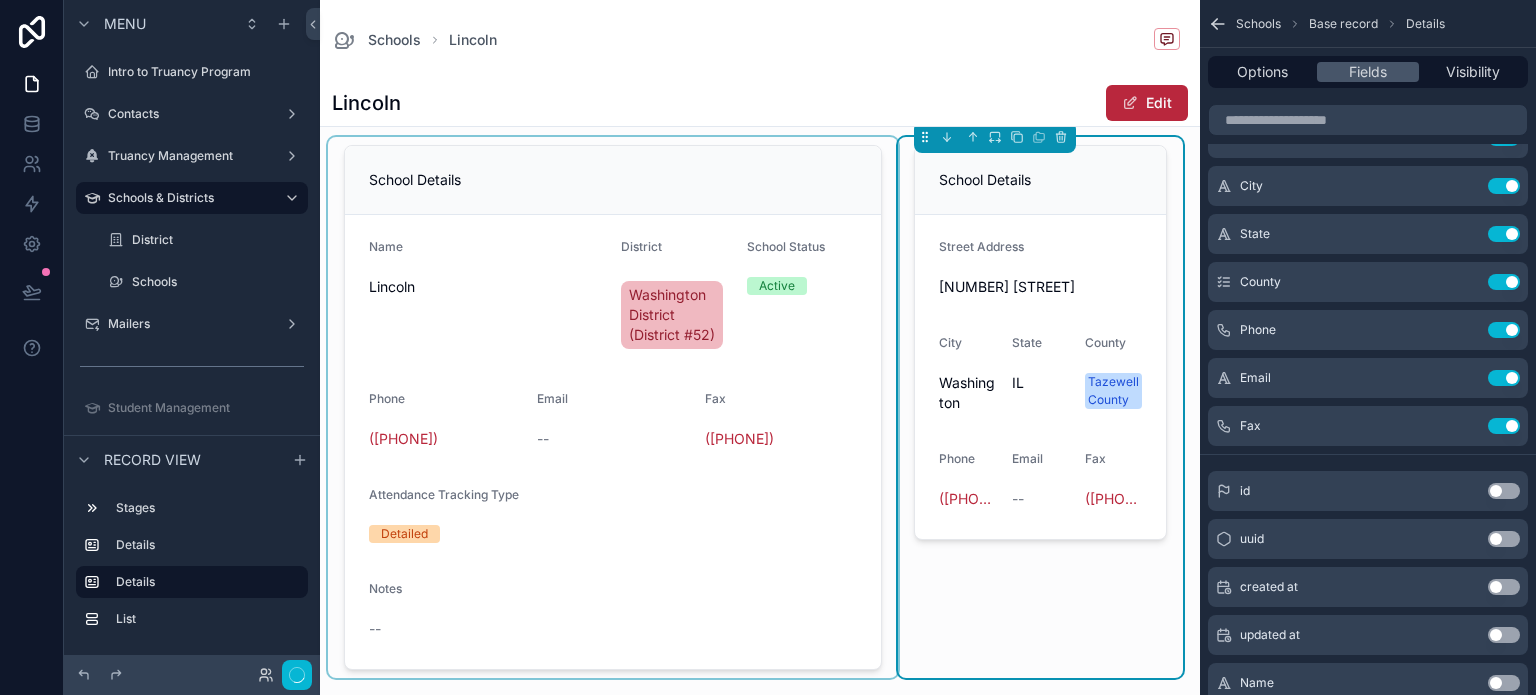 click at bounding box center [613, 407] 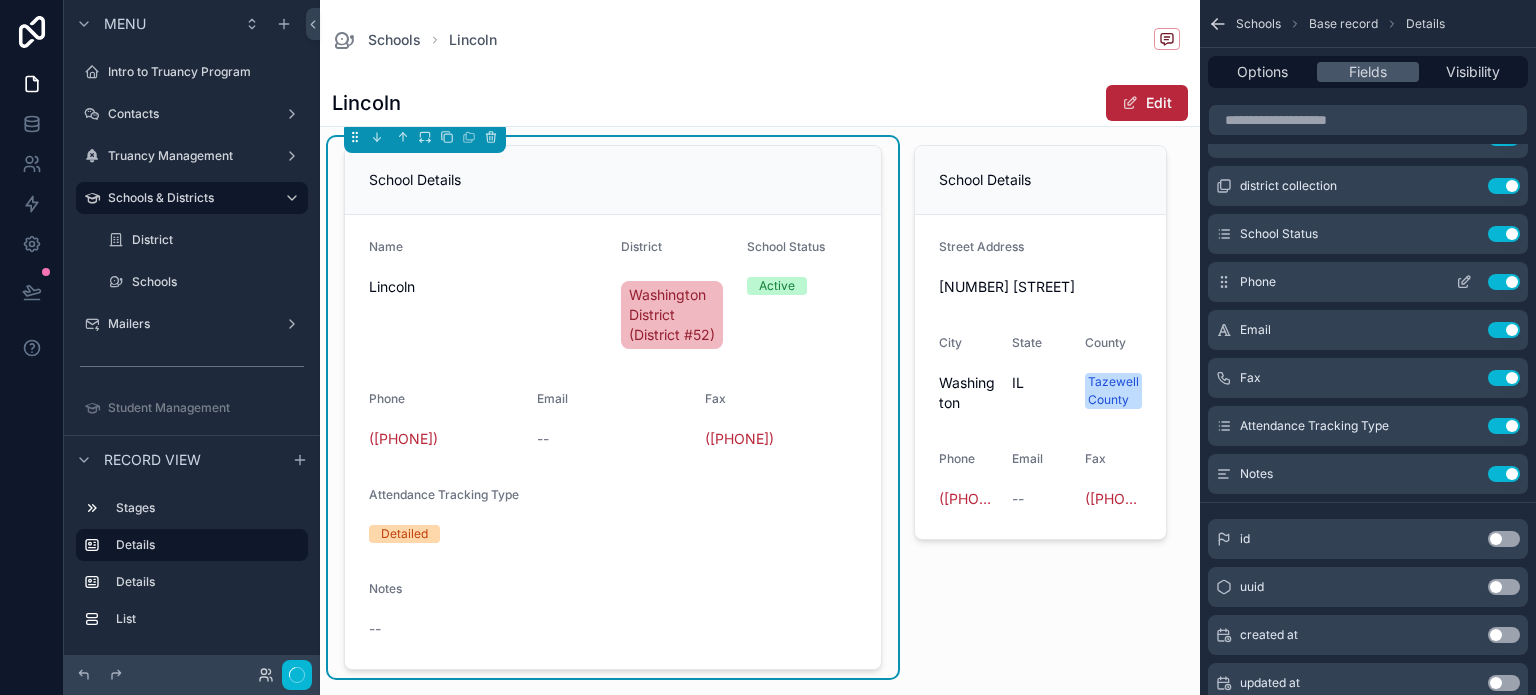 click on "Use setting" at bounding box center (1504, 282) 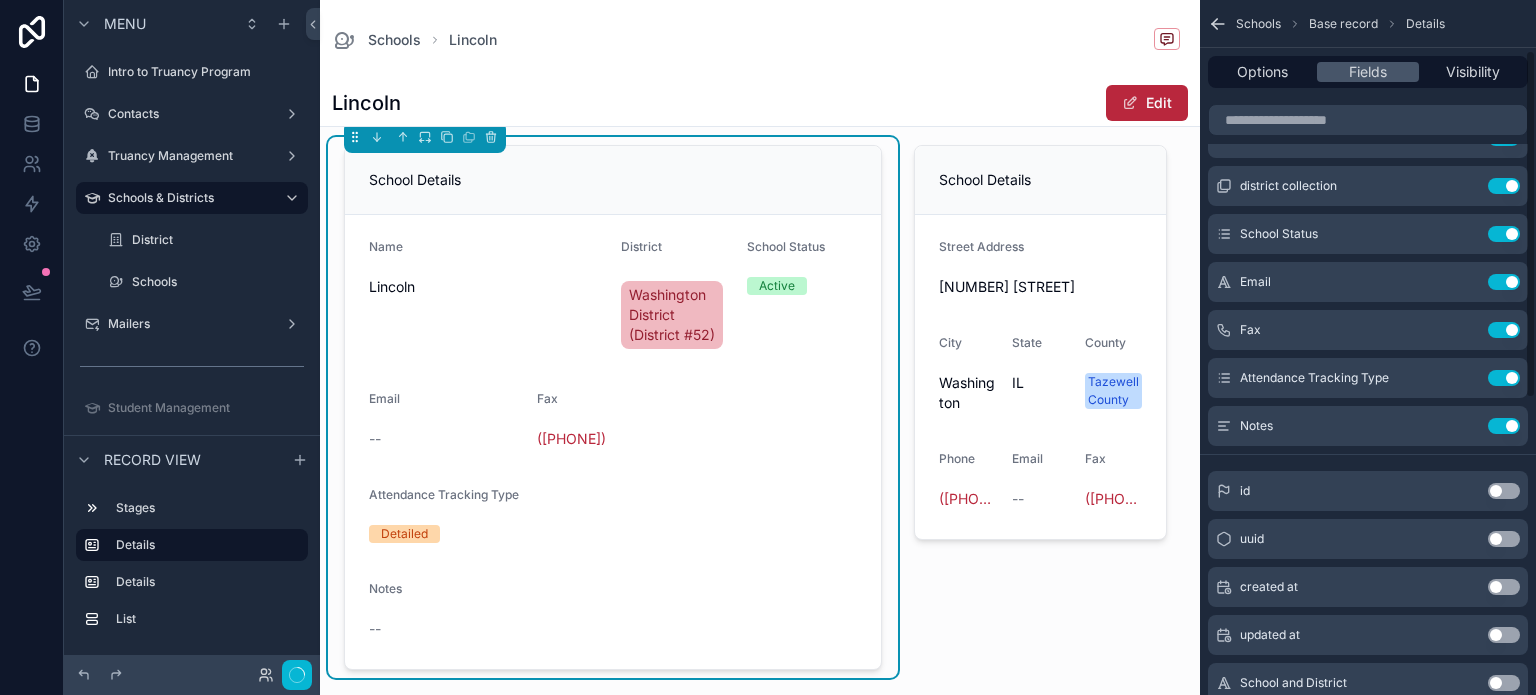 click on "Use setting" at bounding box center [1504, 282] 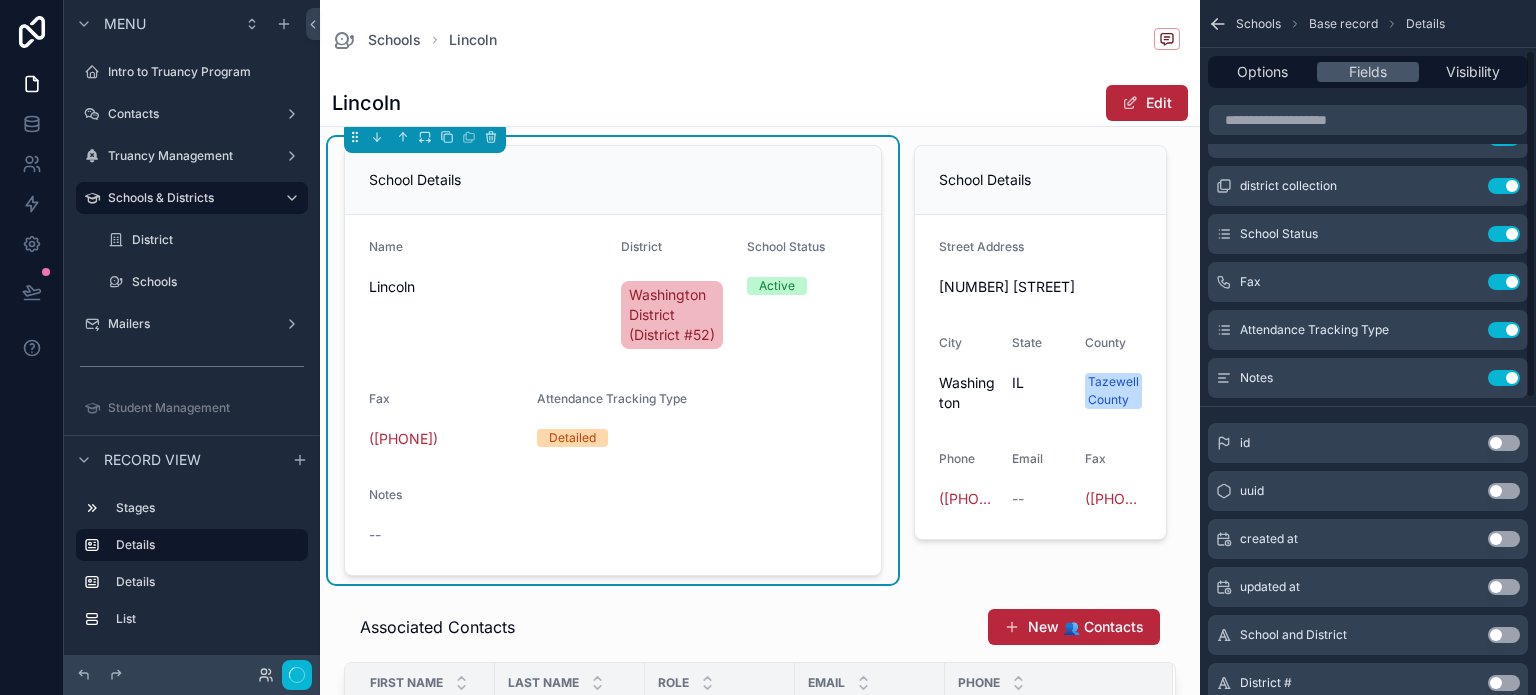 click on "Use setting" at bounding box center (1504, 282) 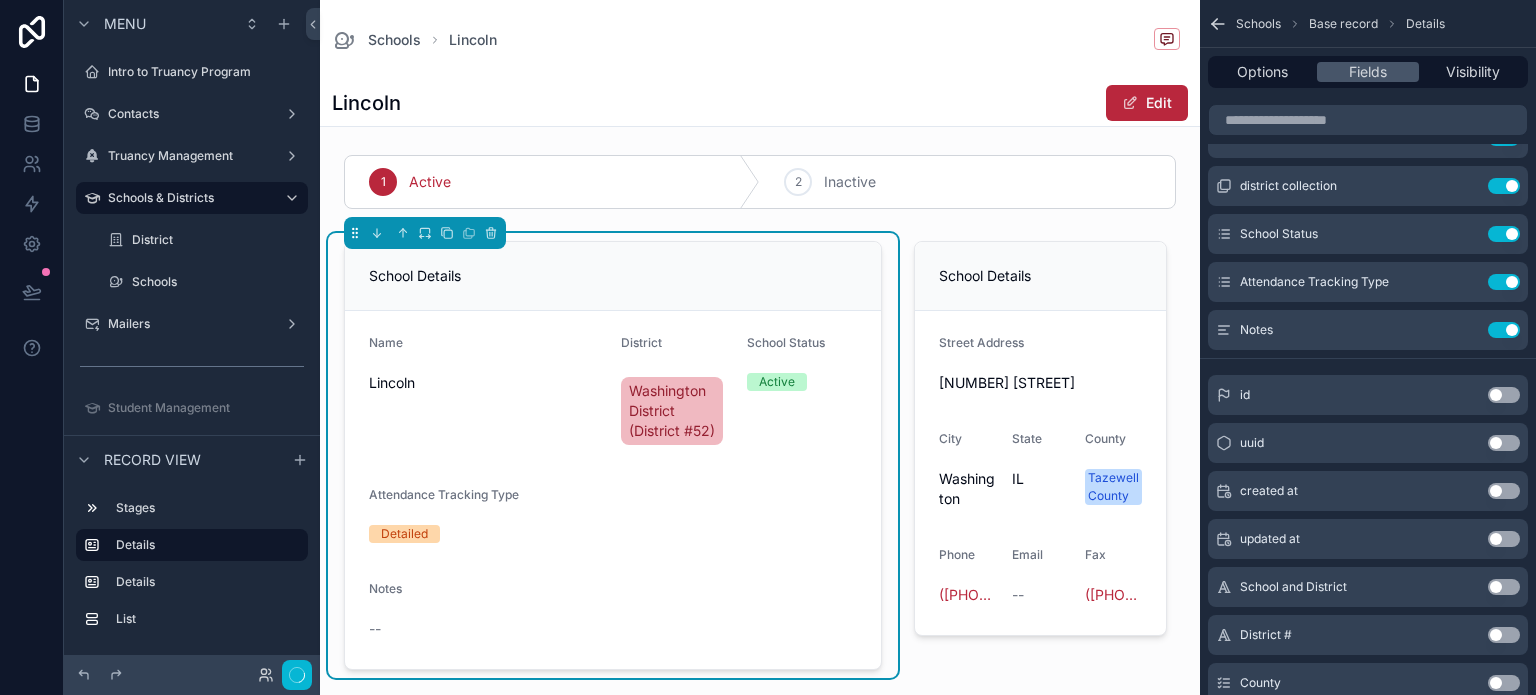 scroll, scrollTop: 0, scrollLeft: 0, axis: both 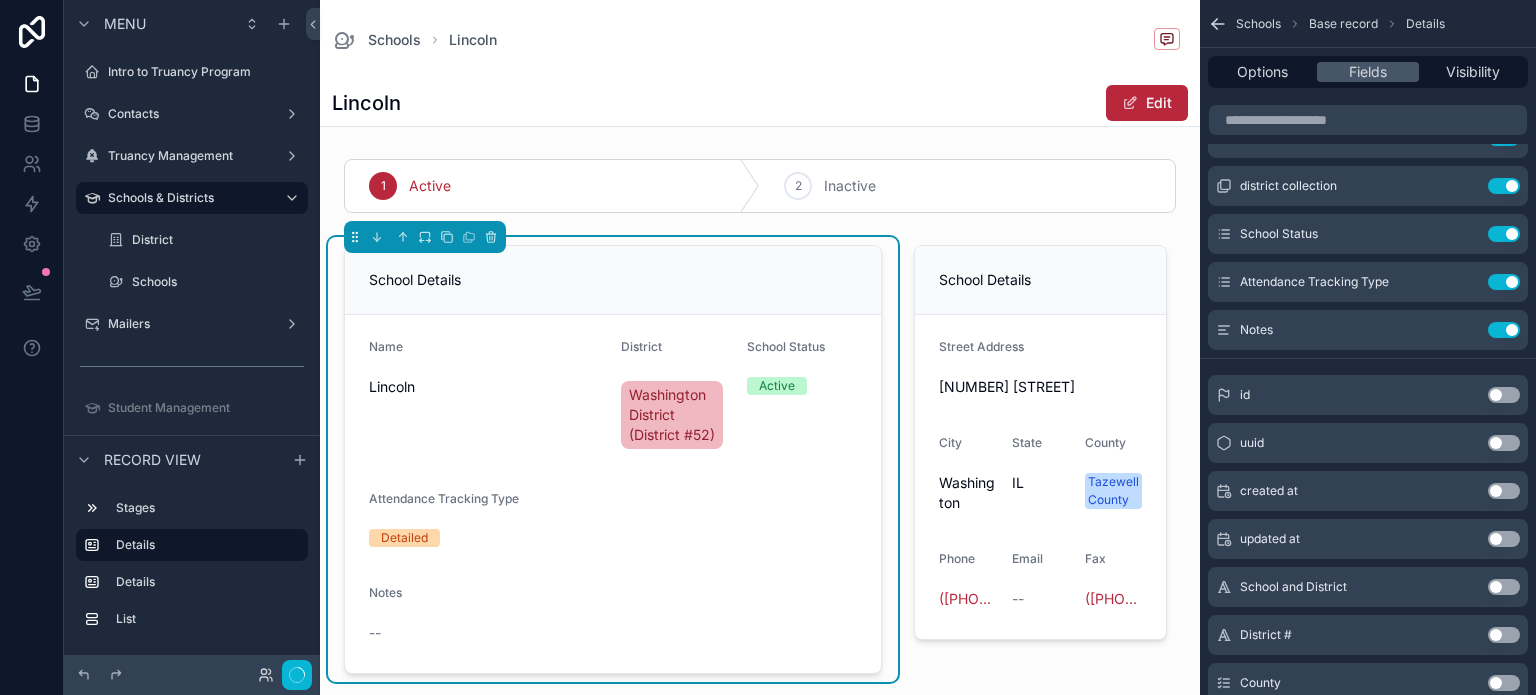 click on "School Details" at bounding box center (613, 280) 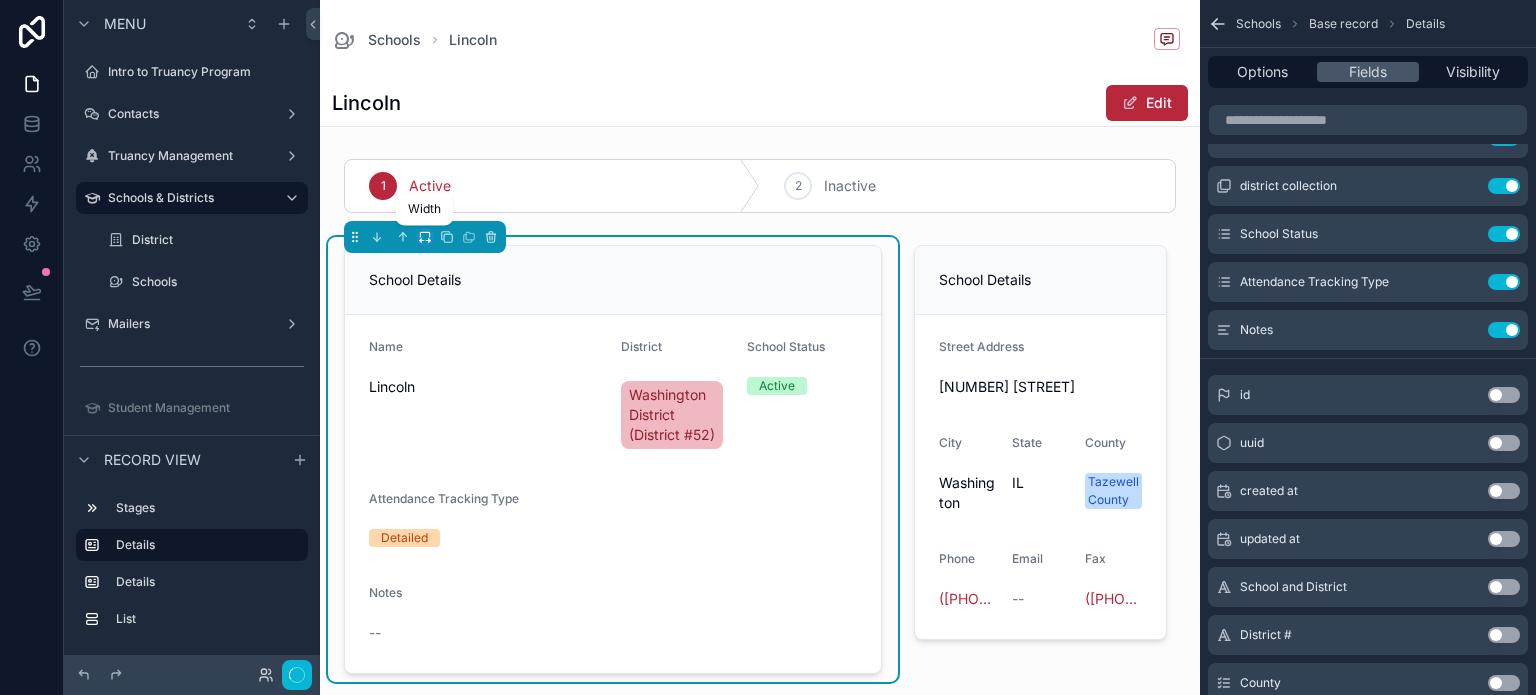 click 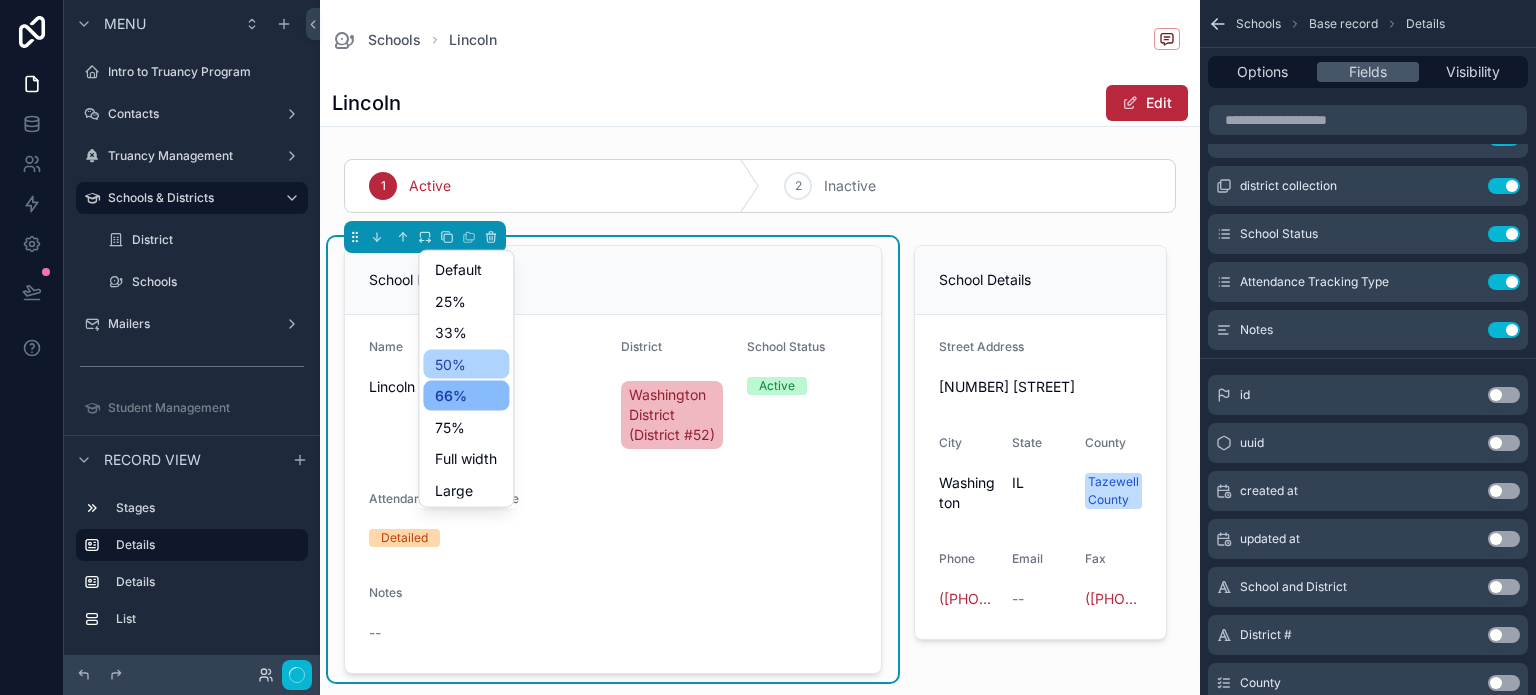 click on "50%" at bounding box center (450, 364) 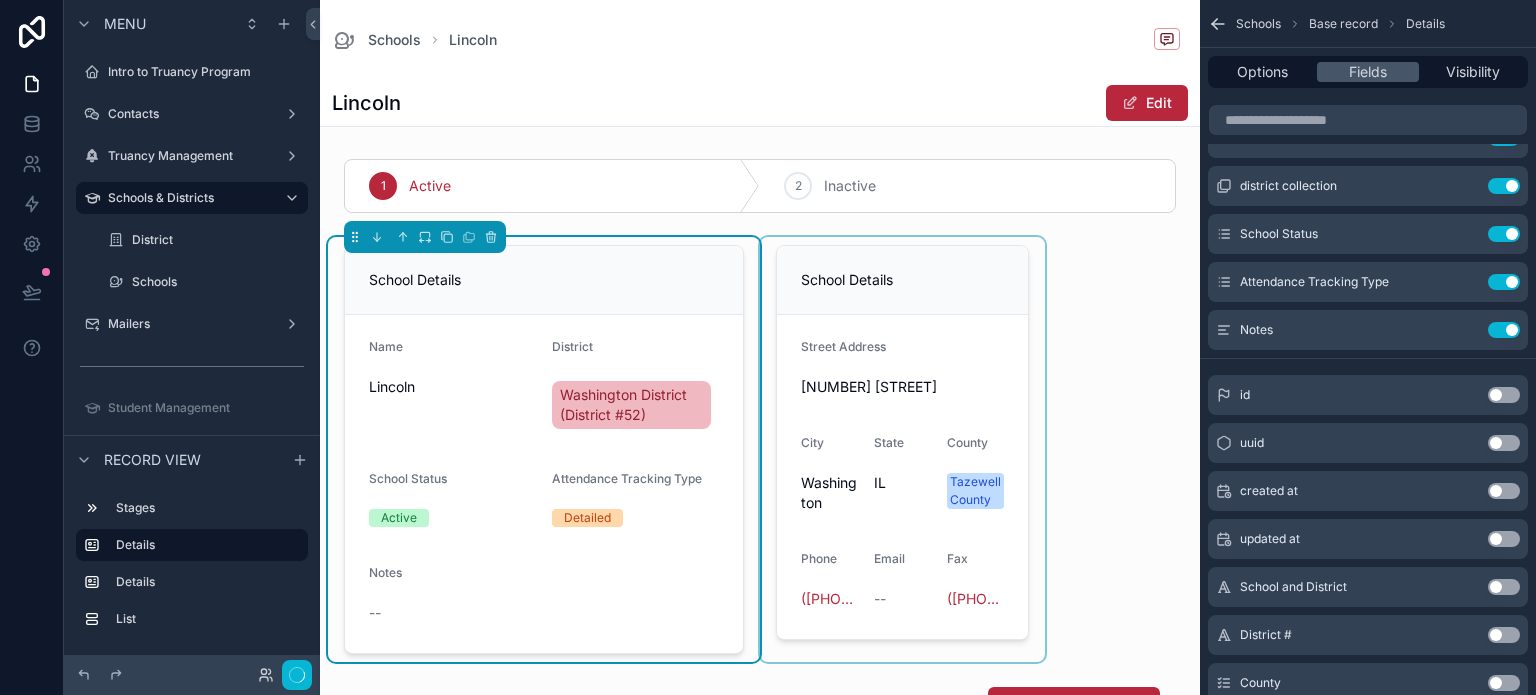 click at bounding box center (902, 449) 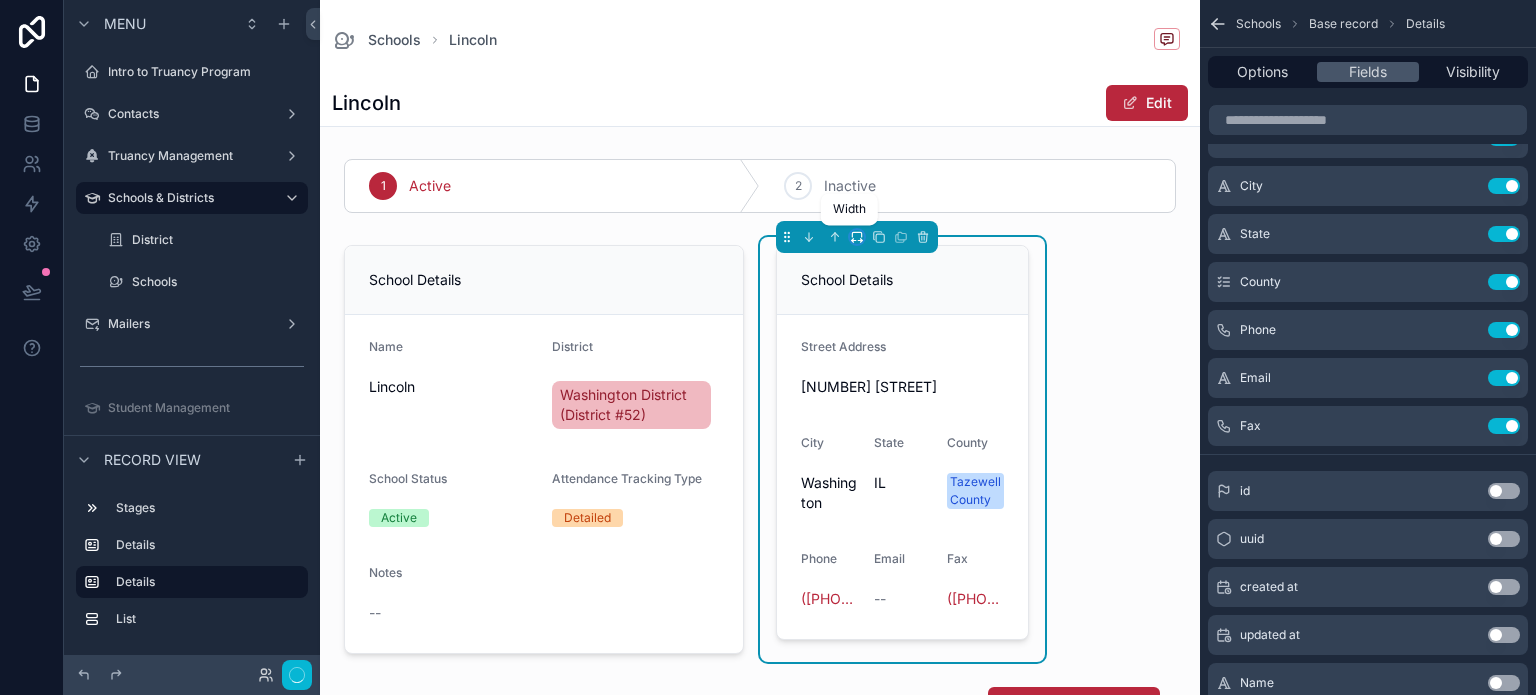 click 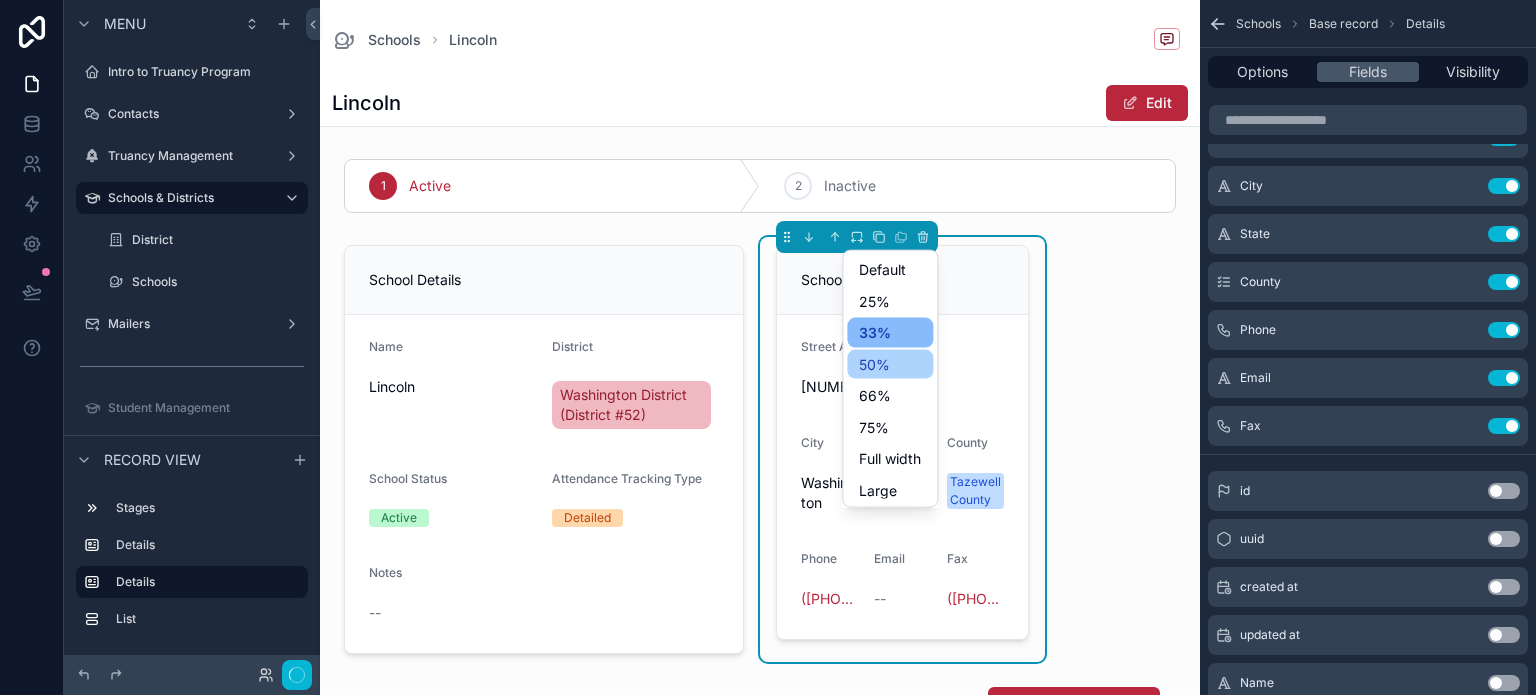 click on "50%" at bounding box center (874, 364) 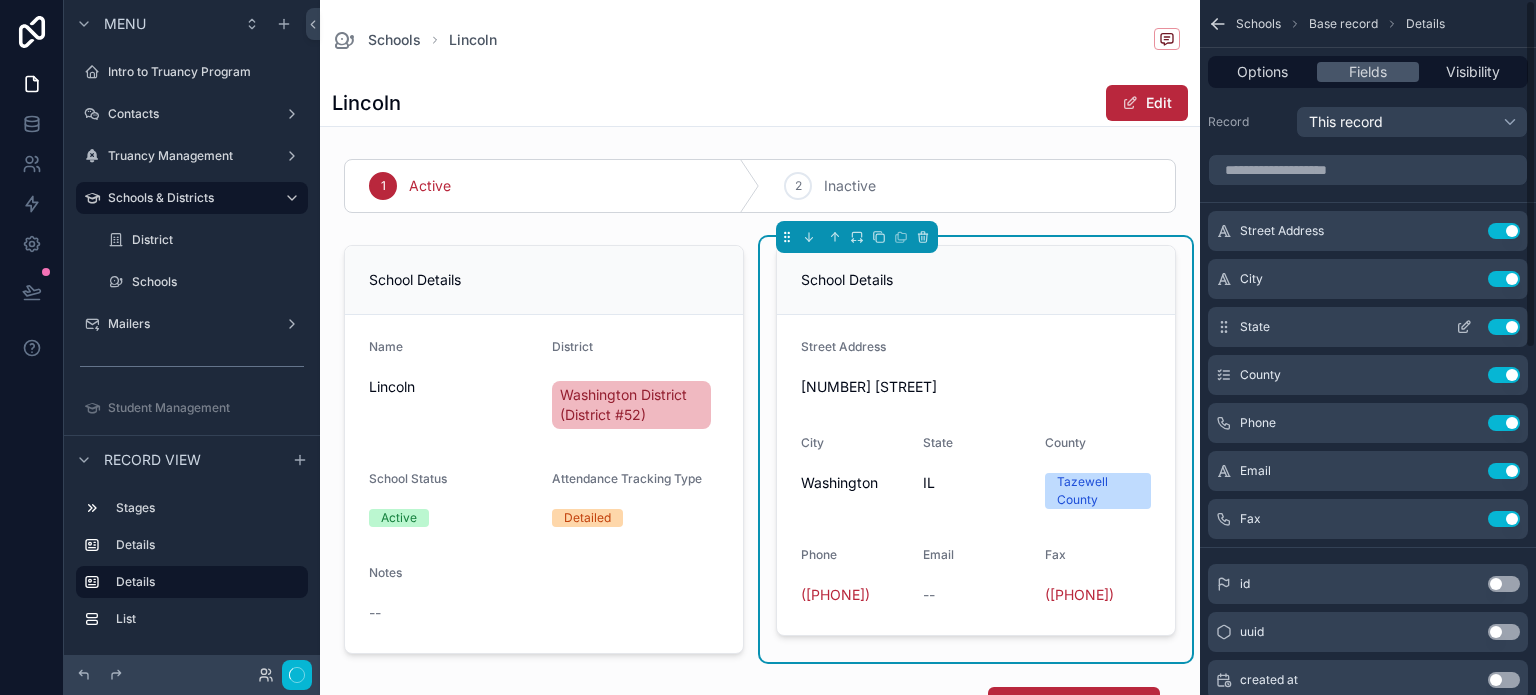 scroll, scrollTop: 0, scrollLeft: 0, axis: both 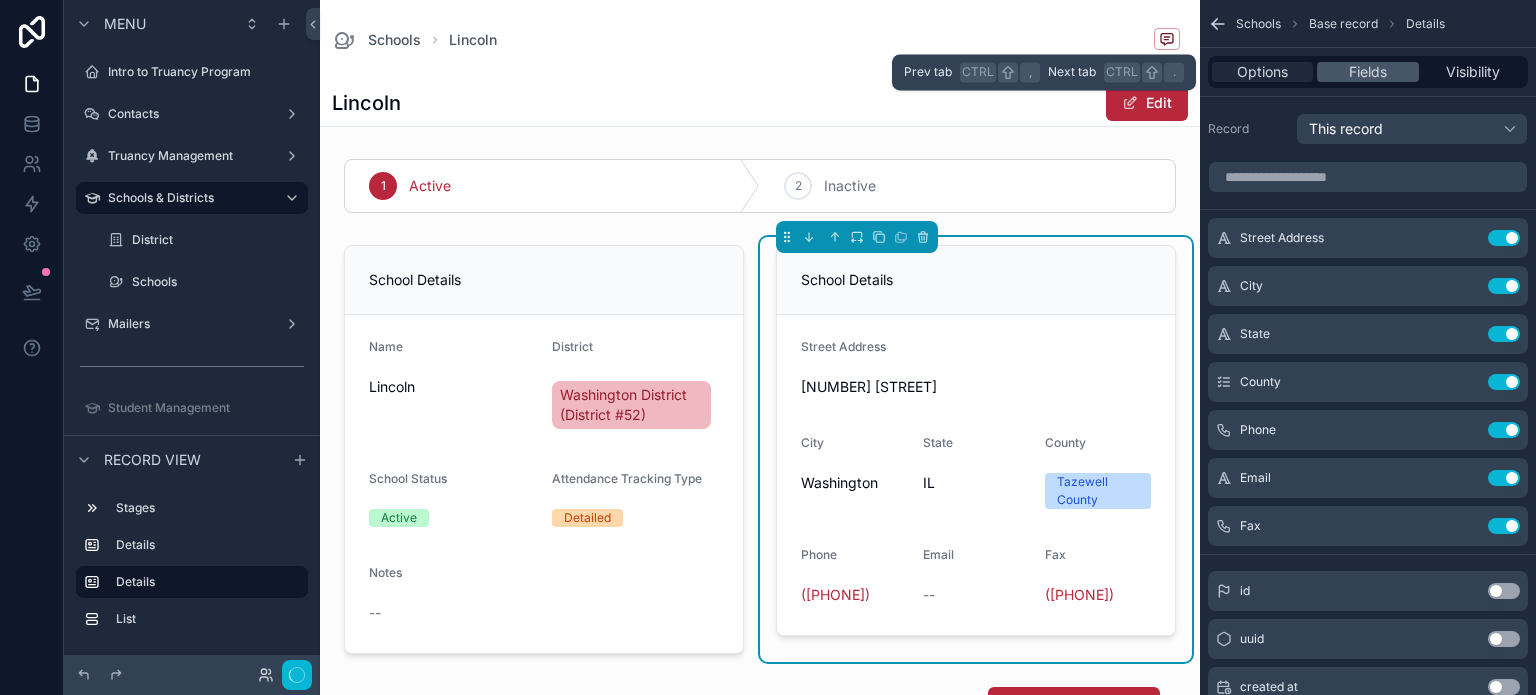 click on "Options" at bounding box center [1262, 72] 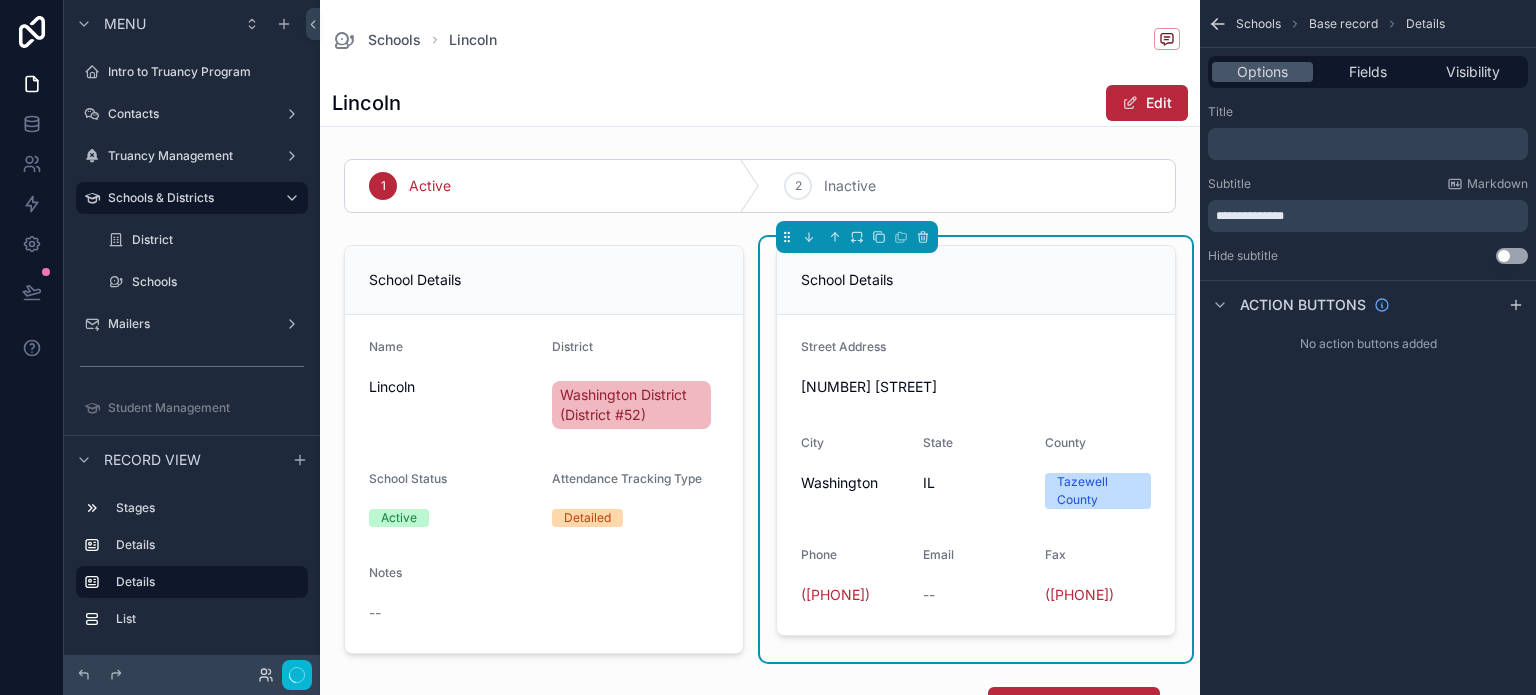 click on "**********" at bounding box center [1250, 216] 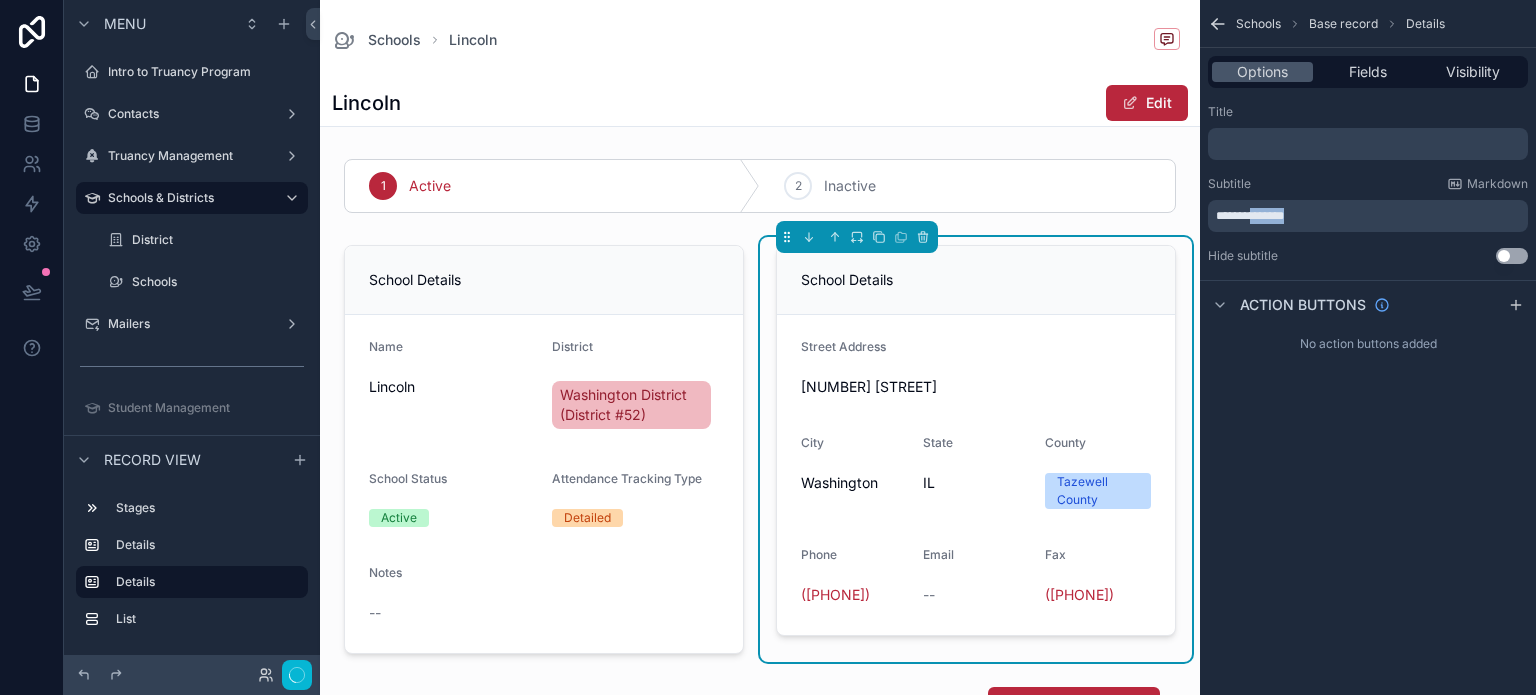 click on "**********" at bounding box center (1250, 216) 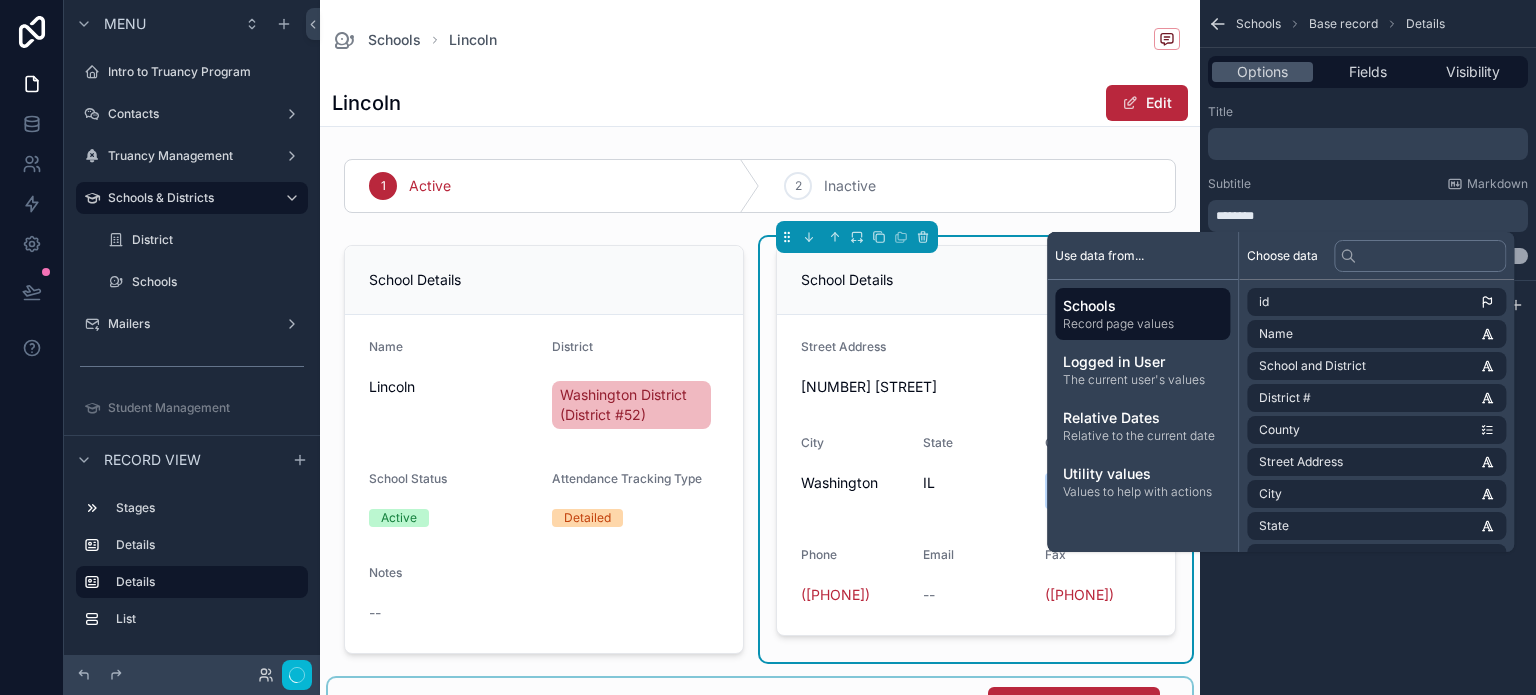 type 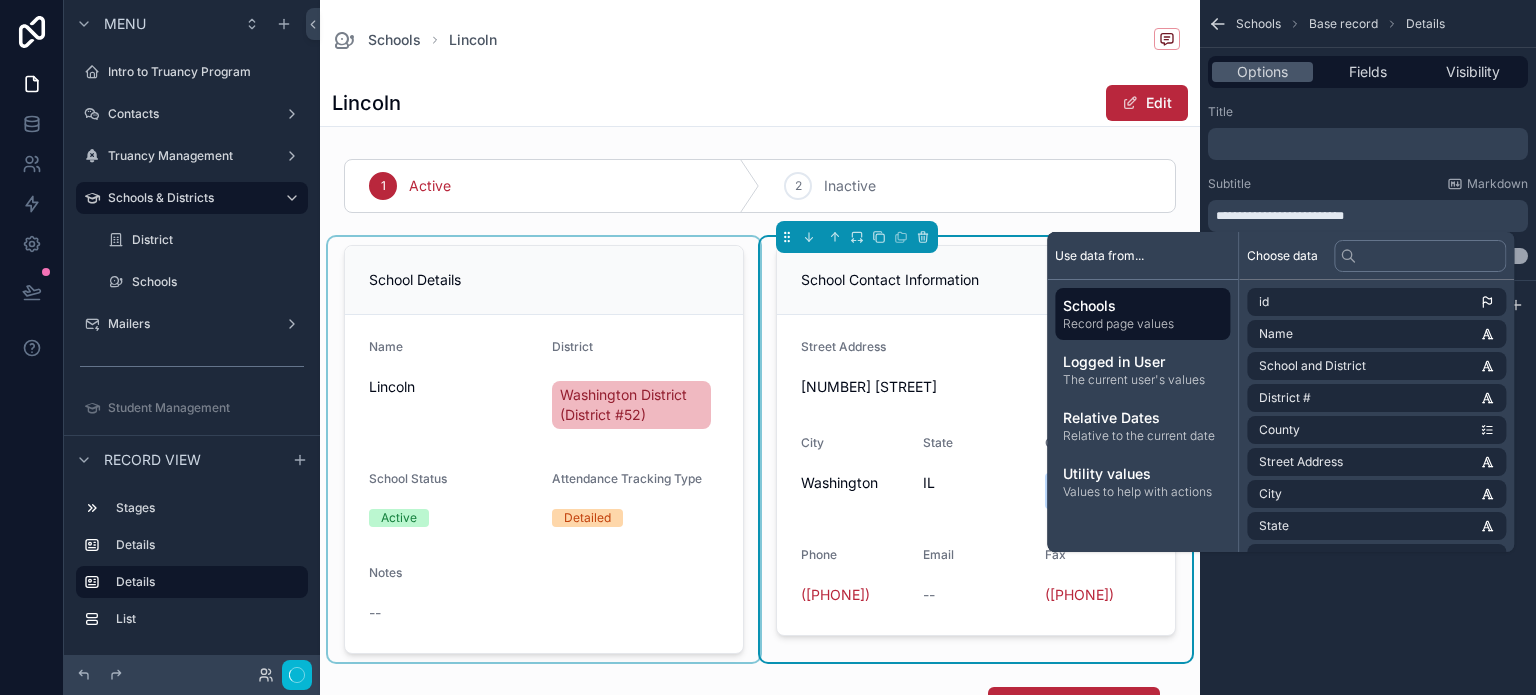 click at bounding box center [544, 449] 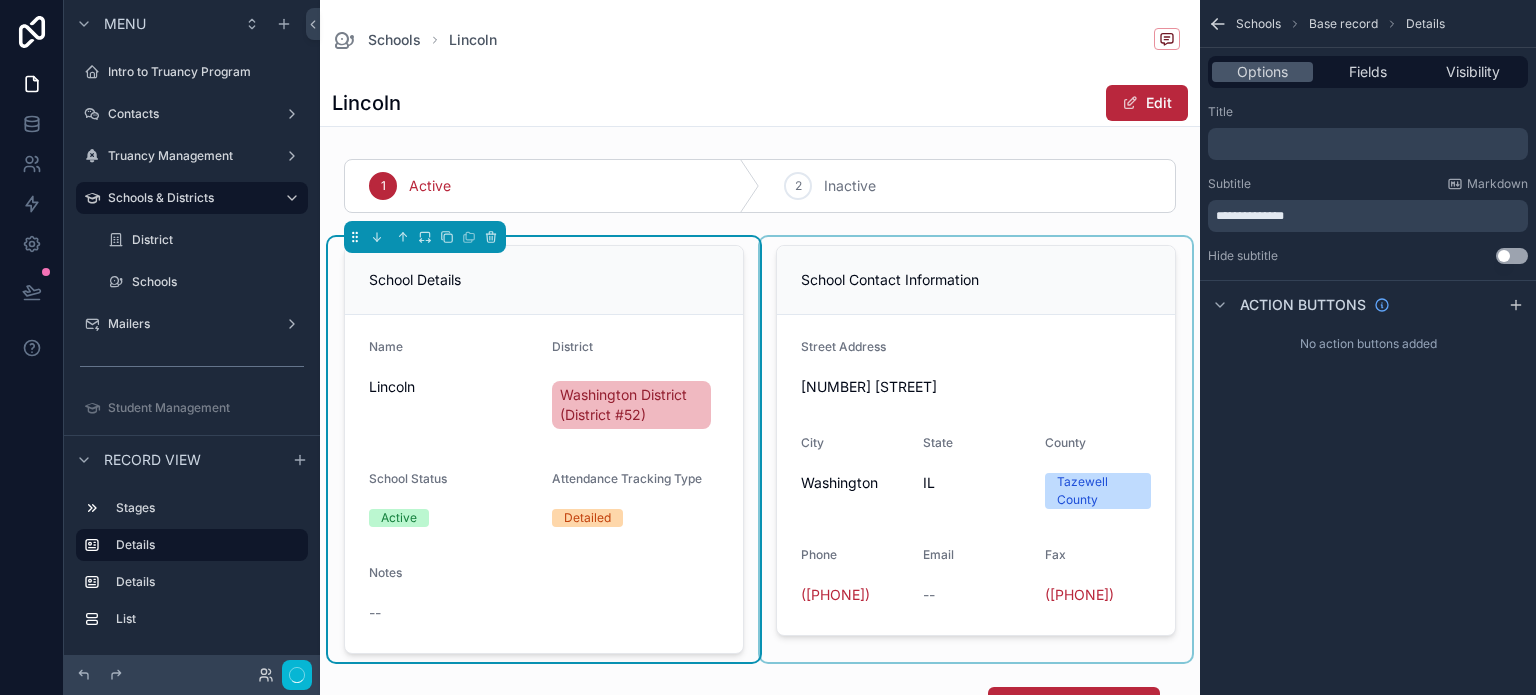 click at bounding box center (976, 449) 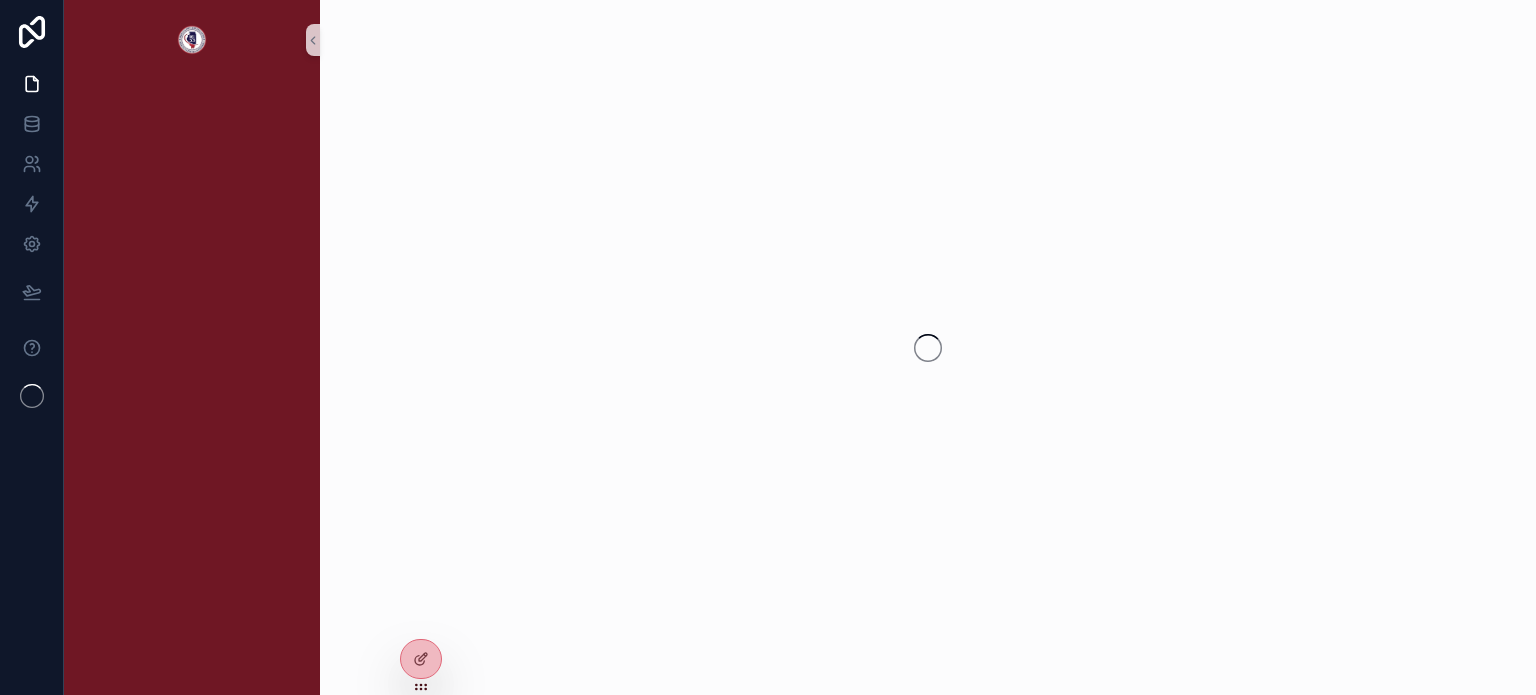 scroll, scrollTop: 0, scrollLeft: 0, axis: both 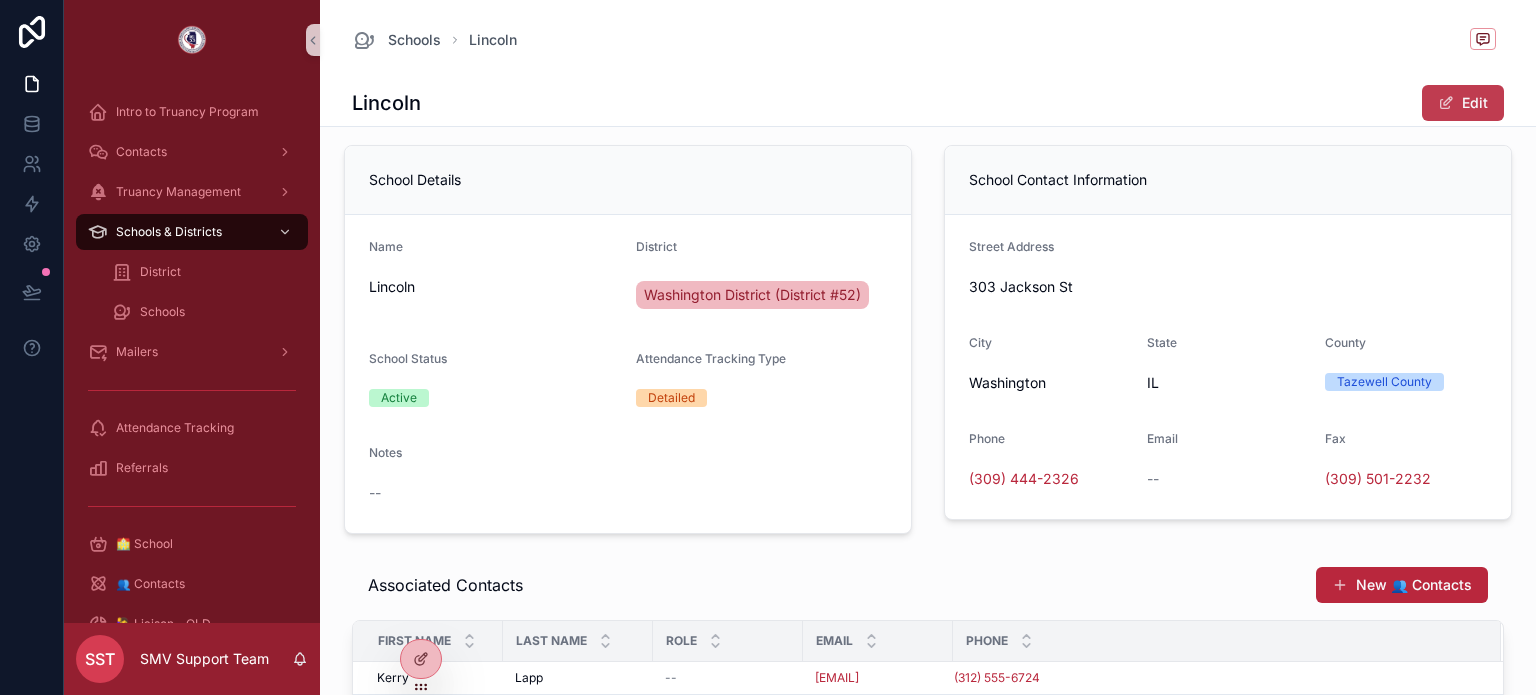 click on "Edit" at bounding box center (1463, 103) 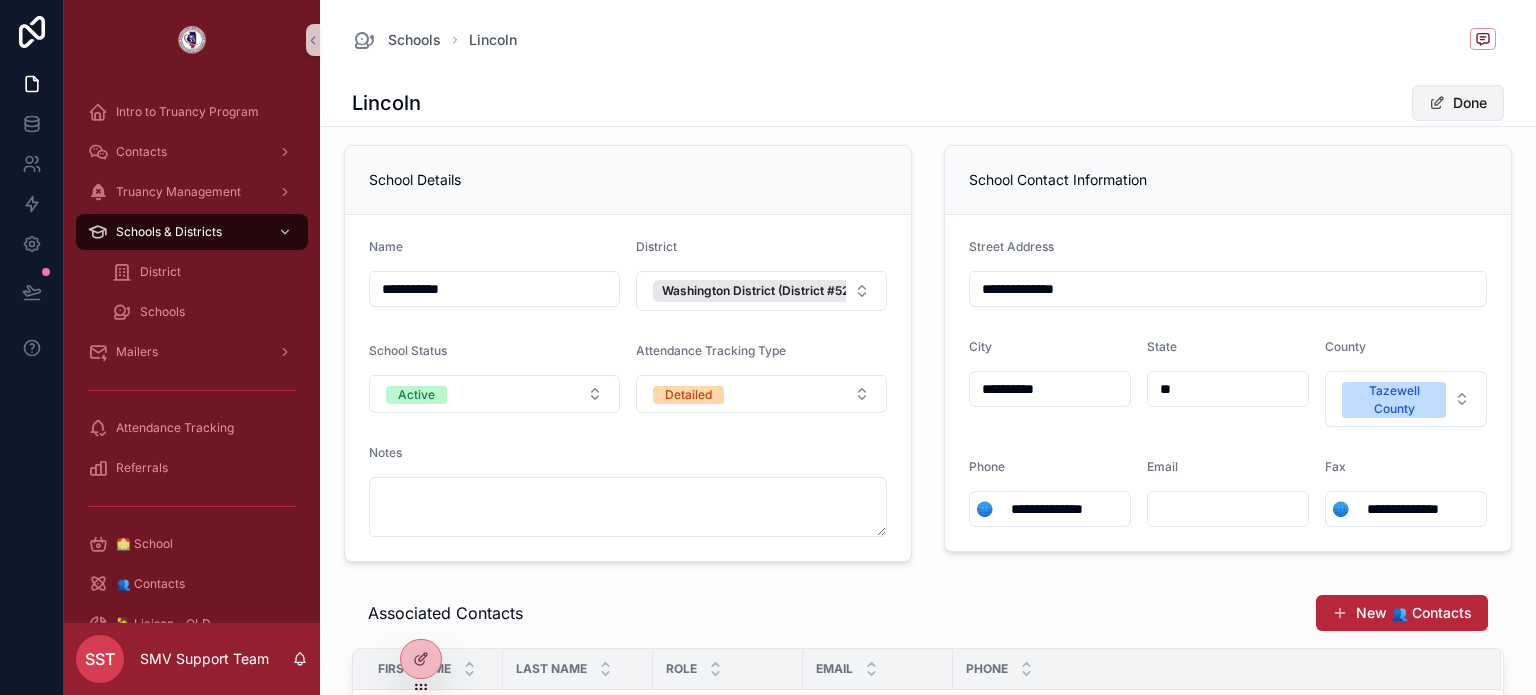 click on "Done" at bounding box center [1458, 103] 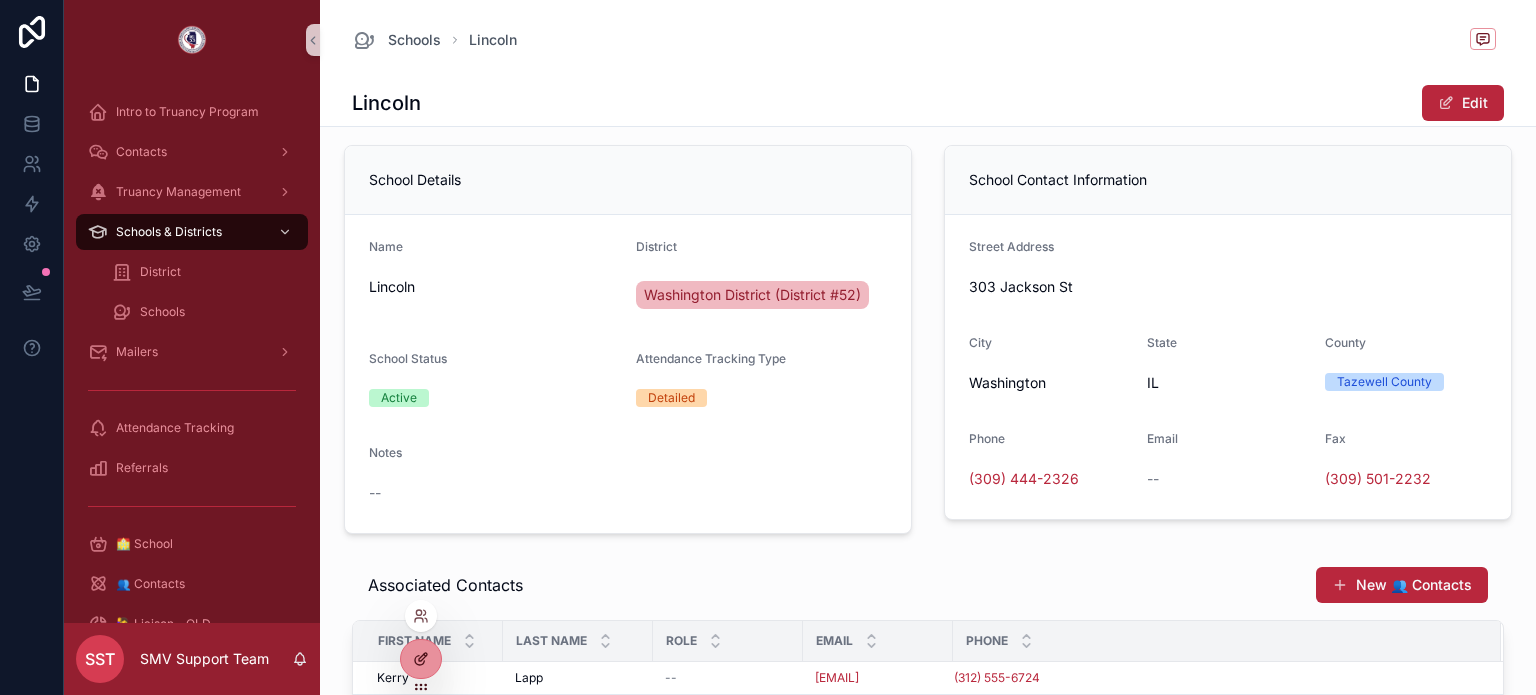 click 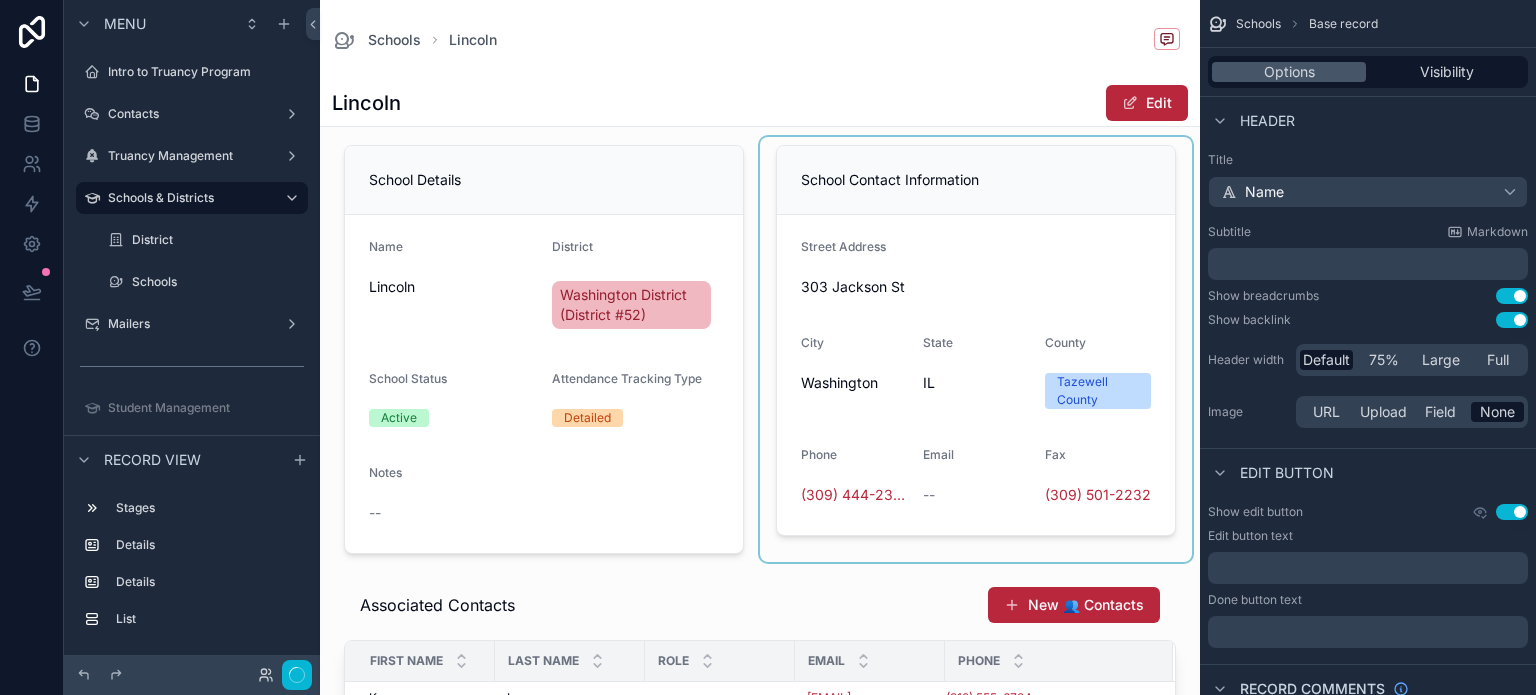 click at bounding box center [976, 349] 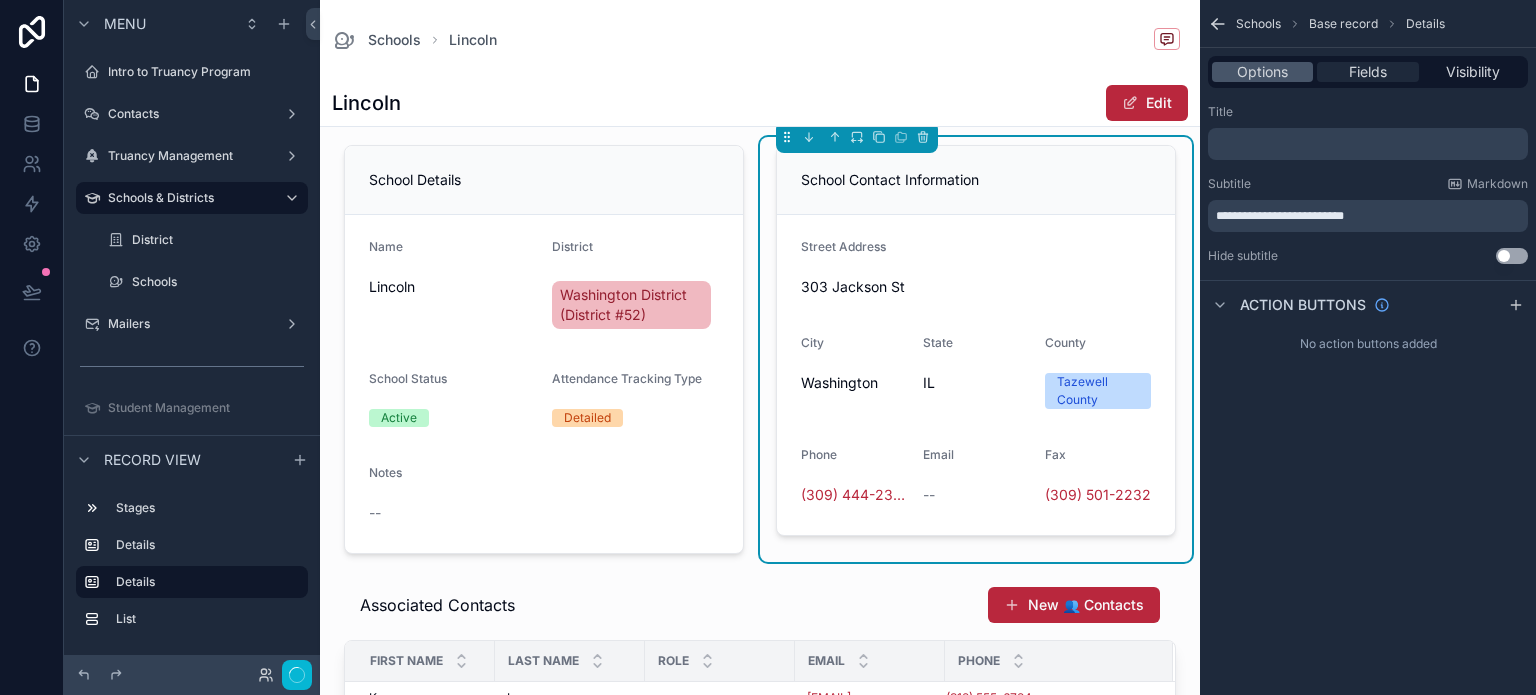 click on "Fields" at bounding box center (1368, 72) 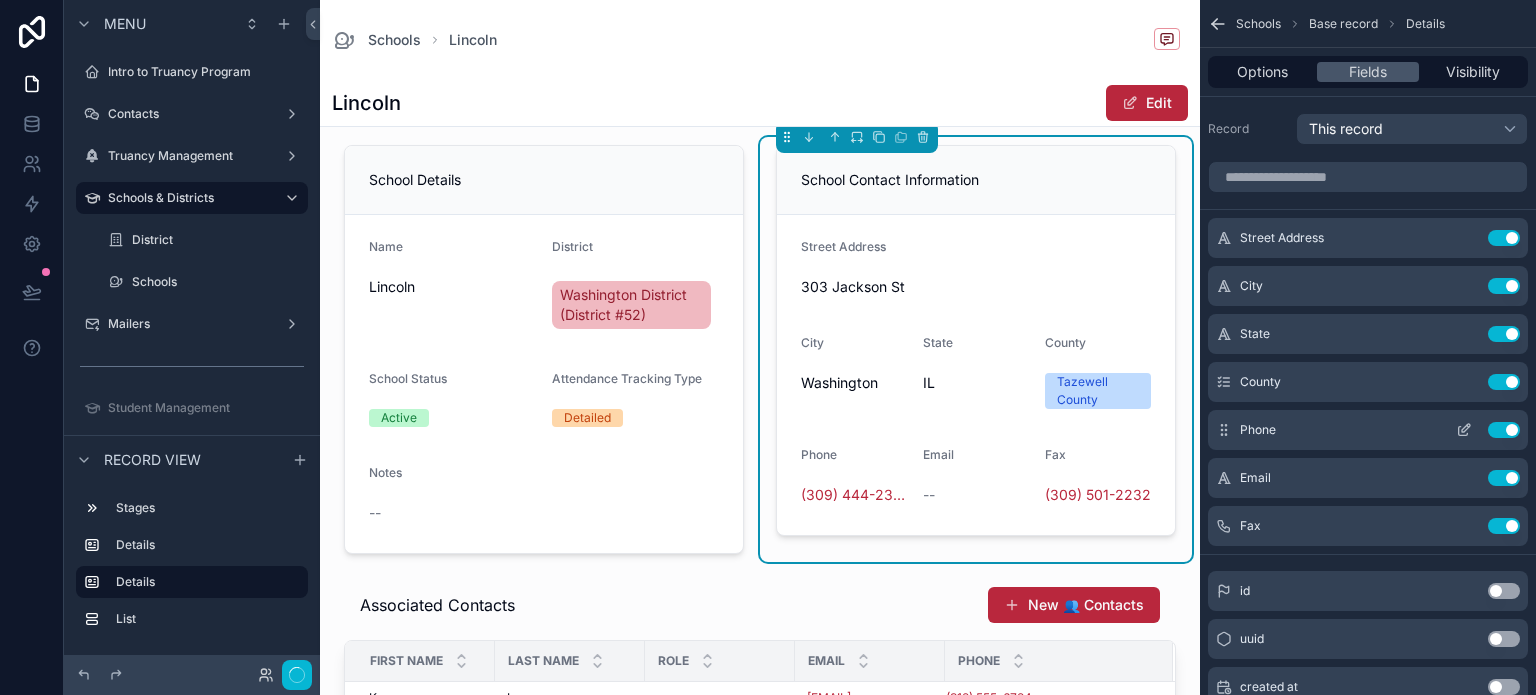click 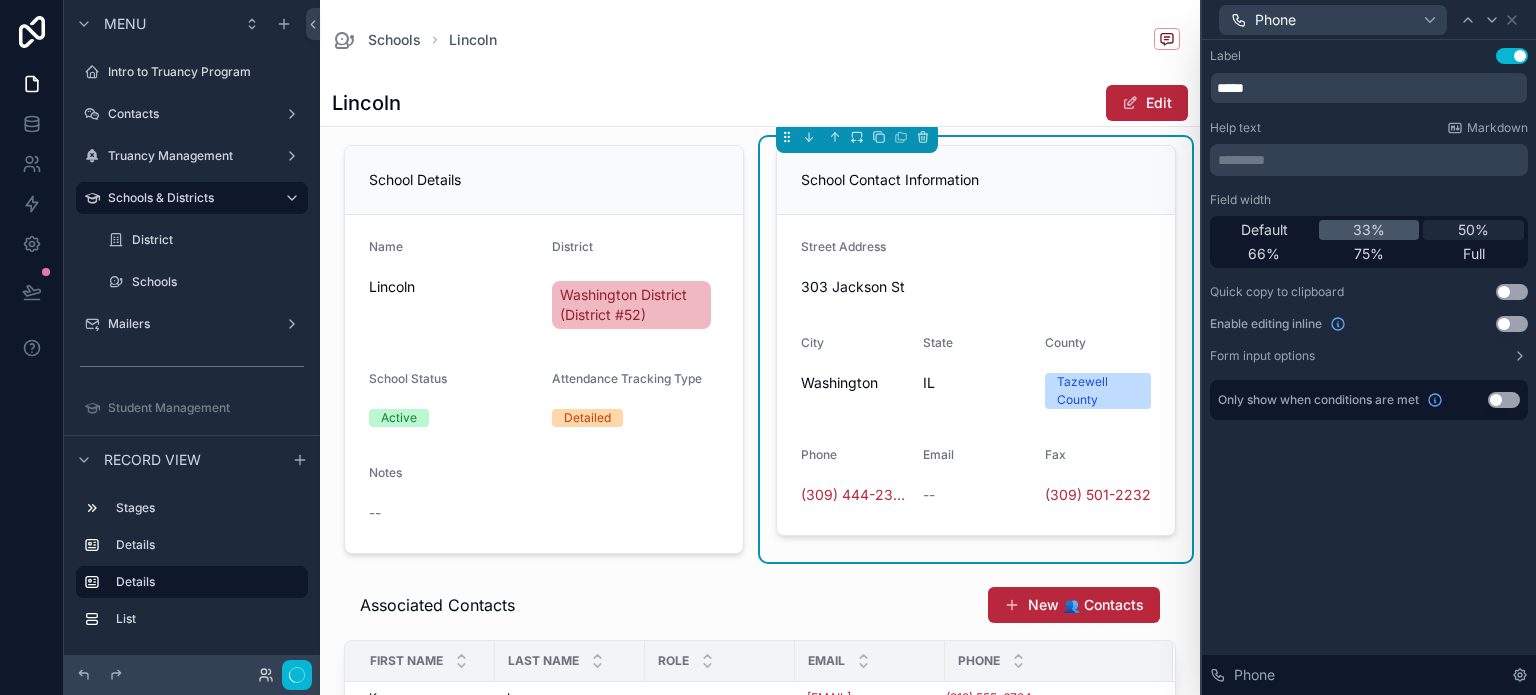 click on "50%" at bounding box center [1473, 230] 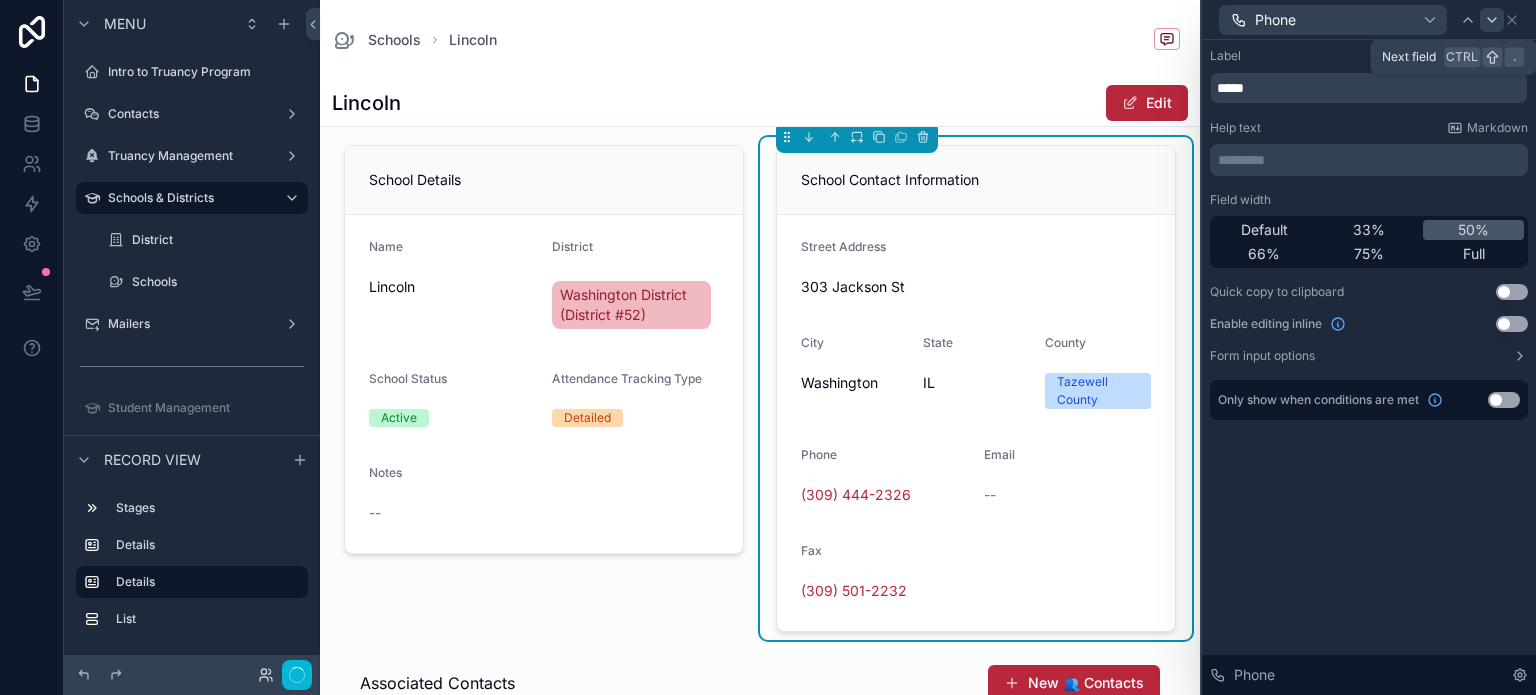 click 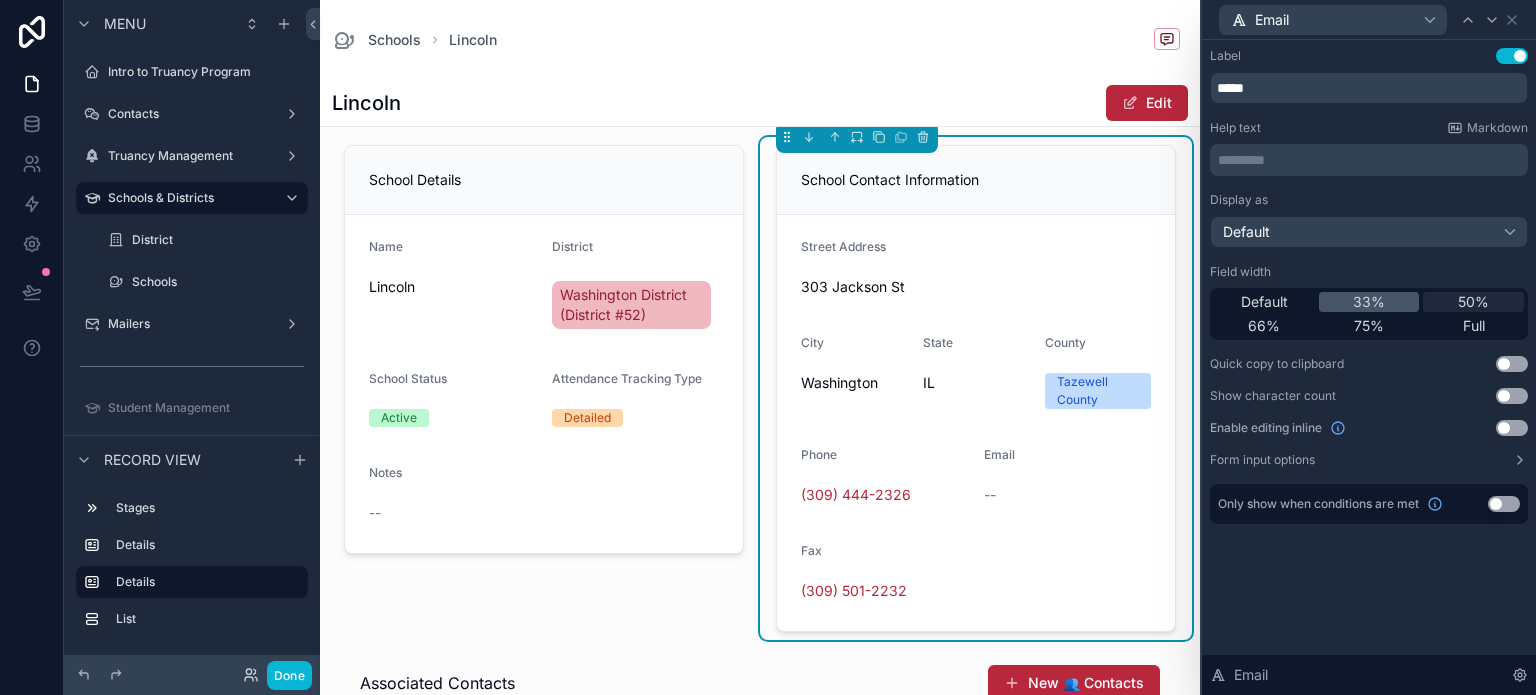 click on "50%" at bounding box center [1473, 302] 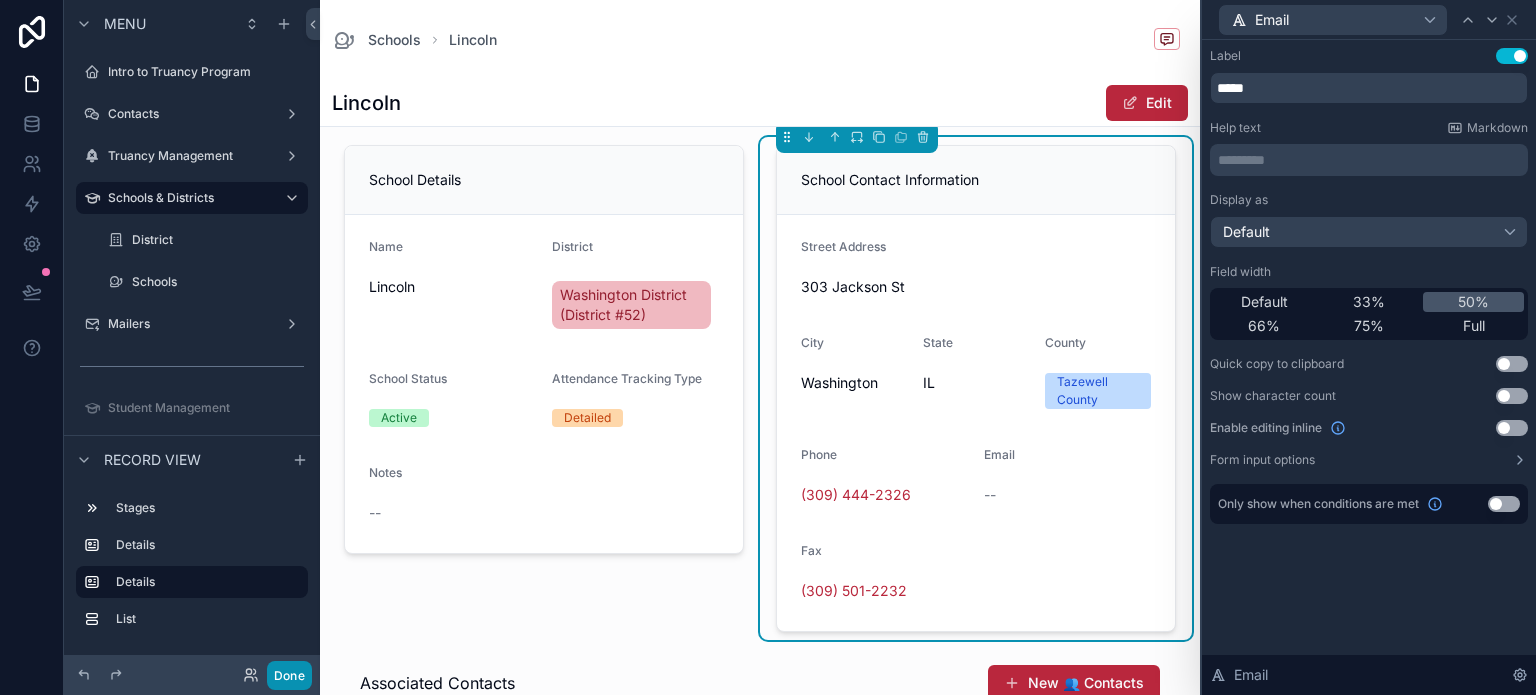 click on "Done" at bounding box center [289, 675] 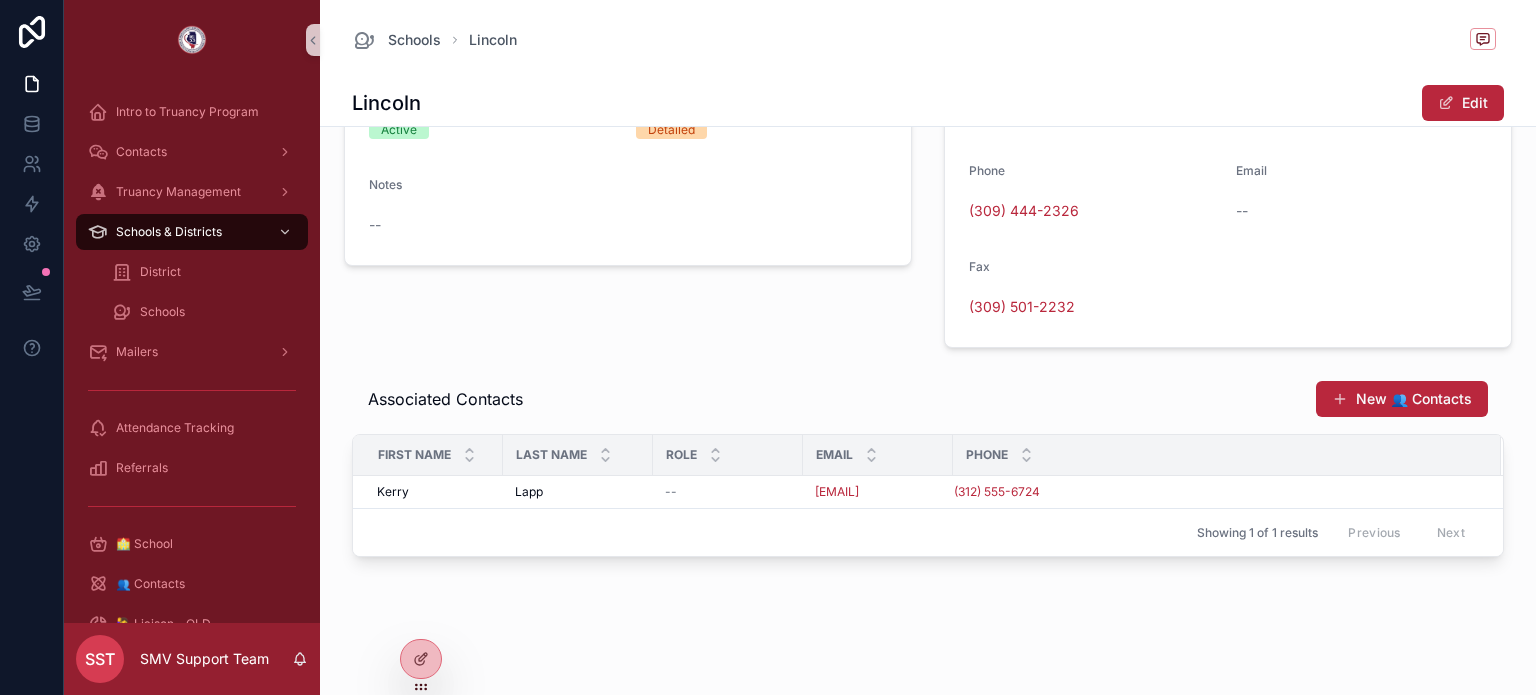 scroll, scrollTop: 371, scrollLeft: 0, axis: vertical 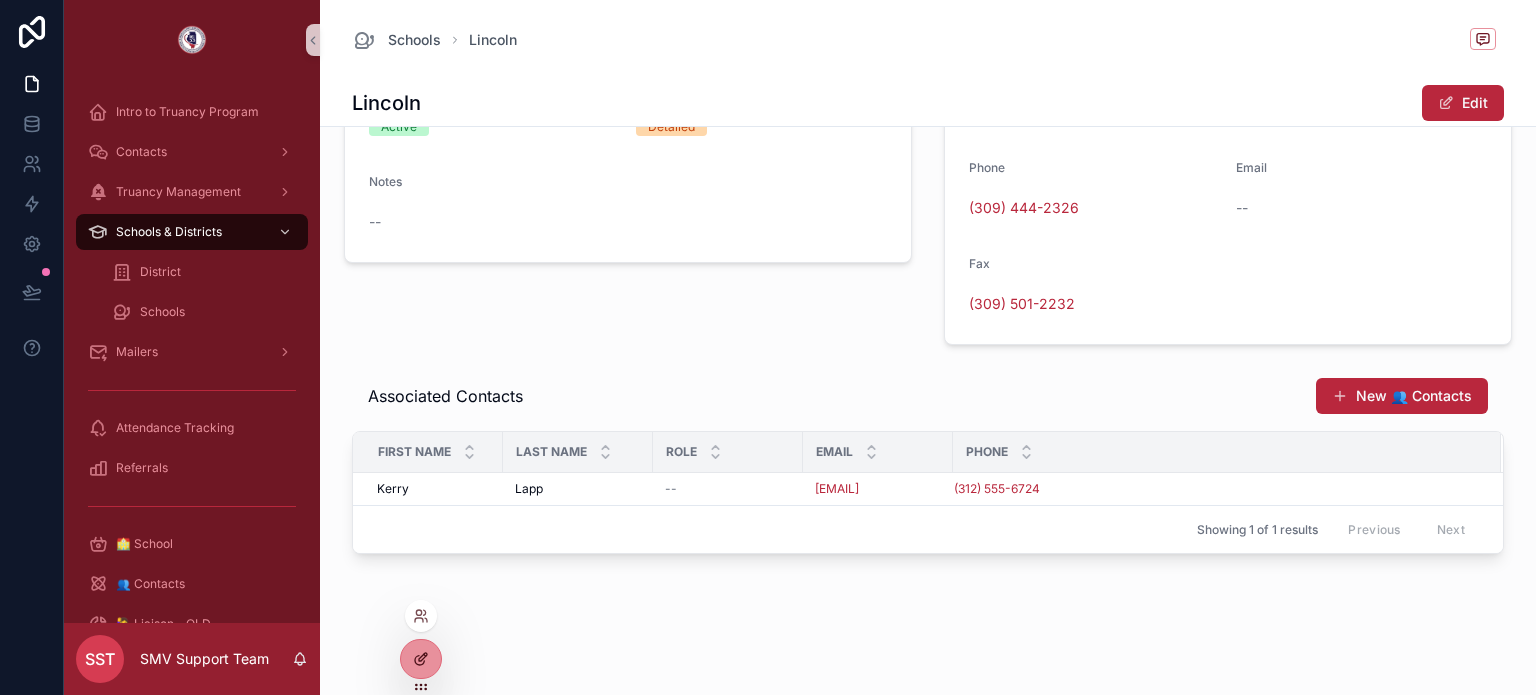 click 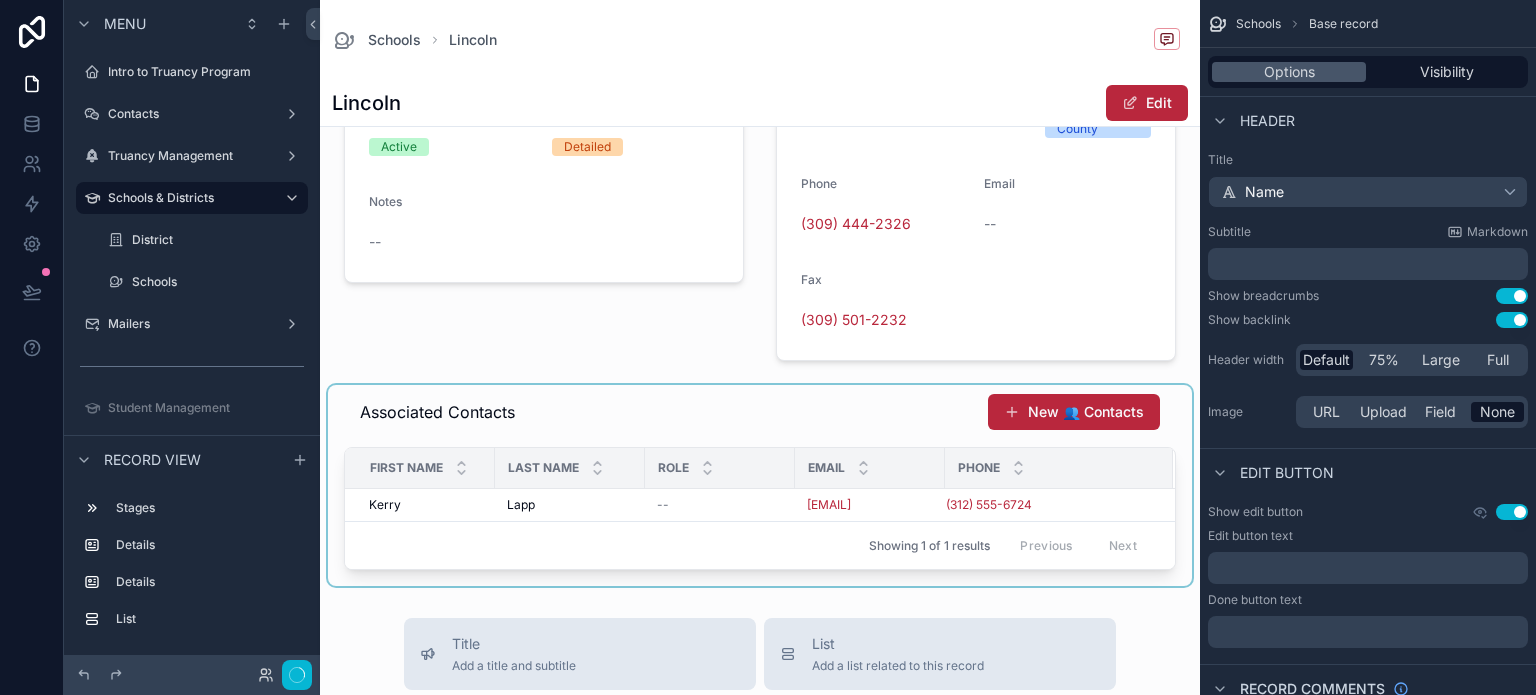 click at bounding box center [760, 485] 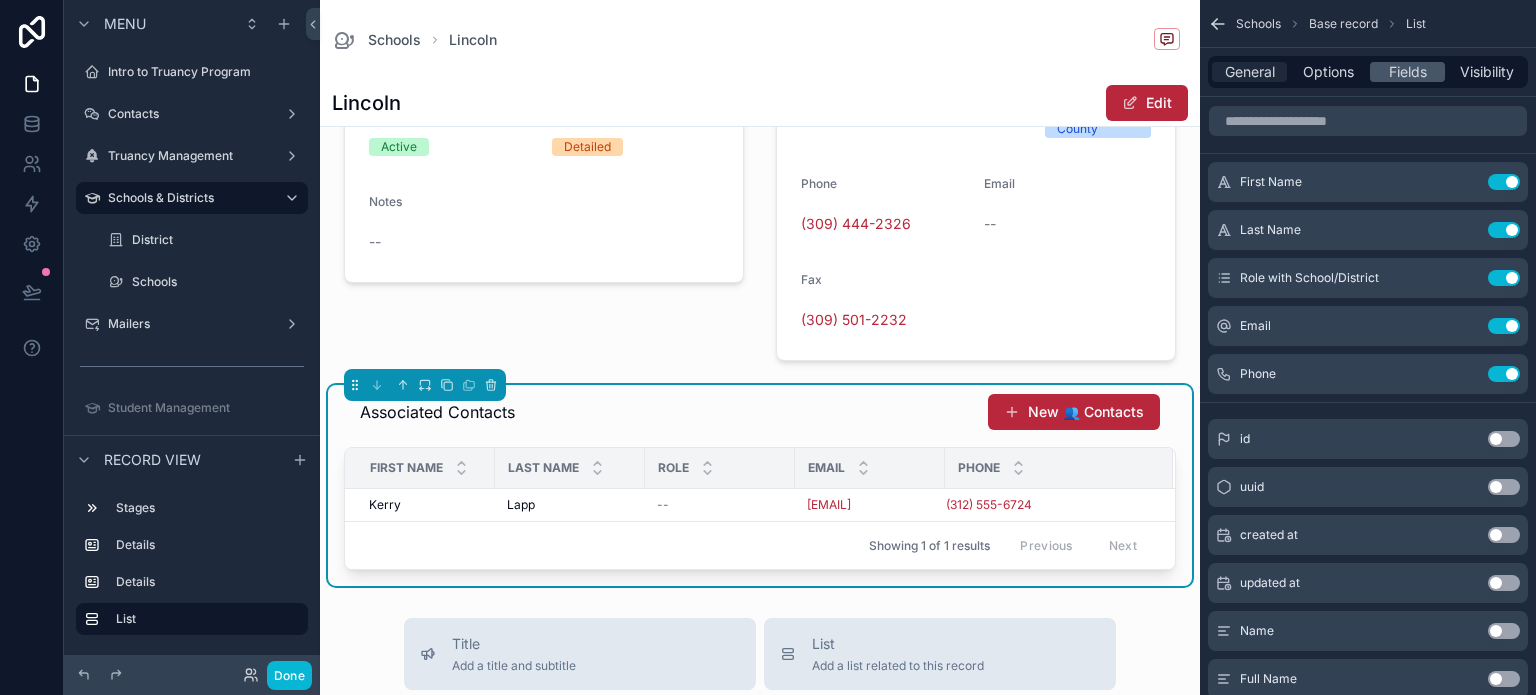 click on "General" at bounding box center [1250, 72] 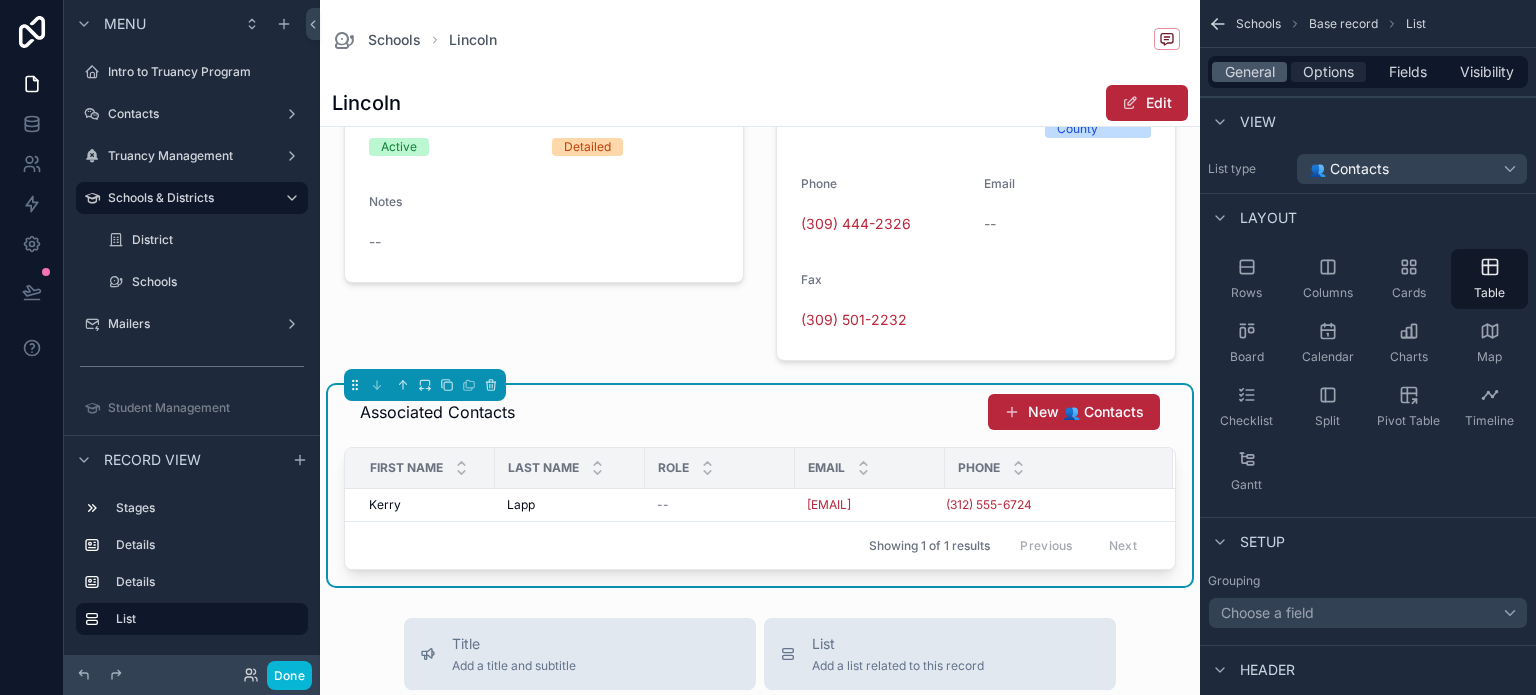 click on "Options" at bounding box center (1328, 72) 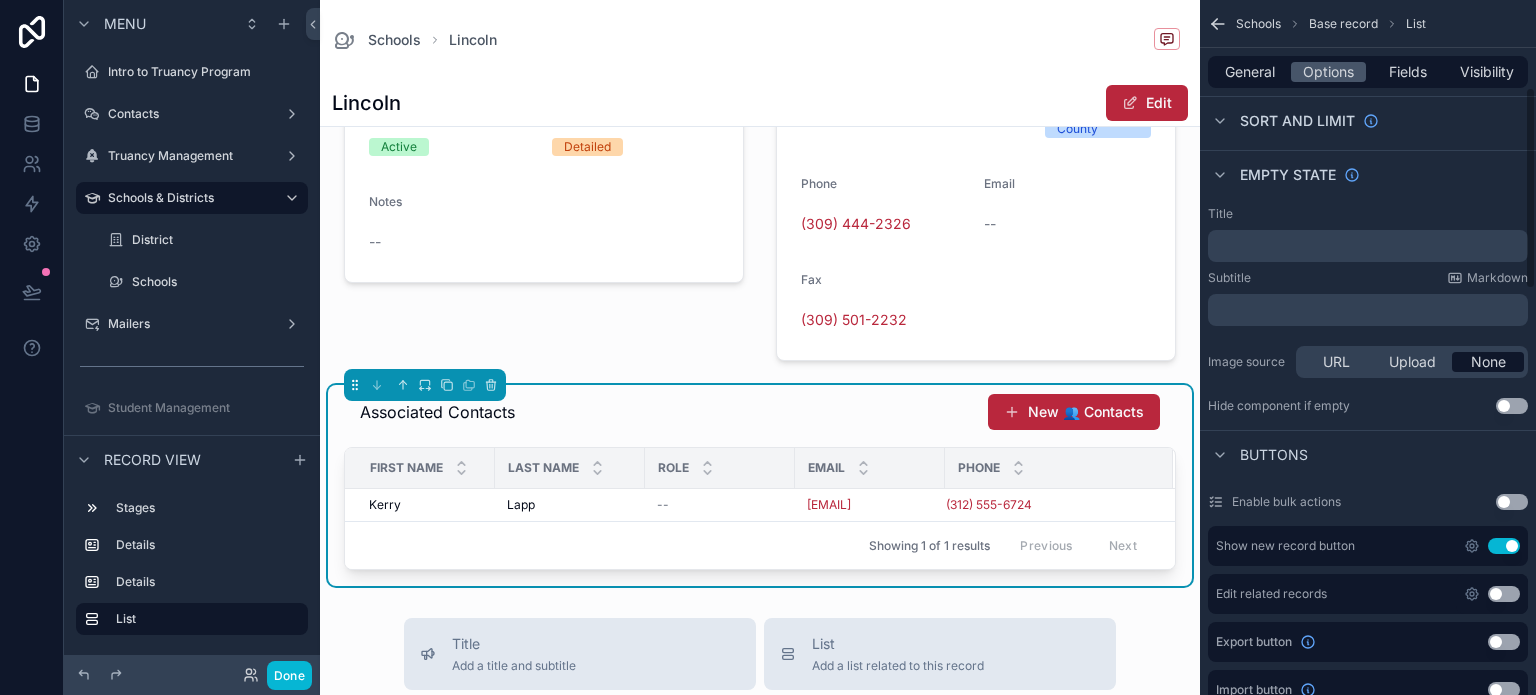 scroll, scrollTop: 300, scrollLeft: 0, axis: vertical 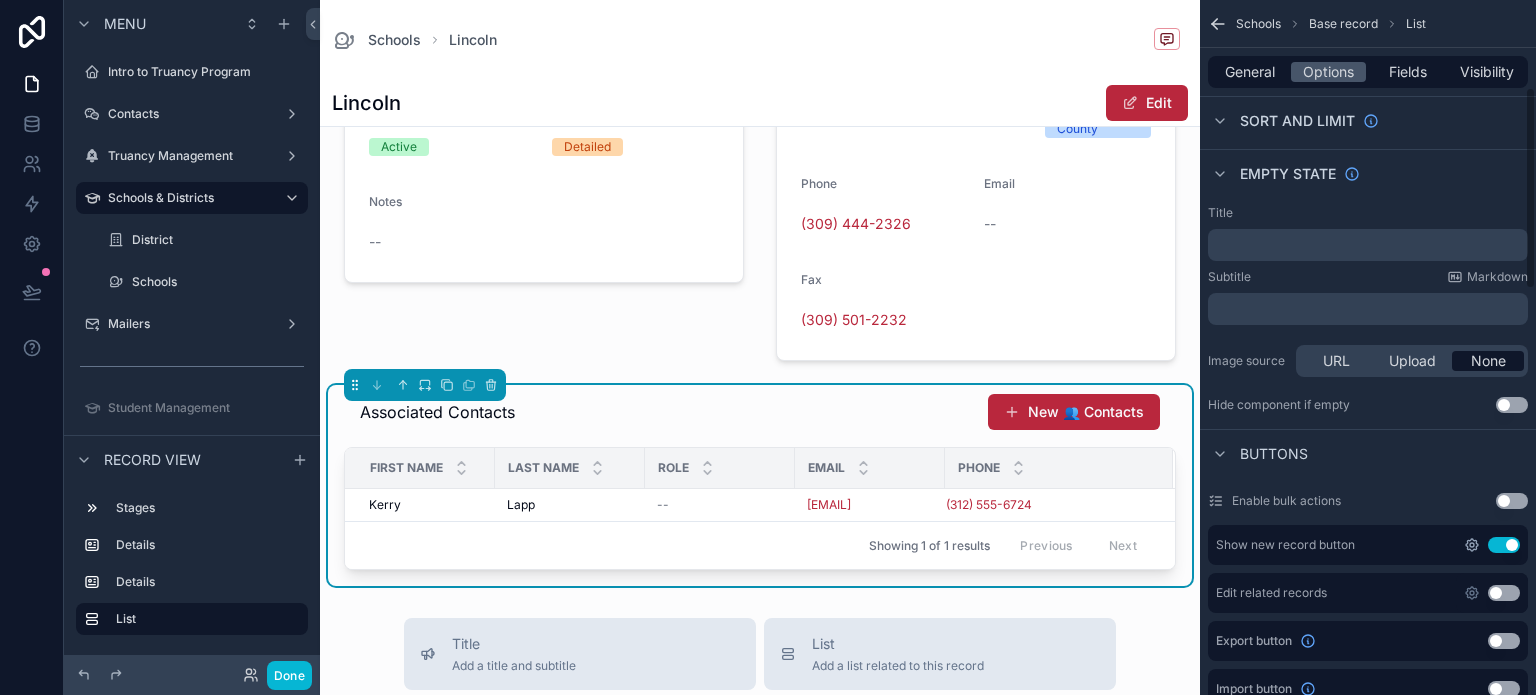 click 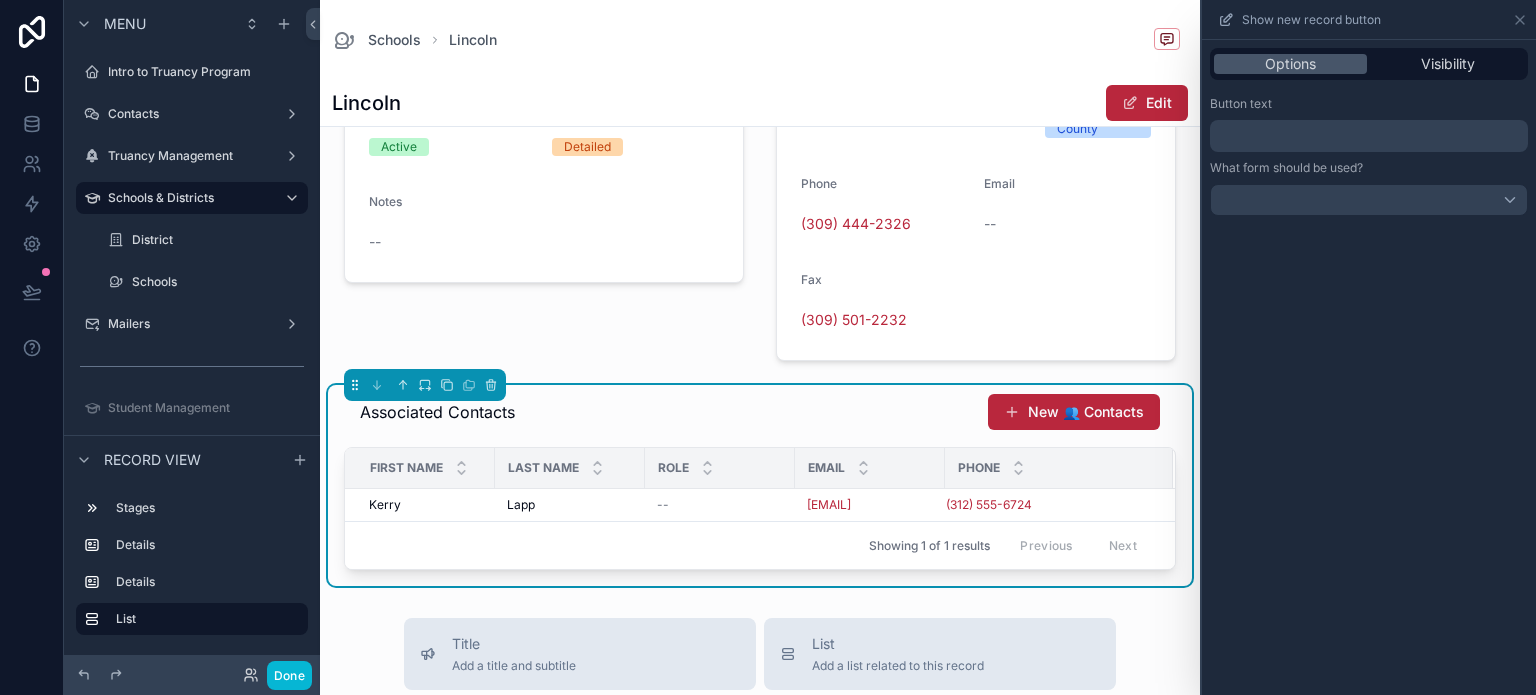 click on "﻿" at bounding box center [1371, 136] 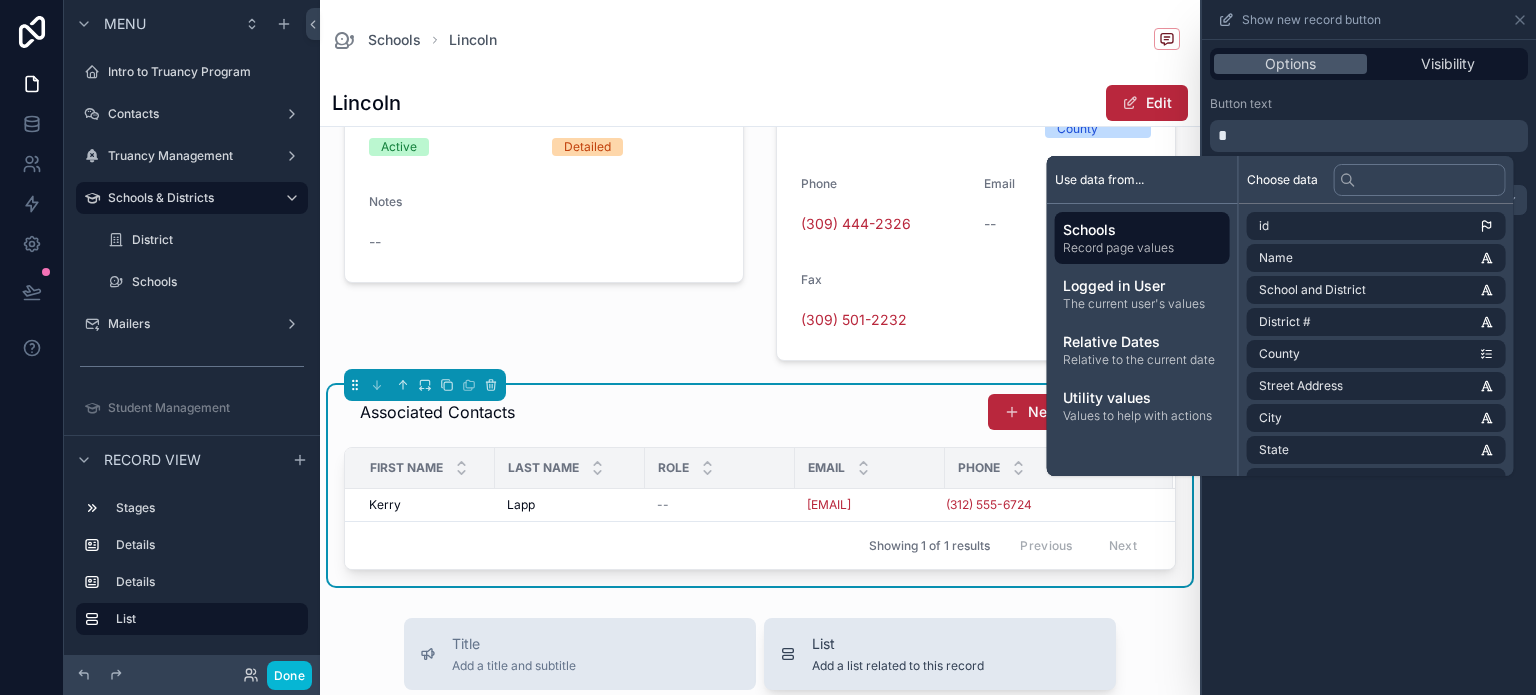 type 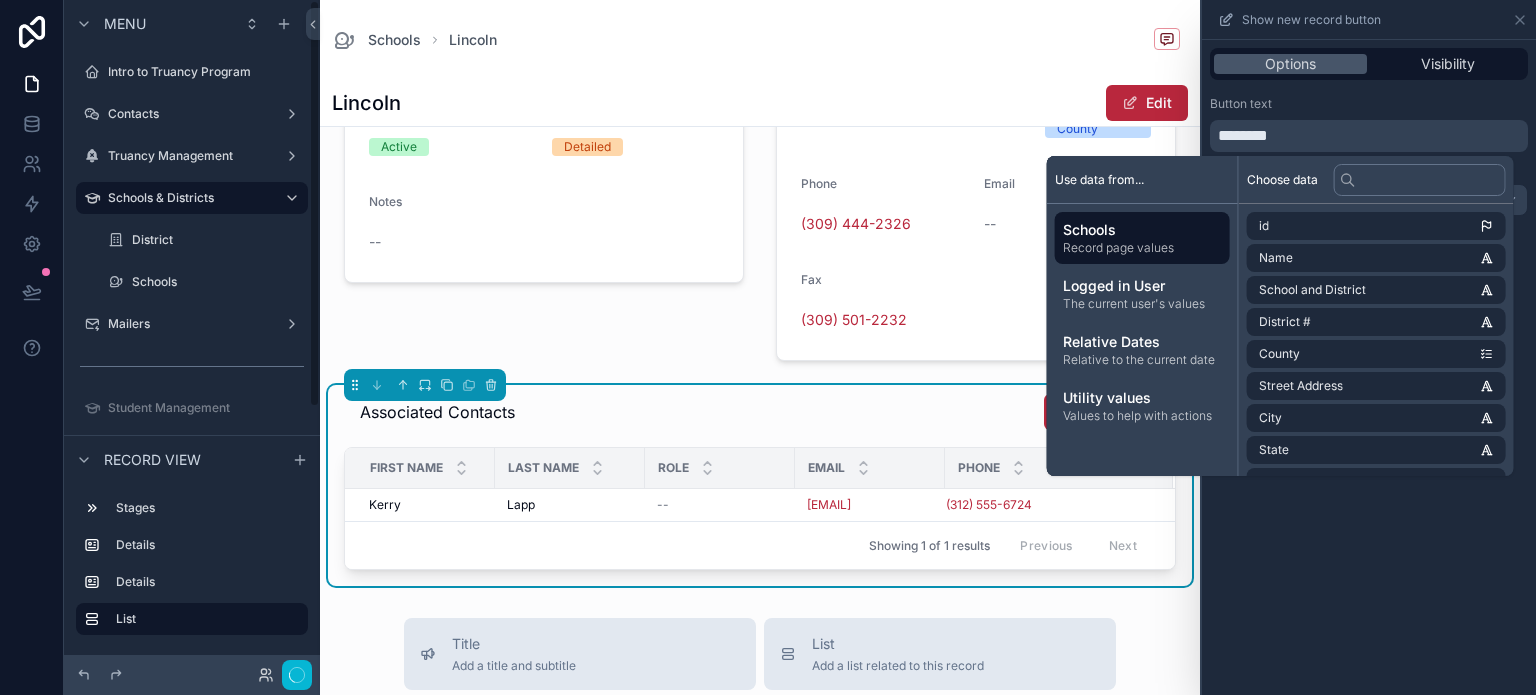 click on "... [FIRST] [LAST] ... [EMAIL] ... [PHONE] ..." at bounding box center [760, 485] 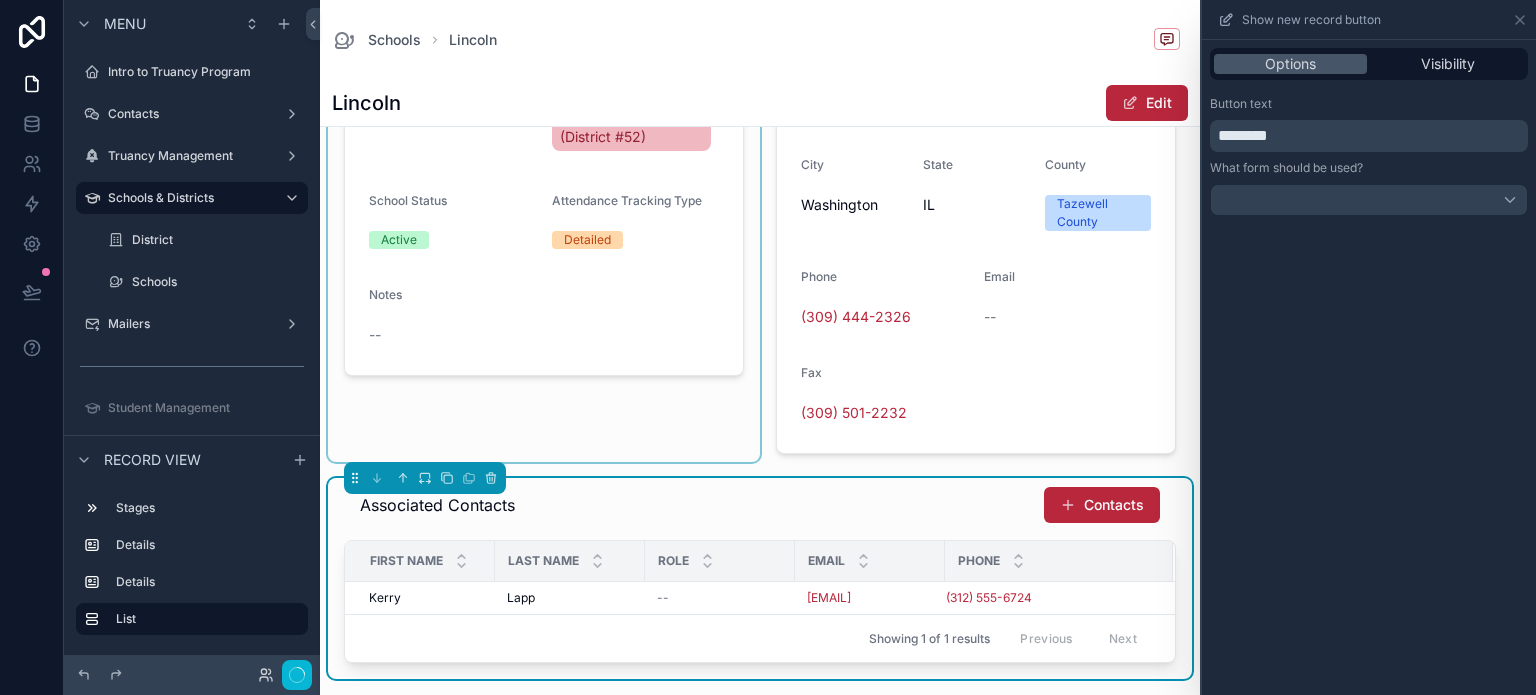 scroll, scrollTop: 271, scrollLeft: 0, axis: vertical 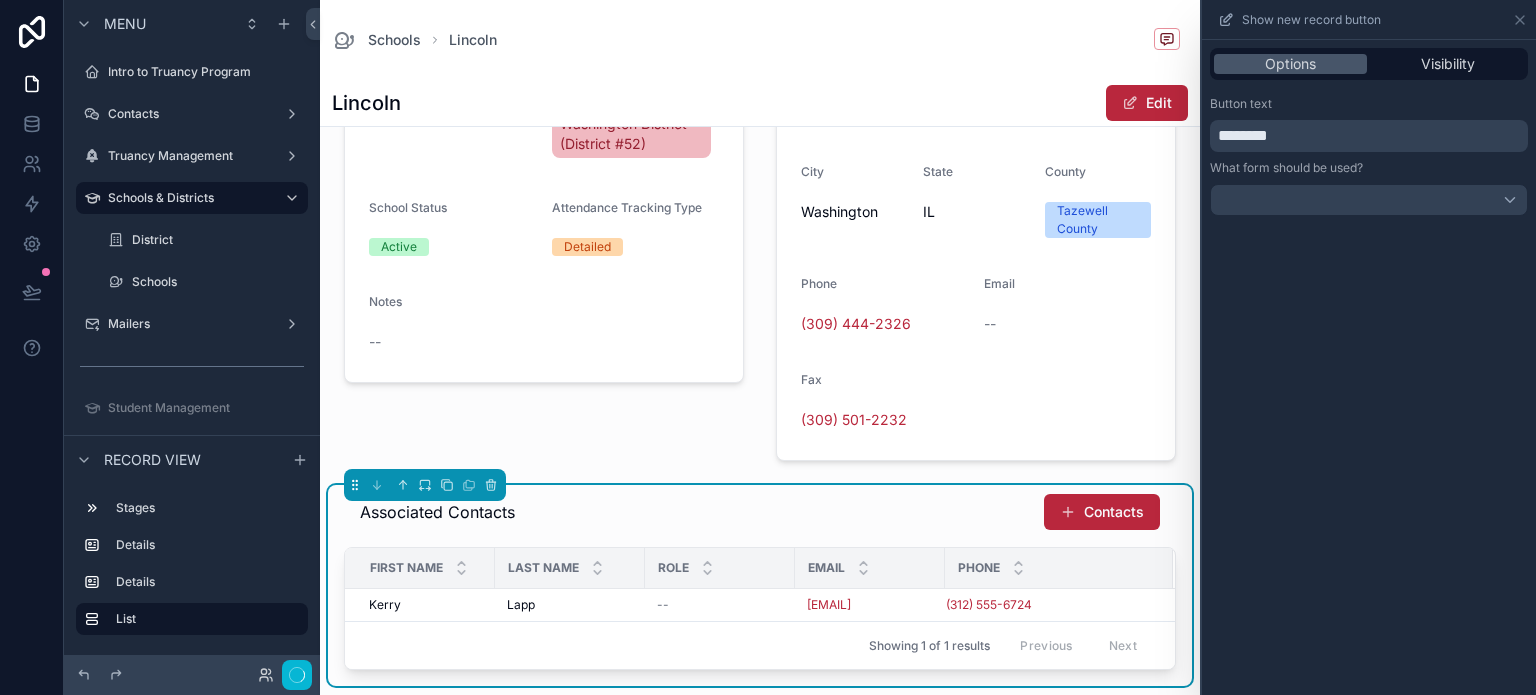 click on "********" at bounding box center (1371, 136) 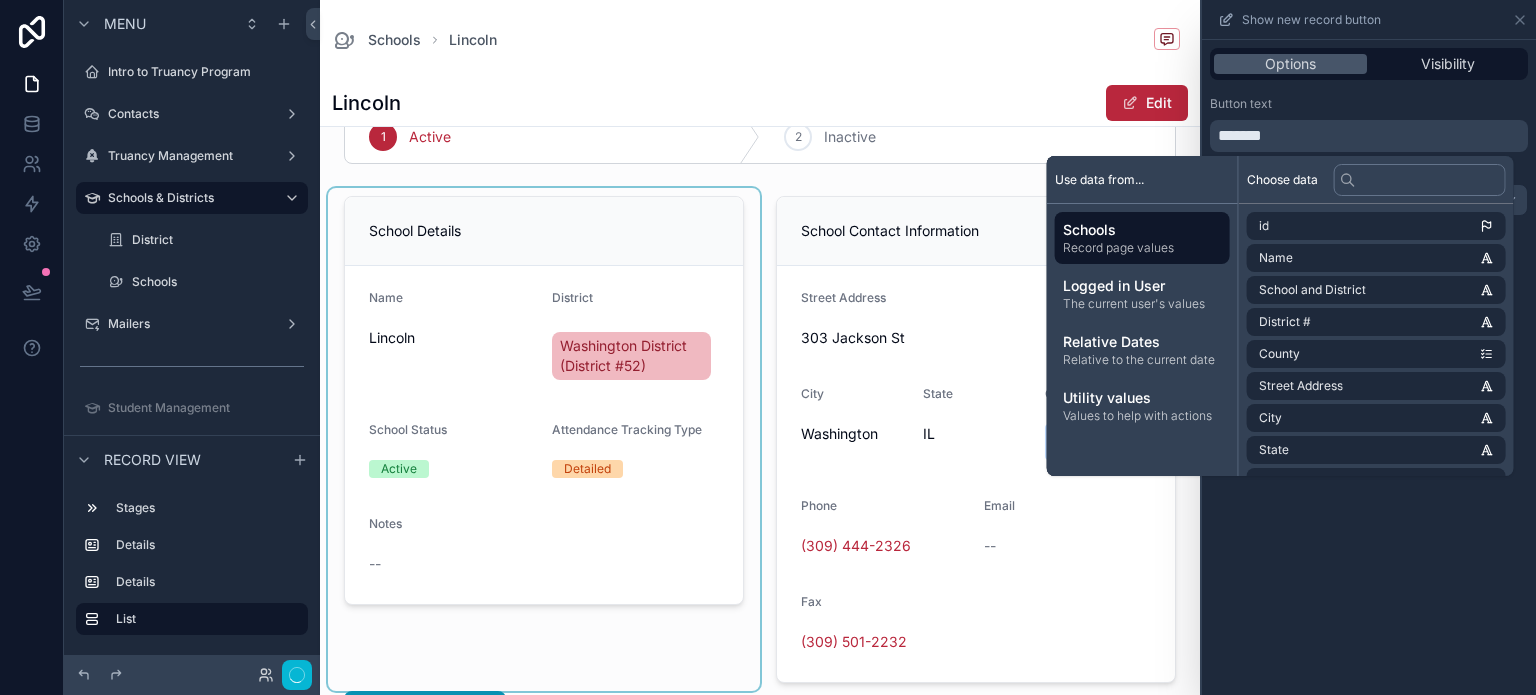 scroll, scrollTop: 0, scrollLeft: 0, axis: both 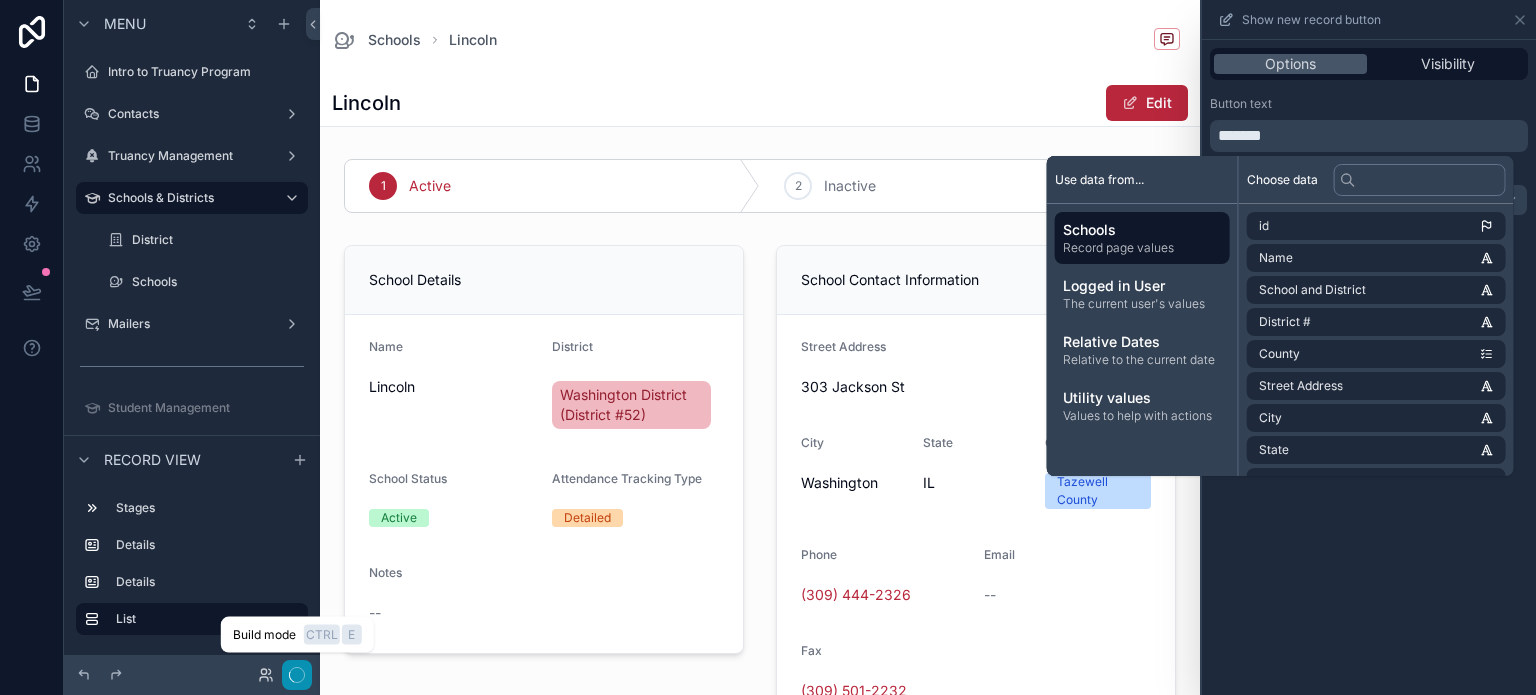 click 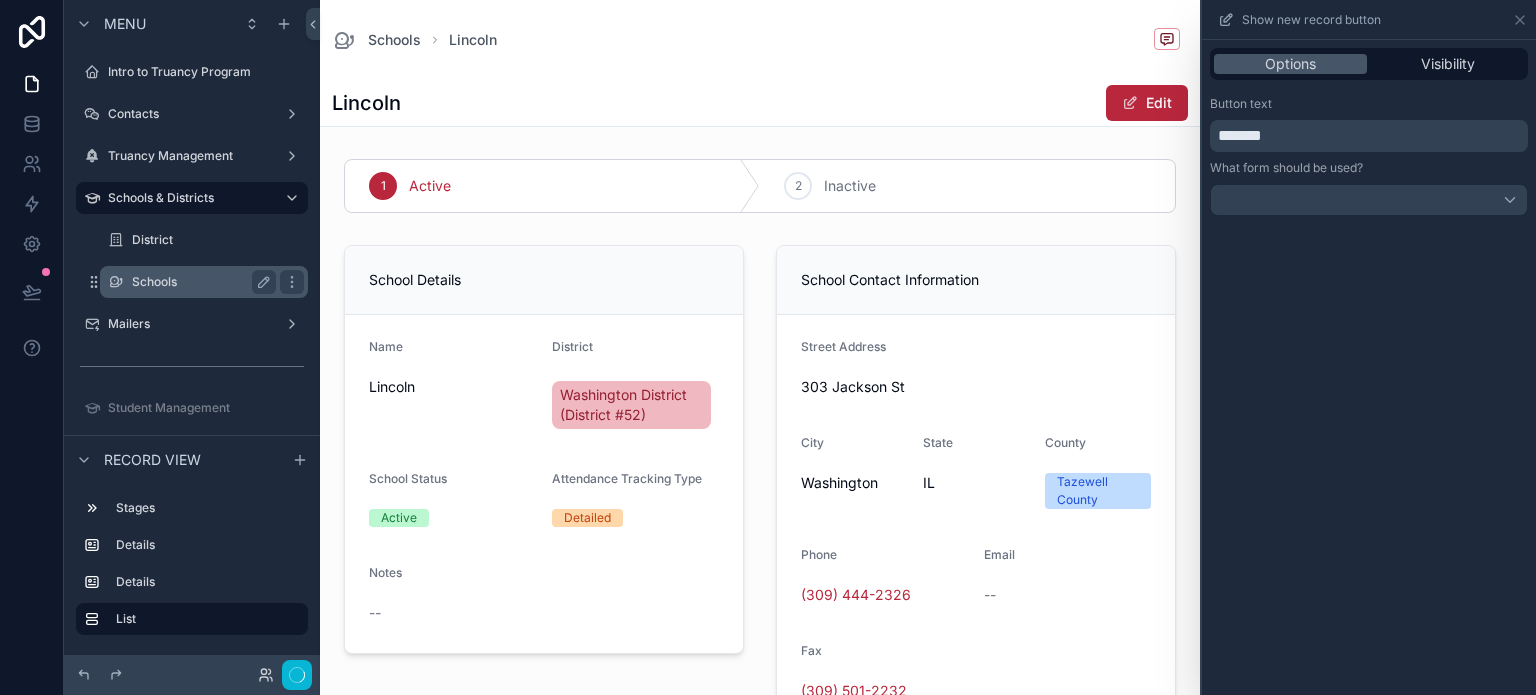 click on "Schools" at bounding box center (200, 282) 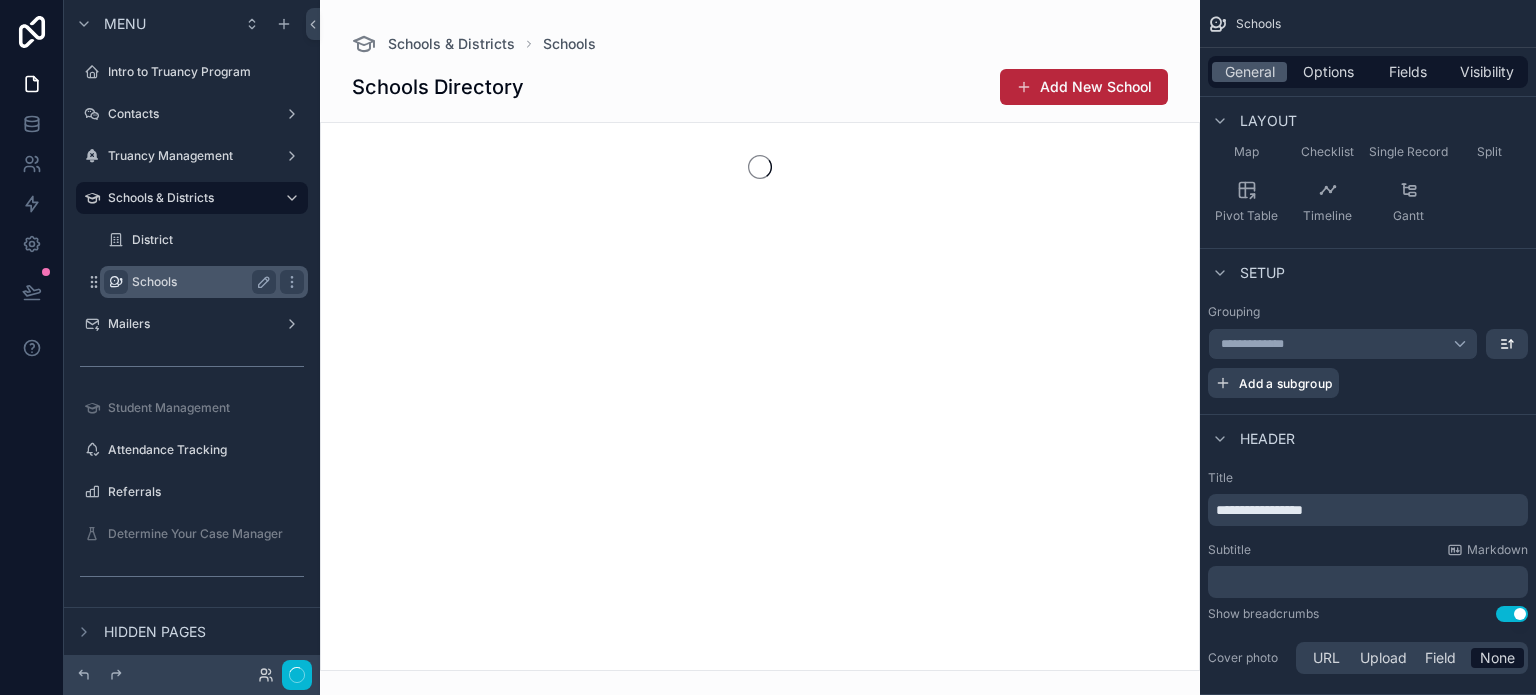 click at bounding box center (116, 282) 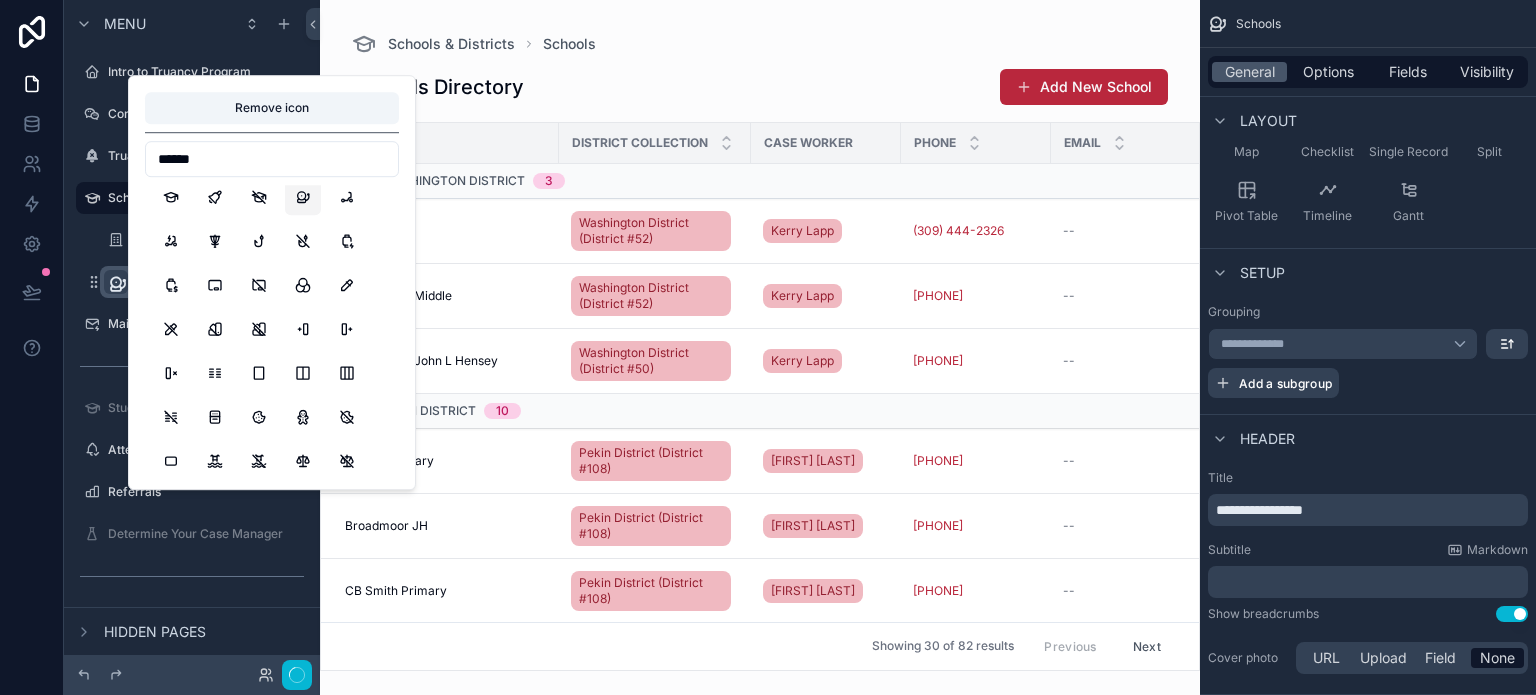 scroll, scrollTop: 0, scrollLeft: 0, axis: both 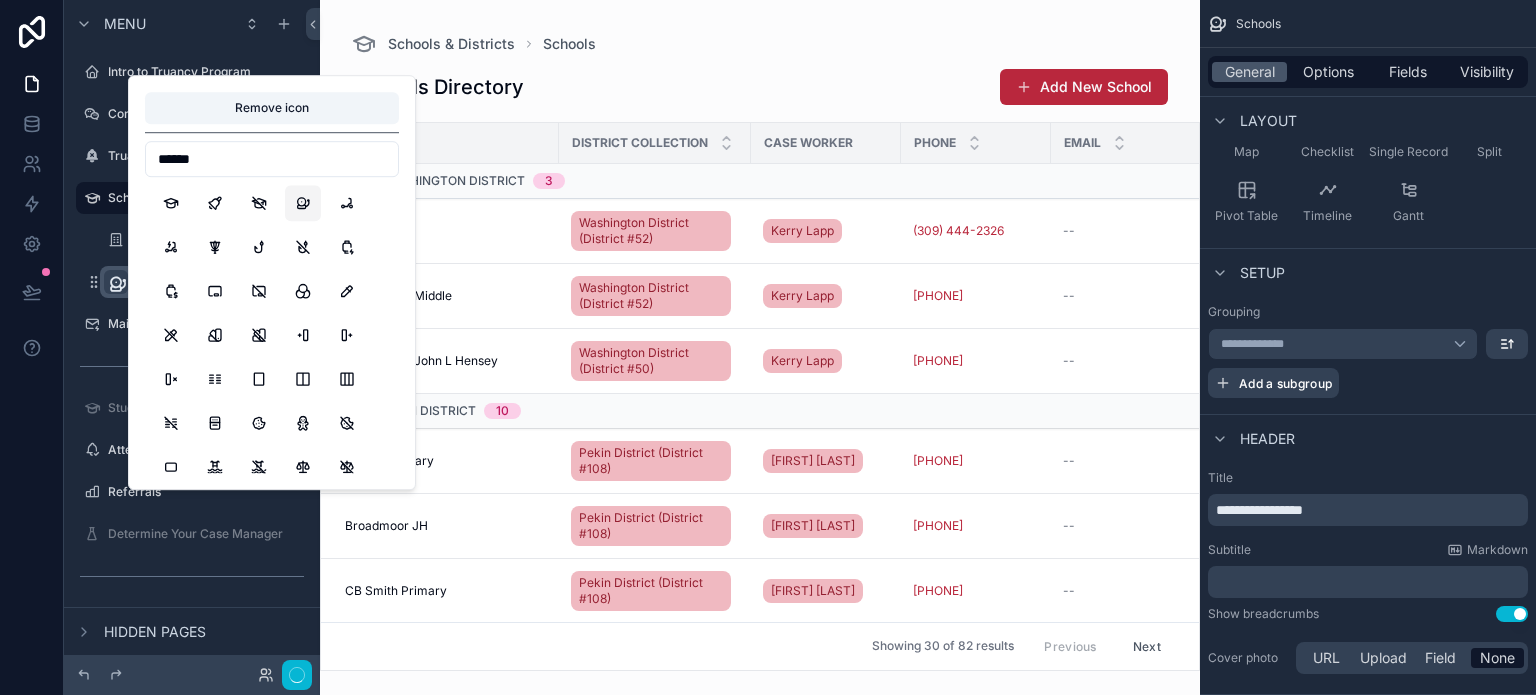click on "******" at bounding box center (272, 159) 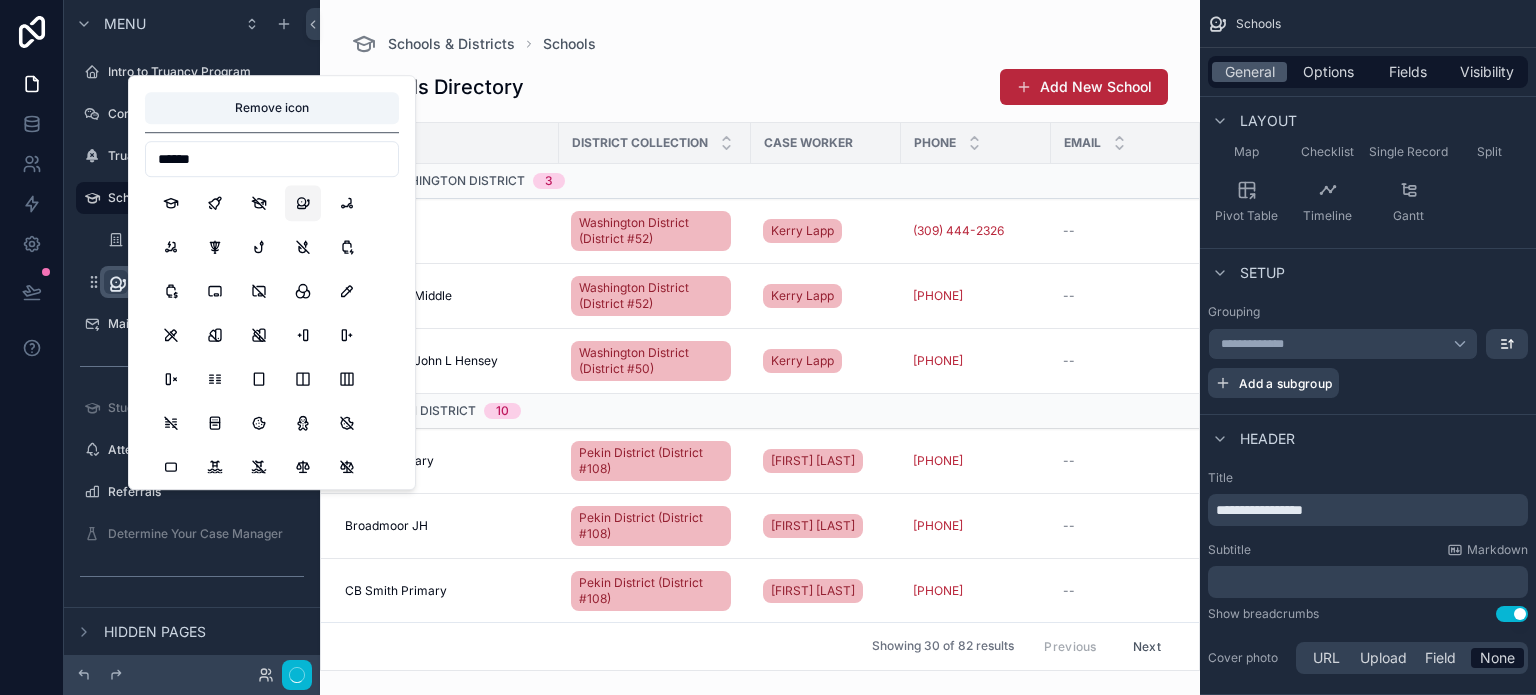 click on "******" at bounding box center [272, 159] 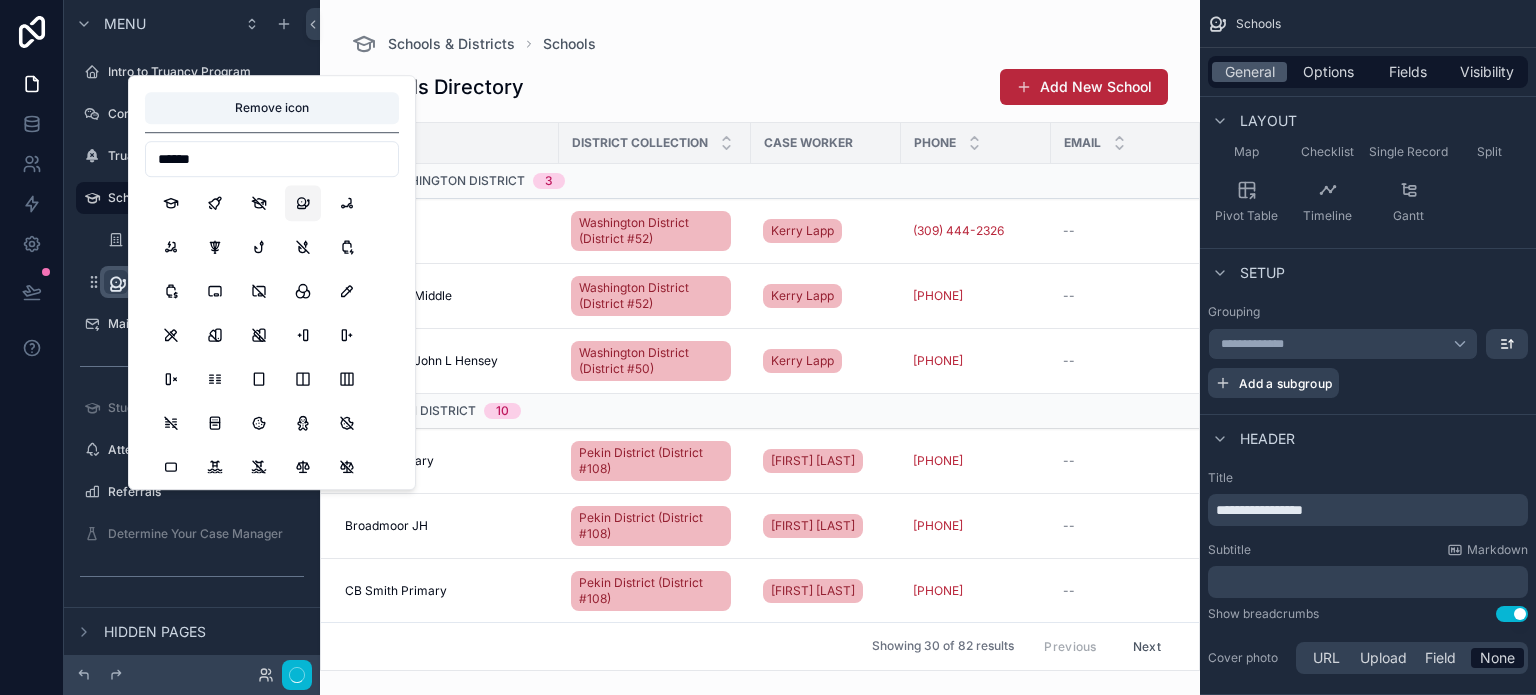 click on "******" at bounding box center (272, 159) 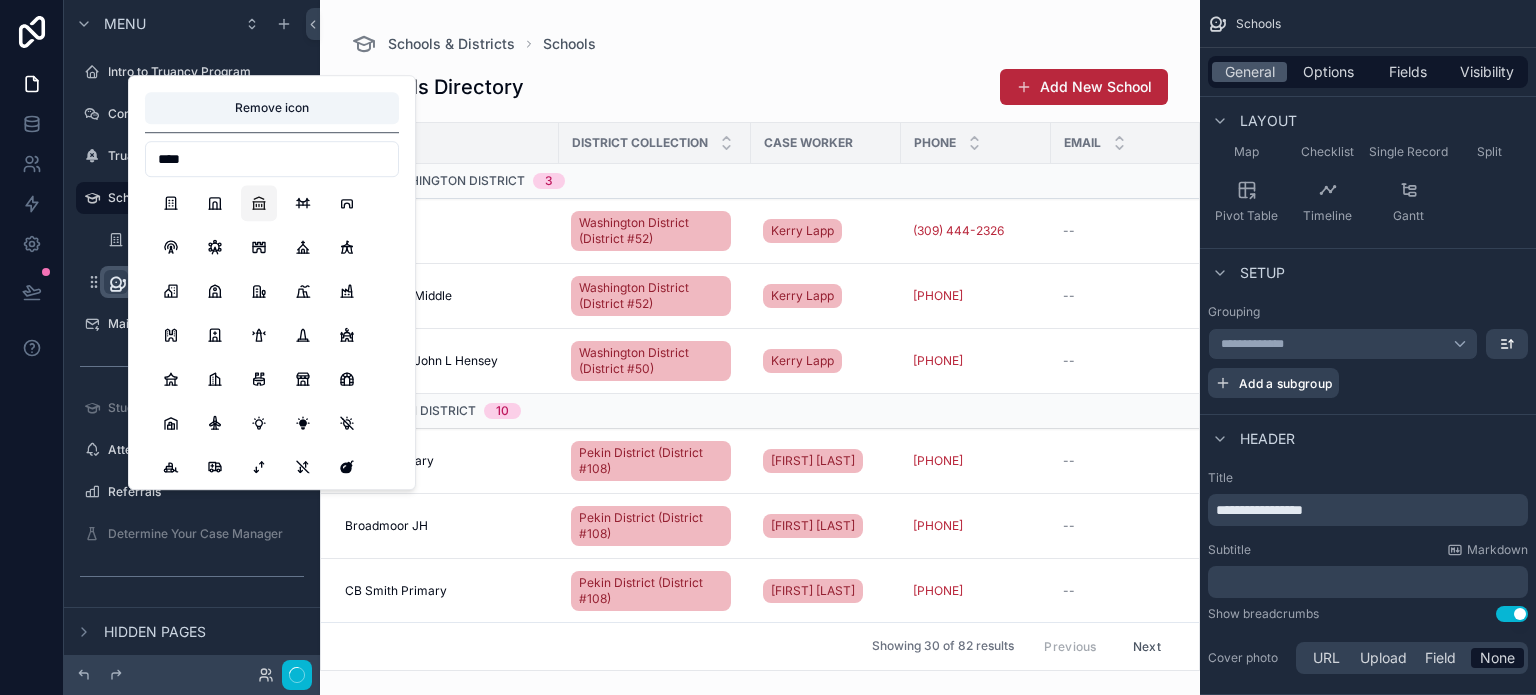 type on "****" 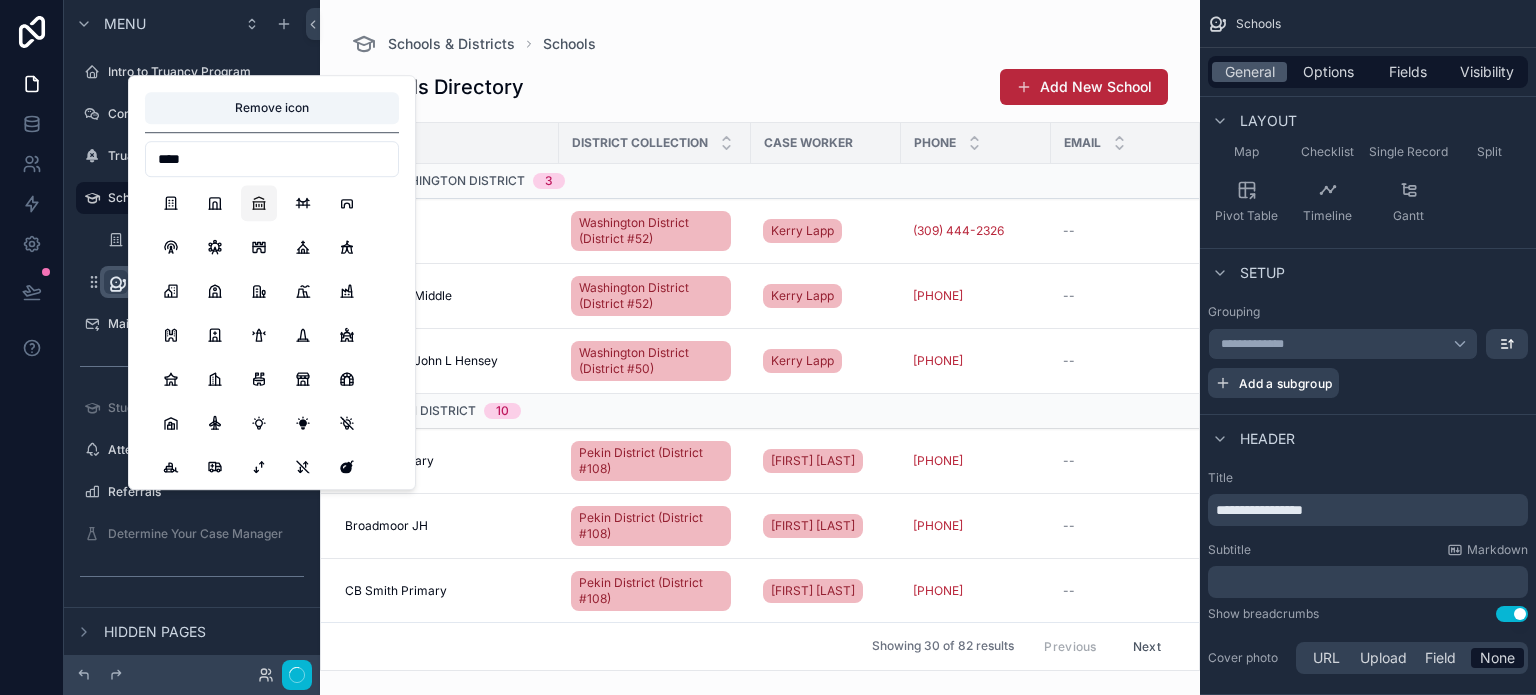 click at bounding box center [259, 203] 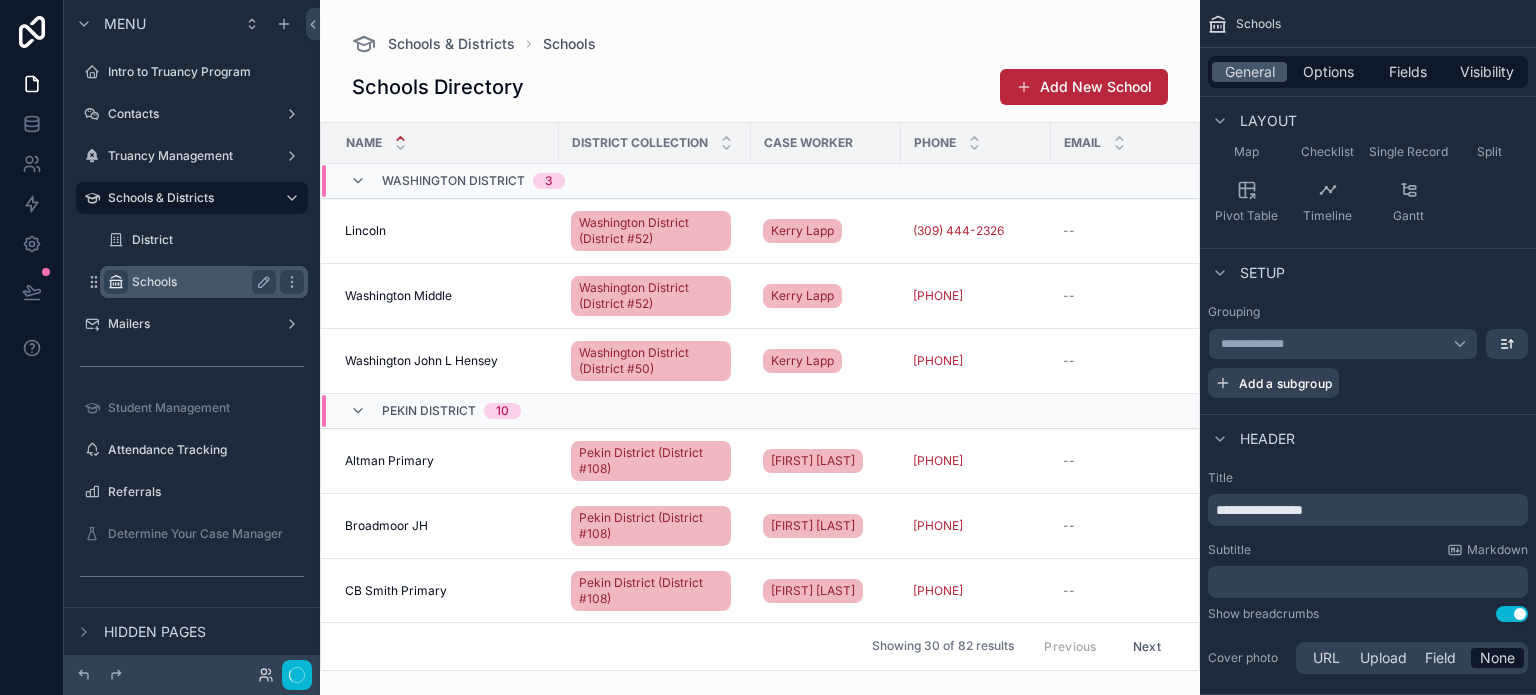 click on "Schools Directory Add New School" at bounding box center (760, 87) 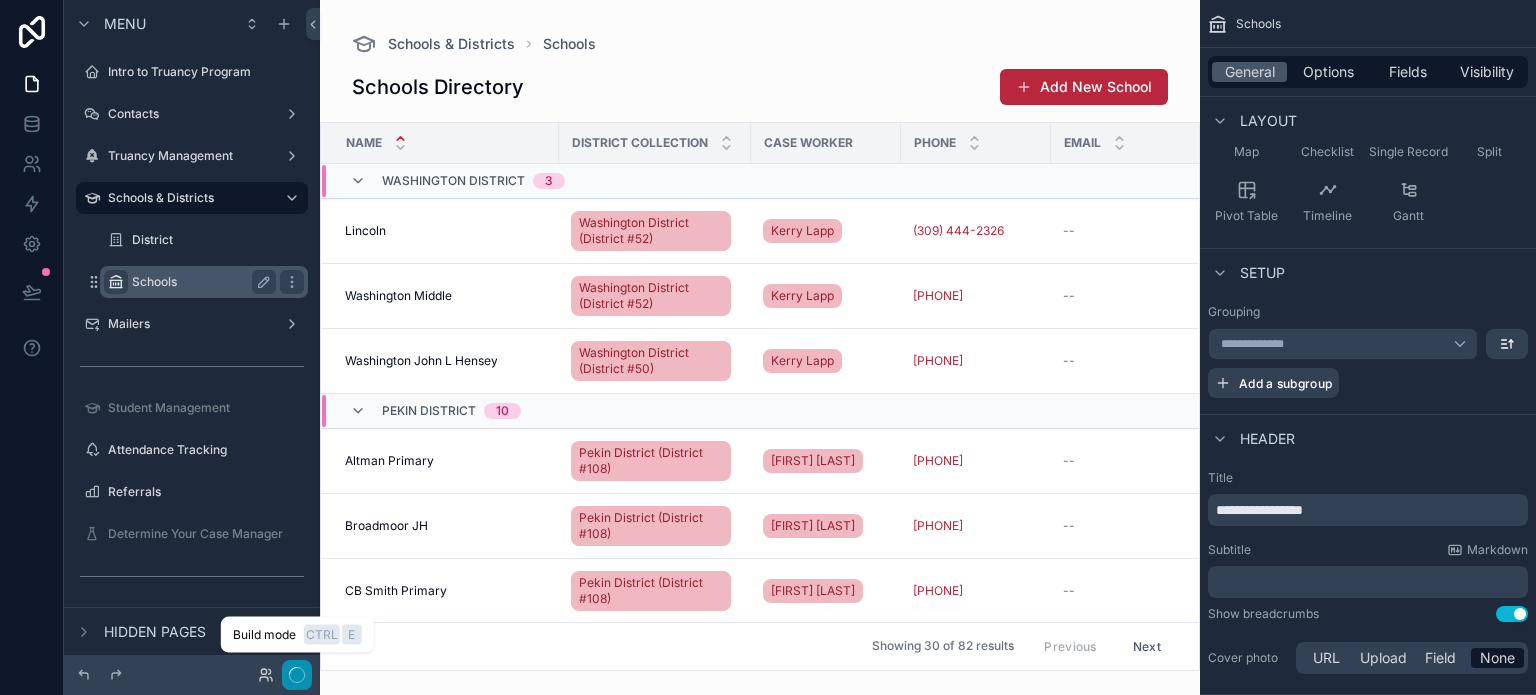 click 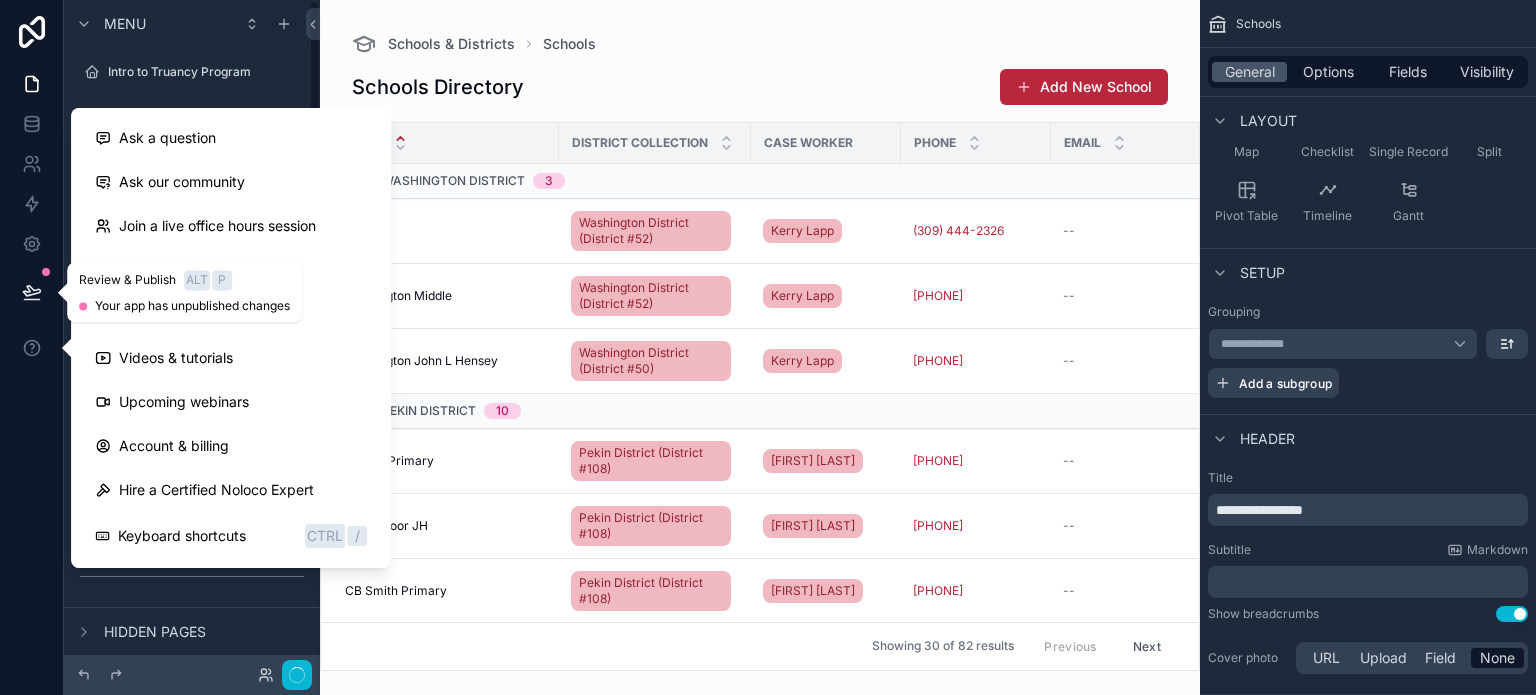 click 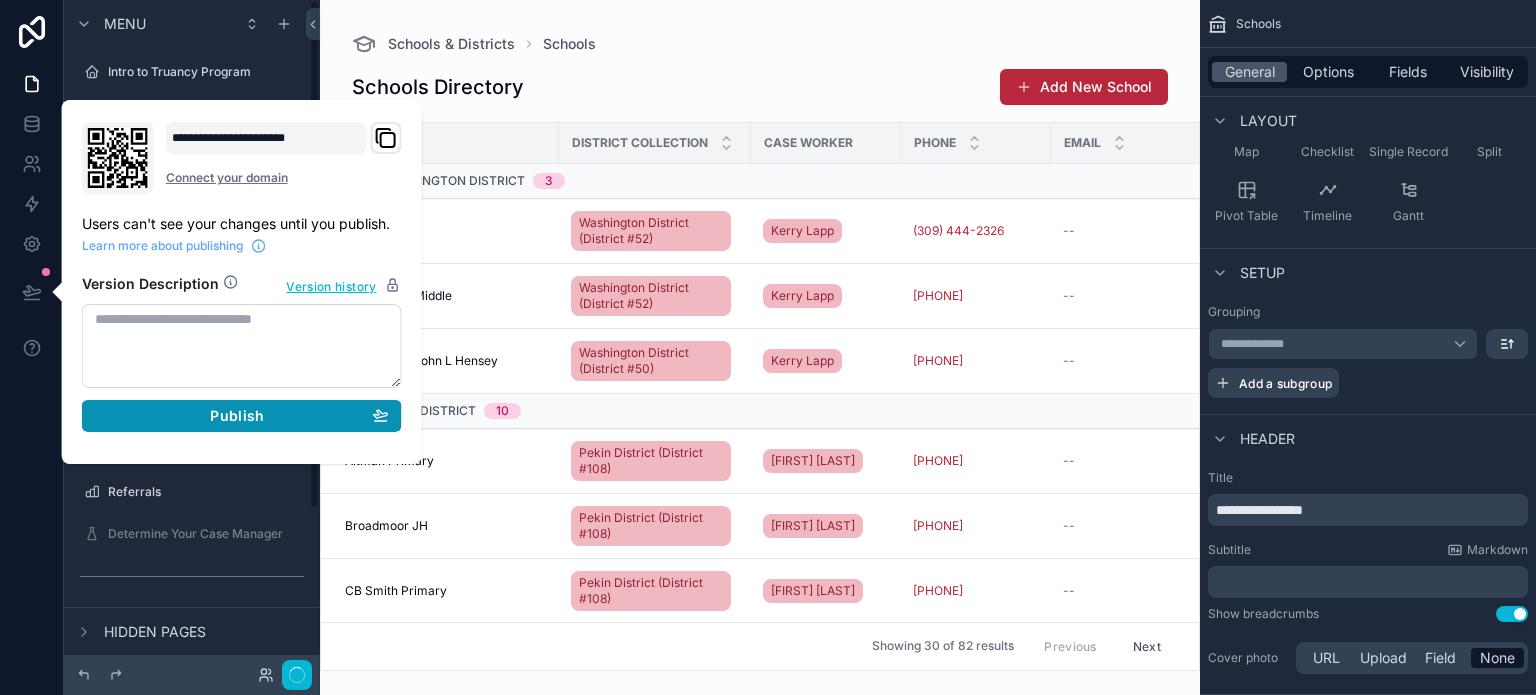 click on "Publish" at bounding box center (237, 416) 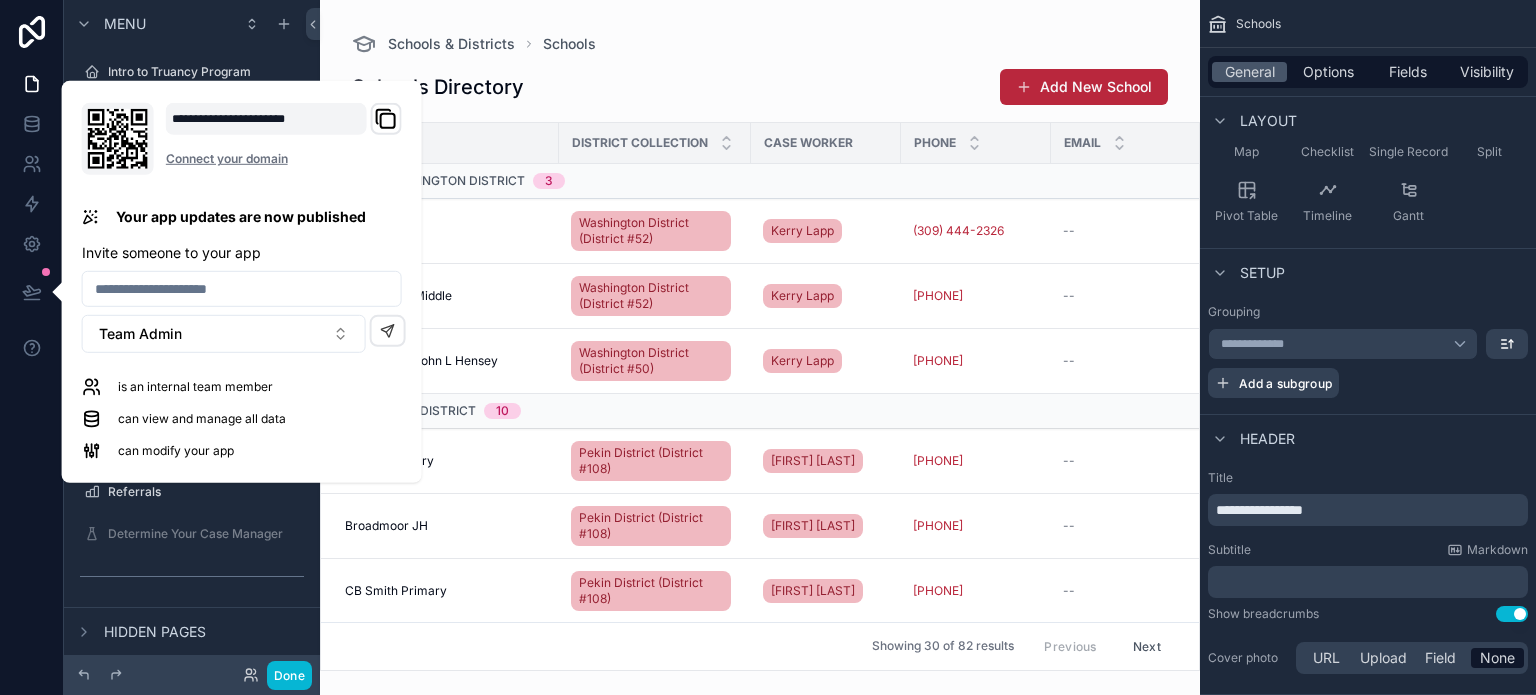 click on "Schools Directory Add New School" at bounding box center (760, 87) 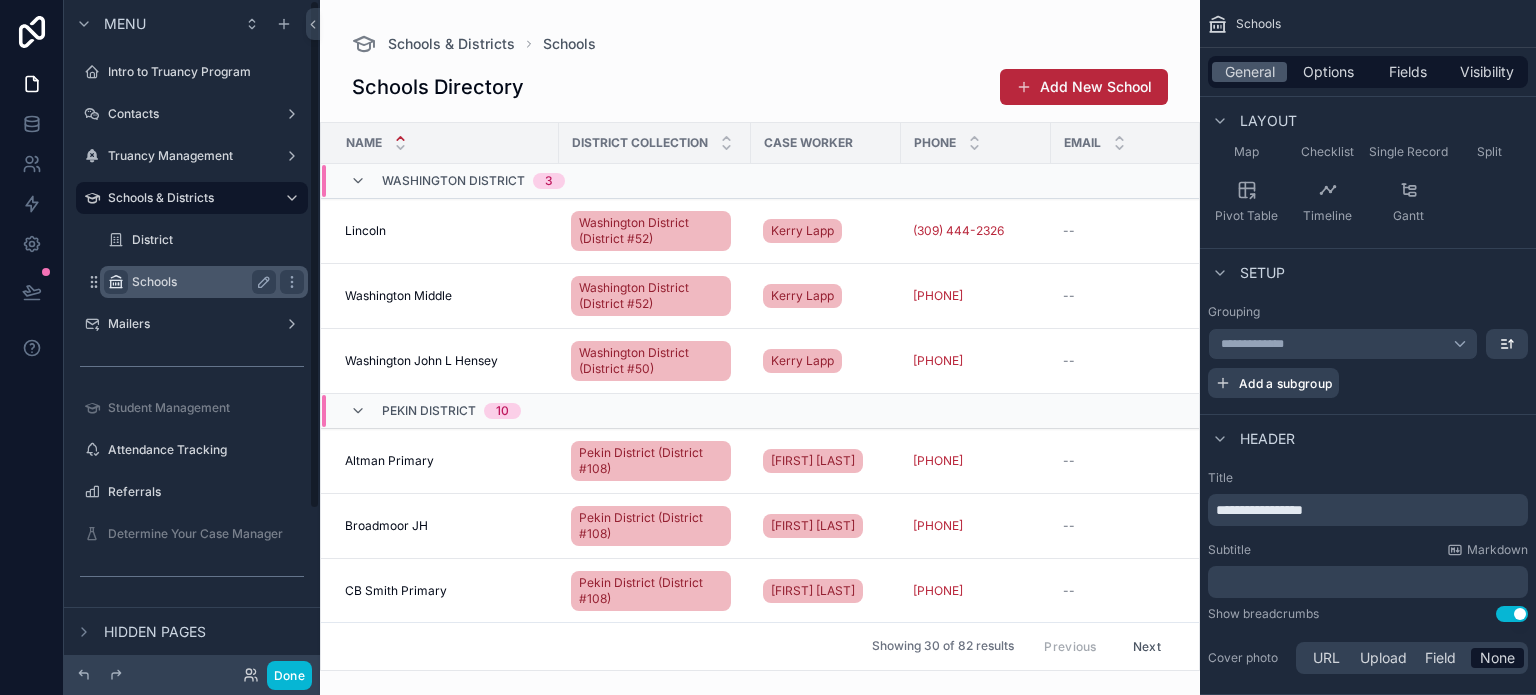 click on "Schools" at bounding box center (204, 282) 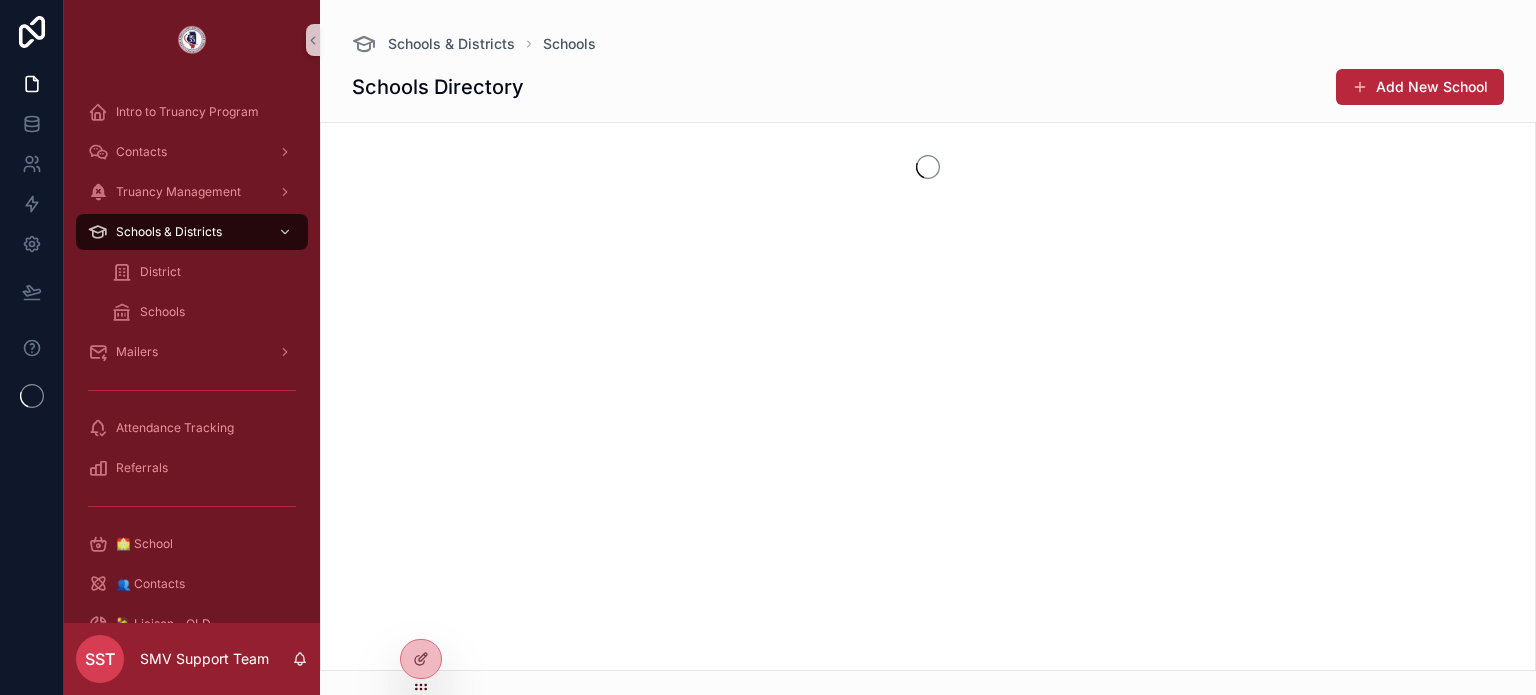 scroll, scrollTop: 0, scrollLeft: 0, axis: both 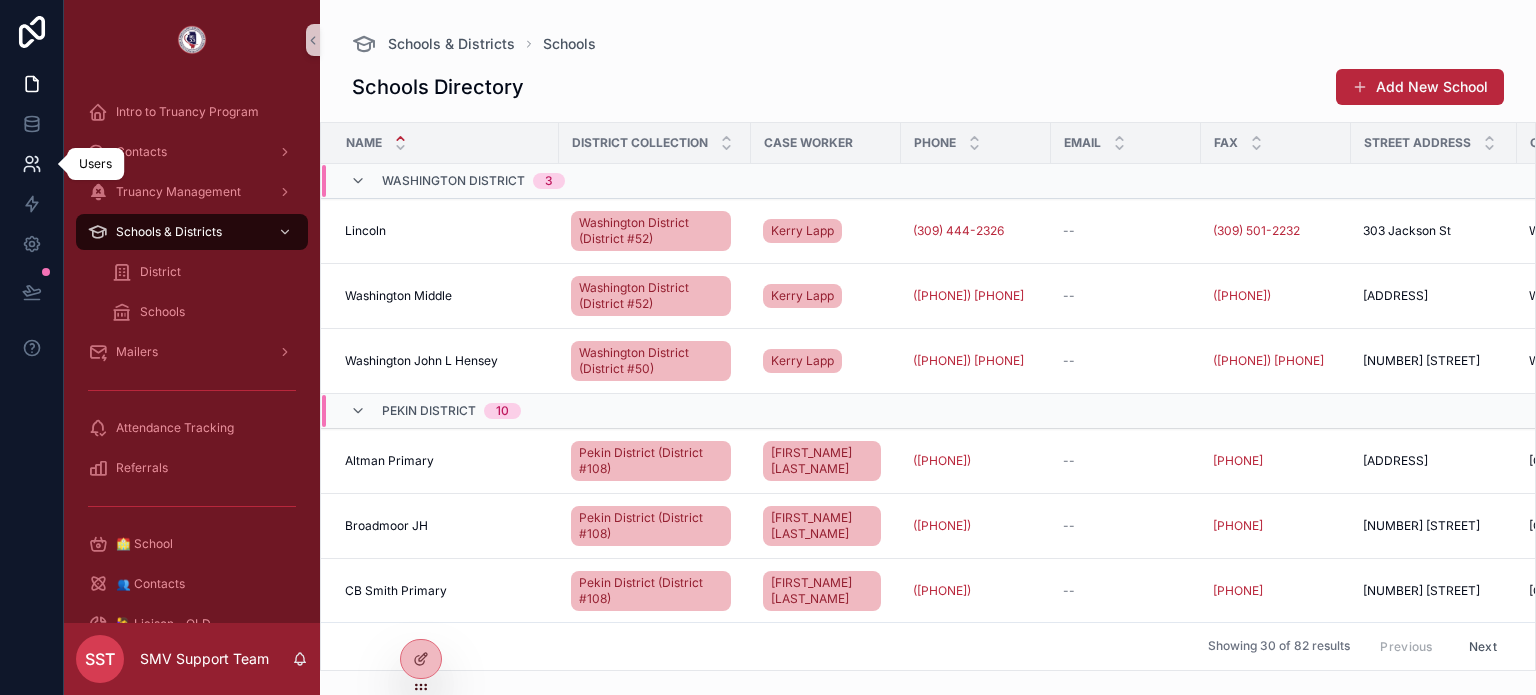 click 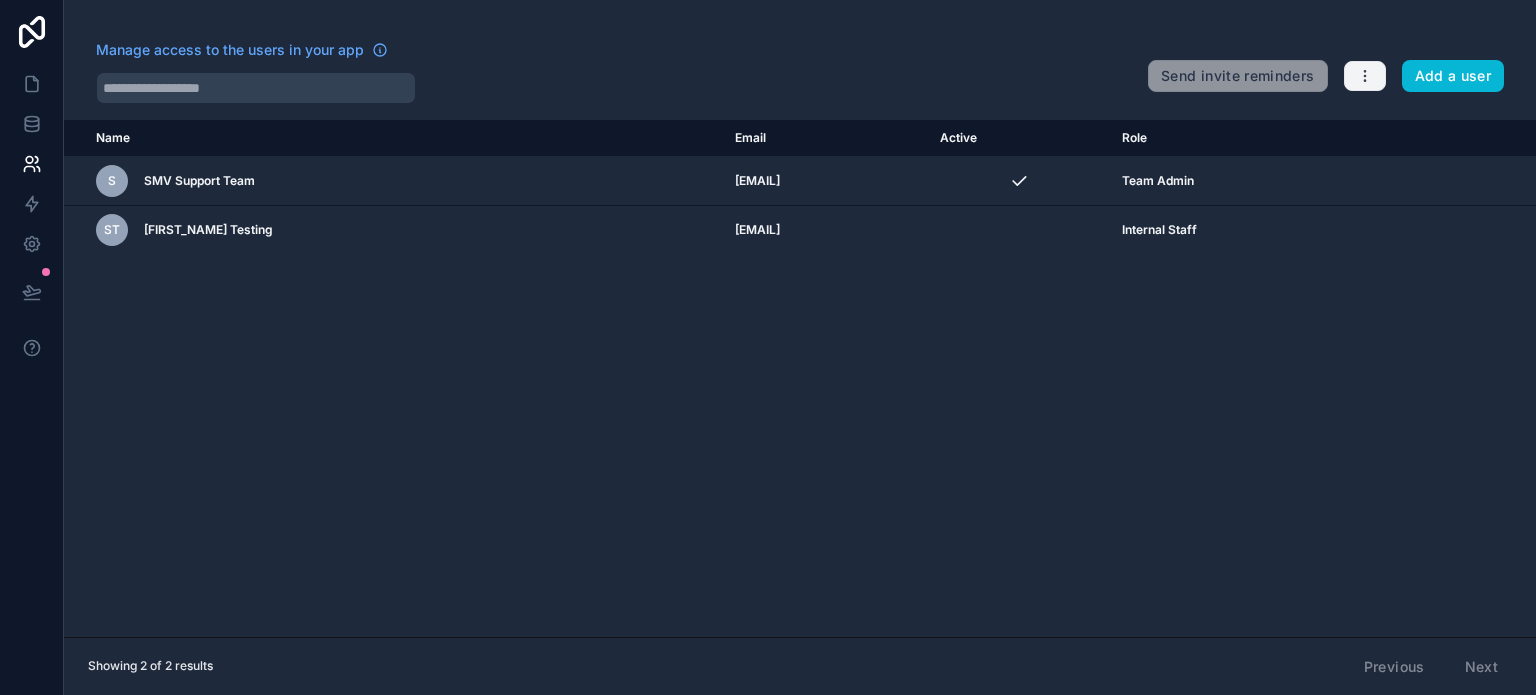click at bounding box center (1365, 76) 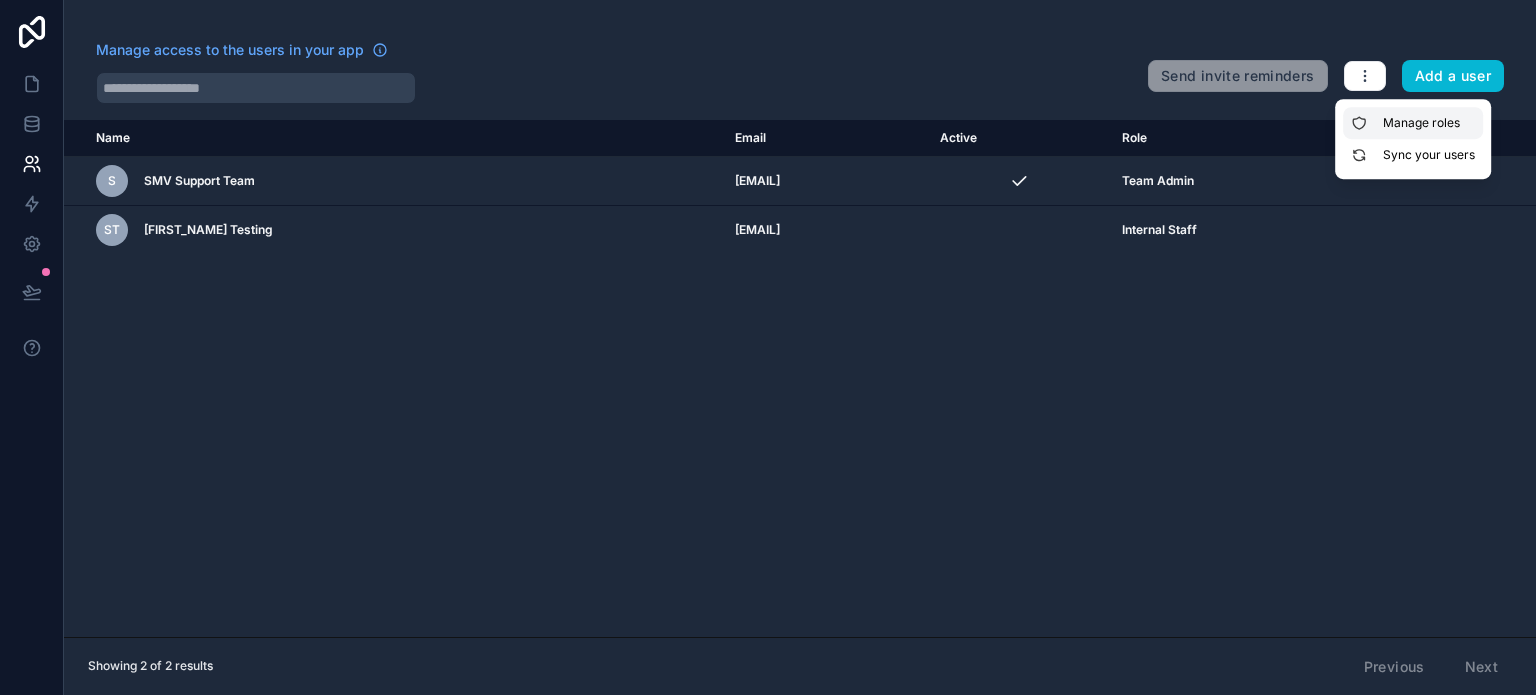 click on "Manage roles" at bounding box center [1413, 123] 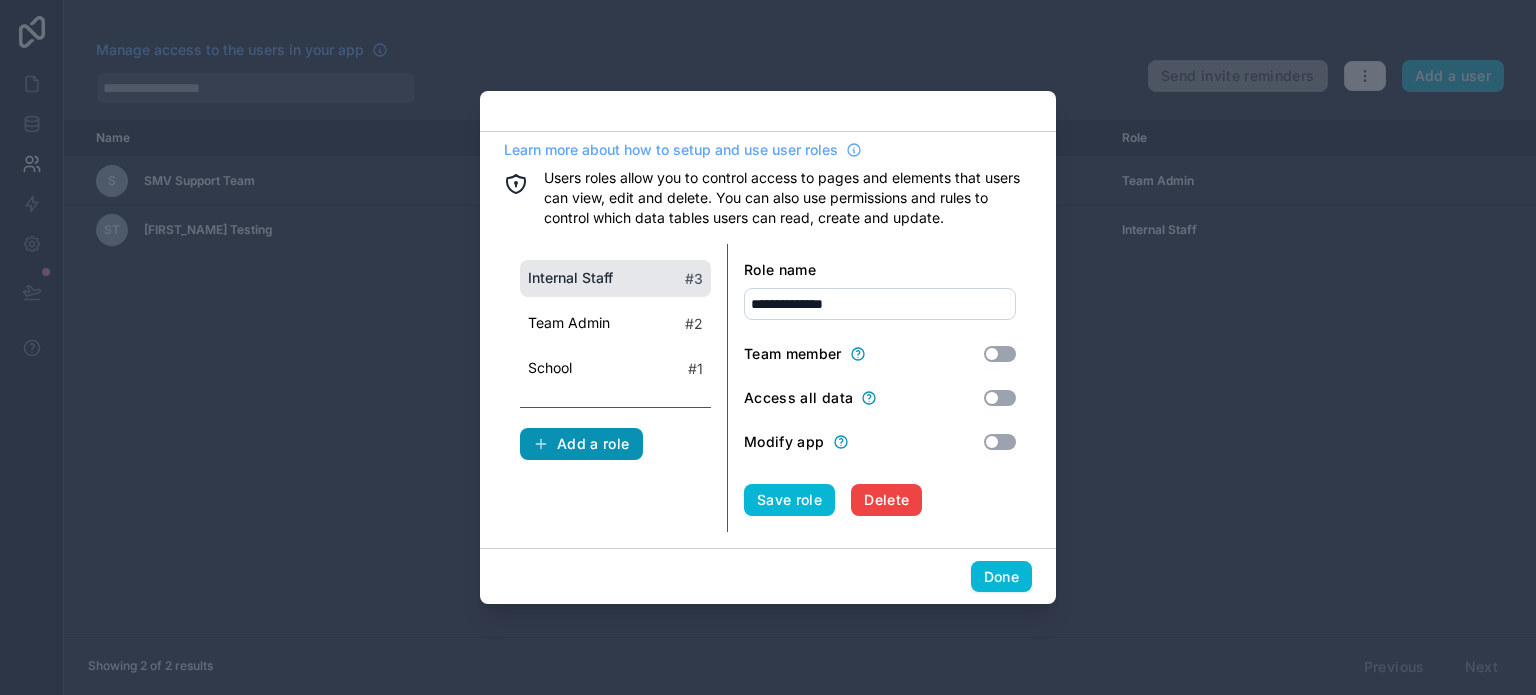 click on "Add a role" at bounding box center [581, 444] 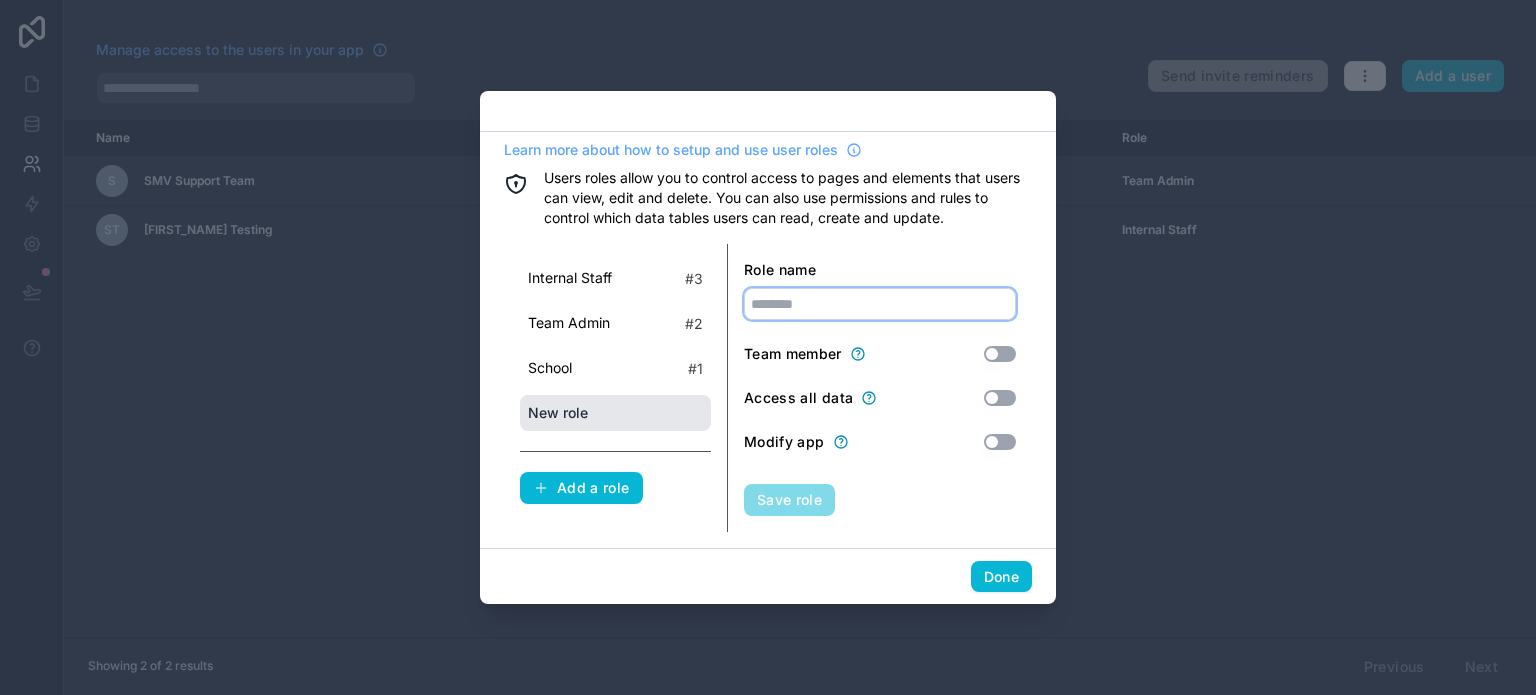 click at bounding box center [880, 304] 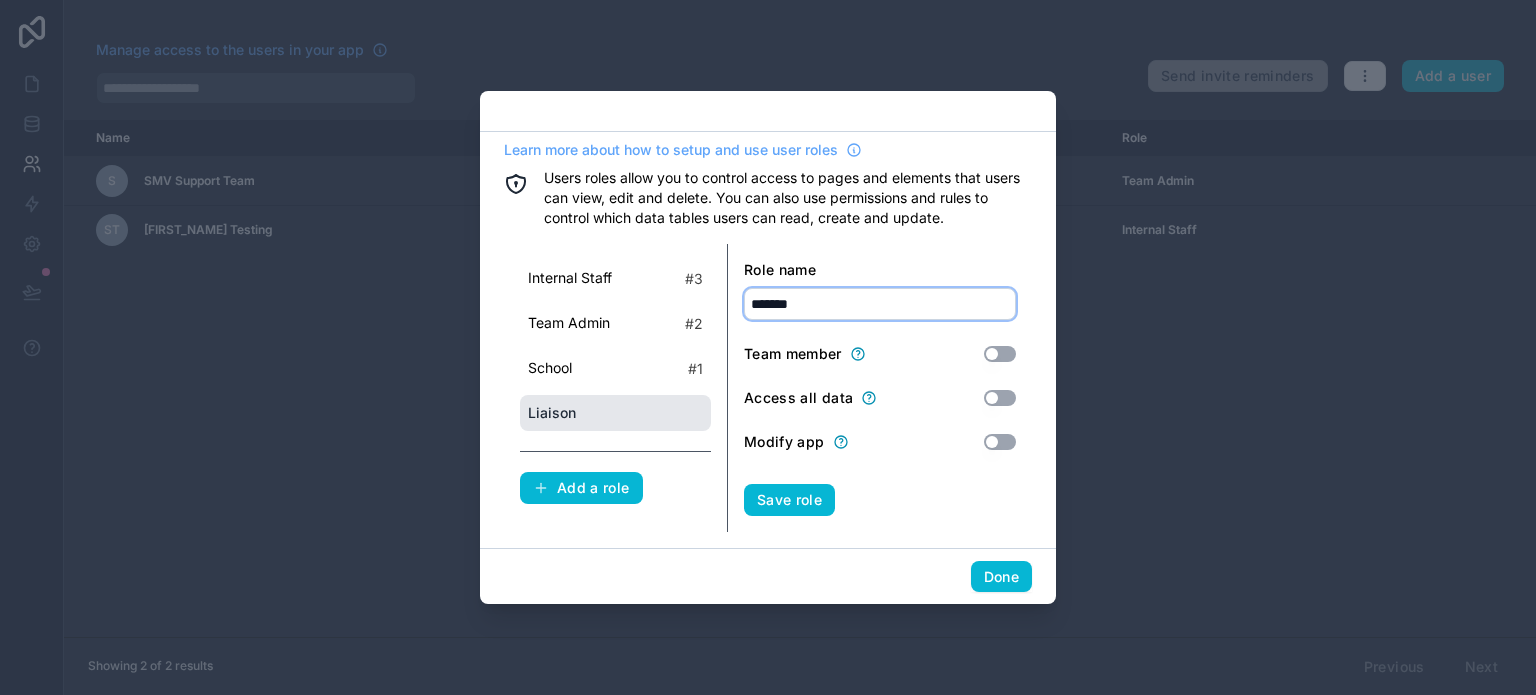 click on "*******" at bounding box center [880, 304] 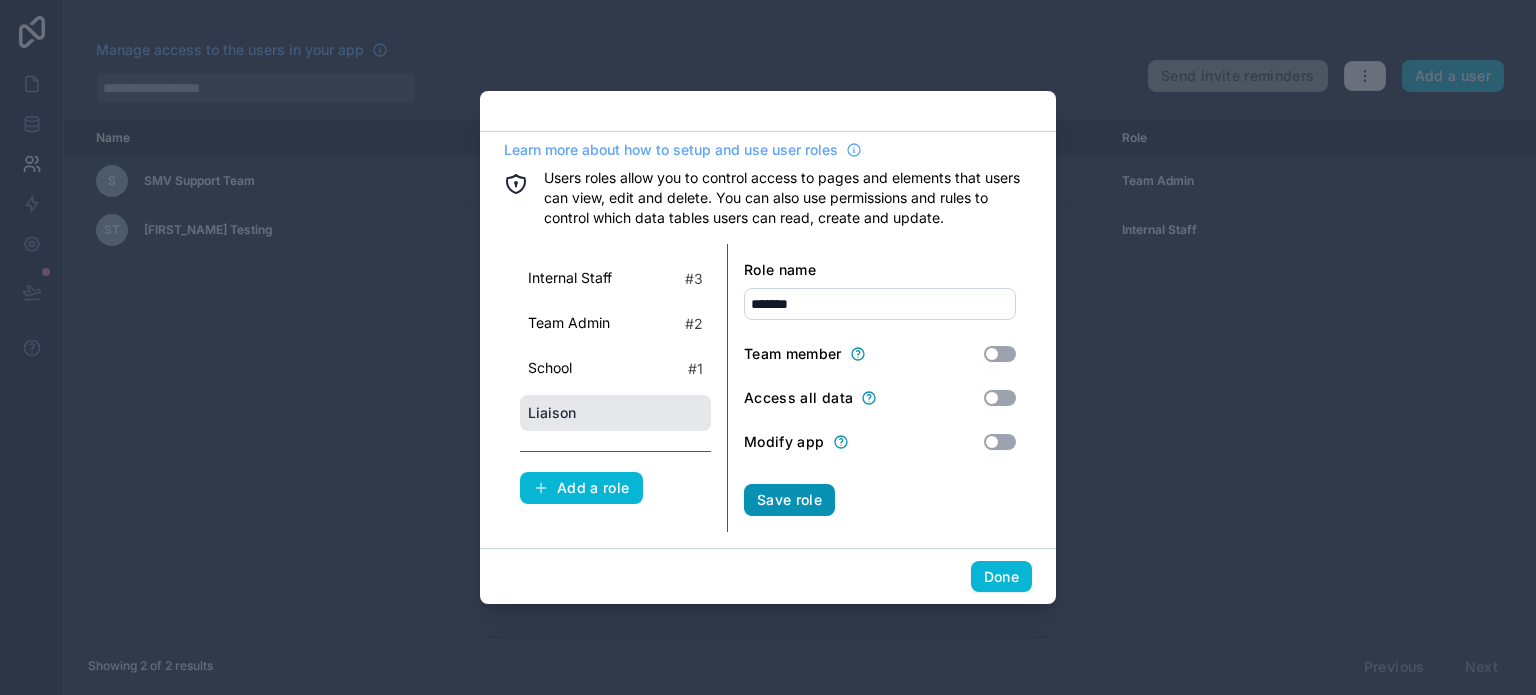 click on "Save role" at bounding box center [789, 500] 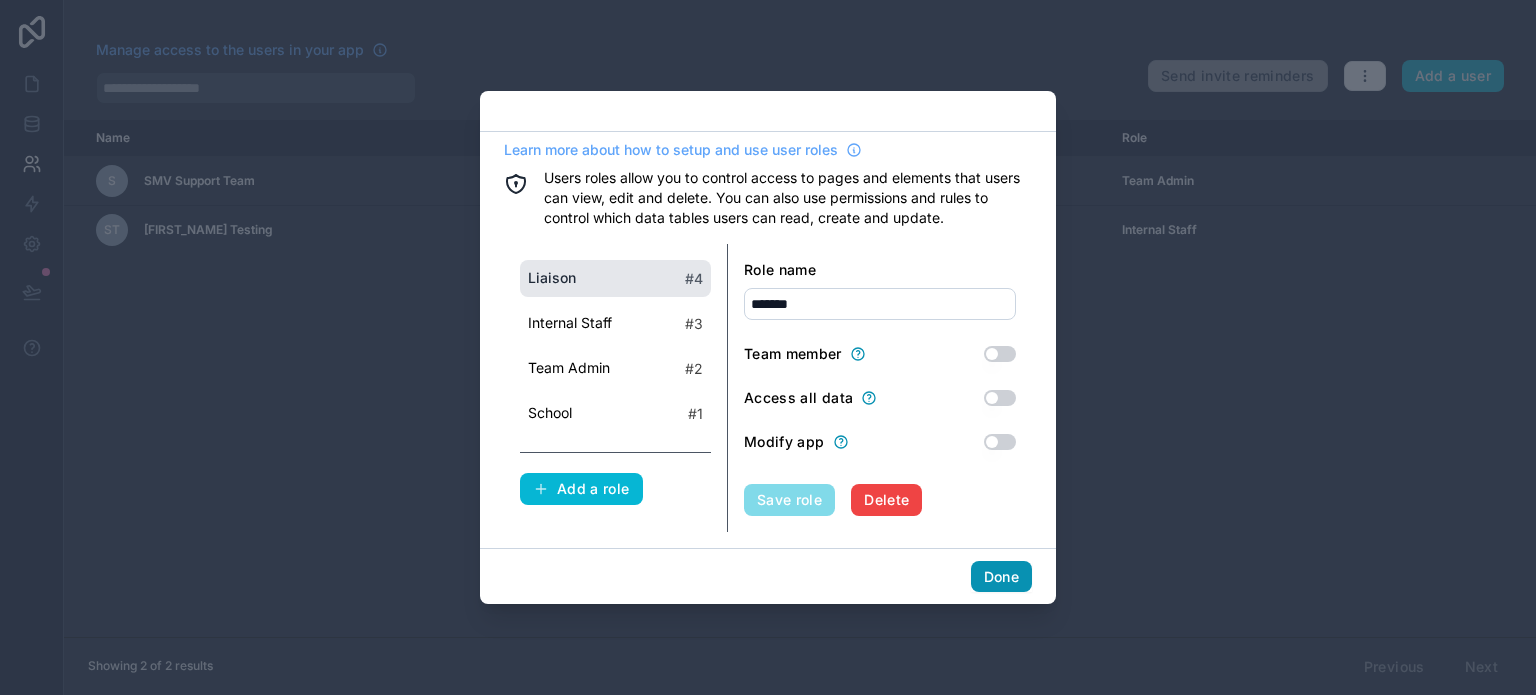 click on "Done" at bounding box center [1001, 577] 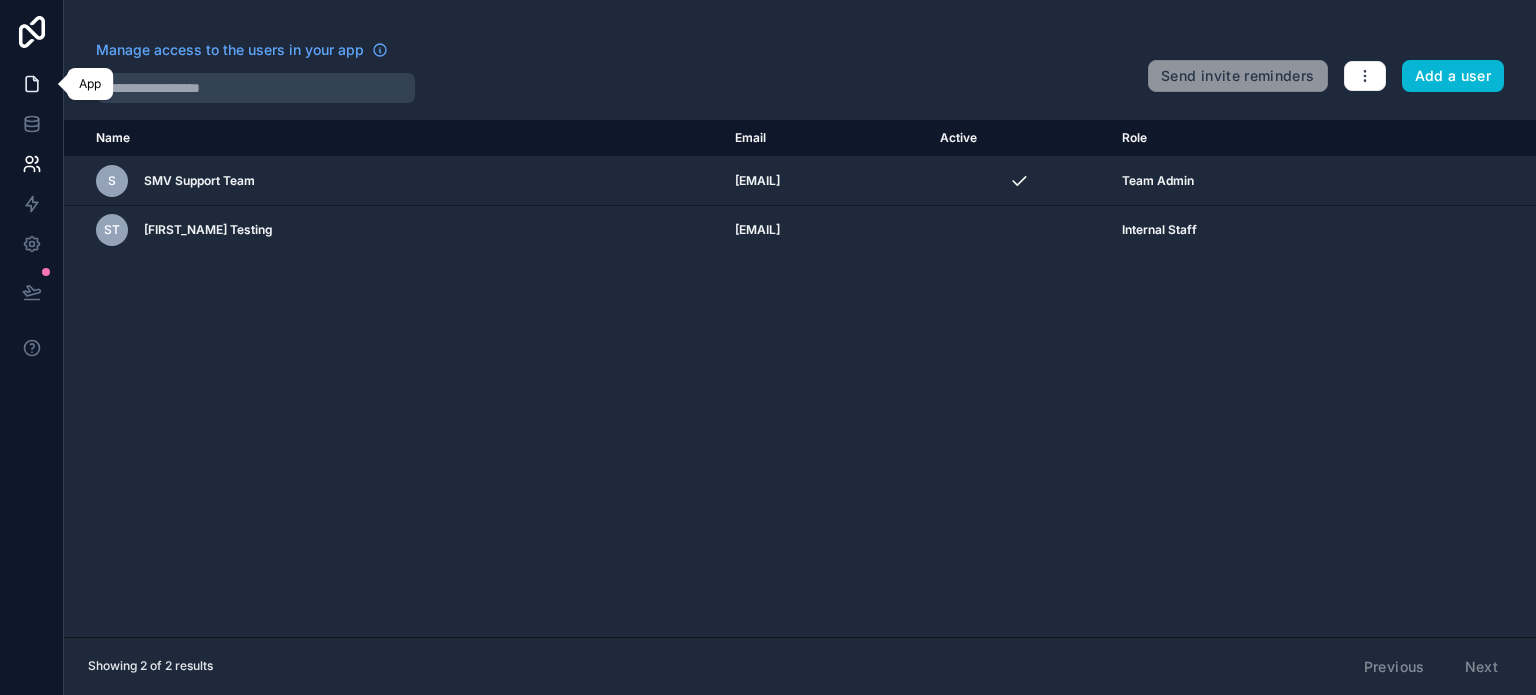 click 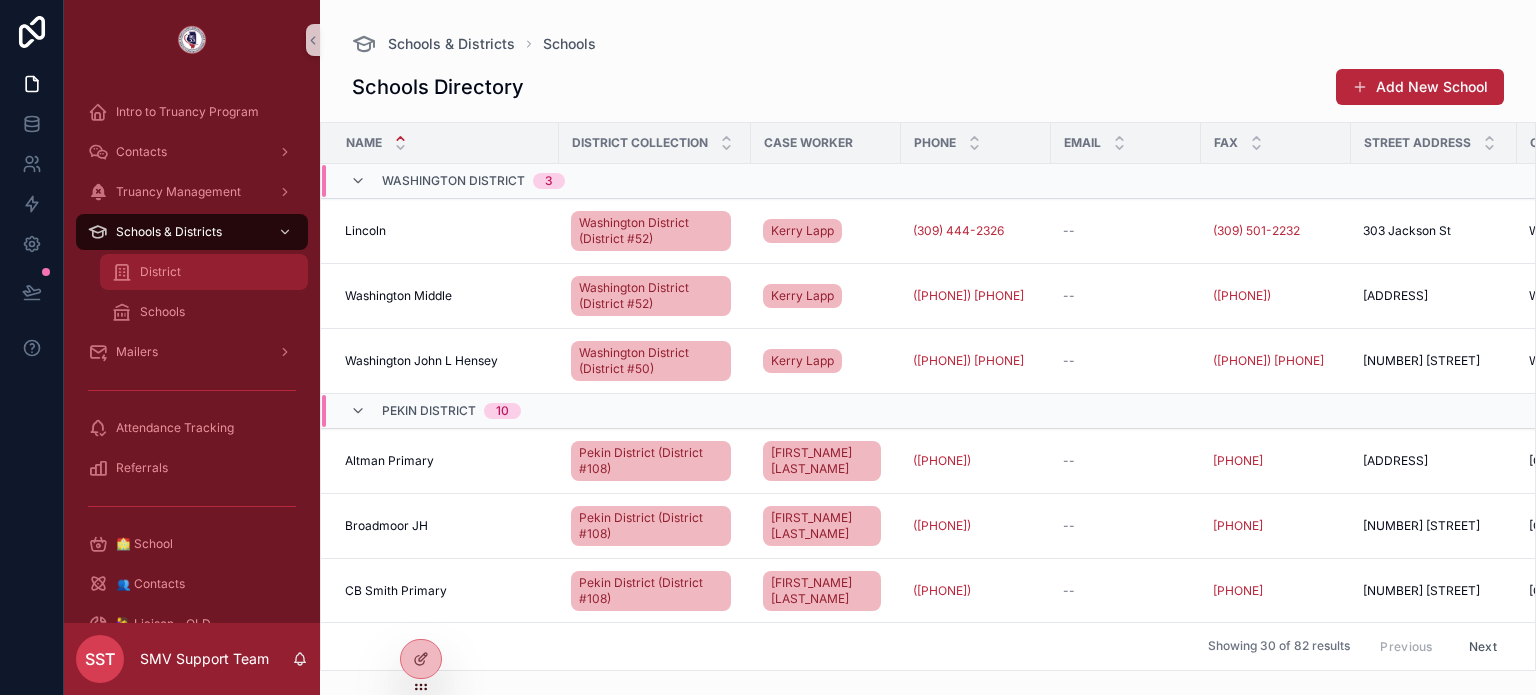 click on "District" at bounding box center (204, 272) 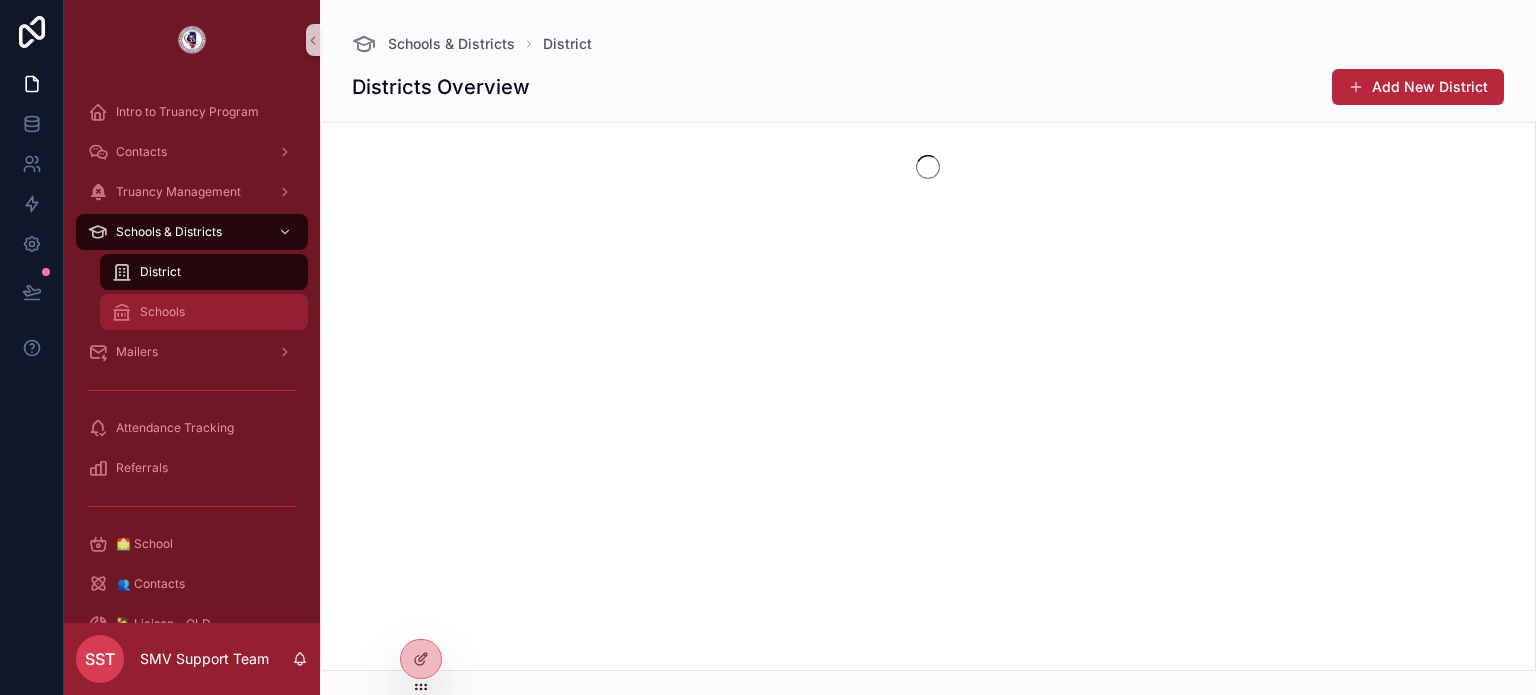 click on "Schools" at bounding box center [204, 312] 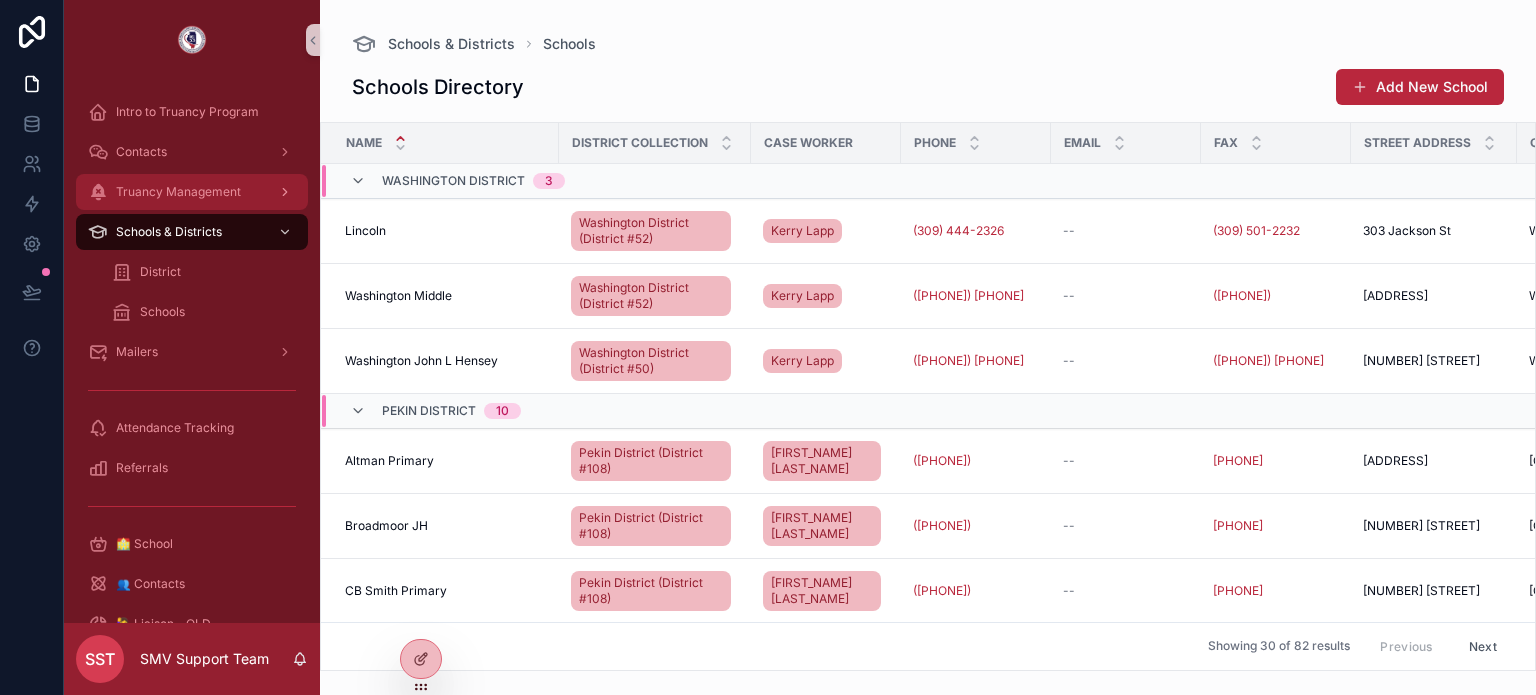 click on "Truancy Management" at bounding box center (178, 192) 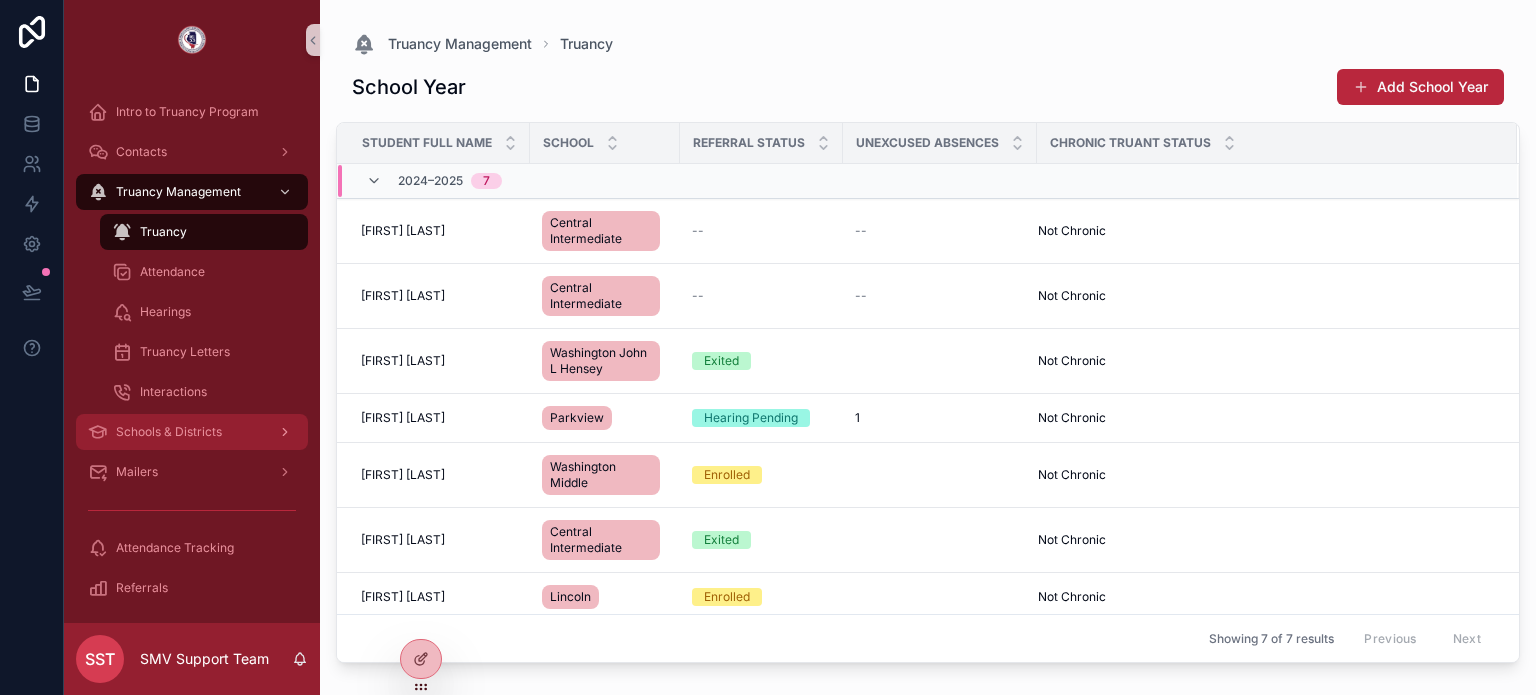 click on "Schools & Districts" at bounding box center (192, 432) 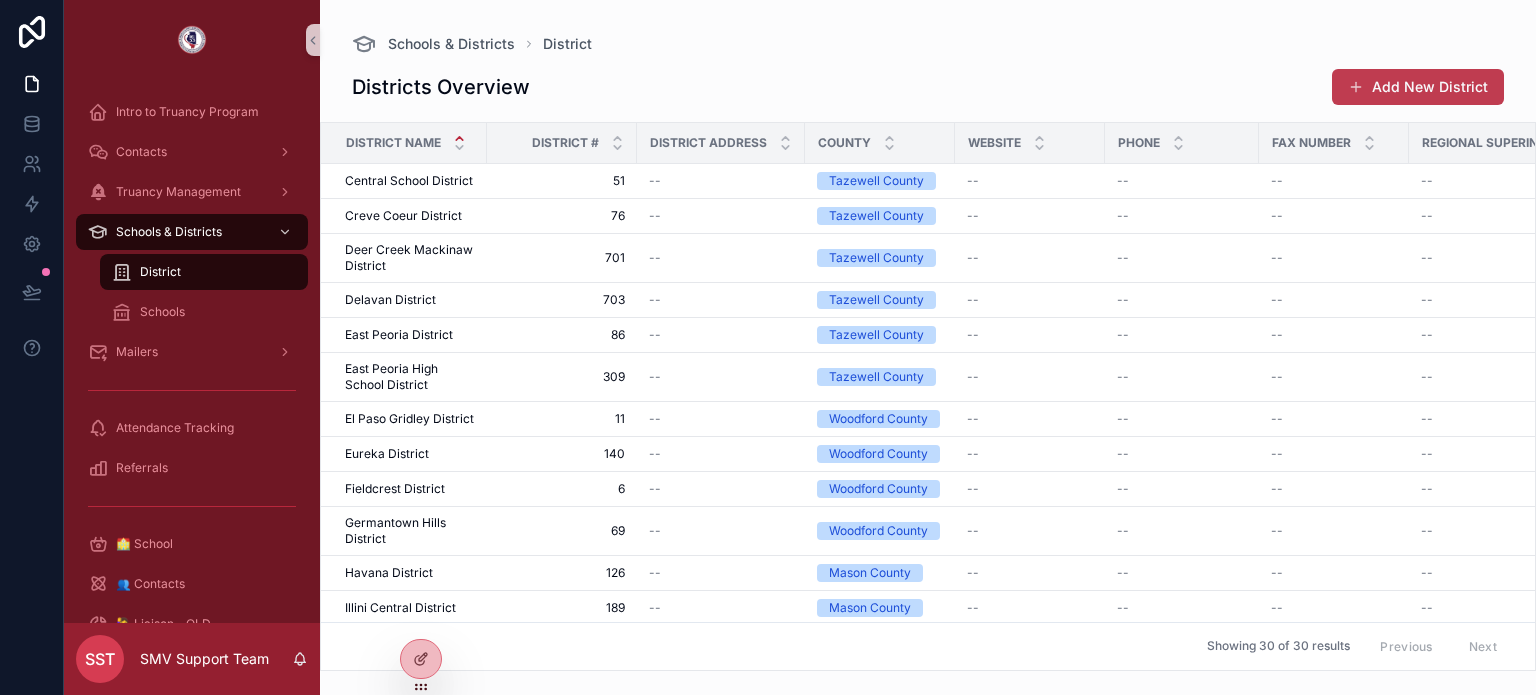 click on "Add New District" at bounding box center [1418, 87] 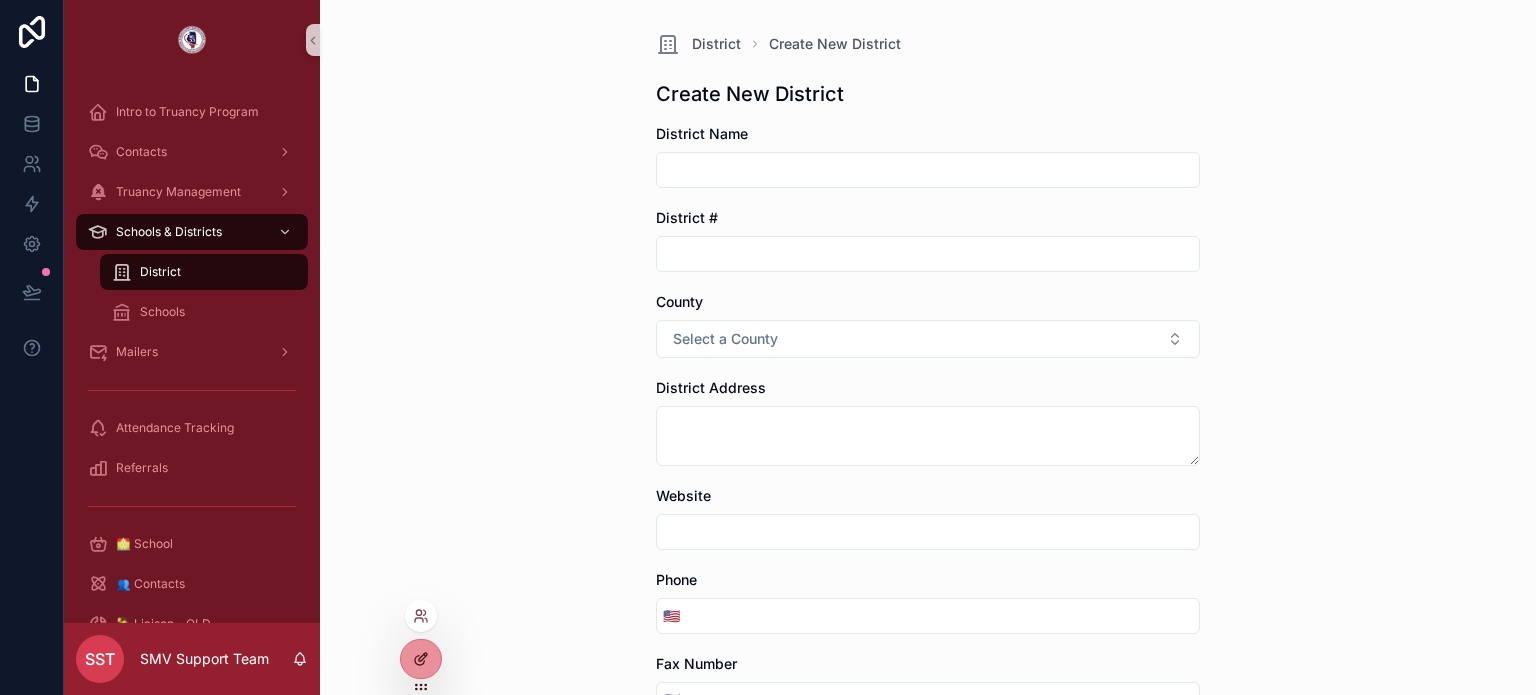 click at bounding box center [421, 659] 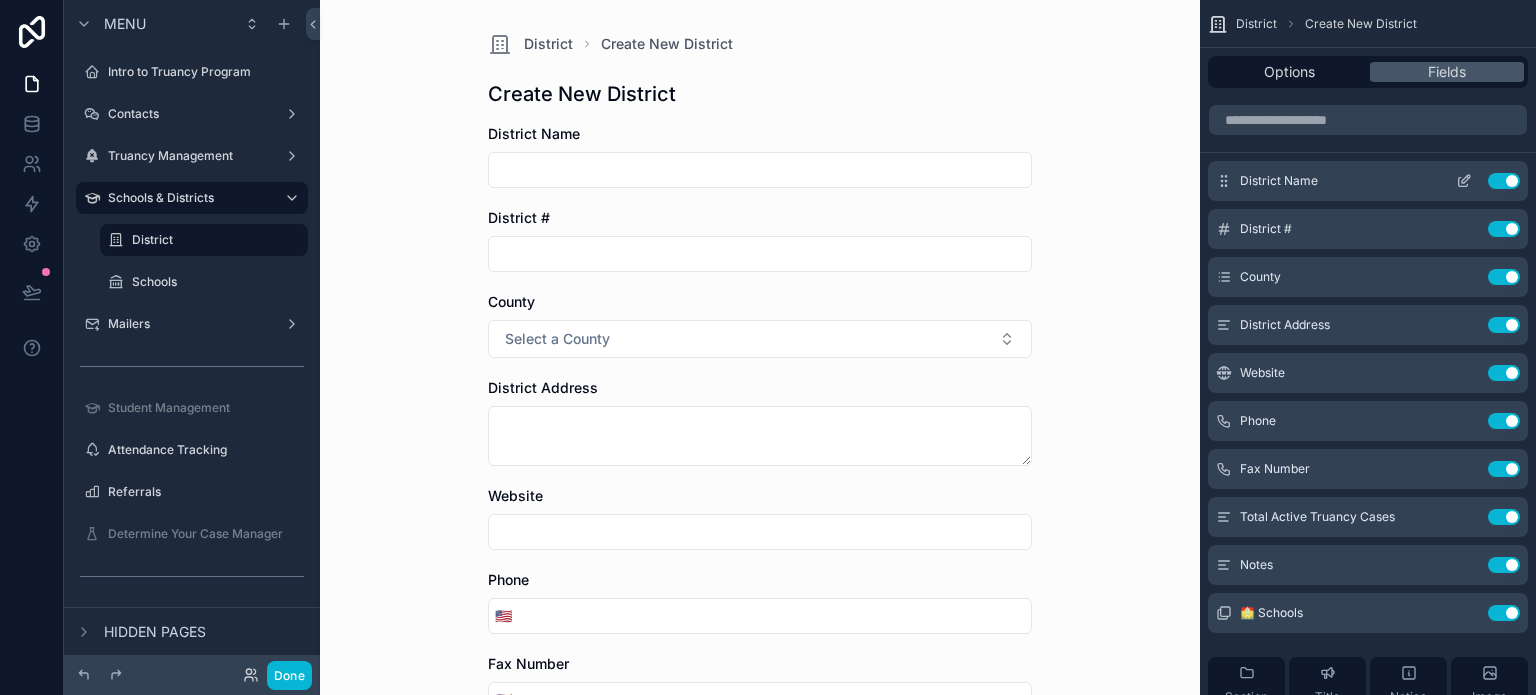 click 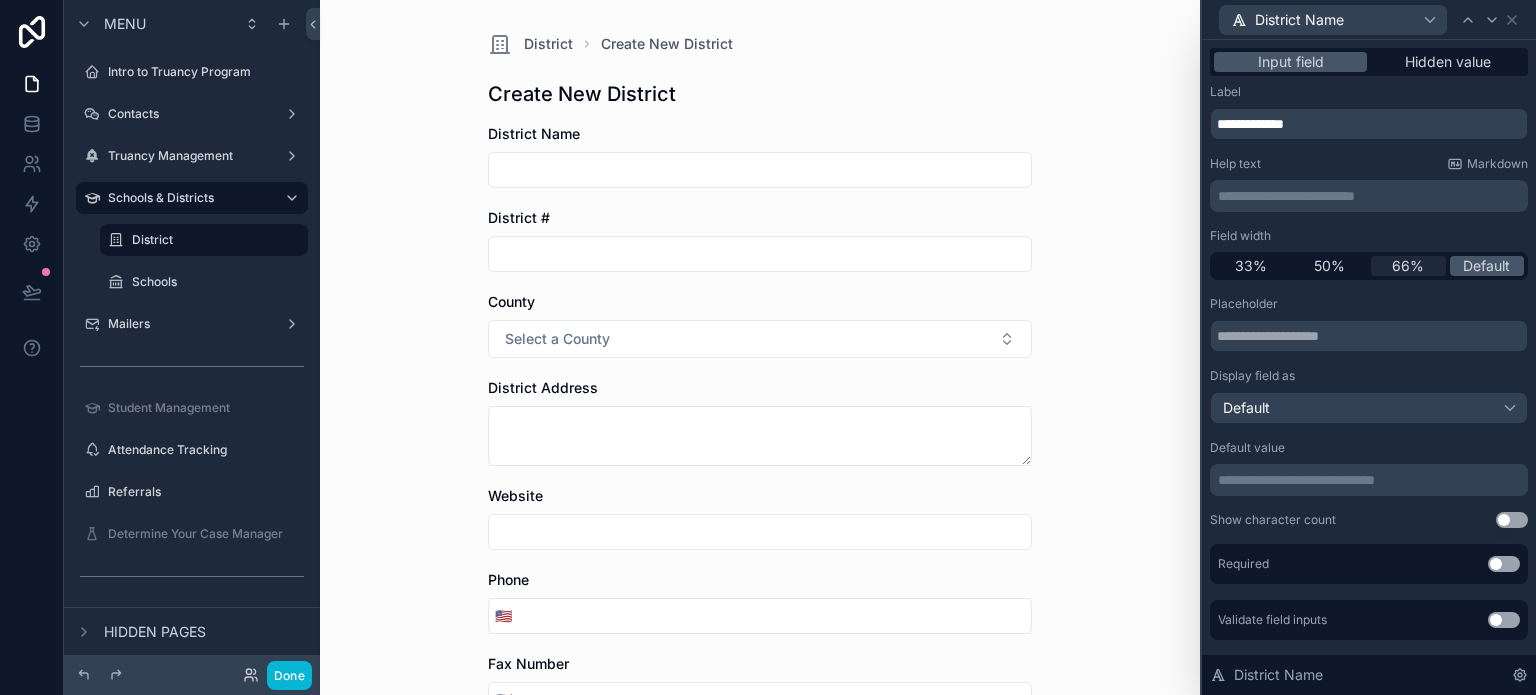 click on "66%" at bounding box center (1408, 266) 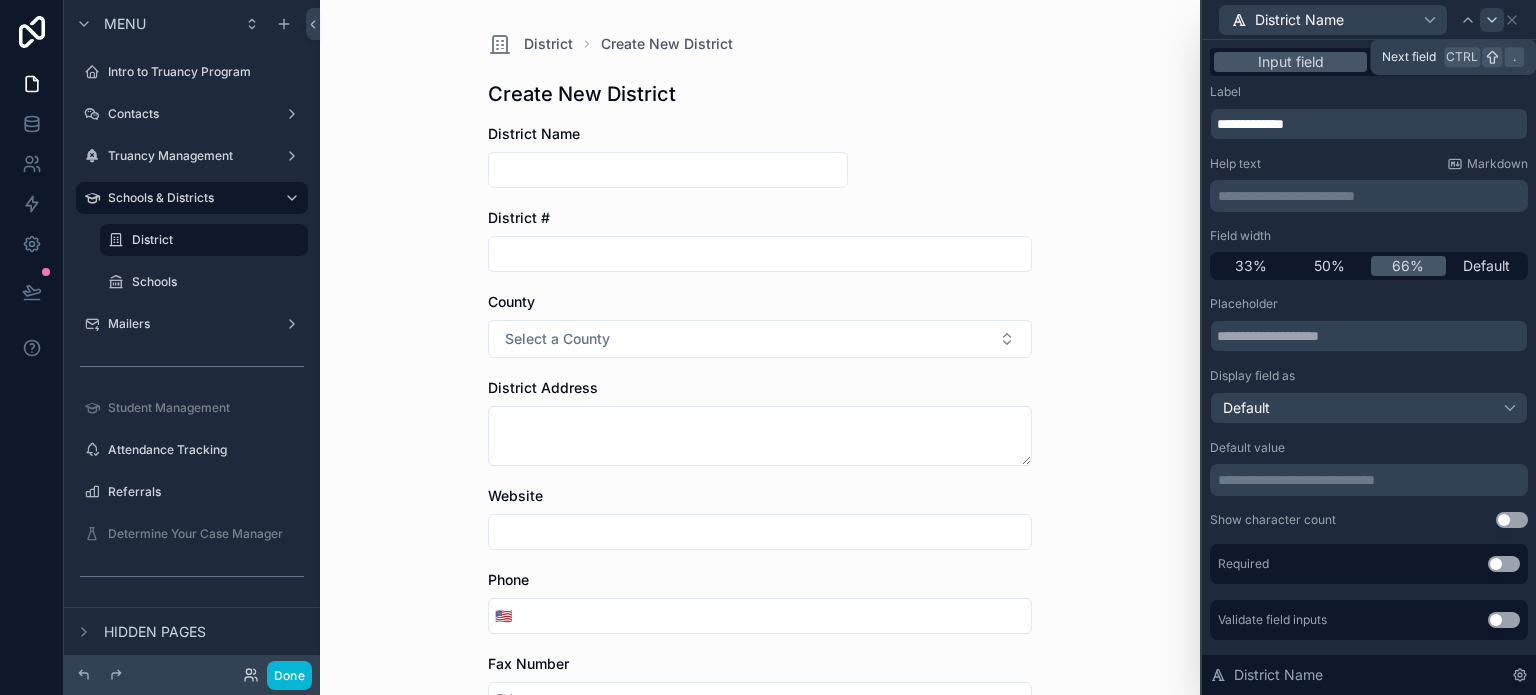 click 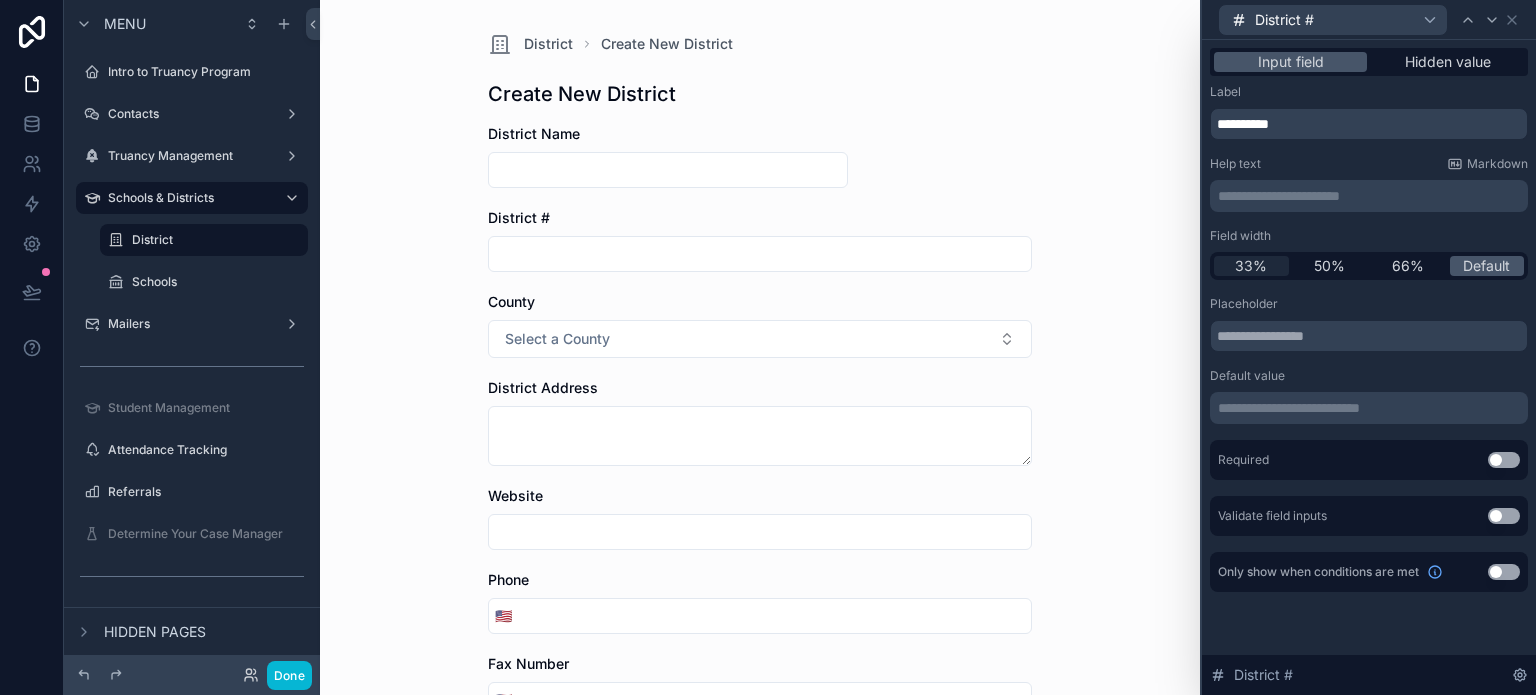 click on "33%" at bounding box center (1251, 266) 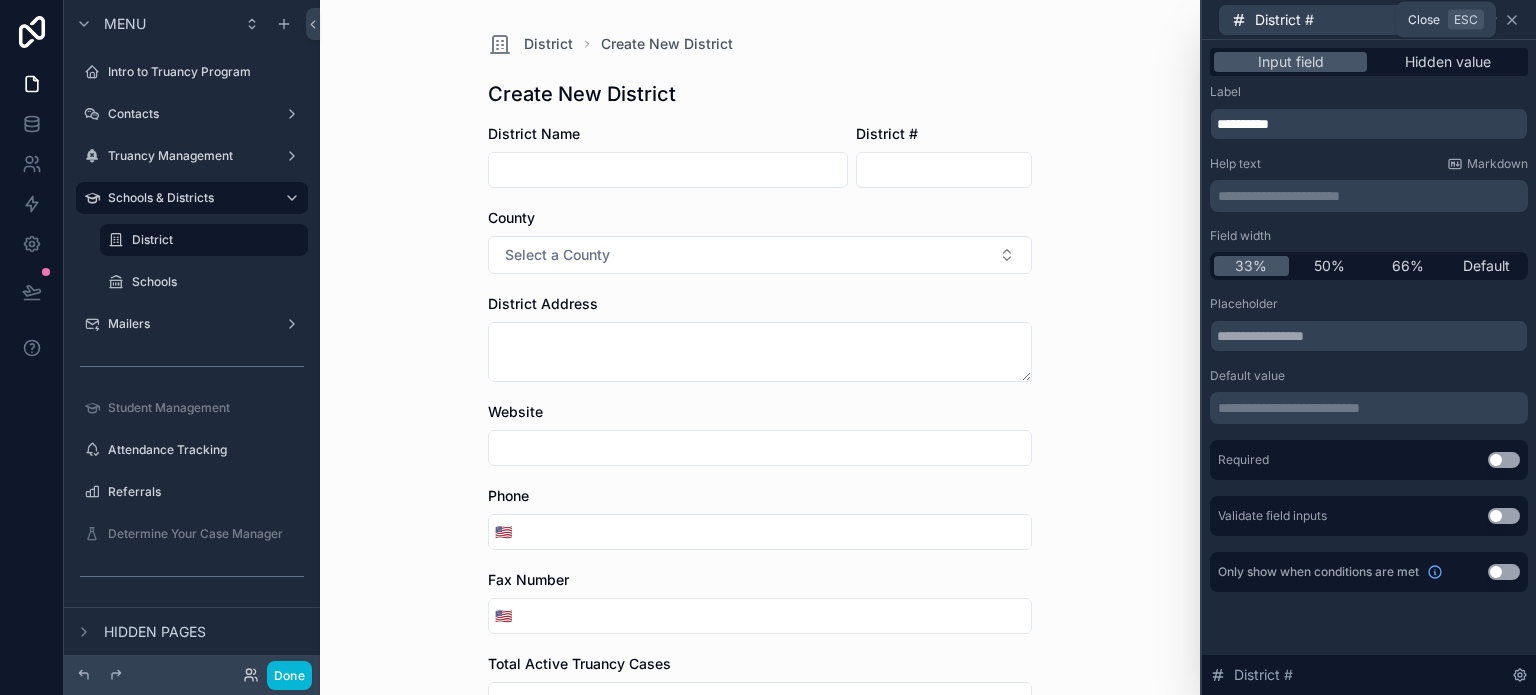 click 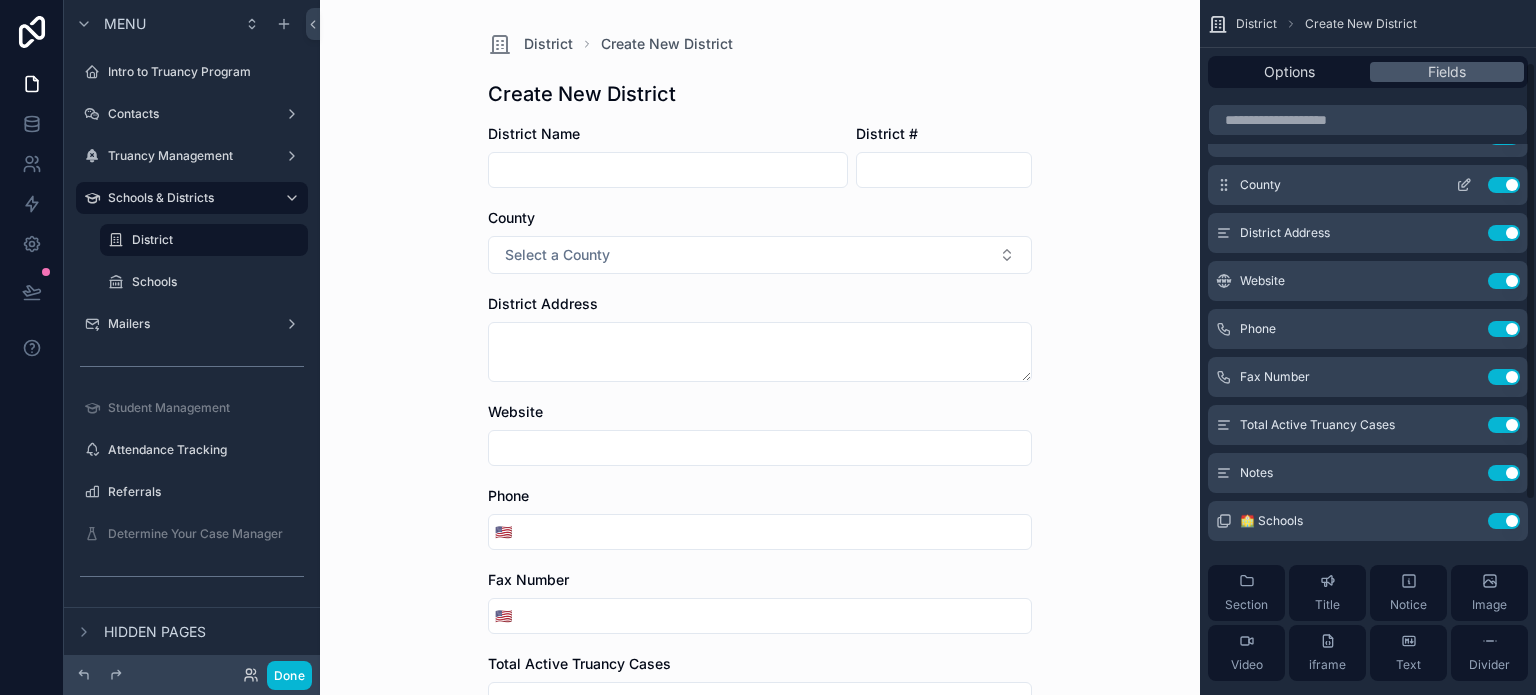 scroll, scrollTop: 100, scrollLeft: 0, axis: vertical 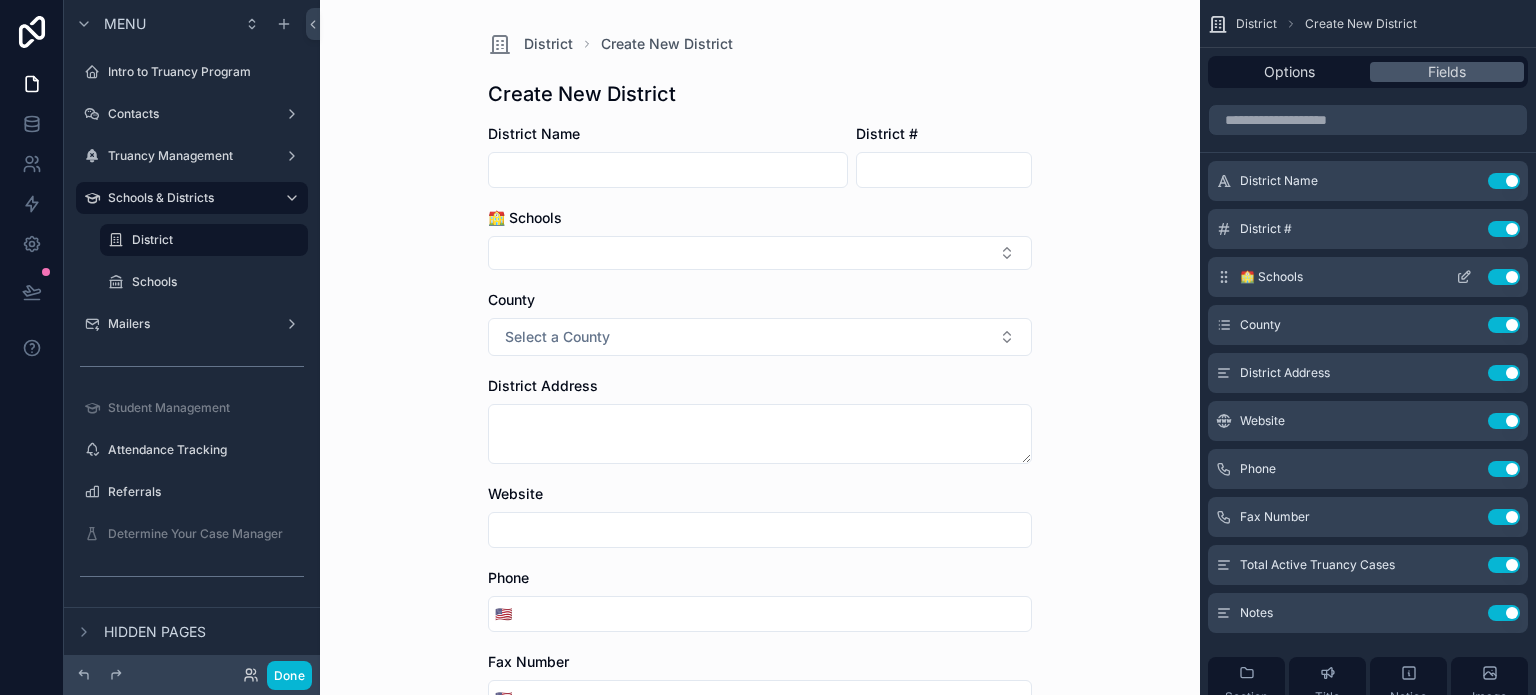 click 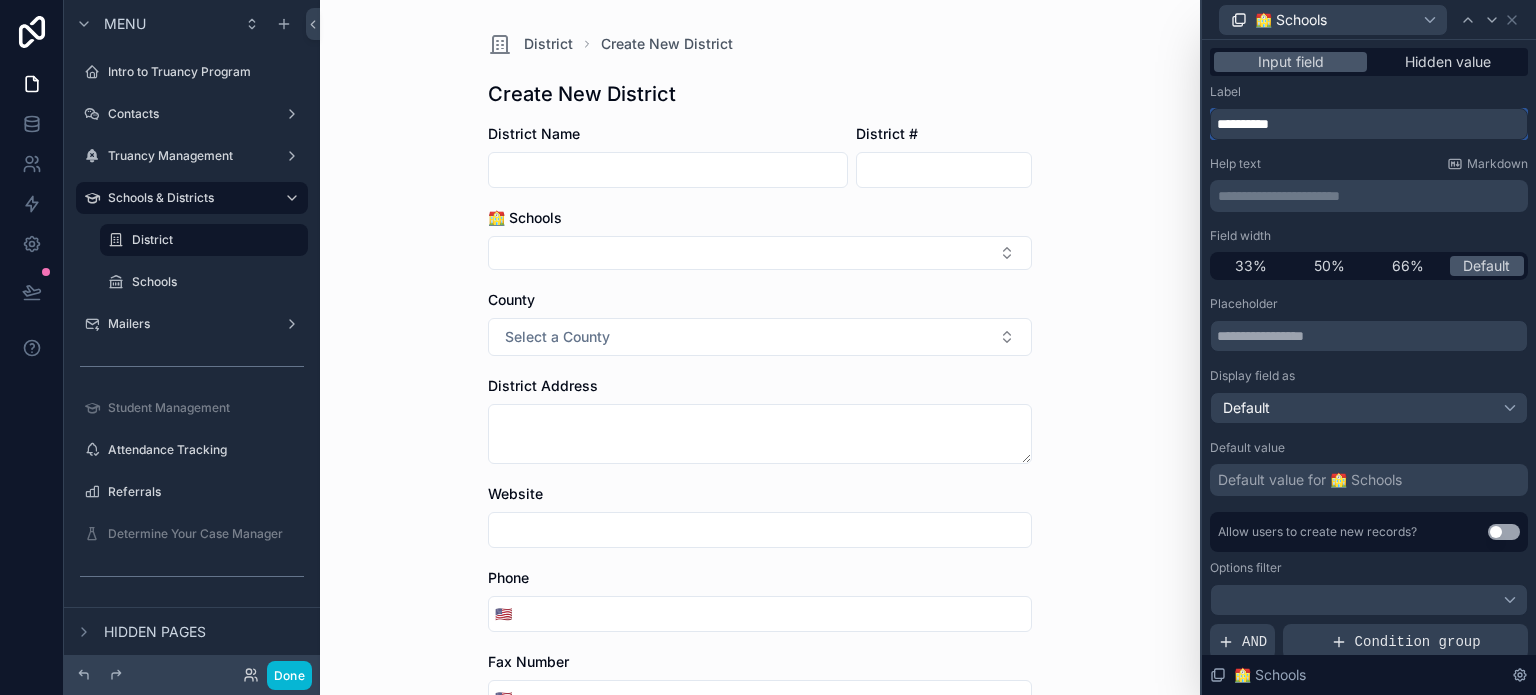 click on "**********" at bounding box center (1369, 124) 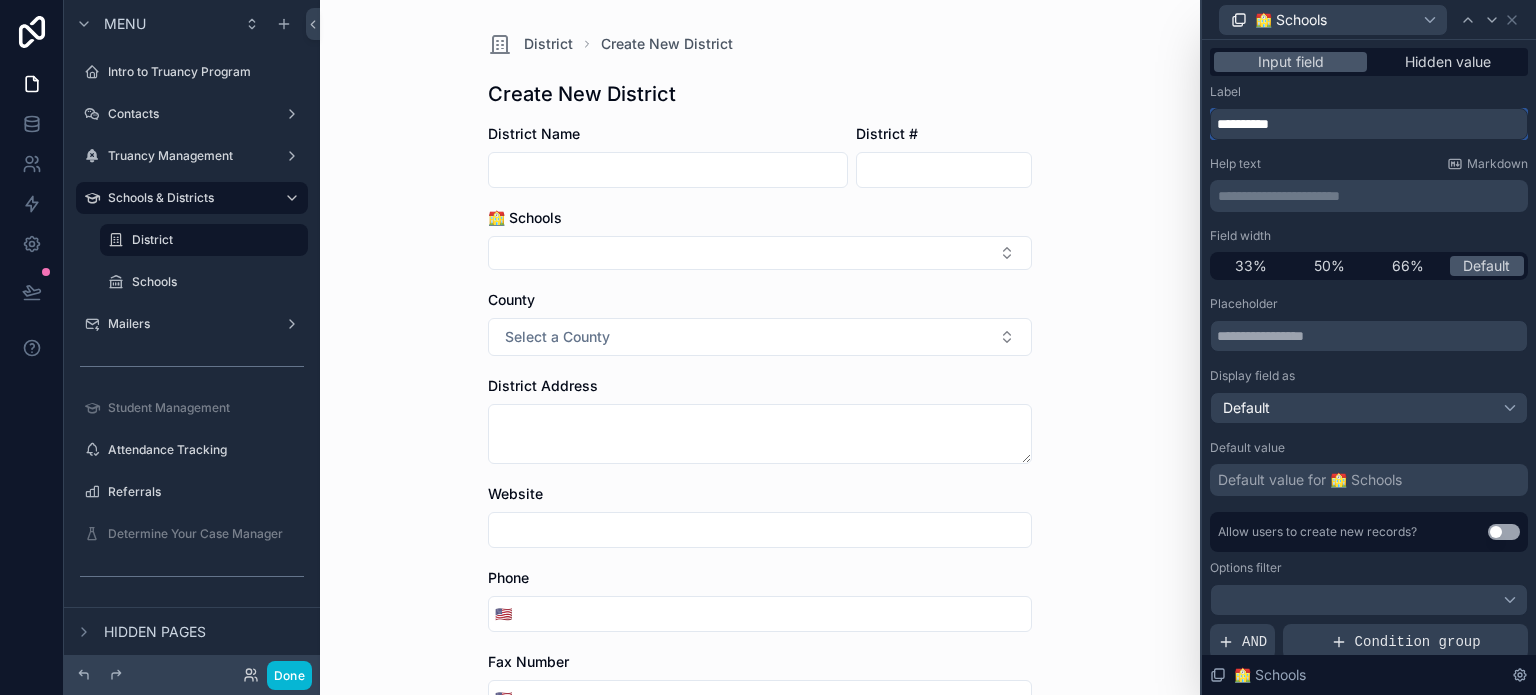 click on "**********" at bounding box center (1369, 124) 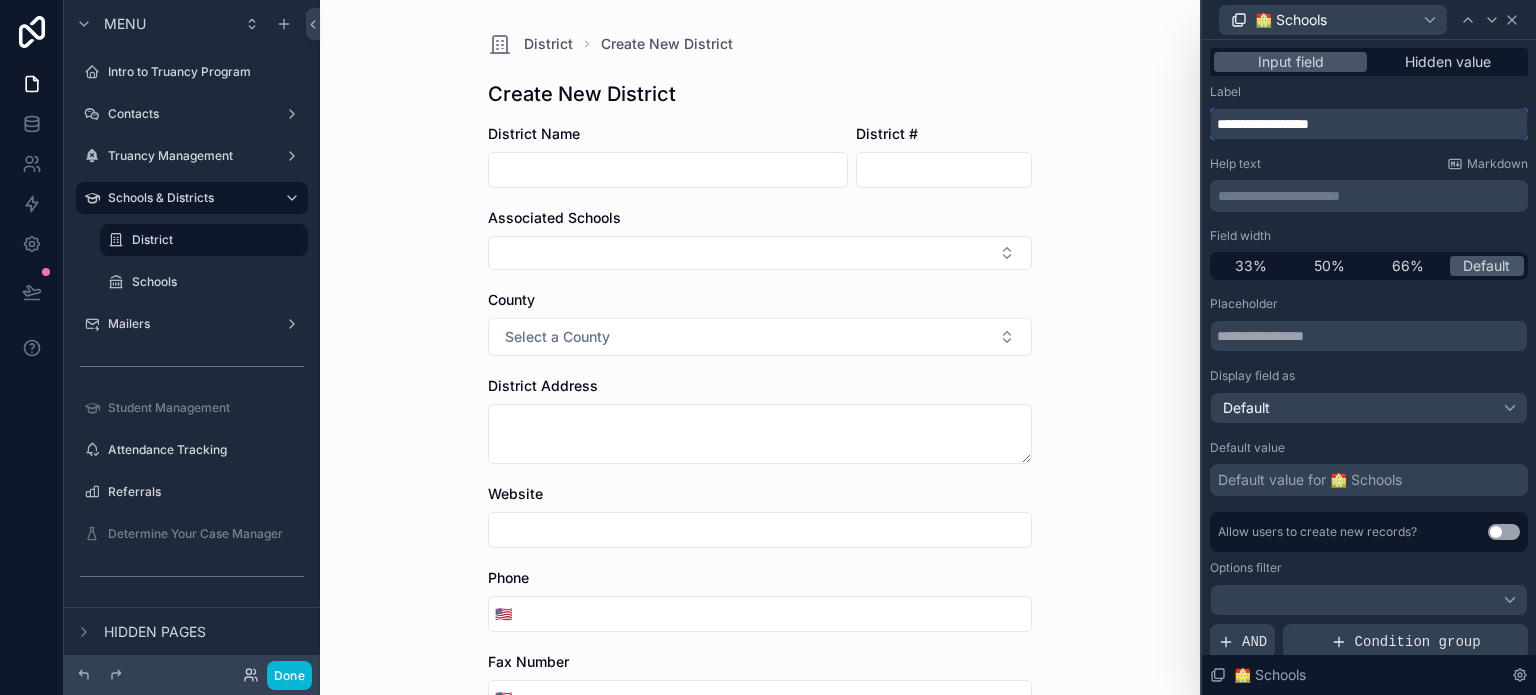 type on "**********" 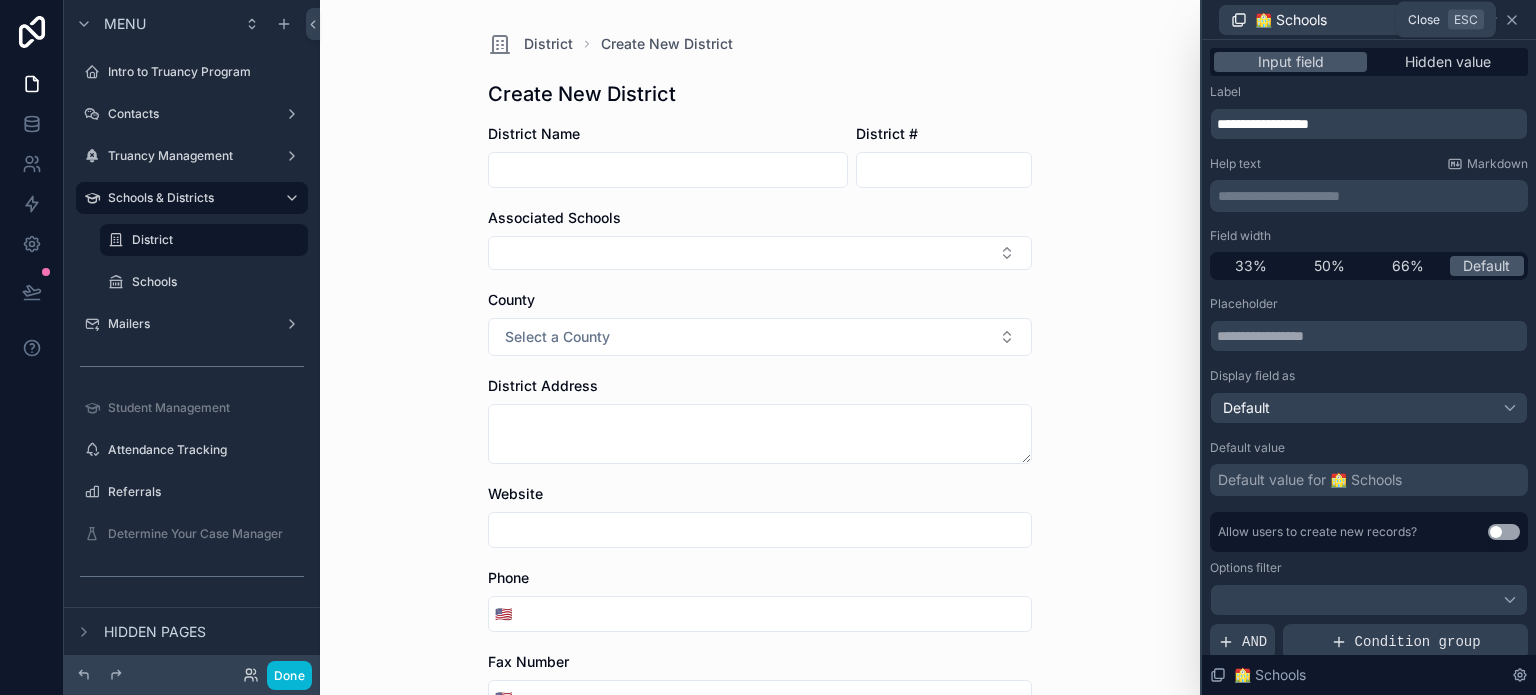 click 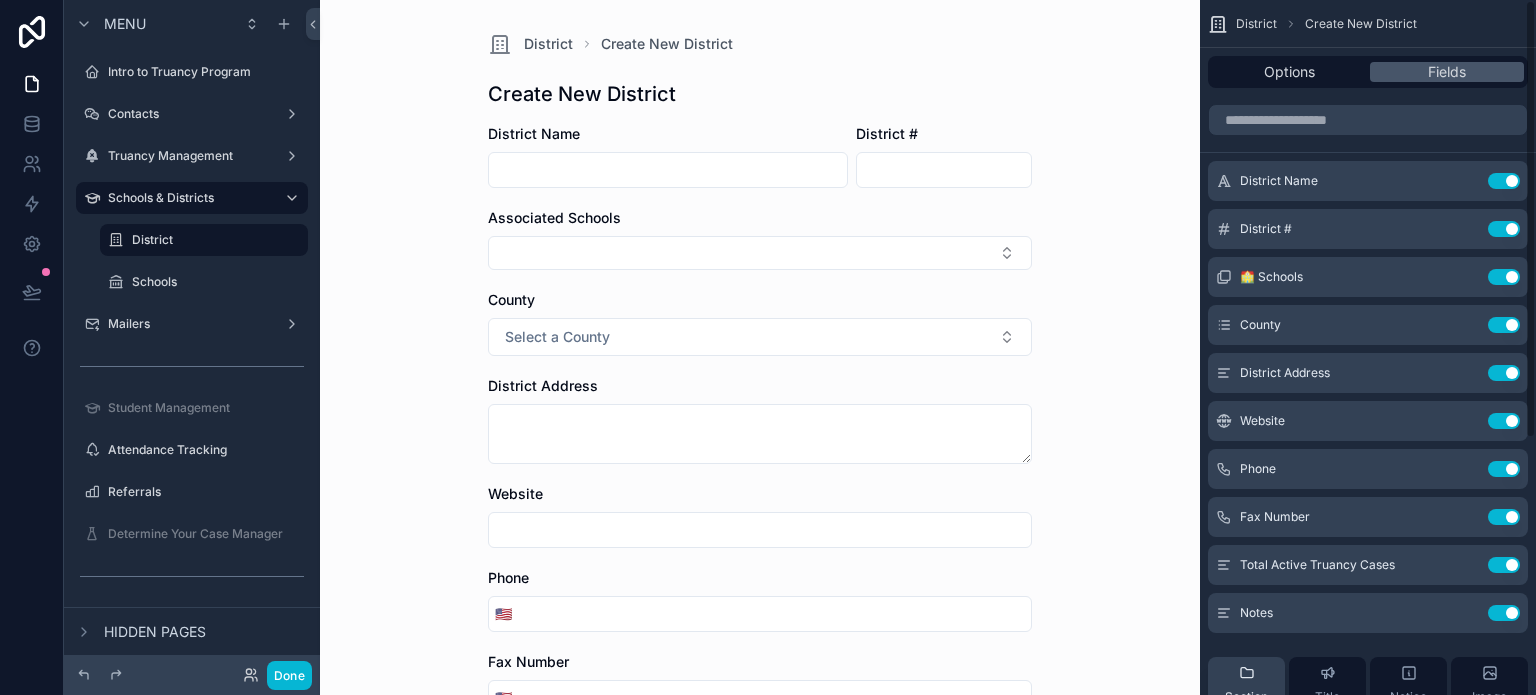 click on "Section" at bounding box center [1246, 685] 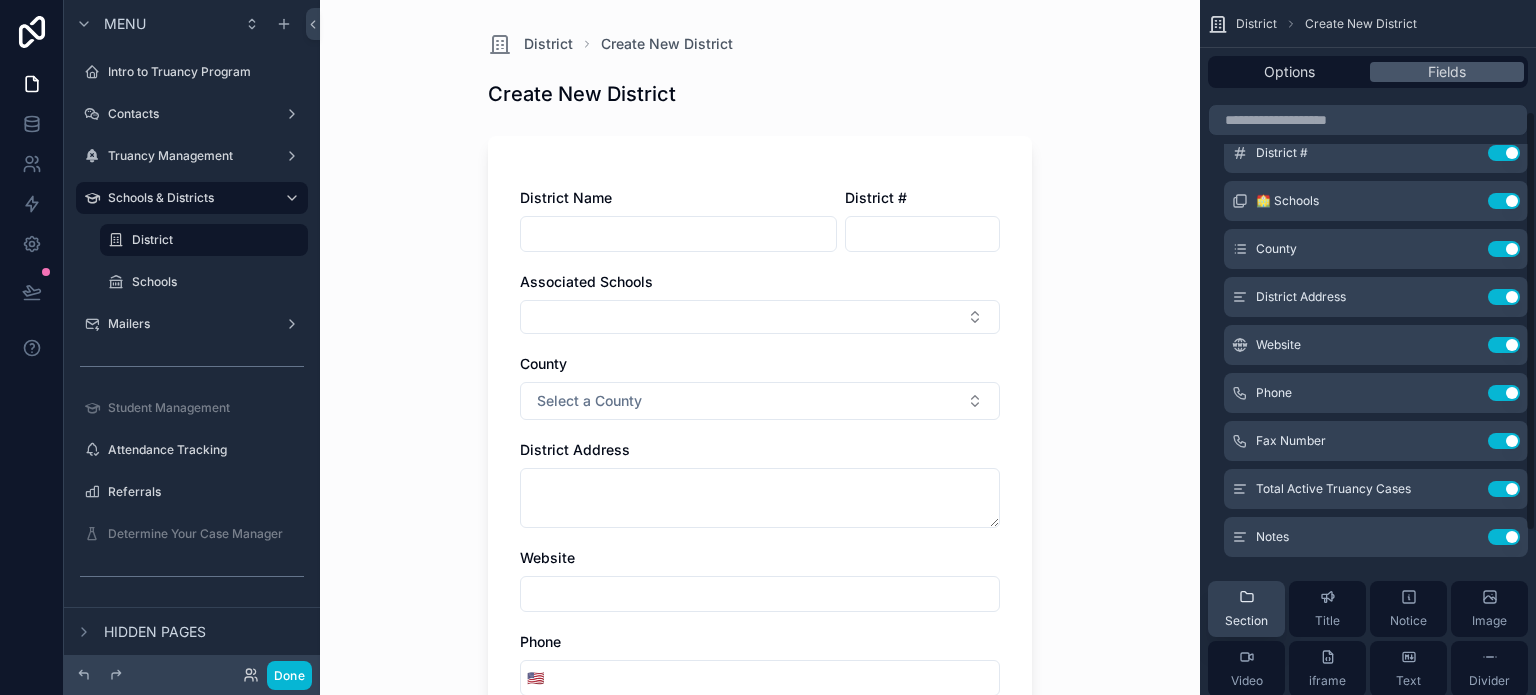 scroll, scrollTop: 200, scrollLeft: 0, axis: vertical 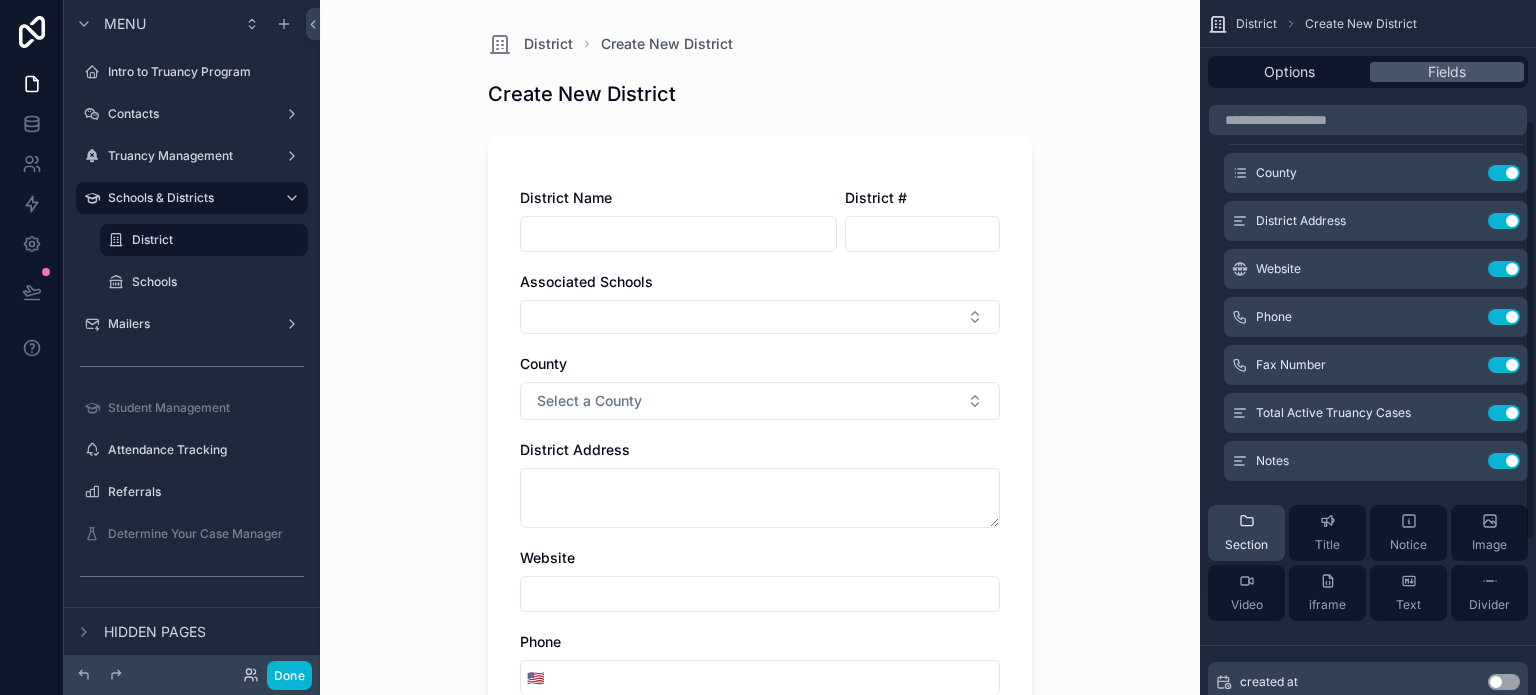 click 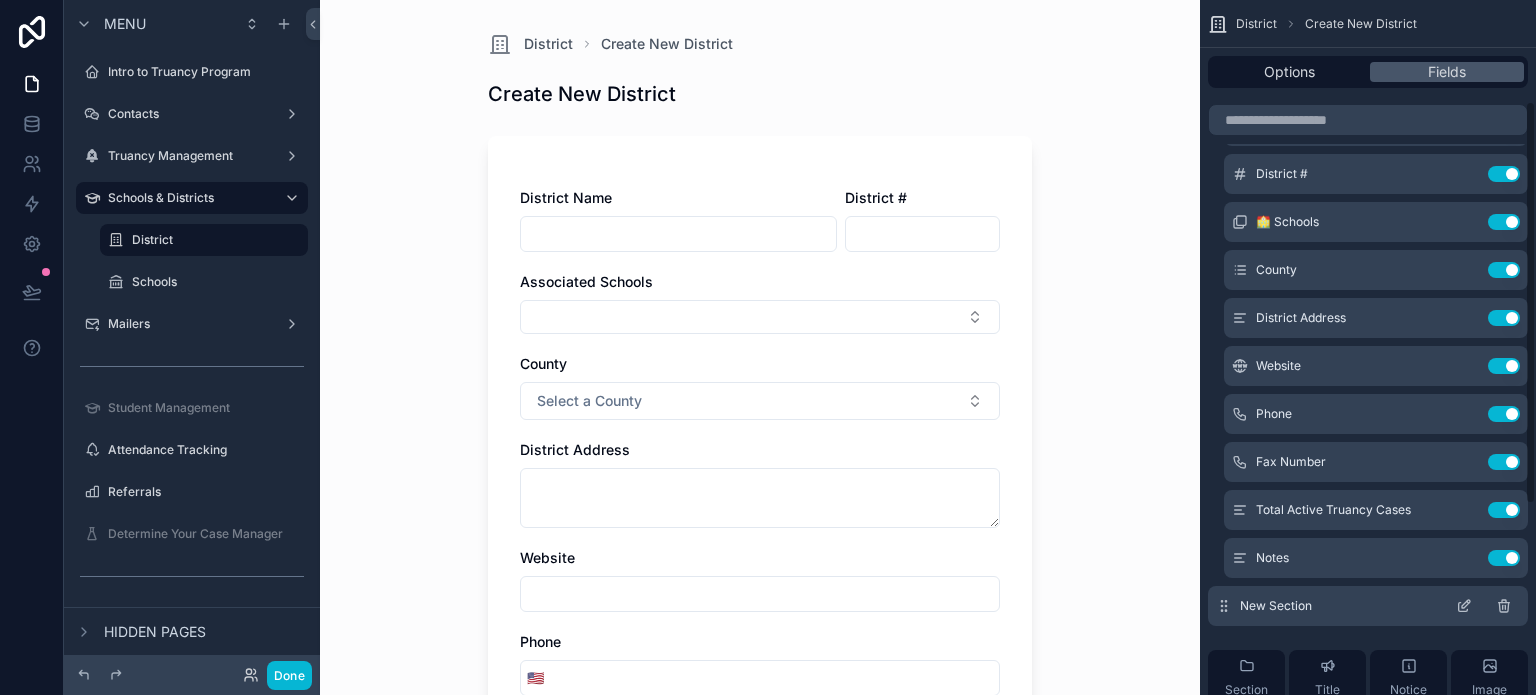 scroll, scrollTop: 100, scrollLeft: 0, axis: vertical 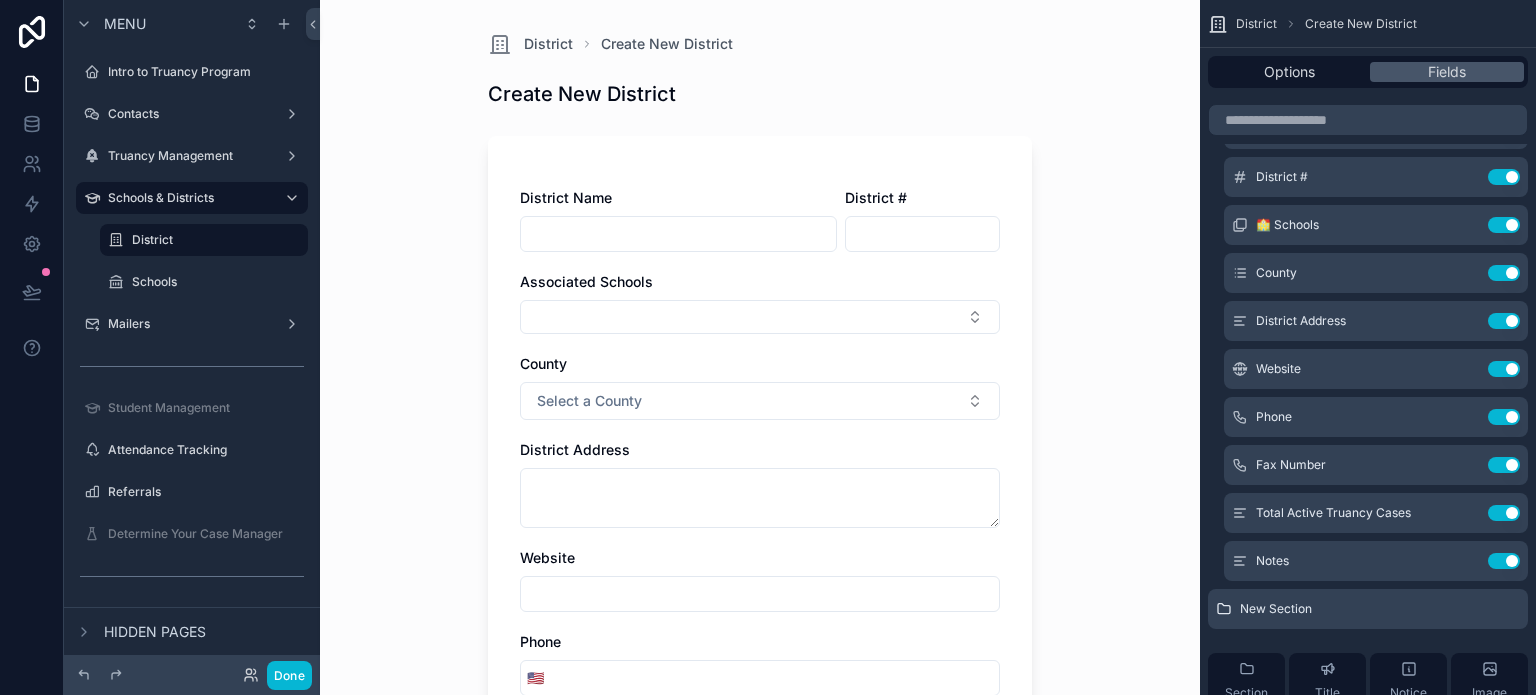 drag, startPoint x: 1204, startPoint y: 599, endPoint x: 1213, endPoint y: 347, distance: 252.16066 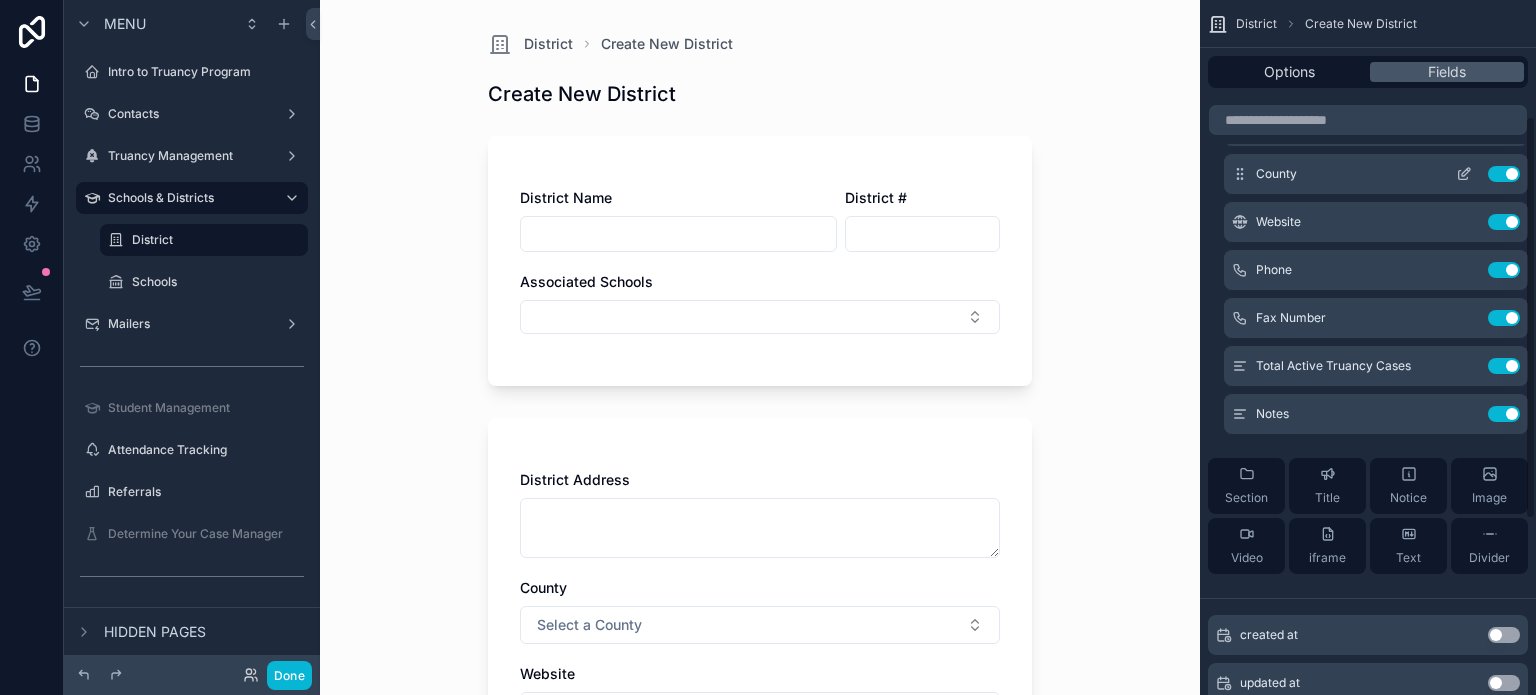 scroll, scrollTop: 300, scrollLeft: 0, axis: vertical 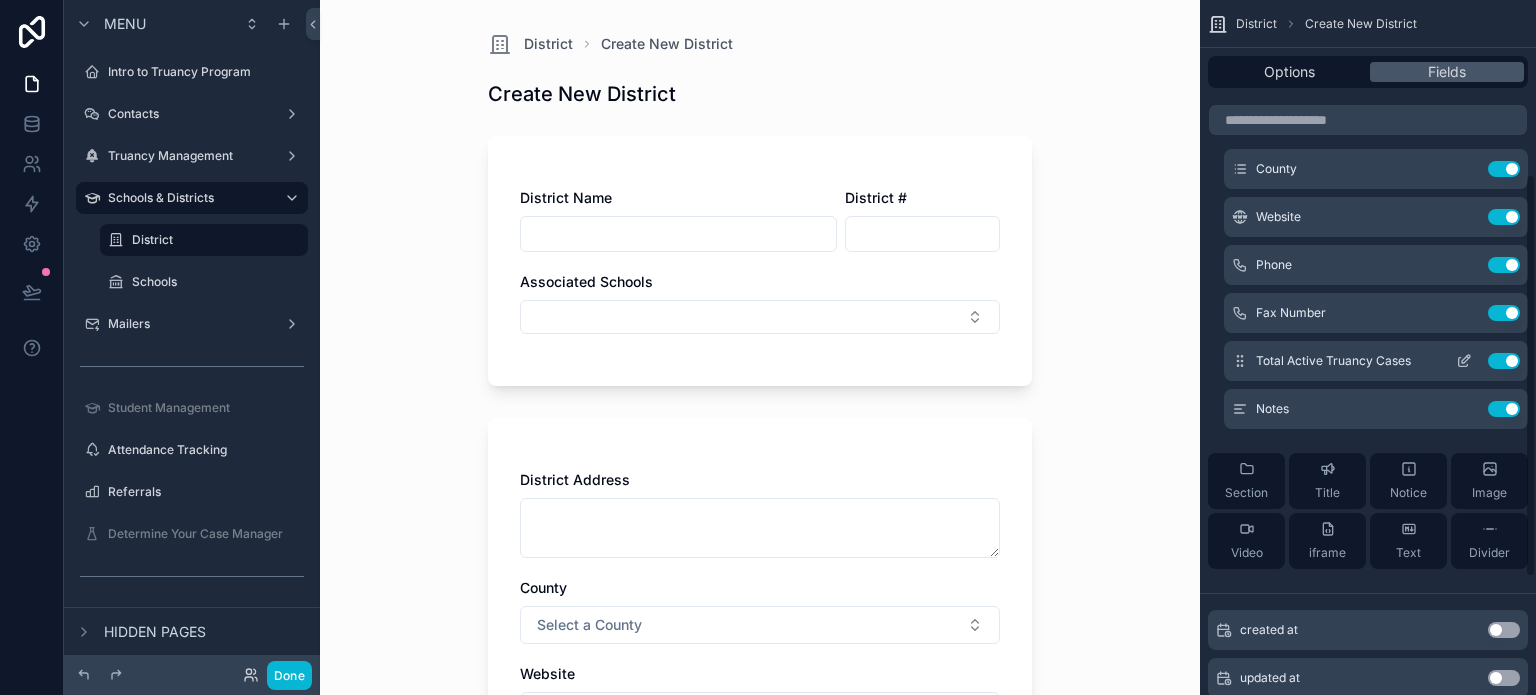 click on "Use setting" at bounding box center (1504, 361) 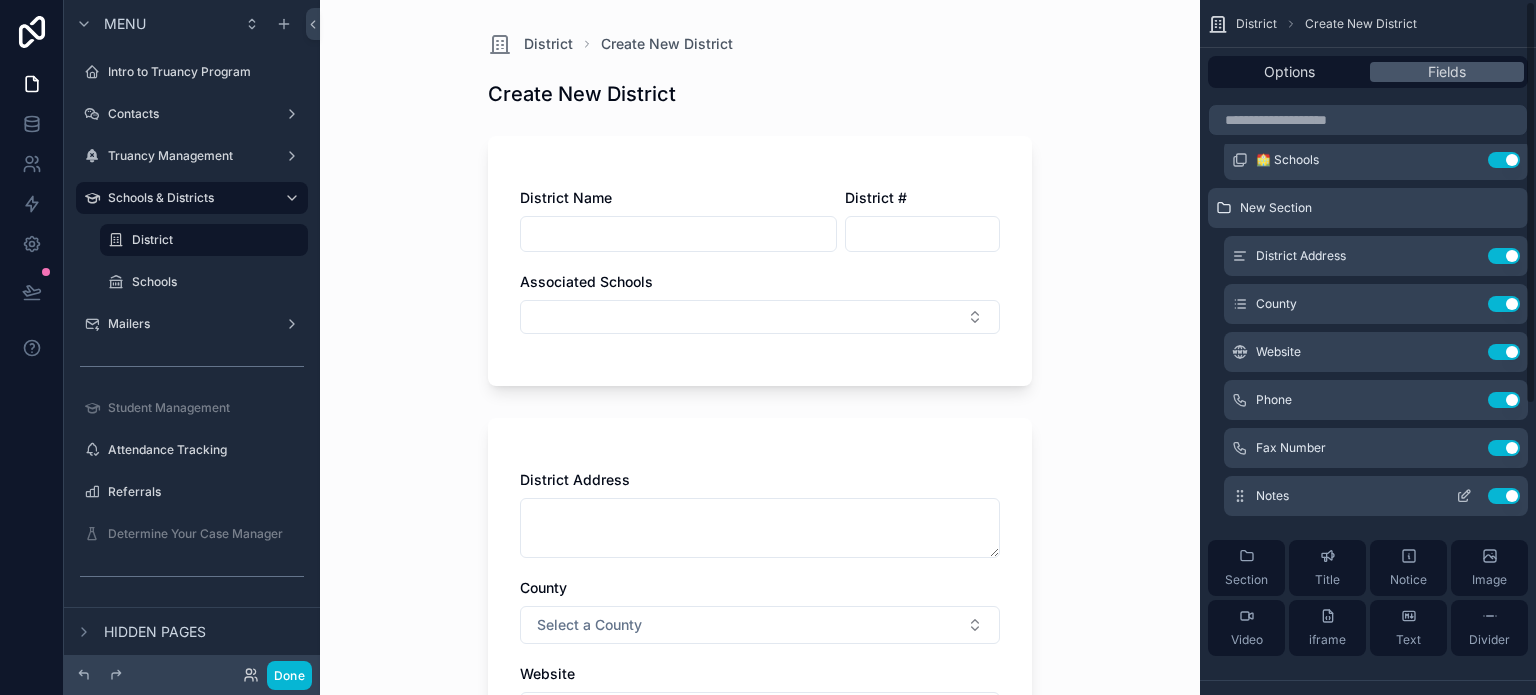 scroll, scrollTop: 202, scrollLeft: 0, axis: vertical 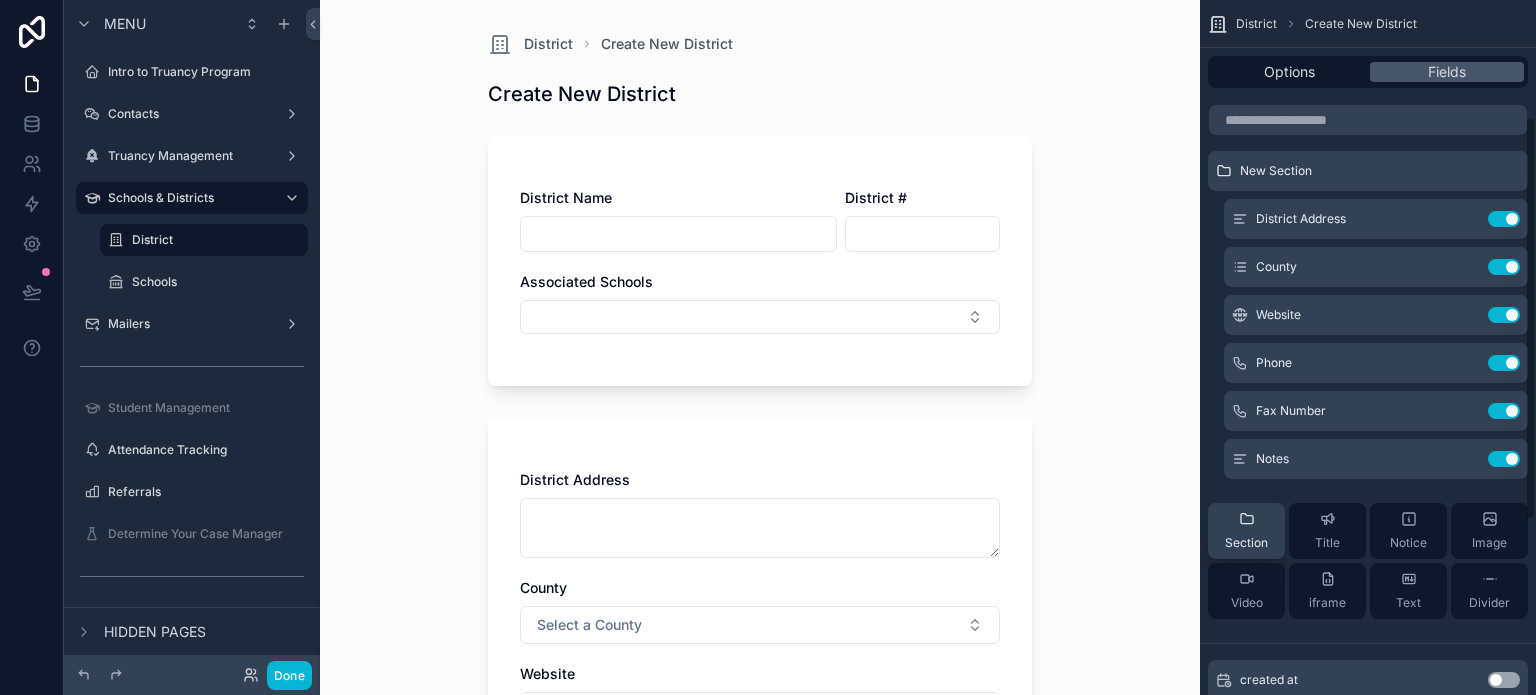 click on "Section" at bounding box center [1246, 543] 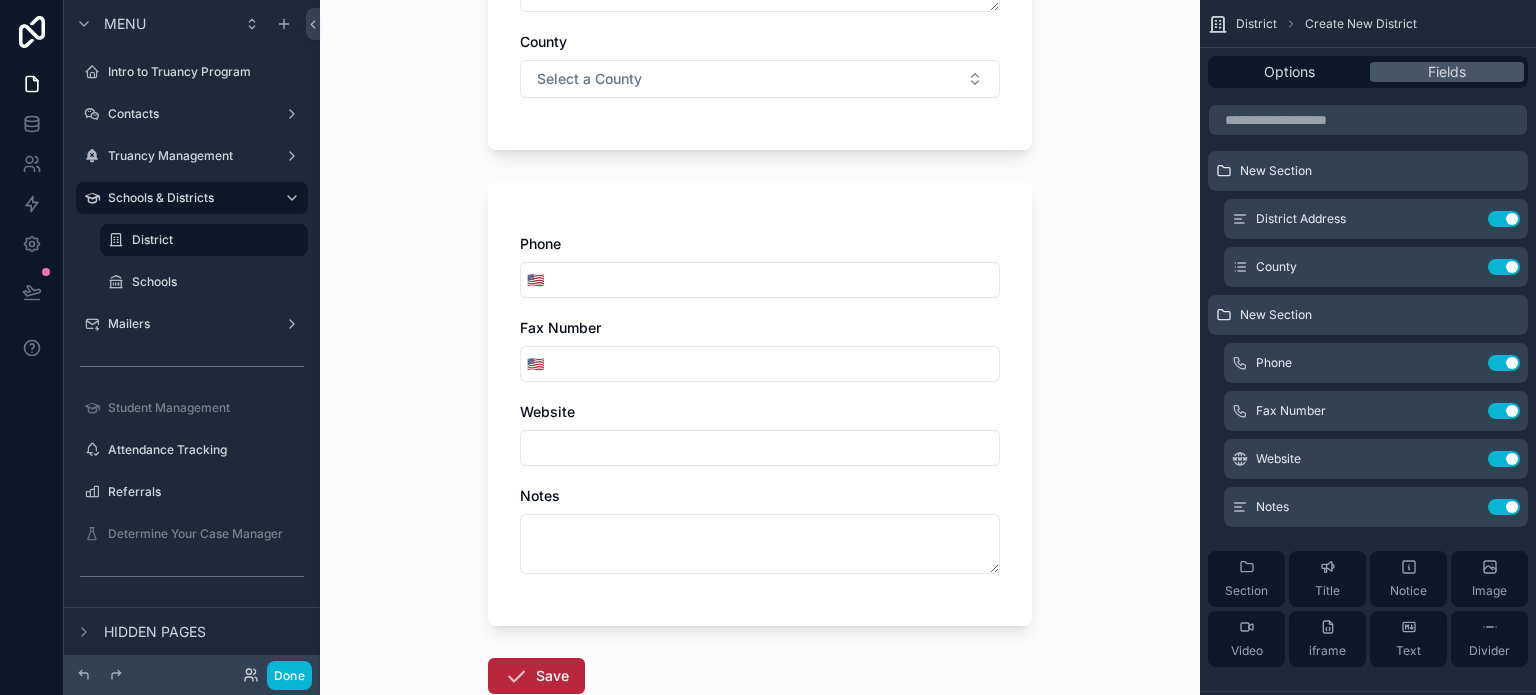 scroll, scrollTop: 672, scrollLeft: 0, axis: vertical 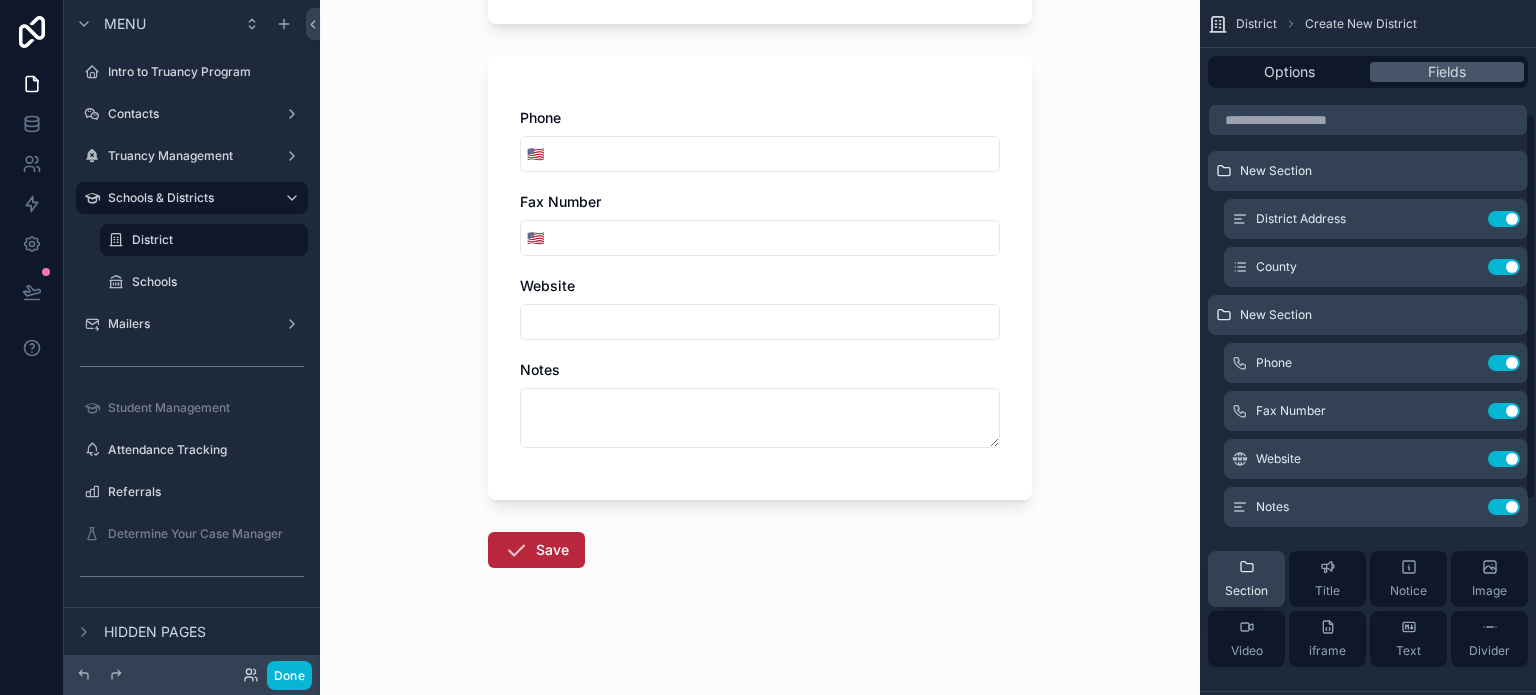click on "Section" at bounding box center (1246, 591) 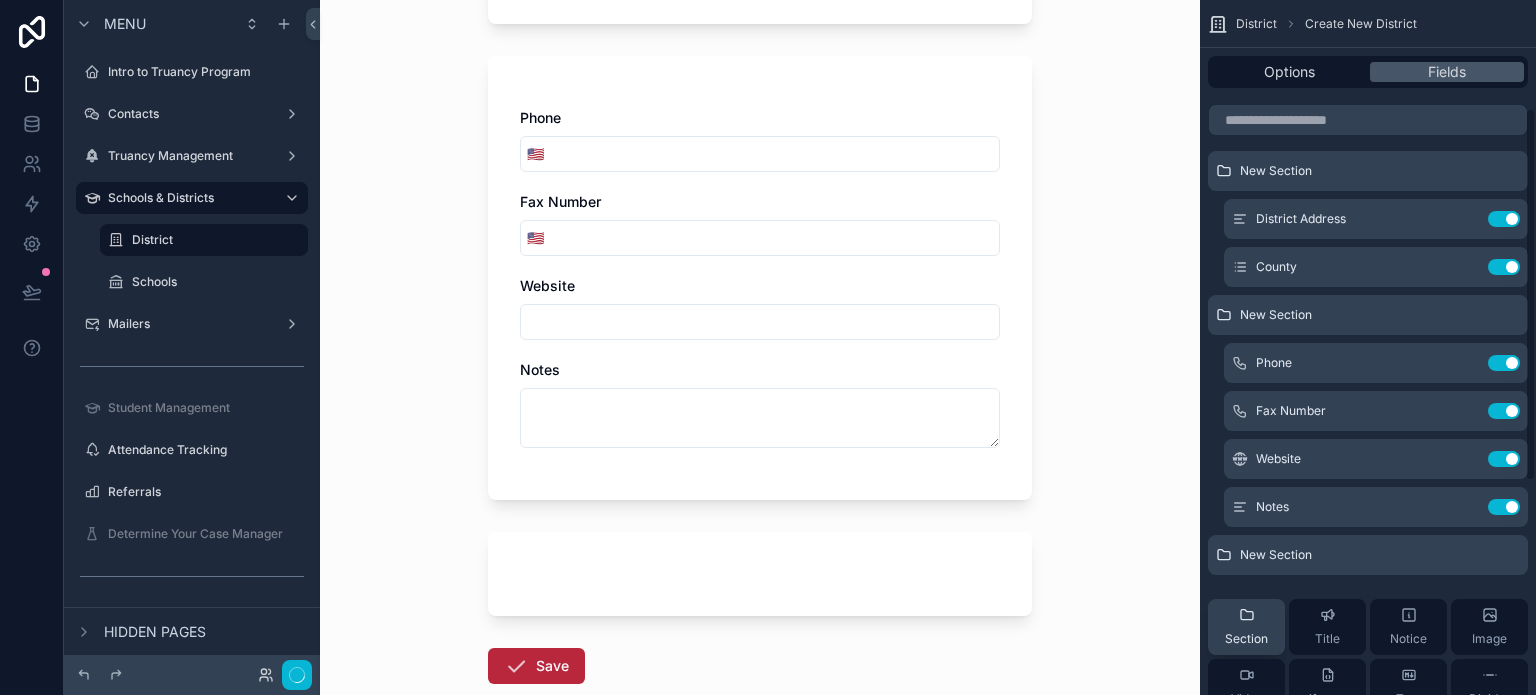 scroll, scrollTop: 0, scrollLeft: 0, axis: both 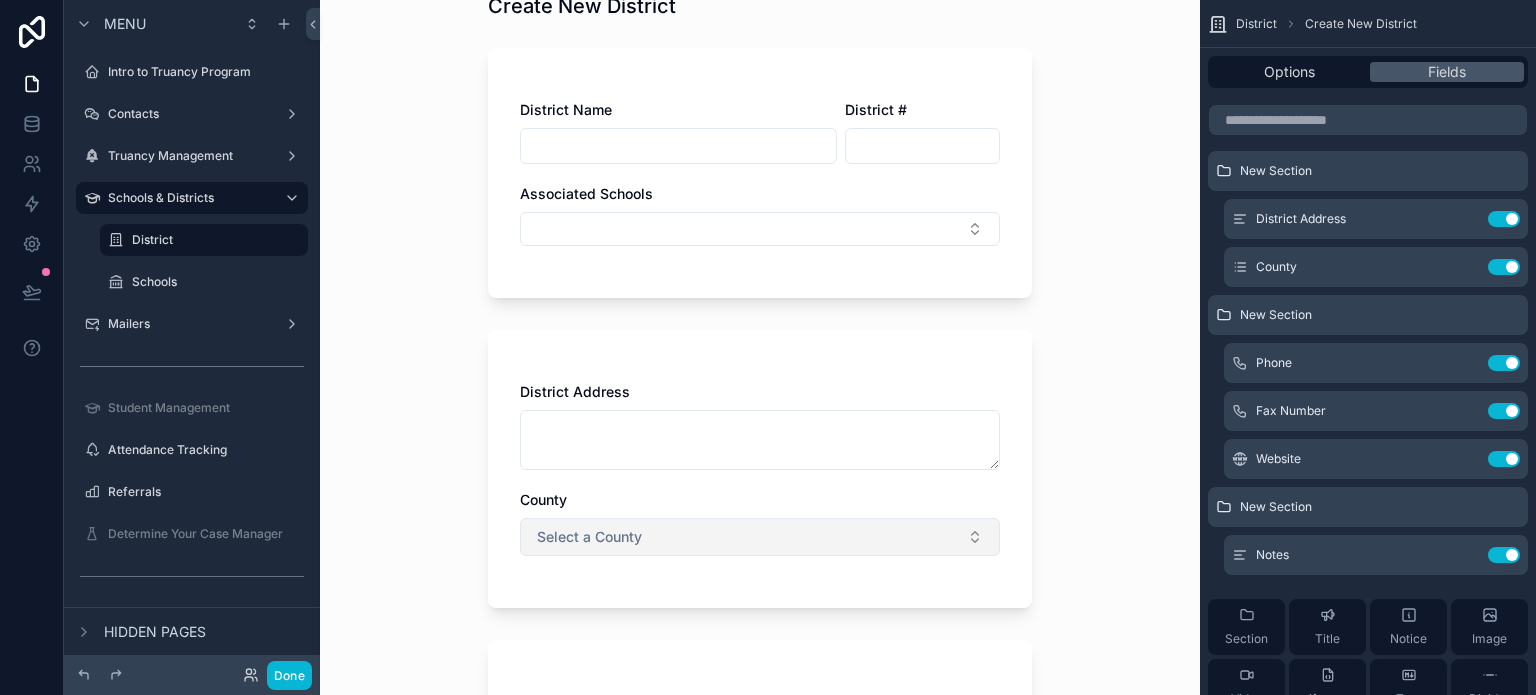 click on "Select a County" at bounding box center (589, 537) 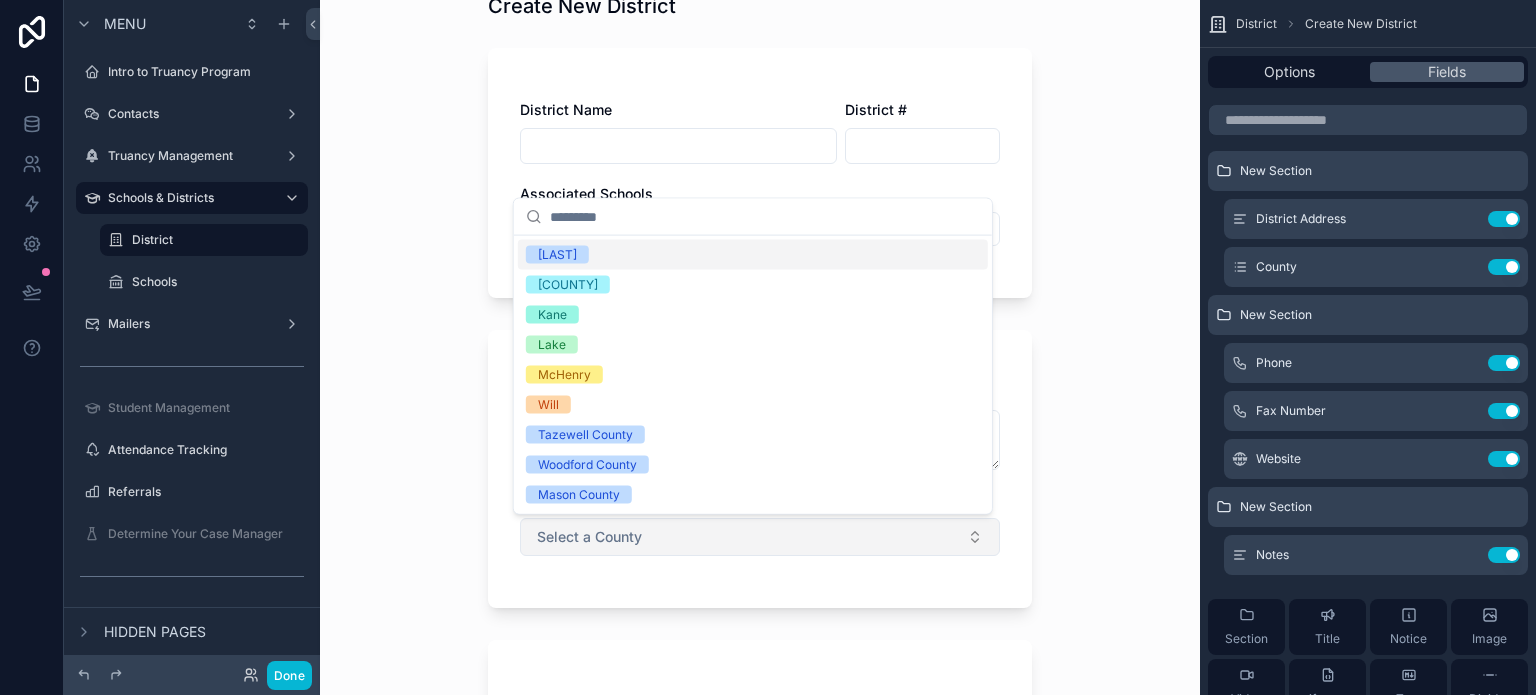 click on "Select a County" at bounding box center (589, 537) 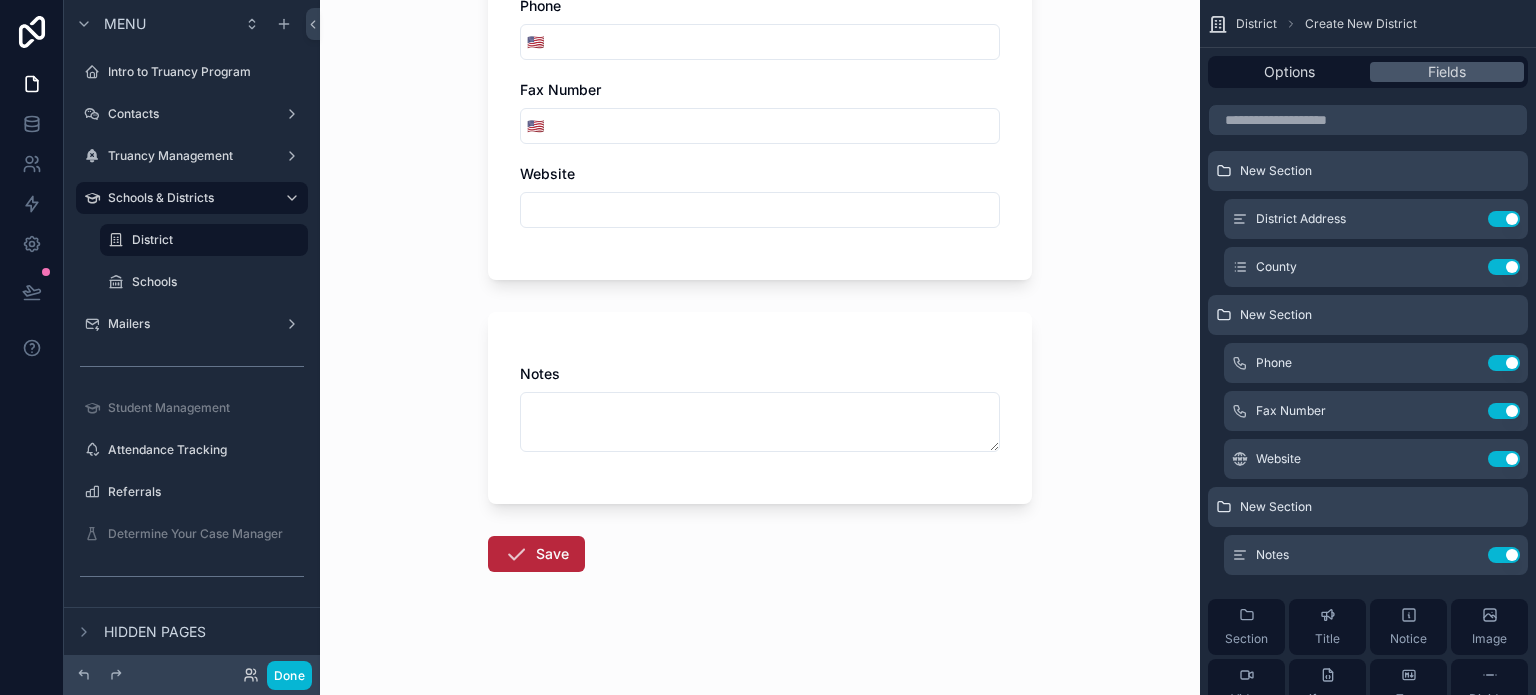 scroll, scrollTop: 788, scrollLeft: 0, axis: vertical 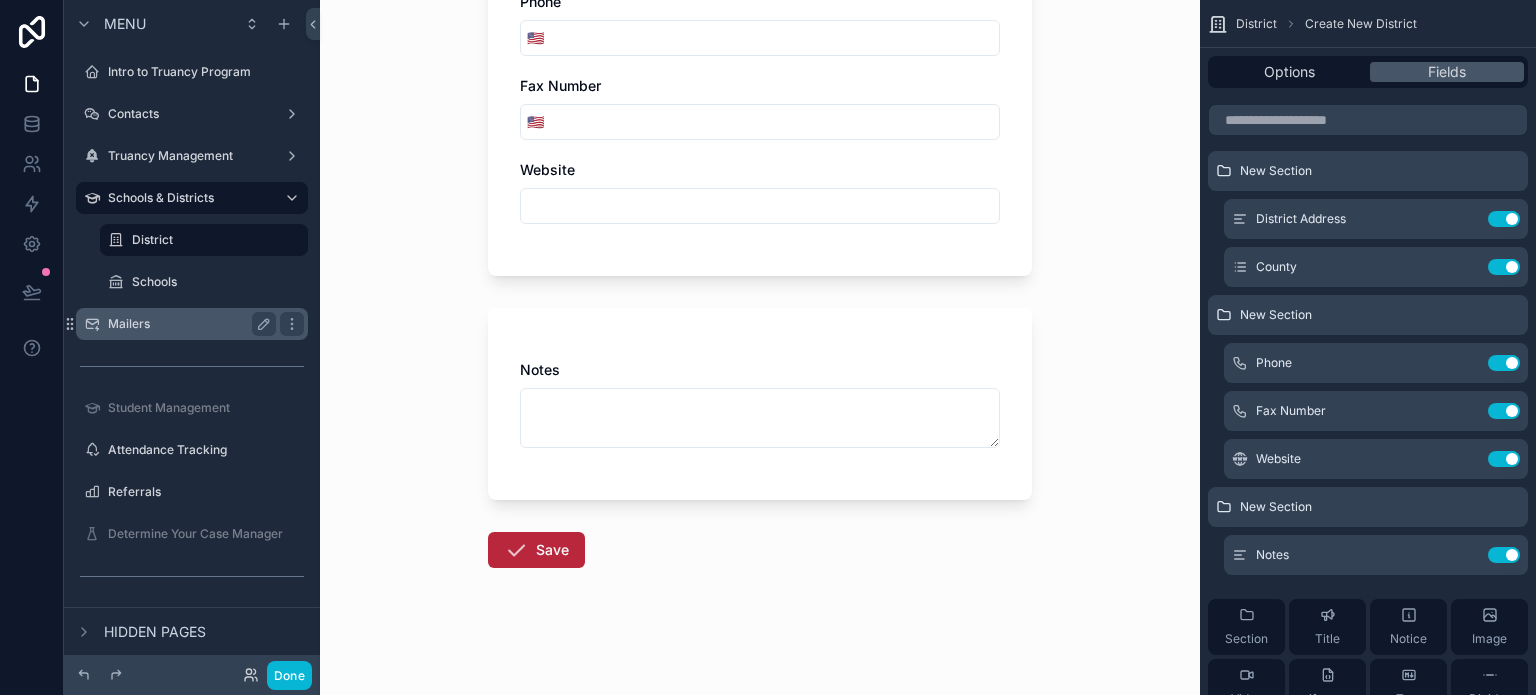click on "Mailers" at bounding box center (188, 324) 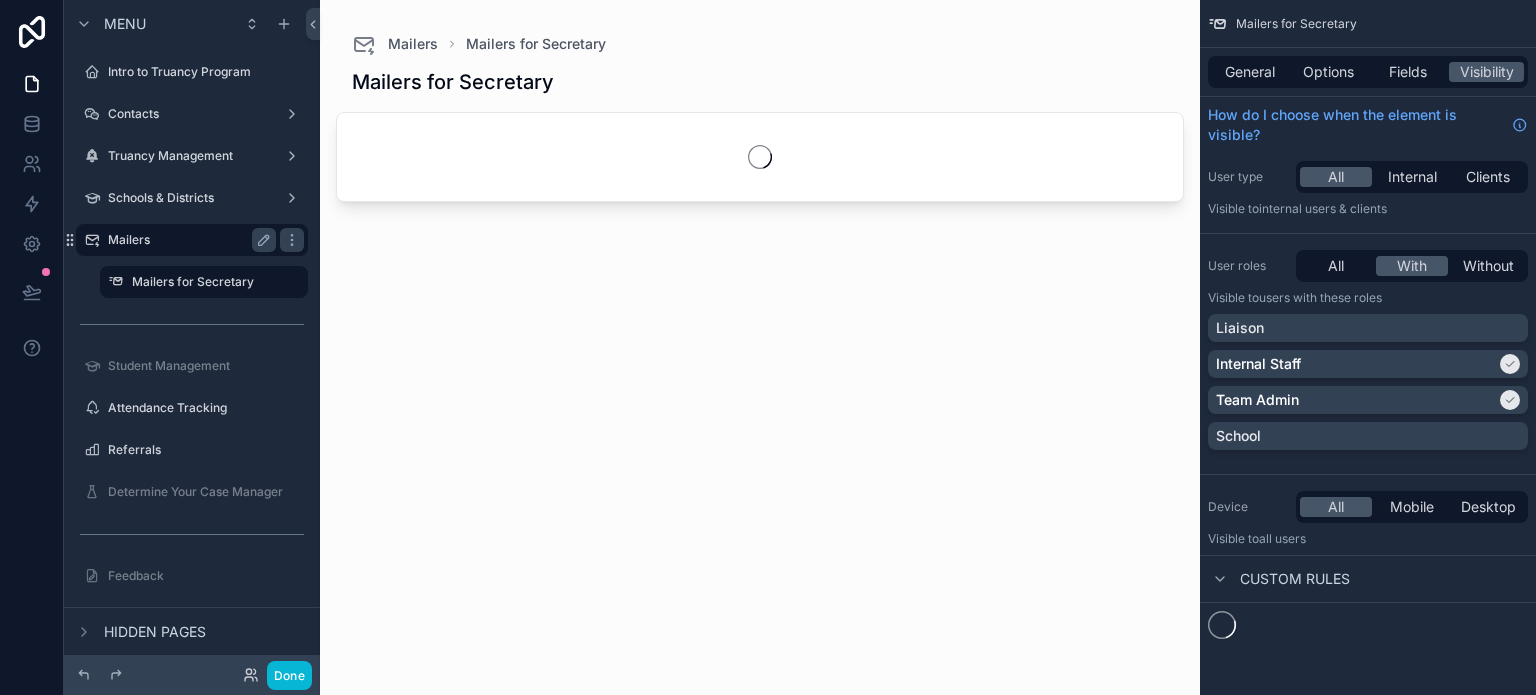 scroll, scrollTop: 0, scrollLeft: 0, axis: both 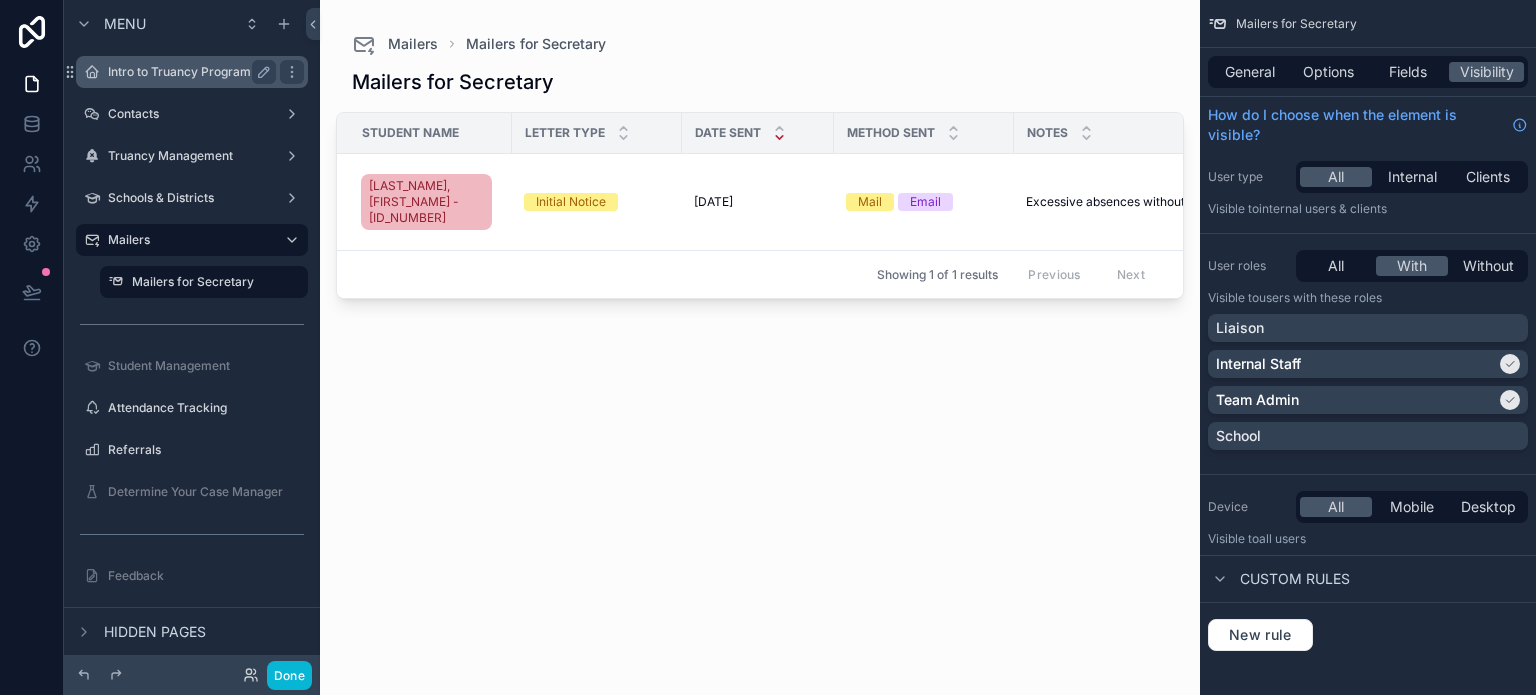 click on "Intro to Truancy Program" at bounding box center [188, 72] 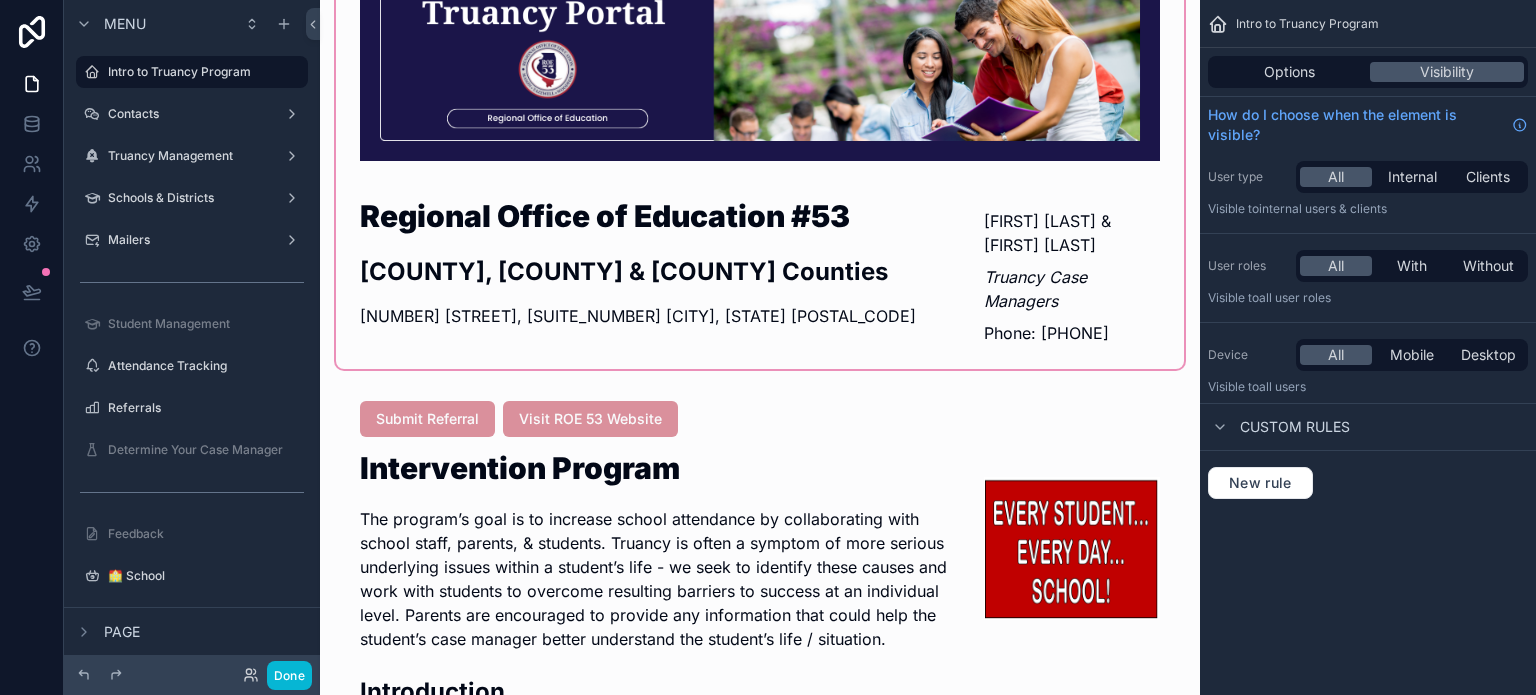 scroll, scrollTop: 100, scrollLeft: 0, axis: vertical 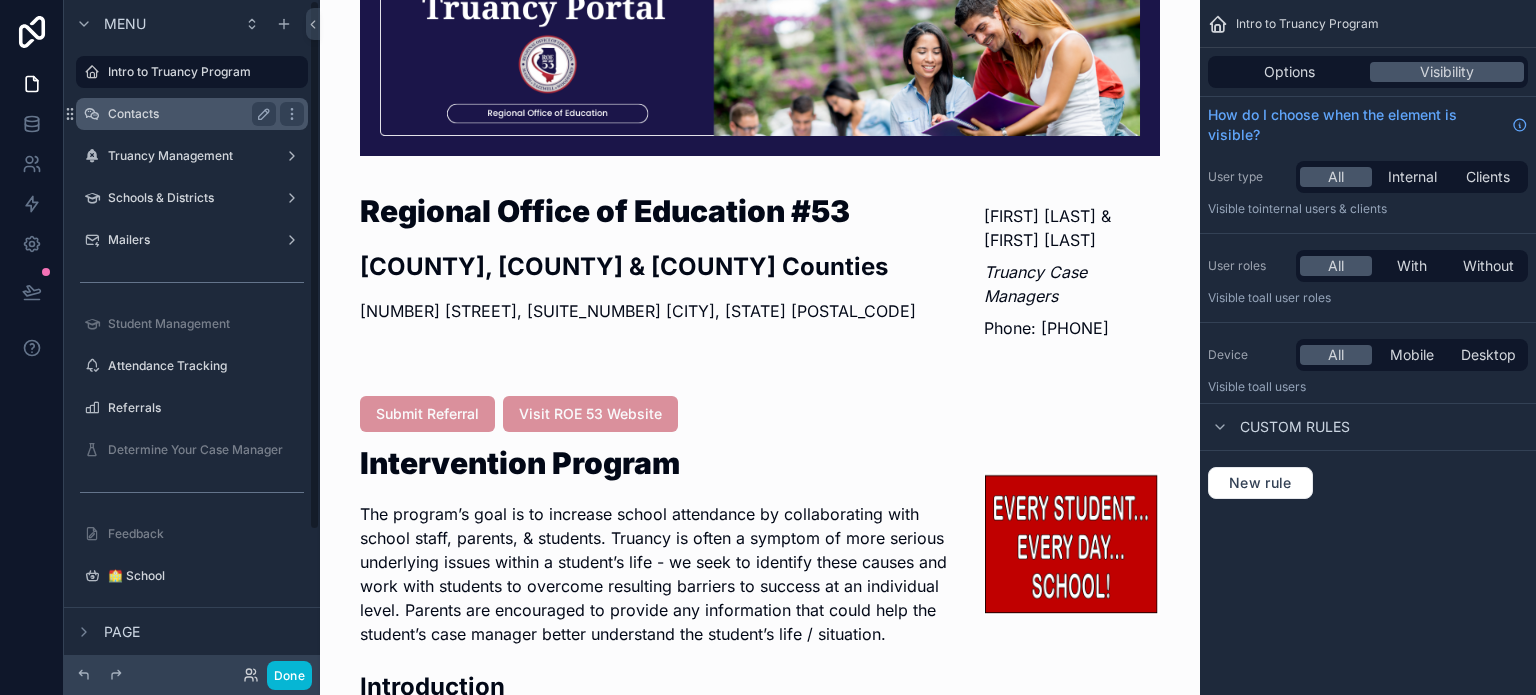 click on "Contacts" at bounding box center [188, 114] 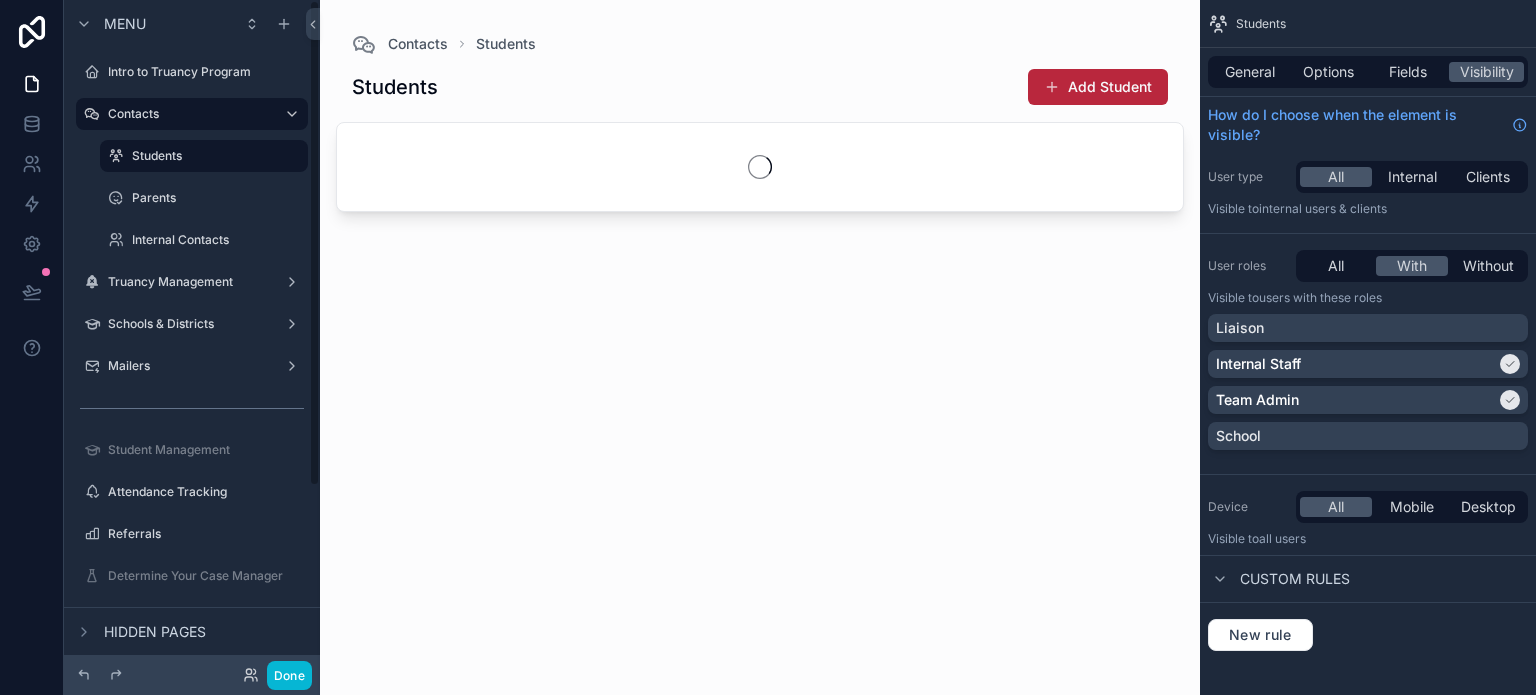 scroll, scrollTop: 0, scrollLeft: 0, axis: both 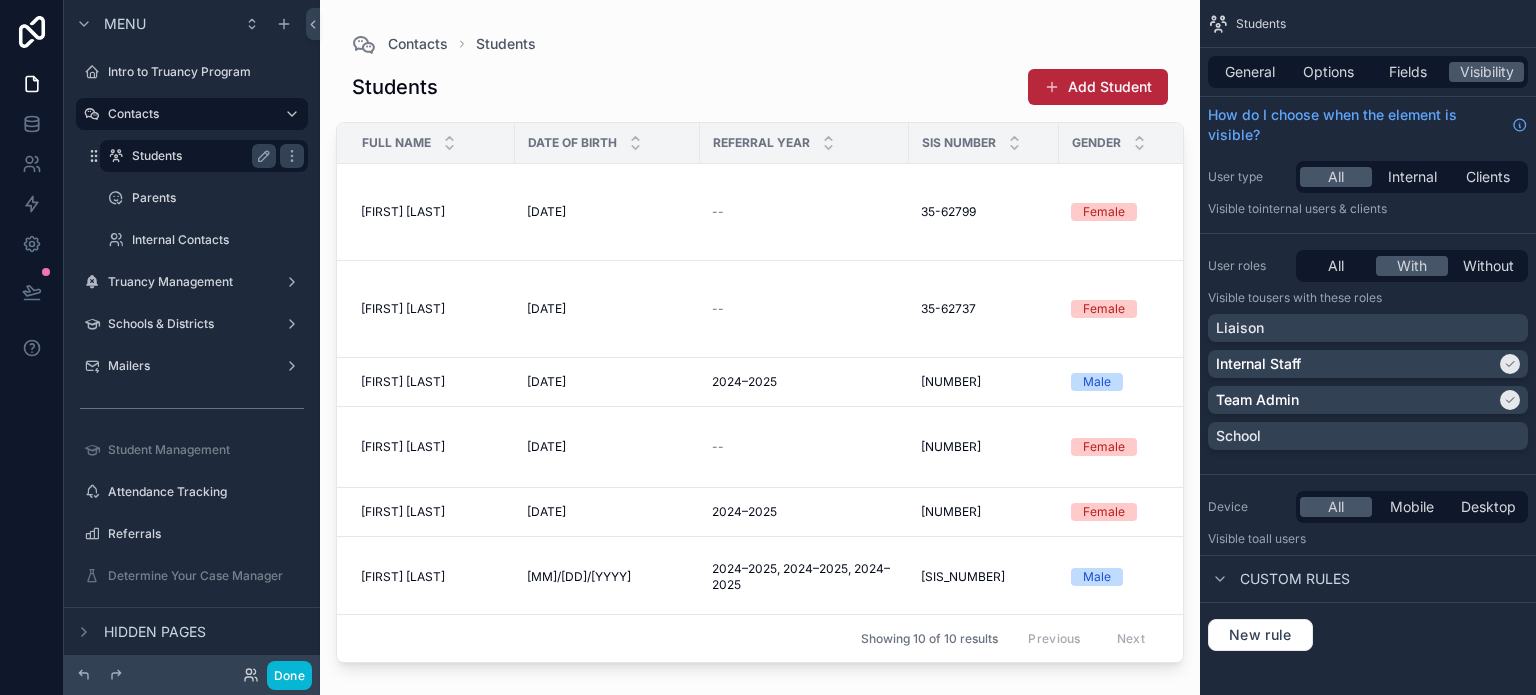 click on "Students" at bounding box center (200, 156) 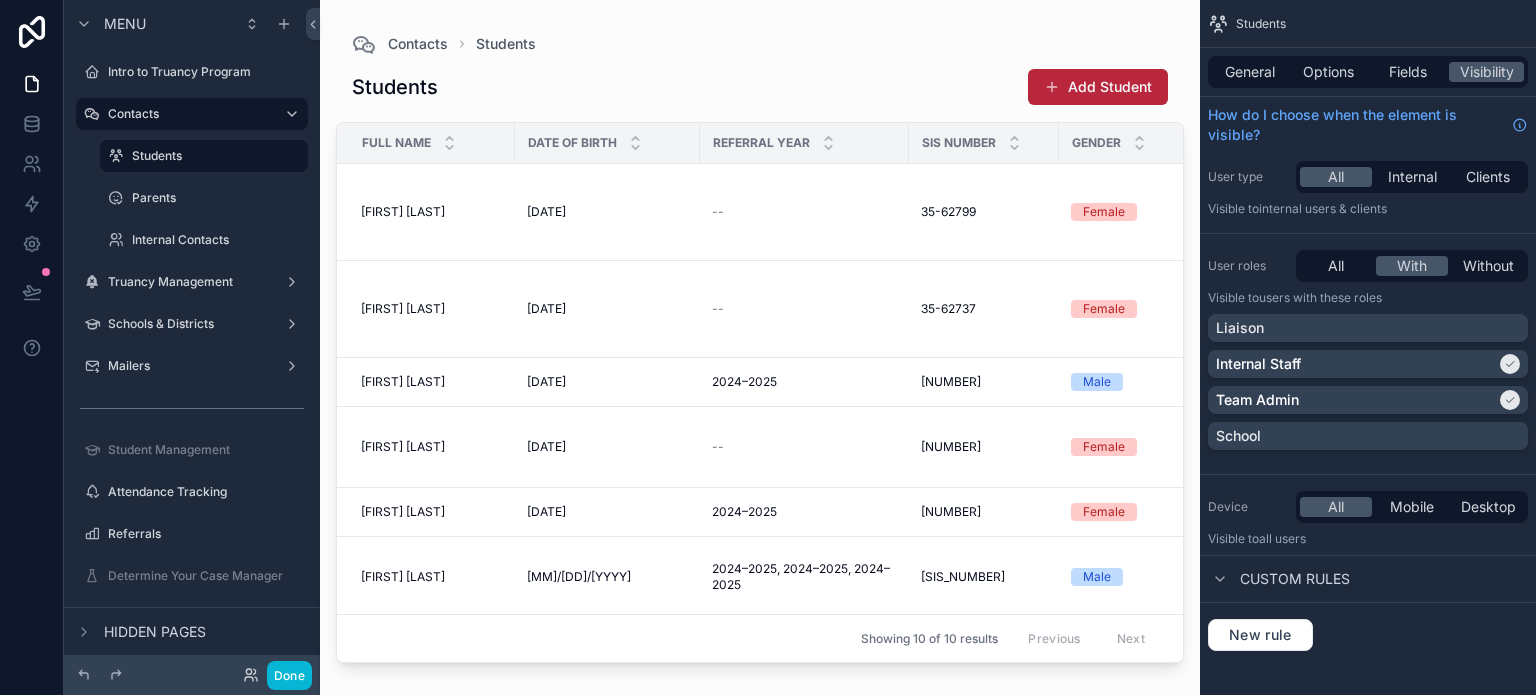 click at bounding box center (760, 335) 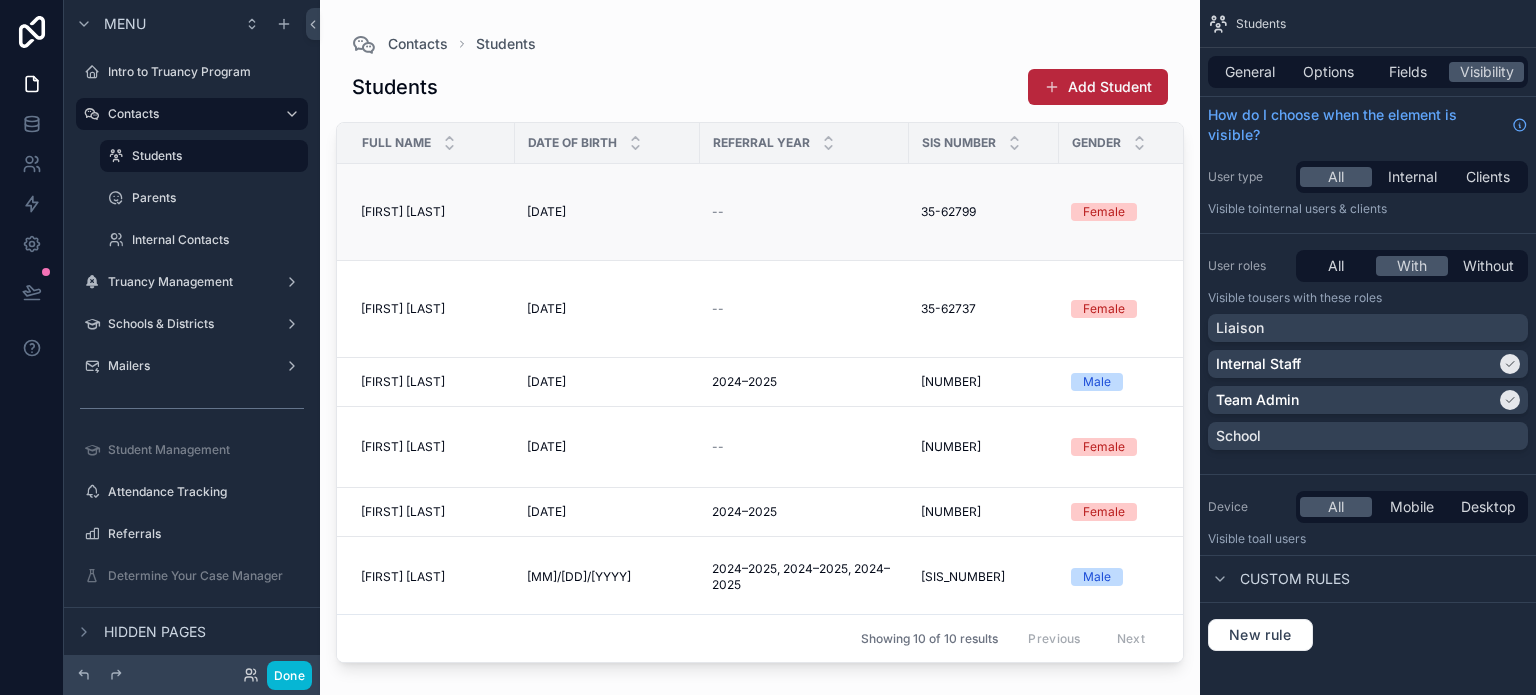 click on "[FIRST] [LAST]" at bounding box center [403, 212] 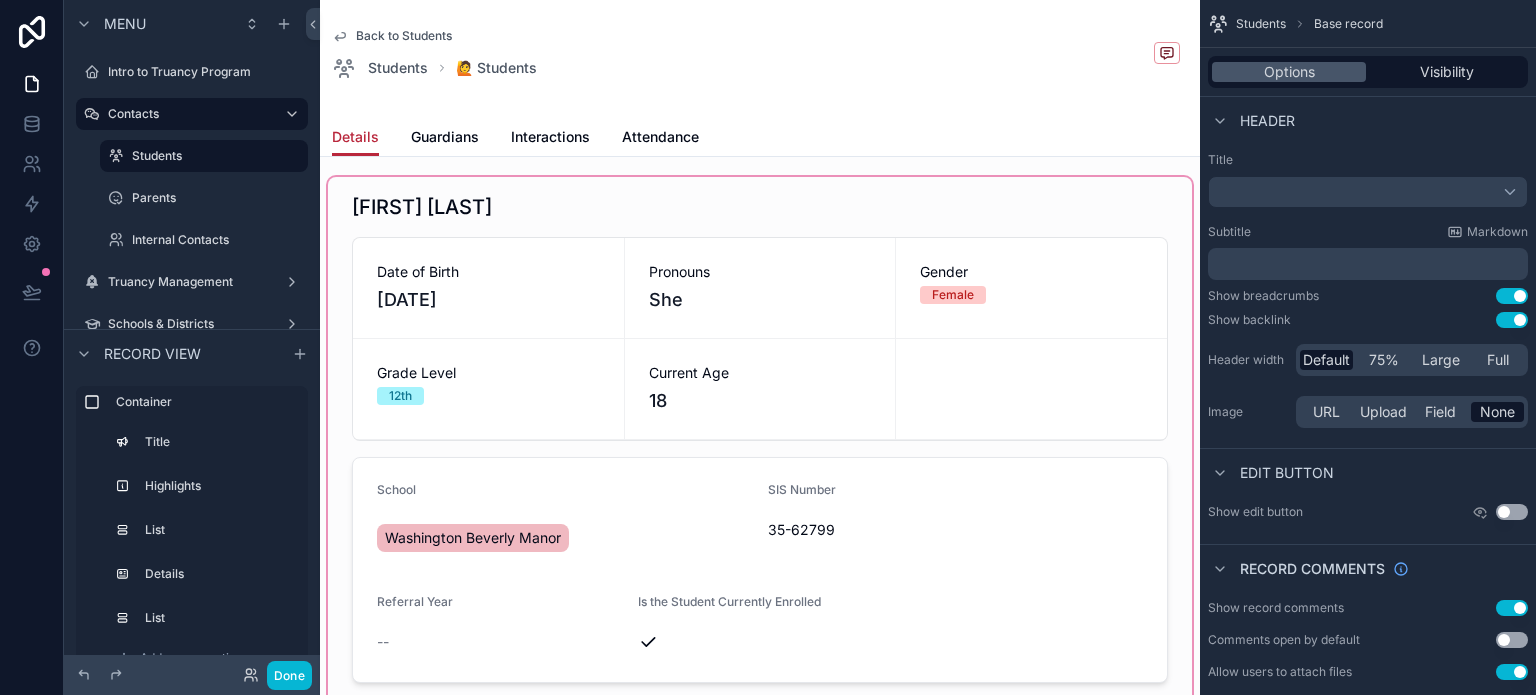 scroll, scrollTop: 0, scrollLeft: 0, axis: both 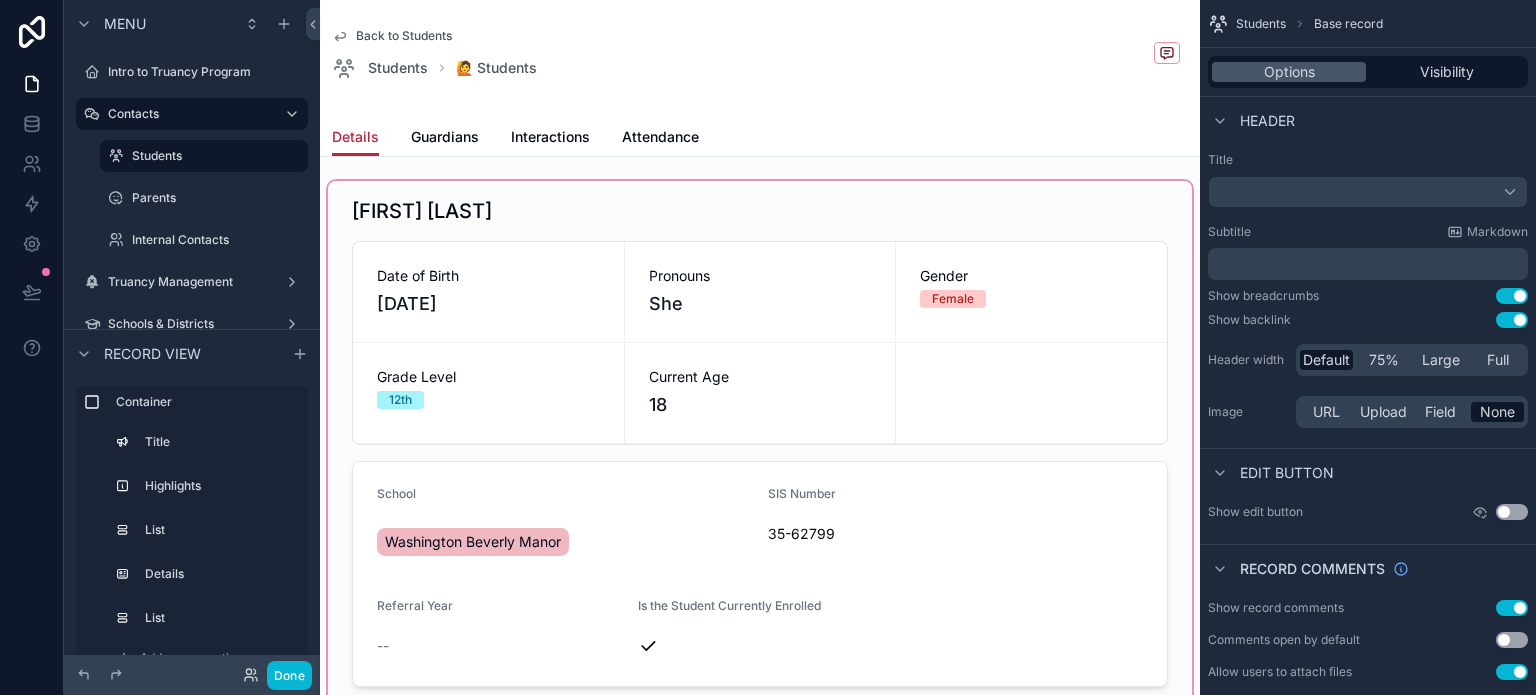 click at bounding box center (760, 558) 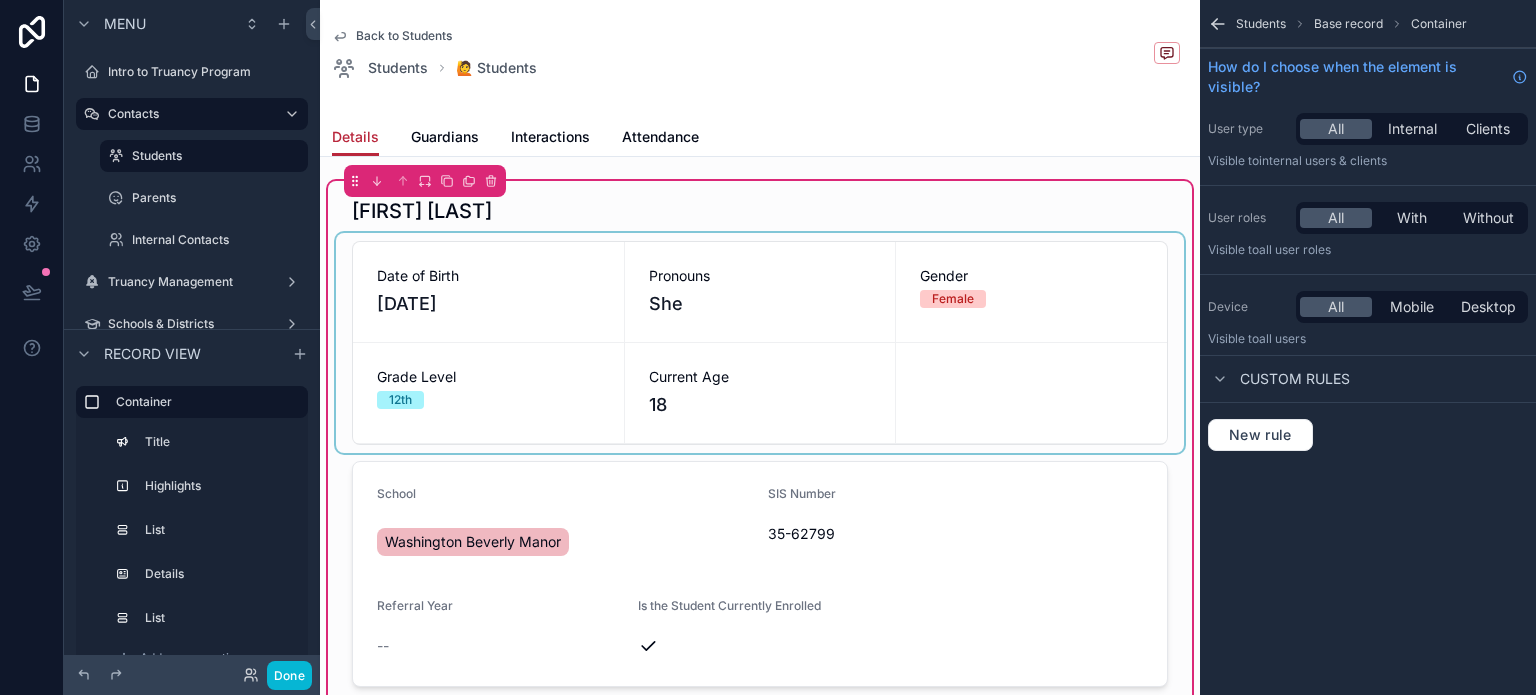 click at bounding box center (760, 343) 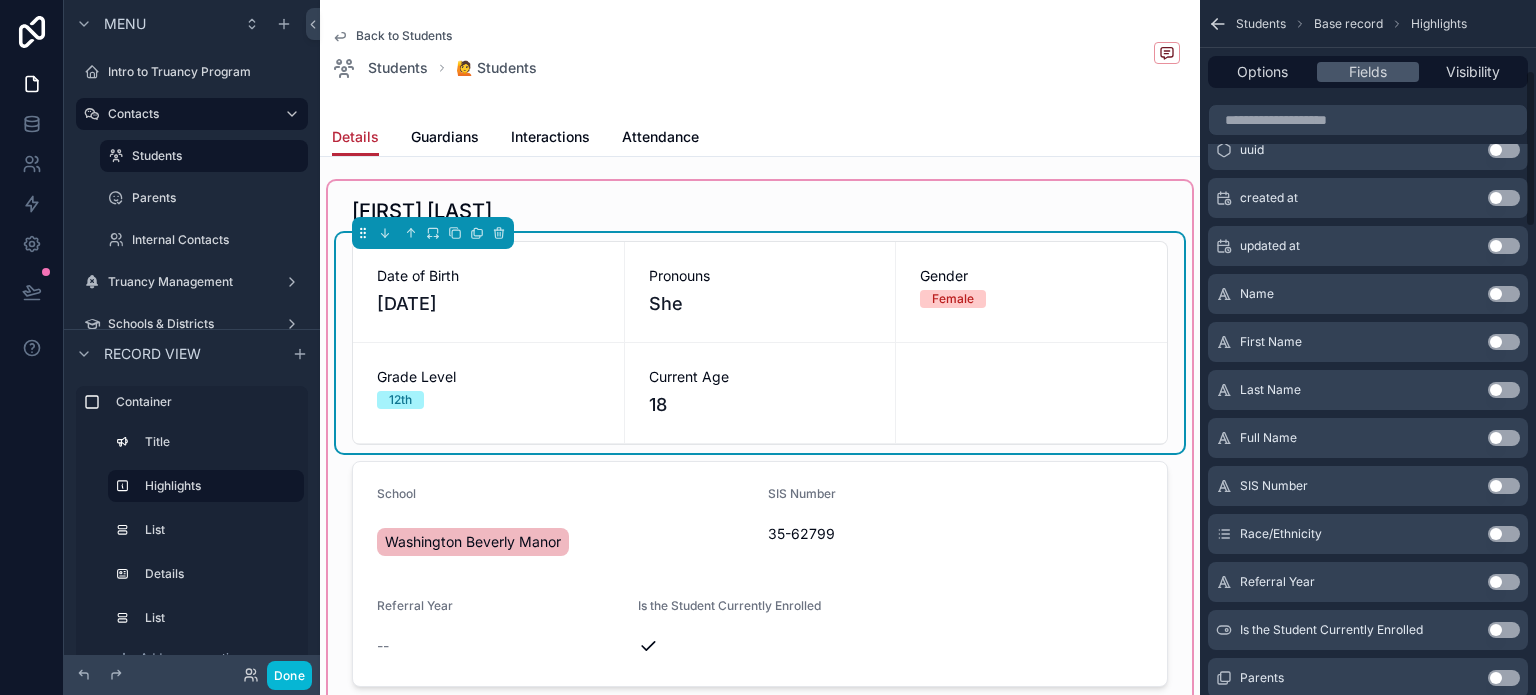 scroll, scrollTop: 400, scrollLeft: 0, axis: vertical 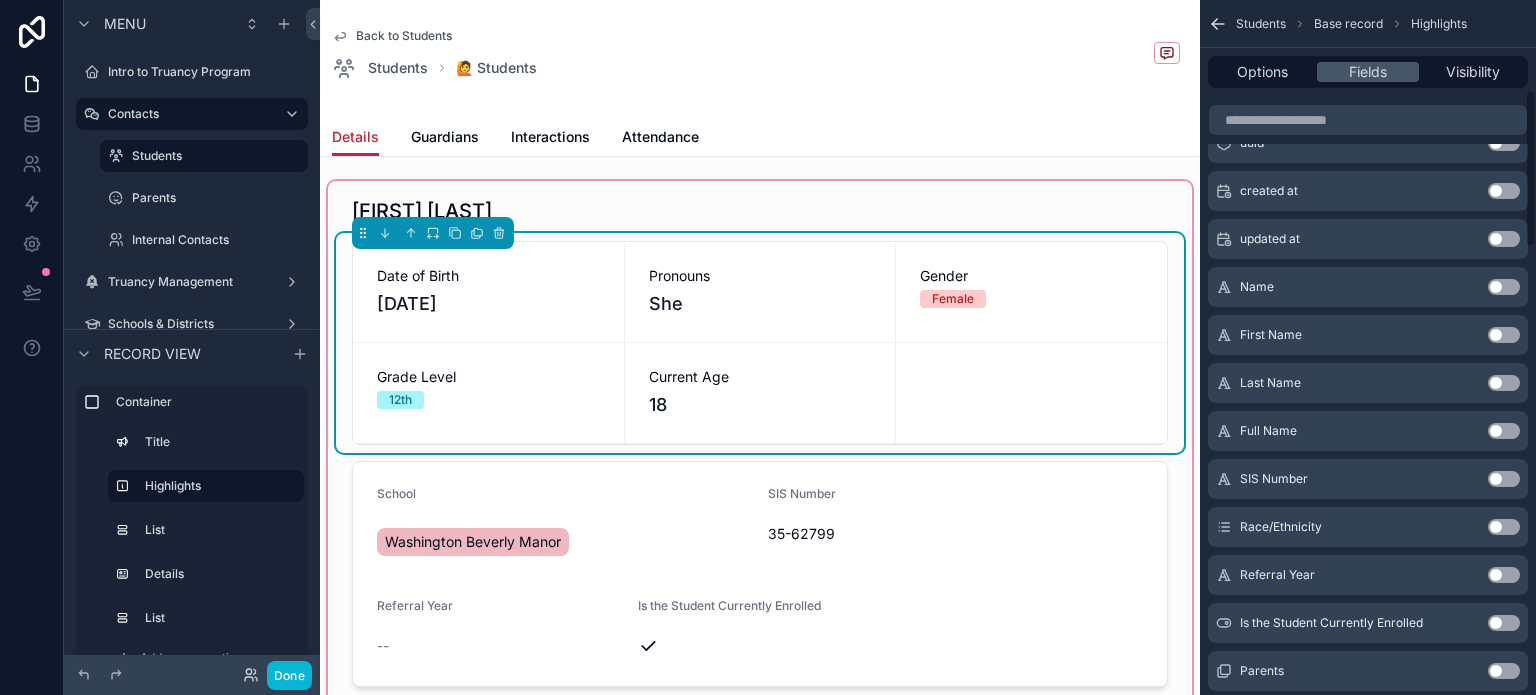 click on "Use setting" at bounding box center (1504, 479) 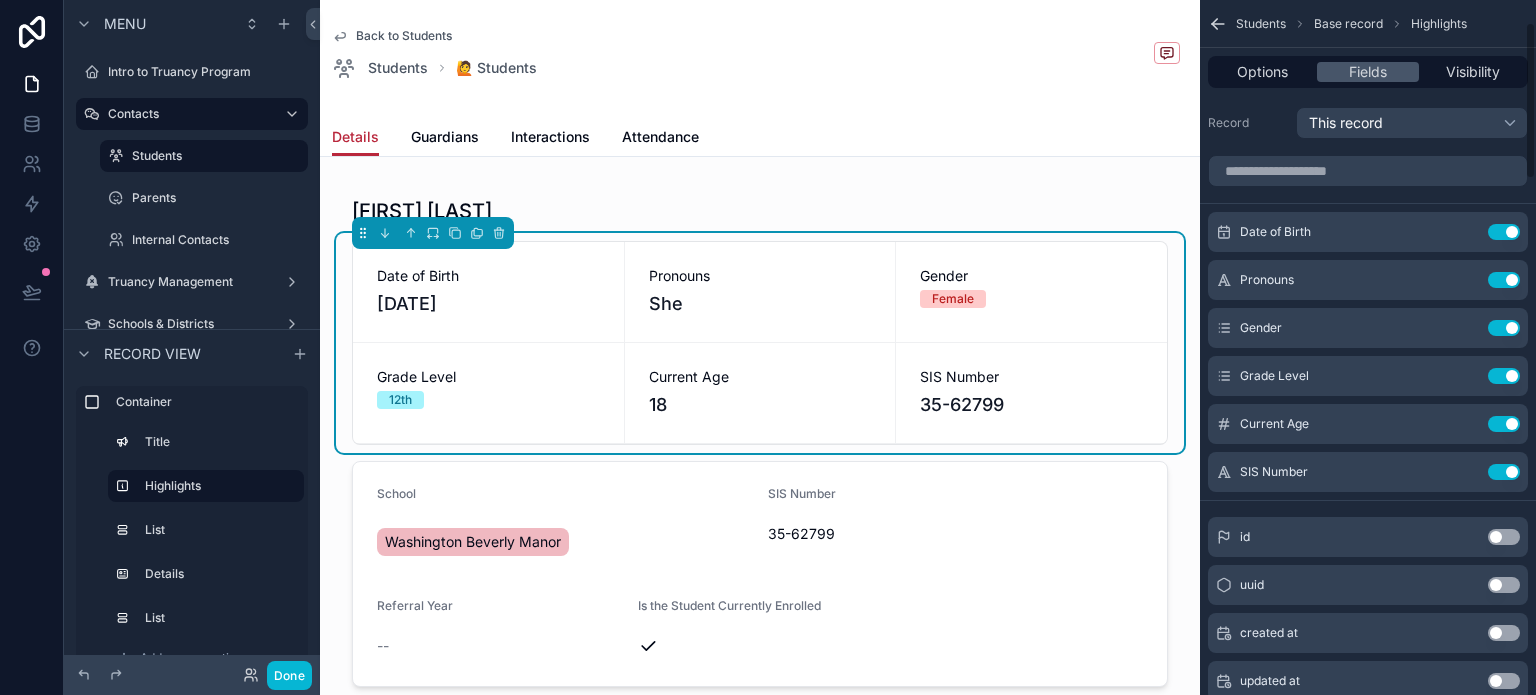 scroll, scrollTop: 0, scrollLeft: 0, axis: both 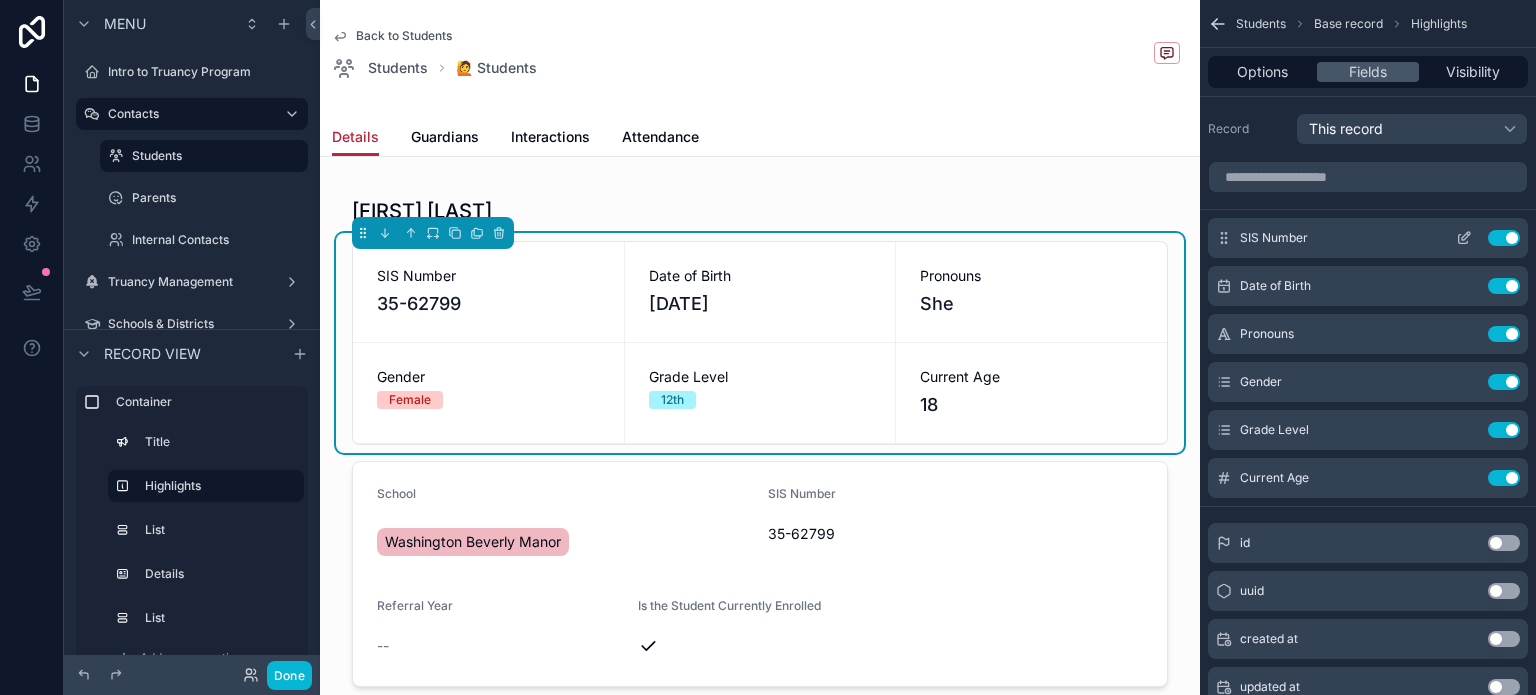 click 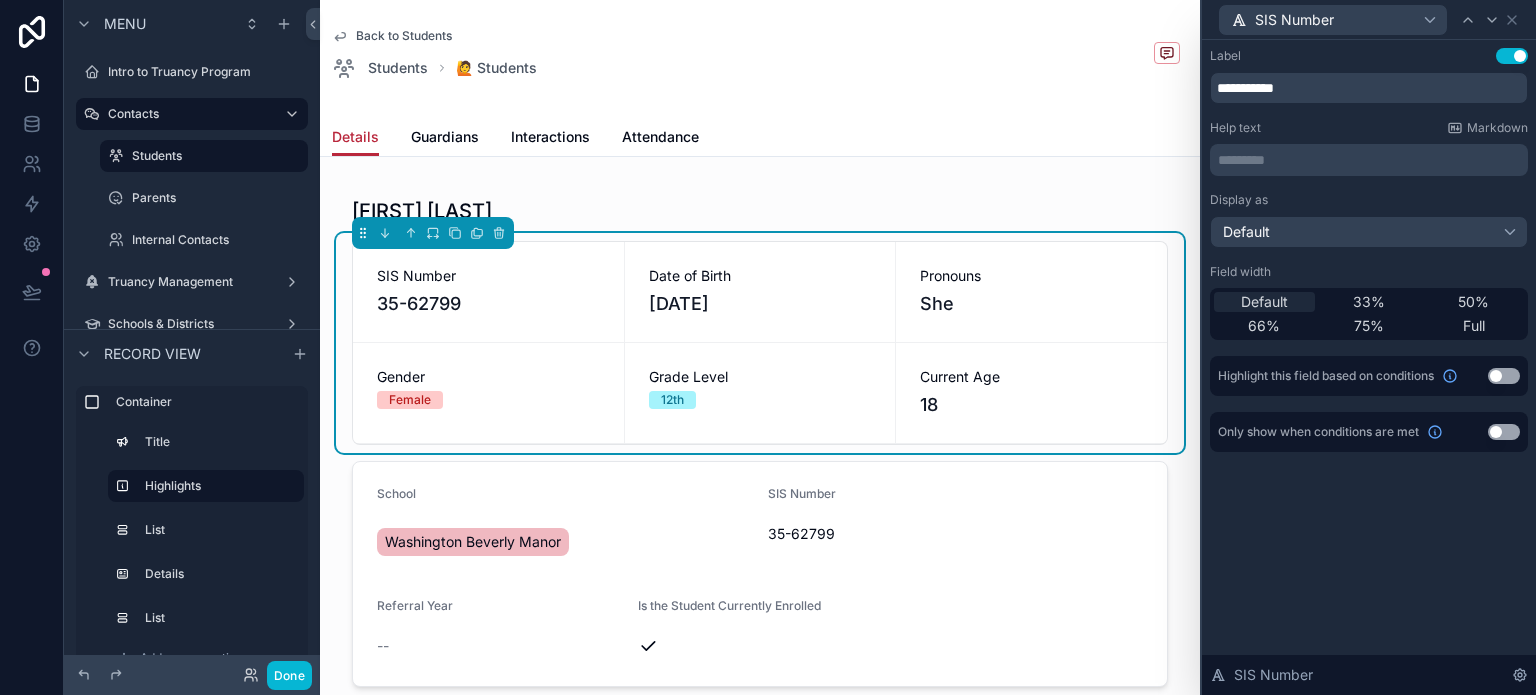 click on "Default" at bounding box center [1264, 302] 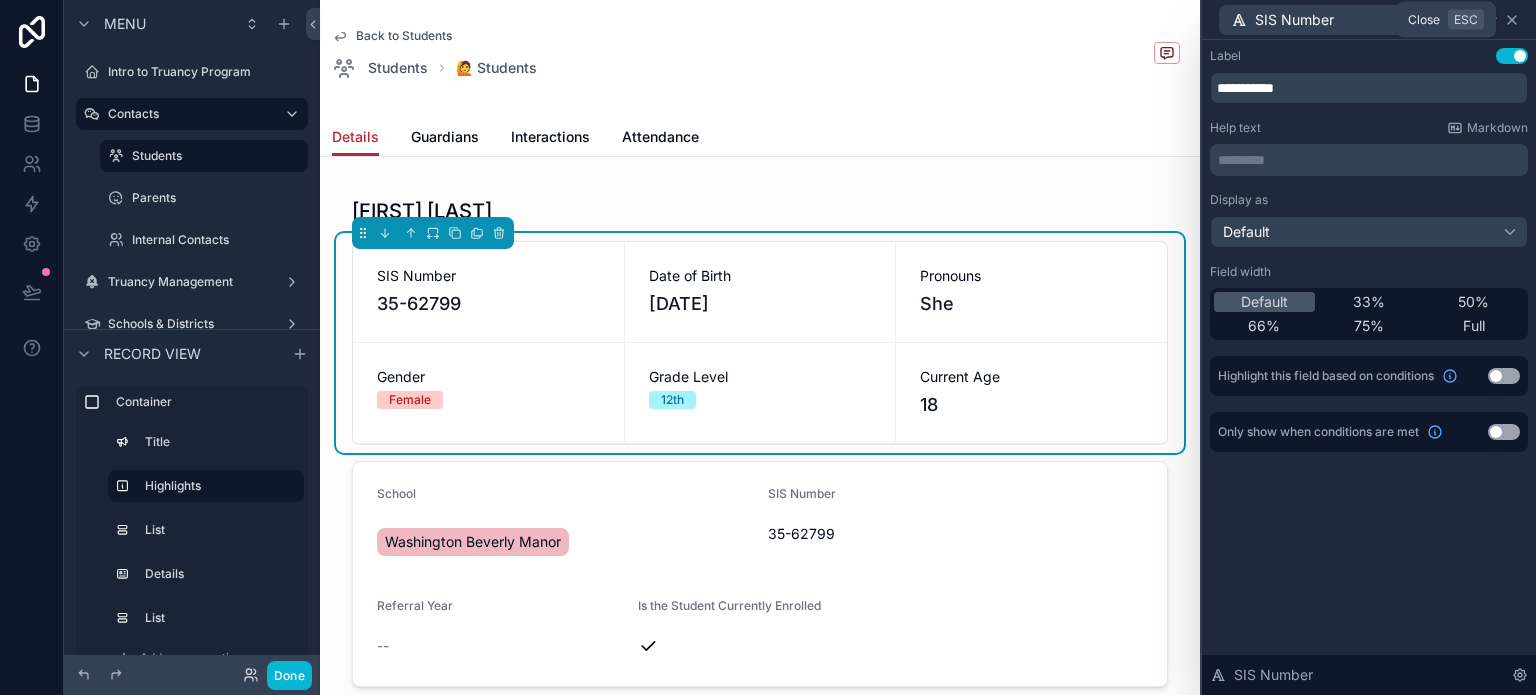 click 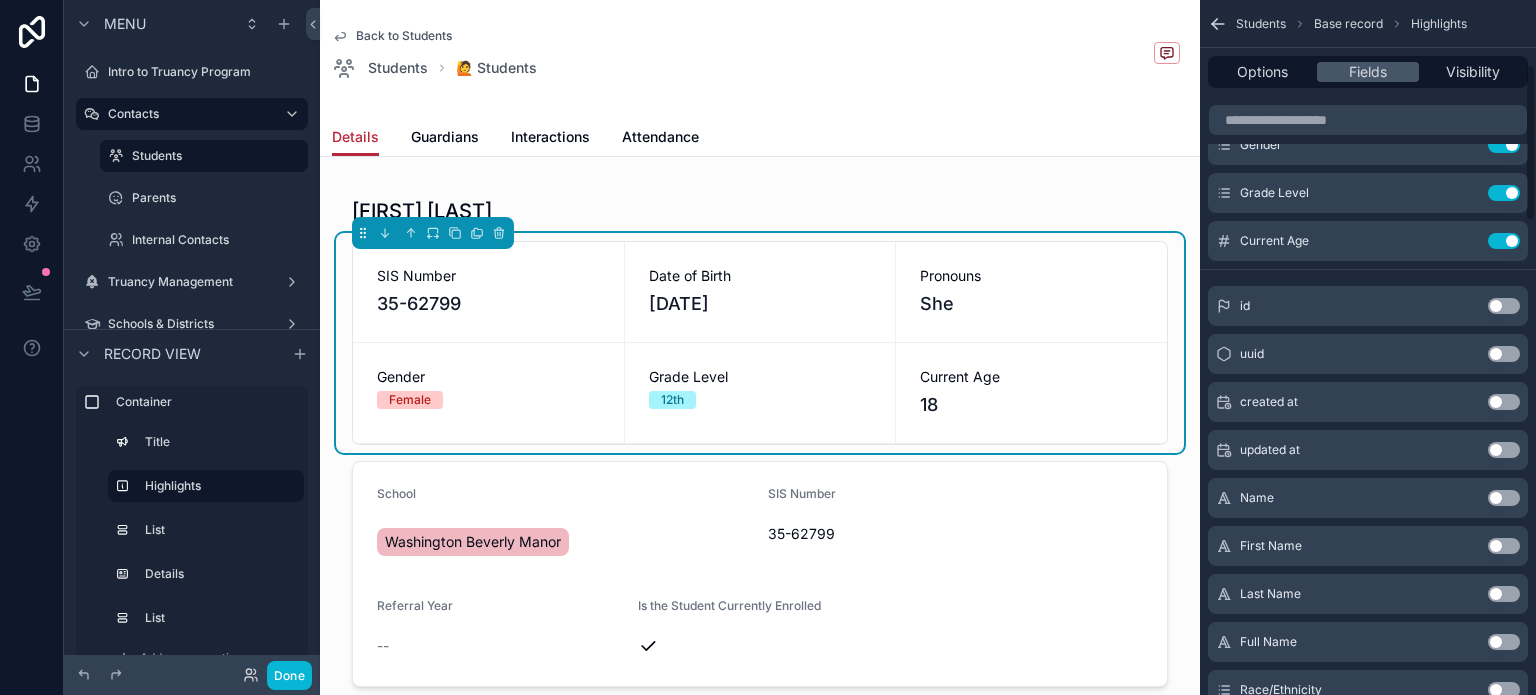 scroll, scrollTop: 300, scrollLeft: 0, axis: vertical 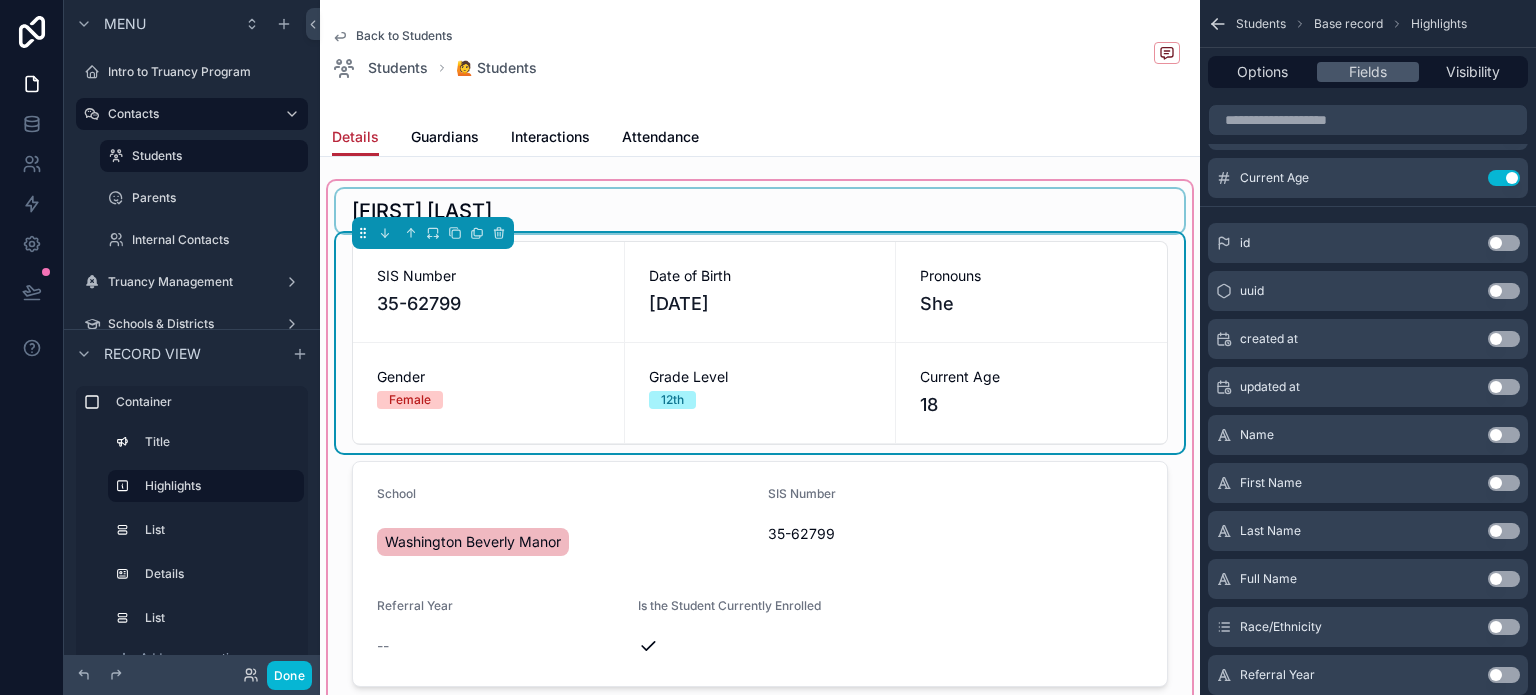 click at bounding box center [760, 211] 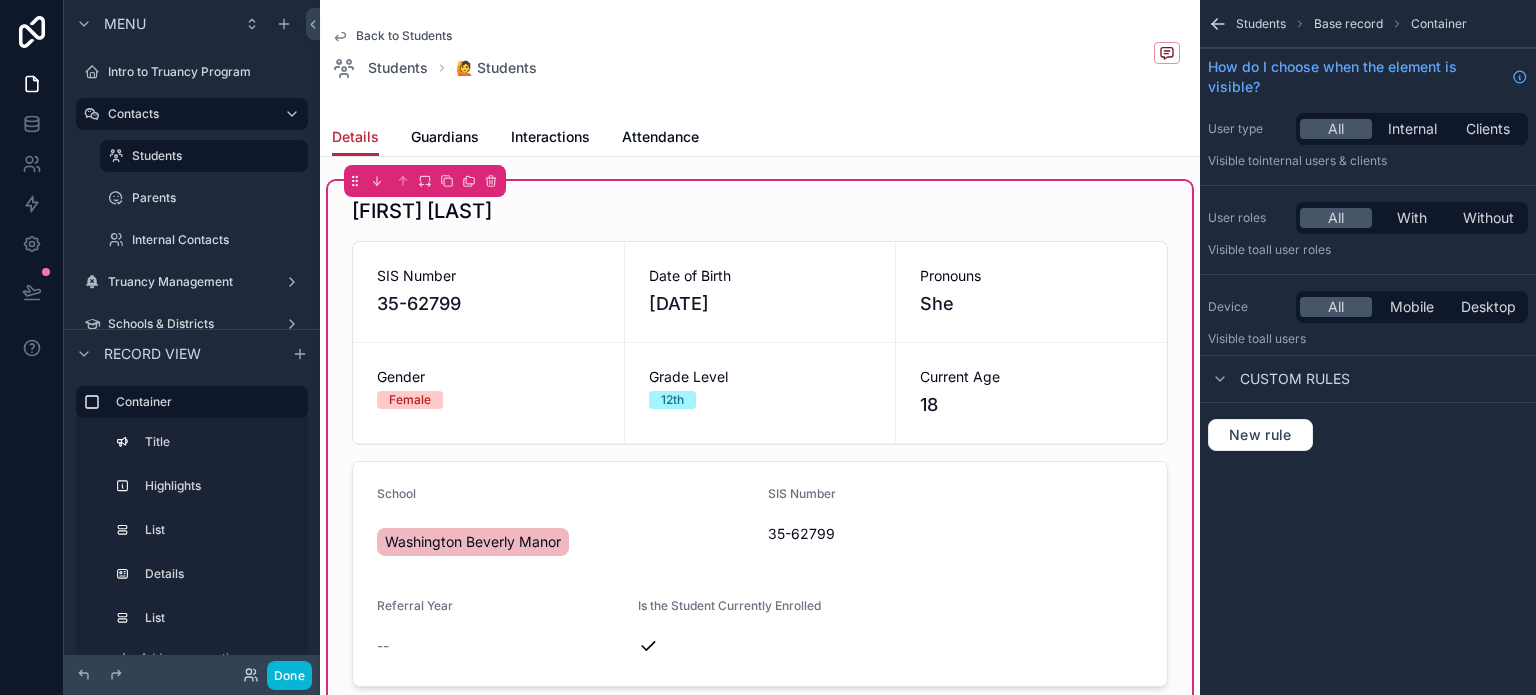 click on "Back to Students Students 🙋 Students" at bounding box center (760, 54) 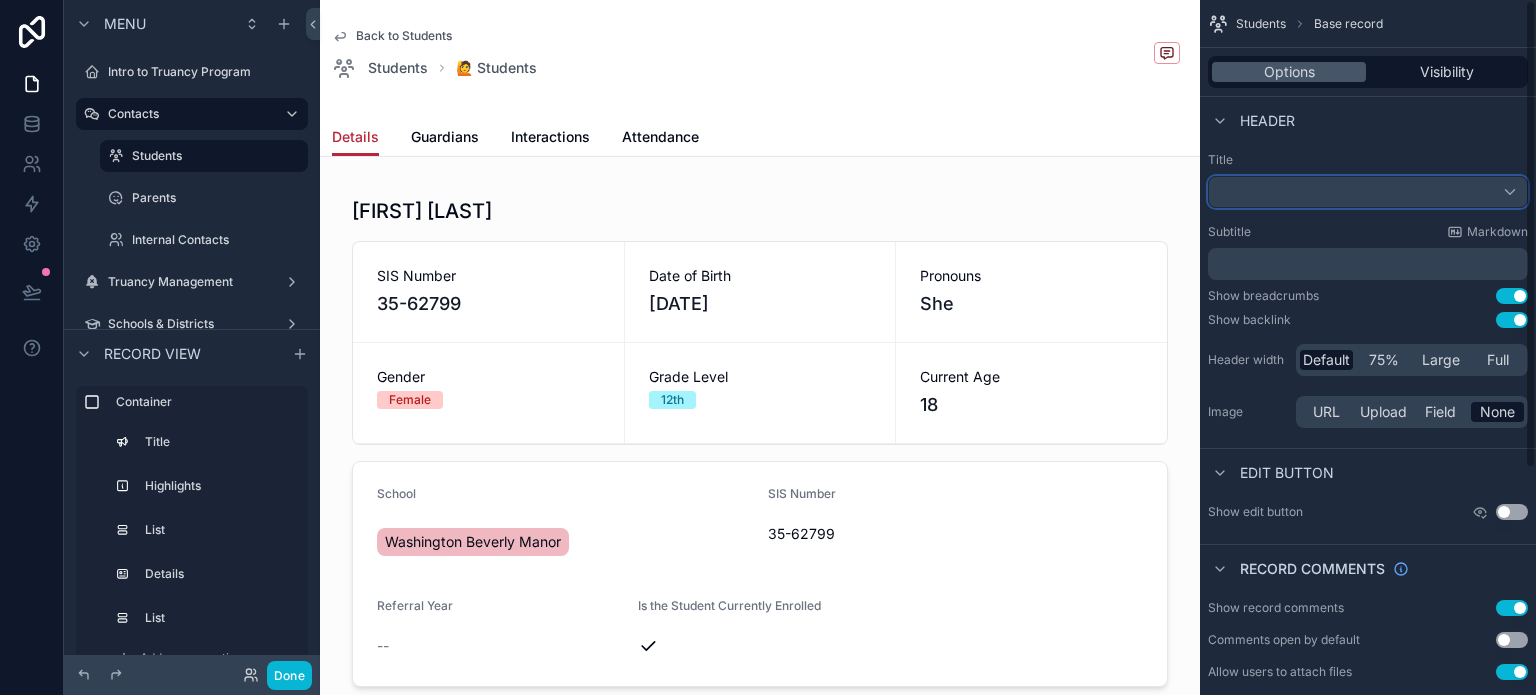 click at bounding box center [1368, 192] 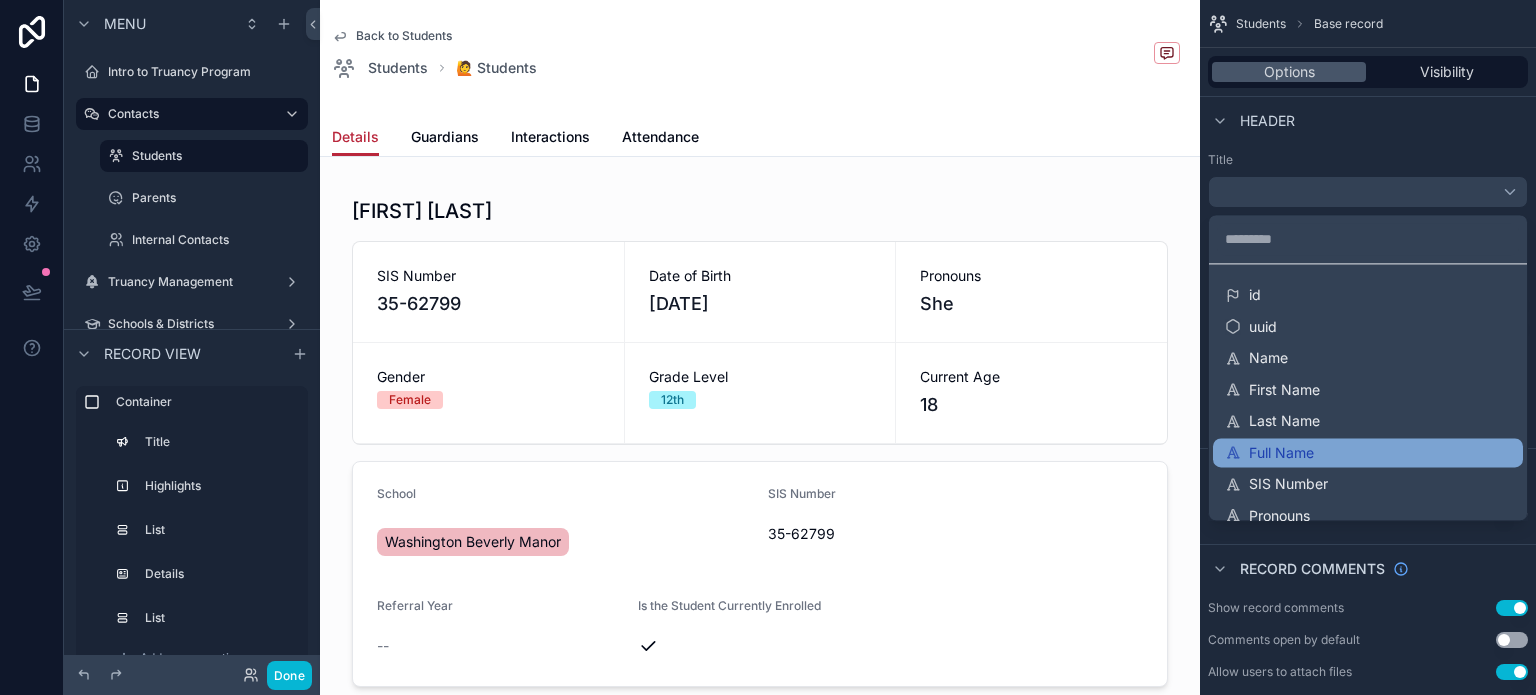 click on "Full Name" at bounding box center [1281, 453] 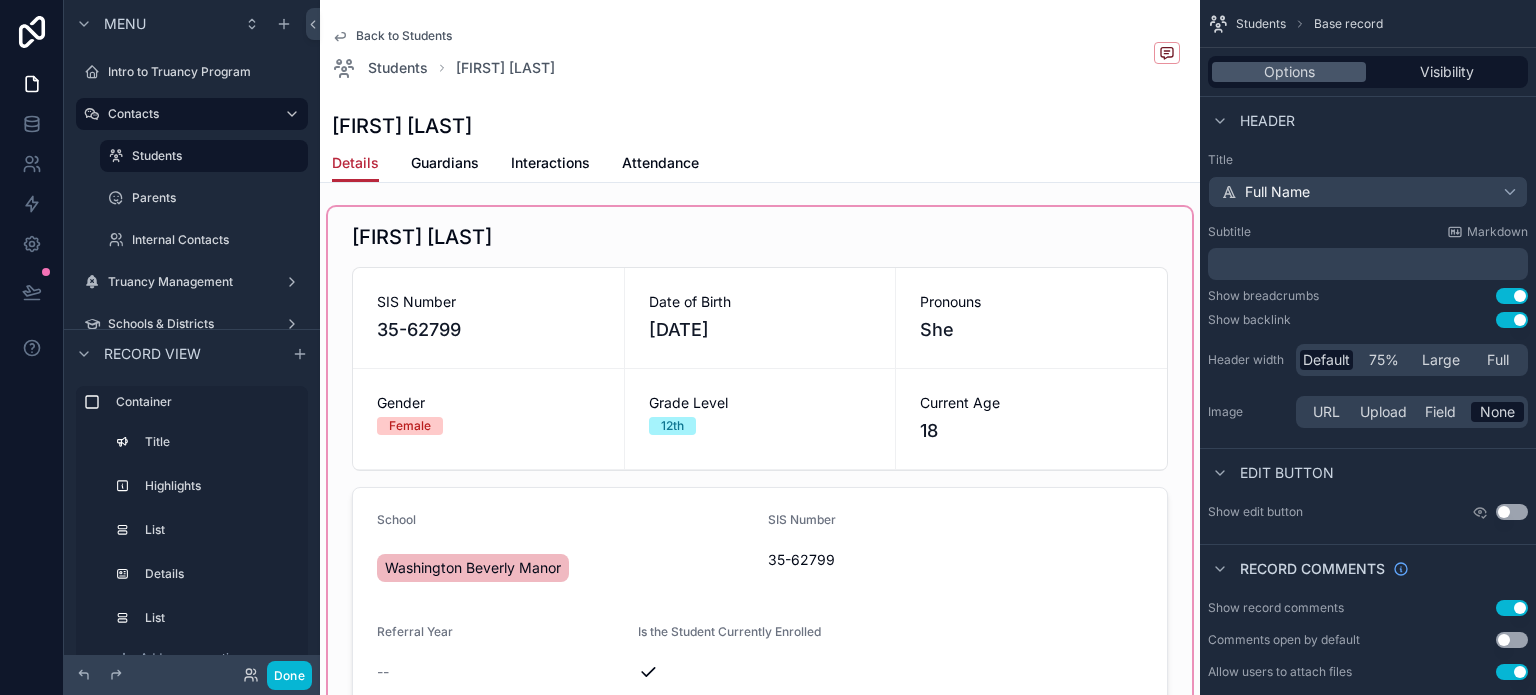 click at bounding box center [760, 584] 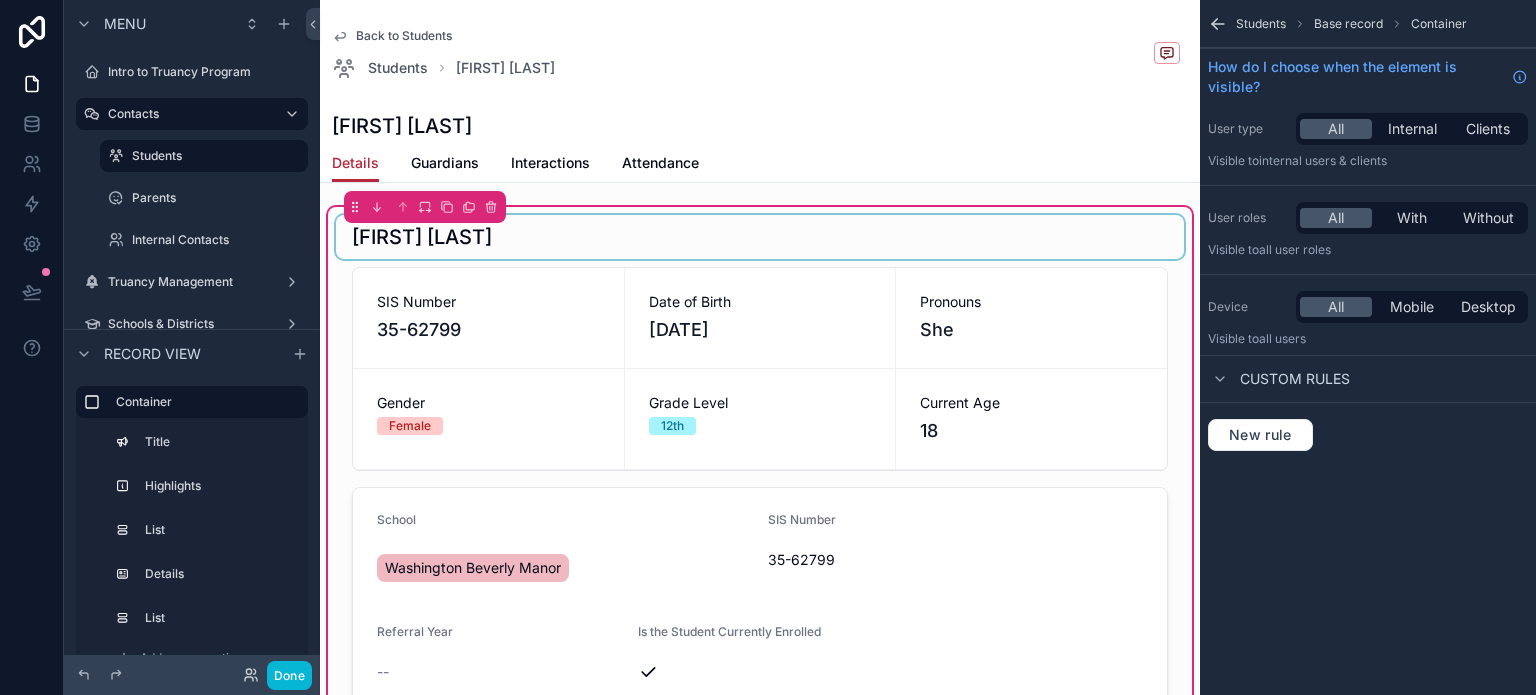 click at bounding box center (760, 237) 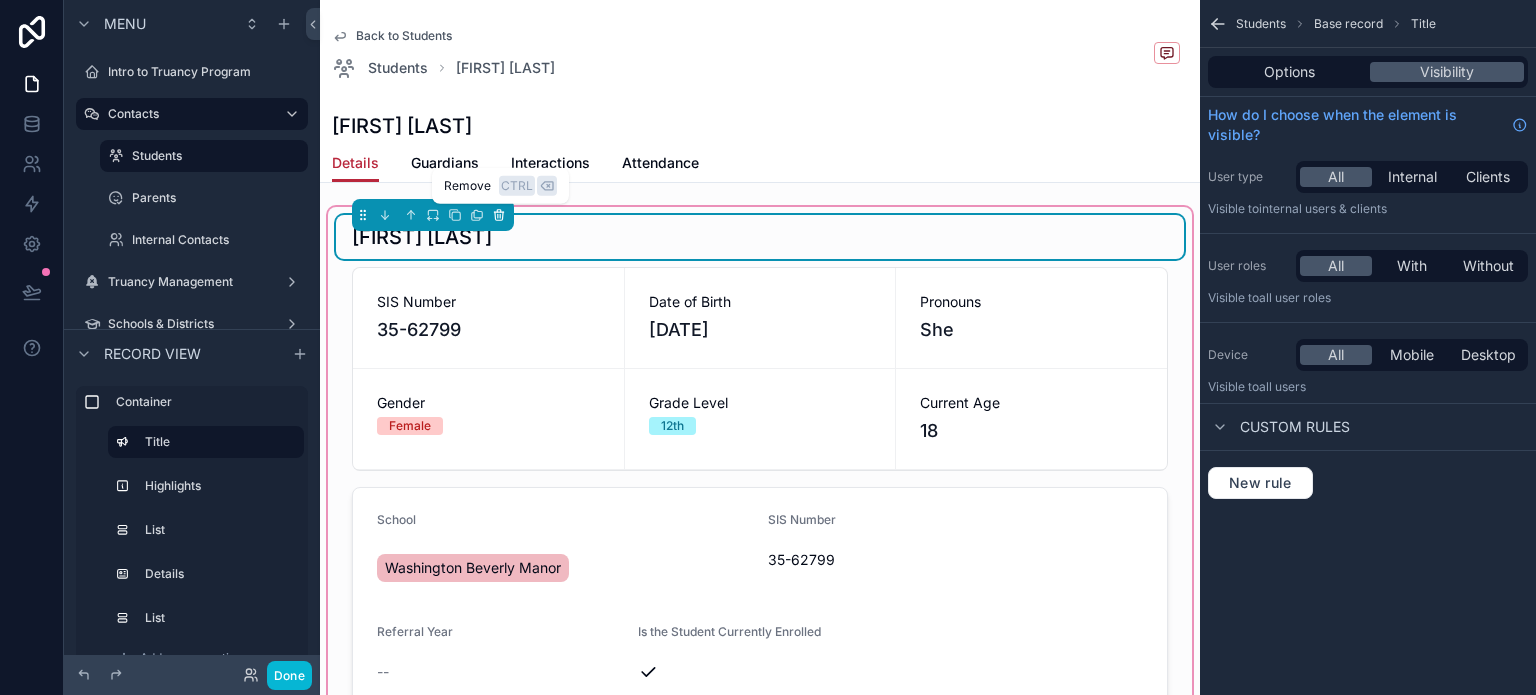click 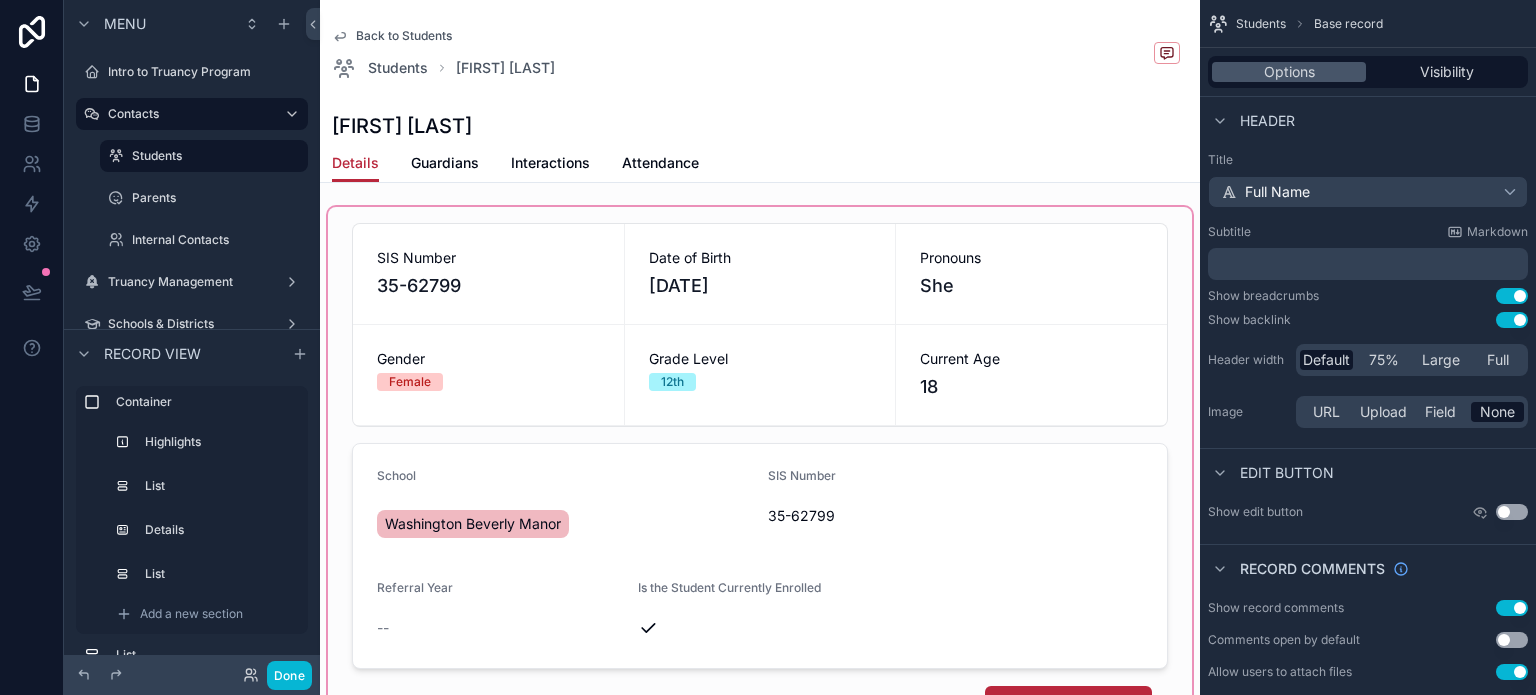 click at bounding box center (760, 562) 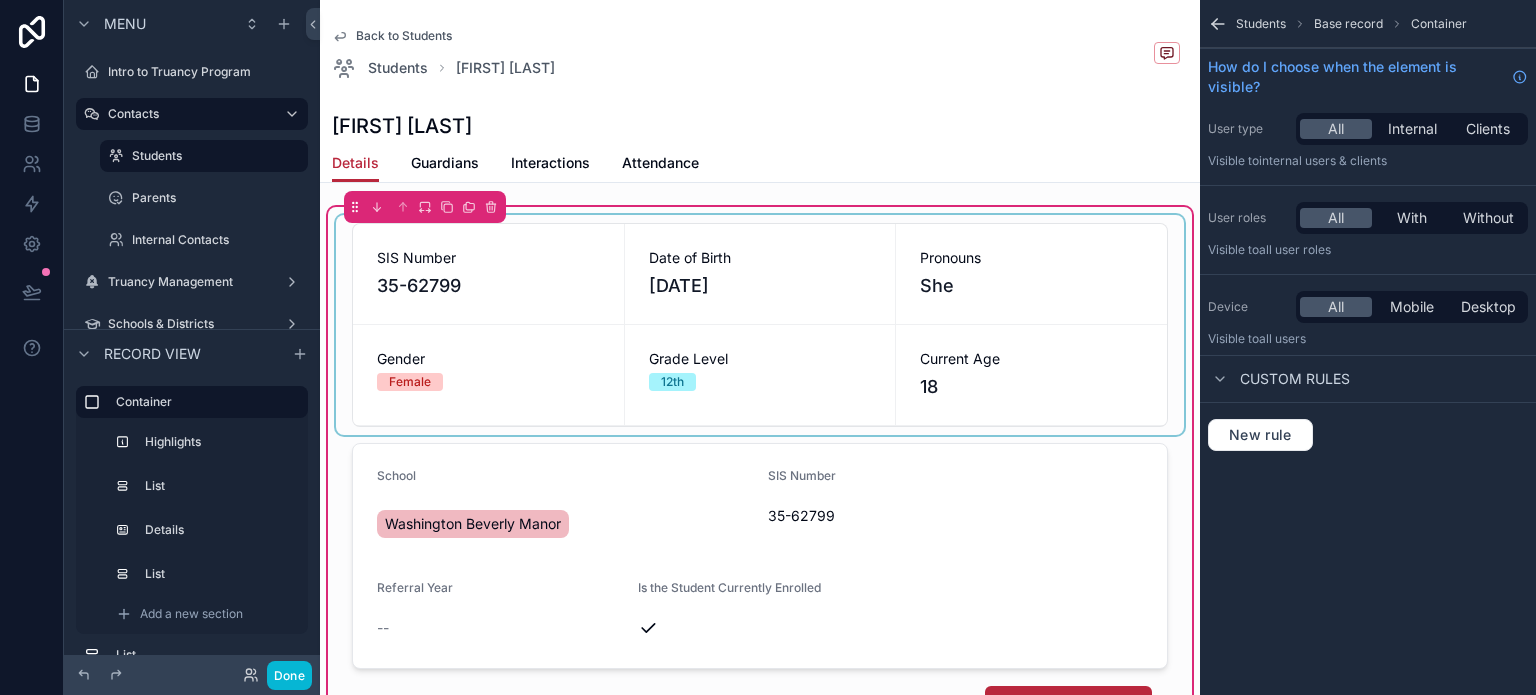 click at bounding box center [760, 325] 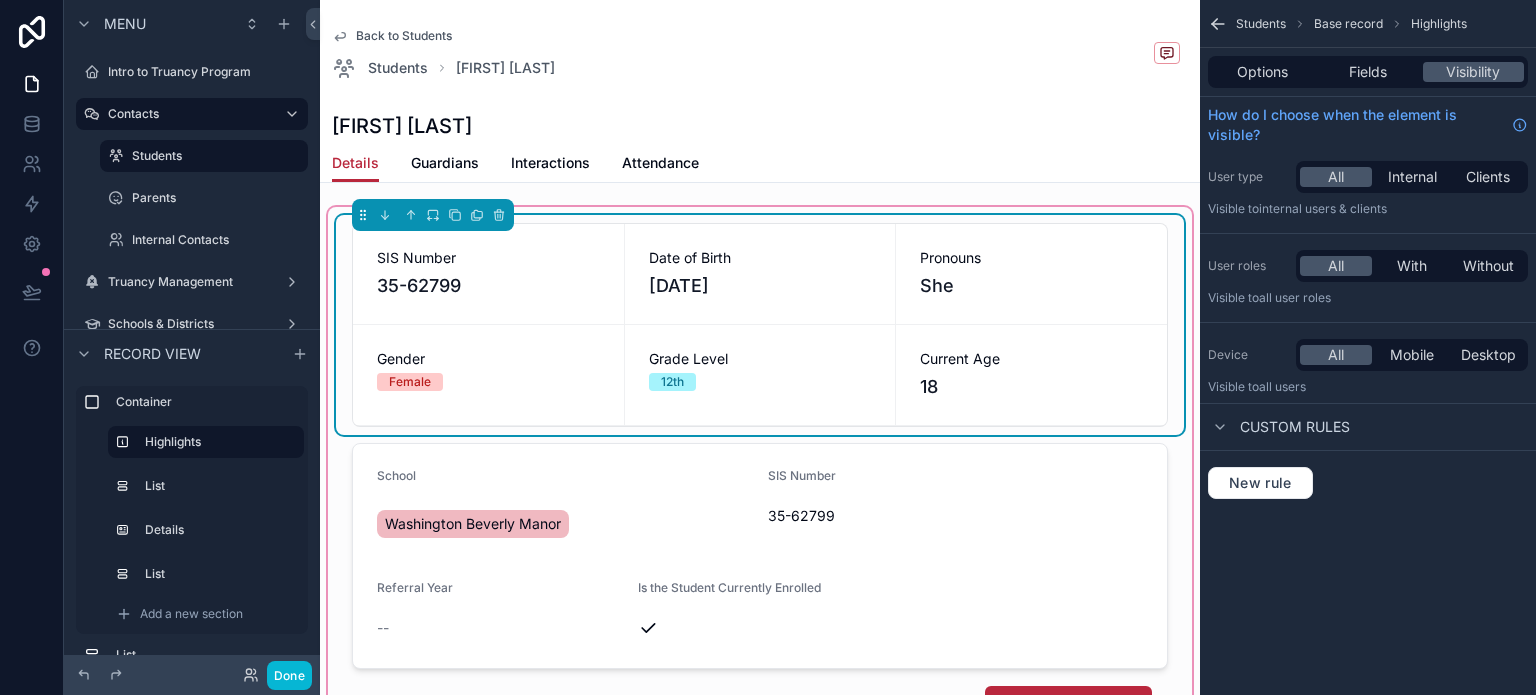 click on "Options Fields Visibility" at bounding box center (1368, 72) 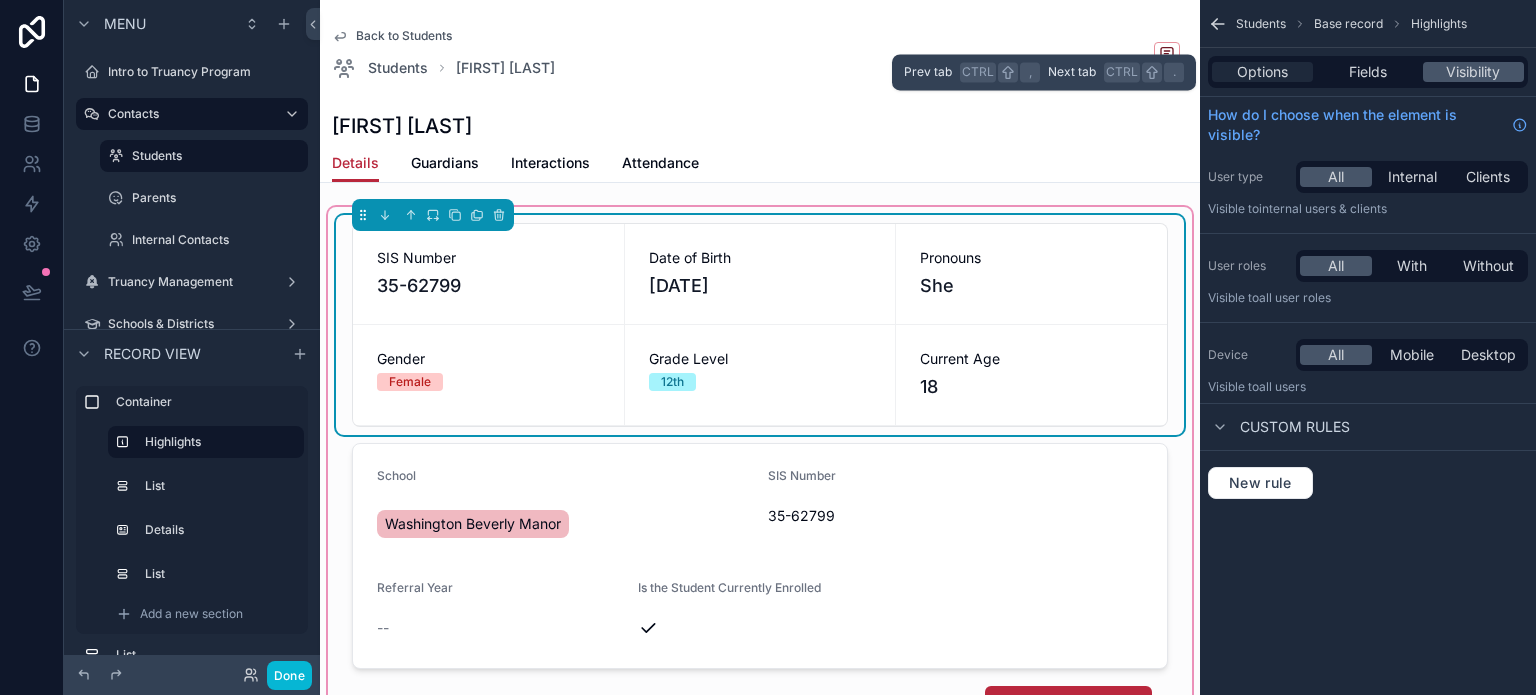 click on "Options" at bounding box center [1262, 72] 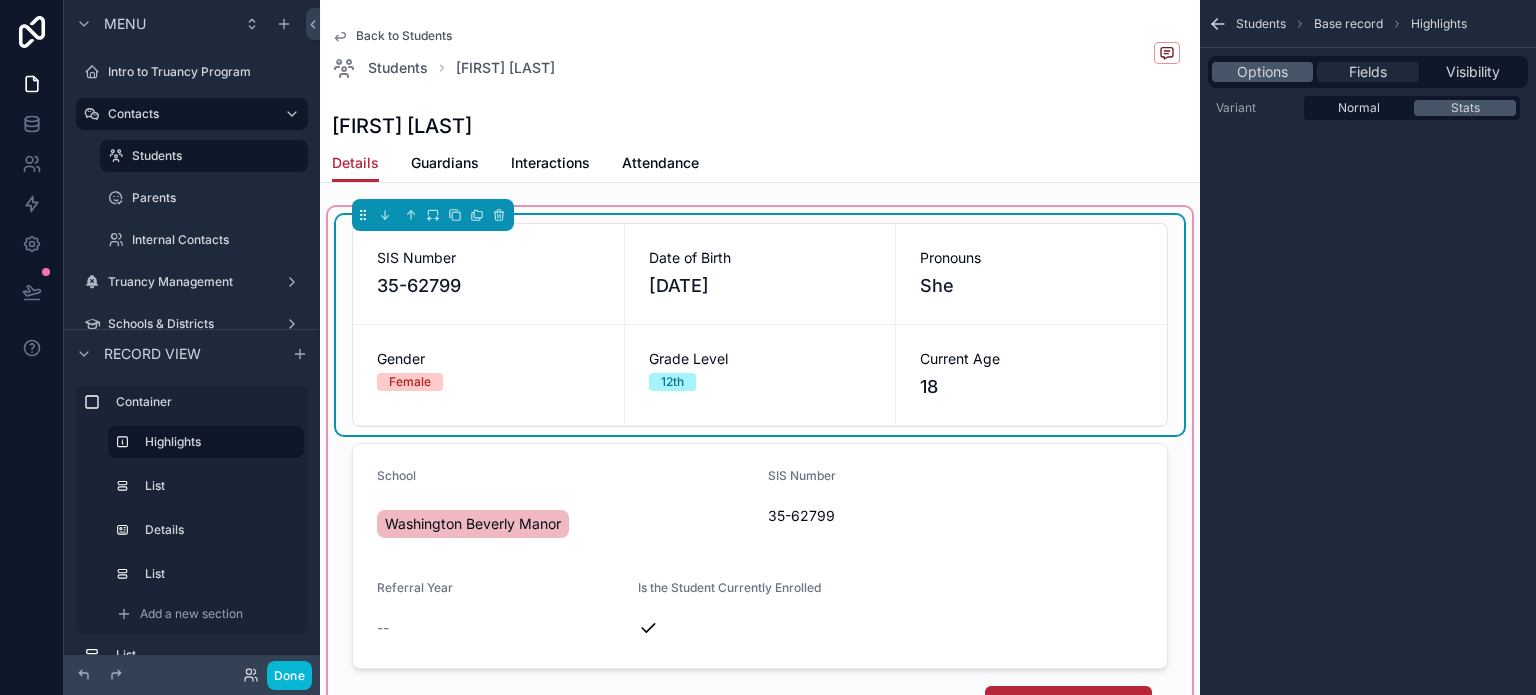 click on "Fields" at bounding box center [1367, 72] 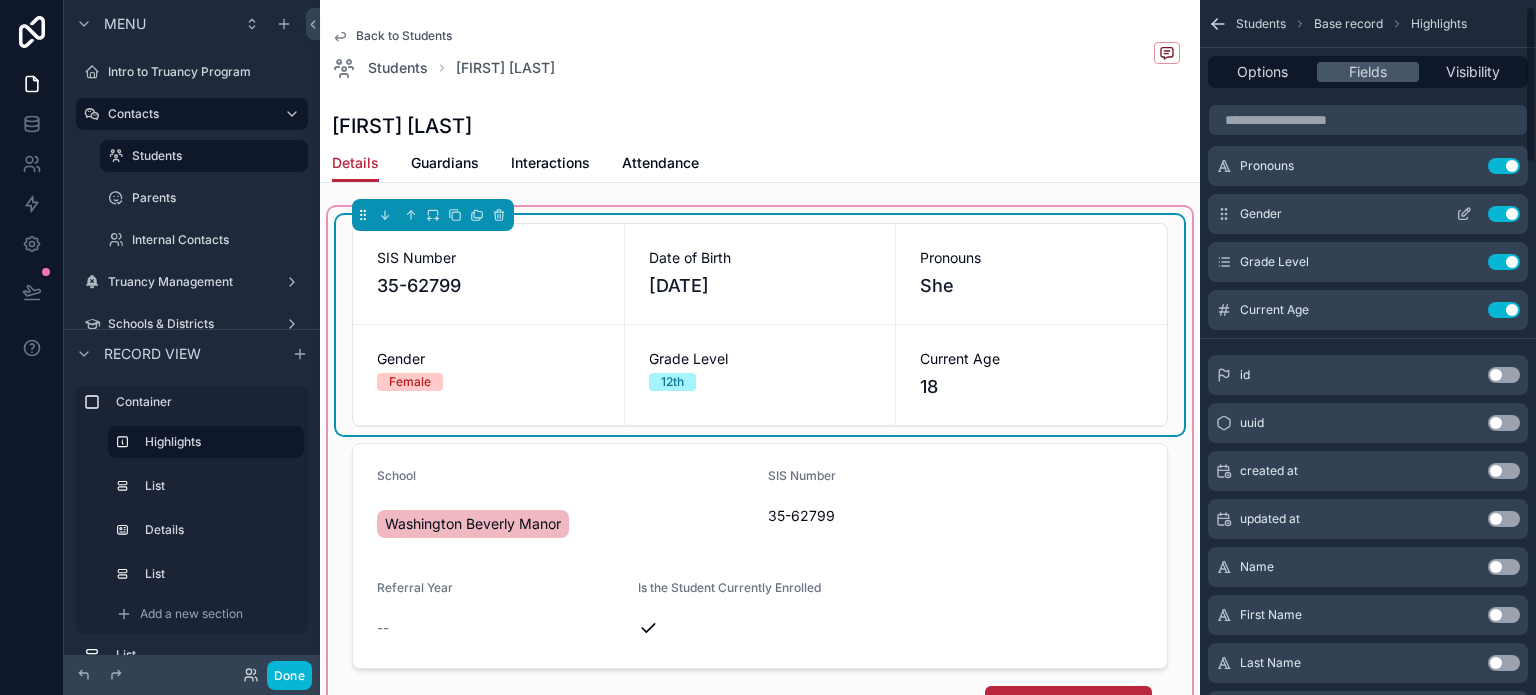 scroll, scrollTop: 200, scrollLeft: 0, axis: vertical 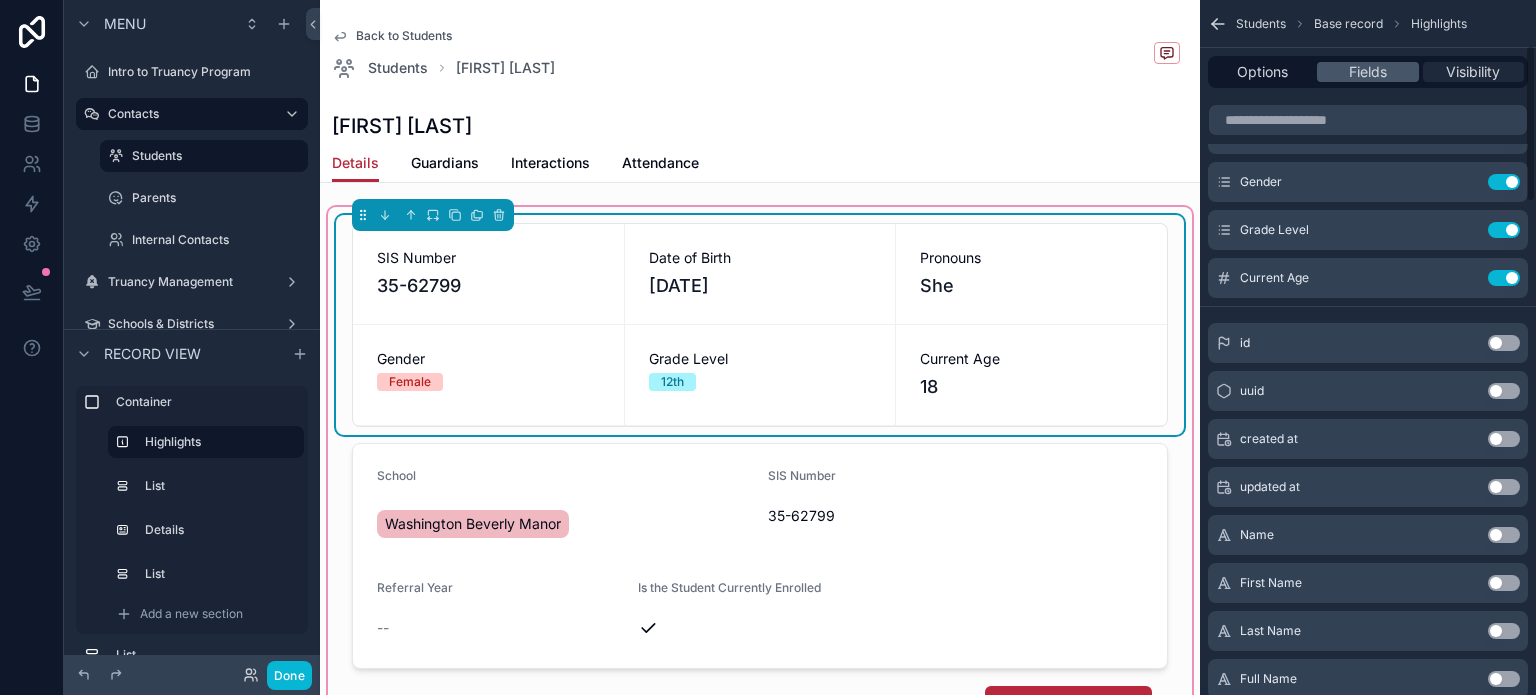 click on "Visibility" at bounding box center (1473, 72) 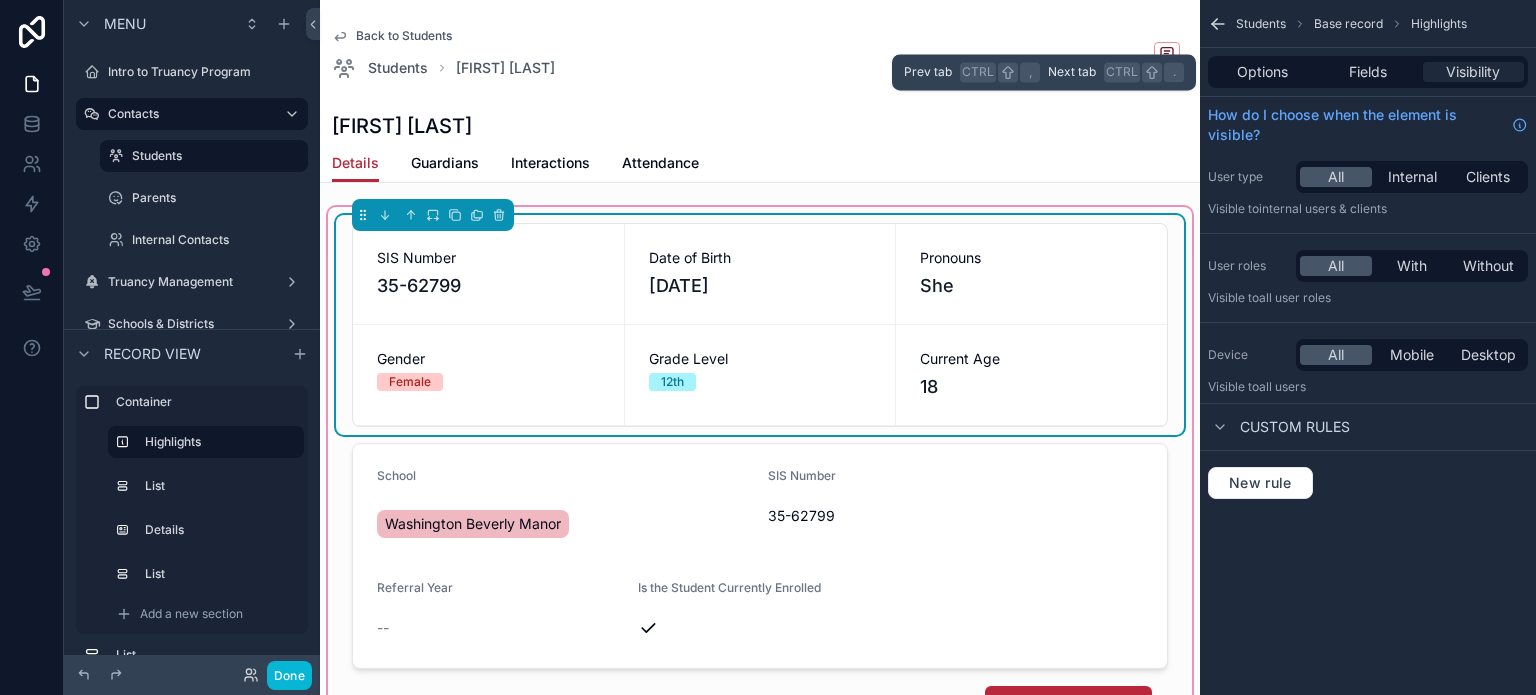 scroll, scrollTop: 0, scrollLeft: 0, axis: both 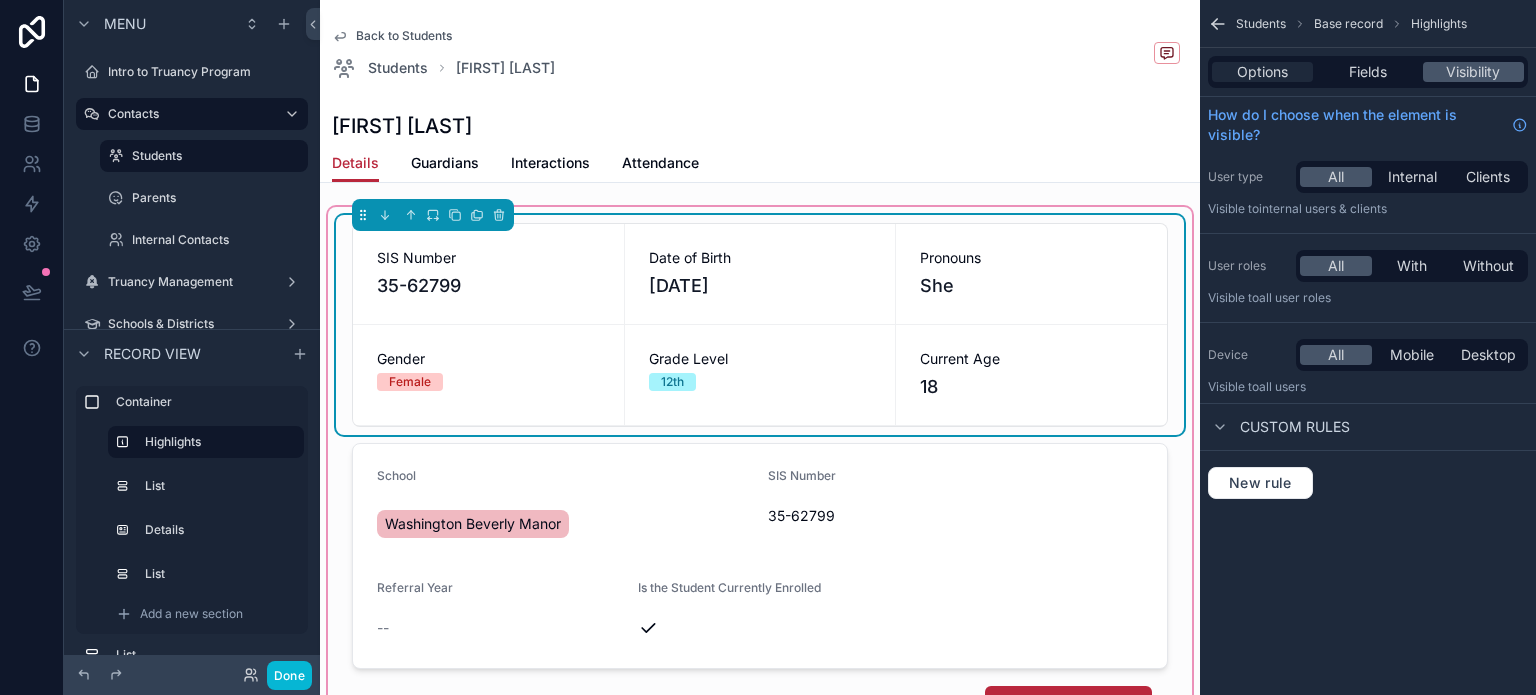 click on "Options" at bounding box center [1262, 72] 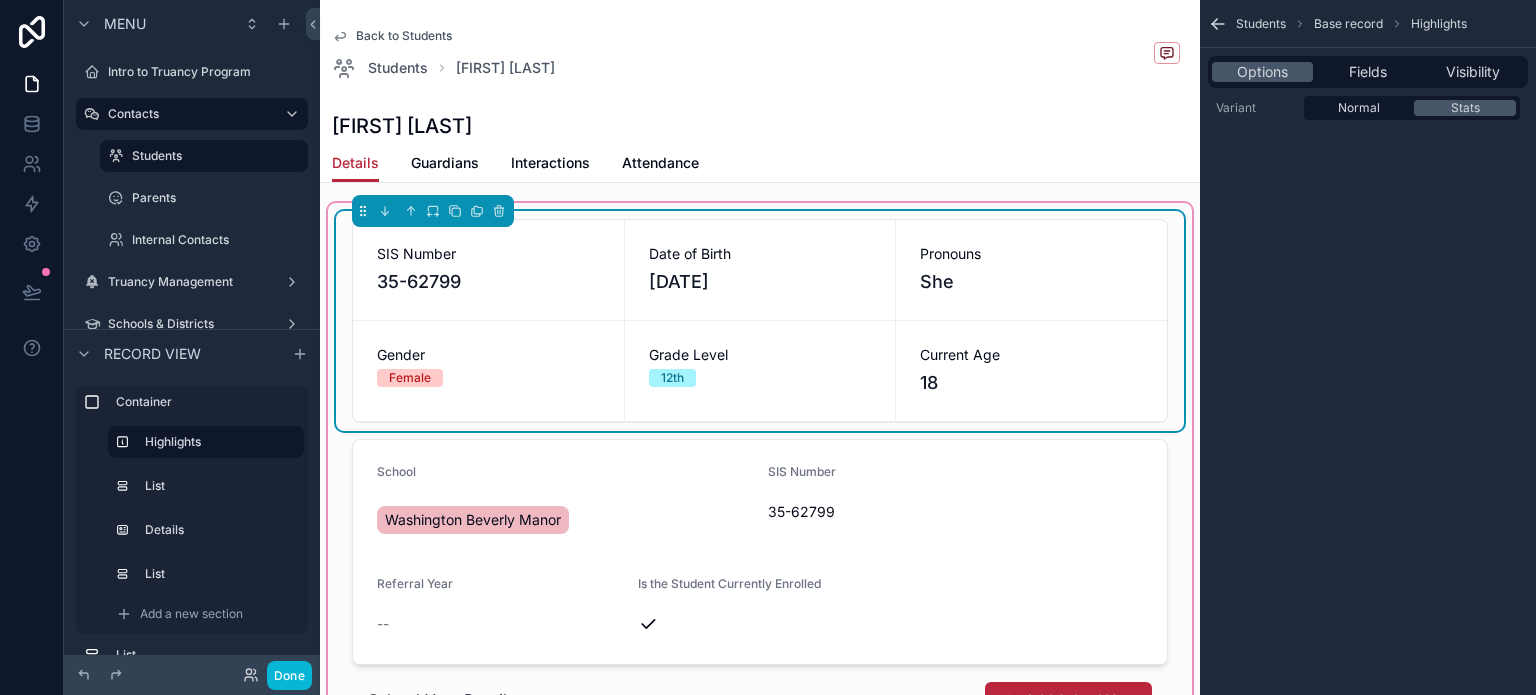 scroll, scrollTop: 0, scrollLeft: 0, axis: both 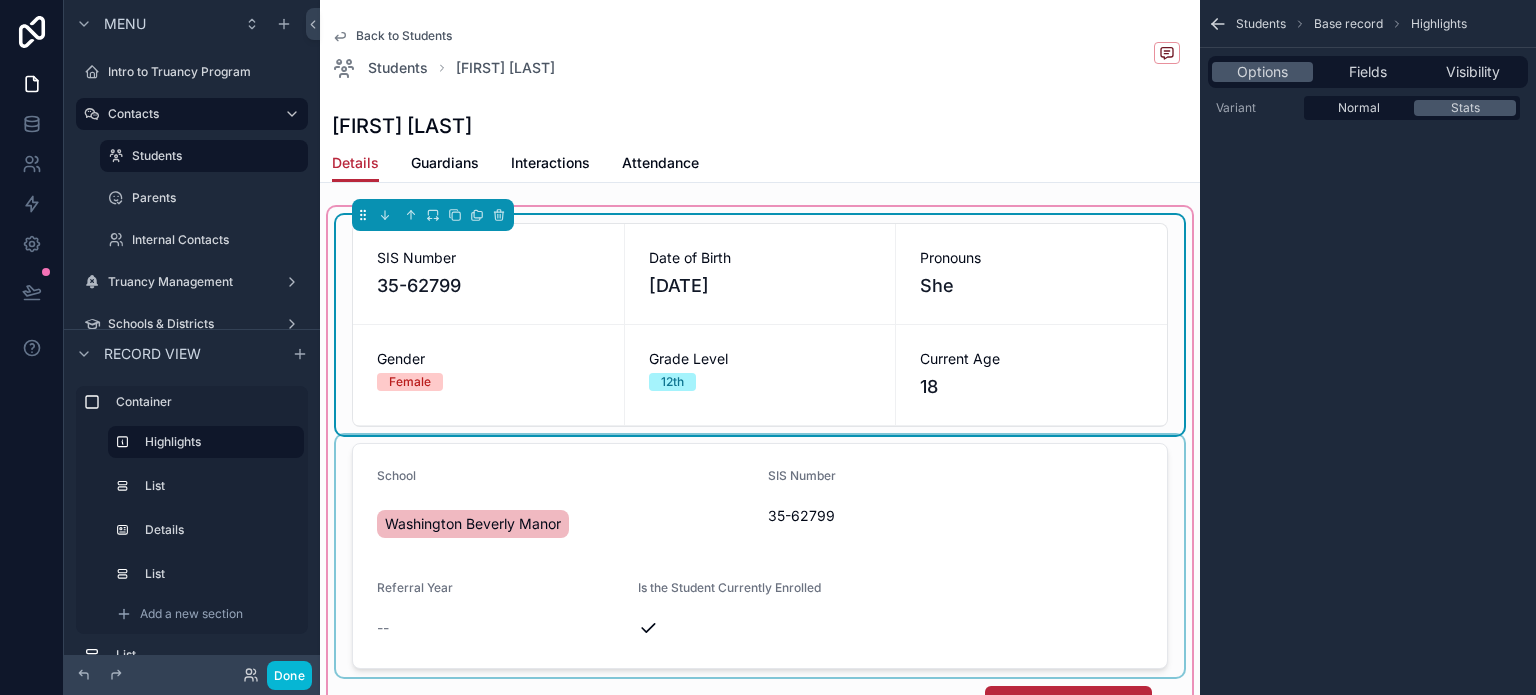 click at bounding box center [760, 556] 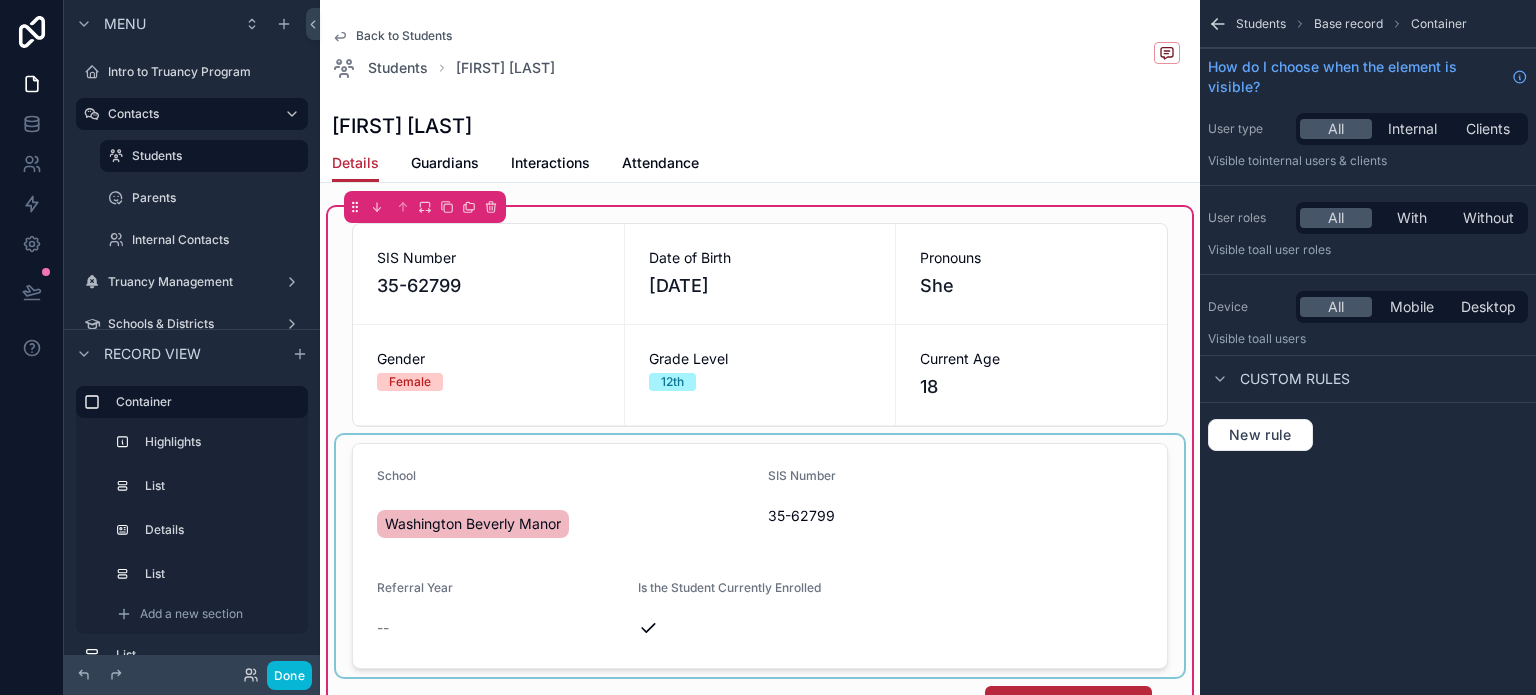 click at bounding box center (760, 556) 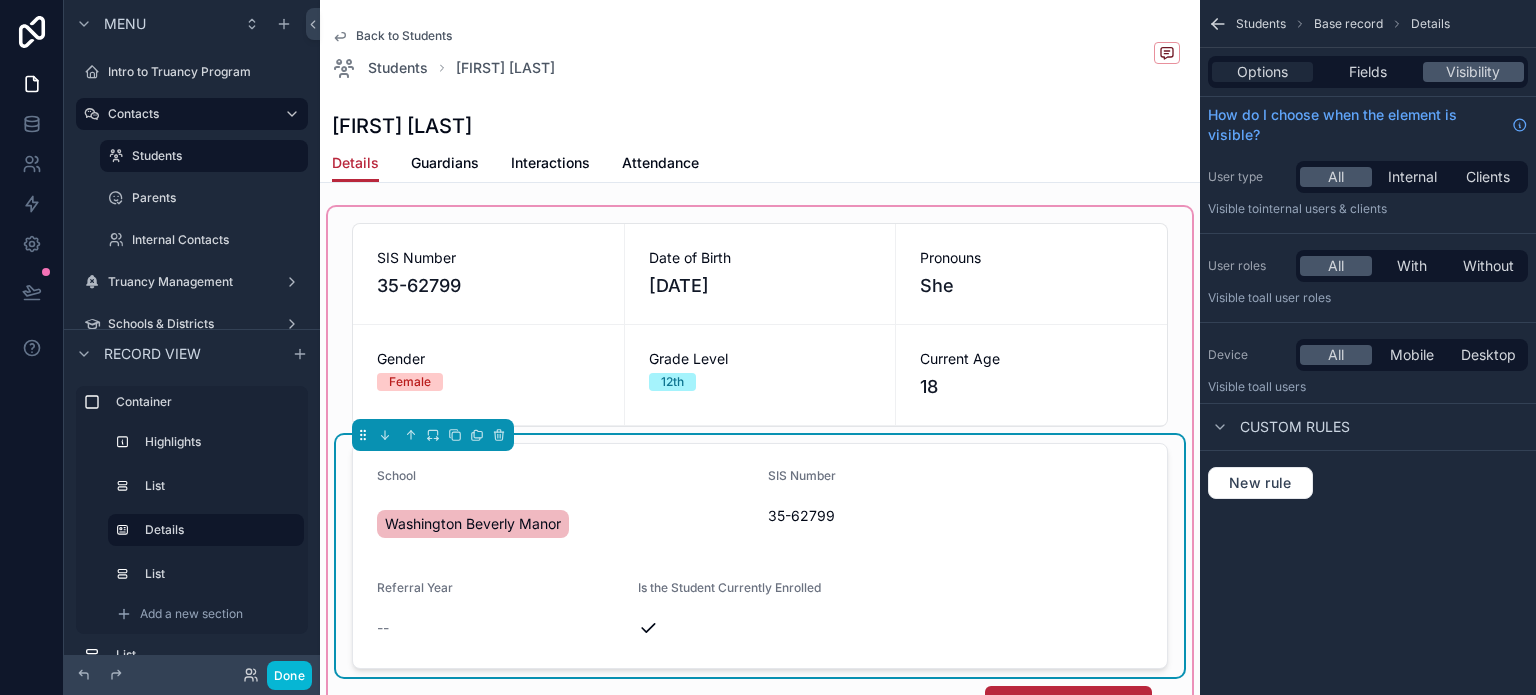 click on "Options" at bounding box center (1262, 72) 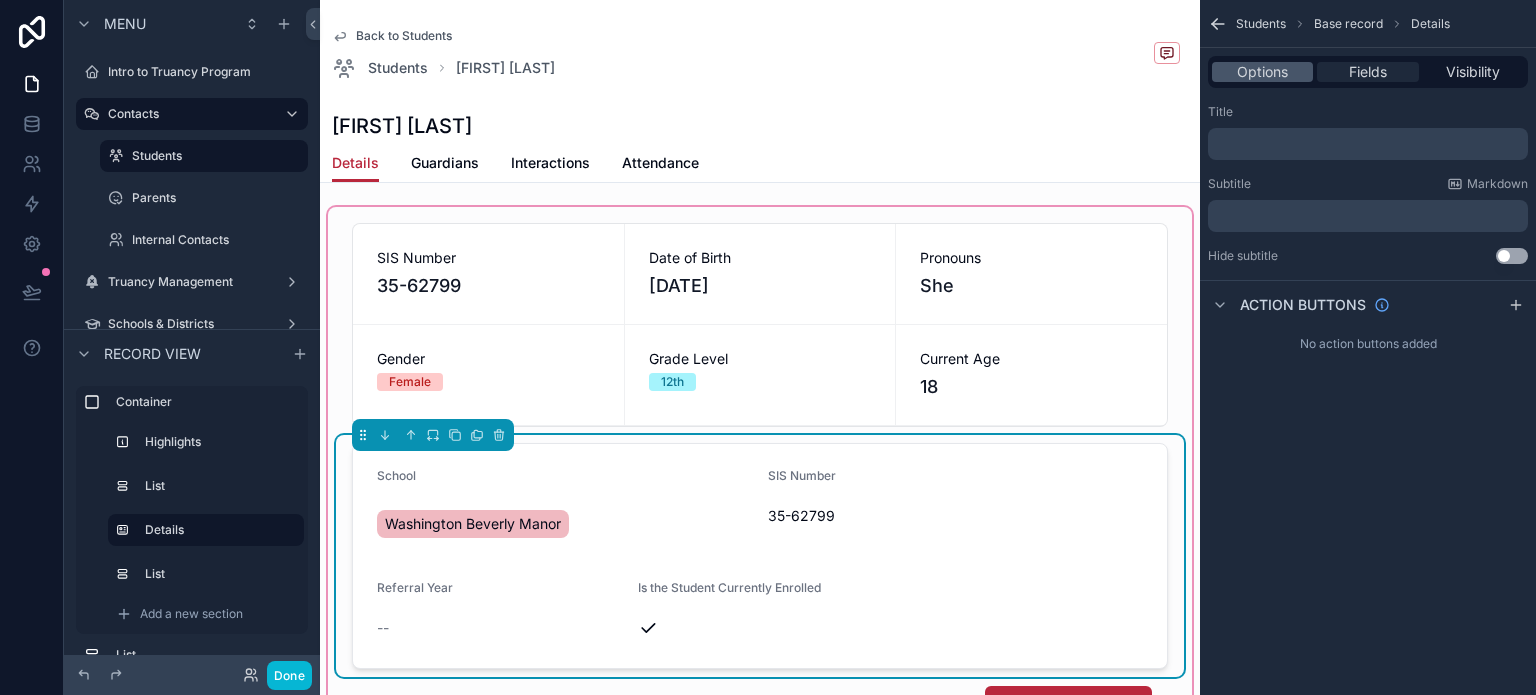 click on "Fields" at bounding box center (1368, 72) 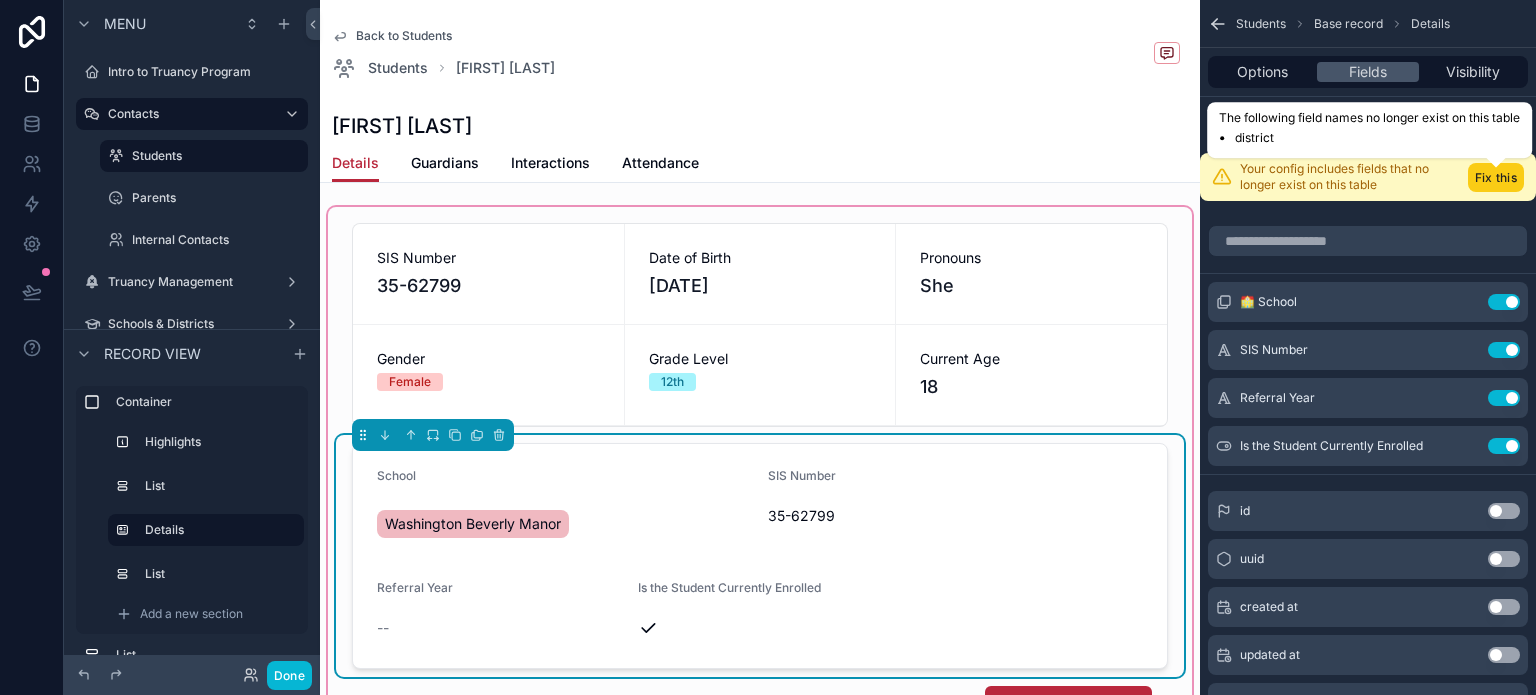 click on "Fix this" at bounding box center [1496, 177] 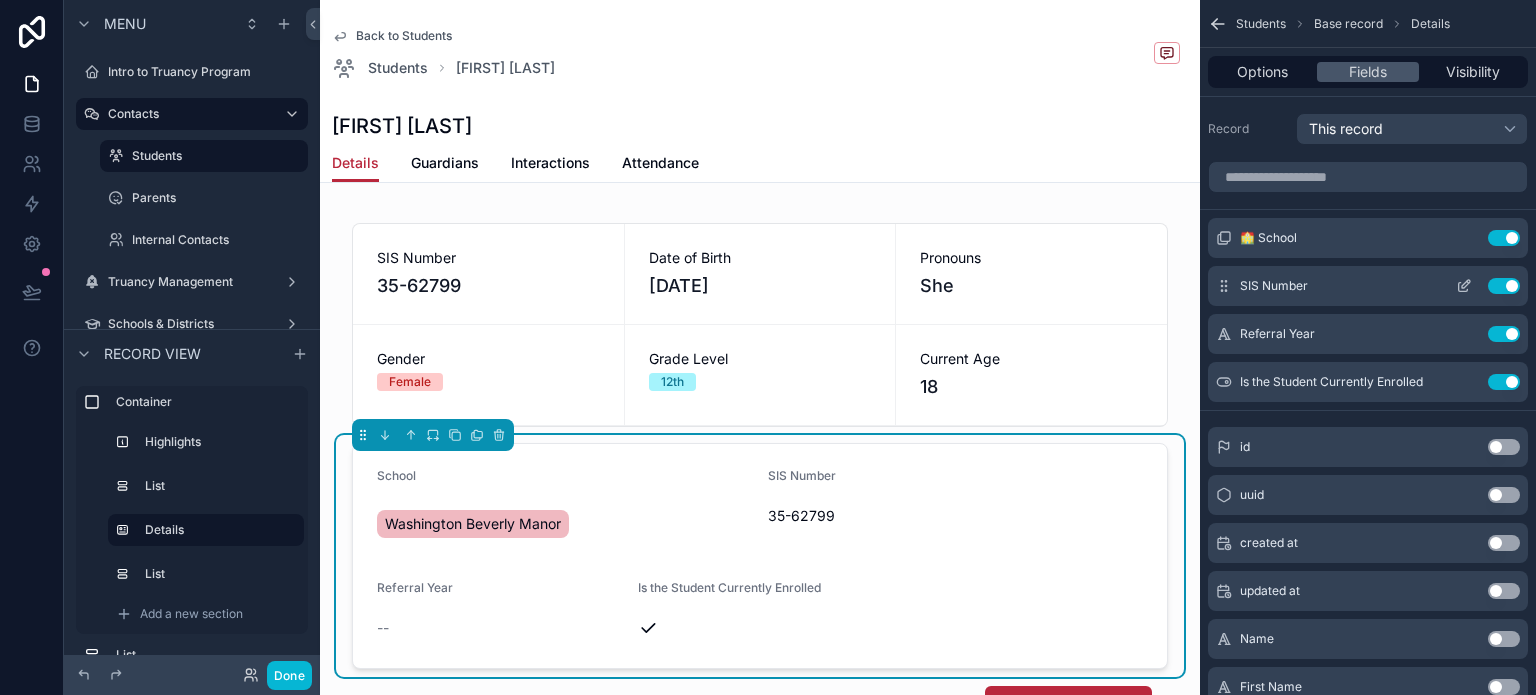click on "Use setting" at bounding box center (1504, 286) 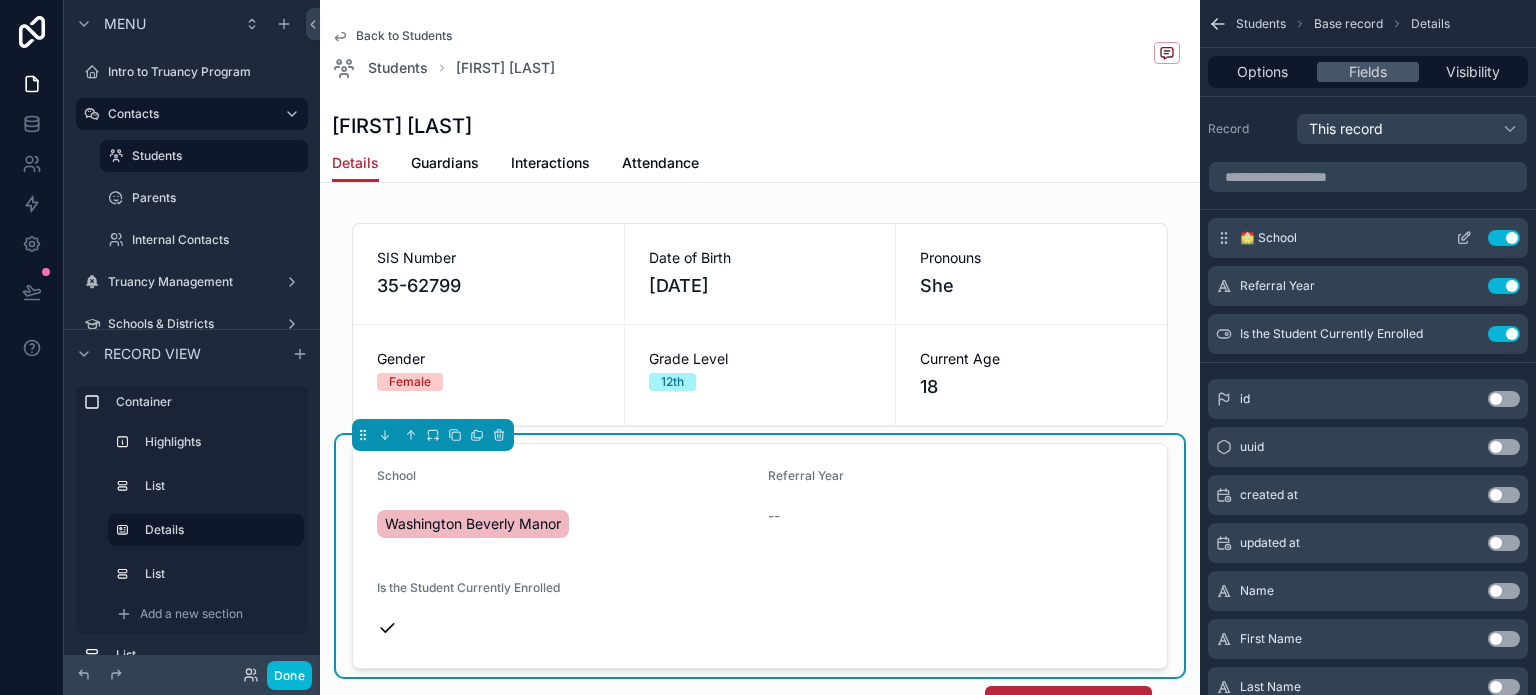 click 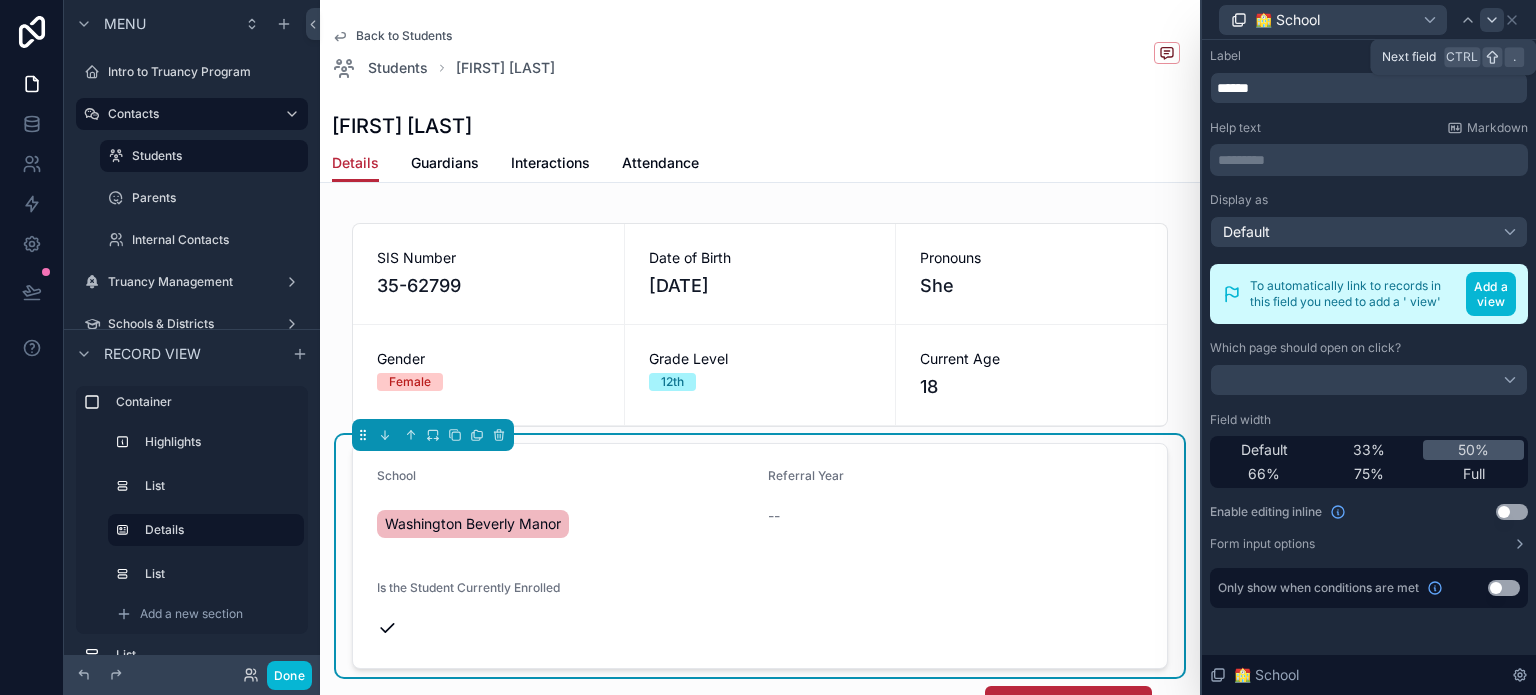 click 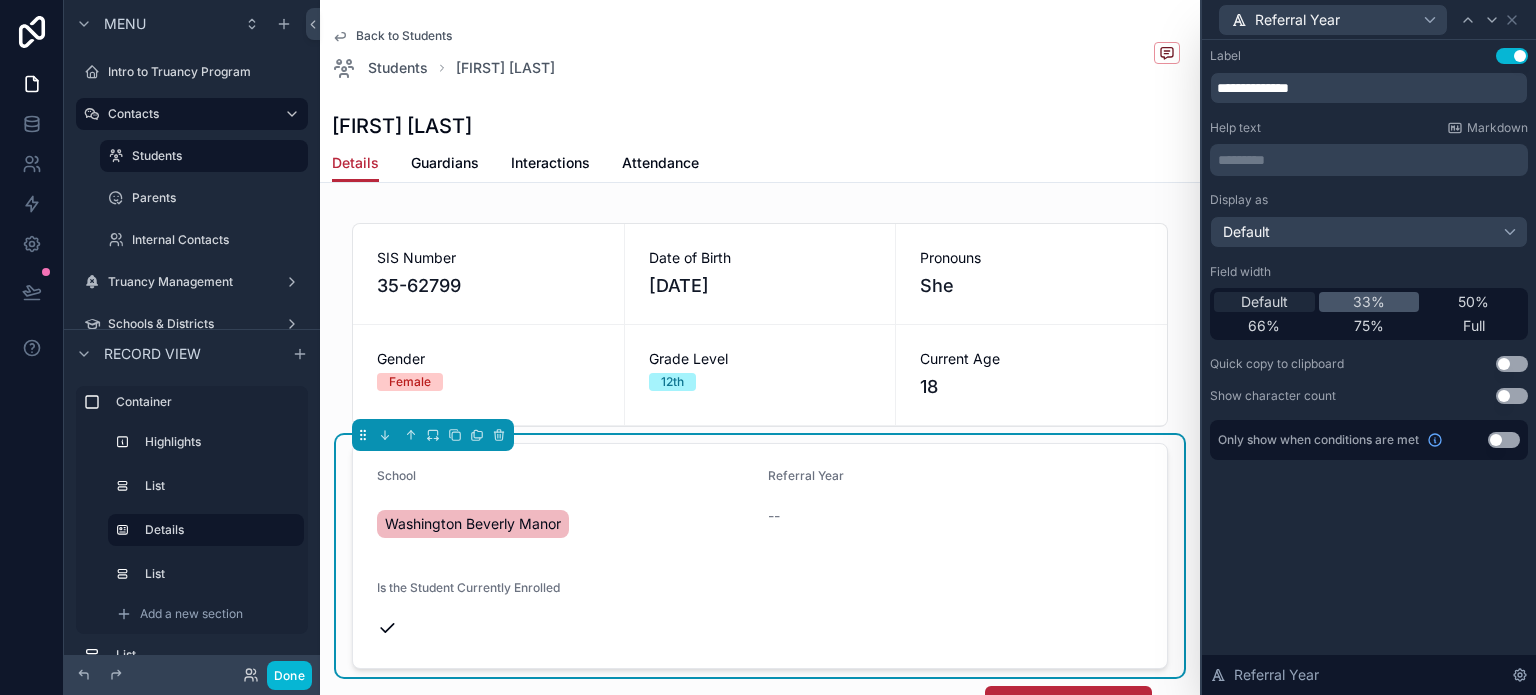 click on "Default" at bounding box center [1264, 302] 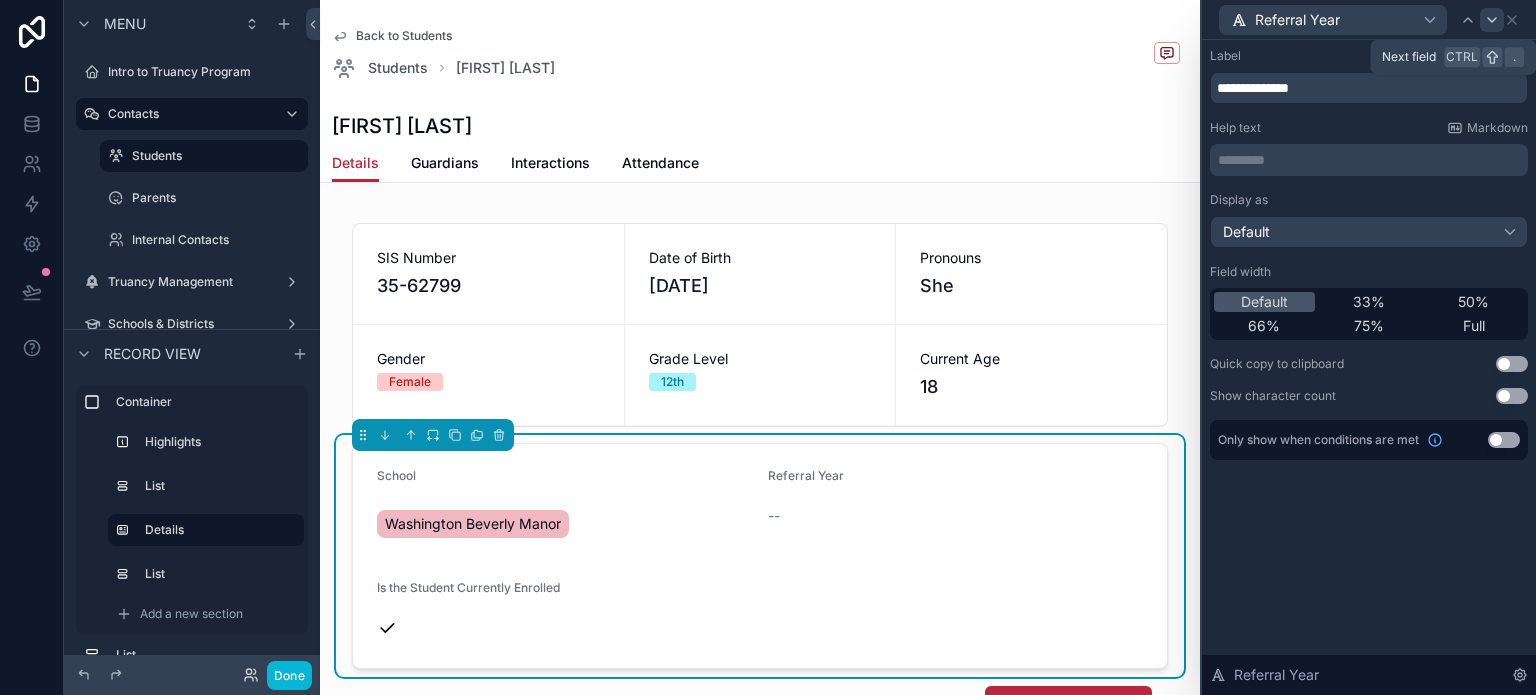 click 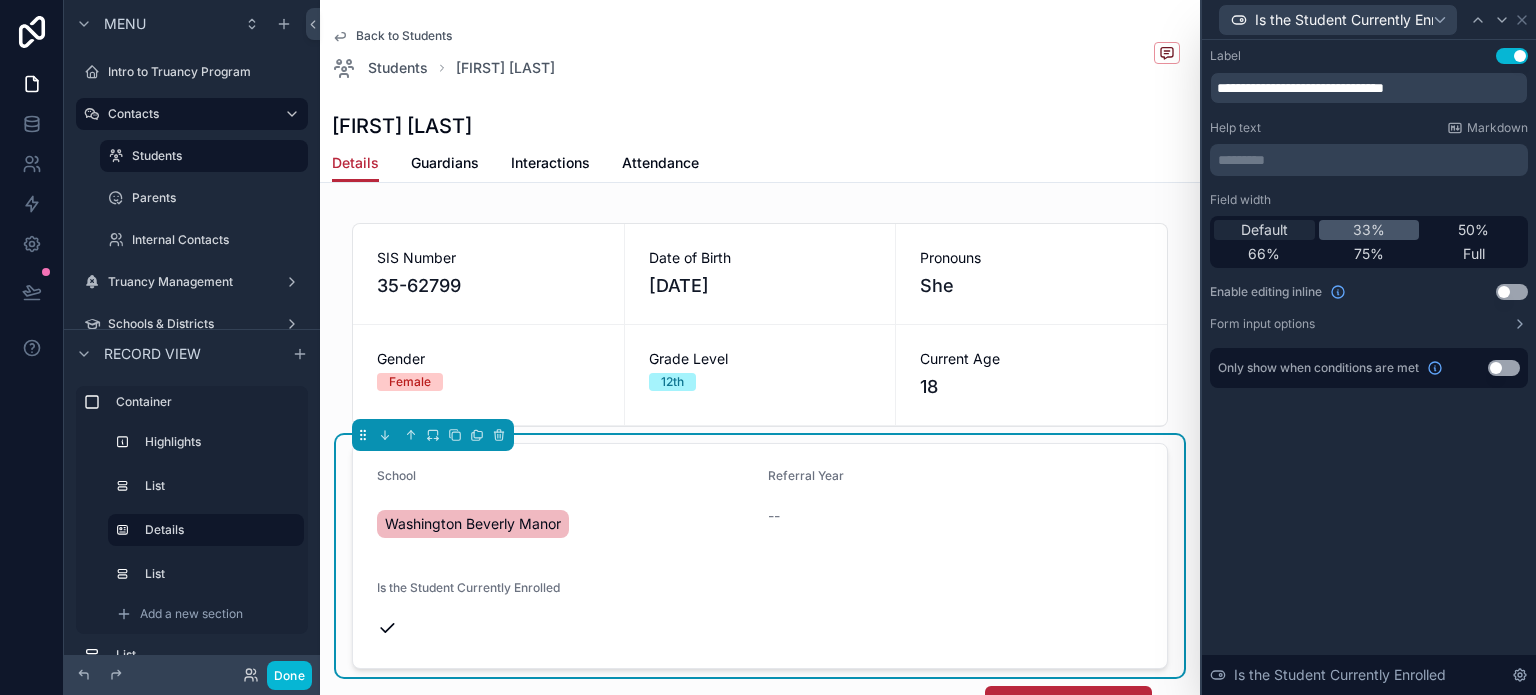 click on "Default" at bounding box center [1264, 230] 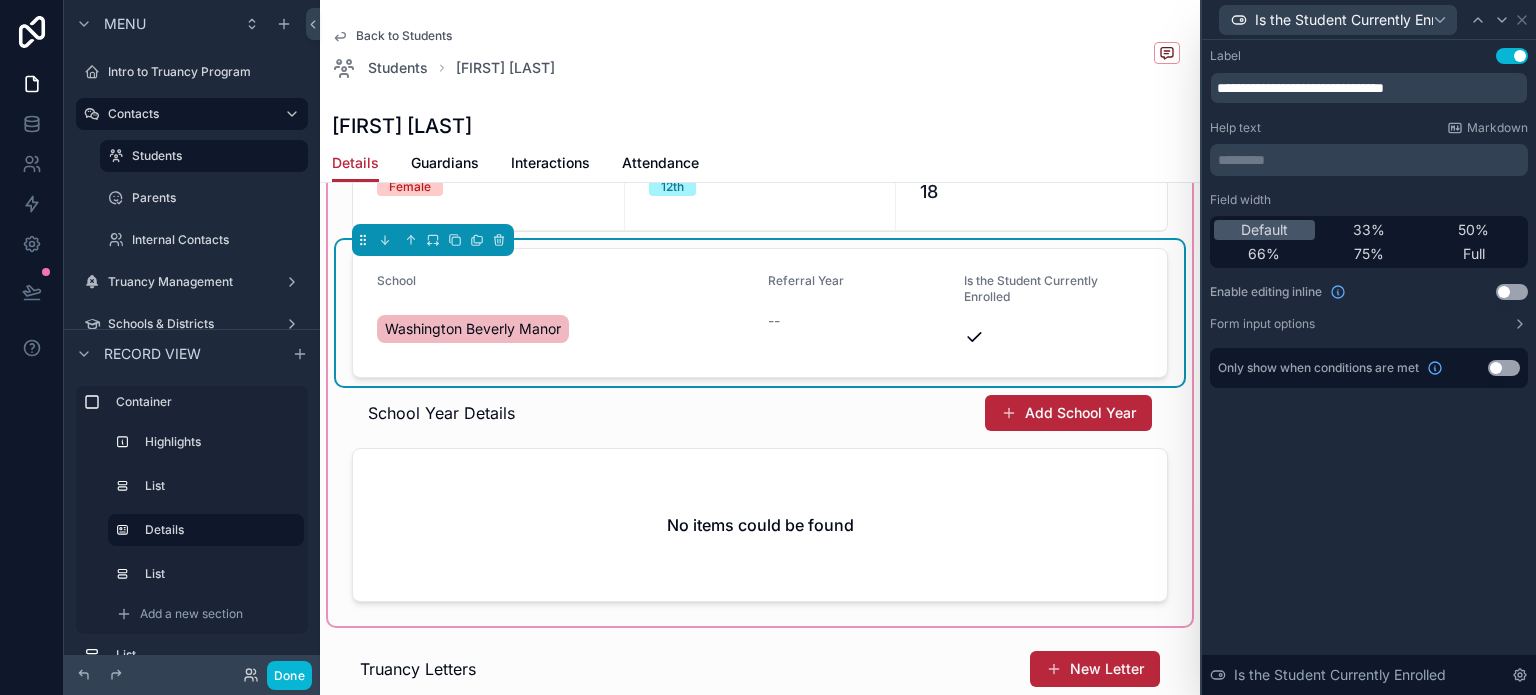 scroll, scrollTop: 200, scrollLeft: 0, axis: vertical 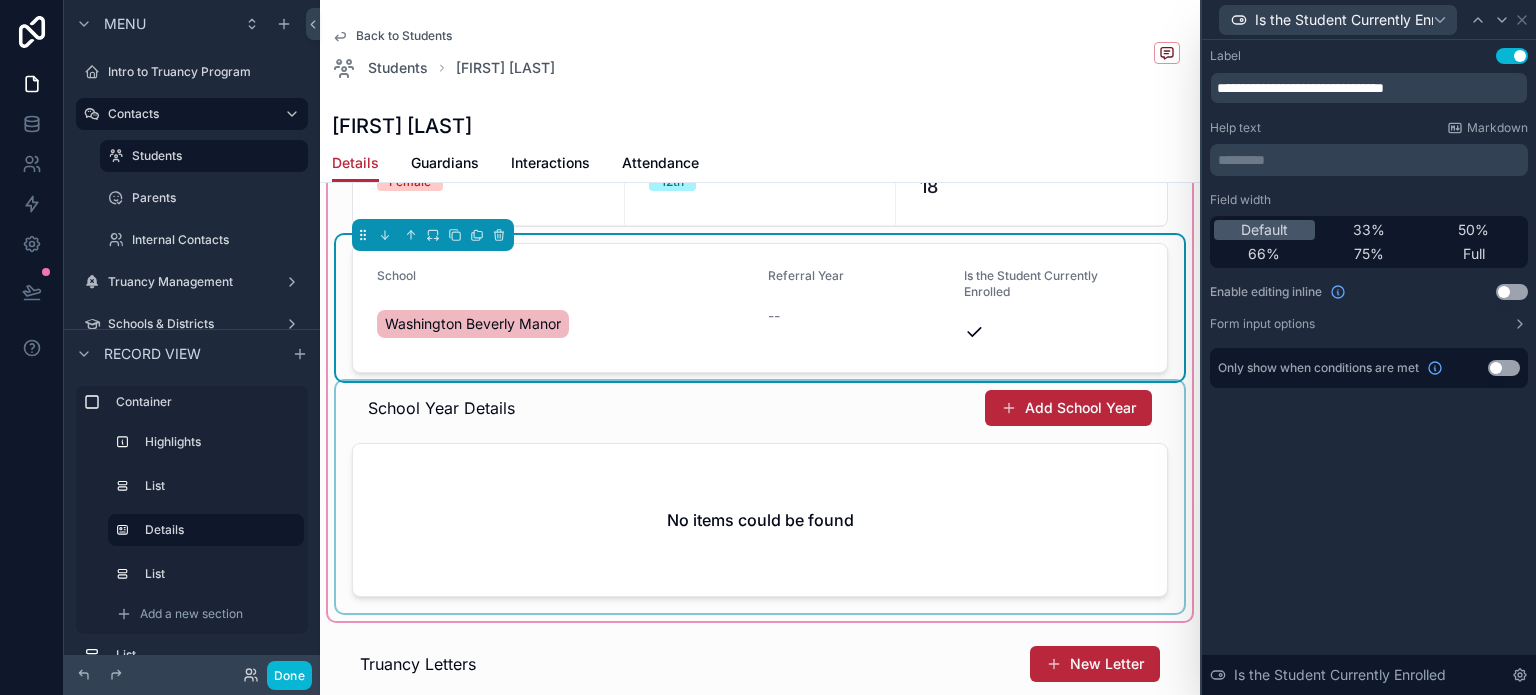 click at bounding box center (760, 497) 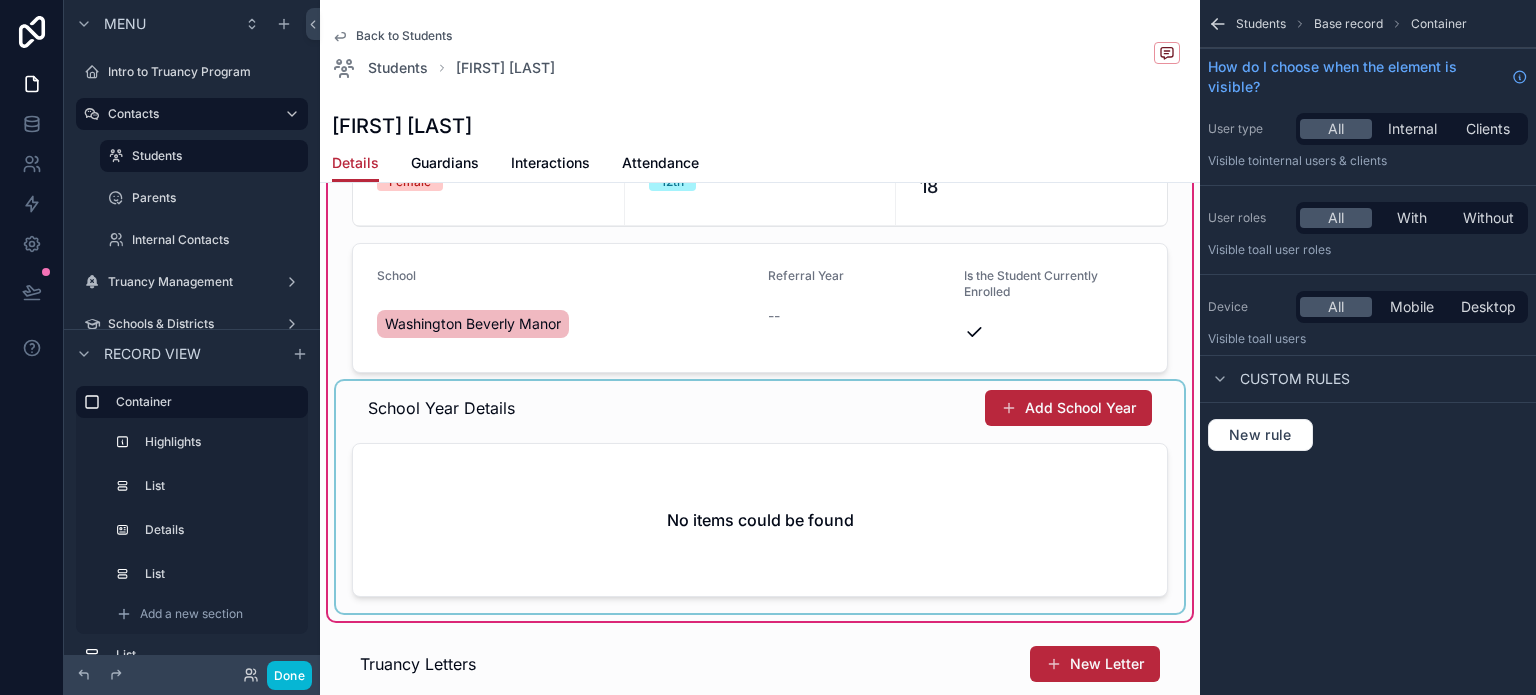click at bounding box center [760, 497] 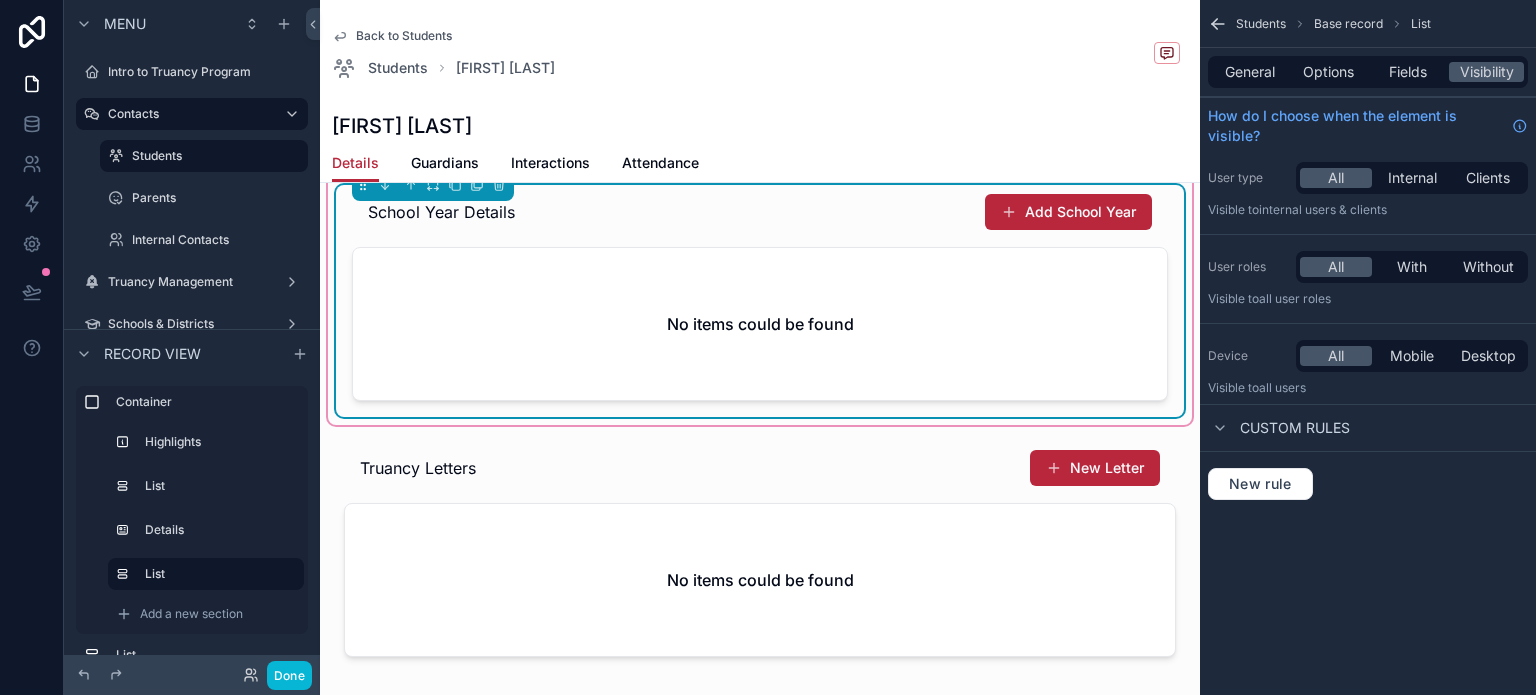 scroll, scrollTop: 400, scrollLeft: 0, axis: vertical 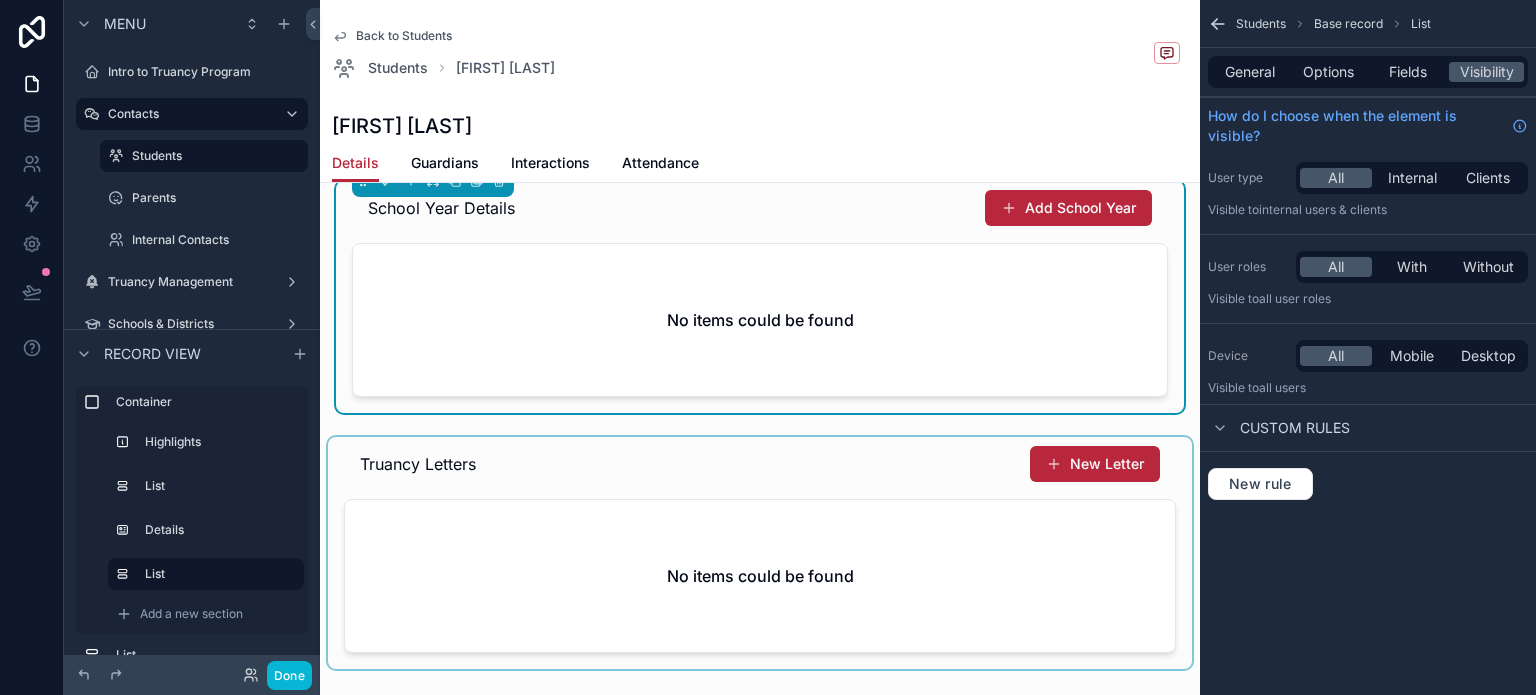 click at bounding box center (760, 553) 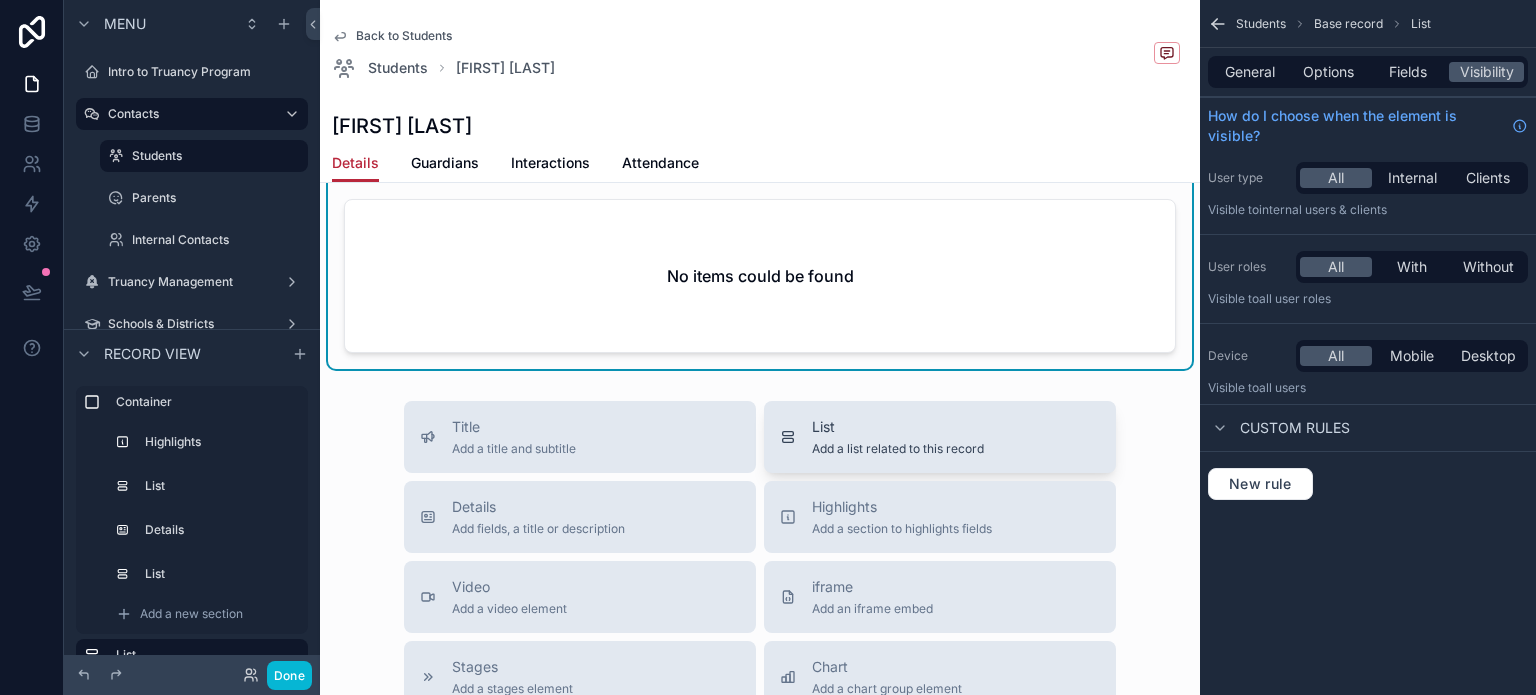 click on "Add a list related to this record" at bounding box center (898, 449) 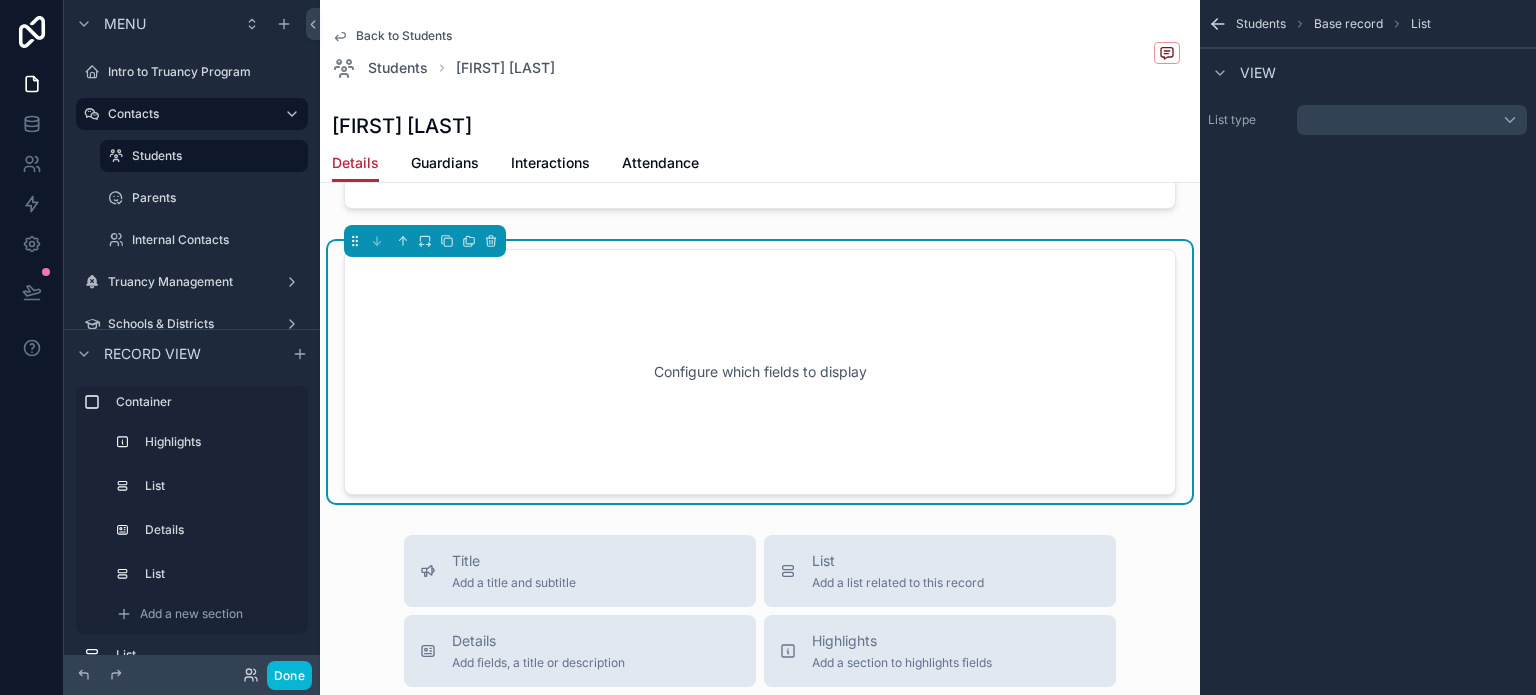scroll, scrollTop: 866, scrollLeft: 0, axis: vertical 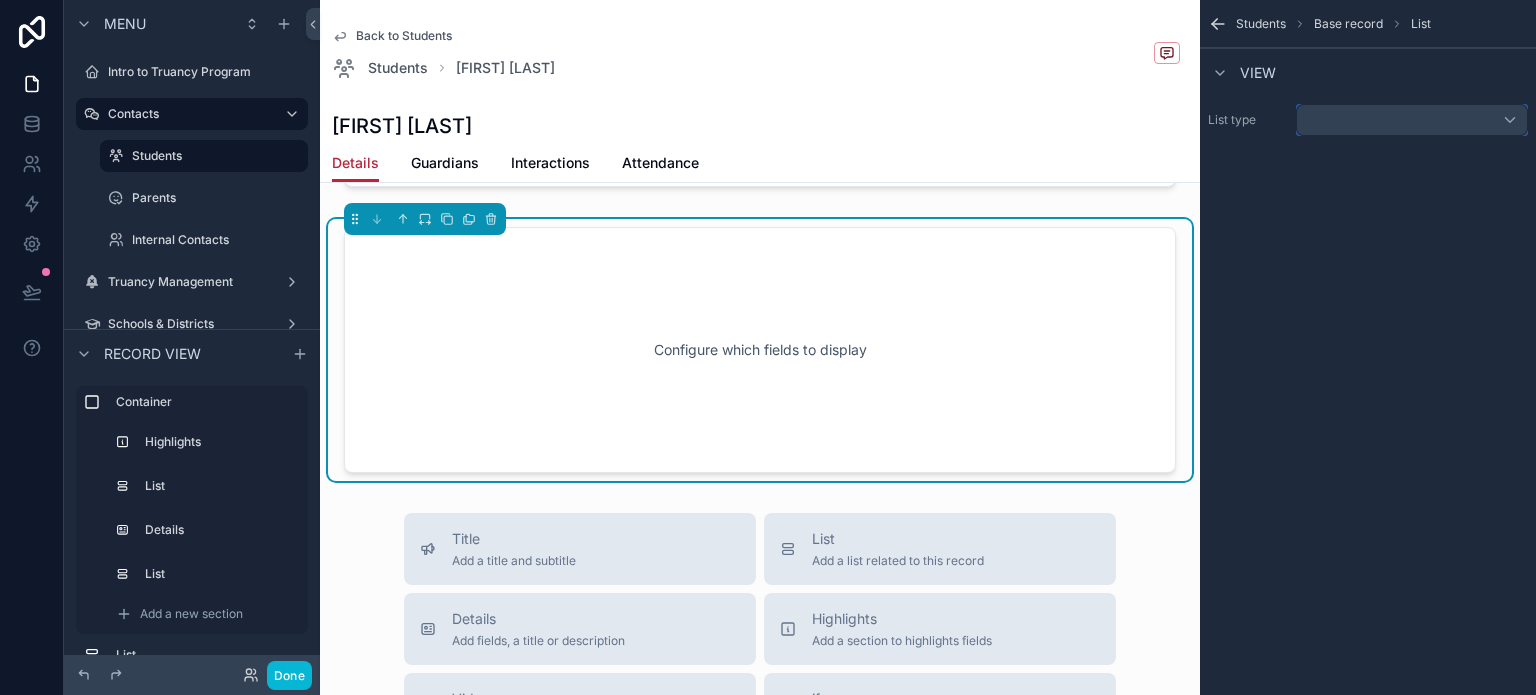 click at bounding box center [1412, 120] 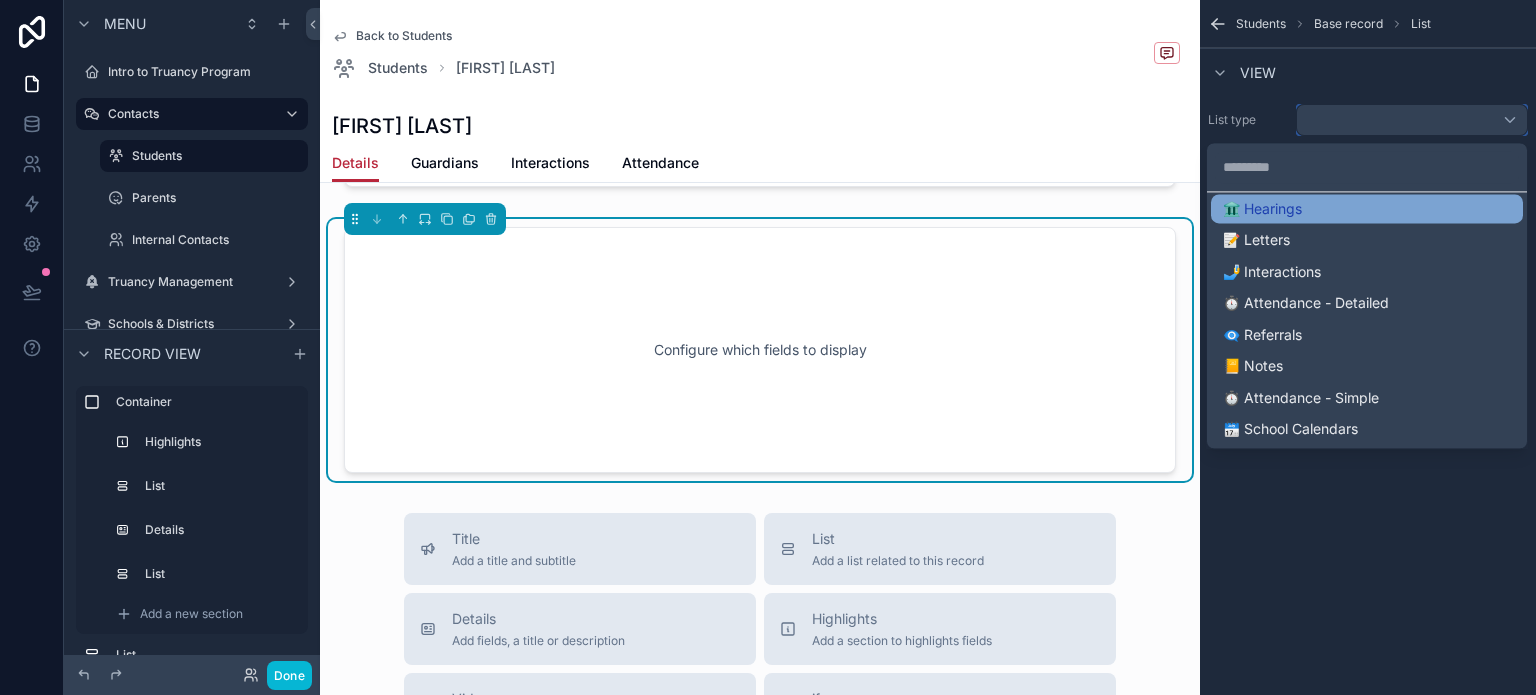 scroll, scrollTop: 300, scrollLeft: 0, axis: vertical 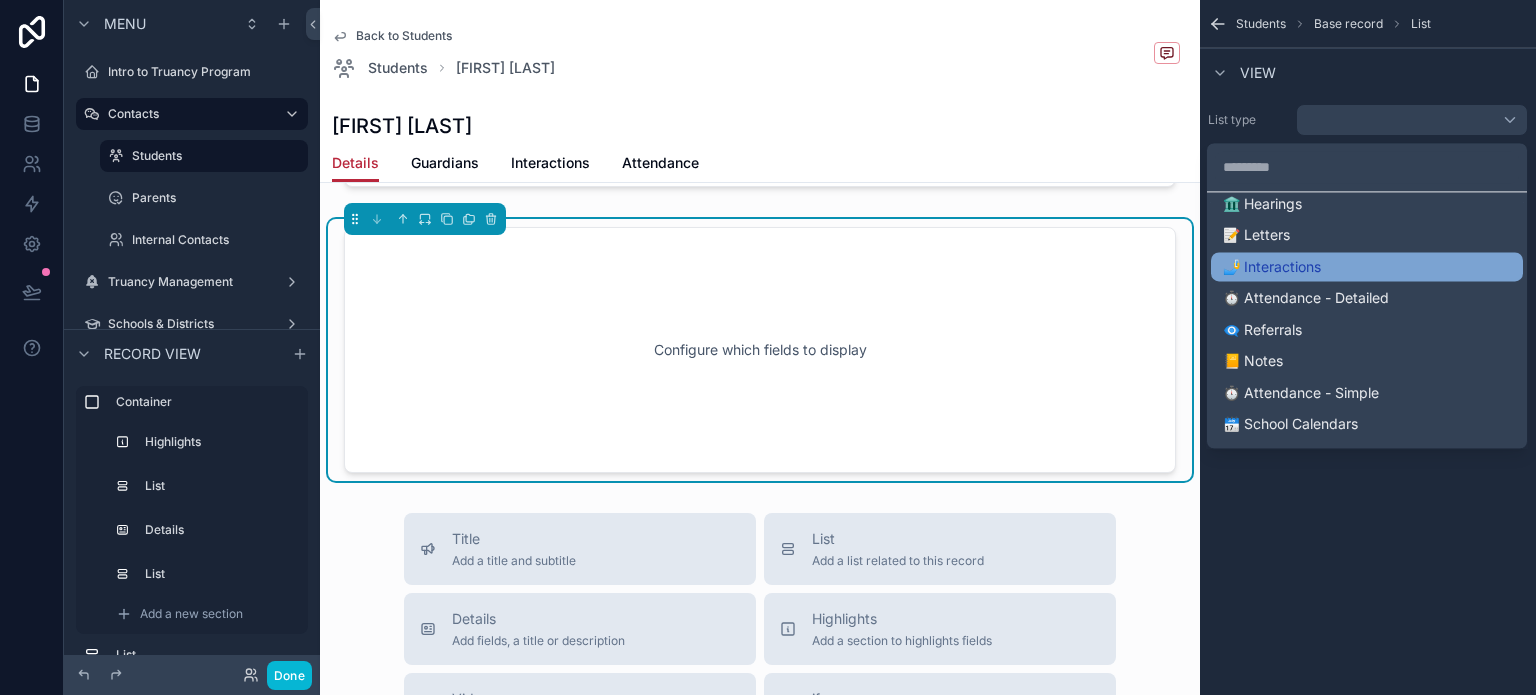 click on "🤳 Interactions" at bounding box center [1367, 267] 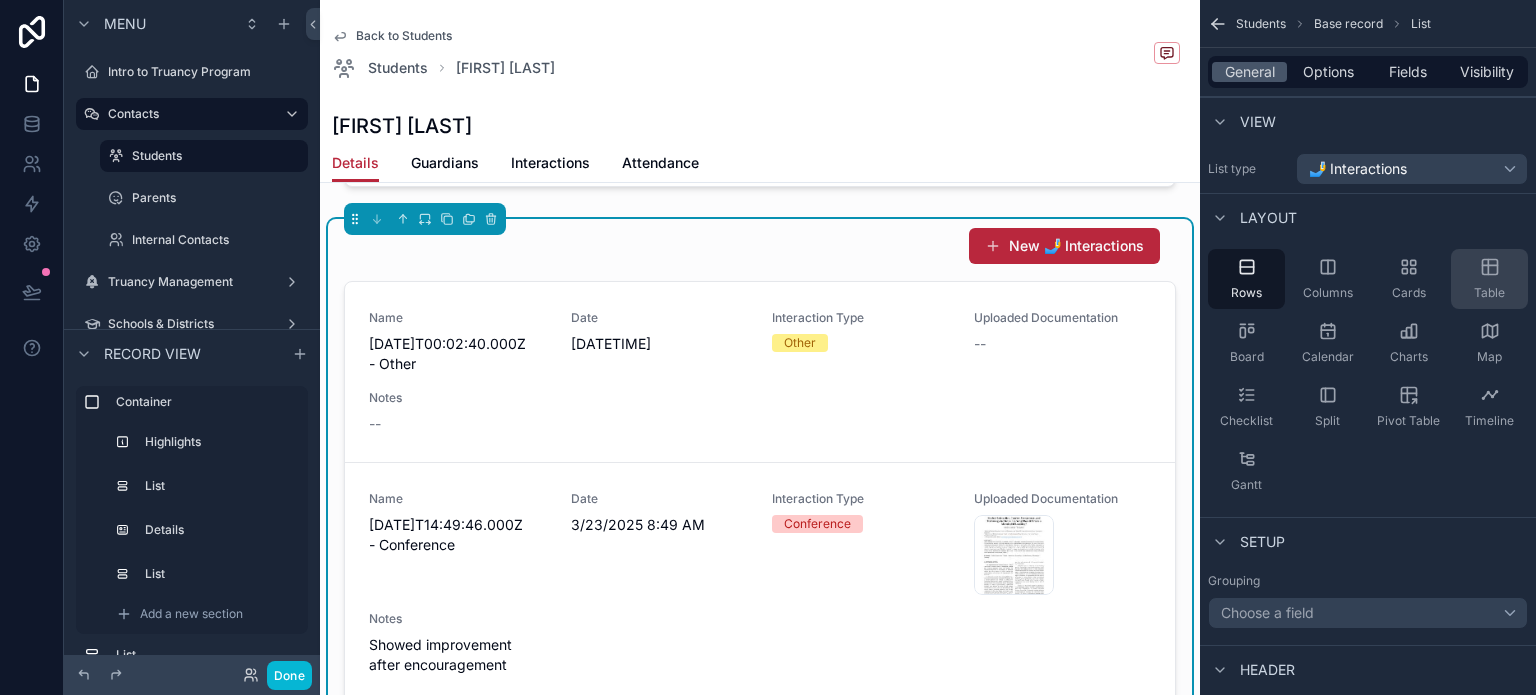 click 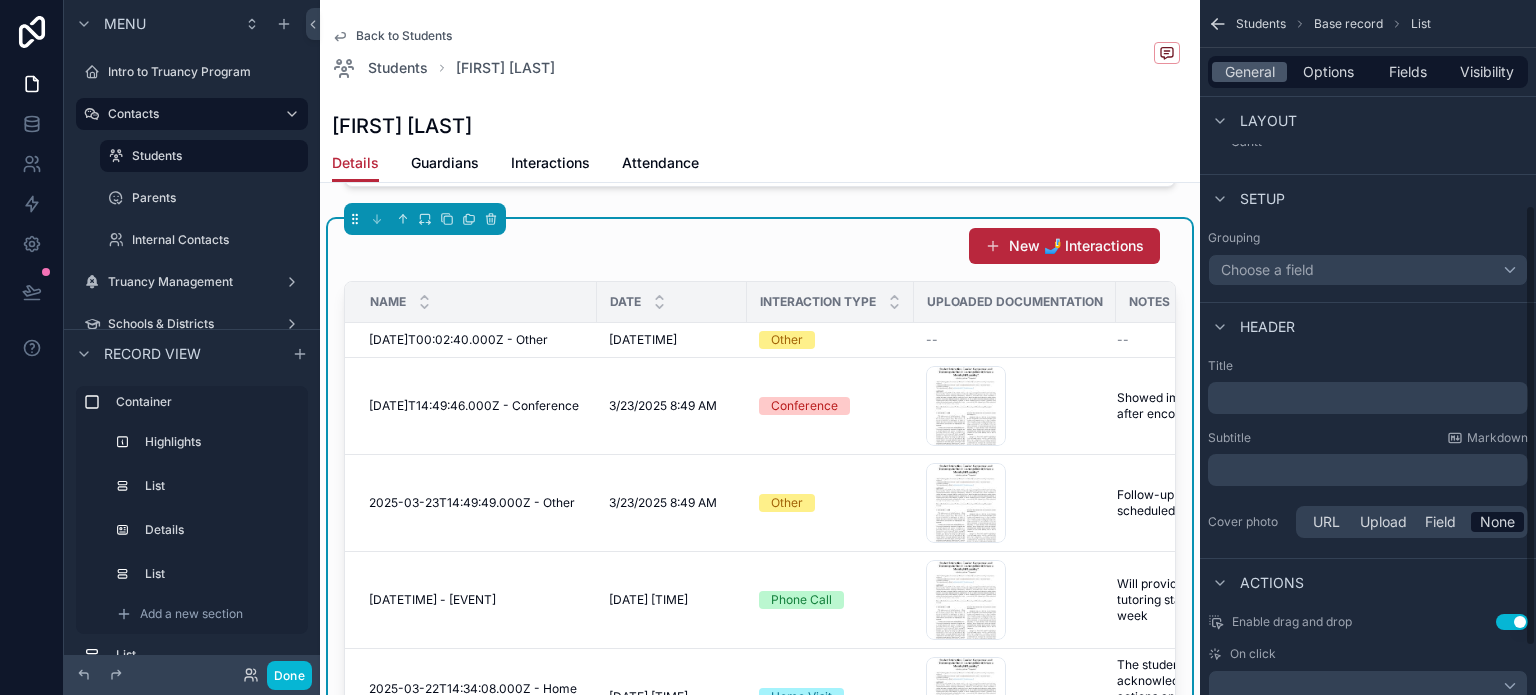 scroll, scrollTop: 397, scrollLeft: 0, axis: vertical 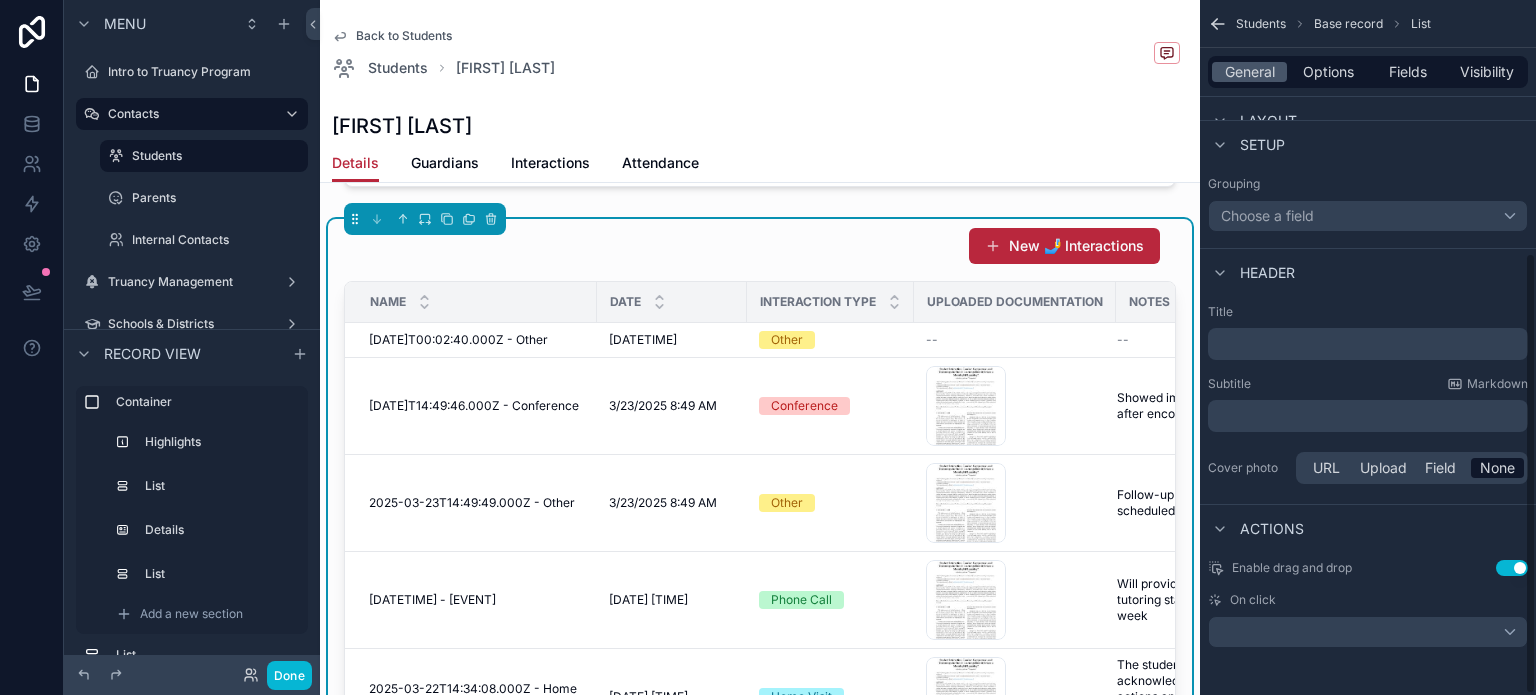 click on "﻿" at bounding box center (1370, 416) 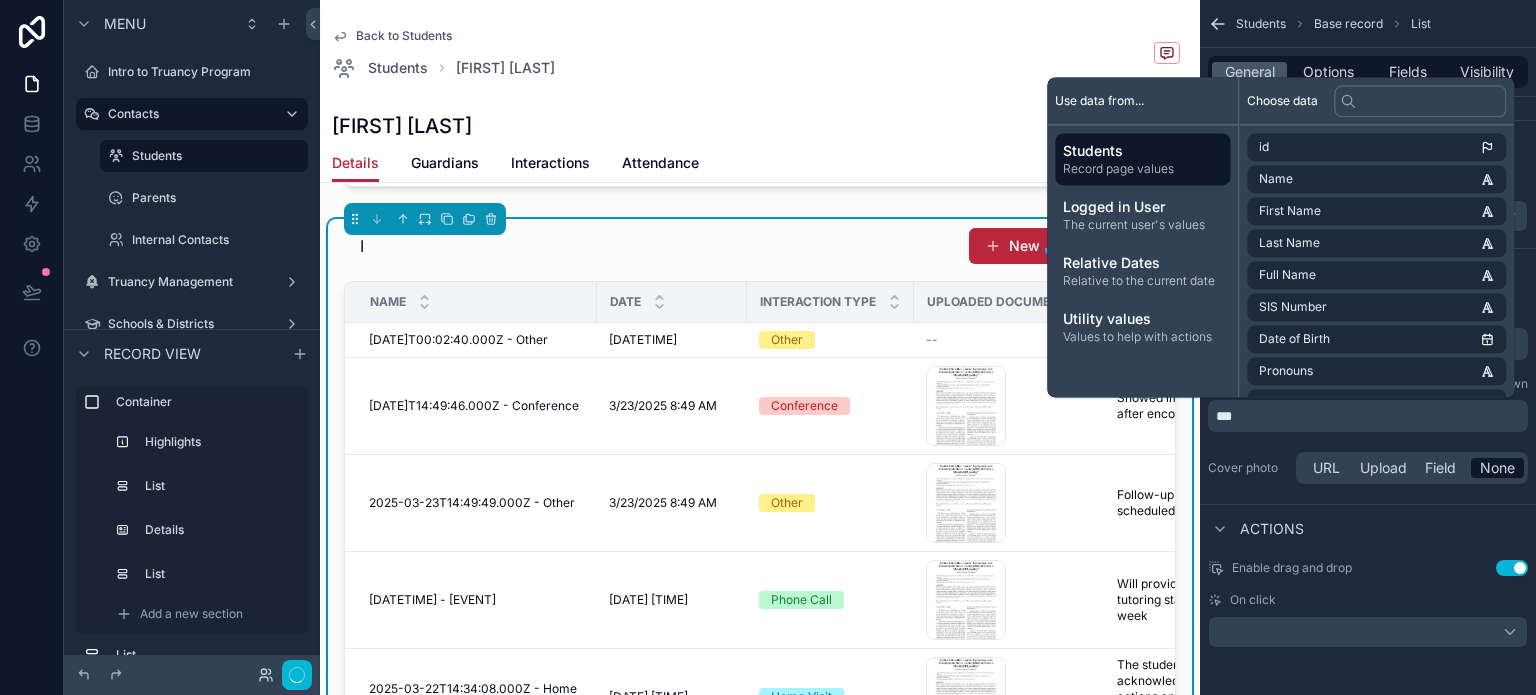 type 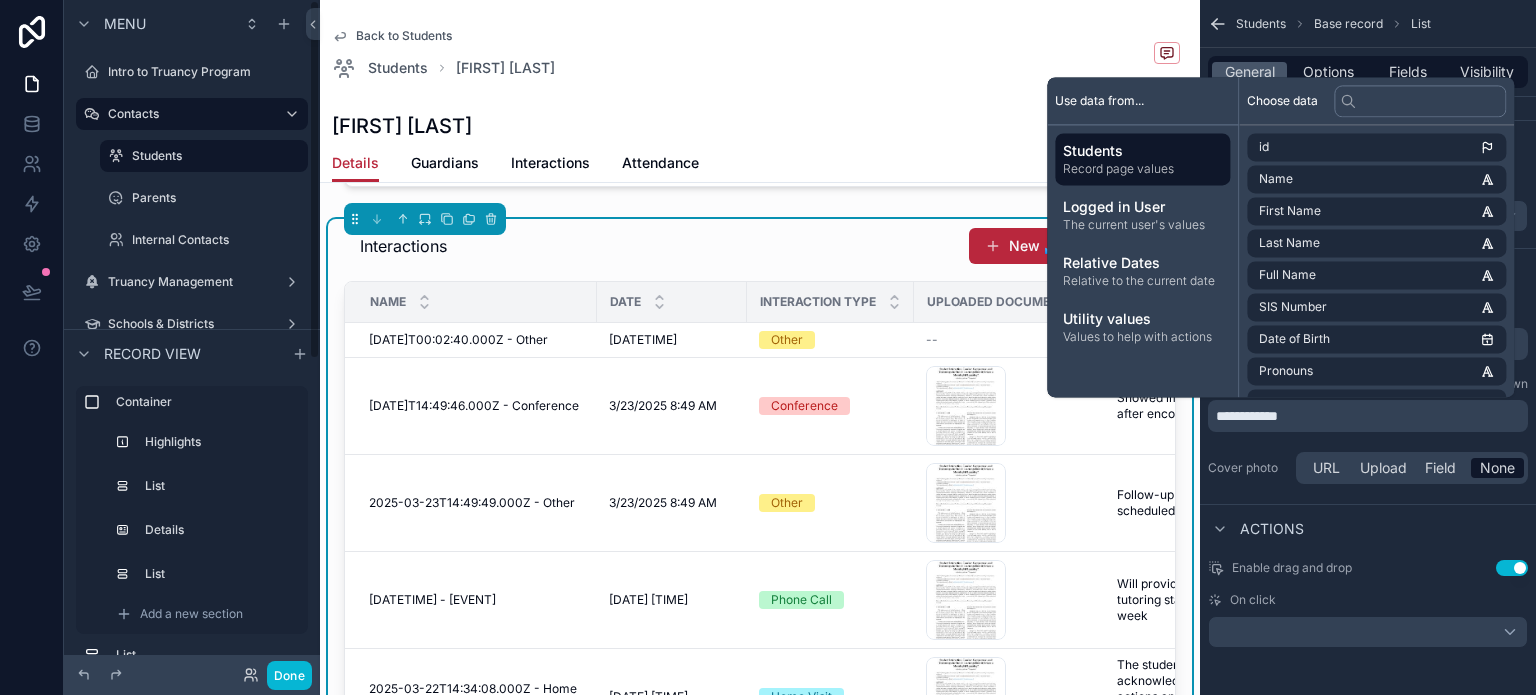 click on "Interactions New 🤳 Interactions" at bounding box center [760, 246] 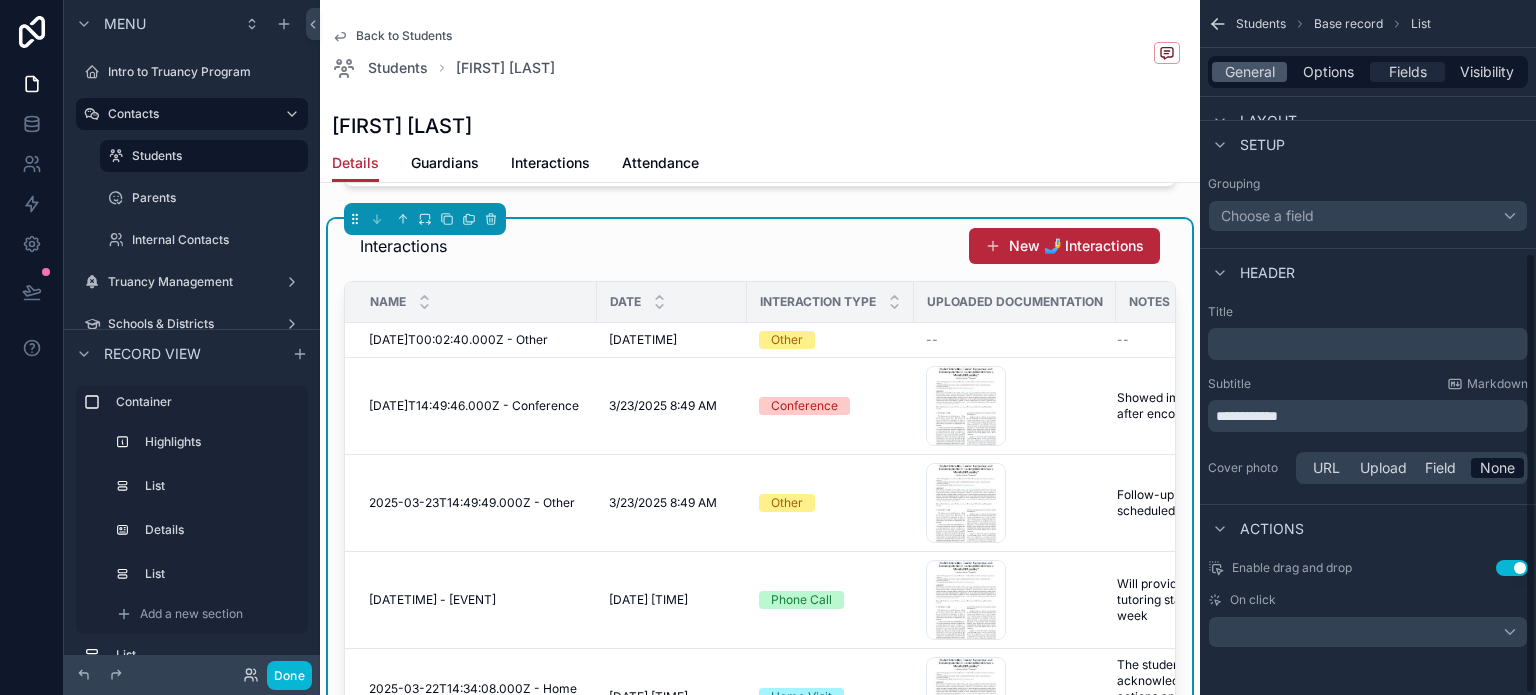 click on "Fields" at bounding box center (1408, 72) 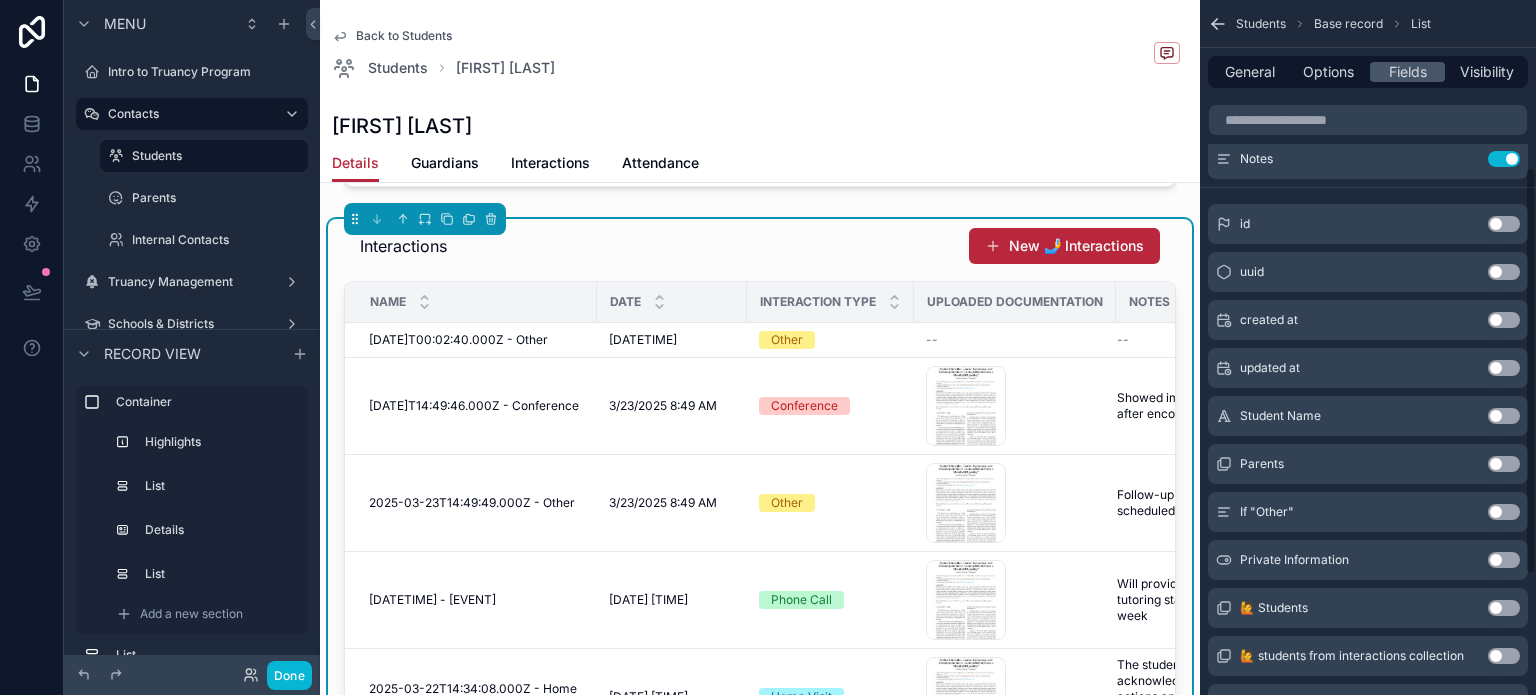 scroll, scrollTop: 197, scrollLeft: 0, axis: vertical 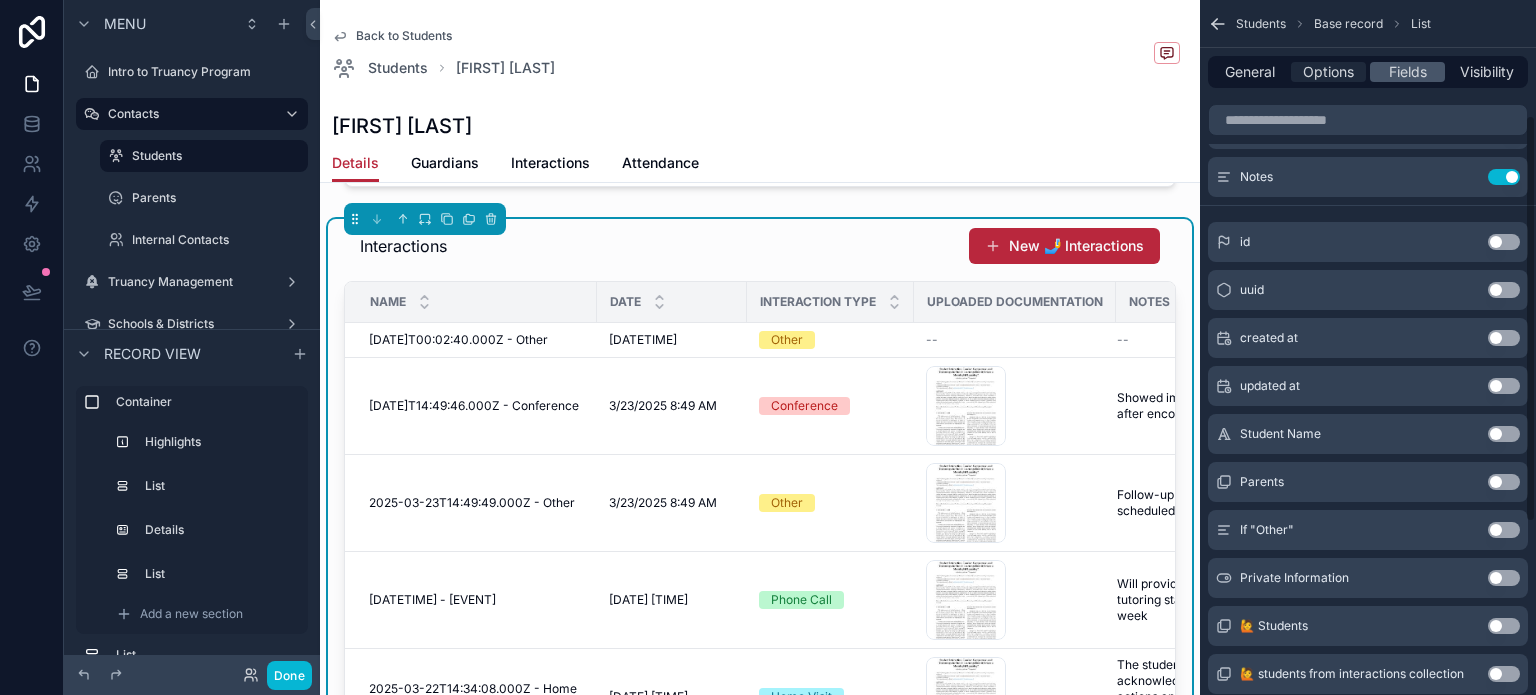 click on "Options" at bounding box center (1328, 72) 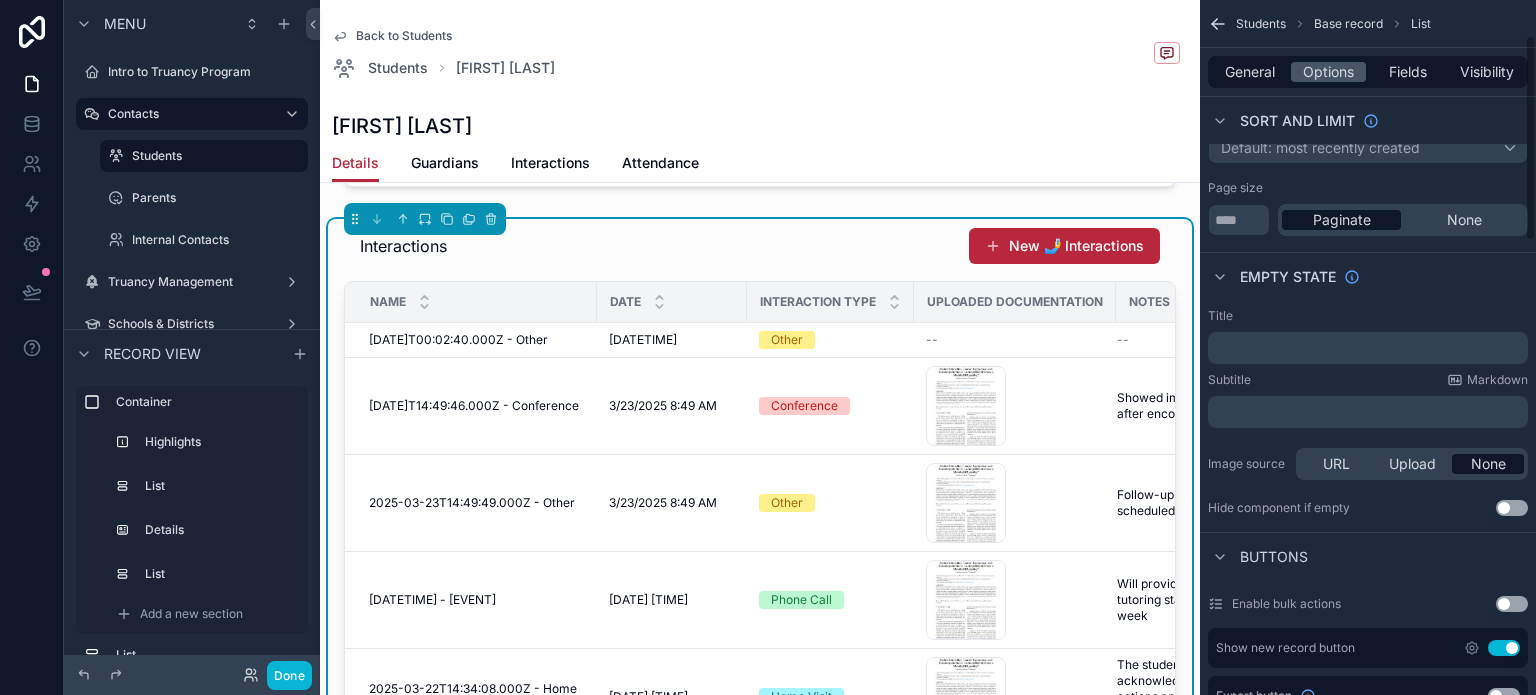 scroll, scrollTop: 0, scrollLeft: 0, axis: both 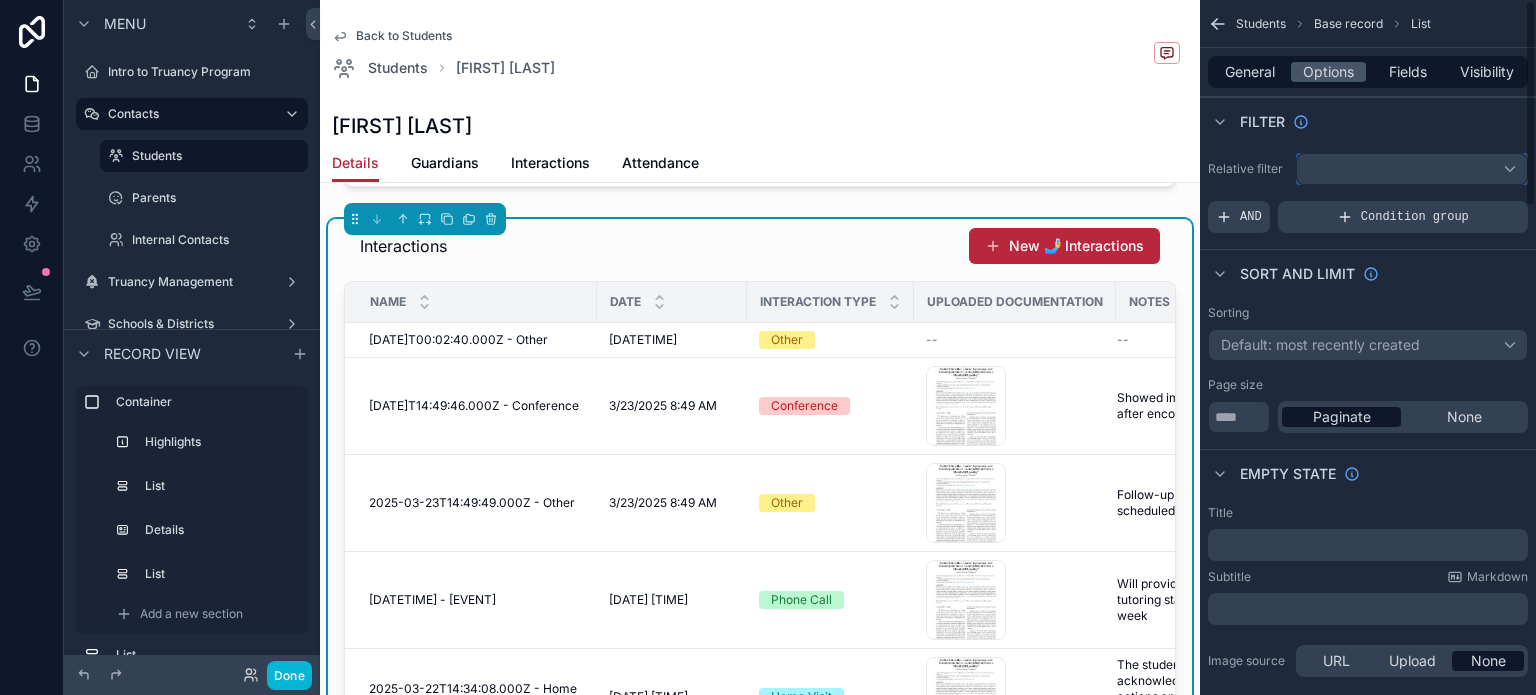 click at bounding box center [1412, 169] 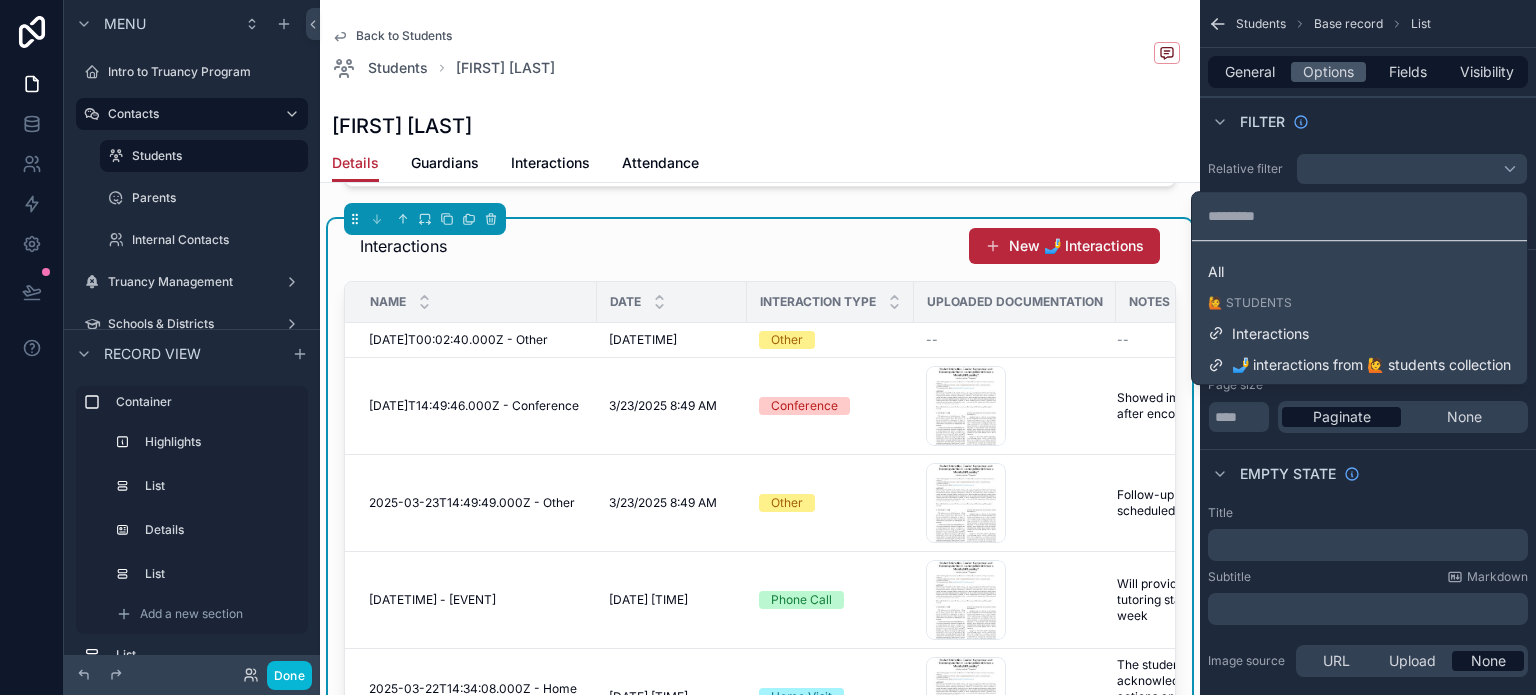 click on "Interactions New 🤳 Interactions" at bounding box center (760, 246) 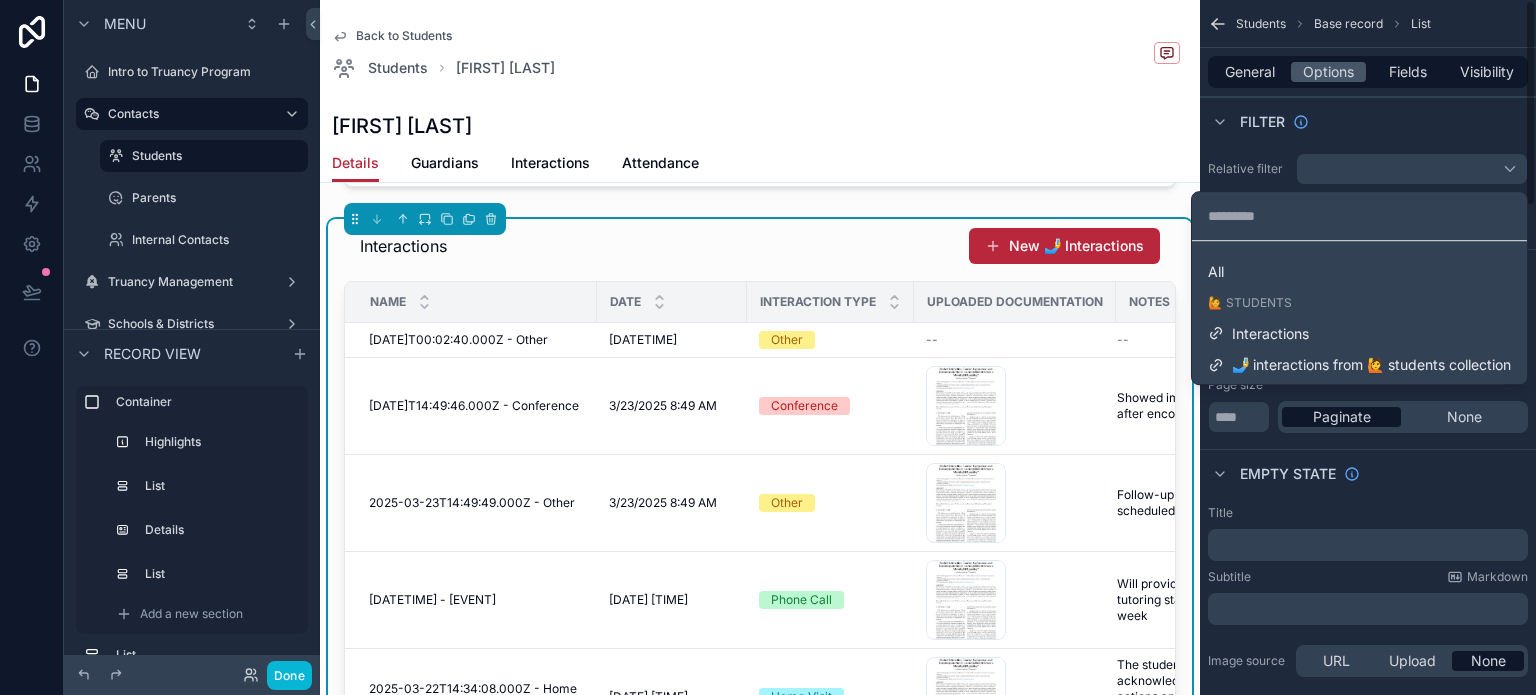 click at bounding box center (768, 347) 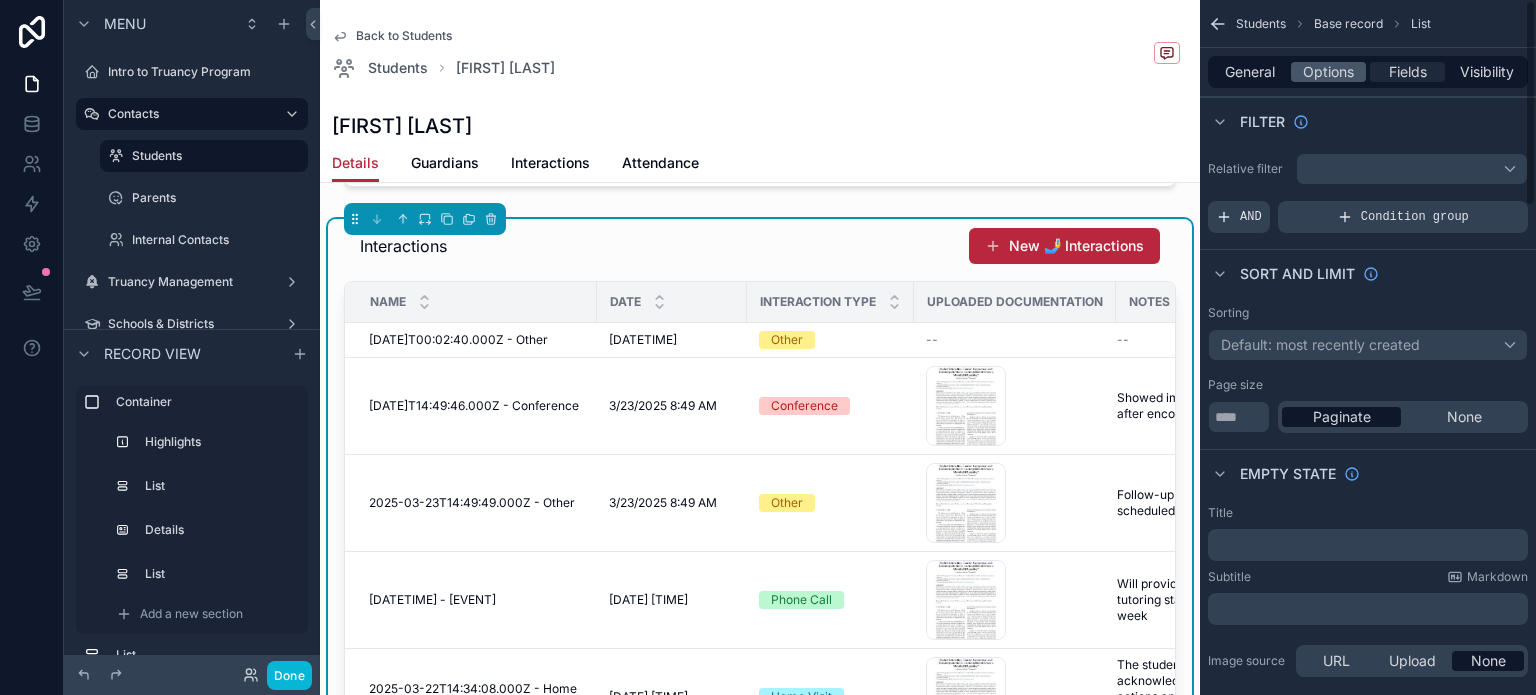 click on "Fields" at bounding box center (1408, 72) 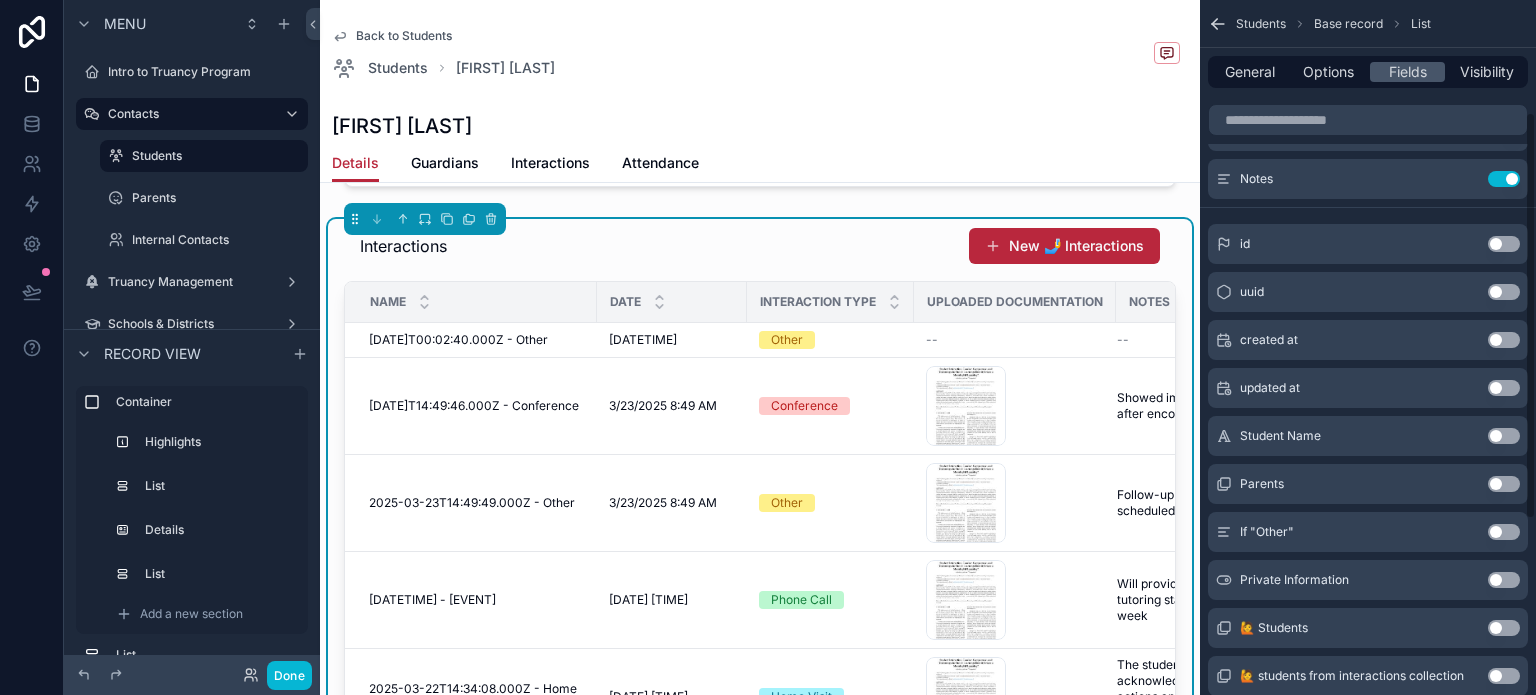 scroll, scrollTop: 191, scrollLeft: 0, axis: vertical 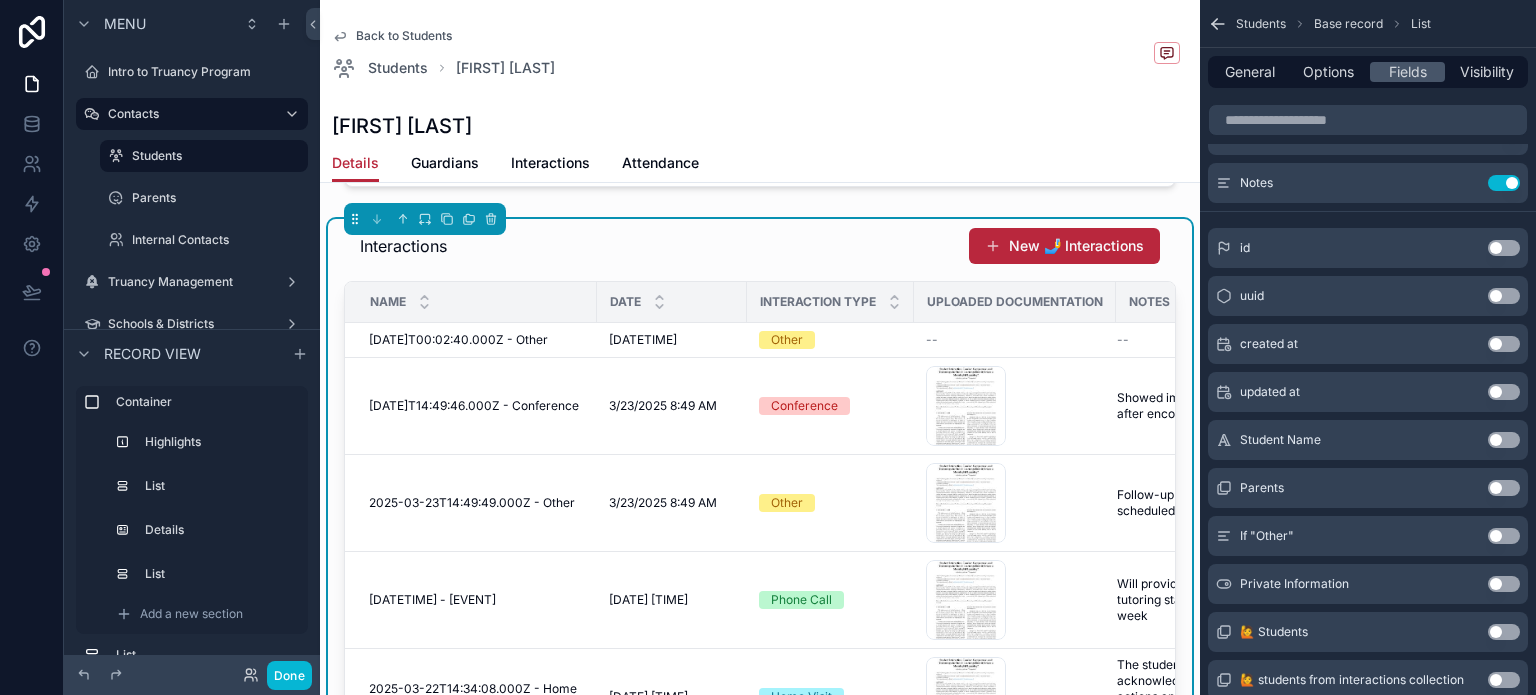 click on "Use setting" at bounding box center [1504, 344] 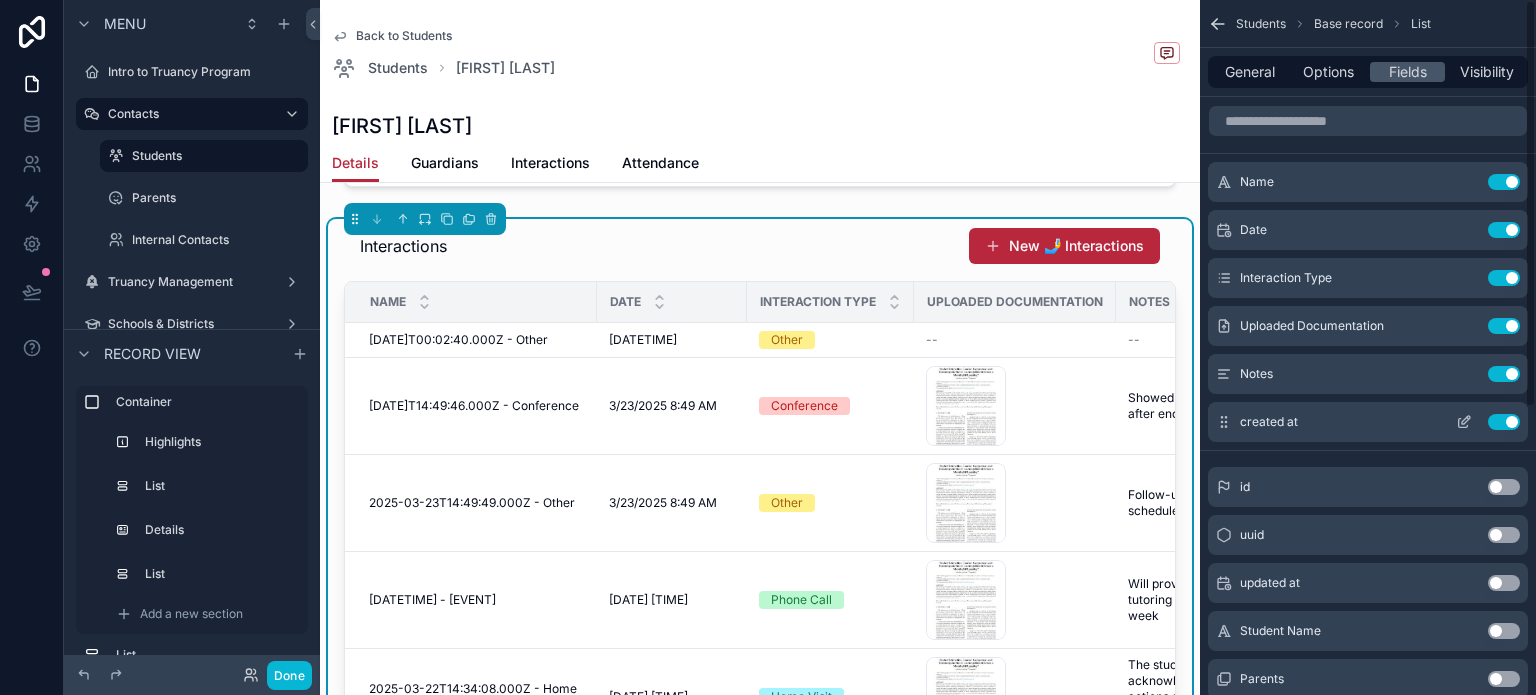 click on "Use setting" at bounding box center (1504, 422) 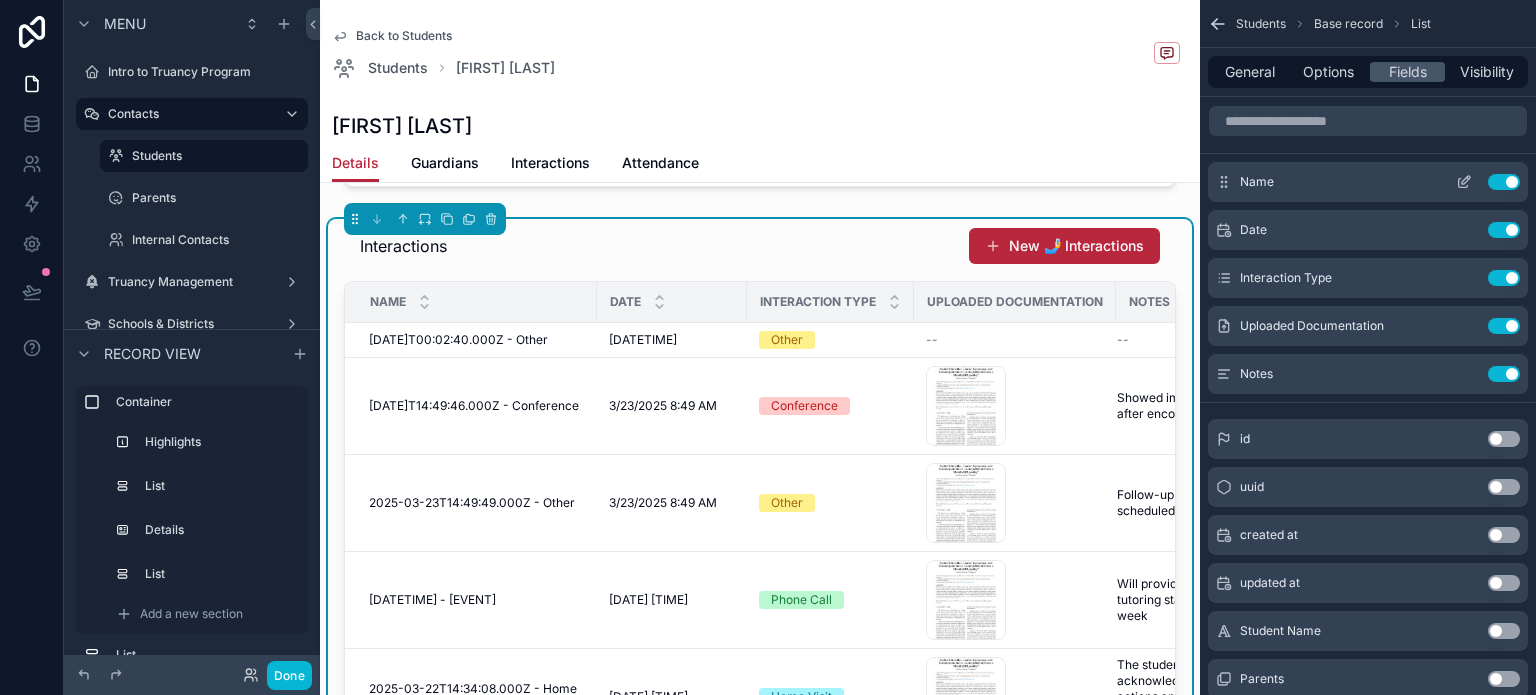 click on "Use setting" at bounding box center [1504, 182] 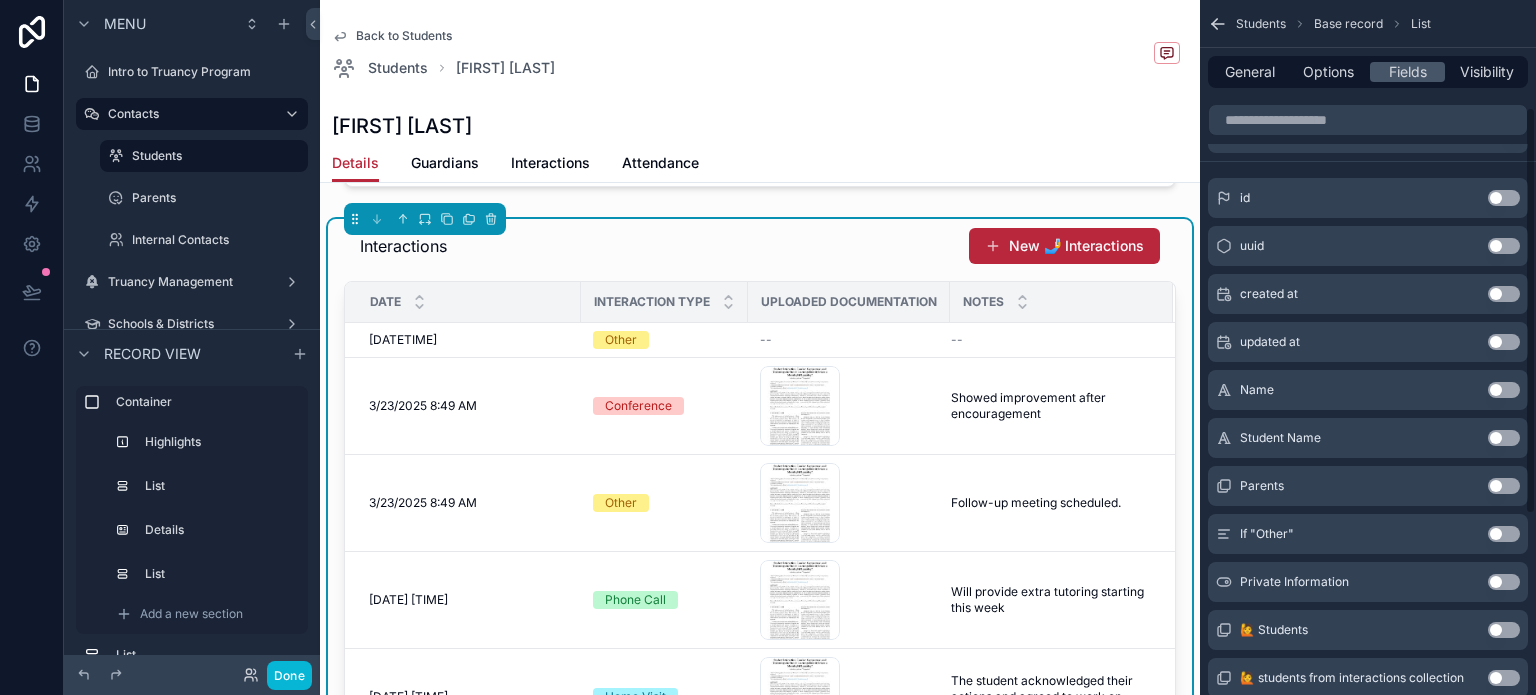 scroll, scrollTop: 200, scrollLeft: 0, axis: vertical 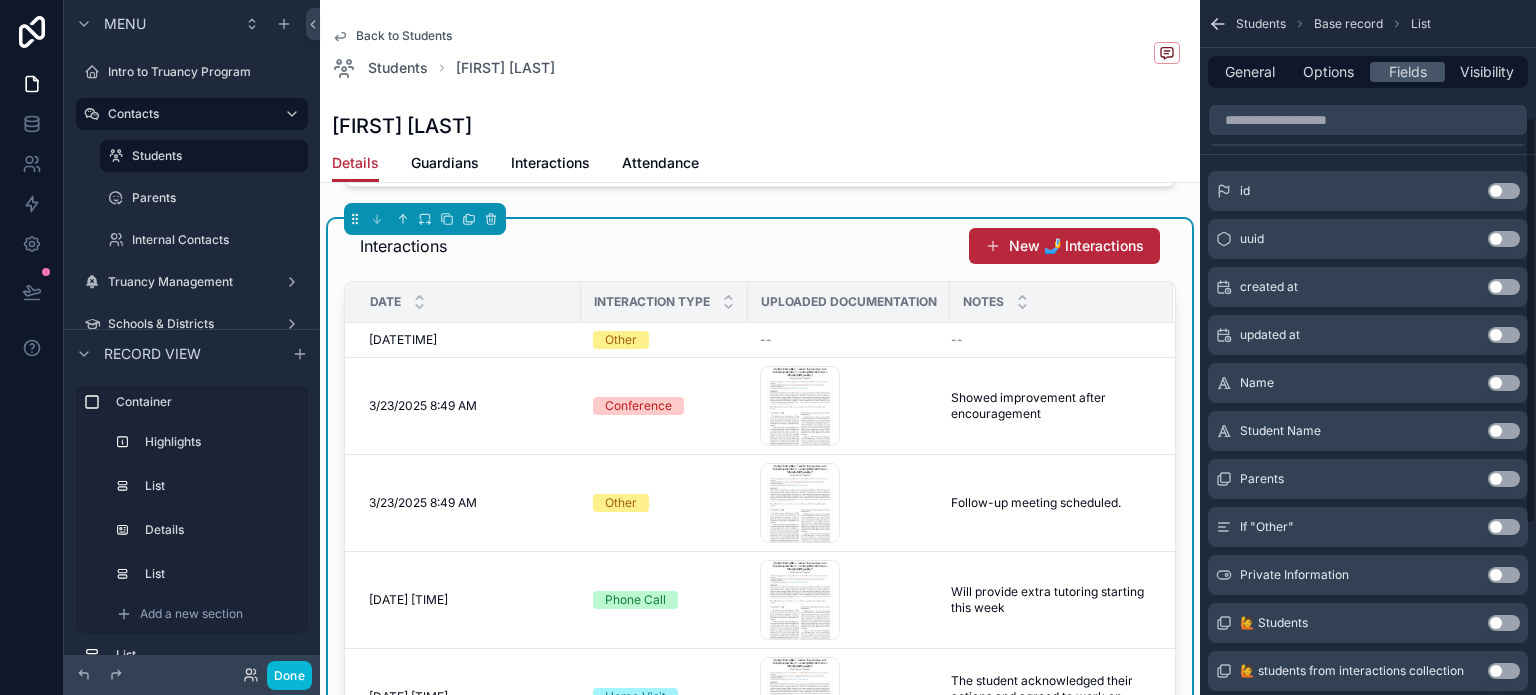click on "Use setting" at bounding box center (1504, 527) 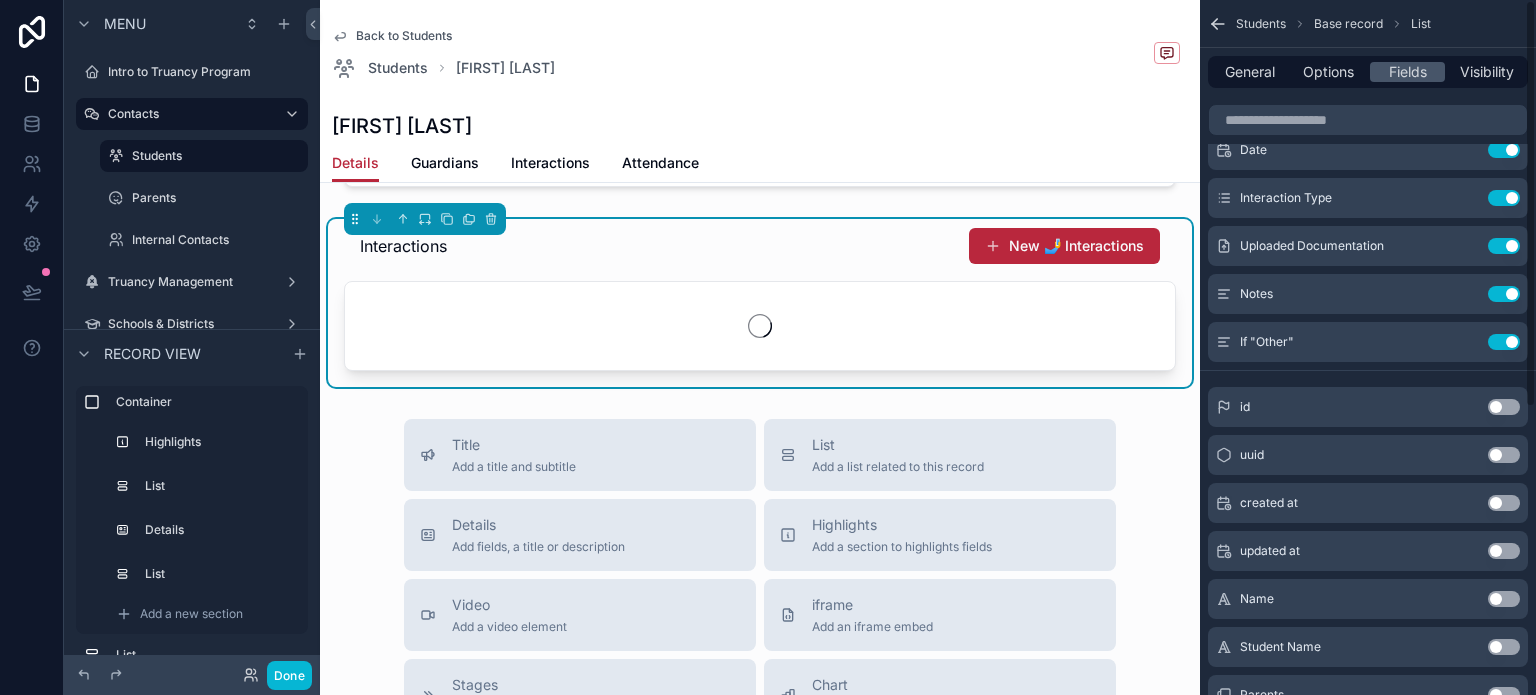 scroll, scrollTop: 0, scrollLeft: 0, axis: both 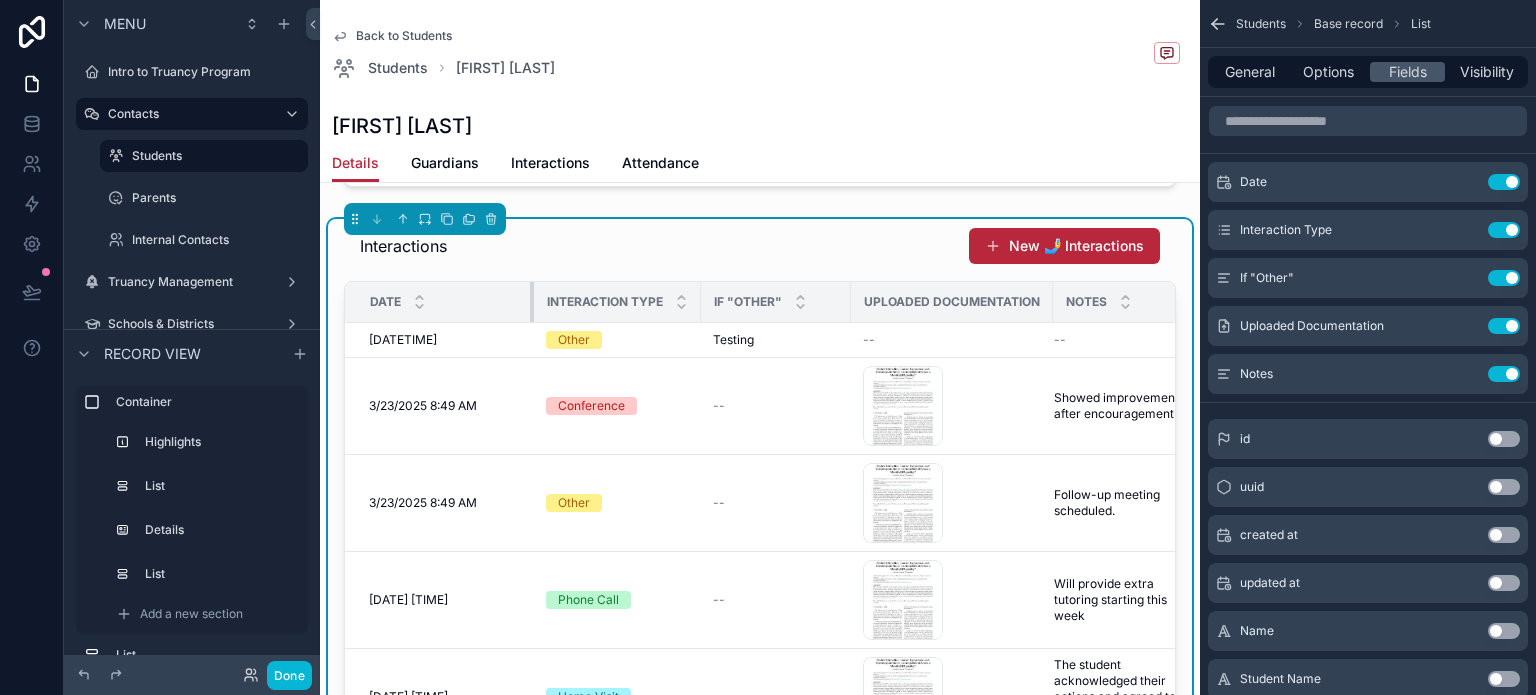 drag, startPoint x: 580, startPoint y: 295, endPoint x: 533, endPoint y: 295, distance: 47 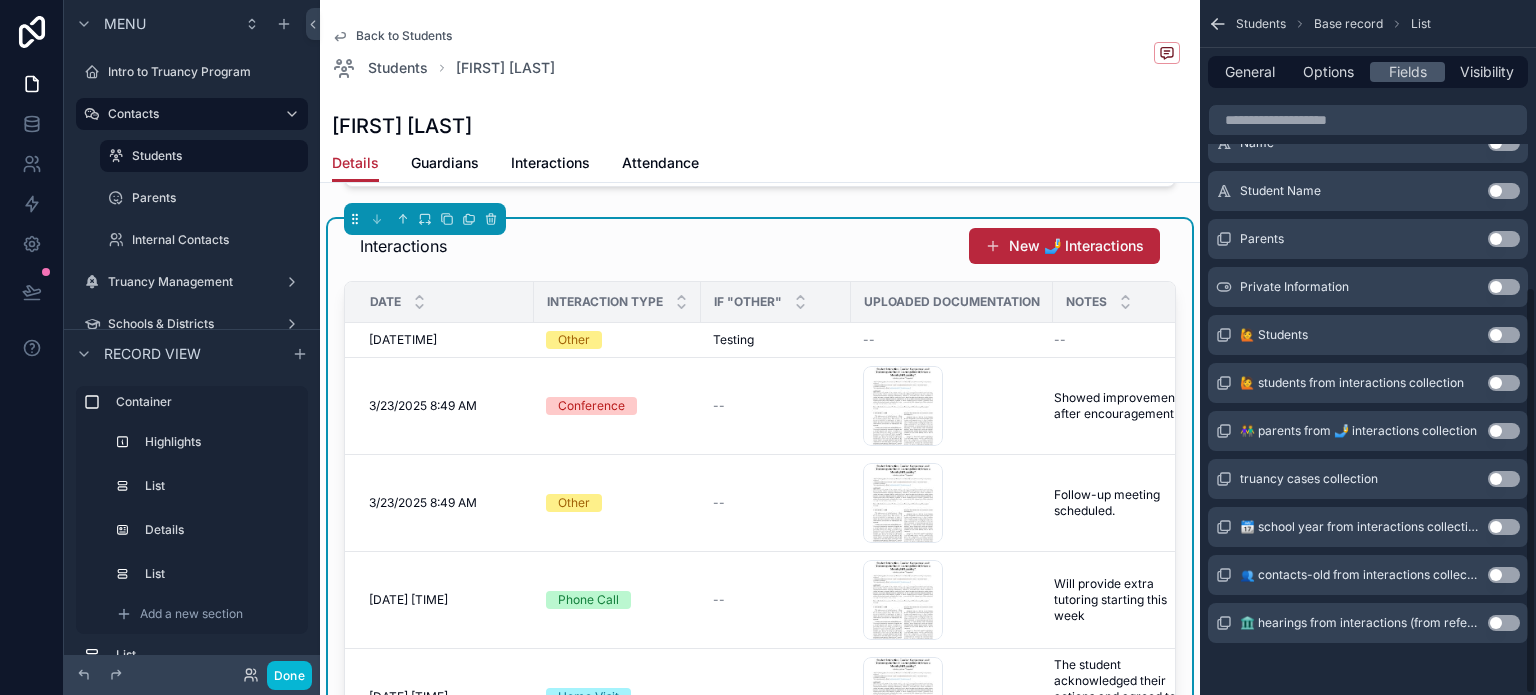 scroll, scrollTop: 491, scrollLeft: 0, axis: vertical 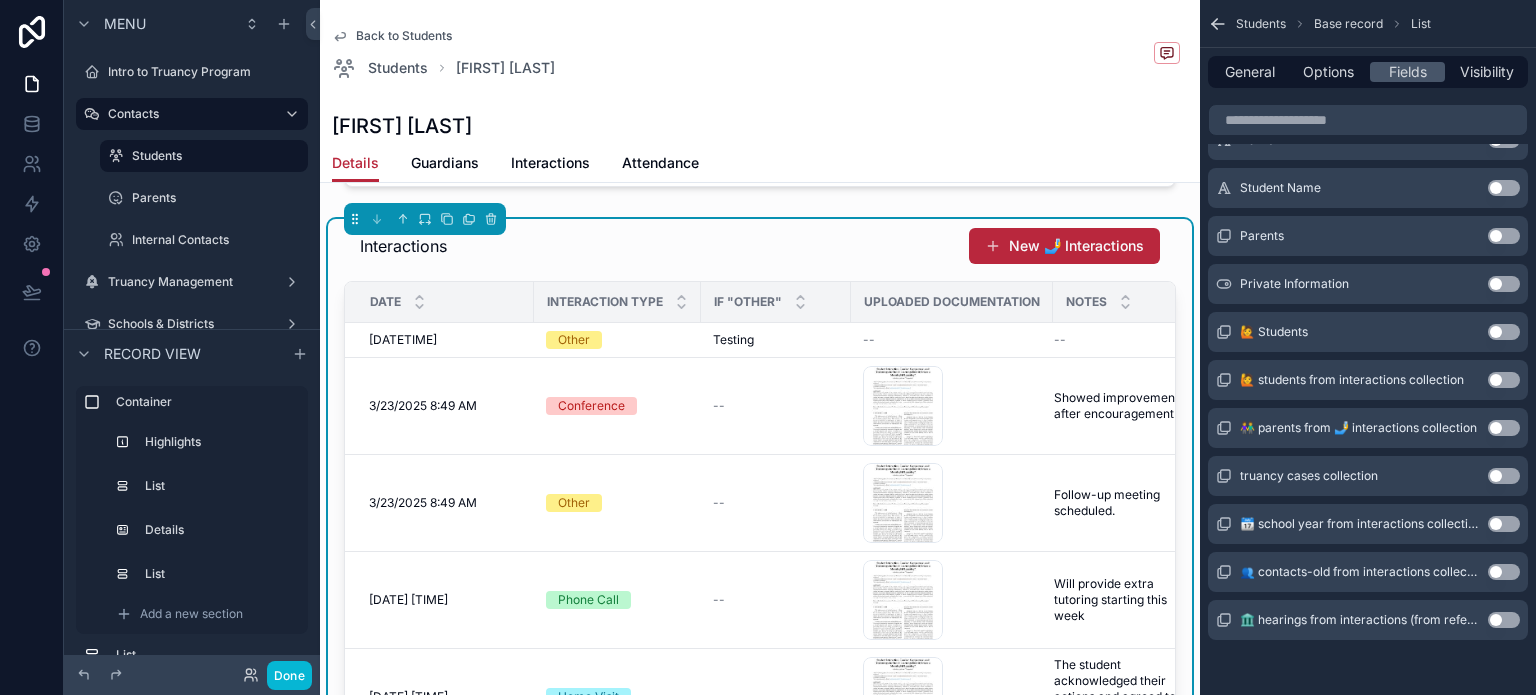 click on "Use setting" at bounding box center (1504, 572) 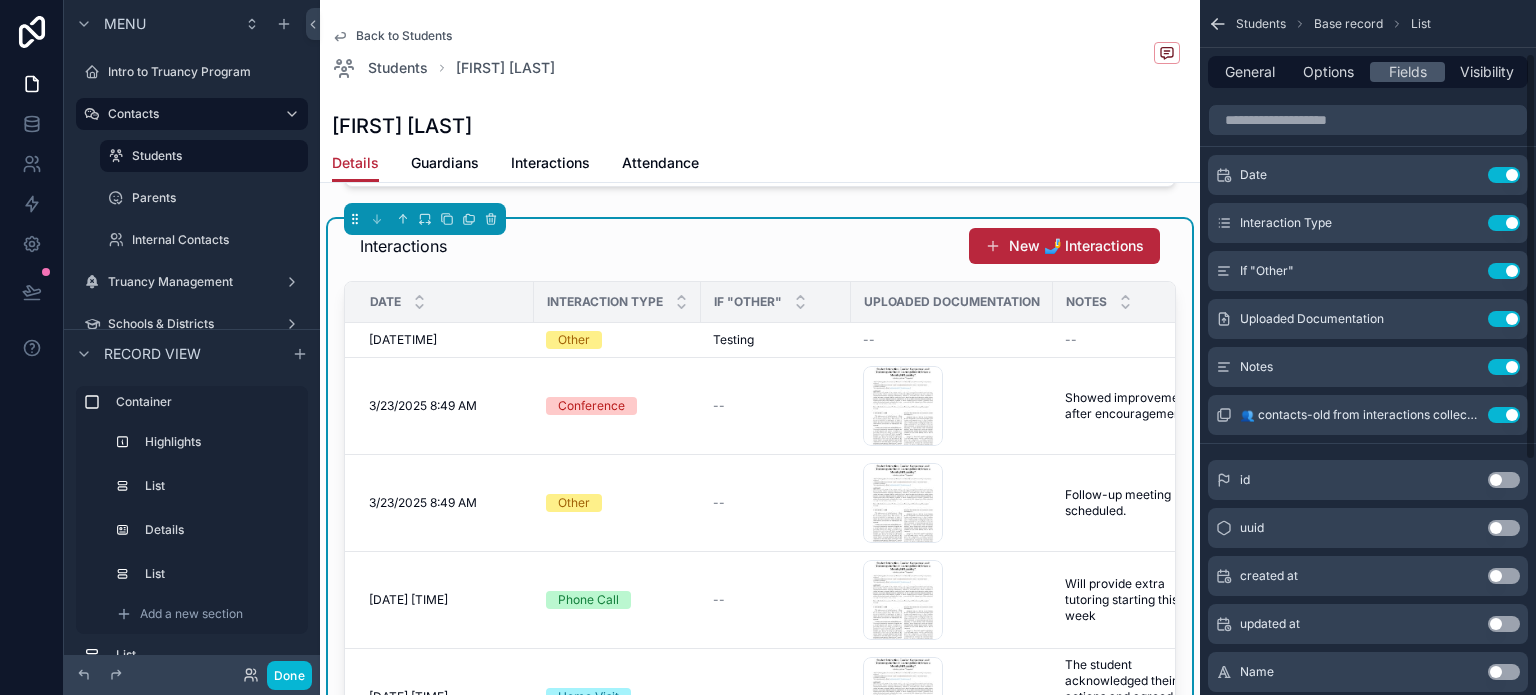 scroll, scrollTop: 0, scrollLeft: 0, axis: both 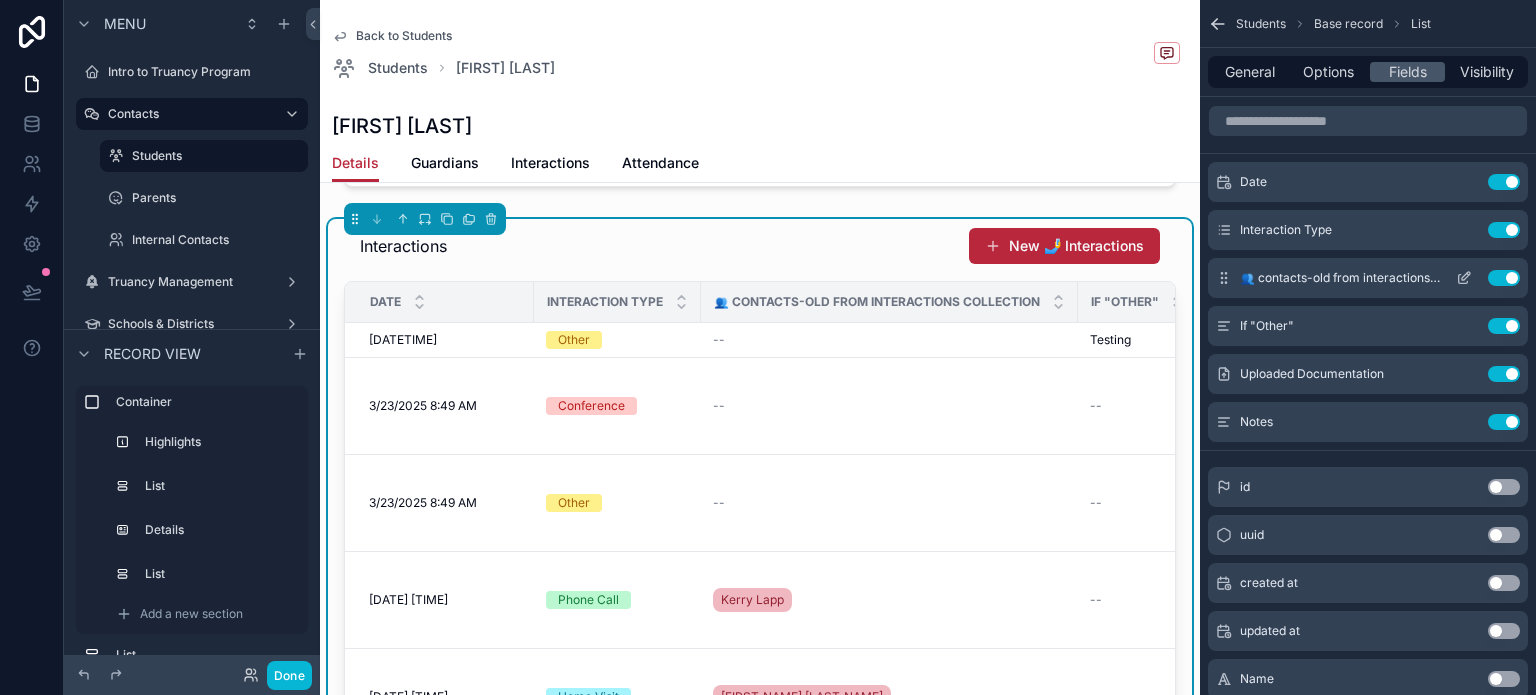 click 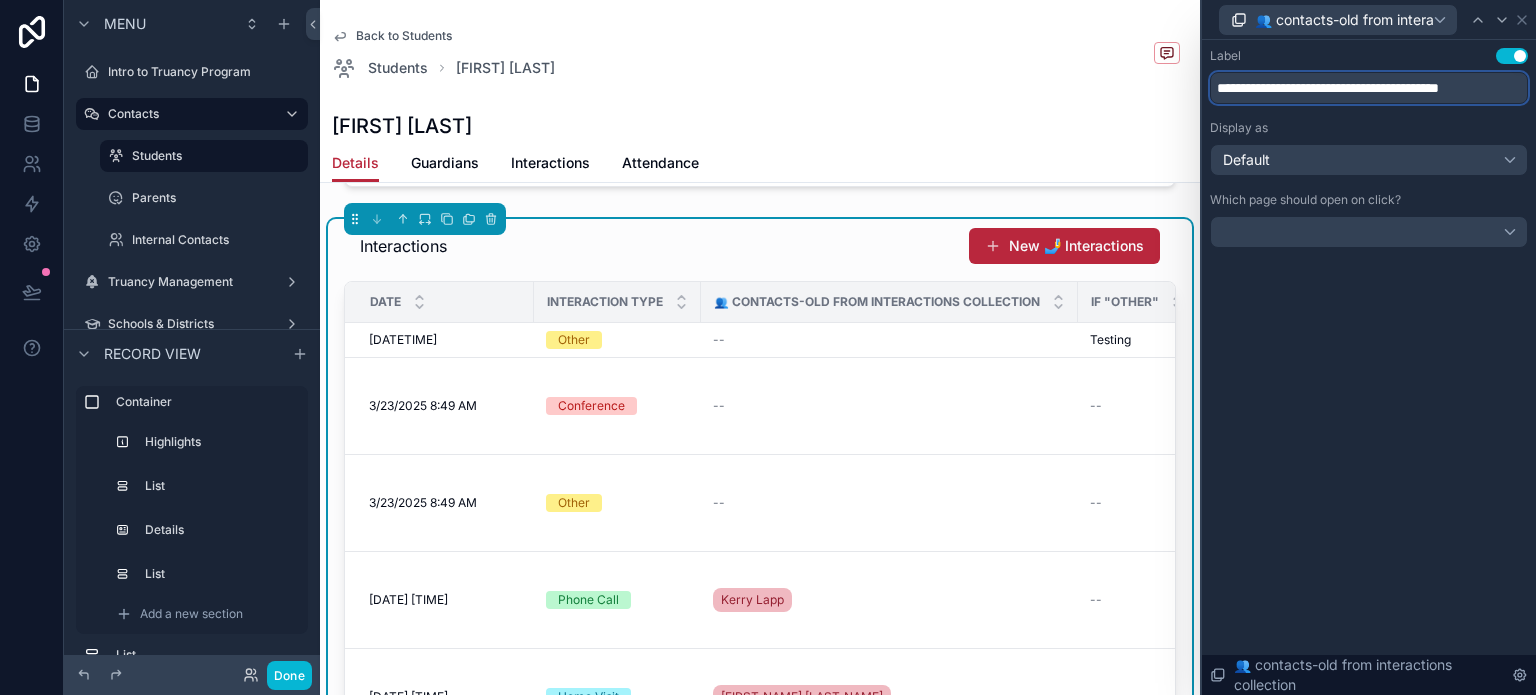 click on "**********" at bounding box center [1369, 88] 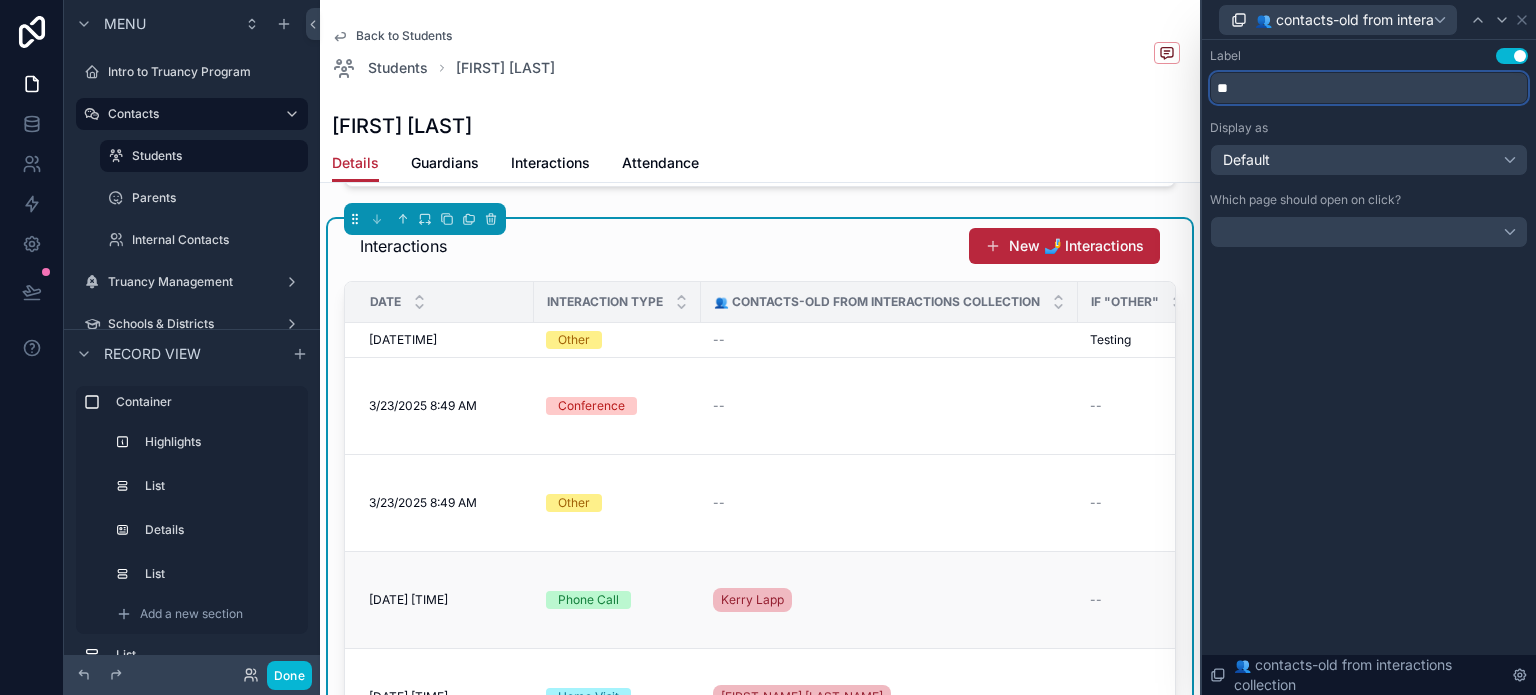 type on "*" 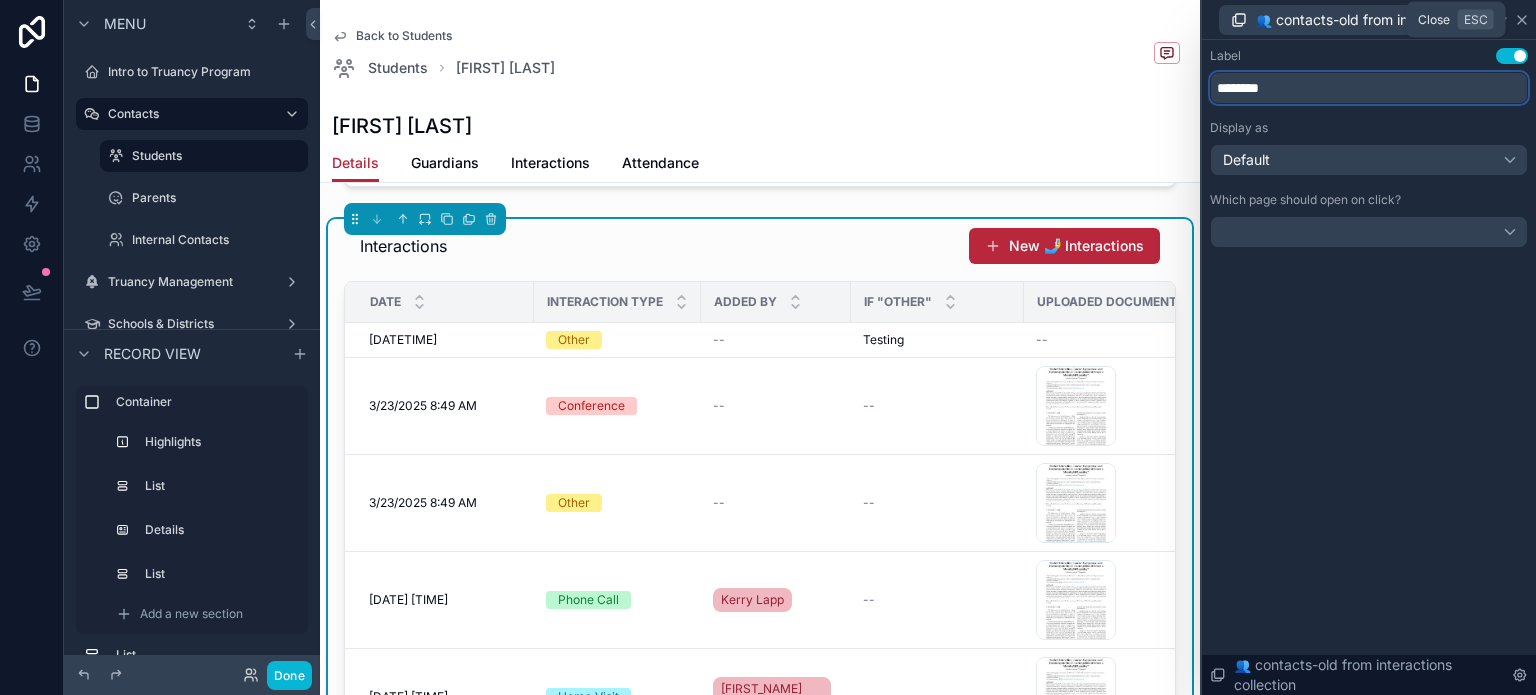 type on "********" 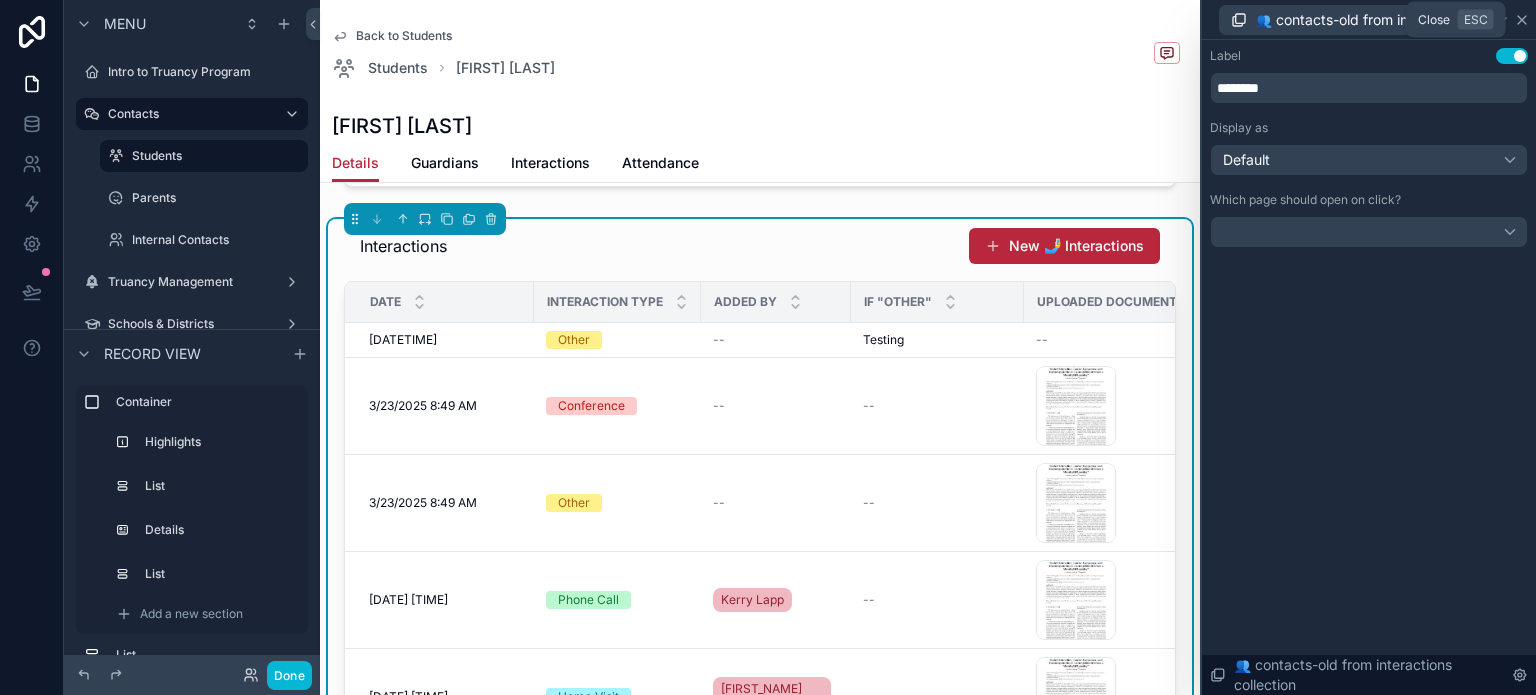 click 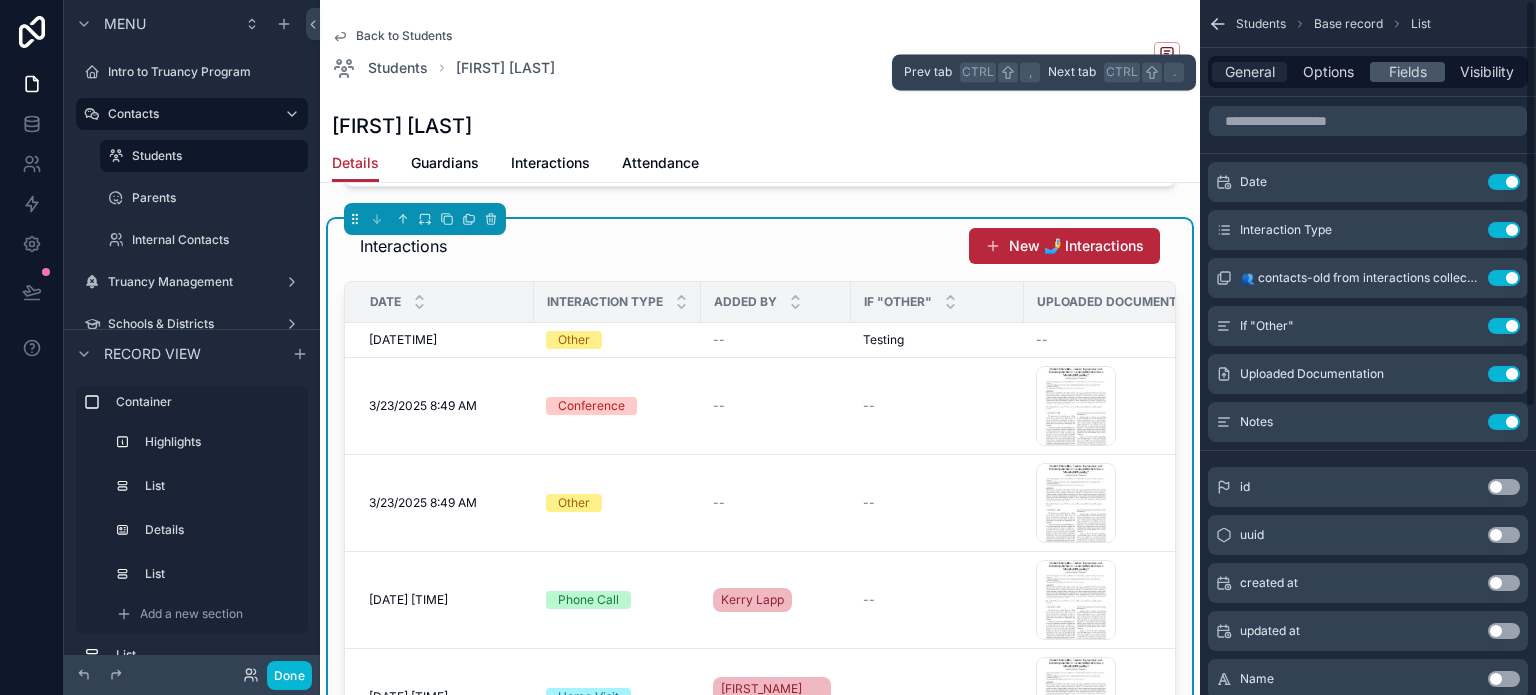 click on "General" at bounding box center (1250, 72) 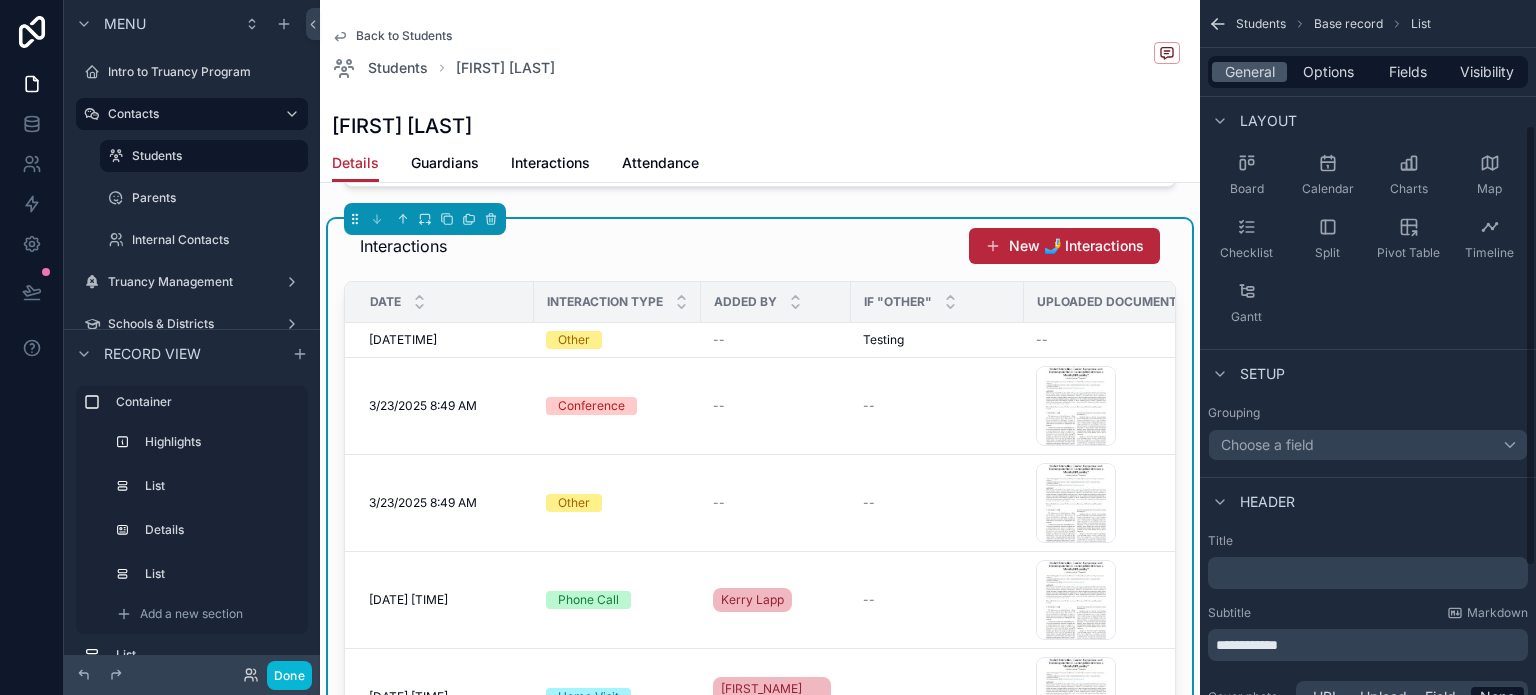 scroll, scrollTop: 200, scrollLeft: 0, axis: vertical 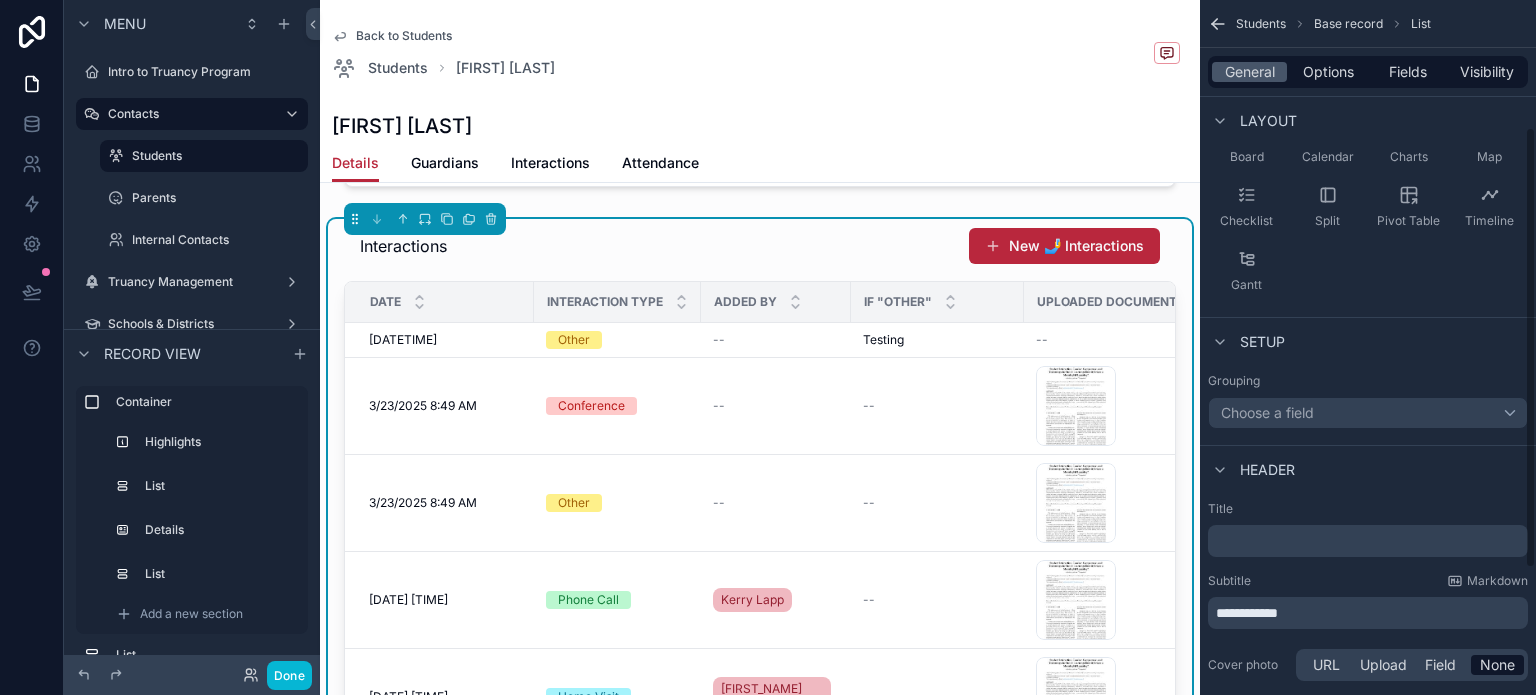 click on "General Options Fields Visibility" at bounding box center (1368, 72) 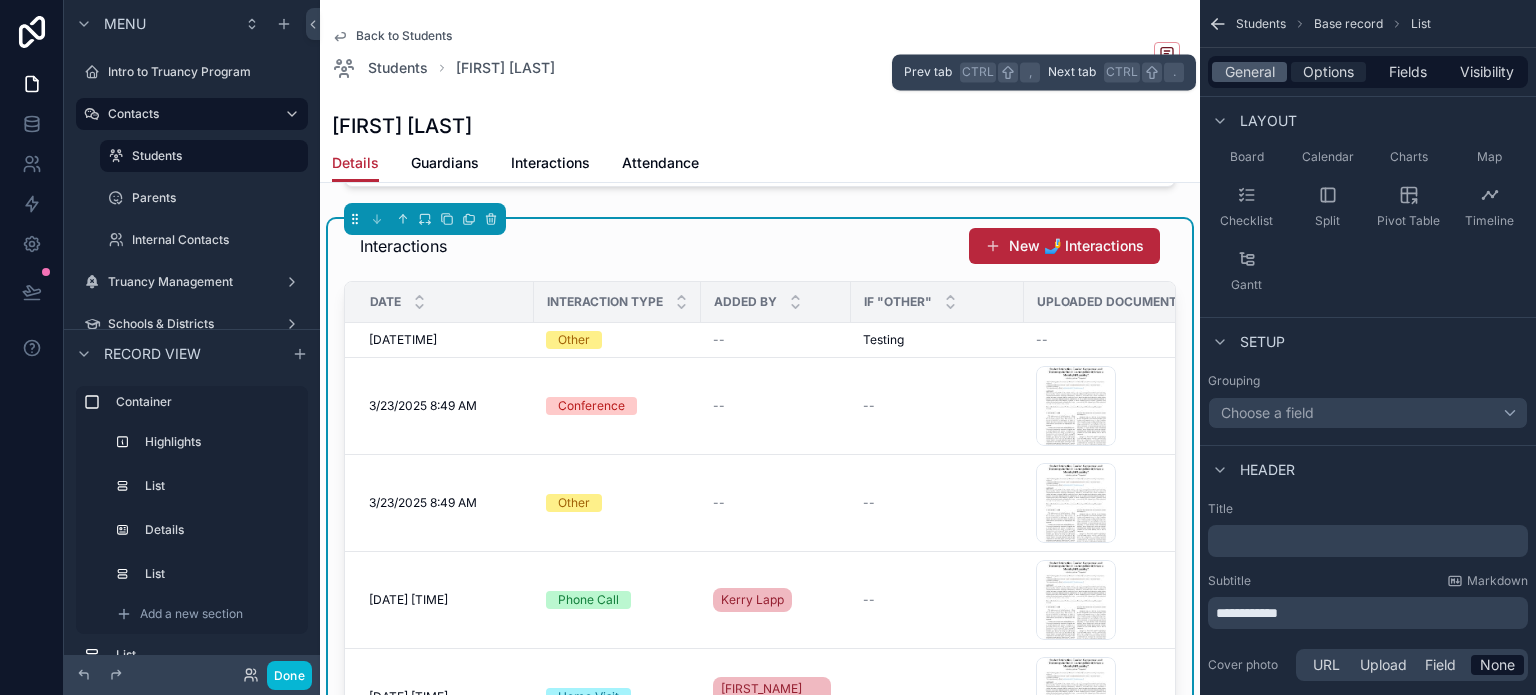 click on "Options" at bounding box center (1328, 72) 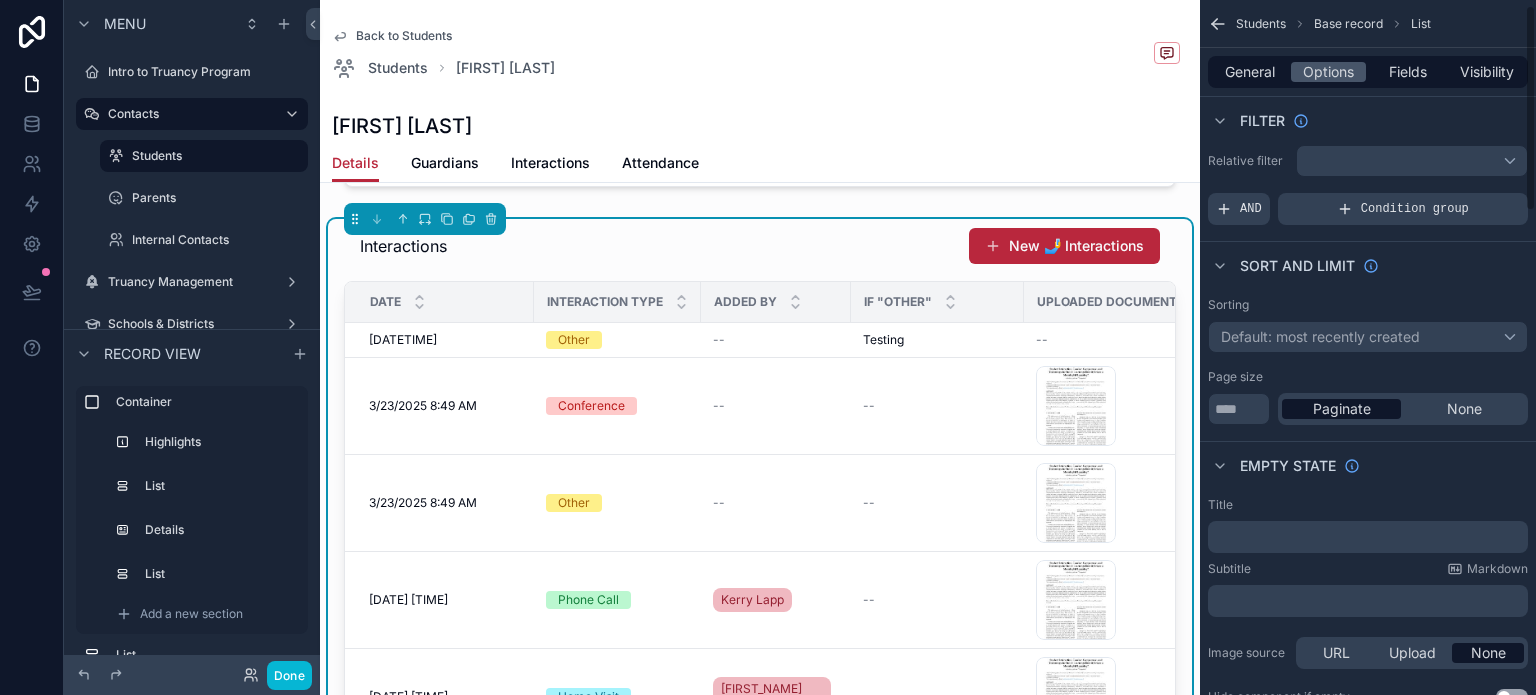 scroll, scrollTop: 0, scrollLeft: 0, axis: both 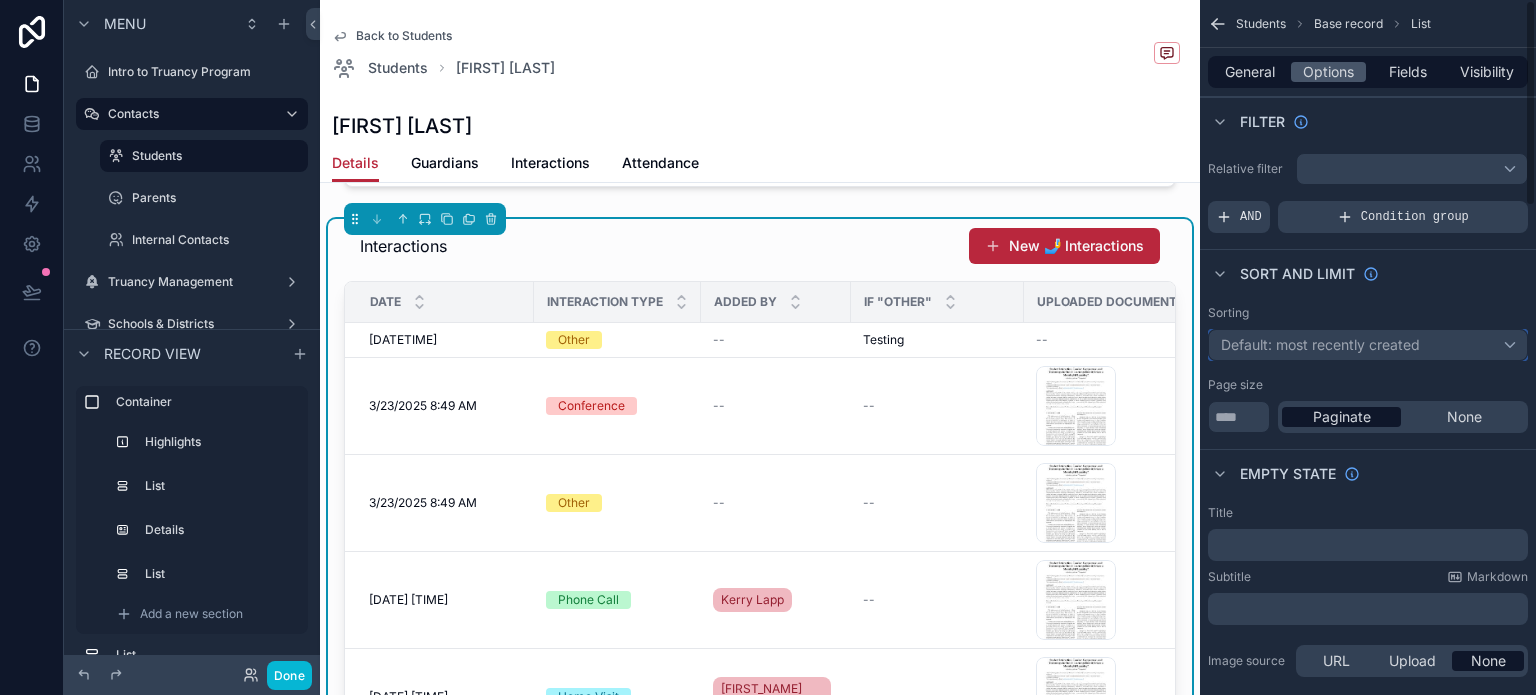 click on "Default: most recently created" at bounding box center (1320, 344) 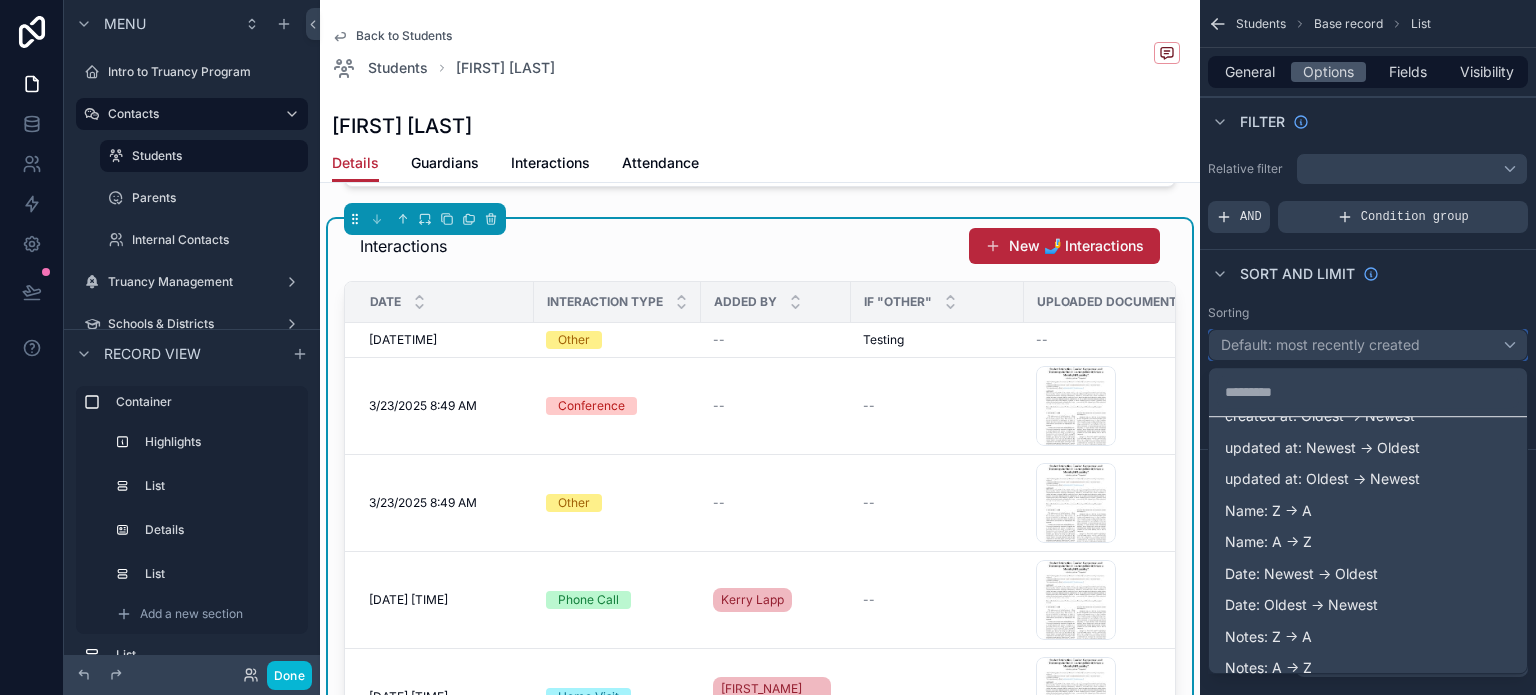 scroll, scrollTop: 100, scrollLeft: 0, axis: vertical 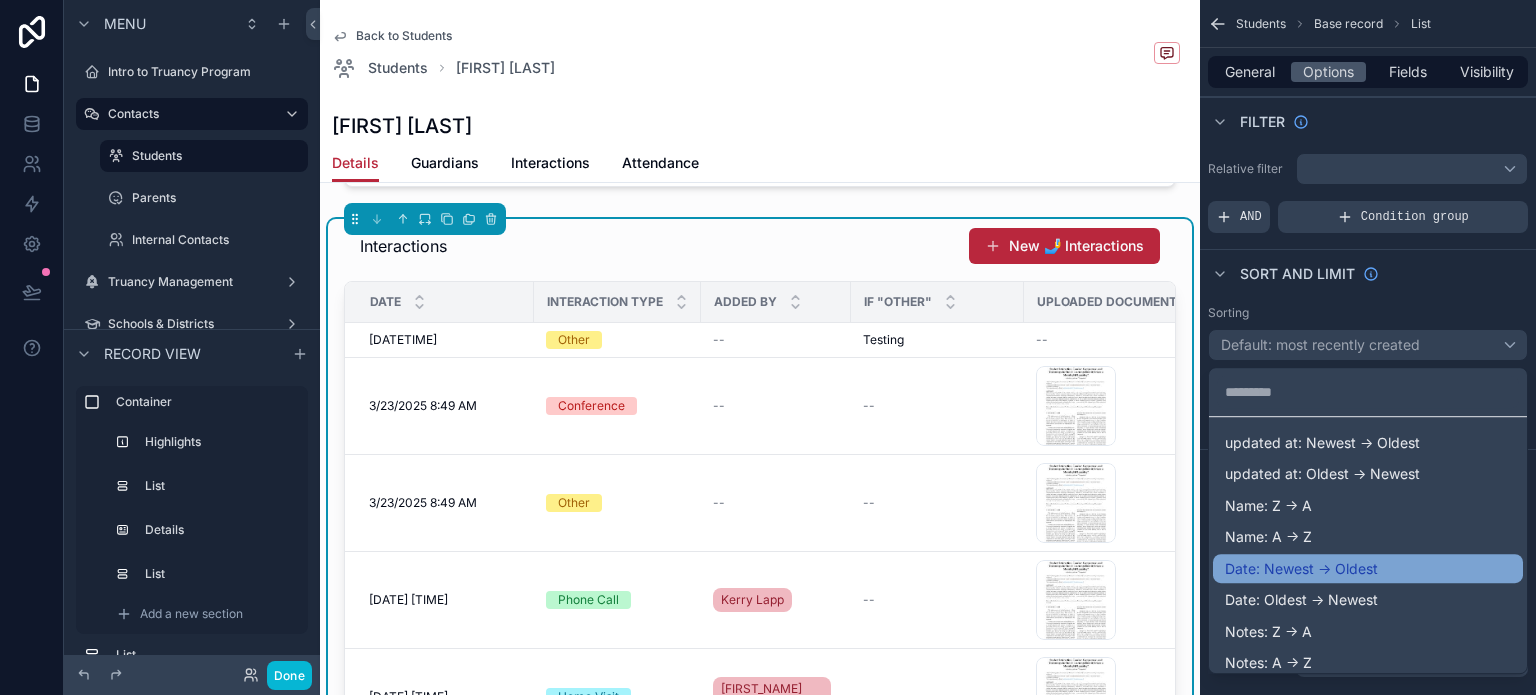 click on "Date: Newest -> Oldest" at bounding box center [1301, 569] 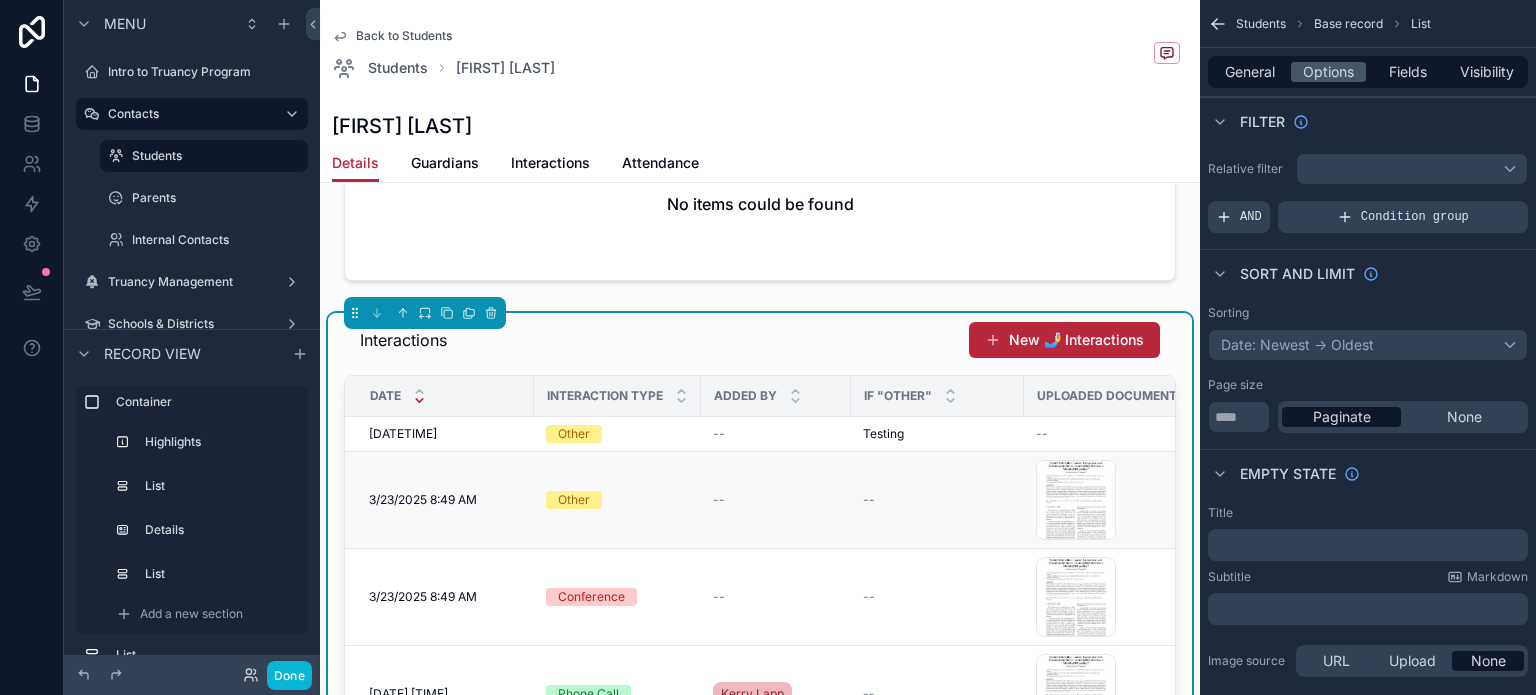 scroll, scrollTop: 766, scrollLeft: 0, axis: vertical 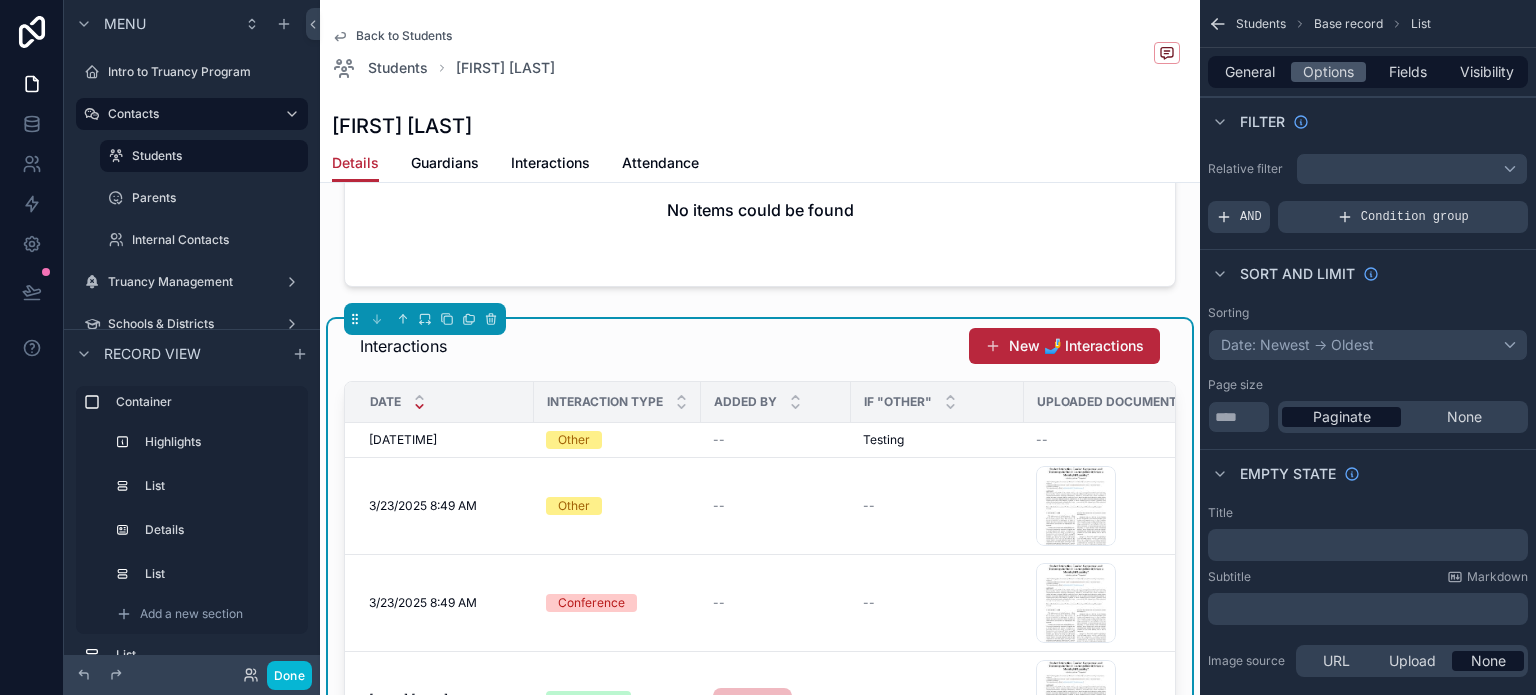 click on "Interactions New 🤳 Interactions" at bounding box center (760, 346) 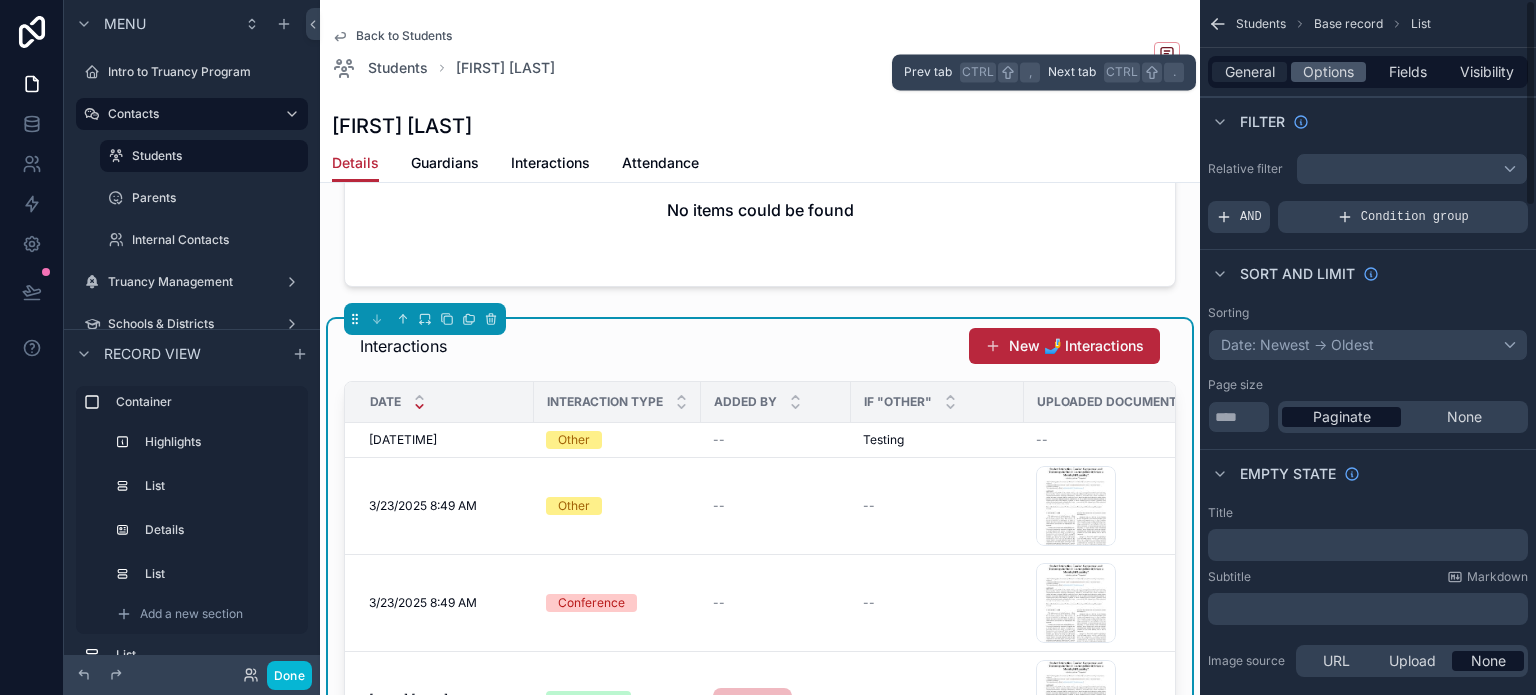 click on "General" at bounding box center (1250, 72) 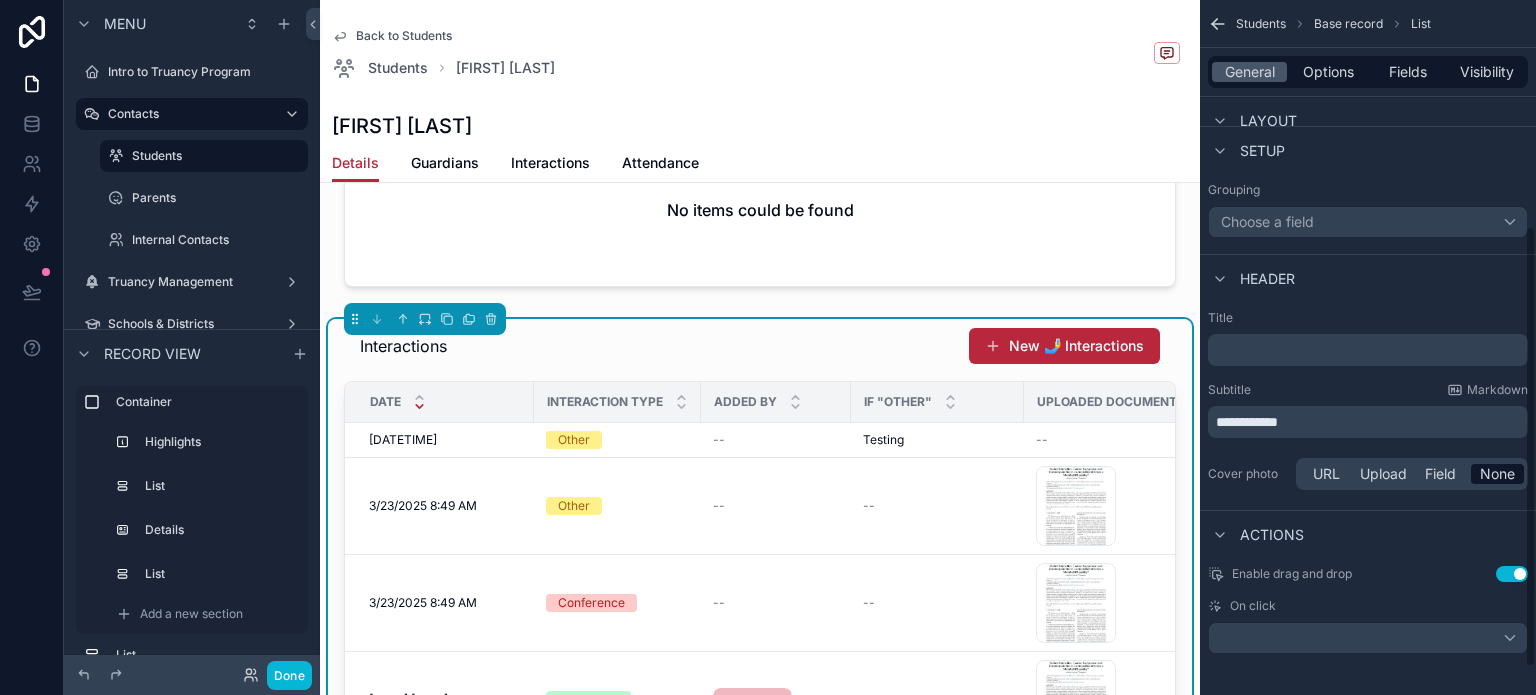 scroll, scrollTop: 397, scrollLeft: 0, axis: vertical 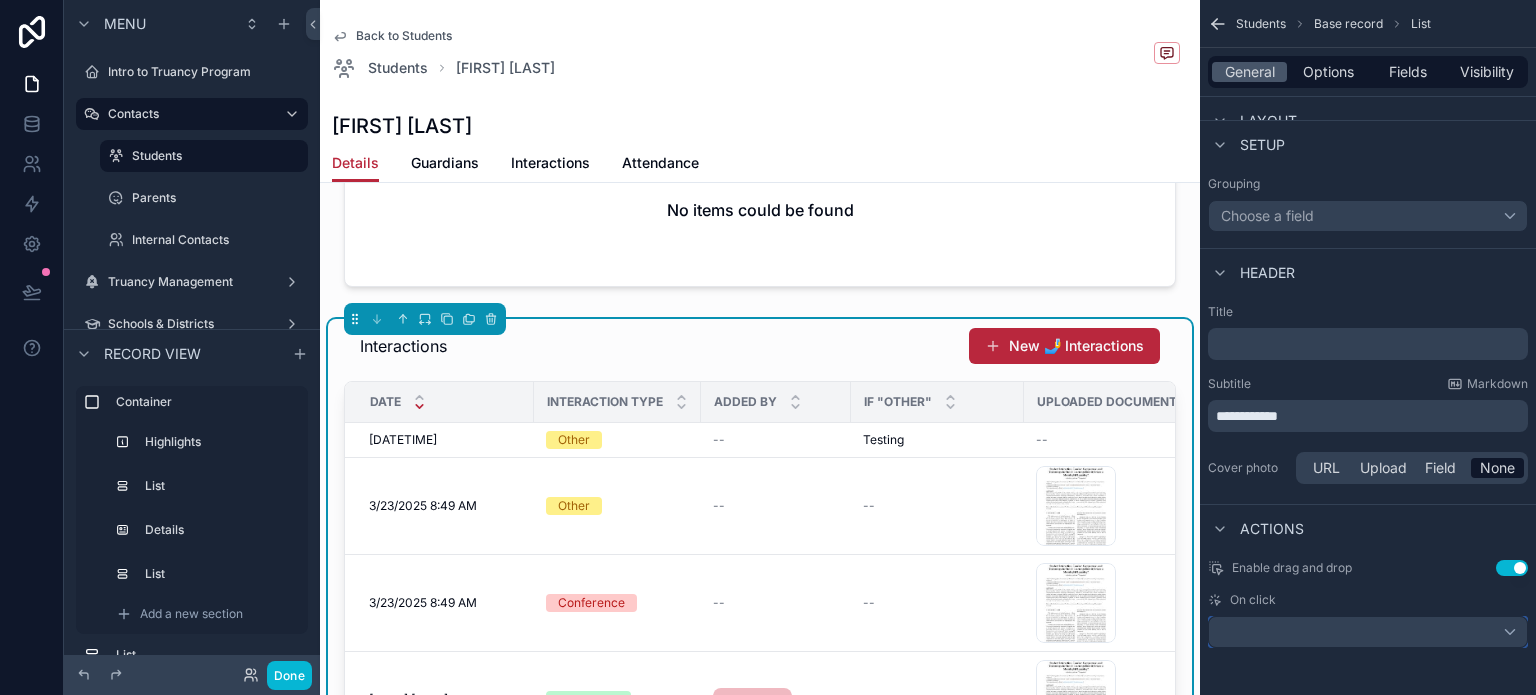 click at bounding box center [1368, 632] 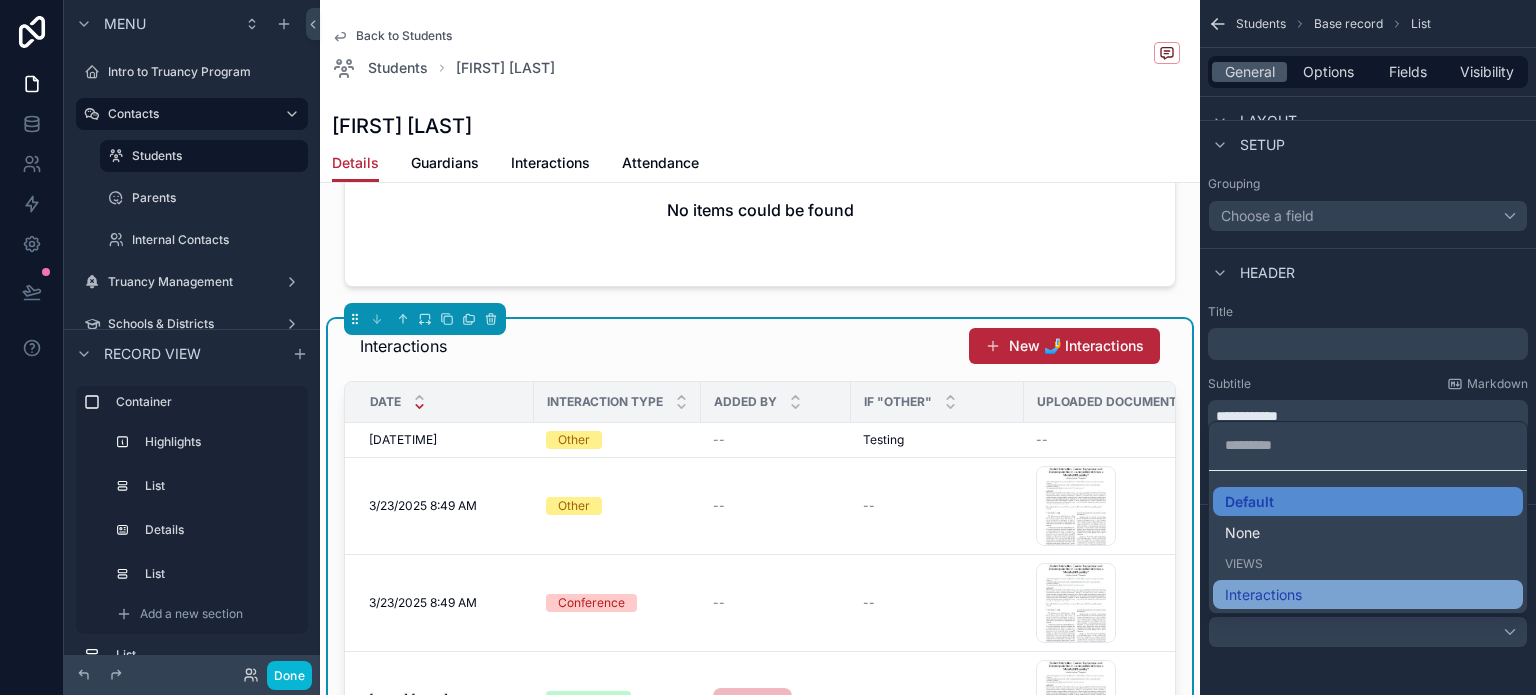 click on "Interactions" at bounding box center (1263, 595) 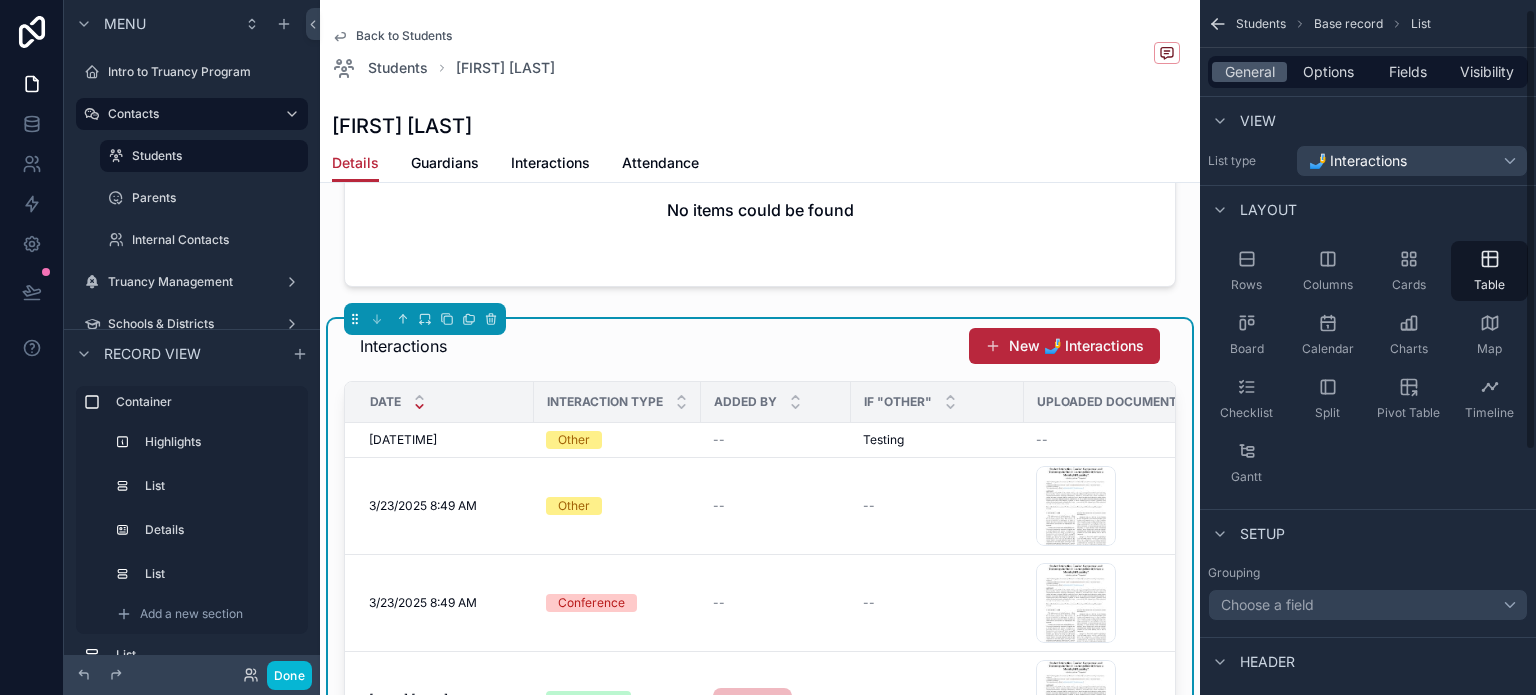 scroll, scrollTop: 0, scrollLeft: 0, axis: both 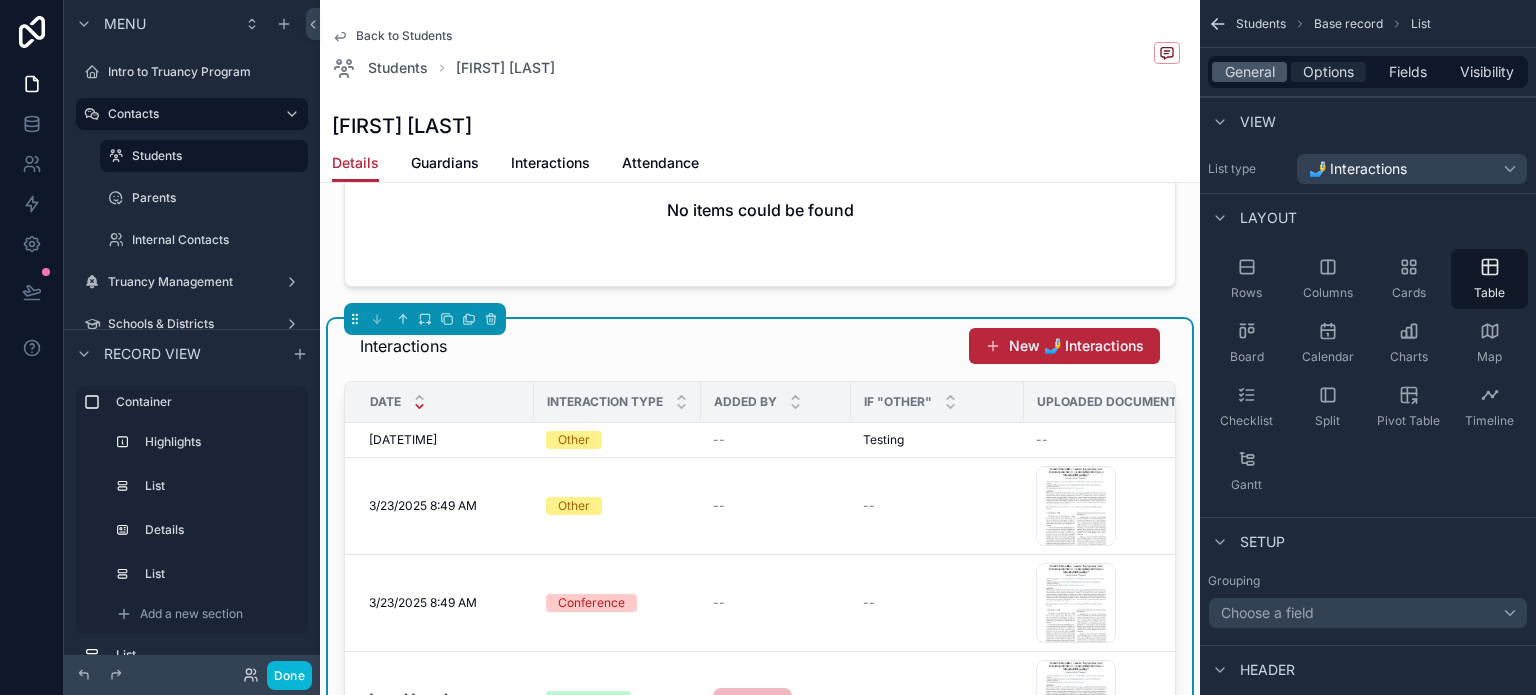 click on "Options" at bounding box center [1328, 72] 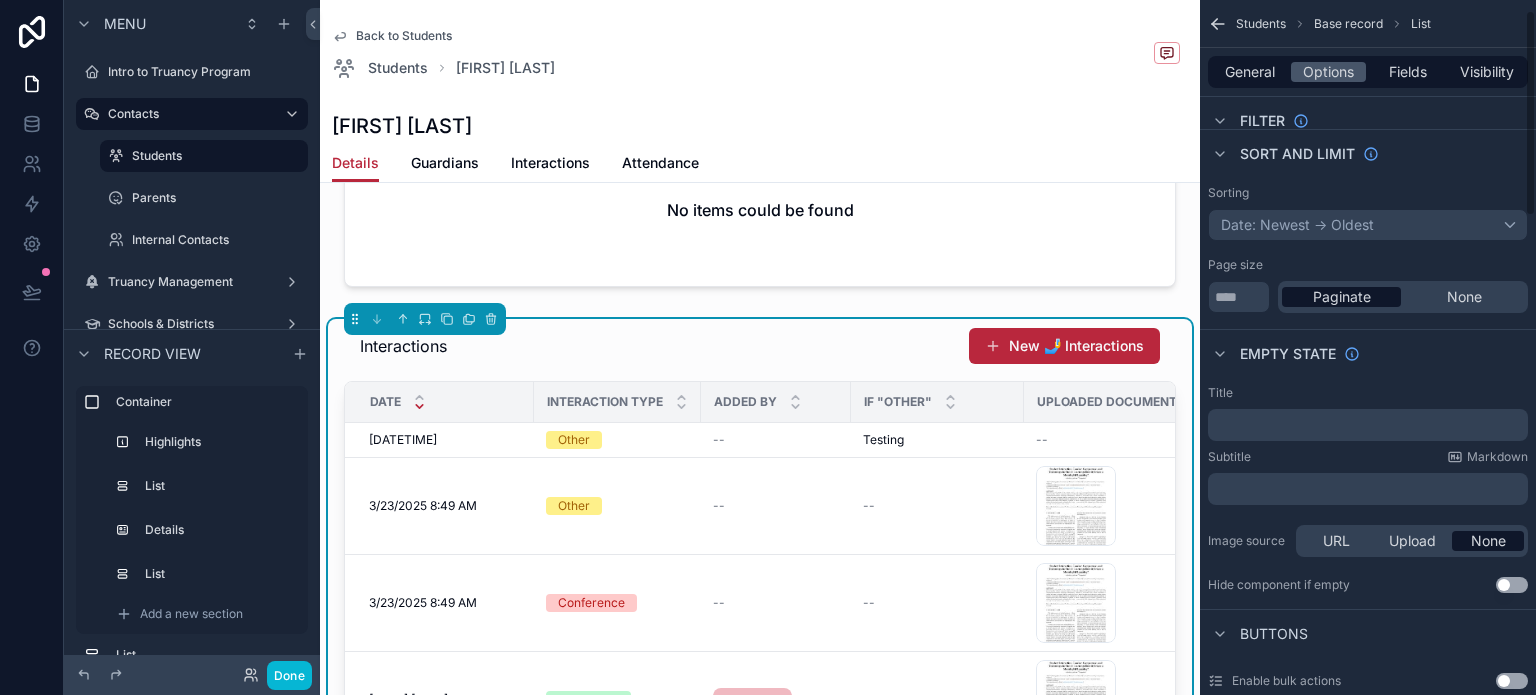 scroll, scrollTop: 200, scrollLeft: 0, axis: vertical 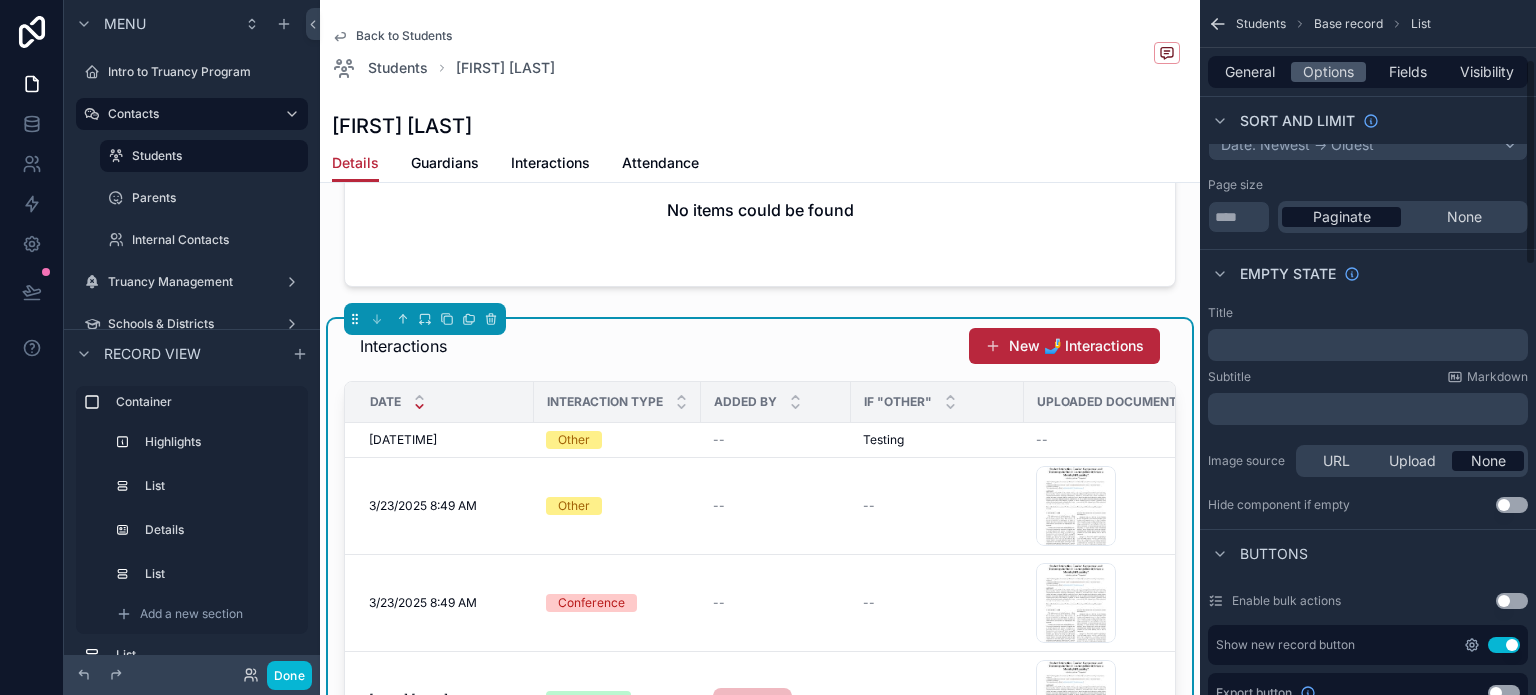 click 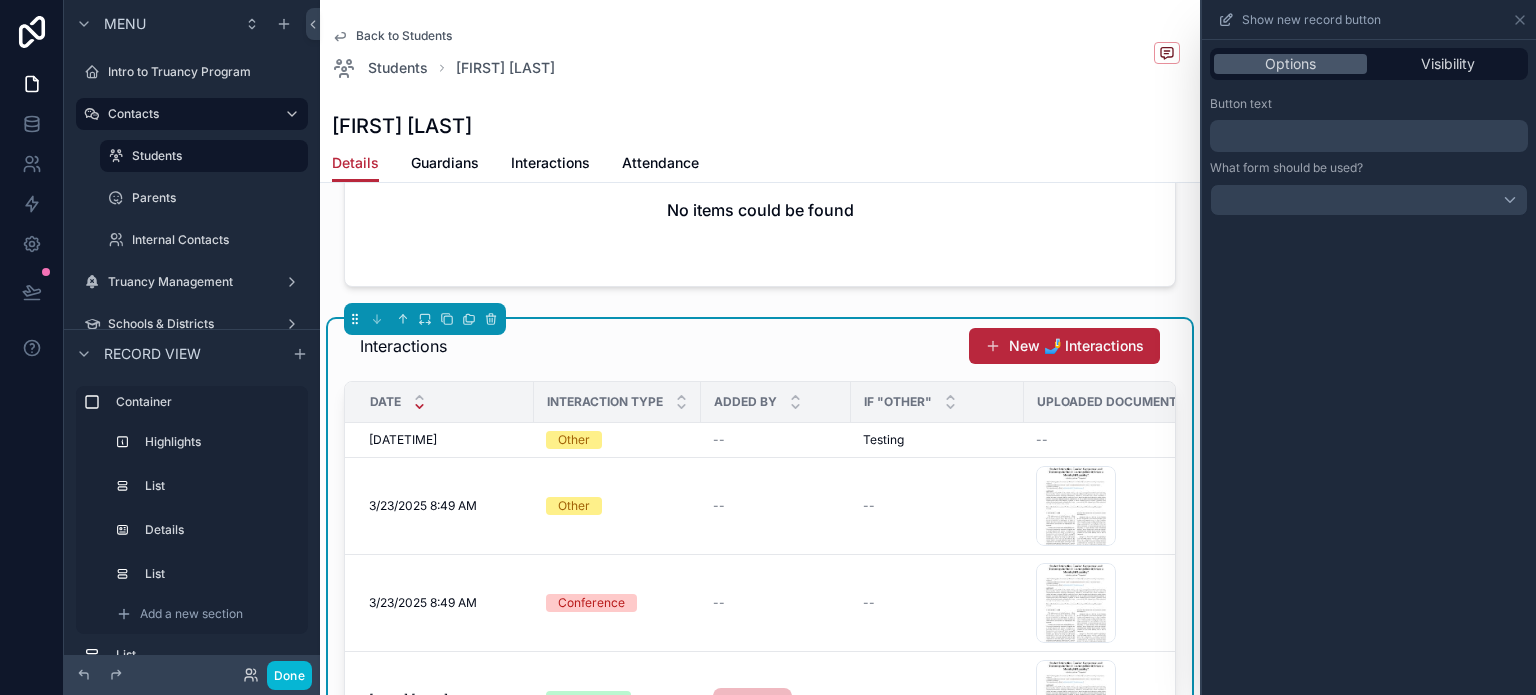 click on "﻿" at bounding box center [1371, 136] 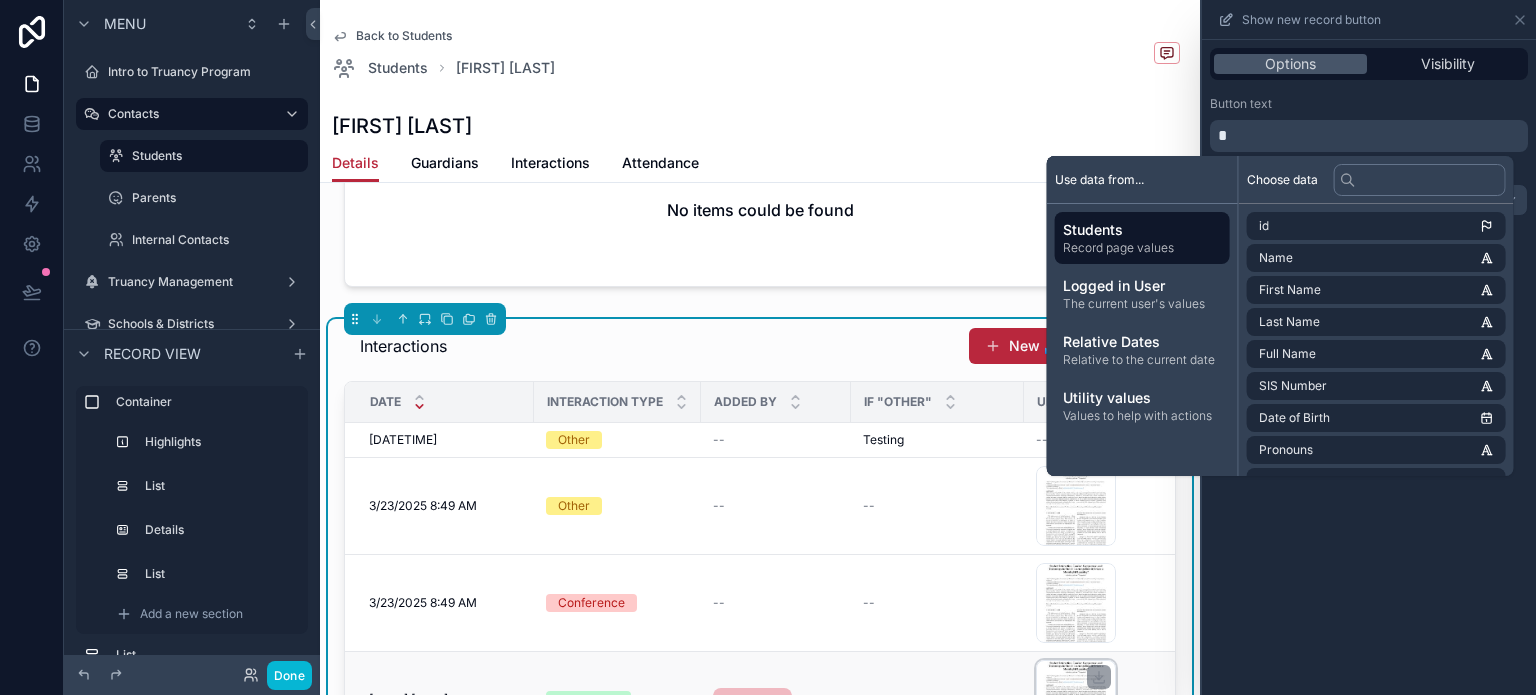 type 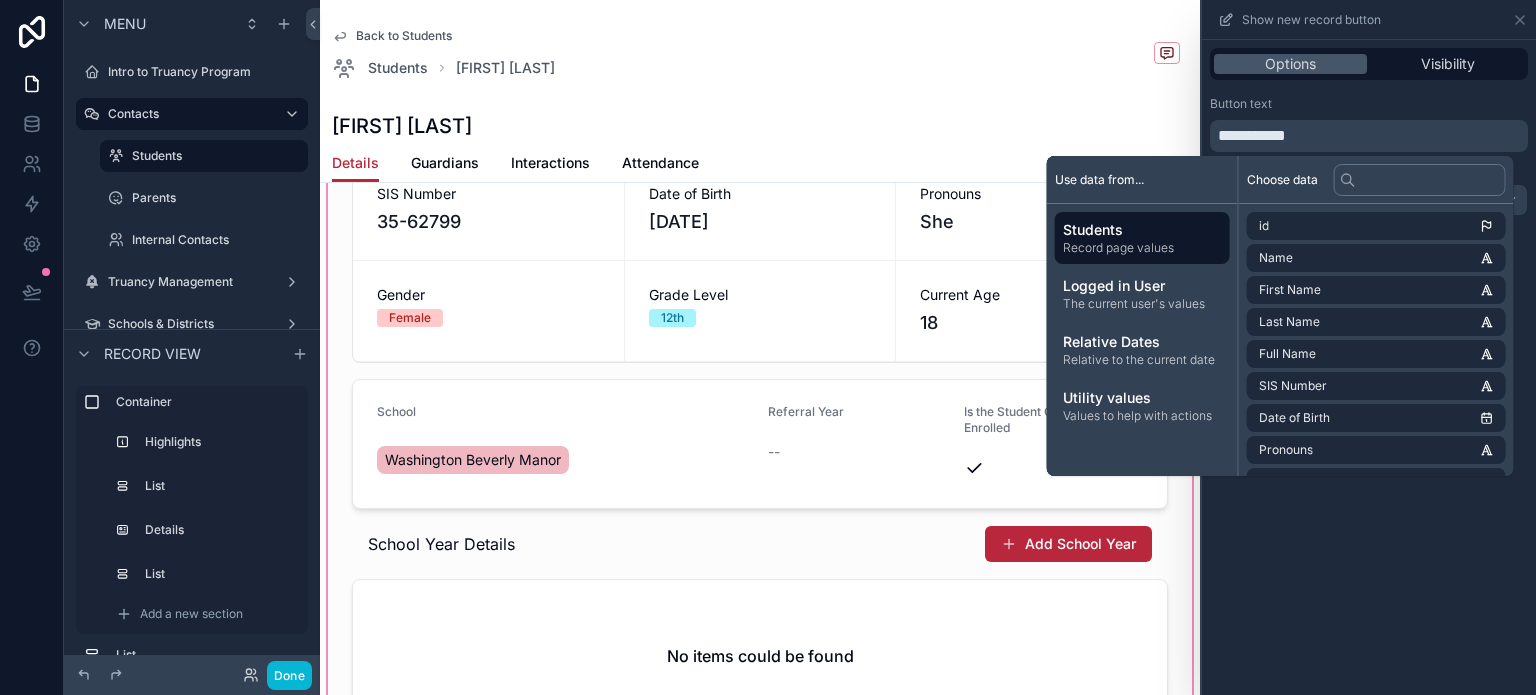 scroll, scrollTop: 0, scrollLeft: 0, axis: both 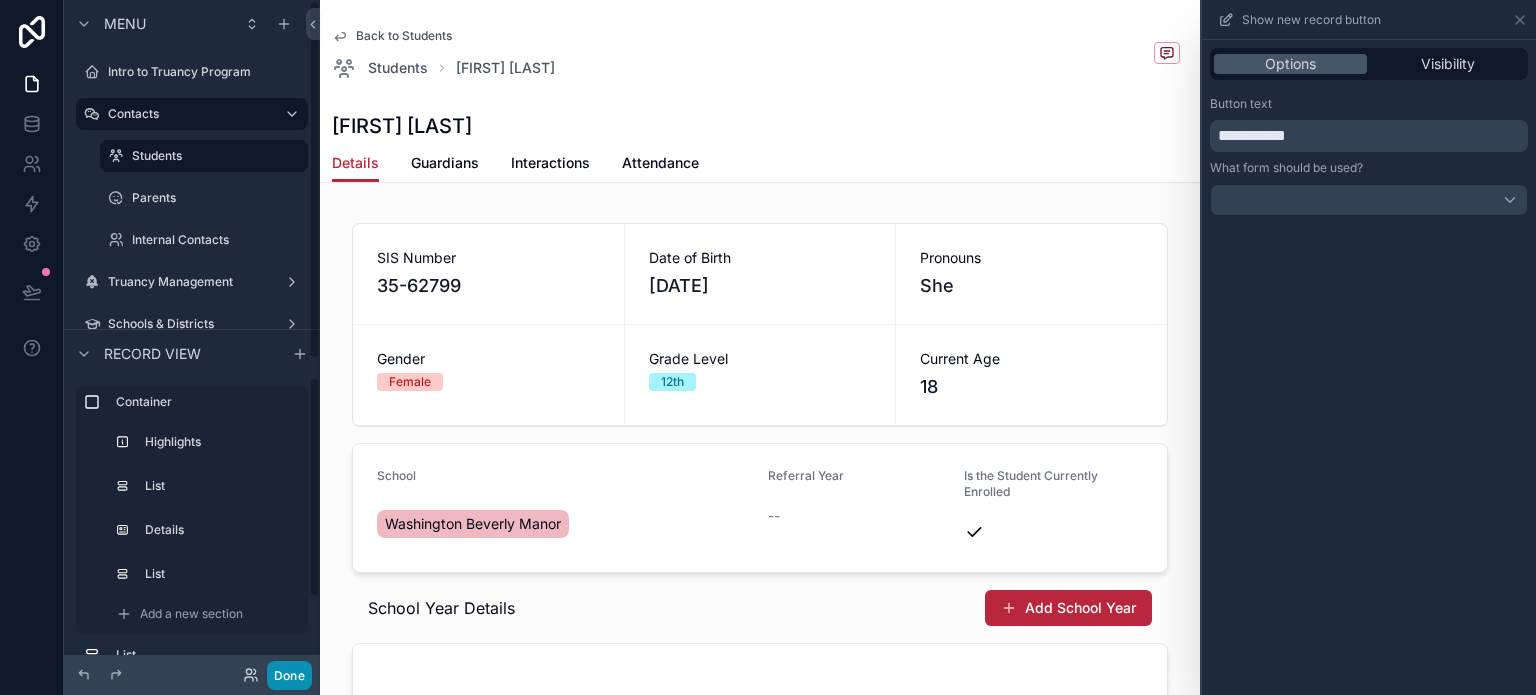 click on "Done" at bounding box center [289, 675] 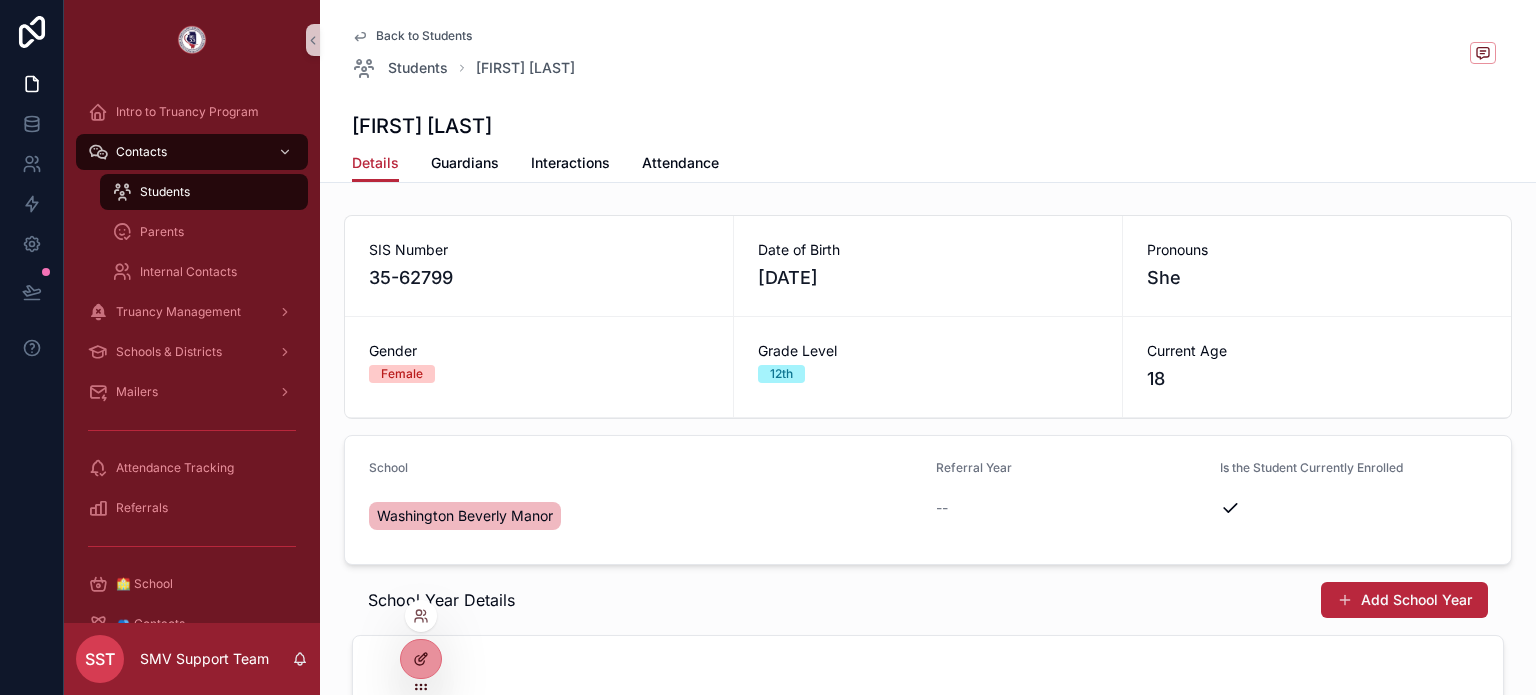 click 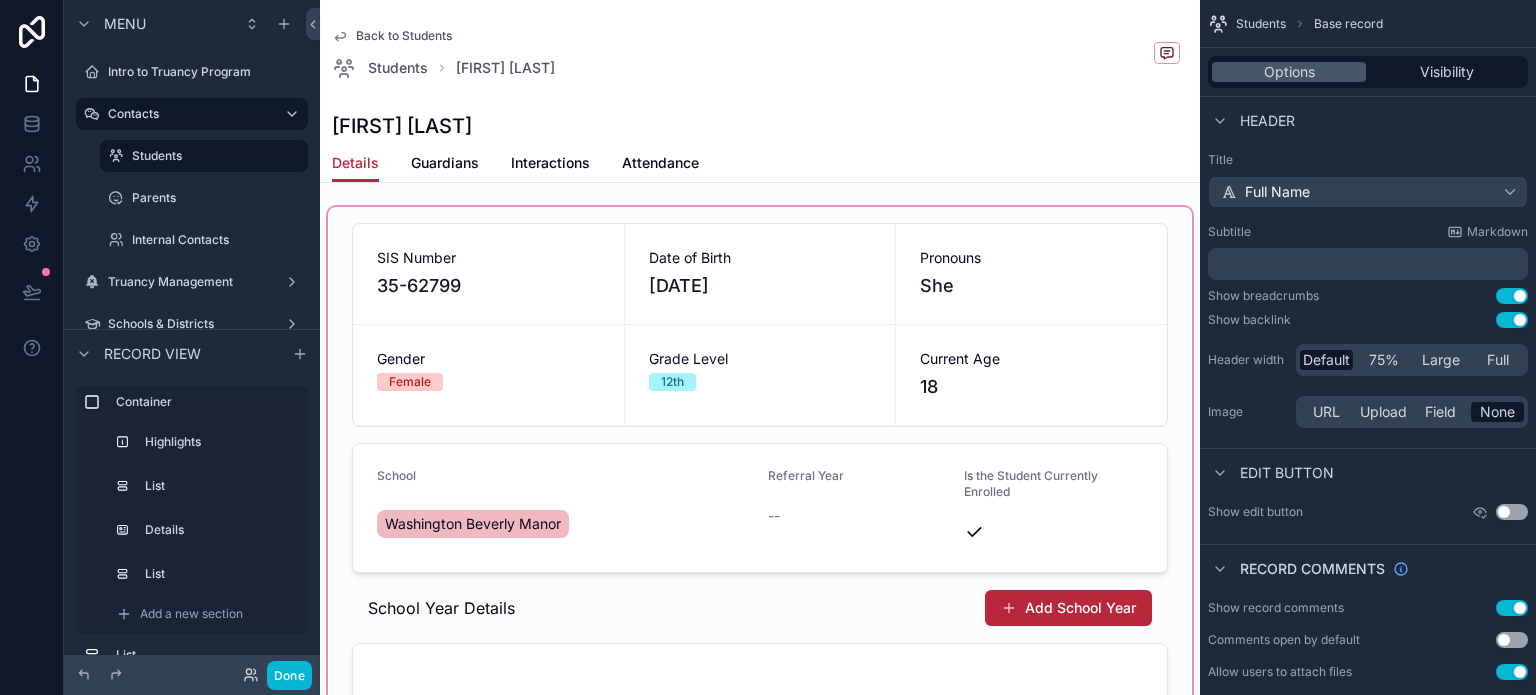 click at bounding box center (760, 514) 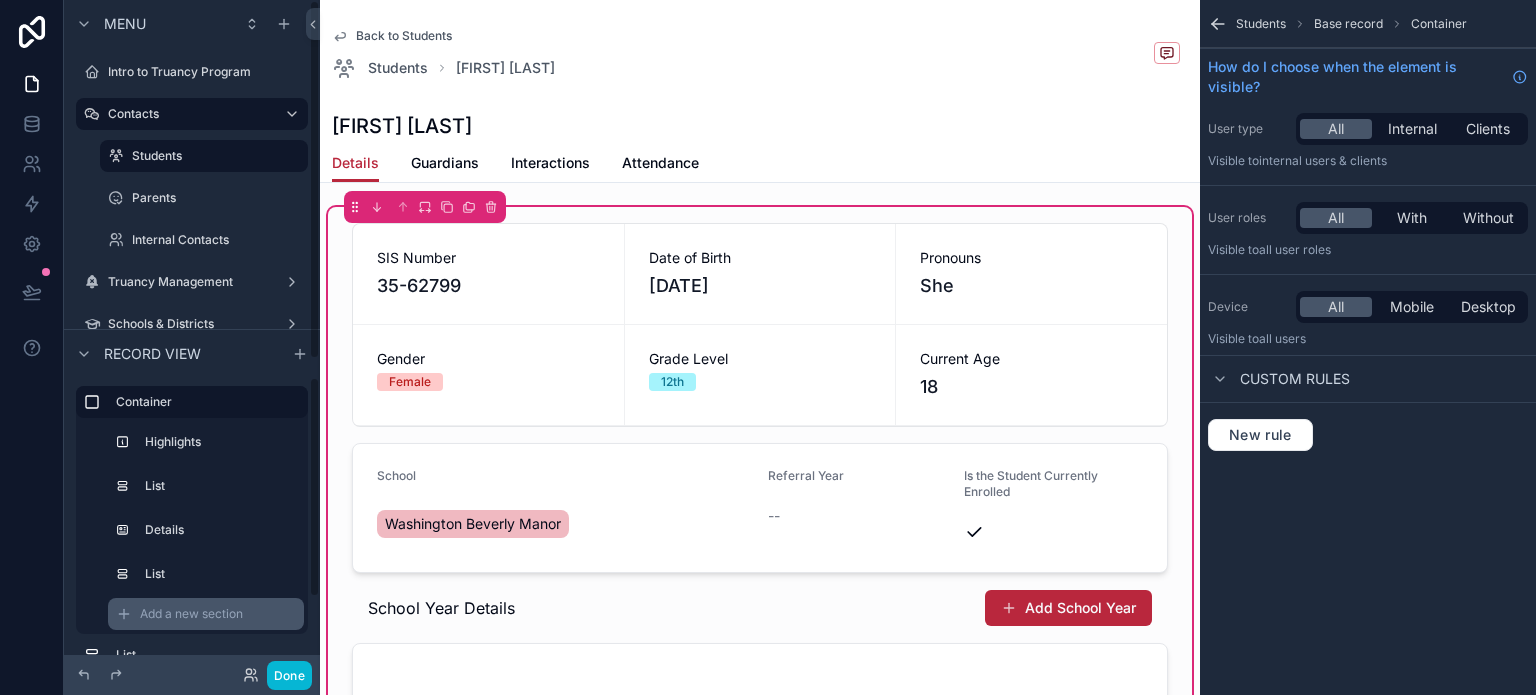 click on "Add a new section" at bounding box center [191, 614] 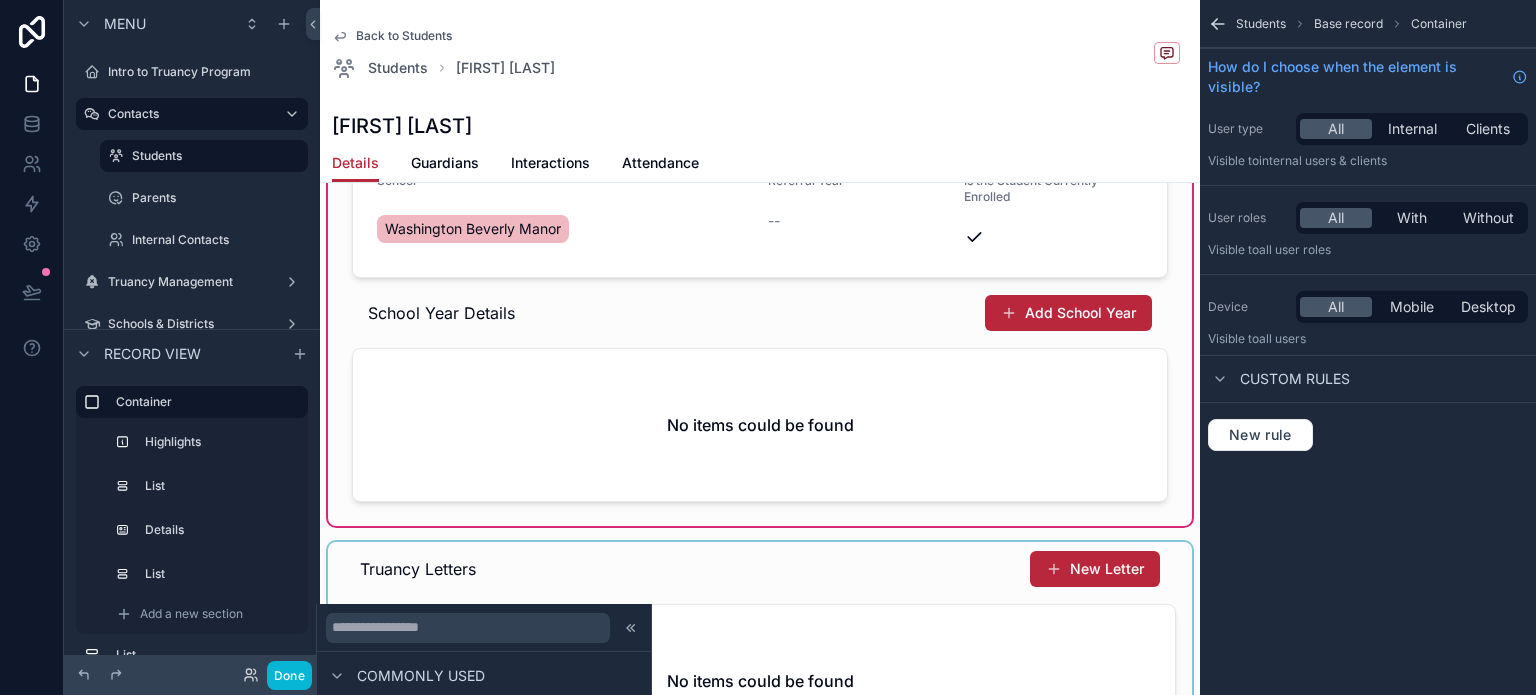 scroll, scrollTop: 300, scrollLeft: 0, axis: vertical 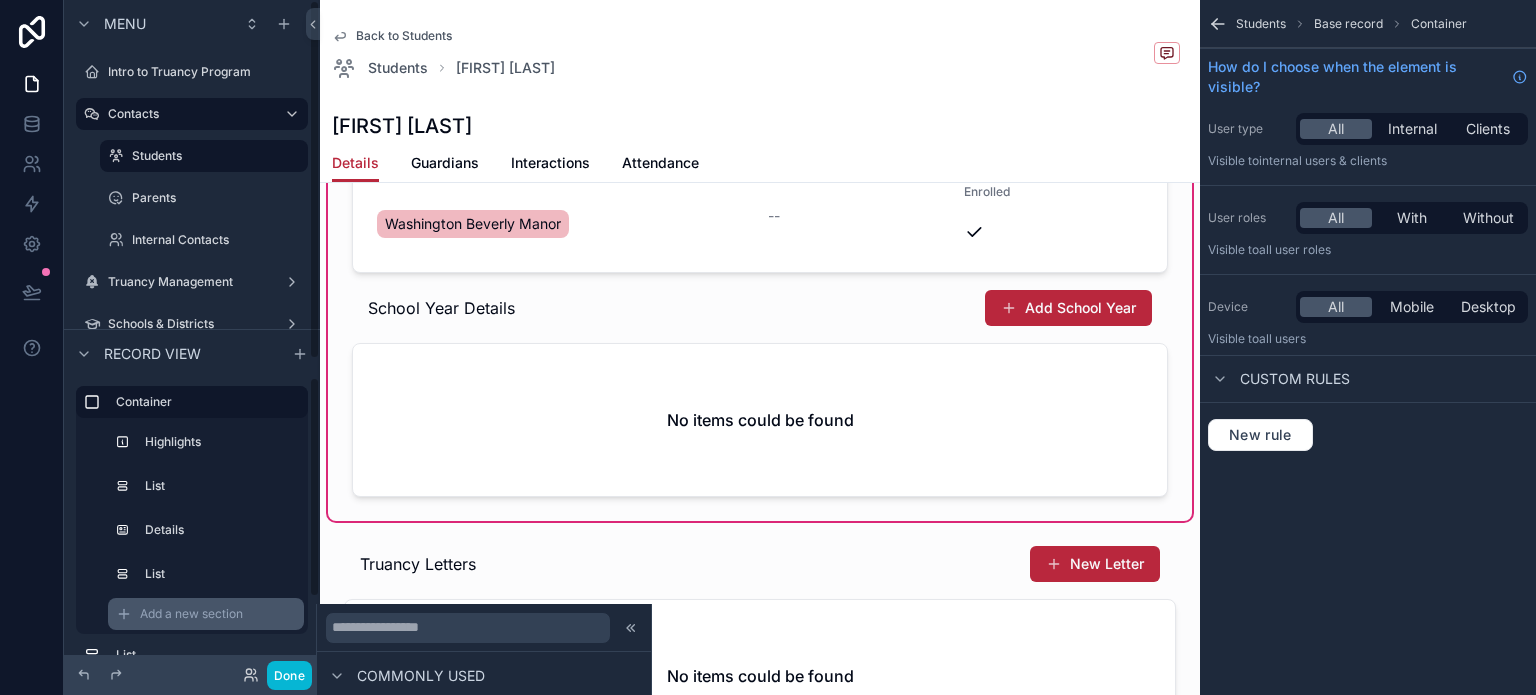 click on "Add a new section" at bounding box center [206, 614] 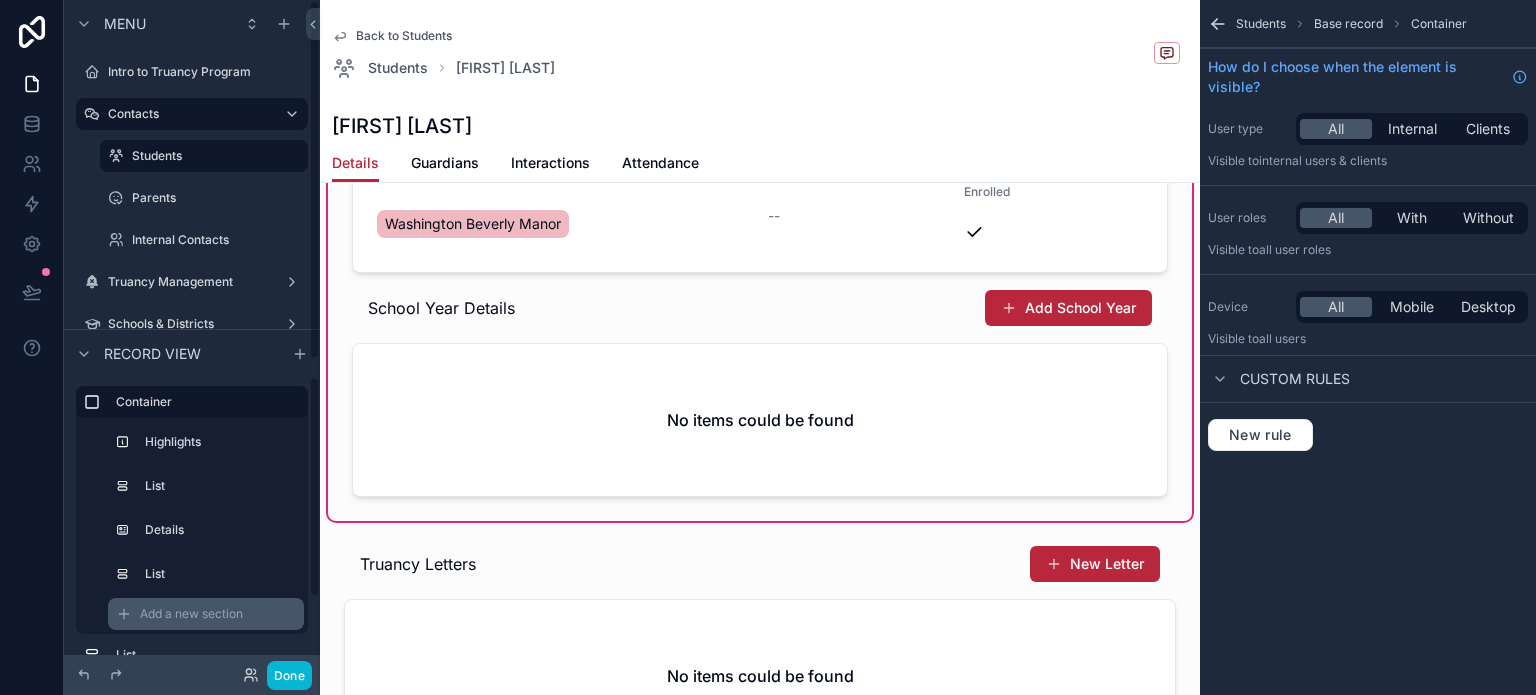 click on "Add a new section" at bounding box center [206, 614] 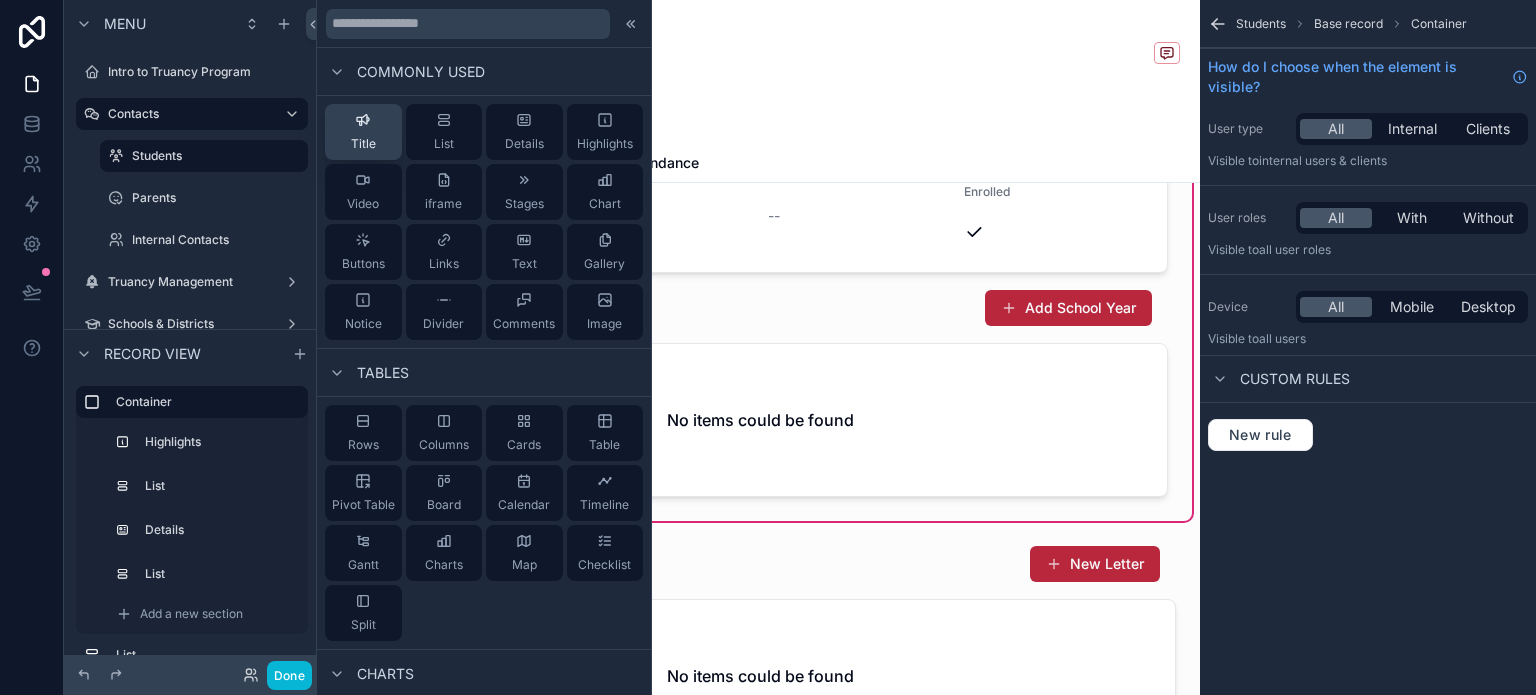 click on "Title" at bounding box center (363, 132) 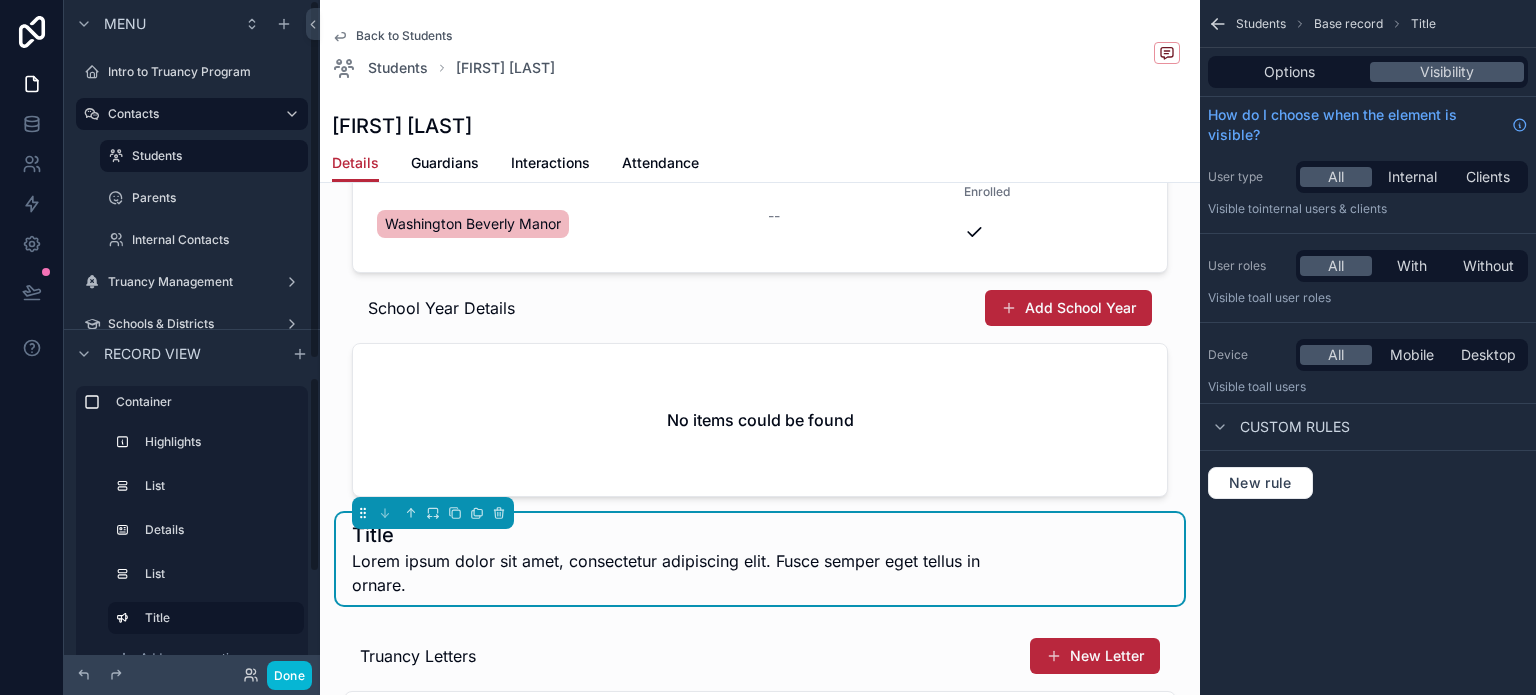 scroll, scrollTop: 510, scrollLeft: 0, axis: vertical 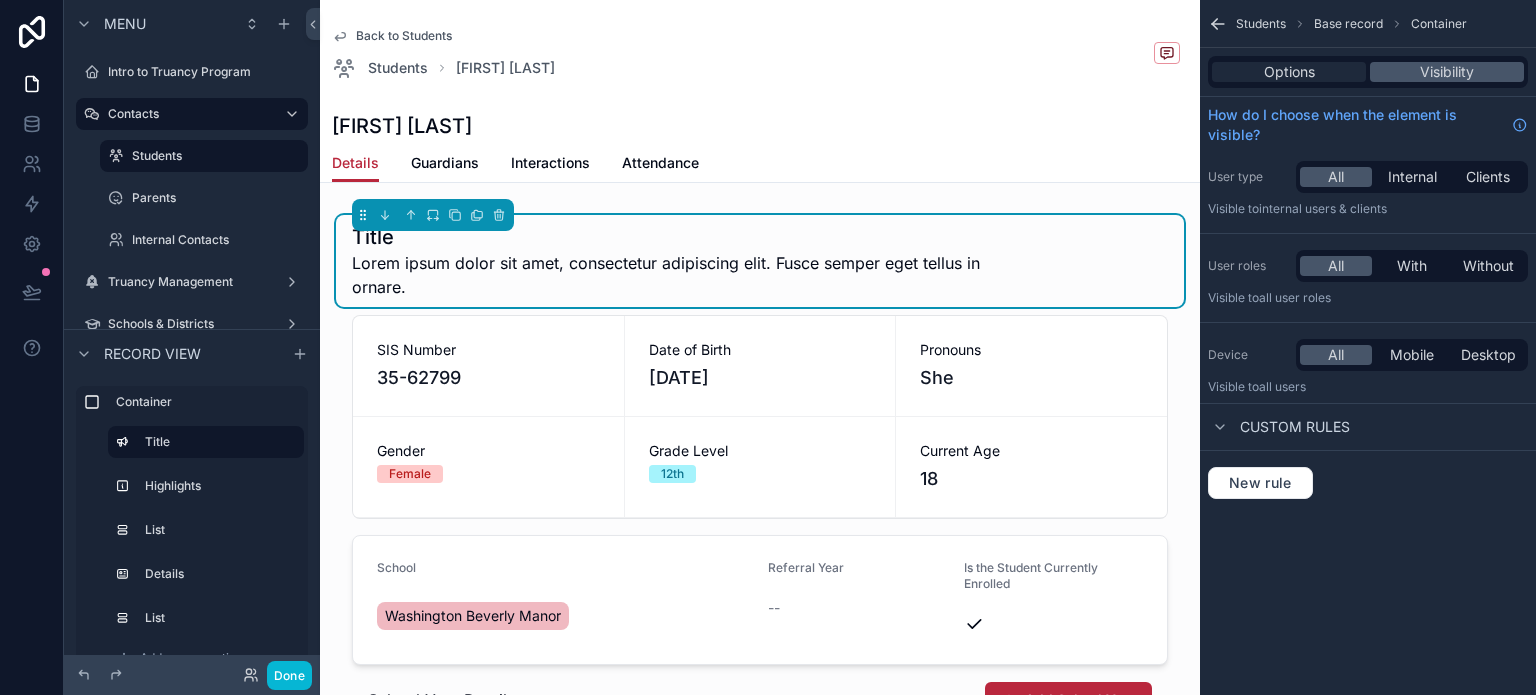 click on "Options" at bounding box center [1289, 72] 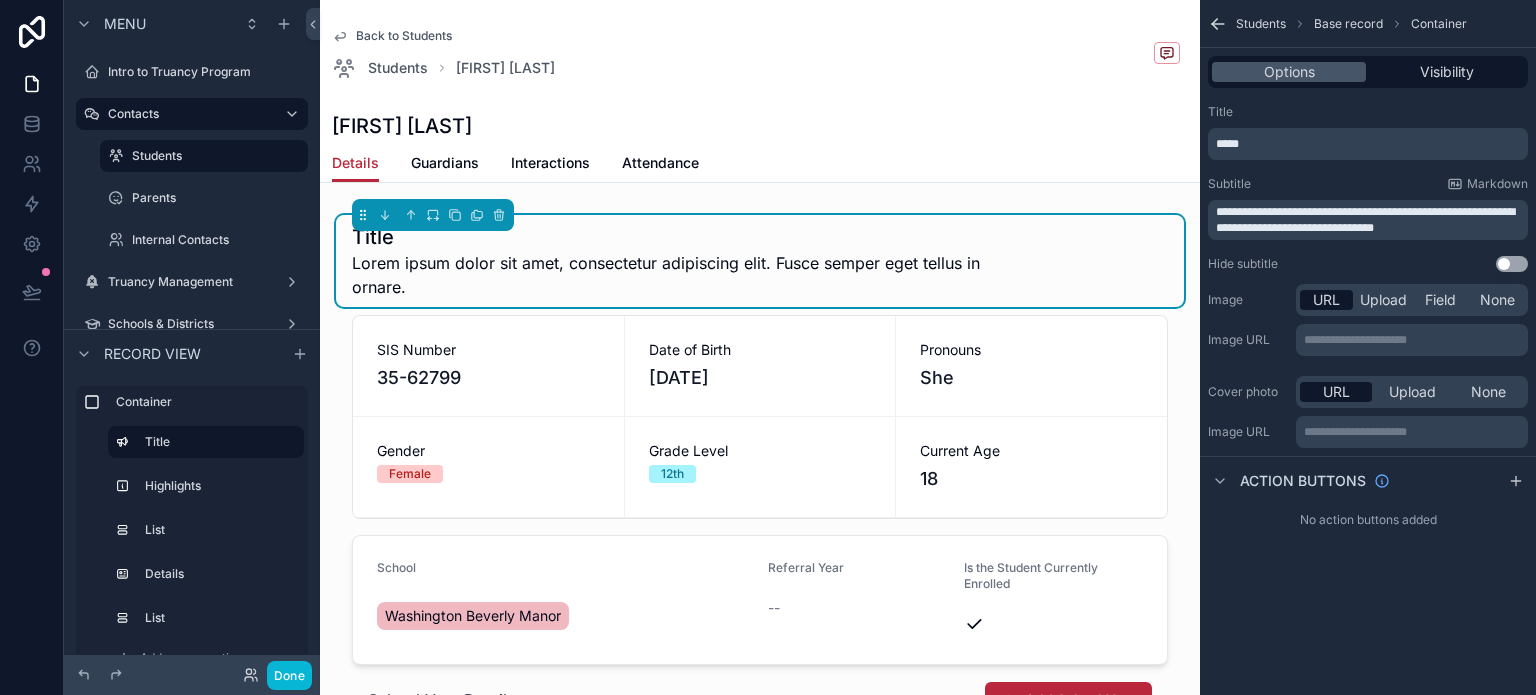 click on "*****" at bounding box center [1370, 144] 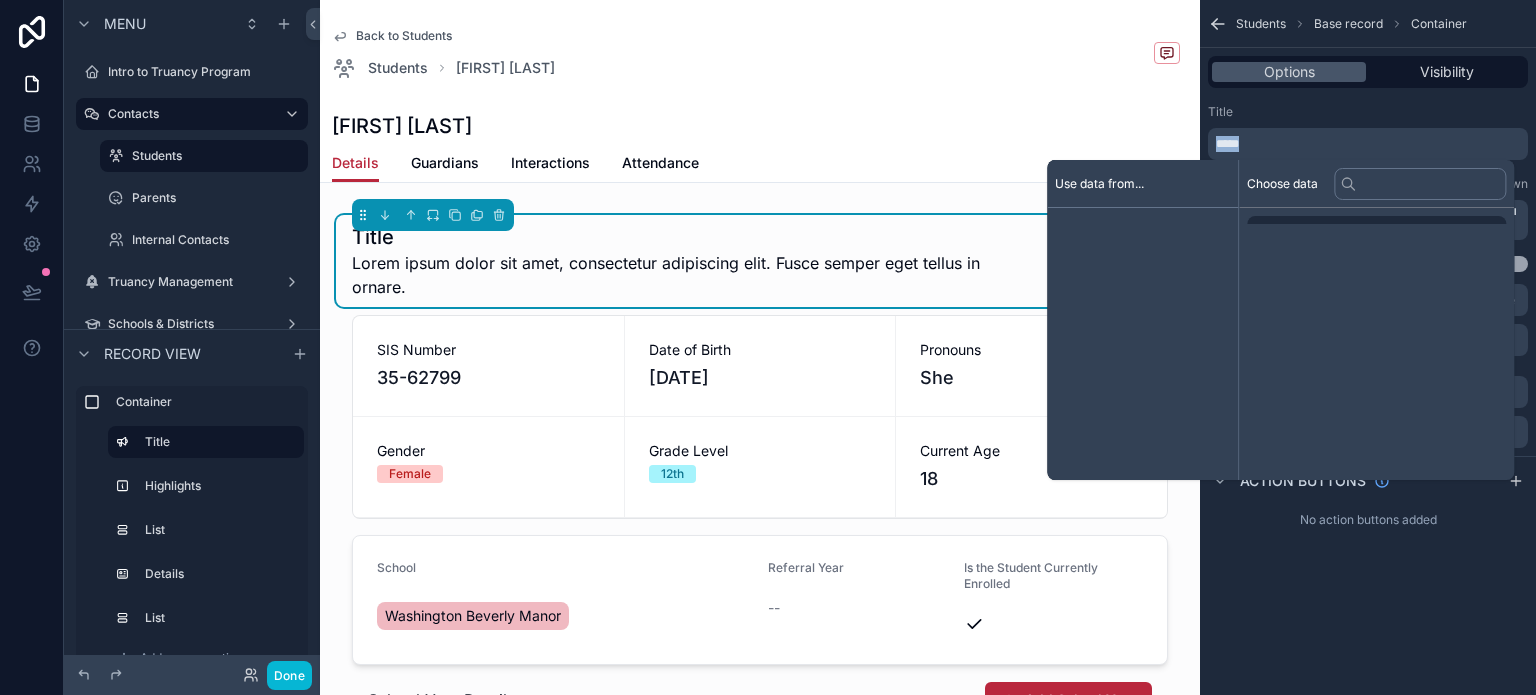 click on "*****" at bounding box center [1370, 144] 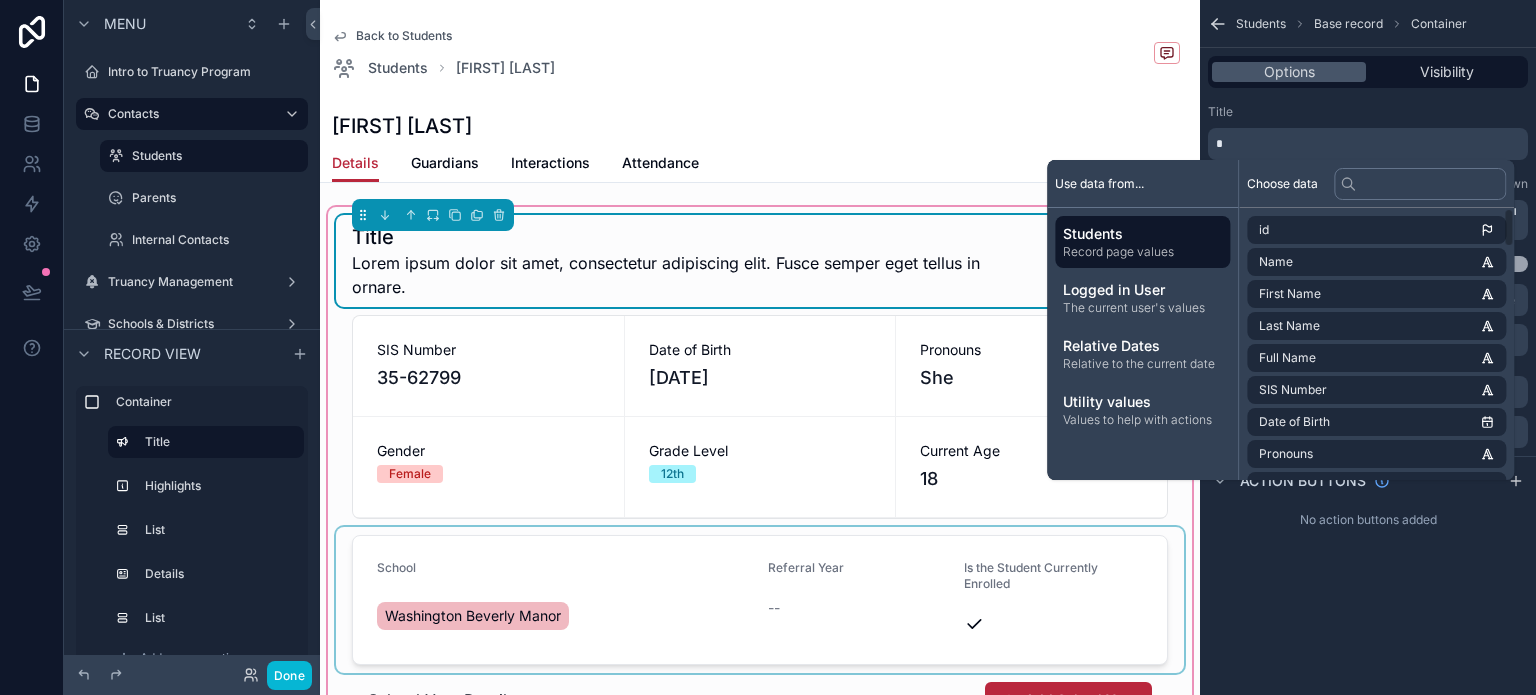 type 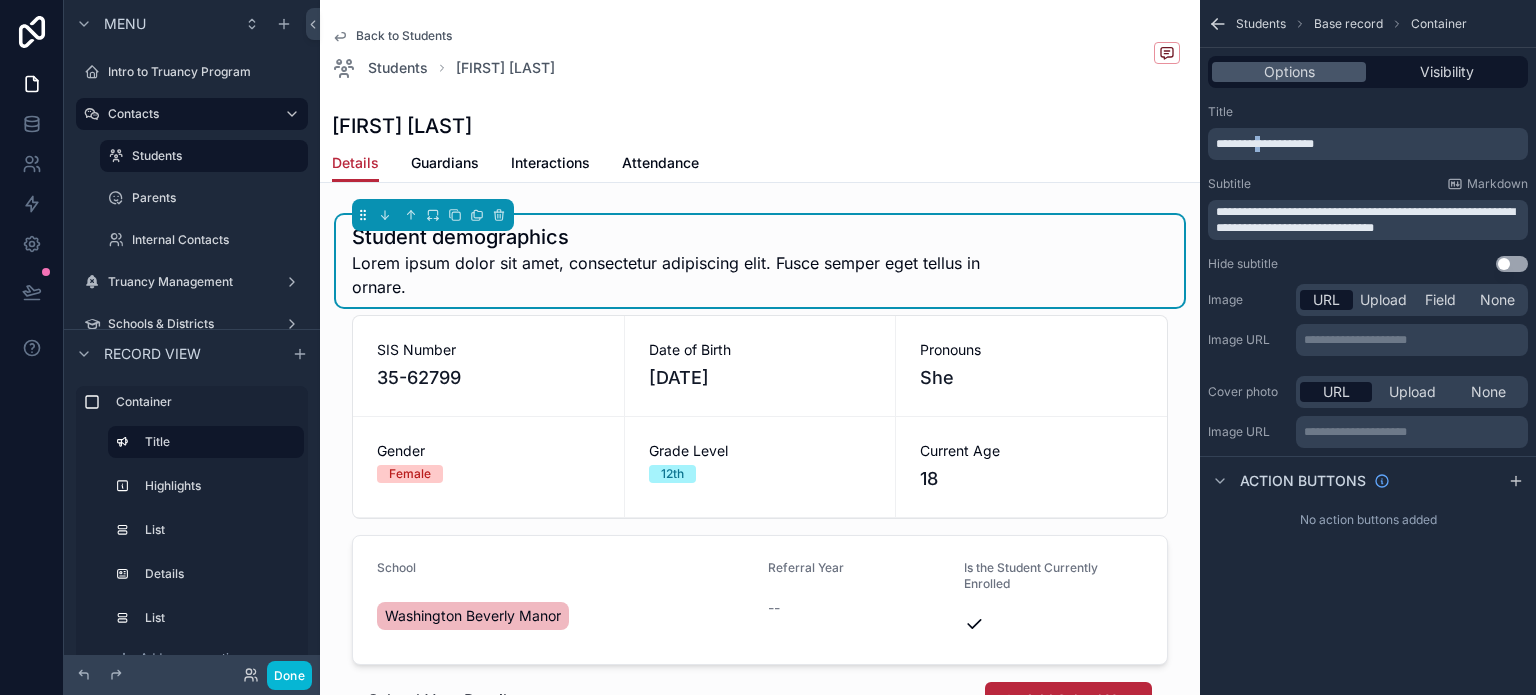 click on "**********" at bounding box center [1265, 144] 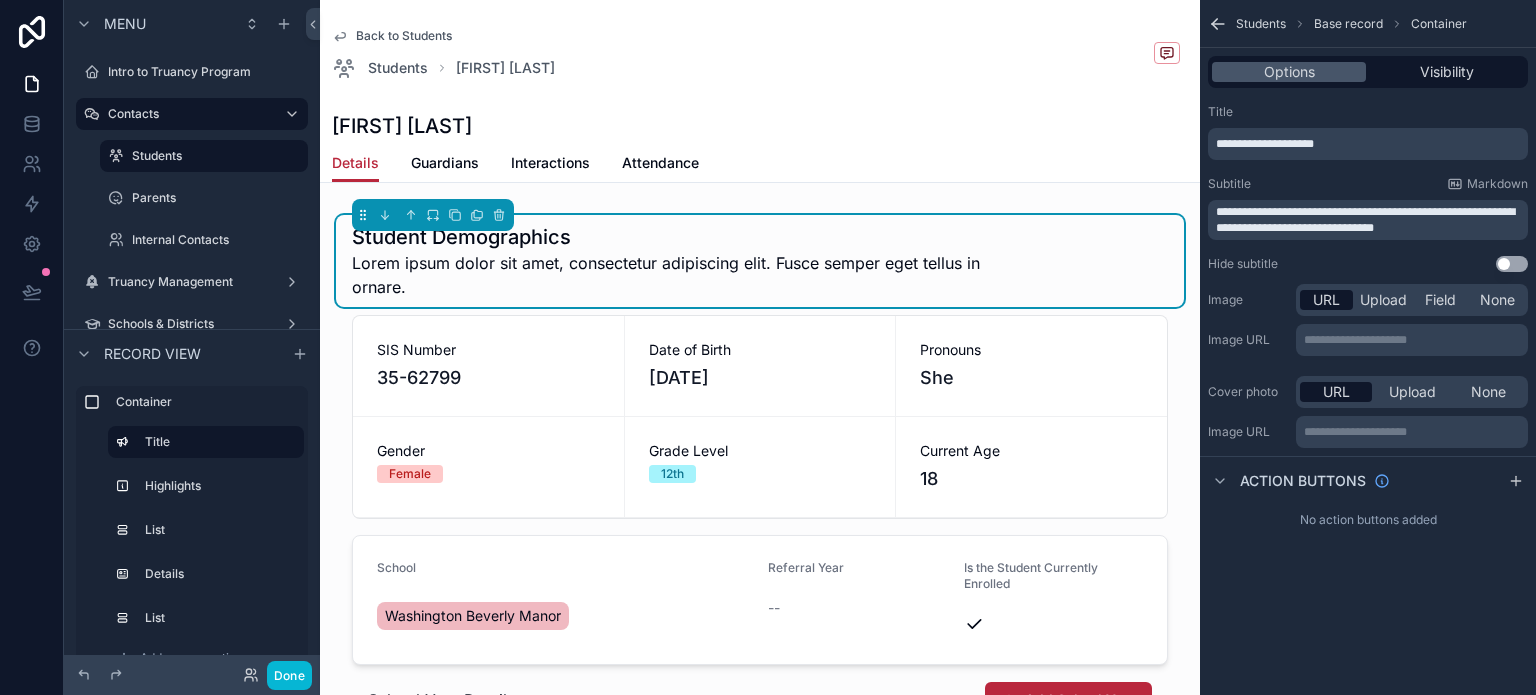 click on "**********" at bounding box center [1368, 188] 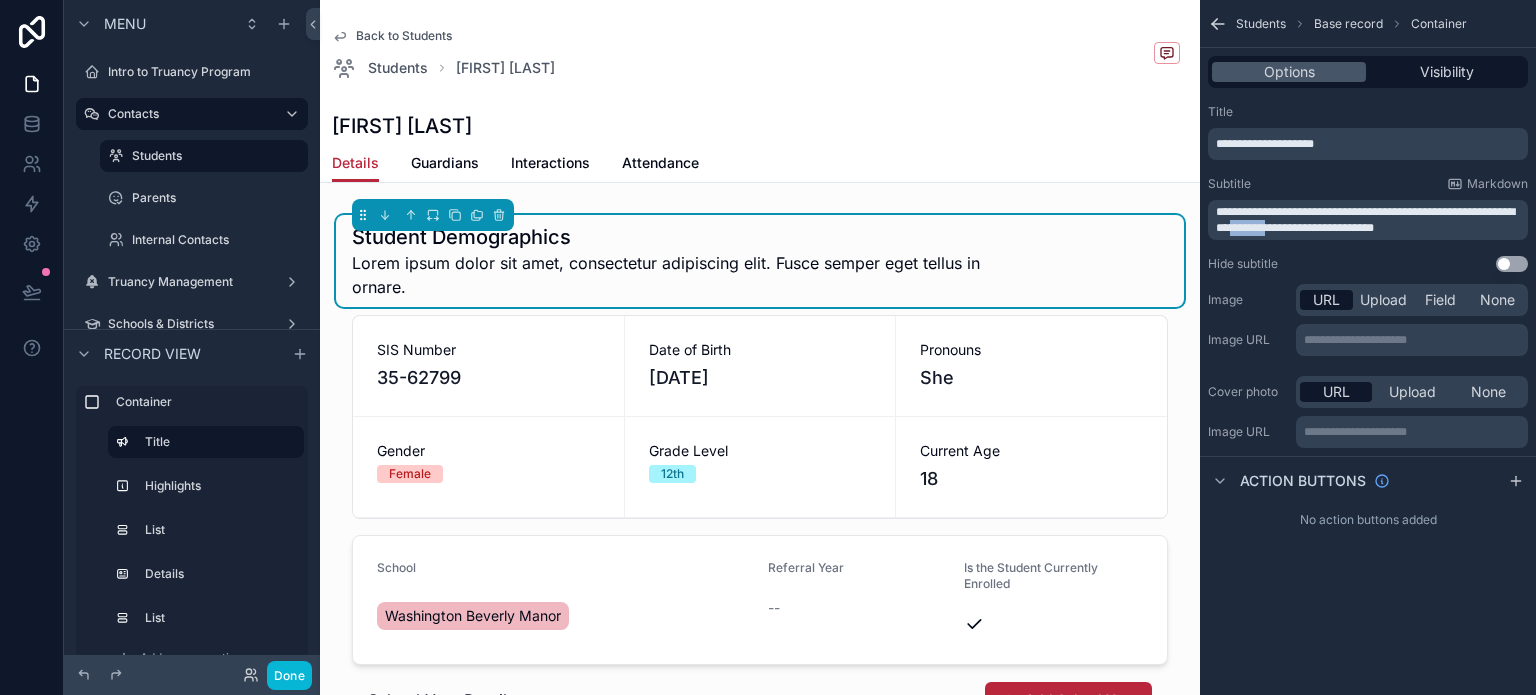 click on "**********" at bounding box center [1365, 220] 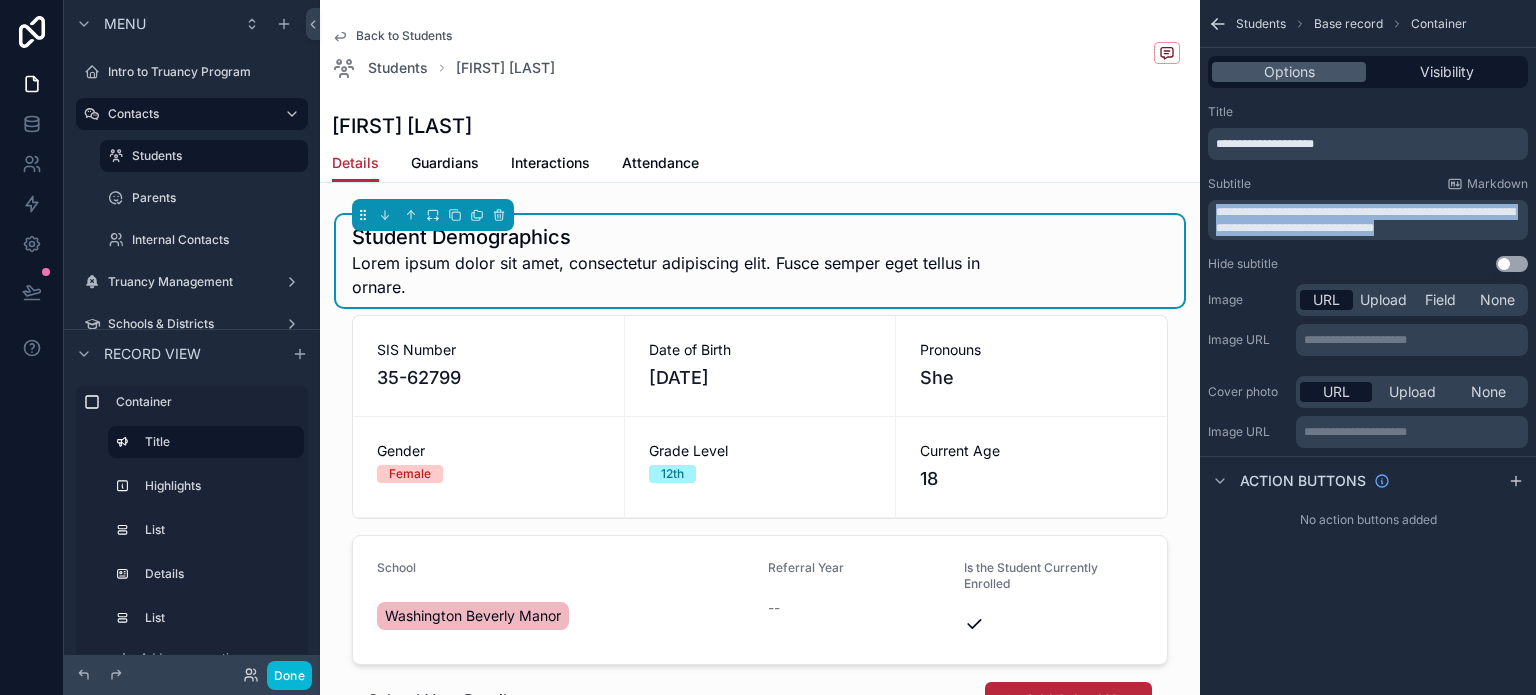 click on "**********" at bounding box center (1365, 220) 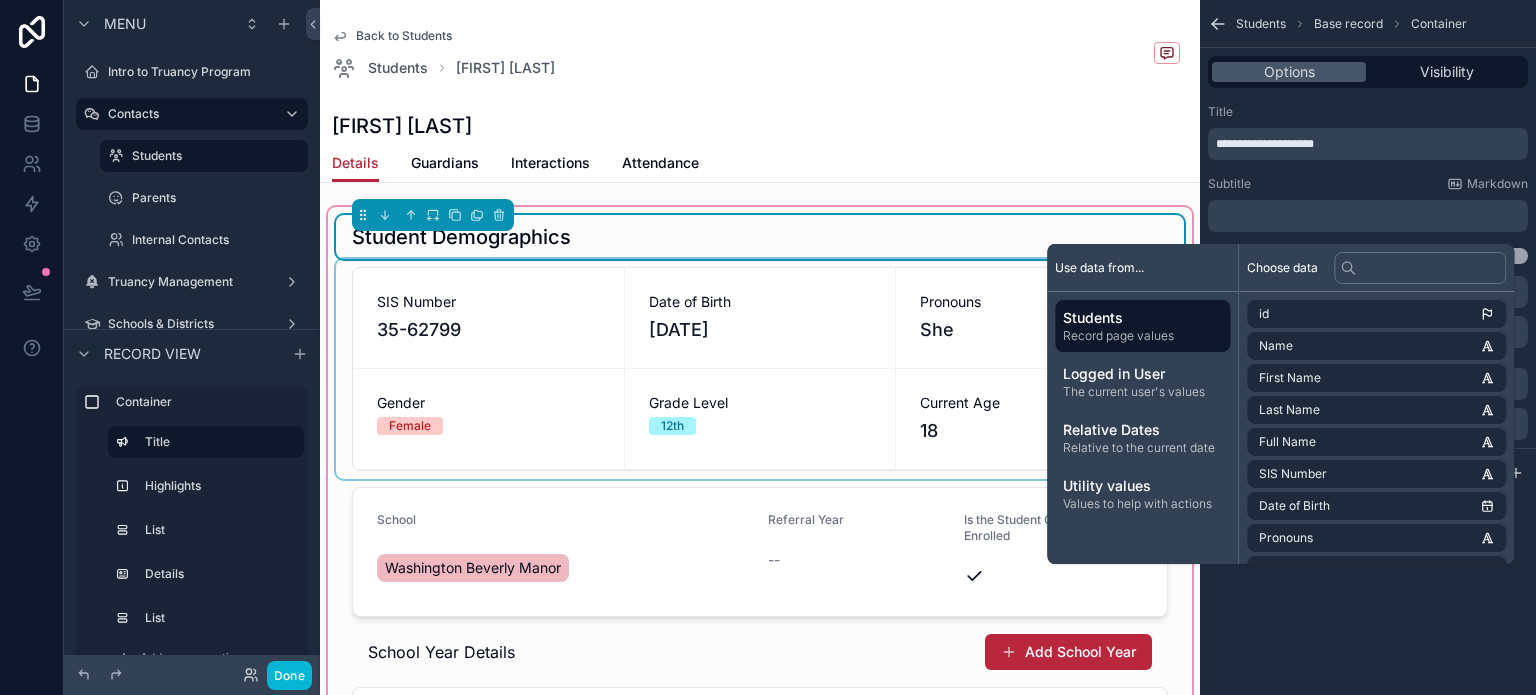 click at bounding box center (760, 369) 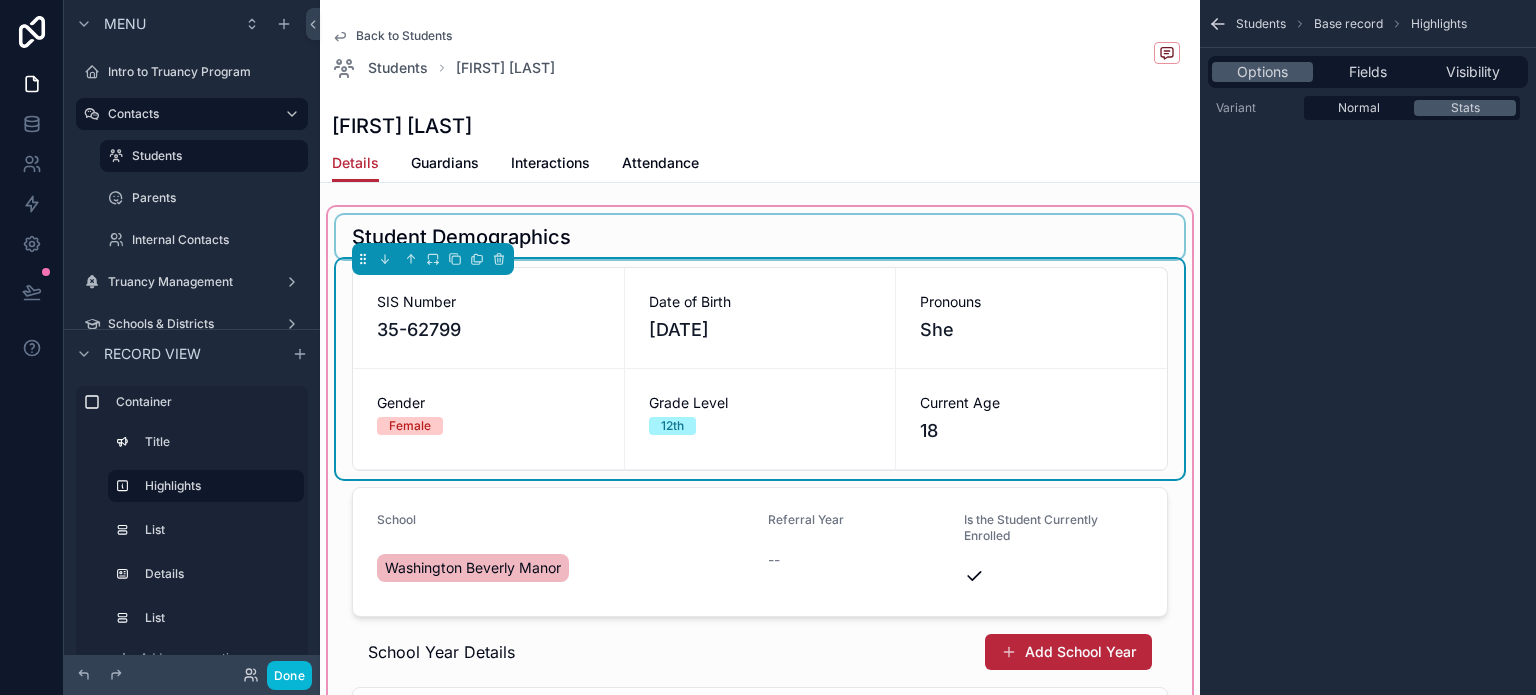 click at bounding box center (760, 237) 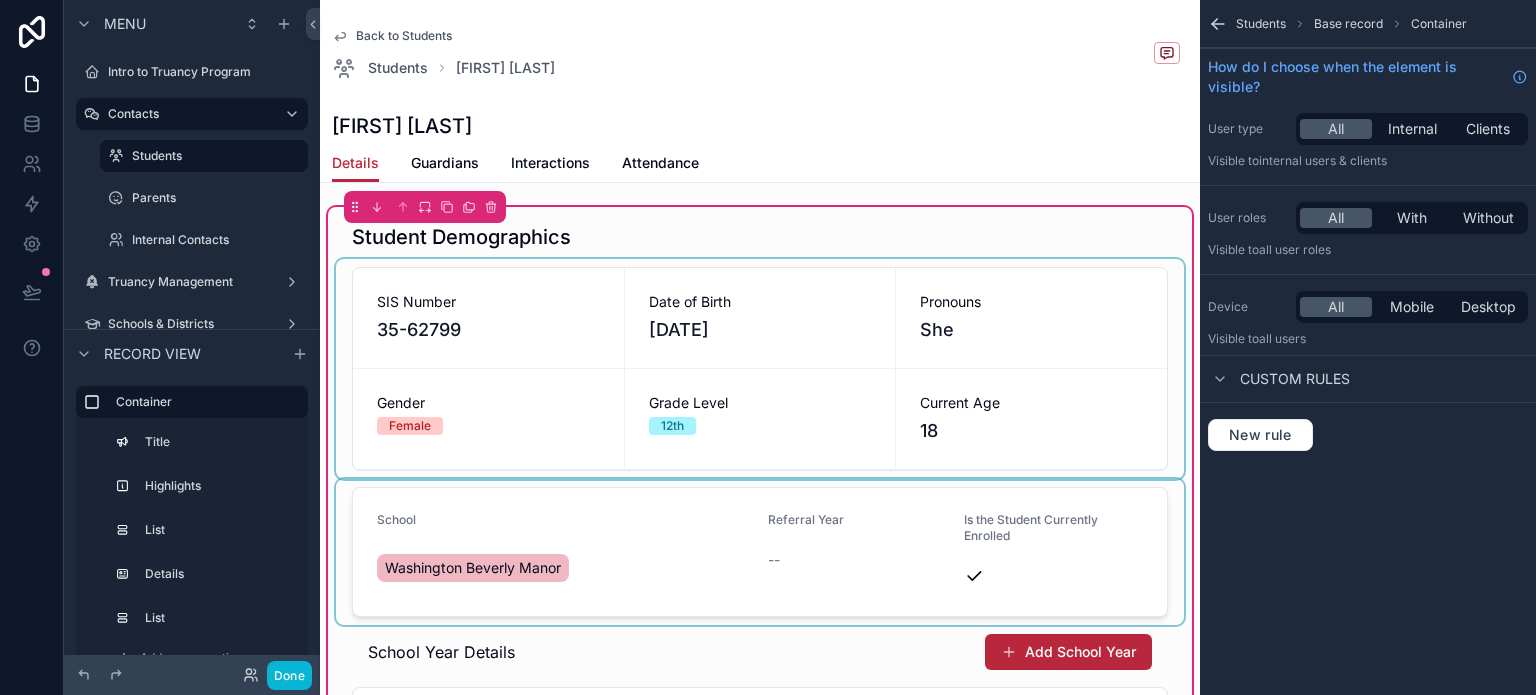click at bounding box center (760, 552) 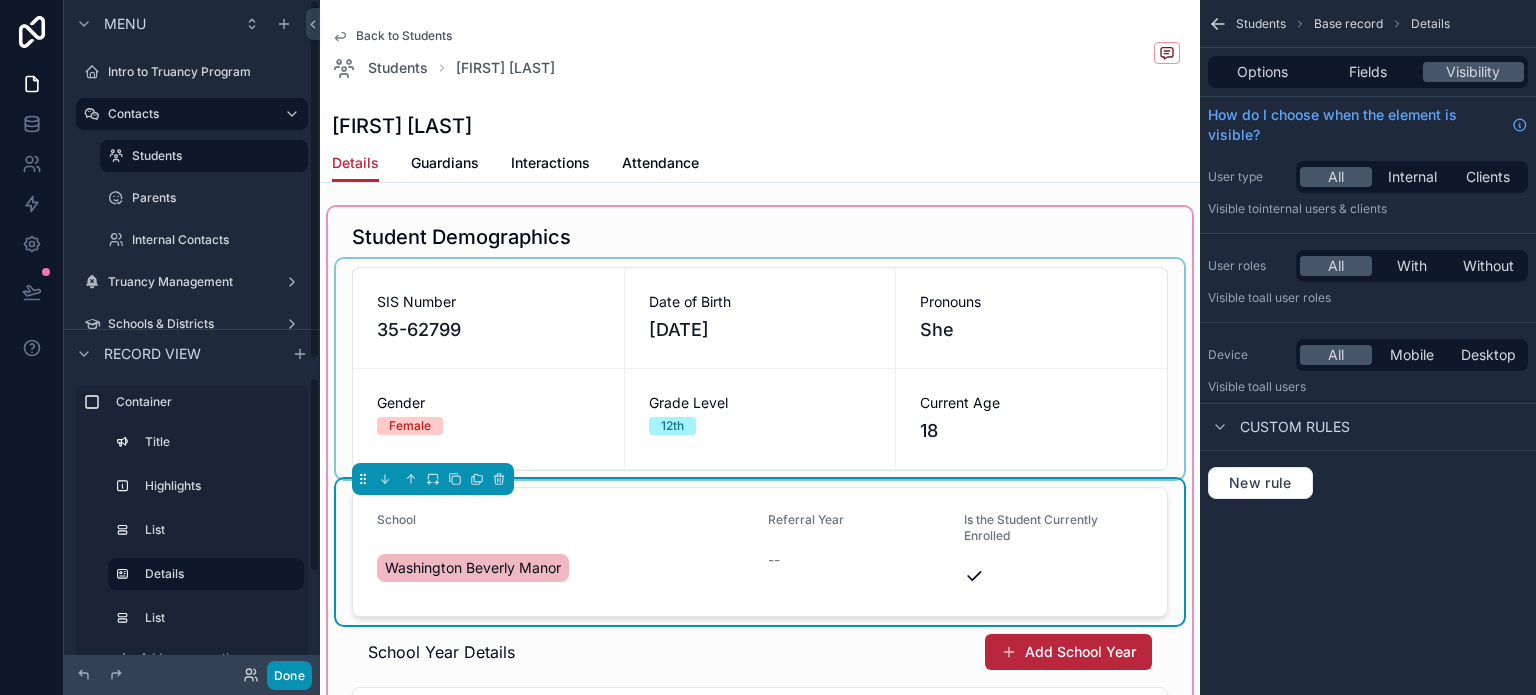click on "Done" at bounding box center (289, 675) 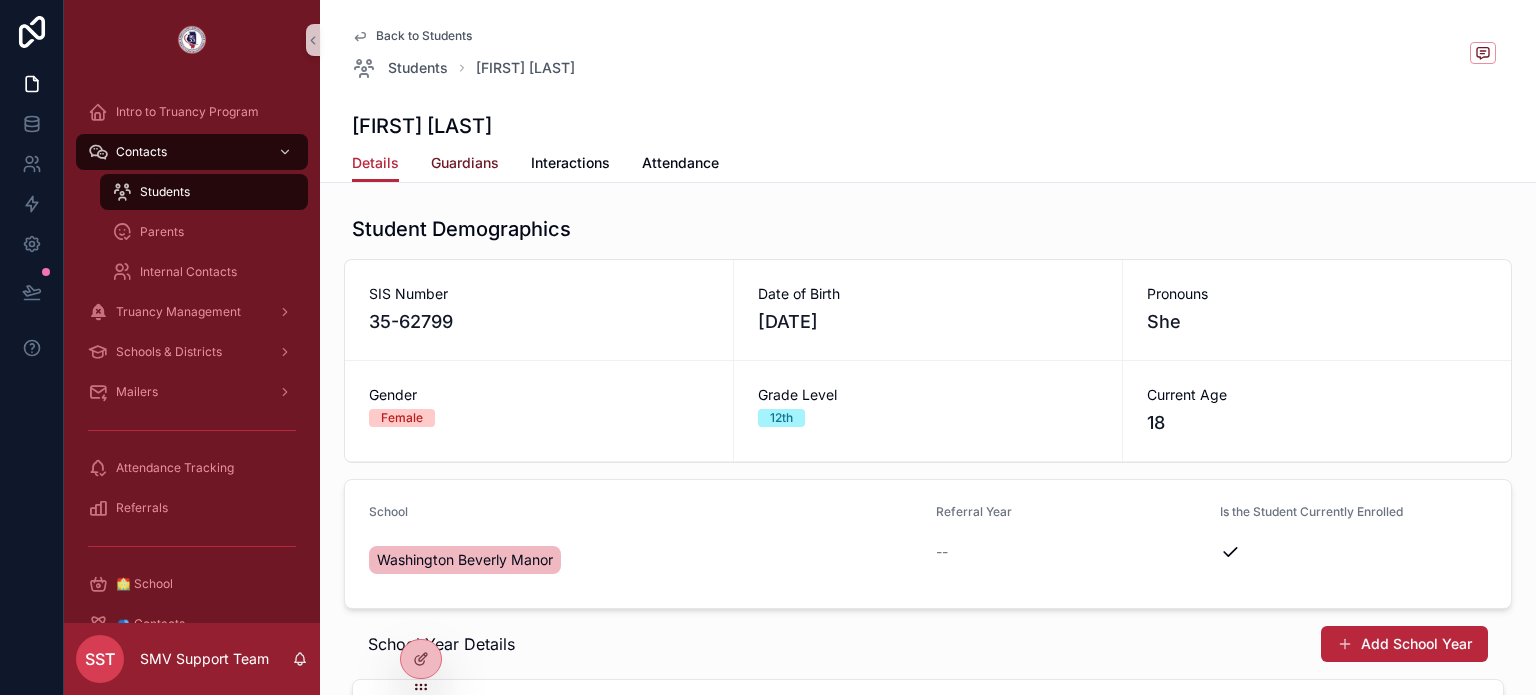 click on "Guardians" at bounding box center [465, 163] 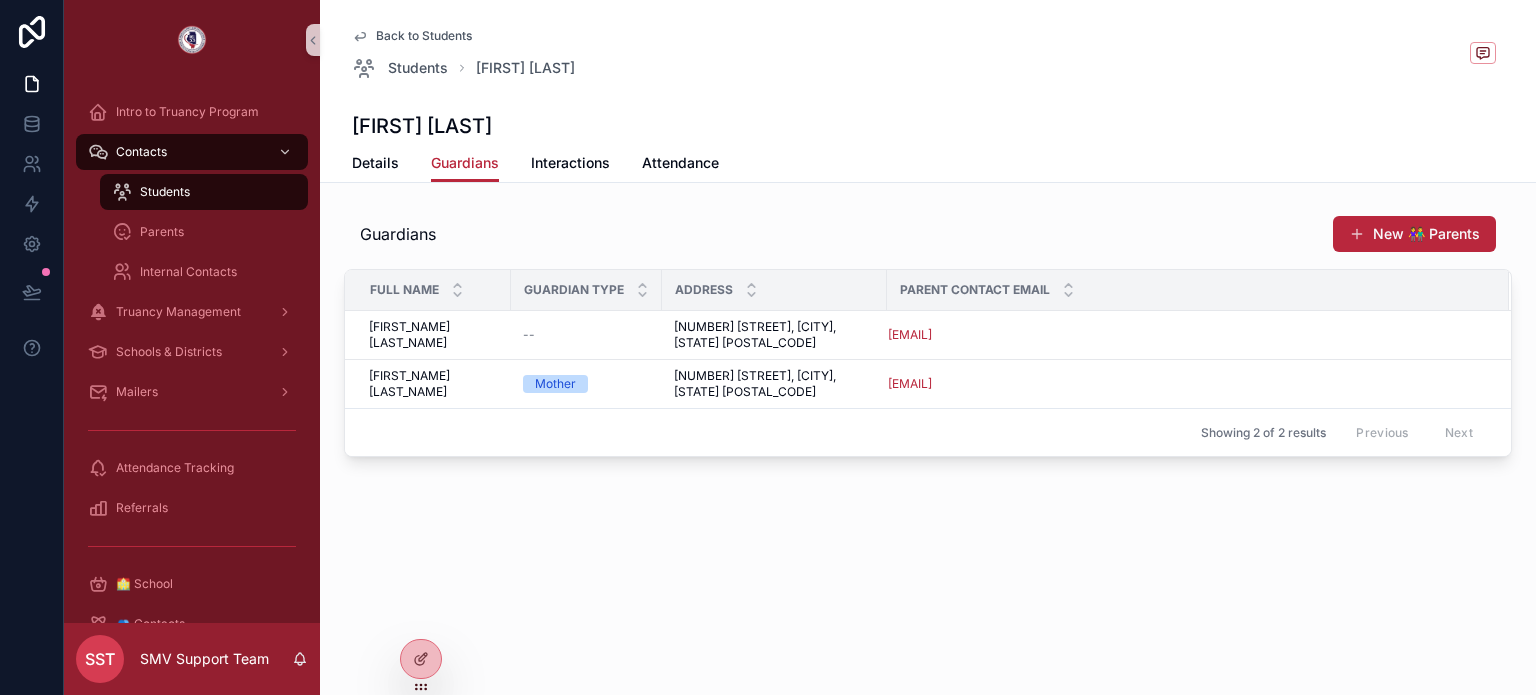 click on "Details Guardians Interactions Attendance" at bounding box center (928, 163) 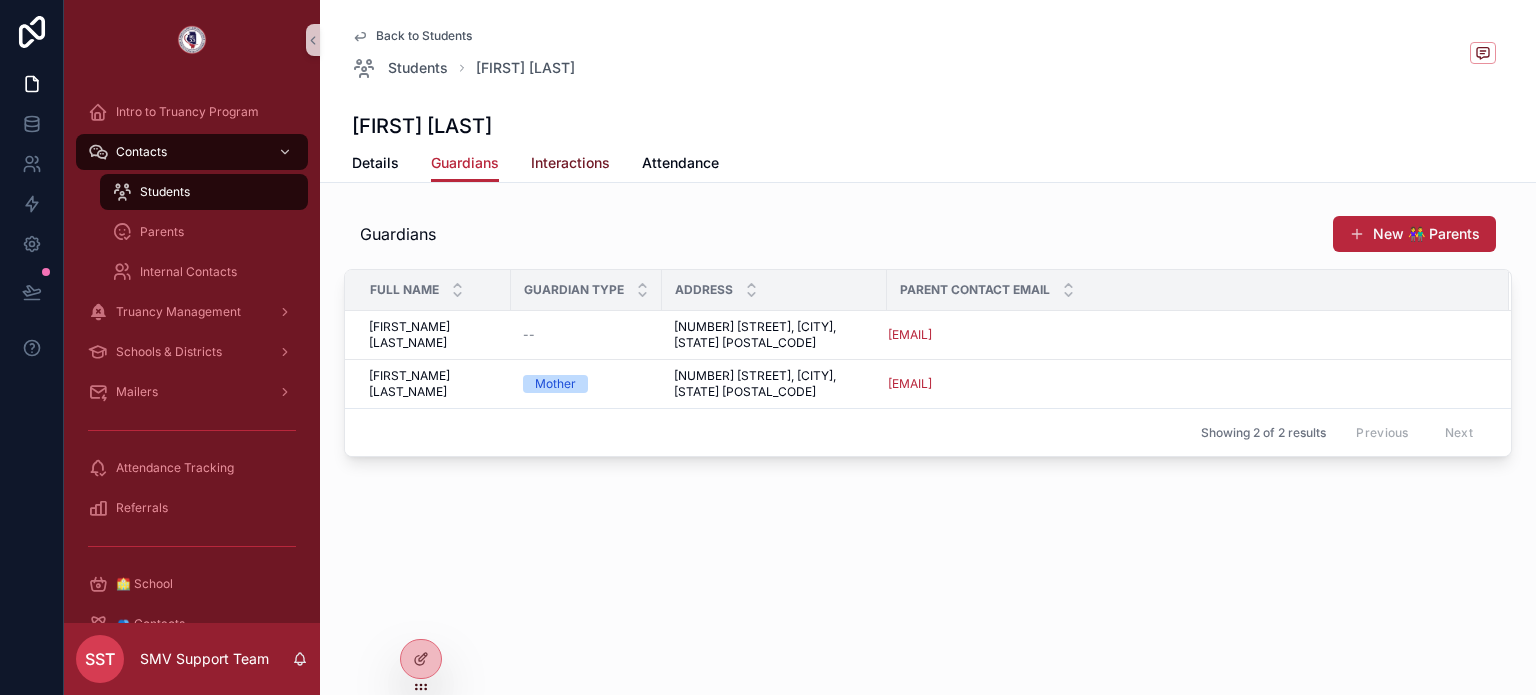 click on "Interactions" at bounding box center [570, 163] 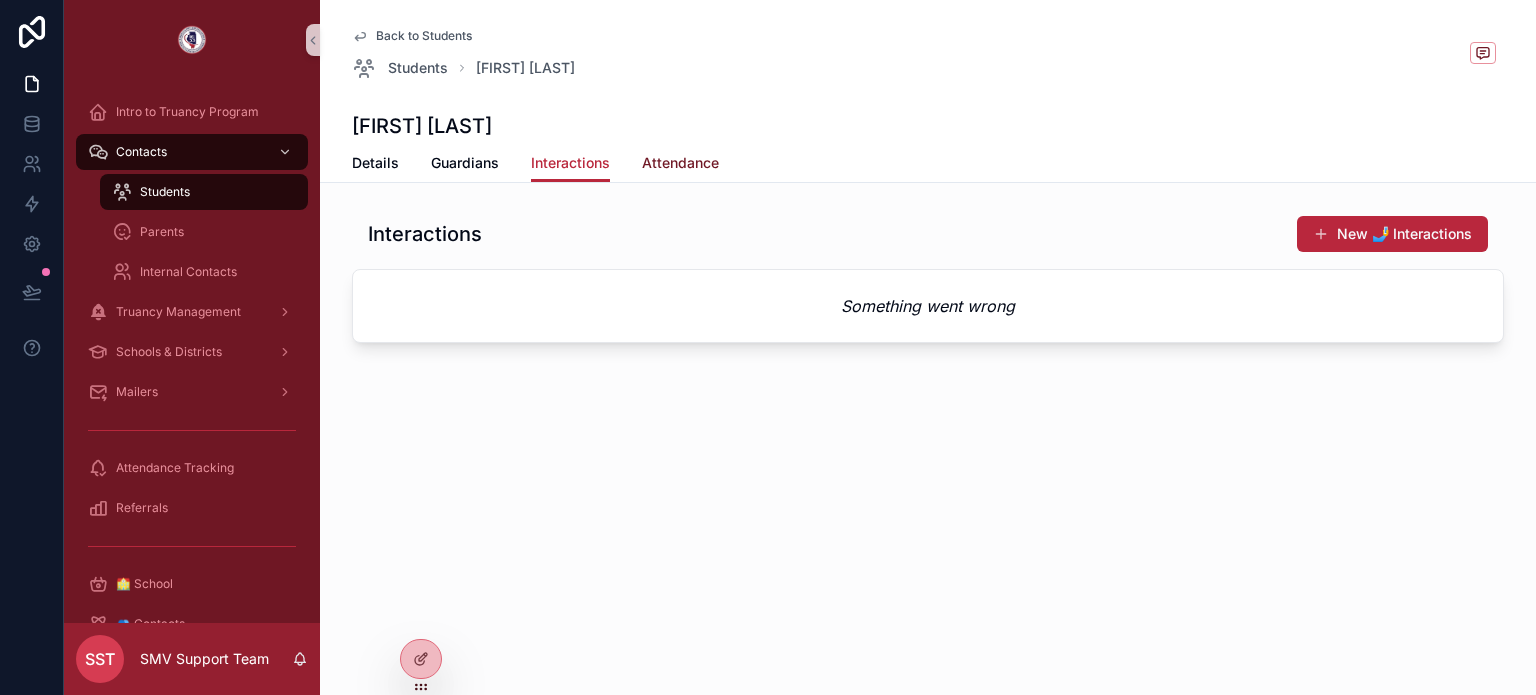 click on "Attendance" at bounding box center [680, 163] 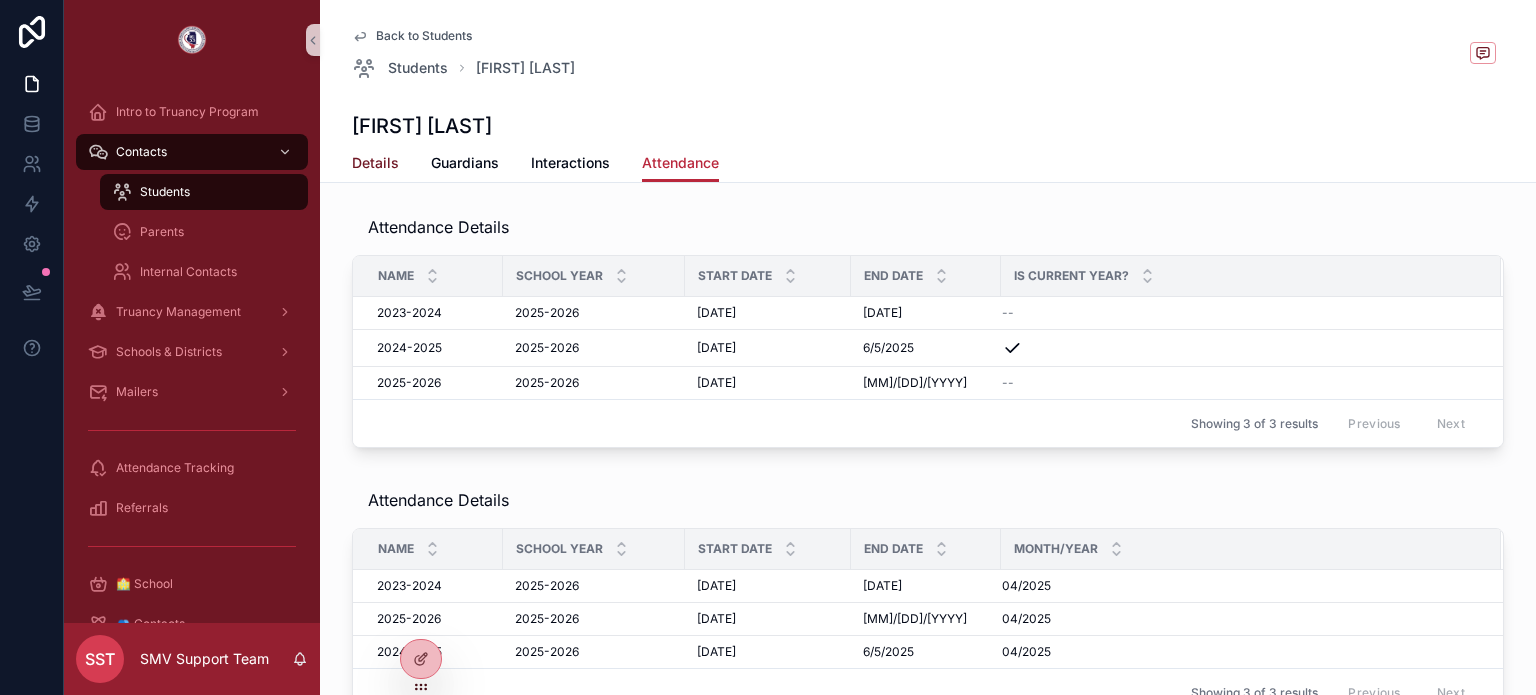 click on "Details" at bounding box center [375, 163] 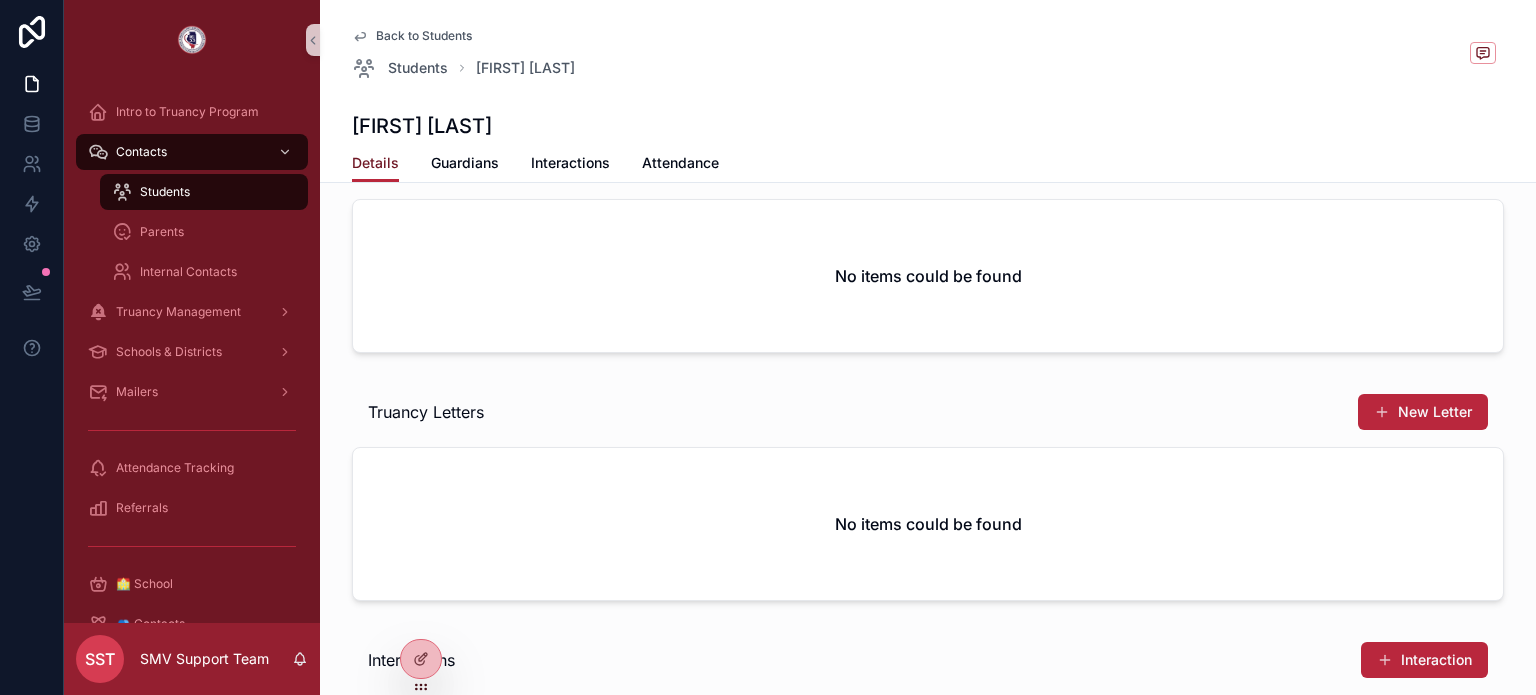 scroll, scrollTop: 500, scrollLeft: 0, axis: vertical 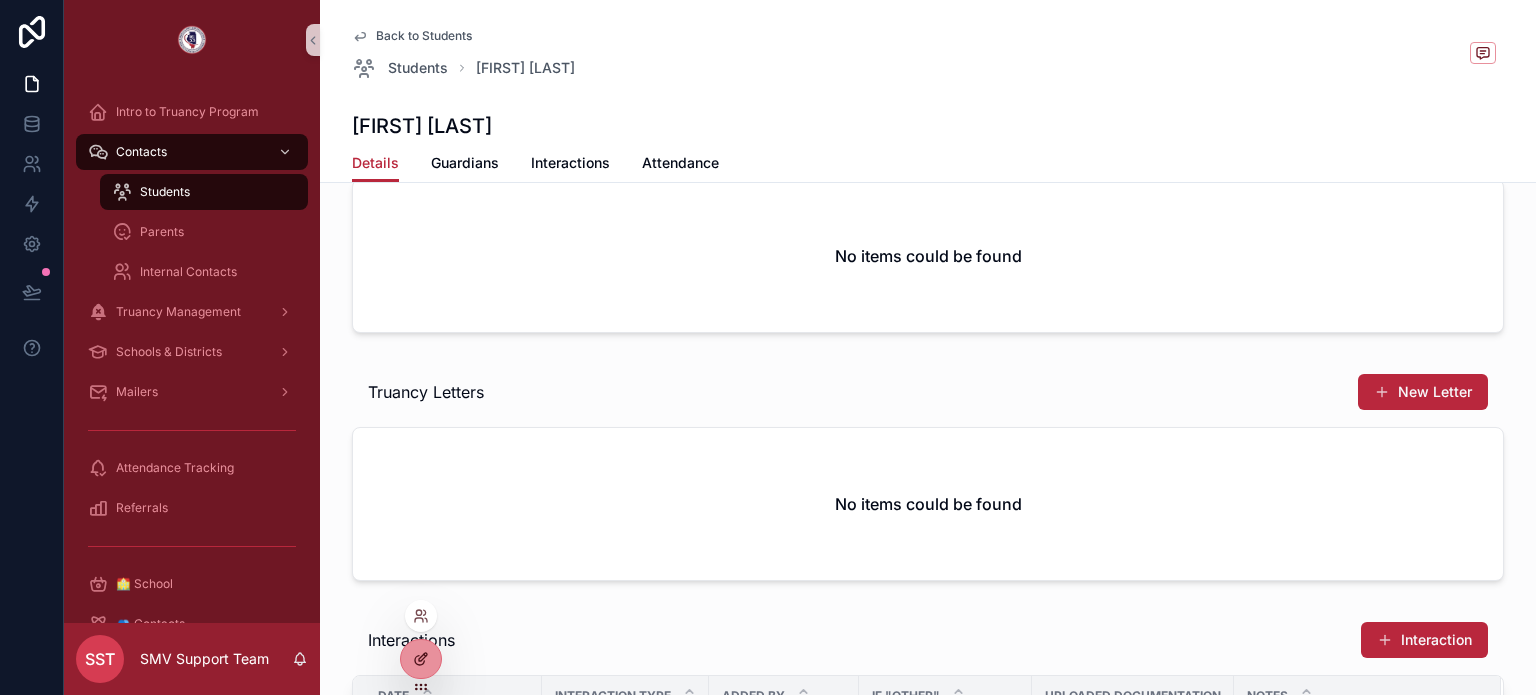 click 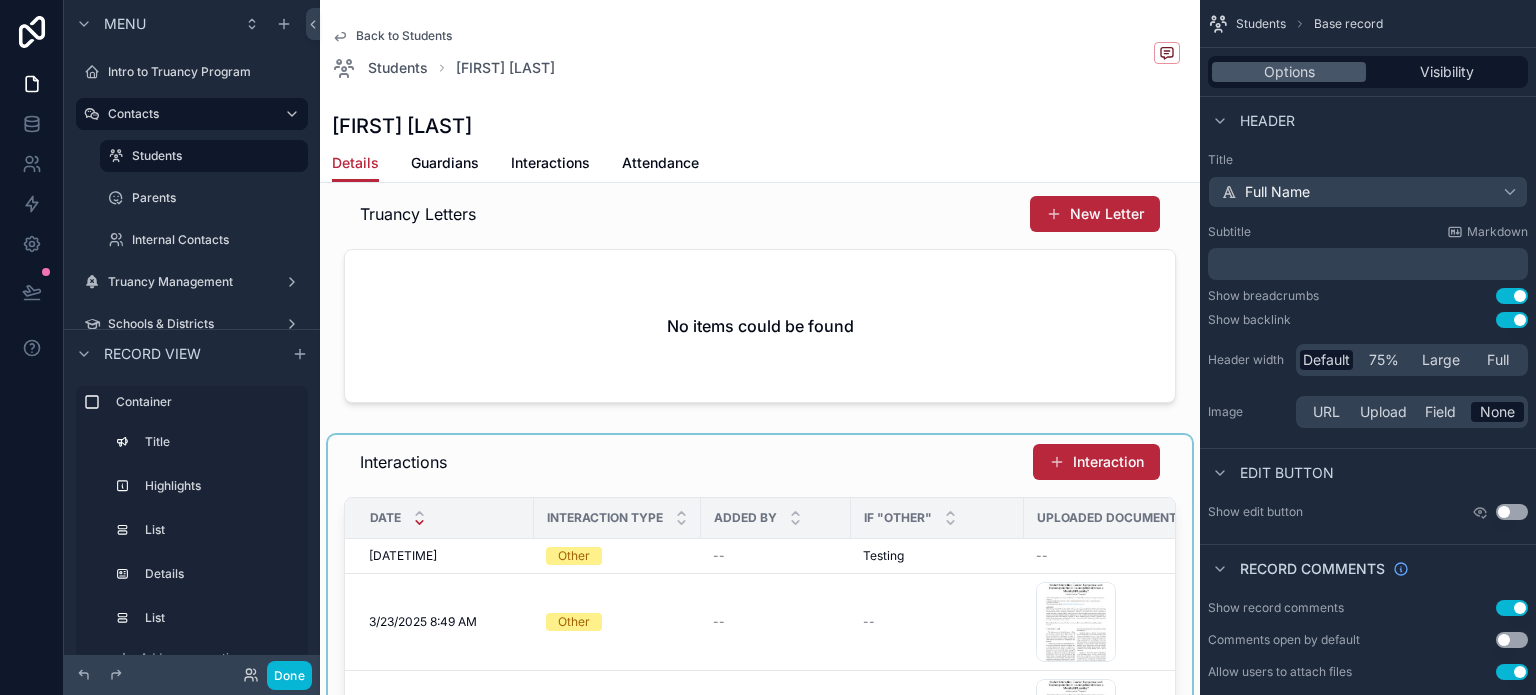 scroll, scrollTop: 800, scrollLeft: 0, axis: vertical 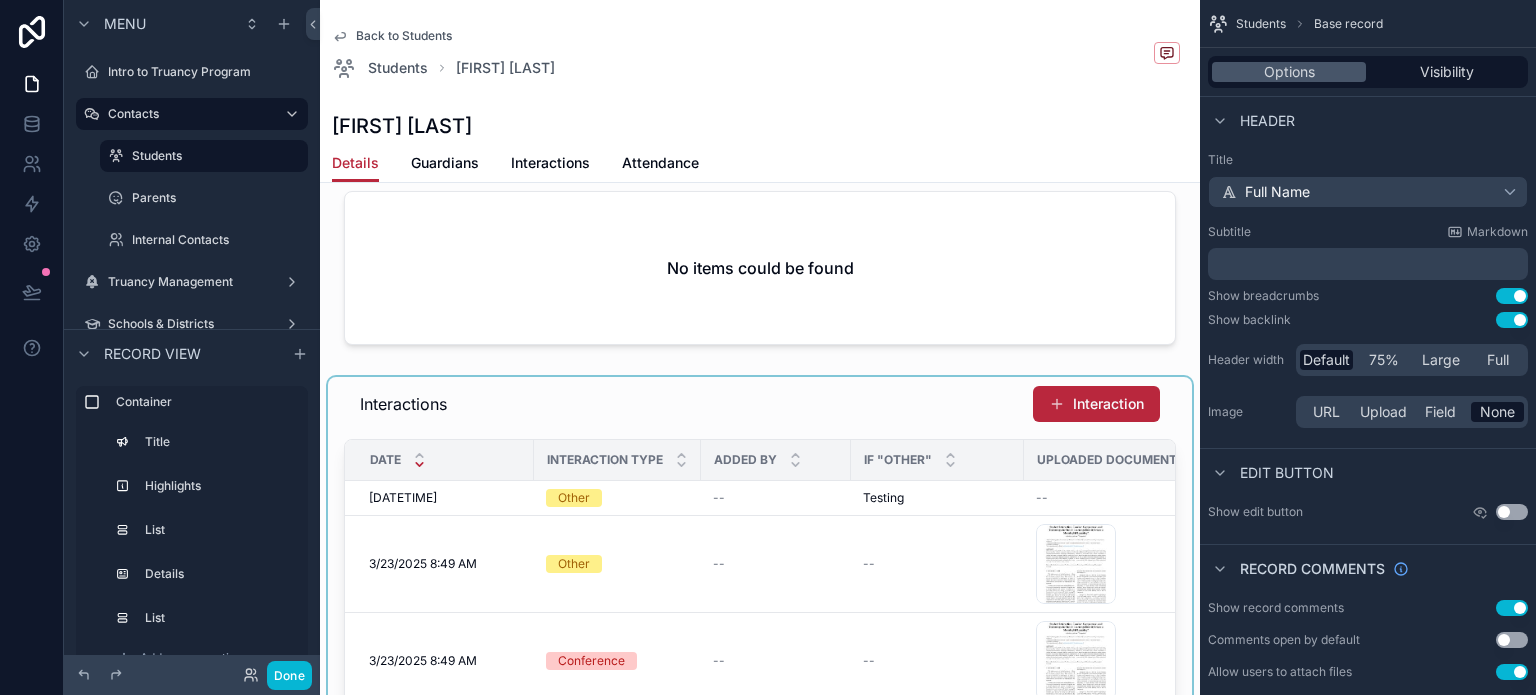 click on "Interaction Type" at bounding box center (617, 460) 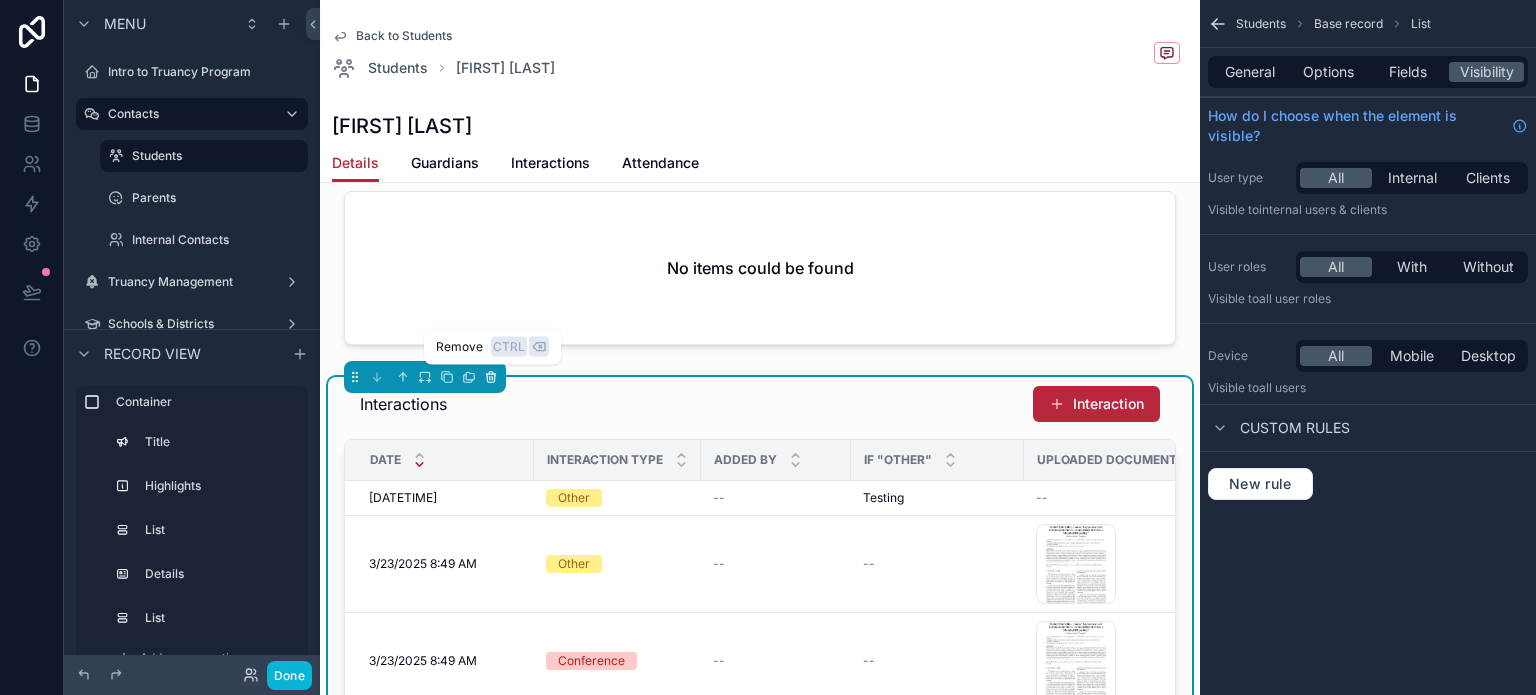 click 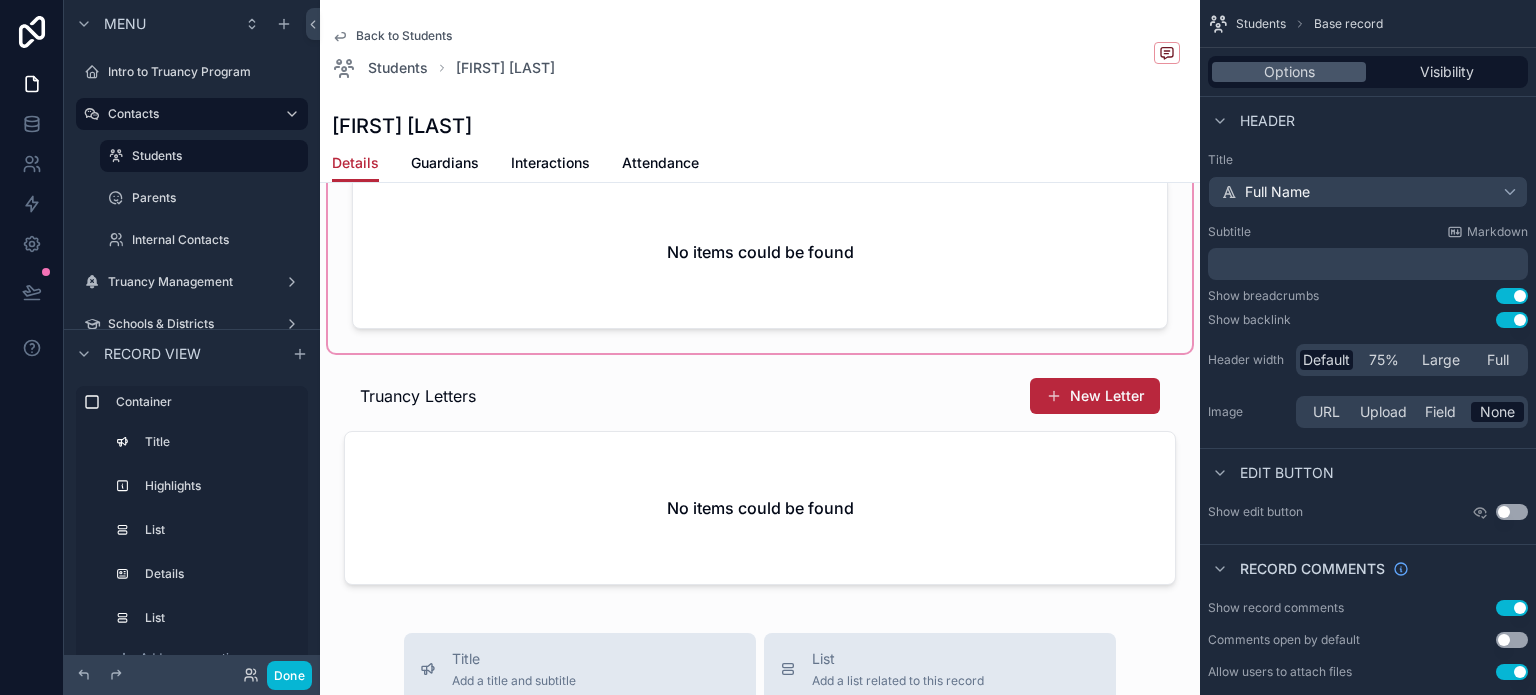 scroll, scrollTop: 600, scrollLeft: 0, axis: vertical 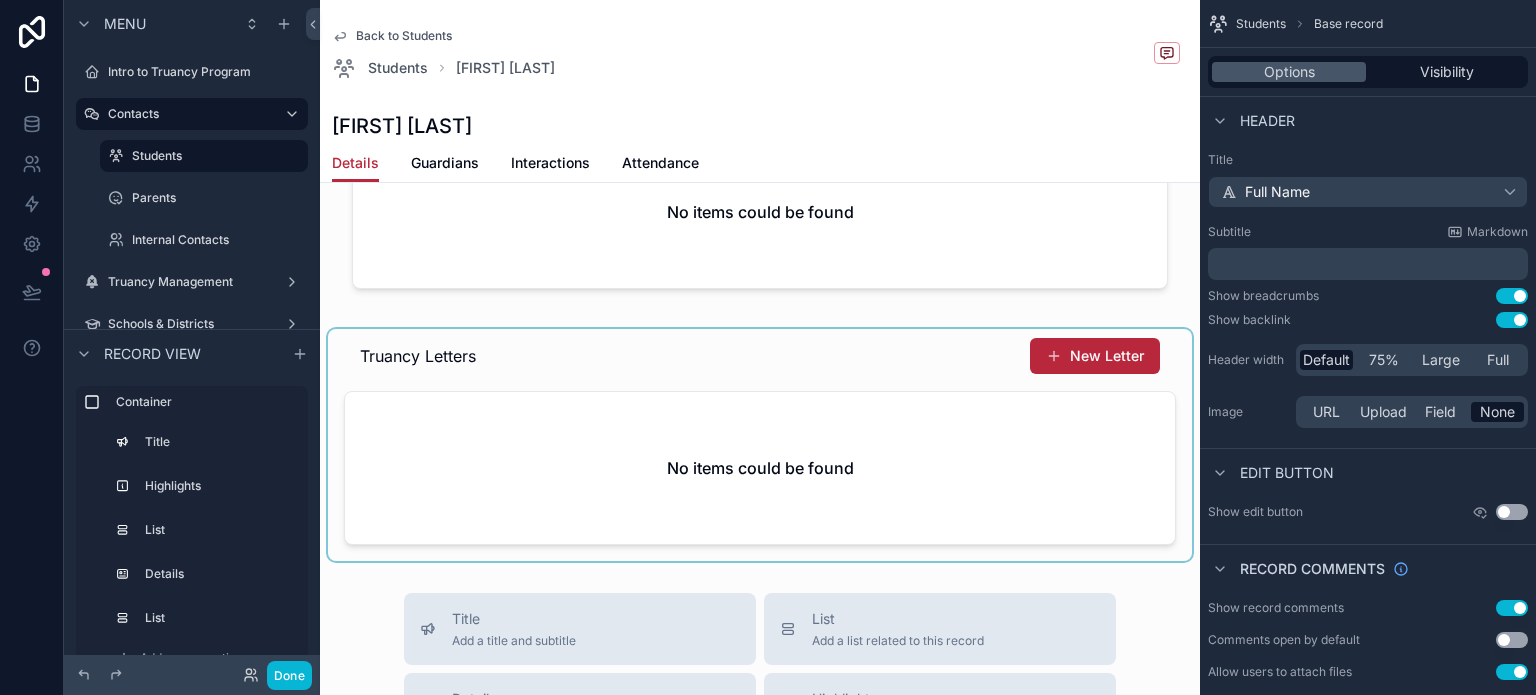 click at bounding box center [760, 445] 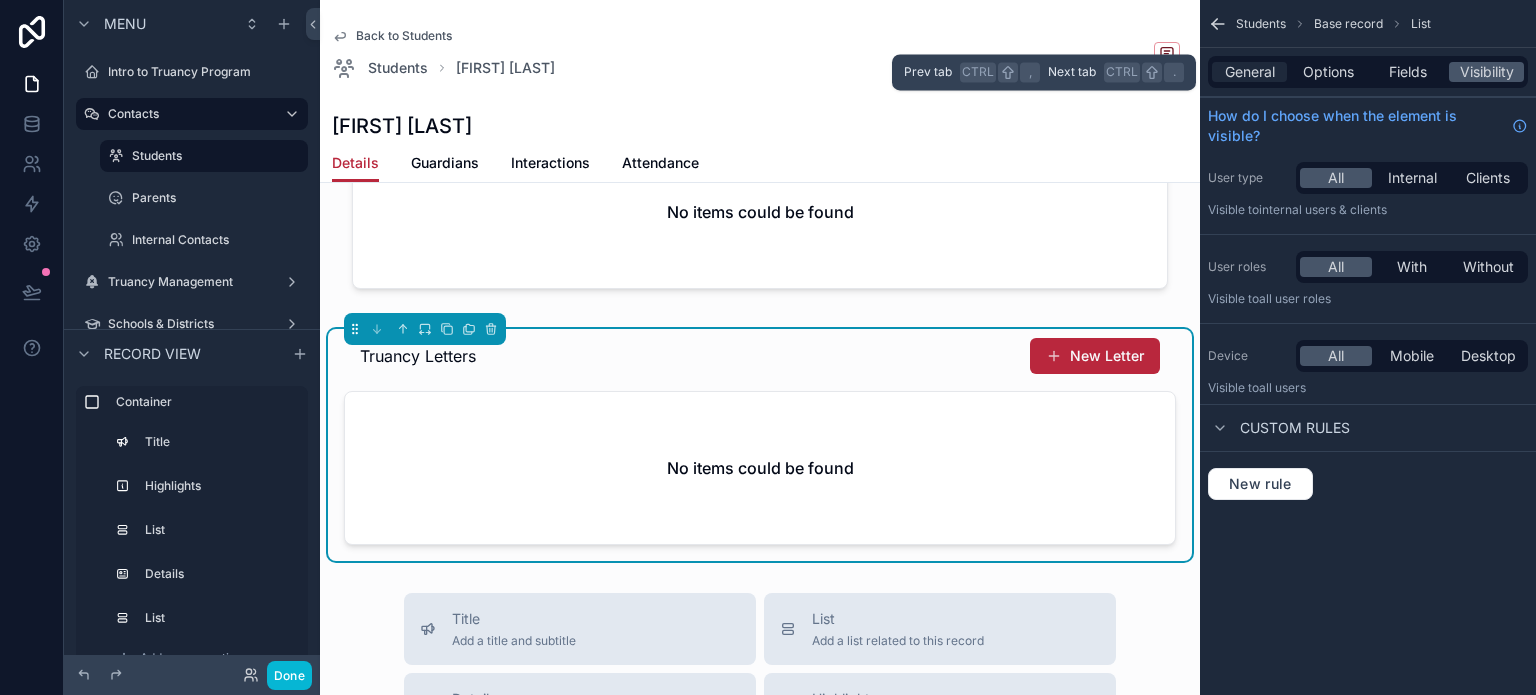 click on "General" at bounding box center [1250, 72] 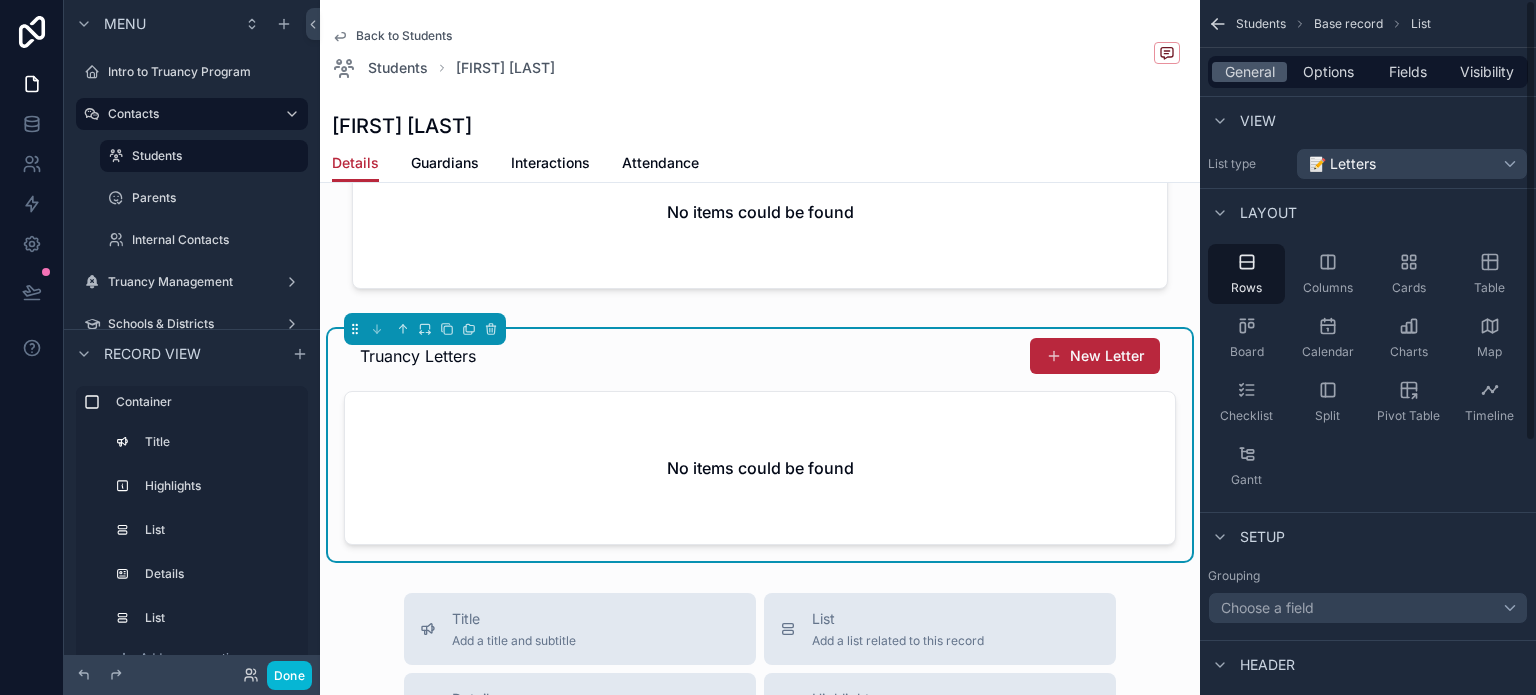 scroll, scrollTop: 0, scrollLeft: 0, axis: both 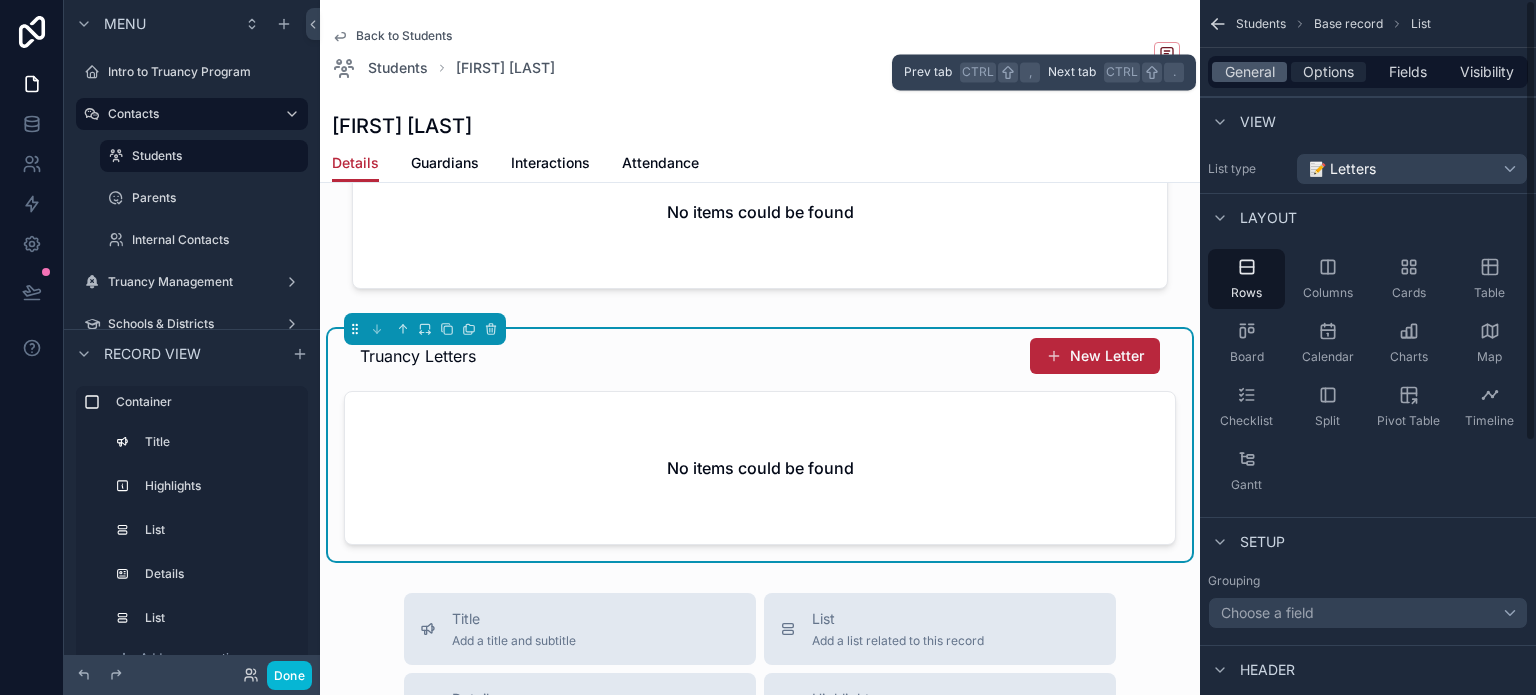 click on "Options" at bounding box center [1328, 72] 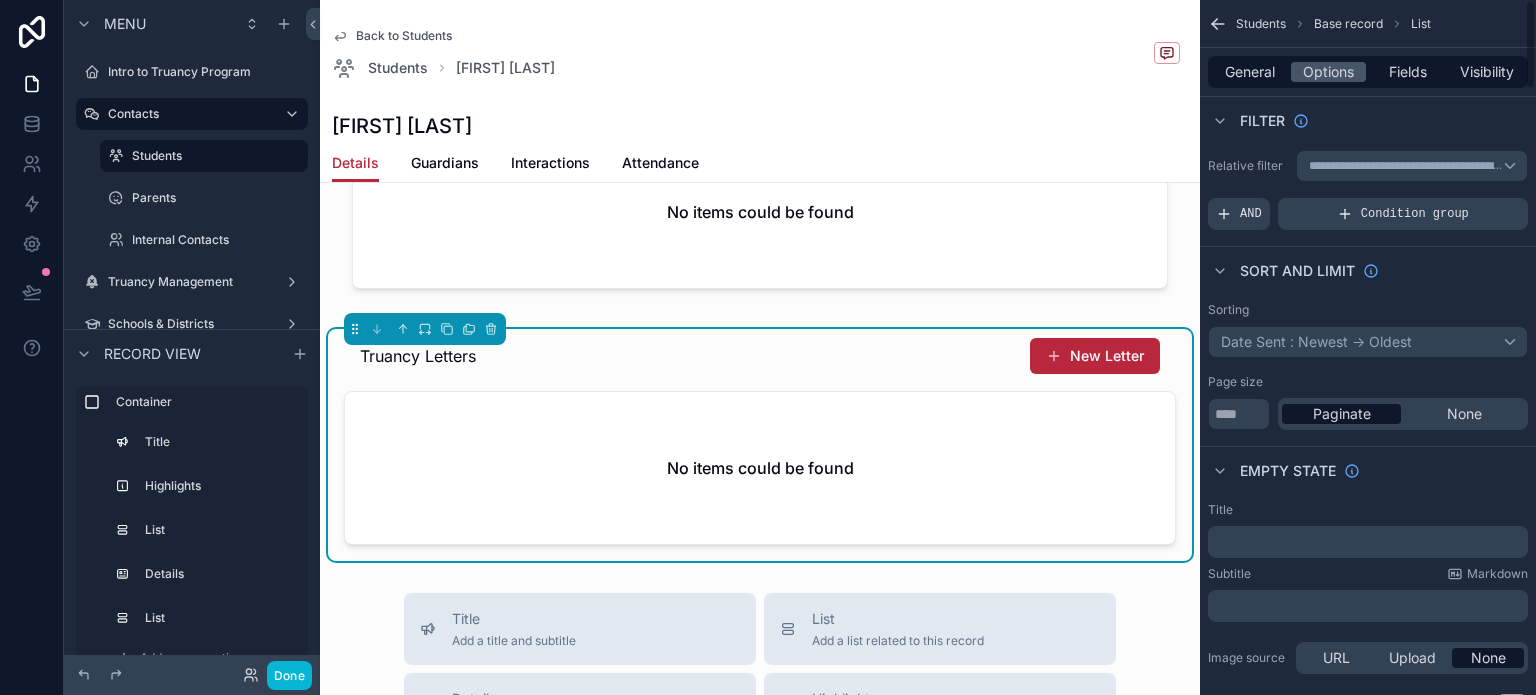 scroll, scrollTop: 0, scrollLeft: 0, axis: both 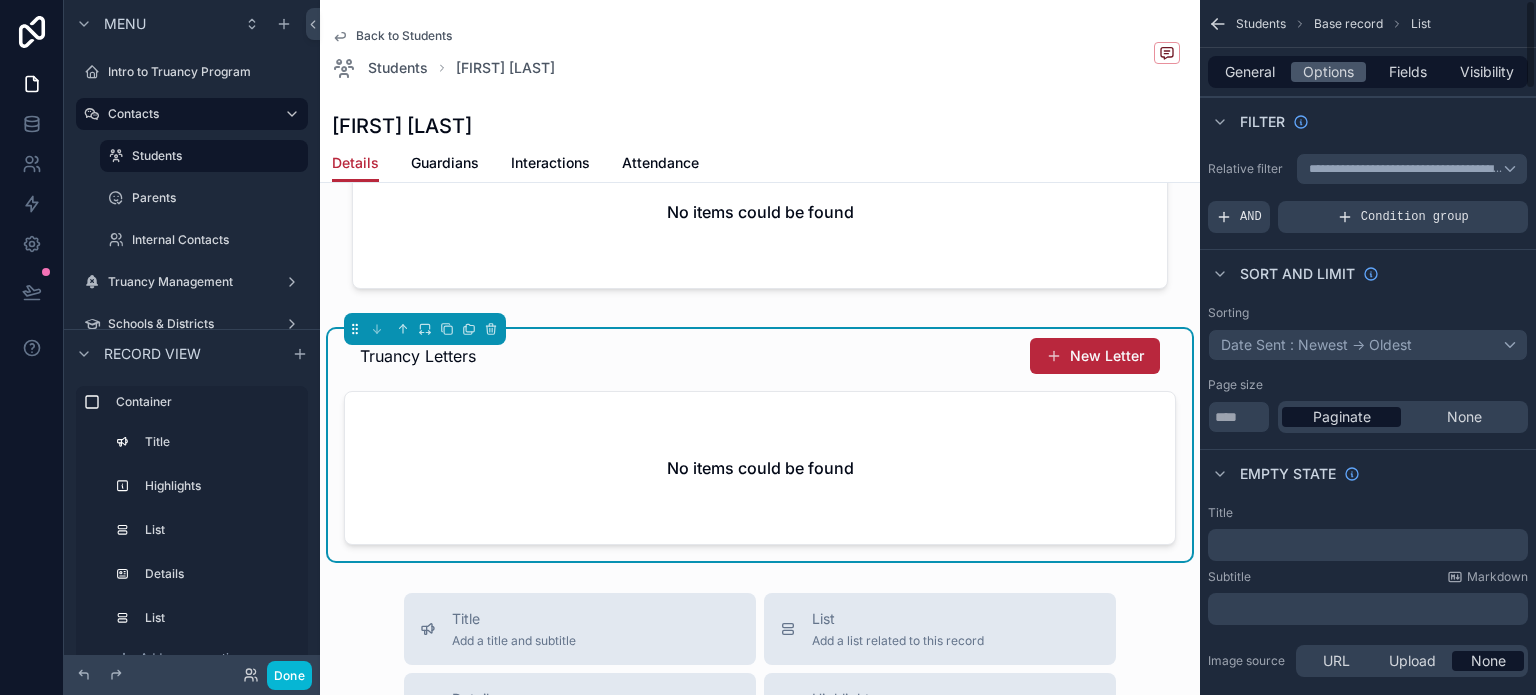 click on "Back to Students Students Jennifer White" at bounding box center (760, 54) 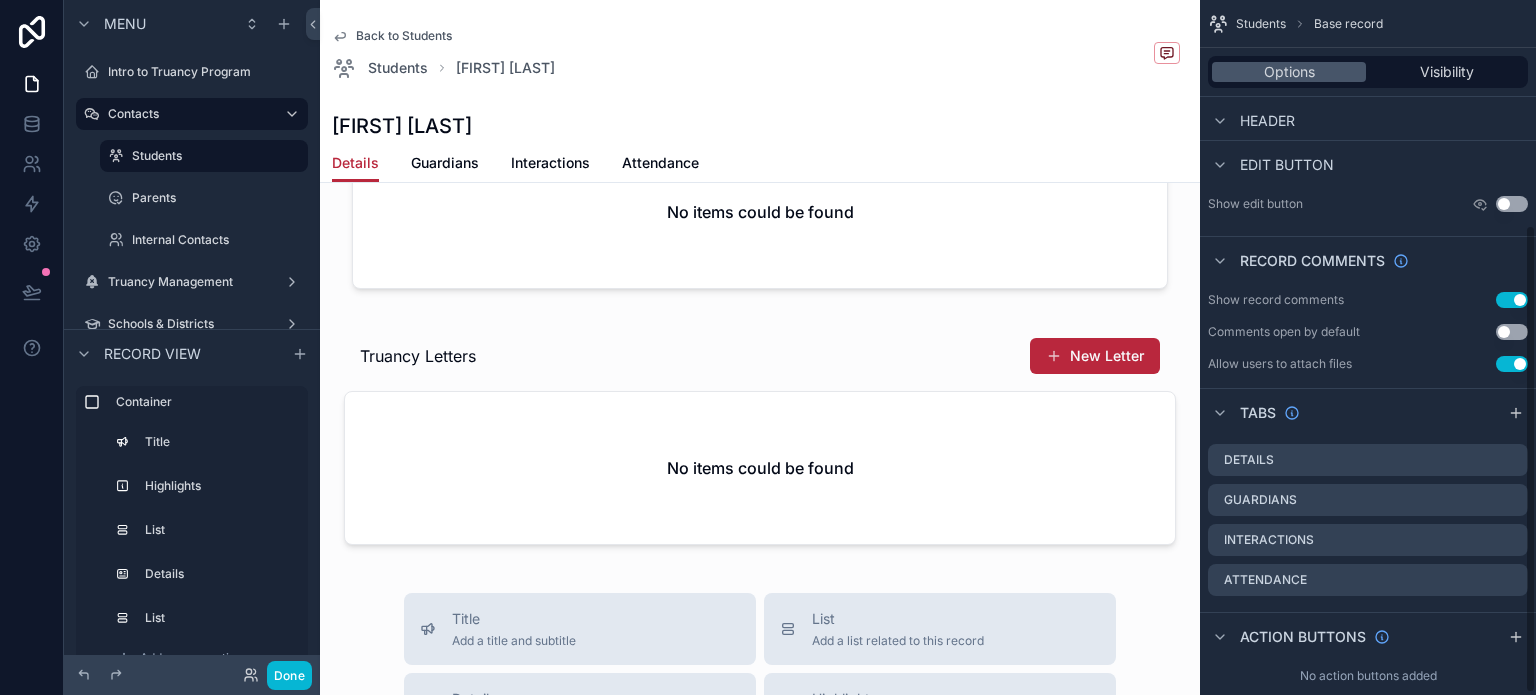 scroll, scrollTop: 336, scrollLeft: 0, axis: vertical 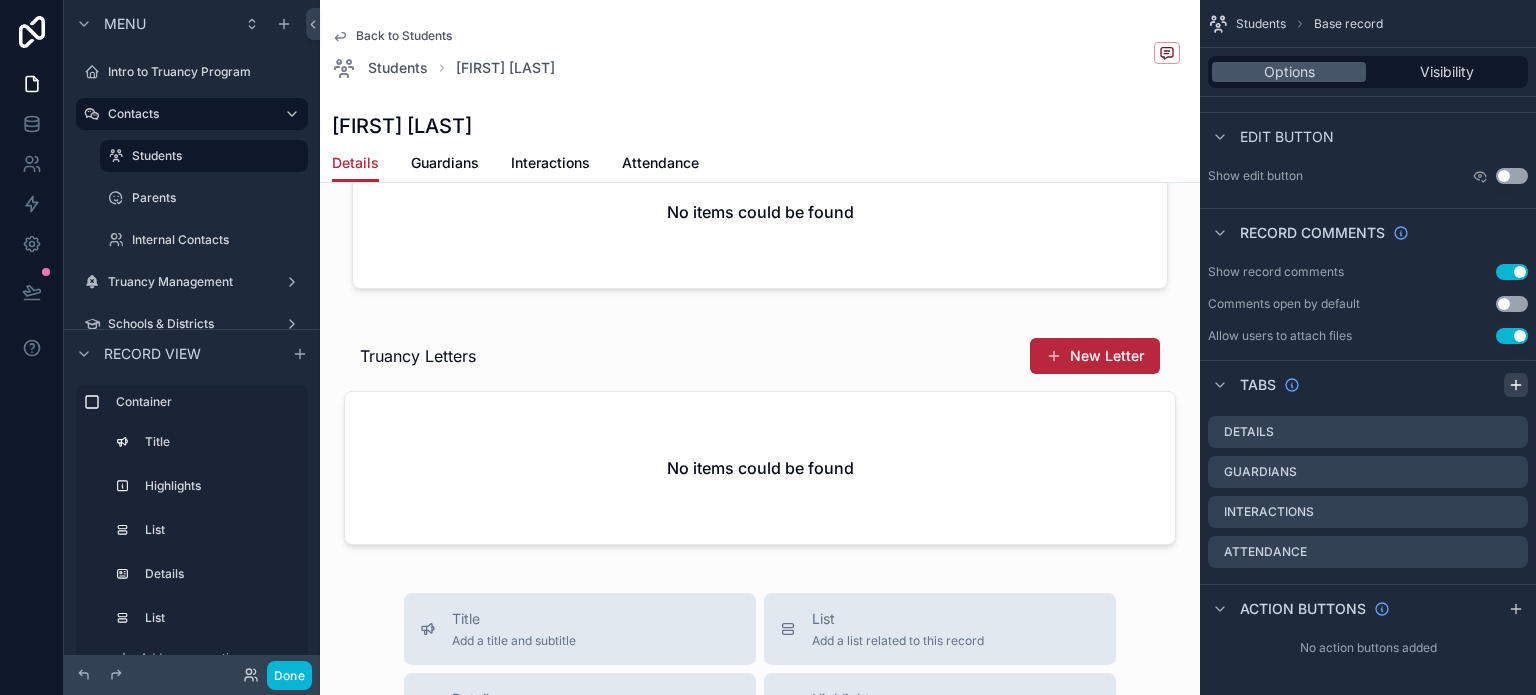 click 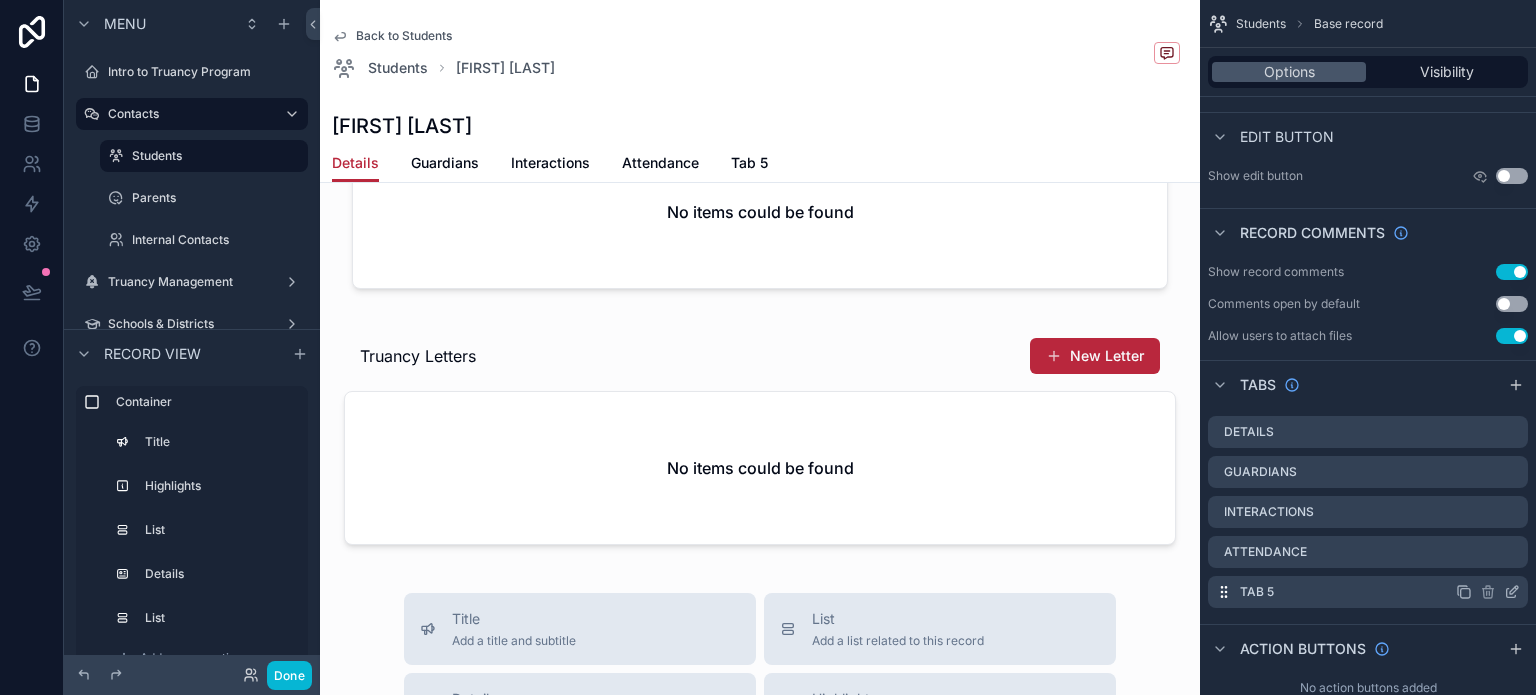 click 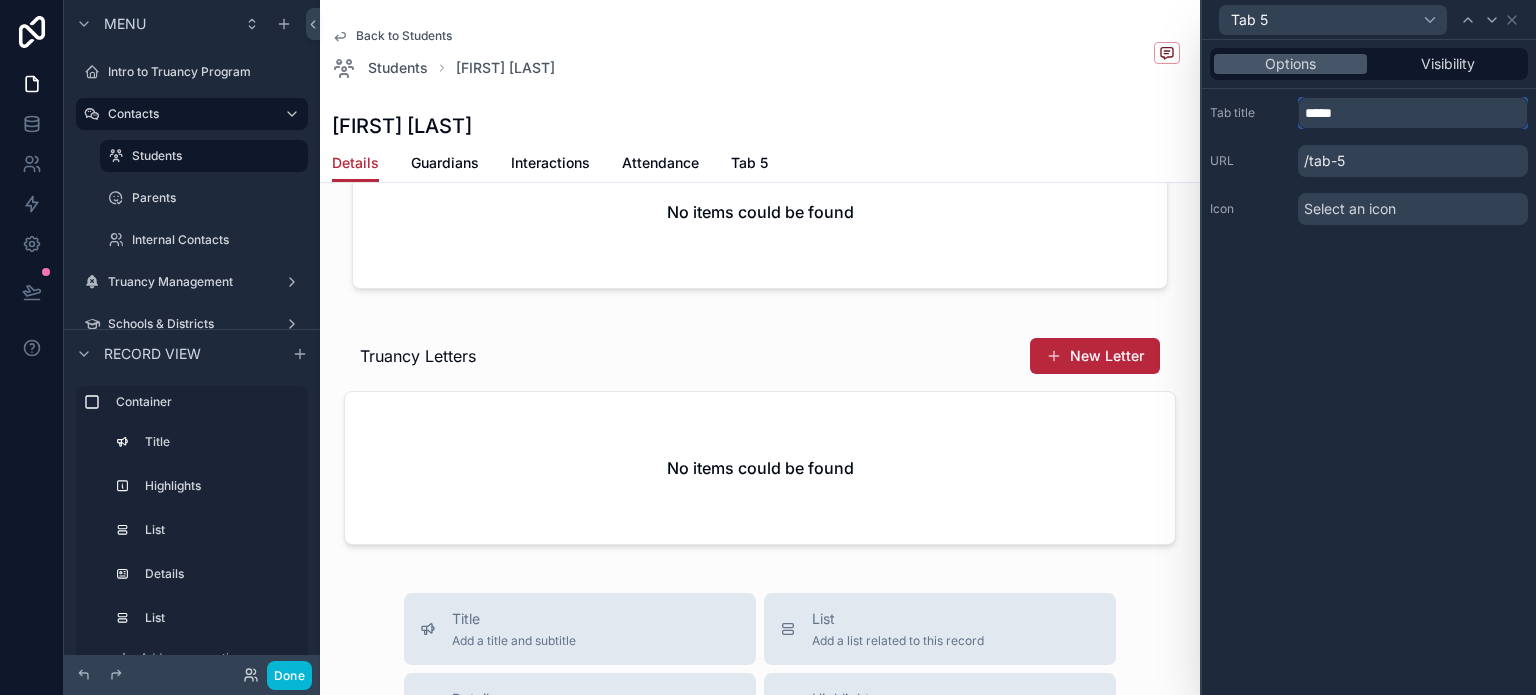 click on "*****" at bounding box center [1413, 113] 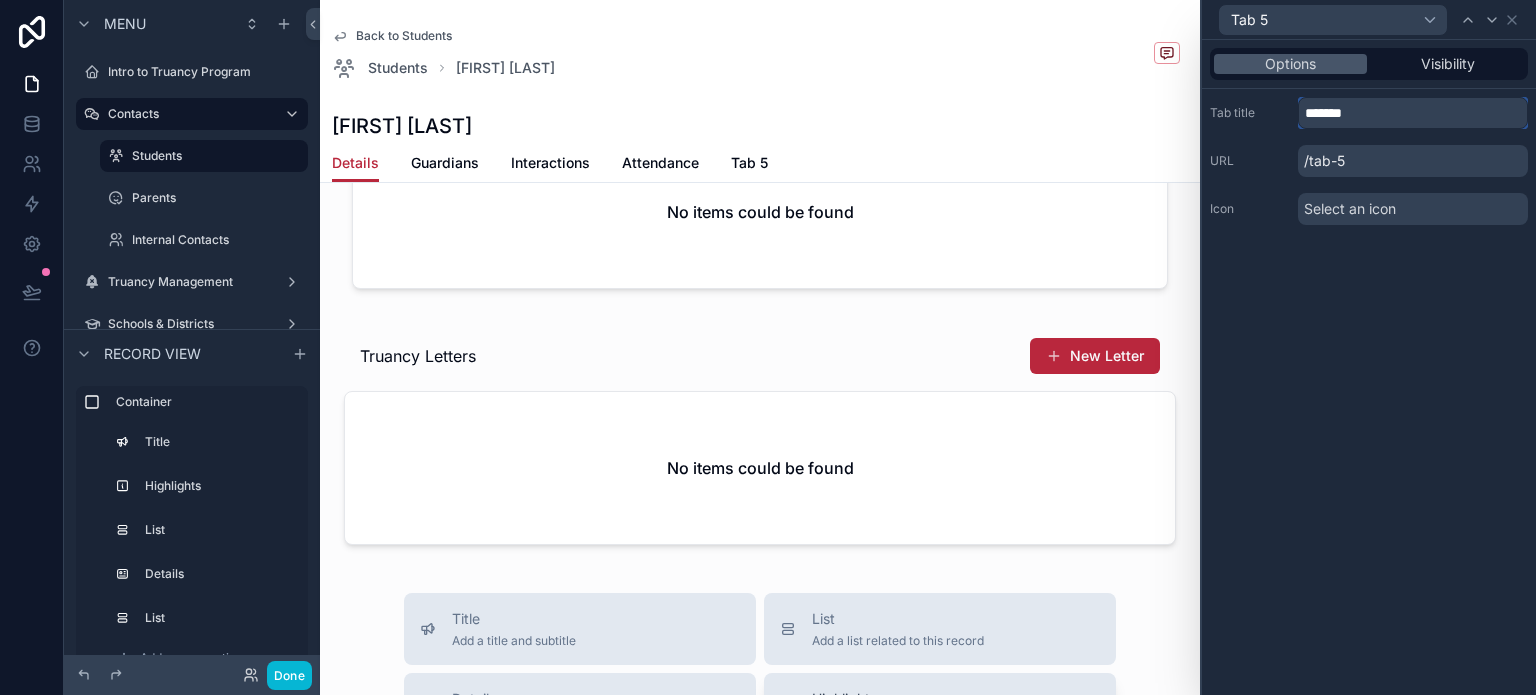 type on "*******" 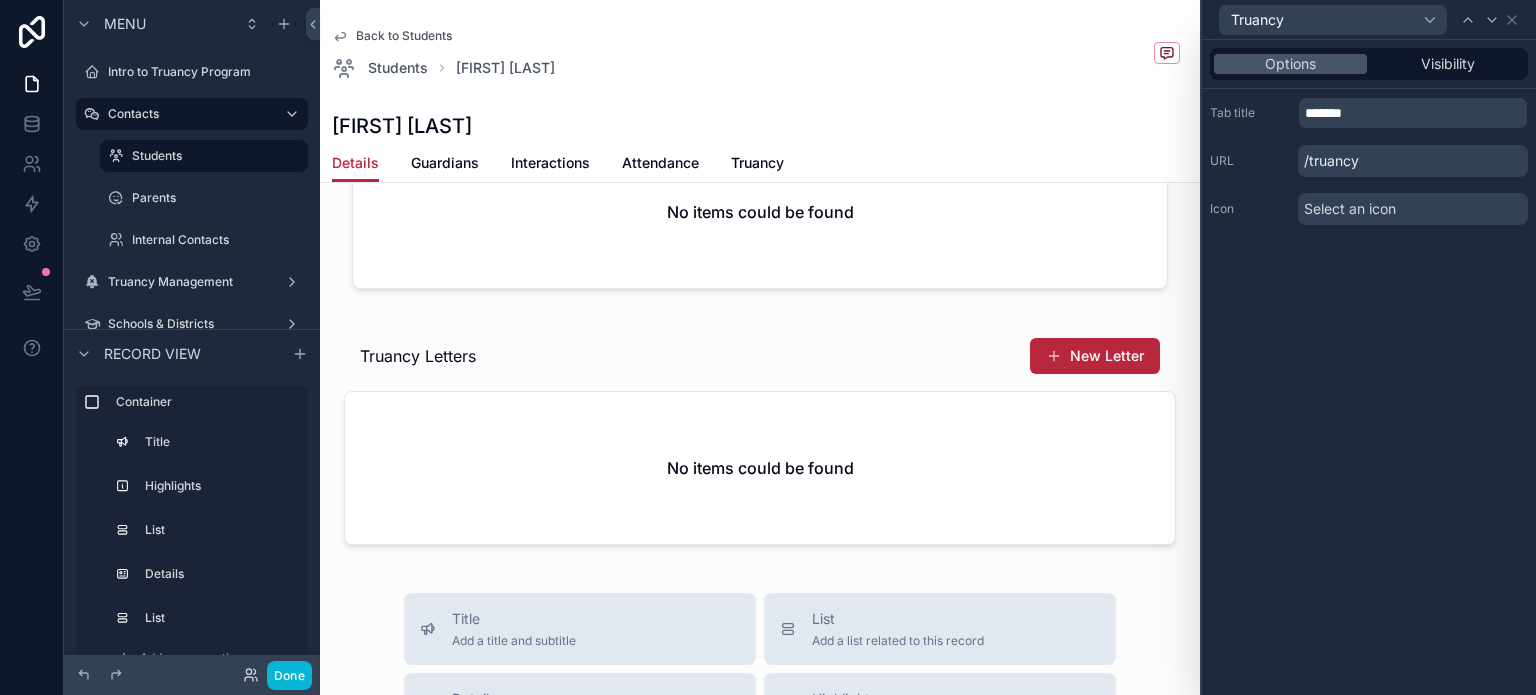 click on "Select an icon" at bounding box center [1350, 209] 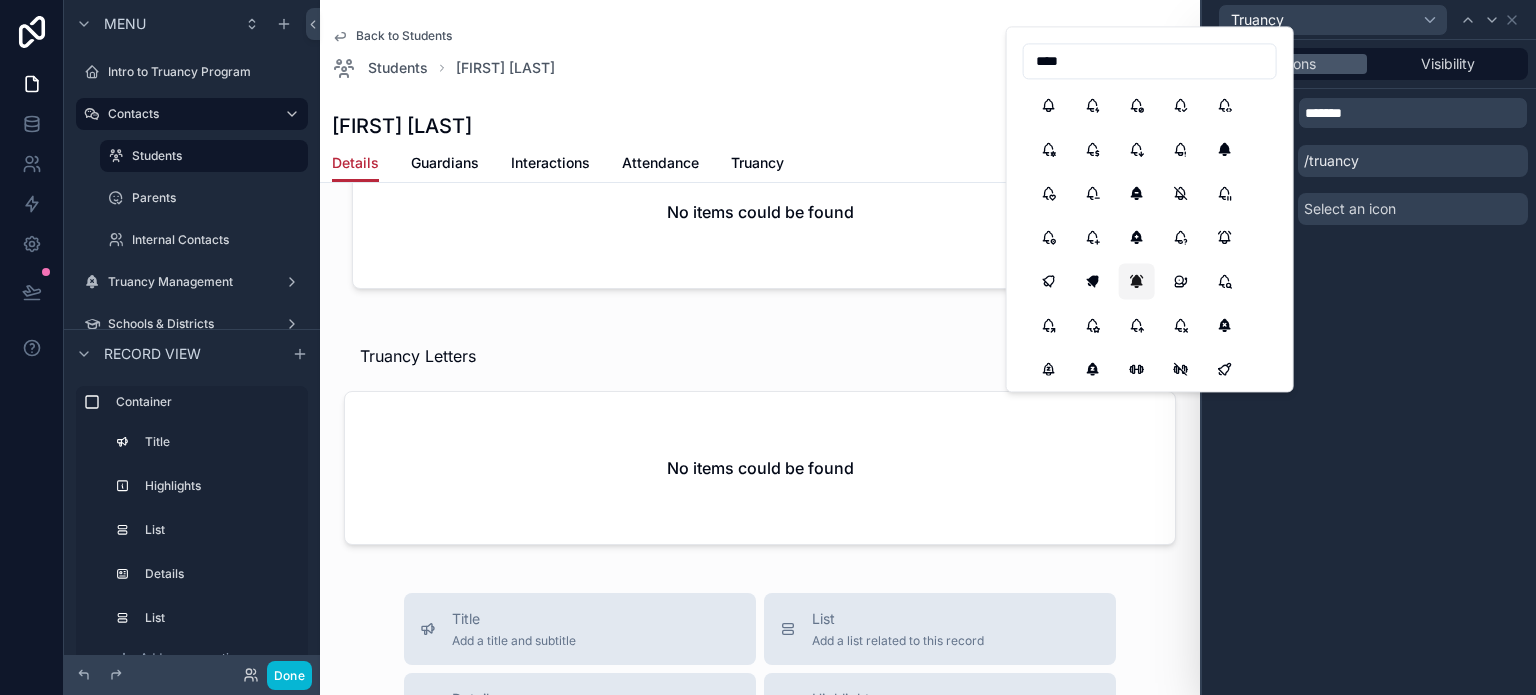 type on "****" 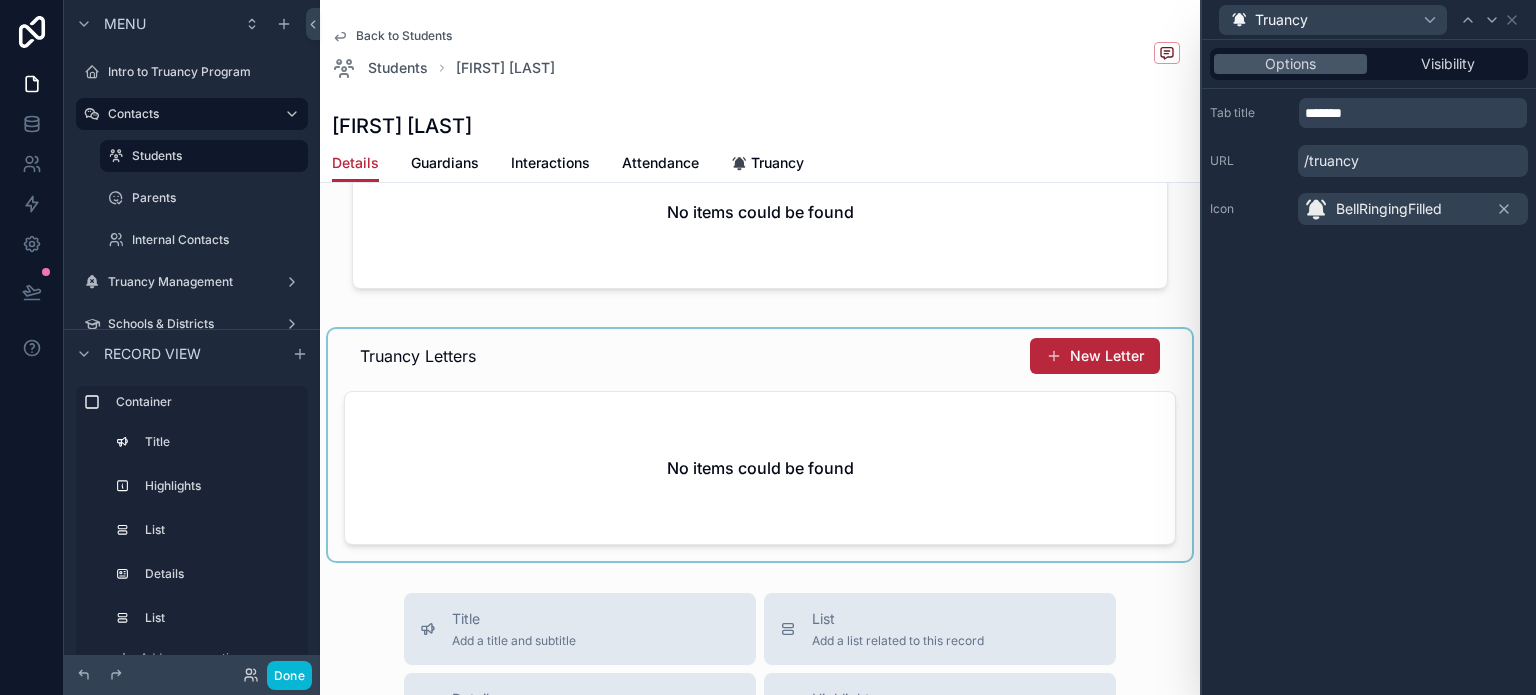 click at bounding box center (760, 445) 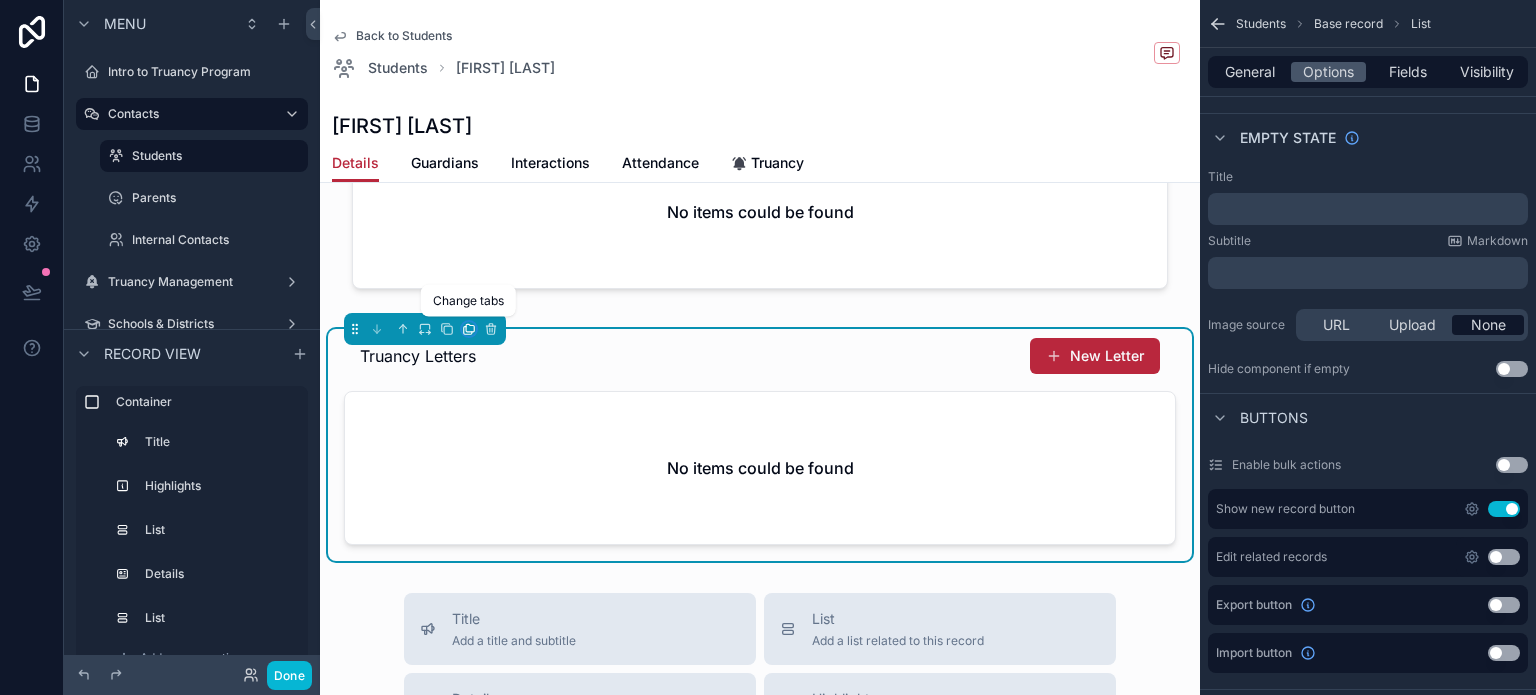 click 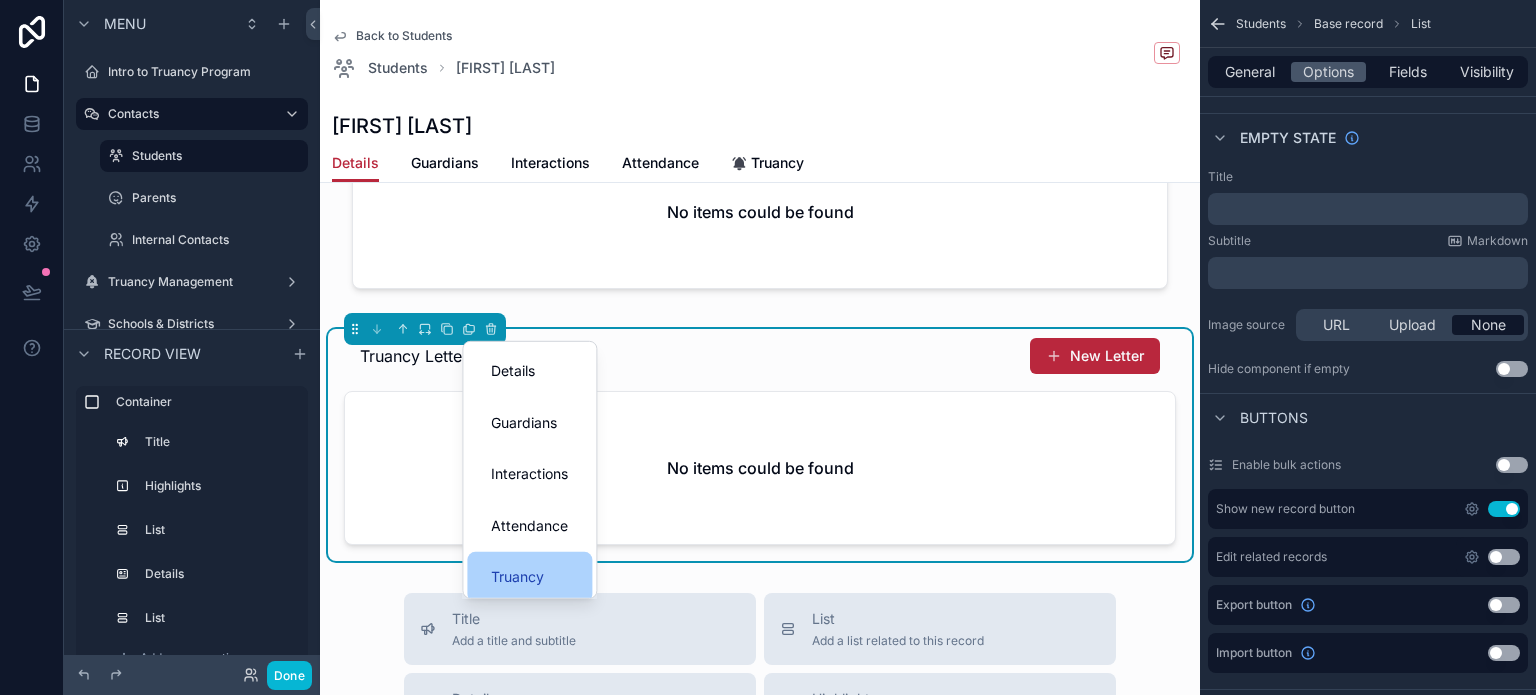 click on "Truancy" at bounding box center (517, 577) 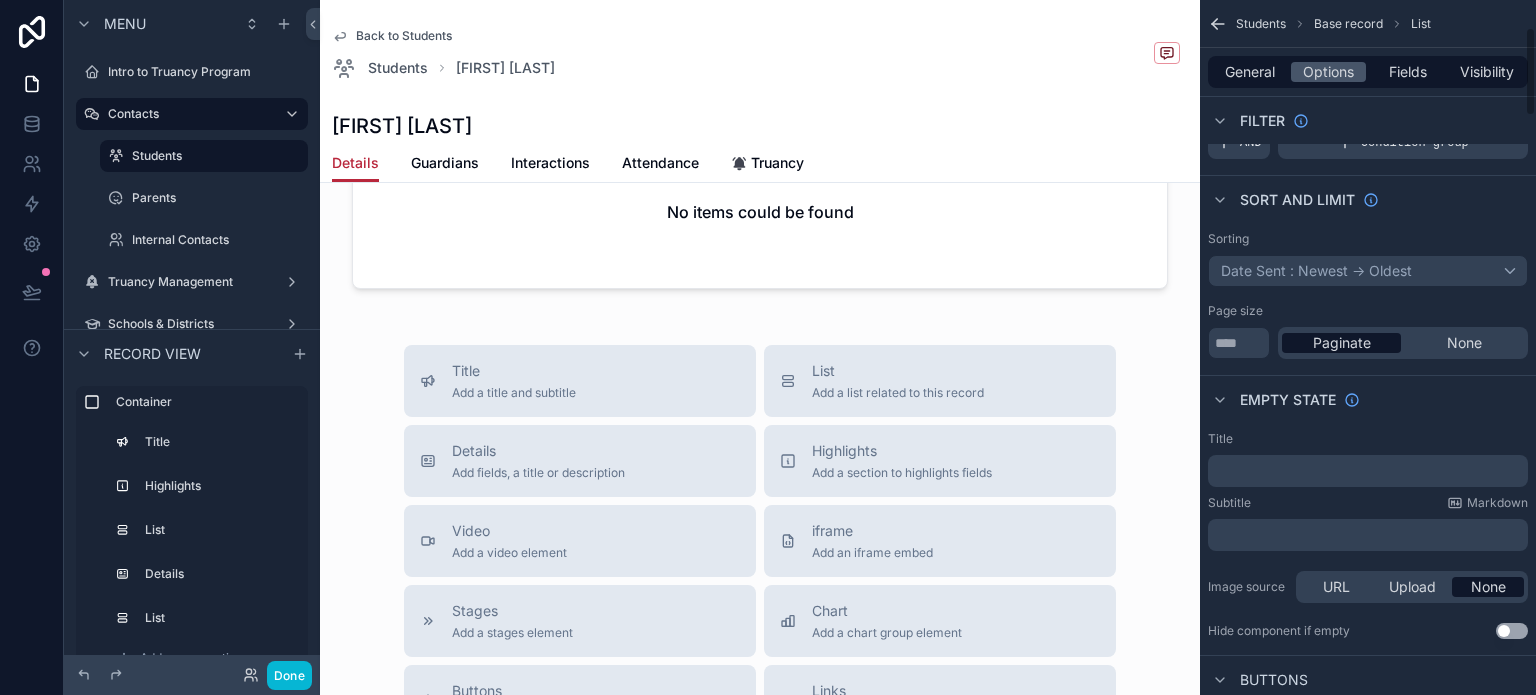 scroll, scrollTop: 0, scrollLeft: 0, axis: both 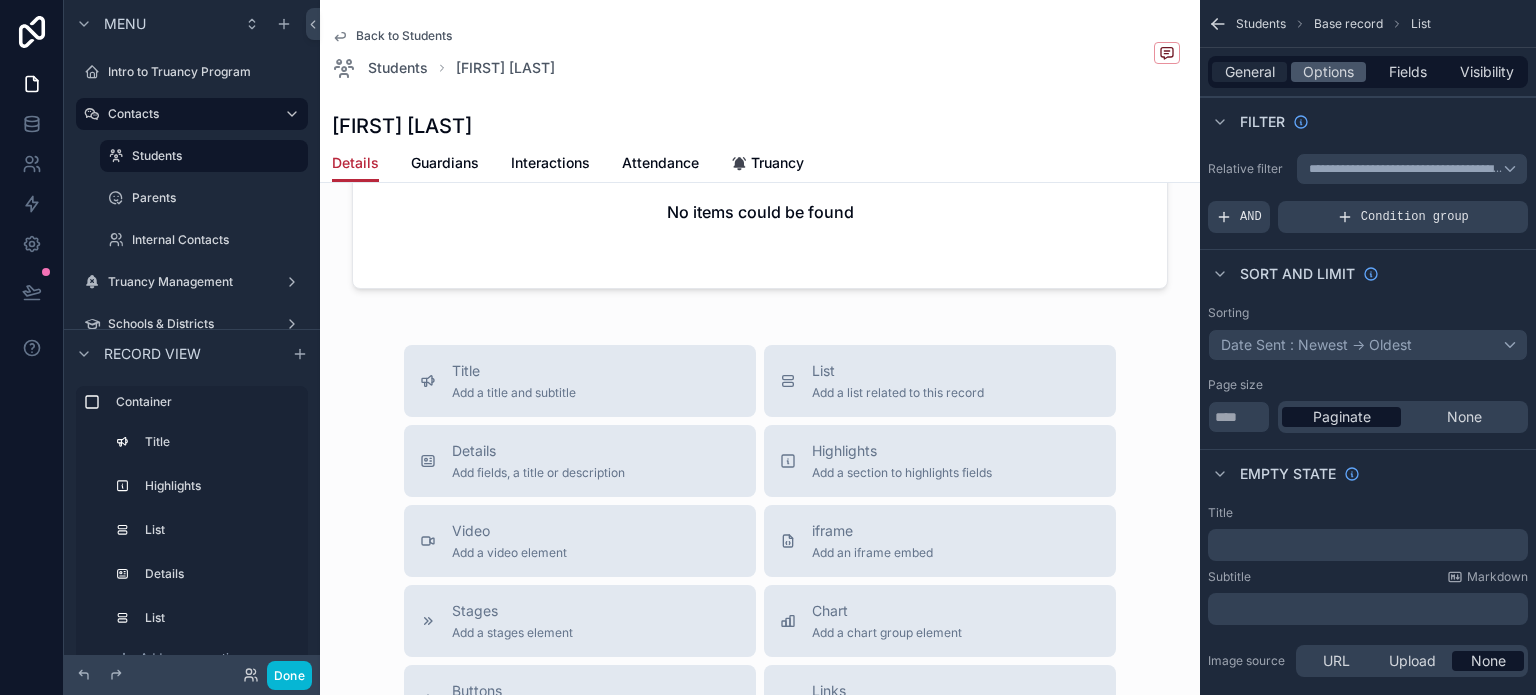 click on "General" at bounding box center [1250, 72] 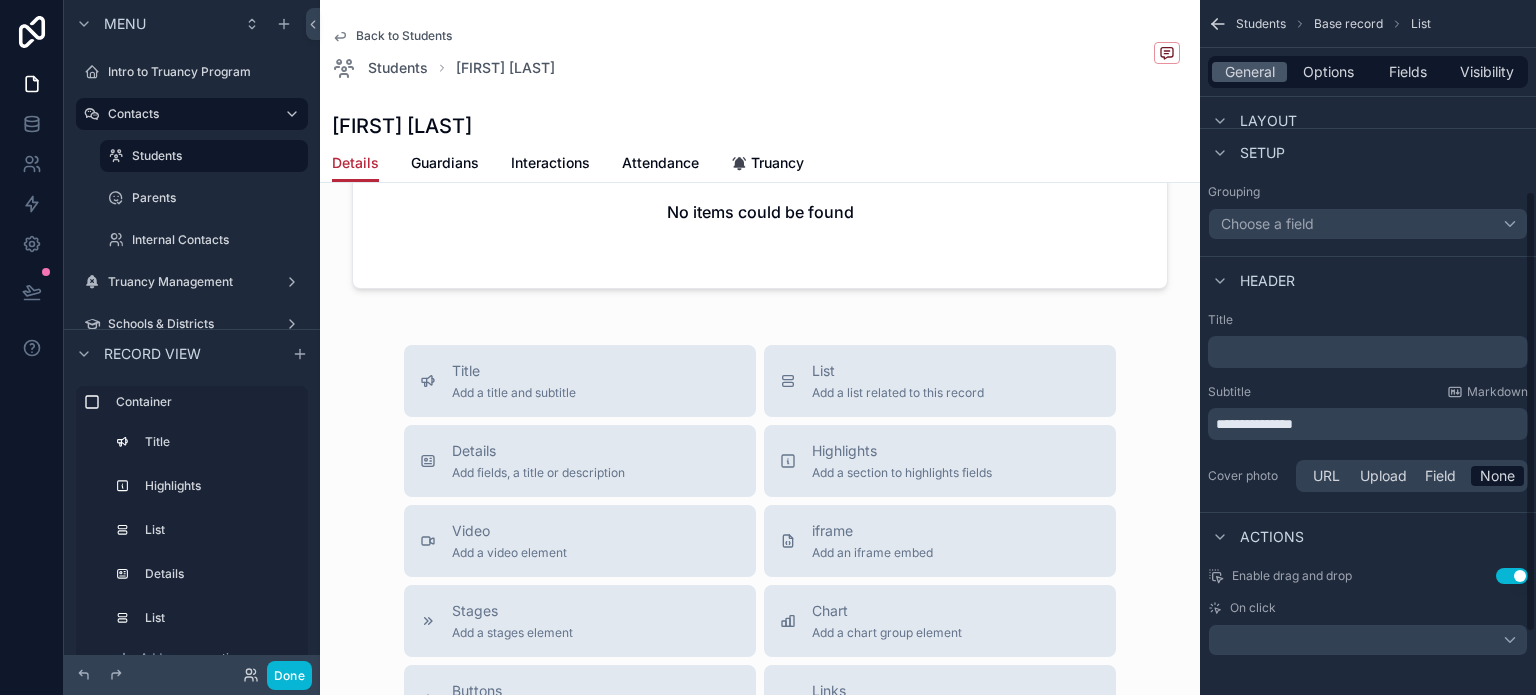 scroll, scrollTop: 397, scrollLeft: 0, axis: vertical 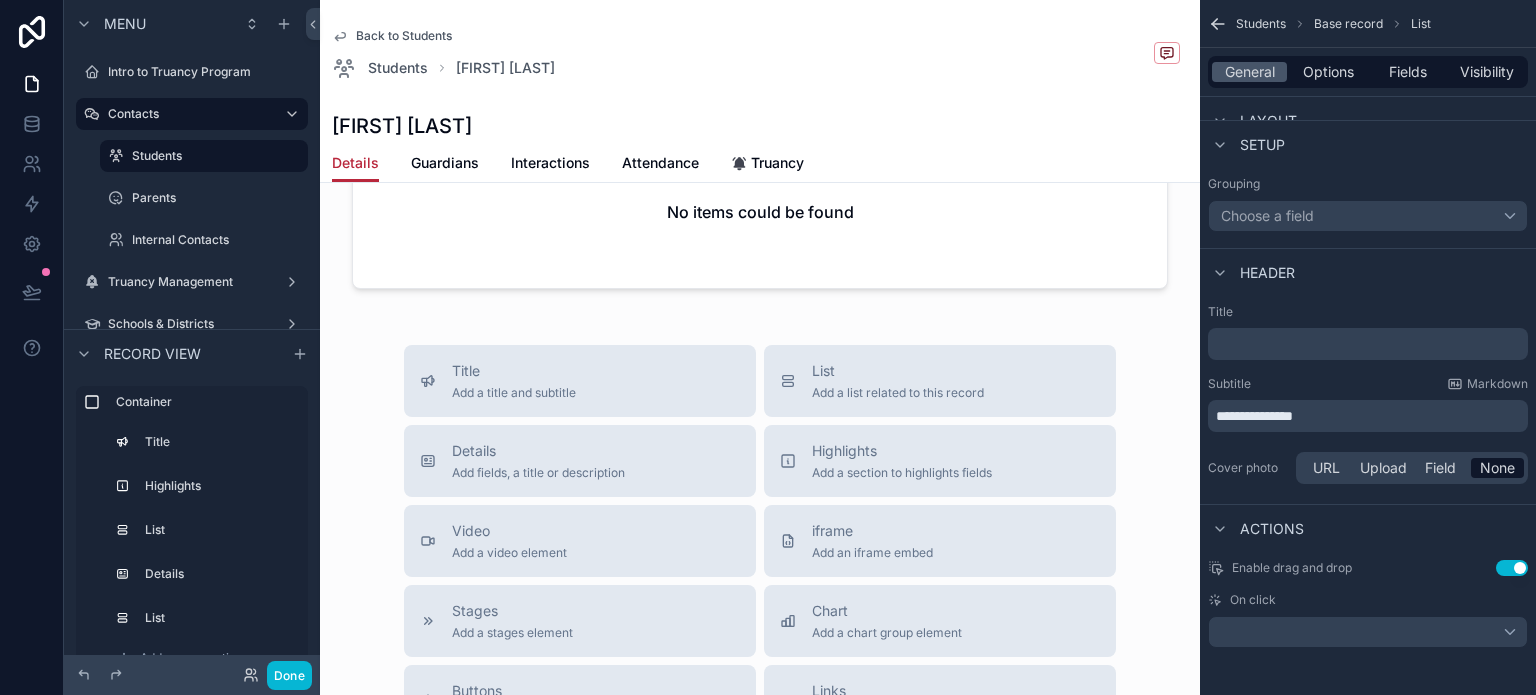 click on "Back to Students Students Jennifer White" at bounding box center [760, 54] 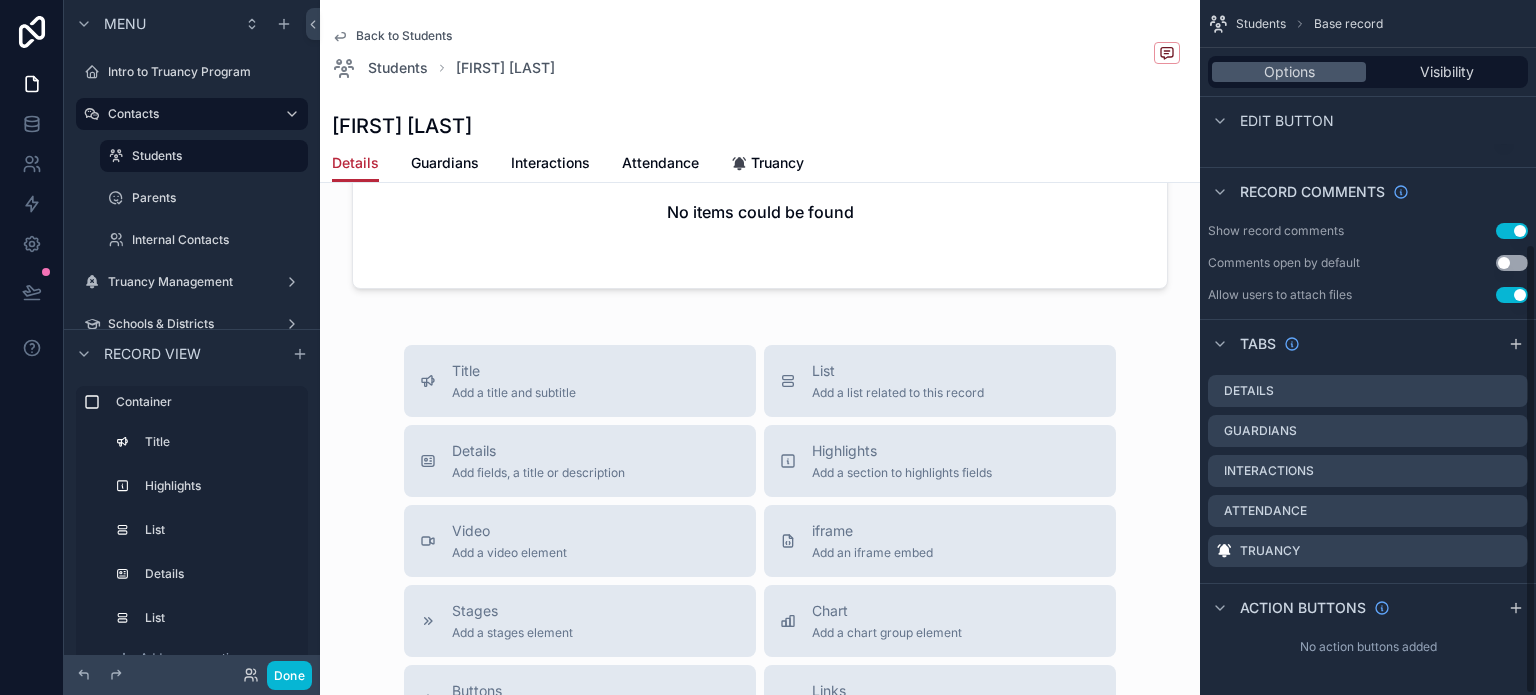 scroll, scrollTop: 376, scrollLeft: 0, axis: vertical 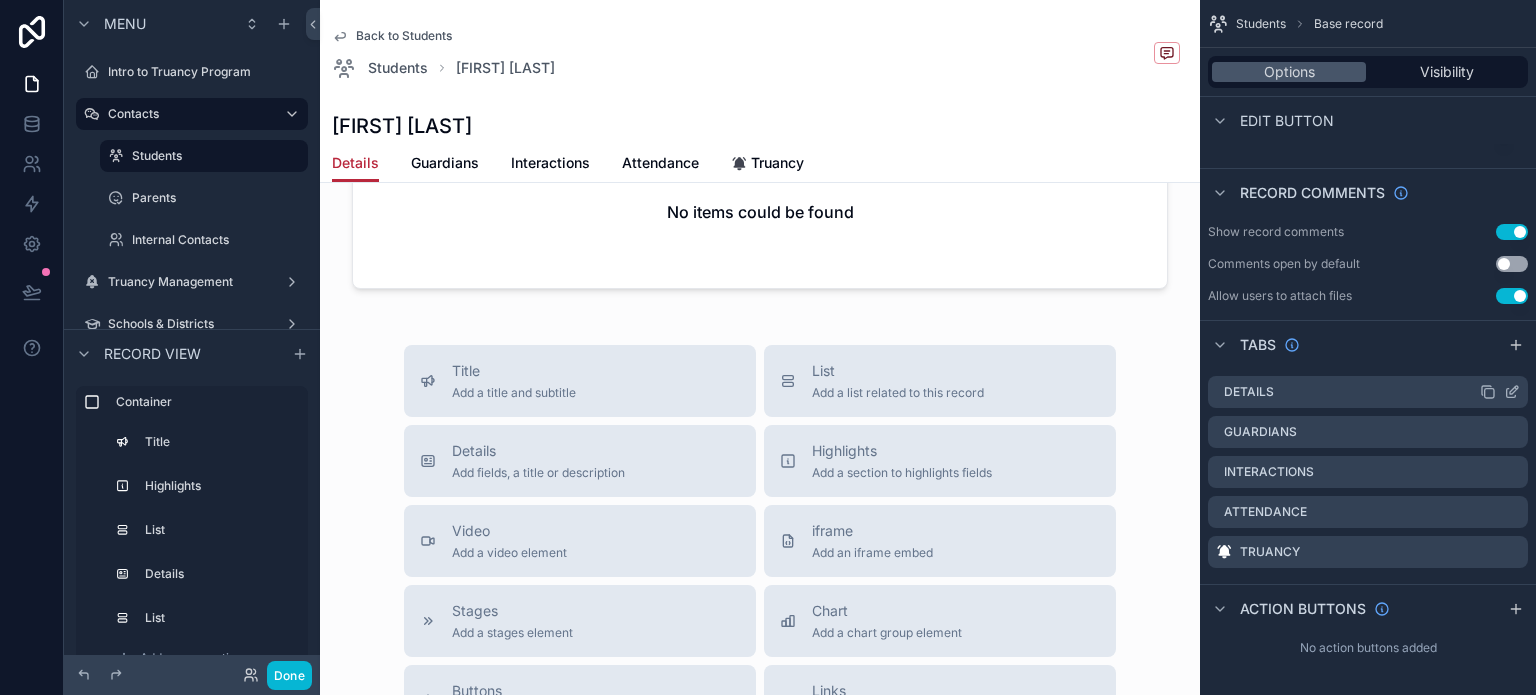 click 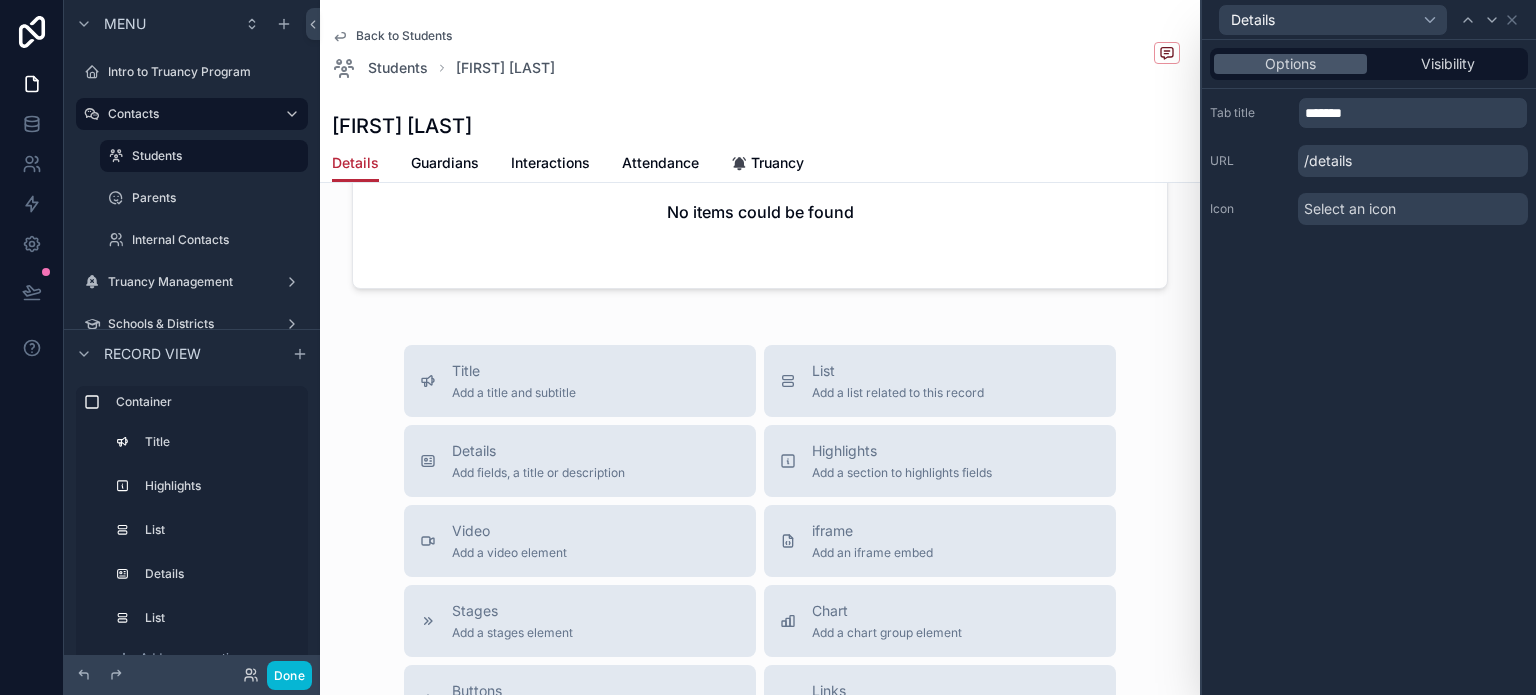 click on "/details" at bounding box center [1413, 161] 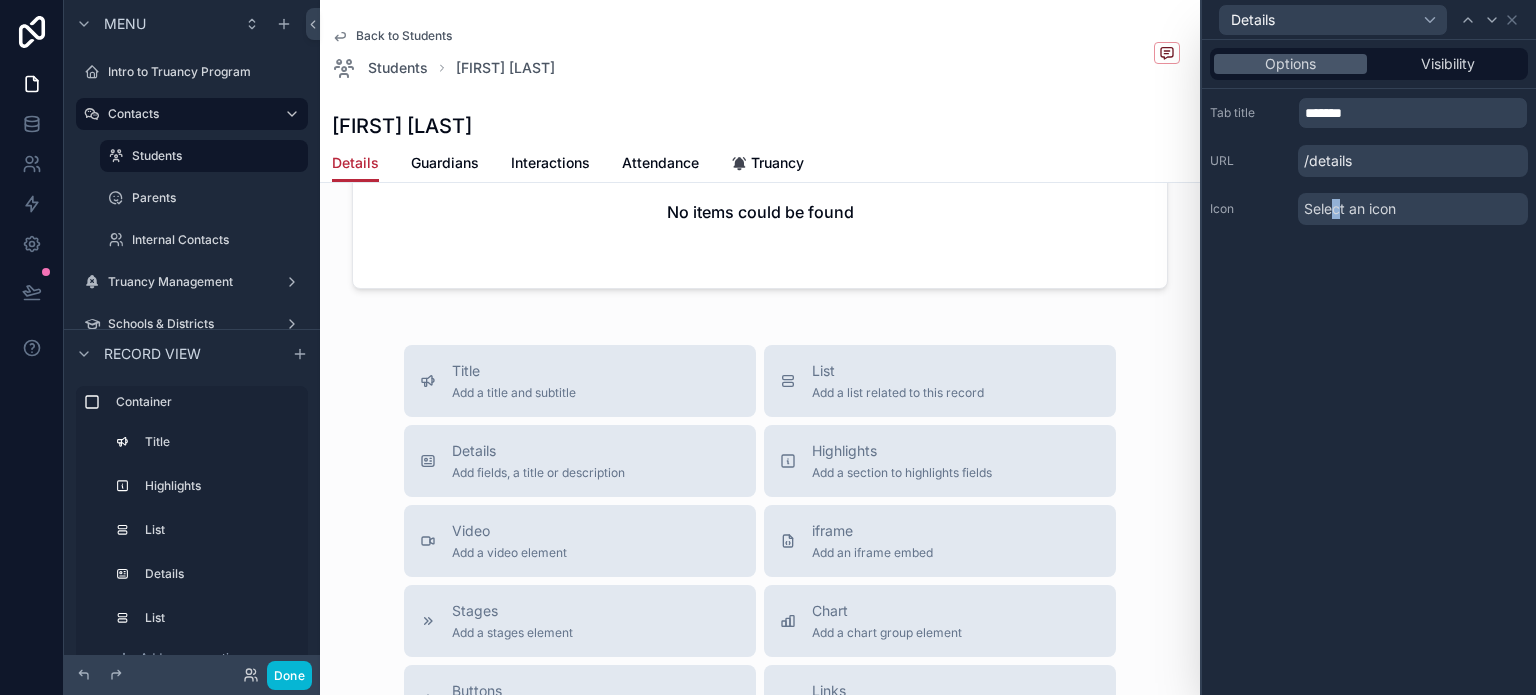click on "Select an icon" at bounding box center (1350, 209) 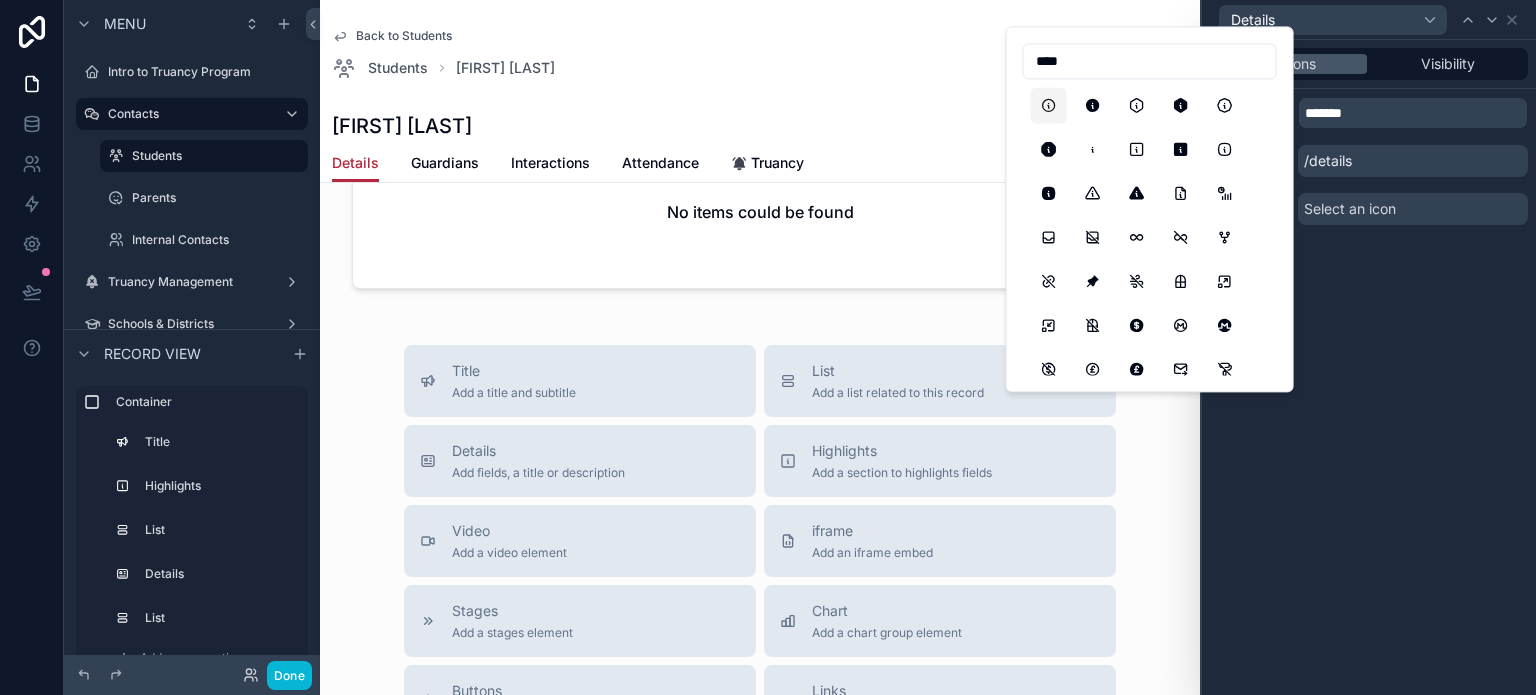 type on "****" 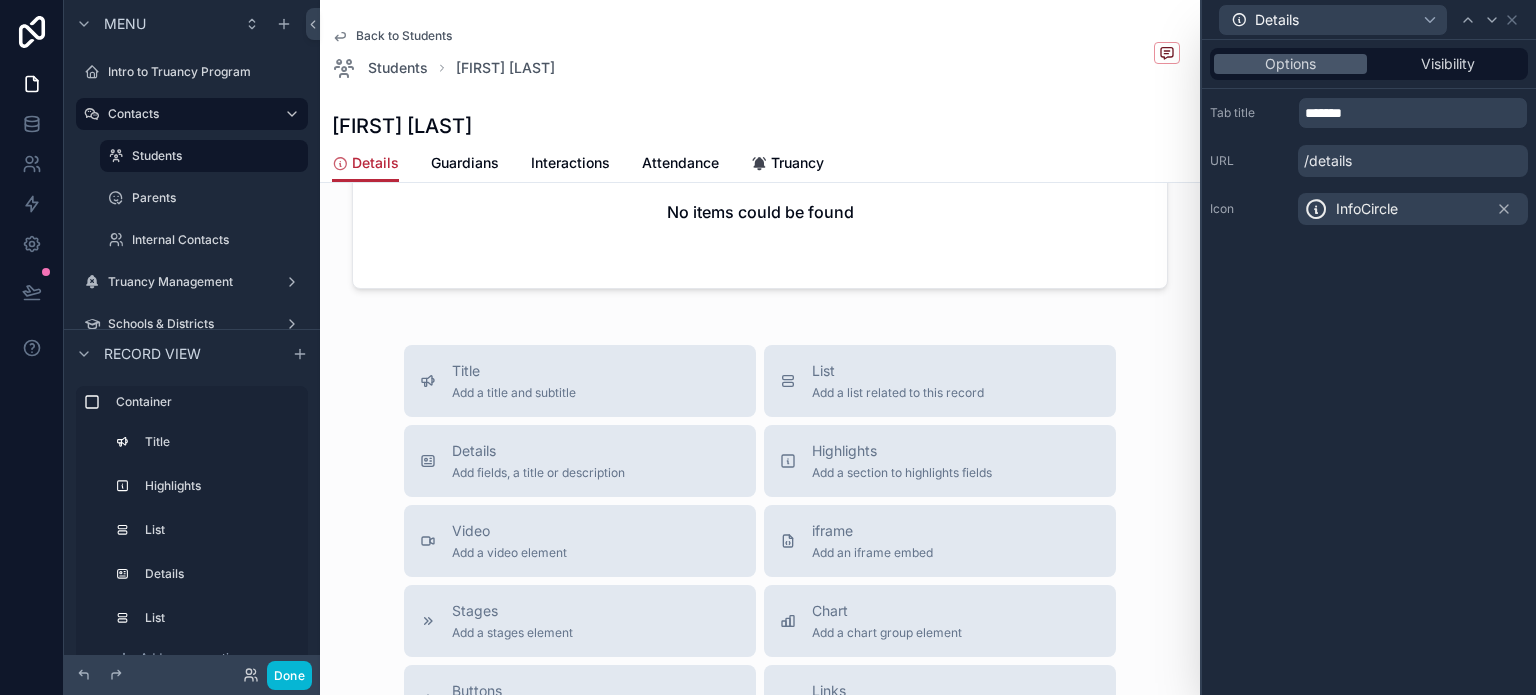 click at bounding box center [1316, 209] 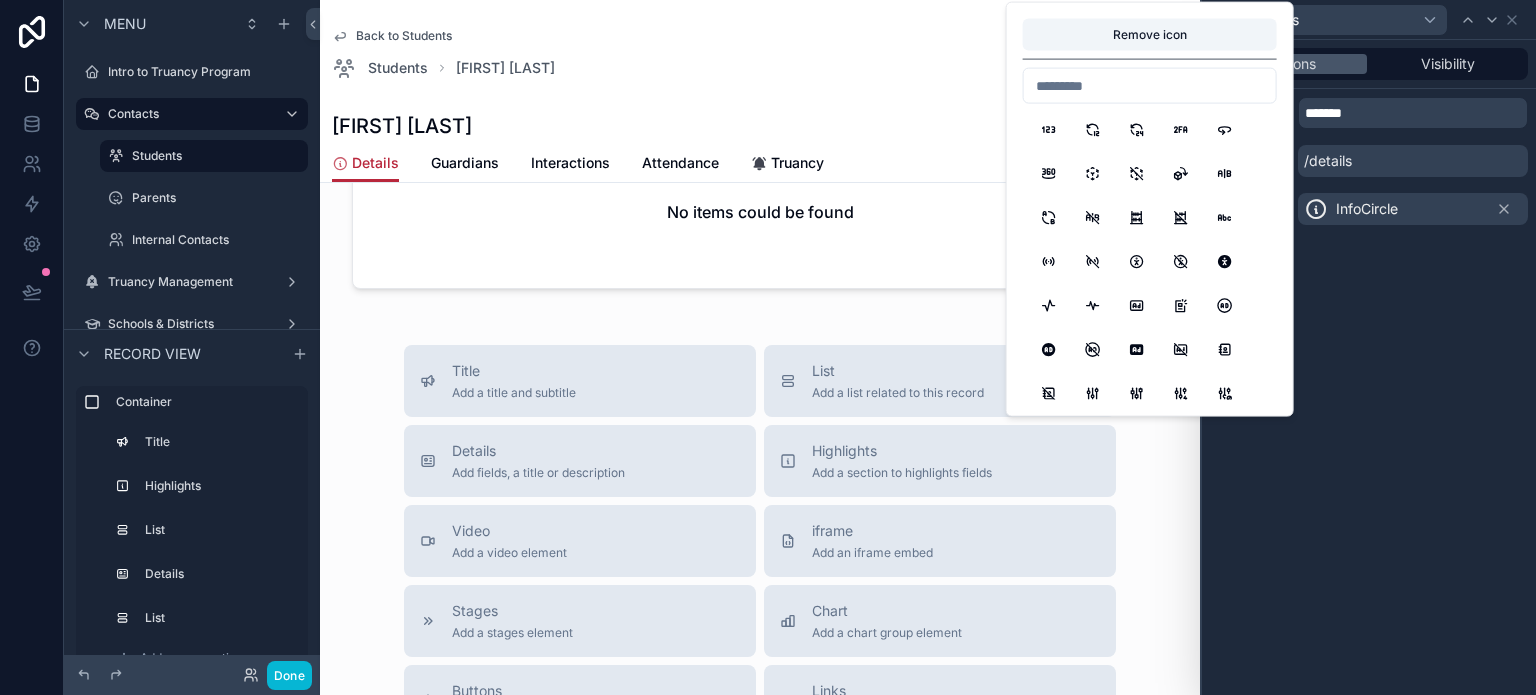 click at bounding box center [1150, 86] 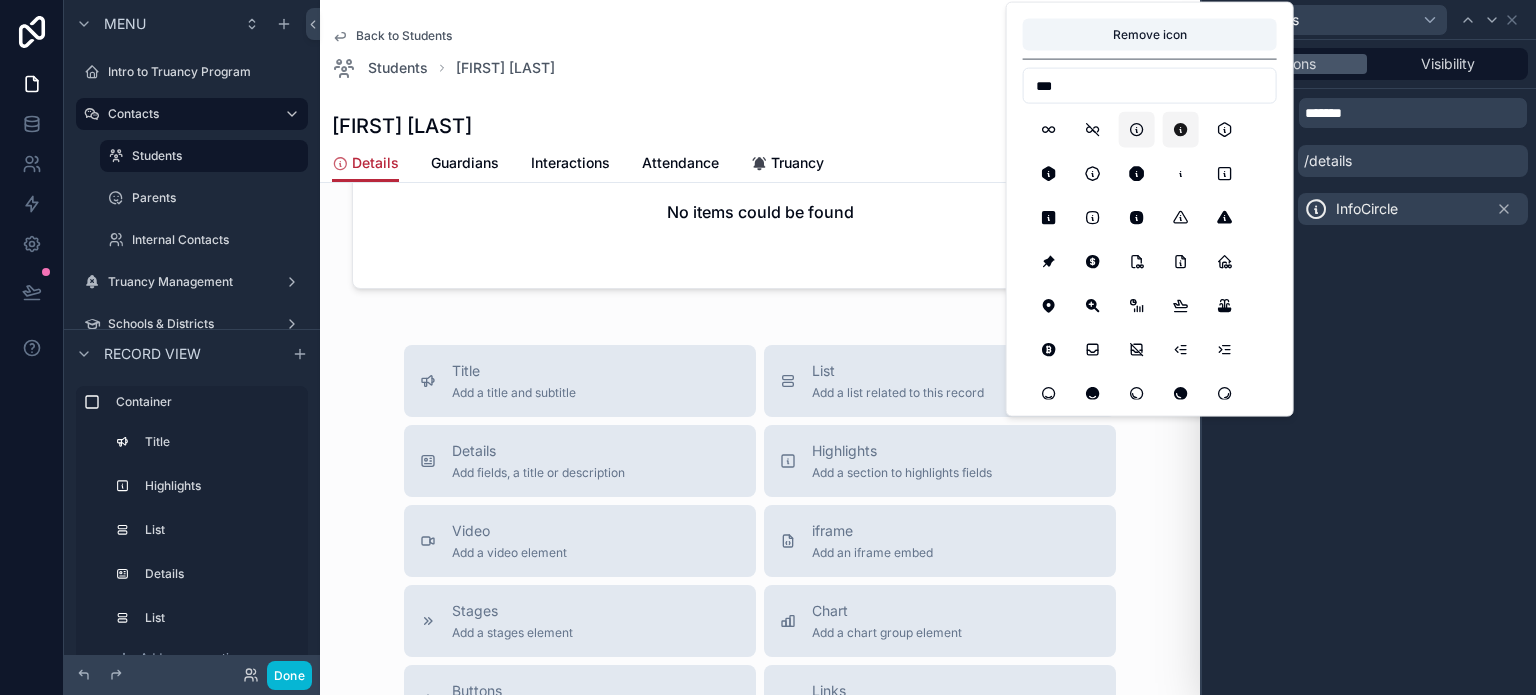 type on "***" 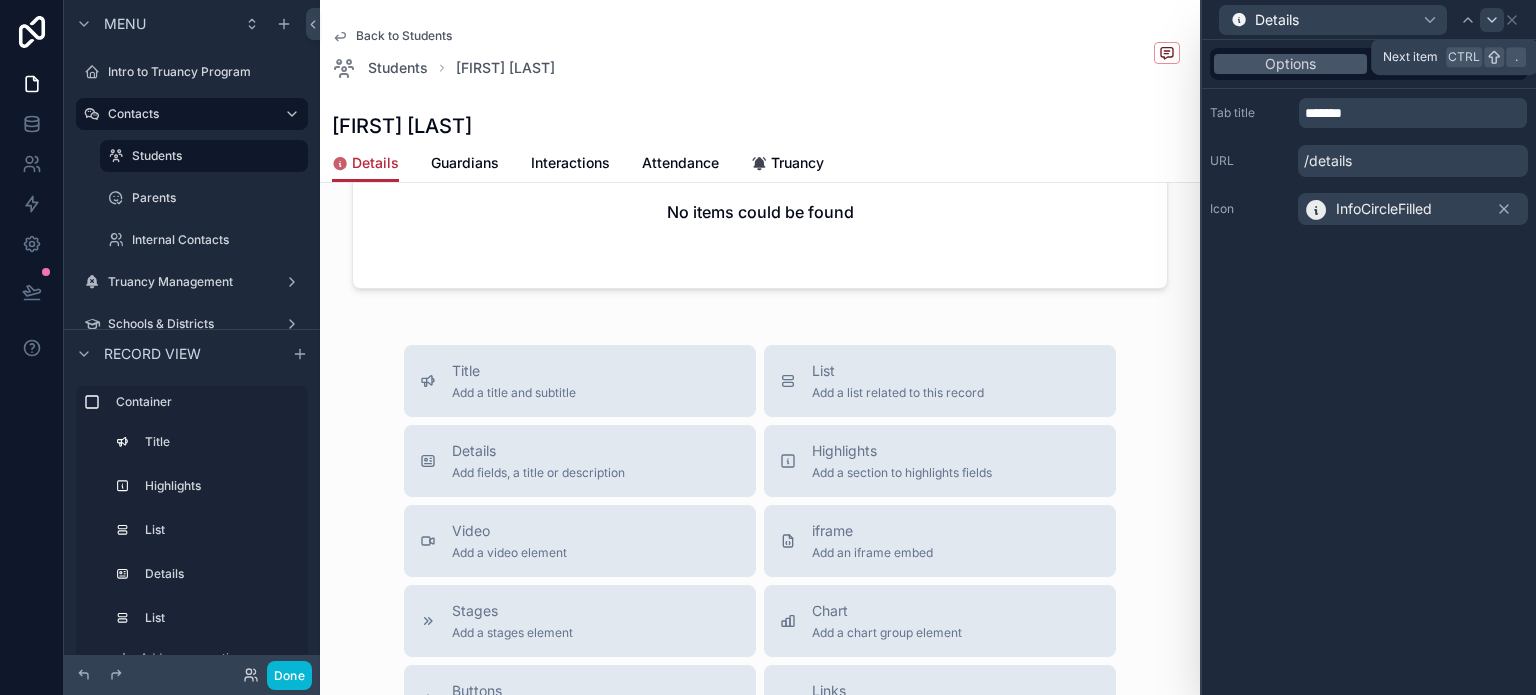 click 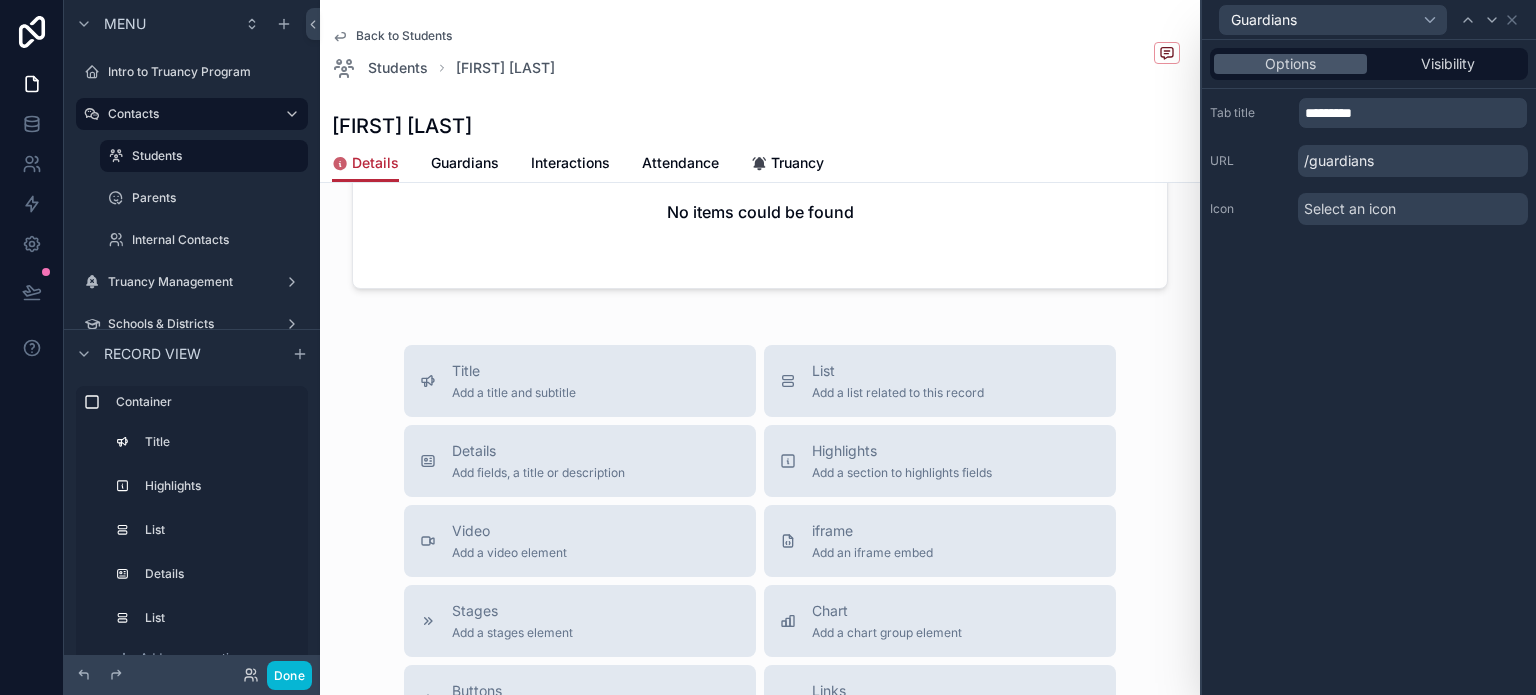 click on "Select an icon" at bounding box center (1350, 209) 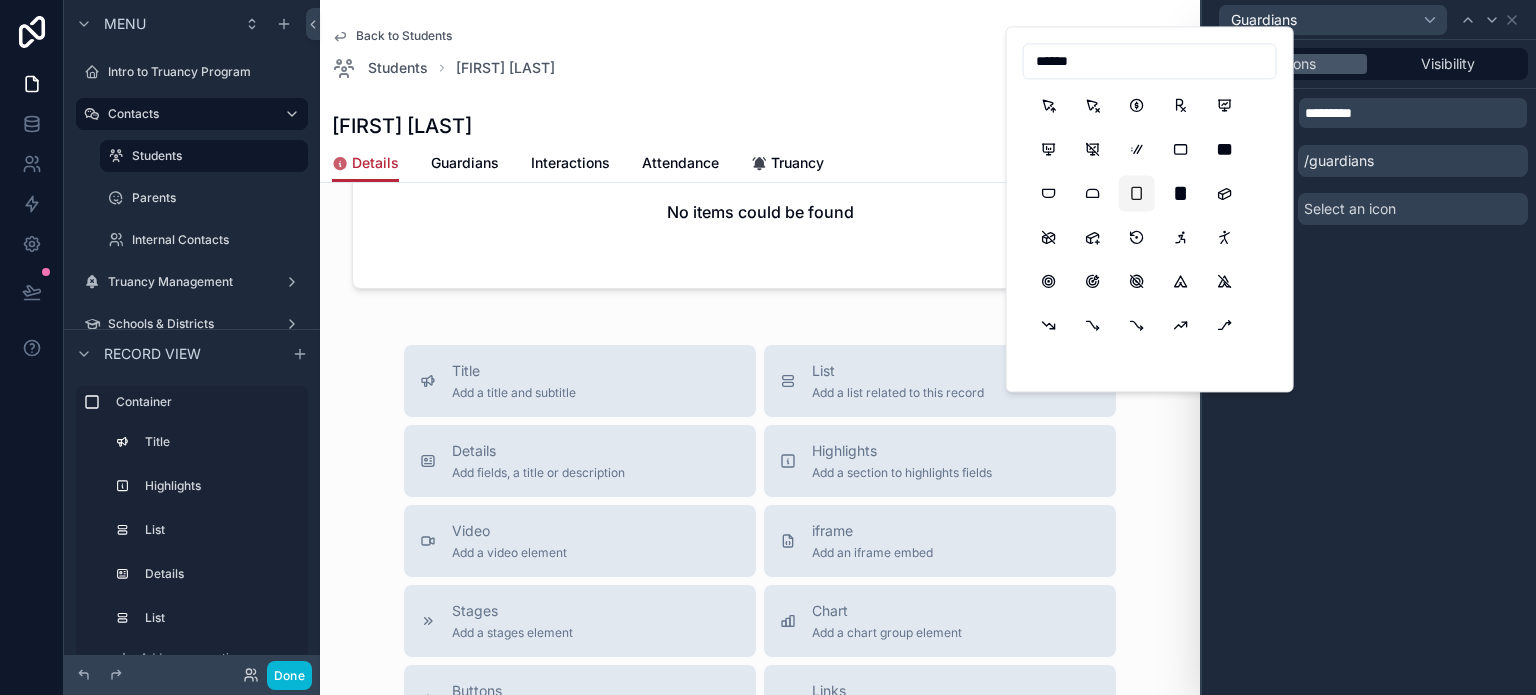 scroll, scrollTop: 2212, scrollLeft: 0, axis: vertical 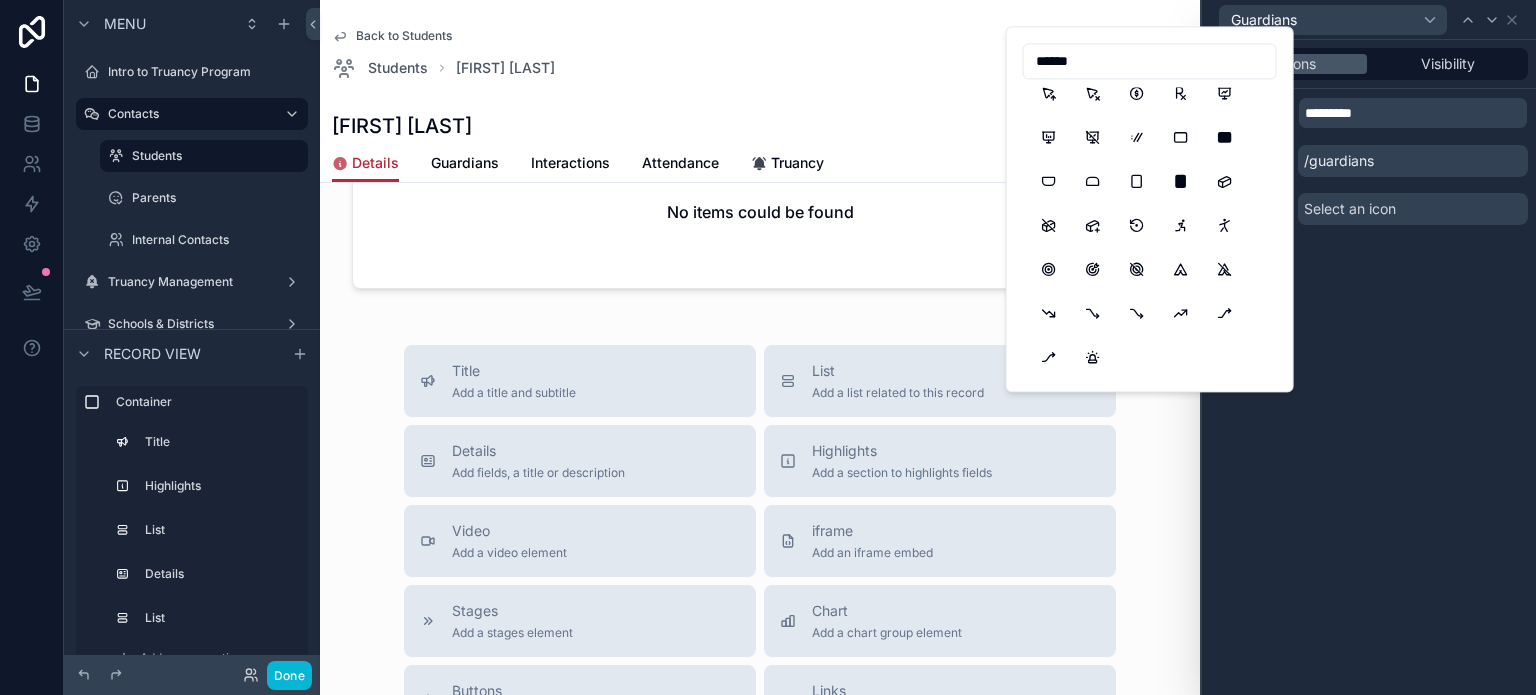 click on "******" at bounding box center [1150, 61] 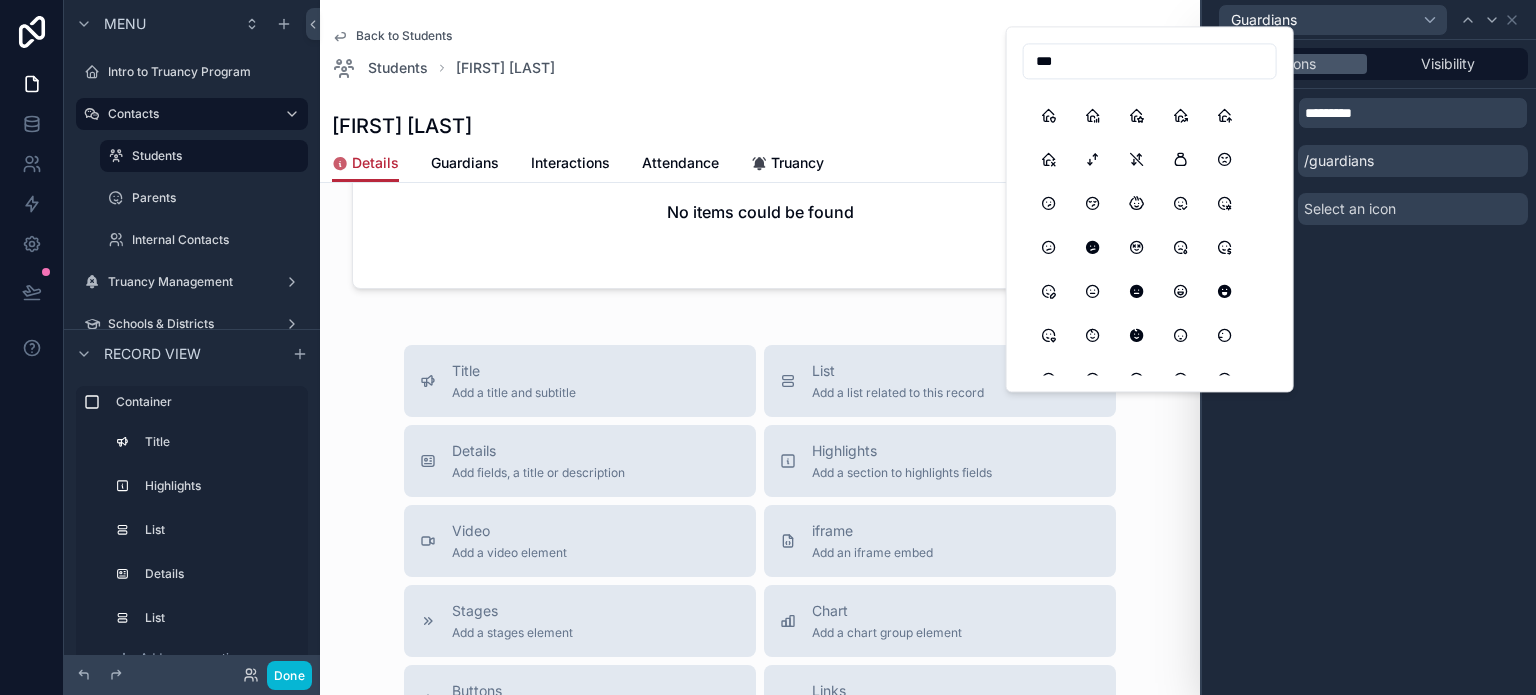 scroll, scrollTop: 300, scrollLeft: 0, axis: vertical 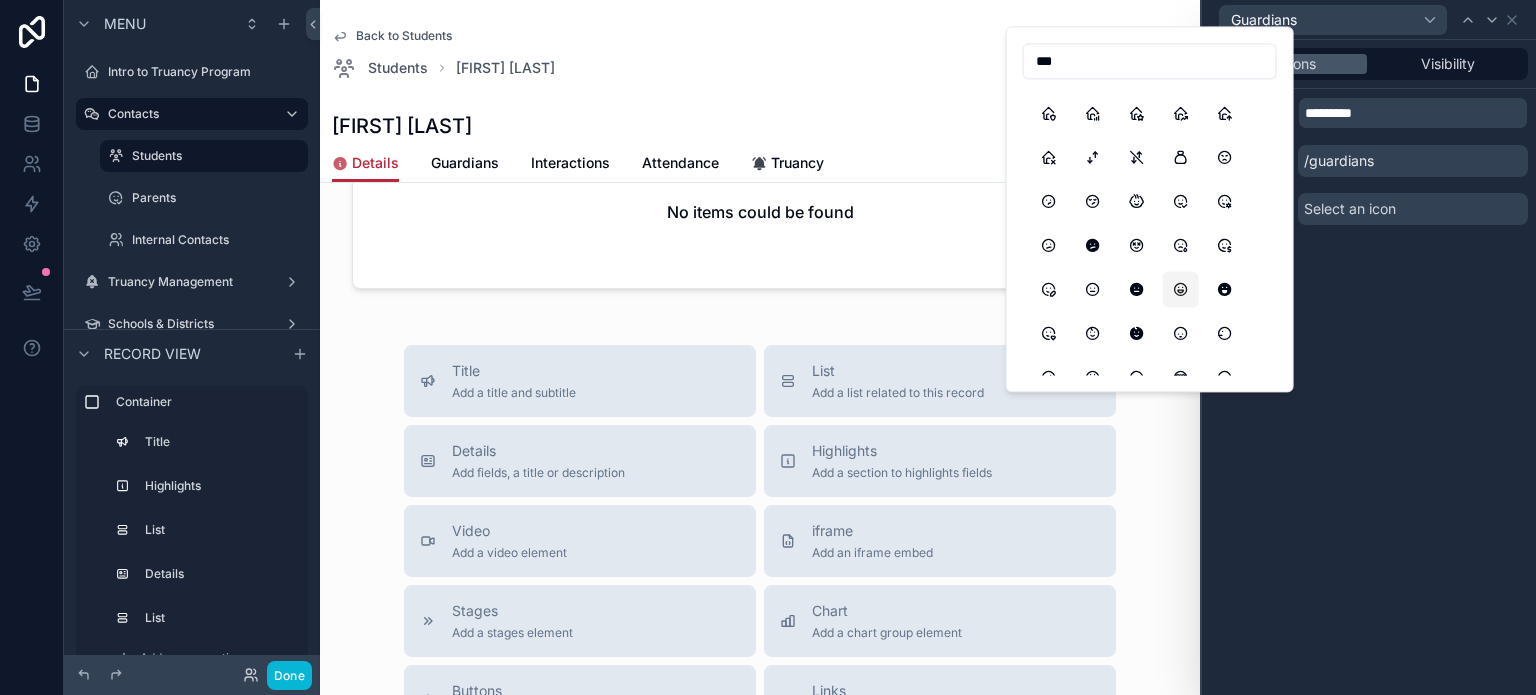 type on "***" 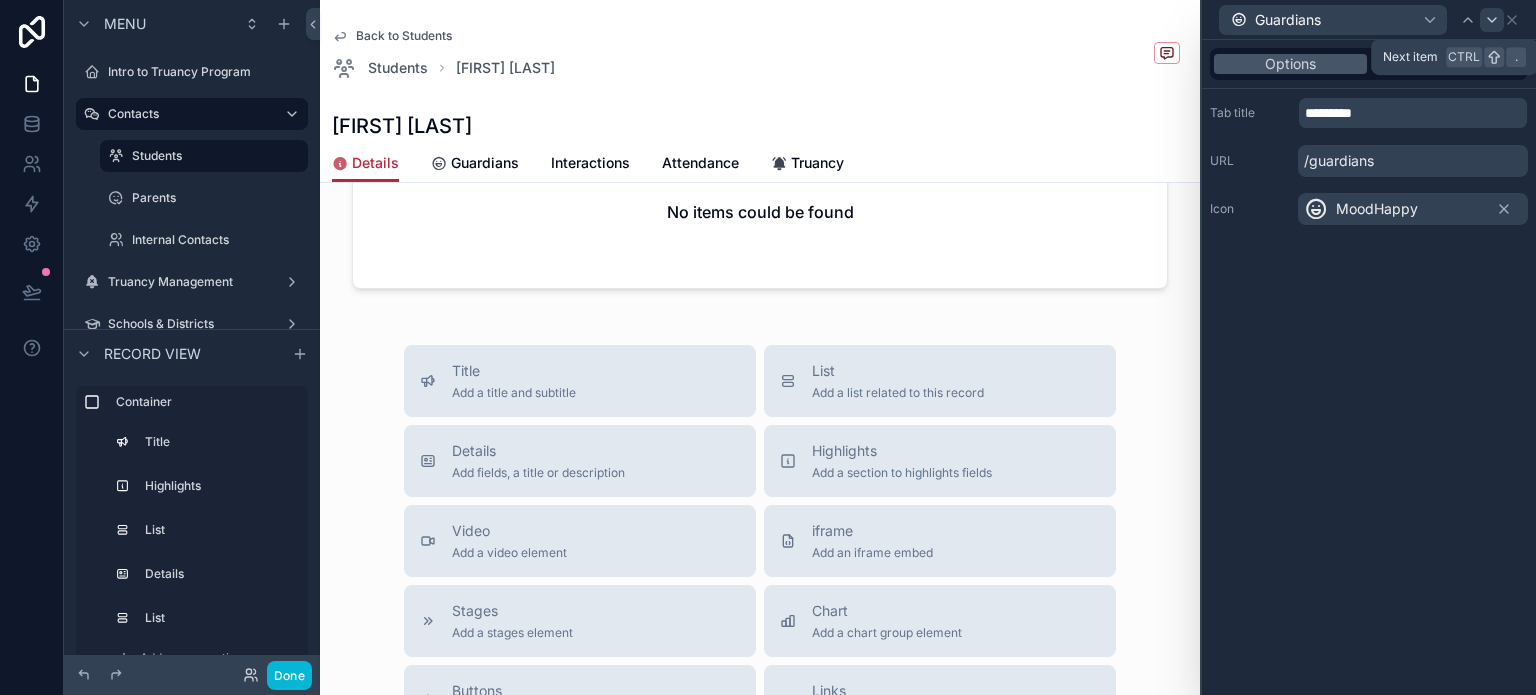 click at bounding box center (1492, 20) 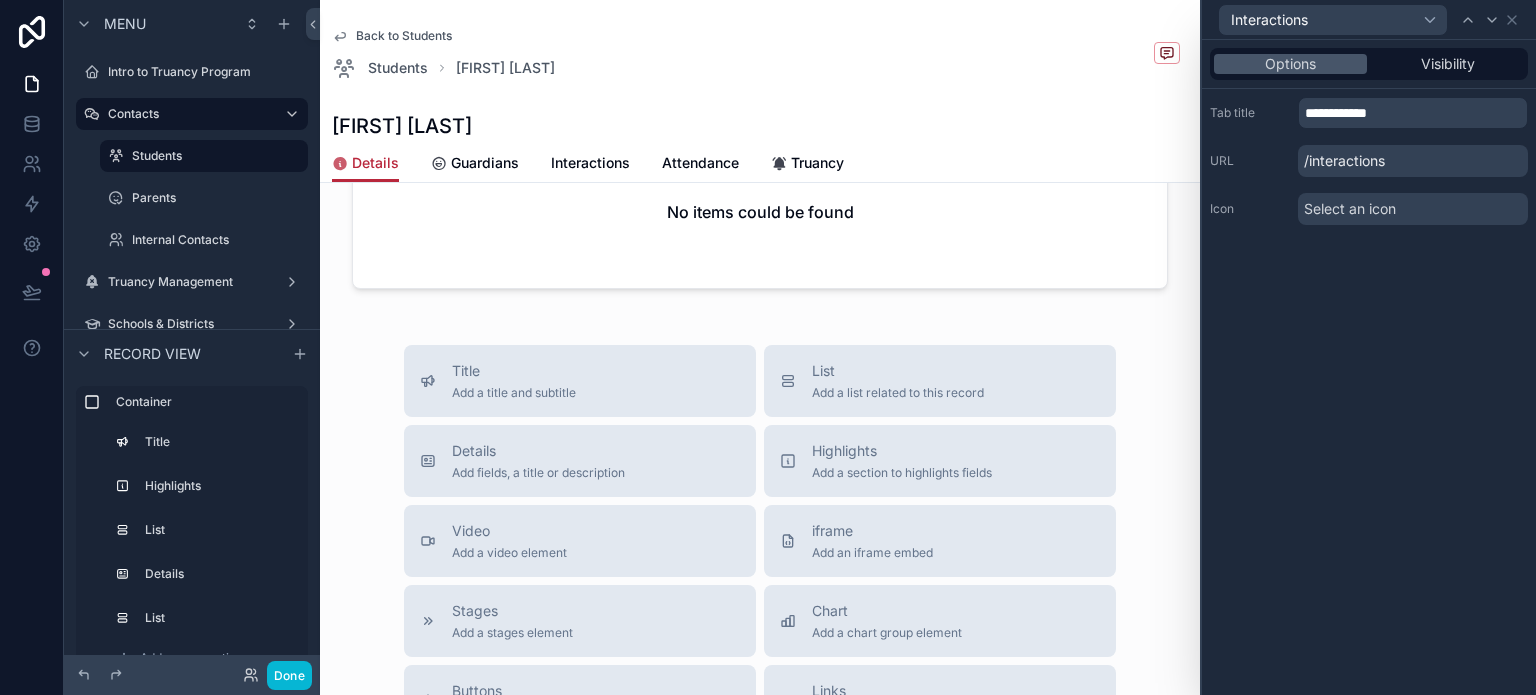 click on "Select an icon" at bounding box center [1350, 209] 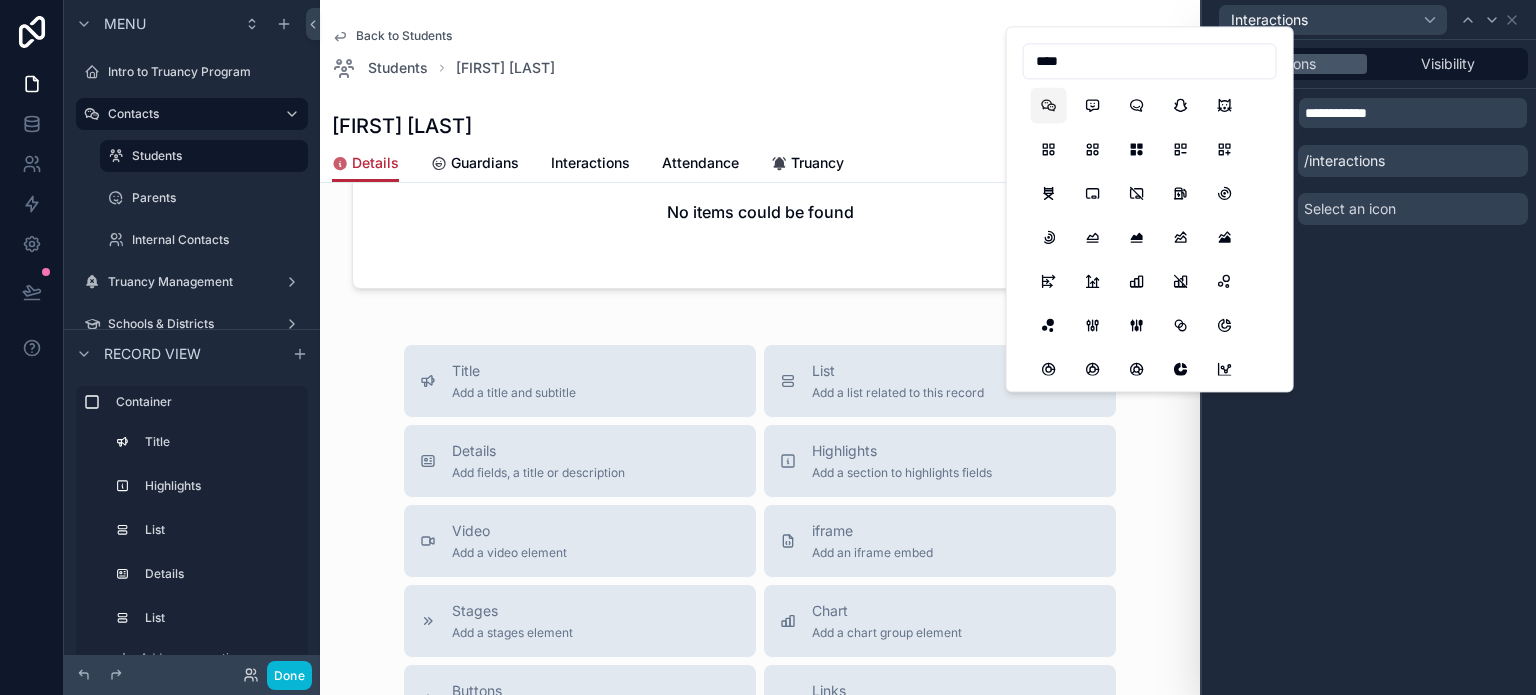 type on "****" 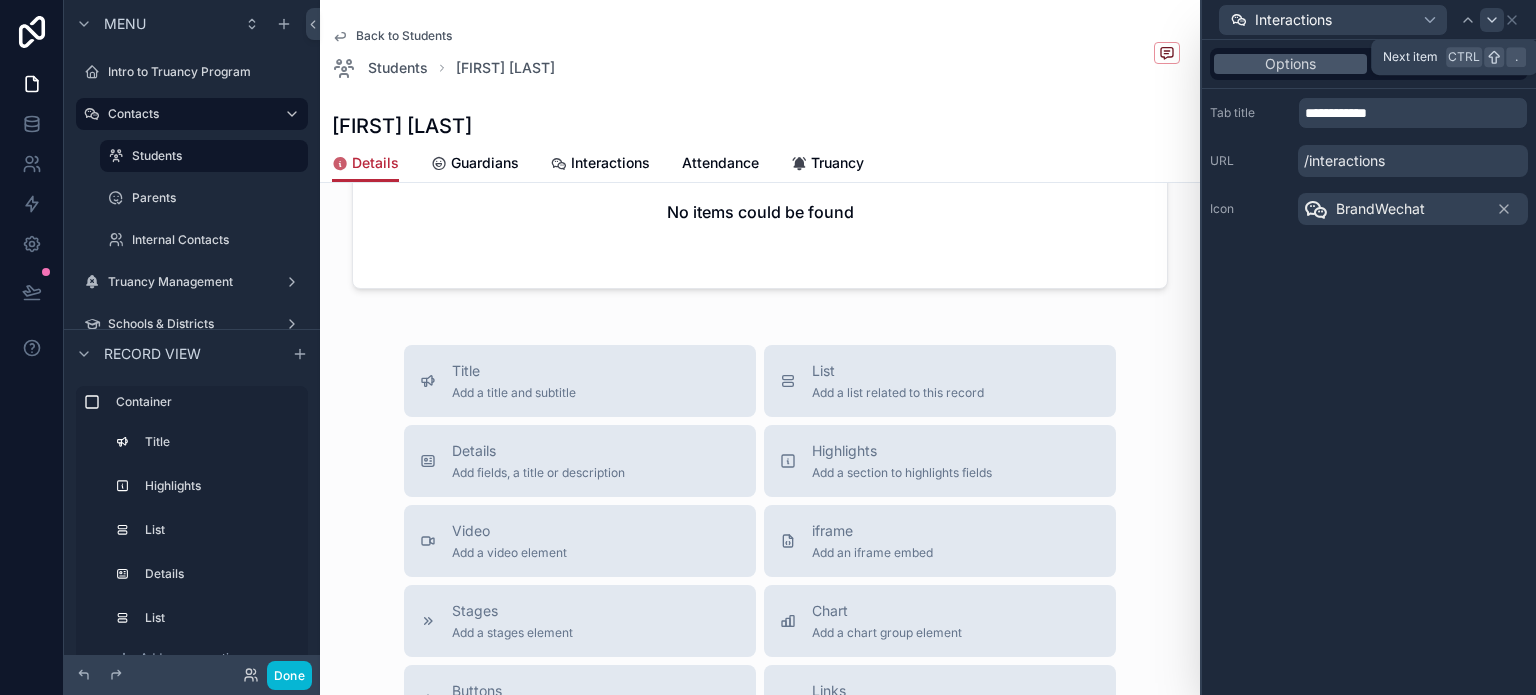 click 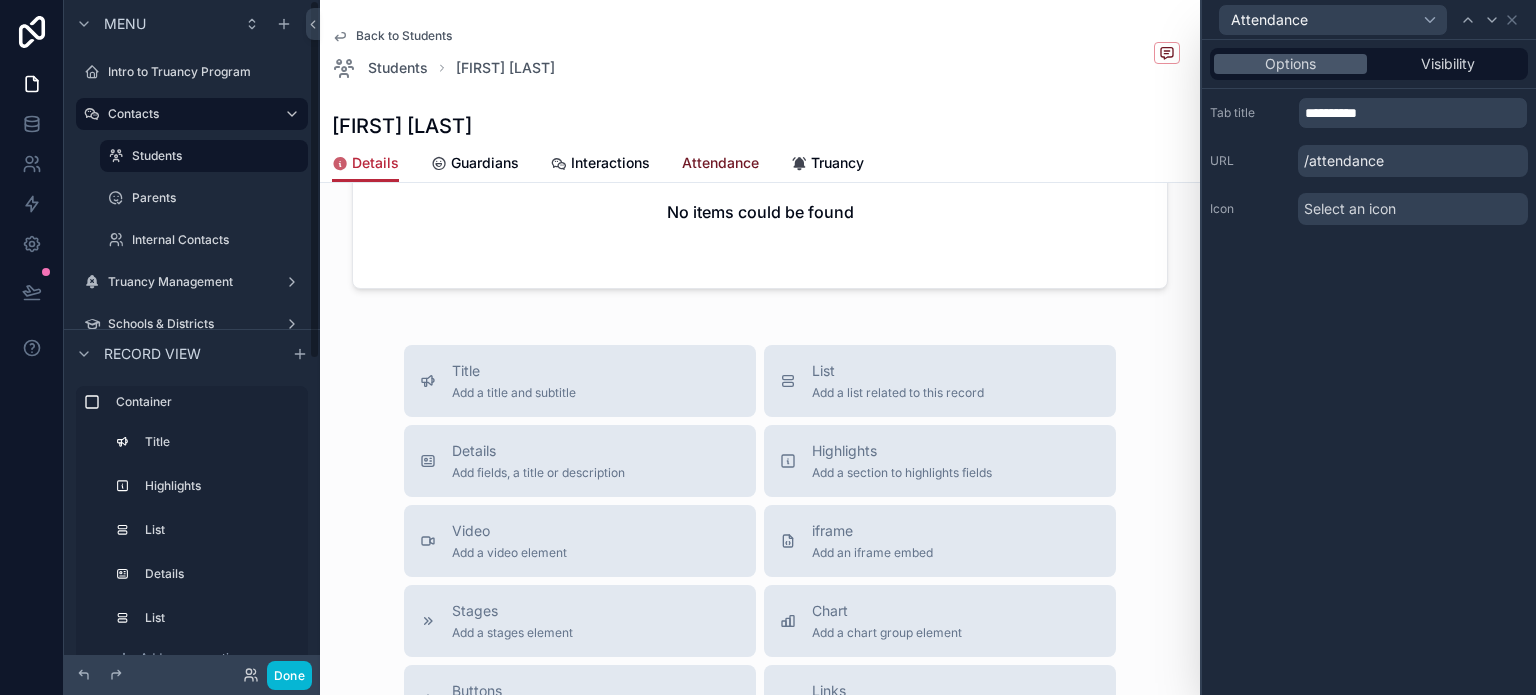 click on "Attendance" at bounding box center (720, 163) 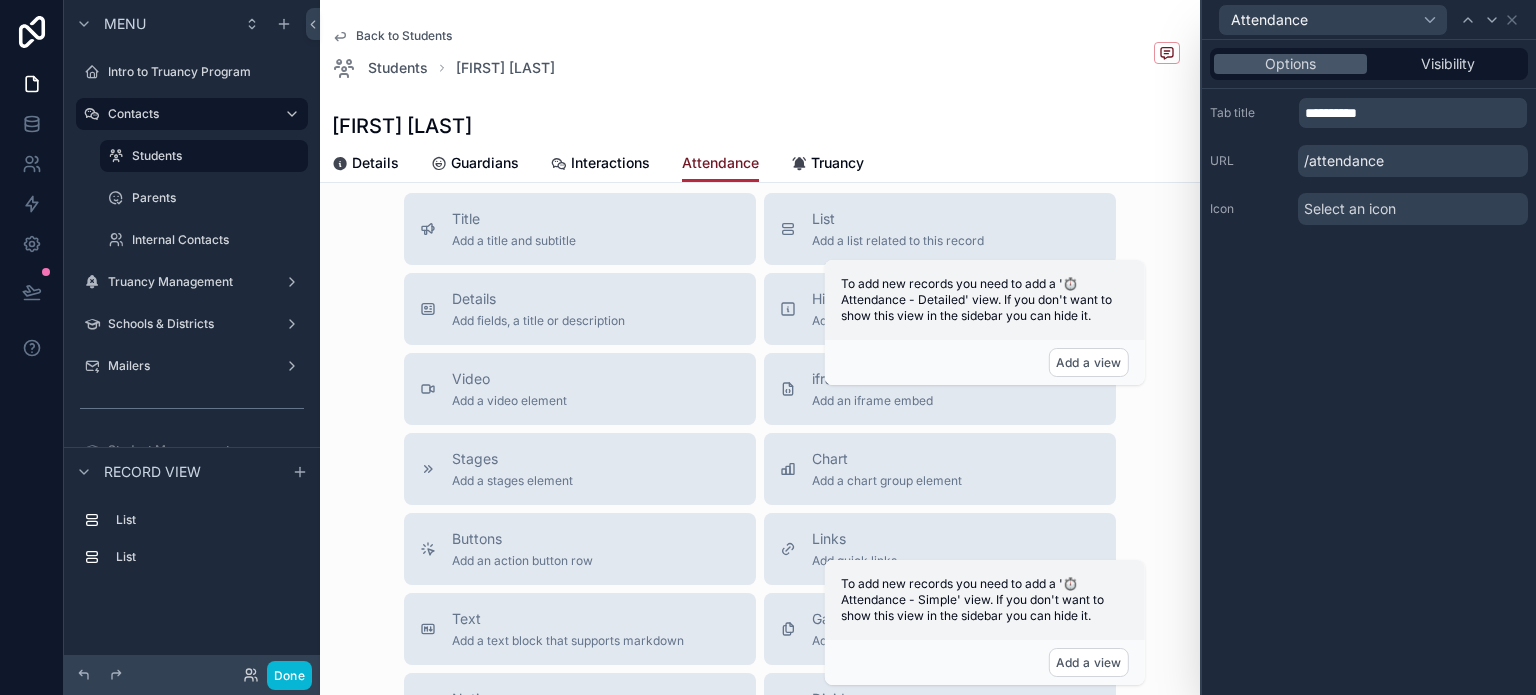 scroll, scrollTop: 0, scrollLeft: 0, axis: both 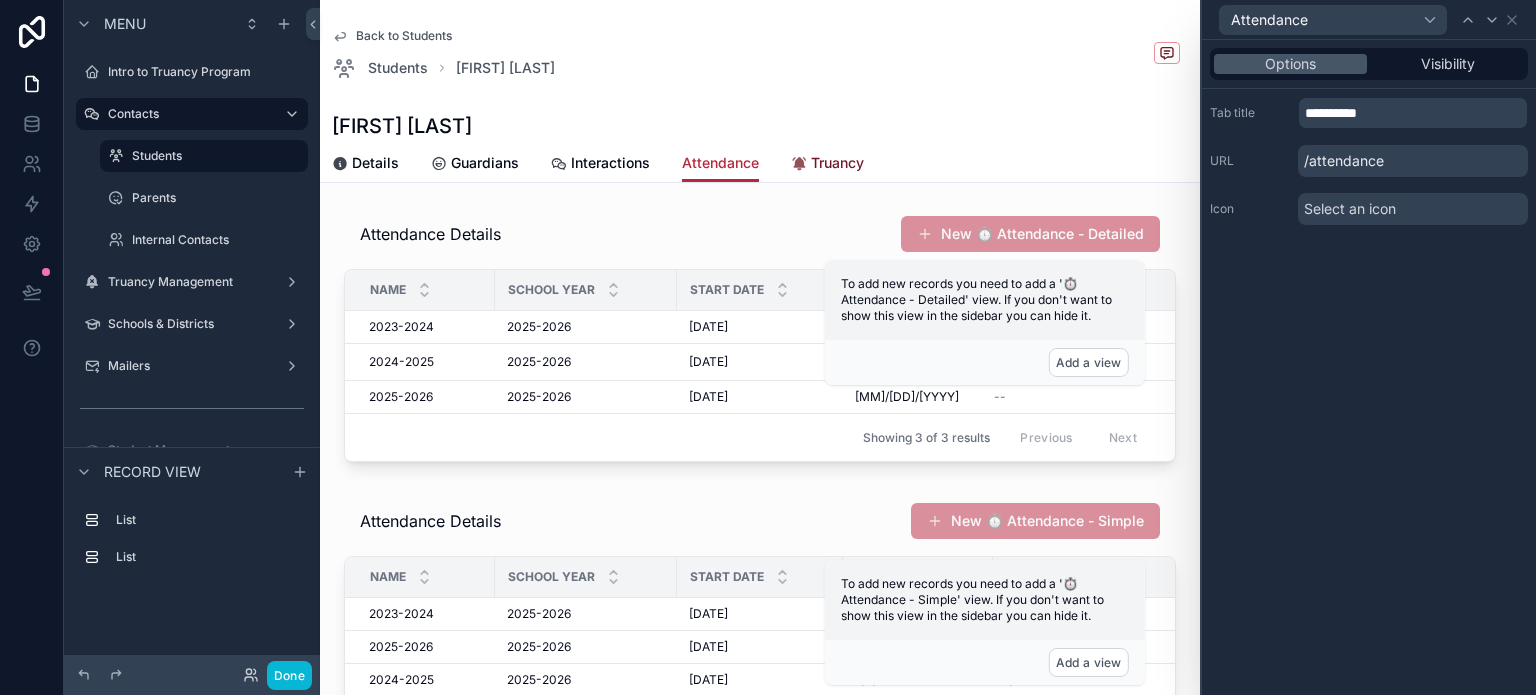click on "Truancy" at bounding box center [837, 163] 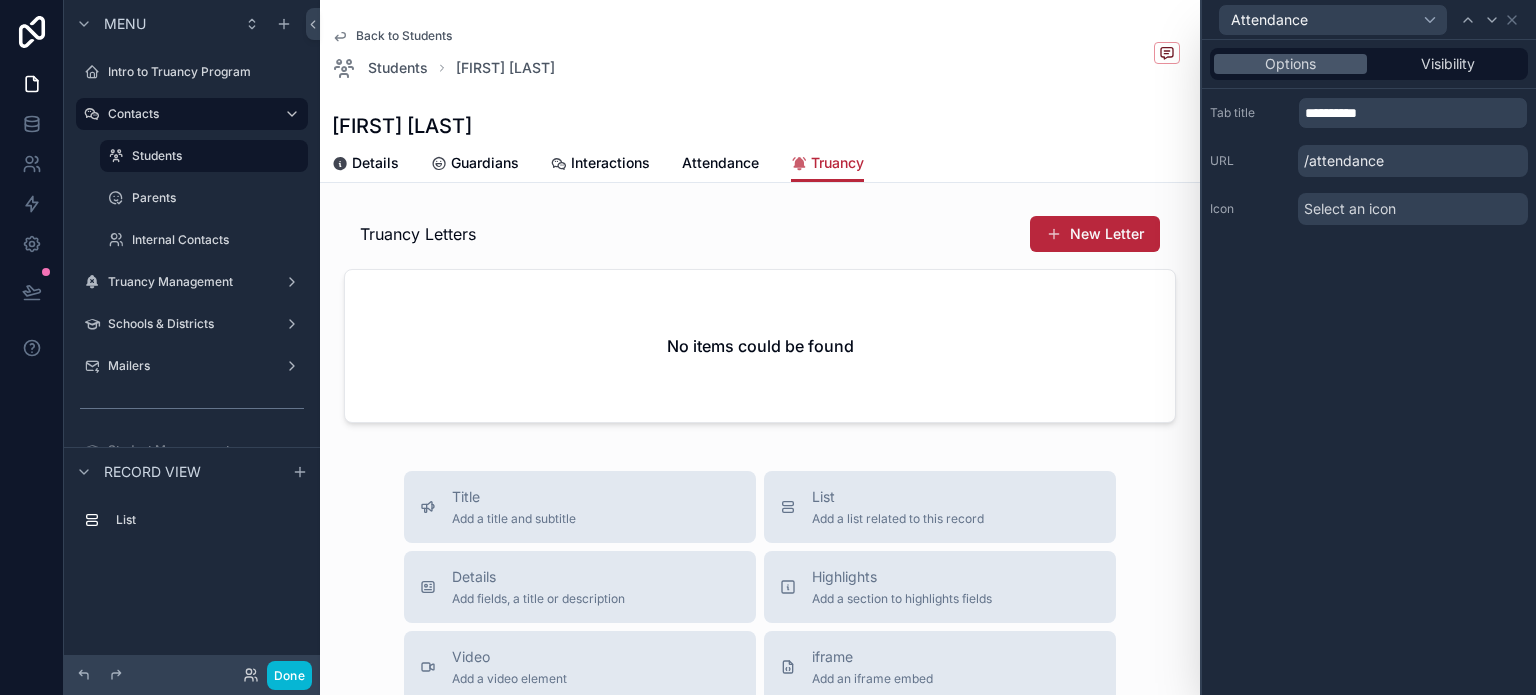 click on "Select an icon" at bounding box center [1350, 209] 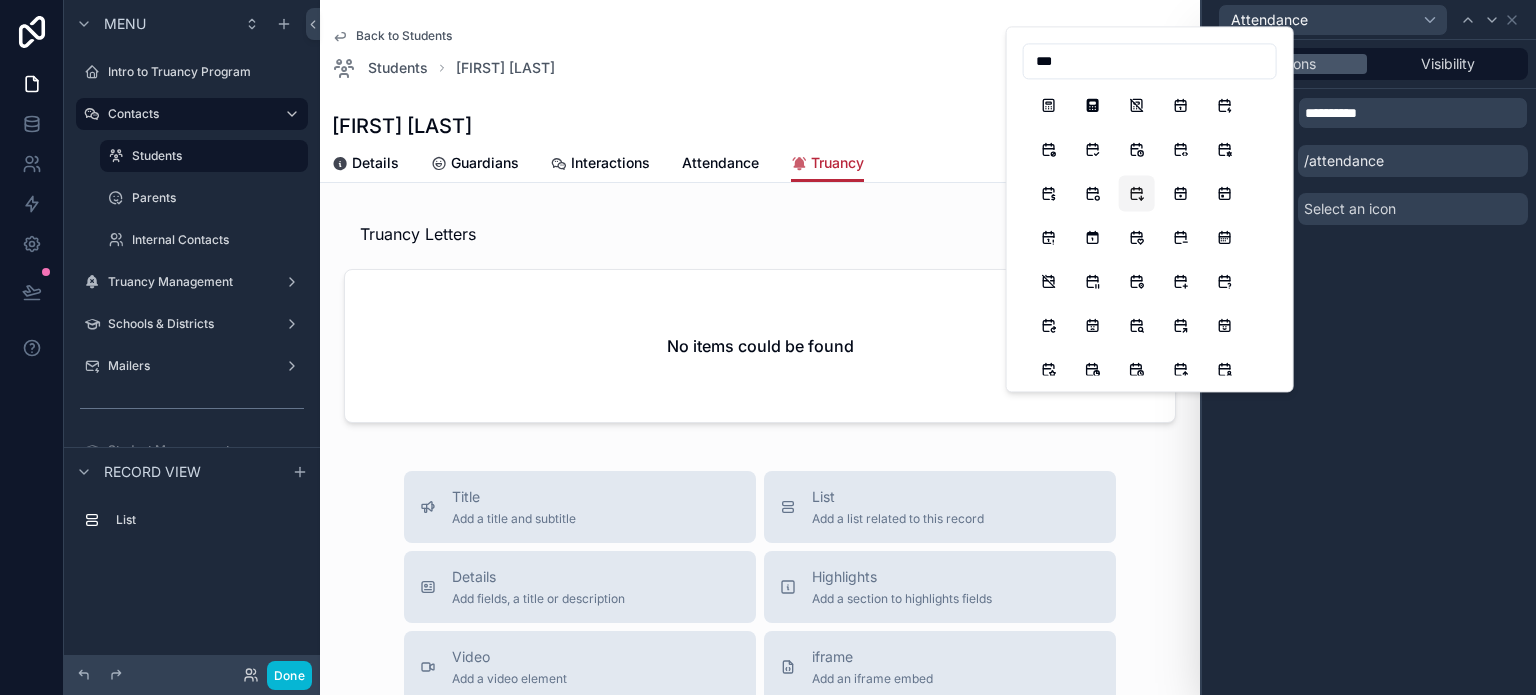 type on "***" 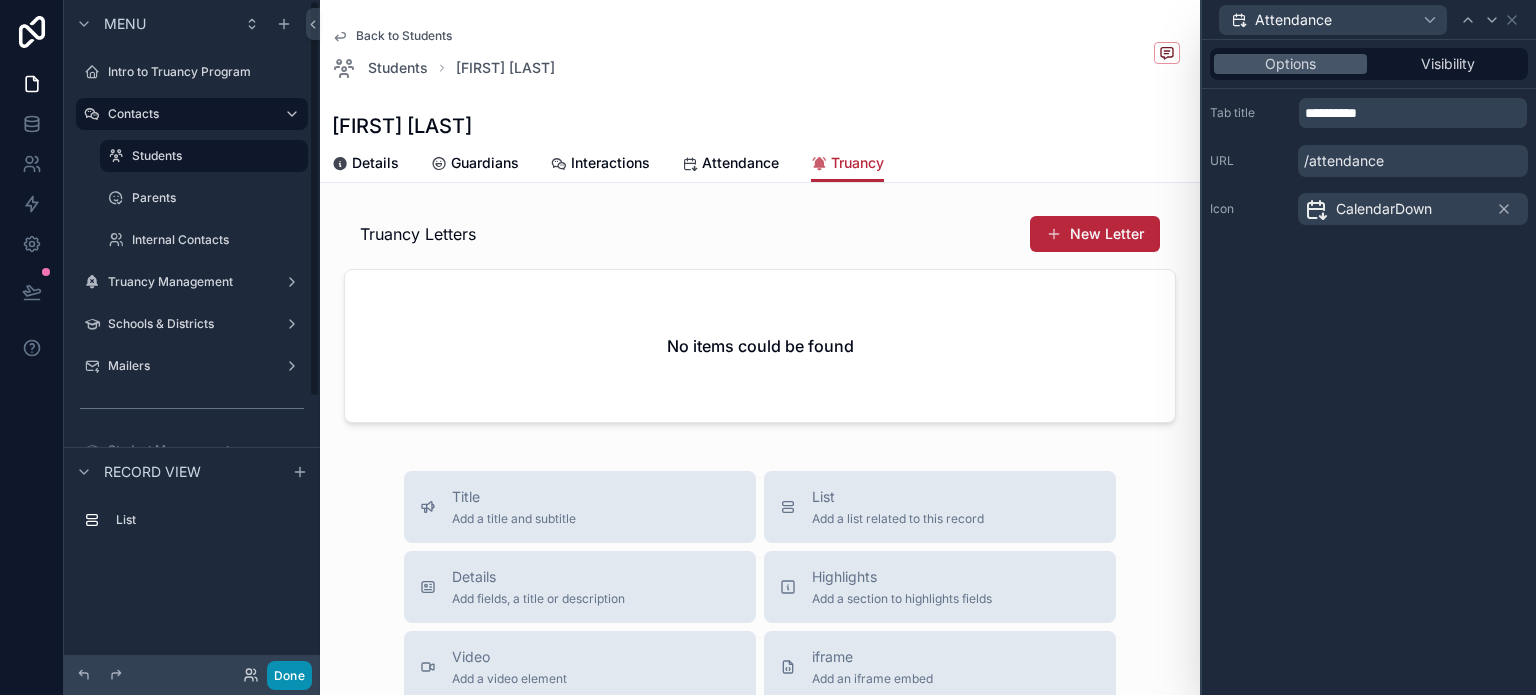 click on "Done" at bounding box center [289, 675] 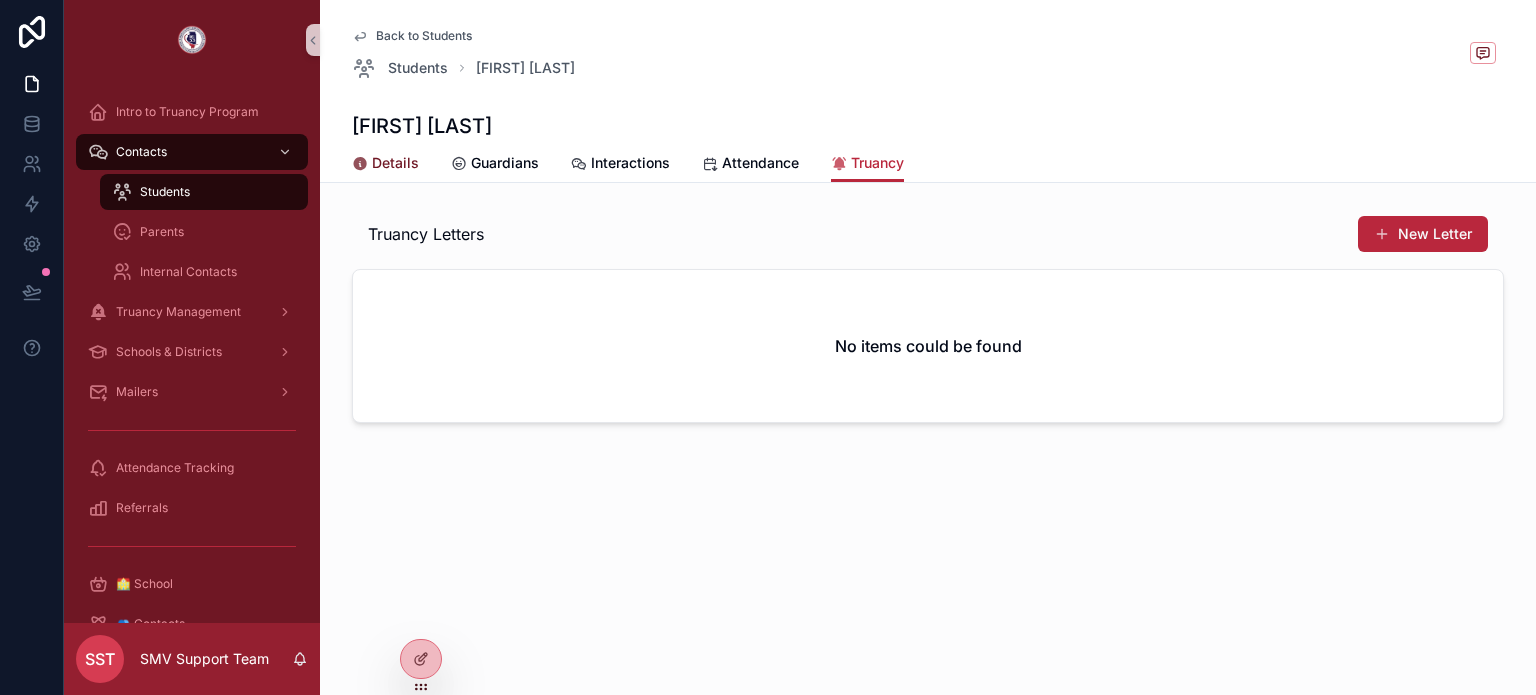 click on "Details" at bounding box center (395, 163) 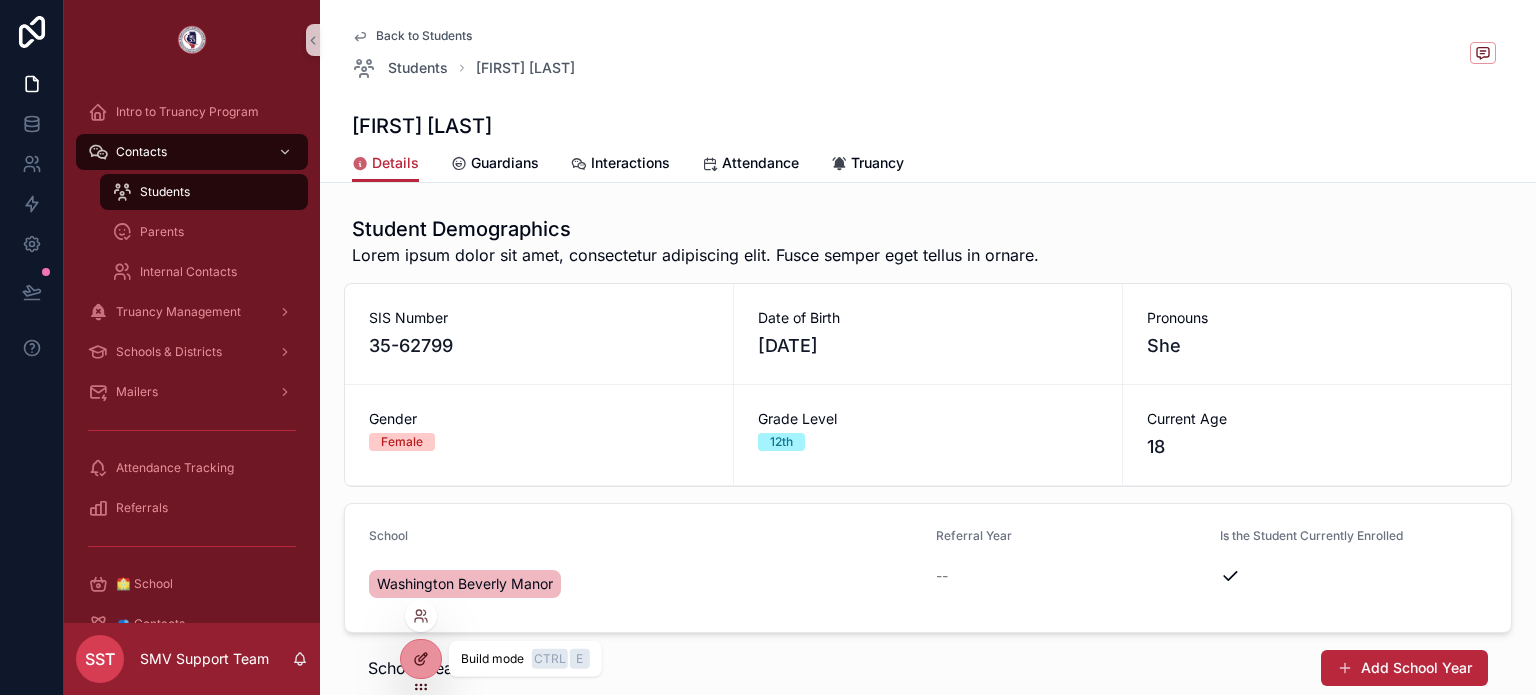 click at bounding box center [421, 659] 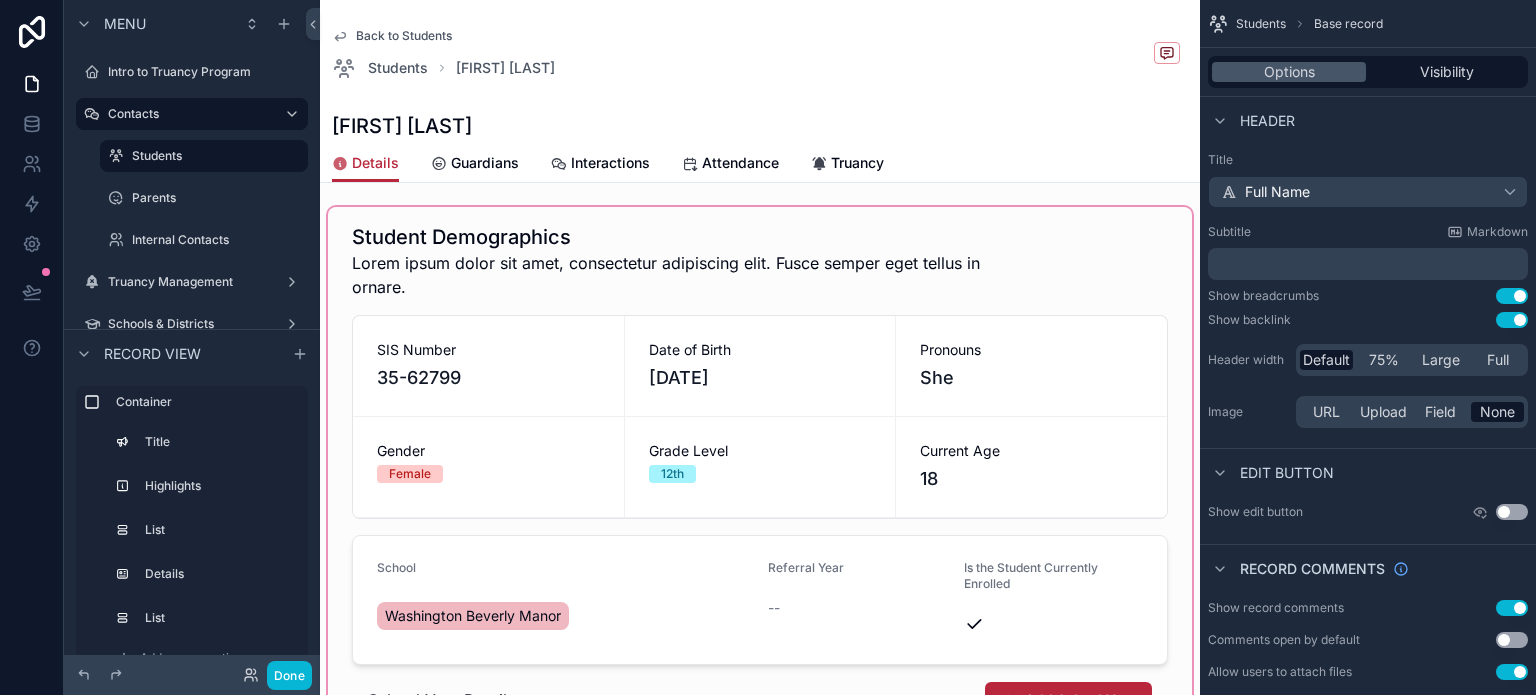 click at bounding box center [760, 560] 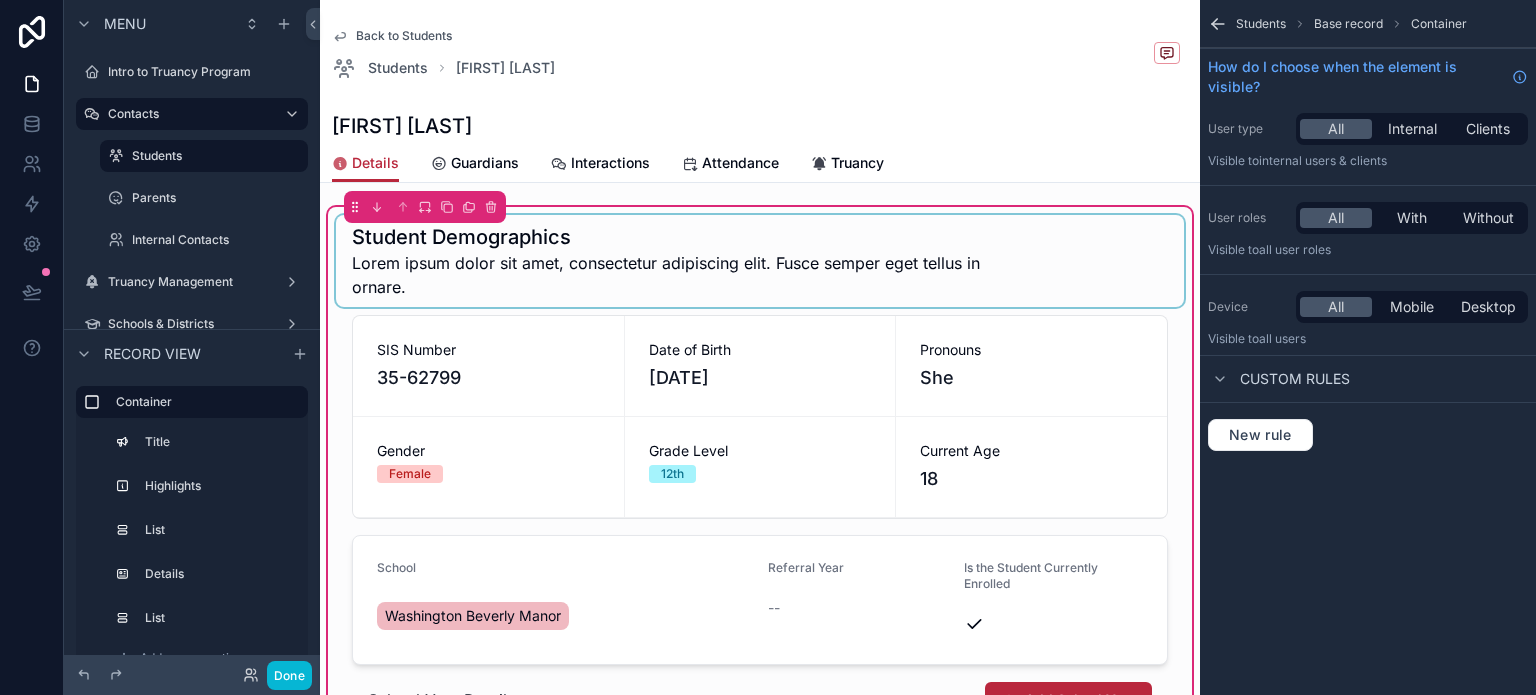 click at bounding box center (760, 261) 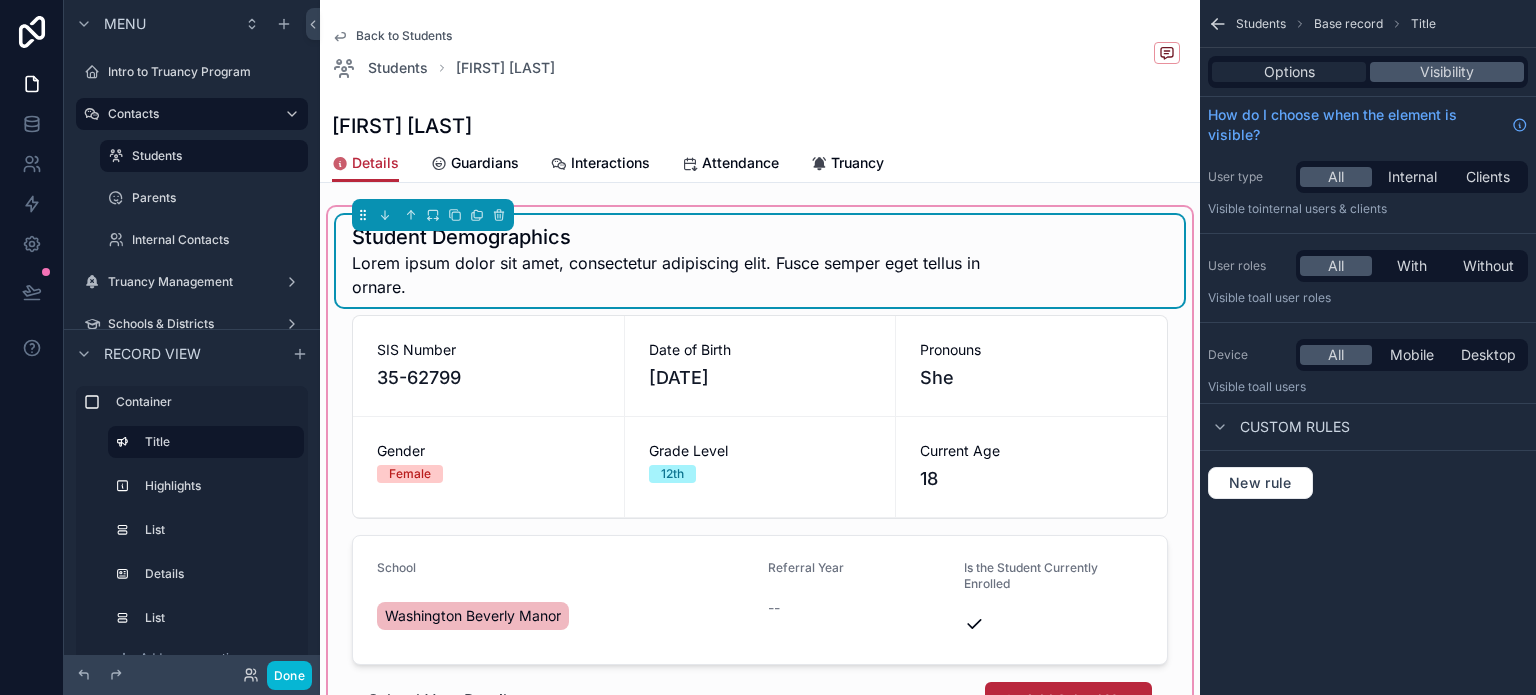 click on "Options" at bounding box center [1289, 72] 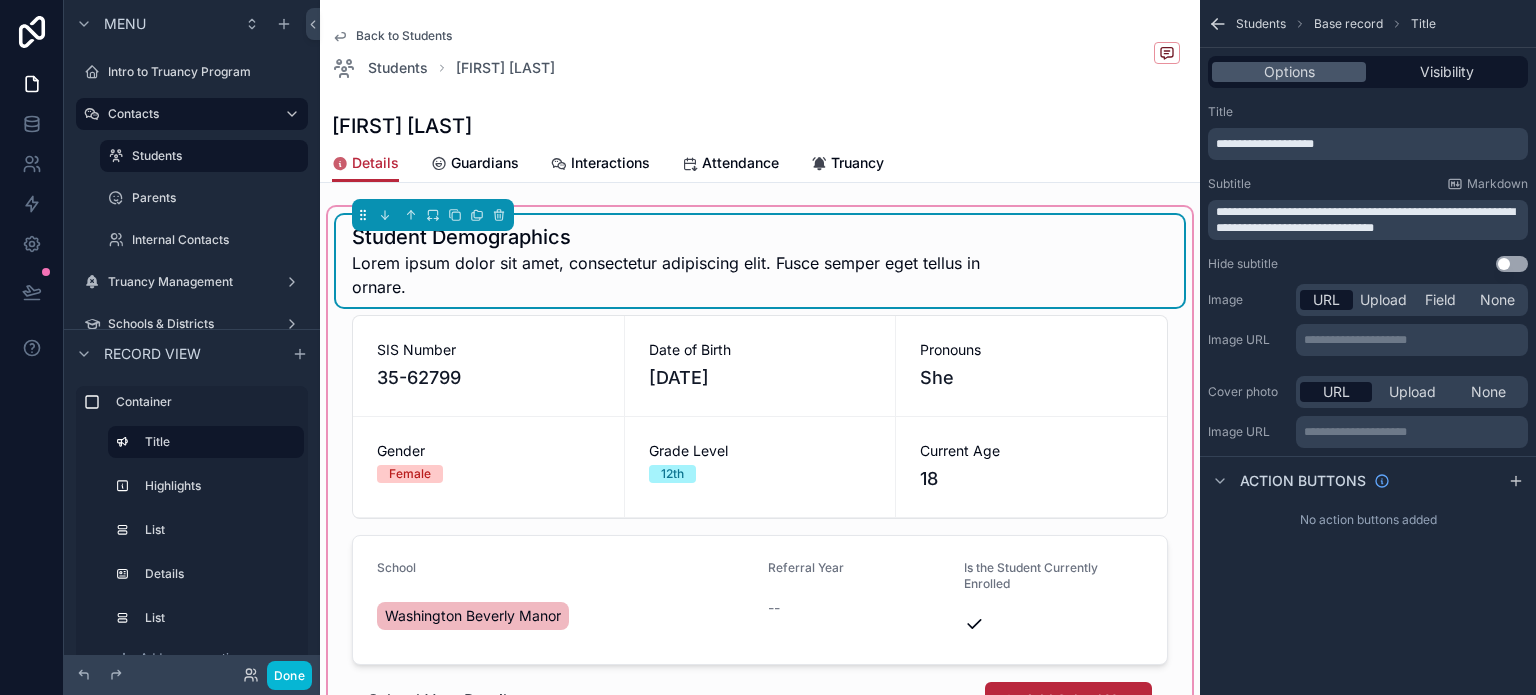 click on "**********" at bounding box center (1365, 220) 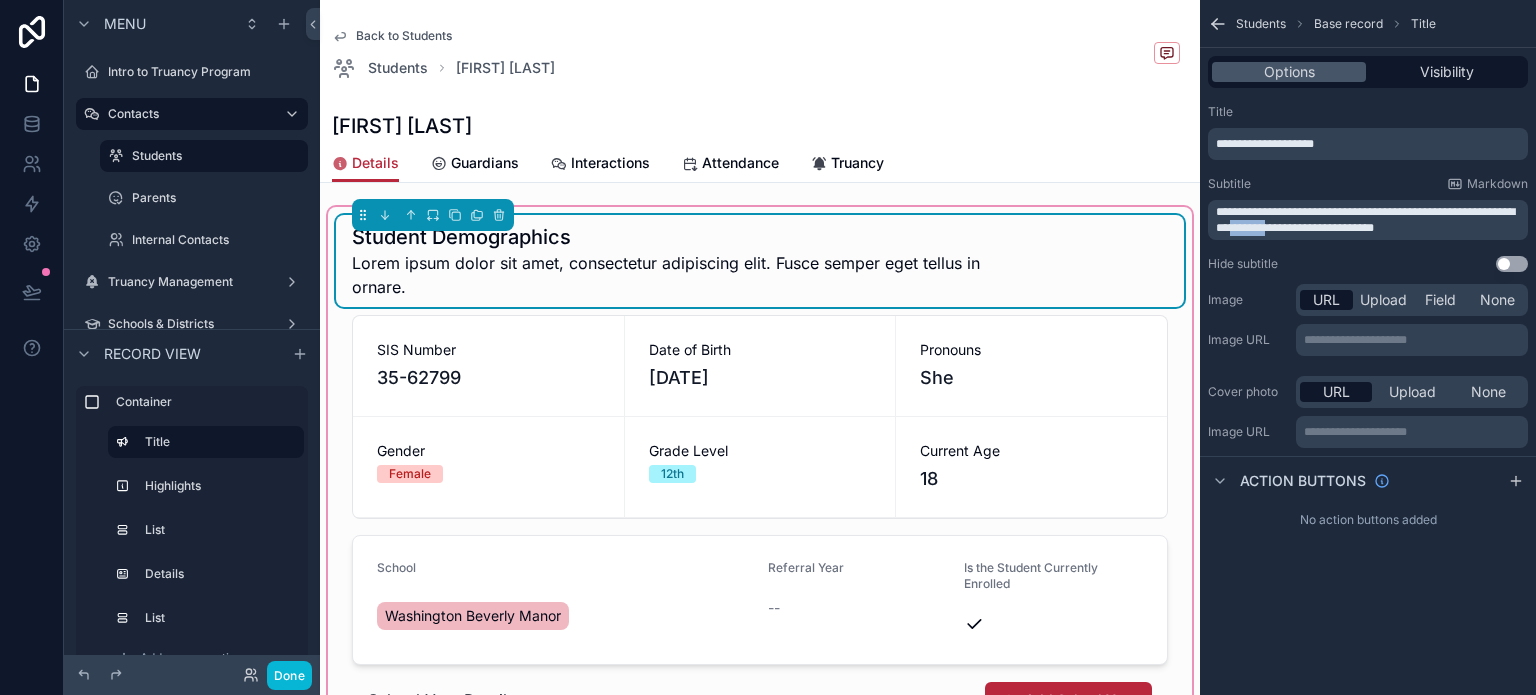 click on "**********" at bounding box center (1365, 220) 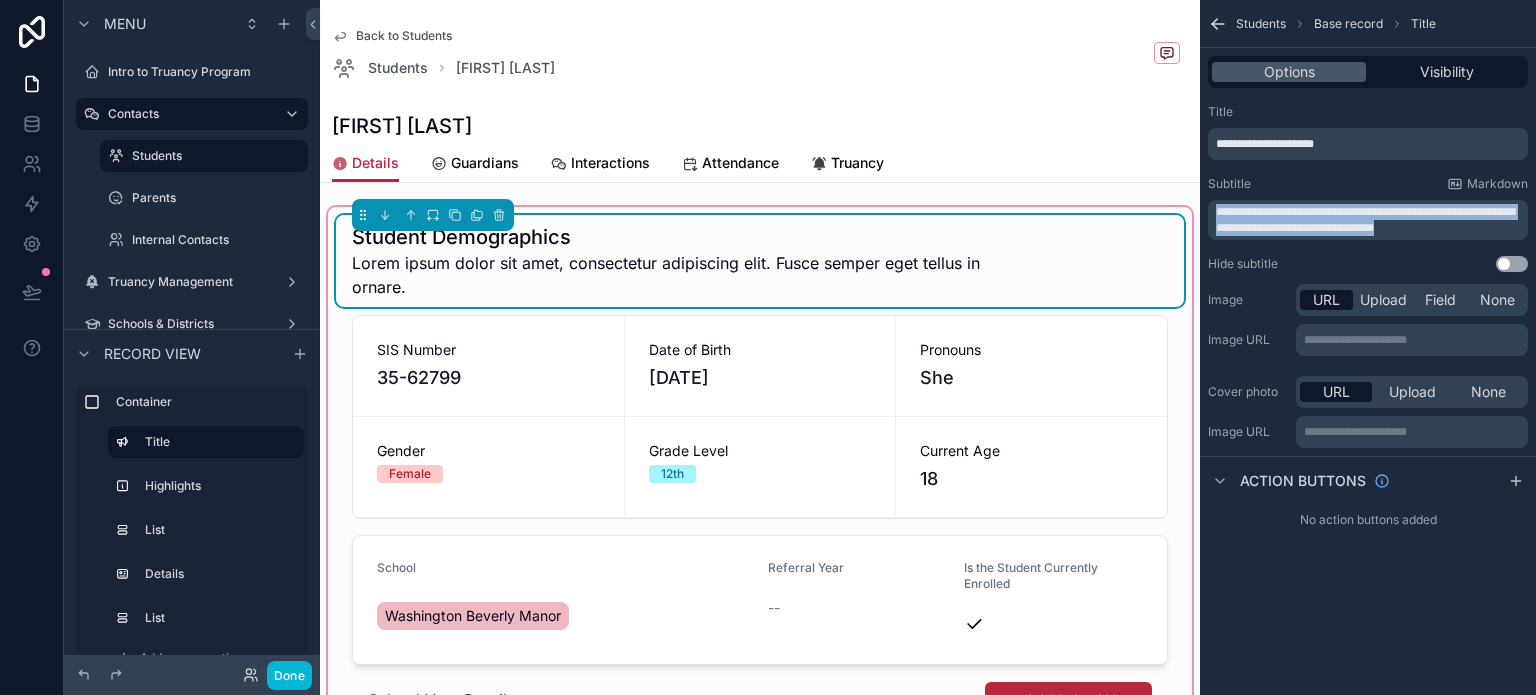 click on "**********" at bounding box center [1365, 220] 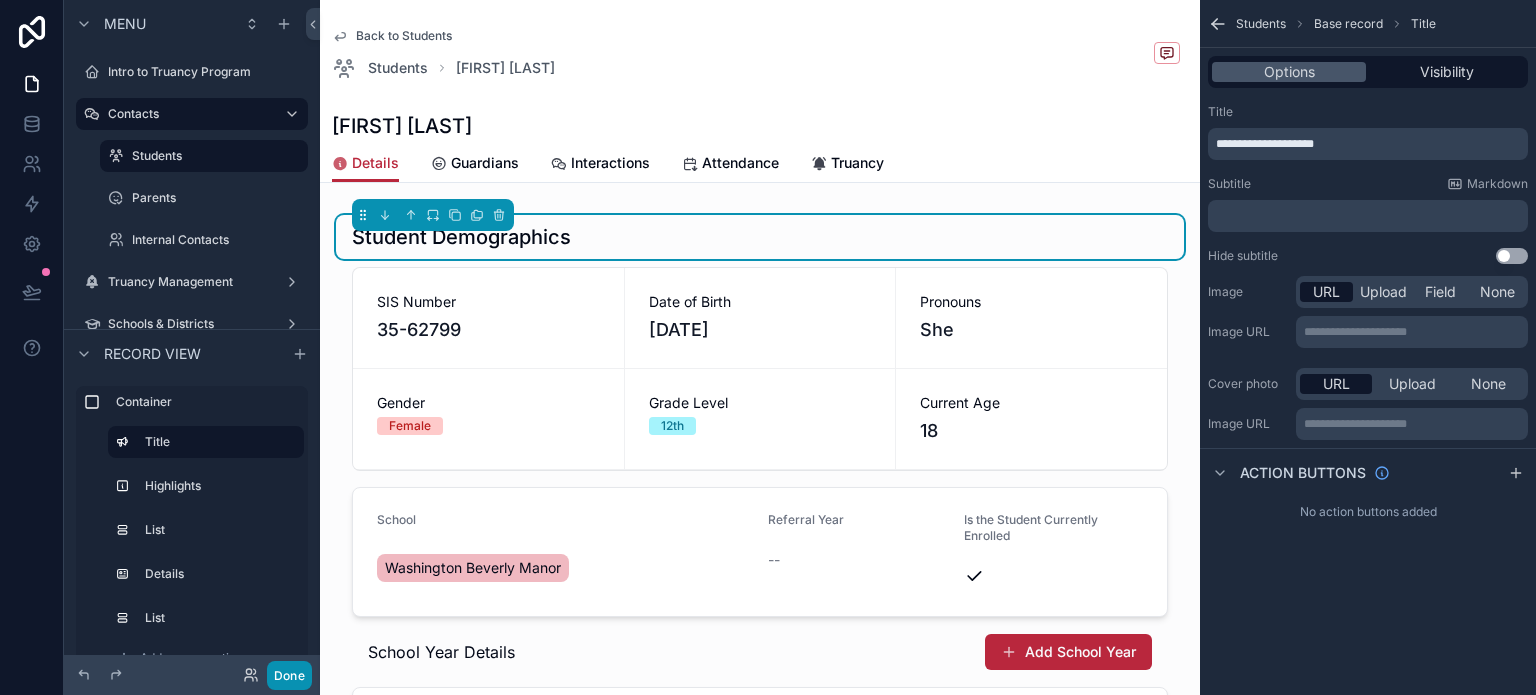 click on "Done" at bounding box center (289, 675) 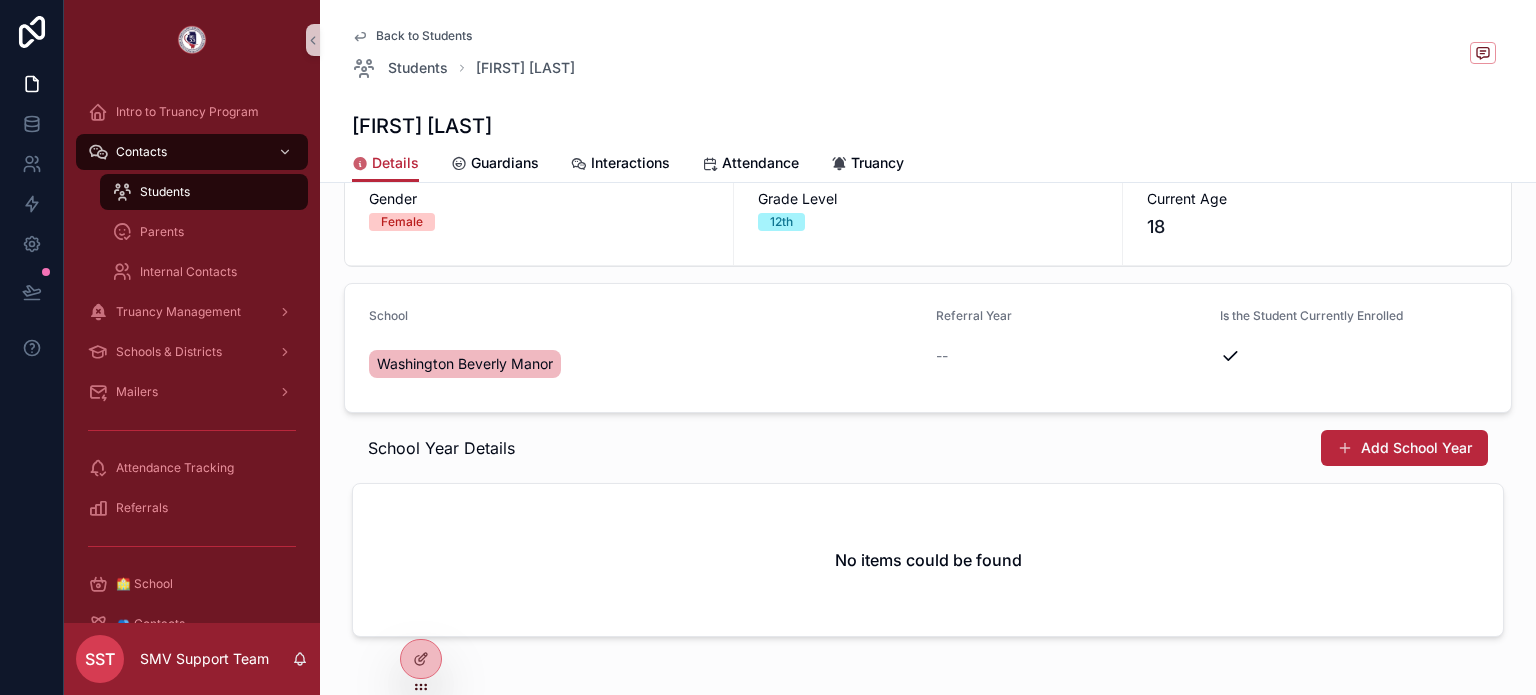 scroll, scrollTop: 200, scrollLeft: 0, axis: vertical 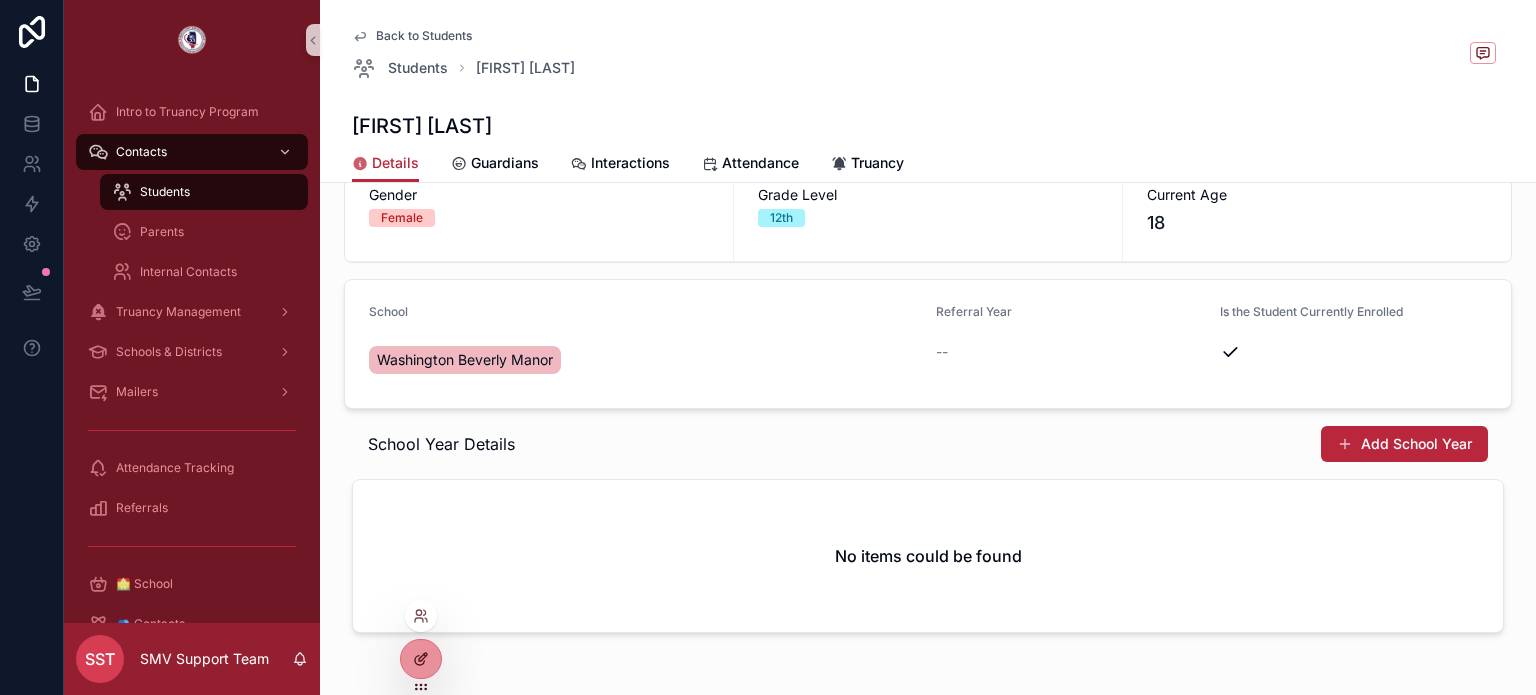 click at bounding box center [421, 659] 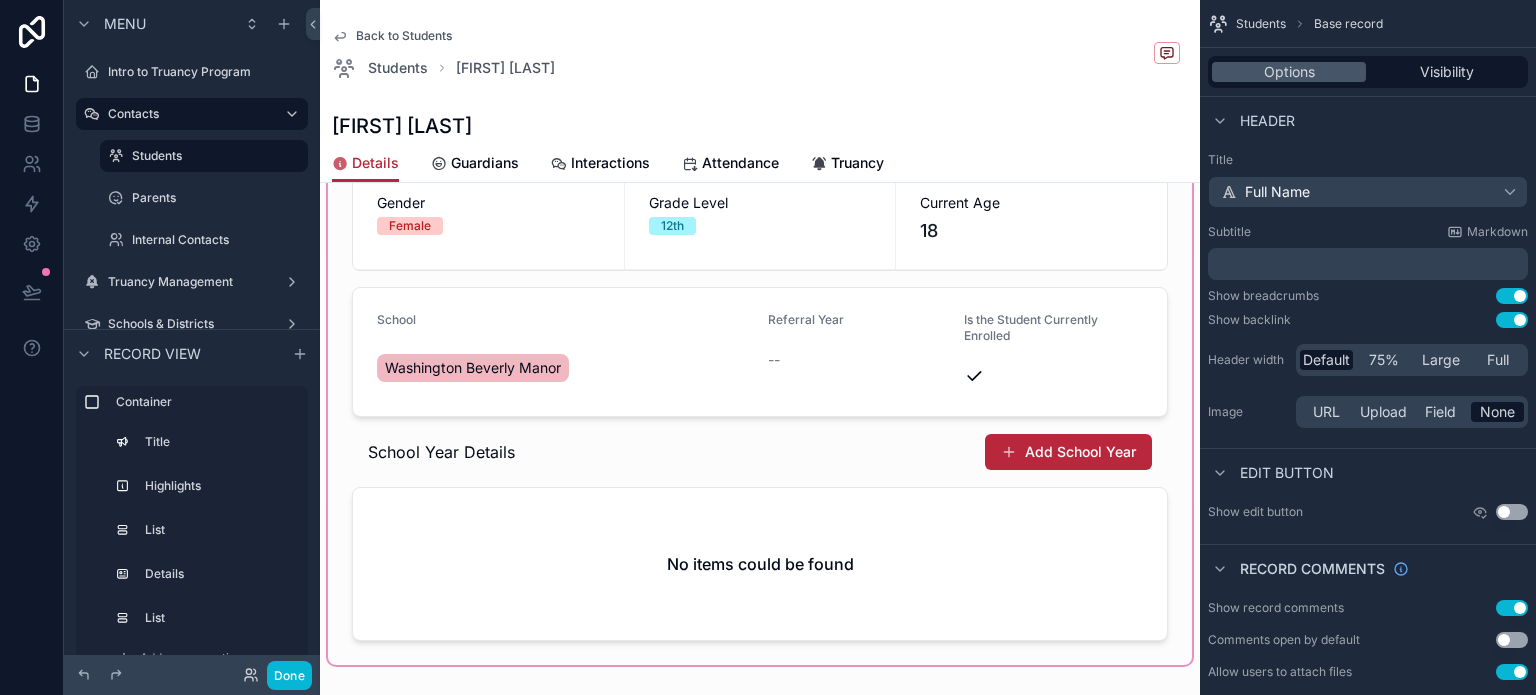 click at bounding box center [760, 336] 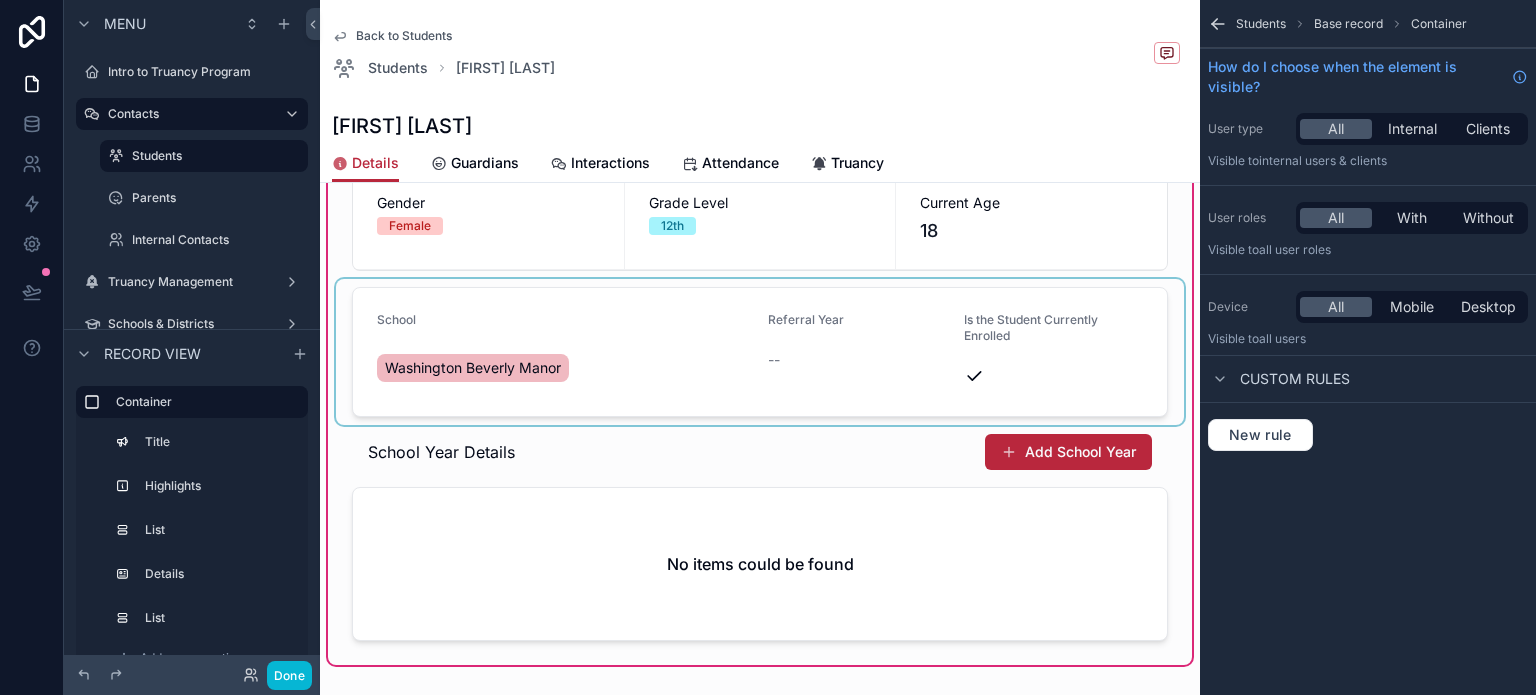 click at bounding box center [760, 352] 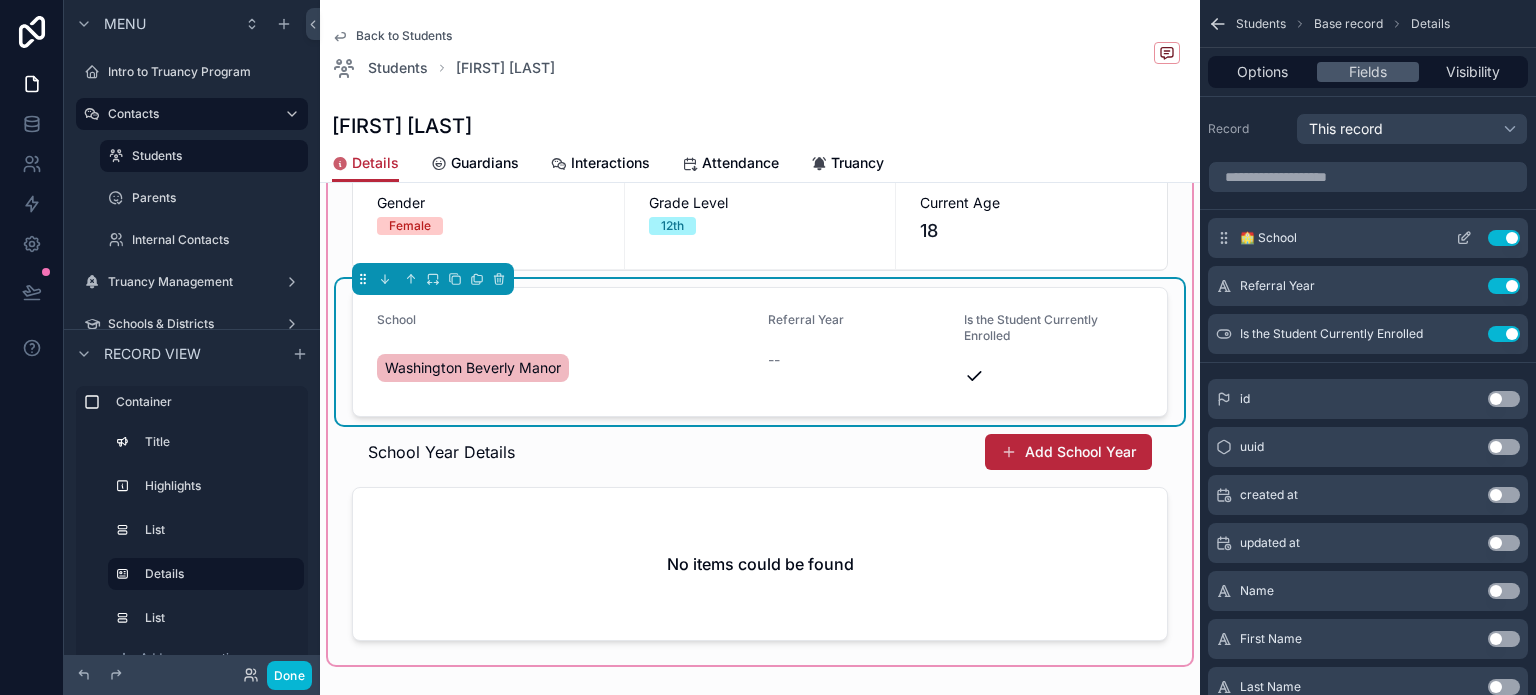 click 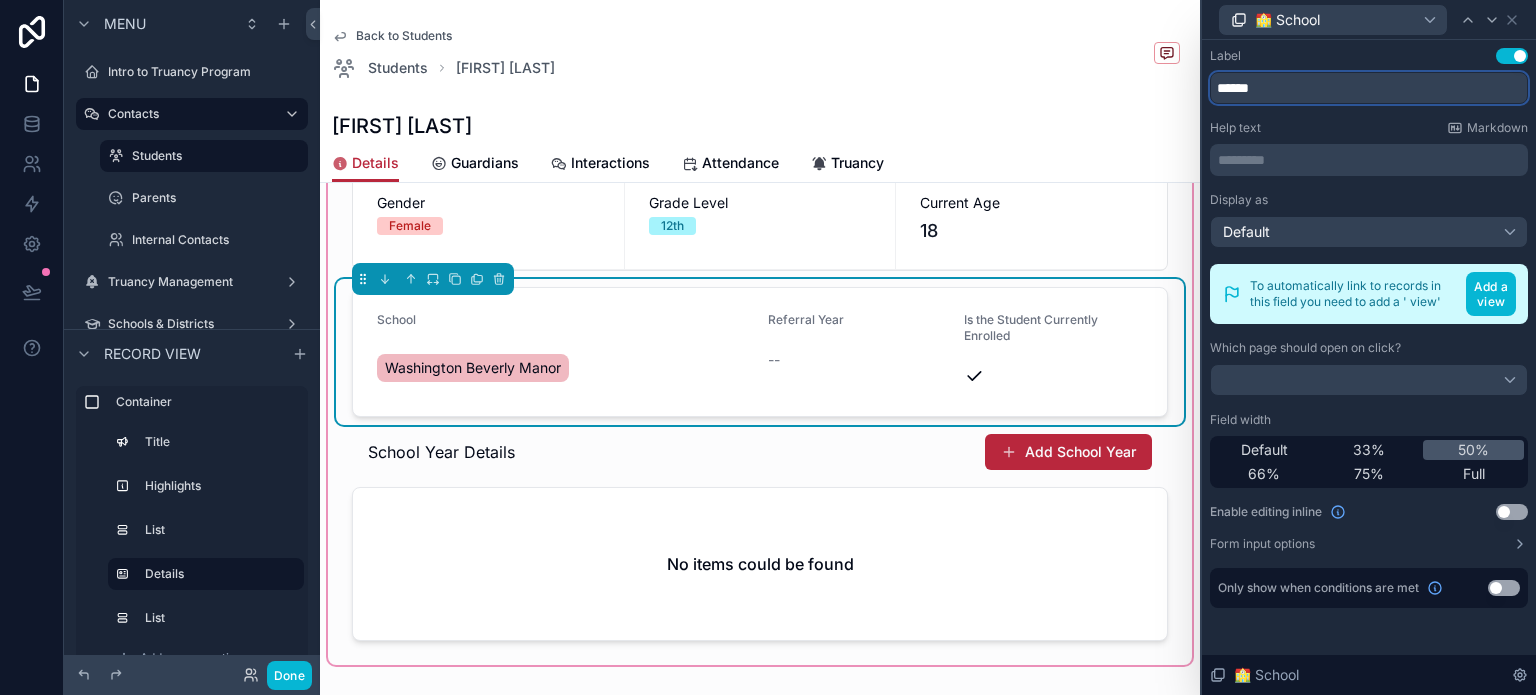 click on "******" at bounding box center (1369, 88) 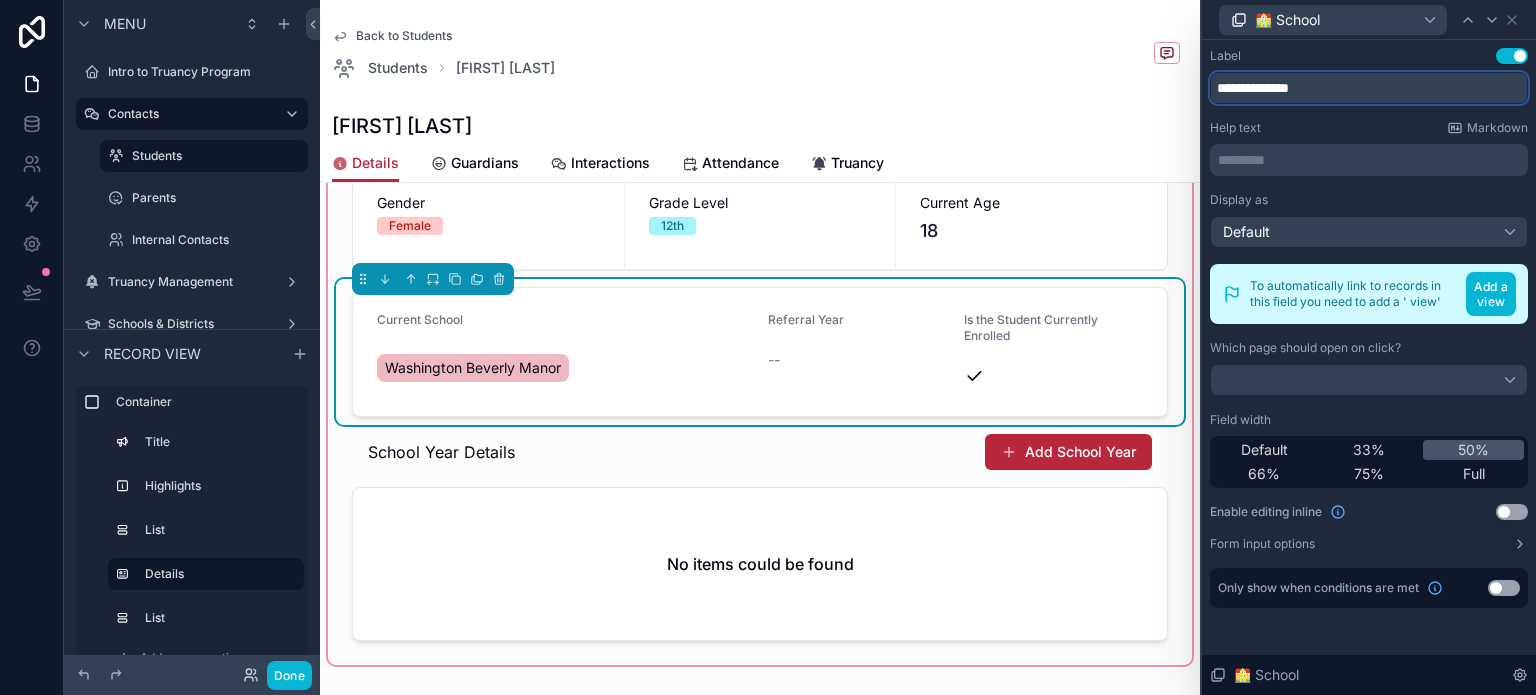 type on "**********" 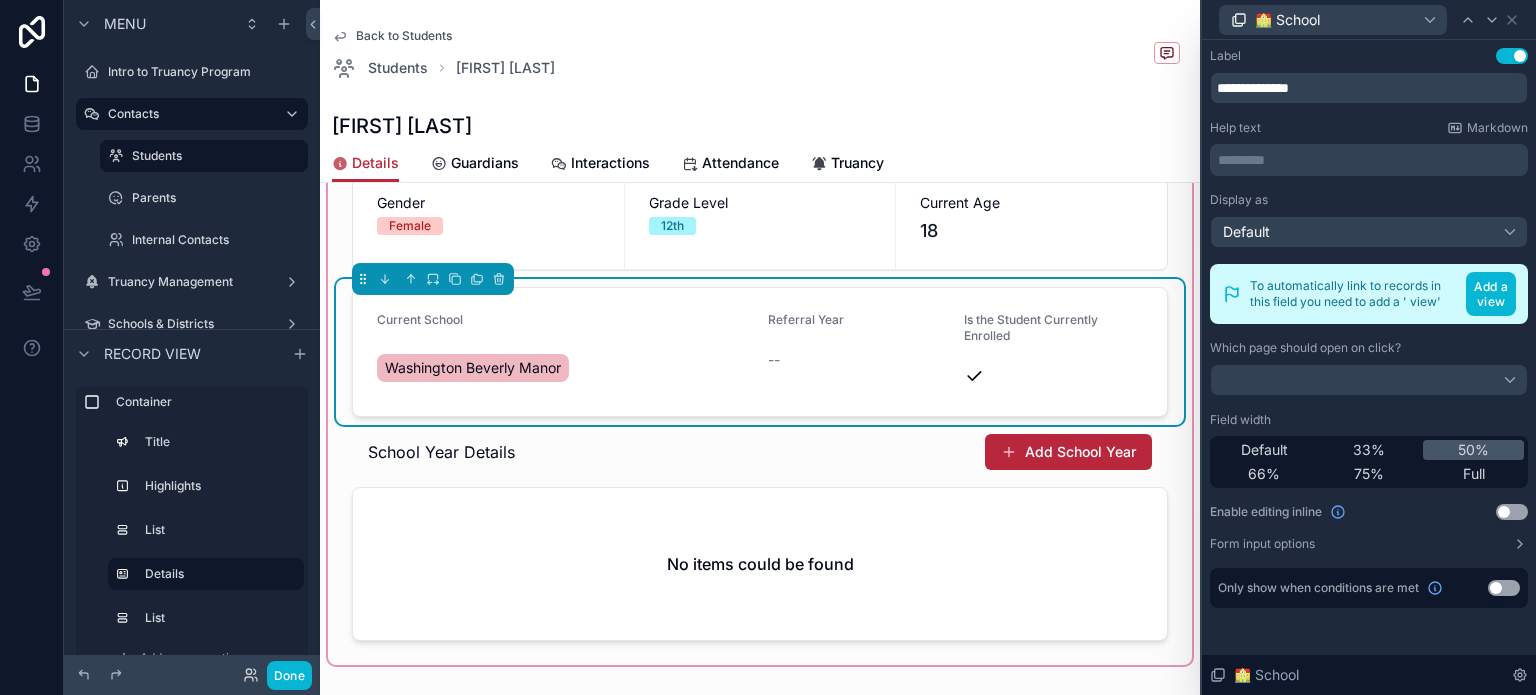 click on "Washington Beverly Manor" at bounding box center [564, 368] 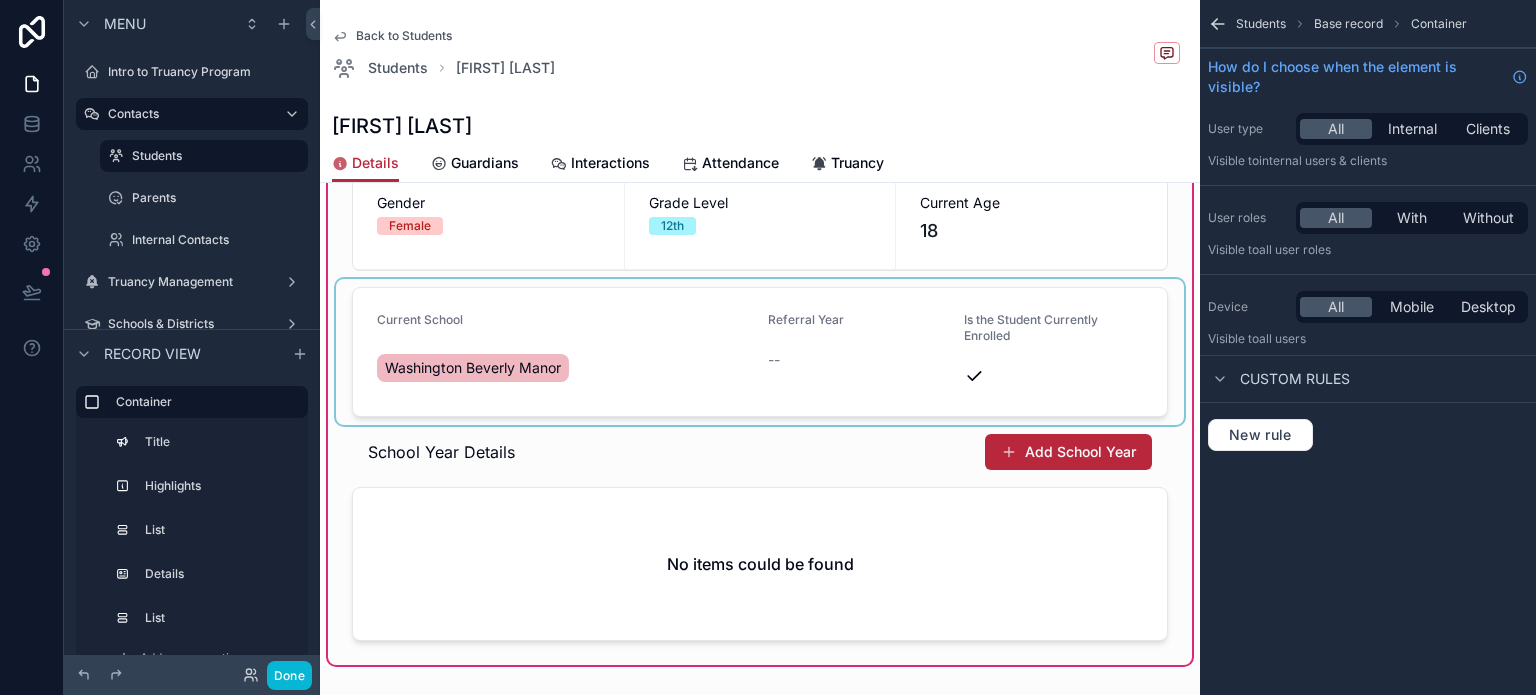click at bounding box center [760, 352] 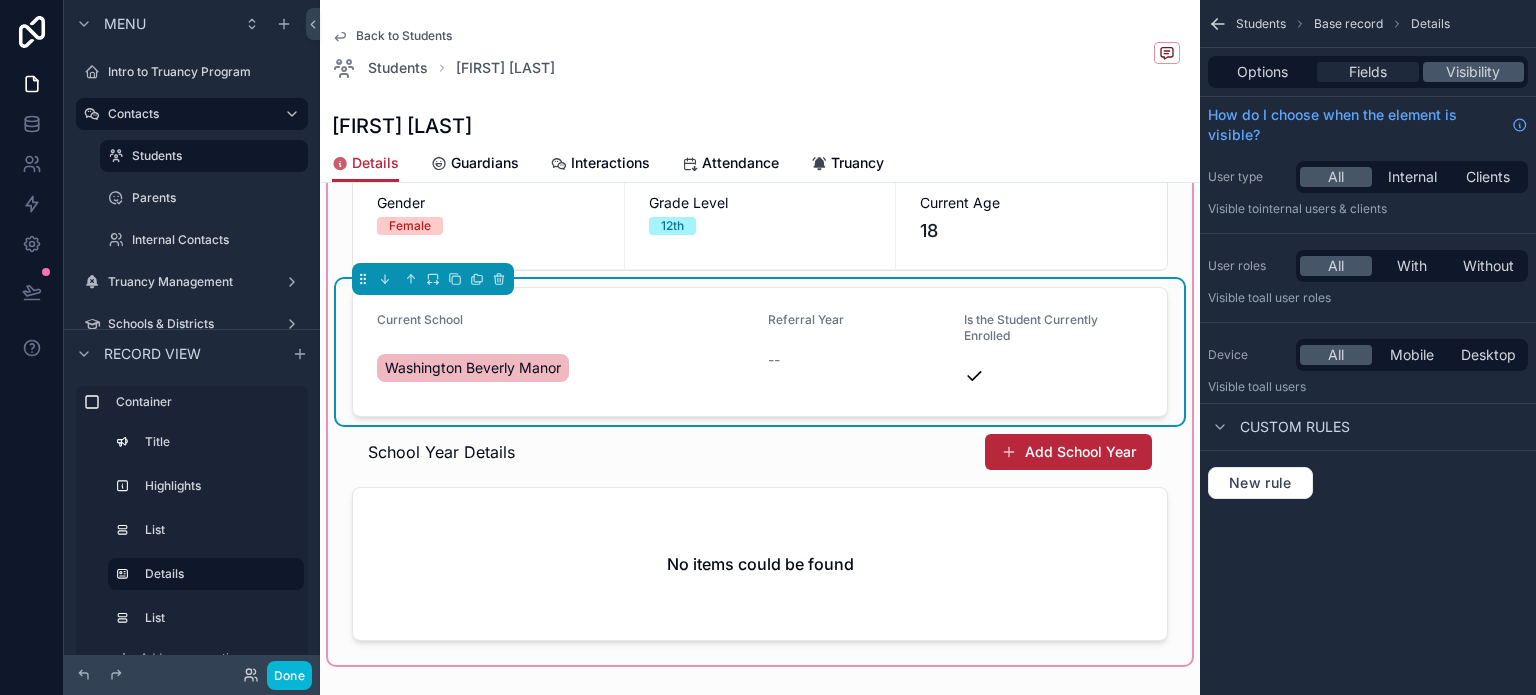 click on "Fields" at bounding box center [1368, 72] 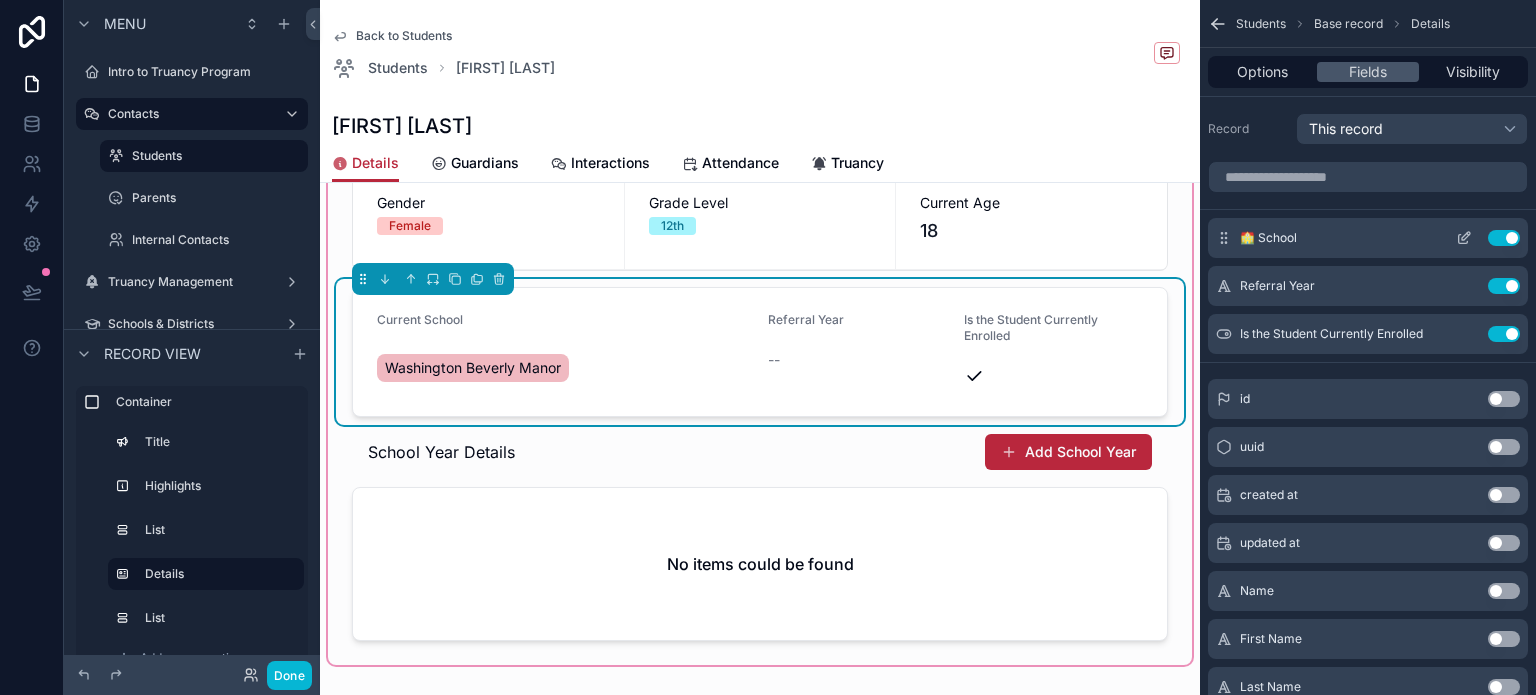 click at bounding box center [1464, 238] 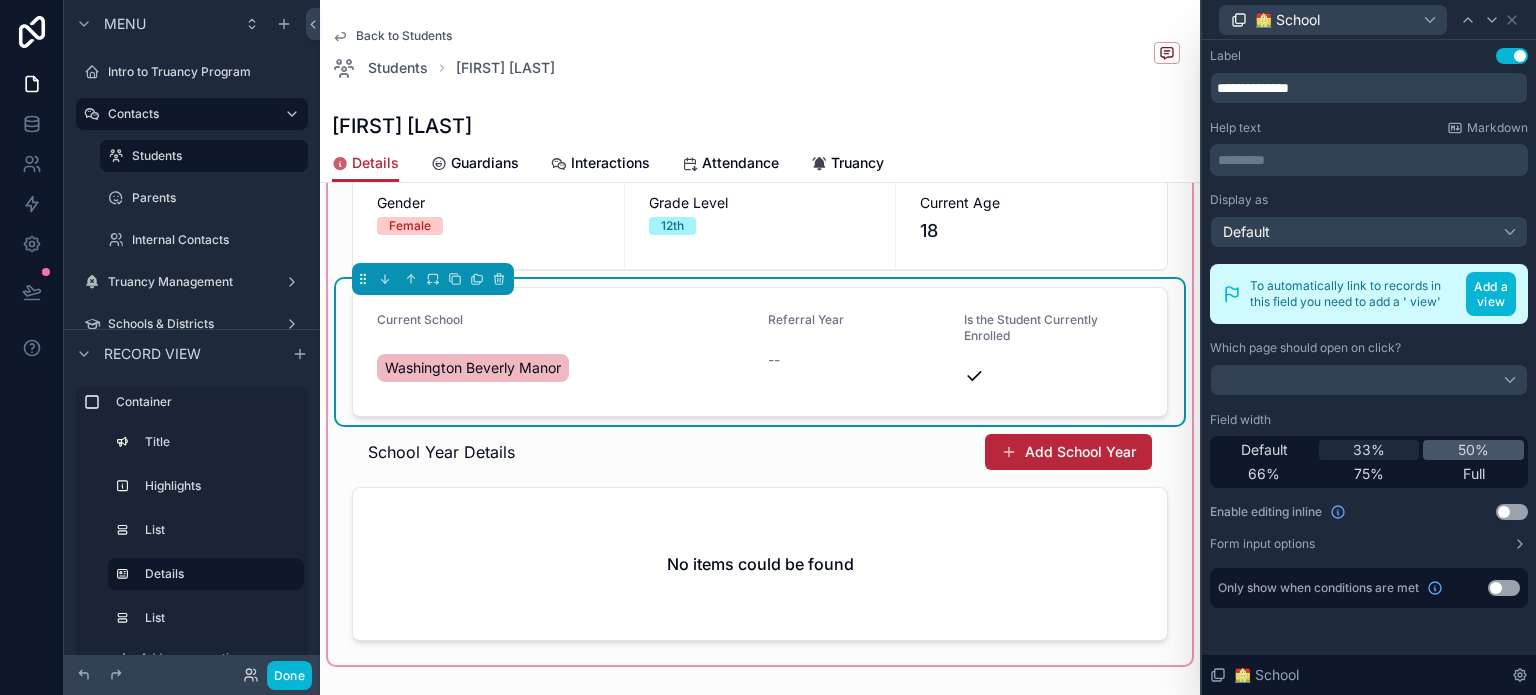click on "33%" at bounding box center [1369, 450] 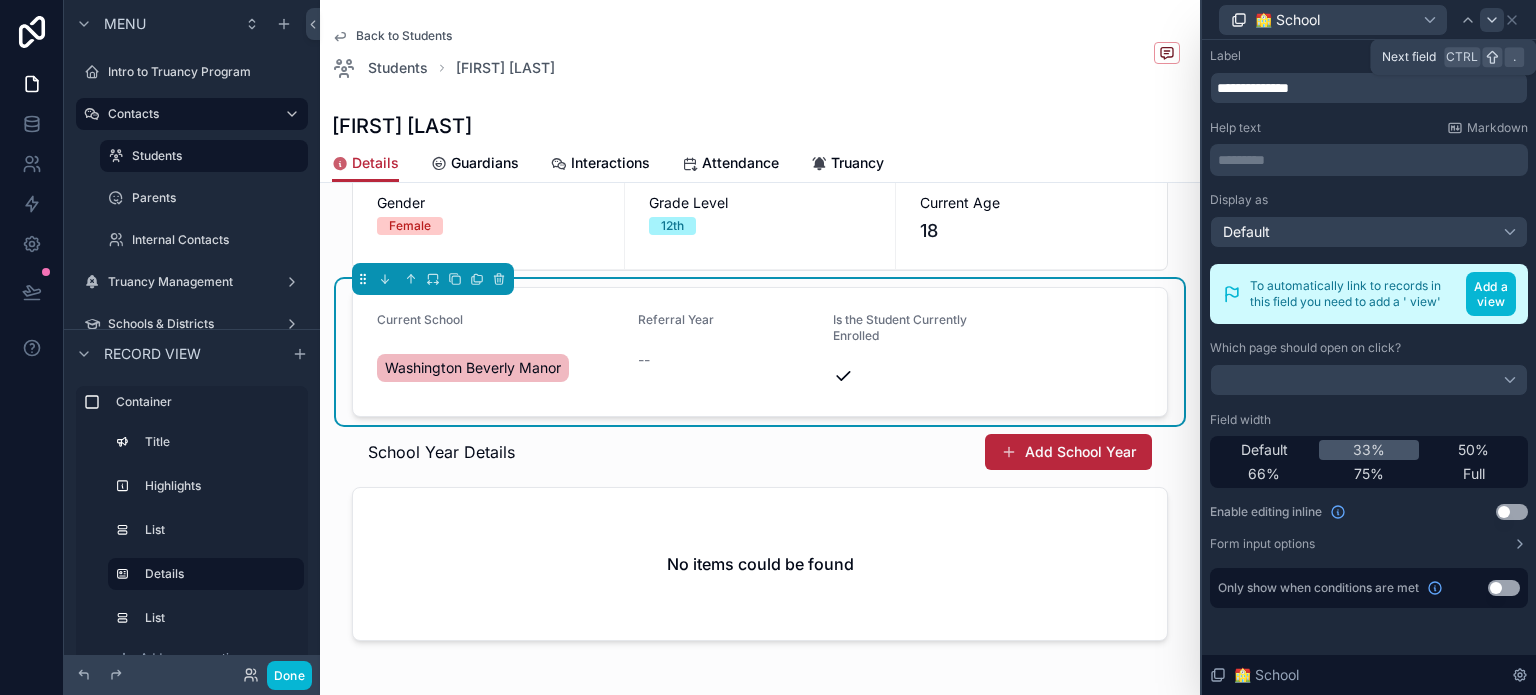 click 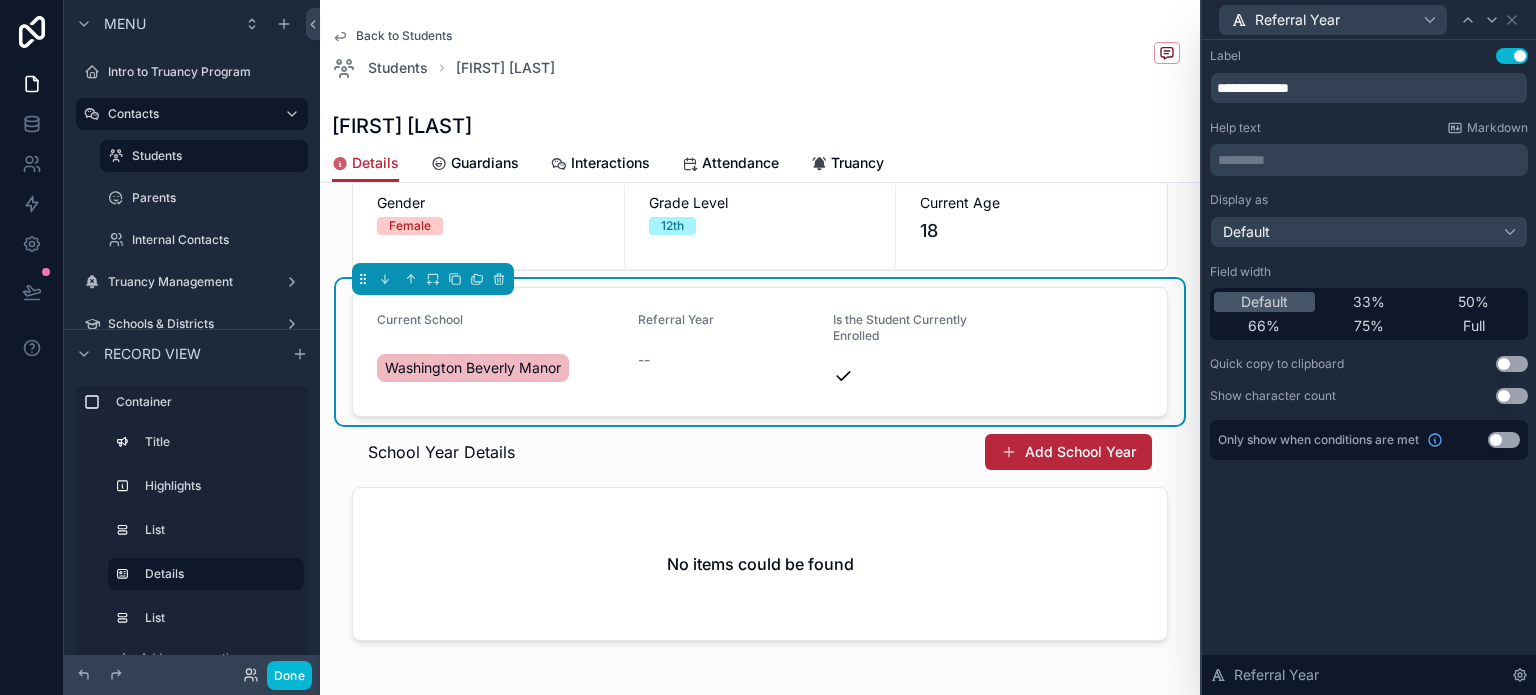 click on "Default 33% 50% 66% 75% Full" at bounding box center [1369, 314] 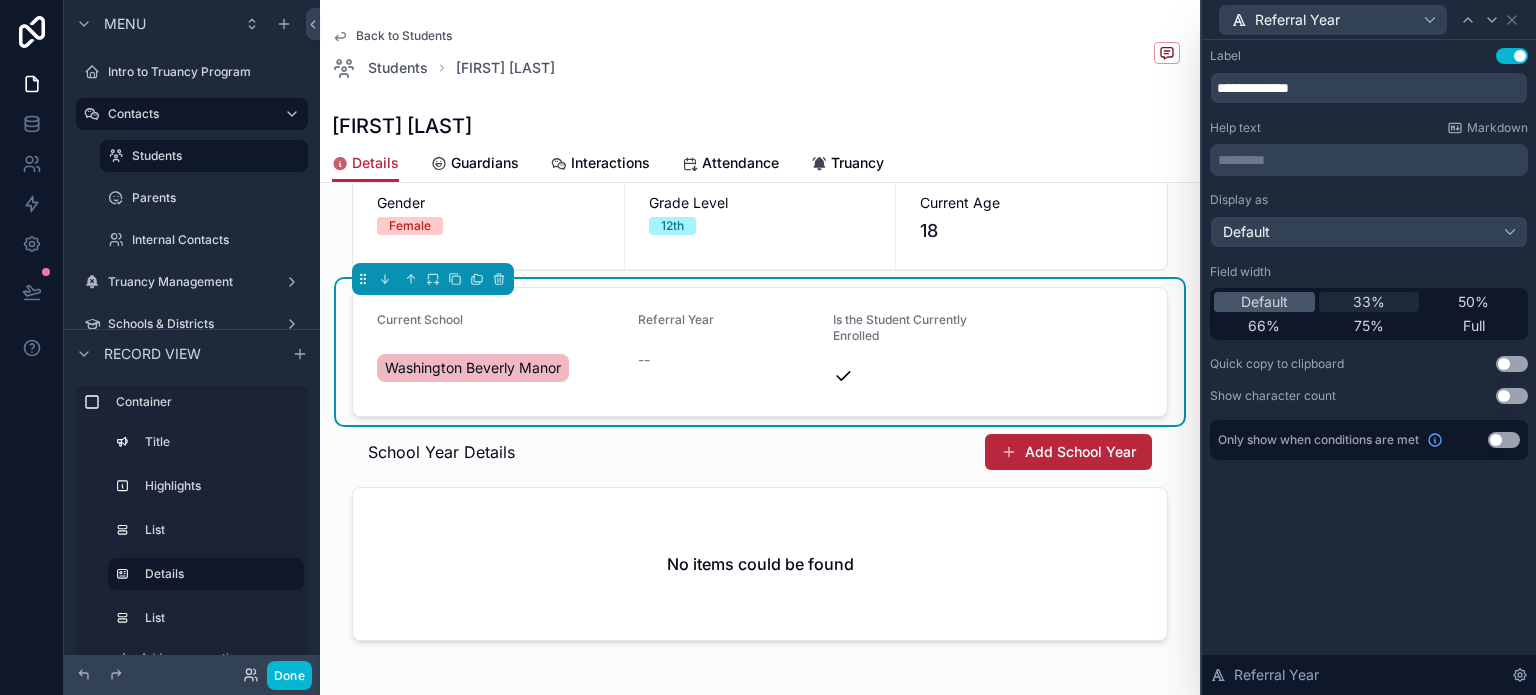 click on "33%" at bounding box center [1369, 302] 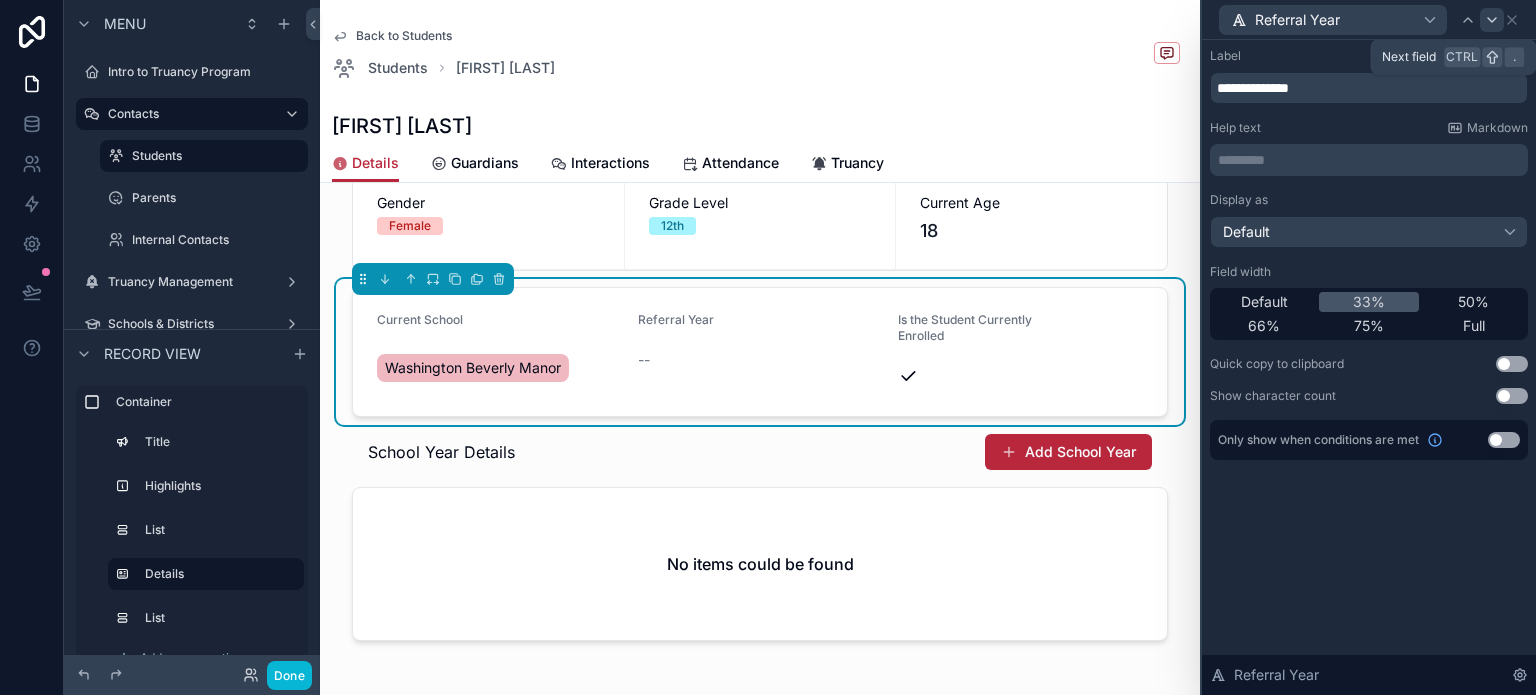 click 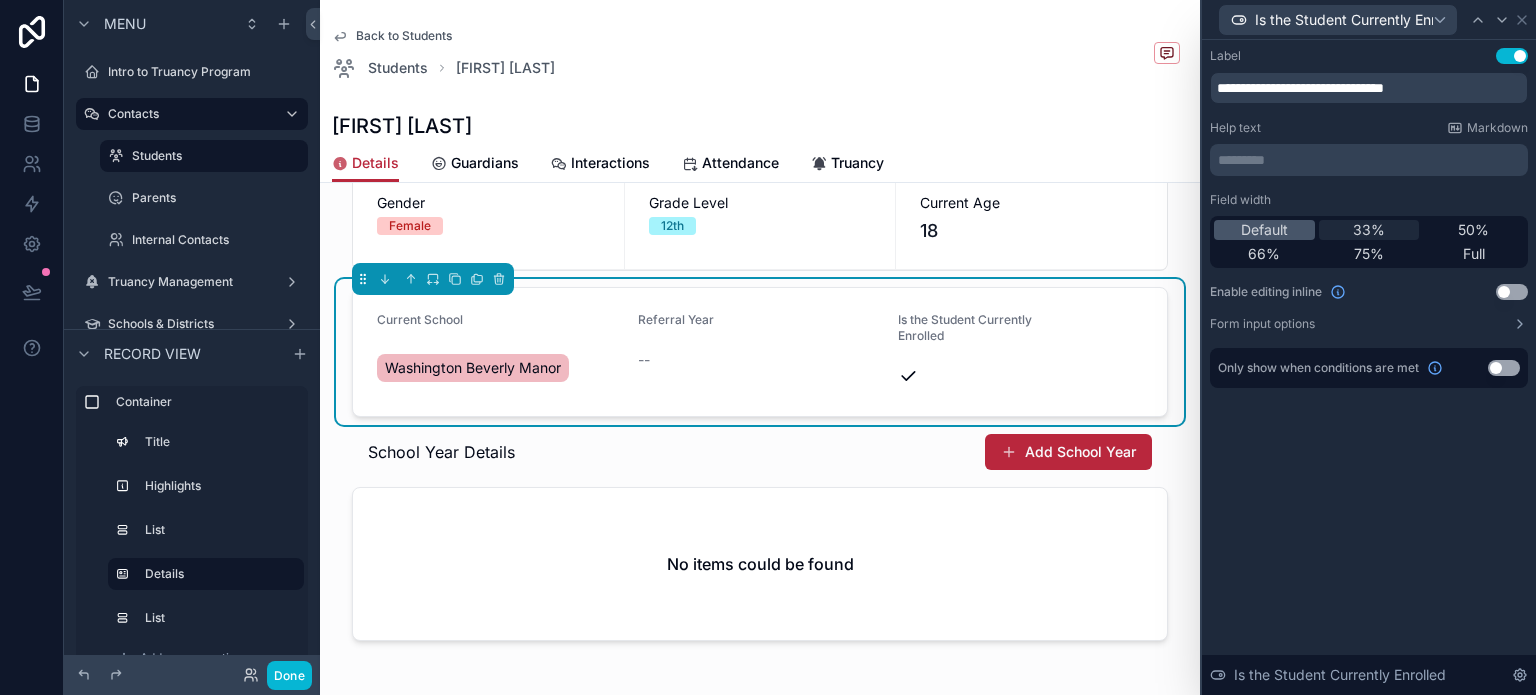 click on "33%" at bounding box center [1369, 230] 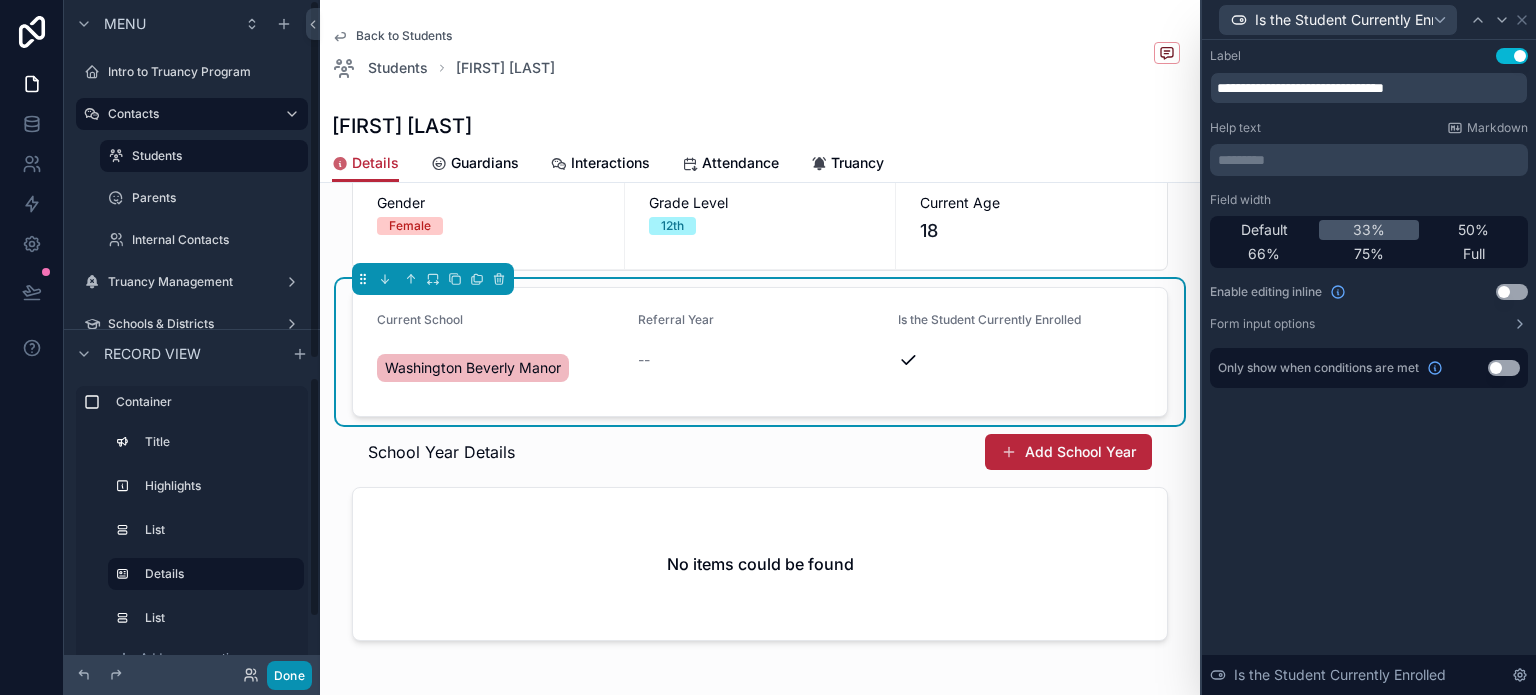 click on "Done" at bounding box center (289, 675) 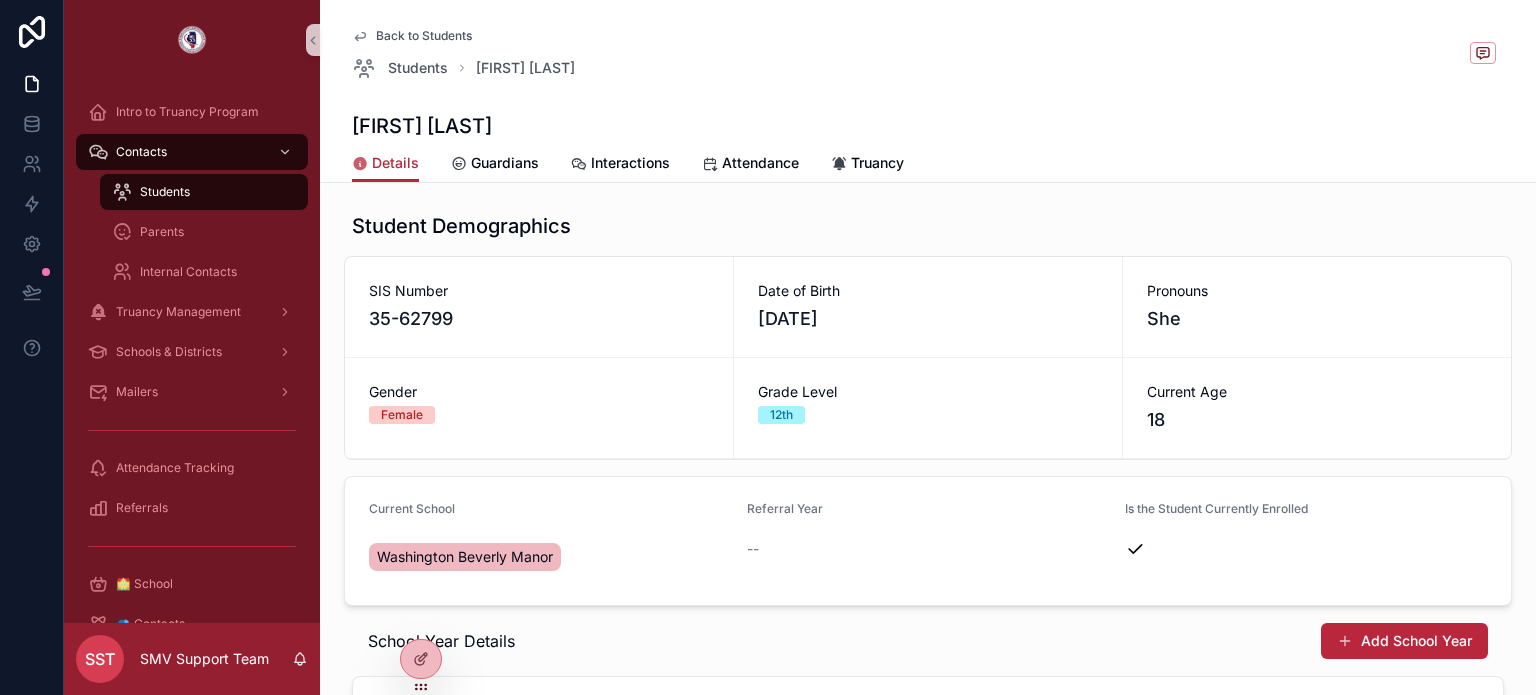scroll, scrollTop: 0, scrollLeft: 0, axis: both 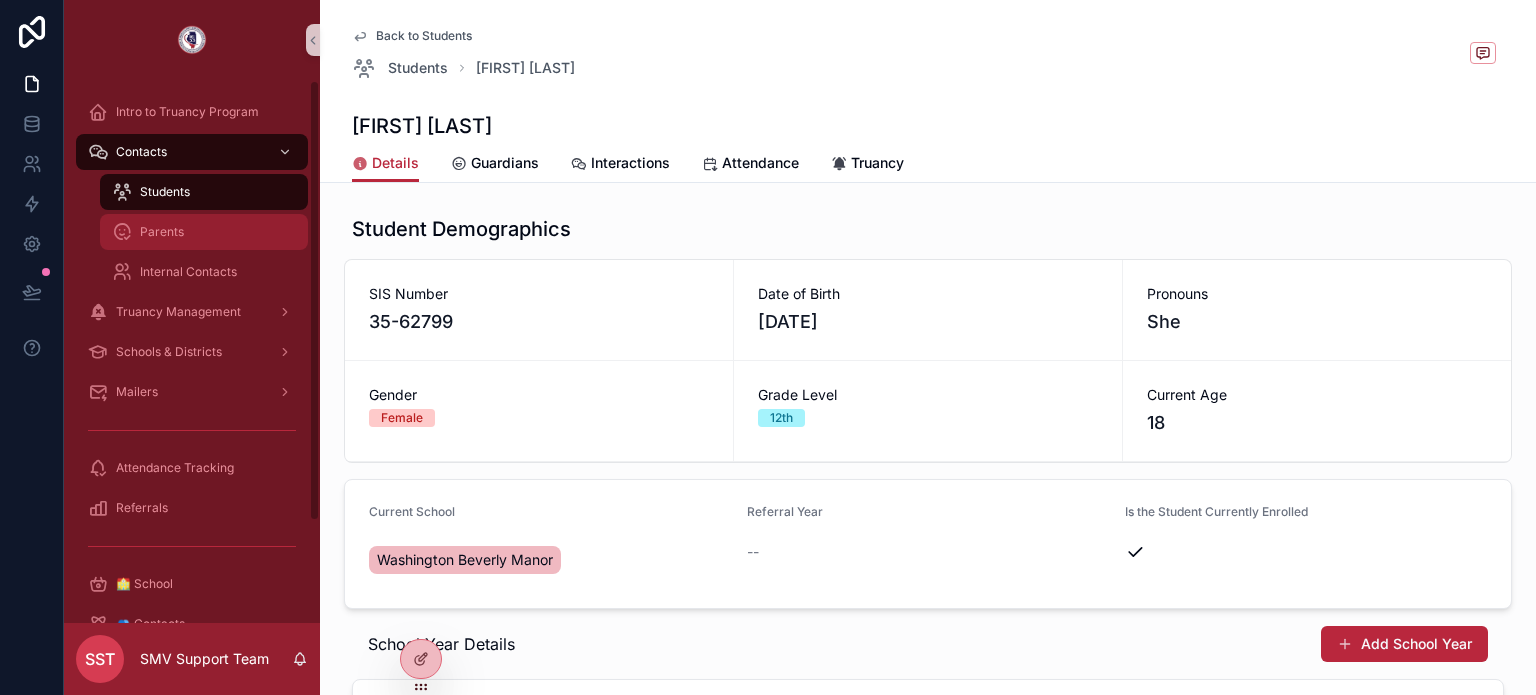 click on "Parents" at bounding box center [204, 232] 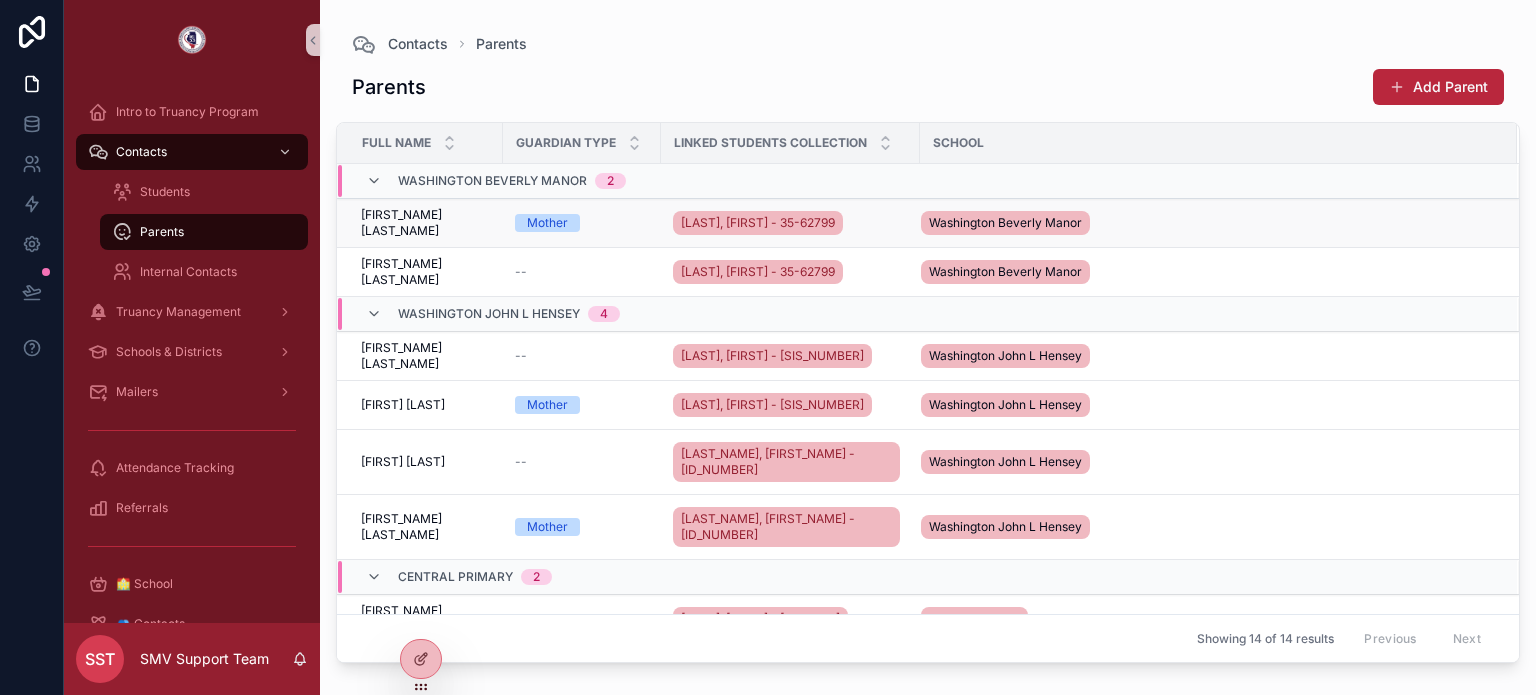 click on "[FIRST] [LAST]" at bounding box center [426, 223] 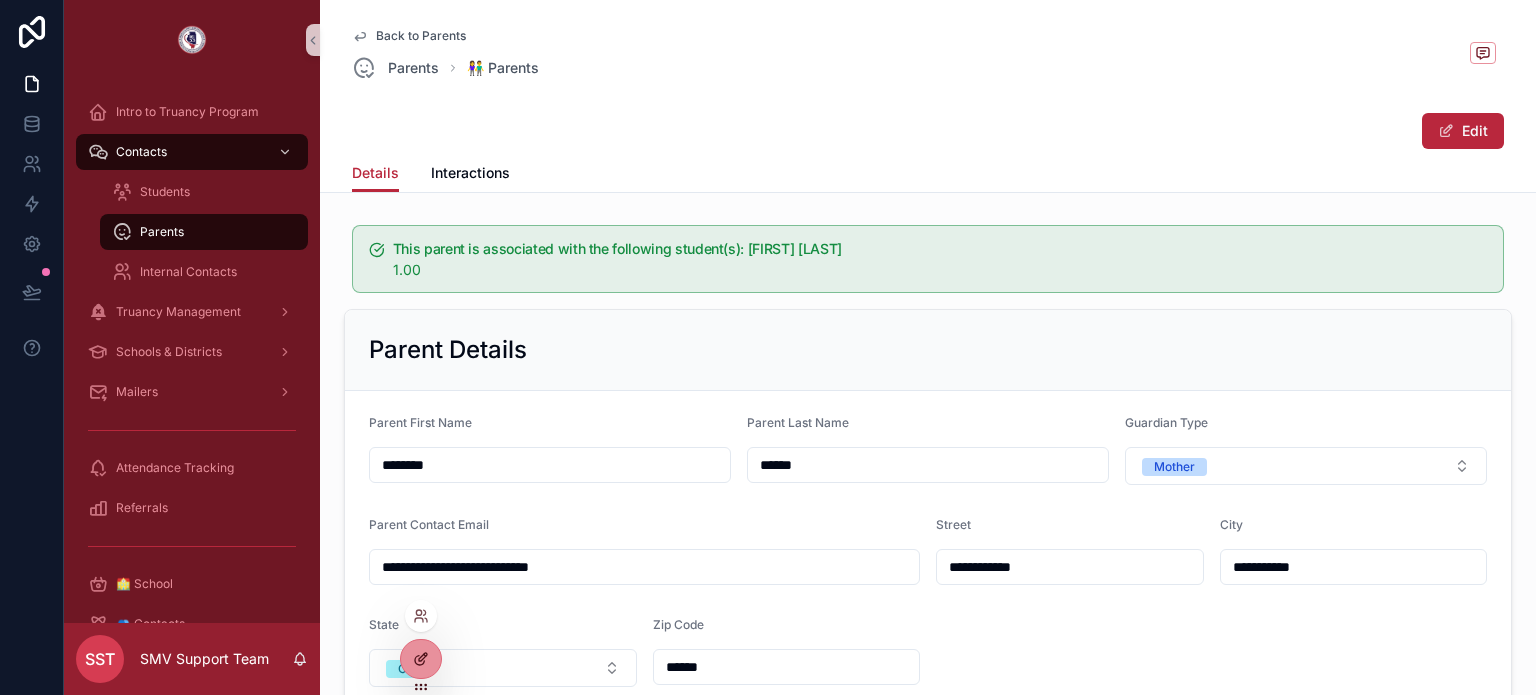 click 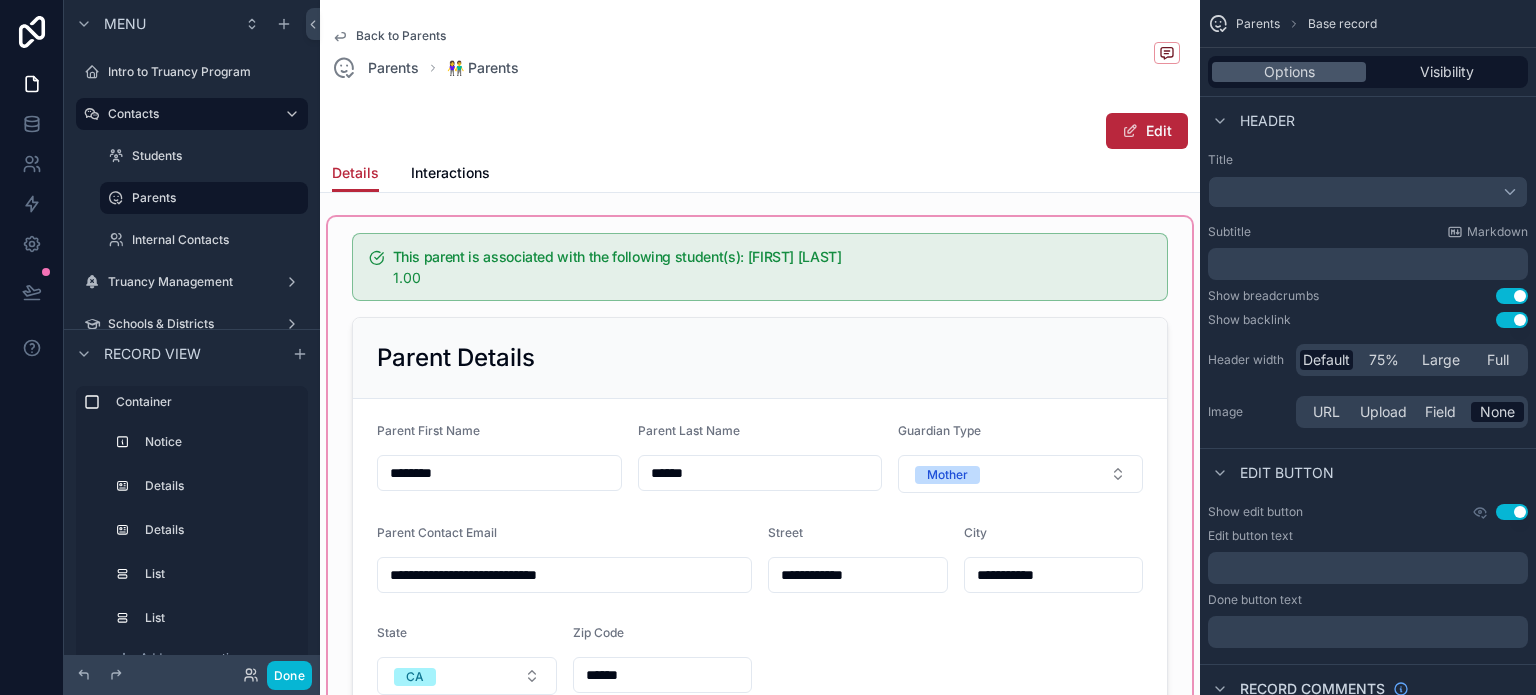 click at bounding box center [760, 833] 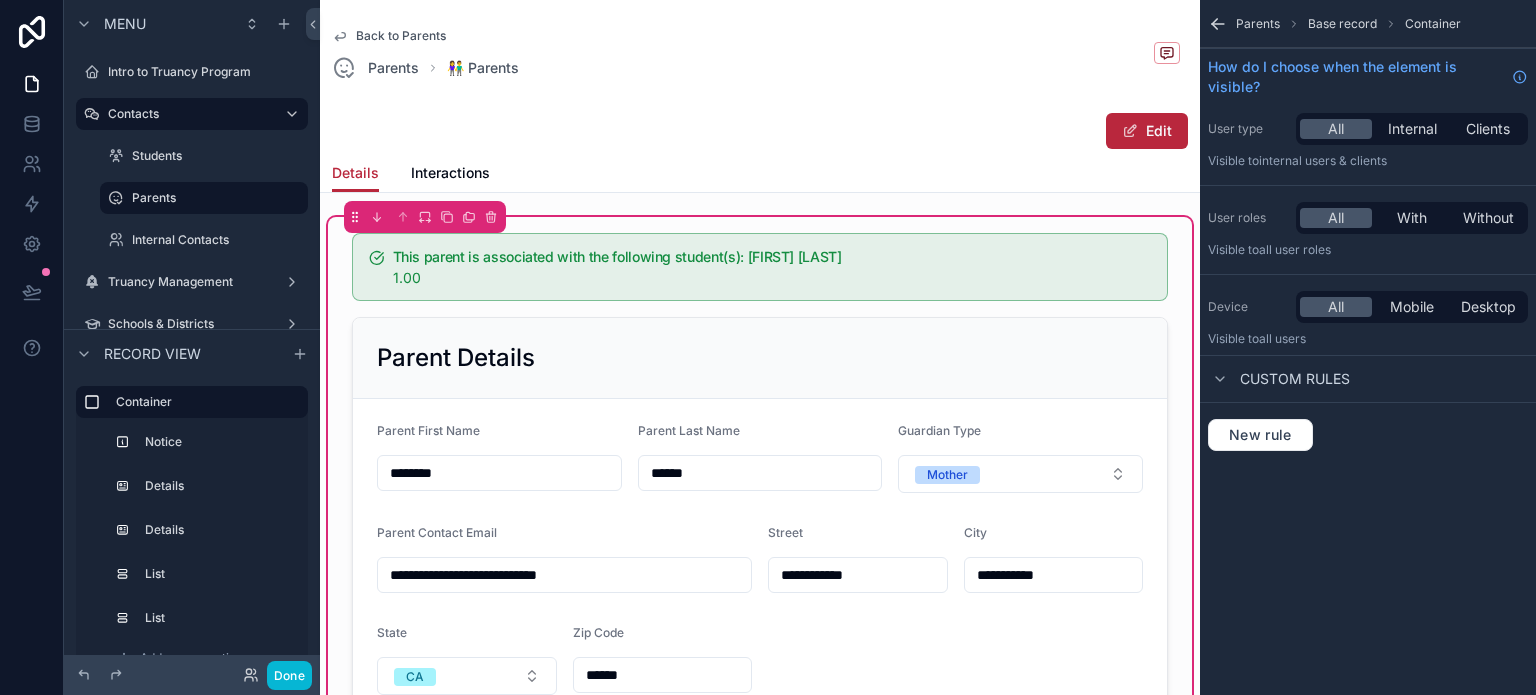 click at bounding box center (760, 518) 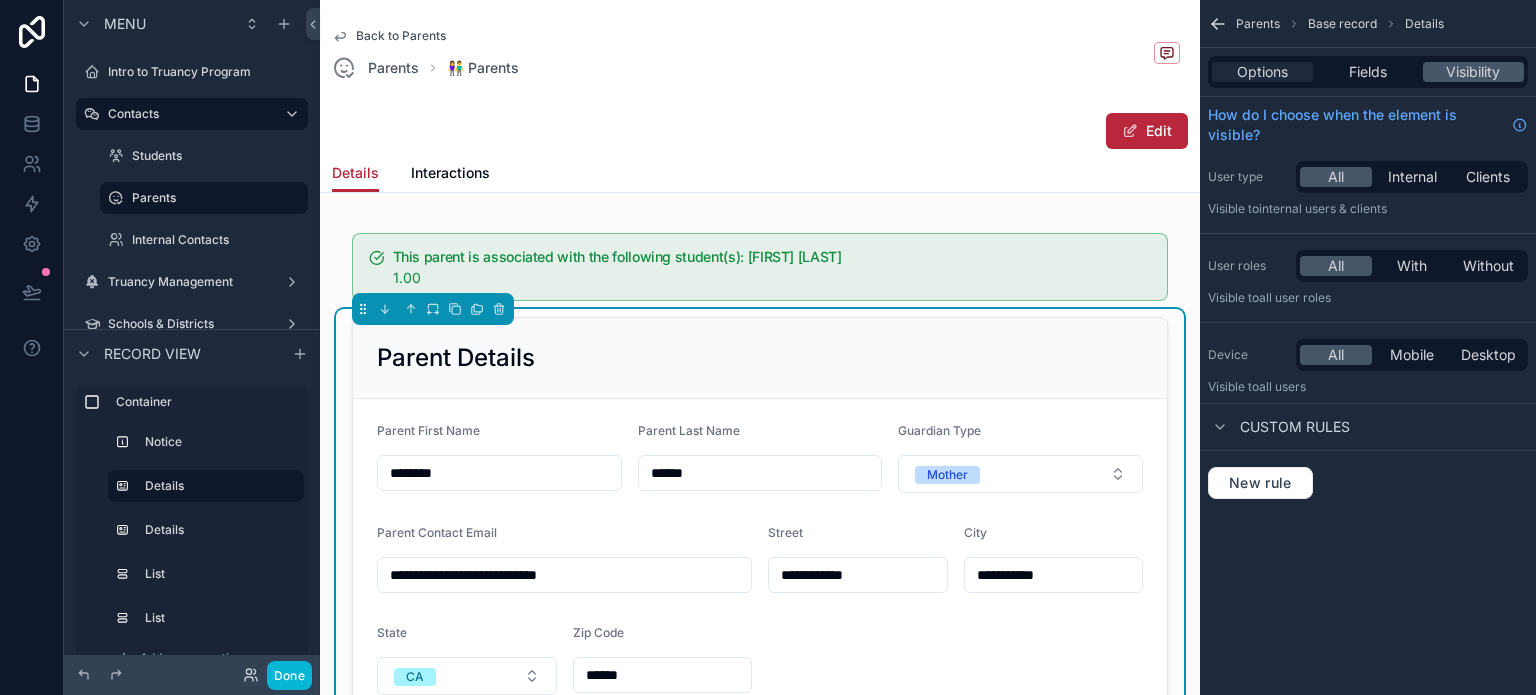 click on "Options" at bounding box center [1262, 72] 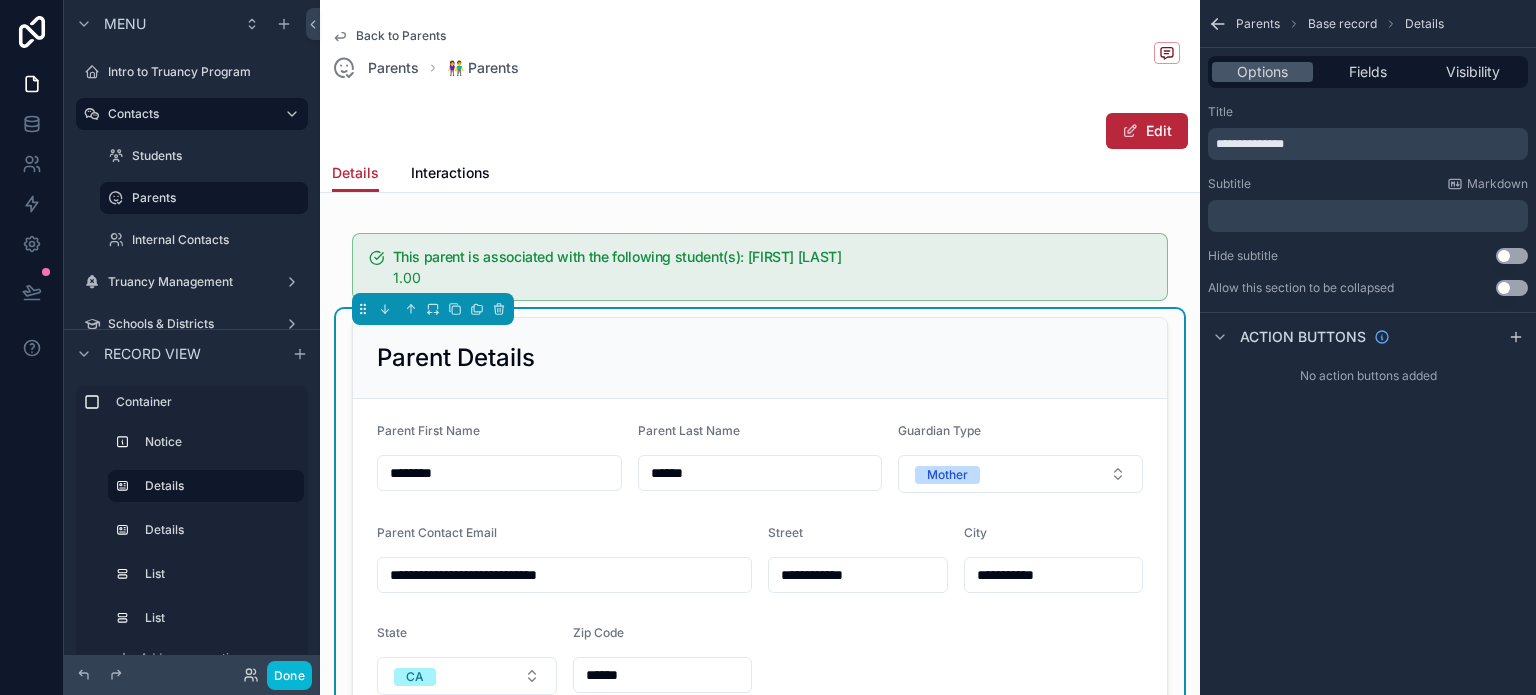 click on "**********" at bounding box center [1250, 144] 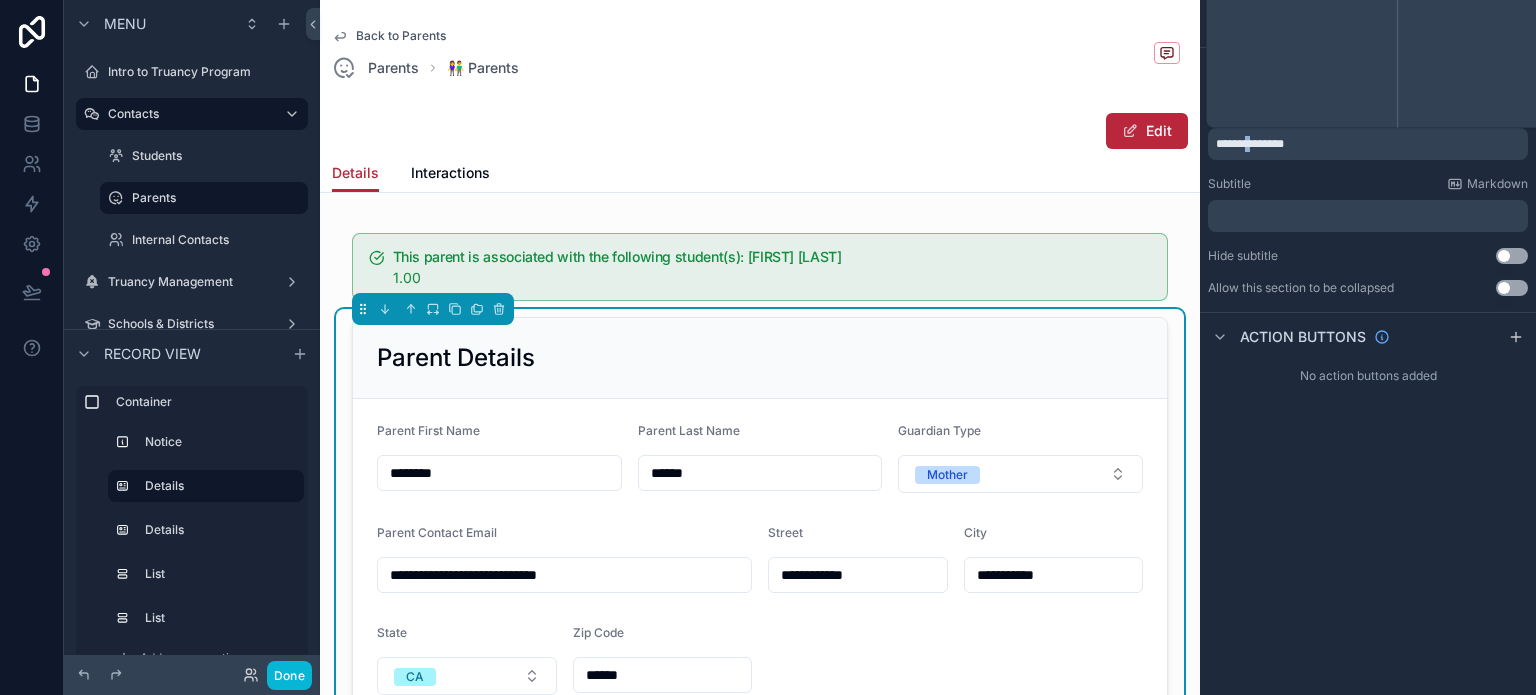click on "**********" at bounding box center (1250, 144) 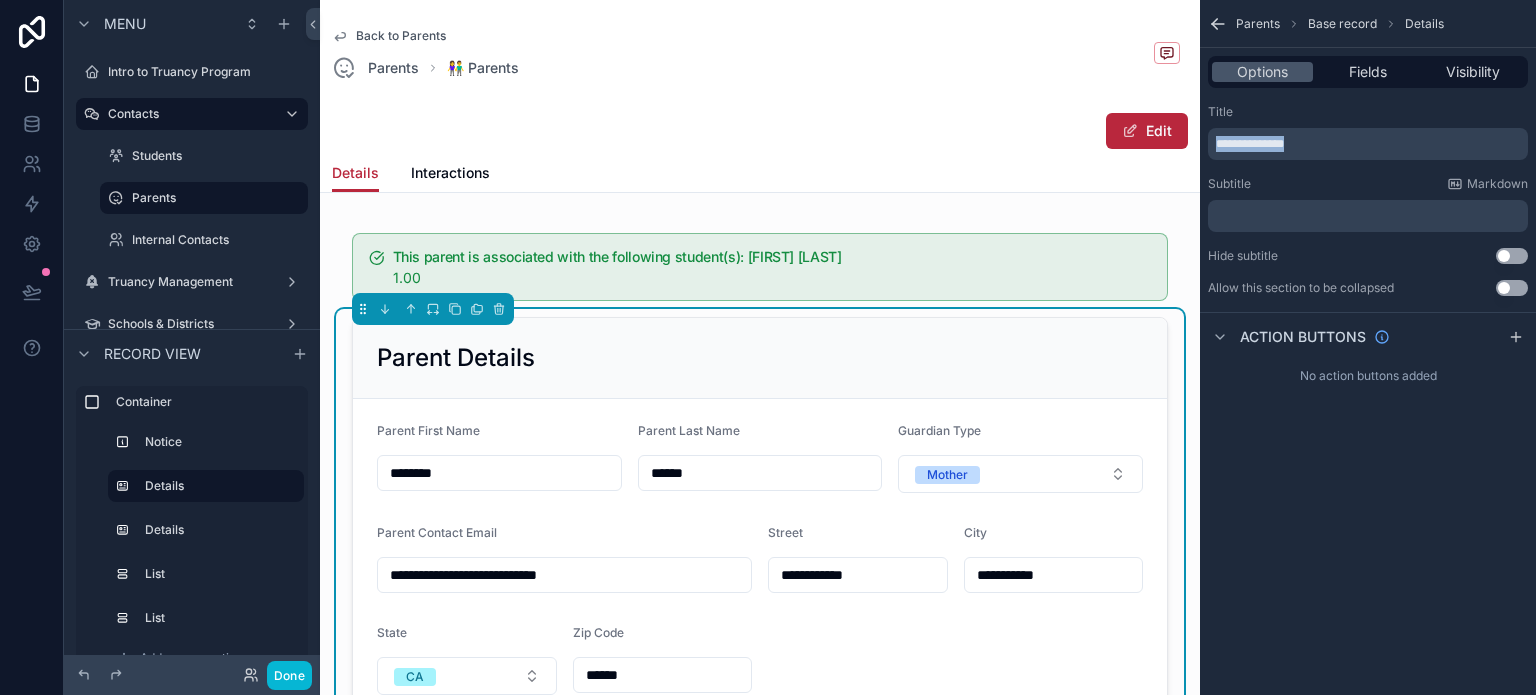 click on "**********" at bounding box center [1250, 144] 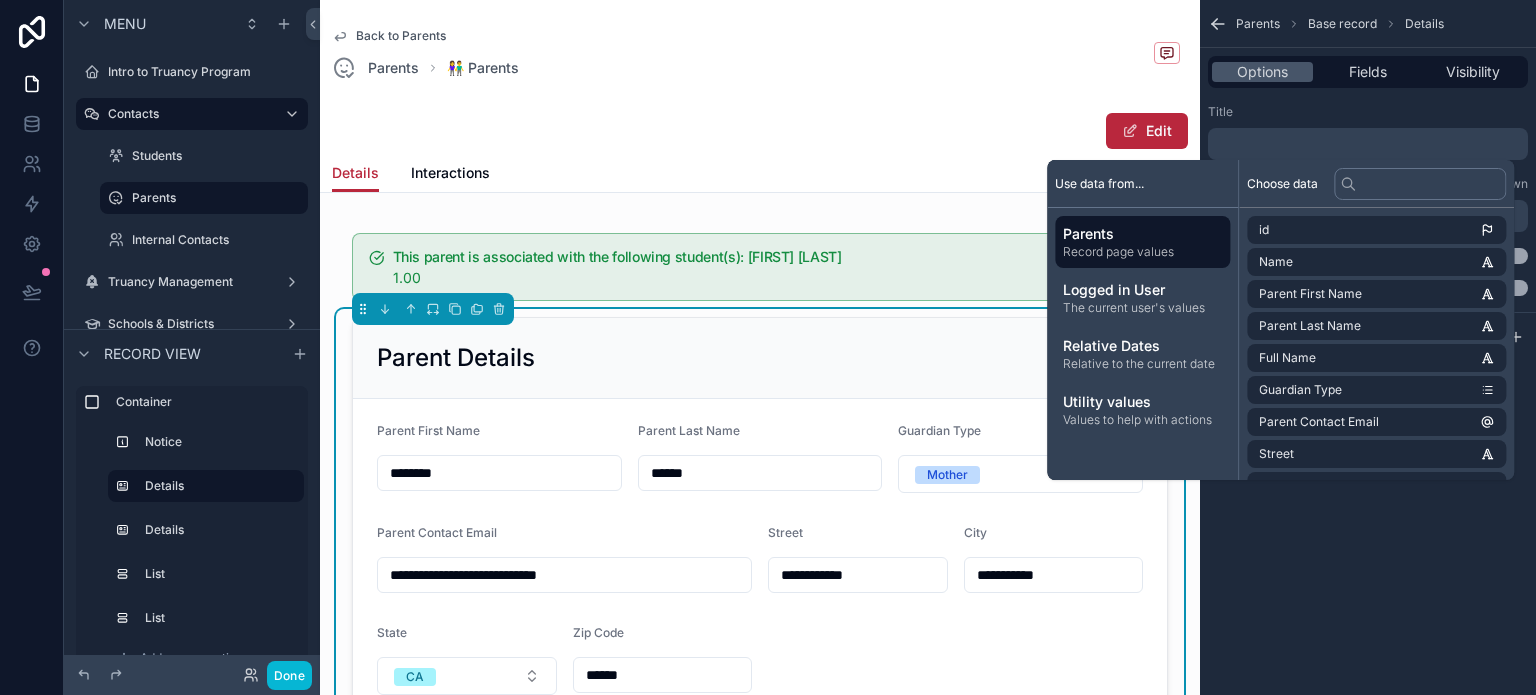 click on "Title" at bounding box center (1368, 112) 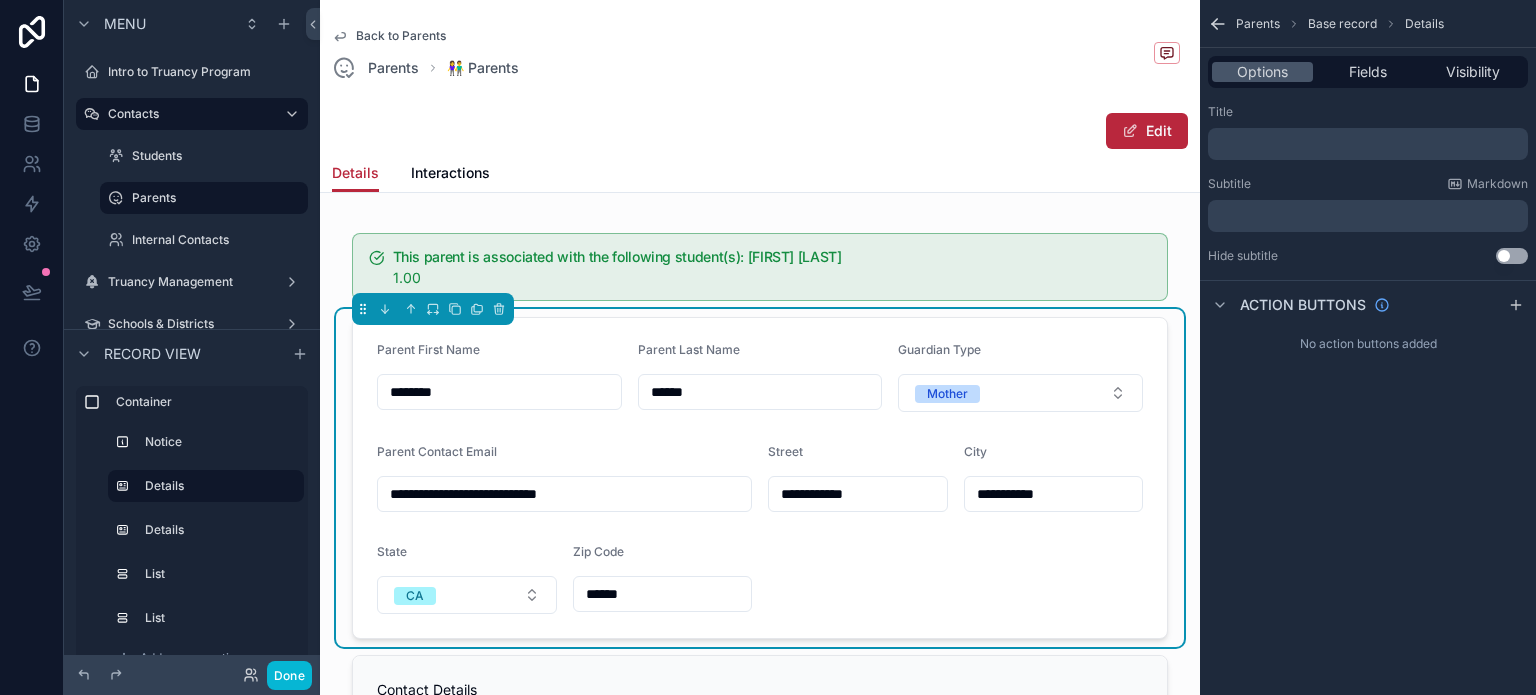 click on "﻿" at bounding box center [1370, 216] 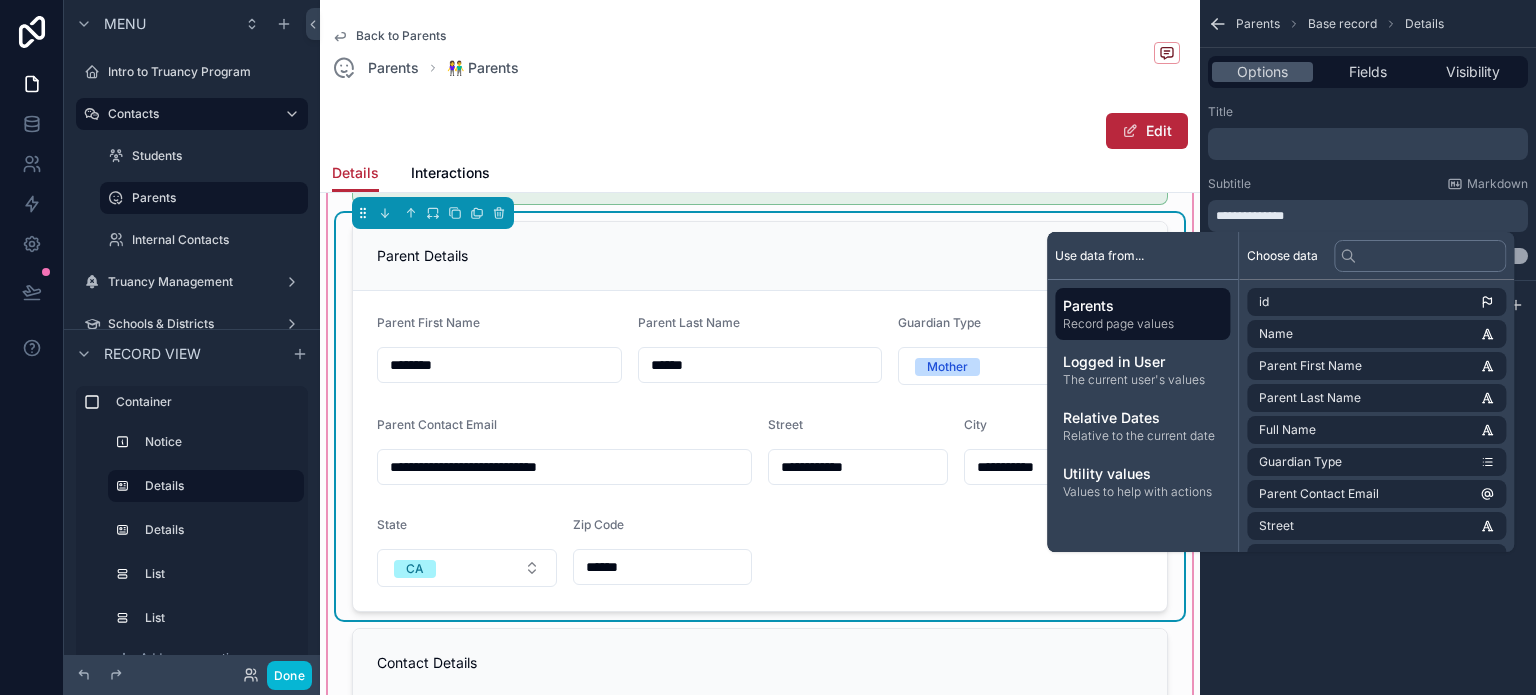 scroll, scrollTop: 100, scrollLeft: 0, axis: vertical 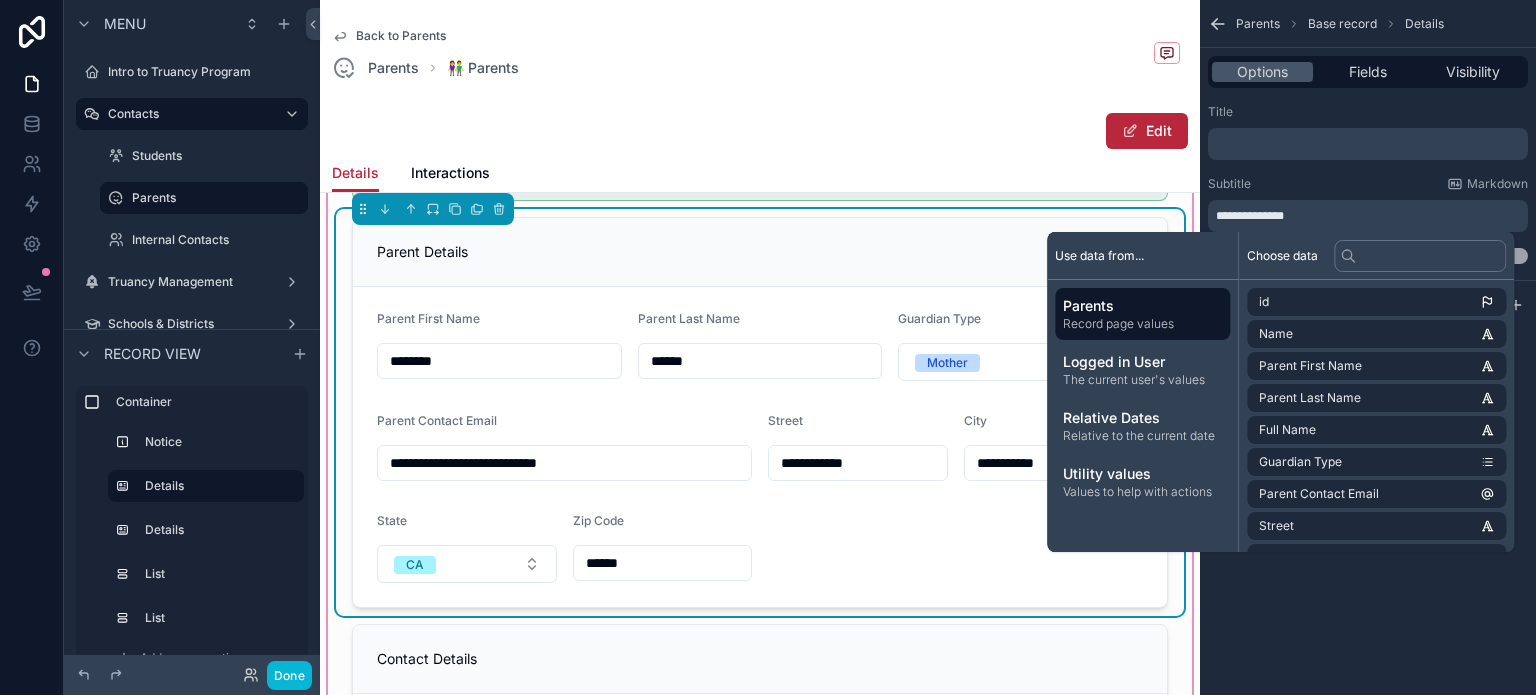 click on "Parent Details" at bounding box center [760, 252] 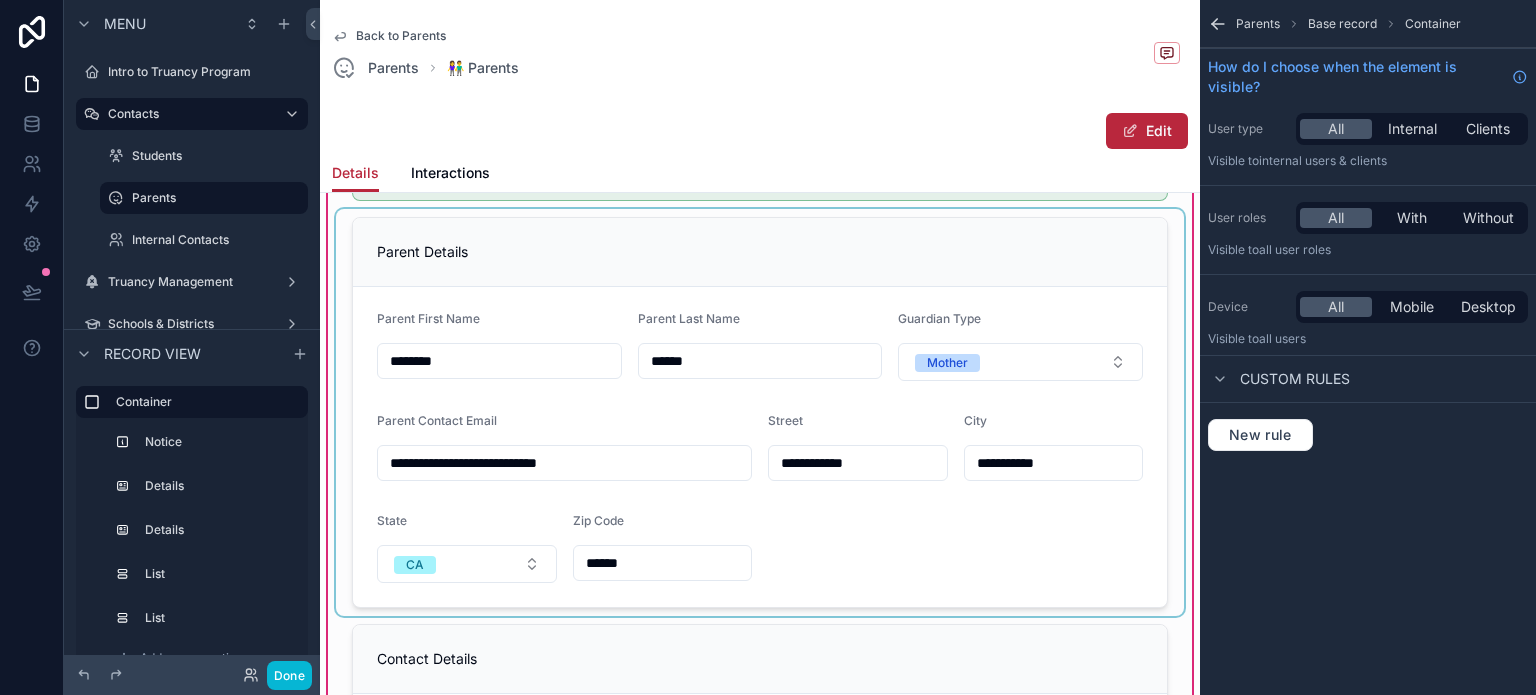 click at bounding box center [760, 412] 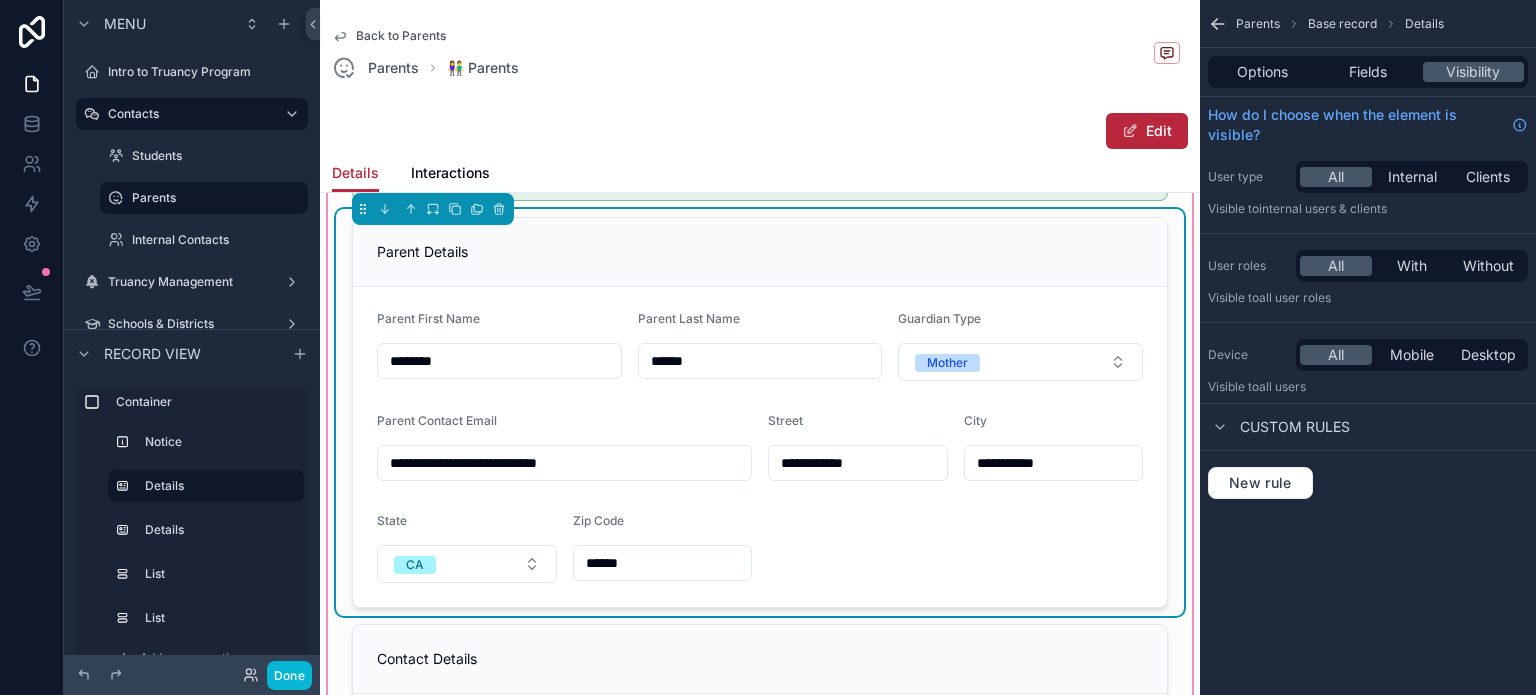 click on "Parent Details" at bounding box center (760, 252) 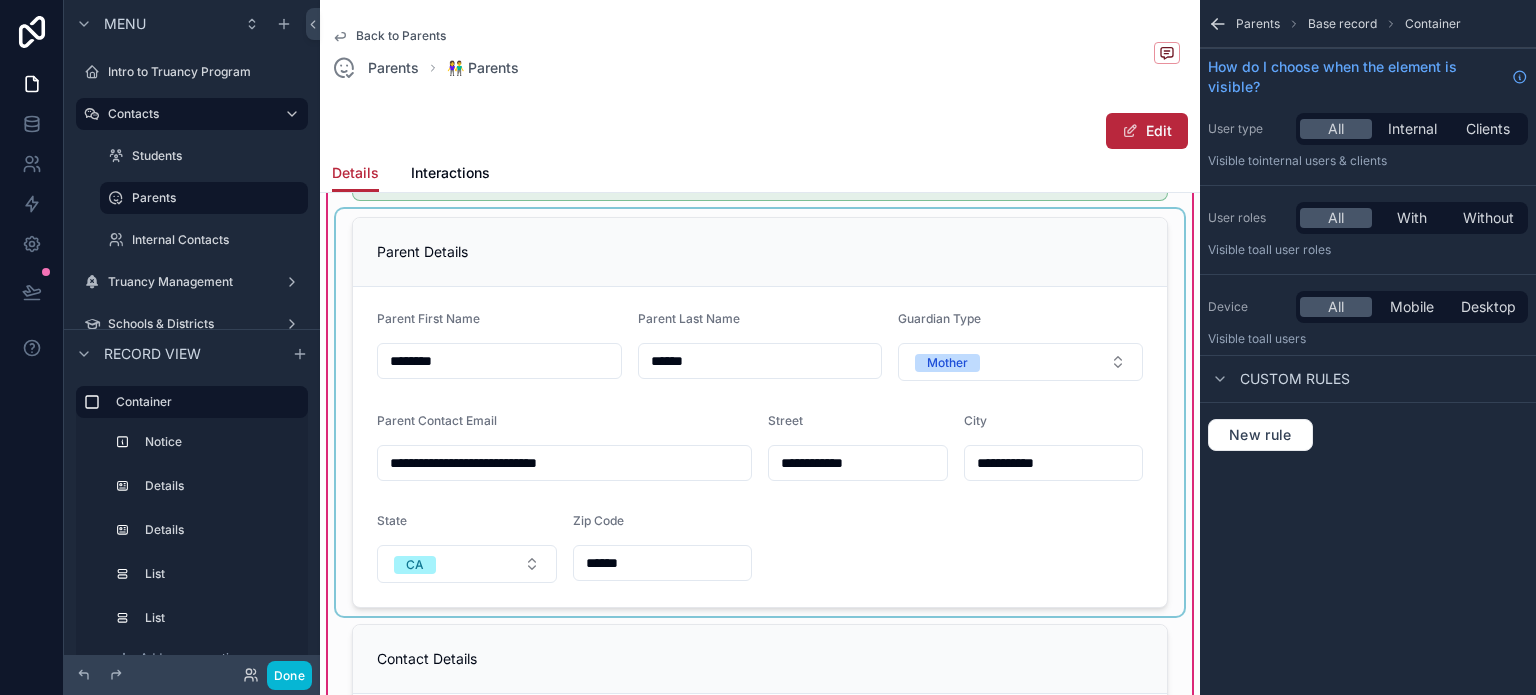 click at bounding box center [760, 412] 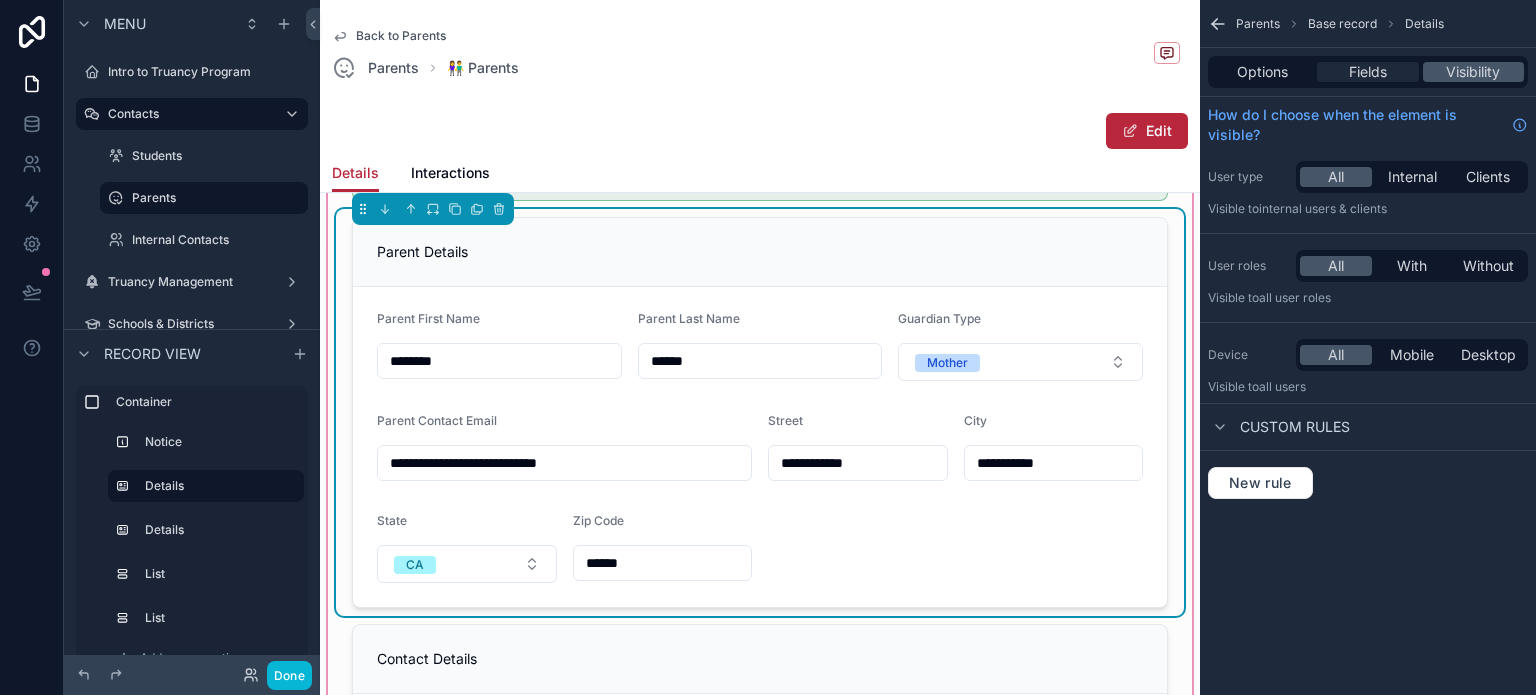 click on "Fields" at bounding box center (1368, 72) 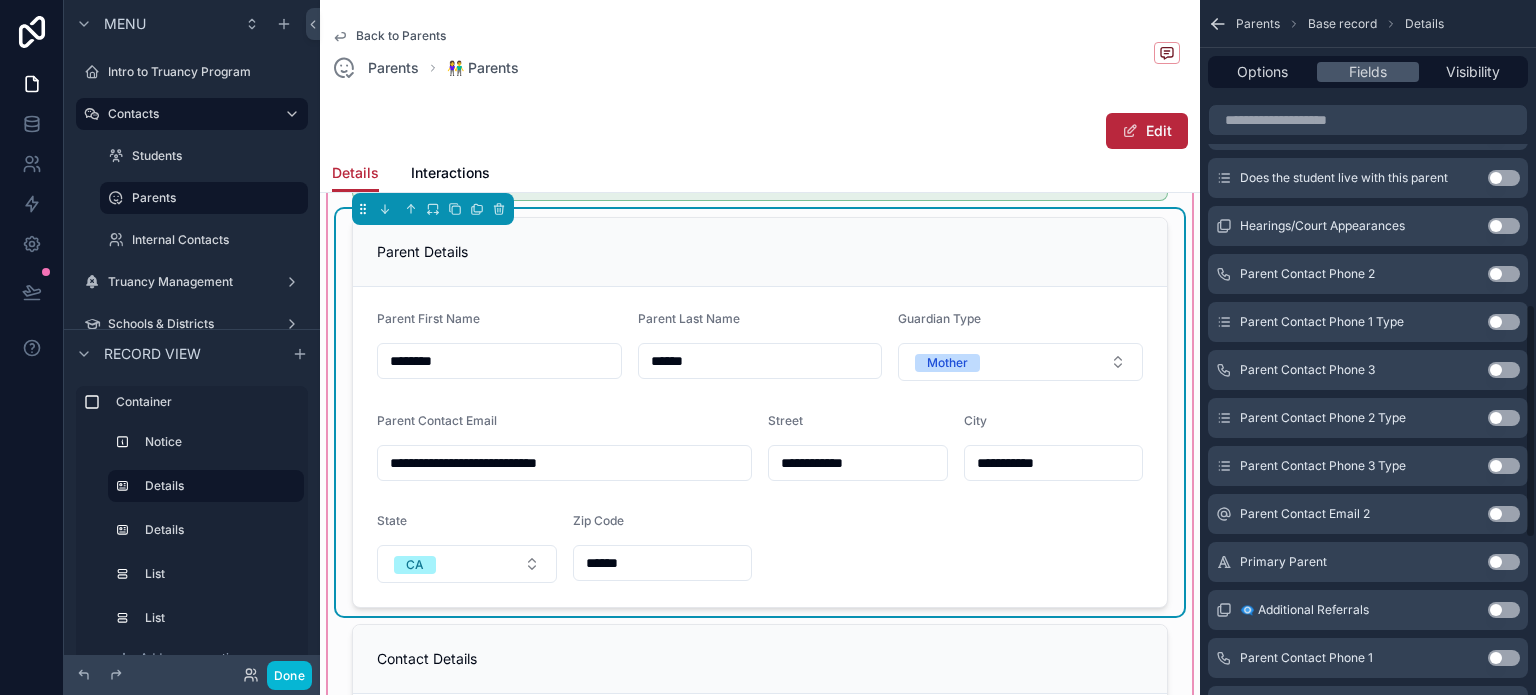 scroll, scrollTop: 900, scrollLeft: 0, axis: vertical 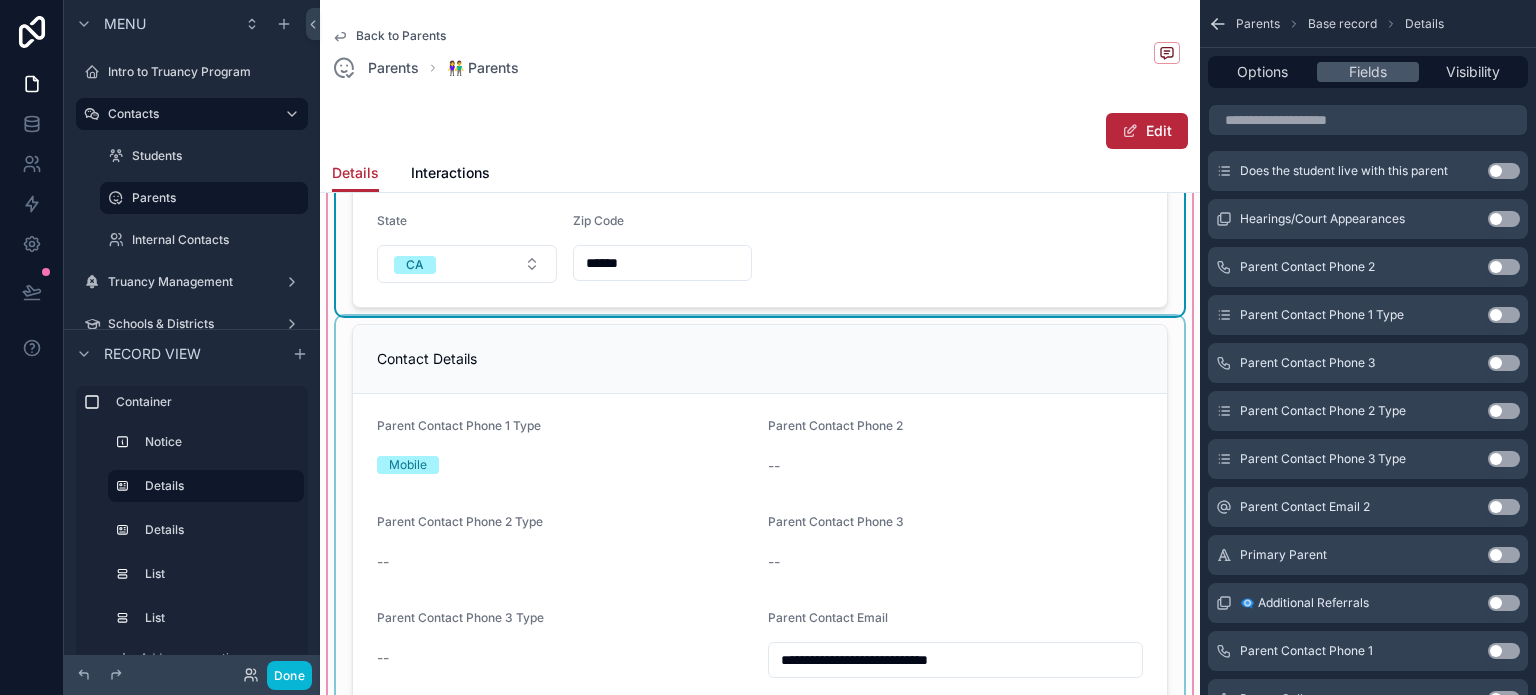 click at bounding box center (760, 561) 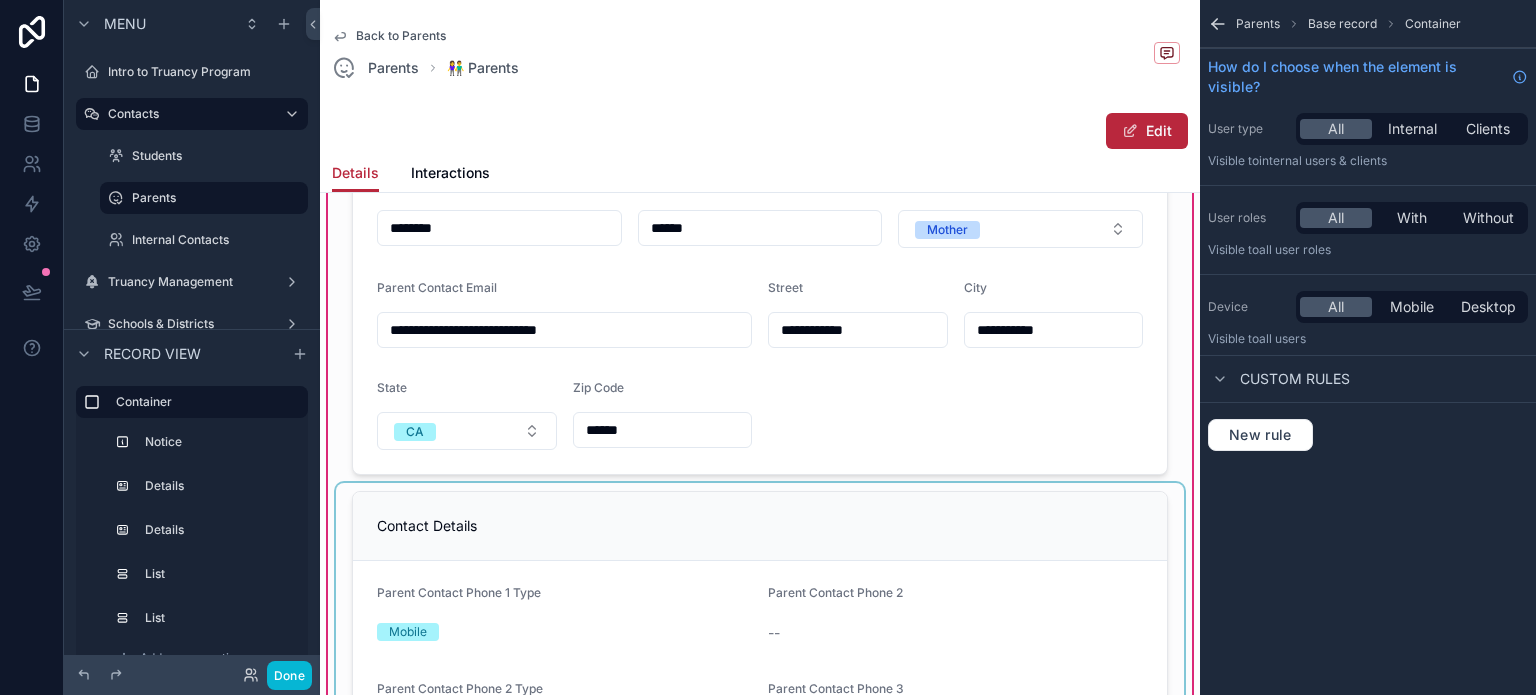 scroll, scrollTop: 300, scrollLeft: 0, axis: vertical 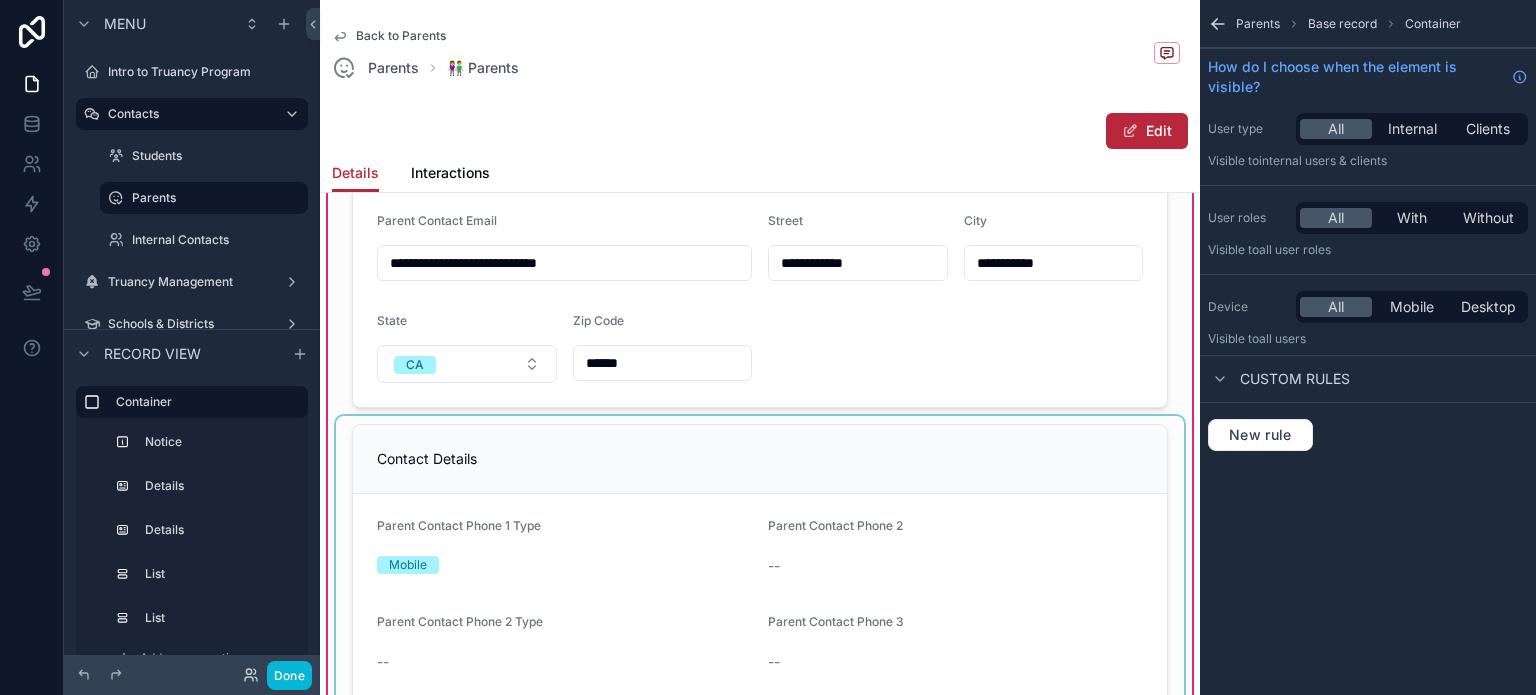 click at bounding box center [760, 661] 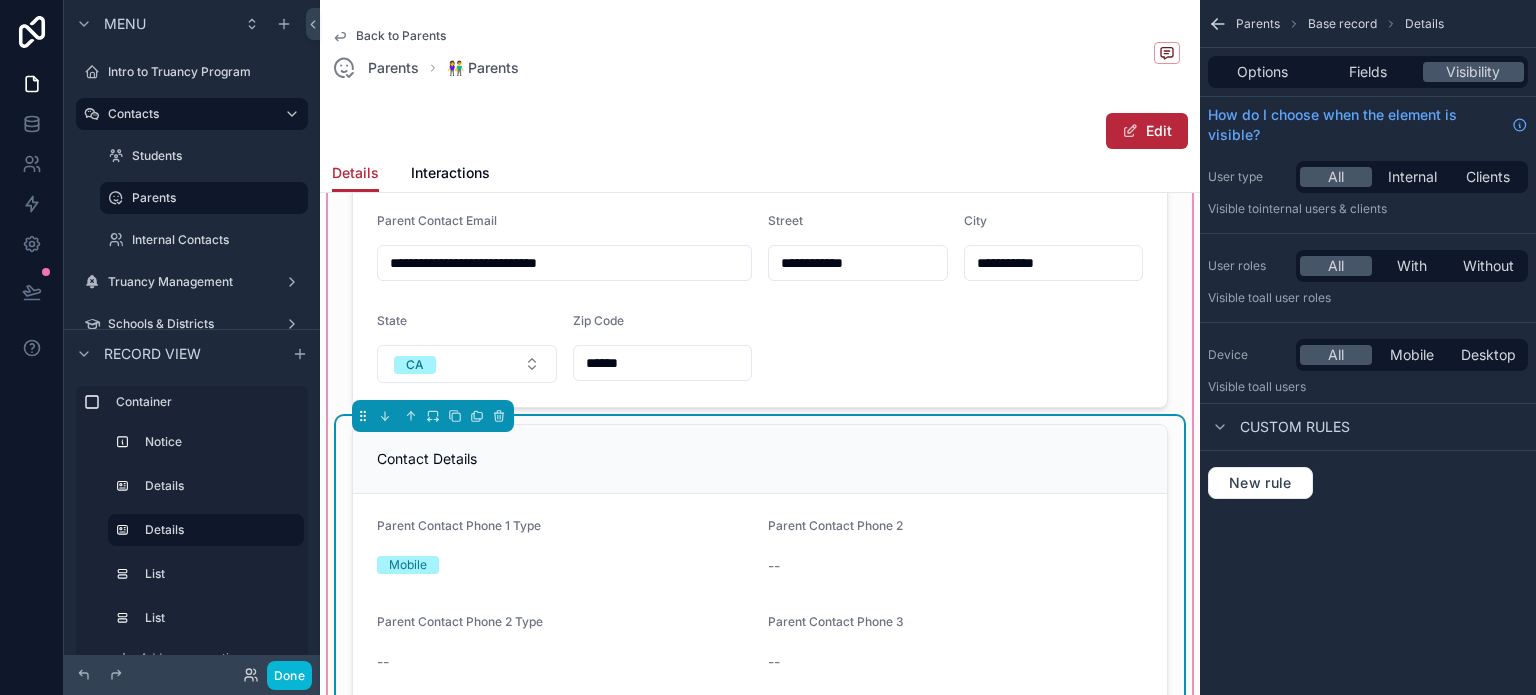 click on "Contact Details" at bounding box center (760, 459) 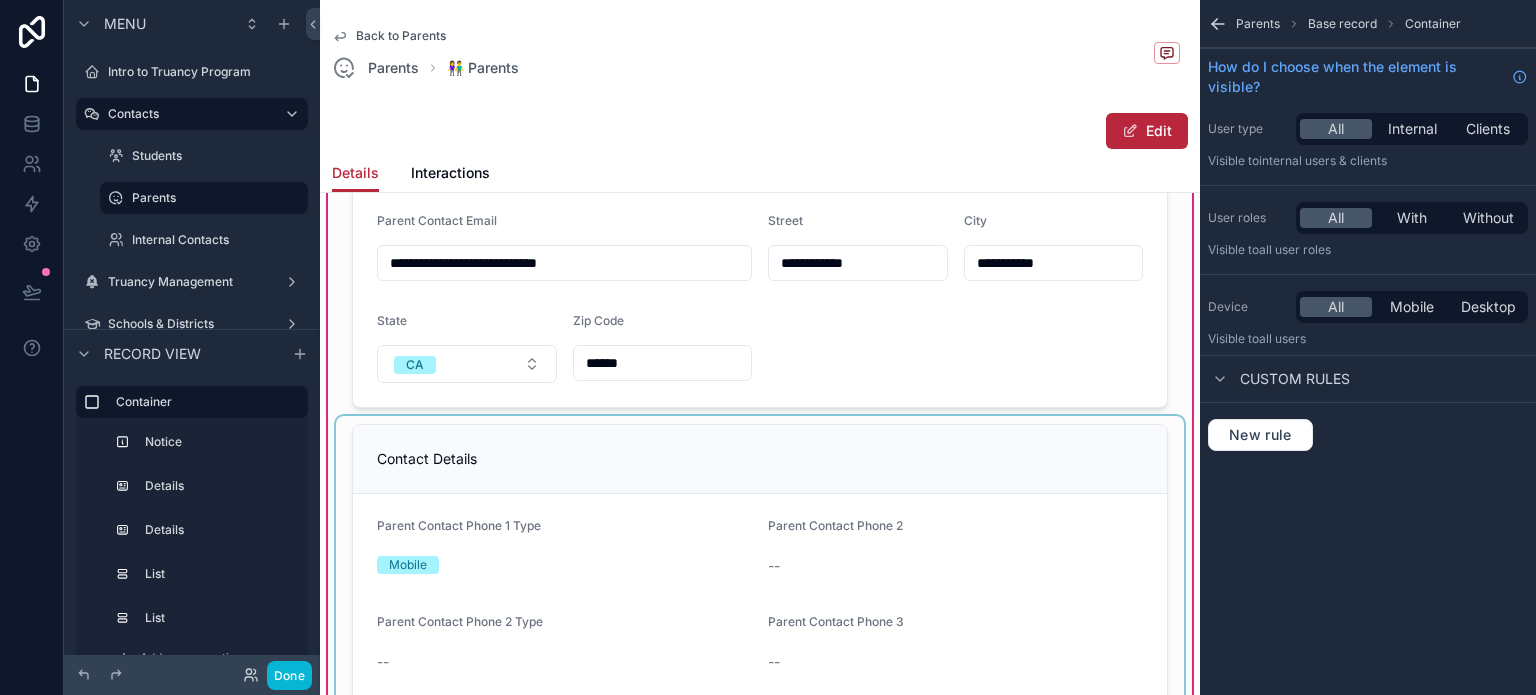 click at bounding box center (760, 661) 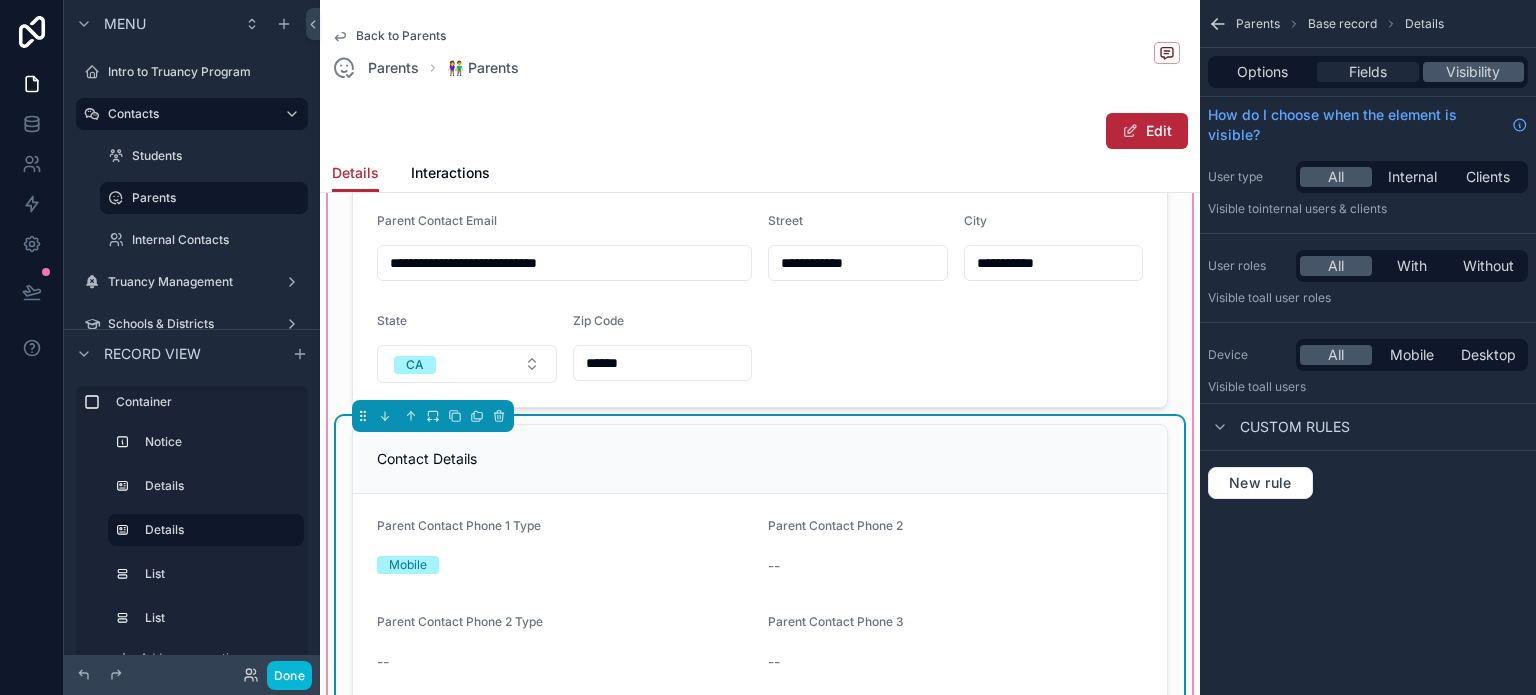 click on "Fields" at bounding box center [1367, 72] 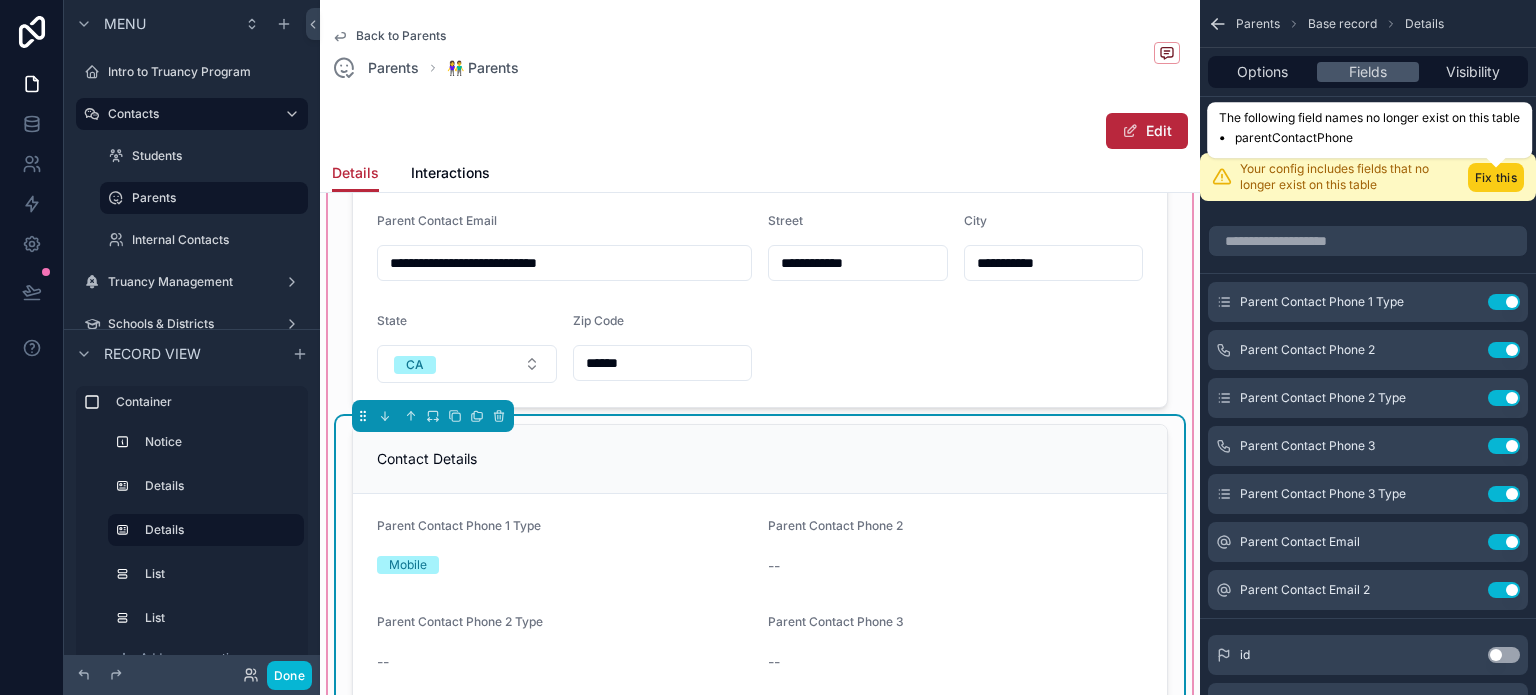 click on "Fix this" at bounding box center [1496, 177] 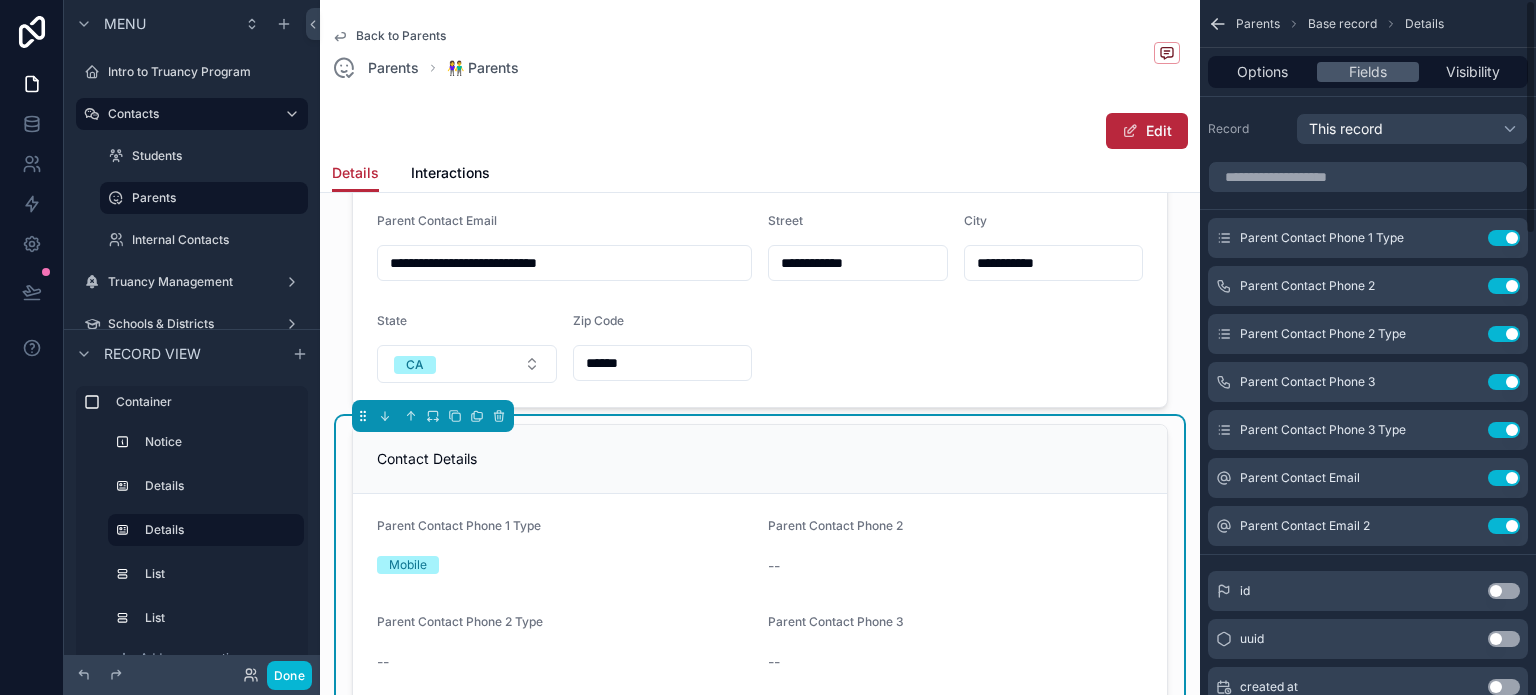 click at bounding box center [1368, 177] 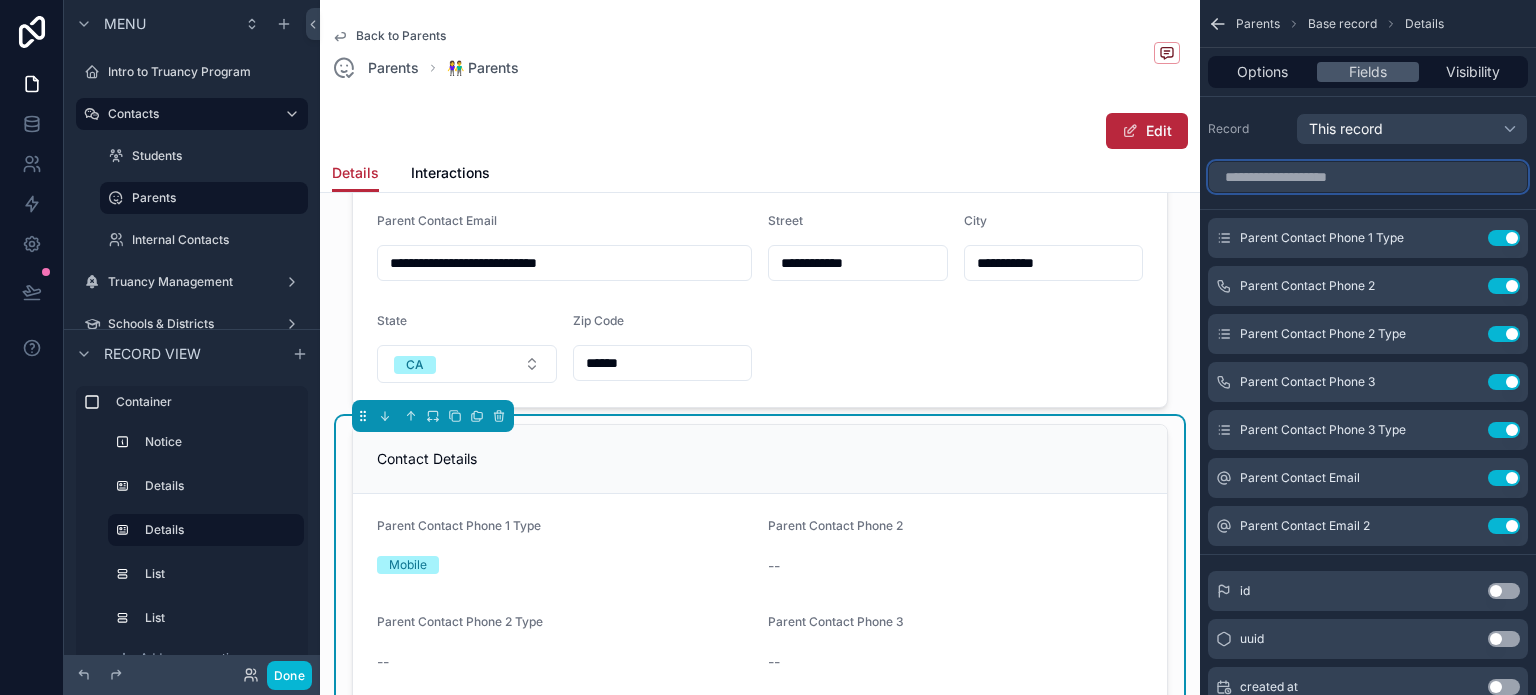 click at bounding box center [1368, 177] 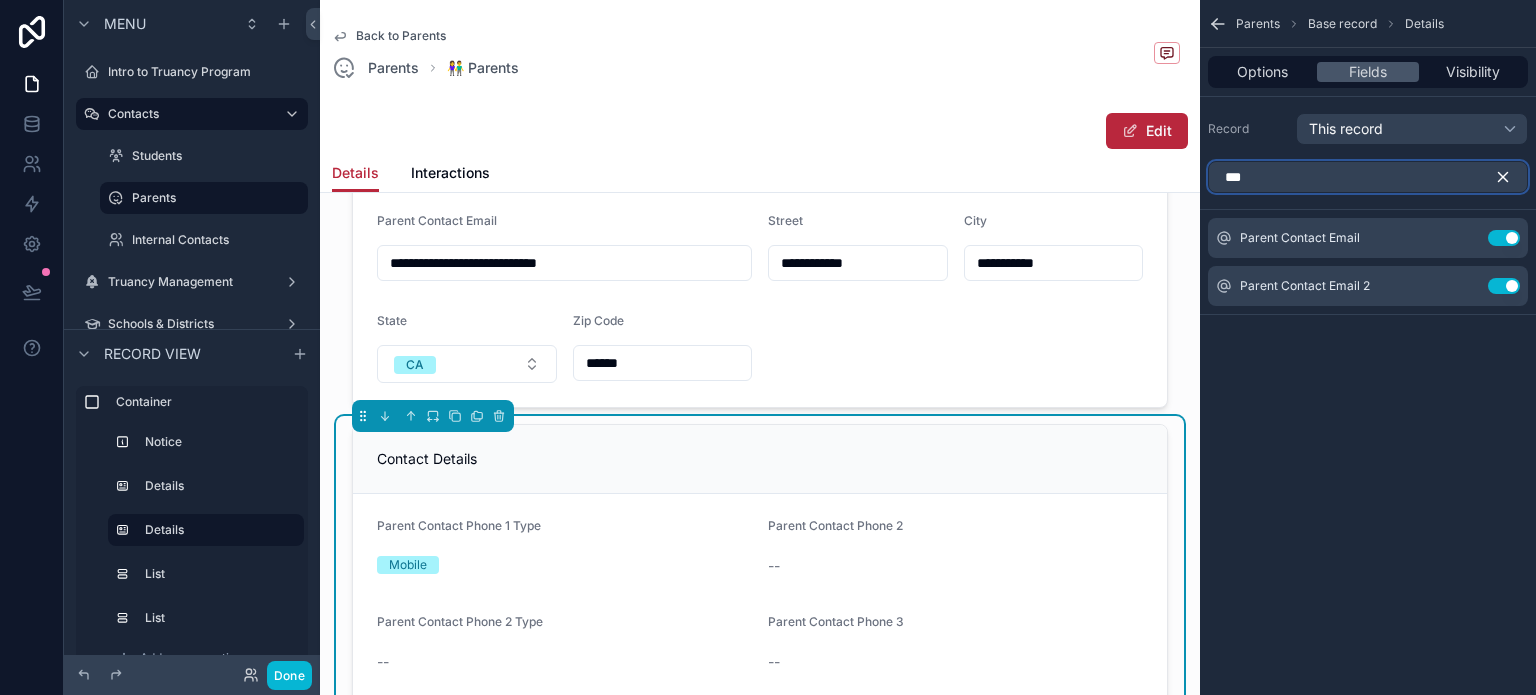 type on "***" 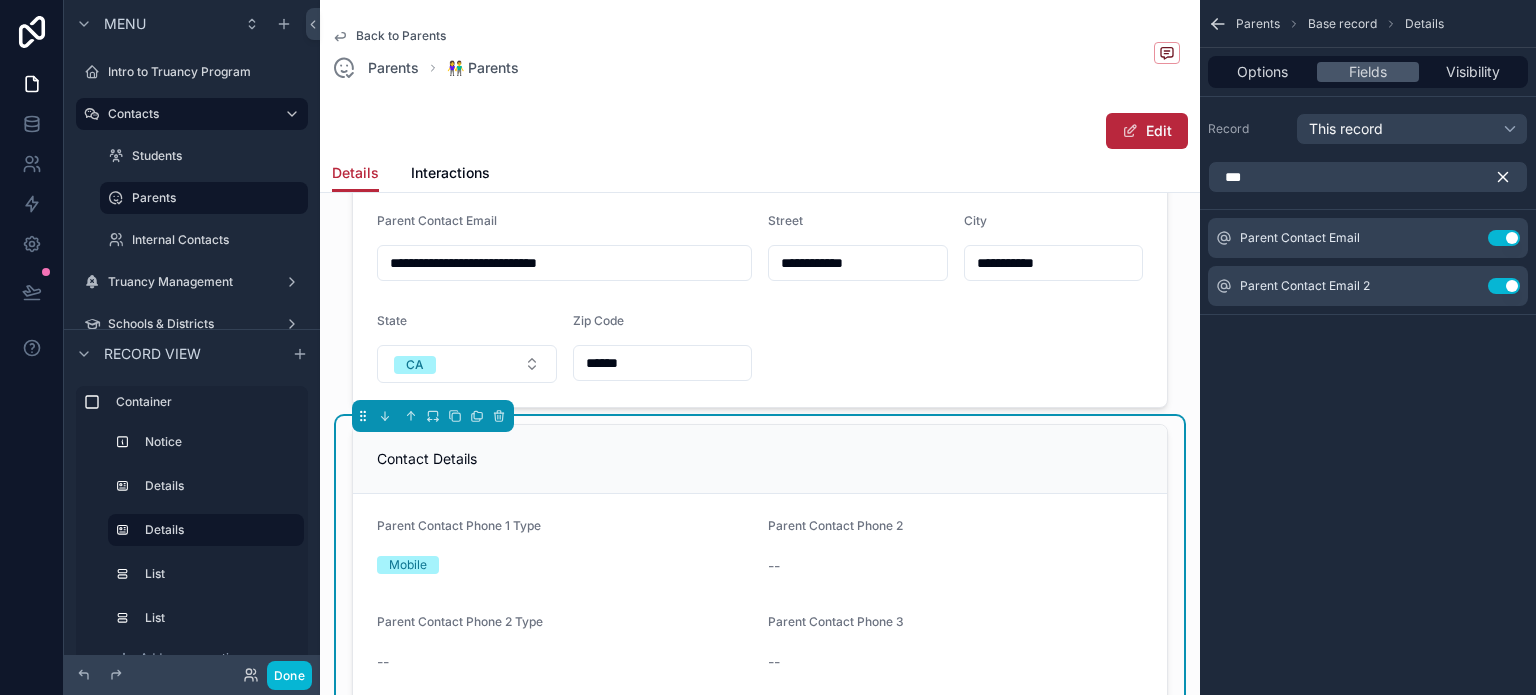 click 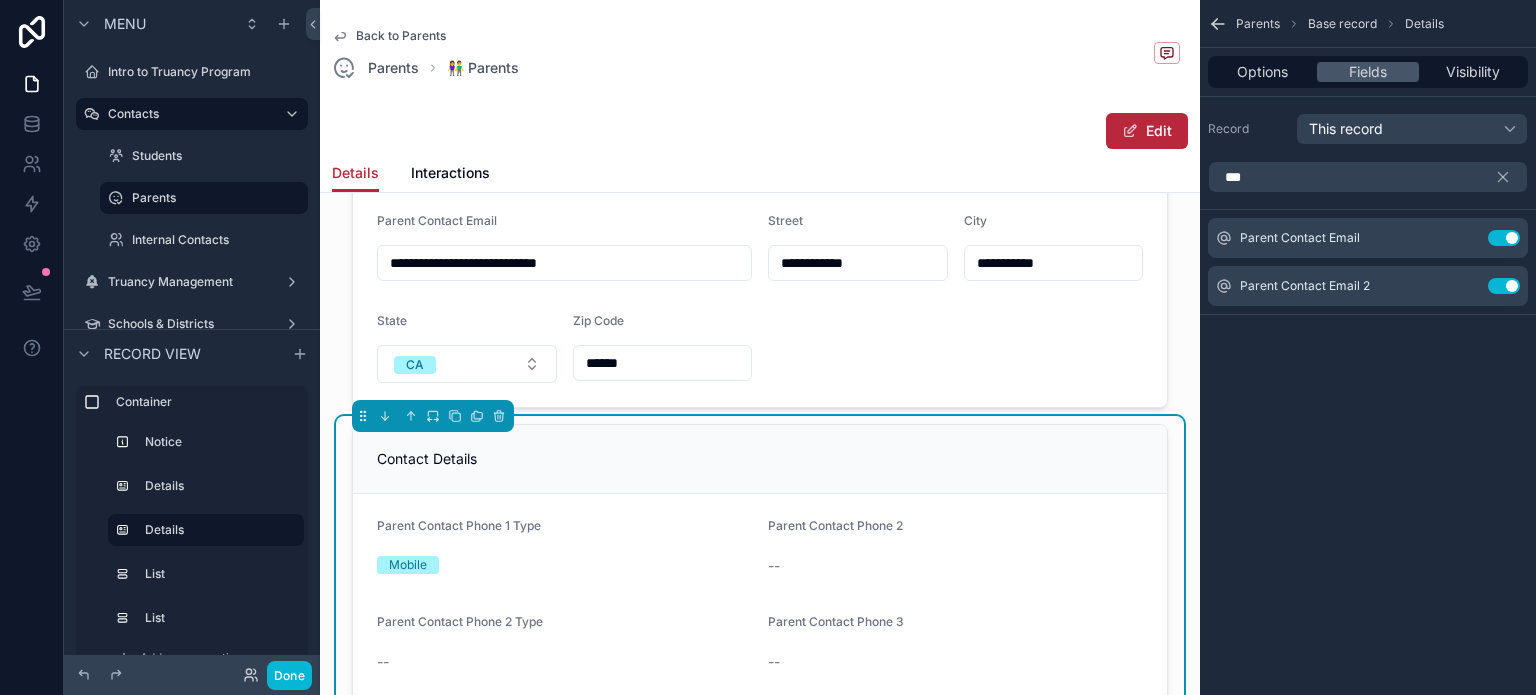 type 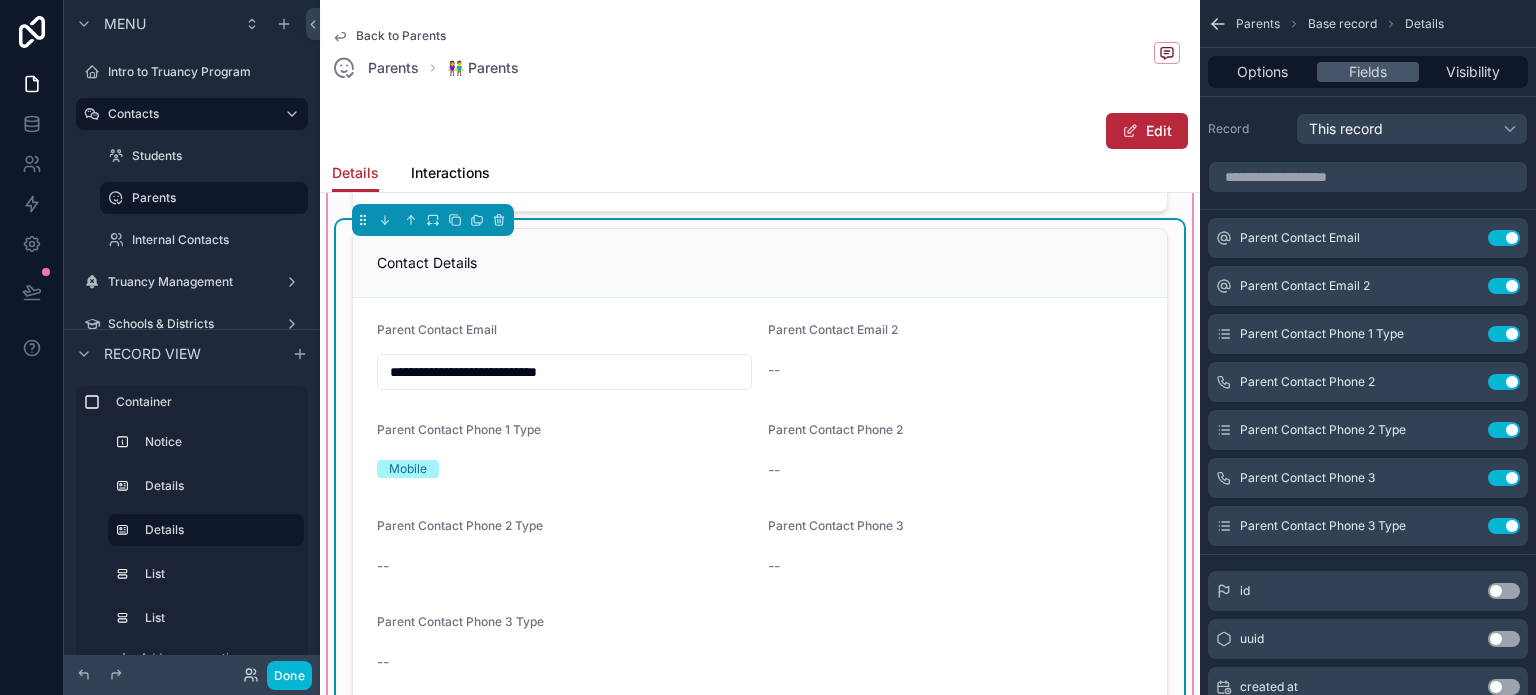 scroll, scrollTop: 500, scrollLeft: 0, axis: vertical 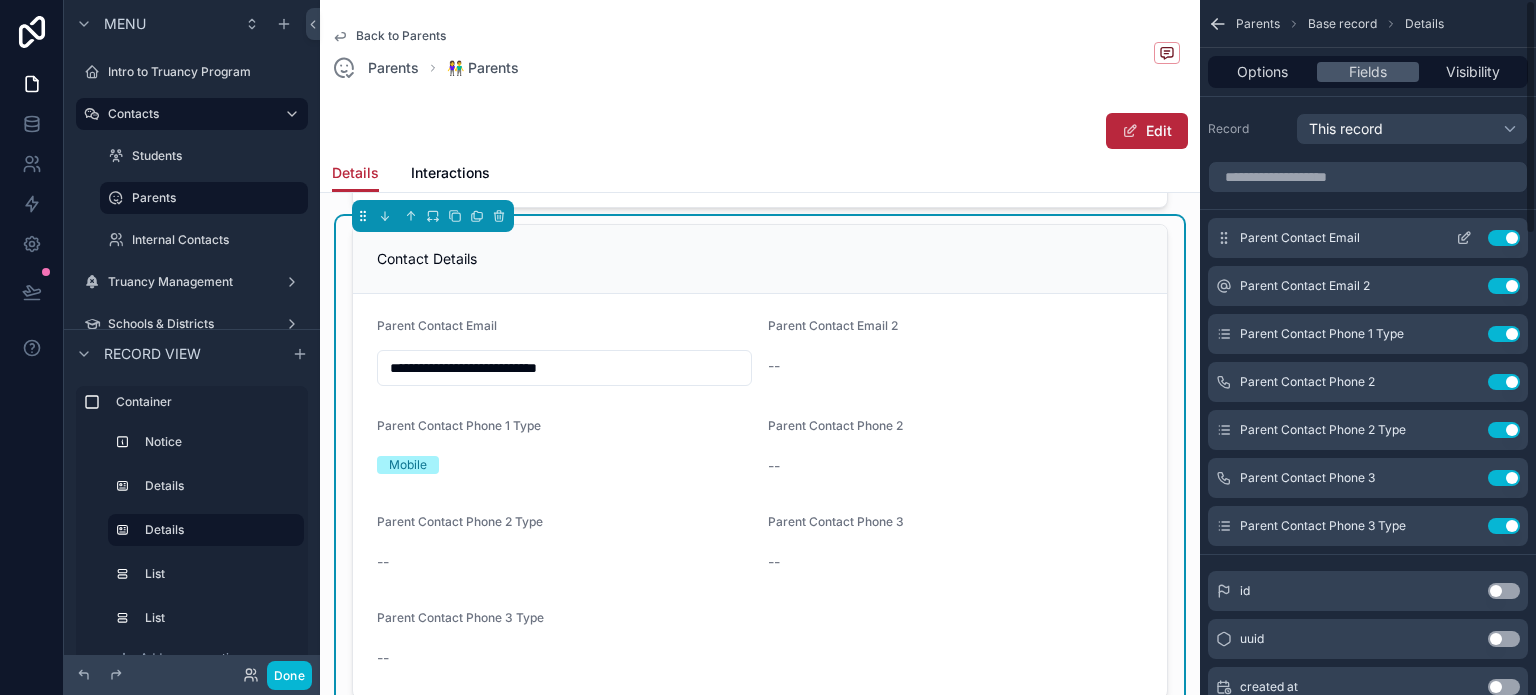 click 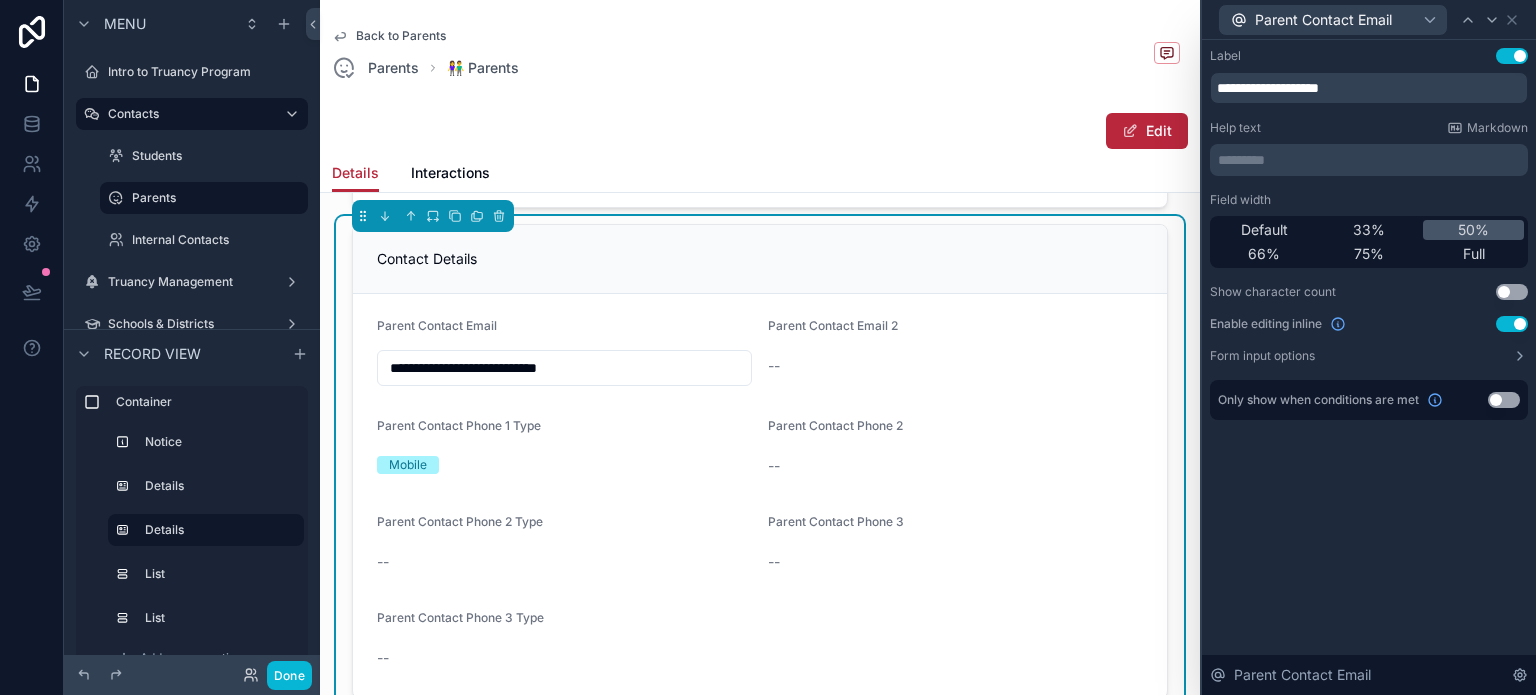 click on "Use setting" at bounding box center (1512, 324) 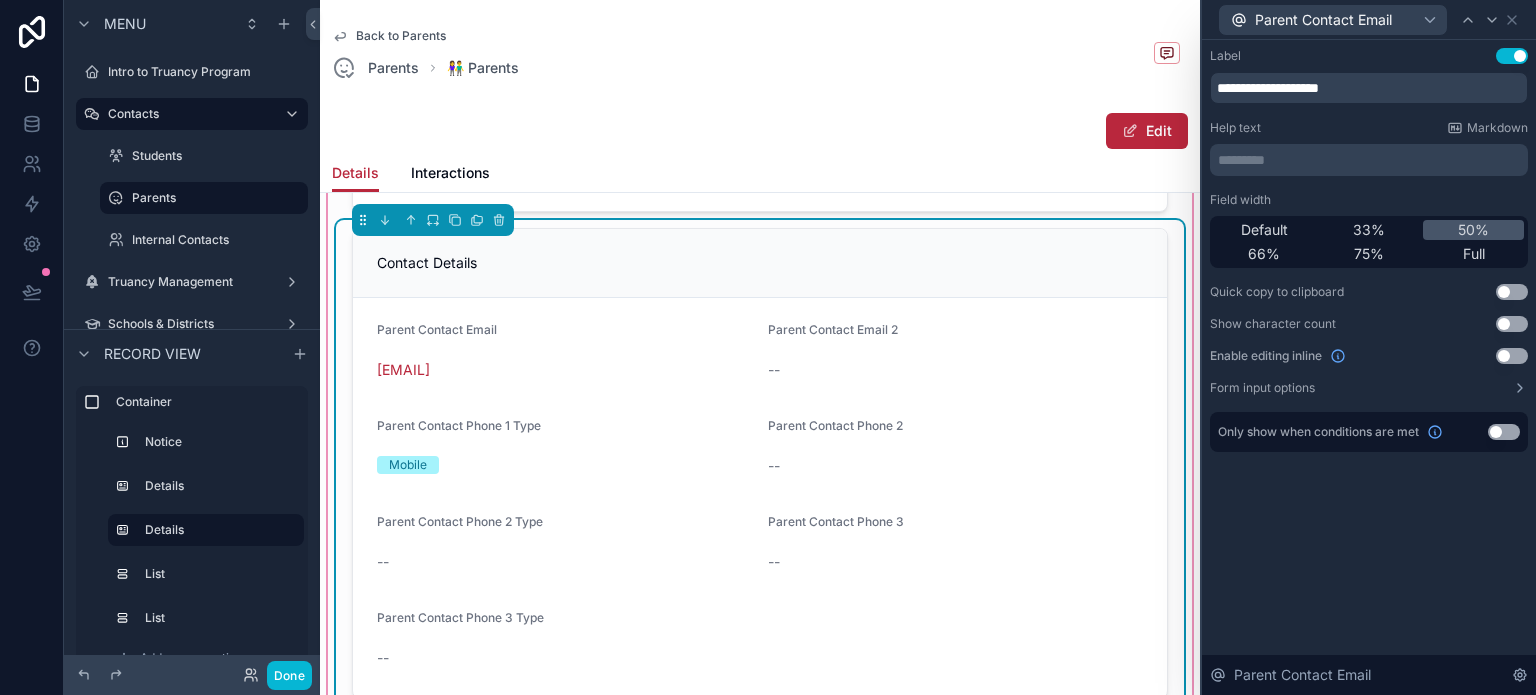 scroll, scrollTop: 500, scrollLeft: 0, axis: vertical 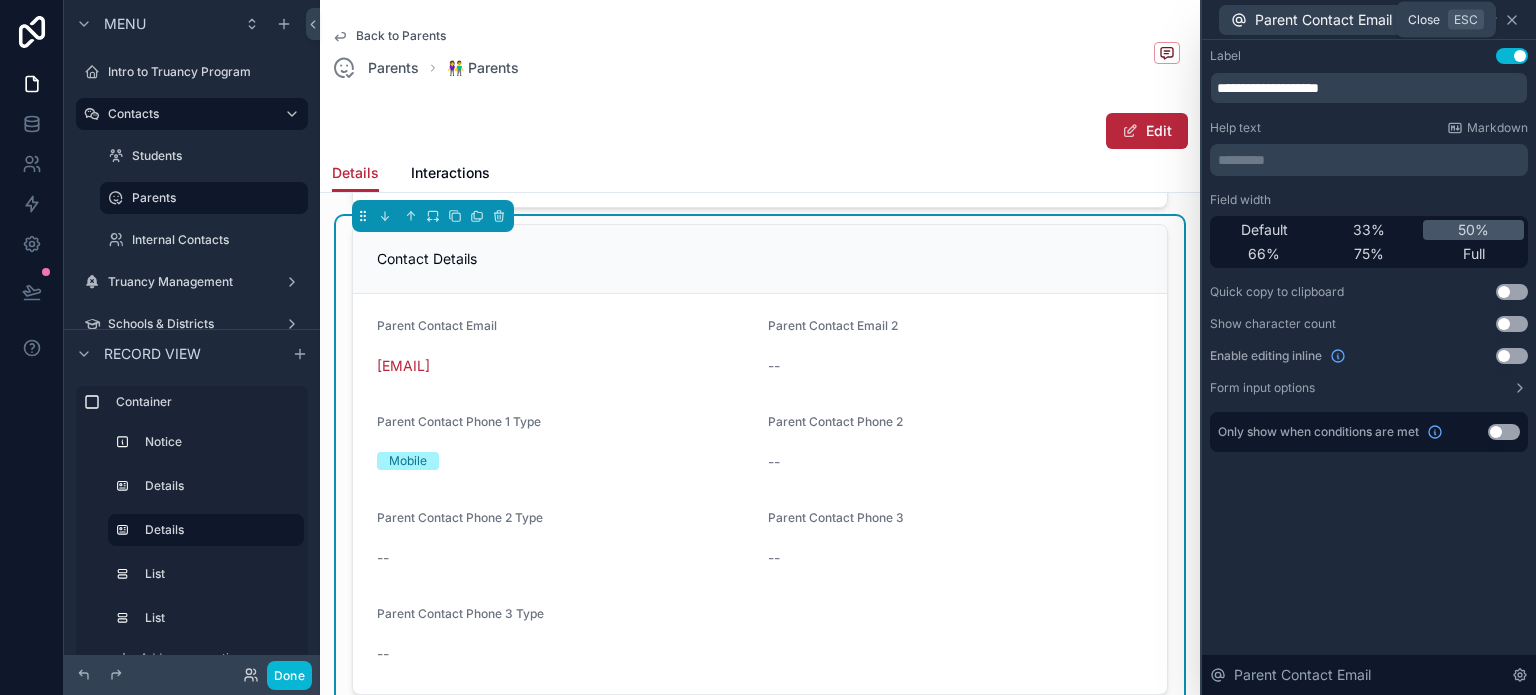 click 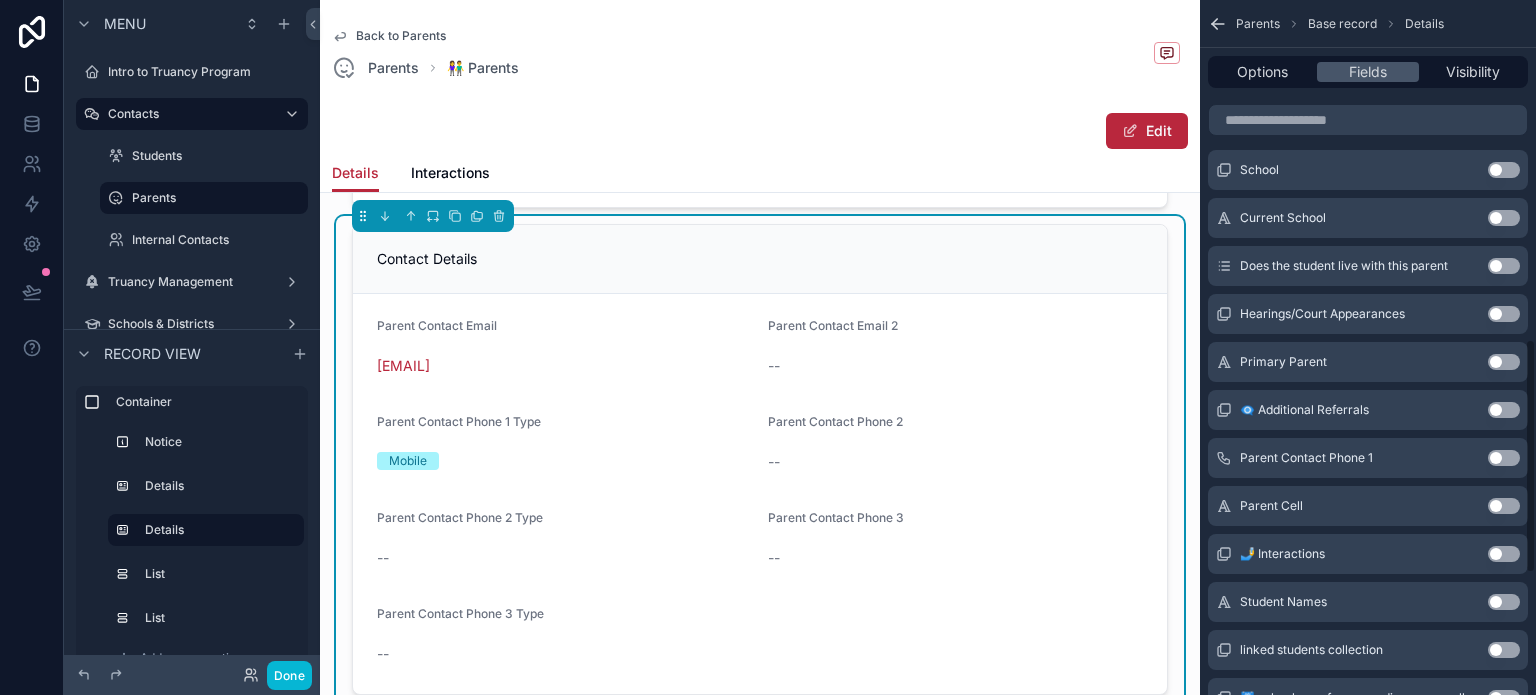 scroll, scrollTop: 1100, scrollLeft: 0, axis: vertical 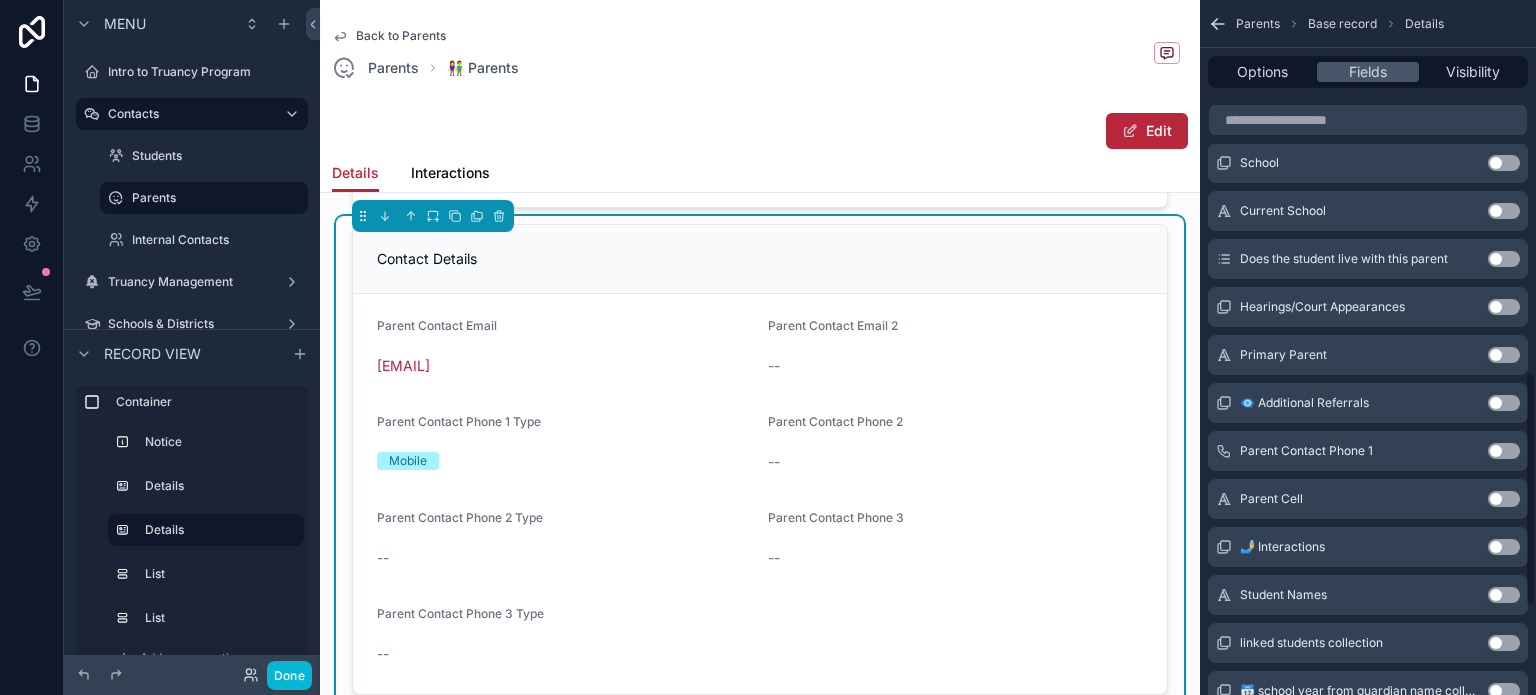 click on "Use setting" at bounding box center (1504, 451) 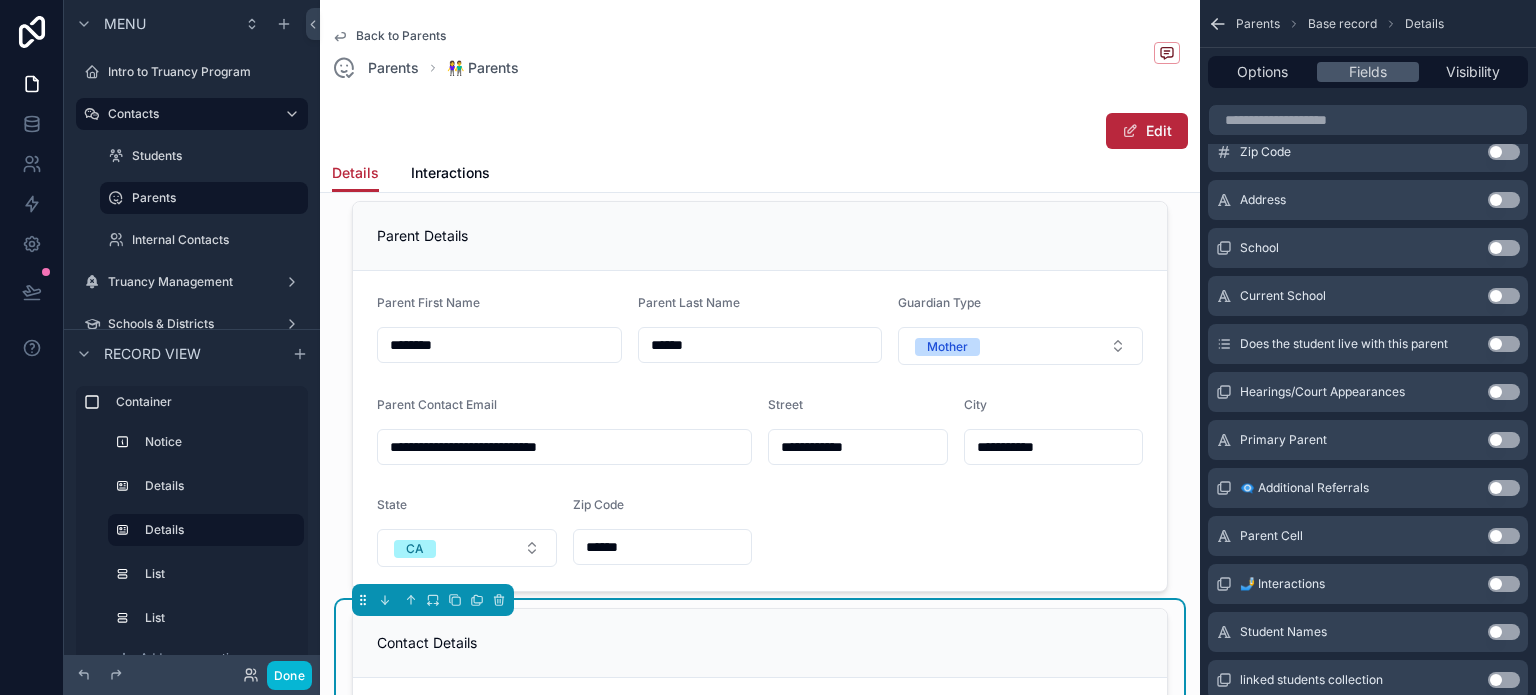 scroll, scrollTop: 100, scrollLeft: 0, axis: vertical 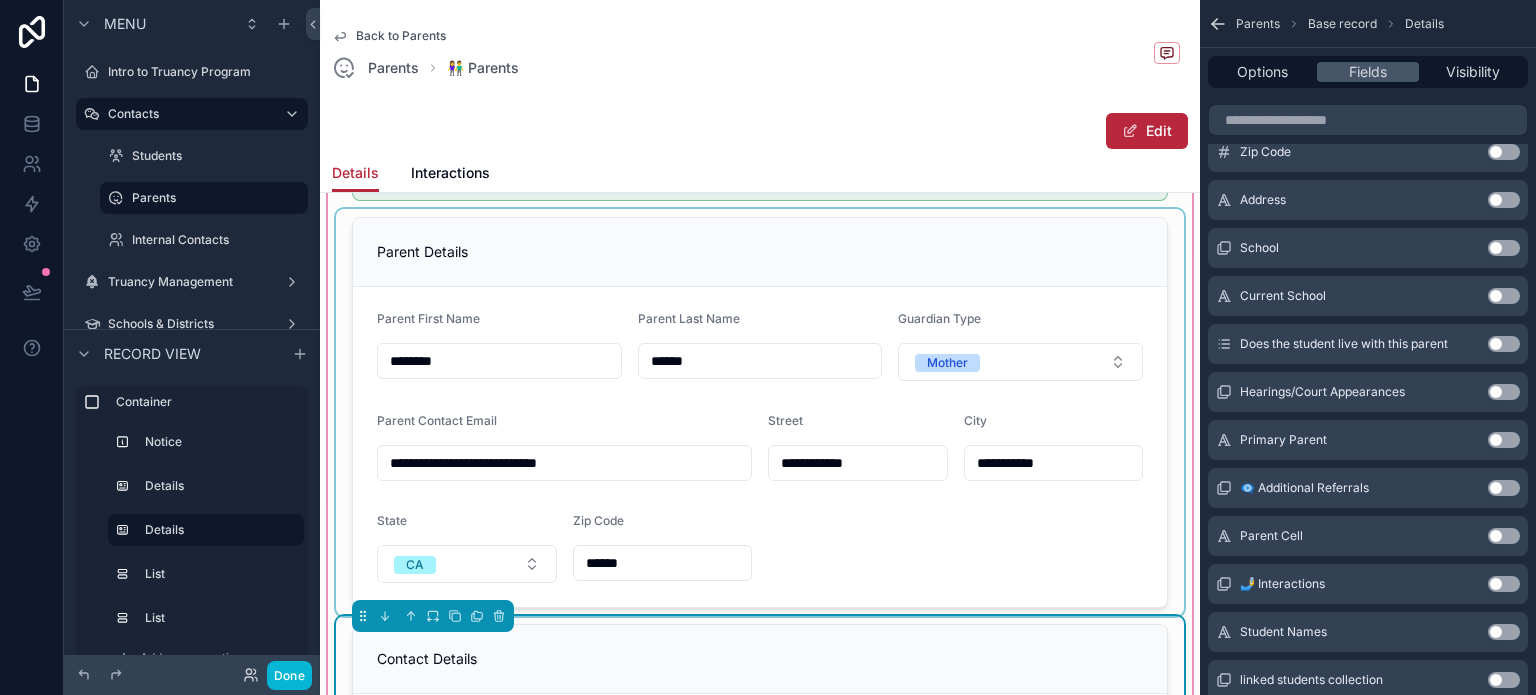 click at bounding box center (760, 412) 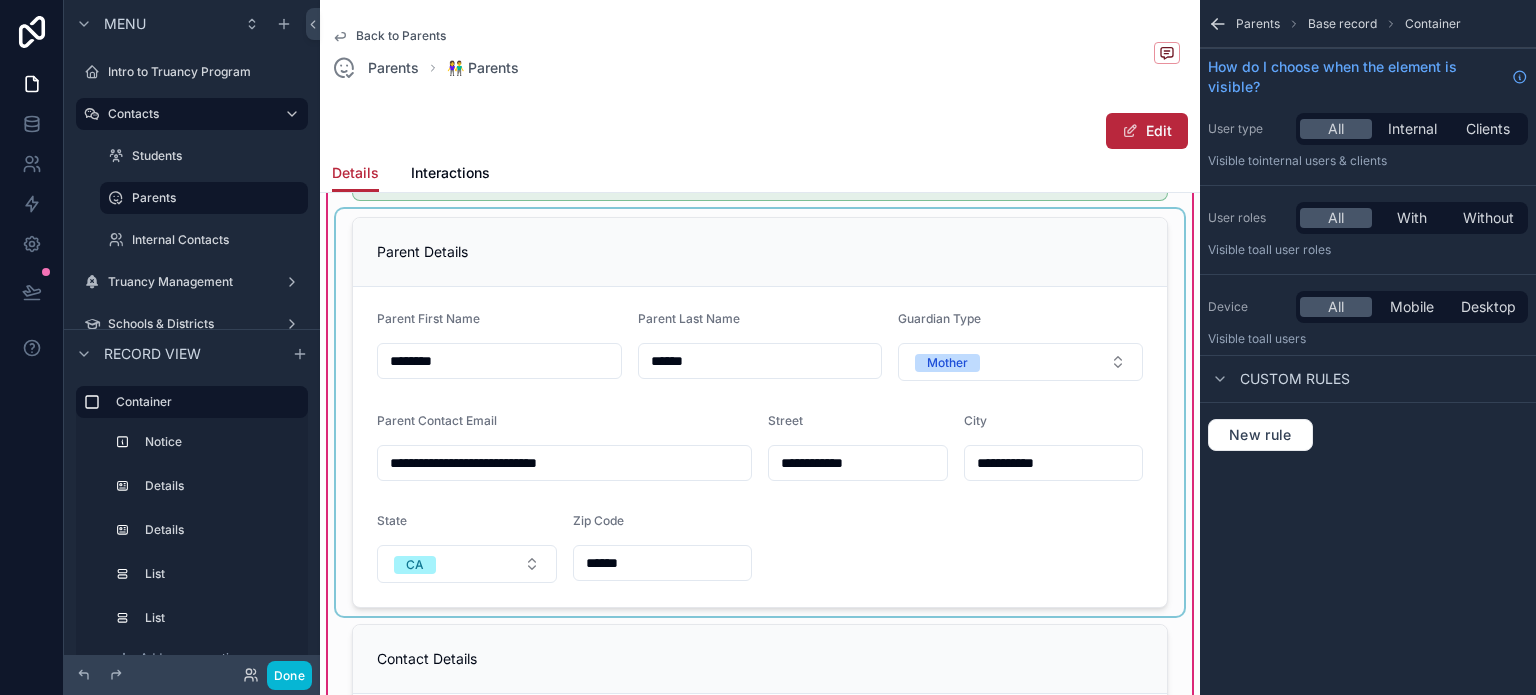 scroll, scrollTop: 0, scrollLeft: 0, axis: both 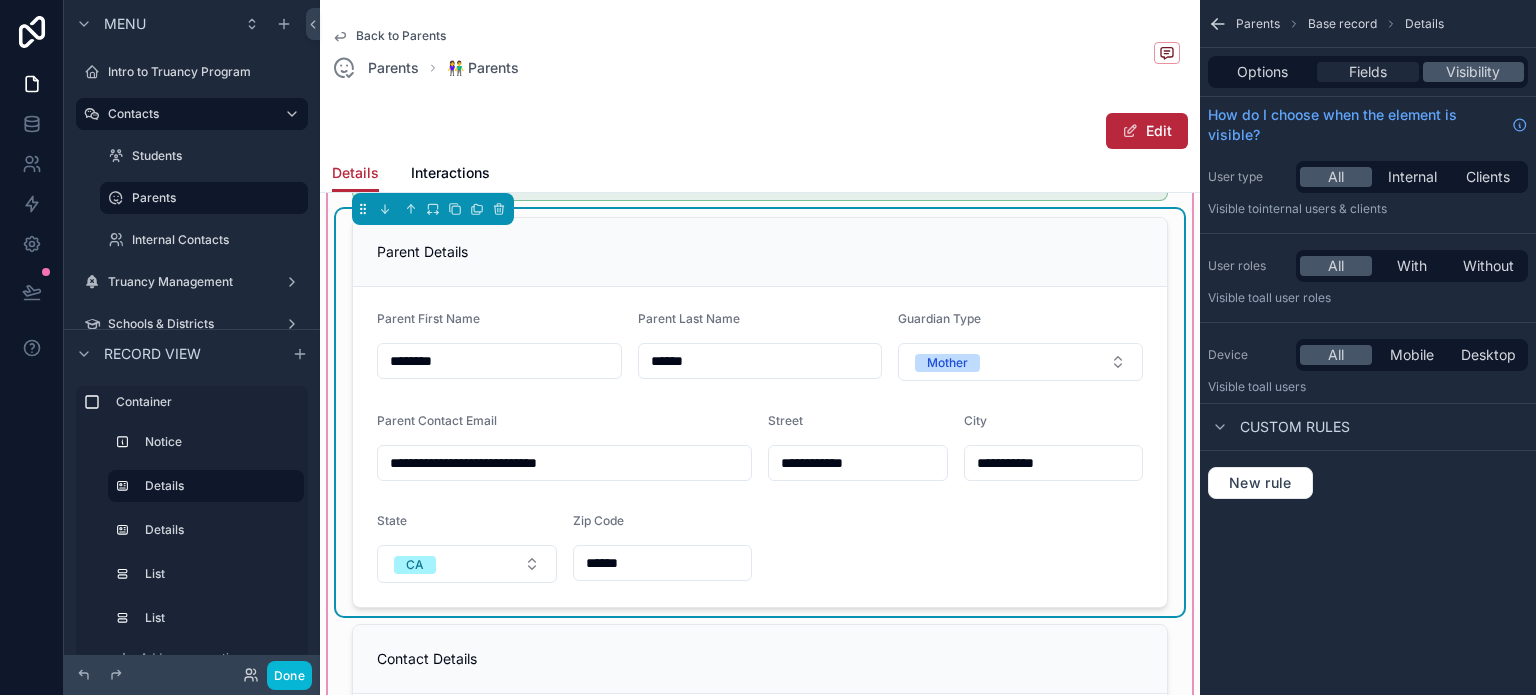 click on "Fields" at bounding box center [1368, 72] 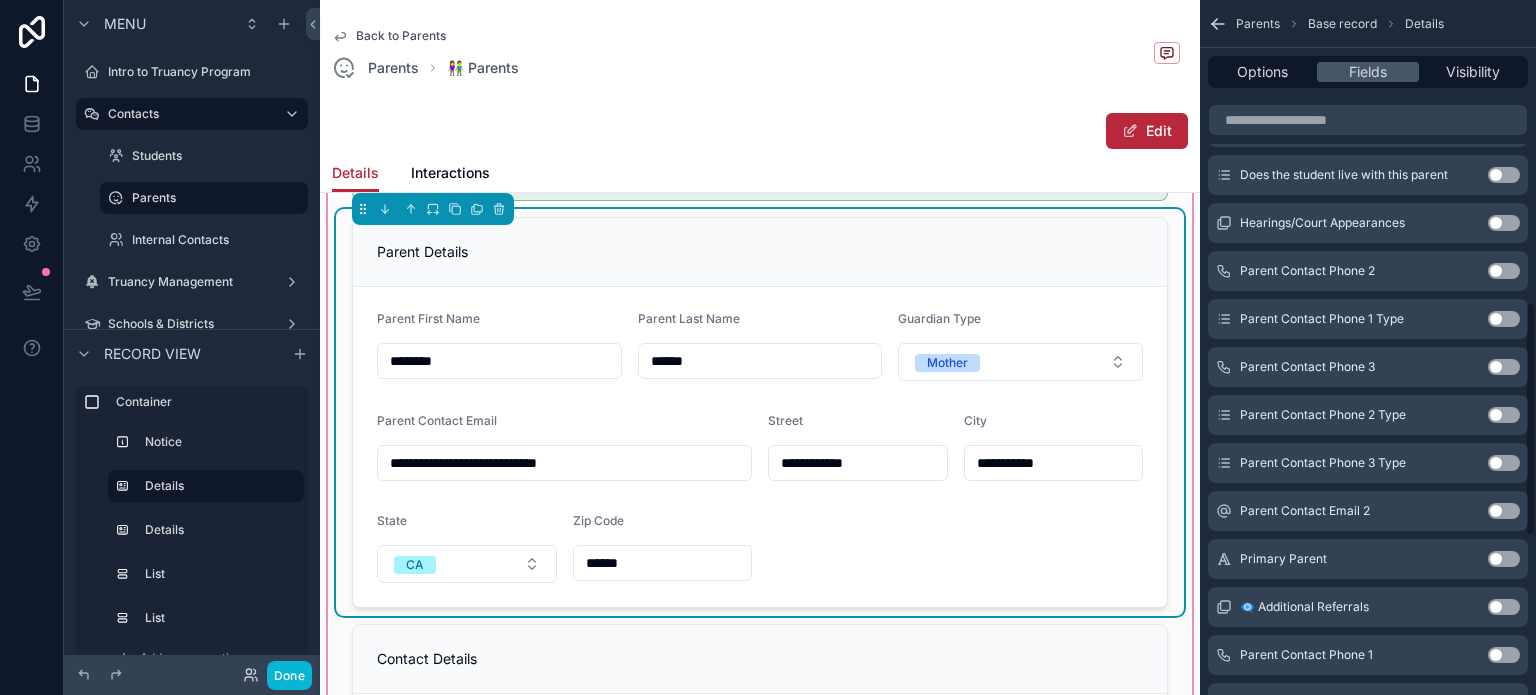 scroll, scrollTop: 900, scrollLeft: 0, axis: vertical 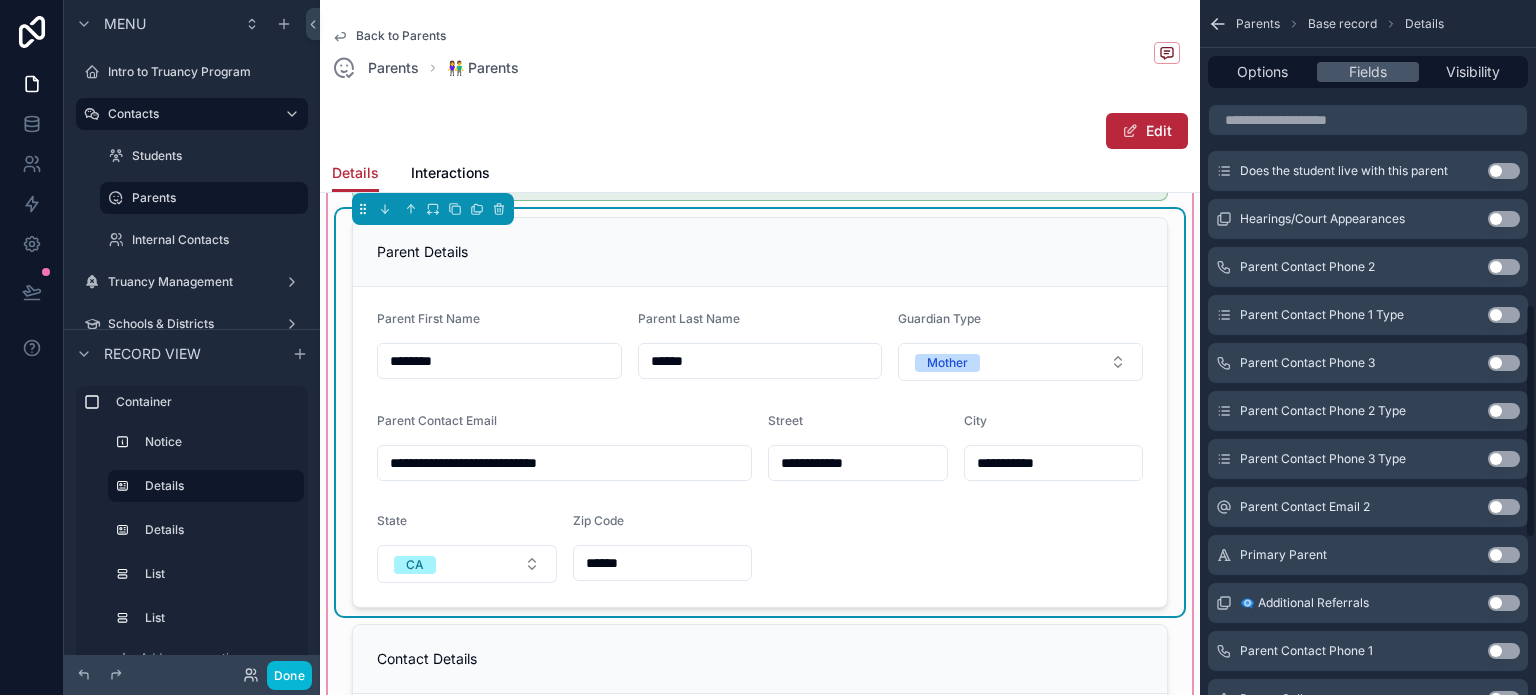 click on "Use setting" at bounding box center [1504, 555] 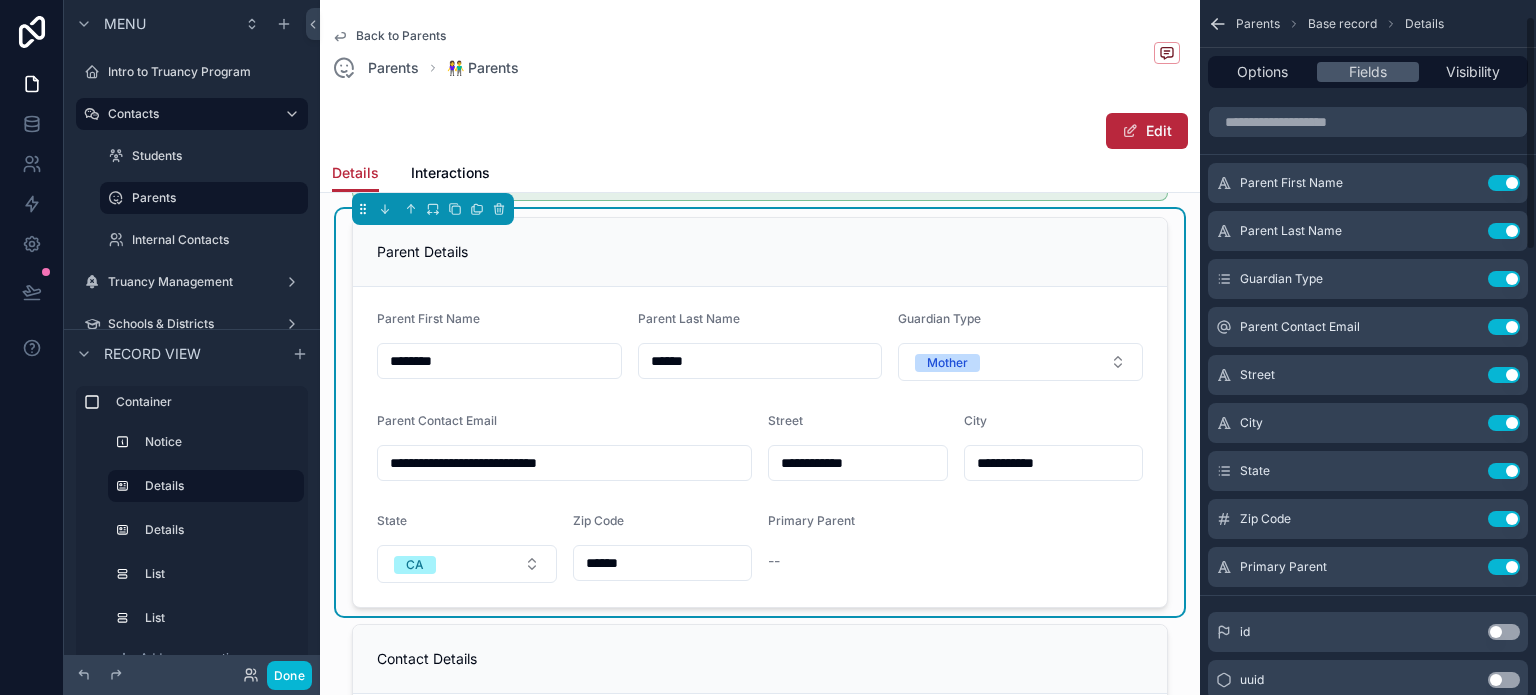 scroll, scrollTop: 48, scrollLeft: 0, axis: vertical 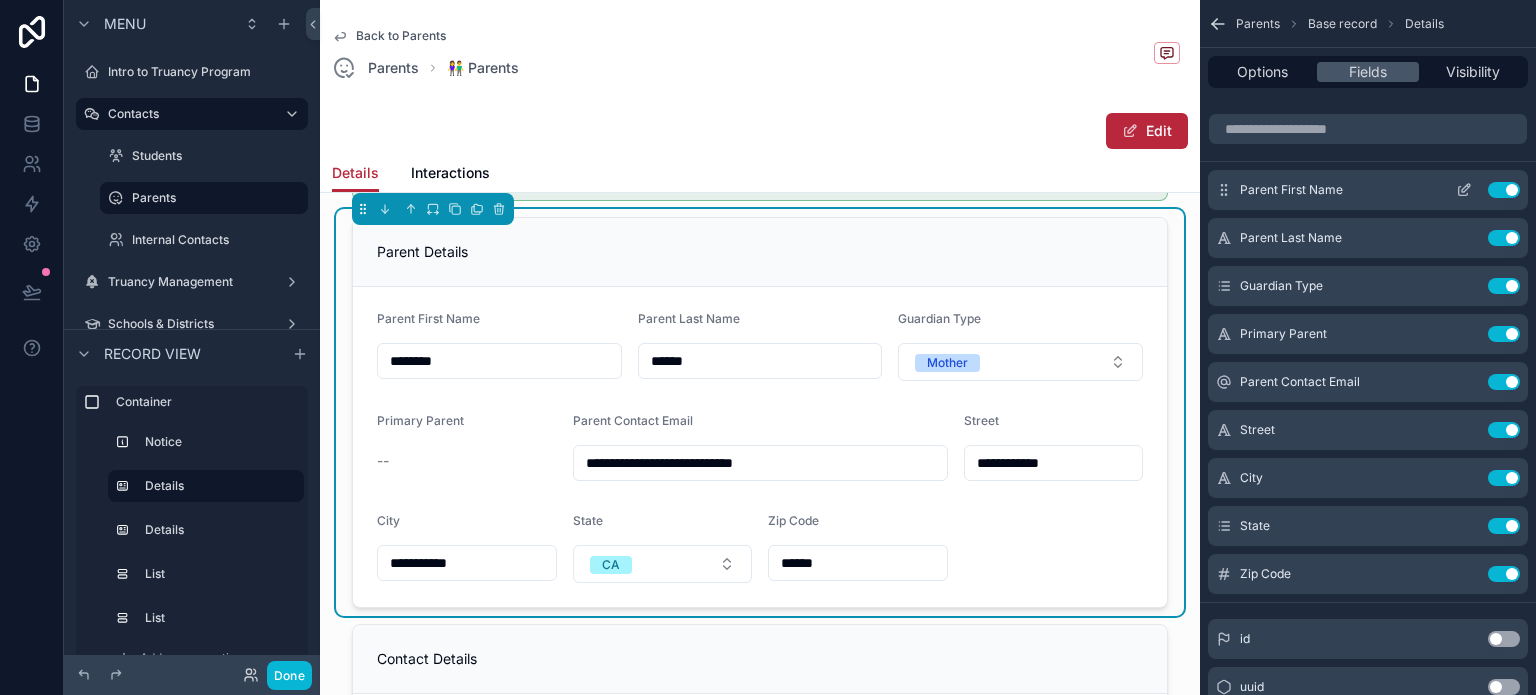 click 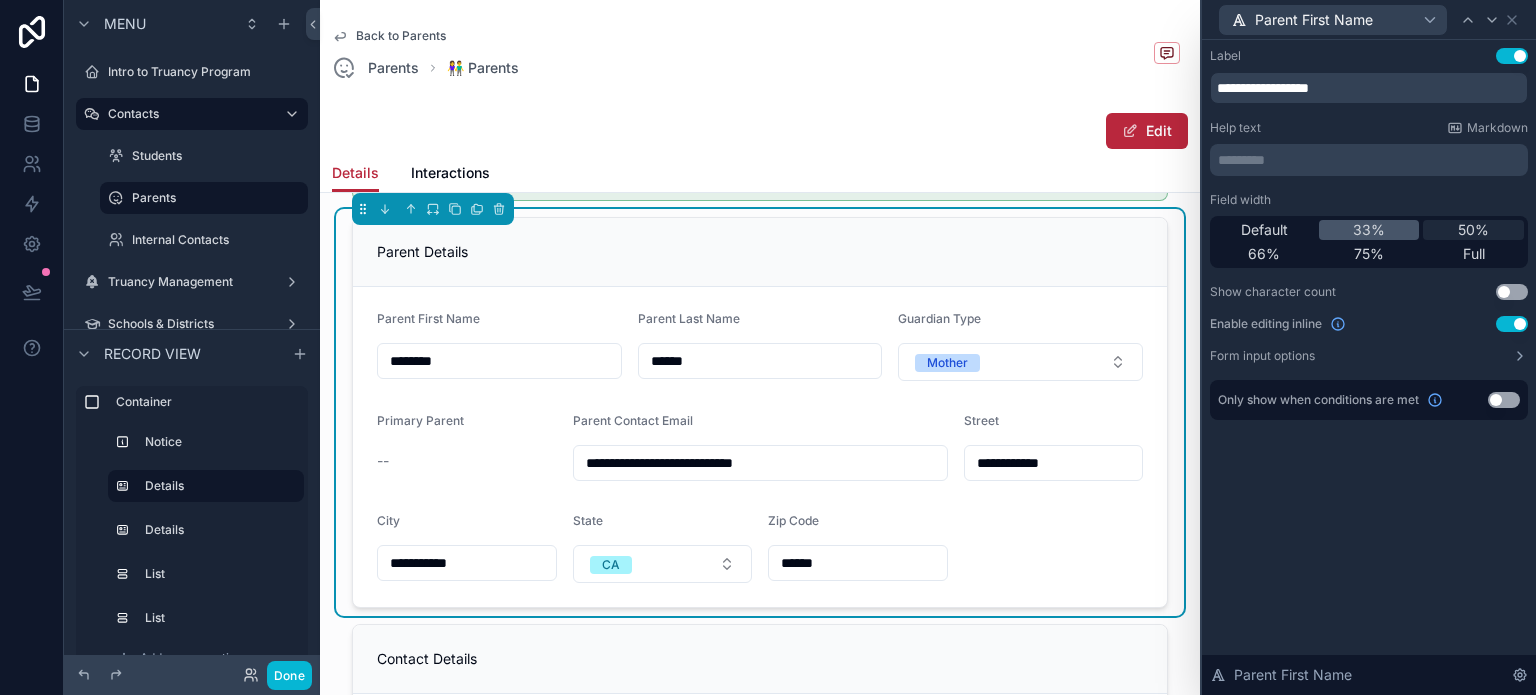 click on "50%" at bounding box center (1473, 230) 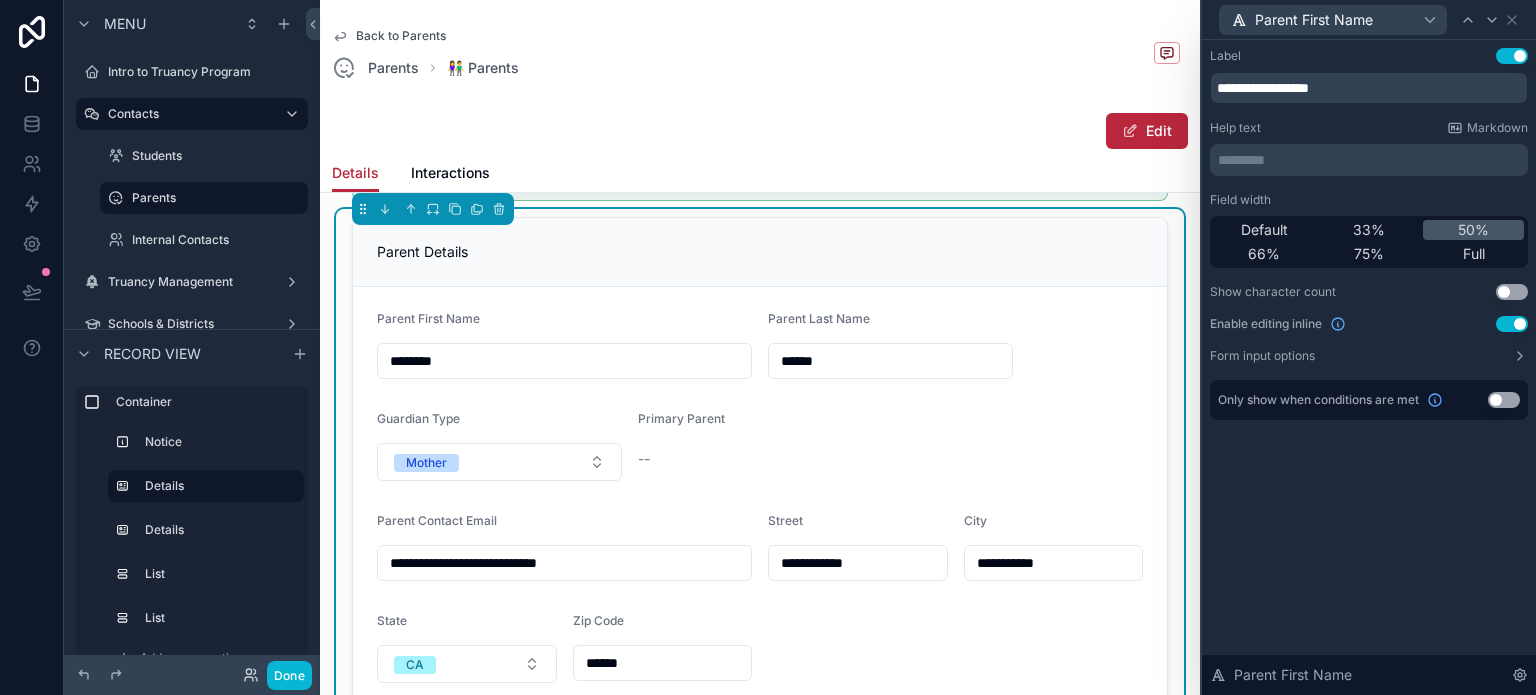 click on "Use setting" at bounding box center [1512, 324] 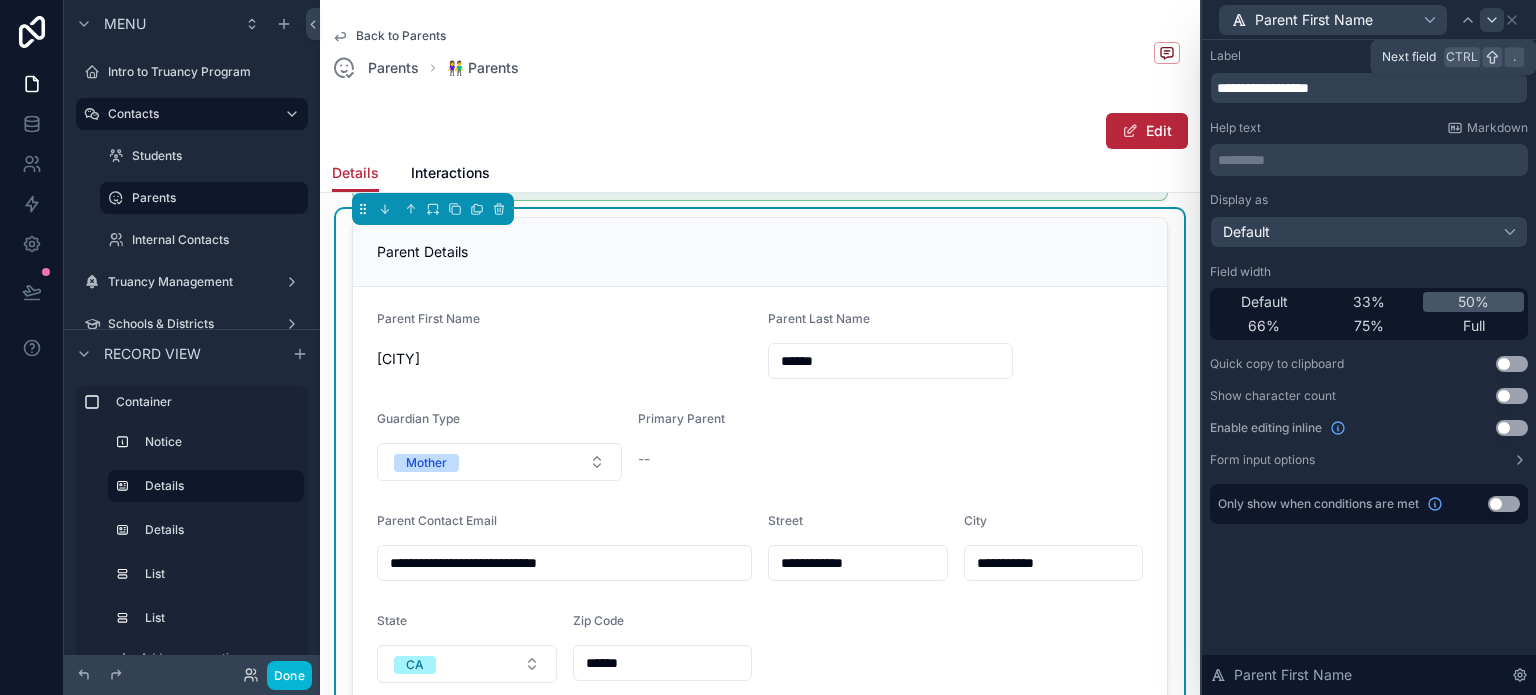 click at bounding box center (1492, 20) 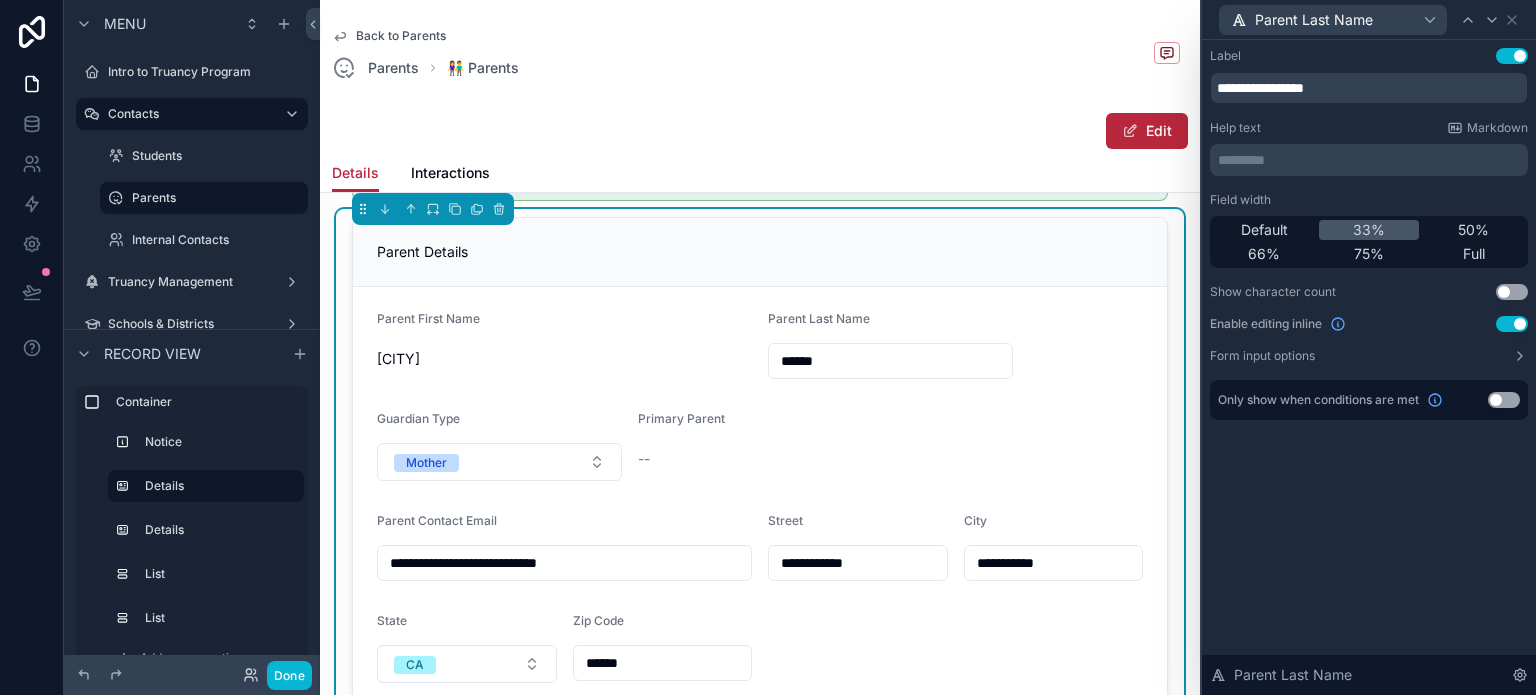 click on "Use setting" at bounding box center (1512, 324) 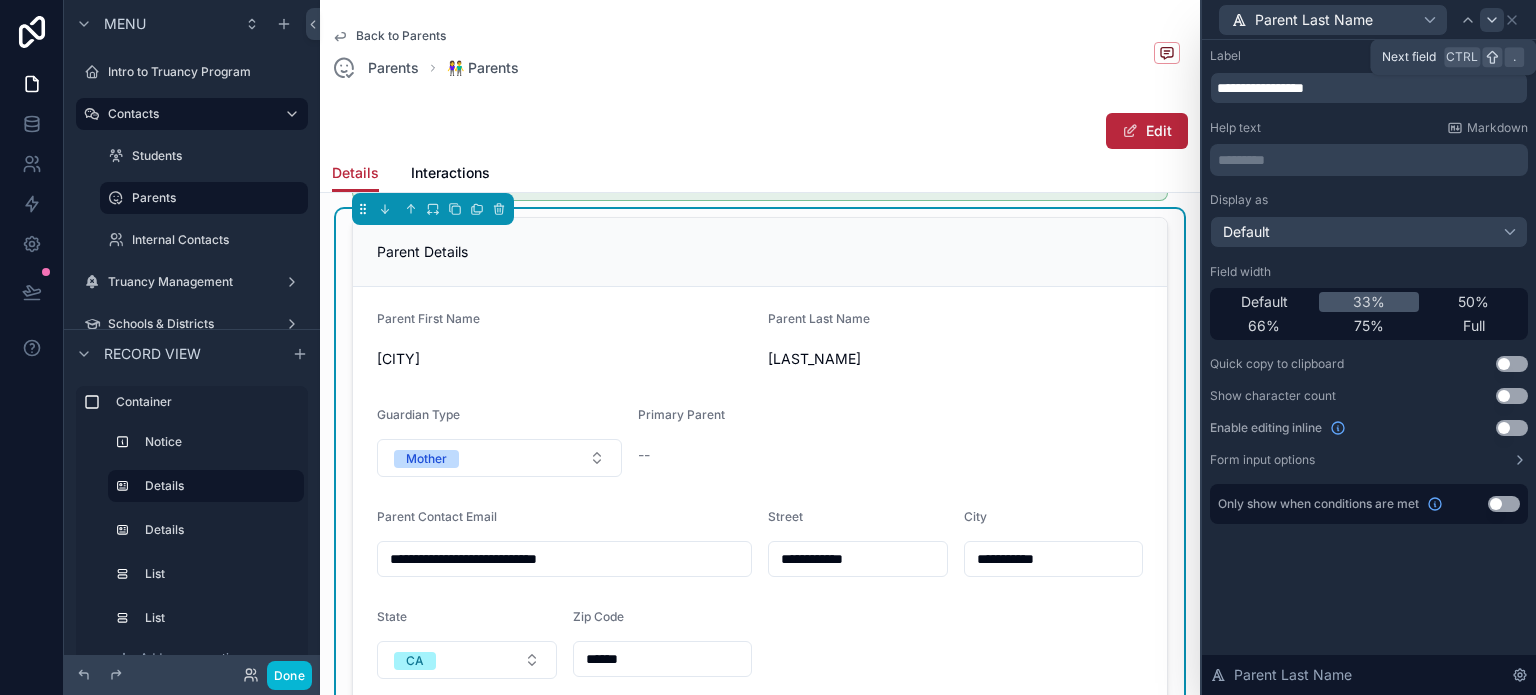 click at bounding box center (1492, 20) 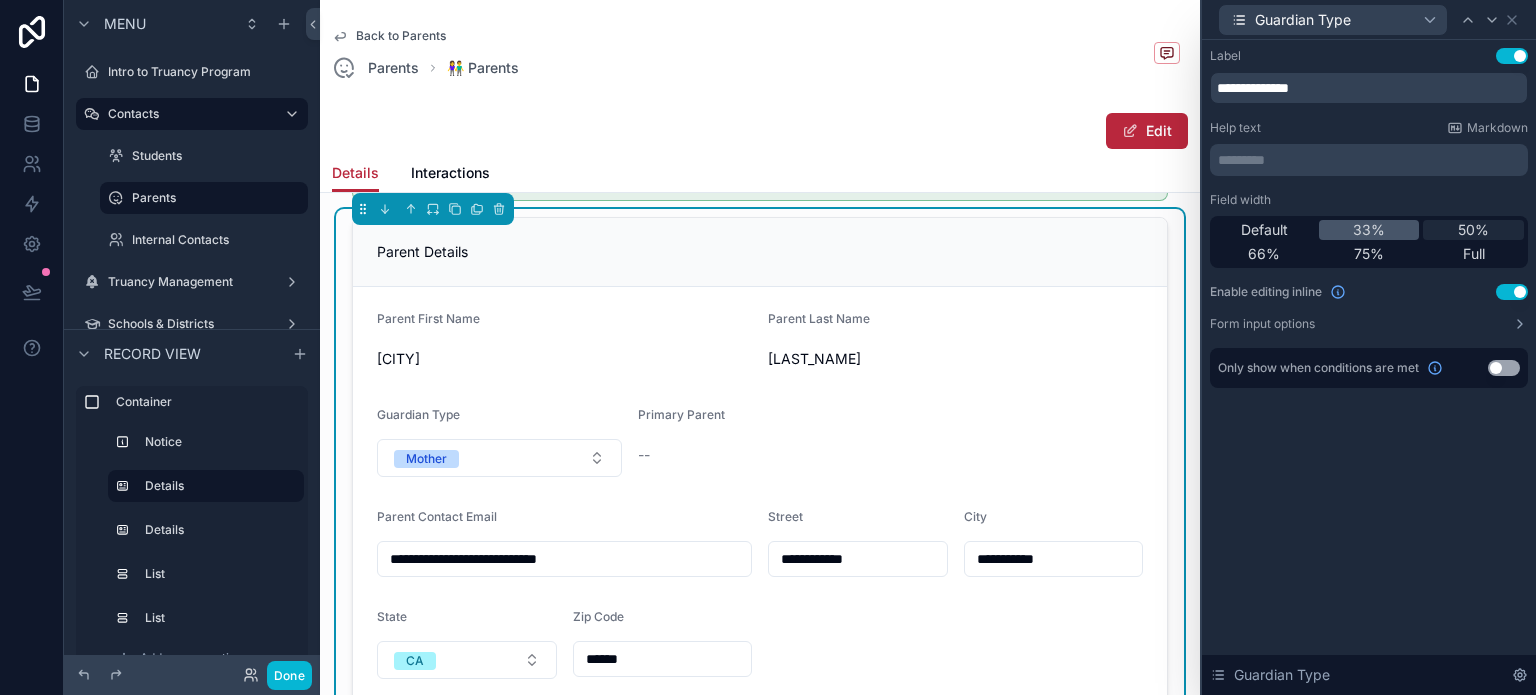 click on "50%" at bounding box center (1473, 230) 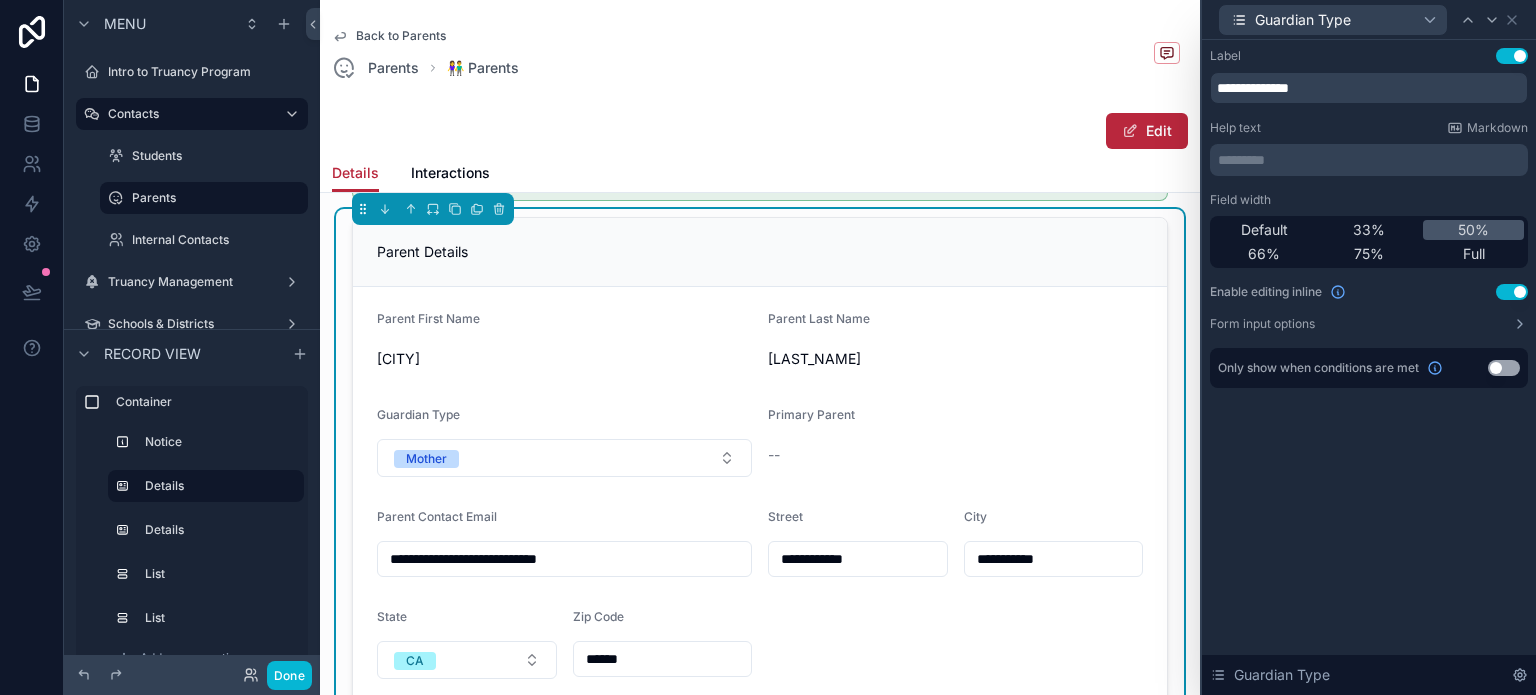 click on "Use setting" at bounding box center [1512, 292] 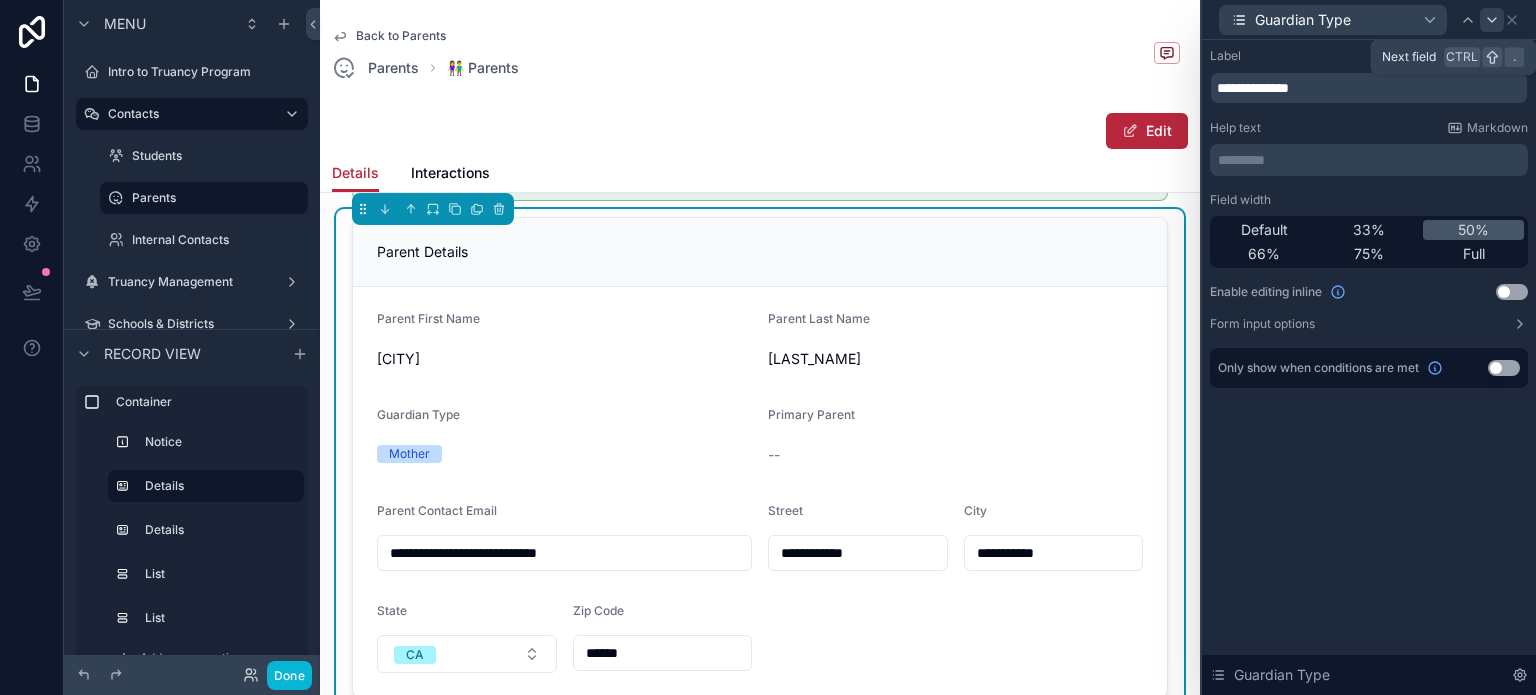click 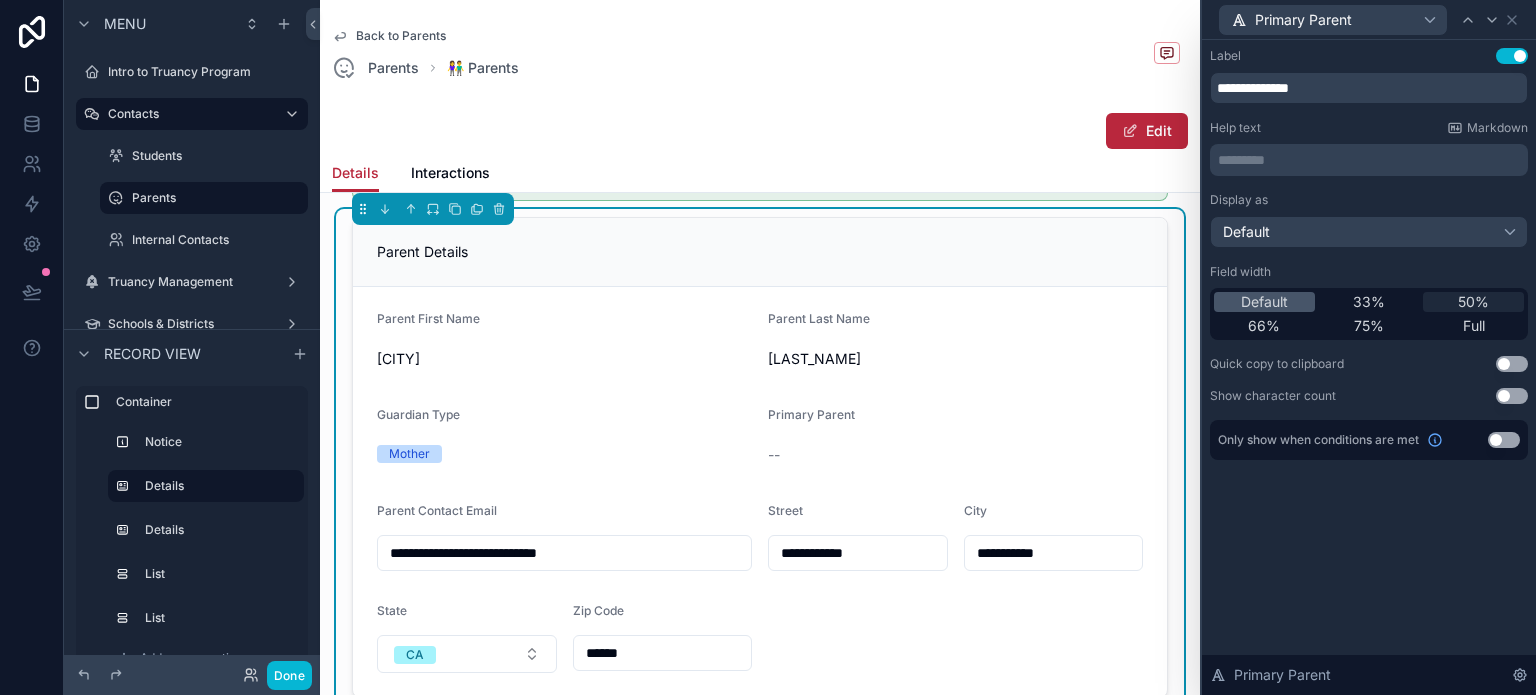 click on "50%" at bounding box center [1473, 302] 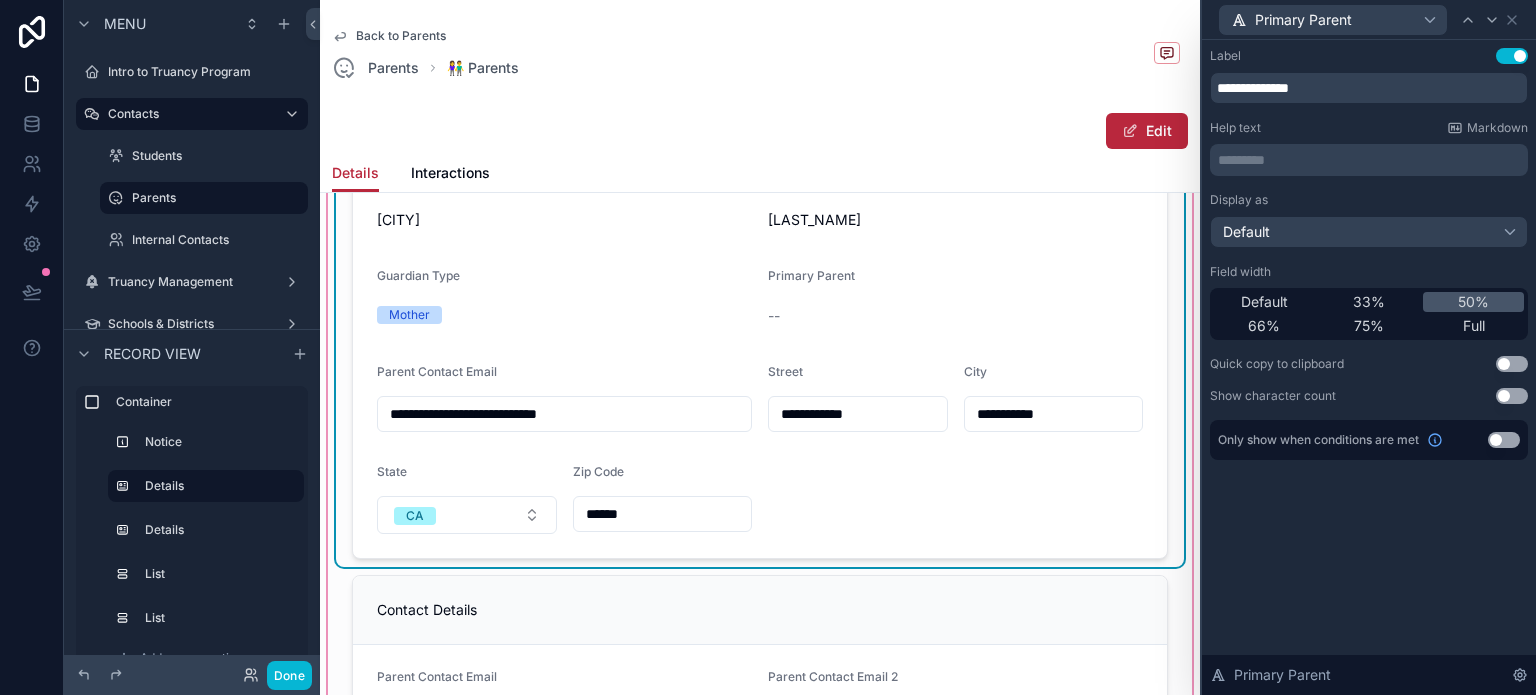 scroll, scrollTop: 300, scrollLeft: 0, axis: vertical 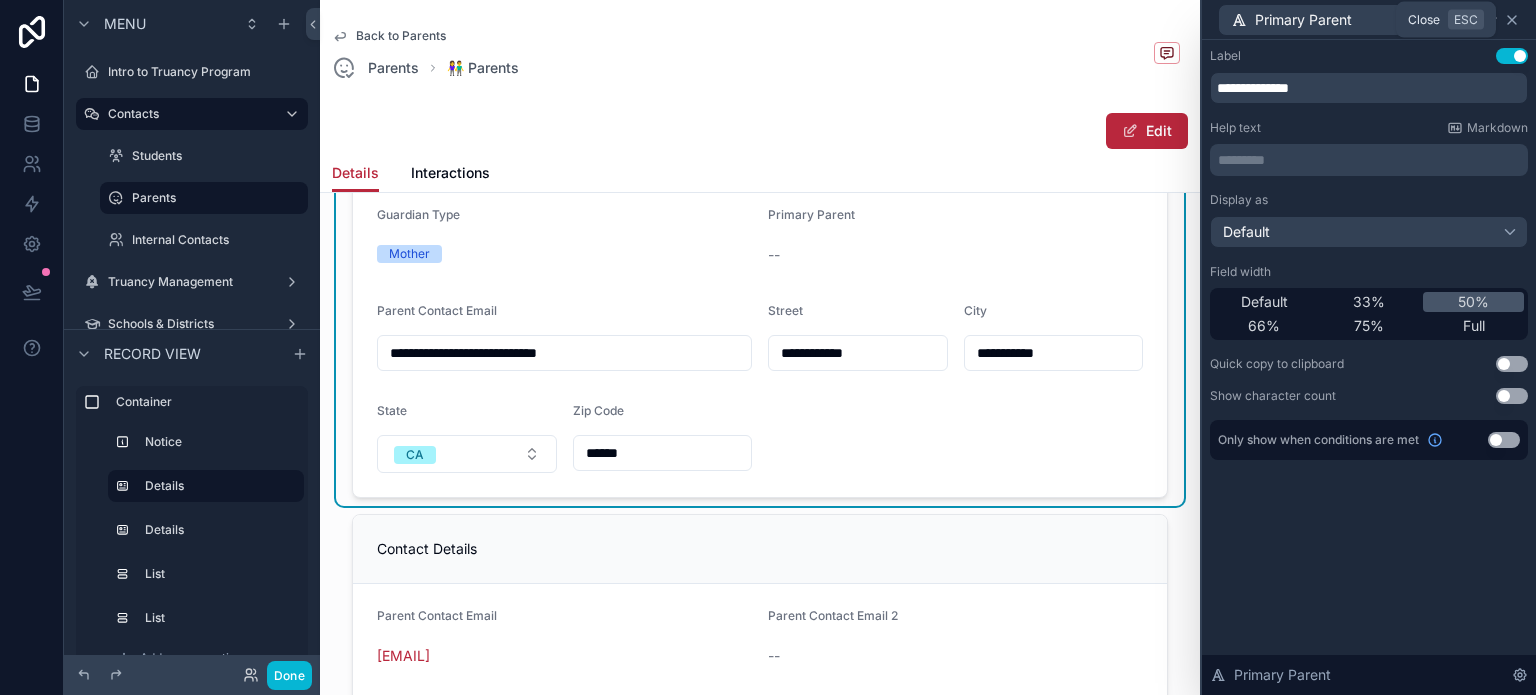 click 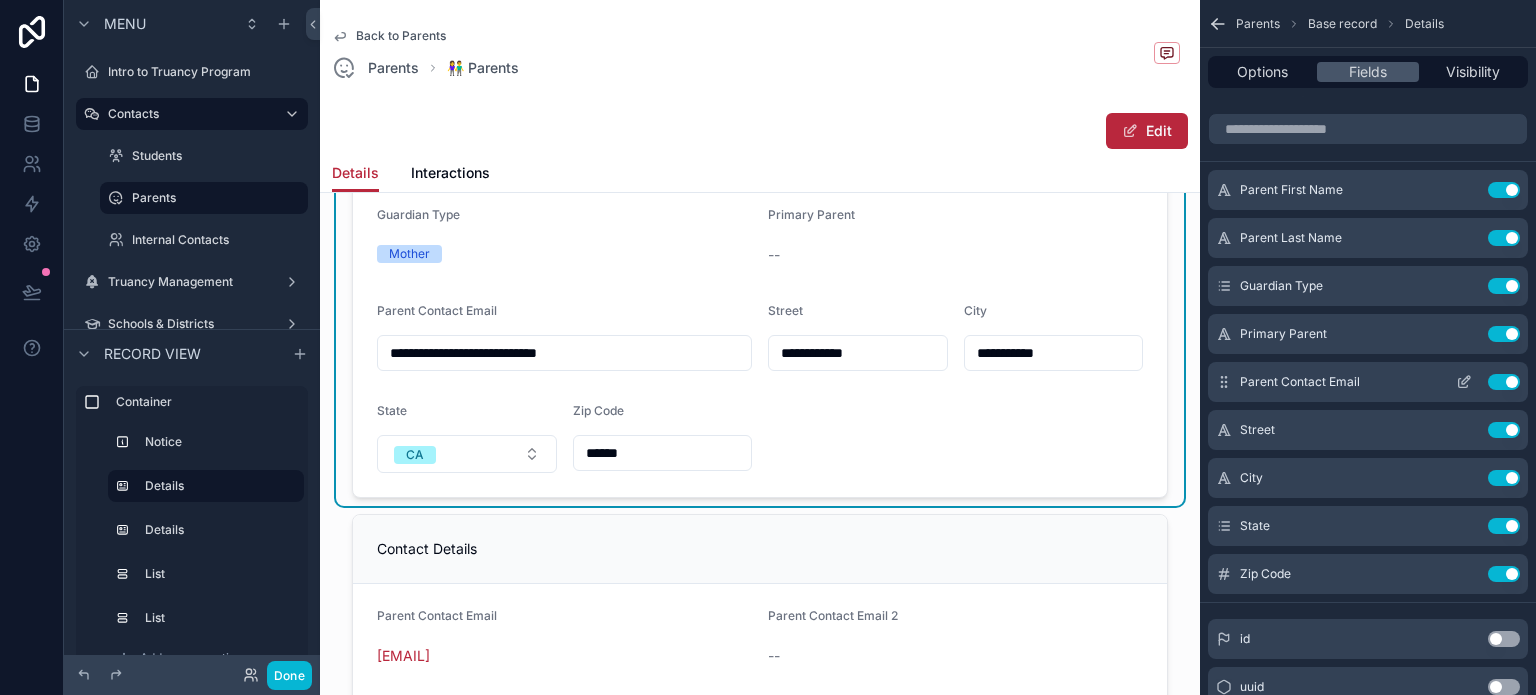 click on "Use setting" at bounding box center [1504, 382] 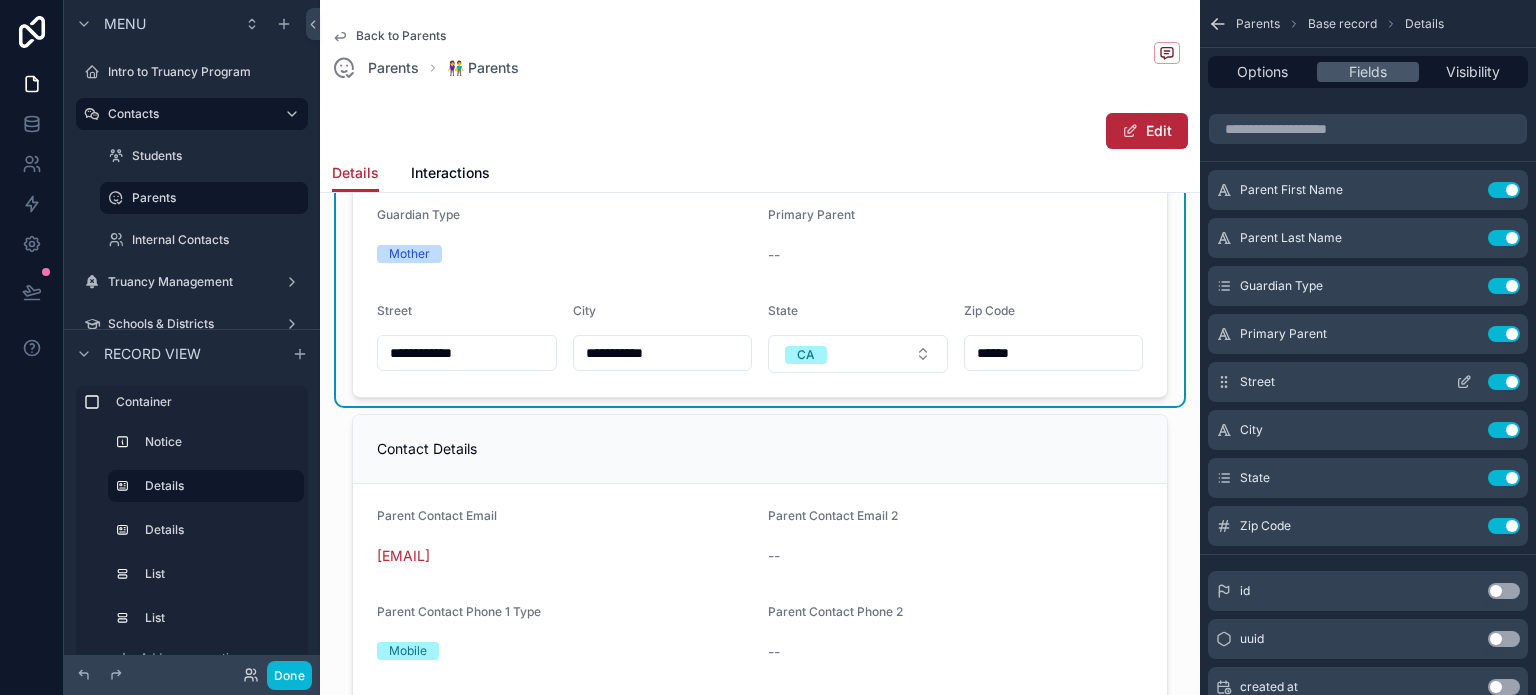 click 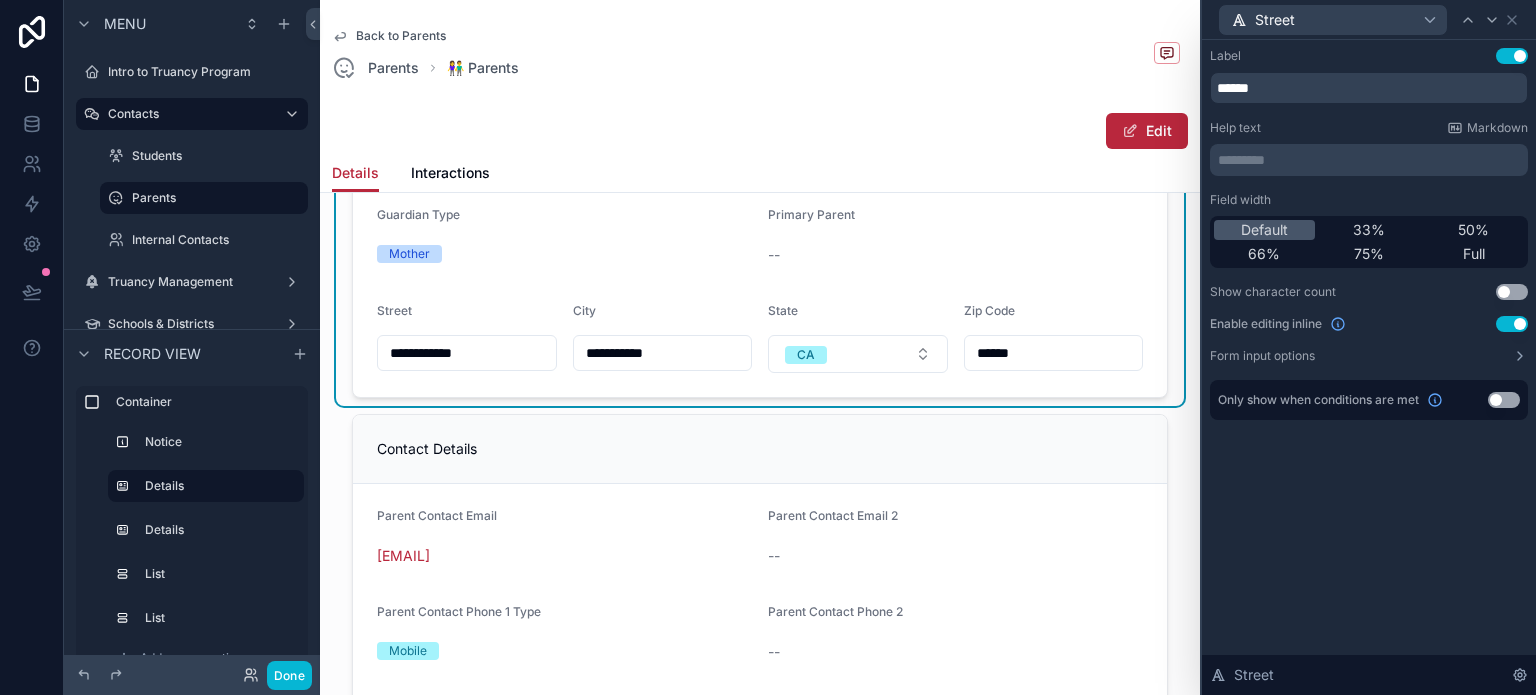 click on "Use setting" at bounding box center (1512, 324) 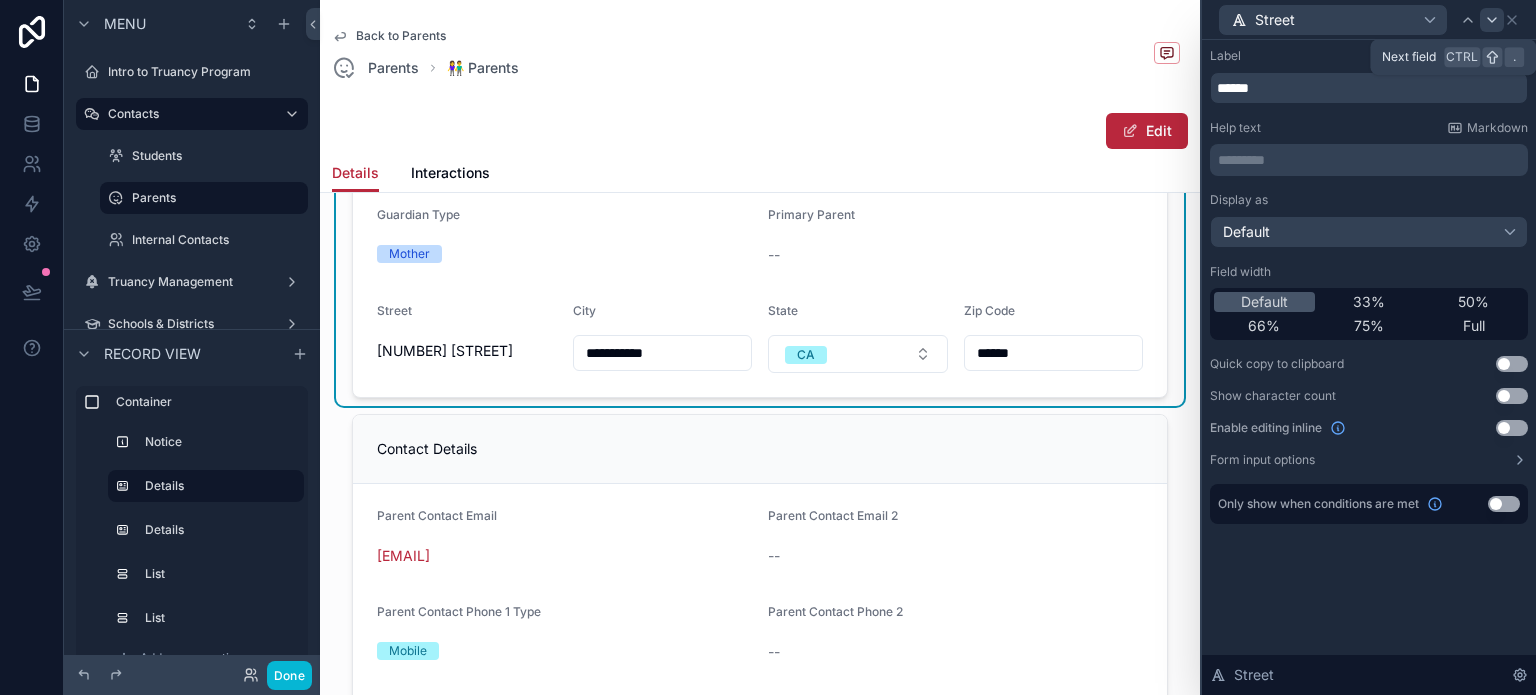 click 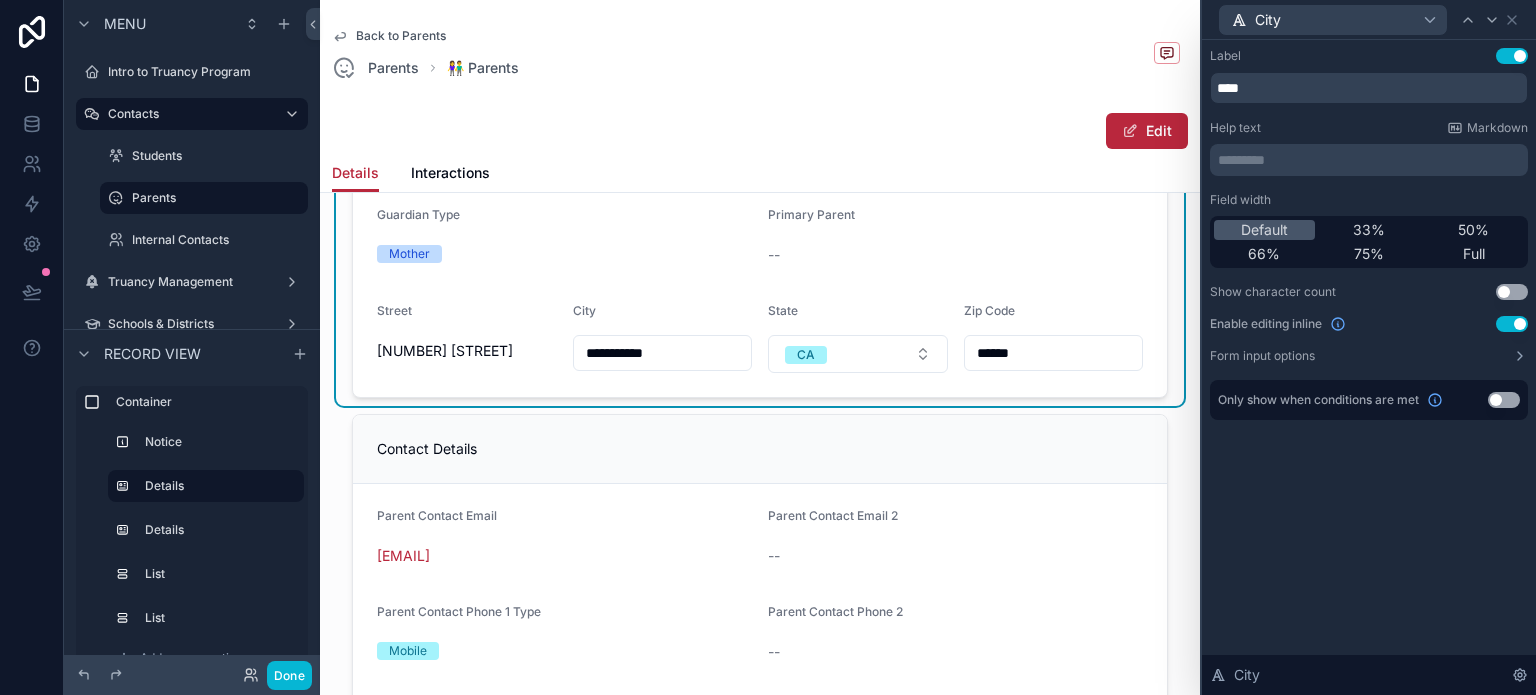 click on "Use setting" at bounding box center [1512, 324] 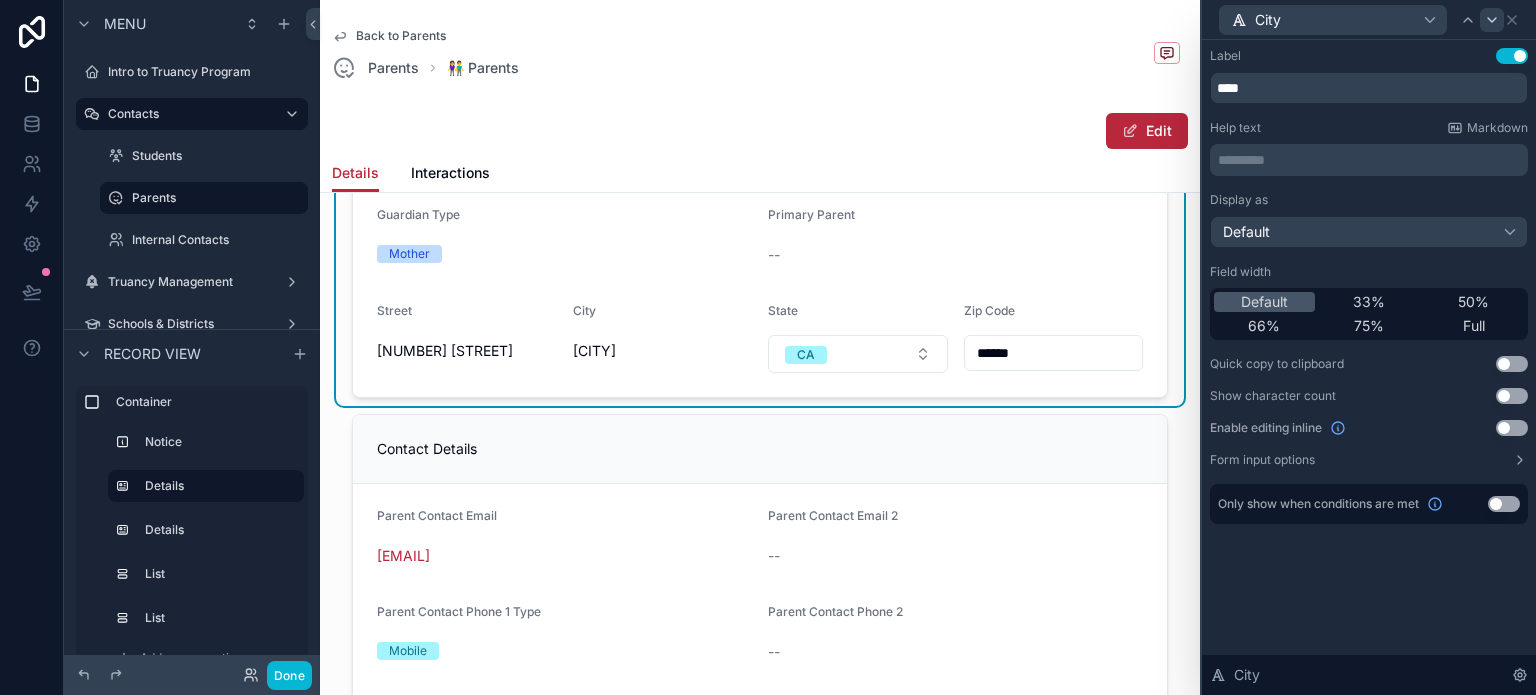 click 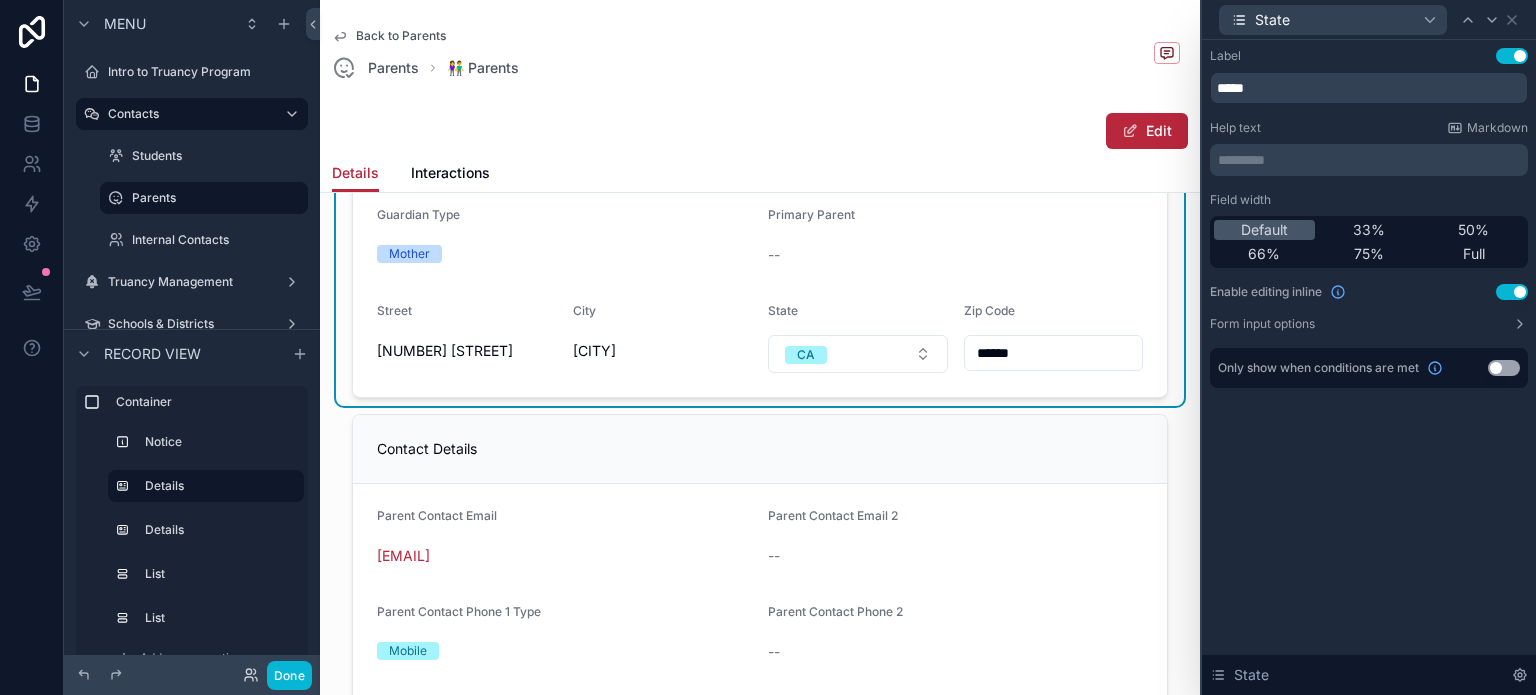 click on "Use setting" at bounding box center [1512, 292] 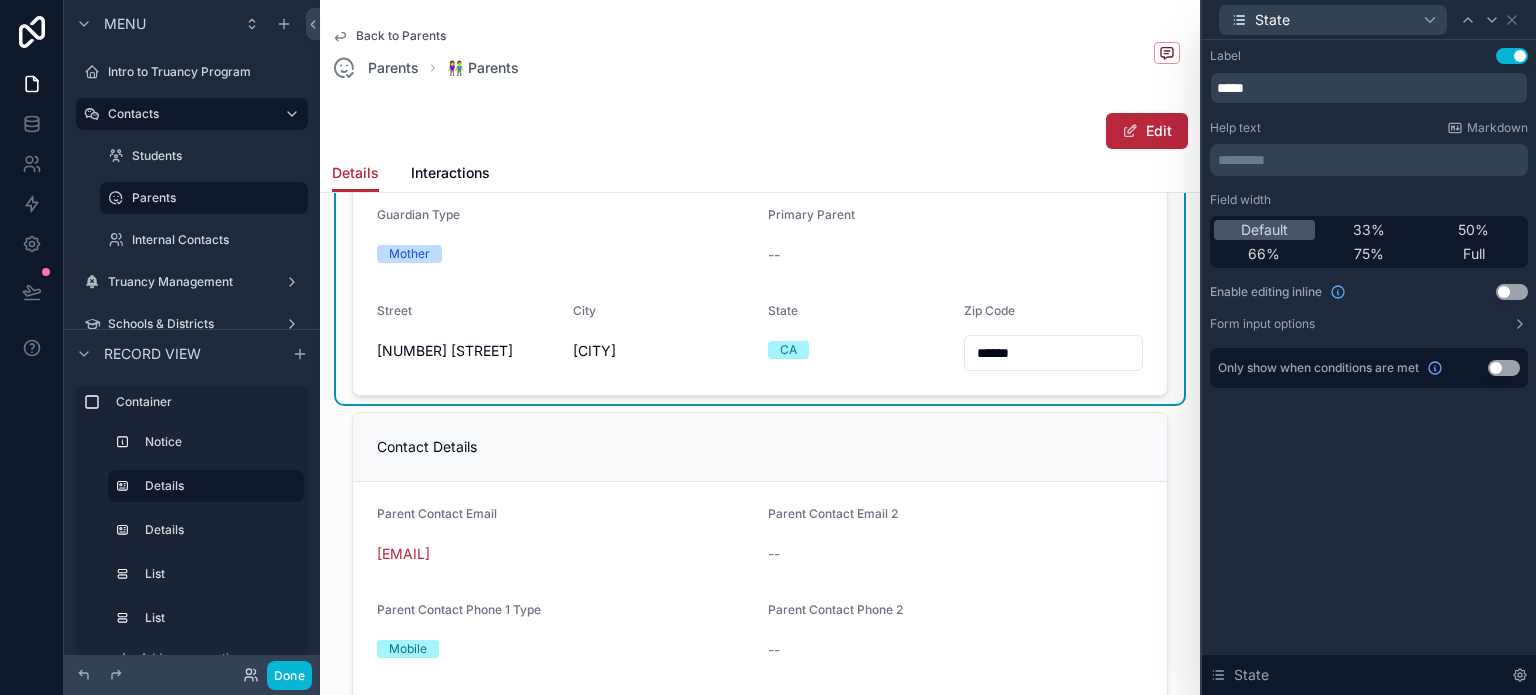 type 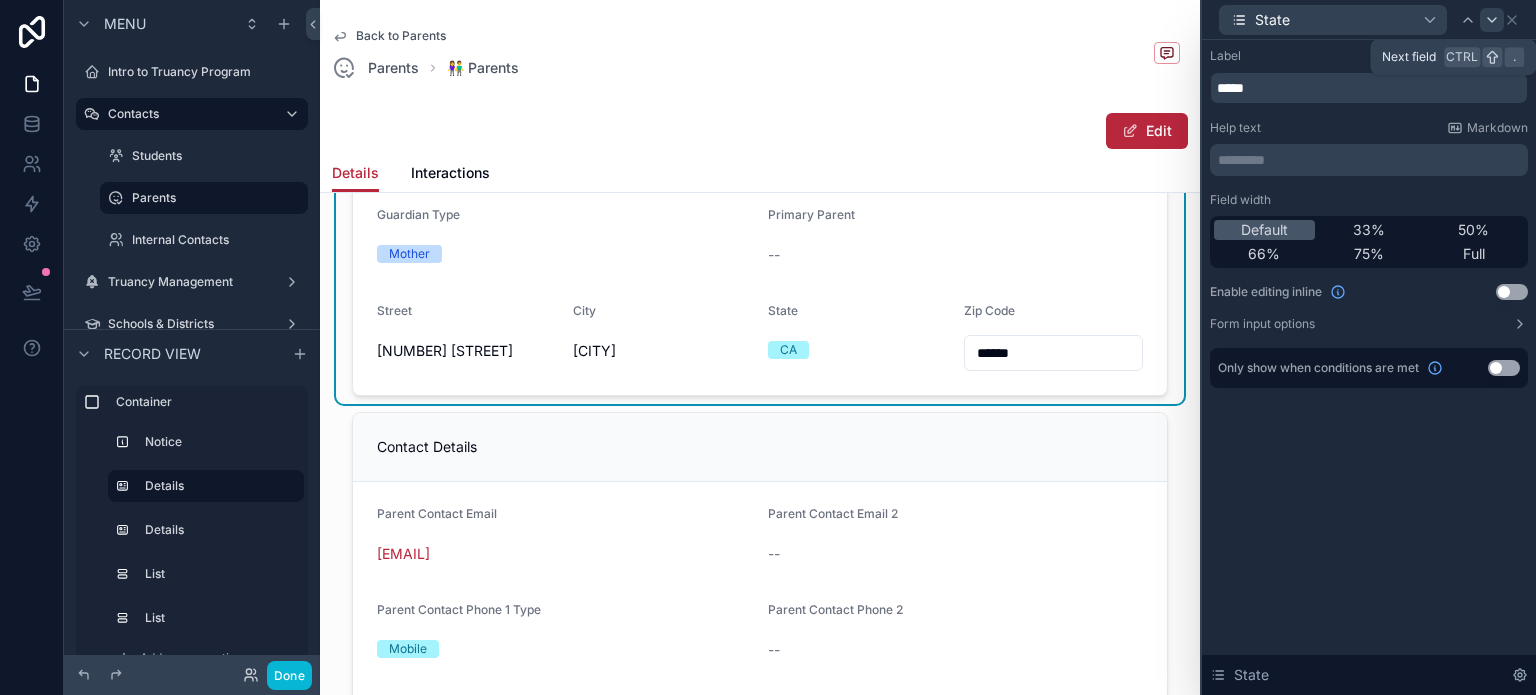 click 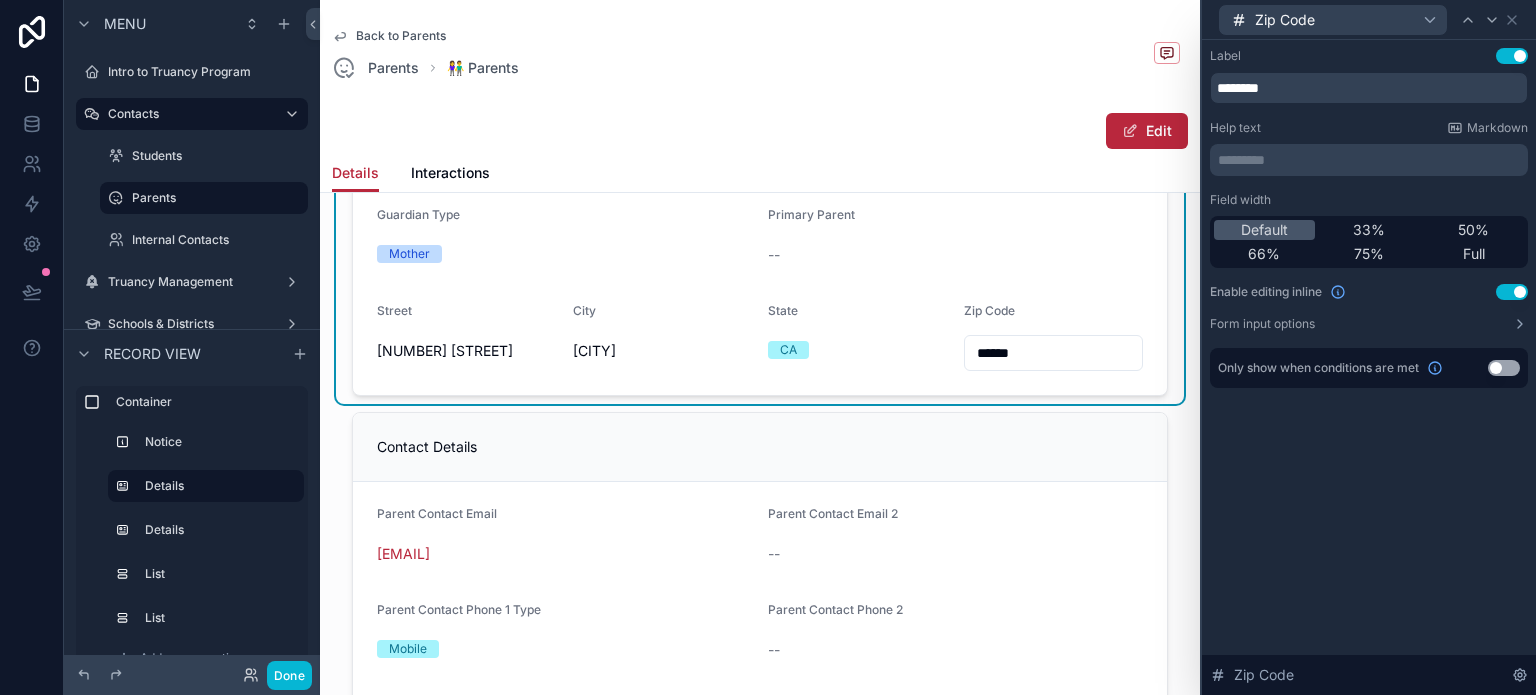 click on "Use setting" at bounding box center [1512, 292] 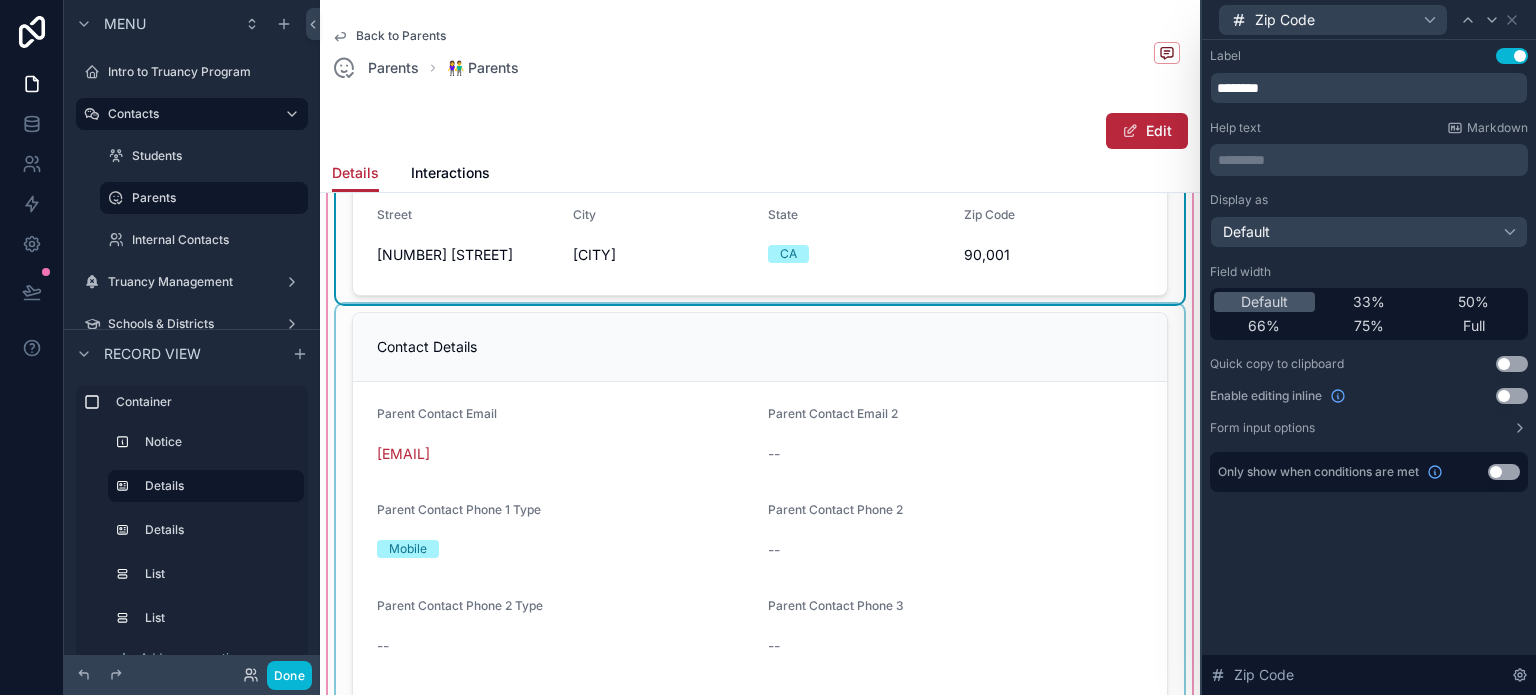 scroll, scrollTop: 400, scrollLeft: 0, axis: vertical 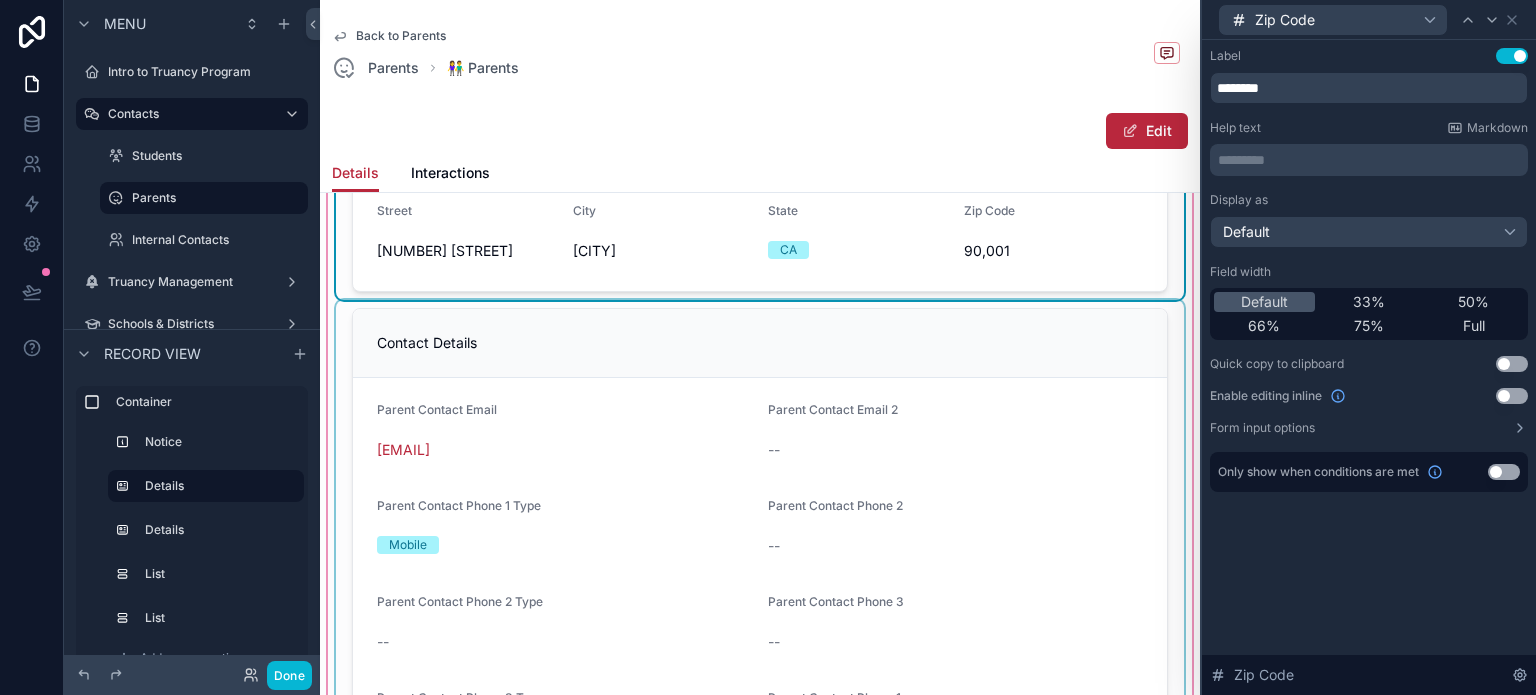 click at bounding box center [760, 543] 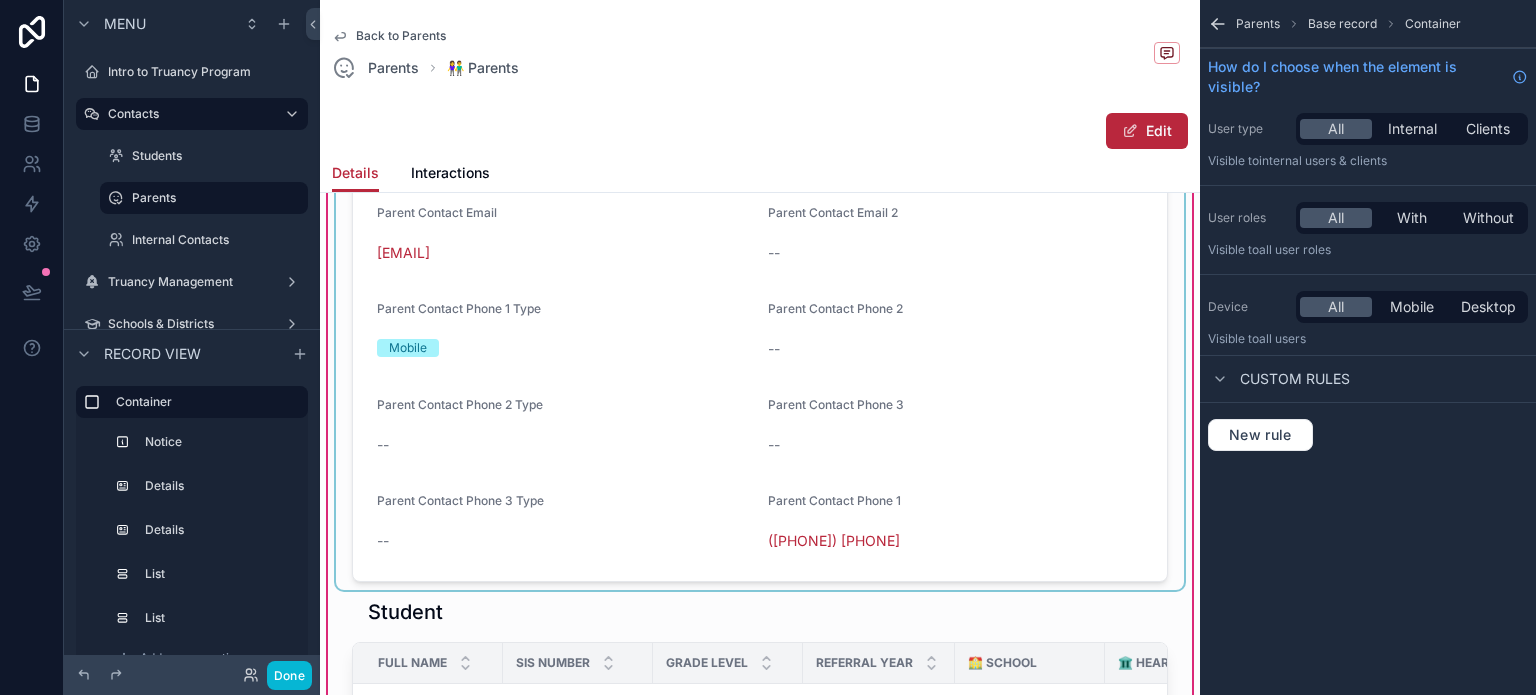 scroll, scrollTop: 600, scrollLeft: 0, axis: vertical 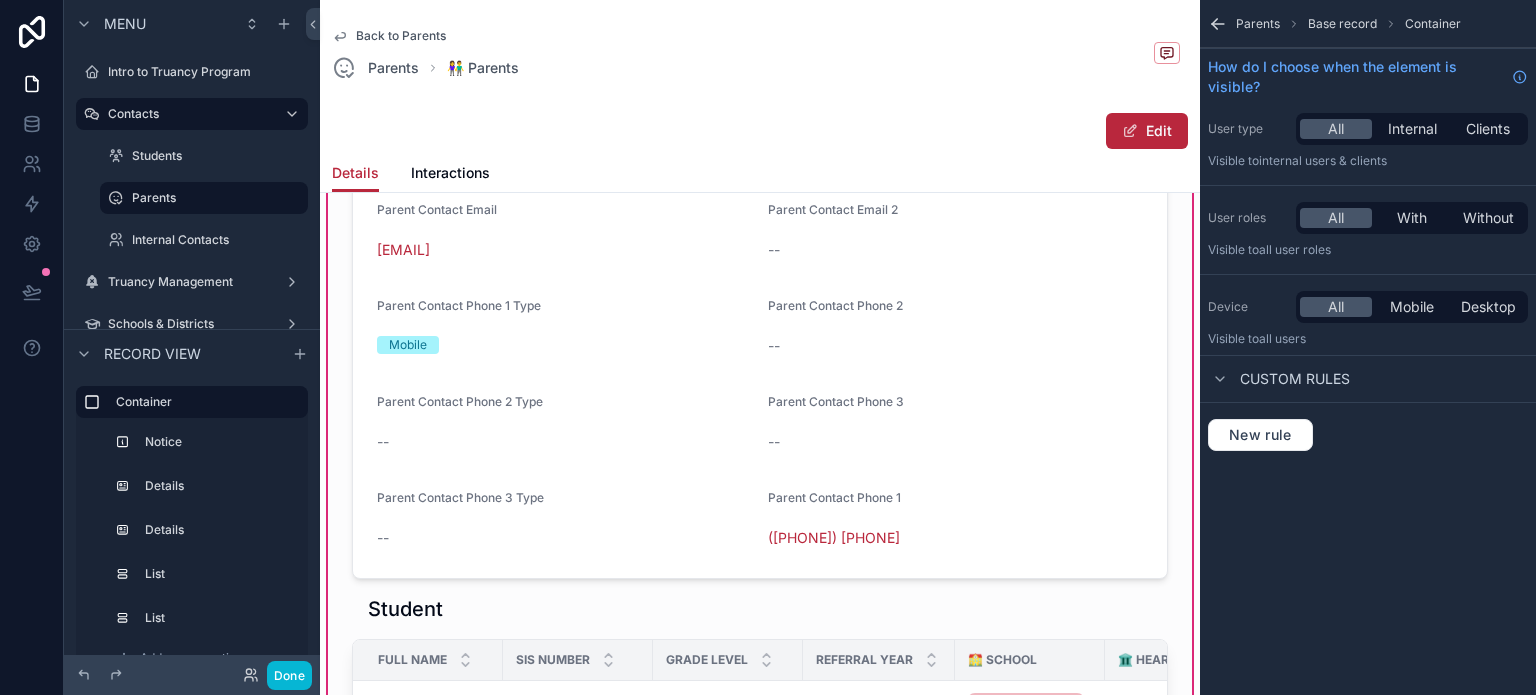 click 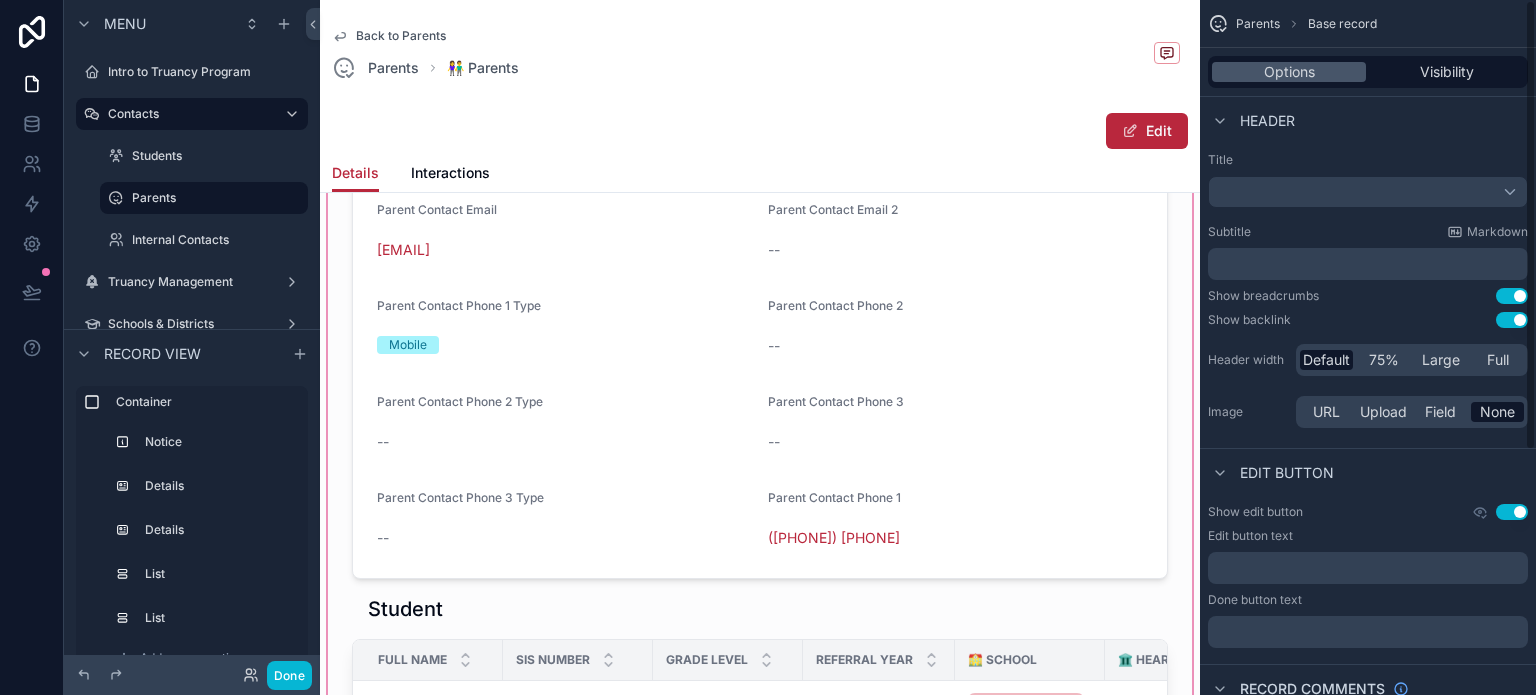 click at bounding box center (760, 217) 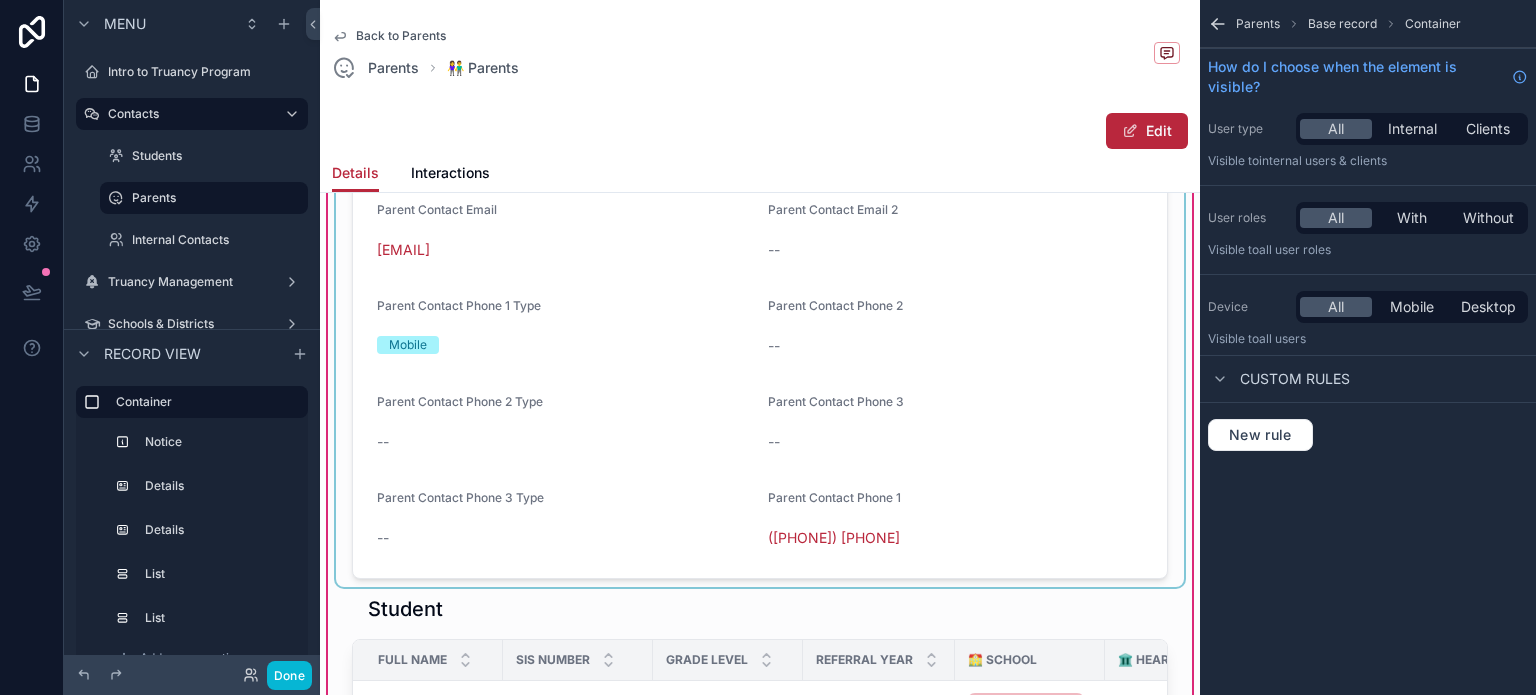 click at bounding box center [760, 343] 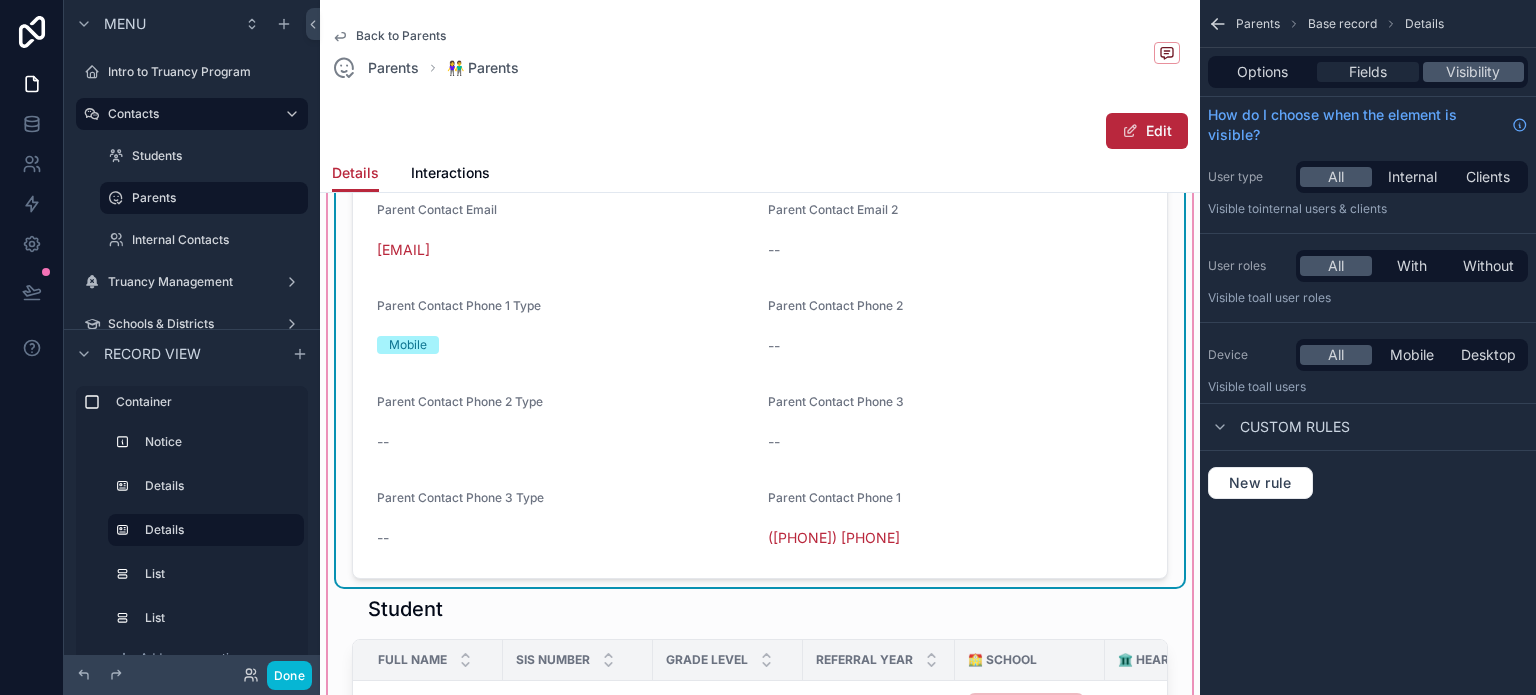click on "Fields" at bounding box center (1368, 72) 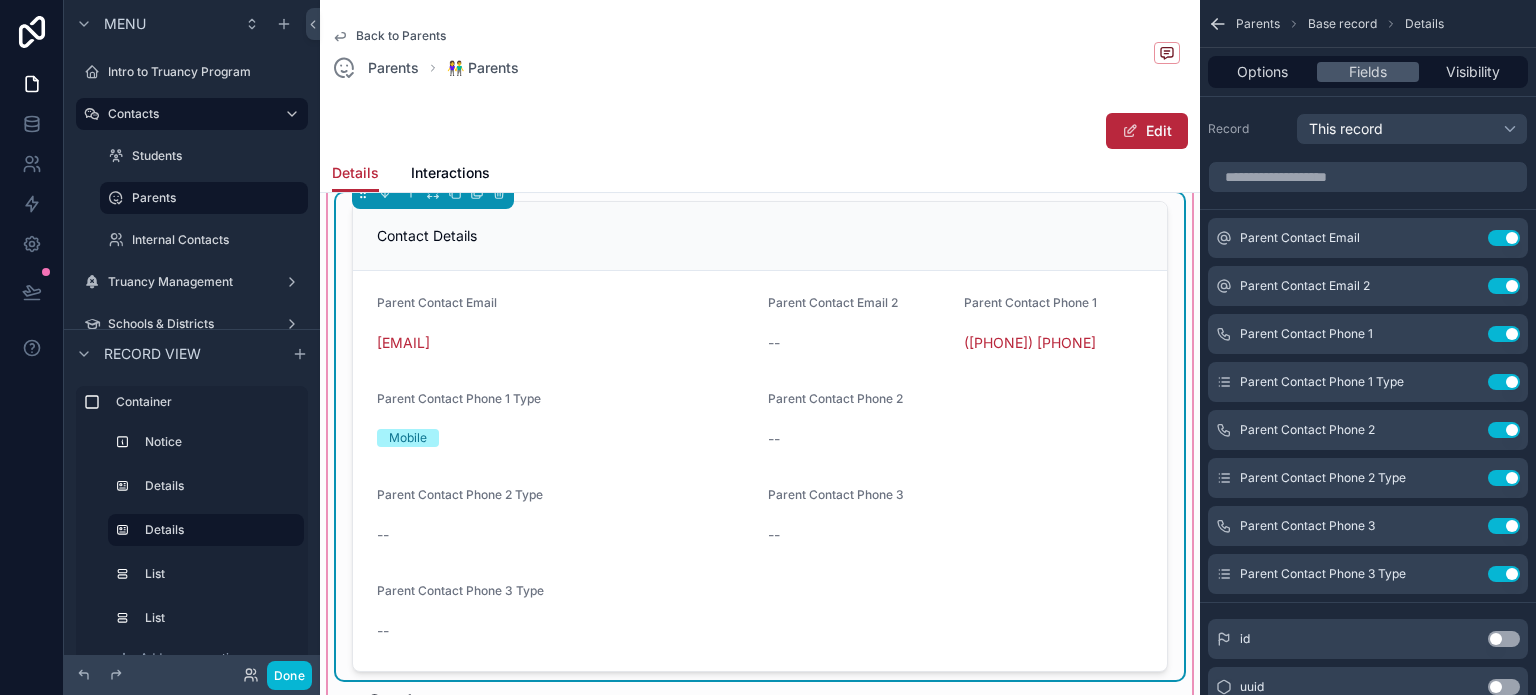 scroll, scrollTop: 500, scrollLeft: 0, axis: vertical 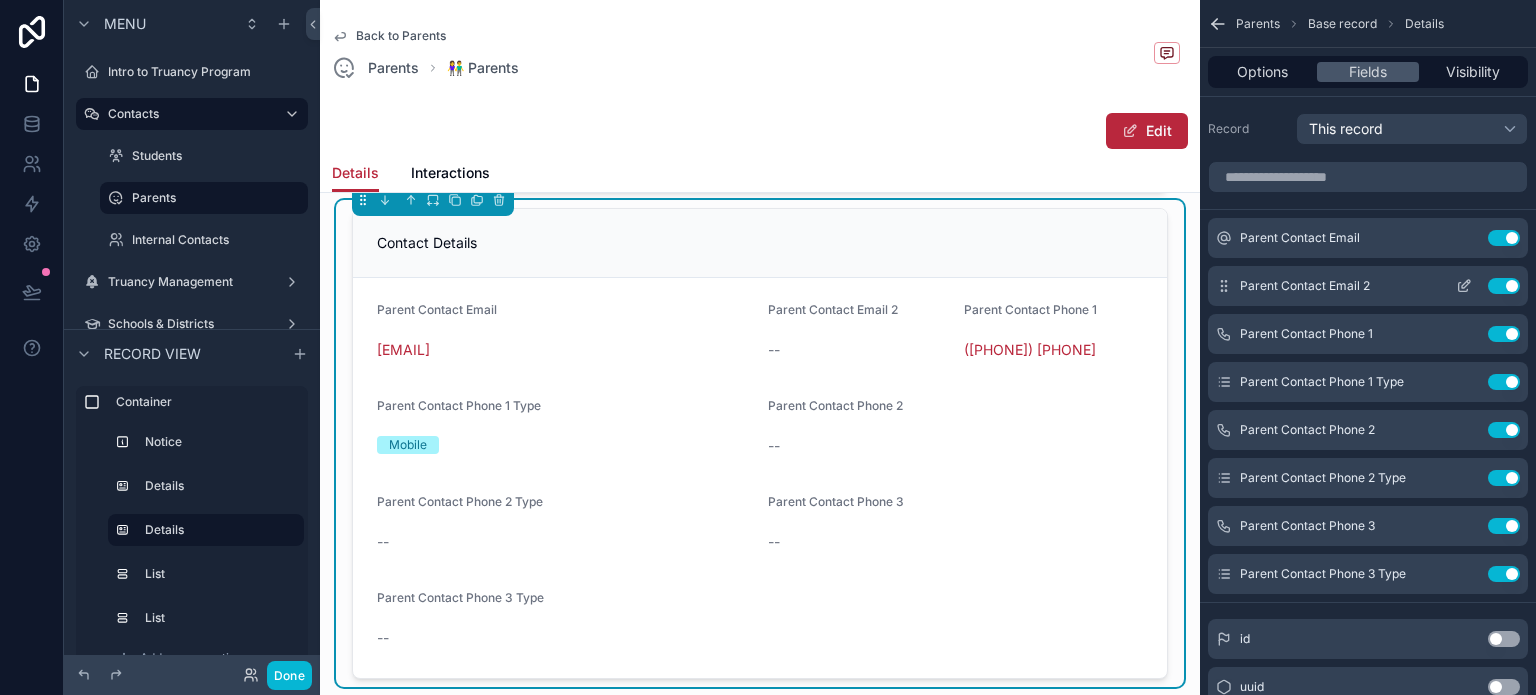 click 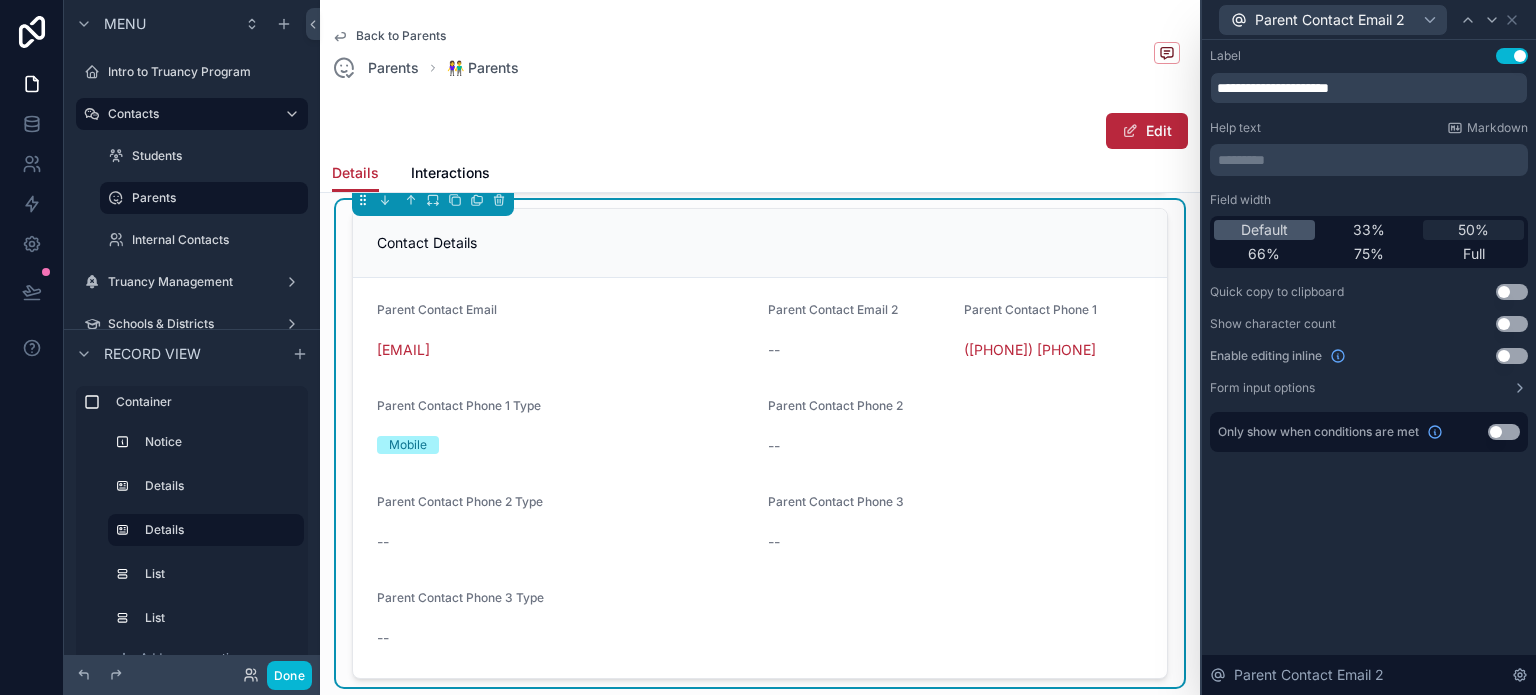click on "50%" at bounding box center (1473, 230) 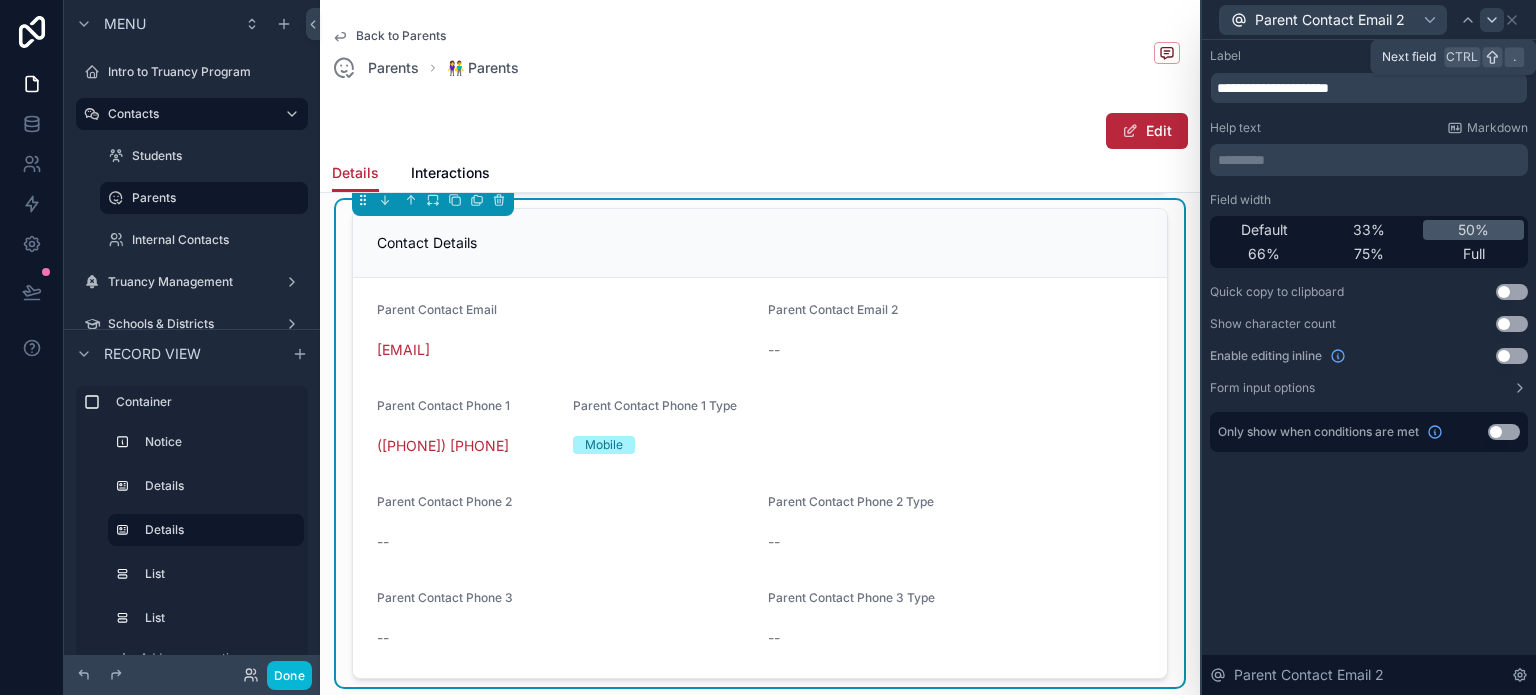 click 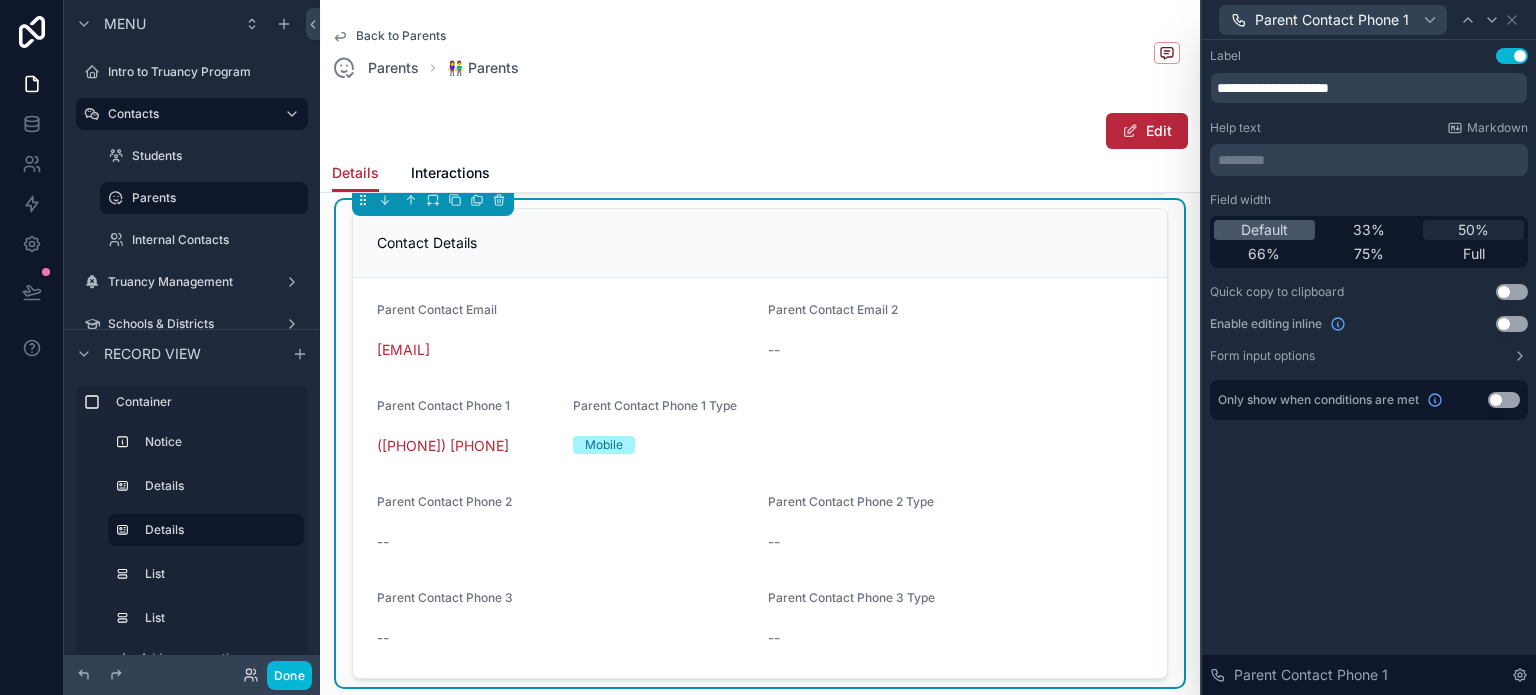 click on "50%" at bounding box center [1473, 230] 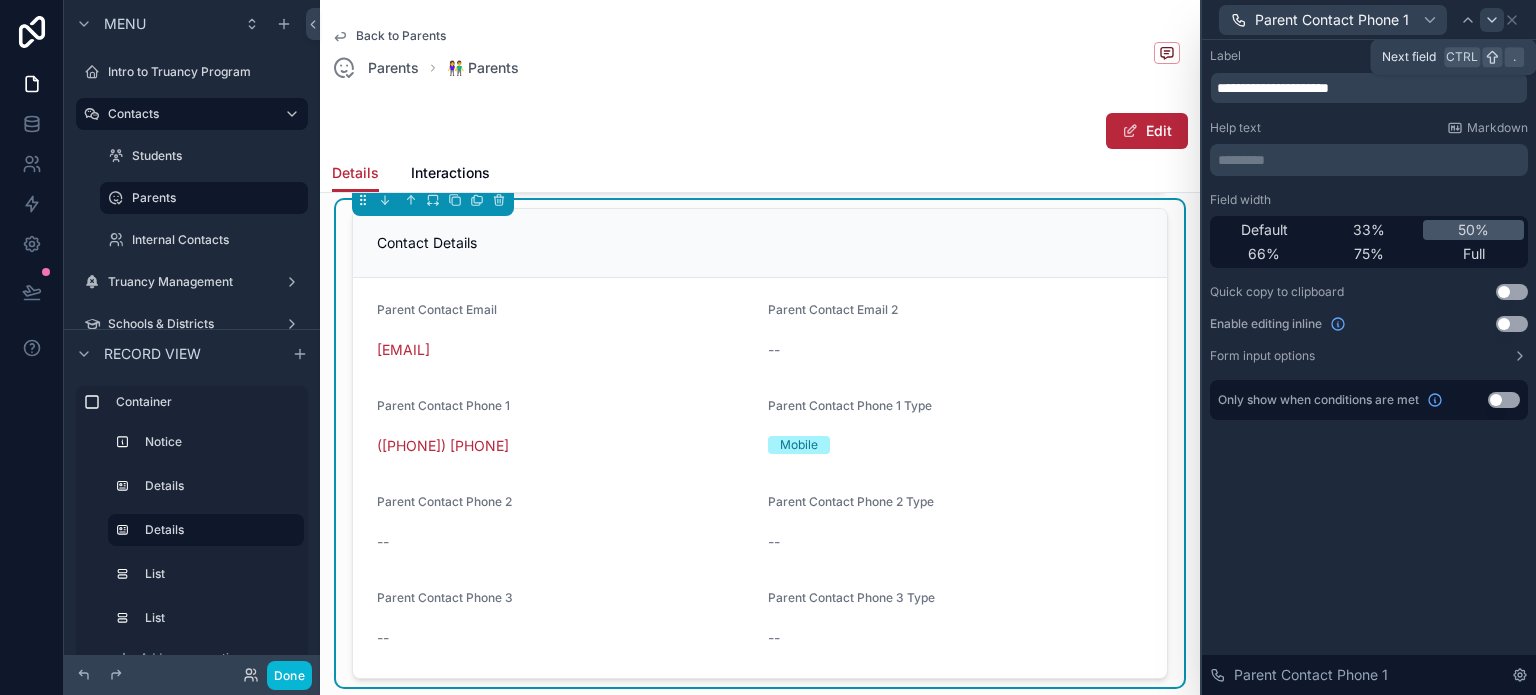 click 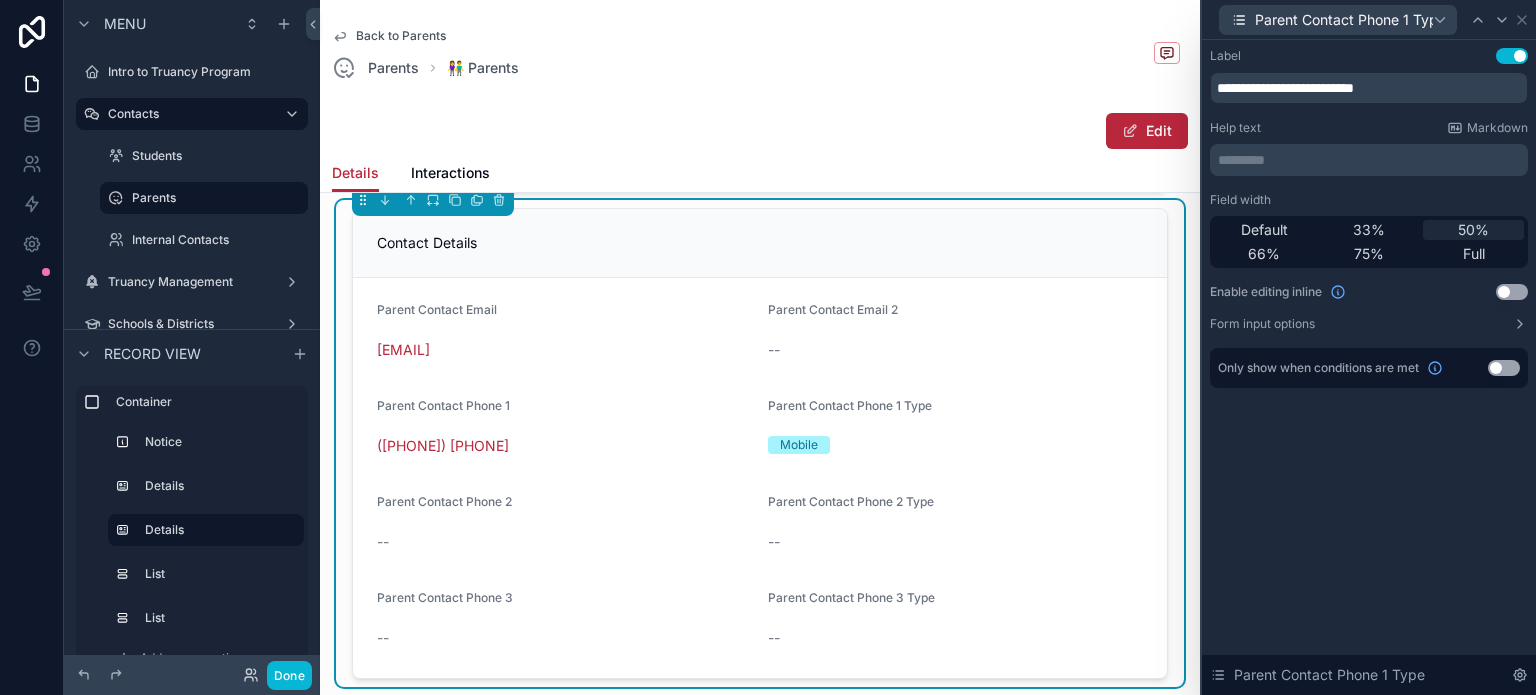 click on "50%" at bounding box center [1473, 230] 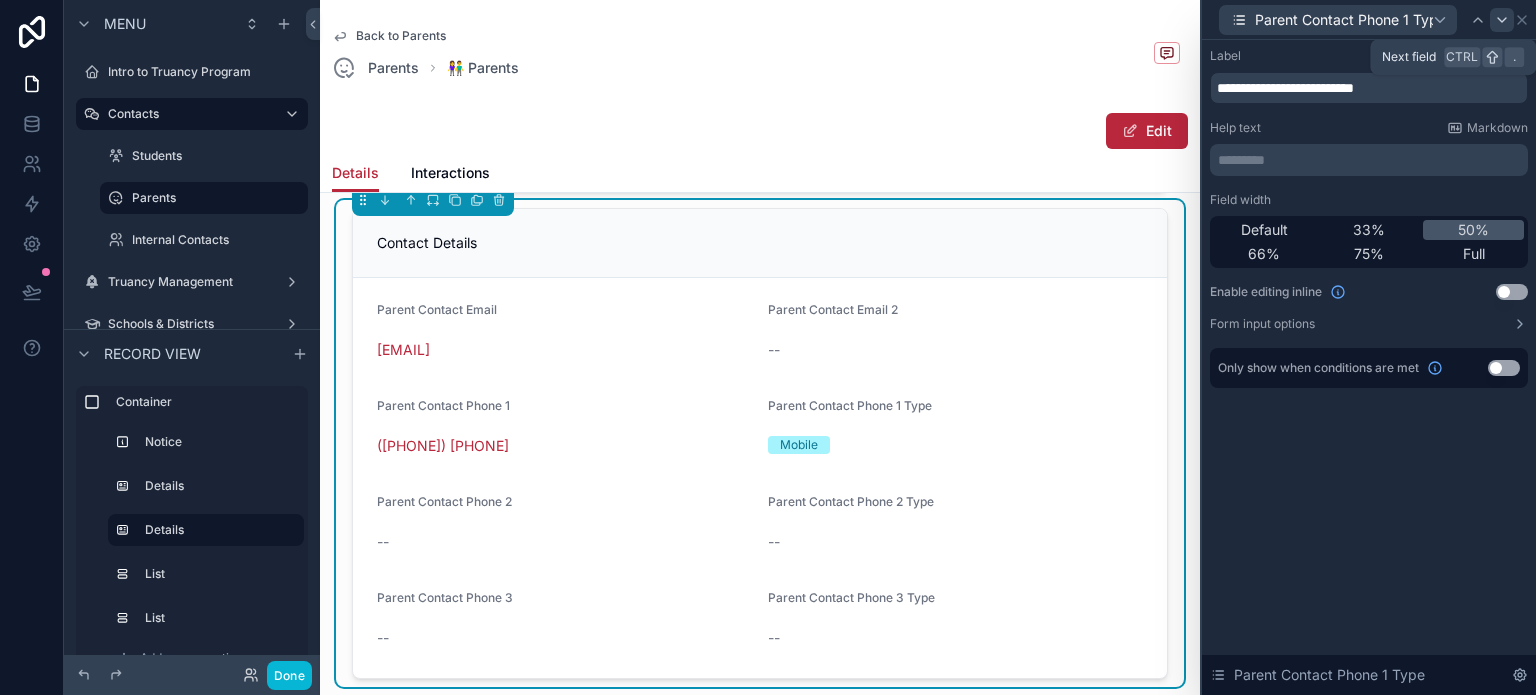 click 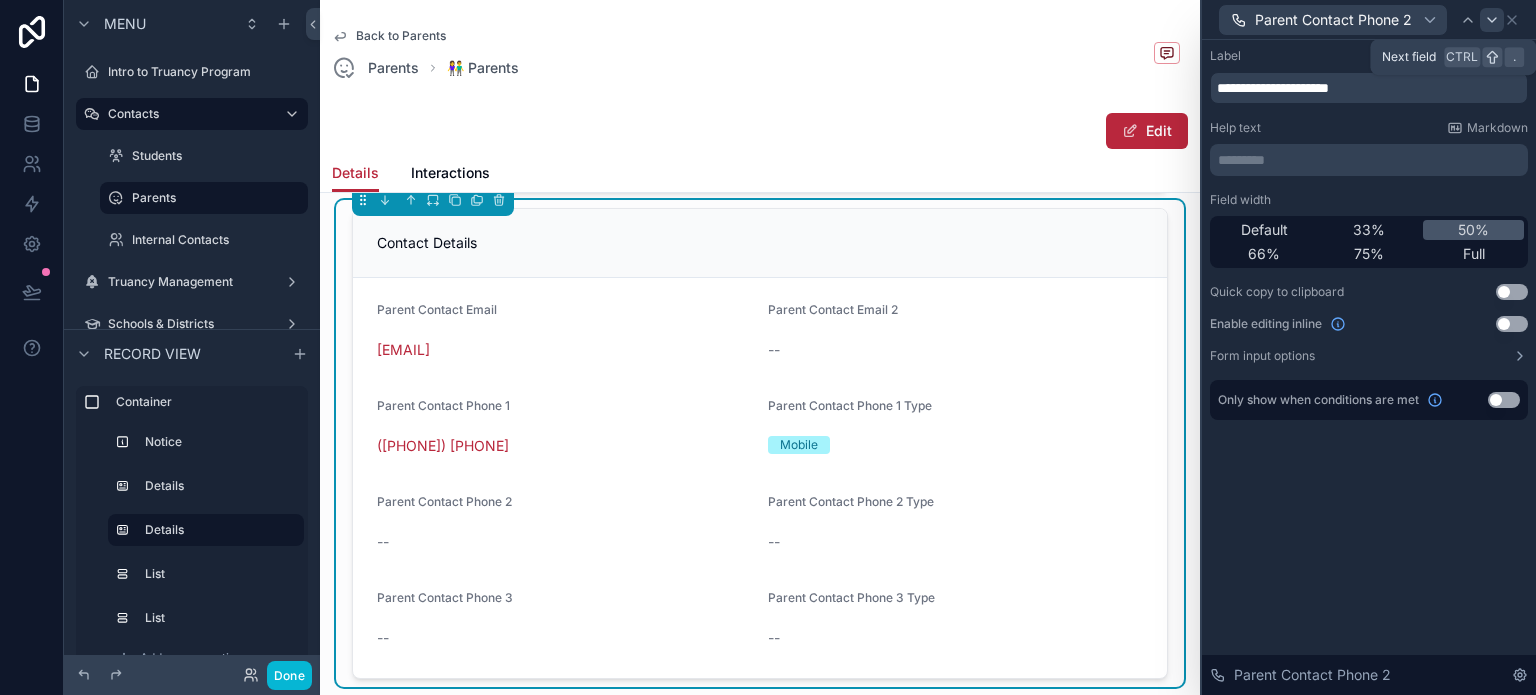 click 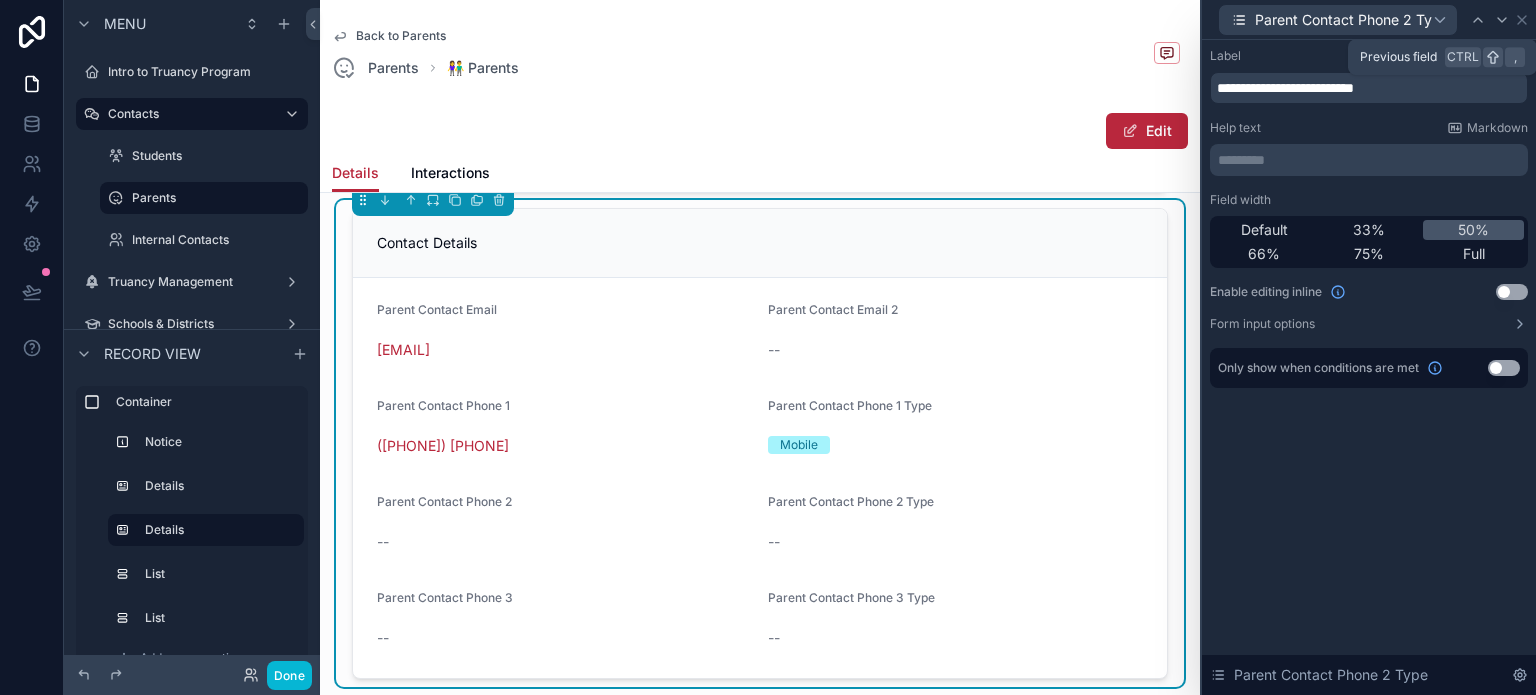 click at bounding box center [1478, 20] 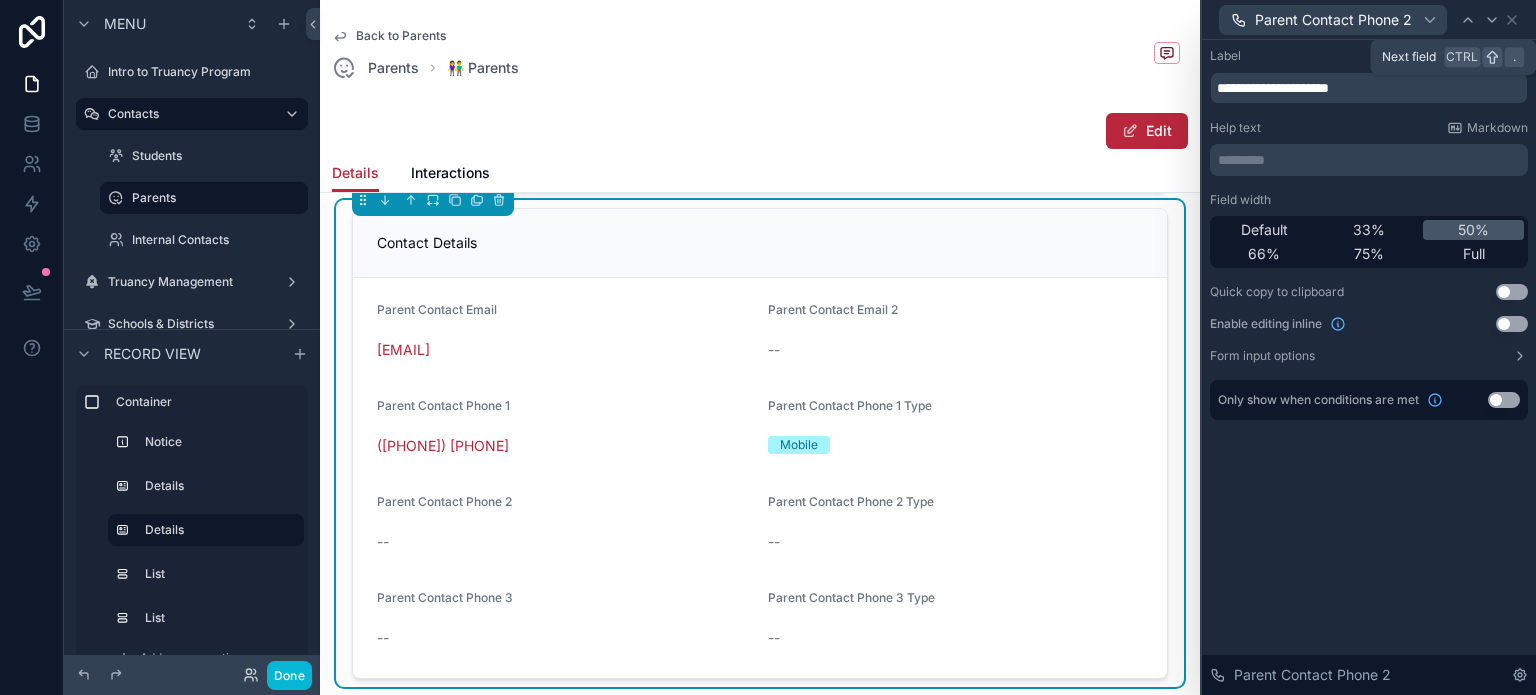 click 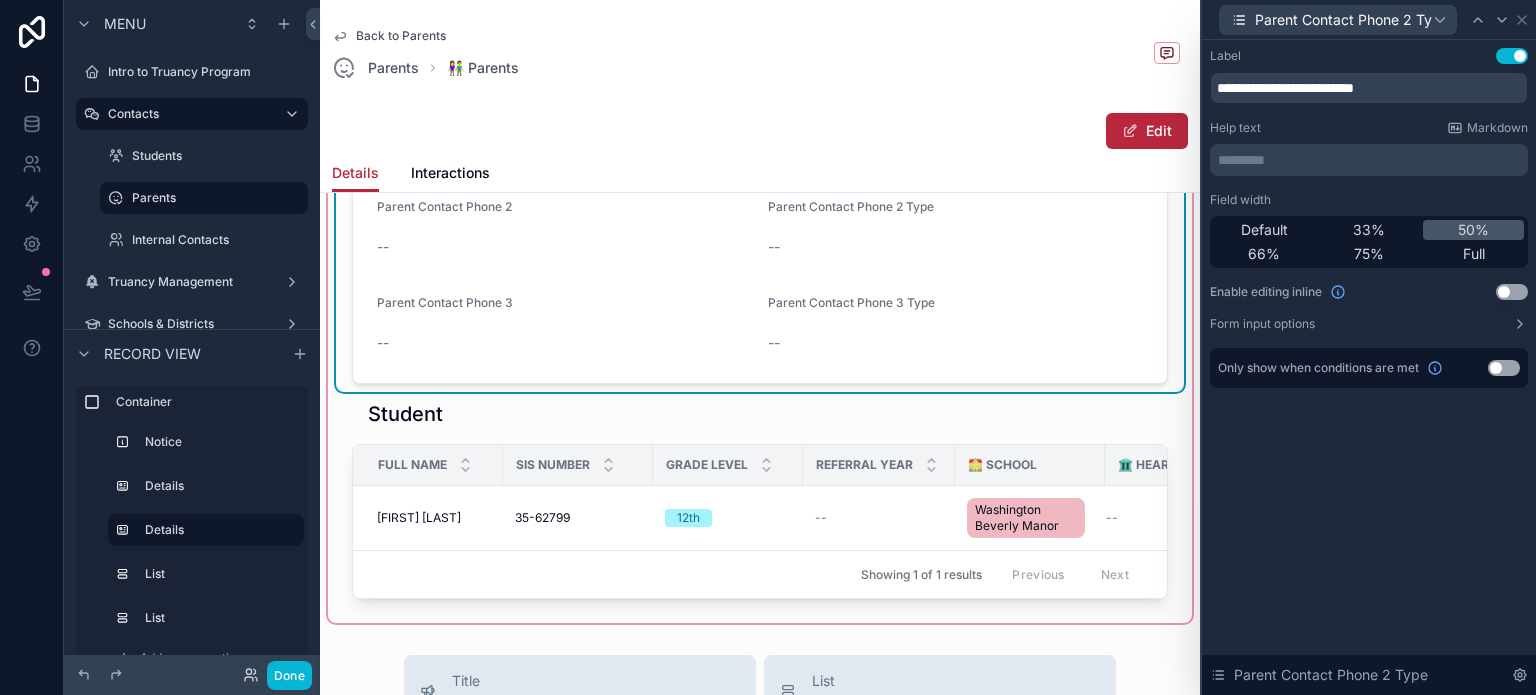 scroll, scrollTop: 800, scrollLeft: 0, axis: vertical 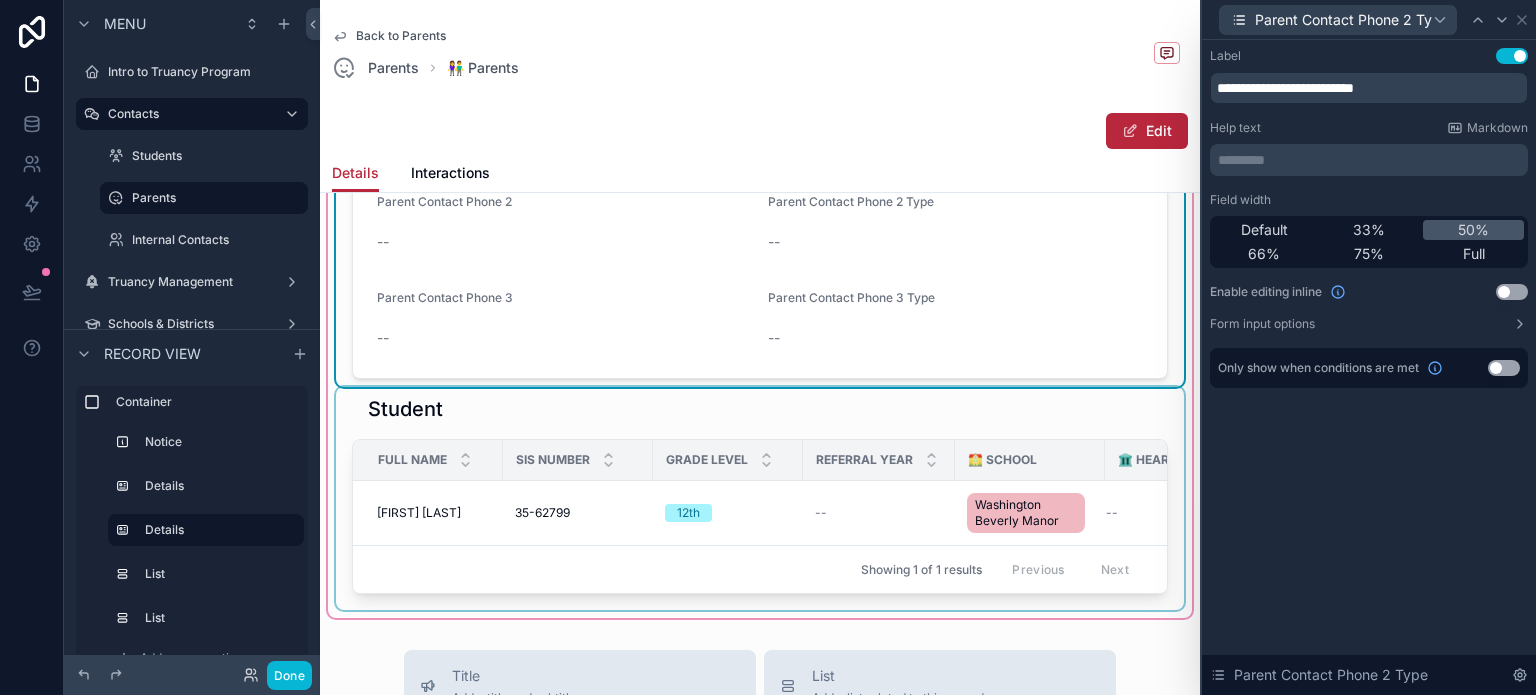 click on "SIS Number" at bounding box center [578, 460] 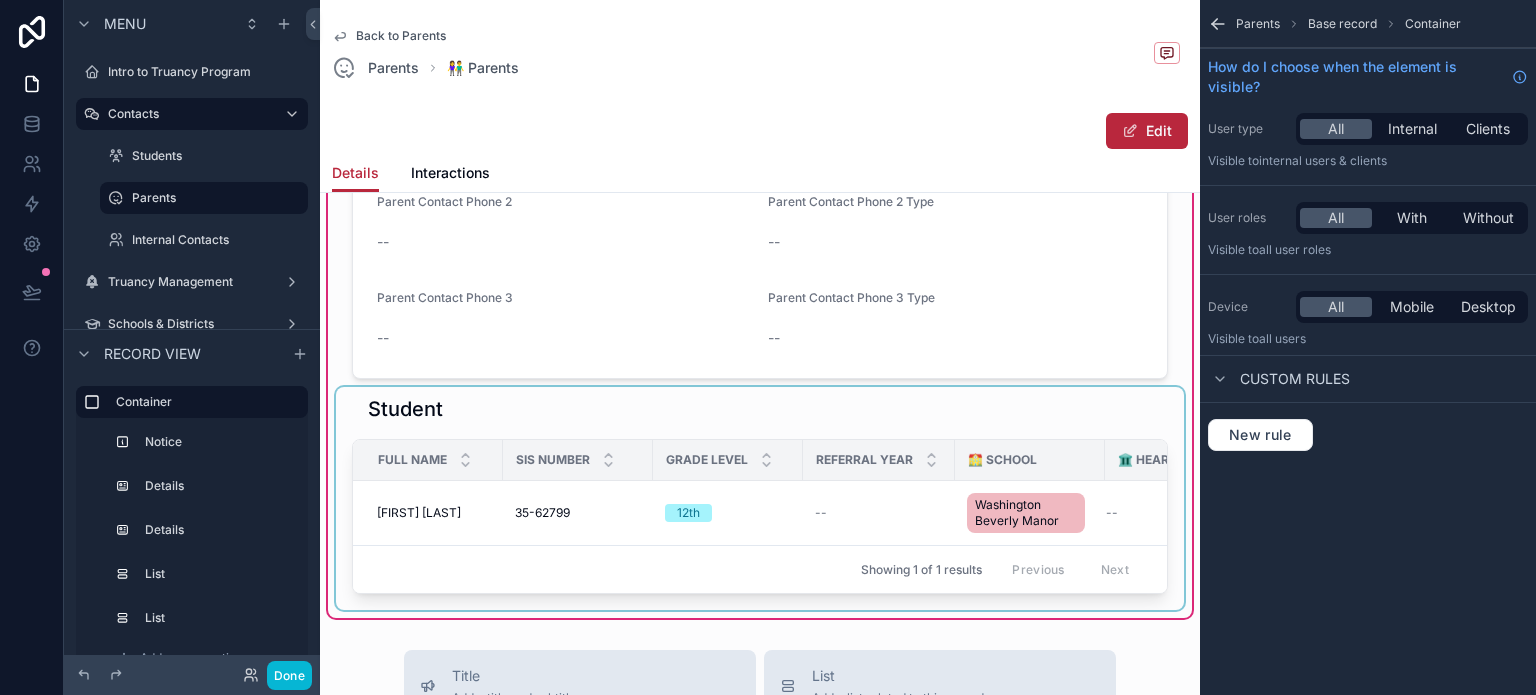 click at bounding box center [760, 498] 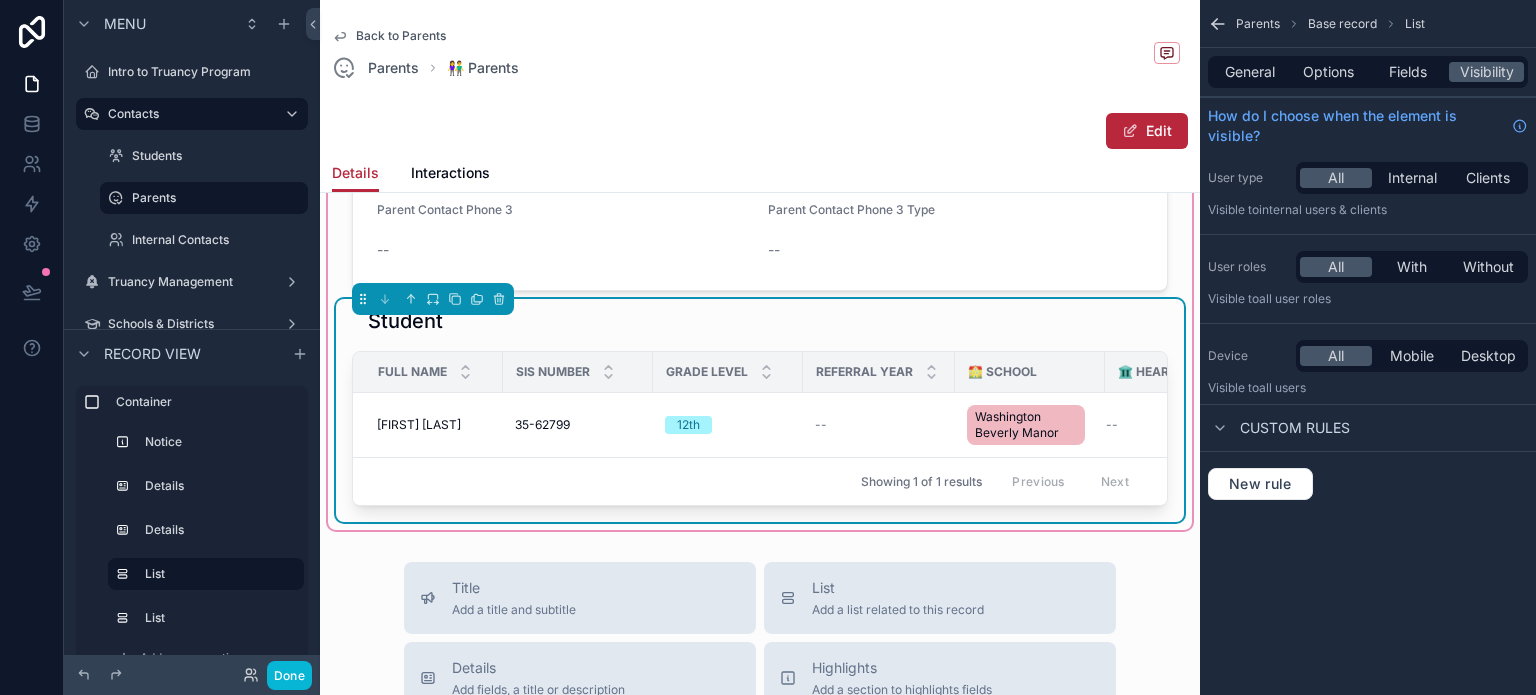 scroll, scrollTop: 900, scrollLeft: 0, axis: vertical 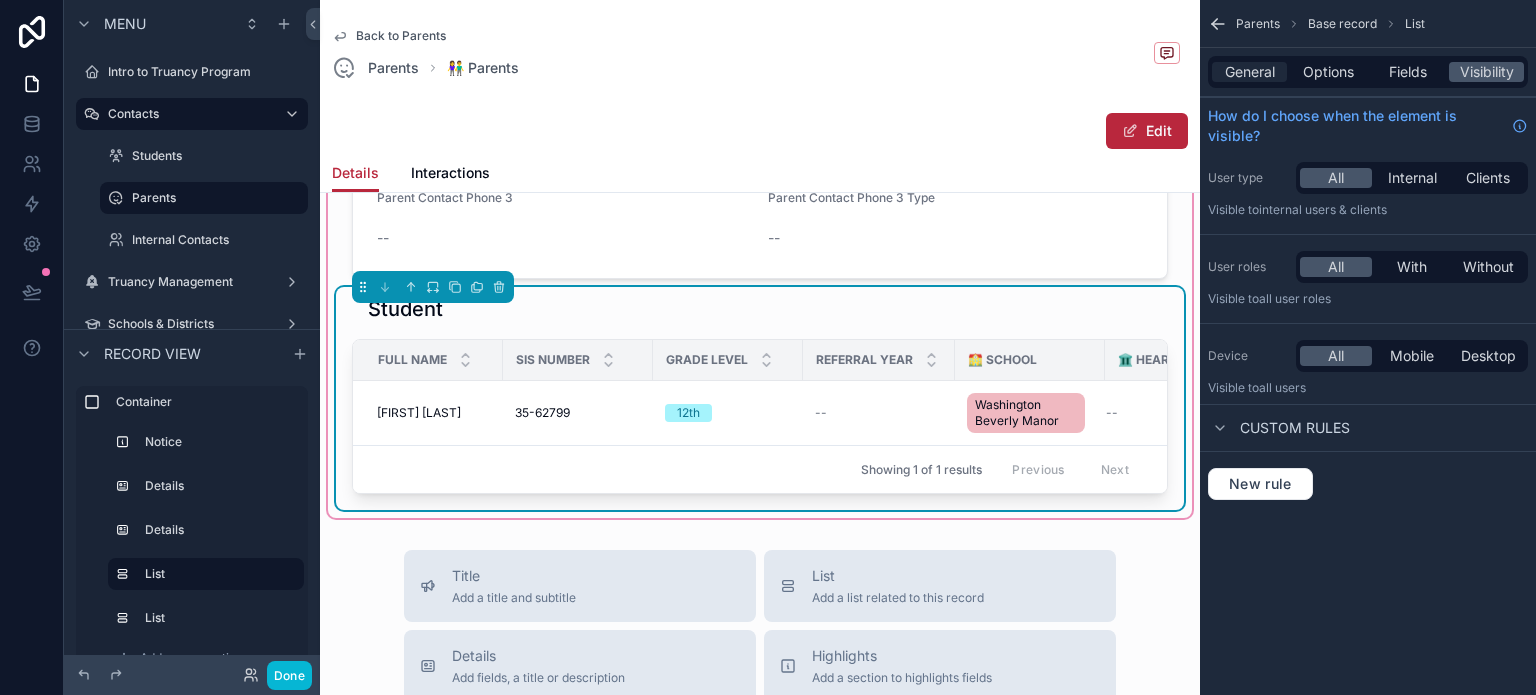 click on "General" at bounding box center [1250, 72] 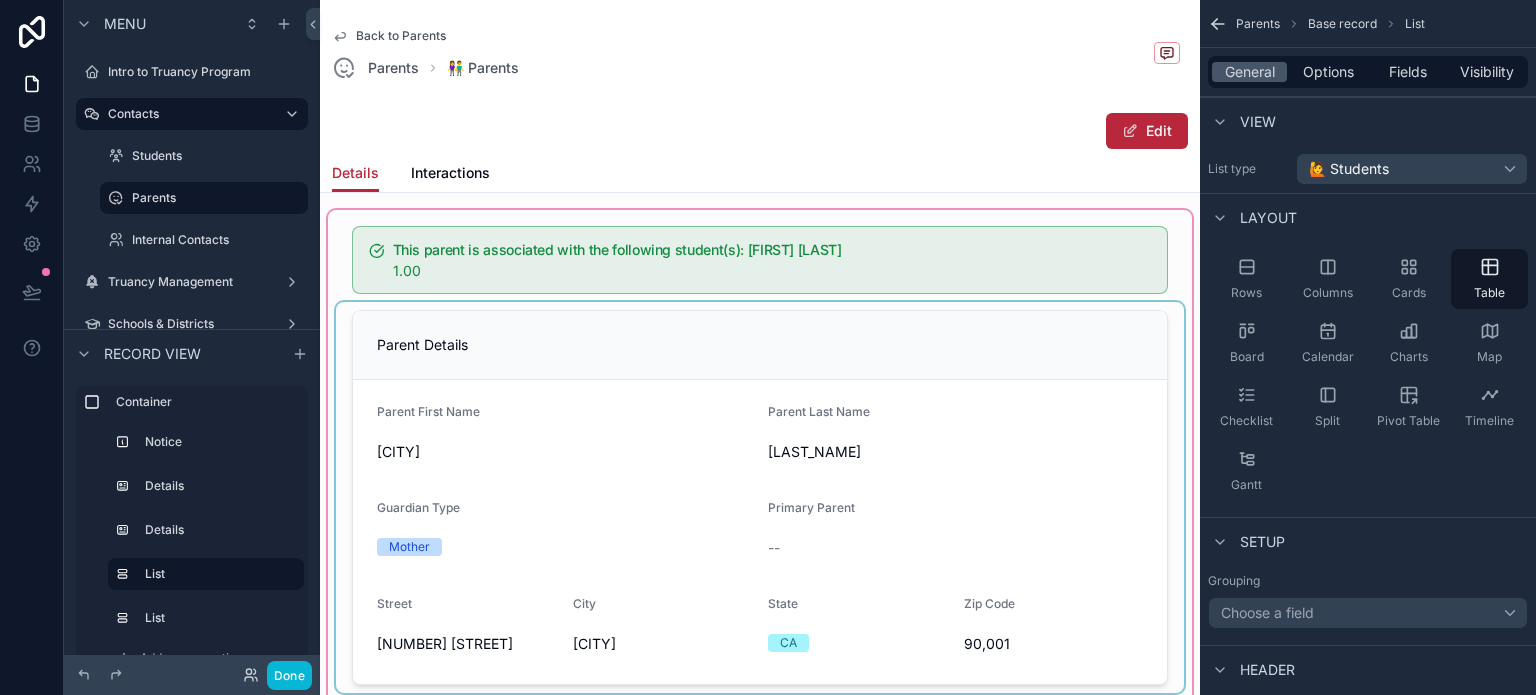 scroll, scrollTop: 0, scrollLeft: 0, axis: both 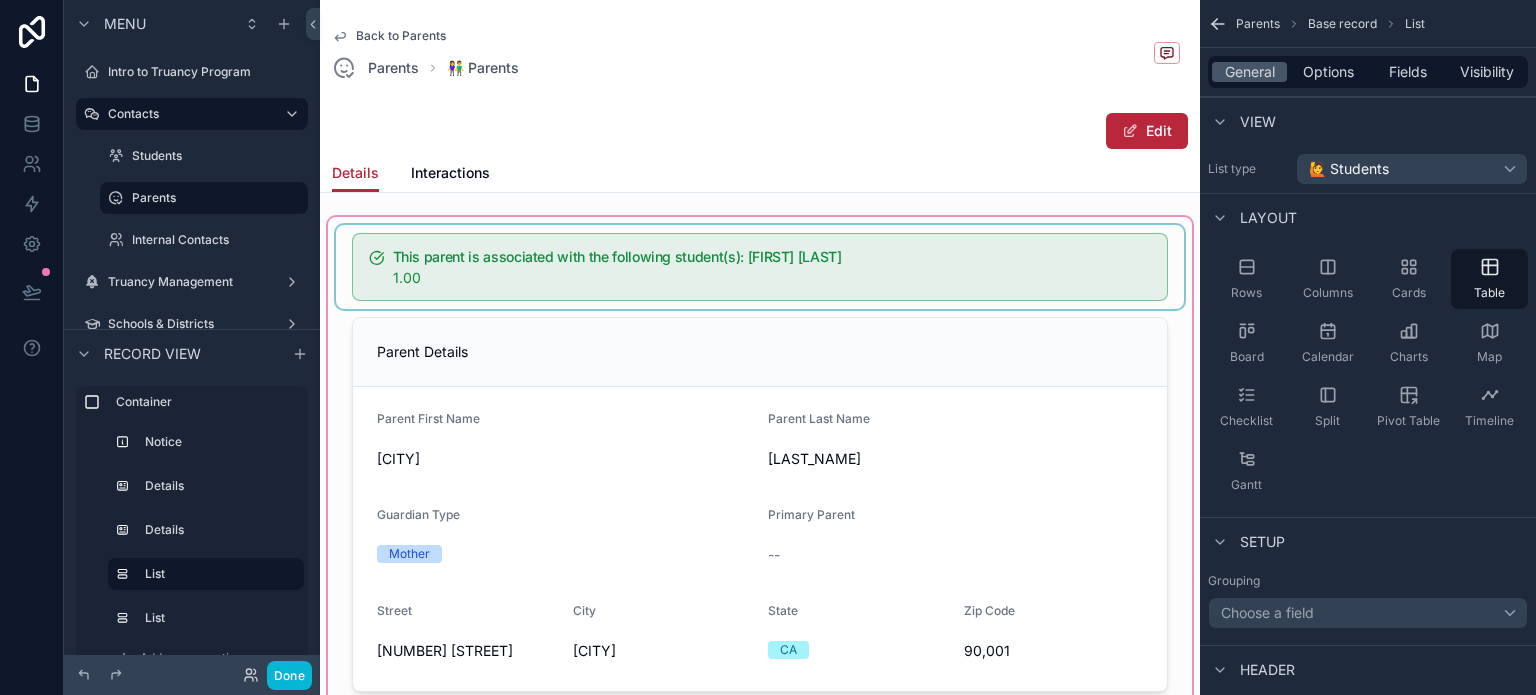 click at bounding box center [760, 267] 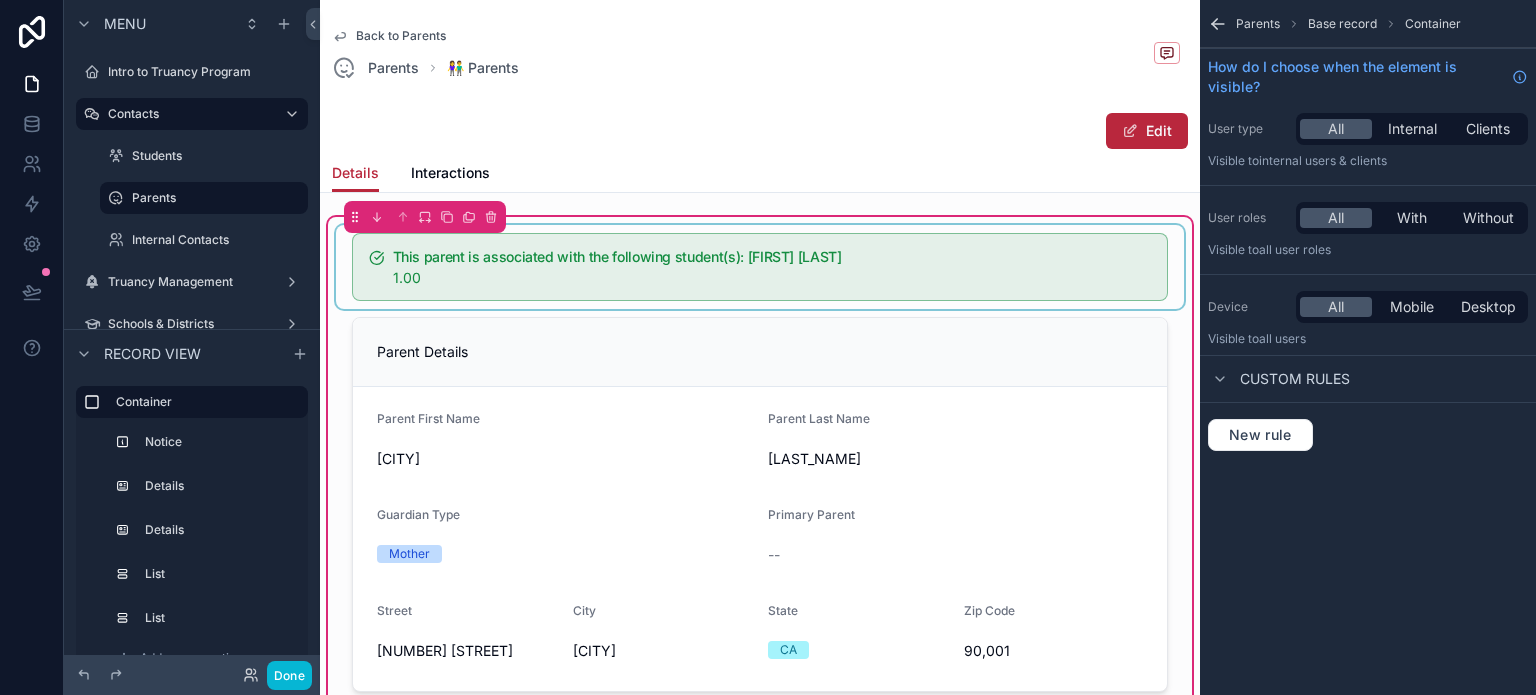 click at bounding box center [760, 267] 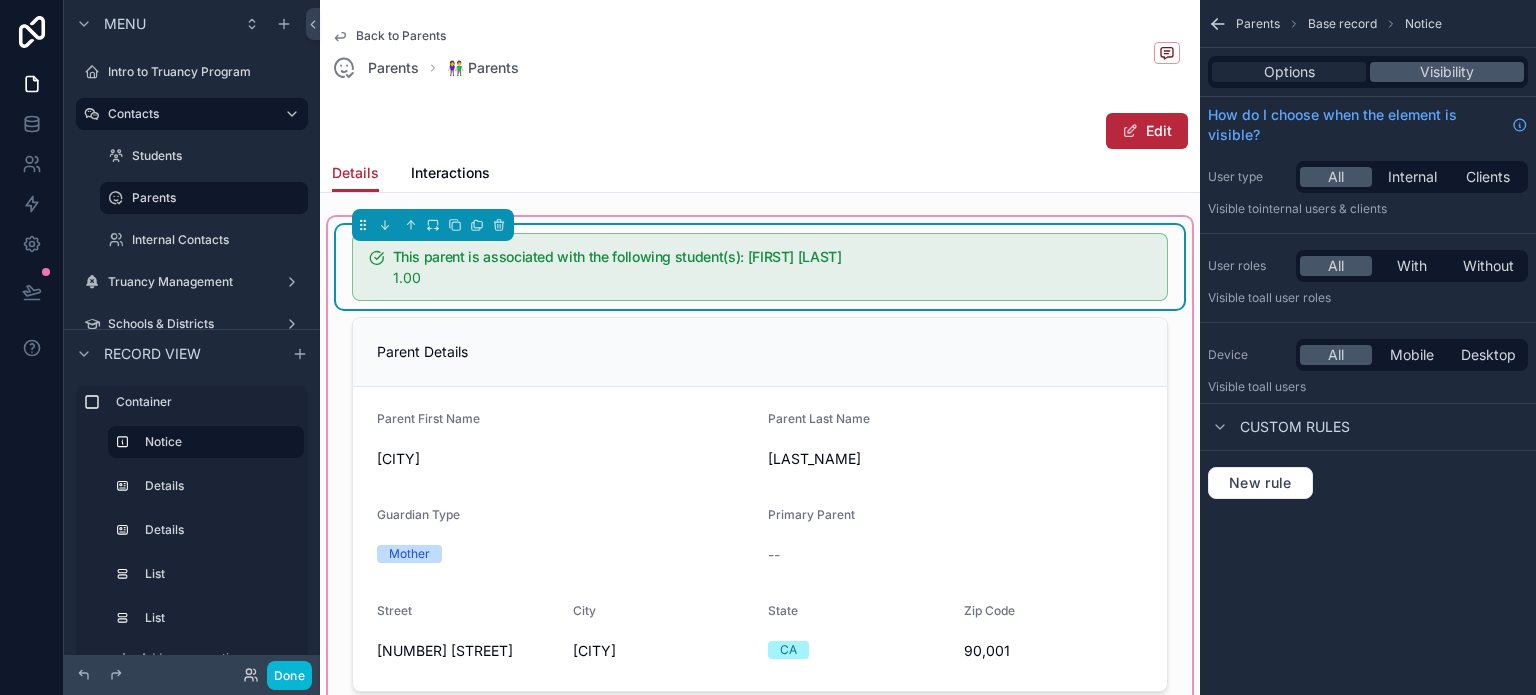 click on "Options" at bounding box center [1289, 72] 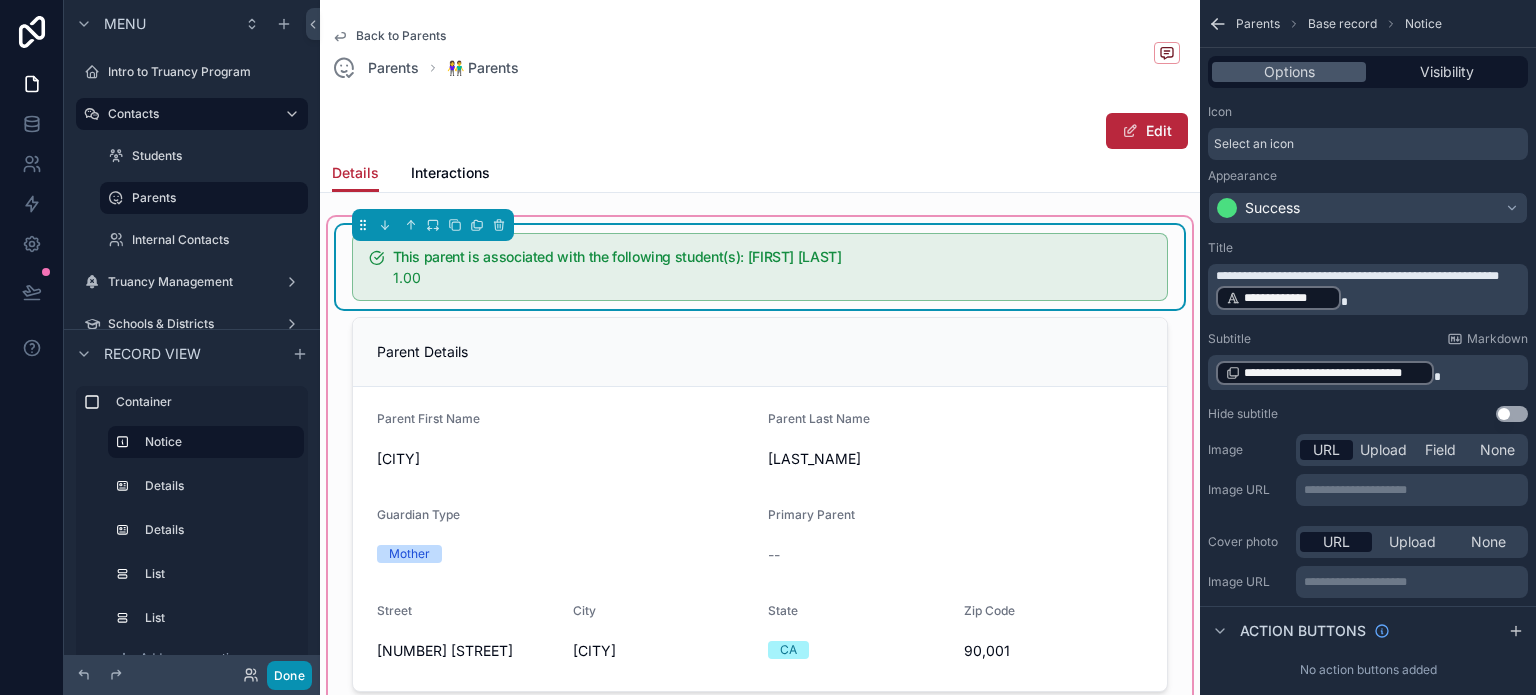 click on "Done" at bounding box center [289, 675] 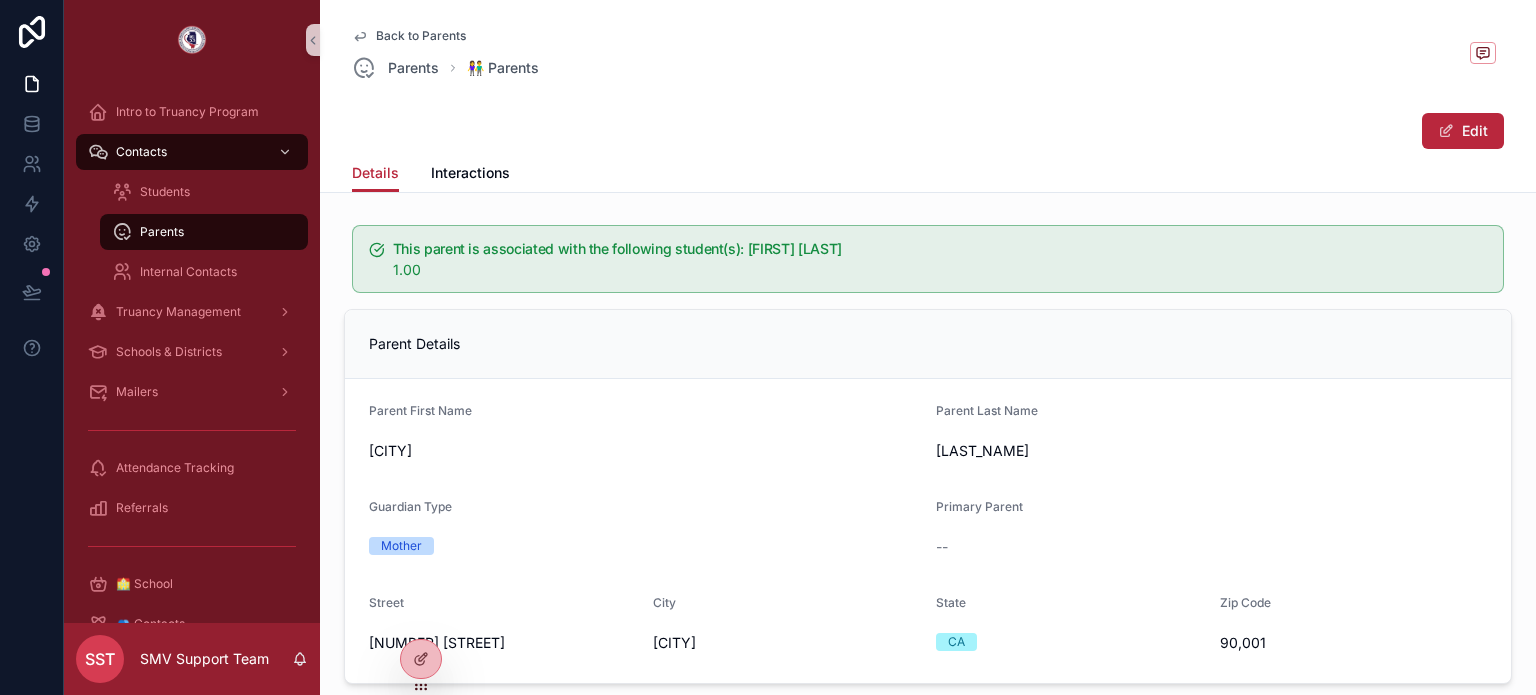 click on "This parent is associated with the following student(s): Jennifer White" at bounding box center (940, 249) 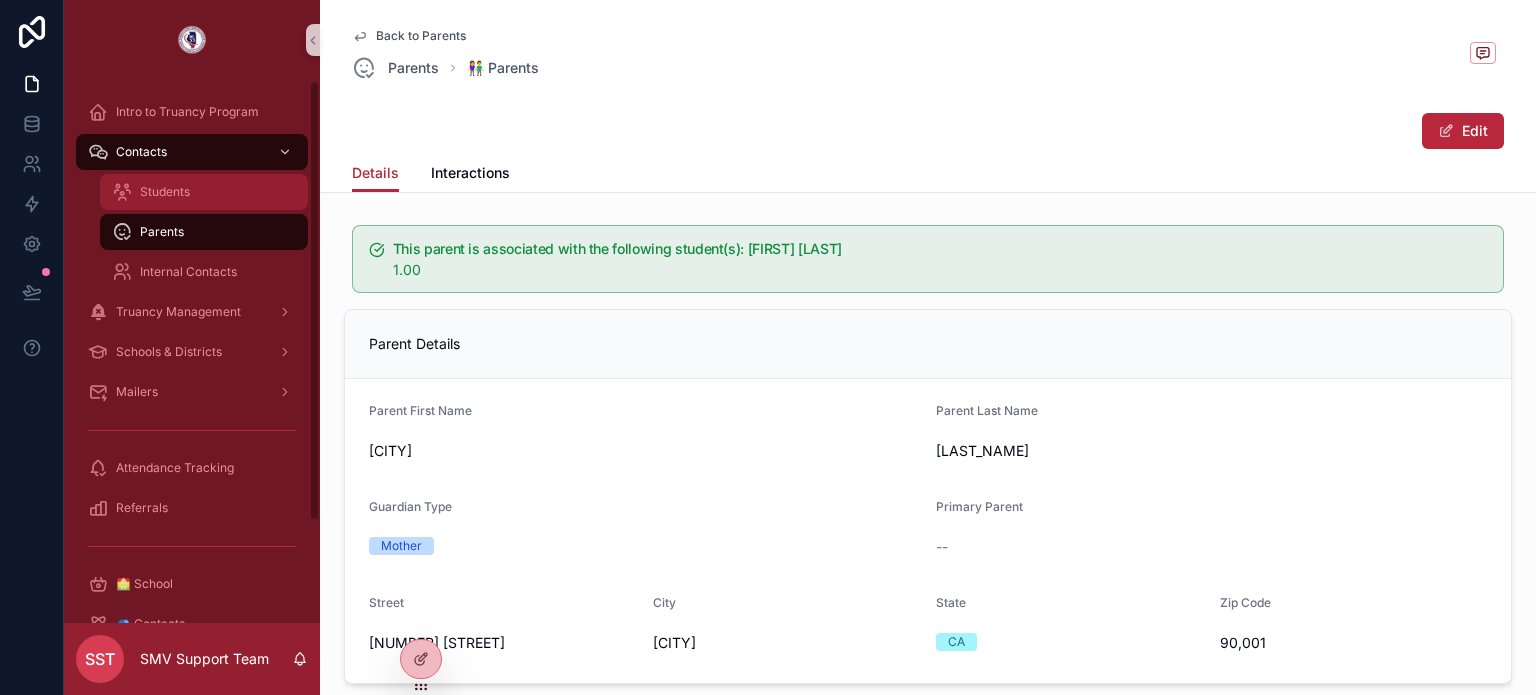 click on "Students" at bounding box center (204, 192) 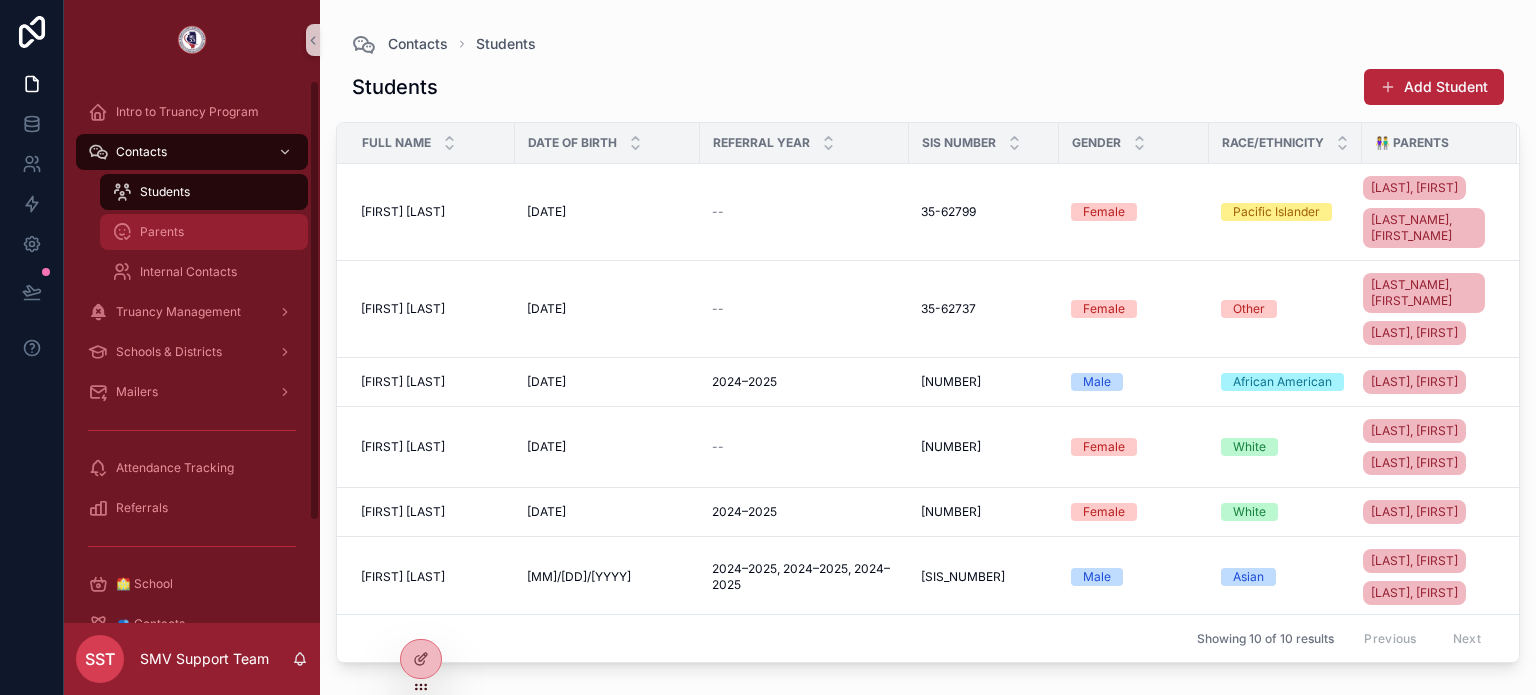 click on "Parents" at bounding box center (204, 232) 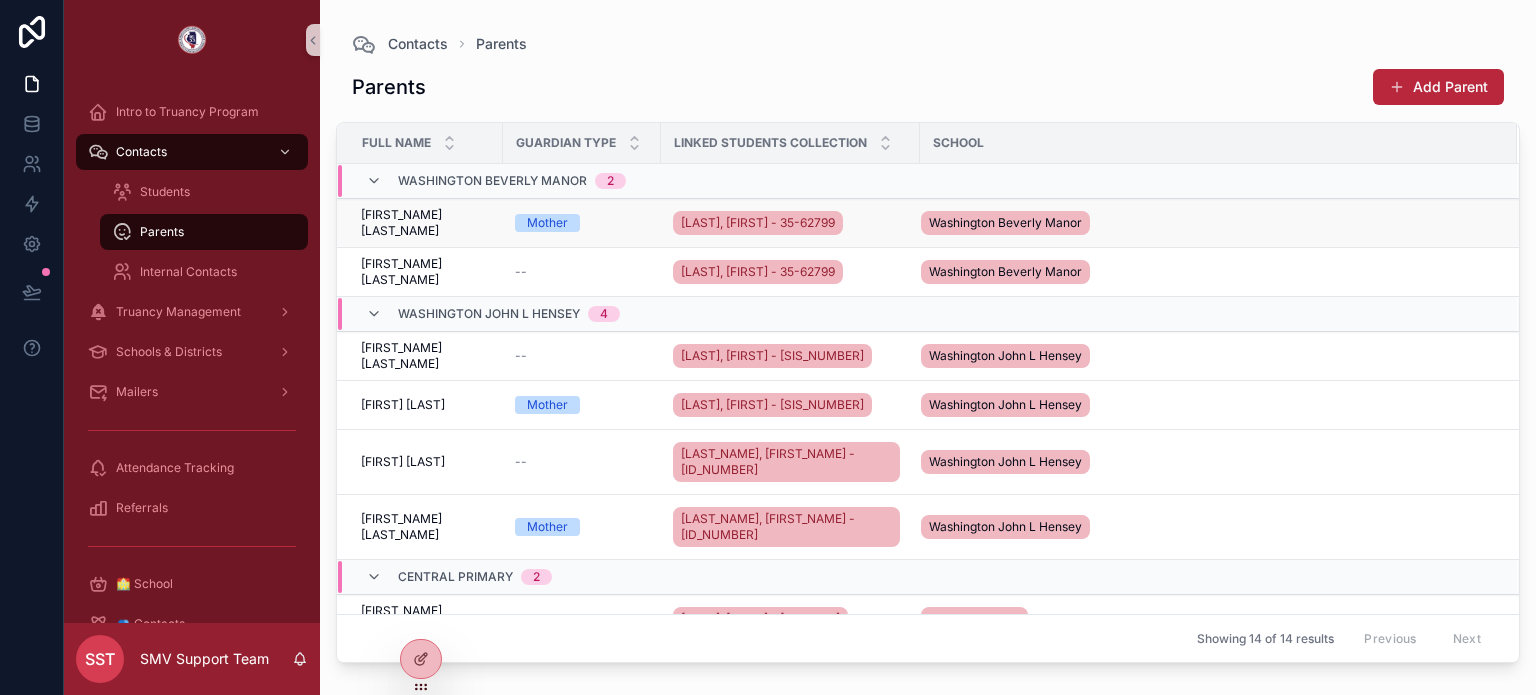 click on "[FIRST] [LAST]" at bounding box center [426, 223] 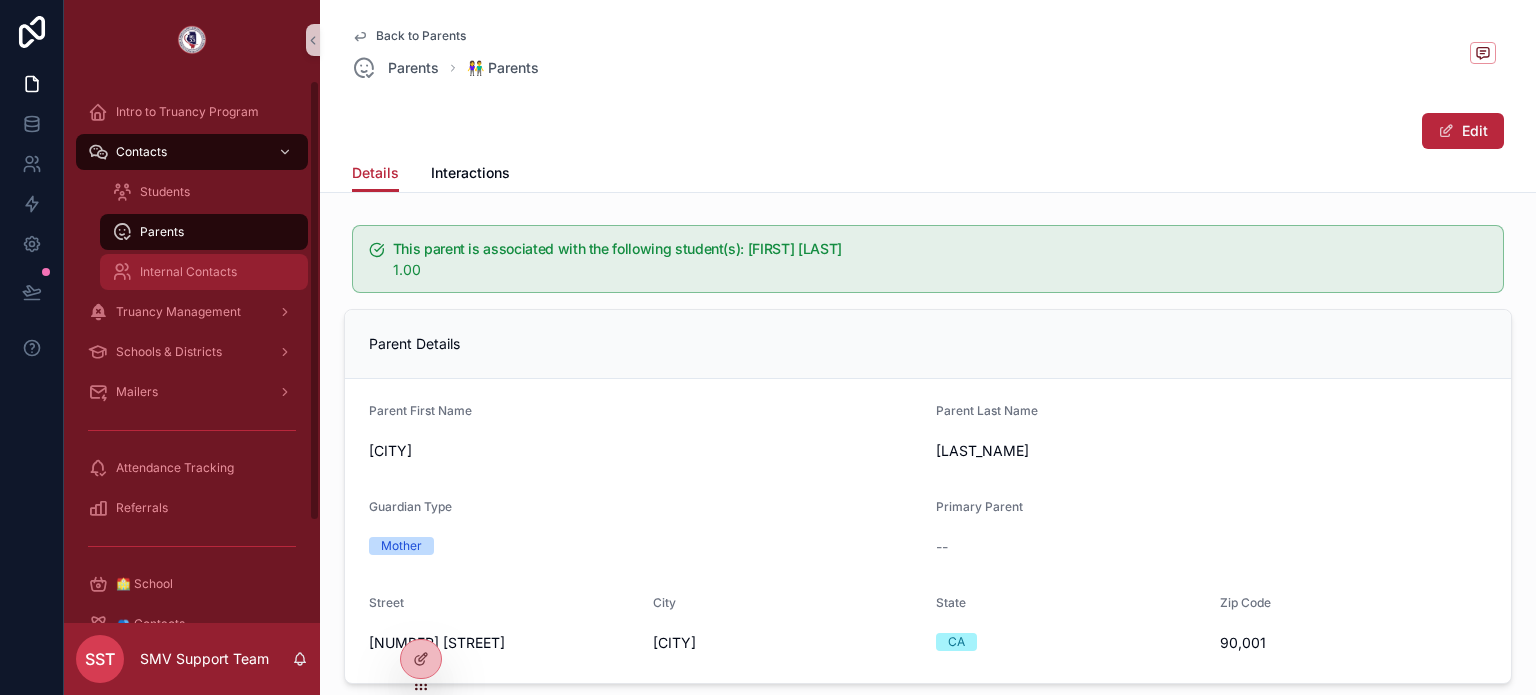 click on "Internal Contacts" at bounding box center [188, 272] 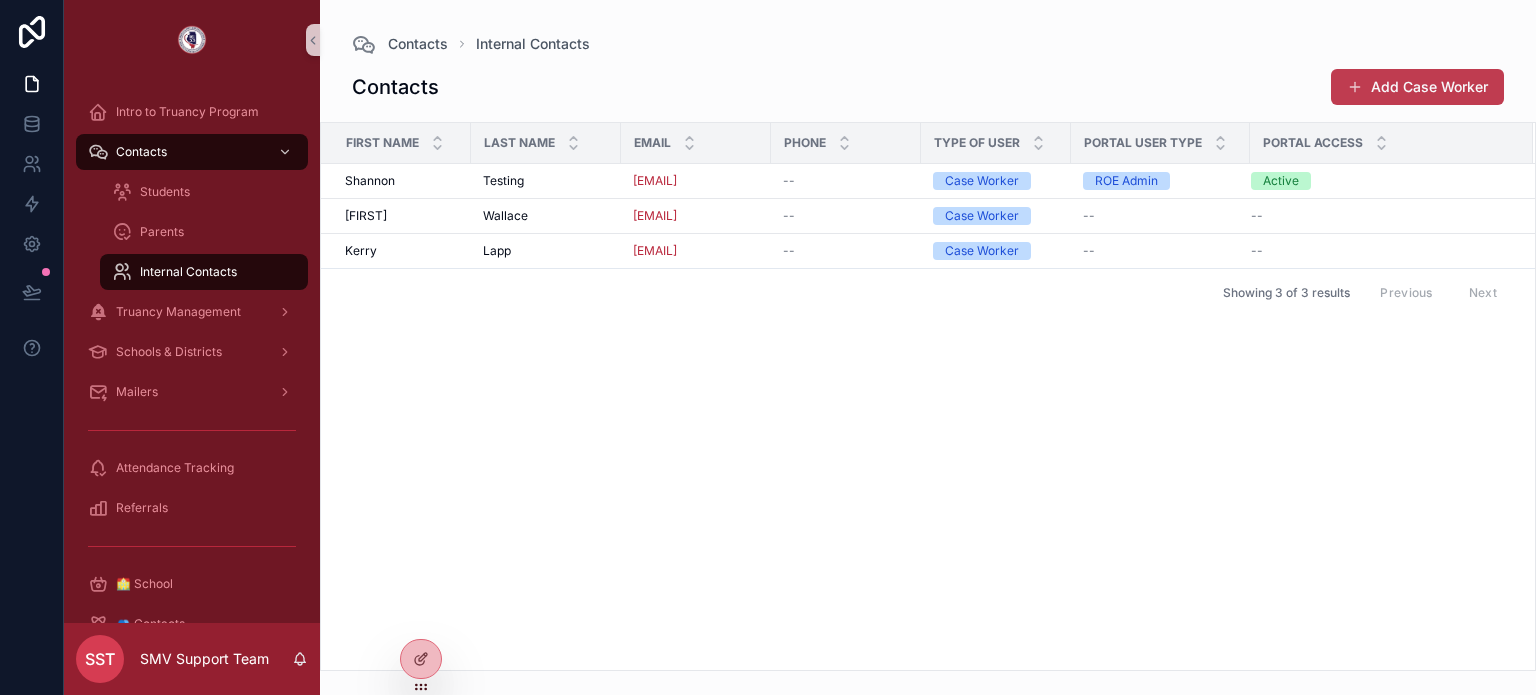 click on "Add Case Worker" at bounding box center [1417, 87] 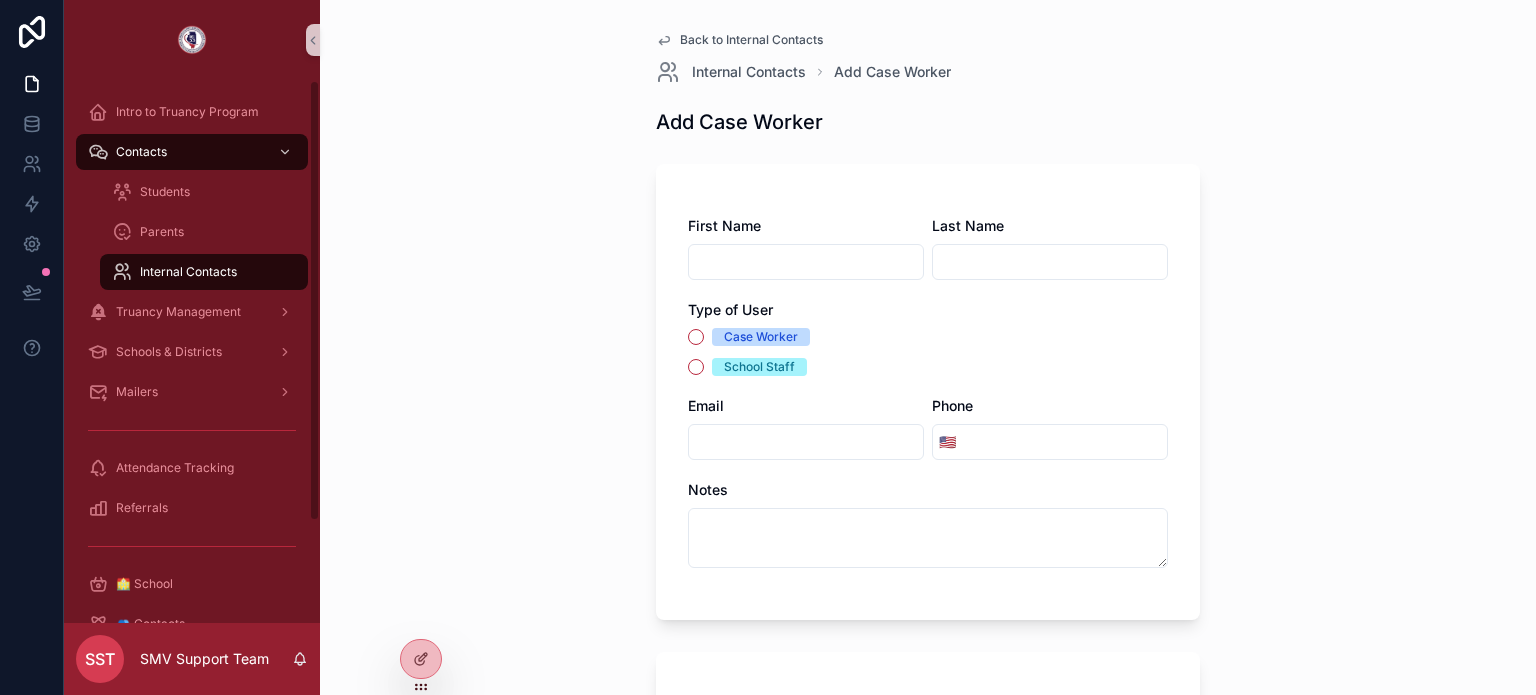 click on "Internal Contacts" at bounding box center [188, 272] 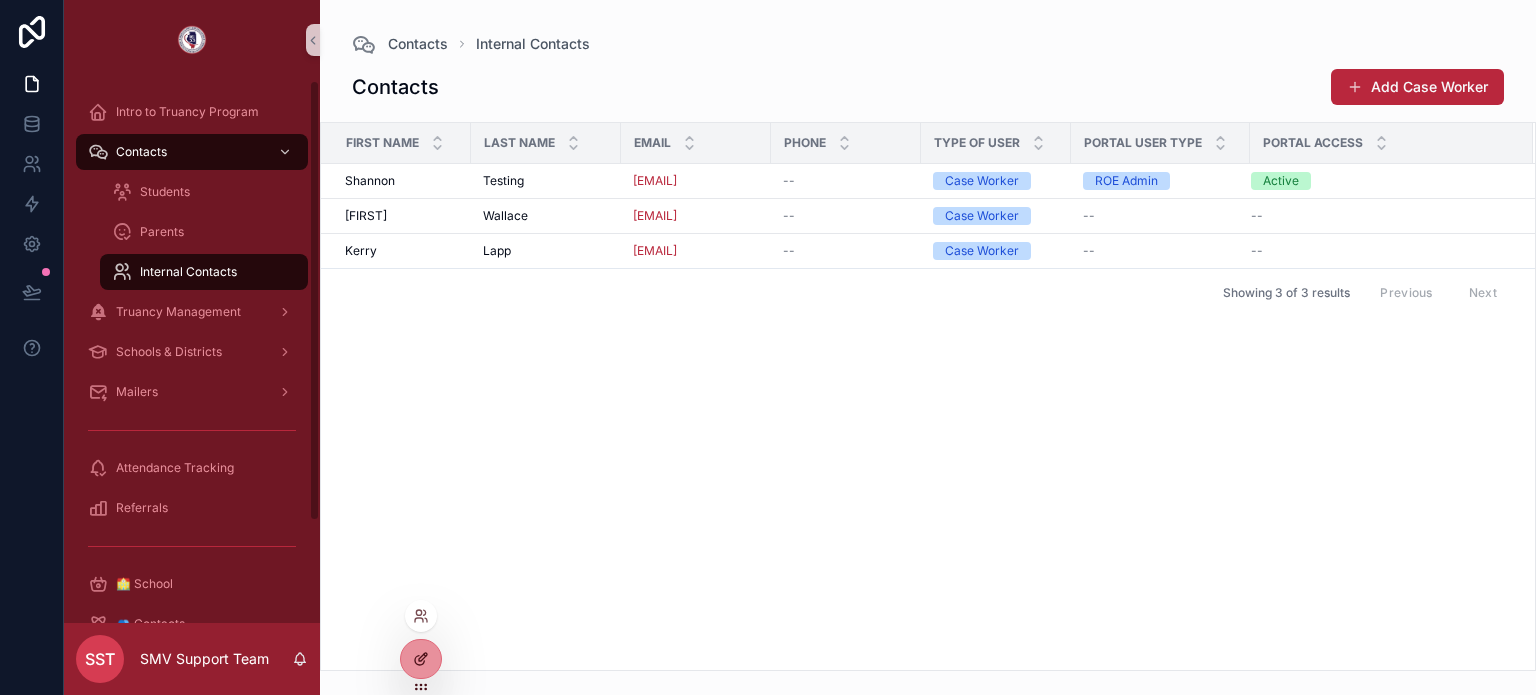 click at bounding box center [421, 659] 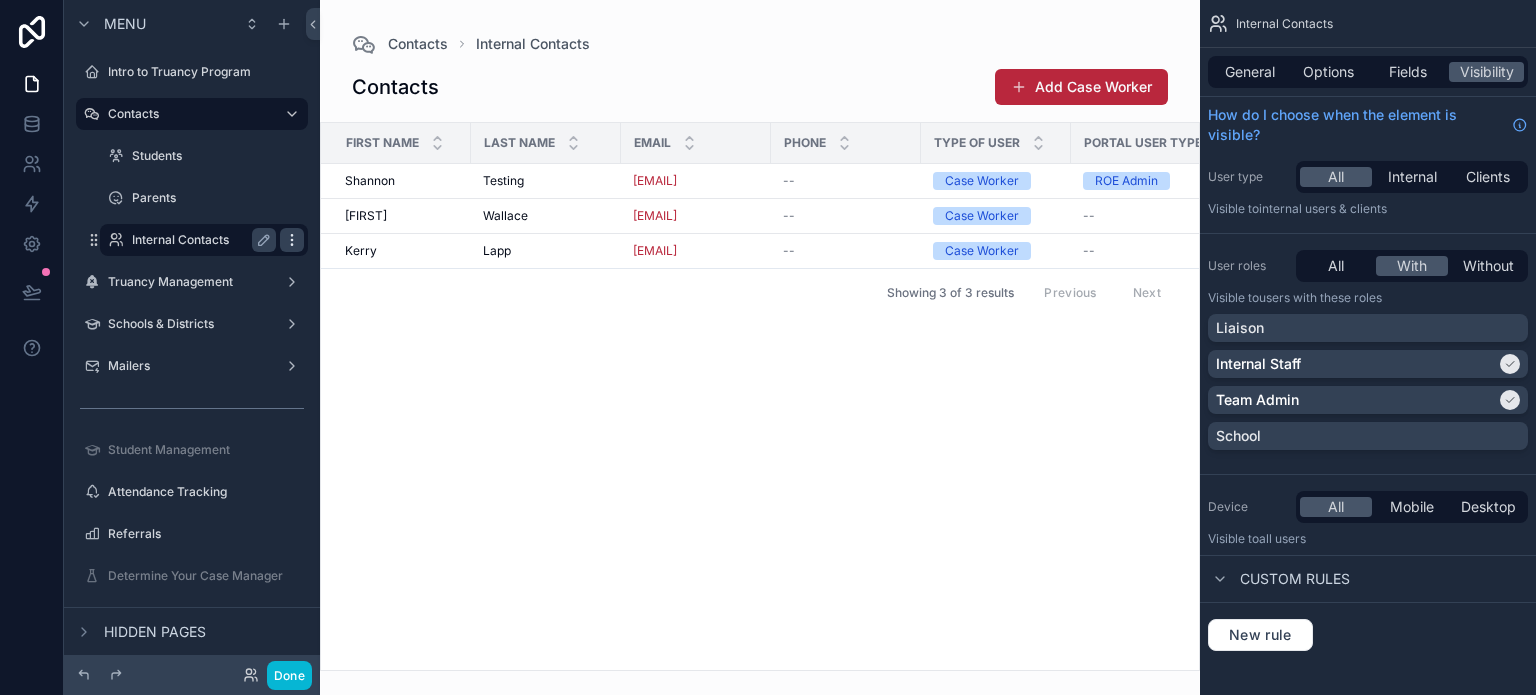 click 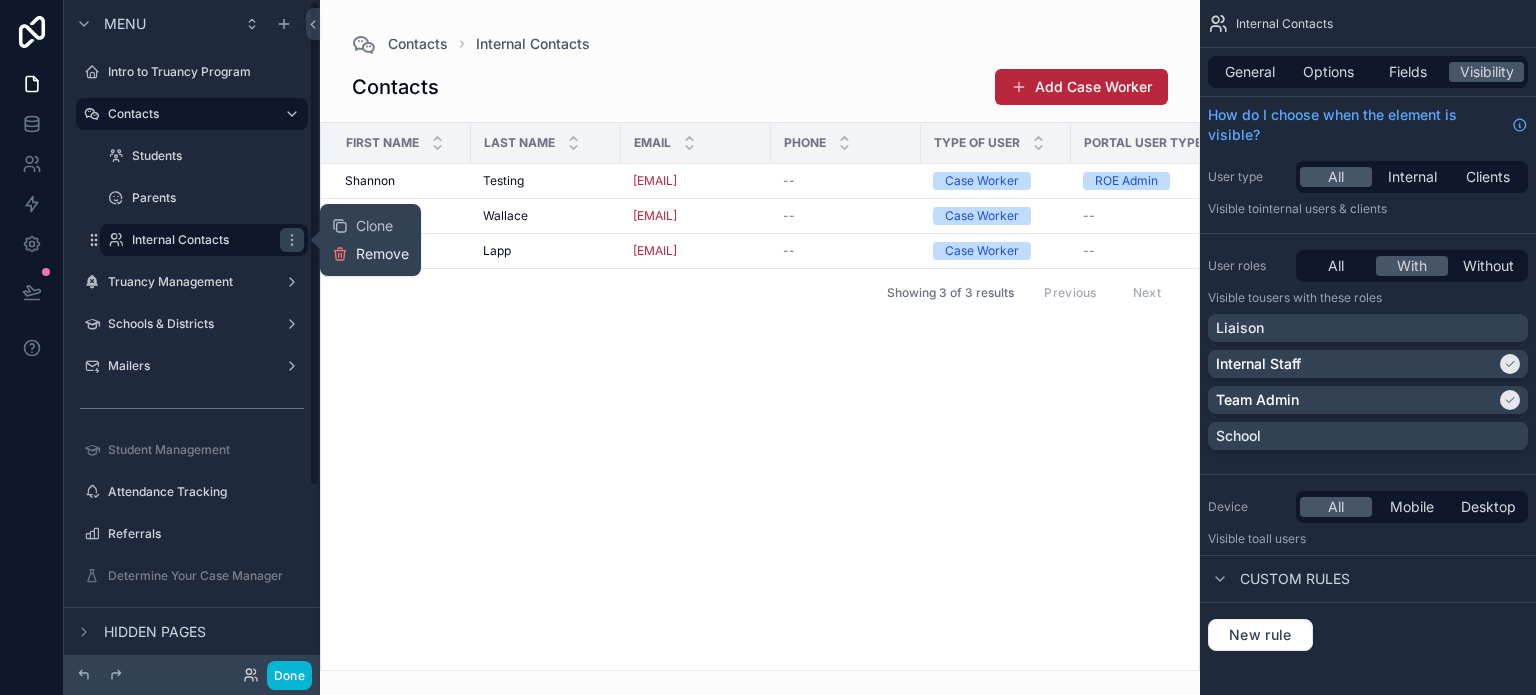 click 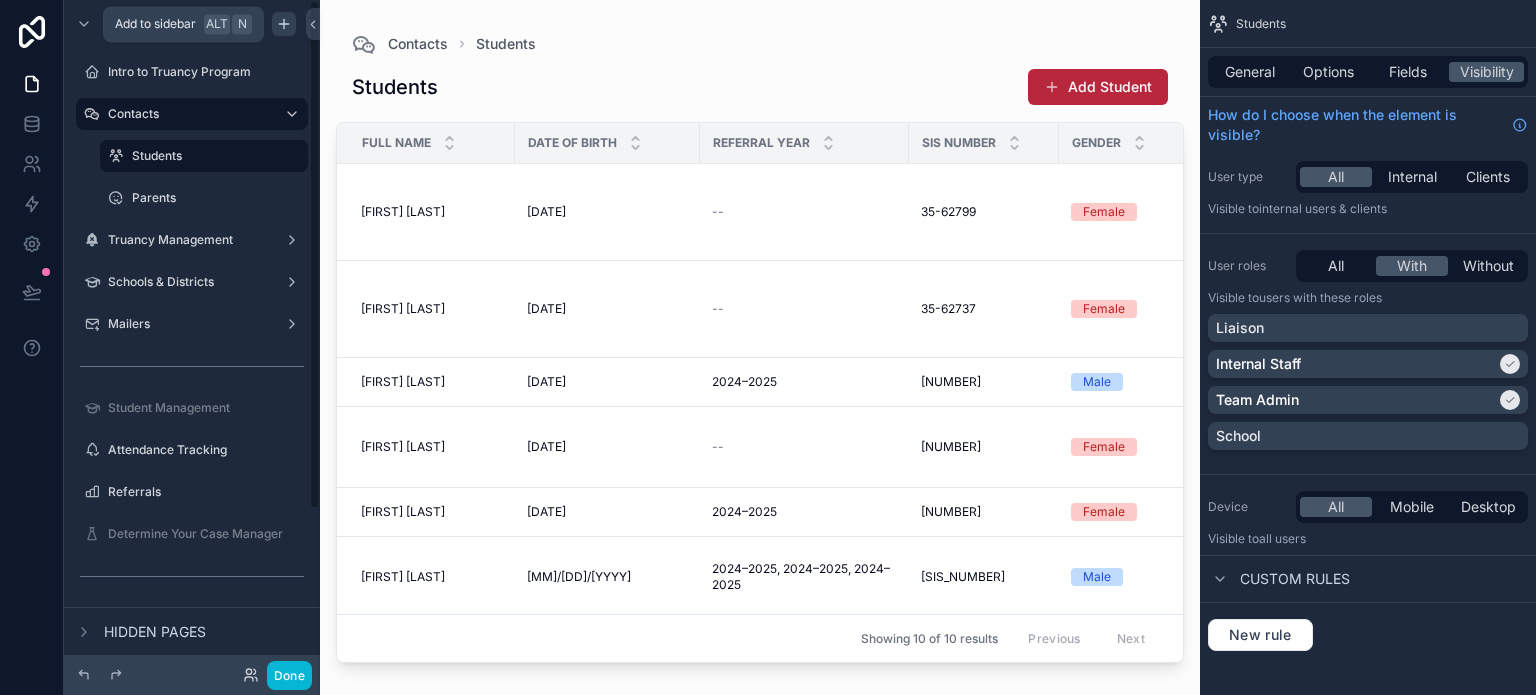 click 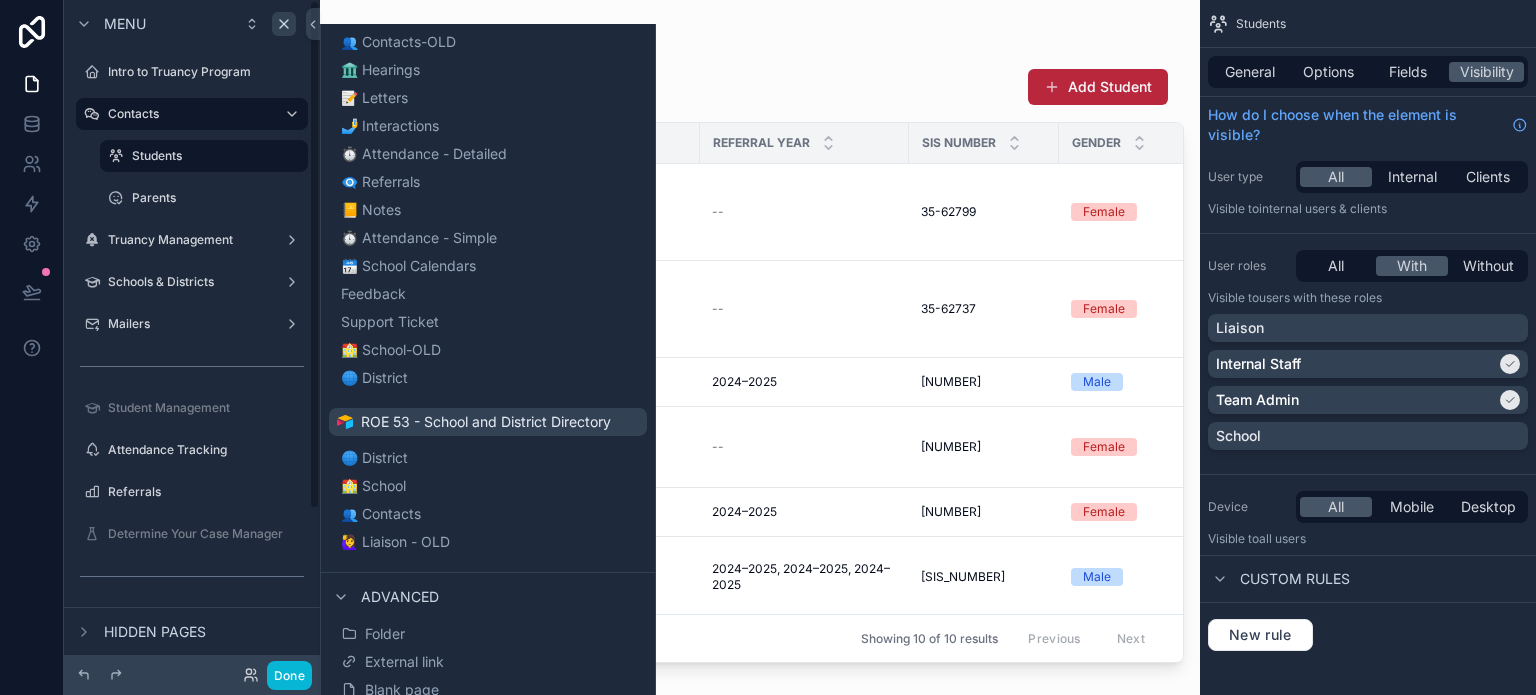 scroll, scrollTop: 396, scrollLeft: 0, axis: vertical 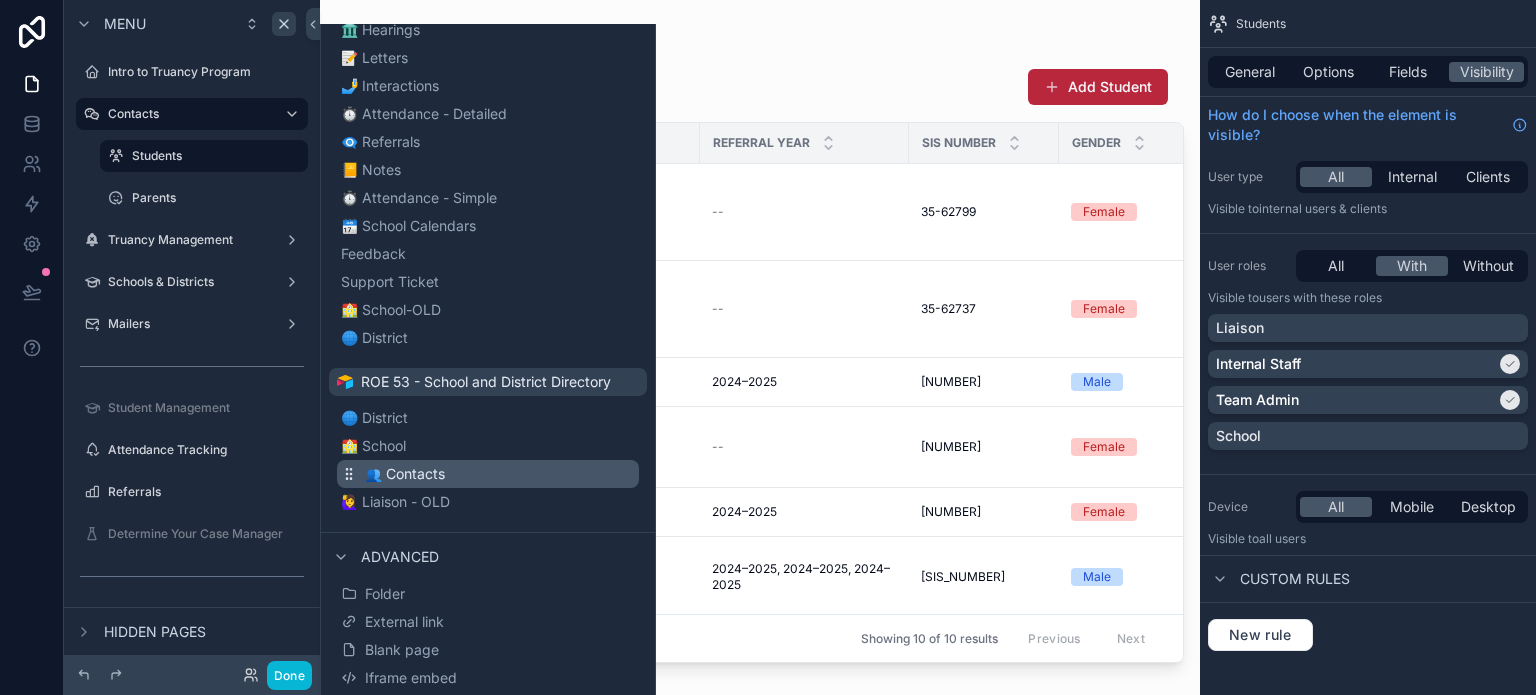 click on "👥 Contacts" at bounding box center [488, 474] 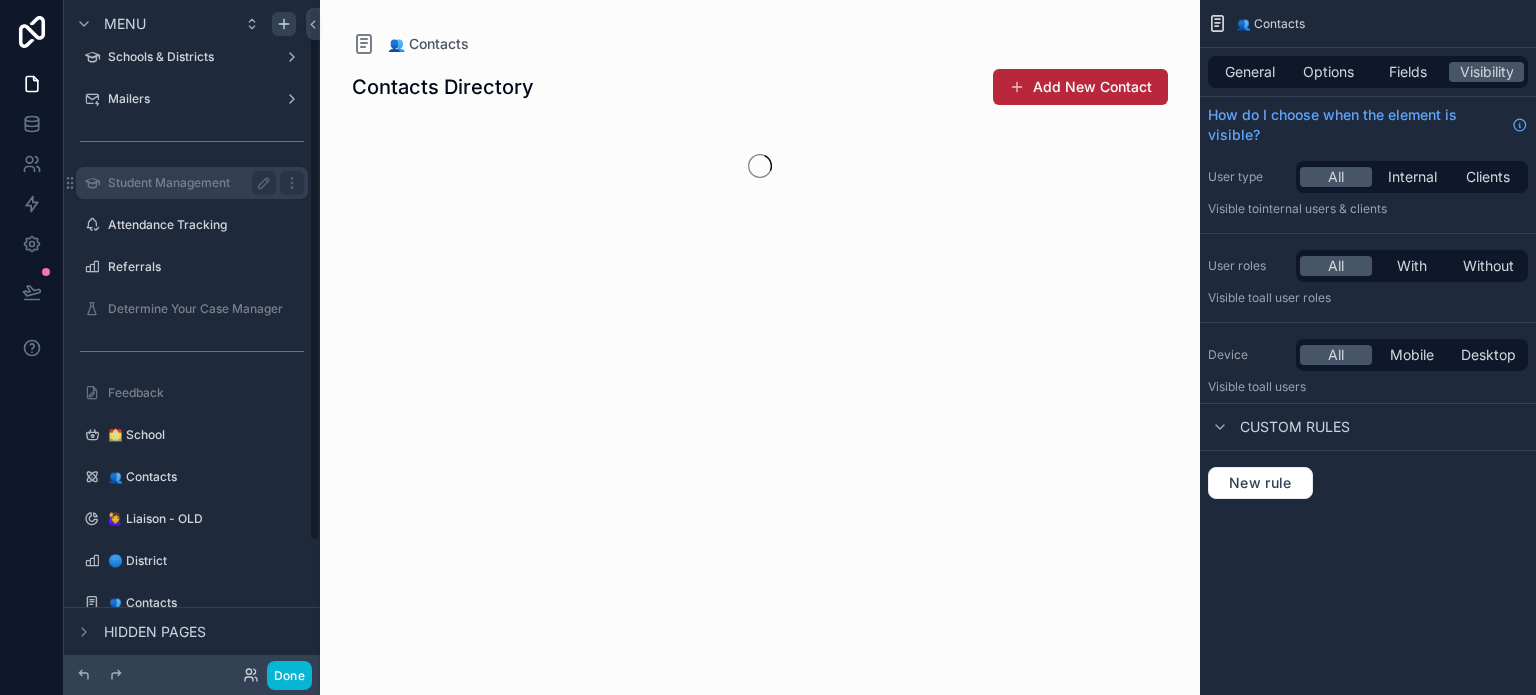 scroll, scrollTop: 171, scrollLeft: 0, axis: vertical 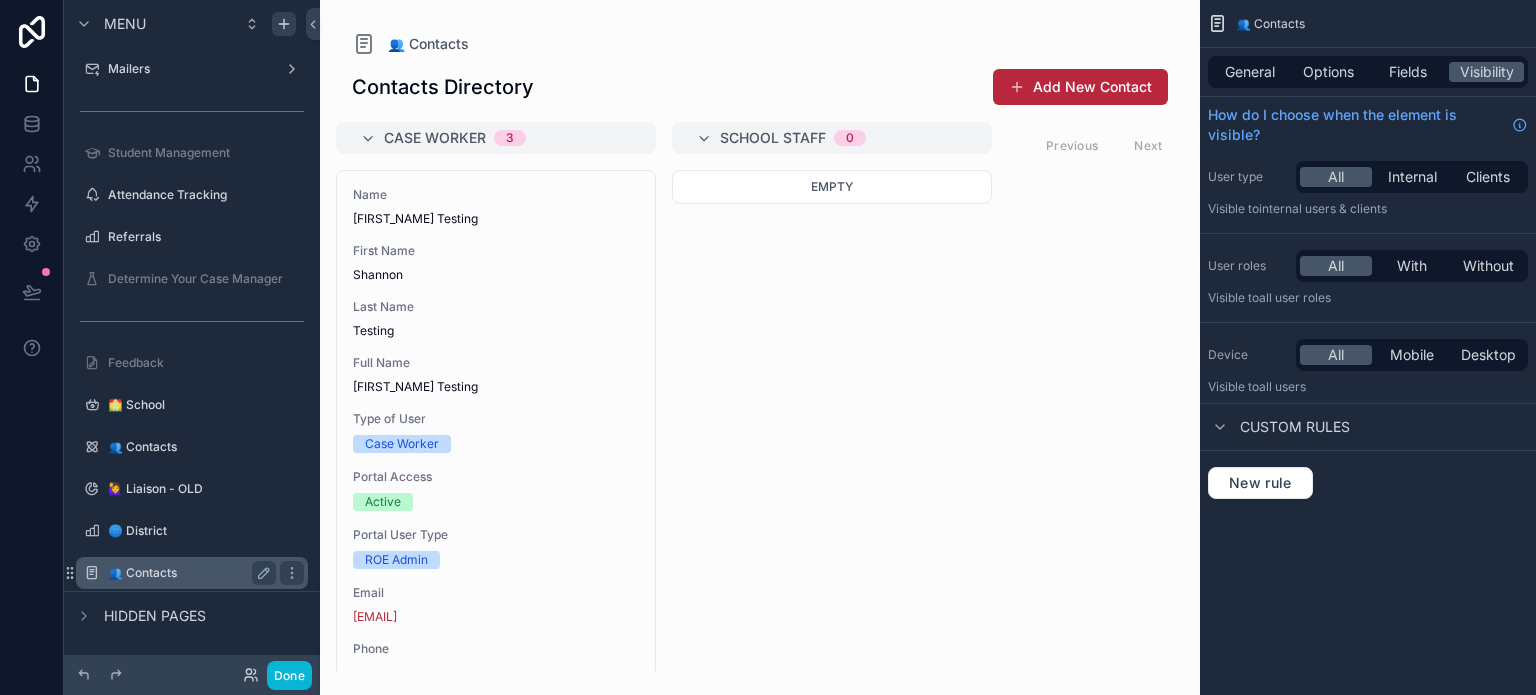 click on "👥 Contacts" at bounding box center (188, 573) 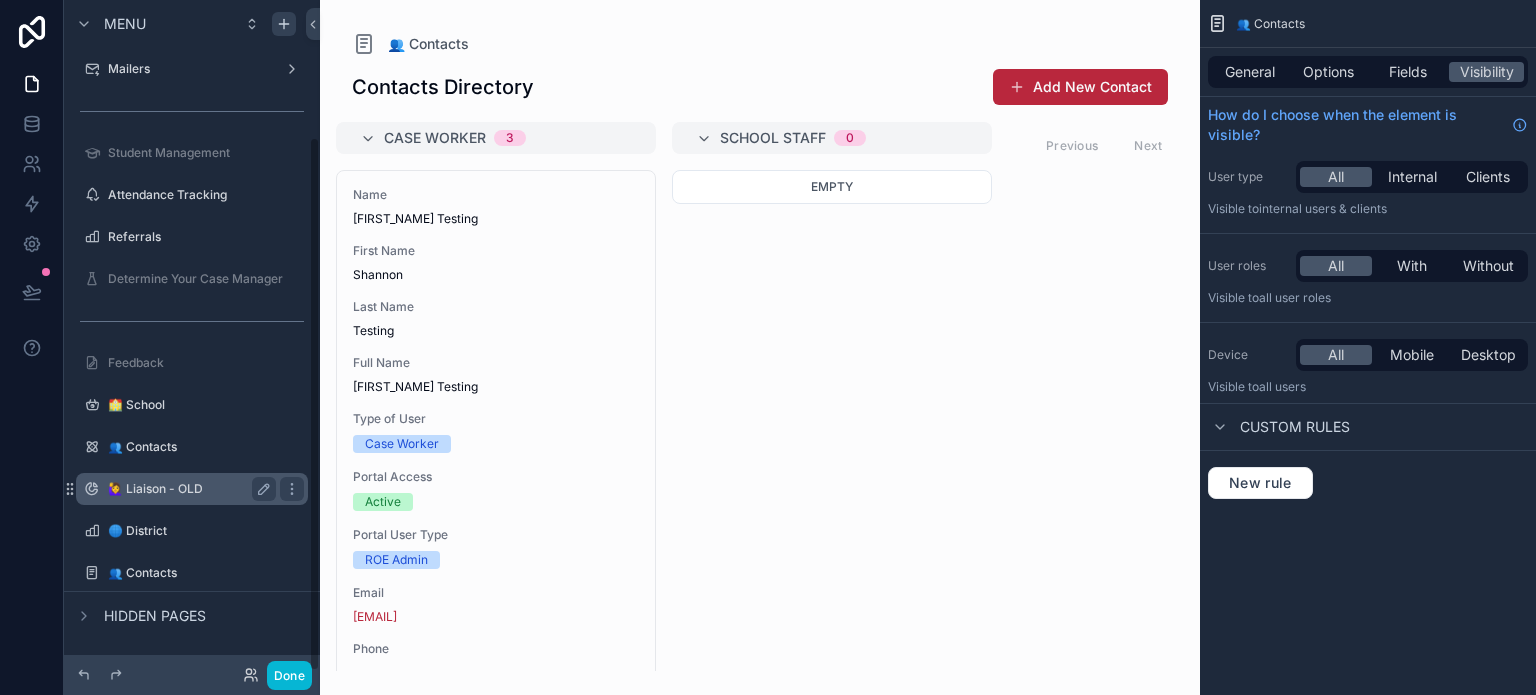 click on "🙋‍♀️ Liaison - OLD" at bounding box center (188, 489) 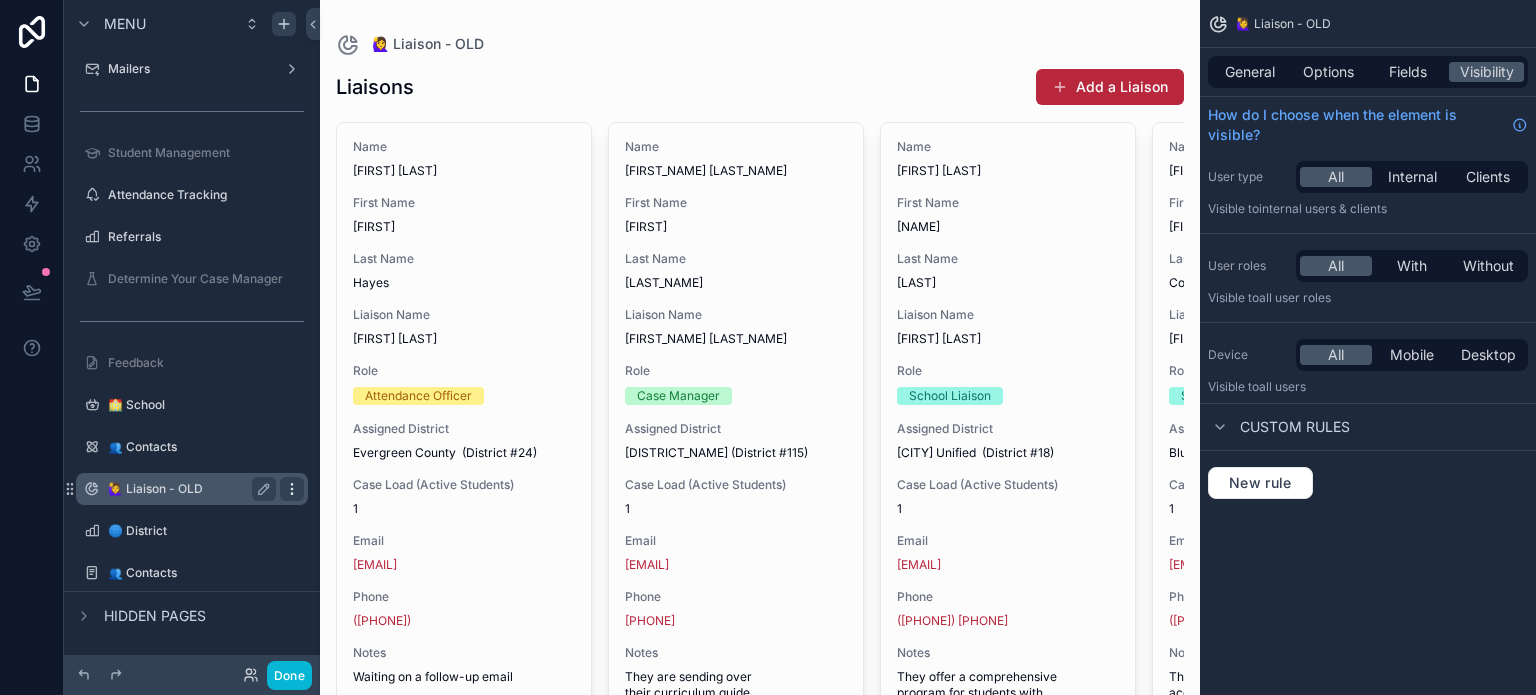 click 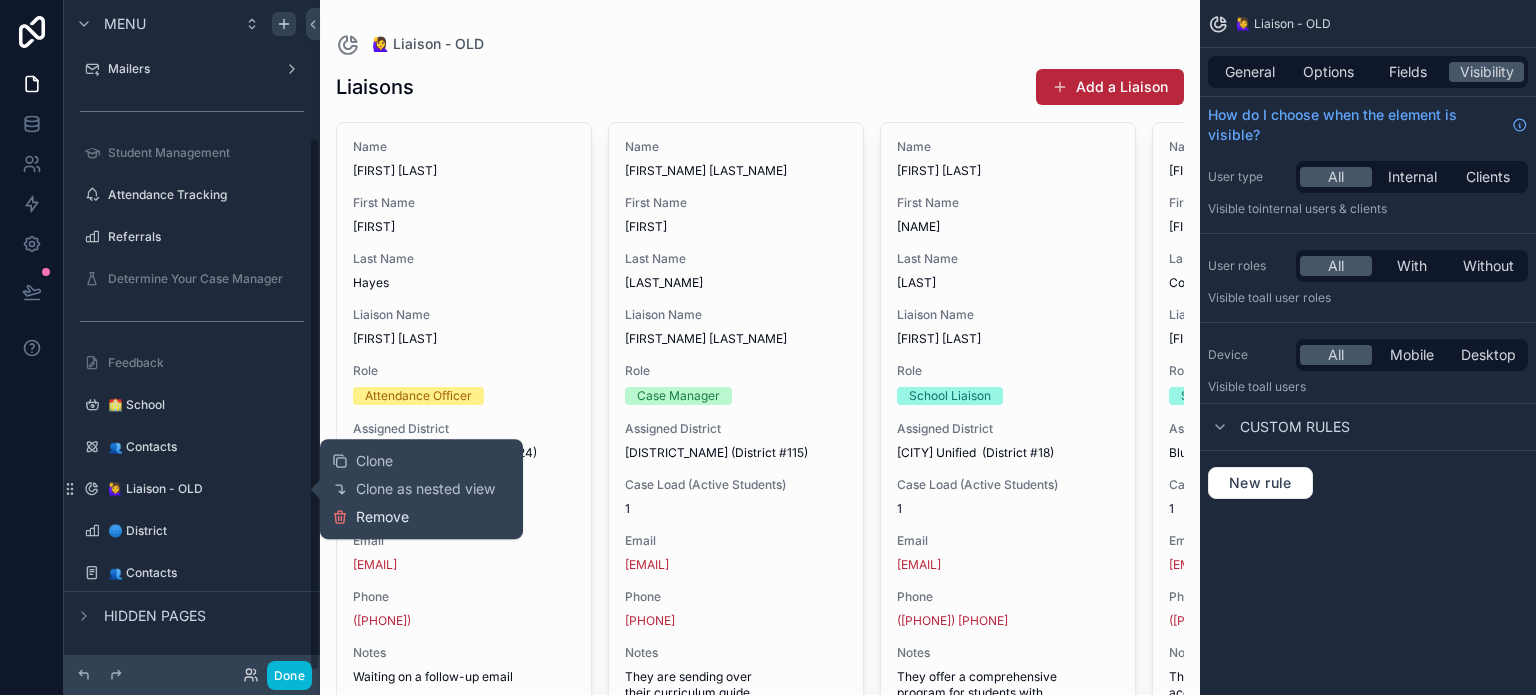 click on "Remove" at bounding box center [382, 517] 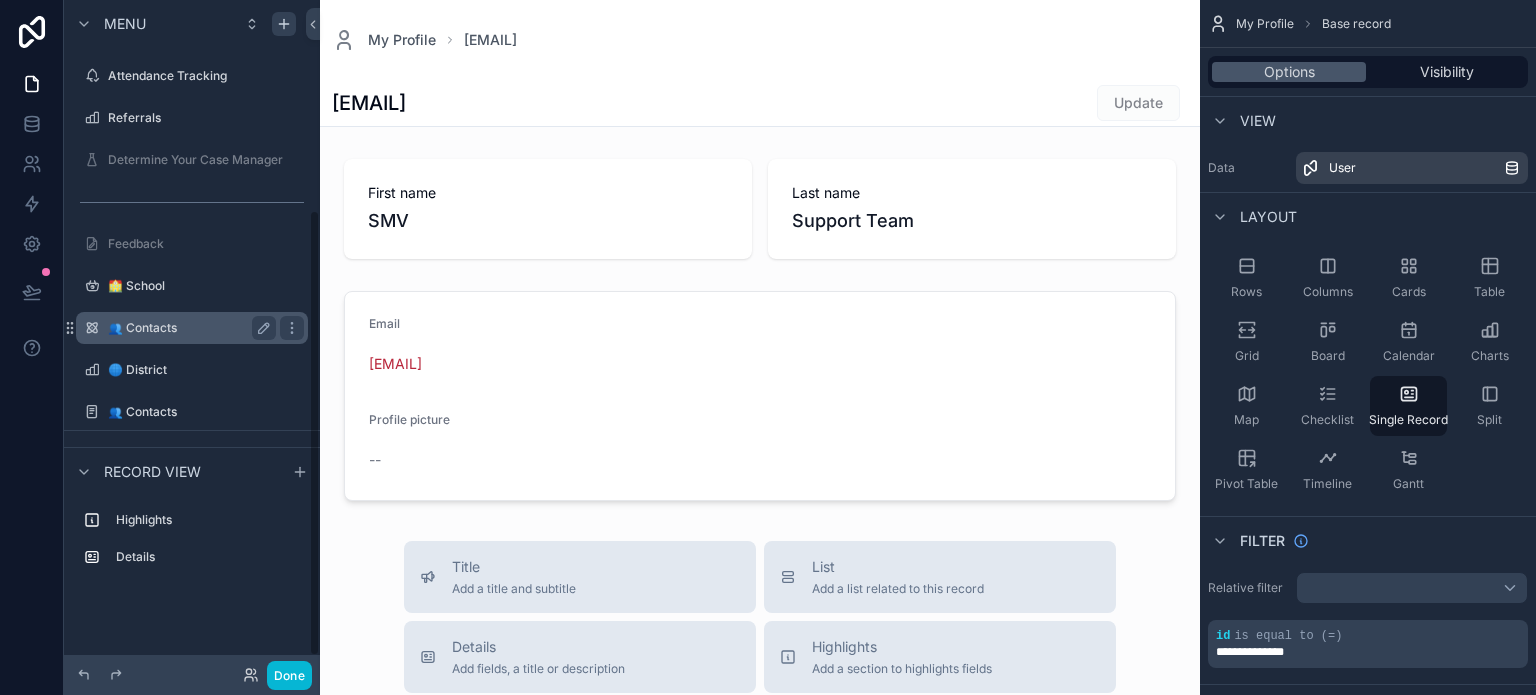 scroll, scrollTop: 336, scrollLeft: 0, axis: vertical 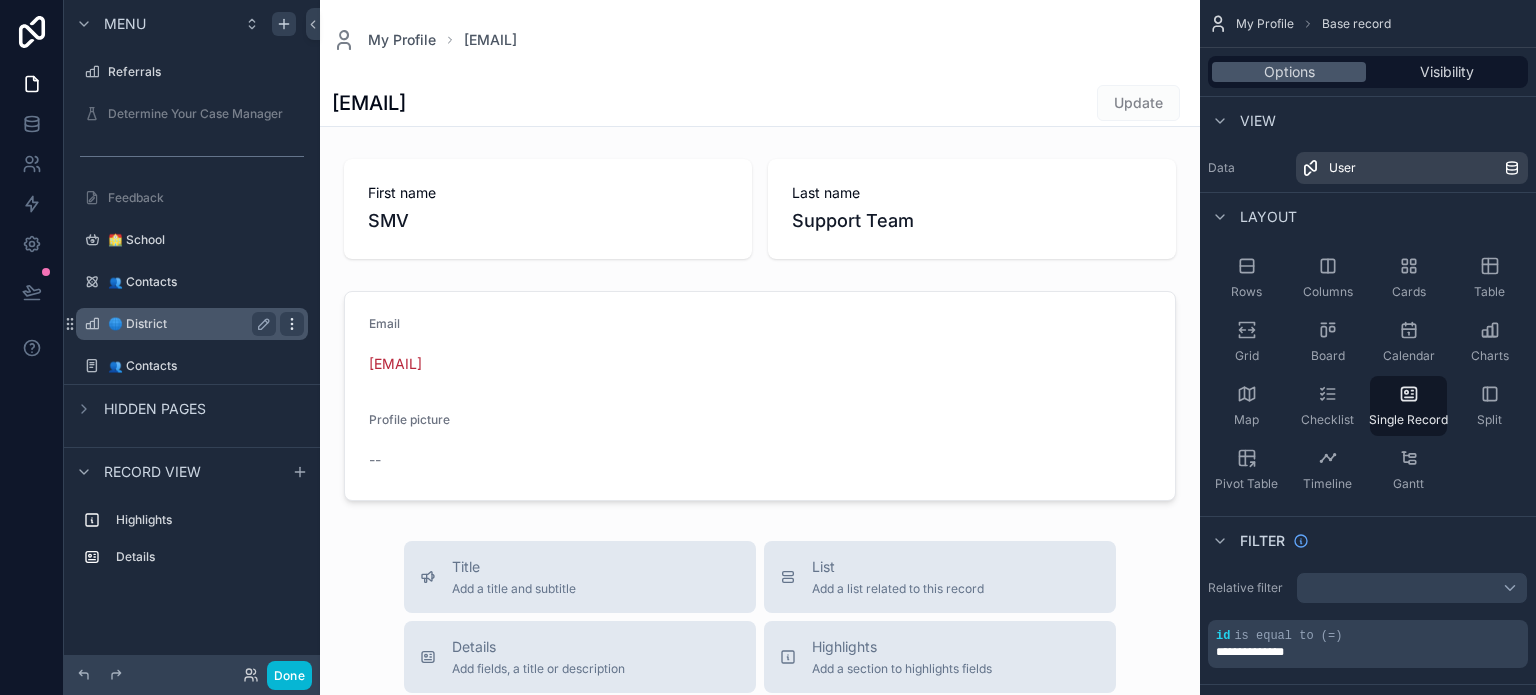 click 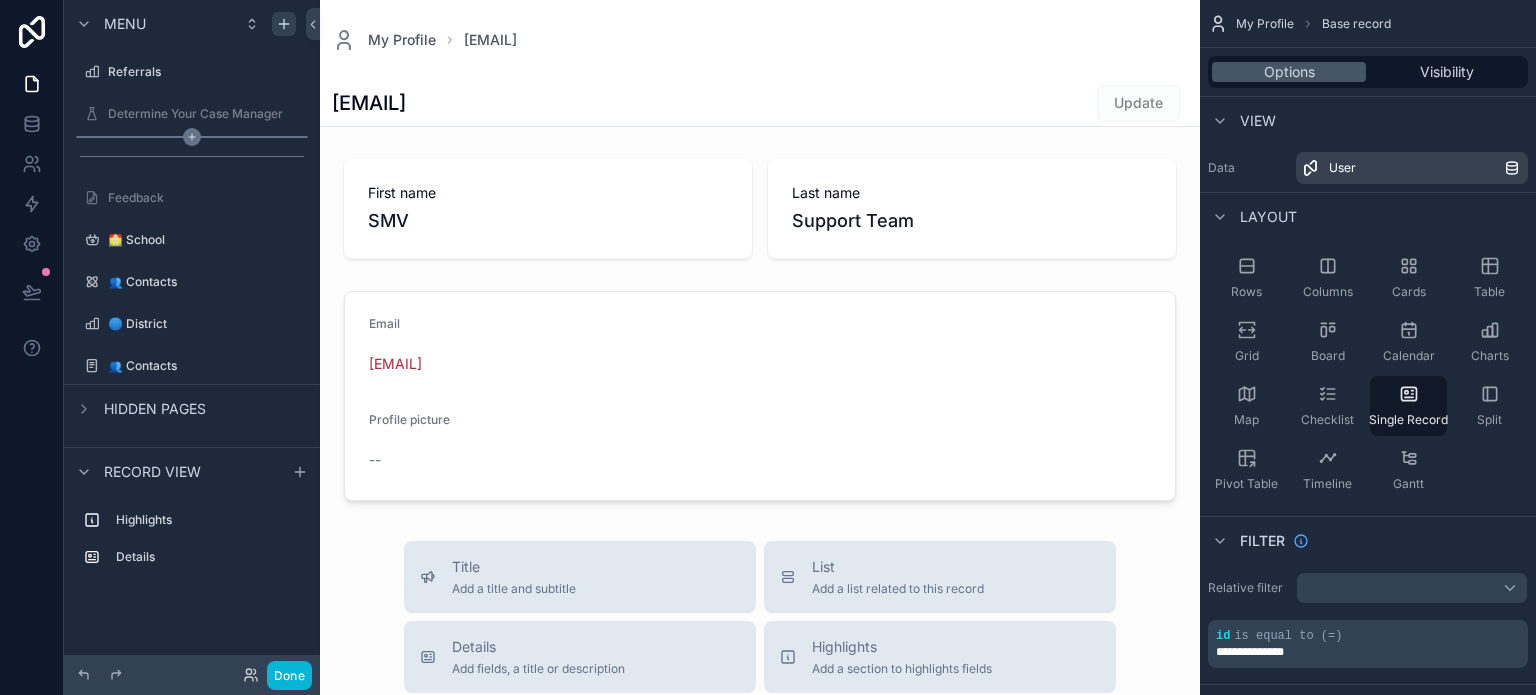 scroll, scrollTop: 128, scrollLeft: 0, axis: vertical 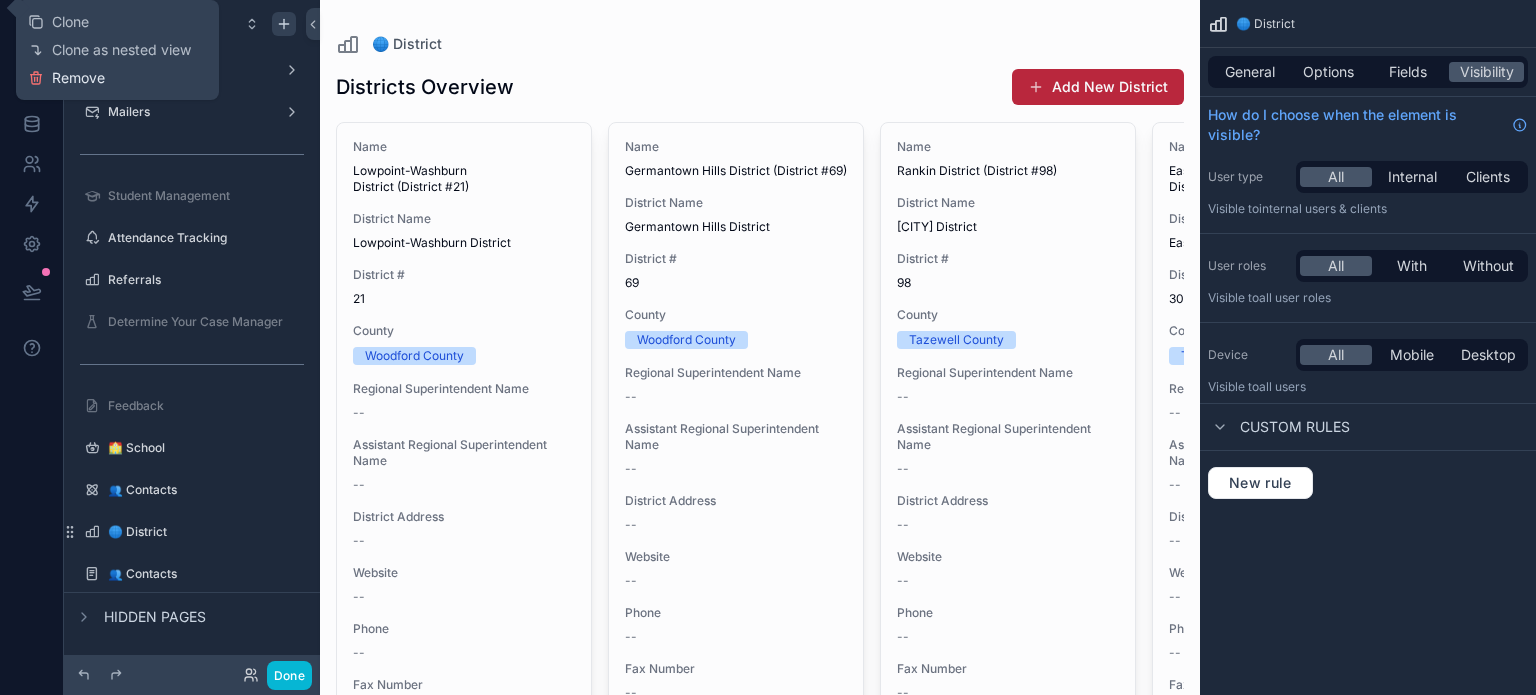 click on "Remove" at bounding box center (78, 78) 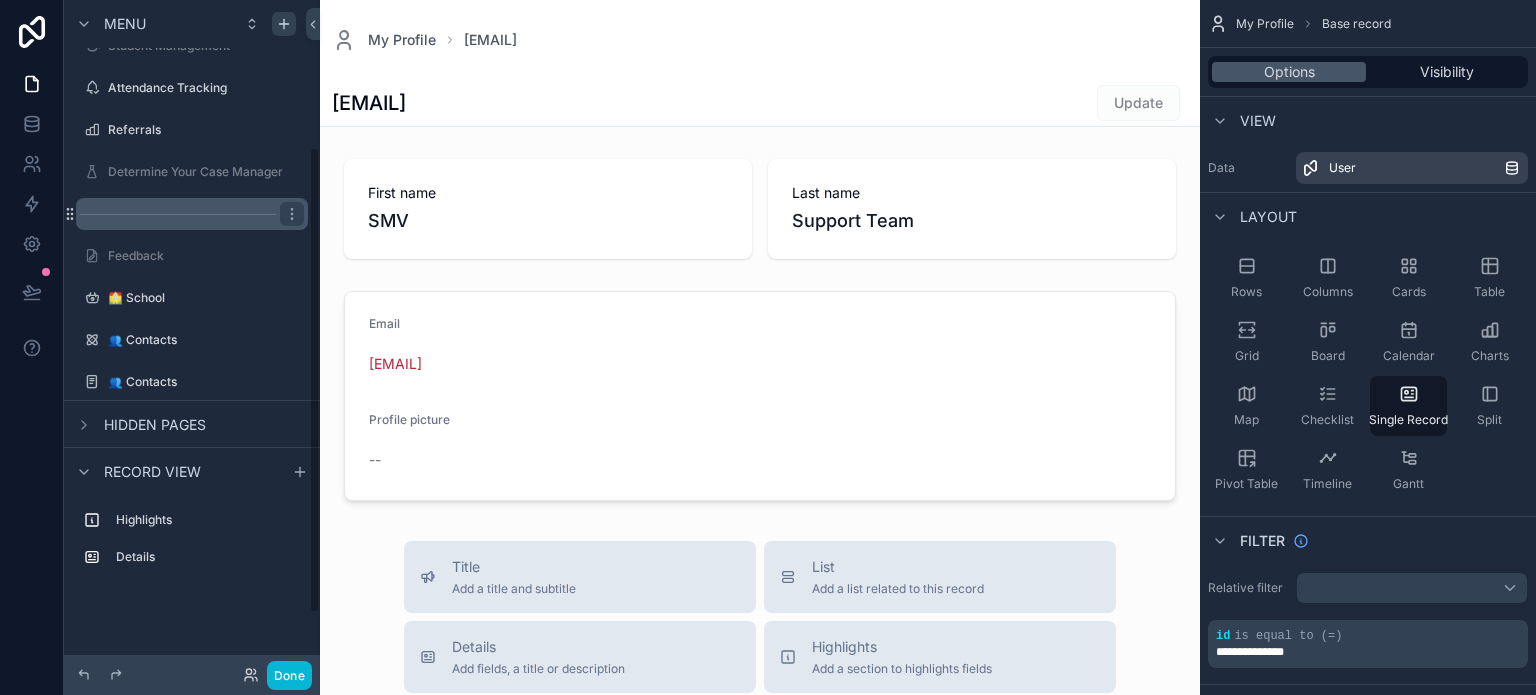 scroll, scrollTop: 295, scrollLeft: 0, axis: vertical 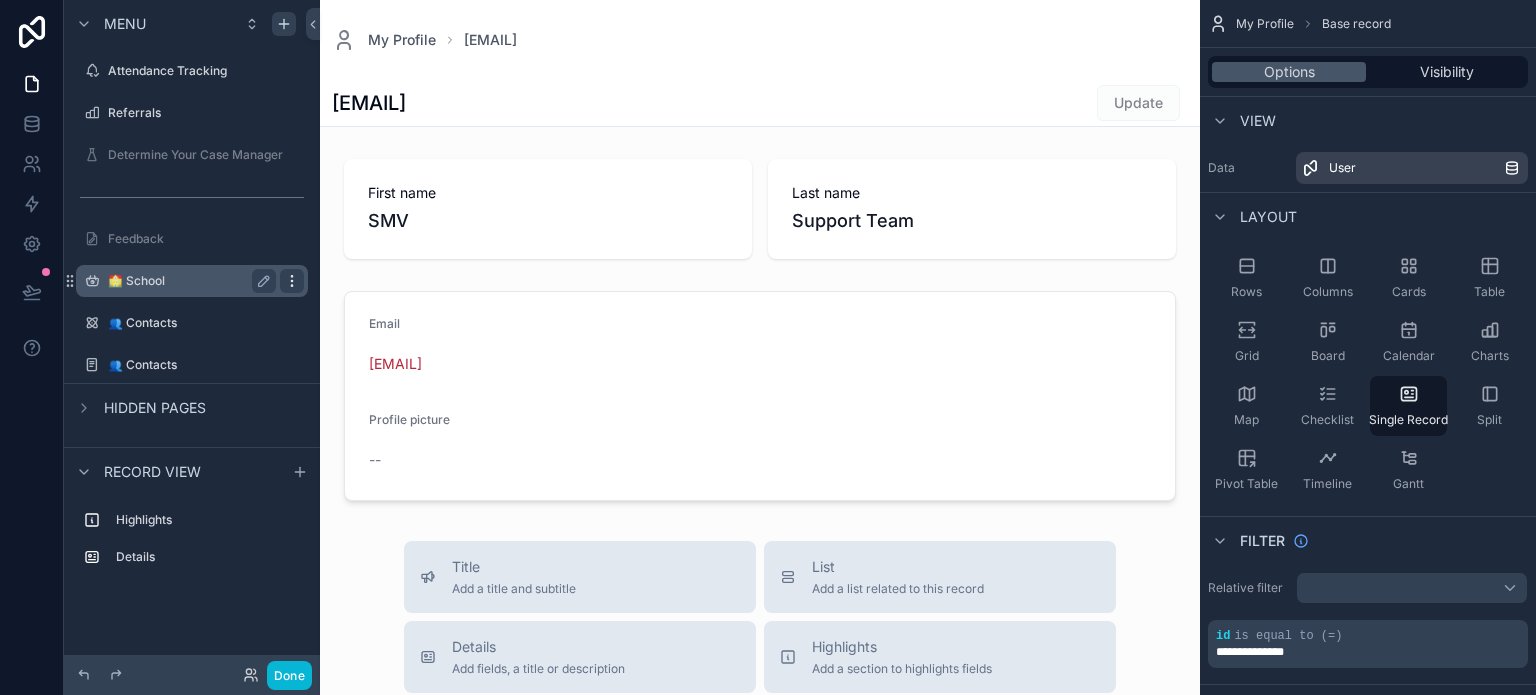 click at bounding box center [292, 281] 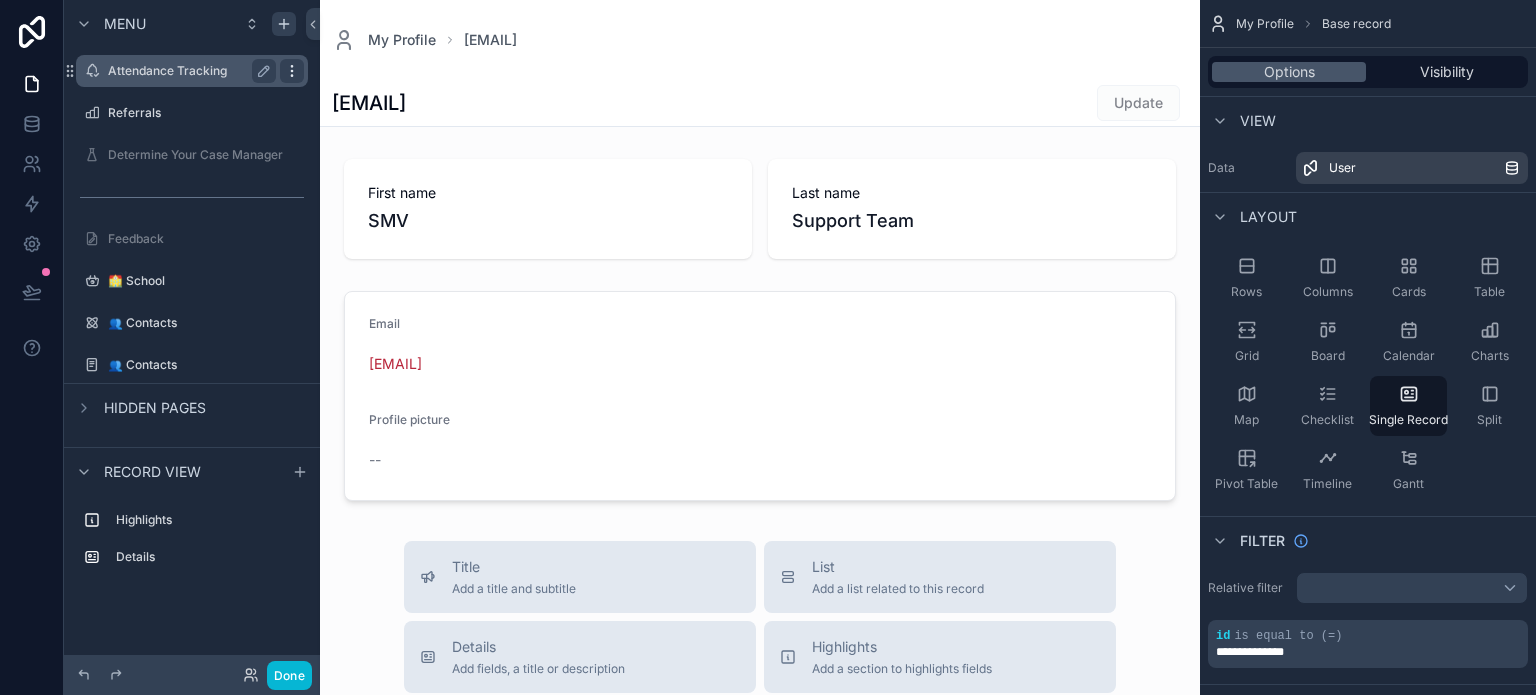 scroll, scrollTop: 87, scrollLeft: 0, axis: vertical 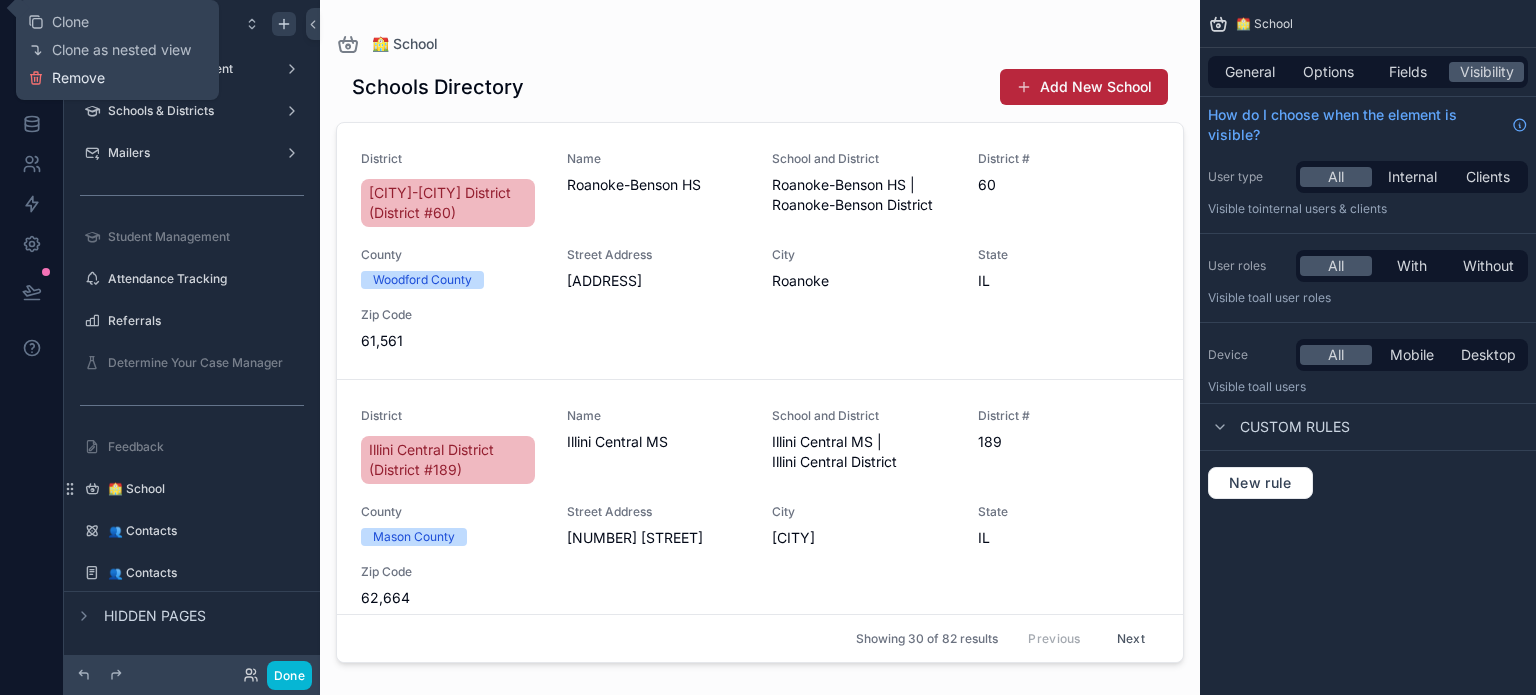 click on "Remove" at bounding box center (78, 78) 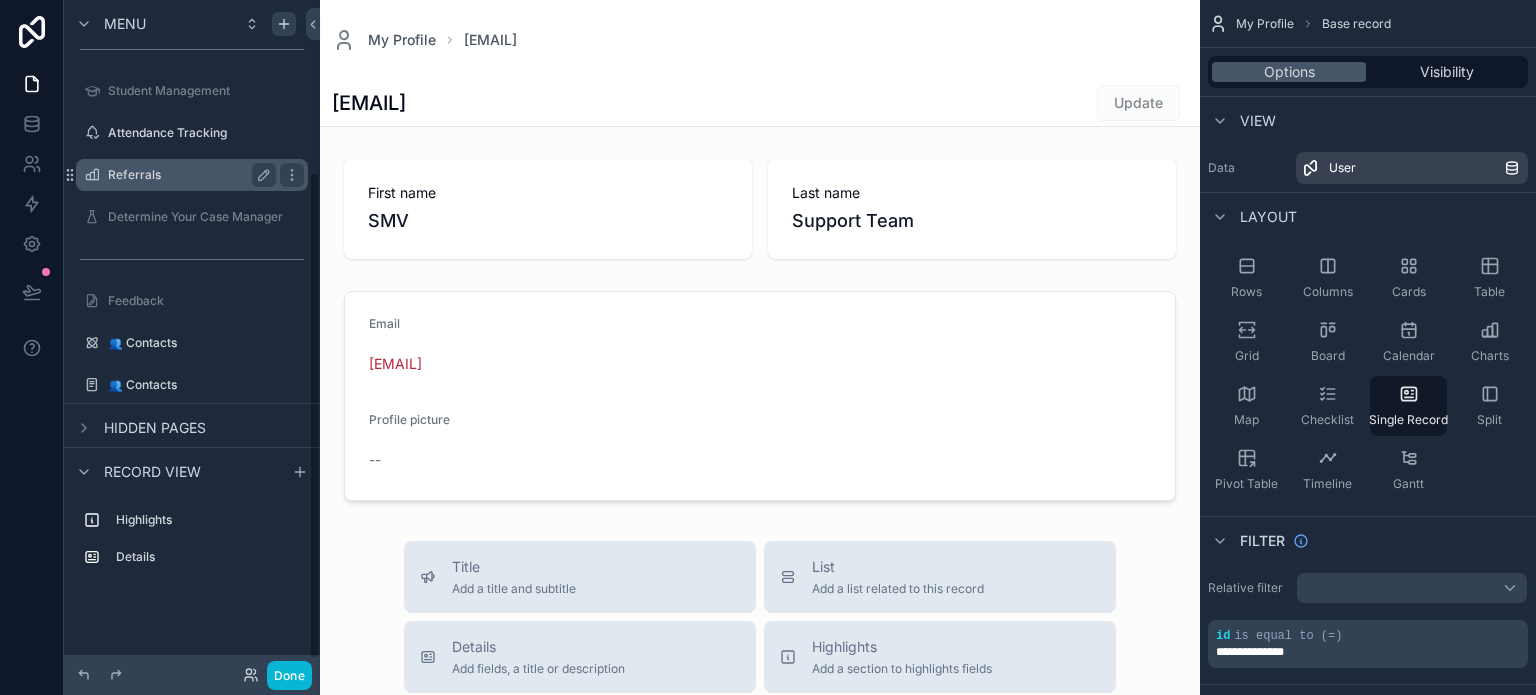scroll, scrollTop: 252, scrollLeft: 0, axis: vertical 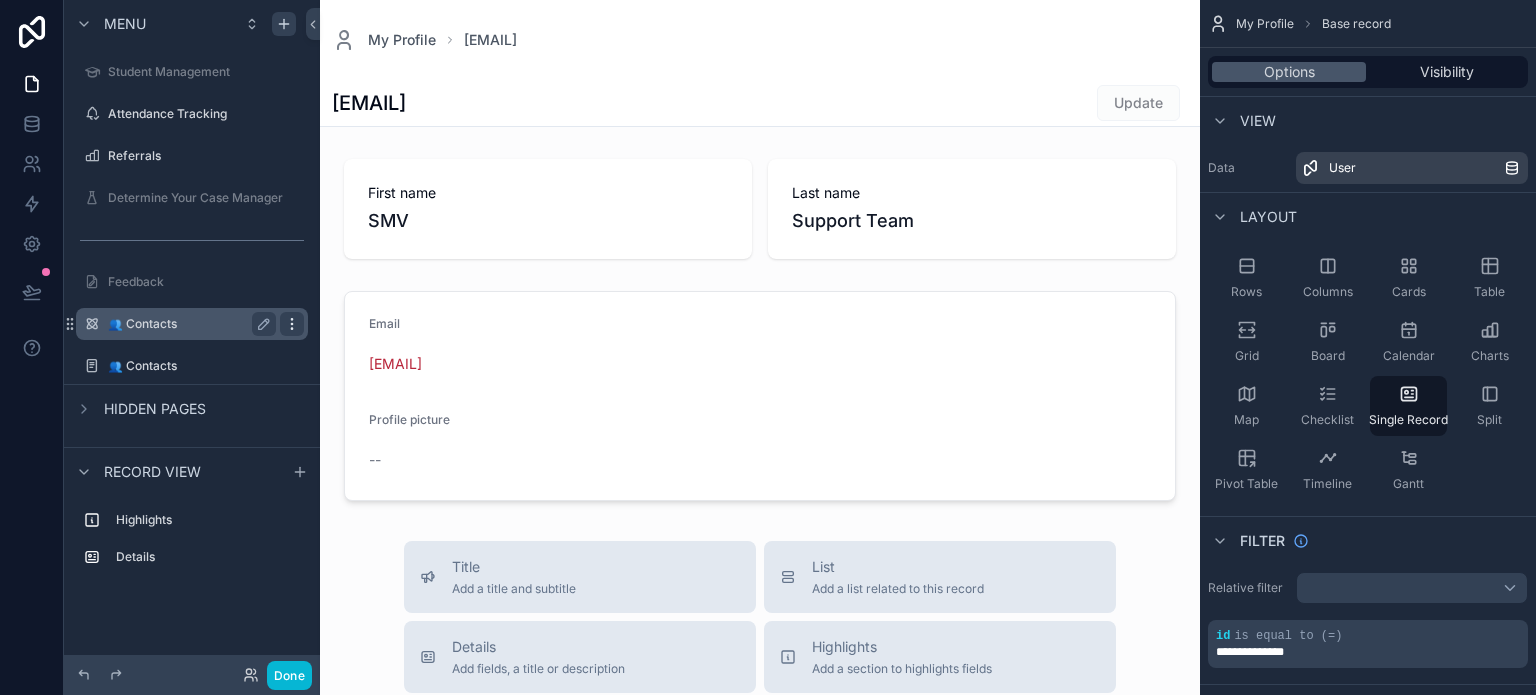 click 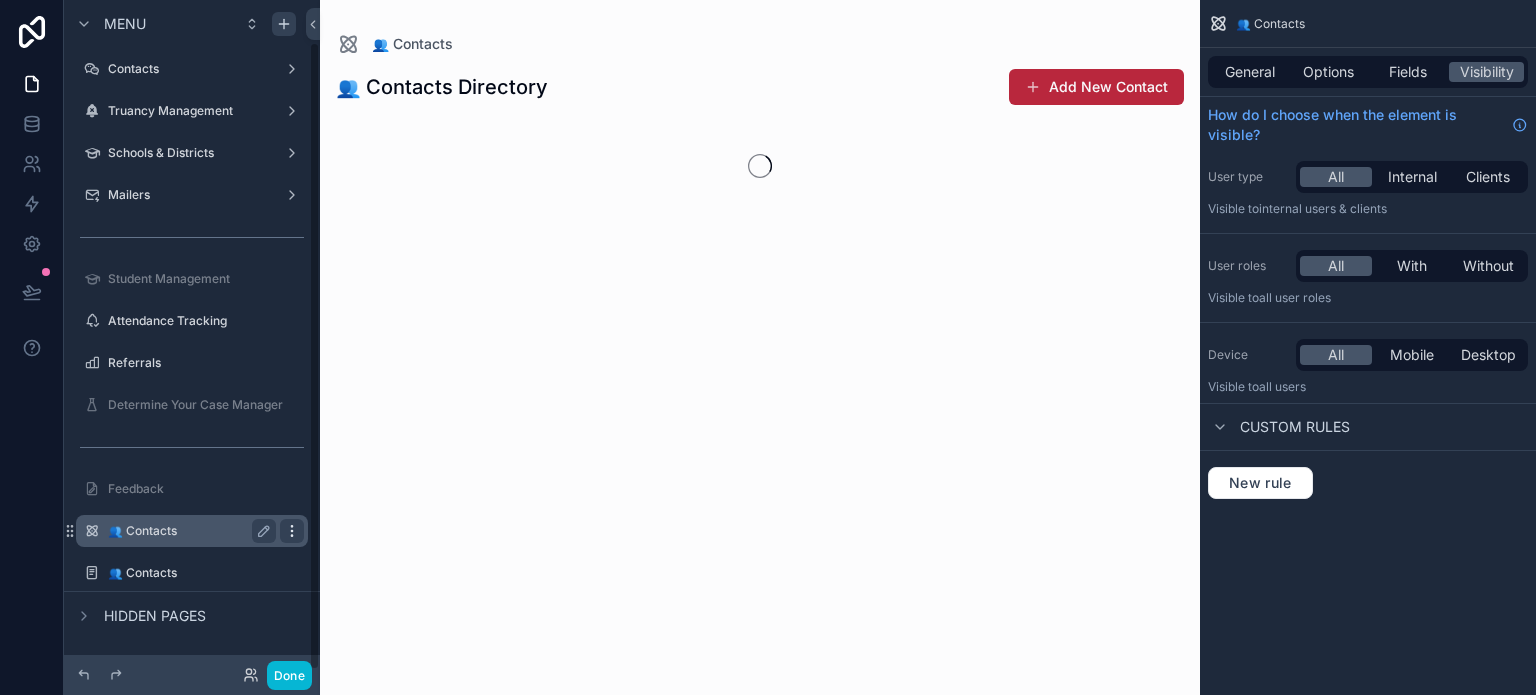 scroll, scrollTop: 44, scrollLeft: 0, axis: vertical 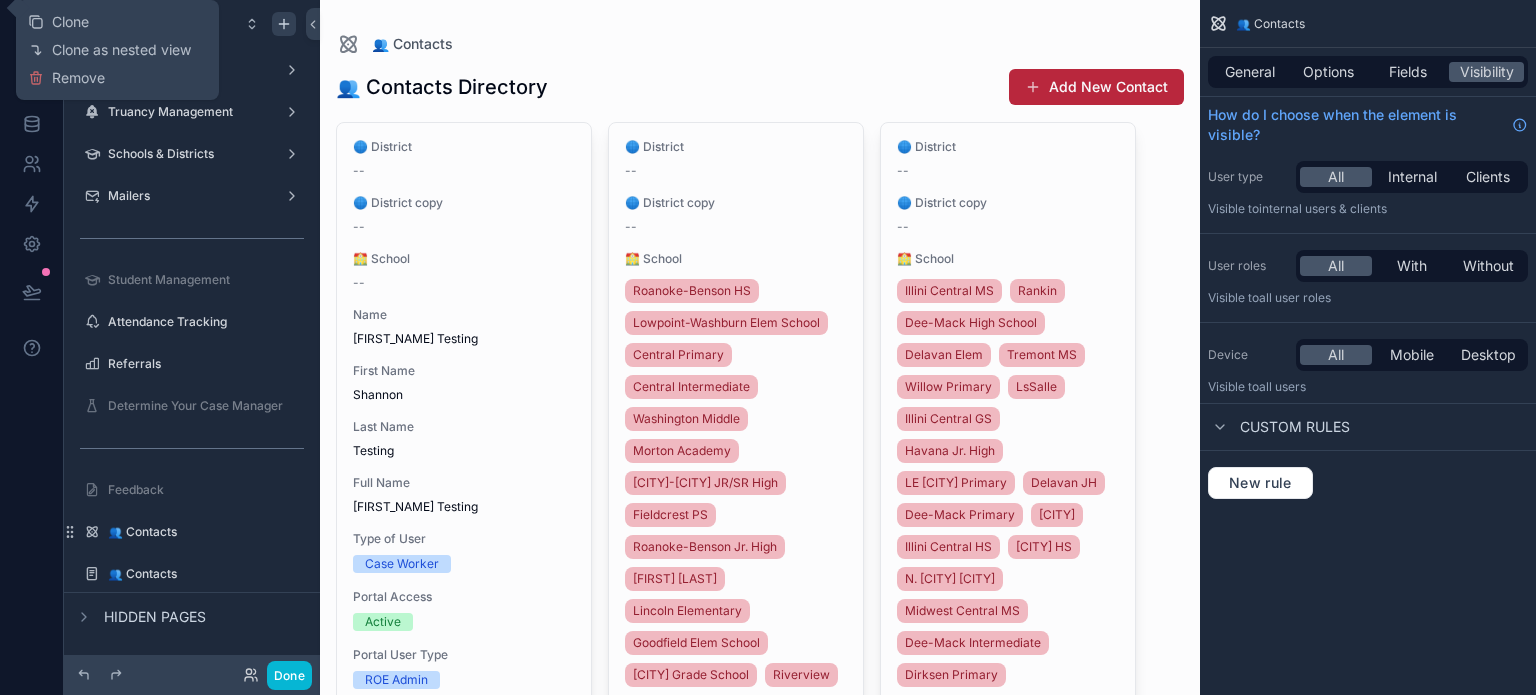 click on "Clone Clone as nested view Remove" at bounding box center [117, 50] 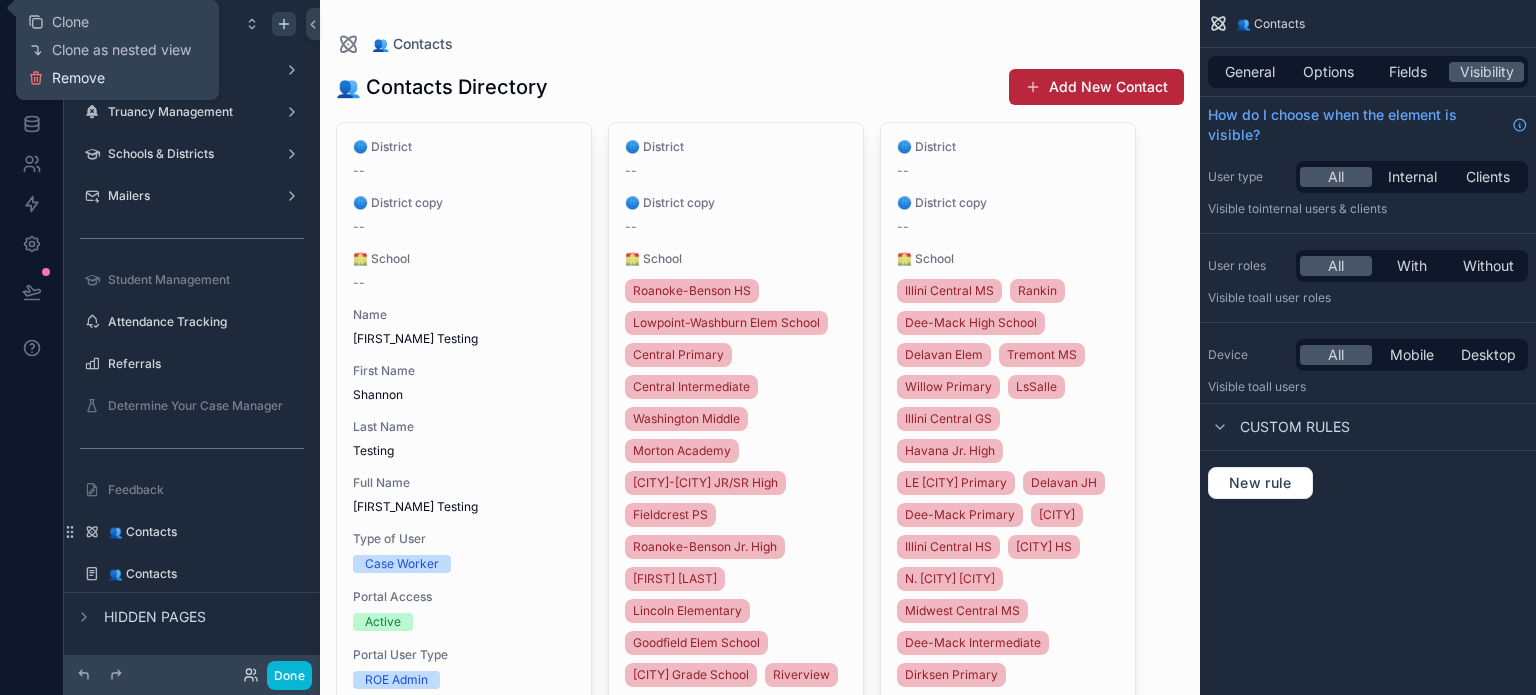 click on "Remove" at bounding box center [78, 78] 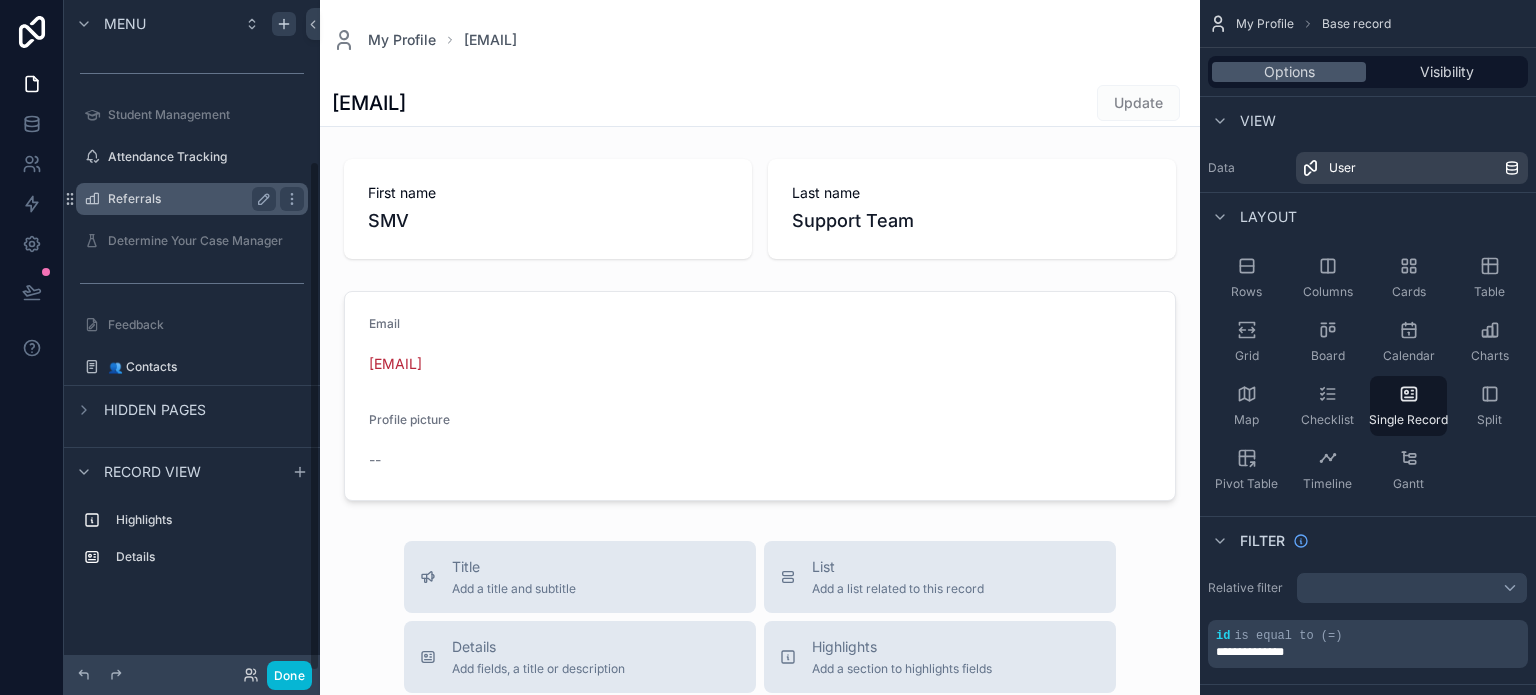 scroll, scrollTop: 211, scrollLeft: 0, axis: vertical 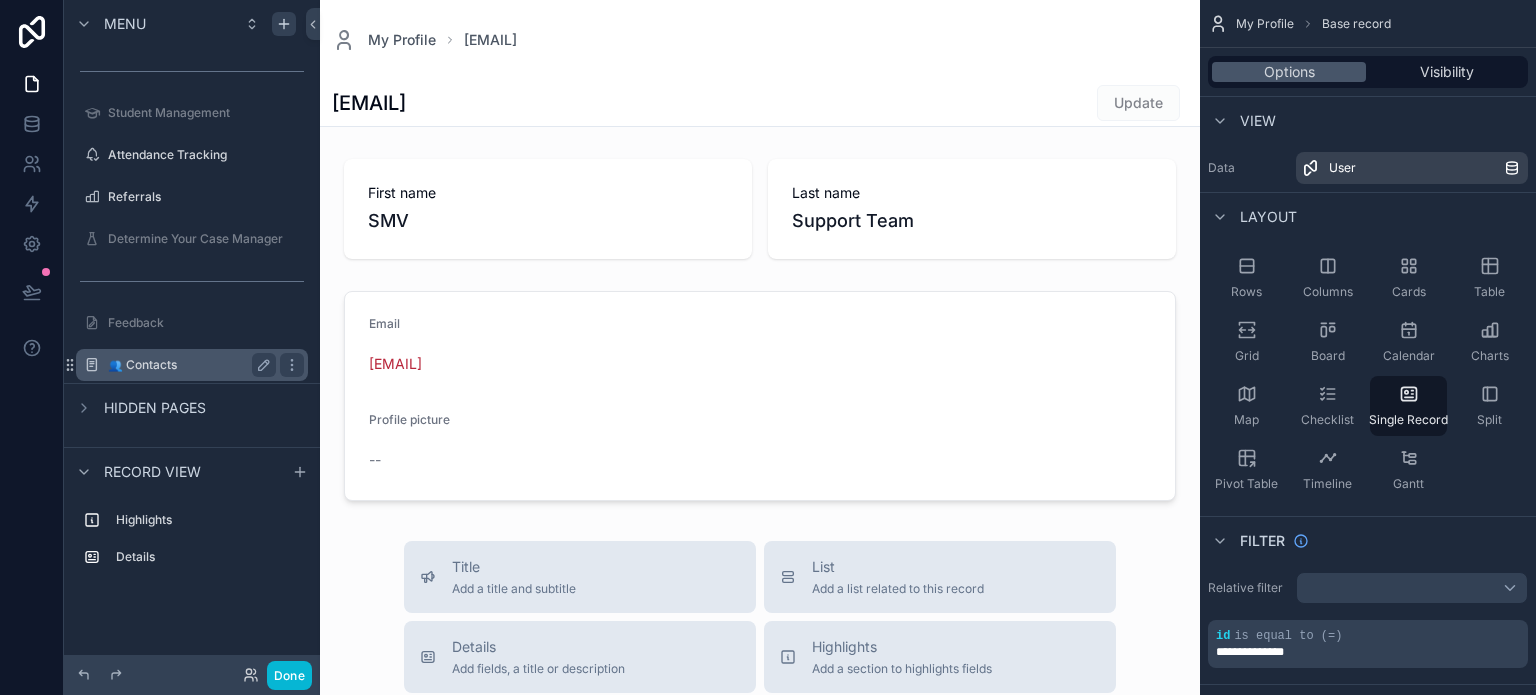 click on "👥 Contacts" at bounding box center (192, 365) 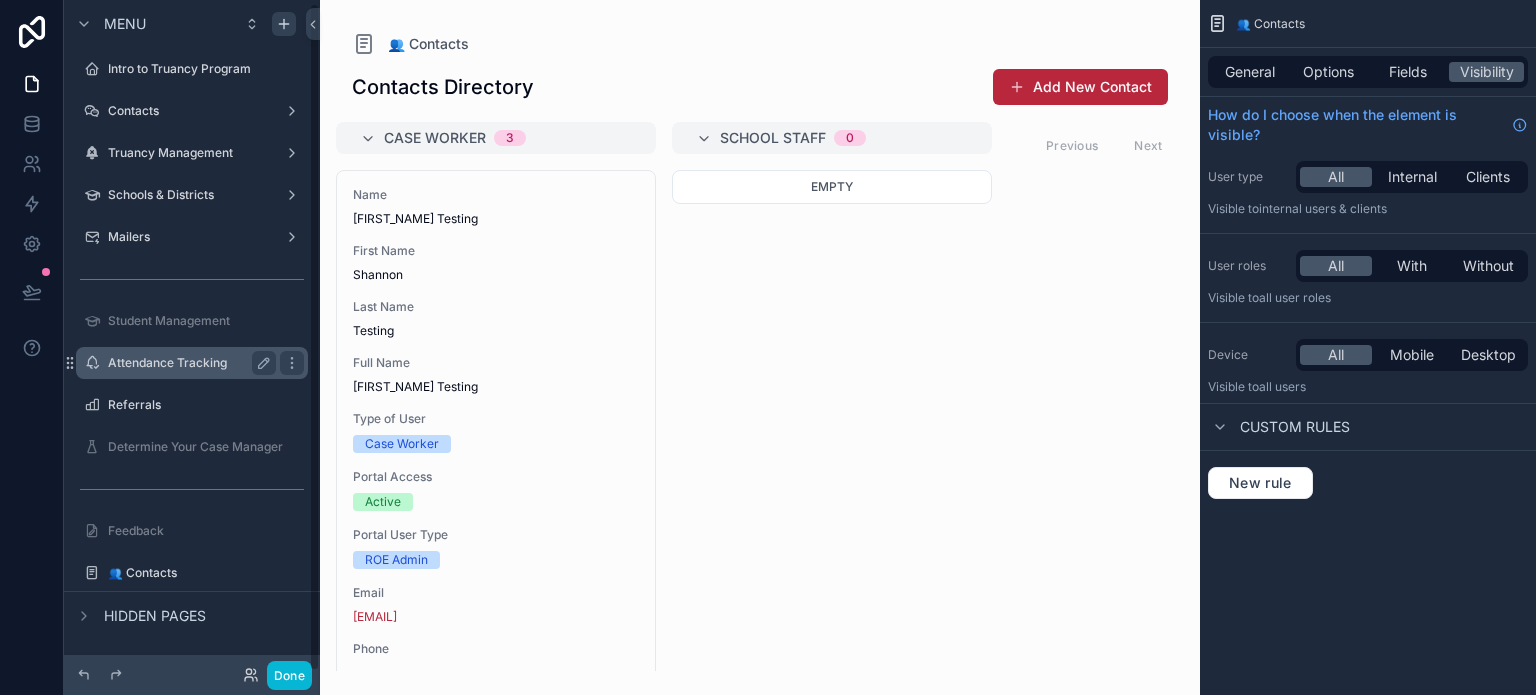 scroll, scrollTop: 3, scrollLeft: 0, axis: vertical 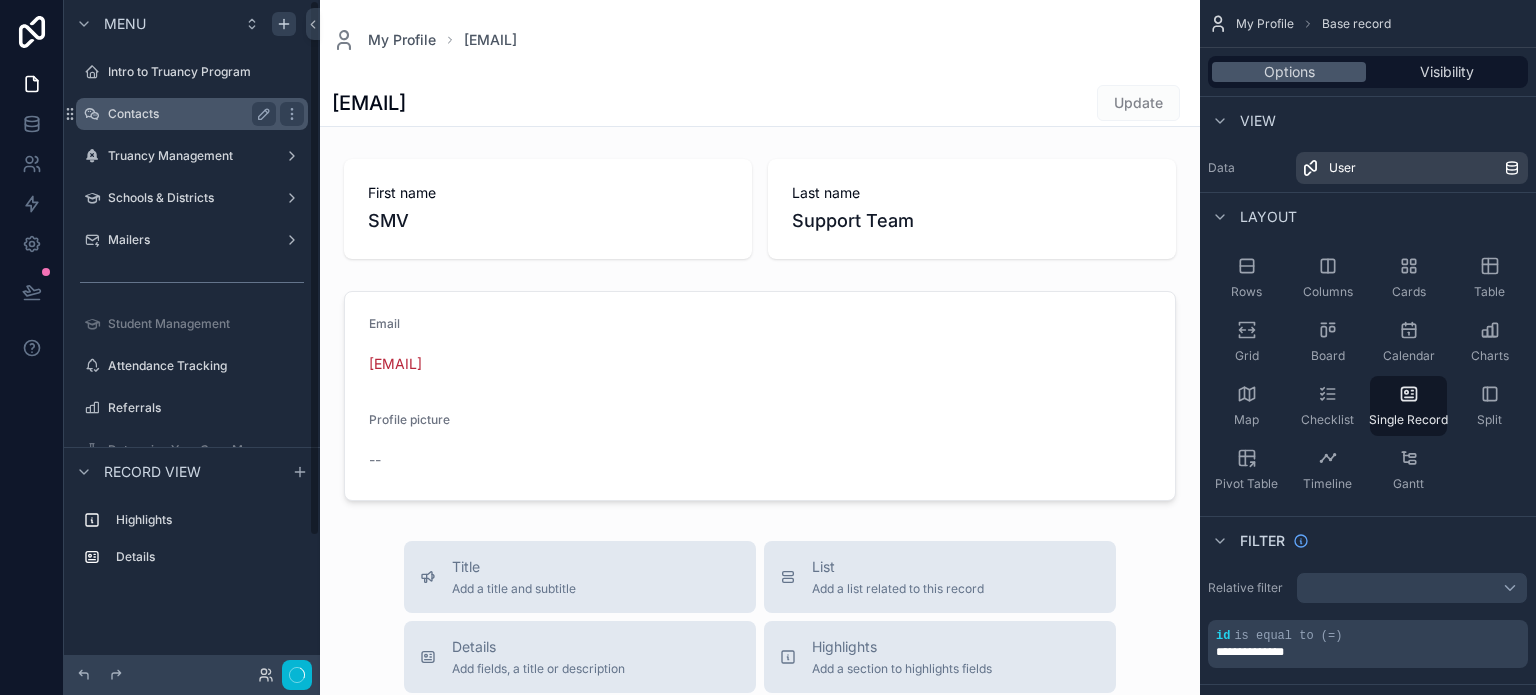click on "Contacts" at bounding box center (192, 114) 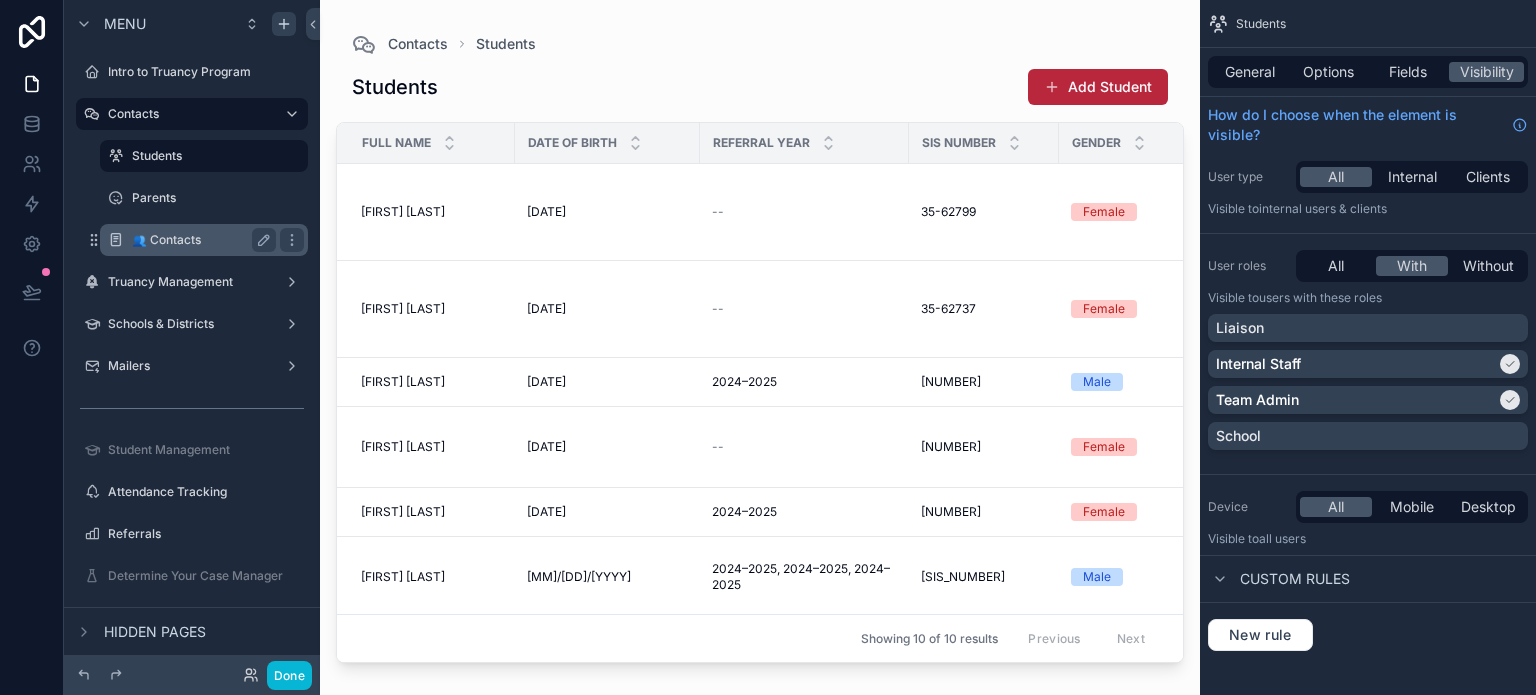 click on "👥 Contacts" at bounding box center (200, 240) 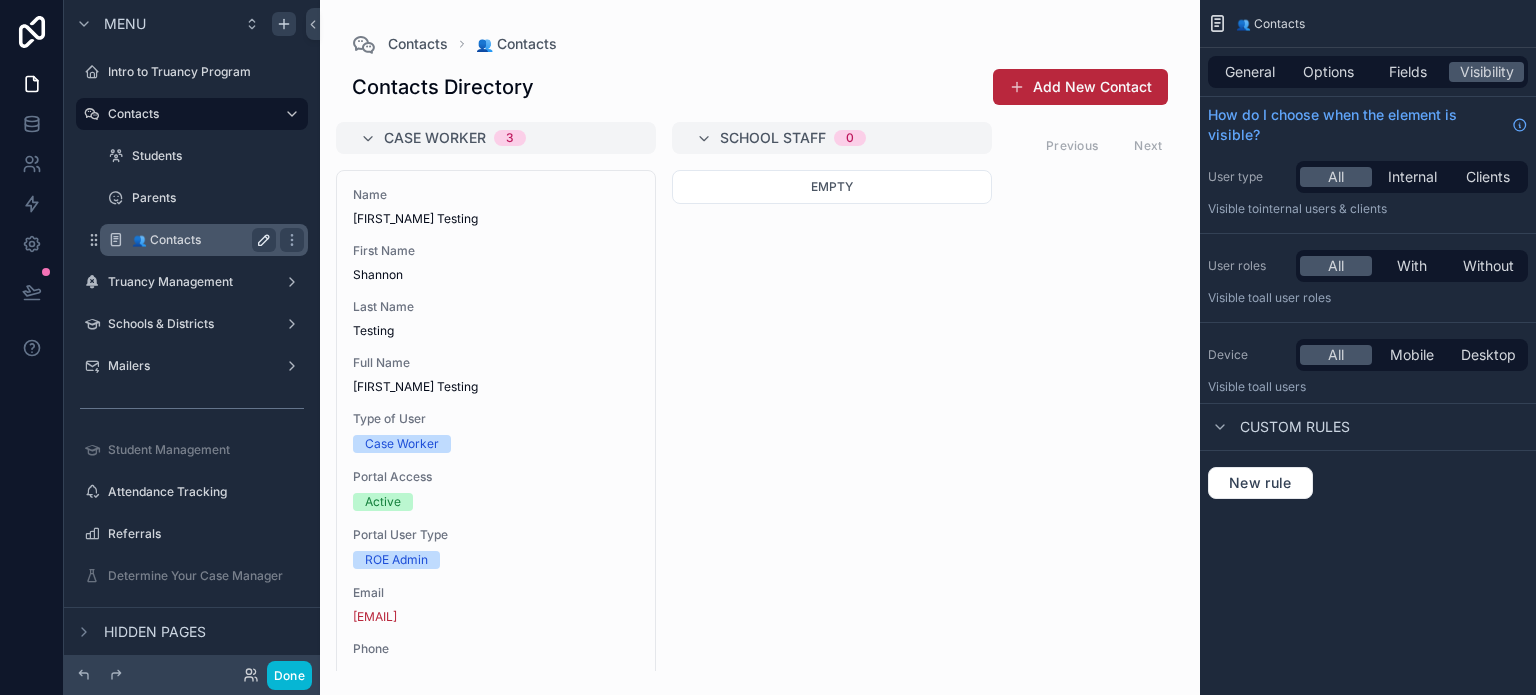 click 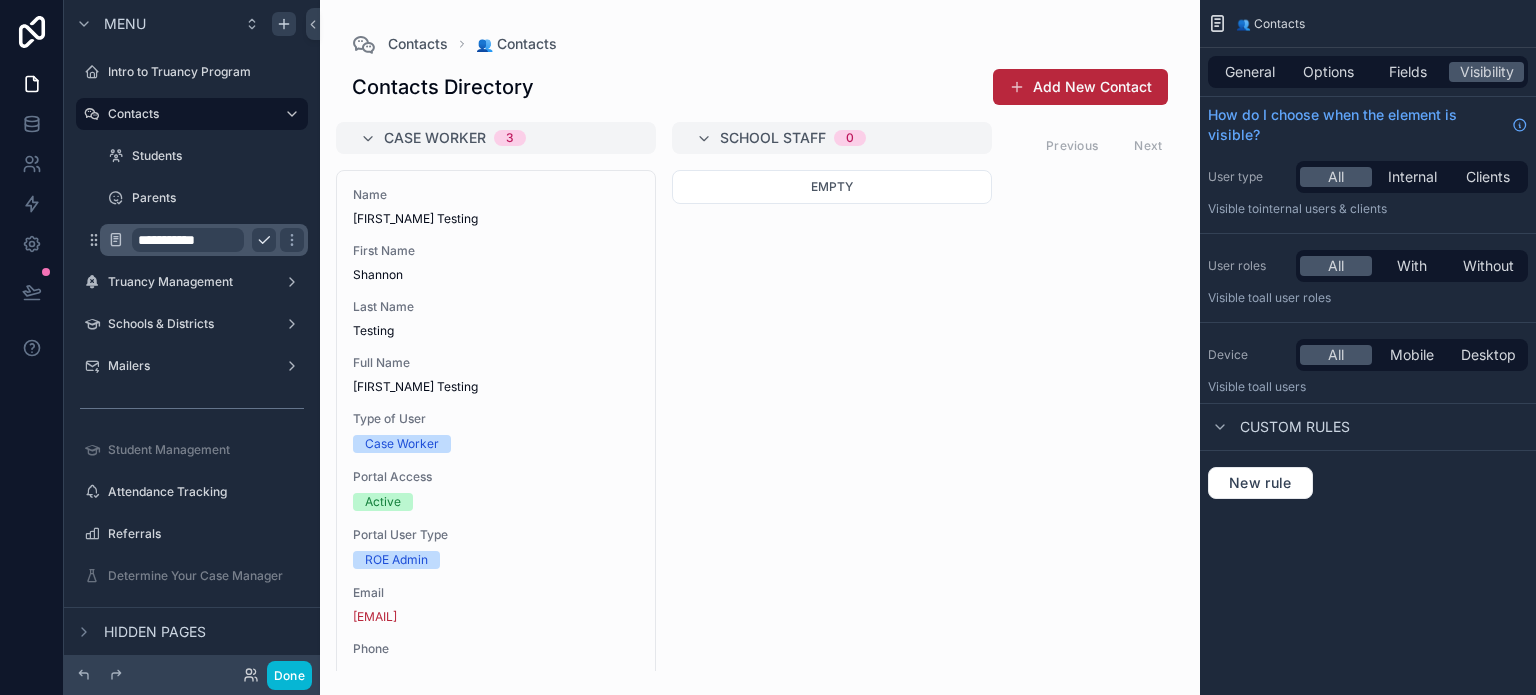 click on "**********" at bounding box center [188, 240] 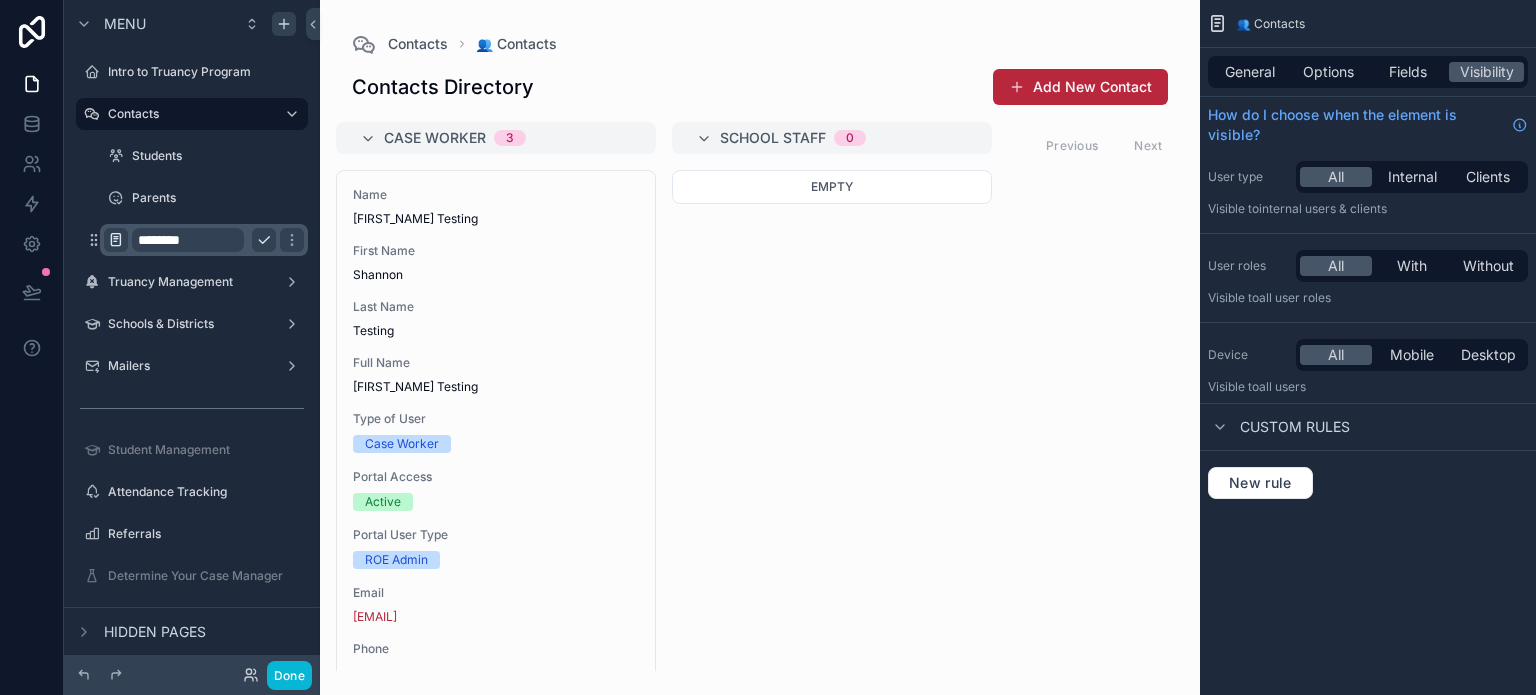 type on "********" 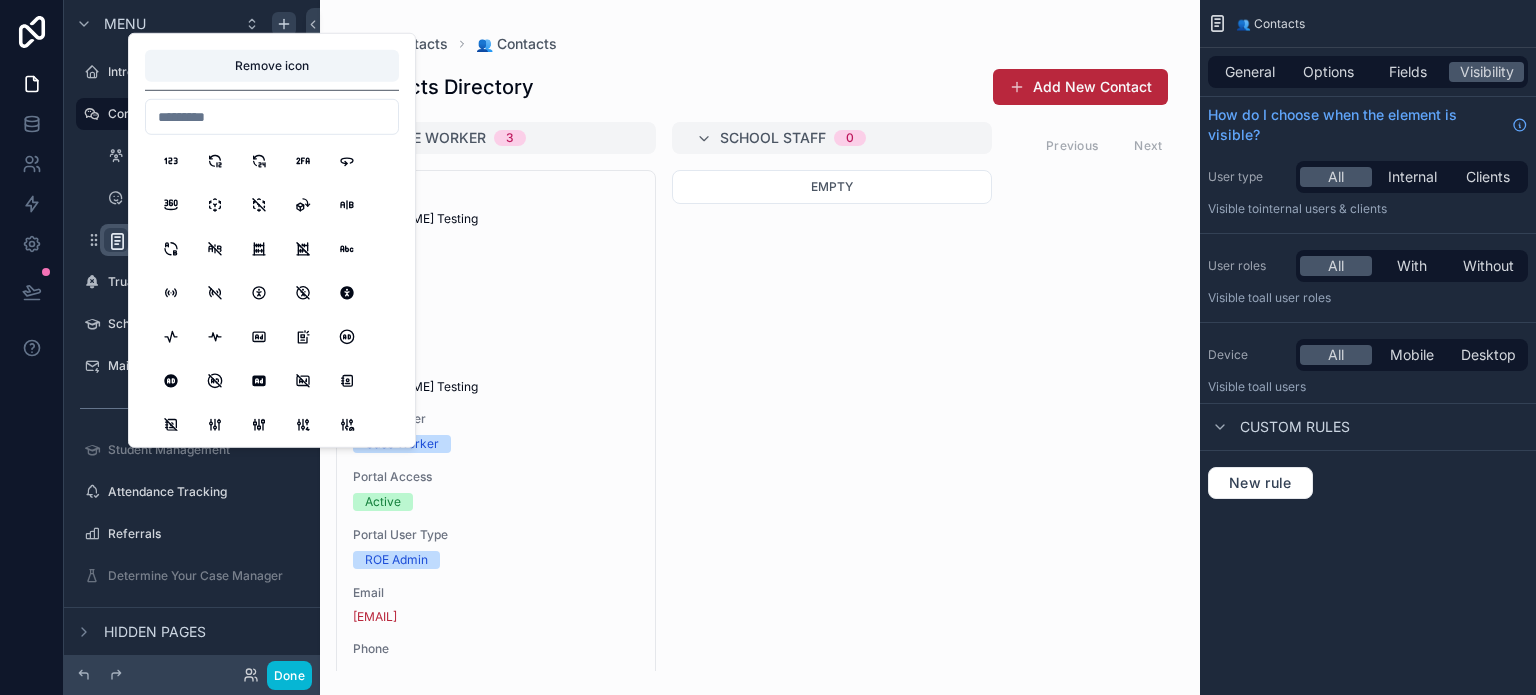 click at bounding box center [272, 117] 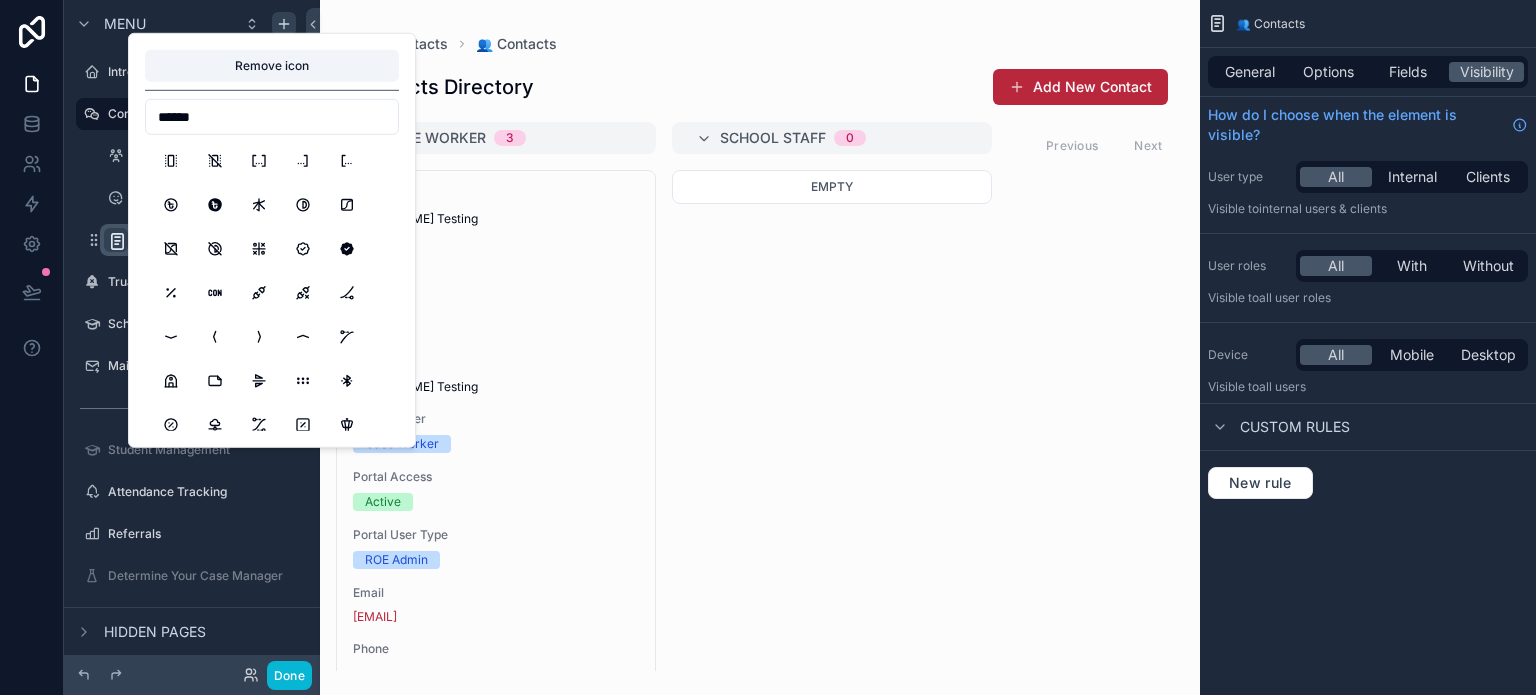 type on "*******" 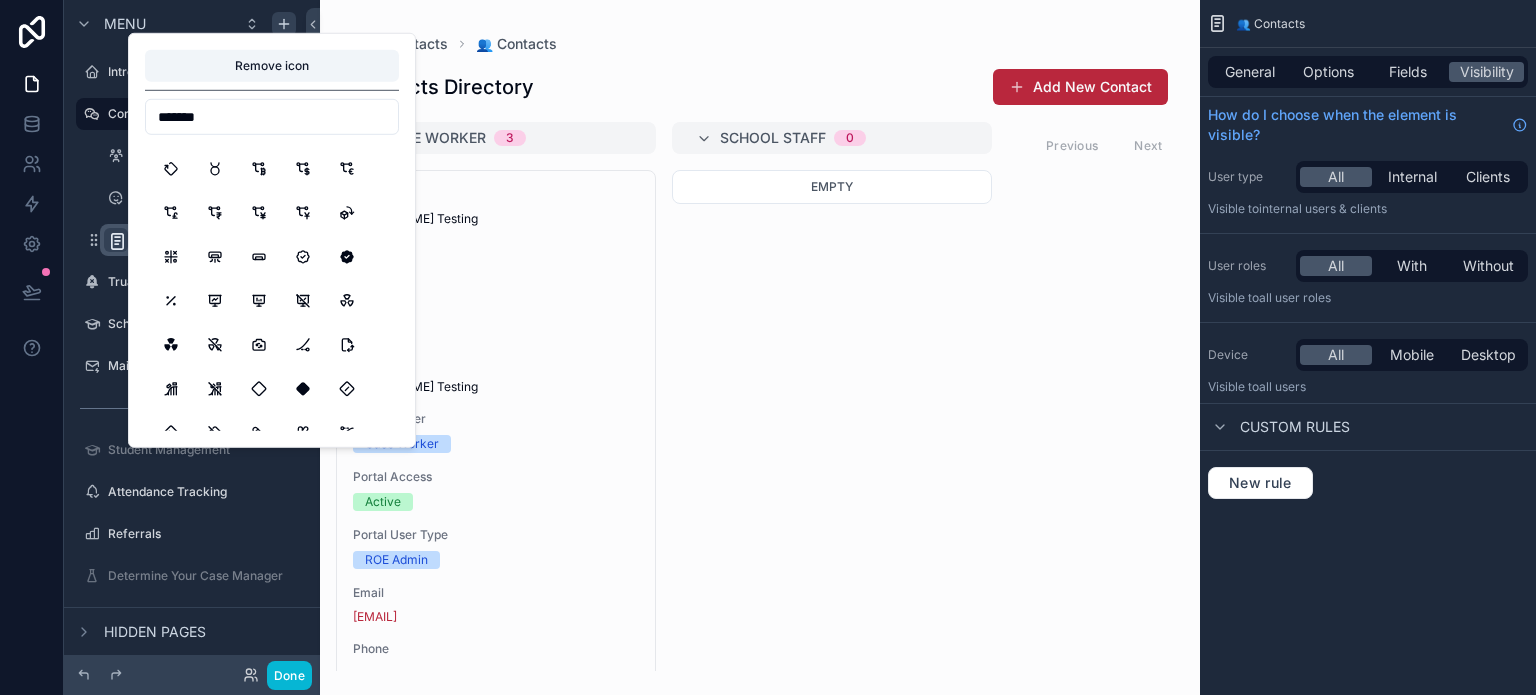 scroll, scrollTop: 364, scrollLeft: 0, axis: vertical 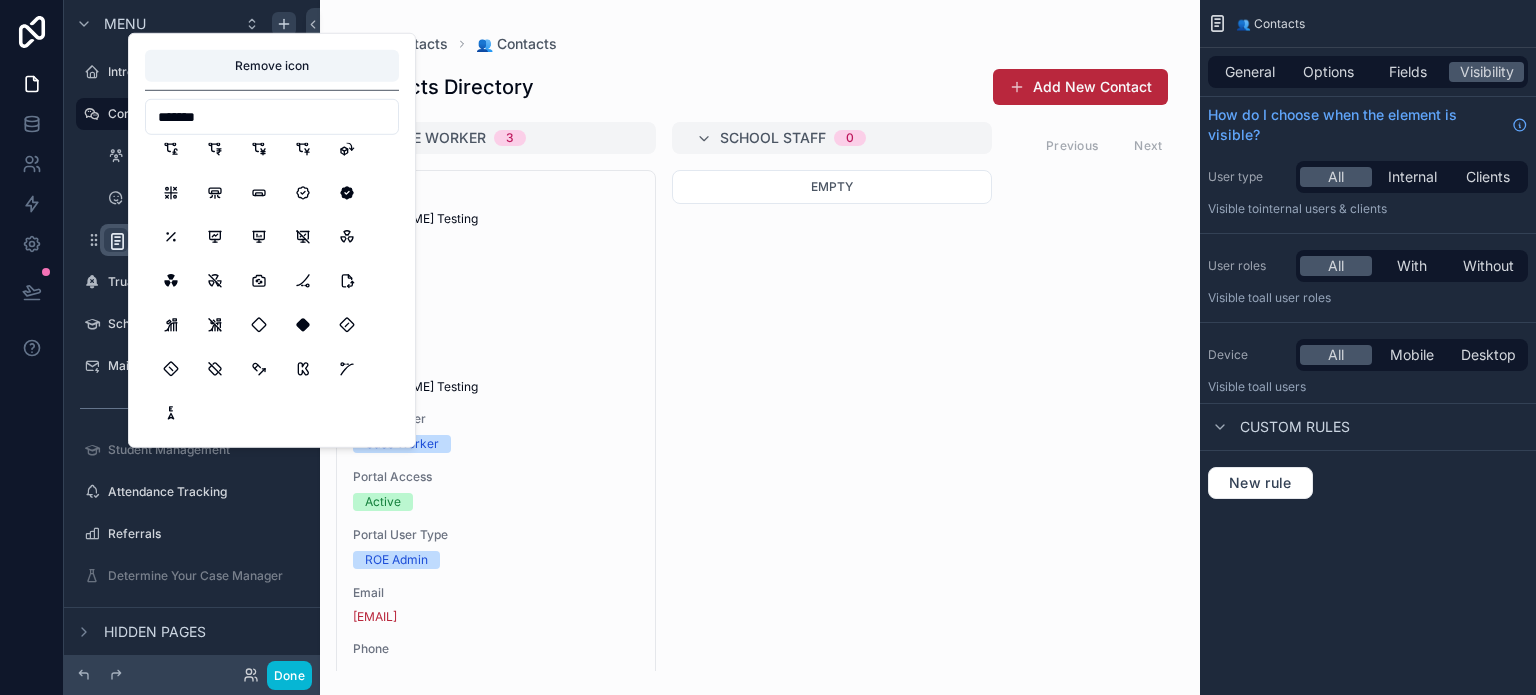 click on "*******" at bounding box center (272, 117) 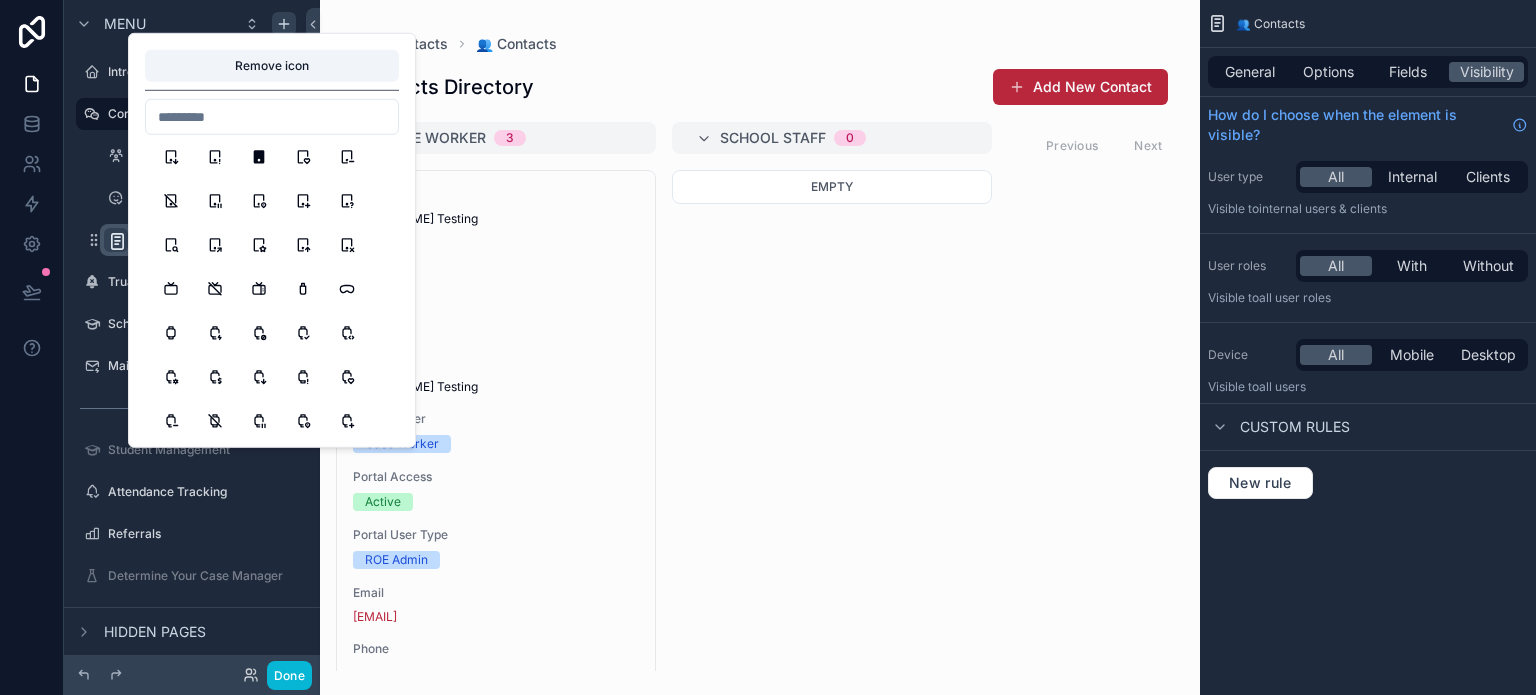 scroll, scrollTop: 17413, scrollLeft: 0, axis: vertical 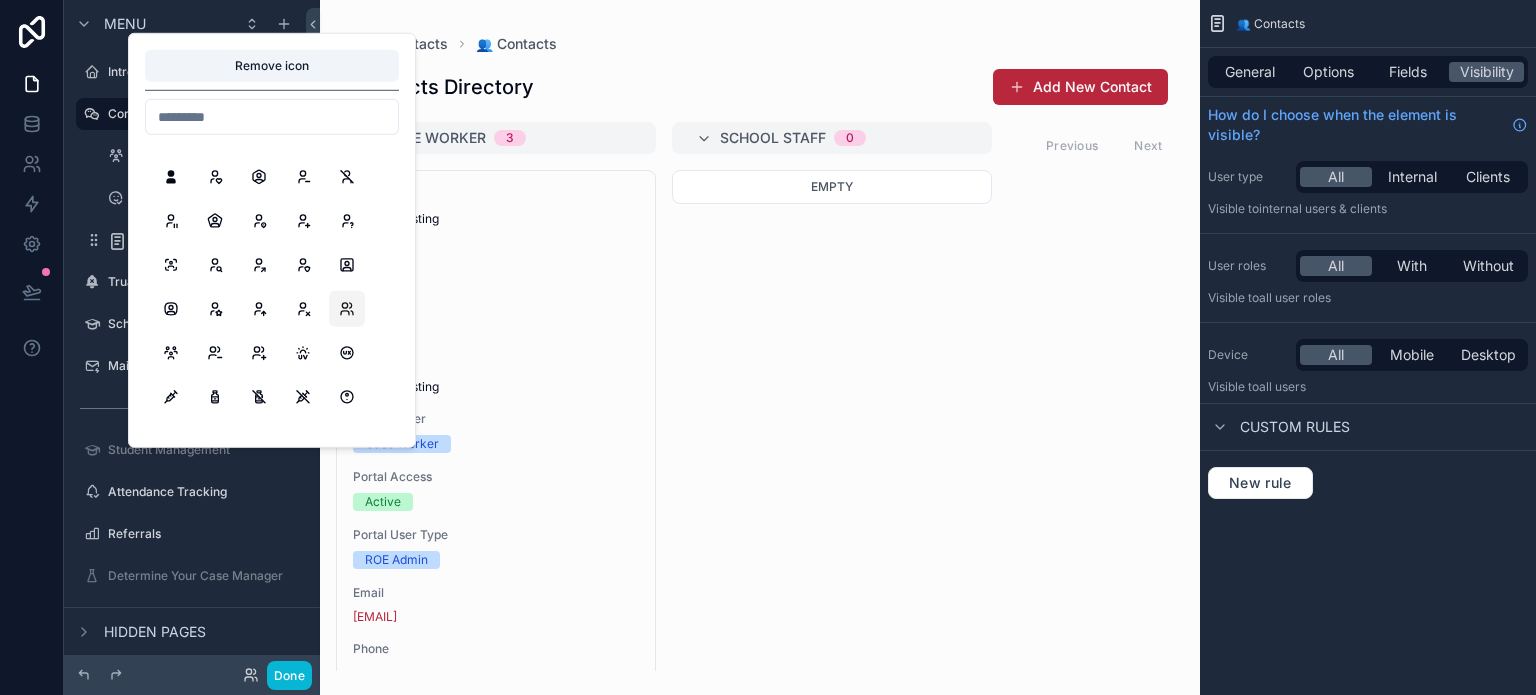 click at bounding box center (347, 309) 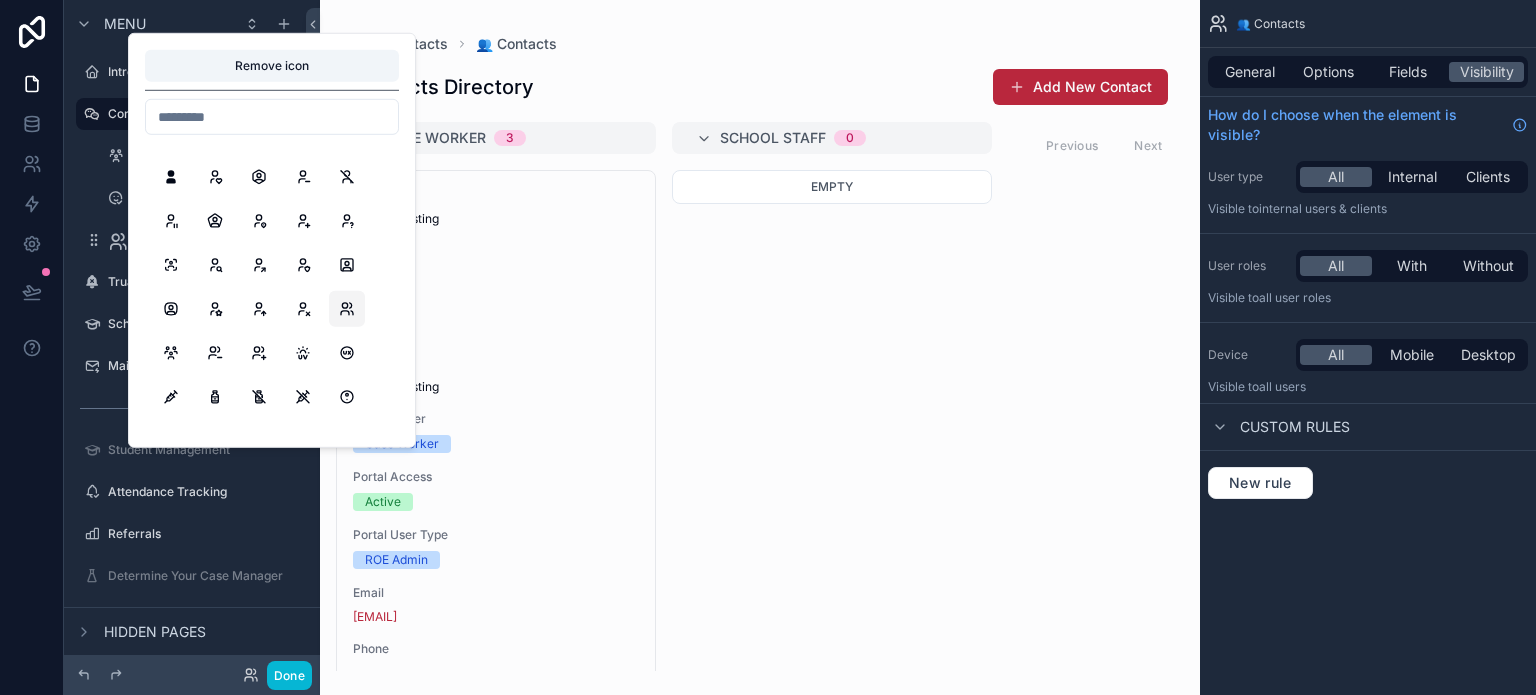 click at bounding box center (760, 347) 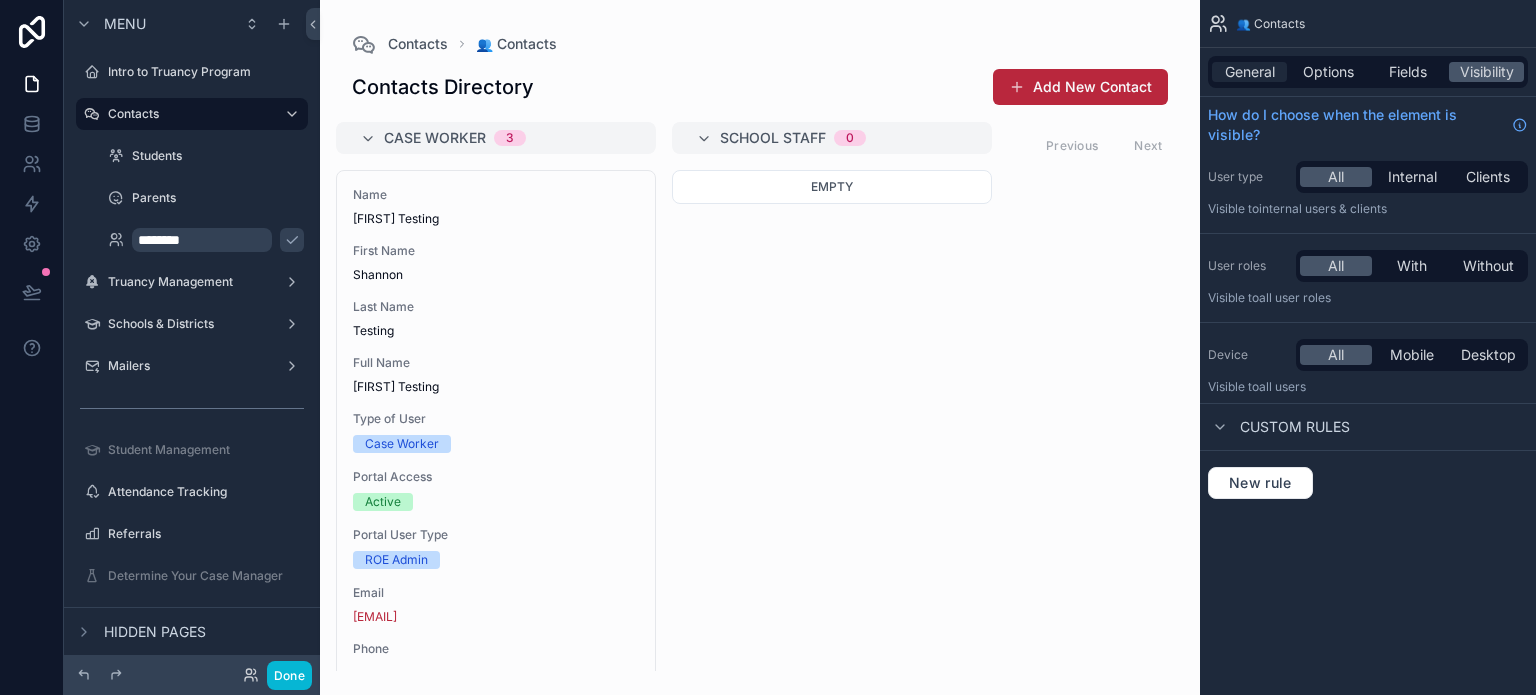 click on "General" at bounding box center (1250, 72) 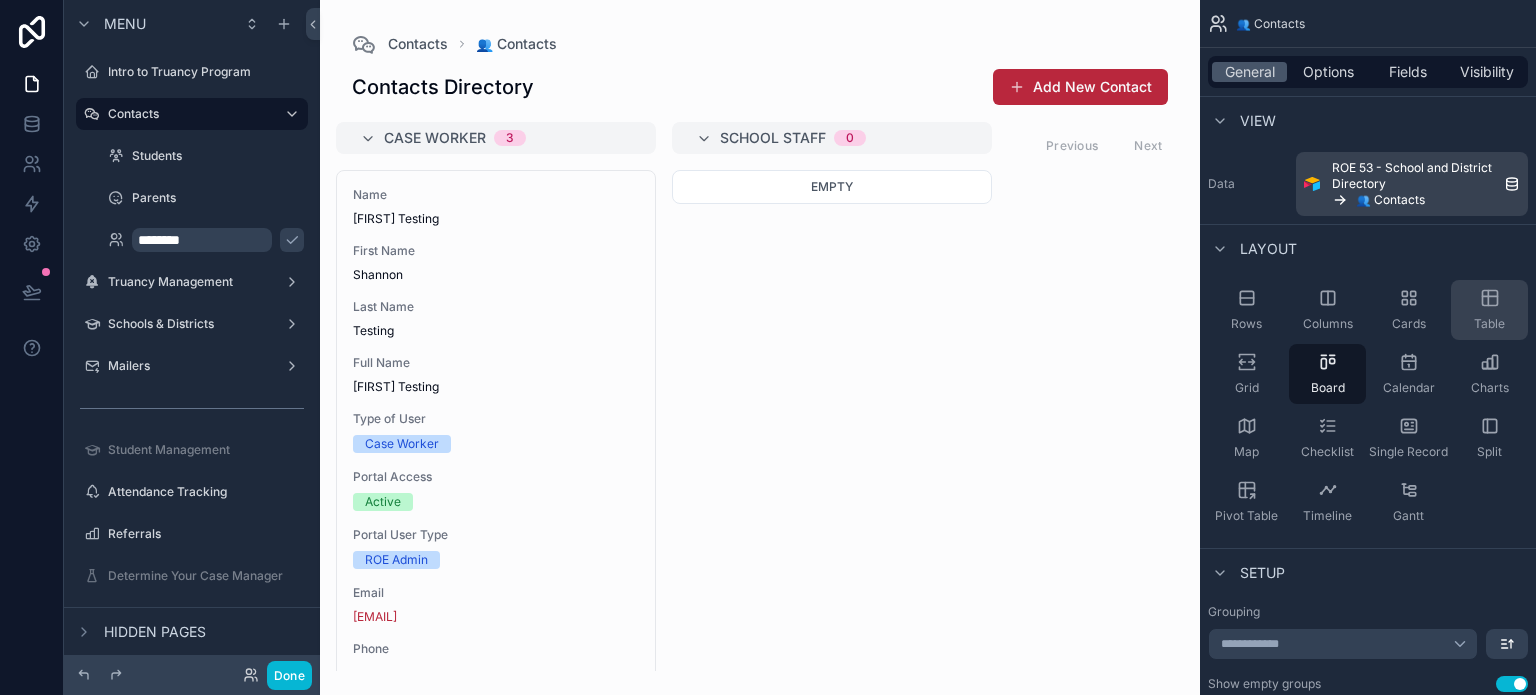 click on "Table" at bounding box center [1489, 324] 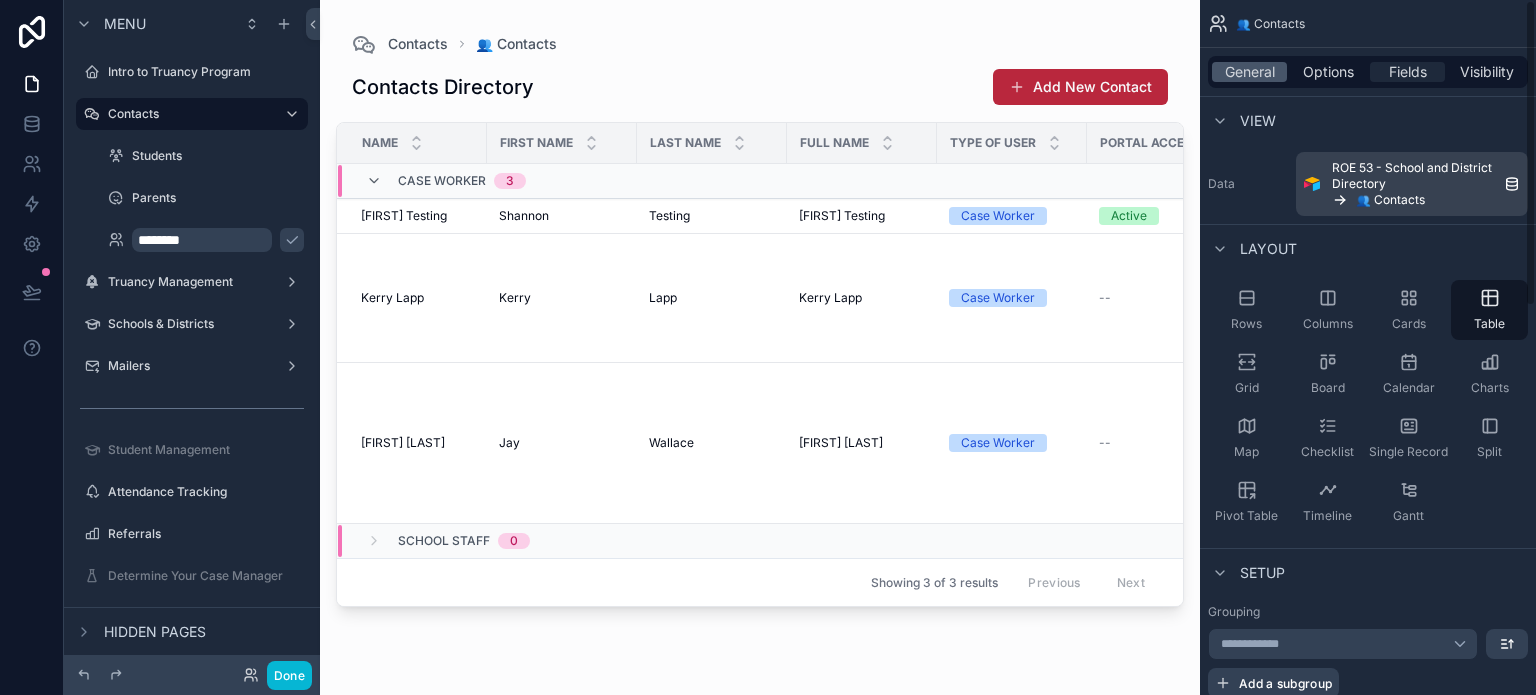 click on "Fields" at bounding box center (1408, 72) 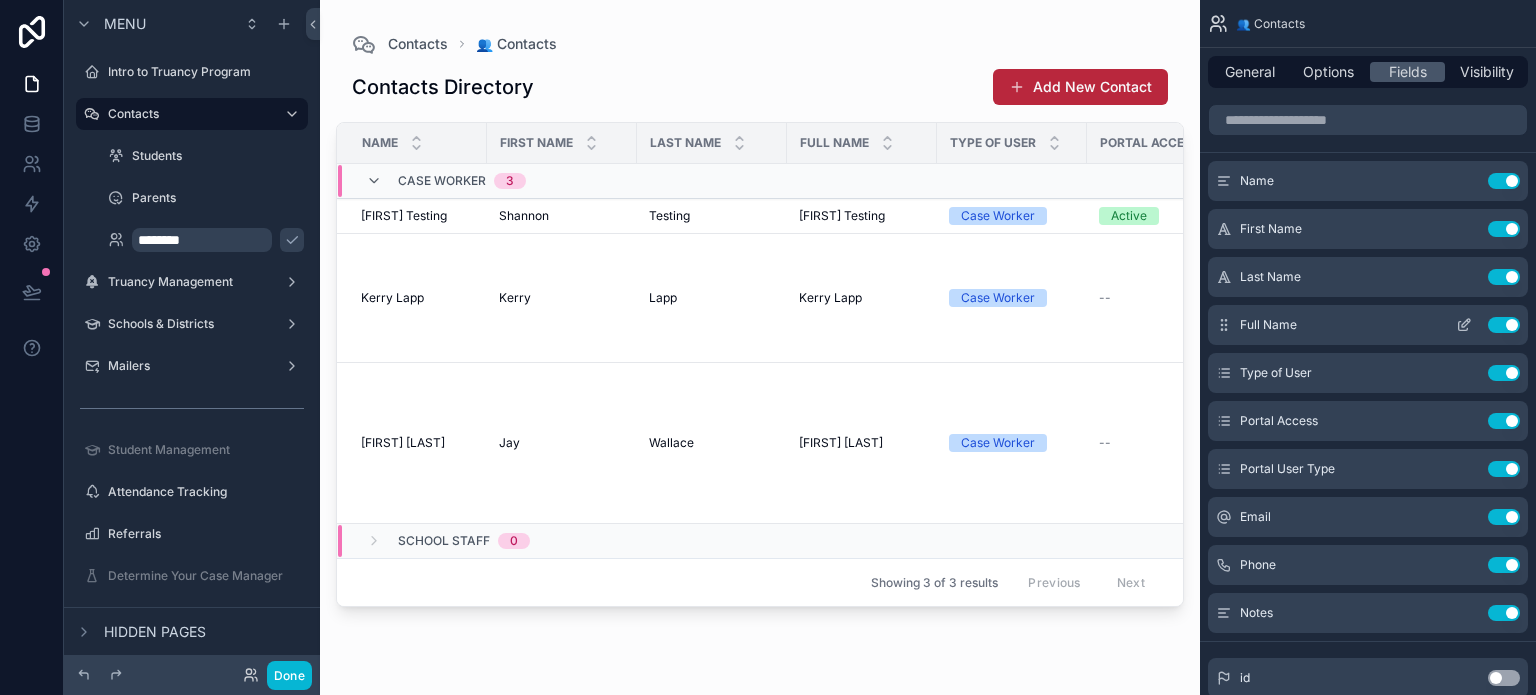 click on "Use setting" at bounding box center (1504, 325) 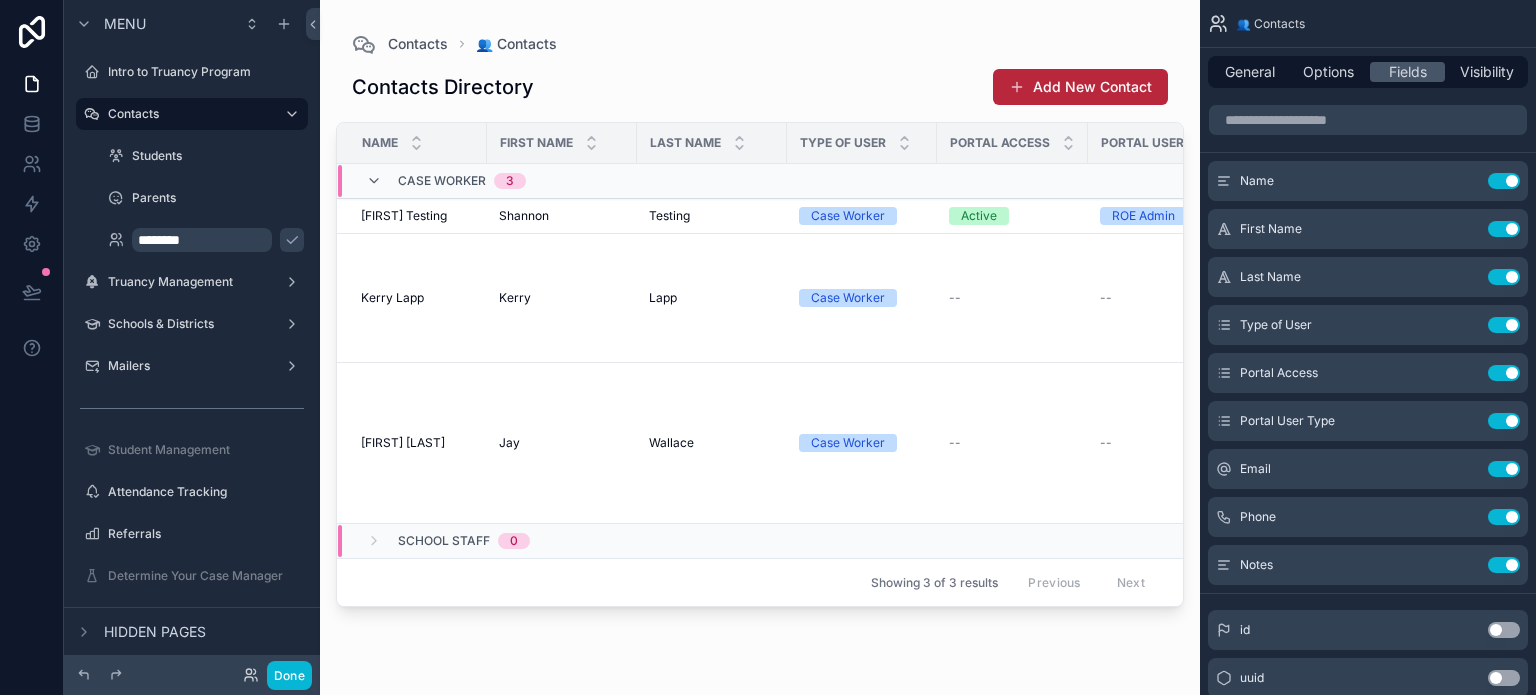 click on "Use setting" at bounding box center (1504, 325) 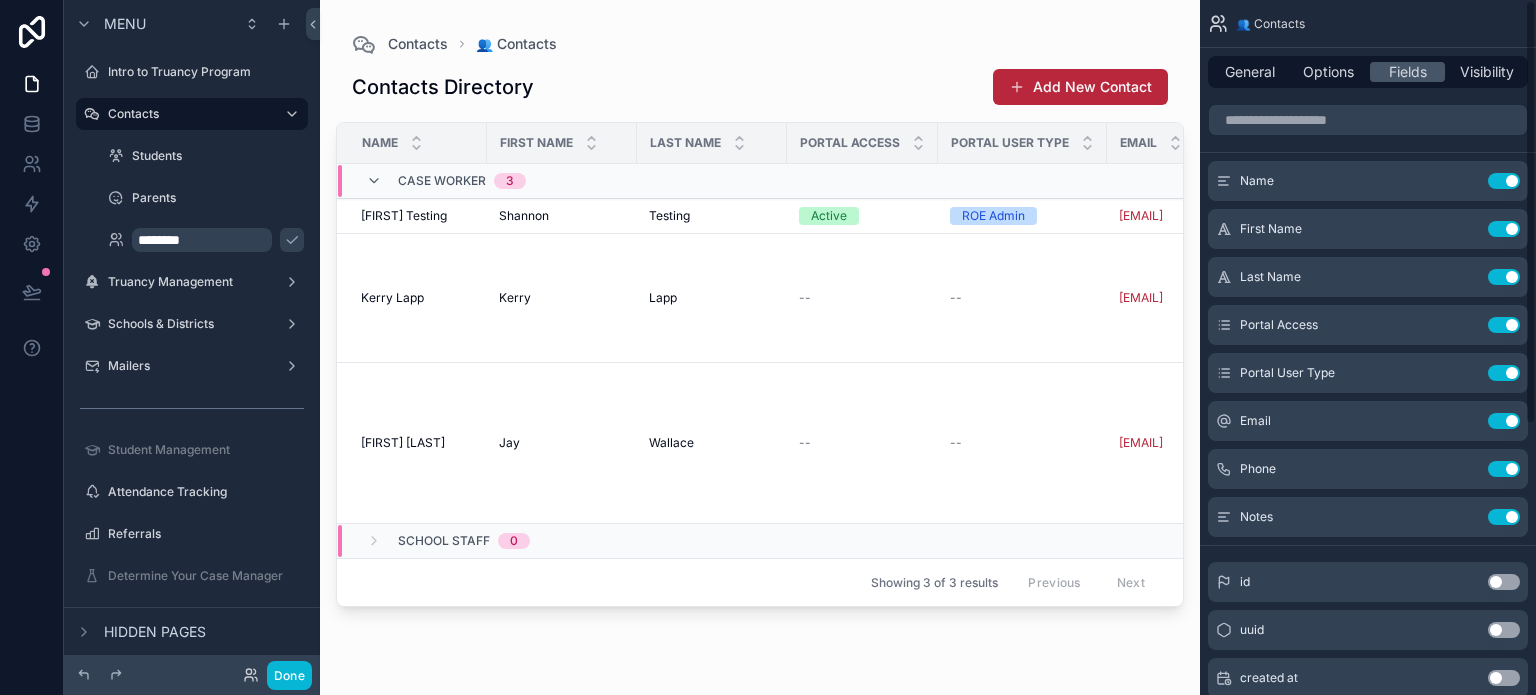 click on "Use setting" at bounding box center [1504, 325] 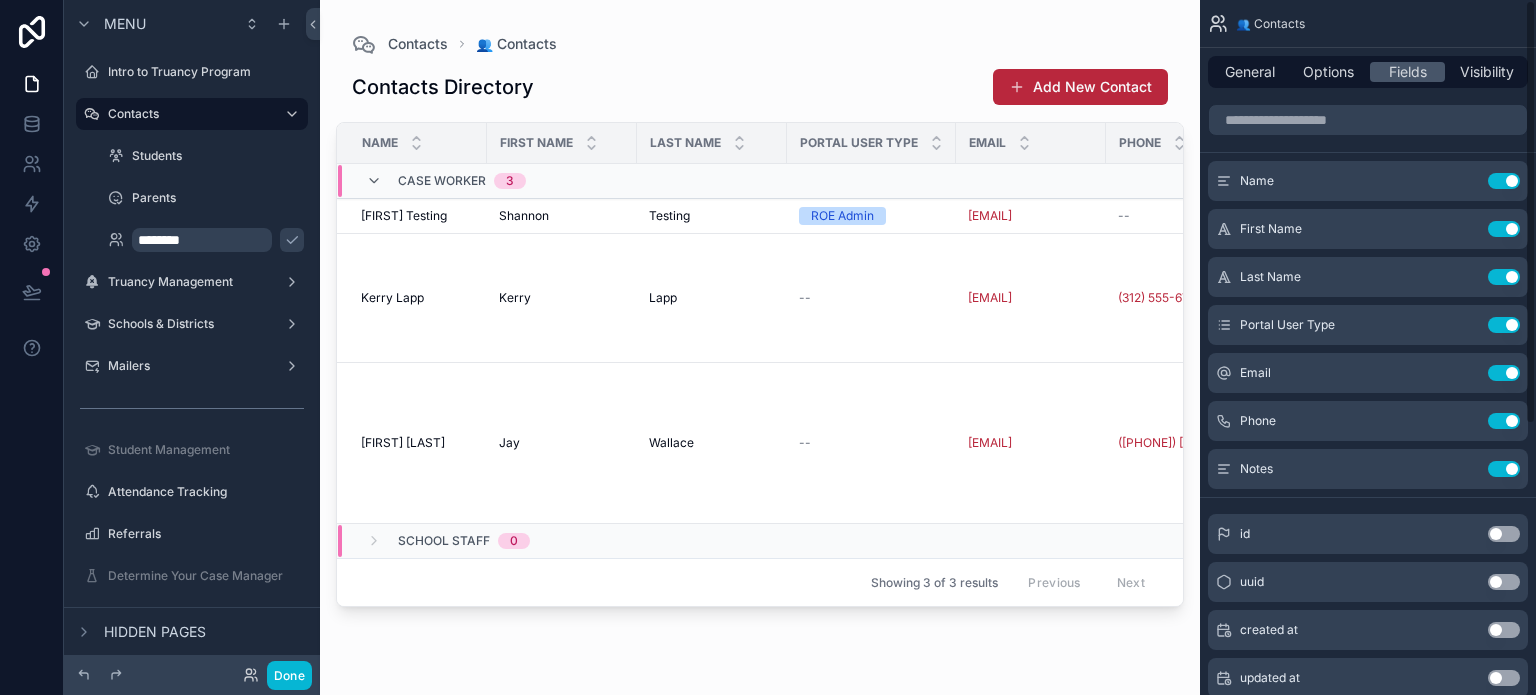 click on "Use setting" at bounding box center (1504, 325) 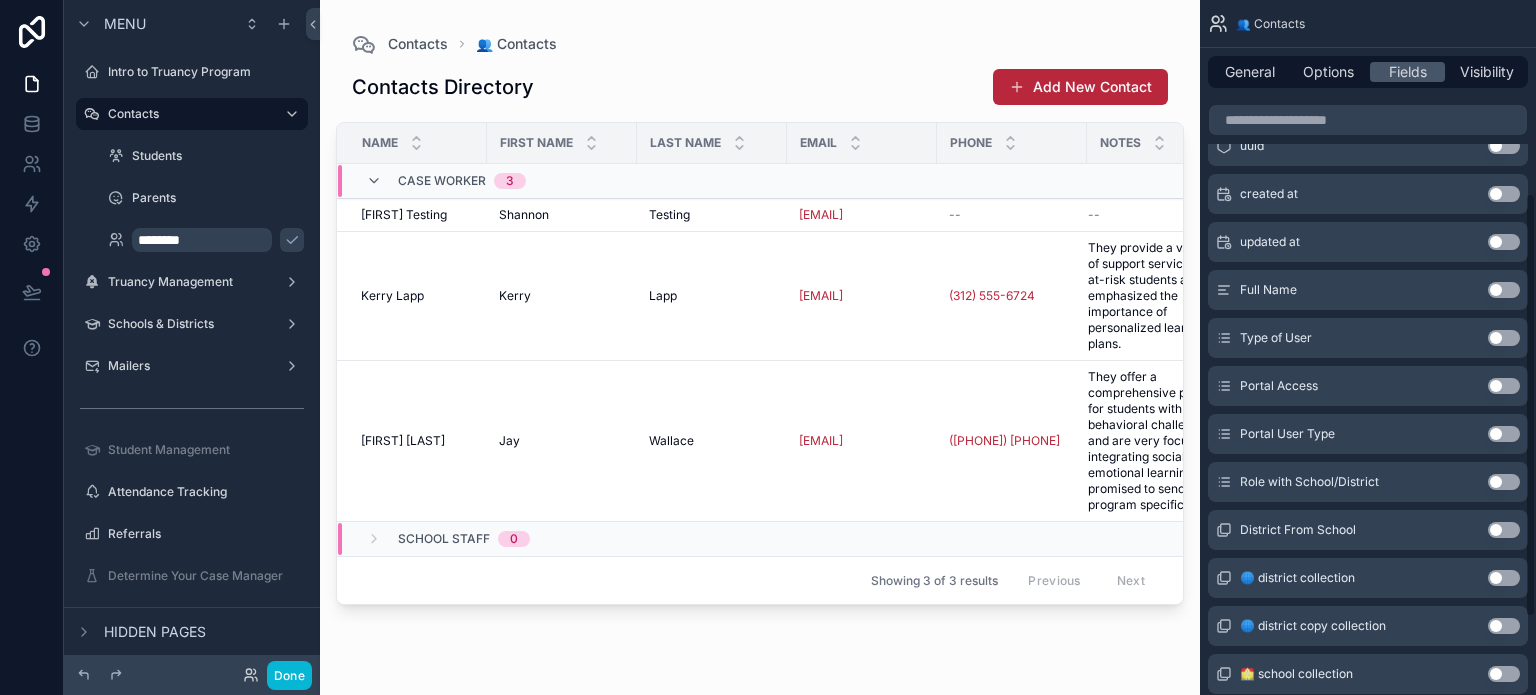 scroll, scrollTop: 400, scrollLeft: 0, axis: vertical 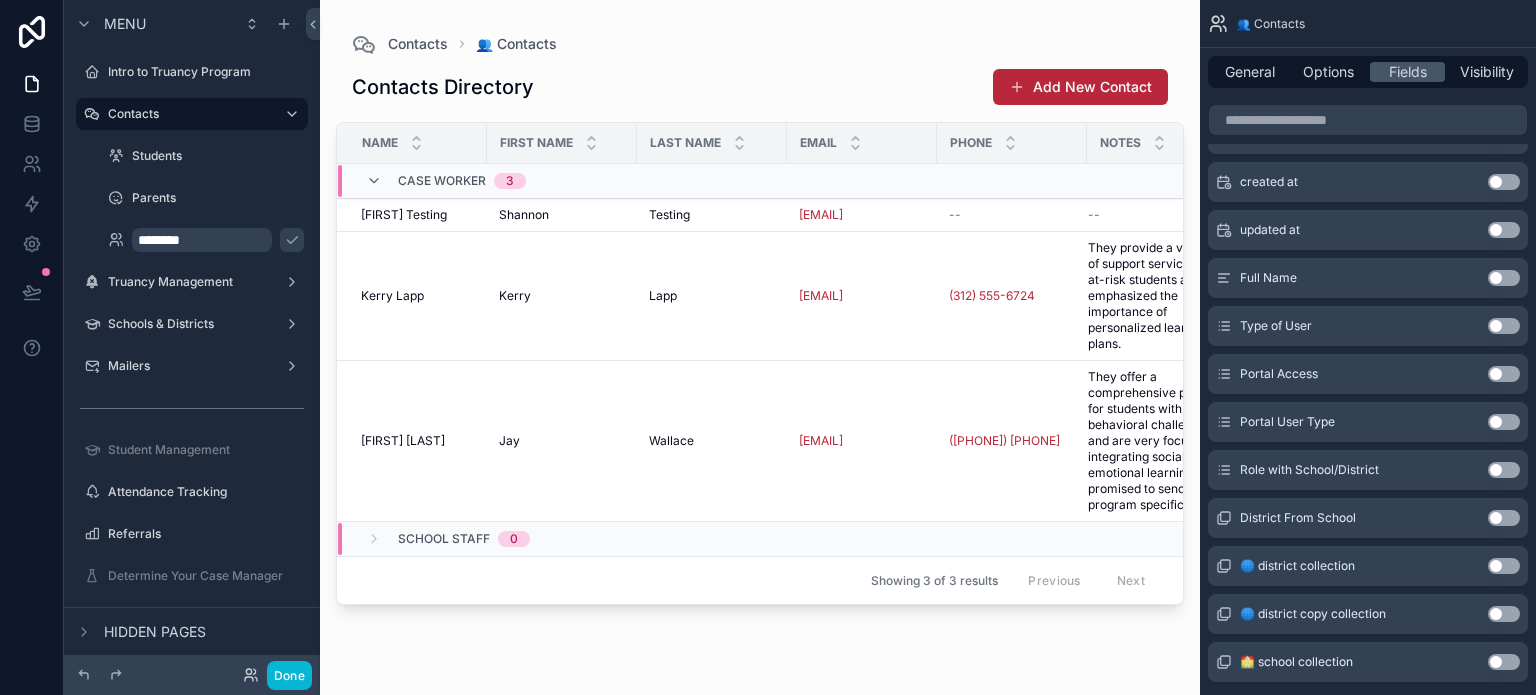 click on "Use setting" at bounding box center (1504, 470) 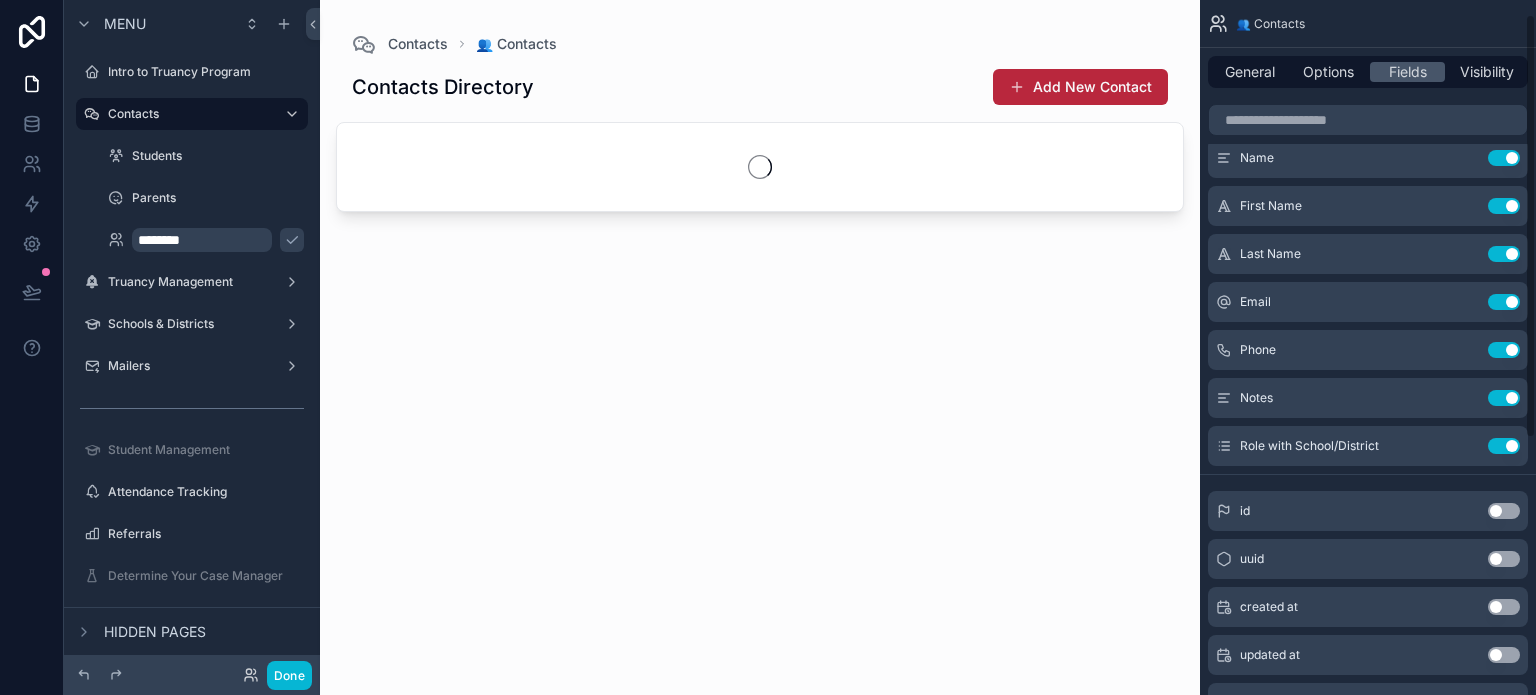 scroll, scrollTop: 0, scrollLeft: 0, axis: both 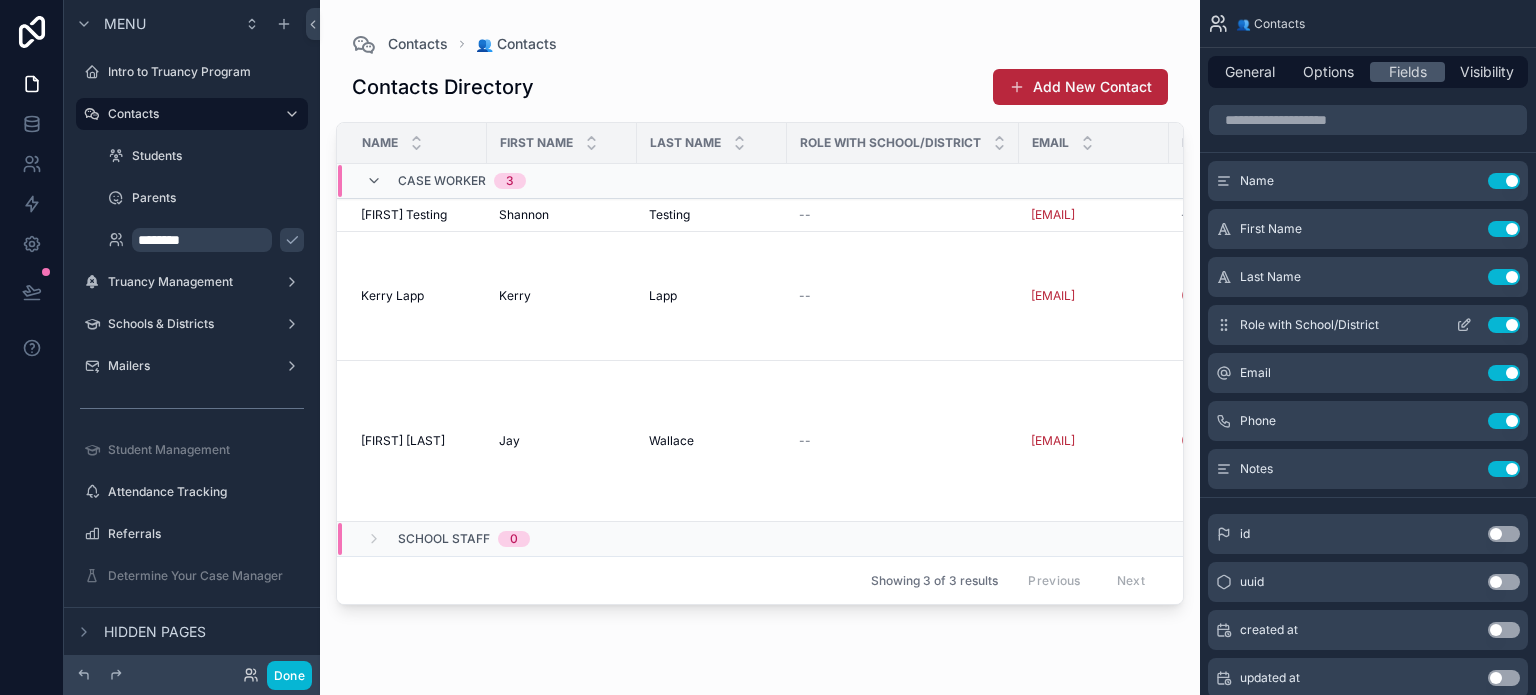 click 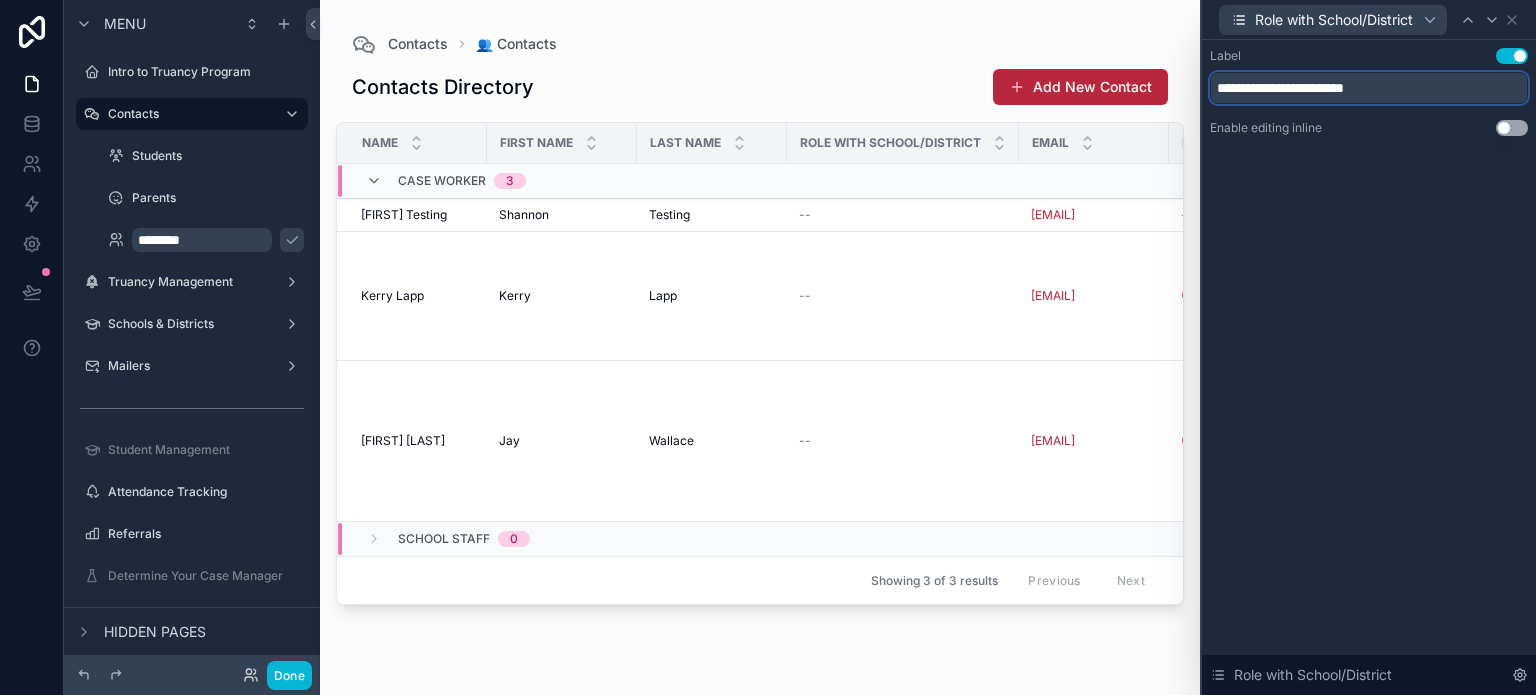 drag, startPoint x: 1247, startPoint y: 86, endPoint x: 1390, endPoint y: 85, distance: 143.0035 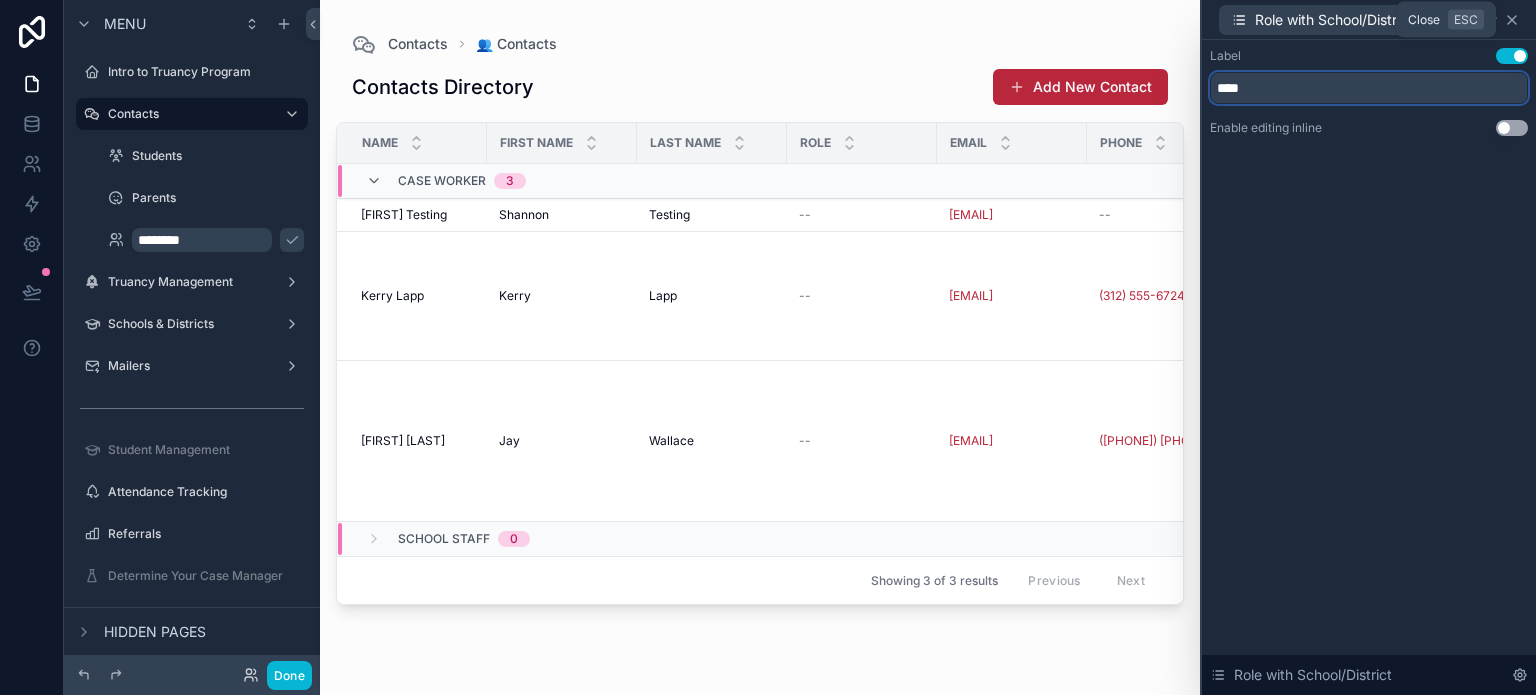 type on "****" 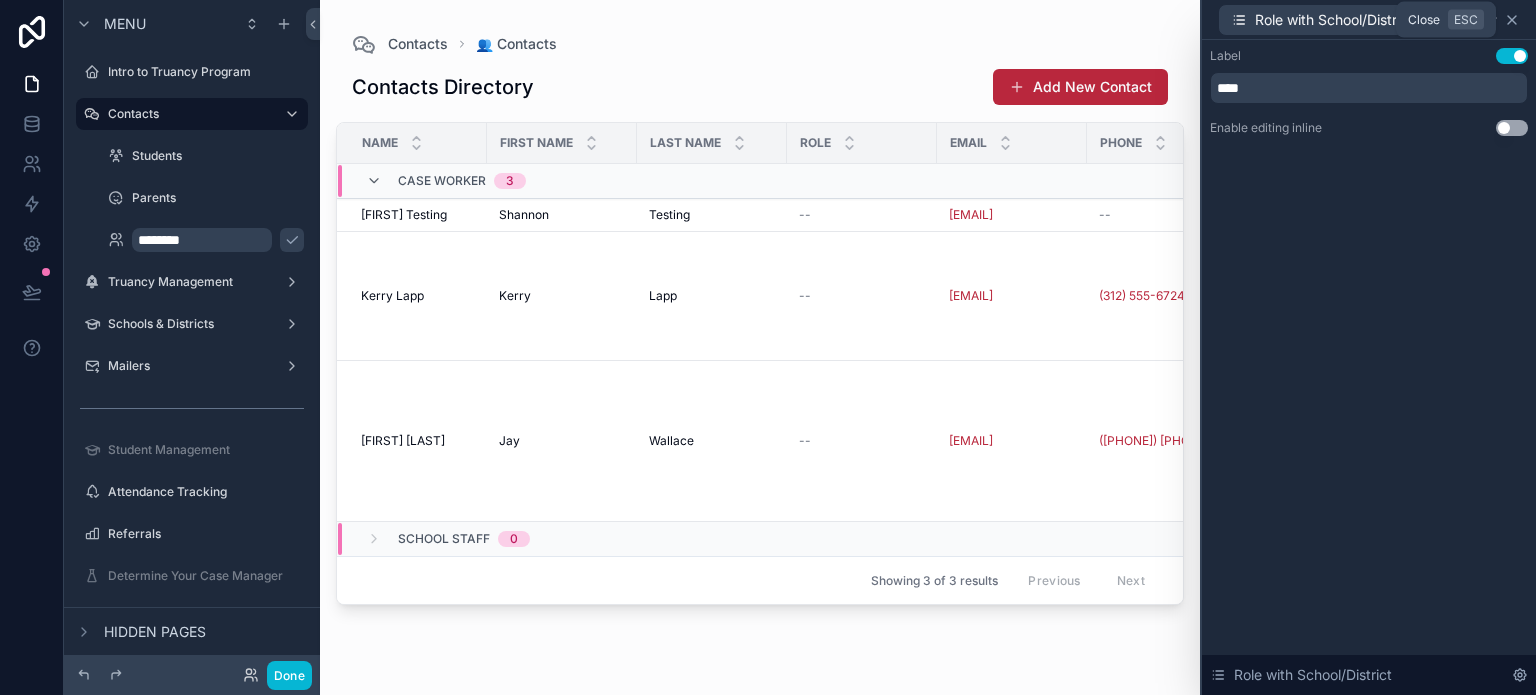 click 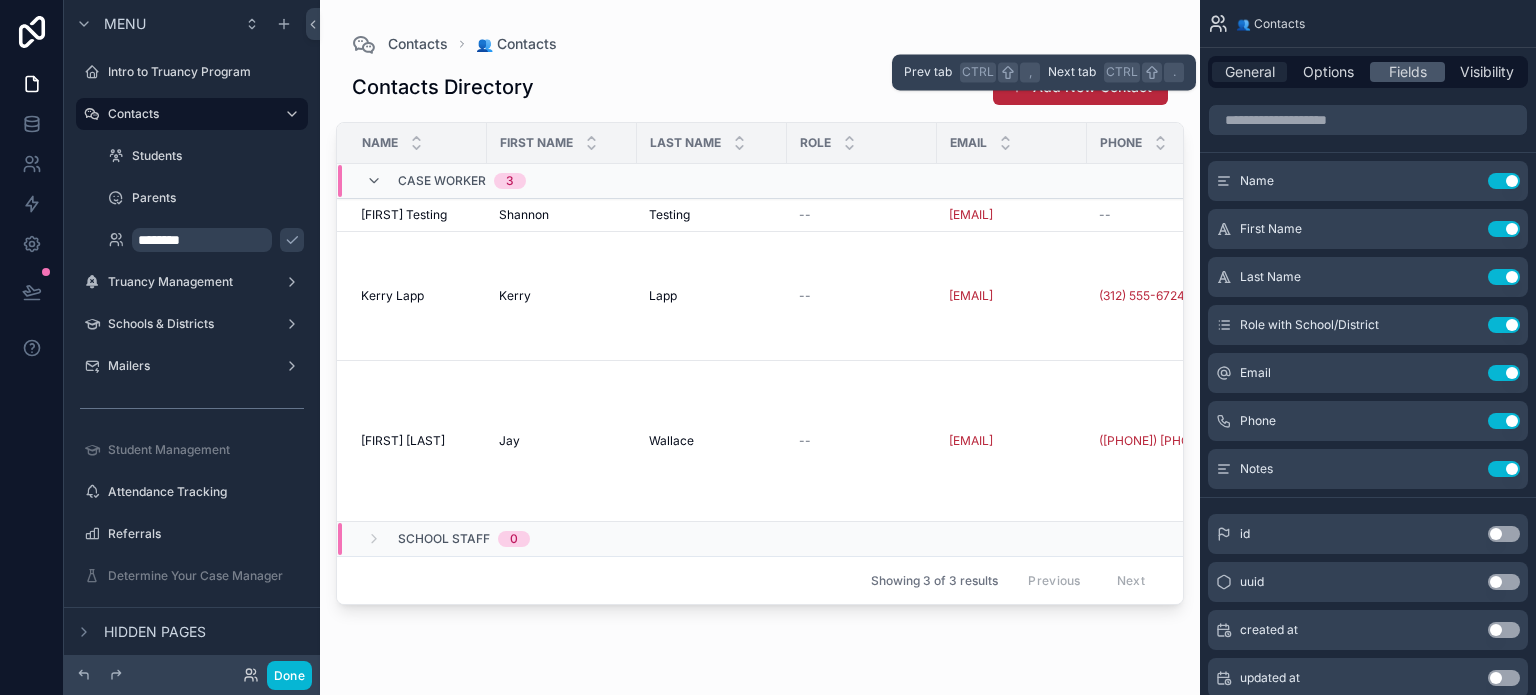 click on "General" at bounding box center [1250, 72] 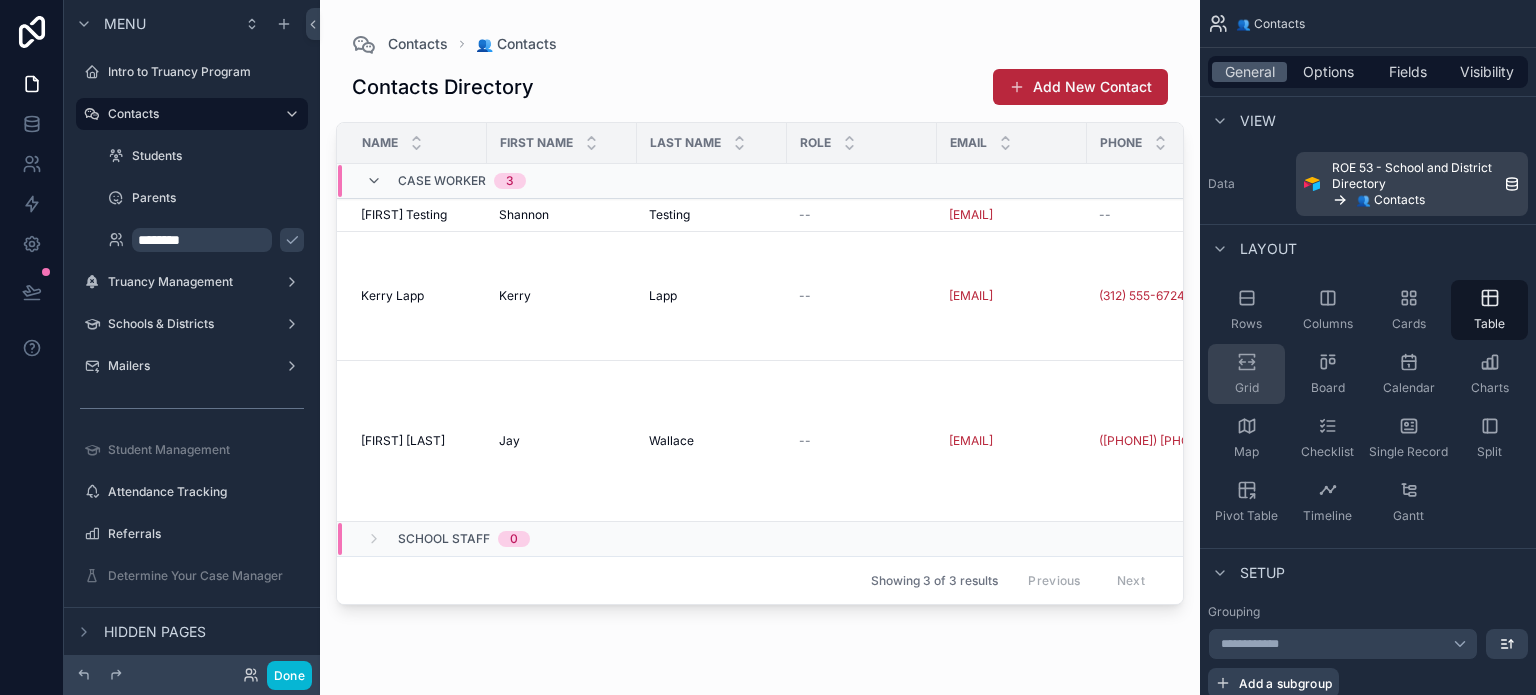 click on "Grid" at bounding box center [1246, 374] 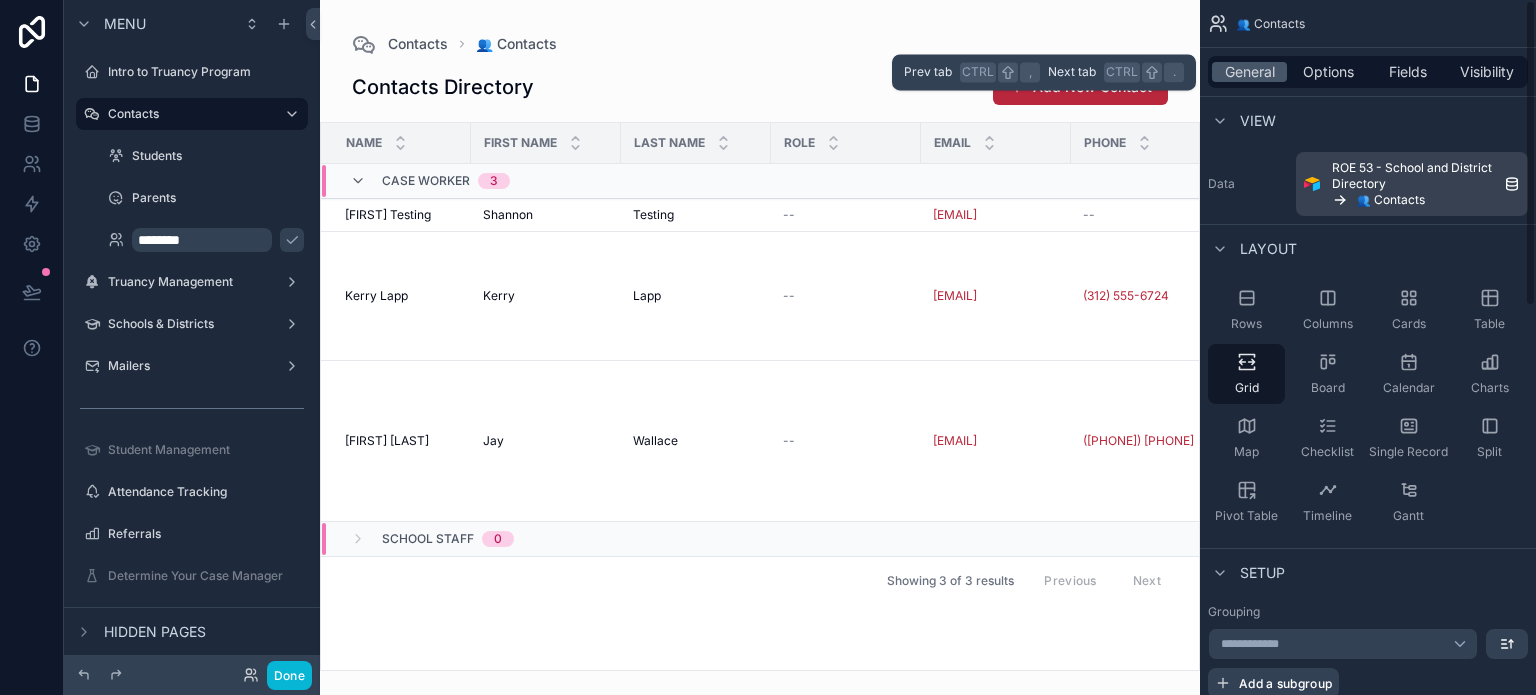 click on "General Options Fields Visibility" at bounding box center [1368, 72] 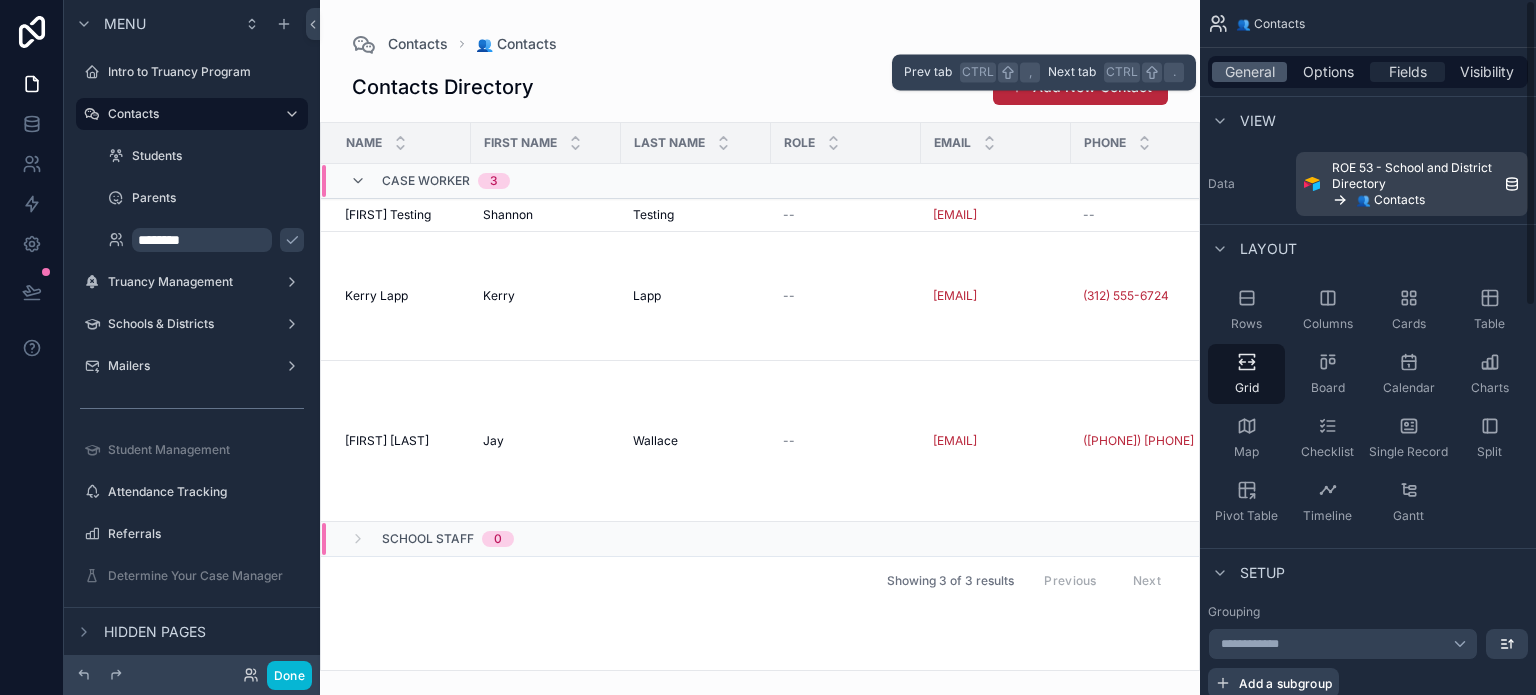 click on "Fields" at bounding box center [1408, 72] 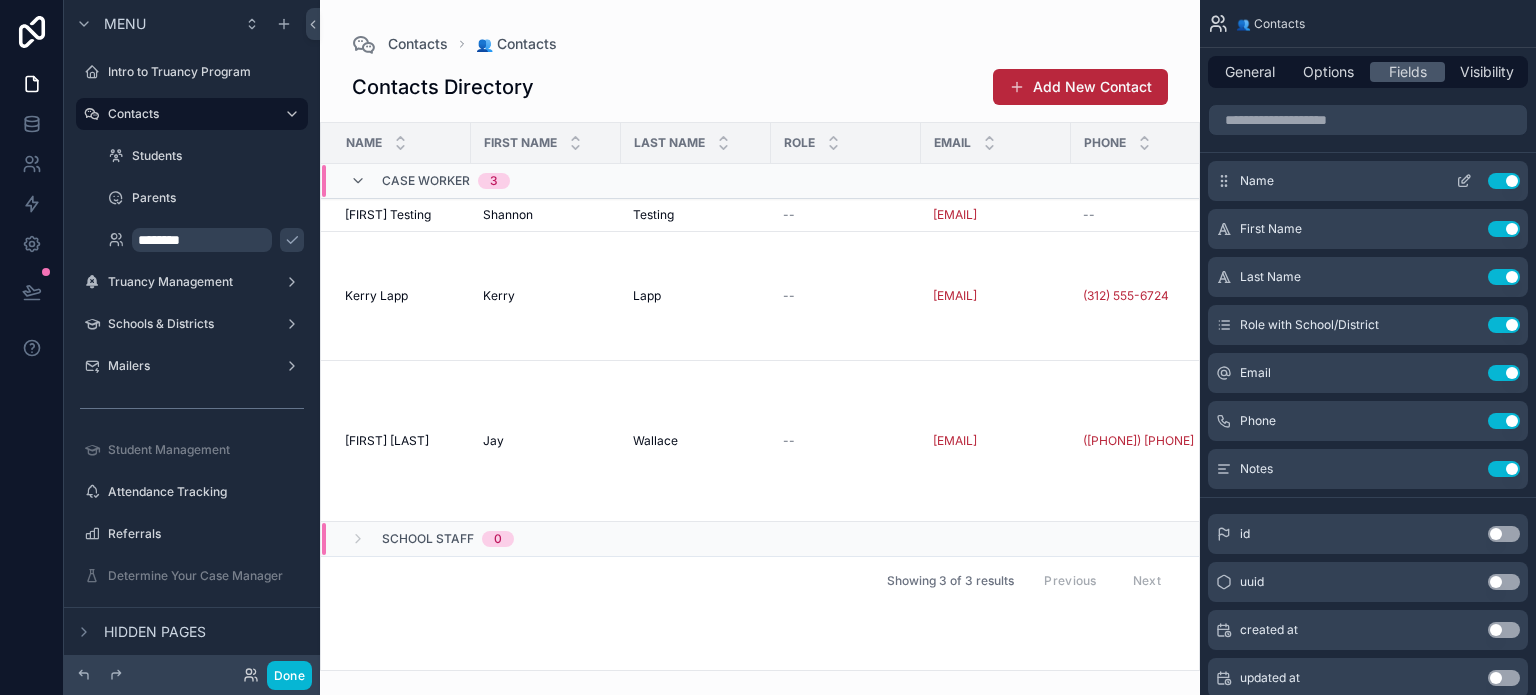 click on "Use setting" at bounding box center [1504, 181] 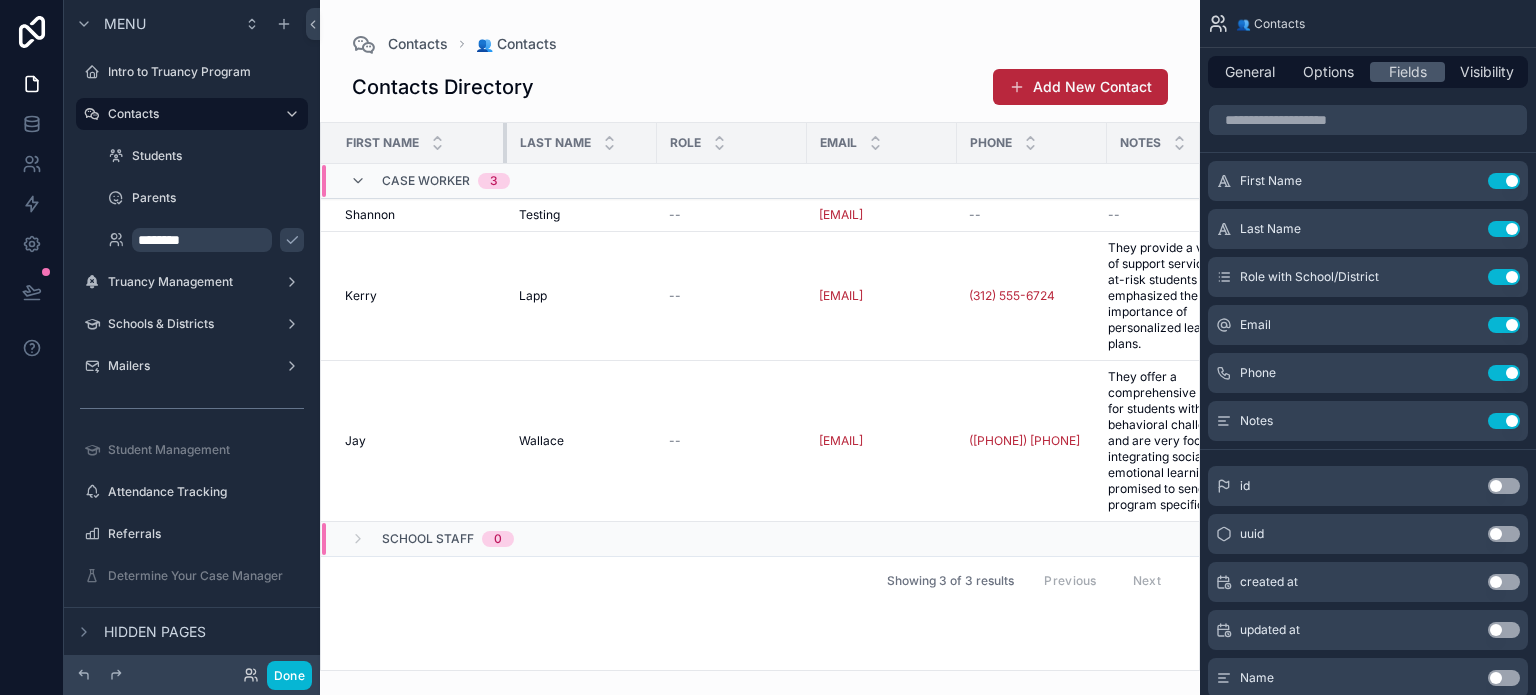 drag, startPoint x: 468, startPoint y: 140, endPoint x: 504, endPoint y: 137, distance: 36.124783 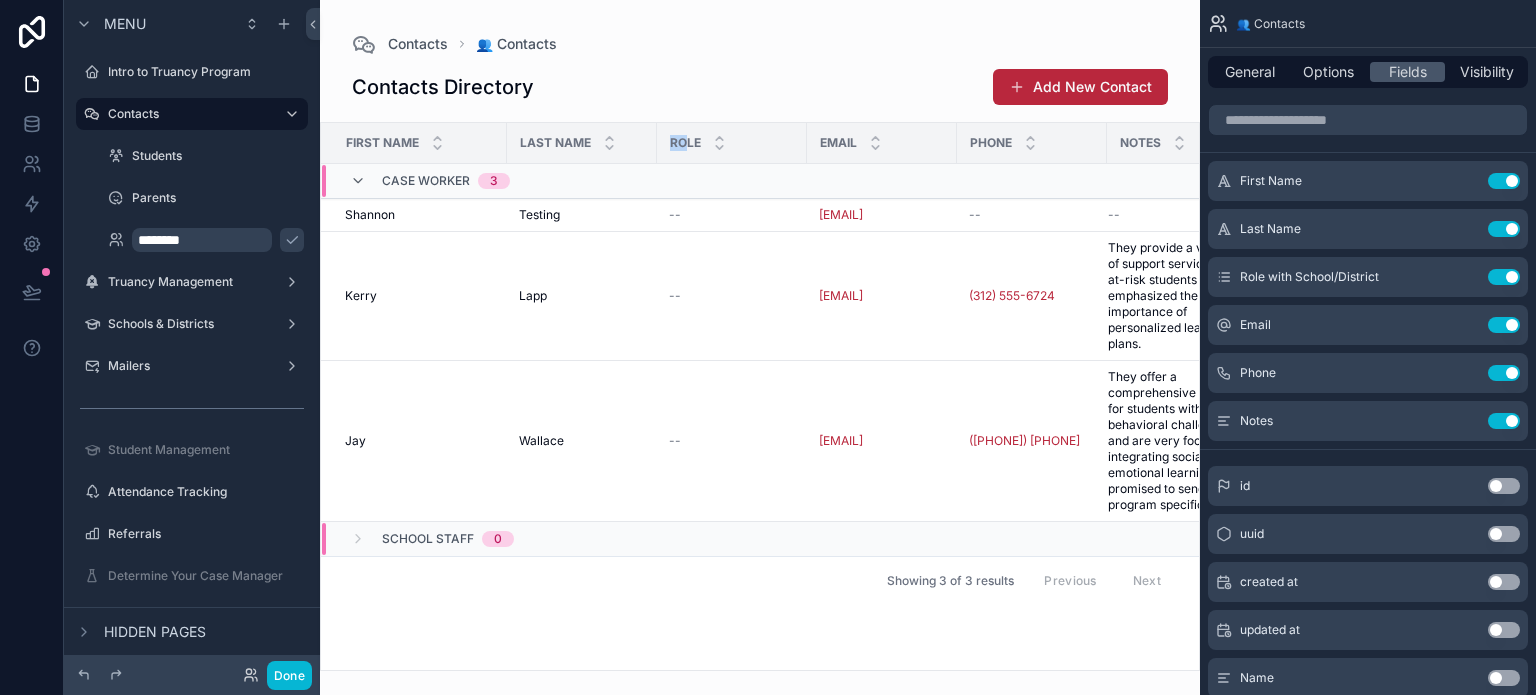 drag, startPoint x: 656, startPoint y: 139, endPoint x: 684, endPoint y: 139, distance: 28 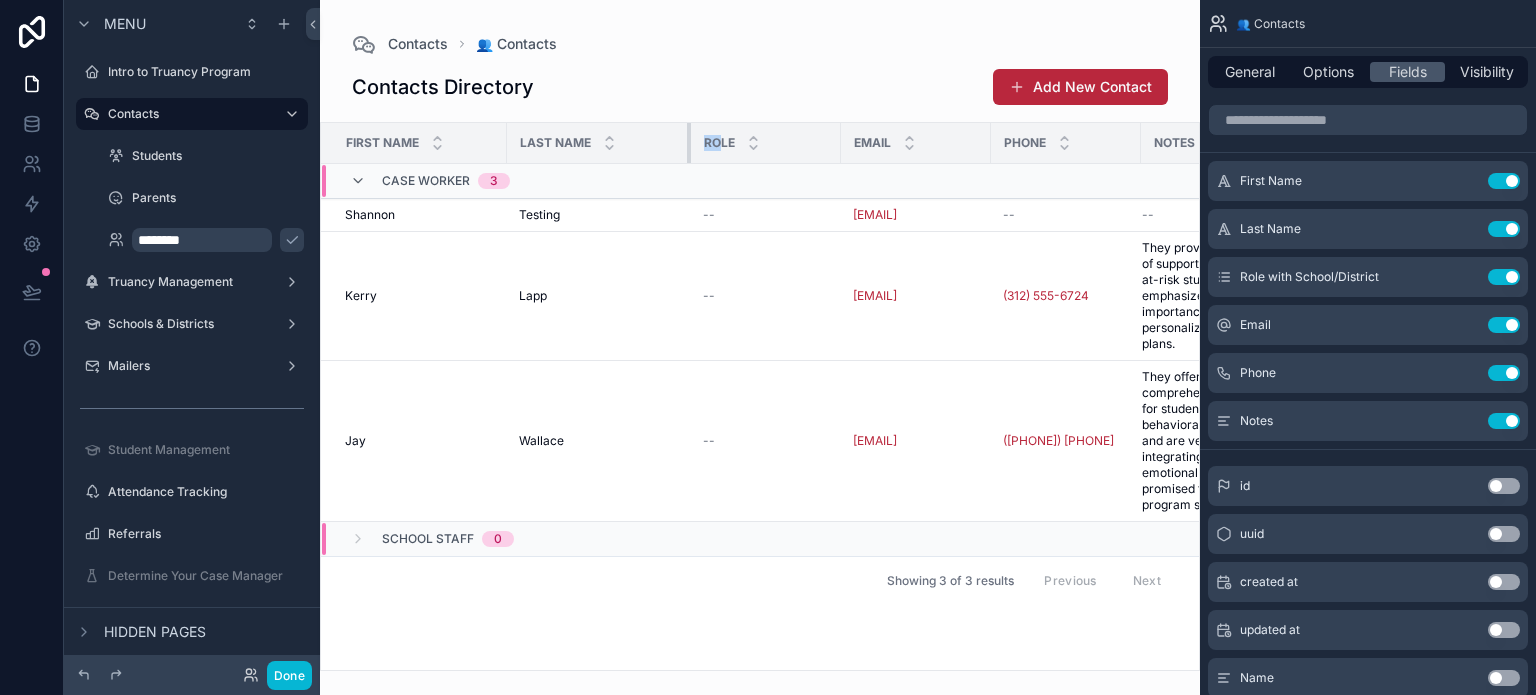 drag, startPoint x: 654, startPoint y: 139, endPoint x: 688, endPoint y: 134, distance: 34.36568 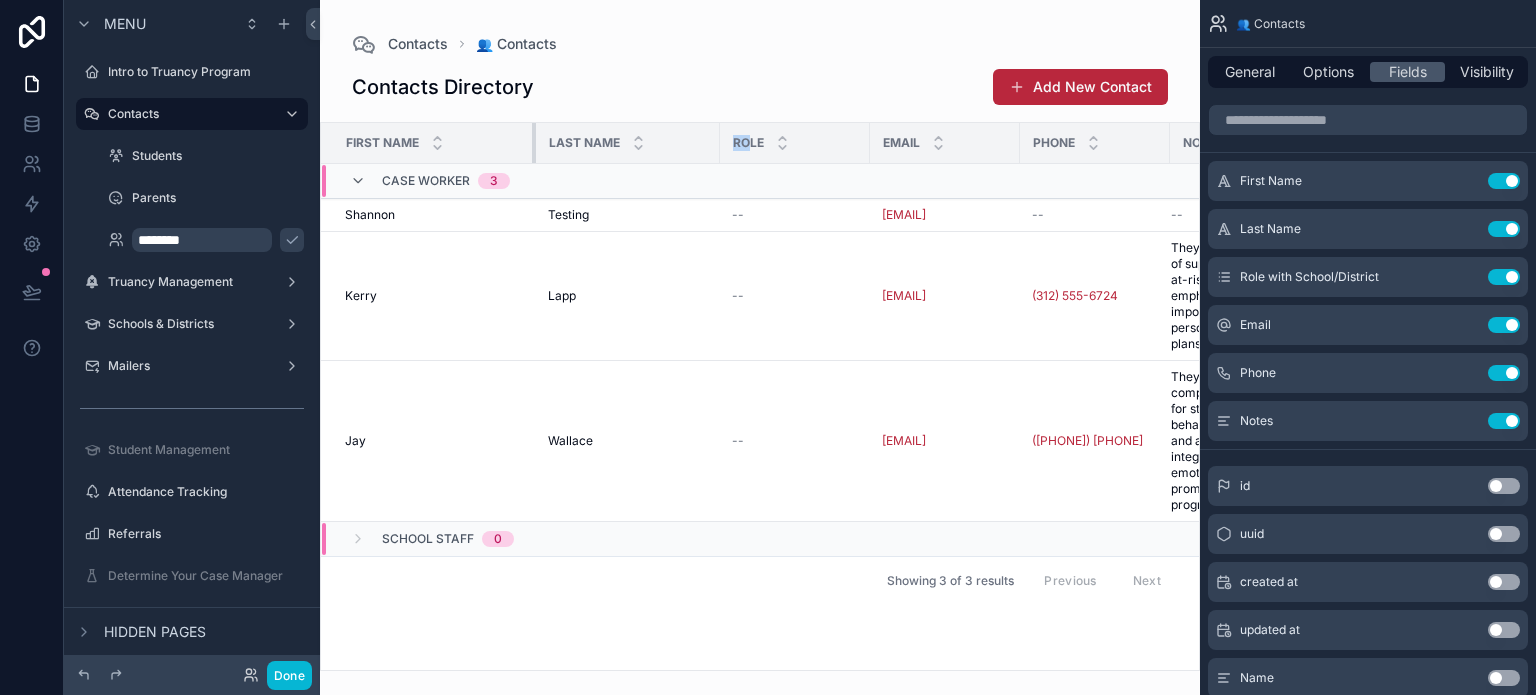 drag, startPoint x: 505, startPoint y: 139, endPoint x: 531, endPoint y: 133, distance: 26.683329 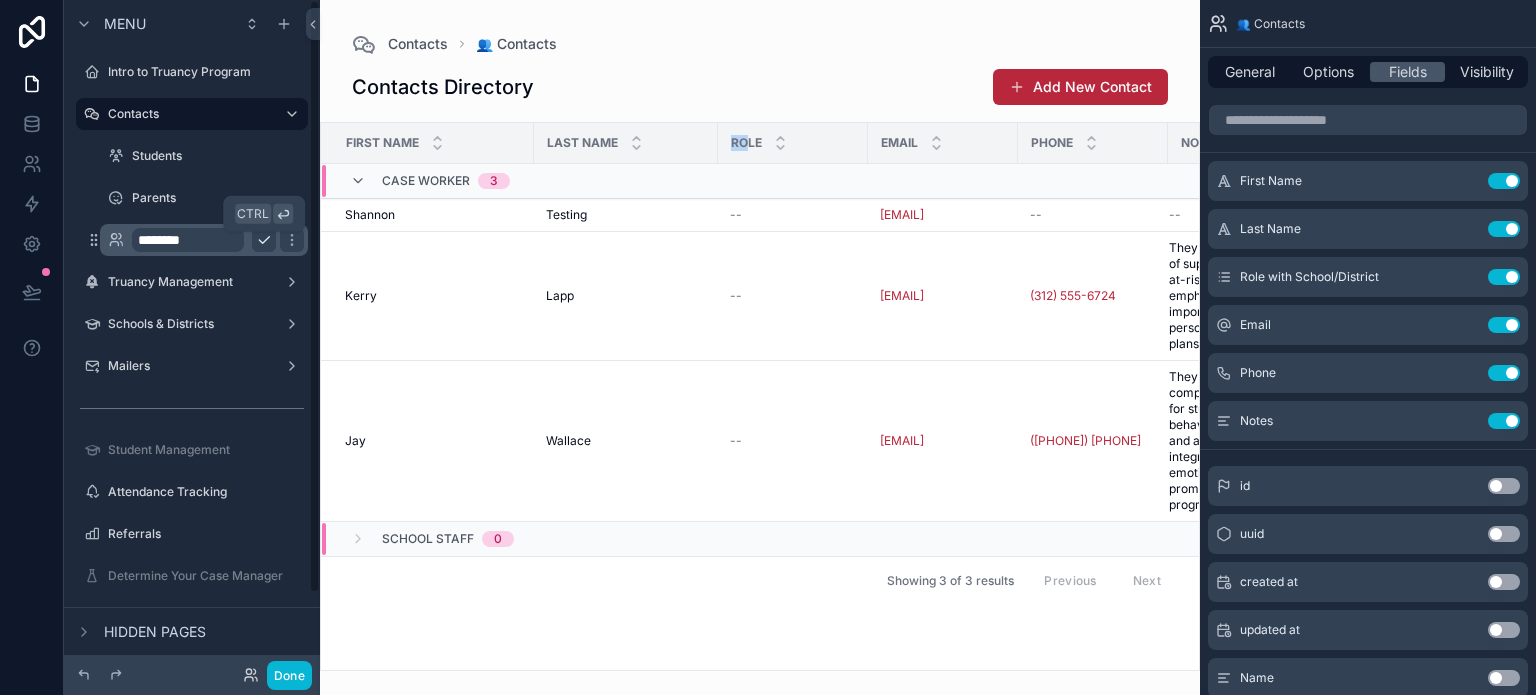 click 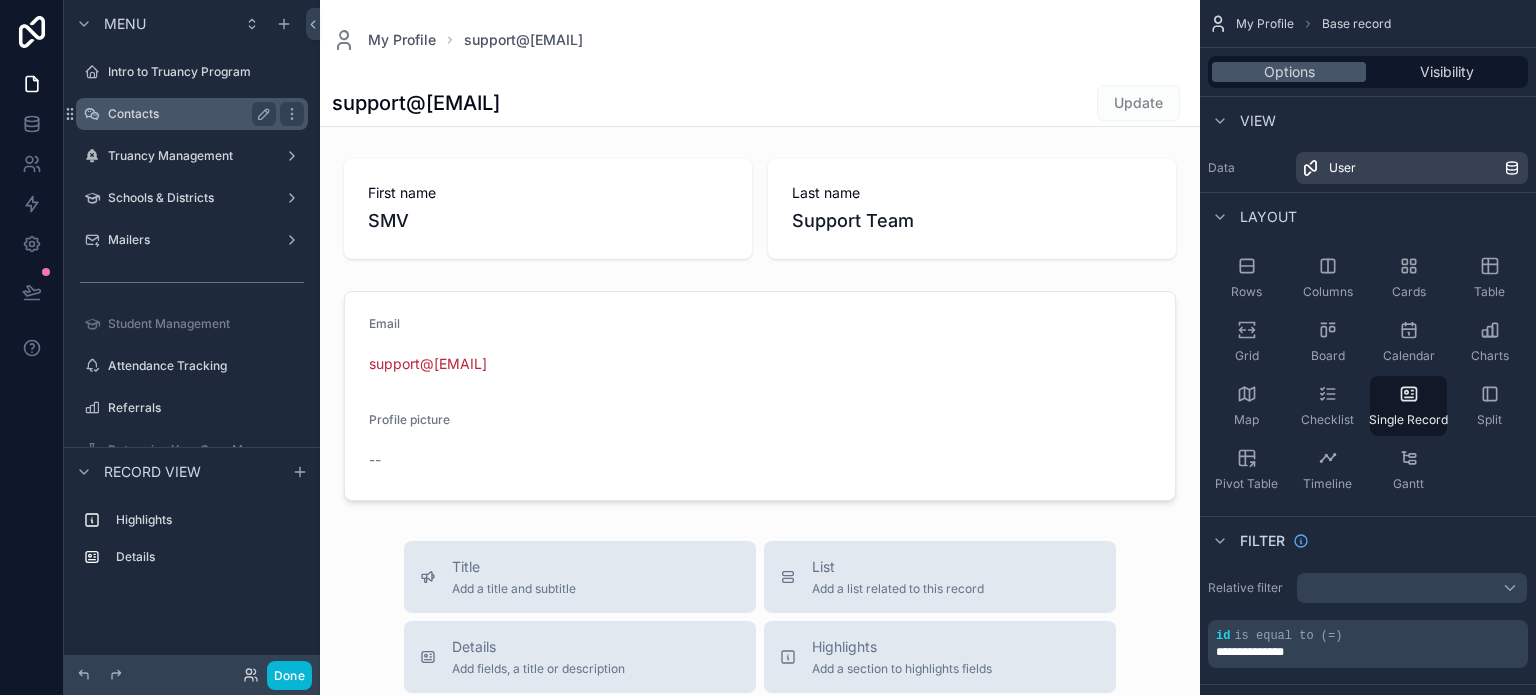 click on "Contacts" at bounding box center (188, 114) 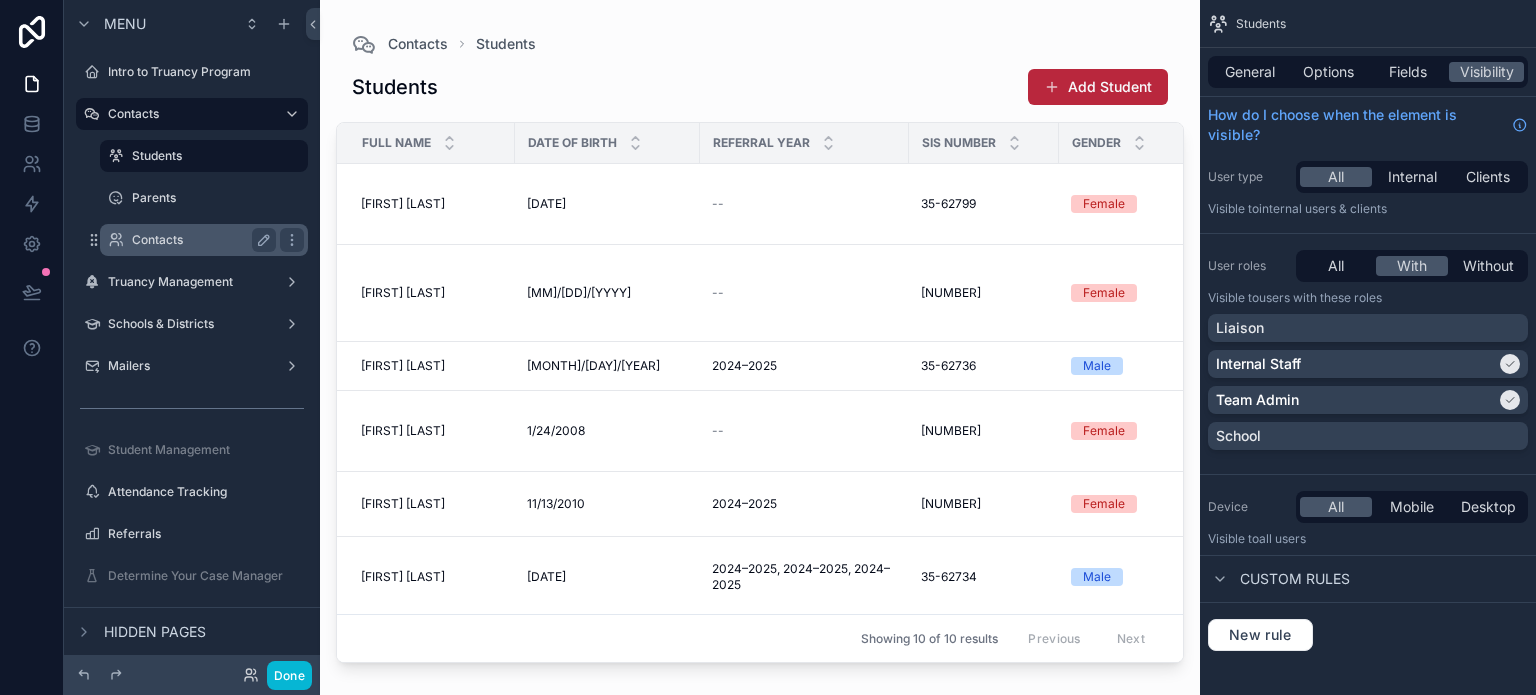 click on "Contacts" at bounding box center (200, 240) 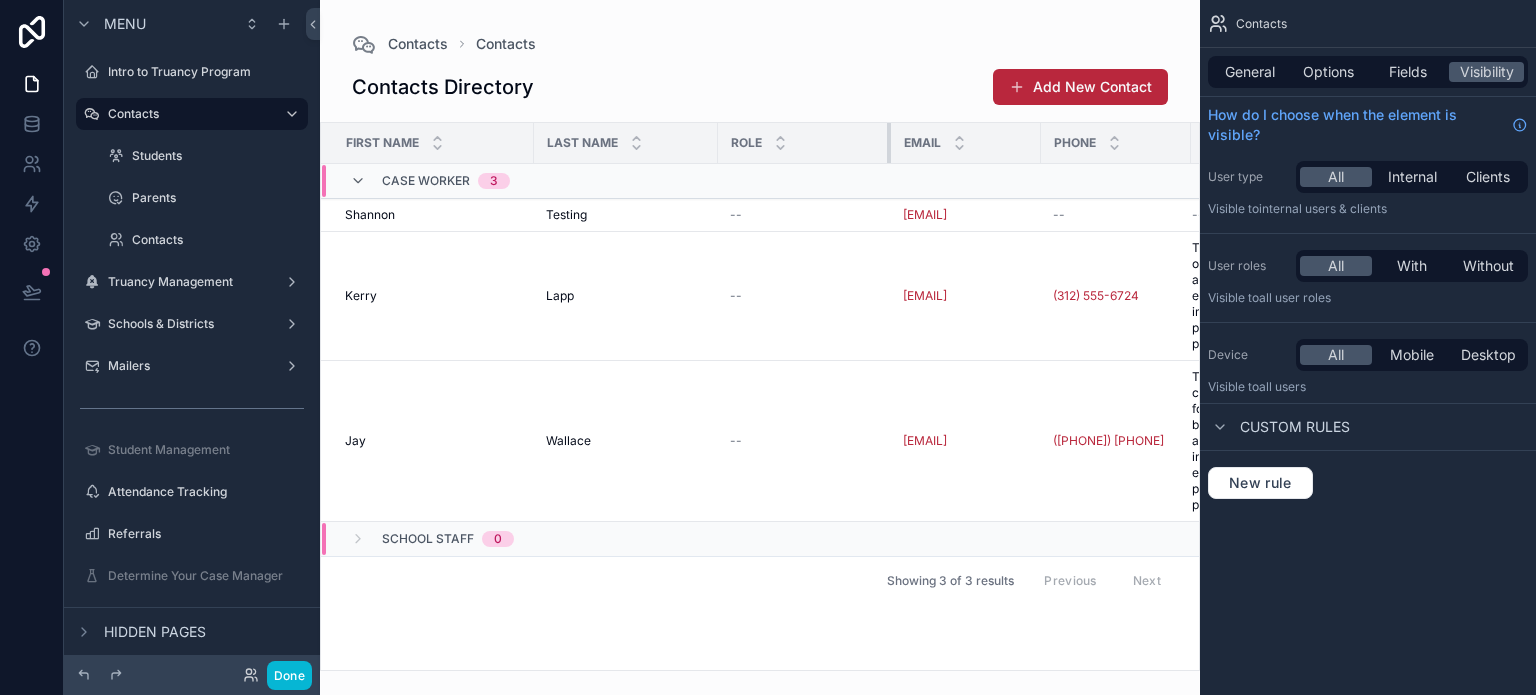 drag, startPoint x: 866, startPoint y: 139, endPoint x: 889, endPoint y: 135, distance: 23.345236 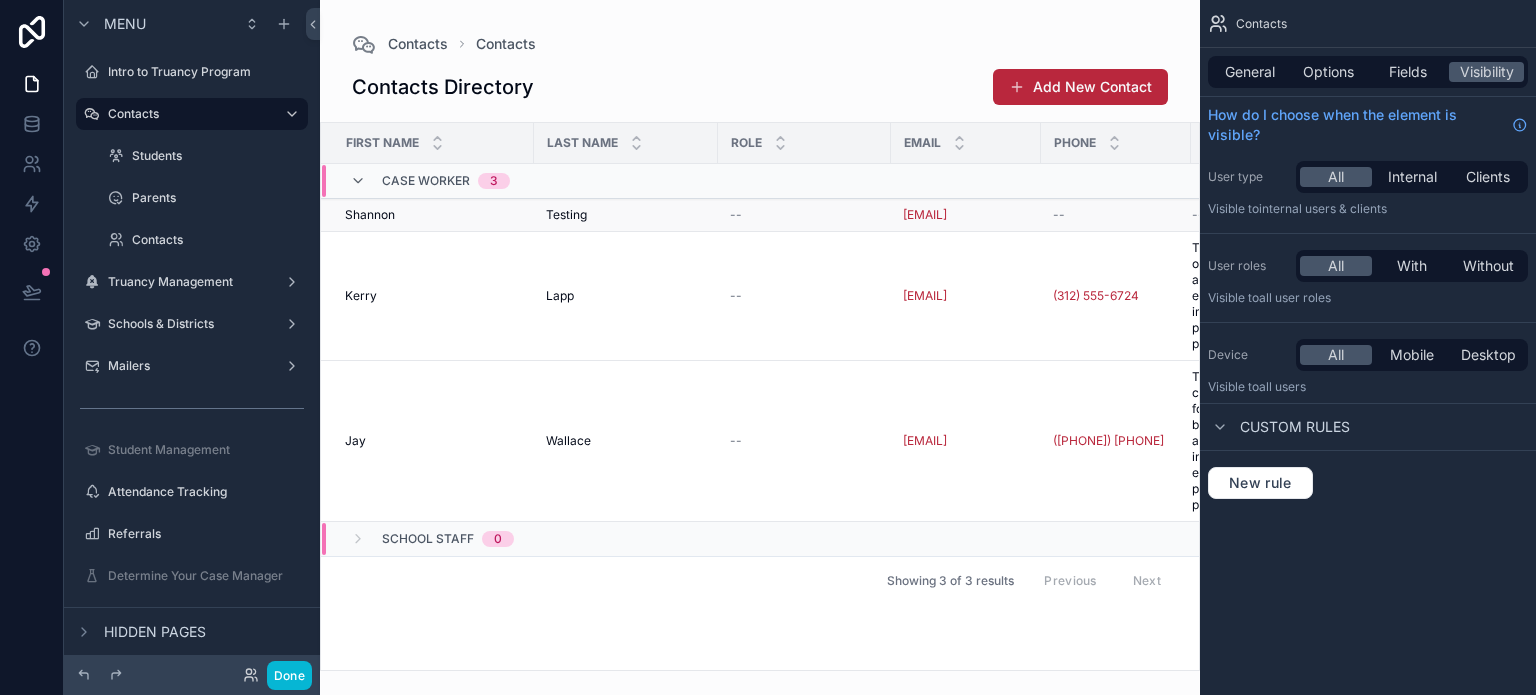 click on "Testing Testing" at bounding box center (626, 215) 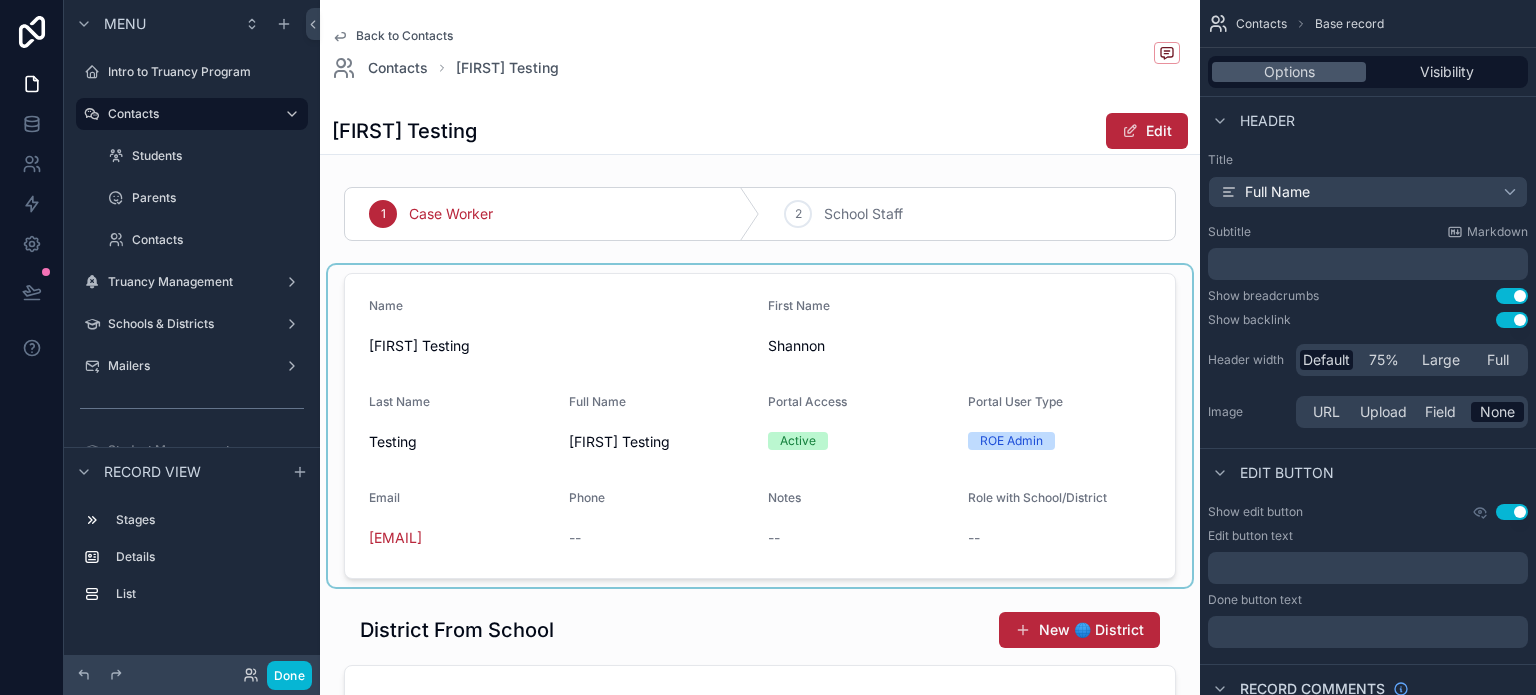 click at bounding box center (760, 426) 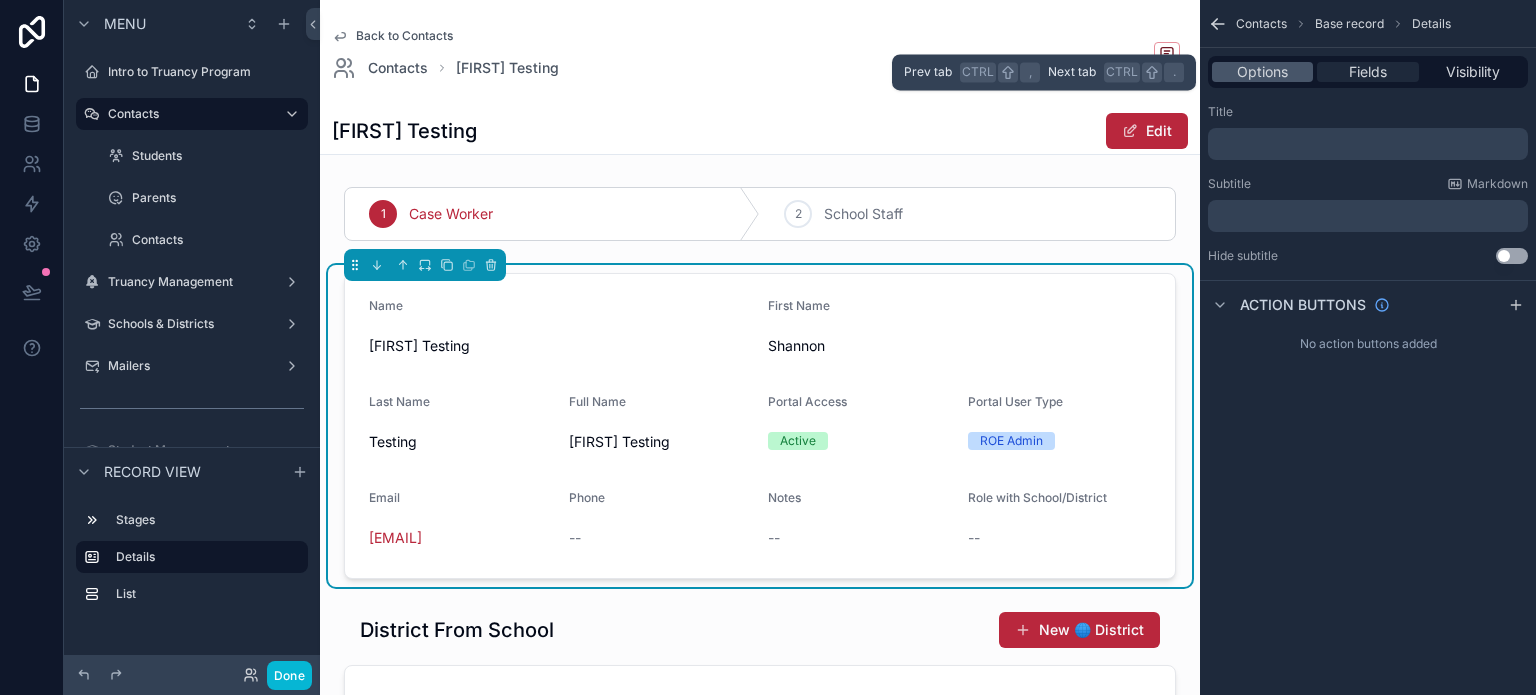 click on "Fields" at bounding box center [1367, 72] 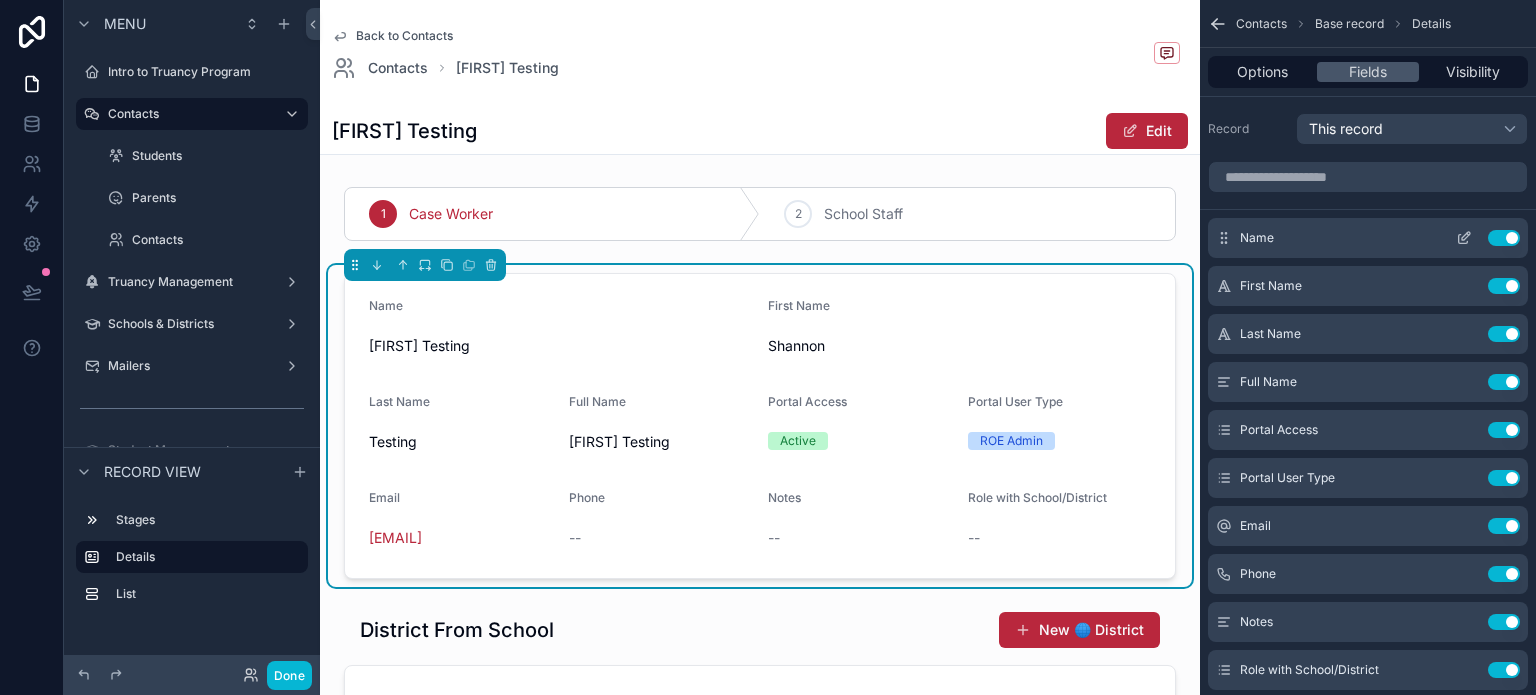 click on "Use setting" at bounding box center [1504, 238] 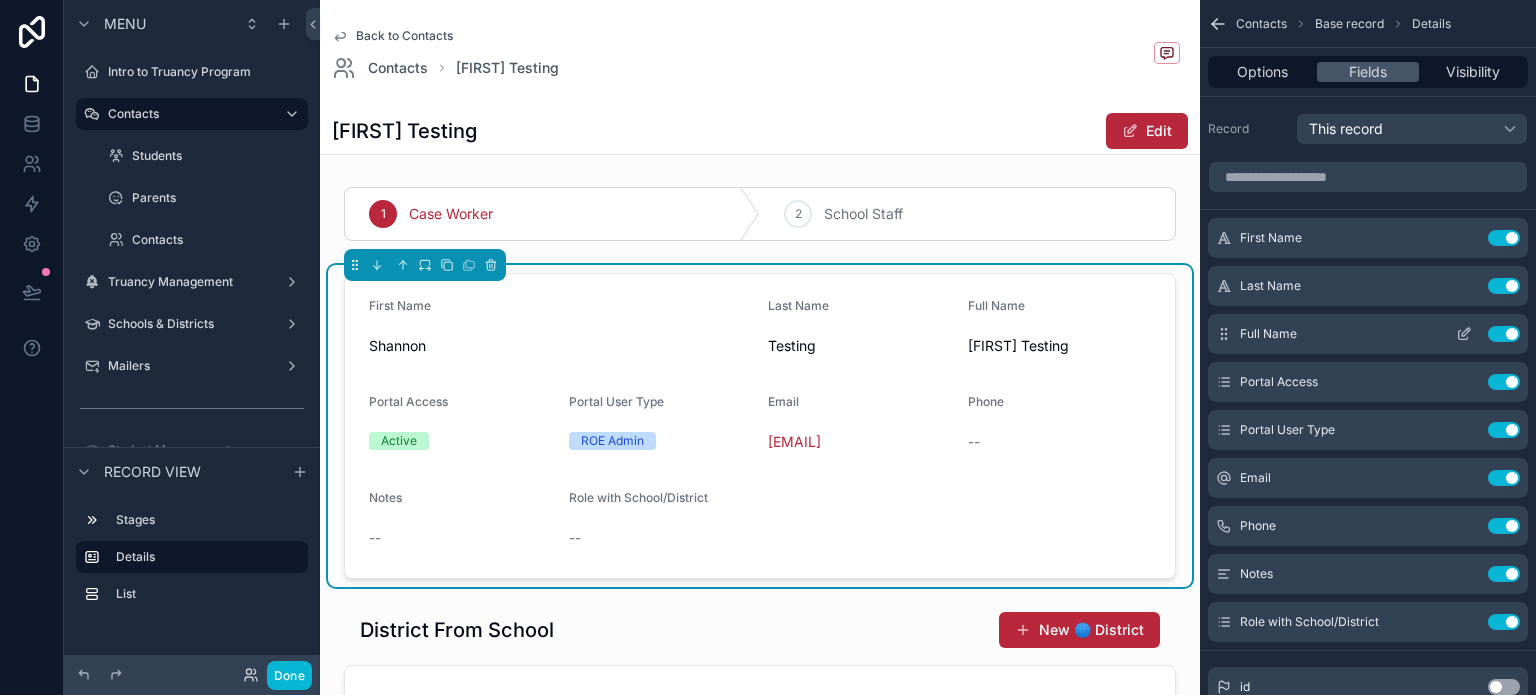 click on "Use setting" at bounding box center (1504, 334) 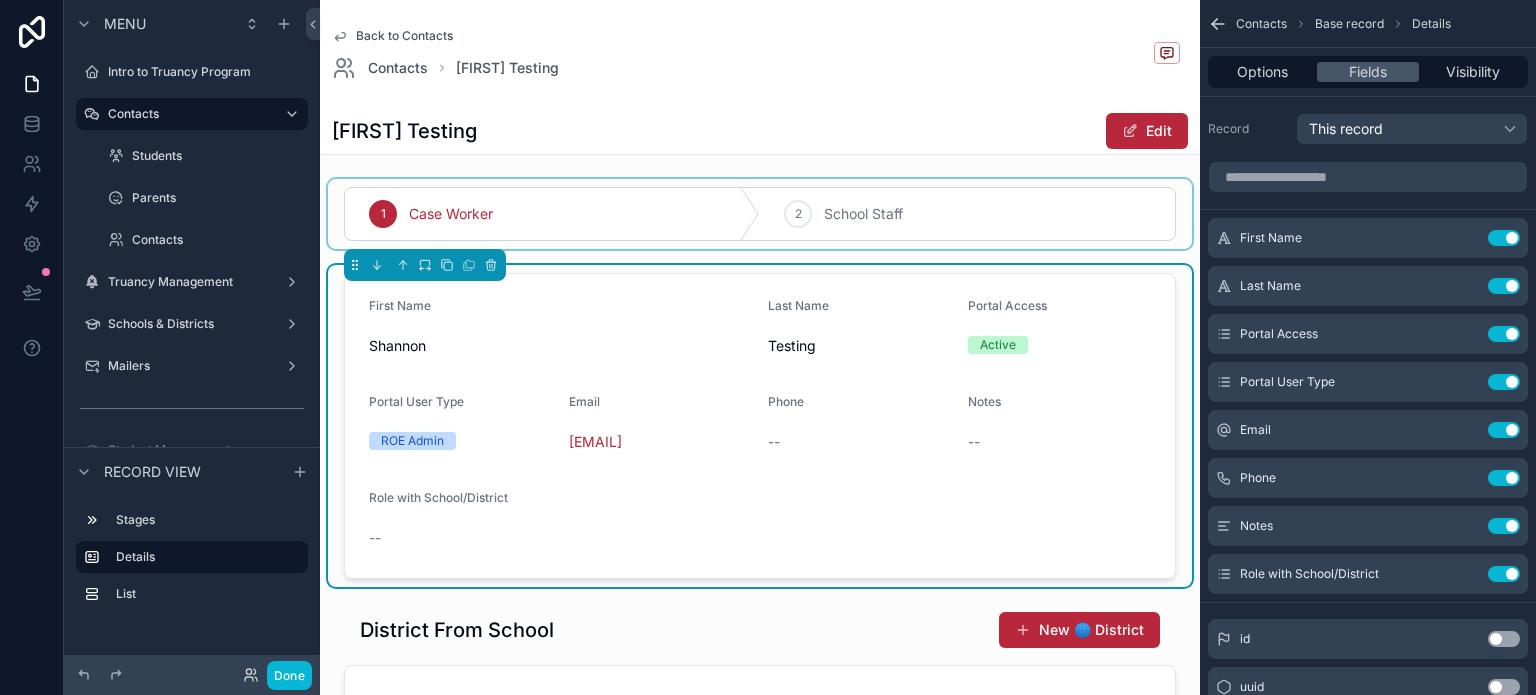 click at bounding box center [760, 214] 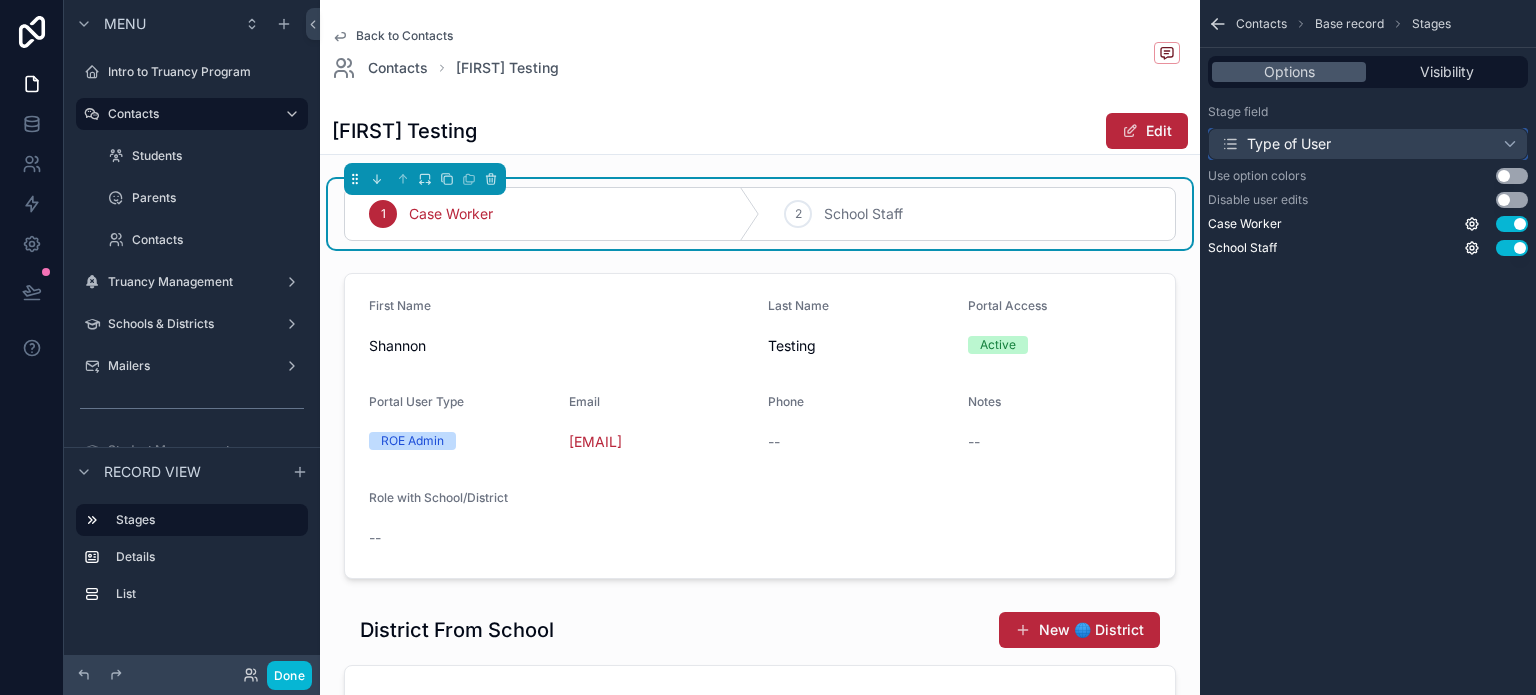 click on "Type of User" at bounding box center (1368, 144) 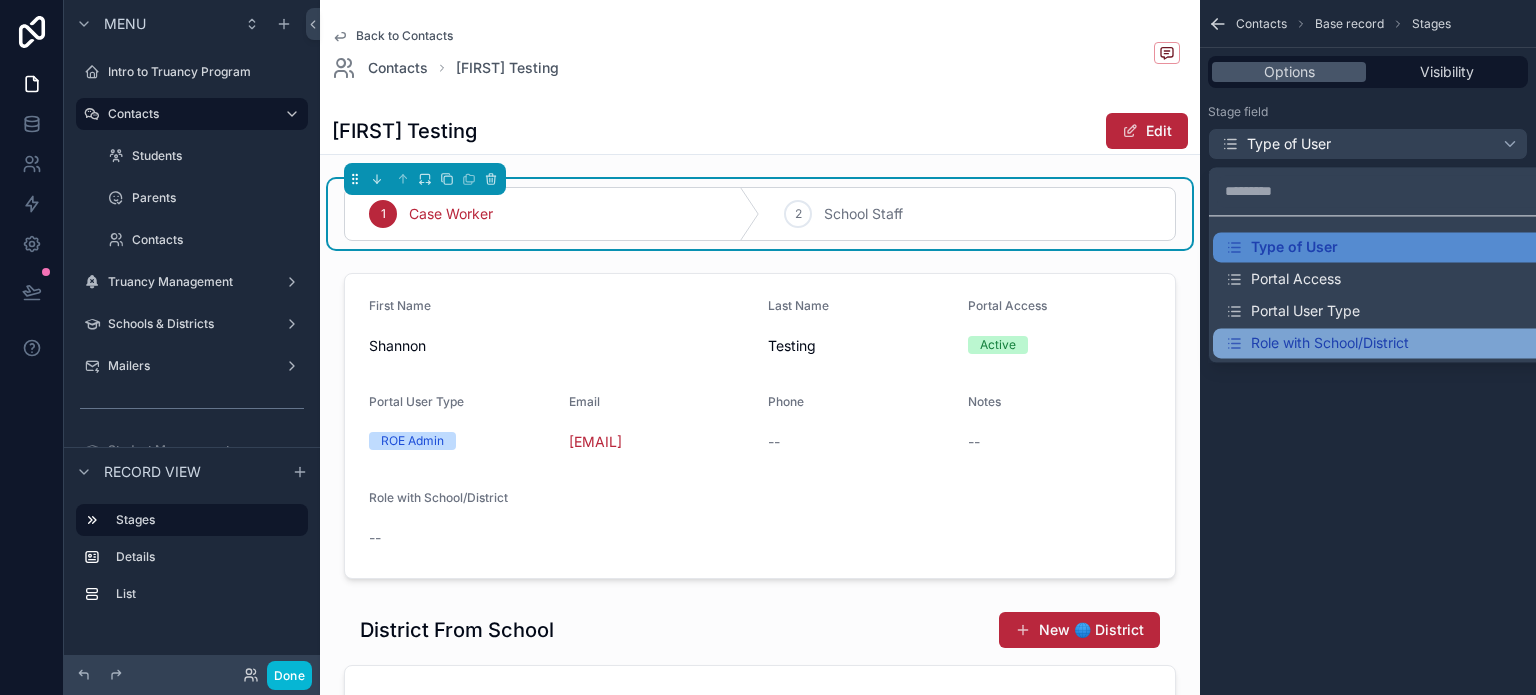 click on "Role with School/District" at bounding box center [1317, 343] 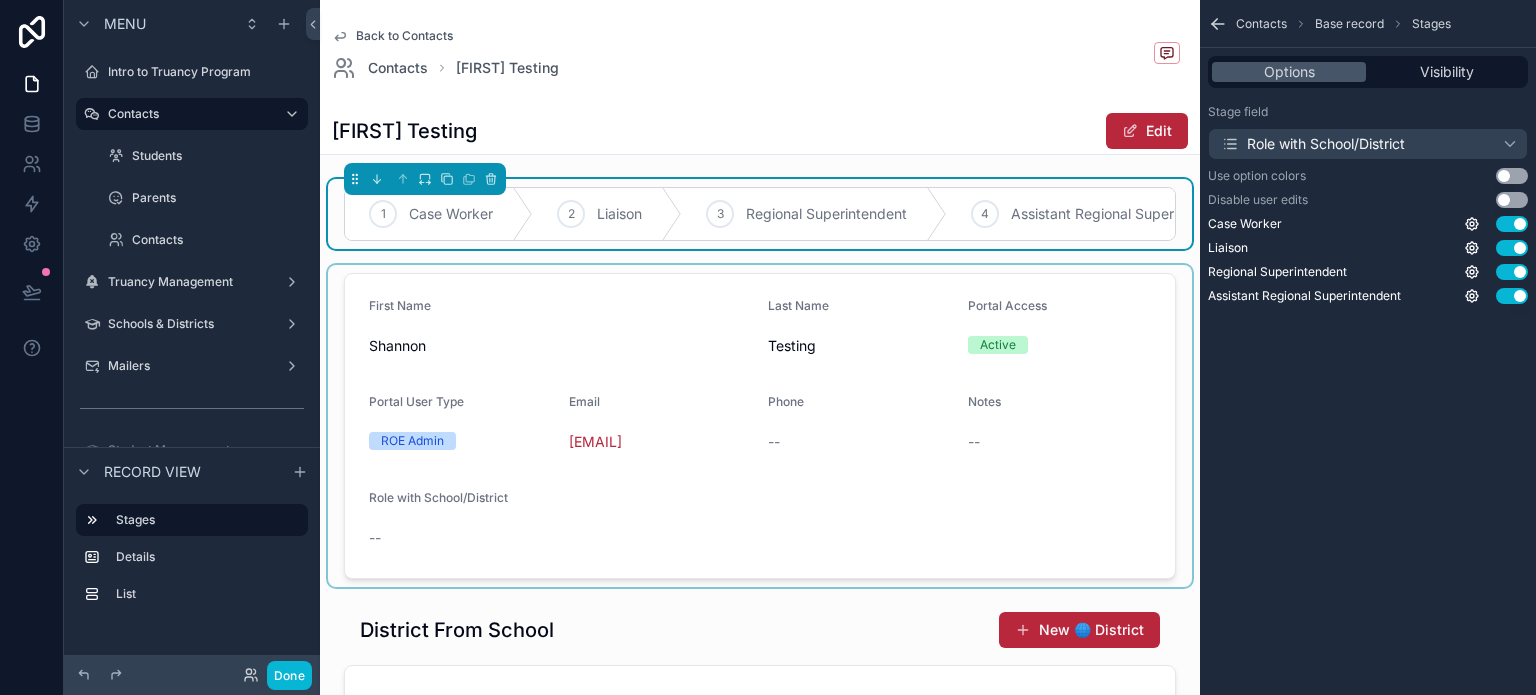 click at bounding box center (760, 426) 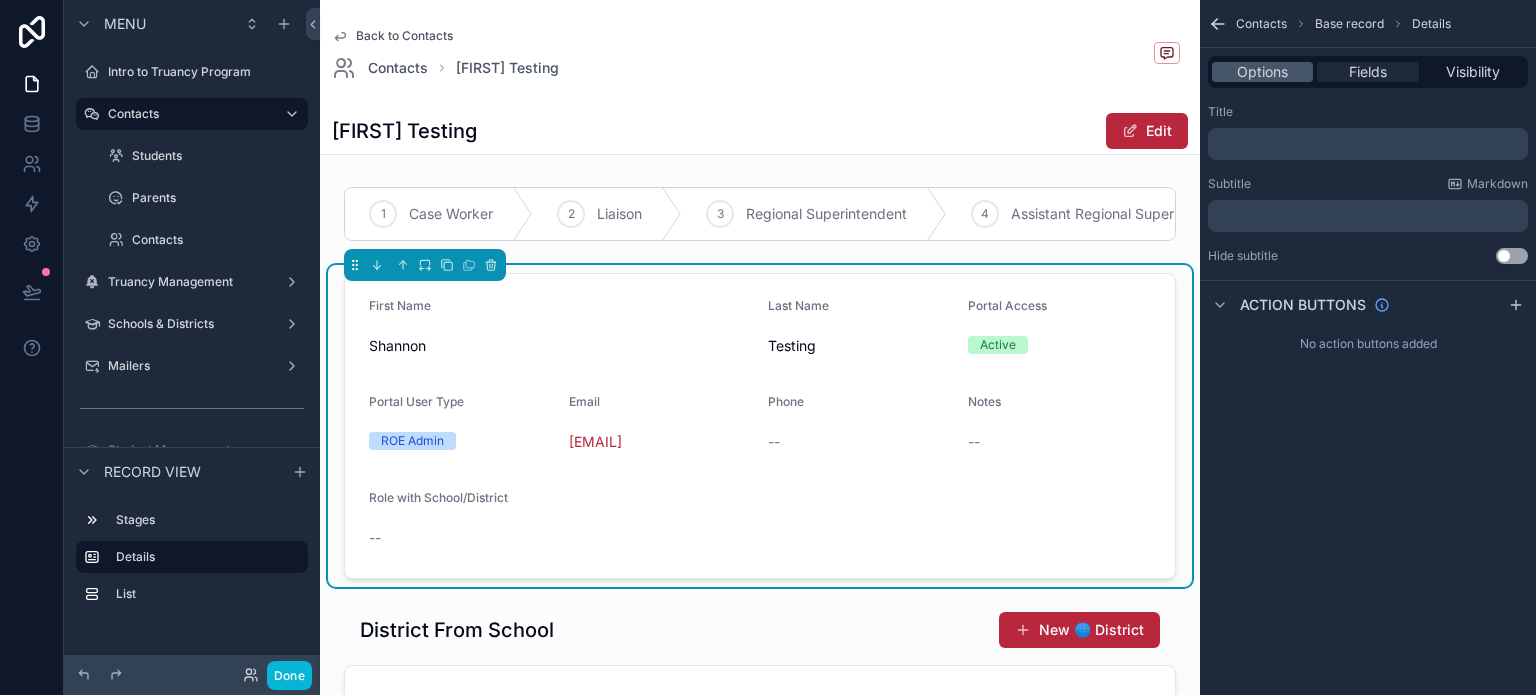 click on "Fields" at bounding box center [1368, 72] 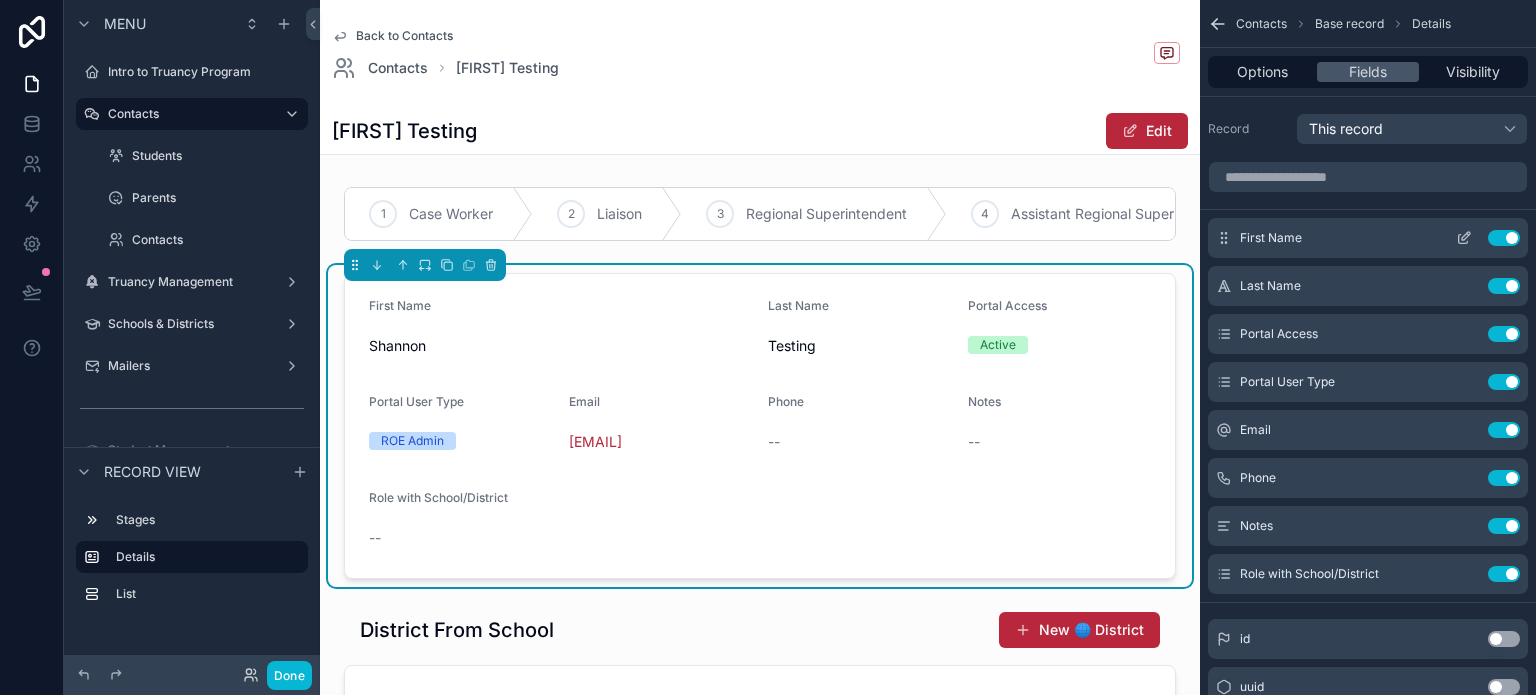click 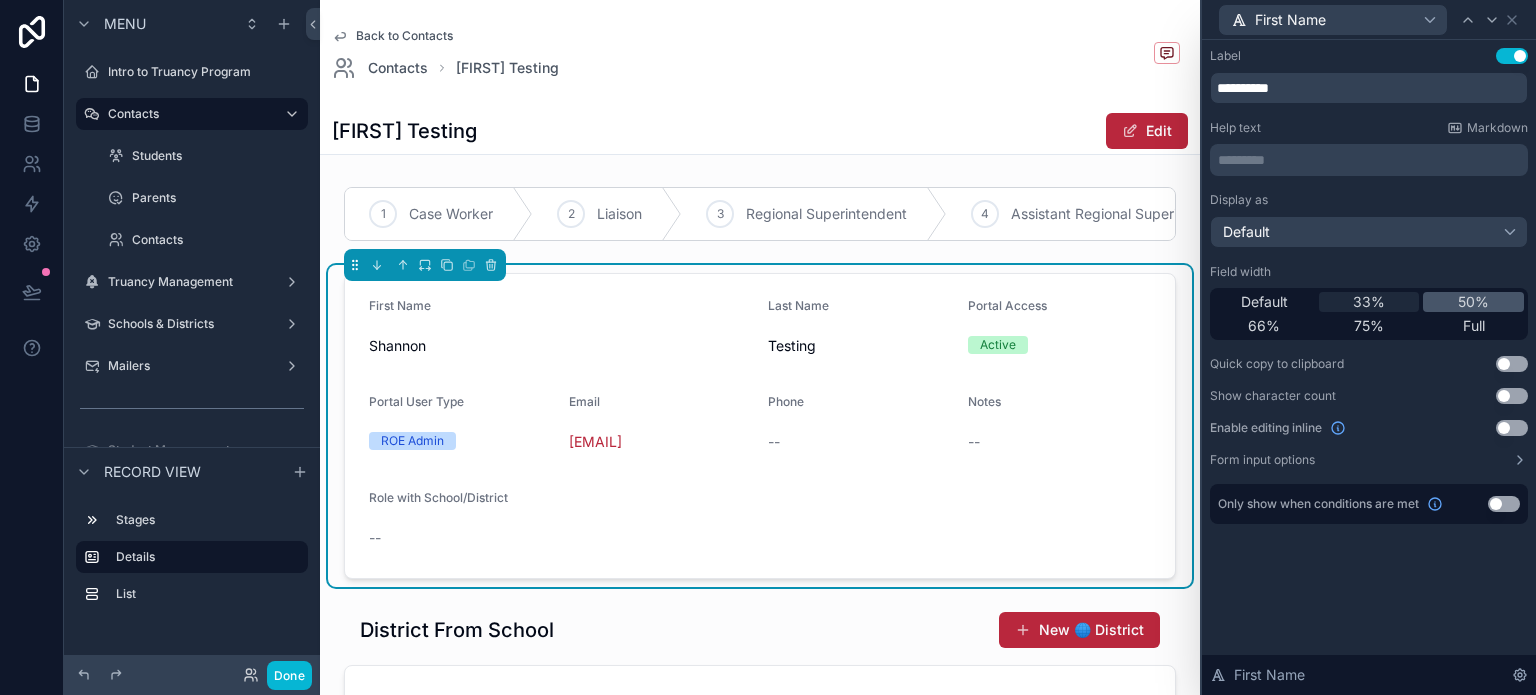 click on "33%" at bounding box center [1369, 302] 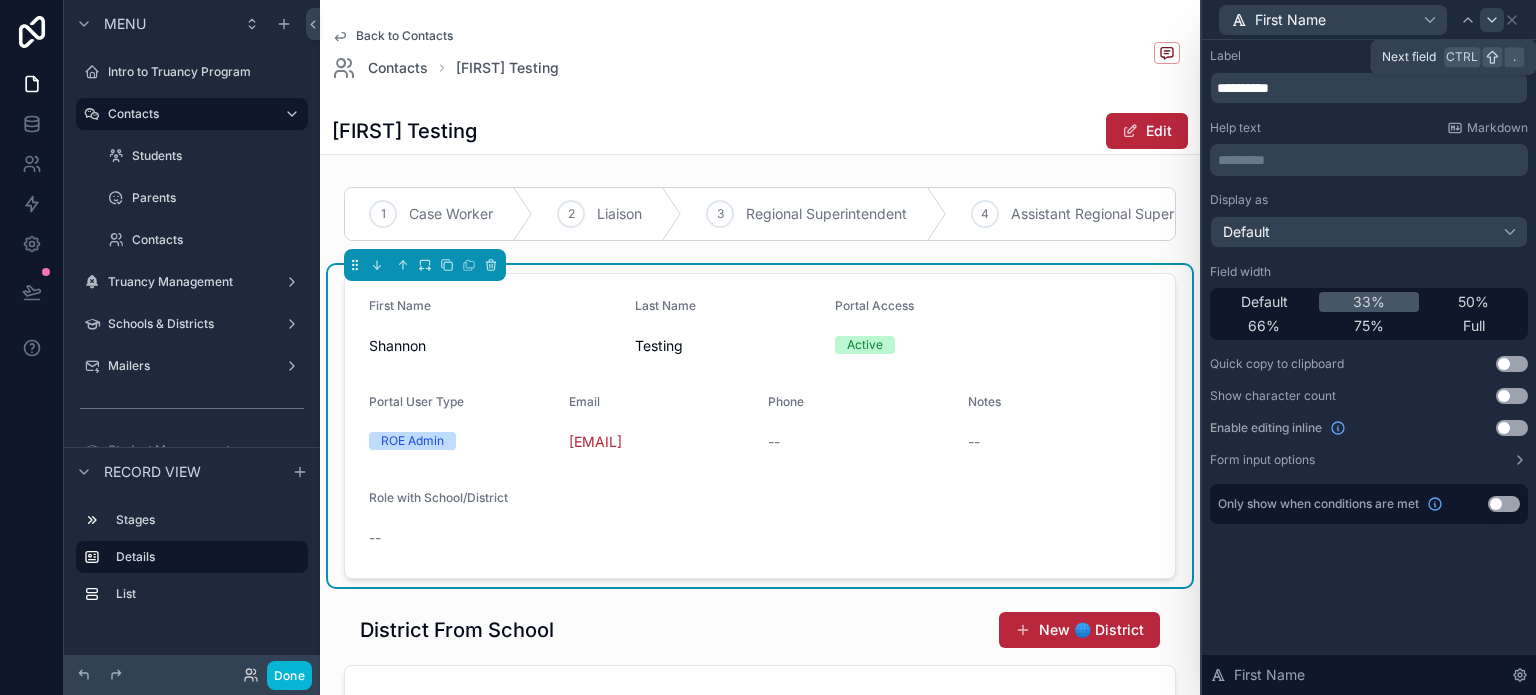 click 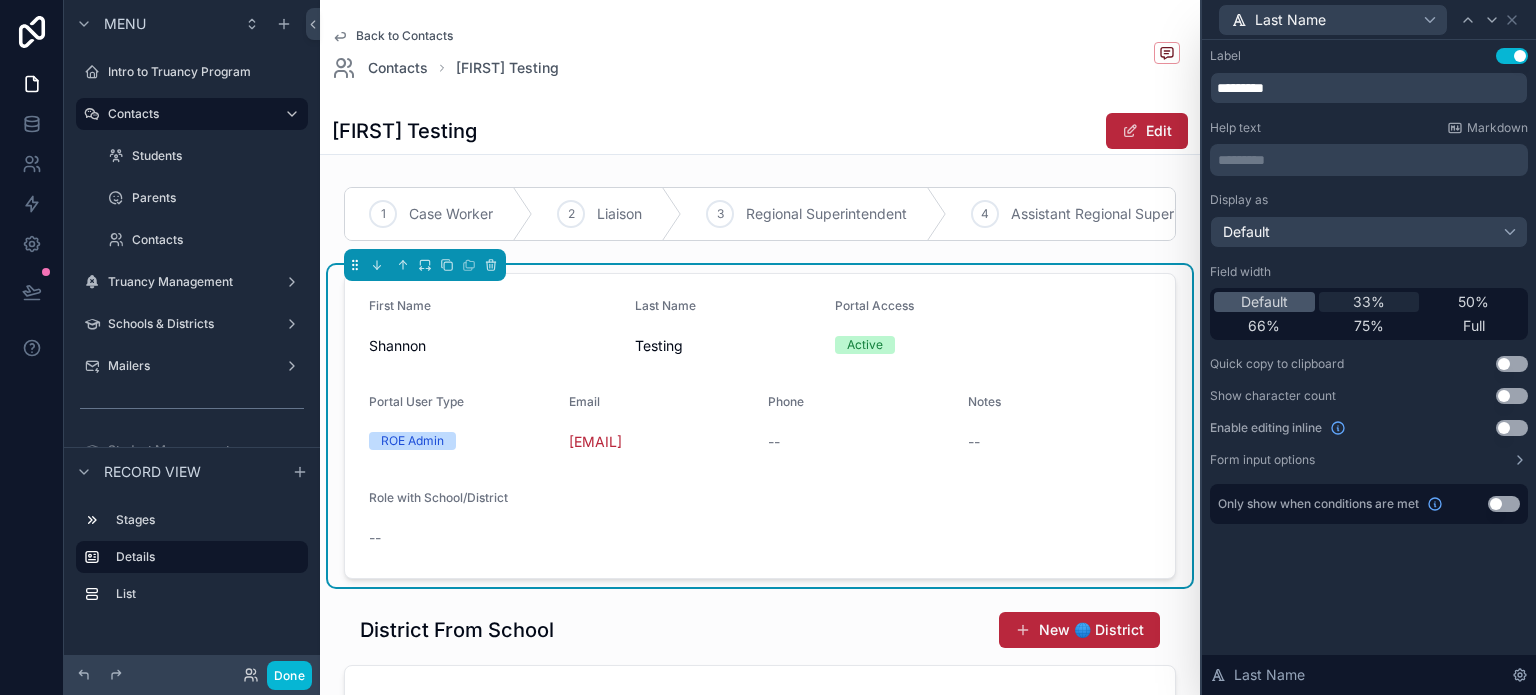 click on "33%" at bounding box center [1369, 302] 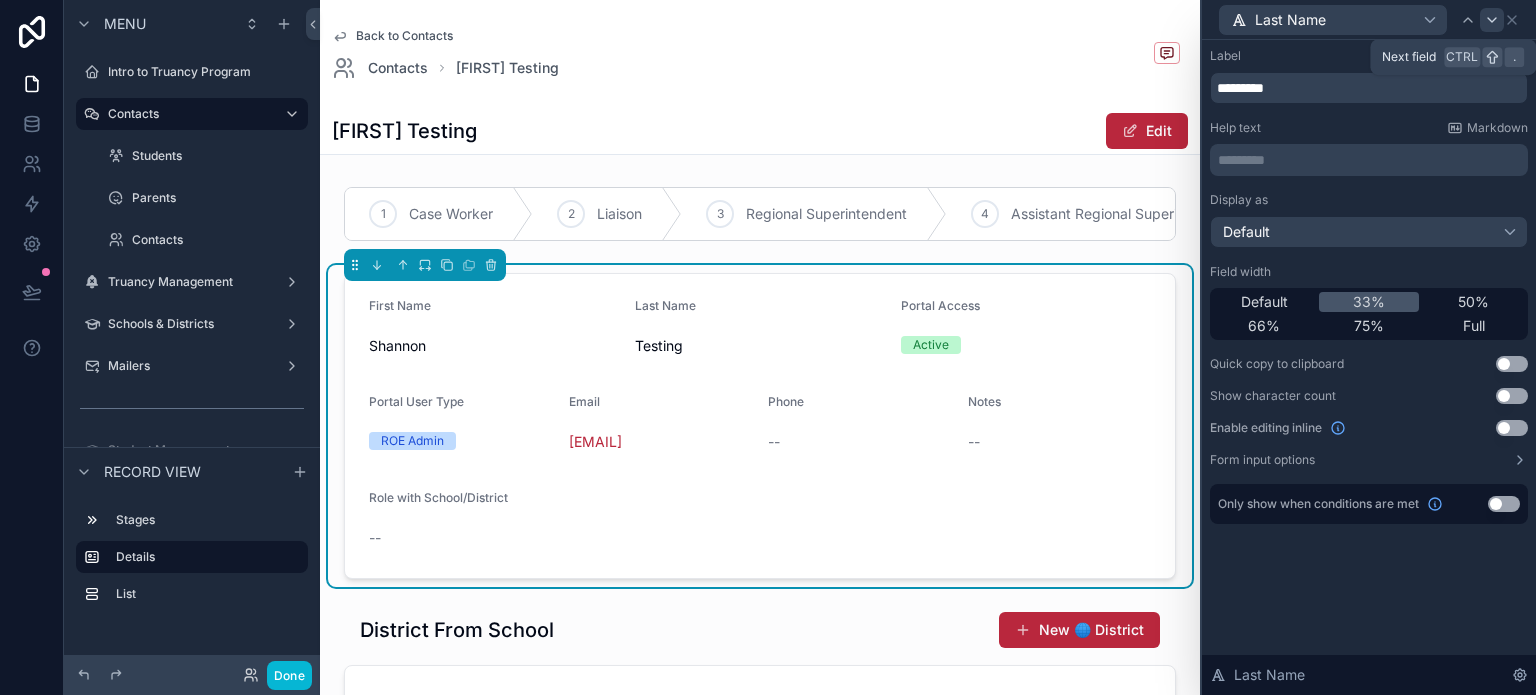 click 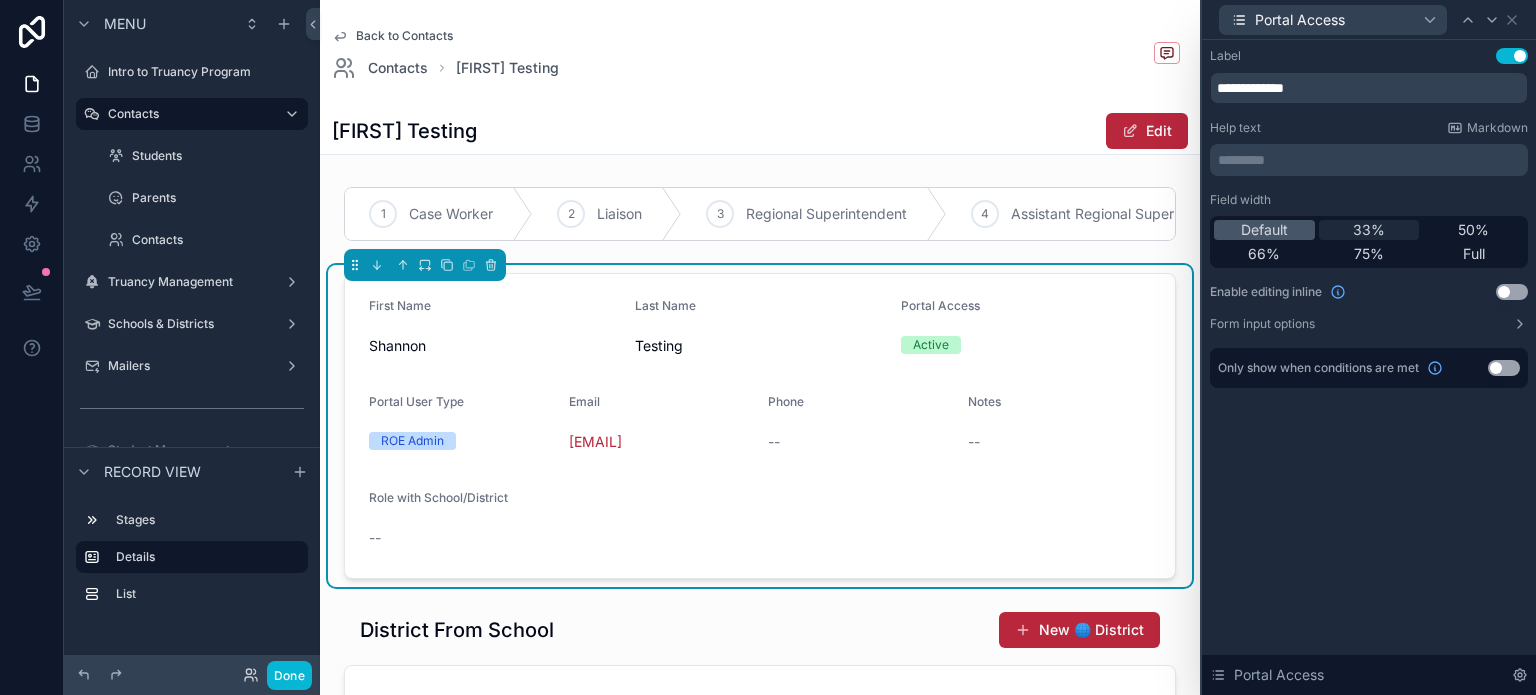 click on "33%" at bounding box center [1369, 230] 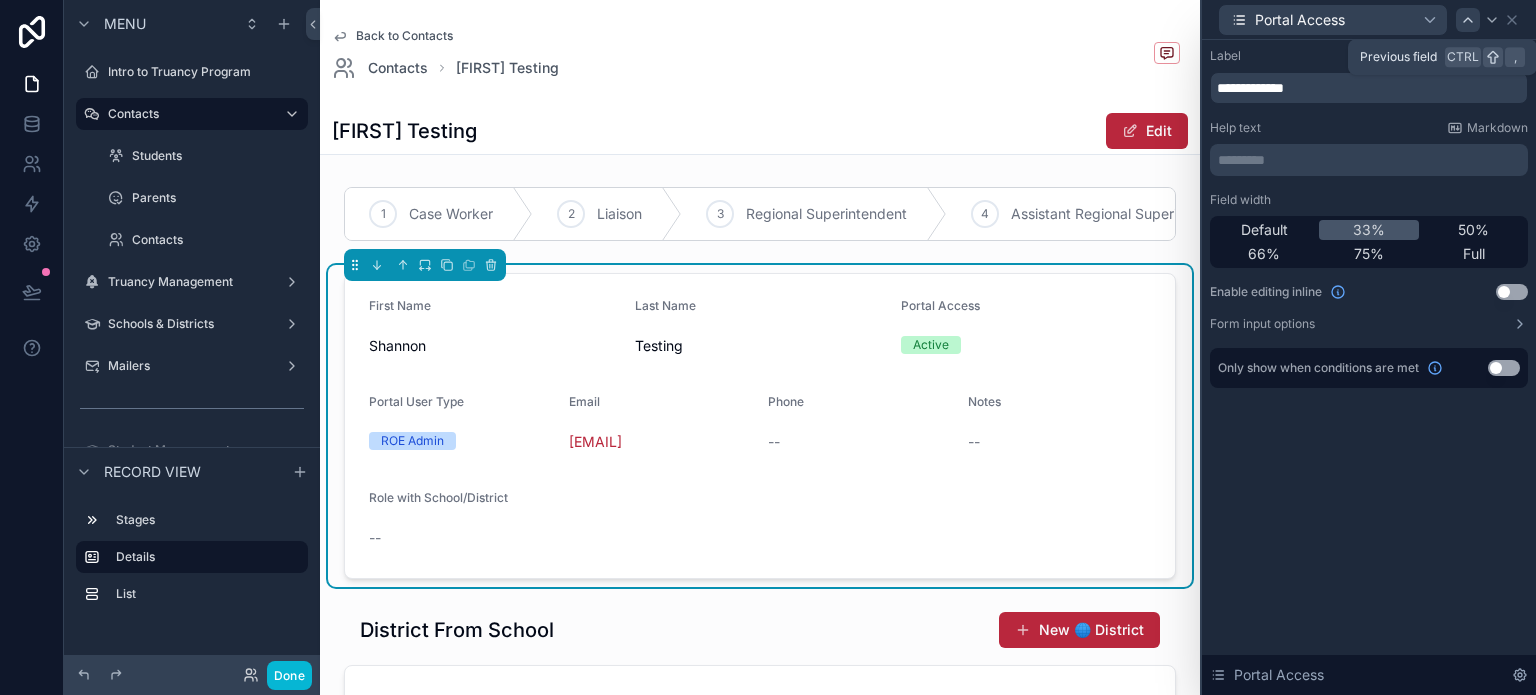 click 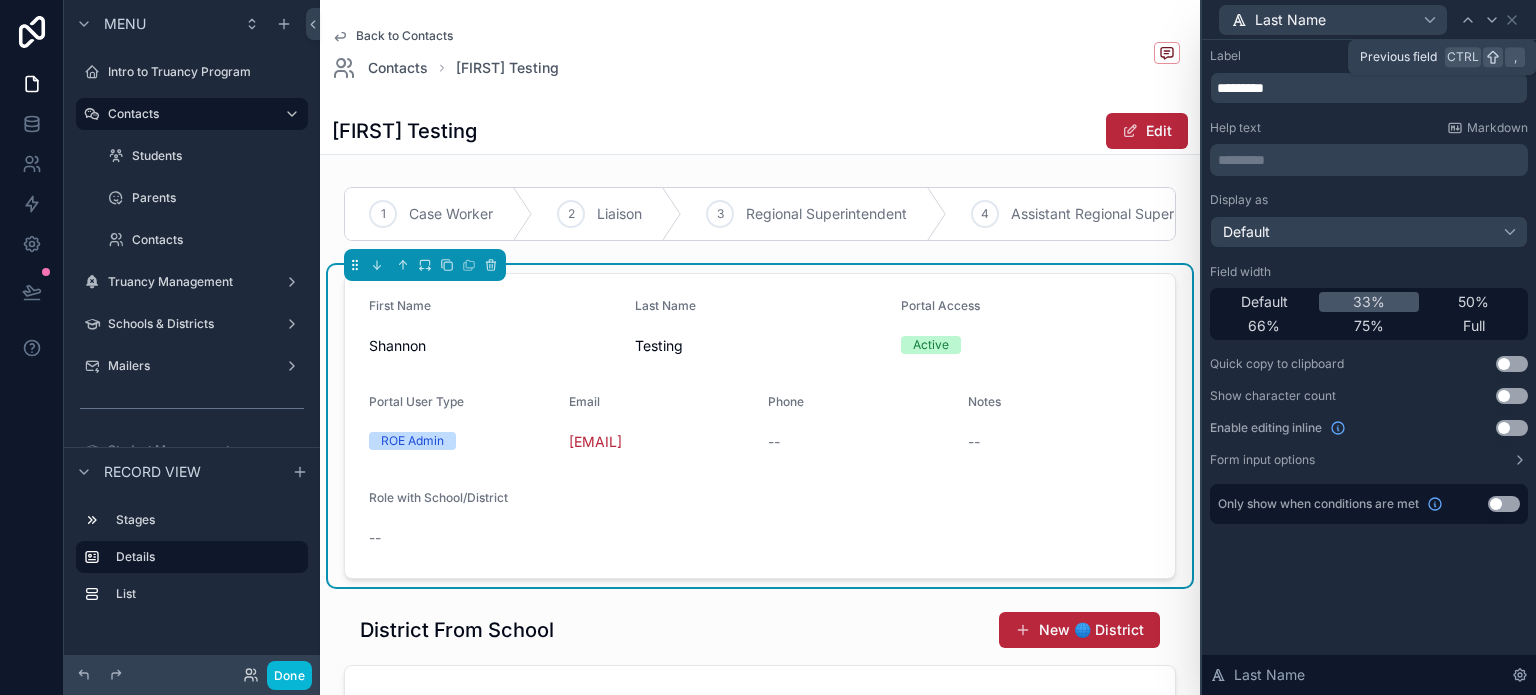 click 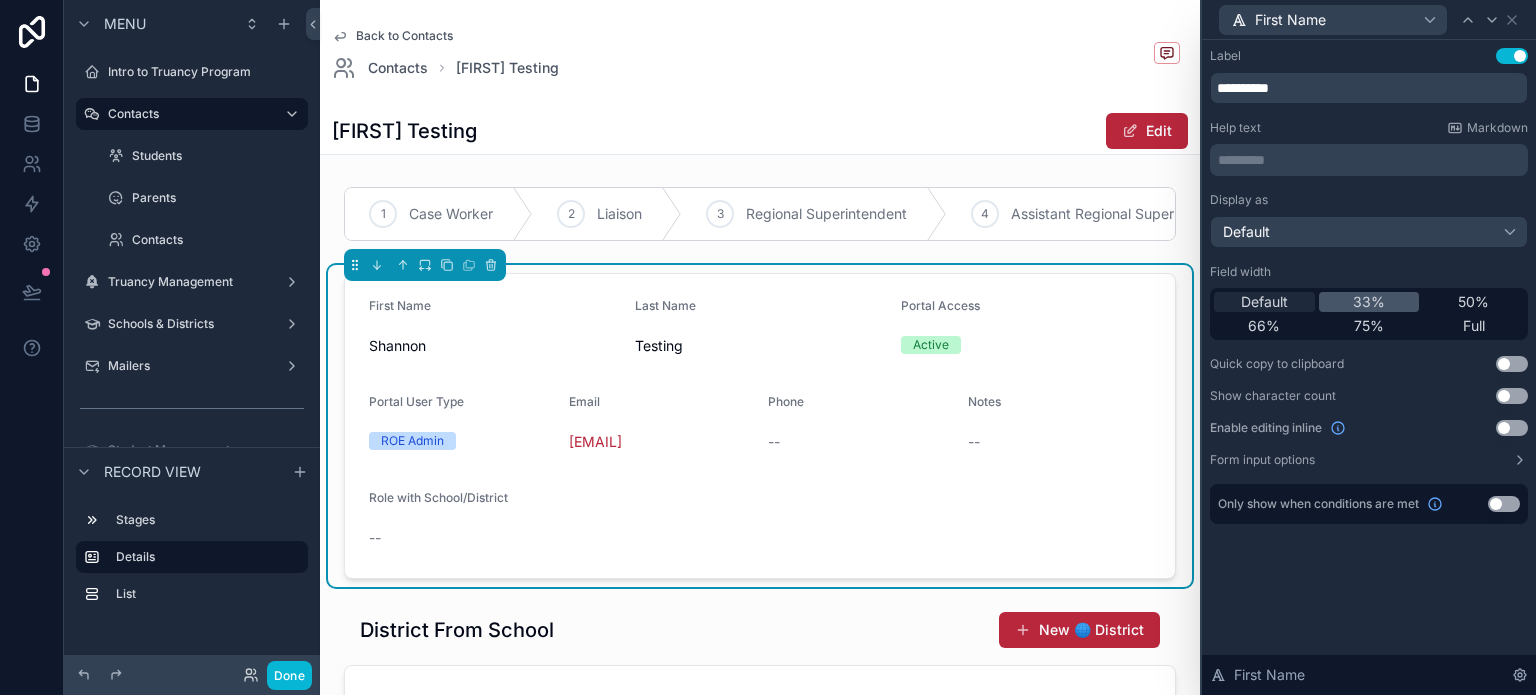 click on "Default" at bounding box center (1264, 302) 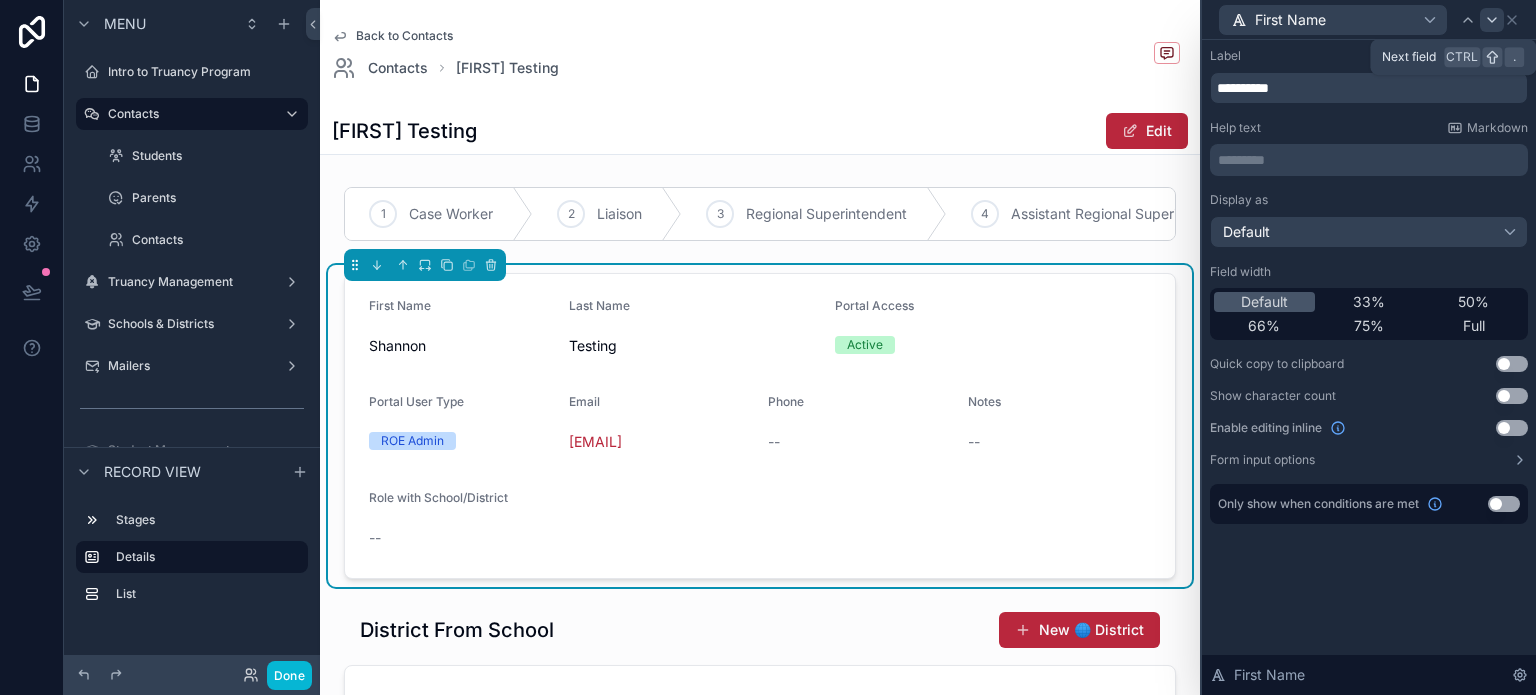 click at bounding box center (1492, 20) 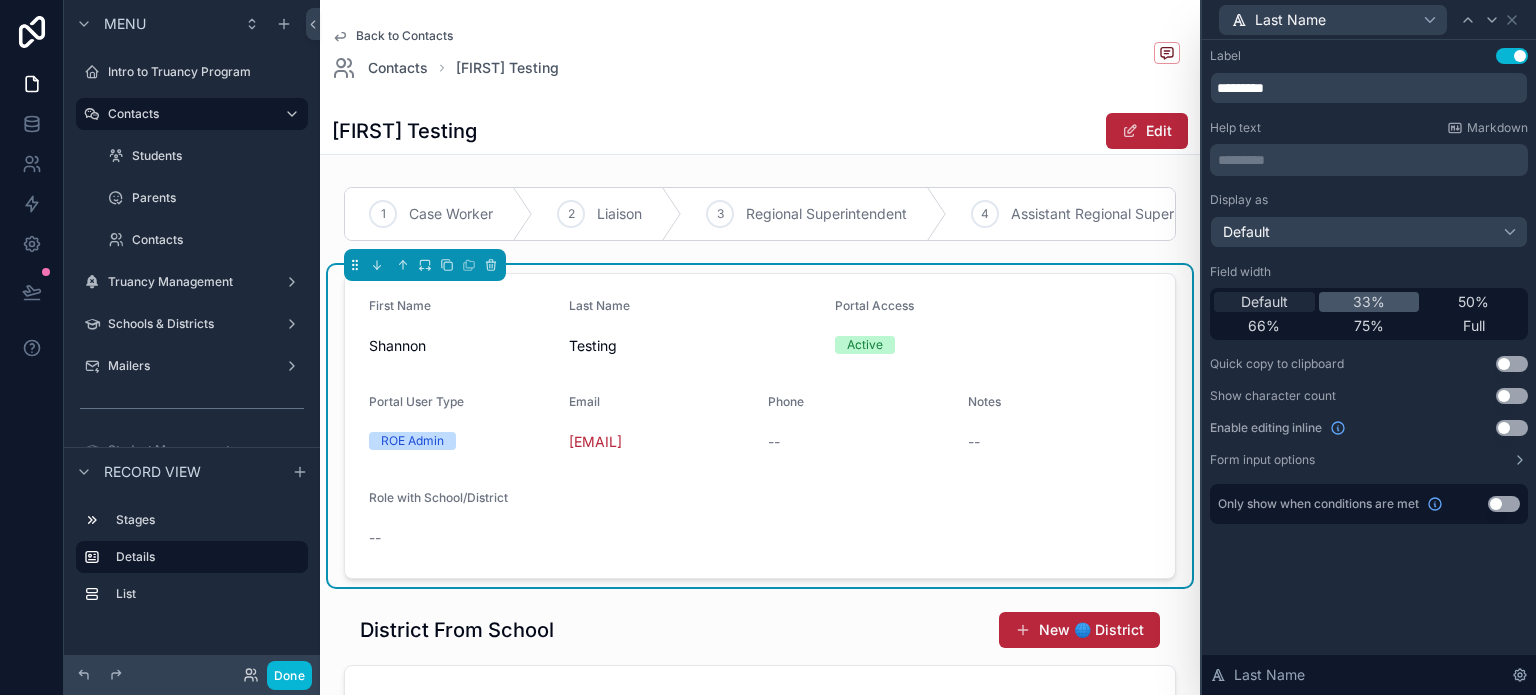 click on "Default" at bounding box center (1264, 302) 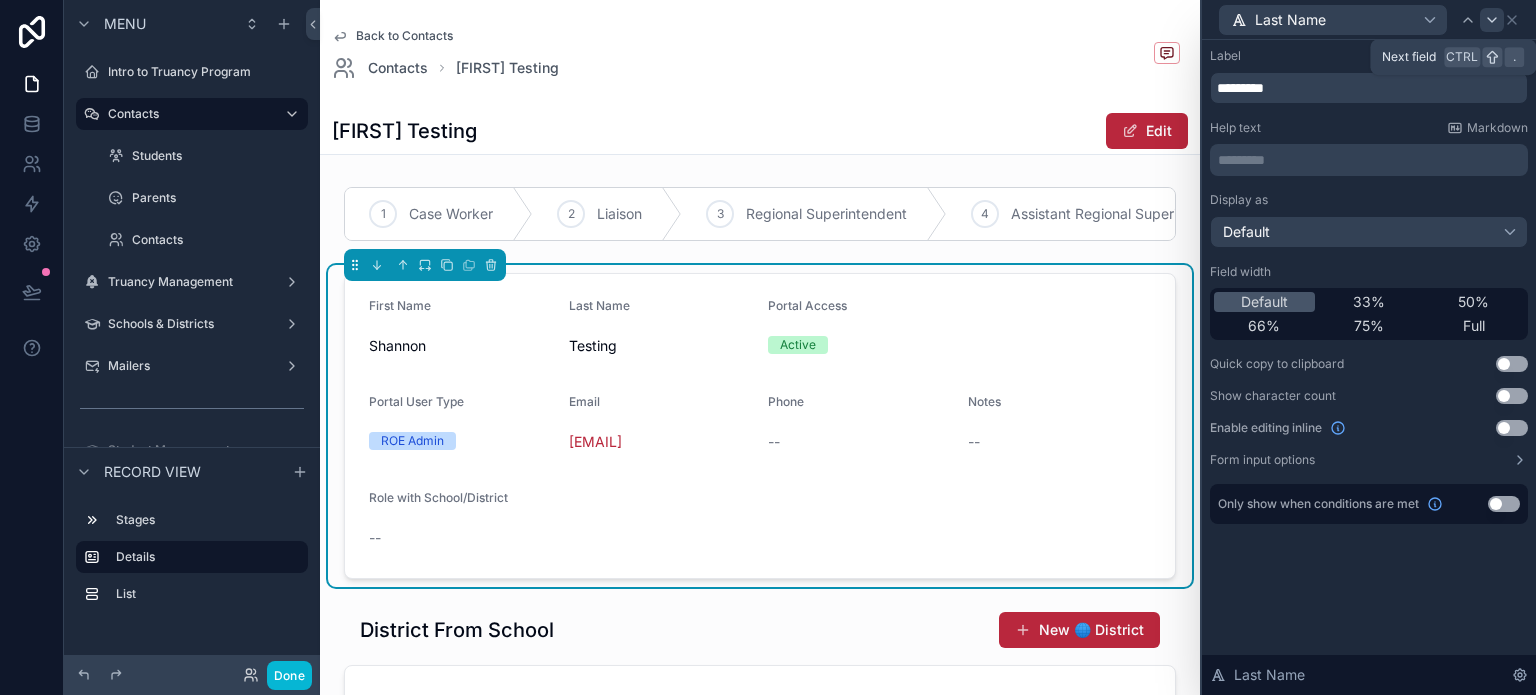 click 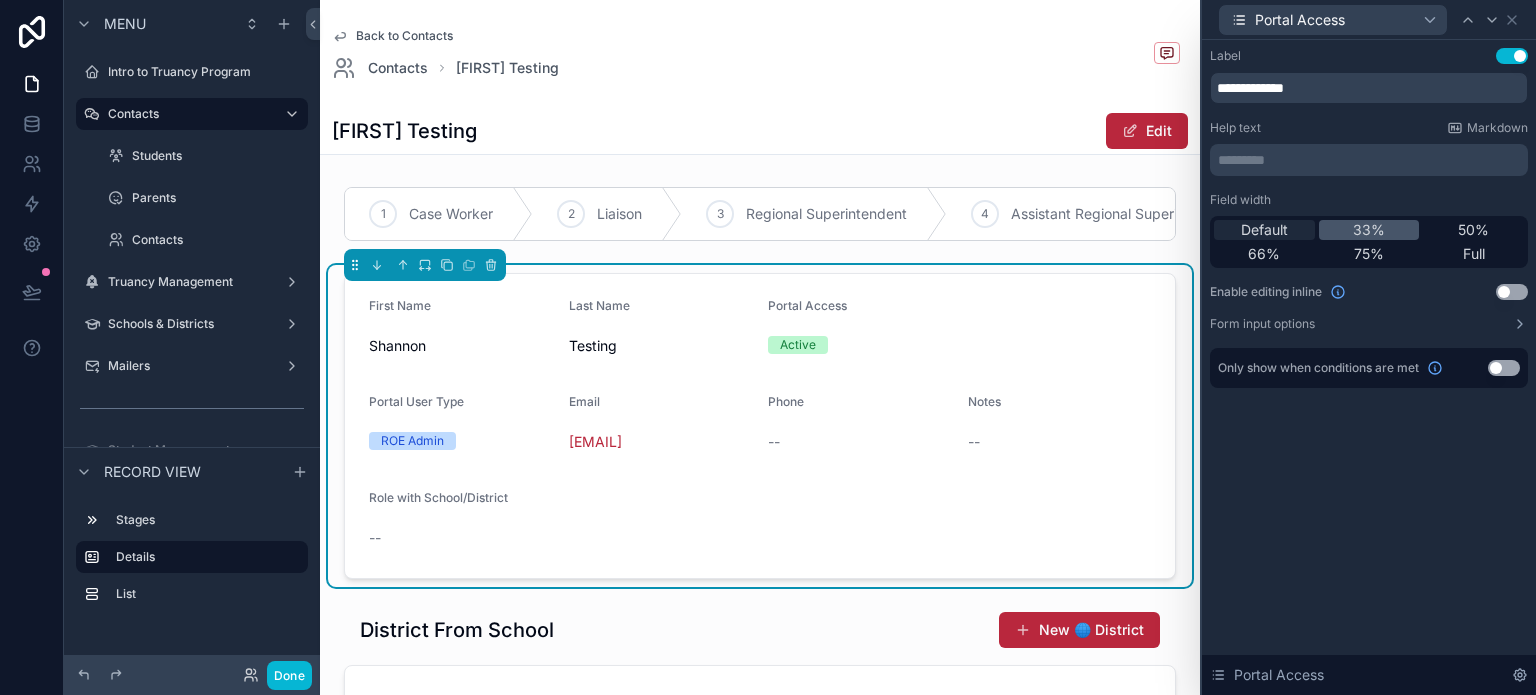 click on "Default" at bounding box center (1264, 230) 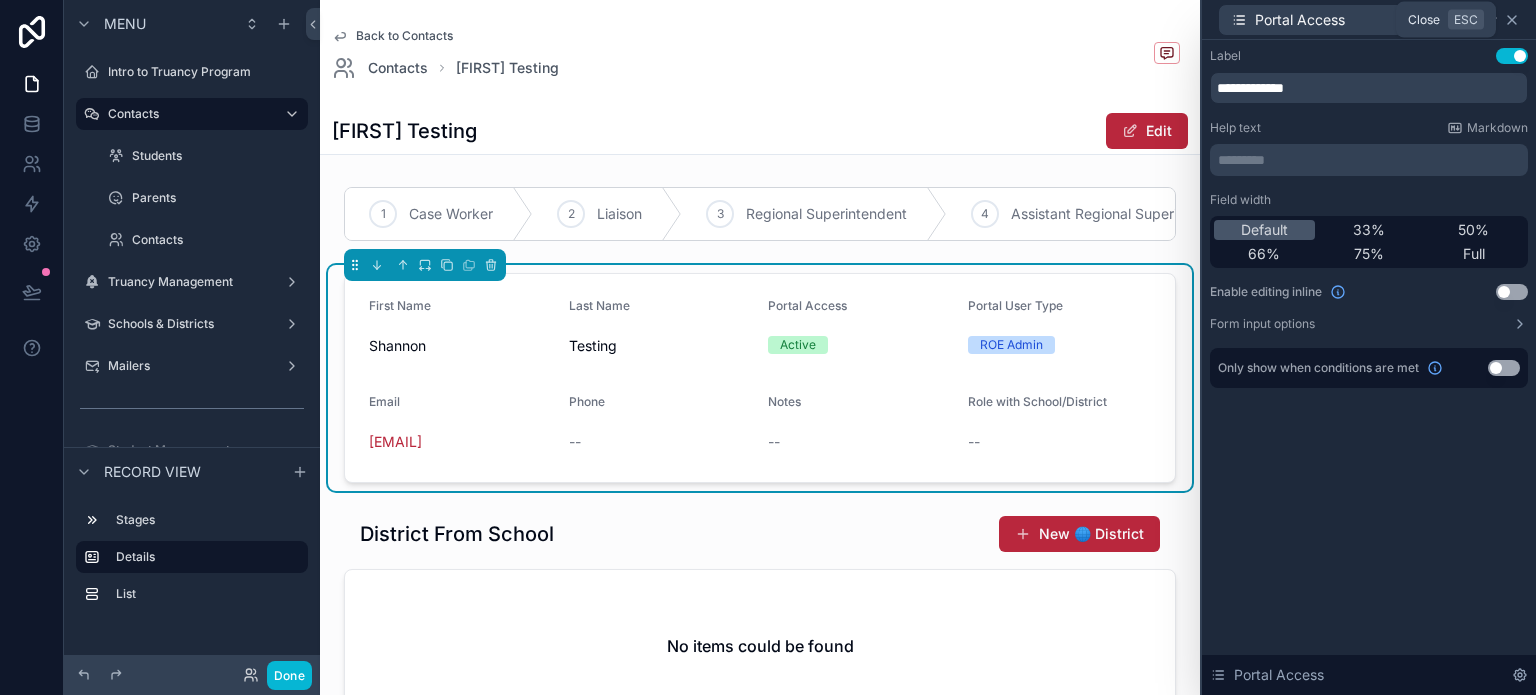 click 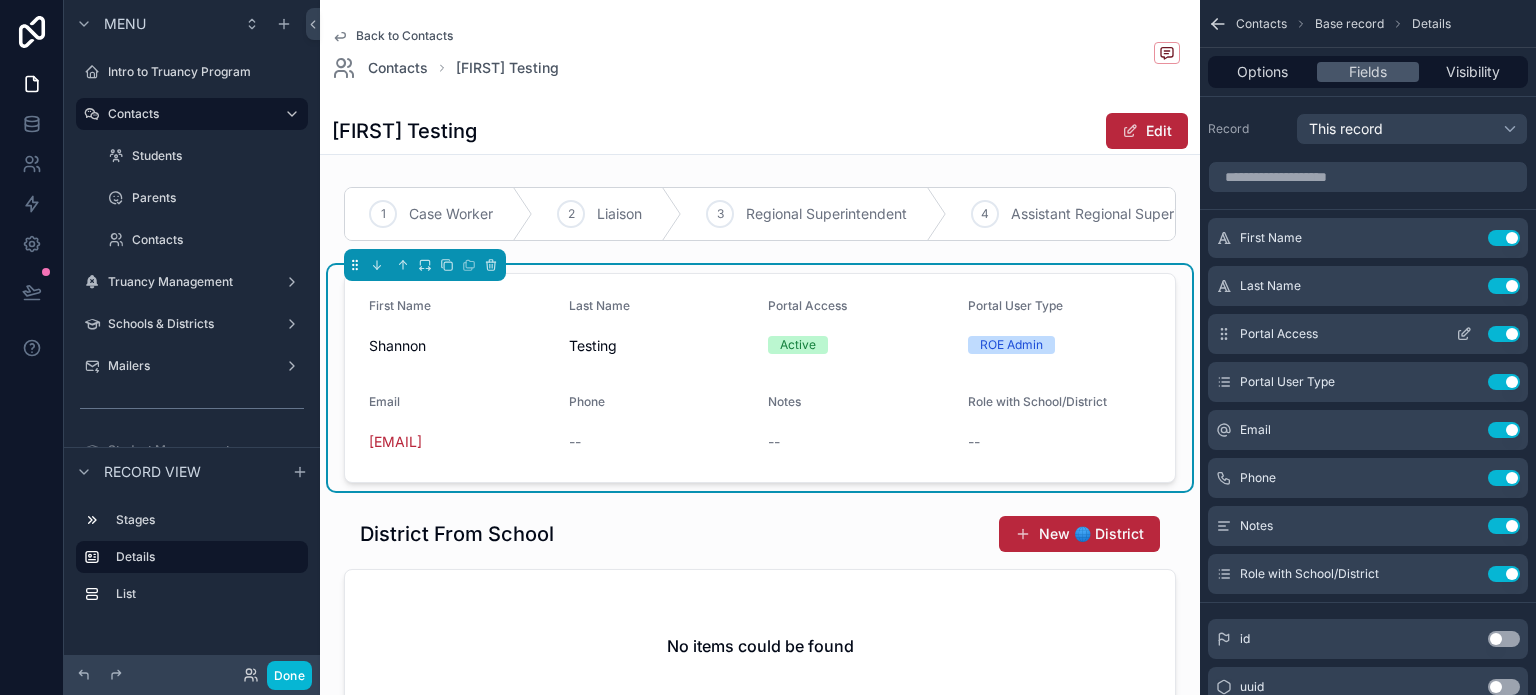 click on "Use setting" at bounding box center (1504, 334) 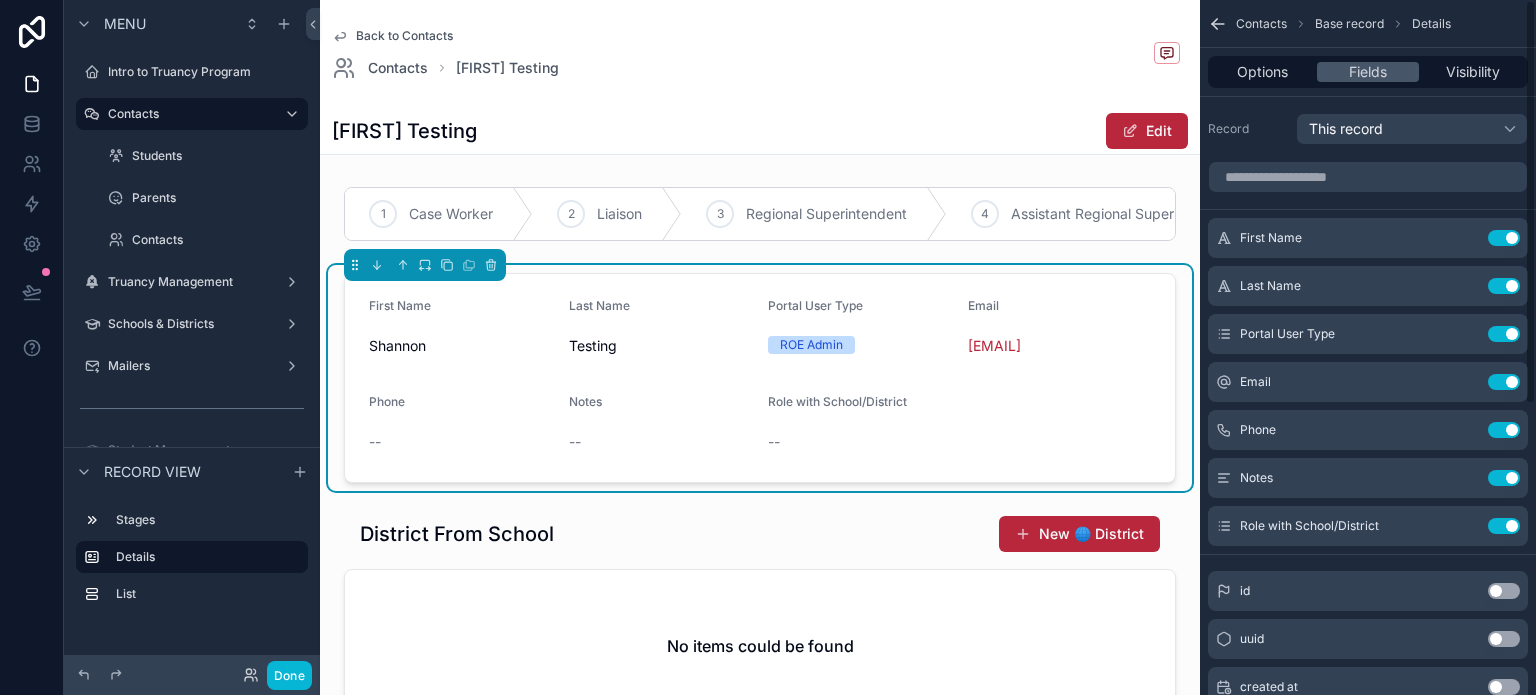 click on "Use setting" at bounding box center [1504, 334] 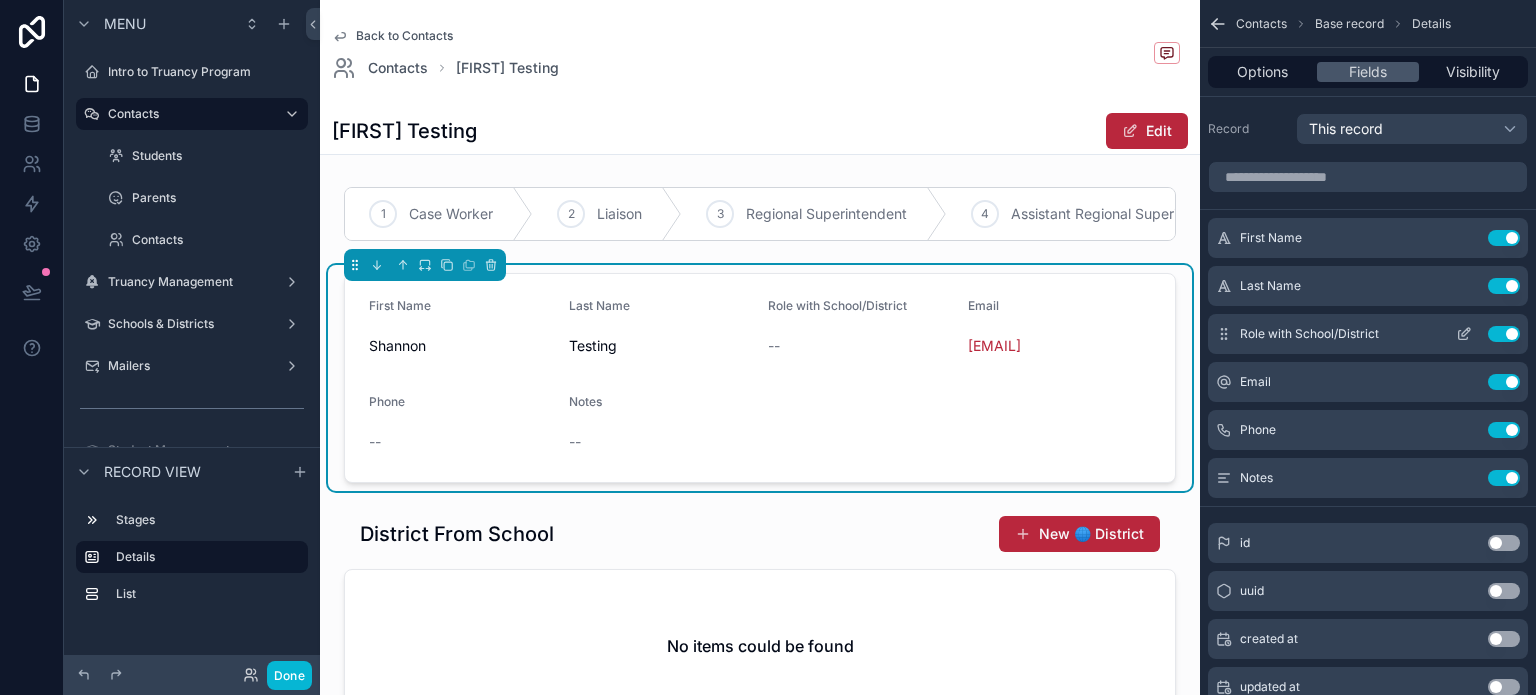 click 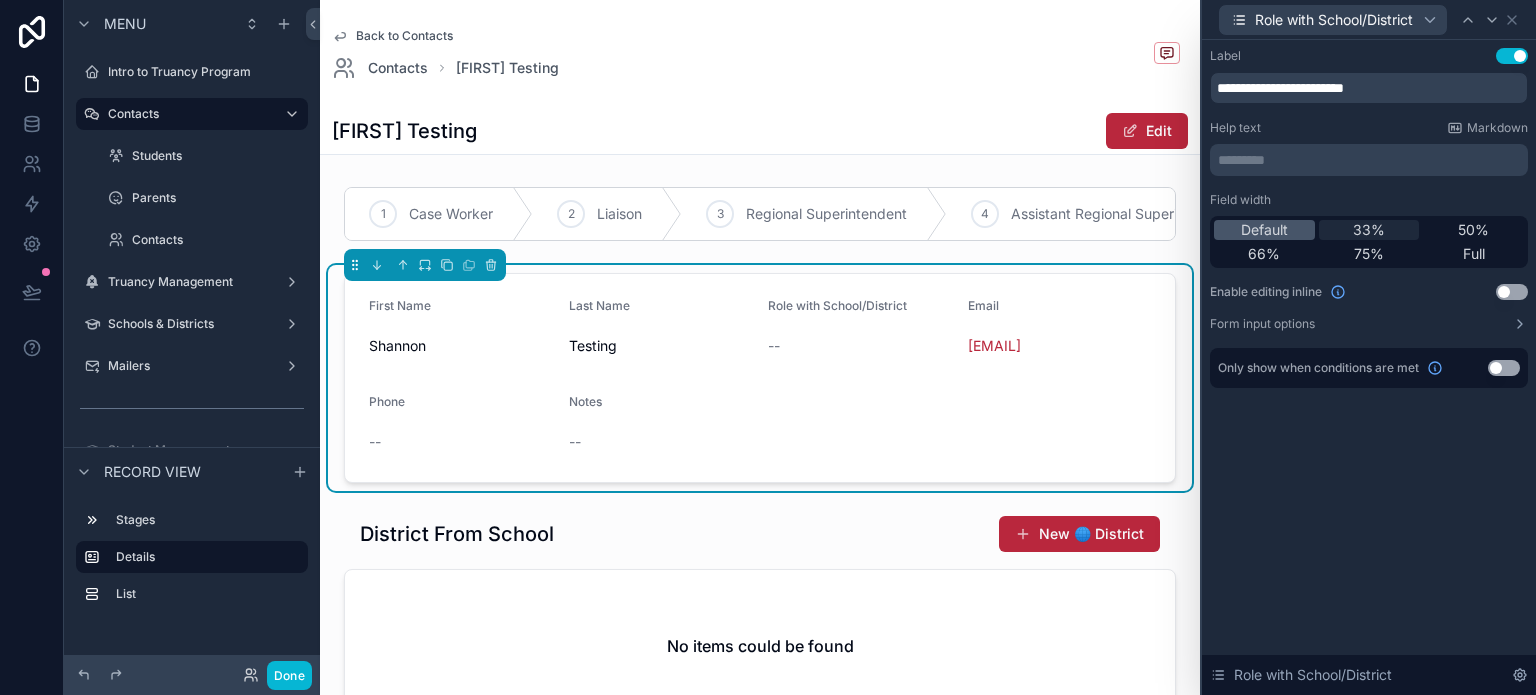 click on "33%" at bounding box center [1369, 230] 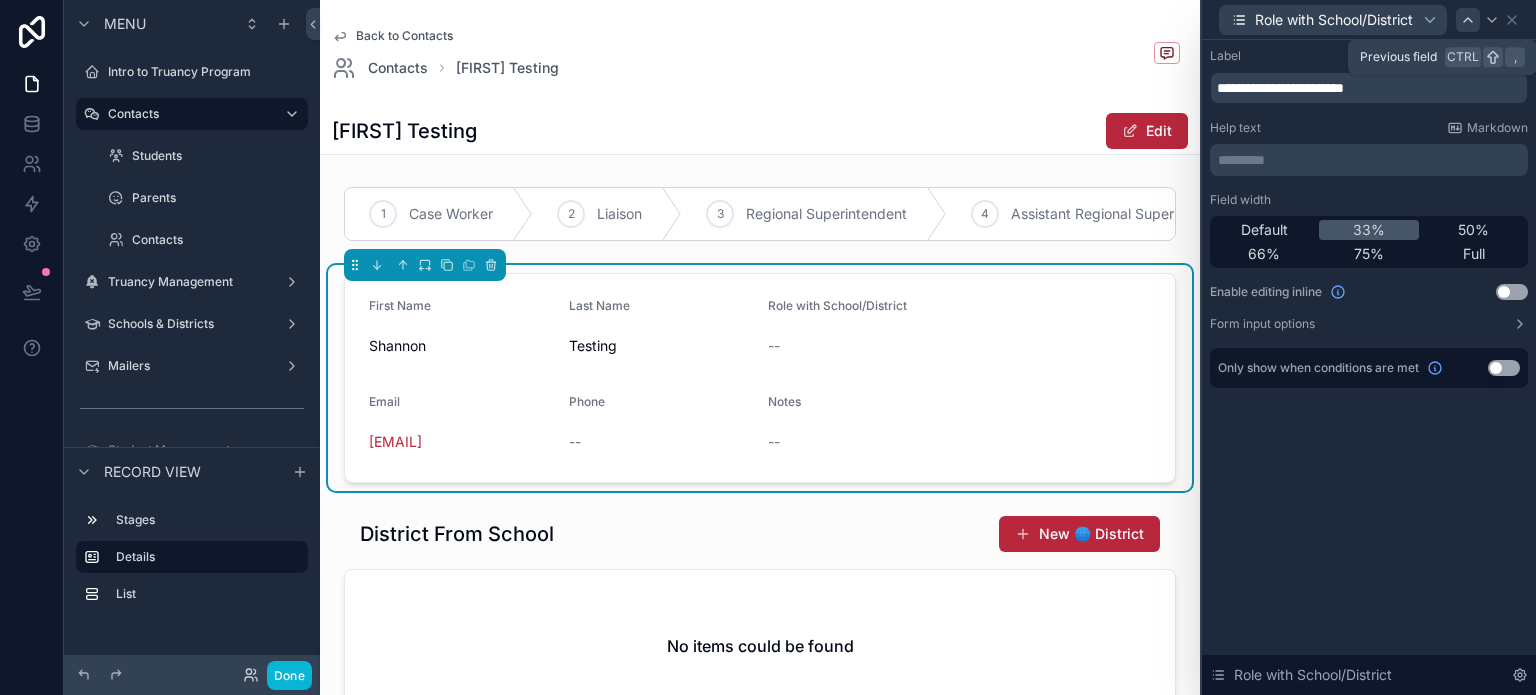 click 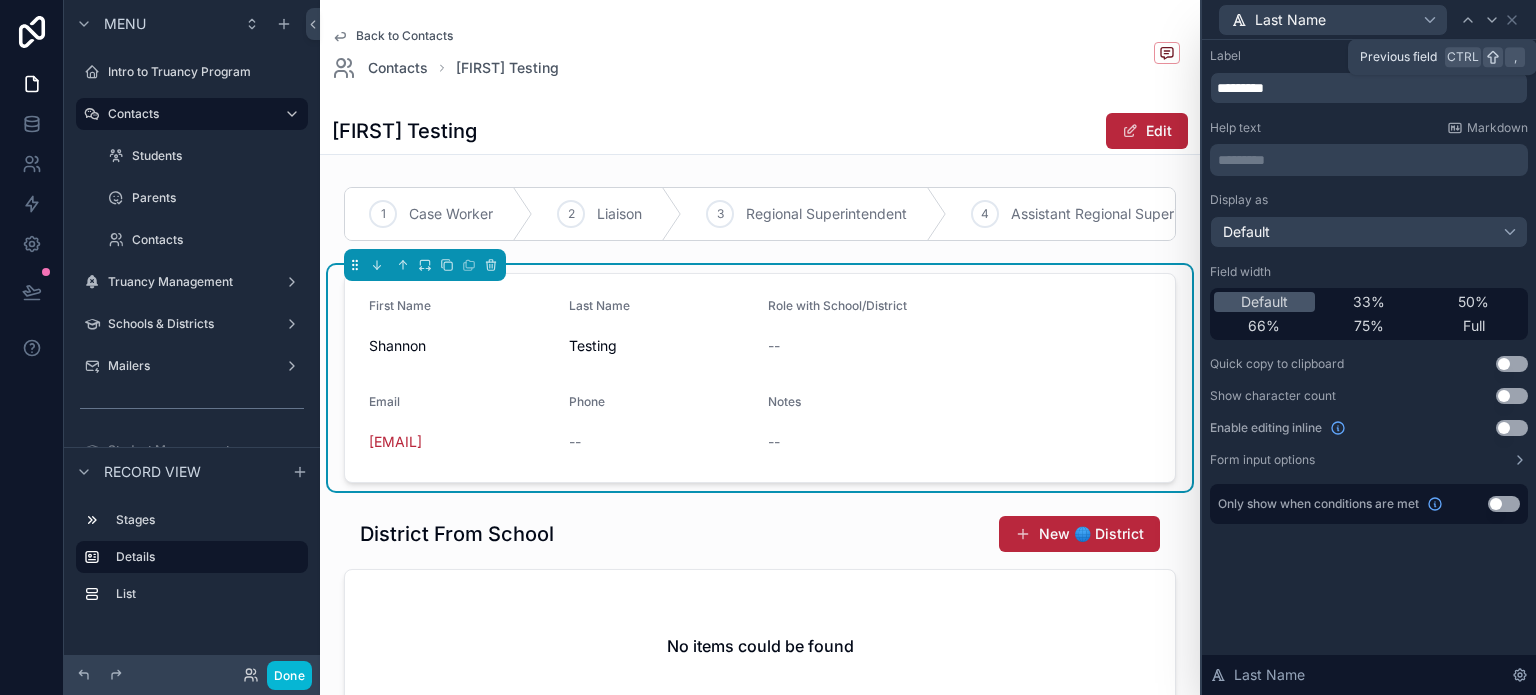 click 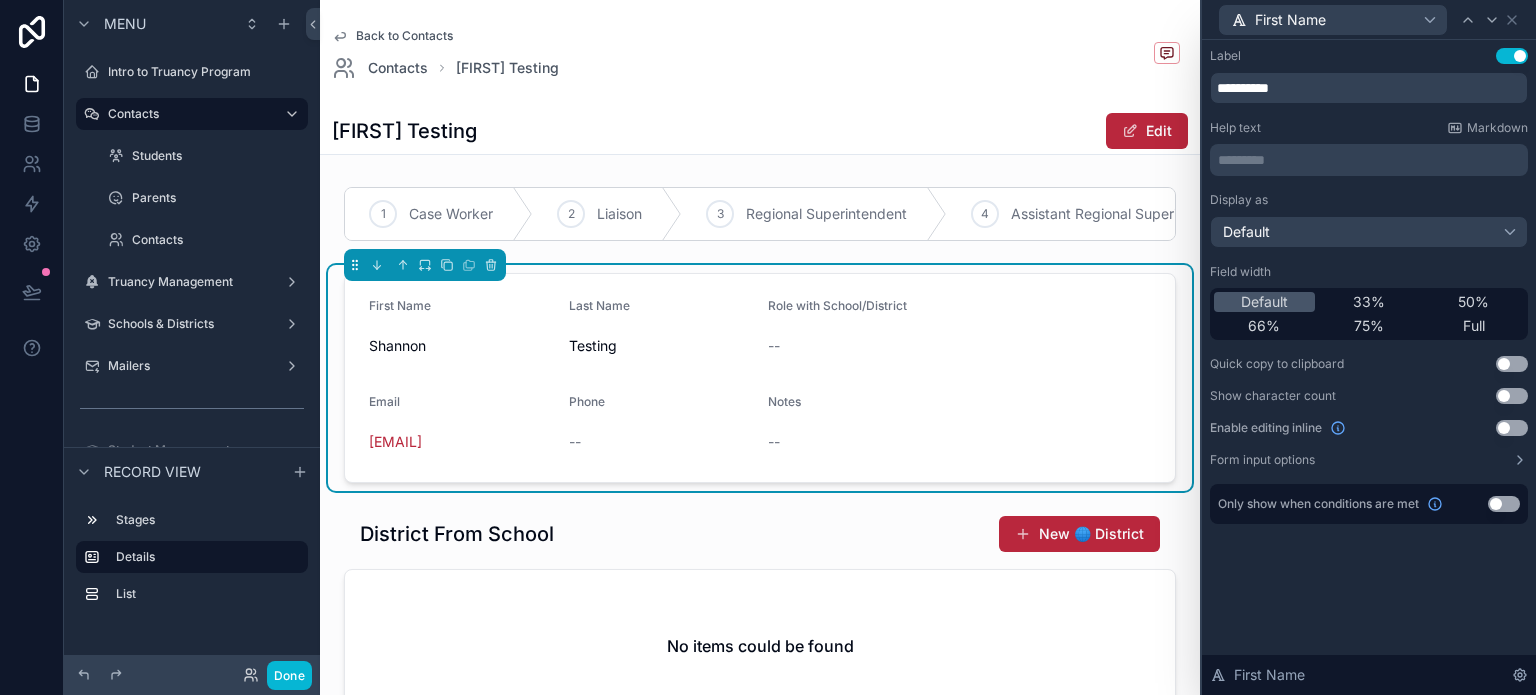 click on "Default 33% 50% 66% 75% Full" at bounding box center (1369, 314) 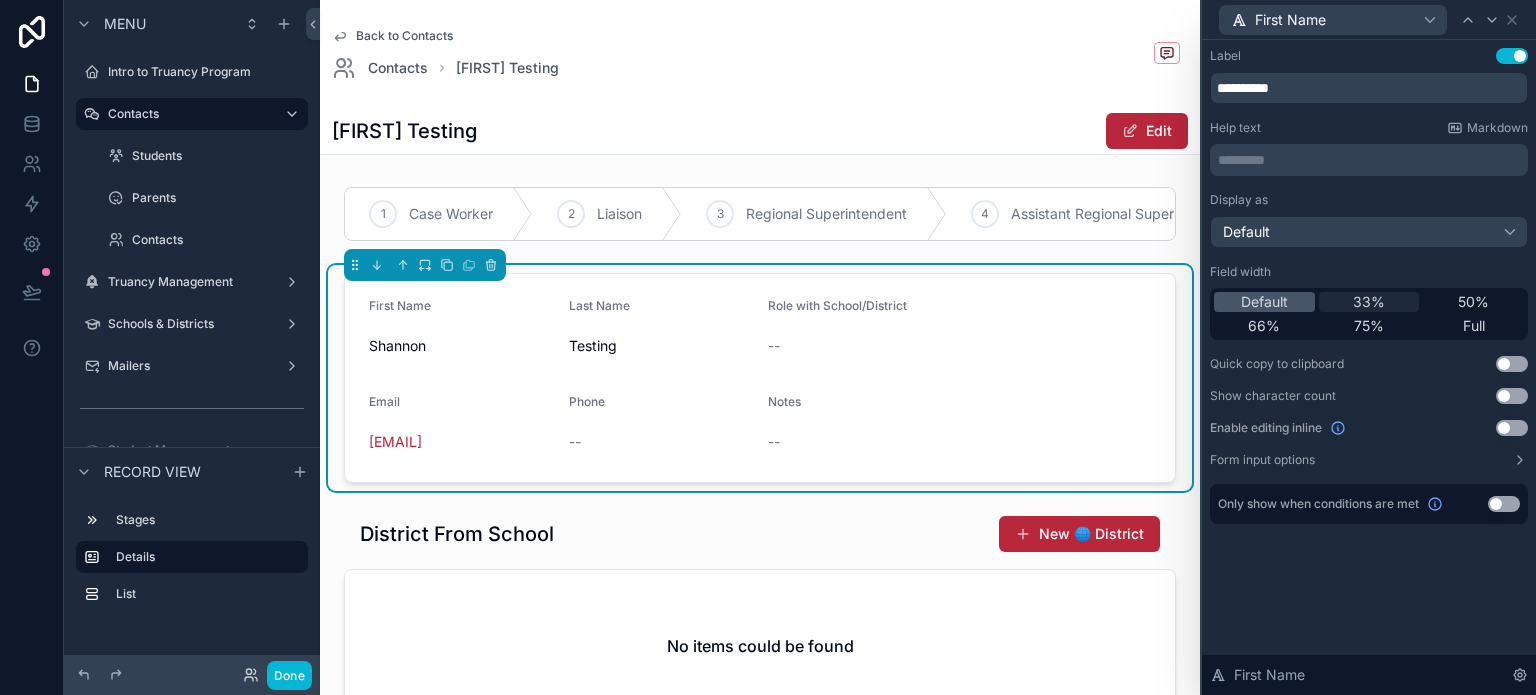 click on "33%" at bounding box center (1369, 302) 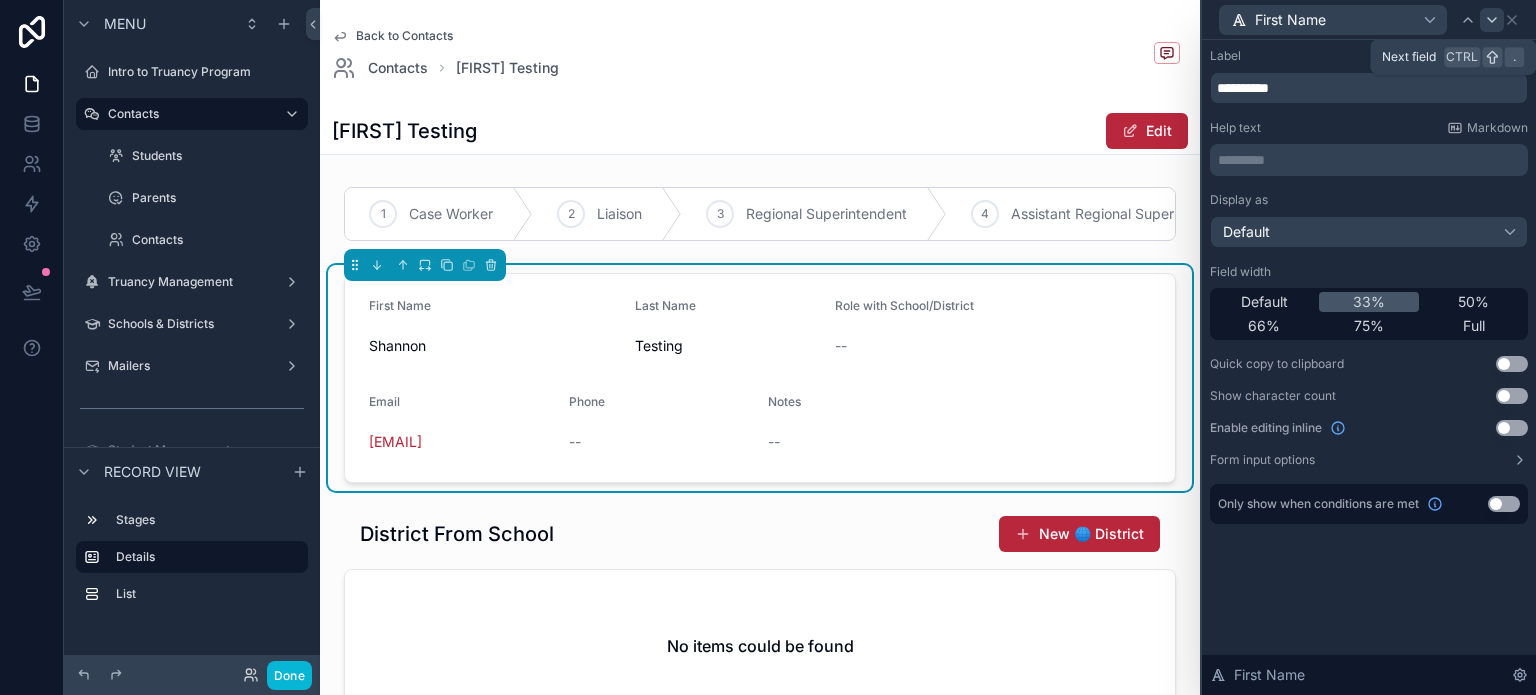 click 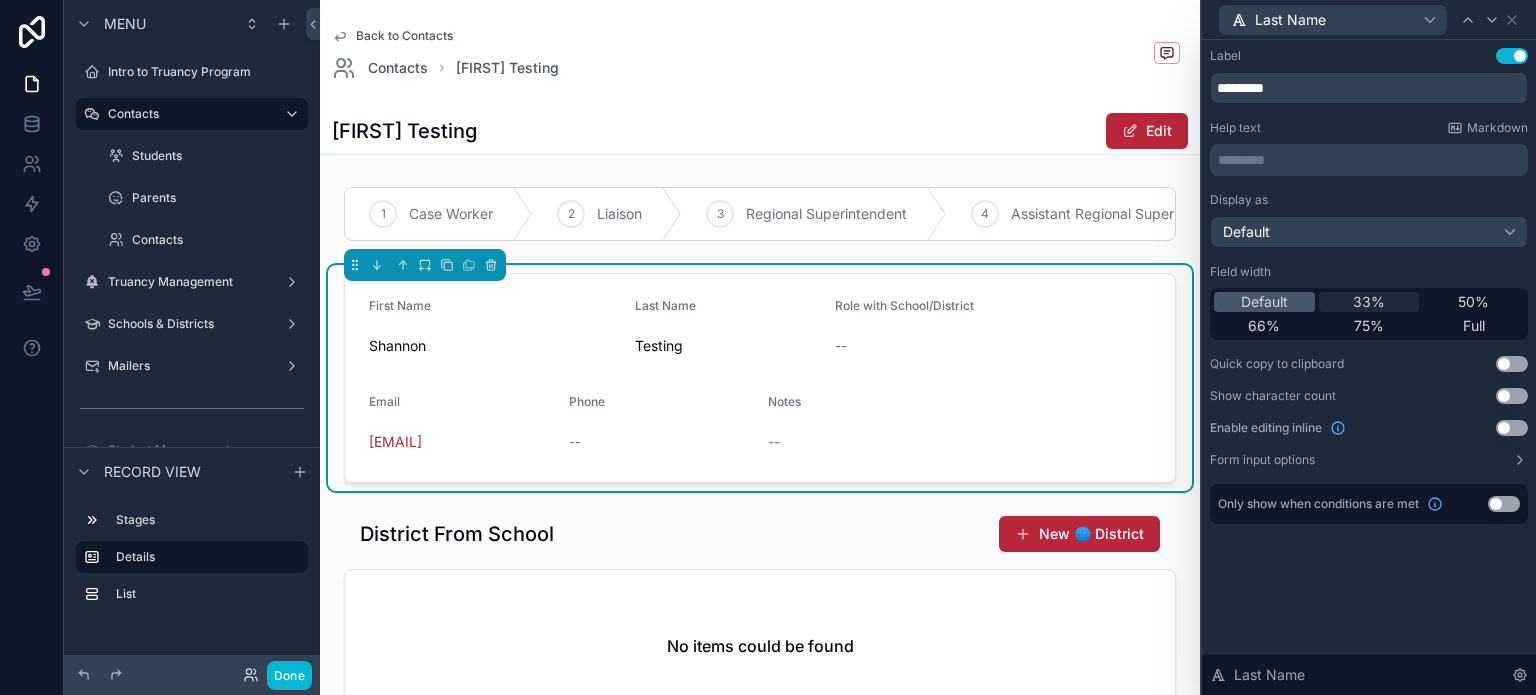click on "33%" at bounding box center [1369, 302] 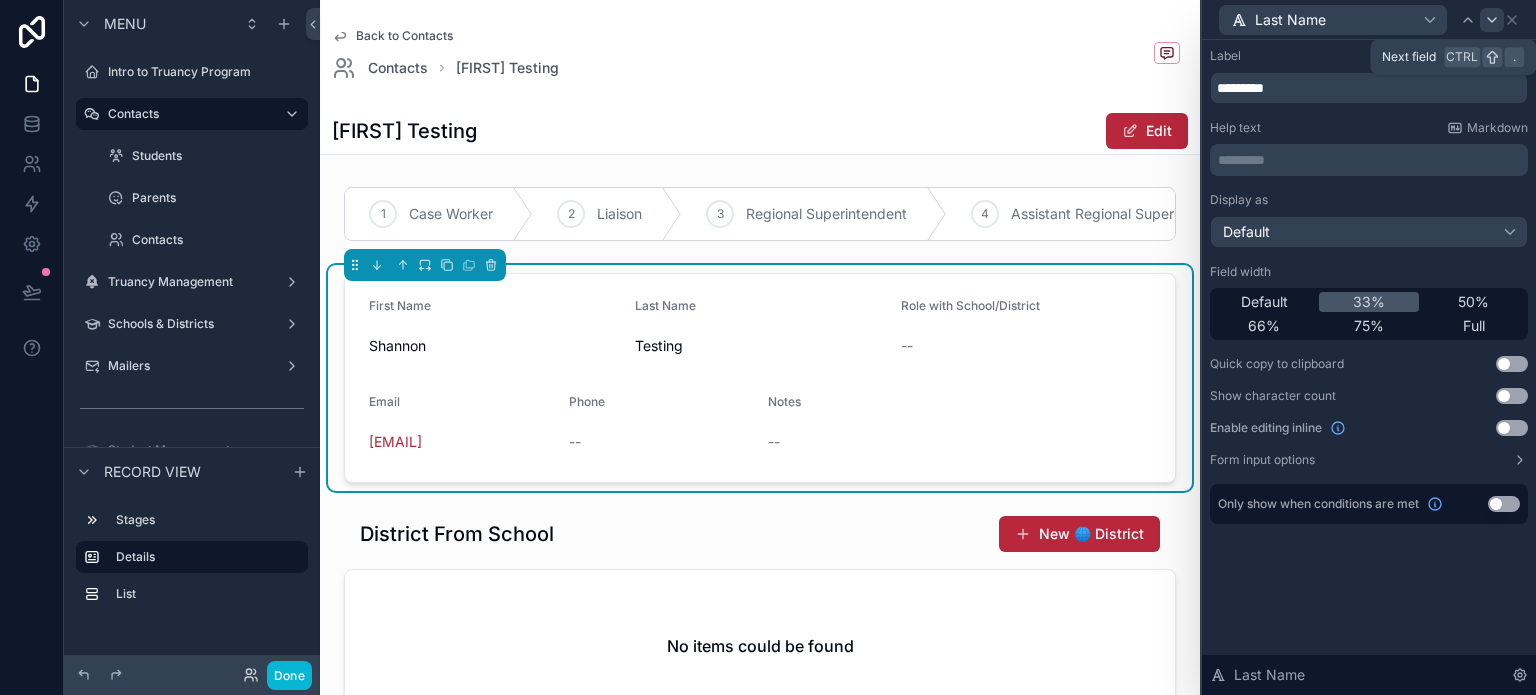 click 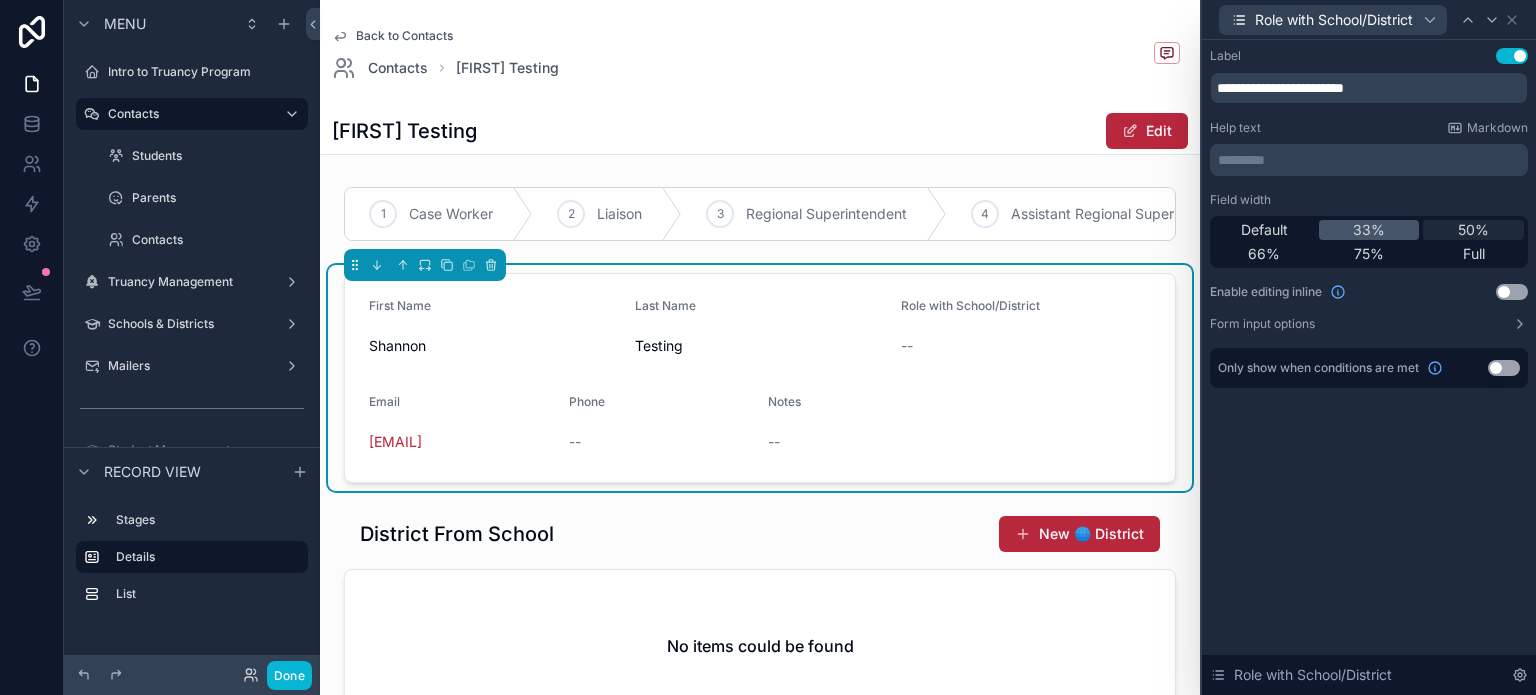 click on "50%" at bounding box center [1473, 230] 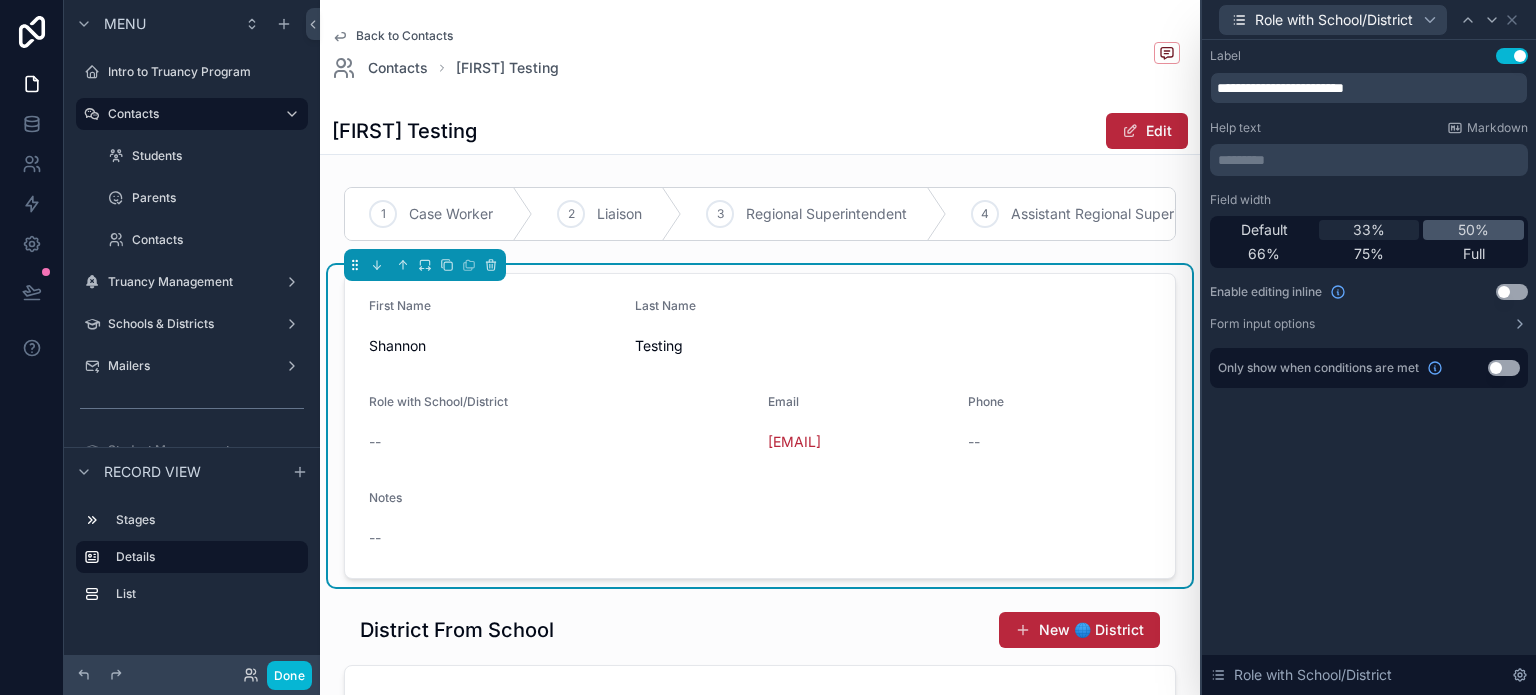 click on "33%" at bounding box center (1369, 230) 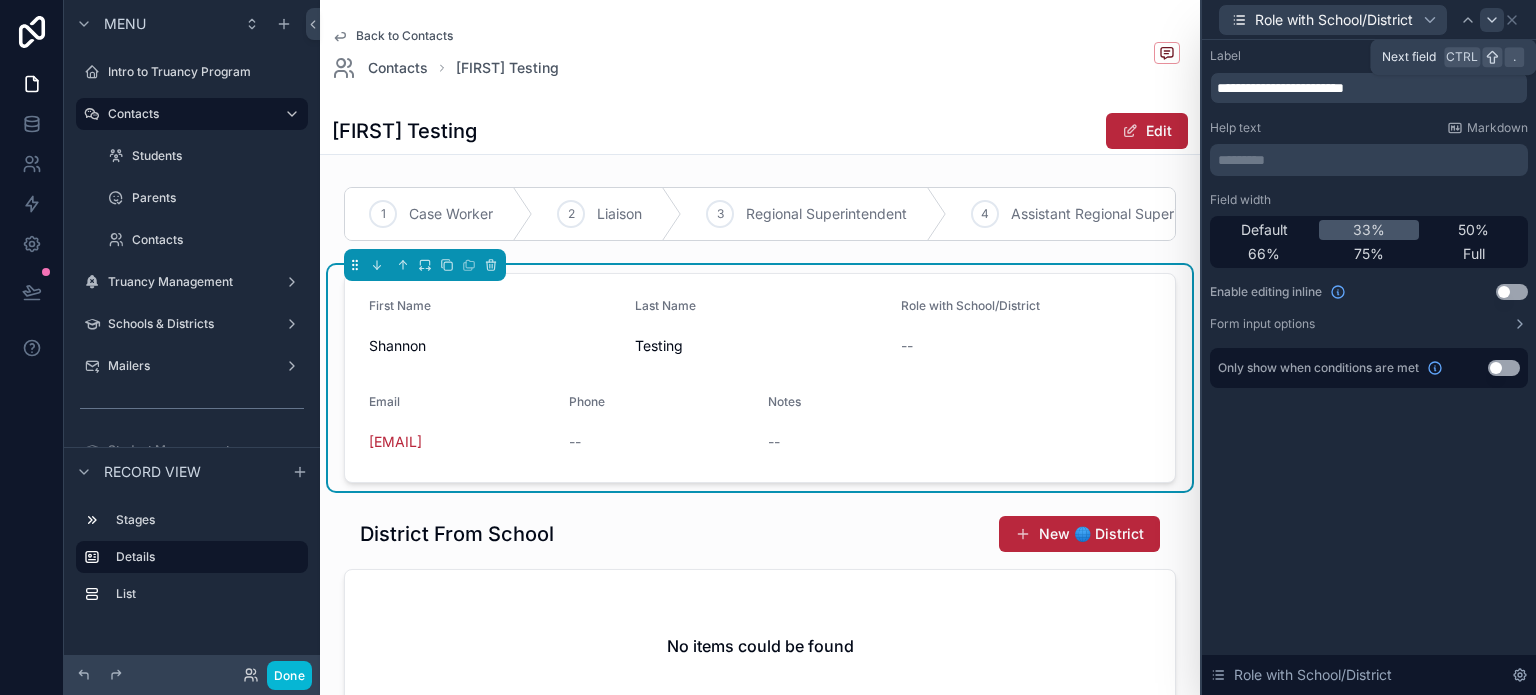 click 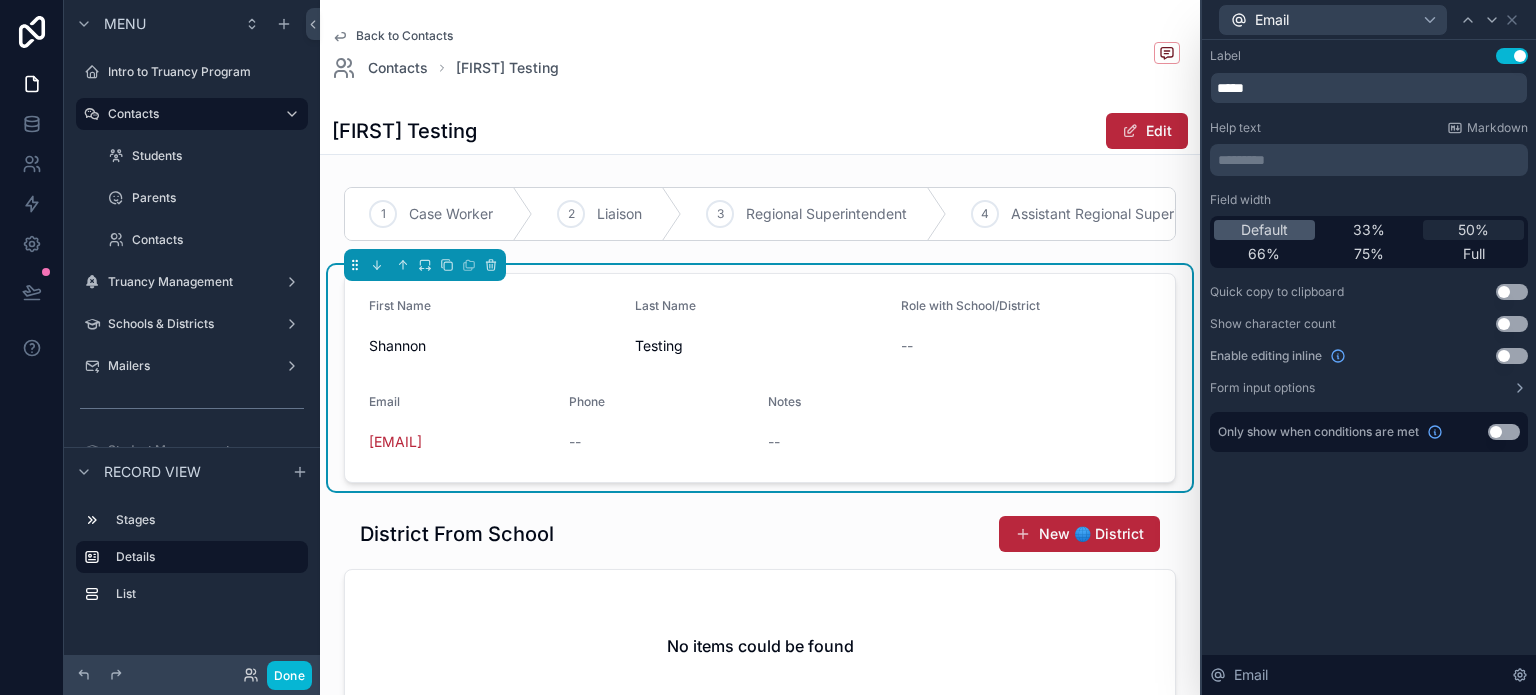 click on "50%" at bounding box center (1473, 230) 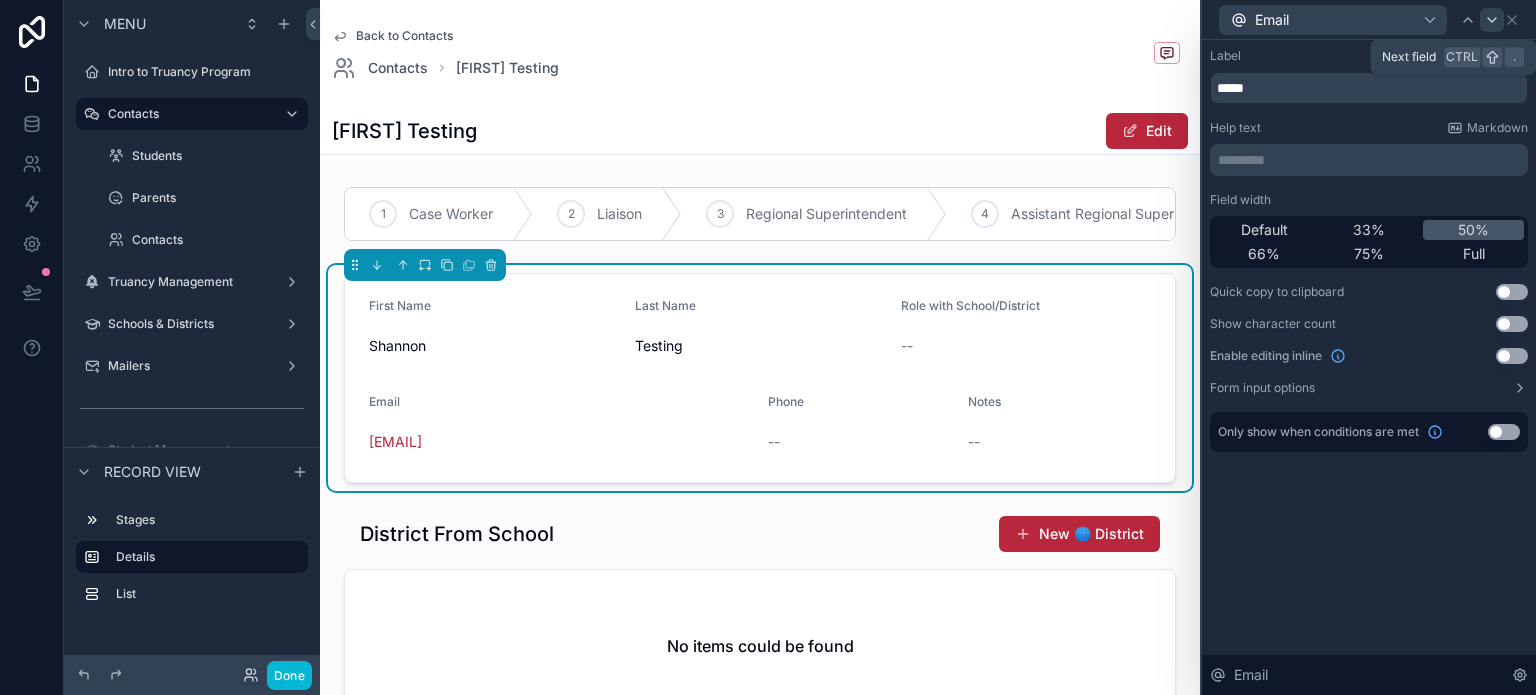 click at bounding box center (1492, 20) 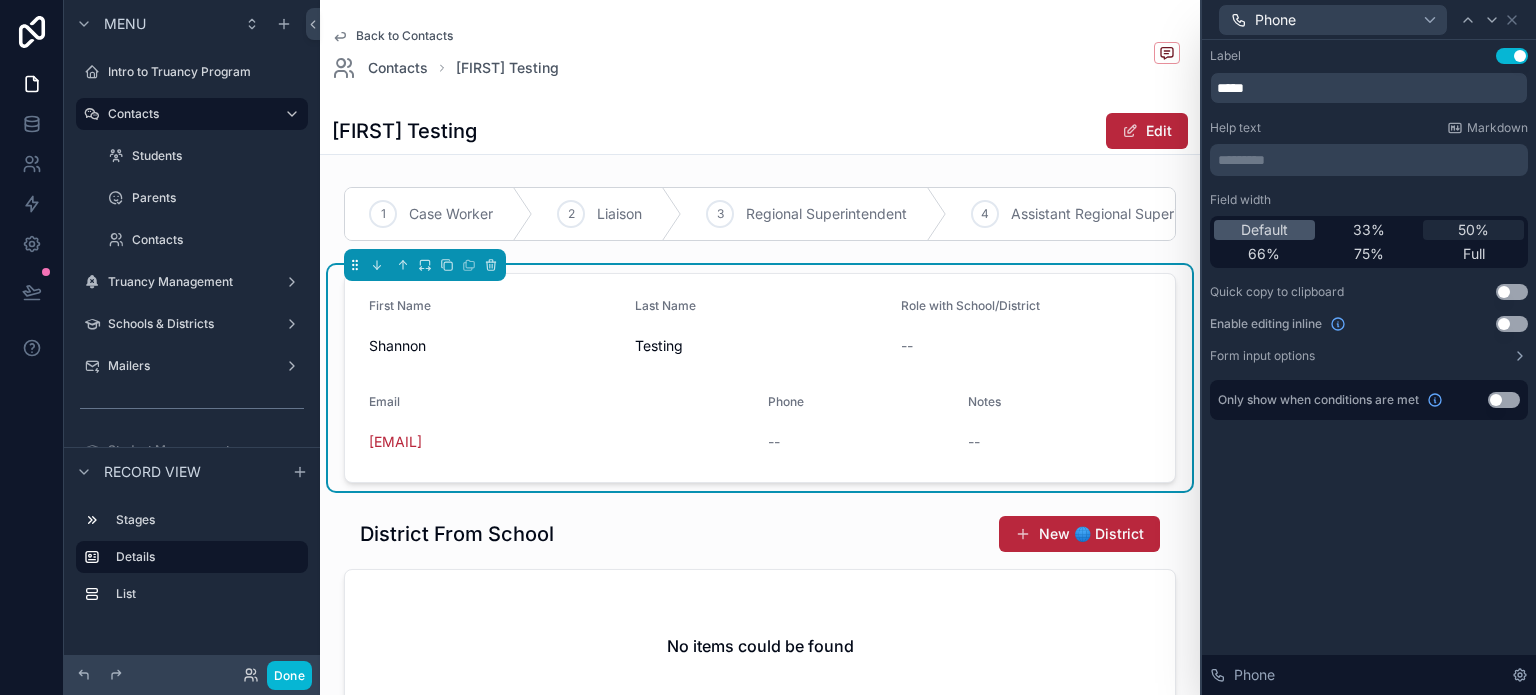 click on "50%" at bounding box center (1473, 230) 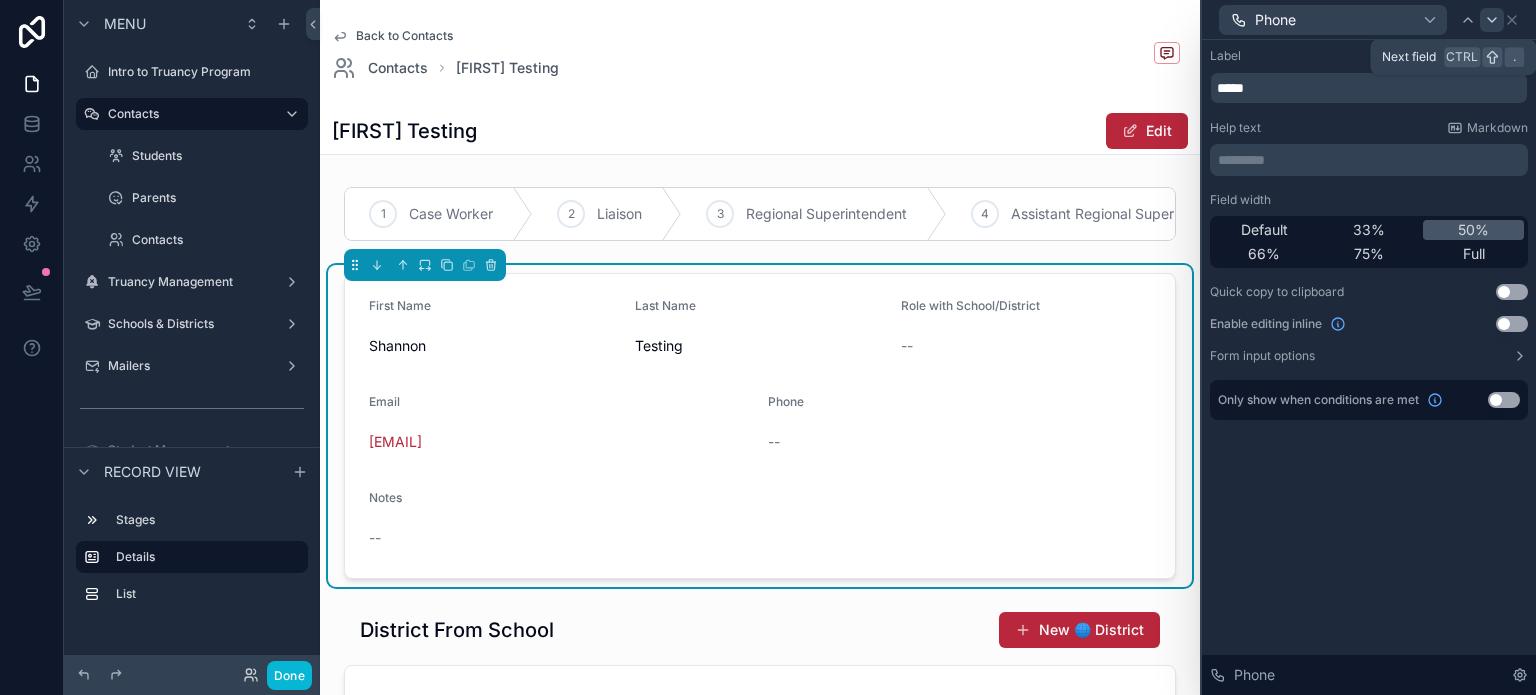 click 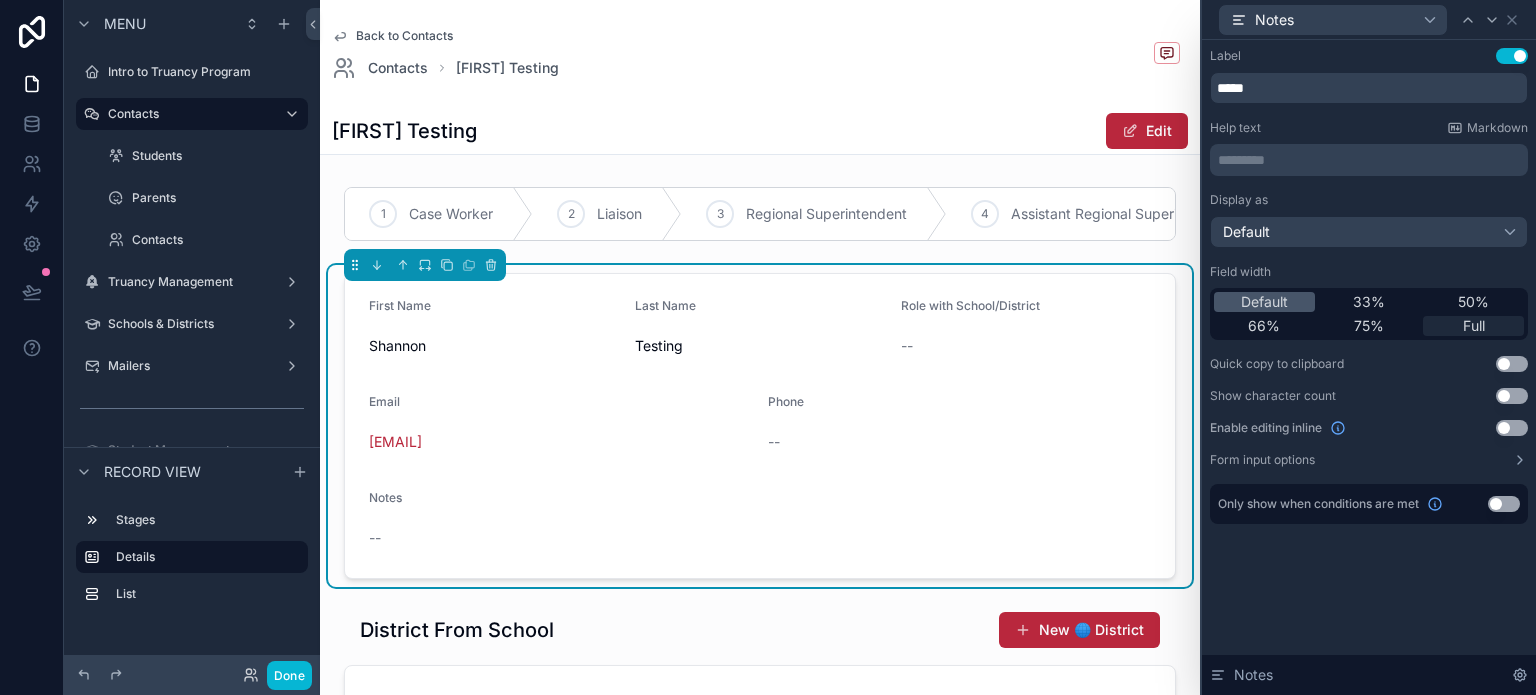 click on "Full" at bounding box center [1474, 326] 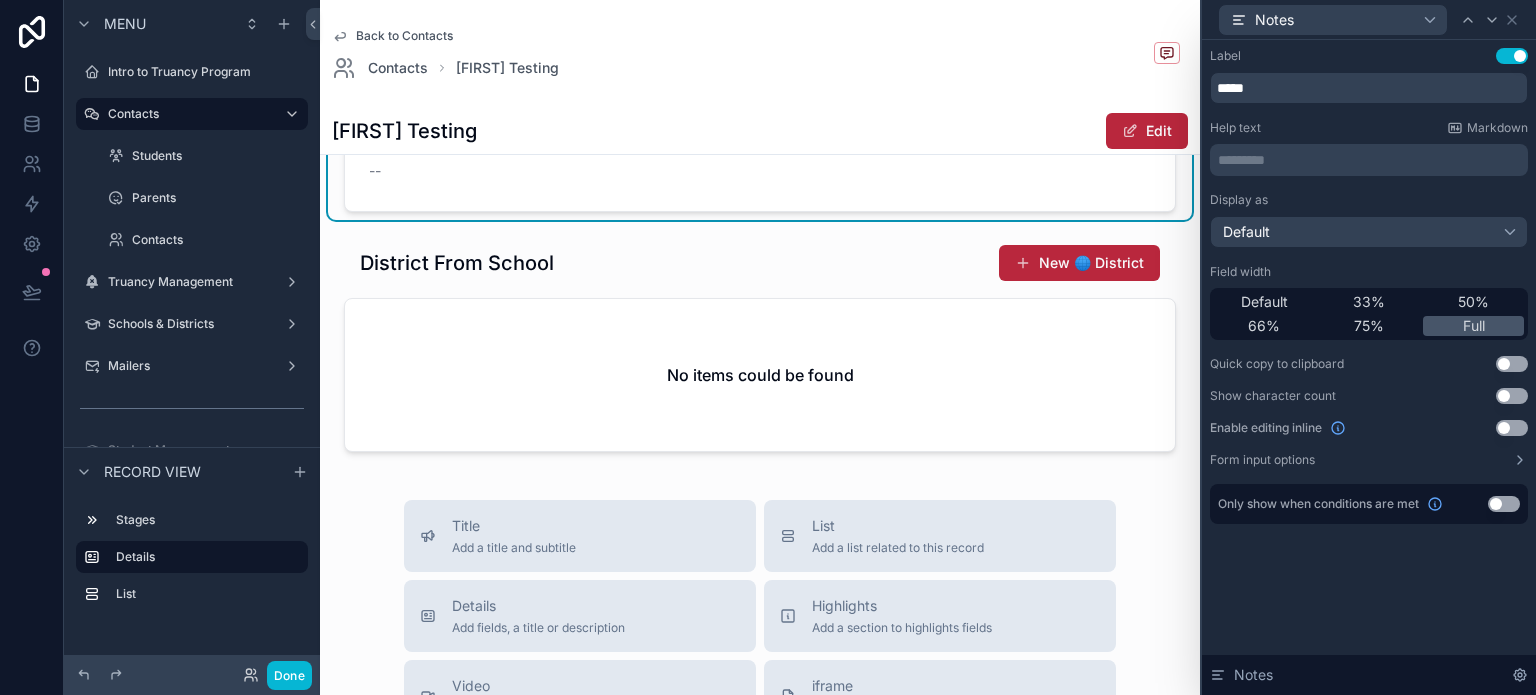 scroll, scrollTop: 400, scrollLeft: 0, axis: vertical 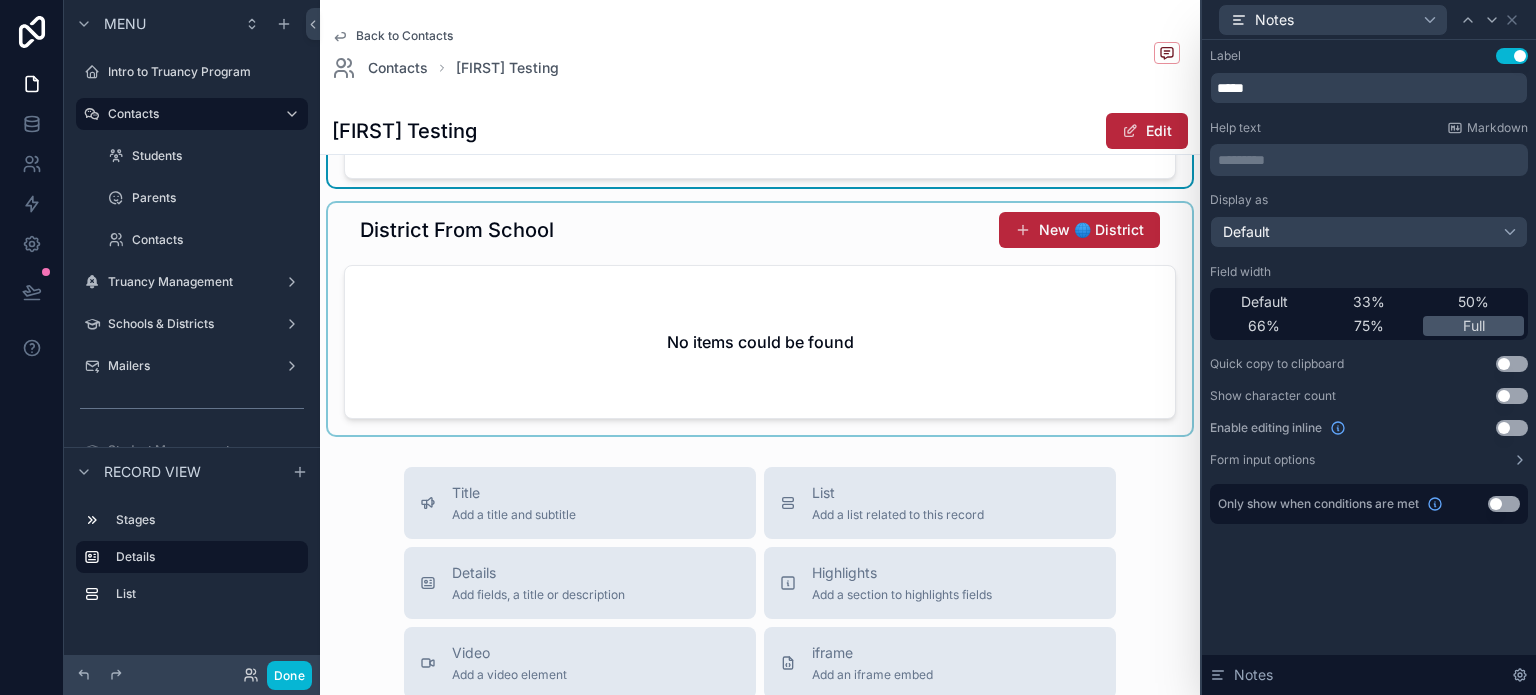 click at bounding box center [760, 319] 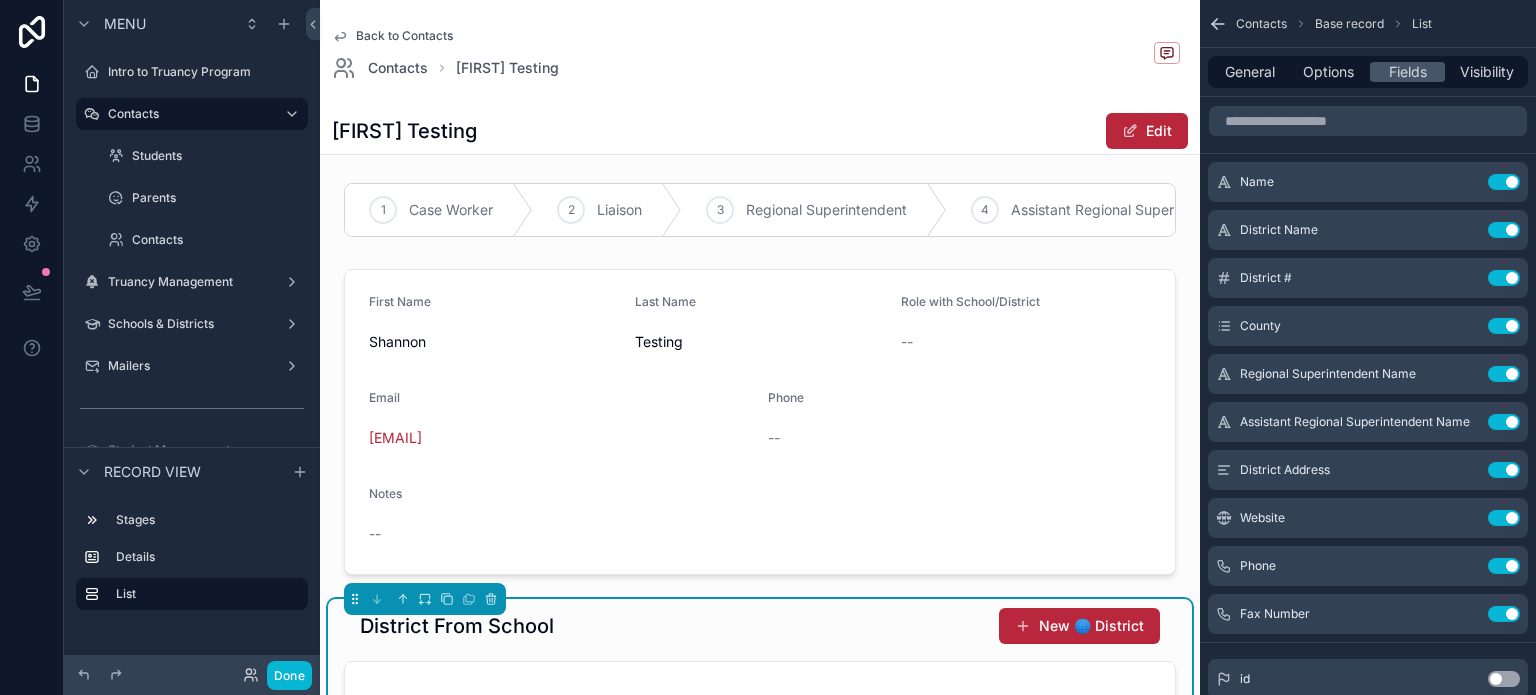 scroll, scrollTop: 0, scrollLeft: 0, axis: both 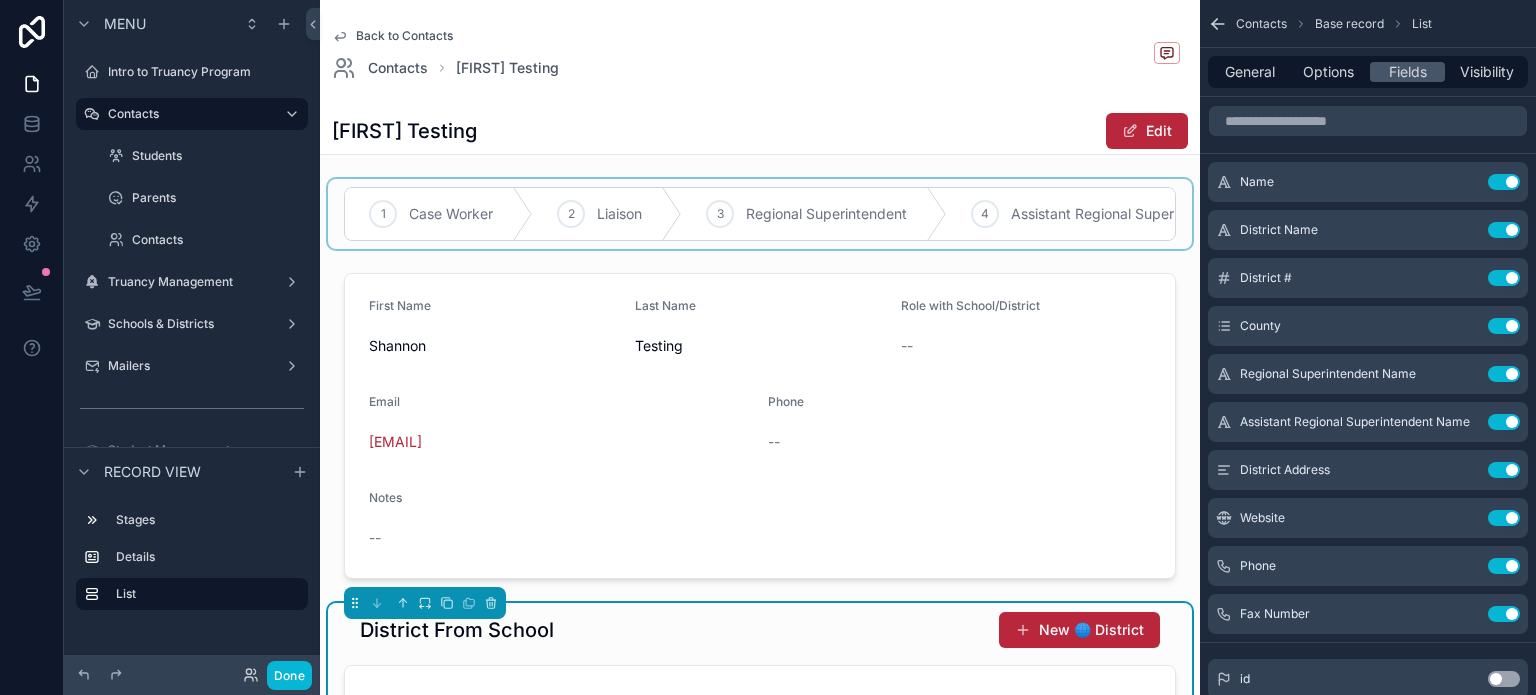click at bounding box center [760, 214] 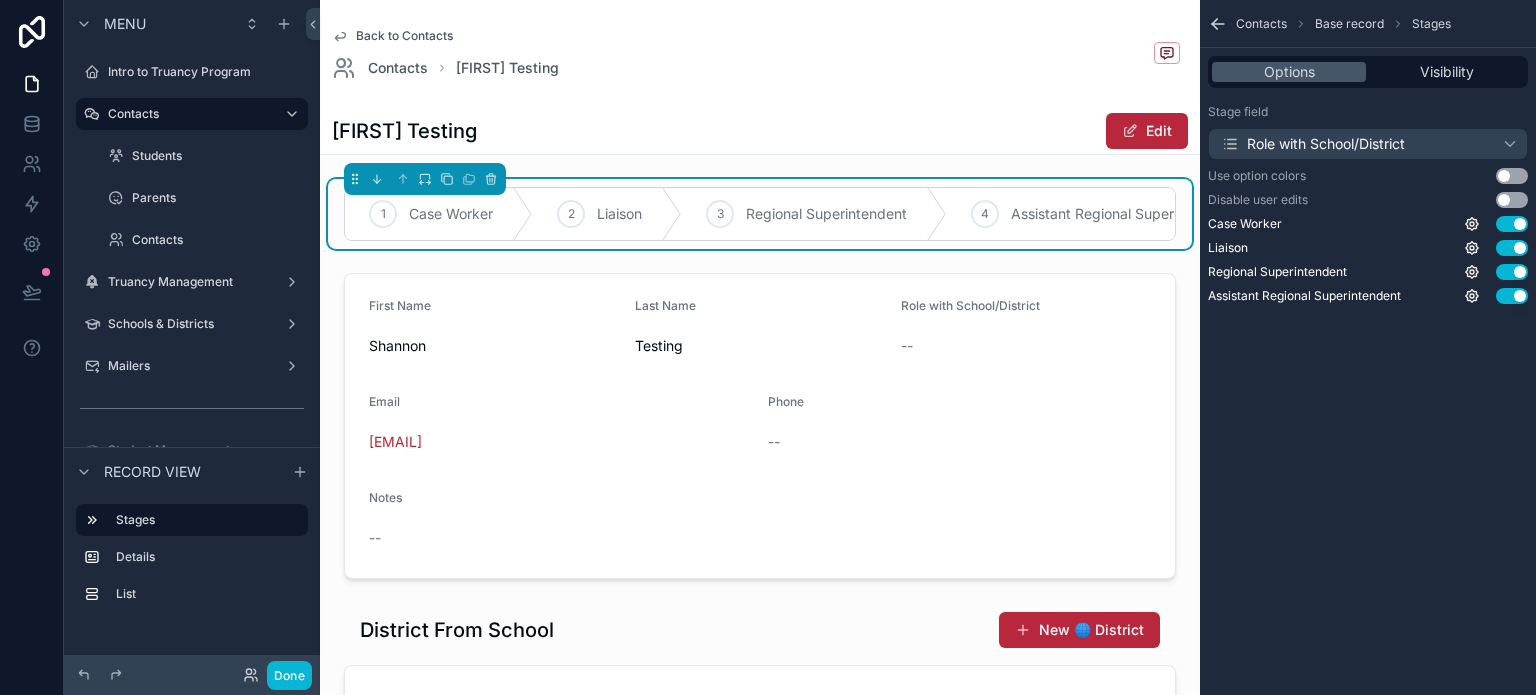 click on "Use setting" at bounding box center [1512, 200] 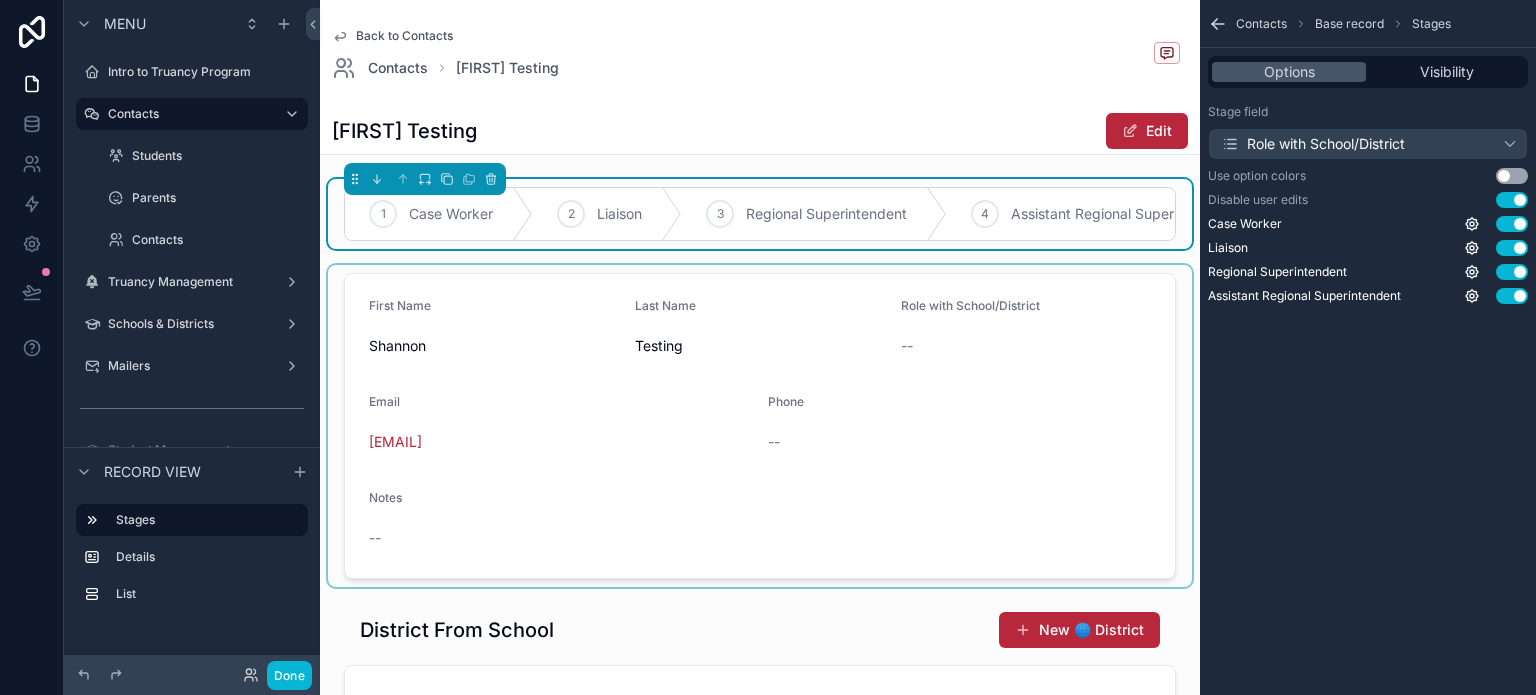 click at bounding box center [760, 426] 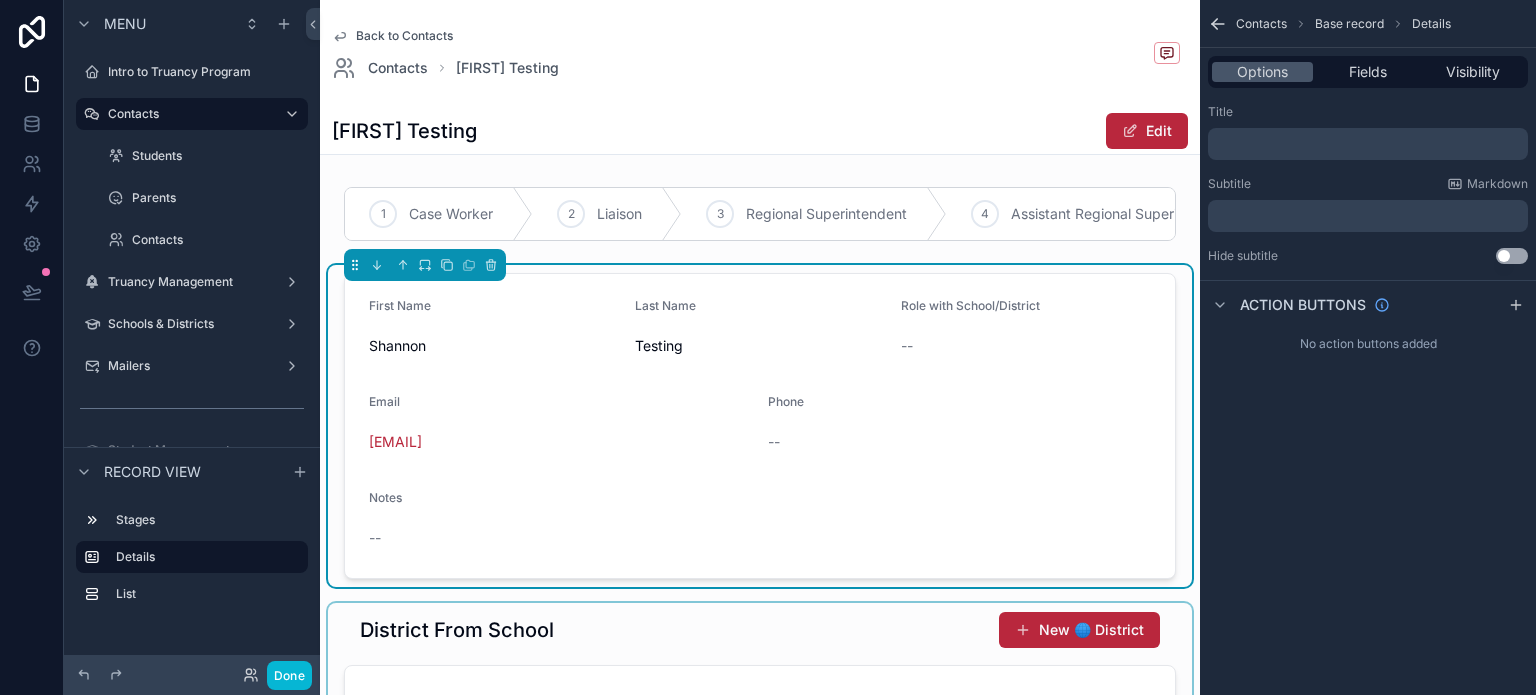 click at bounding box center (760, 719) 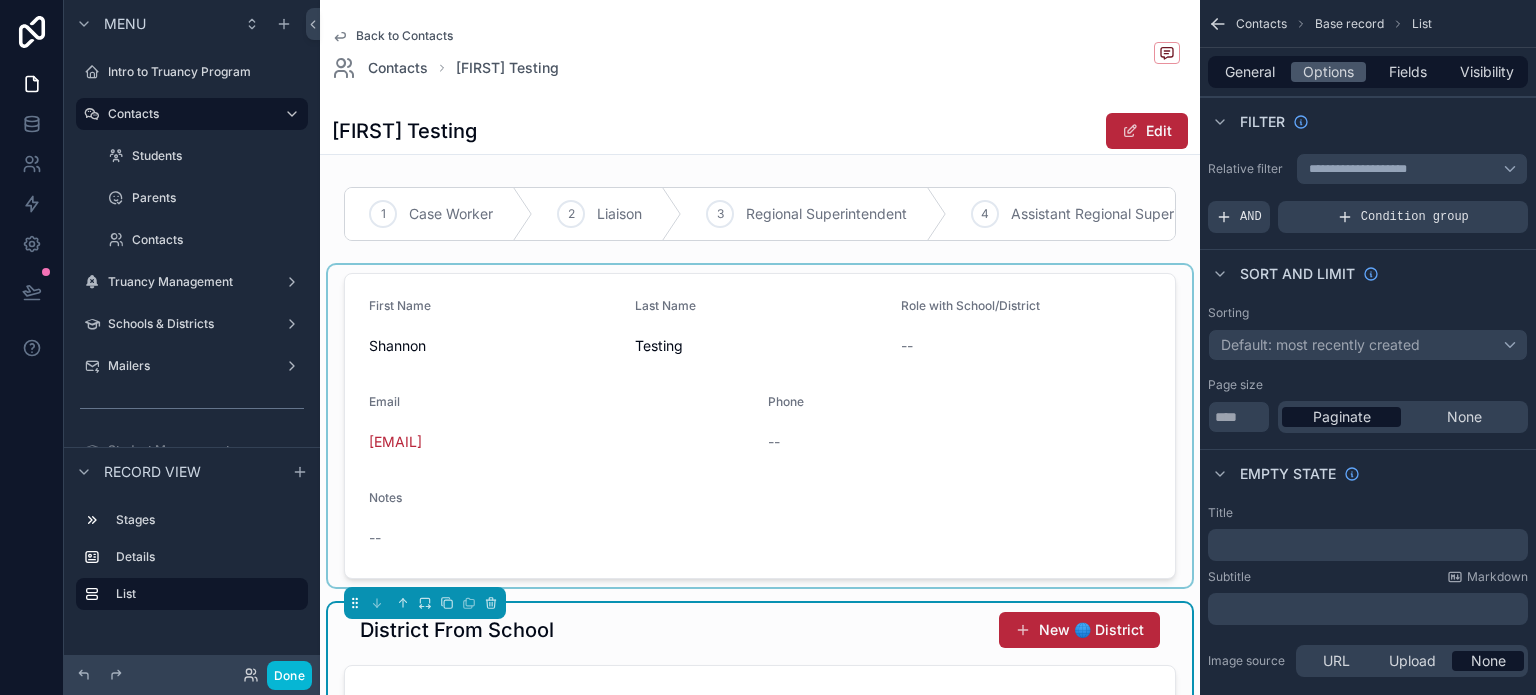 click at bounding box center (760, 426) 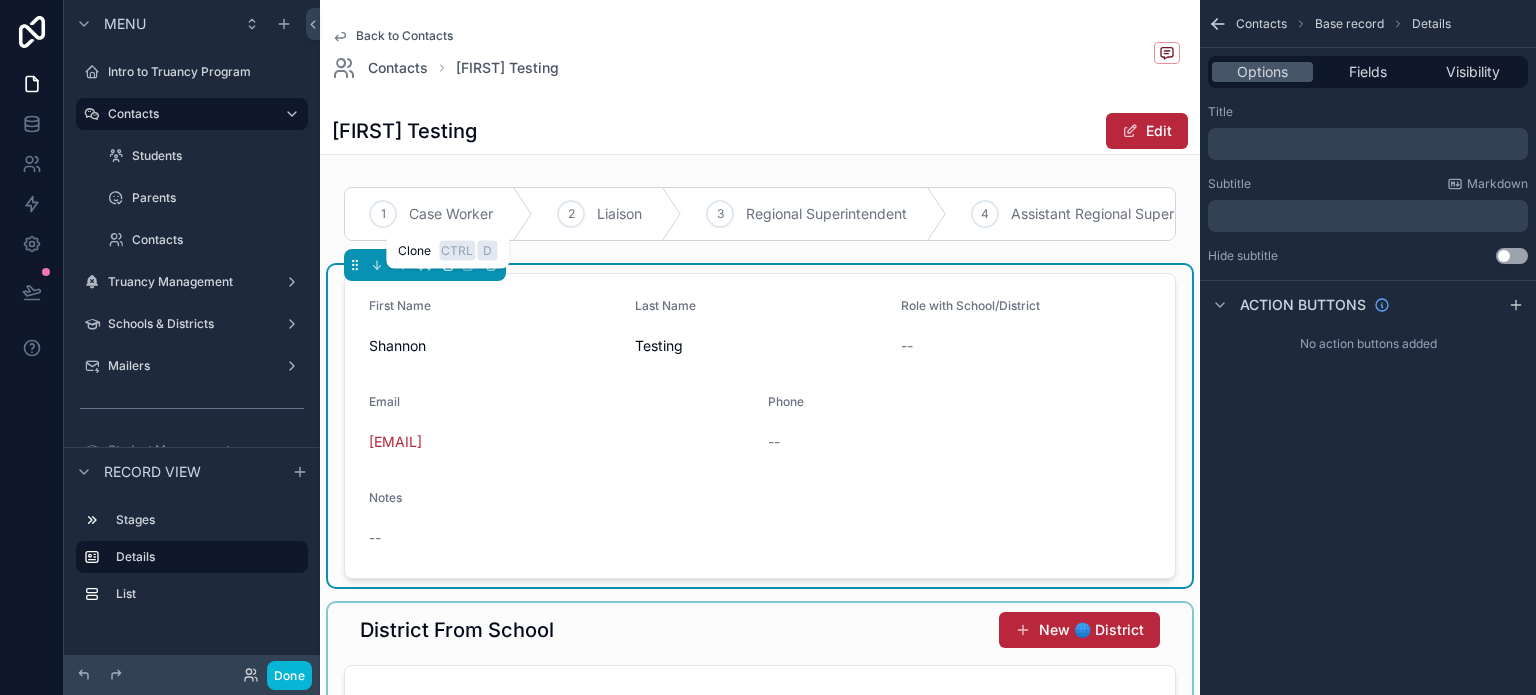 click 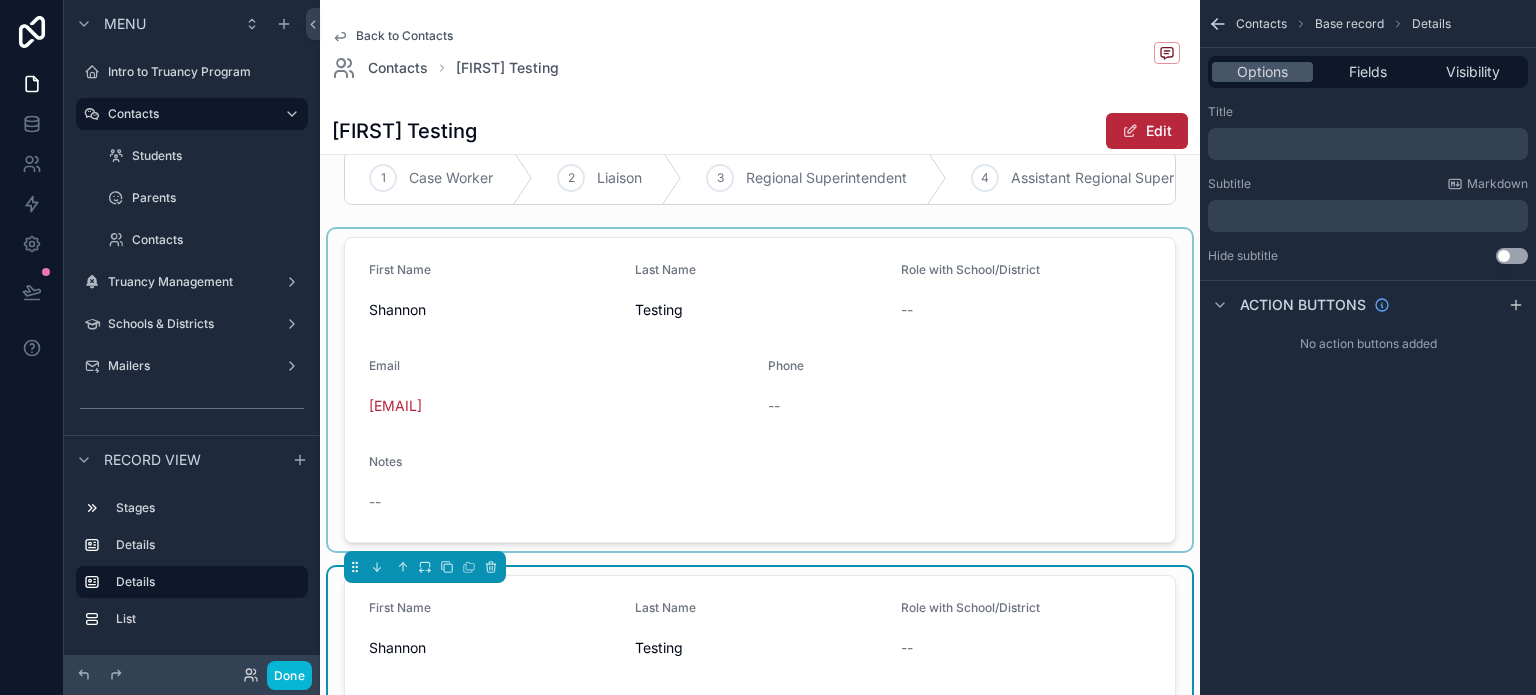 scroll, scrollTop: 100, scrollLeft: 0, axis: vertical 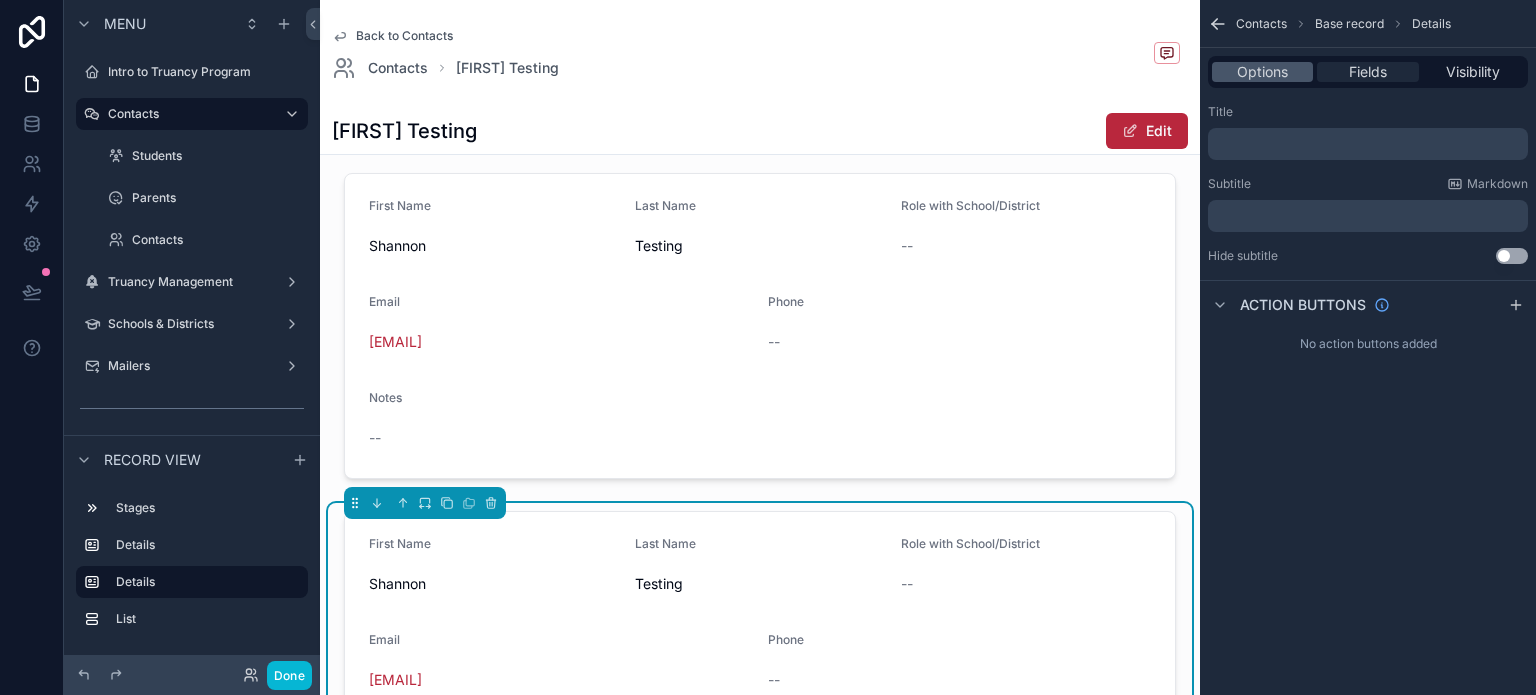 click on "Fields" at bounding box center (1368, 72) 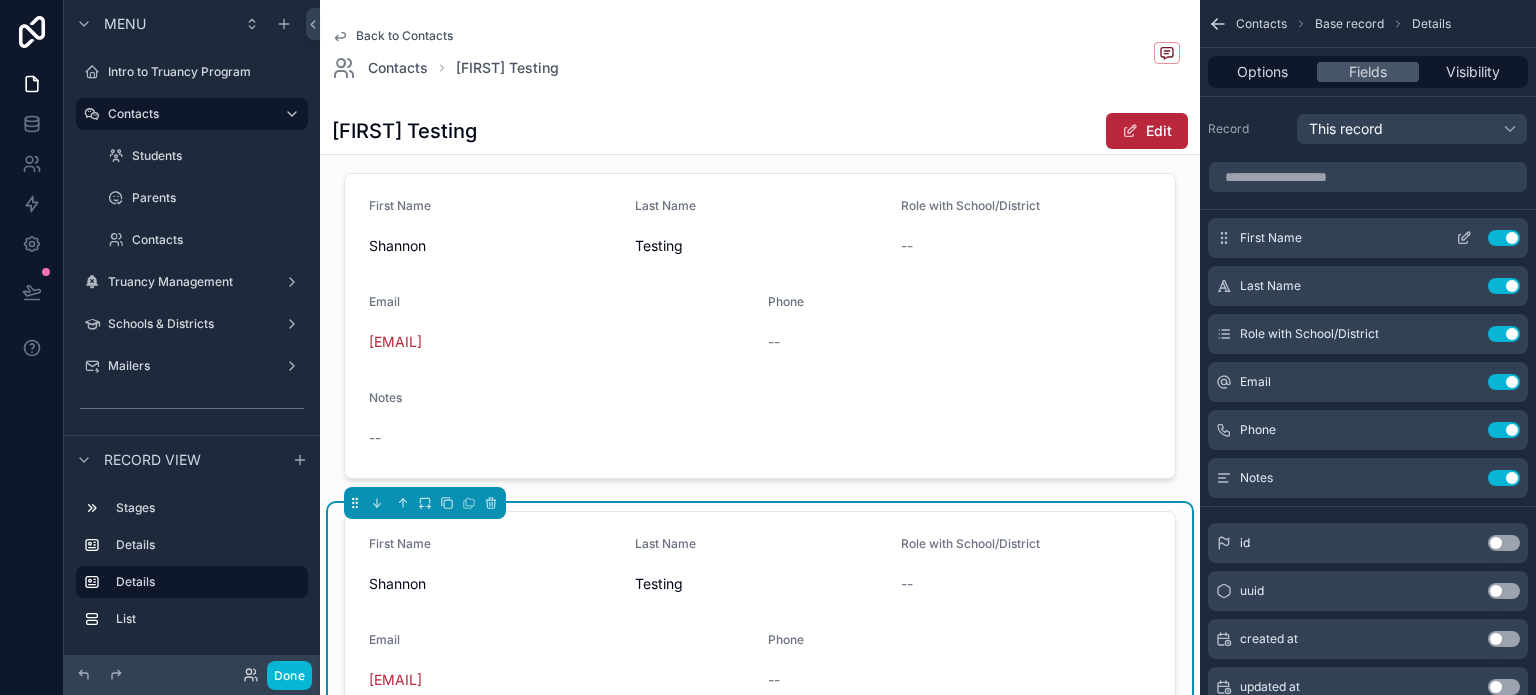 click on "Use setting" at bounding box center [1504, 238] 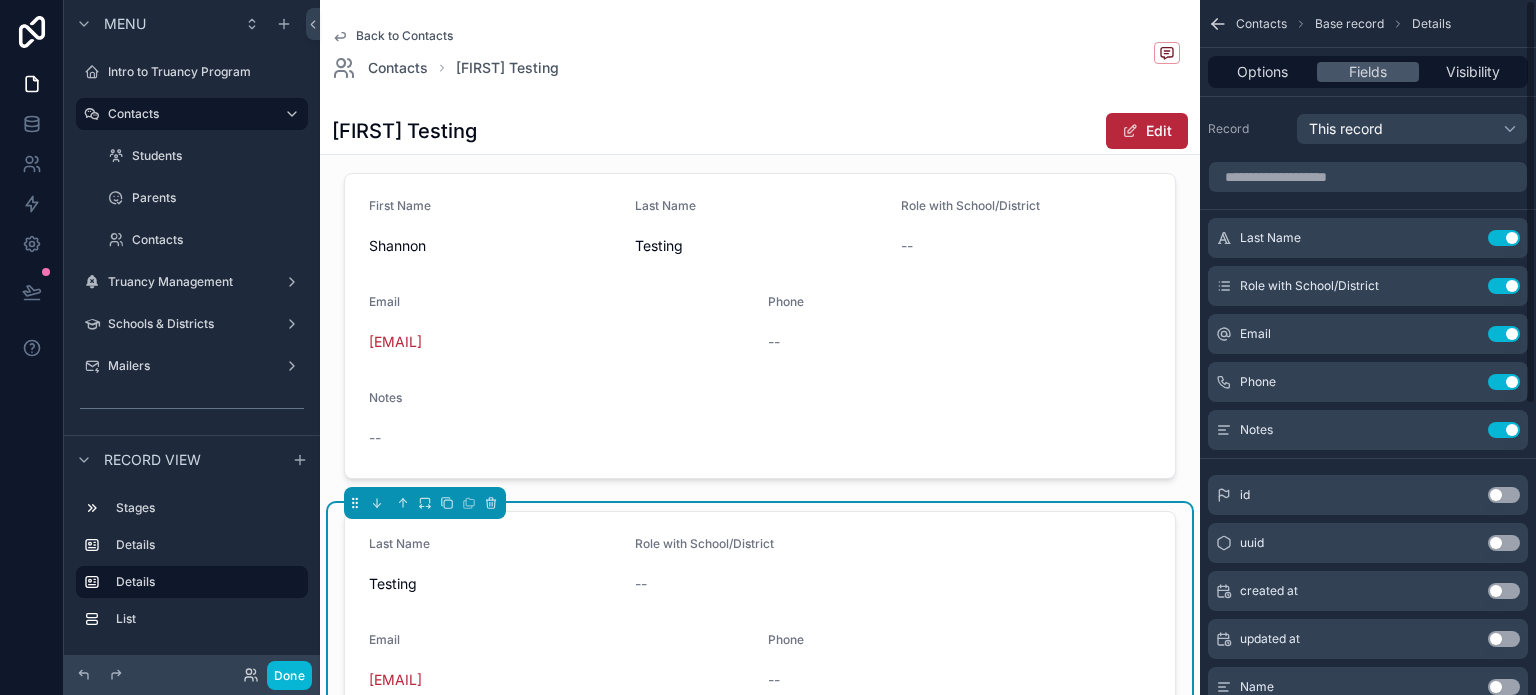click on "Use setting" at bounding box center (1504, 238) 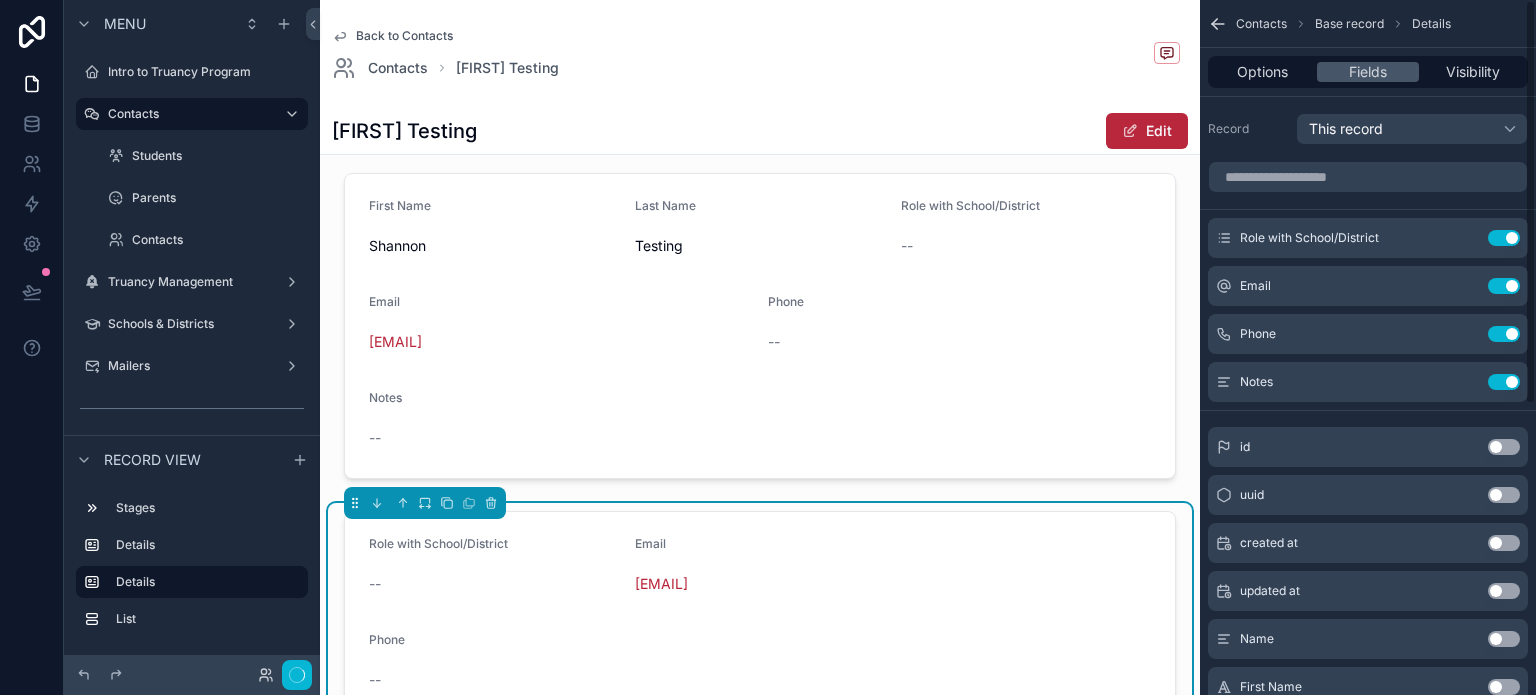 click on "Use setting" at bounding box center (1504, 238) 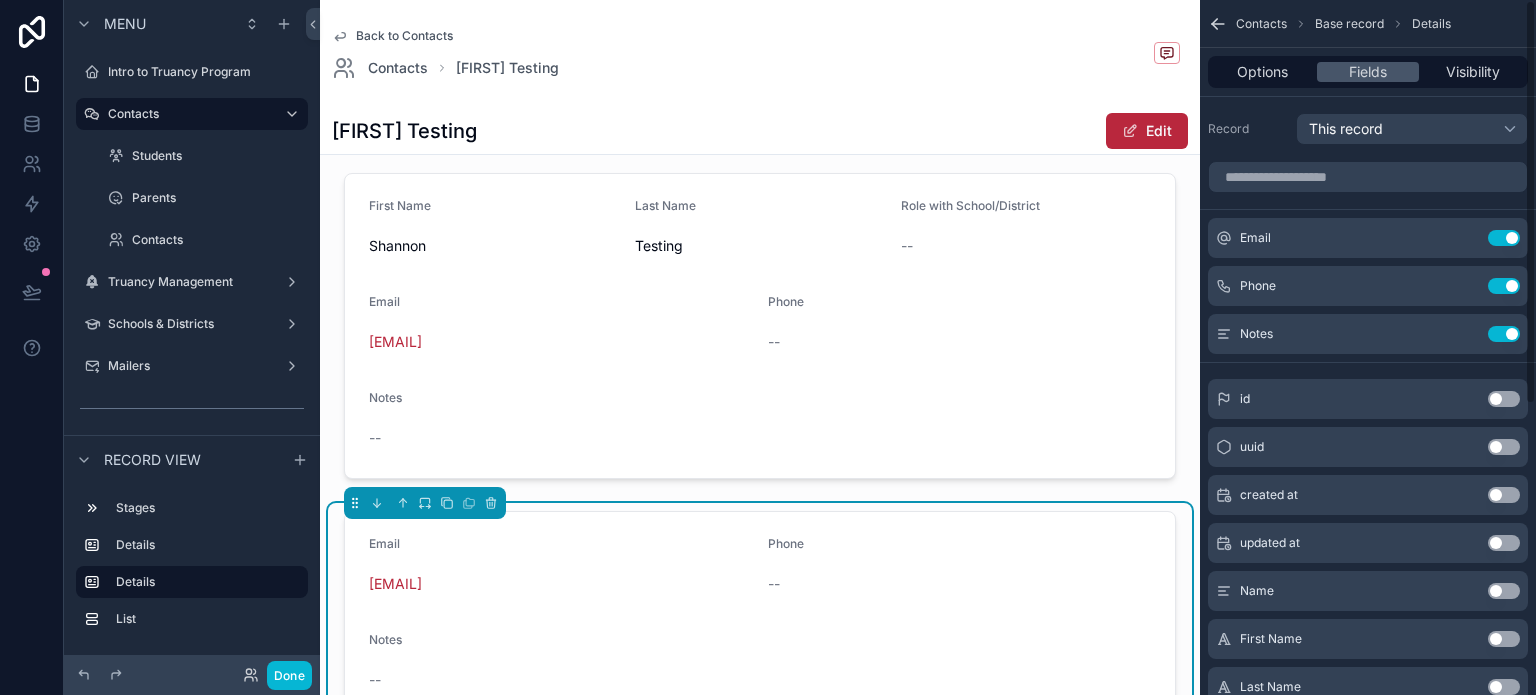 click on "Use setting" at bounding box center [1504, 238] 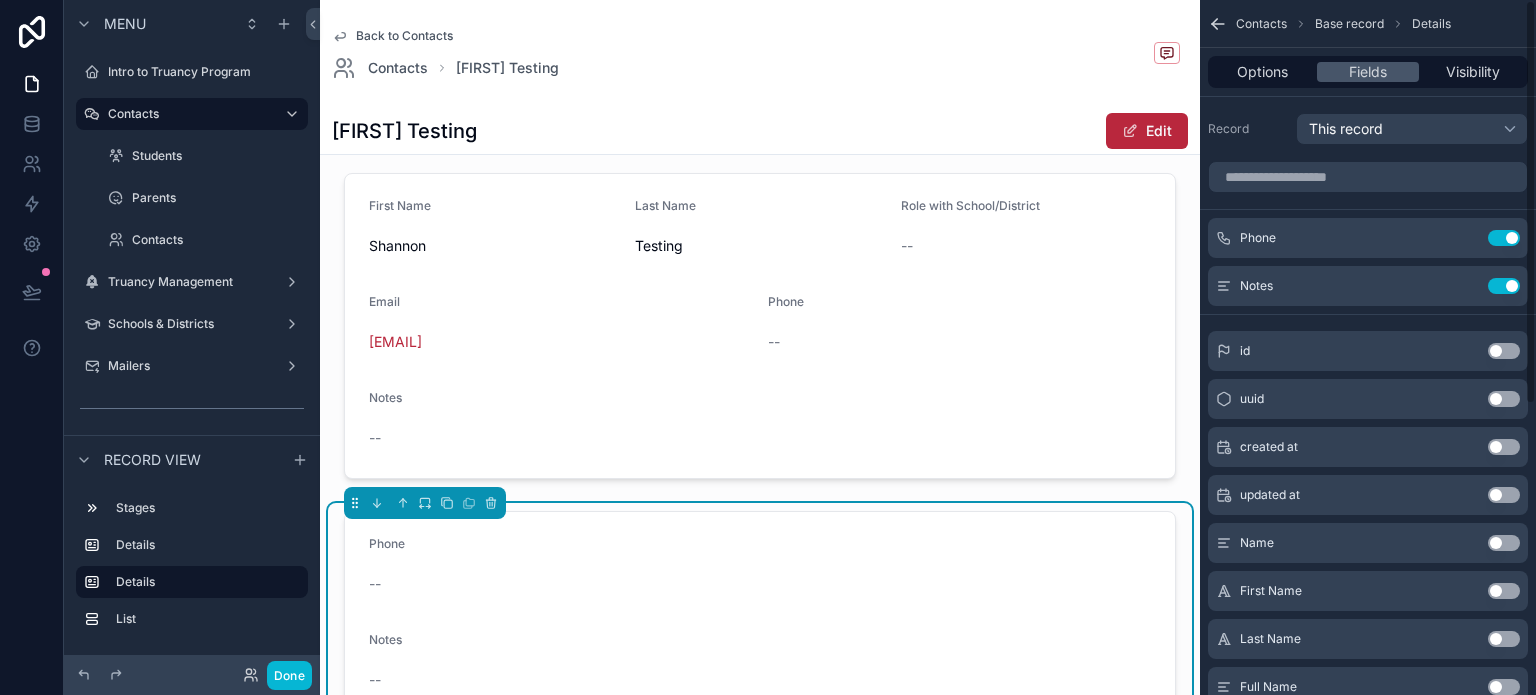 click on "Use setting" at bounding box center (1504, 238) 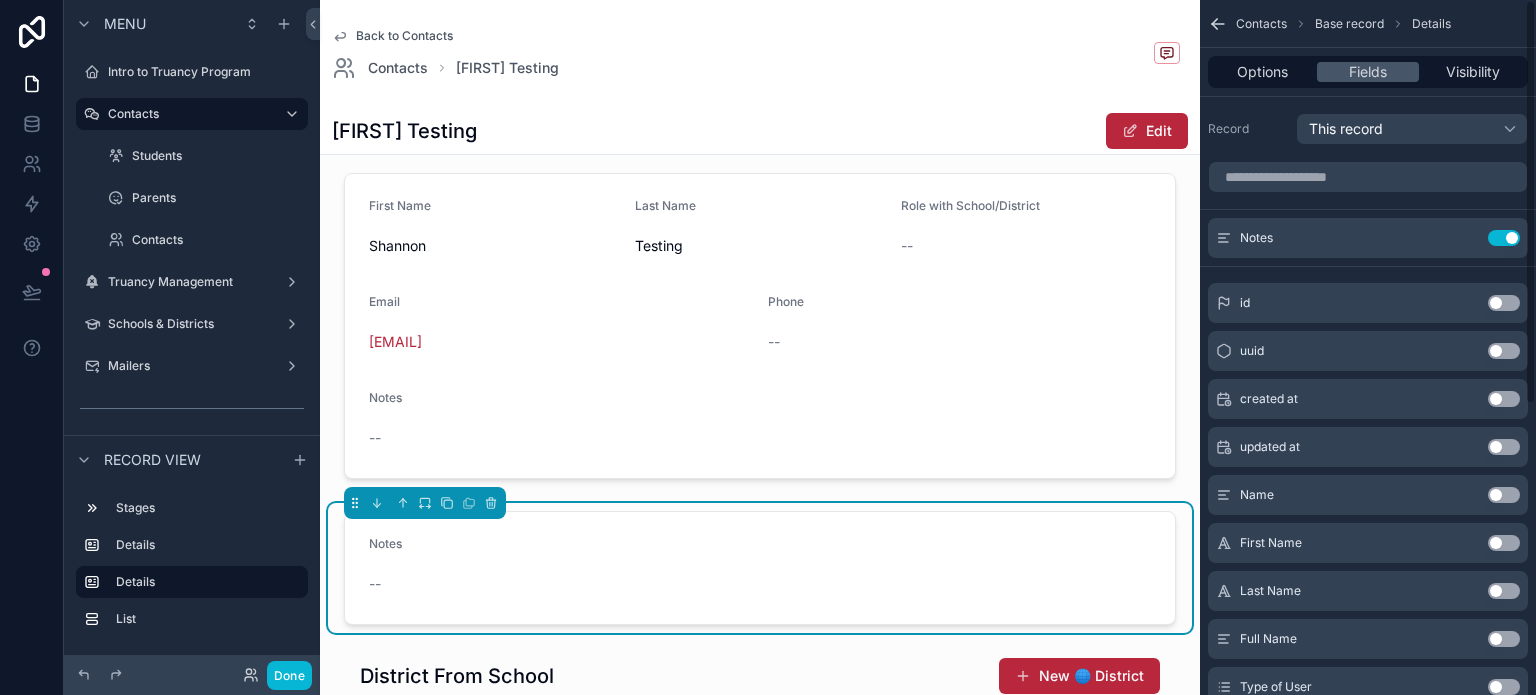 click on "Use setting" at bounding box center [1504, 238] 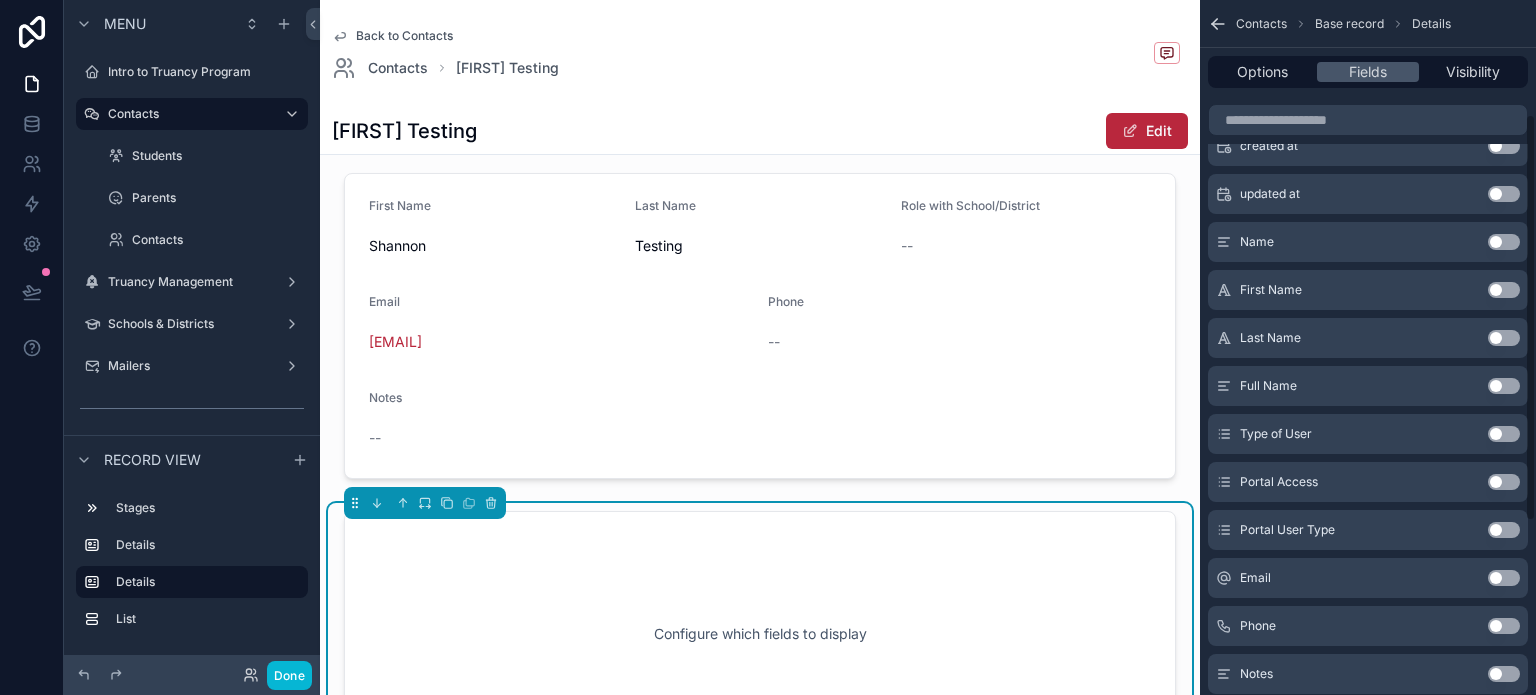 scroll, scrollTop: 200, scrollLeft: 0, axis: vertical 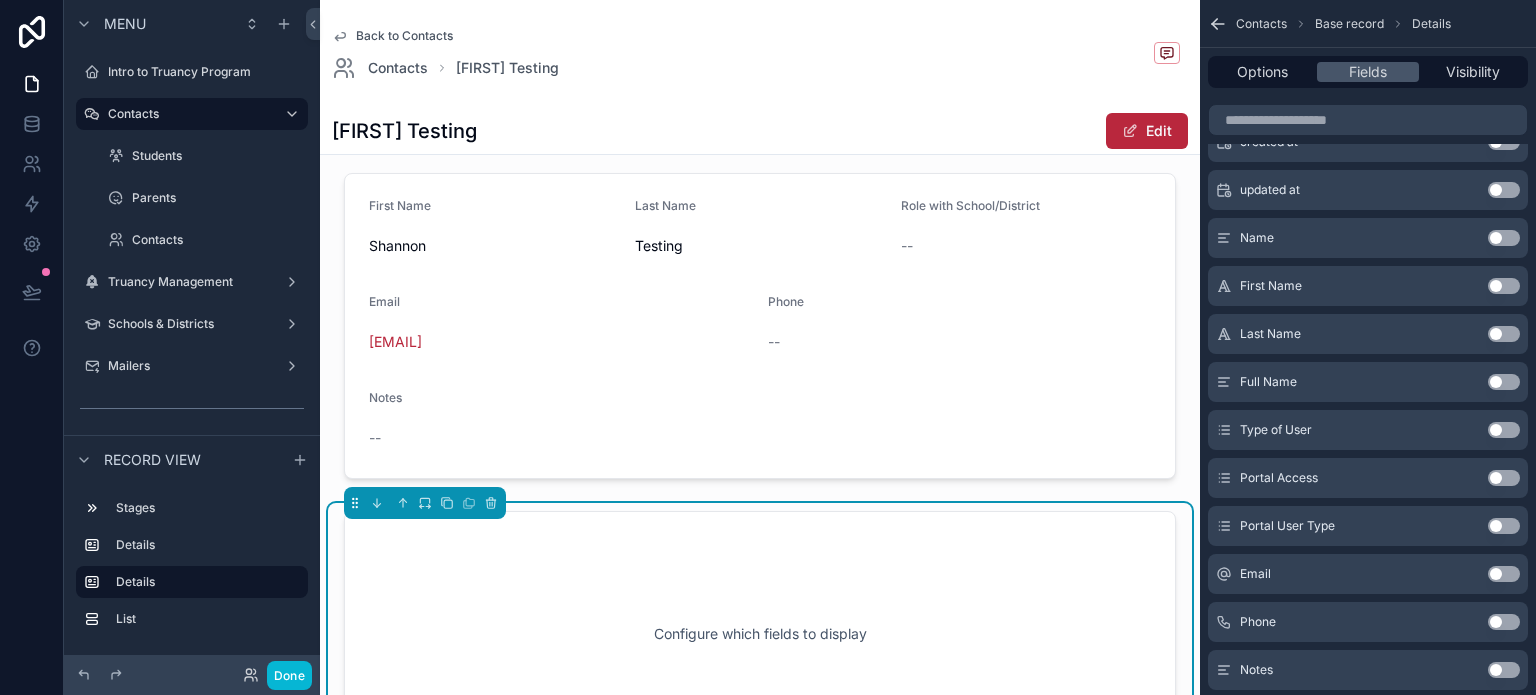 click on "Use setting" at bounding box center [1504, 430] 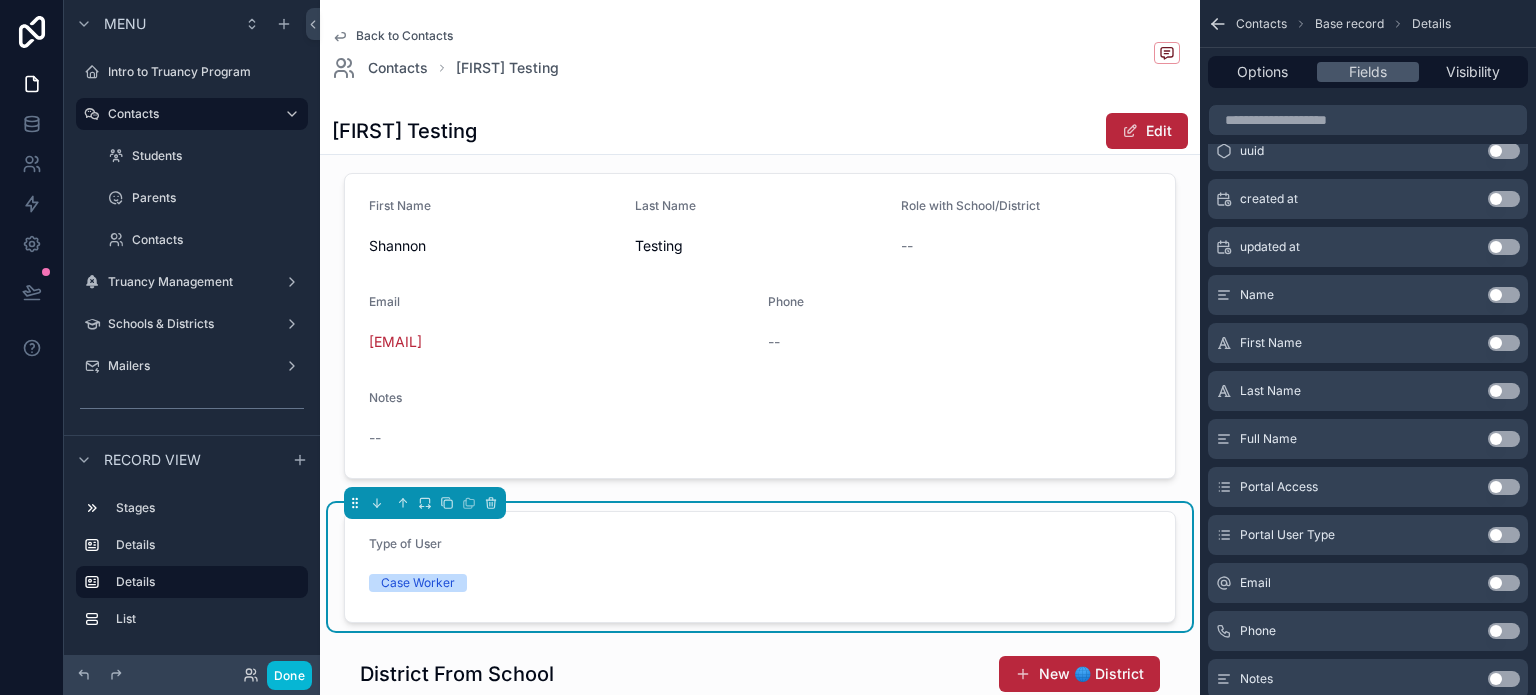 click on "Use setting" at bounding box center [1504, 487] 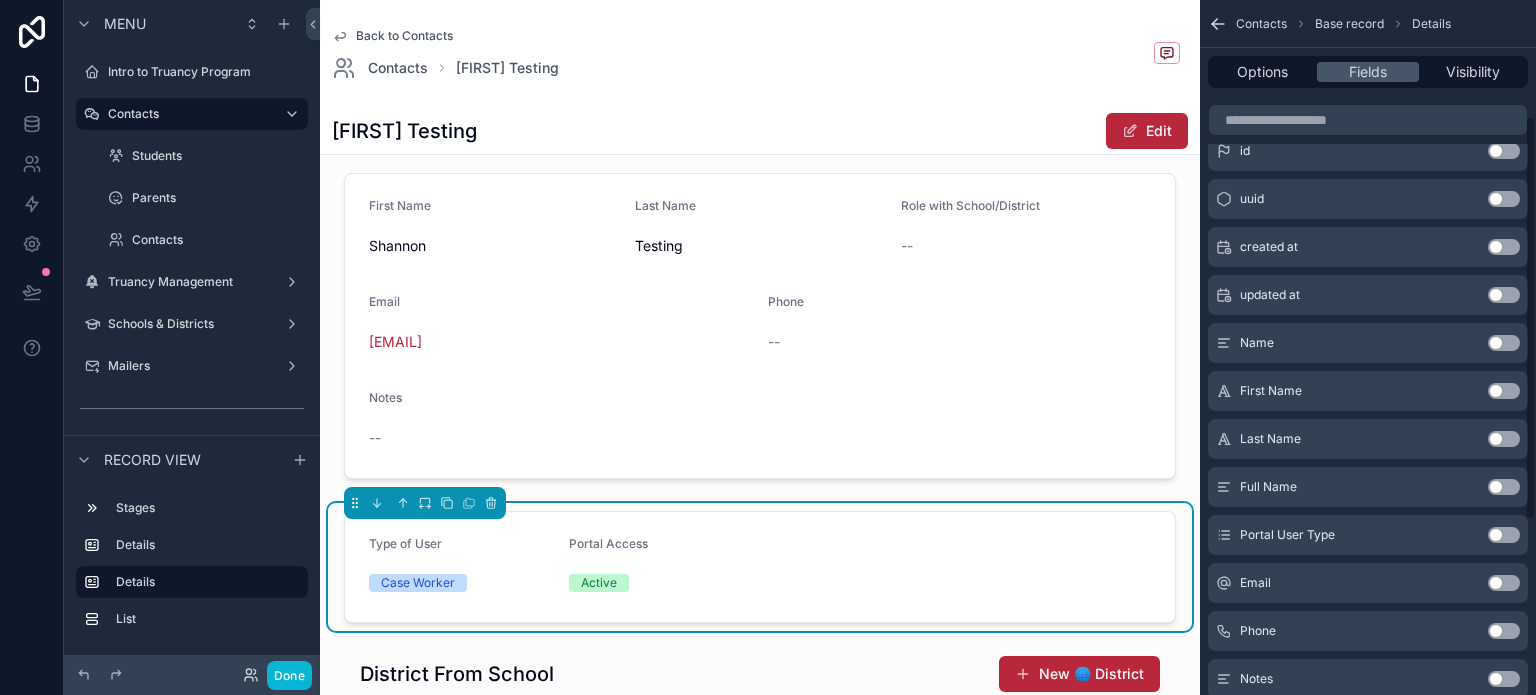click on "Use setting" at bounding box center [1504, 535] 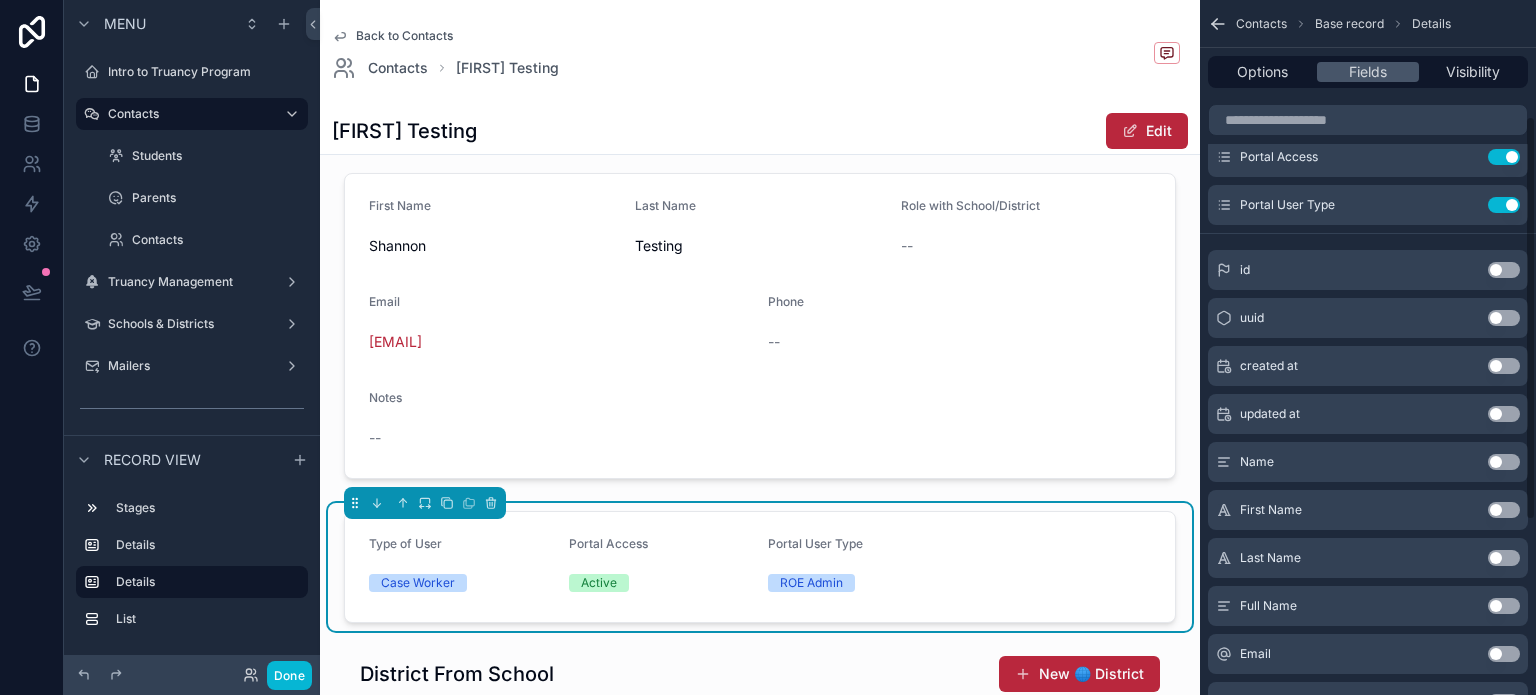 scroll, scrollTop: 0, scrollLeft: 0, axis: both 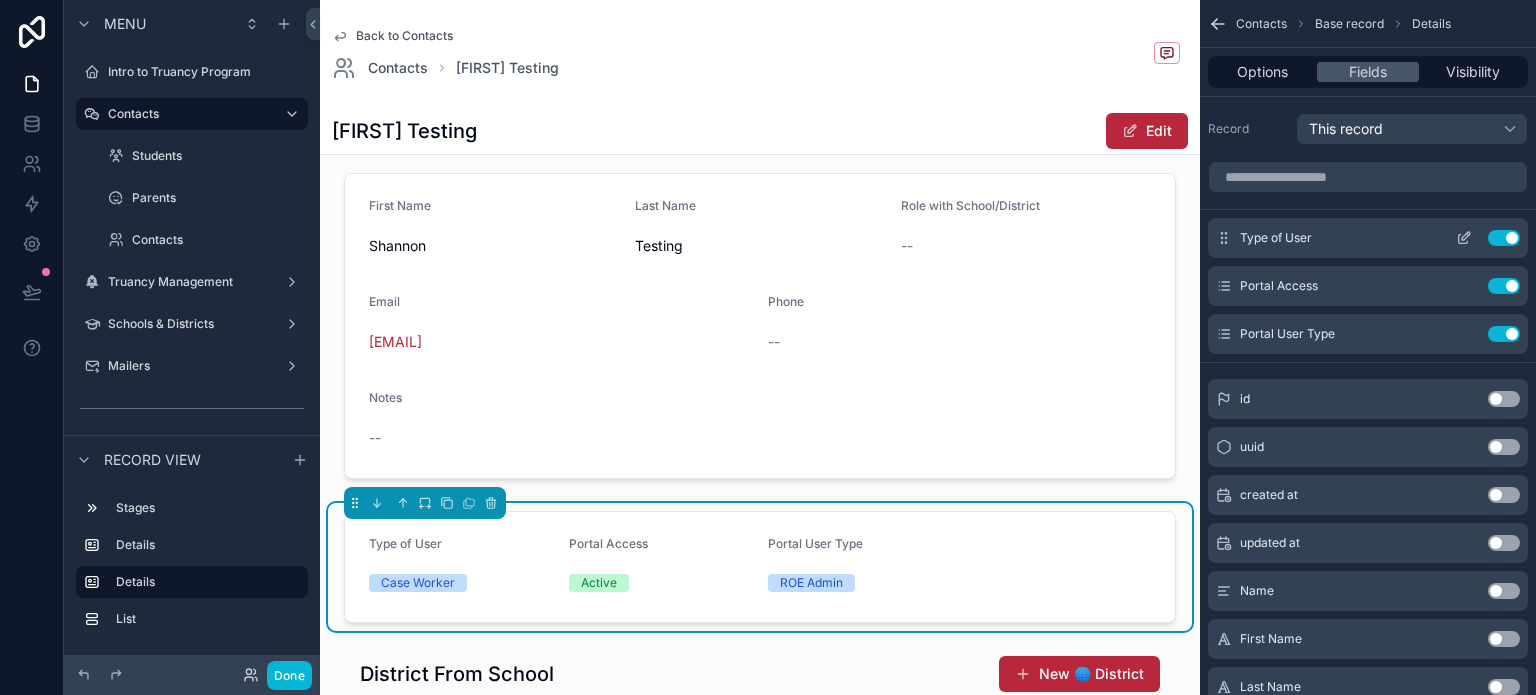 click on "Use setting" at bounding box center (1504, 238) 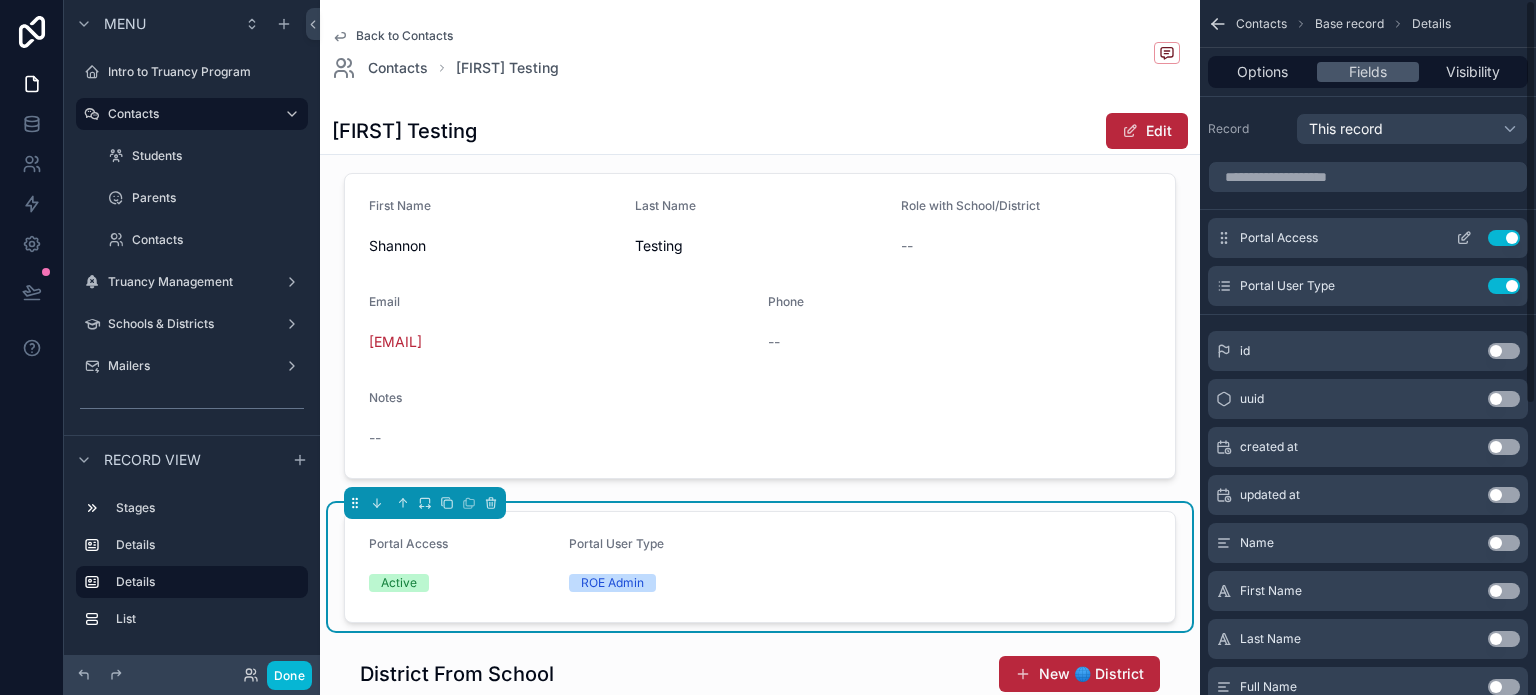click 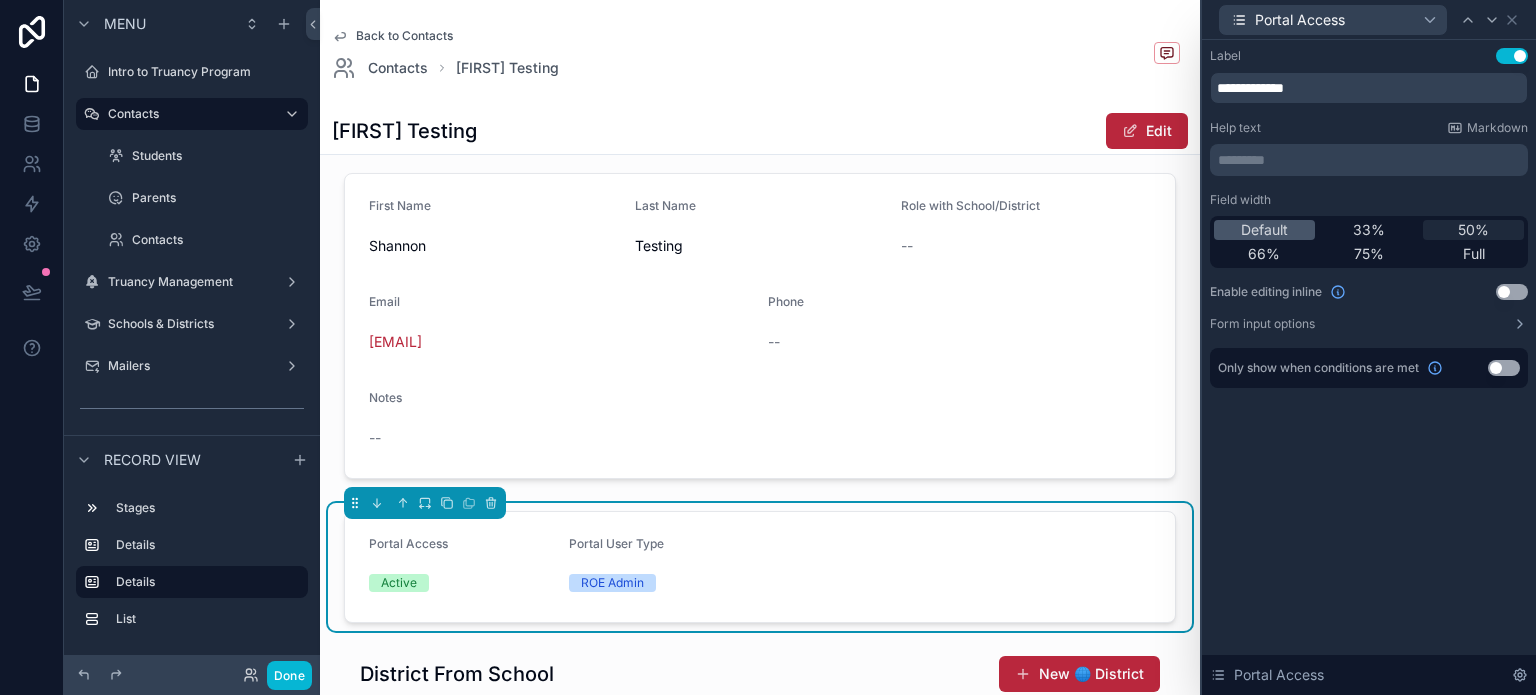 click on "50%" at bounding box center [1473, 230] 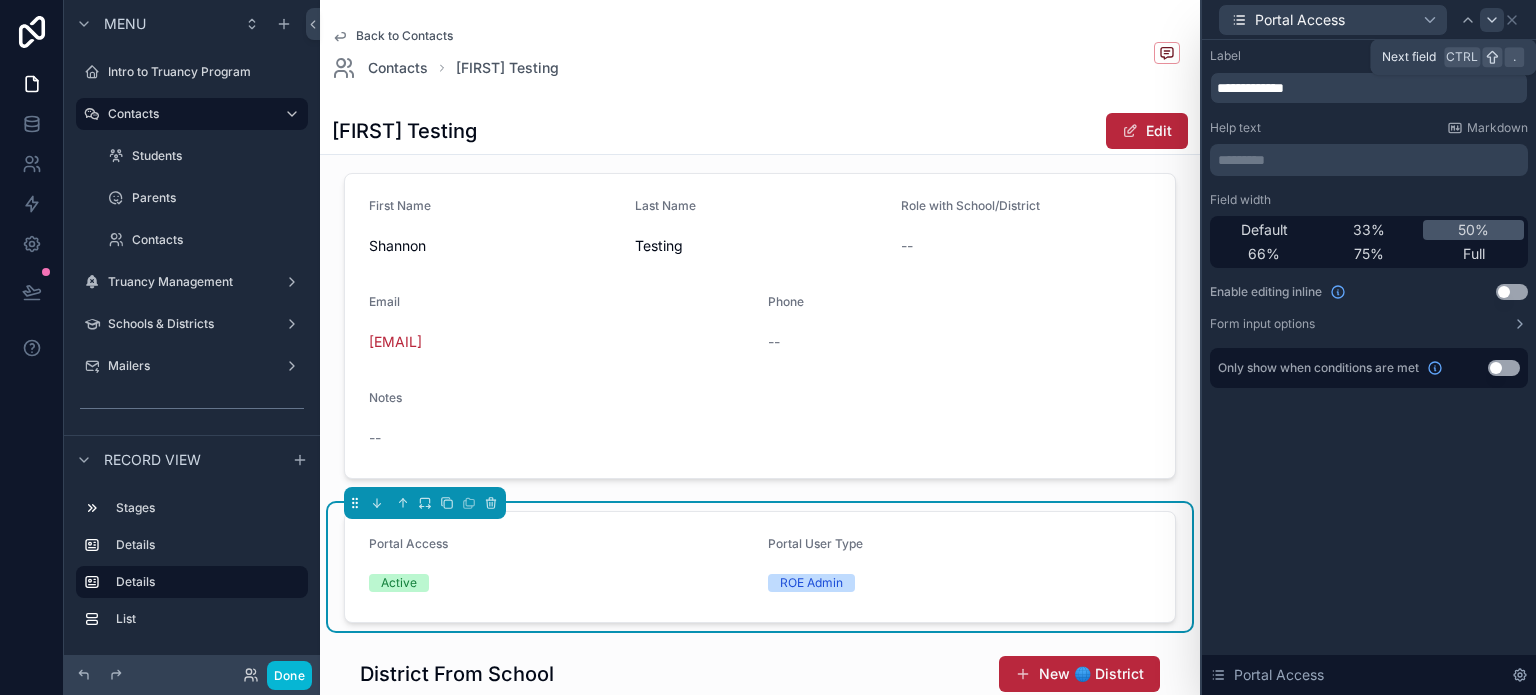 click 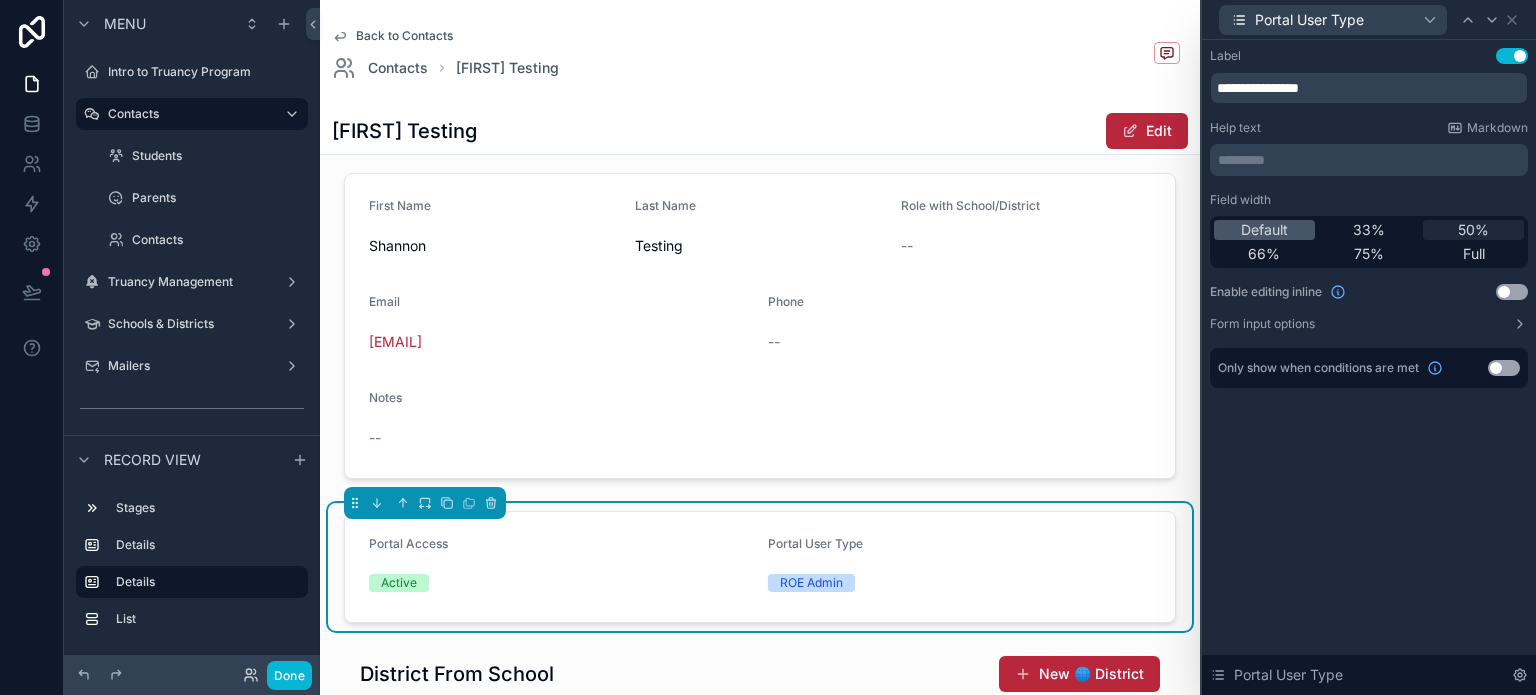 click on "50%" at bounding box center [1473, 230] 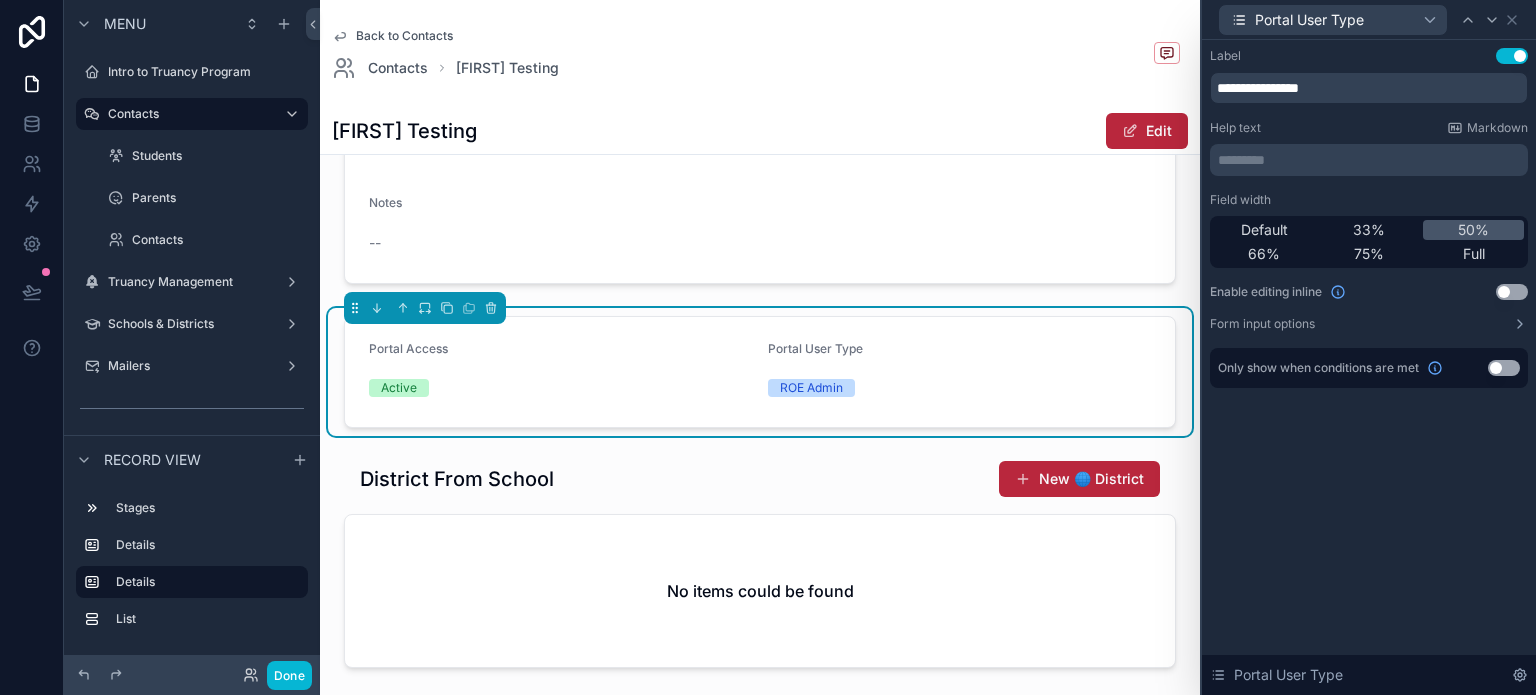 scroll, scrollTop: 300, scrollLeft: 0, axis: vertical 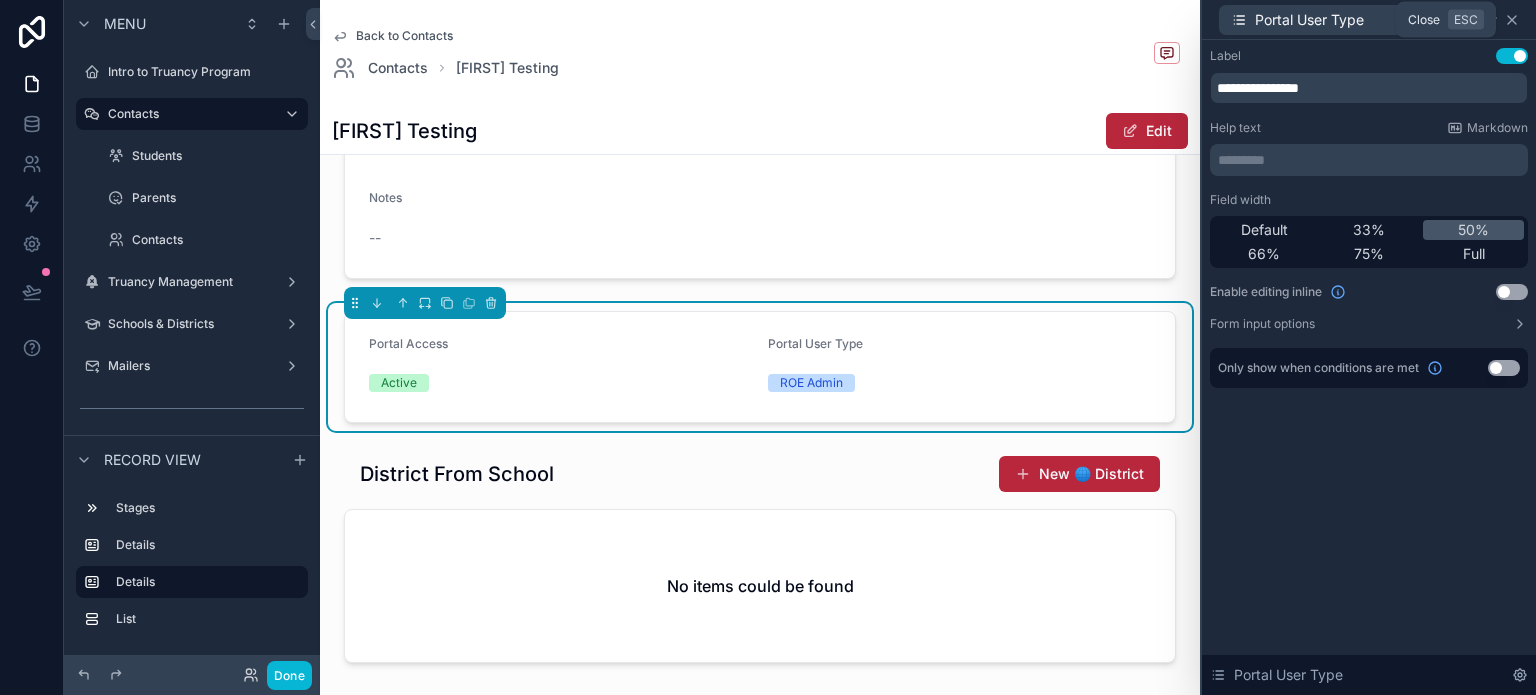 click 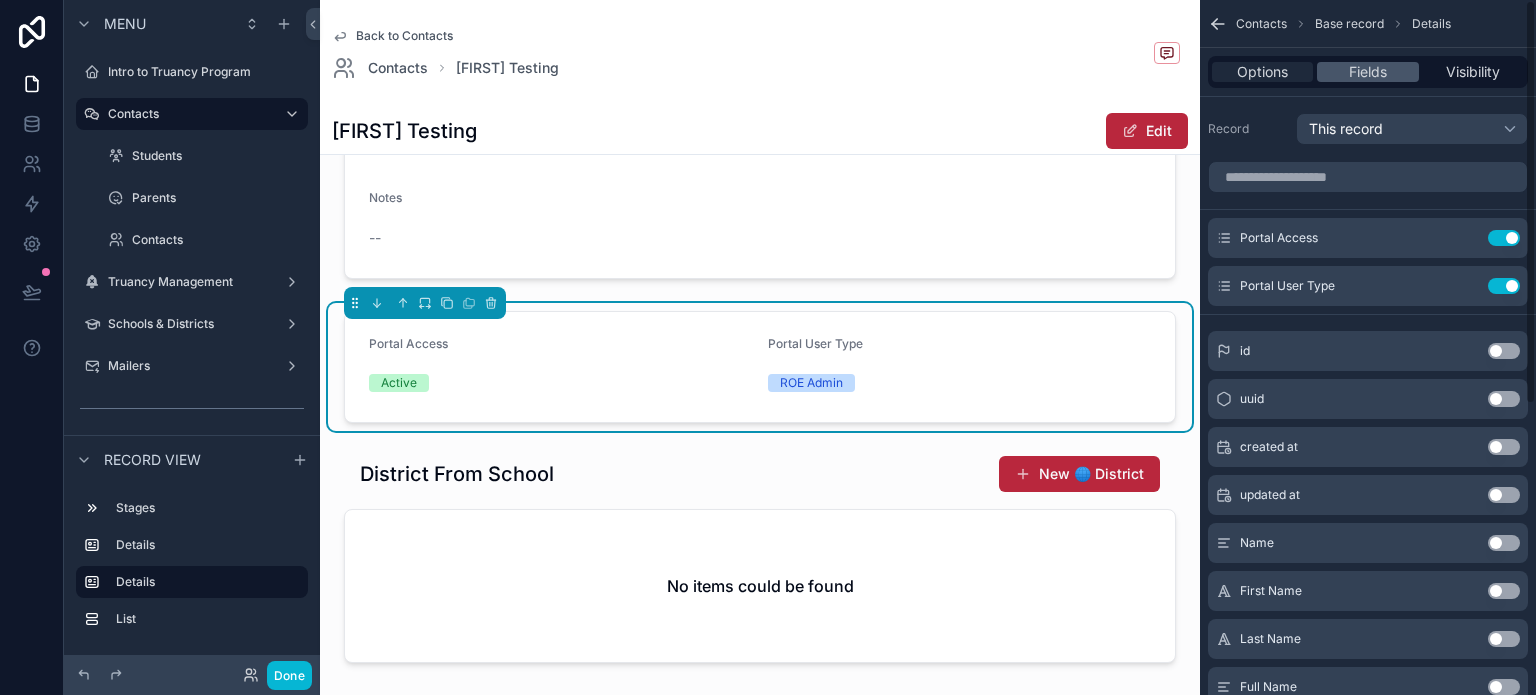 click on "Options" at bounding box center (1262, 72) 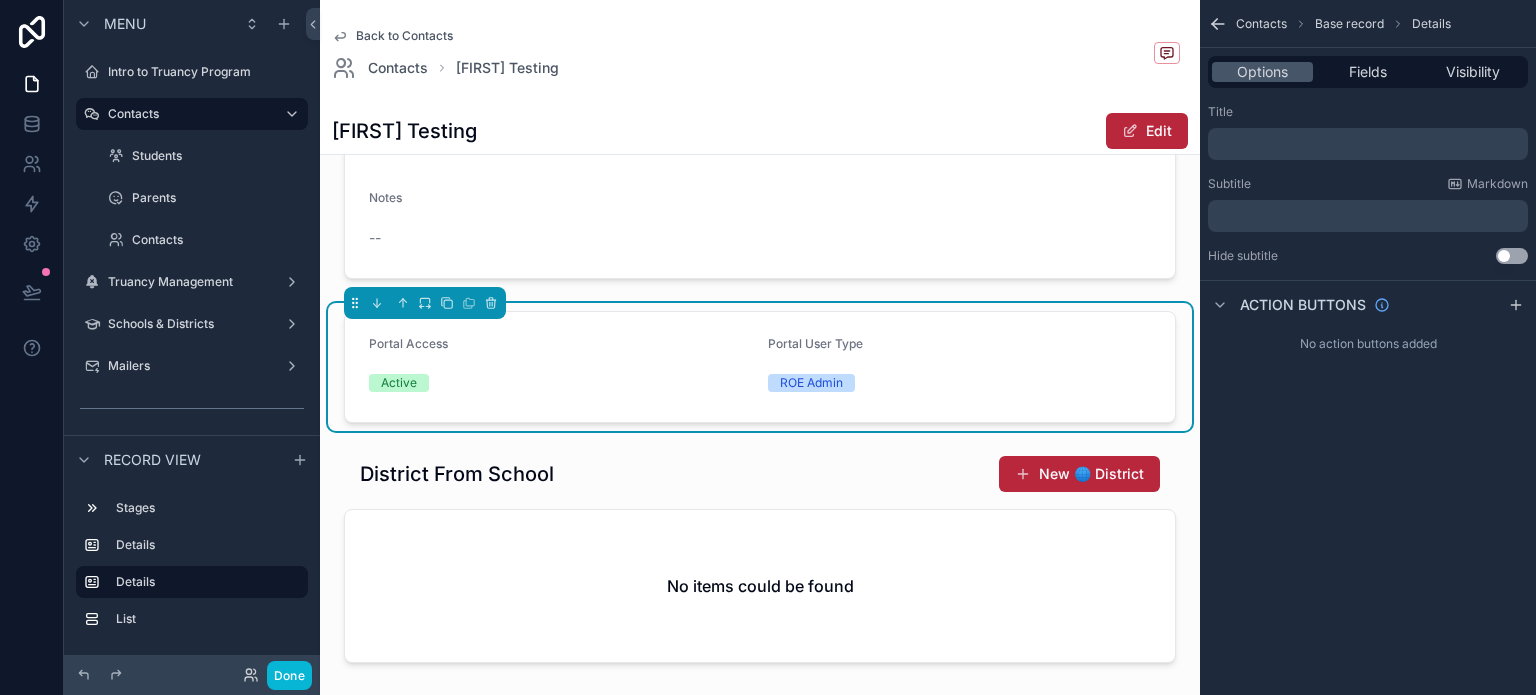 click on "Title ﻿ Subtitle Markdown ﻿ Hide subtitle Use setting" at bounding box center (1368, 184) 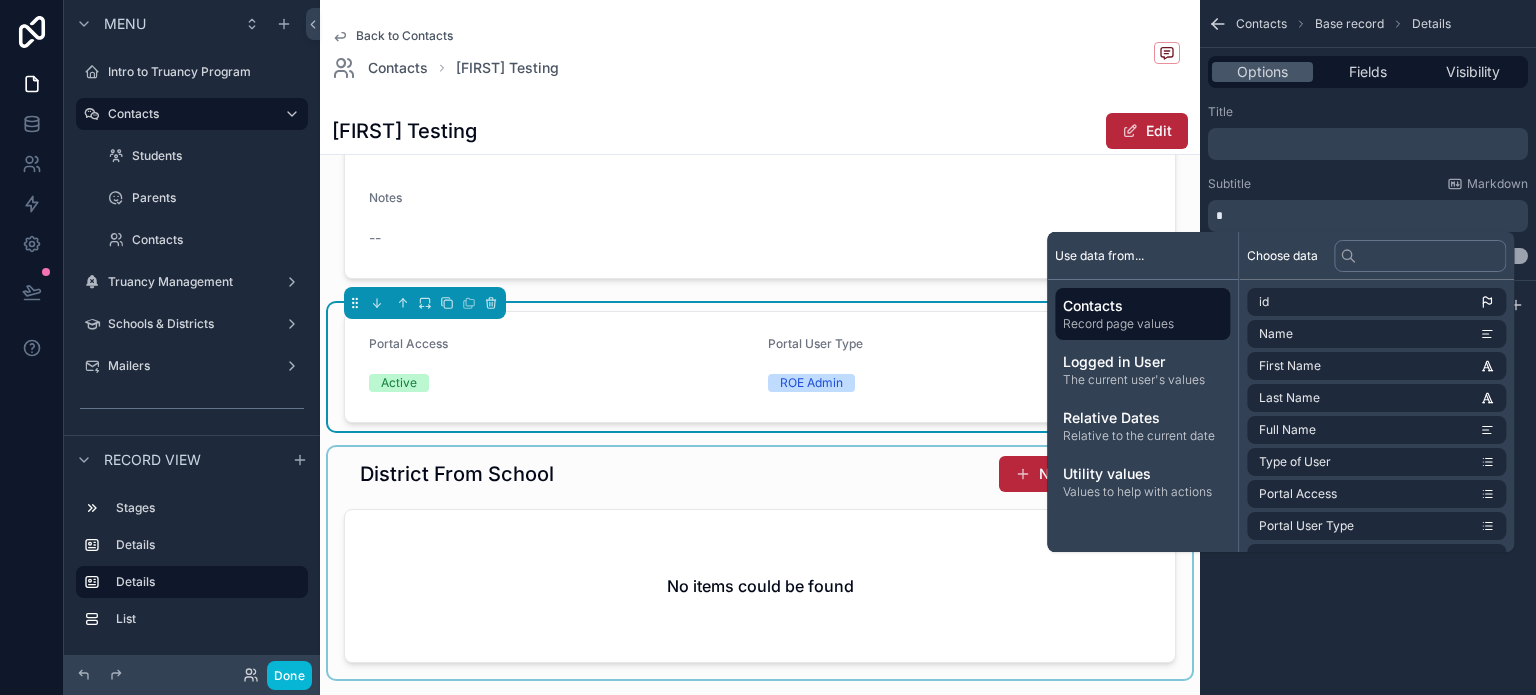 type 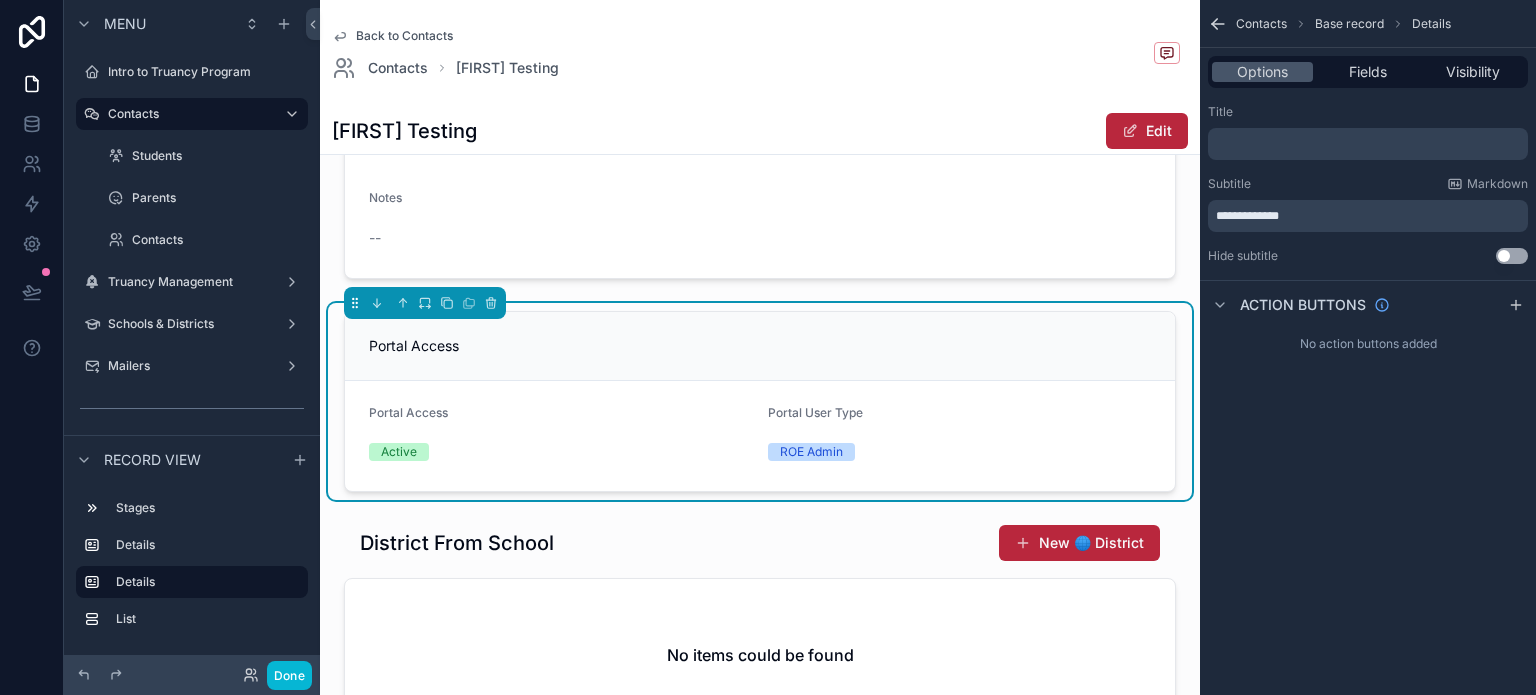 click on "**********" at bounding box center [1368, 184] 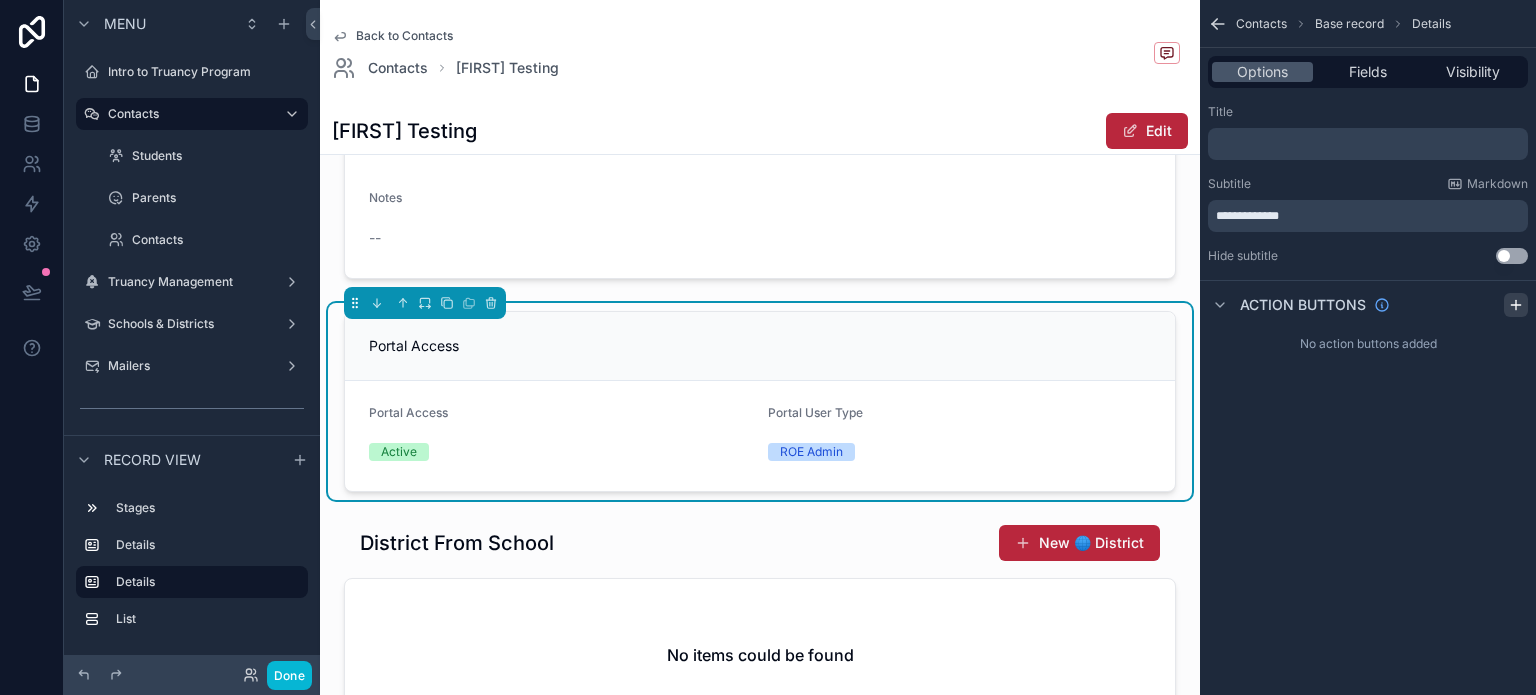 click 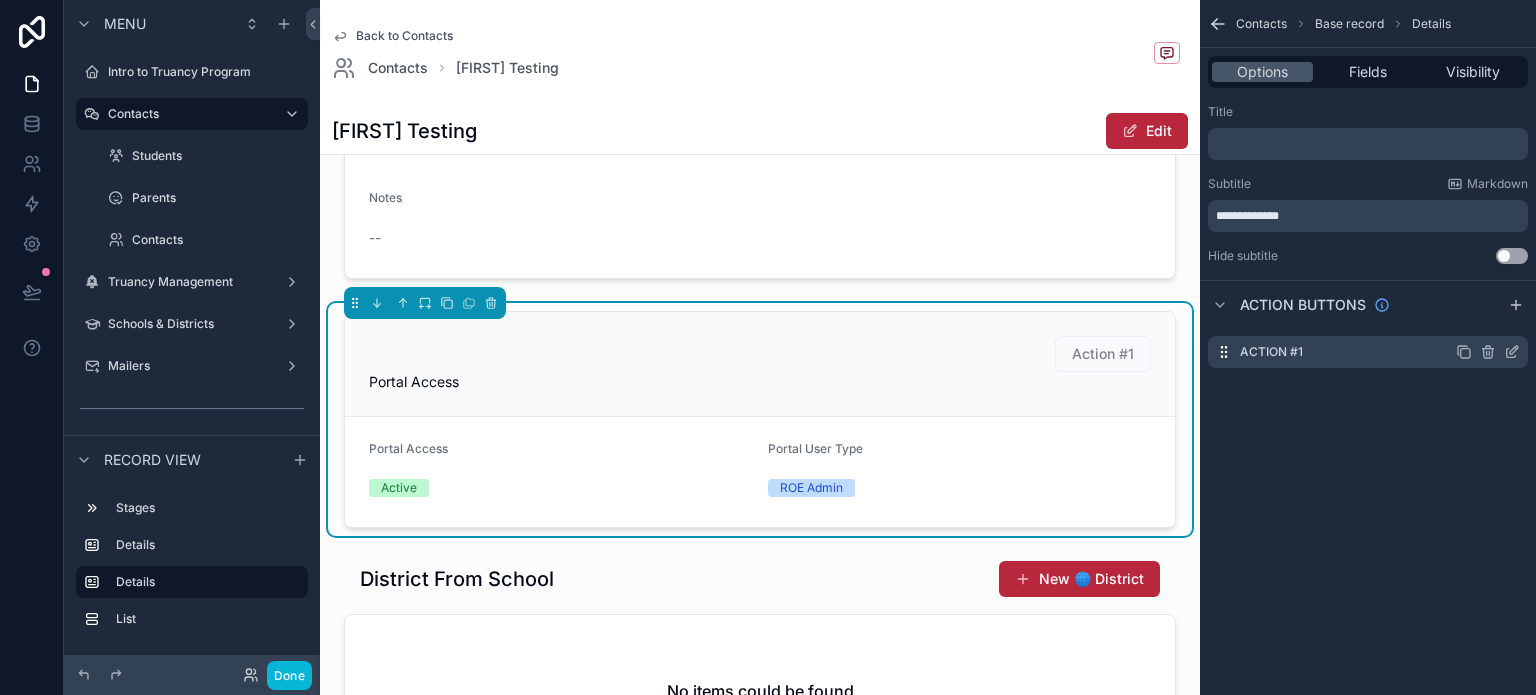 click 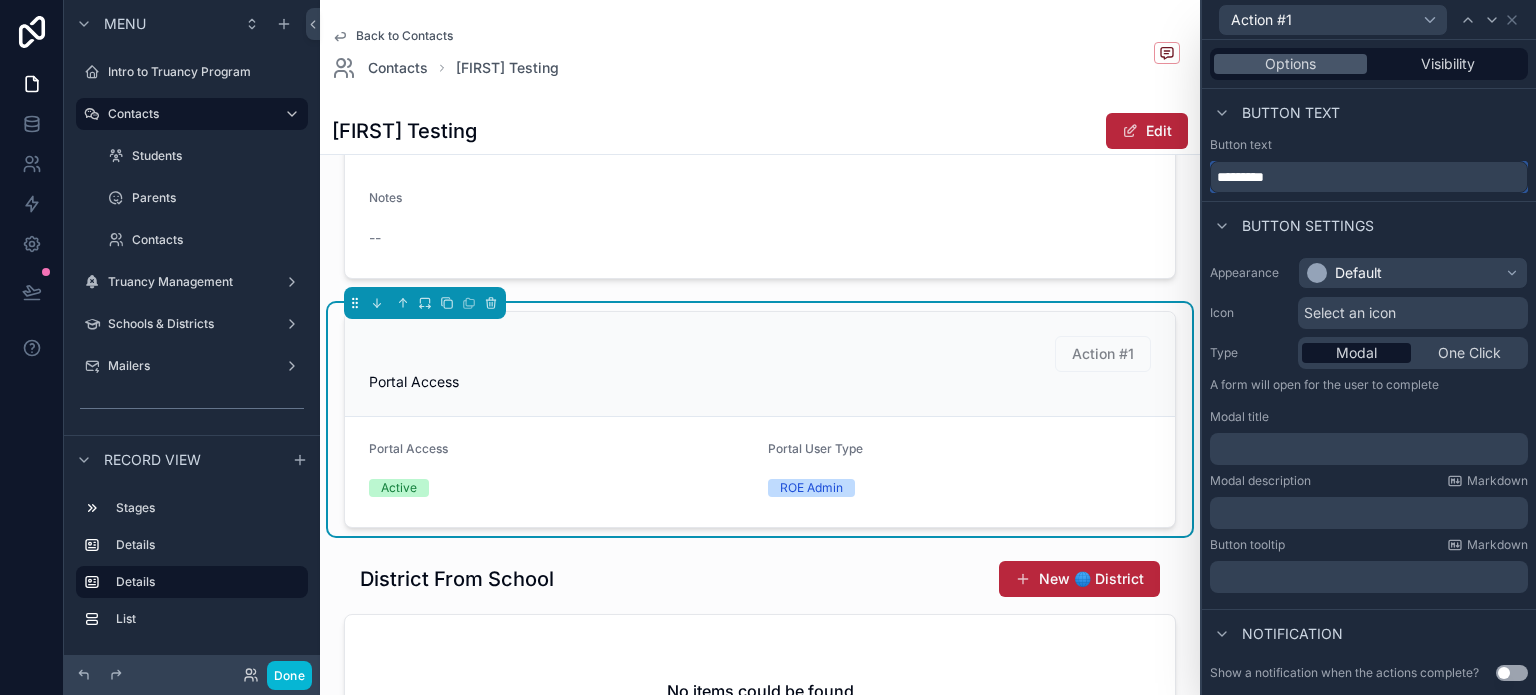 click on "*********" at bounding box center (1369, 177) 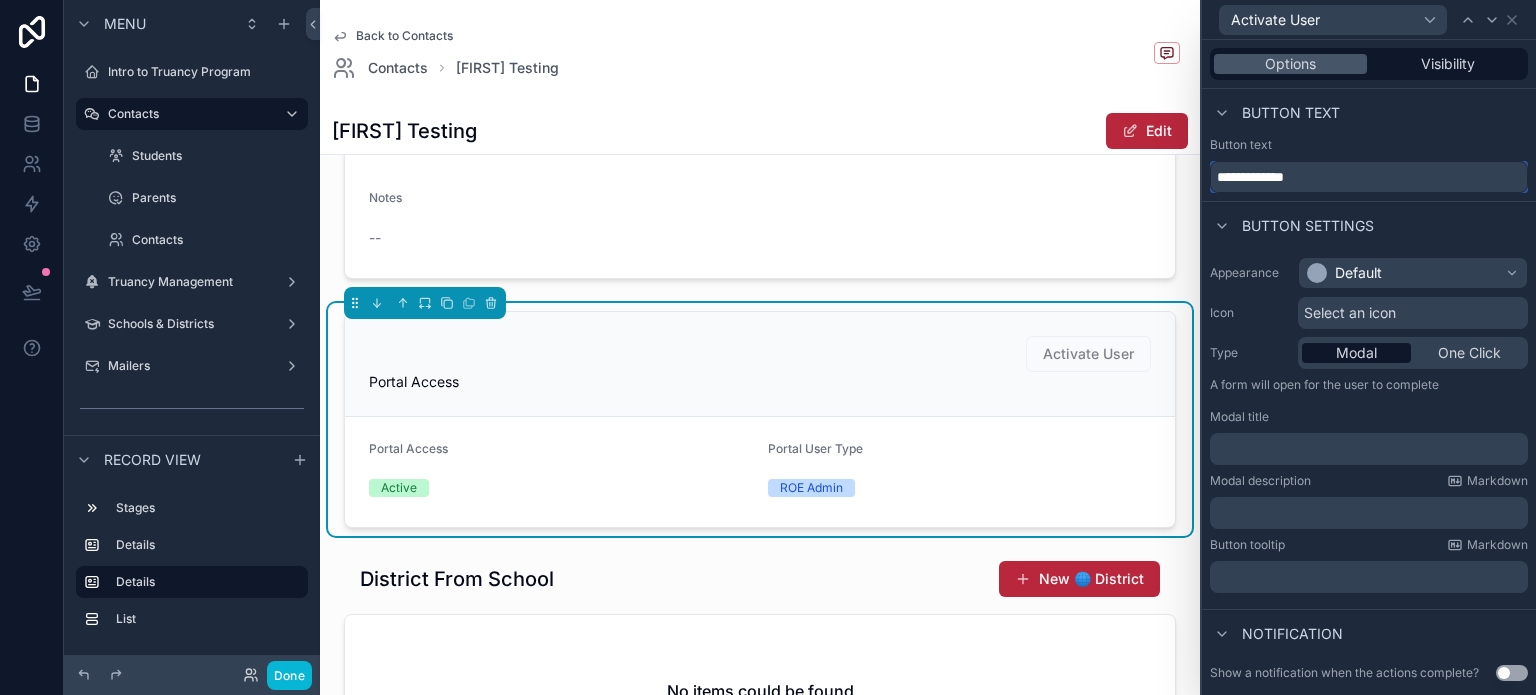 type on "**********" 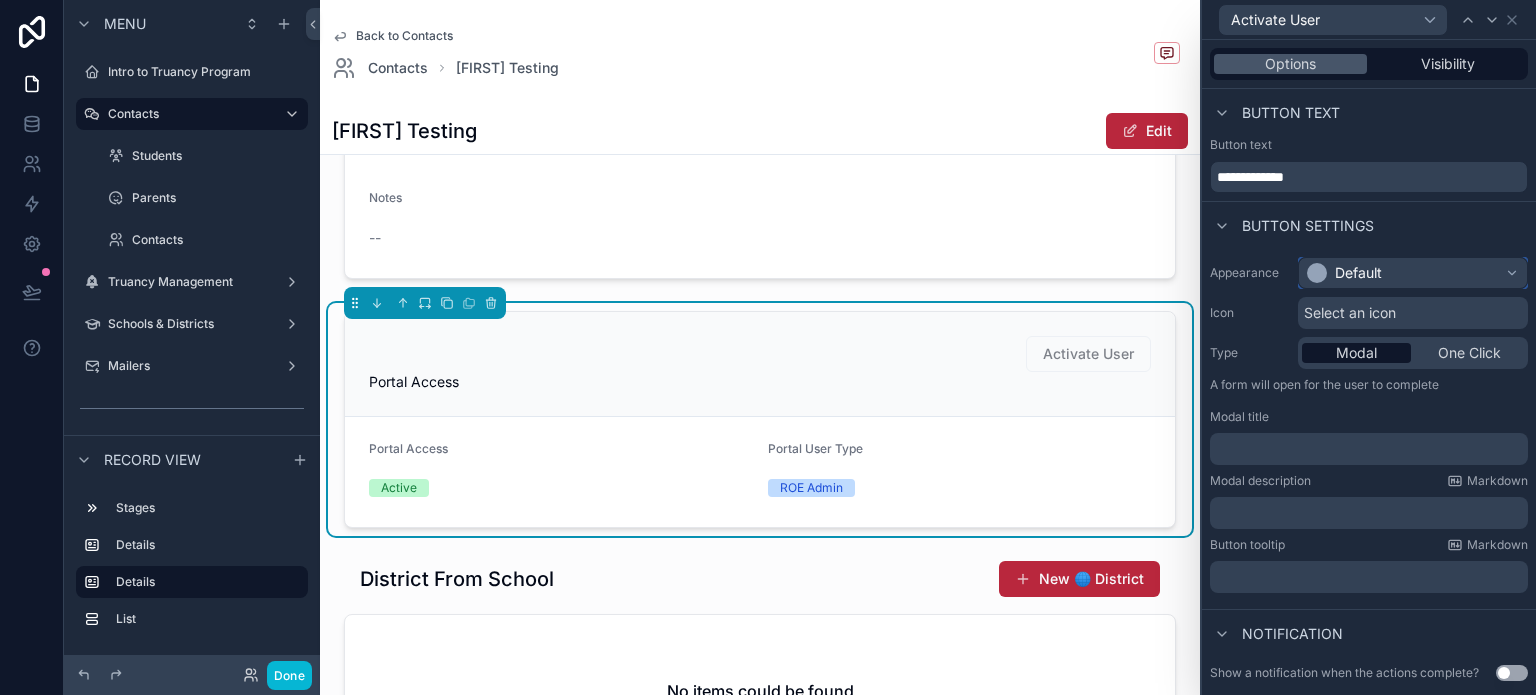 click on "Default" at bounding box center (1413, 273) 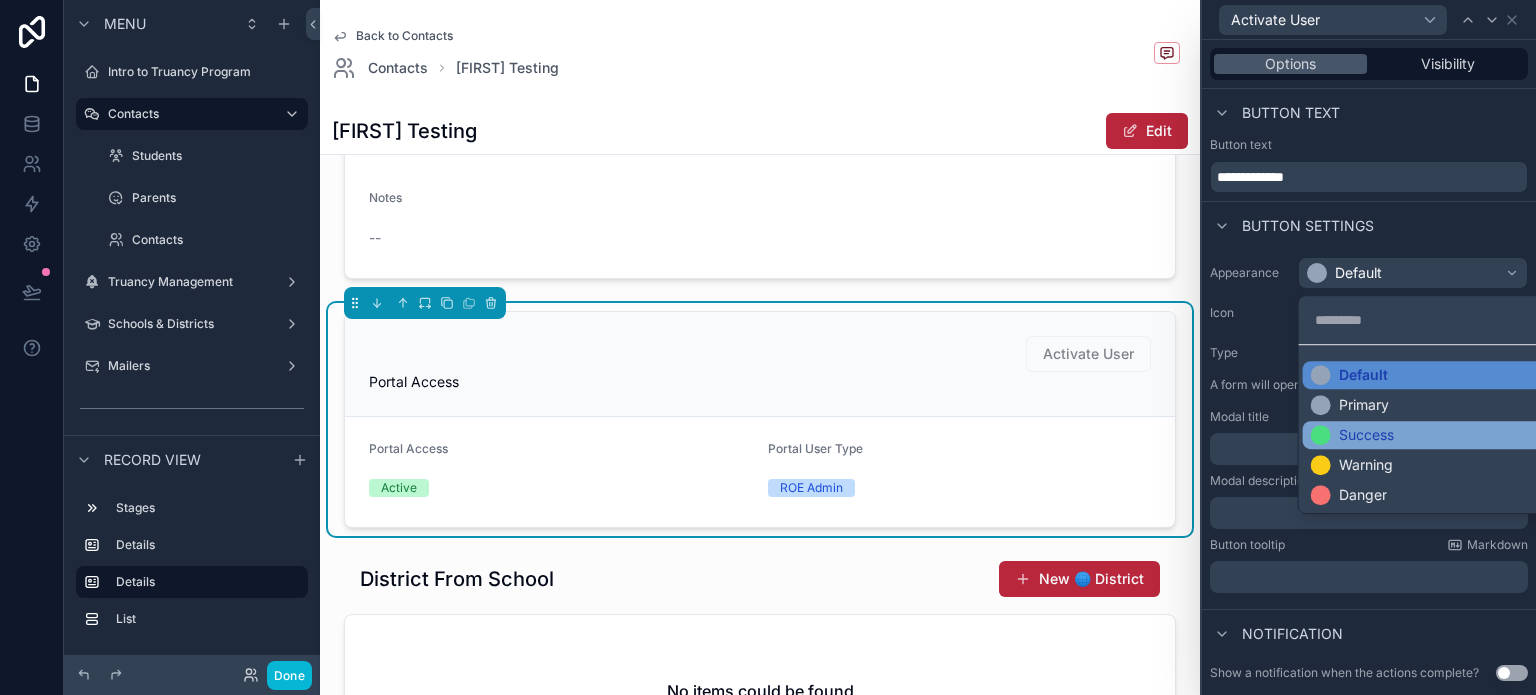 click on "Success" at bounding box center (1429, 435) 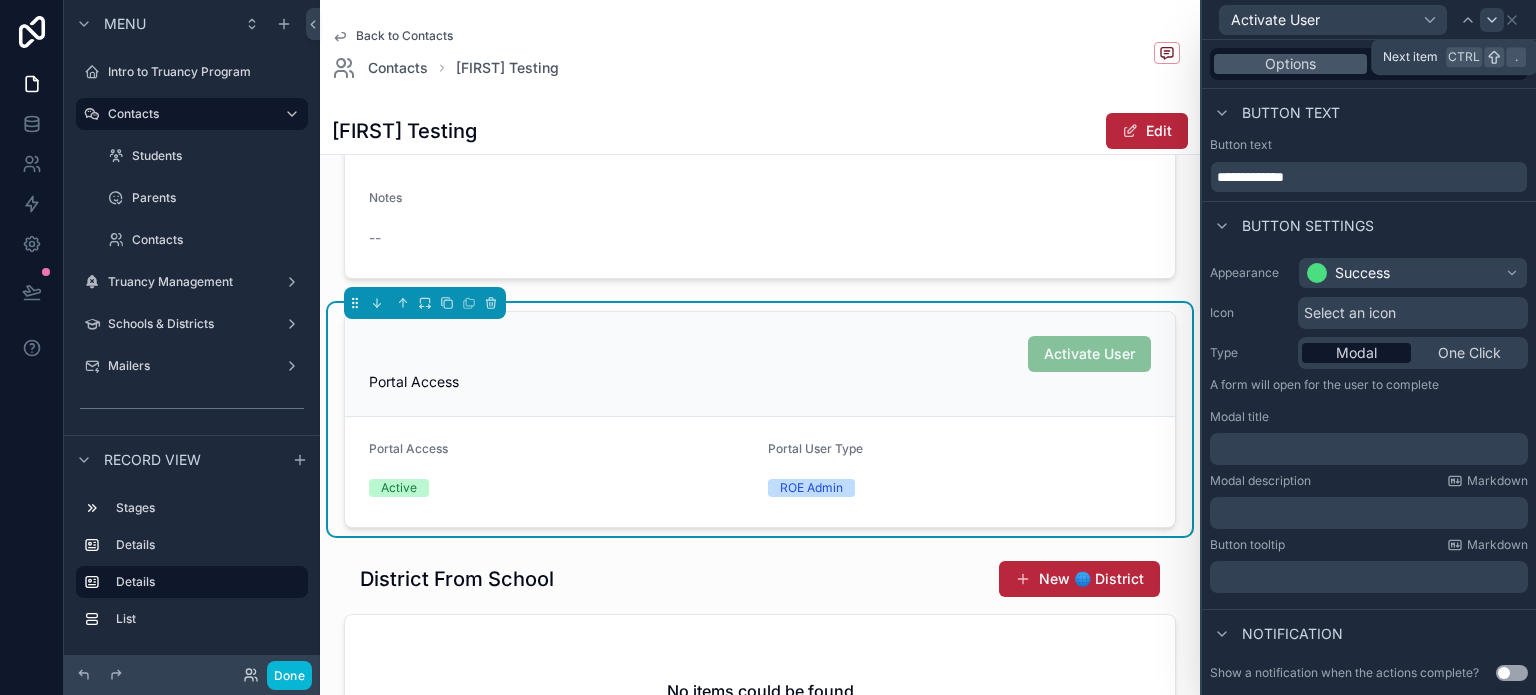 click 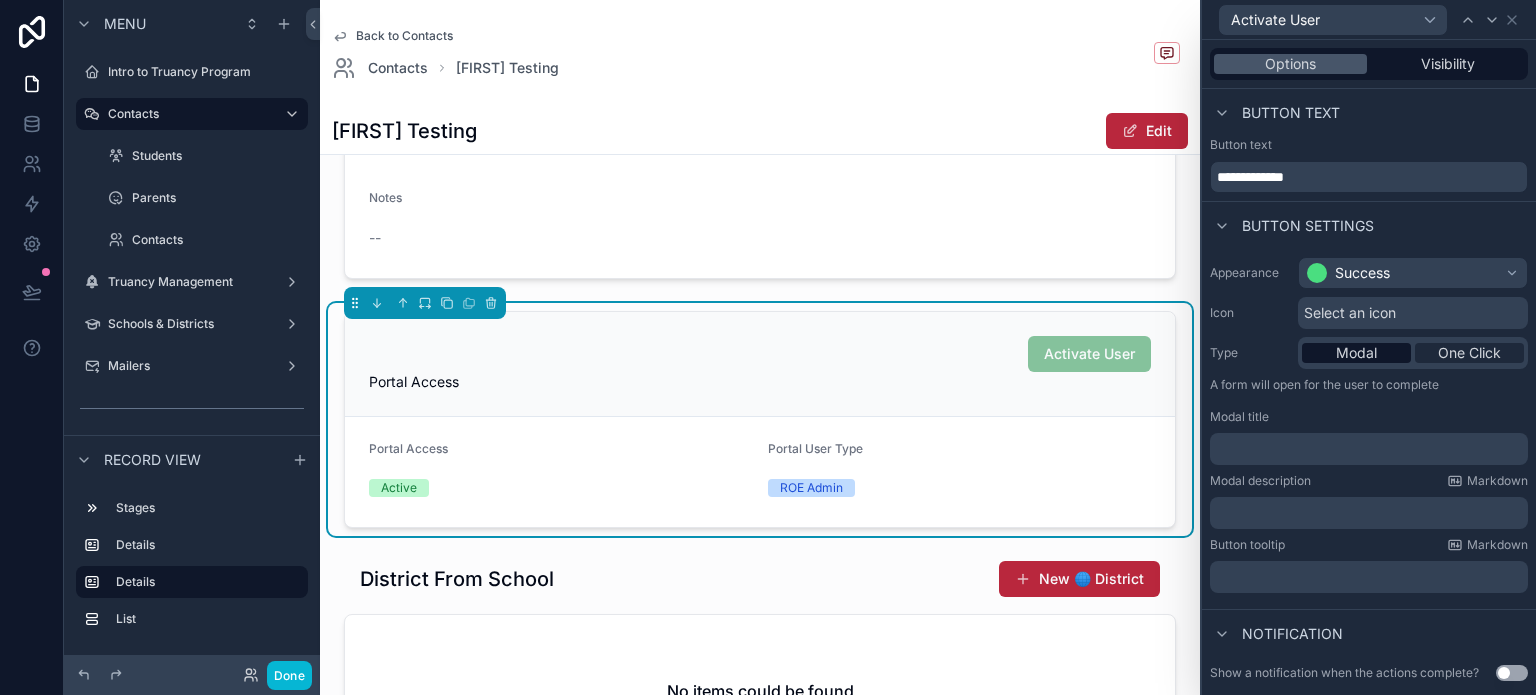 click on "One Click" at bounding box center [1469, 353] 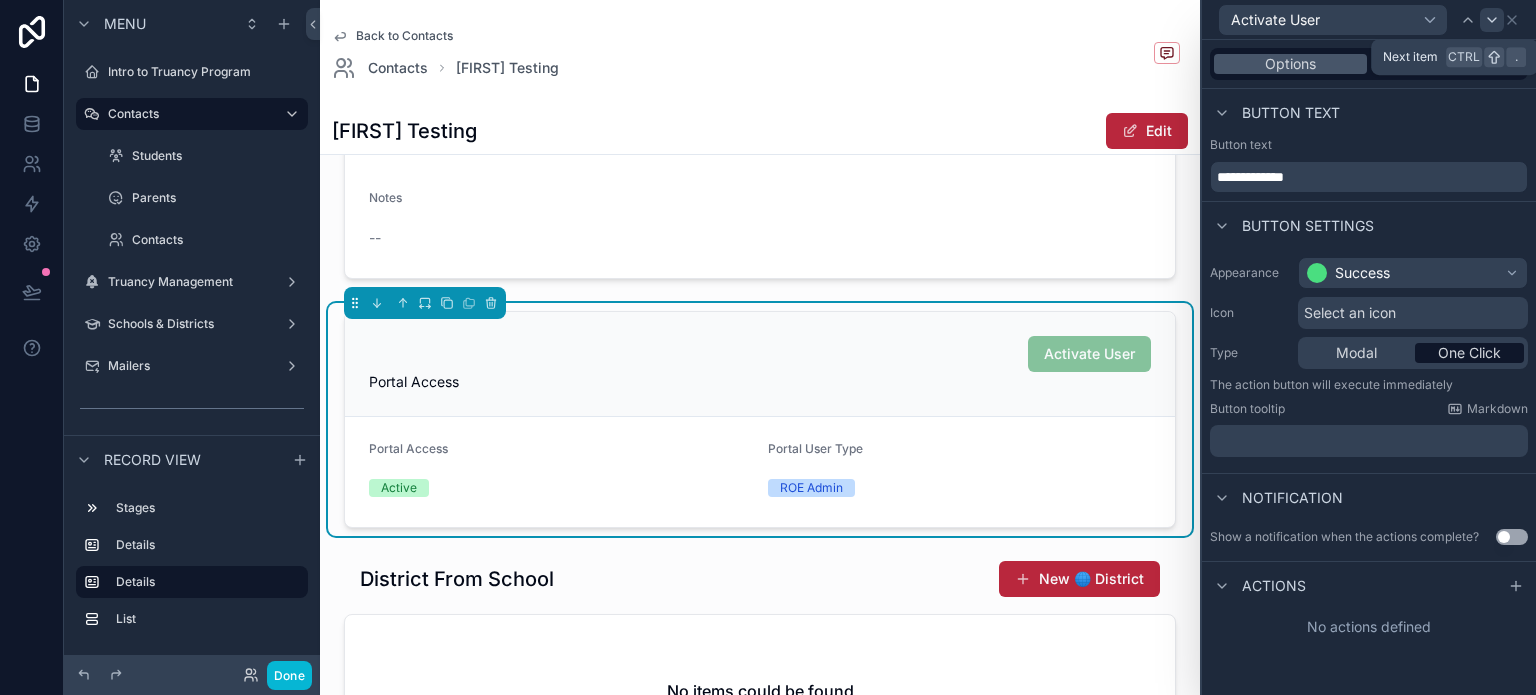 click 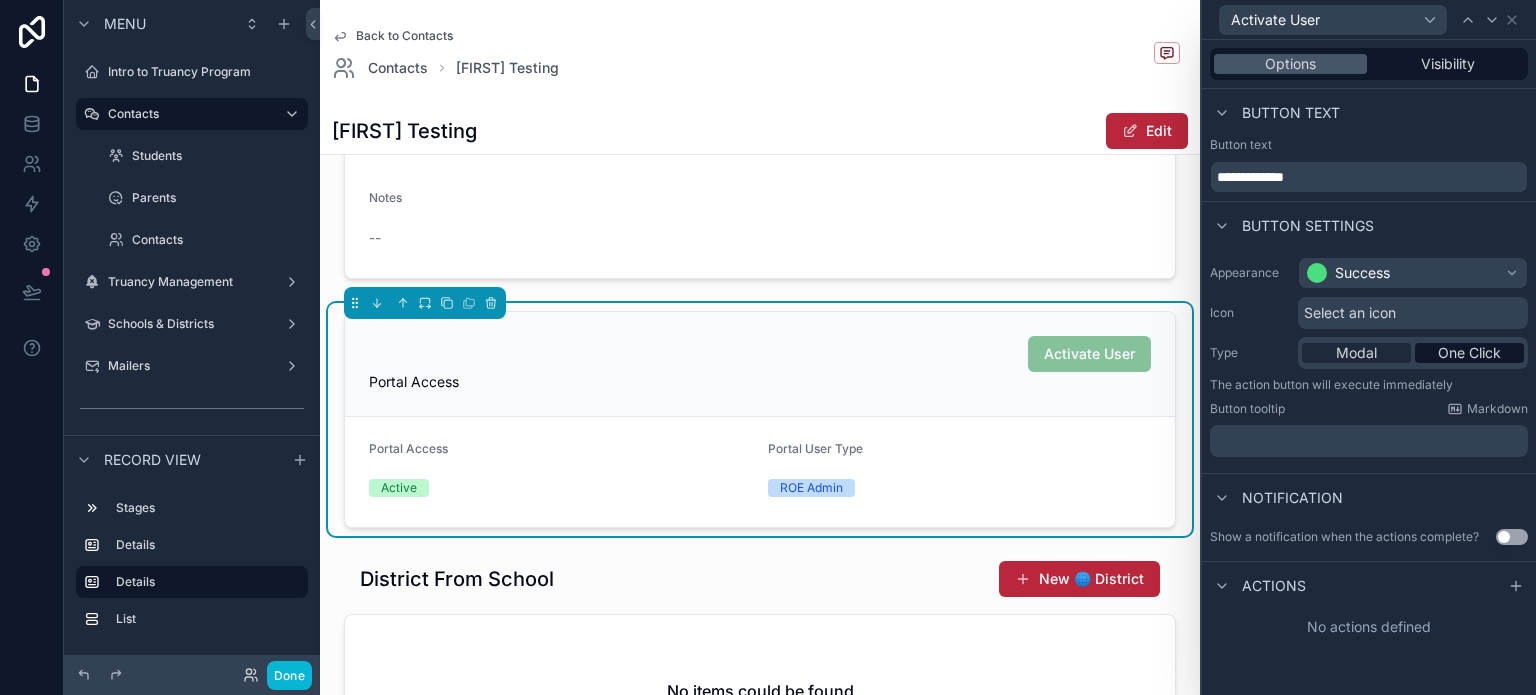 click on "Modal" at bounding box center (1356, 353) 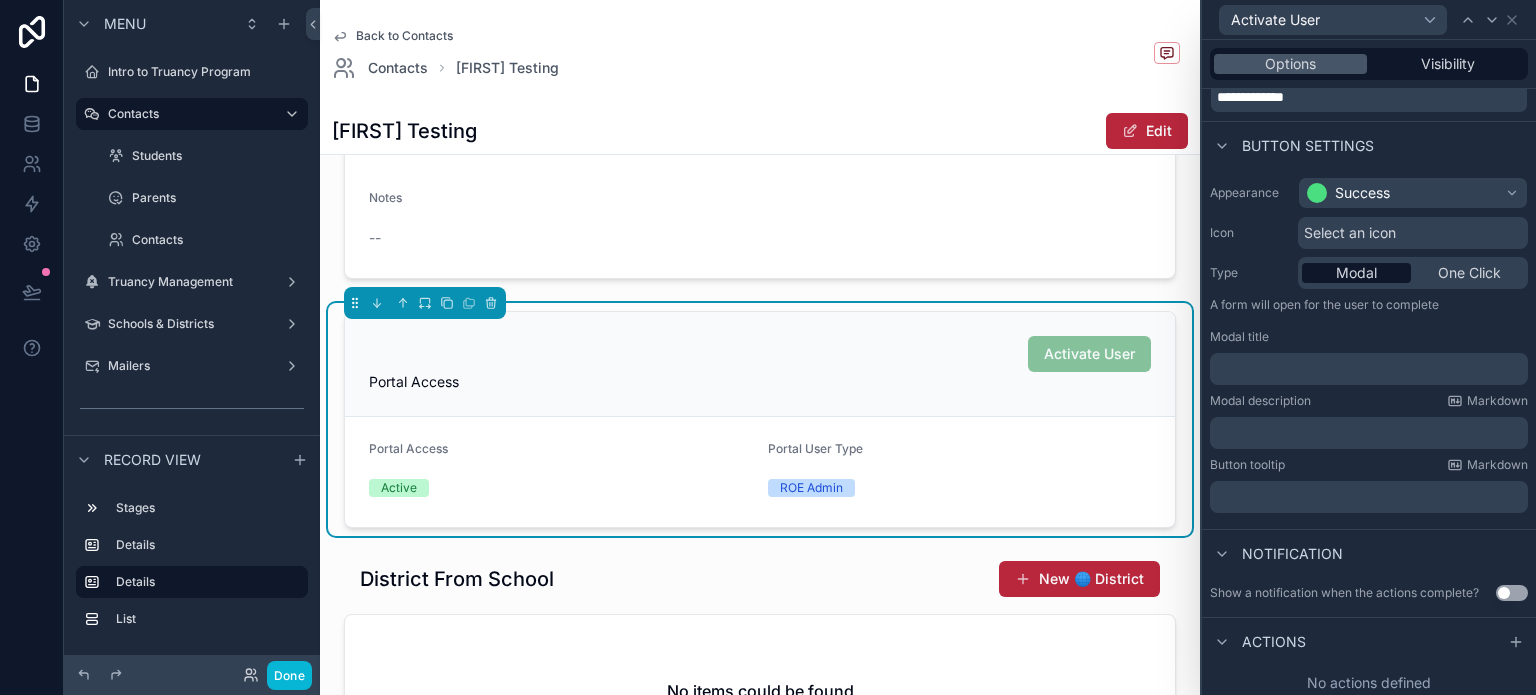scroll, scrollTop: 85, scrollLeft: 0, axis: vertical 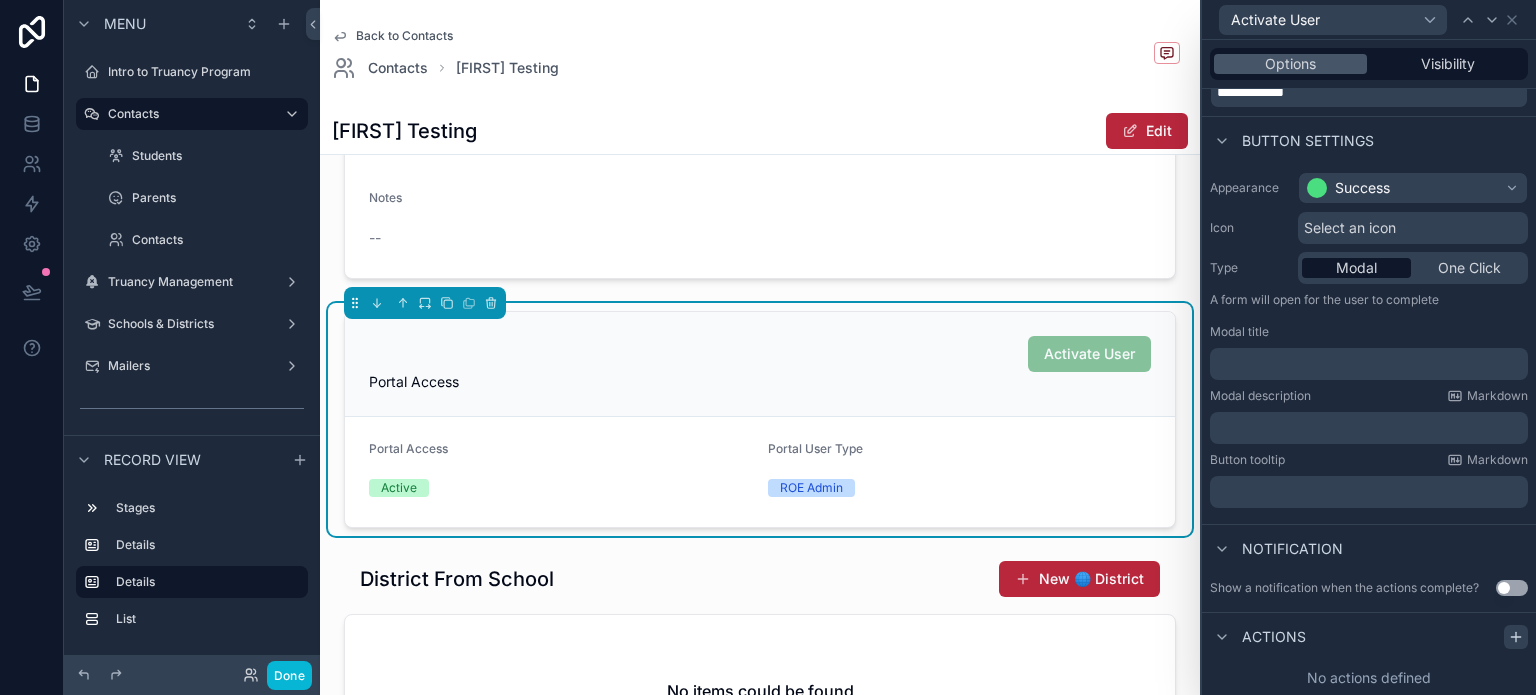click 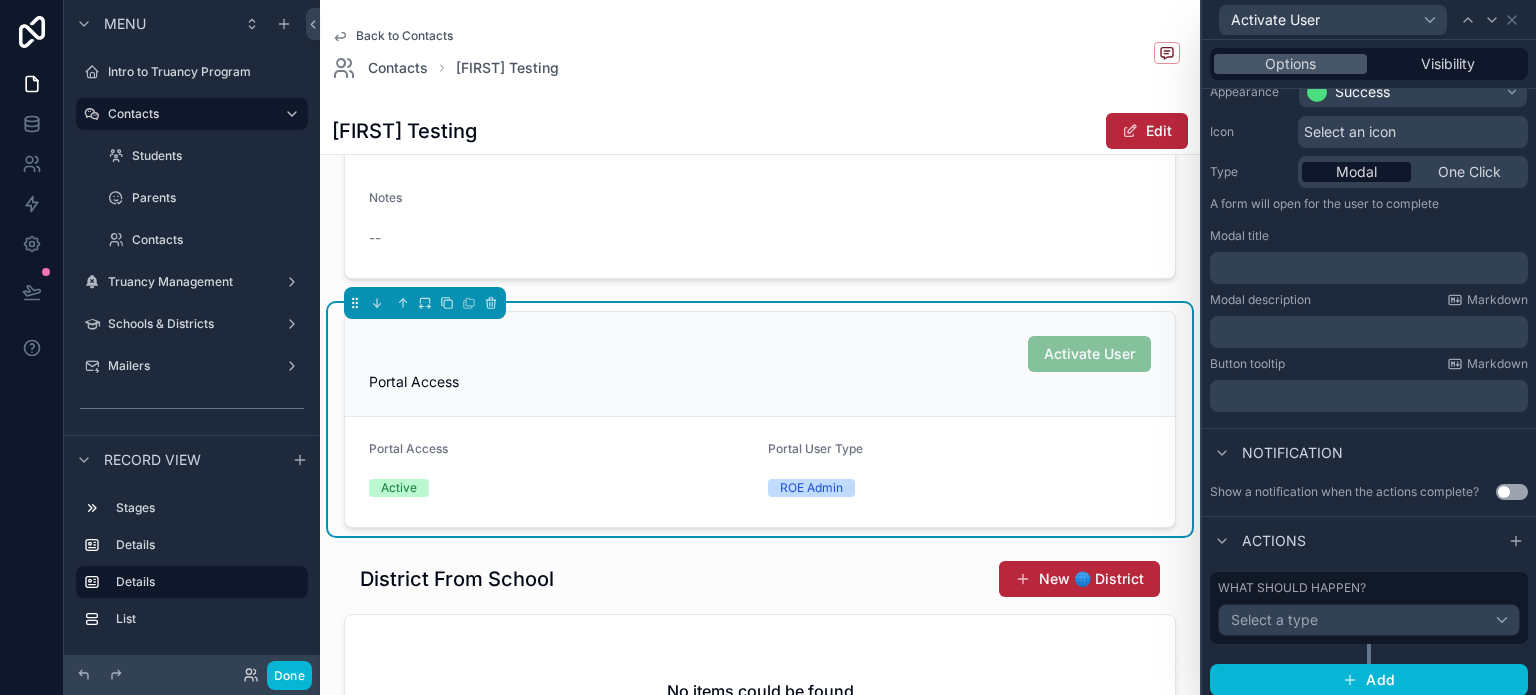 scroll, scrollTop: 188, scrollLeft: 0, axis: vertical 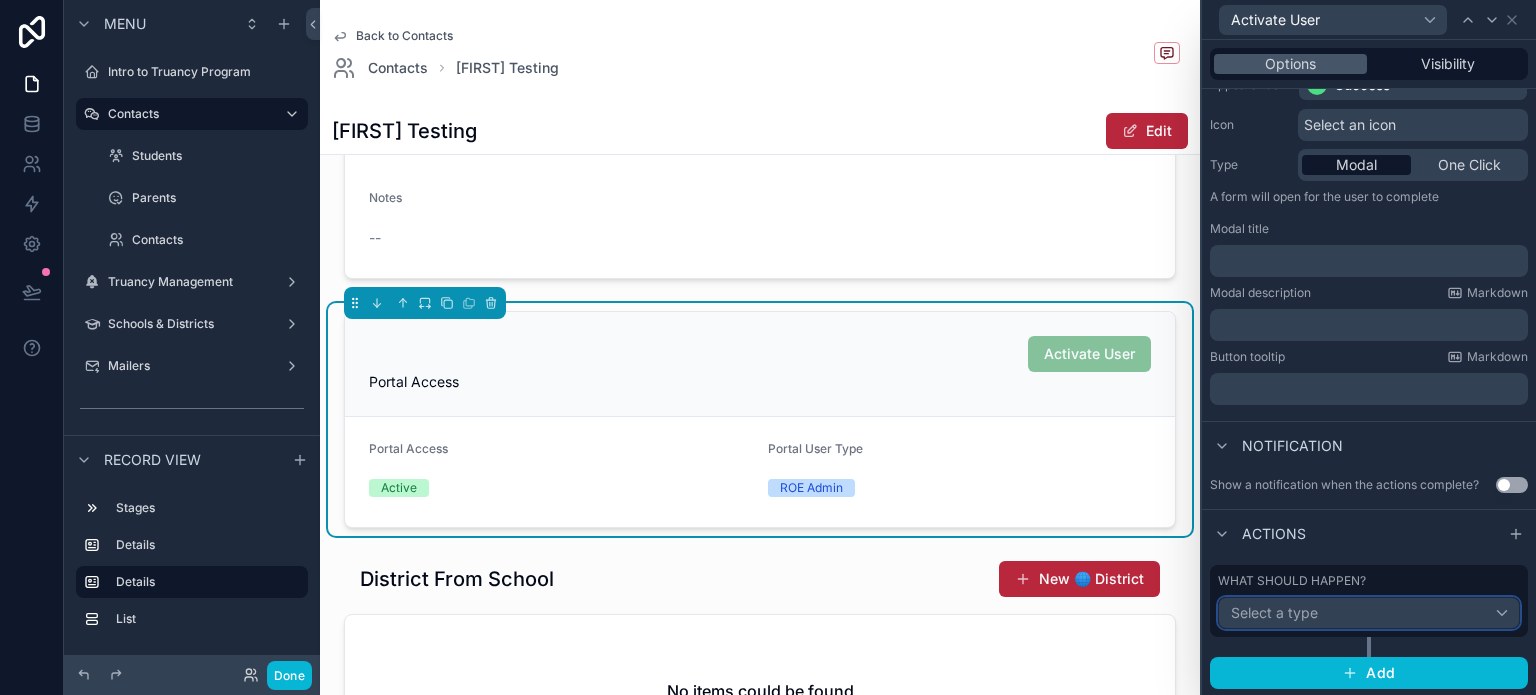 click on "Select a type" at bounding box center [1369, 613] 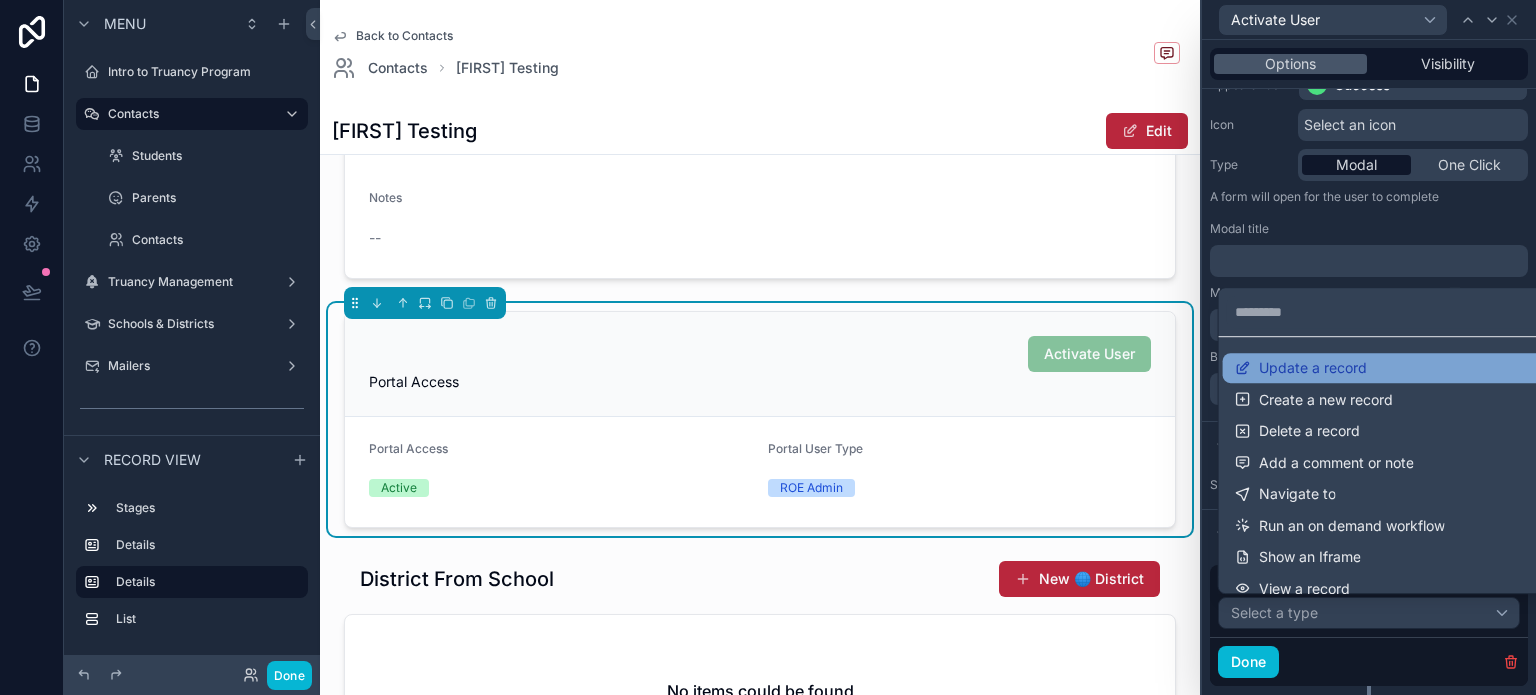 click on "Update a record" at bounding box center [1385, 368] 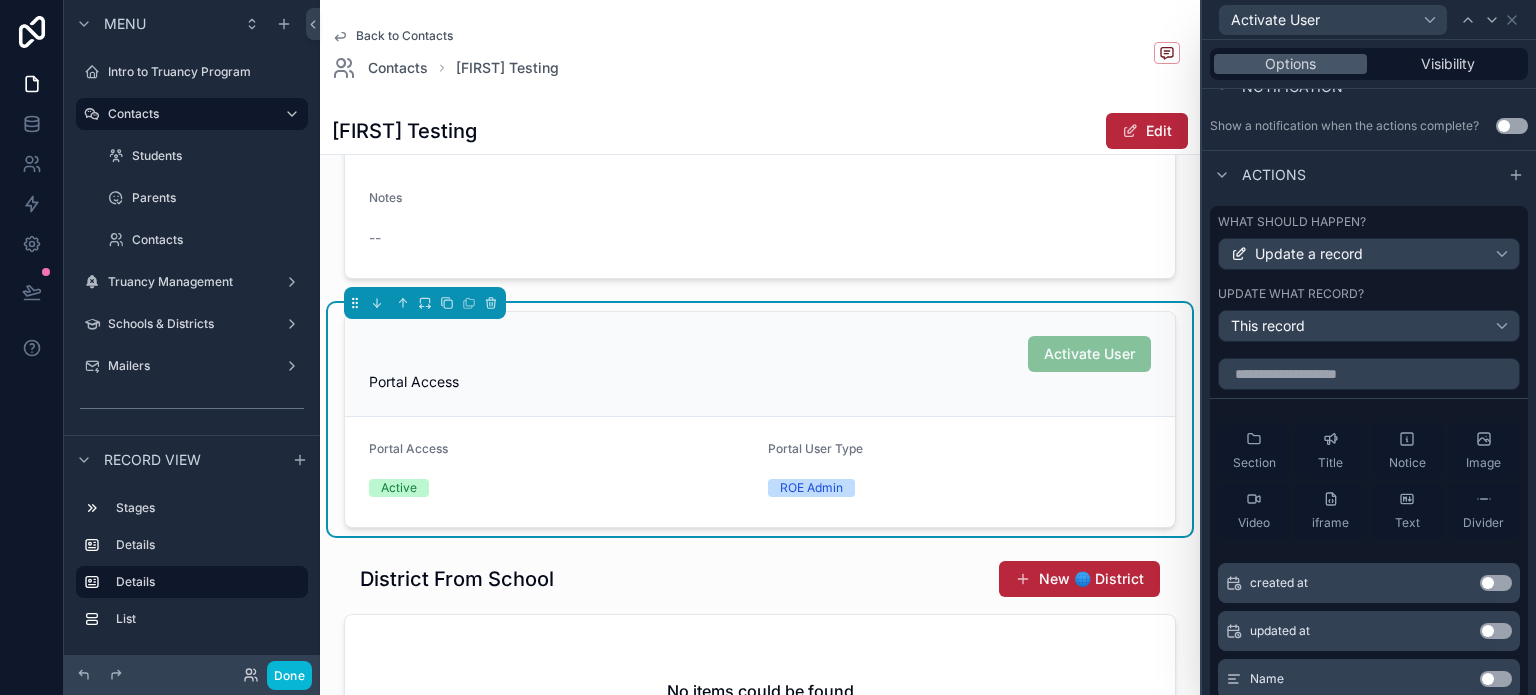 scroll, scrollTop: 588, scrollLeft: 0, axis: vertical 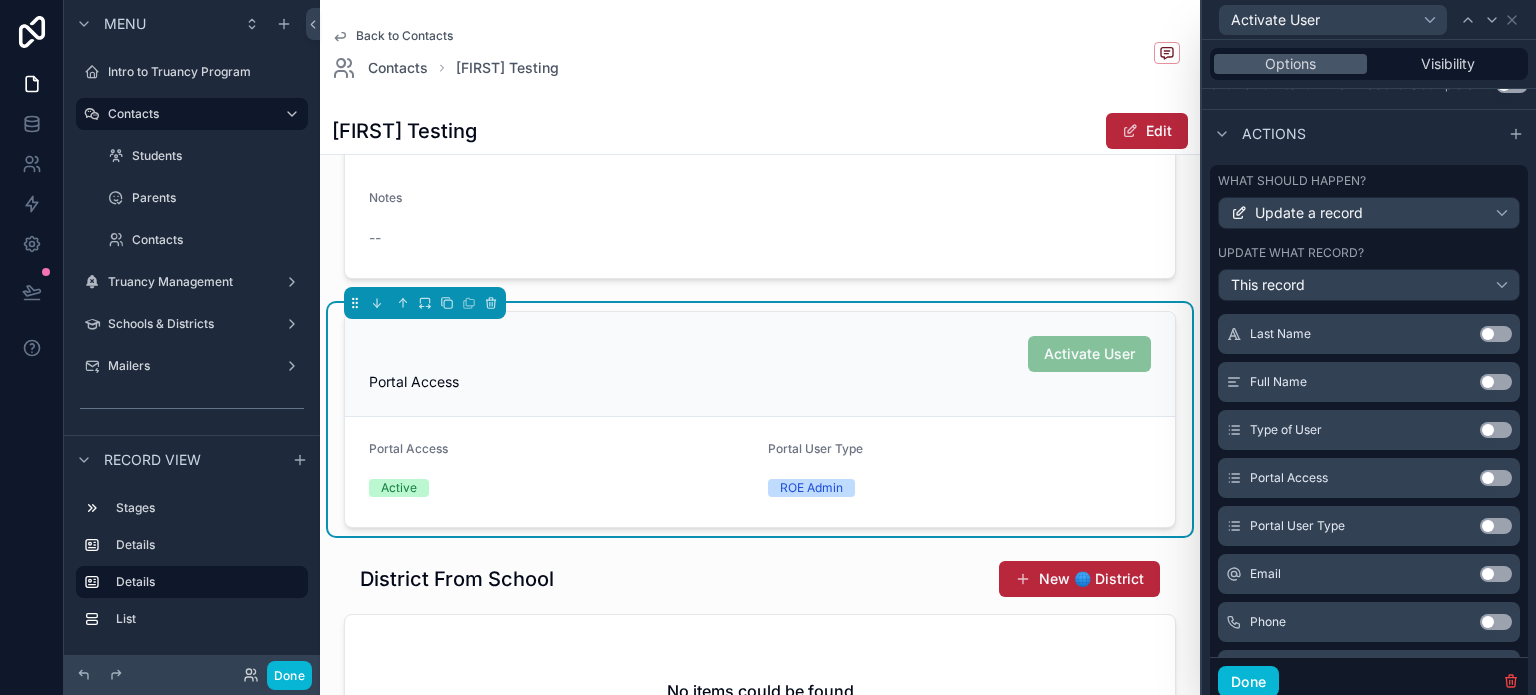 click on "Use setting" at bounding box center [1496, 478] 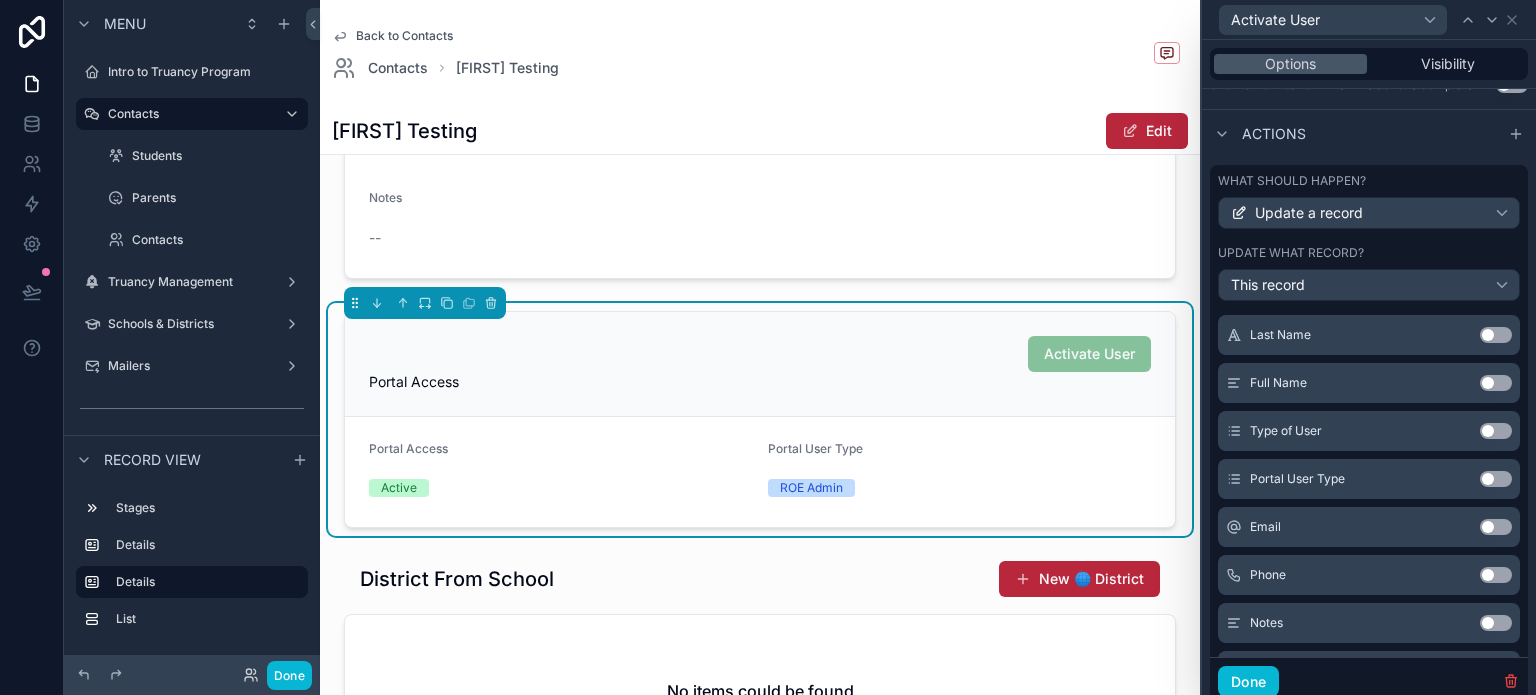 click on "Use setting" at bounding box center (1496, 479) 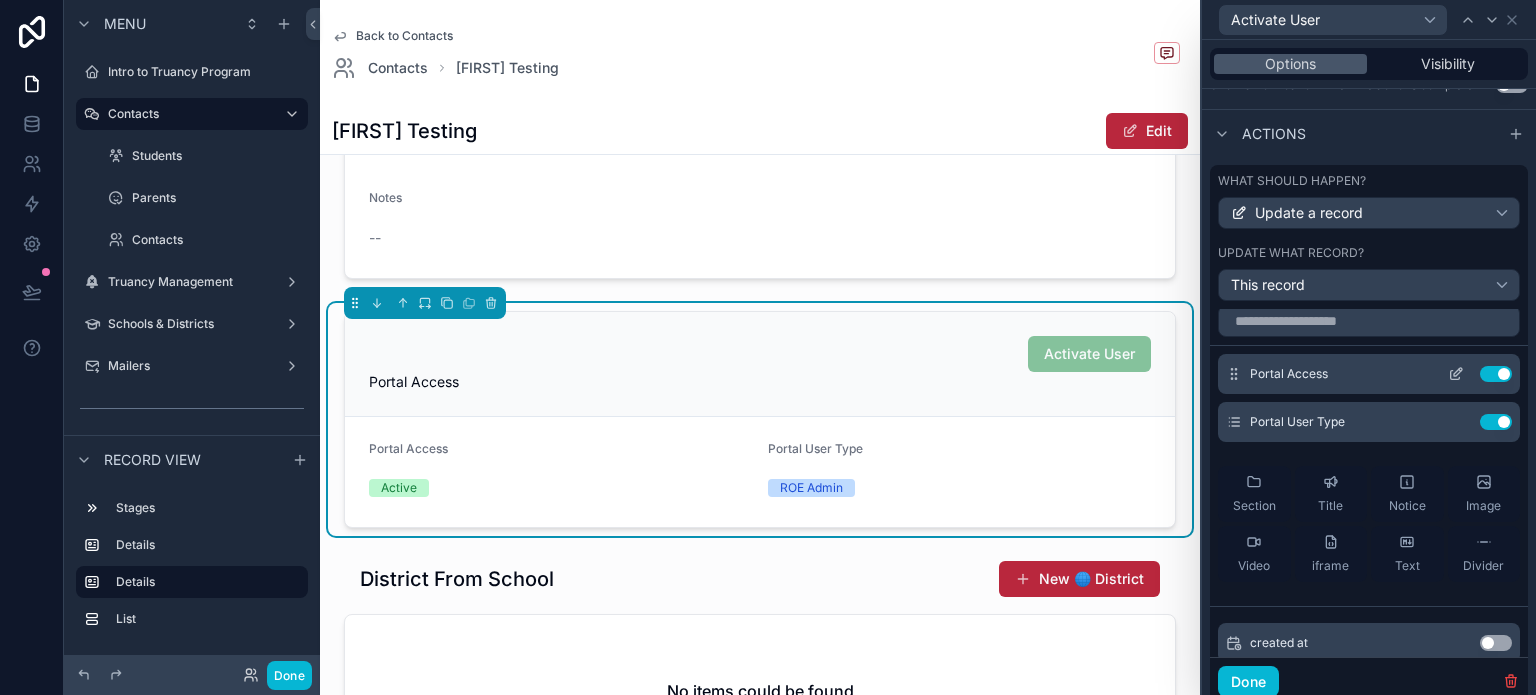 scroll, scrollTop: 0, scrollLeft: 0, axis: both 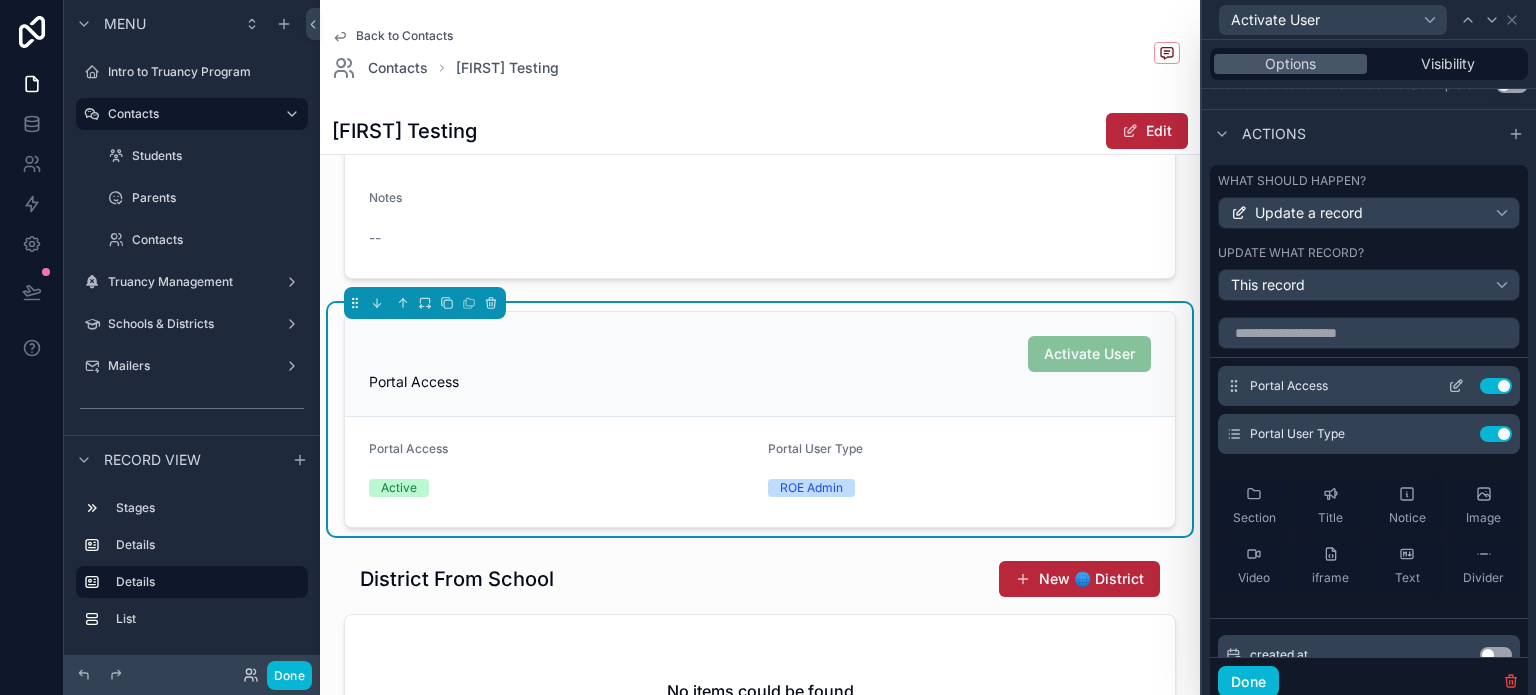 click 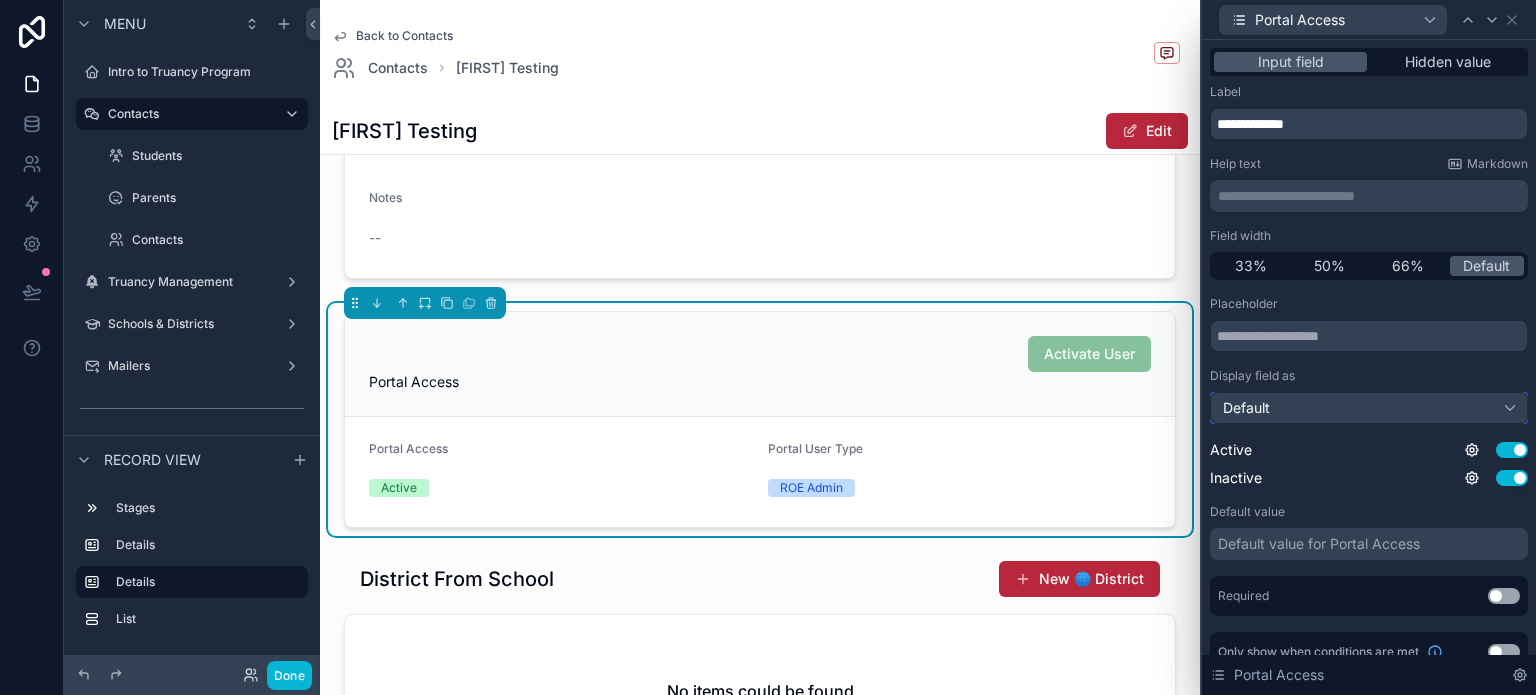 click on "Default" at bounding box center (1369, 408) 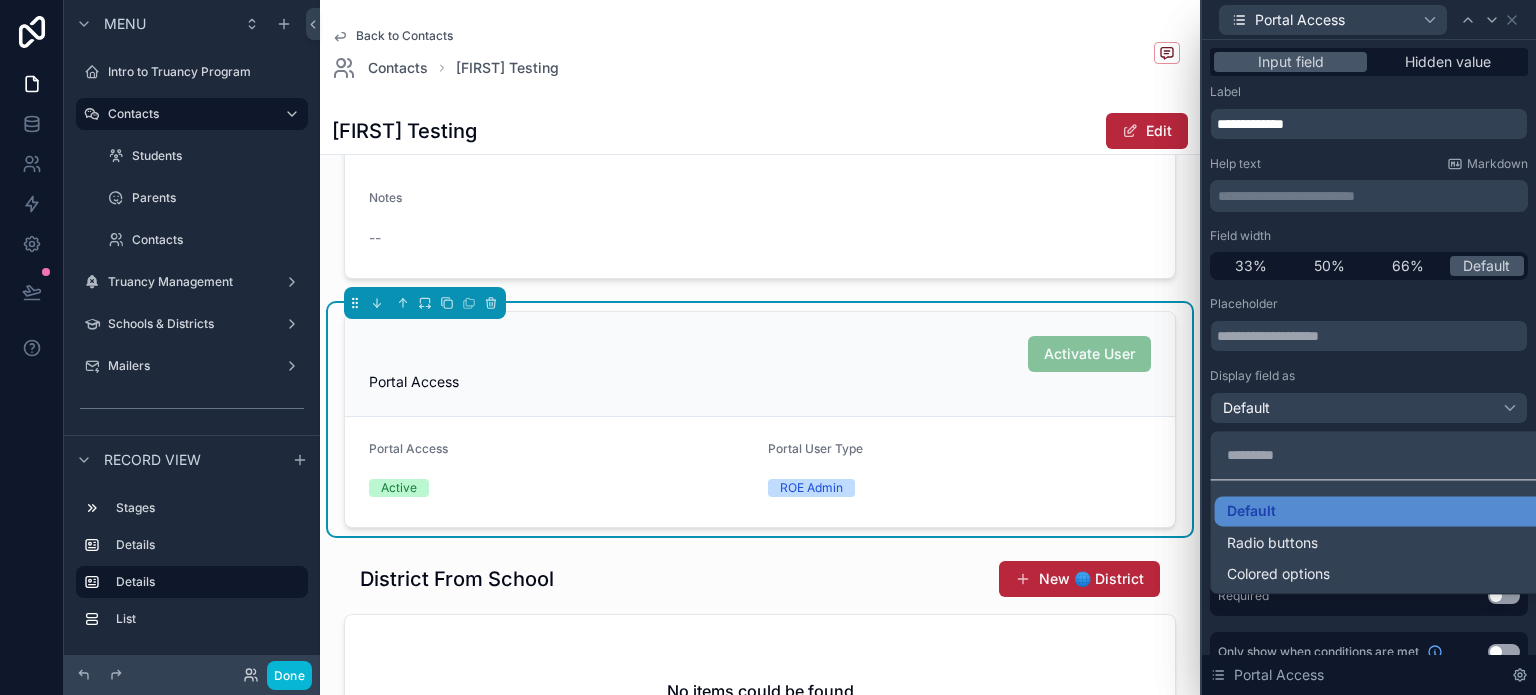click at bounding box center [1369, 347] 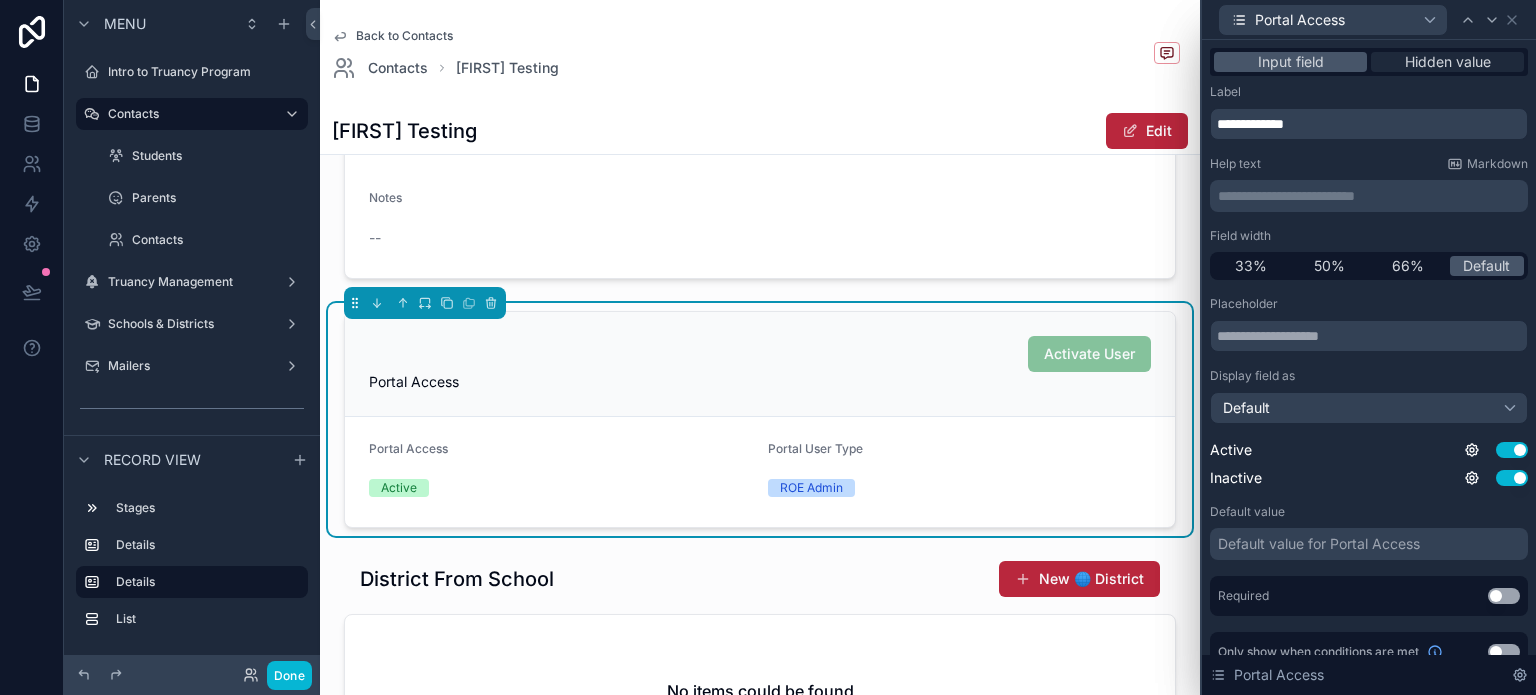 click on "Hidden value" at bounding box center [1448, 62] 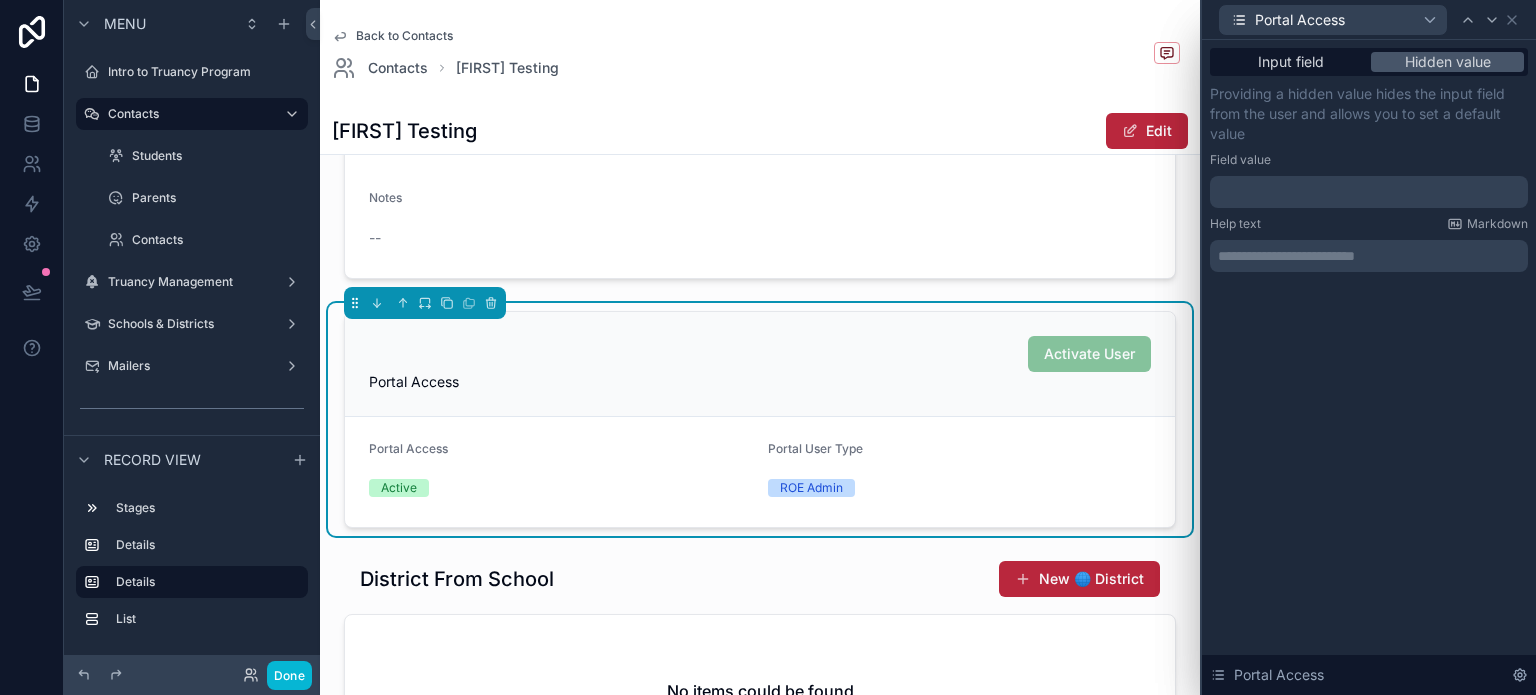 click at bounding box center (1369, 192) 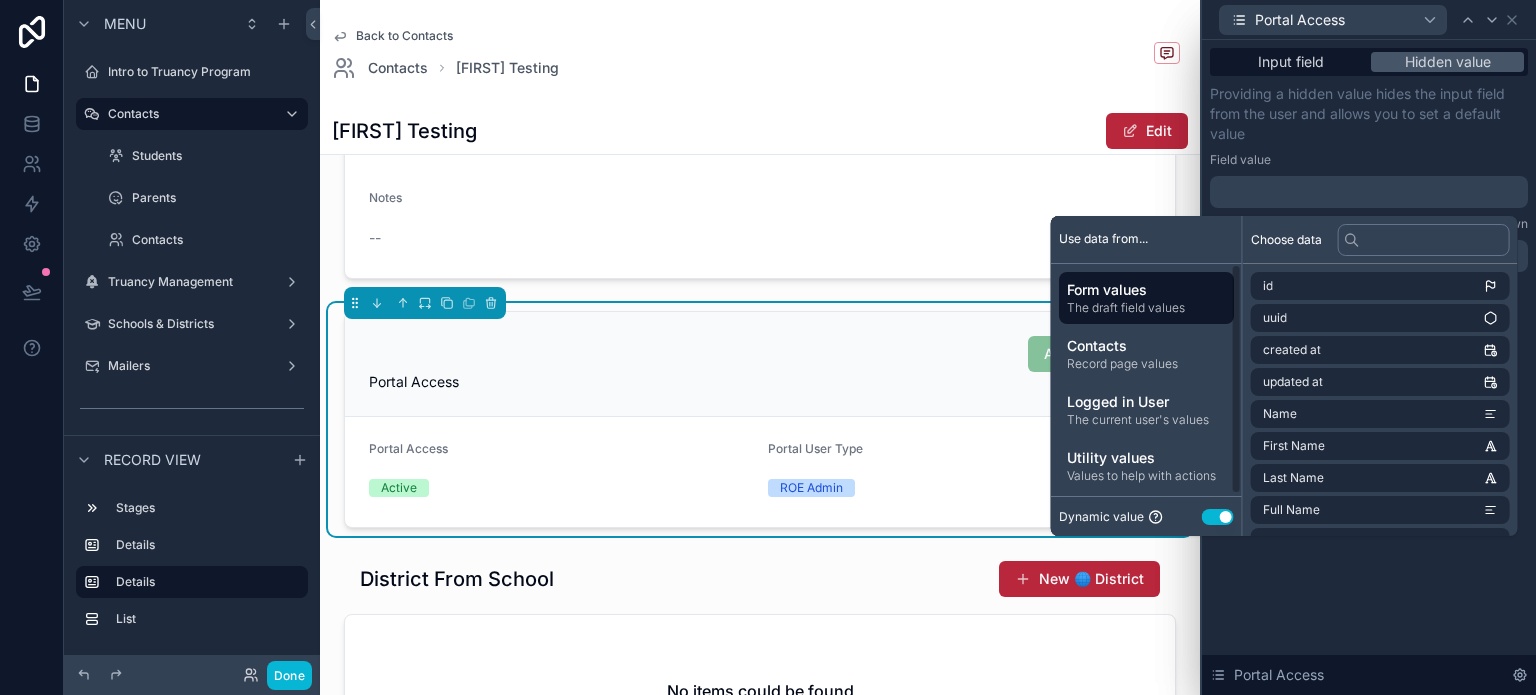 click on "Use setting" at bounding box center (1218, 517) 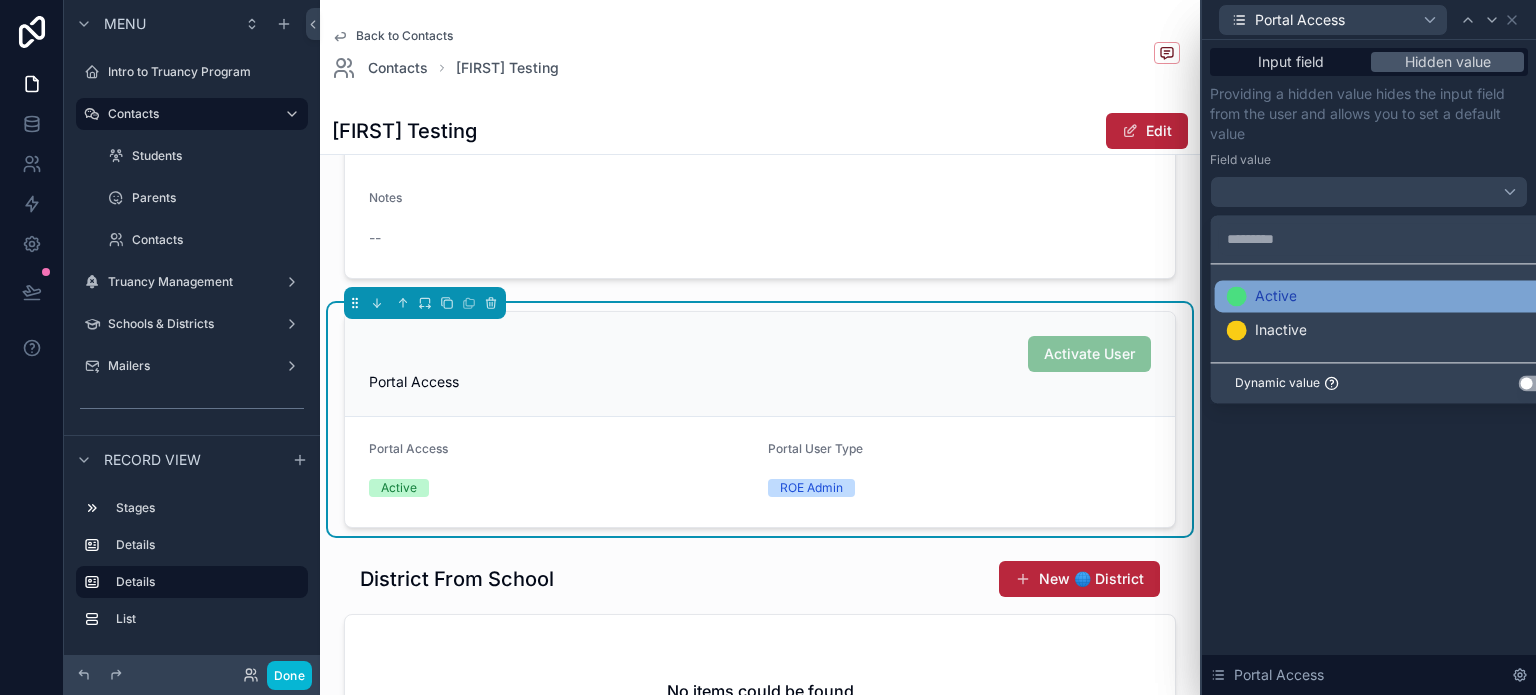click on "Active" at bounding box center (1276, 297) 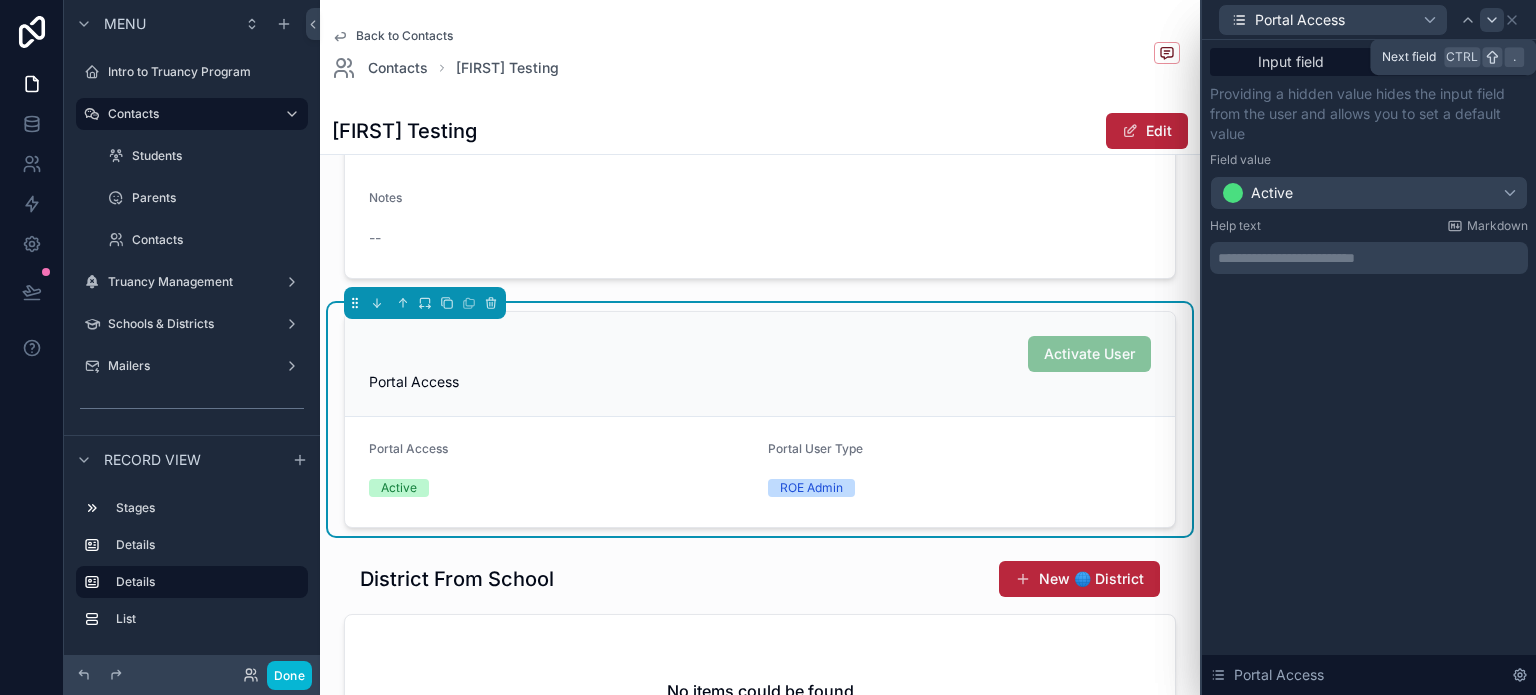 click 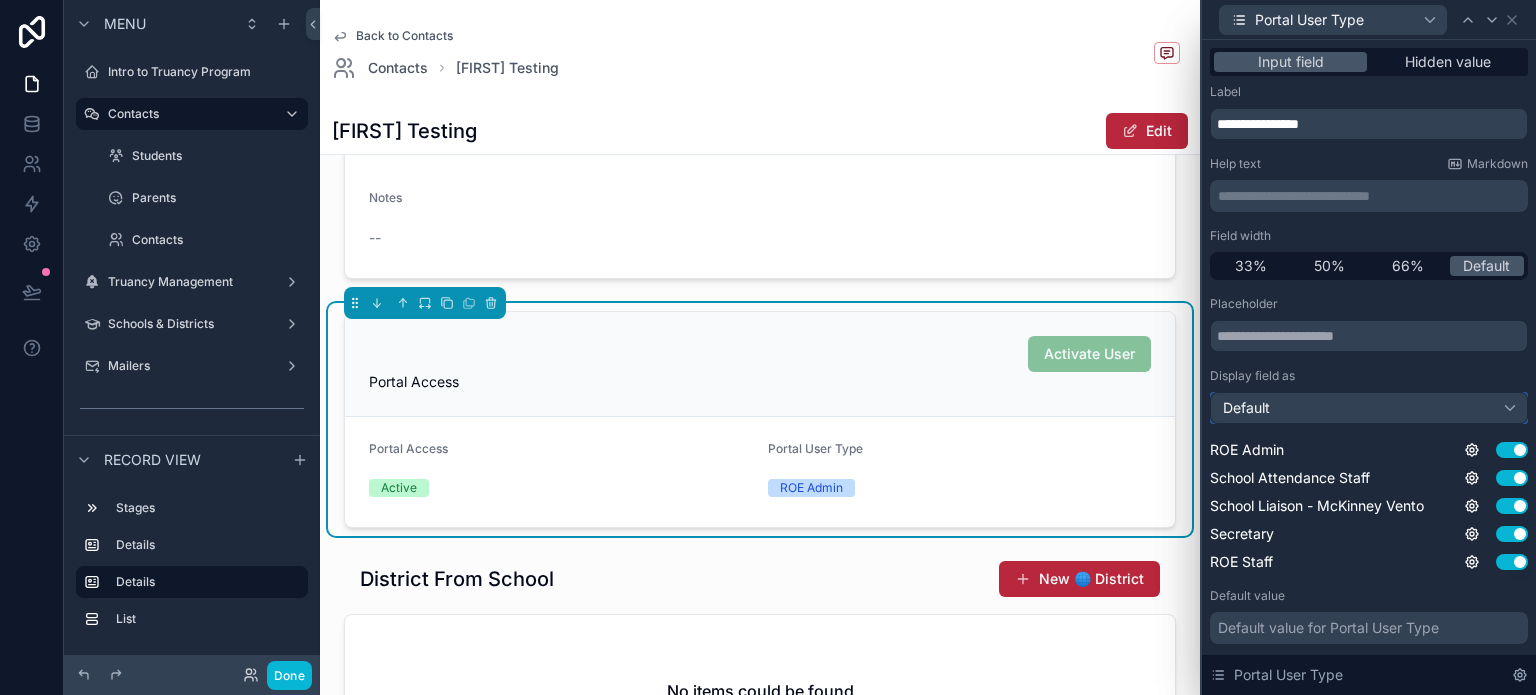 click on "Default" at bounding box center (1369, 408) 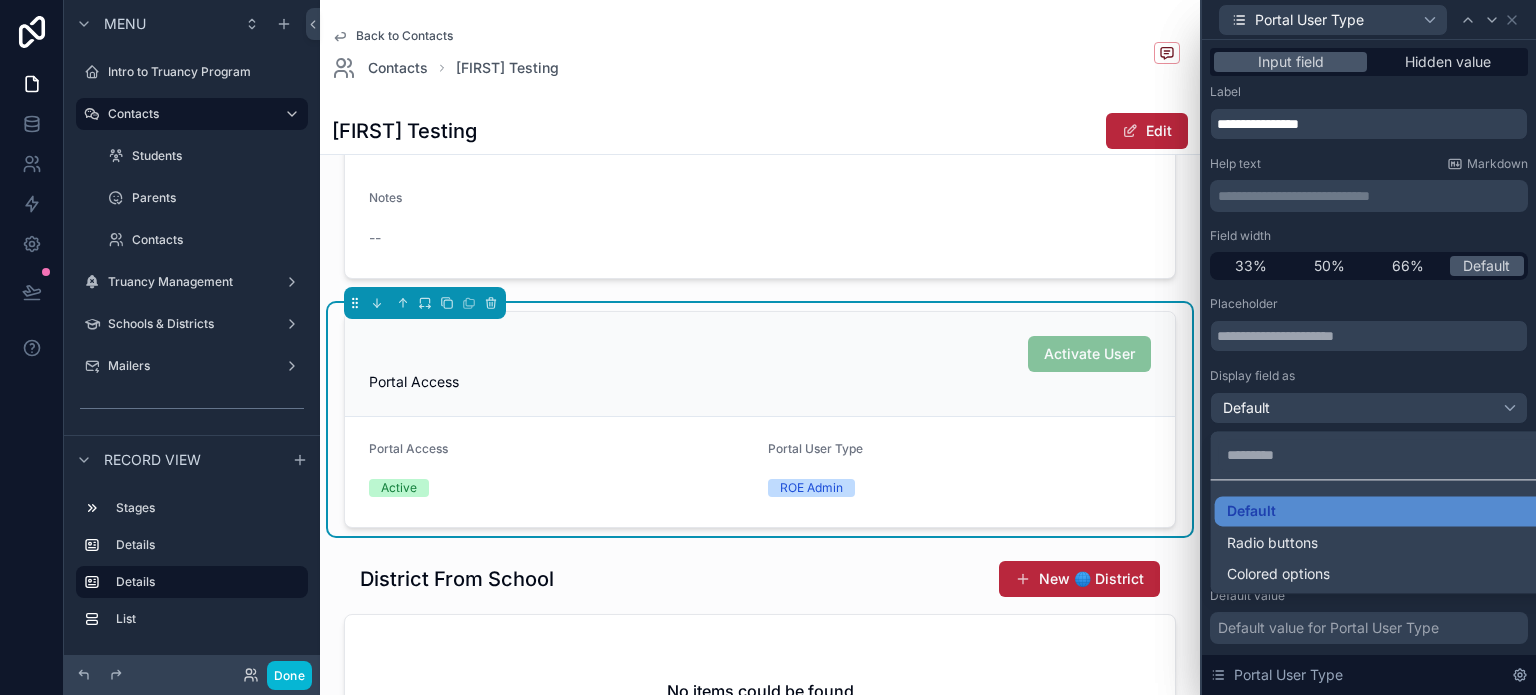 click at bounding box center (1369, 347) 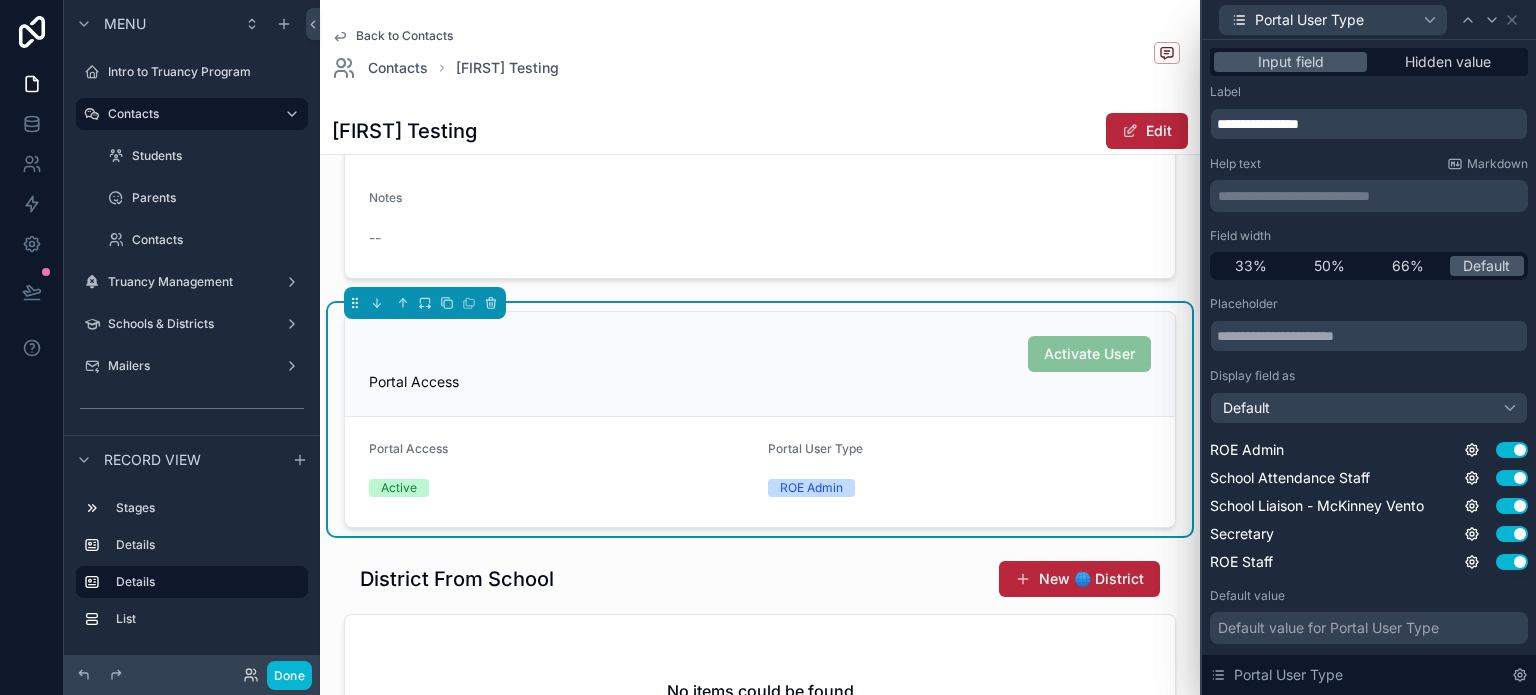 click on "Activate User" at bounding box center [760, 354] 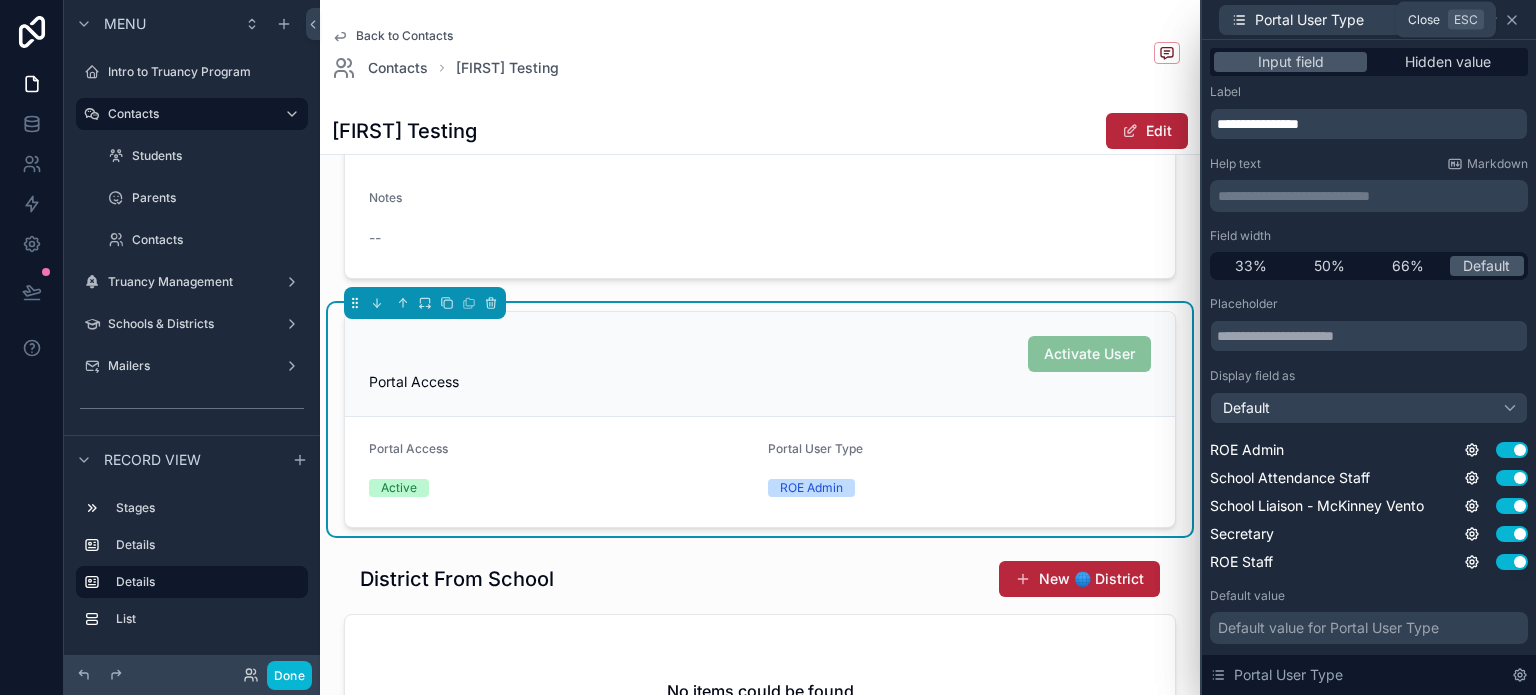 click 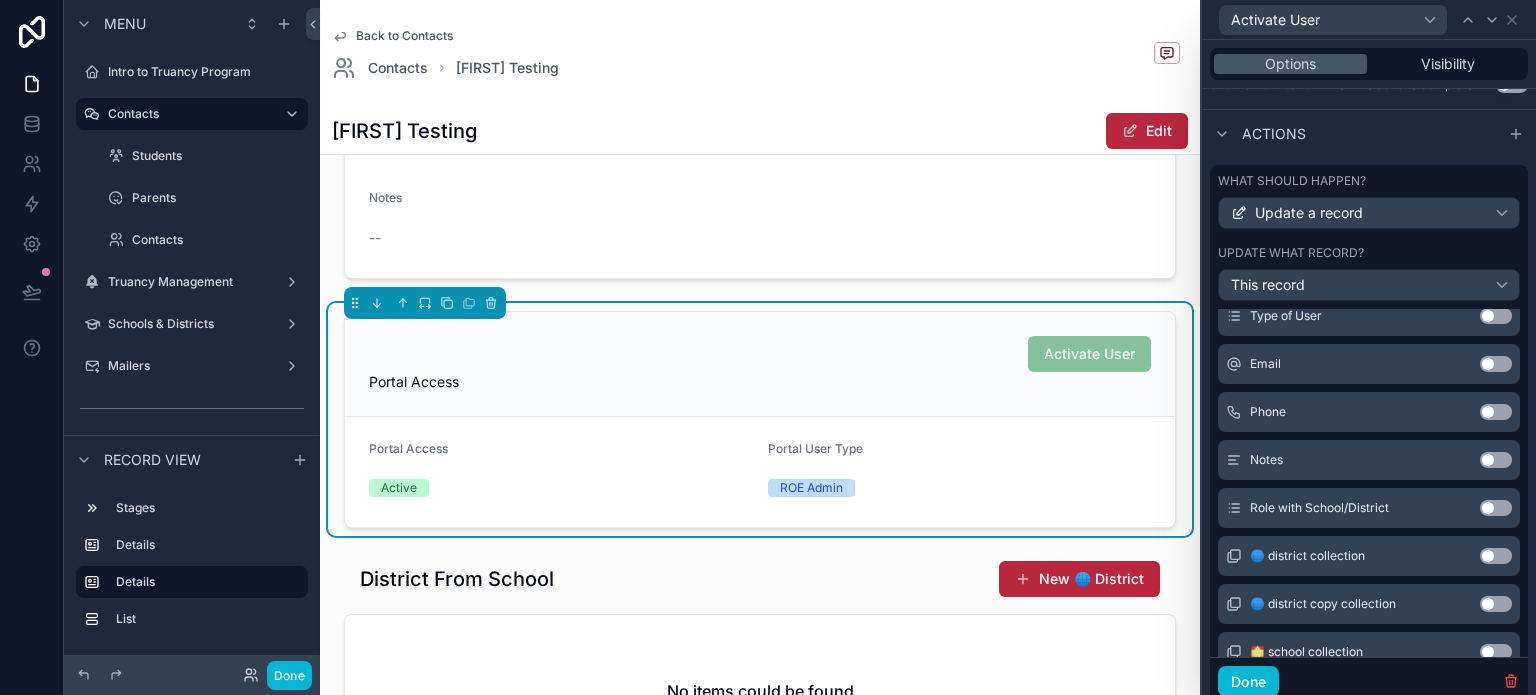 scroll, scrollTop: 665, scrollLeft: 0, axis: vertical 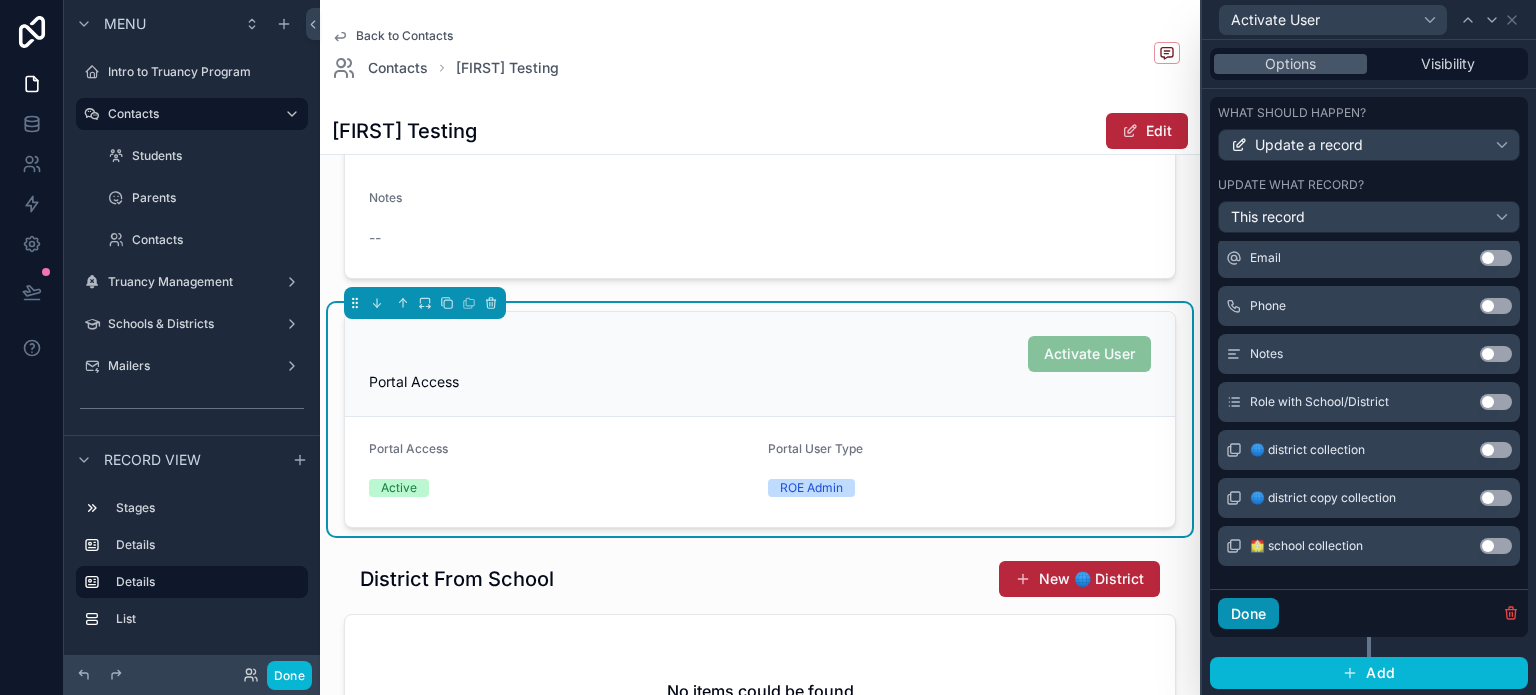 click on "Done" at bounding box center [1248, 614] 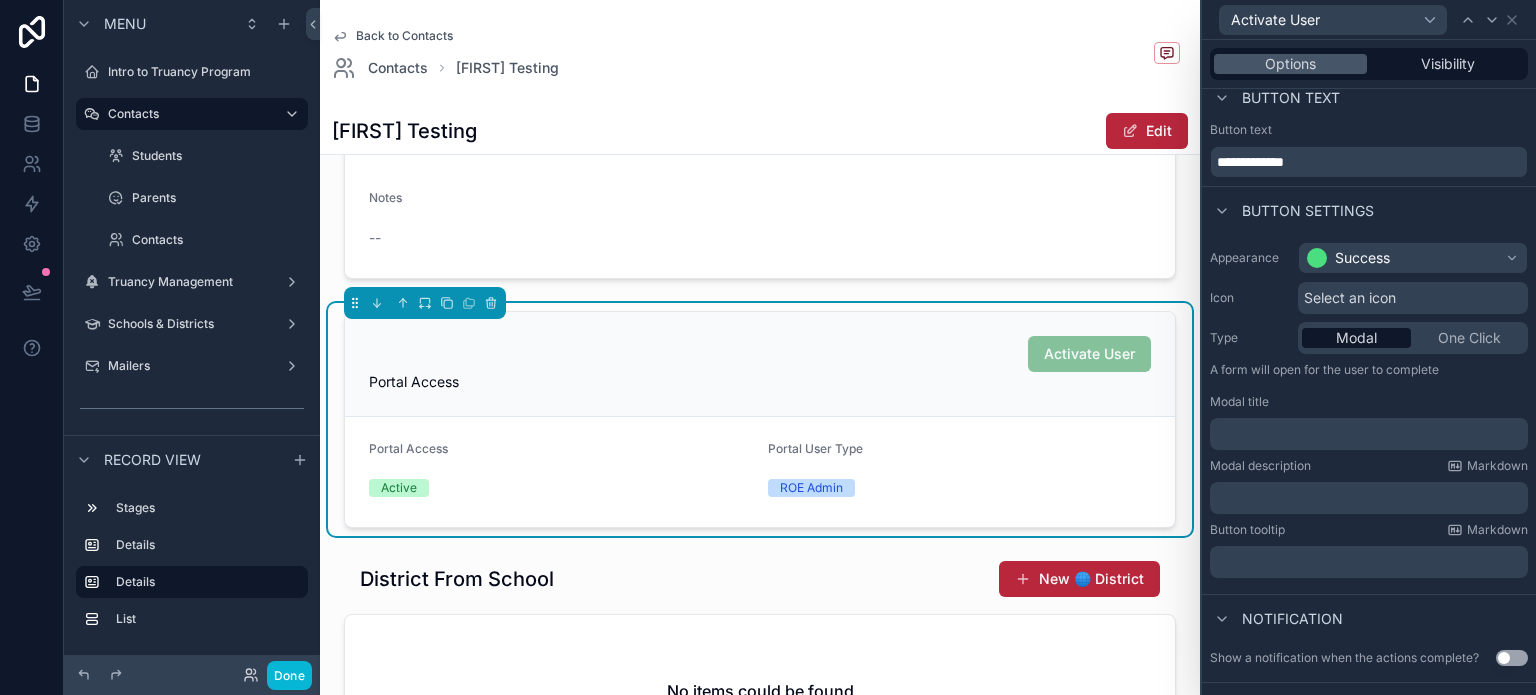 scroll, scrollTop: 0, scrollLeft: 0, axis: both 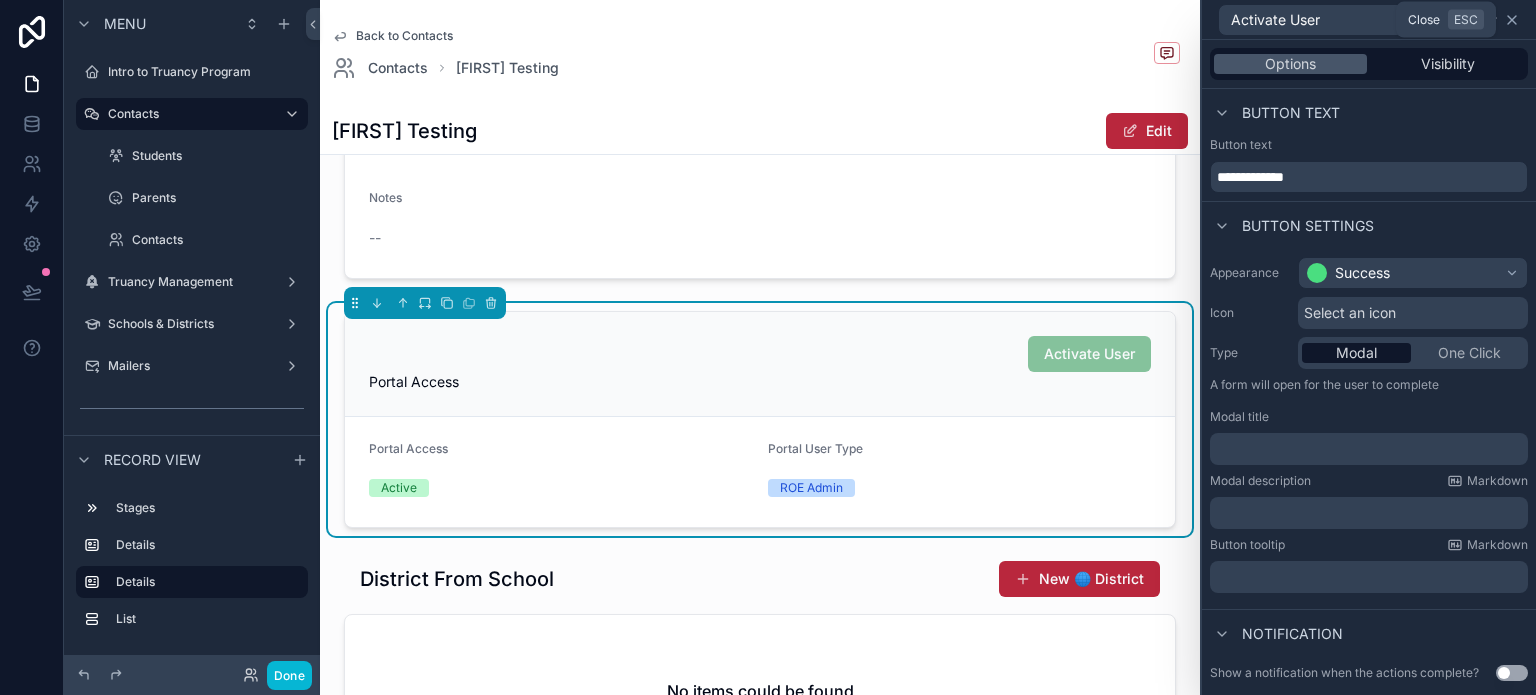 click 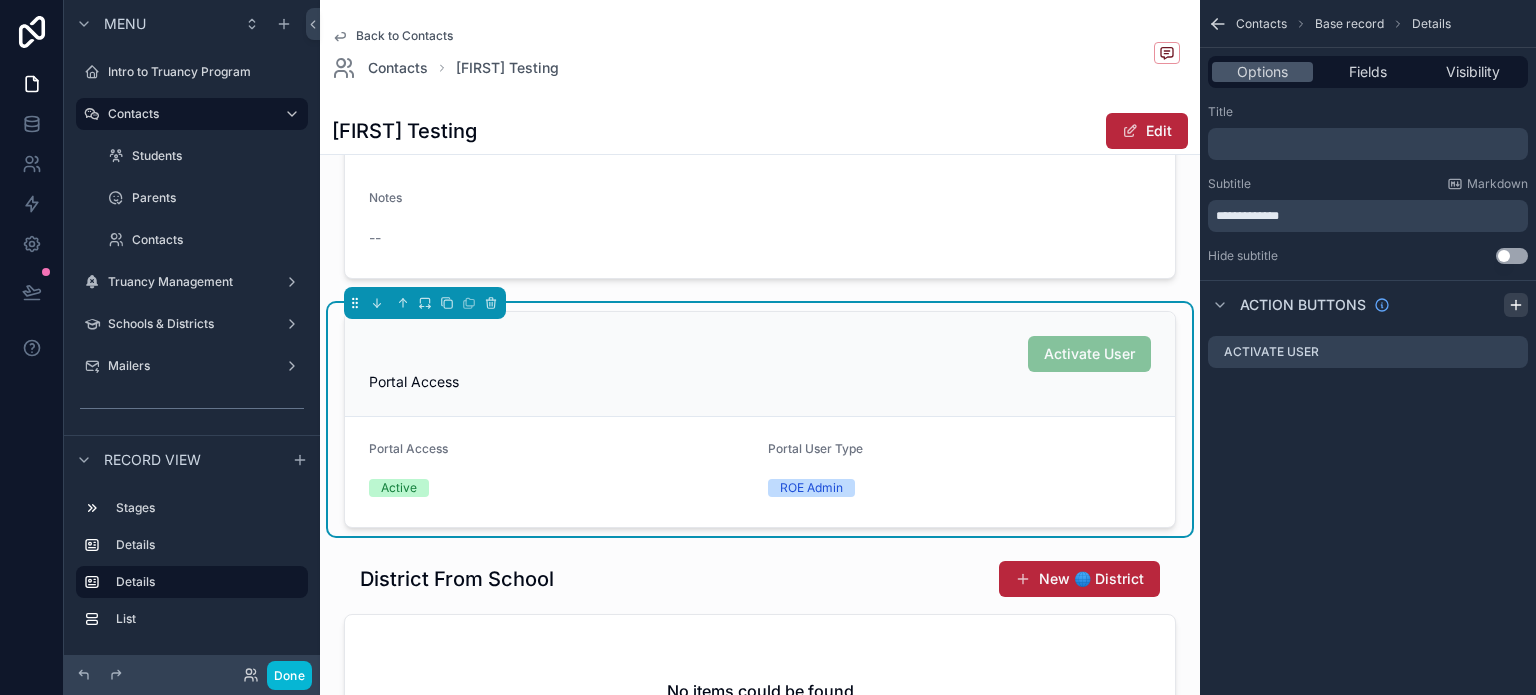 click 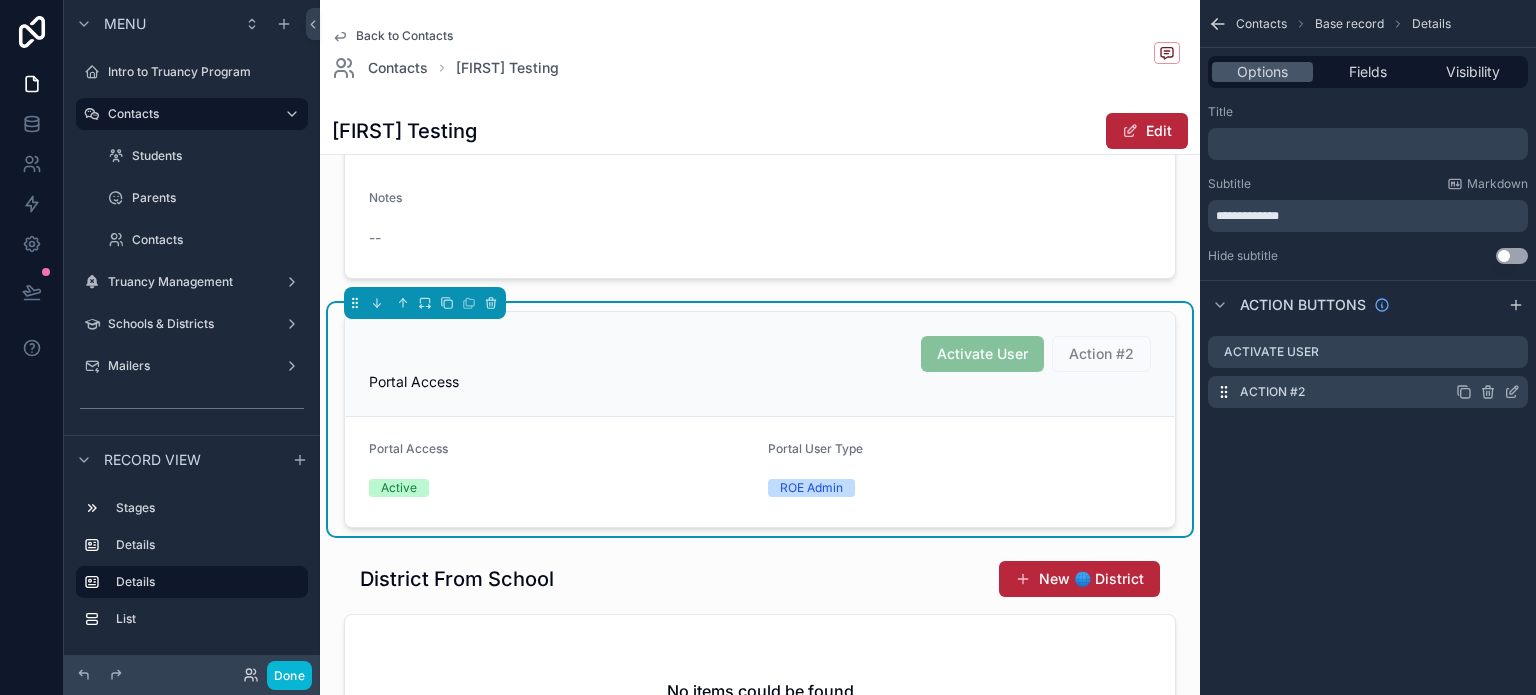 click 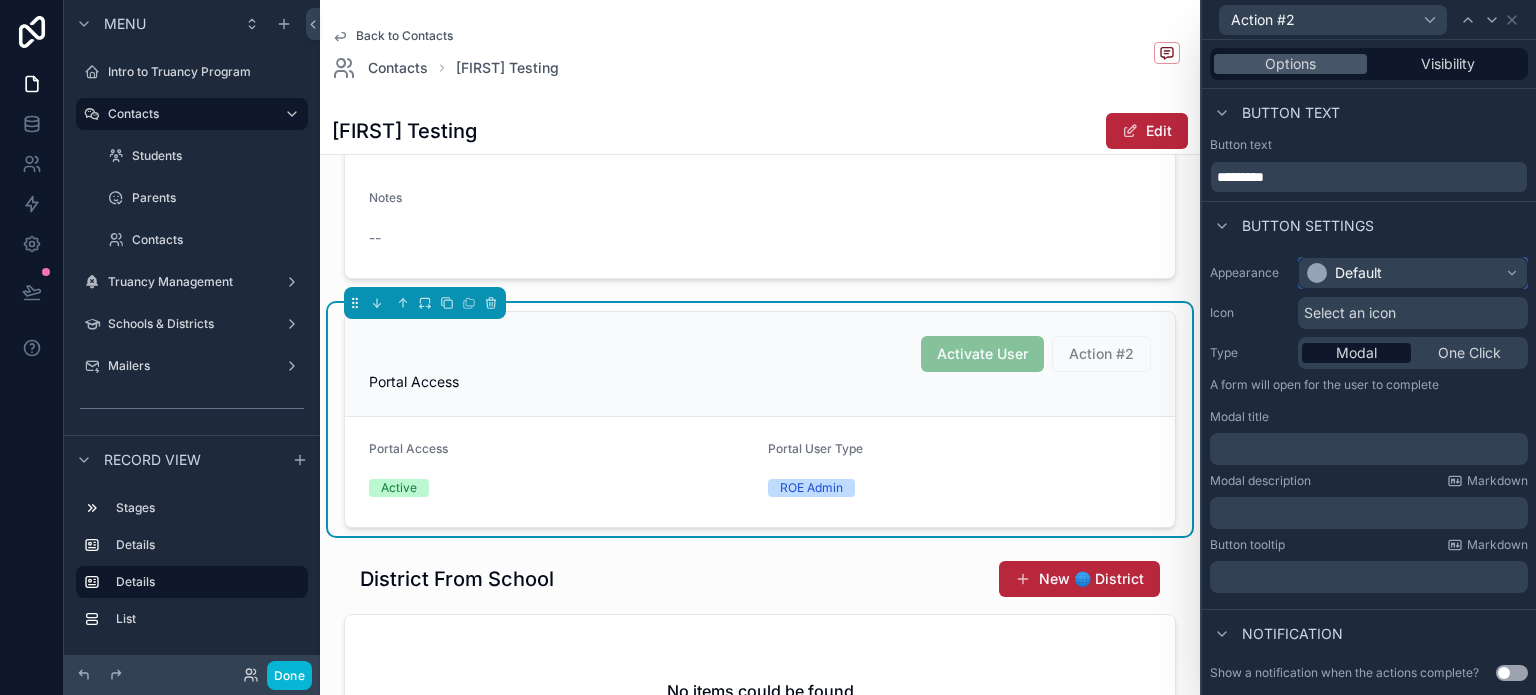 click on "Default" at bounding box center (1358, 273) 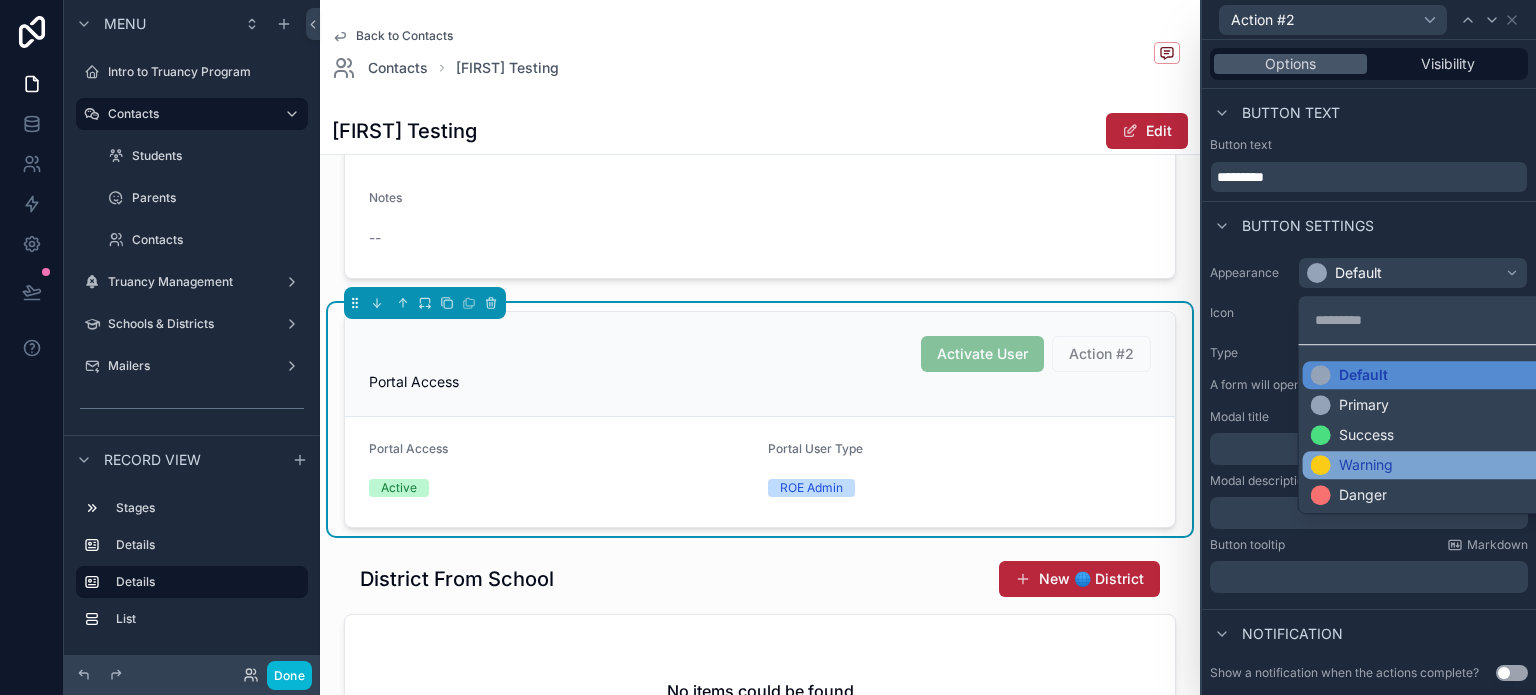 click on "Warning" at bounding box center (1352, 465) 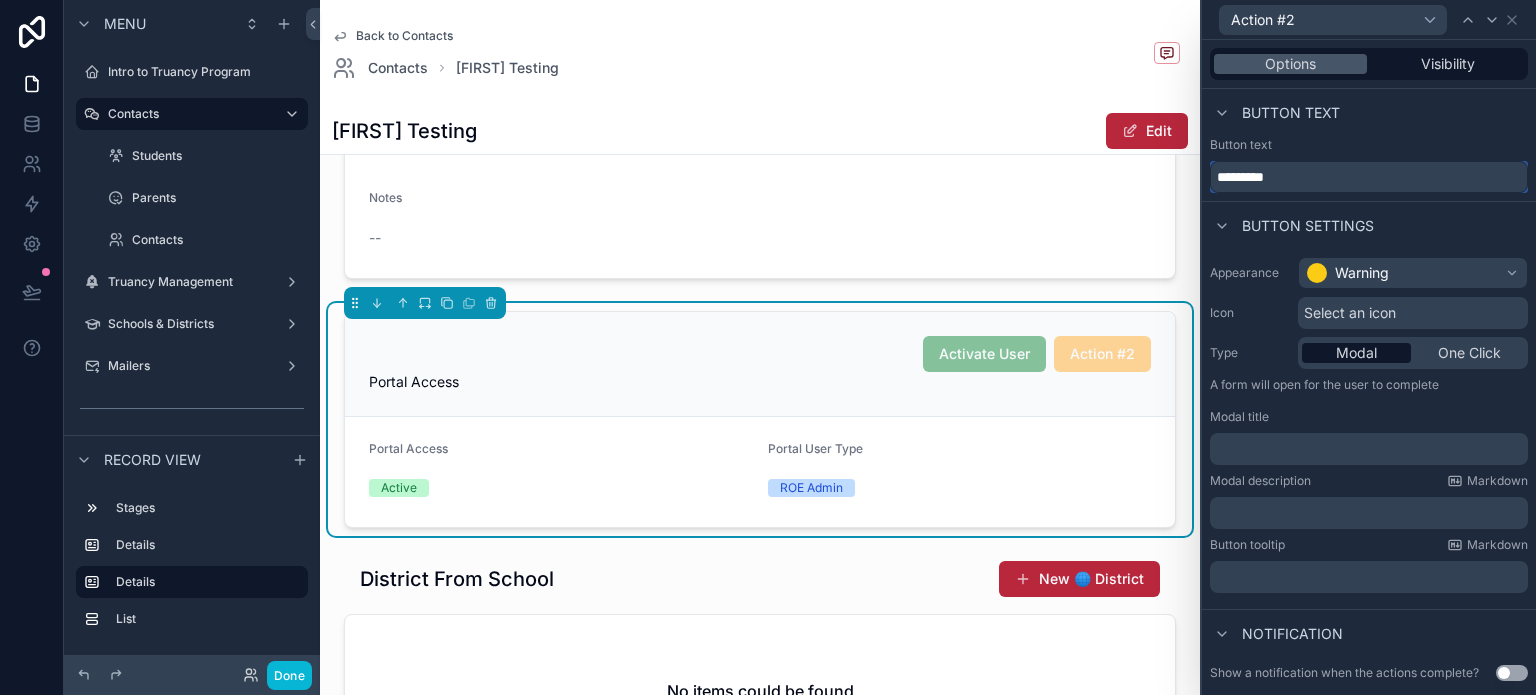 click on "*********" at bounding box center [1369, 177] 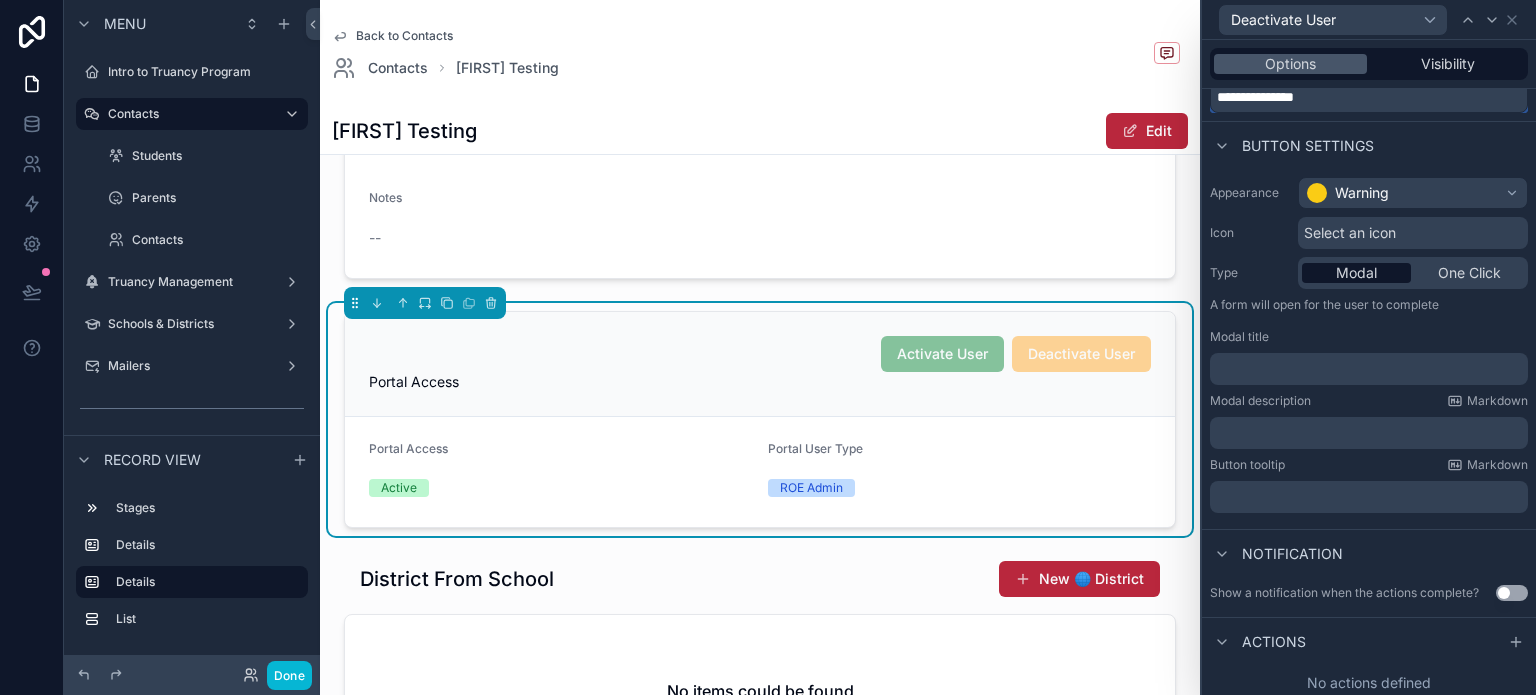 scroll, scrollTop: 85, scrollLeft: 0, axis: vertical 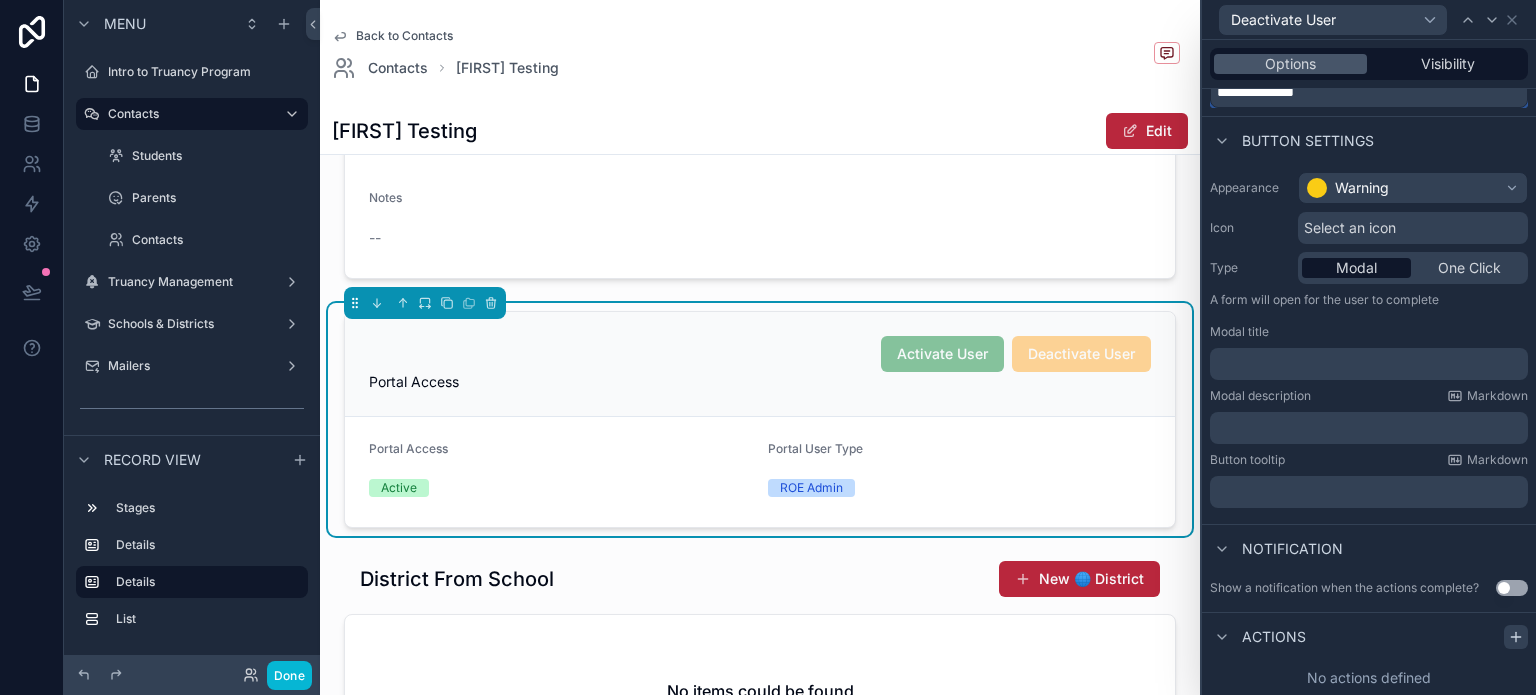 type on "**********" 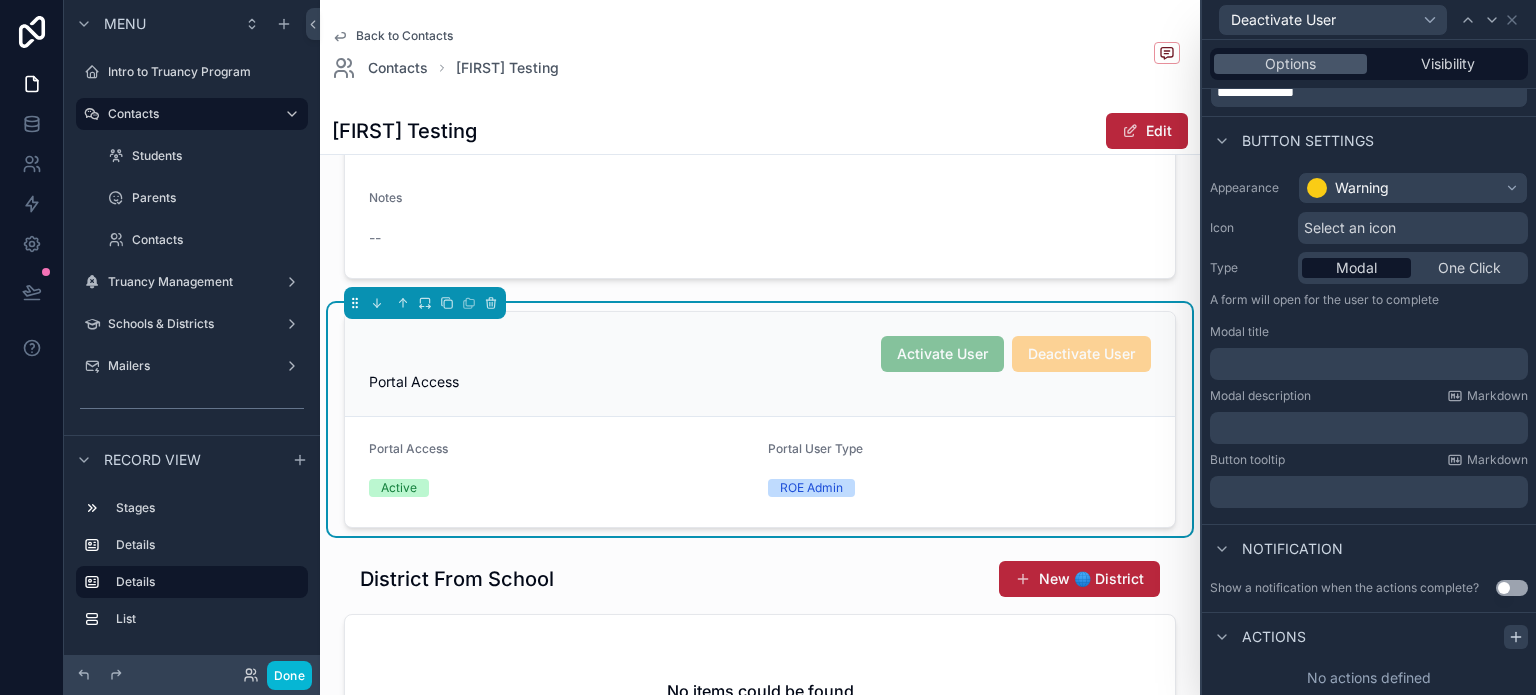 click 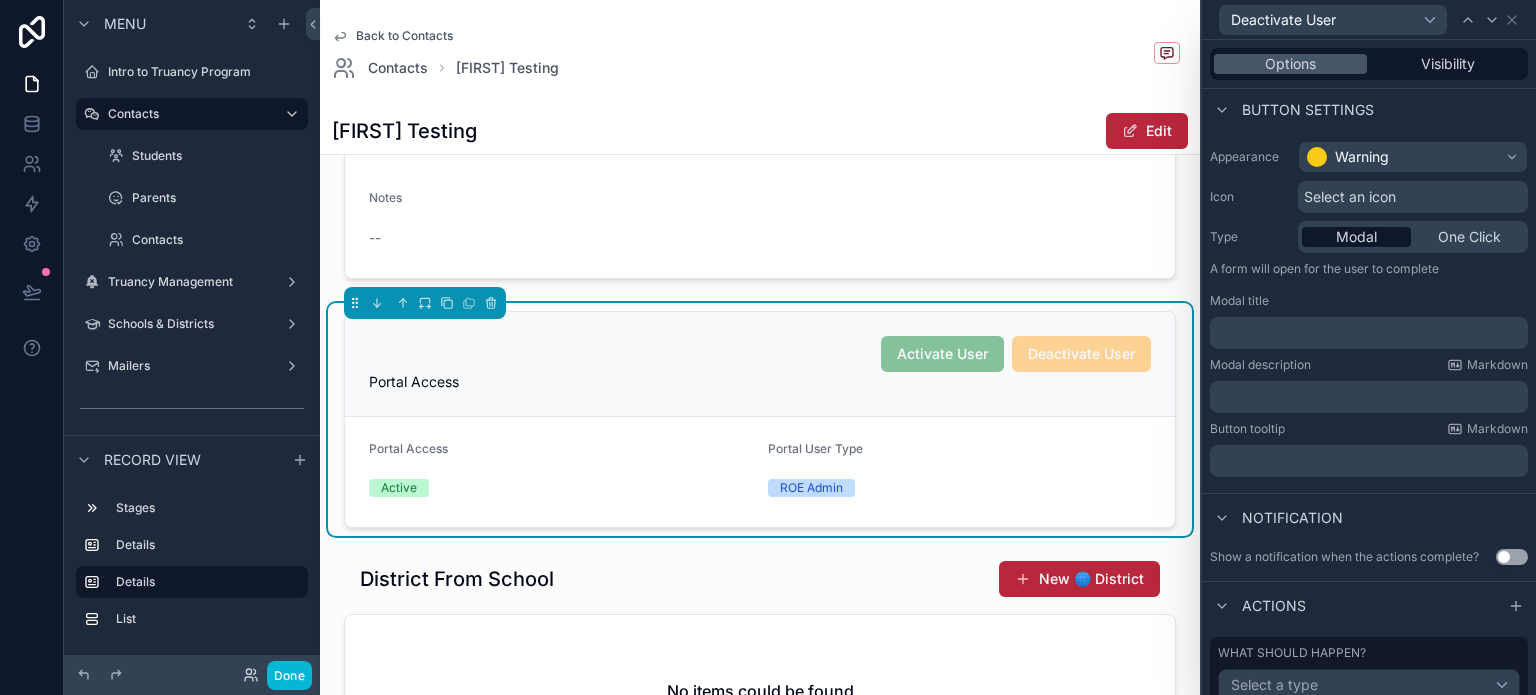scroll, scrollTop: 188, scrollLeft: 0, axis: vertical 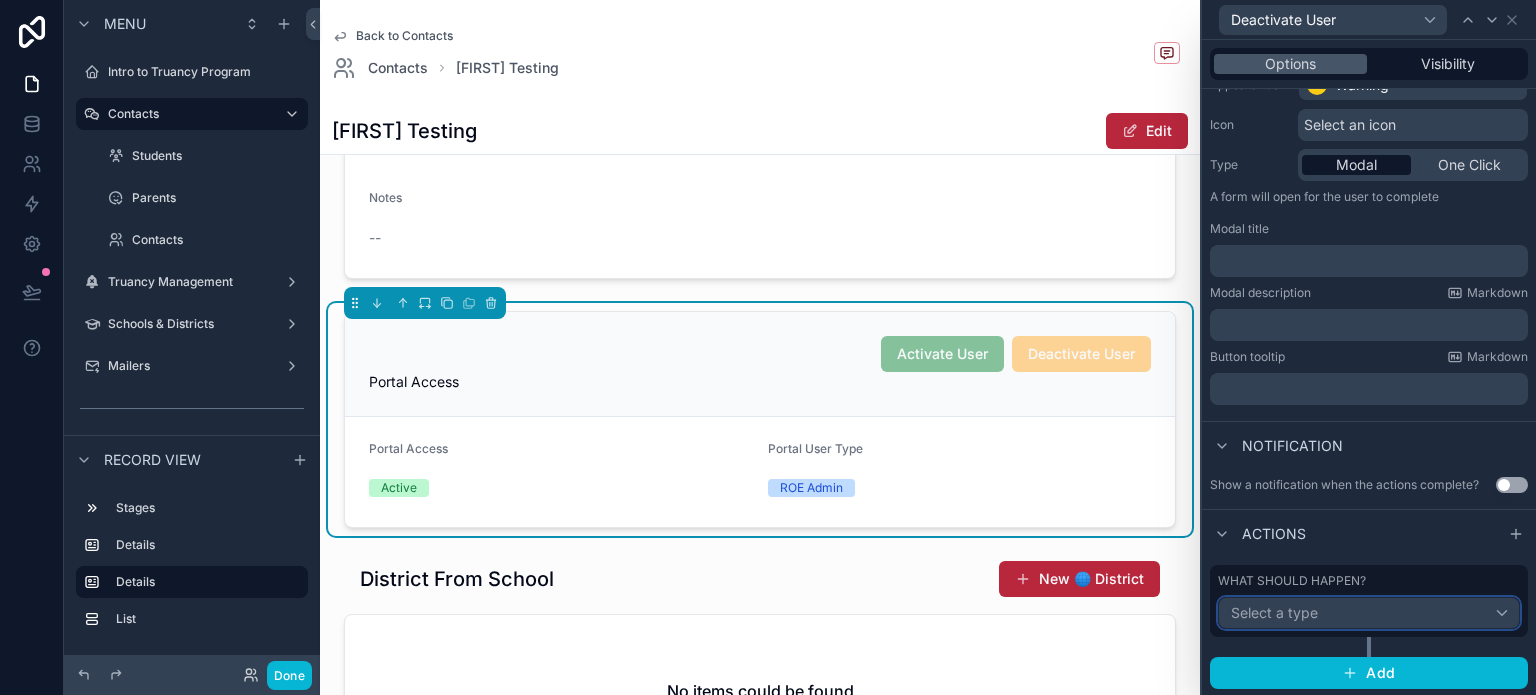 click on "Select a type" at bounding box center (1274, 612) 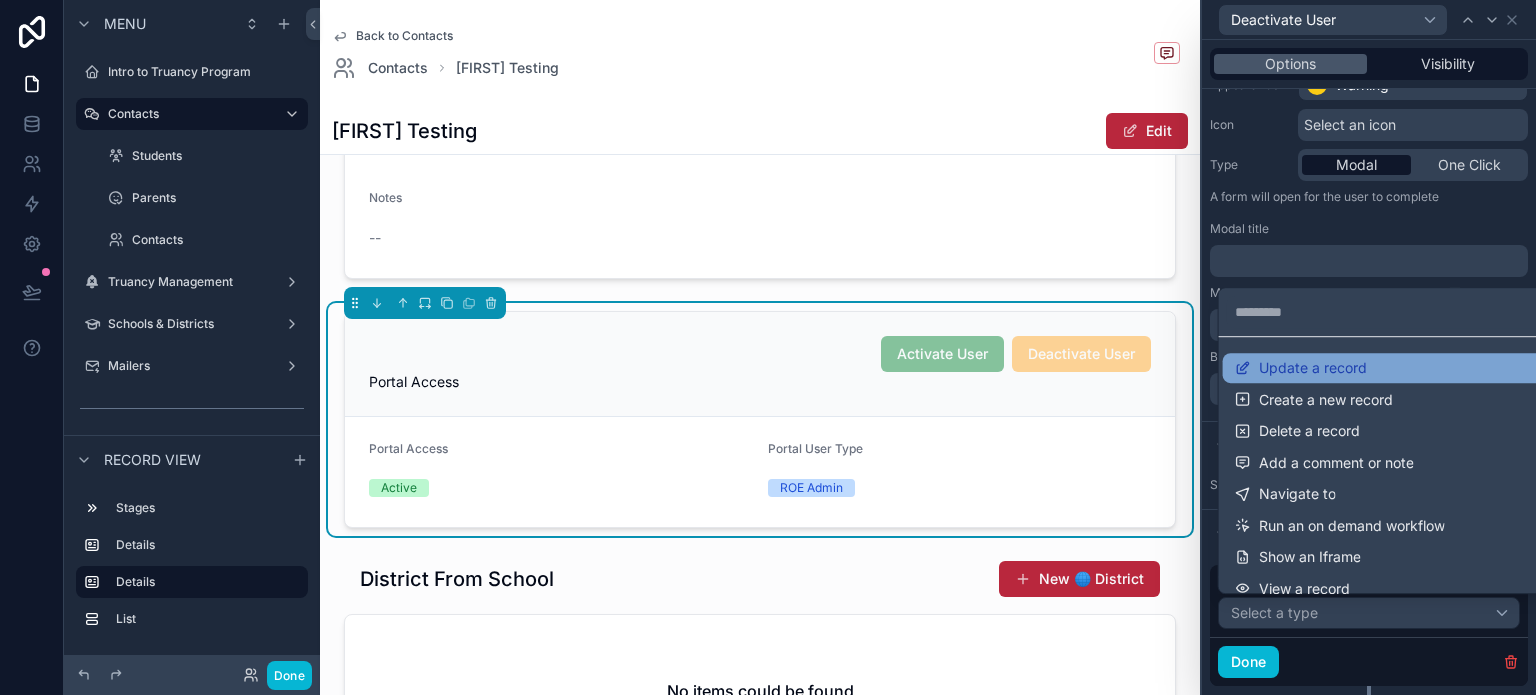 click on "Update a record" at bounding box center (1313, 368) 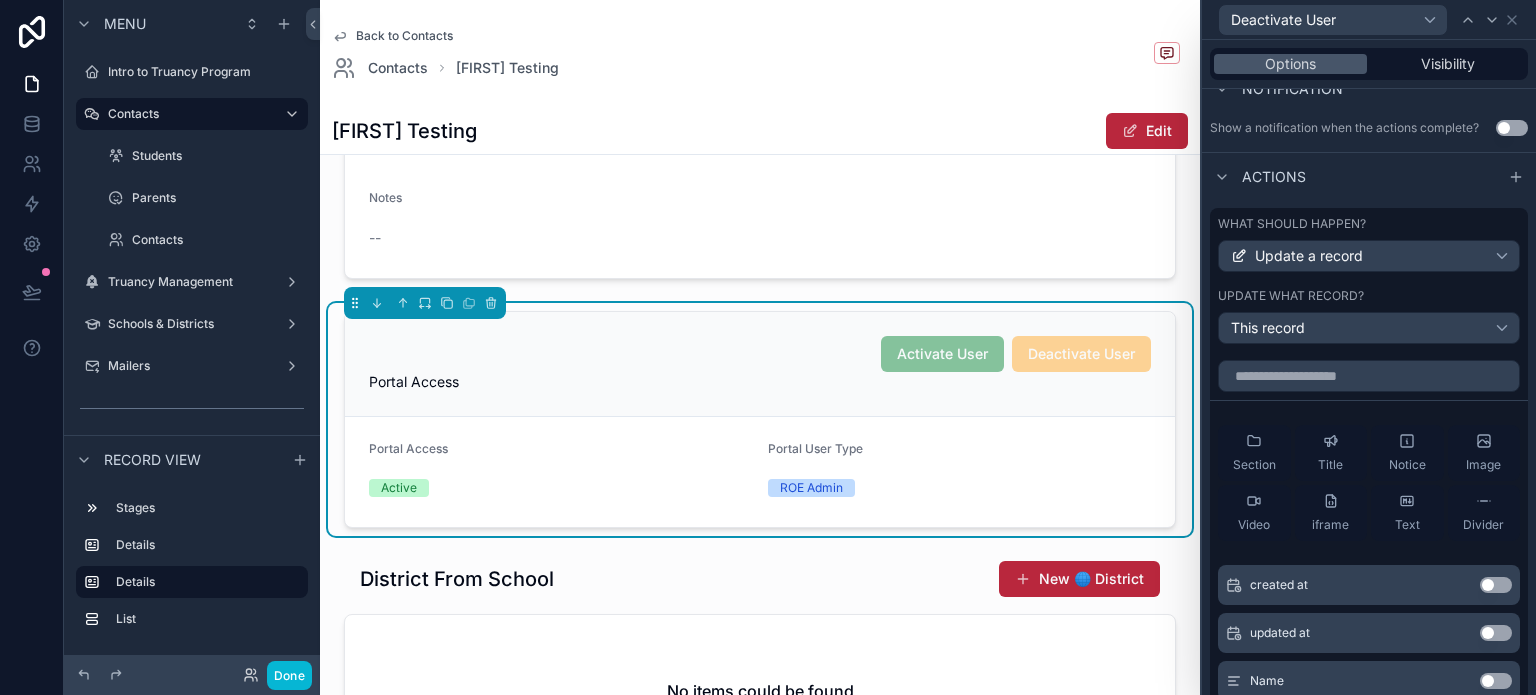 scroll, scrollTop: 588, scrollLeft: 0, axis: vertical 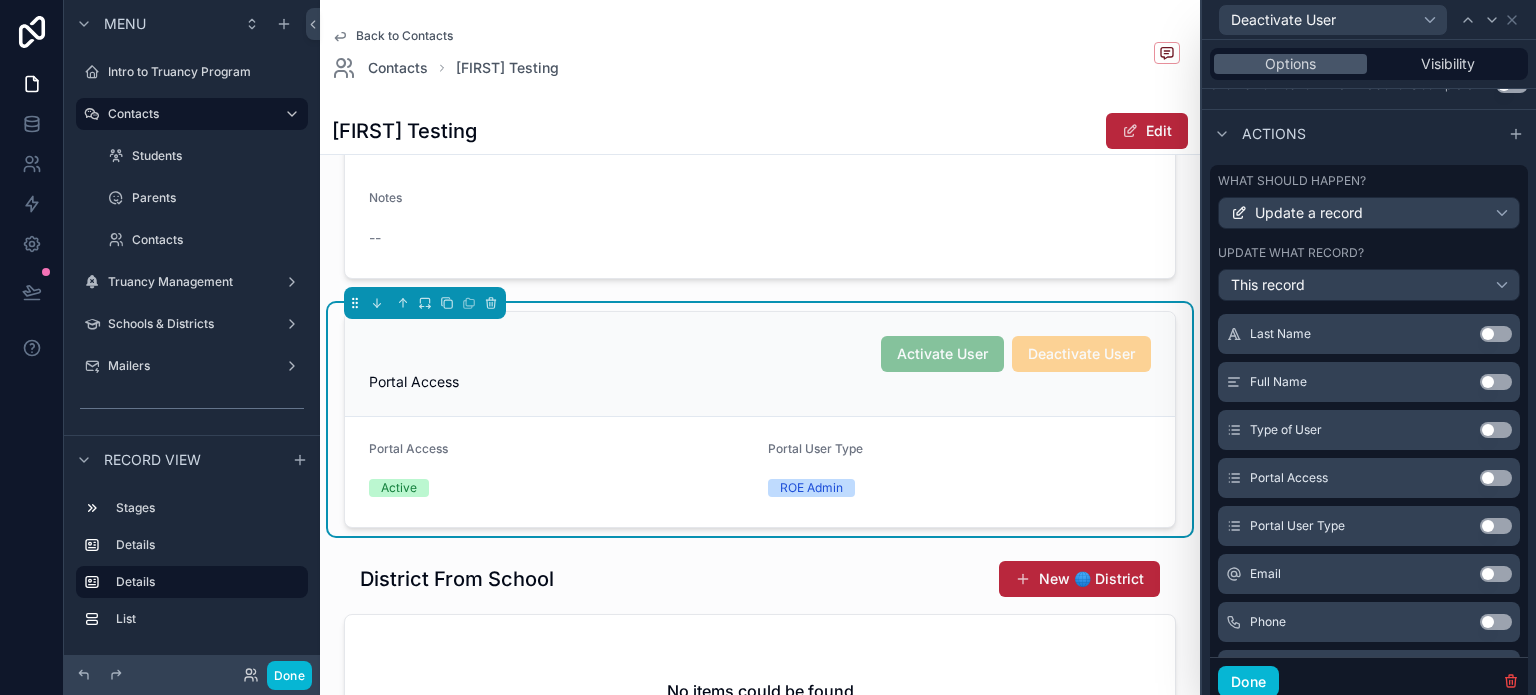 click on "Use setting" at bounding box center [1496, 478] 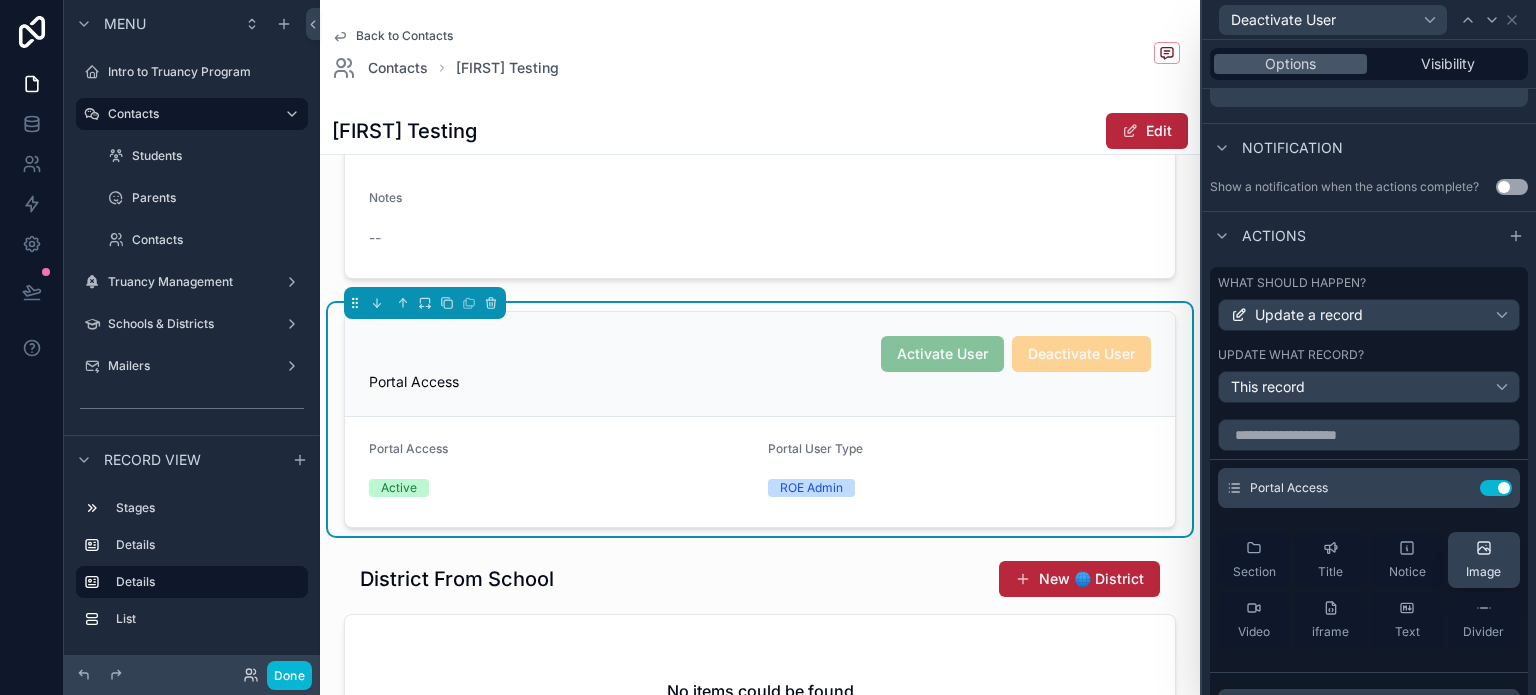 scroll, scrollTop: 488, scrollLeft: 0, axis: vertical 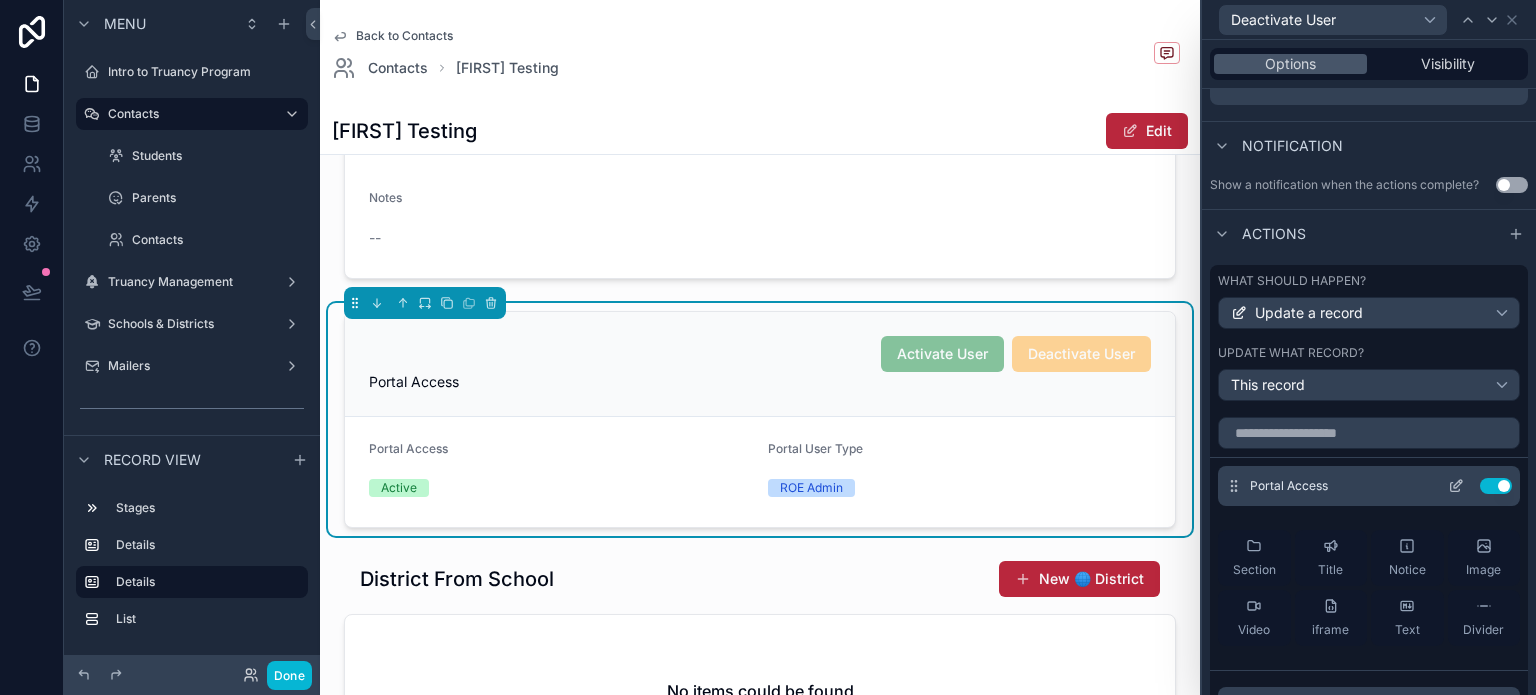 click 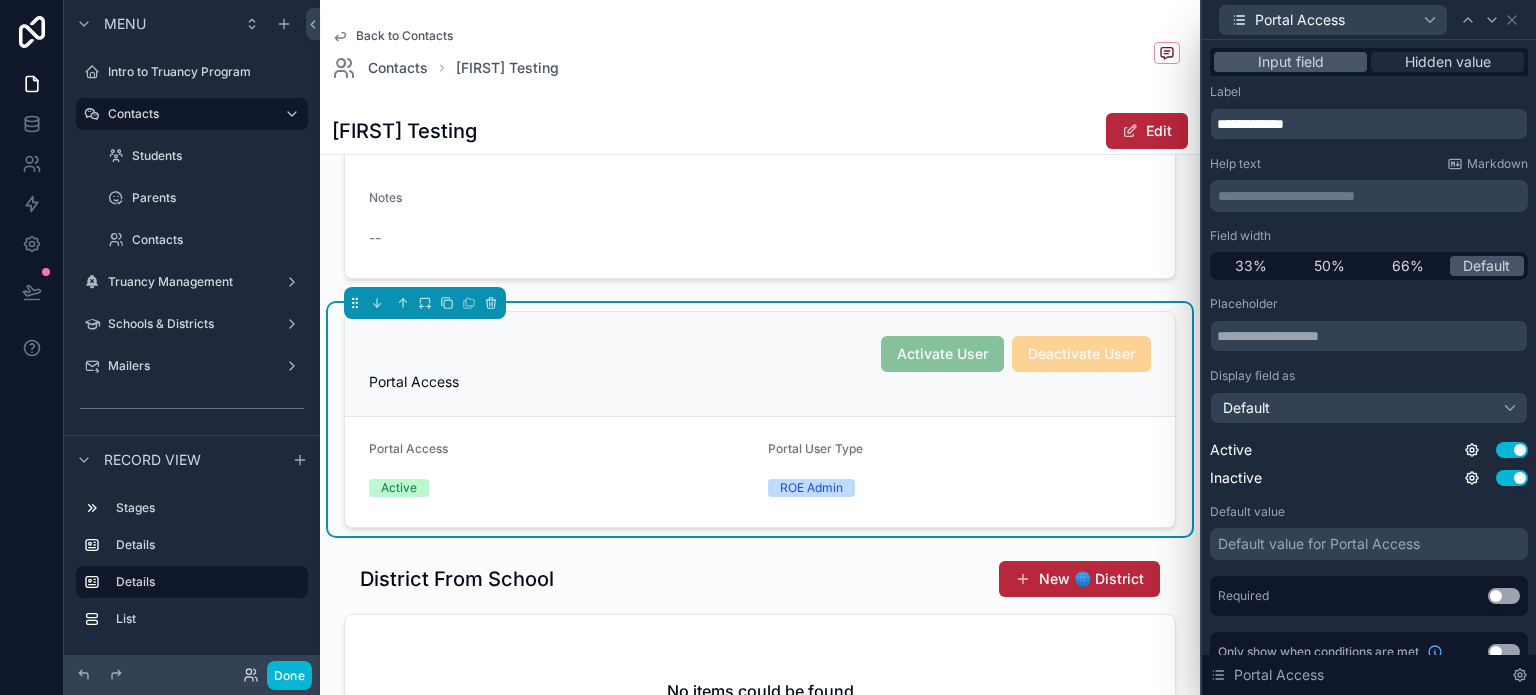 click on "Hidden value" at bounding box center [1448, 62] 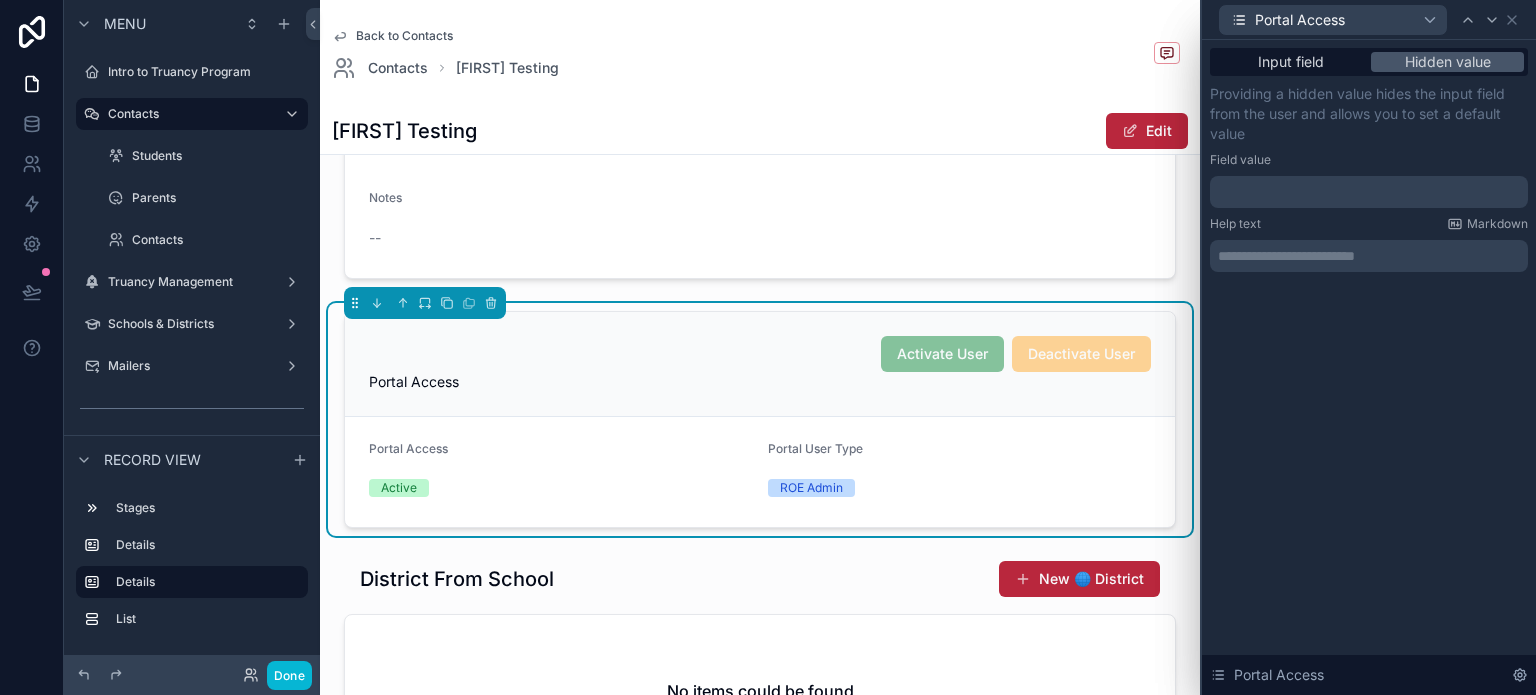 click at bounding box center [1369, 192] 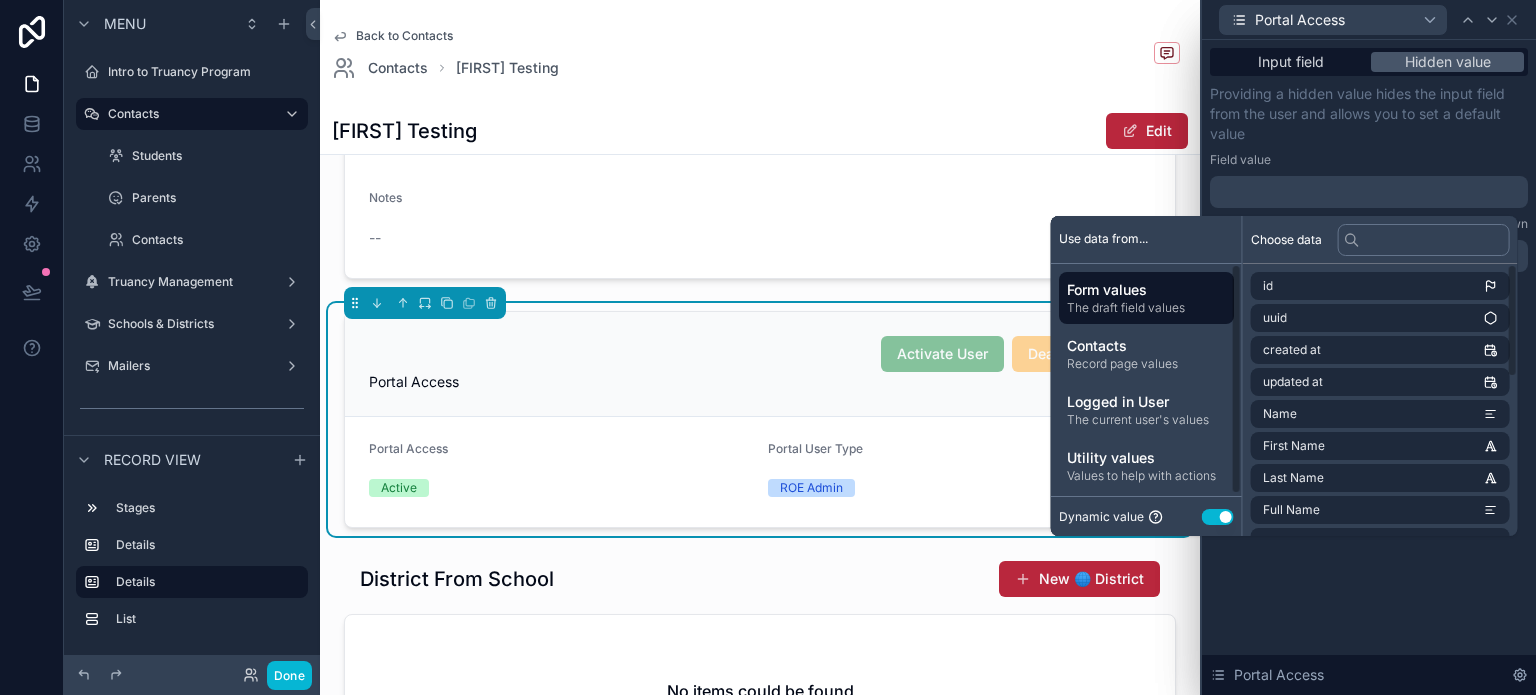 click on "Use setting" at bounding box center (1218, 517) 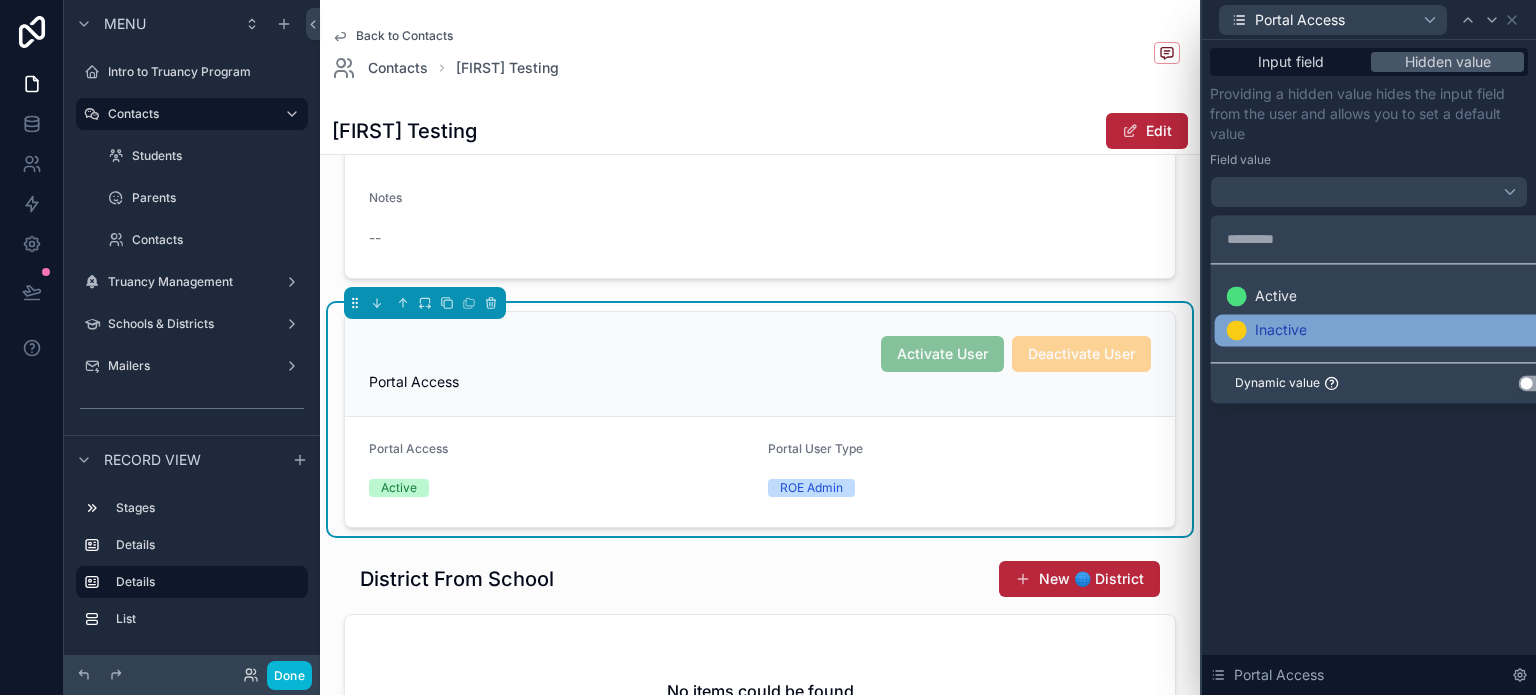click on "Inactive" at bounding box center (1281, 331) 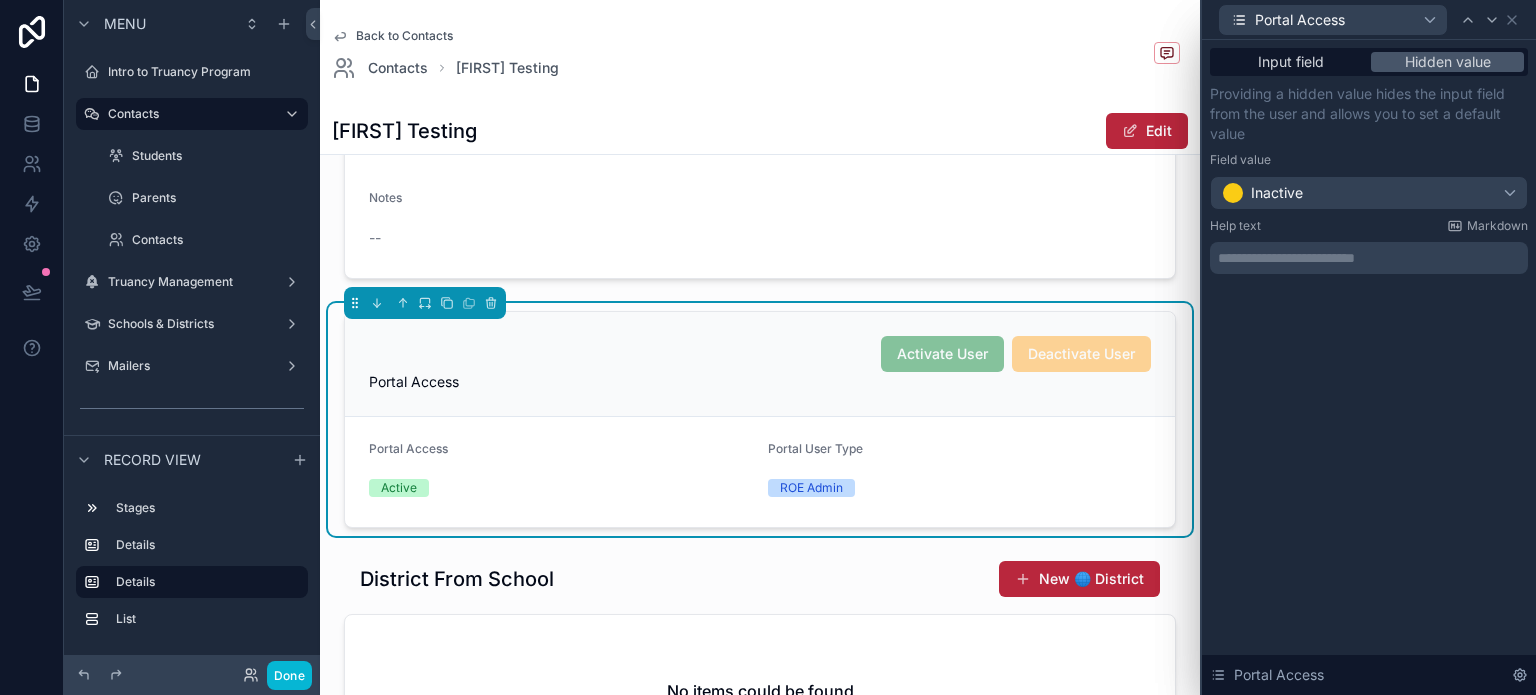 click on "**********" at bounding box center (1369, 367) 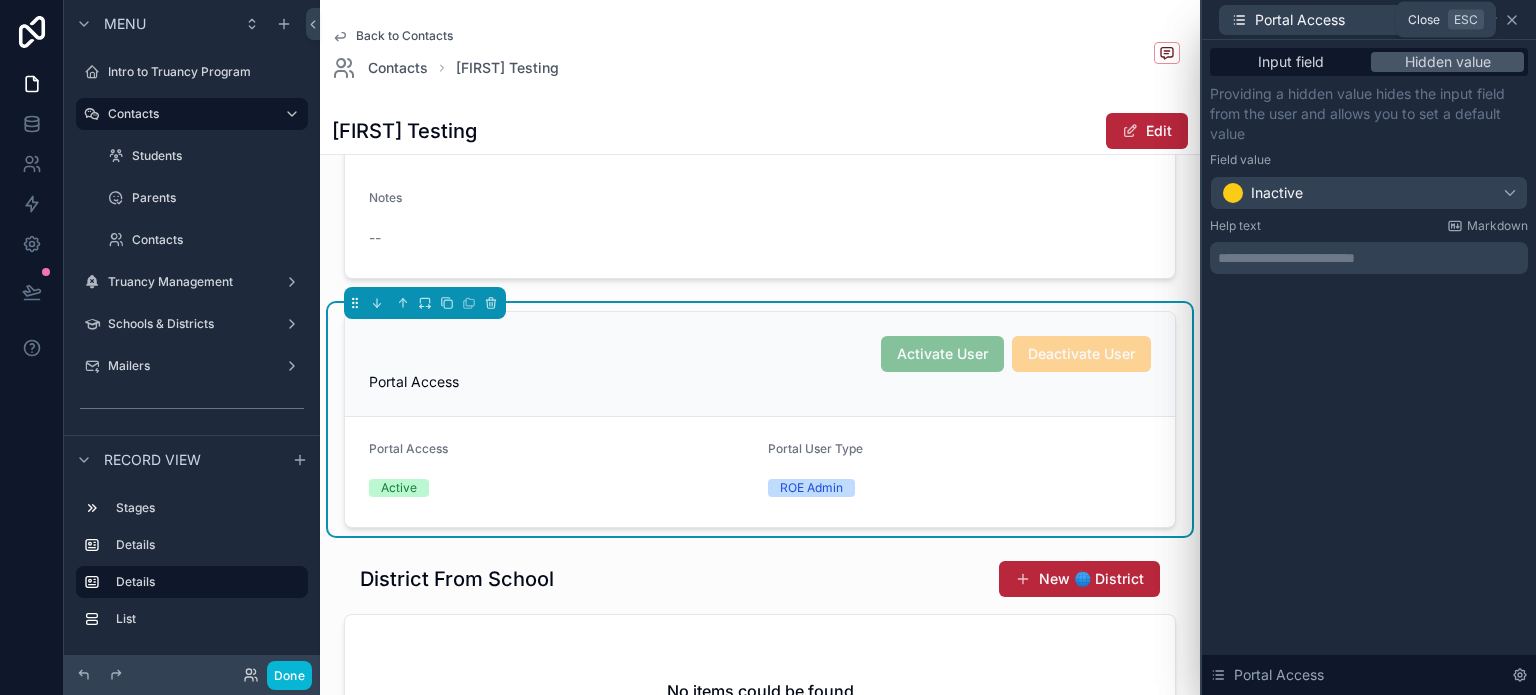 click 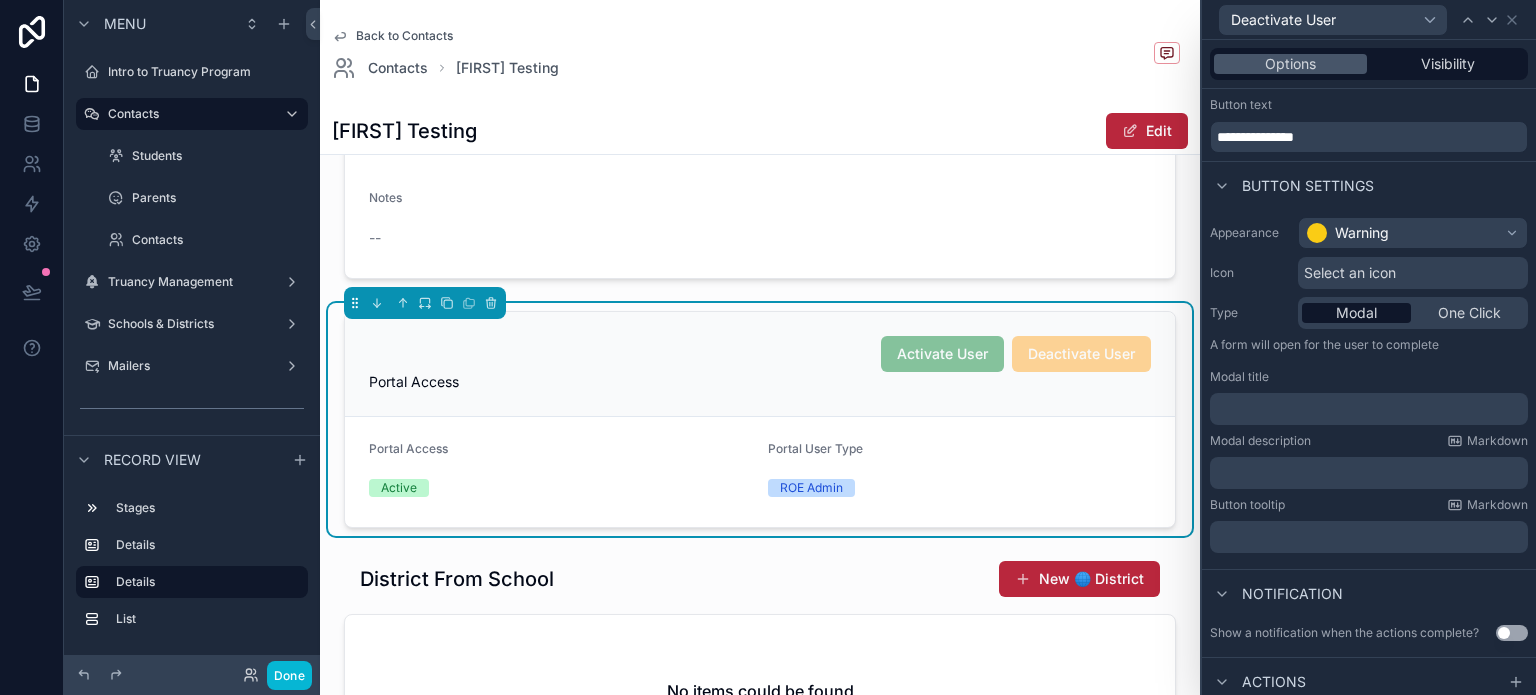 scroll, scrollTop: 0, scrollLeft: 0, axis: both 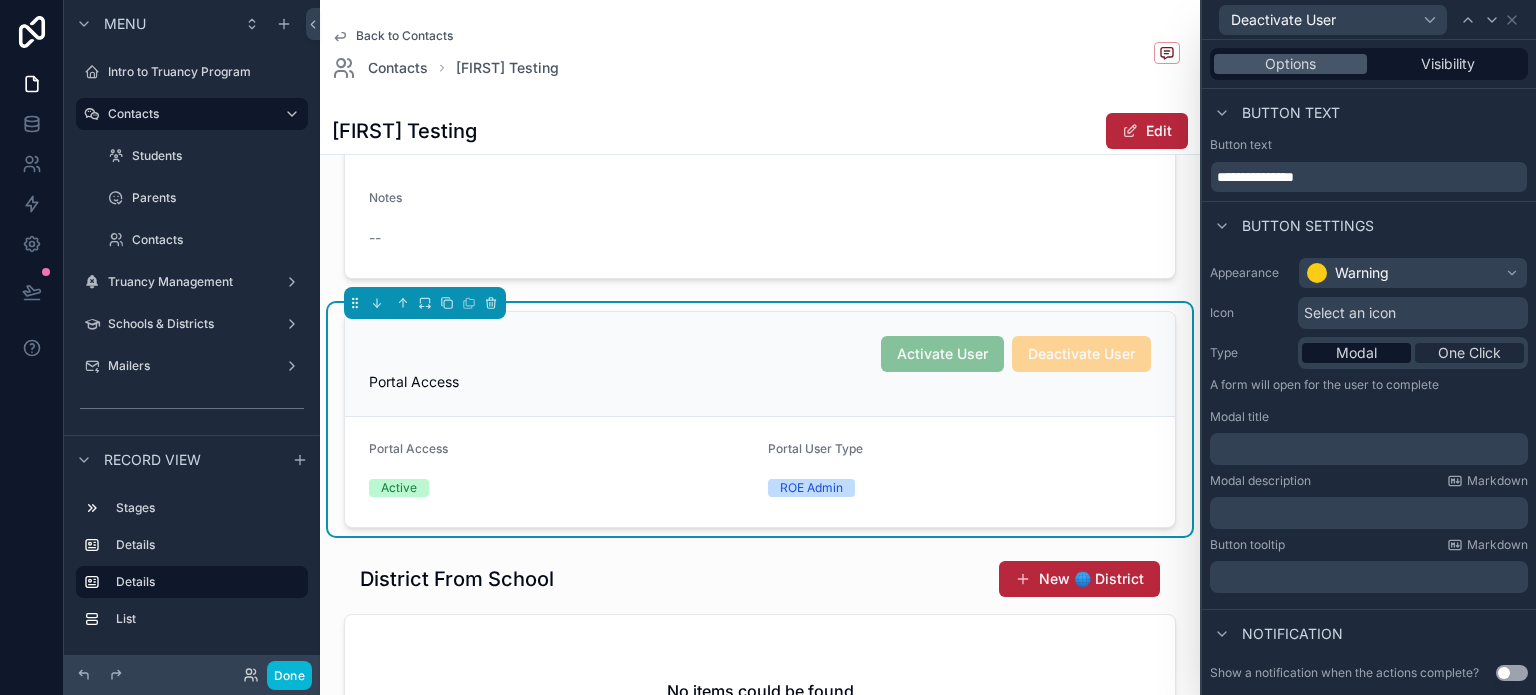 click on "One Click" at bounding box center [1469, 353] 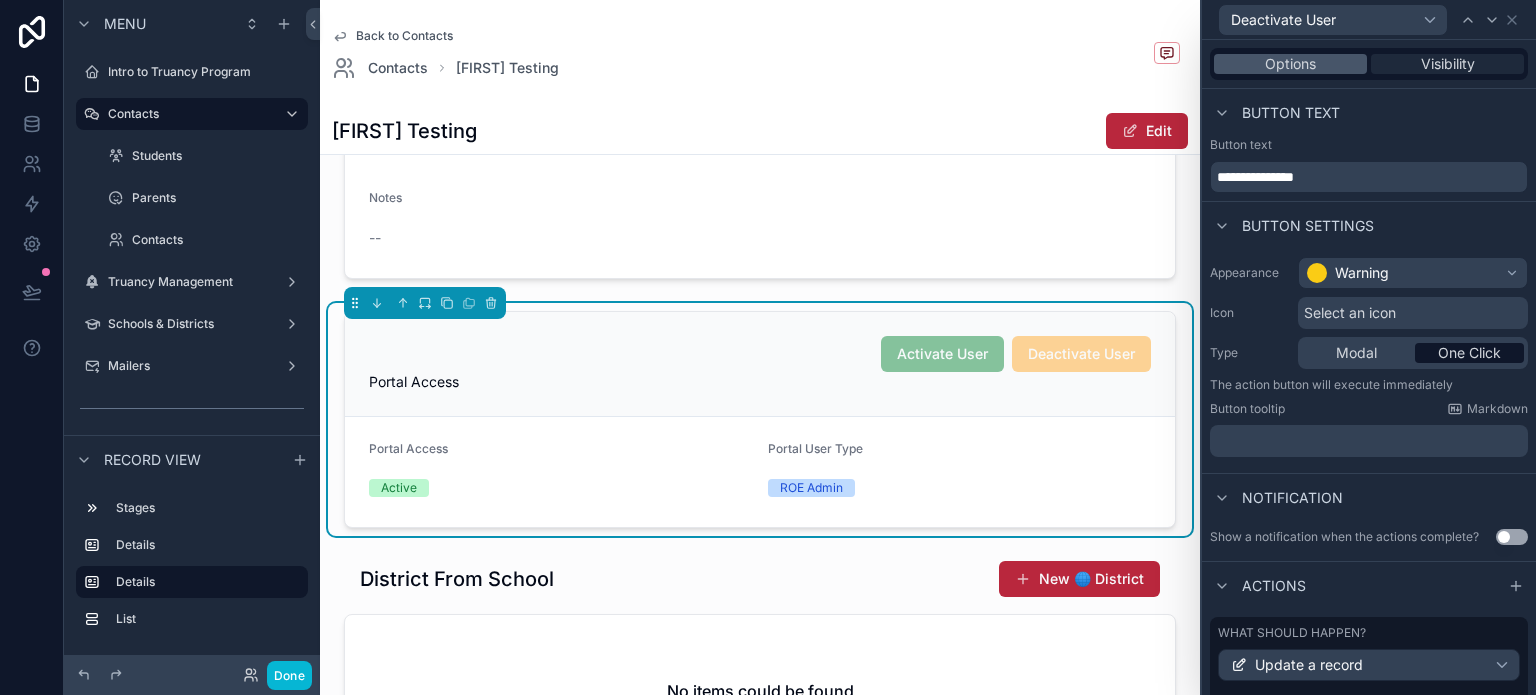 click on "Visibility" at bounding box center [1448, 64] 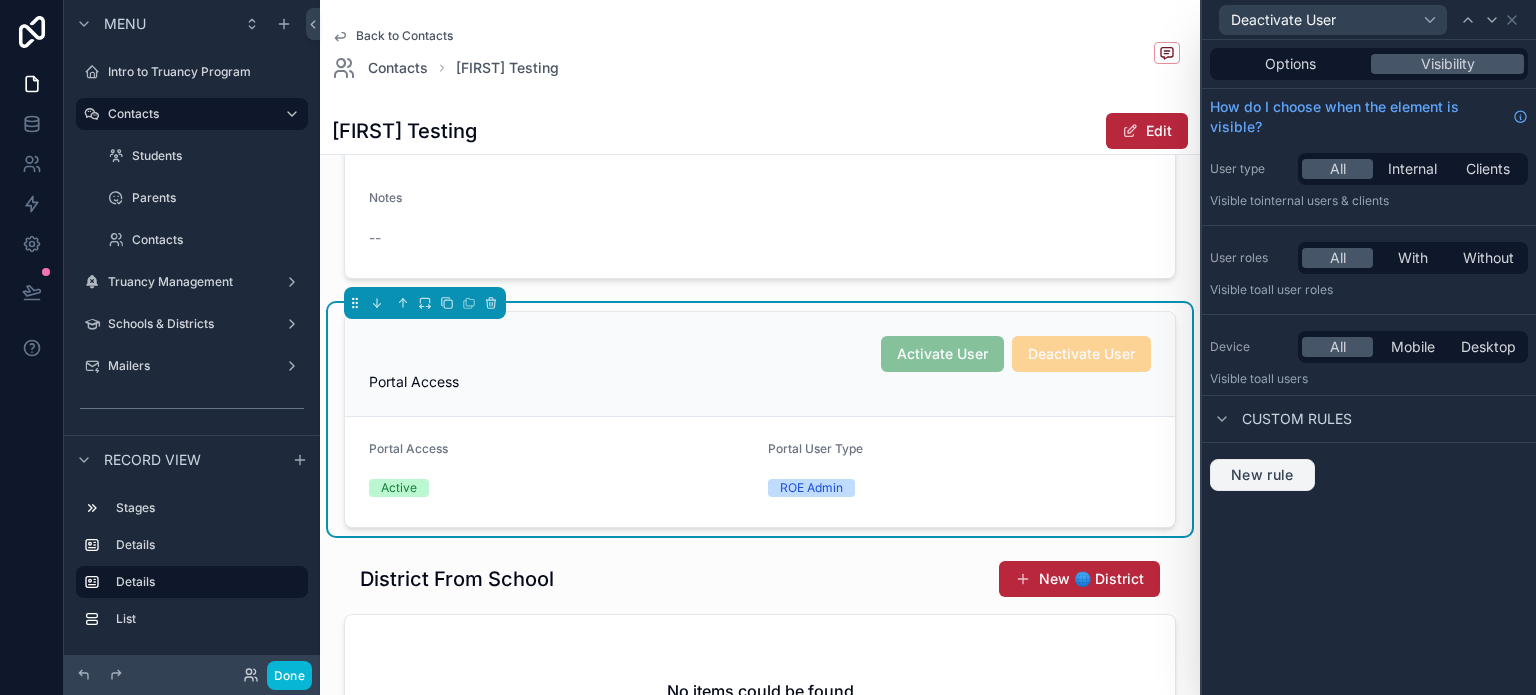 click on "New rule" at bounding box center [1262, 475] 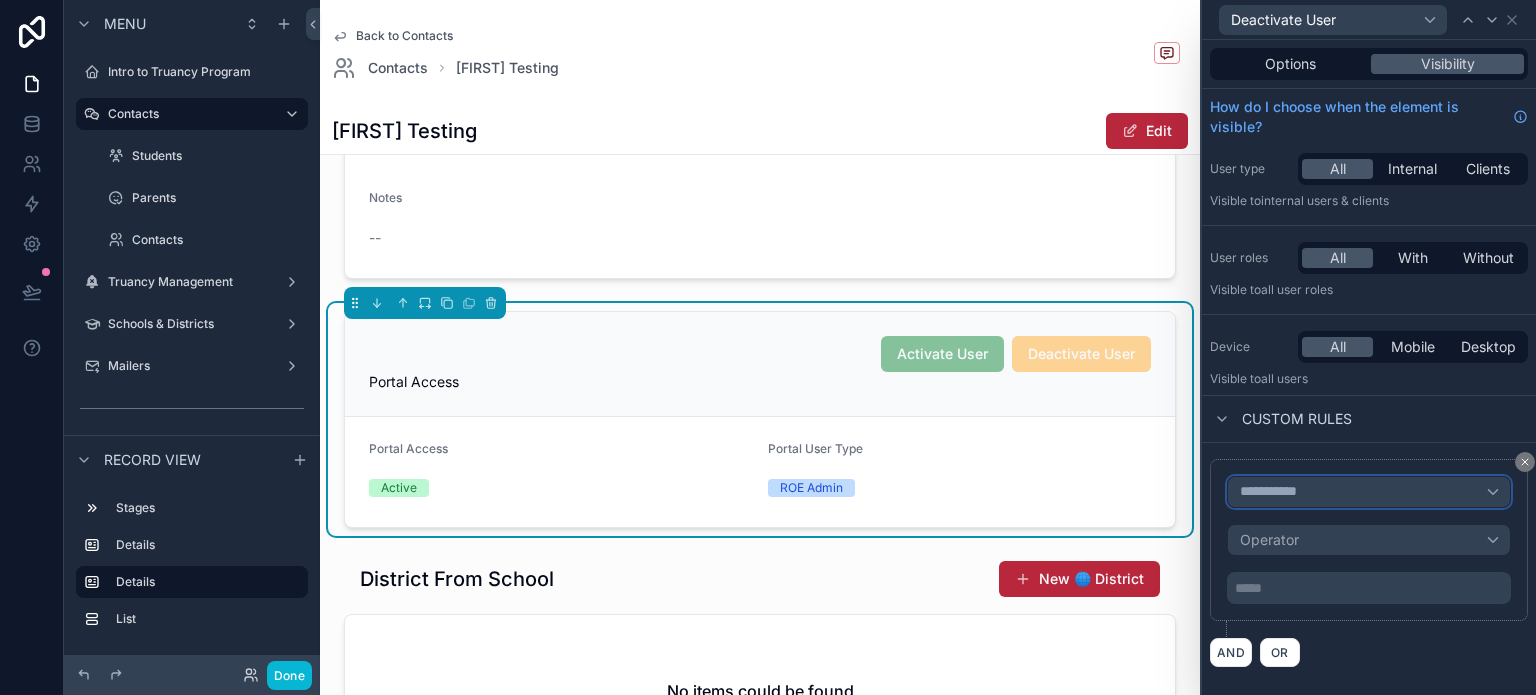 click on "**********" at bounding box center [1369, 492] 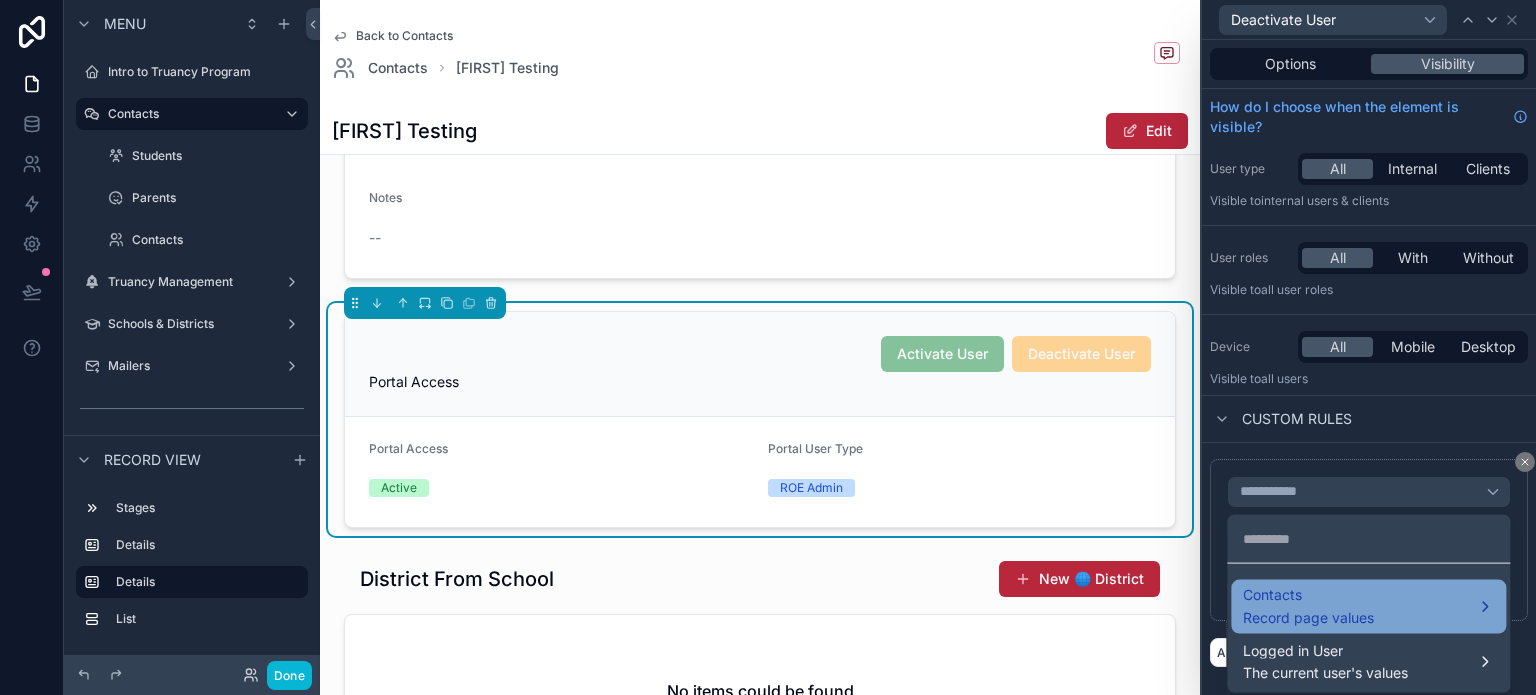click on "Contacts" at bounding box center (1308, 595) 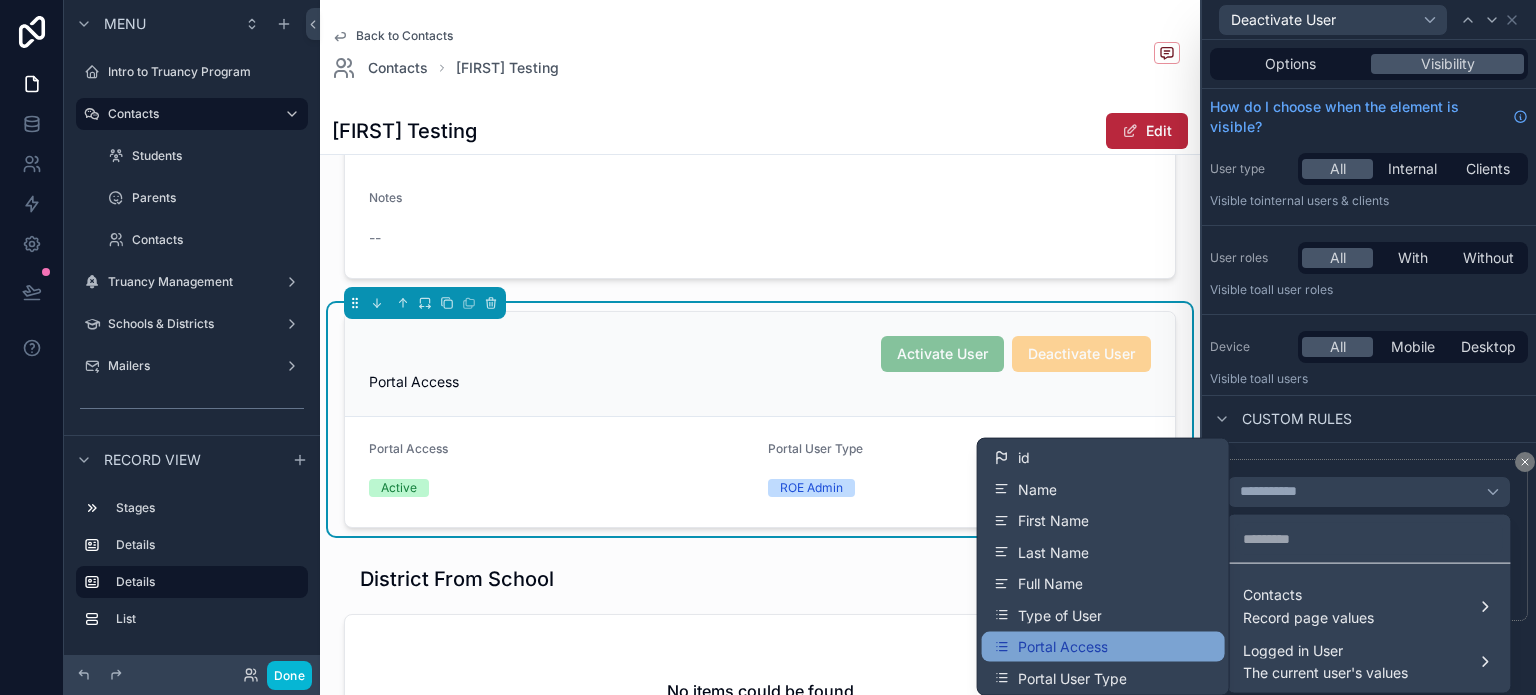 click on "Portal Access" at bounding box center (1103, 647) 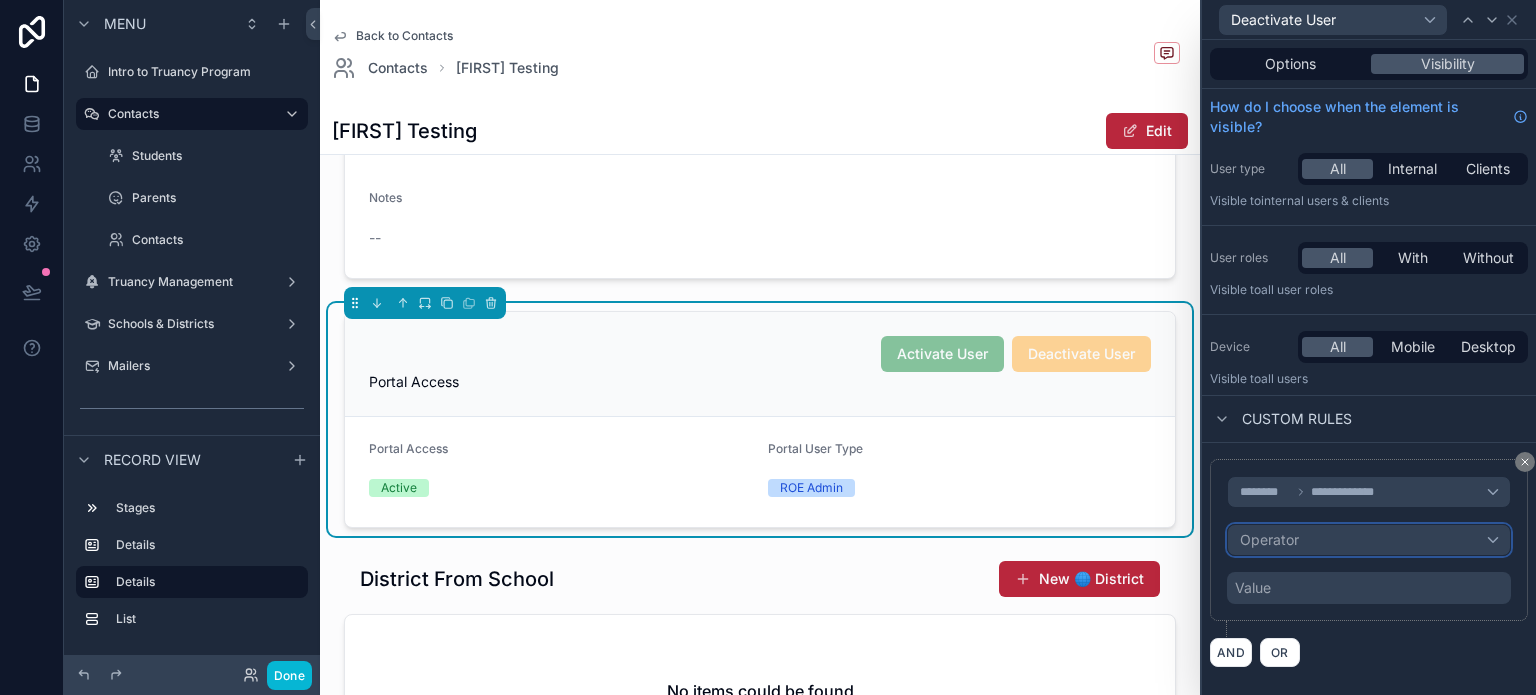 click on "Operator" at bounding box center [1269, 540] 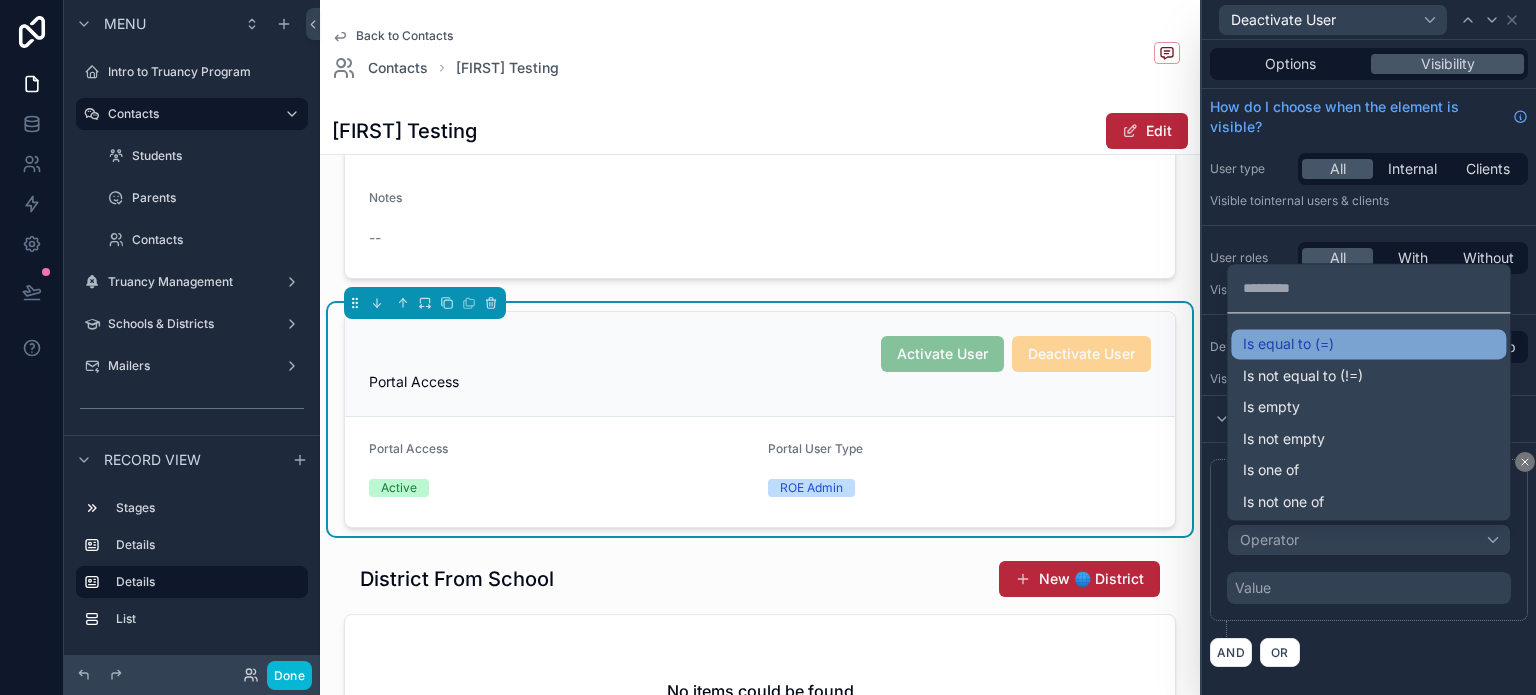 click on "Is equal to (=)" at bounding box center [1288, 344] 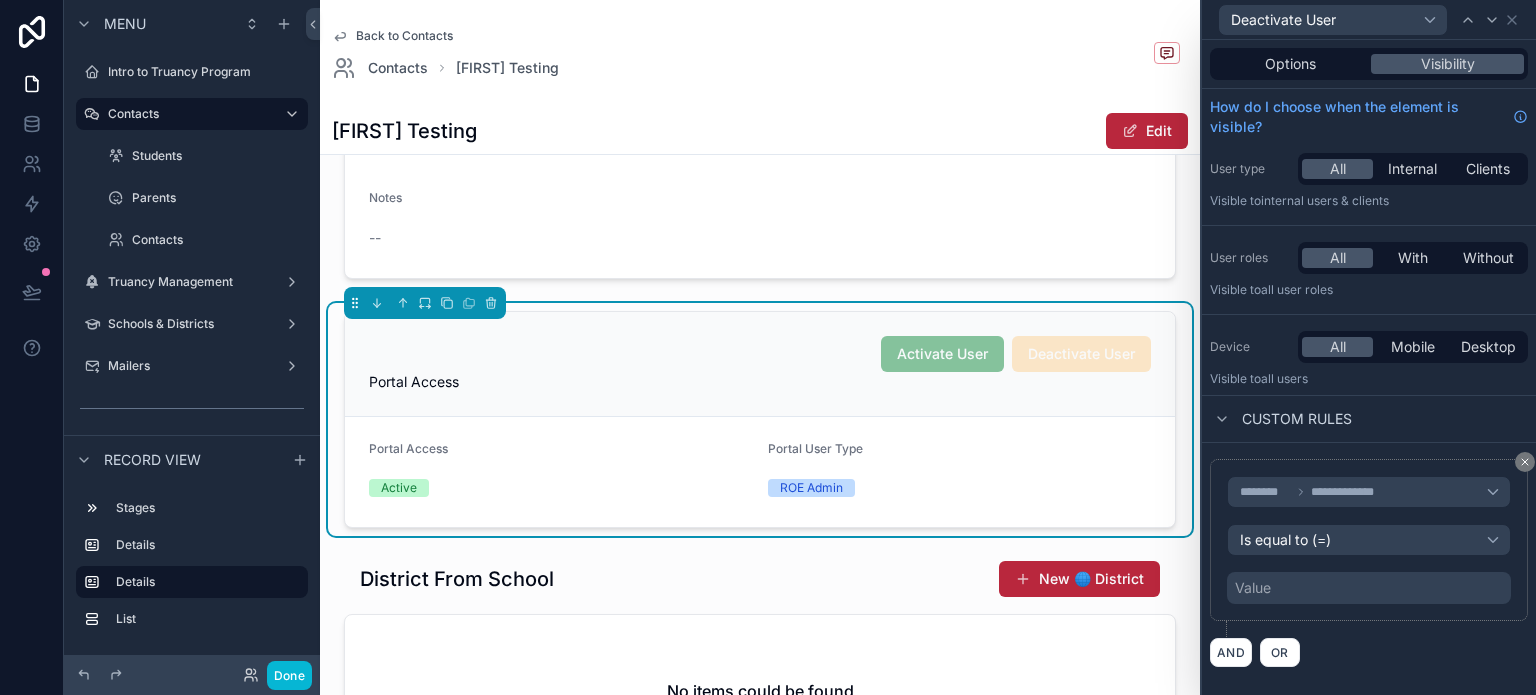 click on "Value" at bounding box center [1253, 588] 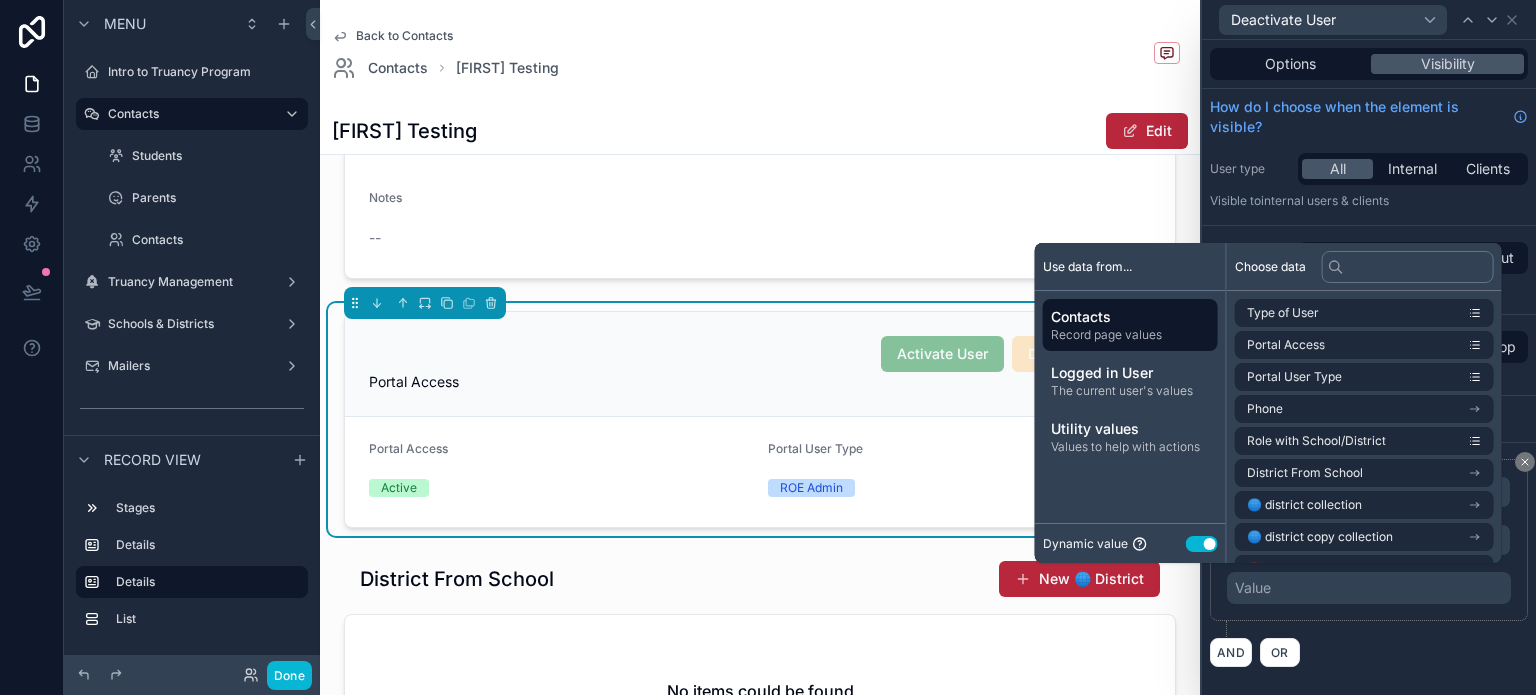 click on "Use setting" at bounding box center (1202, 544) 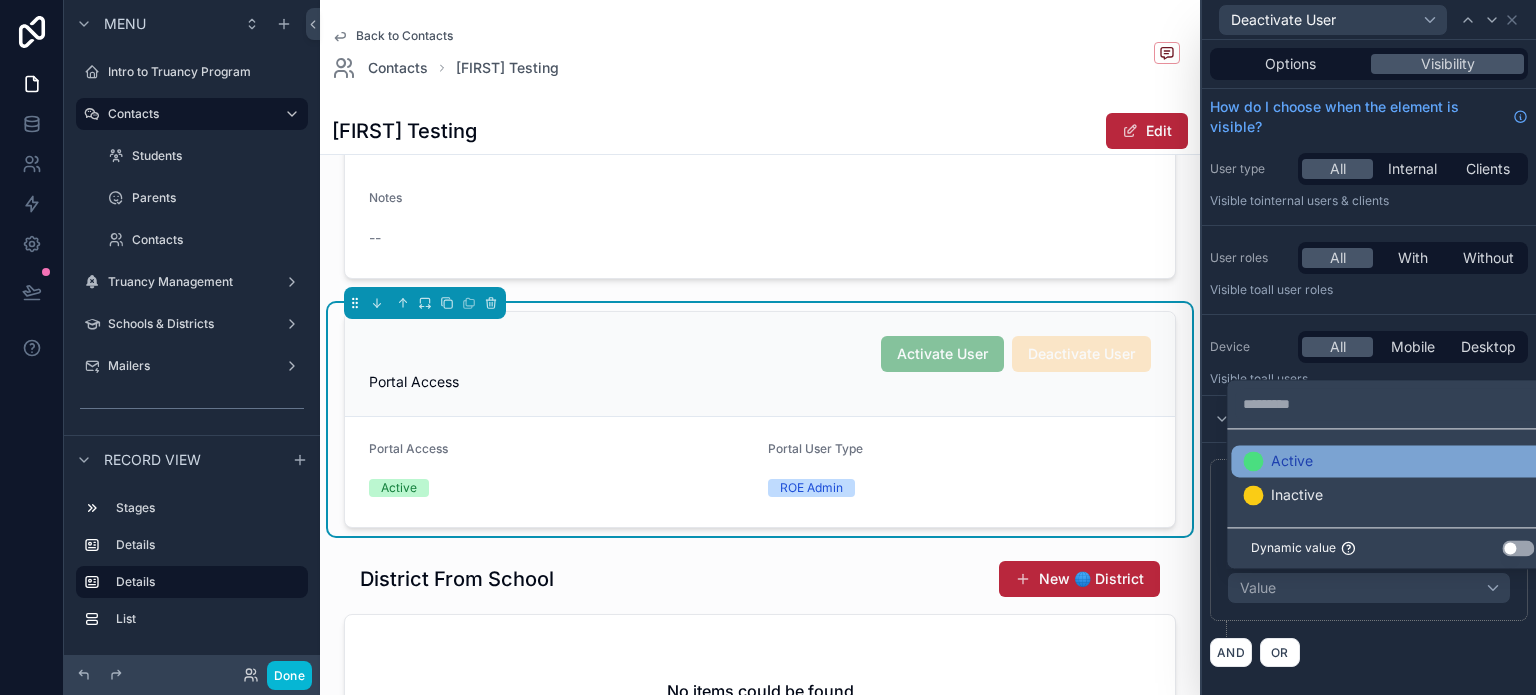 click on "Active" at bounding box center [1278, 461] 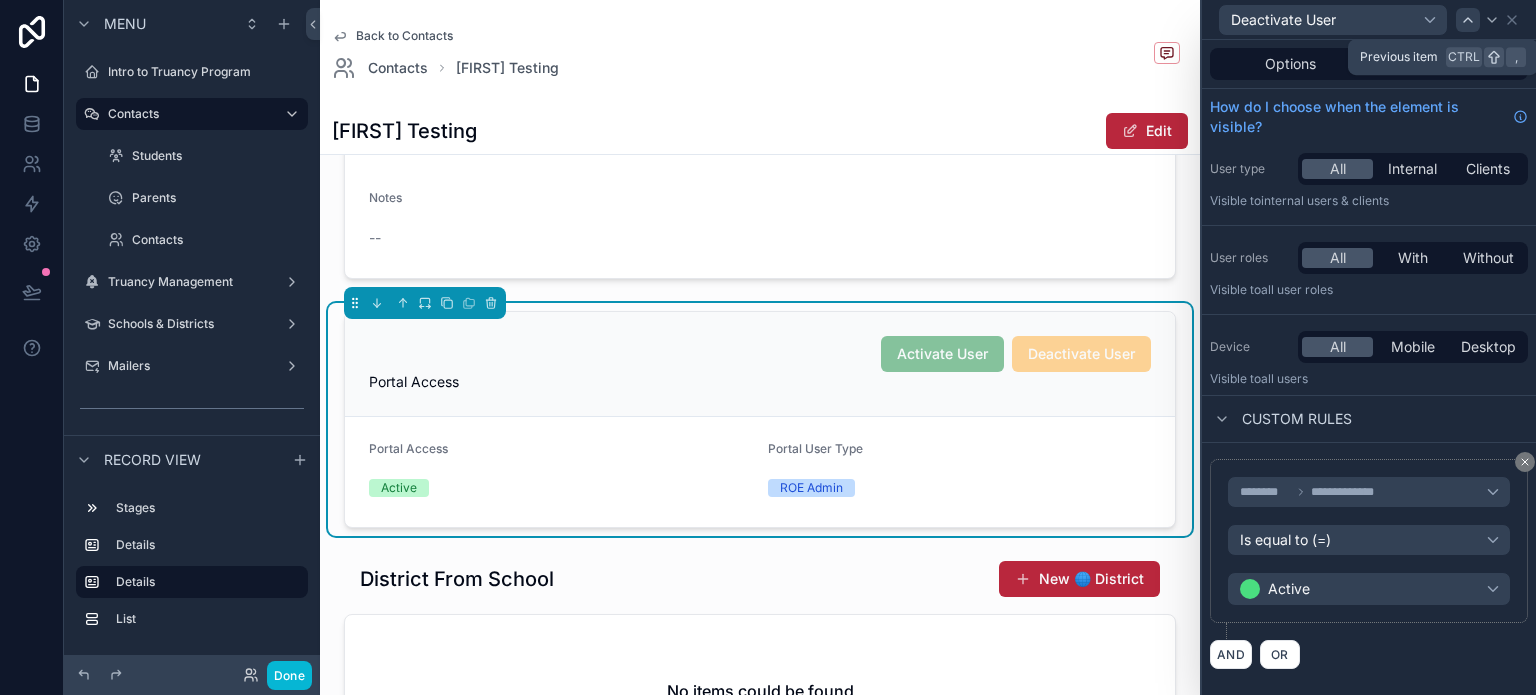 click 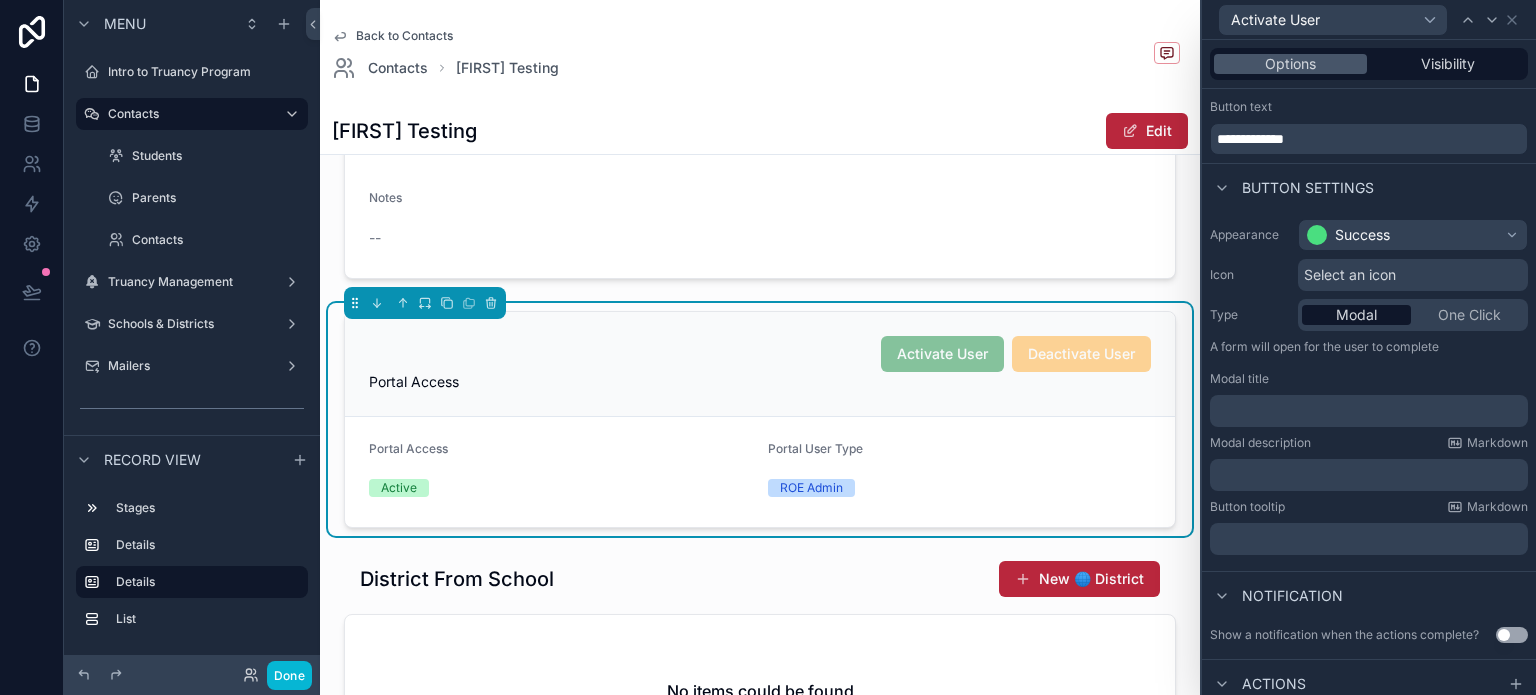 scroll, scrollTop: 0, scrollLeft: 0, axis: both 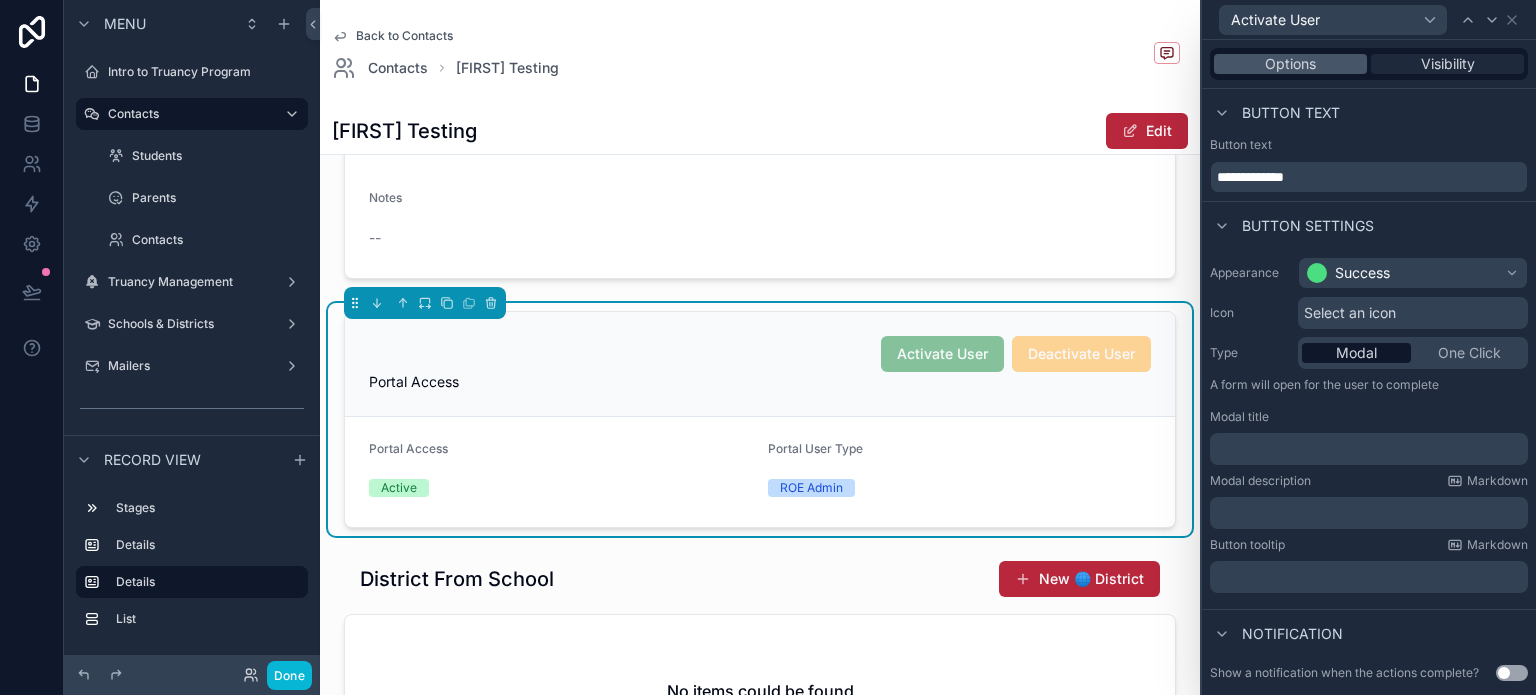 click on "Visibility" at bounding box center [1447, 64] 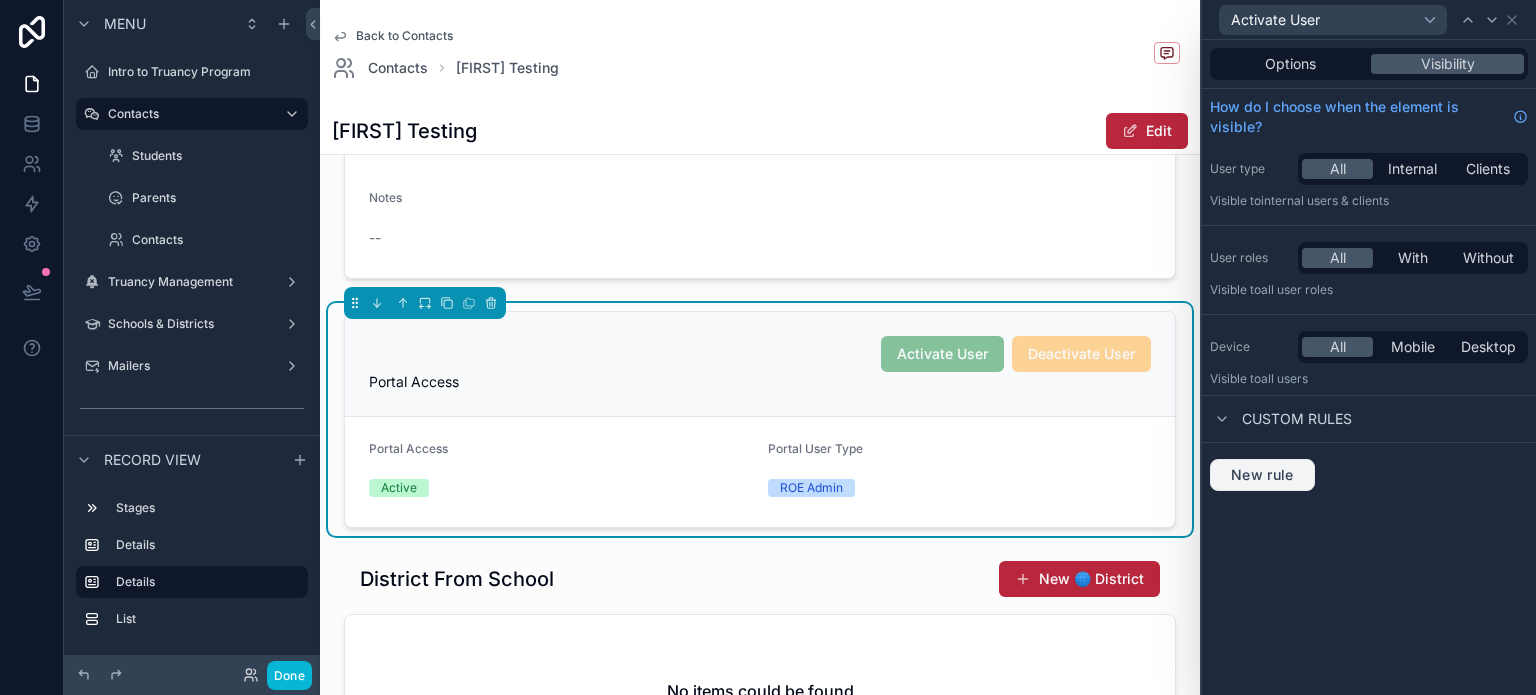 click on "New rule" at bounding box center [1262, 475] 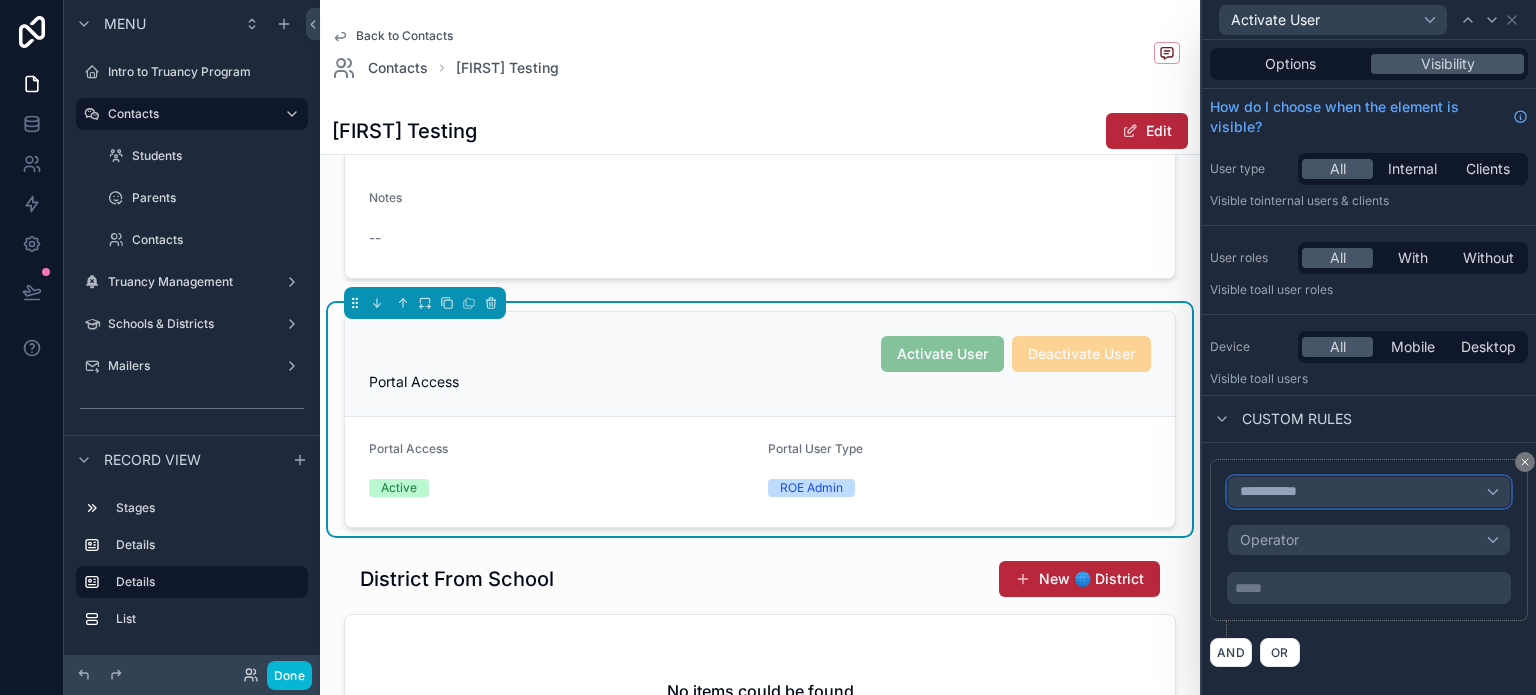 click on "**********" at bounding box center [1277, 492] 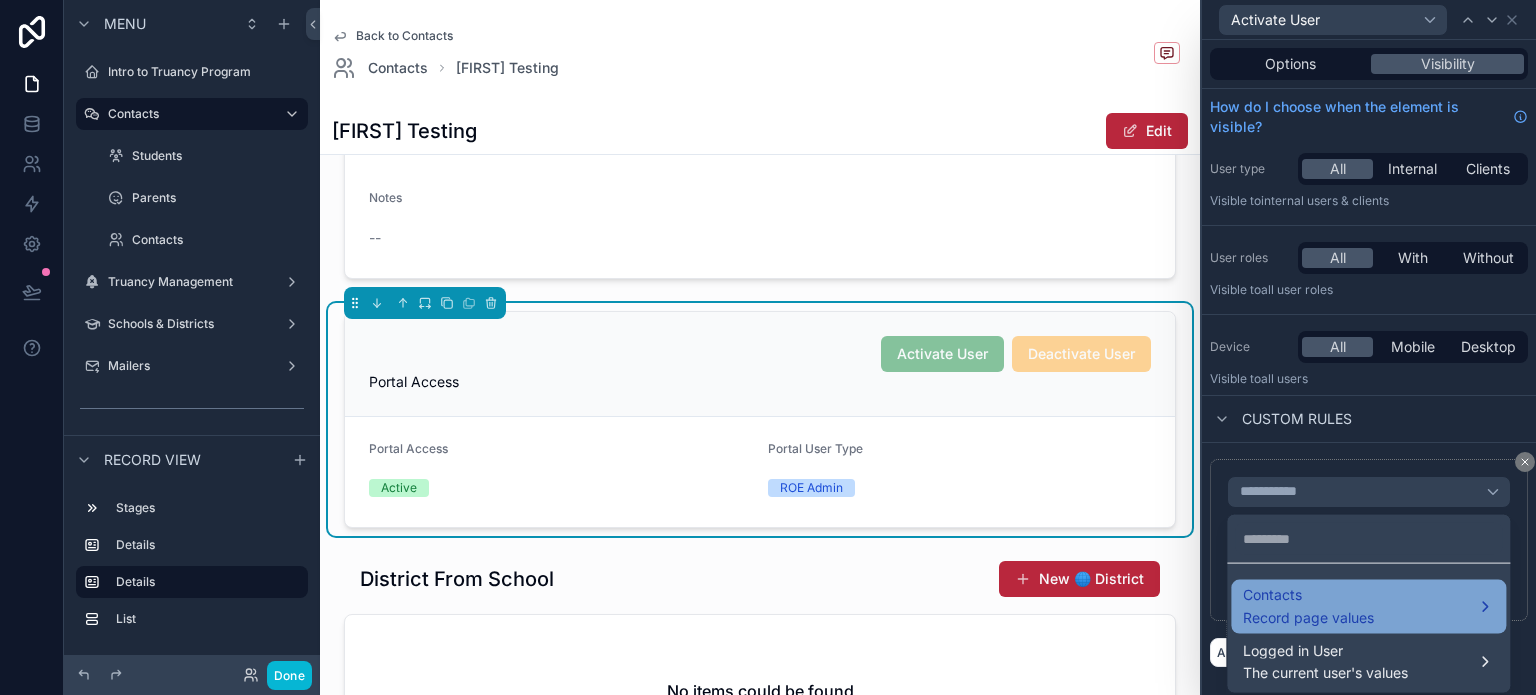 click on "Contacts Record page values" at bounding box center (1368, 607) 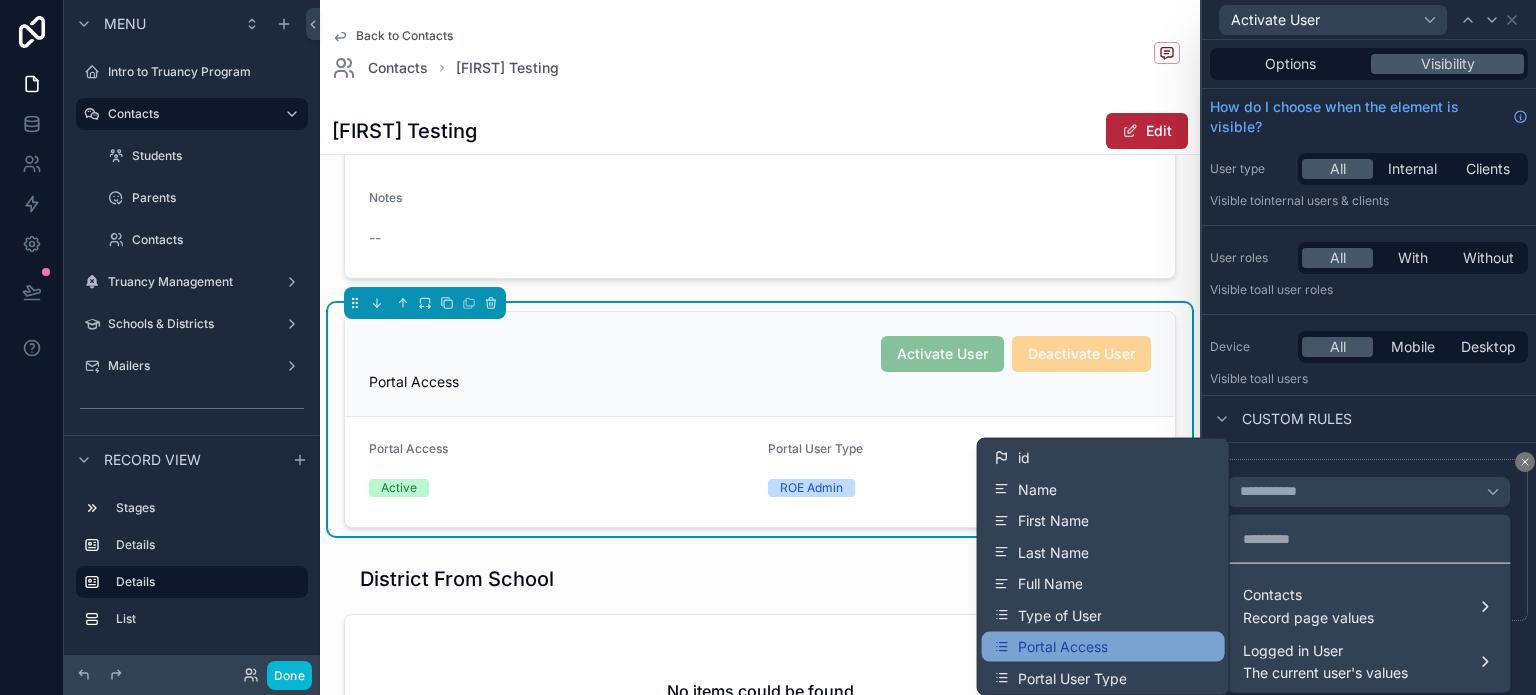 click on "Portal Access" at bounding box center [1103, 647] 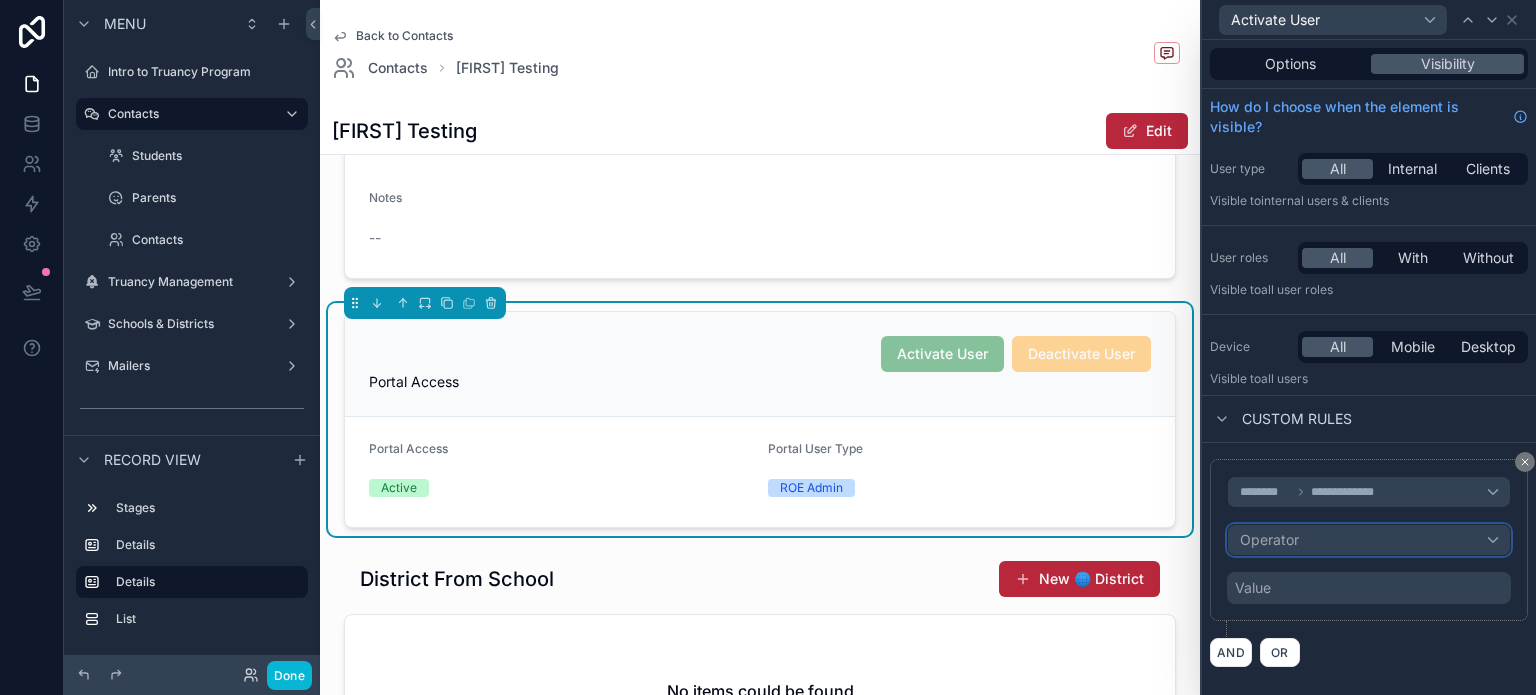 click on "Operator" at bounding box center (1269, 539) 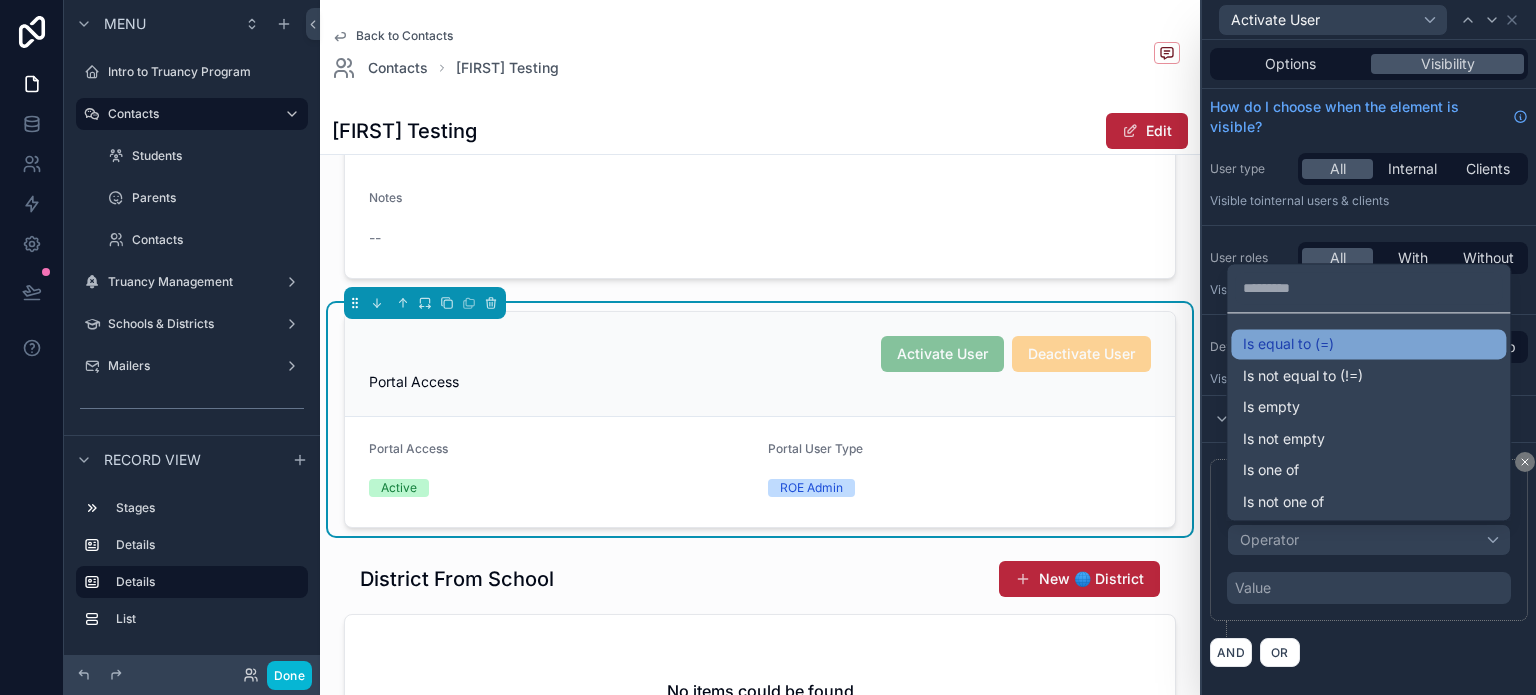 click on "Is equal to (=)" at bounding box center (1288, 344) 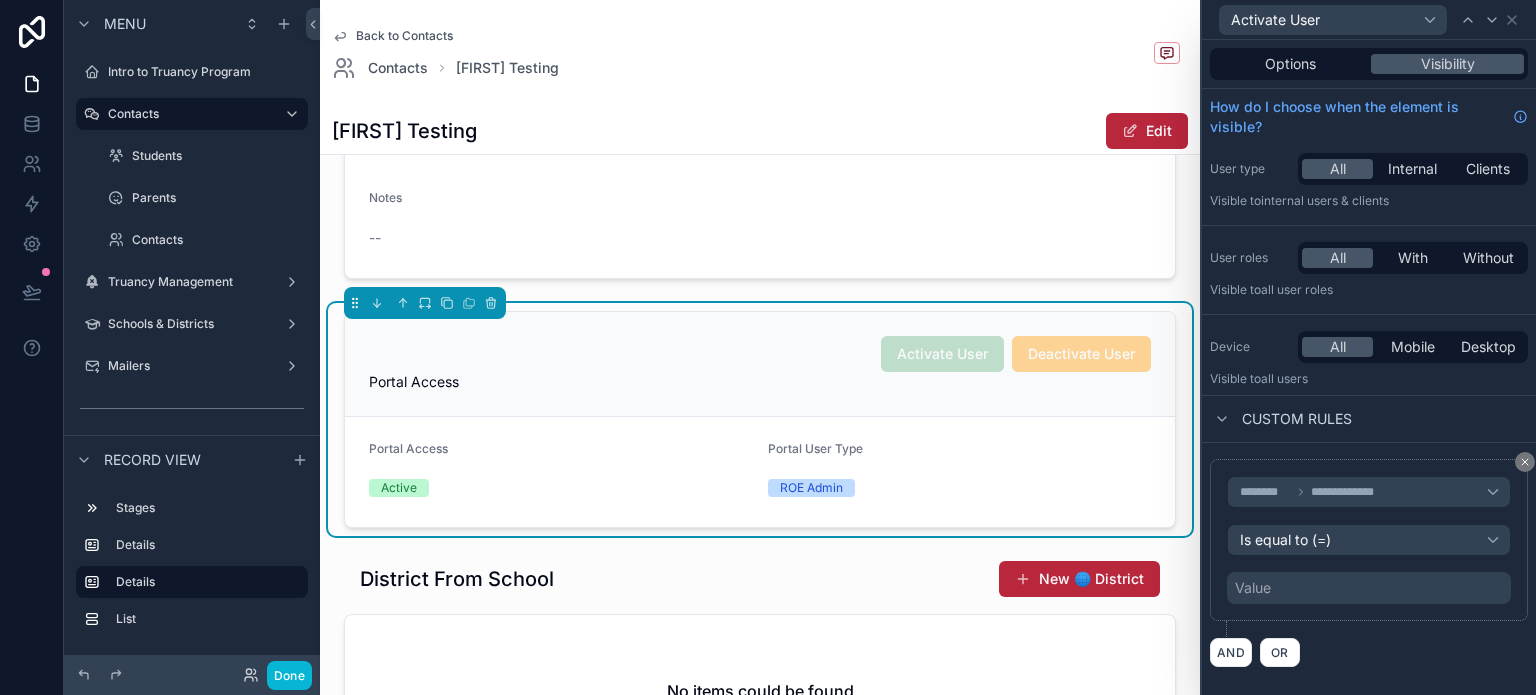 click on "Value" at bounding box center [1369, 588] 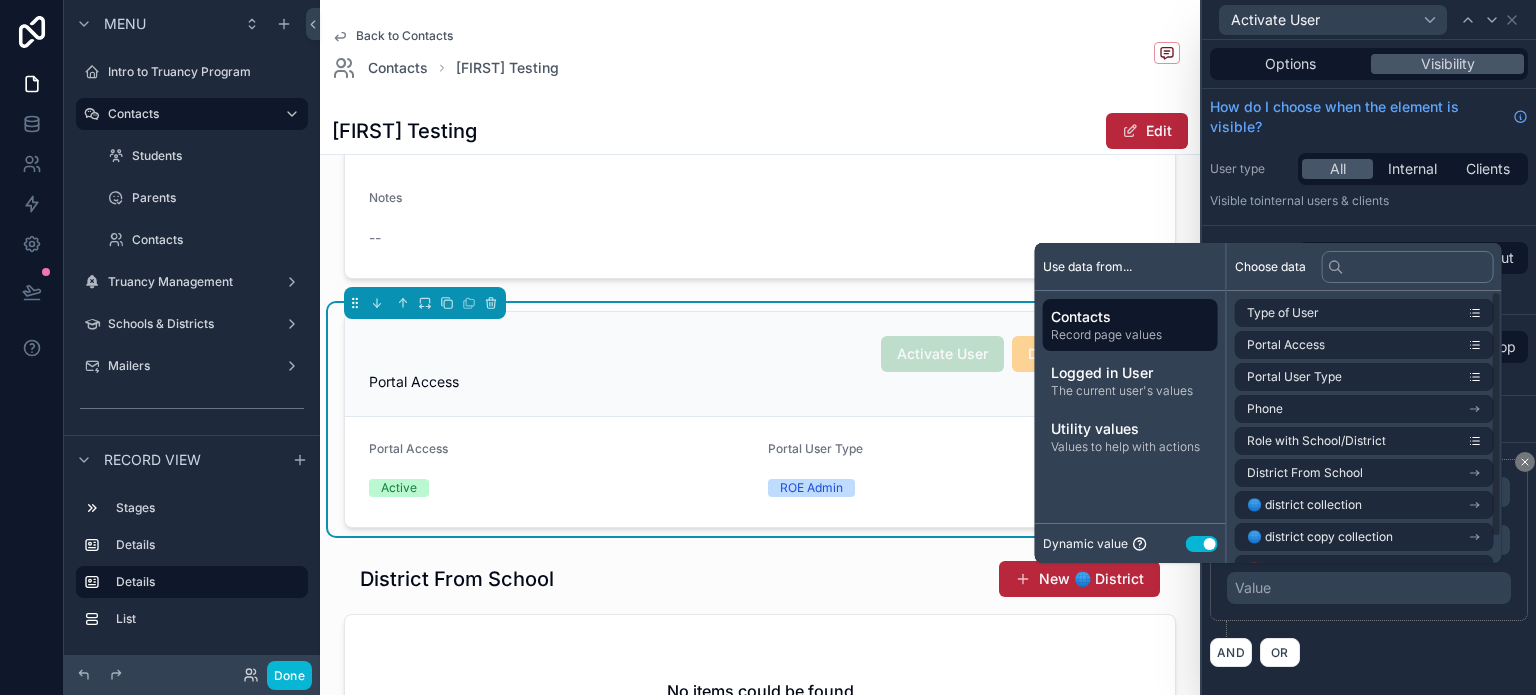 click on "Use setting" at bounding box center [1202, 544] 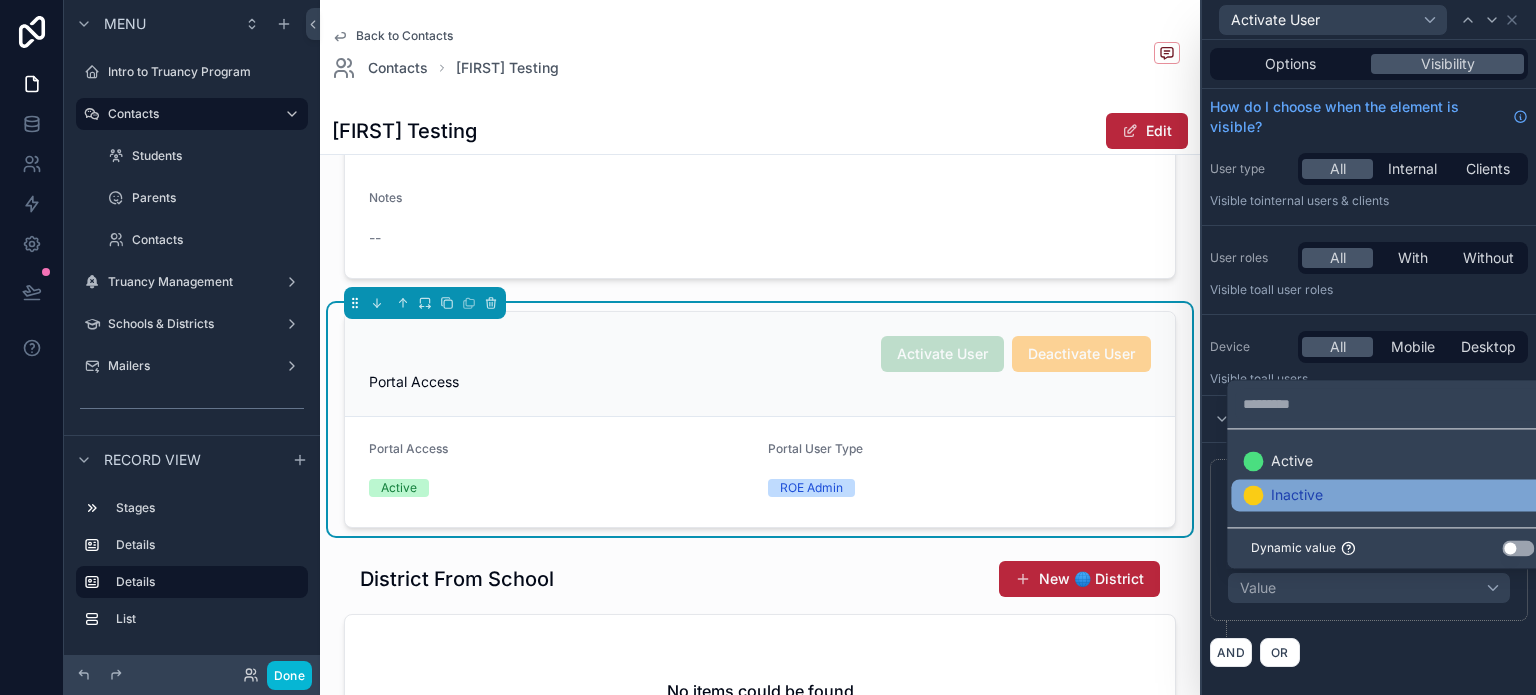 click on "Inactive" at bounding box center [1283, 495] 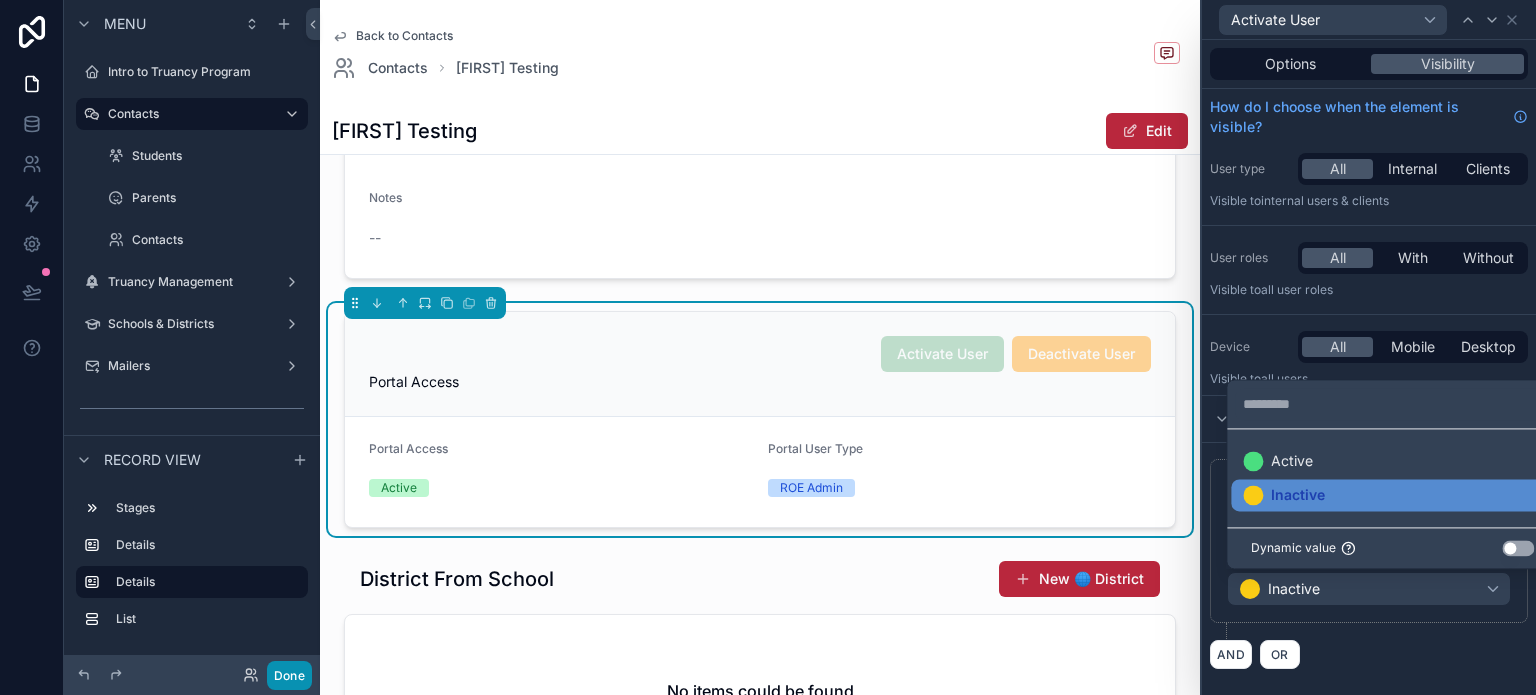 click on "Done" at bounding box center (289, 675) 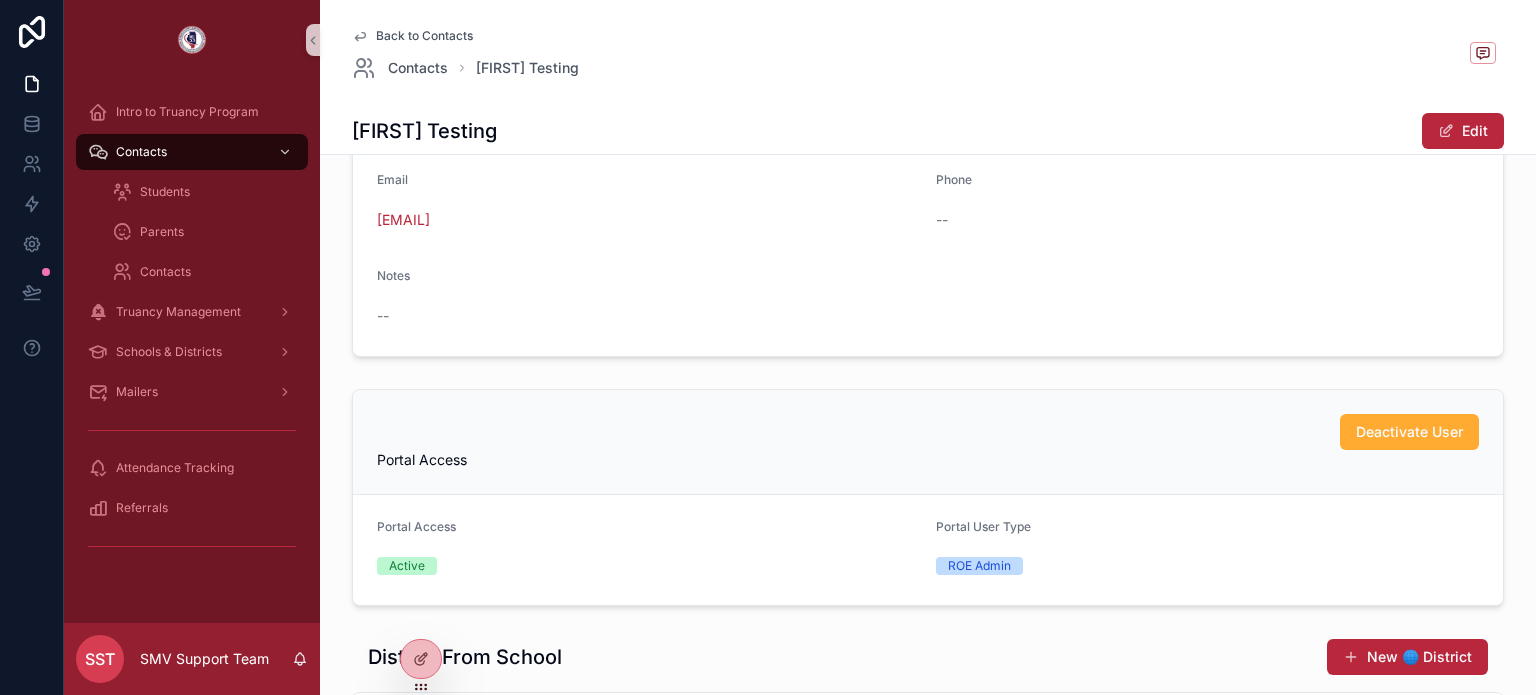 scroll, scrollTop: 215, scrollLeft: 0, axis: vertical 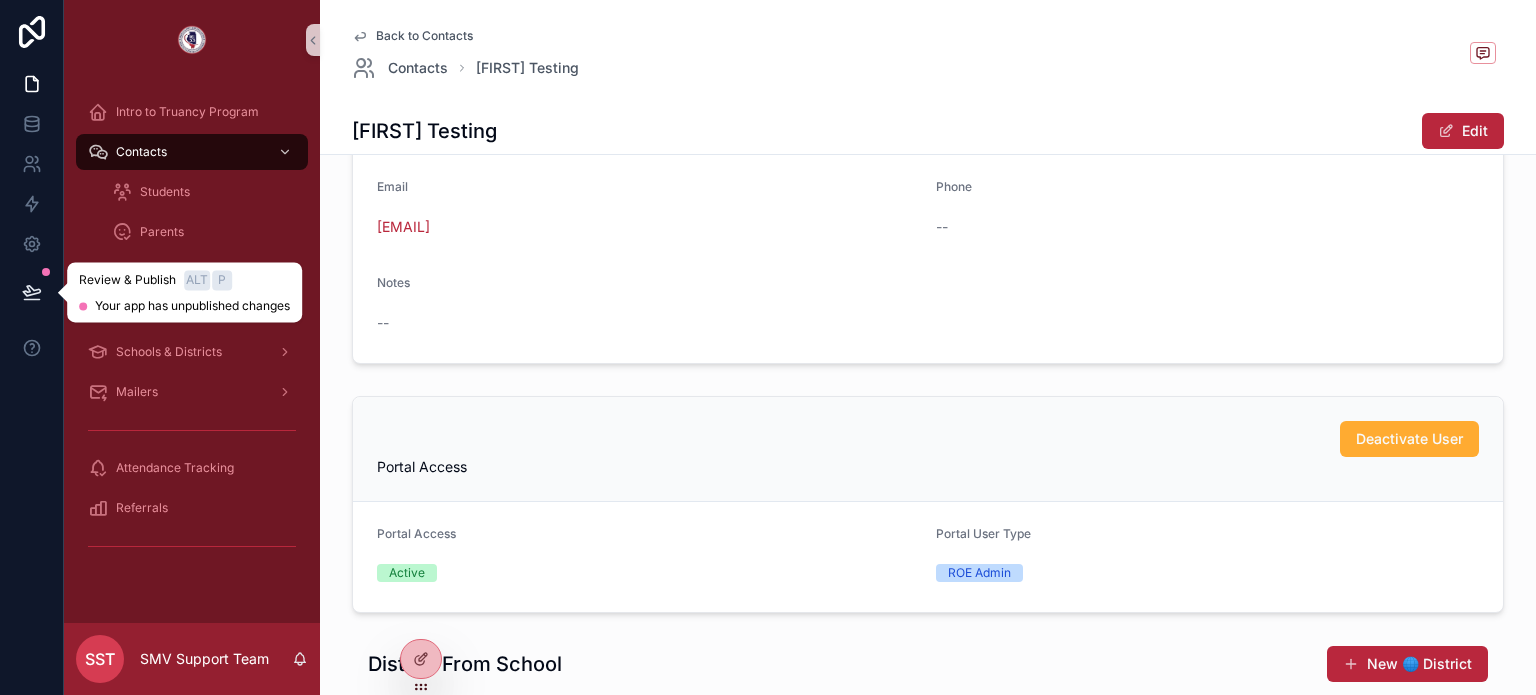 click at bounding box center [32, 292] 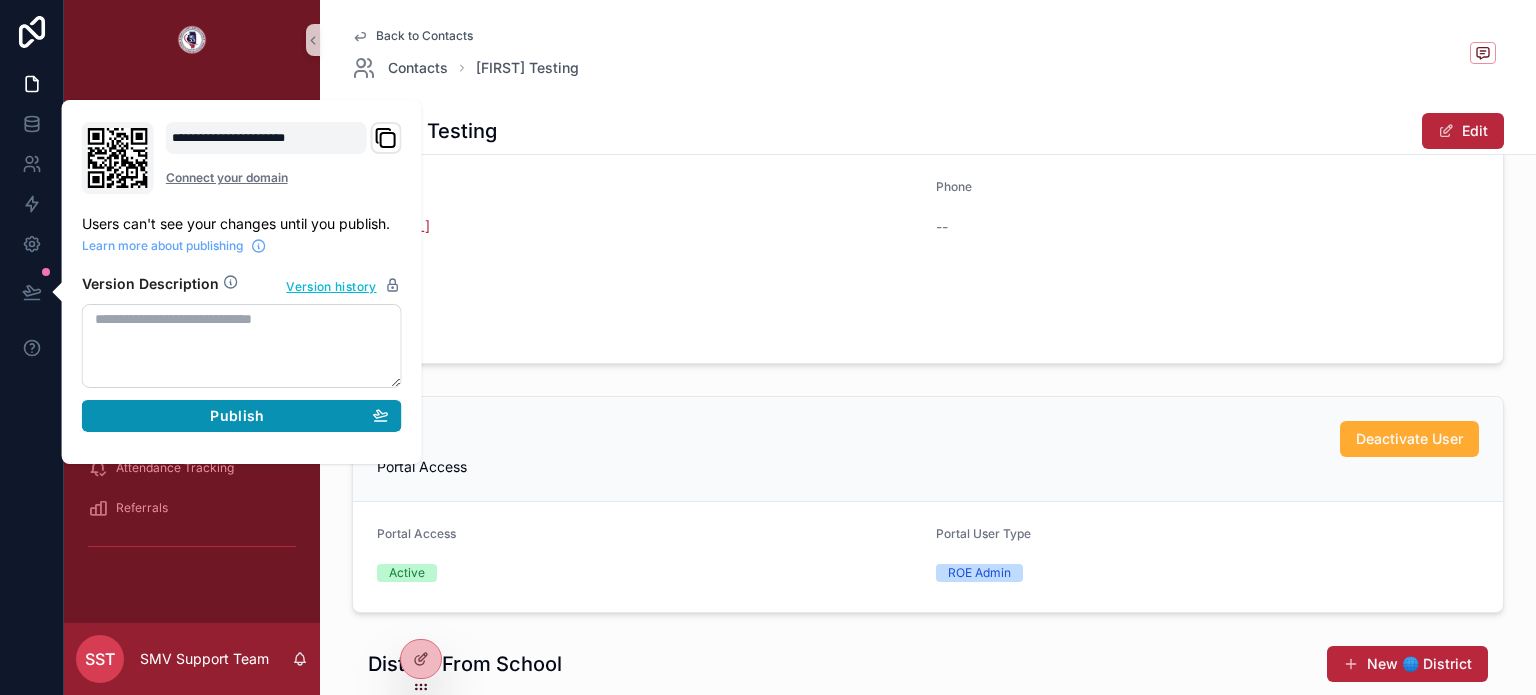 click on "Publish" at bounding box center [242, 416] 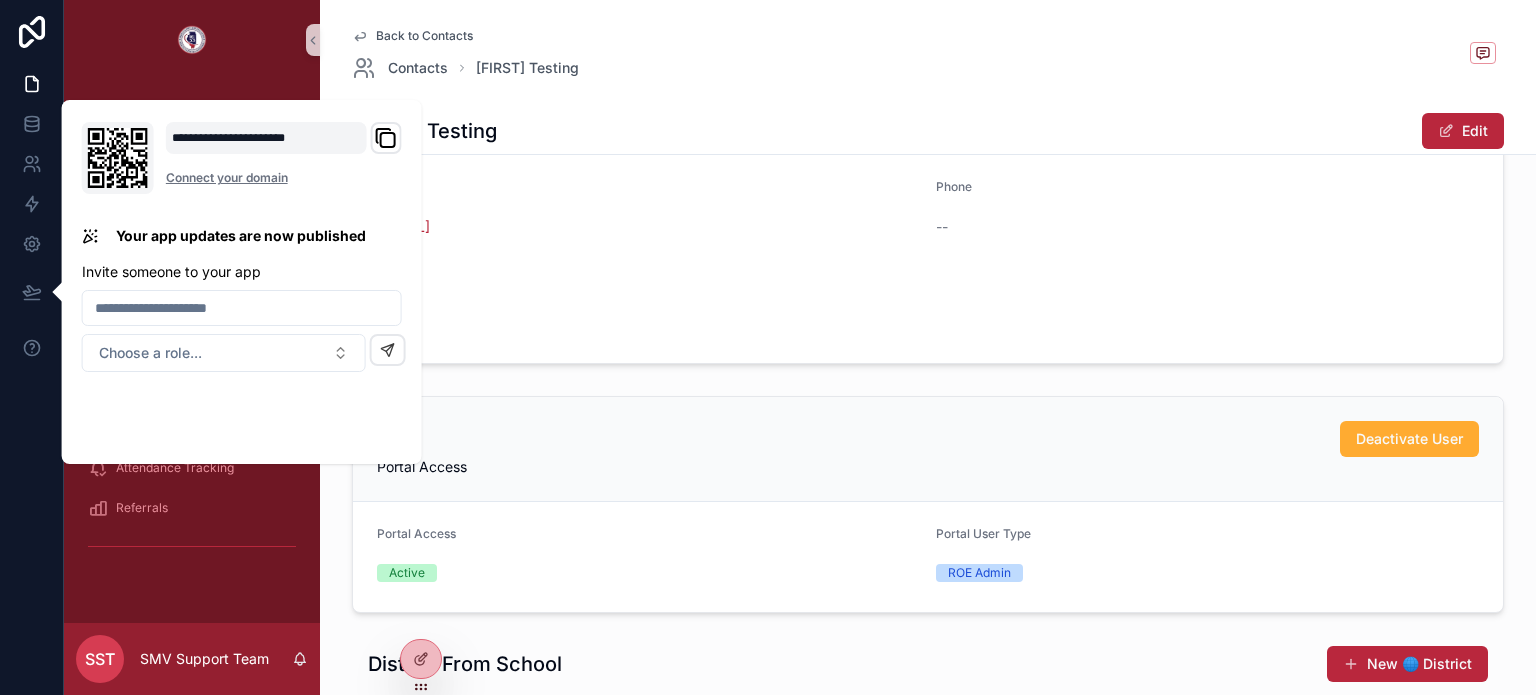 click on "Name First Name [FIRST] Last Name [LAST] Role with School/District -- Email [EMAIL] Phone -- Notes --" at bounding box center [928, 211] 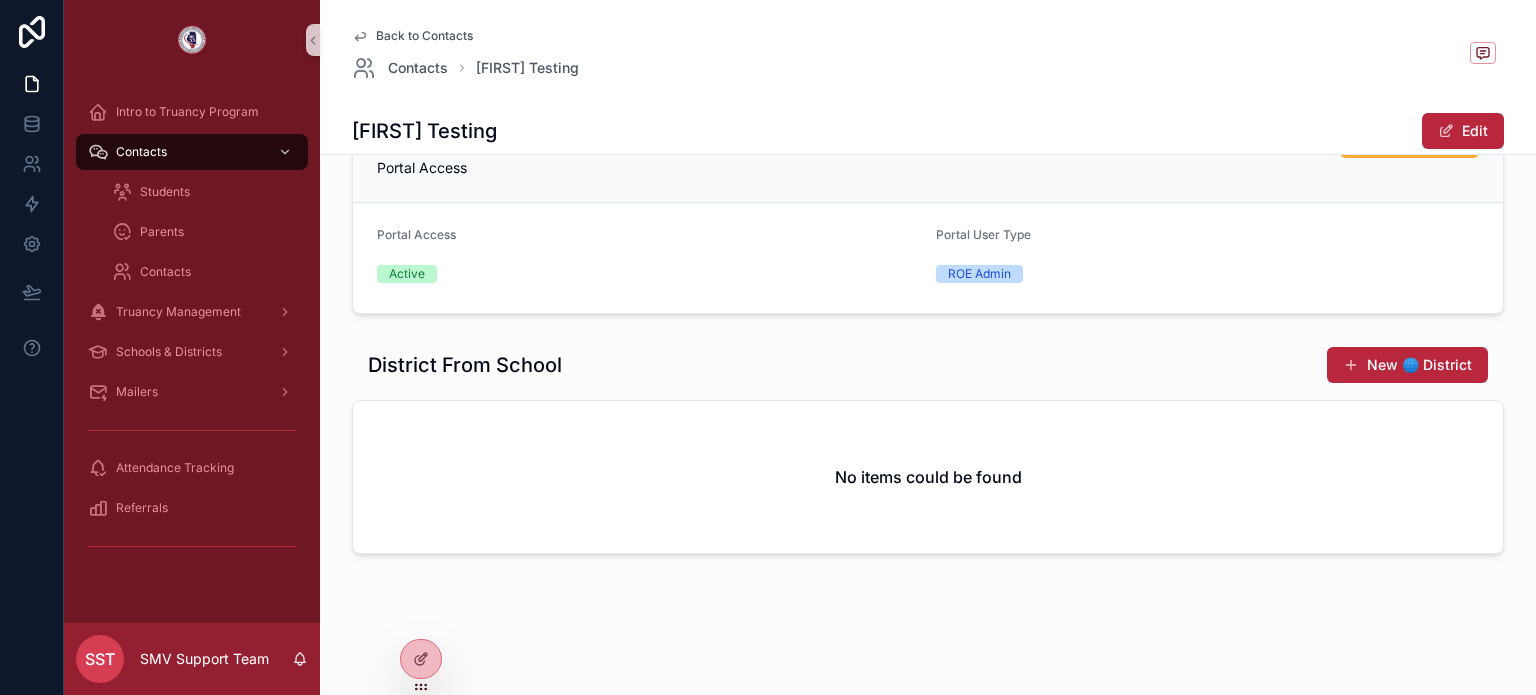 scroll, scrollTop: 515, scrollLeft: 0, axis: vertical 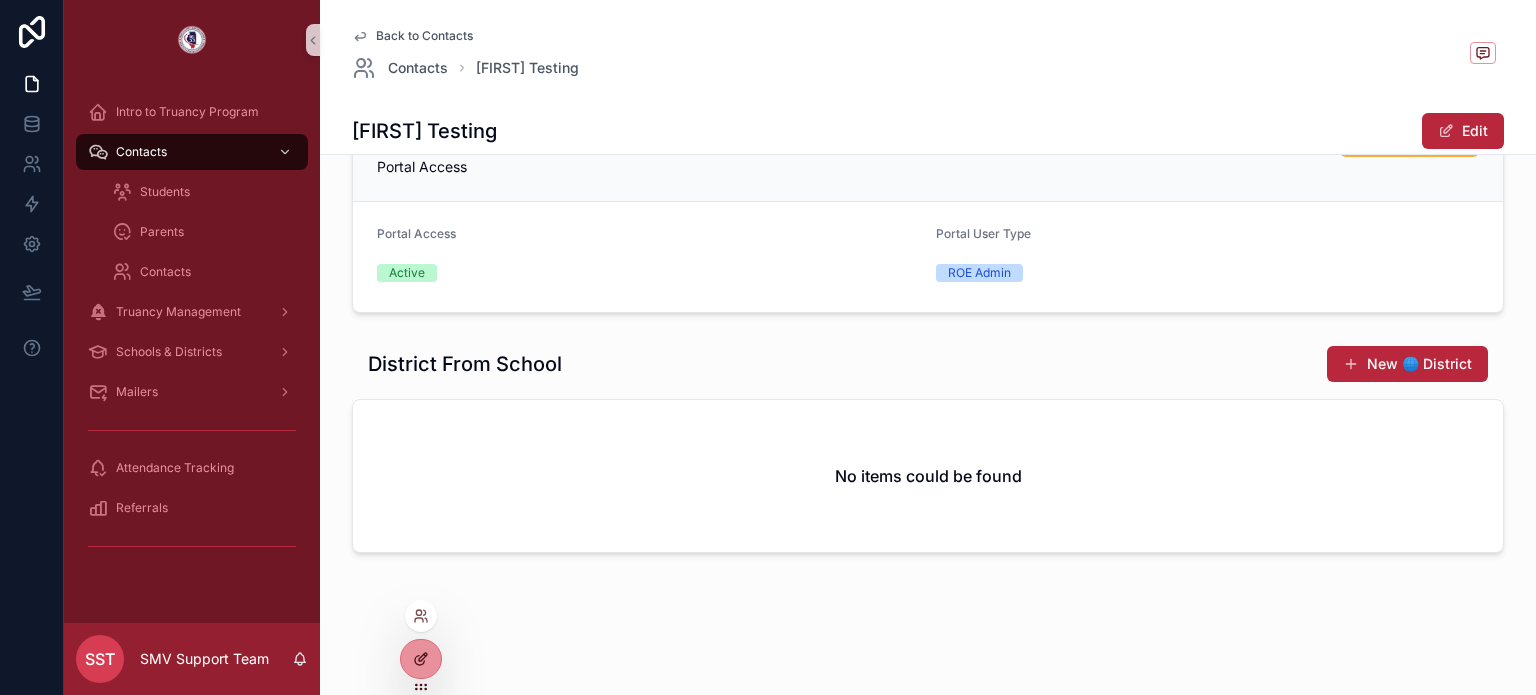 click at bounding box center (421, 659) 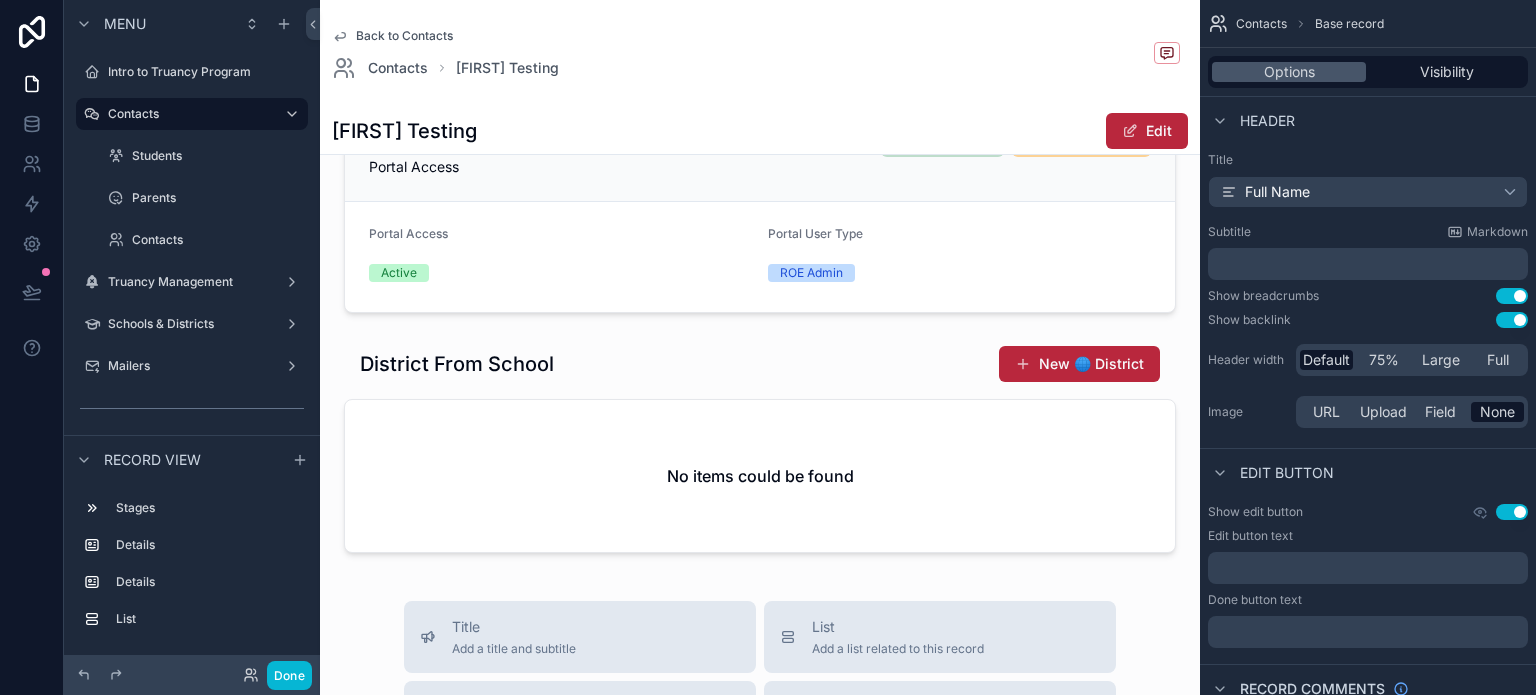 click at bounding box center [760, 453] 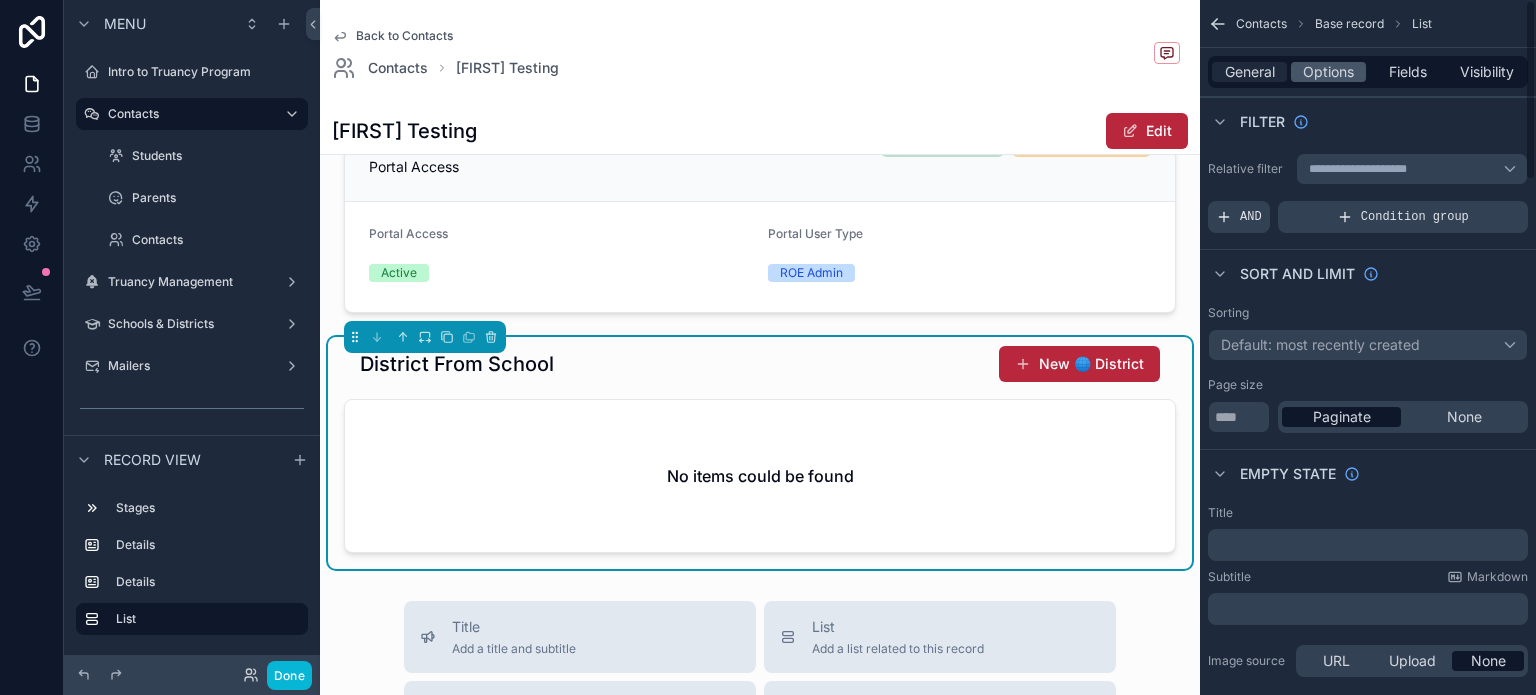 click on "General" at bounding box center [1250, 72] 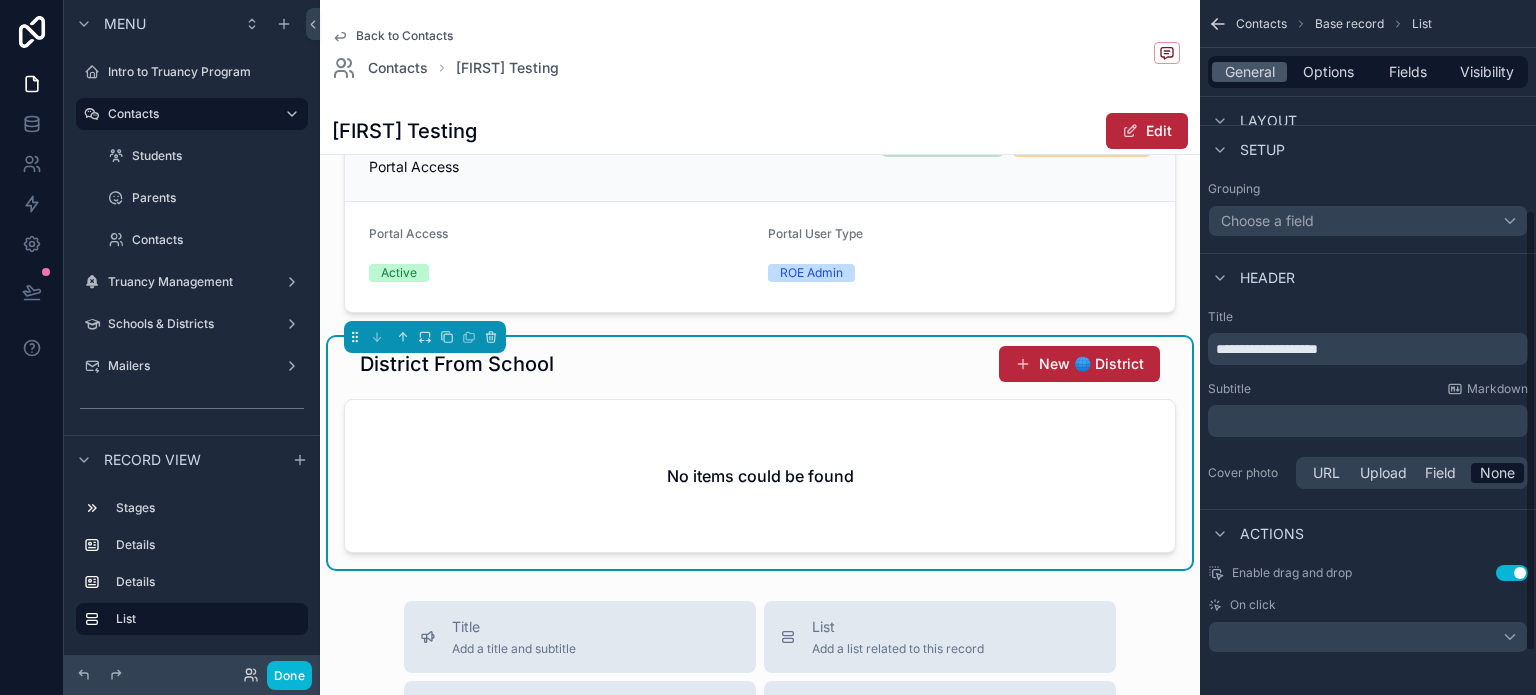 scroll, scrollTop: 397, scrollLeft: 0, axis: vertical 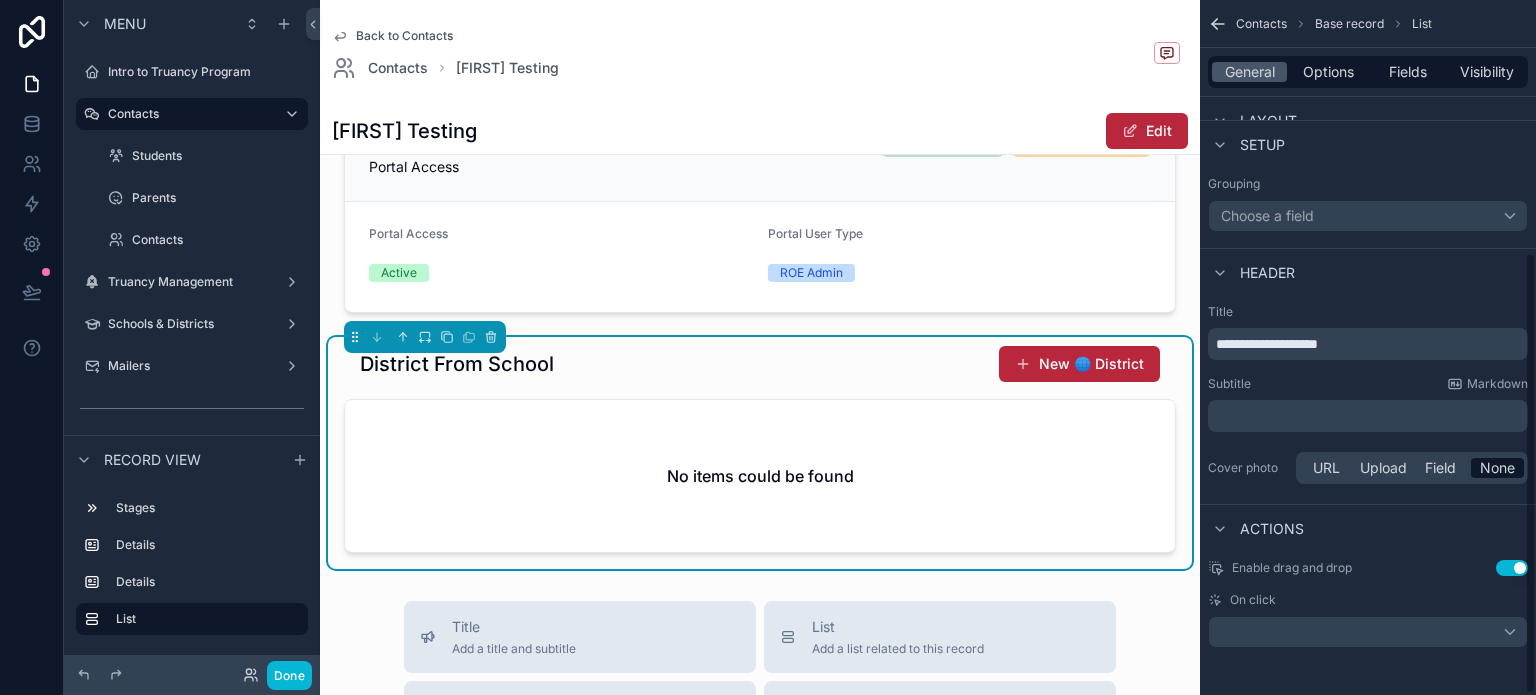 click on "**********" at bounding box center [1267, 344] 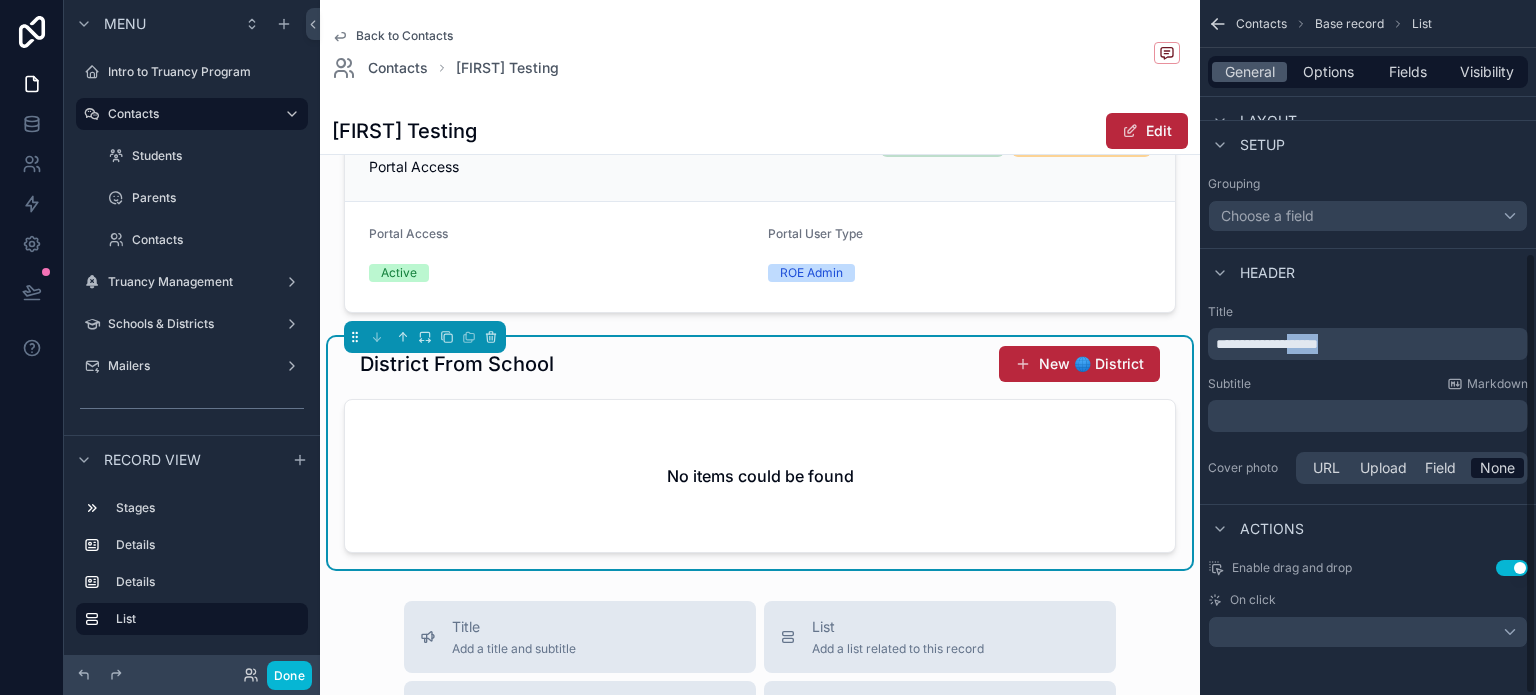 click on "**********" at bounding box center (1267, 344) 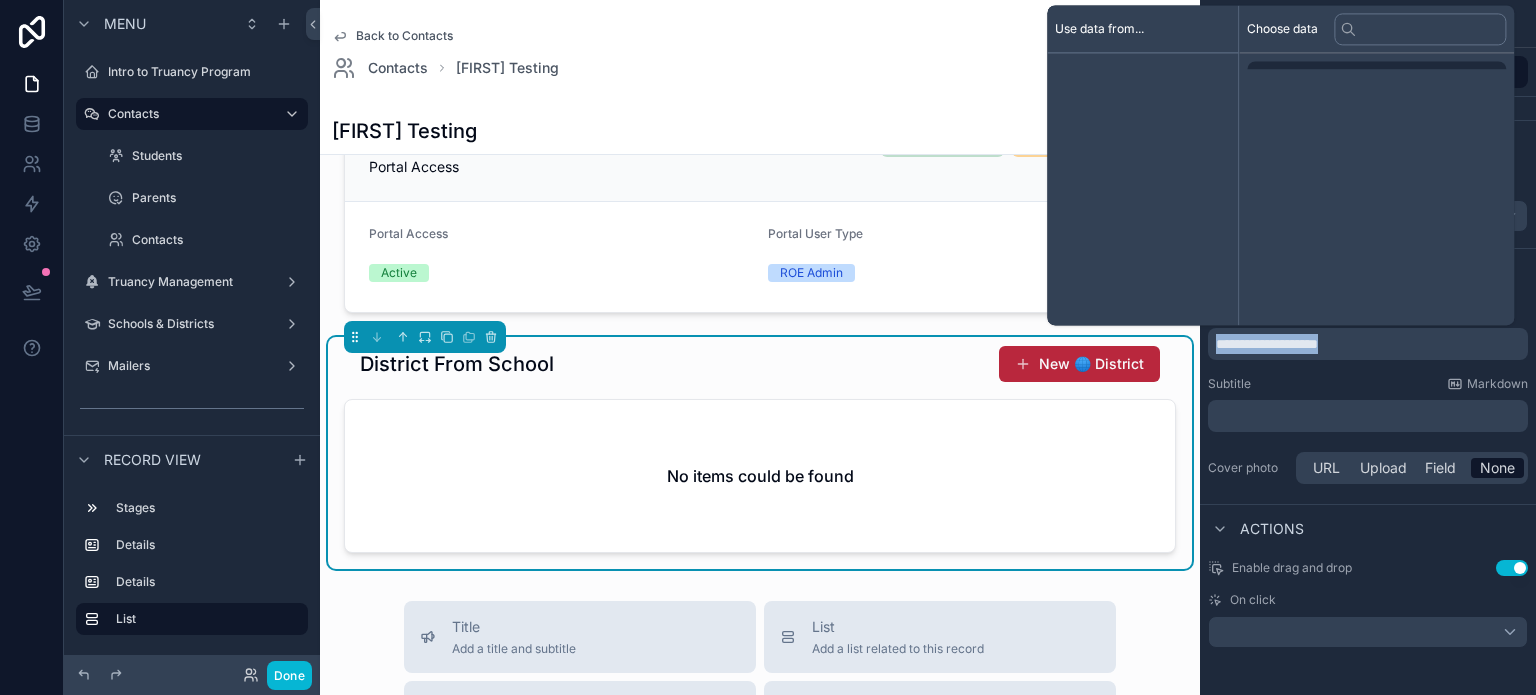 click on "**********" at bounding box center [1267, 344] 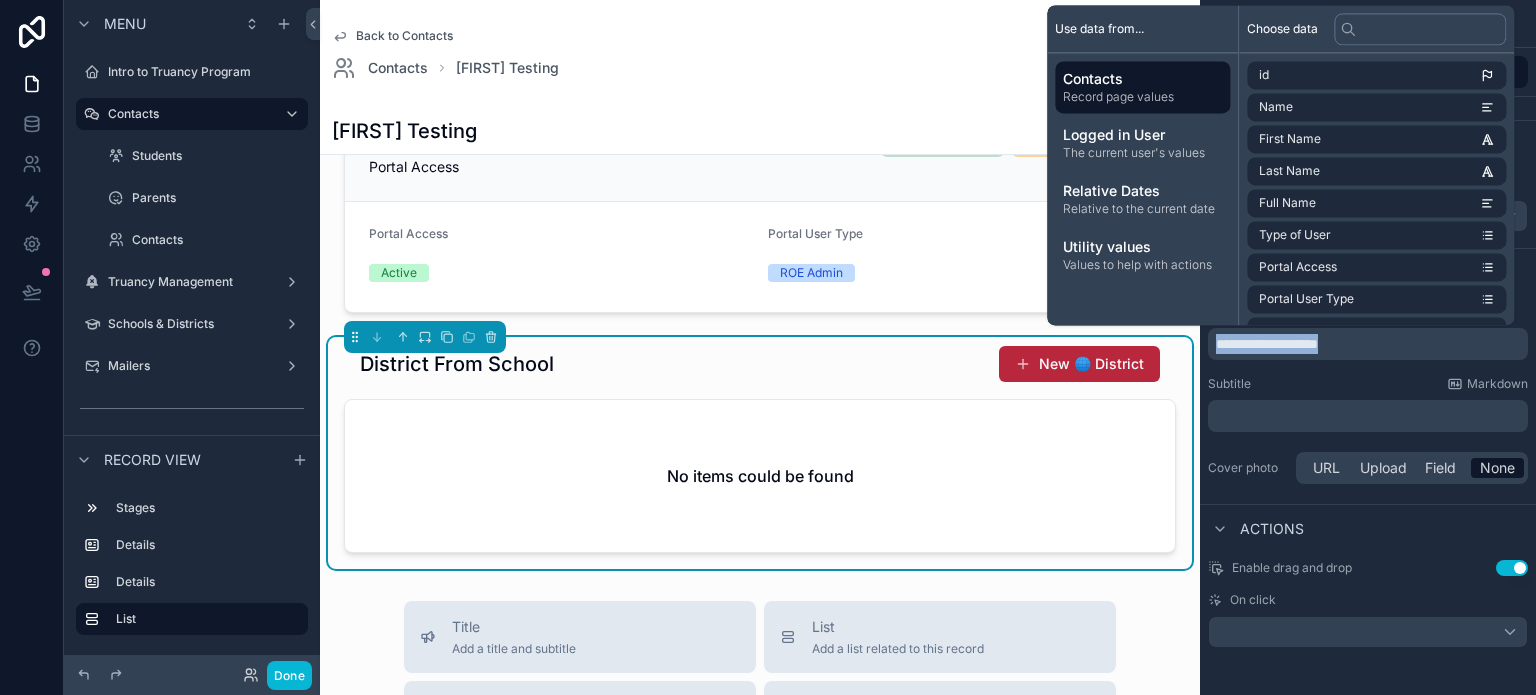 click on "Subtitle Markdown" at bounding box center [1368, 384] 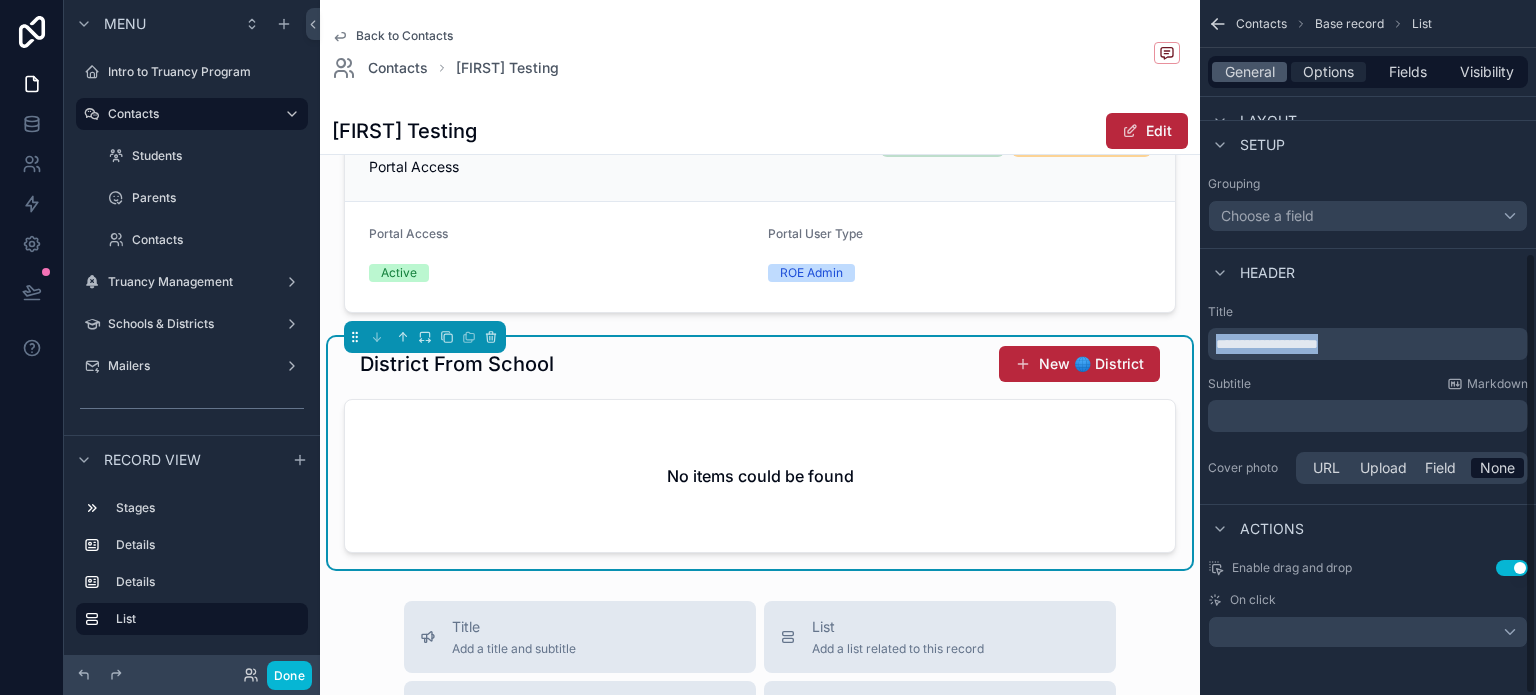 click on "Options" at bounding box center (1328, 72) 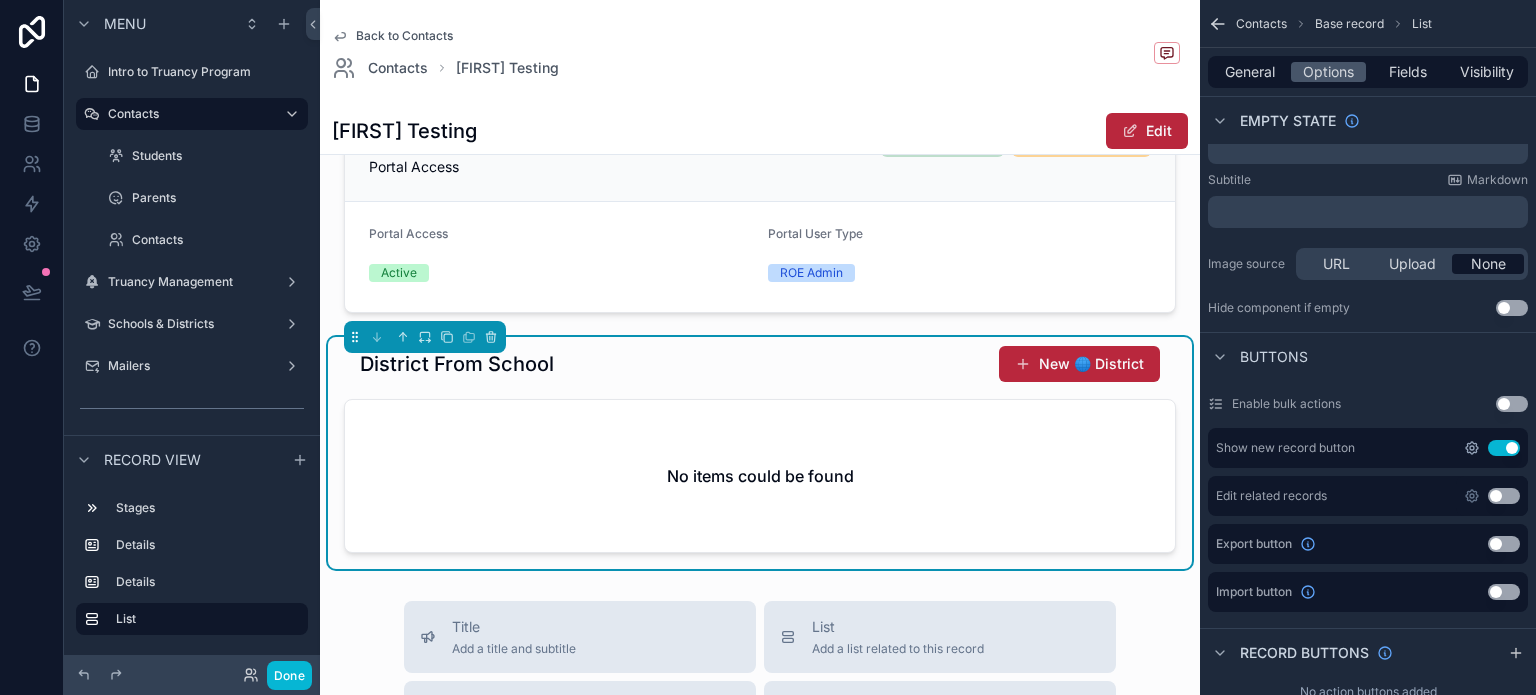 click 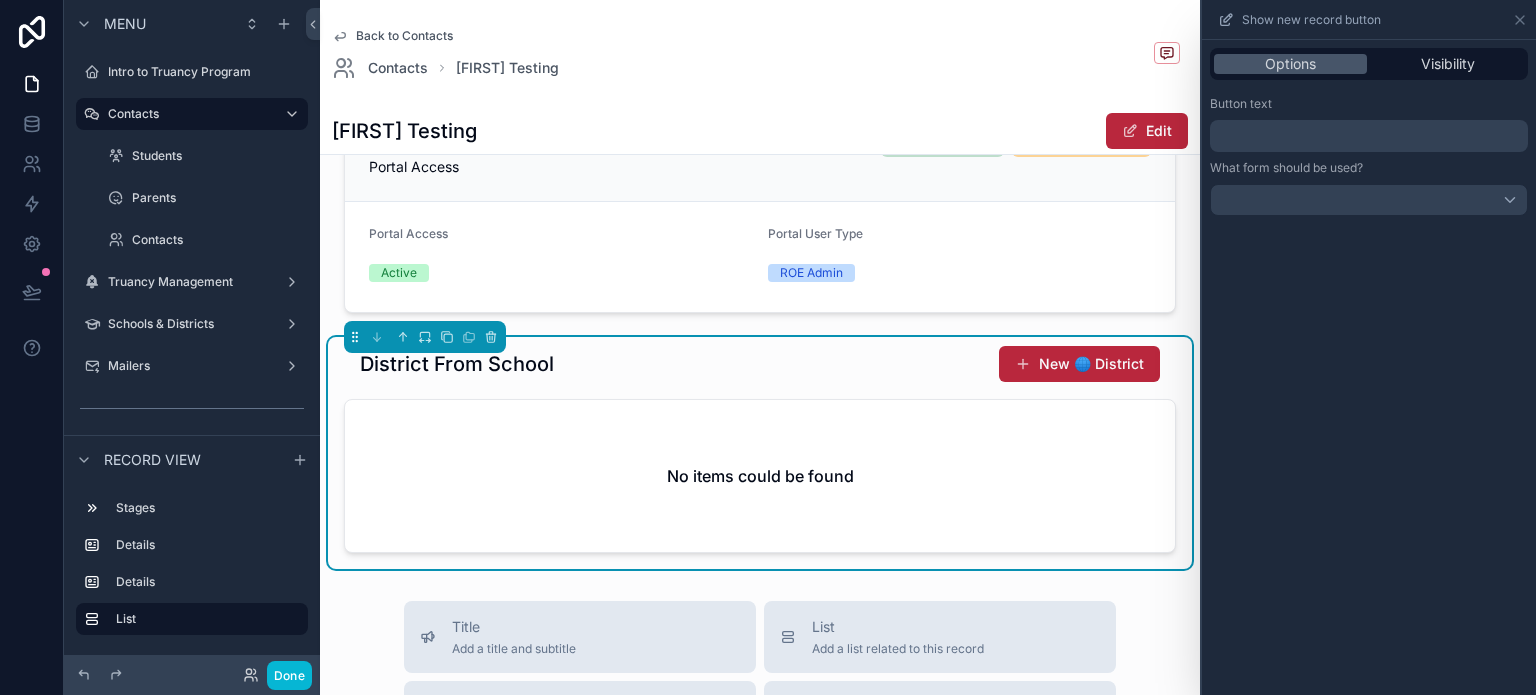 click on "﻿" at bounding box center (1371, 136) 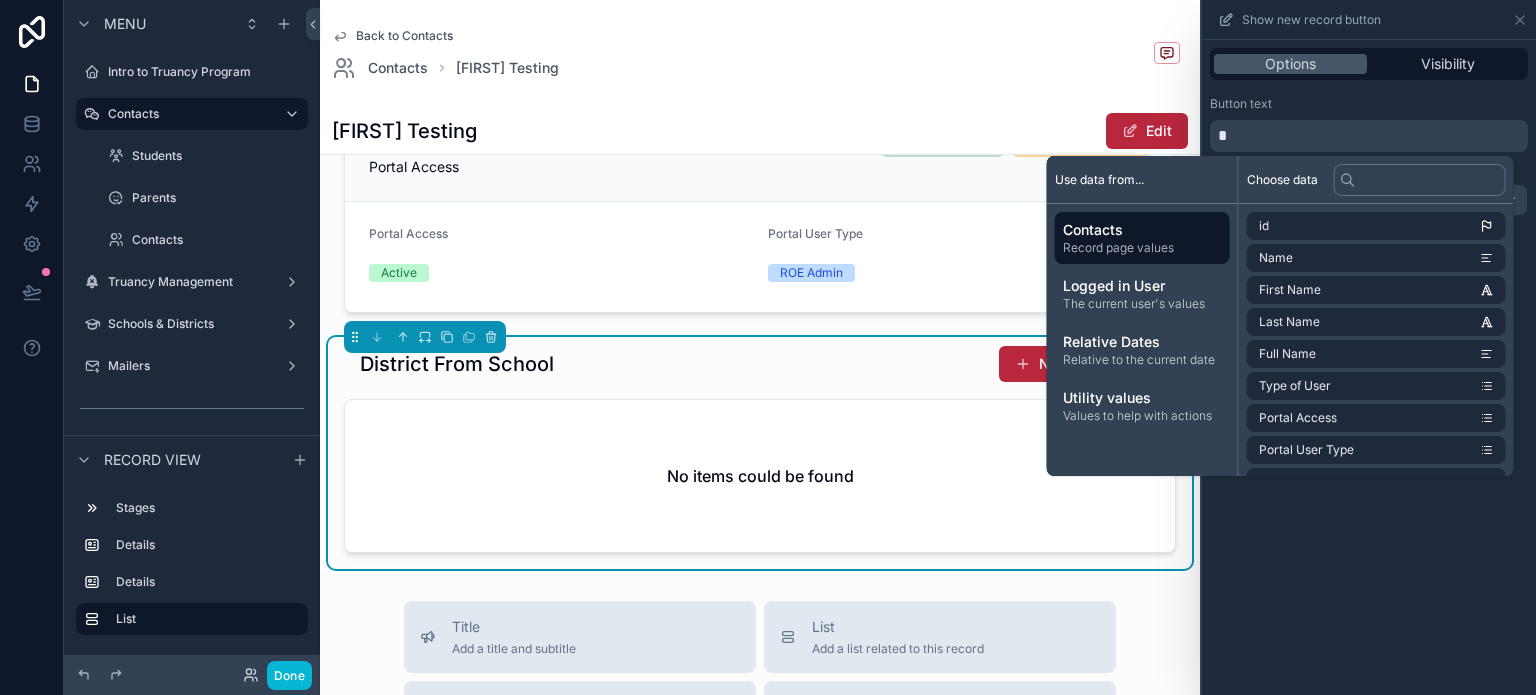 type 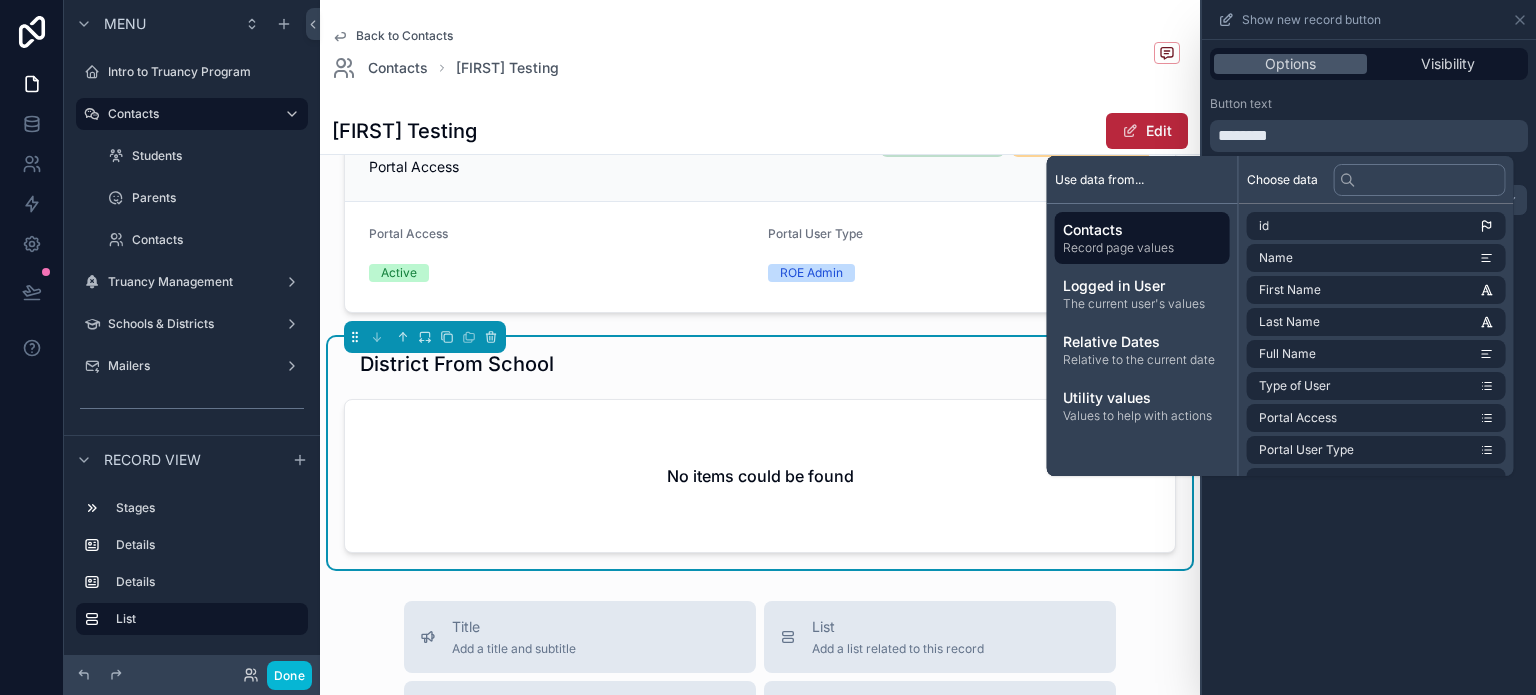 click on "Button text ******** What form should be used?" at bounding box center [1369, 156] 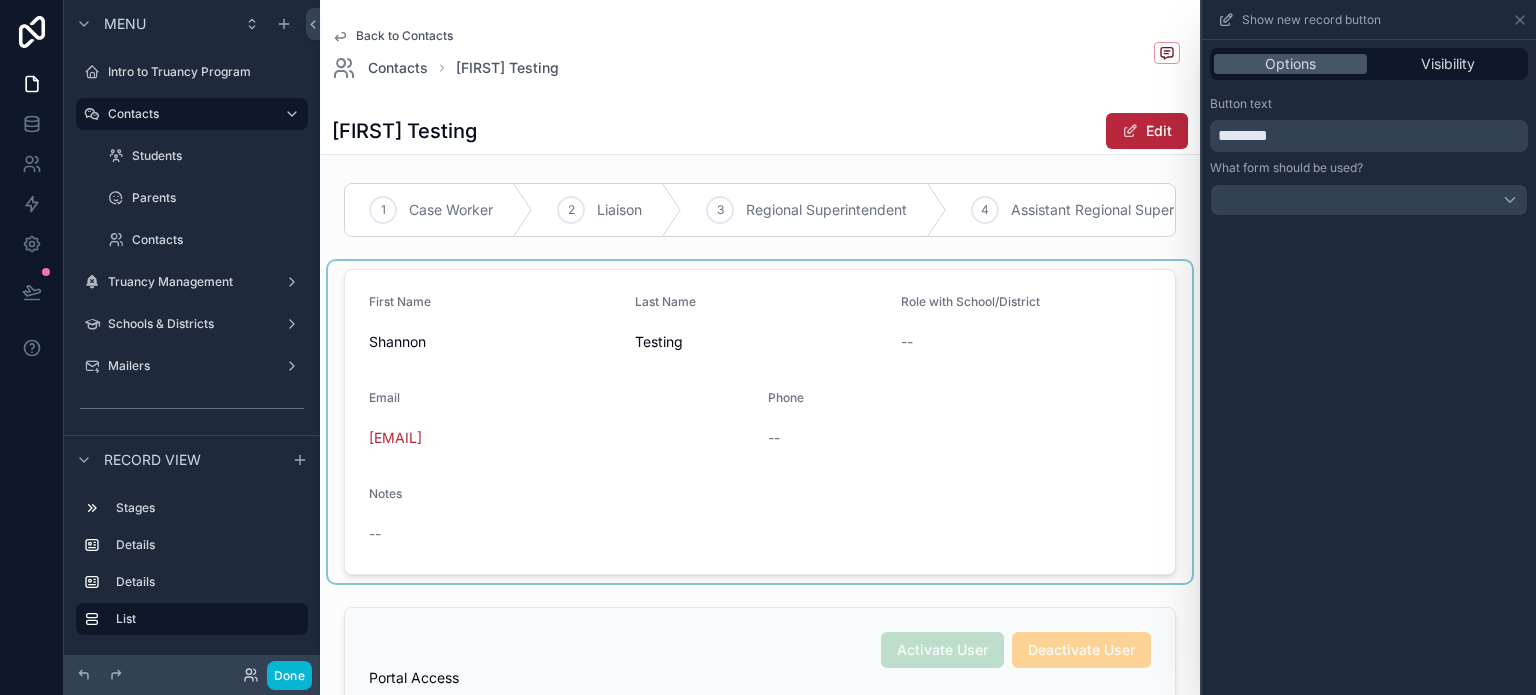 scroll, scrollTop: 0, scrollLeft: 0, axis: both 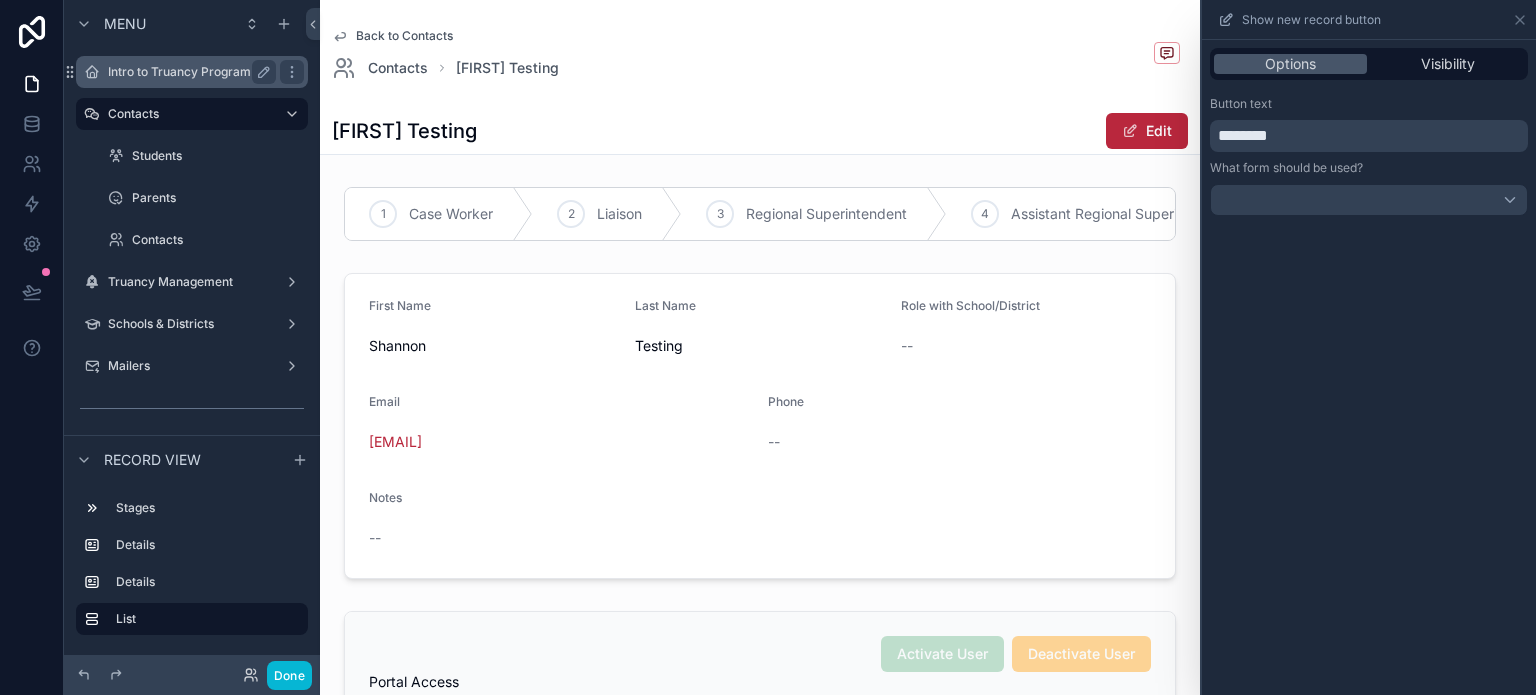 click on "Intro to Truancy Program" at bounding box center [192, 72] 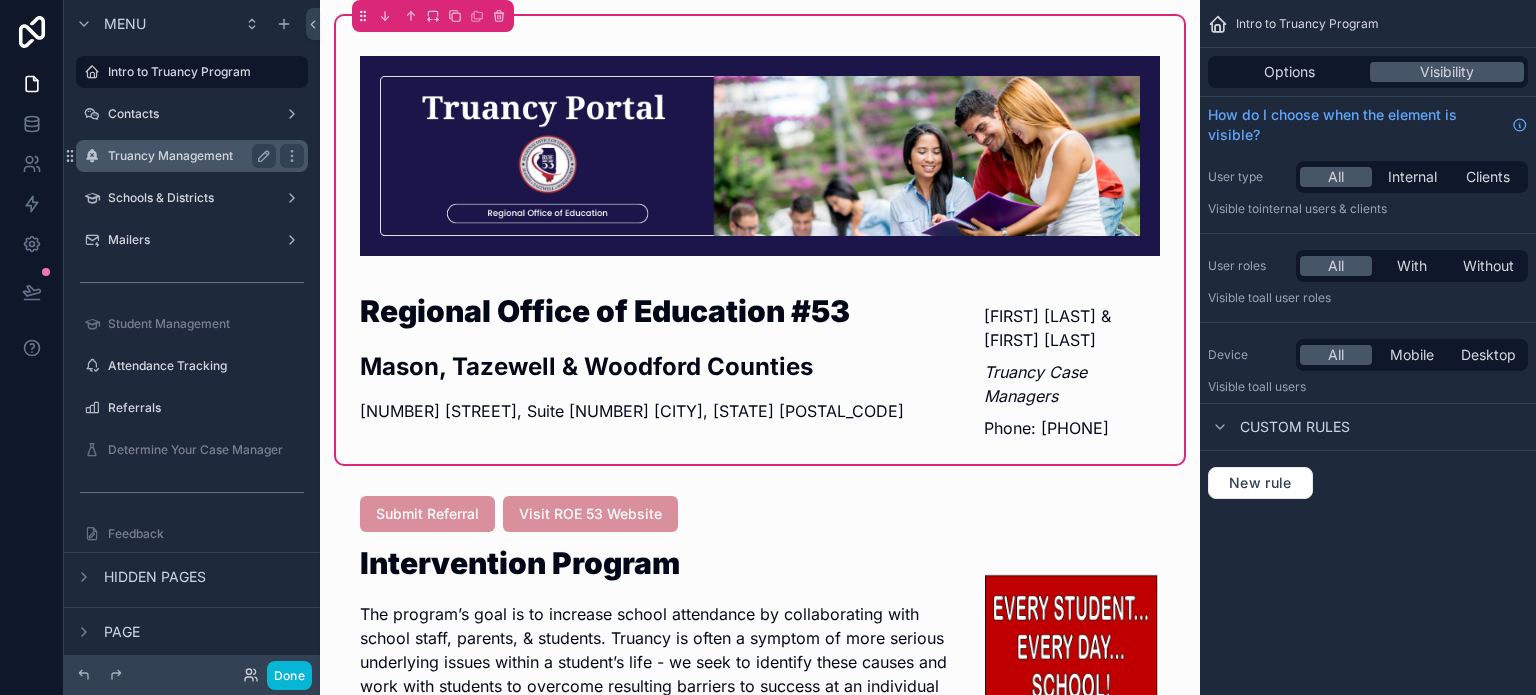 scroll, scrollTop: 0, scrollLeft: 0, axis: both 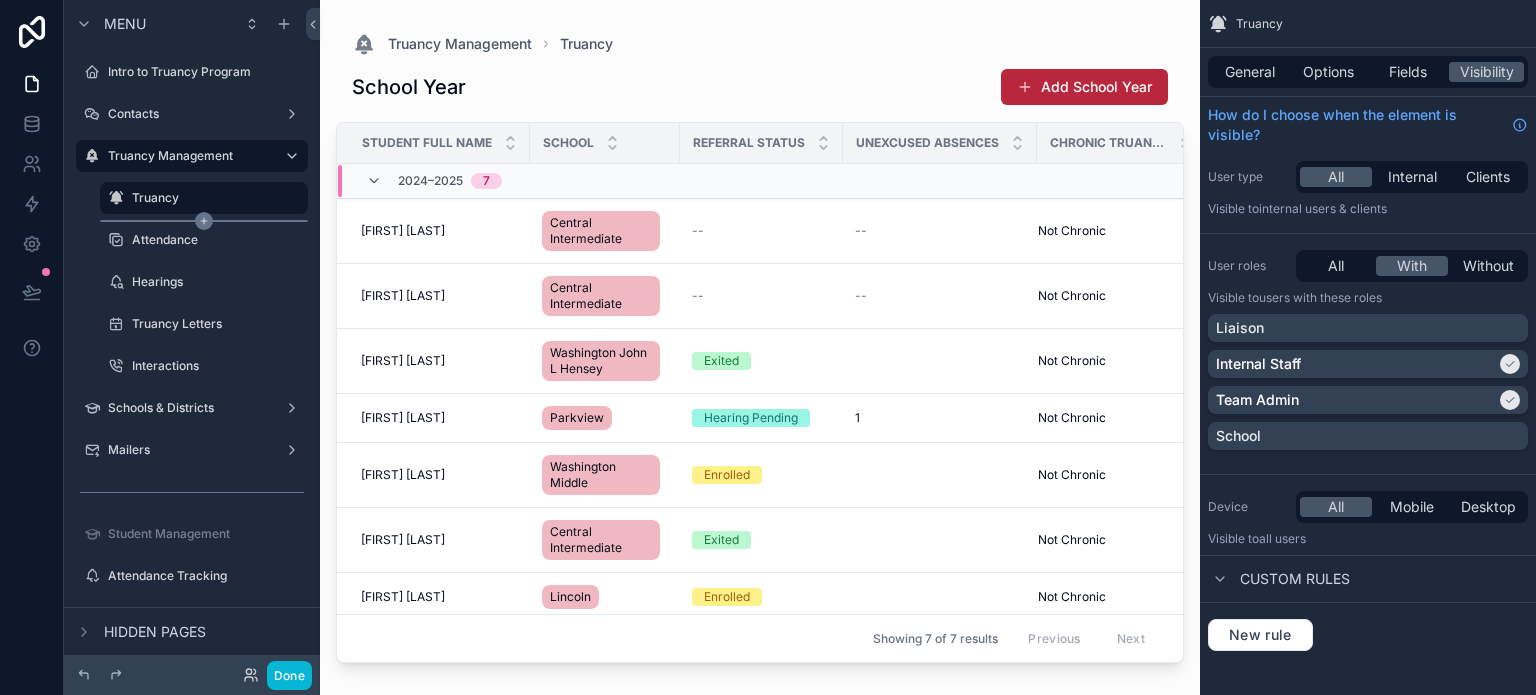 click on "Truancy" at bounding box center [214, 198] 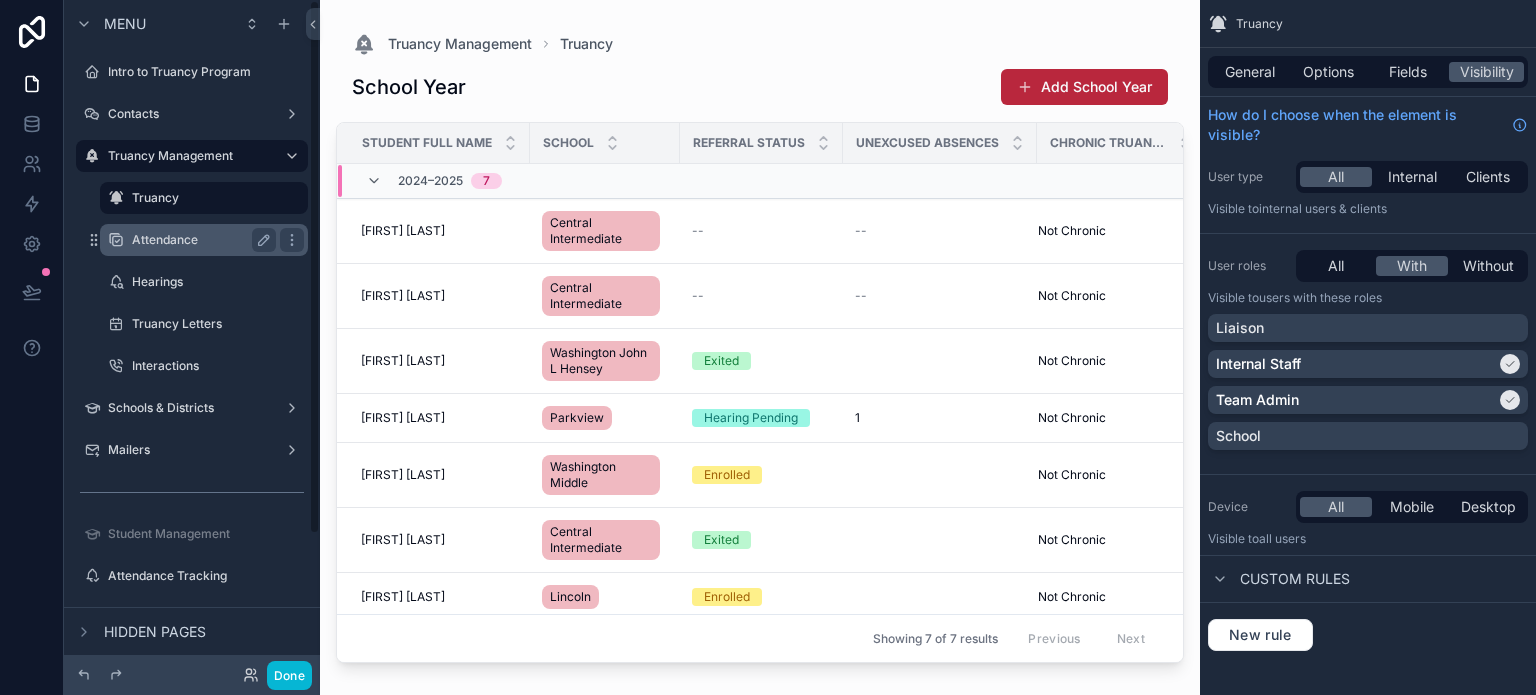 click on "Attendance" at bounding box center [204, 240] 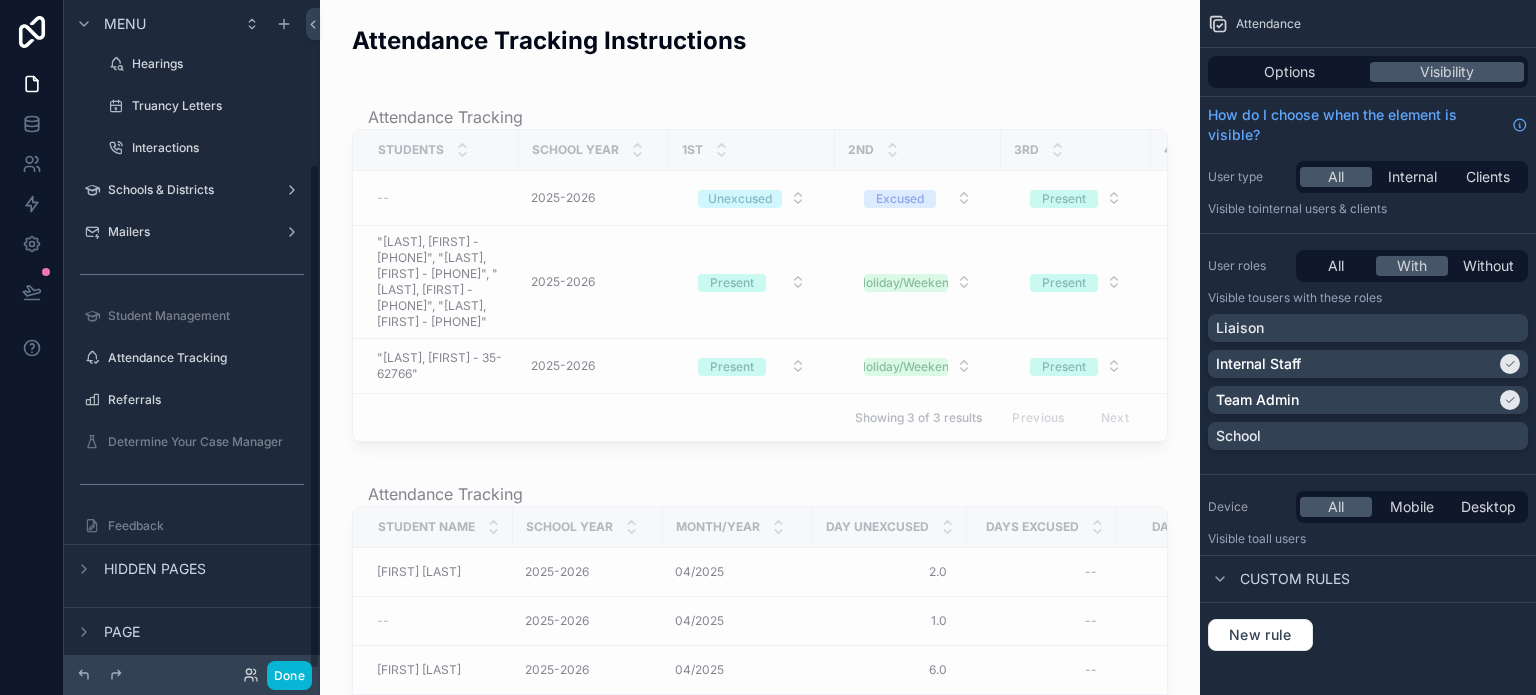 scroll, scrollTop: 219, scrollLeft: 0, axis: vertical 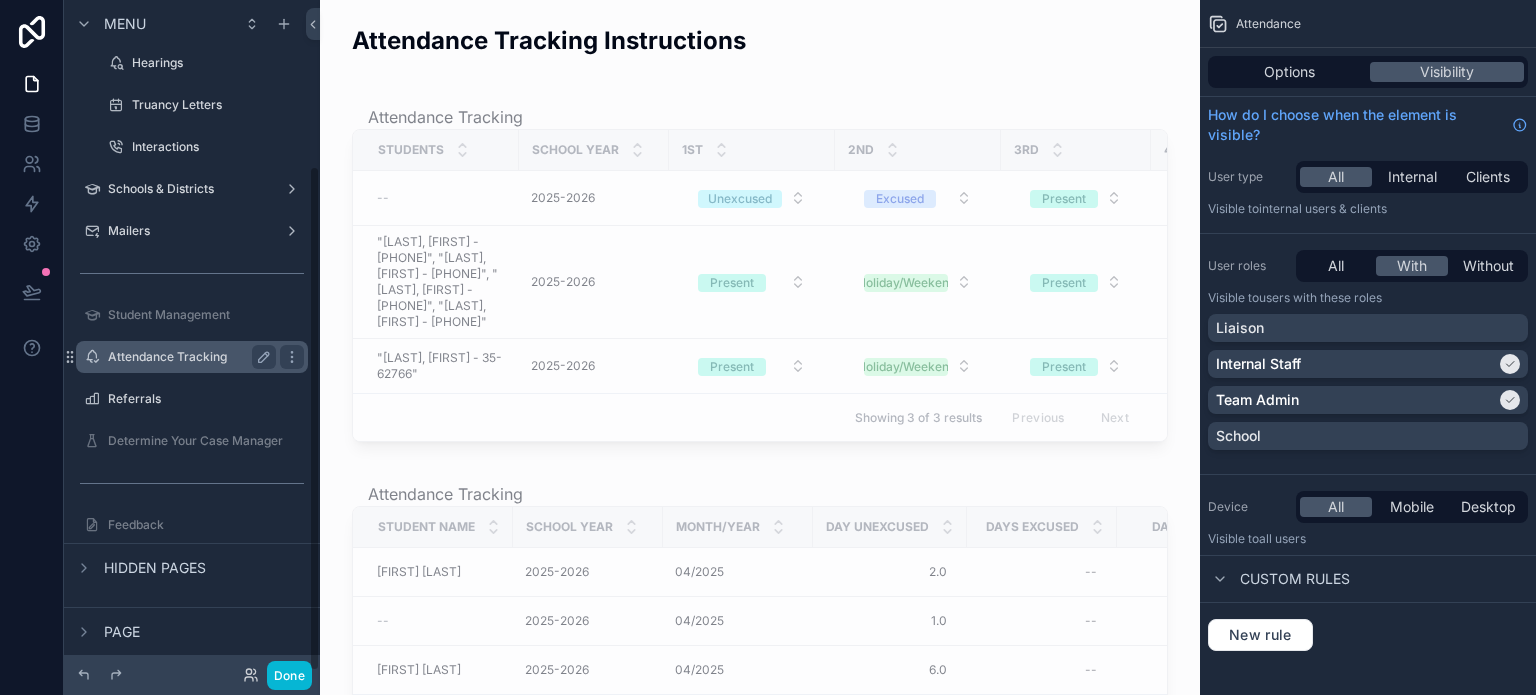 click on "Attendance Tracking" at bounding box center (192, 357) 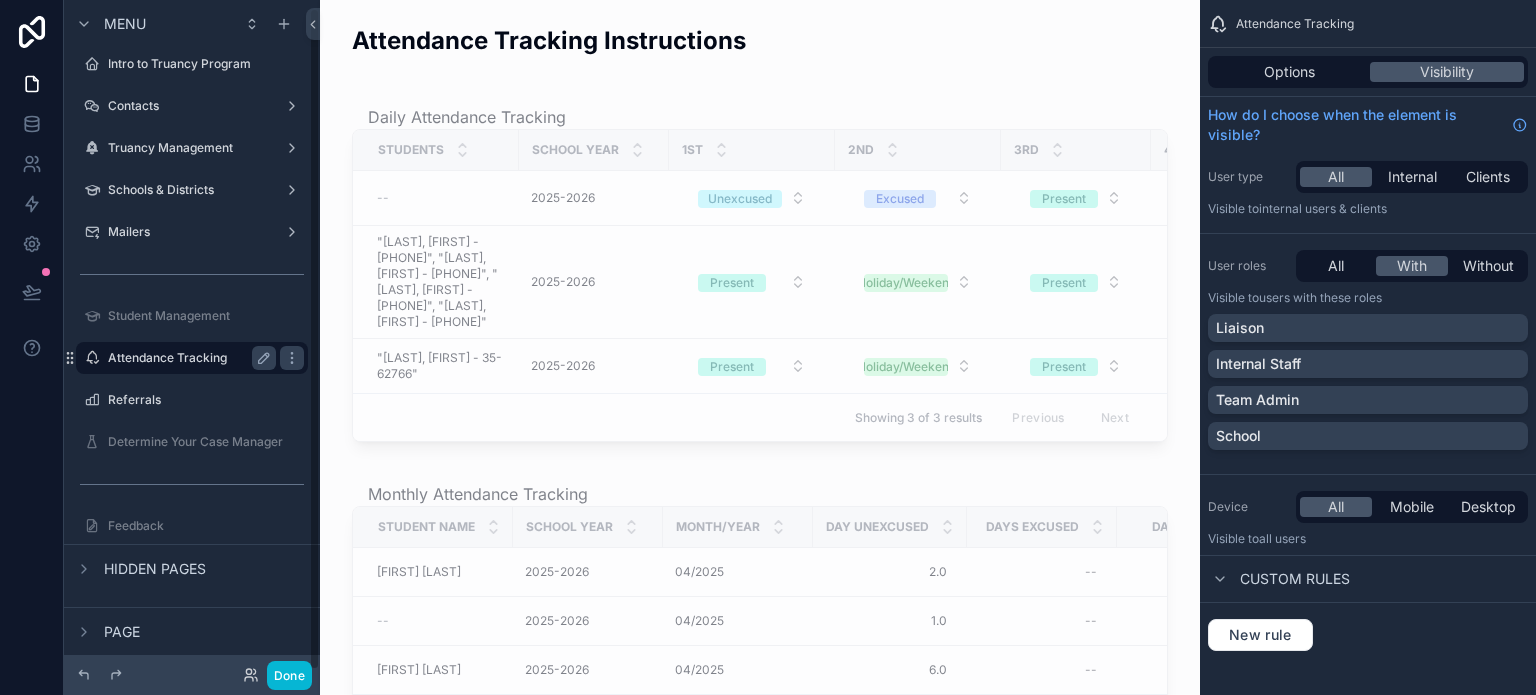 scroll, scrollTop: 0, scrollLeft: 0, axis: both 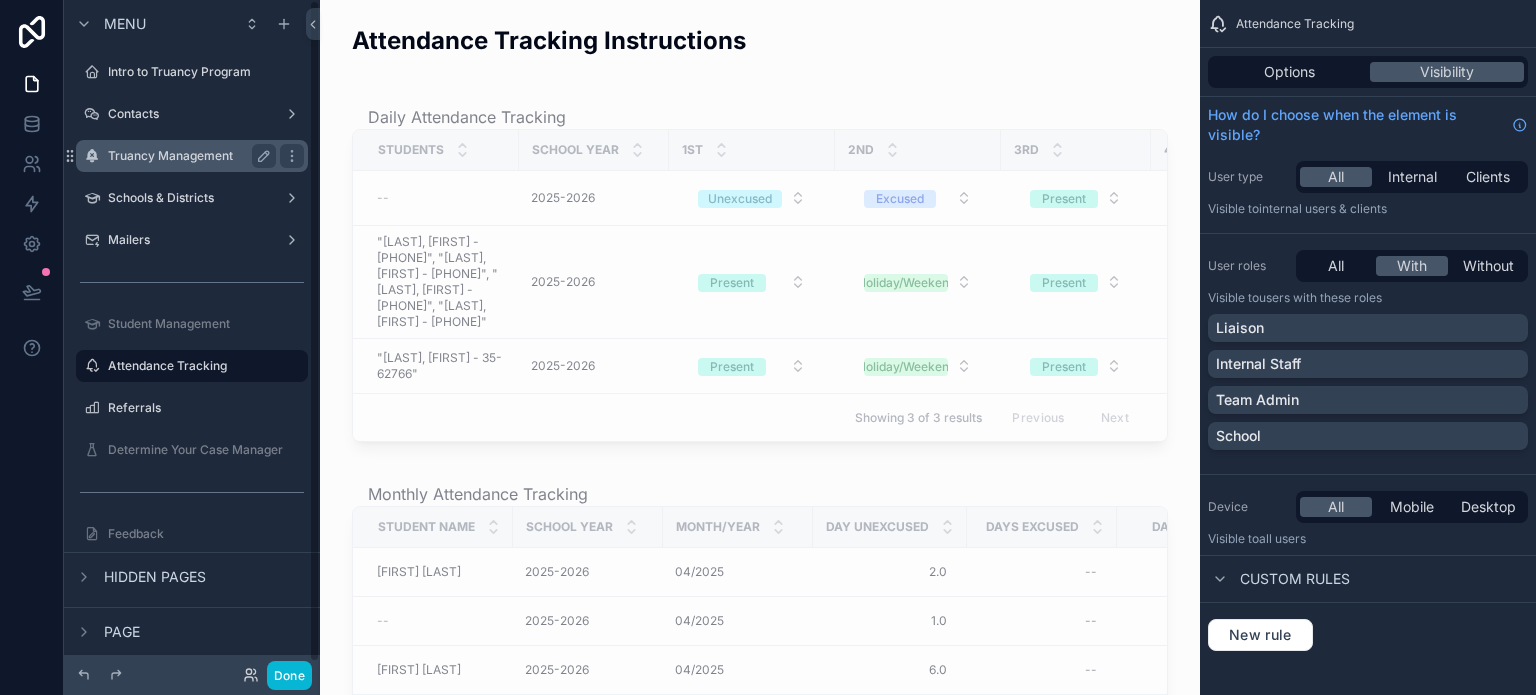 click on "Truancy Management" at bounding box center [192, 156] 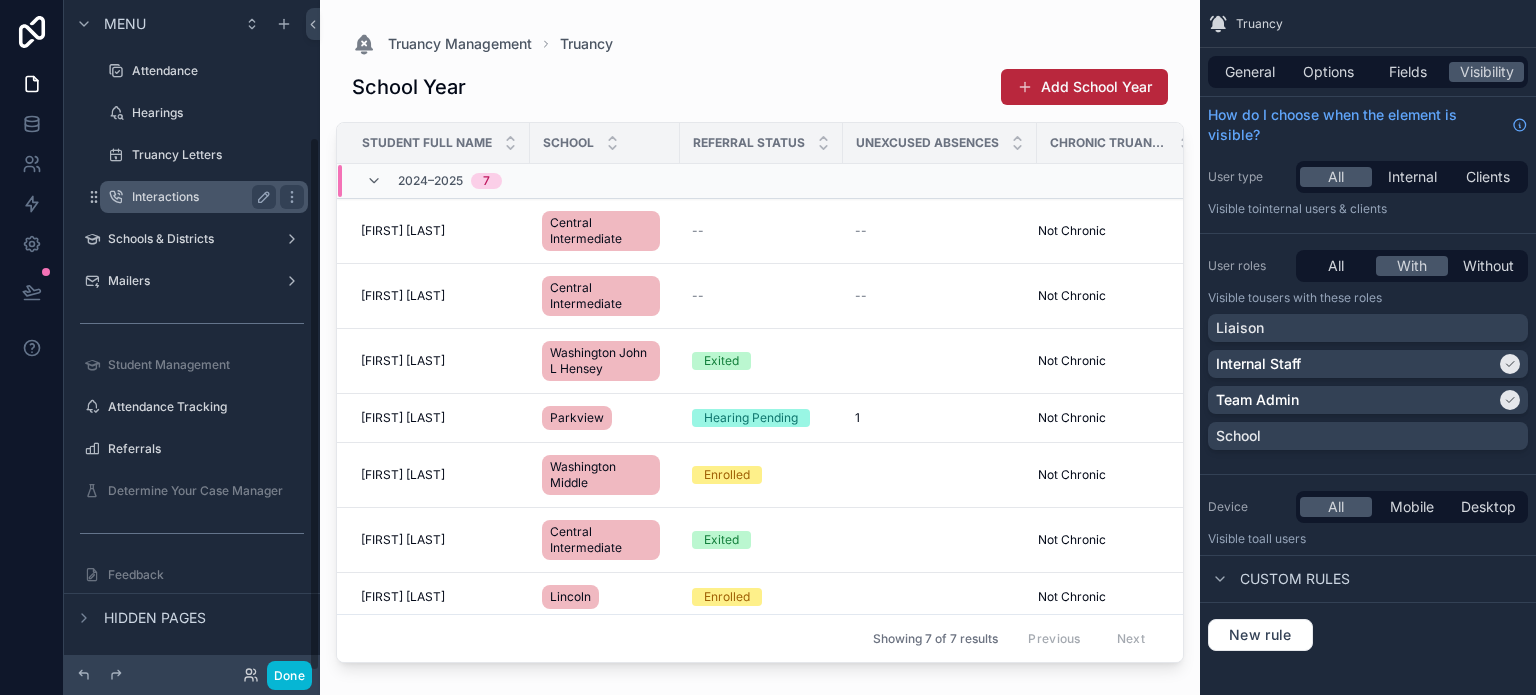 scroll, scrollTop: 171, scrollLeft: 0, axis: vertical 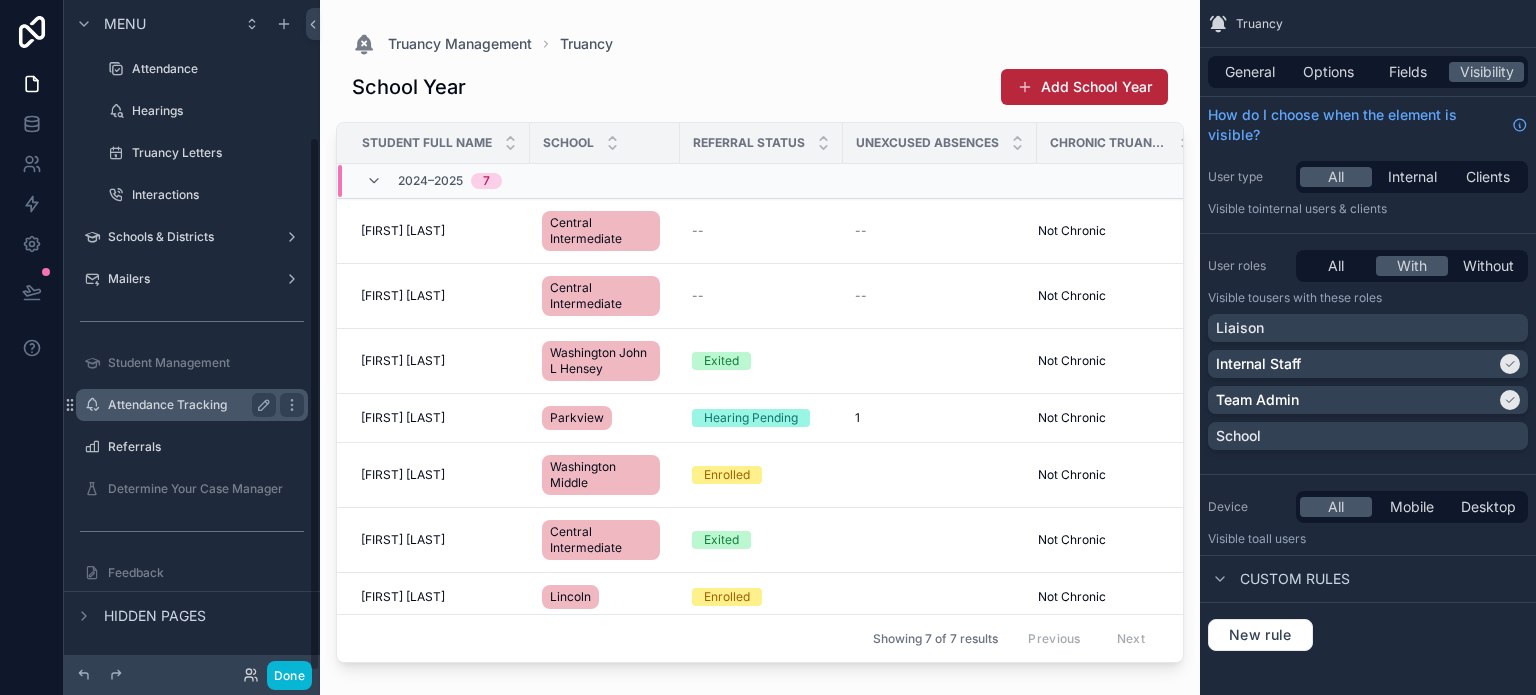 click on "Attendance Tracking" at bounding box center [188, 405] 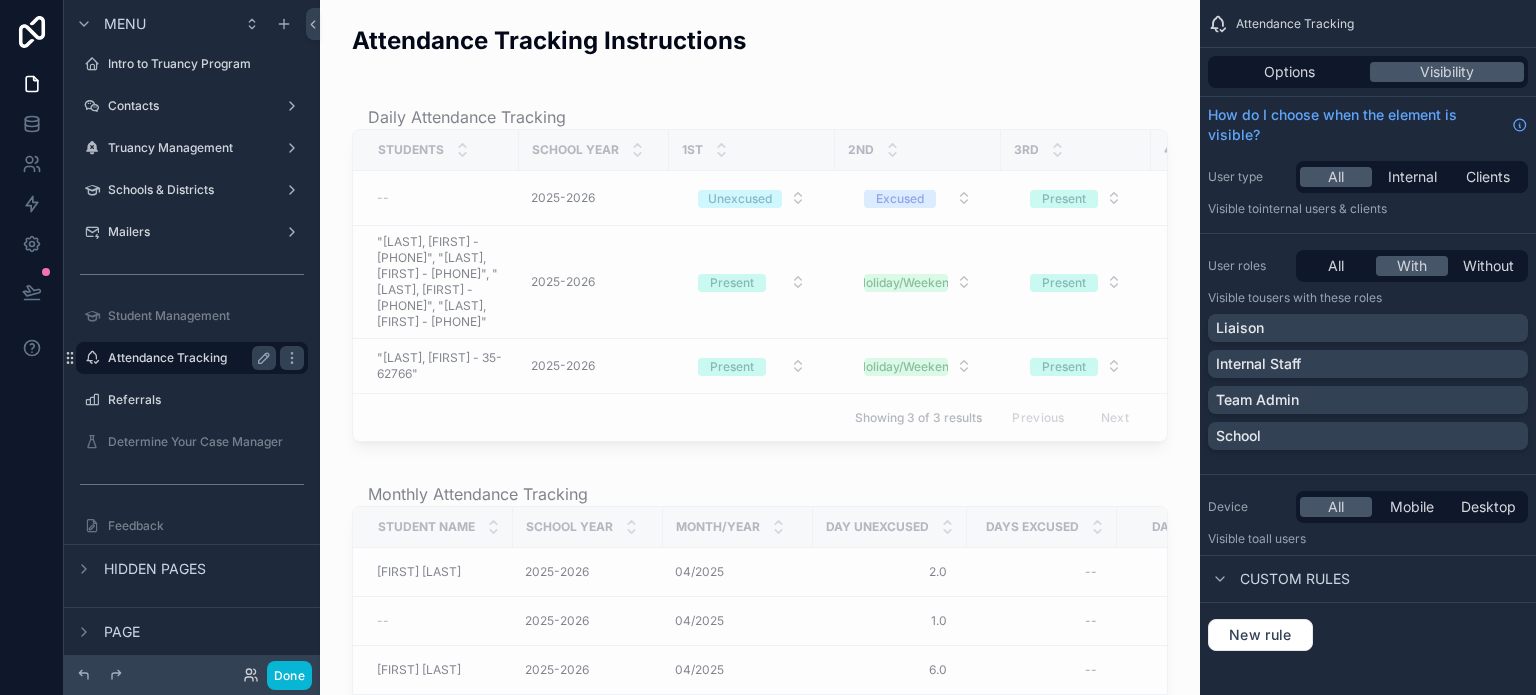 scroll, scrollTop: 0, scrollLeft: 0, axis: both 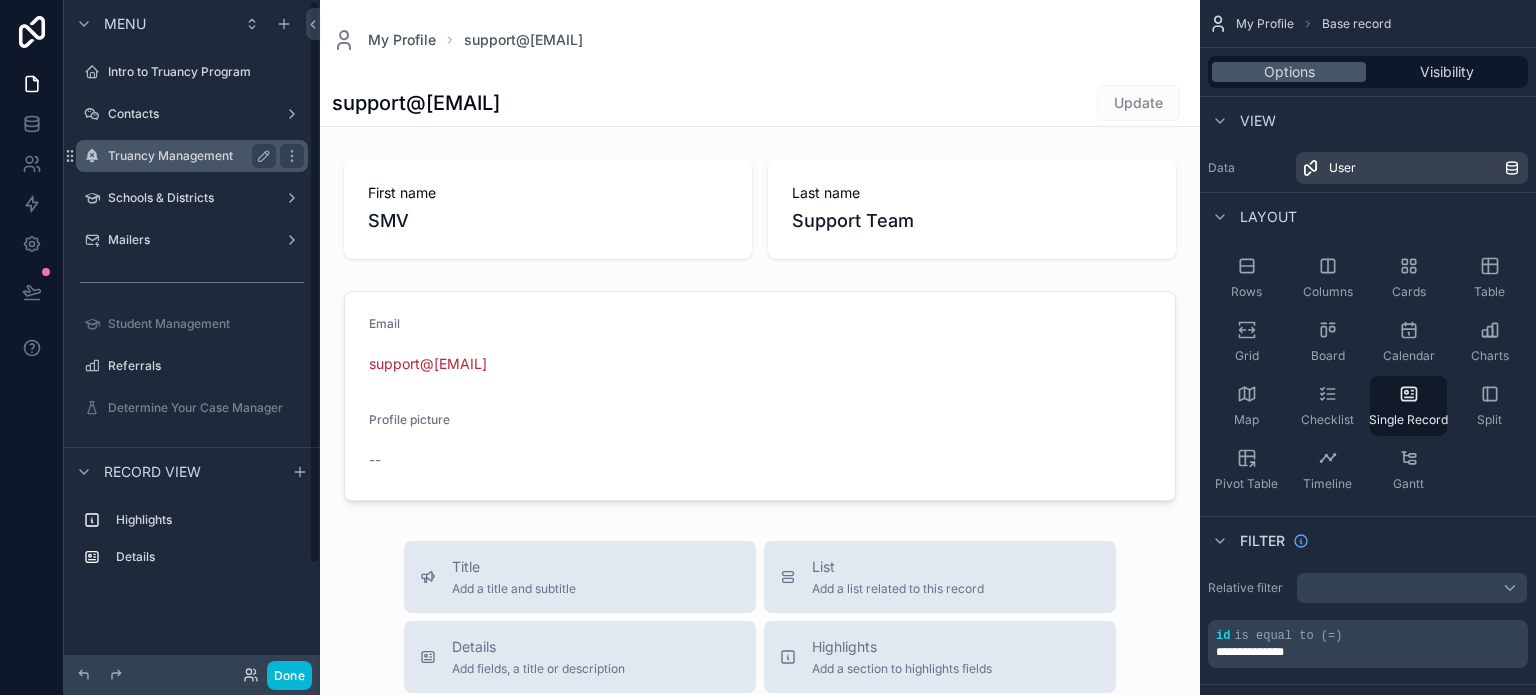 click on "Truancy Management" at bounding box center [192, 156] 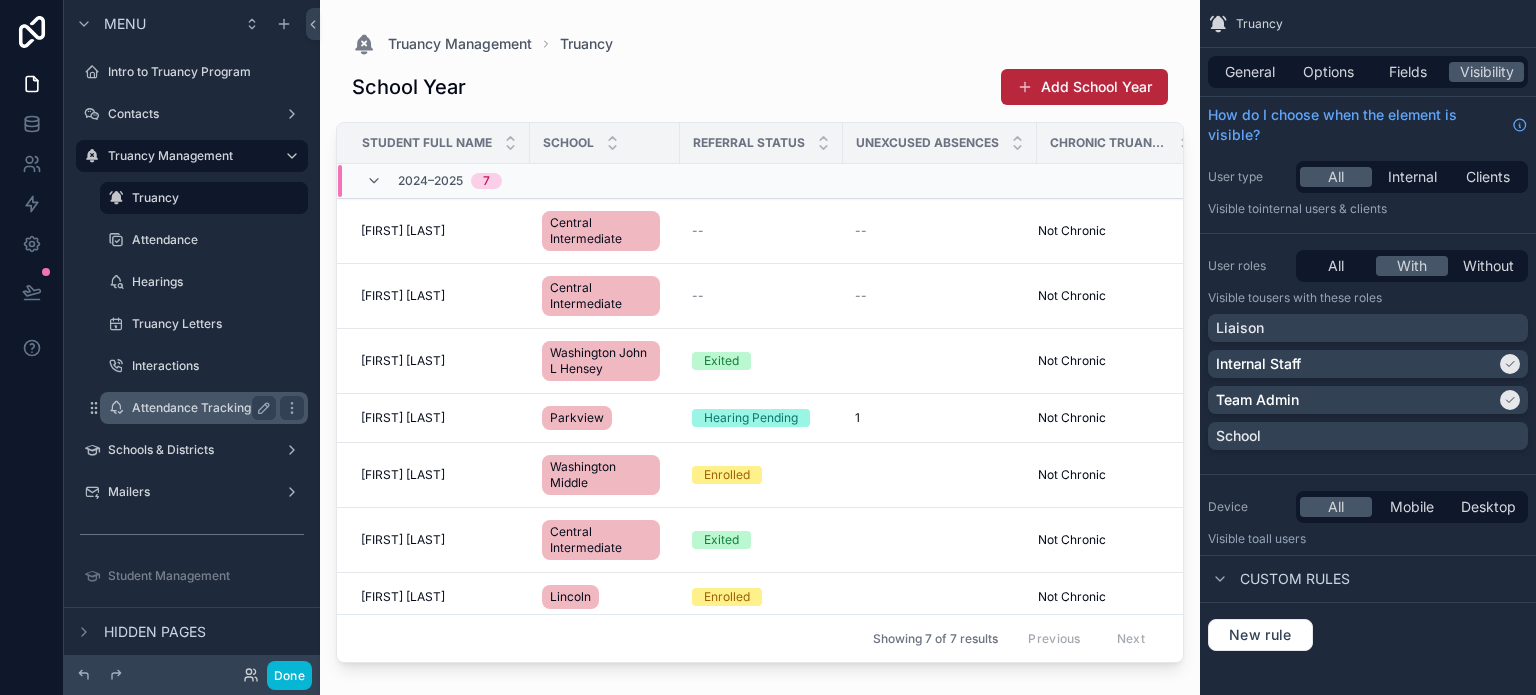 click on "Attendance Tracking" at bounding box center [200, 408] 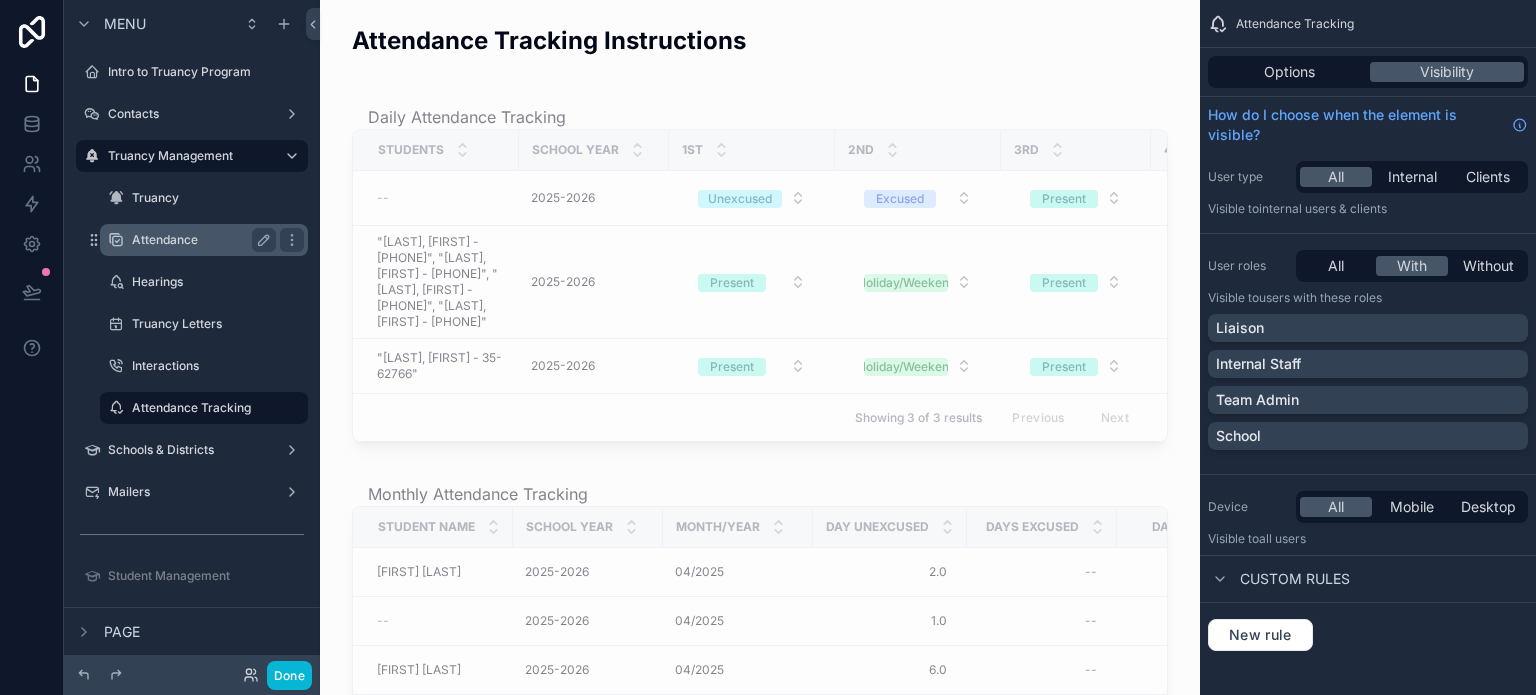 click on "Attendance" at bounding box center (200, 240) 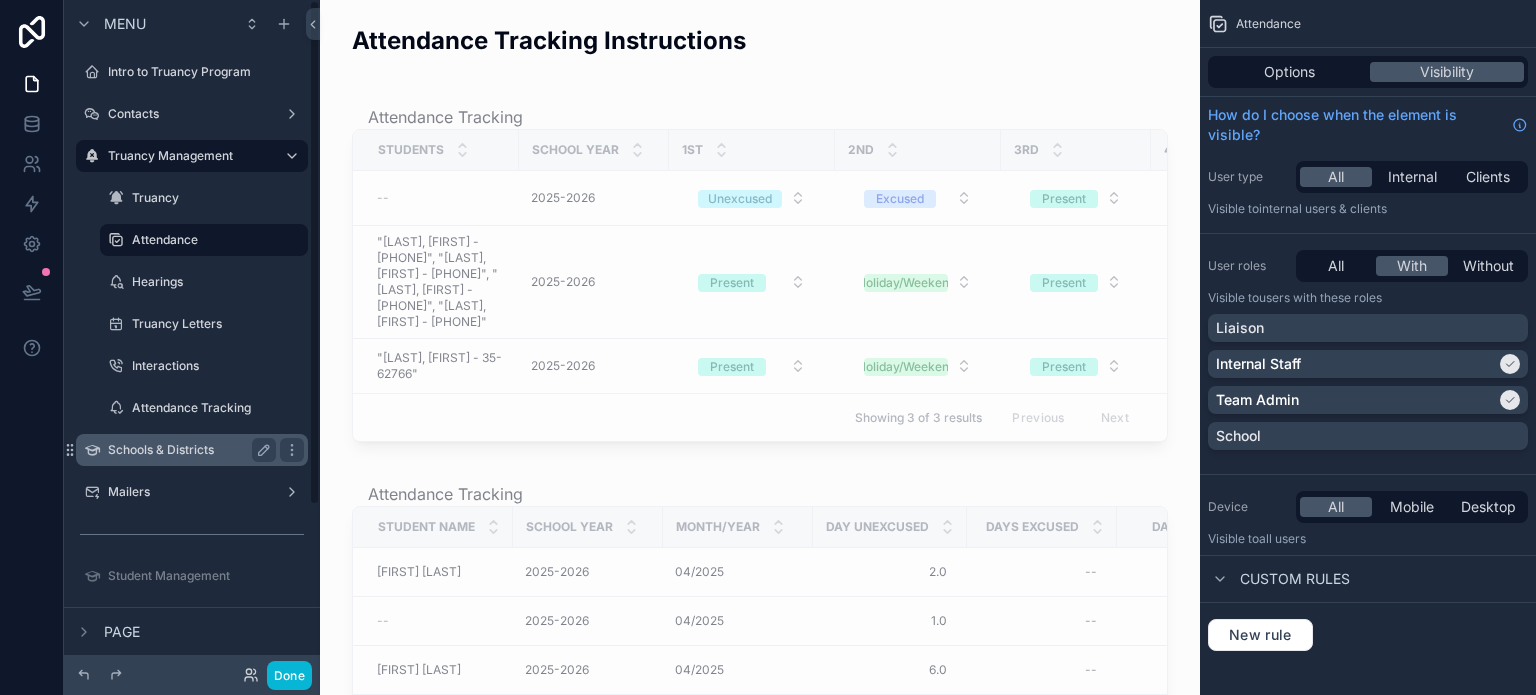 click on "Schools & Districts" at bounding box center [188, 450] 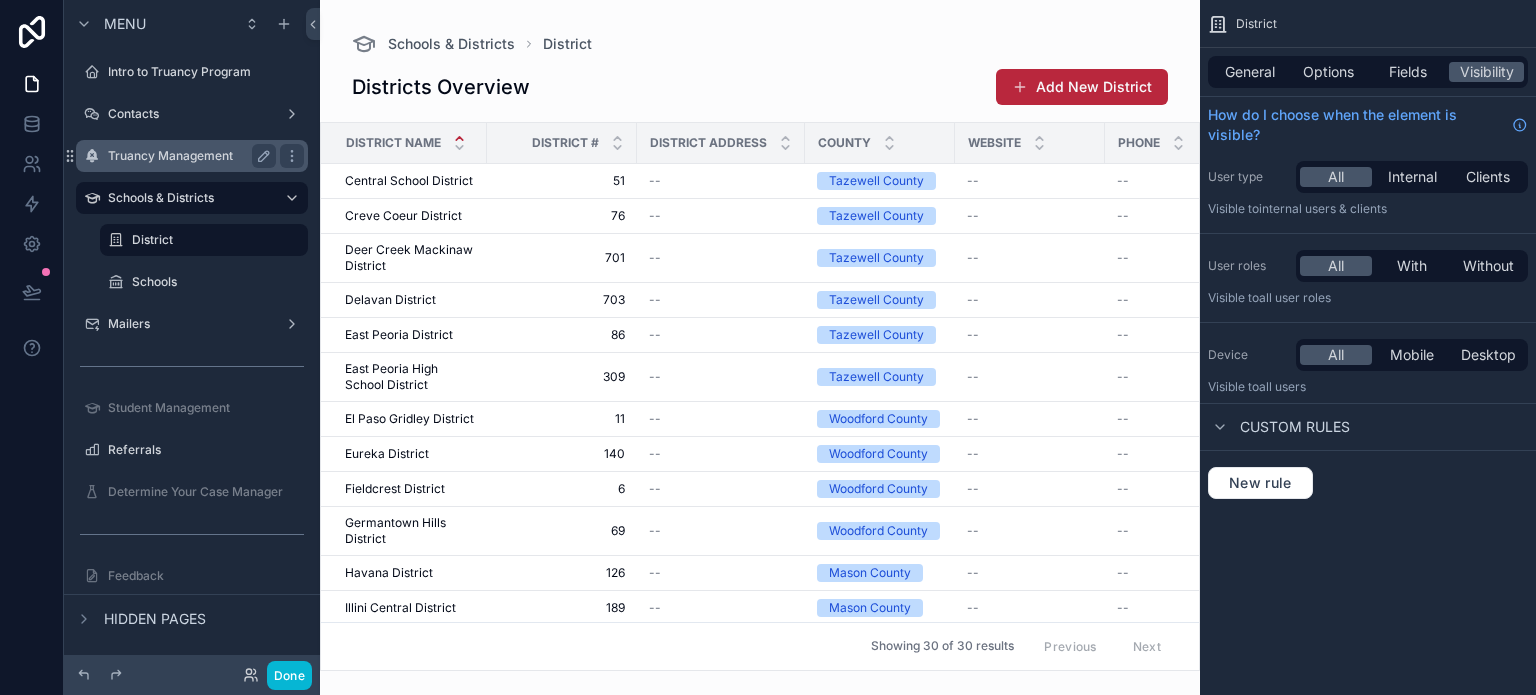 click on "Truancy Management" at bounding box center [188, 156] 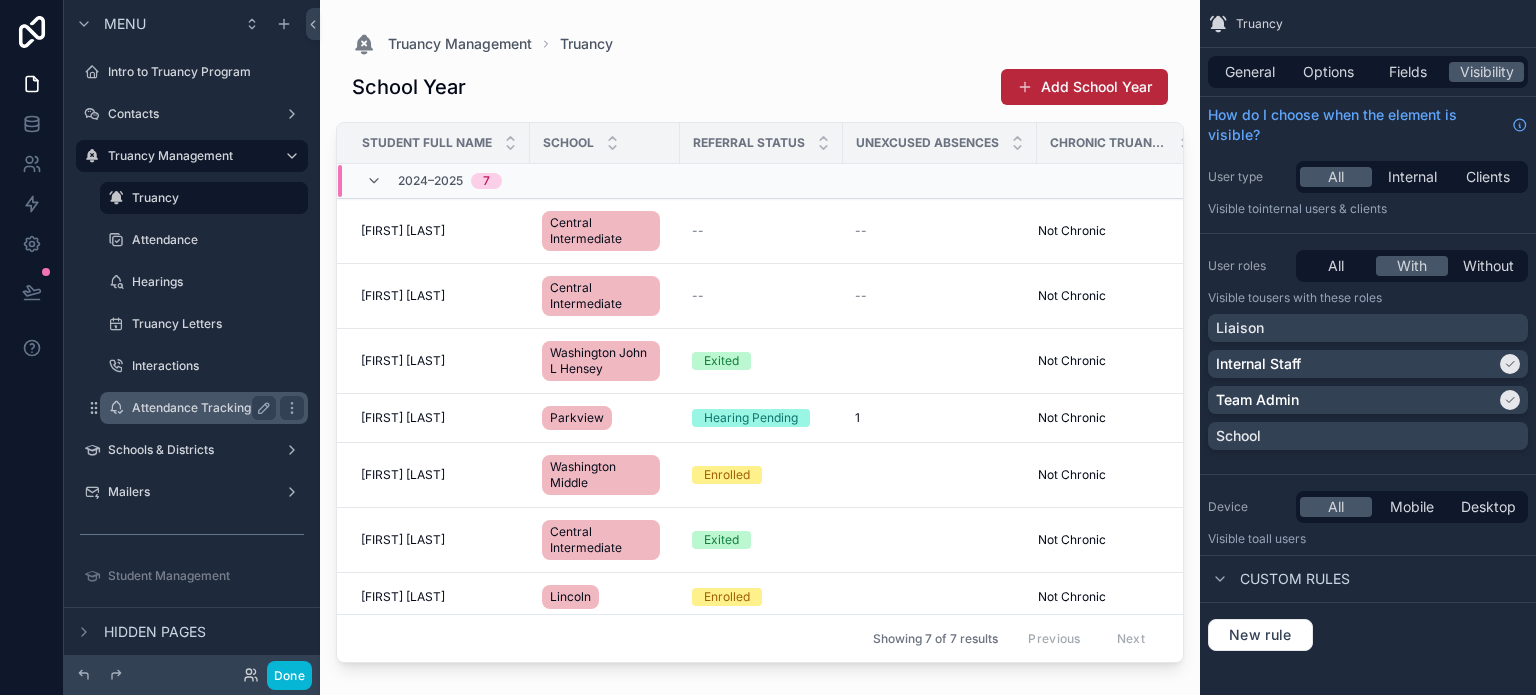 click on "Attendance Tracking" at bounding box center (200, 408) 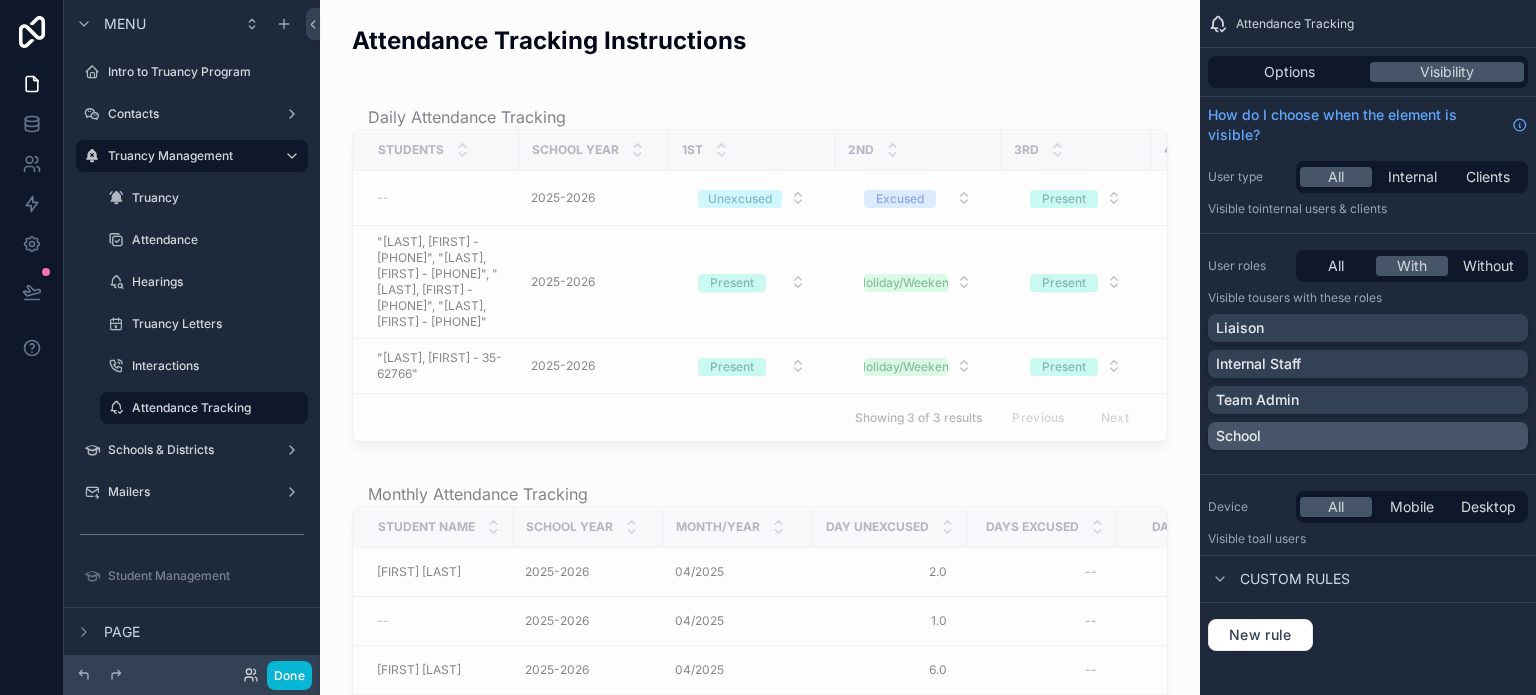 click on "School" at bounding box center [1368, 436] 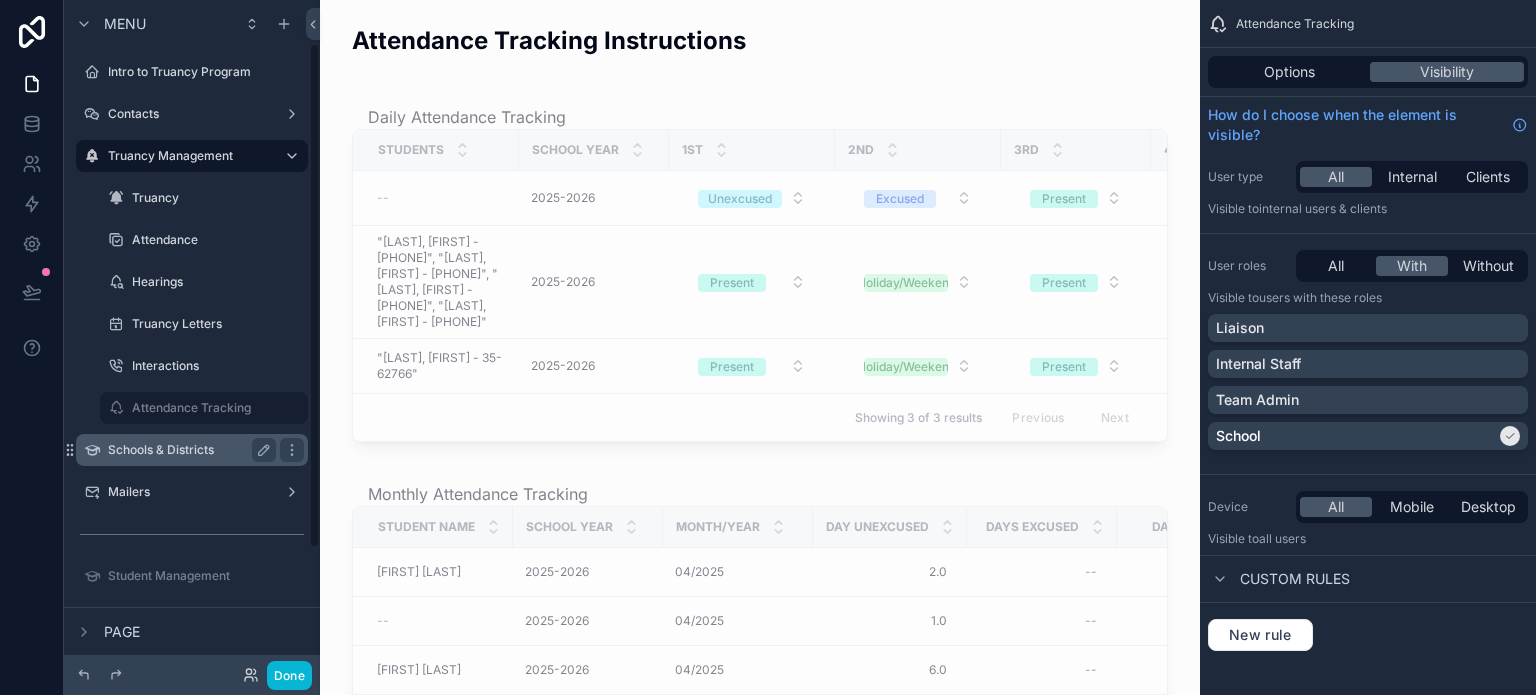 scroll, scrollTop: 100, scrollLeft: 0, axis: vertical 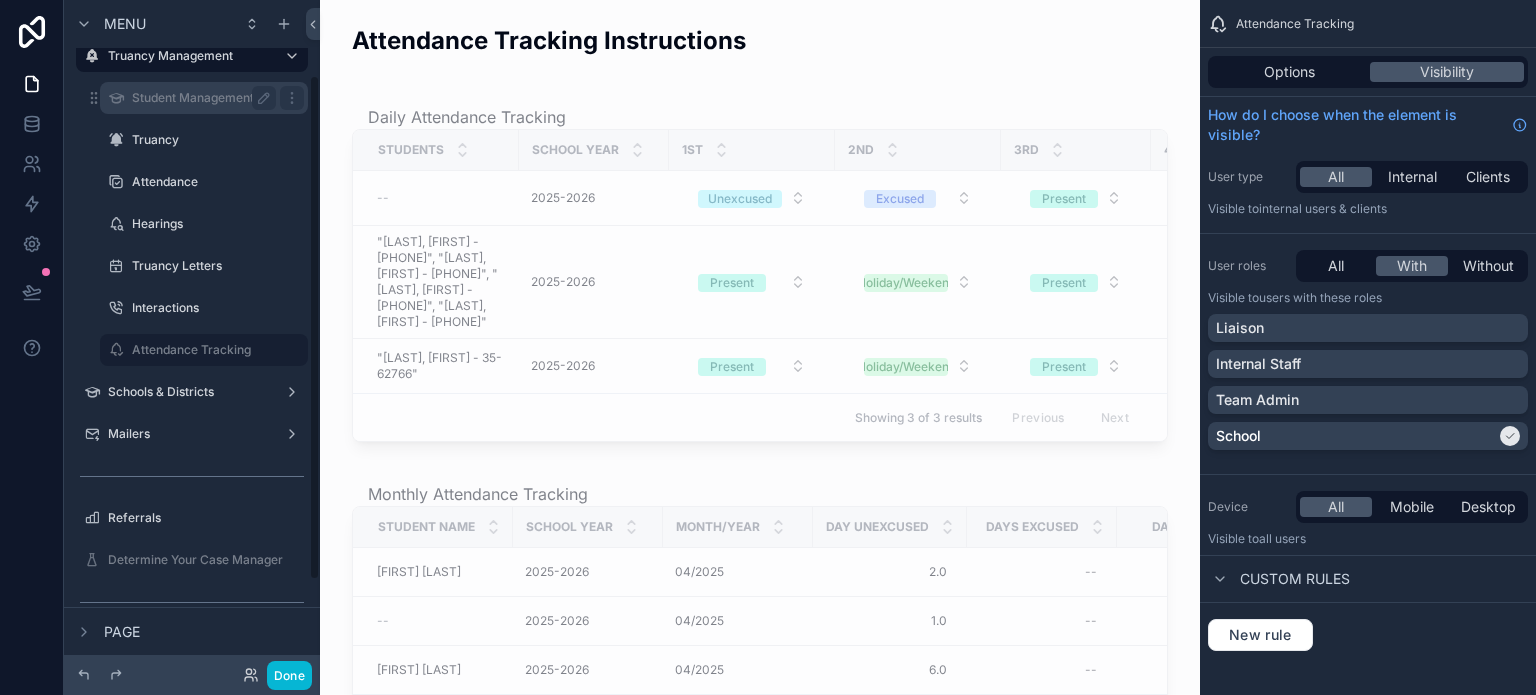 click on "Student Management" at bounding box center (200, 98) 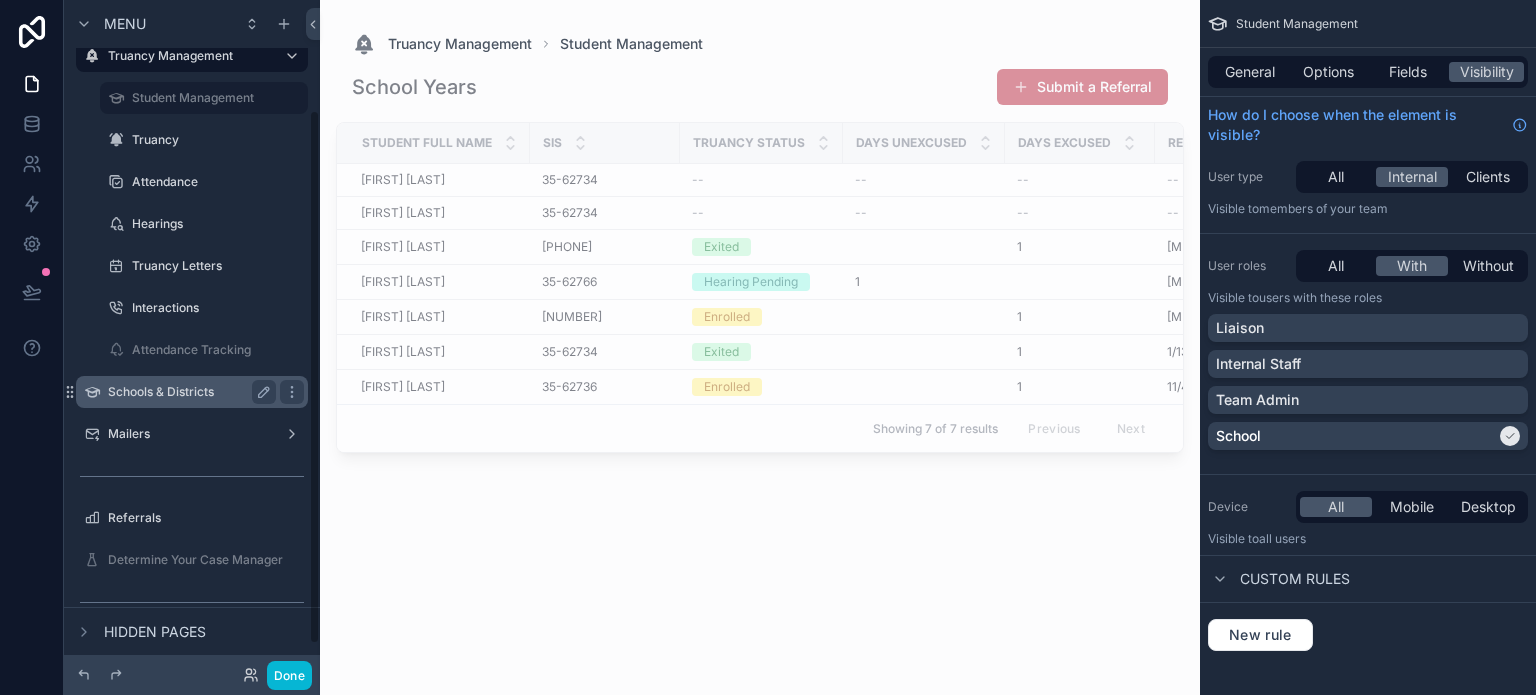 scroll, scrollTop: 171, scrollLeft: 0, axis: vertical 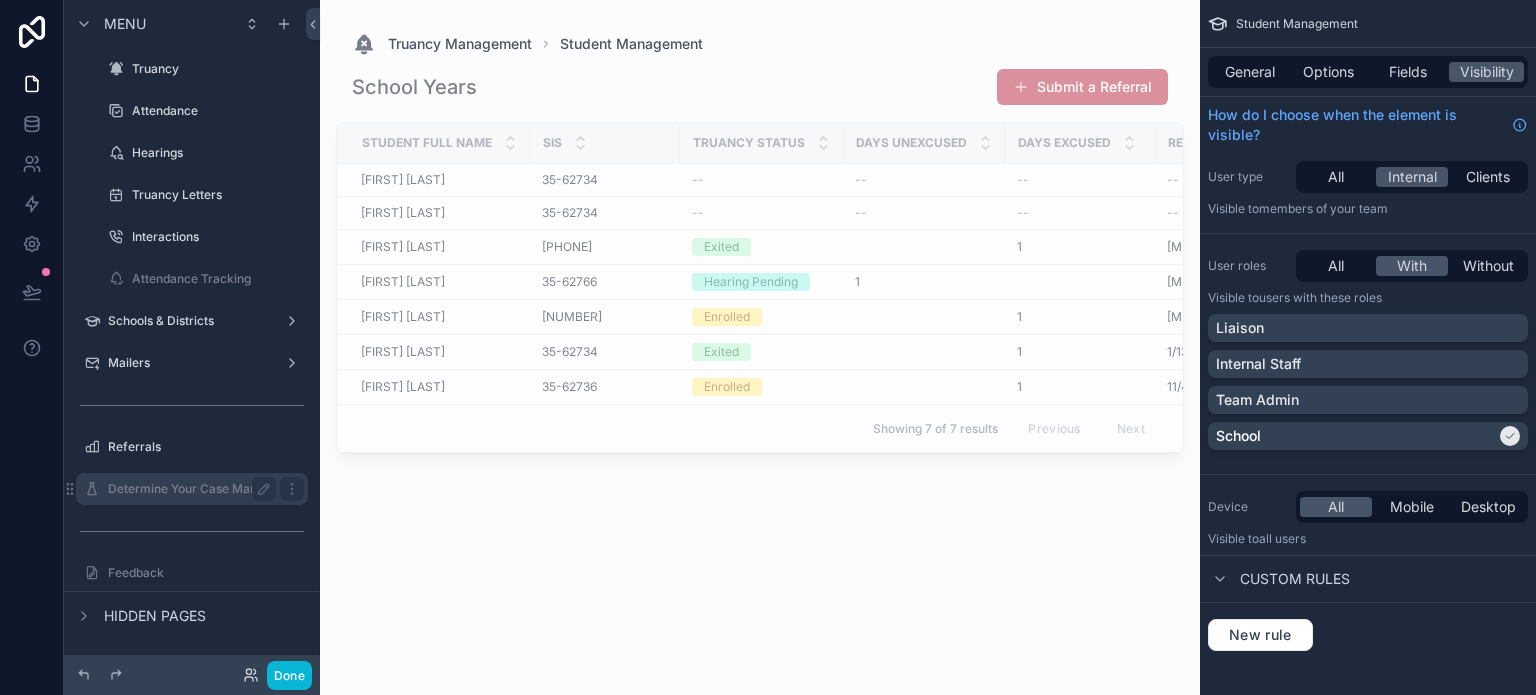 click on "Determine Your Case Manager" at bounding box center (192, 489) 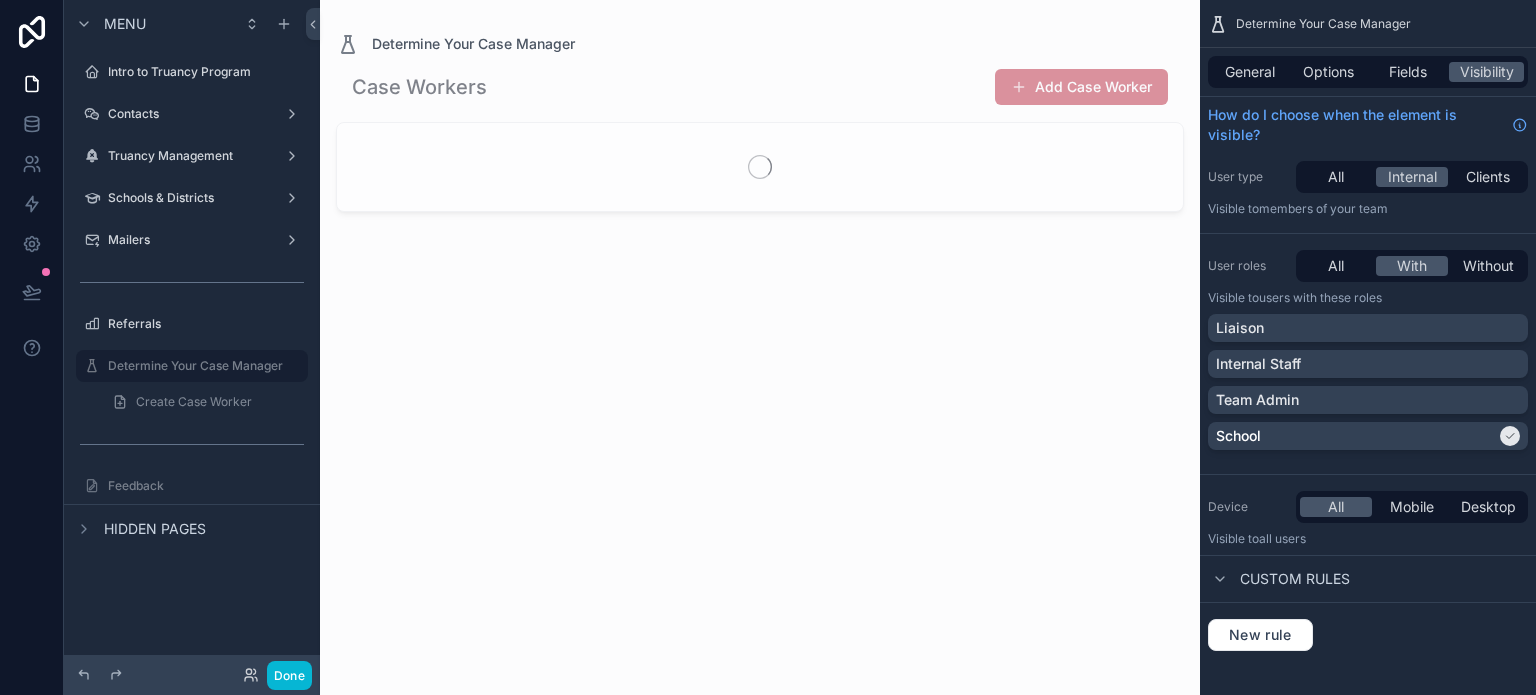 scroll, scrollTop: 0, scrollLeft: 0, axis: both 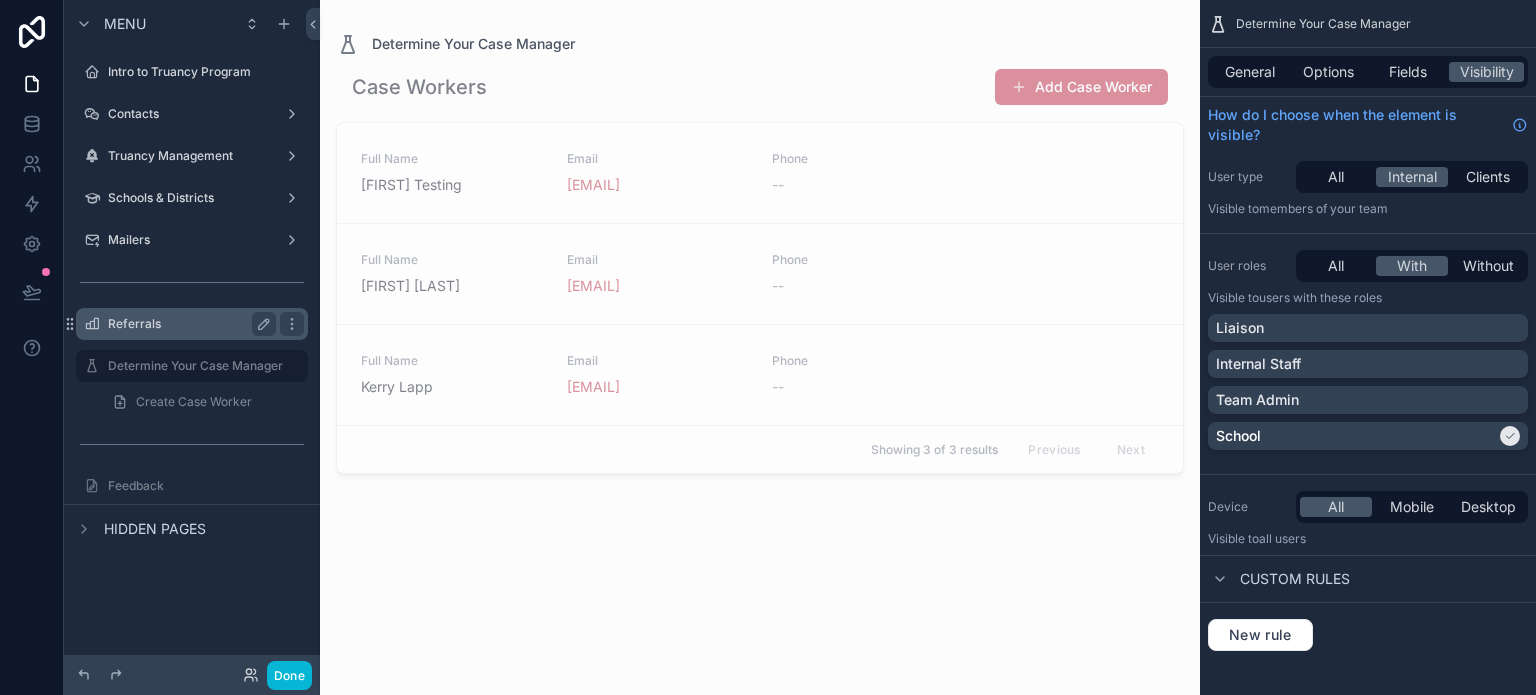 click on "Referrals" at bounding box center (188, 324) 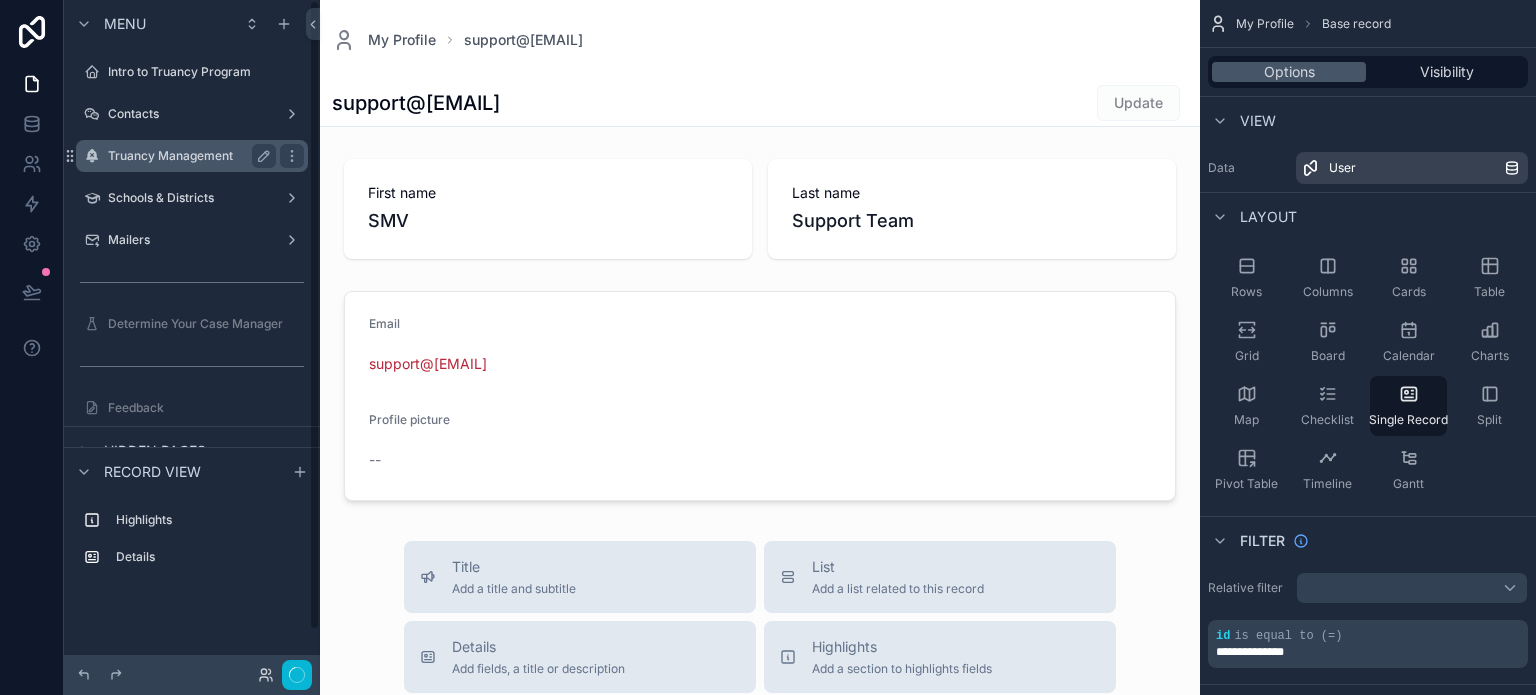 click on "Truancy Management" at bounding box center [188, 156] 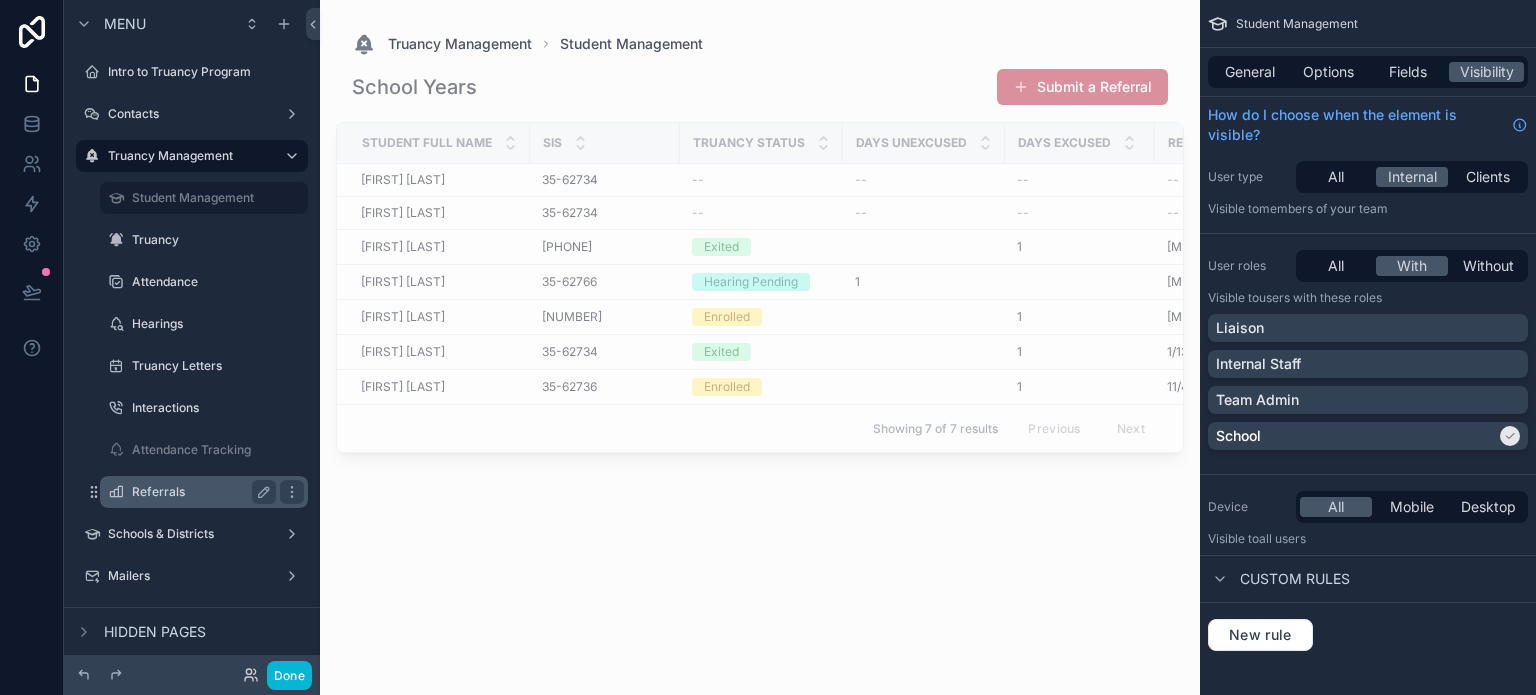 click on "Referrals" at bounding box center (200, 492) 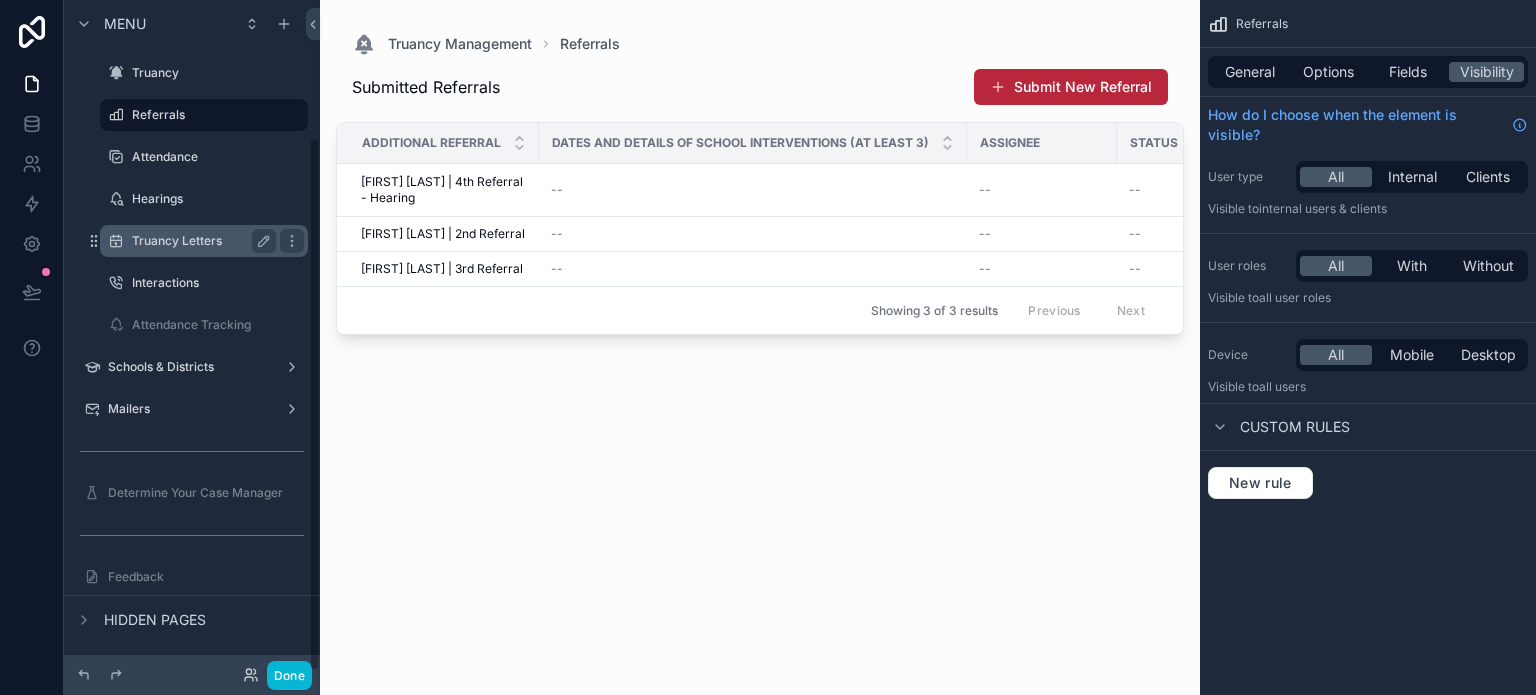 scroll, scrollTop: 171, scrollLeft: 0, axis: vertical 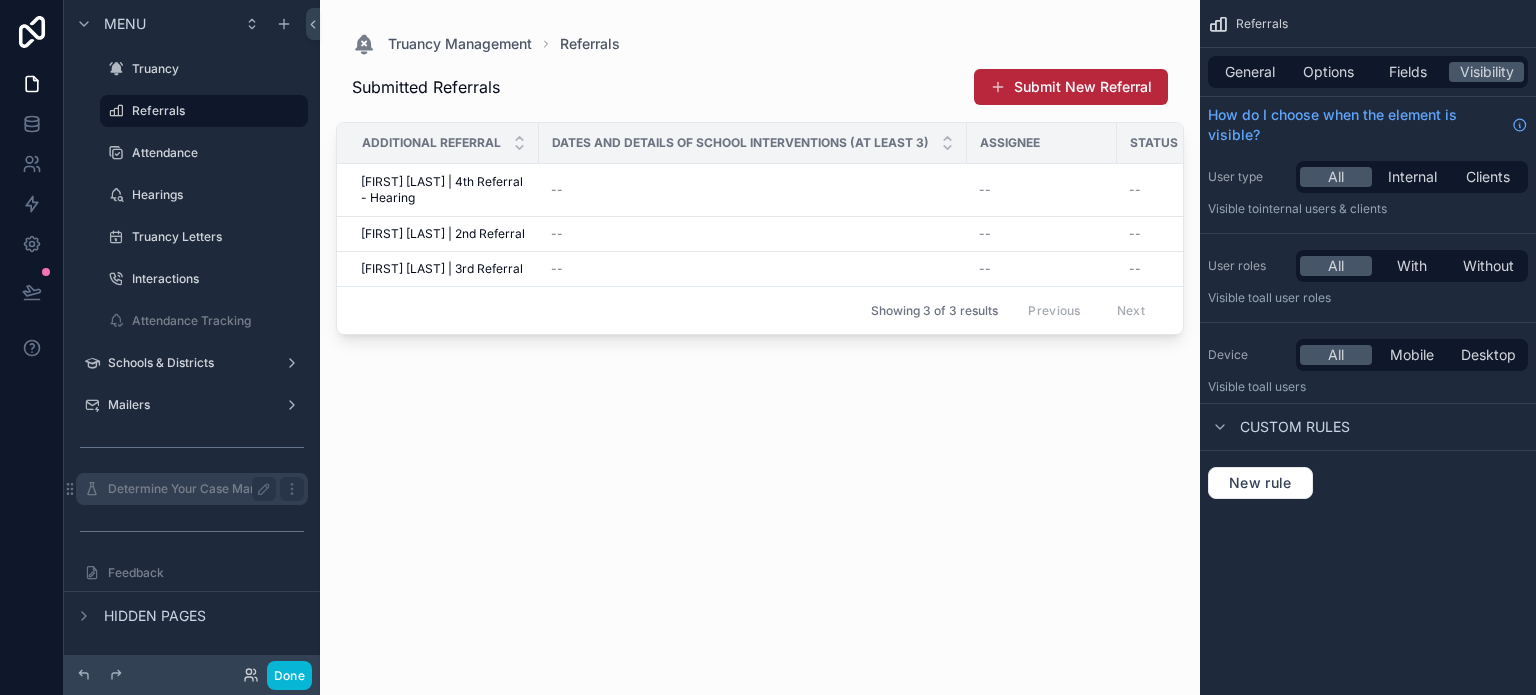 click on "Determine Your Case Manager" at bounding box center [195, 489] 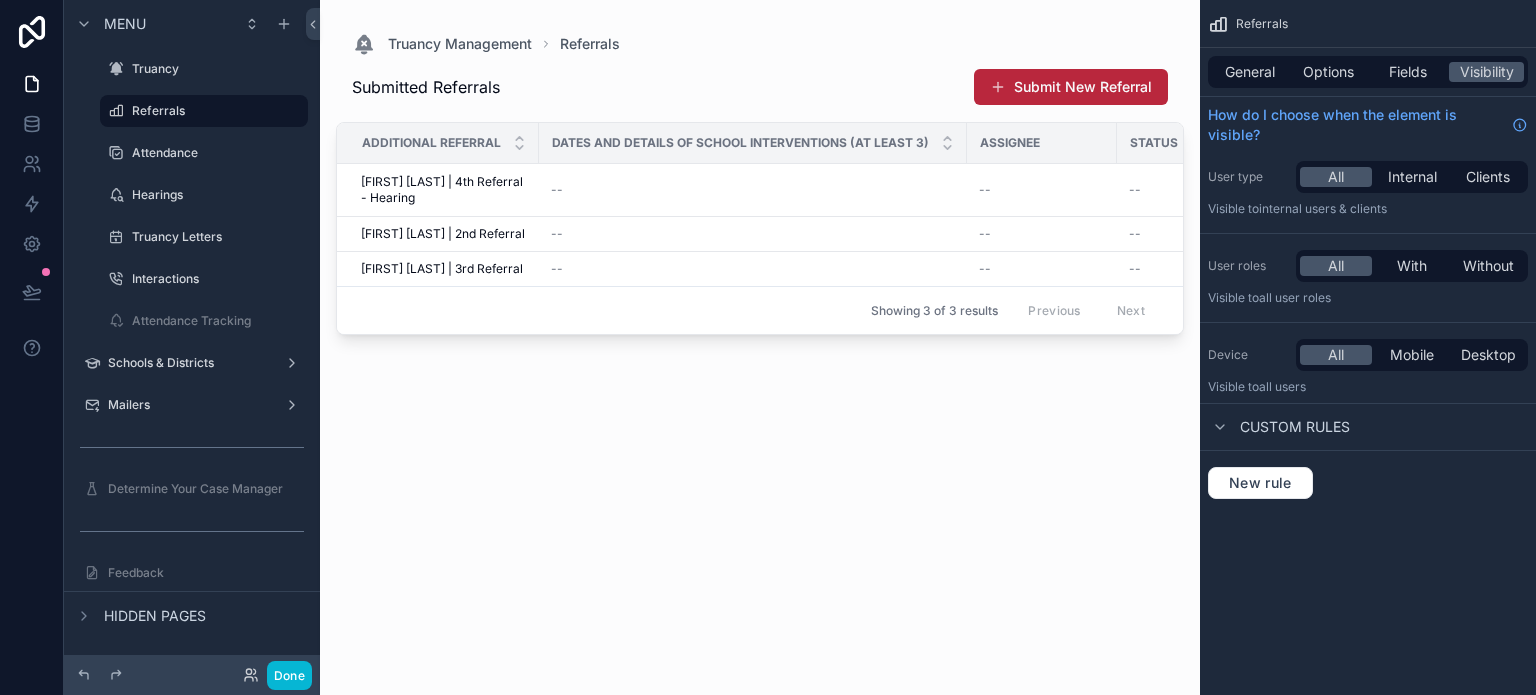 scroll, scrollTop: 0, scrollLeft: 0, axis: both 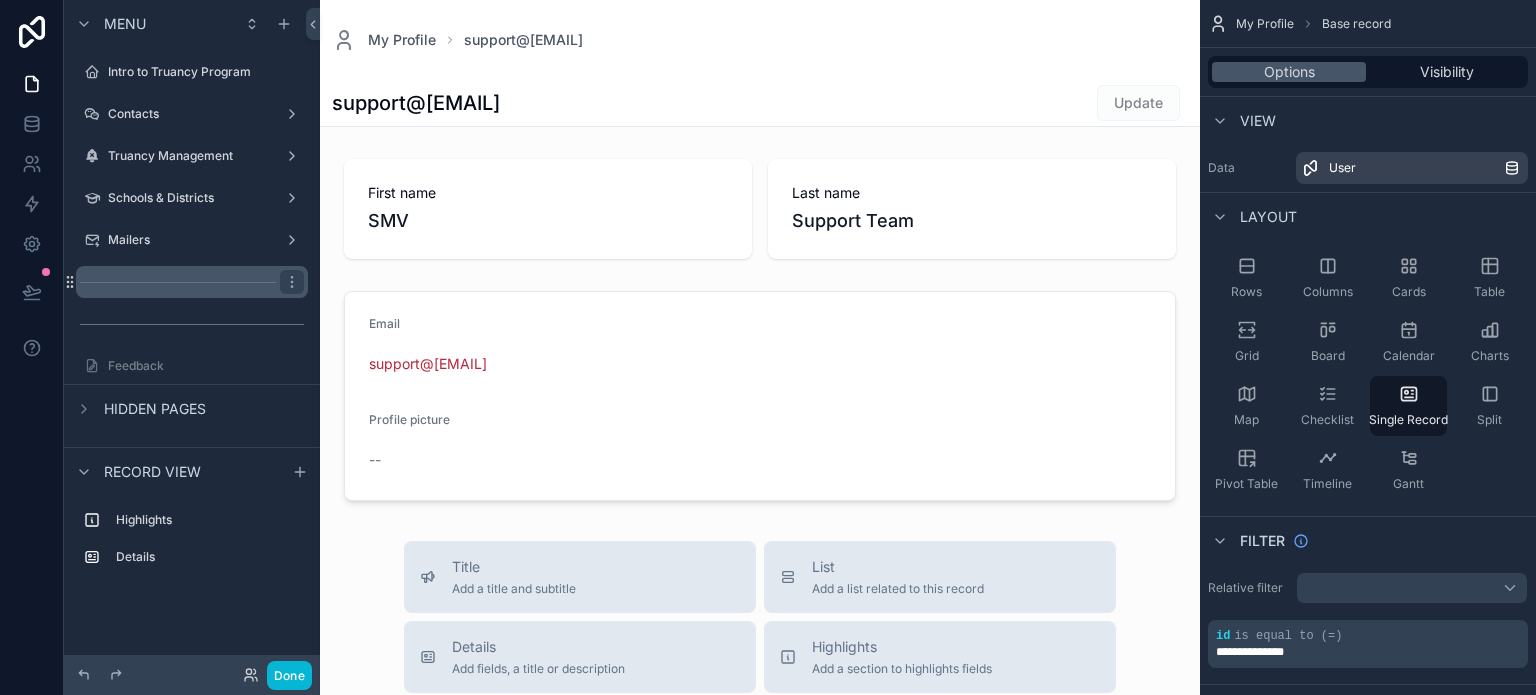 click at bounding box center (192, 282) 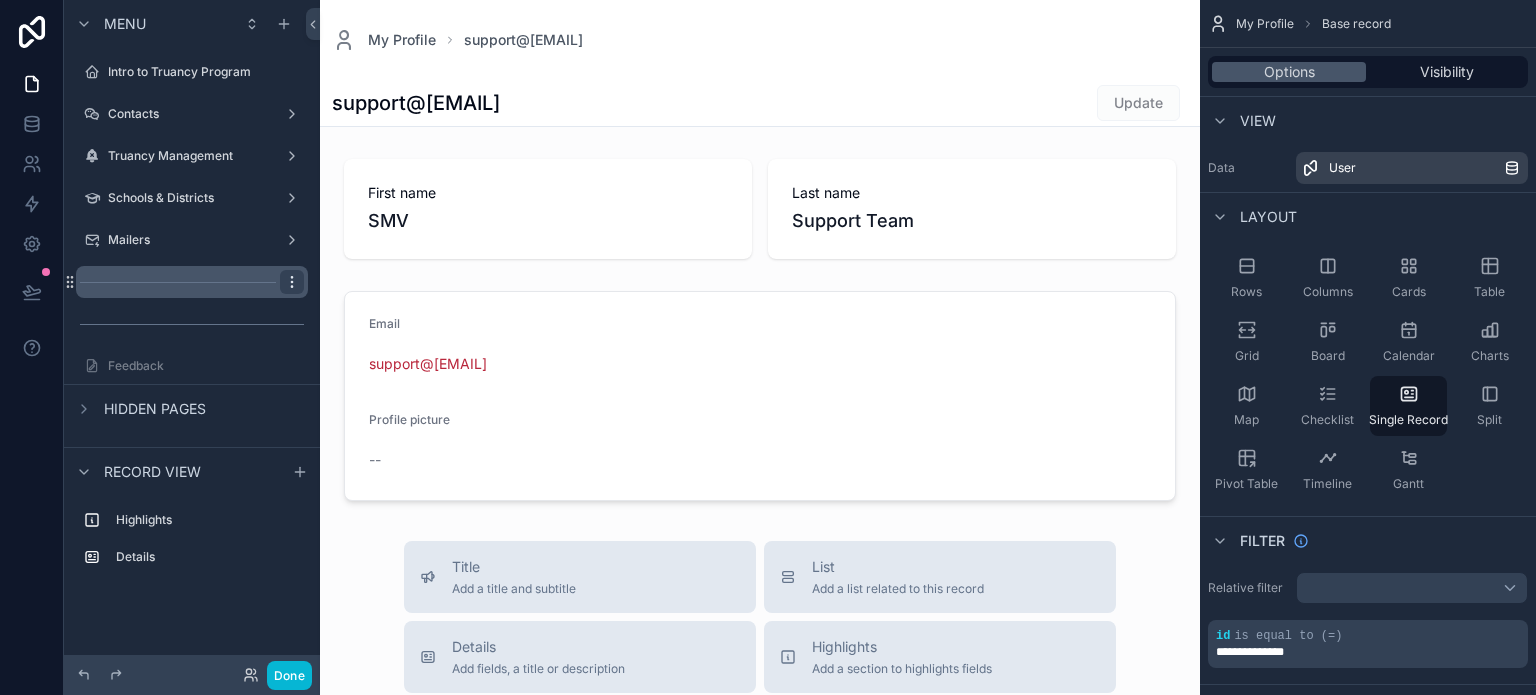 click 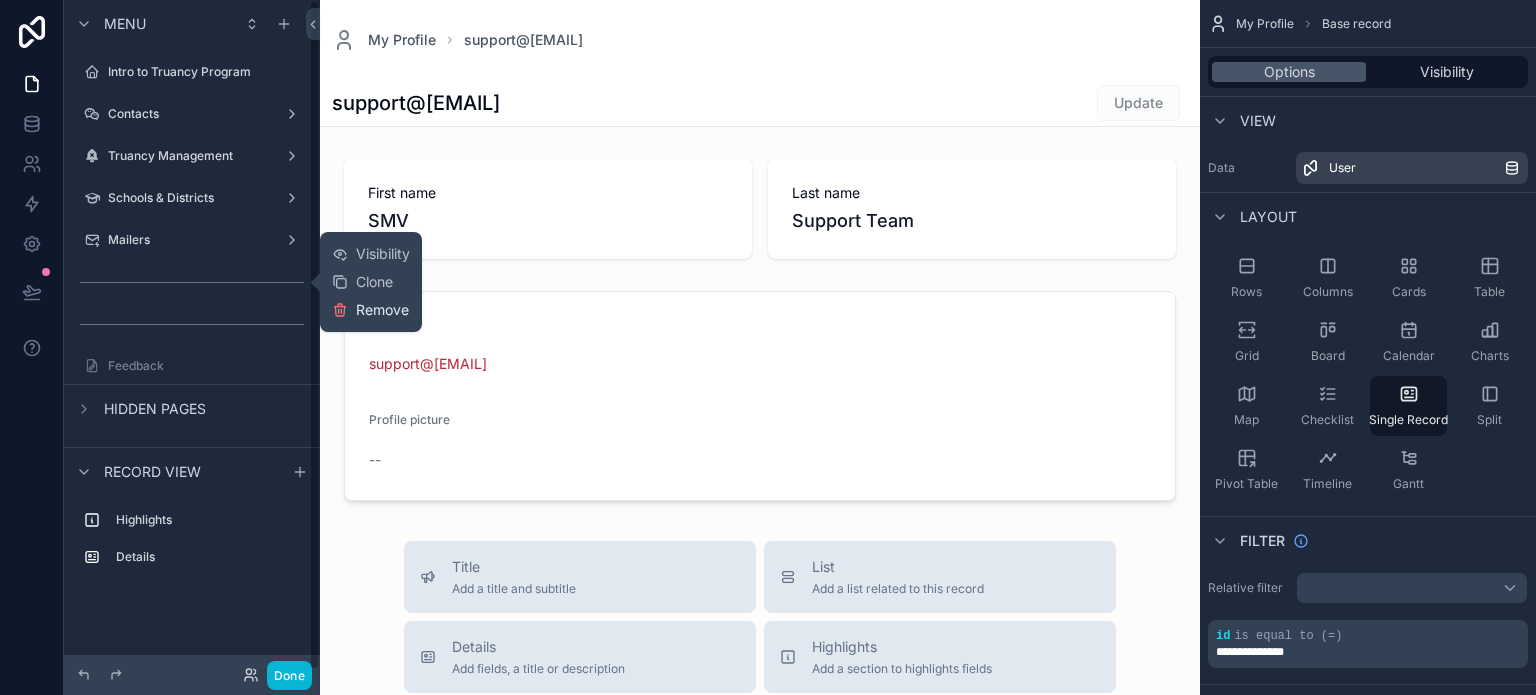 click on "Remove" at bounding box center (370, 310) 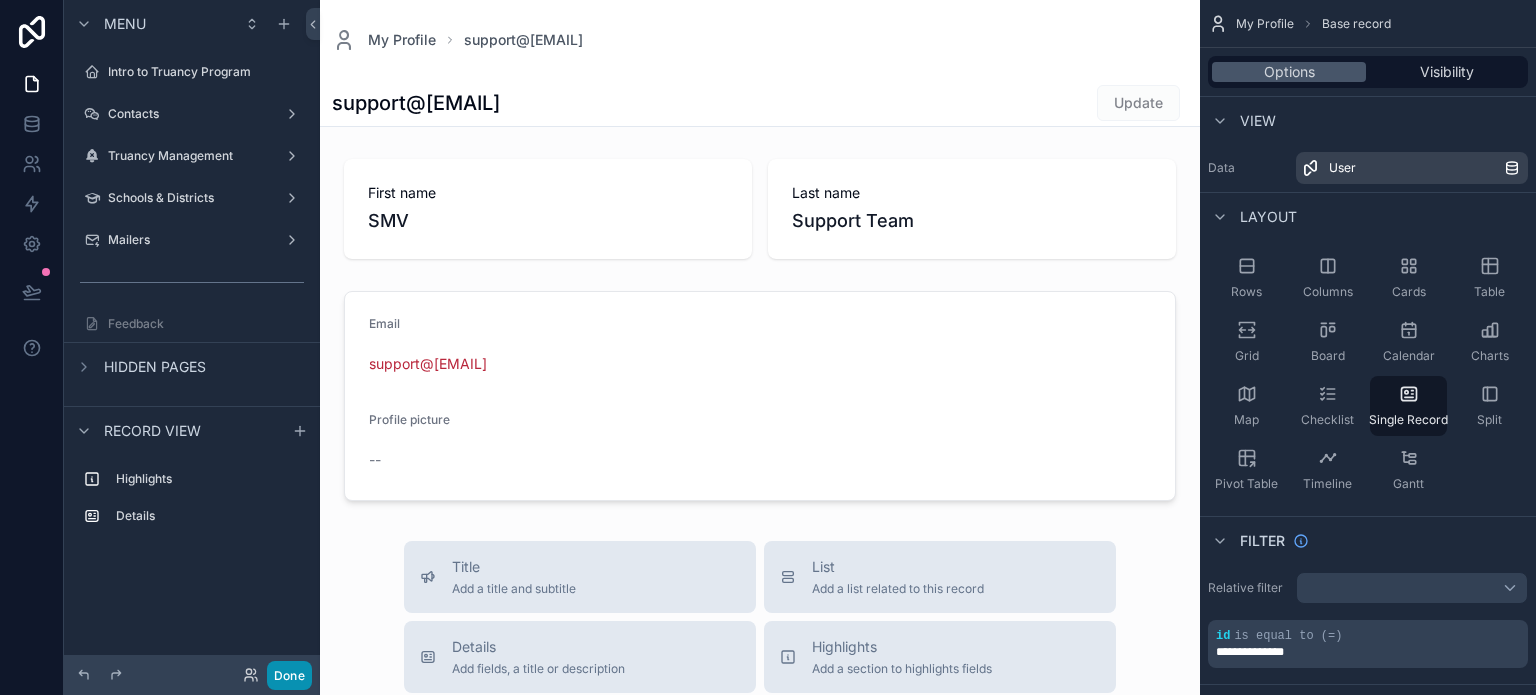 click on "Done" at bounding box center [289, 675] 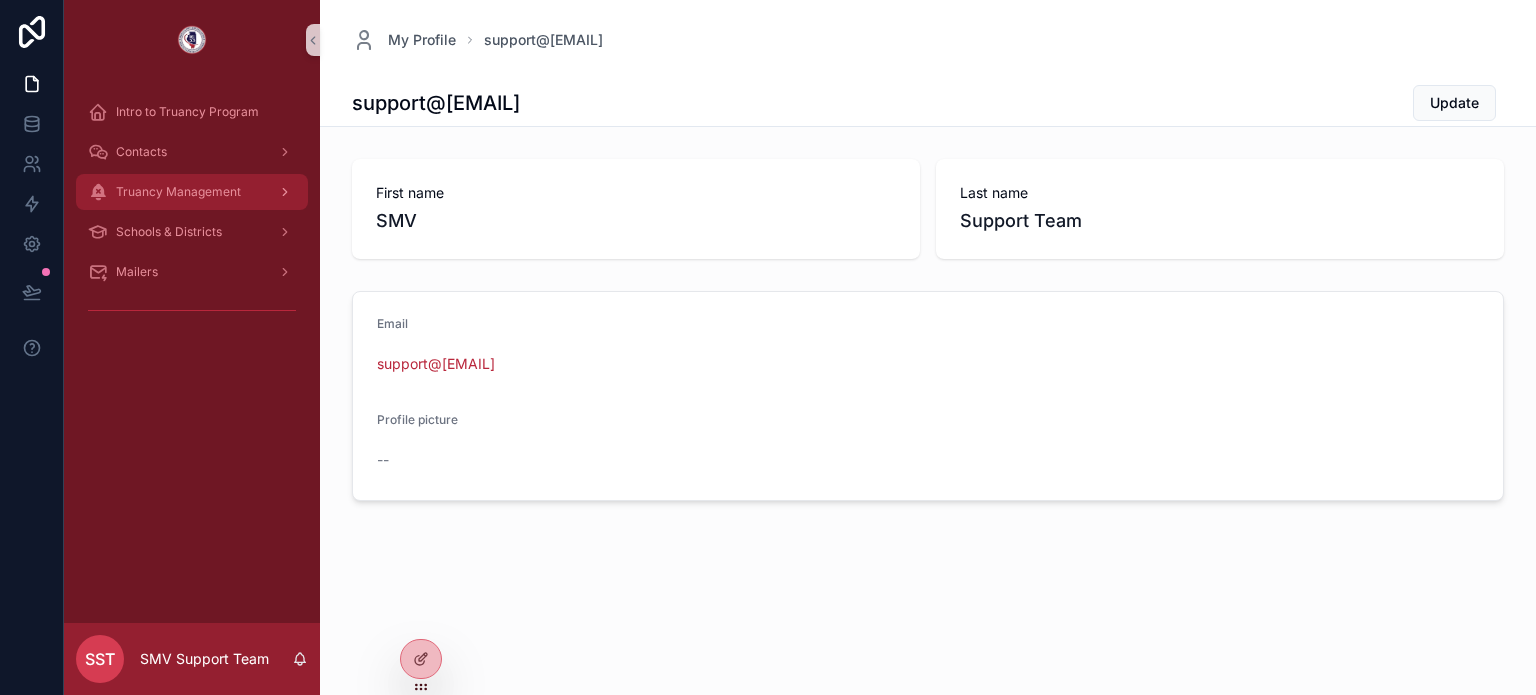 click on "Truancy Management" at bounding box center [178, 192] 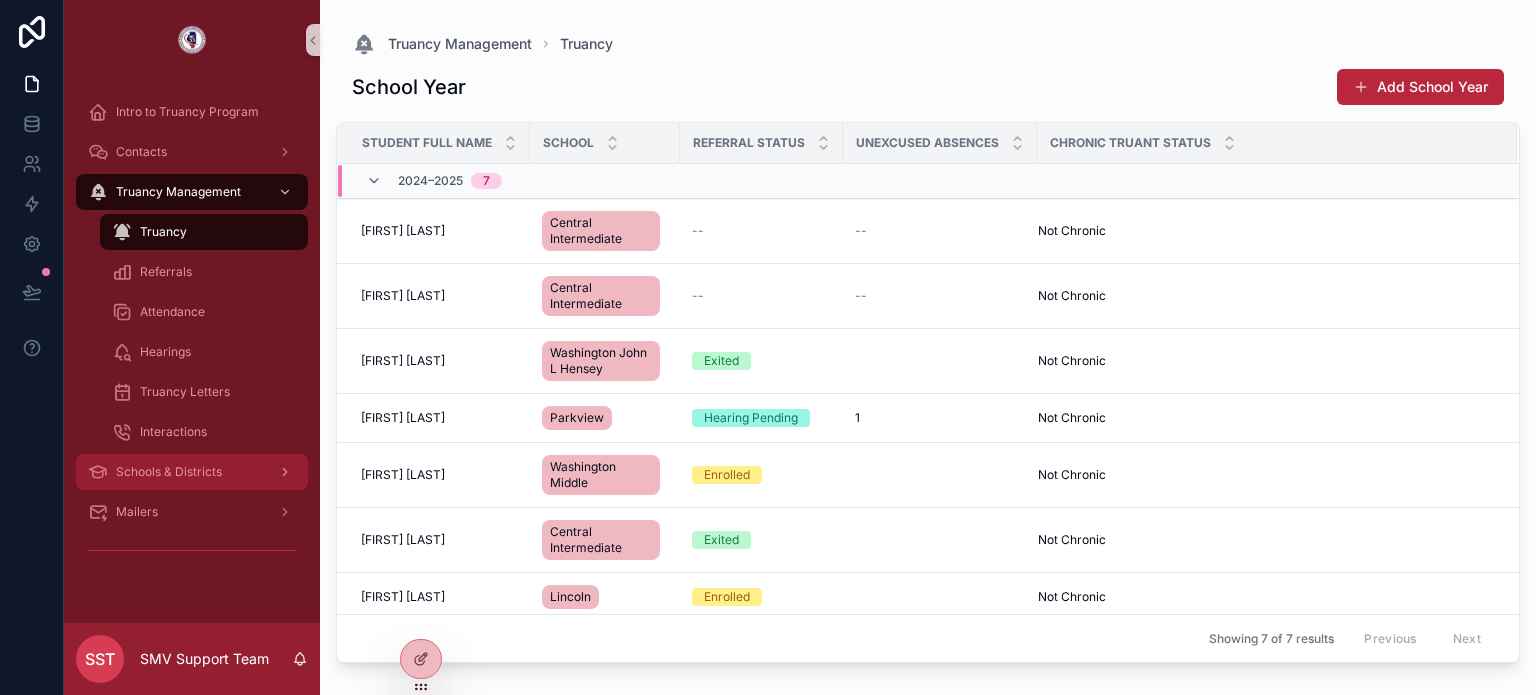 click on "Schools & Districts" at bounding box center (169, 472) 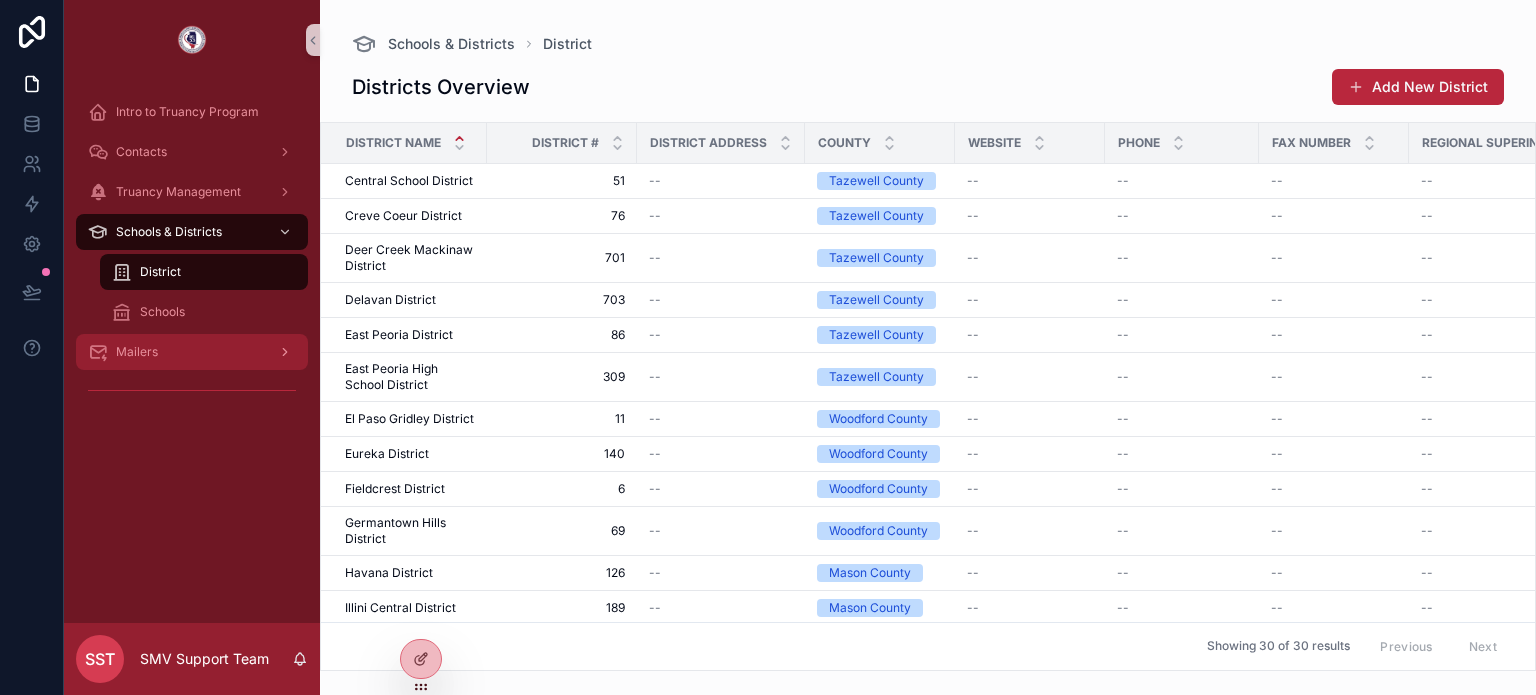 click on "Mailers" at bounding box center (192, 352) 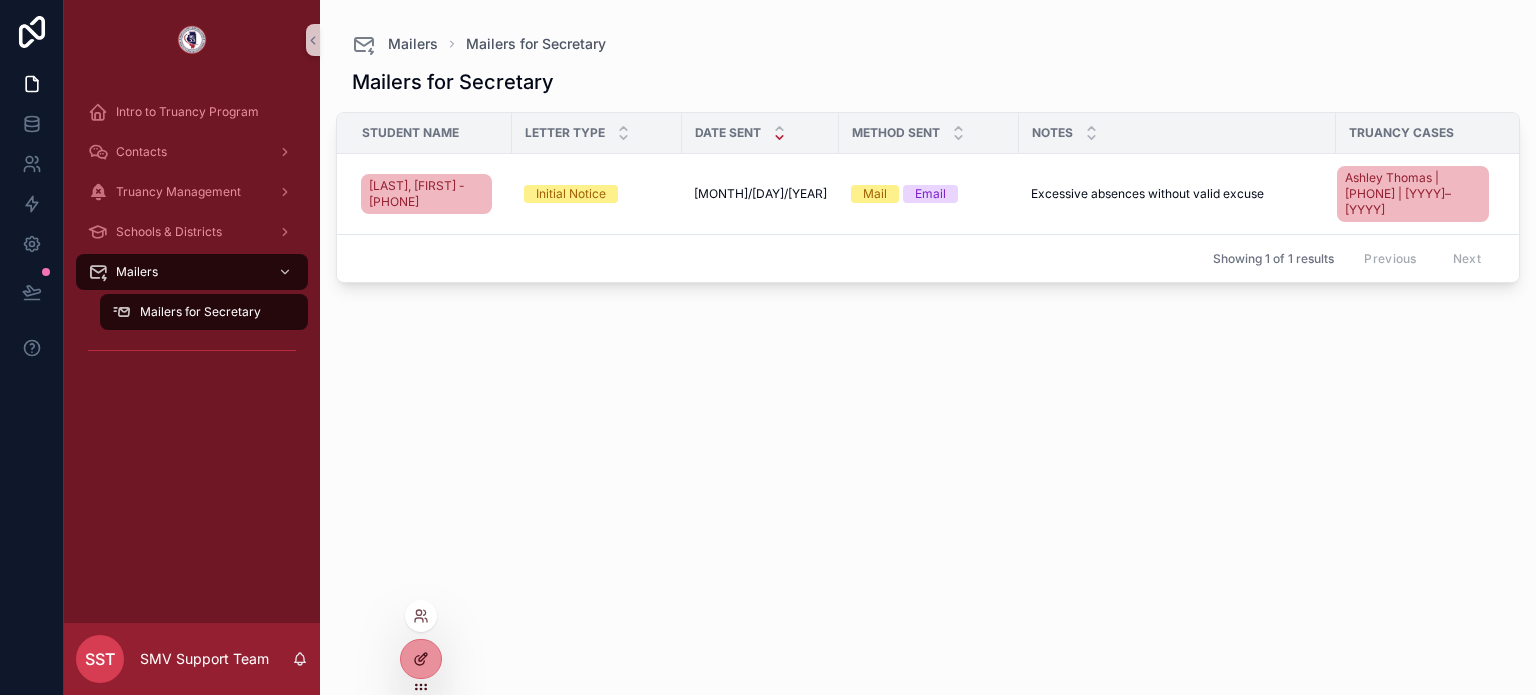 click at bounding box center [421, 659] 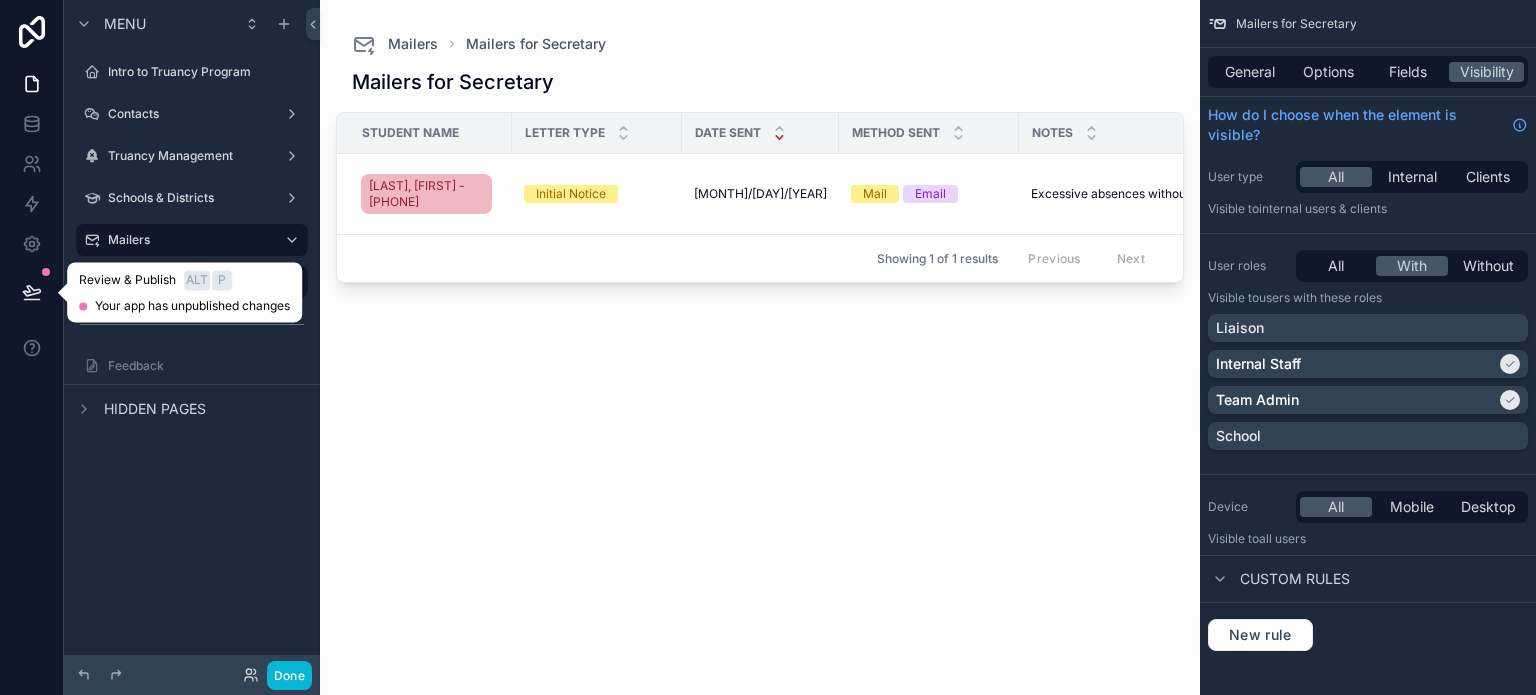 click at bounding box center [32, 292] 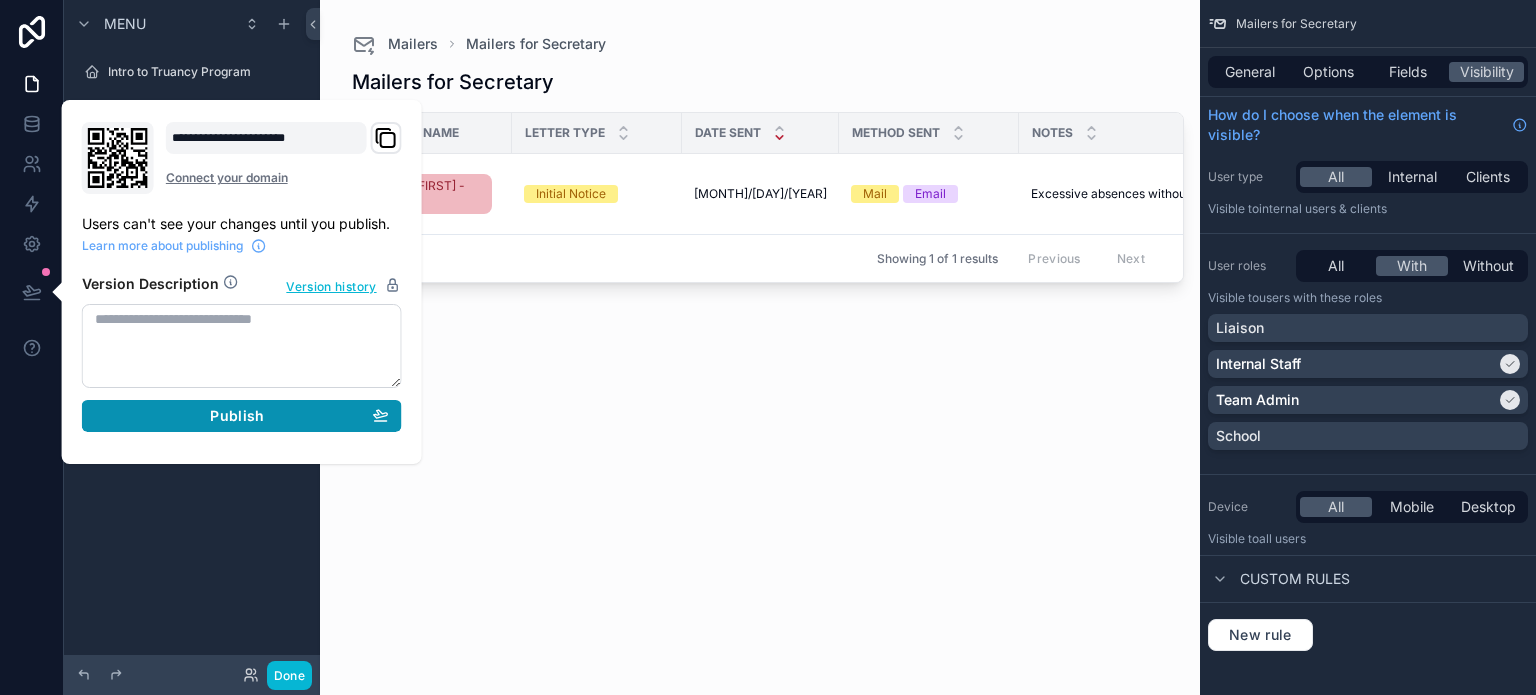 click on "Publish" at bounding box center [242, 416] 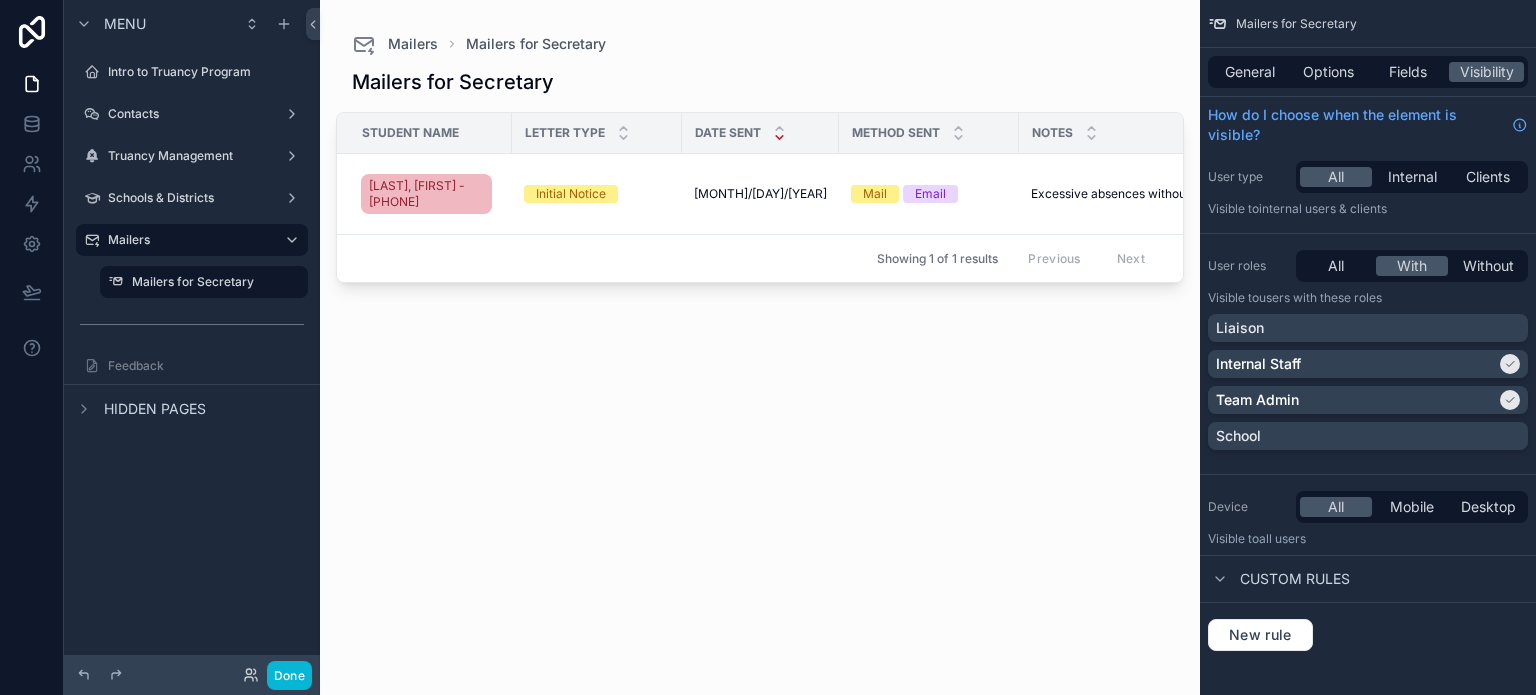 click at bounding box center [760, 335] 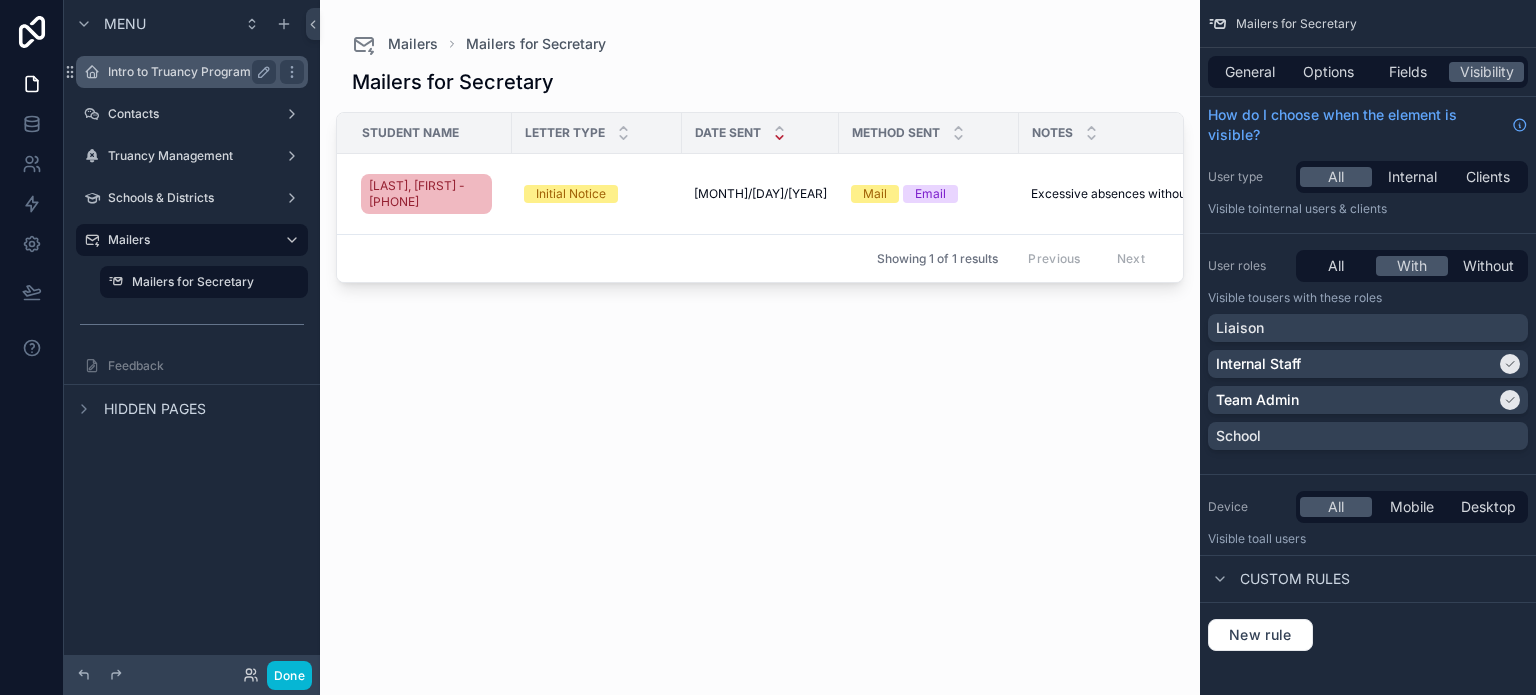 click on "Intro to Truancy Program" at bounding box center [188, 72] 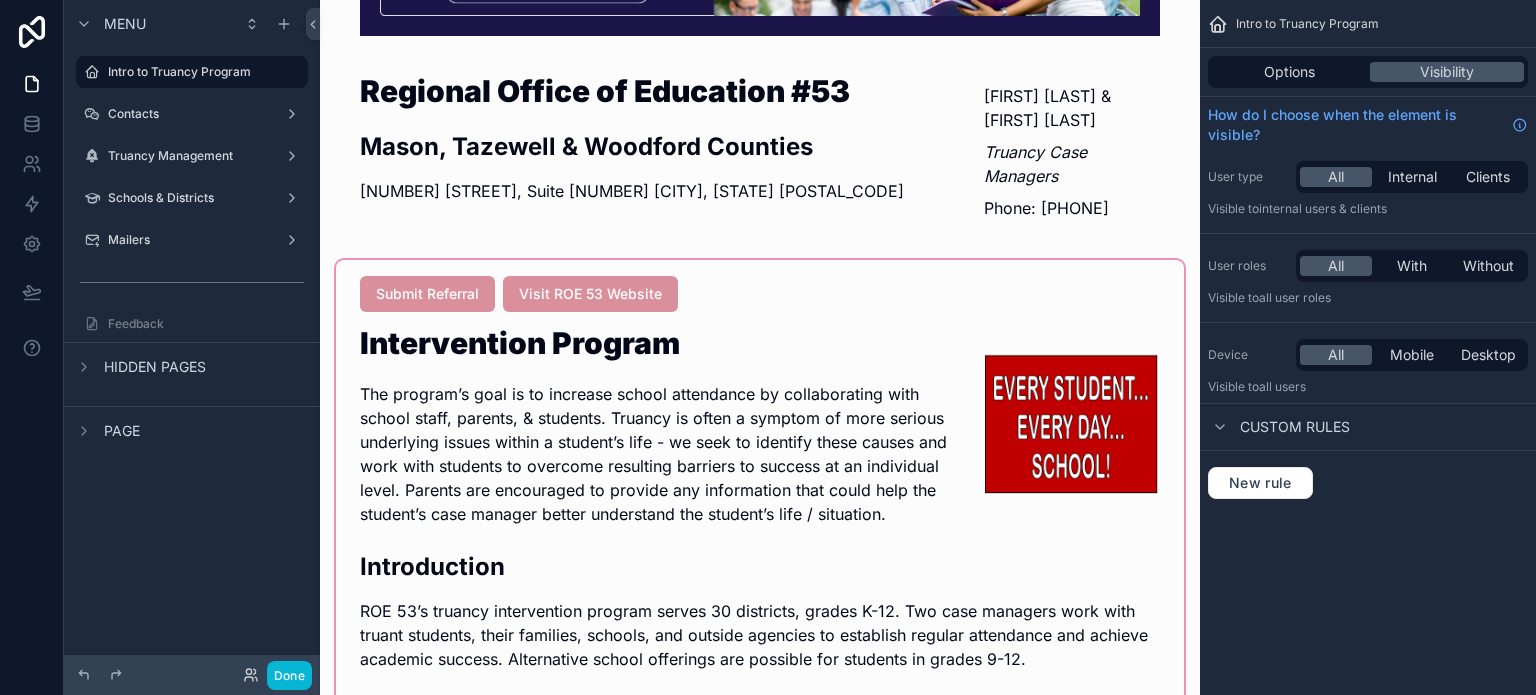 scroll, scrollTop: 200, scrollLeft: 0, axis: vertical 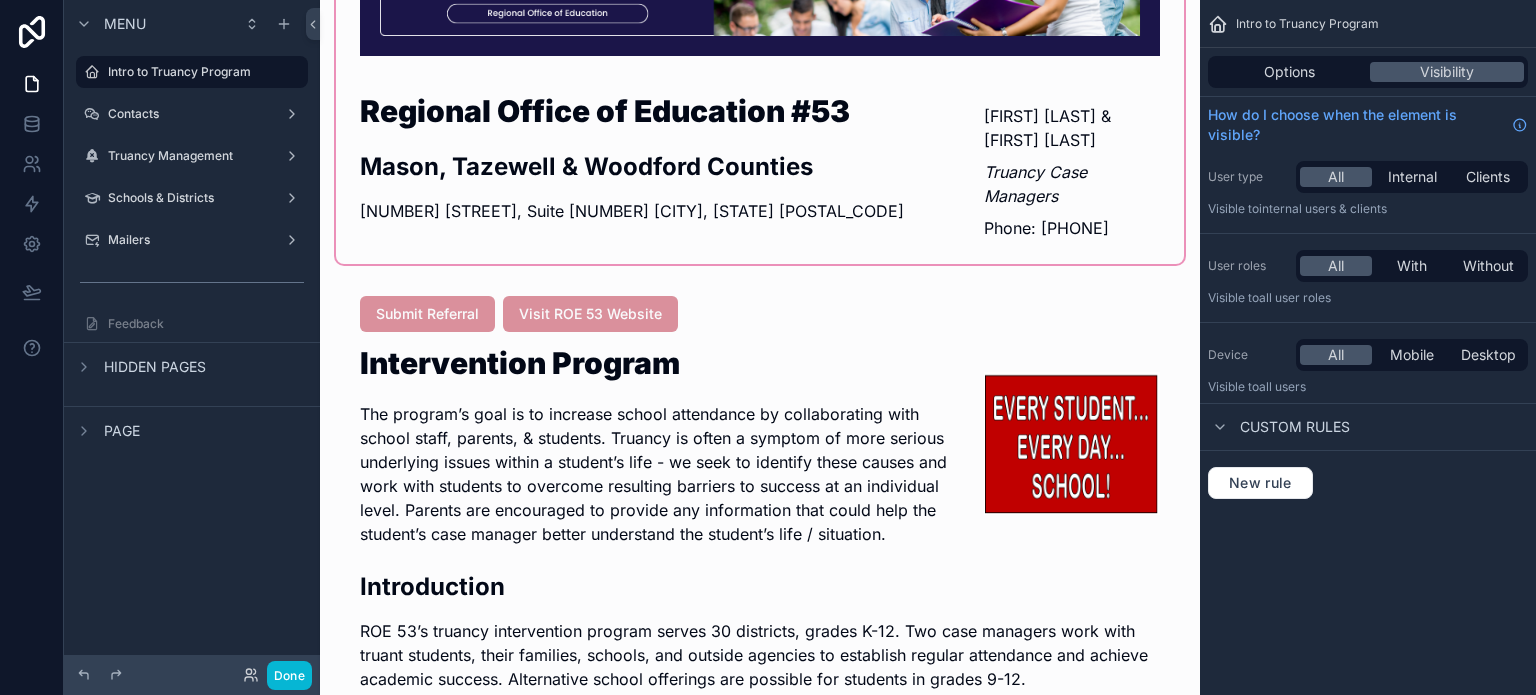 click at bounding box center (760, 40) 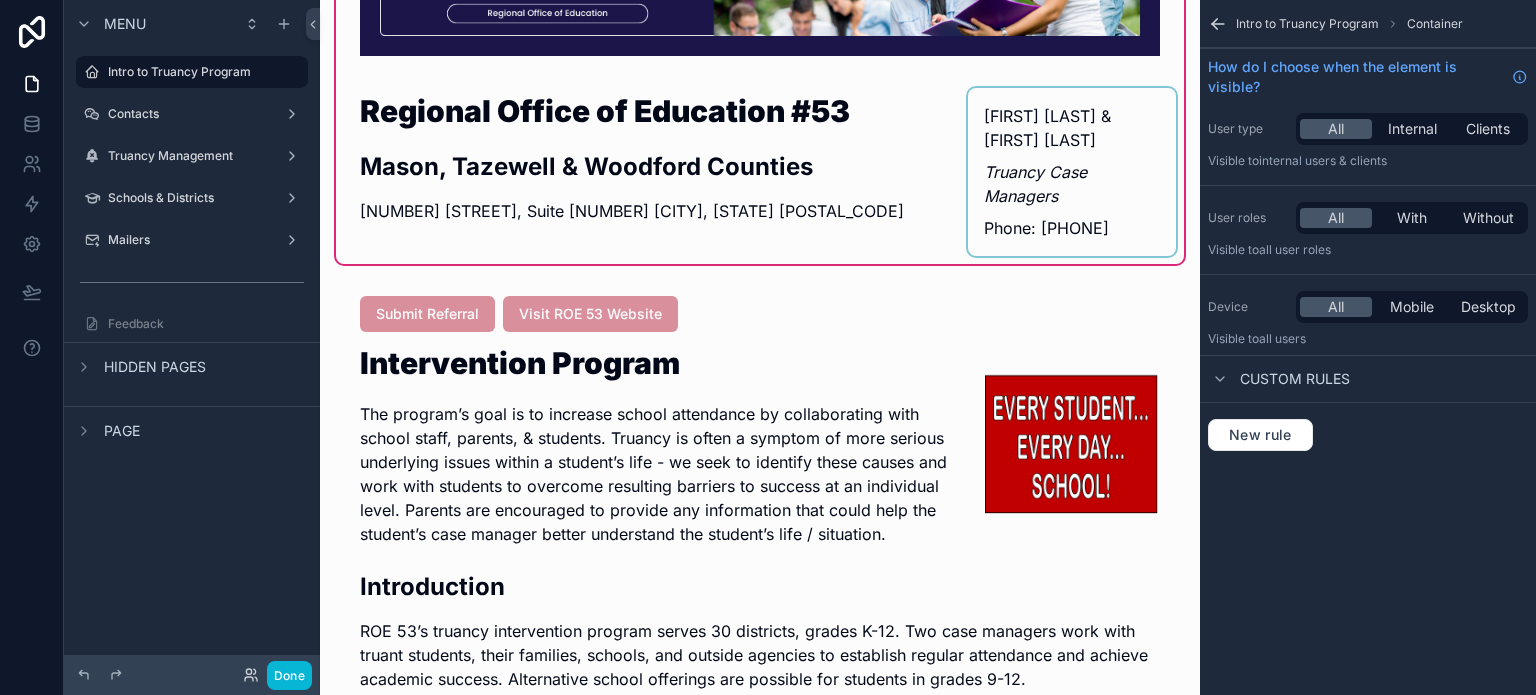 click at bounding box center (1072, 172) 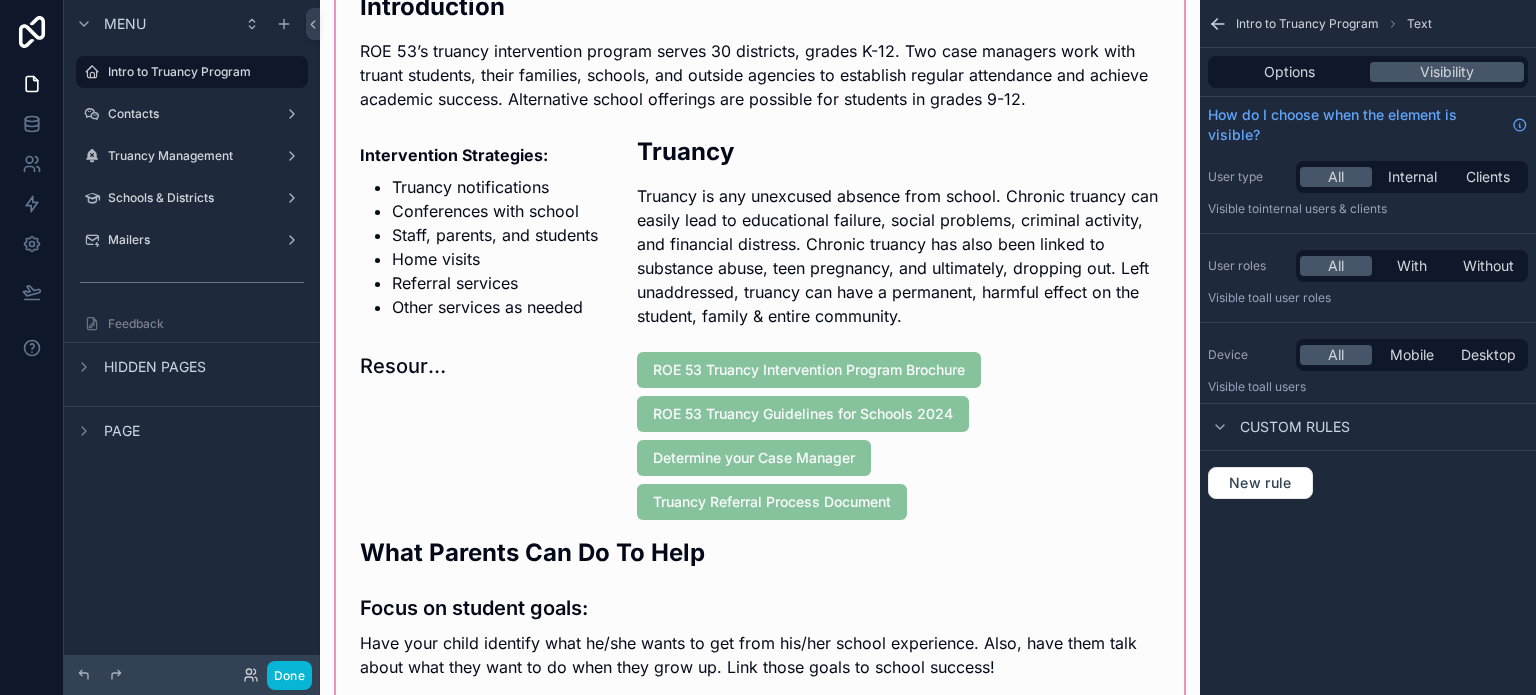 scroll, scrollTop: 800, scrollLeft: 0, axis: vertical 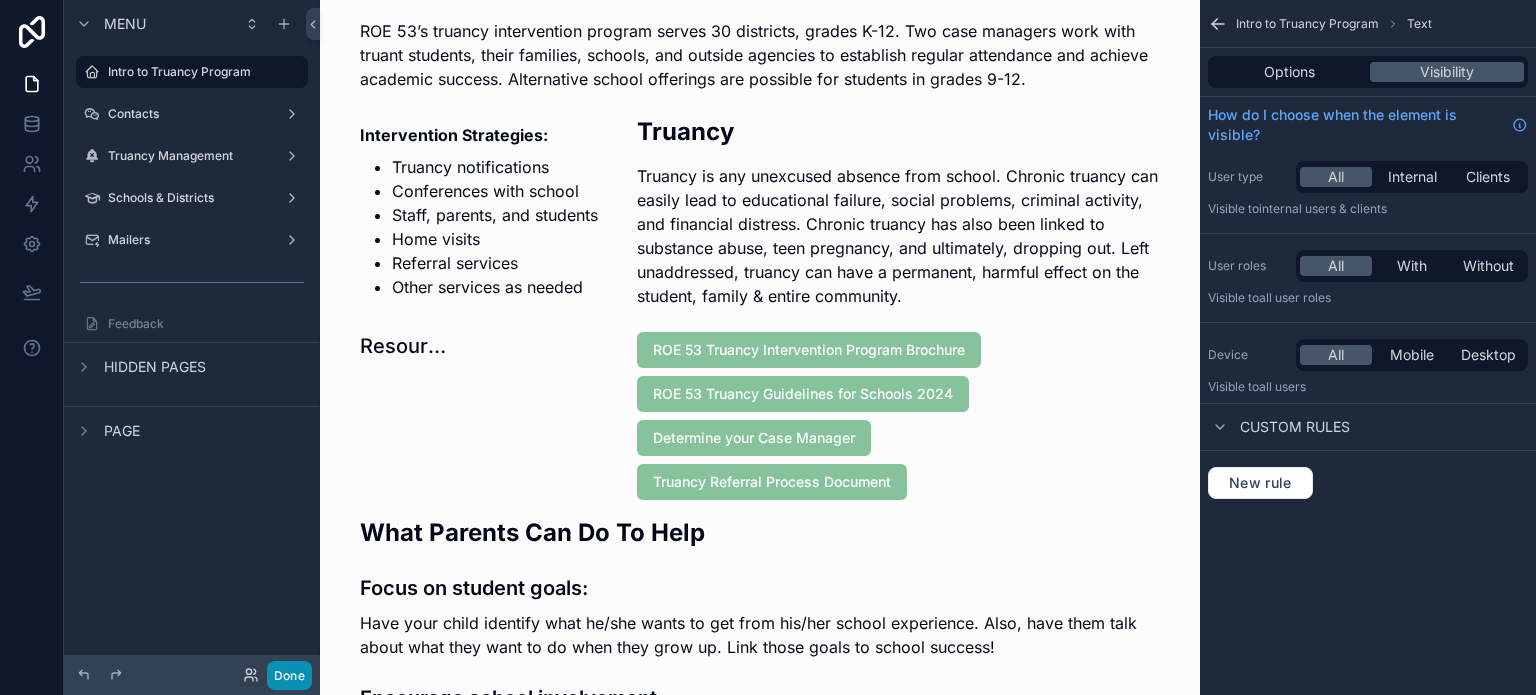 click on "Done" at bounding box center [289, 675] 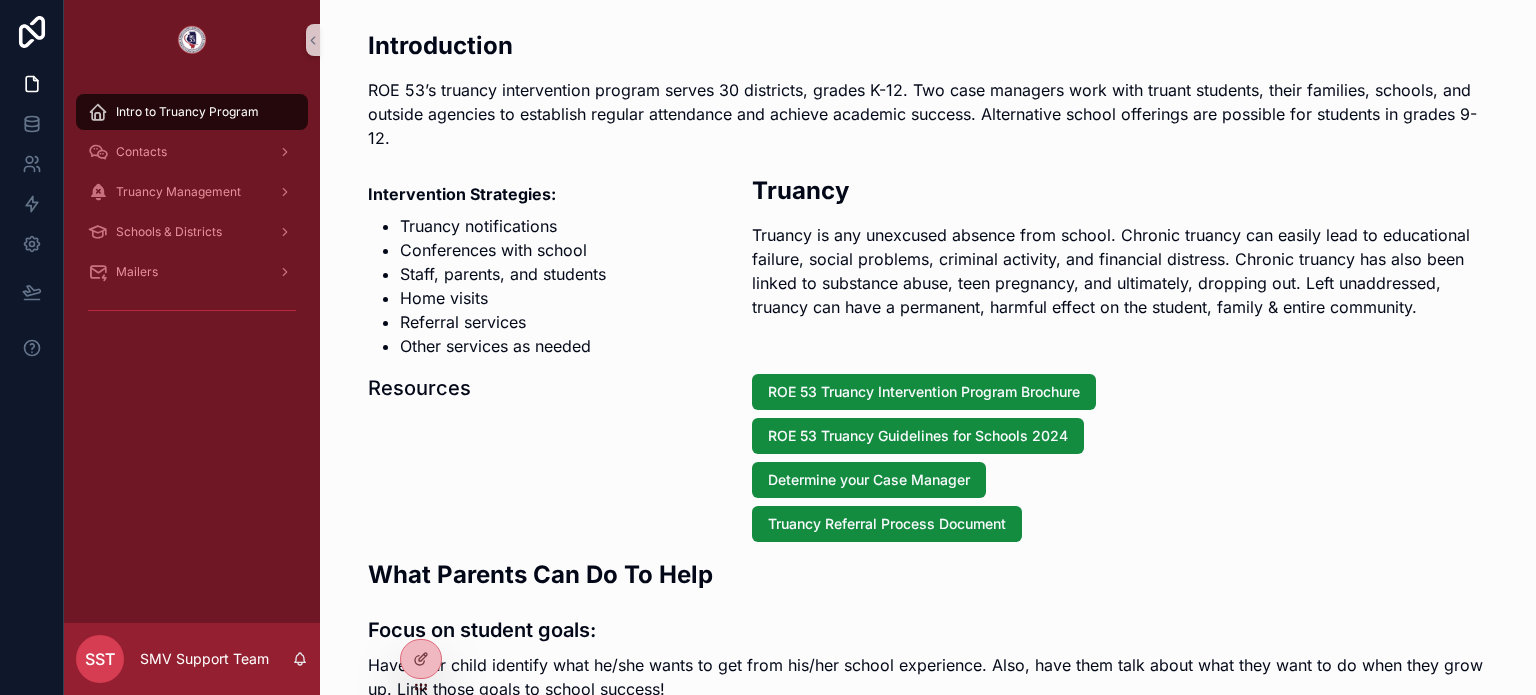 click on "Contacts" at bounding box center [192, 152] 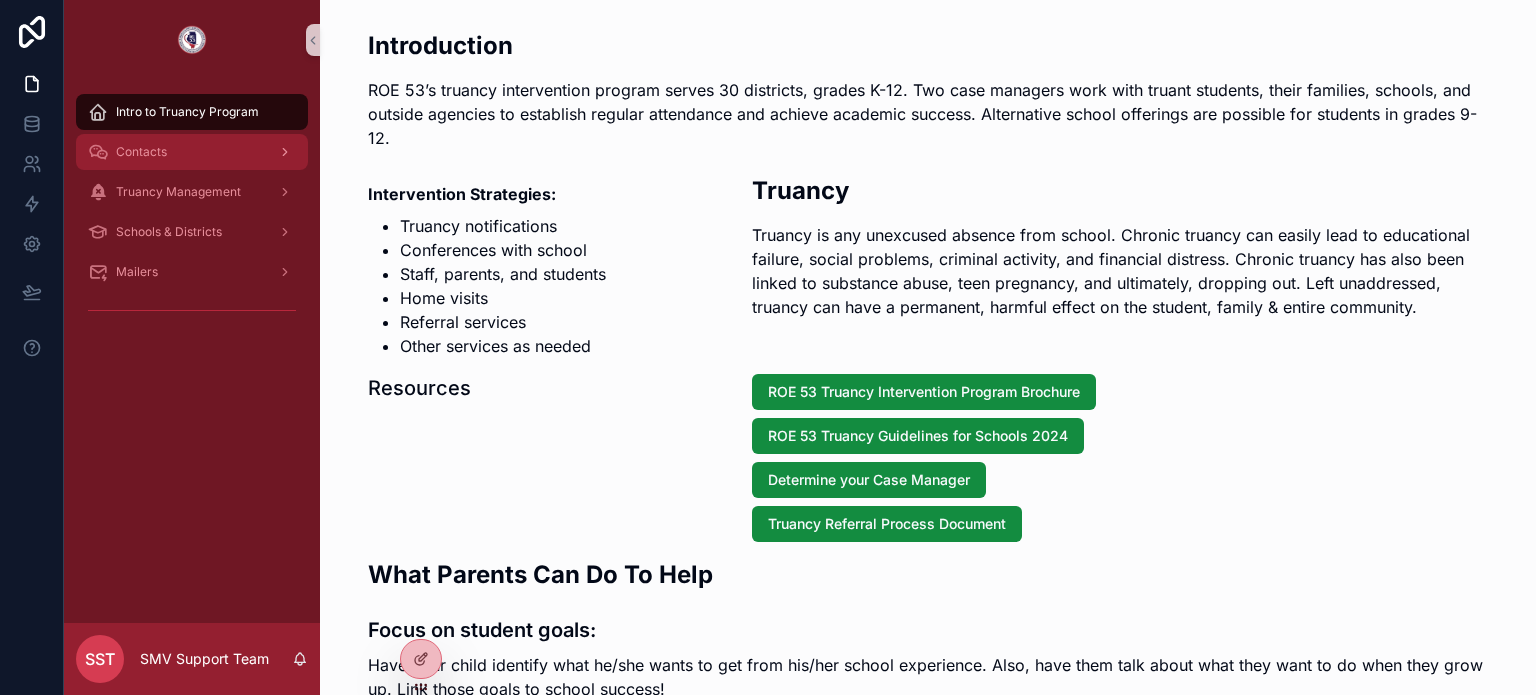 click on "Contacts" at bounding box center [192, 152] 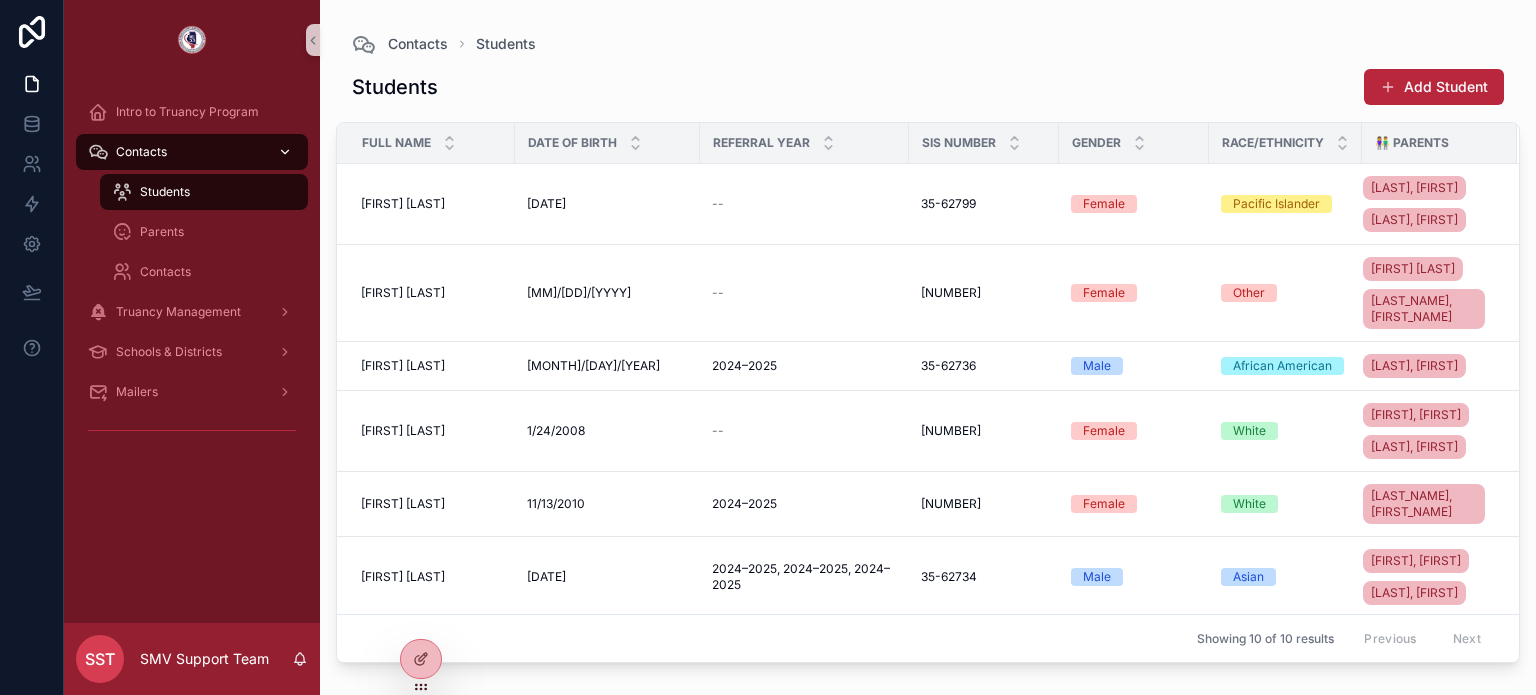 scroll, scrollTop: 0, scrollLeft: 0, axis: both 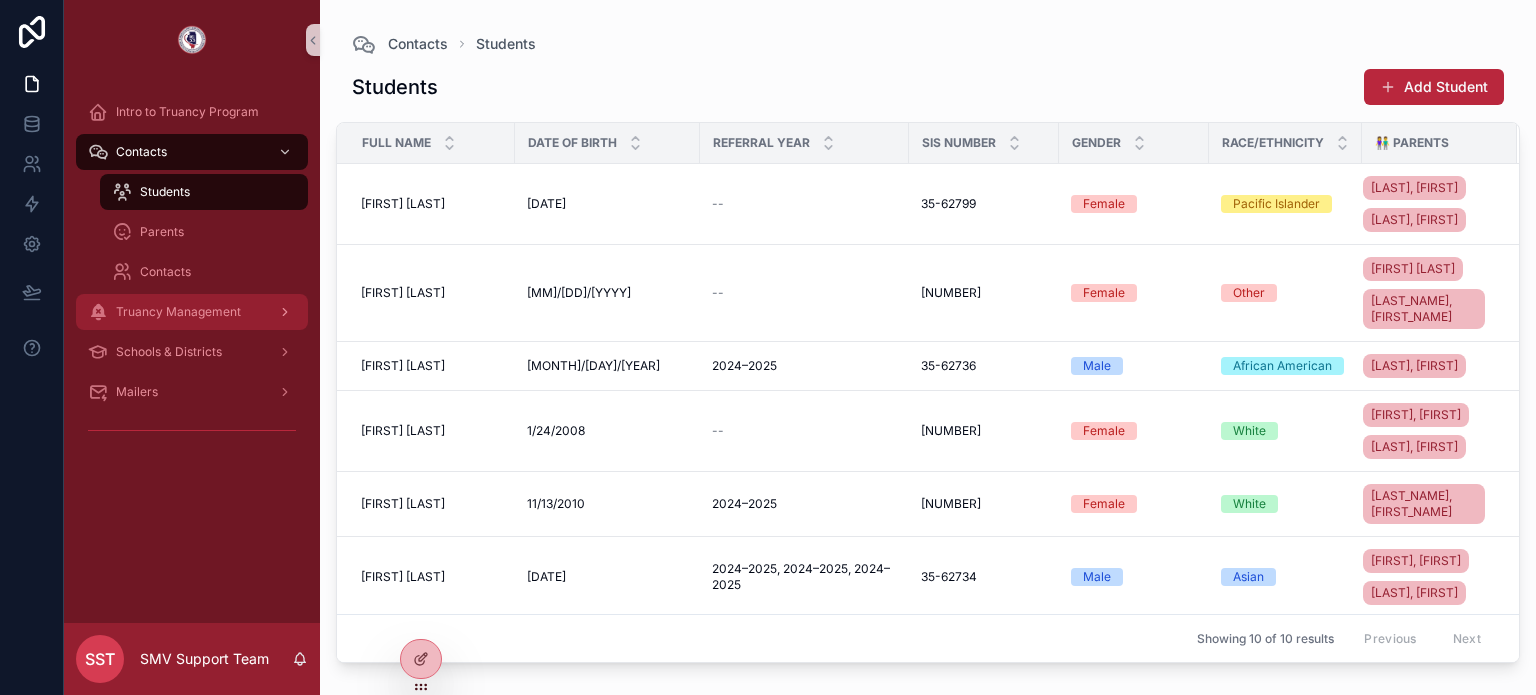 click on "Truancy Management" at bounding box center (178, 312) 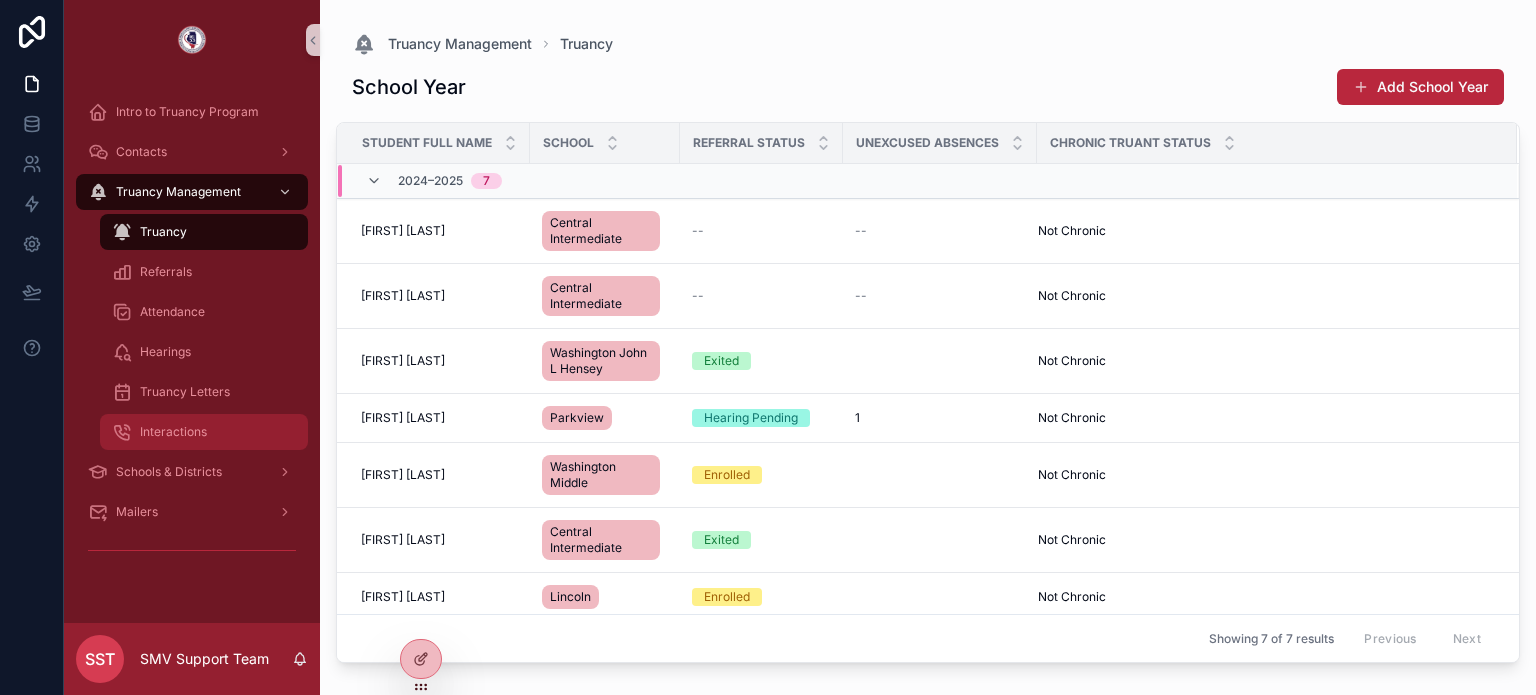 click on "Interactions" at bounding box center (204, 432) 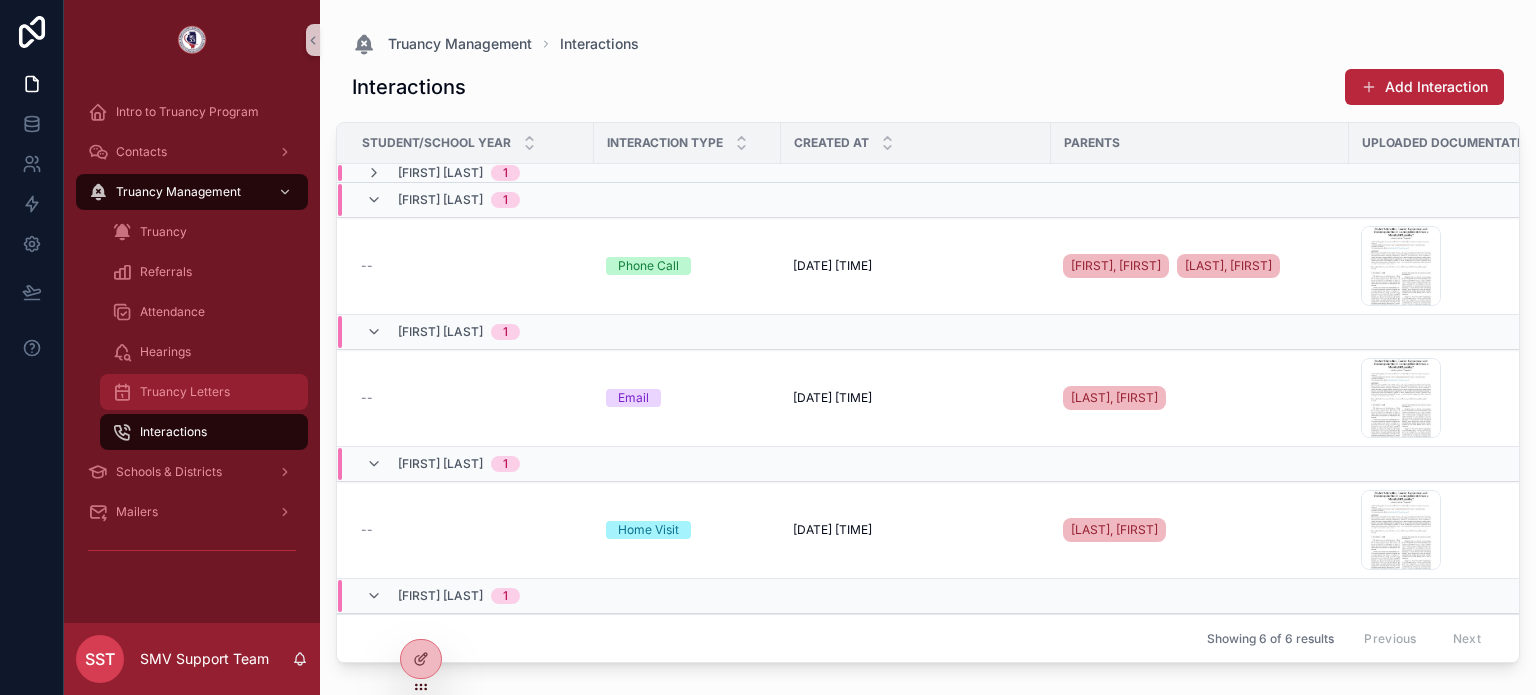 click on "Truancy Letters" at bounding box center [185, 392] 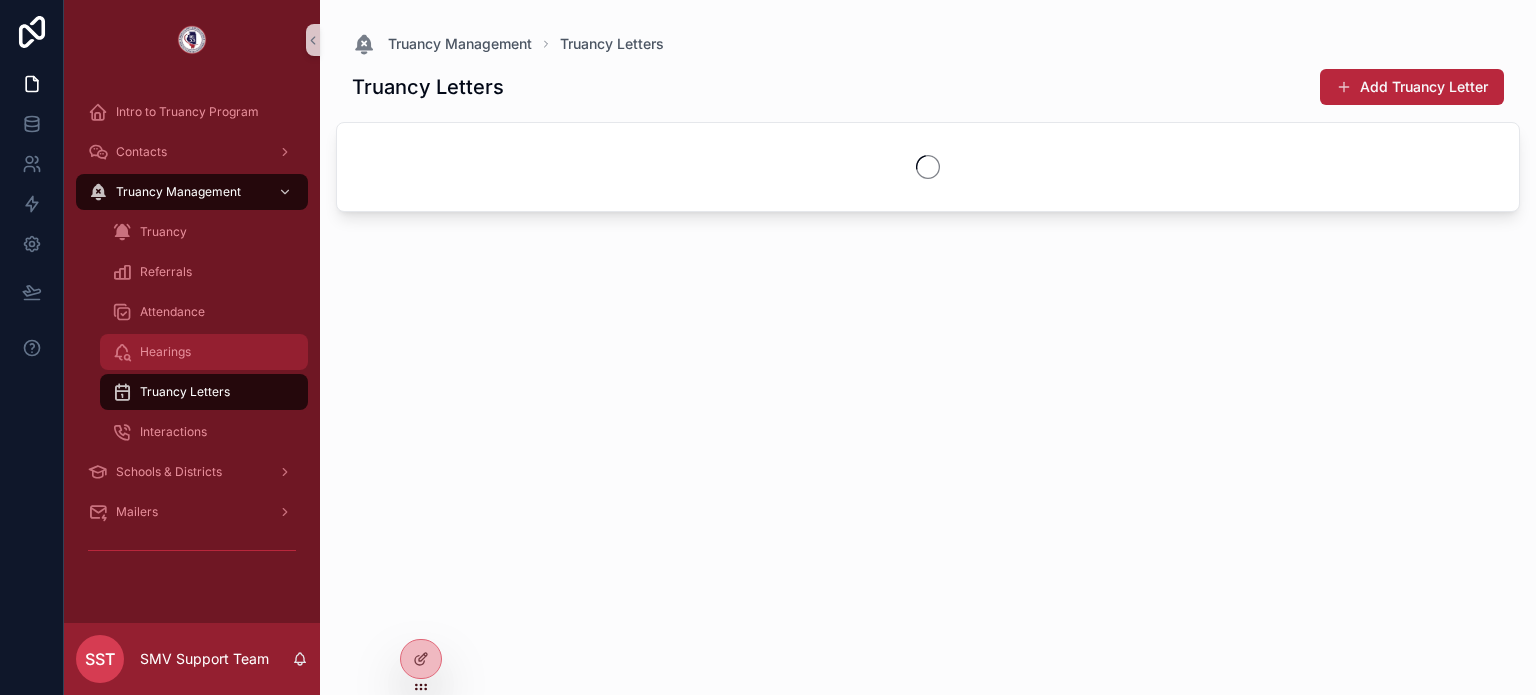 click on "Hearings" at bounding box center [204, 352] 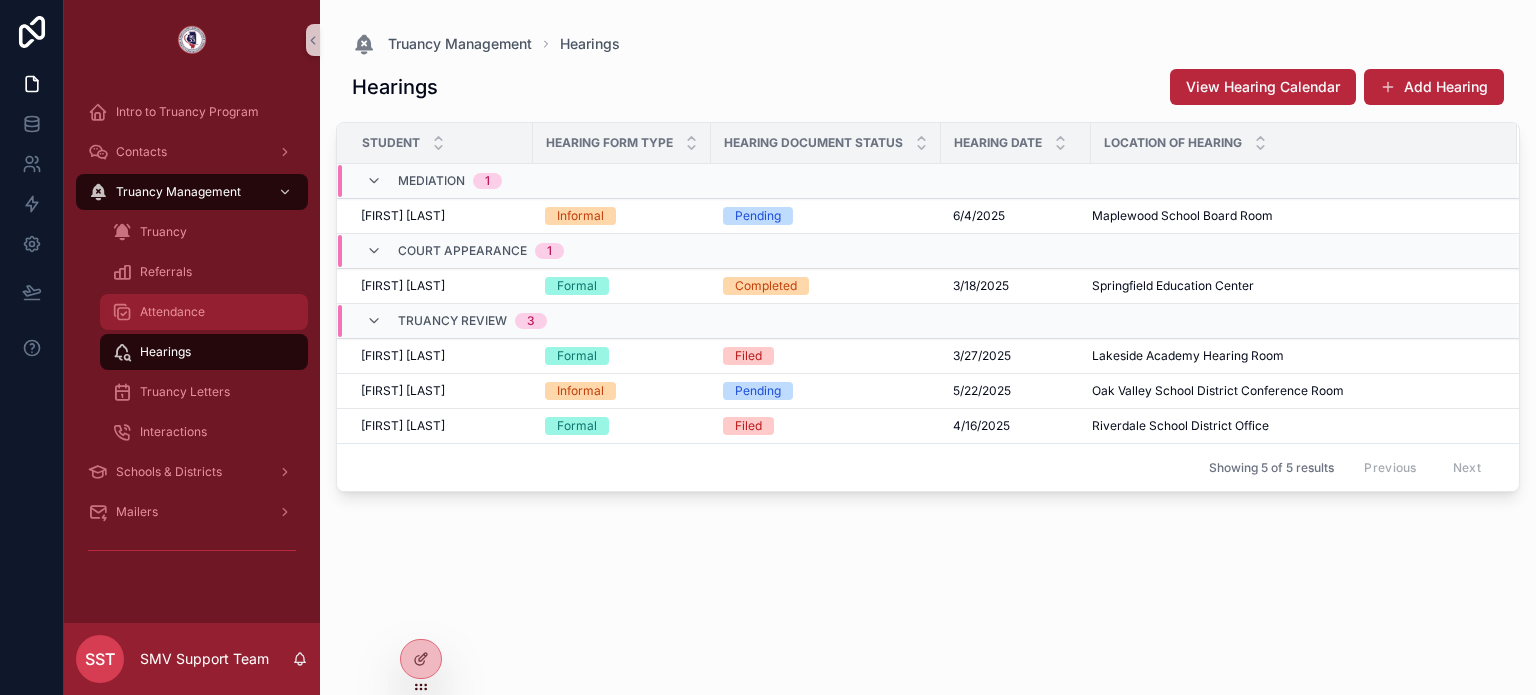 click on "Attendance" at bounding box center (172, 312) 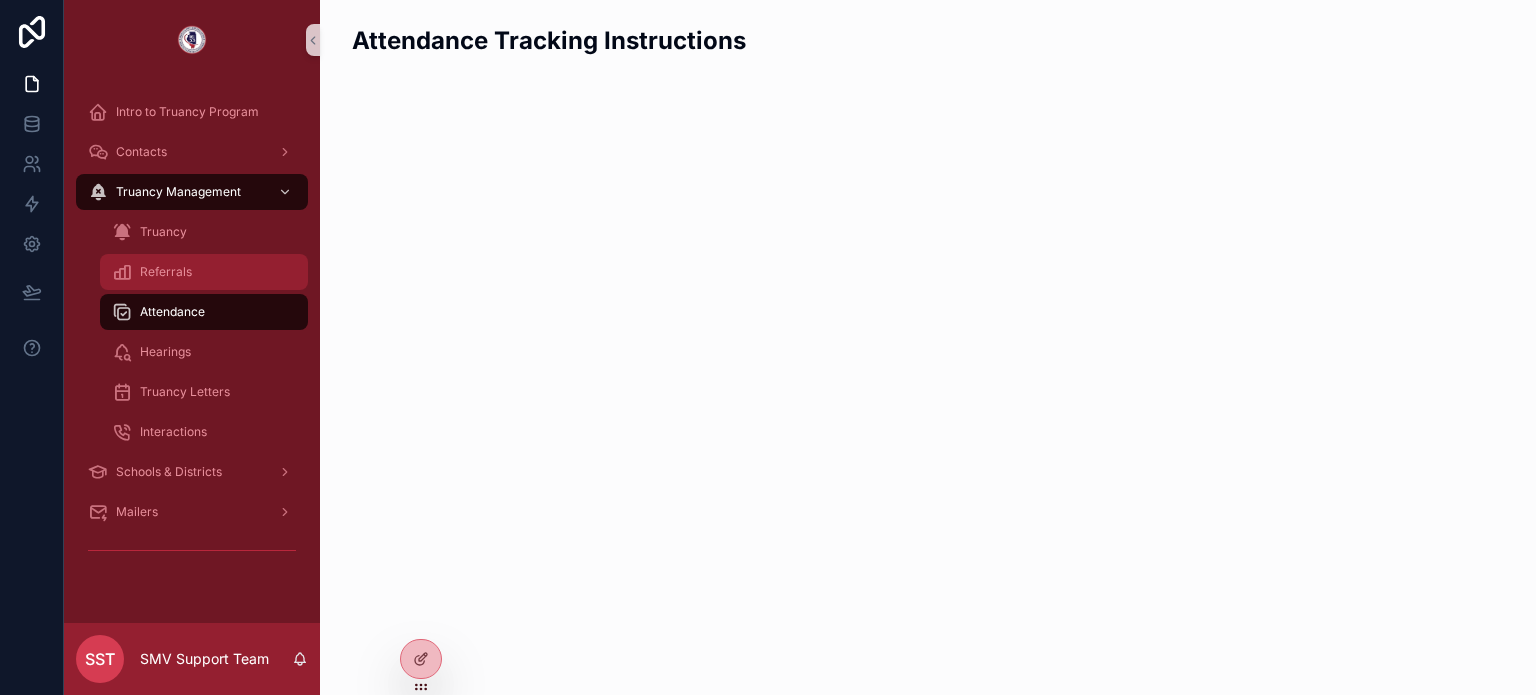 click on "Referrals" at bounding box center [204, 272] 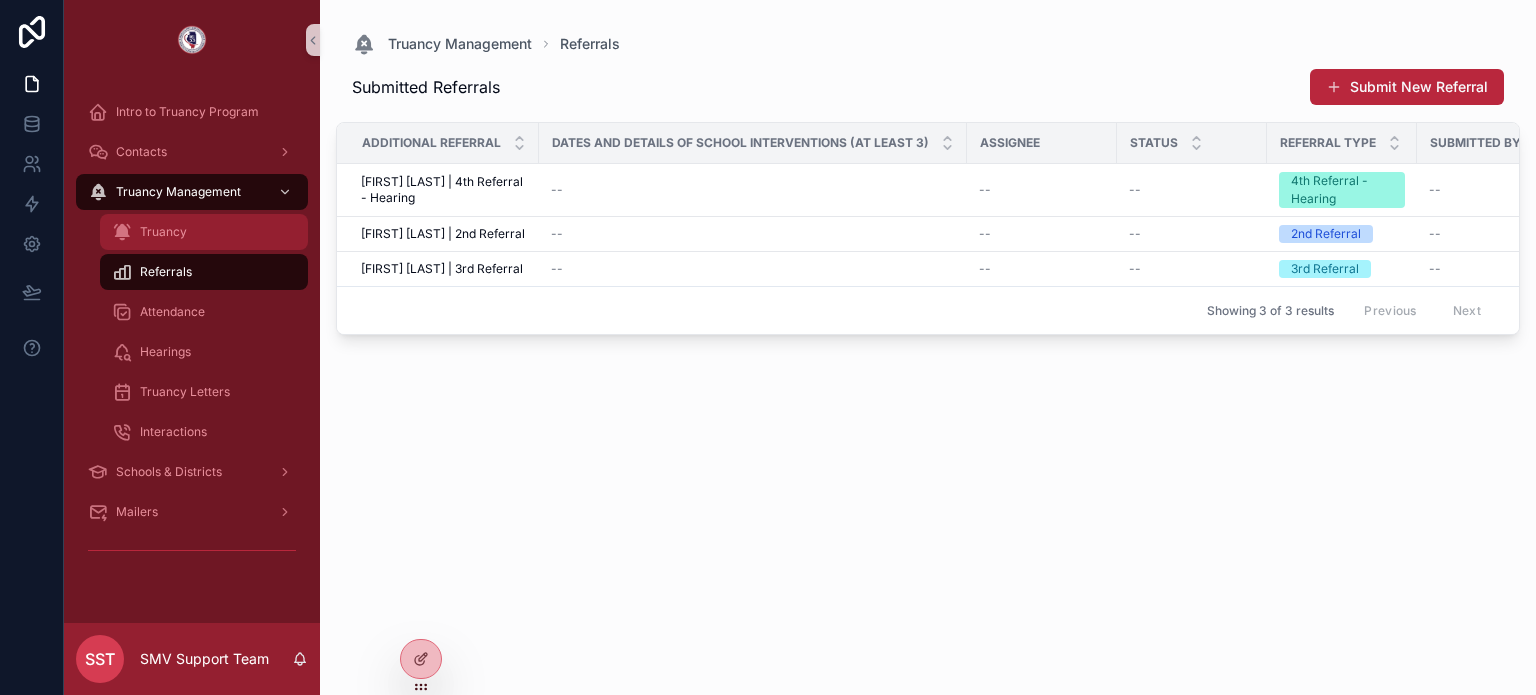 click on "Truancy" at bounding box center [204, 232] 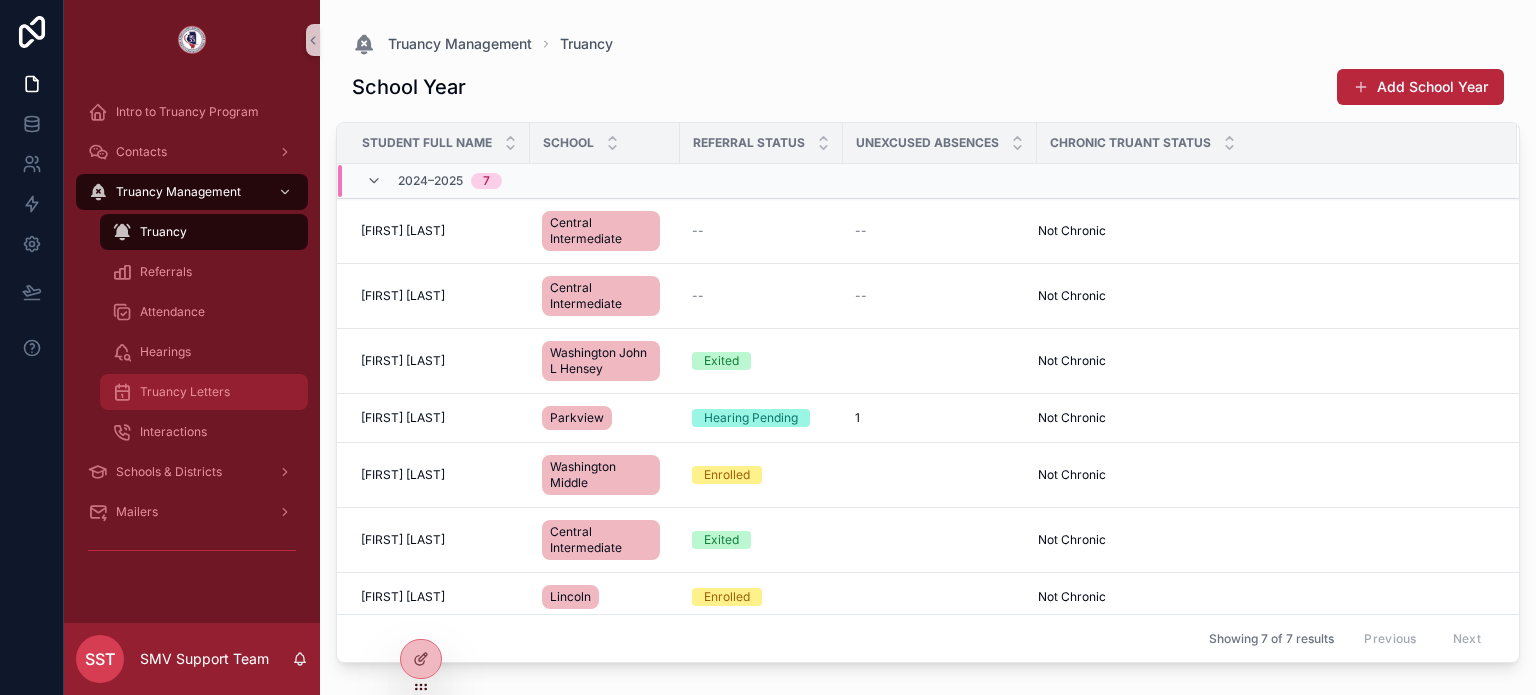 click on "Truancy Letters" at bounding box center (185, 392) 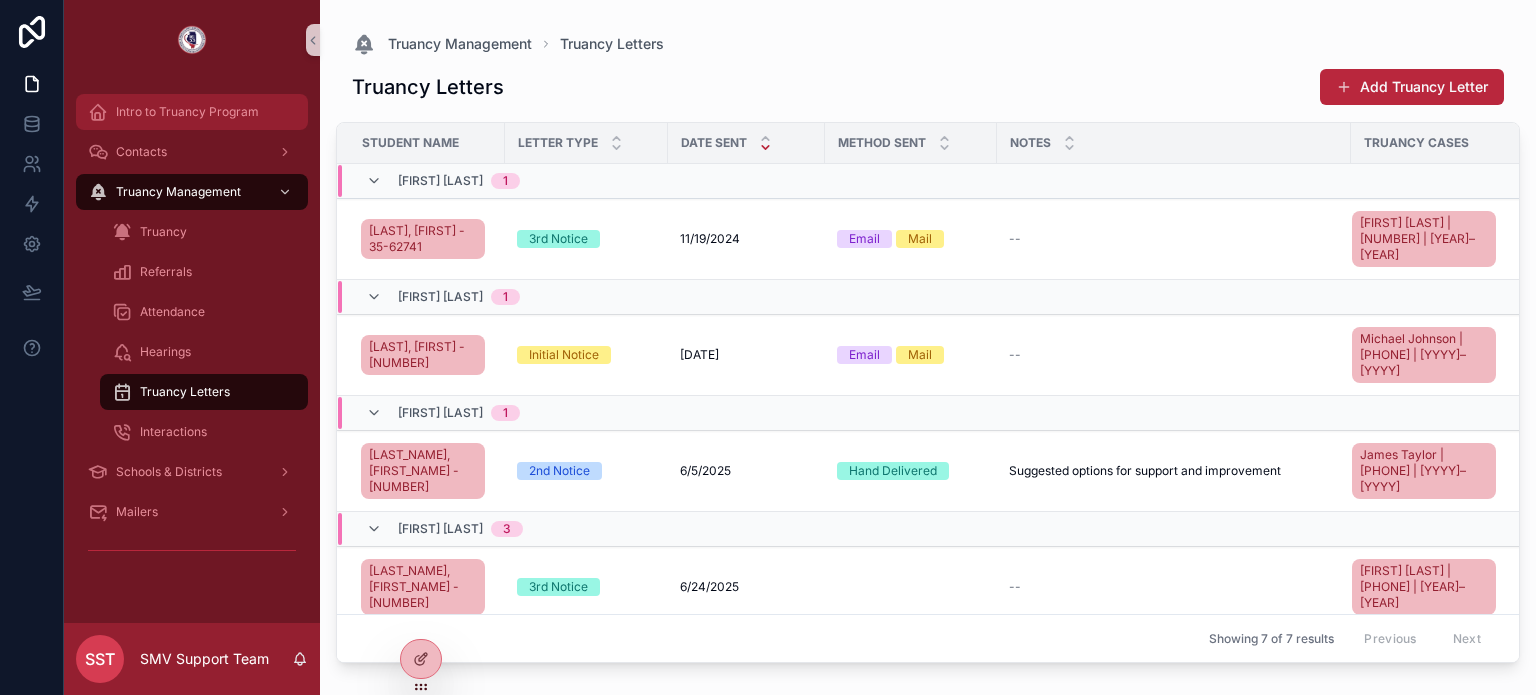 click on "Intro to Truancy Program" at bounding box center (187, 112) 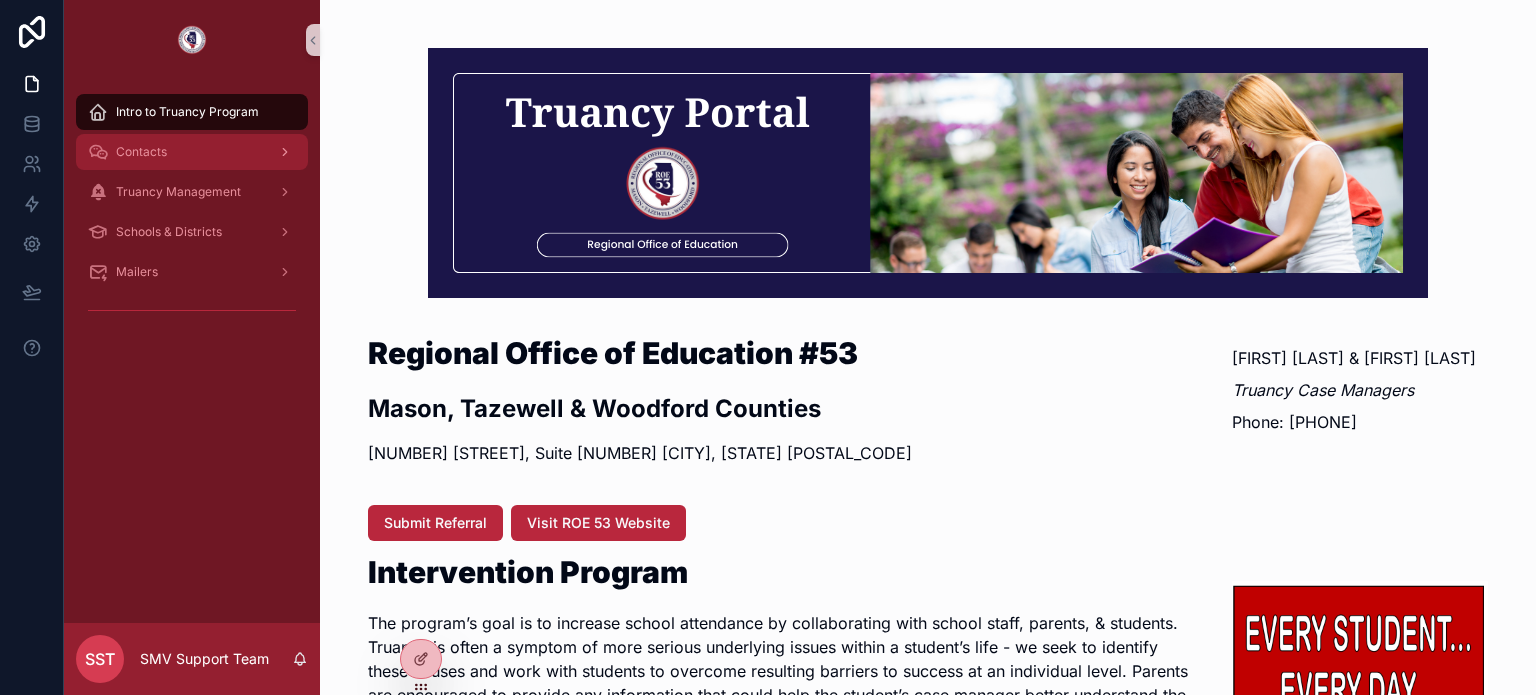 click on "Contacts" at bounding box center (192, 152) 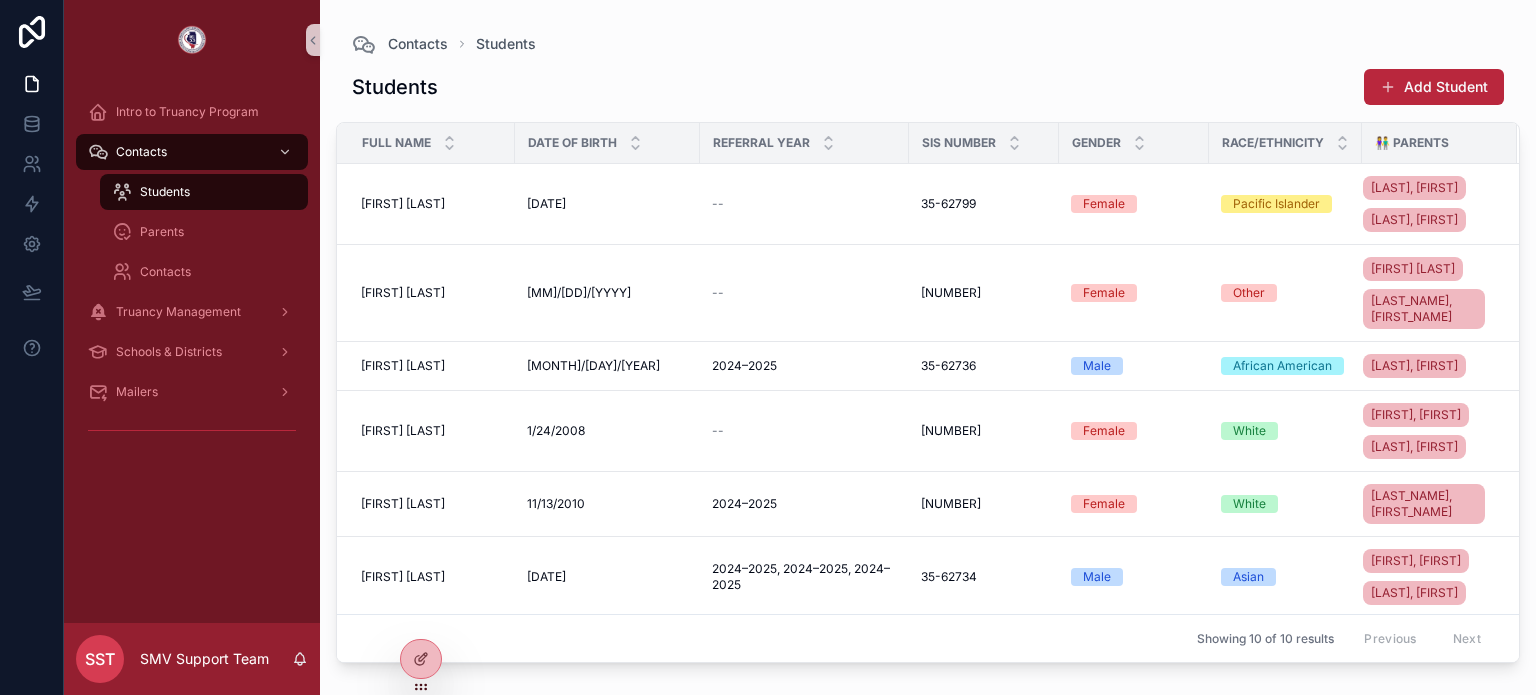 click on "Students" at bounding box center [165, 192] 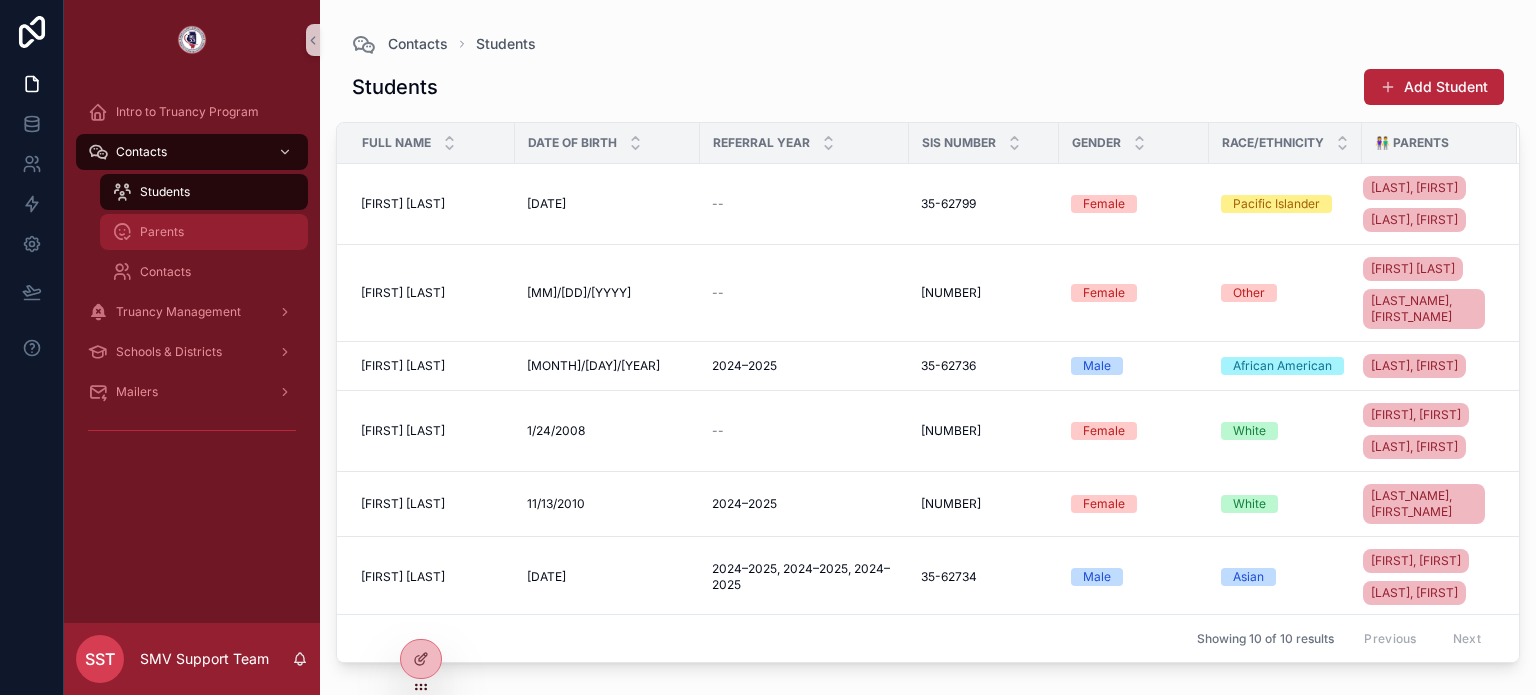 click on "Parents" at bounding box center (204, 232) 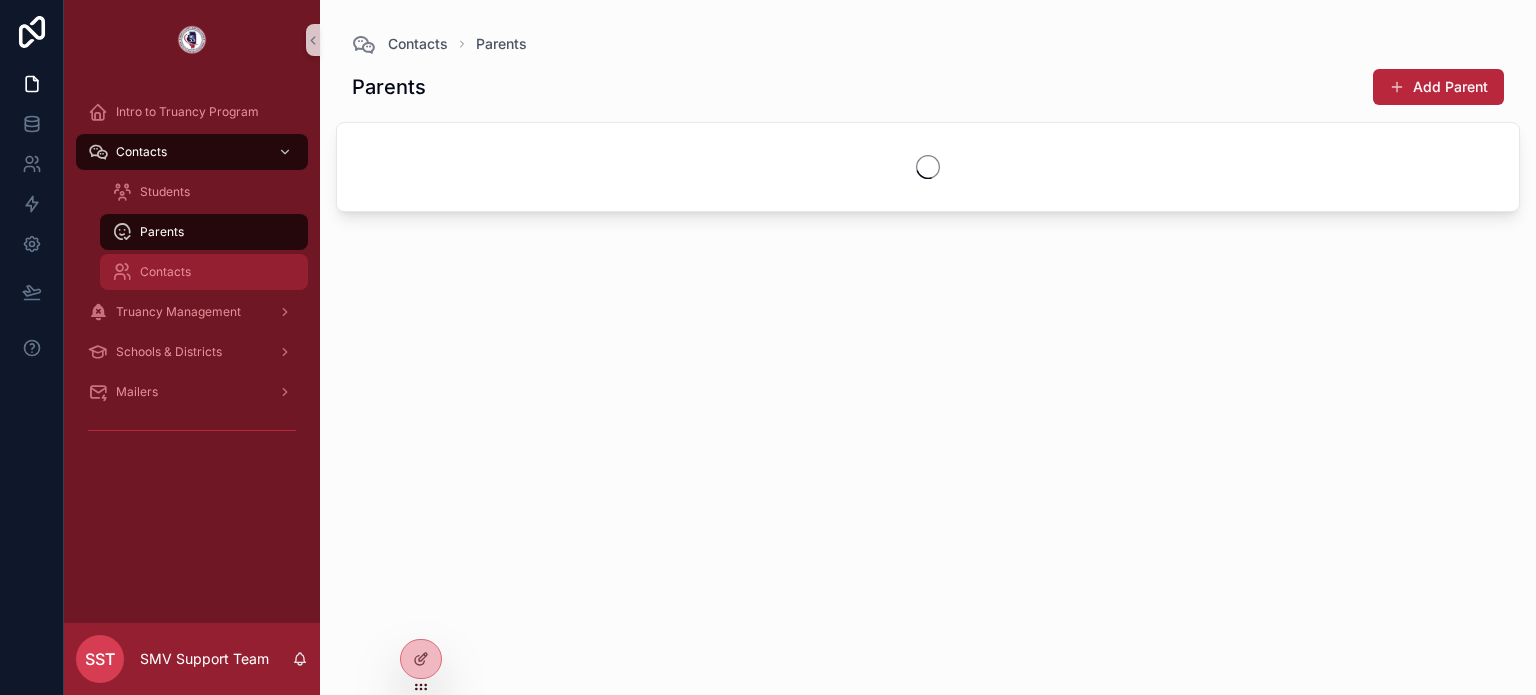 click on "Contacts" at bounding box center (204, 272) 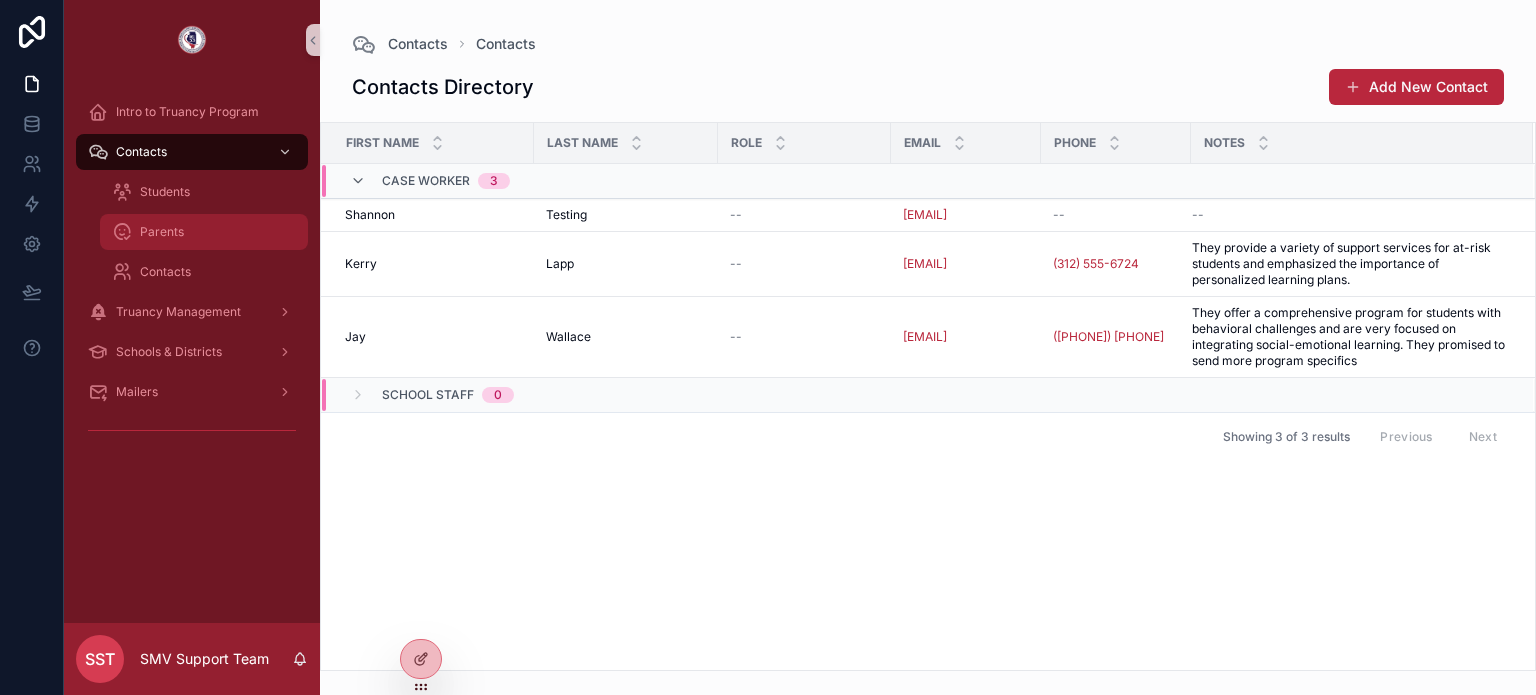 click on "Parents" at bounding box center (204, 232) 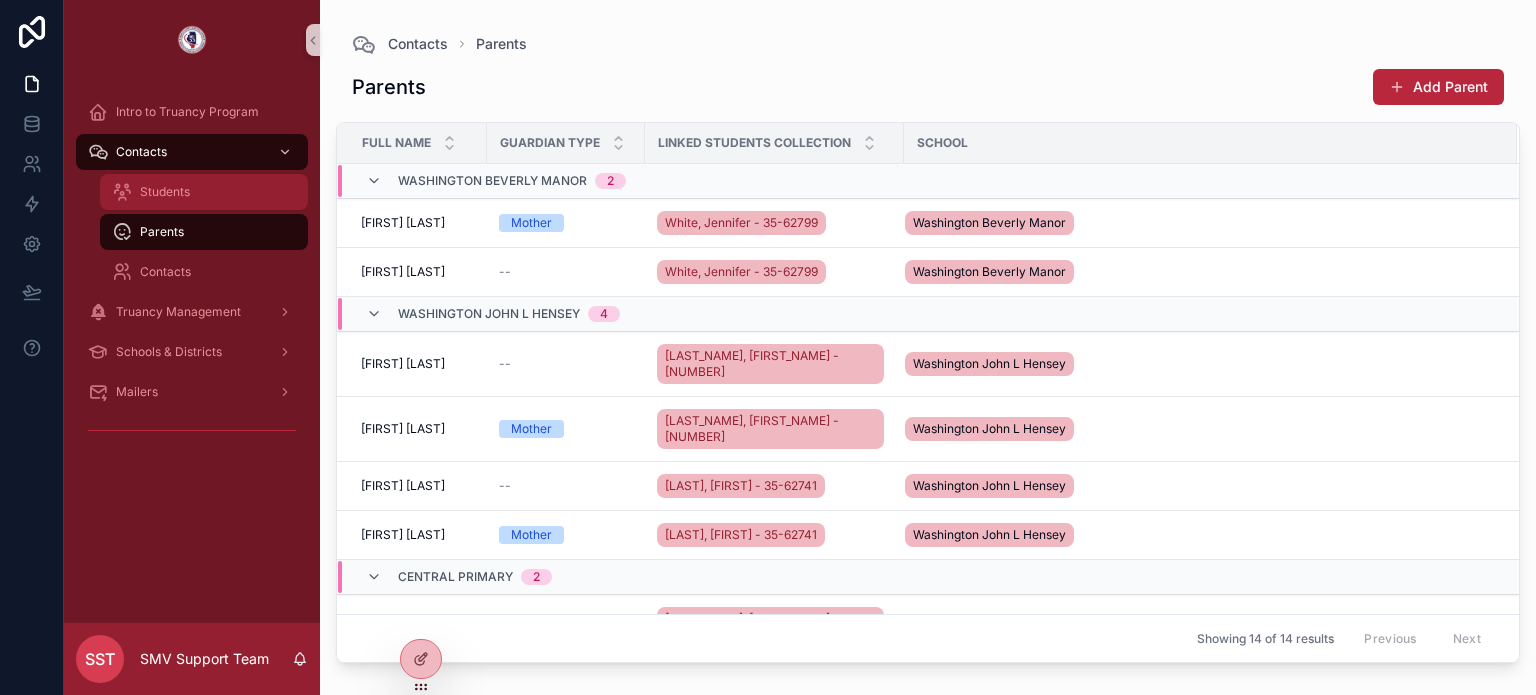 click on "Students" at bounding box center (204, 192) 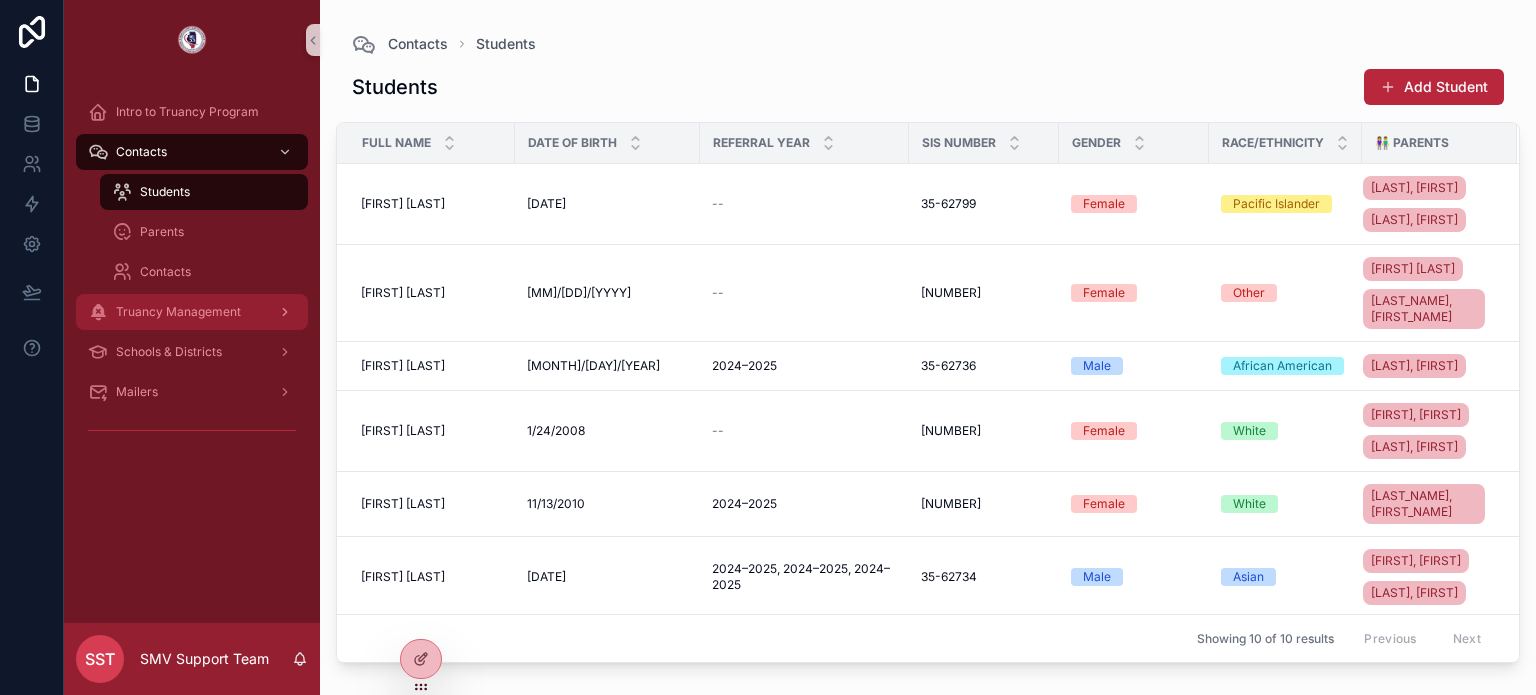 click on "Truancy Management" at bounding box center (178, 312) 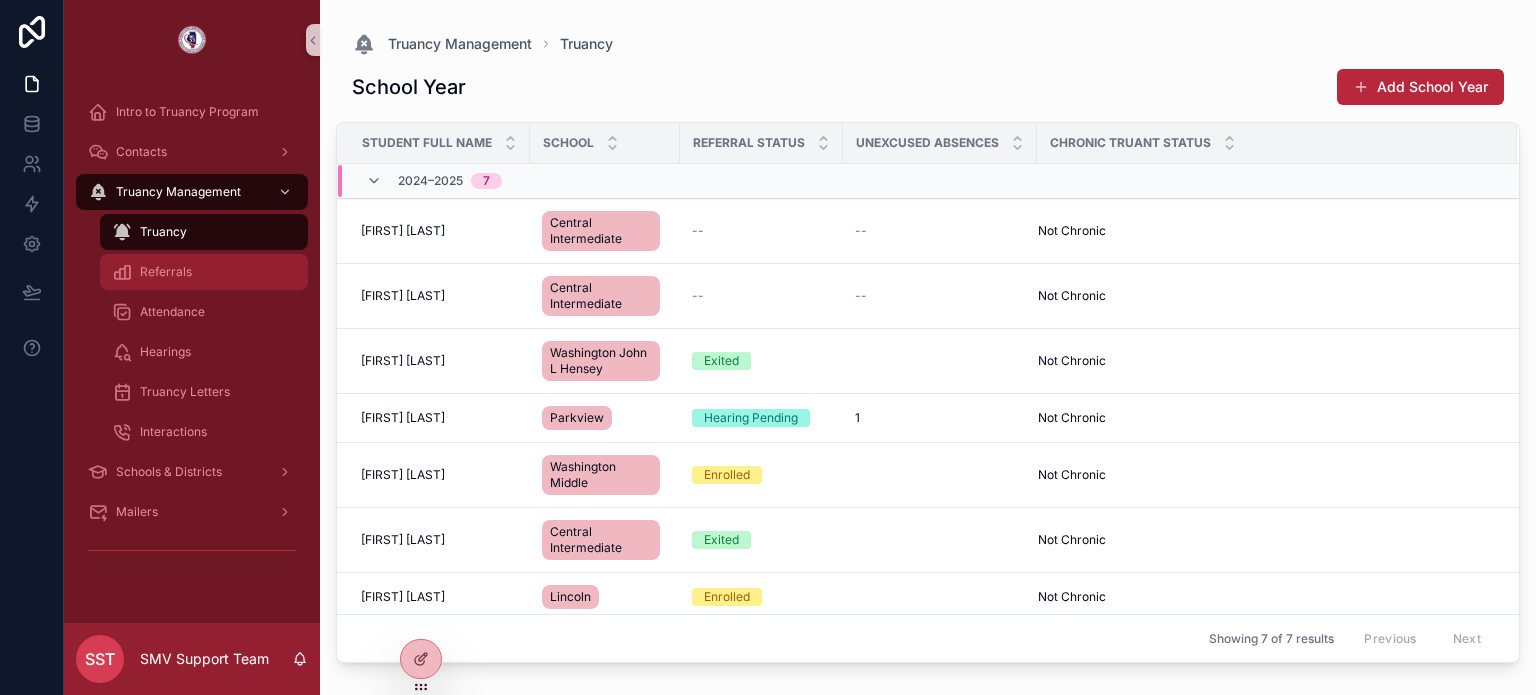 click on "Referrals" at bounding box center (204, 272) 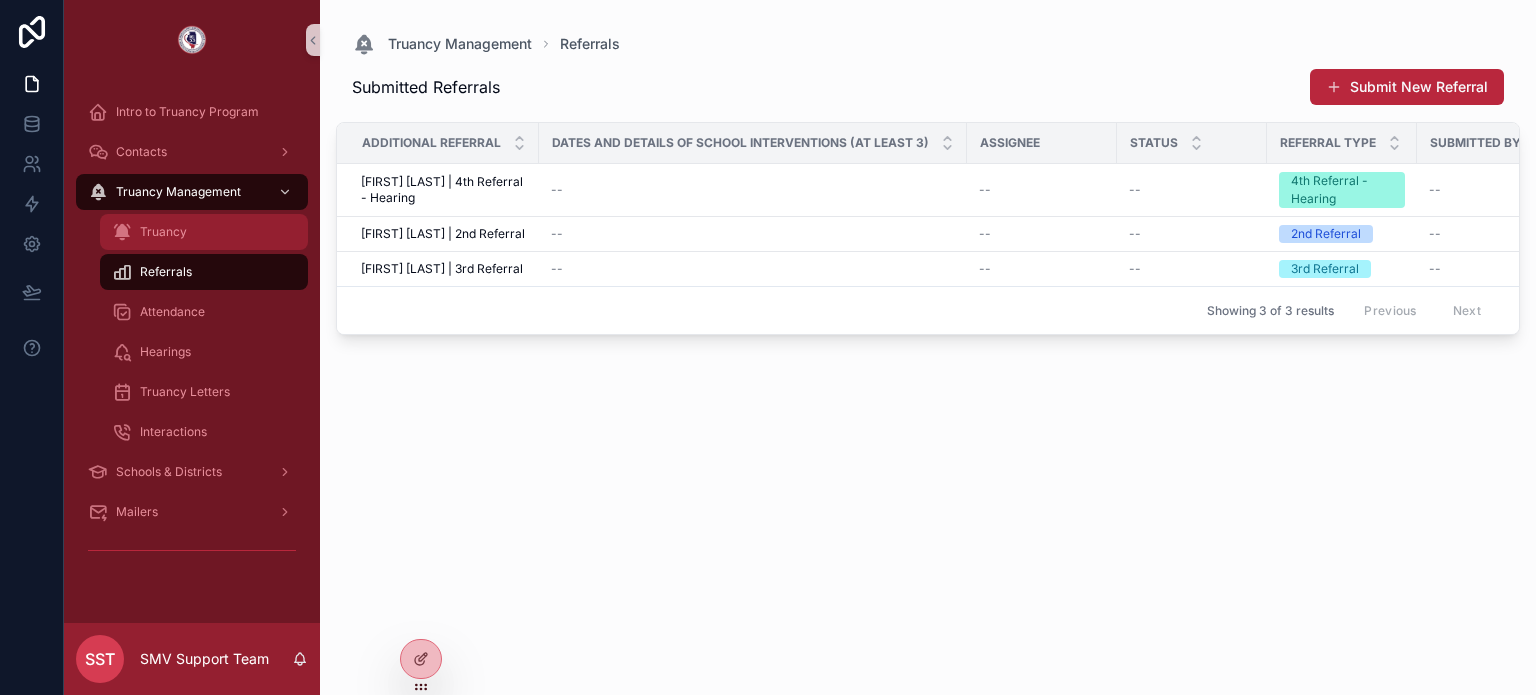 click on "Truancy" at bounding box center [204, 232] 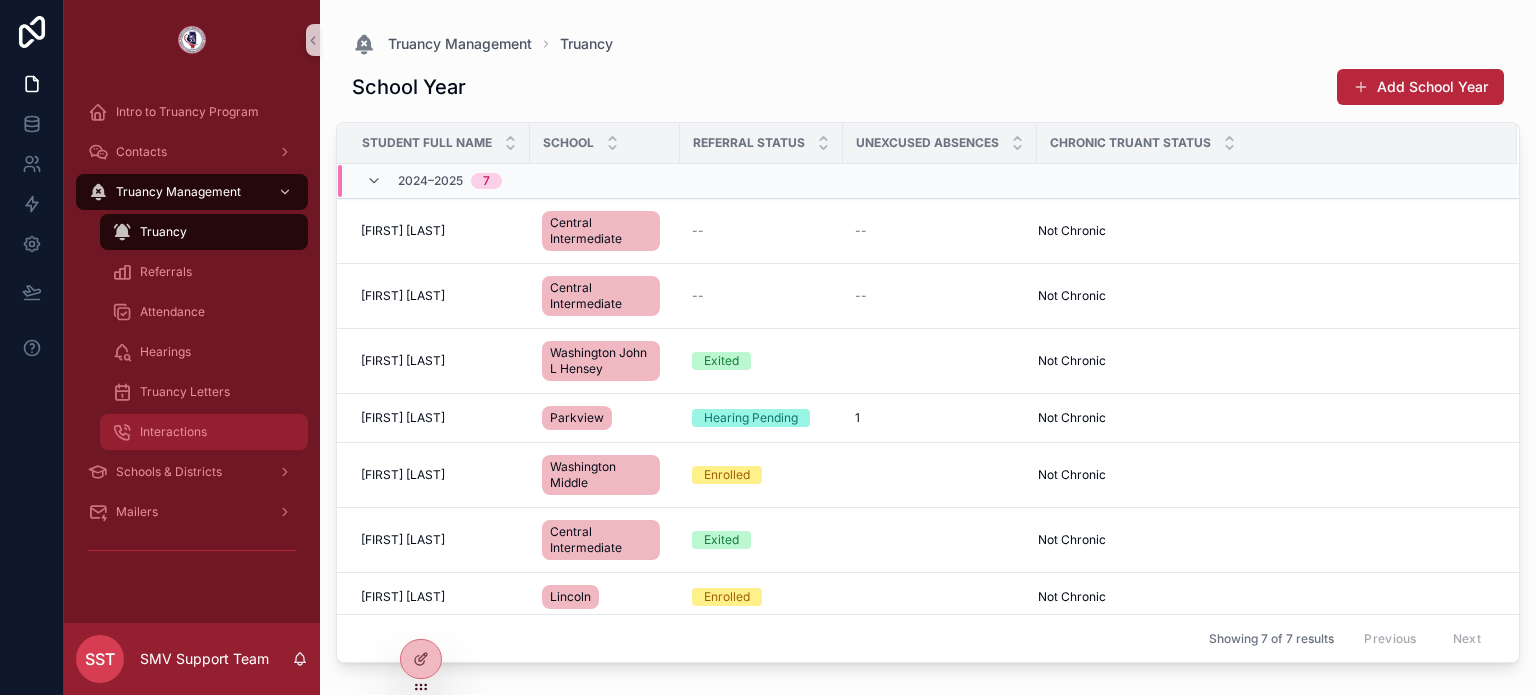 click on "Interactions" at bounding box center (173, 432) 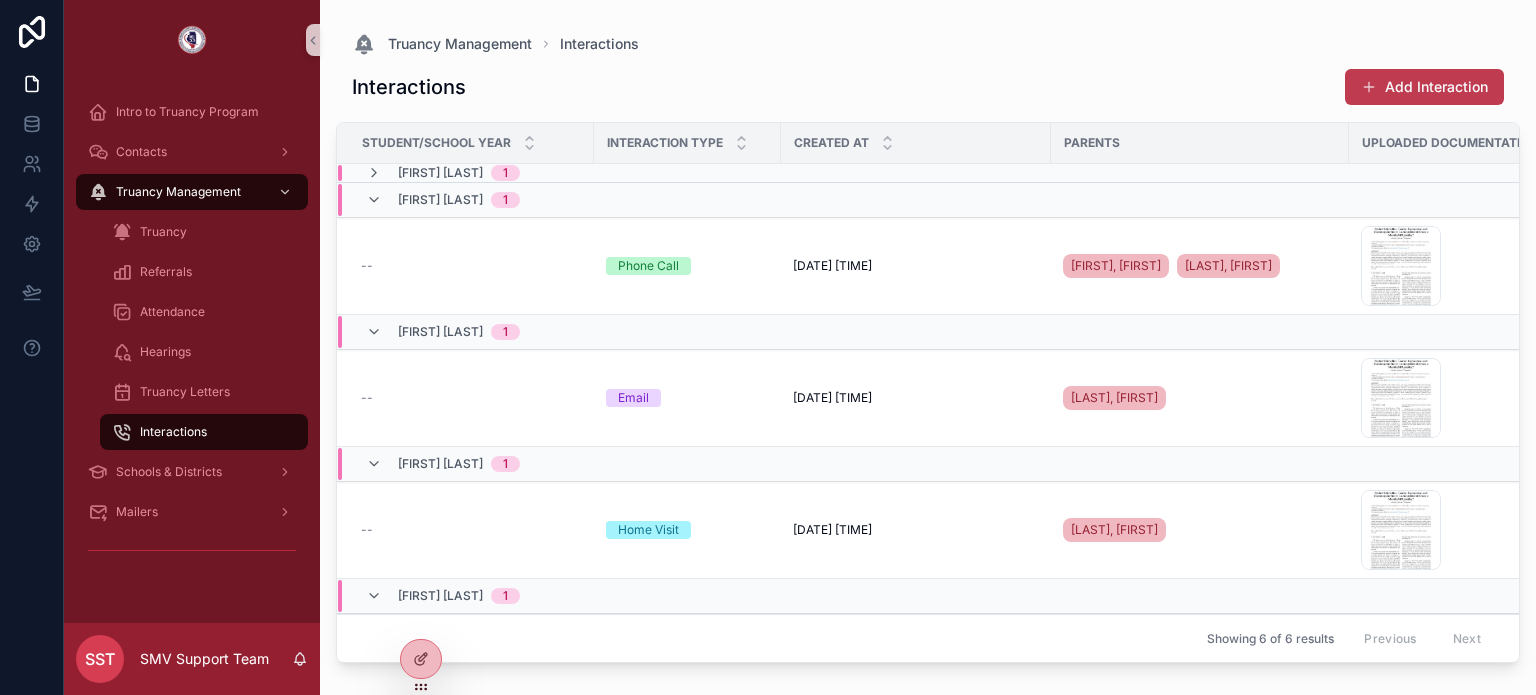 click on "Add Interaction" at bounding box center [1424, 87] 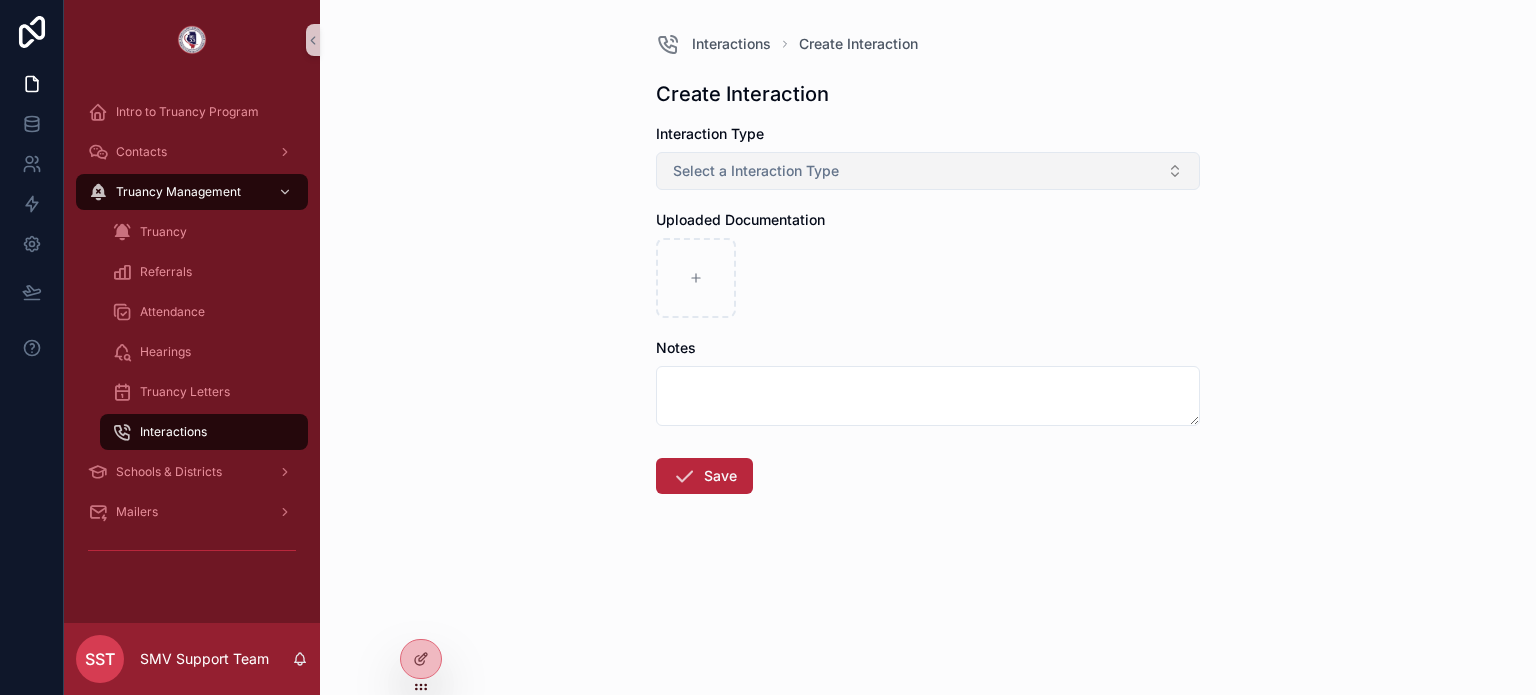 click on "Select a Interaction Type" at bounding box center [756, 171] 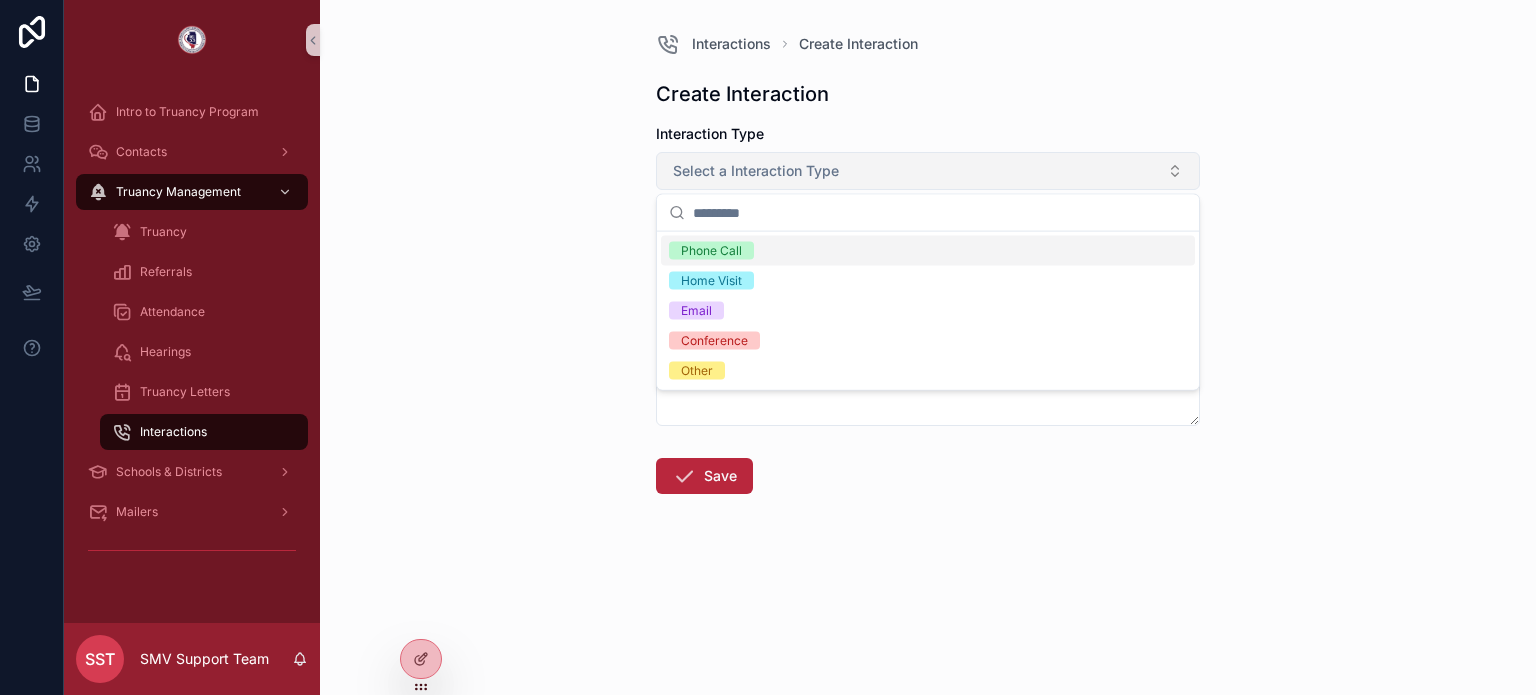 click on "Select a Interaction Type" at bounding box center [756, 171] 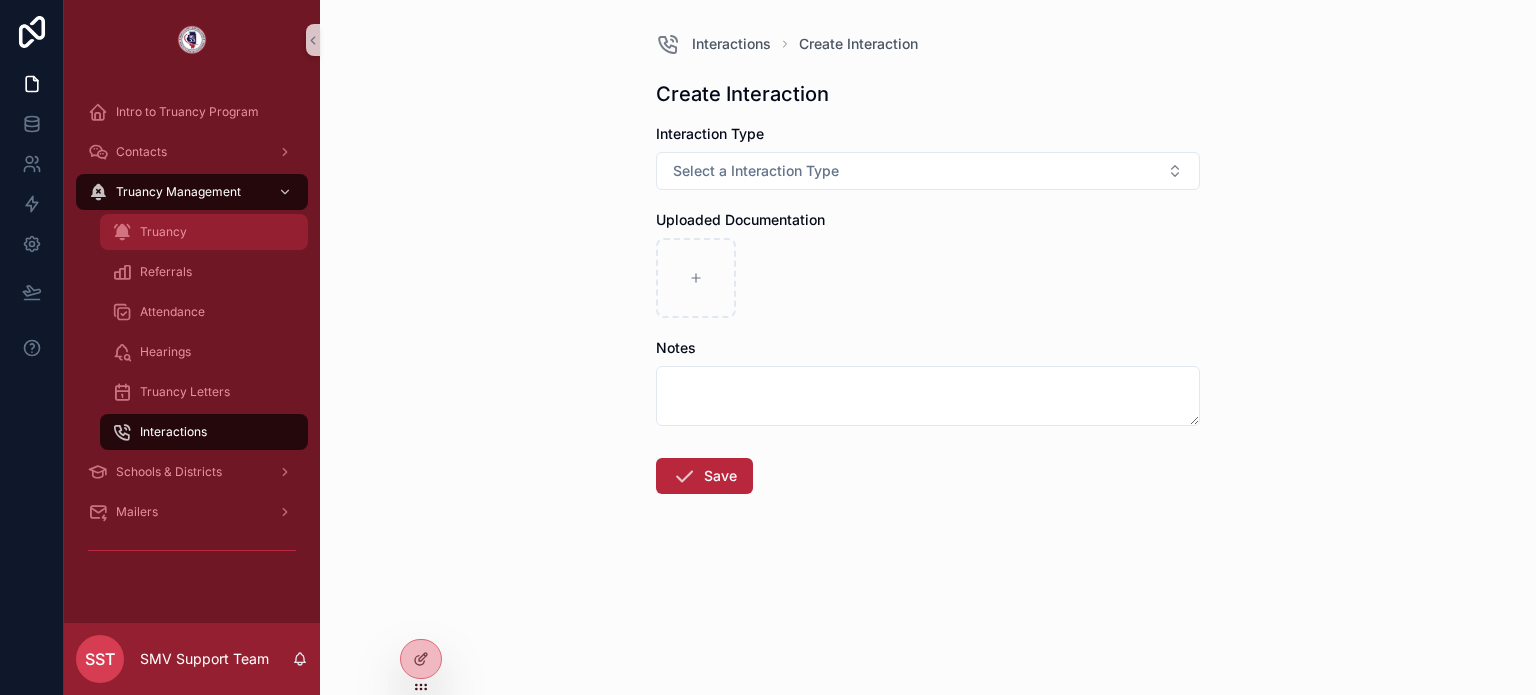 click on "Truancy" at bounding box center (204, 232) 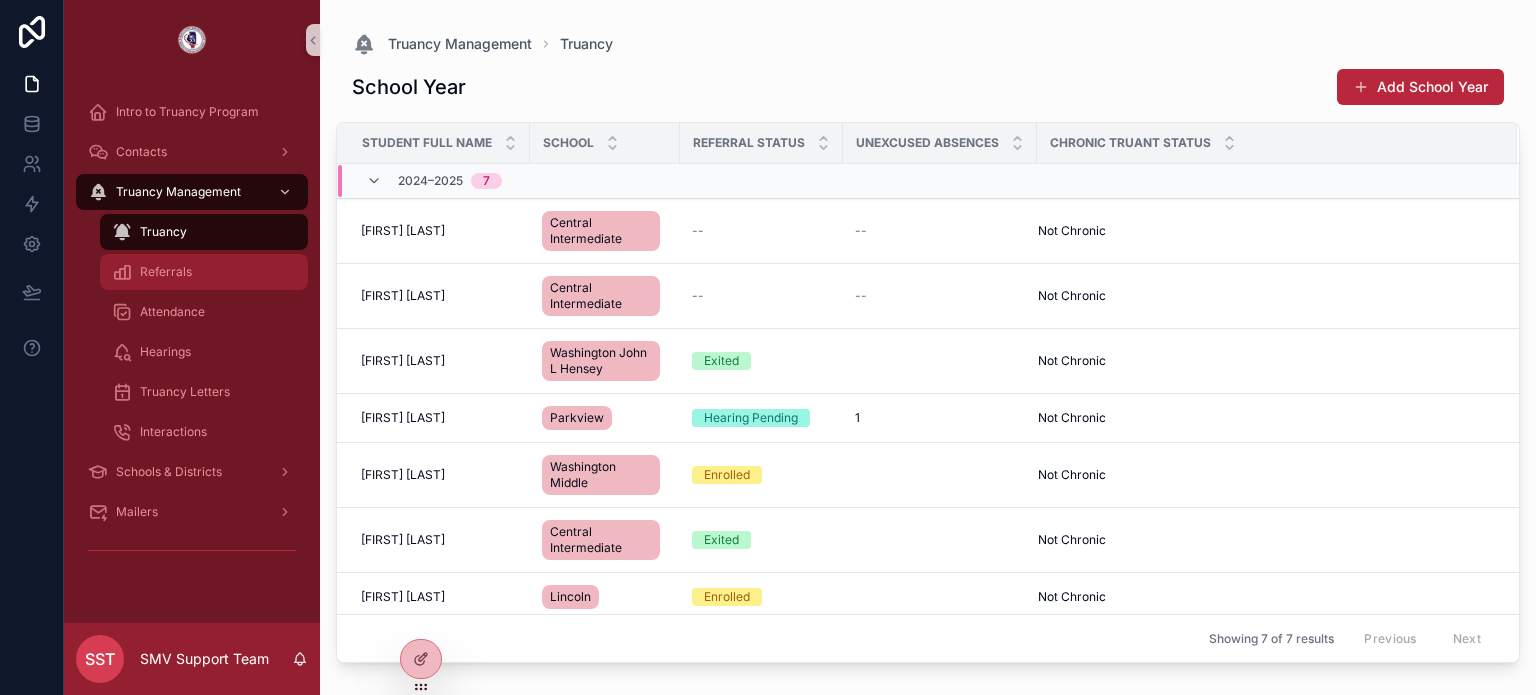 click on "Referrals" at bounding box center [204, 272] 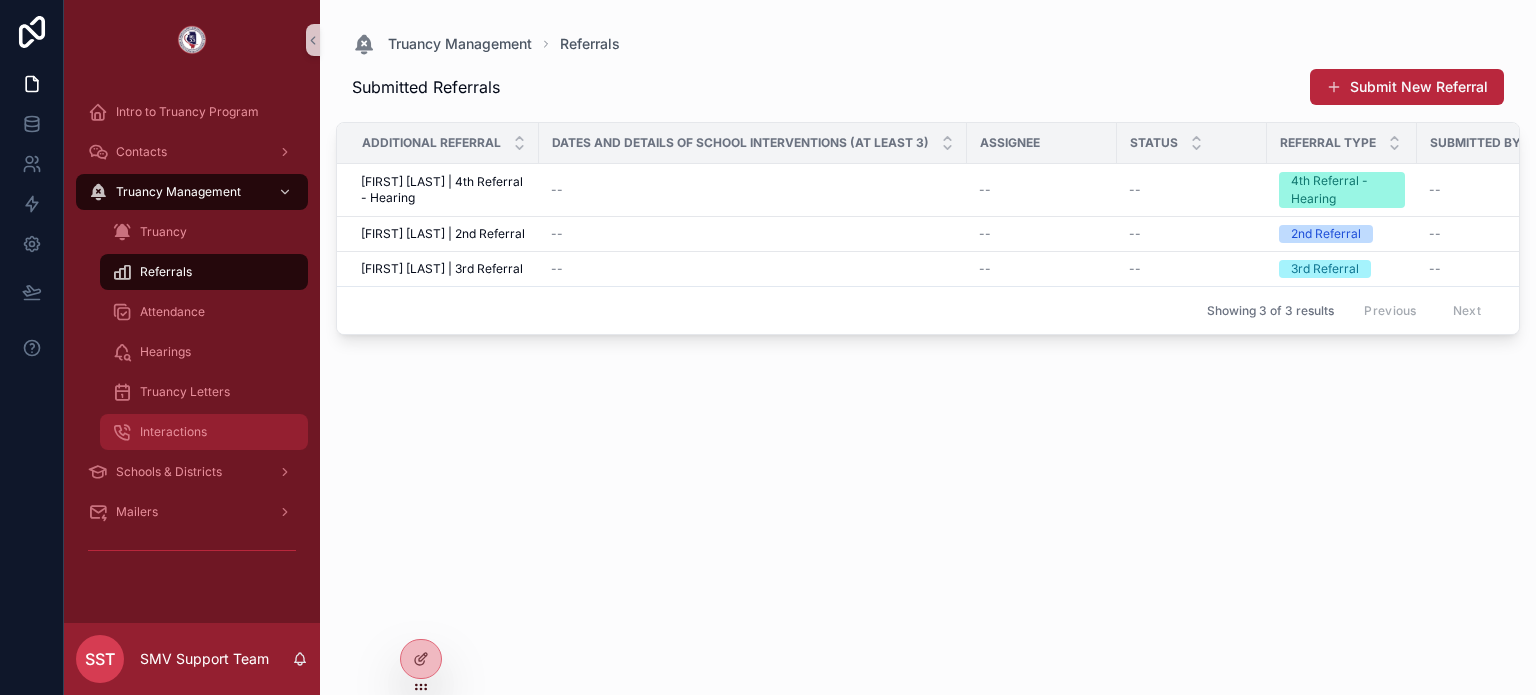 click on "Interactions" at bounding box center [173, 432] 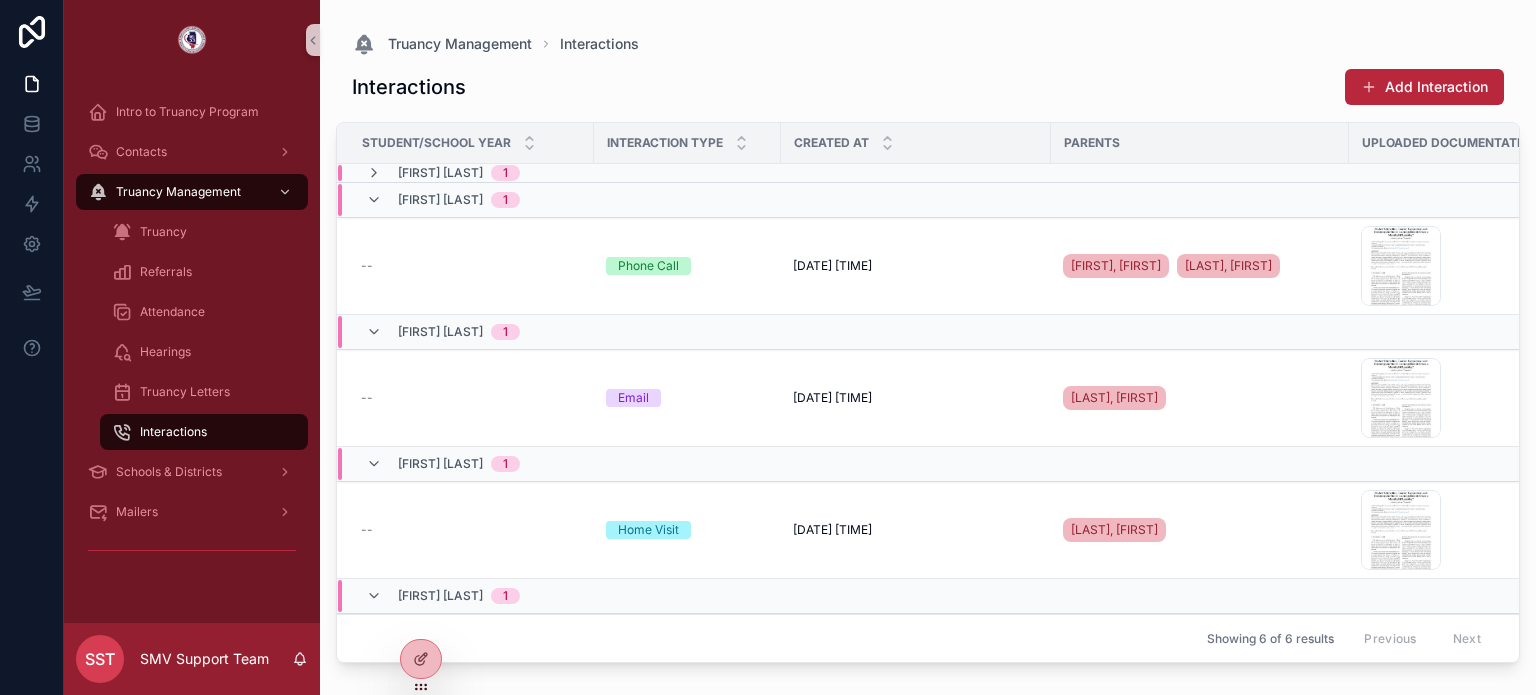 click on "Truancy" at bounding box center [204, 232] 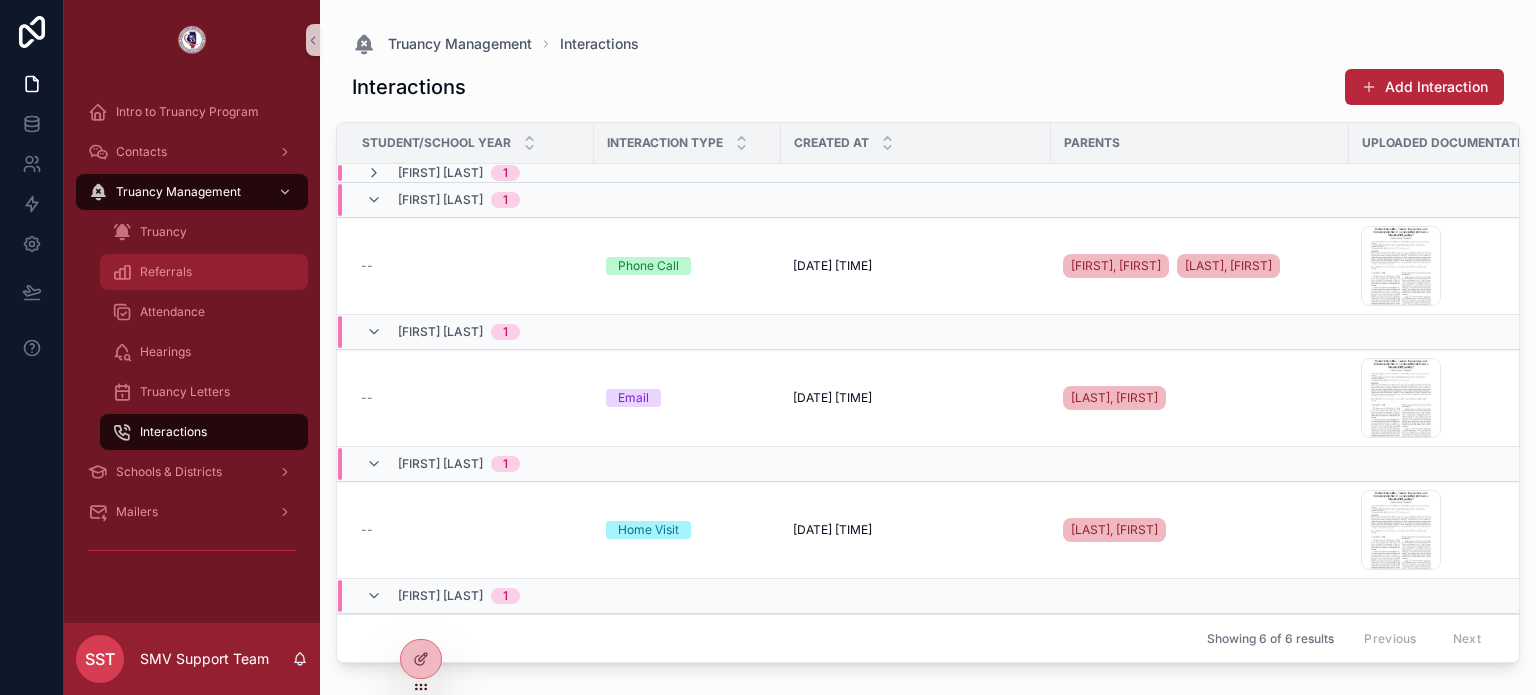 click on "Referrals" at bounding box center (166, 272) 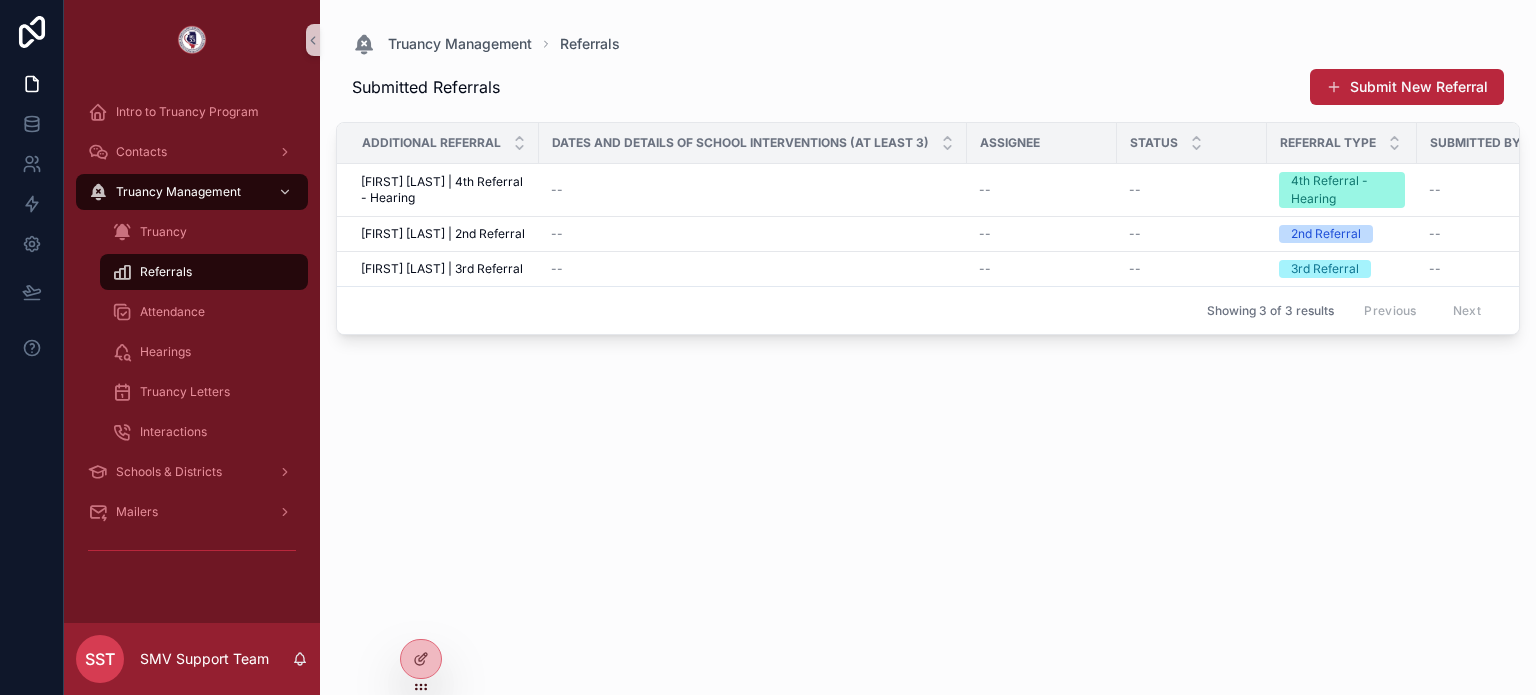 click at bounding box center (122, 272) 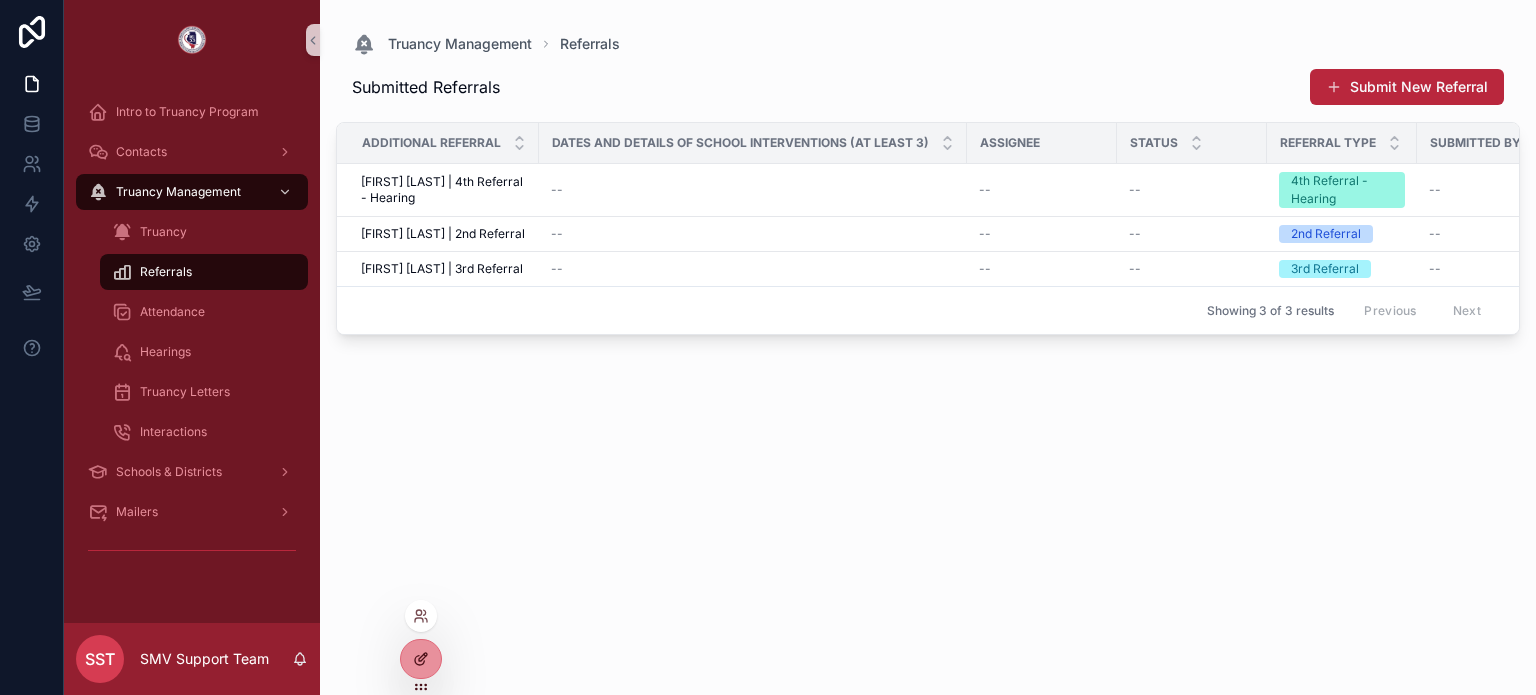 click 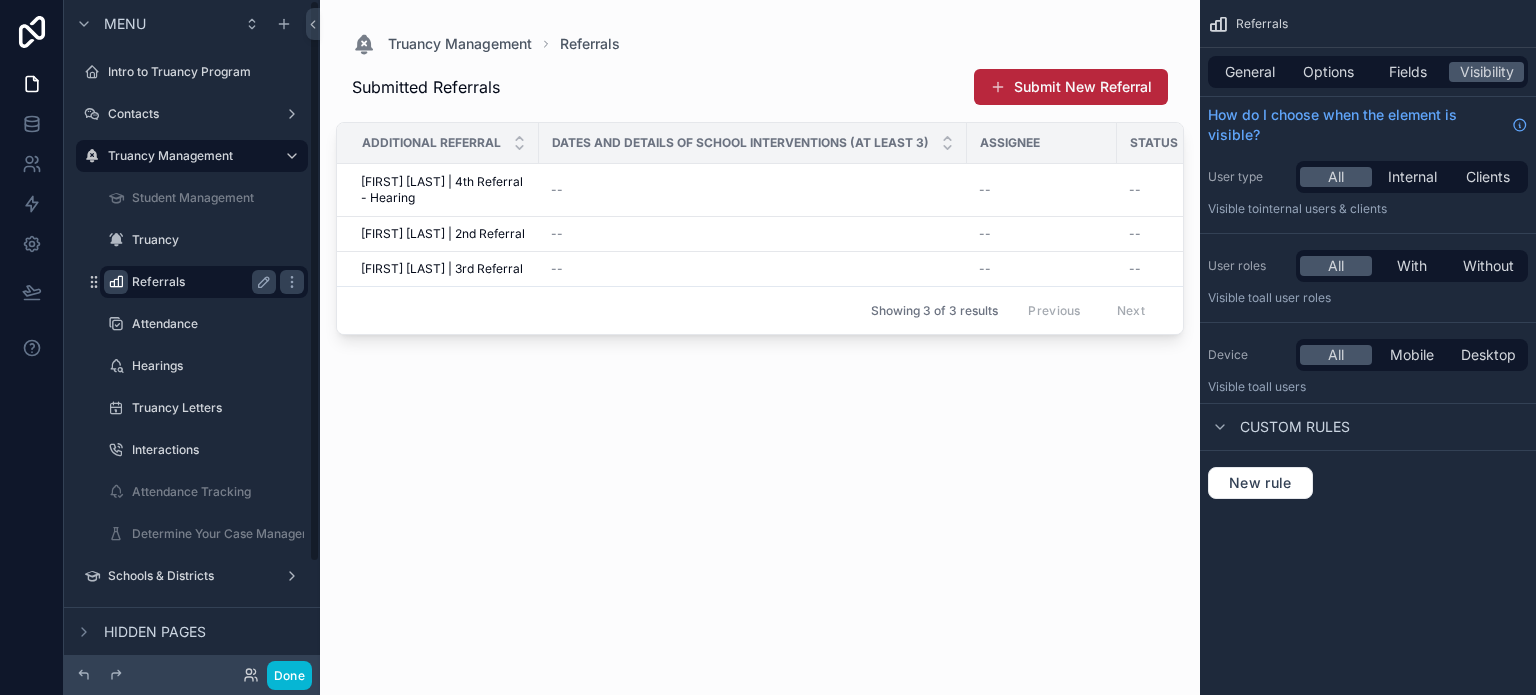 click at bounding box center (116, 282) 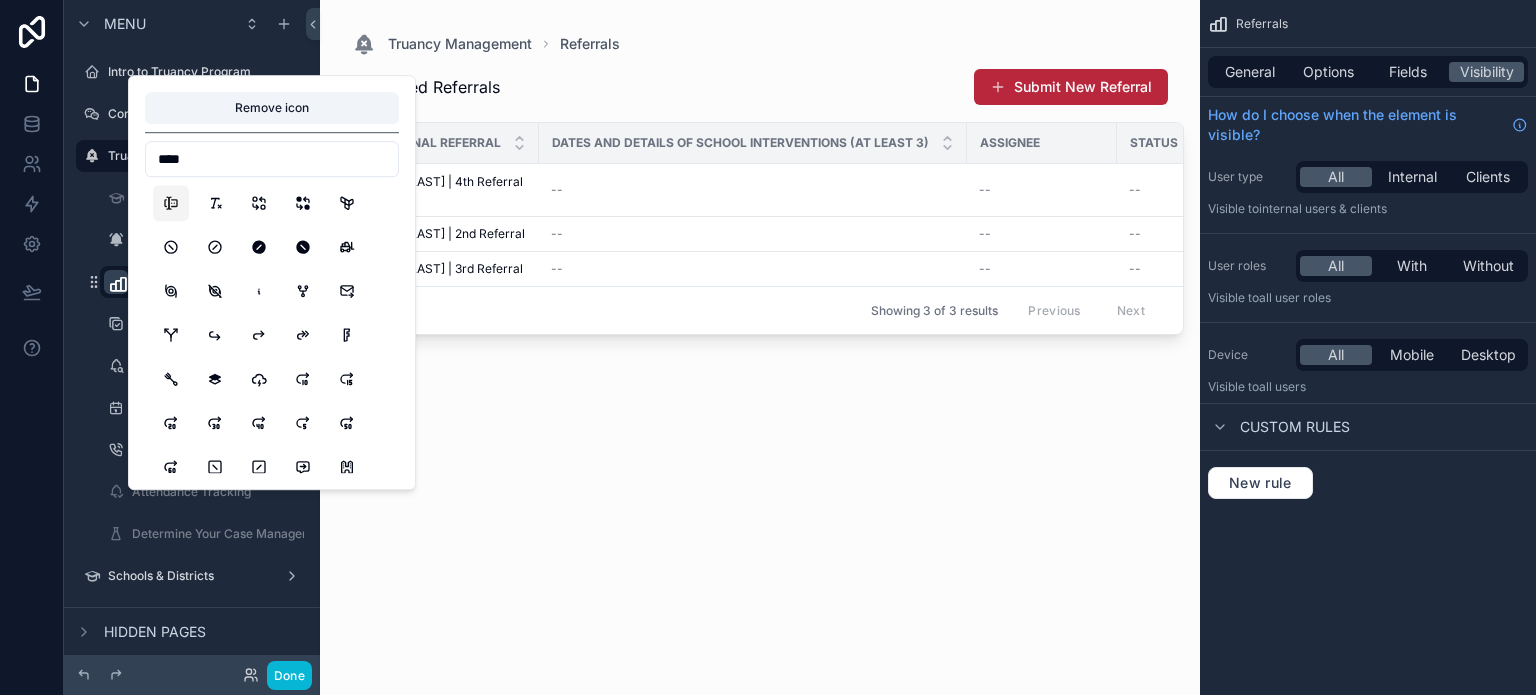 type on "****" 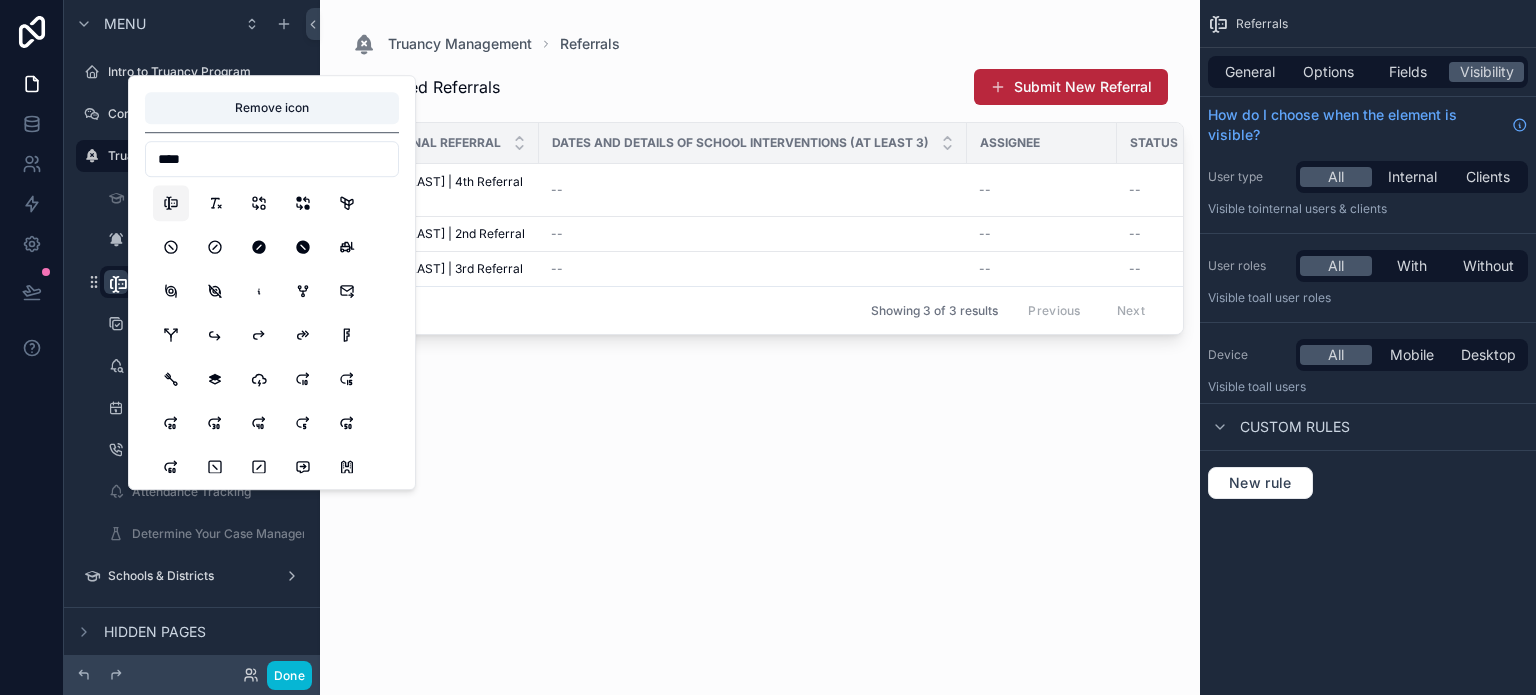 click at bounding box center (760, 335) 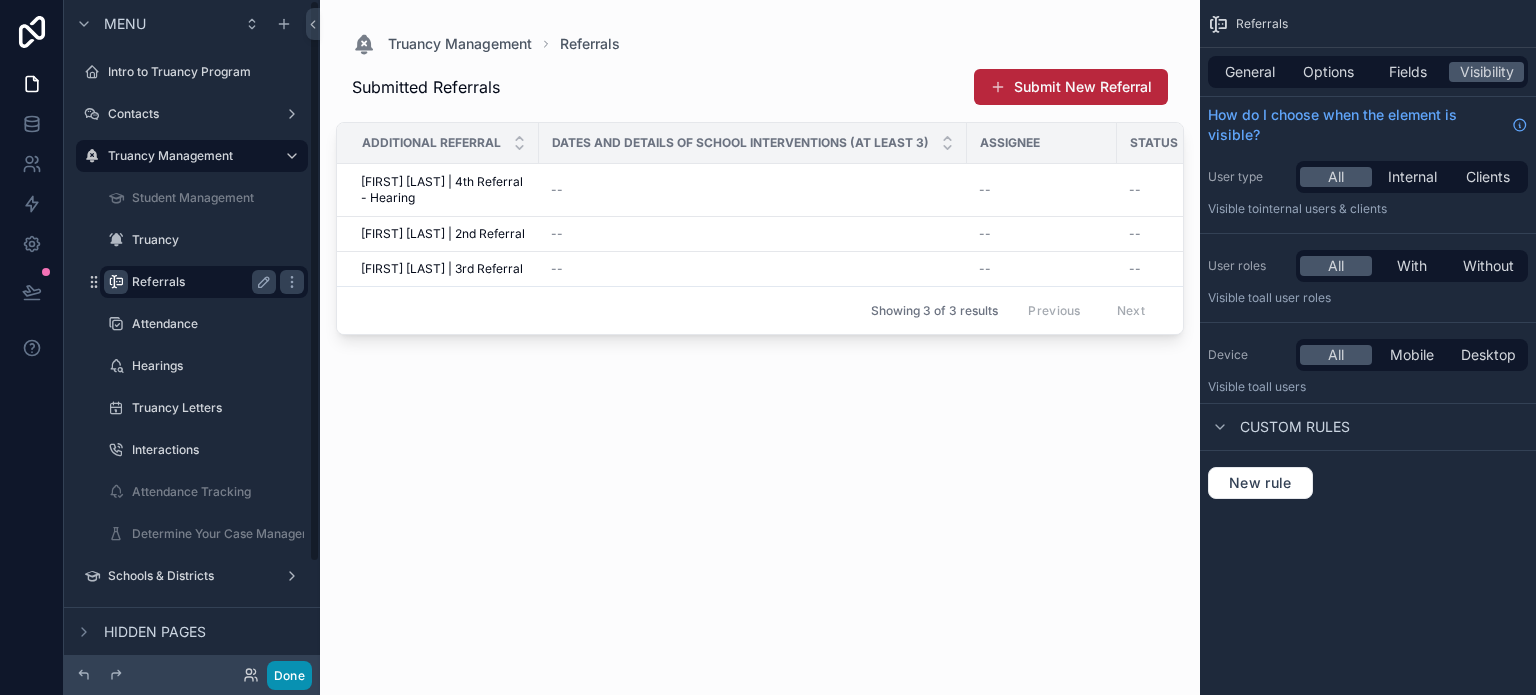 click on "Done" at bounding box center (289, 675) 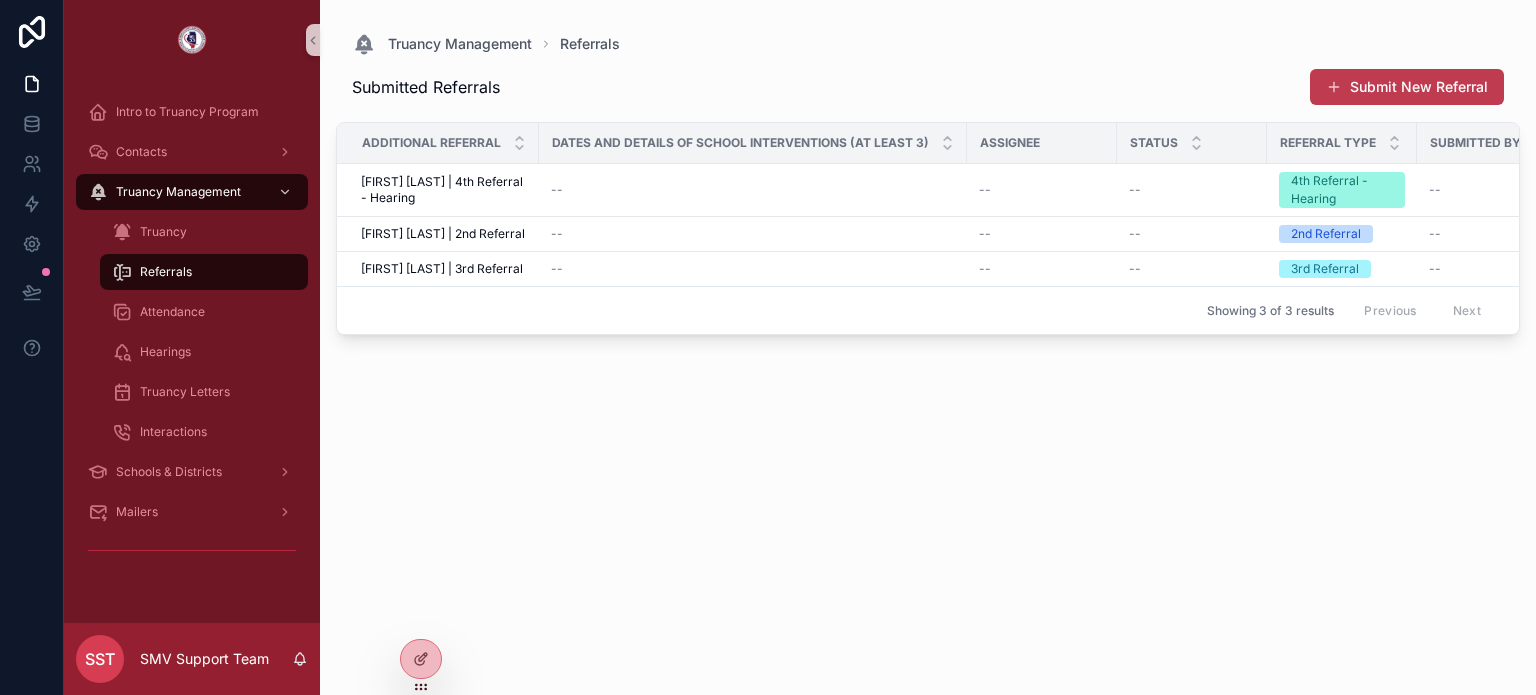 click on "Submit New Referral" at bounding box center [1407, 87] 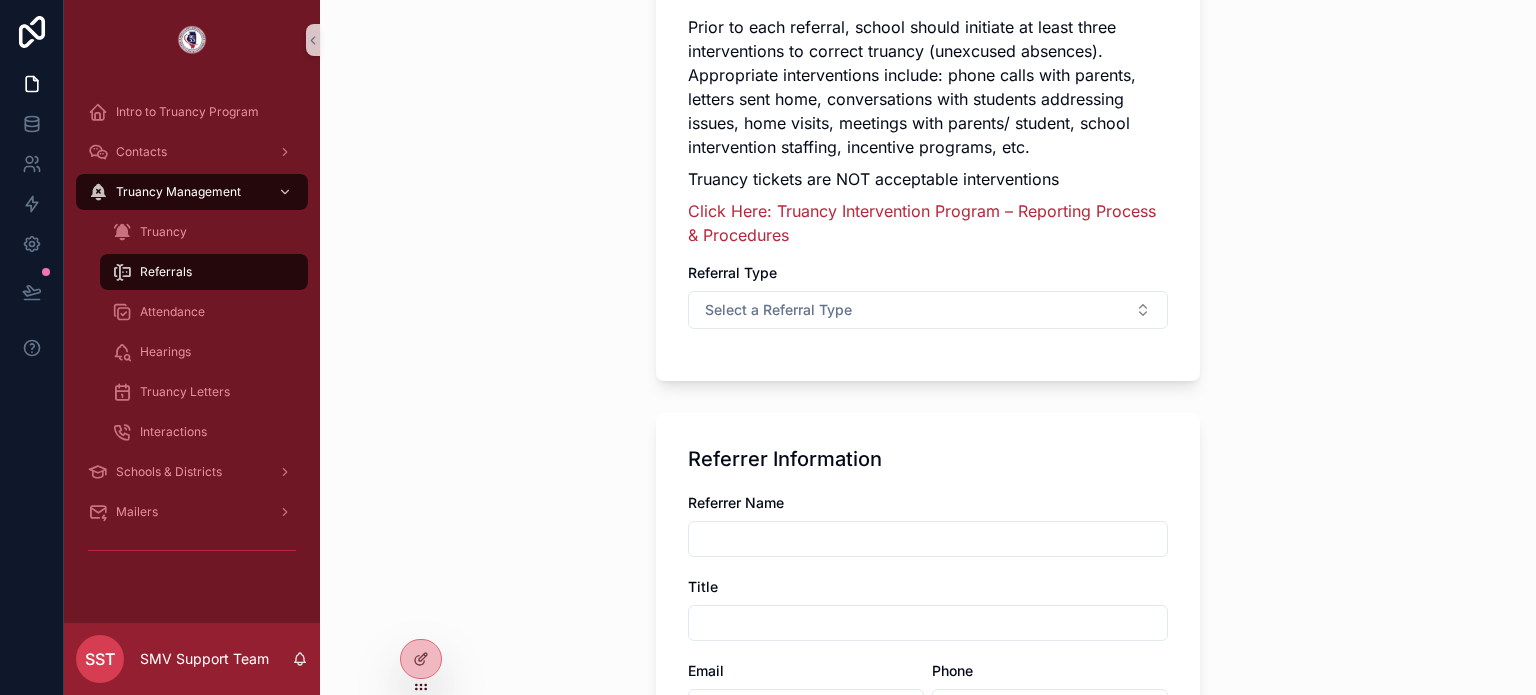 scroll, scrollTop: 400, scrollLeft: 0, axis: vertical 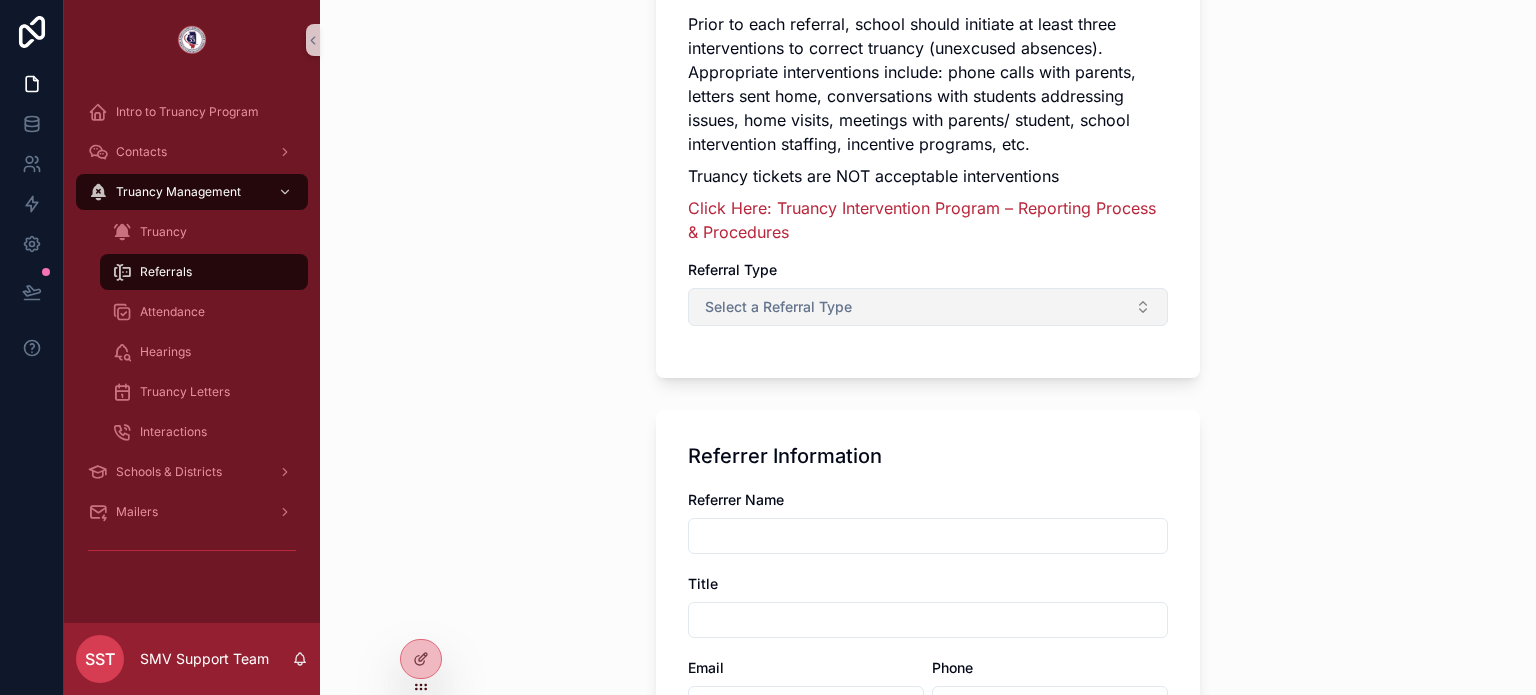 click on "Select a Referral Type" at bounding box center [928, 307] 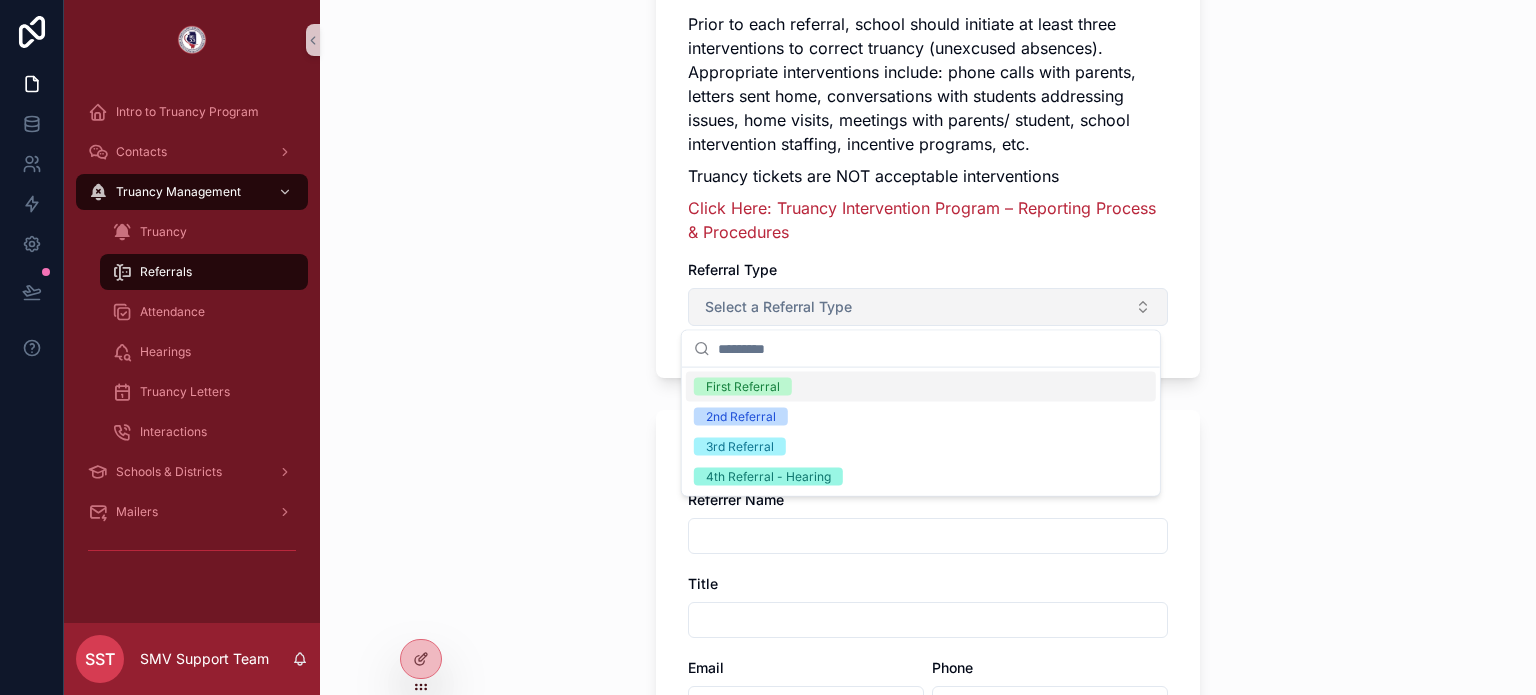 click on "Select a Referral Type" at bounding box center (928, 307) 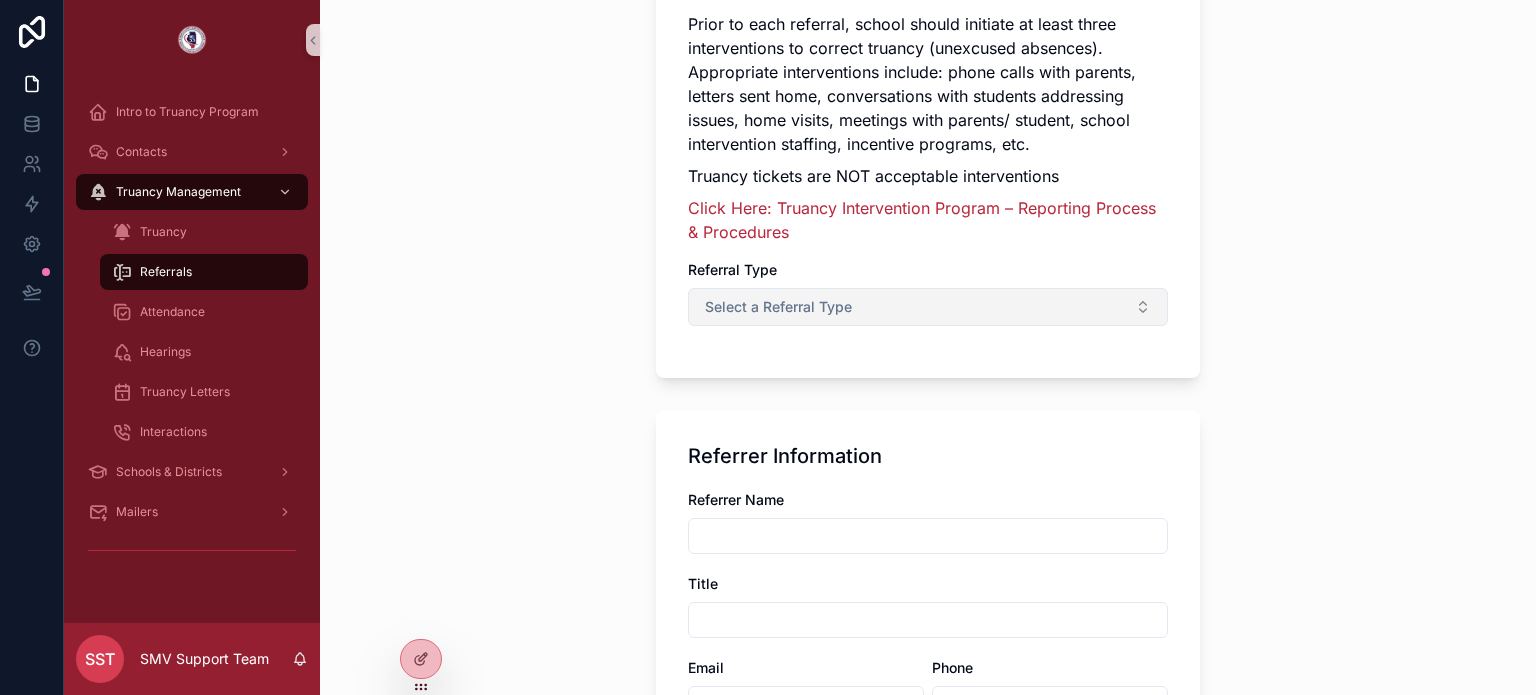 click on "Select a Referral Type" at bounding box center (928, 307) 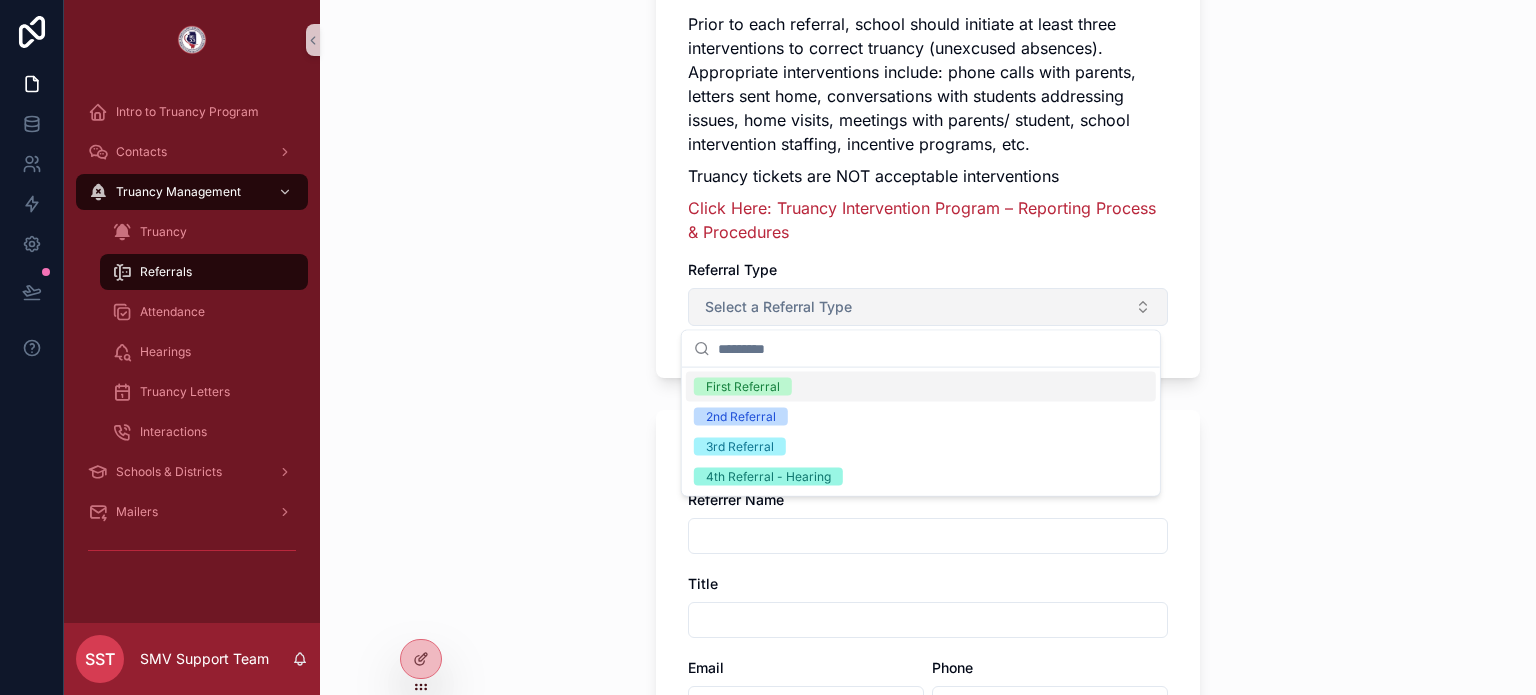 click on "Select a Referral Type" at bounding box center (928, 307) 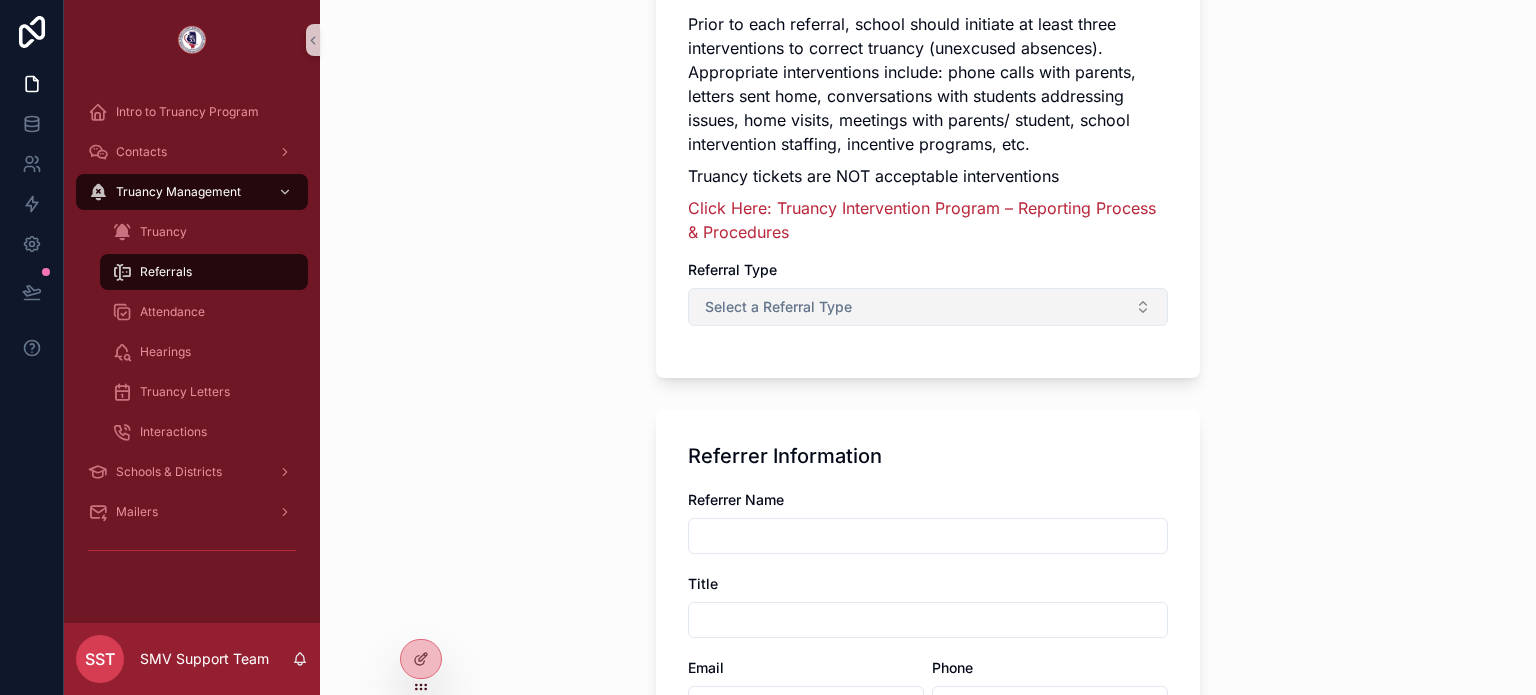 click on "Select a Referral Type" at bounding box center (928, 307) 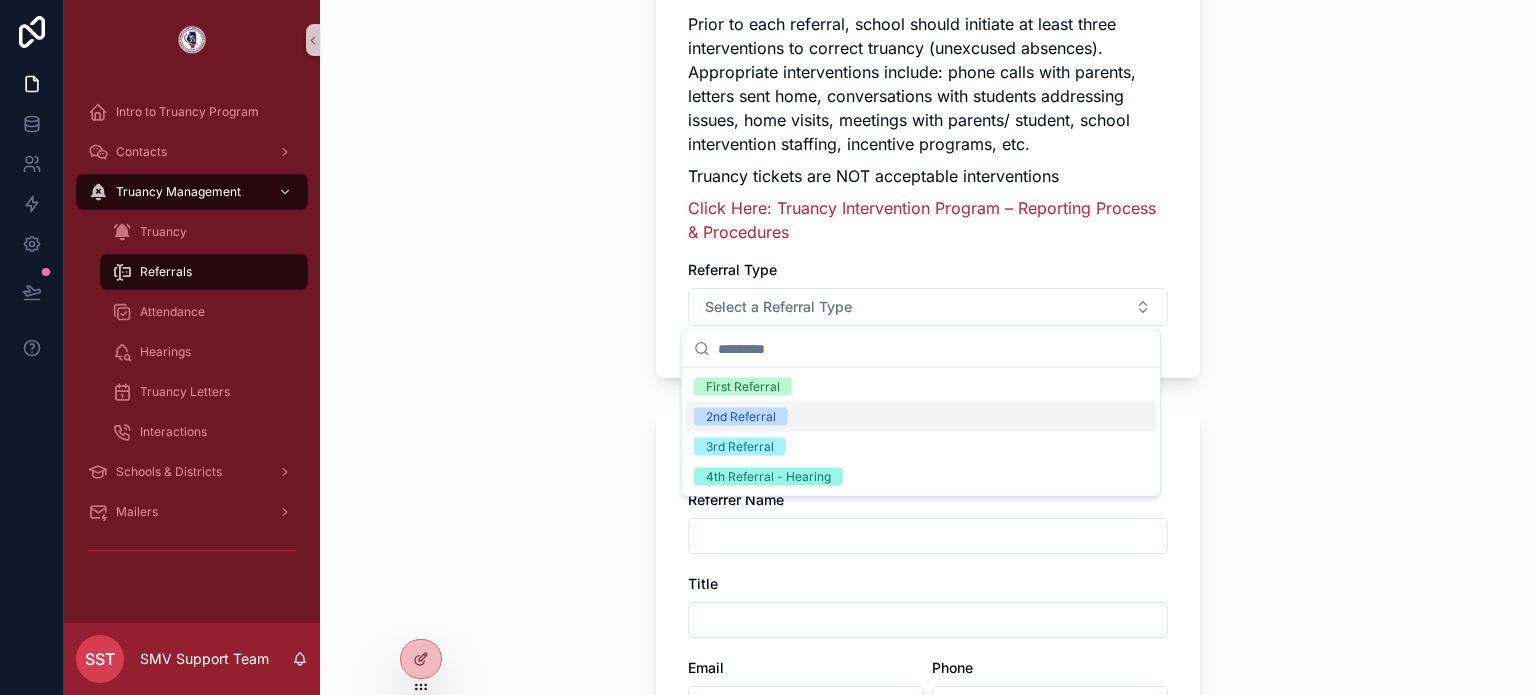 click on "2nd Referral" at bounding box center (921, 417) 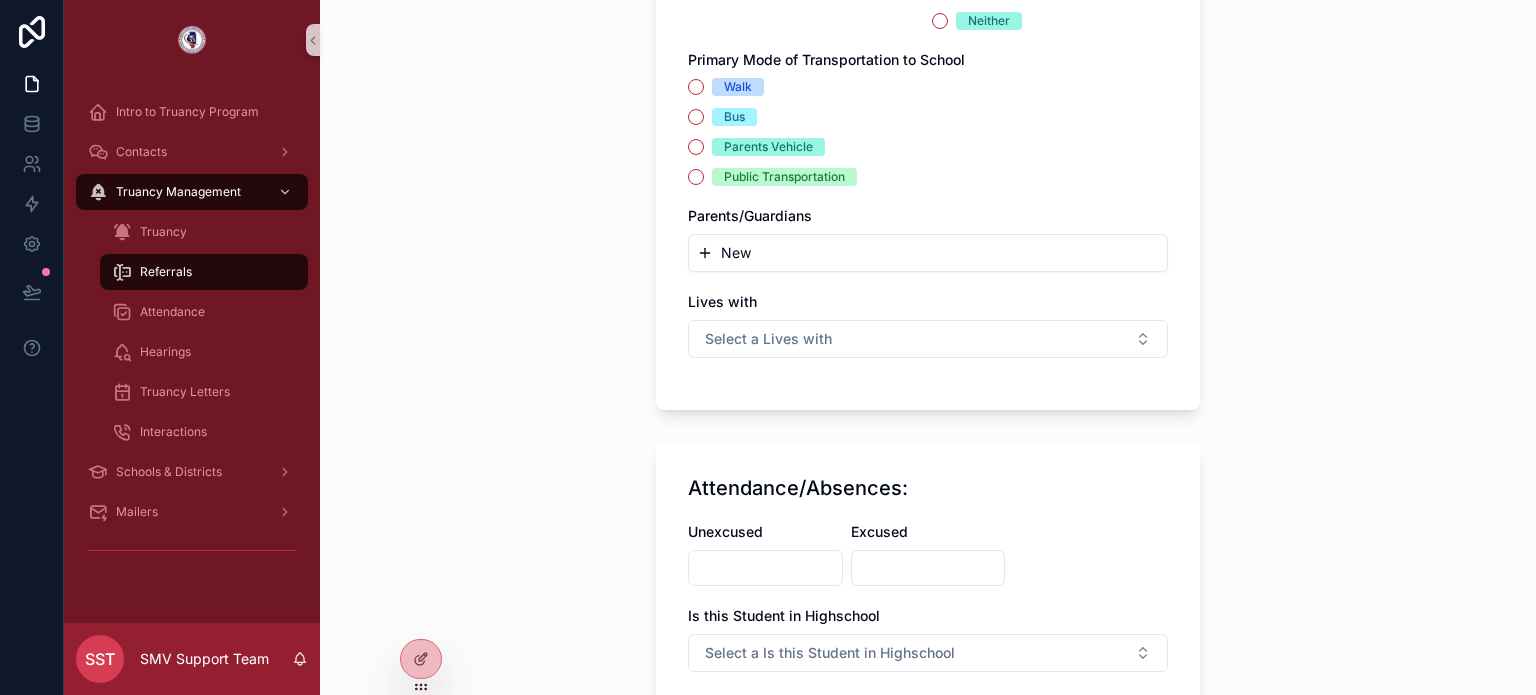 scroll, scrollTop: 2200, scrollLeft: 0, axis: vertical 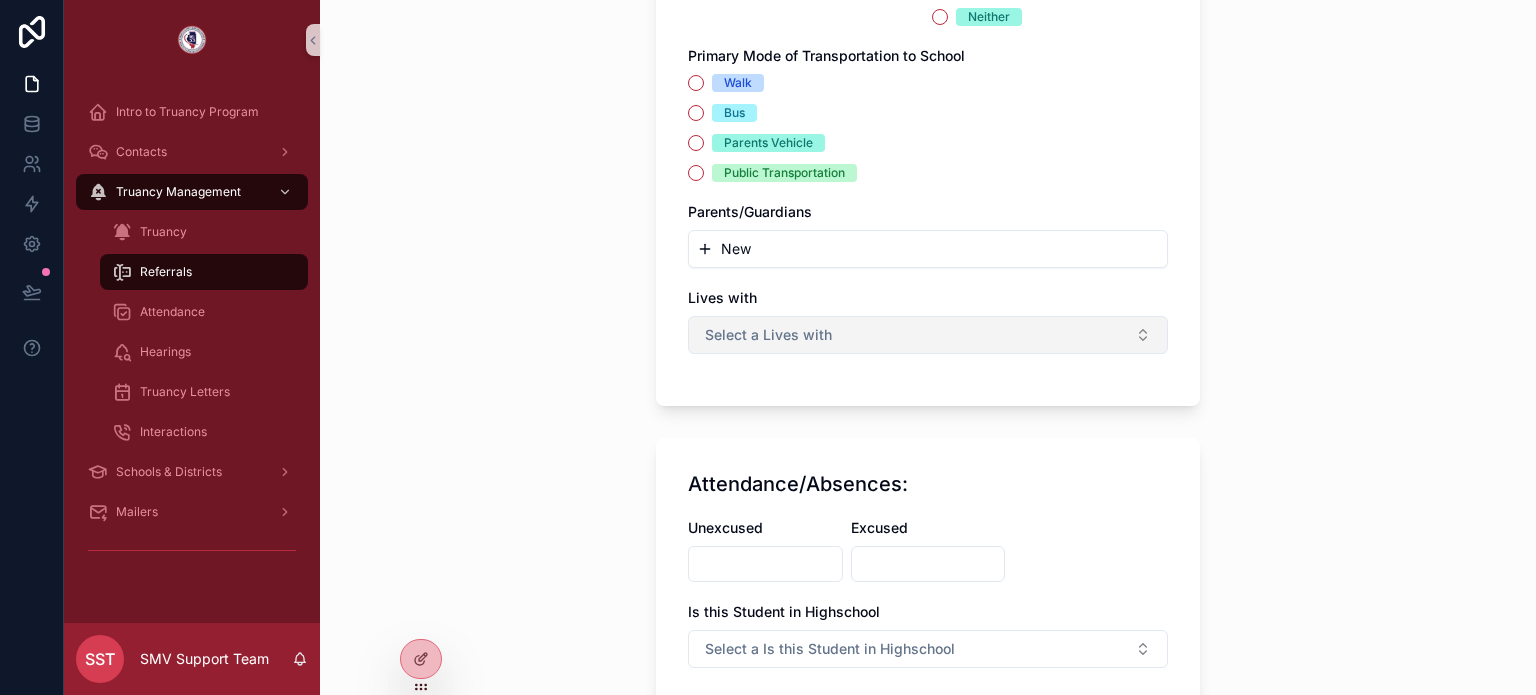 click on "Select a Lives with" at bounding box center [928, 335] 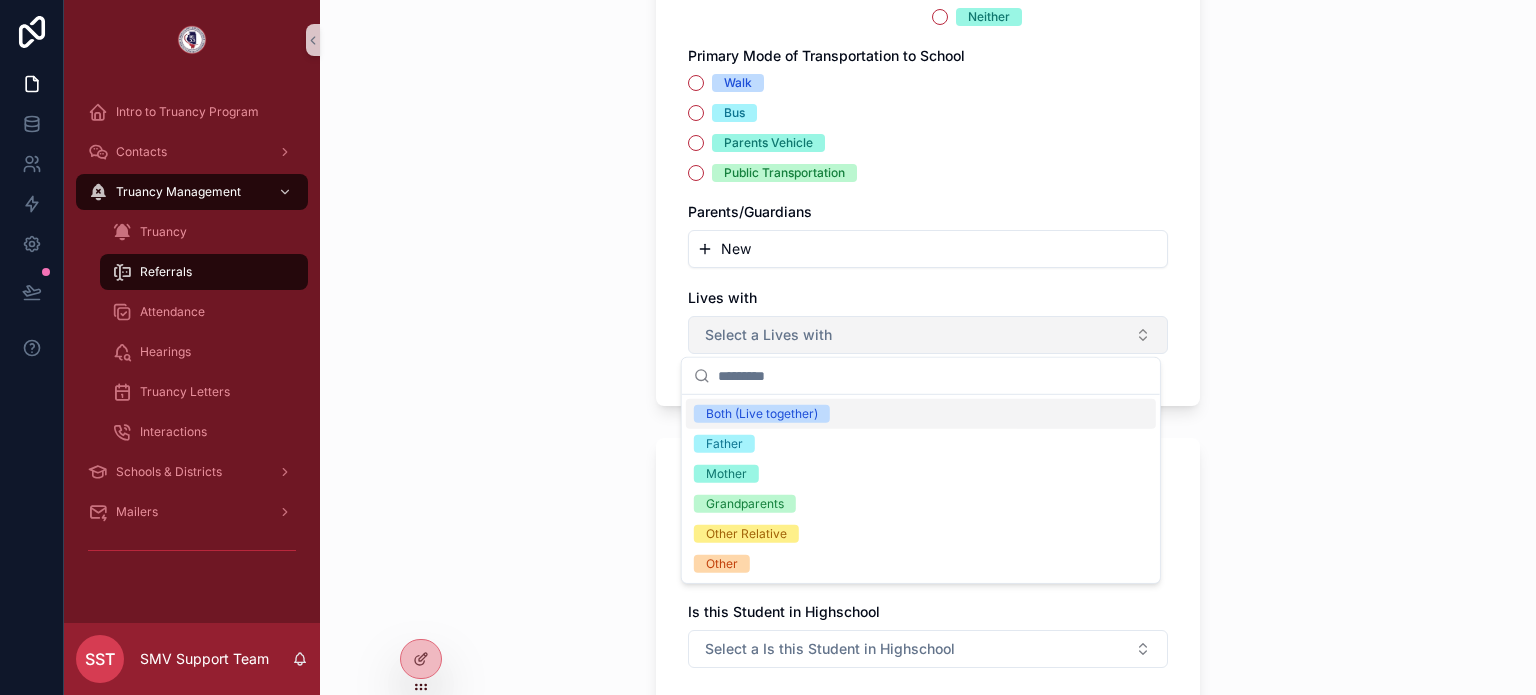 click on "Select a Lives with" at bounding box center [928, 335] 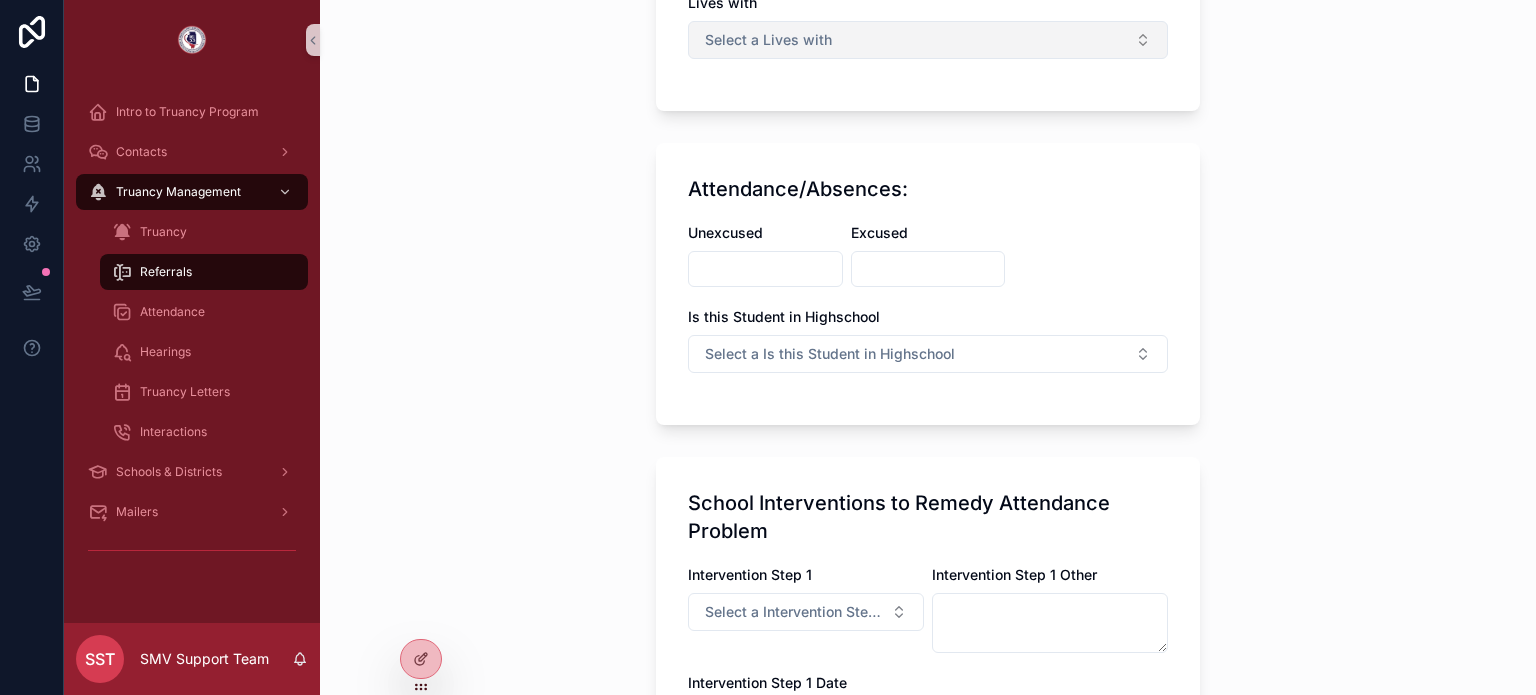 scroll, scrollTop: 2500, scrollLeft: 0, axis: vertical 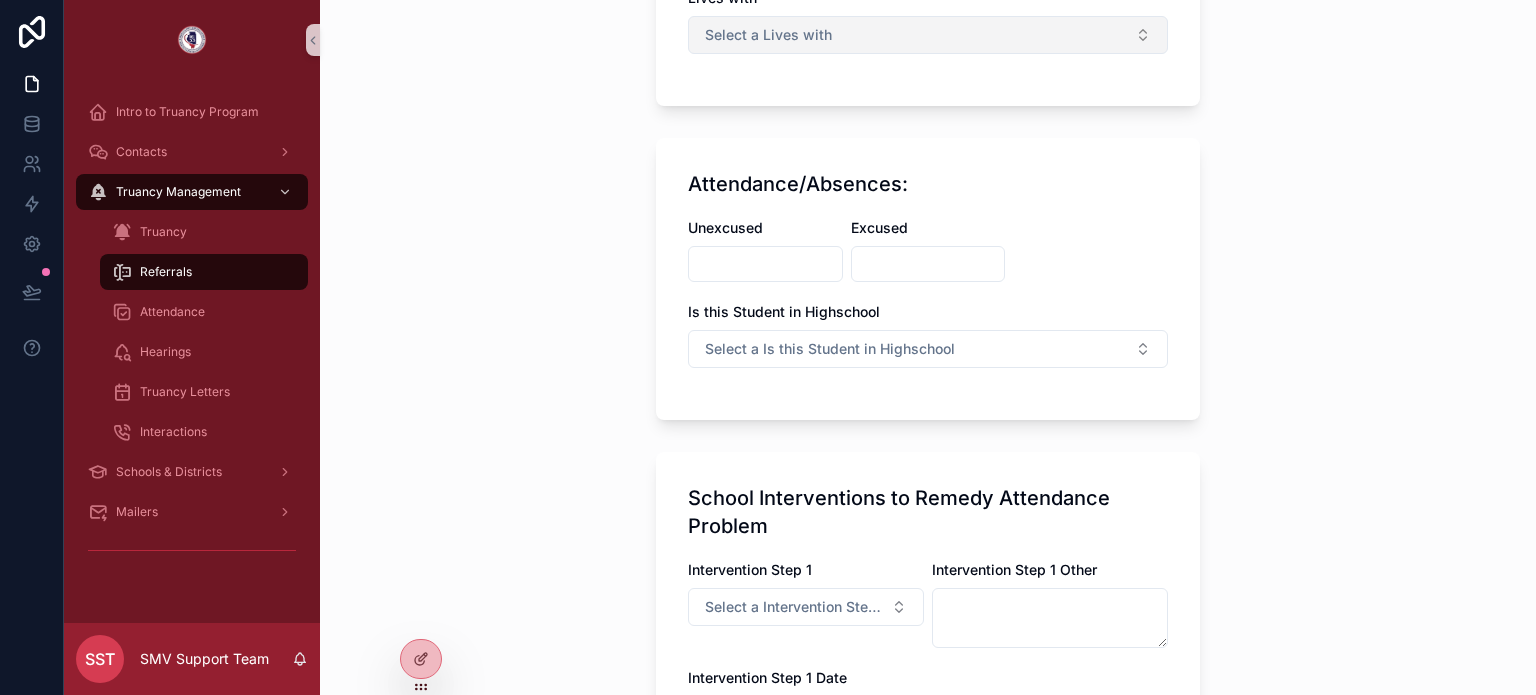 click on "Select a Is this Student in Highschool" at bounding box center [830, 349] 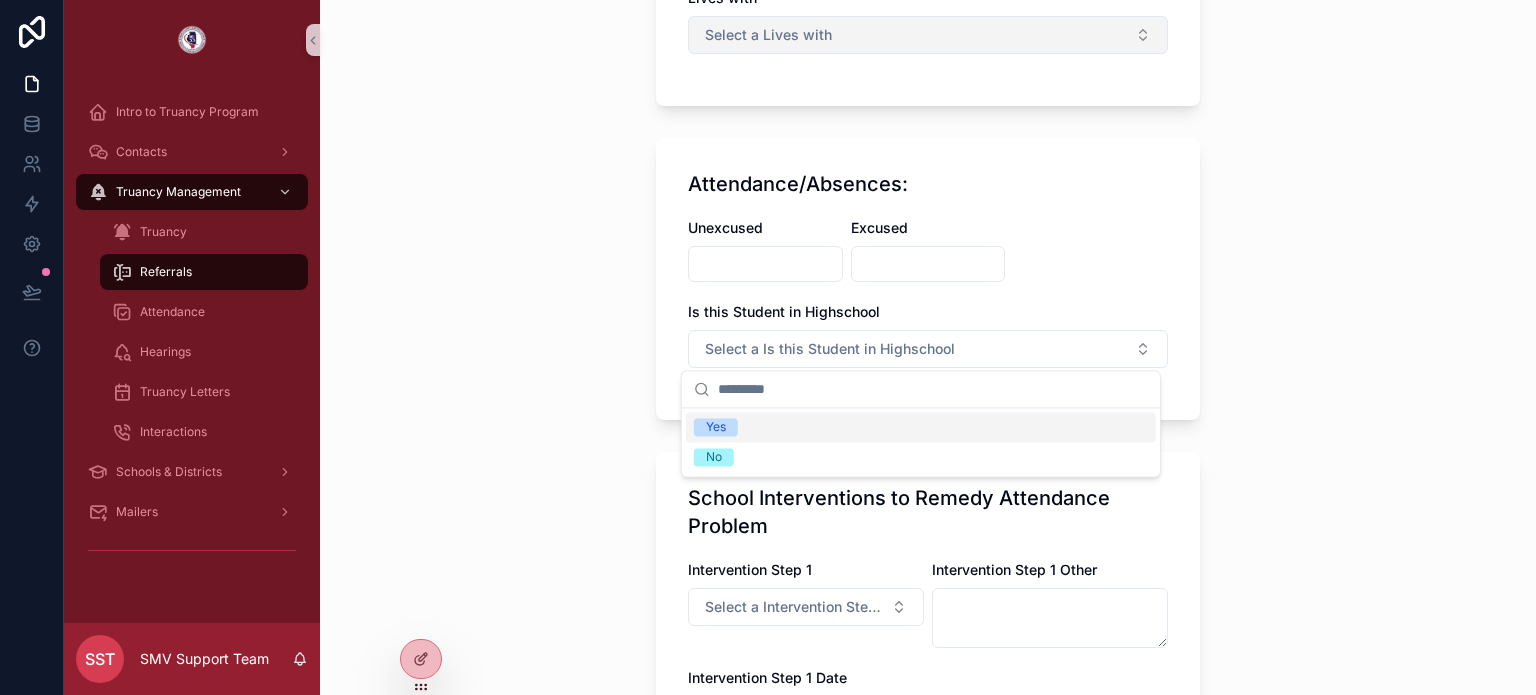 click on "Select a Is this Student in Highschool" at bounding box center [830, 349] 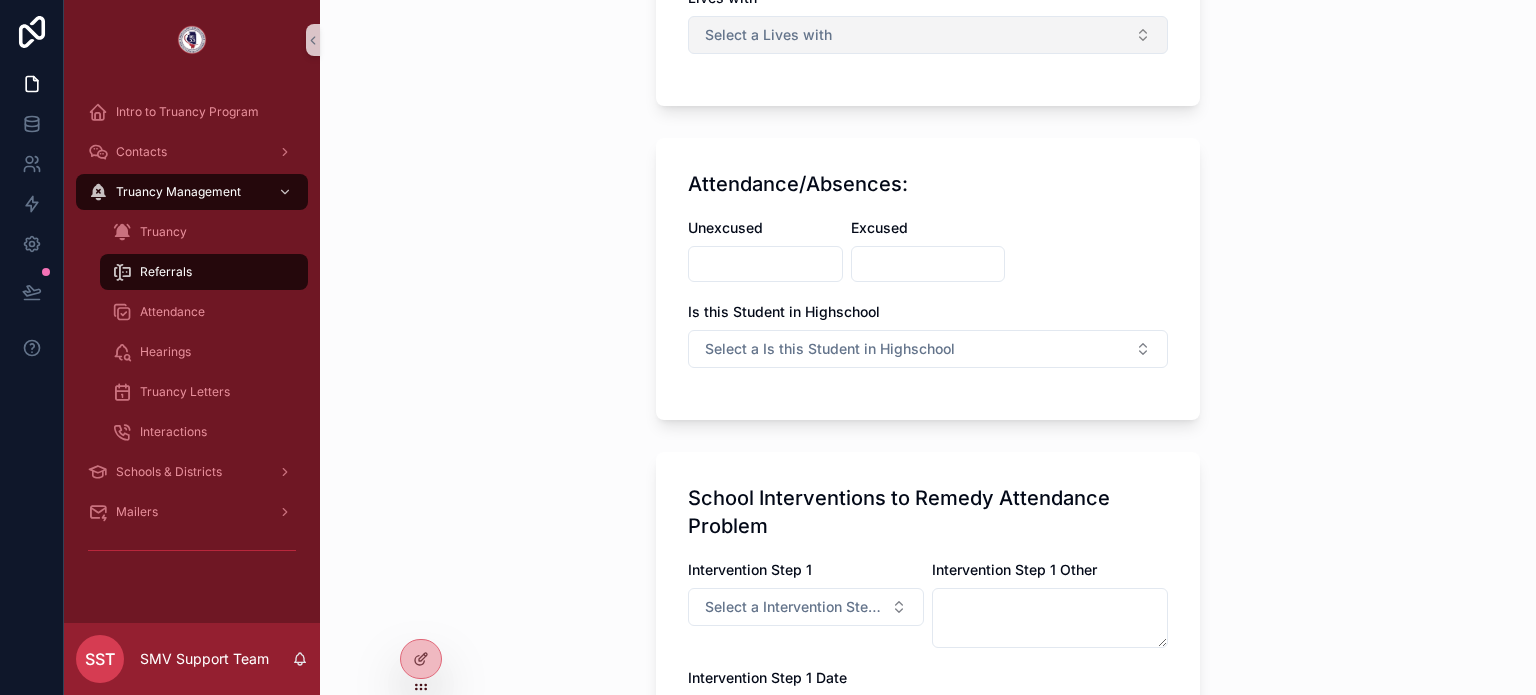 click on "Select a Is this Student in Highschool" at bounding box center (830, 349) 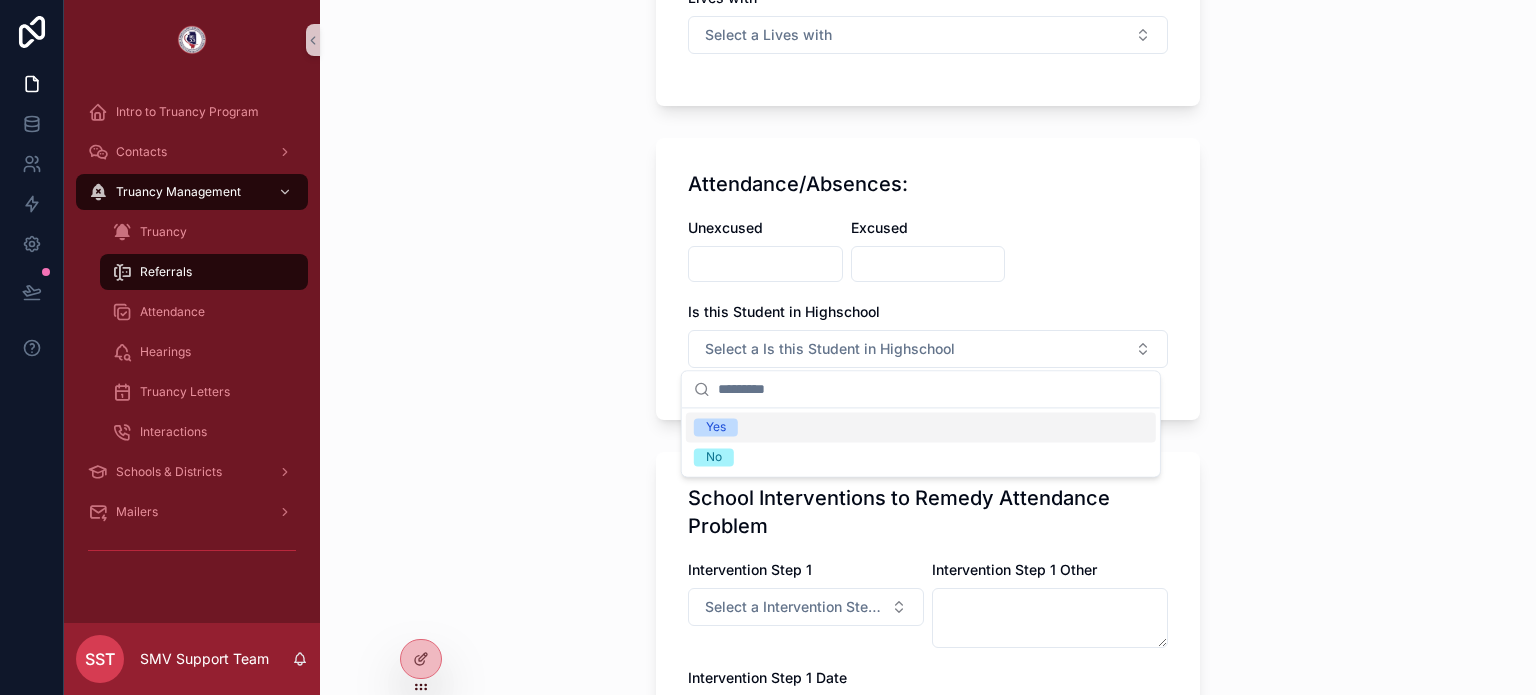 click on "Yes" at bounding box center (921, 427) 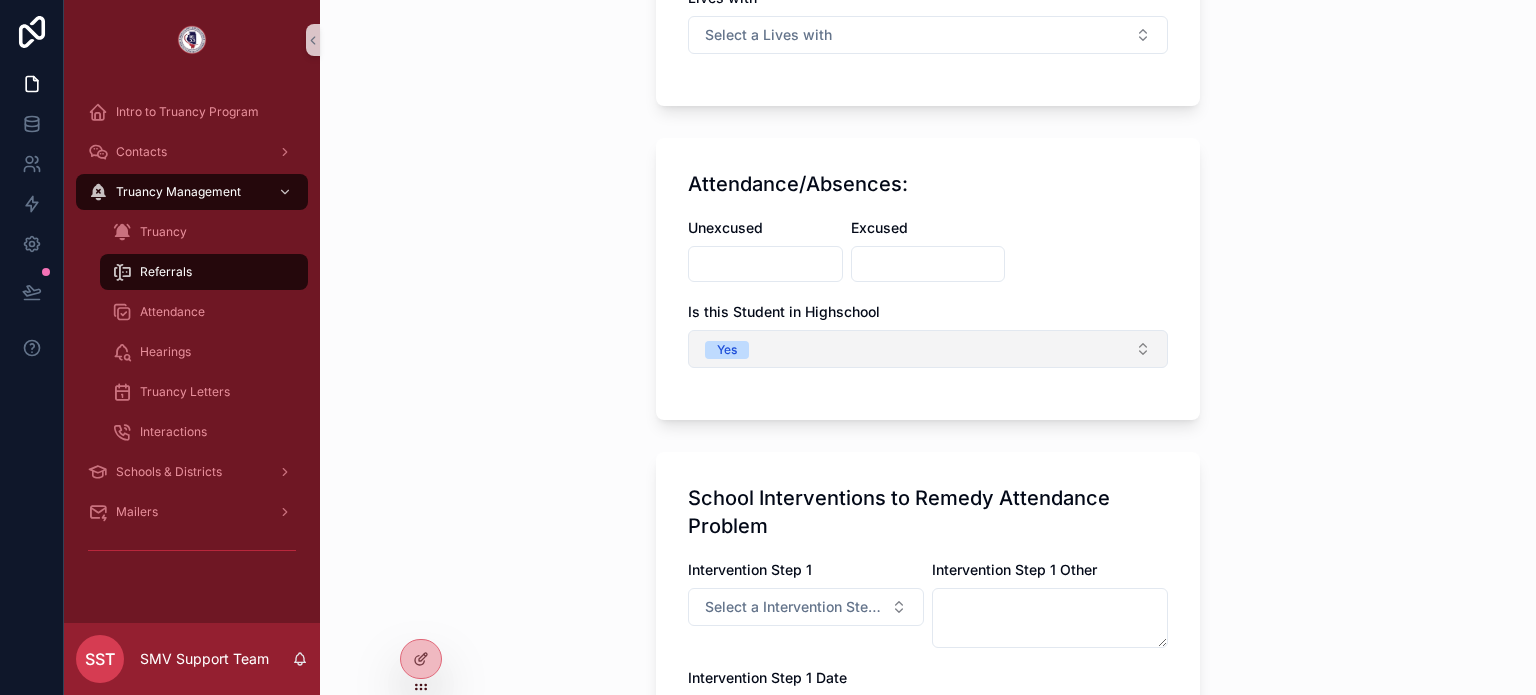 click on "Yes" at bounding box center (928, 349) 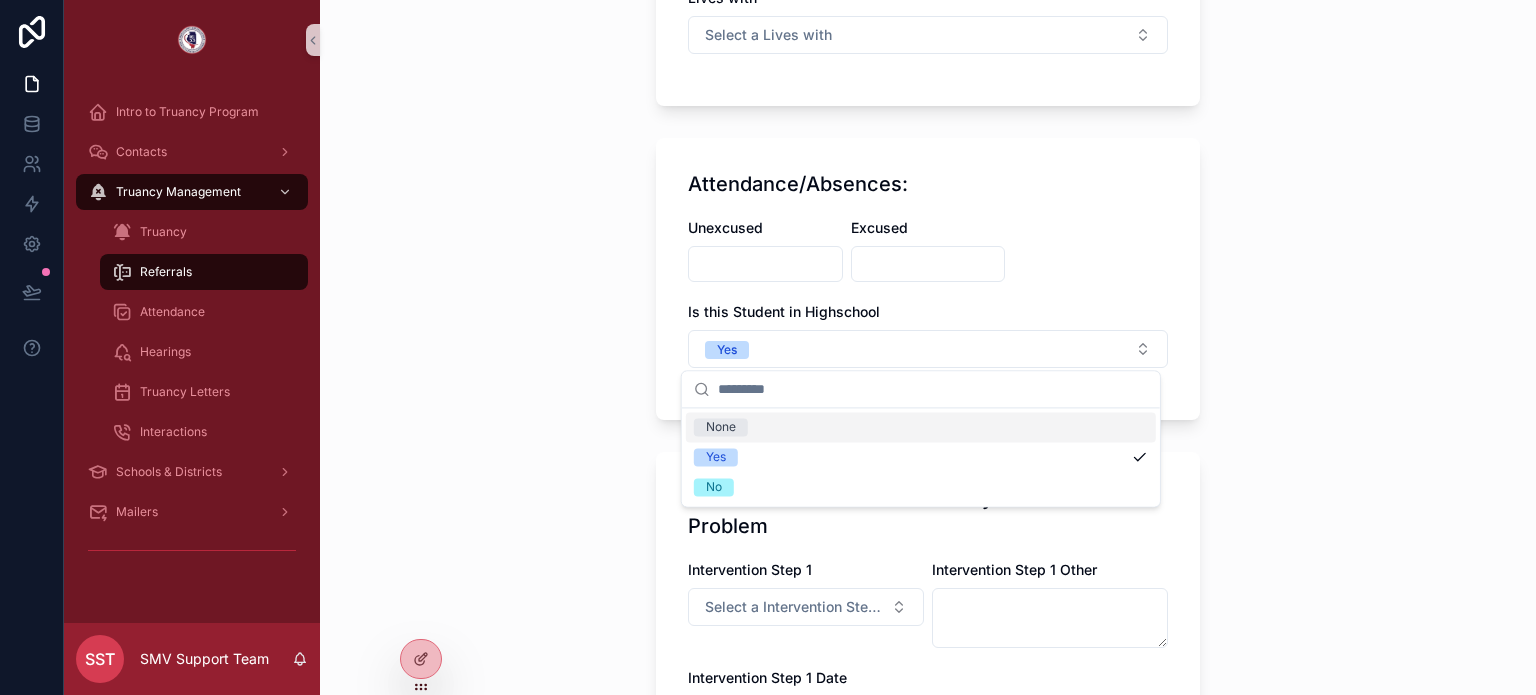 click on "None" at bounding box center (921, 427) 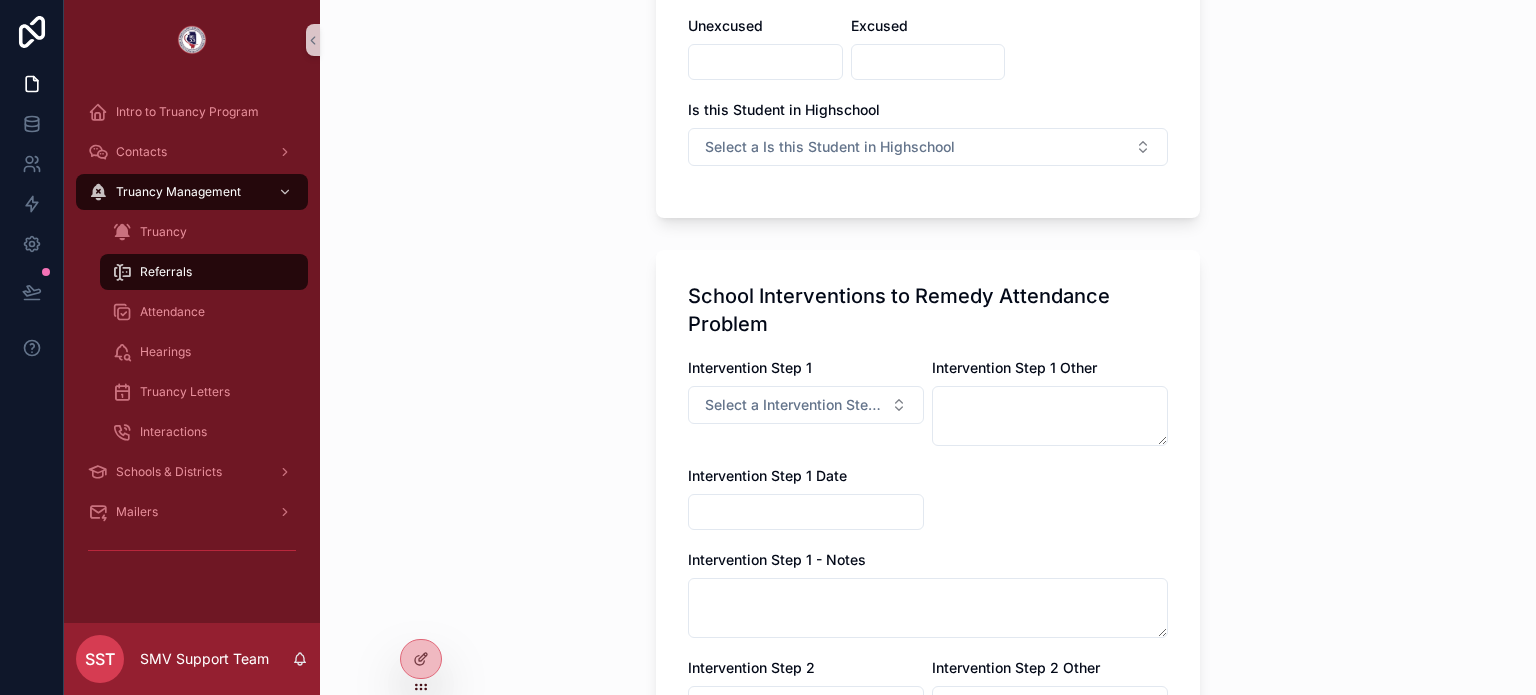 scroll, scrollTop: 2700, scrollLeft: 0, axis: vertical 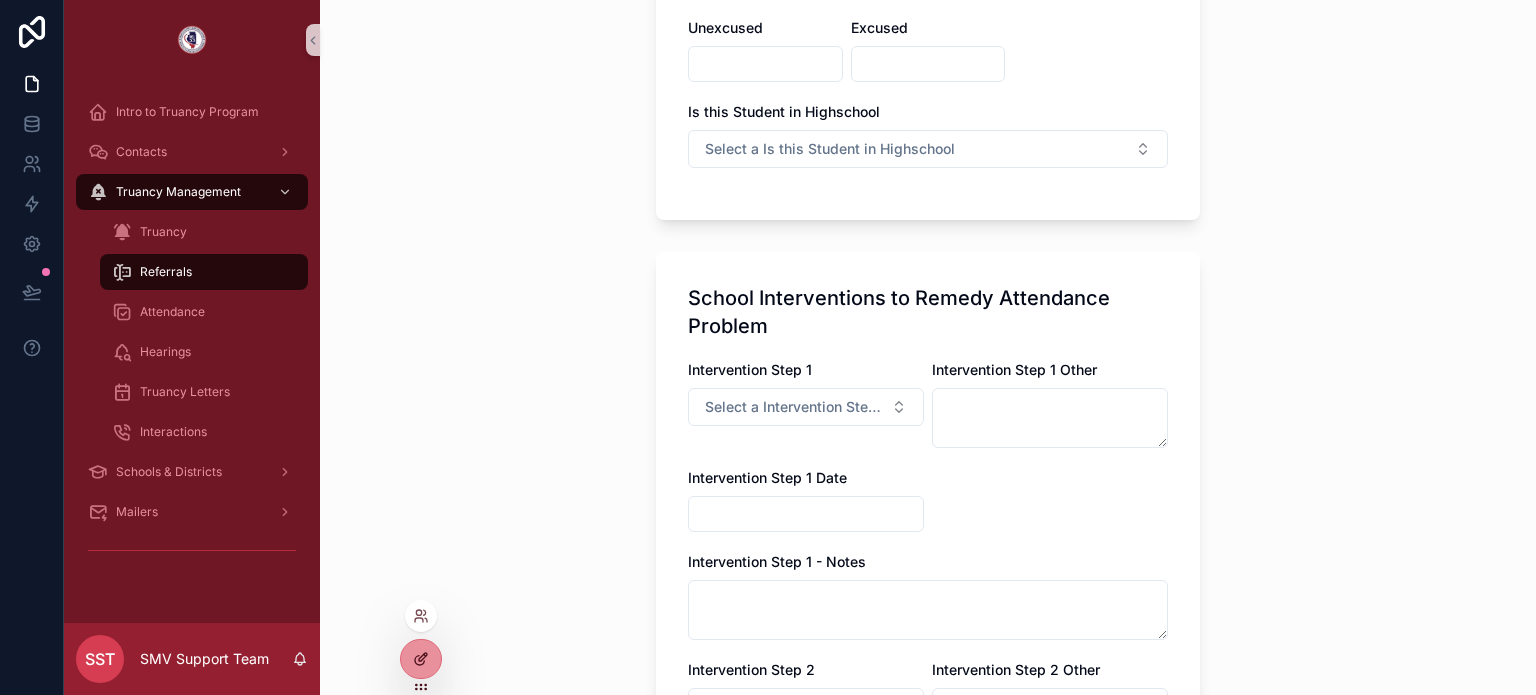 click 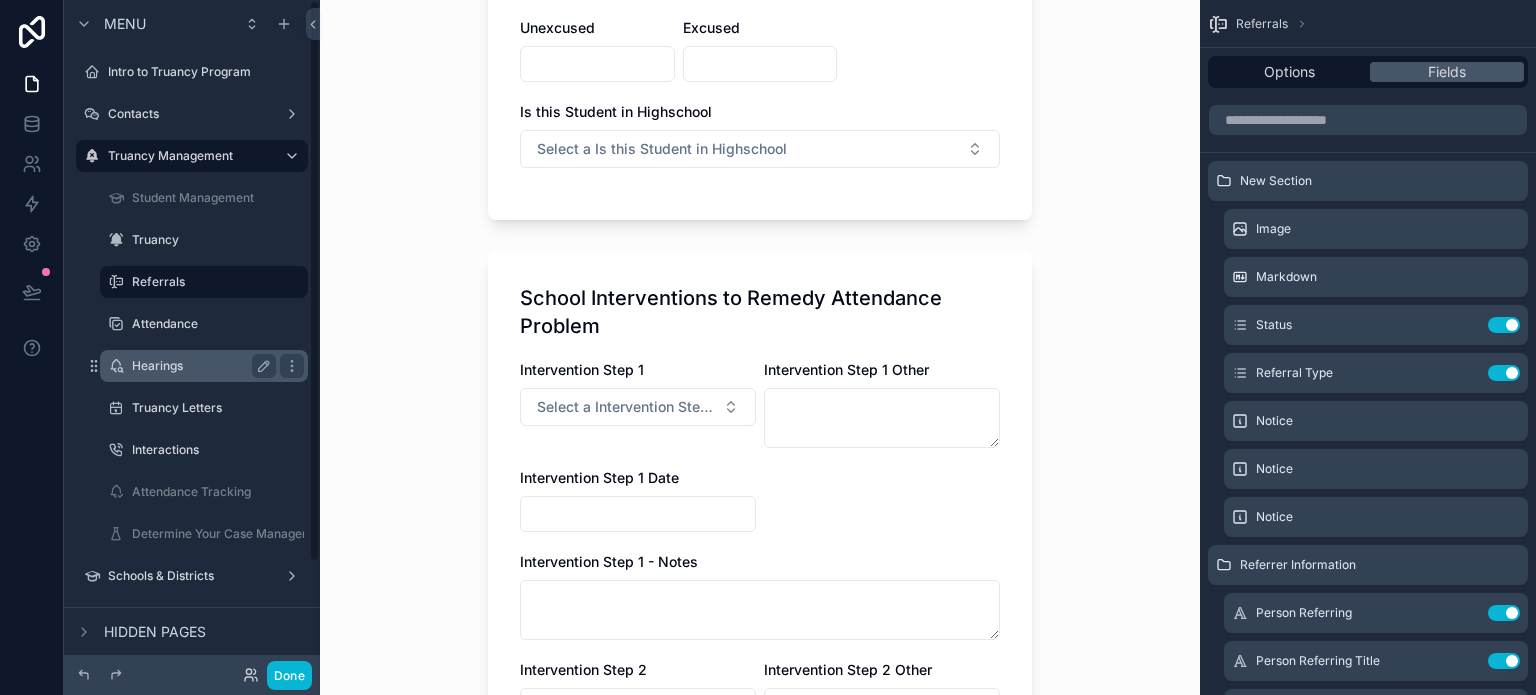scroll, scrollTop: 0, scrollLeft: 0, axis: both 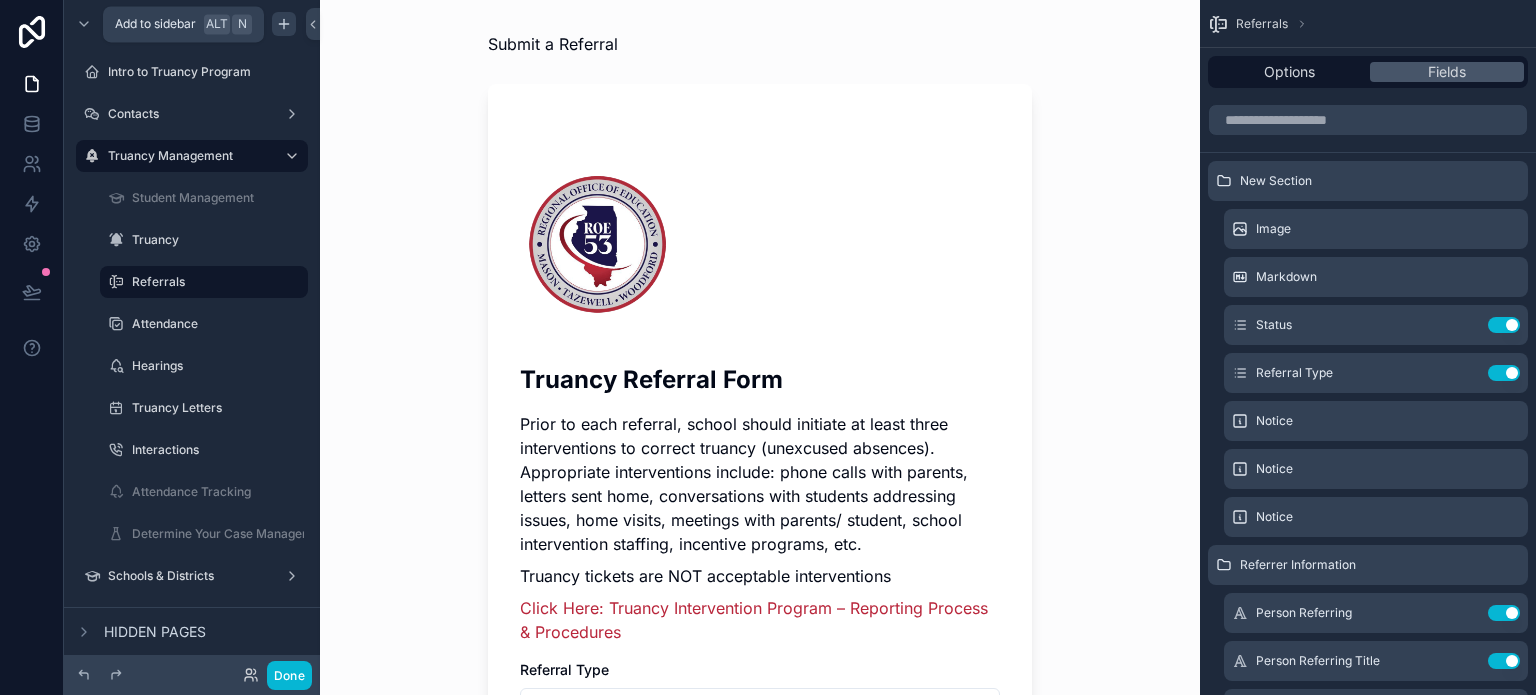 click at bounding box center (284, 24) 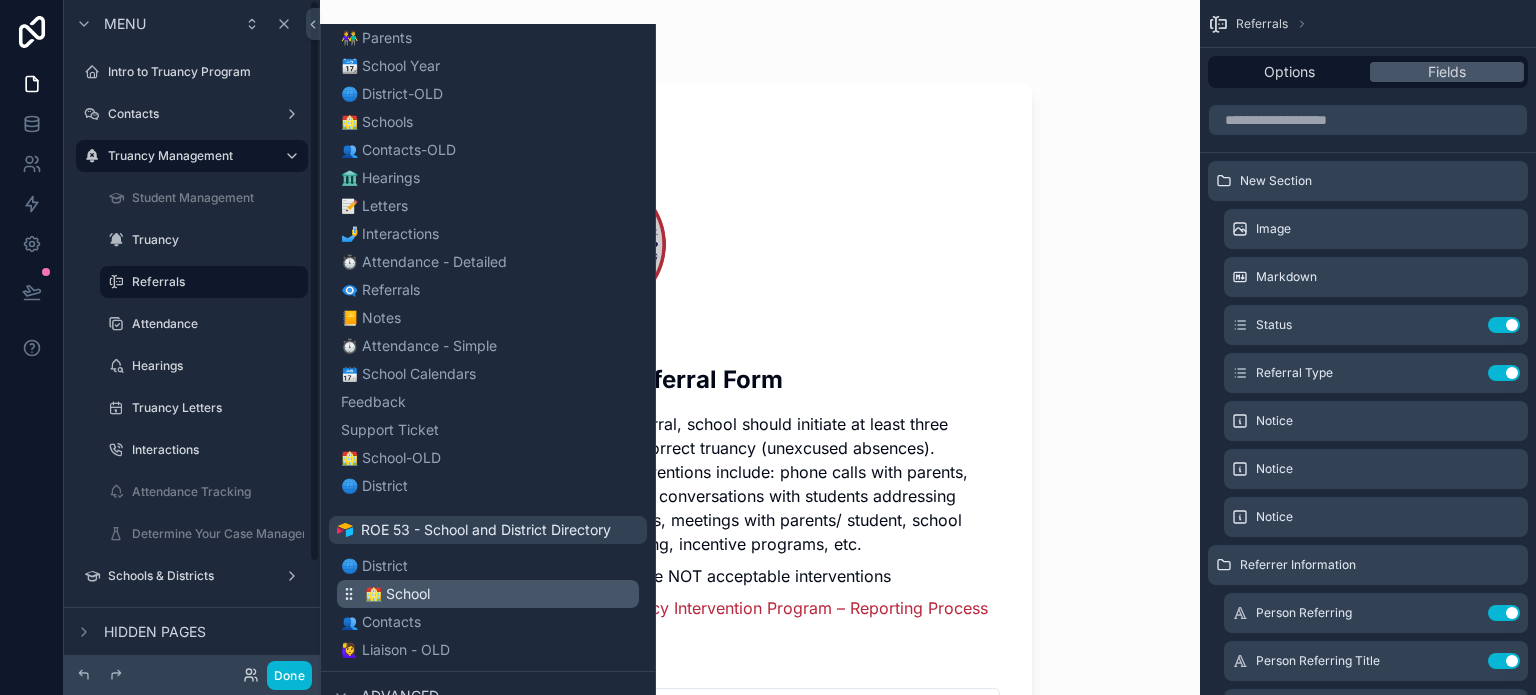 scroll, scrollTop: 396, scrollLeft: 0, axis: vertical 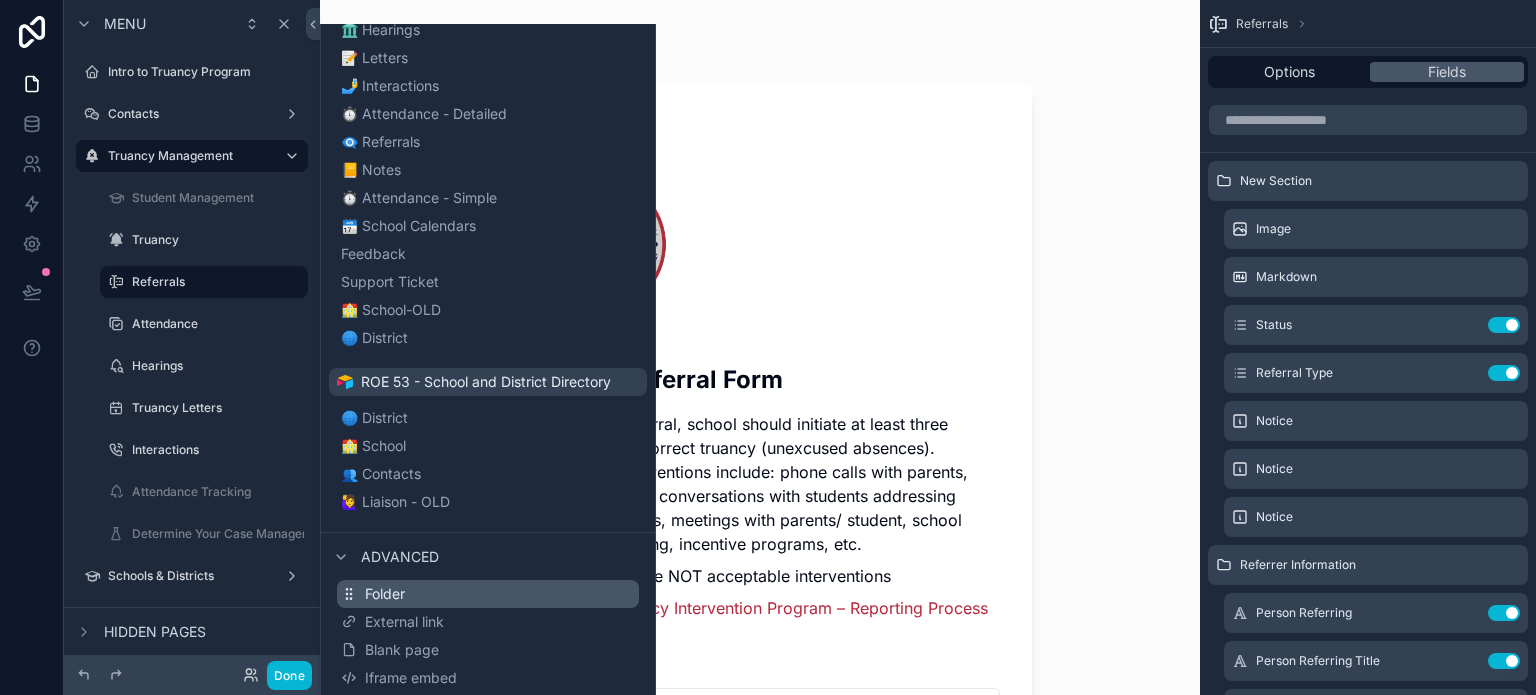 click on "Folder" at bounding box center [488, 594] 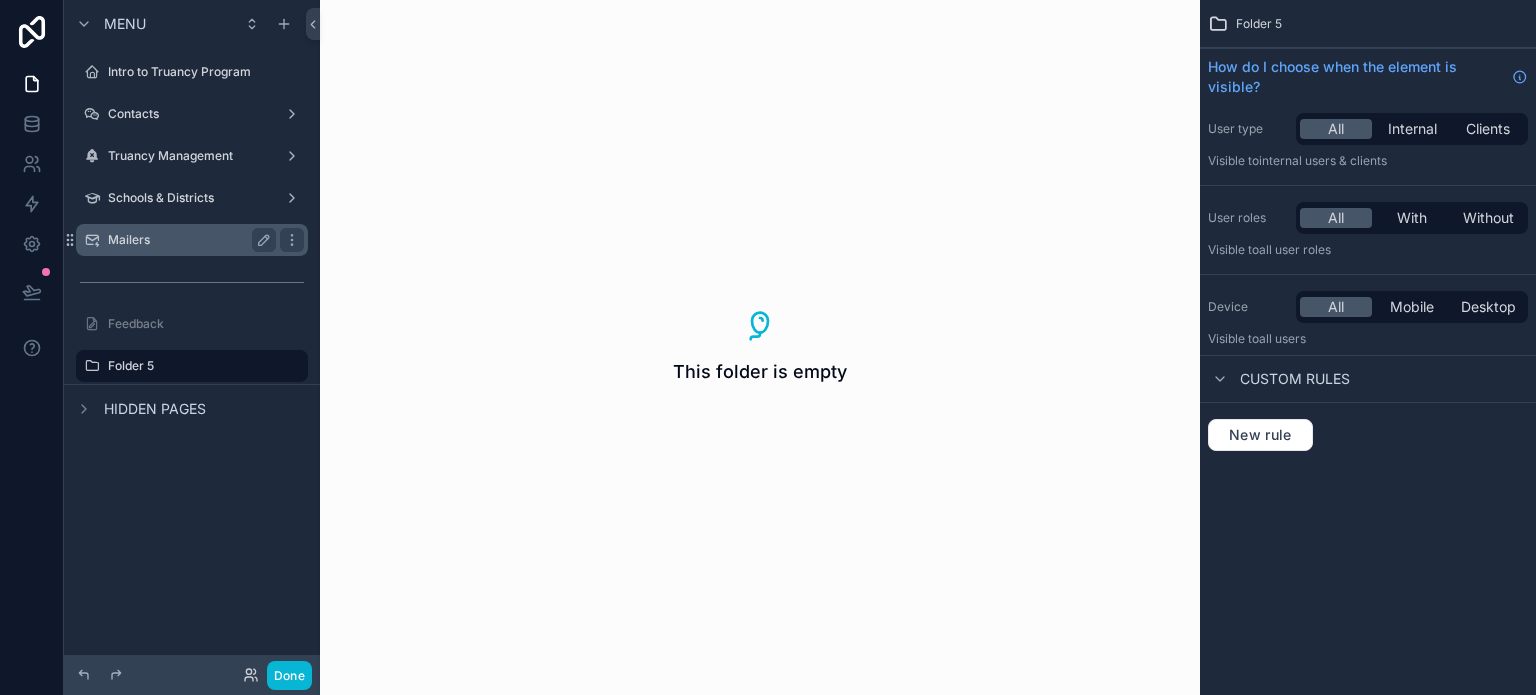 click on "Mailers" at bounding box center [192, 240] 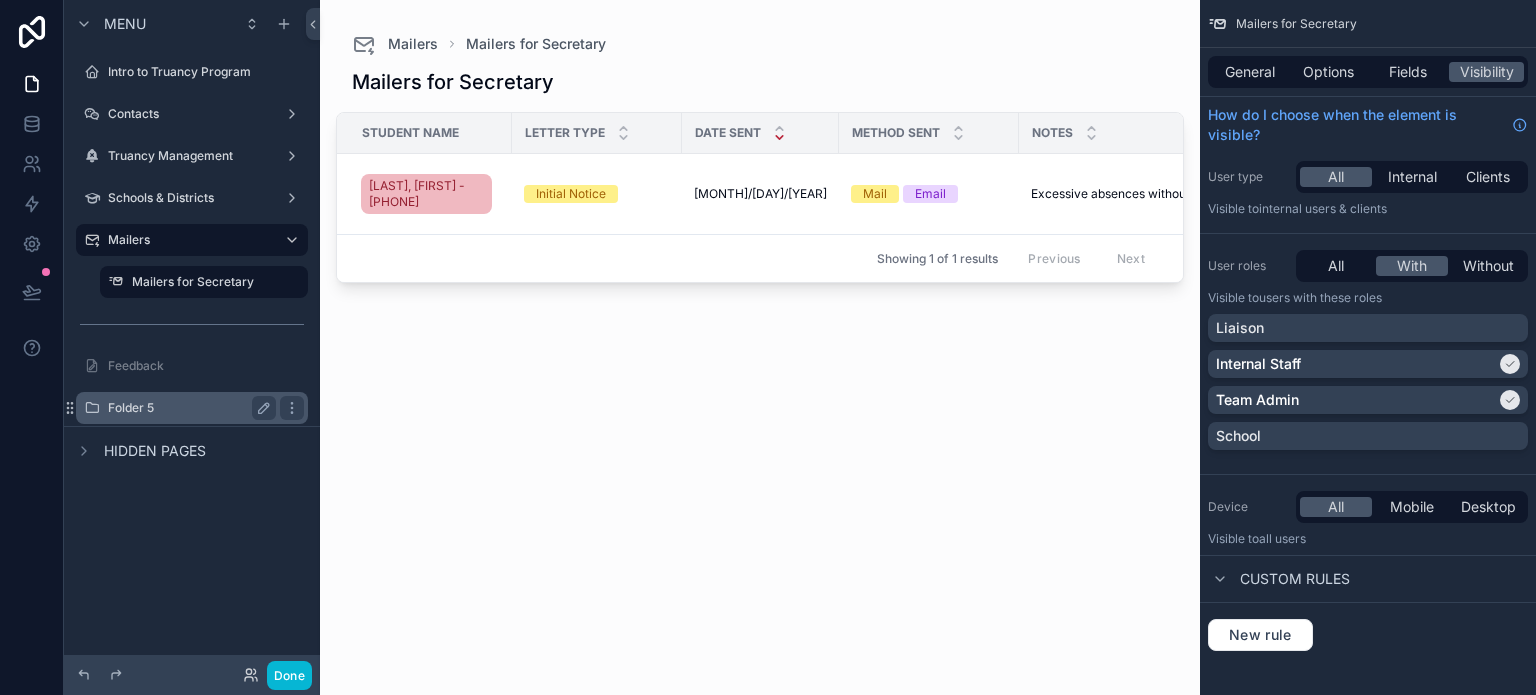 click on "Folder 5" at bounding box center [188, 408] 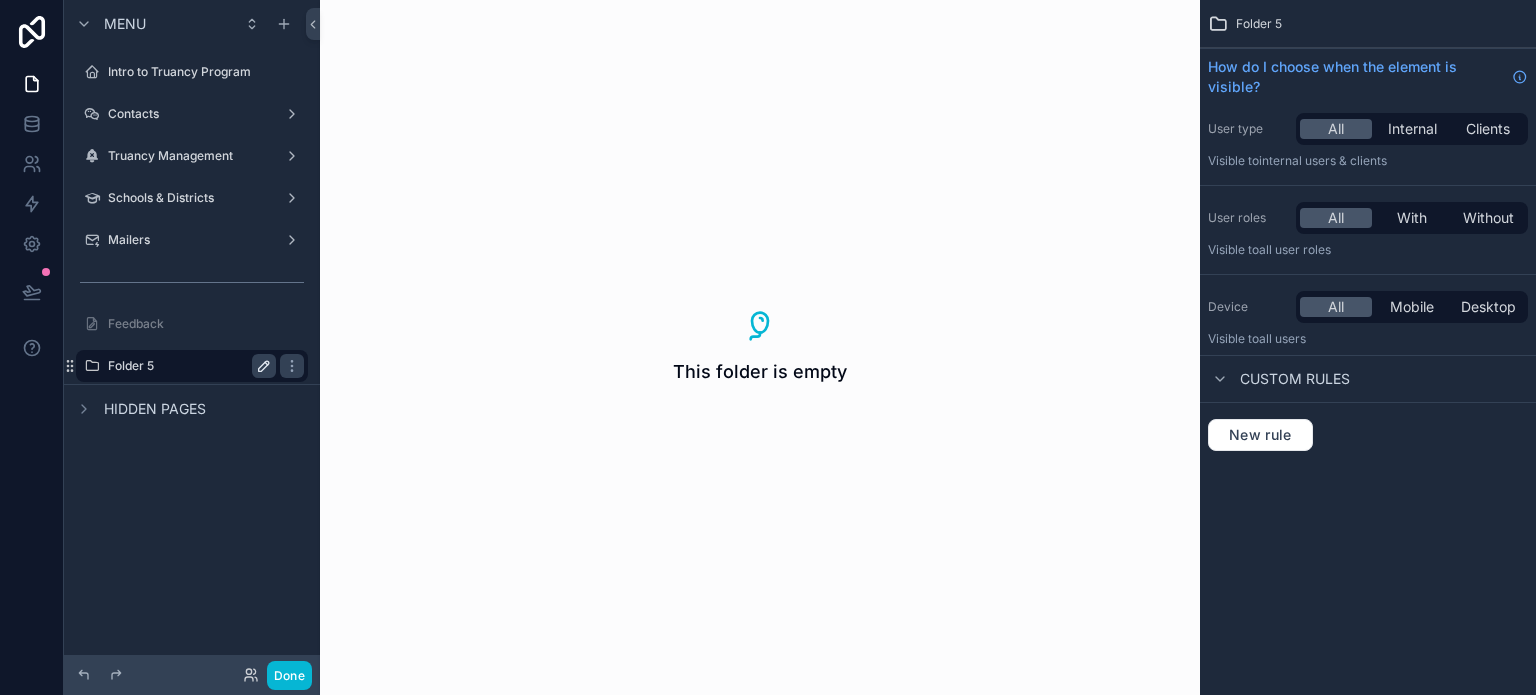 click 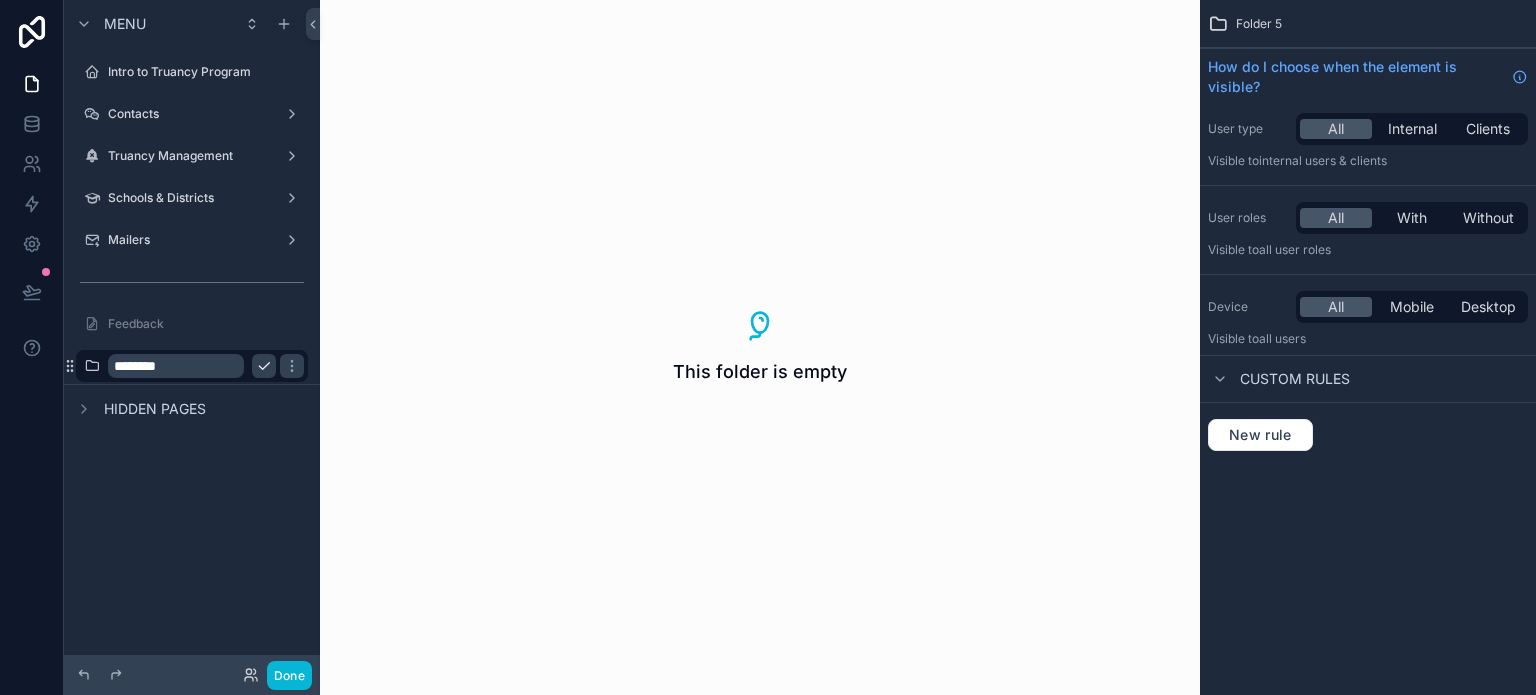 click on "********" at bounding box center [176, 366] 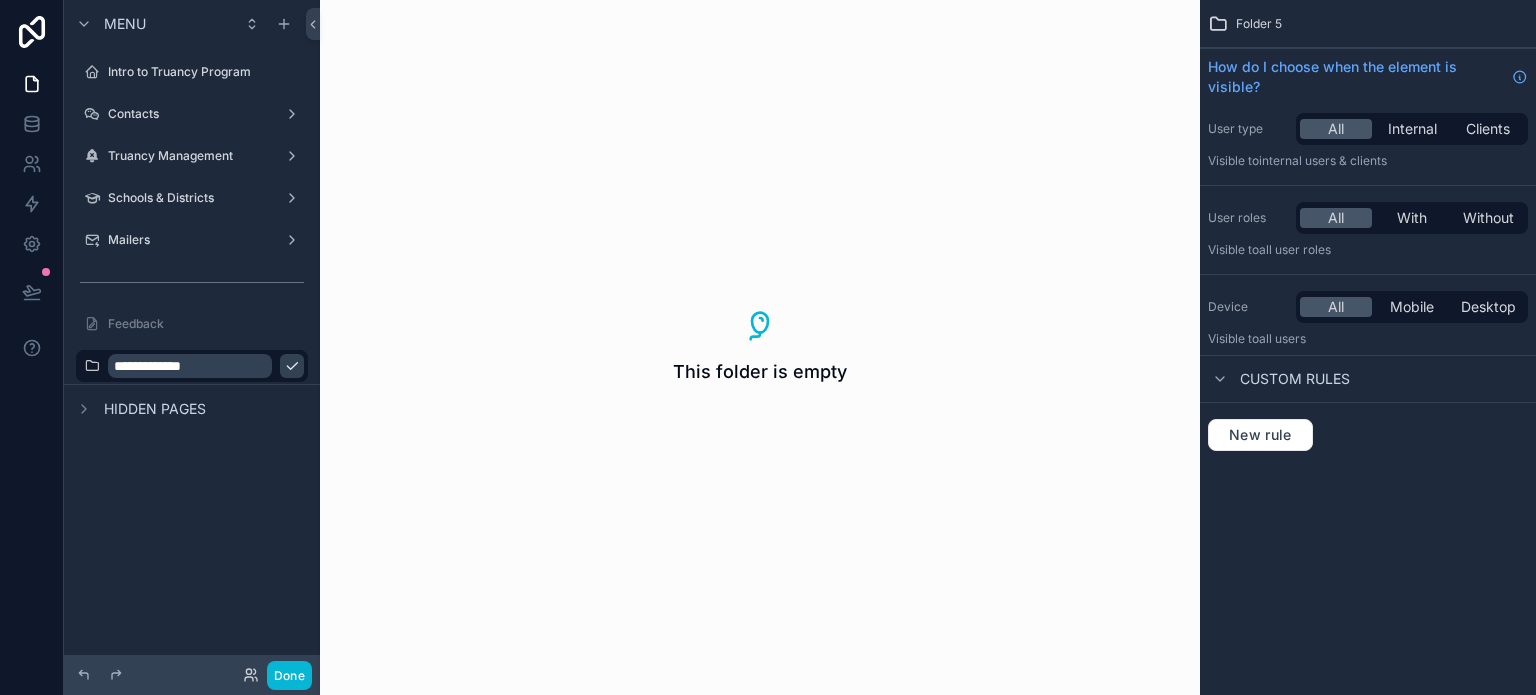 type on "**********" 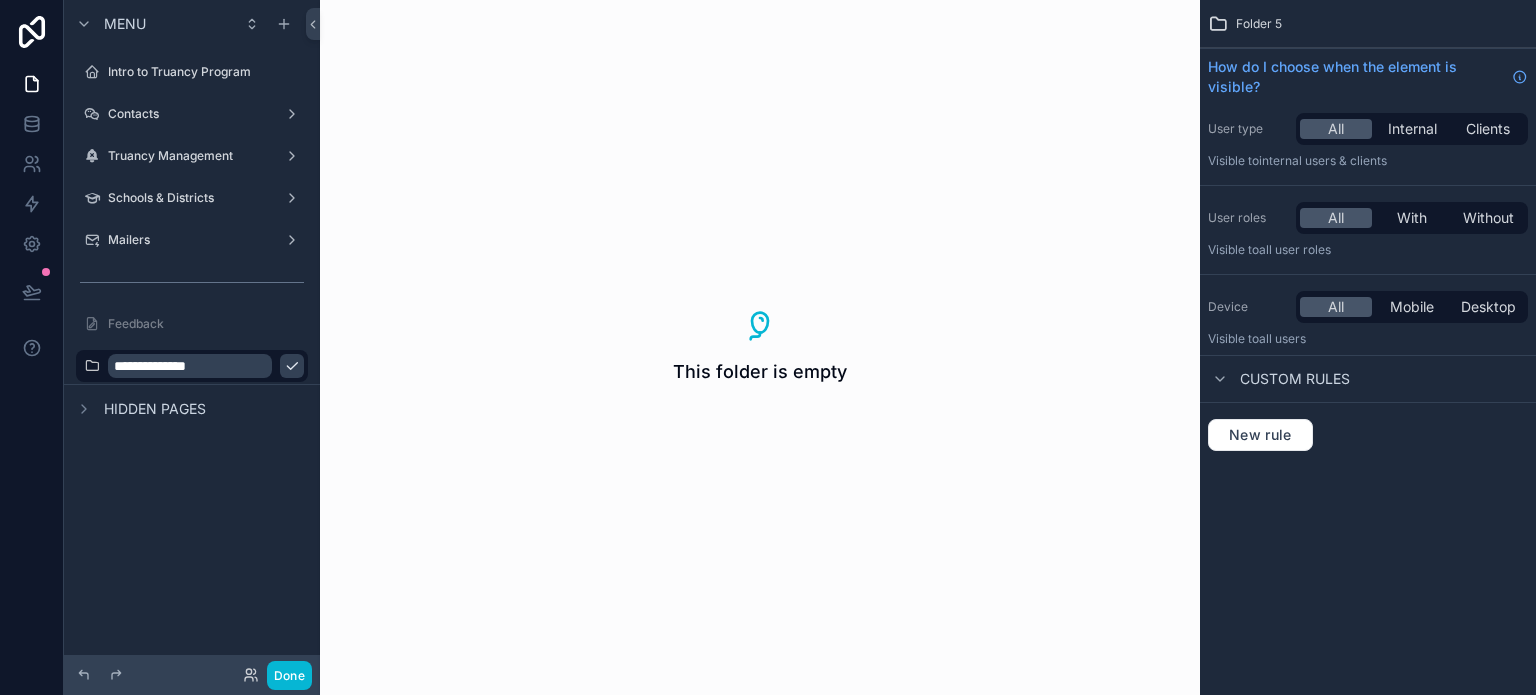 click 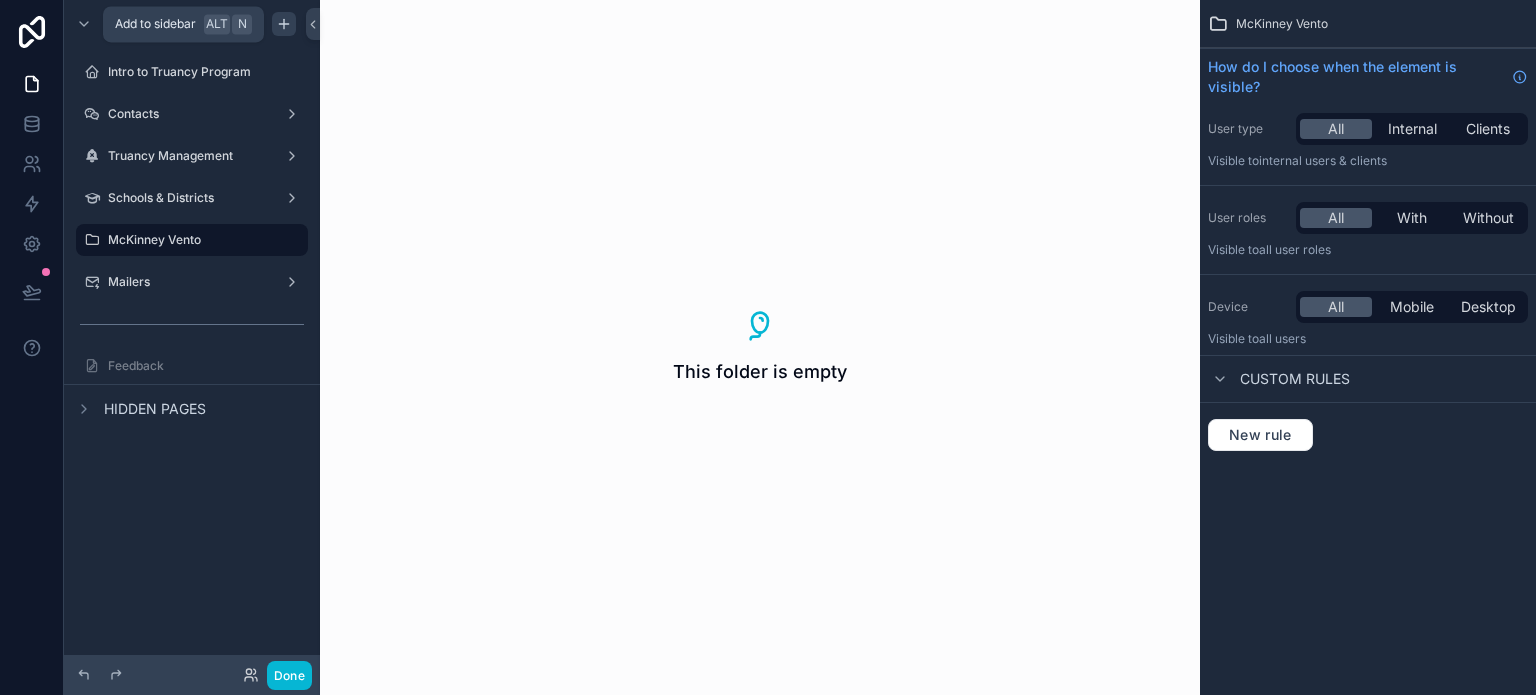 click at bounding box center [284, 24] 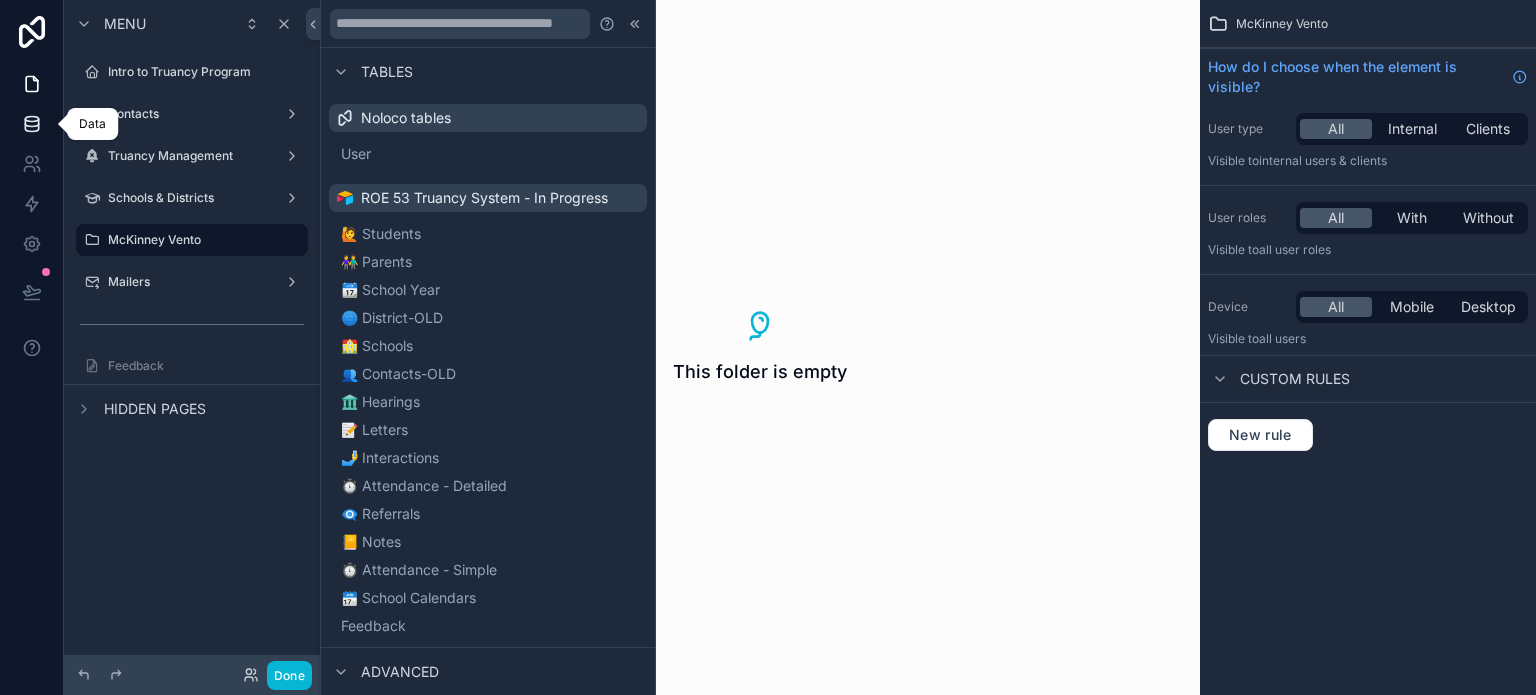 click 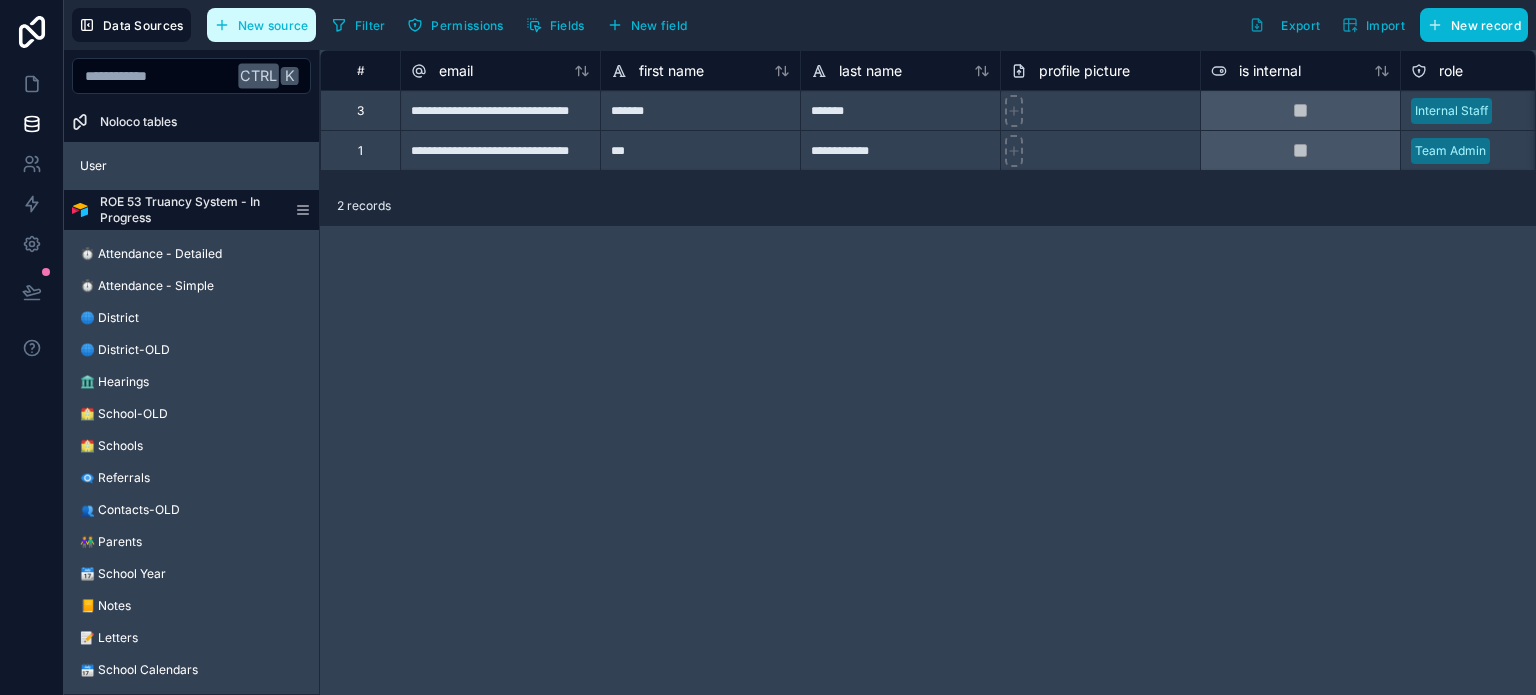 click on "New source" at bounding box center [273, 25] 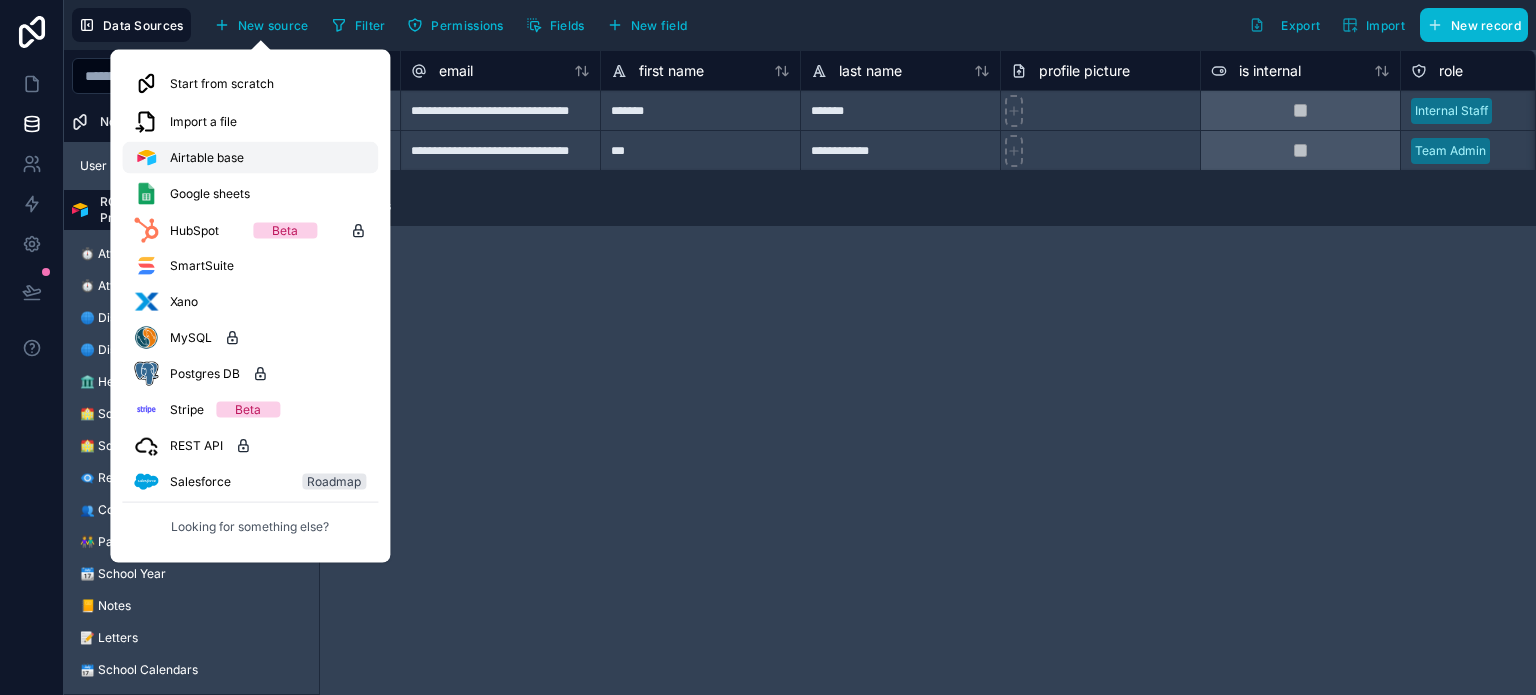 click on "Airtable base" at bounding box center [250, 158] 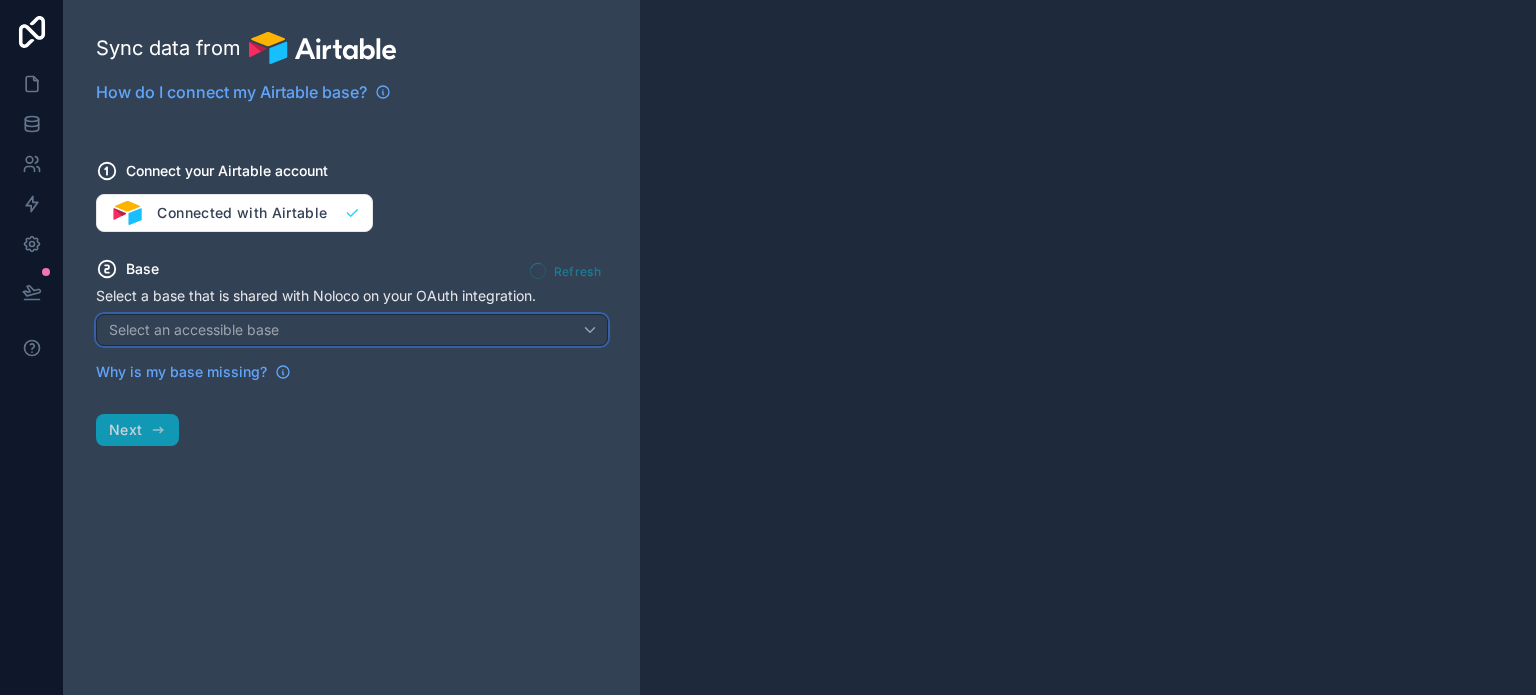 click on "Select an accessible base" at bounding box center [194, 329] 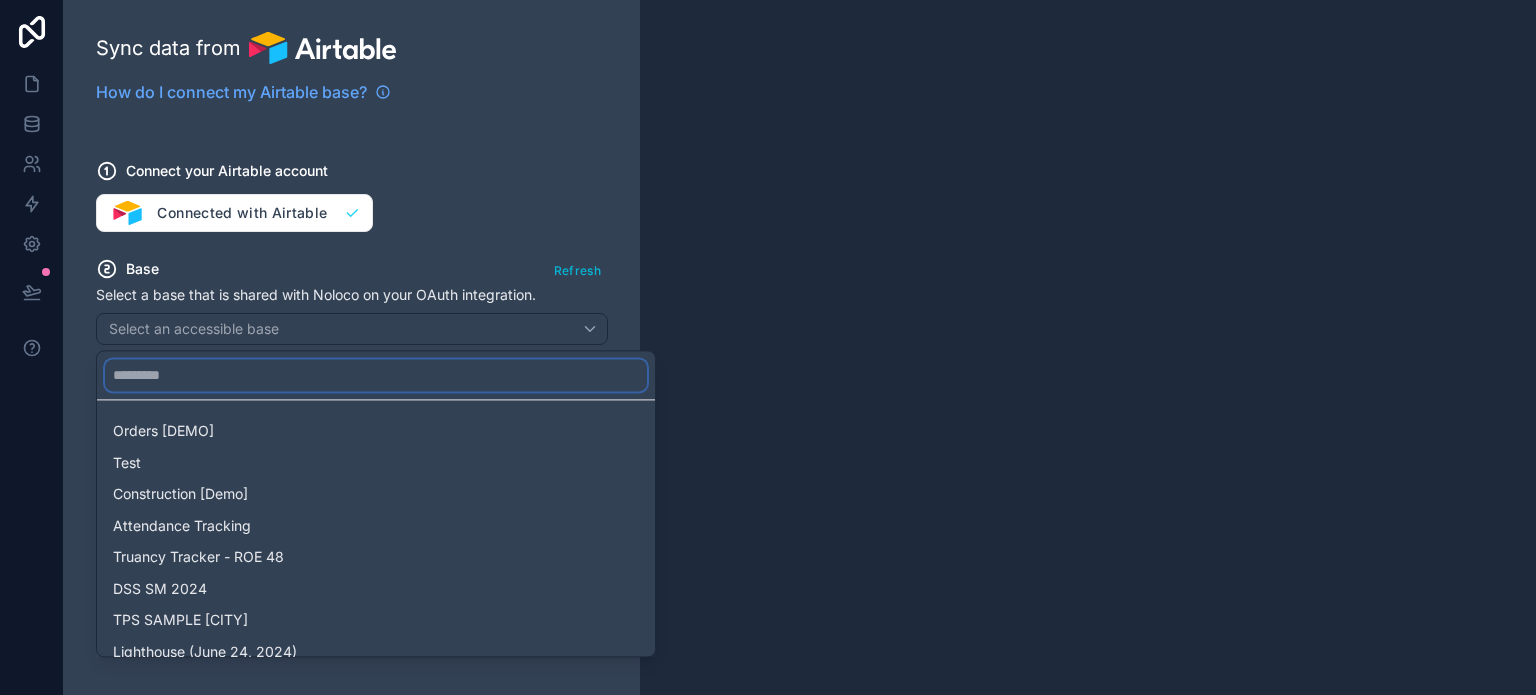 click at bounding box center (376, 375) 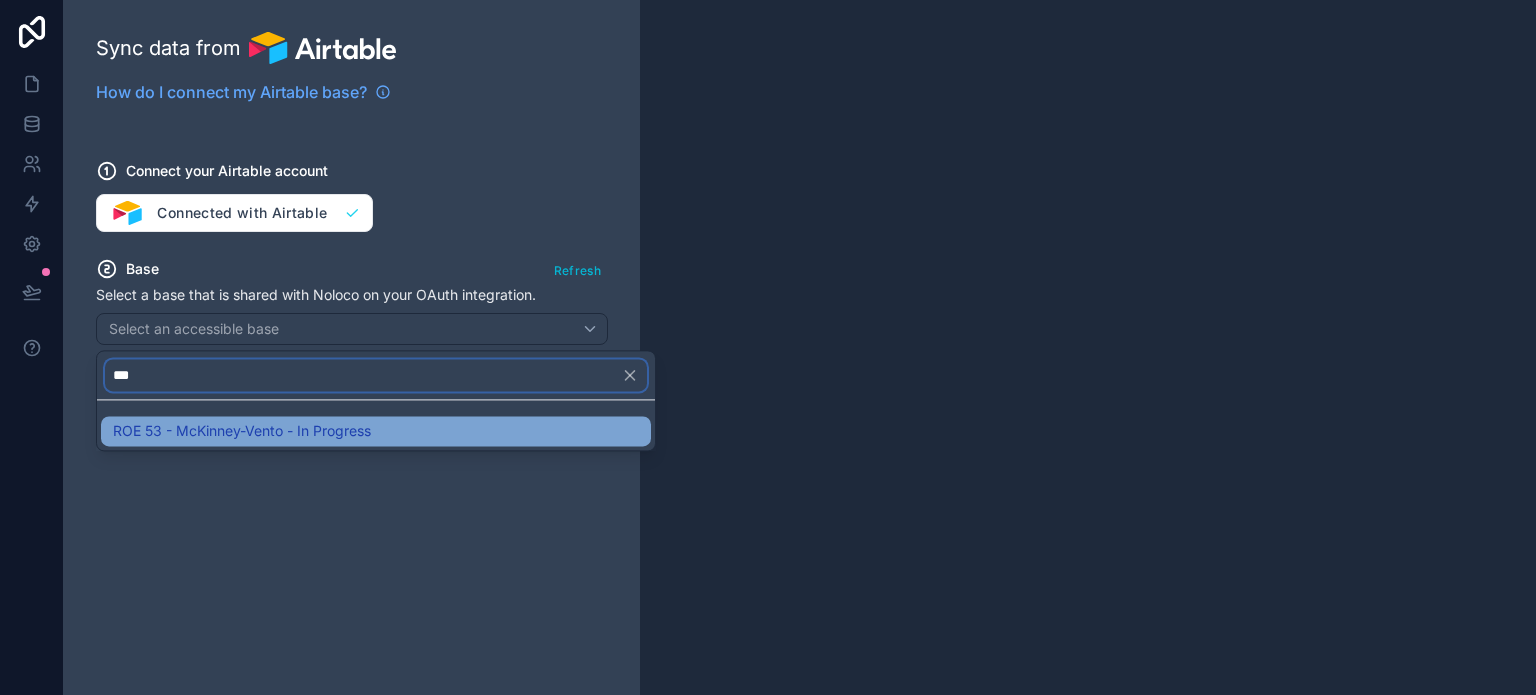 type on "***" 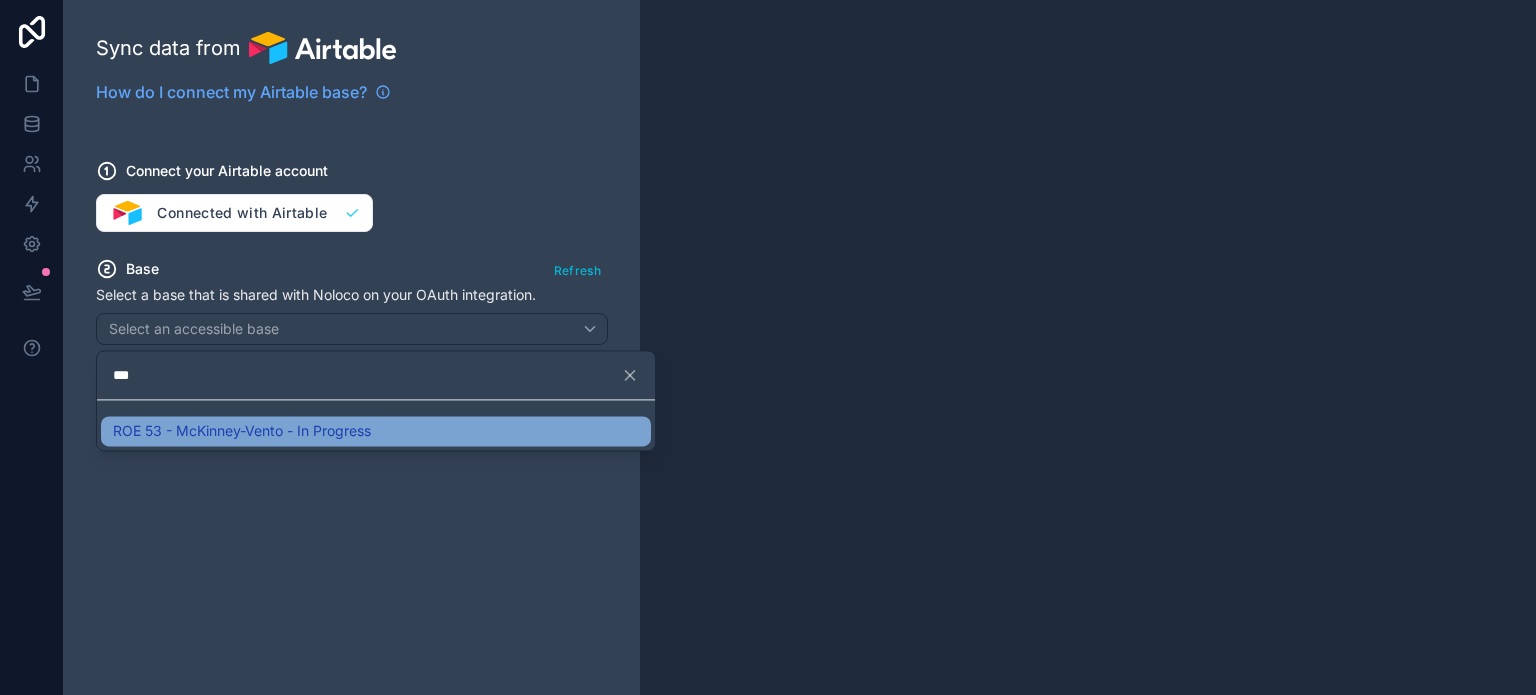 click on "ROE 53 - McKinney-Vento - In Progress" at bounding box center [242, 431] 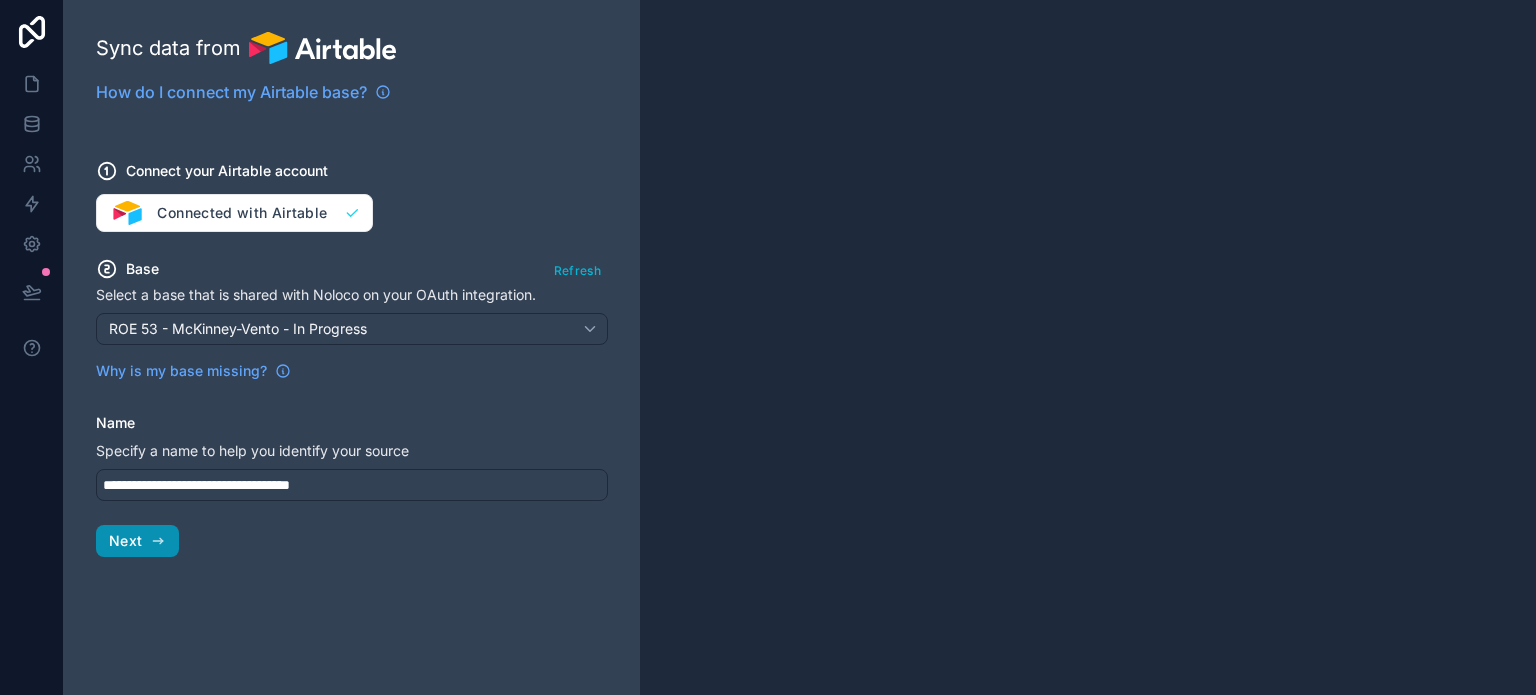 click 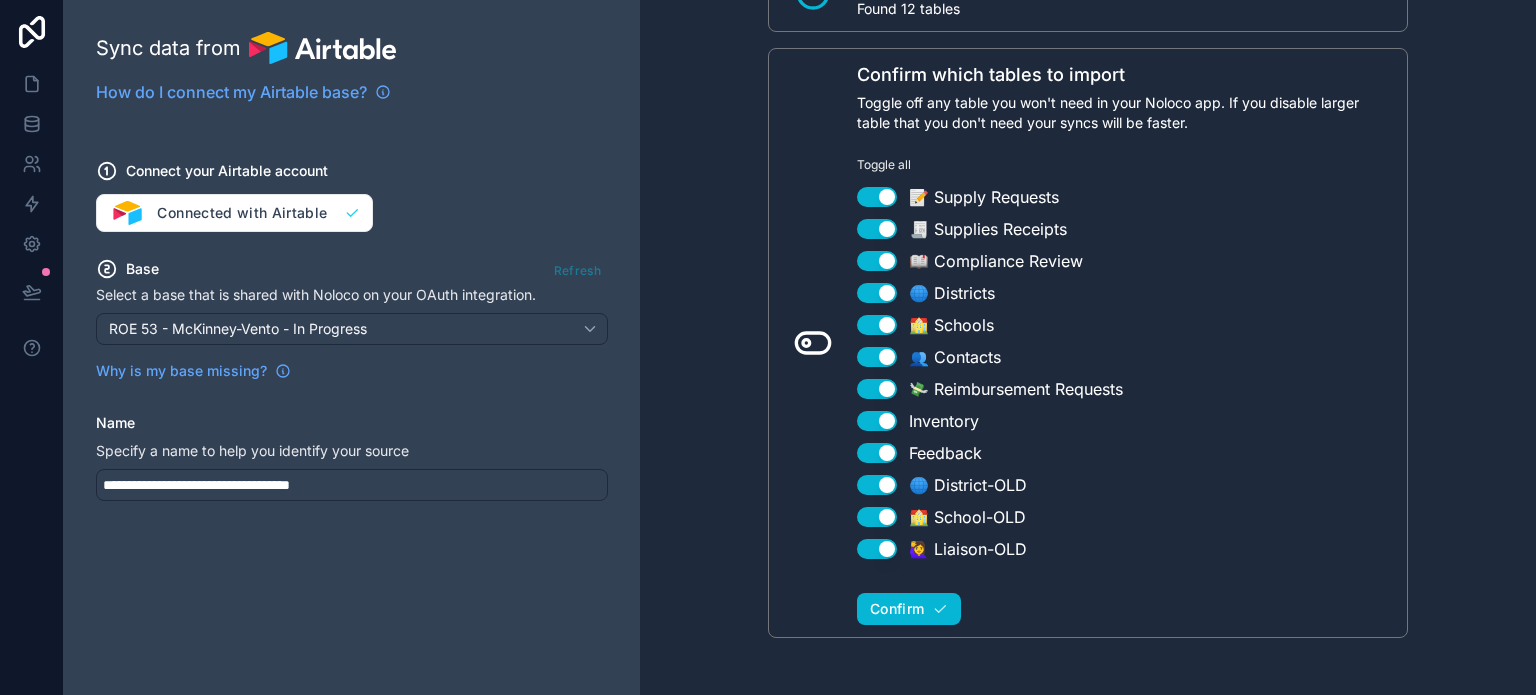 scroll, scrollTop: 208, scrollLeft: 0, axis: vertical 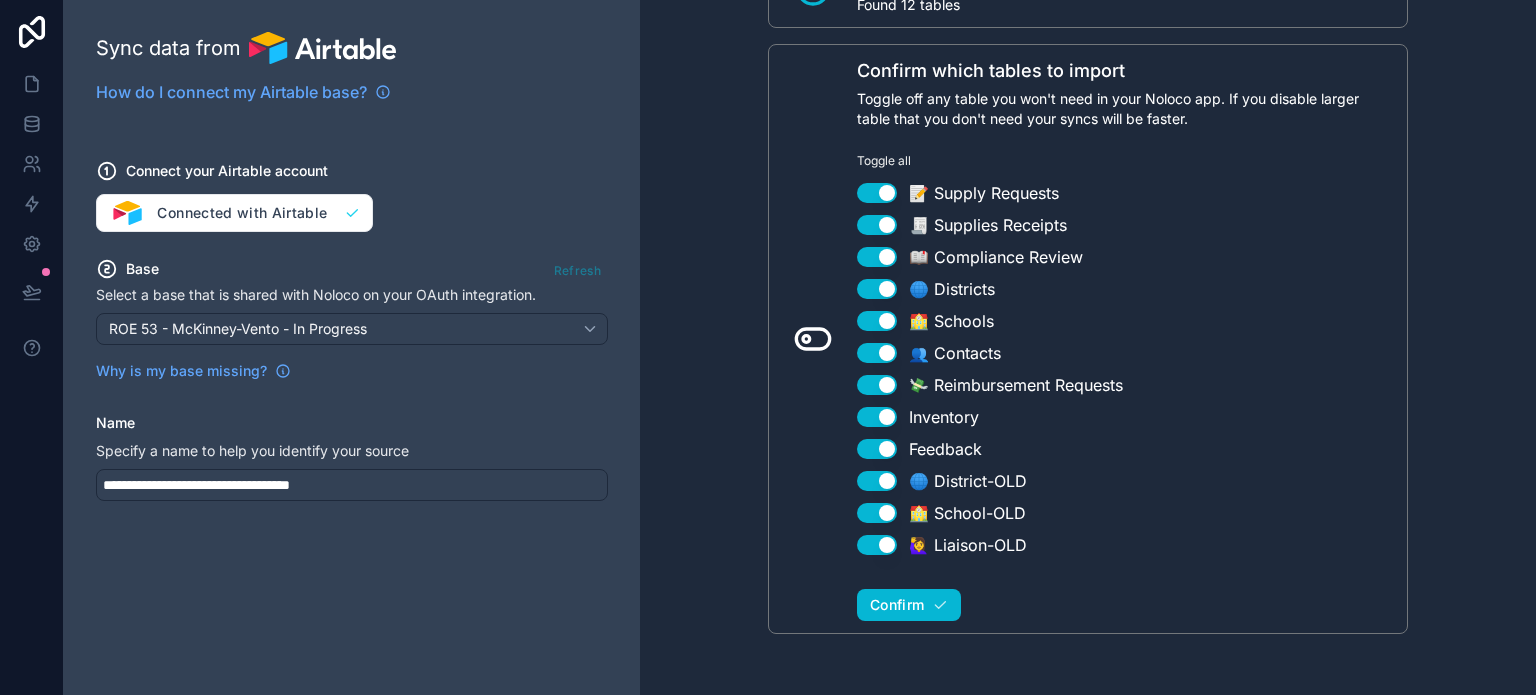 click on "Use setting" at bounding box center (877, 481) 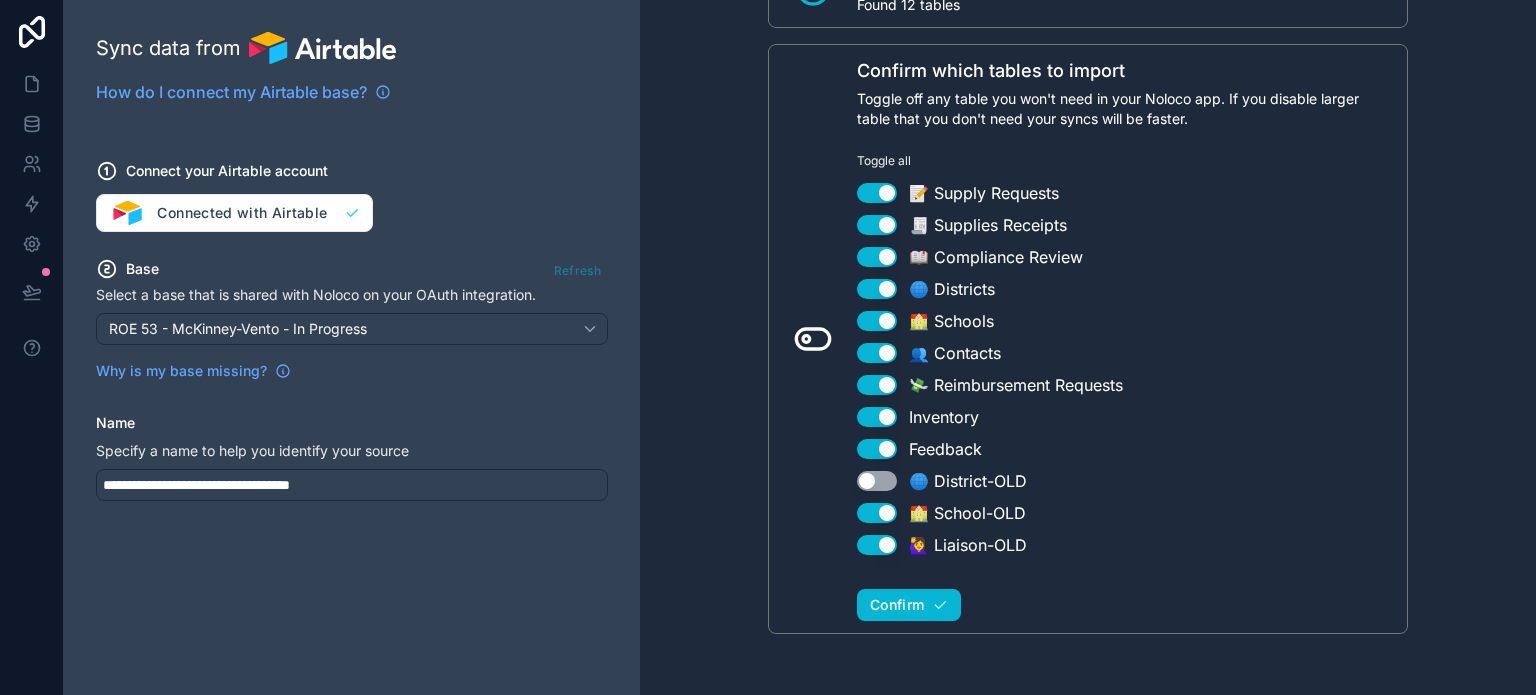 click on "Use setting" at bounding box center (877, 481) 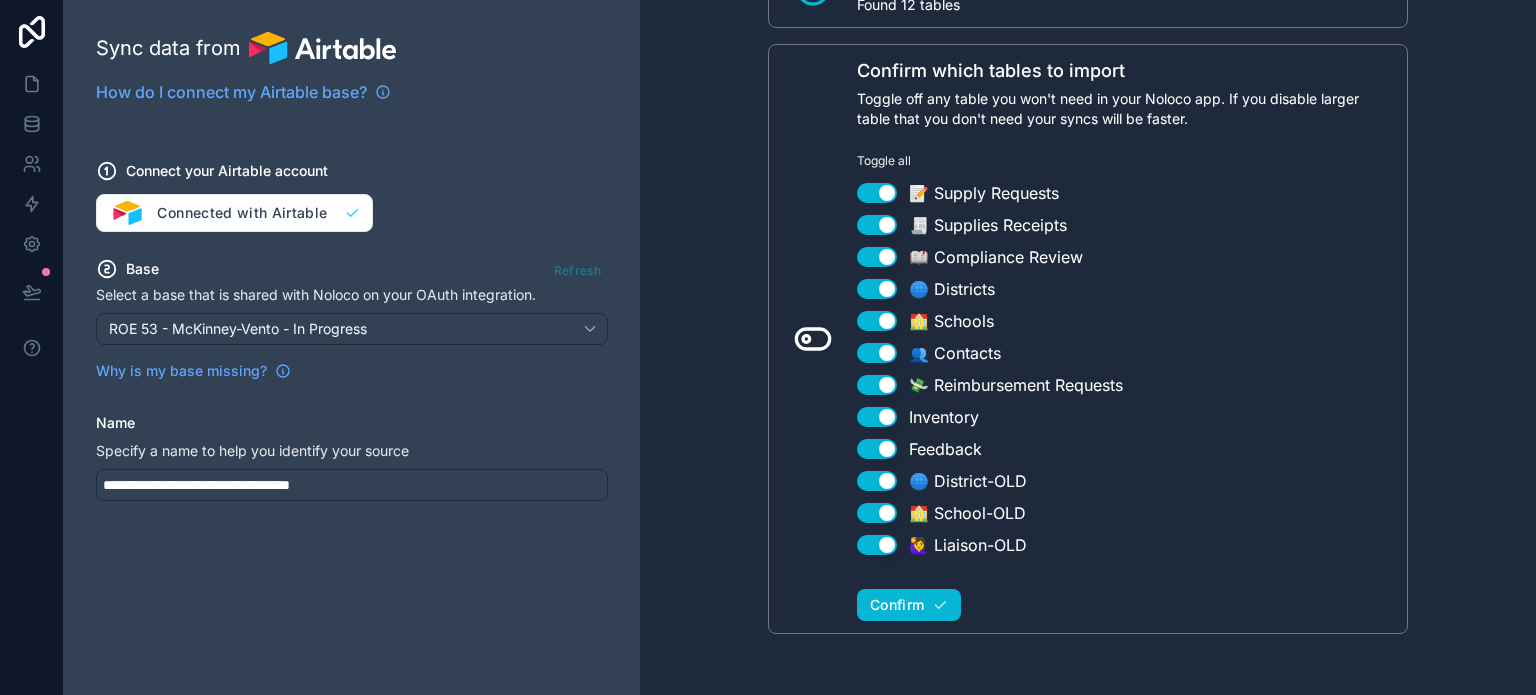 click on "Use setting" at bounding box center [877, 481] 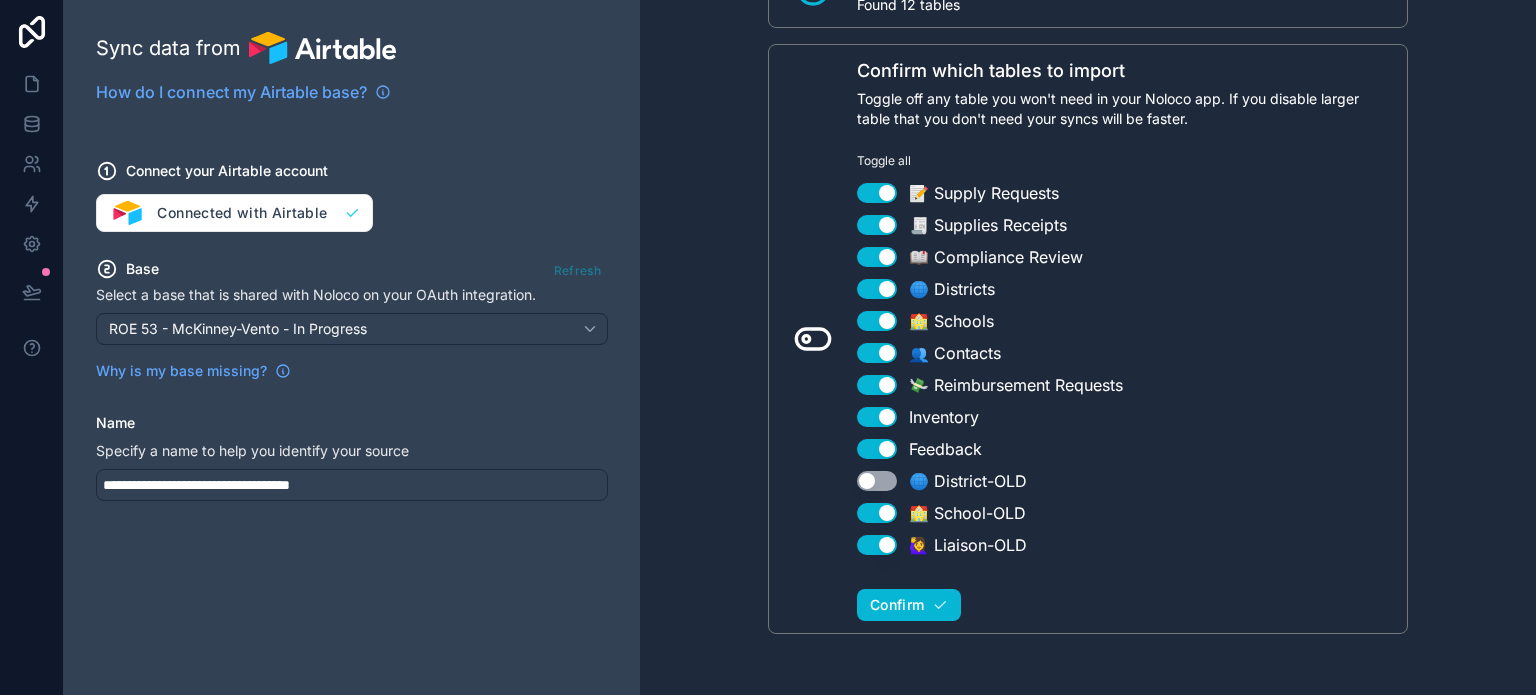 click on "Use setting" at bounding box center [877, 513] 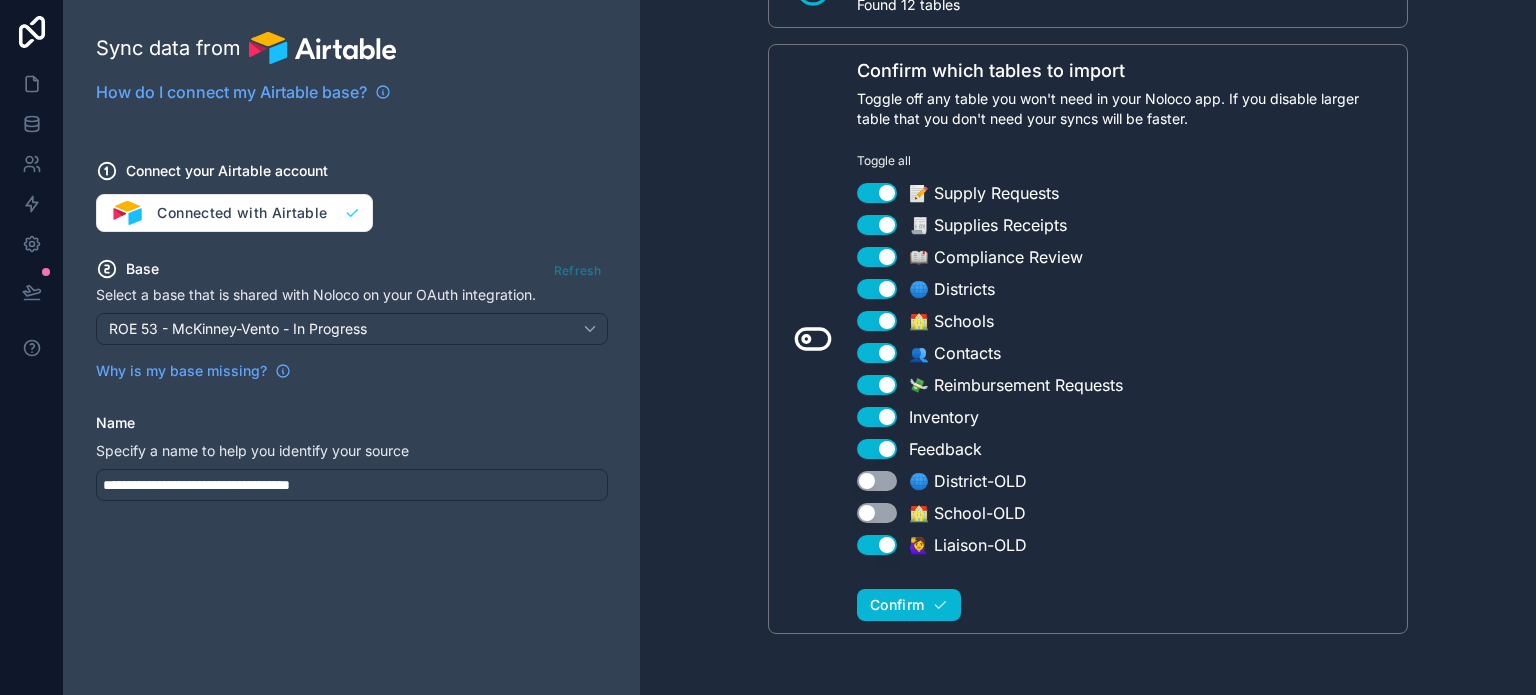 click on "Use setting" at bounding box center [877, 545] 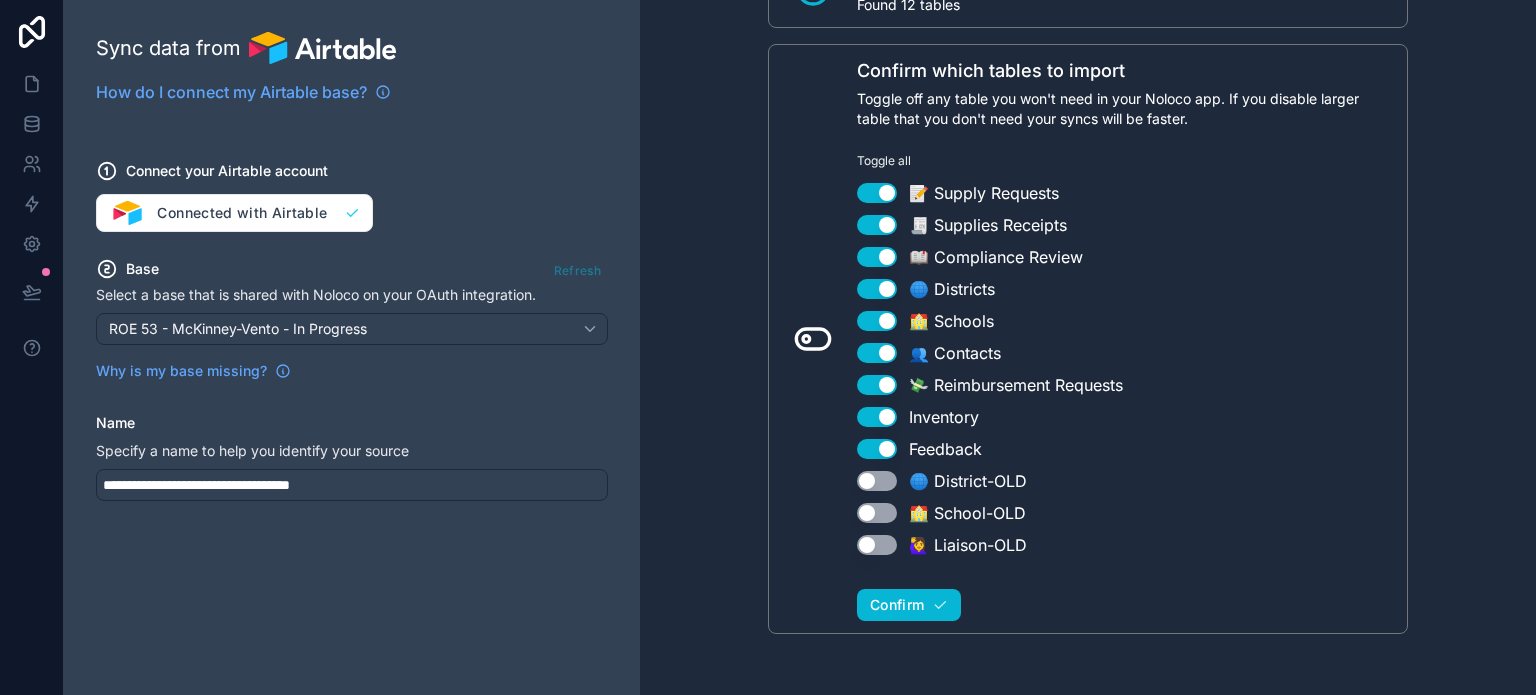 click on "Use setting" at bounding box center (877, 449) 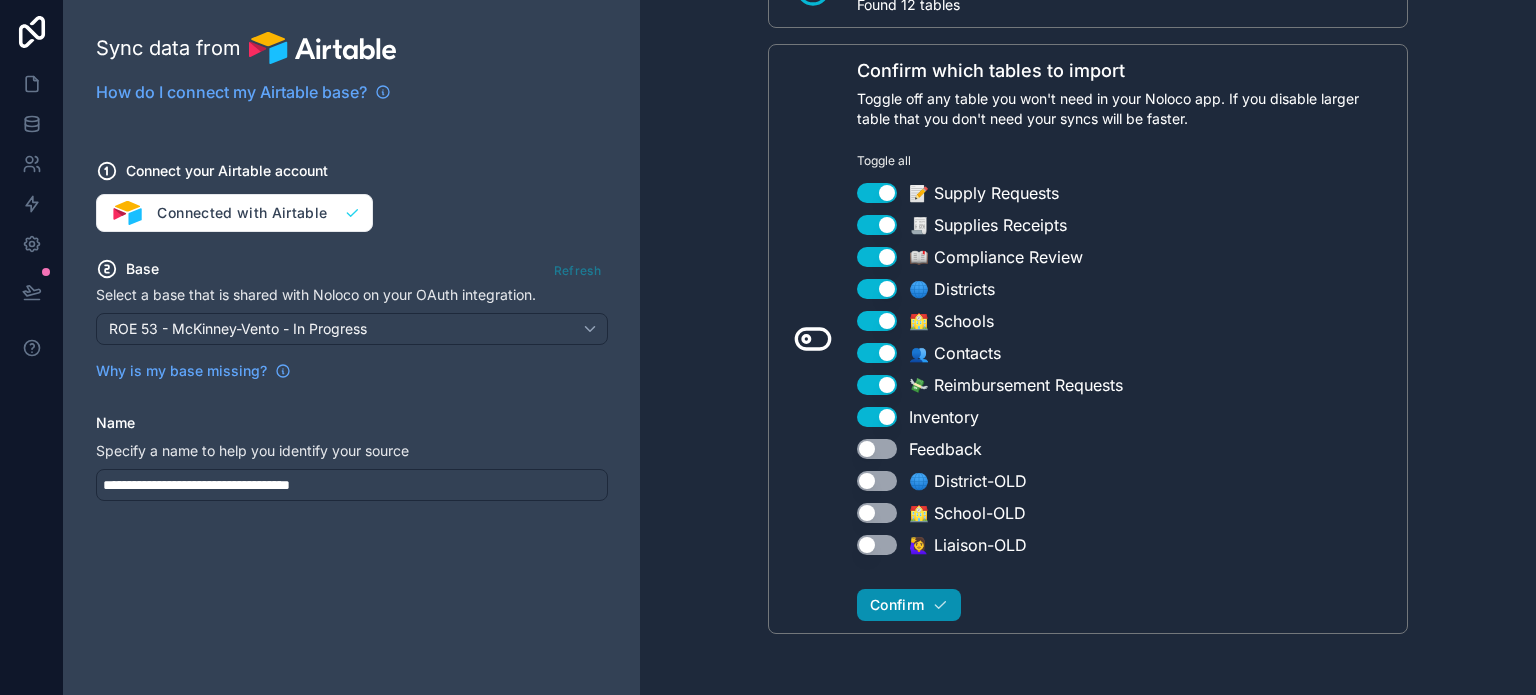 click on "Confirm" at bounding box center (897, 605) 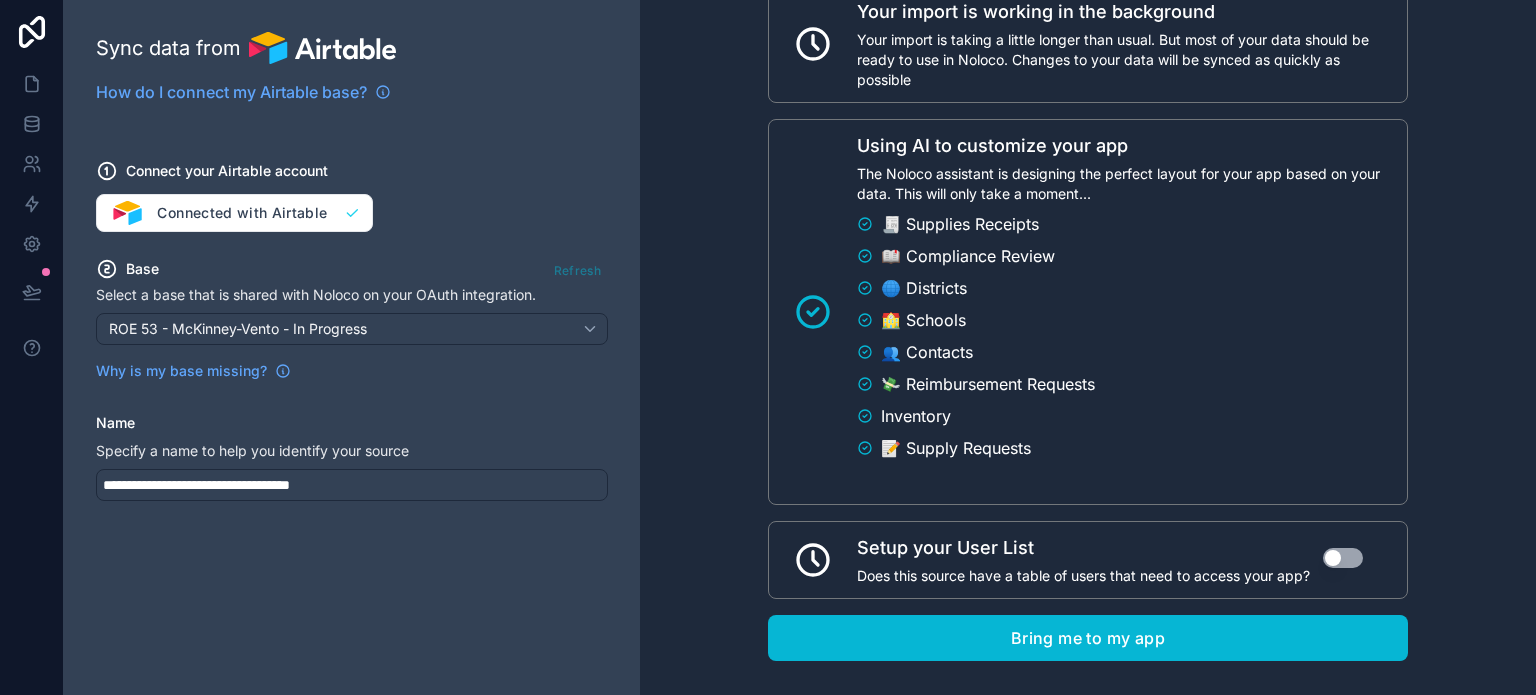 scroll, scrollTop: 1020, scrollLeft: 0, axis: vertical 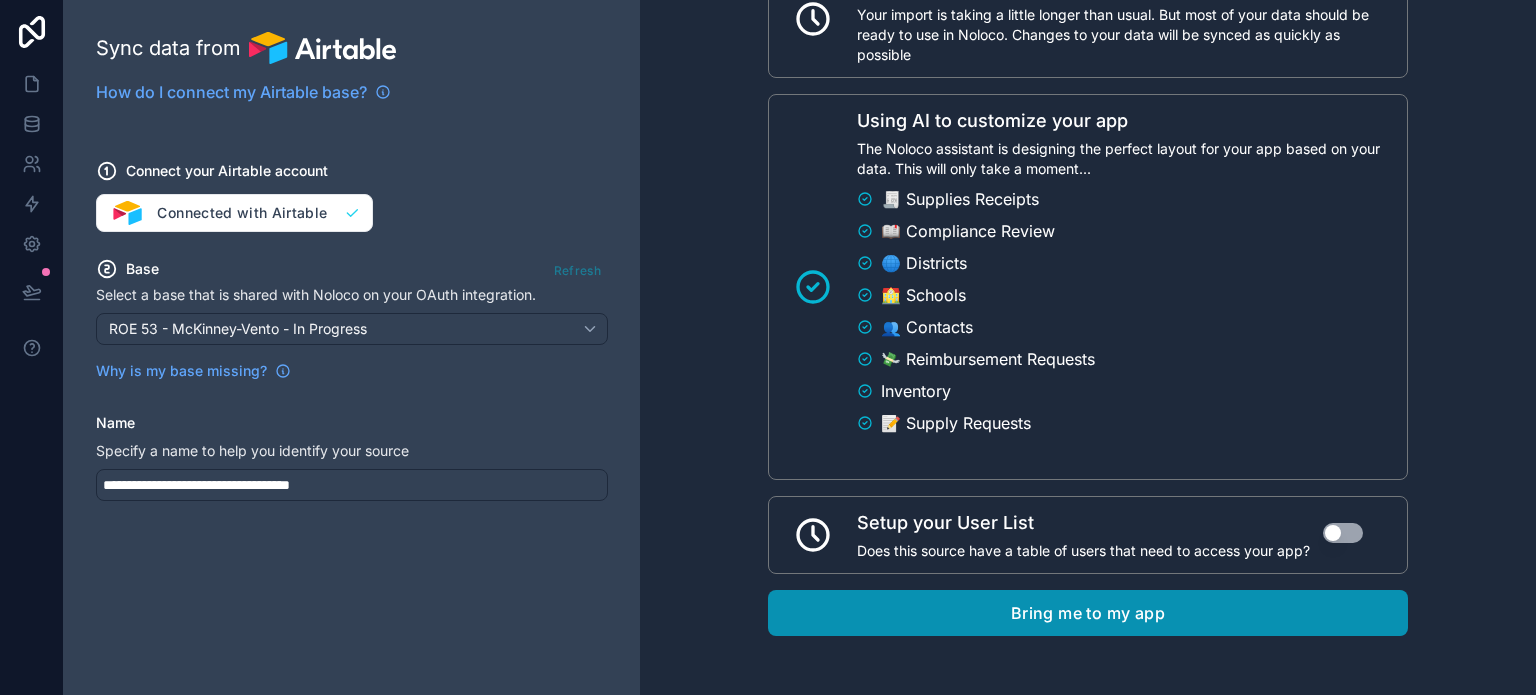 click on "Bring me to my app" at bounding box center (1088, 613) 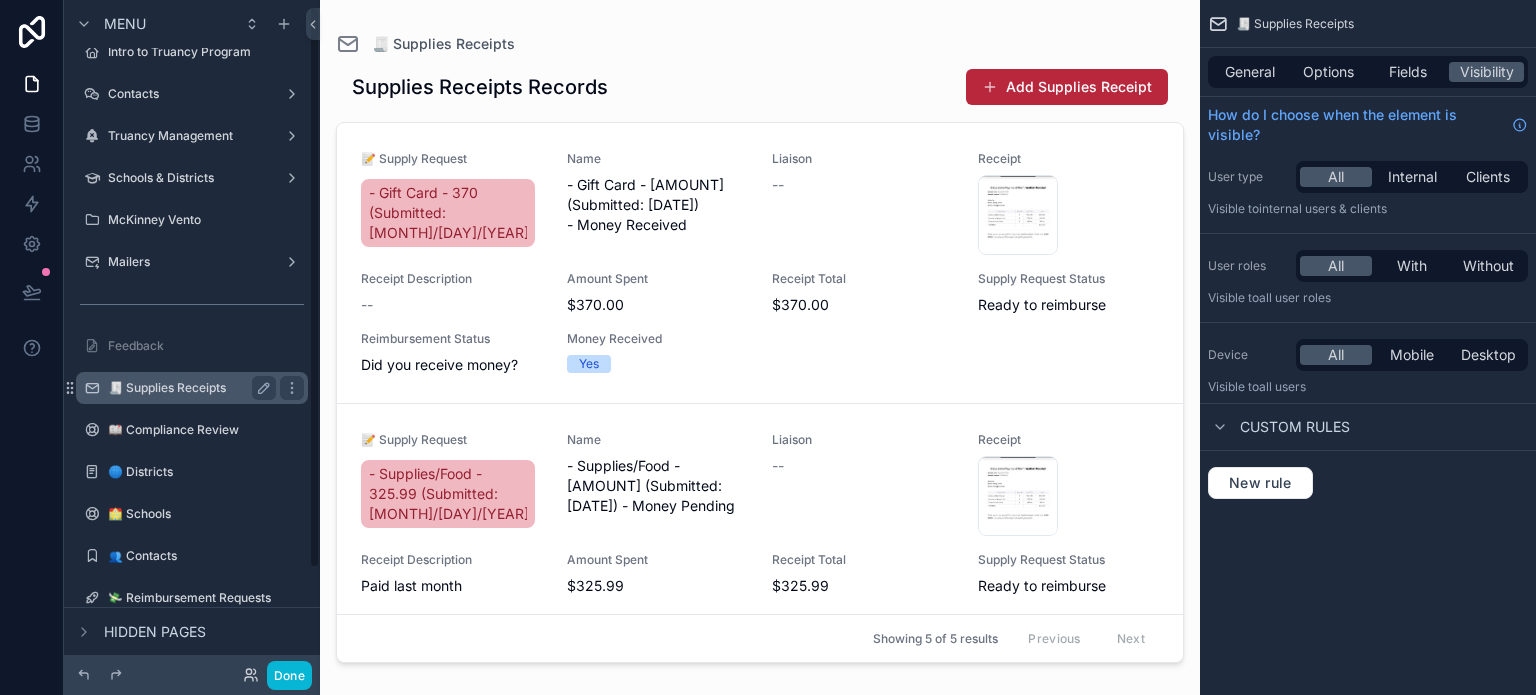 scroll, scrollTop: 0, scrollLeft: 0, axis: both 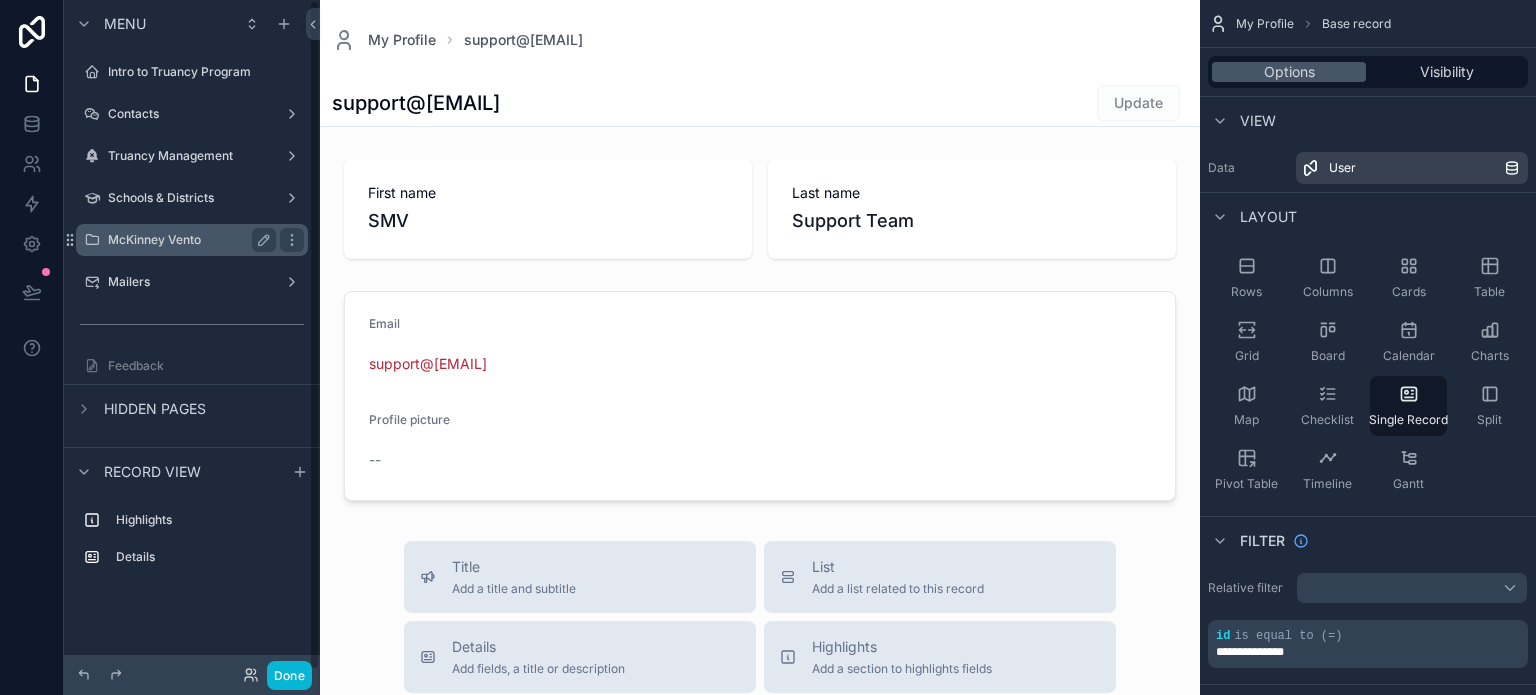click on "McKinney Vento" at bounding box center (188, 240) 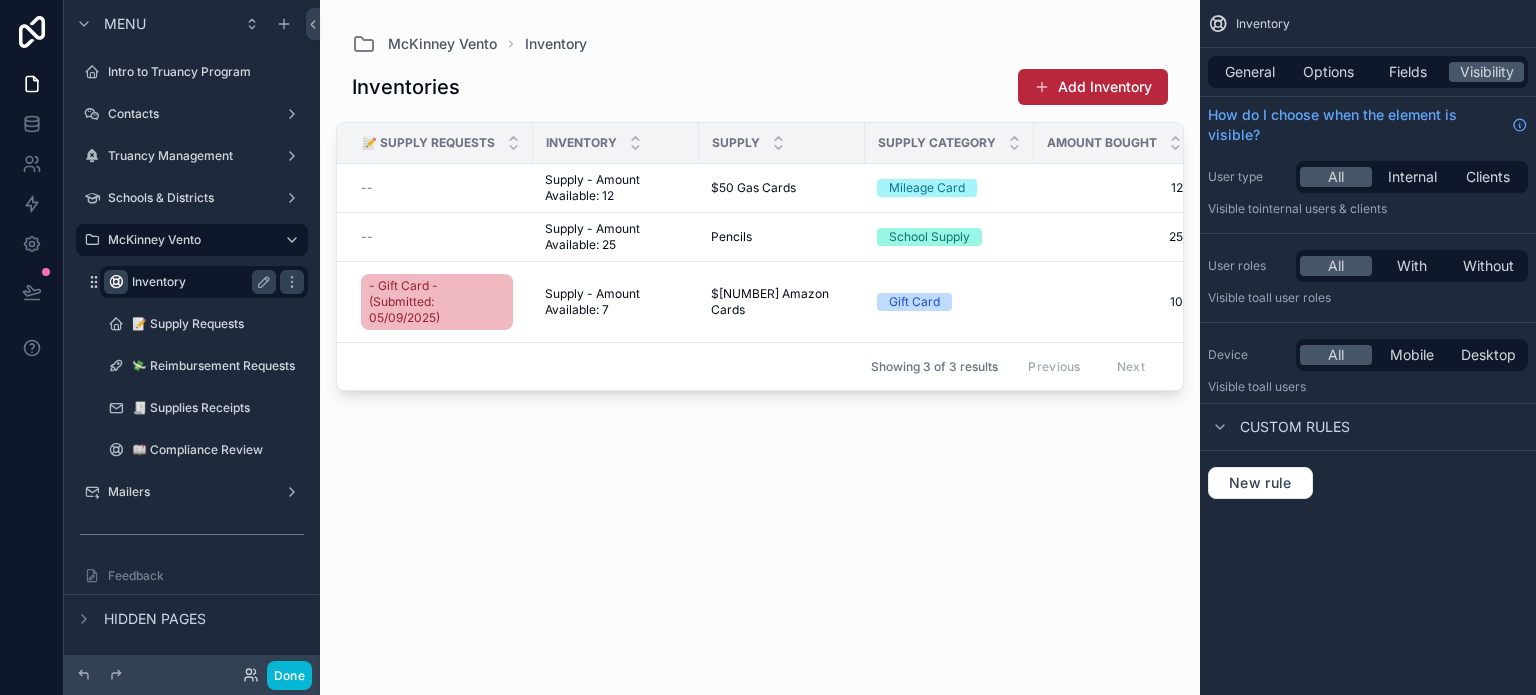 click at bounding box center (116, 282) 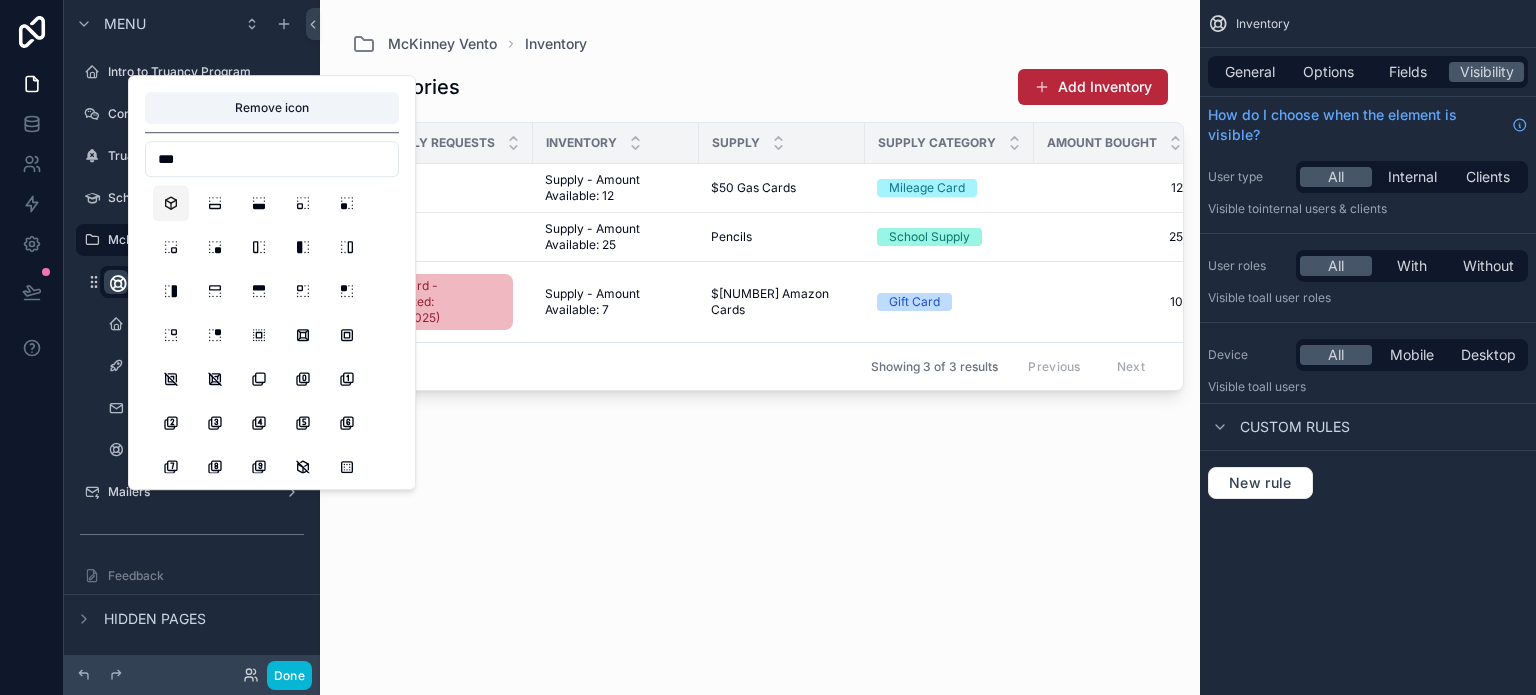 type on "***" 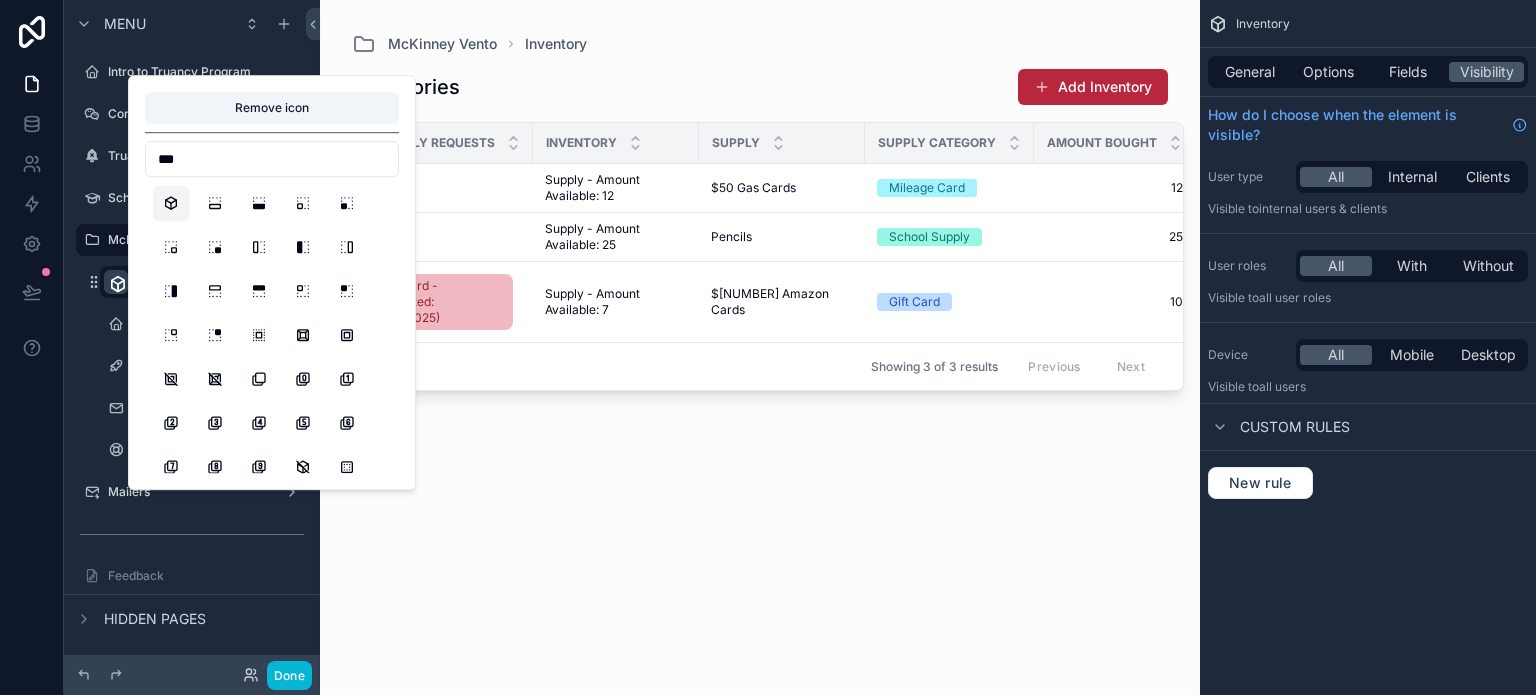 click at bounding box center (760, 335) 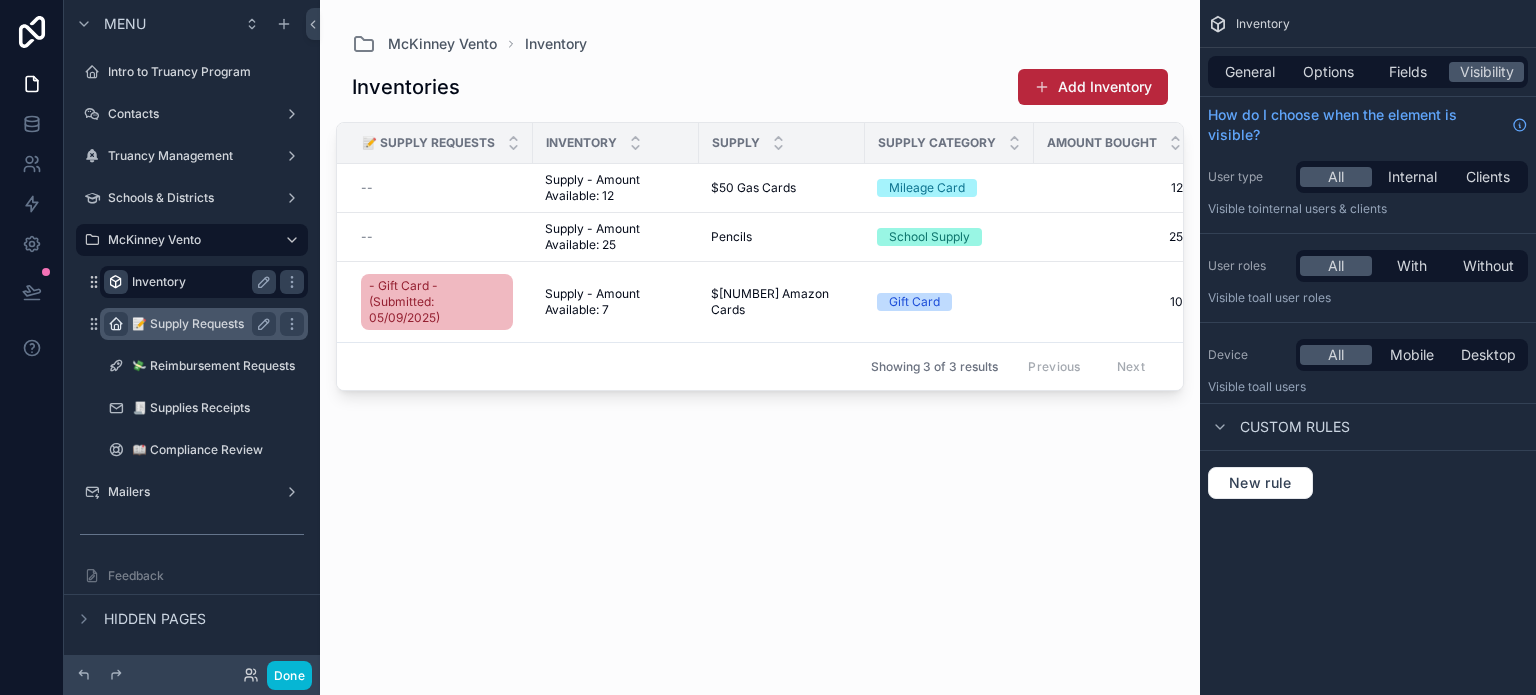 click at bounding box center (116, 324) 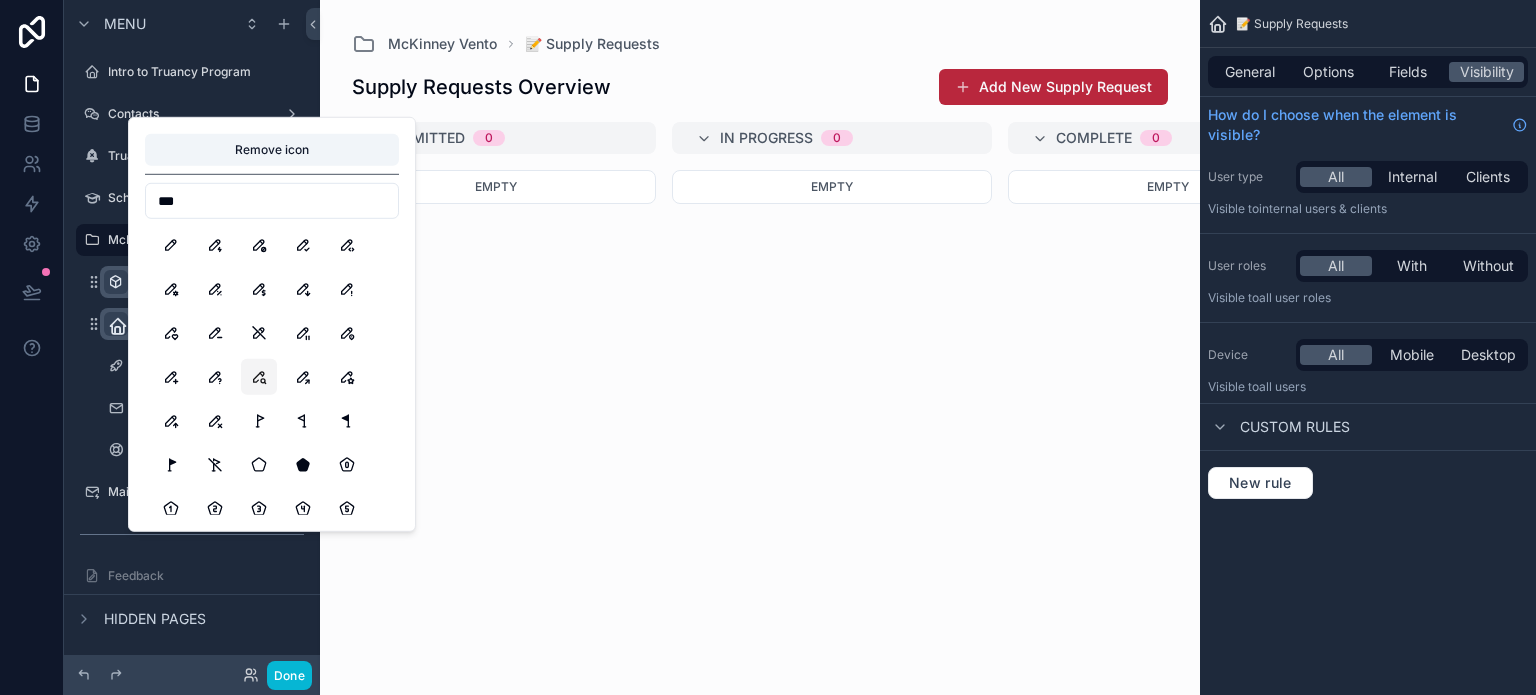 type on "***" 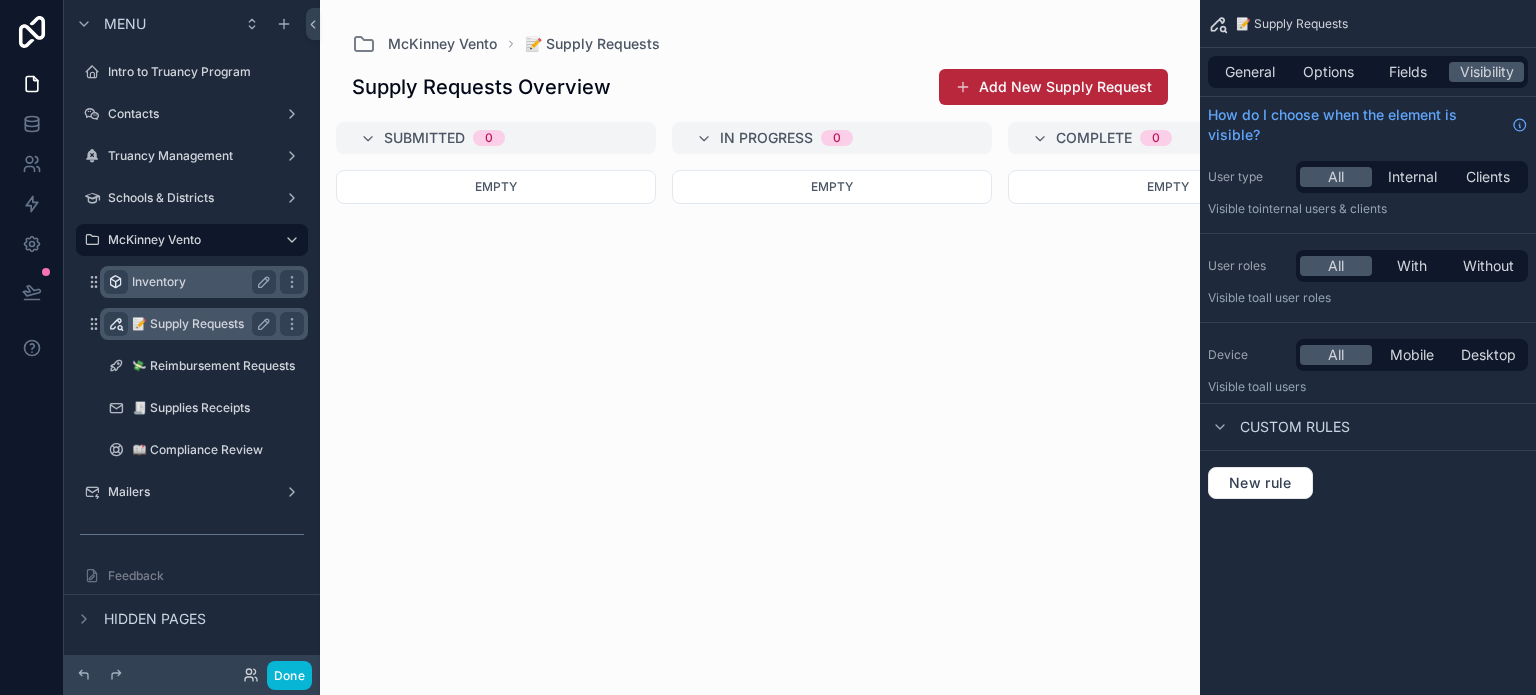 click at bounding box center (760, 347) 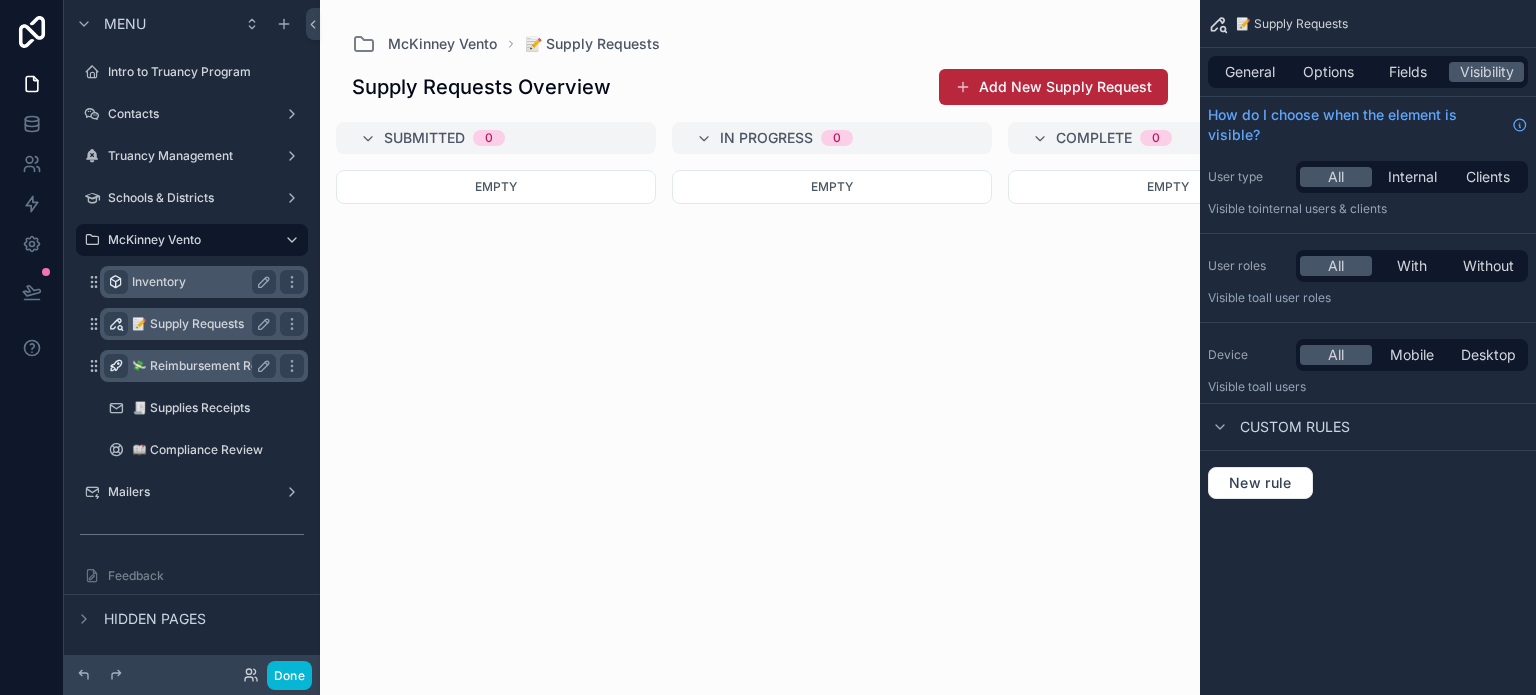 click at bounding box center [116, 366] 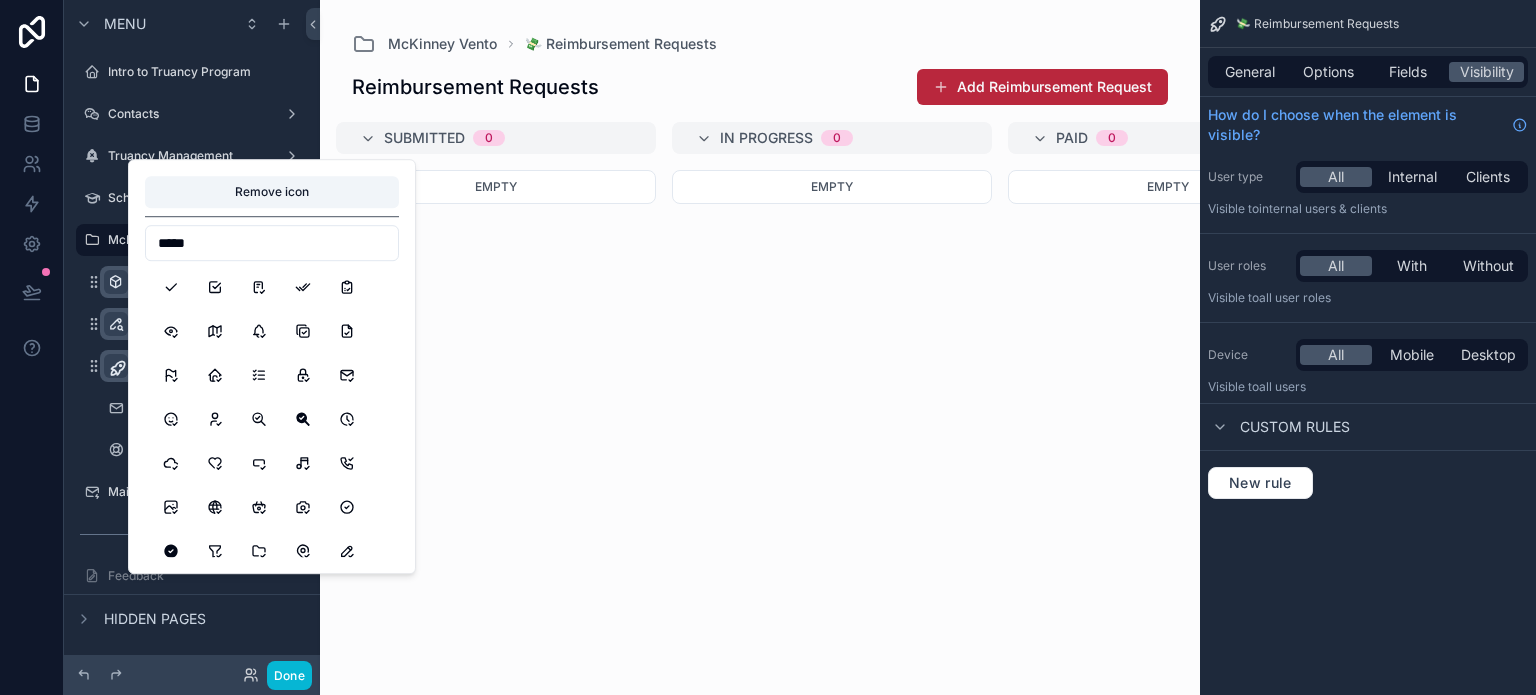 click on "*****" at bounding box center (272, 243) 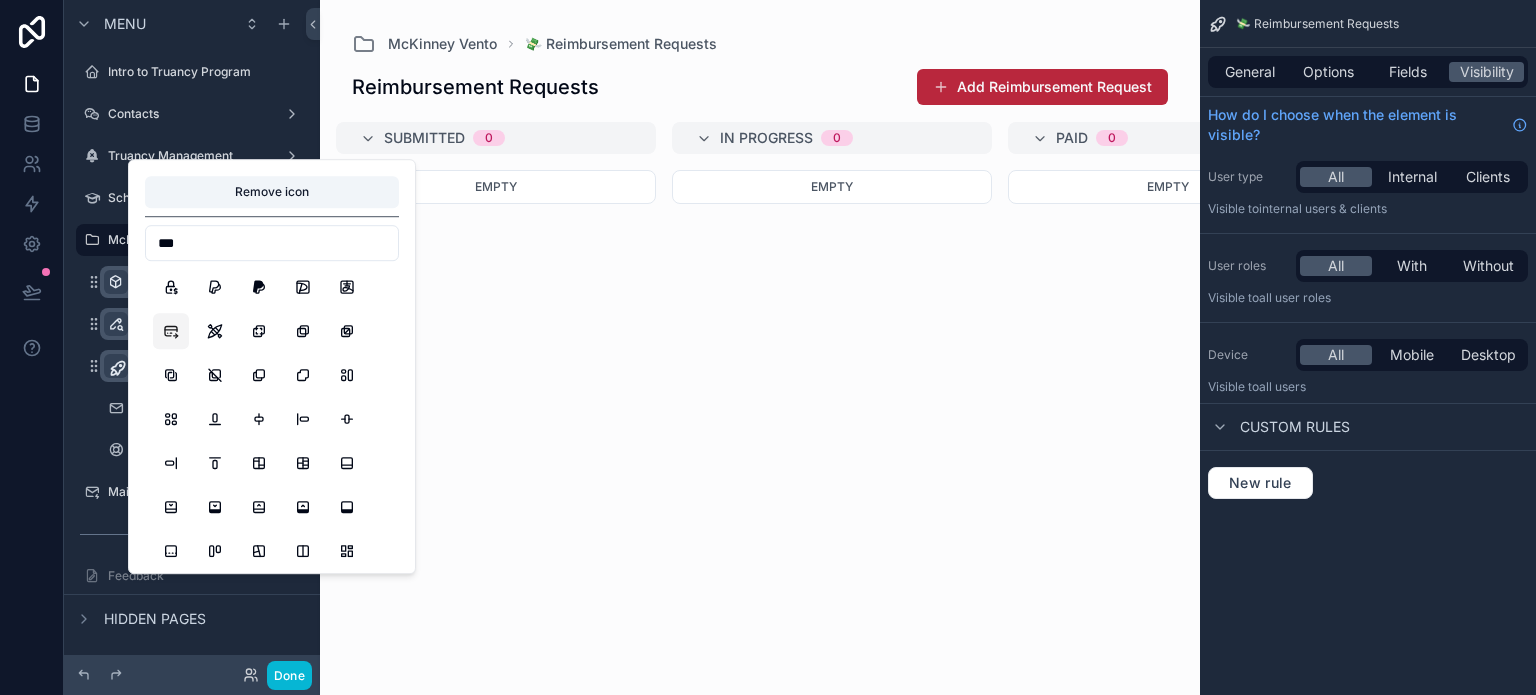 type on "***" 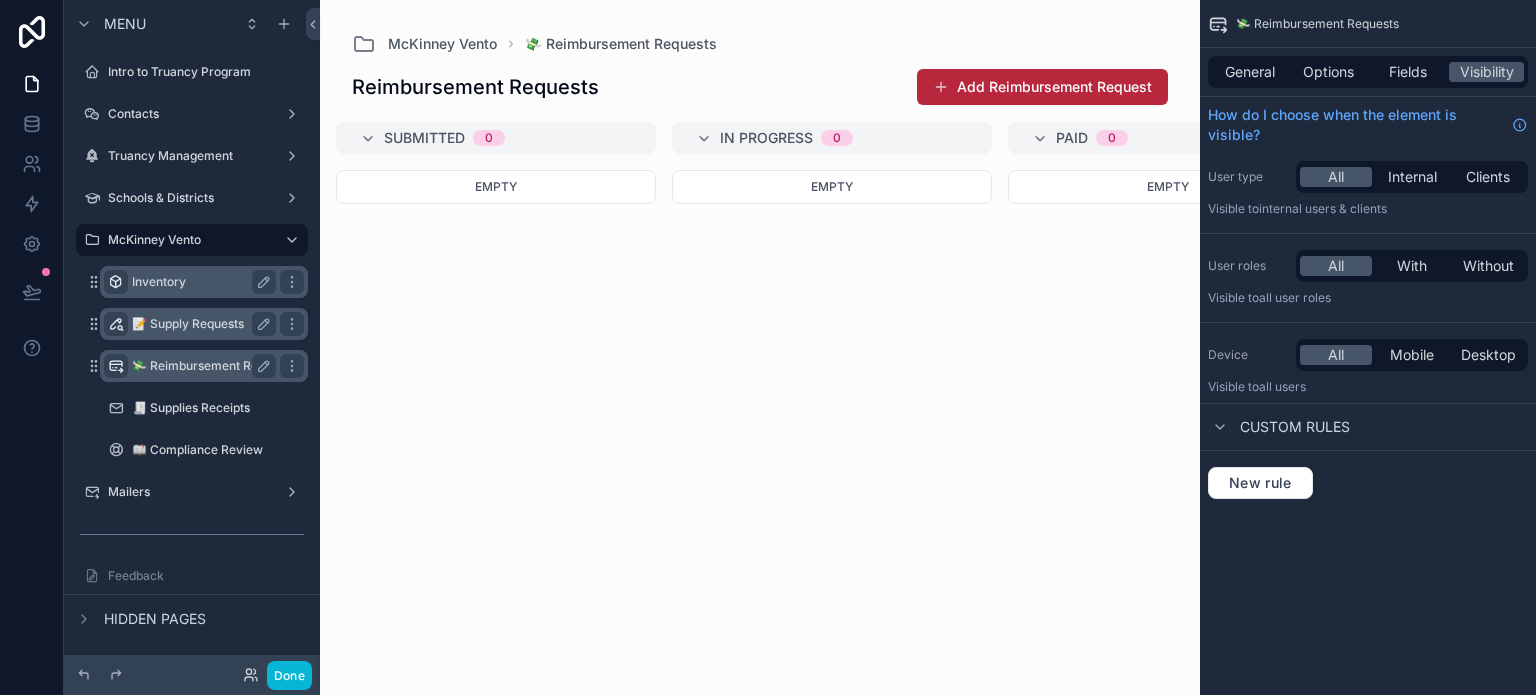 click at bounding box center [760, 347] 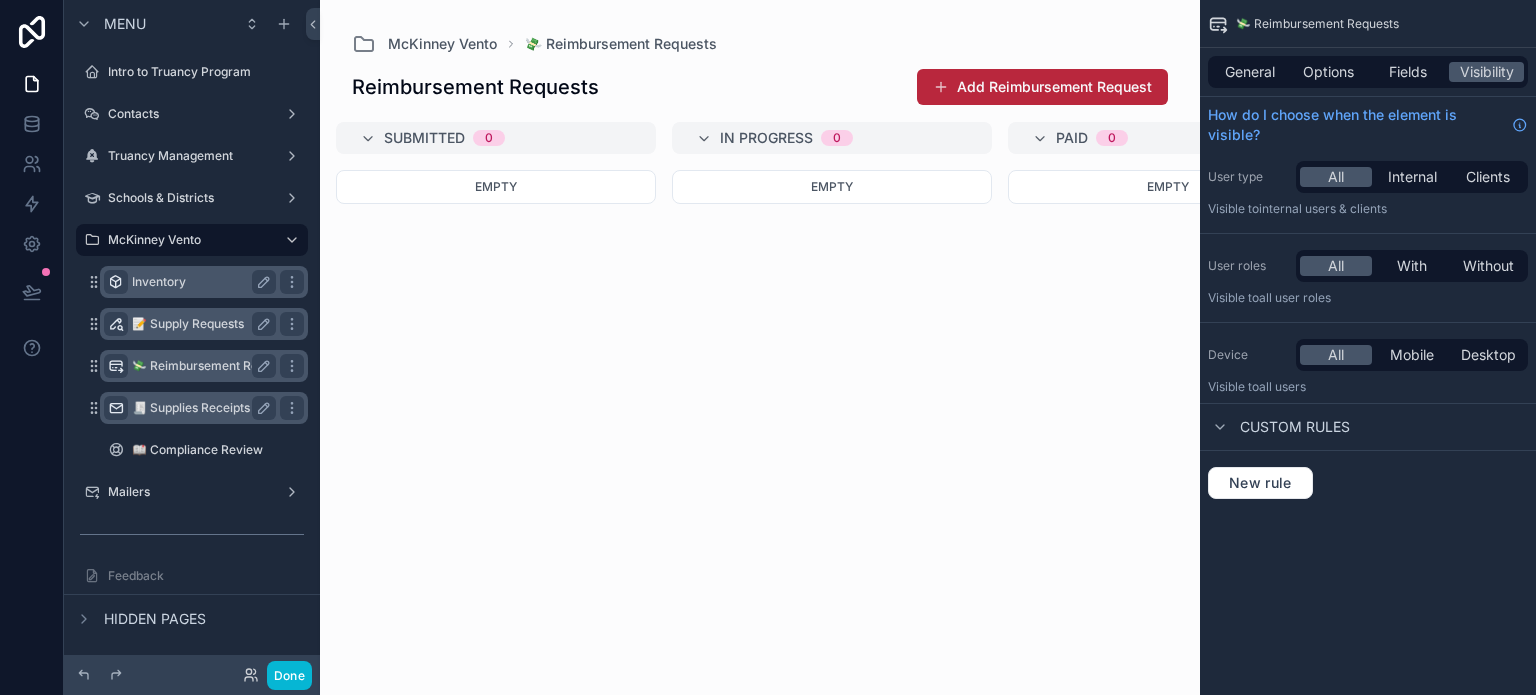 click at bounding box center [116, 408] 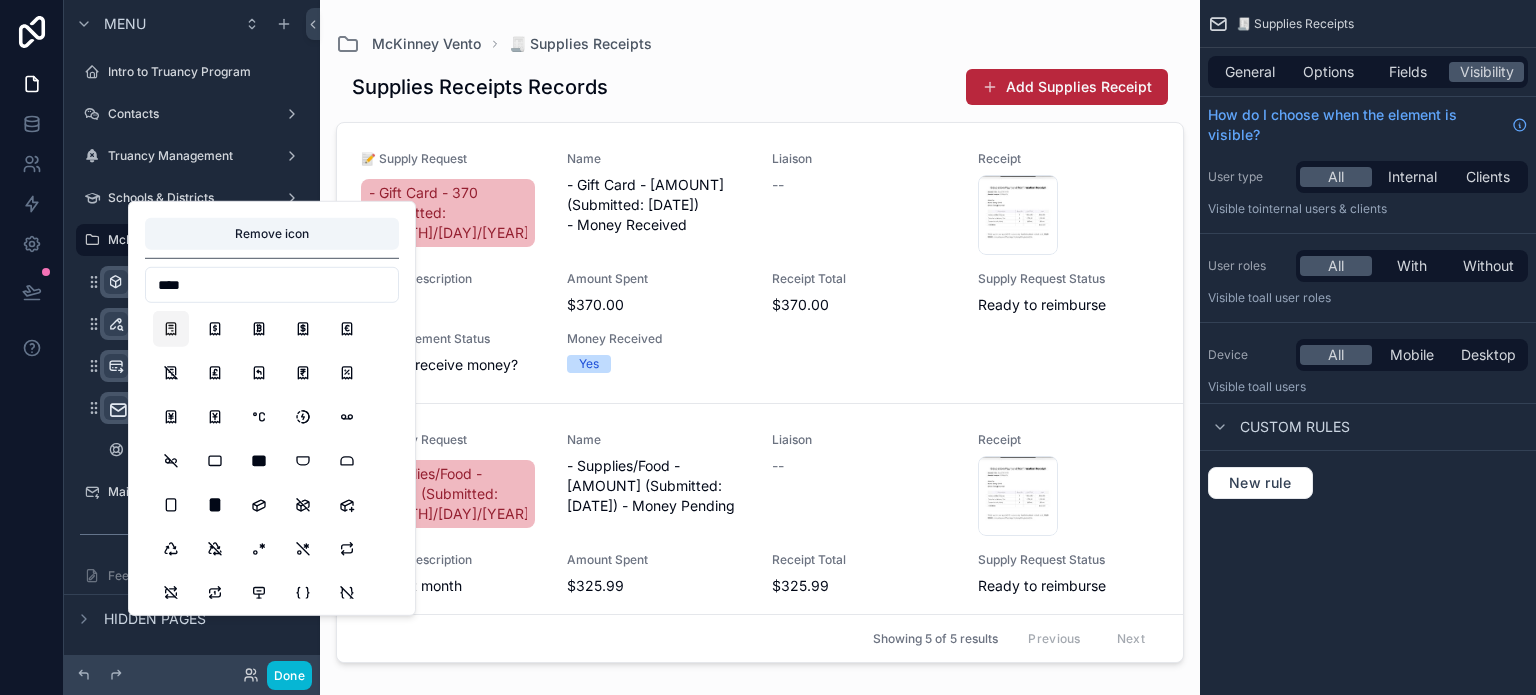 type on "****" 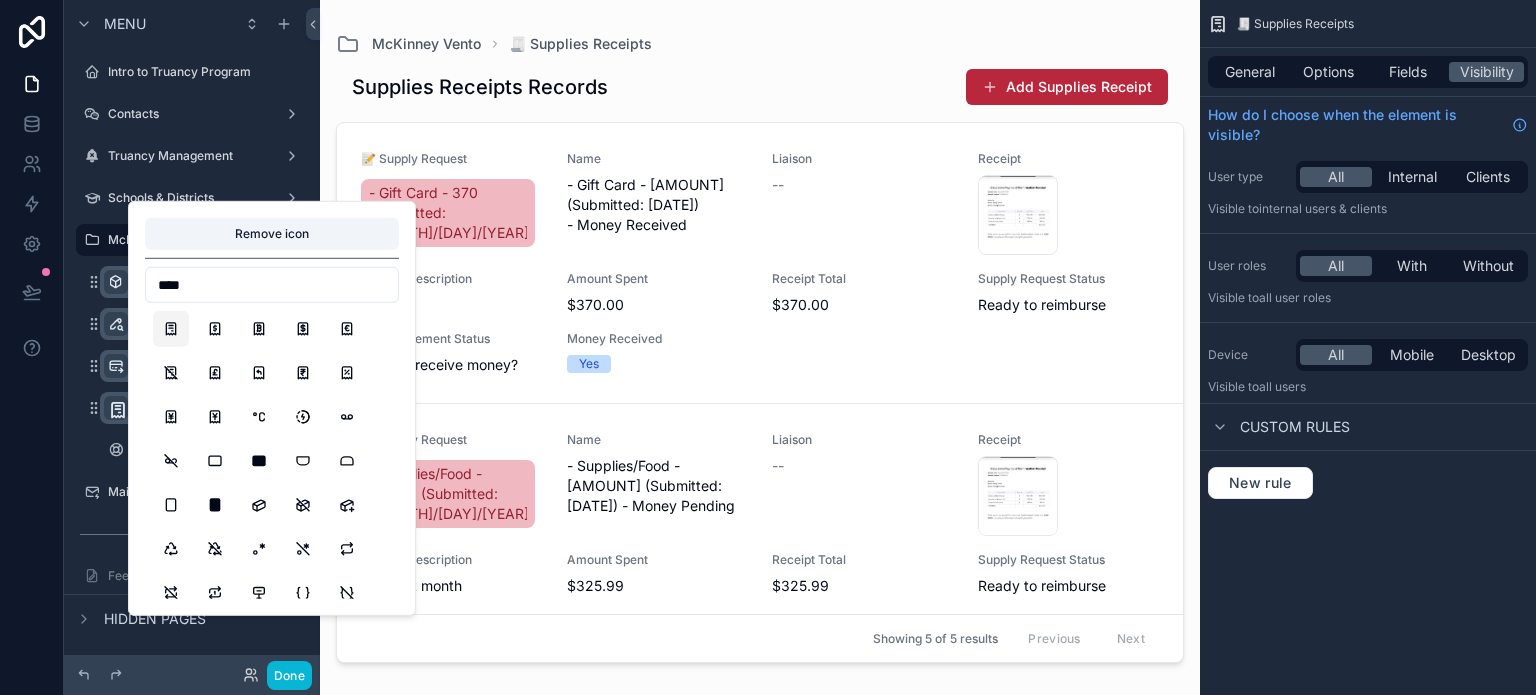 click at bounding box center (760, 335) 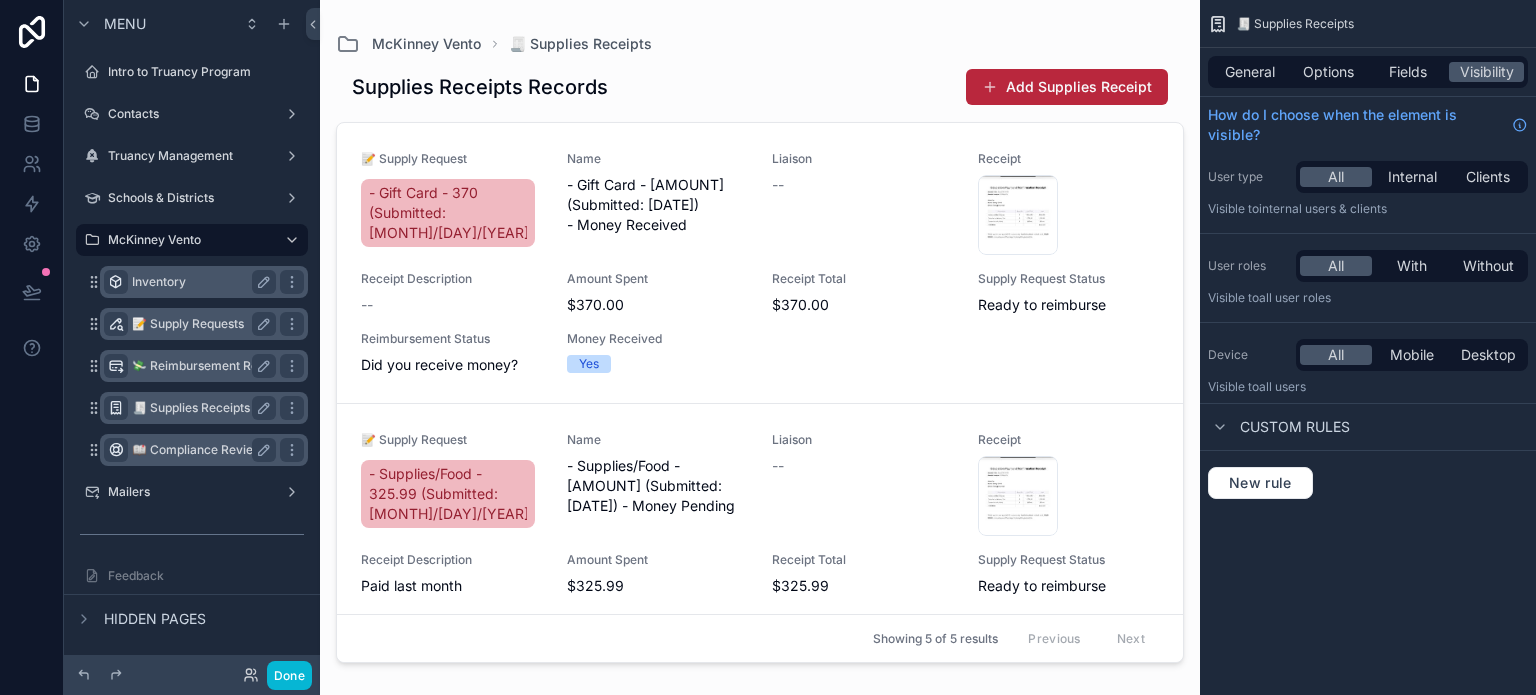 click at bounding box center [116, 450] 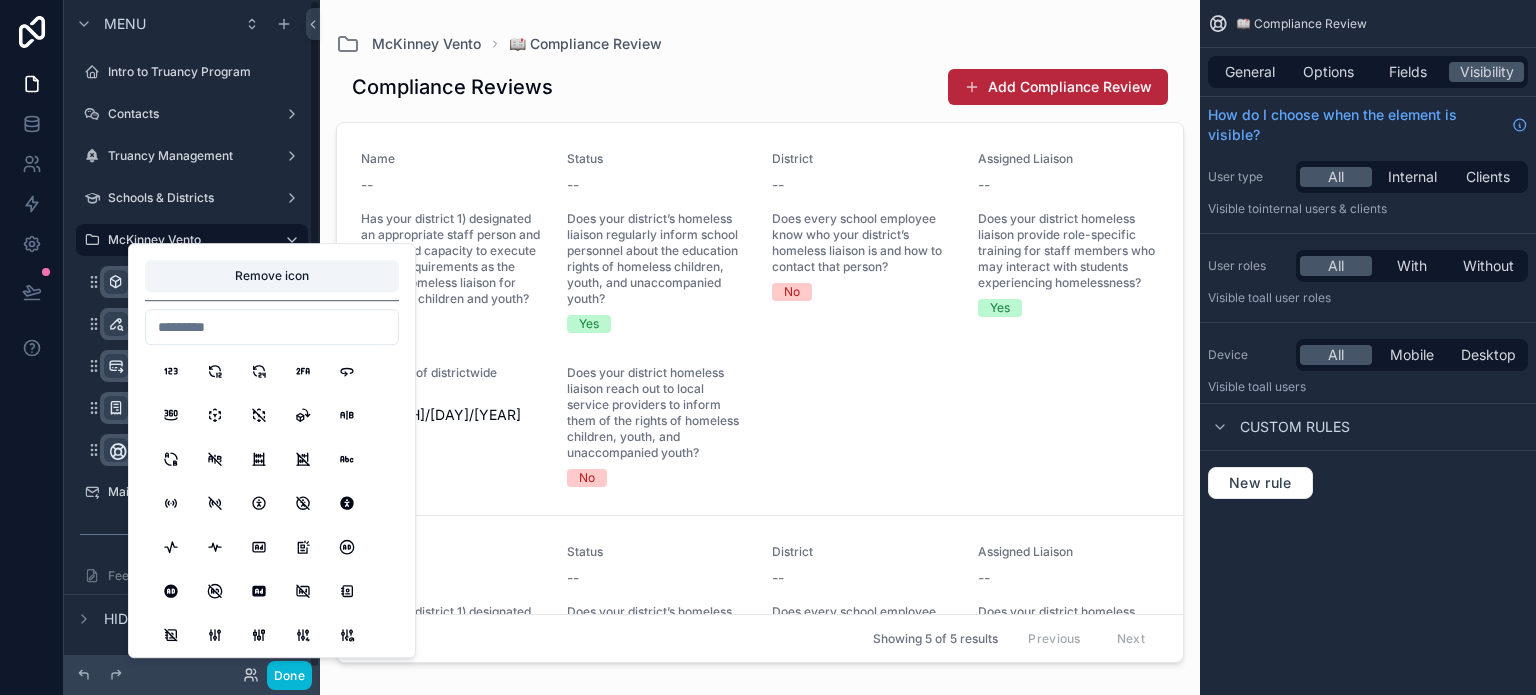 click at bounding box center (272, 327) 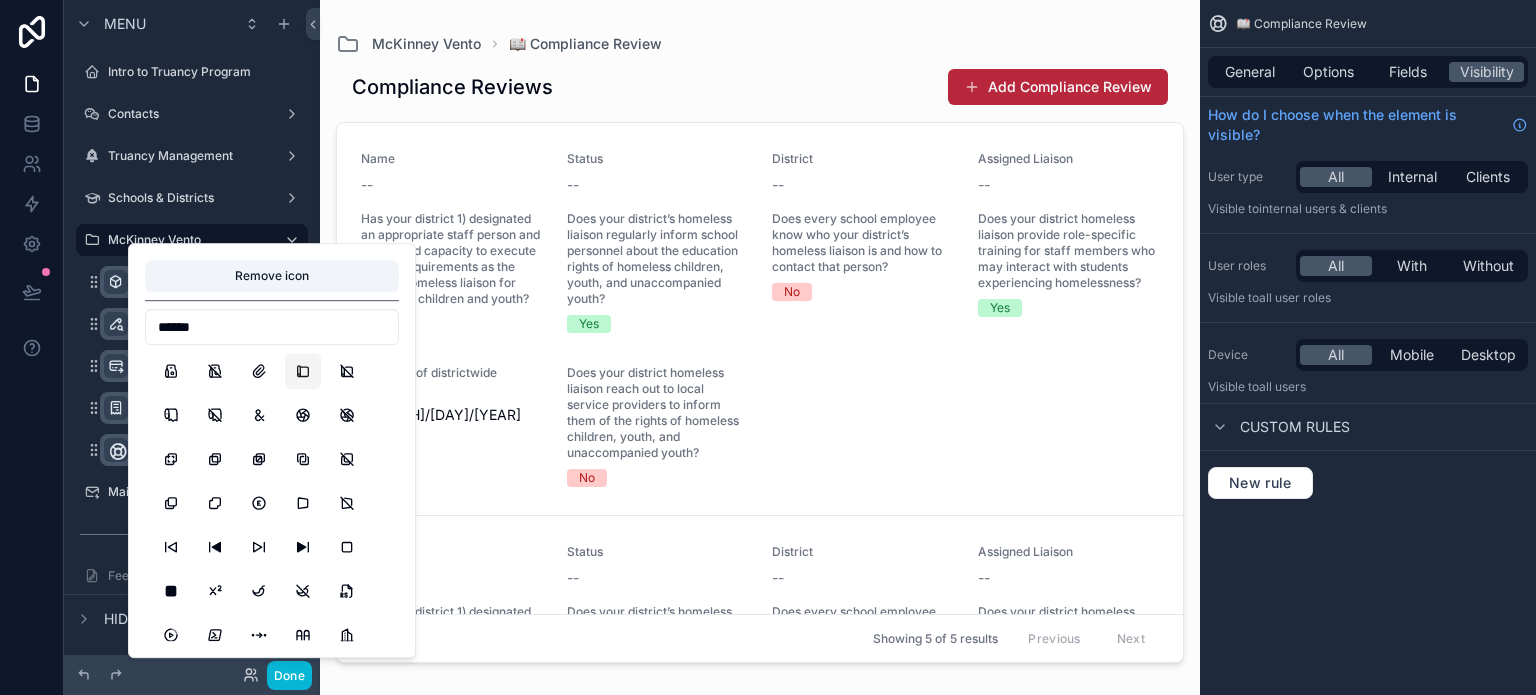 type on "******" 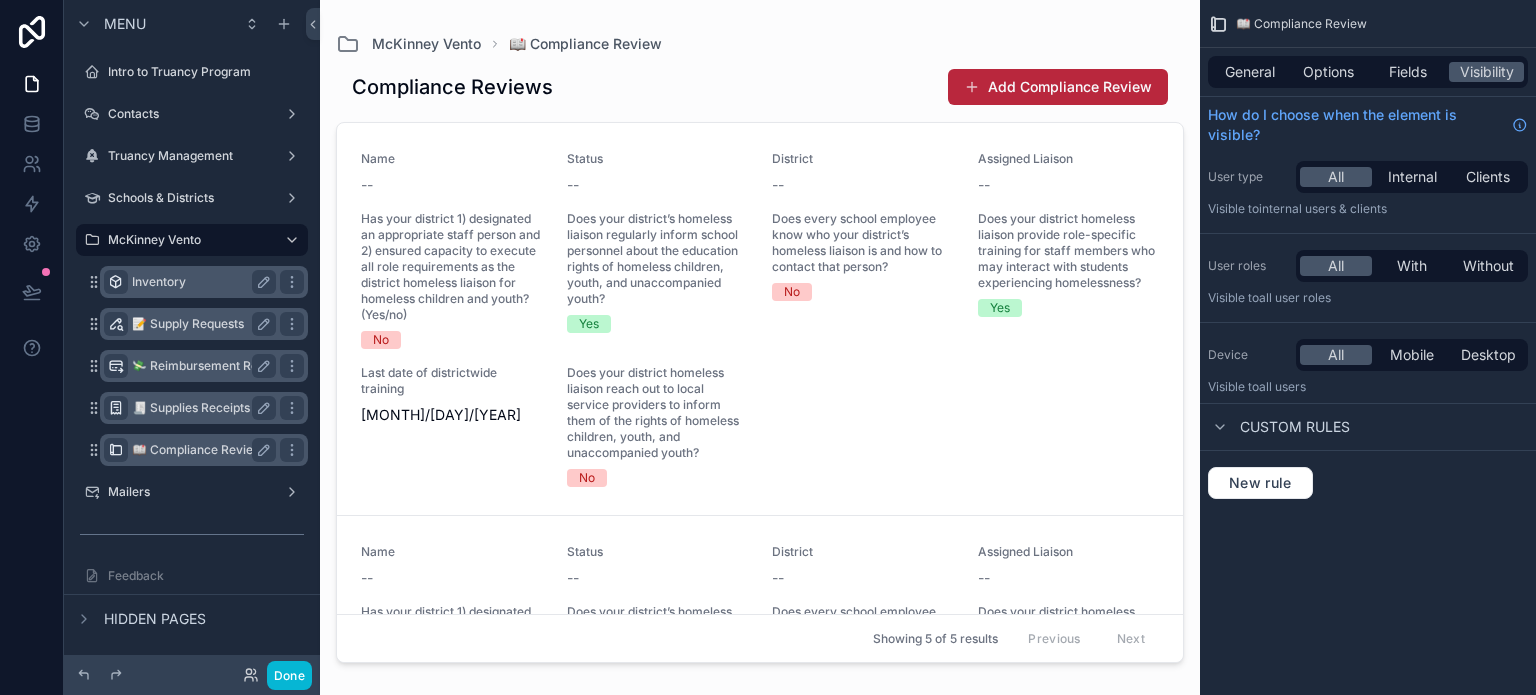 click at bounding box center [760, 335] 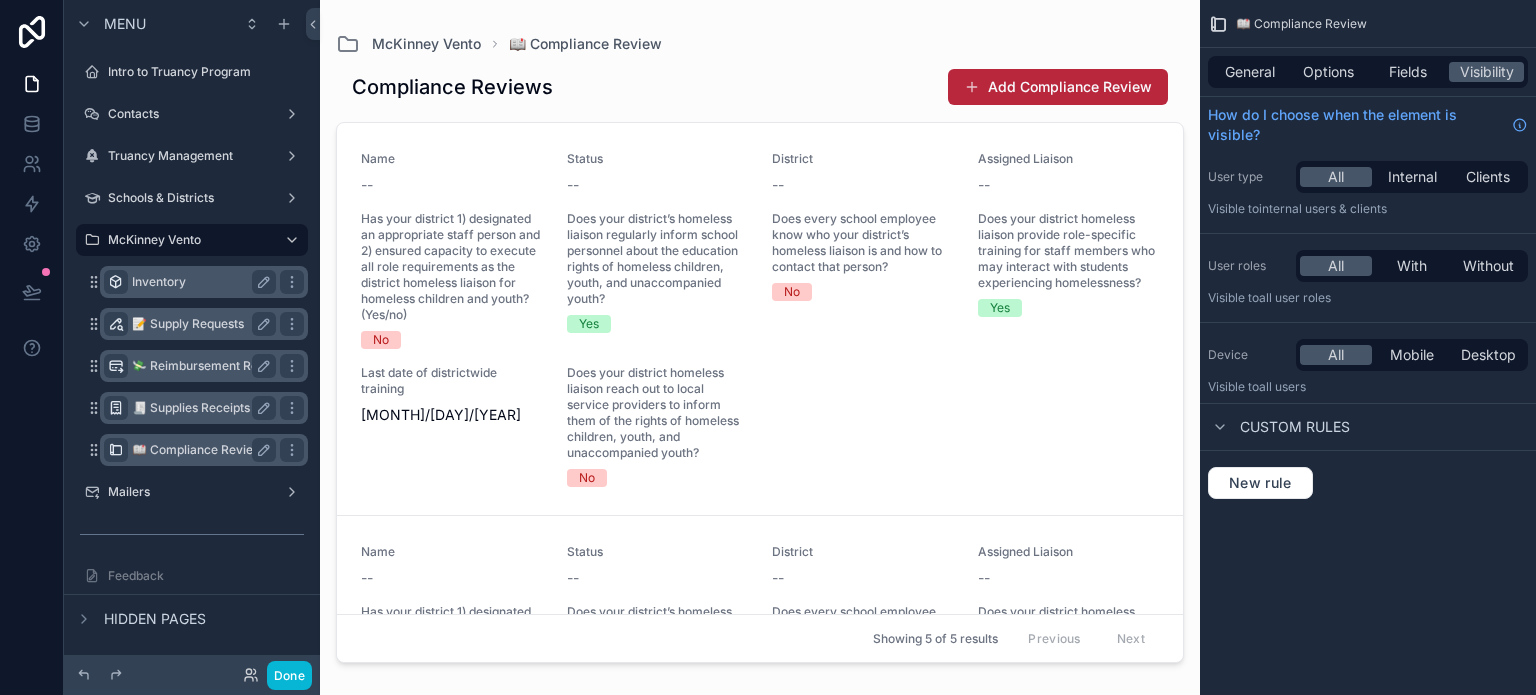 click on "Inventory" at bounding box center [200, 282] 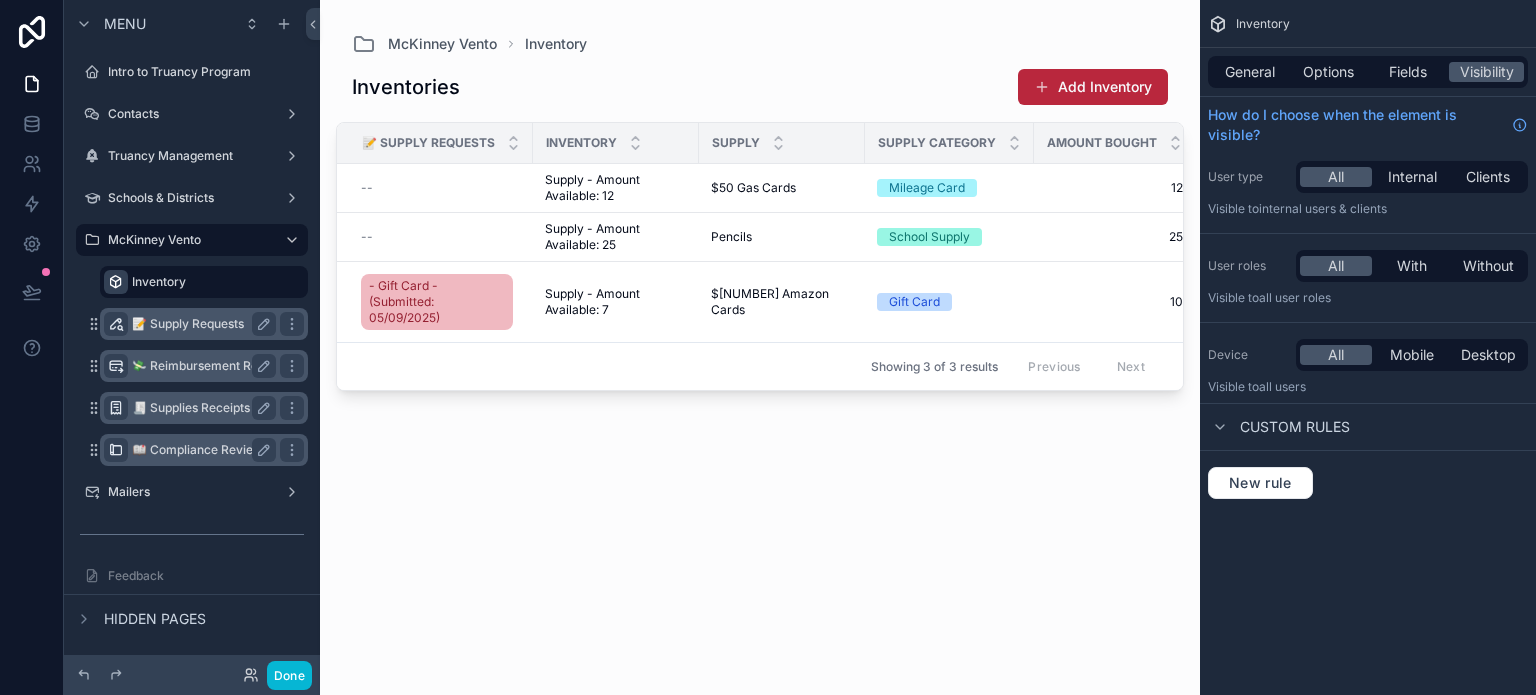 click on "📝 Supply Requests" at bounding box center [200, 324] 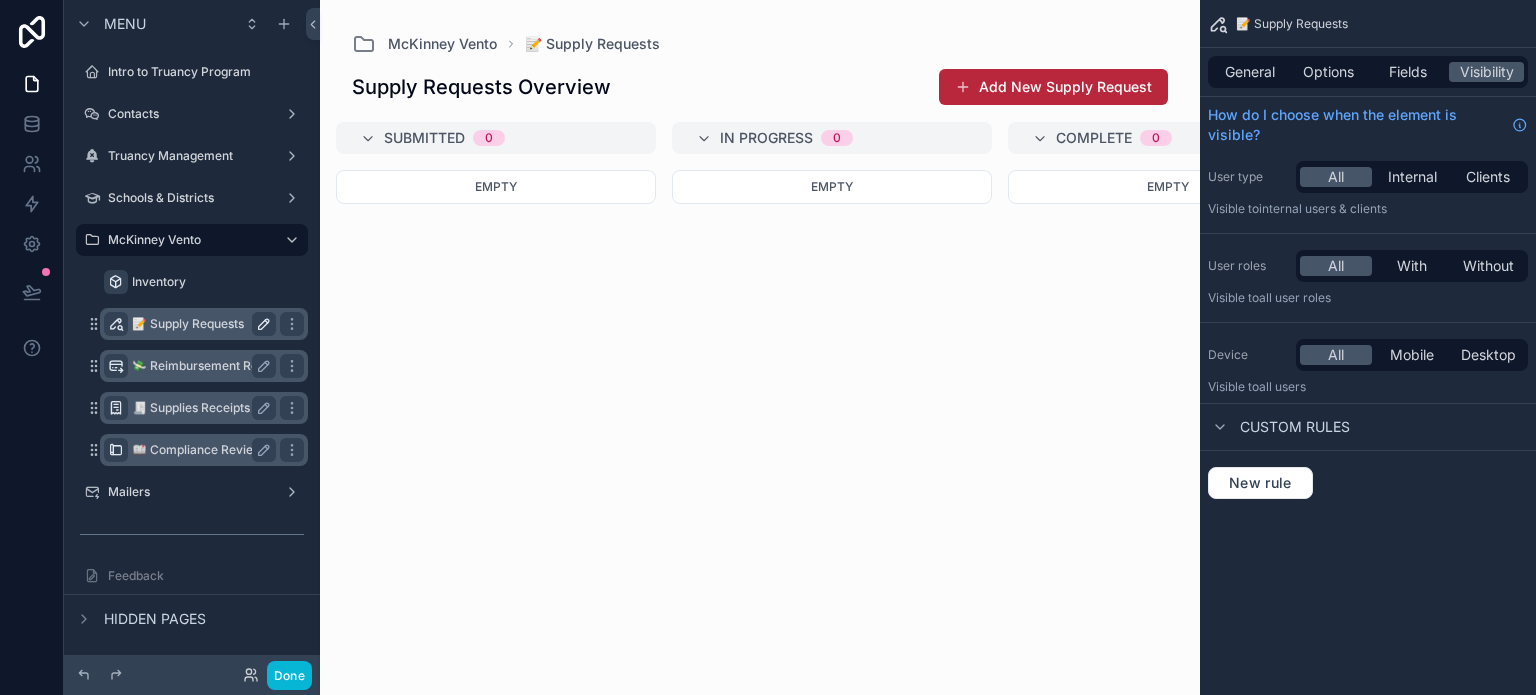 click 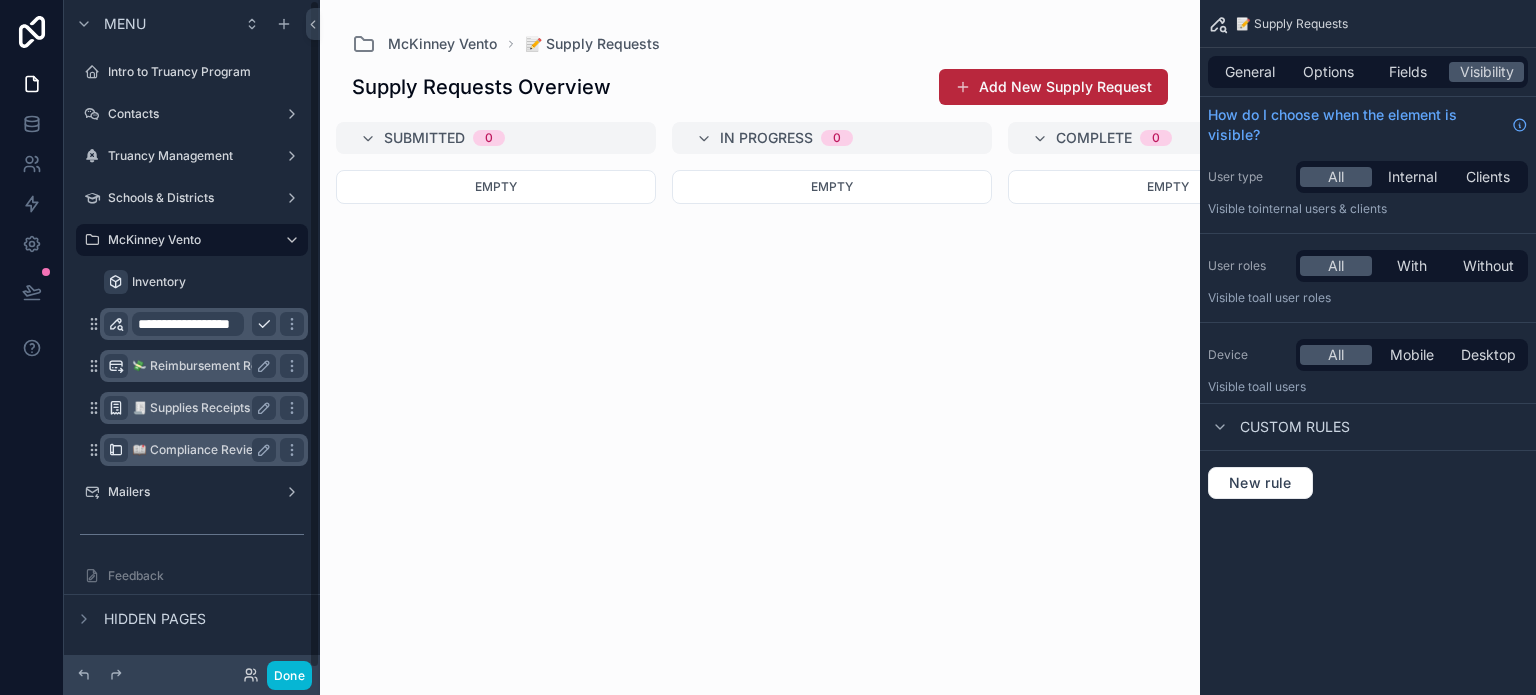 click on "**********" at bounding box center (188, 324) 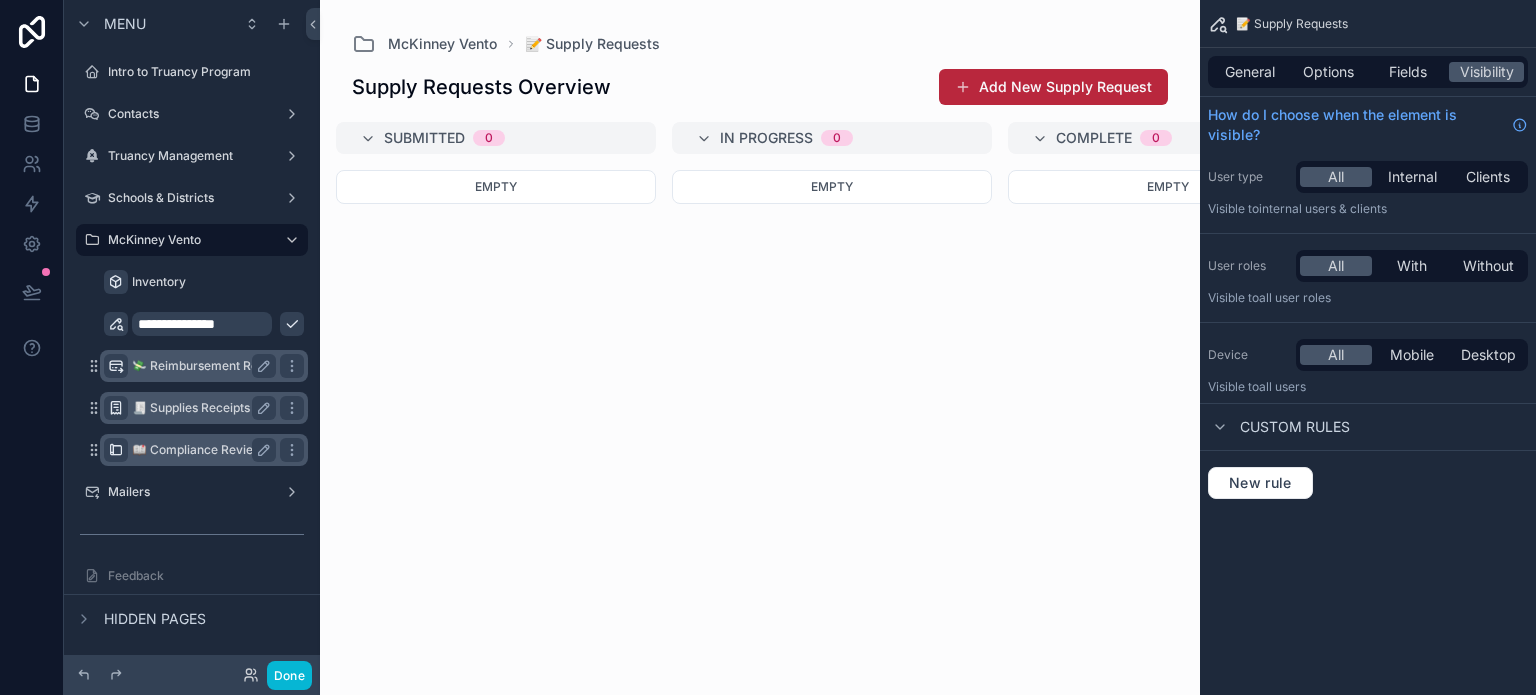 type on "**********" 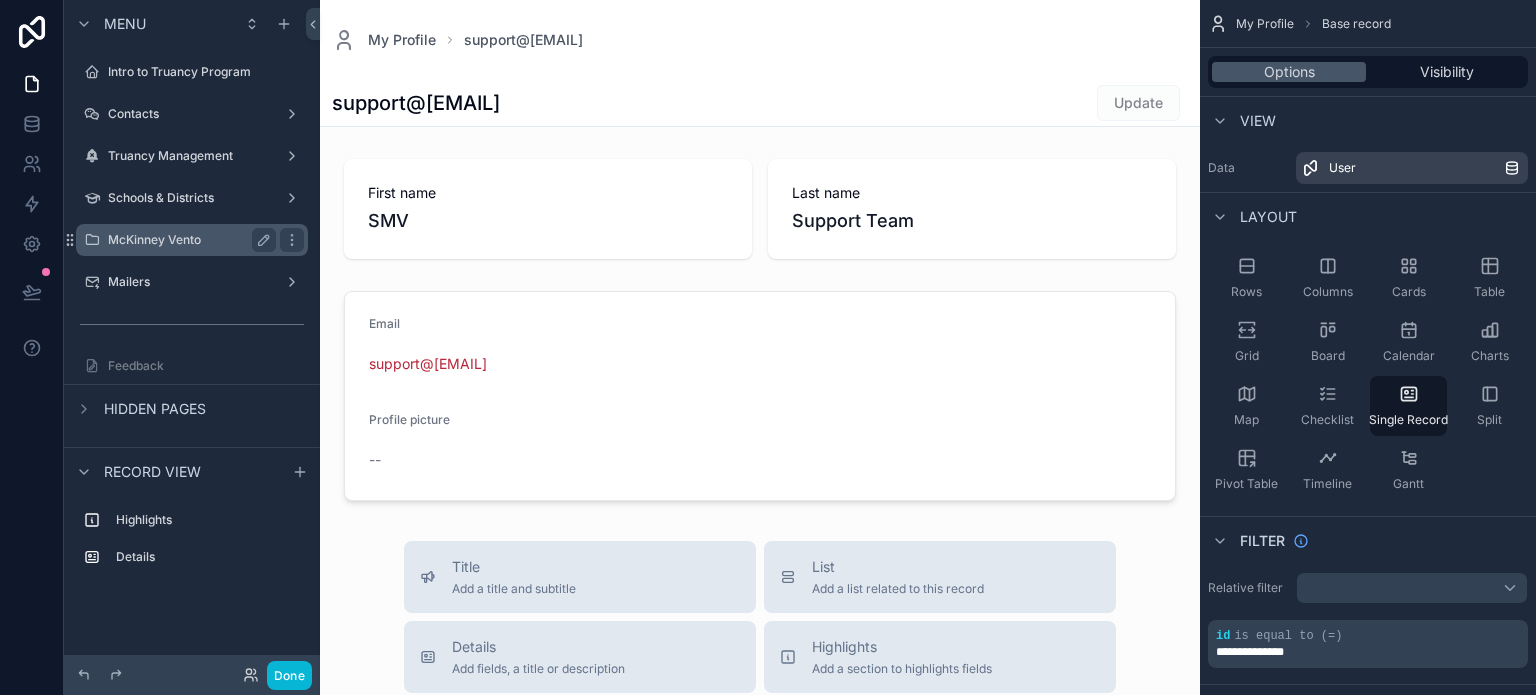 click on "McKinney Vento" at bounding box center [192, 240] 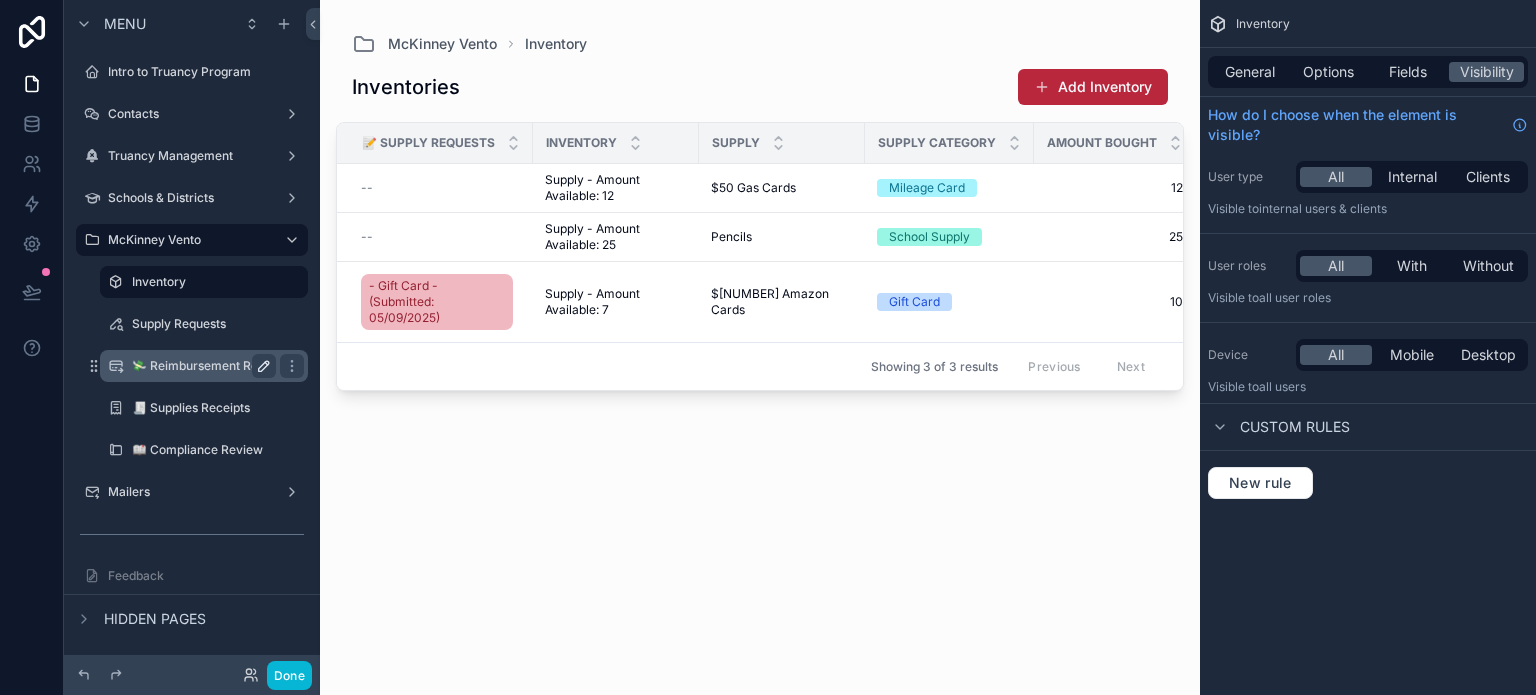 click 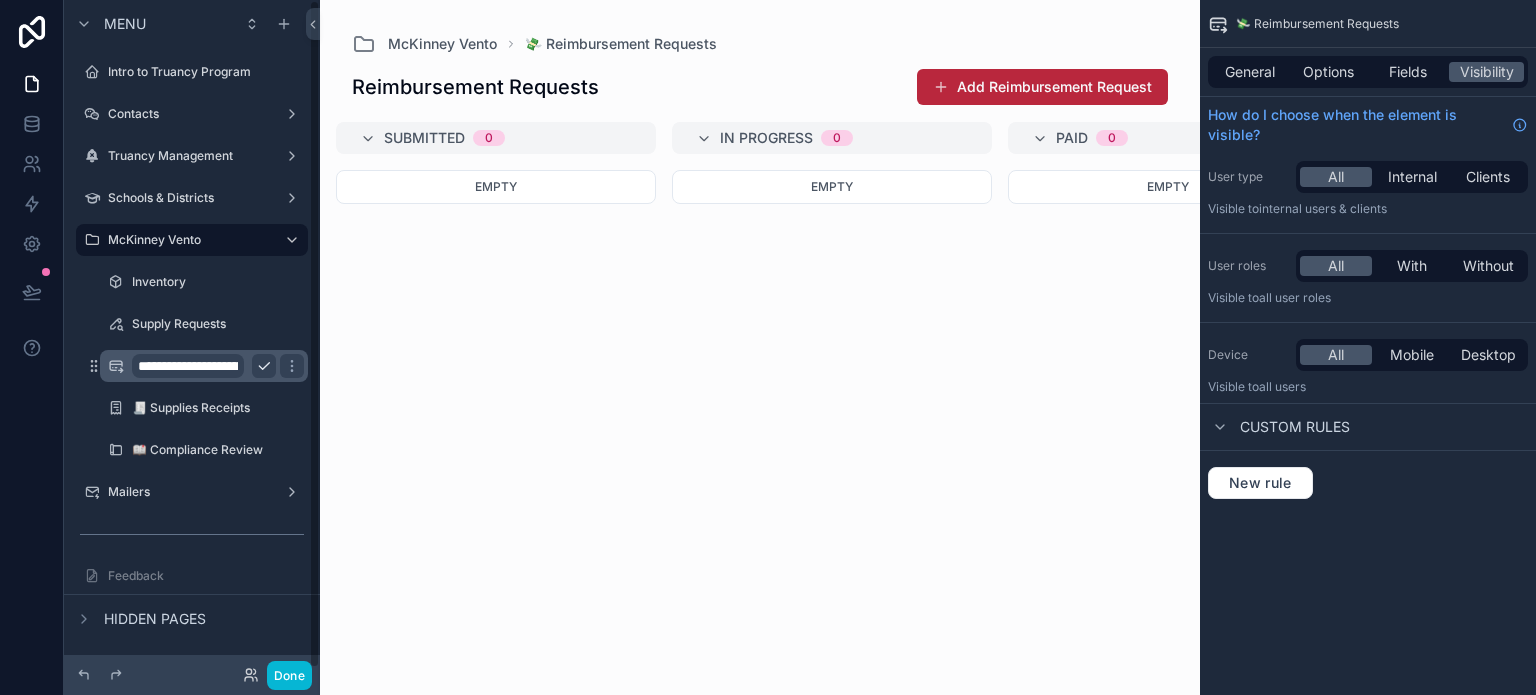 click on "**********" at bounding box center [188, 366] 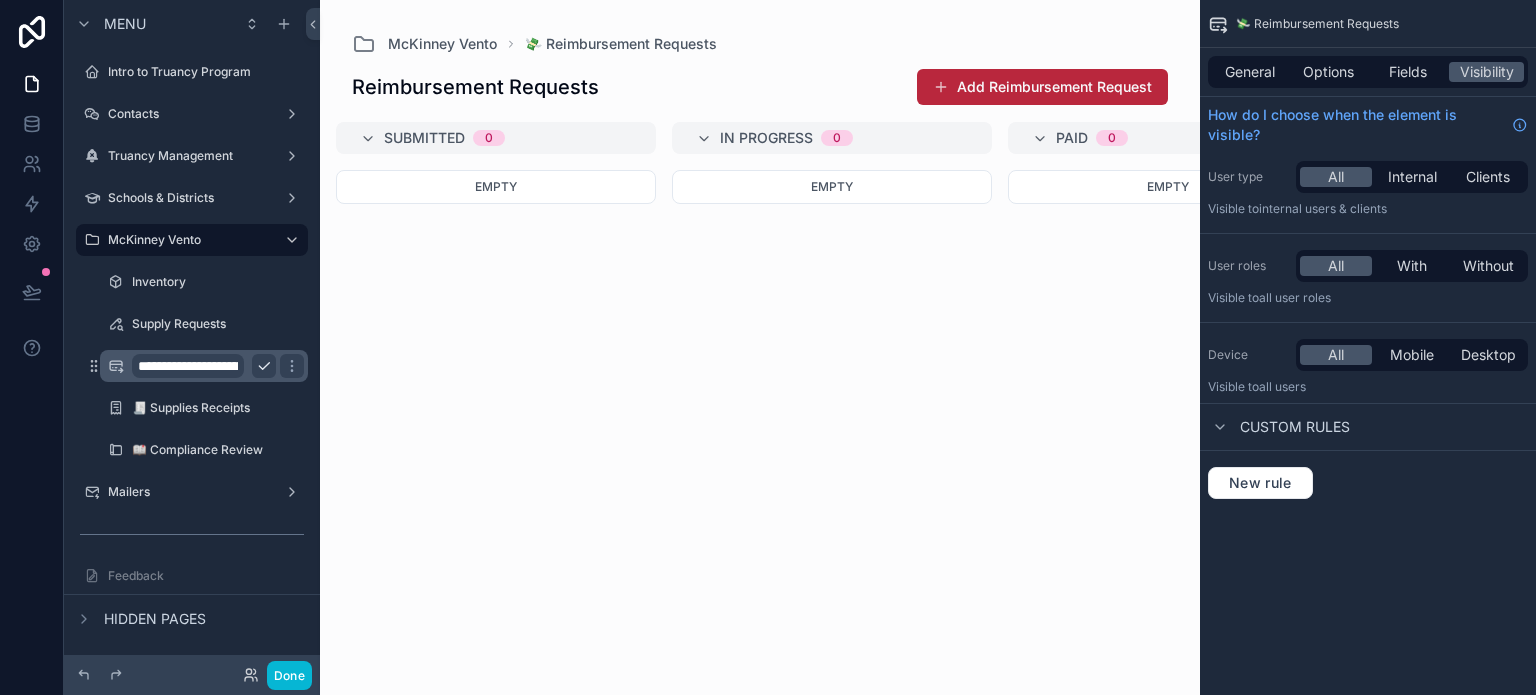 click on "**********" at bounding box center [188, 366] 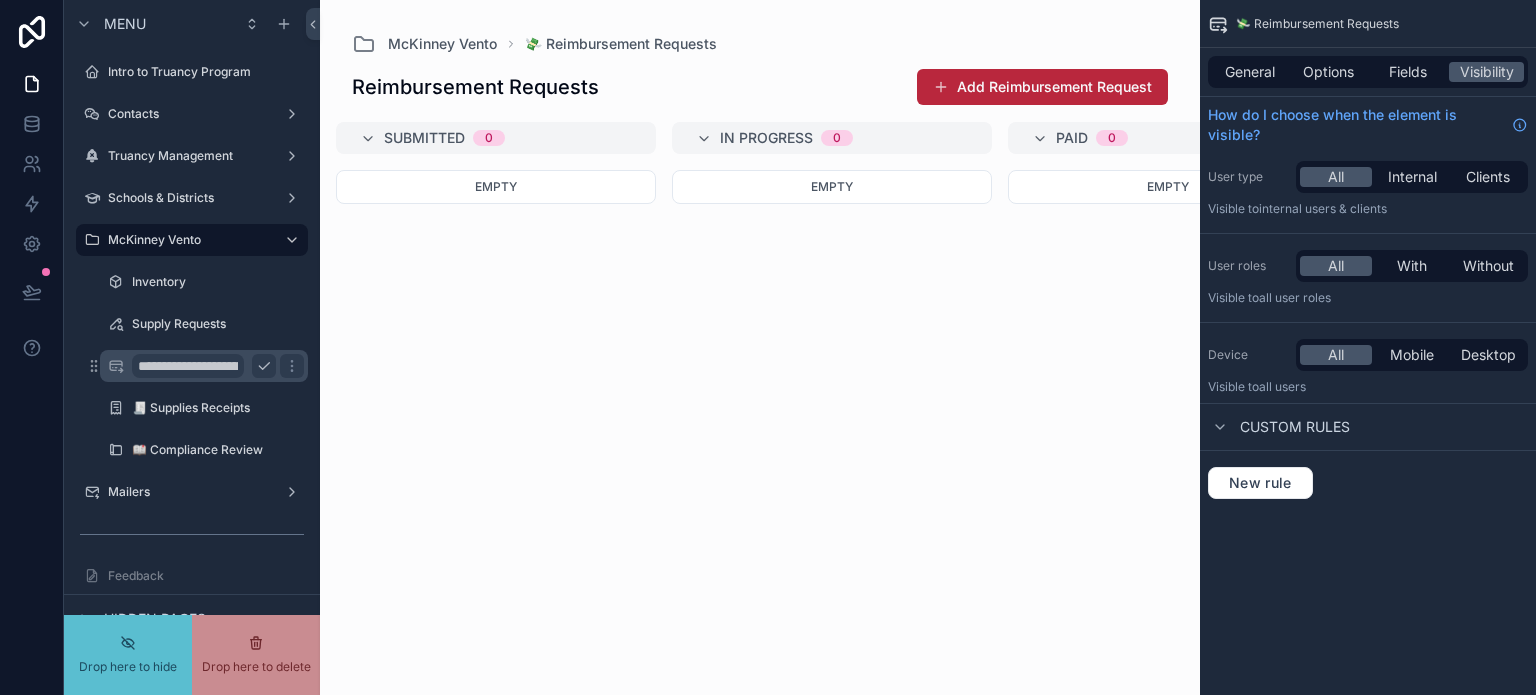 scroll, scrollTop: 0, scrollLeft: 68, axis: horizontal 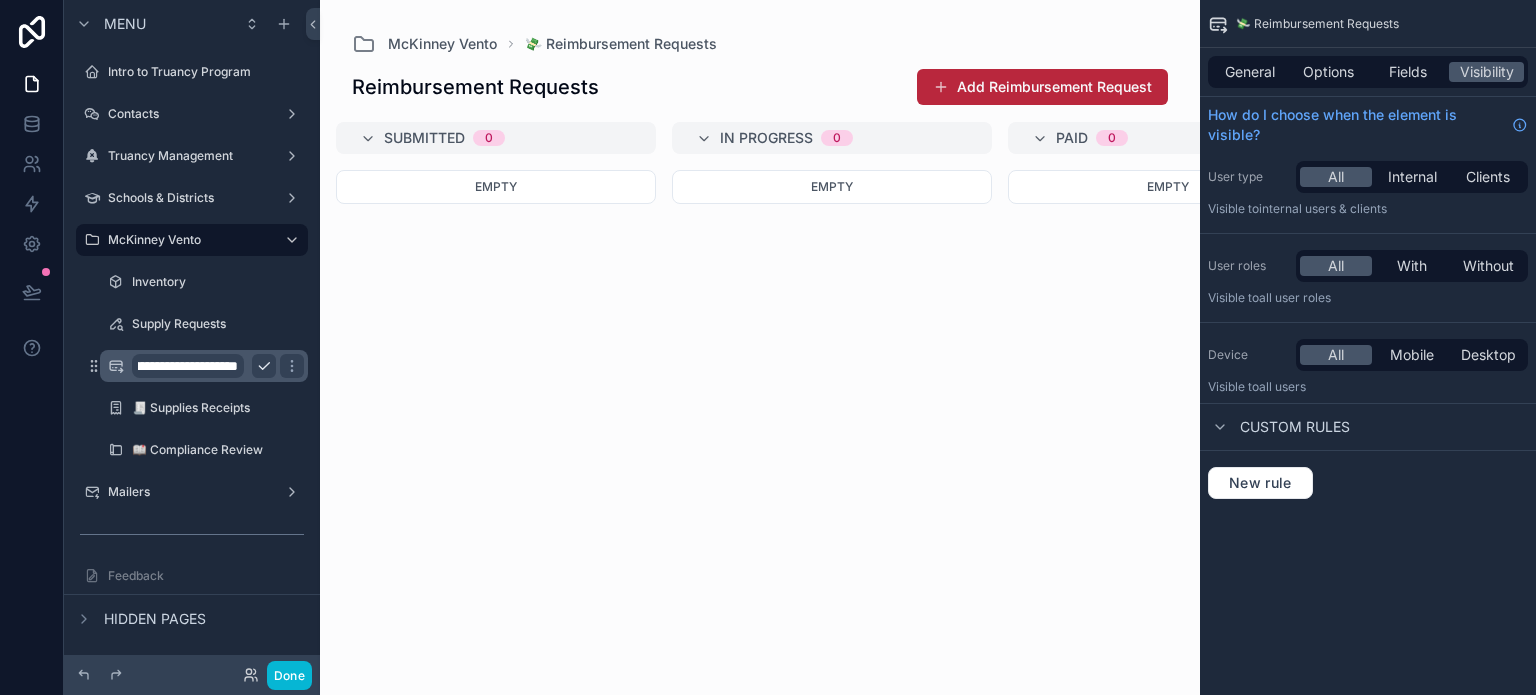 click on "**********" at bounding box center (188, 366) 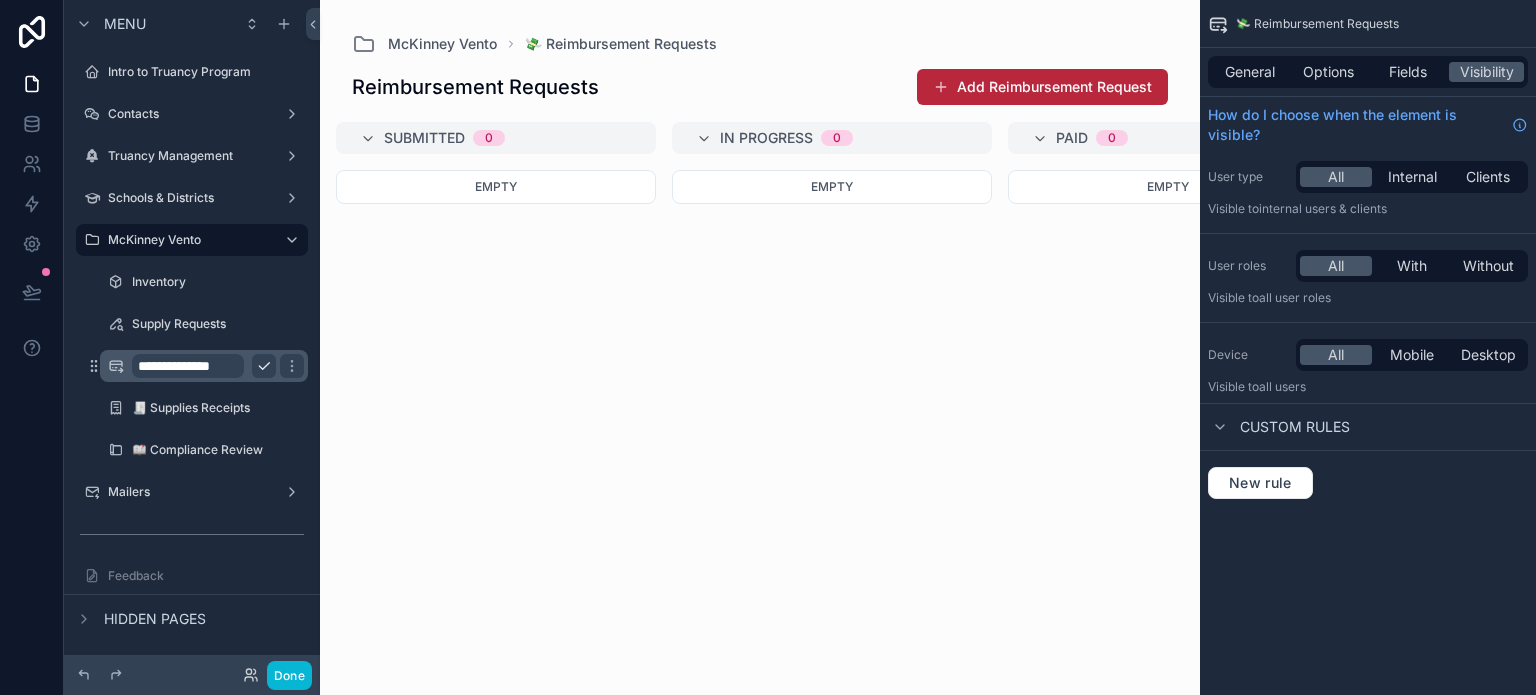 scroll, scrollTop: 0, scrollLeft: 11, axis: horizontal 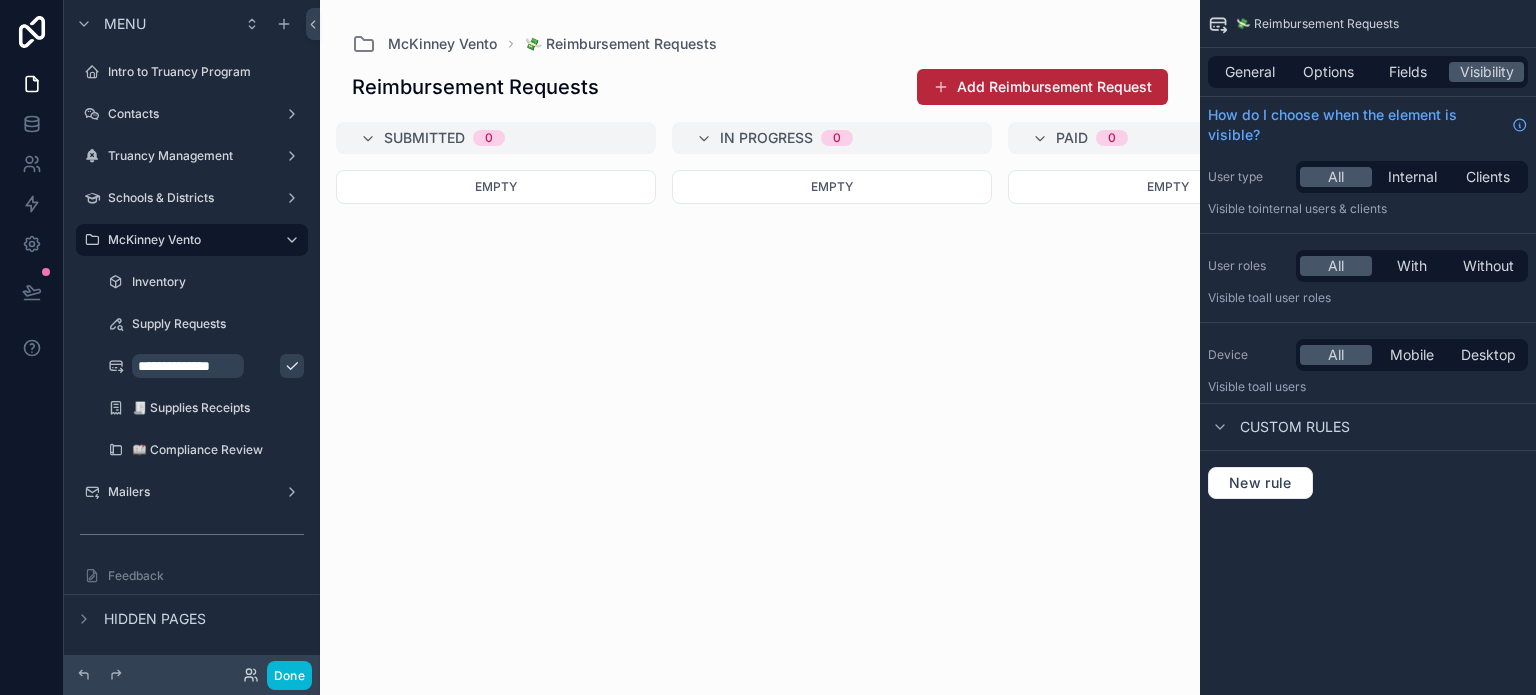 type on "**********" 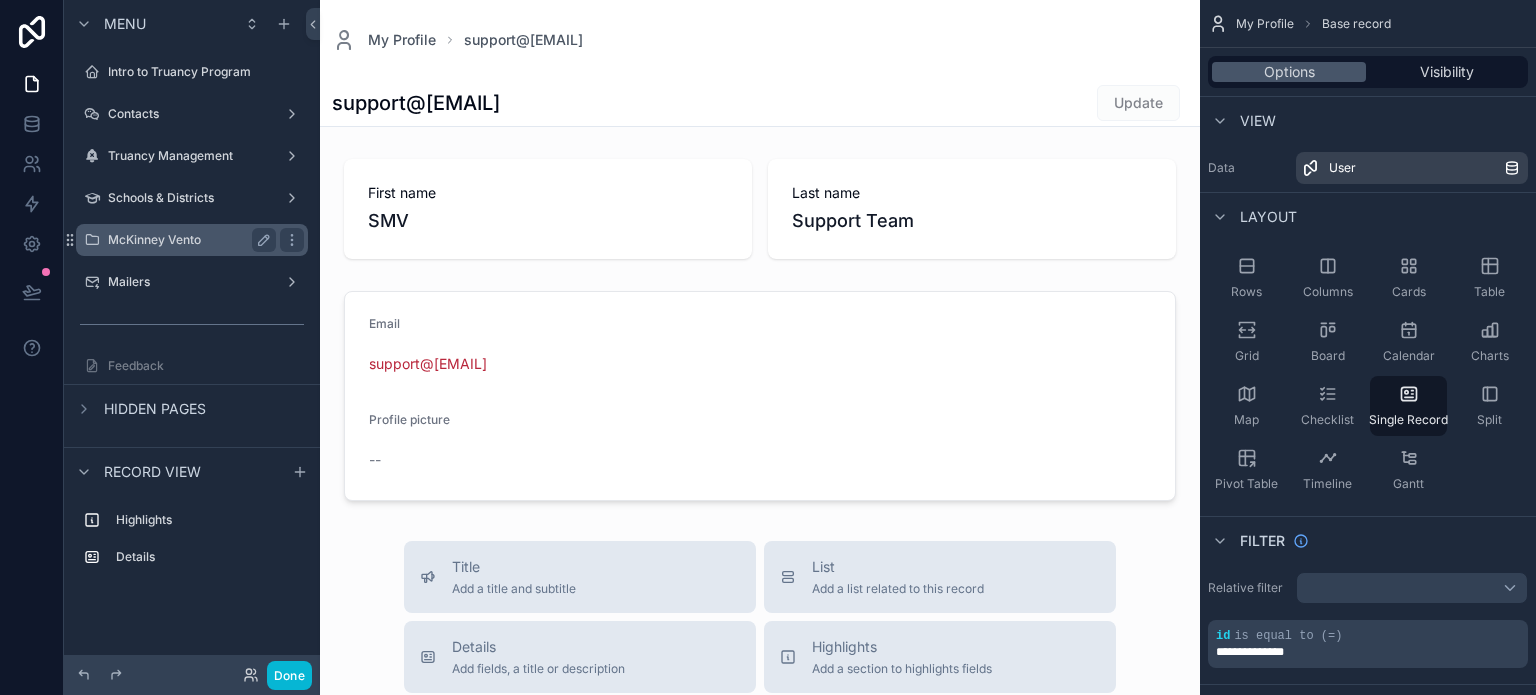 click on "McKinney Vento" at bounding box center (188, 240) 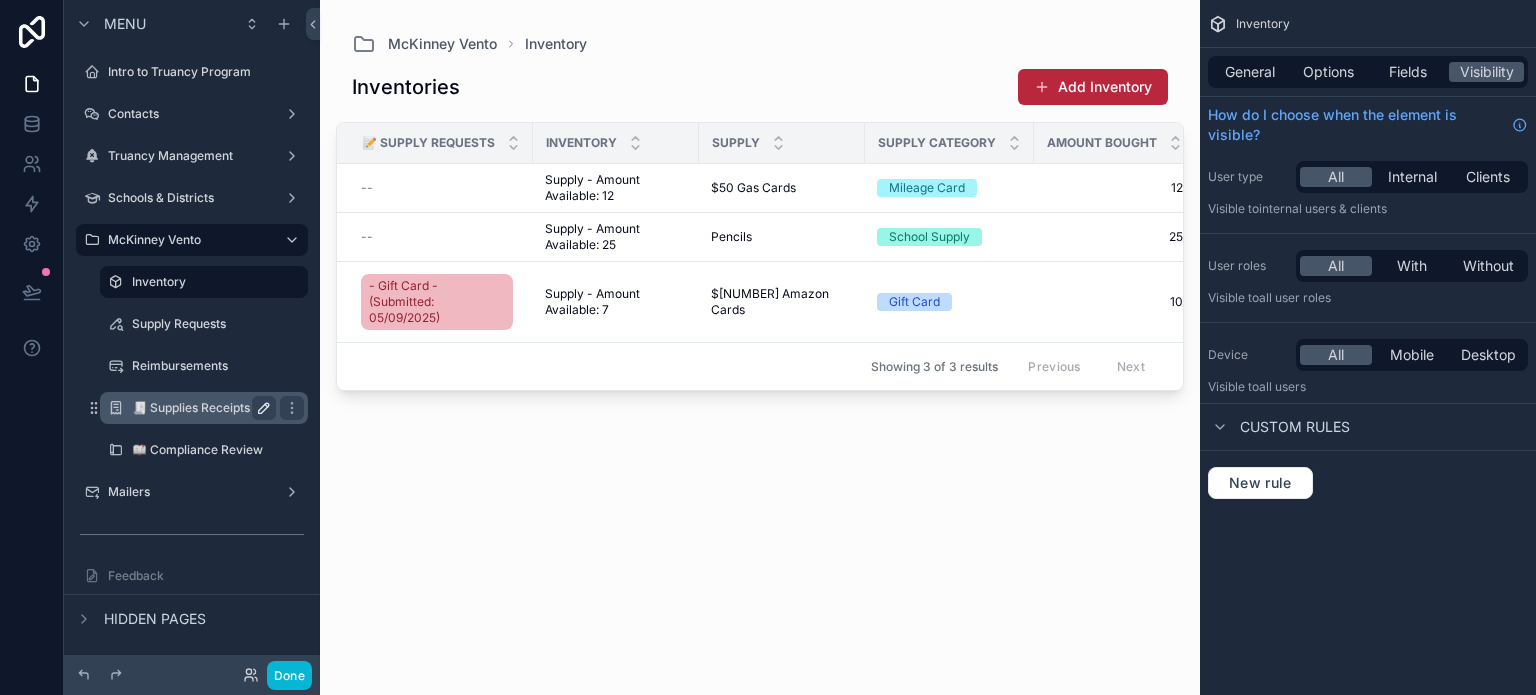 click 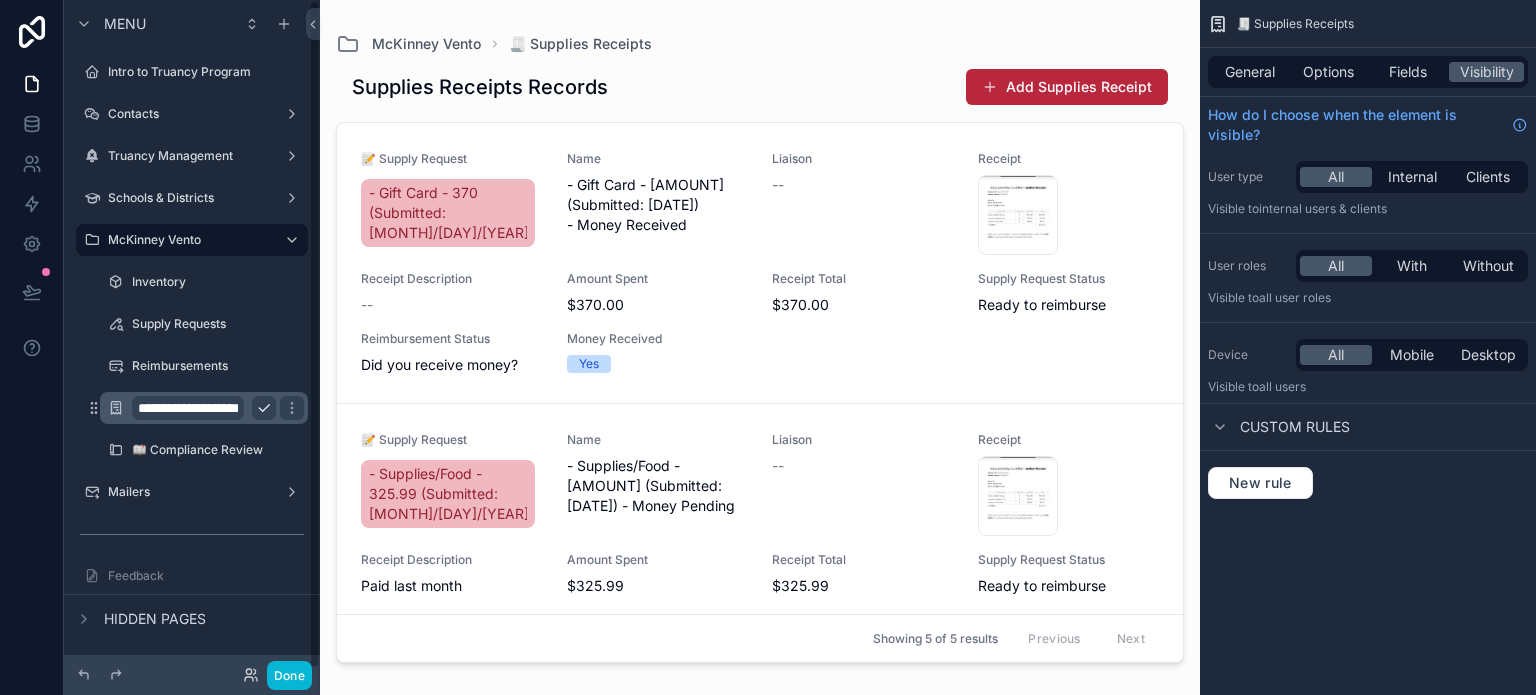 click on "**********" at bounding box center [188, 408] 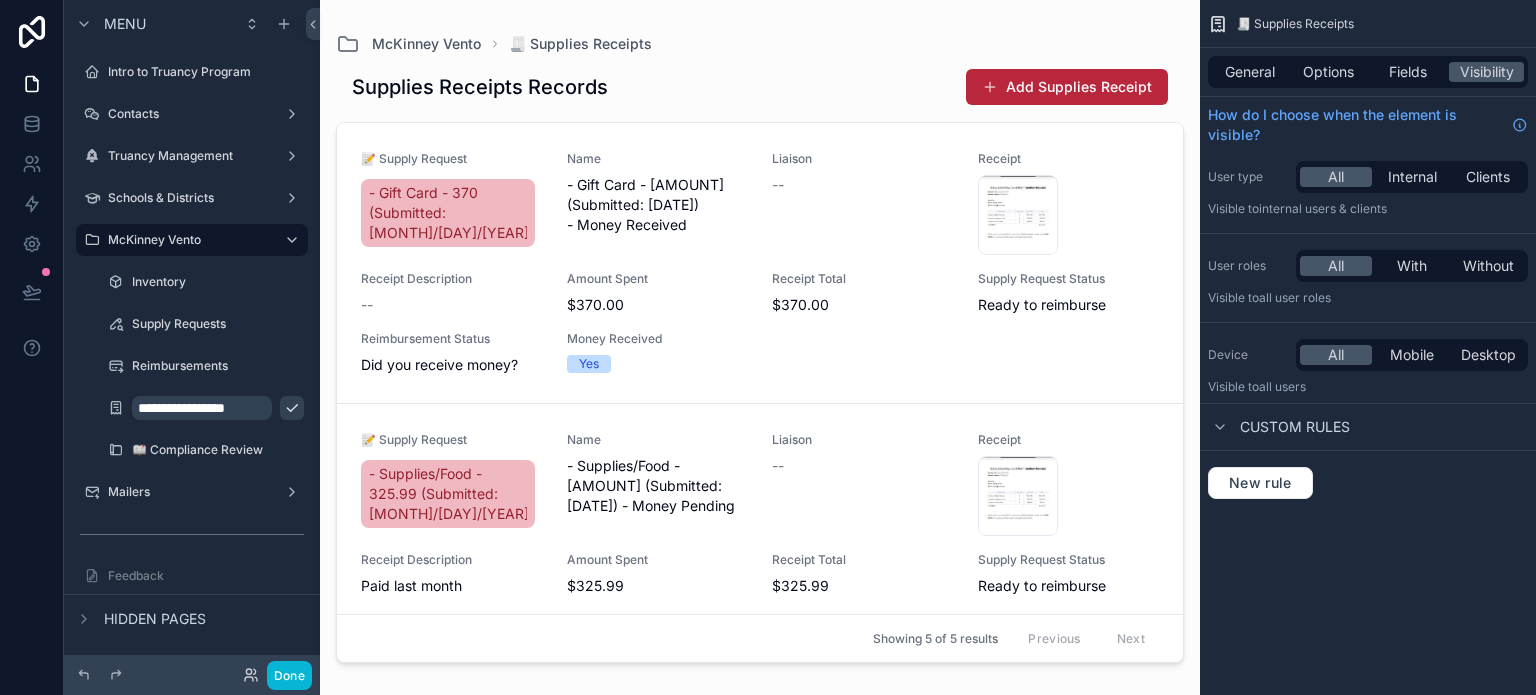 type on "**********" 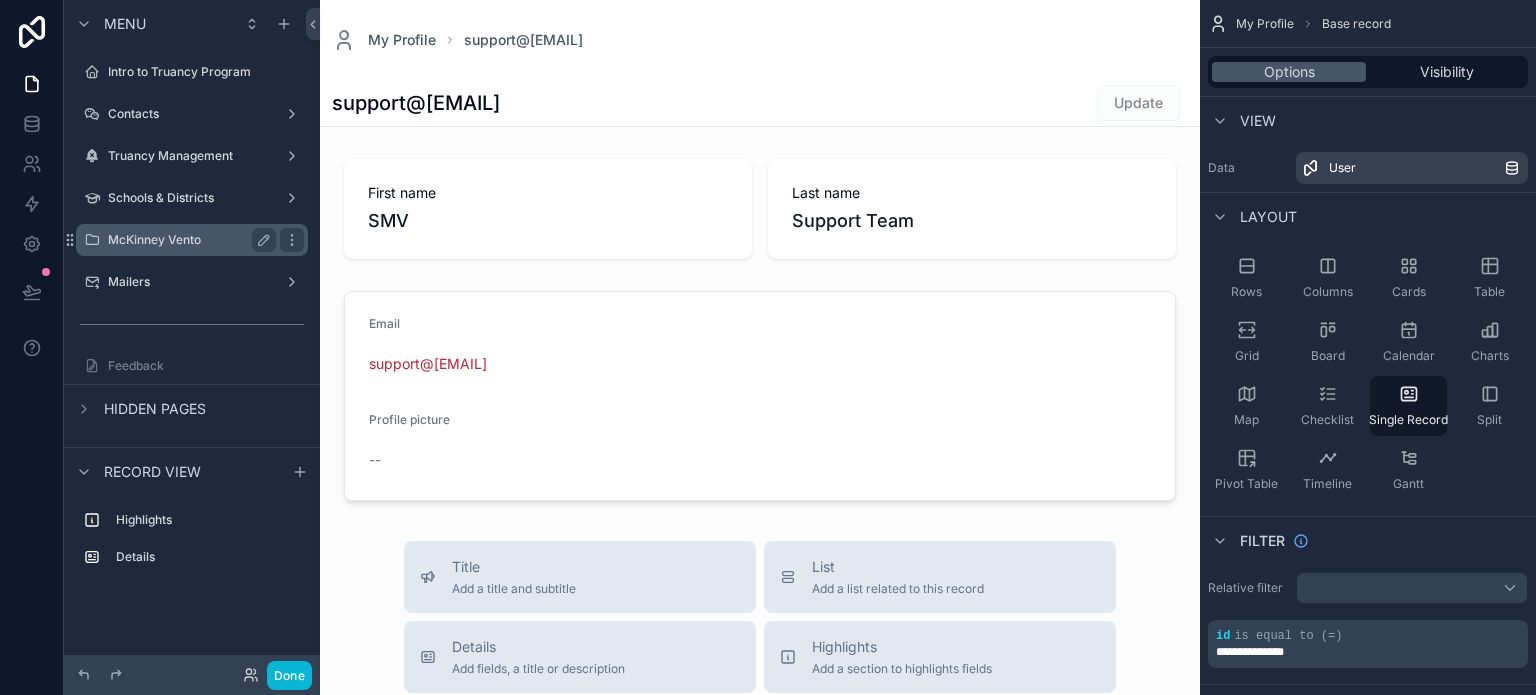 click on "McKinney Vento" at bounding box center (188, 240) 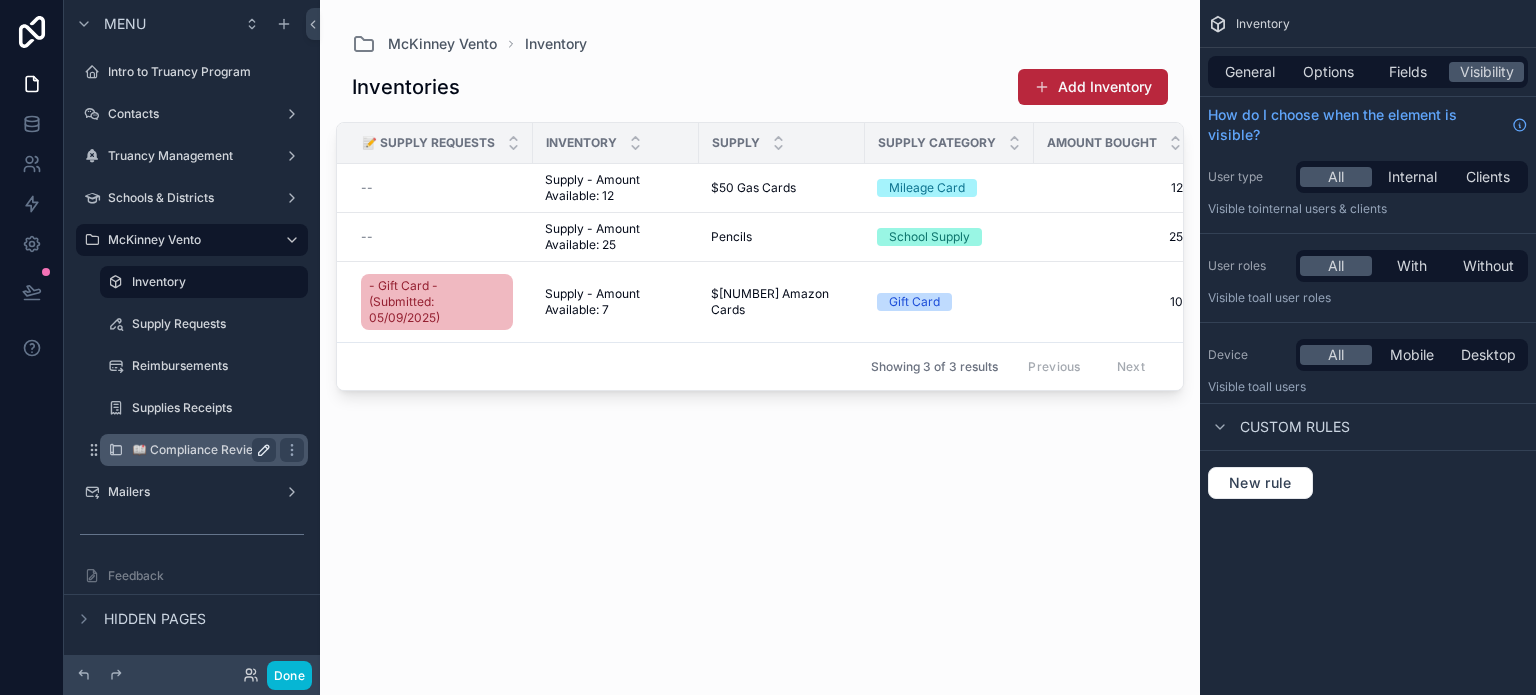 click 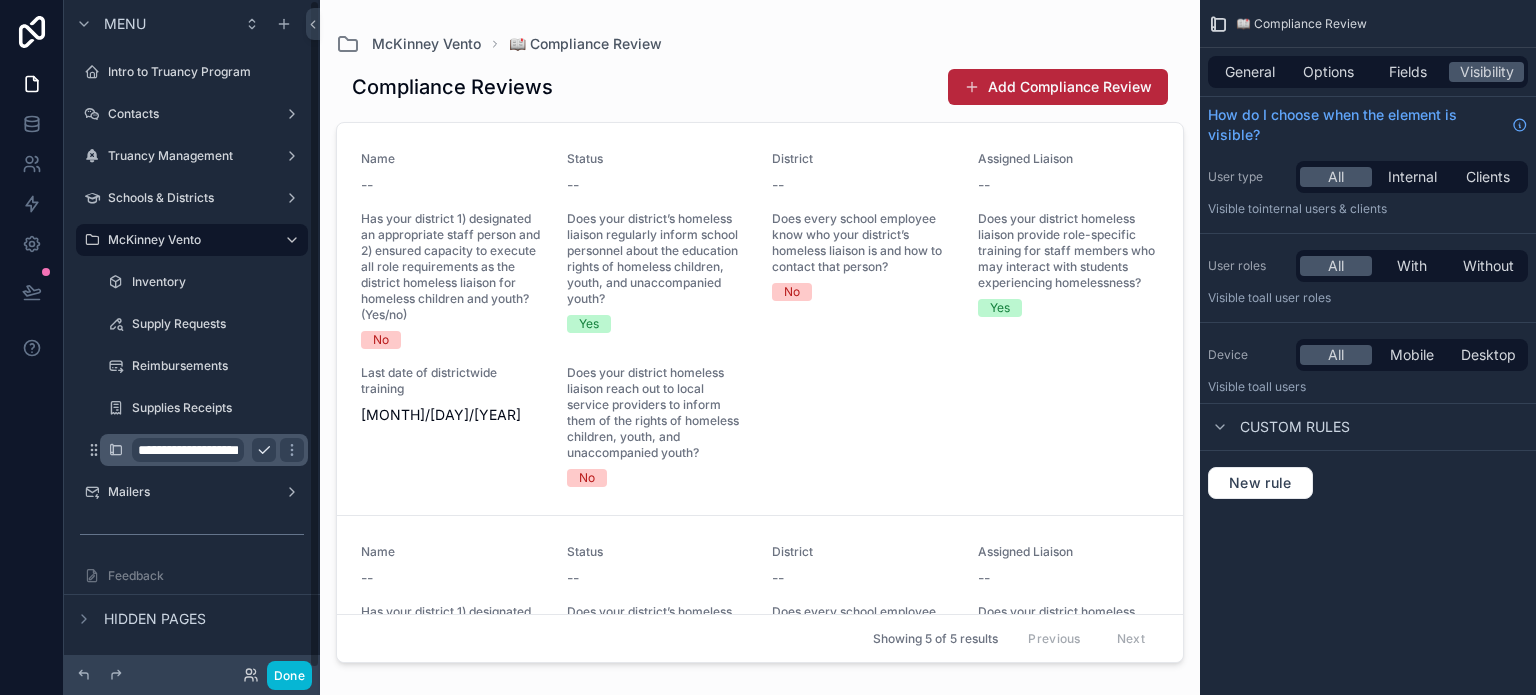 click on "**********" at bounding box center (188, 450) 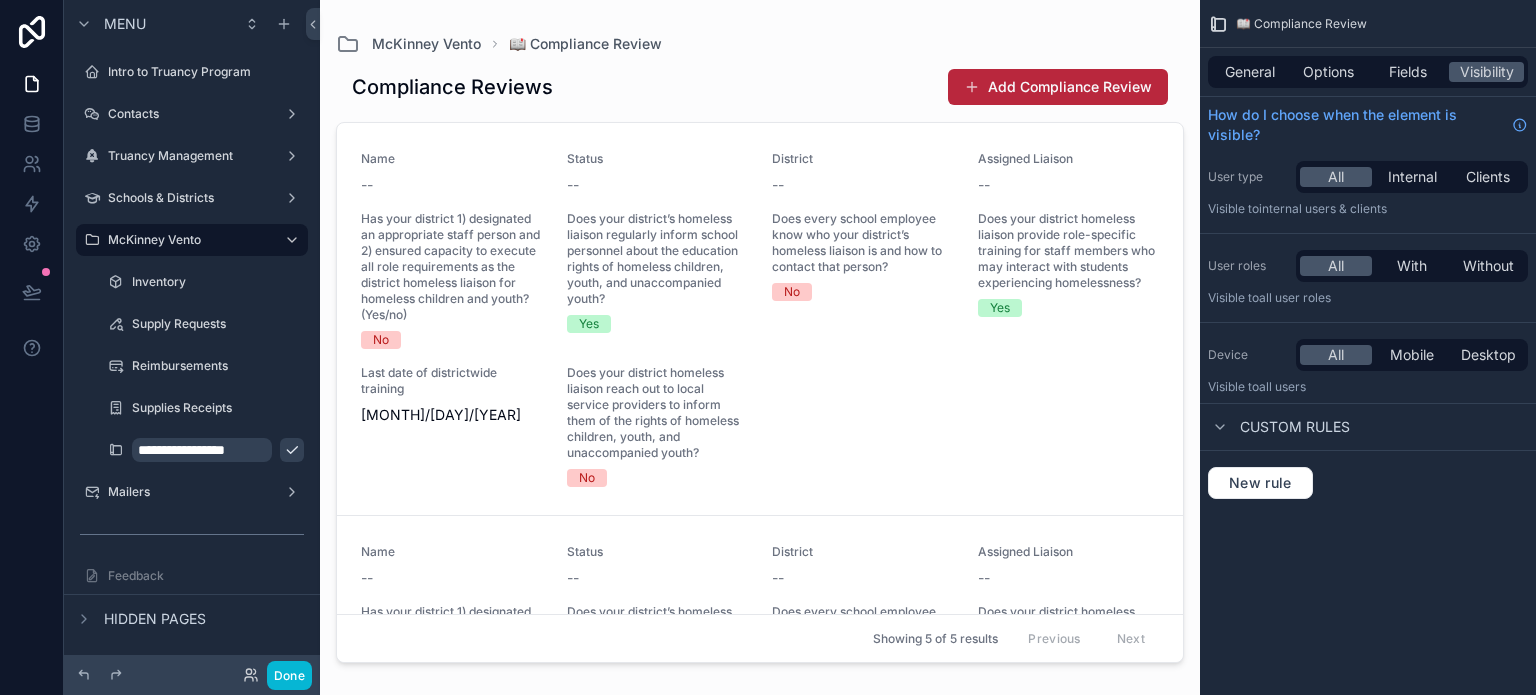 type on "**********" 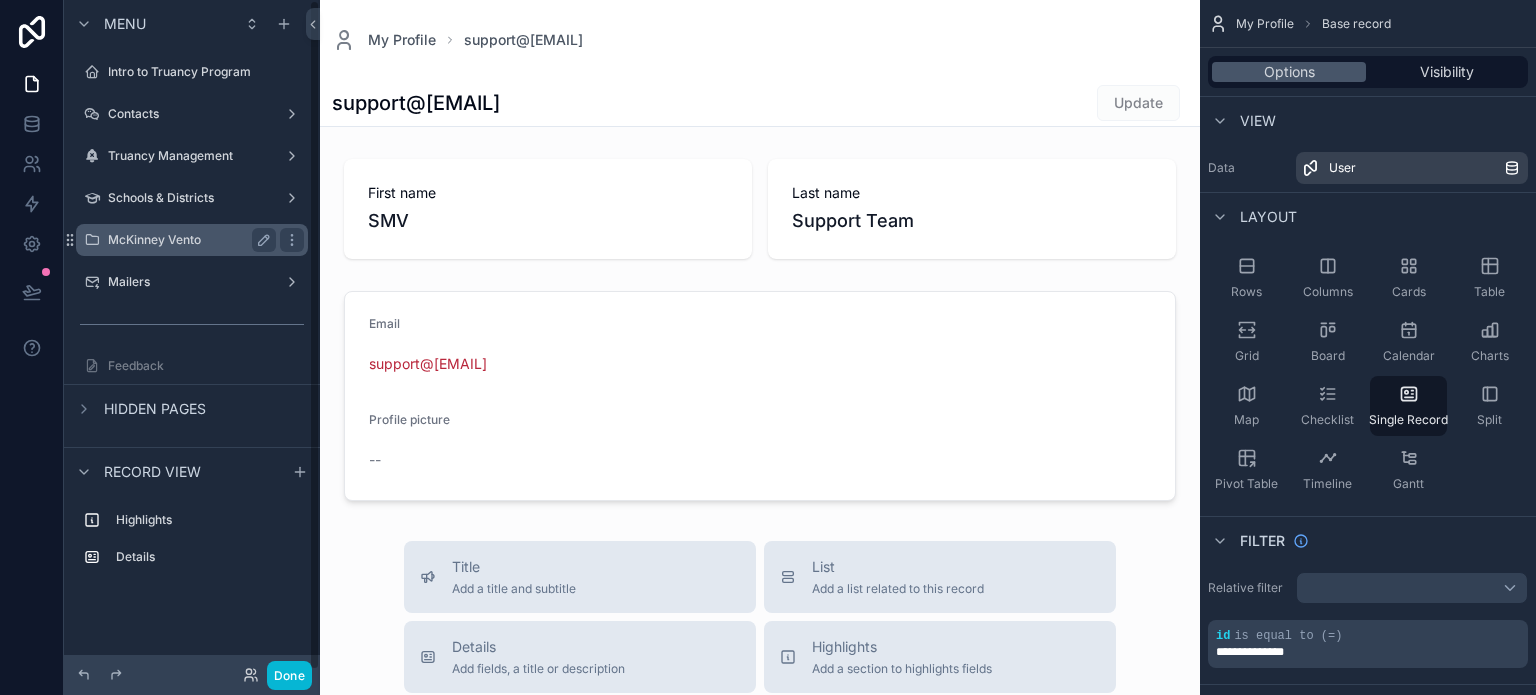 click on "McKinney Vento" at bounding box center [188, 240] 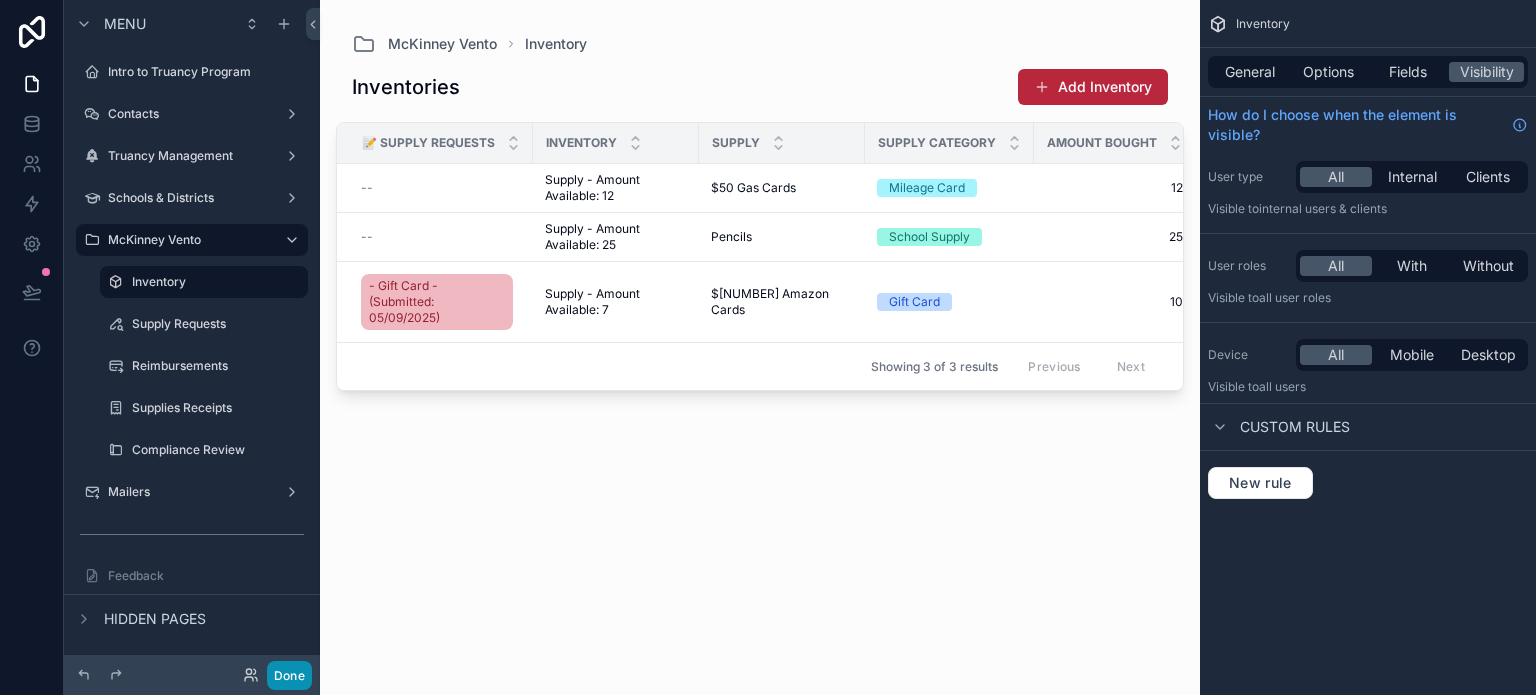 click on "Done" at bounding box center [289, 675] 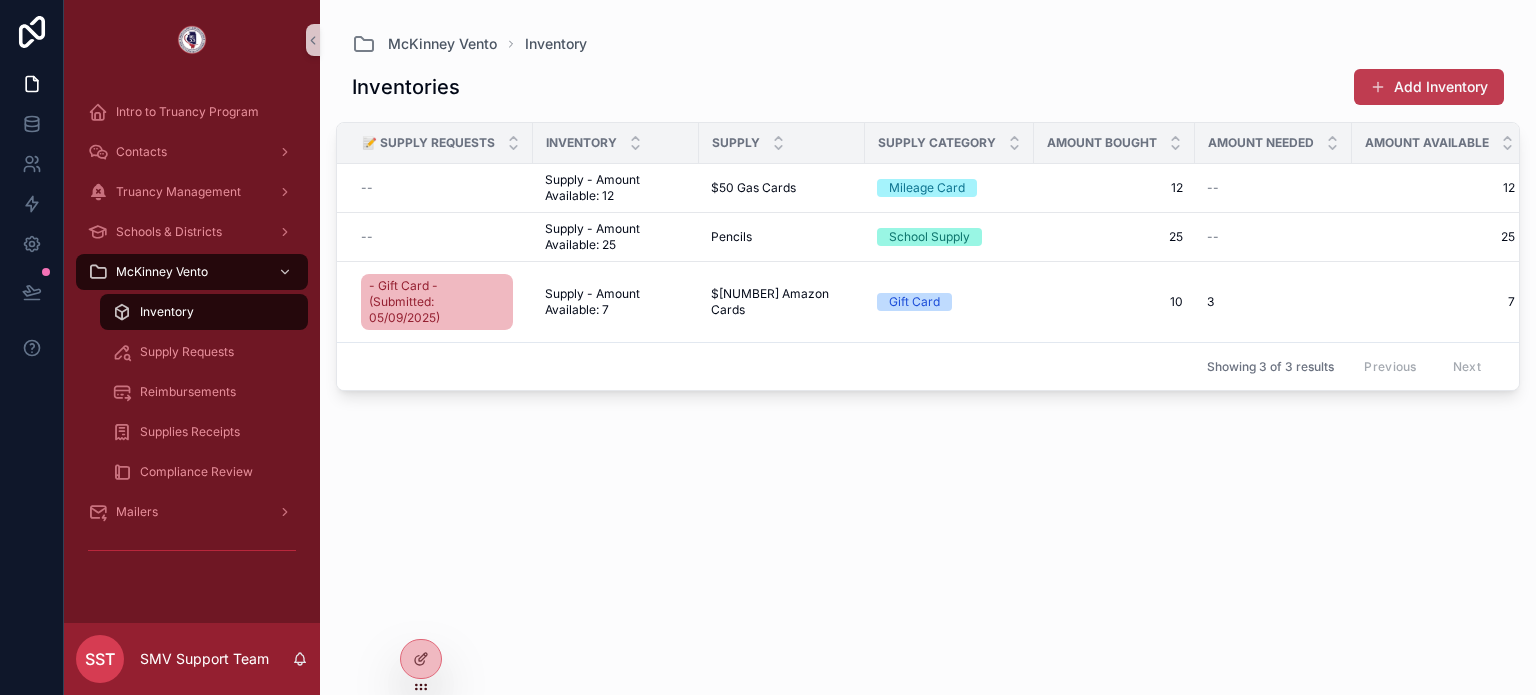 click on "Add Inventory" at bounding box center [1429, 87] 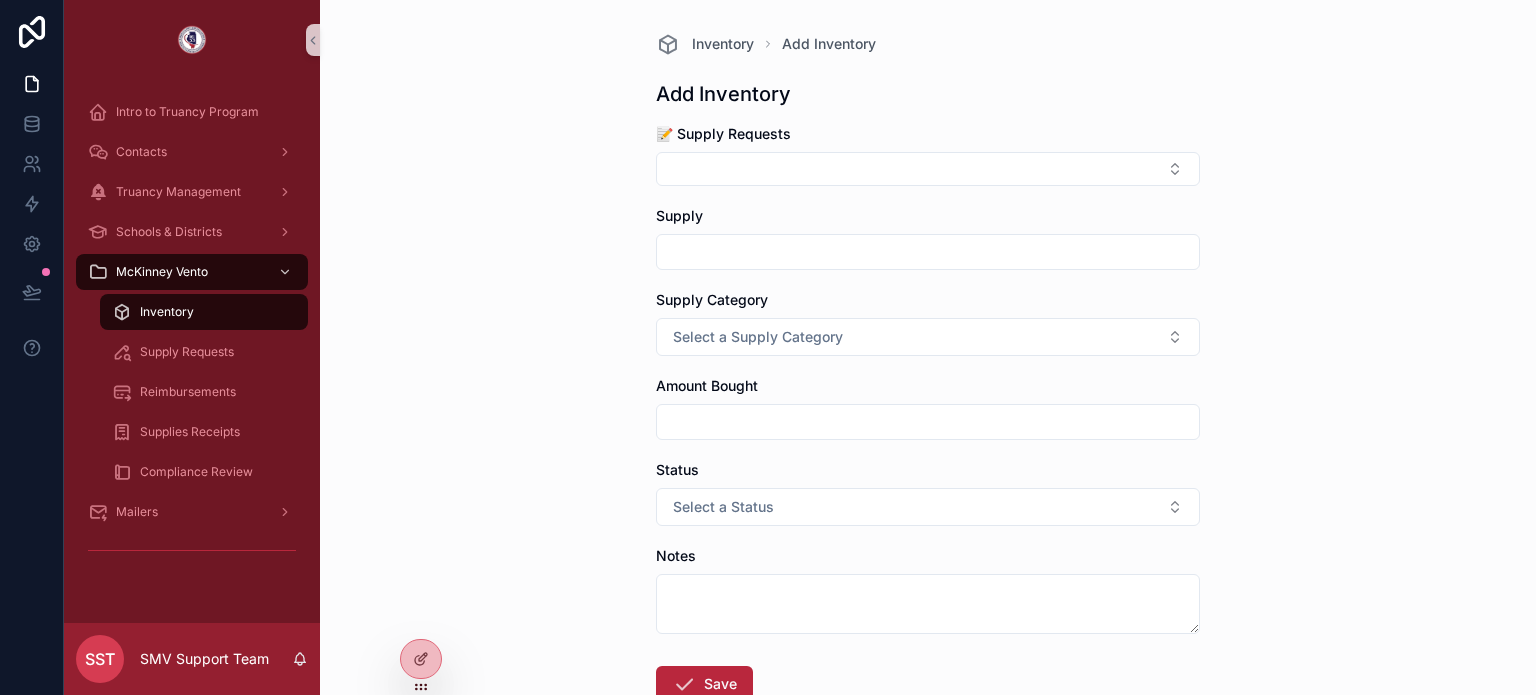 click at bounding box center [928, 252] 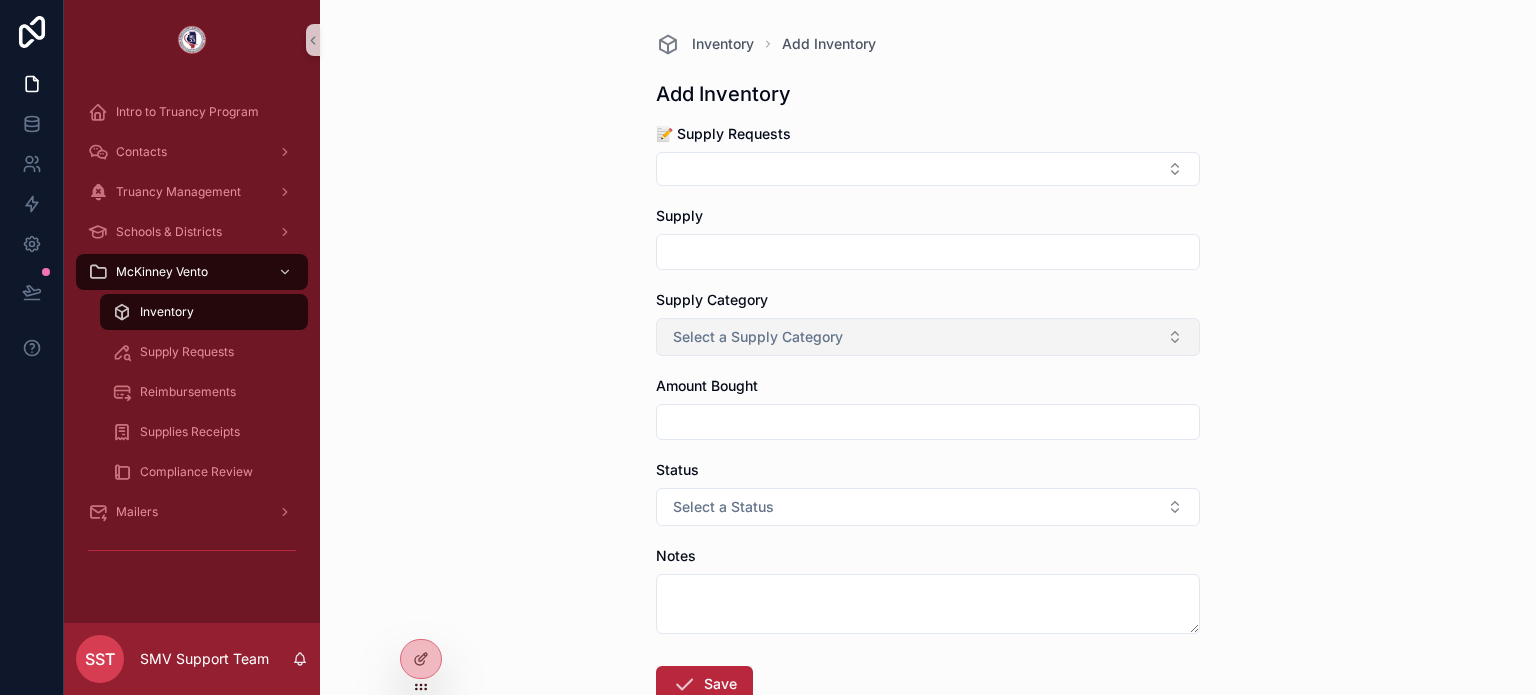 click on "Select a Supply Category" at bounding box center (928, 337) 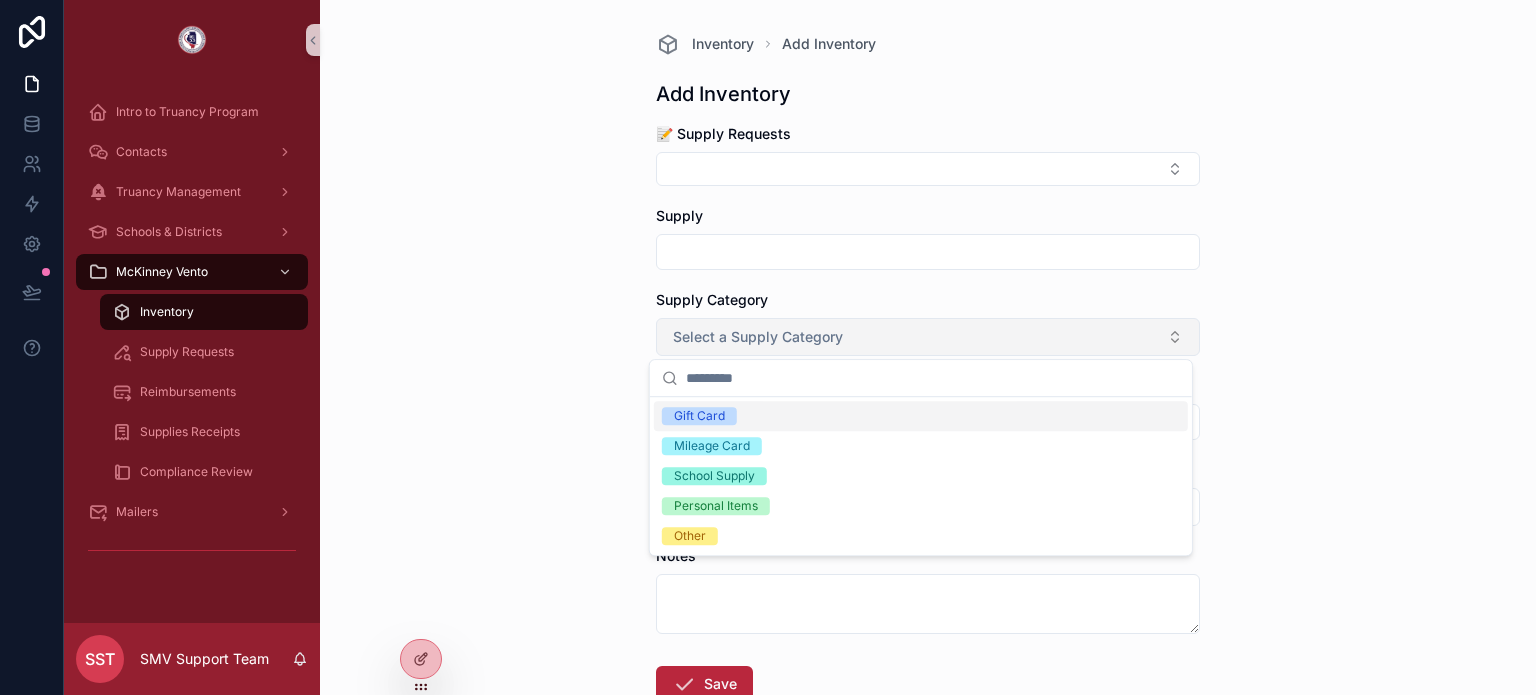click on "Select a Supply Category" at bounding box center [928, 337] 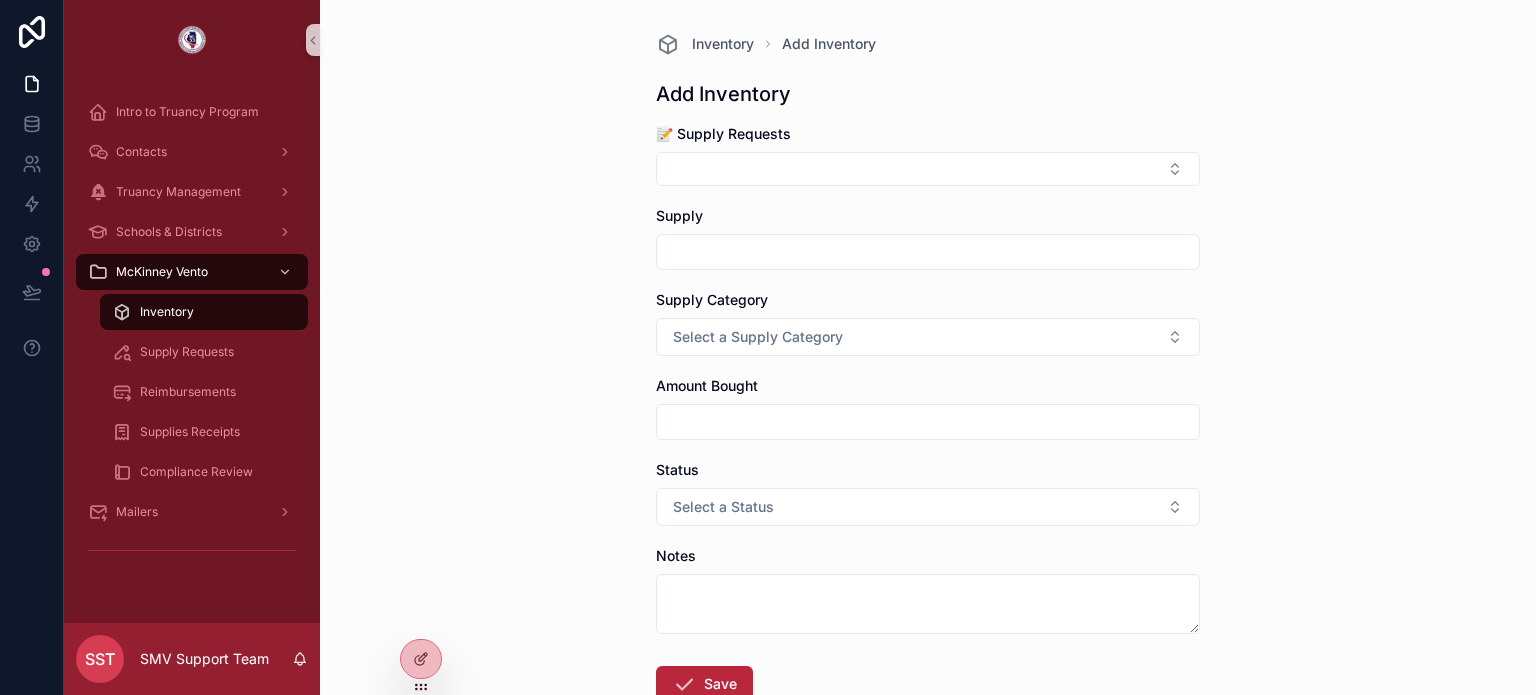 click at bounding box center [928, 422] 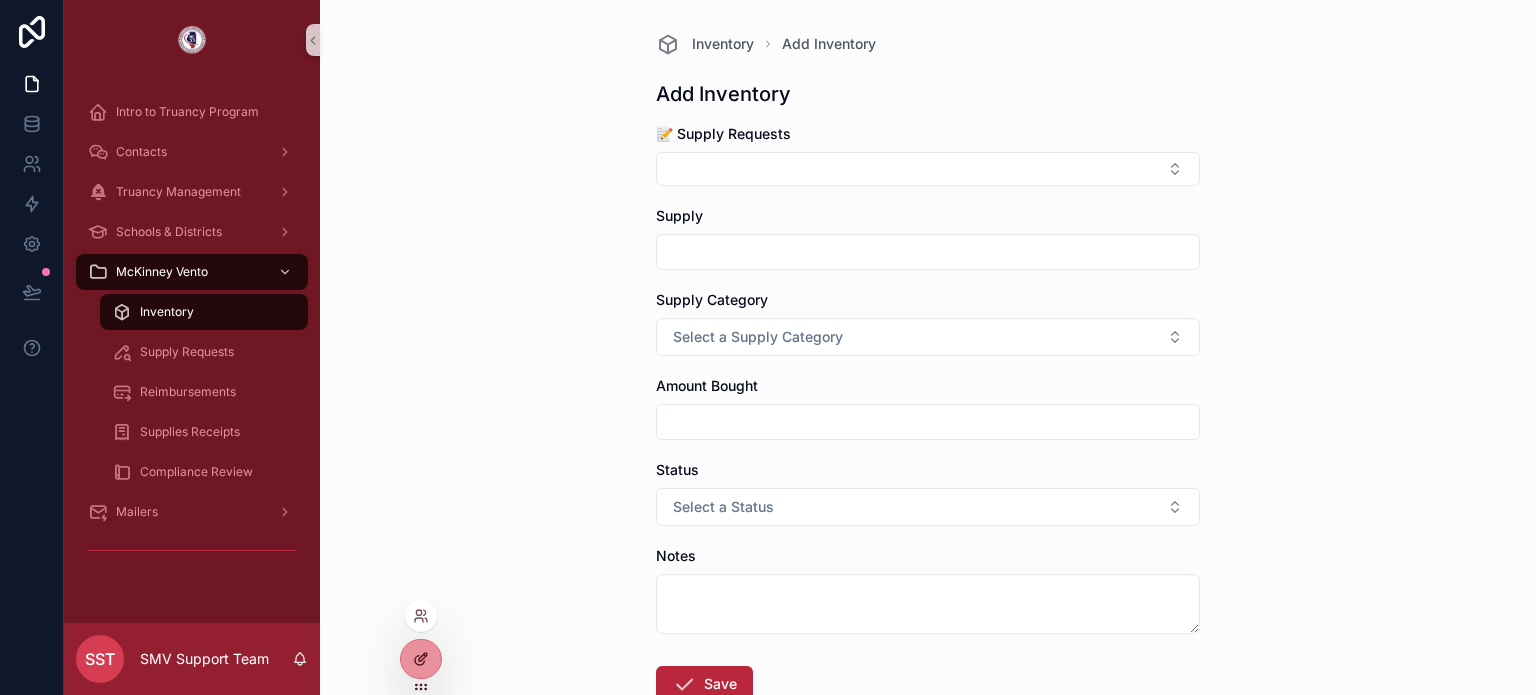click 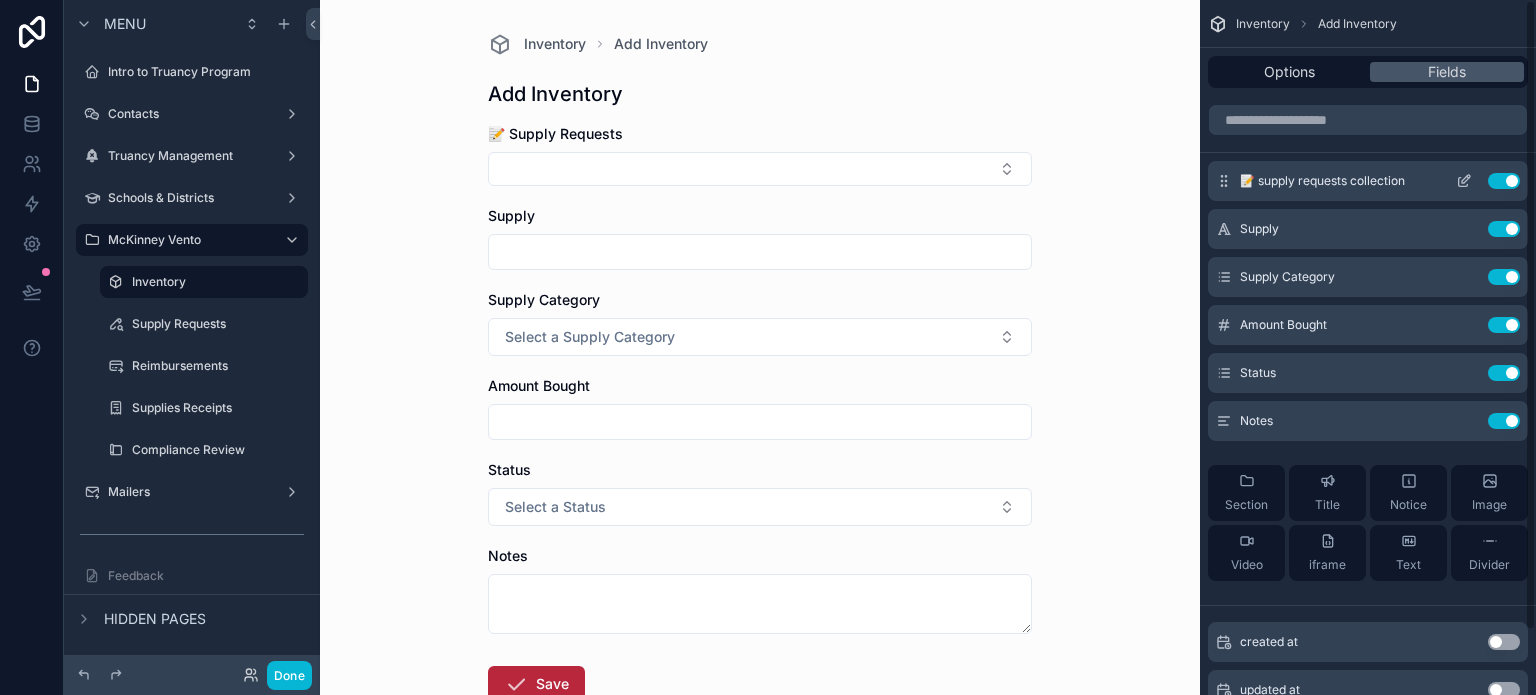 click on "Use setting" at bounding box center [1504, 181] 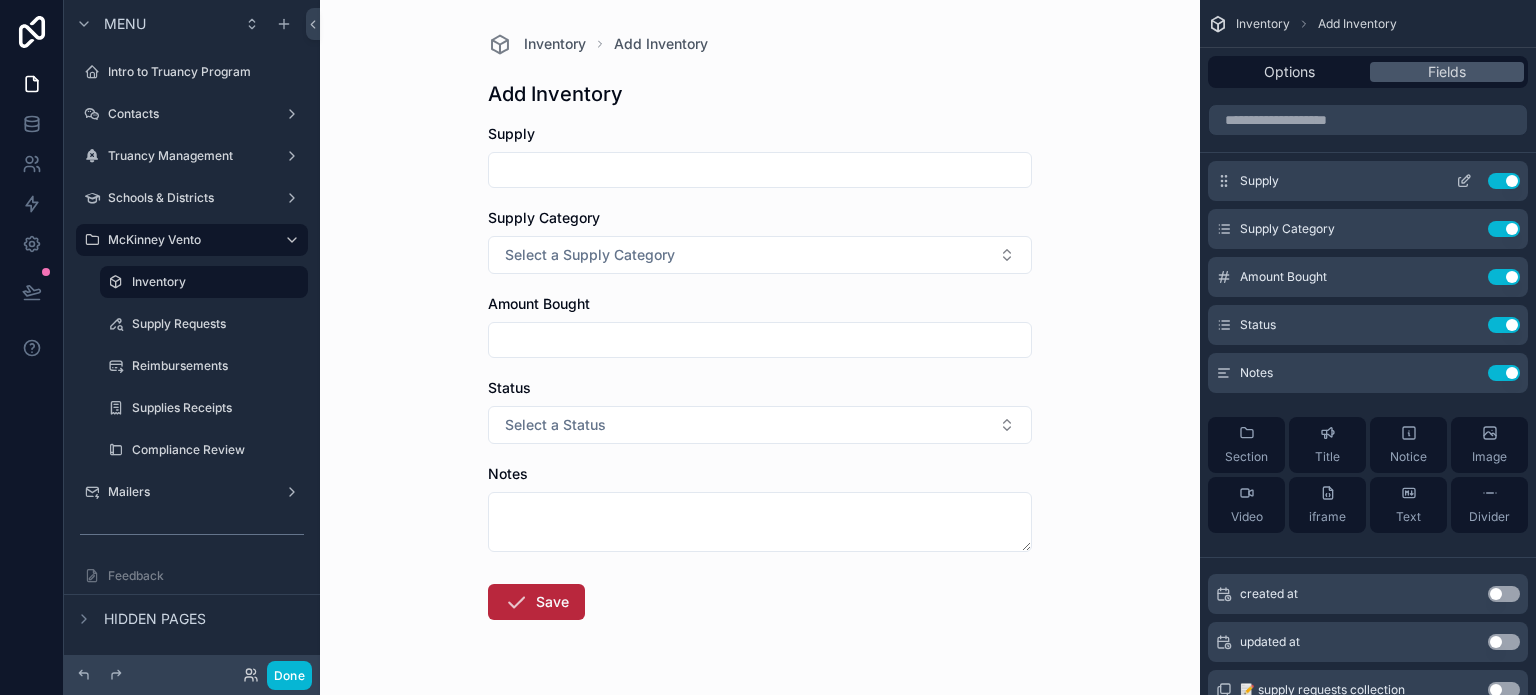 click 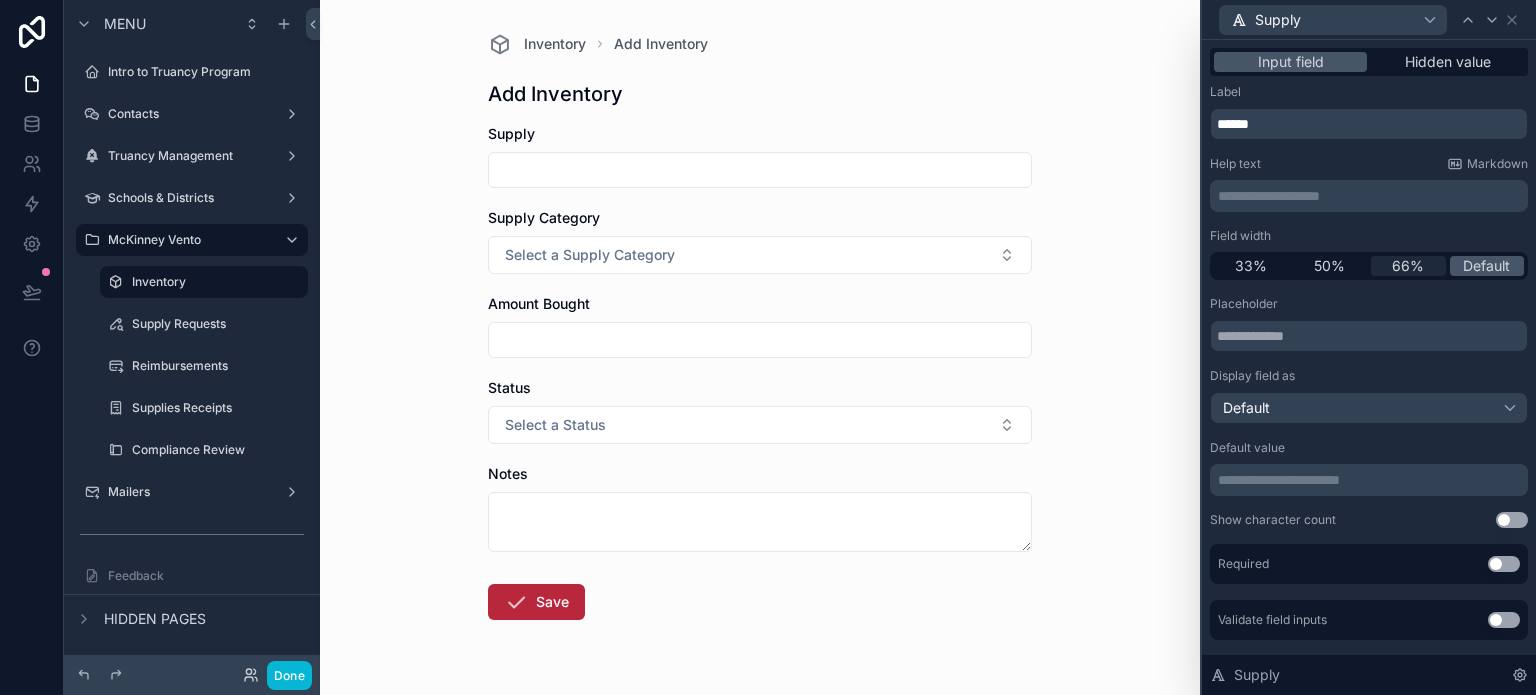 click on "66%" at bounding box center (1408, 266) 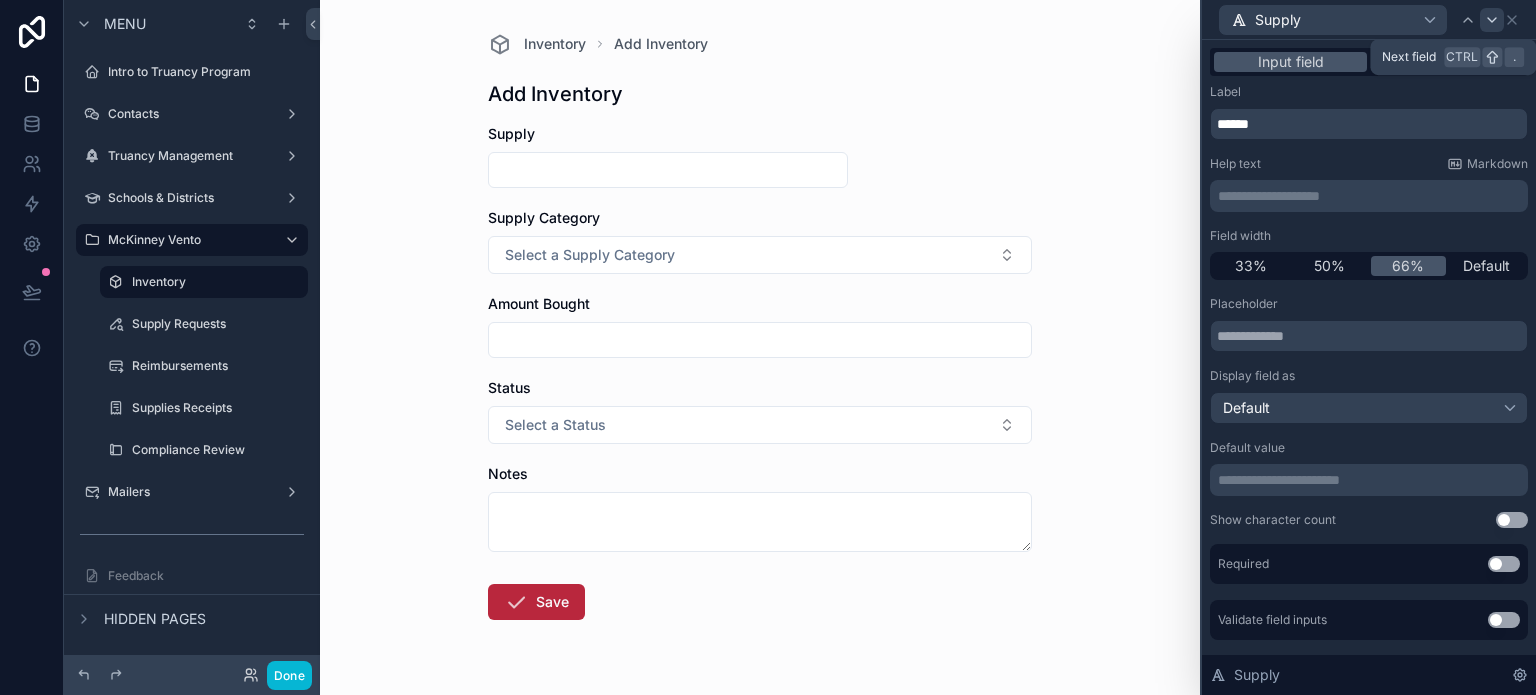 click 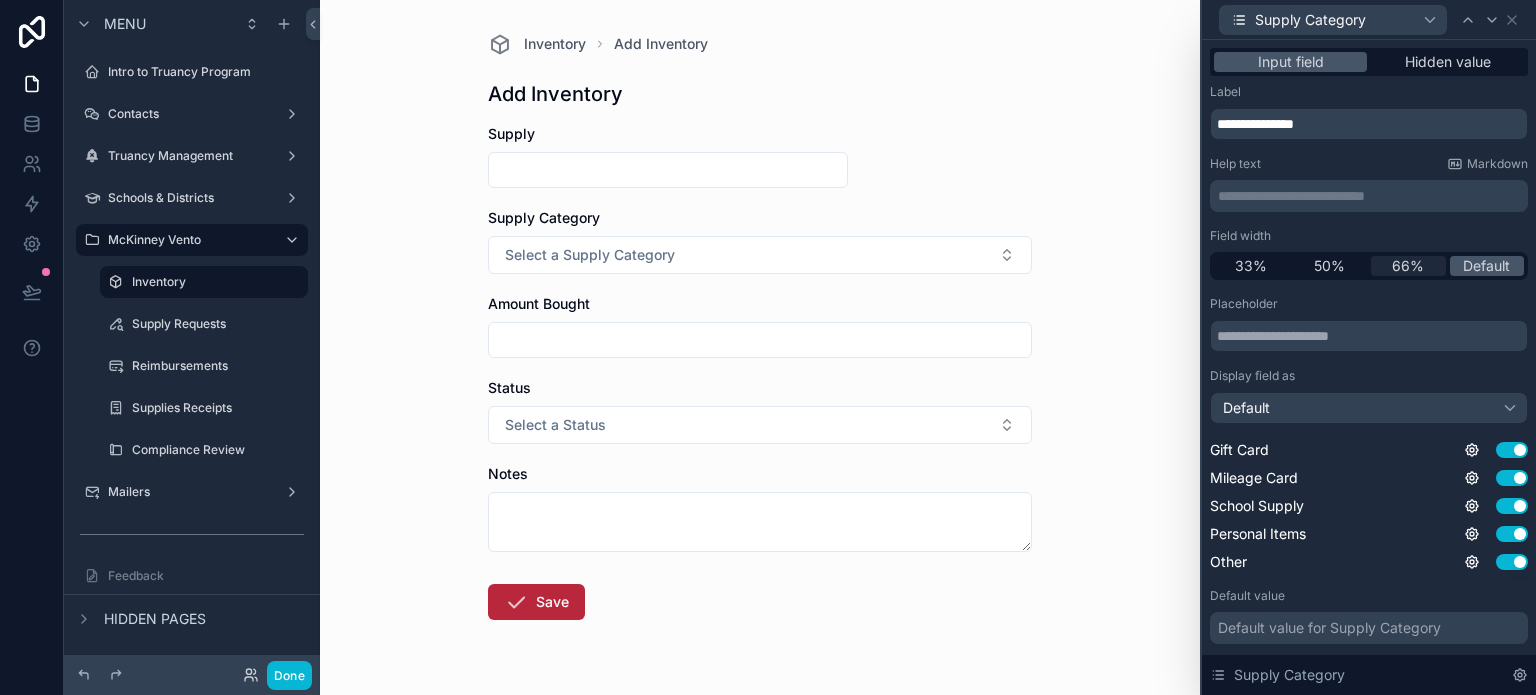 click on "66%" at bounding box center (1408, 266) 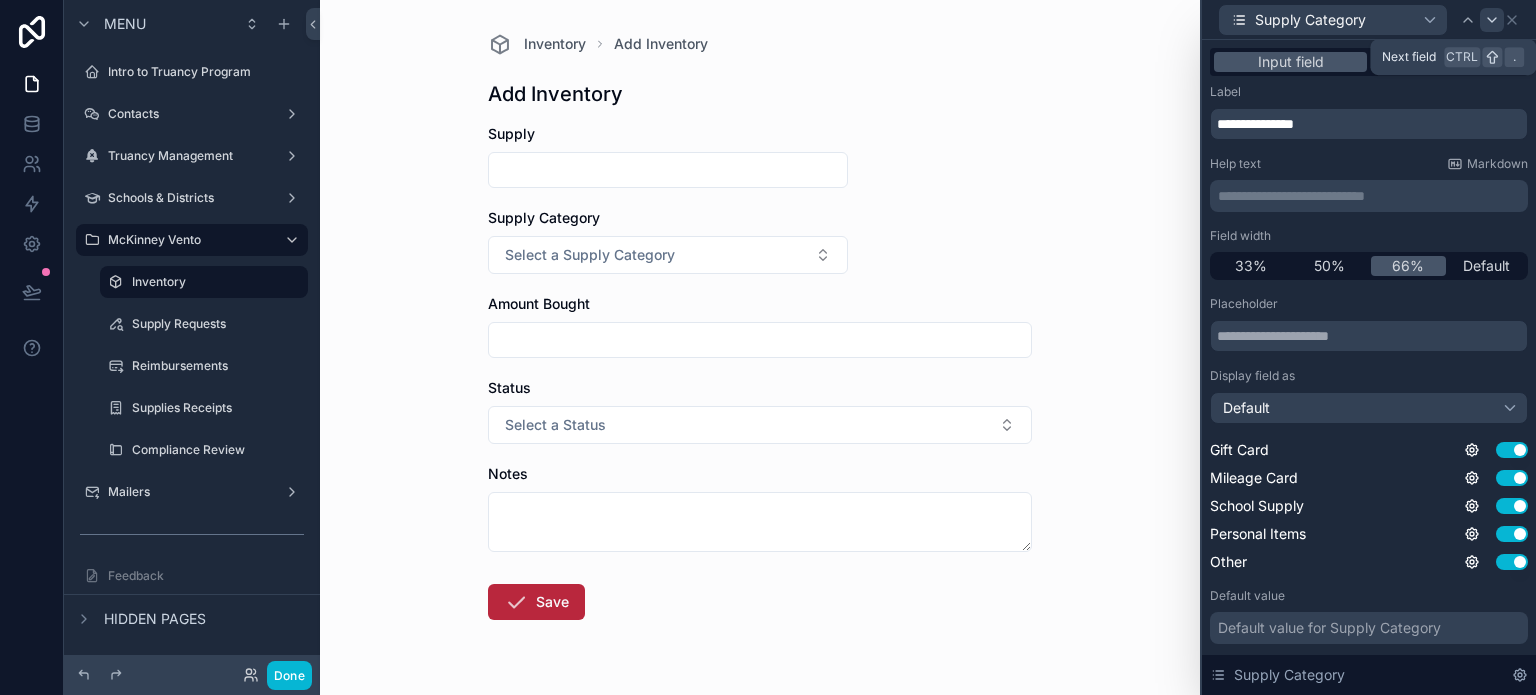 click 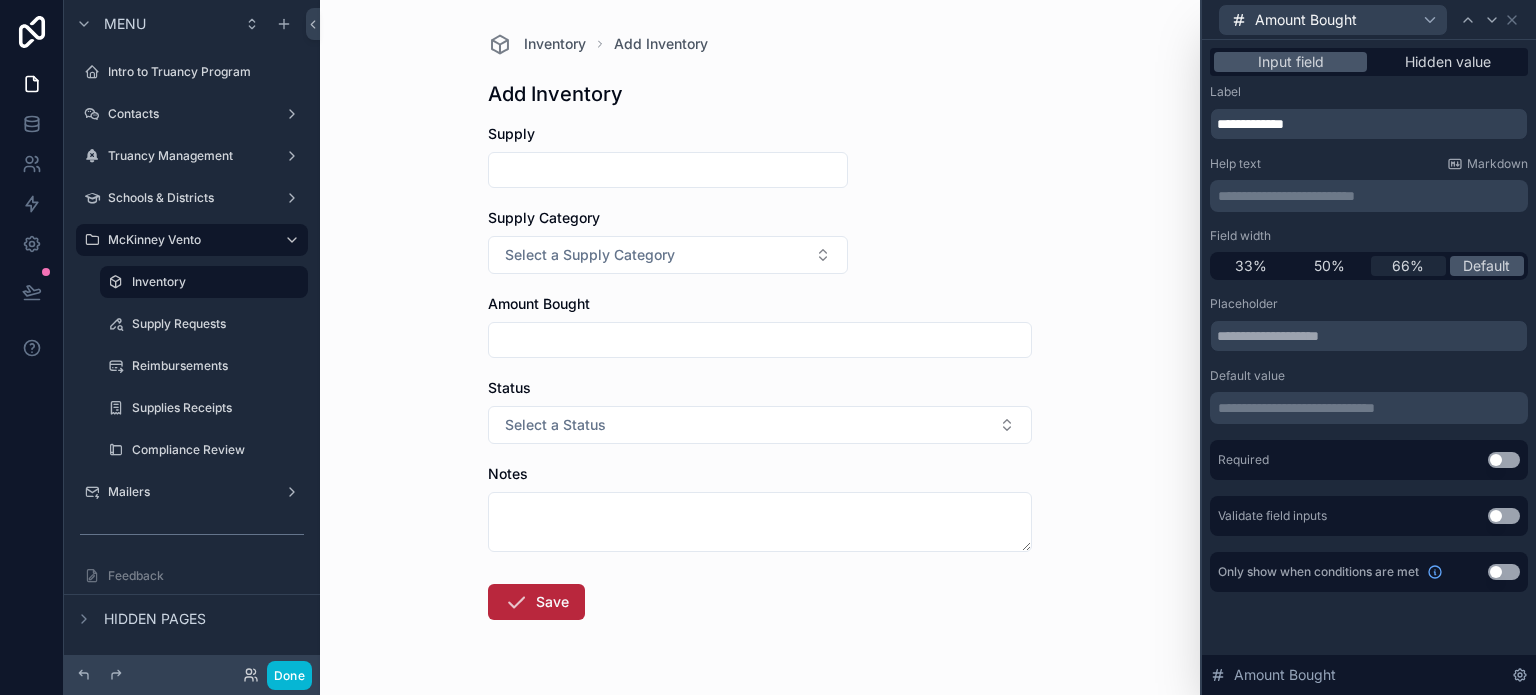 click on "66%" at bounding box center (1408, 266) 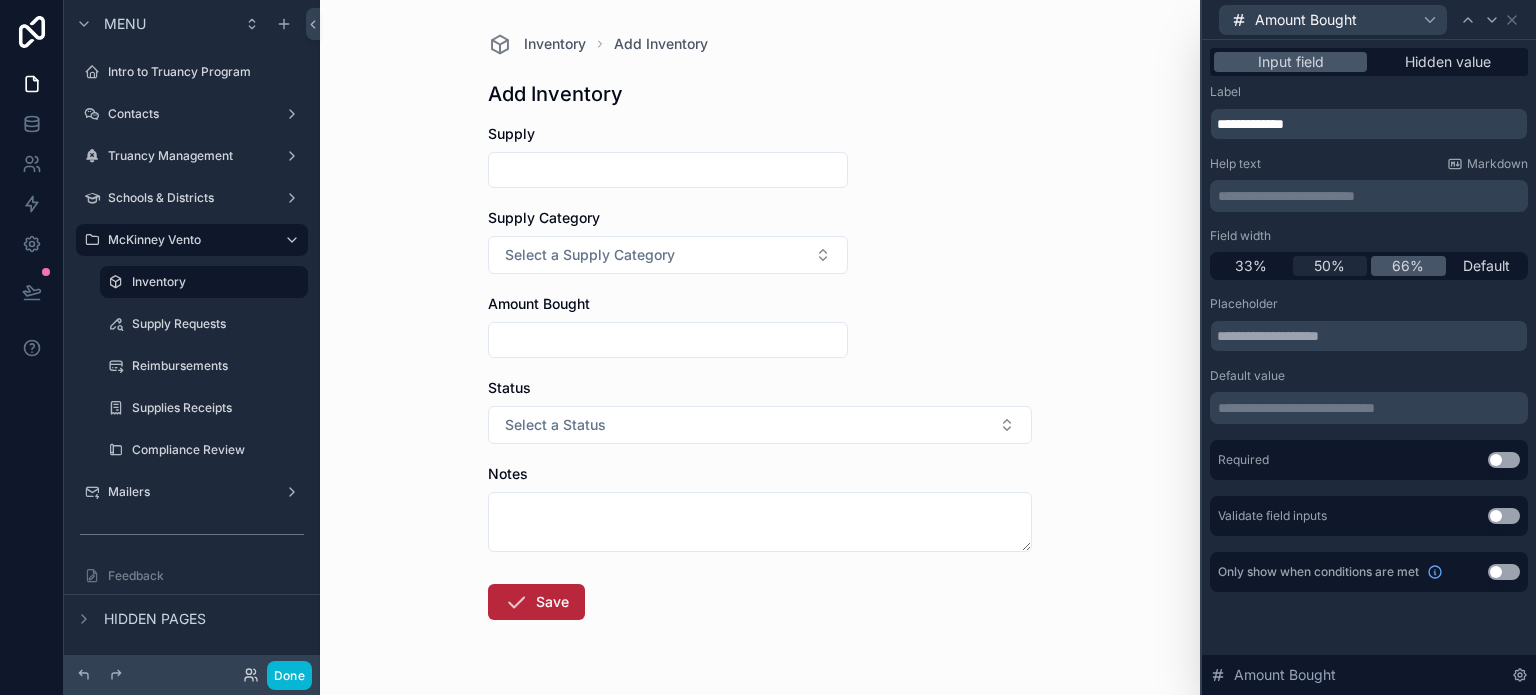 click on "50%" at bounding box center [1329, 266] 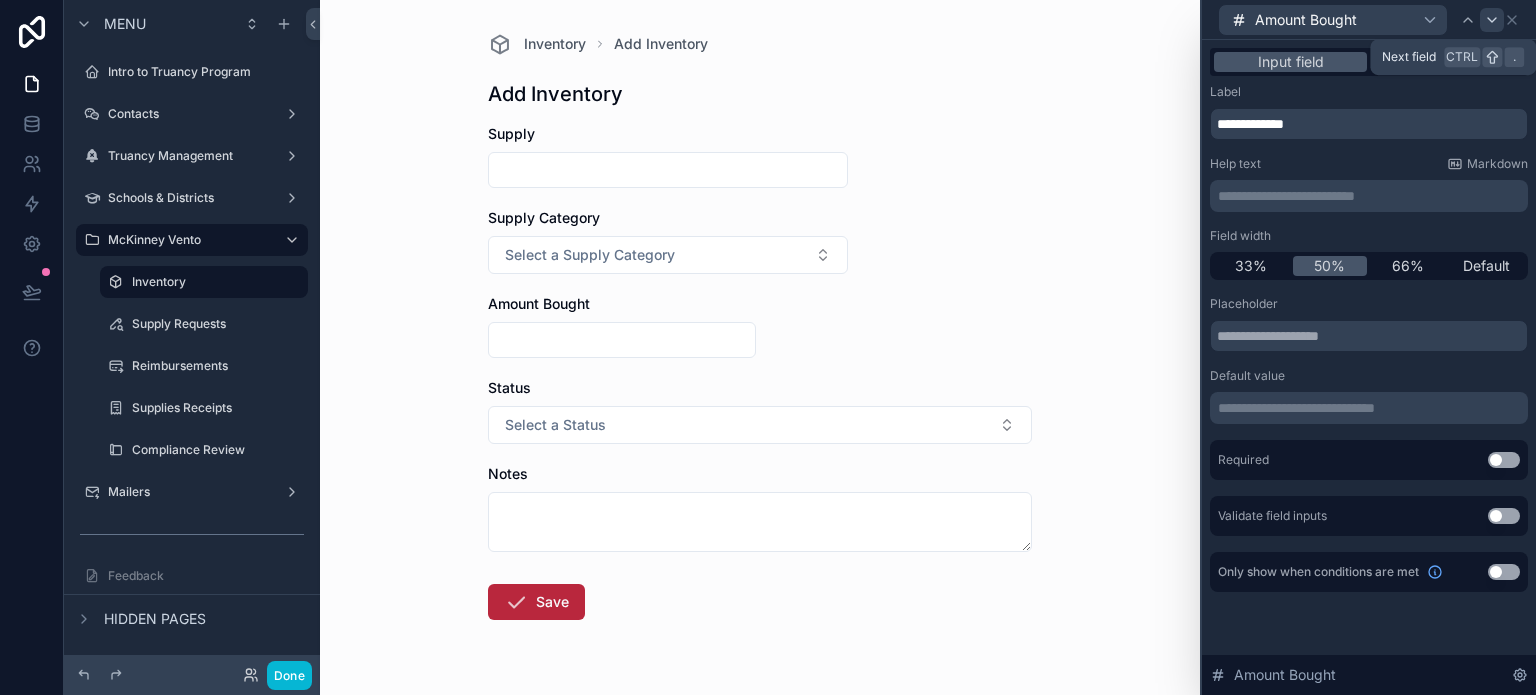 click 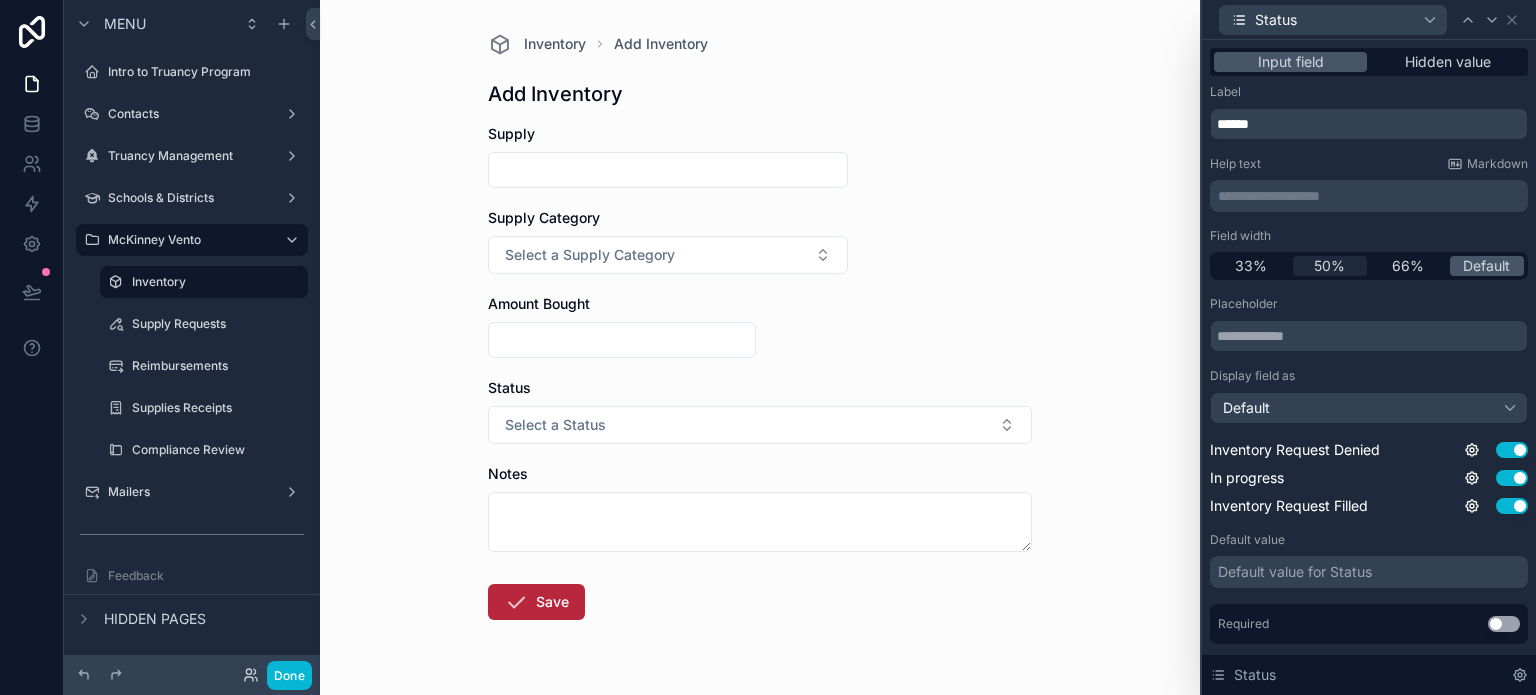 click on "50%" at bounding box center (1329, 266) 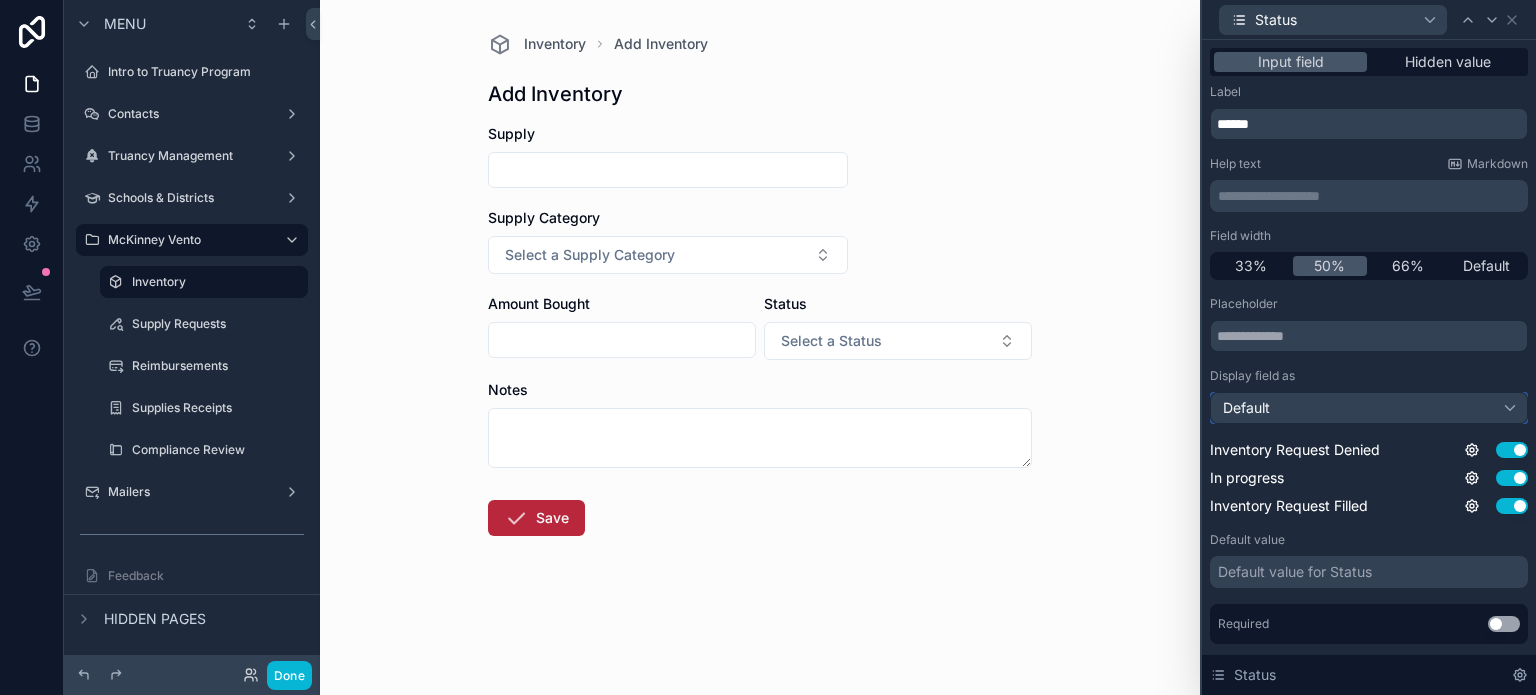 click on "Default" at bounding box center [1369, 408] 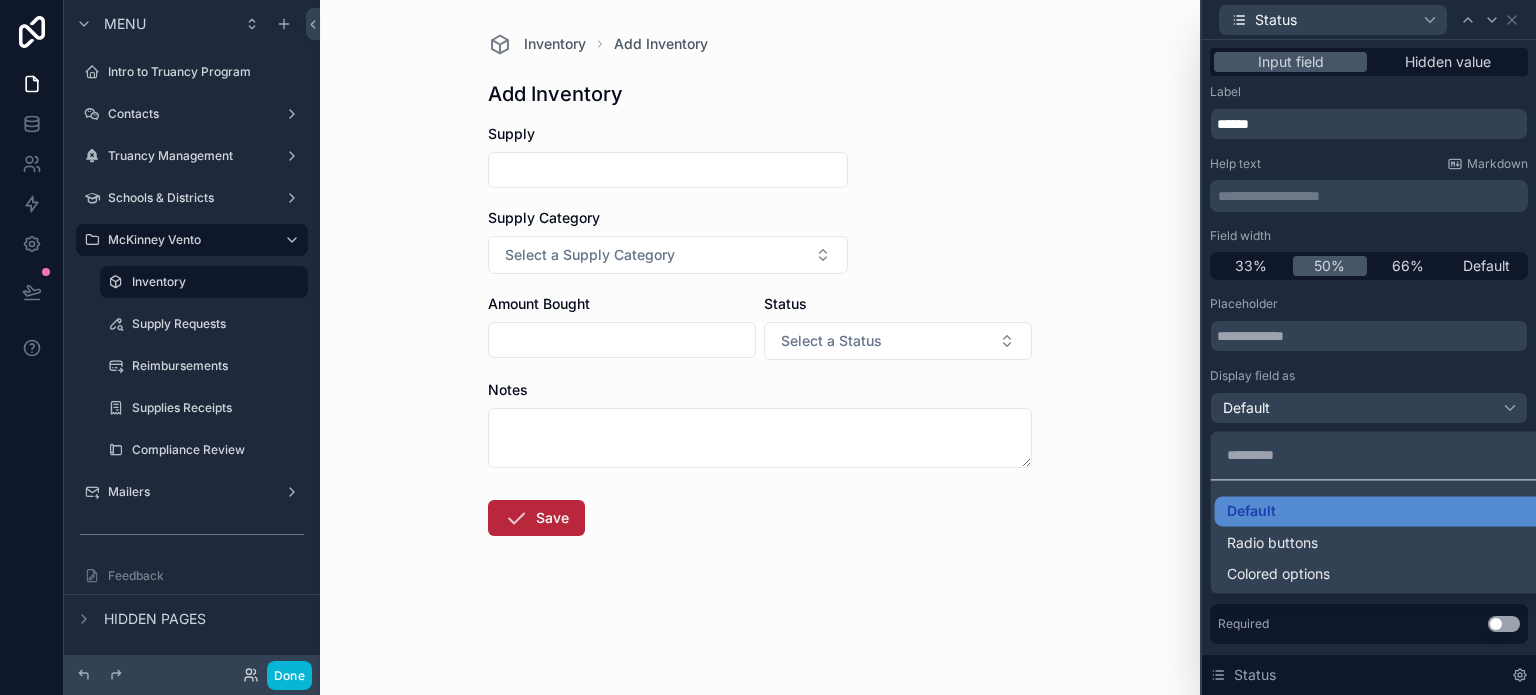 click at bounding box center [1369, 347] 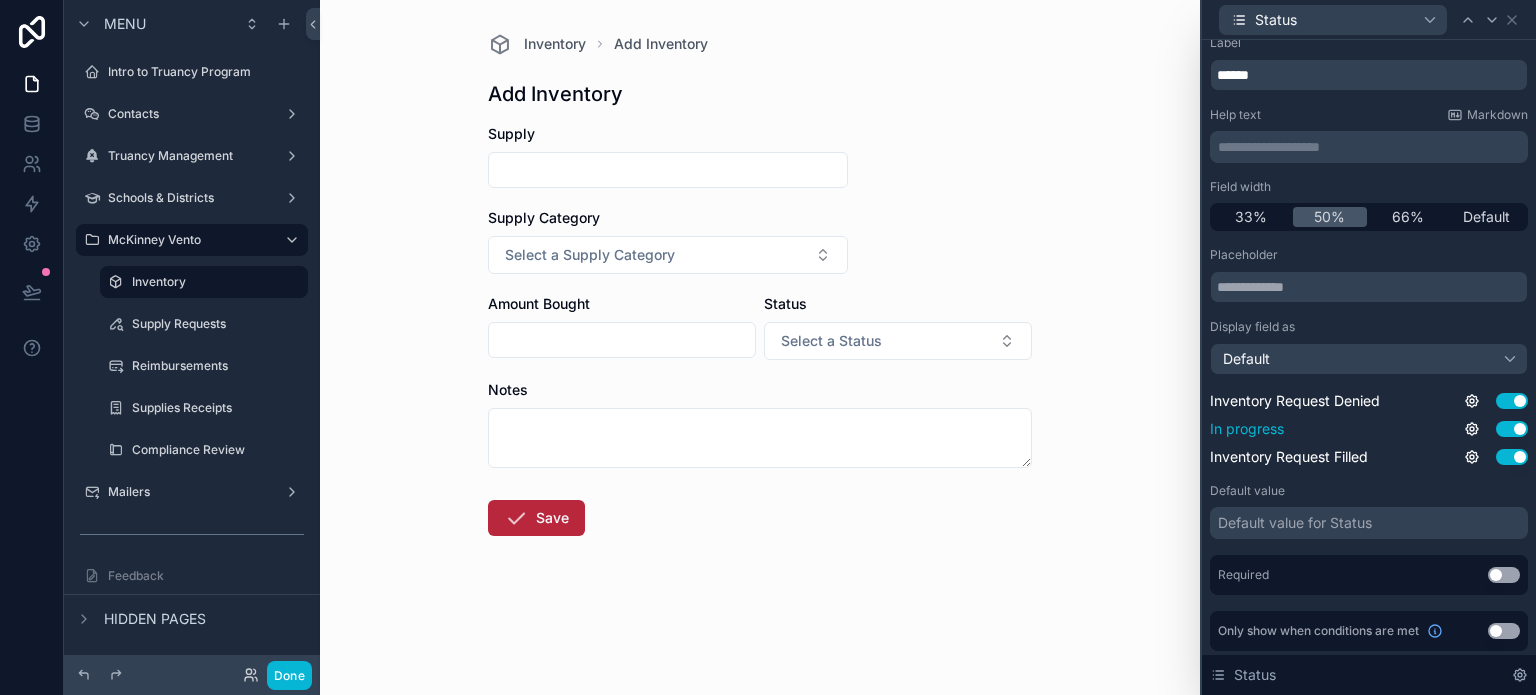 scroll, scrollTop: 52, scrollLeft: 0, axis: vertical 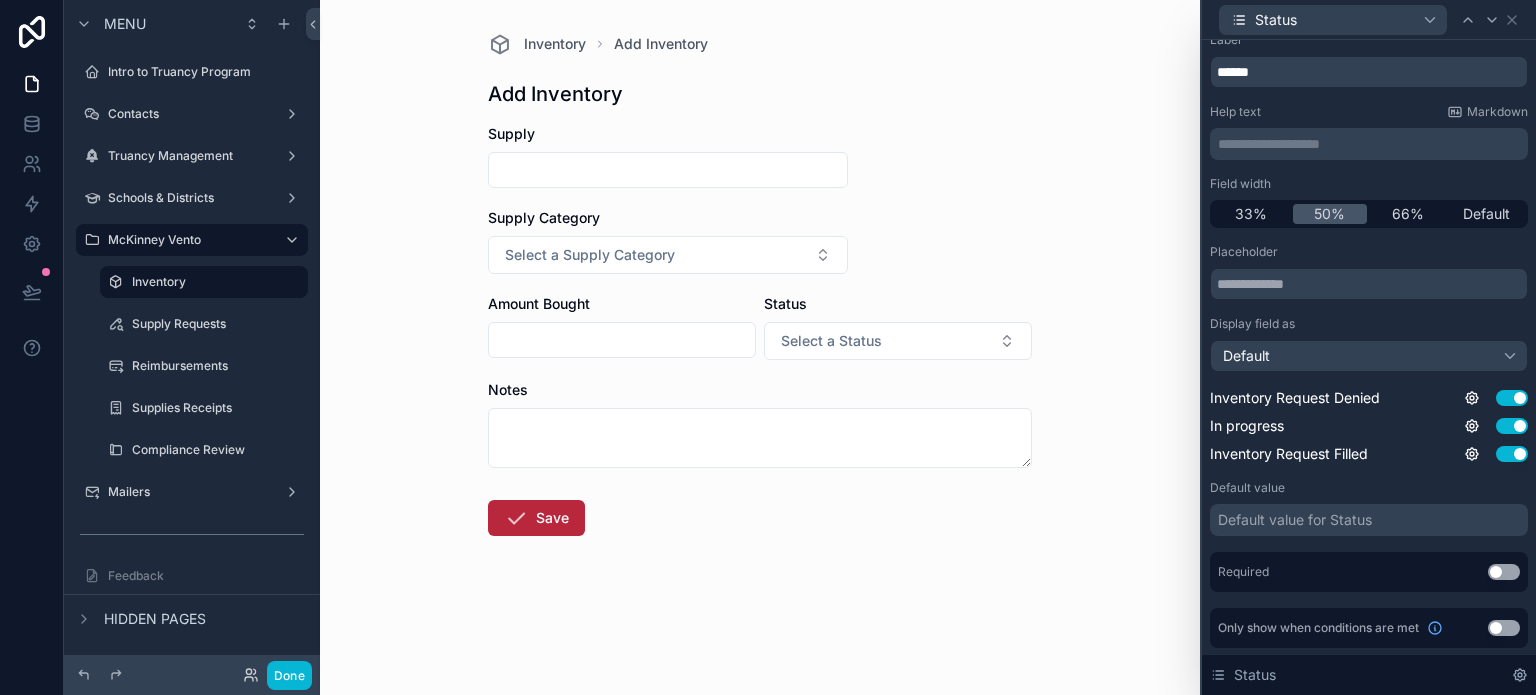 click on "Default value for Status" at bounding box center [1295, 520] 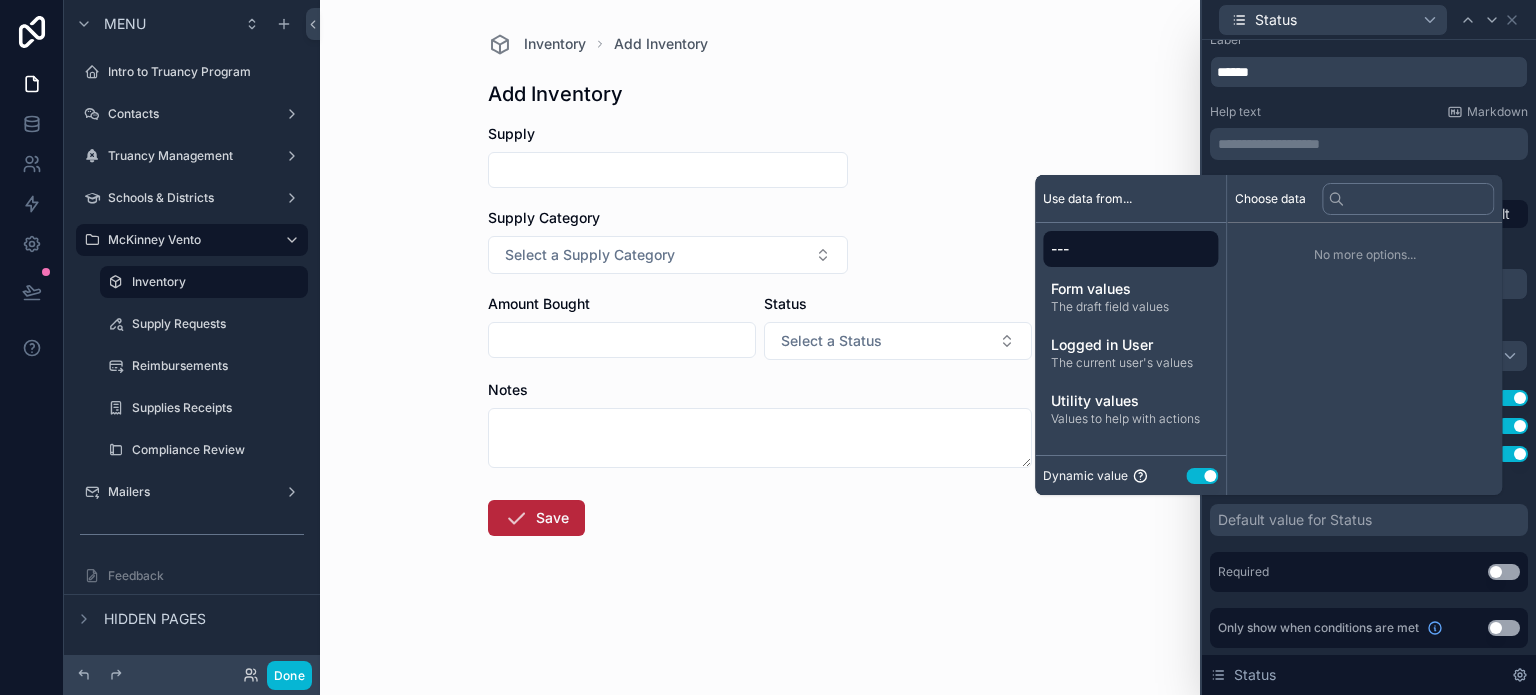 click on "Dynamic value" at bounding box center (1085, 476) 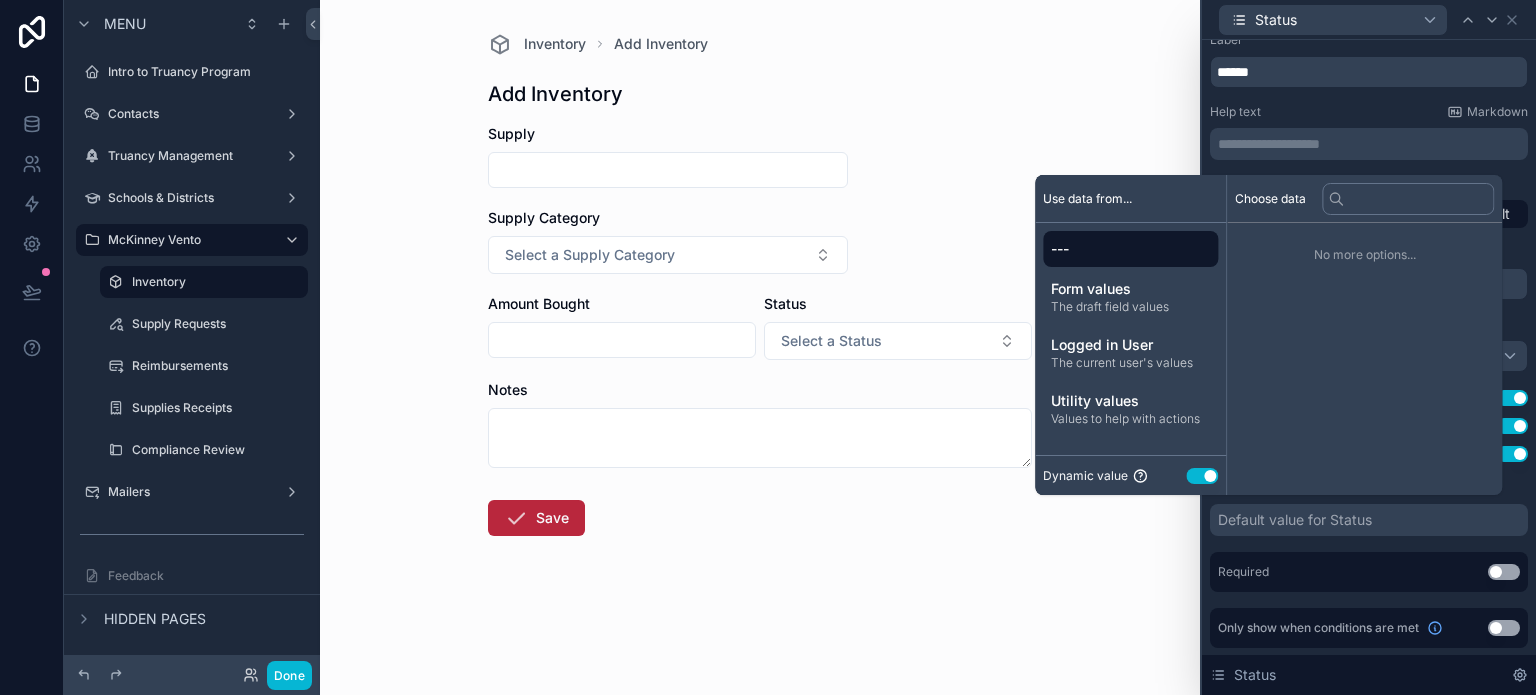 click on "Use setting" at bounding box center [1202, 476] 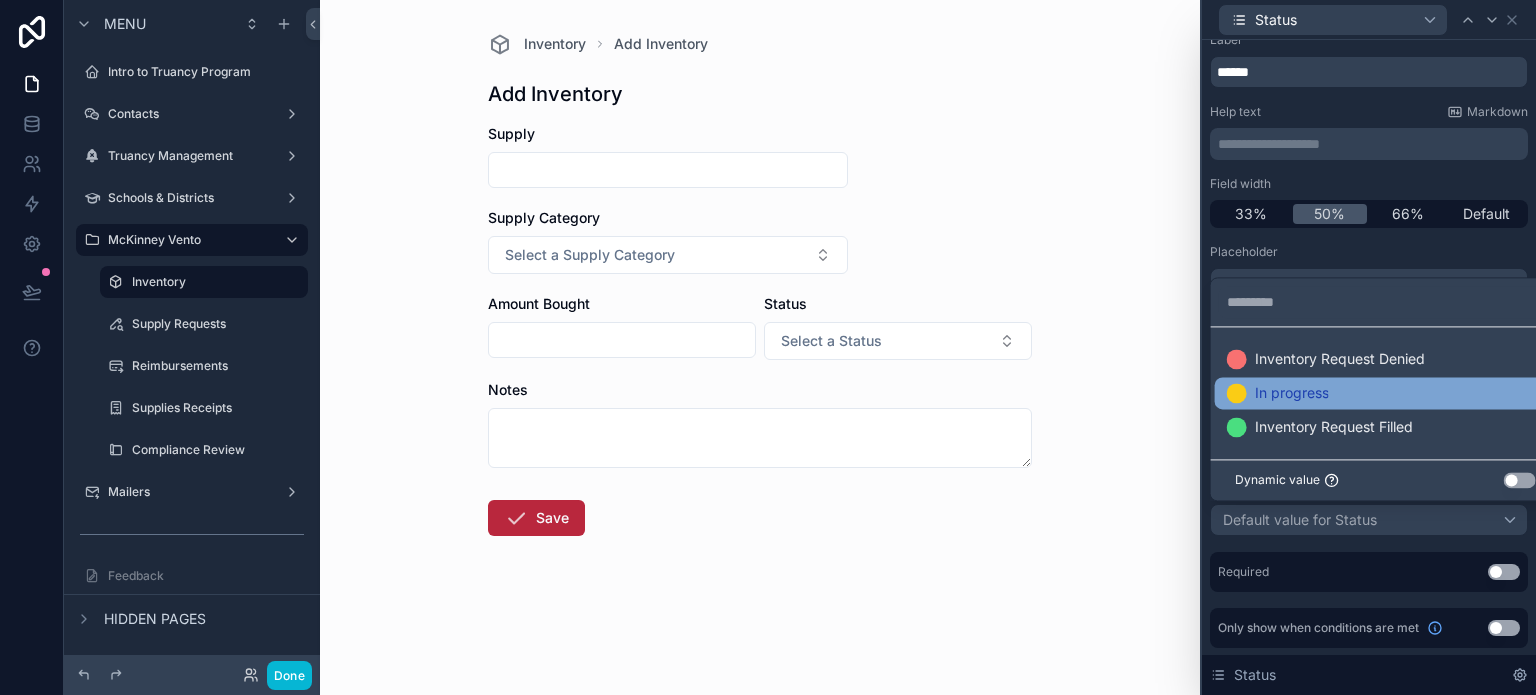 click on "In progress" at bounding box center (1292, 394) 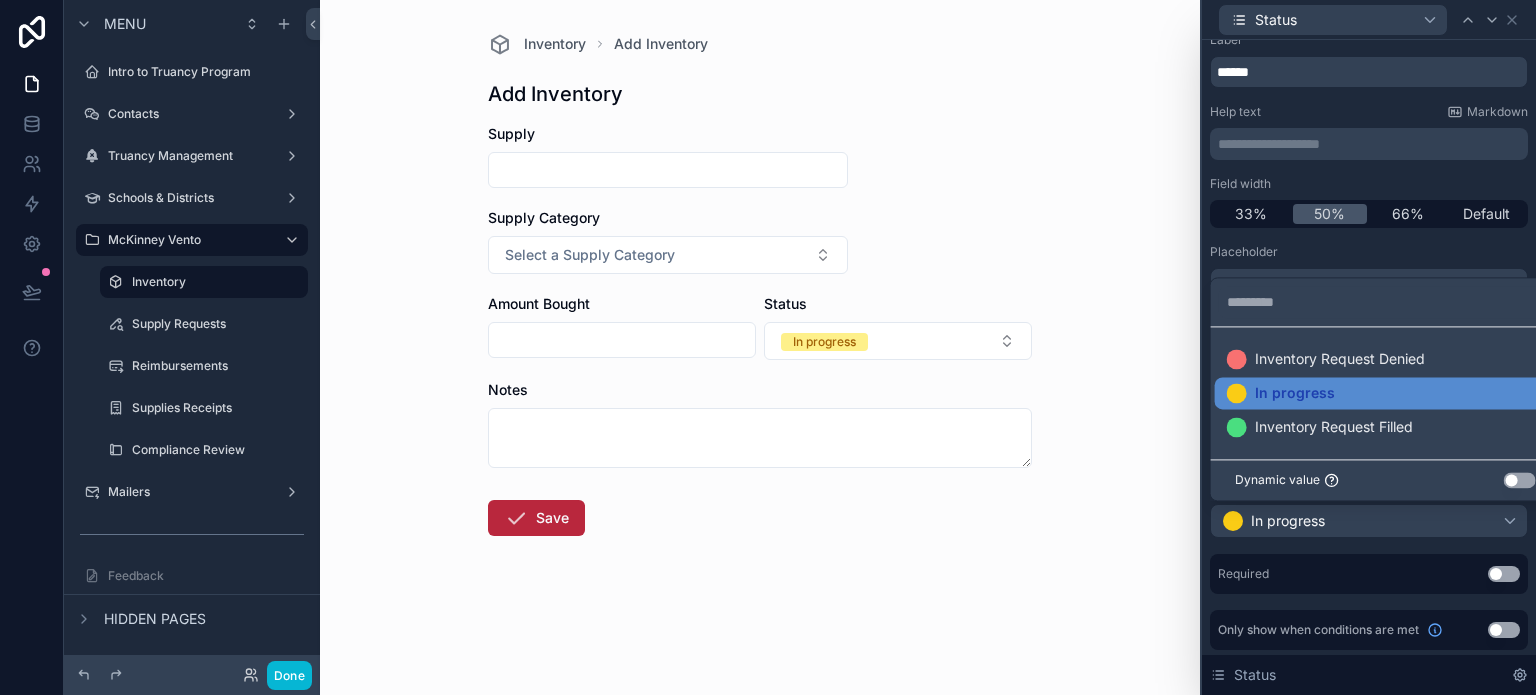 click on "**********" at bounding box center [1369, 341] 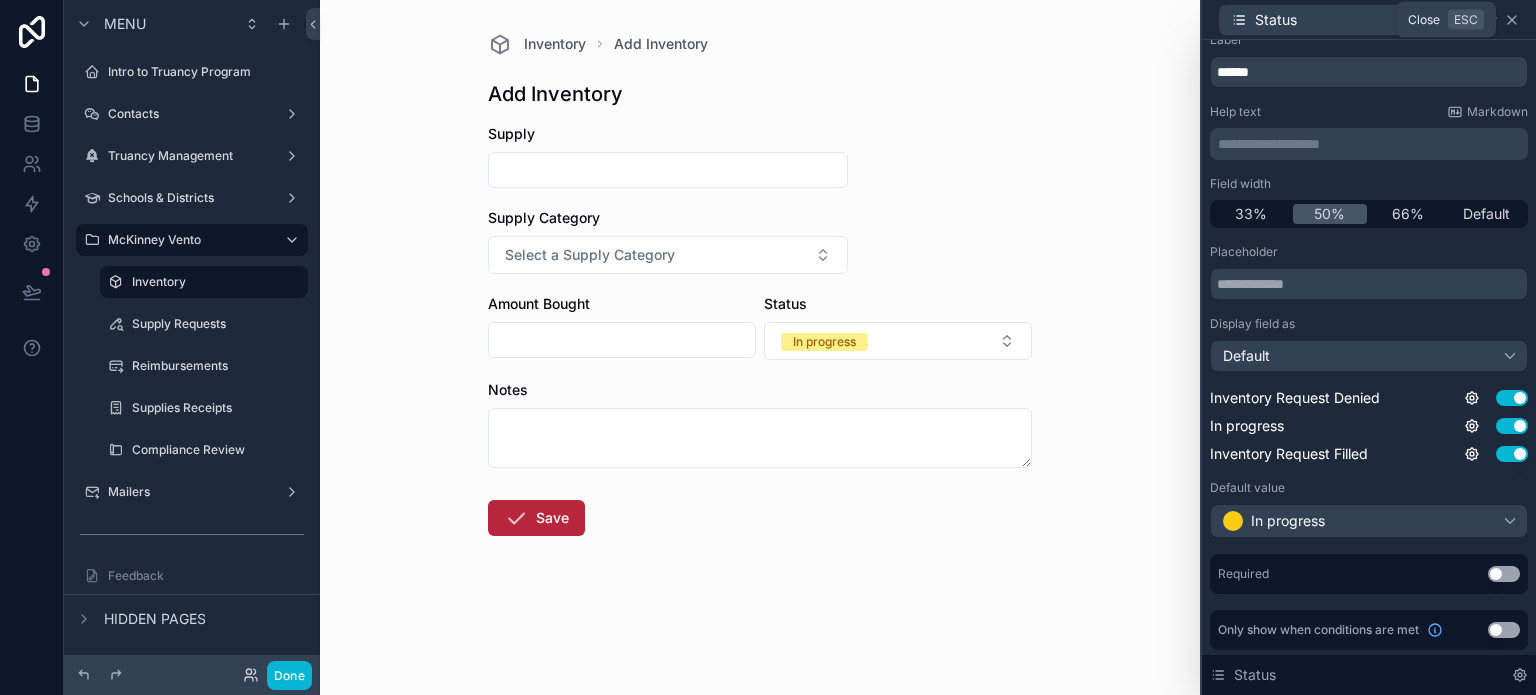 click 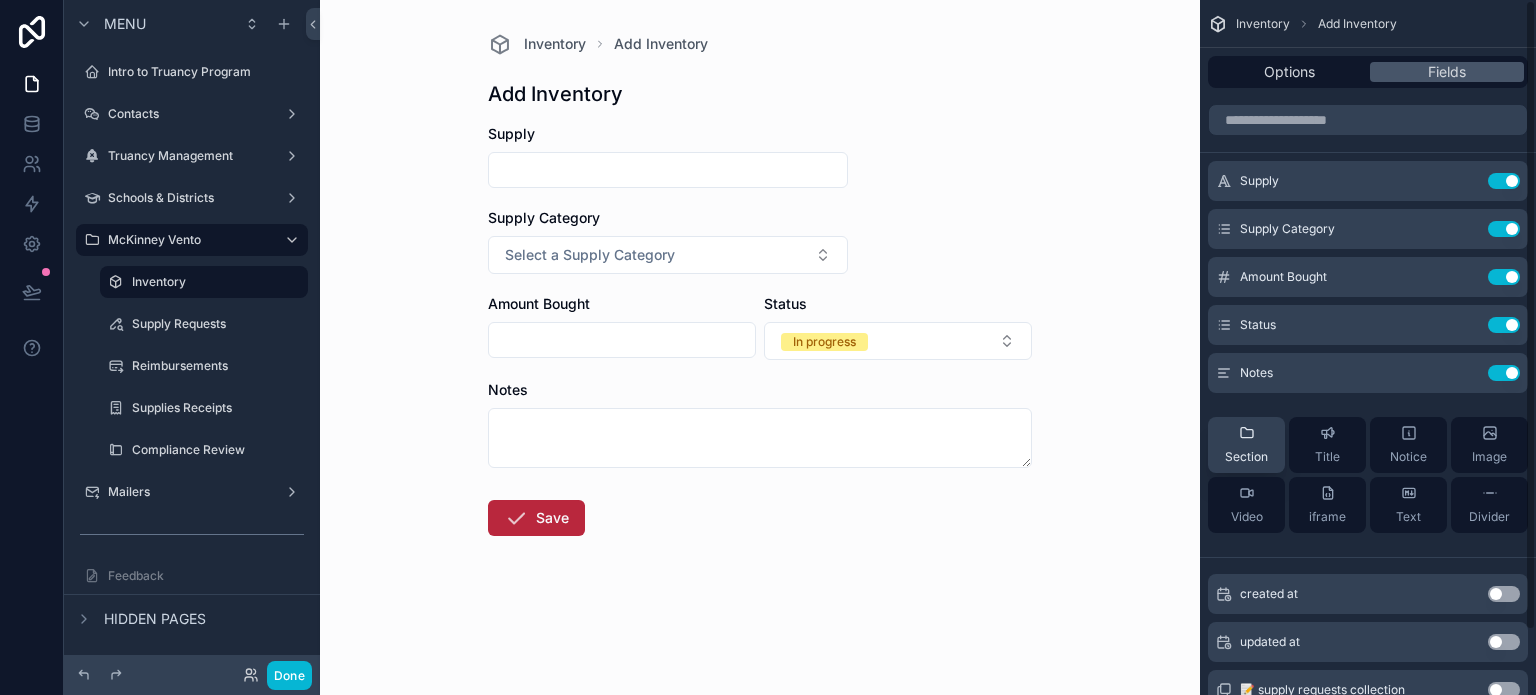 click on "Section" at bounding box center [1246, 445] 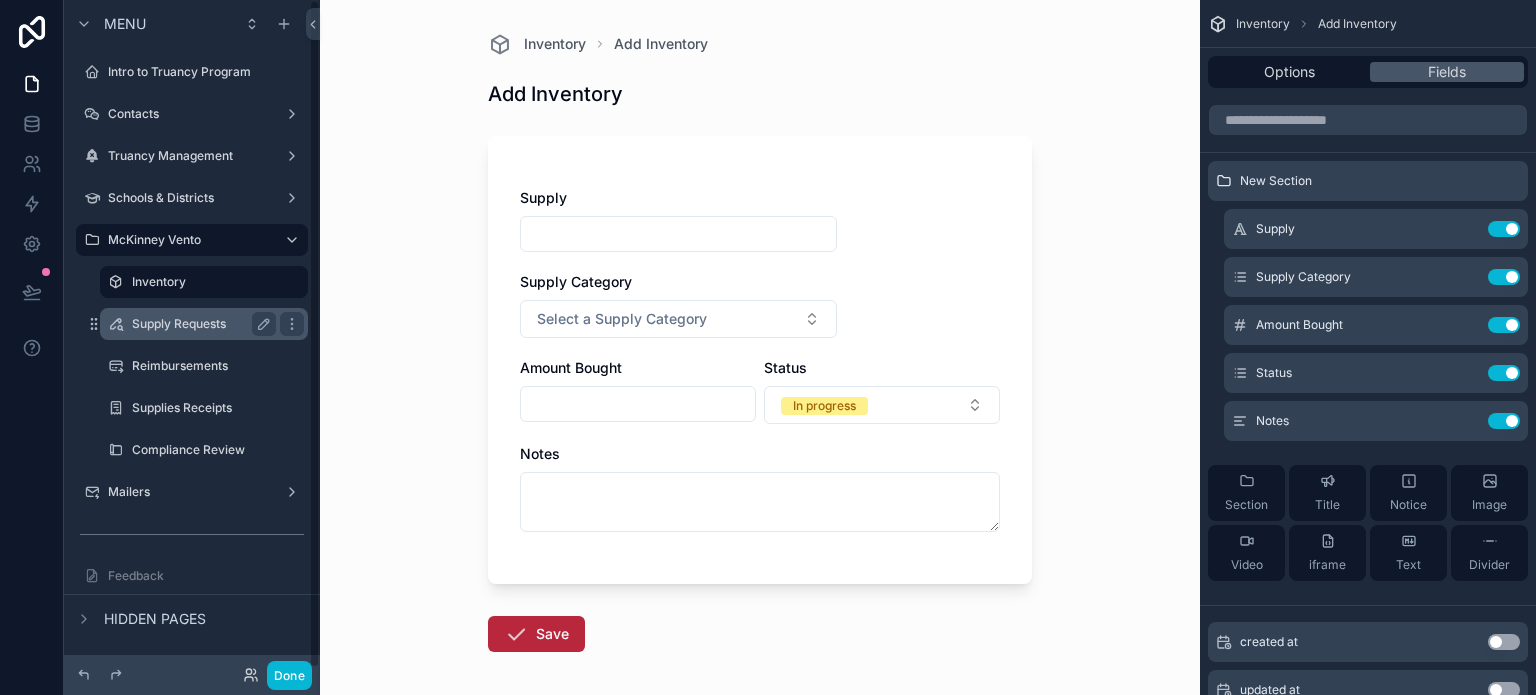click on "Supply Requests" at bounding box center [200, 324] 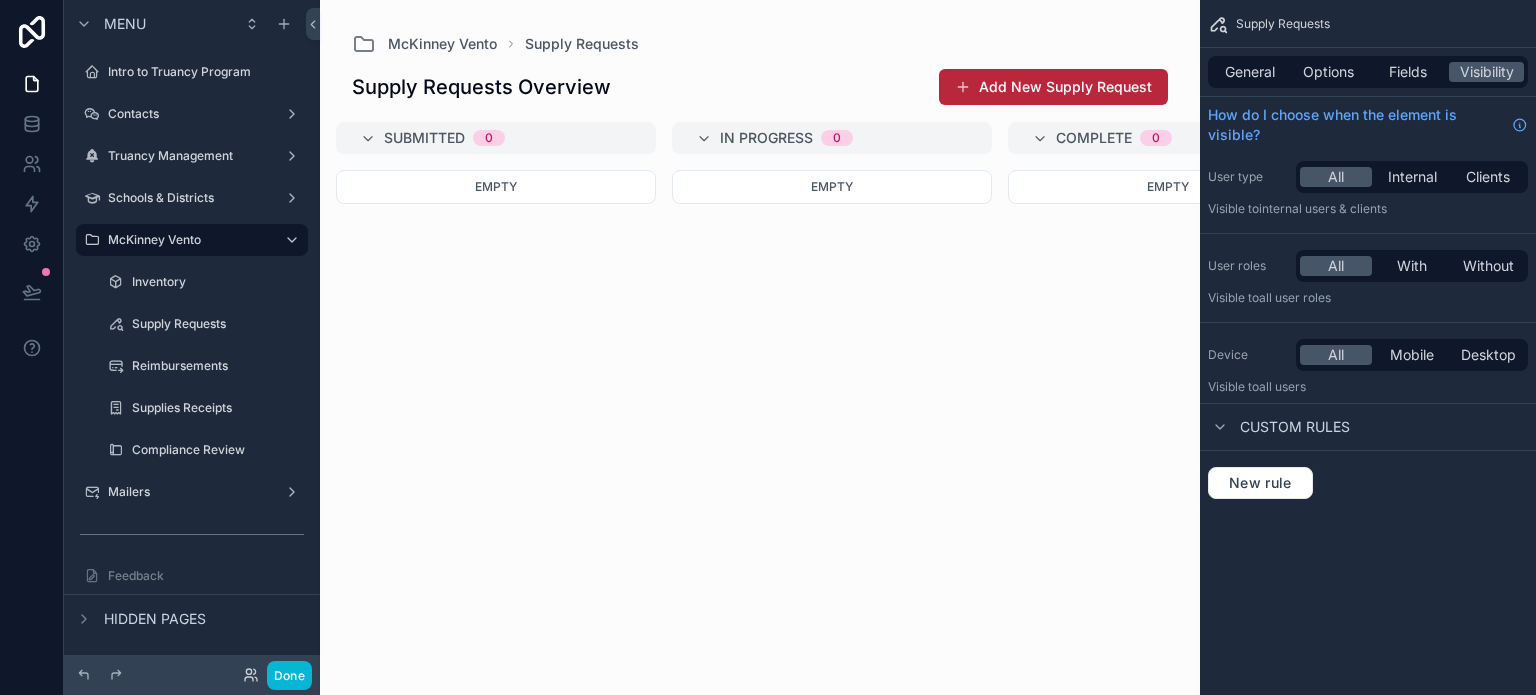 click at bounding box center [760, 347] 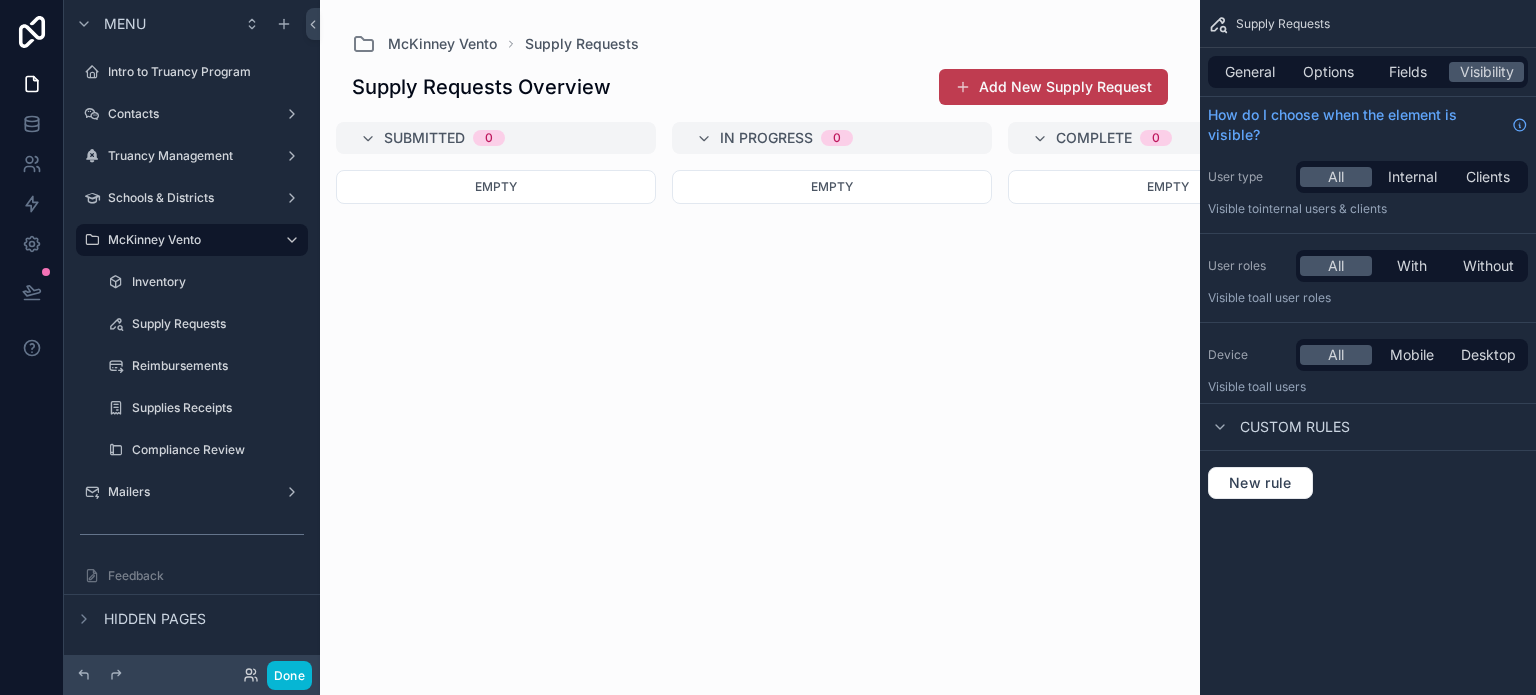 click on "Add New Supply Request" at bounding box center (1053, 87) 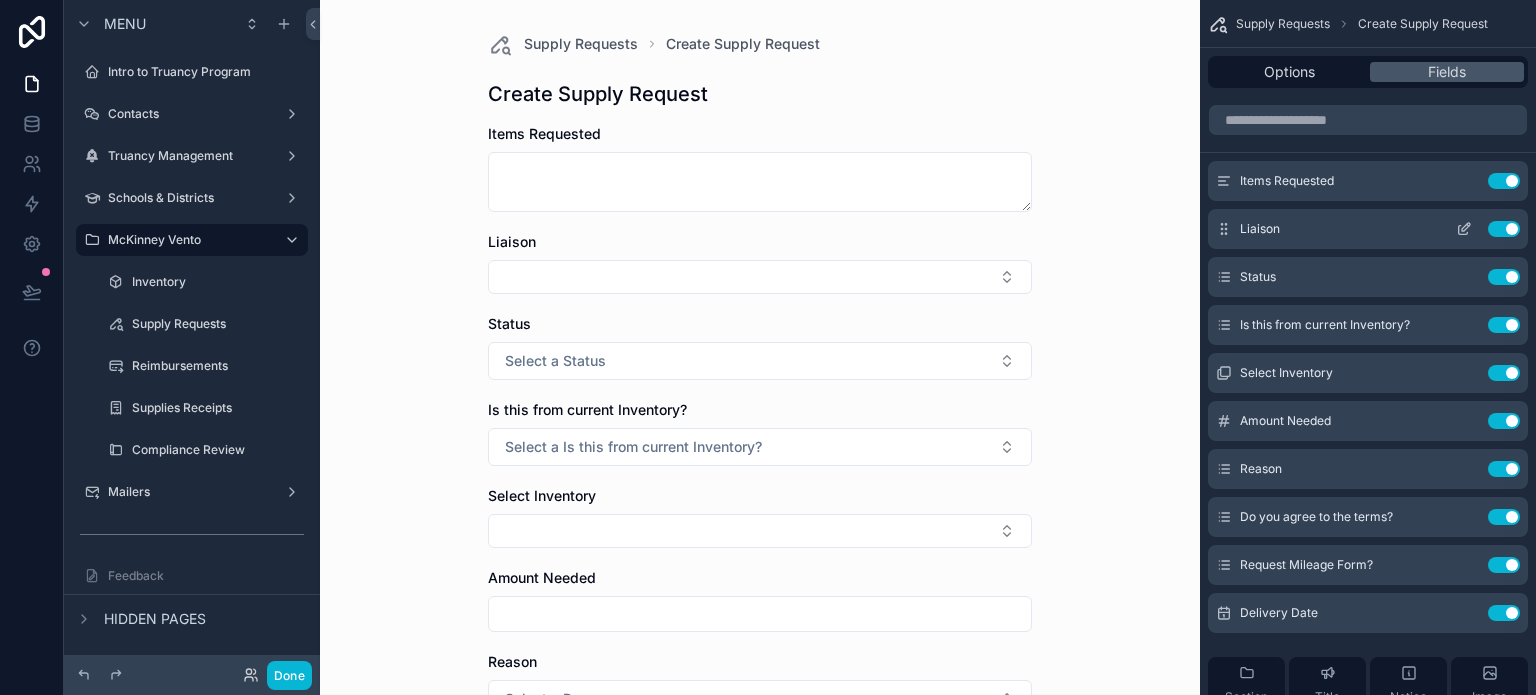 click at bounding box center [1464, 229] 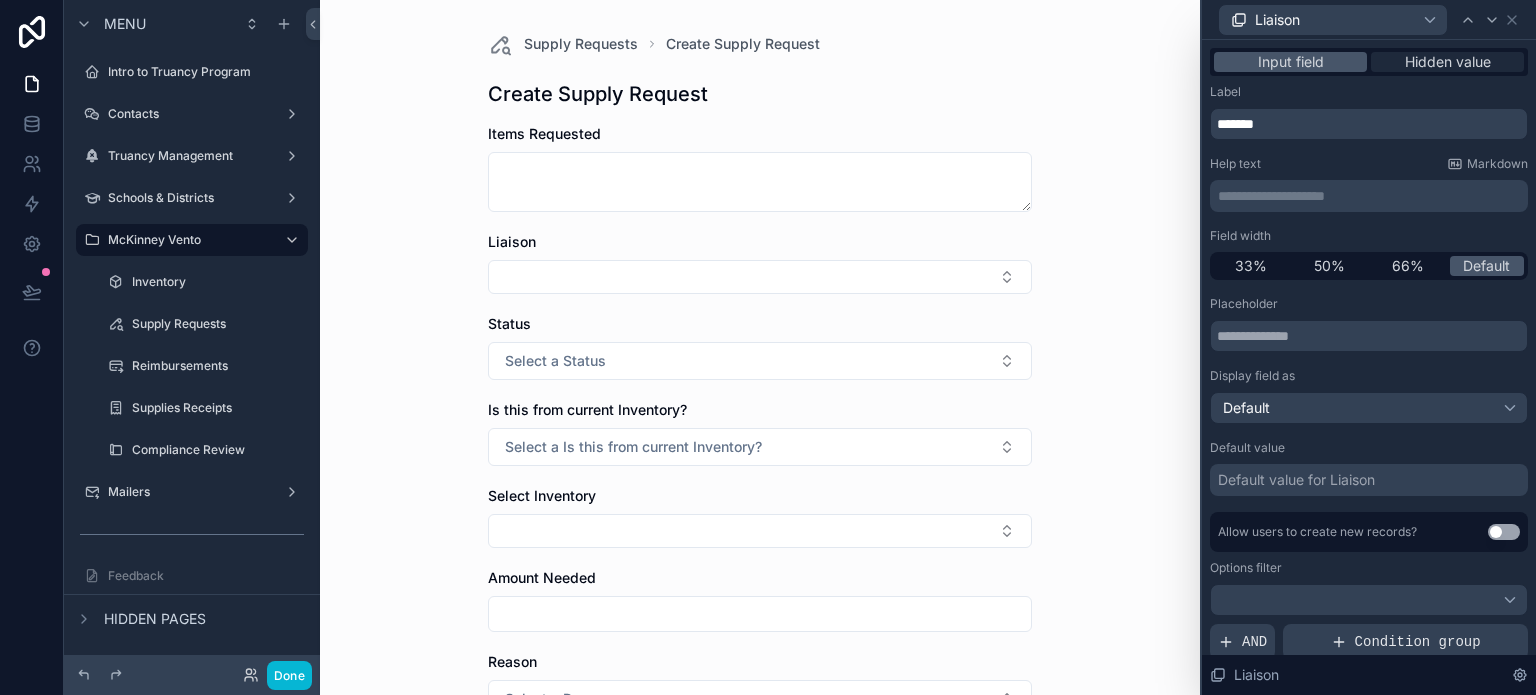 click on "Hidden value" at bounding box center [1448, 62] 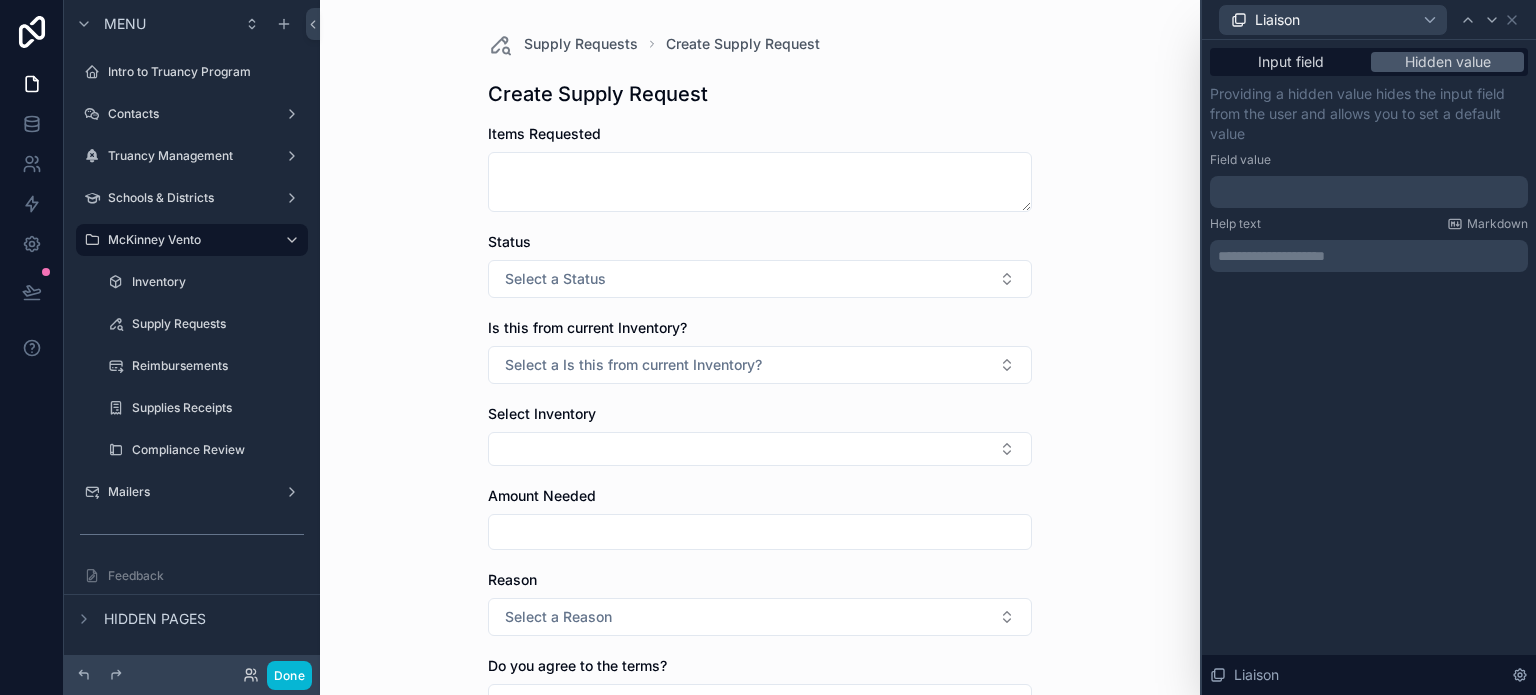 click at bounding box center [1369, 192] 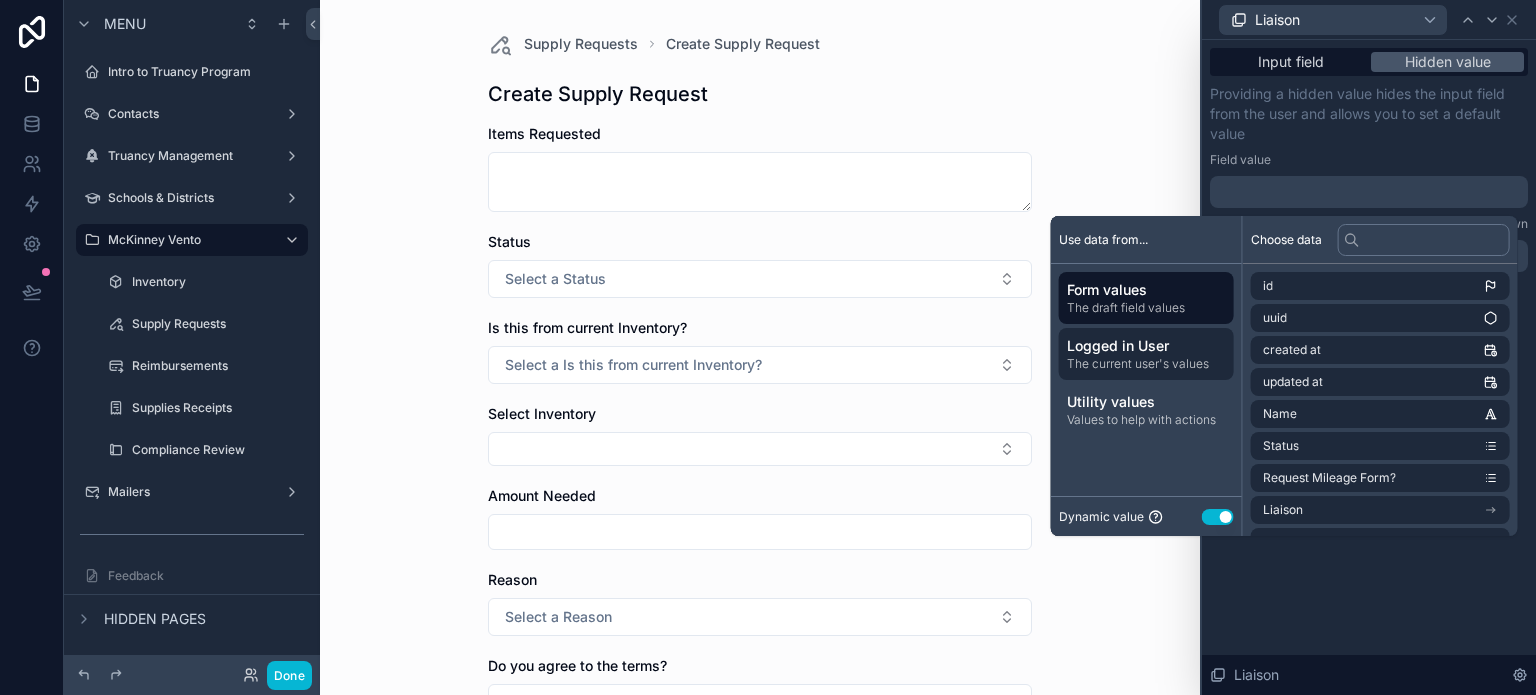 click on "The current user's values" at bounding box center [1146, 364] 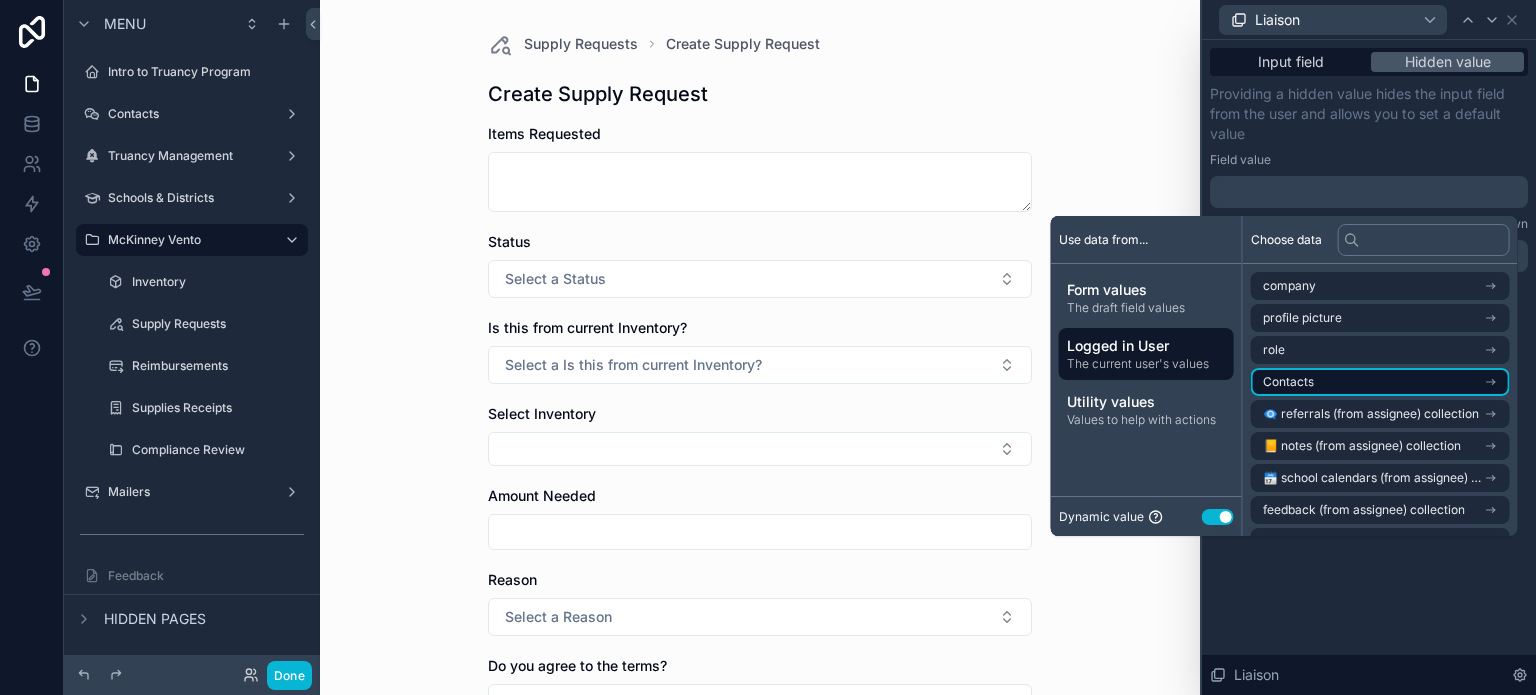 click on "Contacts" at bounding box center (1380, 382) 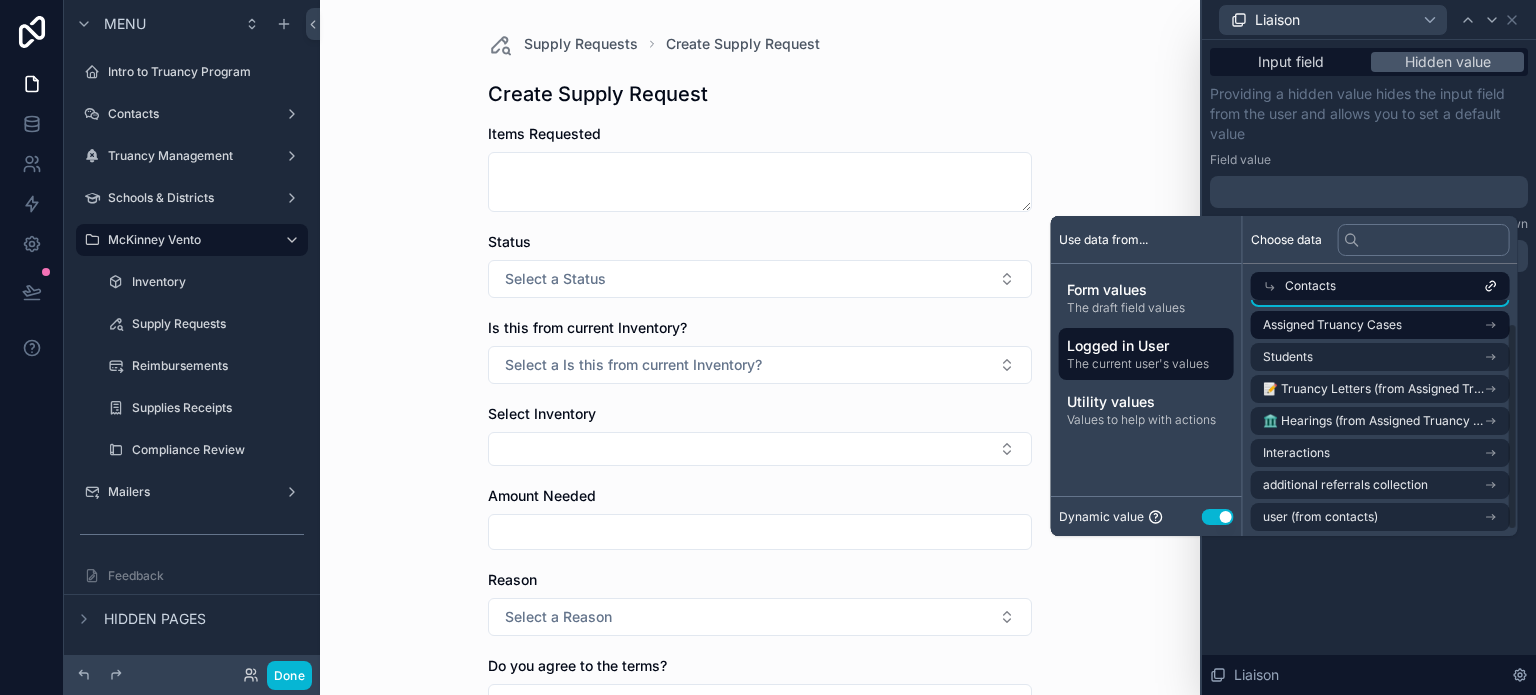 scroll, scrollTop: 32, scrollLeft: 0, axis: vertical 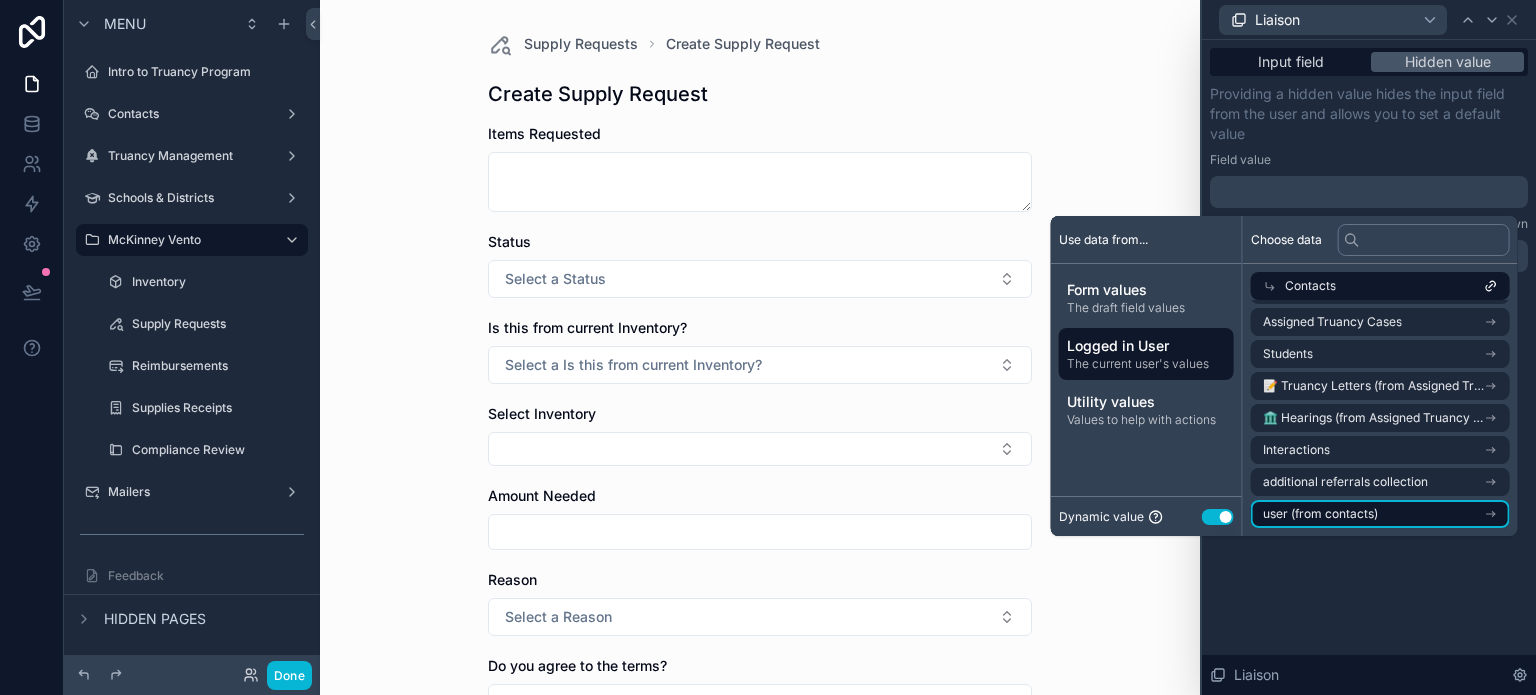 click on "user (from contacts)" at bounding box center (1380, 514) 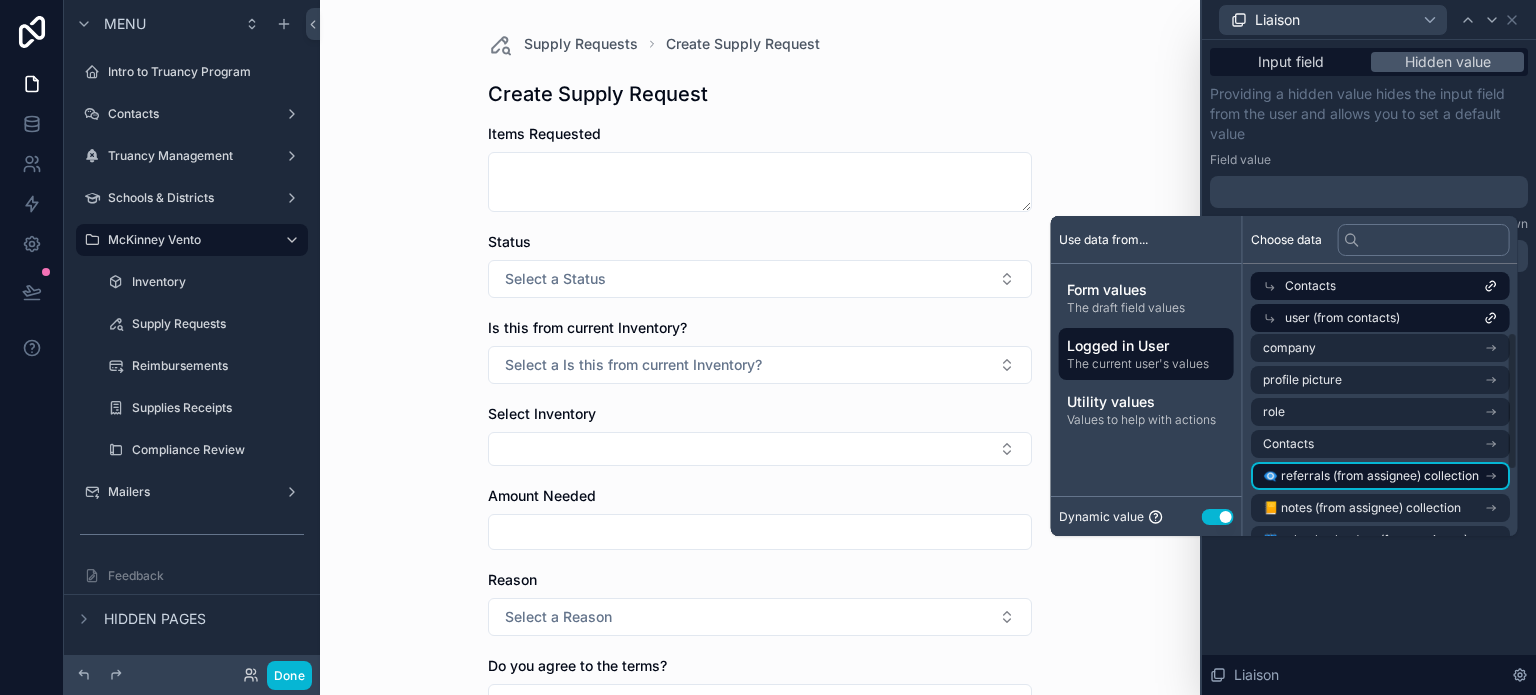 scroll, scrollTop: 0, scrollLeft: 0, axis: both 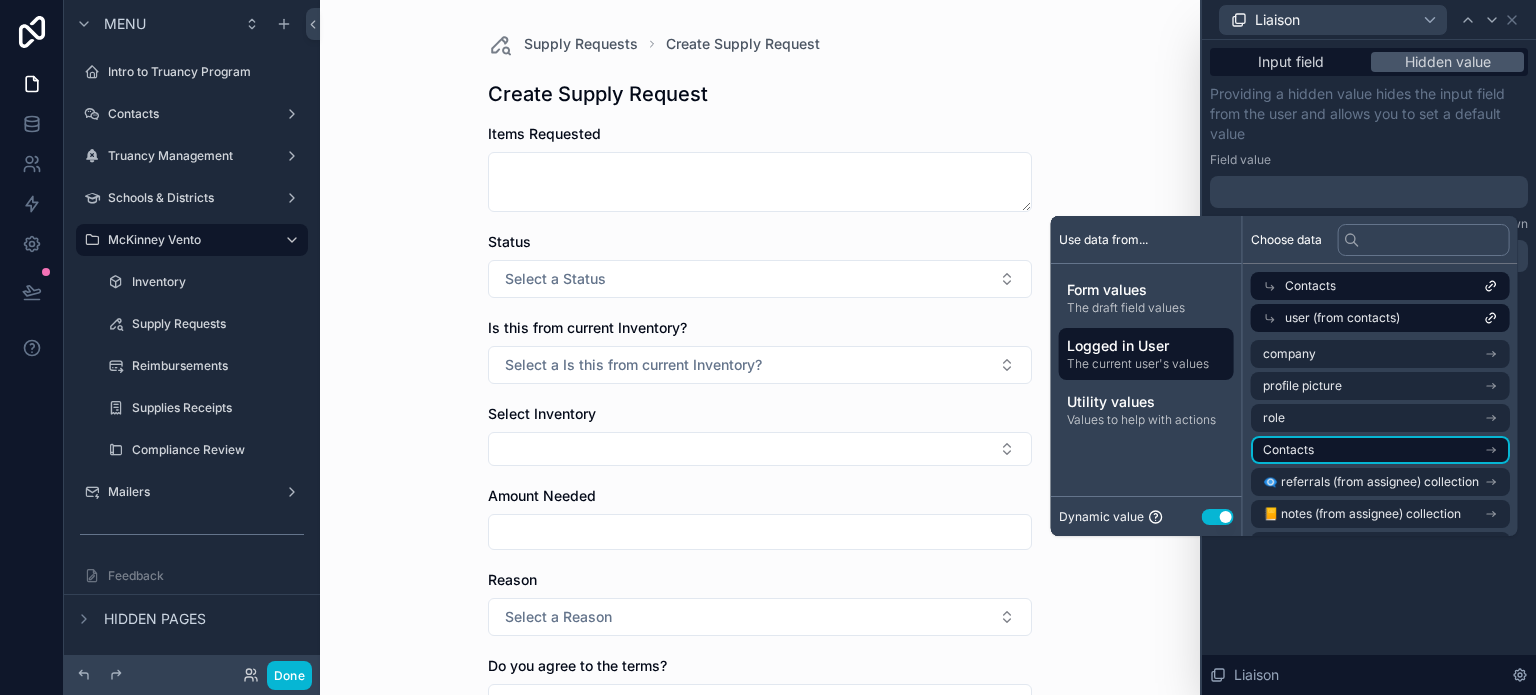 click on "Contacts" at bounding box center [1380, 450] 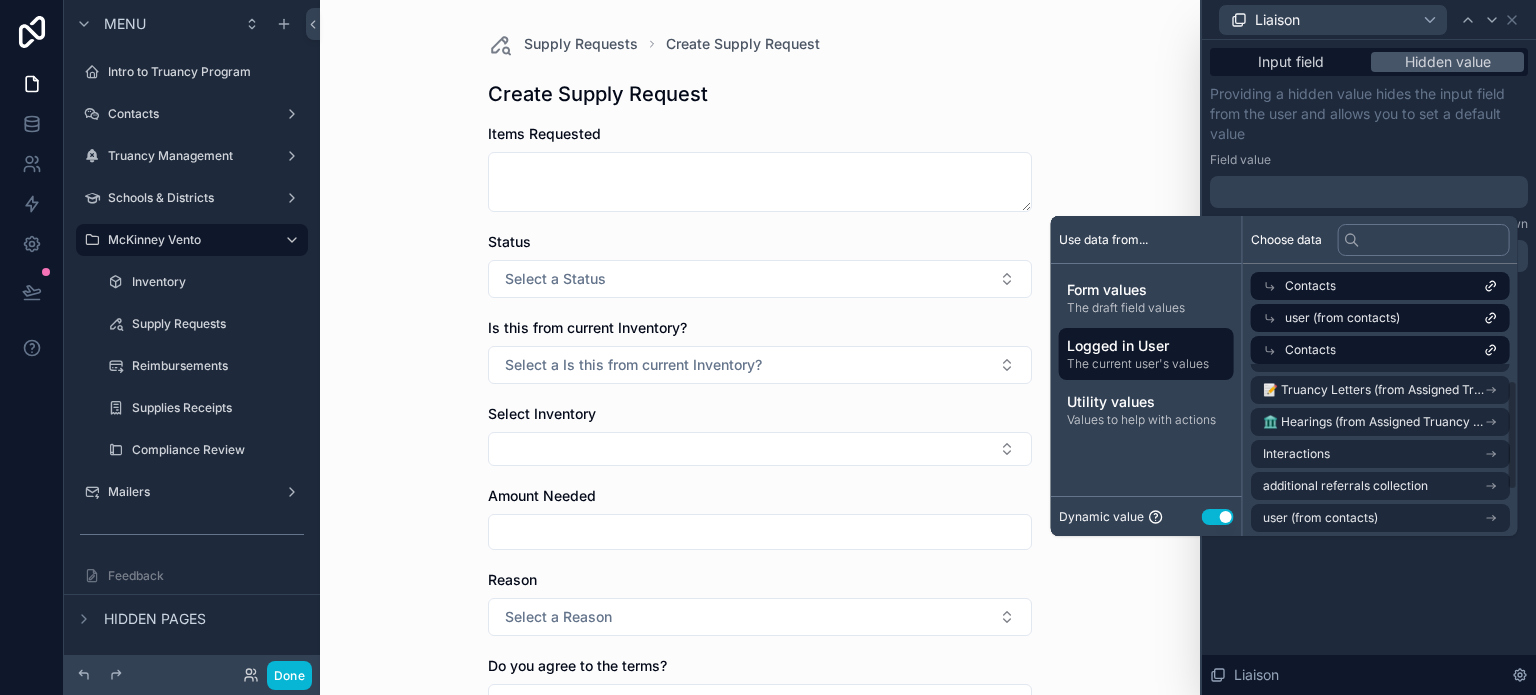 scroll, scrollTop: 96, scrollLeft: 0, axis: vertical 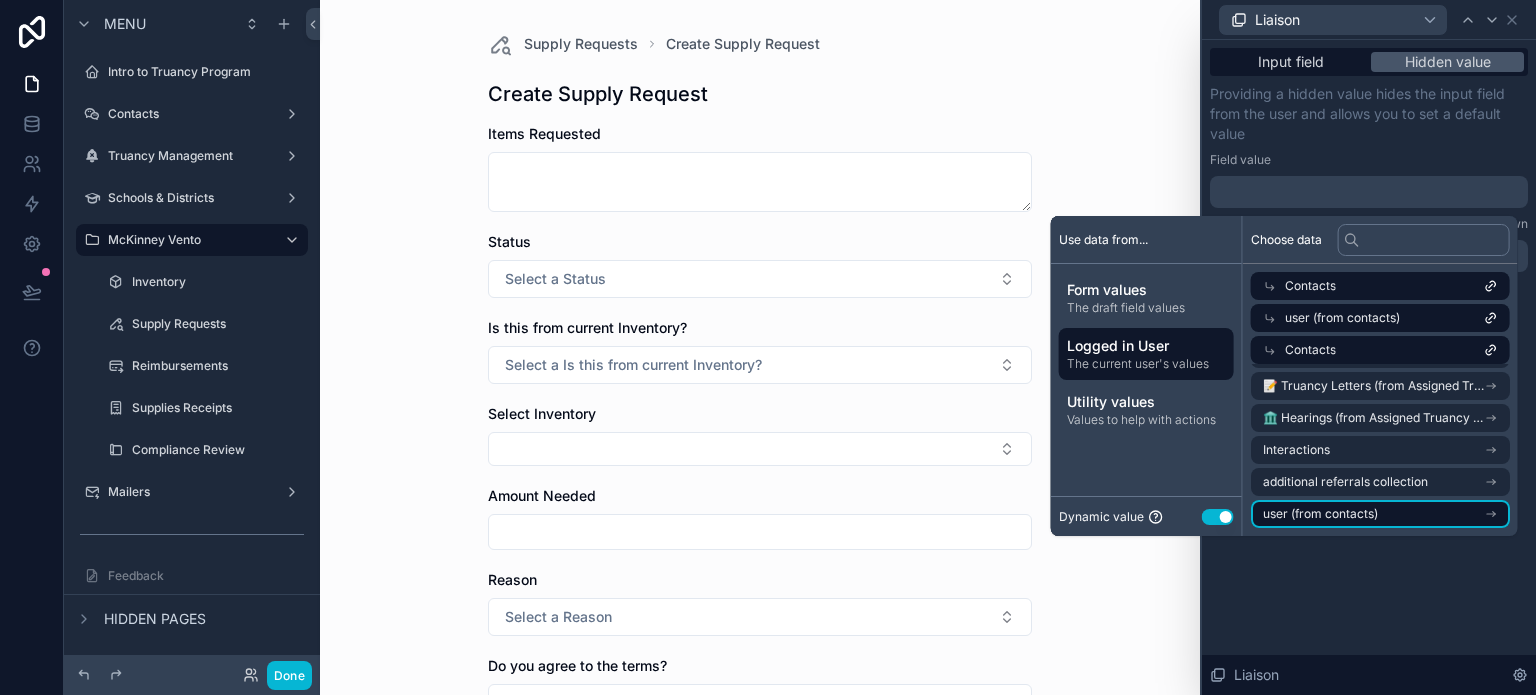 click on "user (from contacts)" at bounding box center (1380, 514) 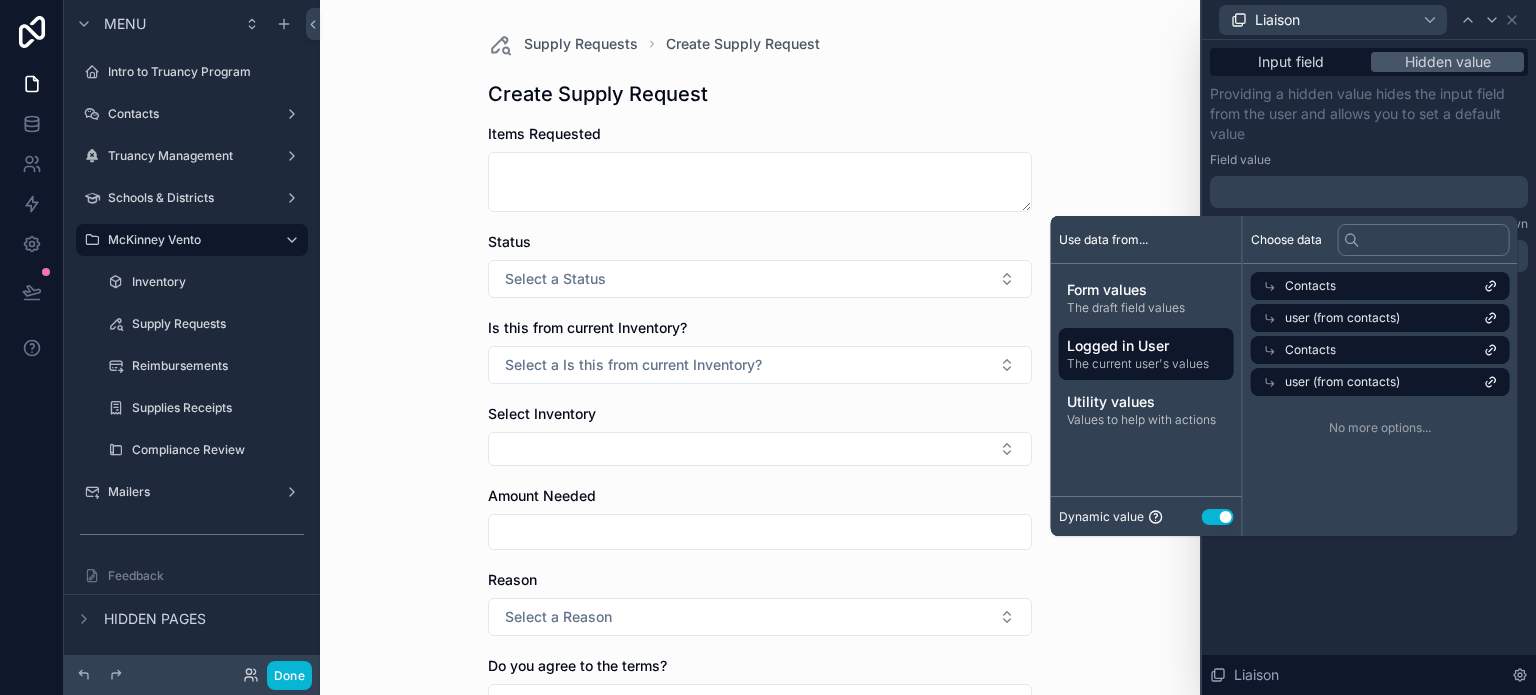 click on "user (from contacts)" at bounding box center [1342, 382] 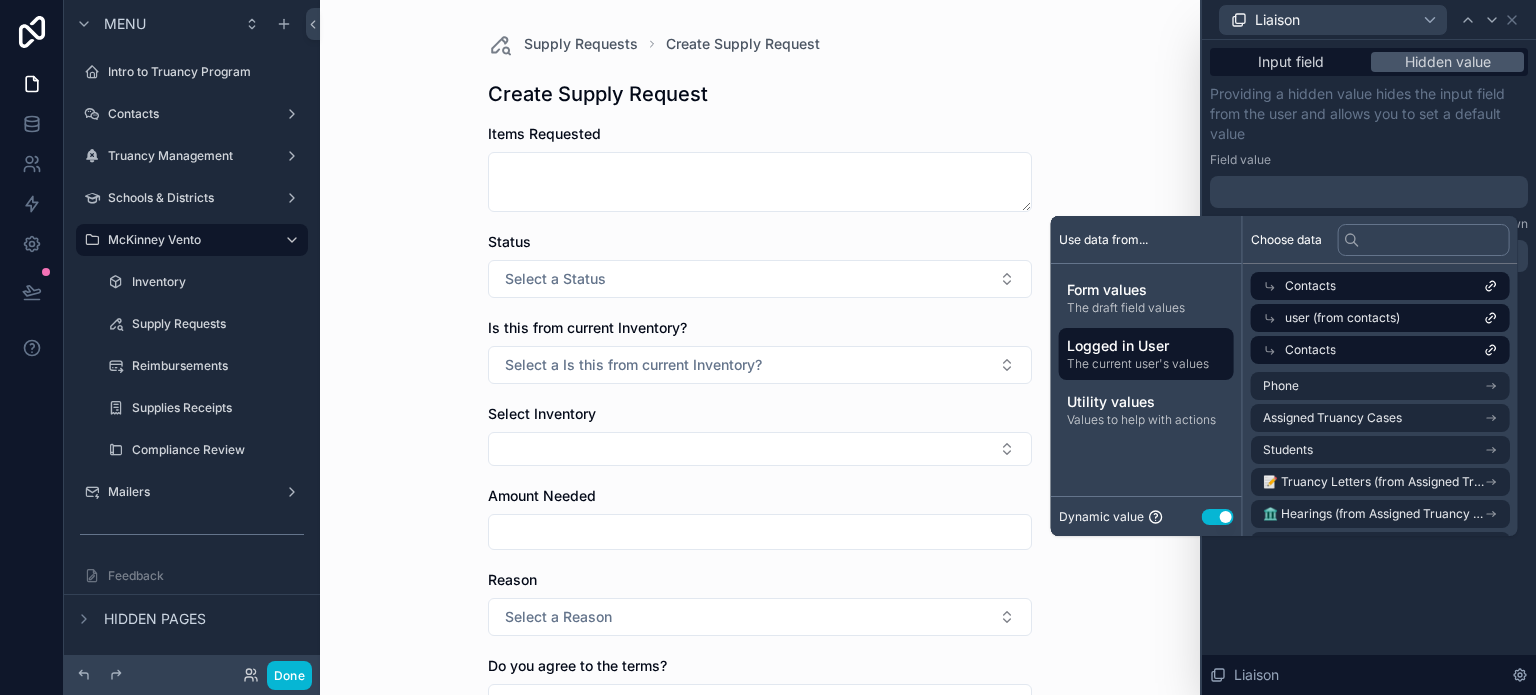 click on "Items Requested Status Select a Status Is this from current Inventory? Select a Is this from current Inventory? Select Inventory Amount Needed Reason Select a Reason Do you agree to the terms? Select a Do you agree to the terms? Request Mileage Form? Select a Request Mileage Form? Delivery Date Save" at bounding box center [760, 606] 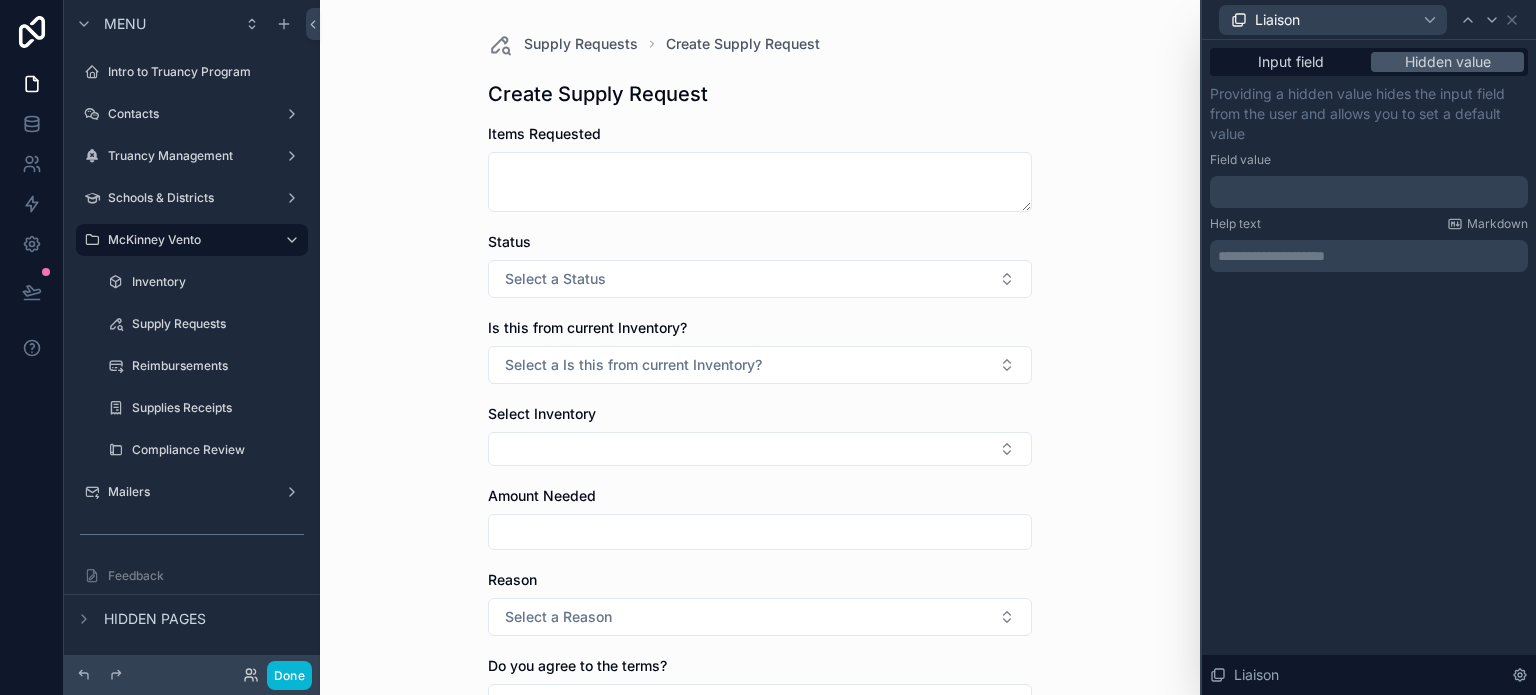 click on "Liaison" at bounding box center (1369, 19) 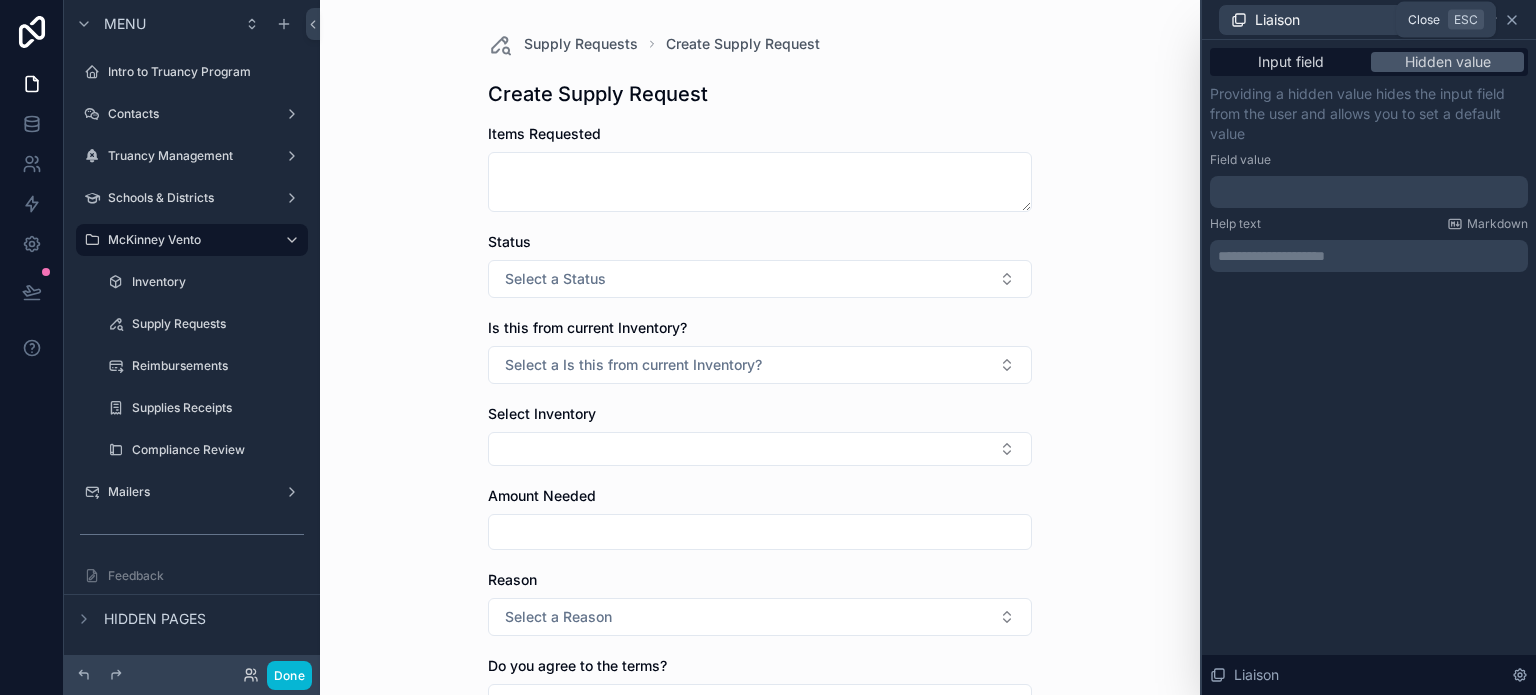 click 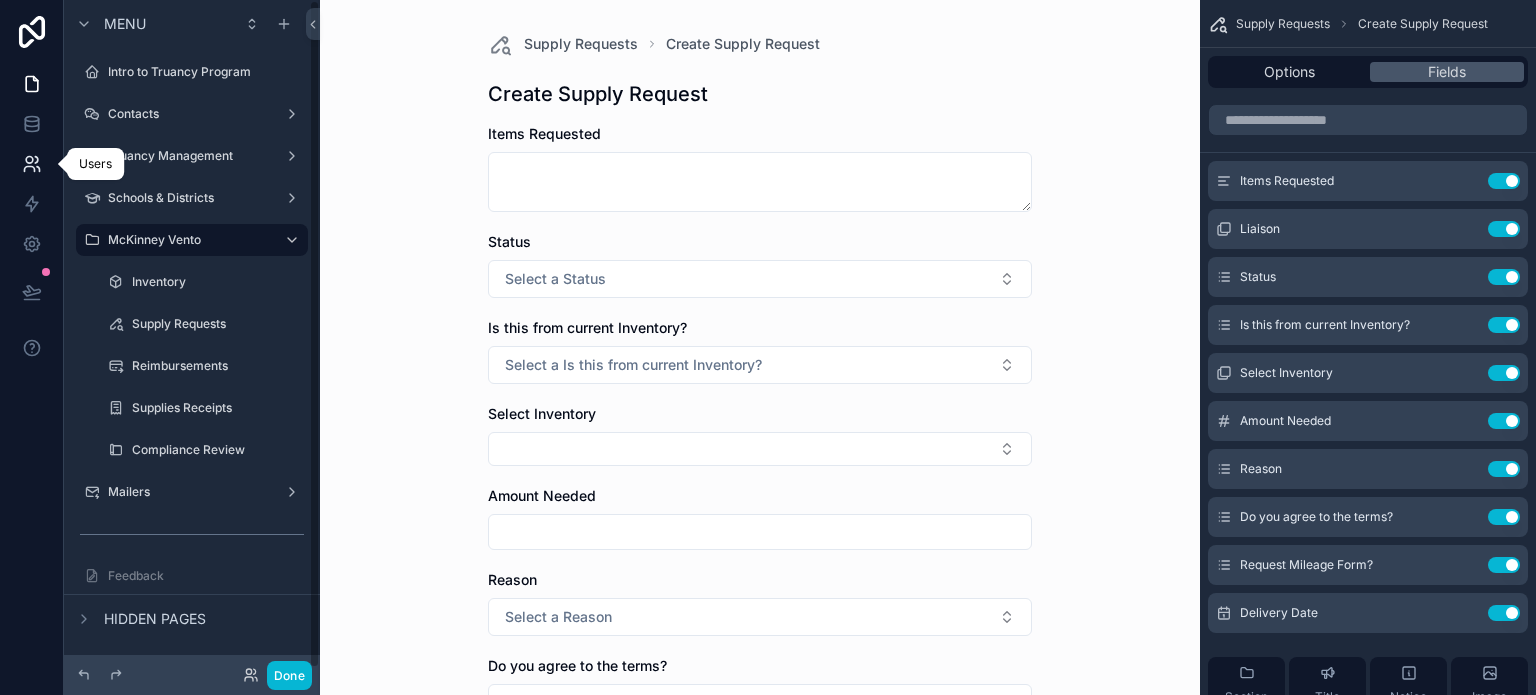 click at bounding box center [31, 164] 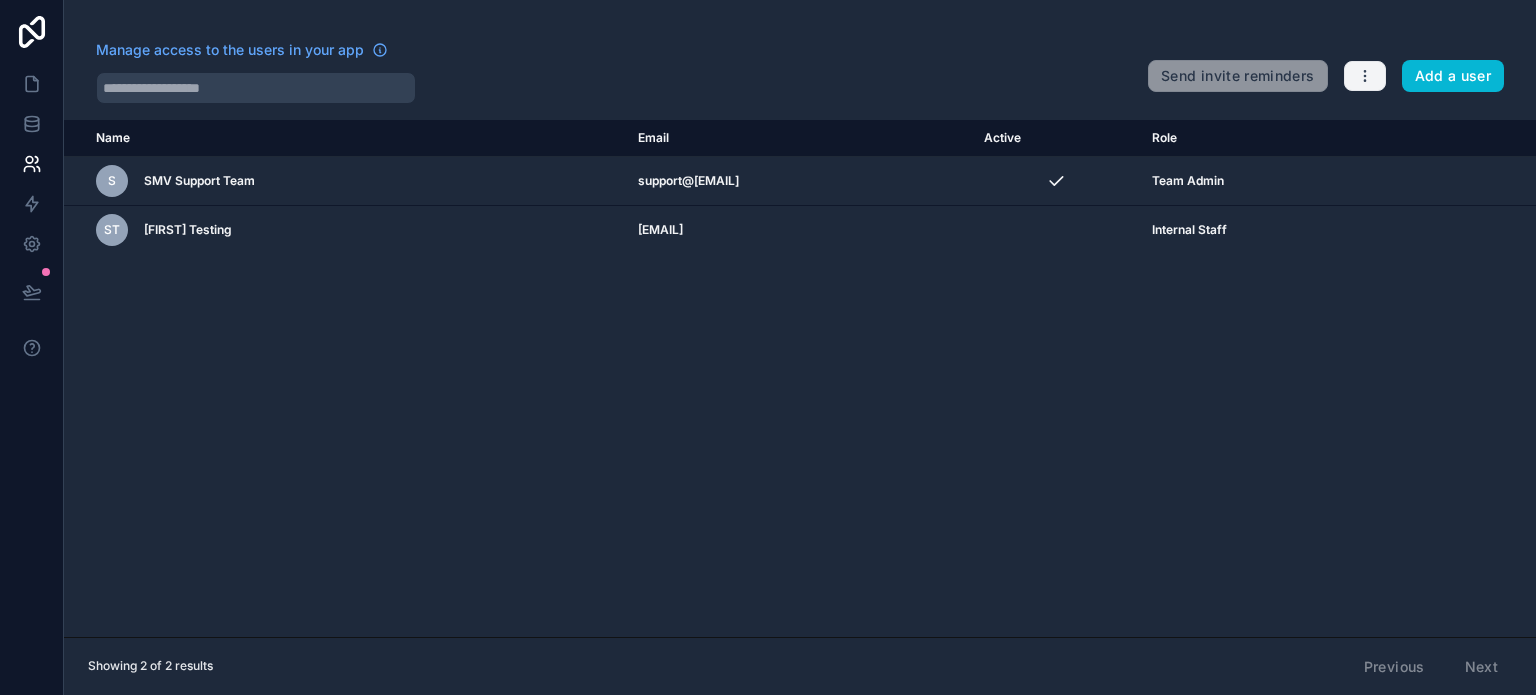 click 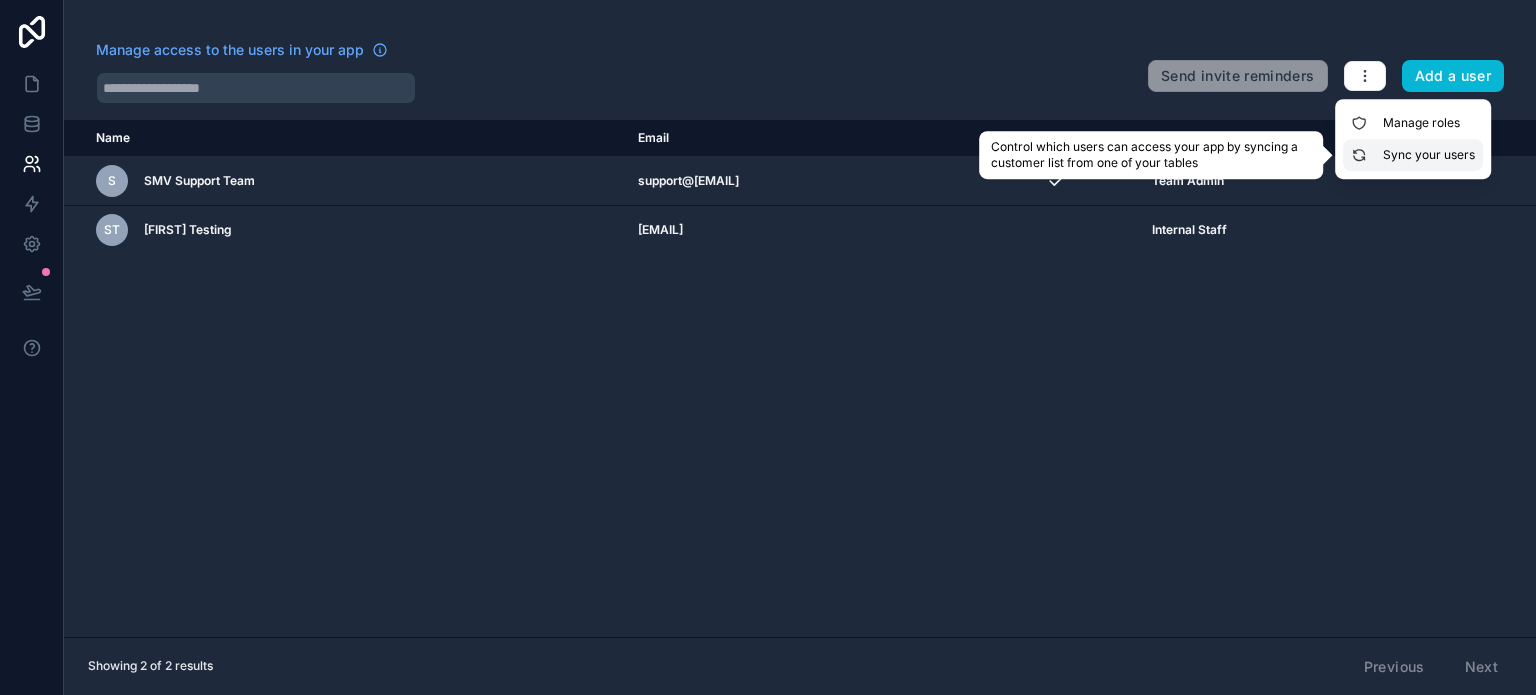 click on "Sync your users" at bounding box center [1413, 155] 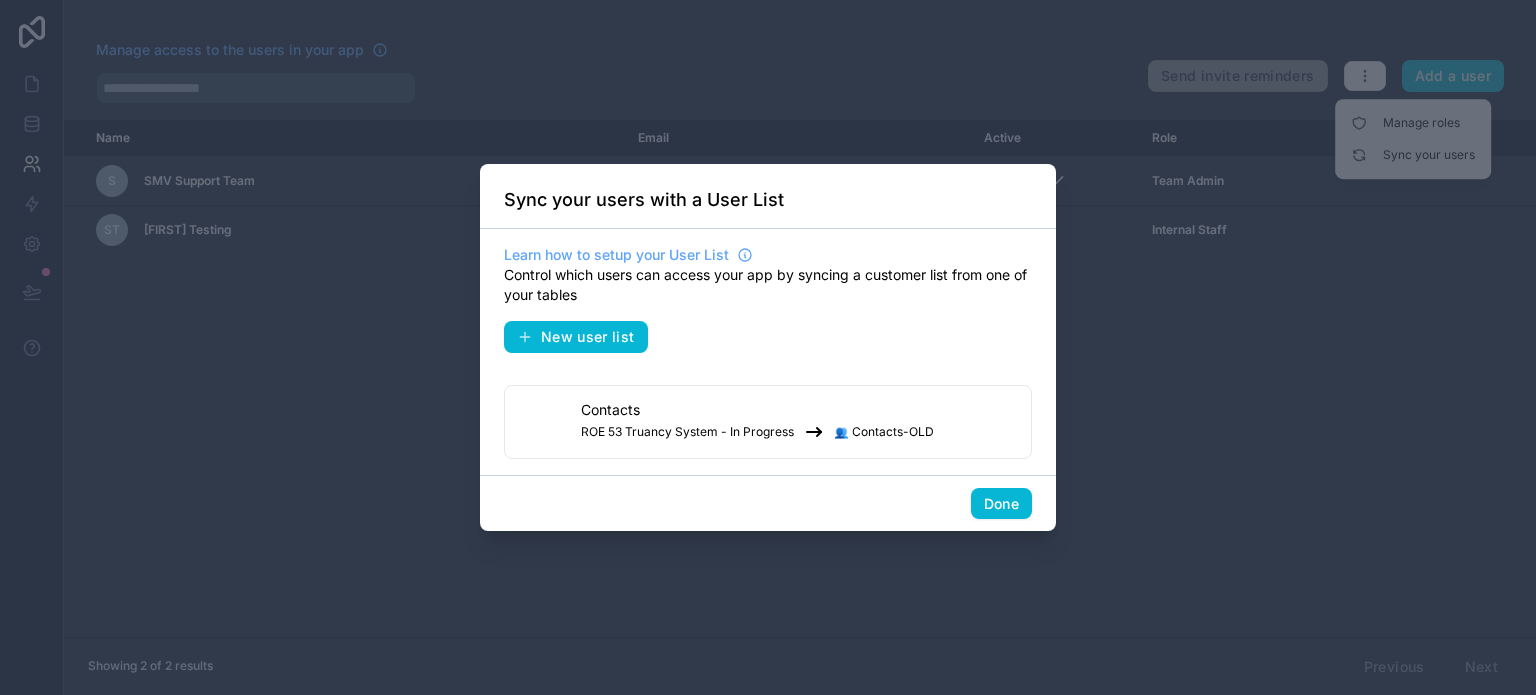 click on "ROE 53 Truancy System - In Progress 👥 Contacts-OLD" at bounding box center [757, 432] 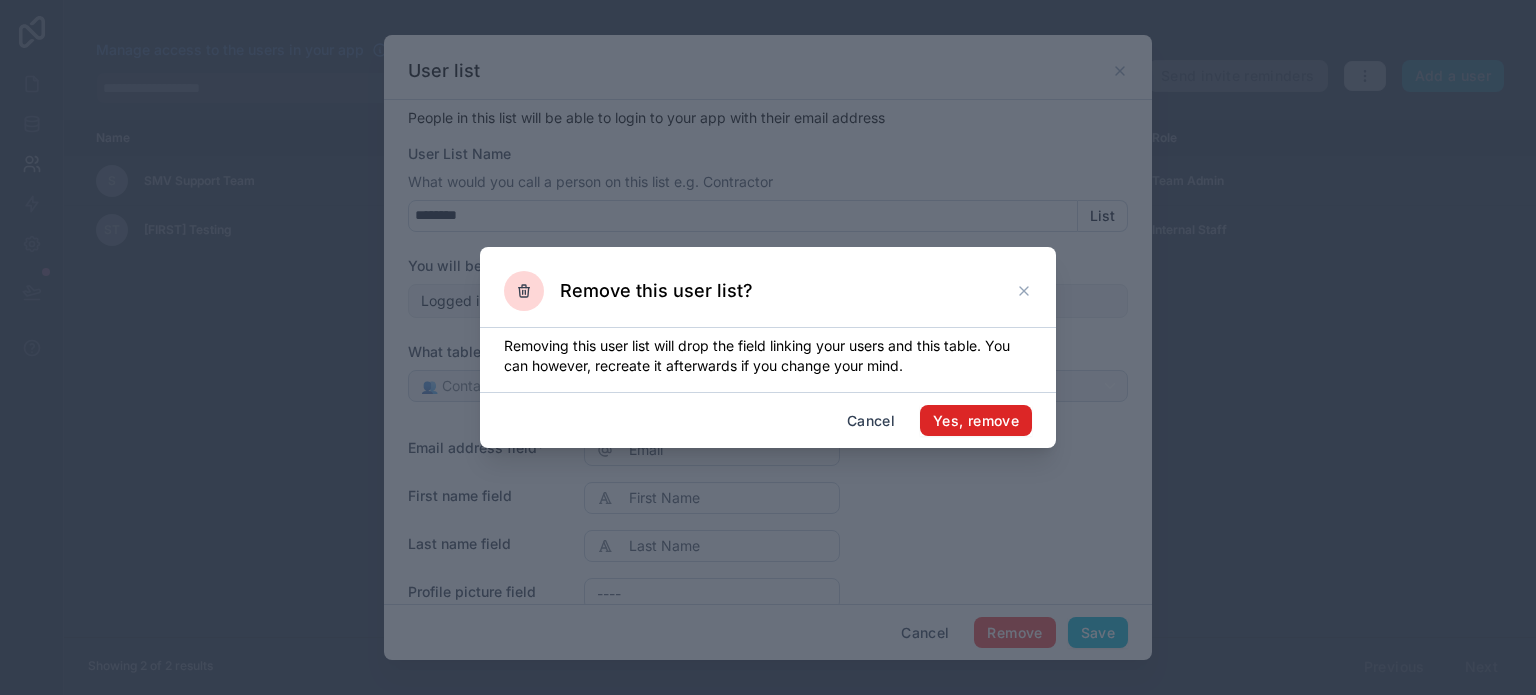 click on "Yes, remove" at bounding box center (976, 421) 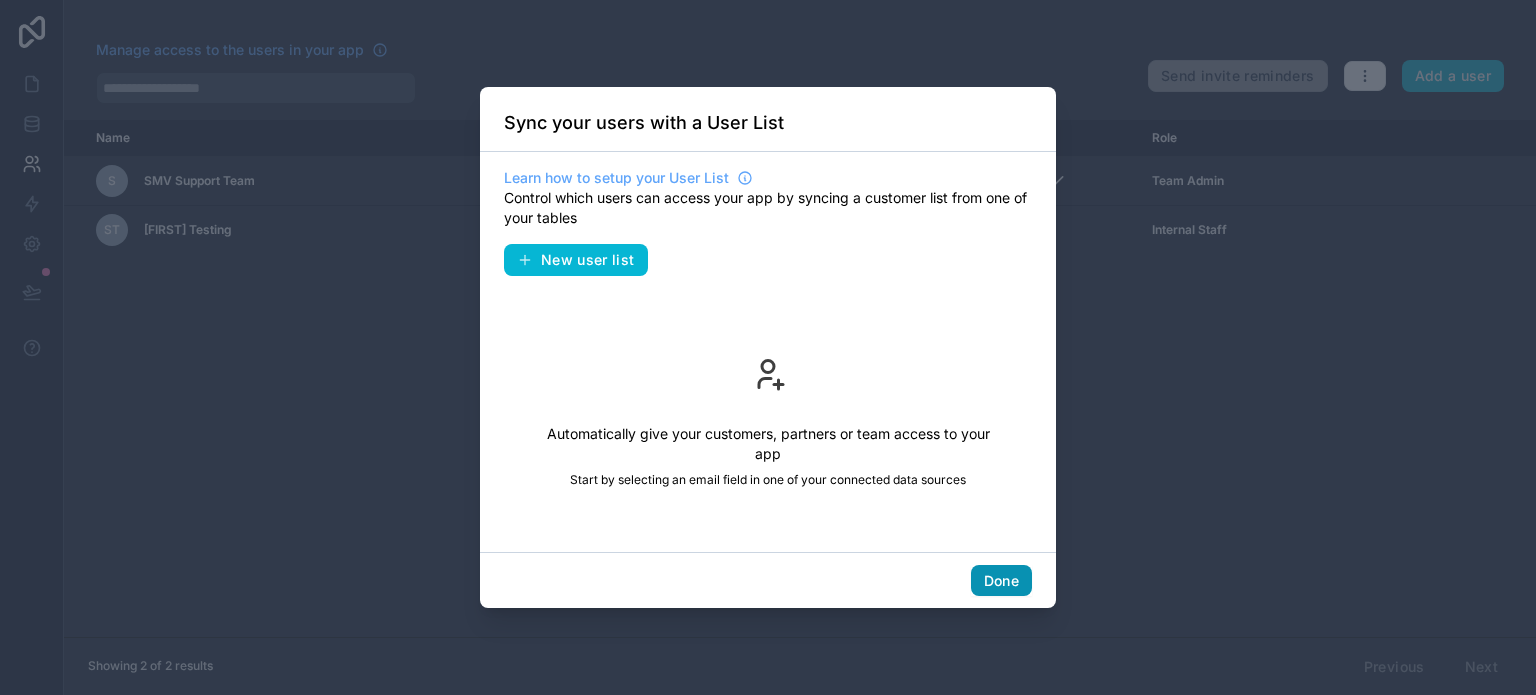 click on "Done" at bounding box center (1001, 581) 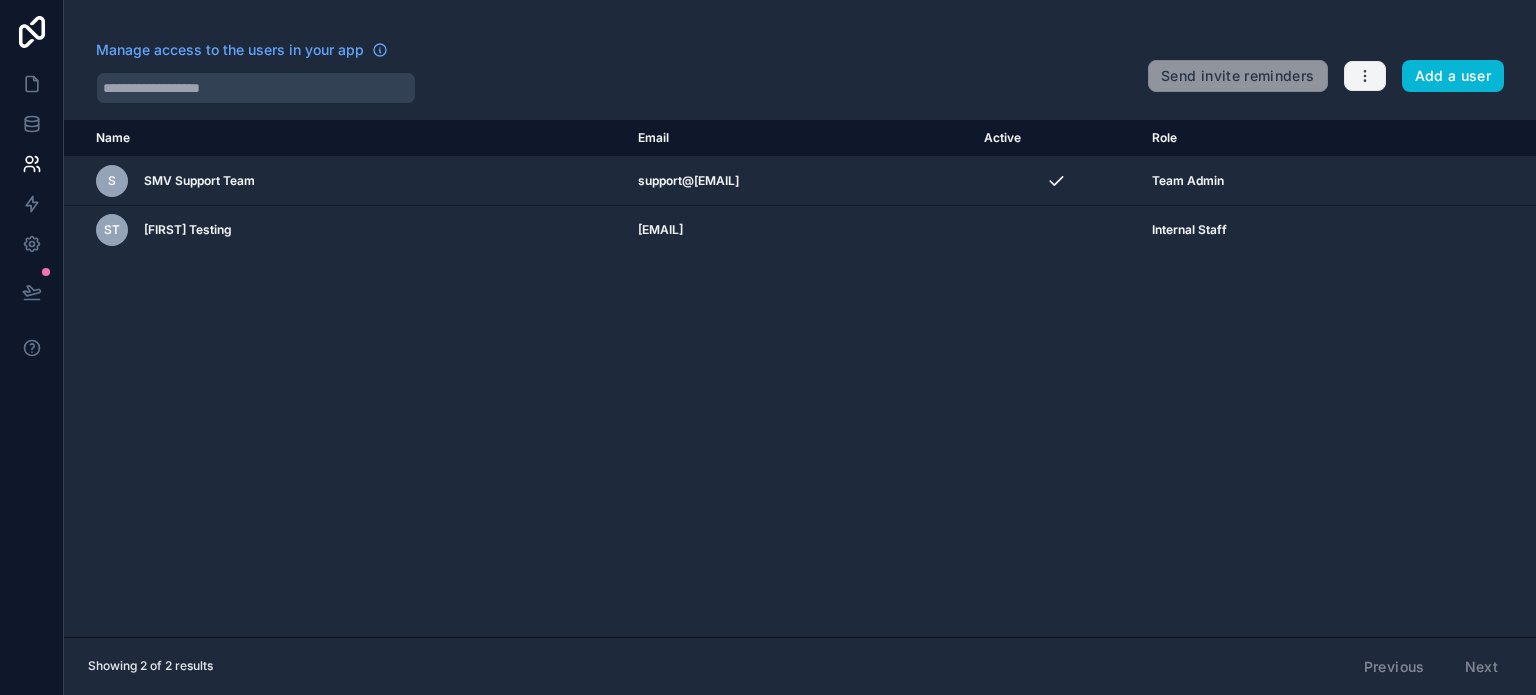 click at bounding box center (1365, 76) 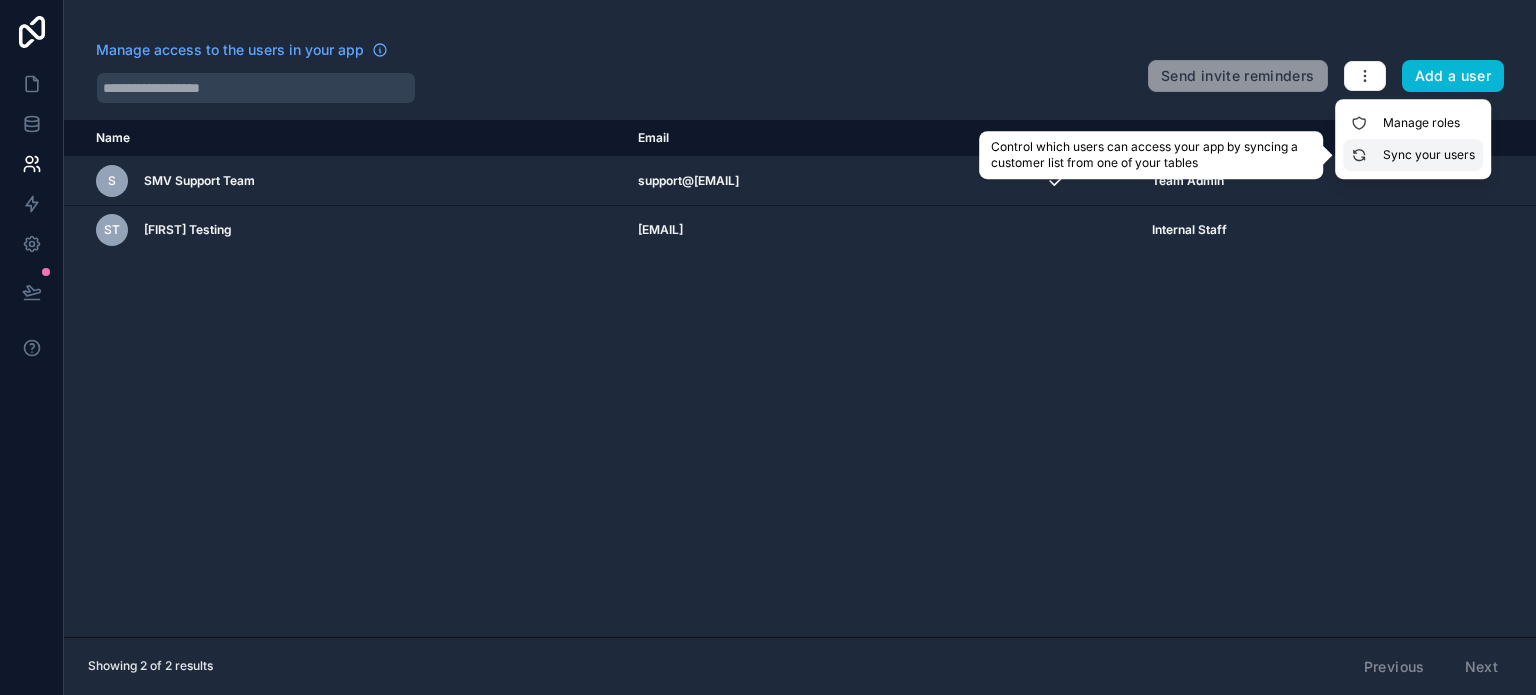 click on "Sync your users" at bounding box center [1413, 155] 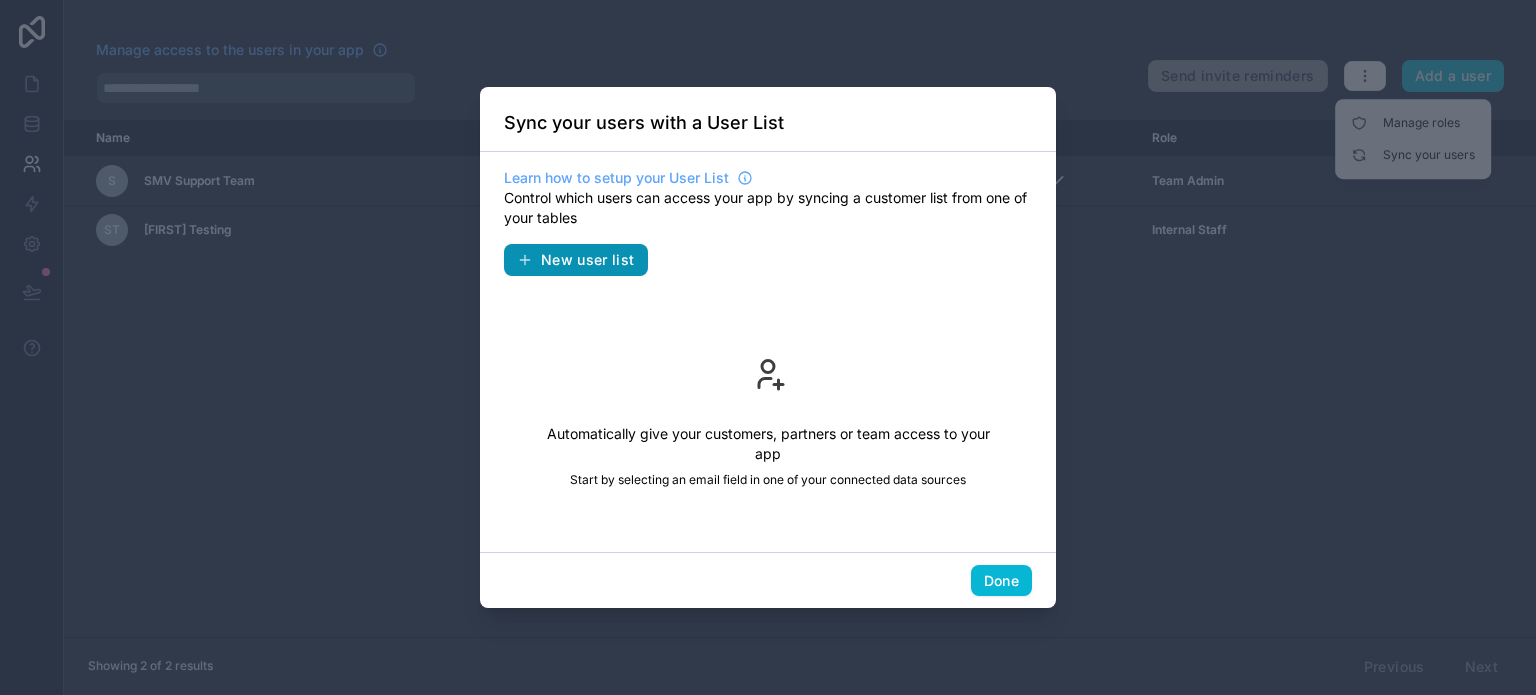 click on "New user list" at bounding box center (588, 260) 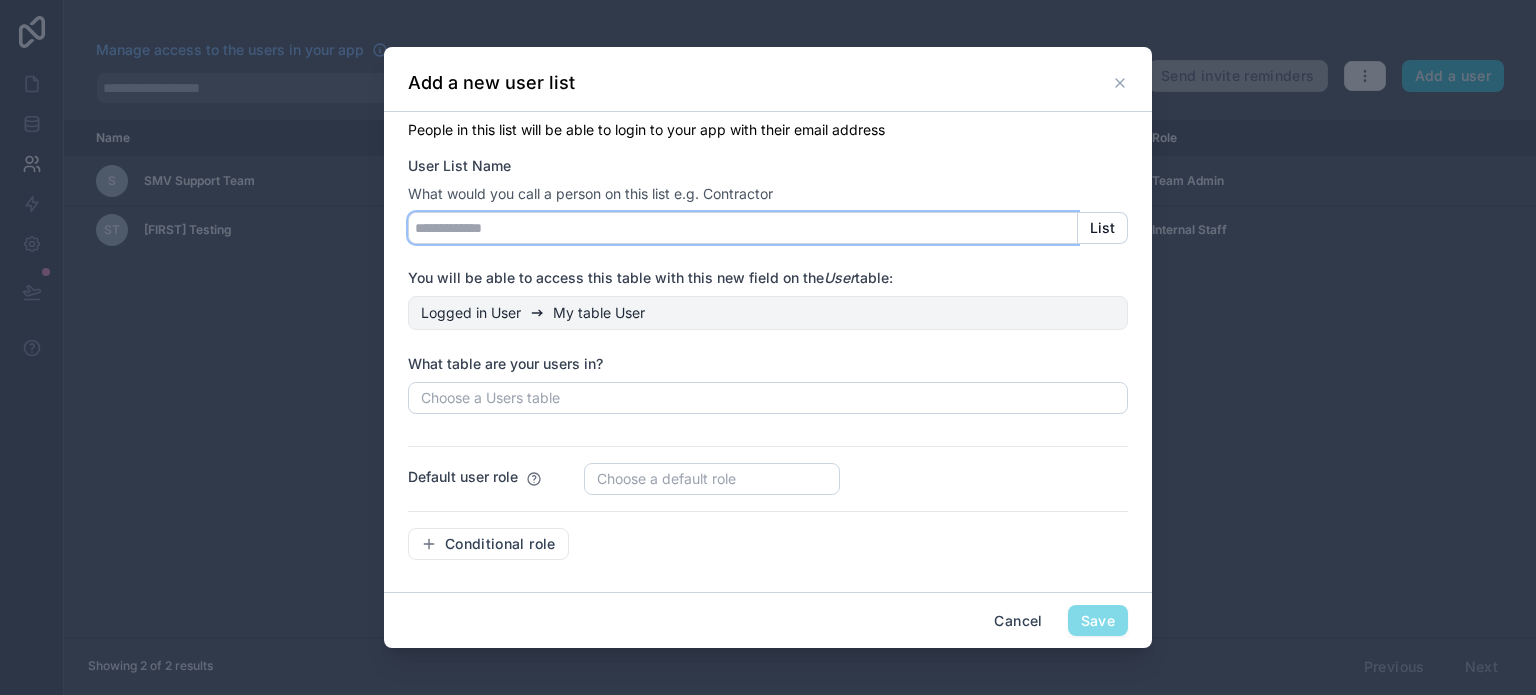 click on "User List Name" at bounding box center [743, 228] 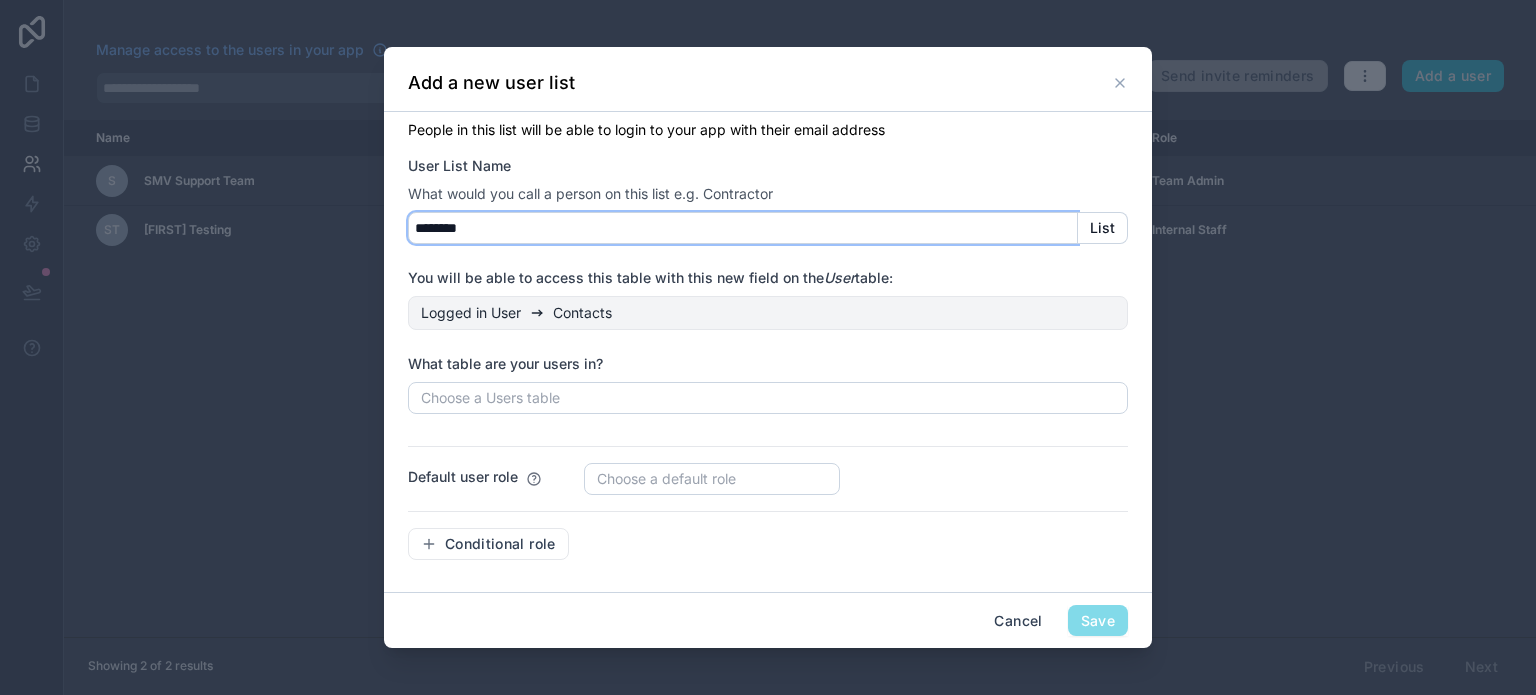type on "********" 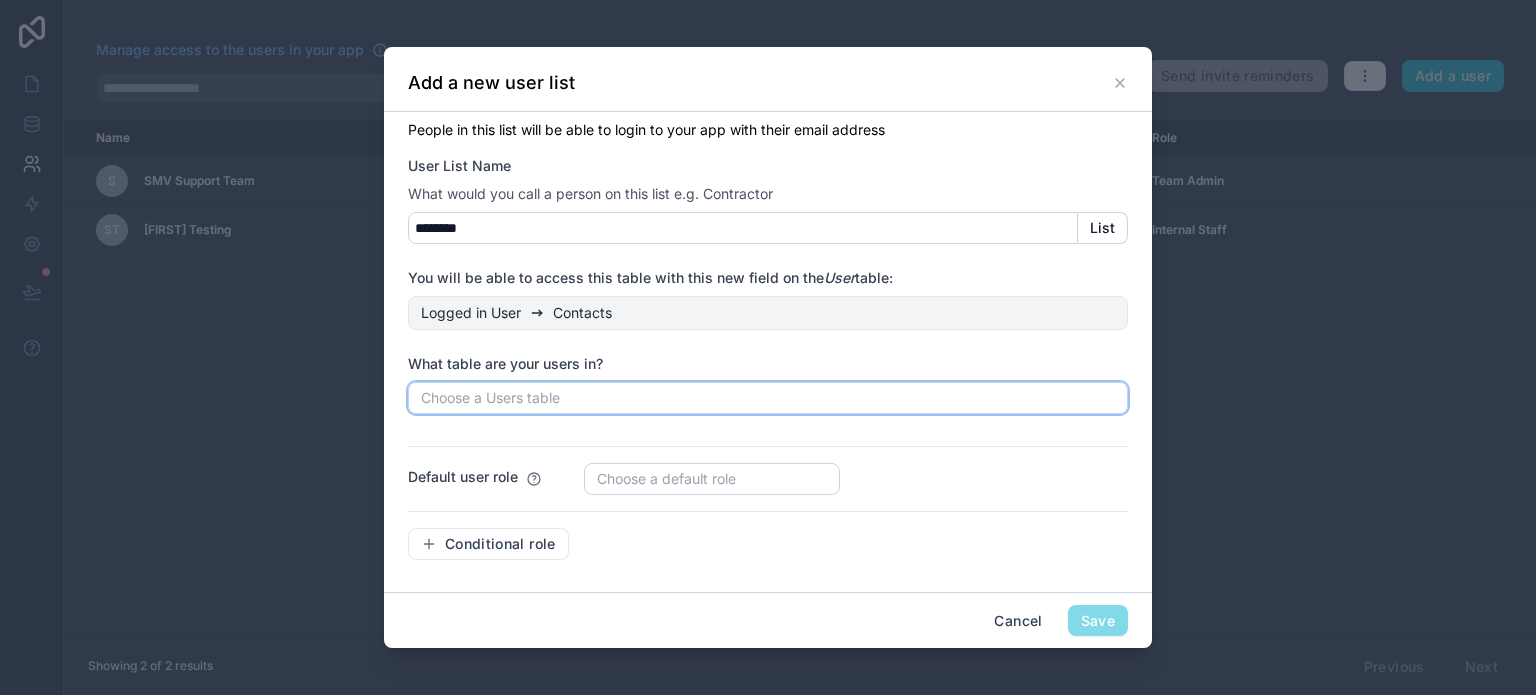 click on "Choose a Users table" at bounding box center (490, 397) 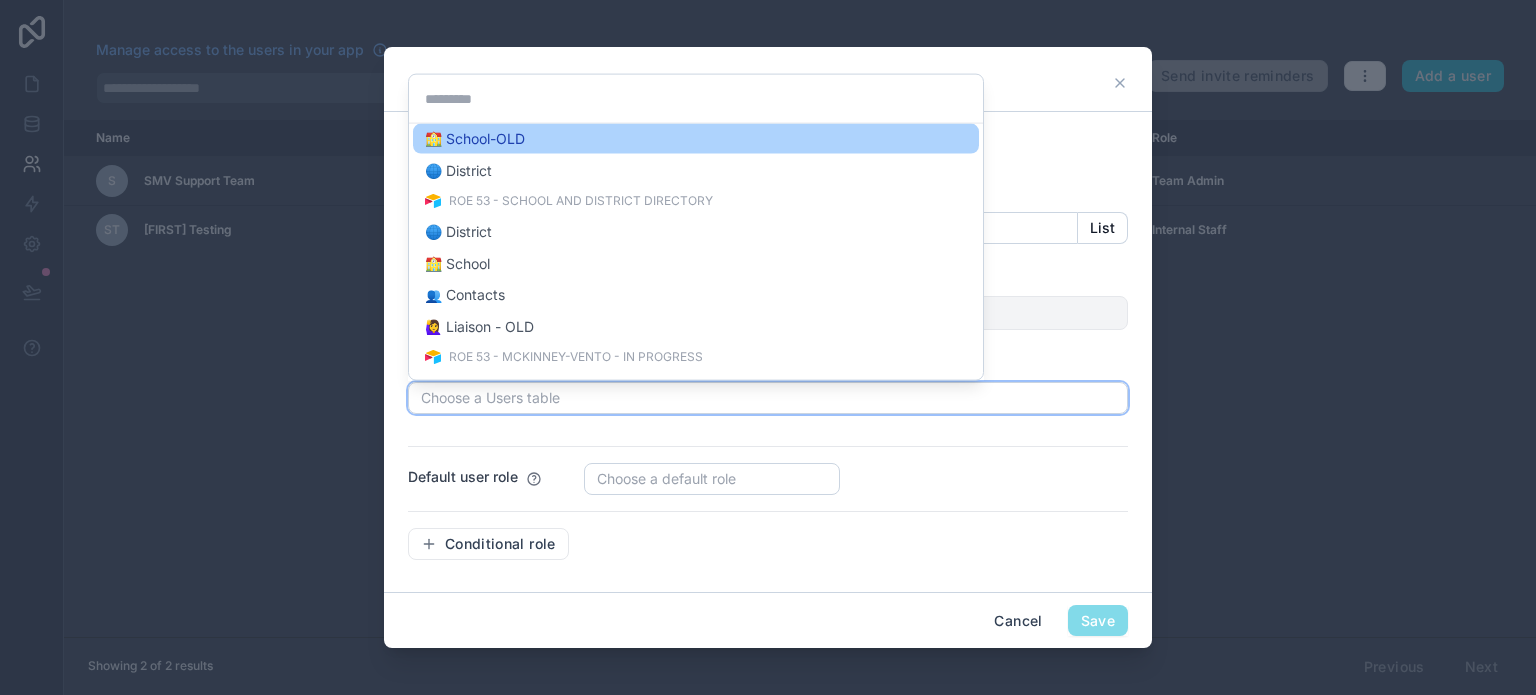 scroll, scrollTop: 600, scrollLeft: 0, axis: vertical 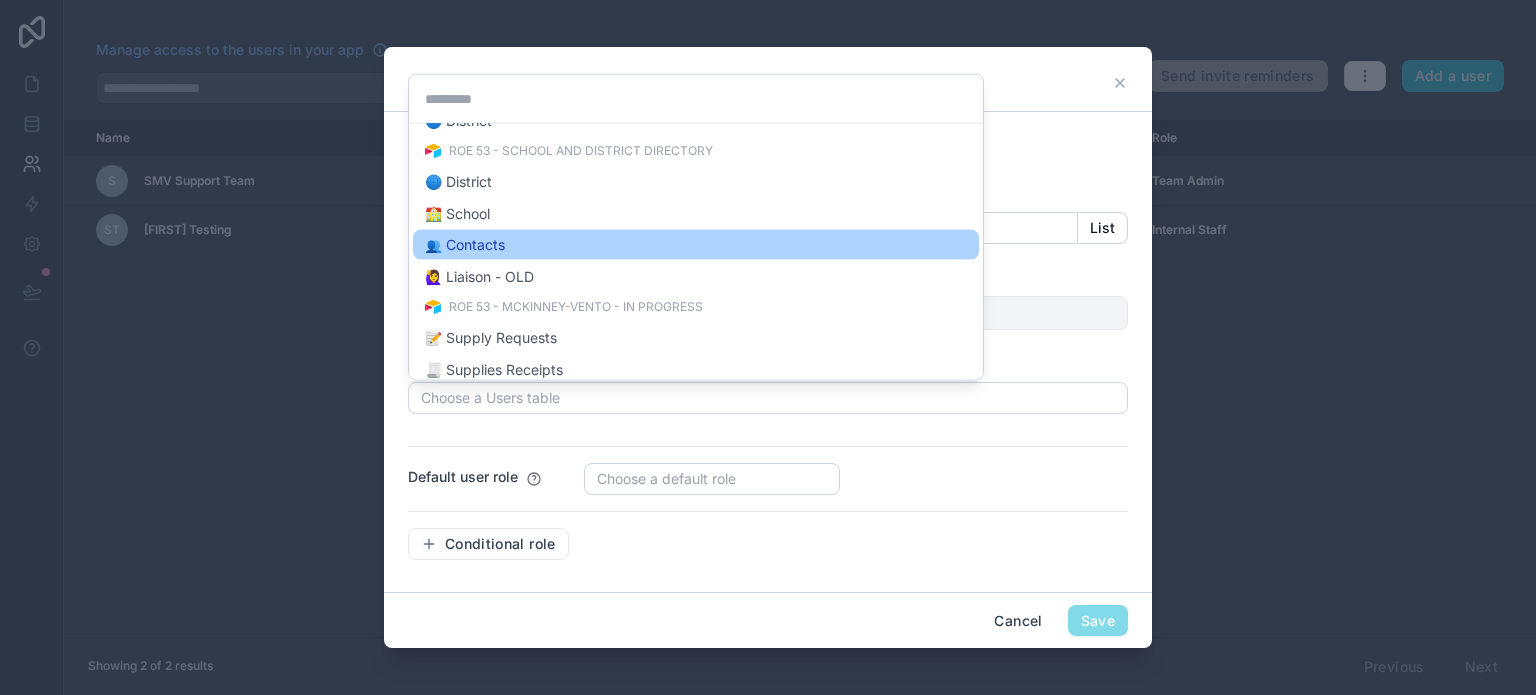 click on "👥 Contacts" at bounding box center (696, 245) 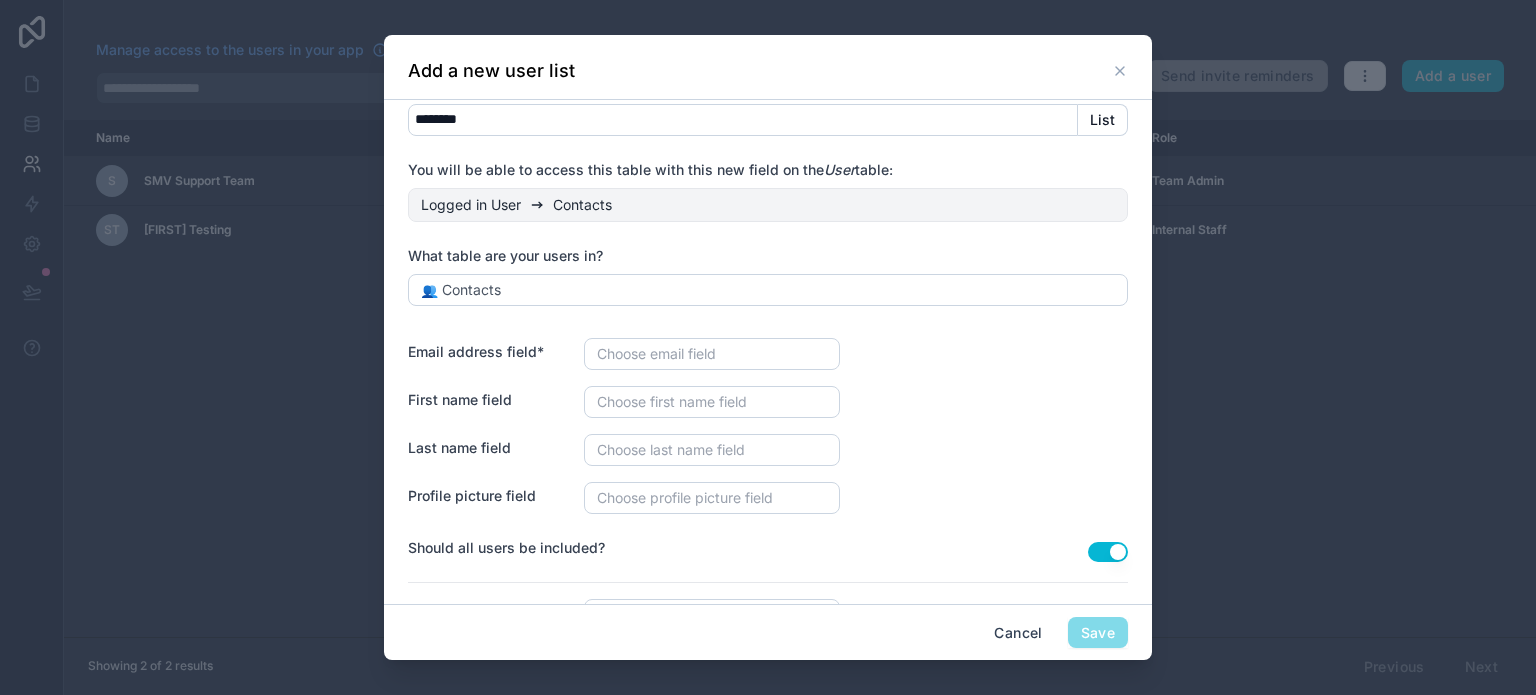 scroll, scrollTop: 100, scrollLeft: 0, axis: vertical 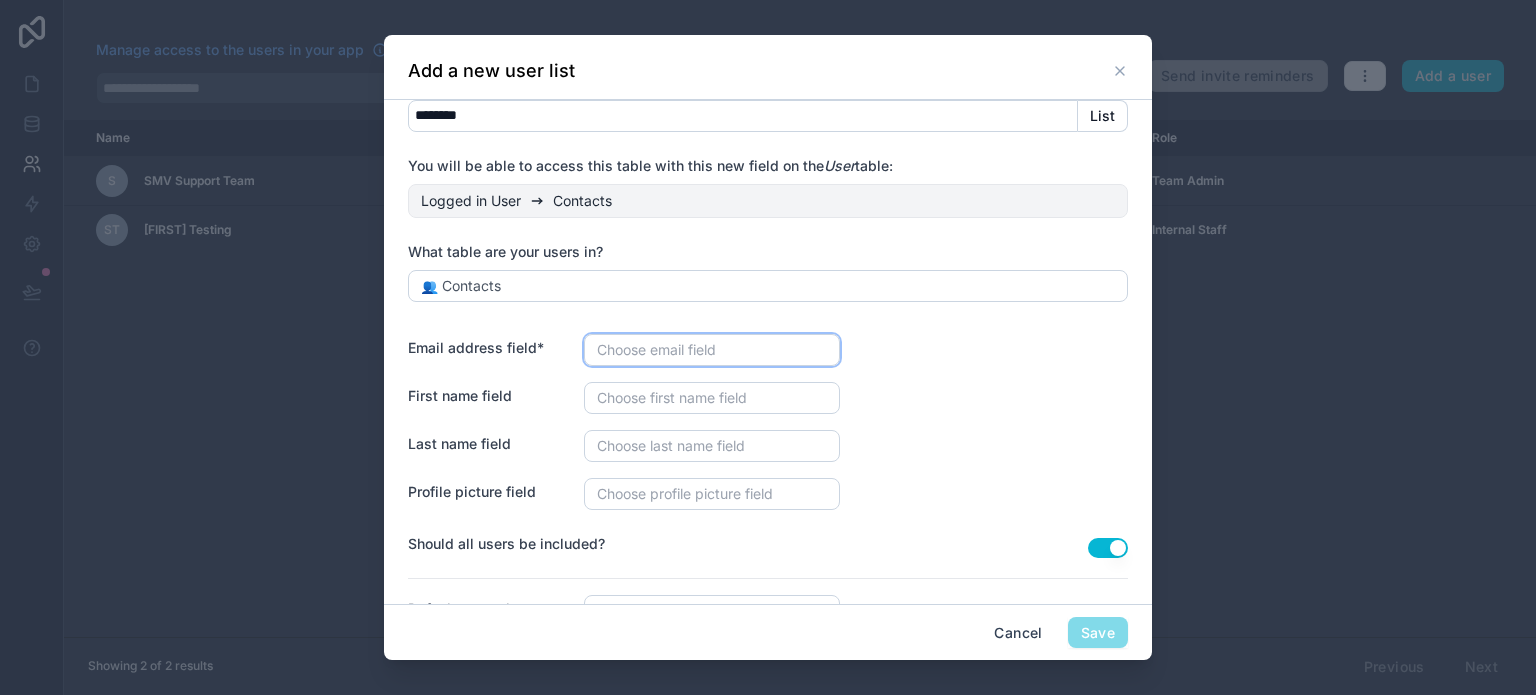 click on "Choose email field" at bounding box center (656, 349) 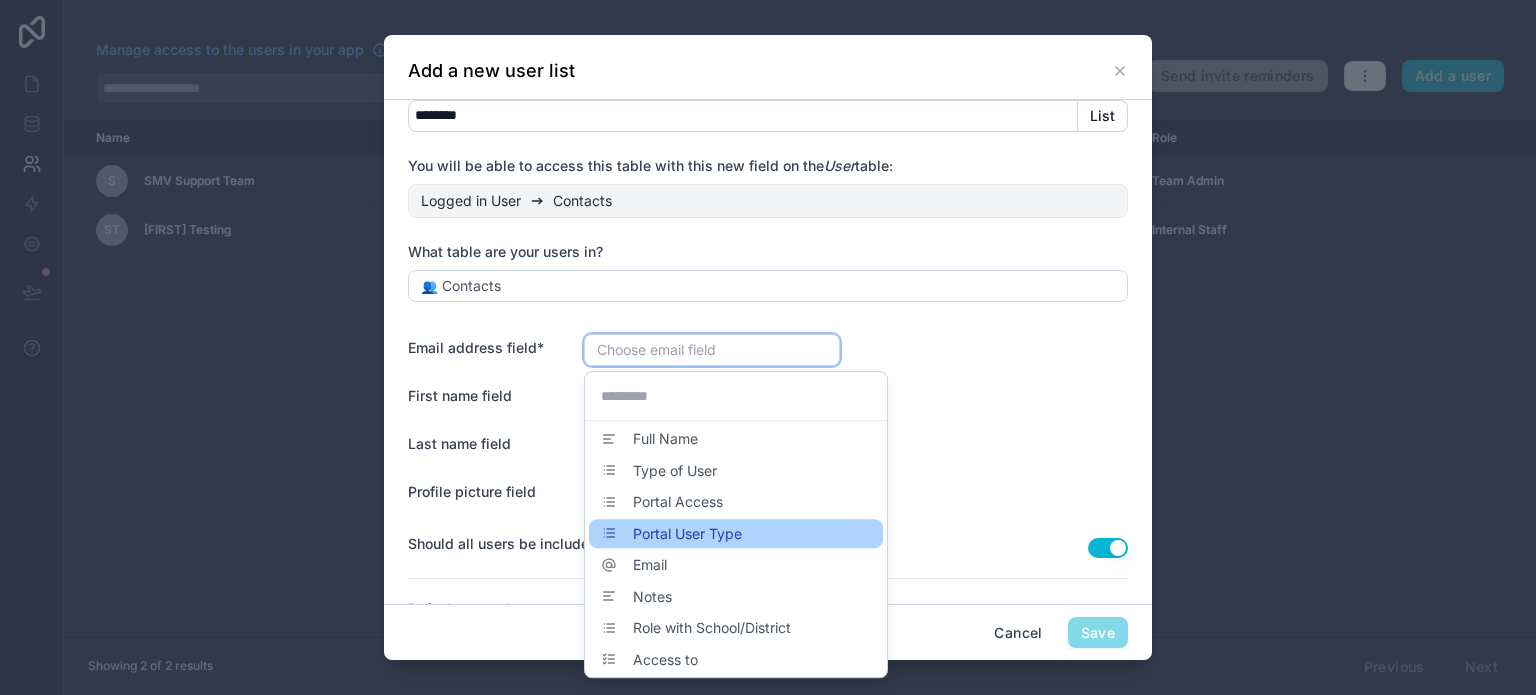 scroll, scrollTop: 140, scrollLeft: 0, axis: vertical 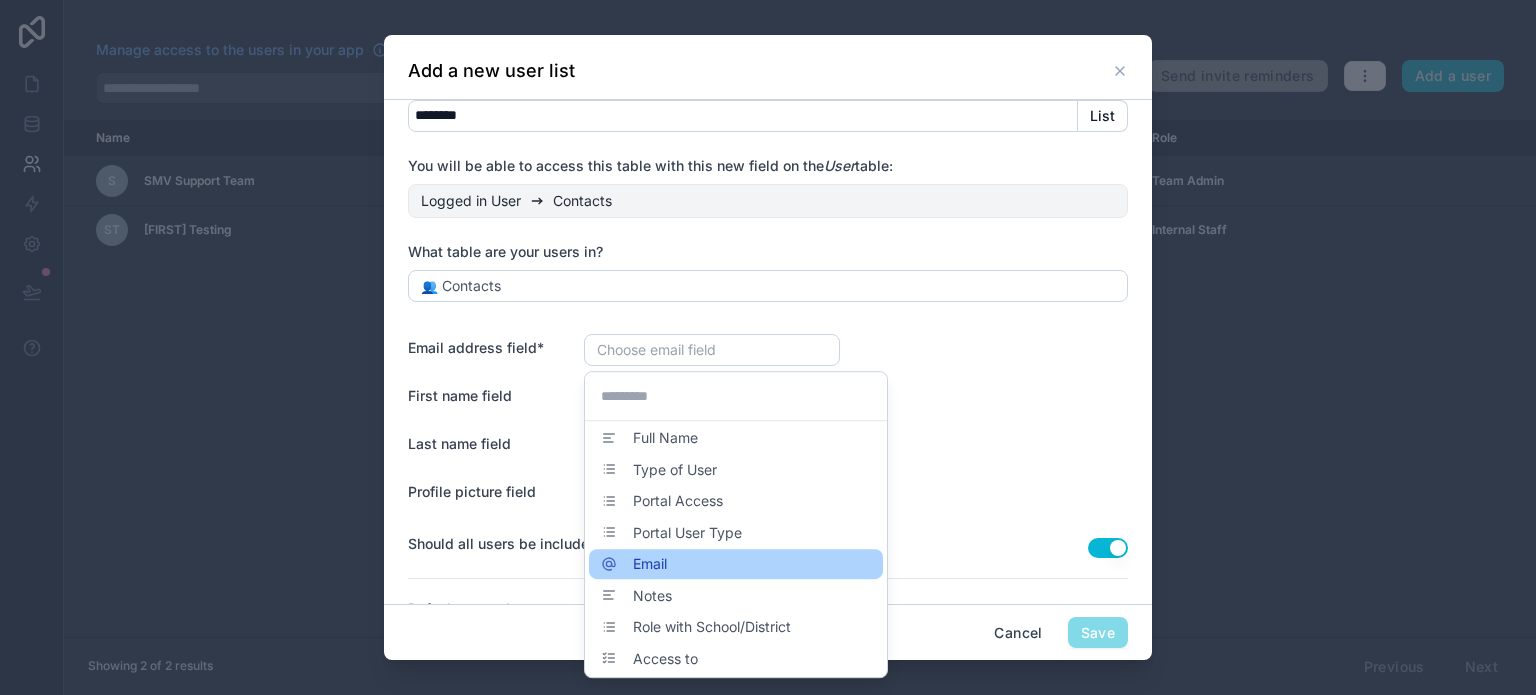 click on "Email" at bounding box center (736, 564) 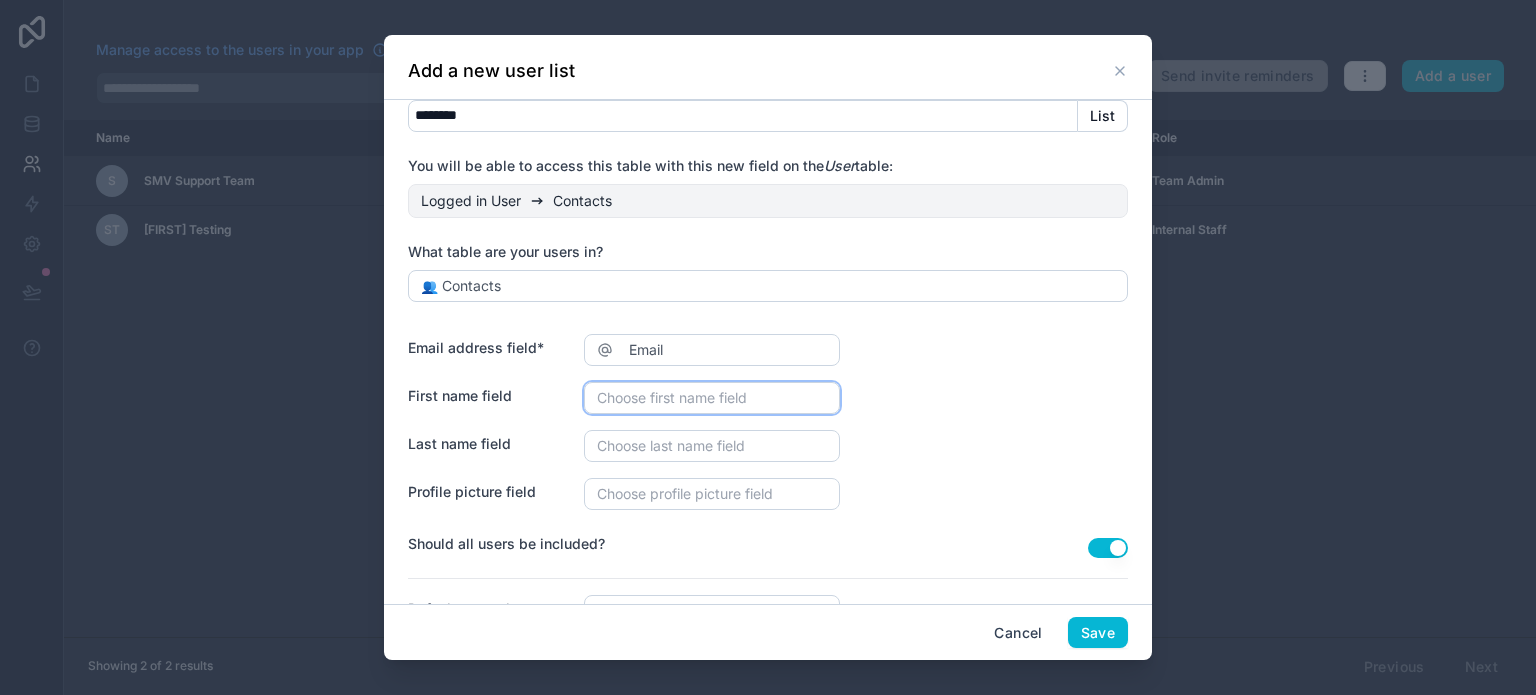 click on "Choose first name field" at bounding box center (672, 397) 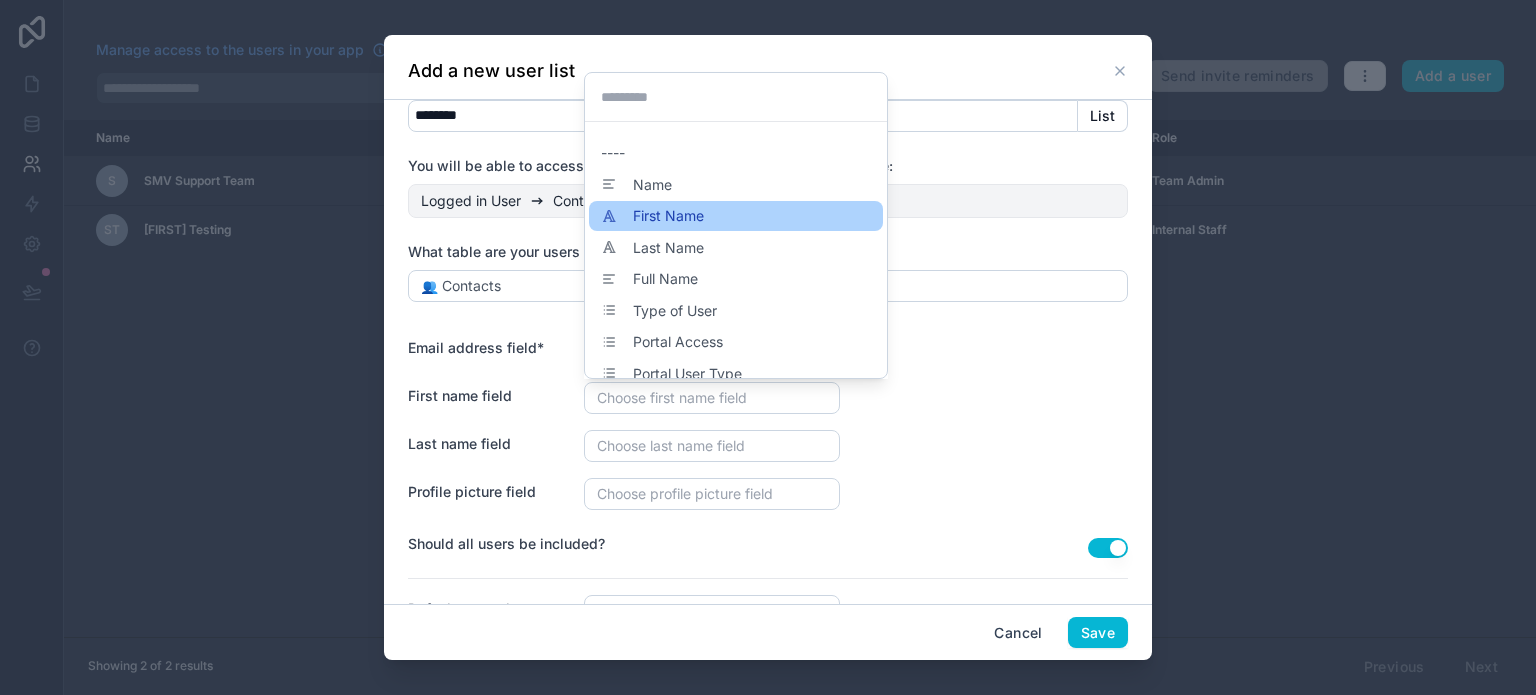 click on "First Name" at bounding box center [668, 216] 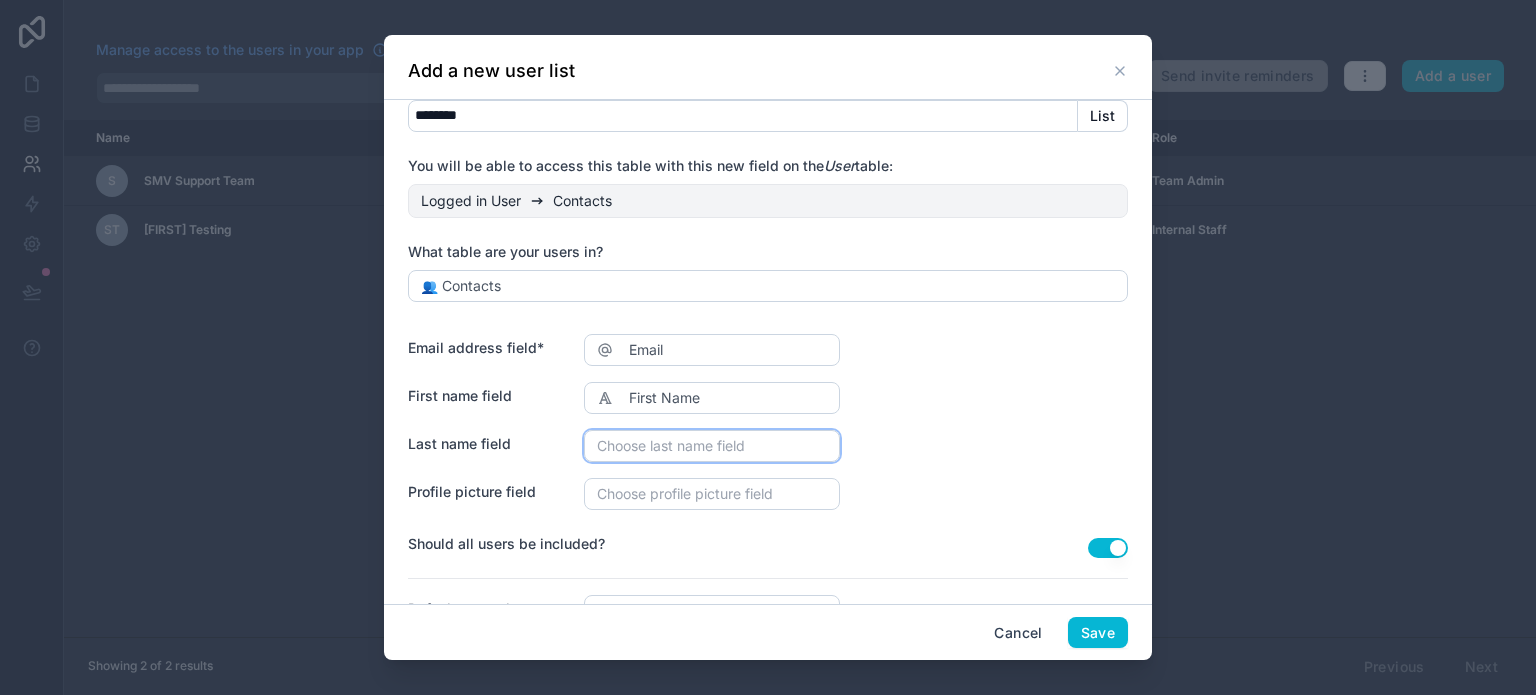 click on "Choose last name field" at bounding box center [671, 445] 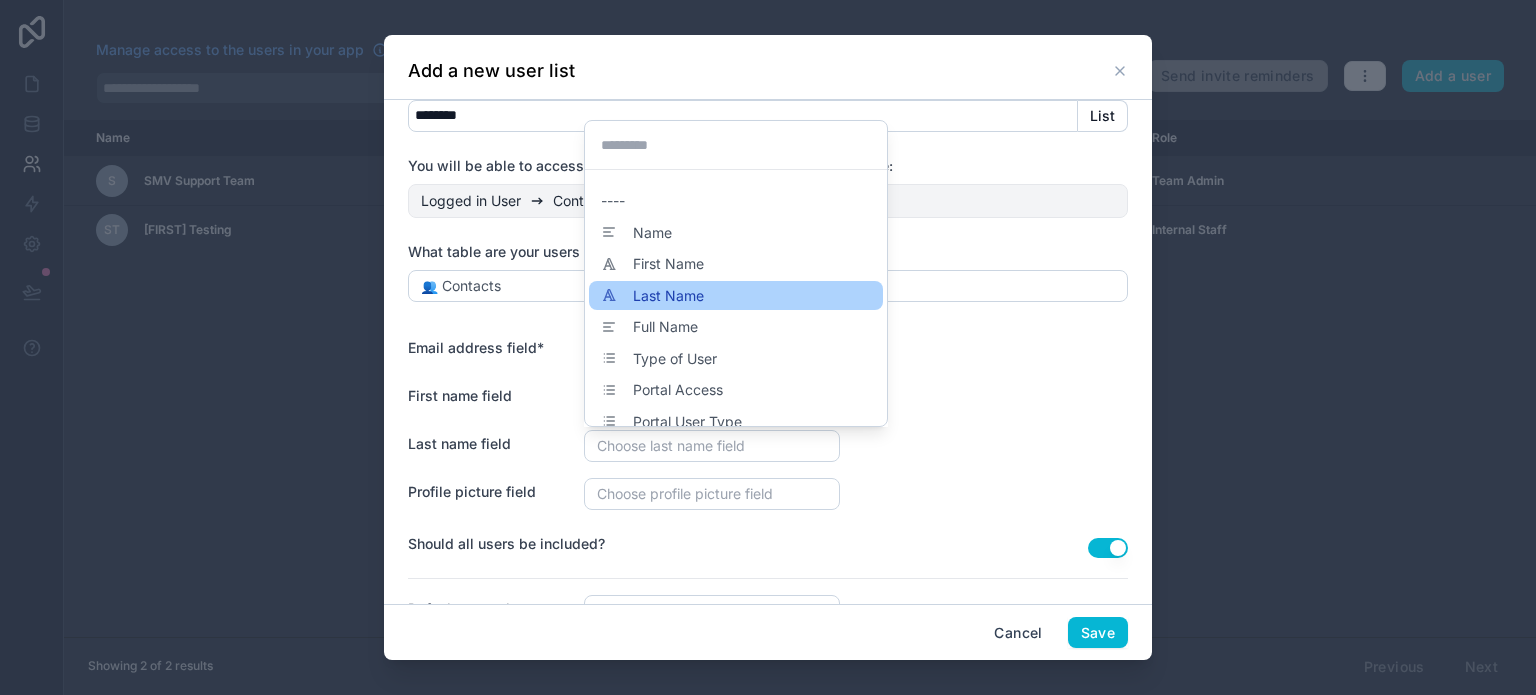 click on "Last Name" at bounding box center (668, 296) 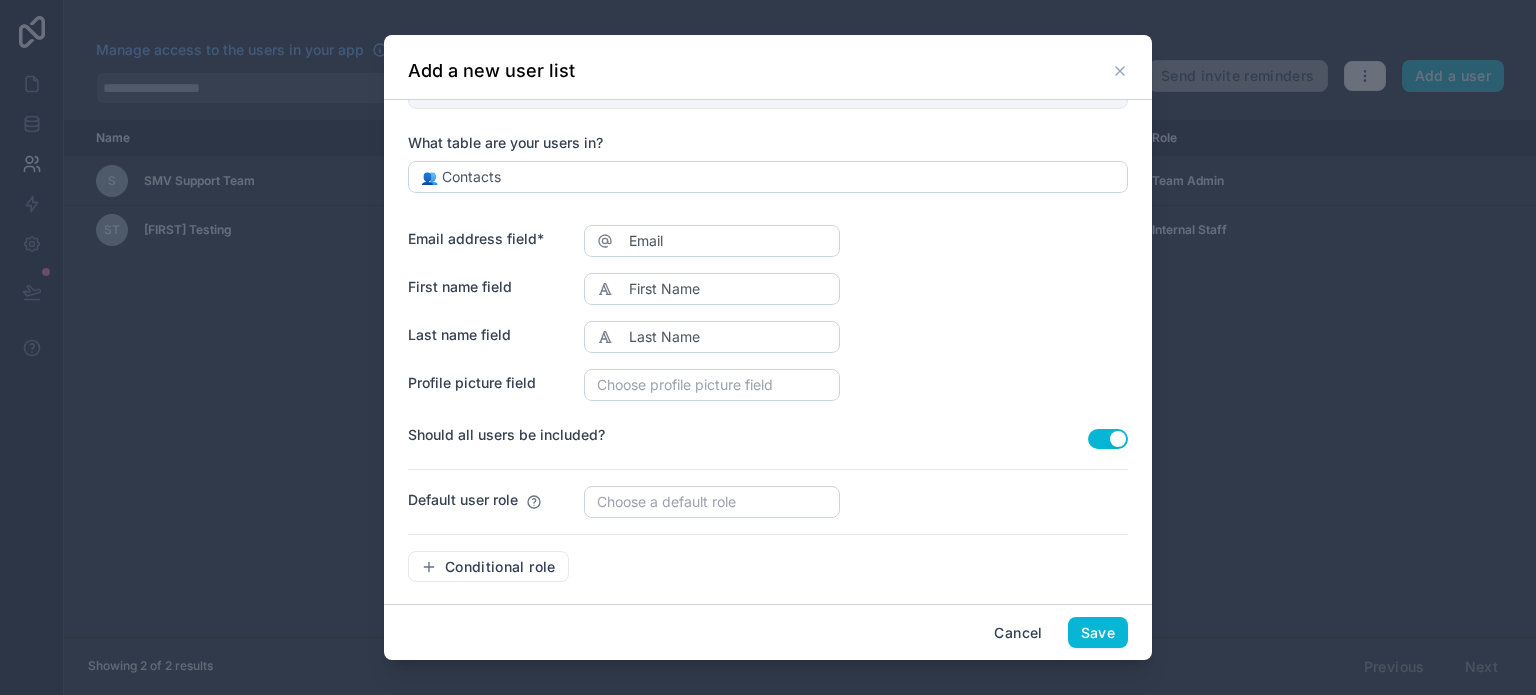 scroll, scrollTop: 216, scrollLeft: 0, axis: vertical 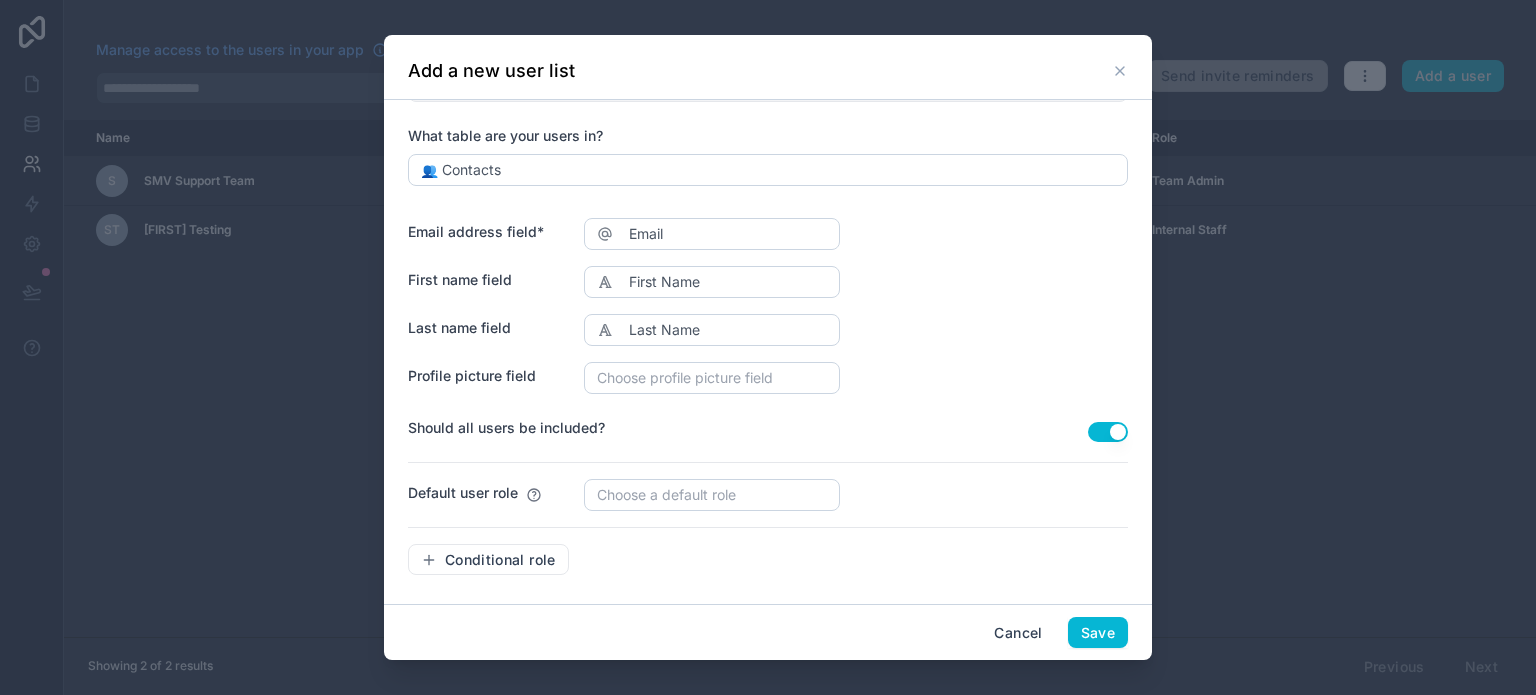 click on "Use setting" at bounding box center [1108, 432] 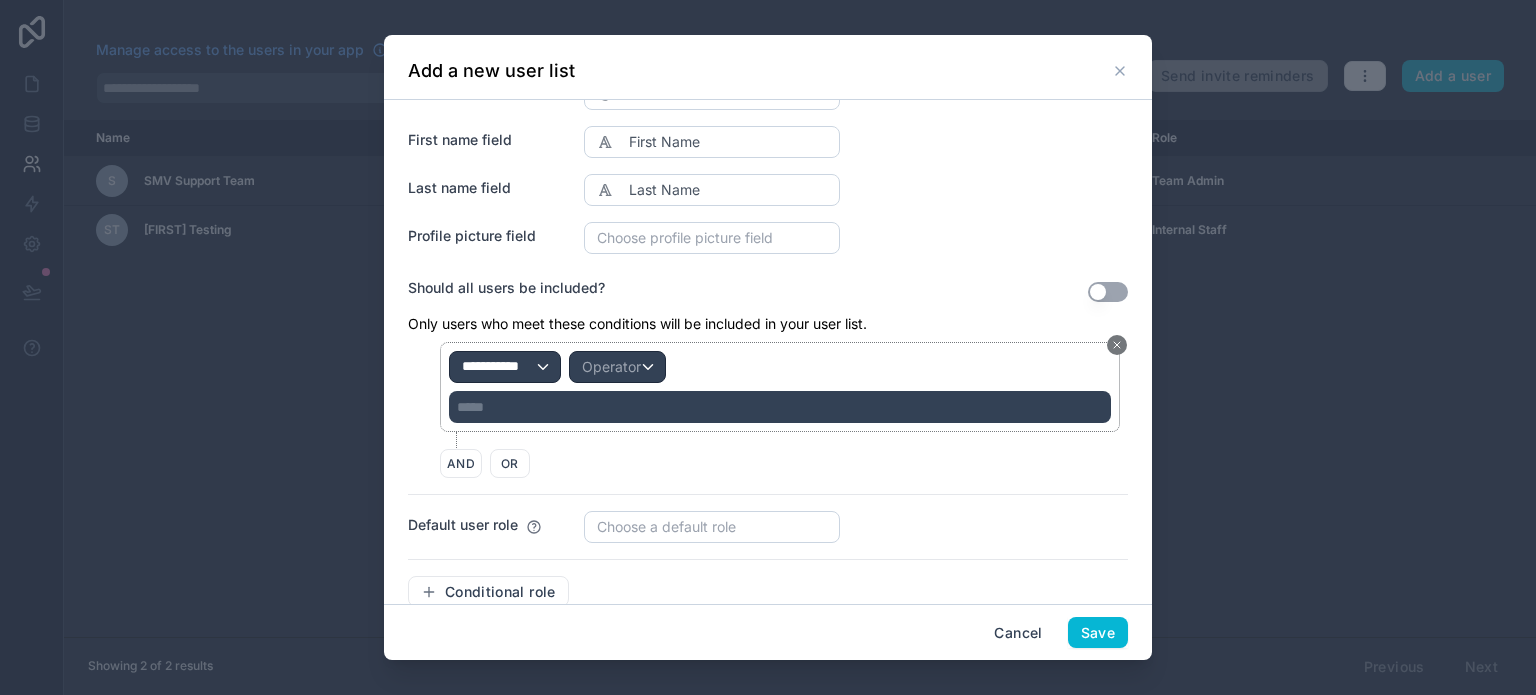 scroll, scrollTop: 388, scrollLeft: 0, axis: vertical 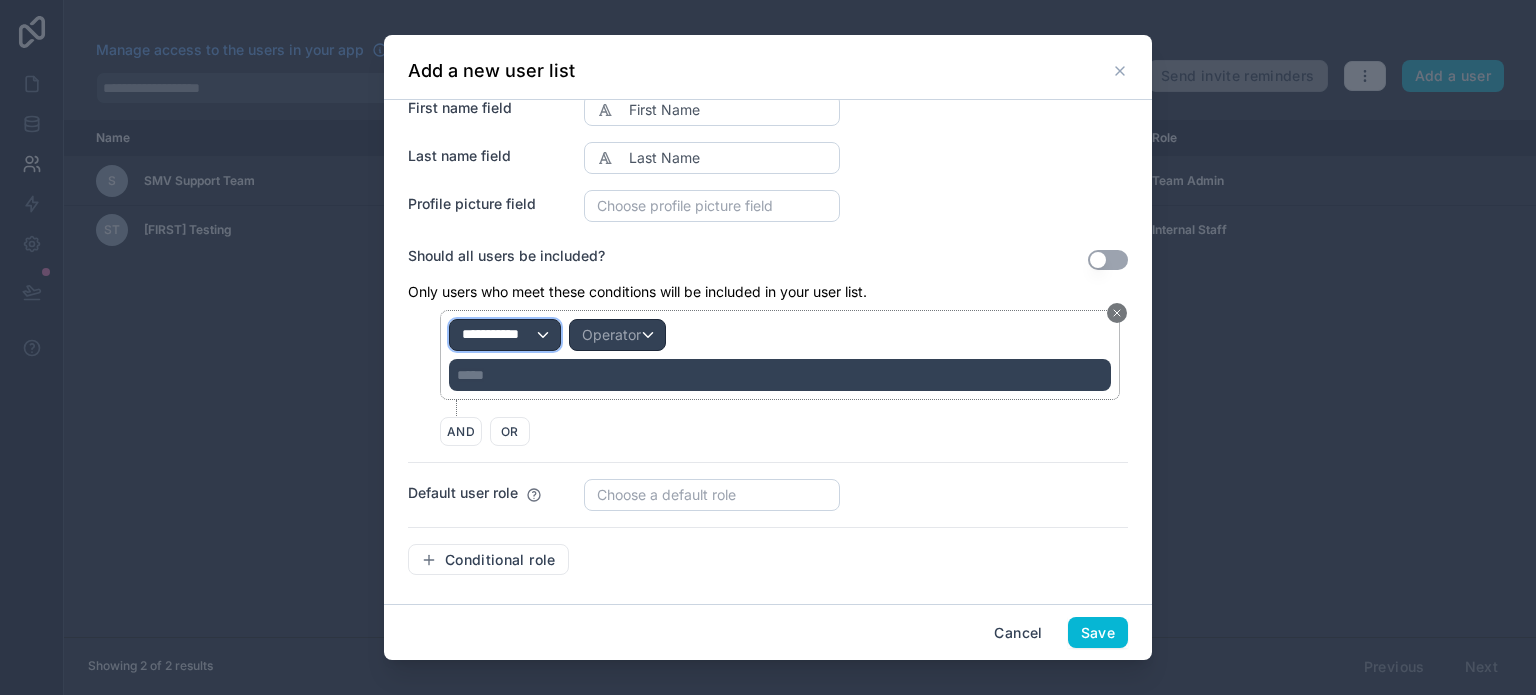 click on "**********" at bounding box center (499, 335) 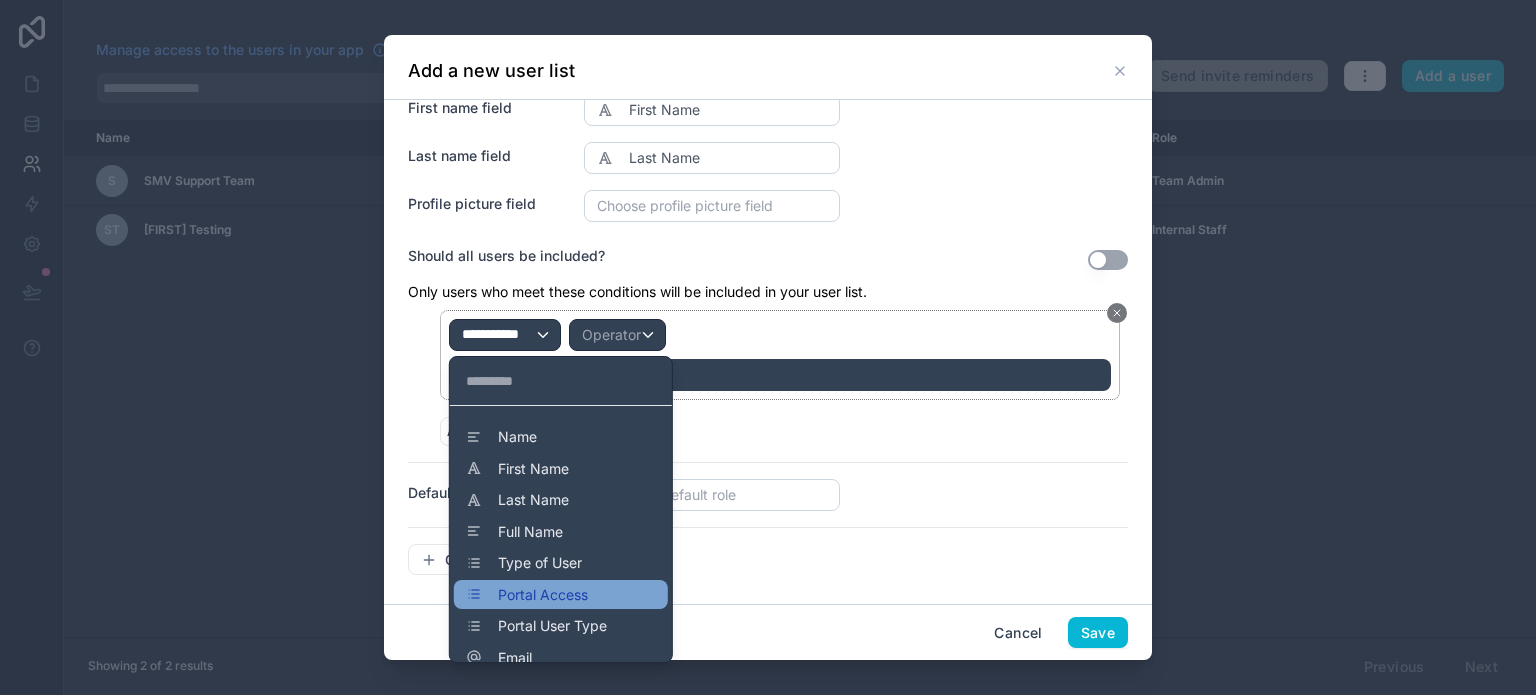 click on "Portal Access" at bounding box center [543, 595] 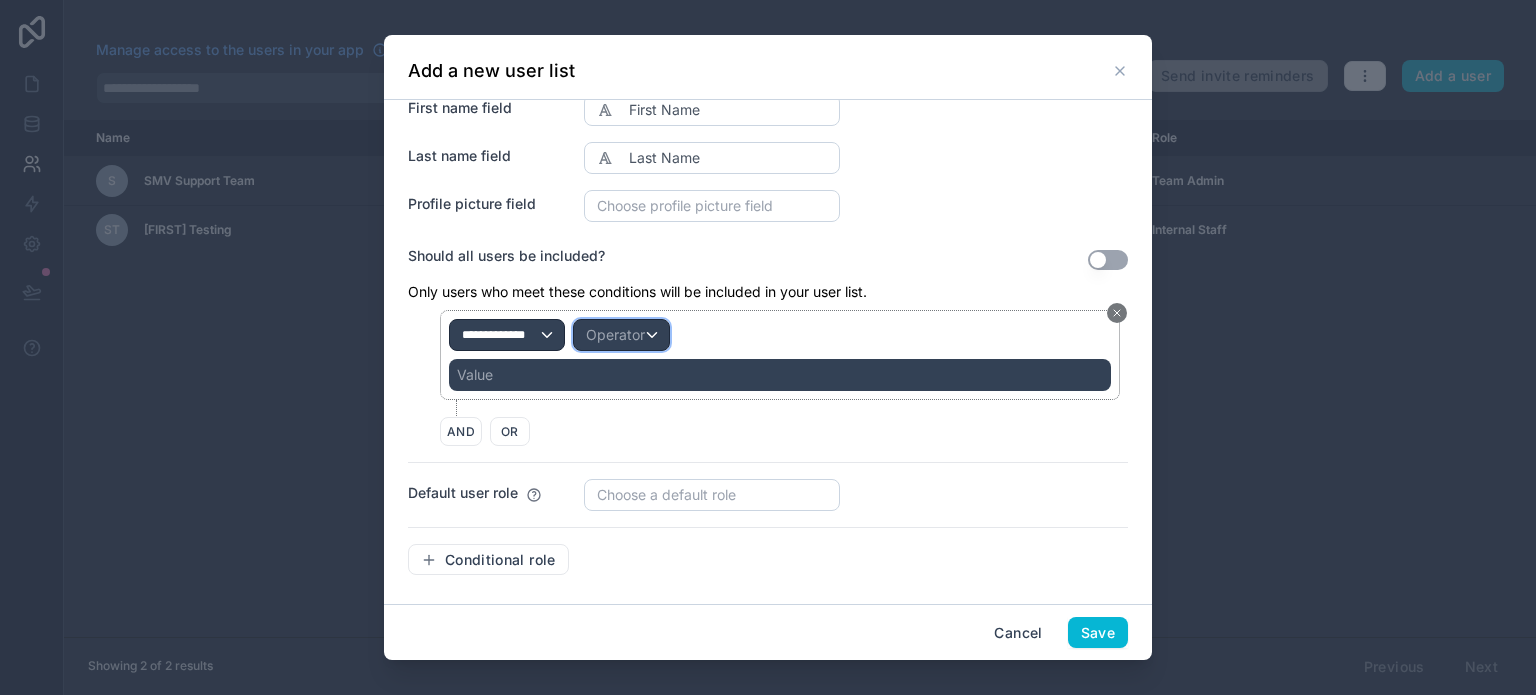 click on "Operator" at bounding box center (615, 334) 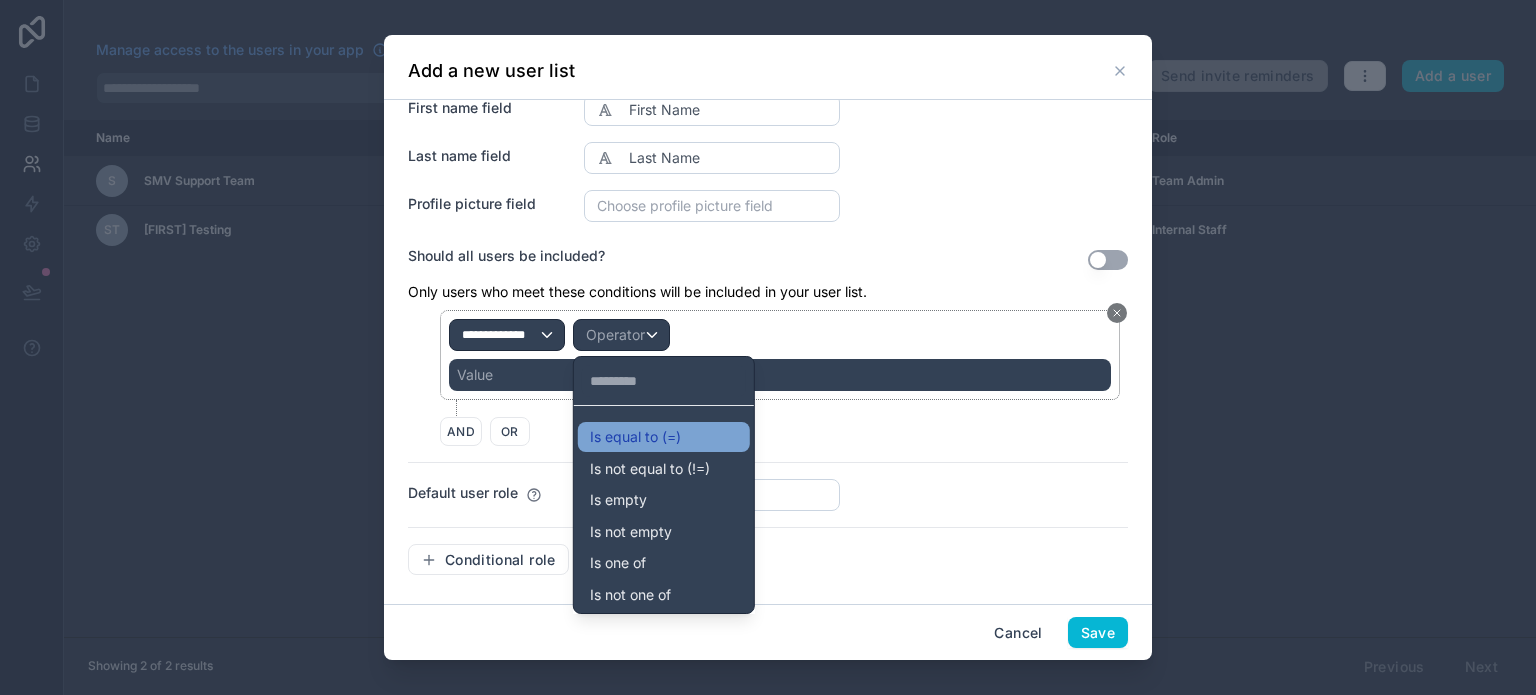 click on "Is equal to (=)" at bounding box center [664, 437] 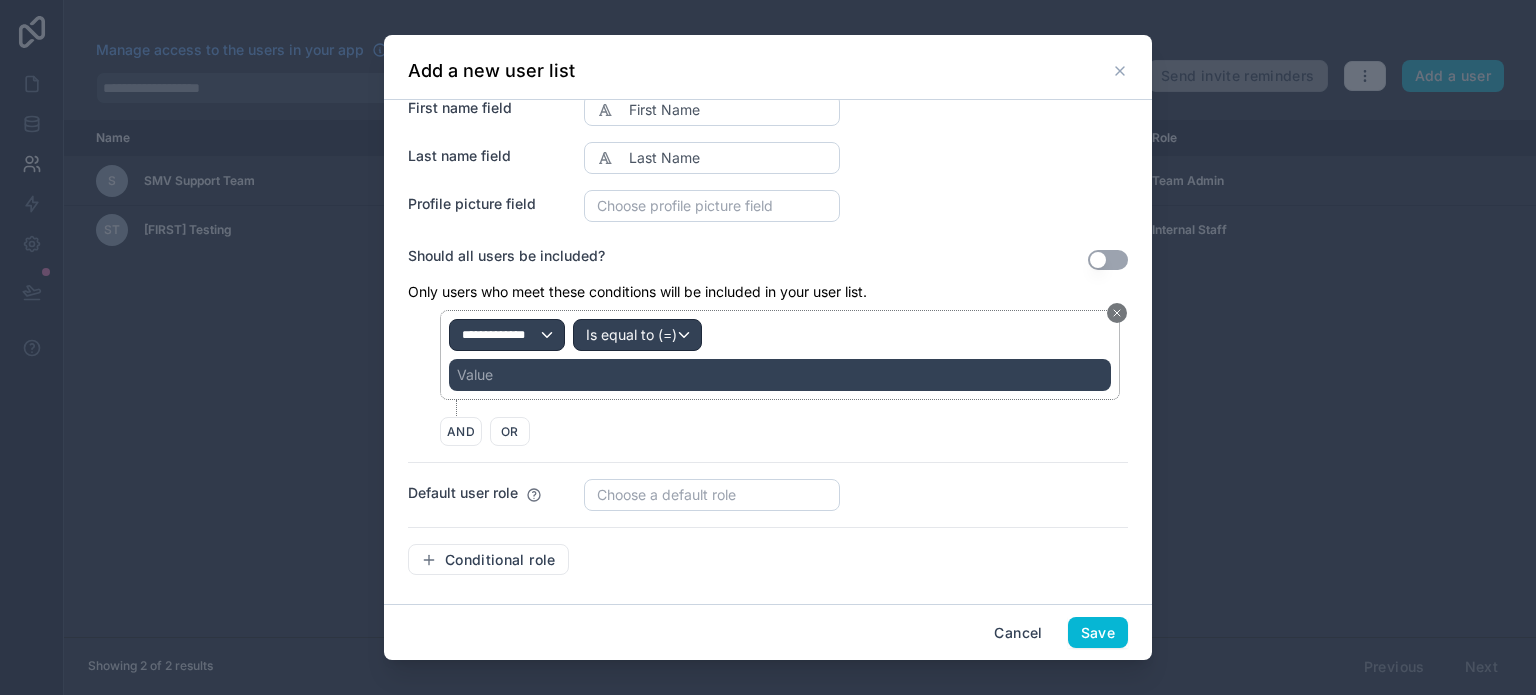 click on "Value" at bounding box center [780, 375] 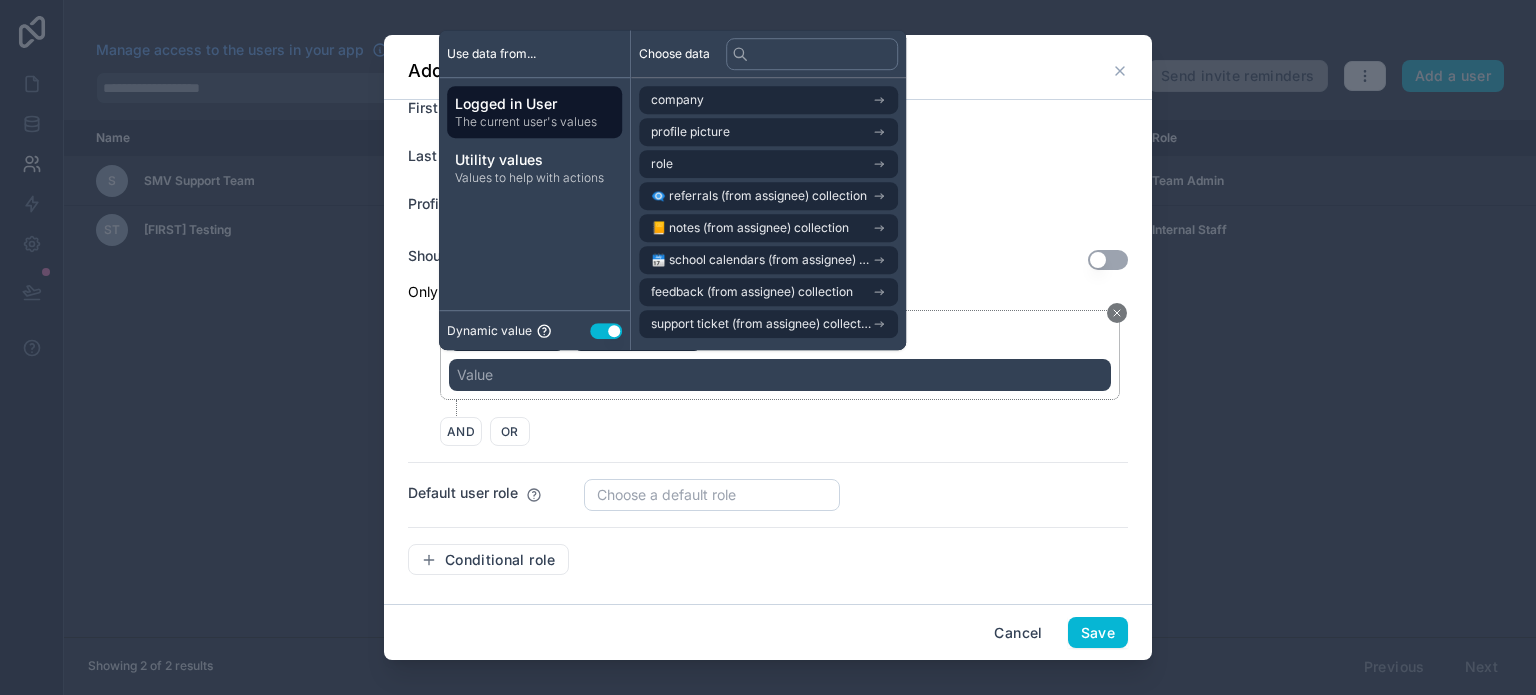 click on "Use setting" at bounding box center [606, 331] 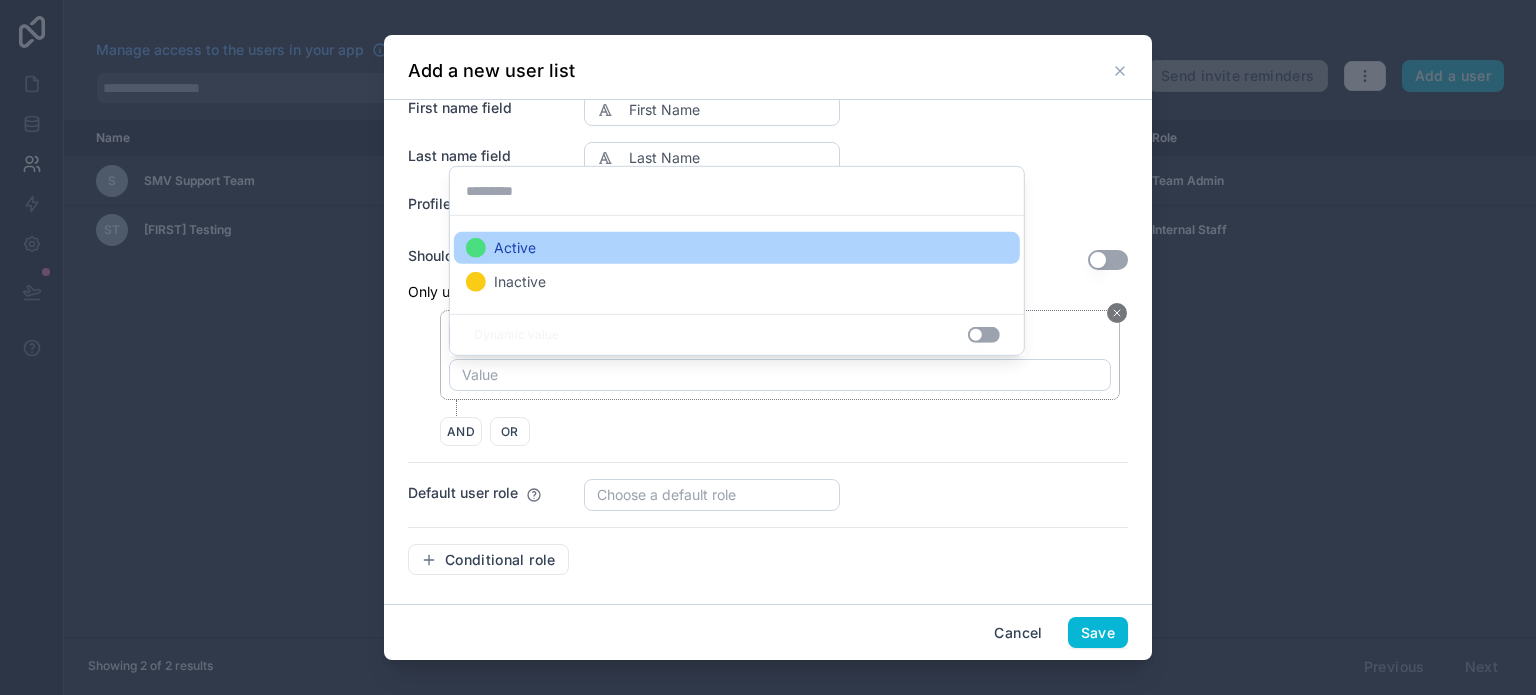 click on "Active" at bounding box center [737, 248] 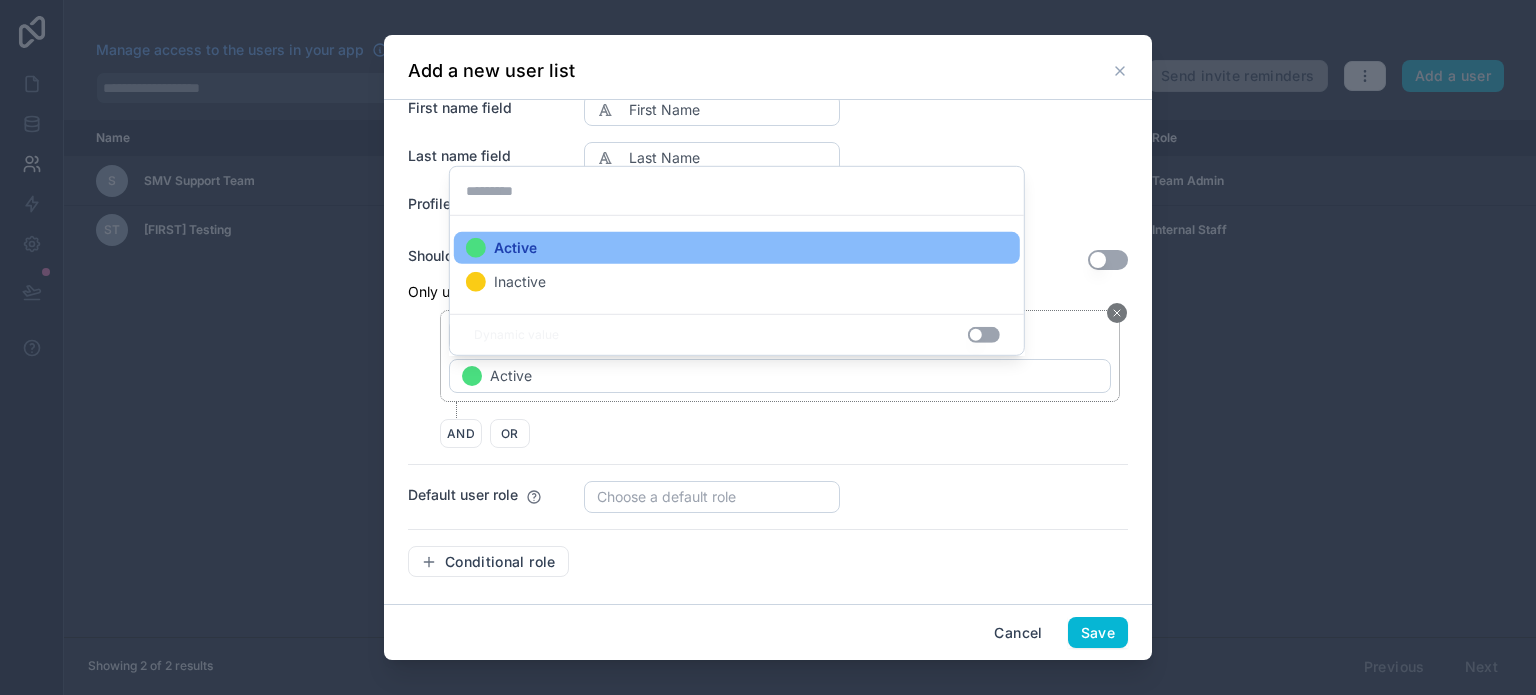 click on "AND OR" at bounding box center (784, 433) 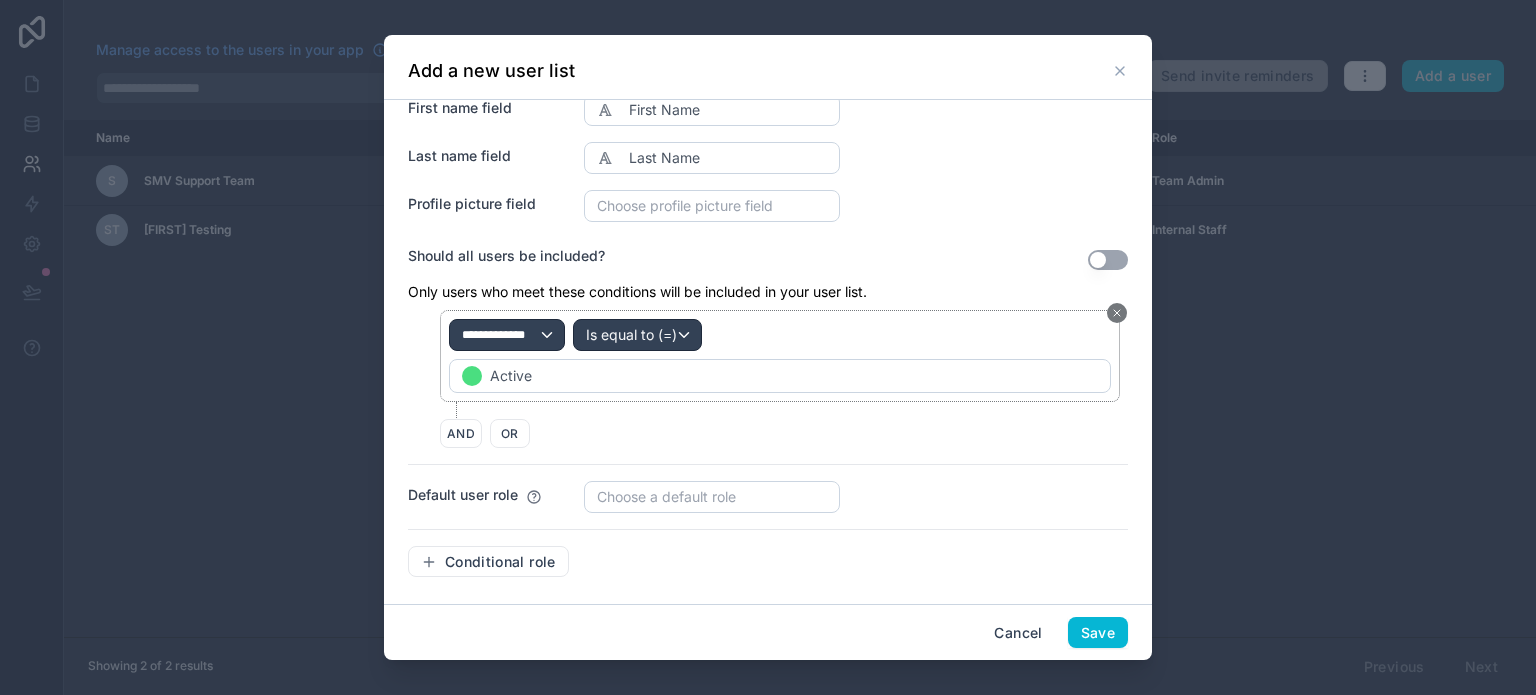 scroll, scrollTop: 389, scrollLeft: 0, axis: vertical 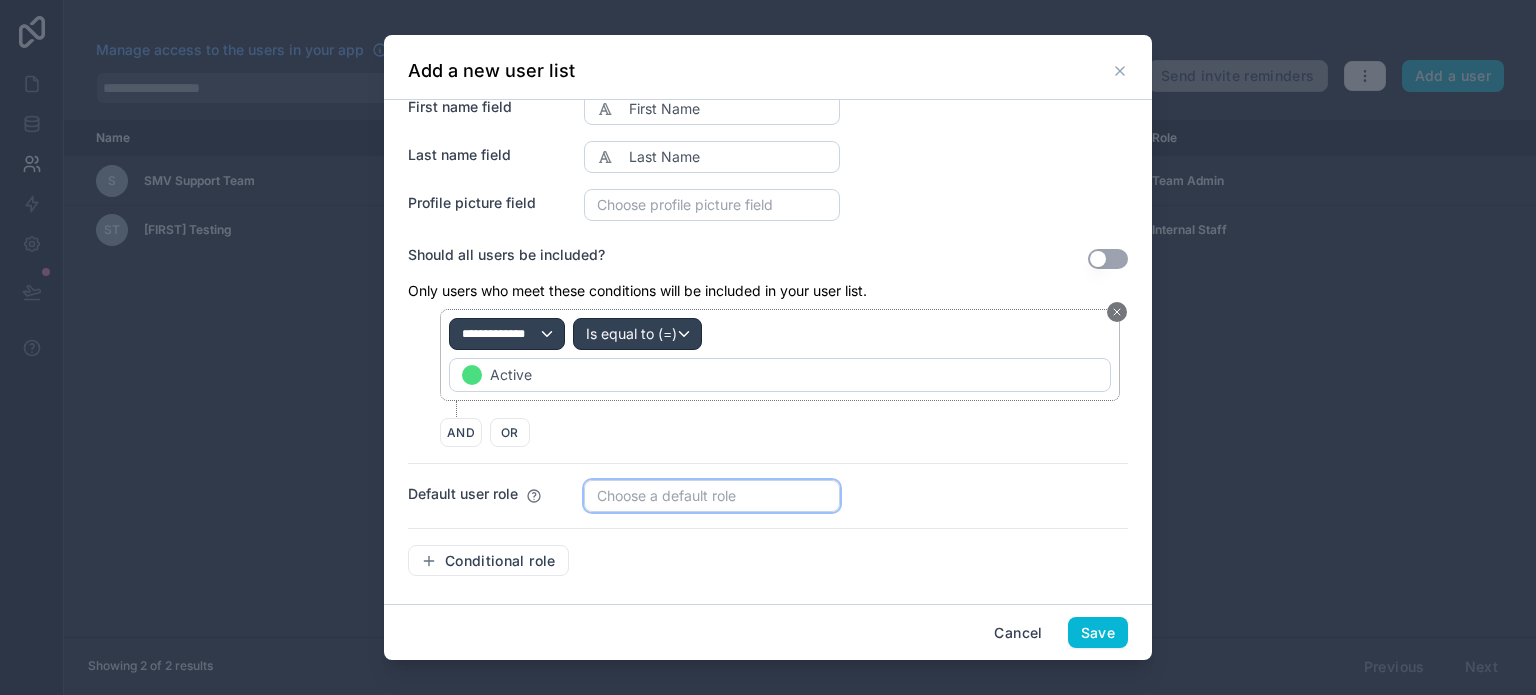 click on "Choose a default role" at bounding box center [666, 495] 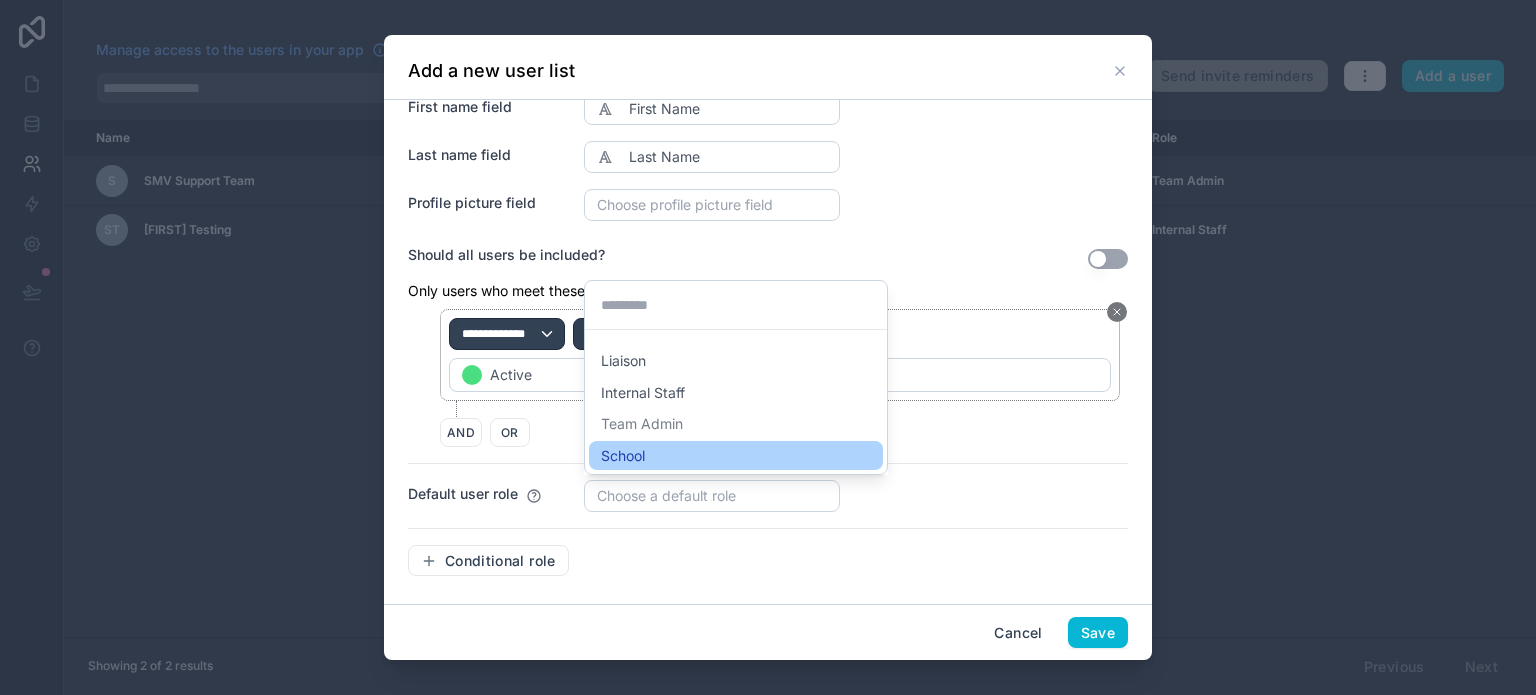 click on "School" at bounding box center [736, 456] 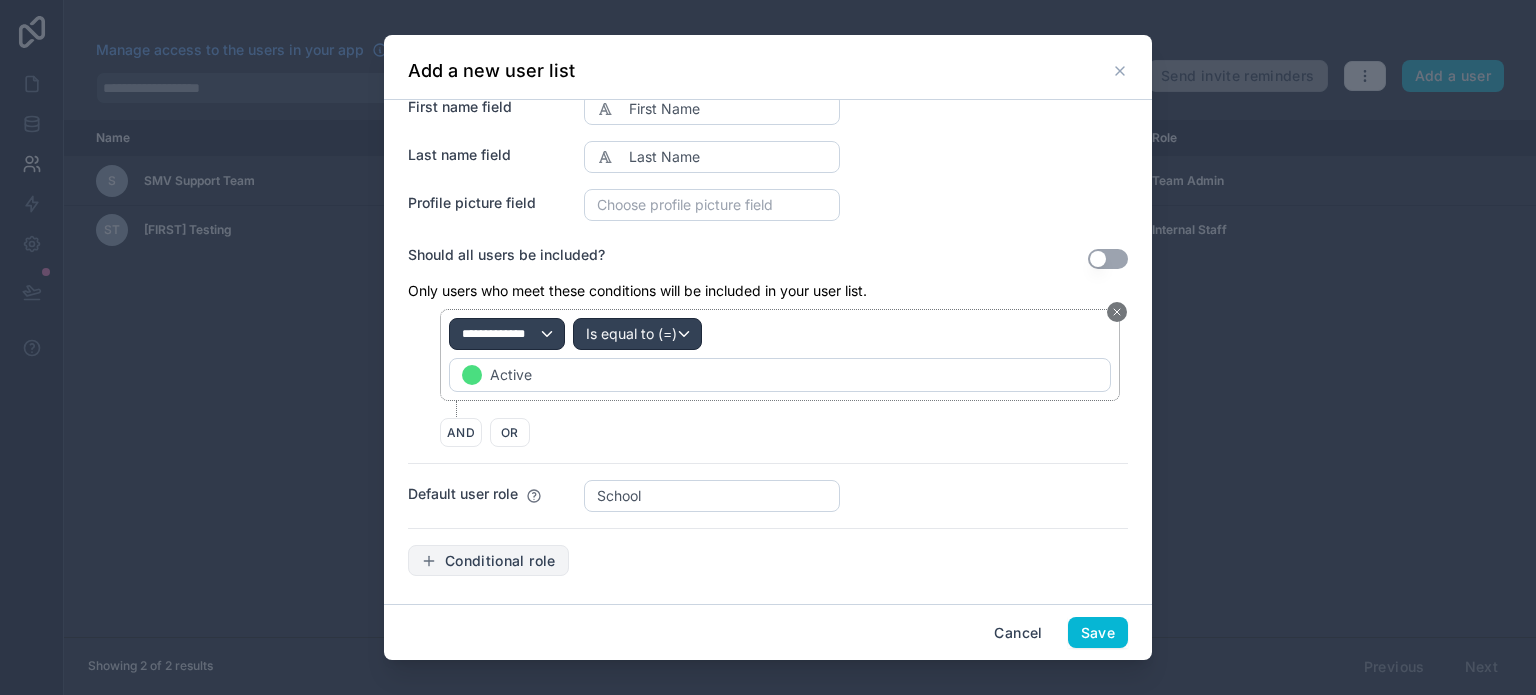 click on "Conditional role" at bounding box center [500, 561] 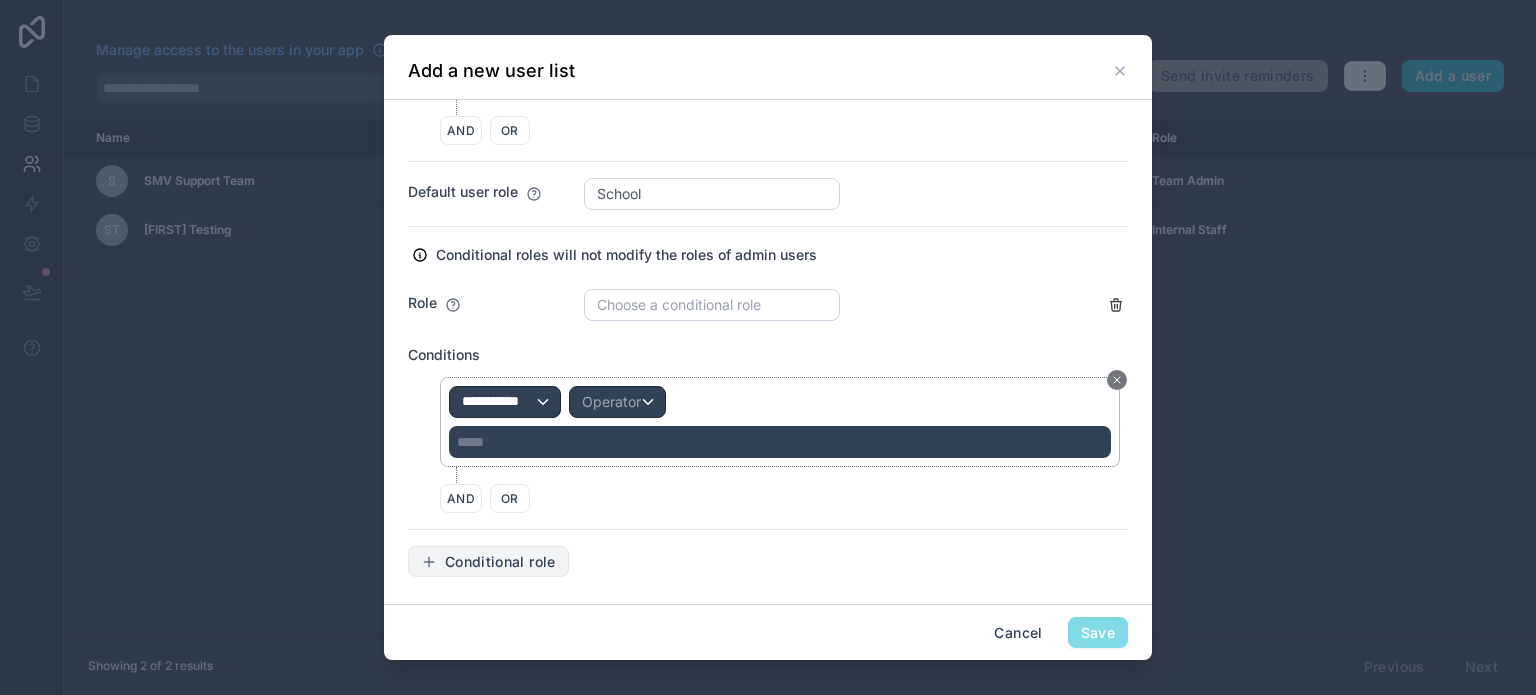 scroll, scrollTop: 692, scrollLeft: 0, axis: vertical 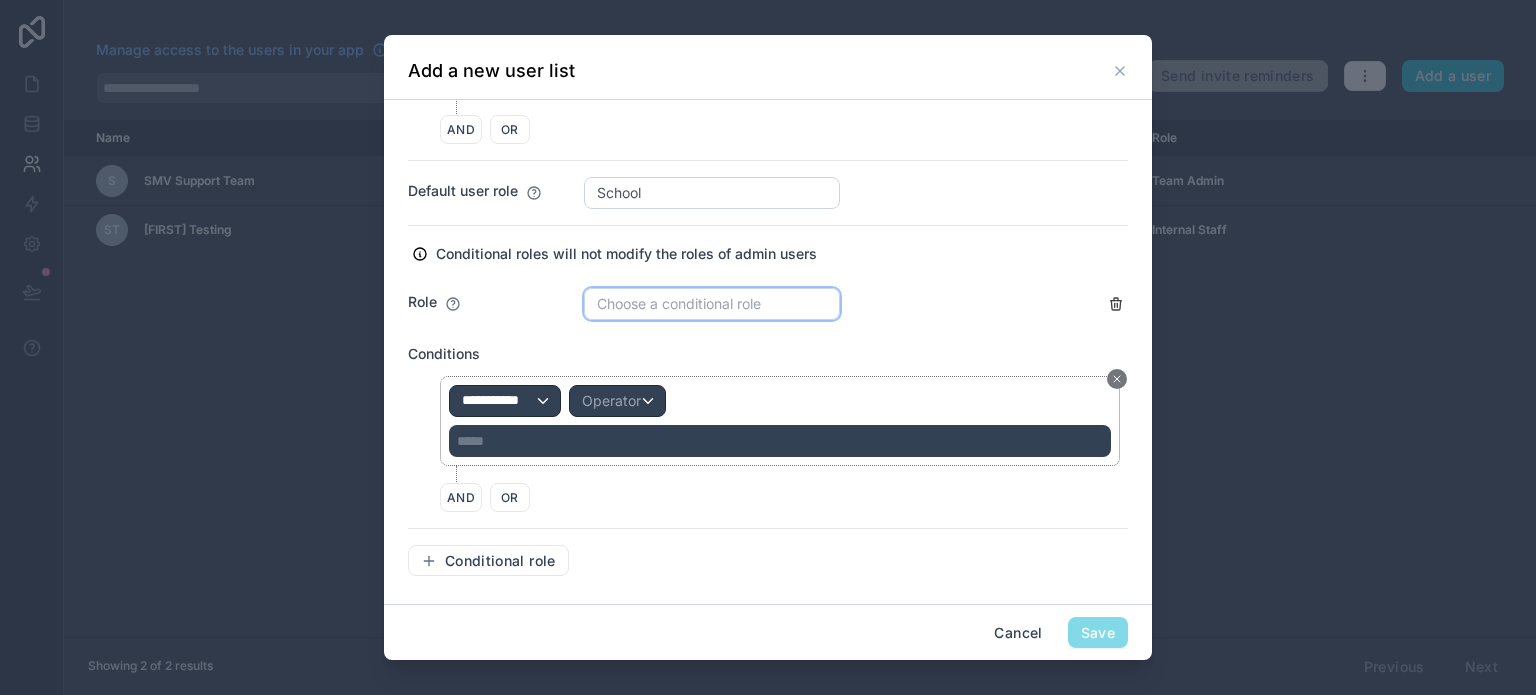 click on "Choose a conditional role" at bounding box center (679, 303) 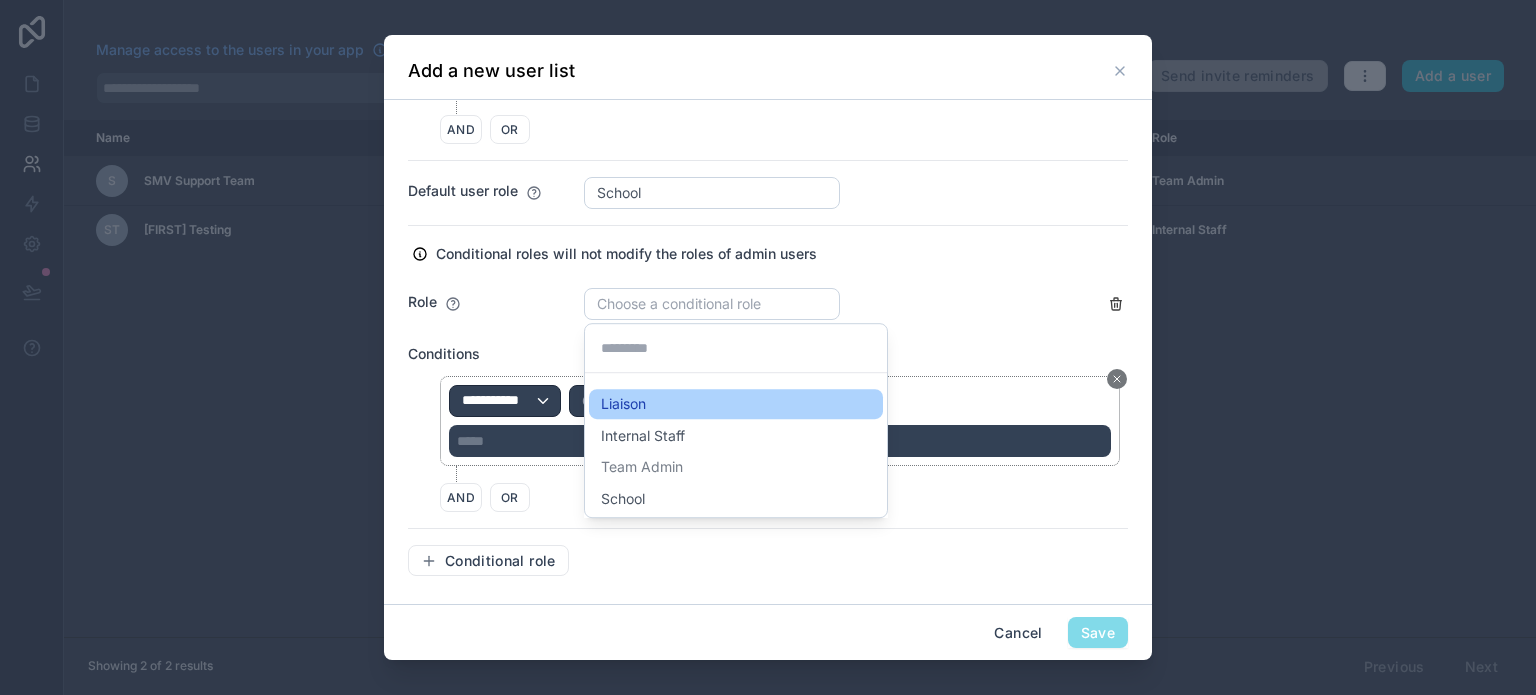 click on "Liaison" at bounding box center [736, 404] 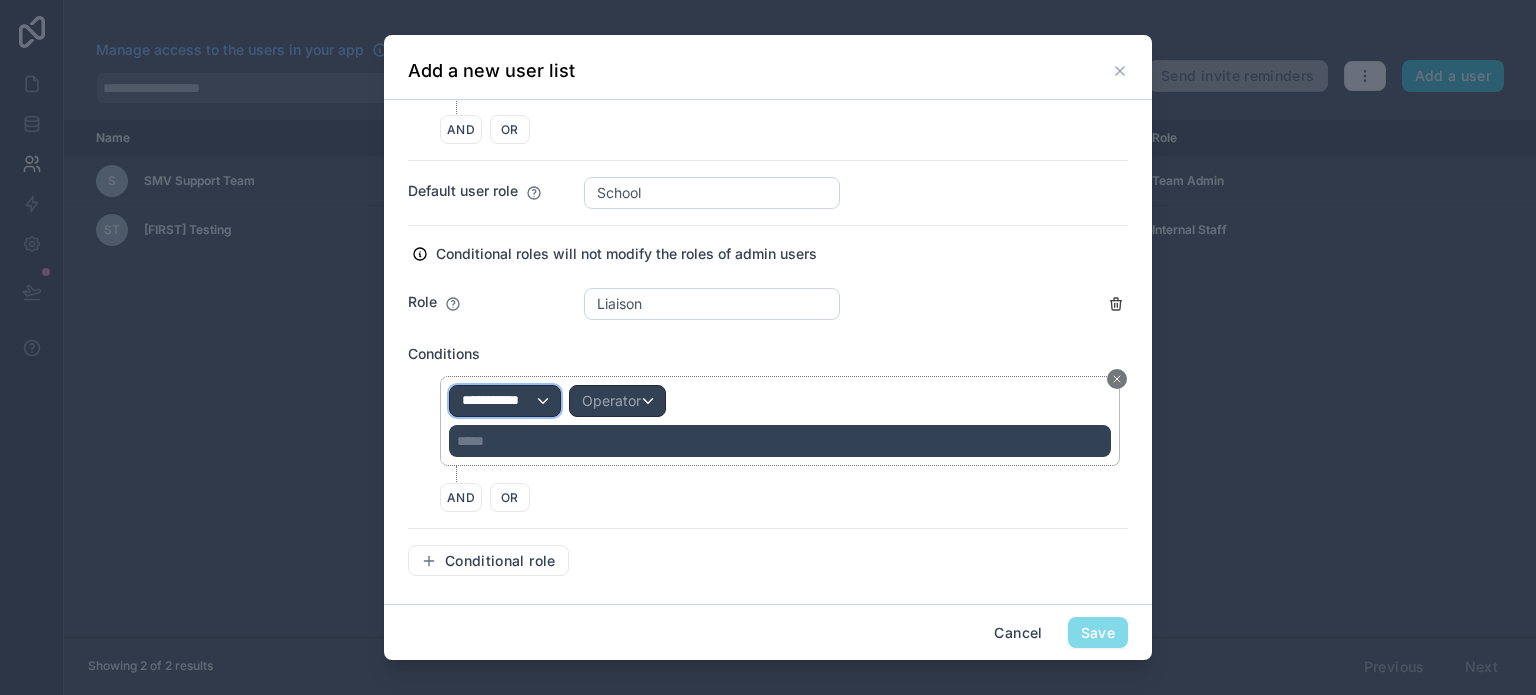 click on "**********" at bounding box center [499, 401] 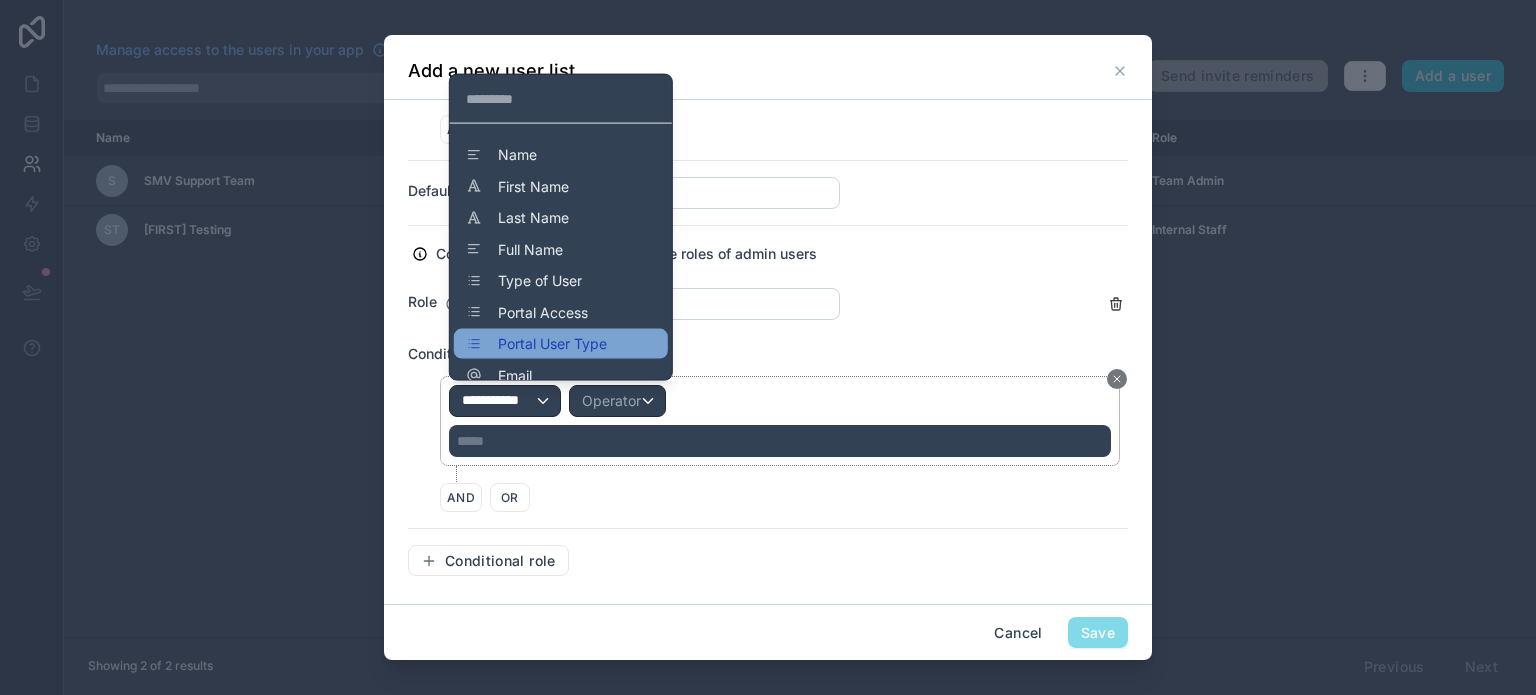 click on "Portal User Type" at bounding box center [552, 344] 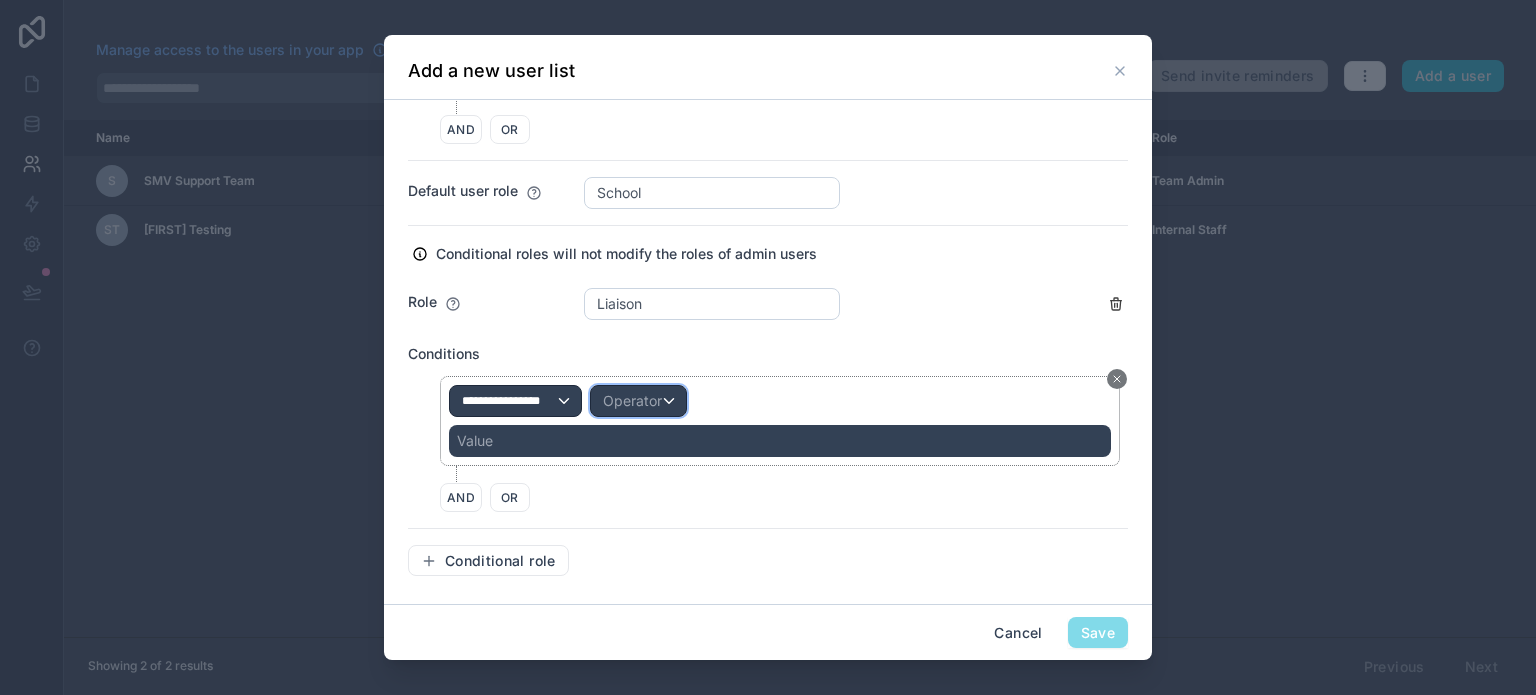 click on "Operator" at bounding box center (632, 400) 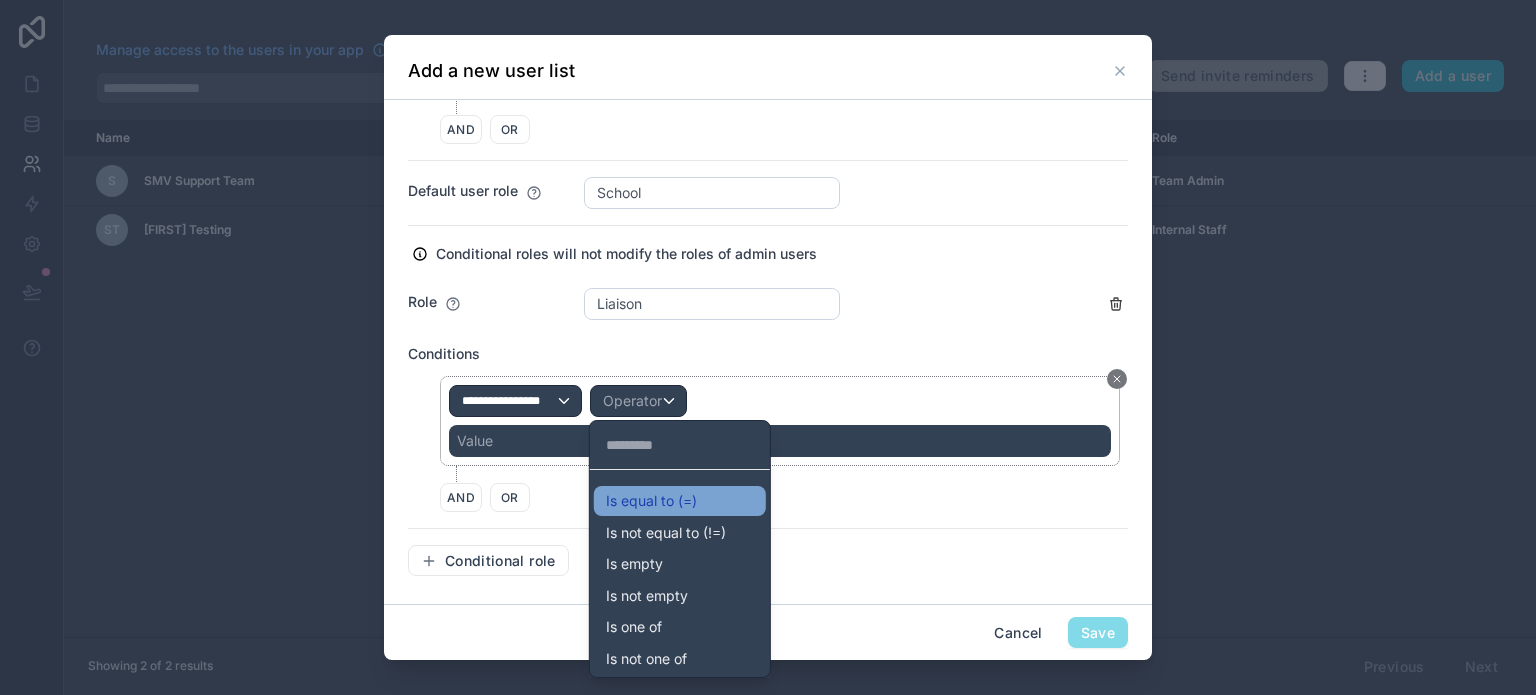 click on "Is equal to (=)" at bounding box center (651, 501) 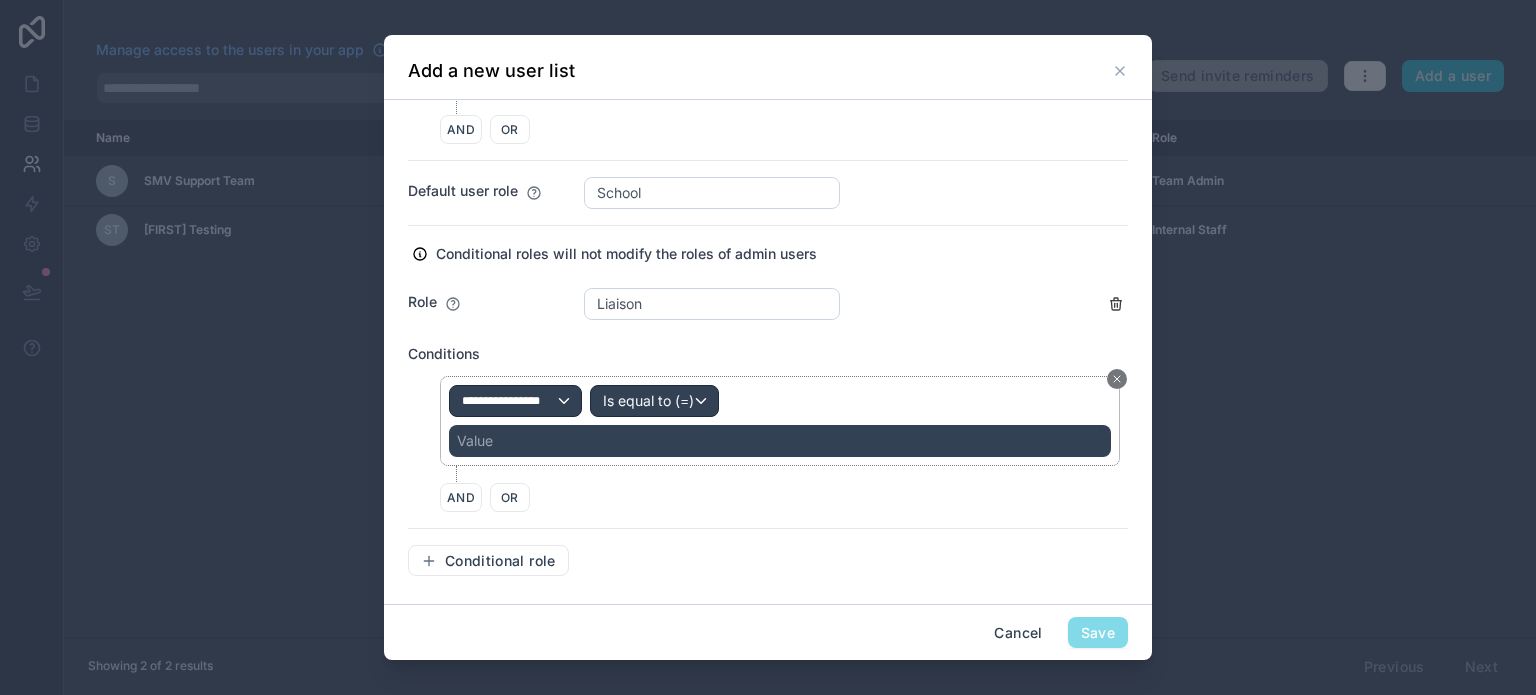 click on "Value" at bounding box center (780, 441) 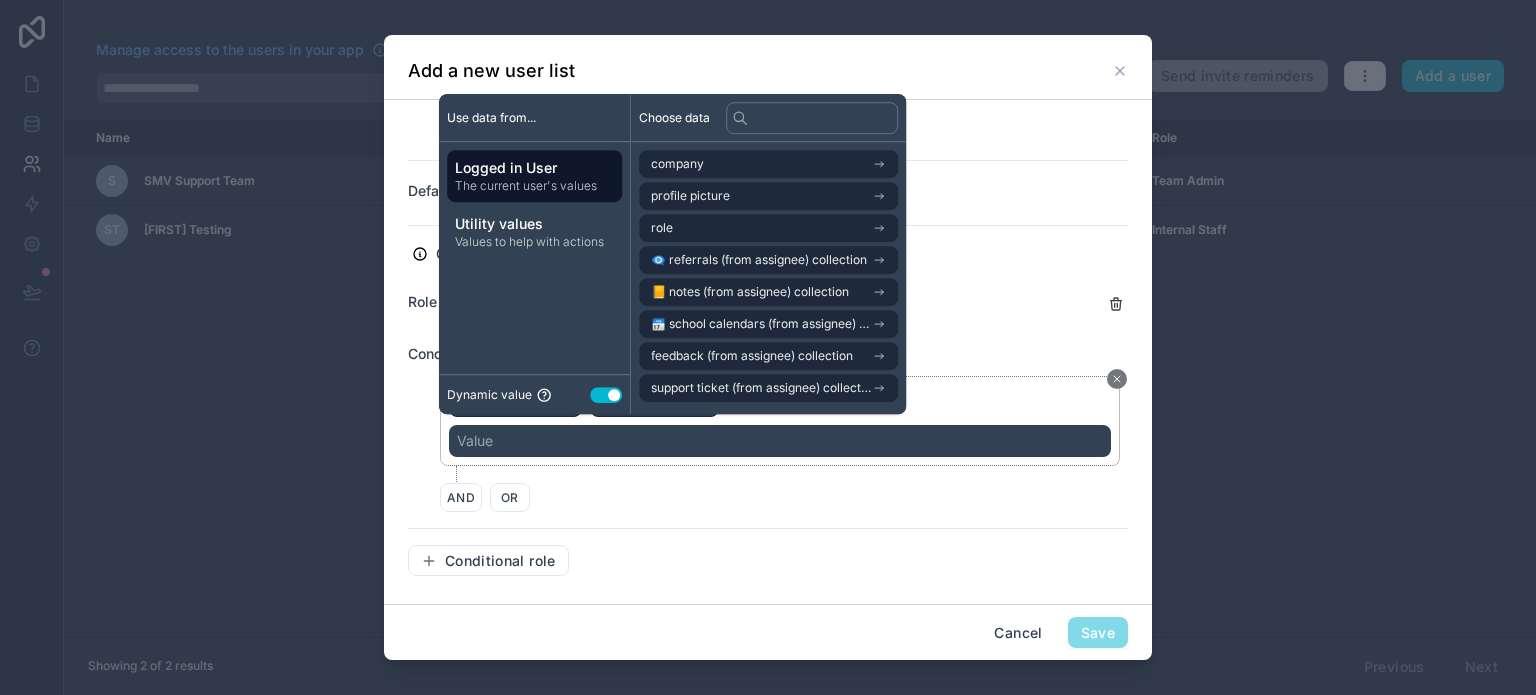 click on "Use setting" at bounding box center [606, 395] 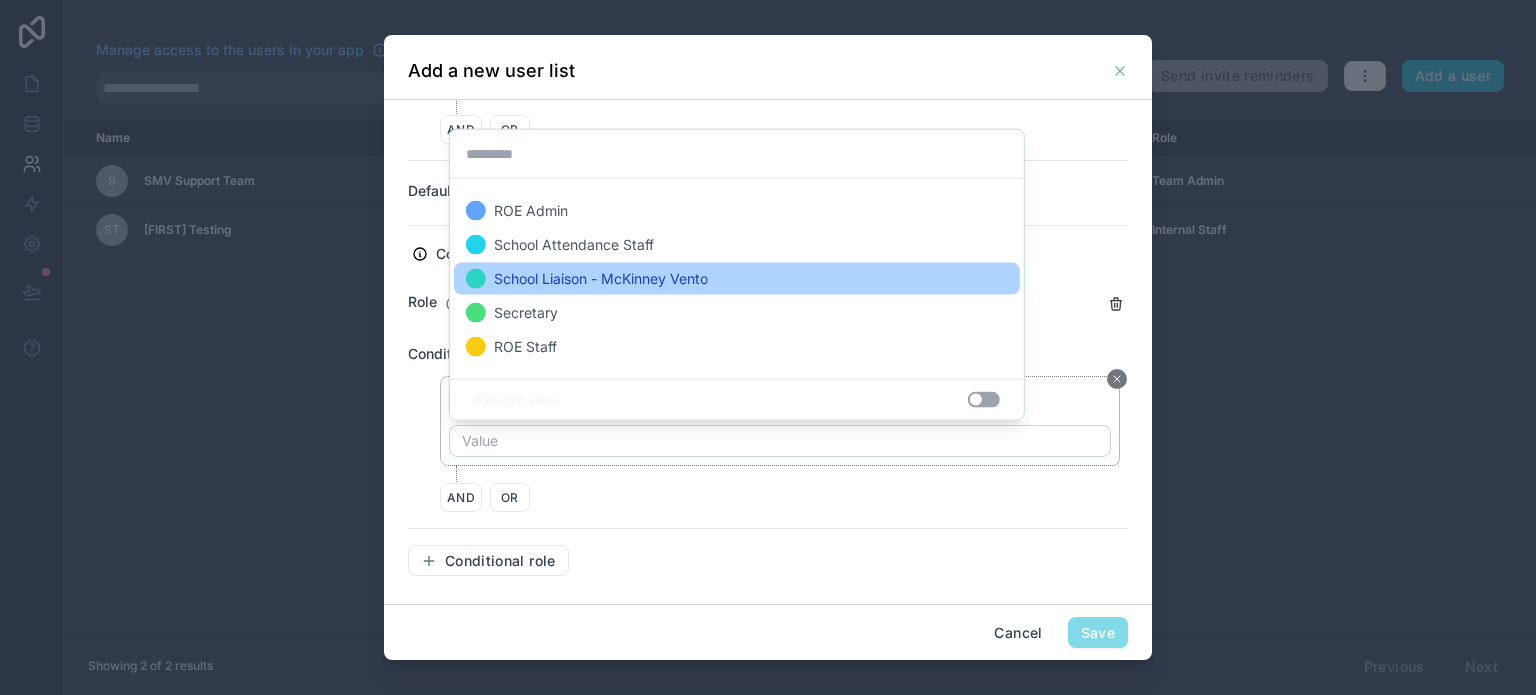 click on "School Liaison - McKinney Vento" at bounding box center [601, 279] 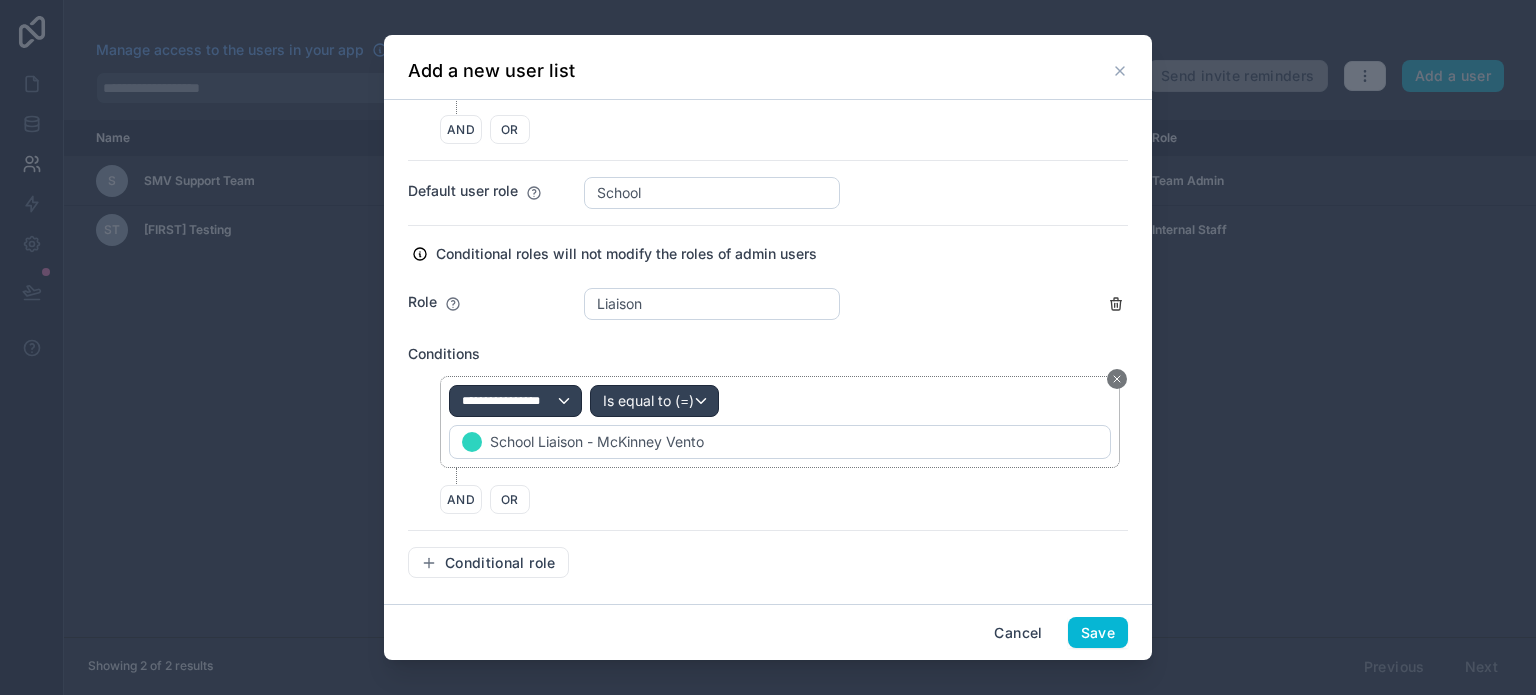 click on "AND OR" at bounding box center [784, 499] 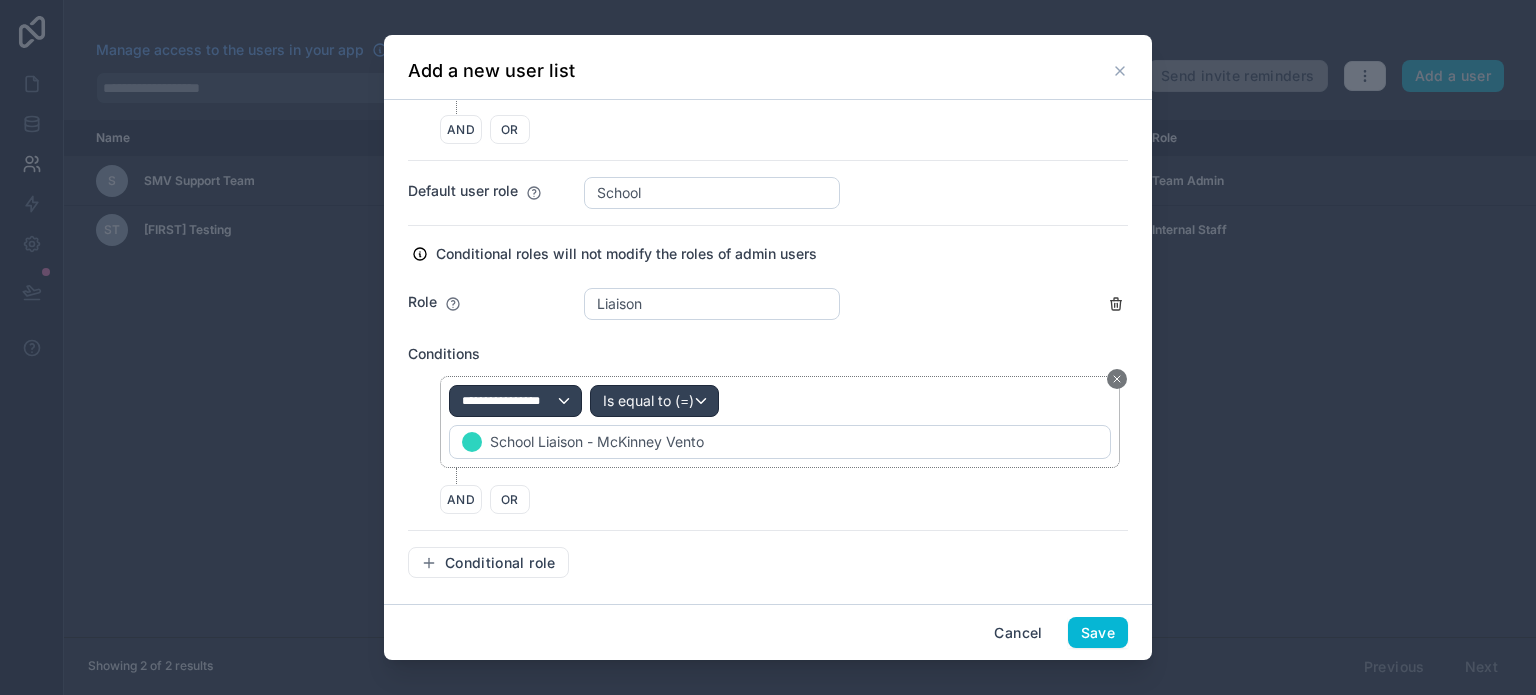 scroll, scrollTop: 693, scrollLeft: 0, axis: vertical 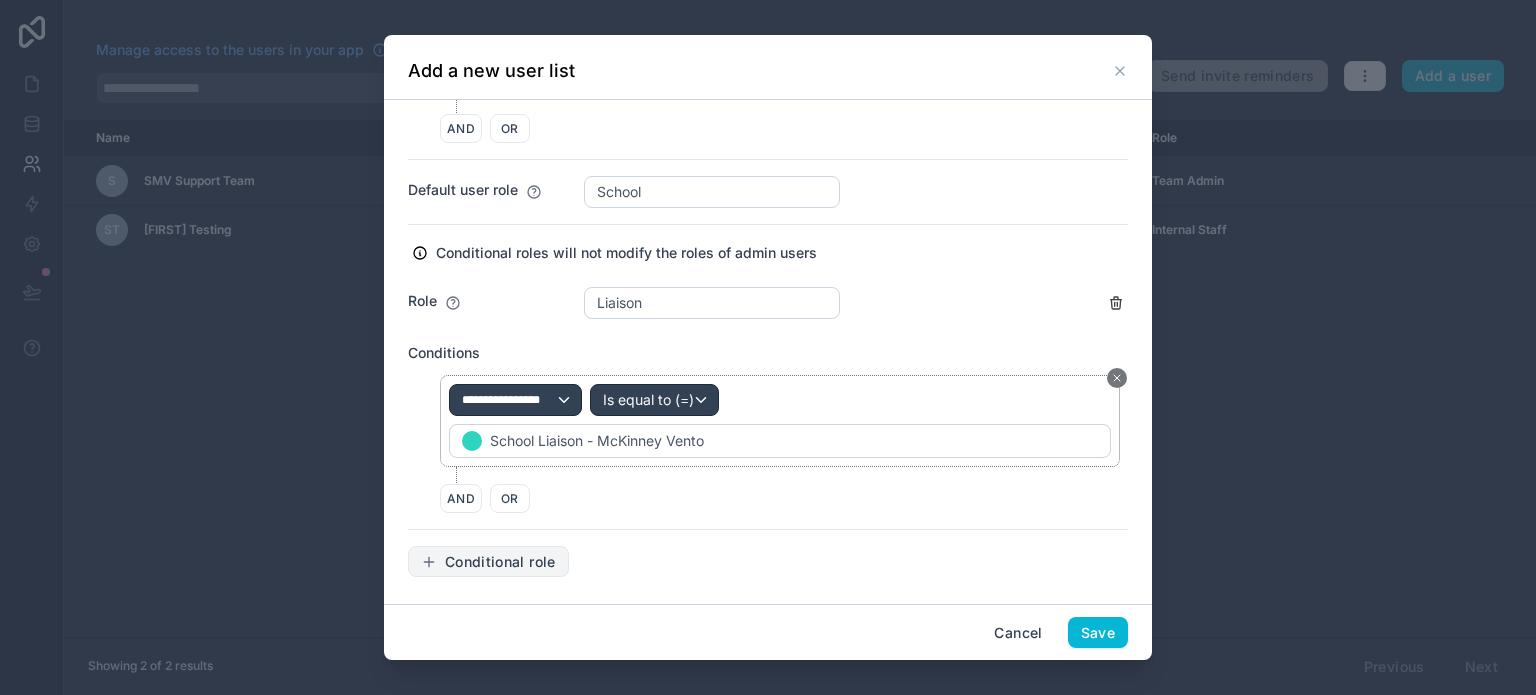 click on "Conditional role" at bounding box center [500, 562] 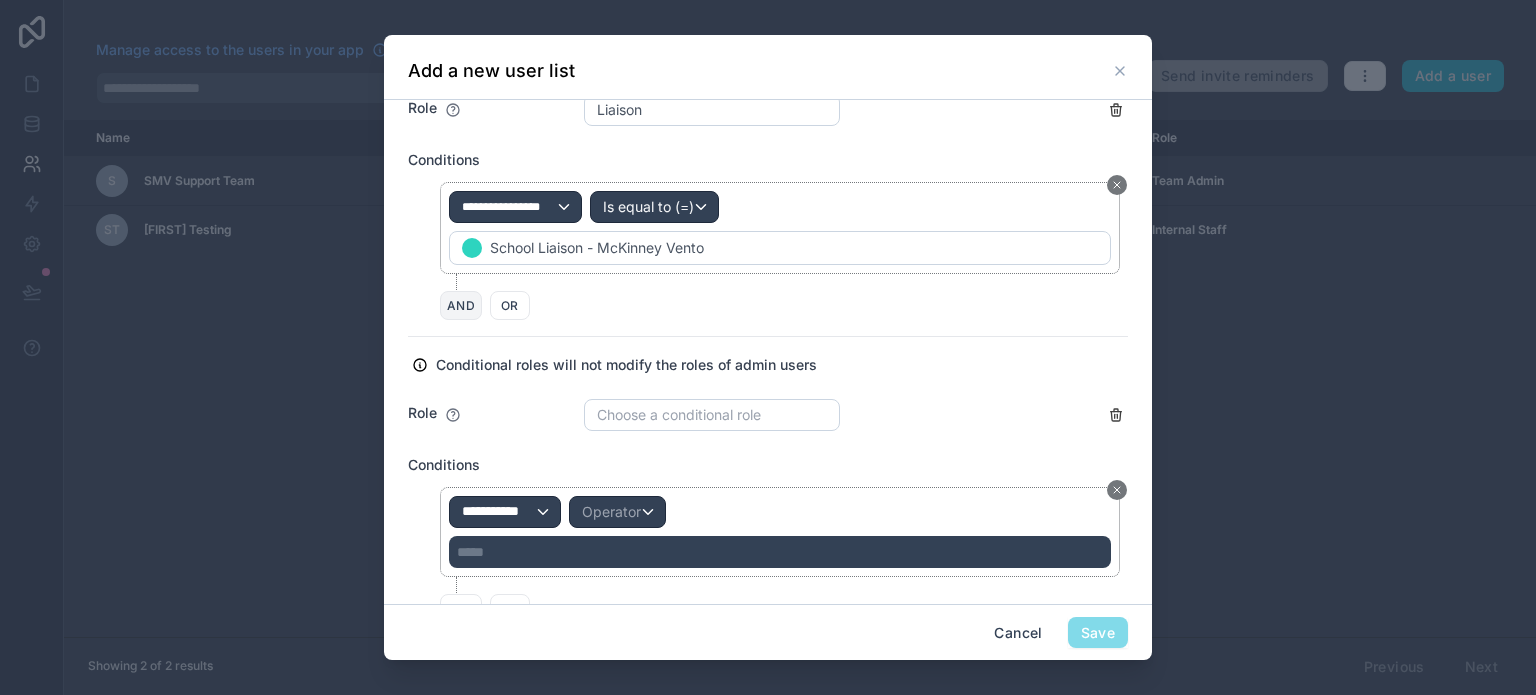 scroll, scrollTop: 893, scrollLeft: 0, axis: vertical 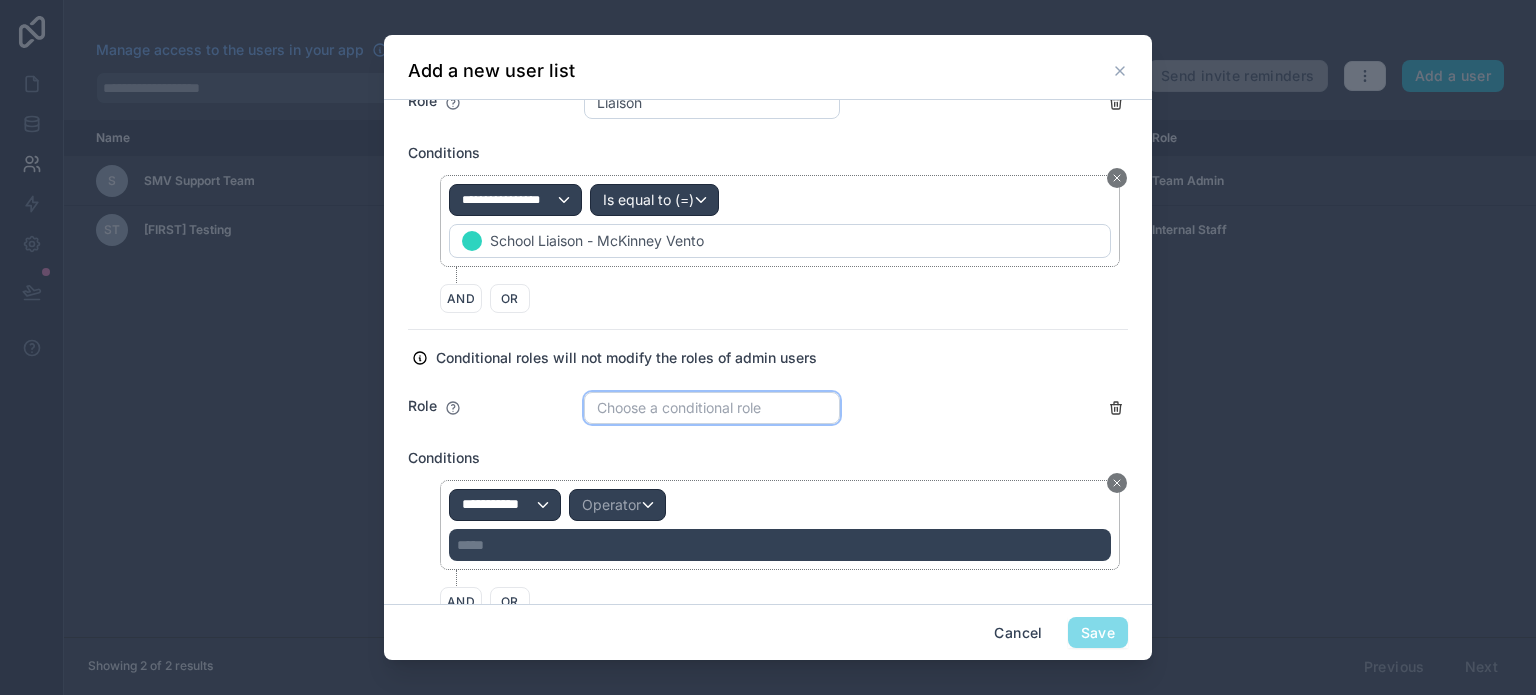 click on "Choose a conditional role" at bounding box center (712, 408) 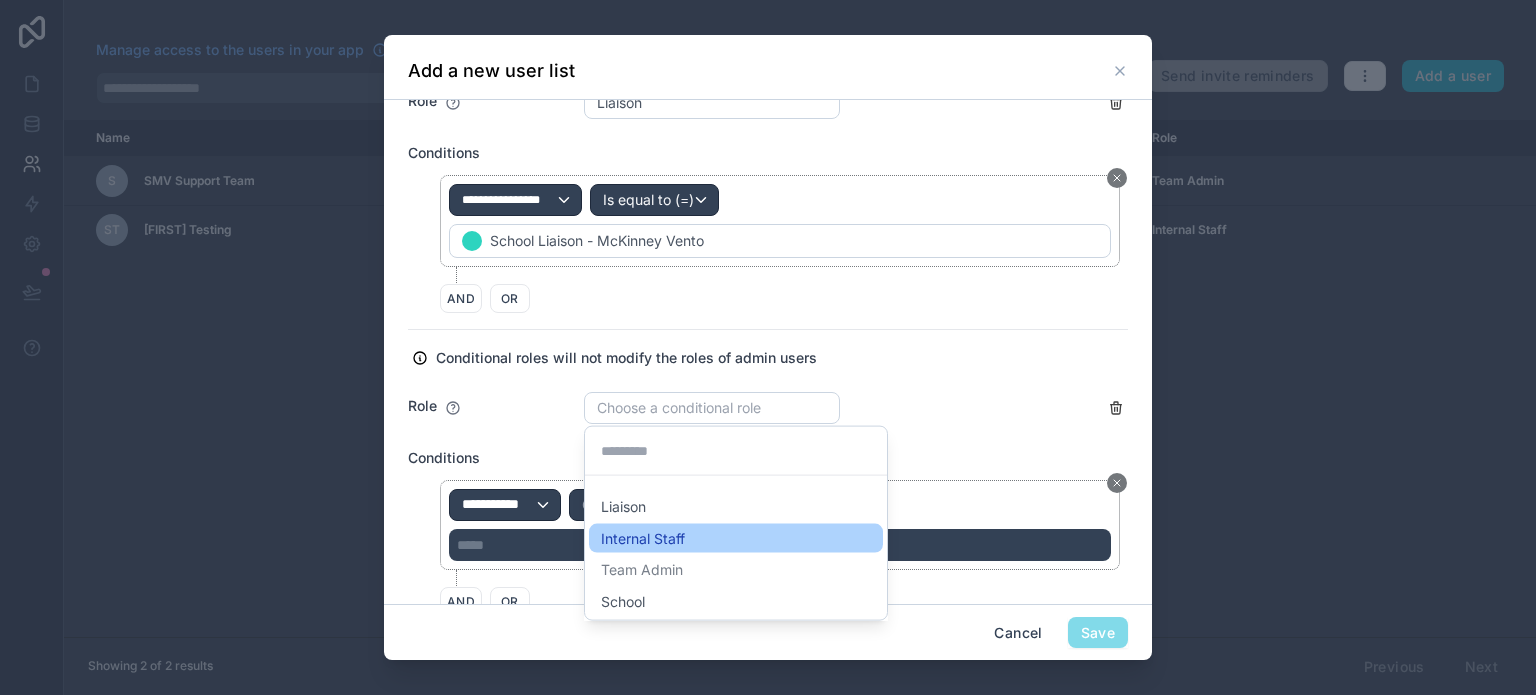 click on "Internal Staff" at bounding box center [736, 538] 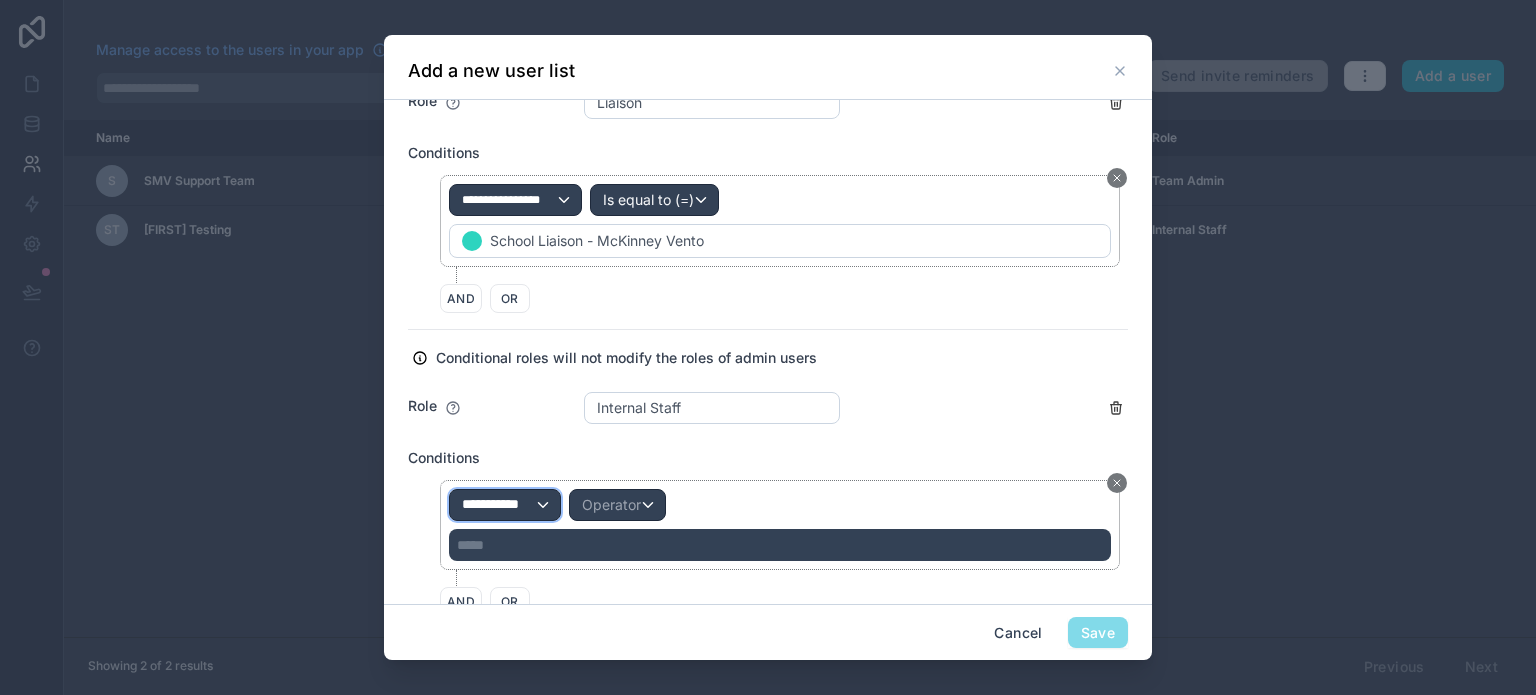 click on "**********" at bounding box center (499, 505) 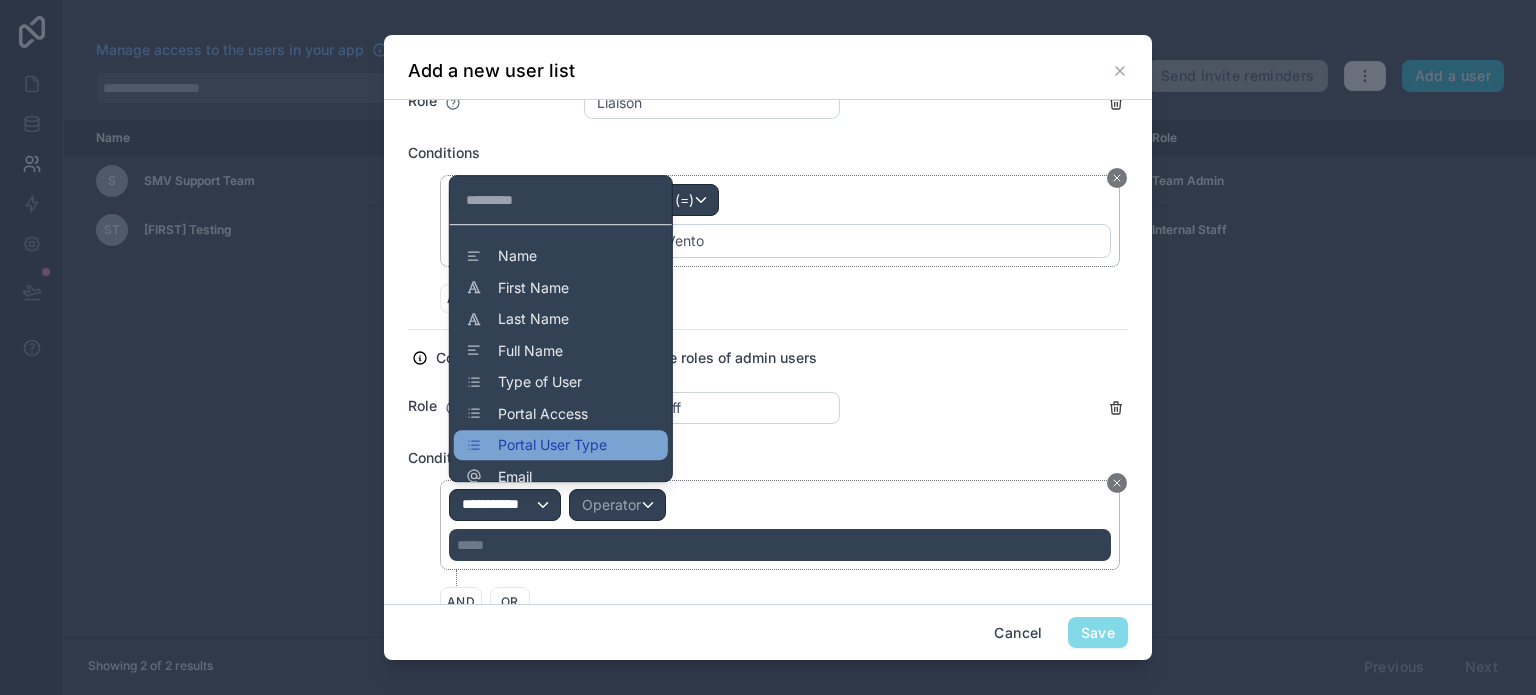 click on "Portal User Type" at bounding box center [561, 445] 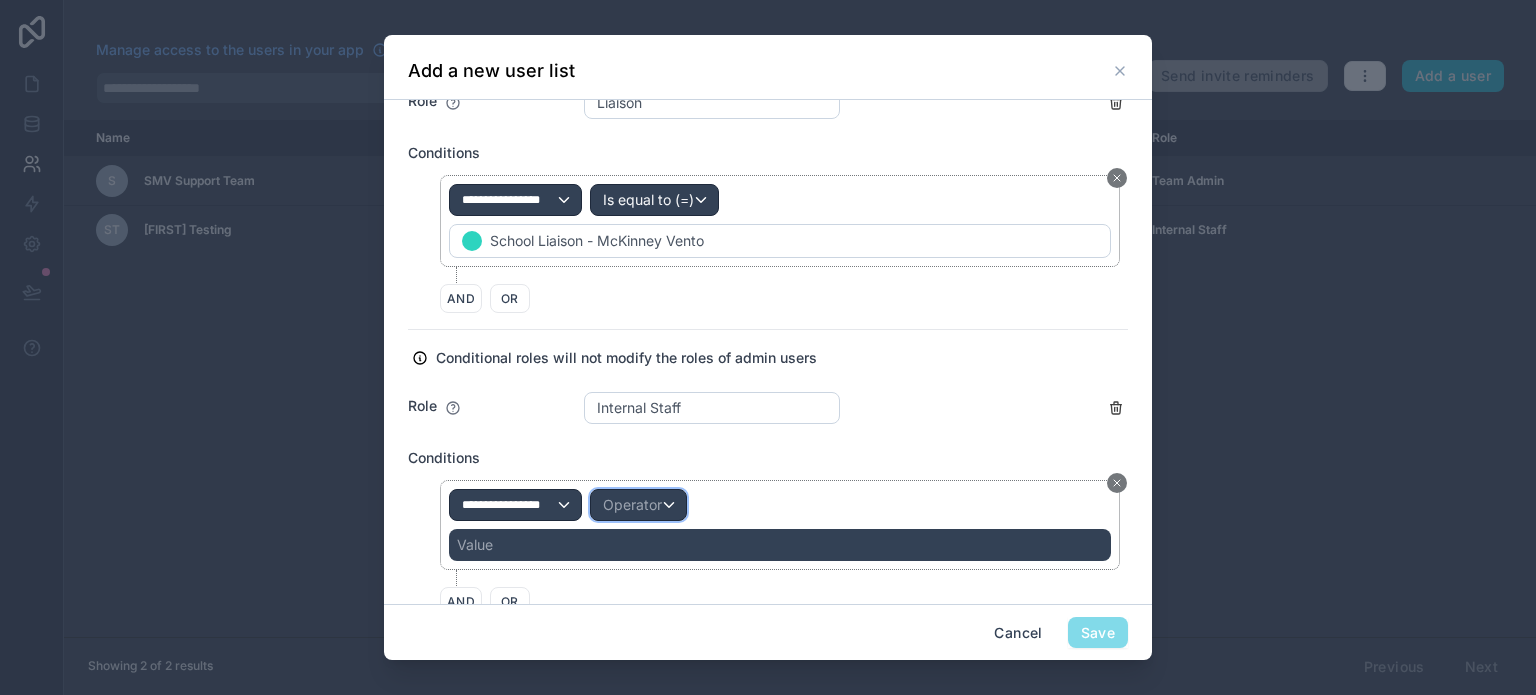 click on "Operator" at bounding box center [638, 505] 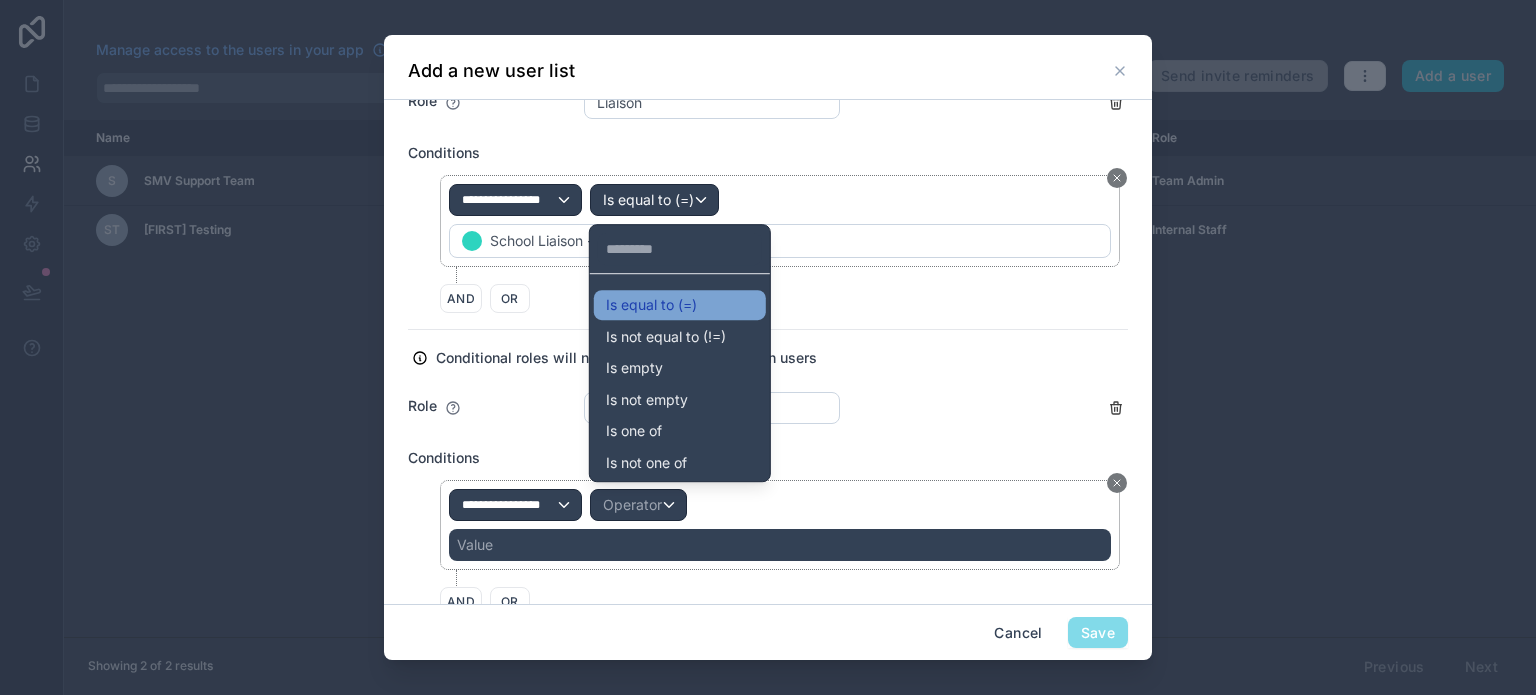 click on "Is equal to (=)" at bounding box center [651, 305] 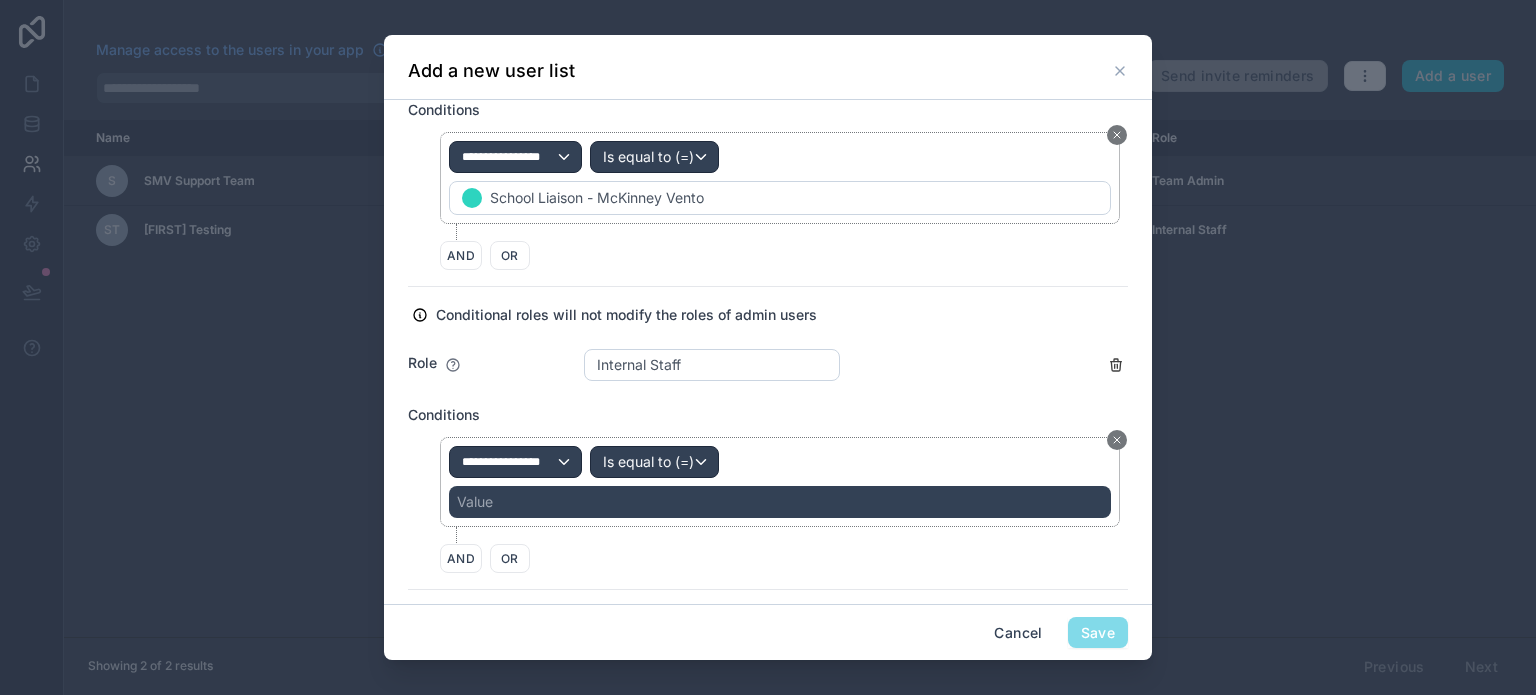 scroll, scrollTop: 993, scrollLeft: 0, axis: vertical 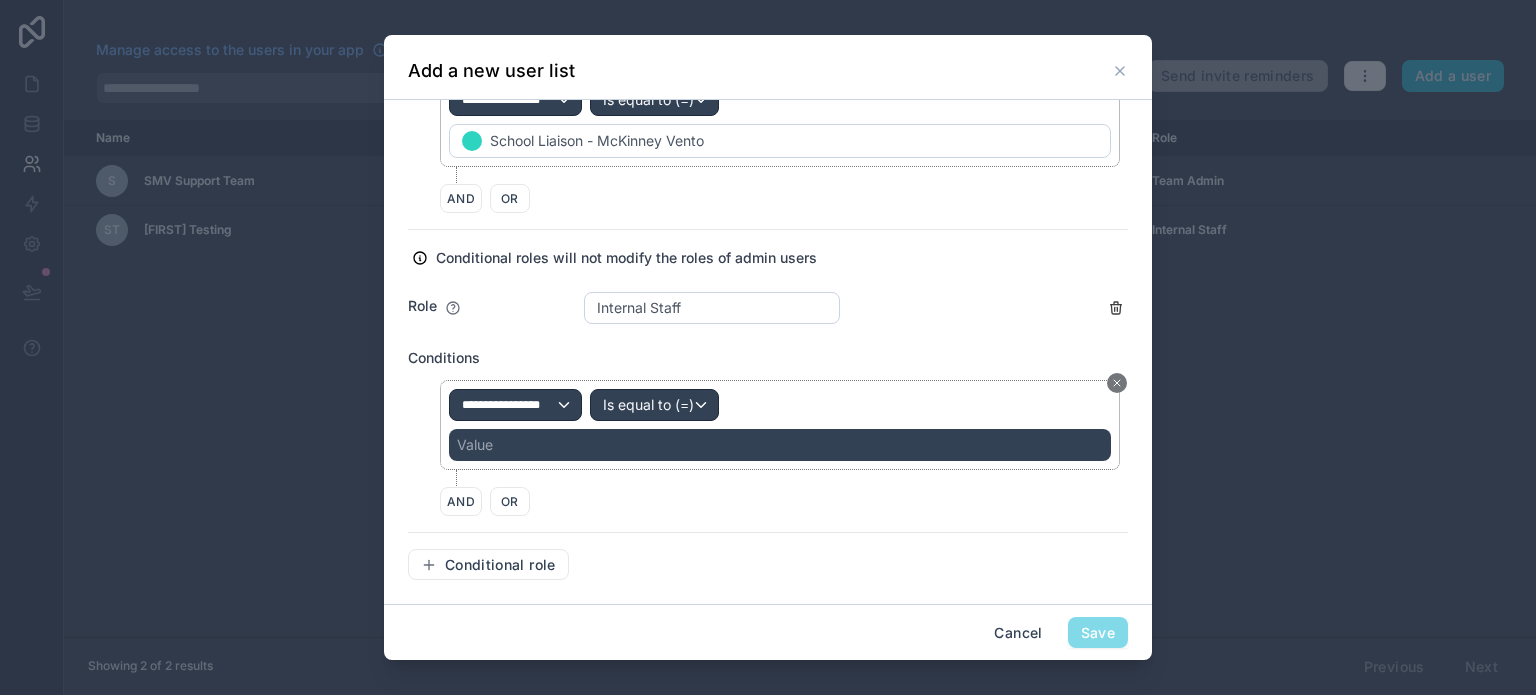 click on "Value" at bounding box center (780, 445) 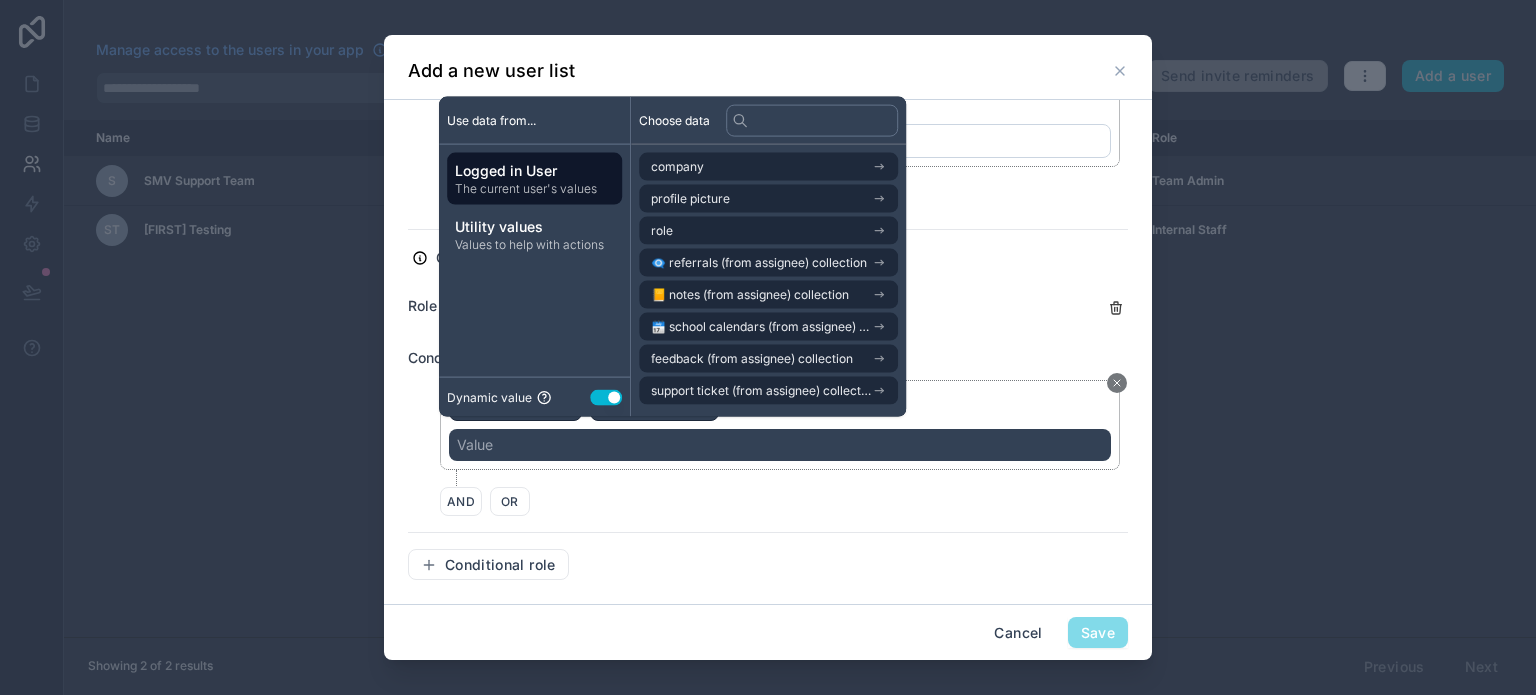 click on "Use setting" at bounding box center [606, 397] 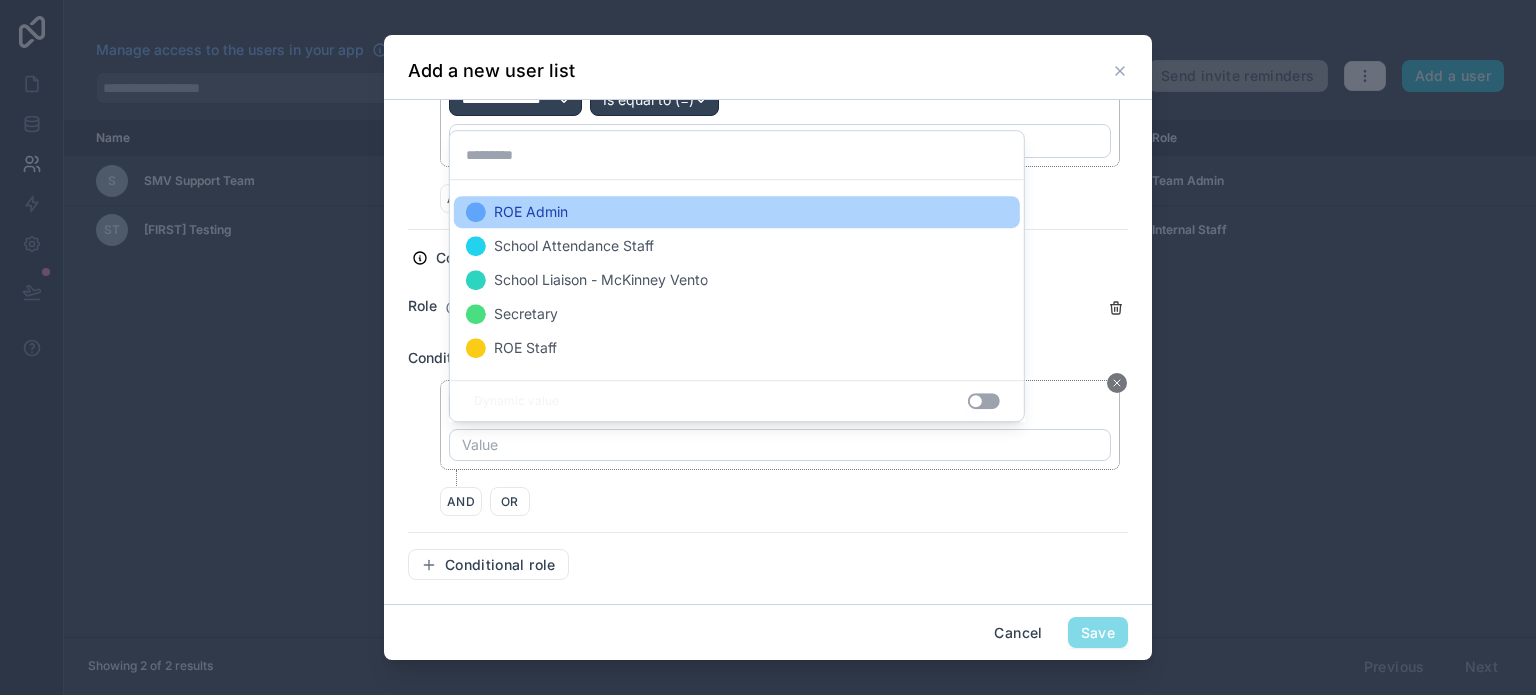 click on "ROE Admin" at bounding box center (737, 212) 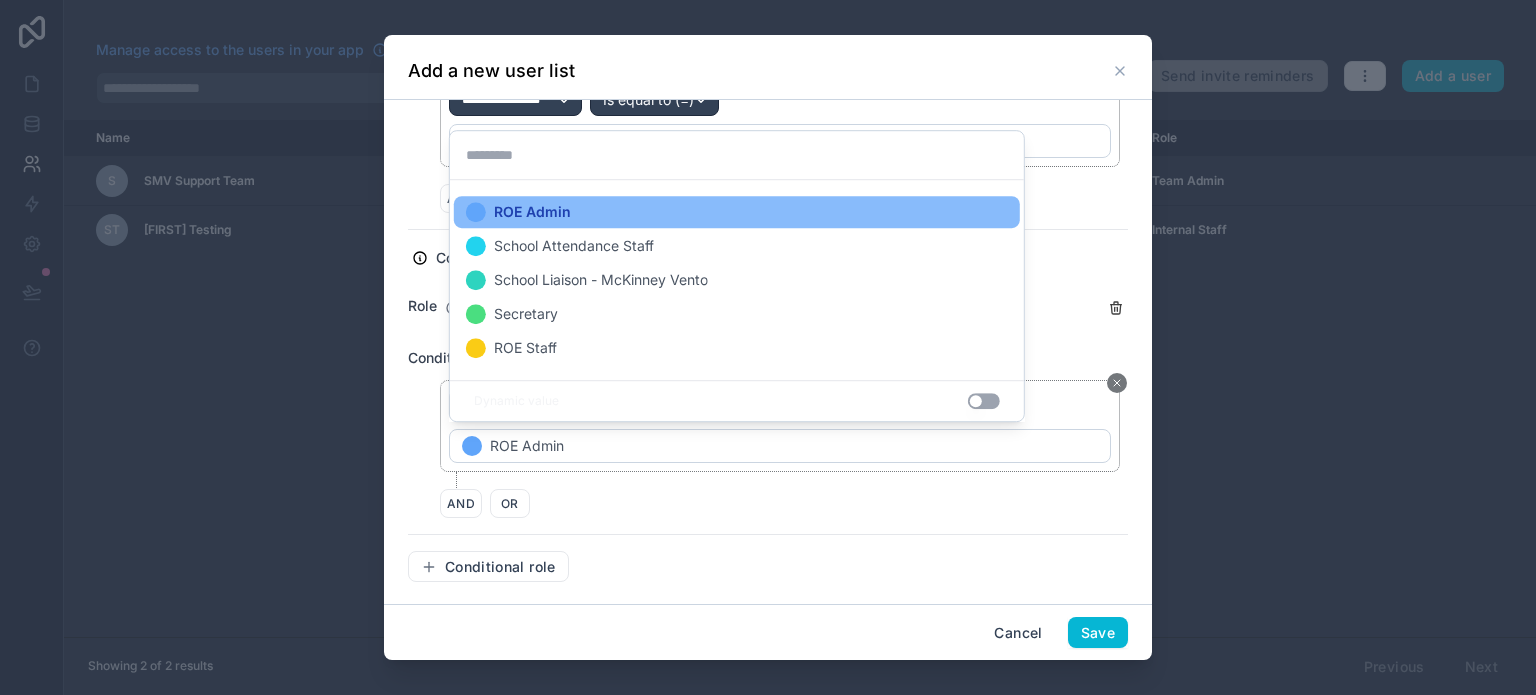 click on "AND OR" at bounding box center (784, 503) 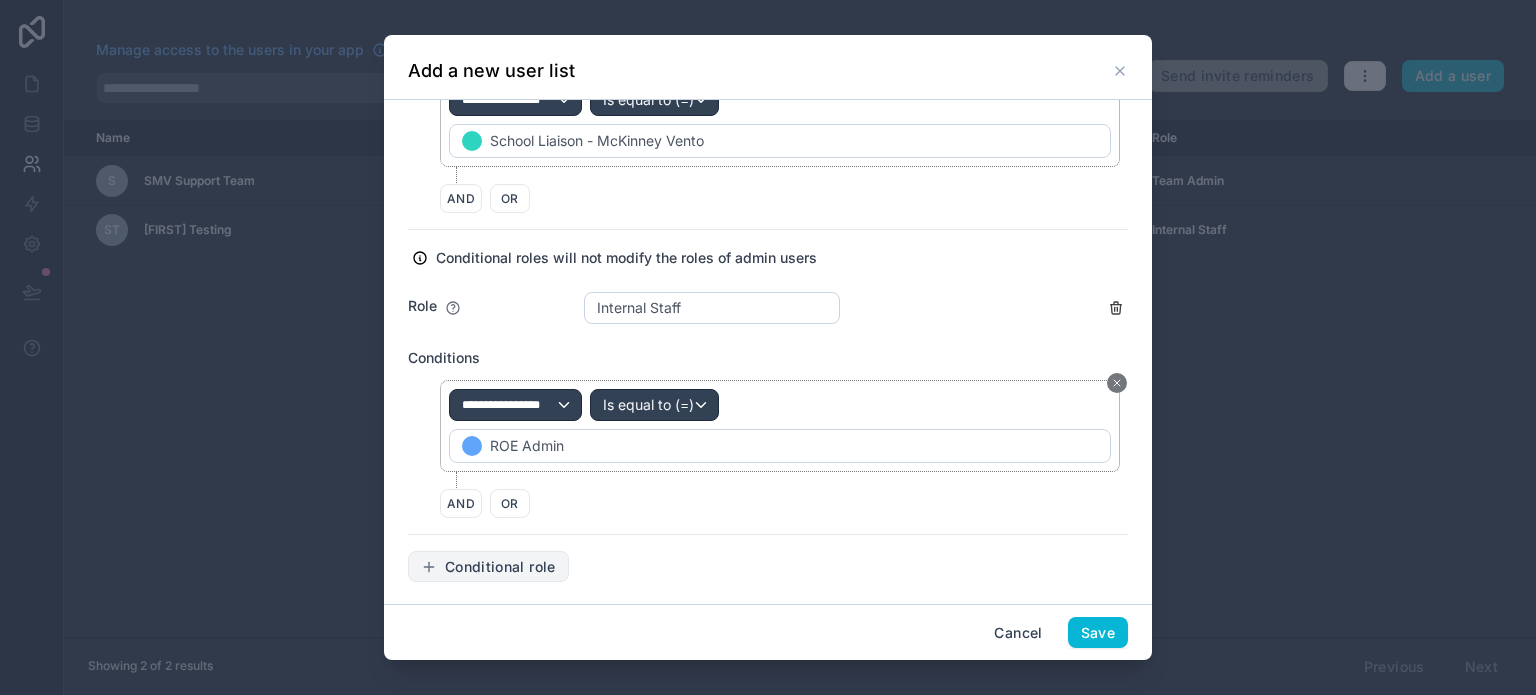 click on "Conditional role" at bounding box center [500, 567] 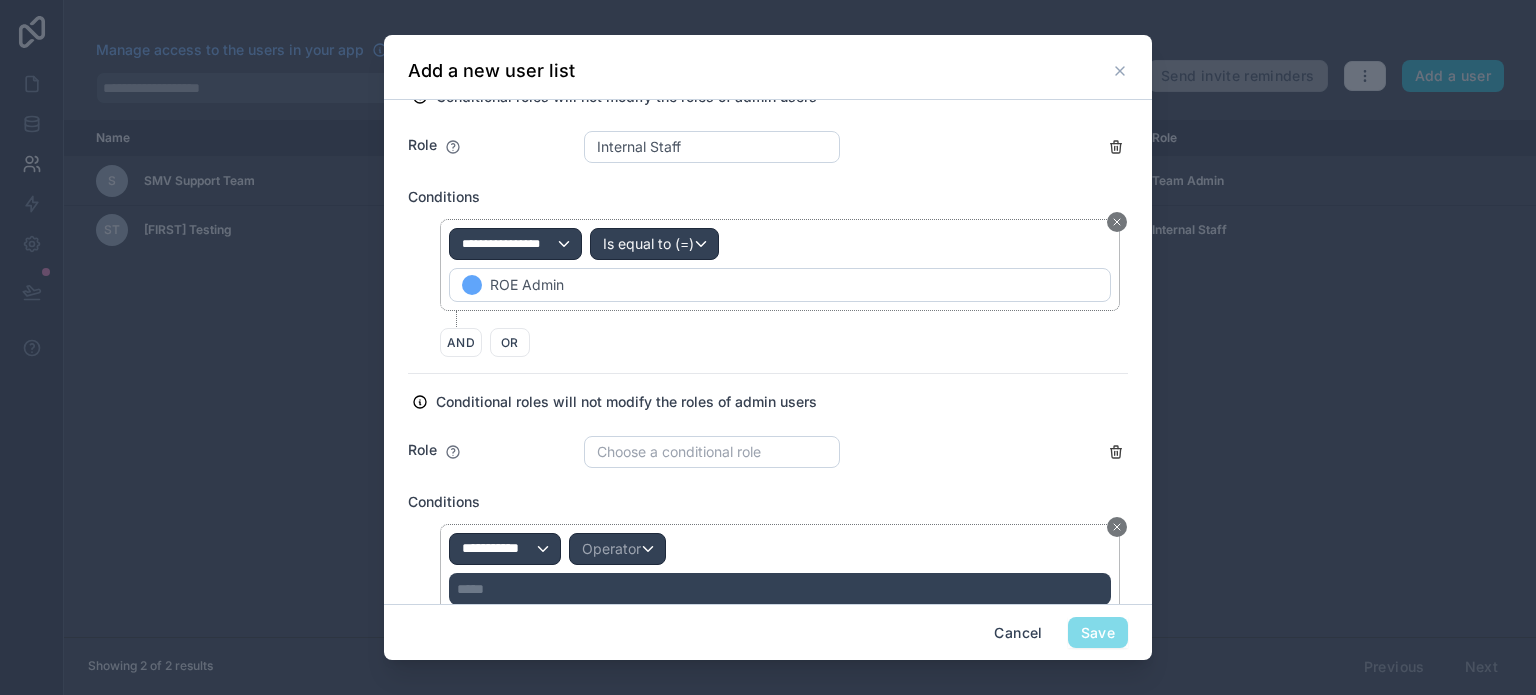 scroll, scrollTop: 1193, scrollLeft: 0, axis: vertical 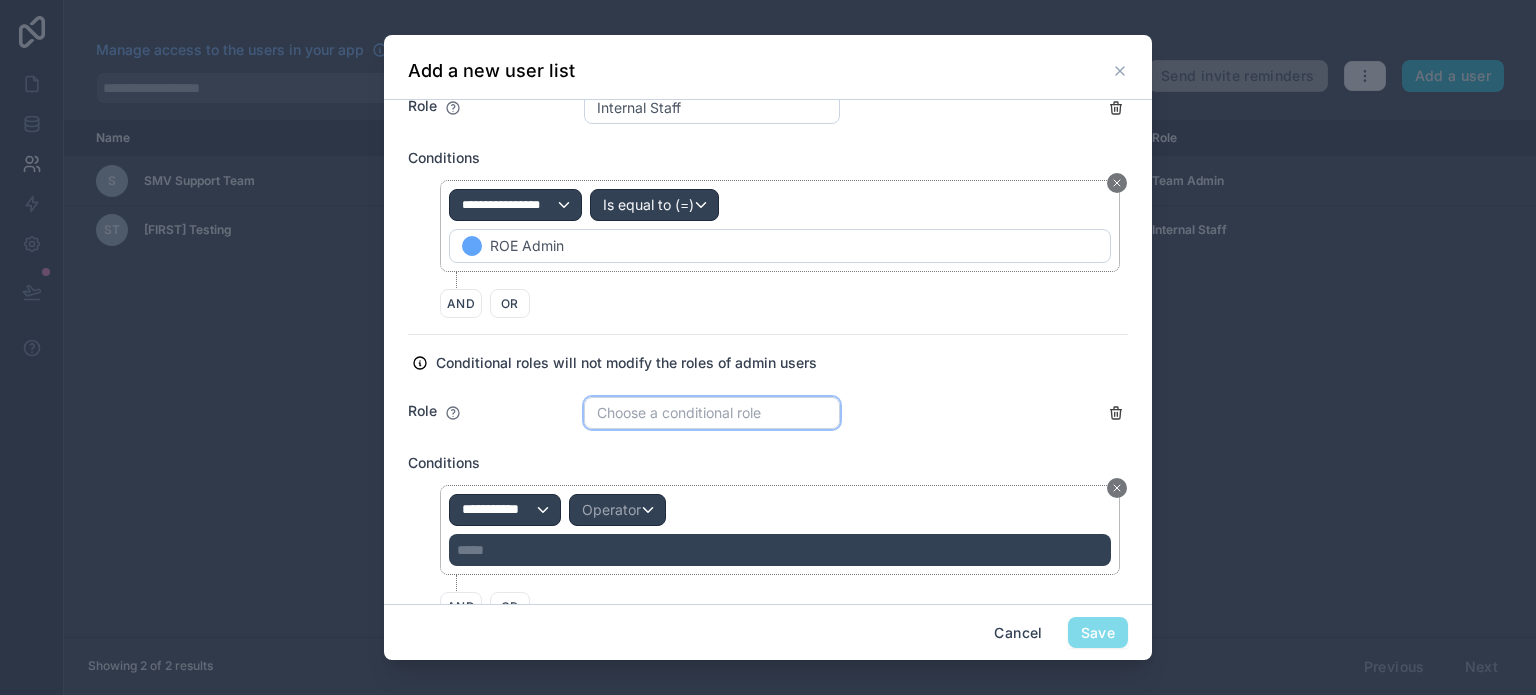 click on "Choose a conditional role" at bounding box center [679, 412] 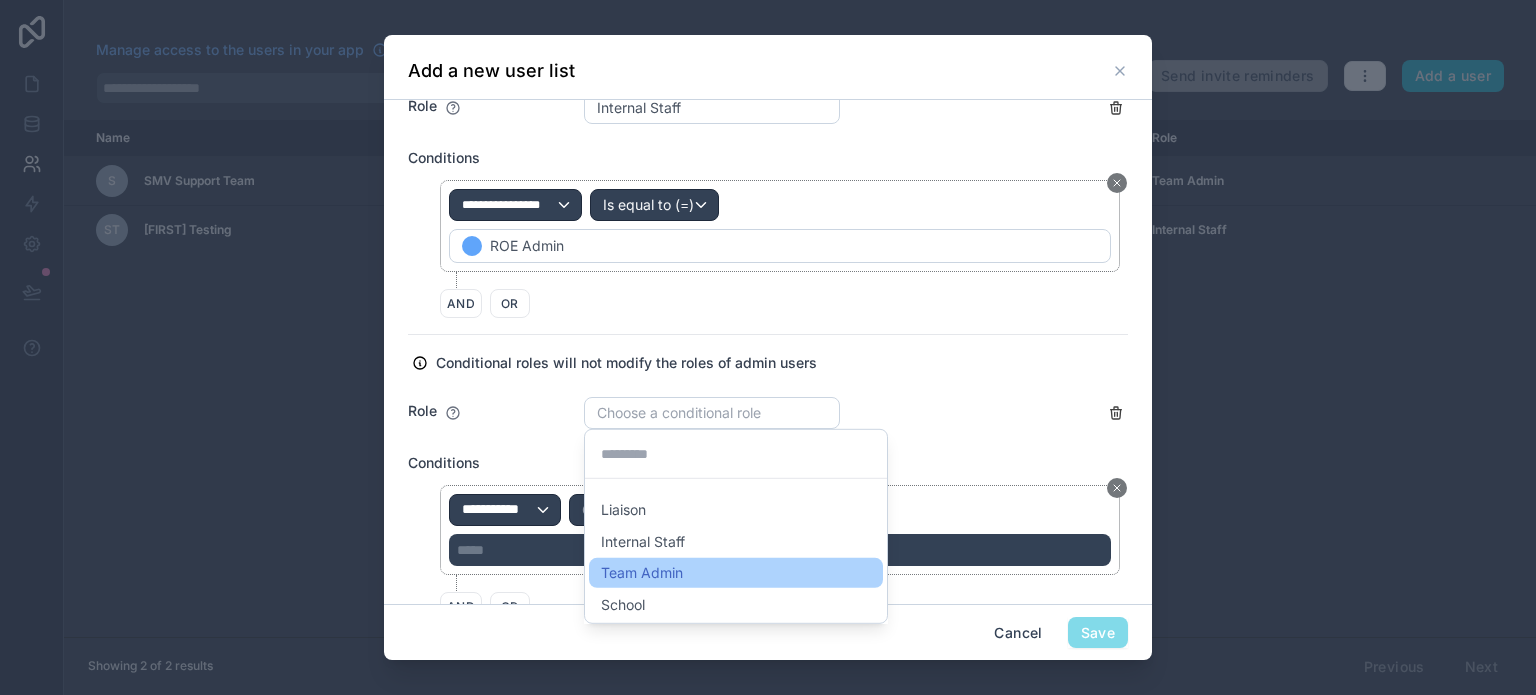 click on "Team Admin" at bounding box center [736, 573] 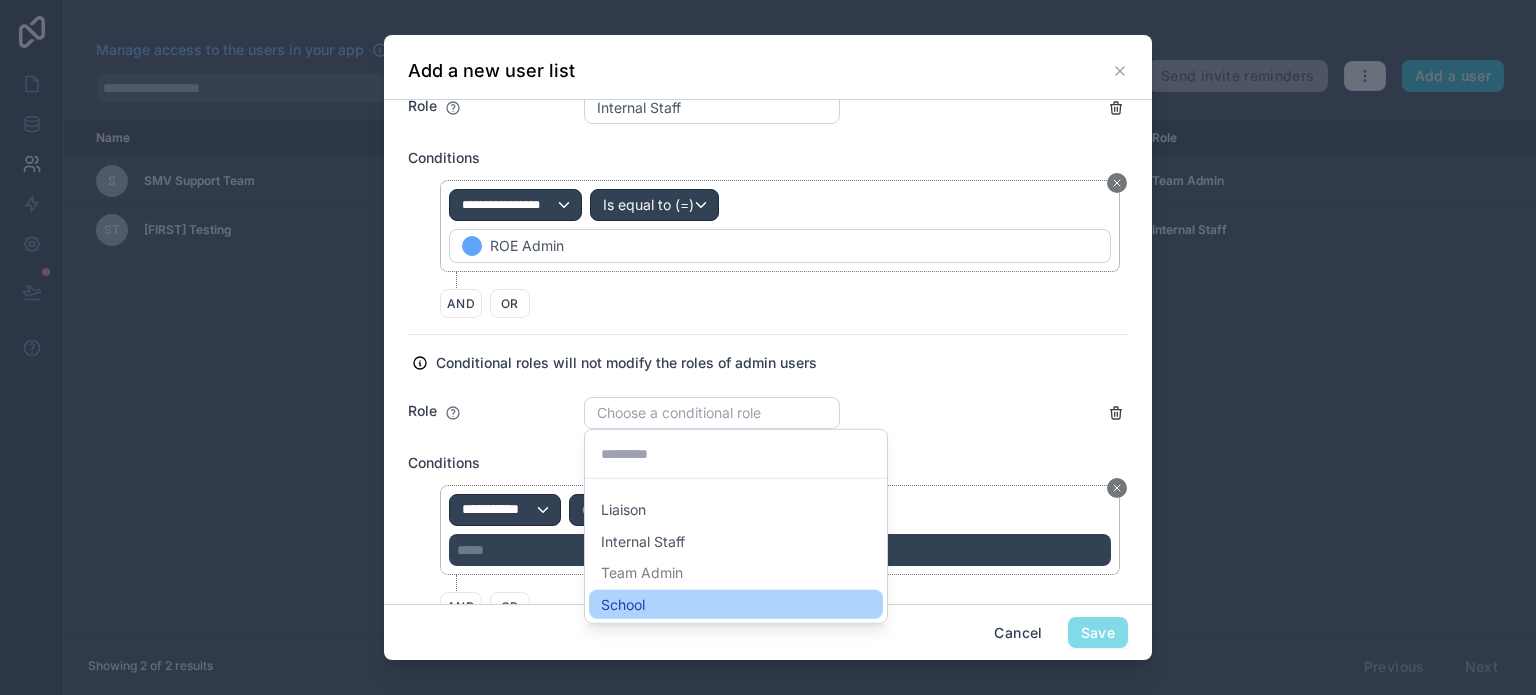 click on "School" at bounding box center (736, 604) 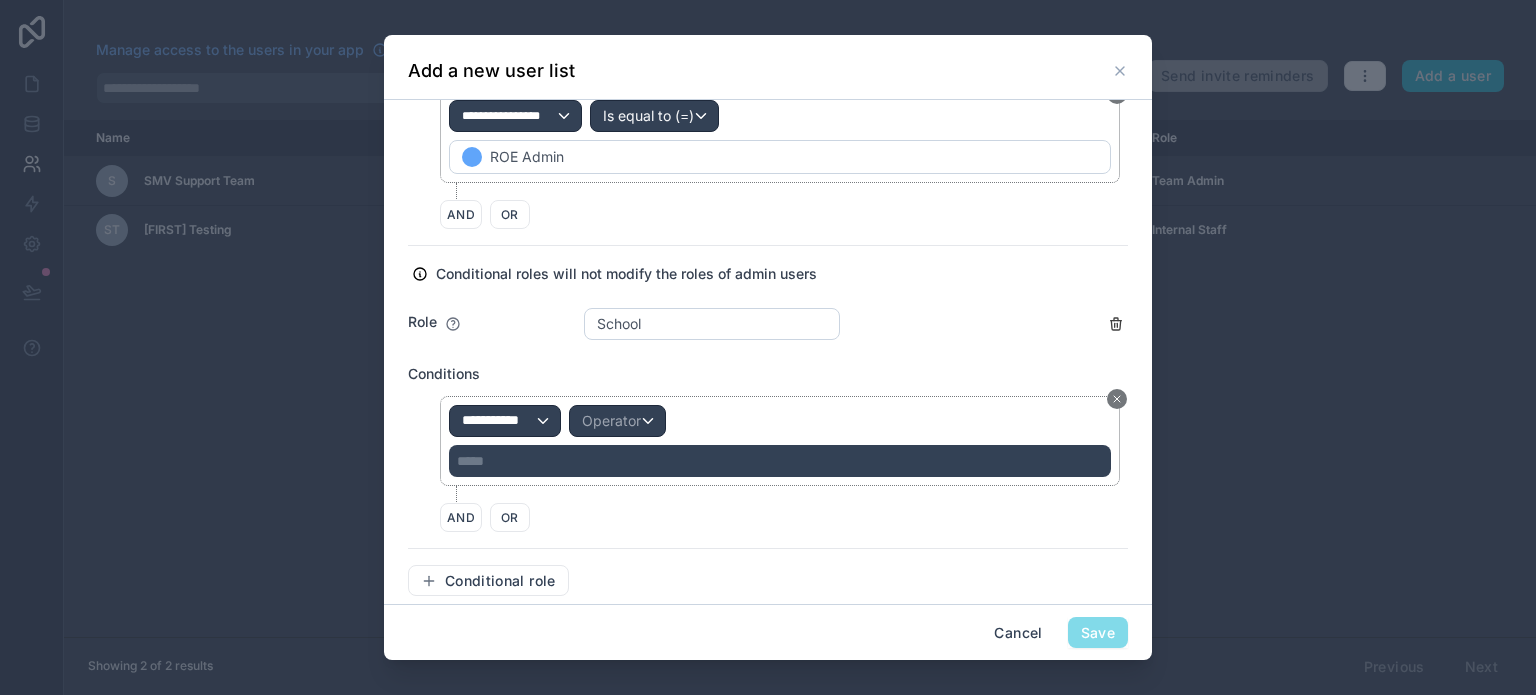scroll, scrollTop: 1299, scrollLeft: 0, axis: vertical 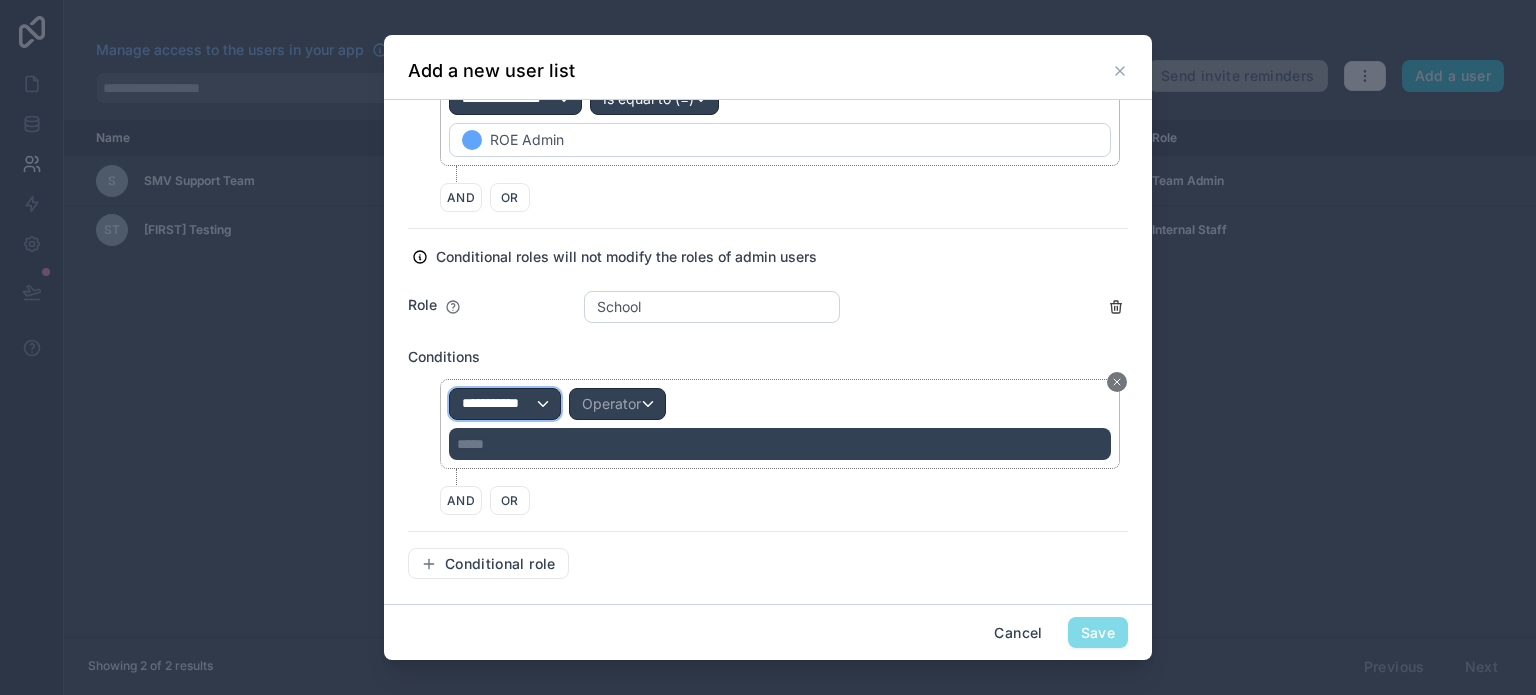 click on "**********" at bounding box center (499, 404) 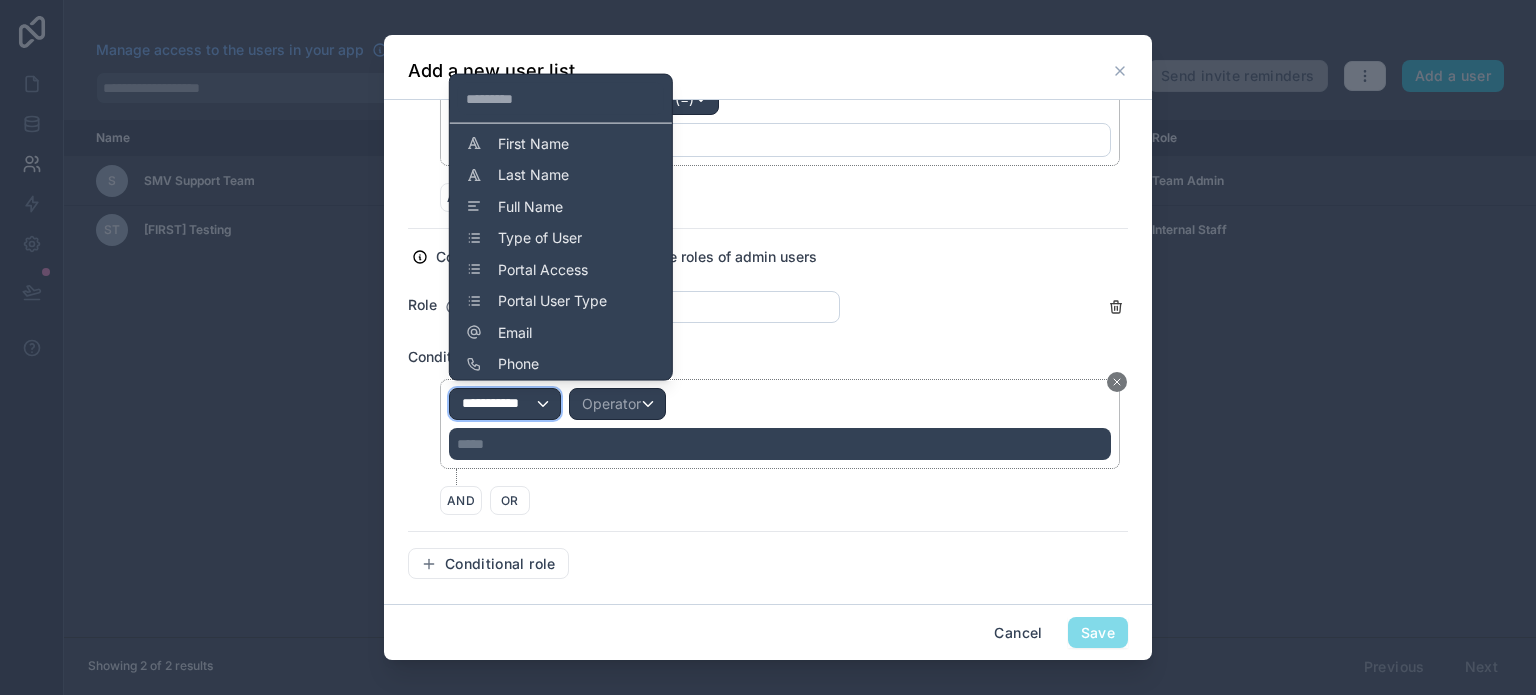 scroll, scrollTop: 40, scrollLeft: 0, axis: vertical 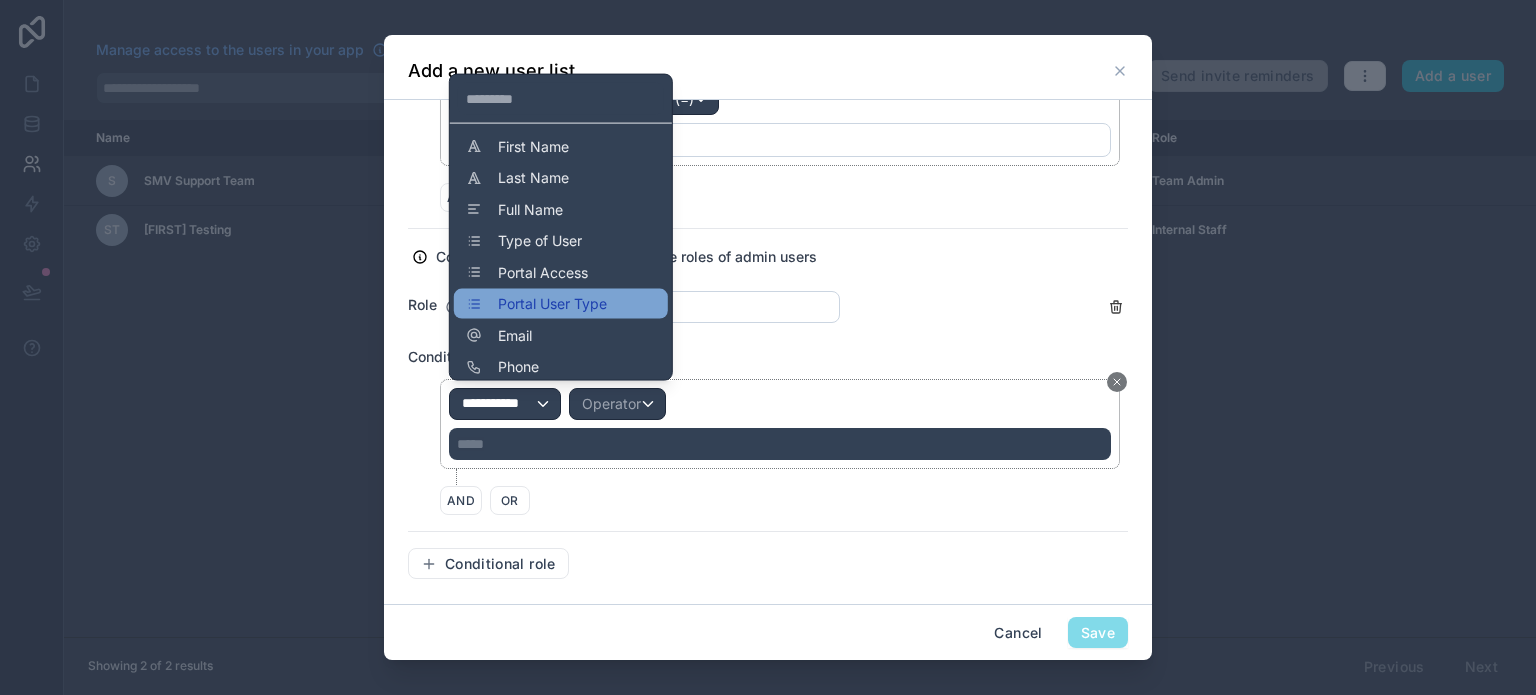 click on "Portal User Type" at bounding box center [552, 304] 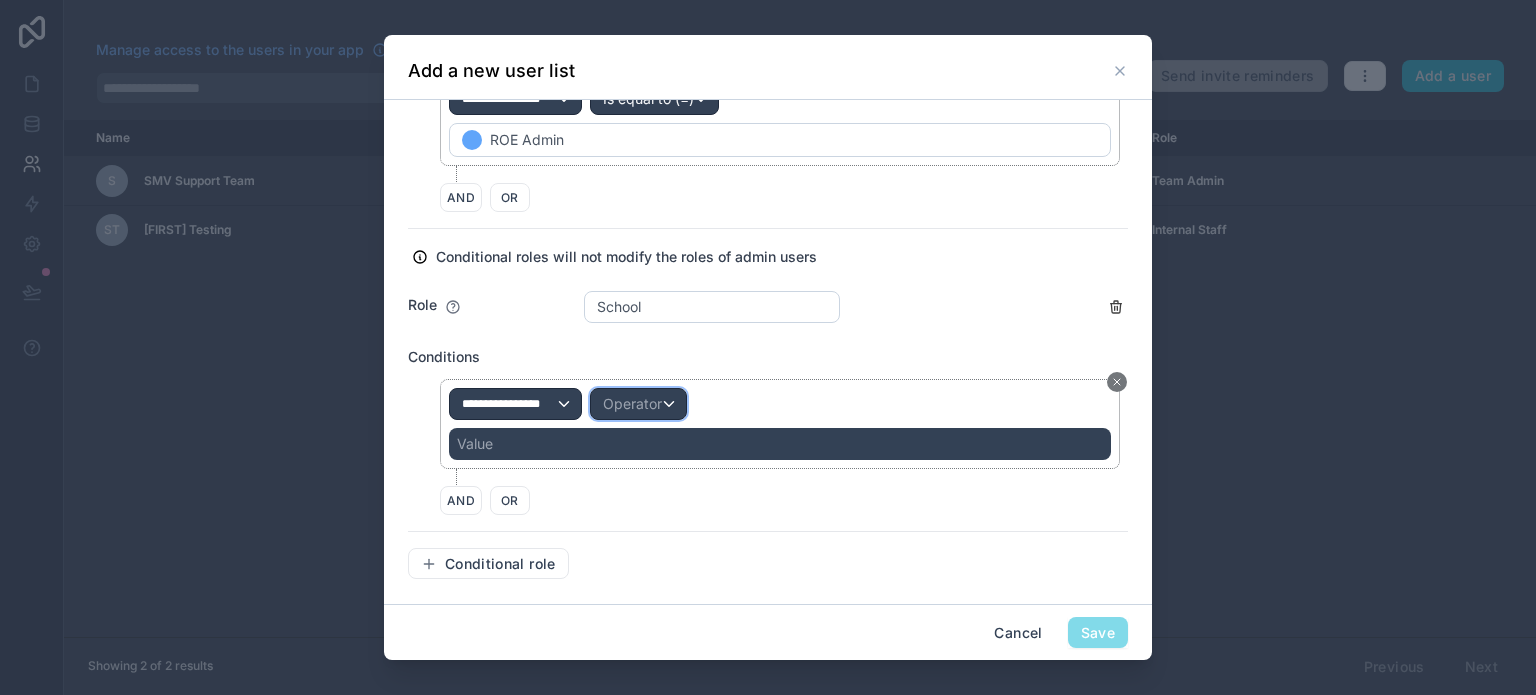 click on "Operator" at bounding box center (632, 403) 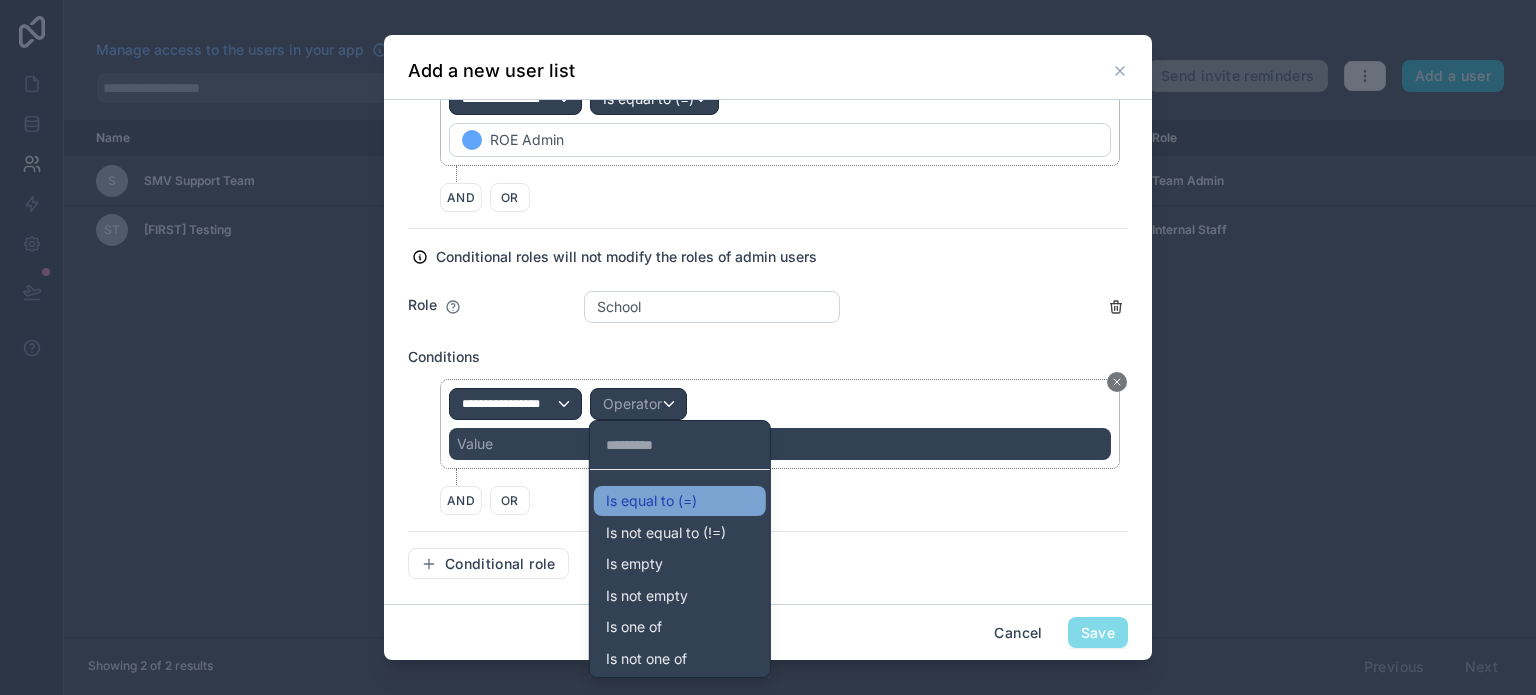click on "Is equal to (=)" at bounding box center (651, 501) 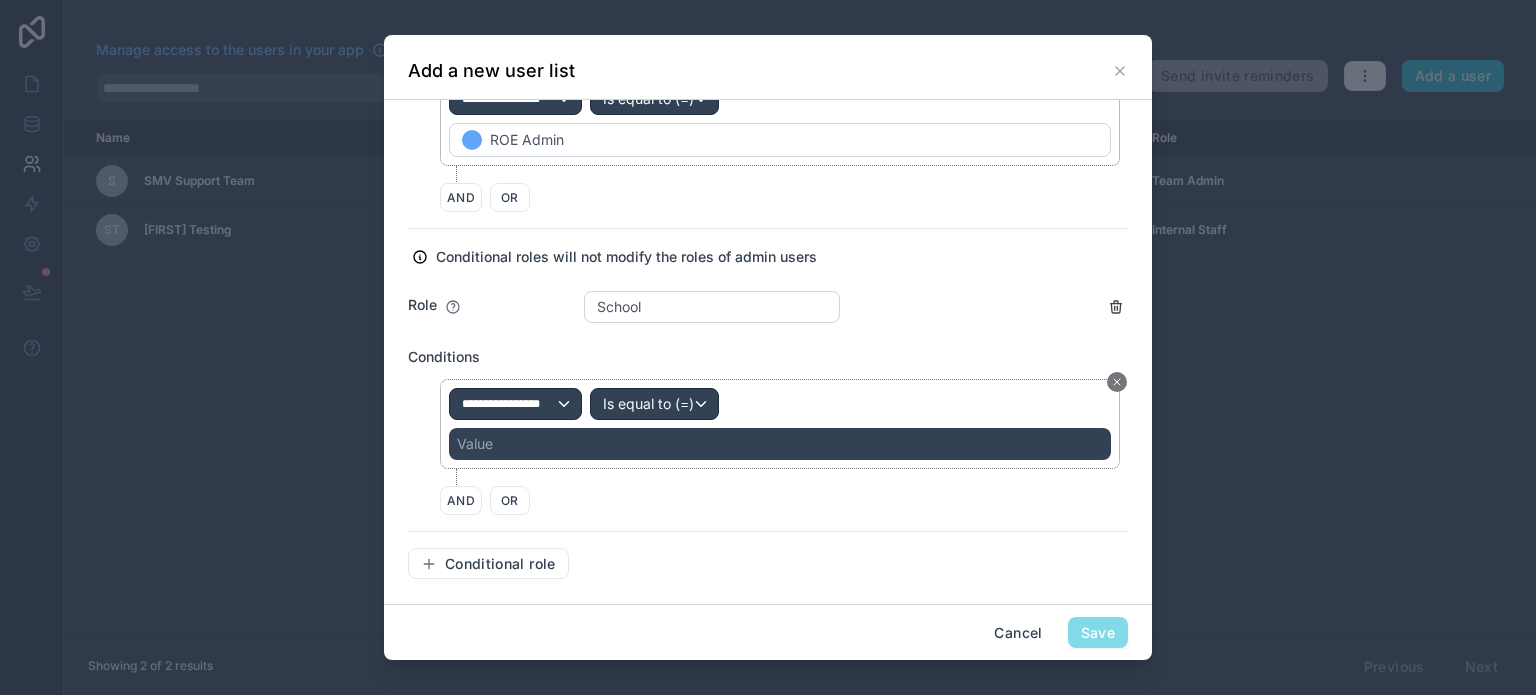 click on "Value" at bounding box center [780, 444] 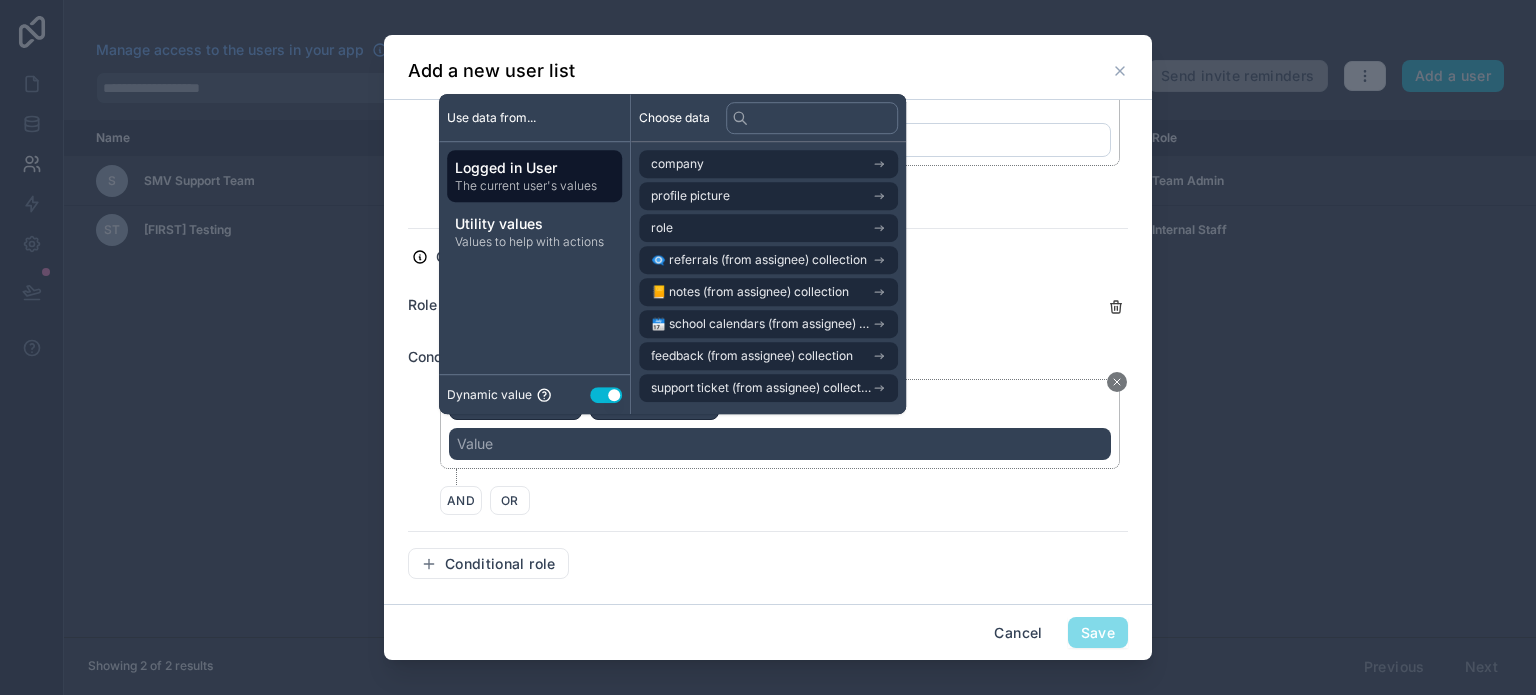 click on "Use setting" at bounding box center [606, 395] 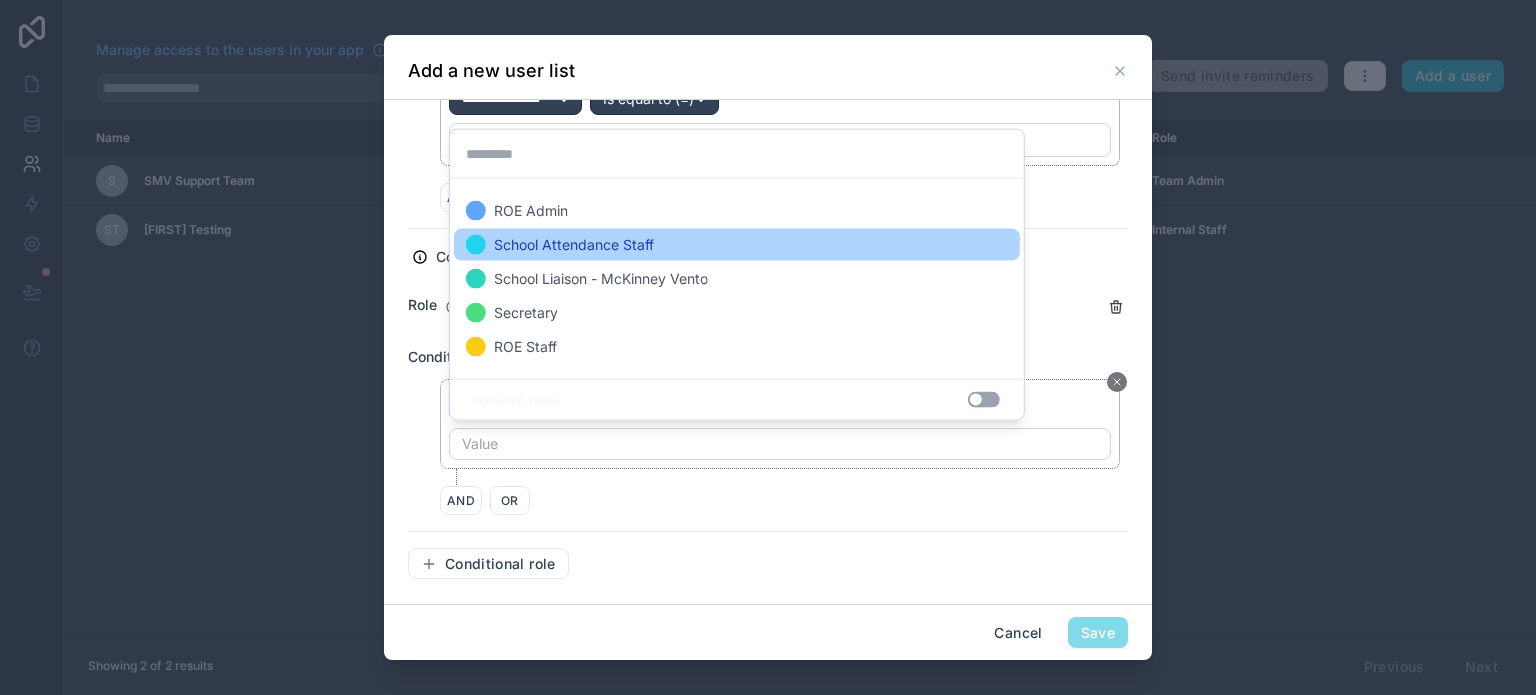 click on "School Attendance Staff" at bounding box center (574, 245) 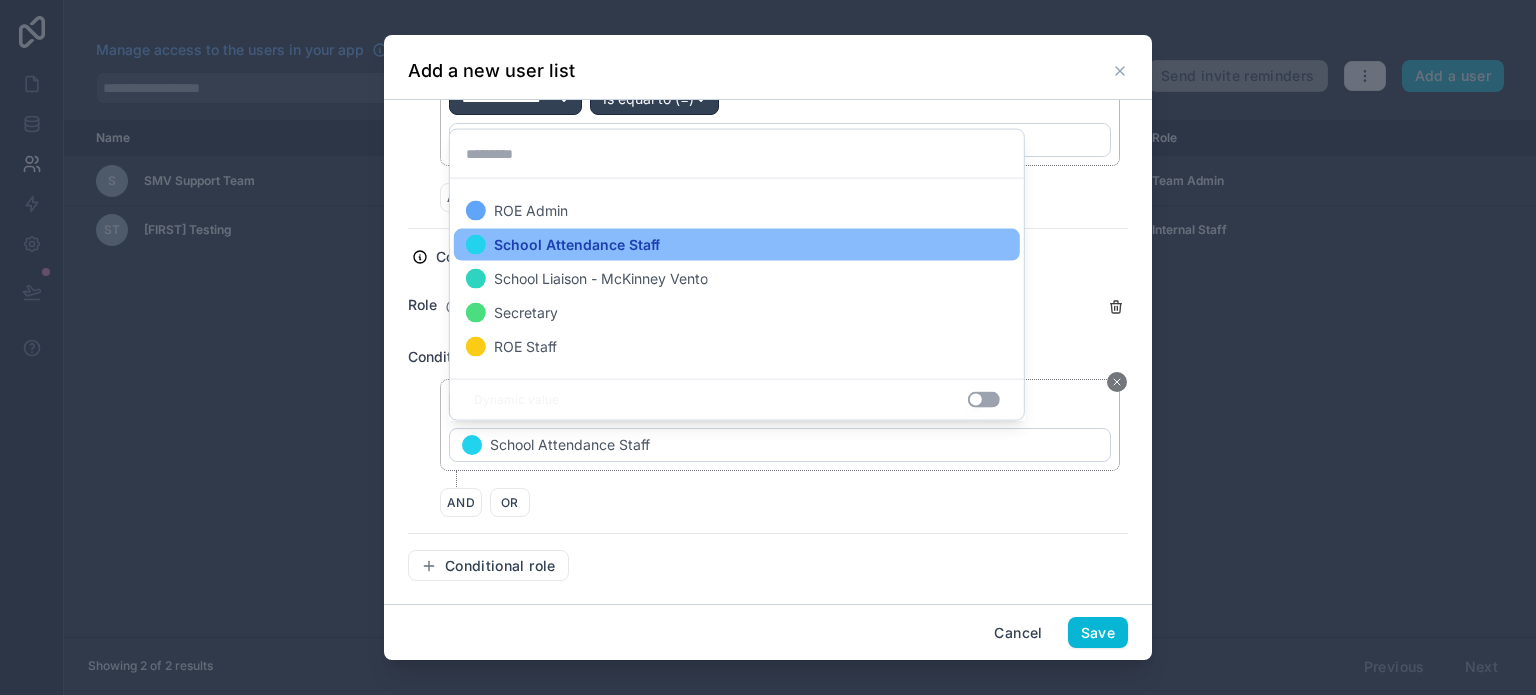 click on "AND OR" at bounding box center [784, 502] 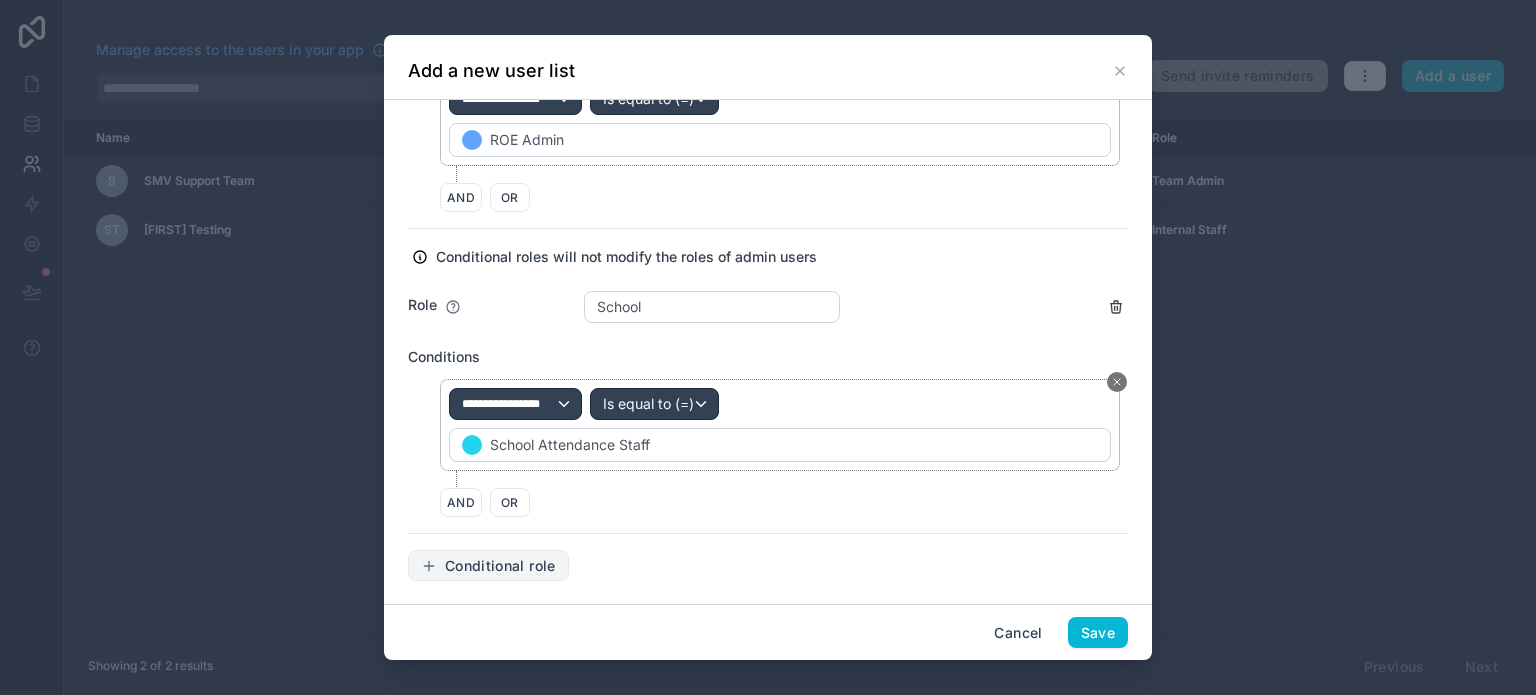 click on "Conditional role" at bounding box center (488, 566) 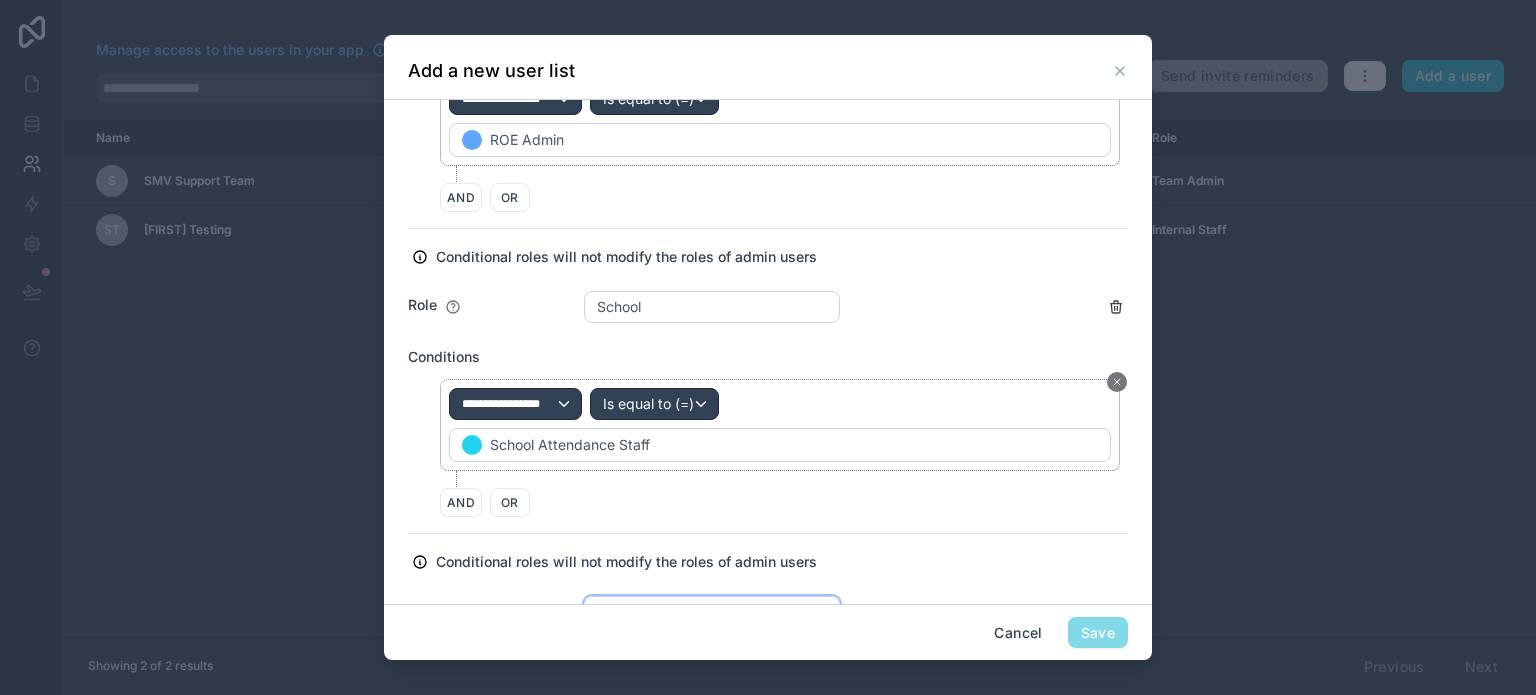 click on "Choose a conditional role" at bounding box center (679, 611) 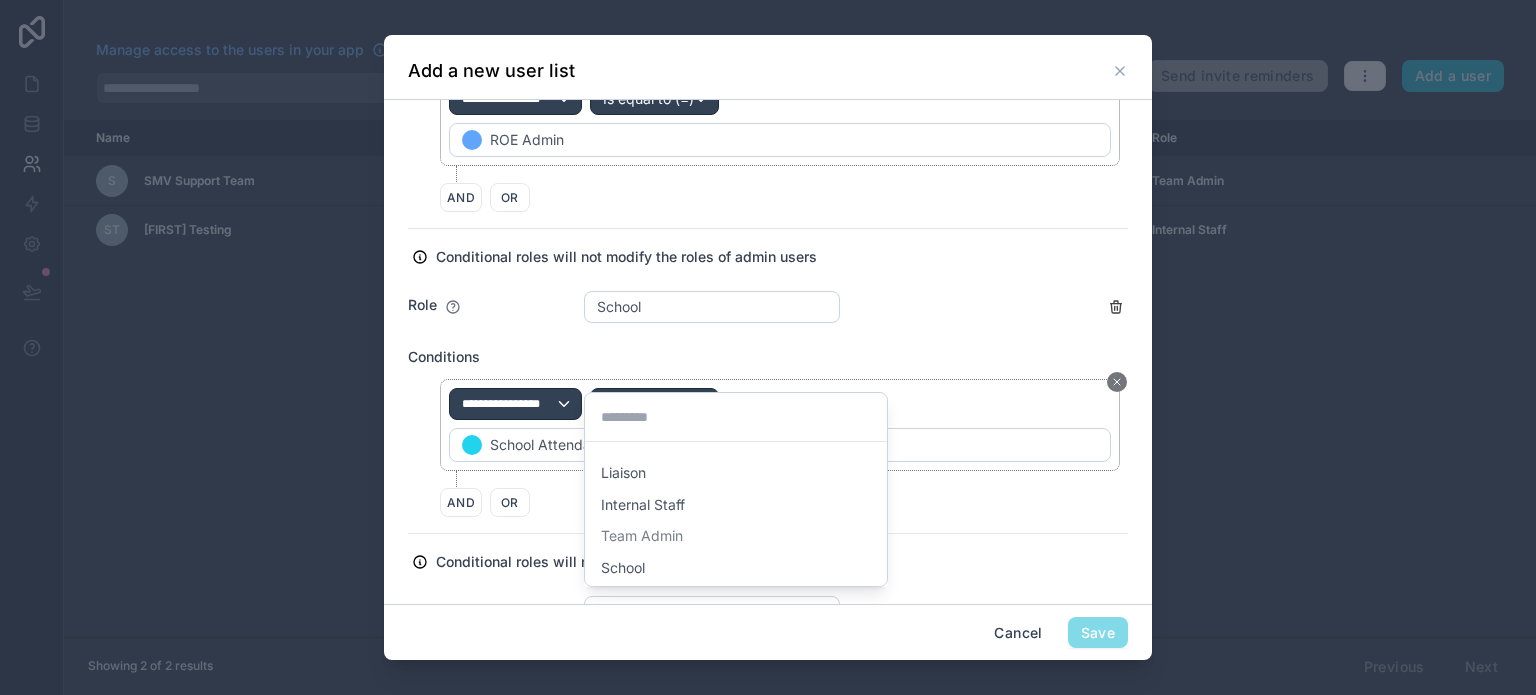 click at bounding box center (768, 348) 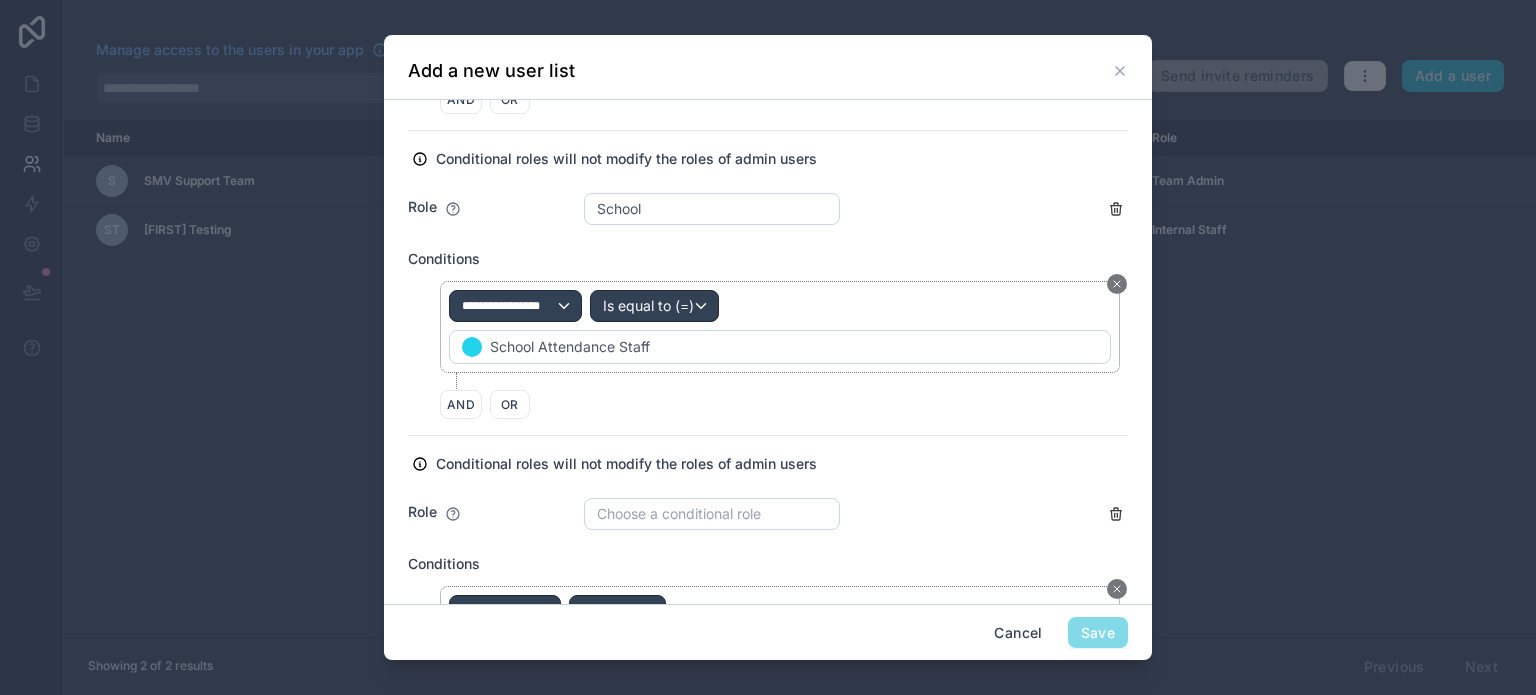 scroll, scrollTop: 1499, scrollLeft: 0, axis: vertical 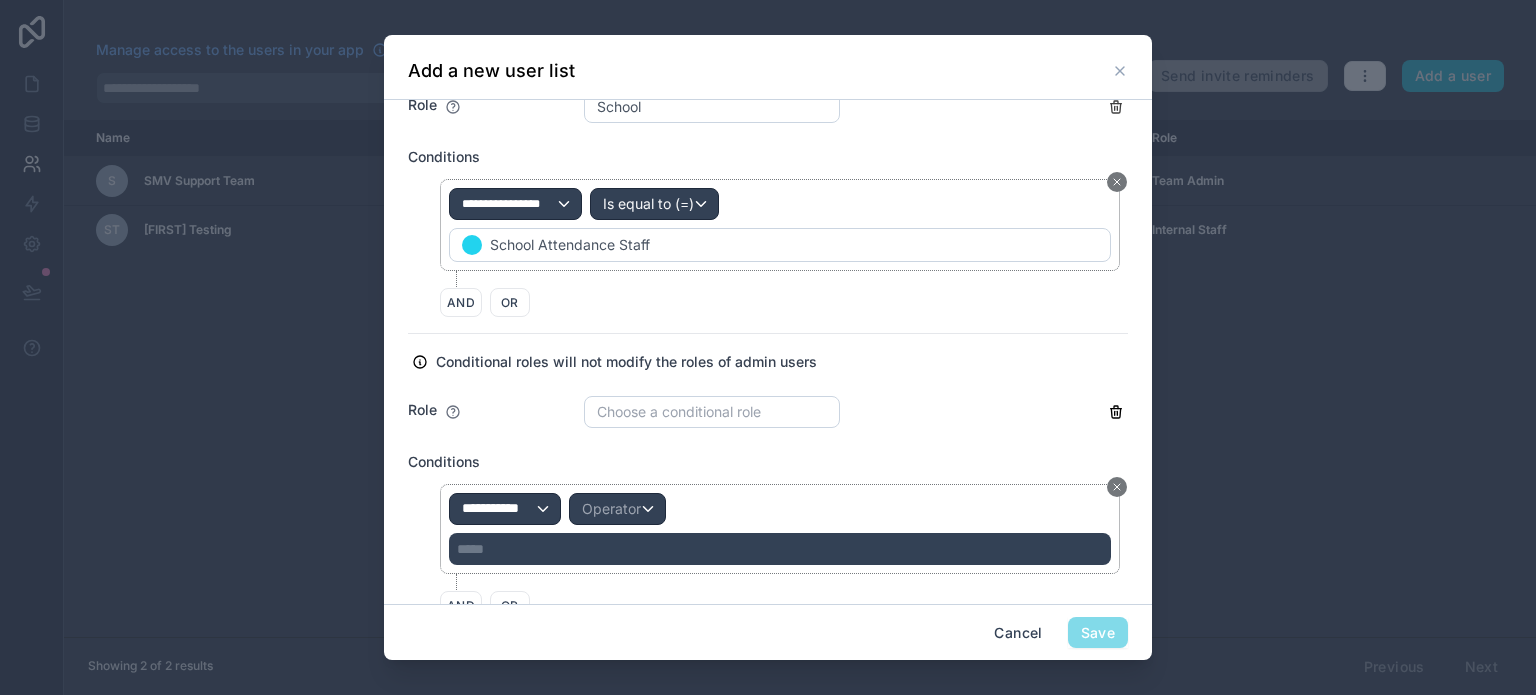 click 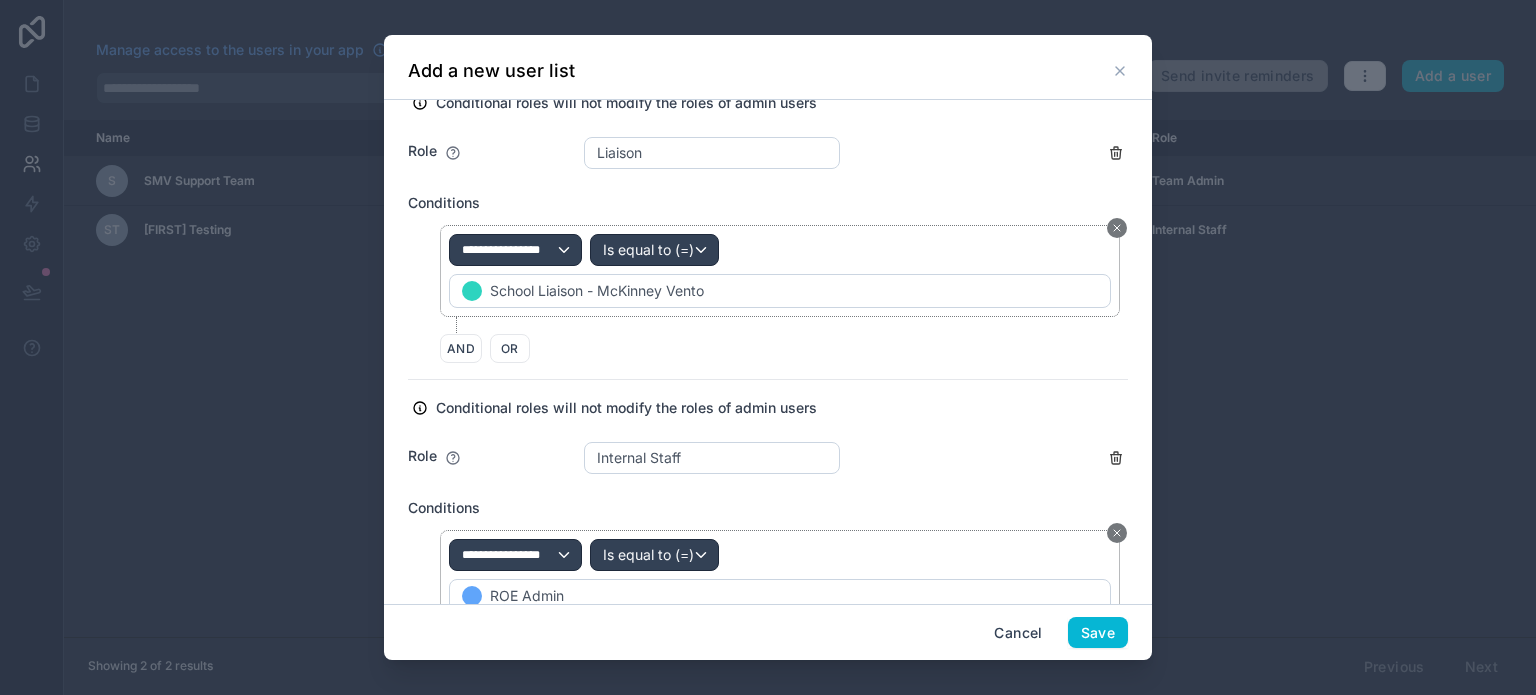 scroll, scrollTop: 800, scrollLeft: 0, axis: vertical 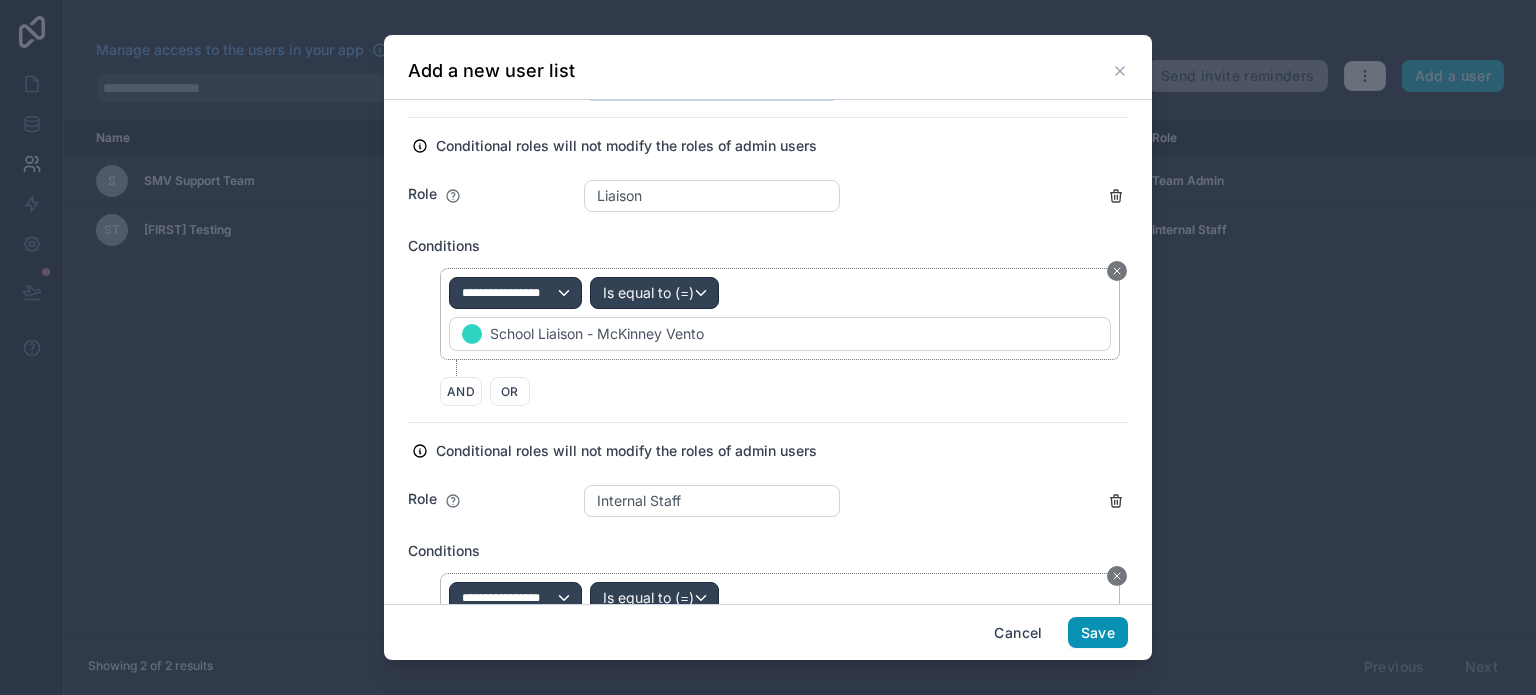 click on "Save" at bounding box center [1098, 633] 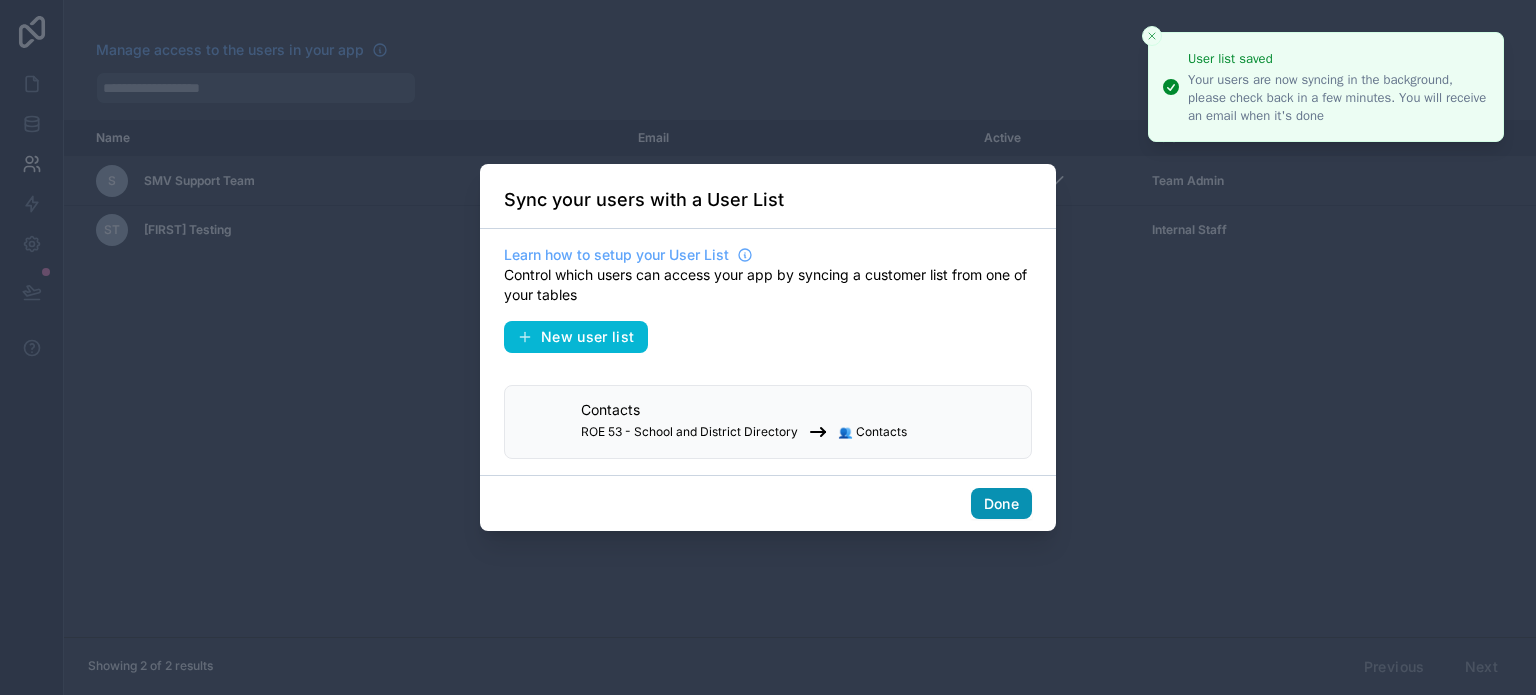 click on "Done" at bounding box center (1001, 504) 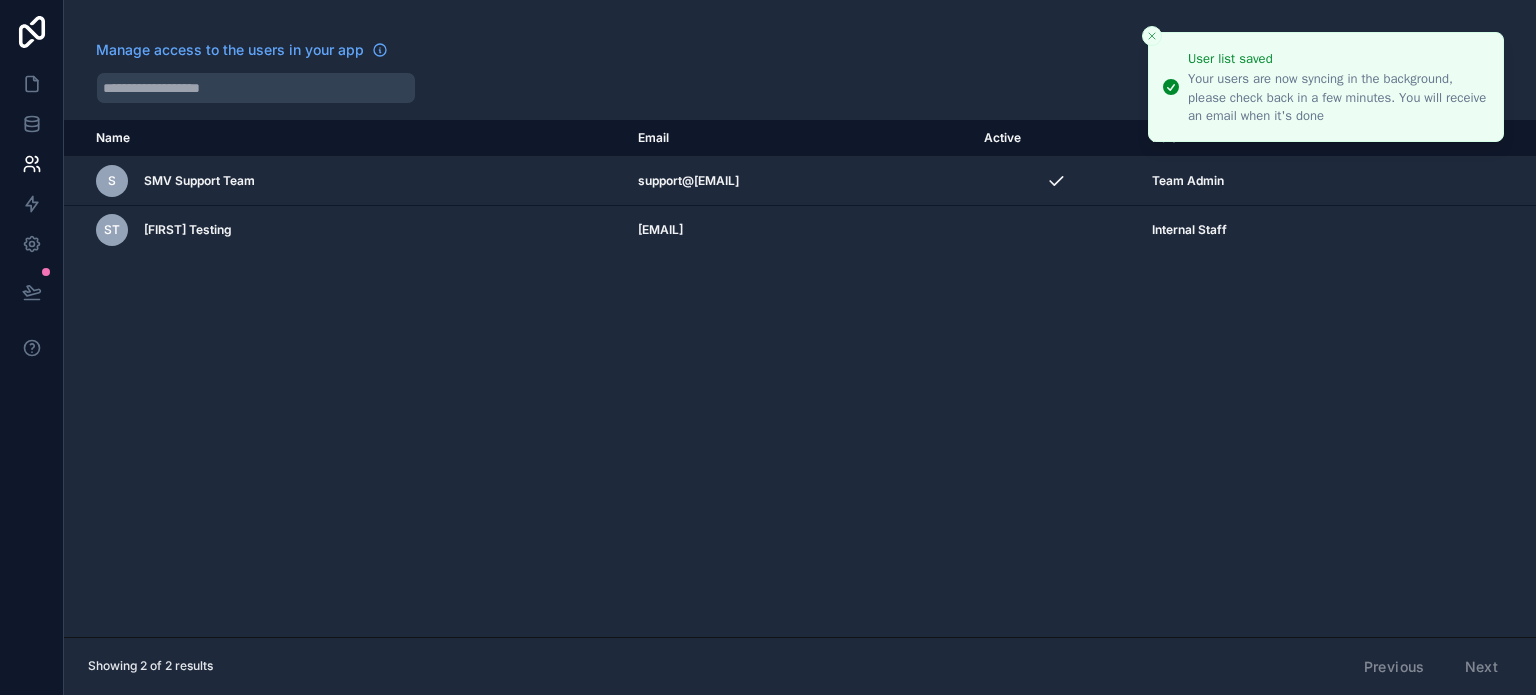 click 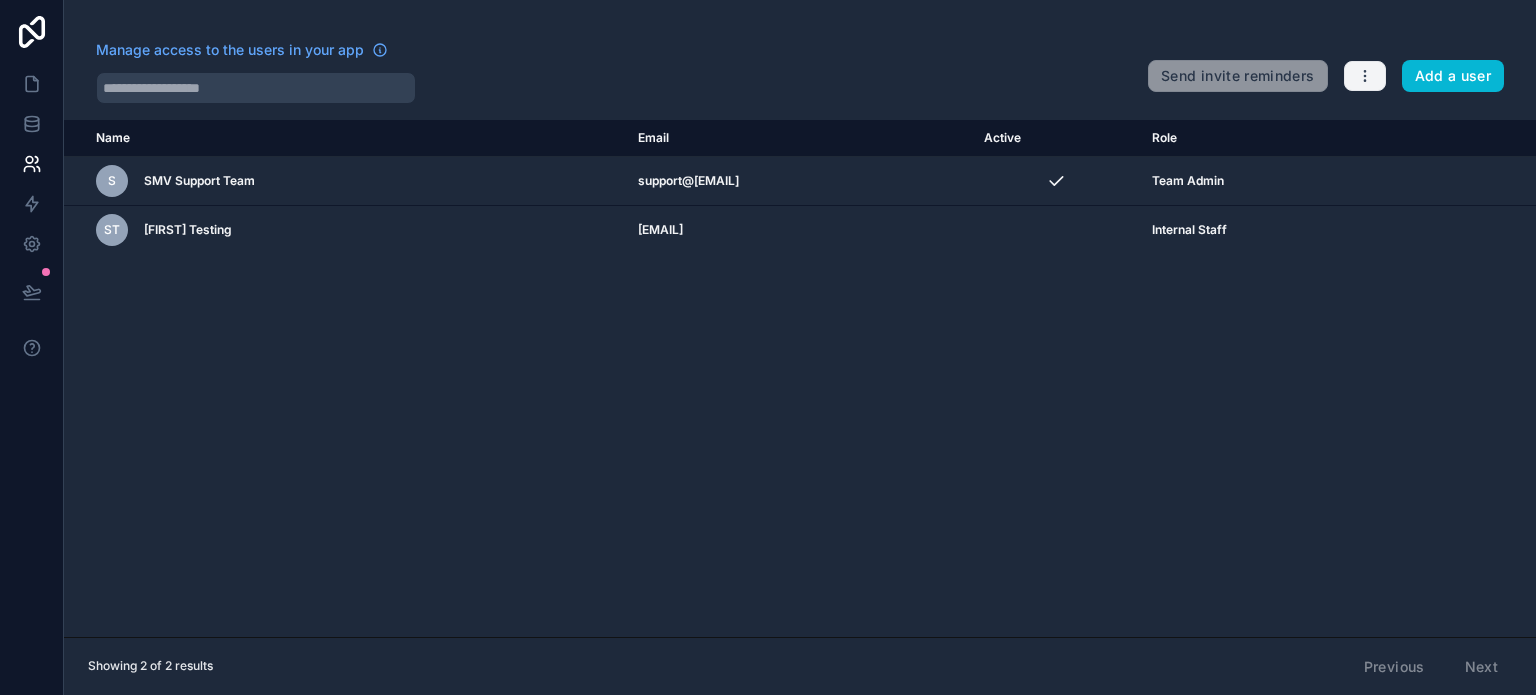 click 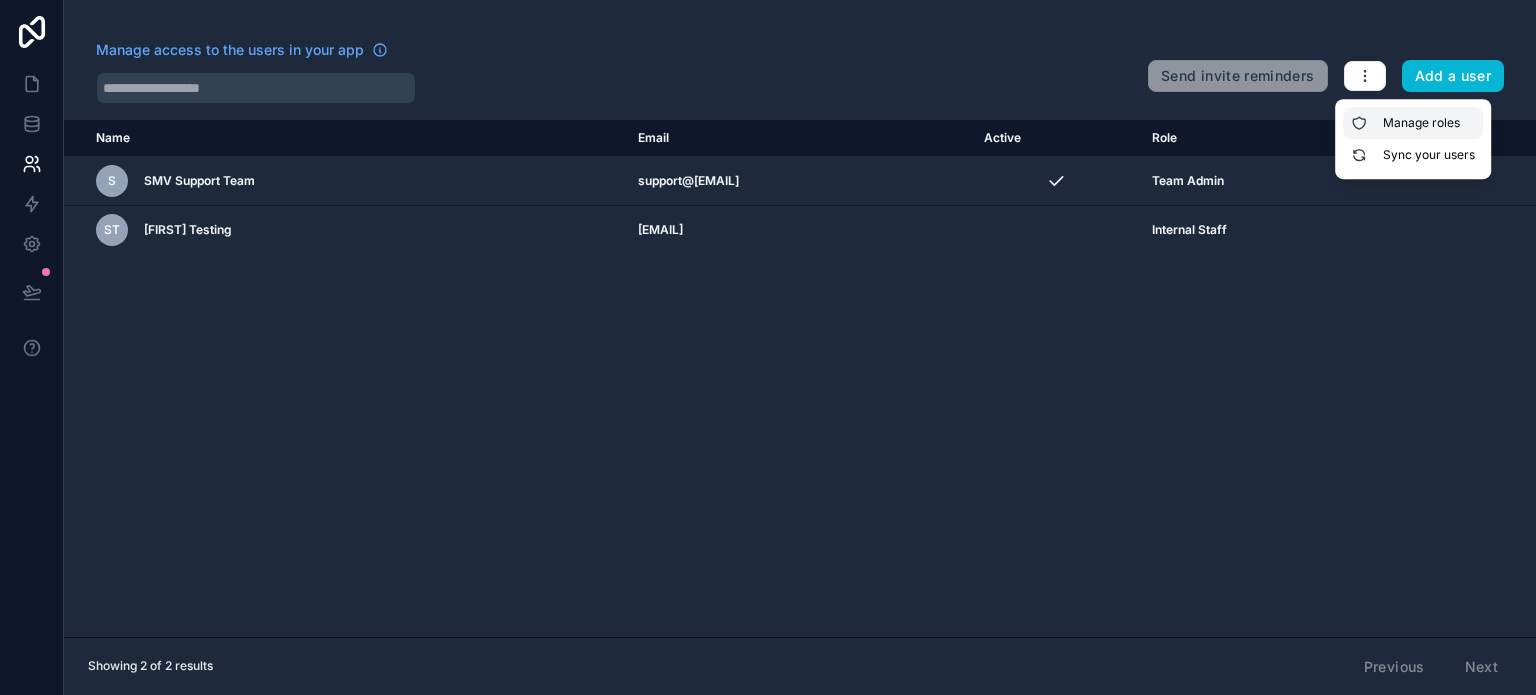 click 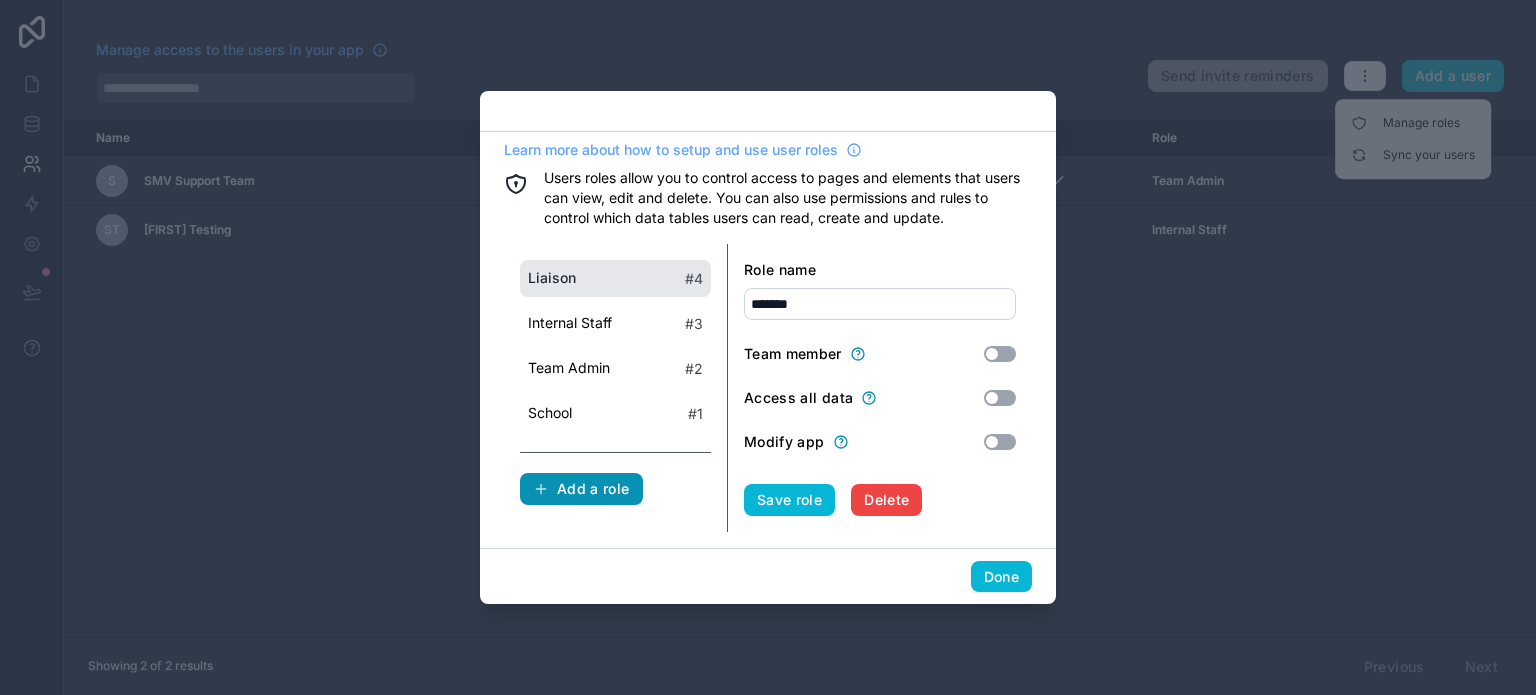 click on "Add a role" at bounding box center (581, 489) 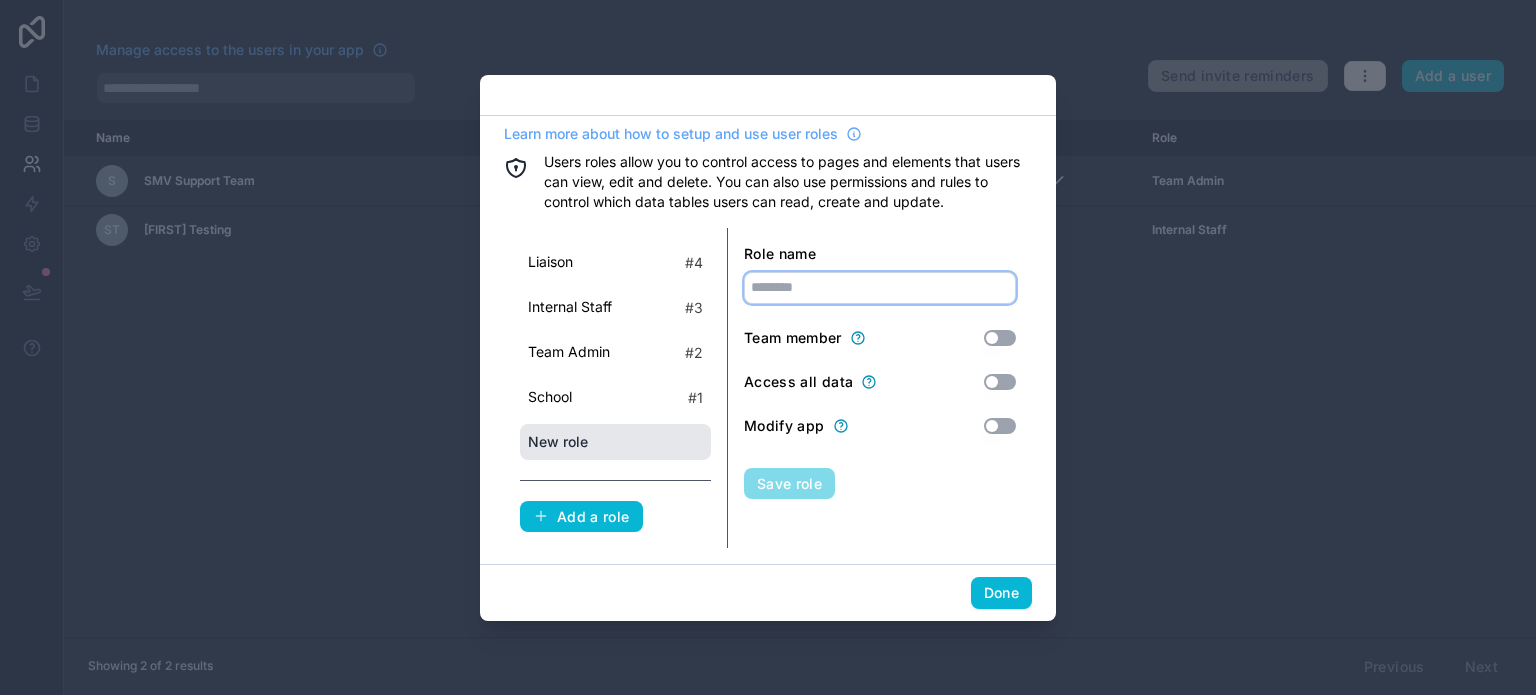 click at bounding box center (880, 288) 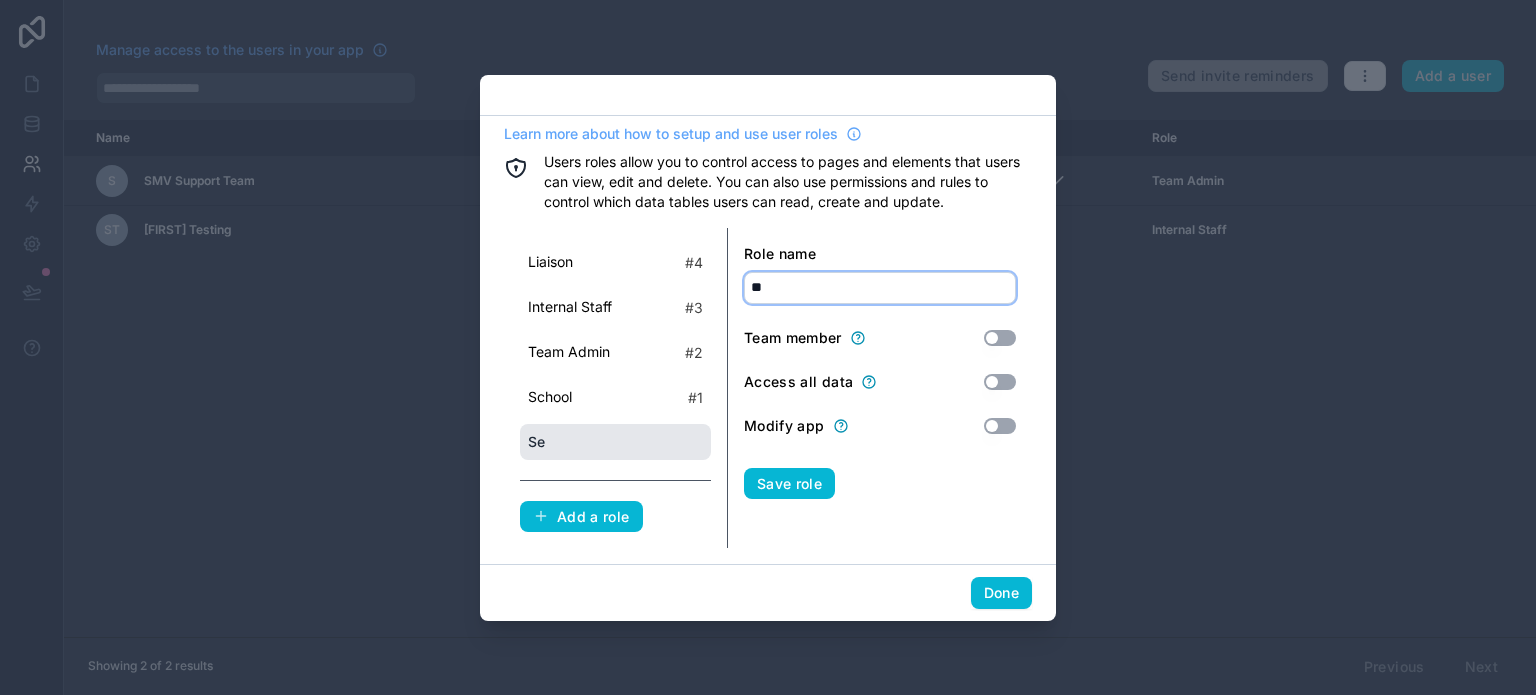 type on "*" 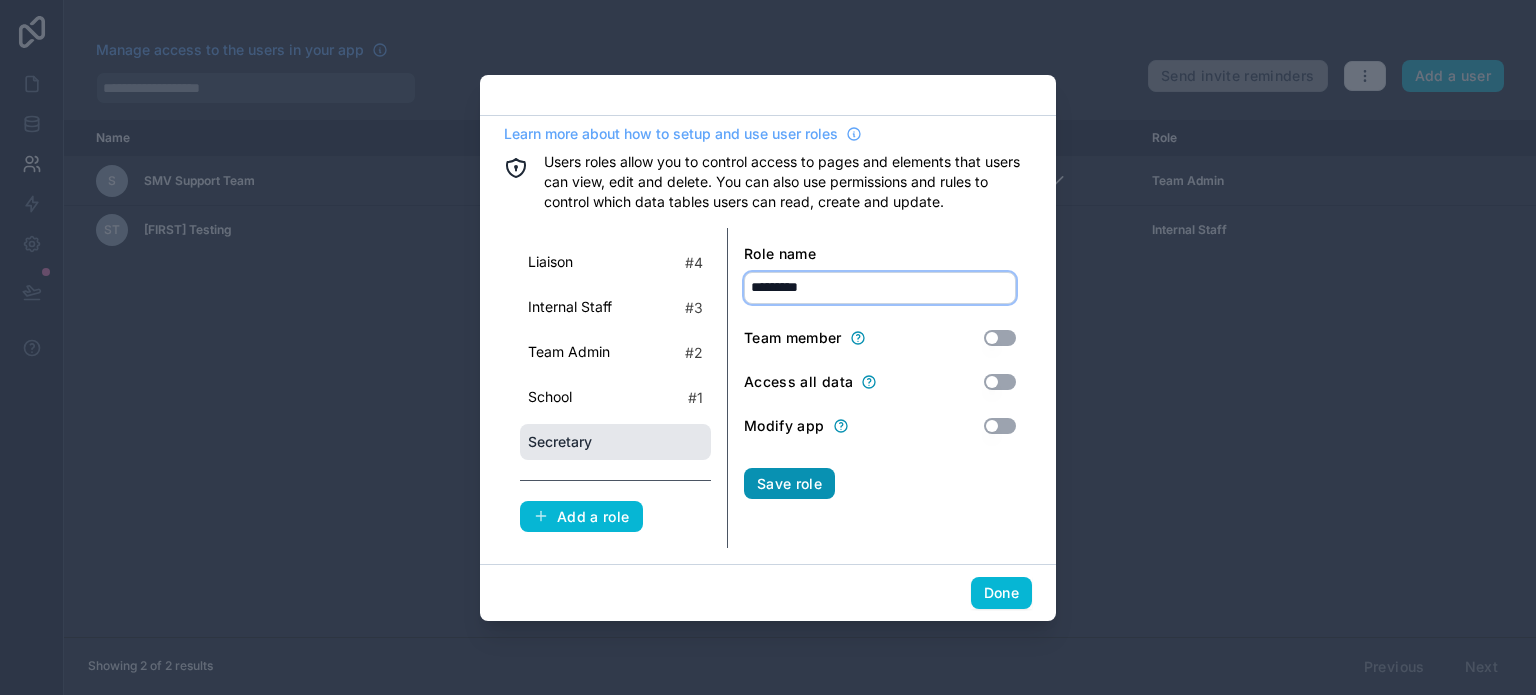 type on "*********" 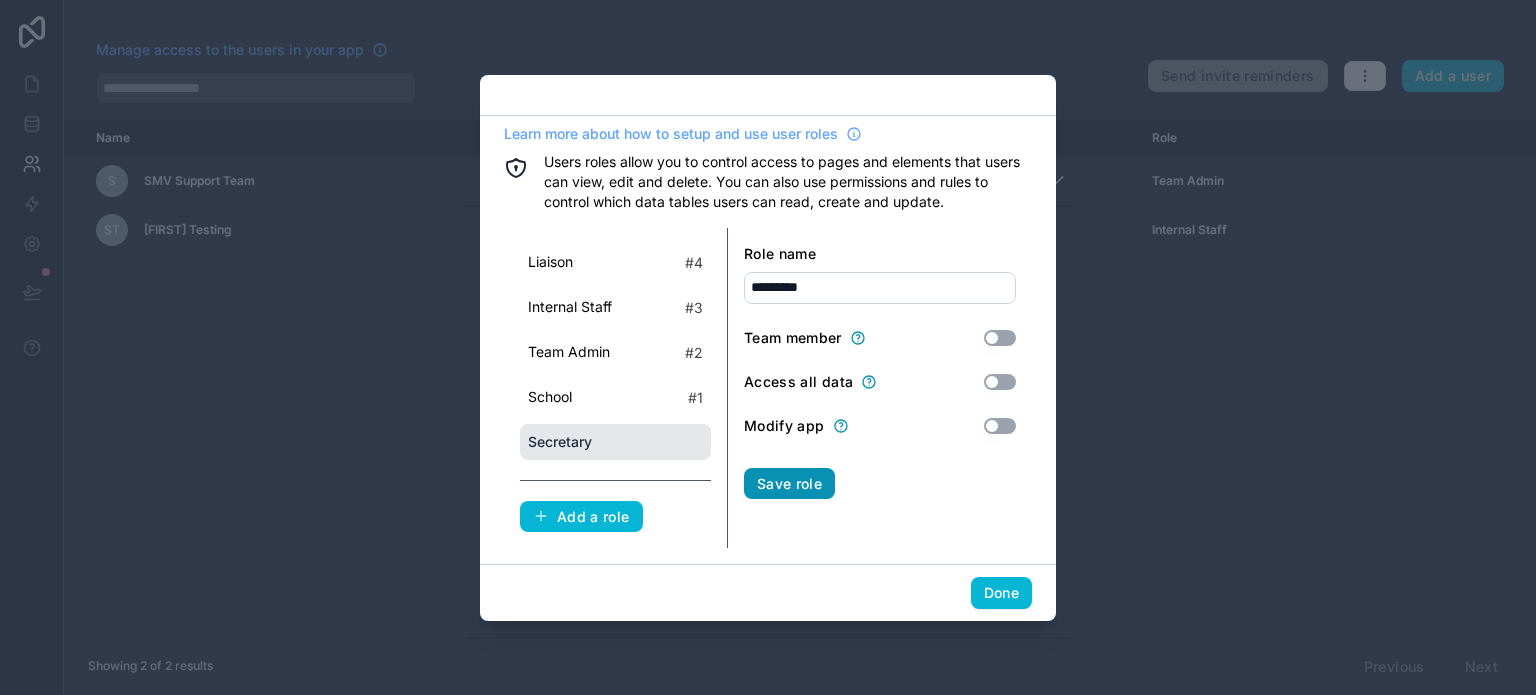 click on "Save role" at bounding box center [789, 484] 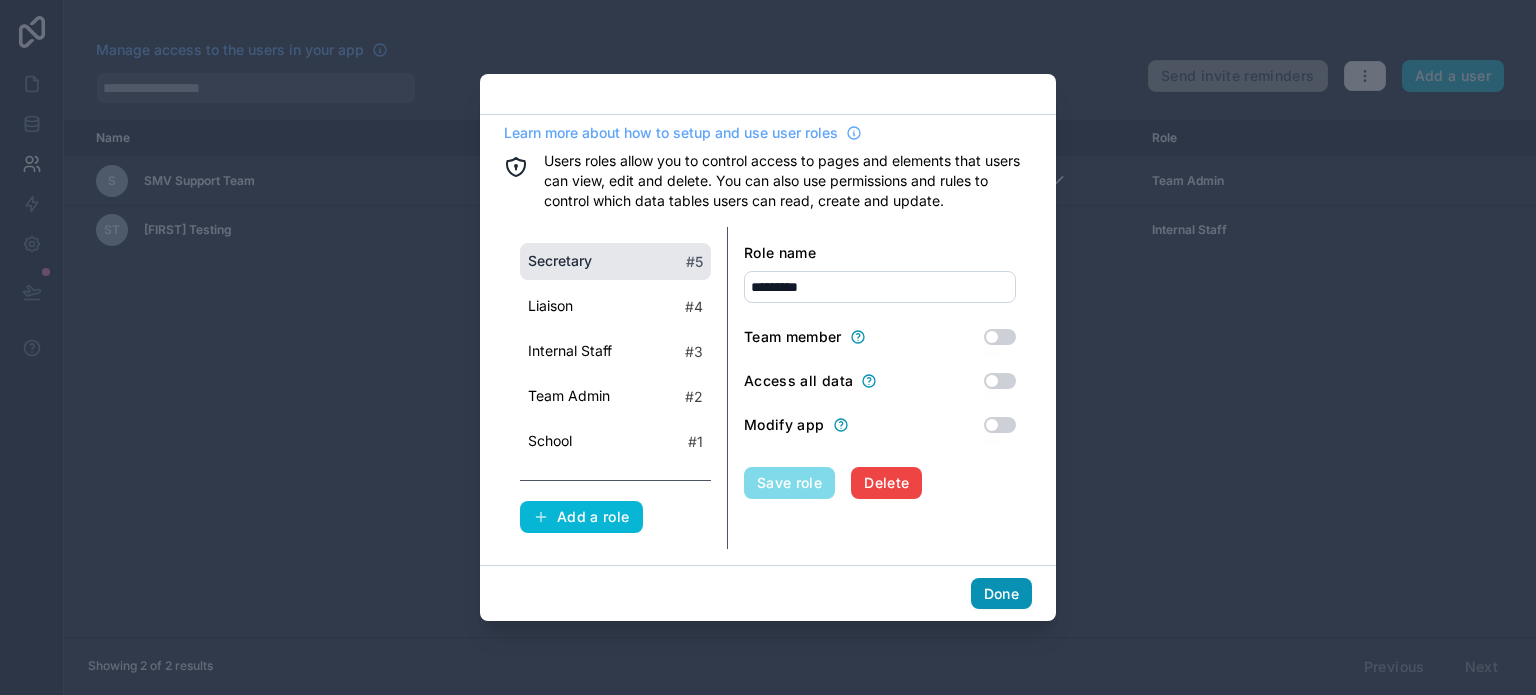 click on "Done" at bounding box center [1001, 594] 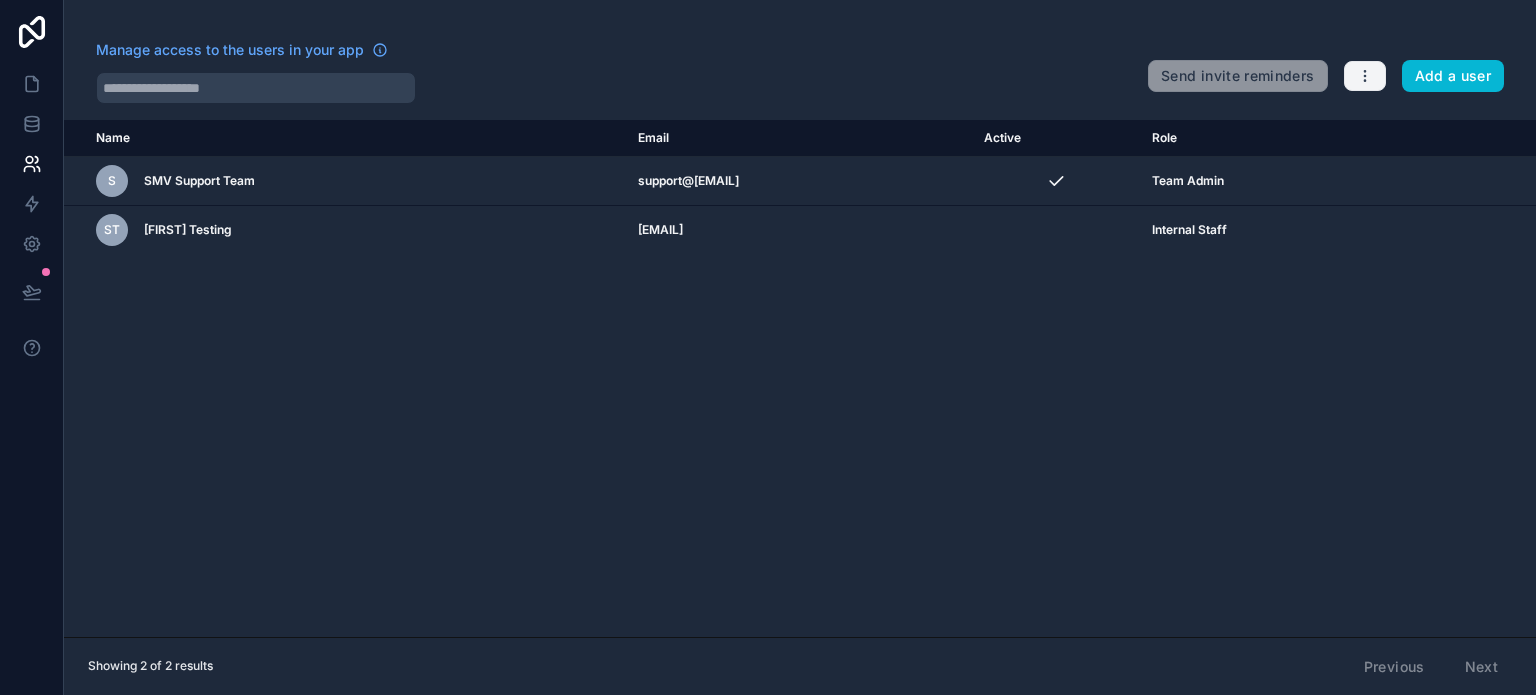 click at bounding box center (1365, 76) 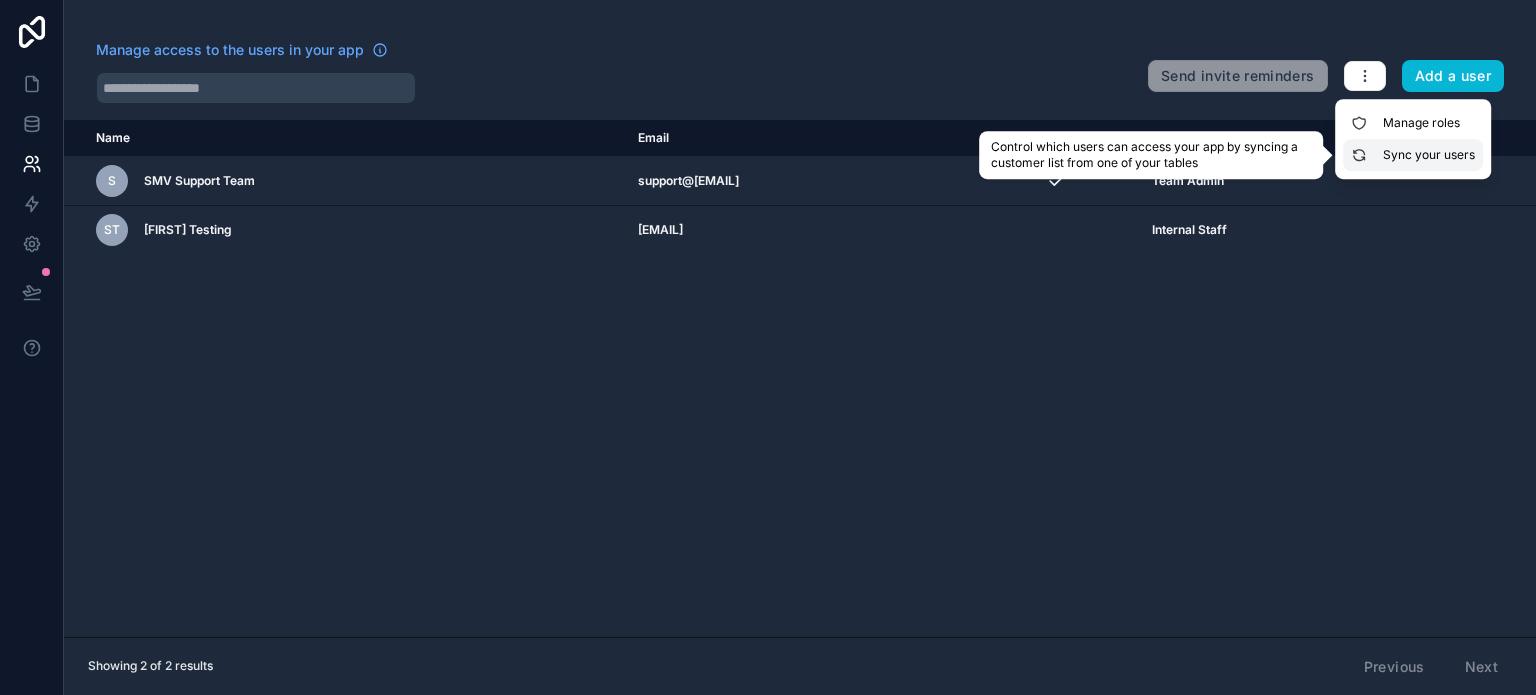 click on "Sync your users" at bounding box center [1413, 155] 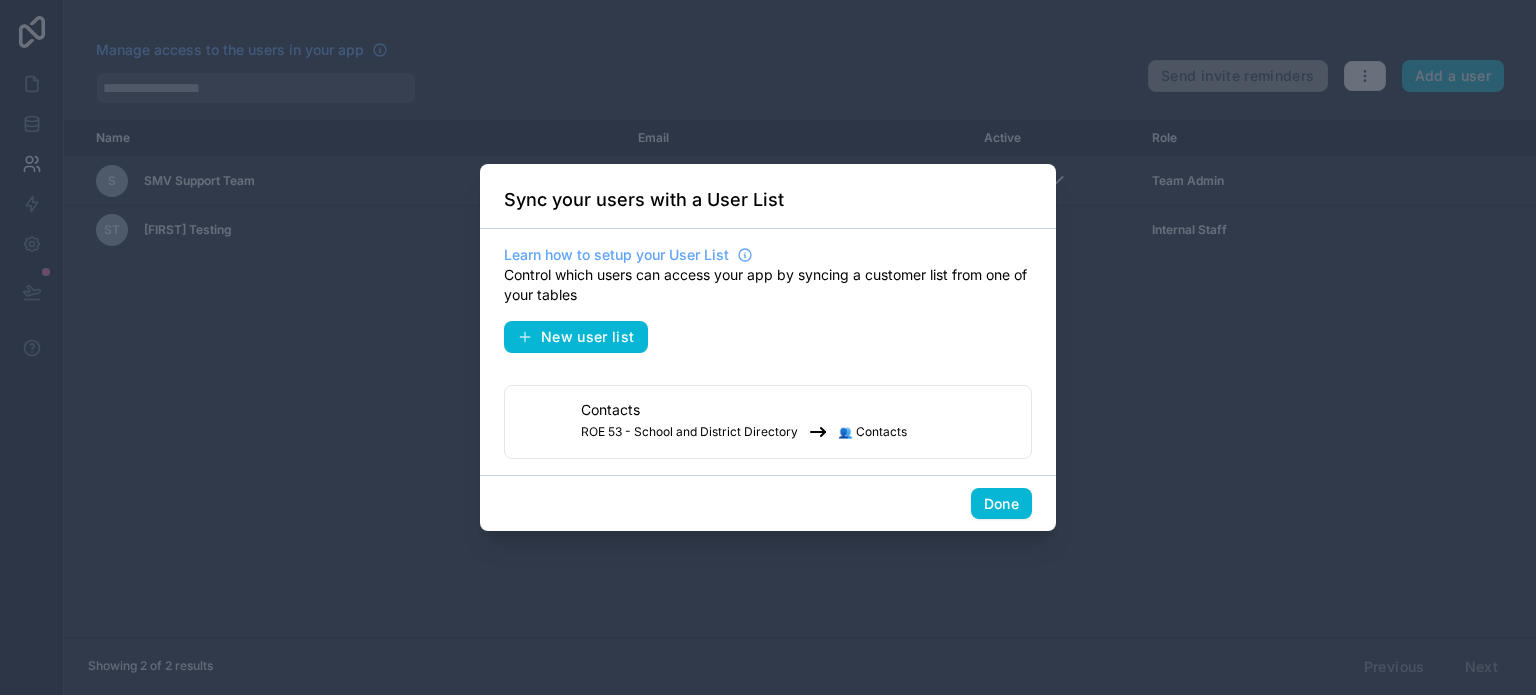 click on "Contacts ROE 53 - School and District Directory" at bounding box center [744, 422] 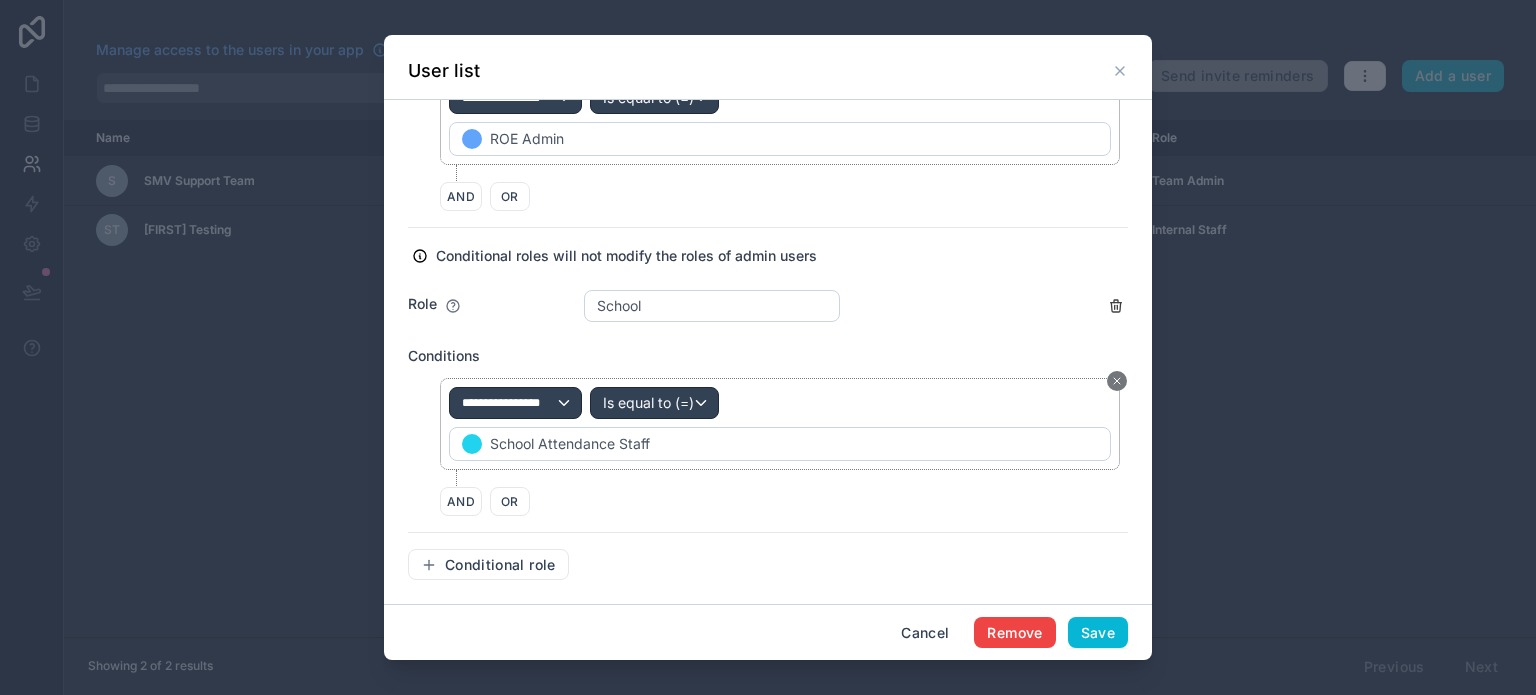 scroll, scrollTop: 1300, scrollLeft: 0, axis: vertical 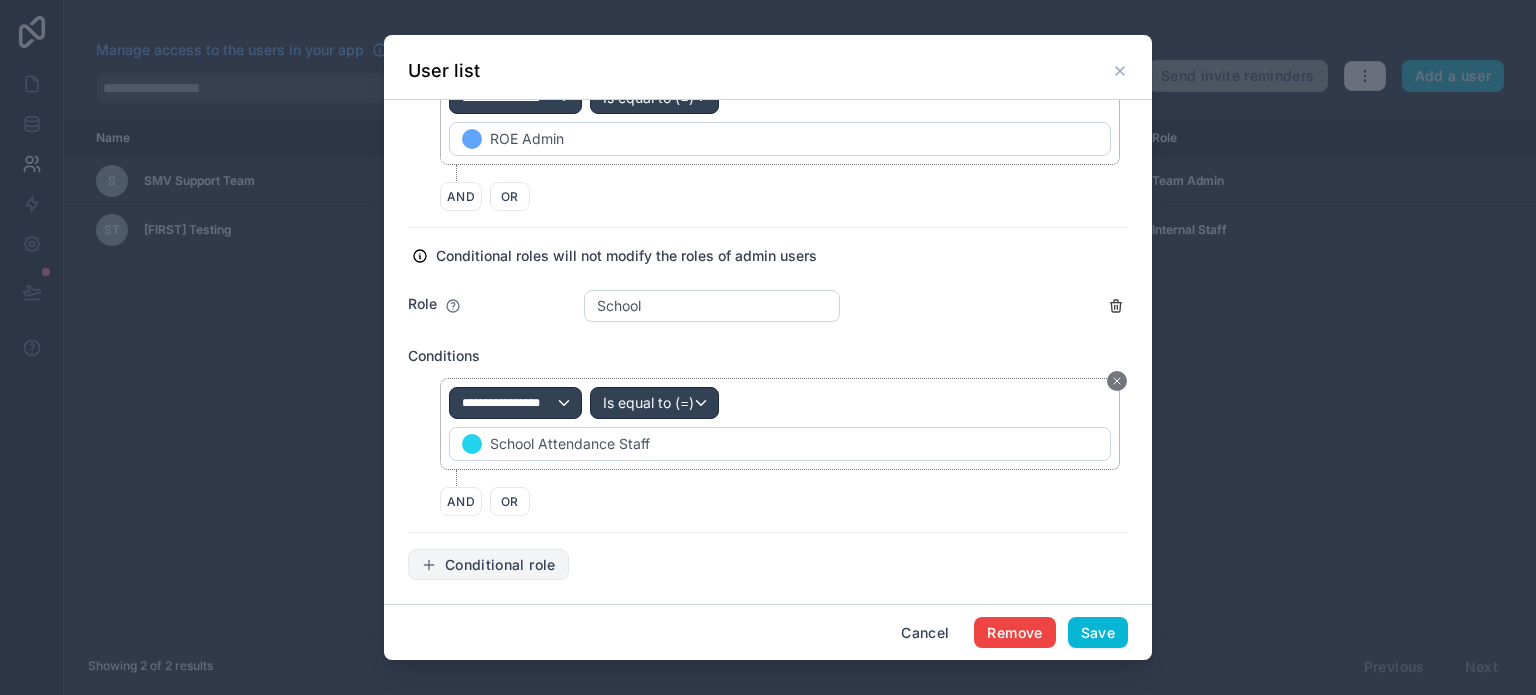 click on "Conditional role" at bounding box center [500, 565] 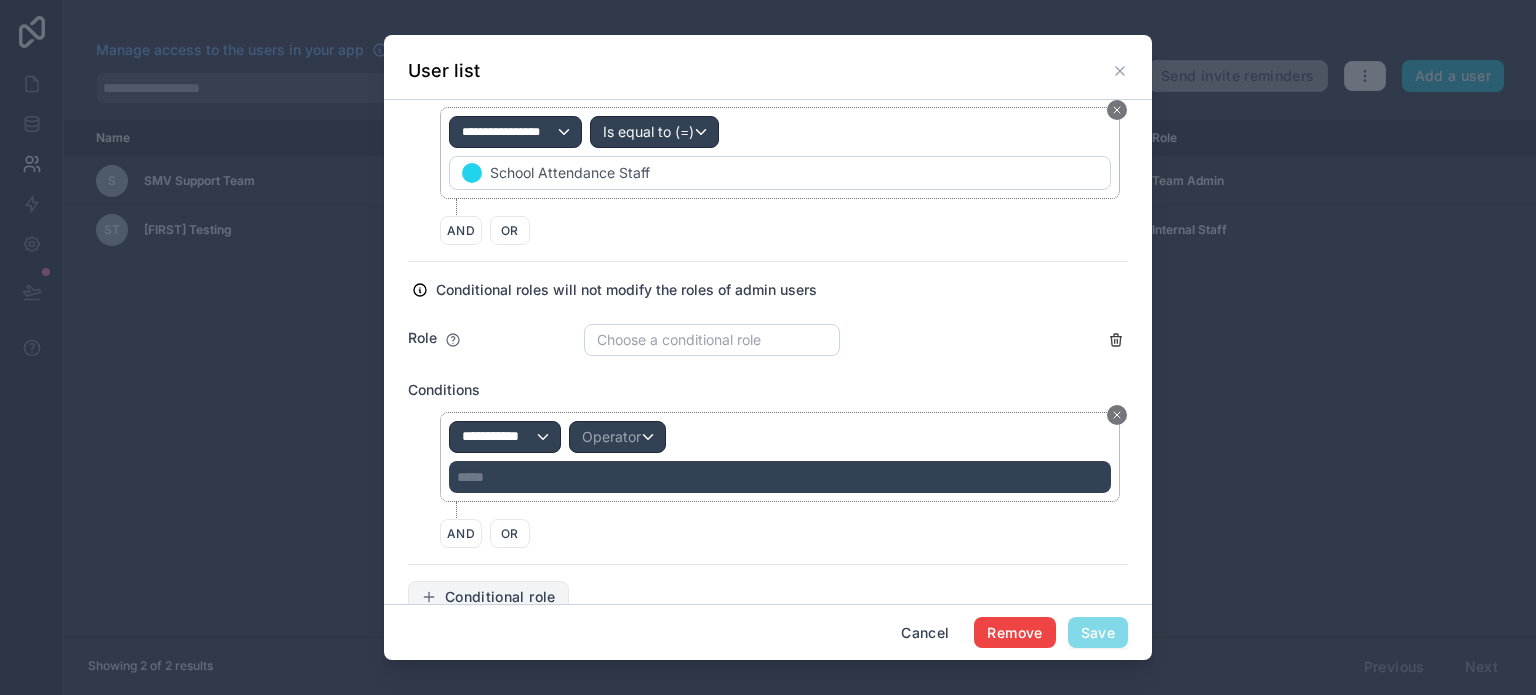 scroll, scrollTop: 1600, scrollLeft: 0, axis: vertical 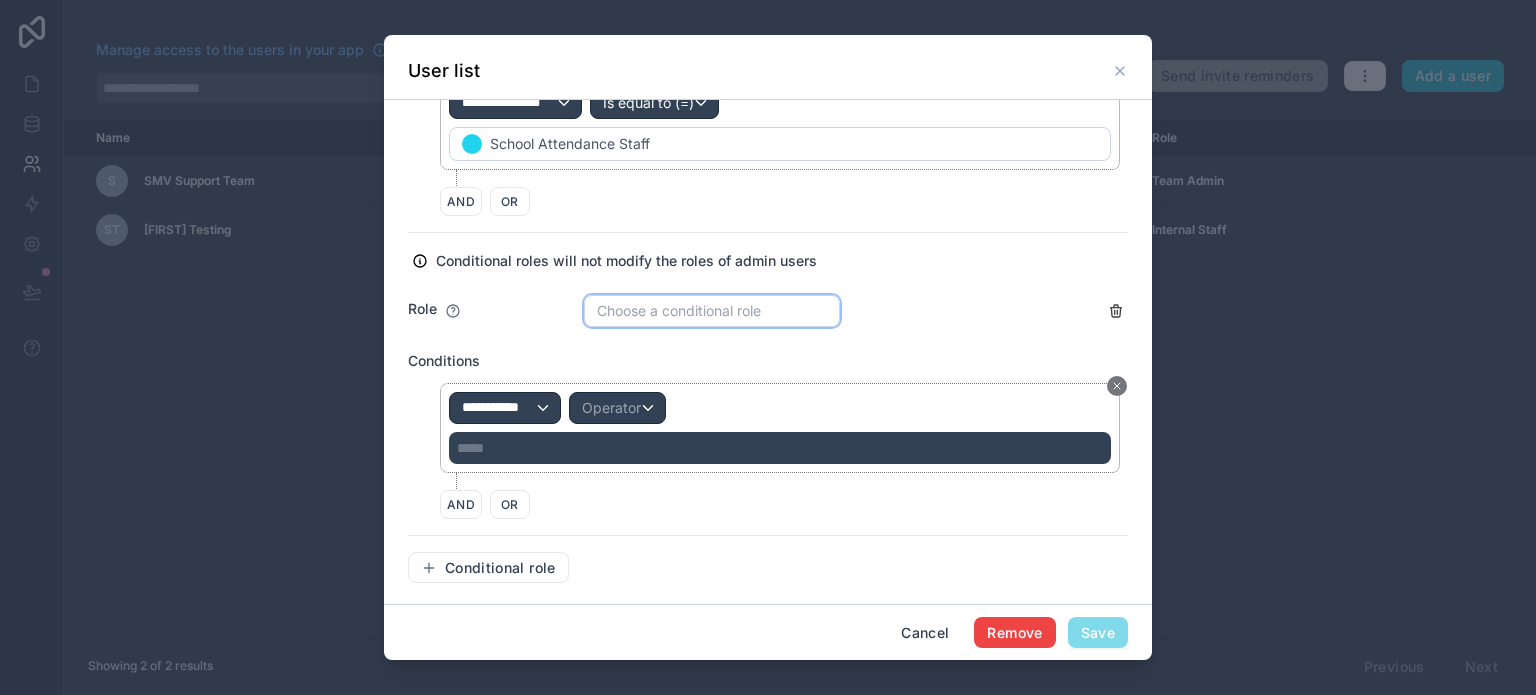 click on "Choose a conditional role" at bounding box center (712, 311) 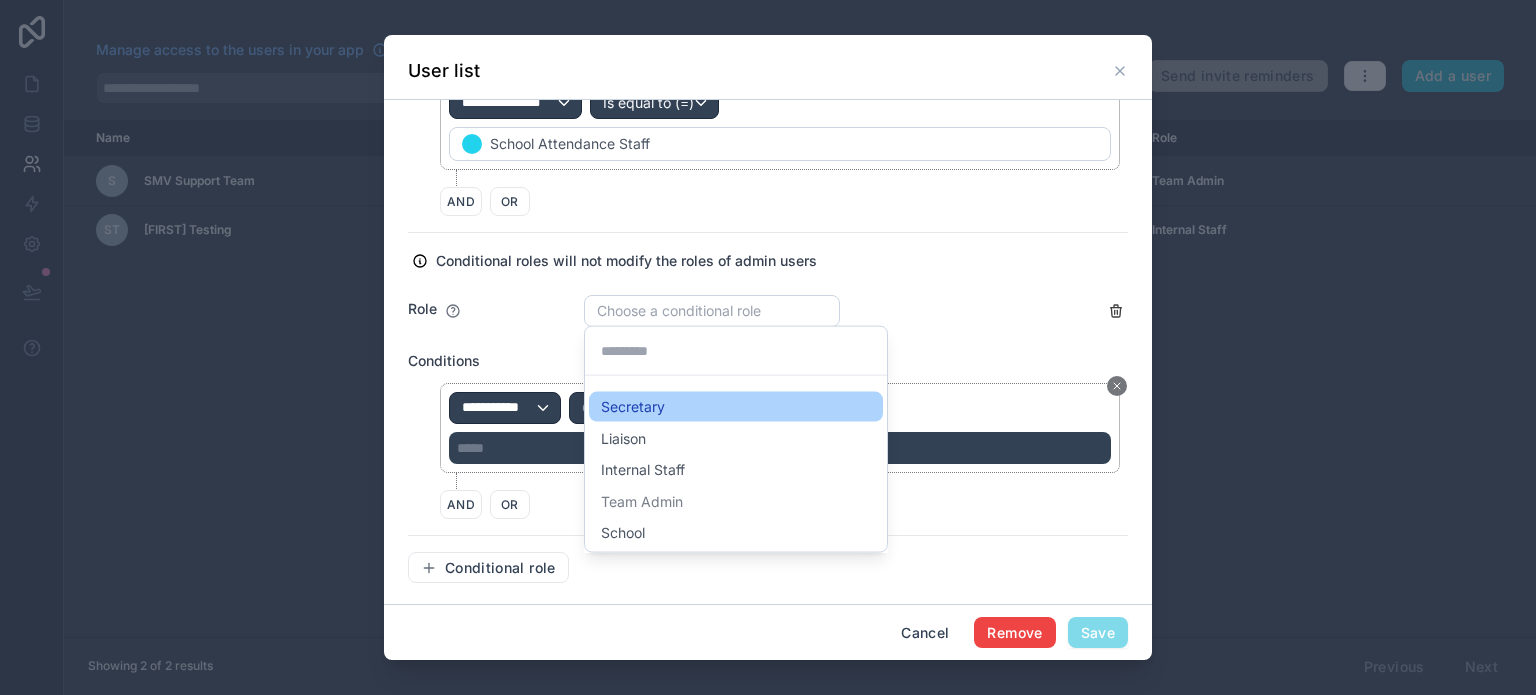 click on "Secretary" at bounding box center (736, 407) 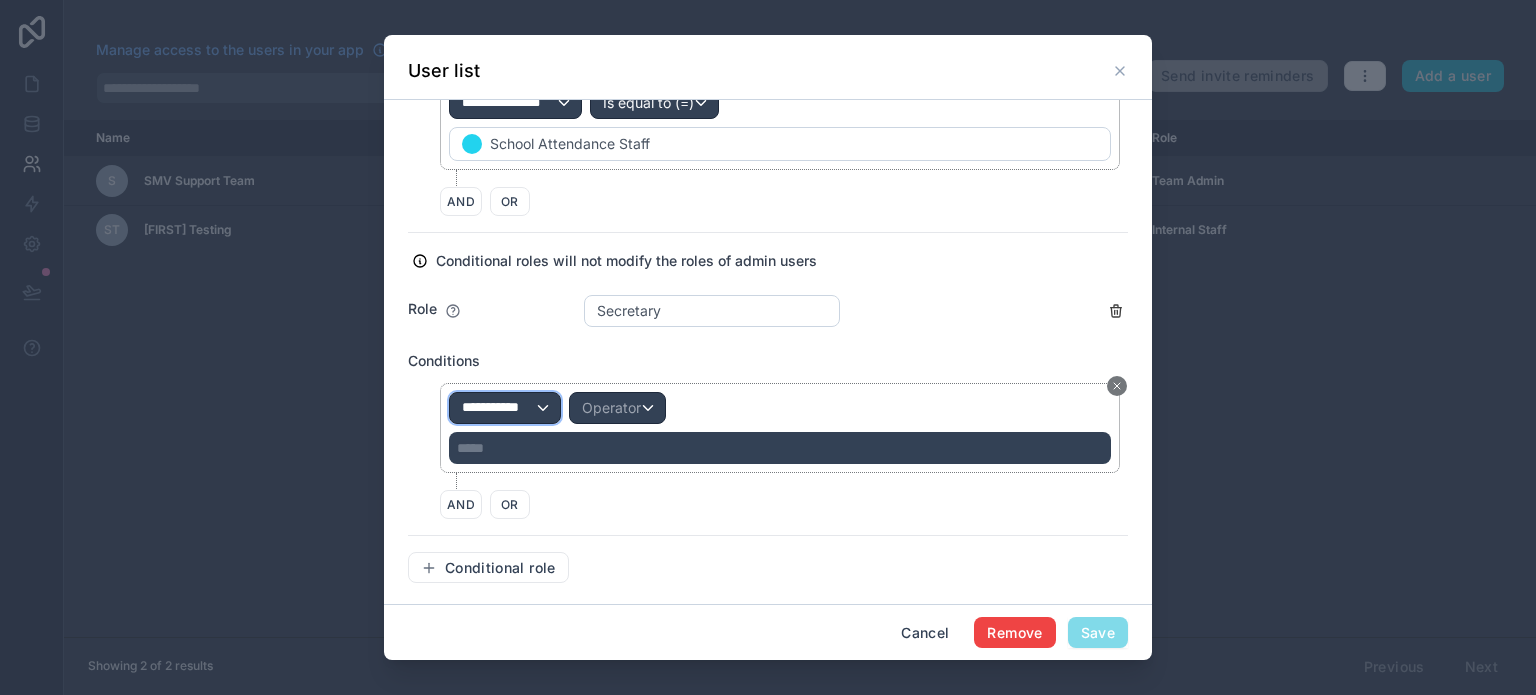 click on "**********" at bounding box center (499, 408) 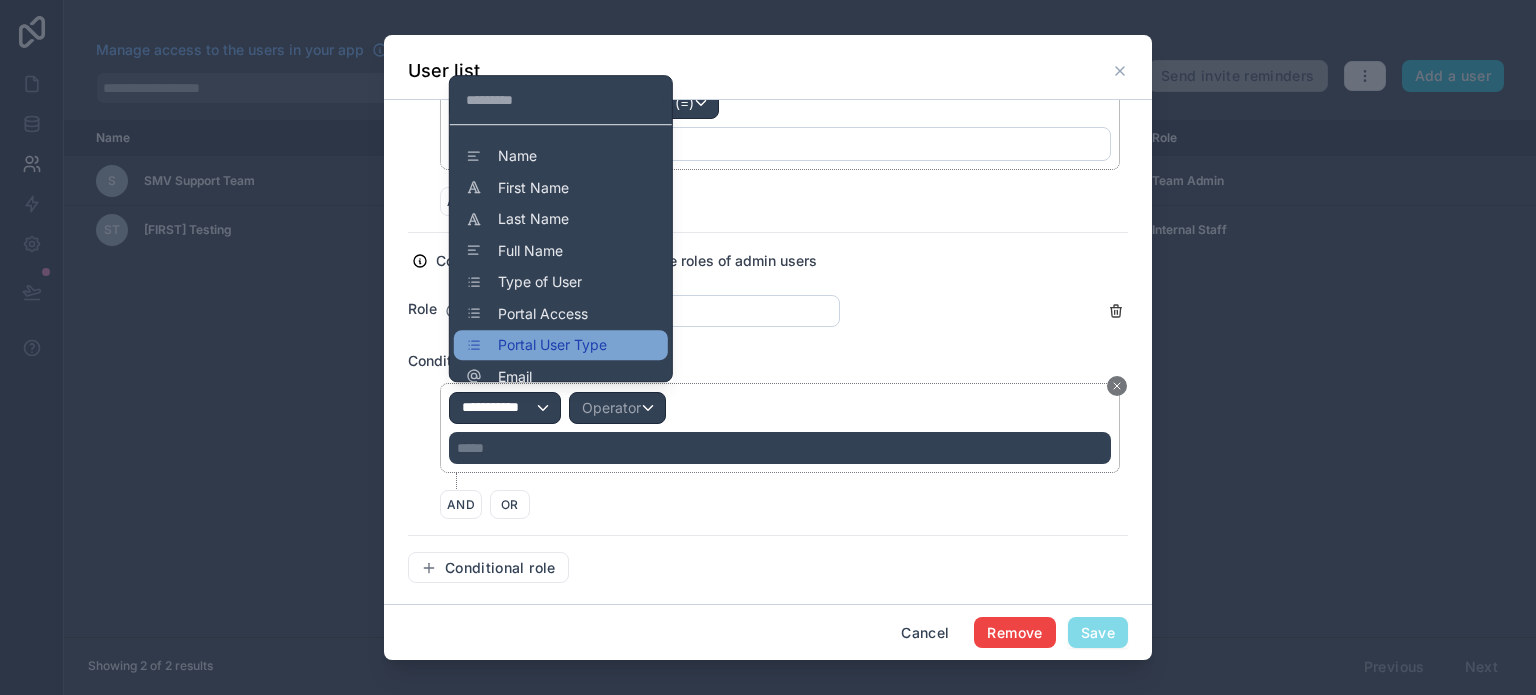 click on "Portal User Type" at bounding box center (552, 345) 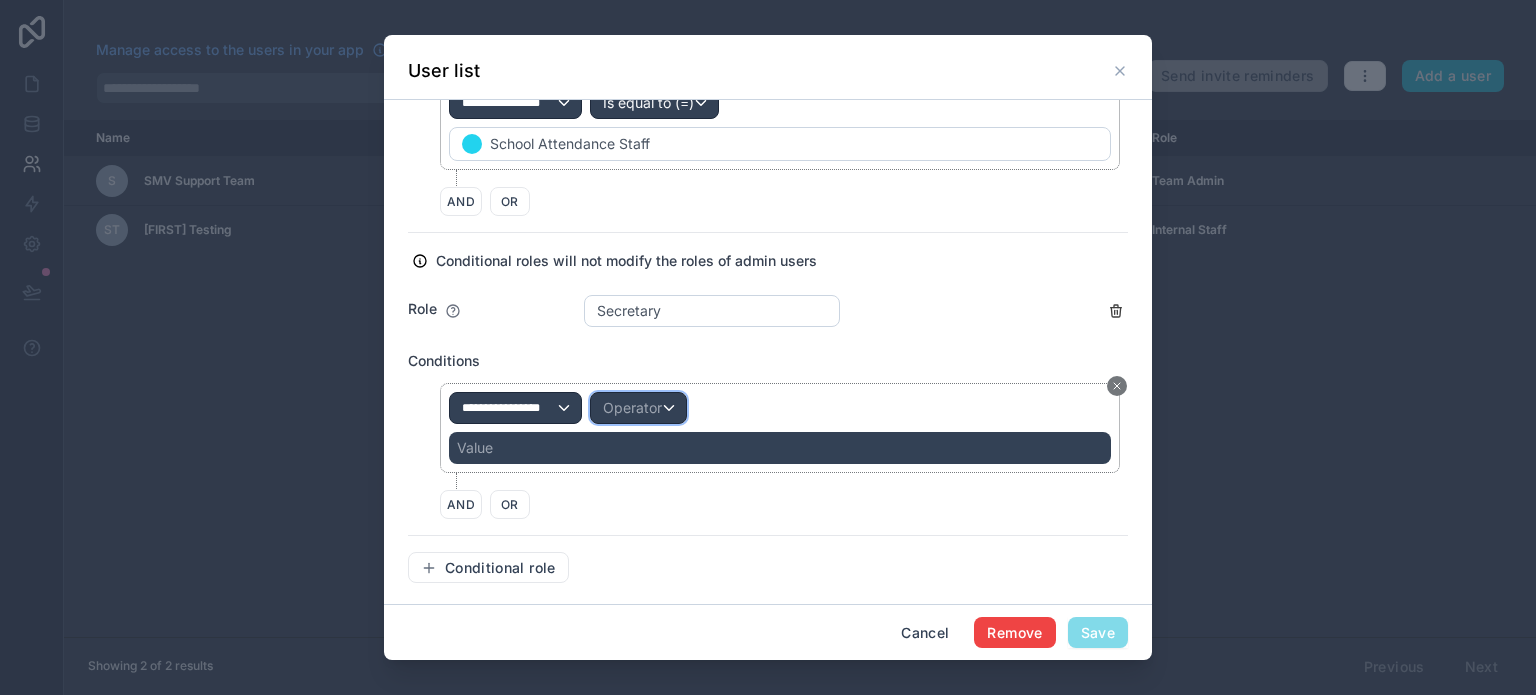 click on "Operator" at bounding box center [632, 407] 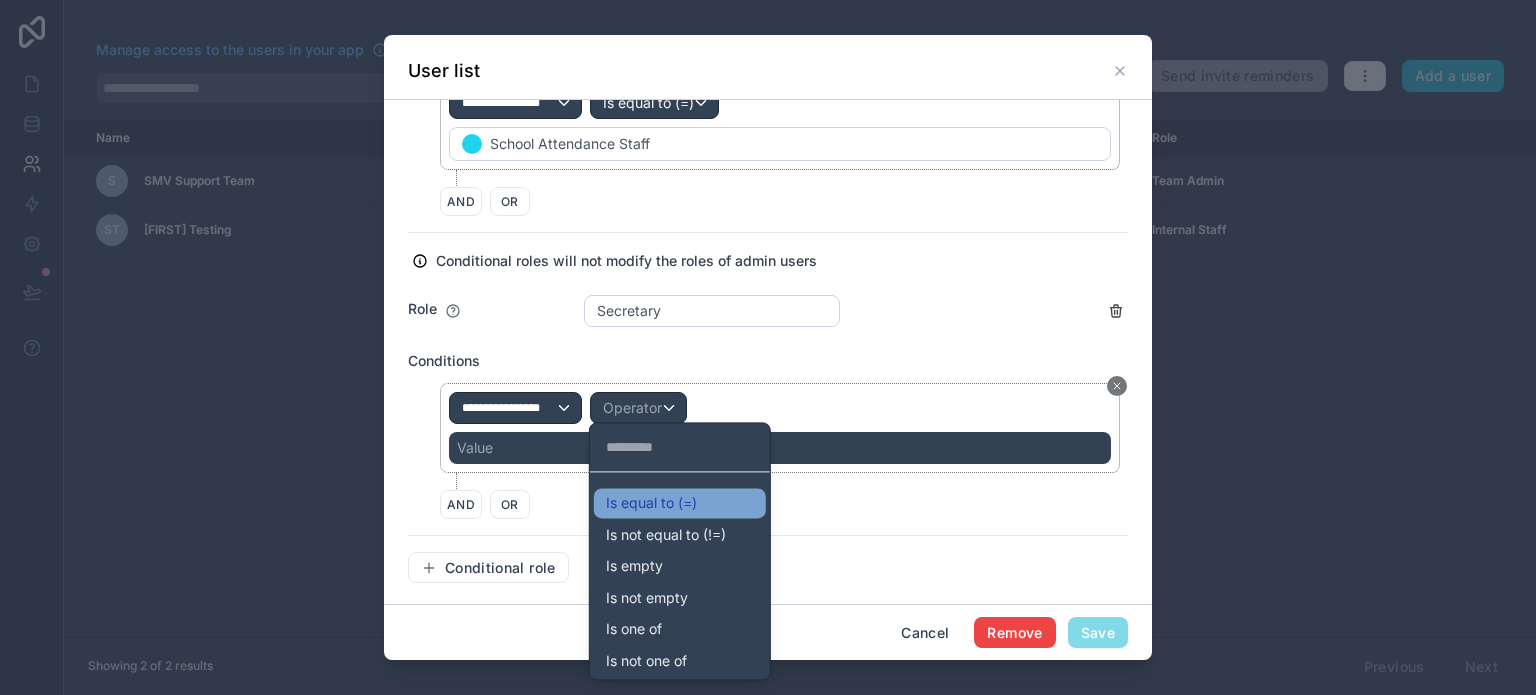 click on "Is equal to (=)" at bounding box center [651, 503] 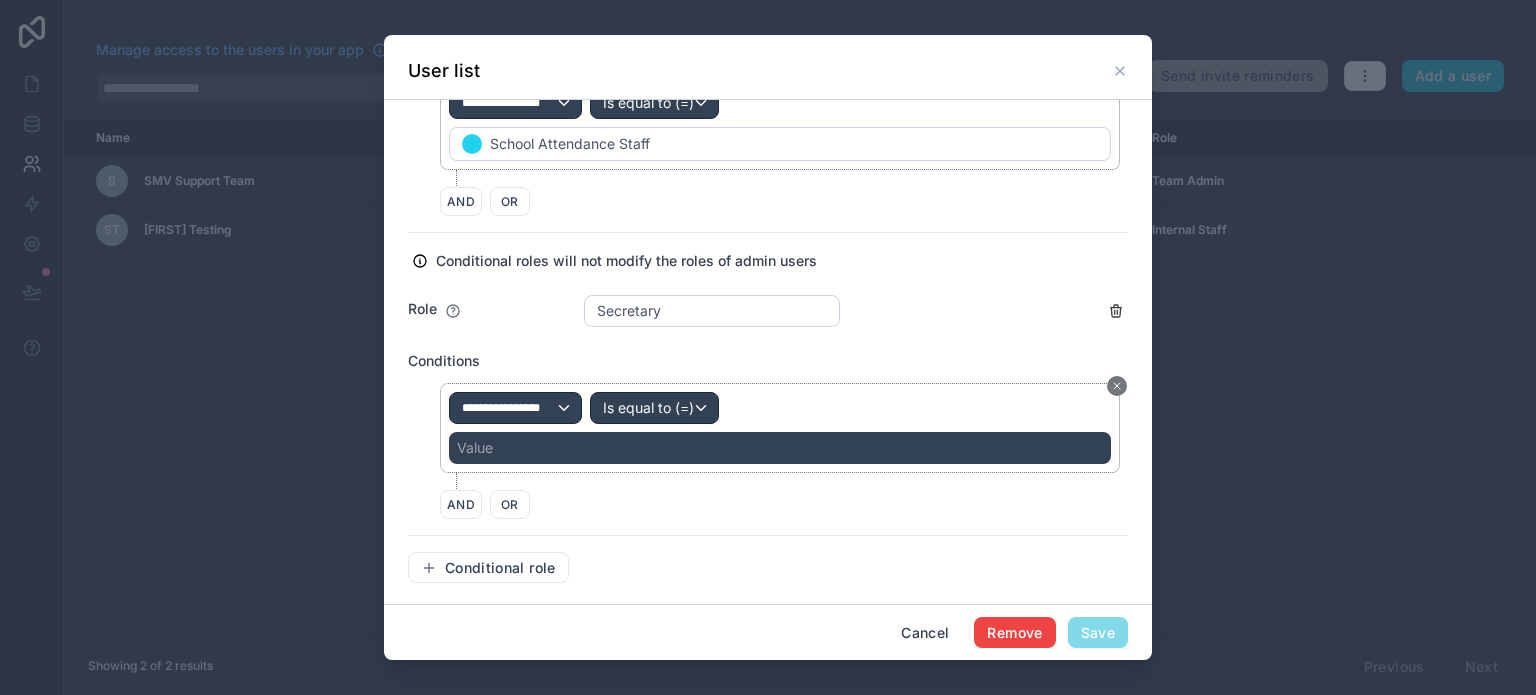 click on "Value" at bounding box center (780, 448) 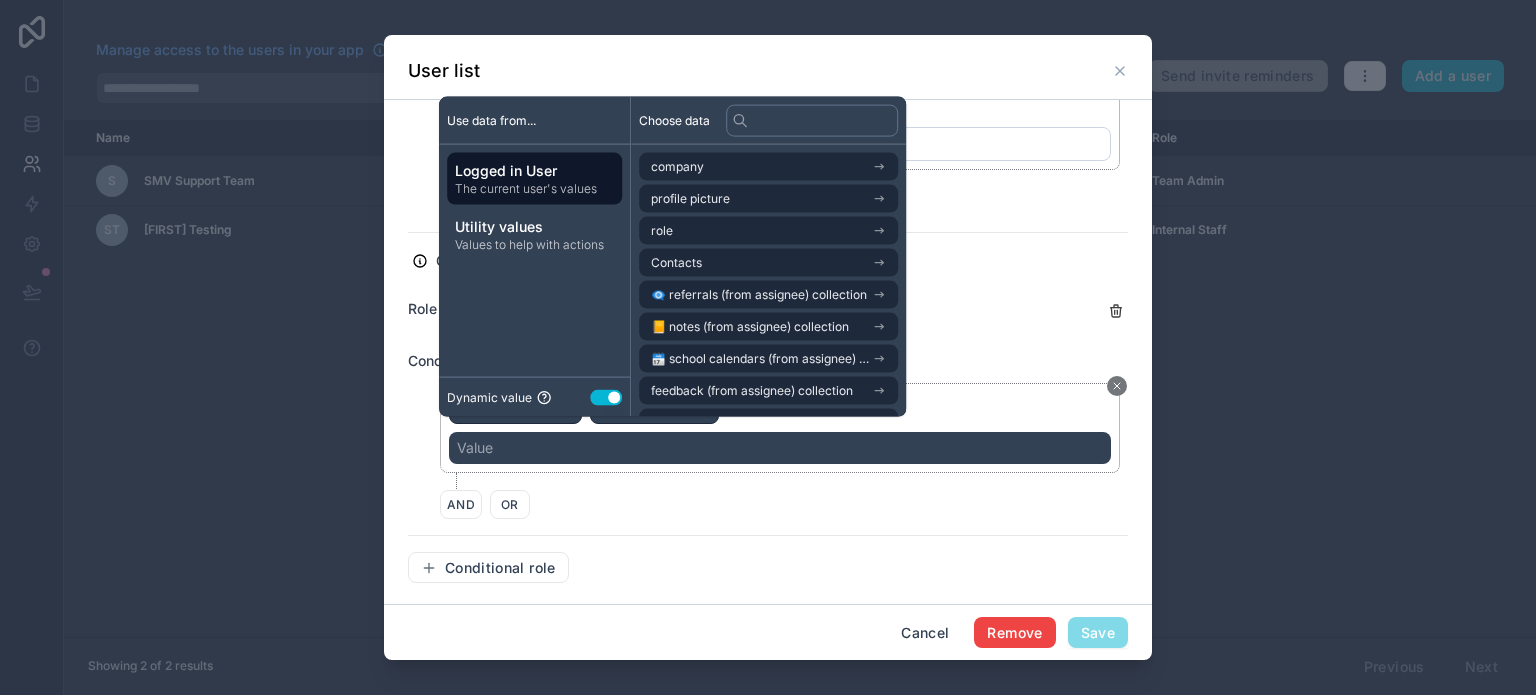 click on "Use setting" at bounding box center [606, 397] 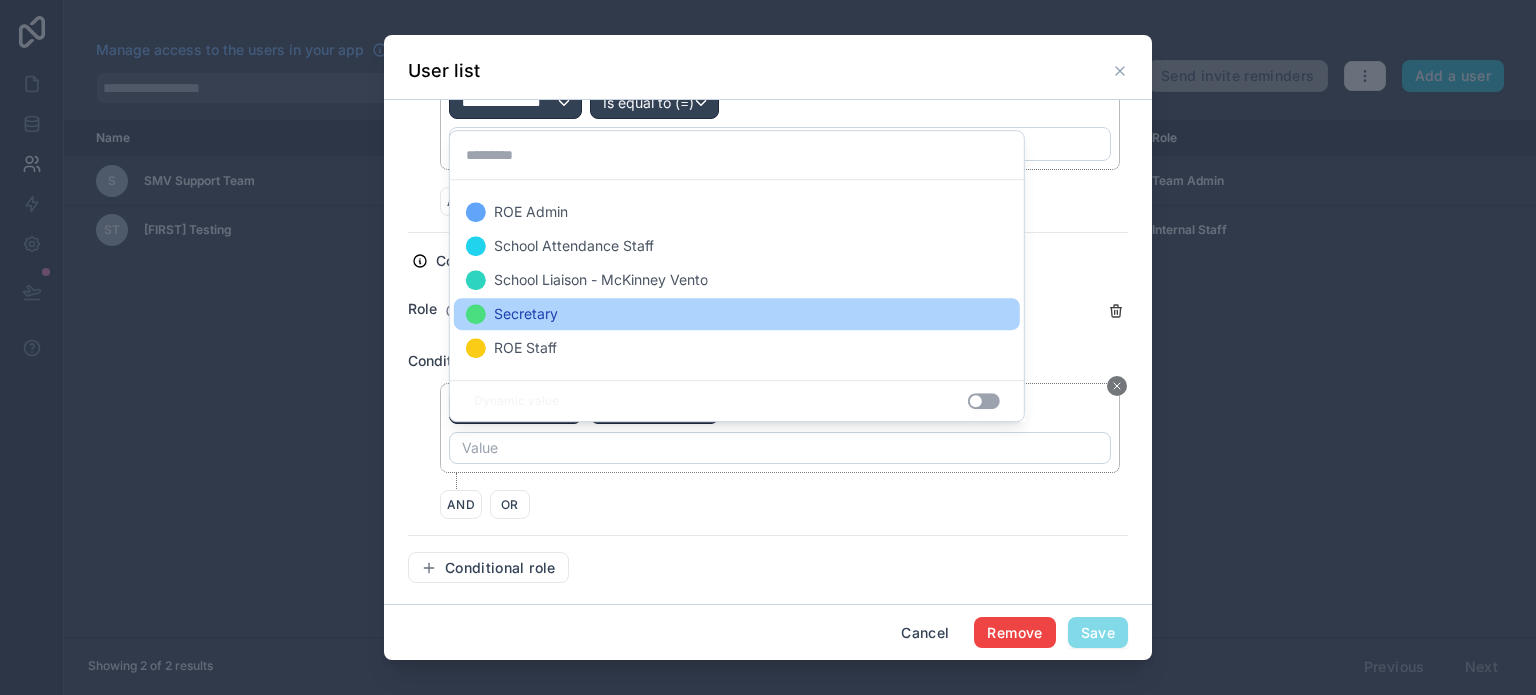 click on "Secretary" at bounding box center (737, 314) 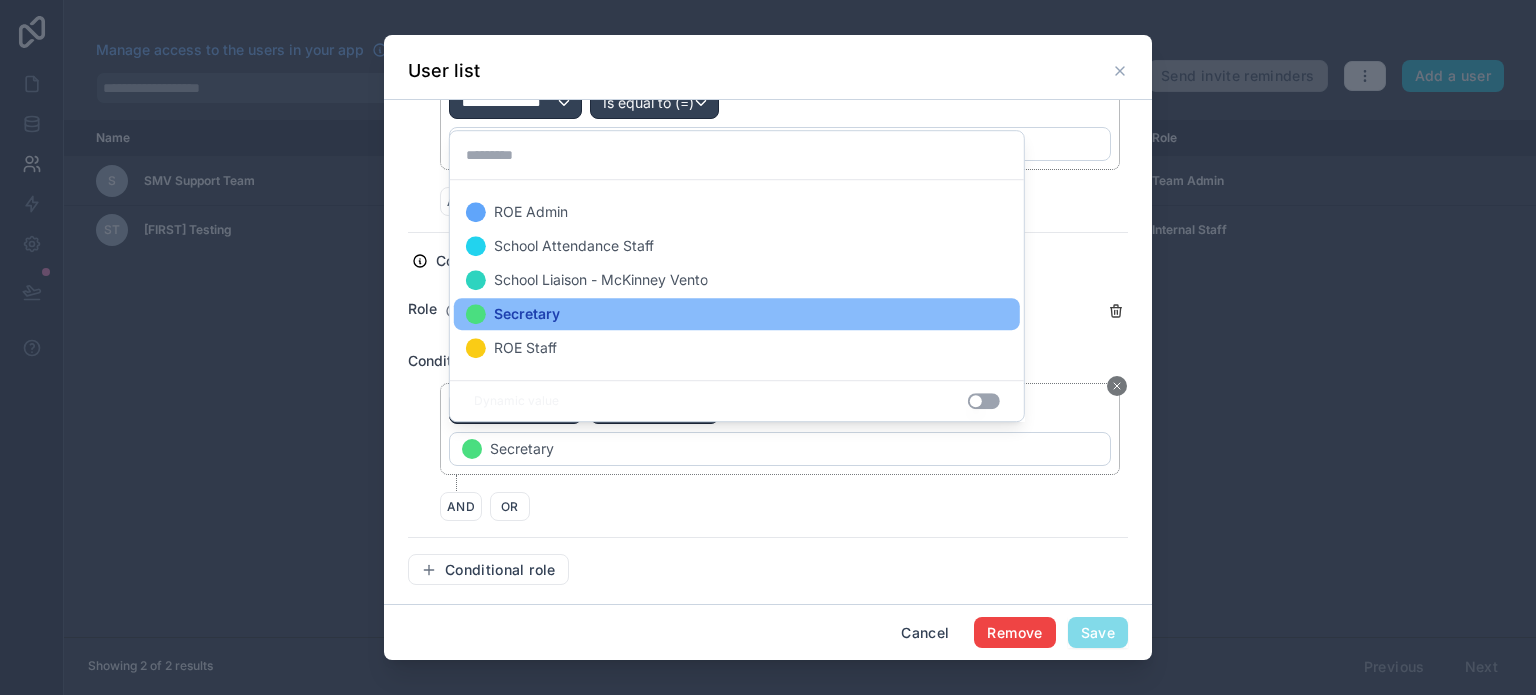 click on "AND OR" at bounding box center [784, 506] 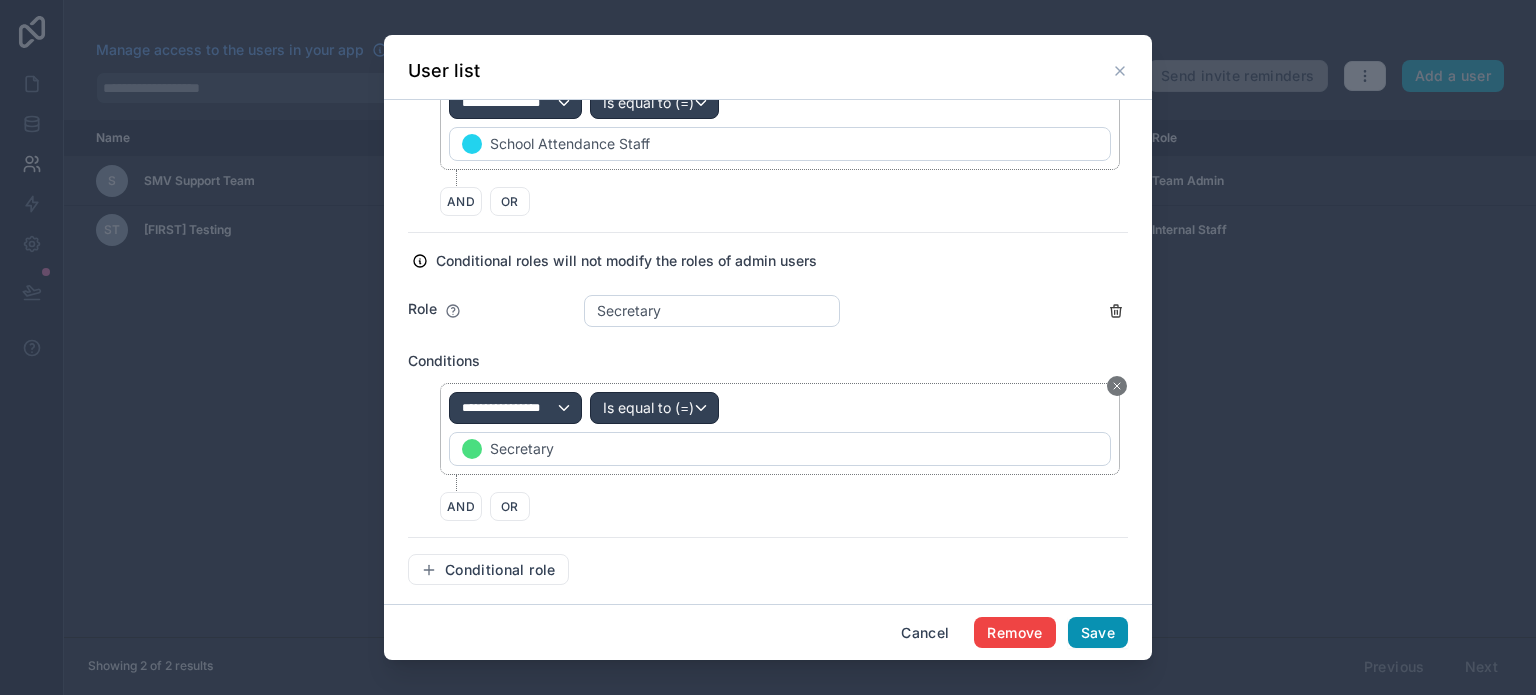 click on "Save" at bounding box center (1098, 633) 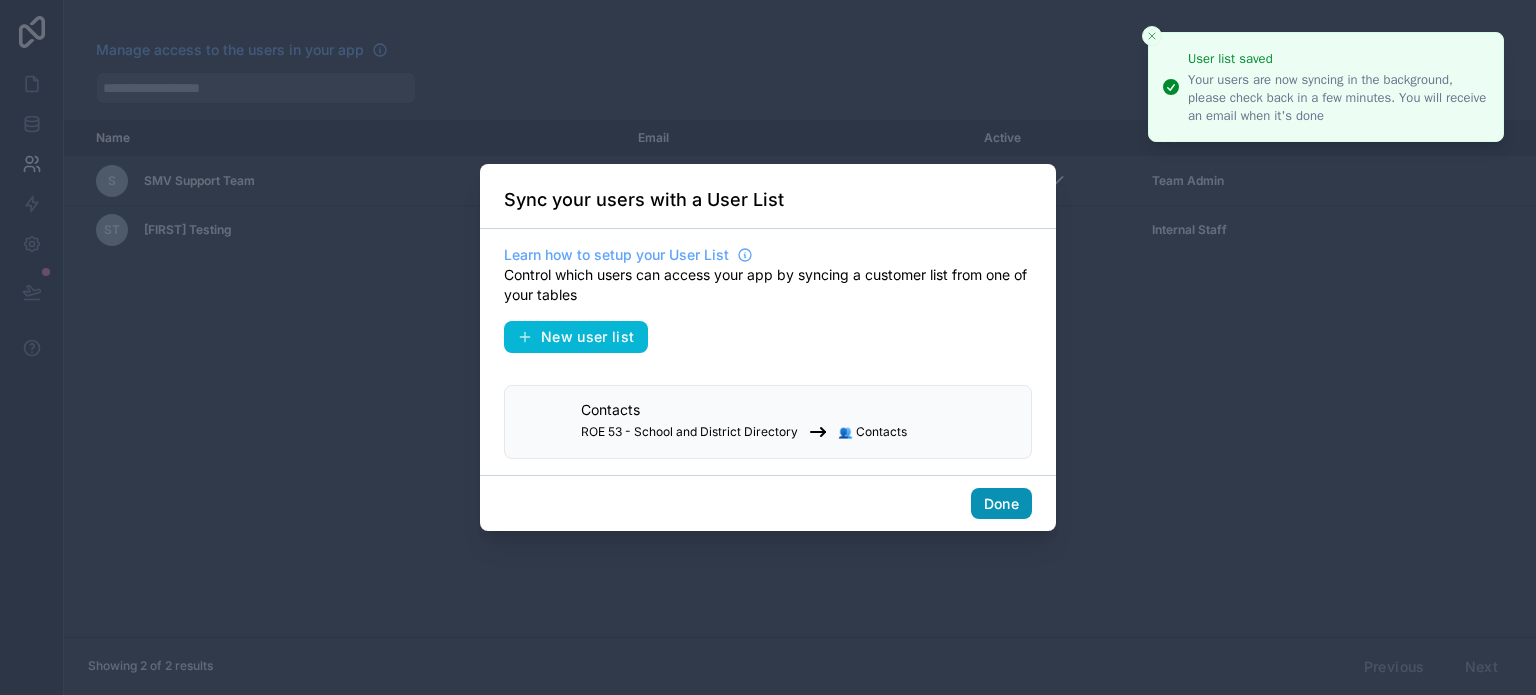 click on "Done" at bounding box center (1001, 504) 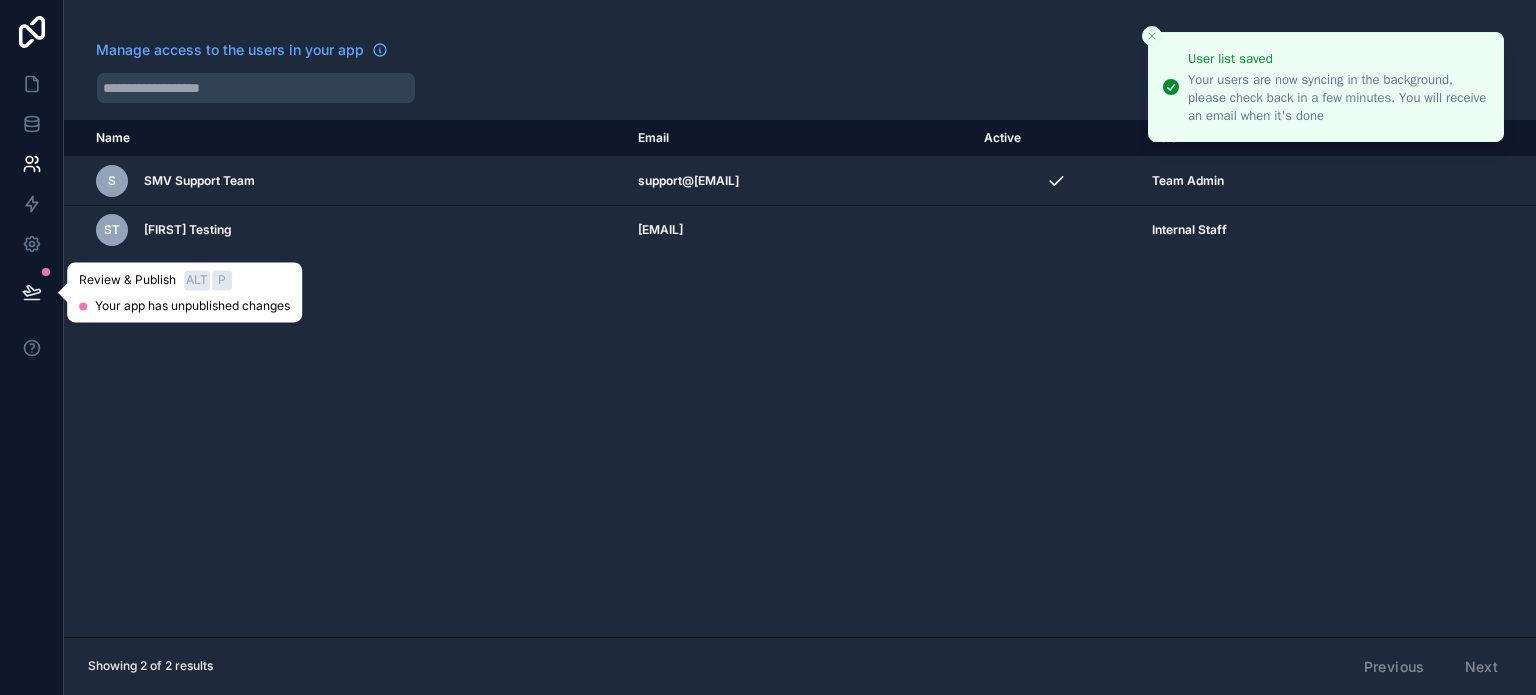 click 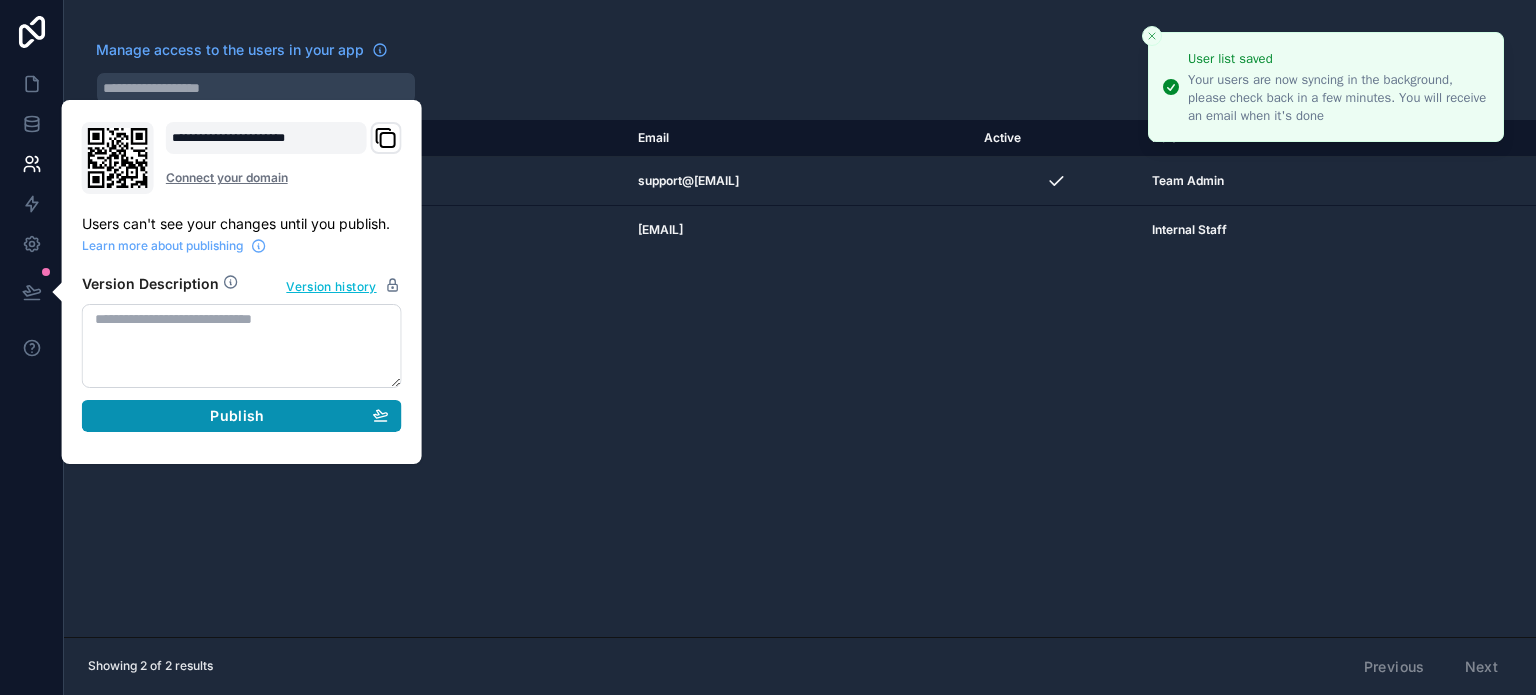 click on "Publish" at bounding box center (242, 416) 